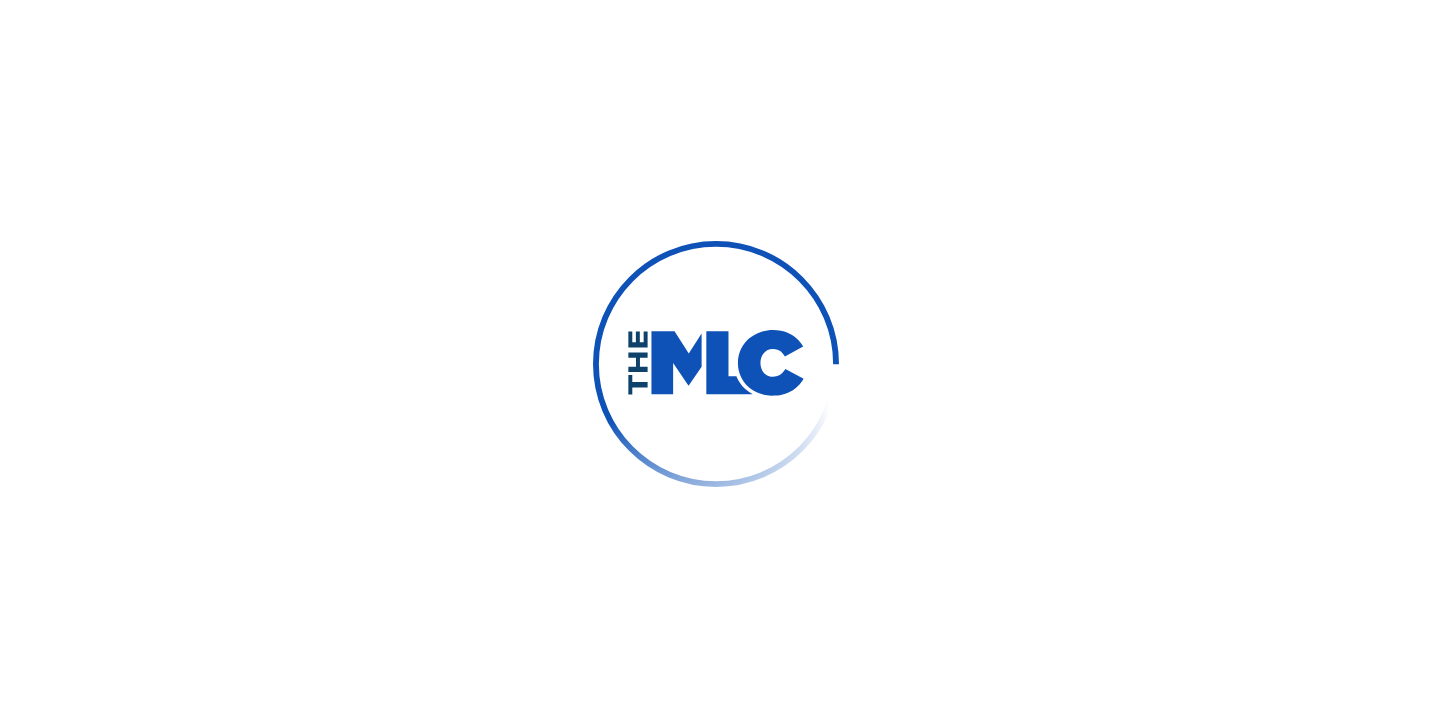 scroll, scrollTop: 0, scrollLeft: 0, axis: both 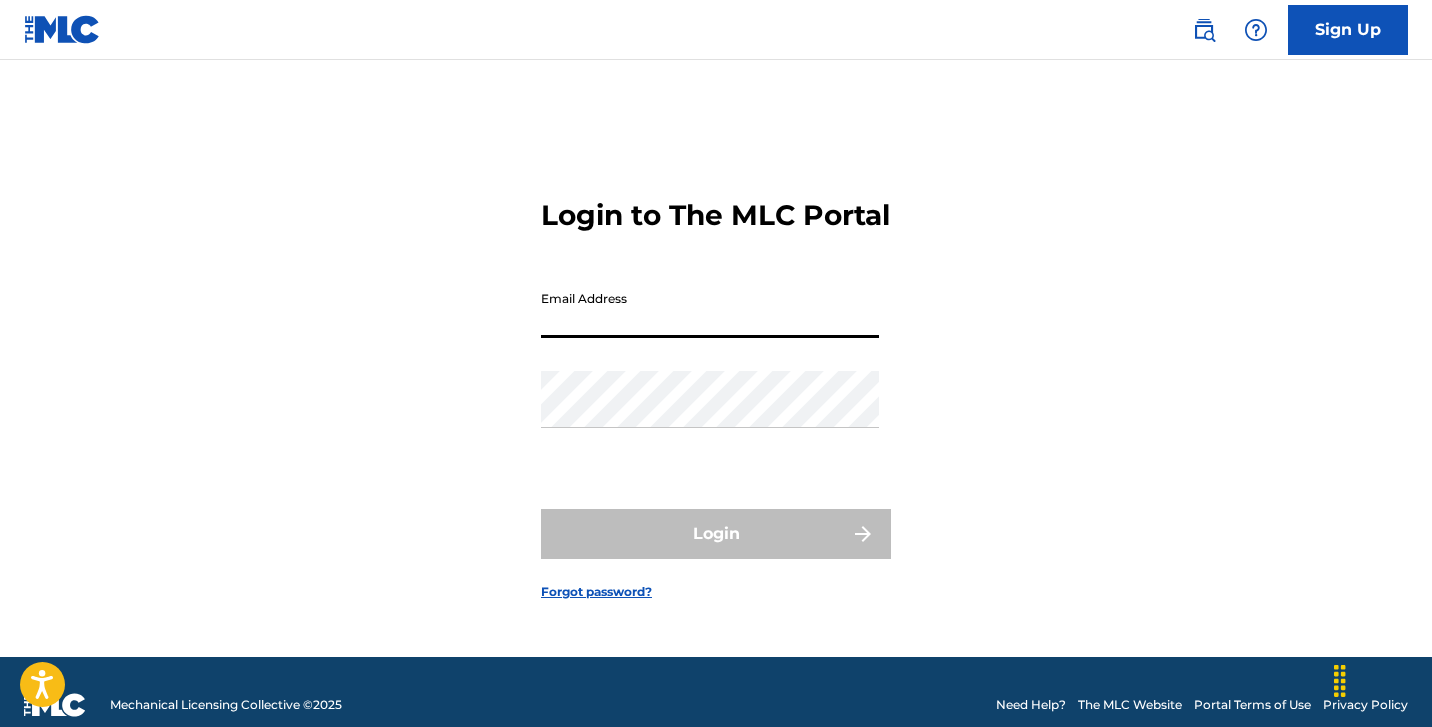 type on "[EMAIL]" 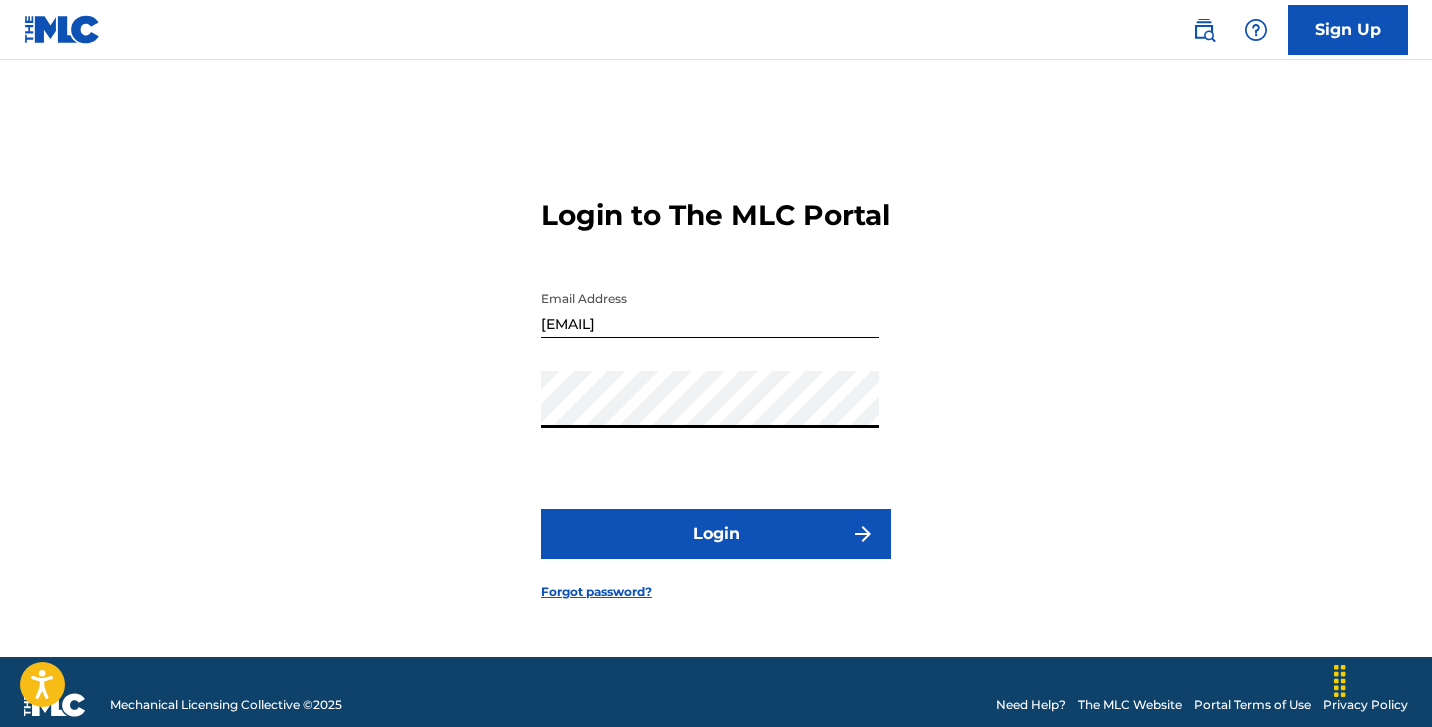 click on "Login" at bounding box center (716, 534) 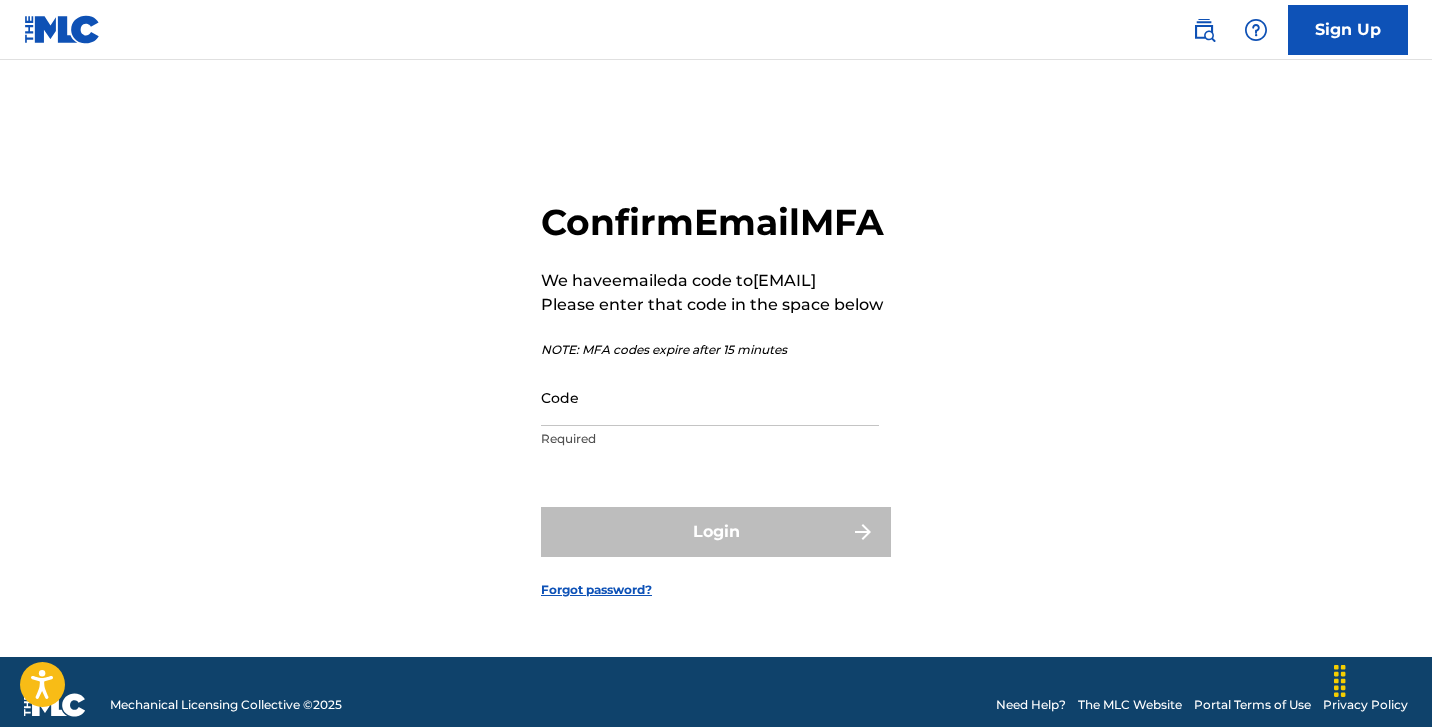 click on "Code" at bounding box center [710, 397] 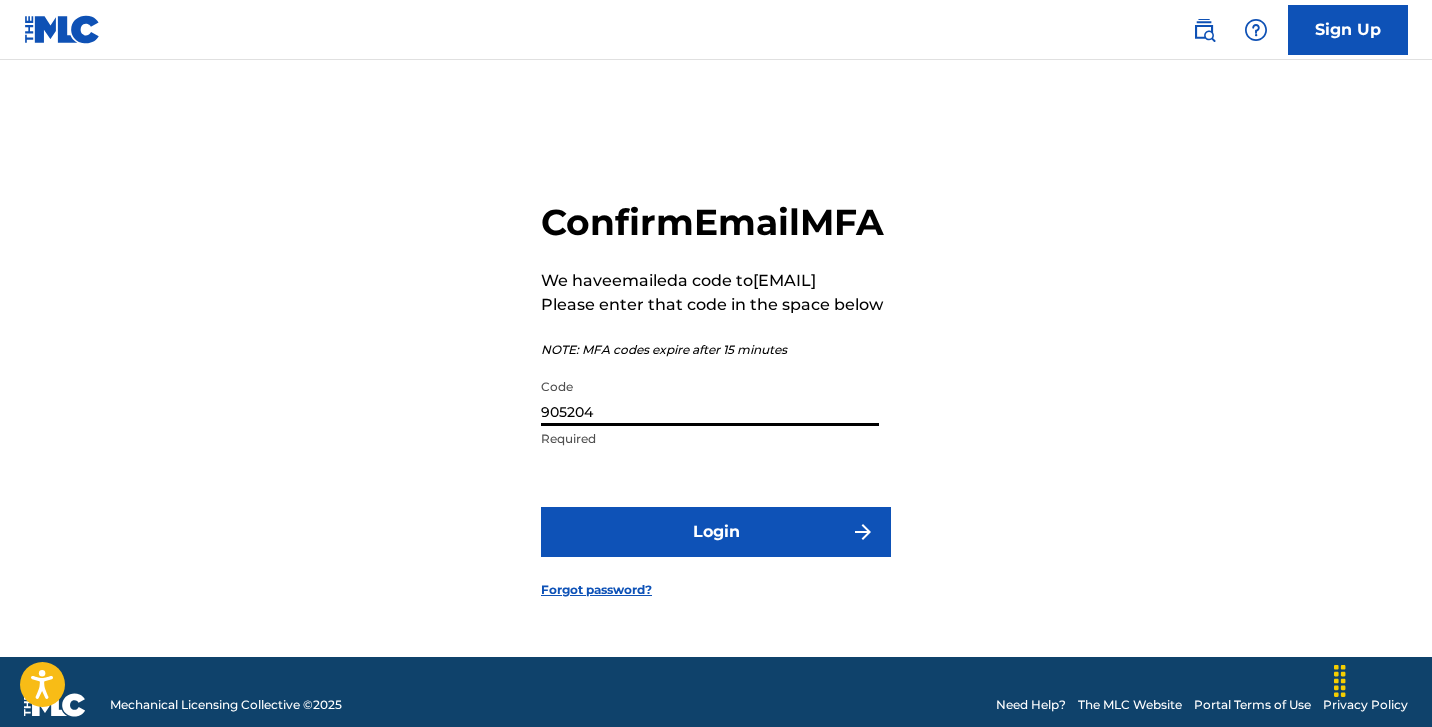 type on "905204" 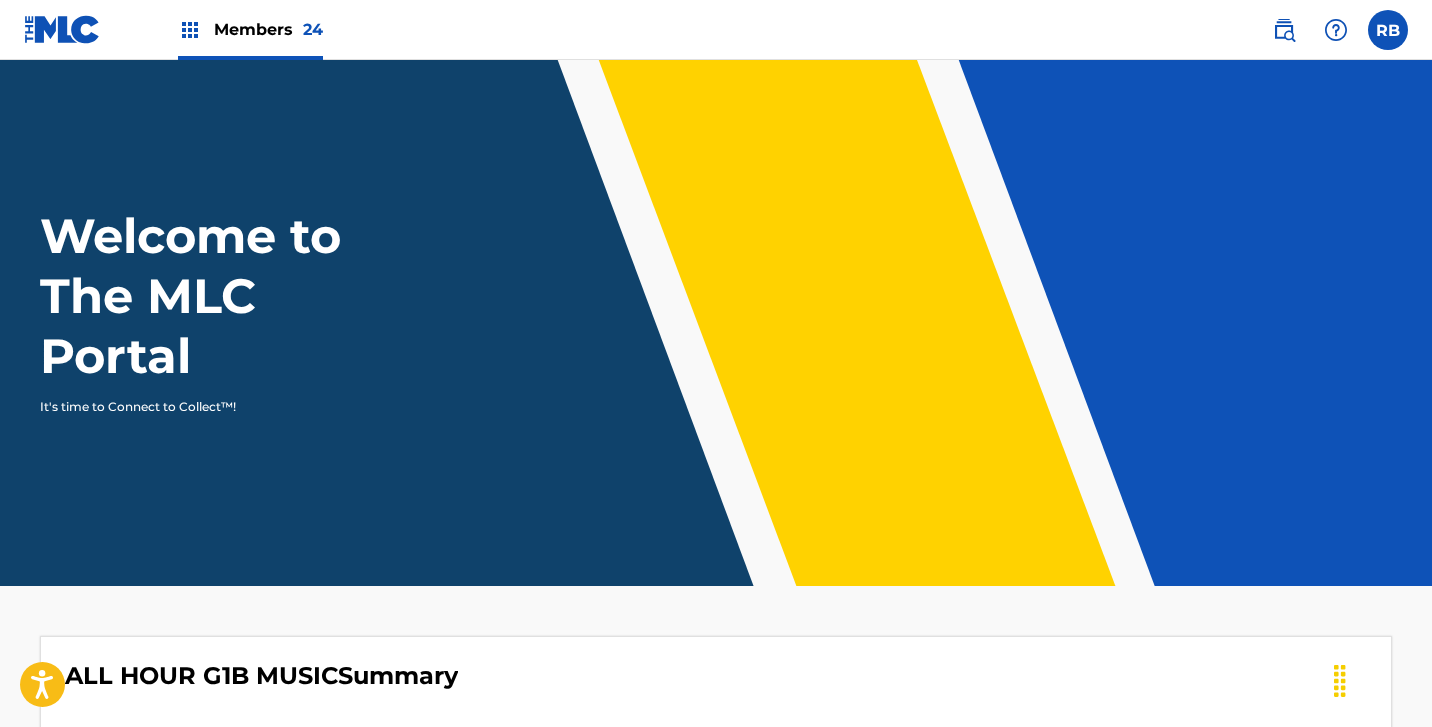 scroll, scrollTop: 0, scrollLeft: 0, axis: both 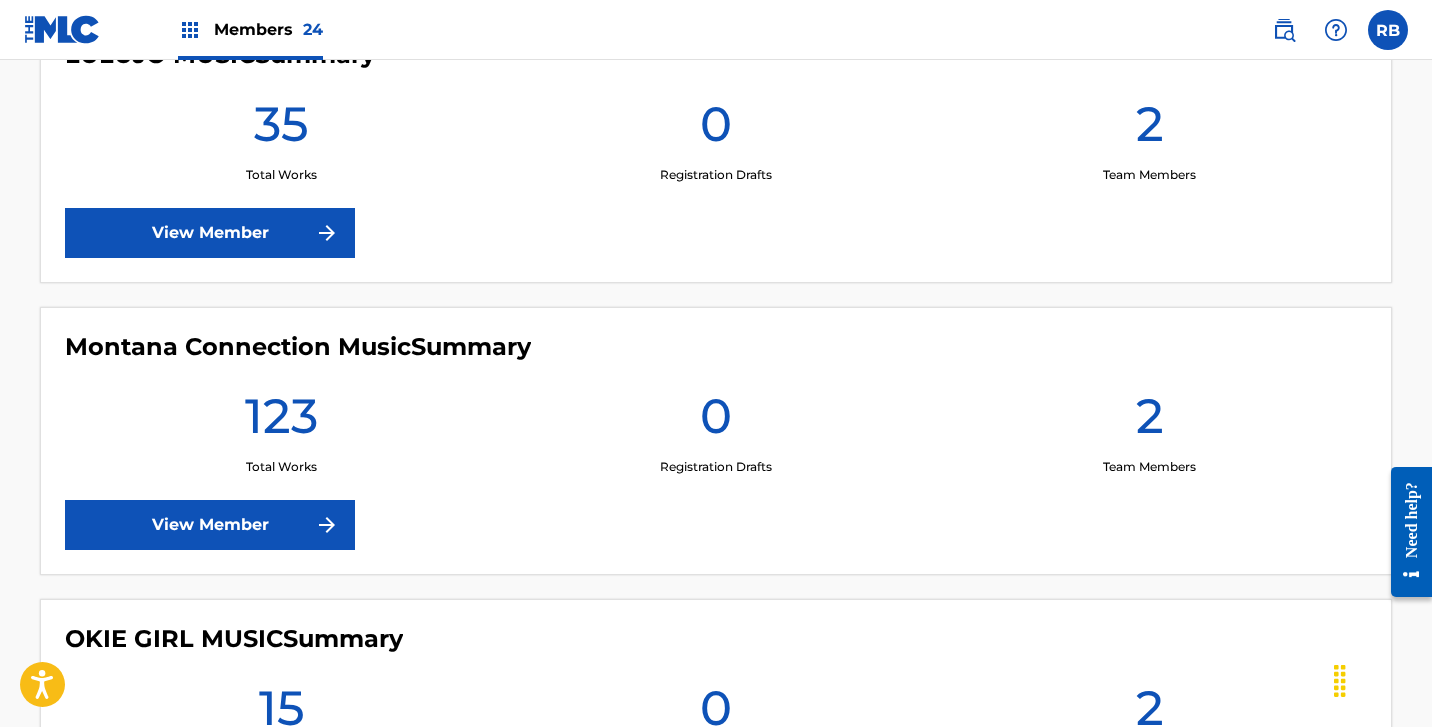 click on "View Member" at bounding box center [210, 525] 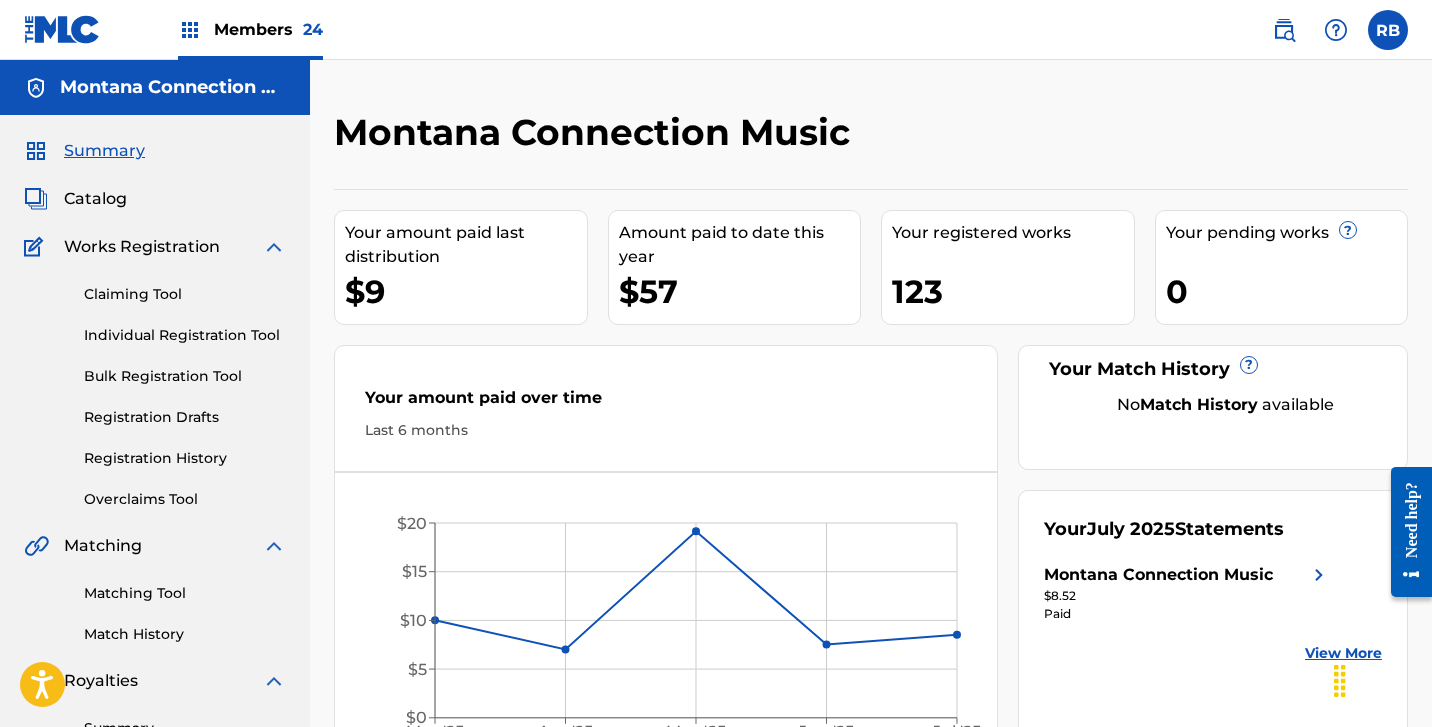 scroll, scrollTop: 0, scrollLeft: 0, axis: both 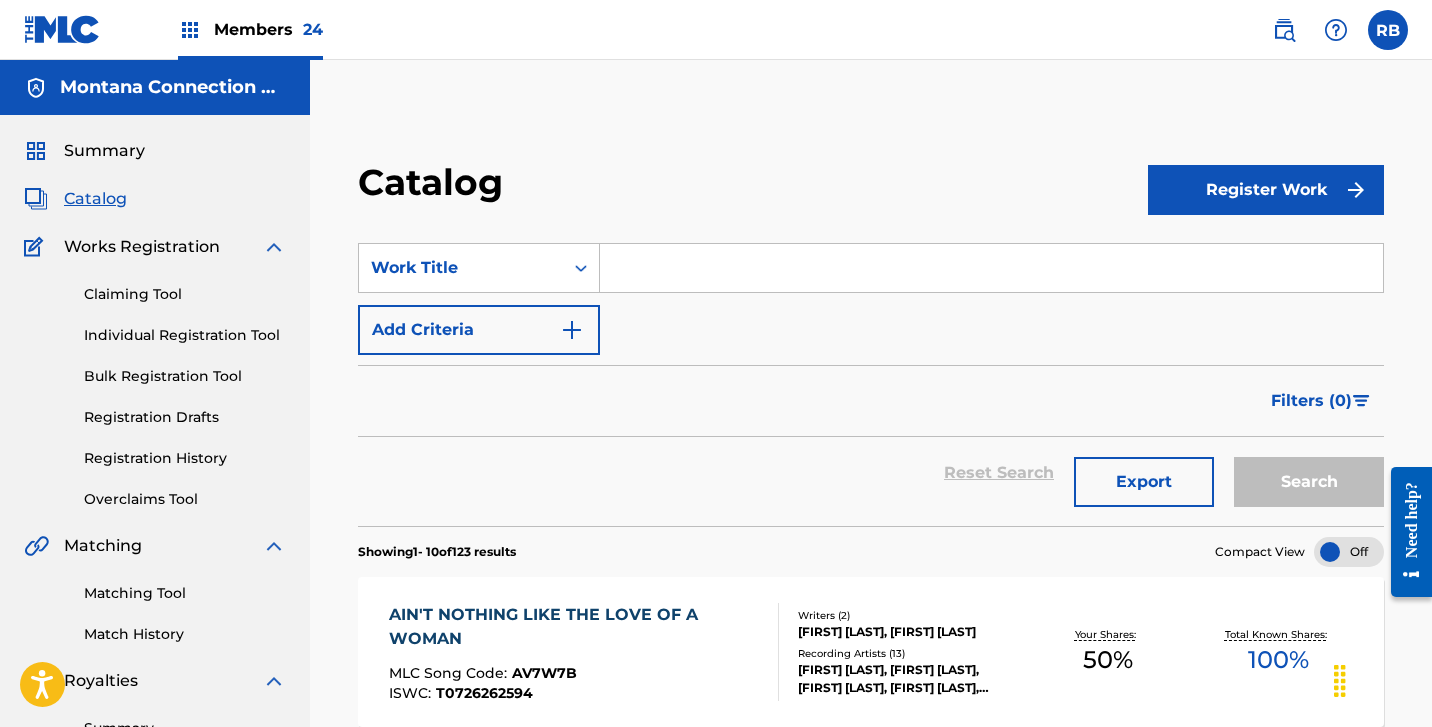 click on "Individual Registration Tool" at bounding box center (185, 335) 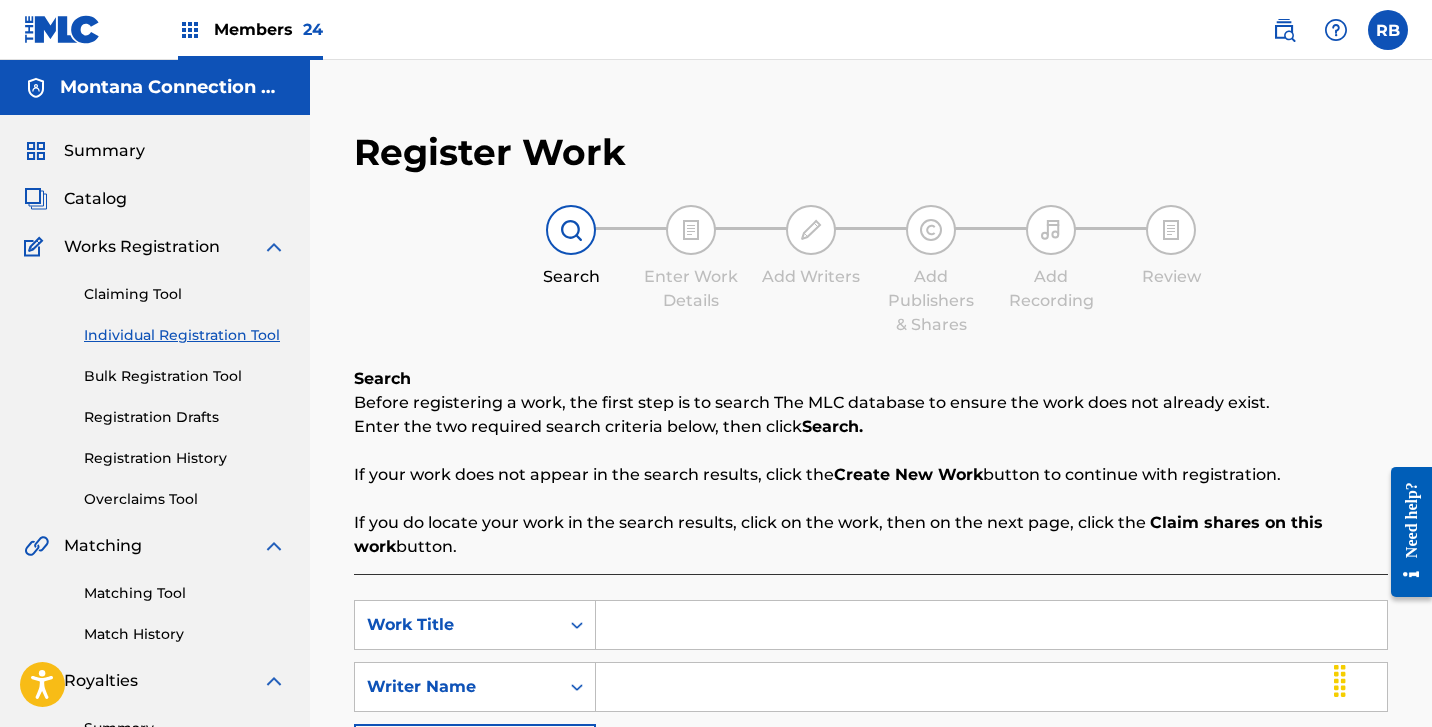 click at bounding box center [991, 625] 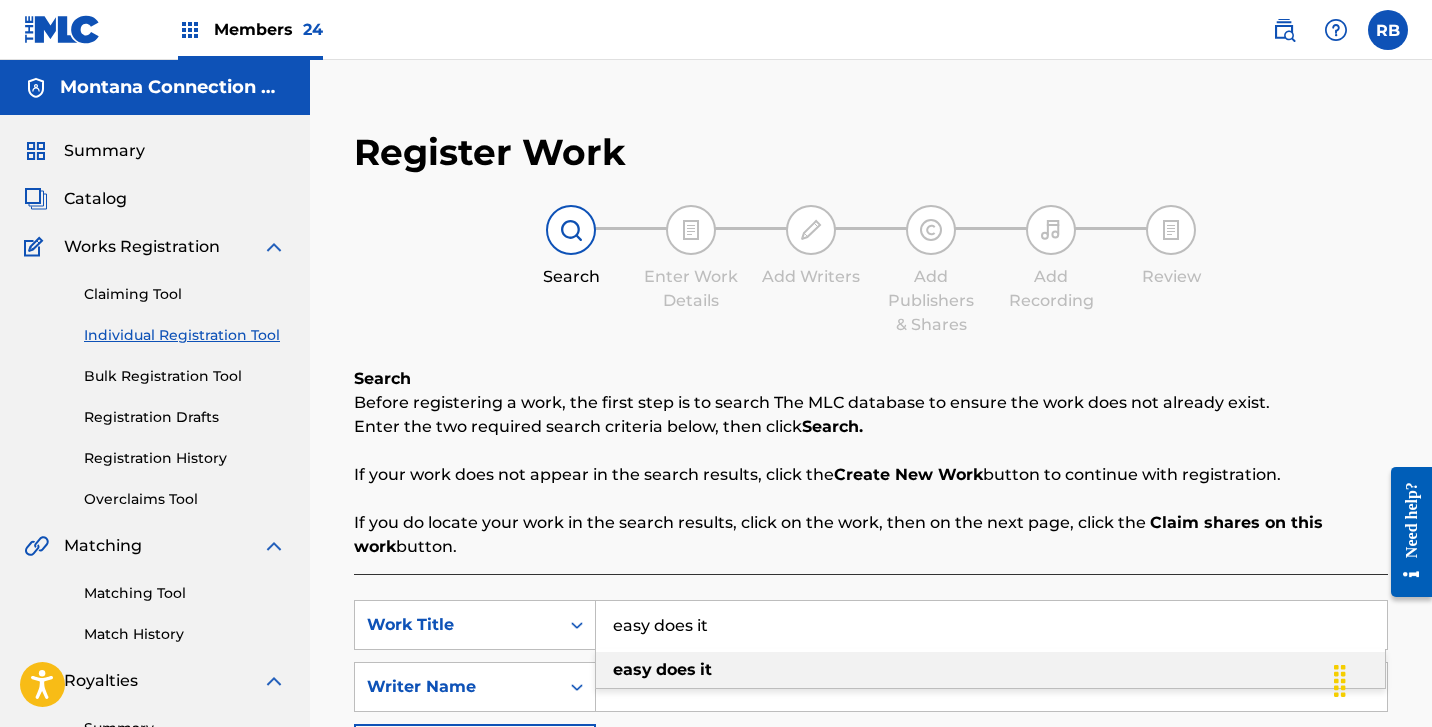 click on "easy   does   it" at bounding box center [990, 670] 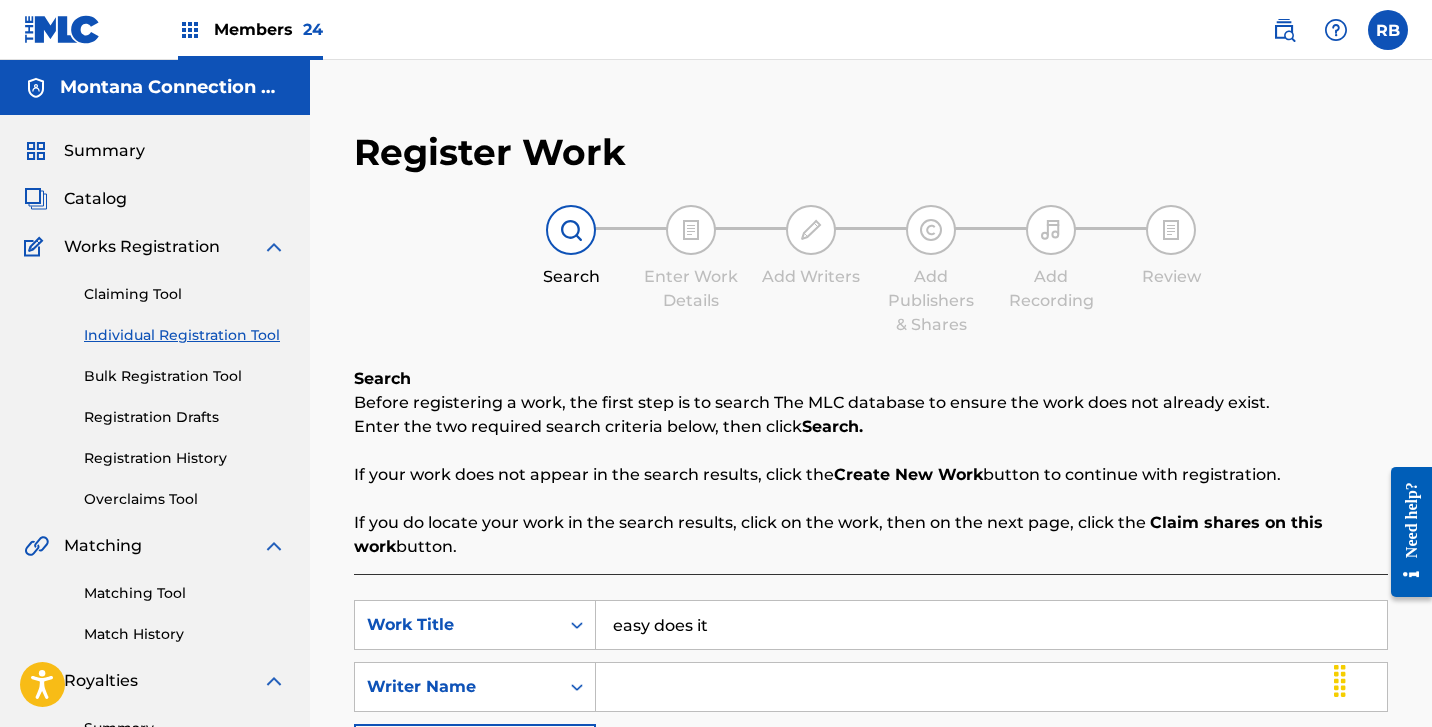 click at bounding box center (991, 687) 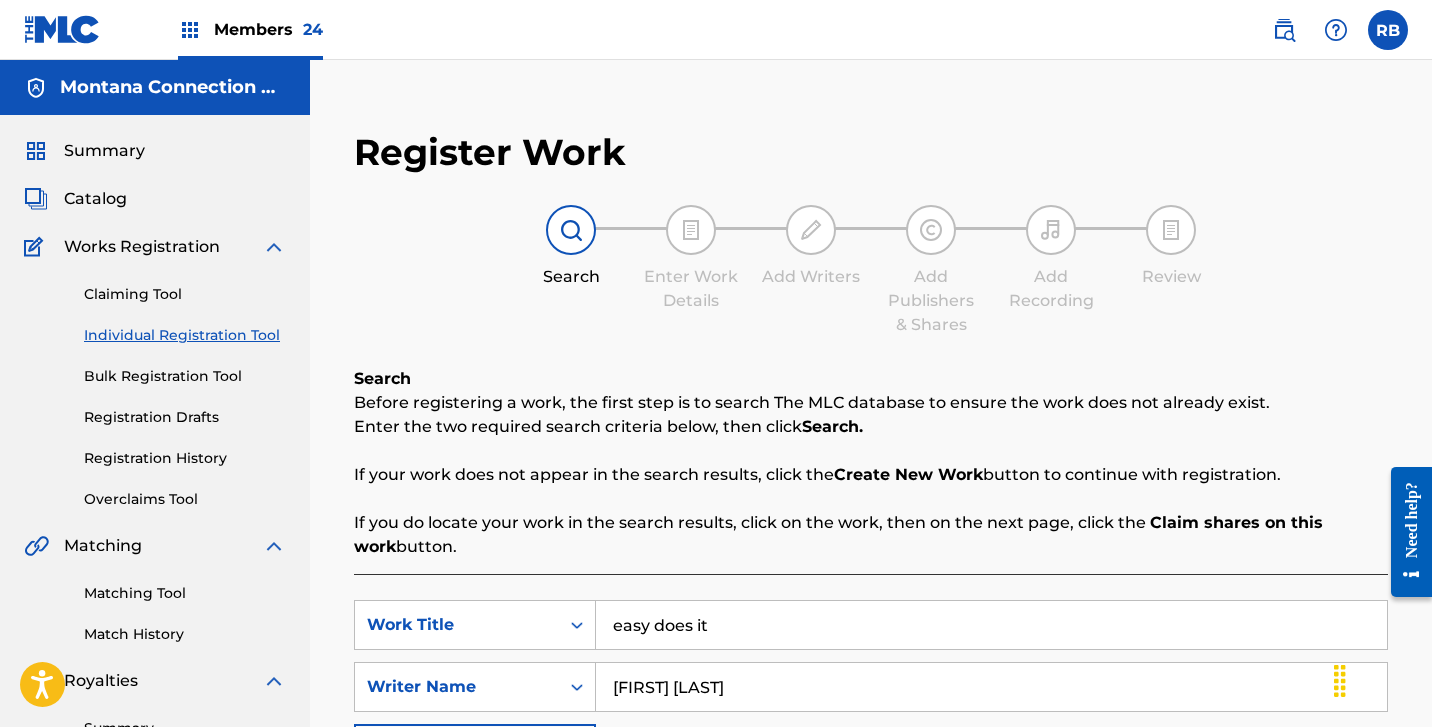 type on "[FIRST] [LAST]" 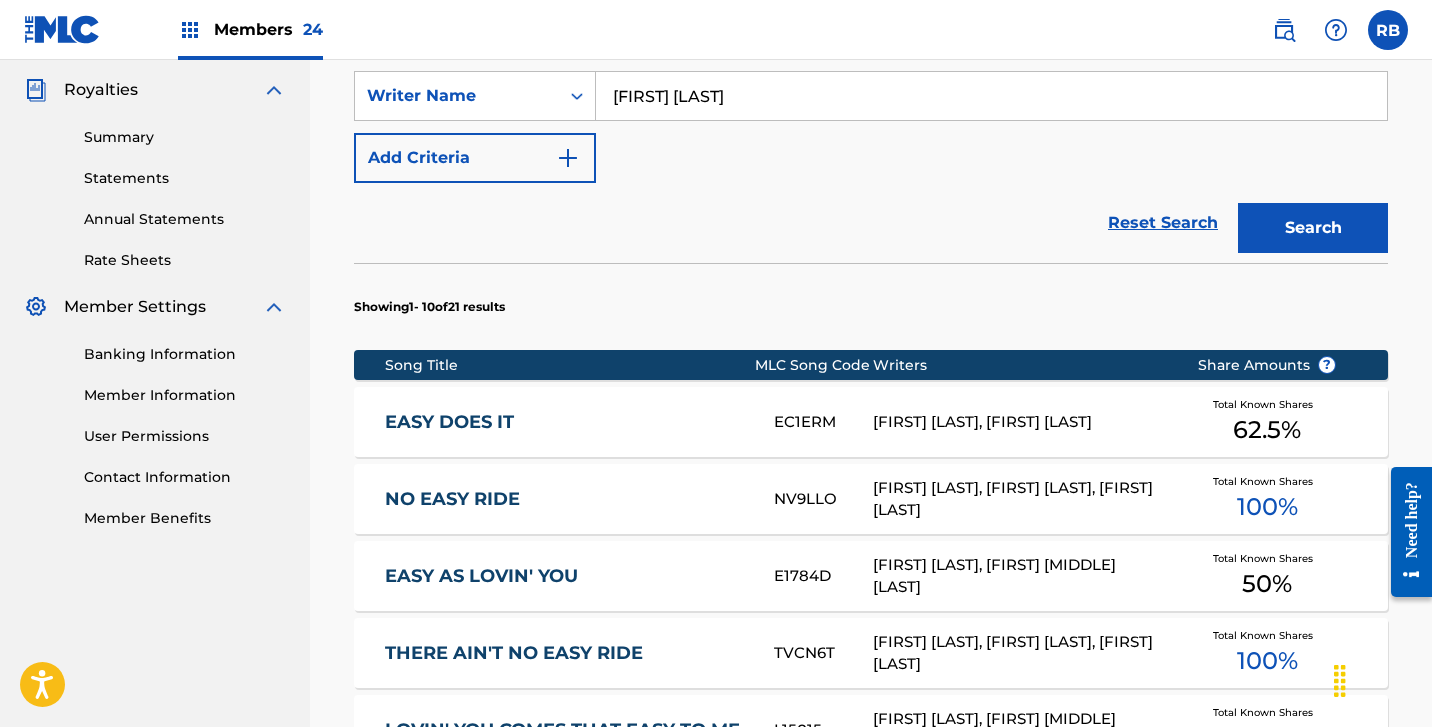 scroll, scrollTop: 595, scrollLeft: 0, axis: vertical 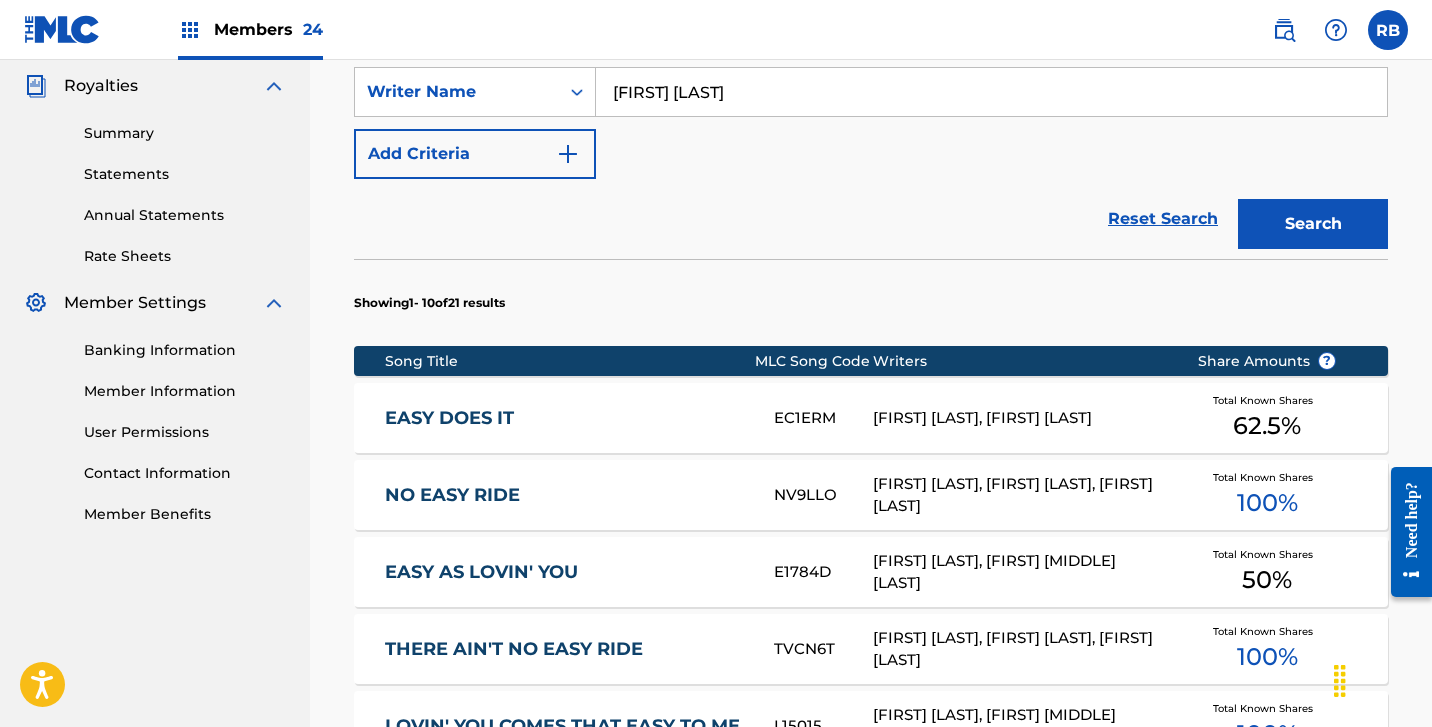 click on "EASY DOES IT" at bounding box center [566, 418] 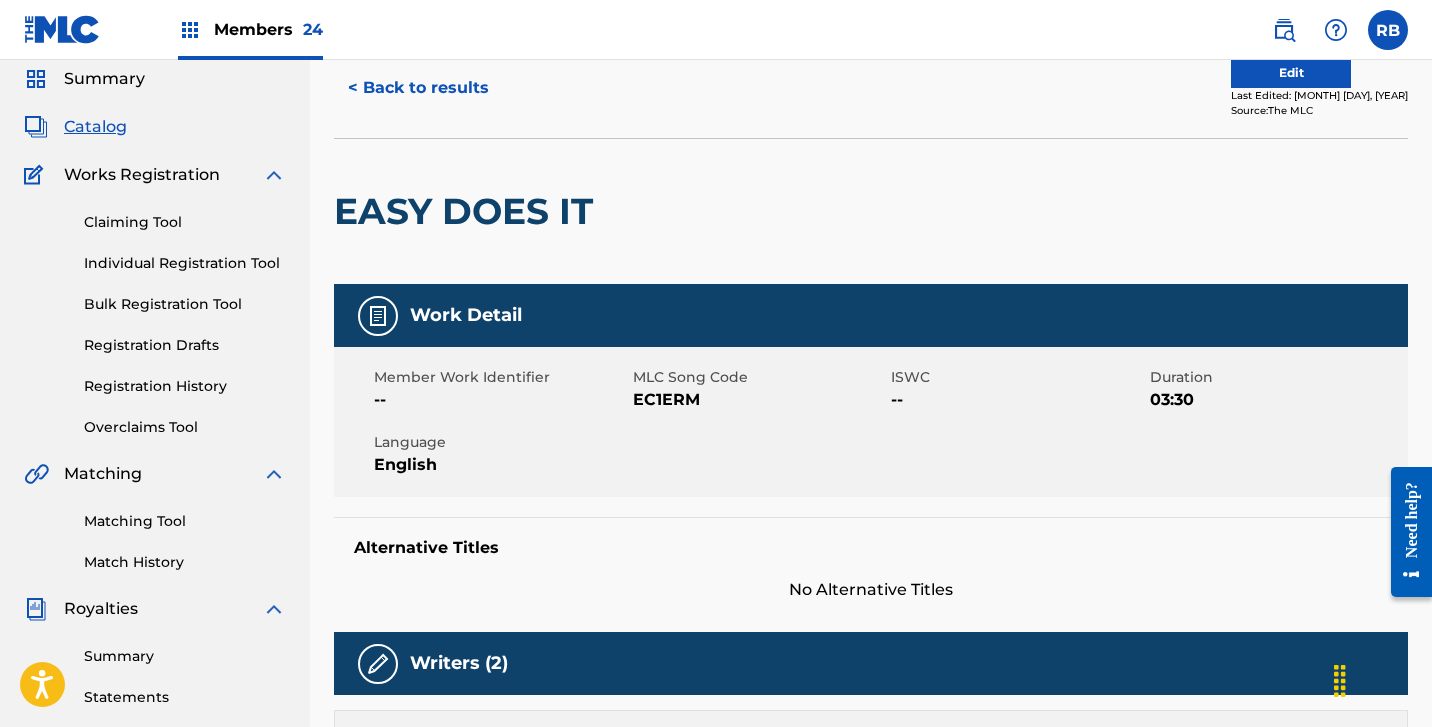 scroll, scrollTop: 43, scrollLeft: 0, axis: vertical 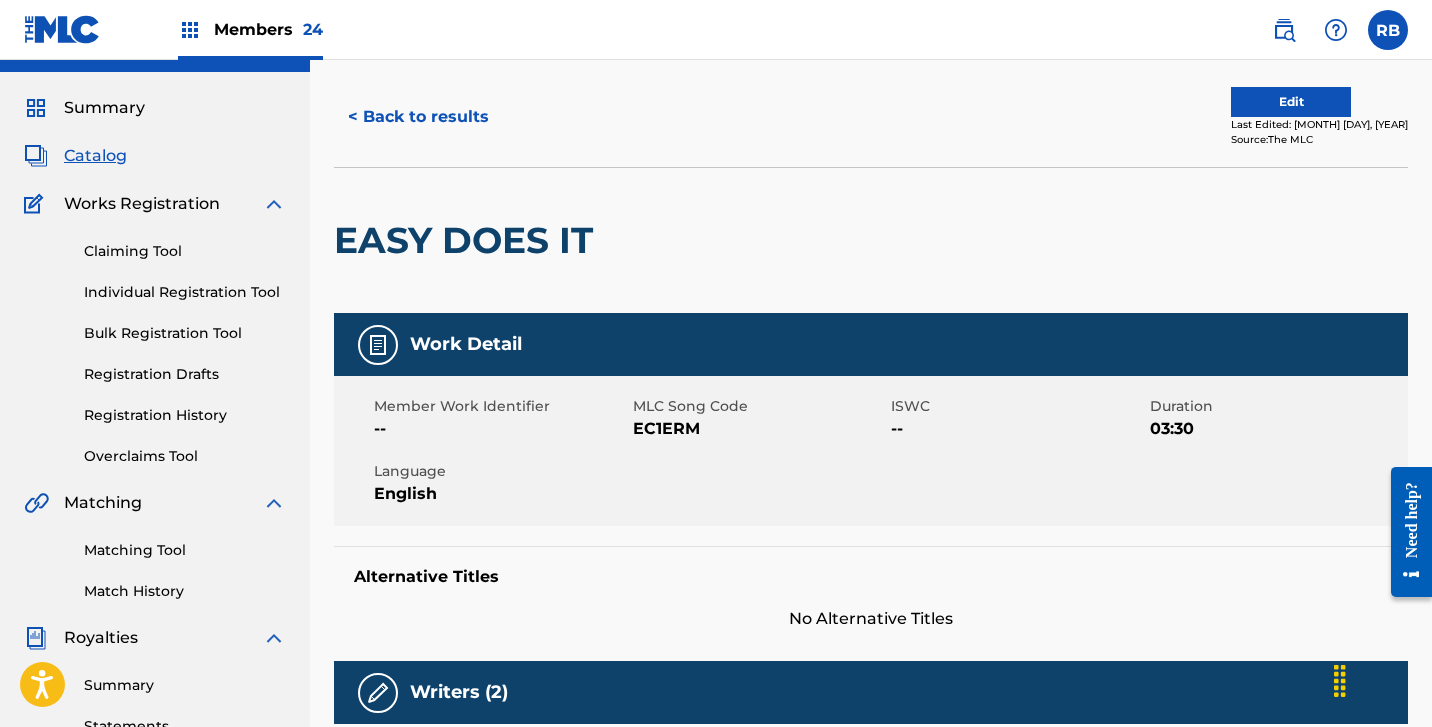 click on "Individual Registration Tool" at bounding box center (185, 292) 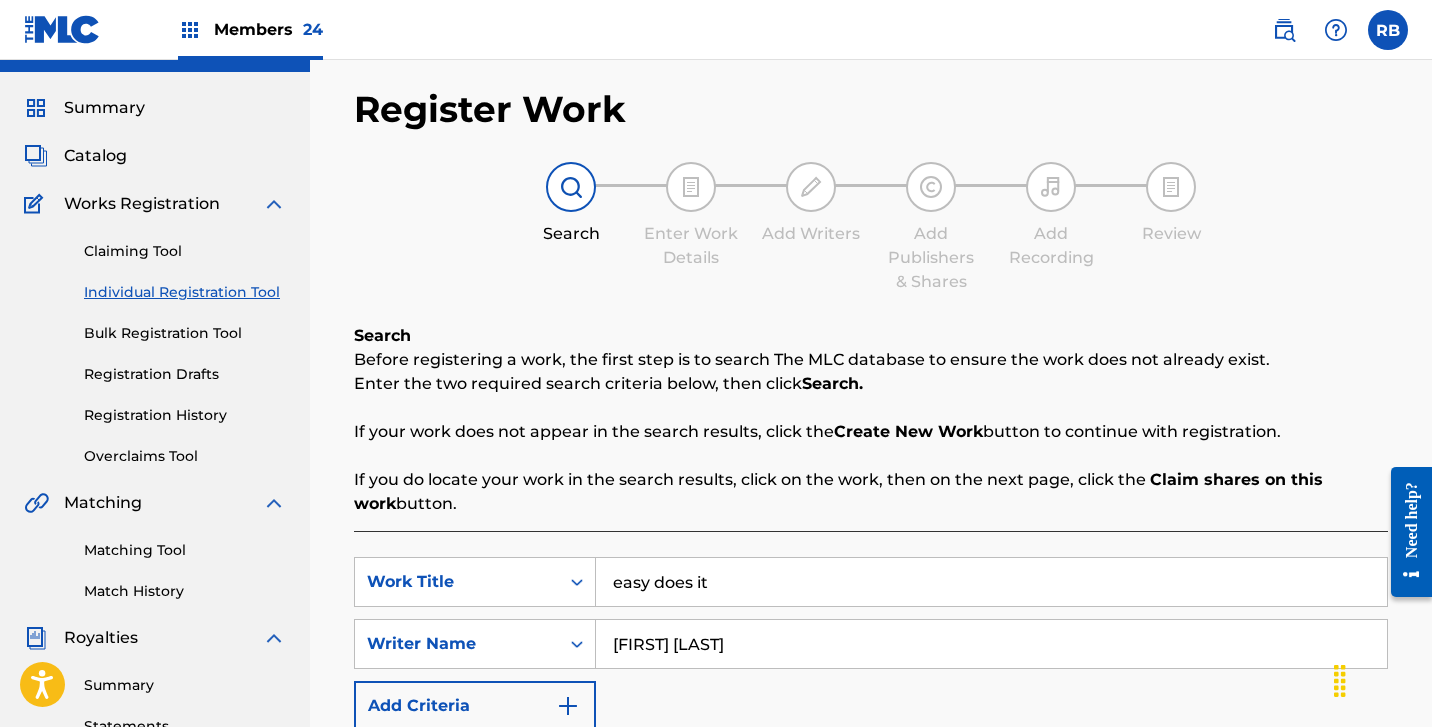 scroll, scrollTop: 0, scrollLeft: 0, axis: both 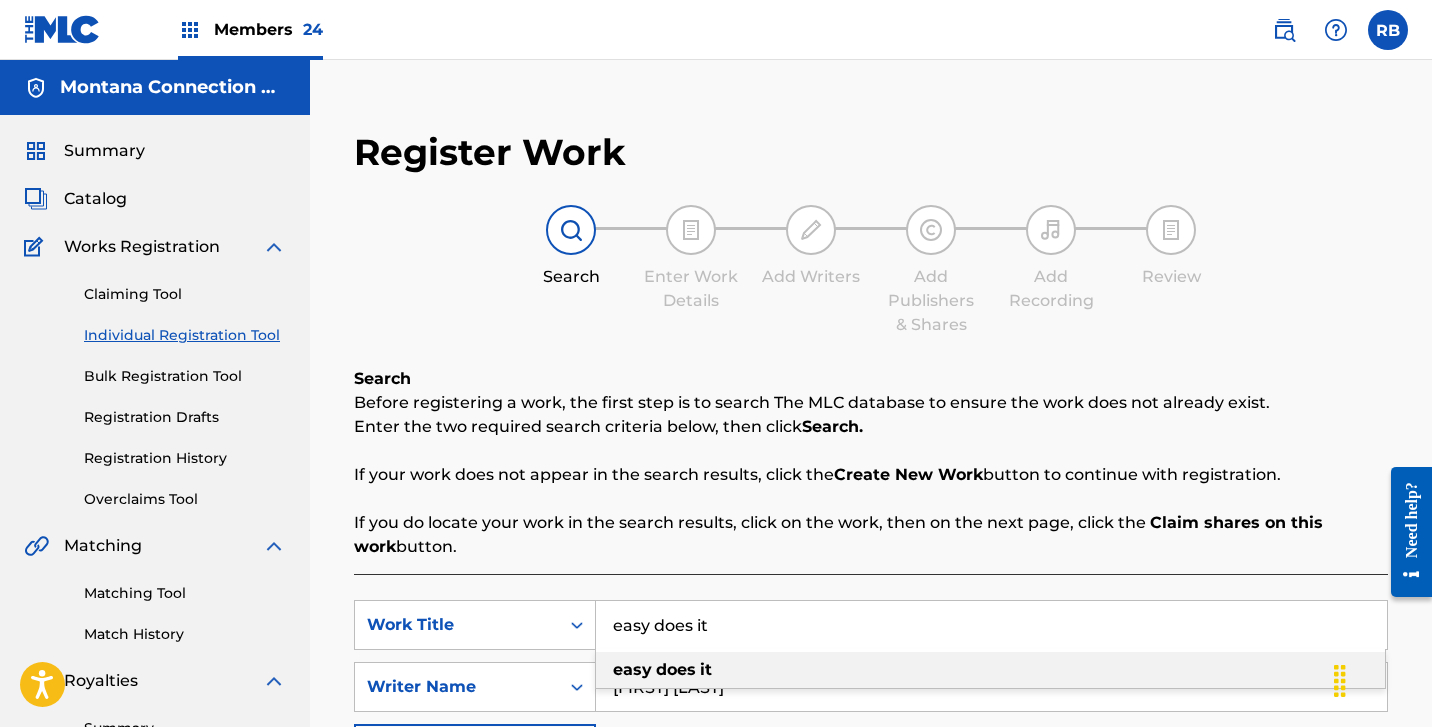 drag, startPoint x: 726, startPoint y: 624, endPoint x: 536, endPoint y: 584, distance: 194.16487 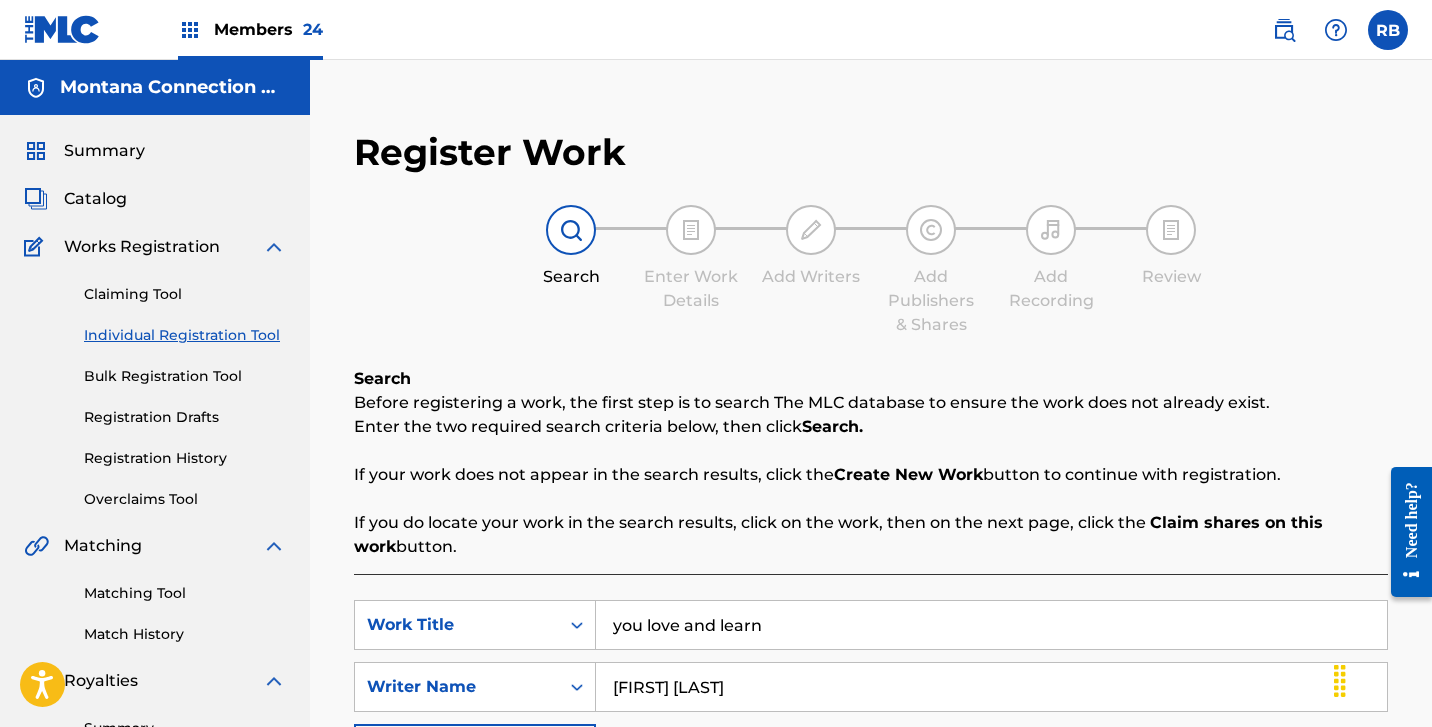 type on "you love and learn" 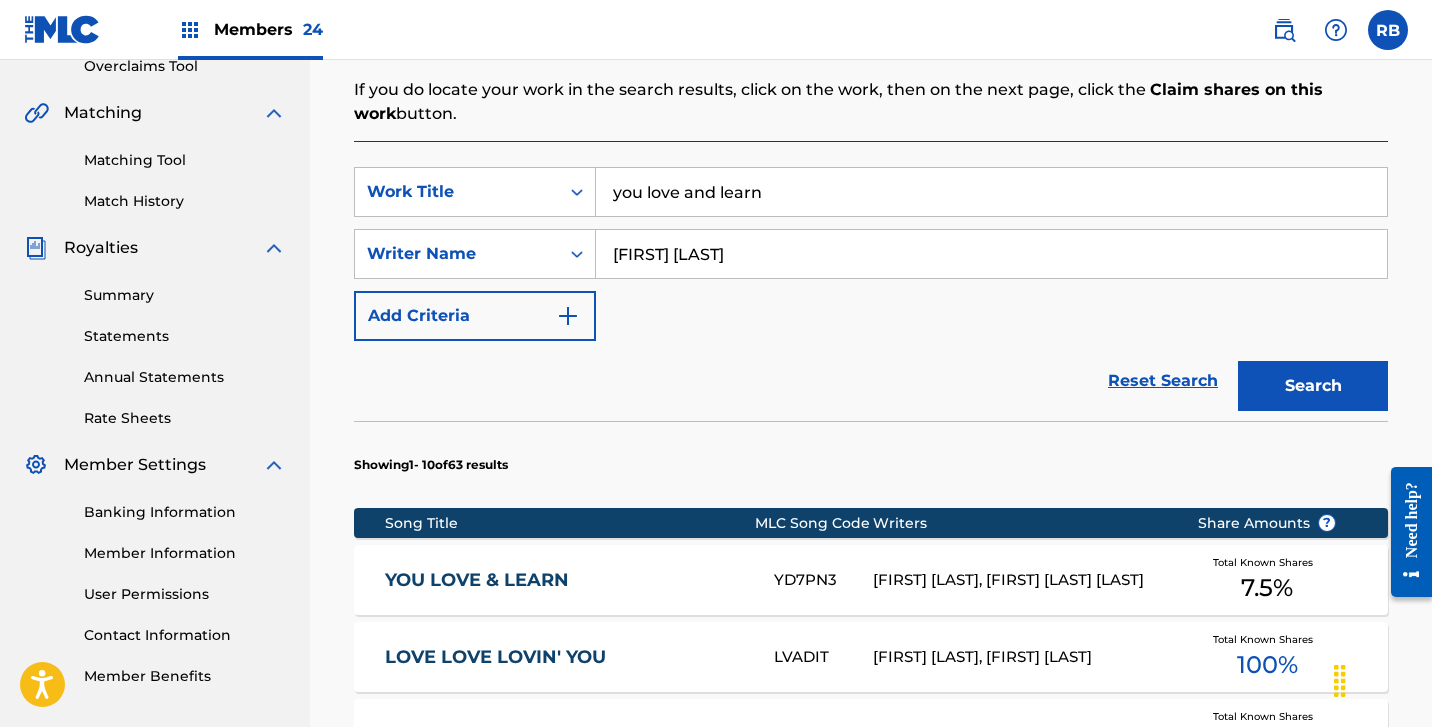 scroll, scrollTop: 435, scrollLeft: 0, axis: vertical 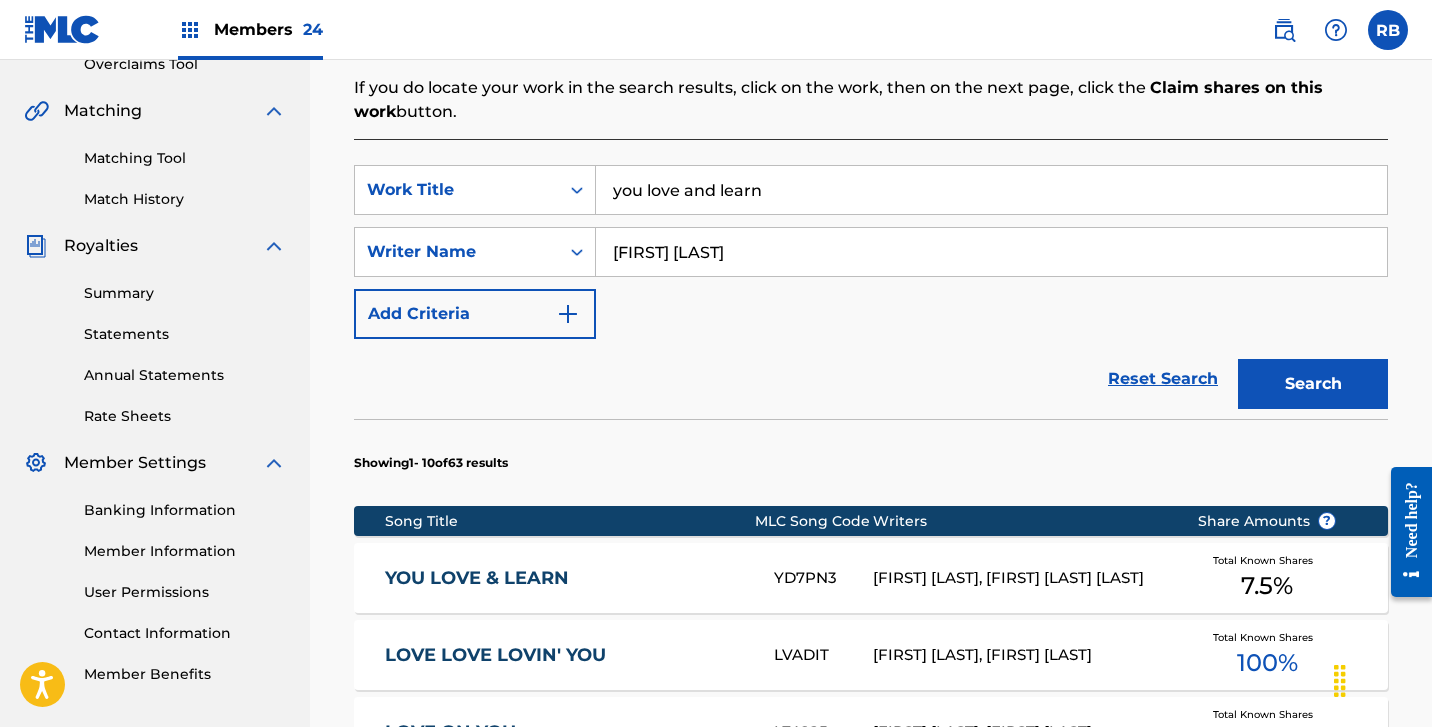 click on "YOU LOVE & LEARN" at bounding box center [566, 578] 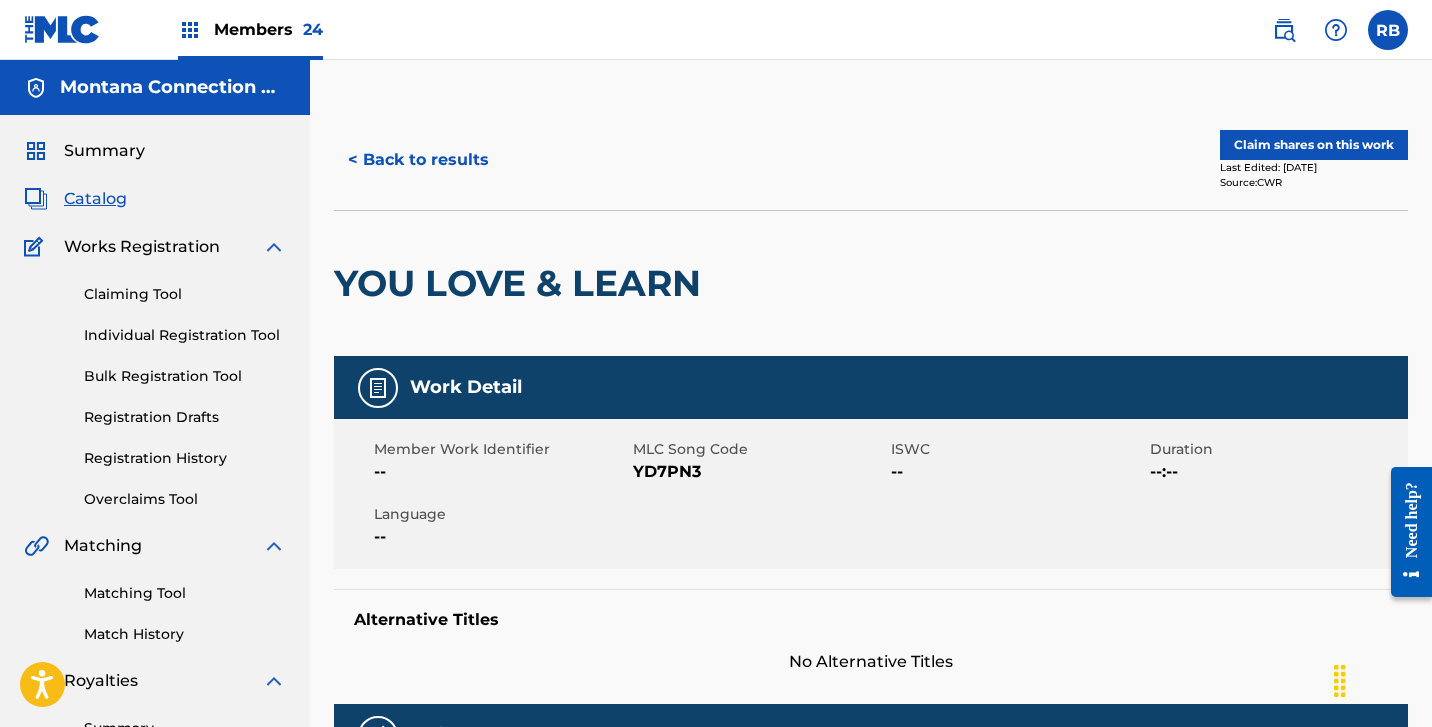 scroll, scrollTop: 0, scrollLeft: 0, axis: both 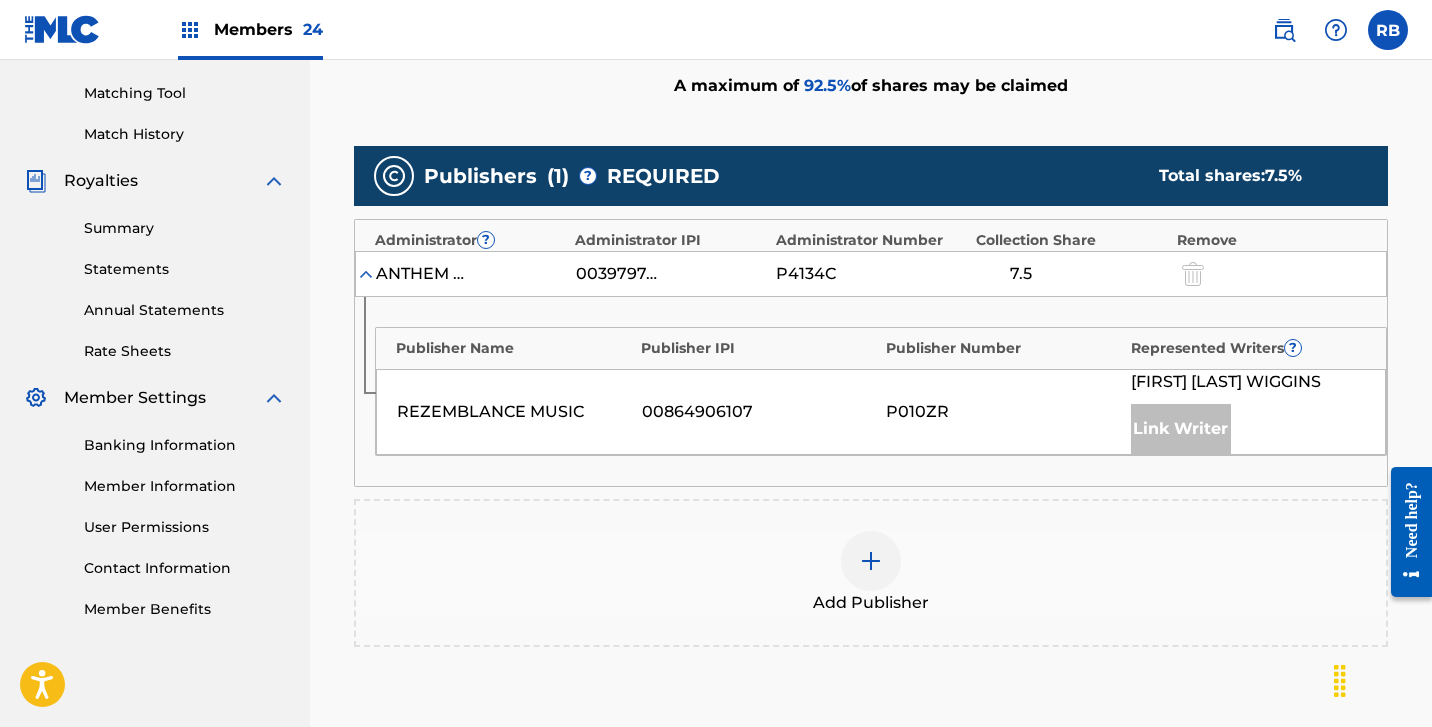 click at bounding box center [871, 561] 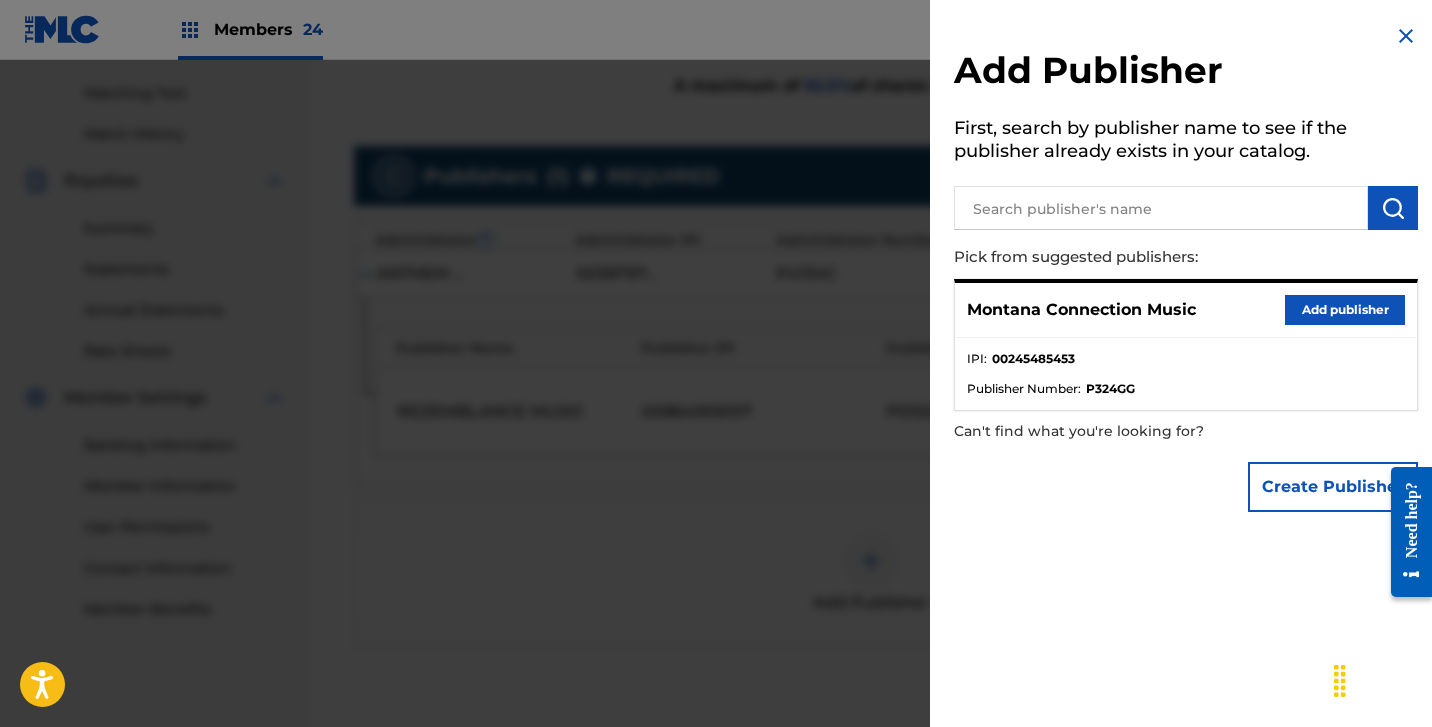 click on "Add publisher" at bounding box center [1345, 310] 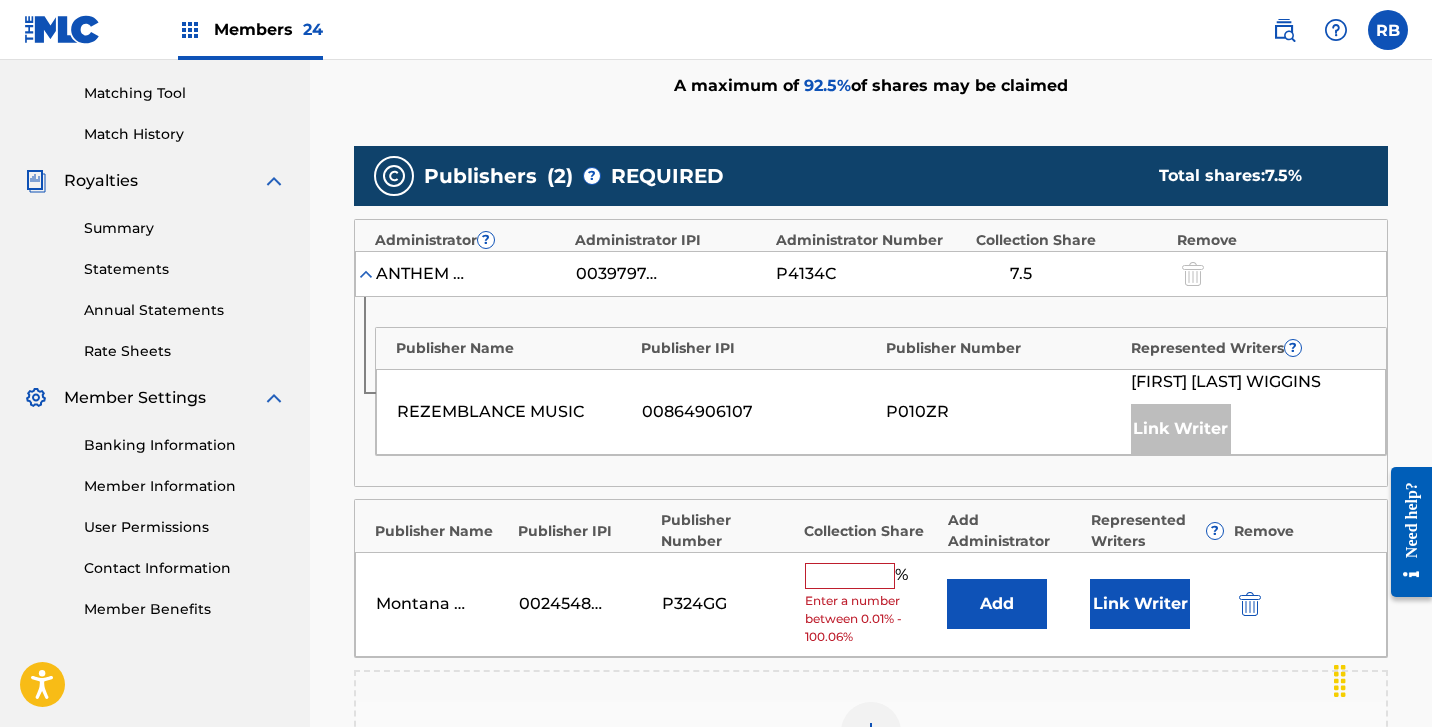 click at bounding box center [850, 576] 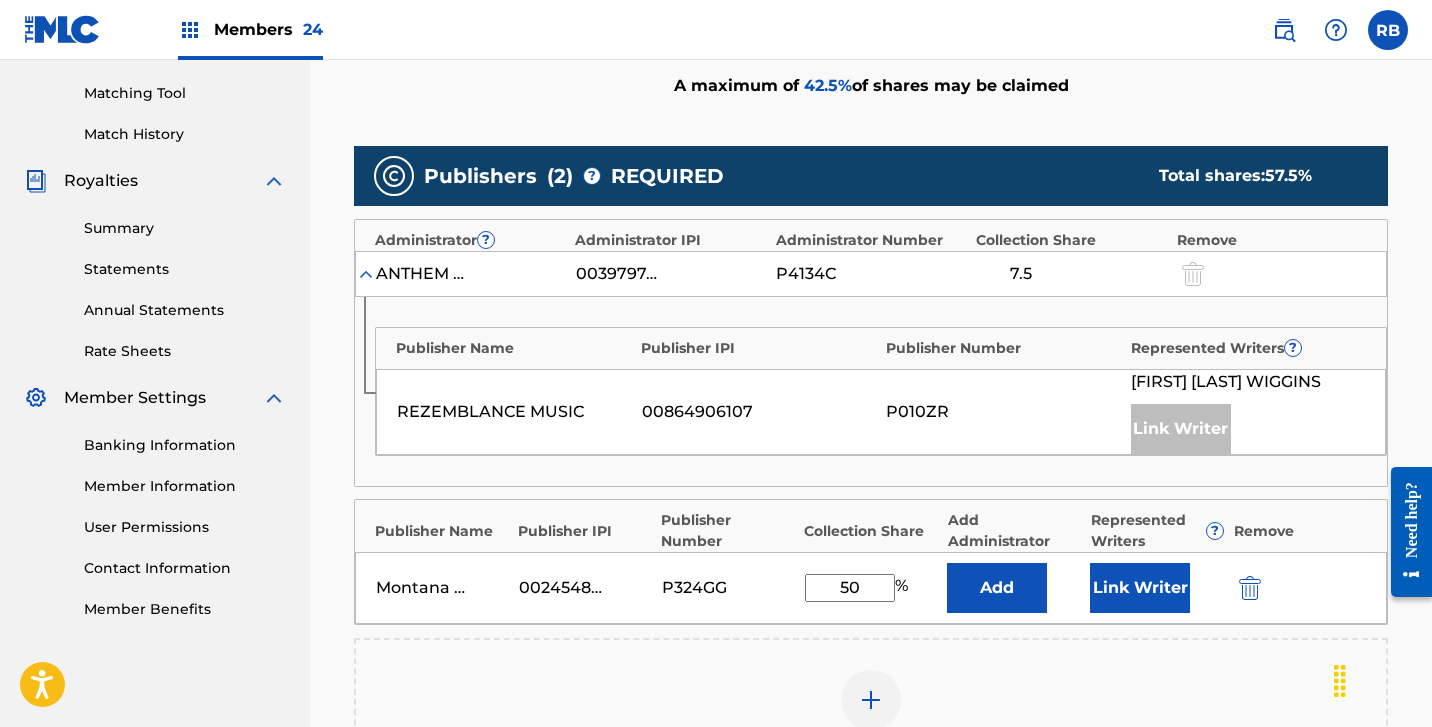 type on "50" 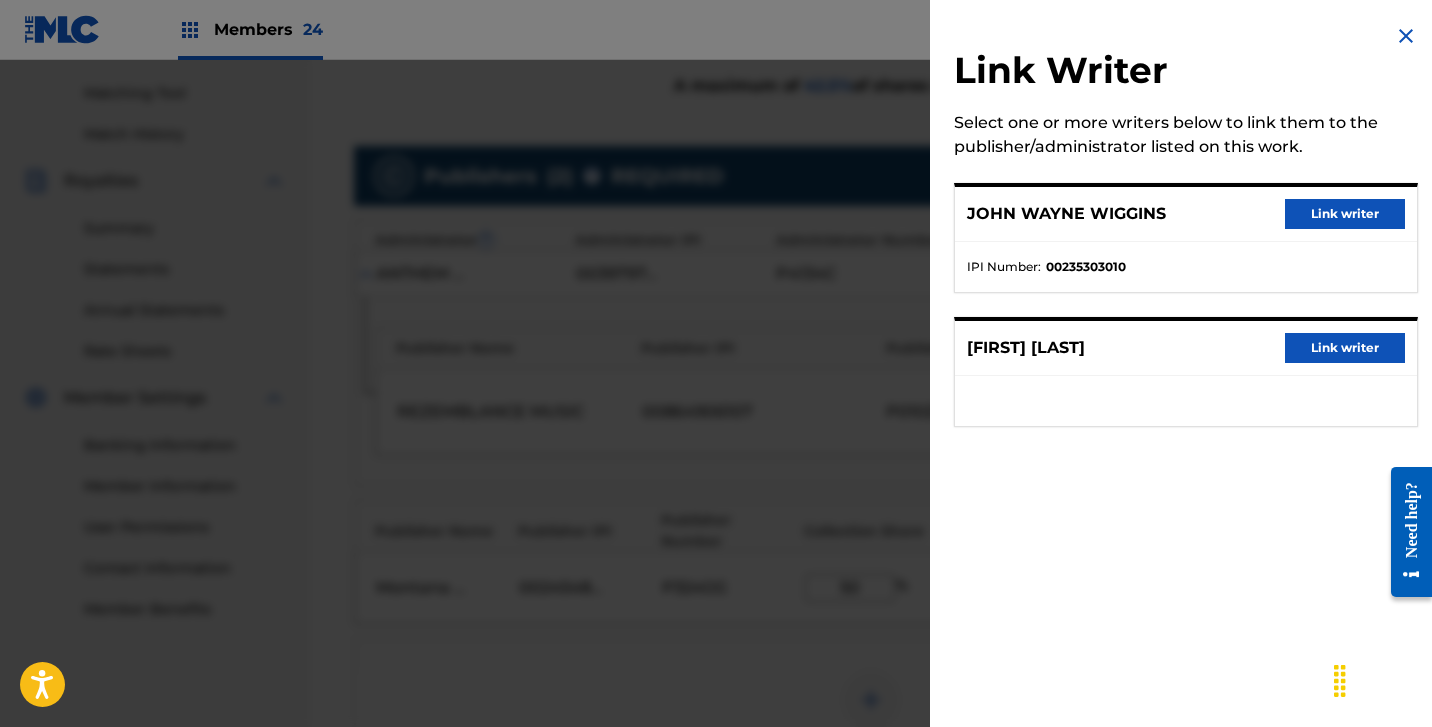 click on "Link writer" at bounding box center [1345, 348] 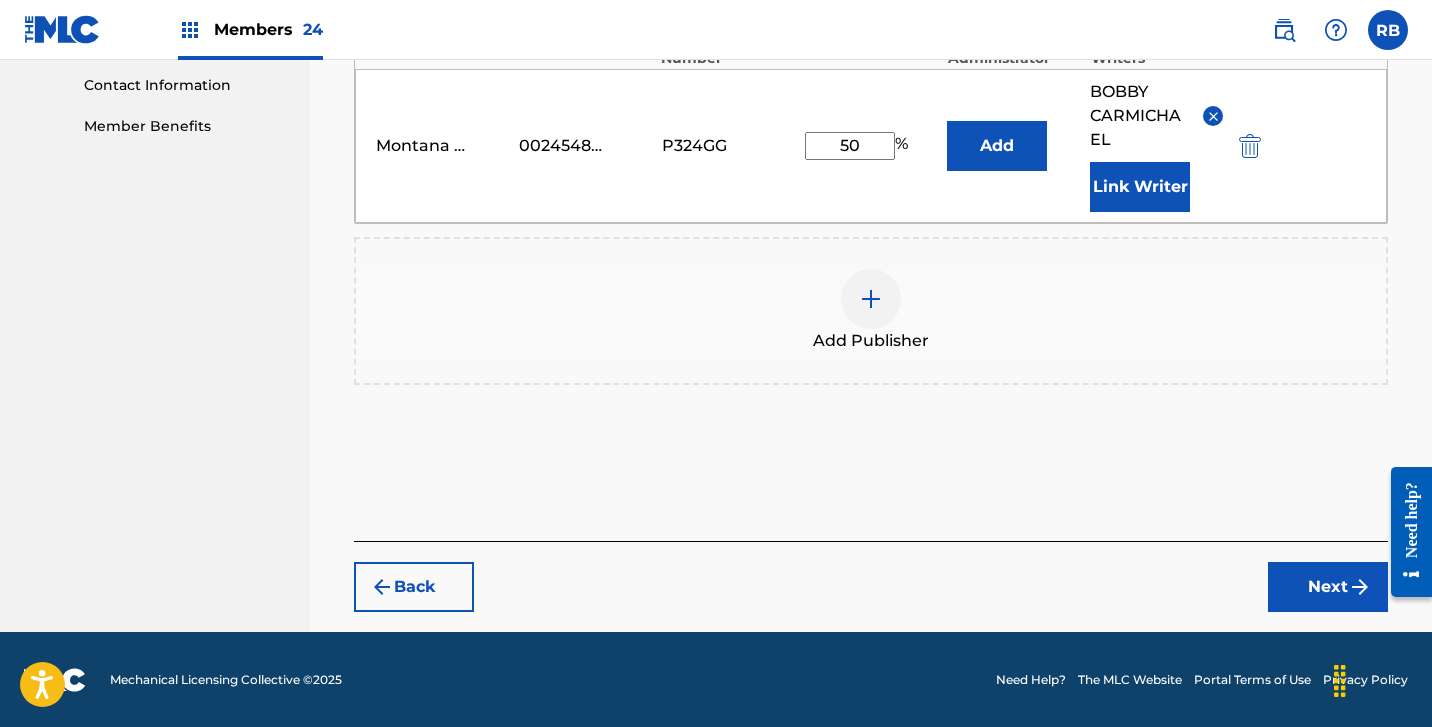 click on "Next" at bounding box center (1328, 587) 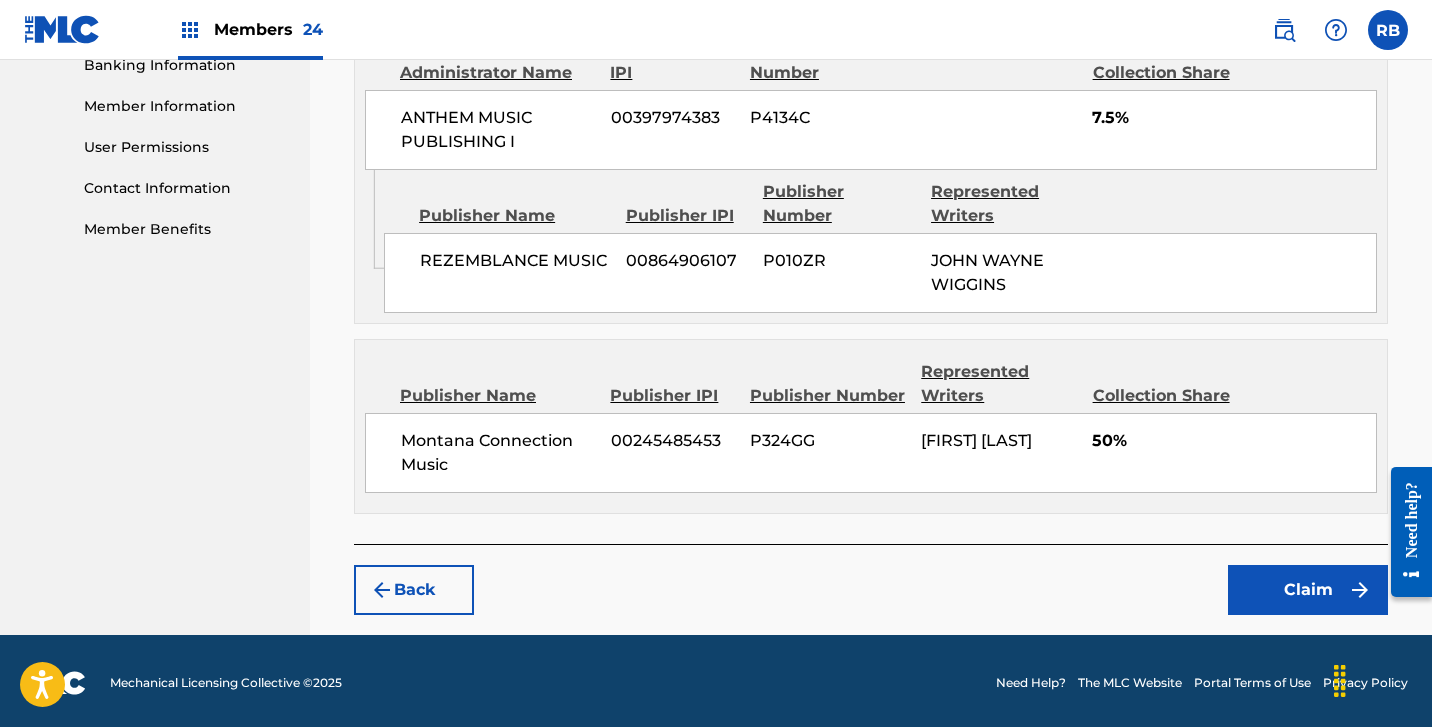 click on "Claim" at bounding box center (1308, 590) 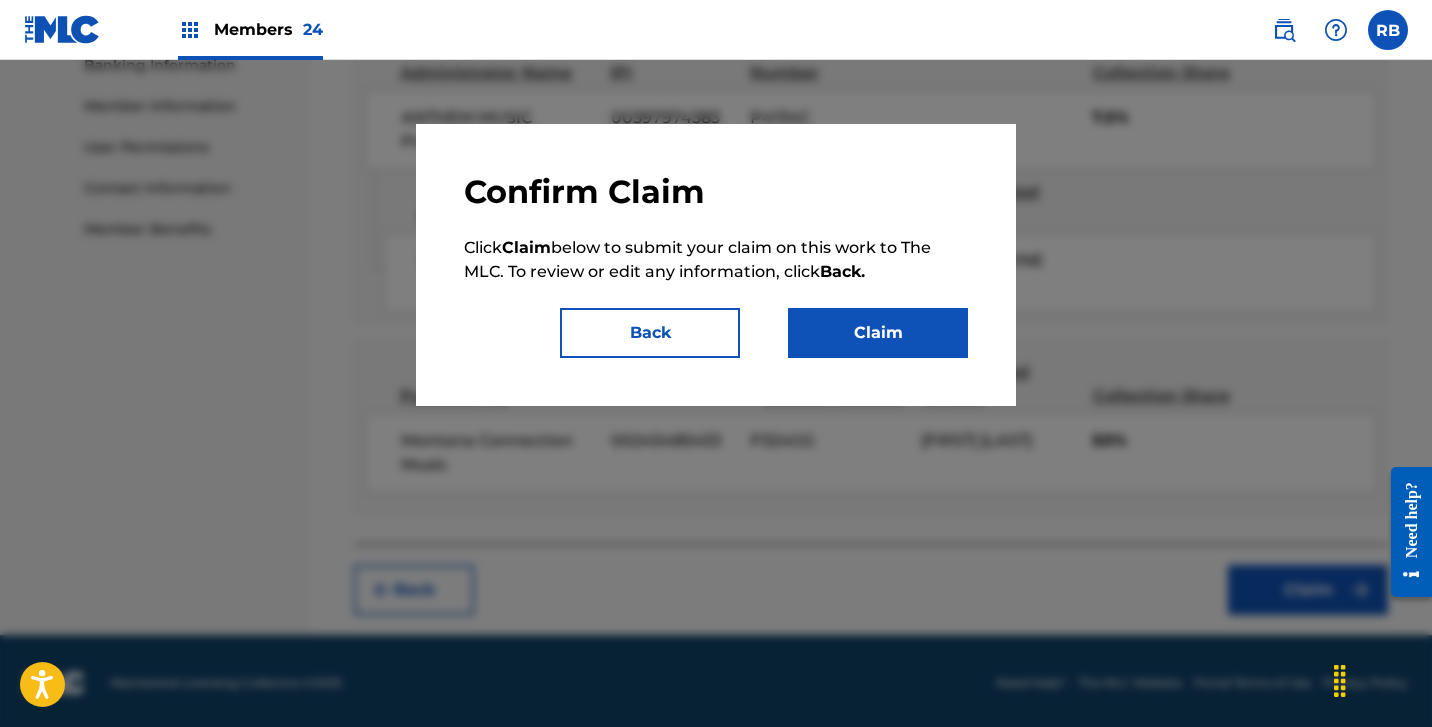 click on "Claim" at bounding box center (878, 333) 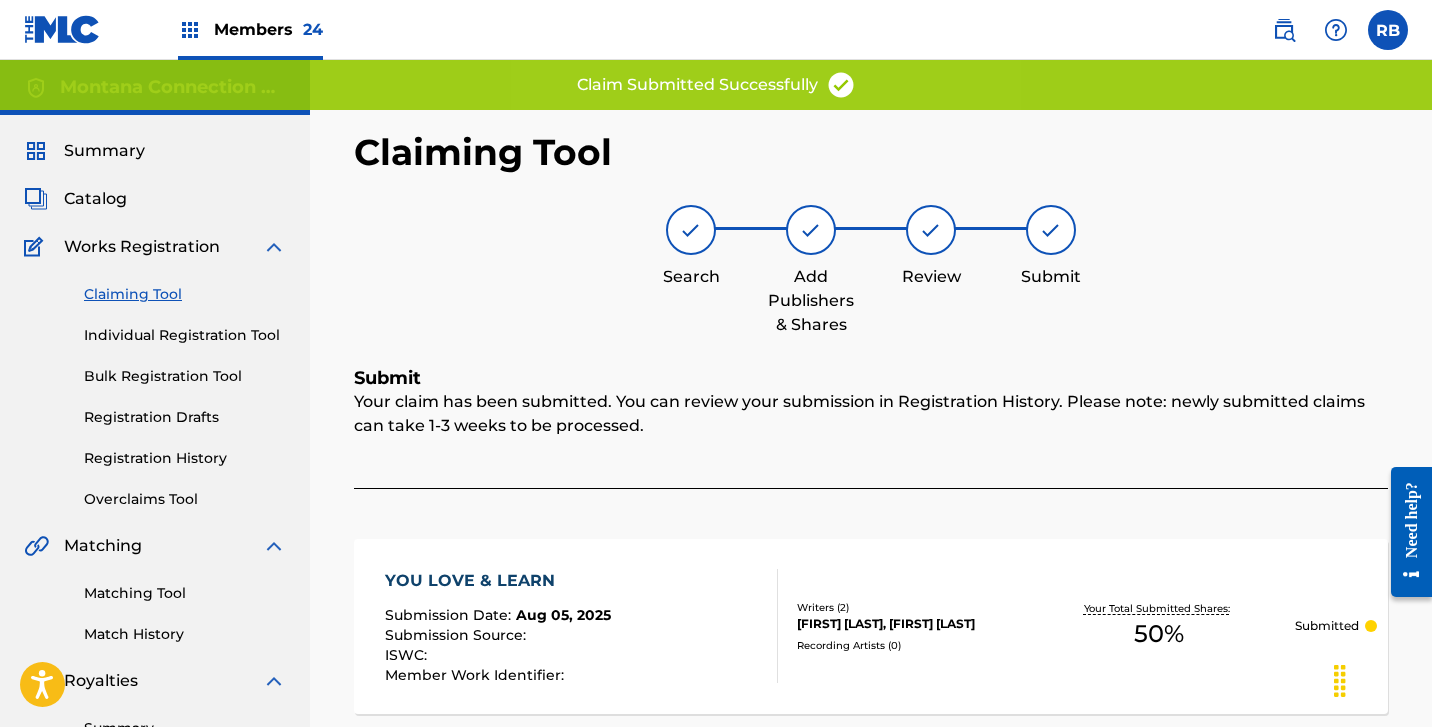 scroll, scrollTop: 0, scrollLeft: 0, axis: both 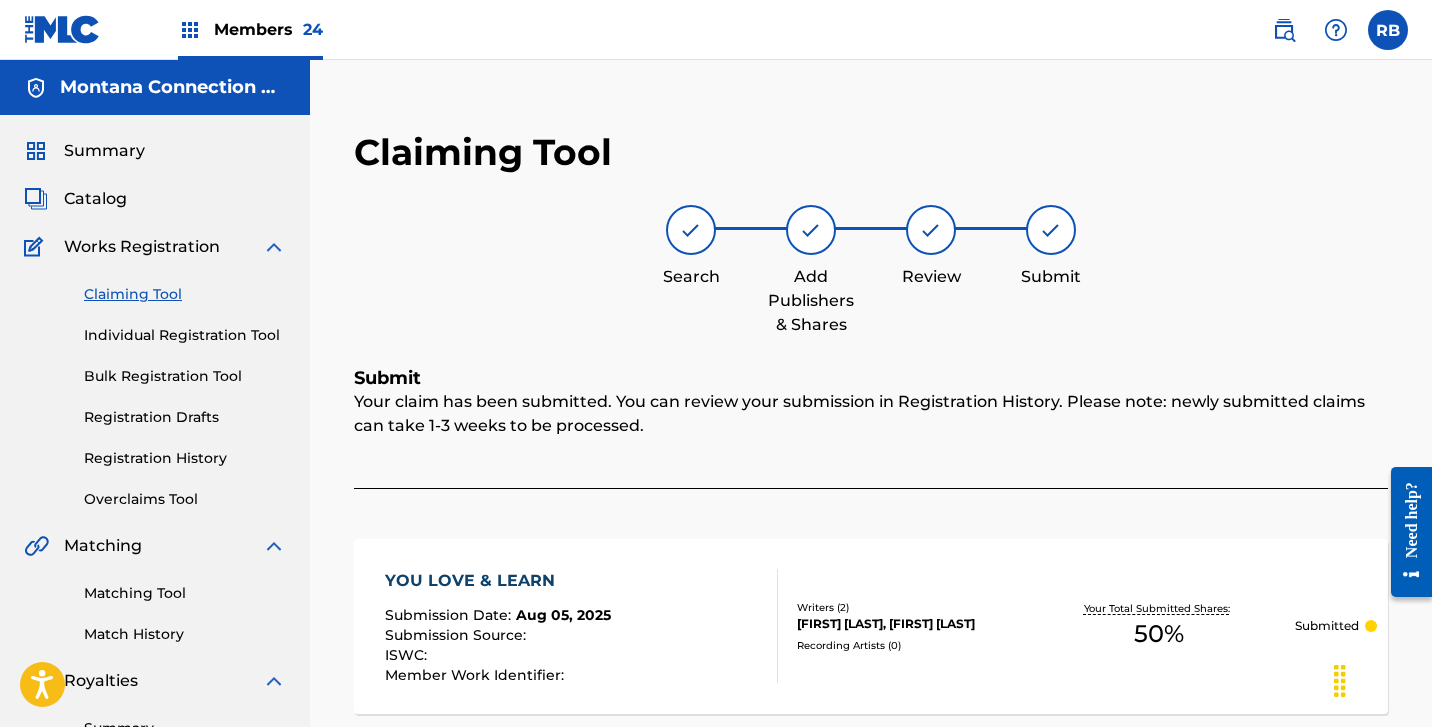 click on "Individual Registration Tool" at bounding box center [185, 335] 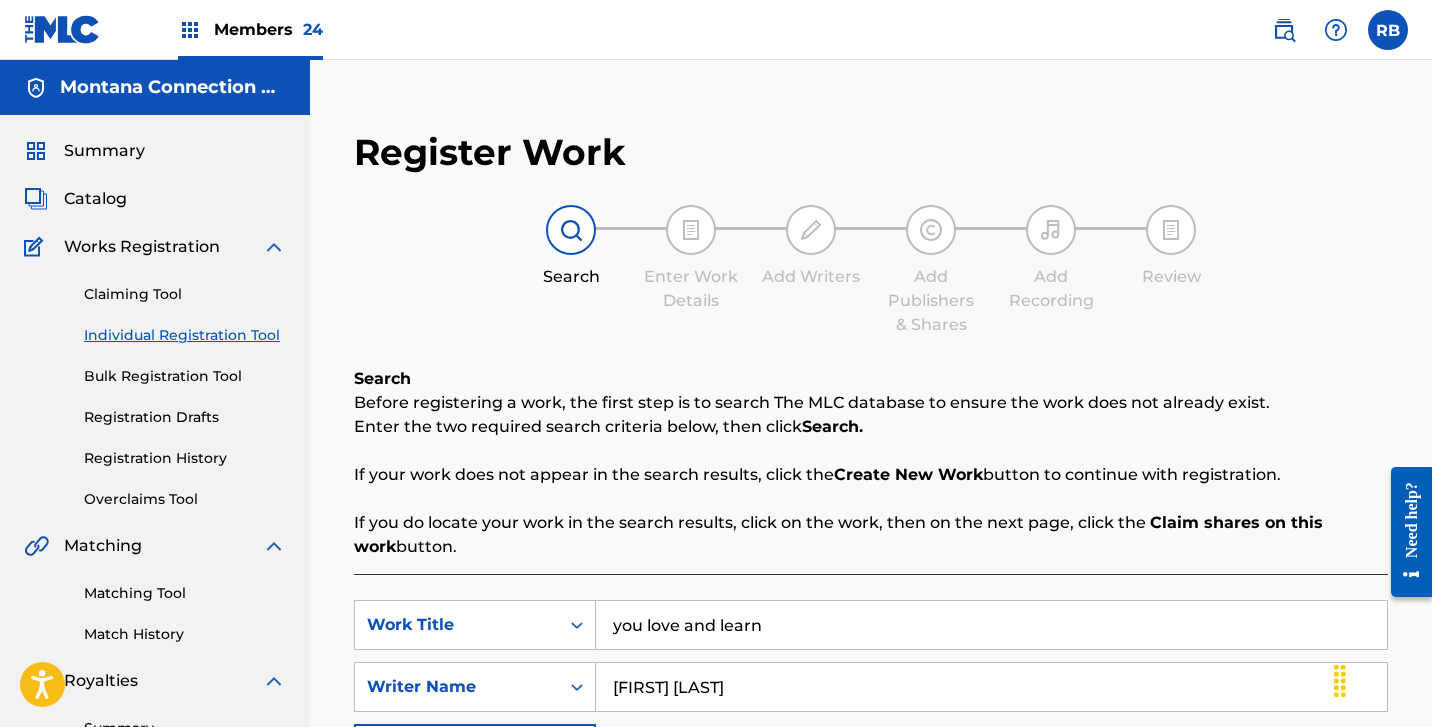 drag, startPoint x: 788, startPoint y: 621, endPoint x: 354, endPoint y: 567, distance: 437.34656 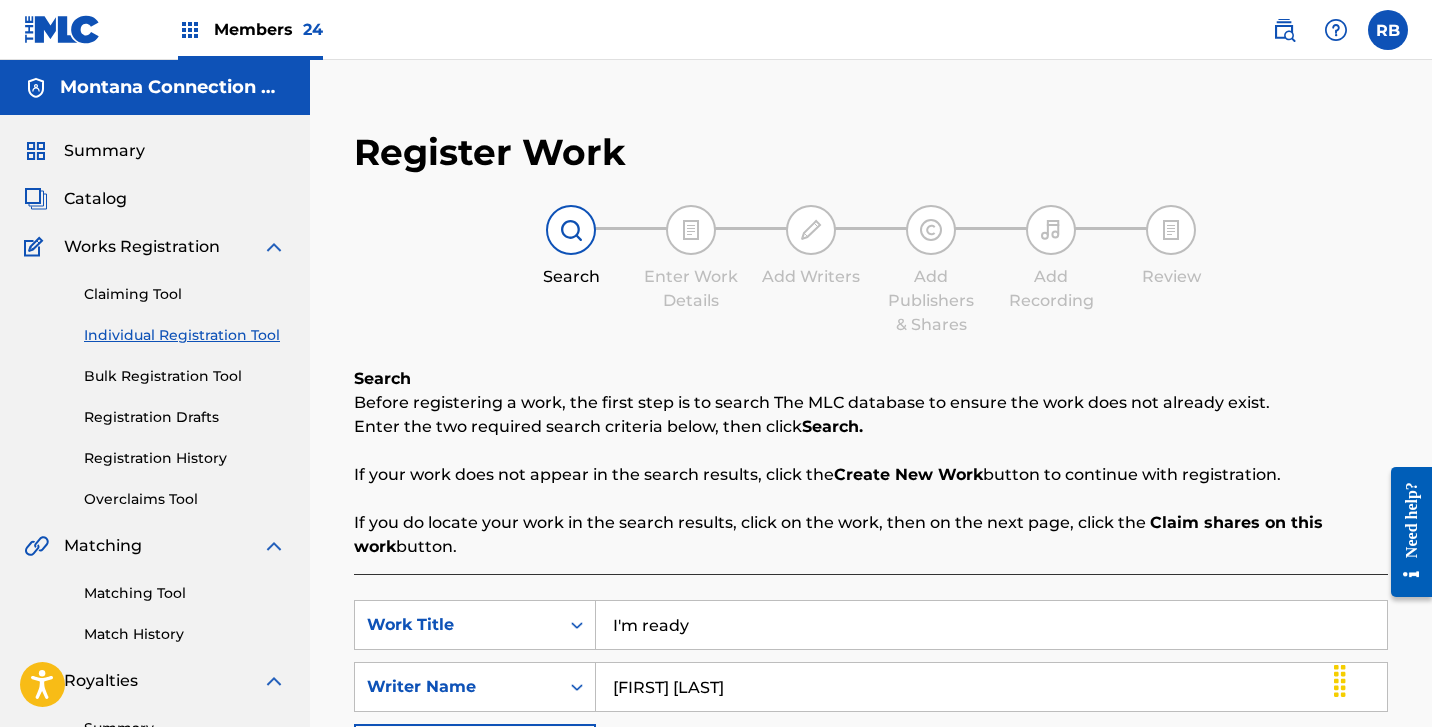 type on "I'm ready" 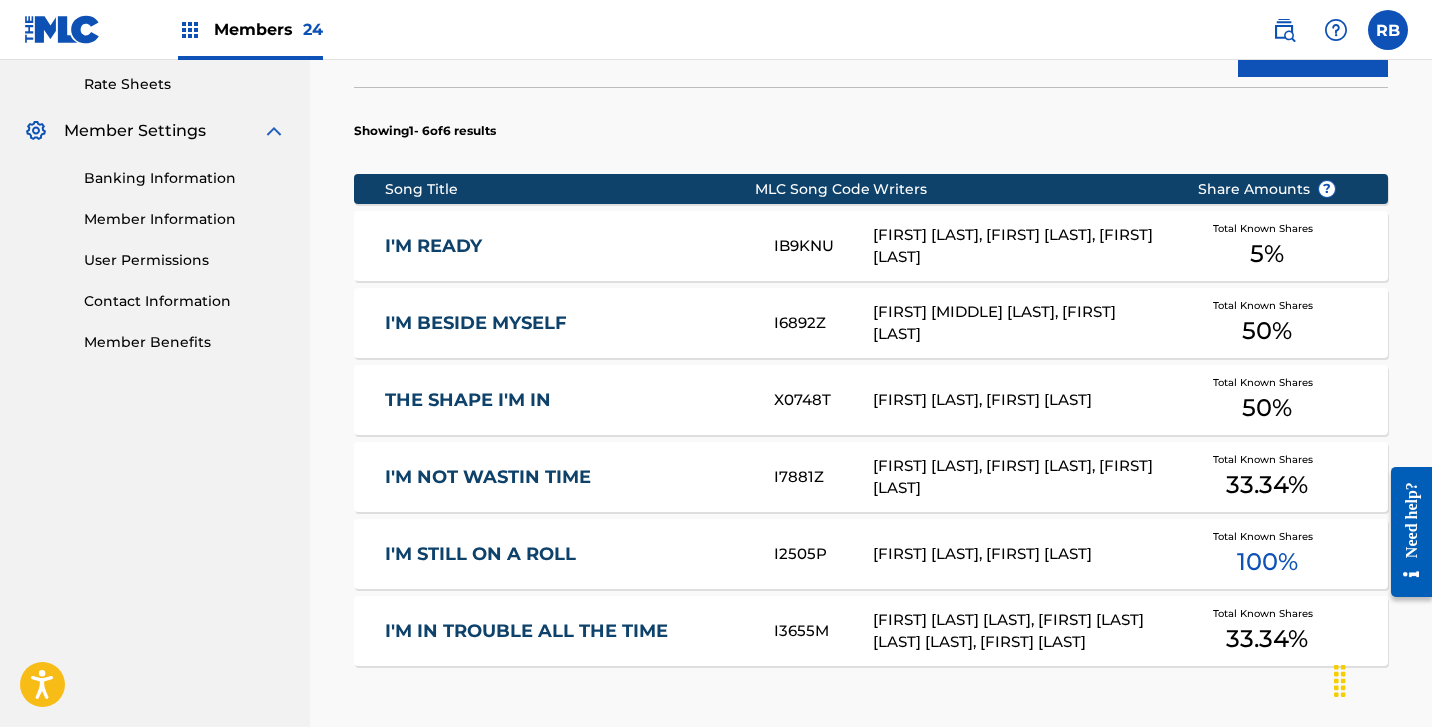 scroll, scrollTop: 766, scrollLeft: 0, axis: vertical 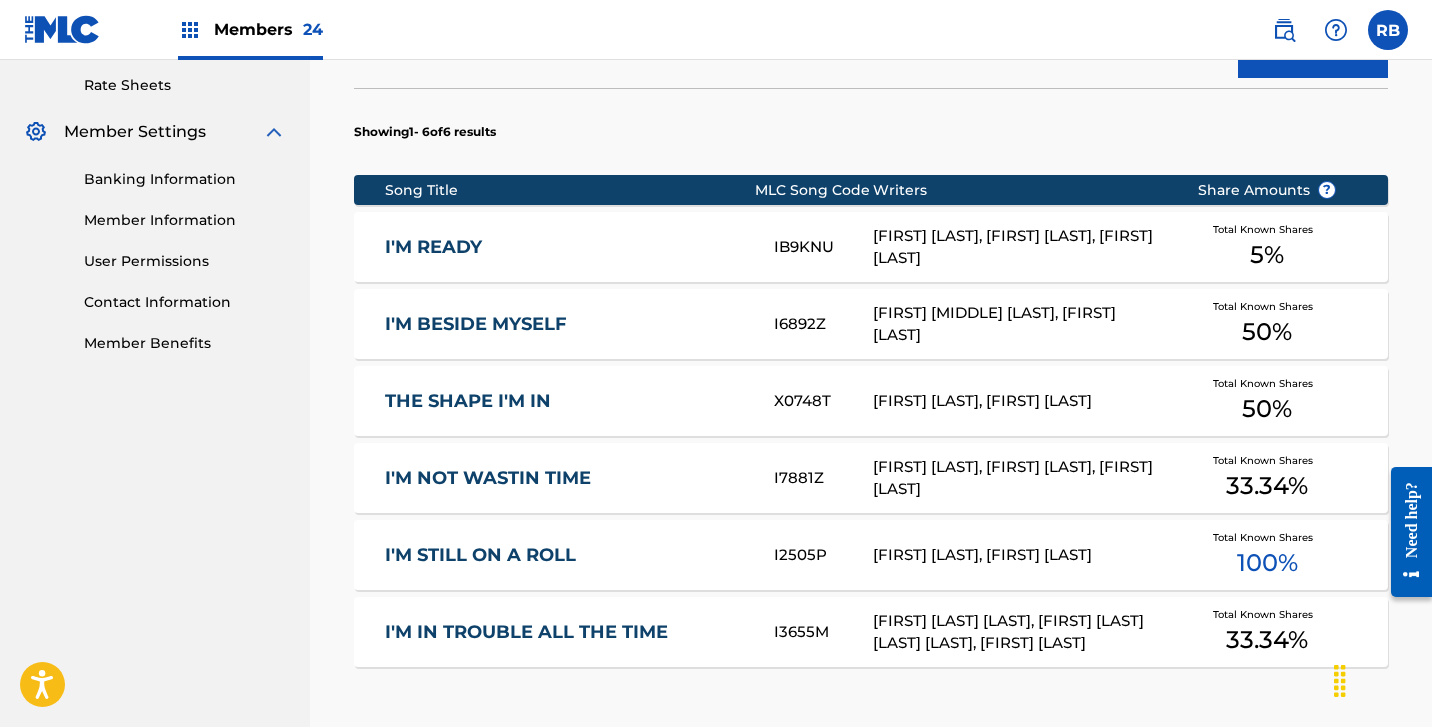 click on "I'M READY" at bounding box center (566, 247) 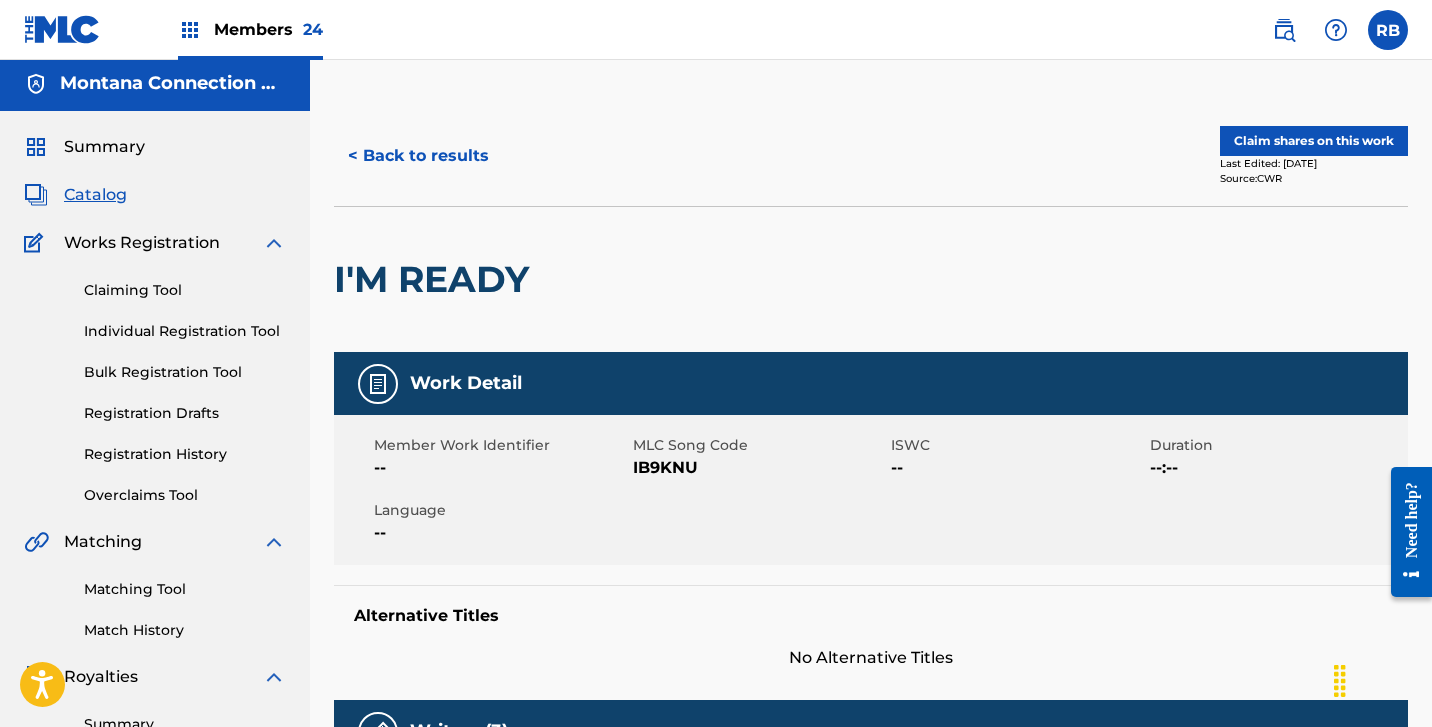 scroll, scrollTop: 0, scrollLeft: 0, axis: both 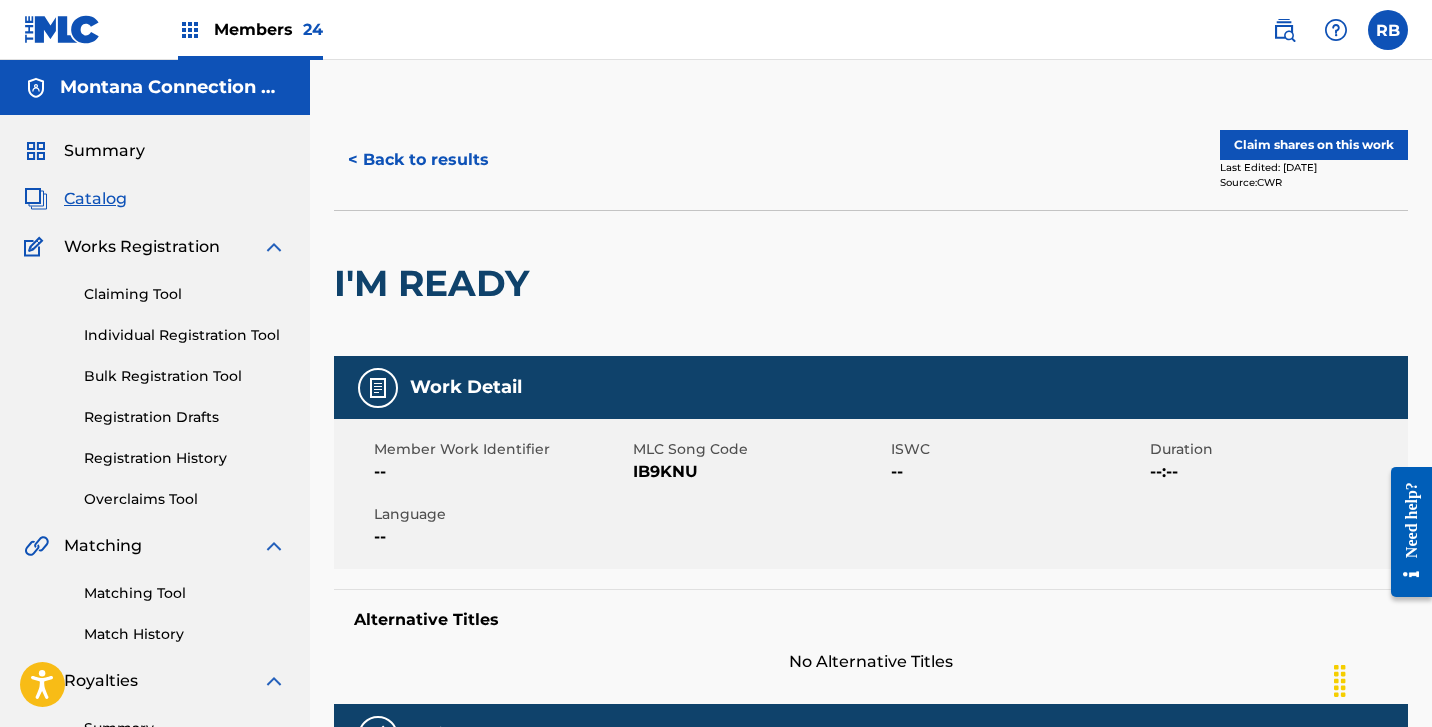 click on "Claim shares on this work" at bounding box center [1314, 145] 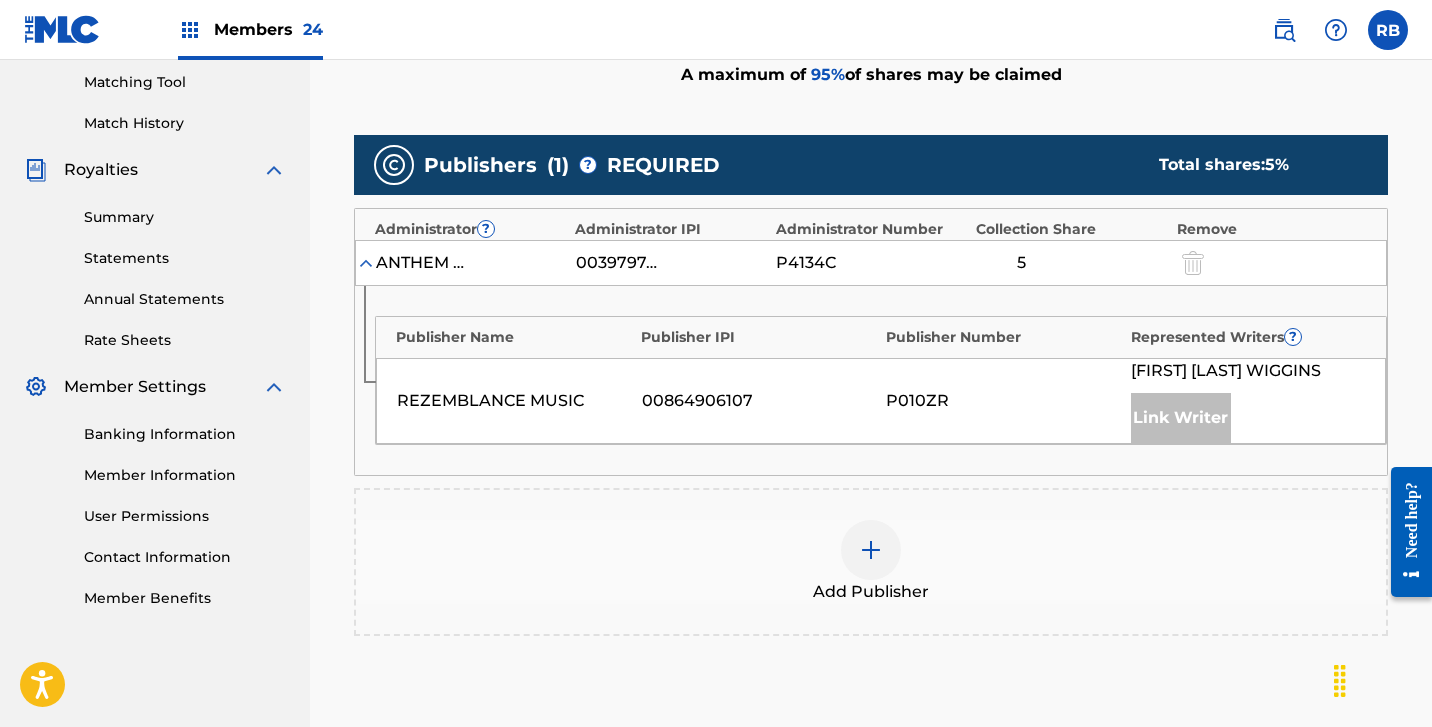 scroll, scrollTop: 528, scrollLeft: 0, axis: vertical 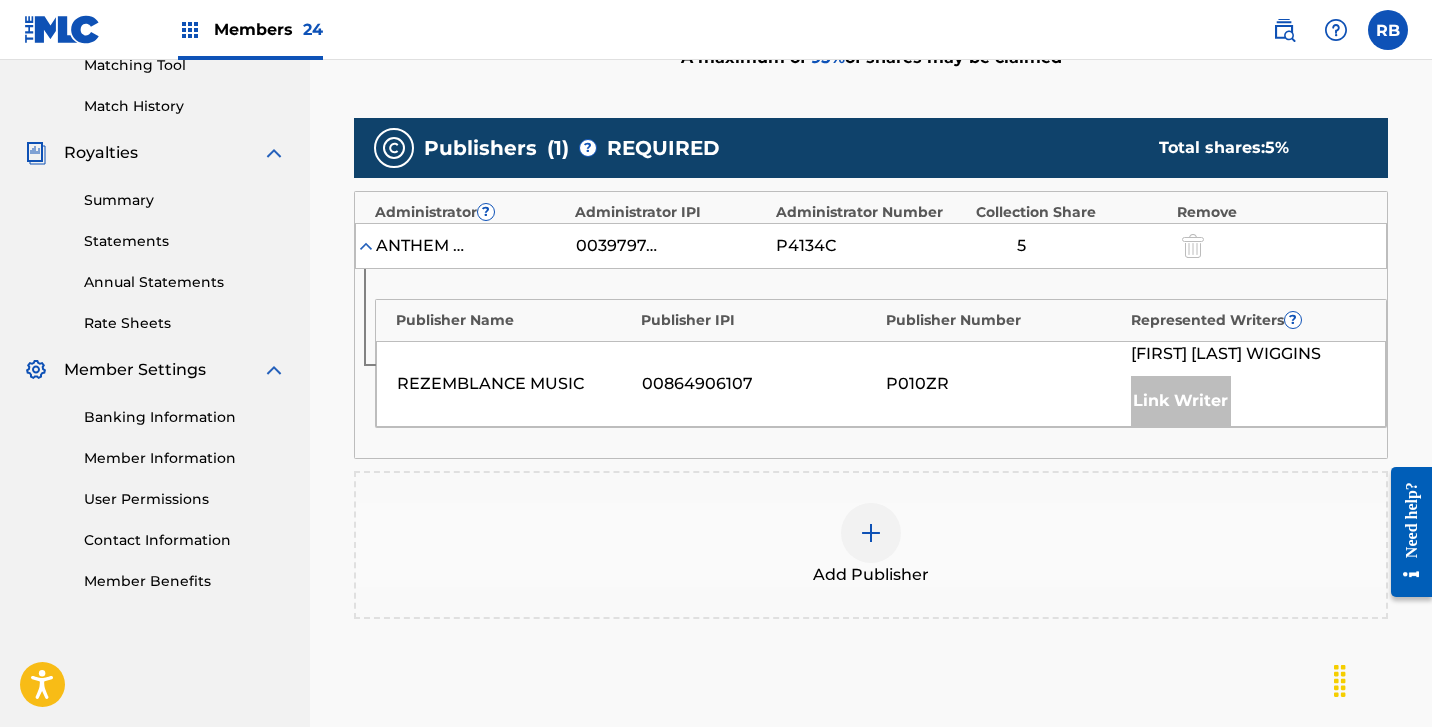 click at bounding box center [871, 533] 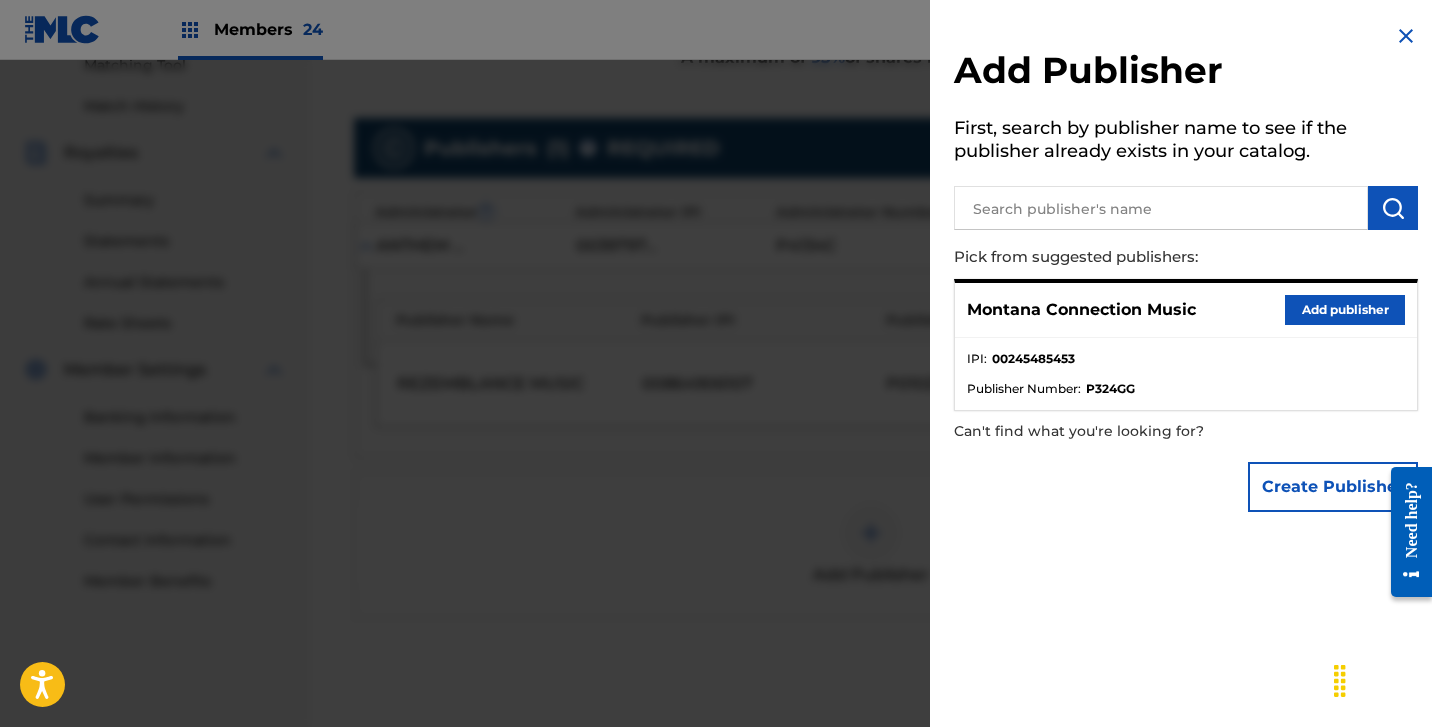 click on "Add publisher" at bounding box center [1345, 310] 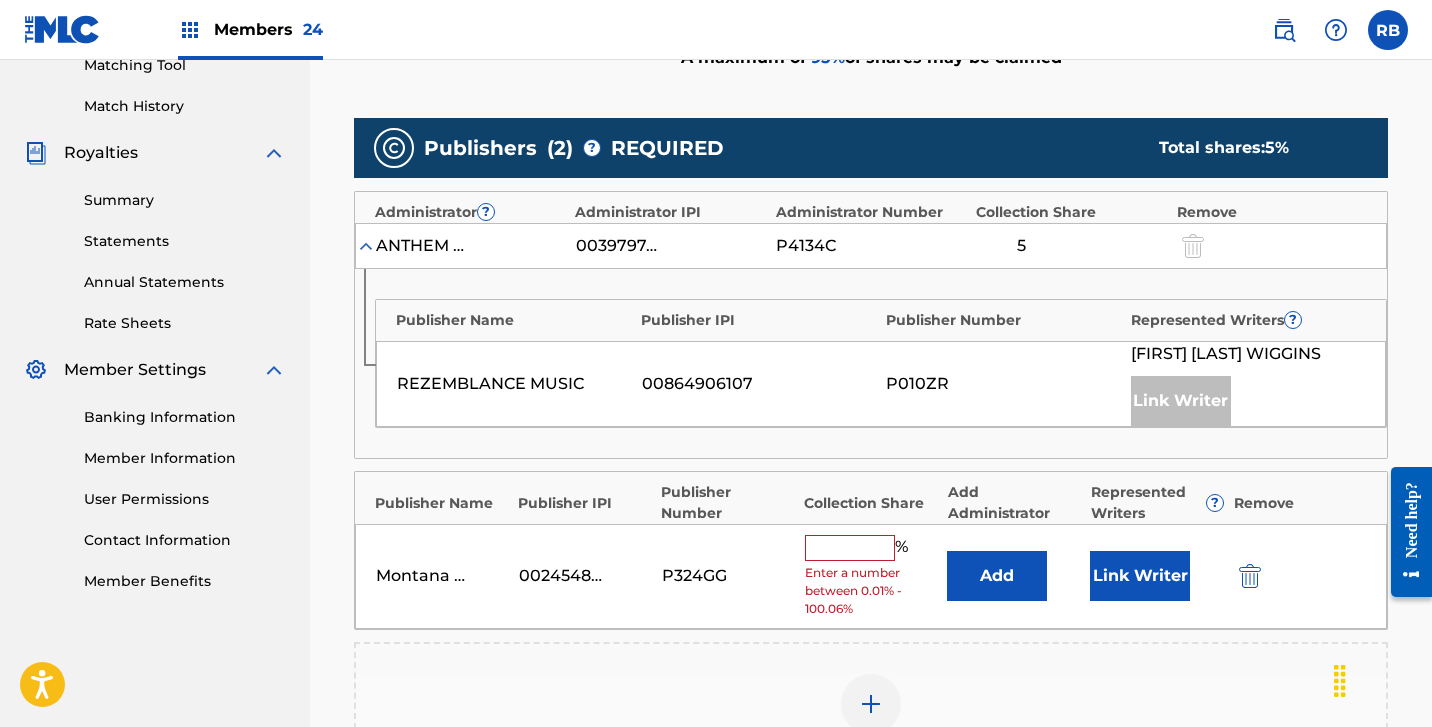 click at bounding box center [850, 548] 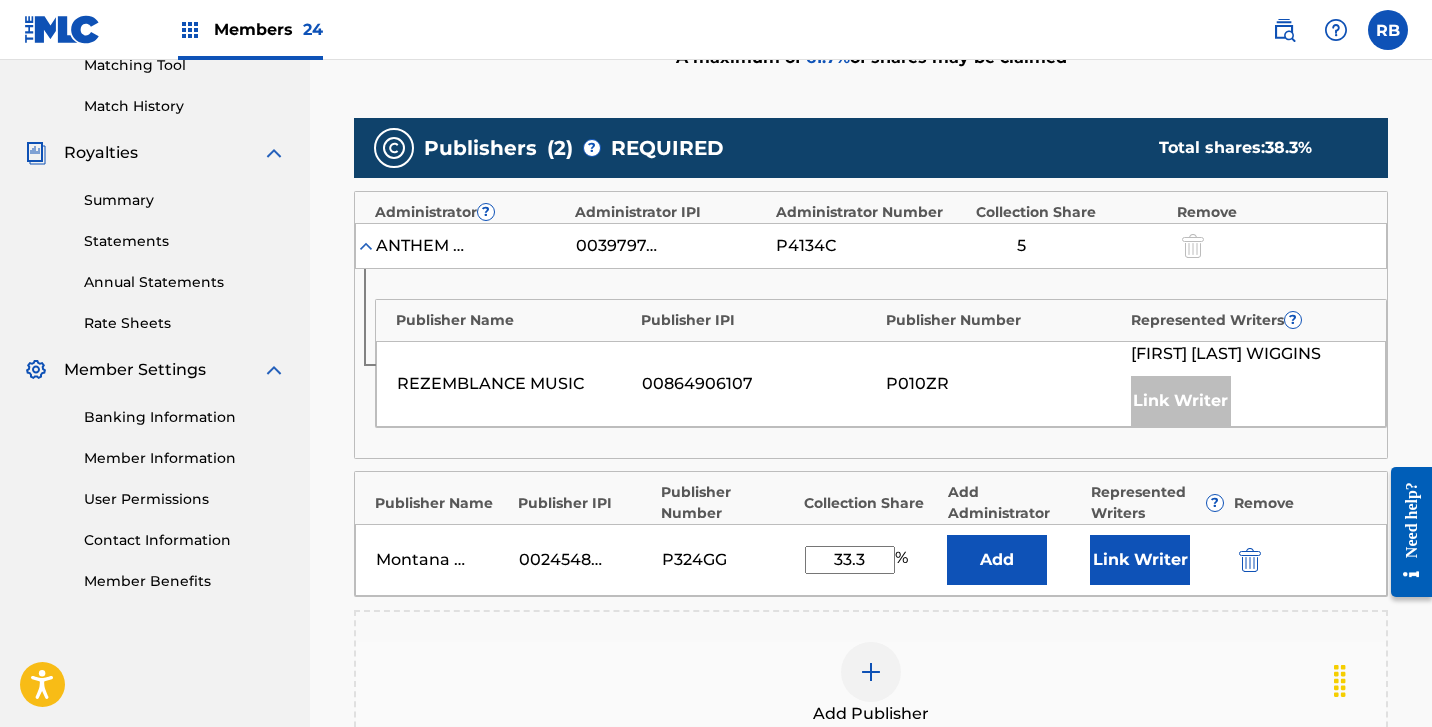 type on "33.3" 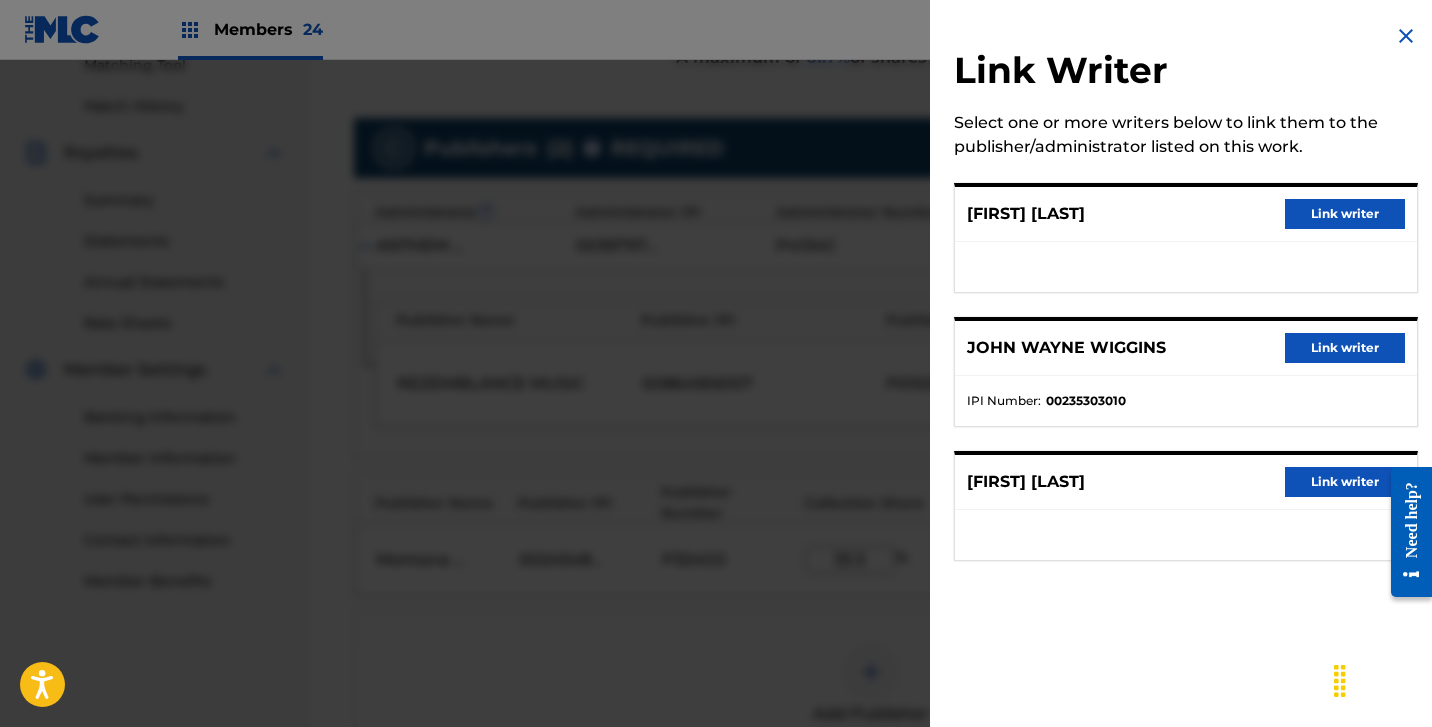 click on "Link writer" at bounding box center [1345, 482] 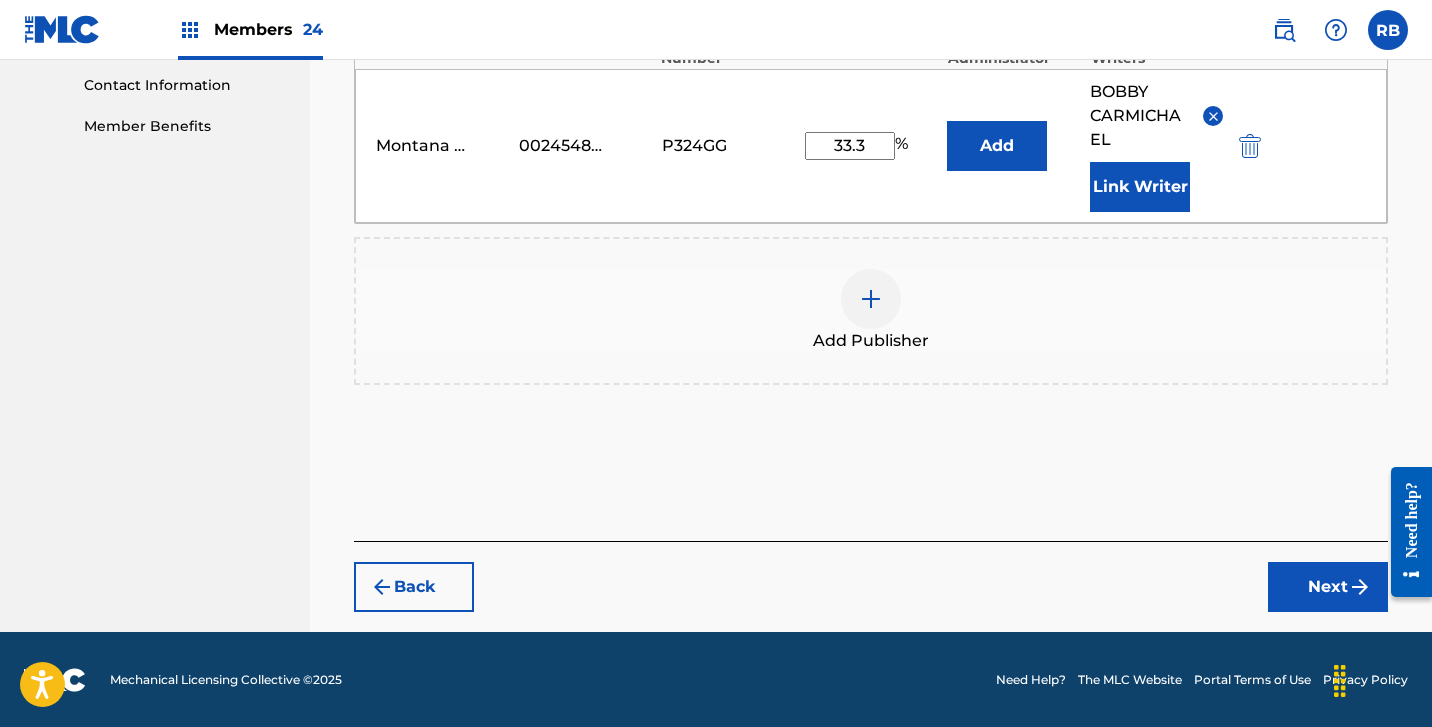 click on "Next" at bounding box center (1328, 587) 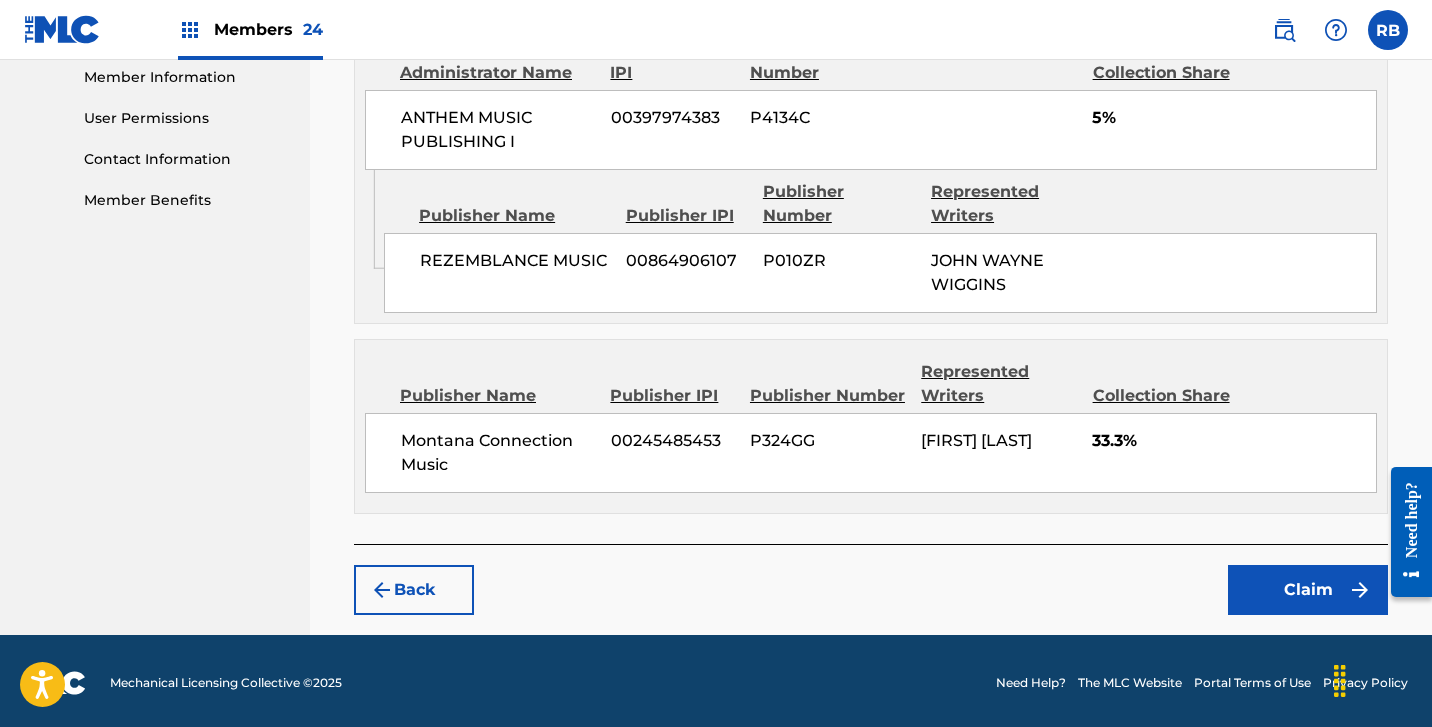 click on "Claim" at bounding box center (1308, 590) 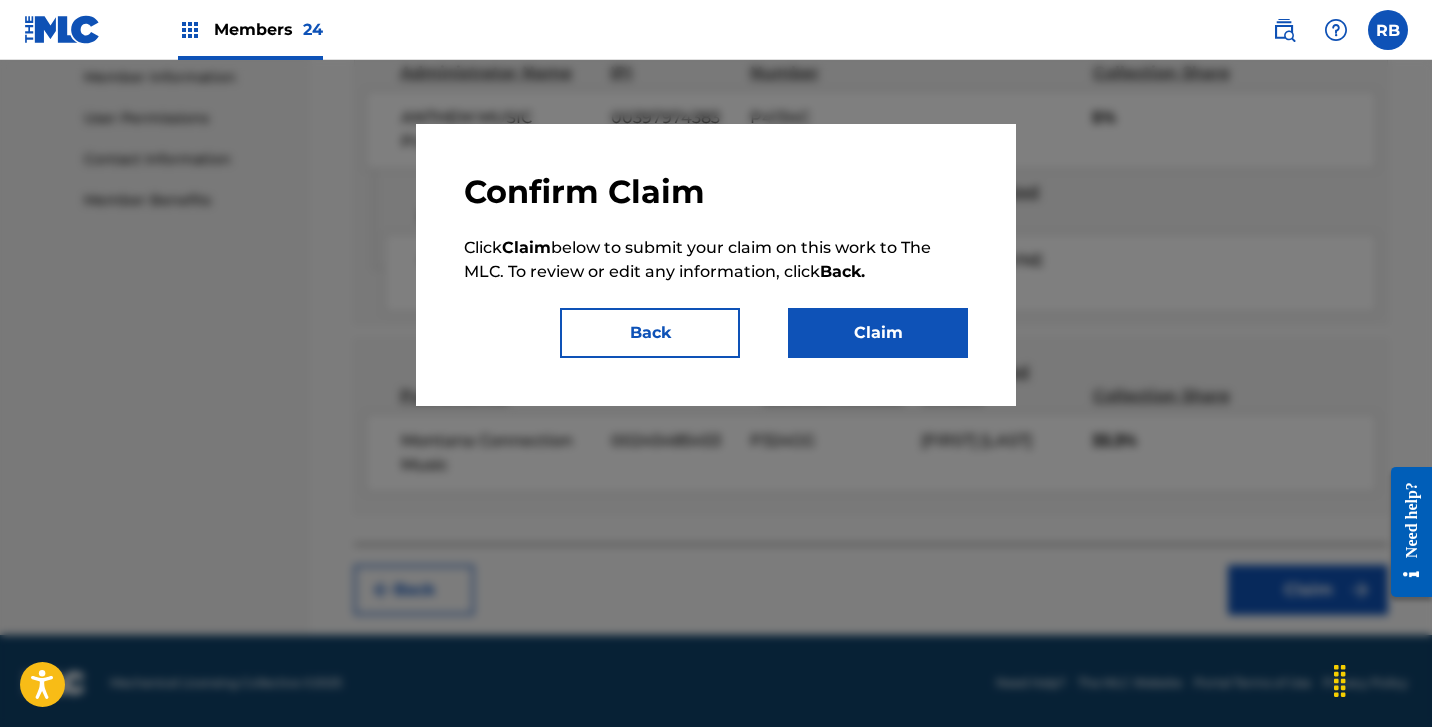 click on "Claim" at bounding box center [878, 333] 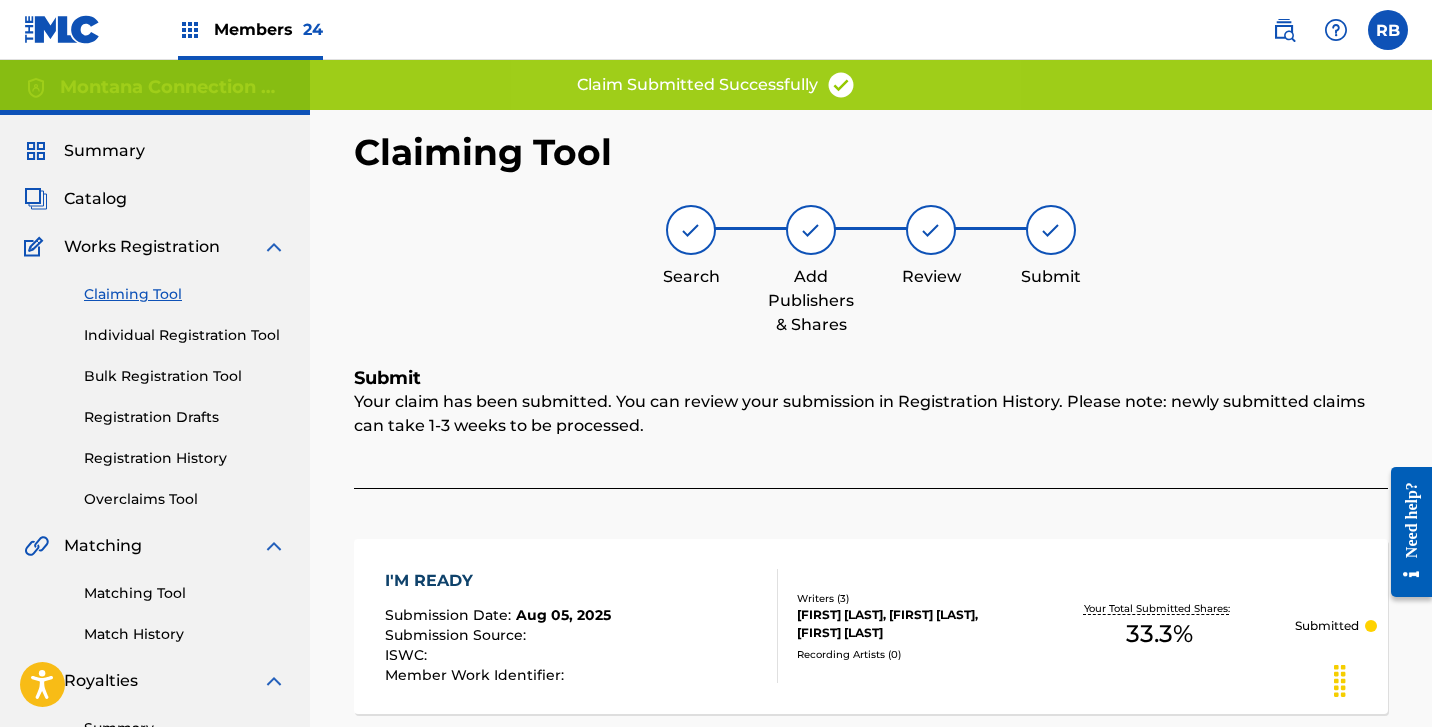 scroll, scrollTop: 0, scrollLeft: 0, axis: both 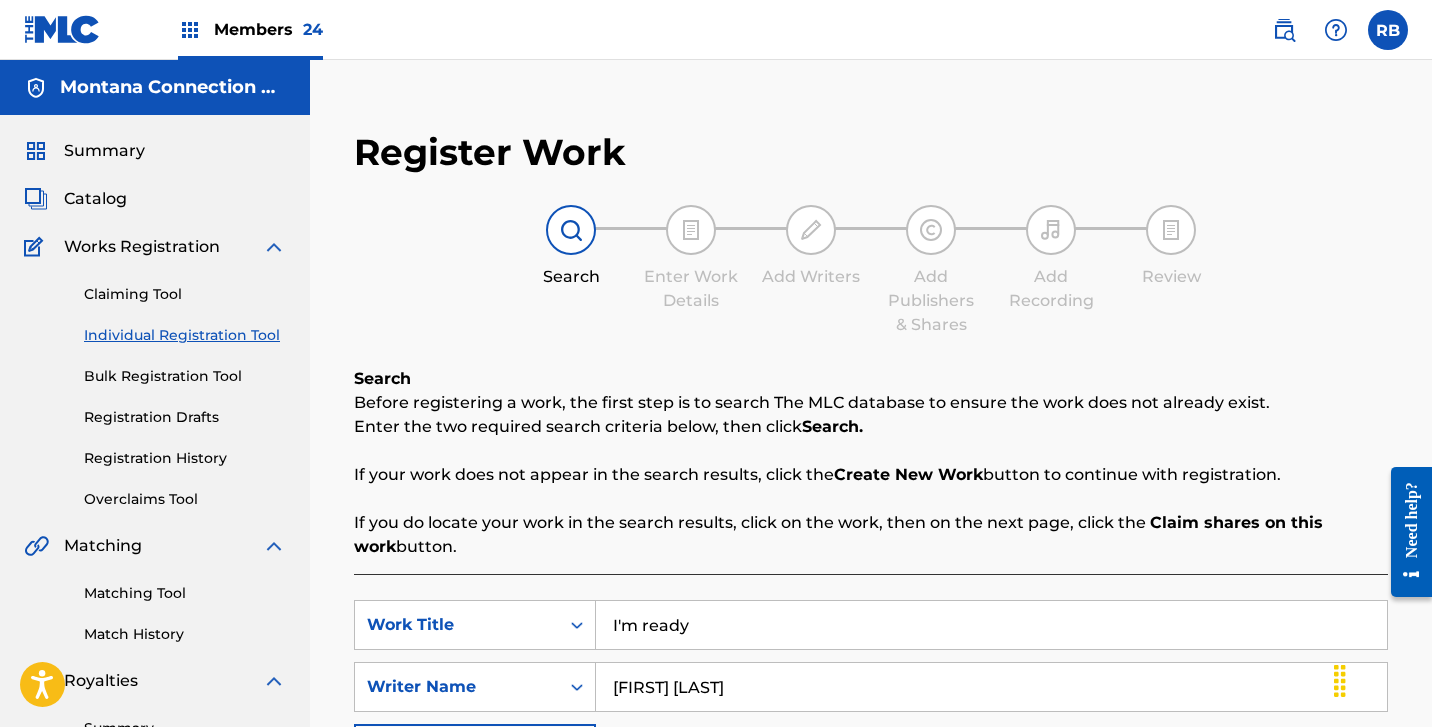 drag, startPoint x: 725, startPoint y: 632, endPoint x: 430, endPoint y: 548, distance: 306.72626 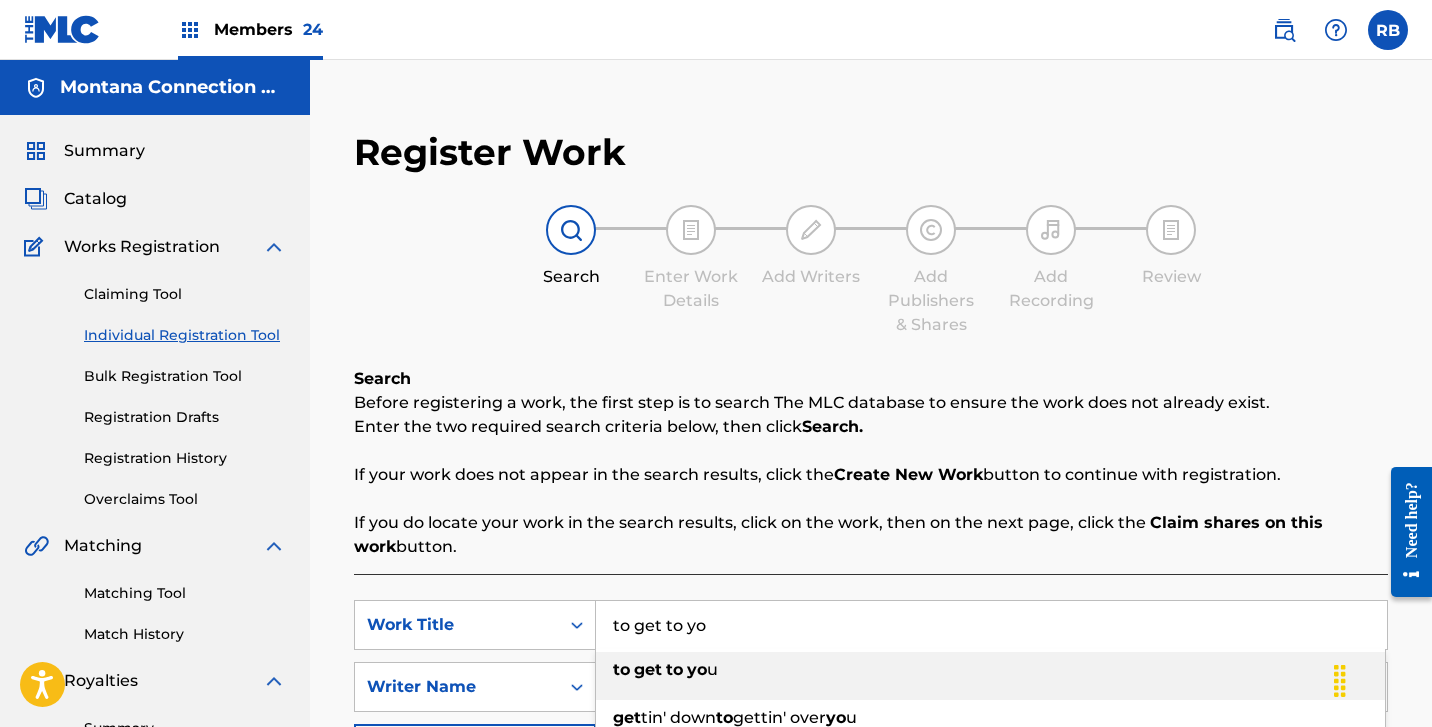 click on "get" at bounding box center [648, 669] 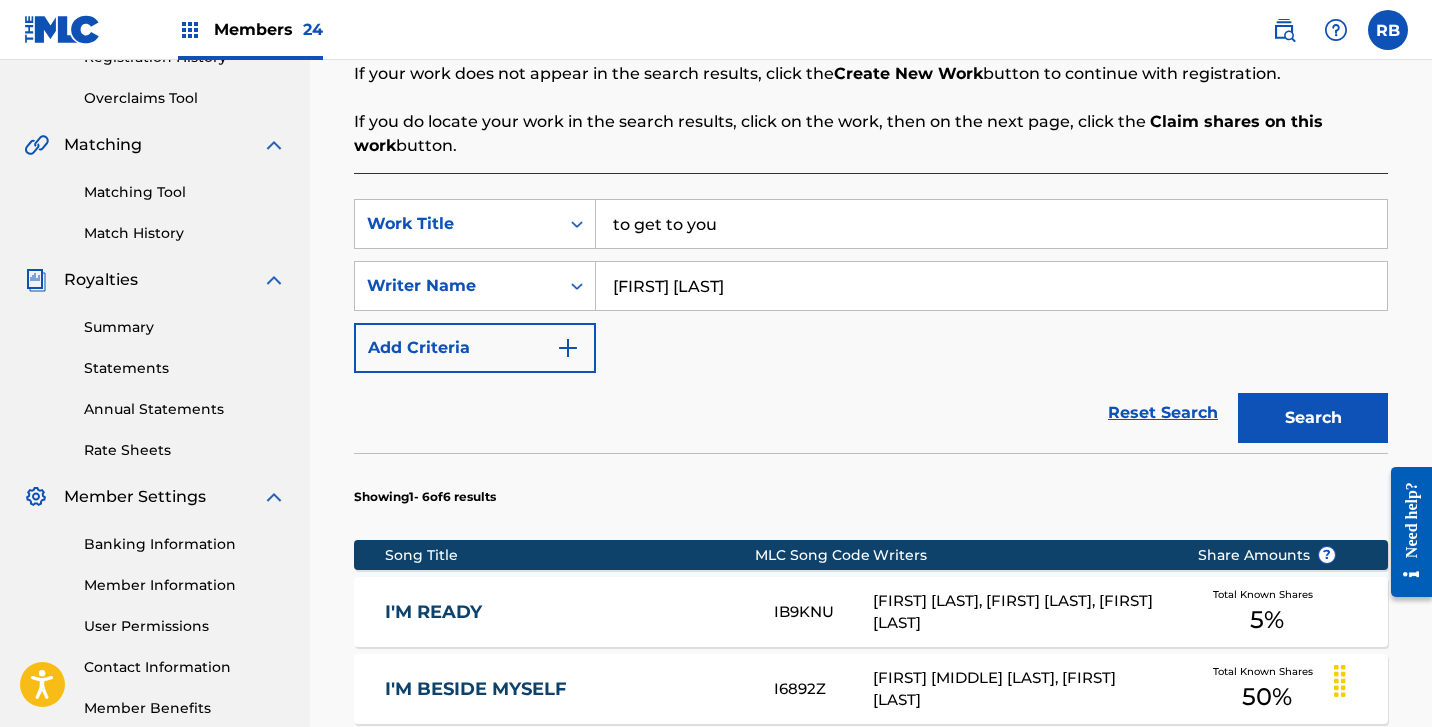scroll, scrollTop: 407, scrollLeft: 0, axis: vertical 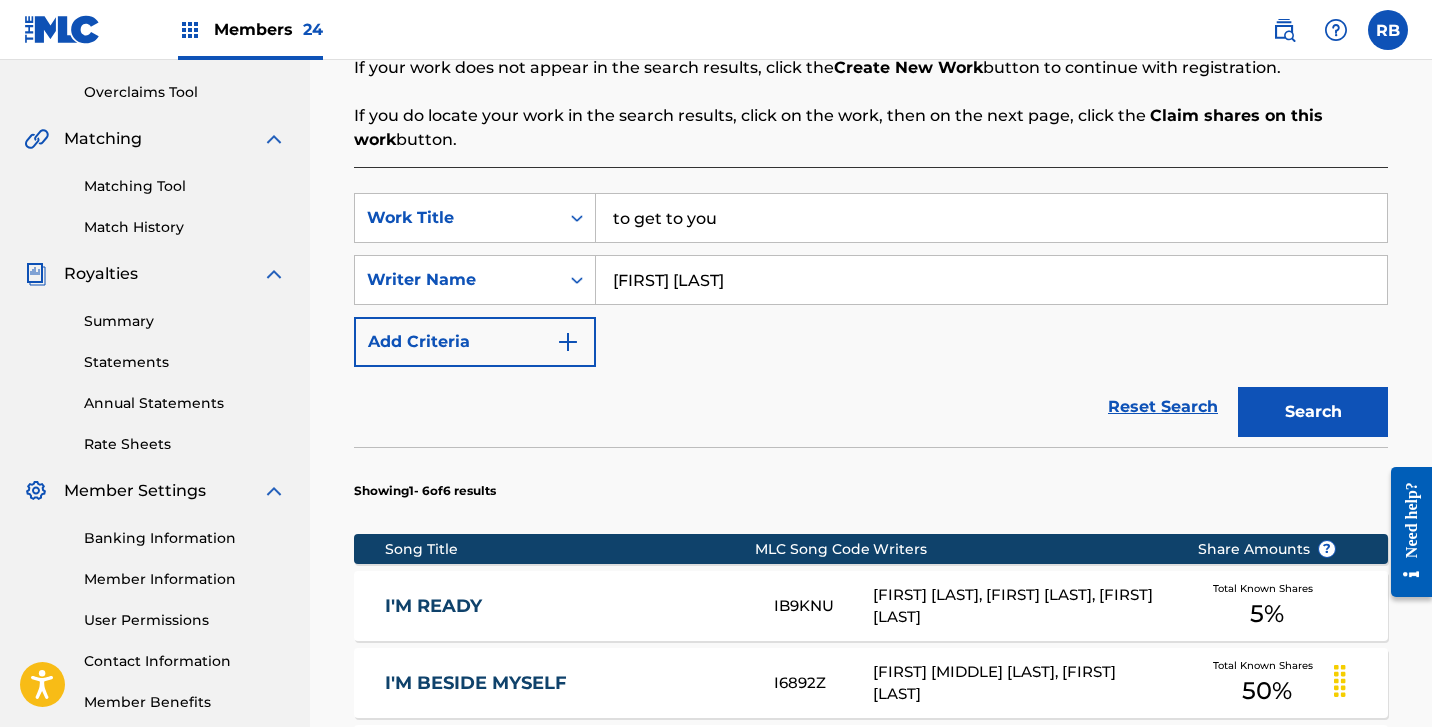 click on "Search" at bounding box center [1313, 412] 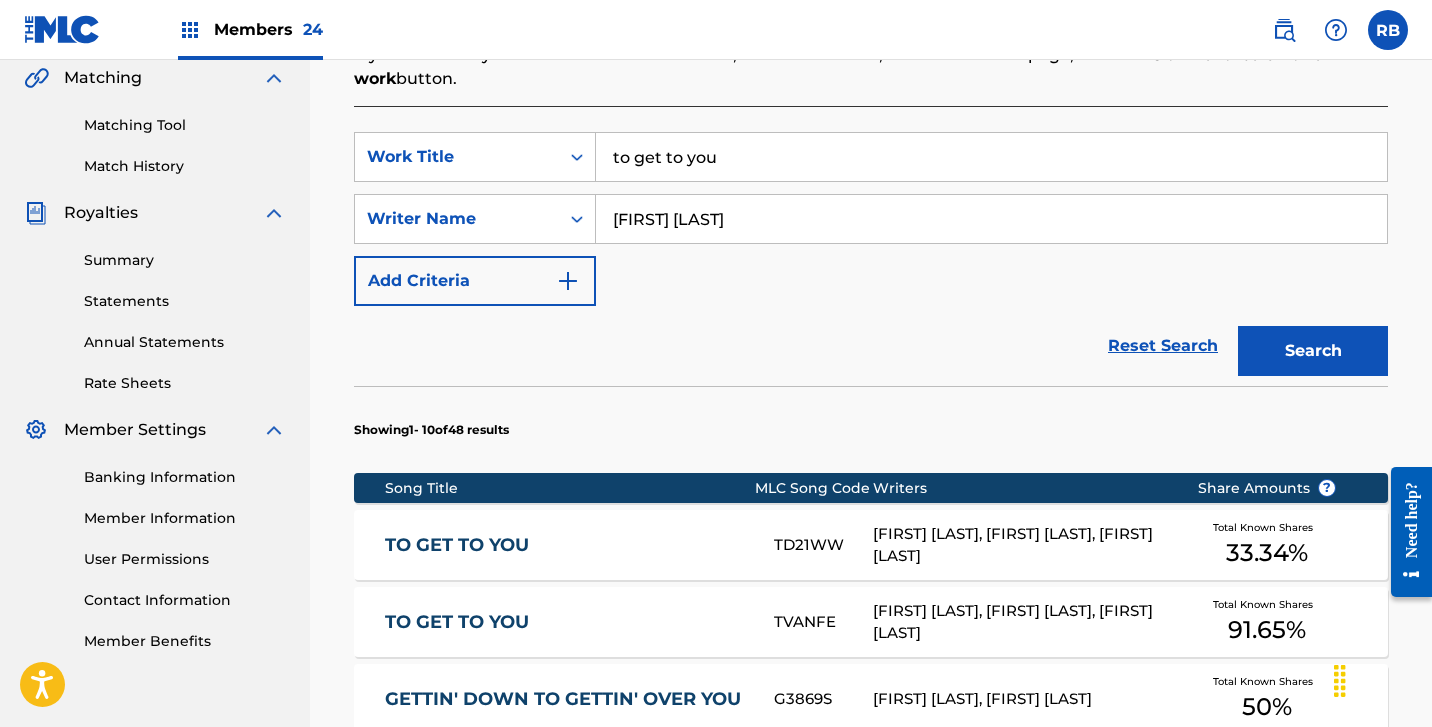 scroll, scrollTop: 483, scrollLeft: 0, axis: vertical 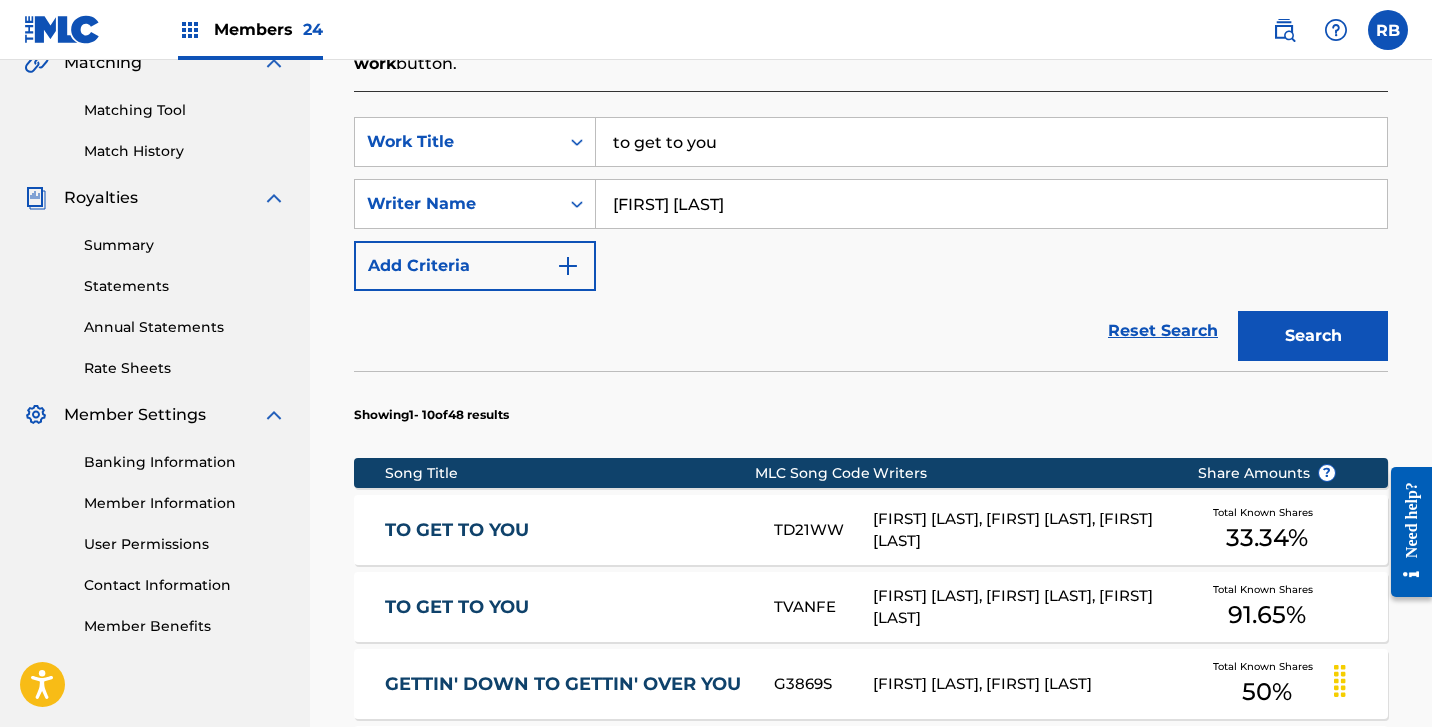 click on "TO GET TO YOU" at bounding box center (566, 530) 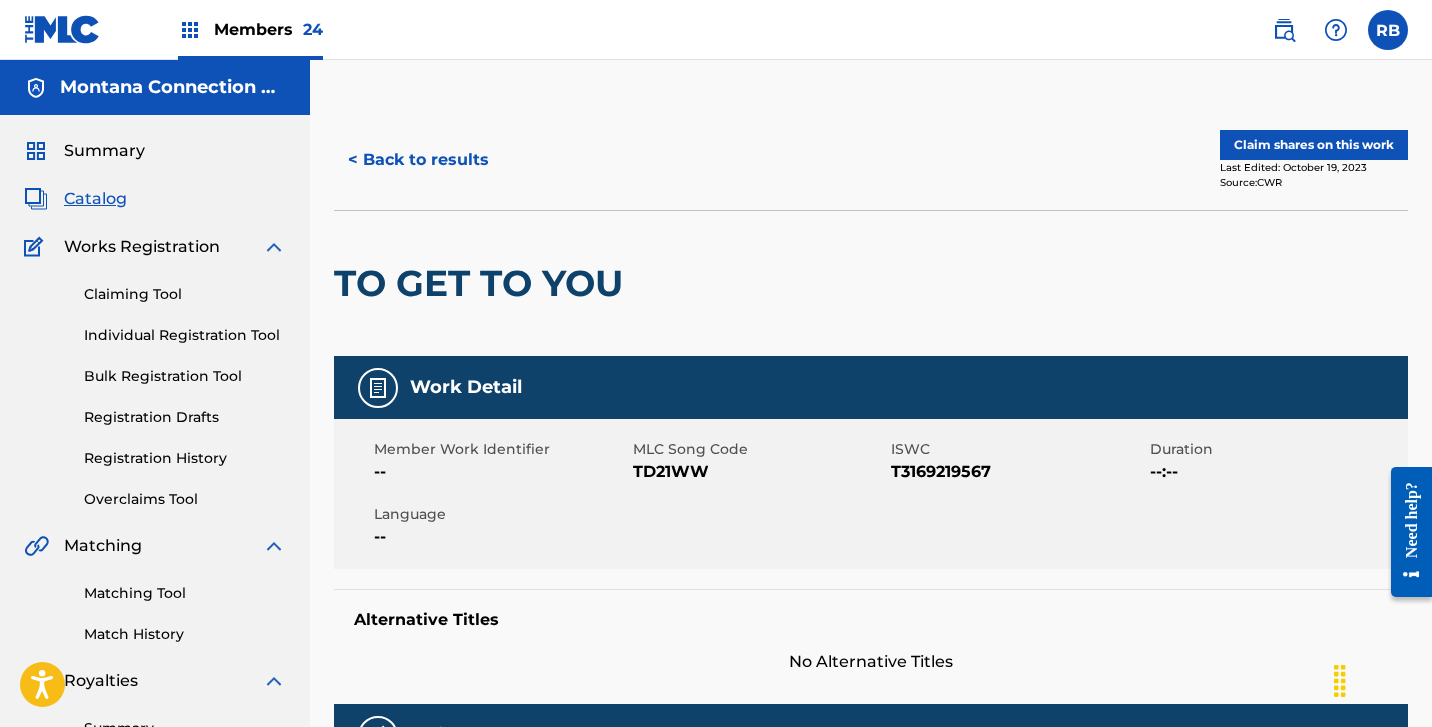 scroll, scrollTop: 0, scrollLeft: 0, axis: both 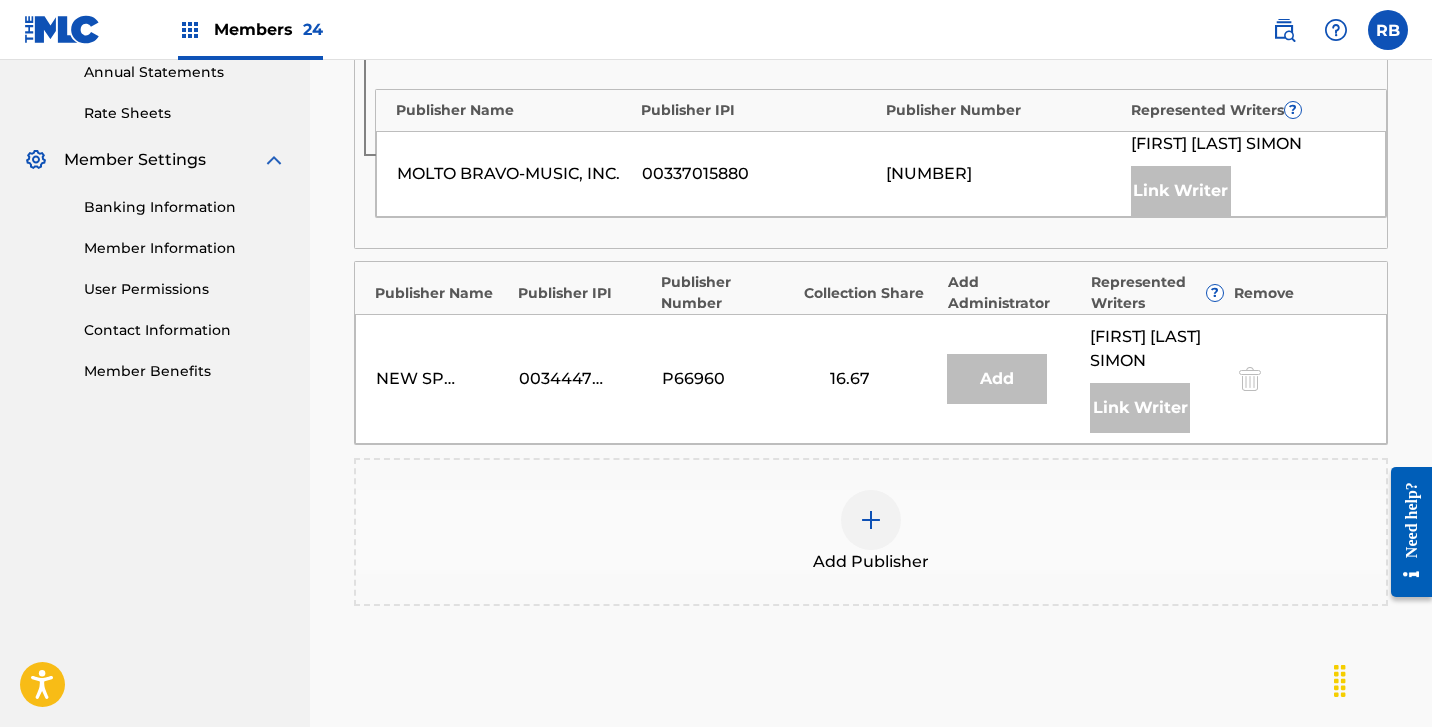 click at bounding box center (871, 520) 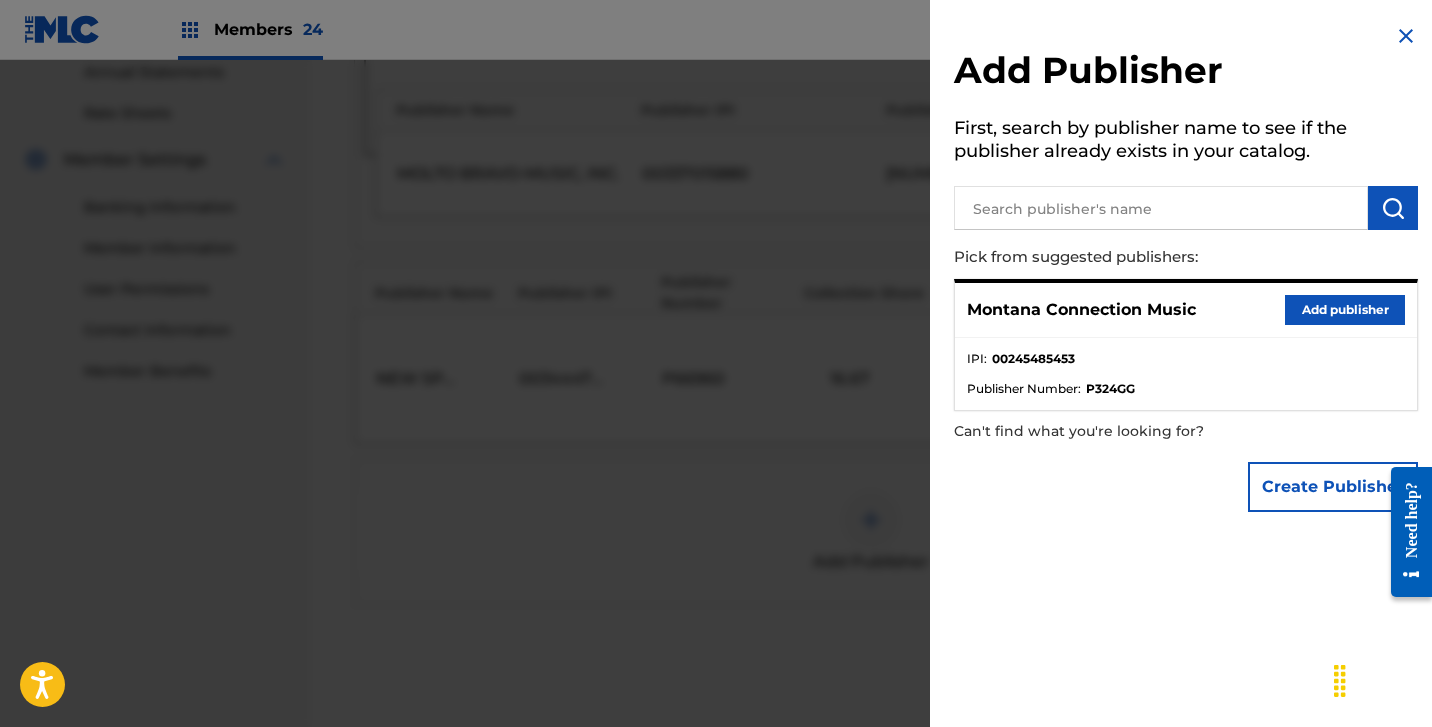 click on "Add publisher" at bounding box center (1345, 310) 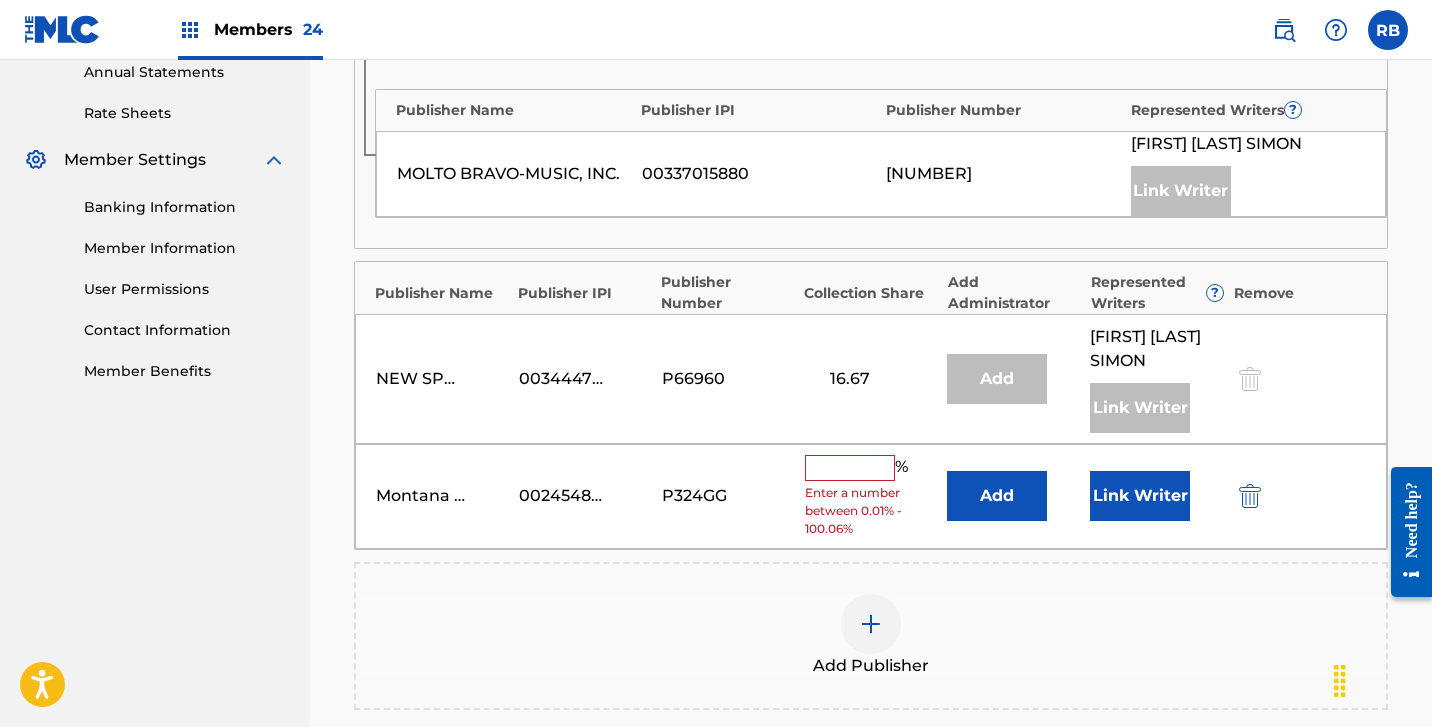 click at bounding box center (850, 468) 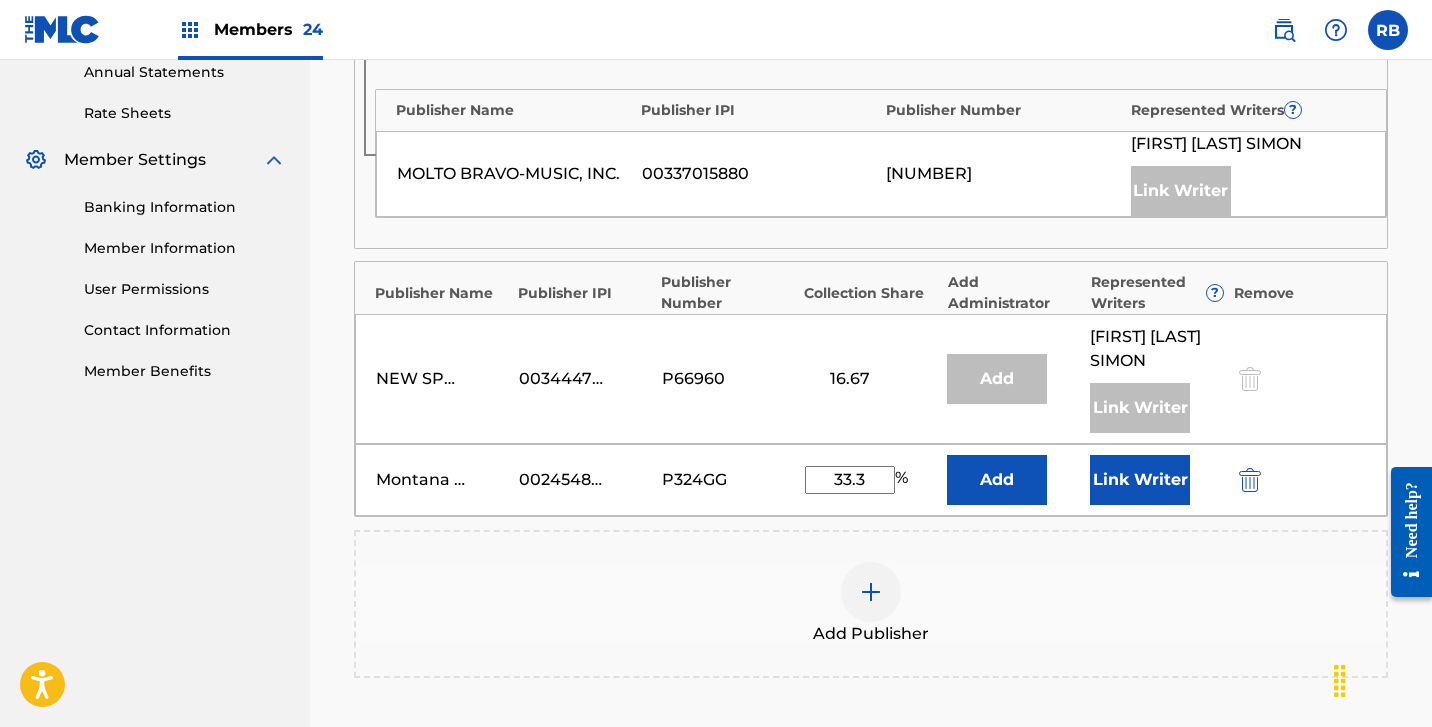 type on "33.3" 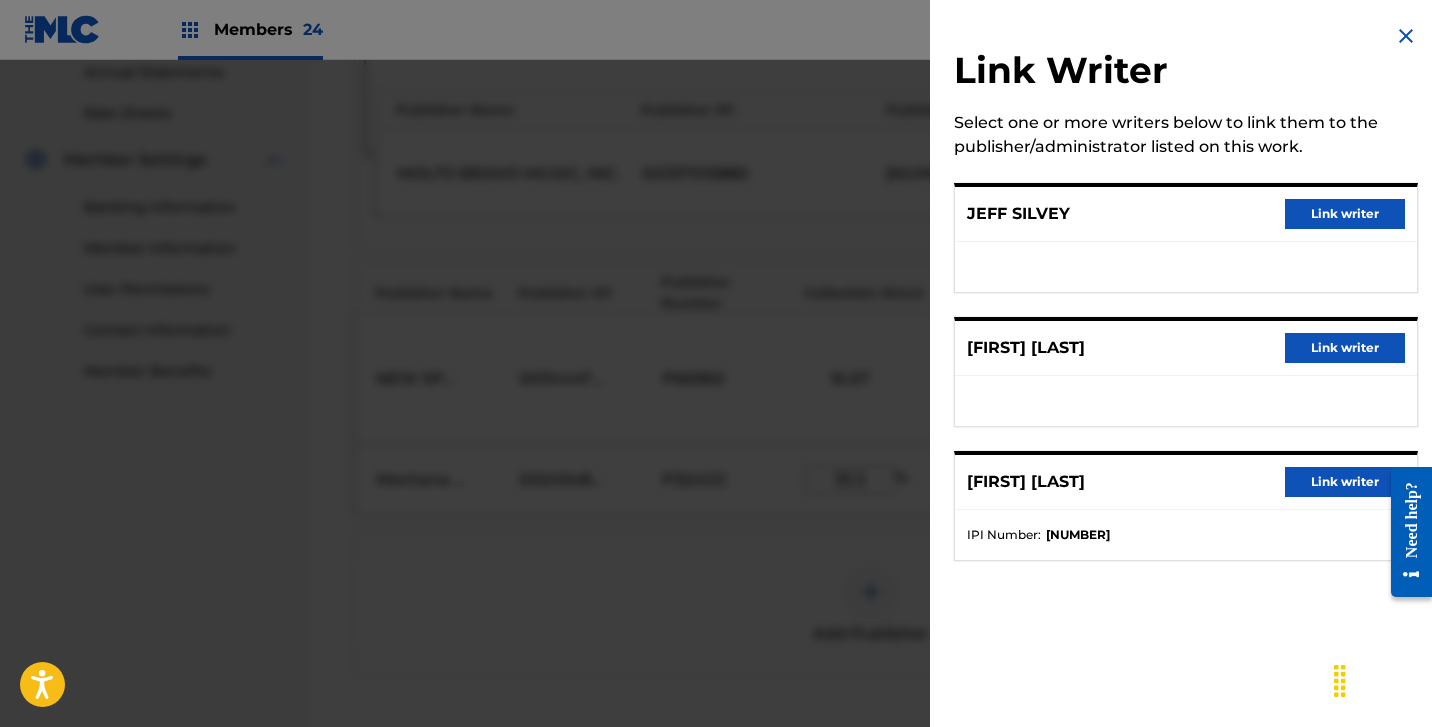 click on "Link writer" at bounding box center [1345, 348] 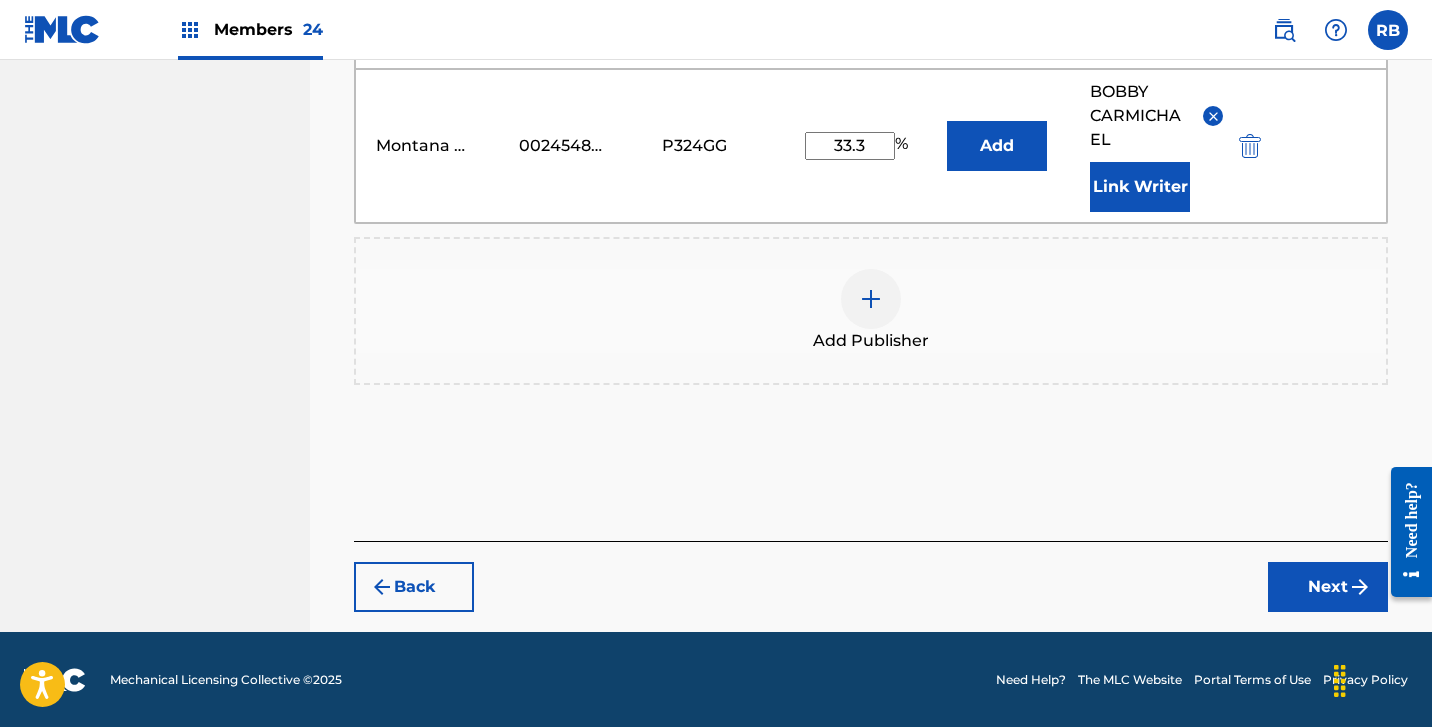 click on "Next" at bounding box center (1328, 587) 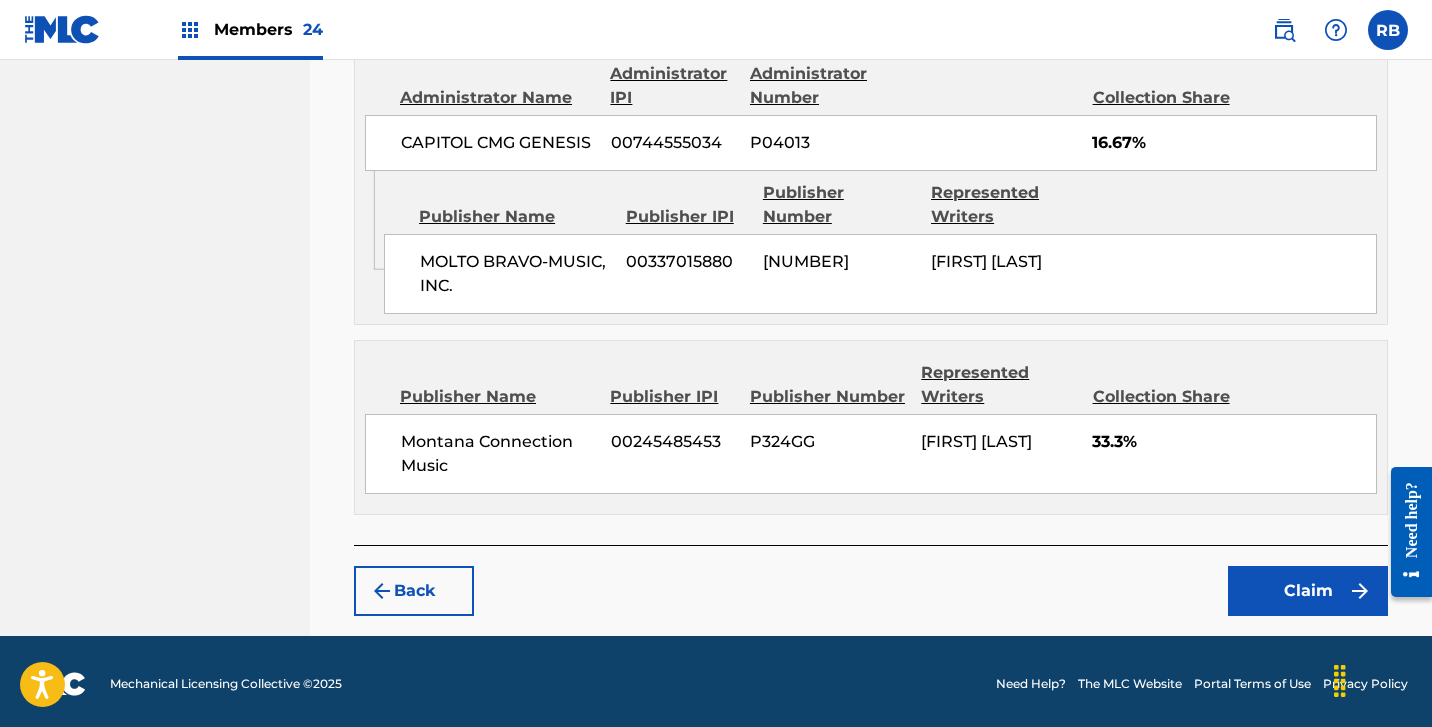 click on "Claim" at bounding box center [1308, 591] 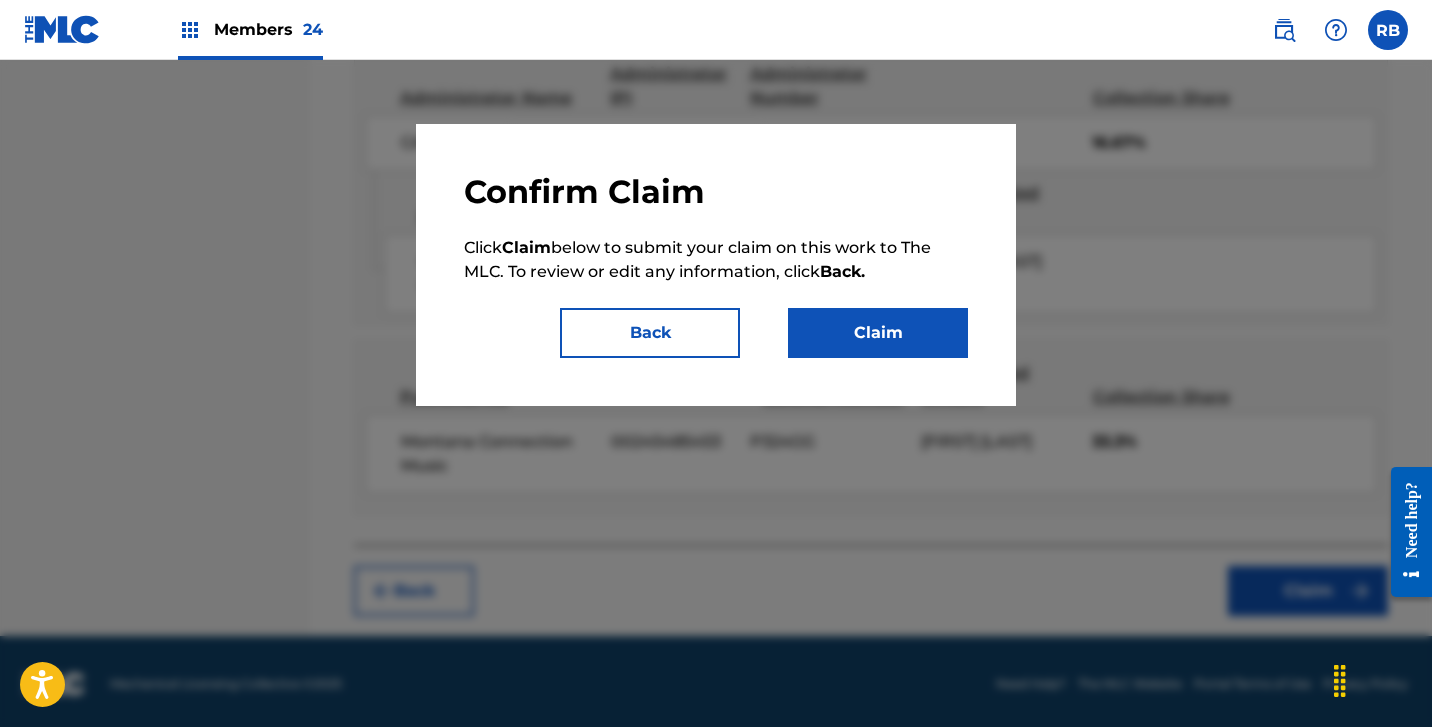 click on "Claim" at bounding box center (878, 333) 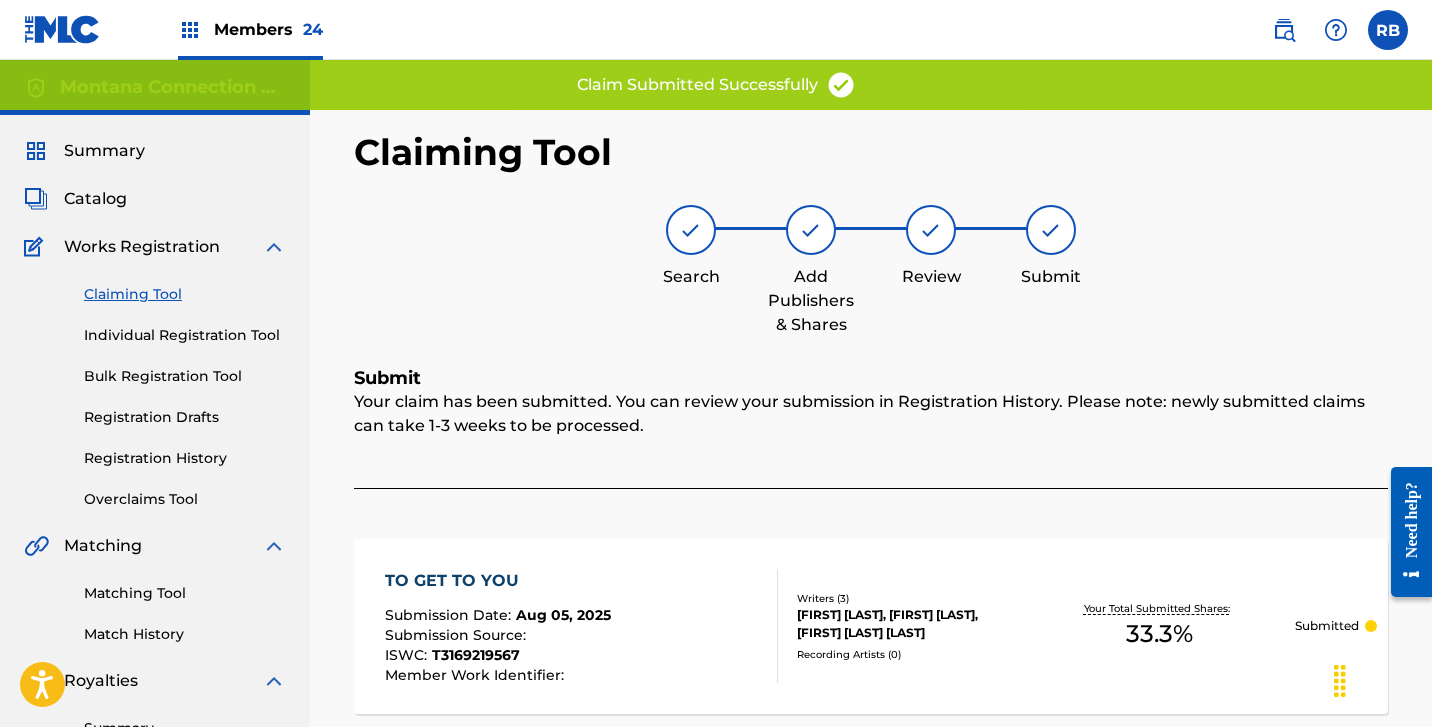 scroll, scrollTop: 0, scrollLeft: 0, axis: both 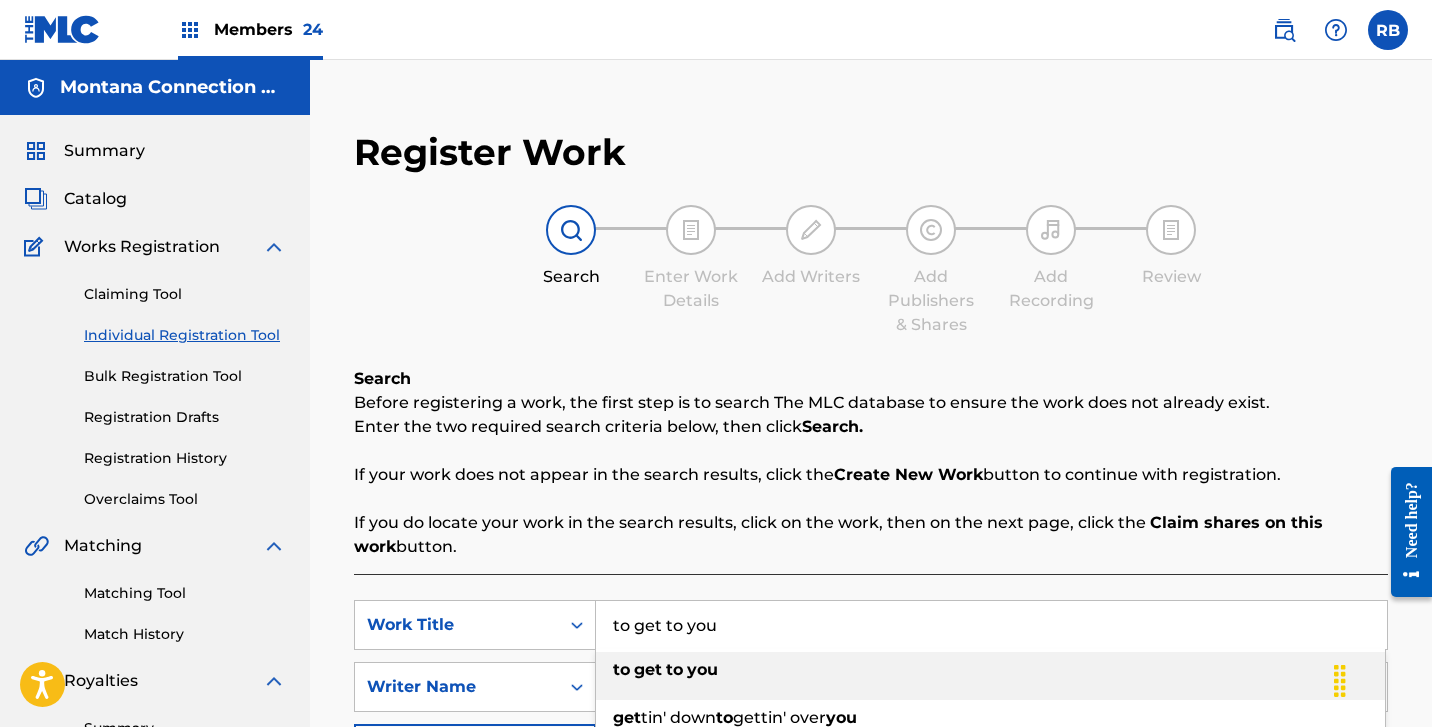 drag, startPoint x: 727, startPoint y: 627, endPoint x: 419, endPoint y: 559, distance: 315.41718 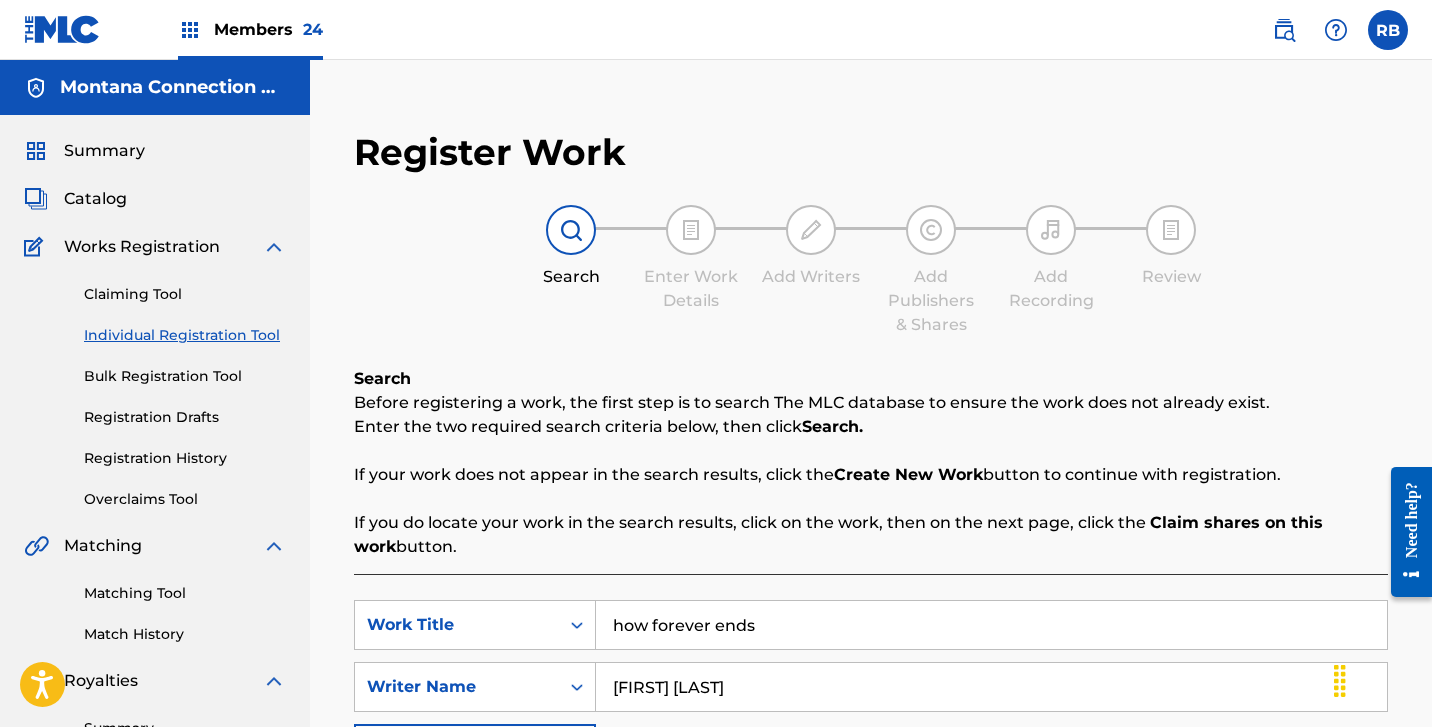 type on "how forever ends" 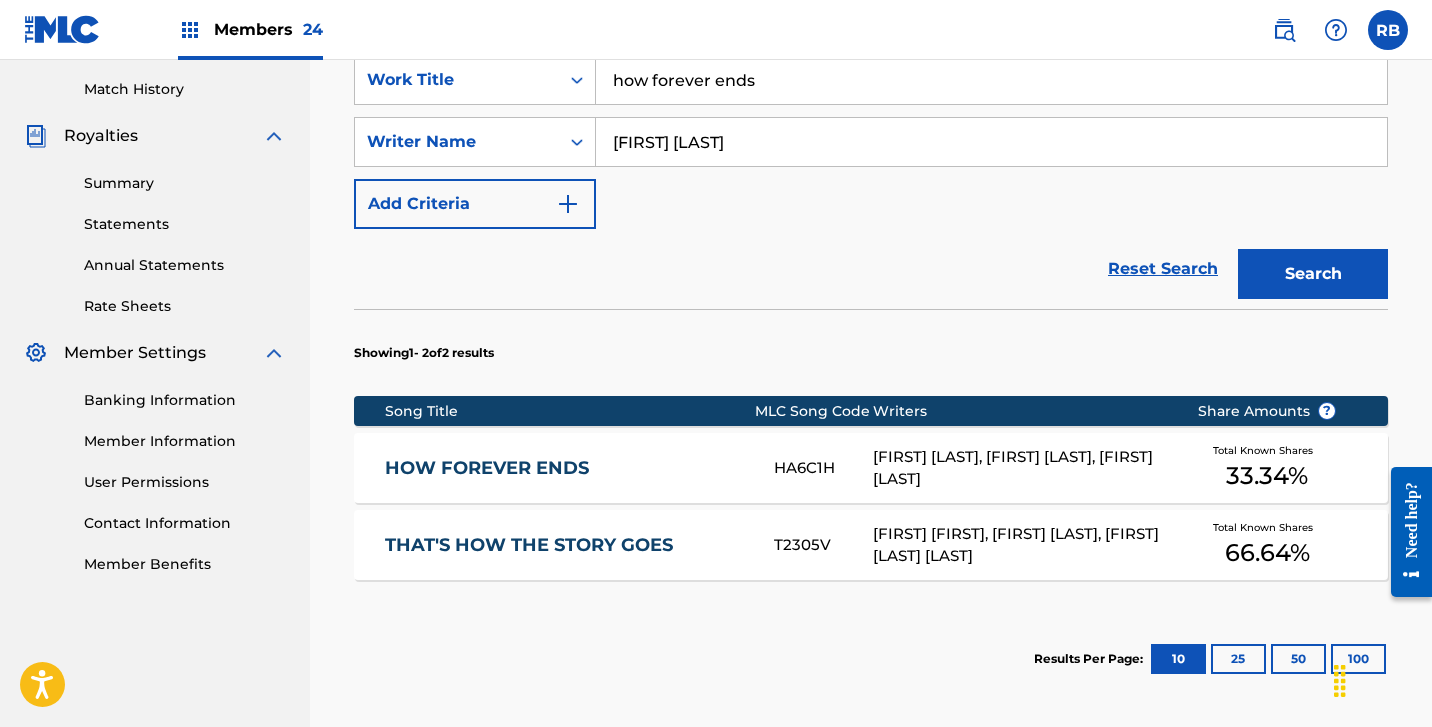 scroll, scrollTop: 548, scrollLeft: 0, axis: vertical 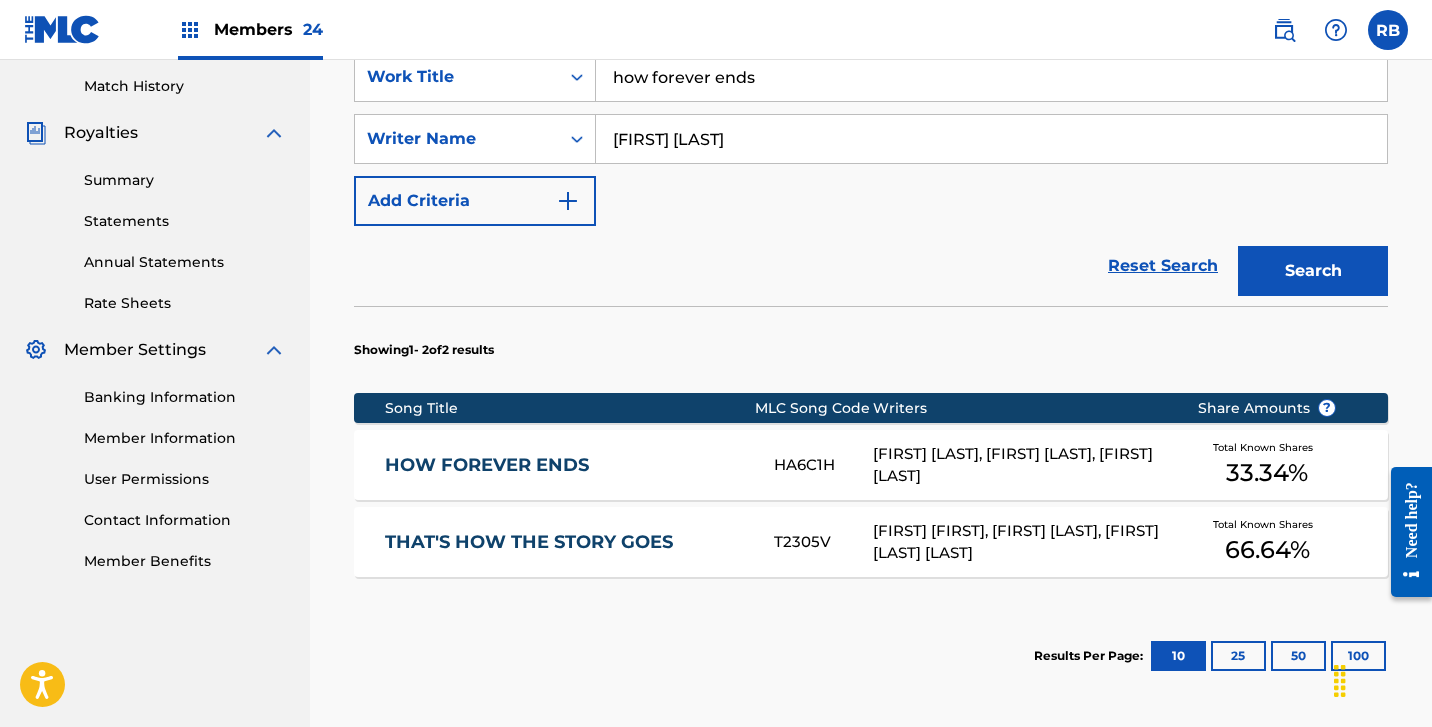 click on "HOW FOREVER ENDS" at bounding box center [566, 465] 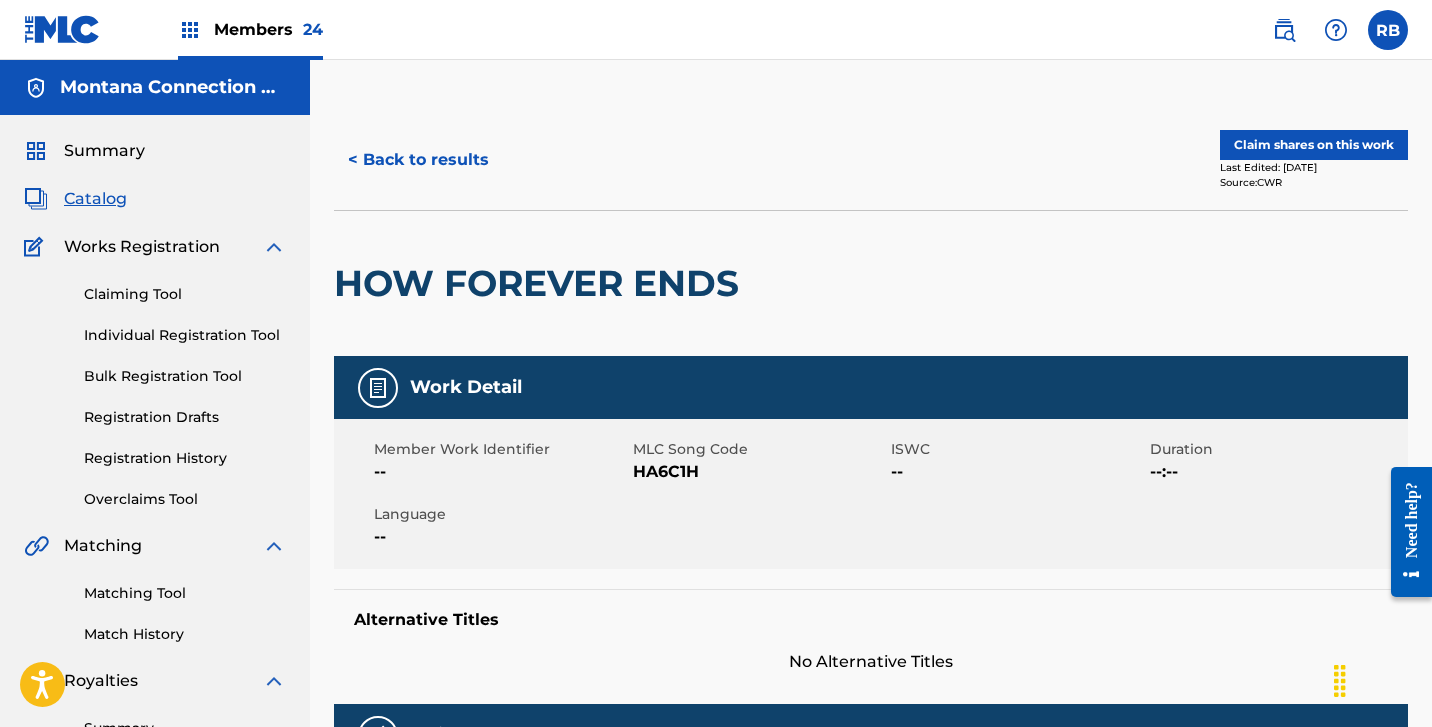 scroll, scrollTop: 0, scrollLeft: 0, axis: both 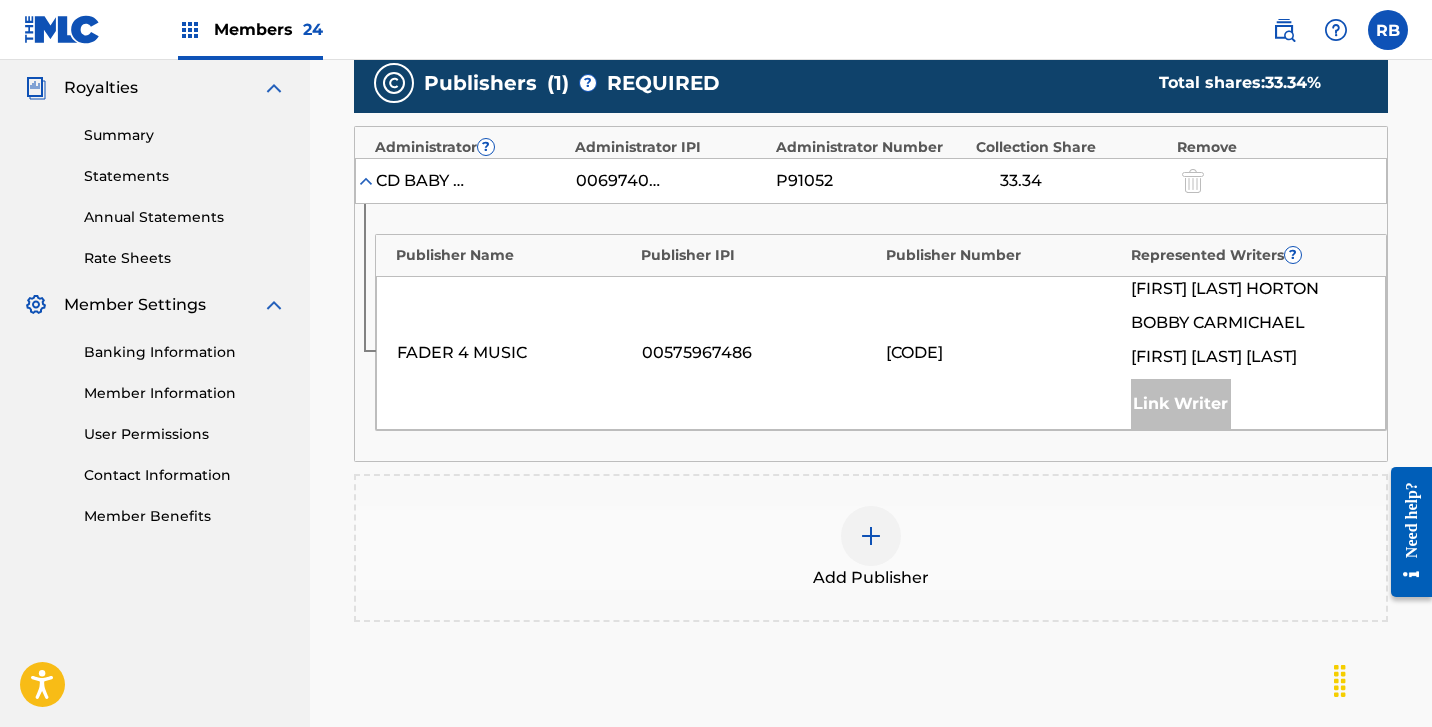 click at bounding box center (871, 536) 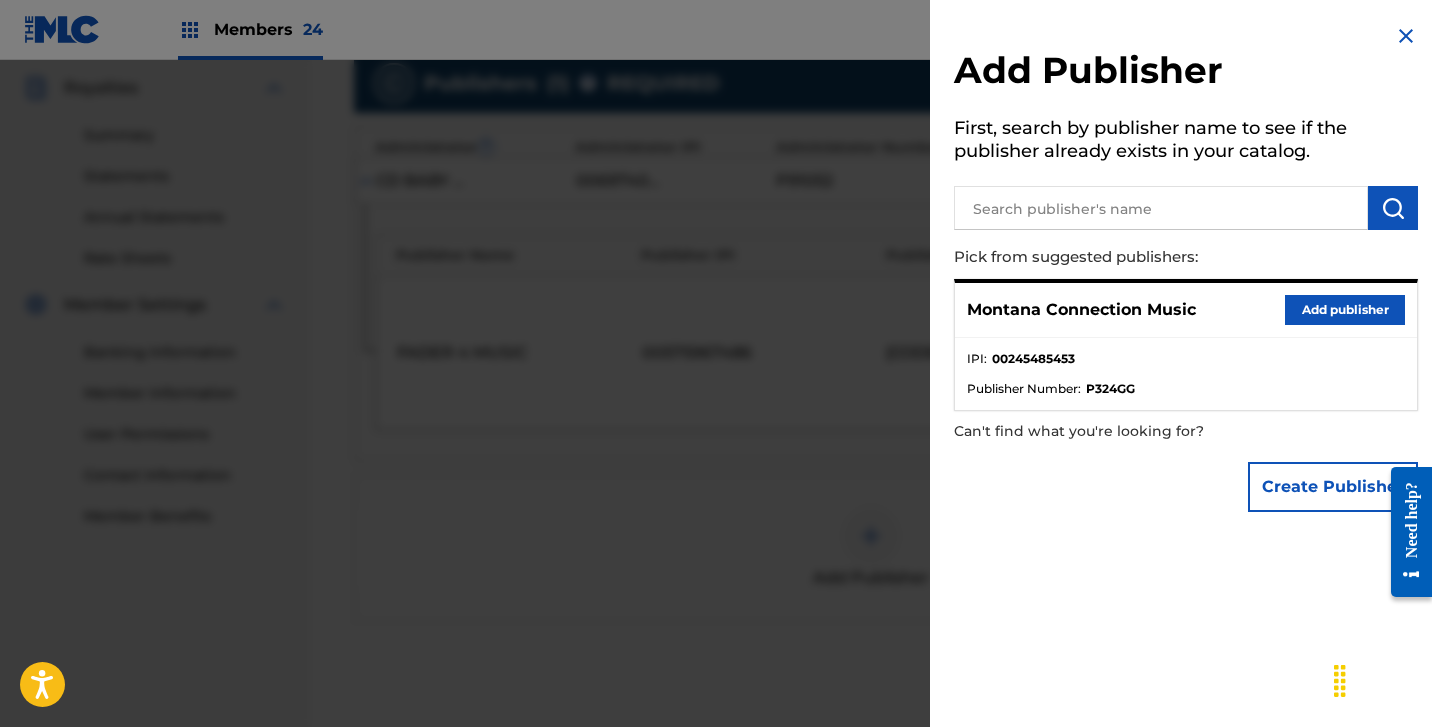 click on "Add publisher" at bounding box center [1345, 310] 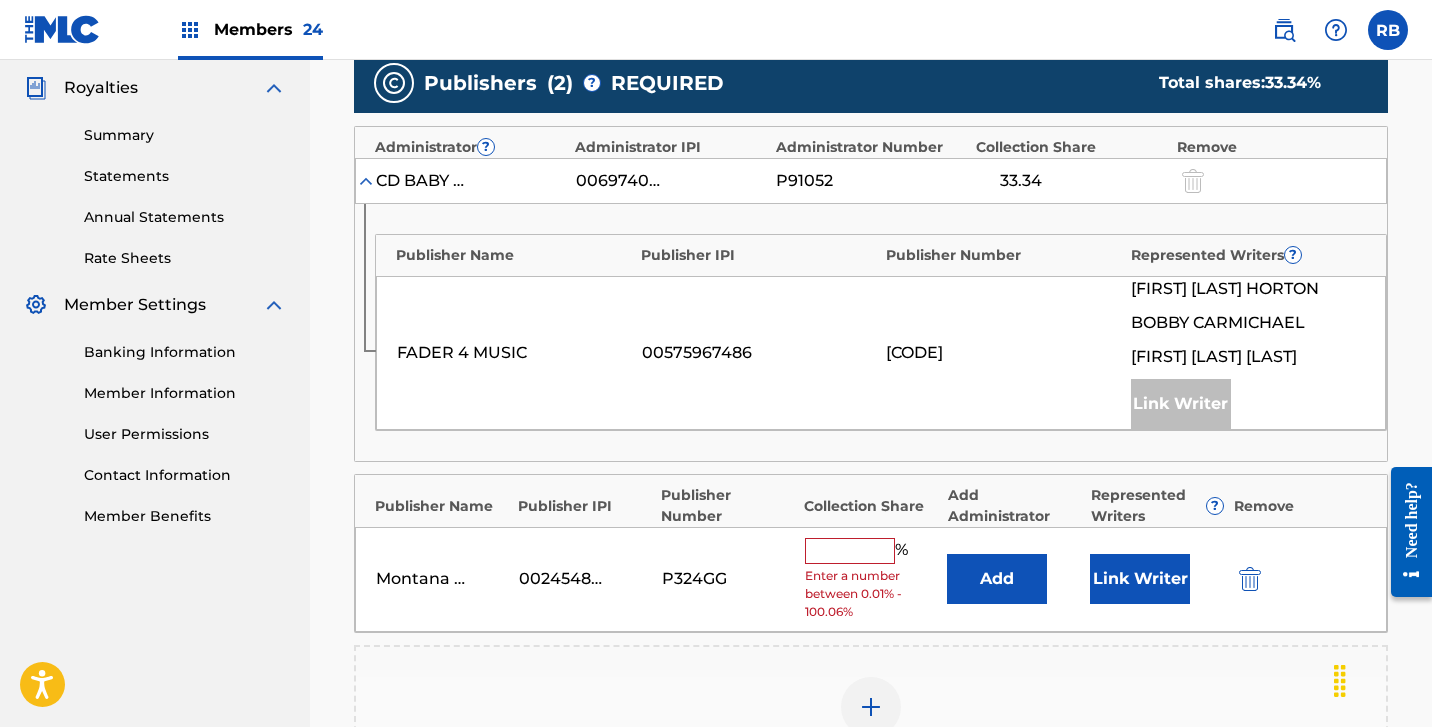 click at bounding box center [850, 551] 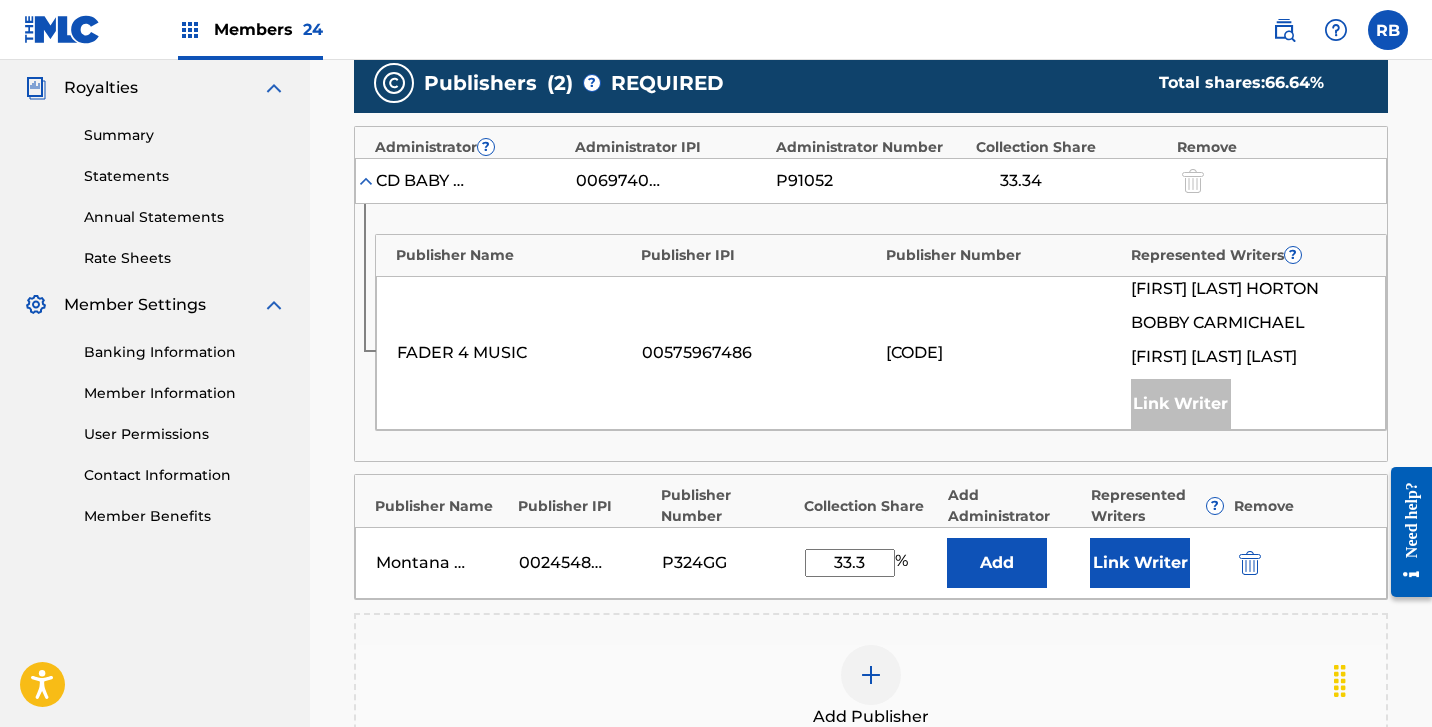 type on "33.3" 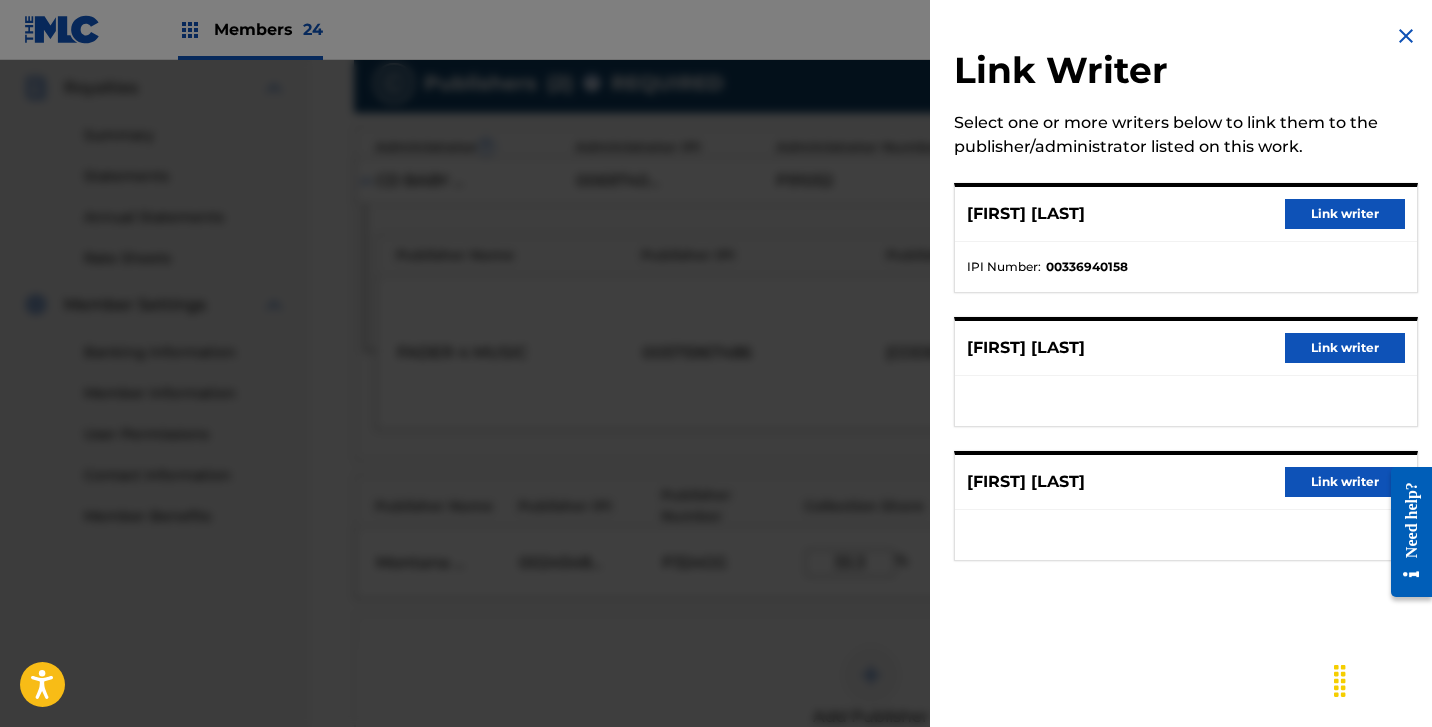 click on "Link writer" at bounding box center (1345, 348) 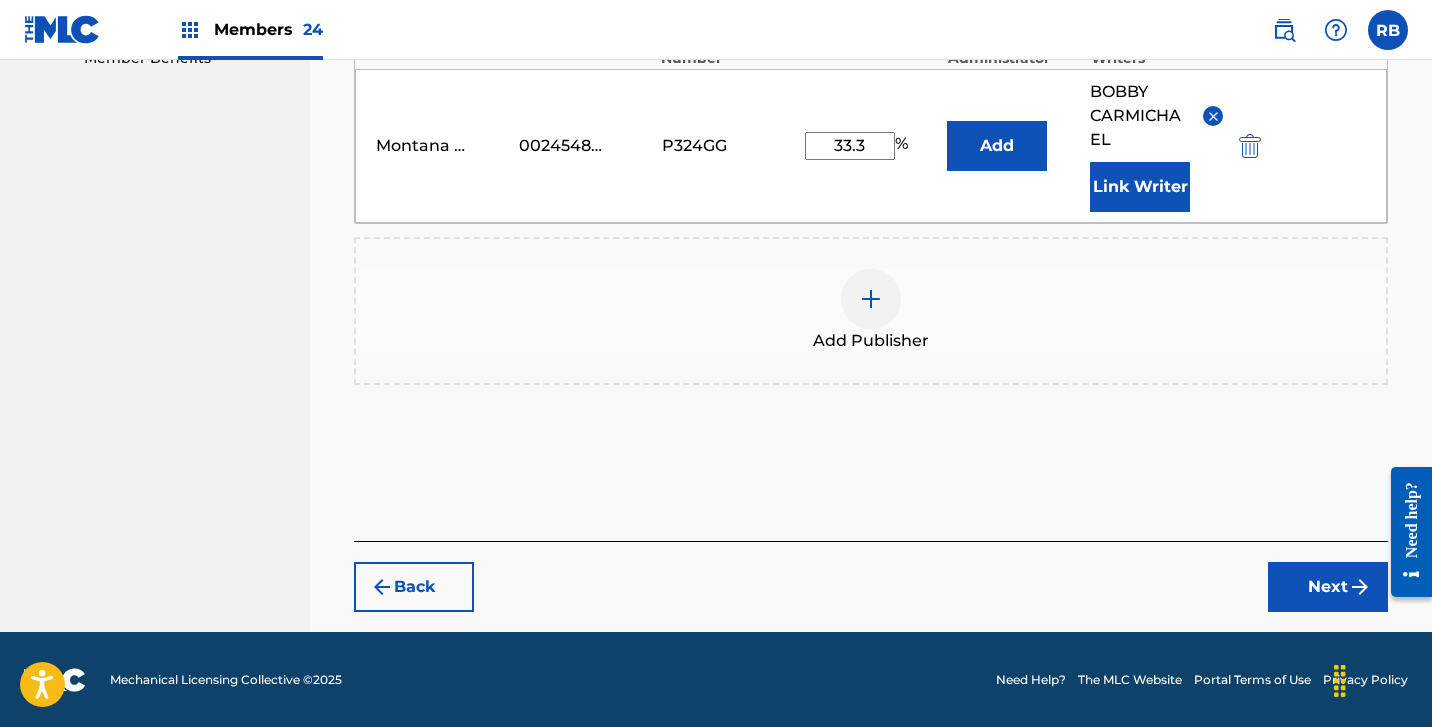 click on "Next" at bounding box center [1328, 587] 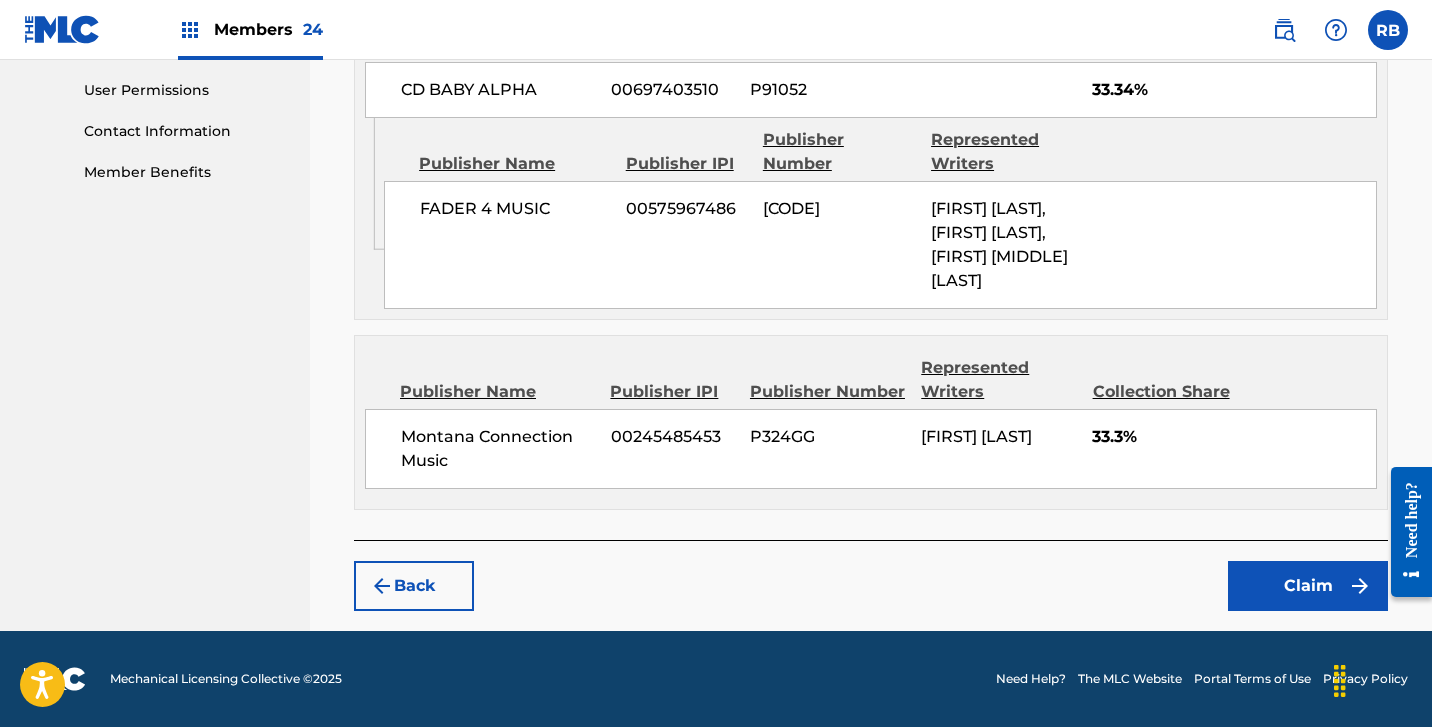 click on "Claim" at bounding box center [1308, 586] 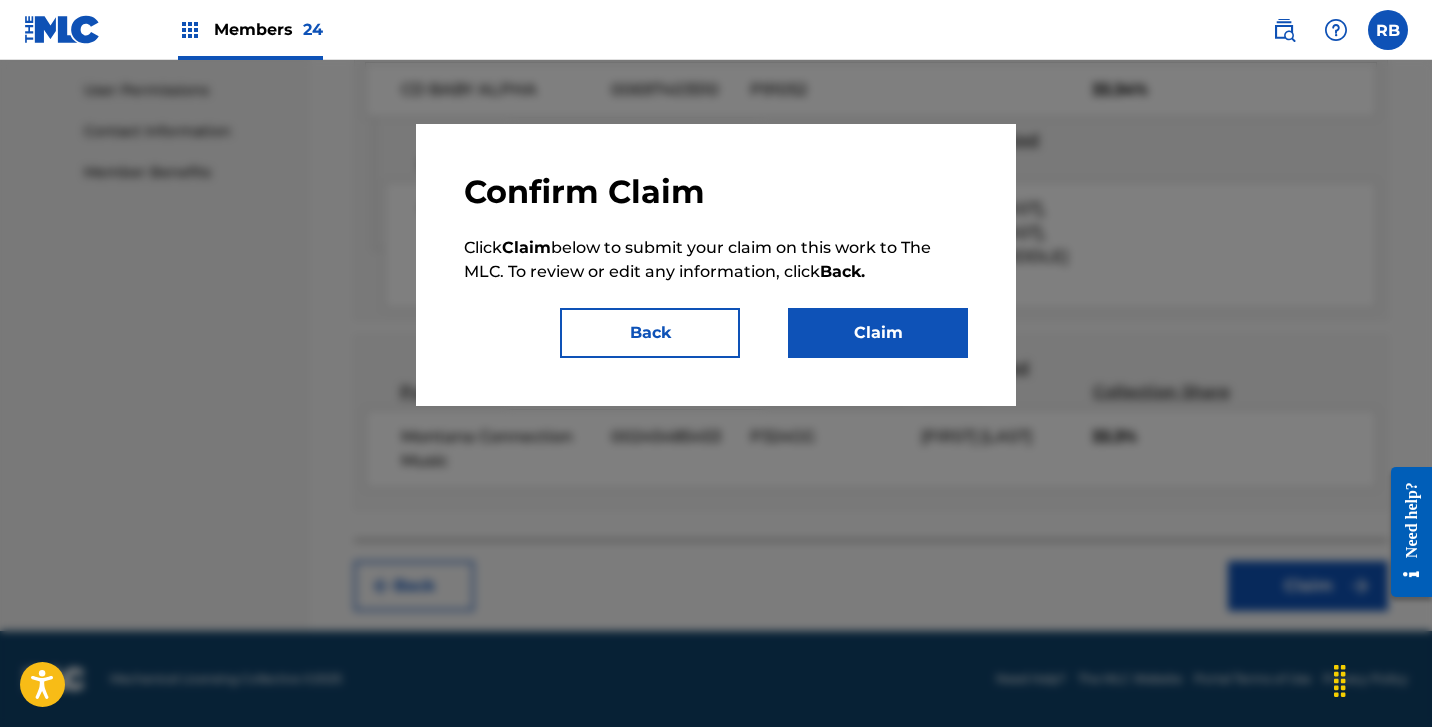 click on "Claim" at bounding box center [878, 333] 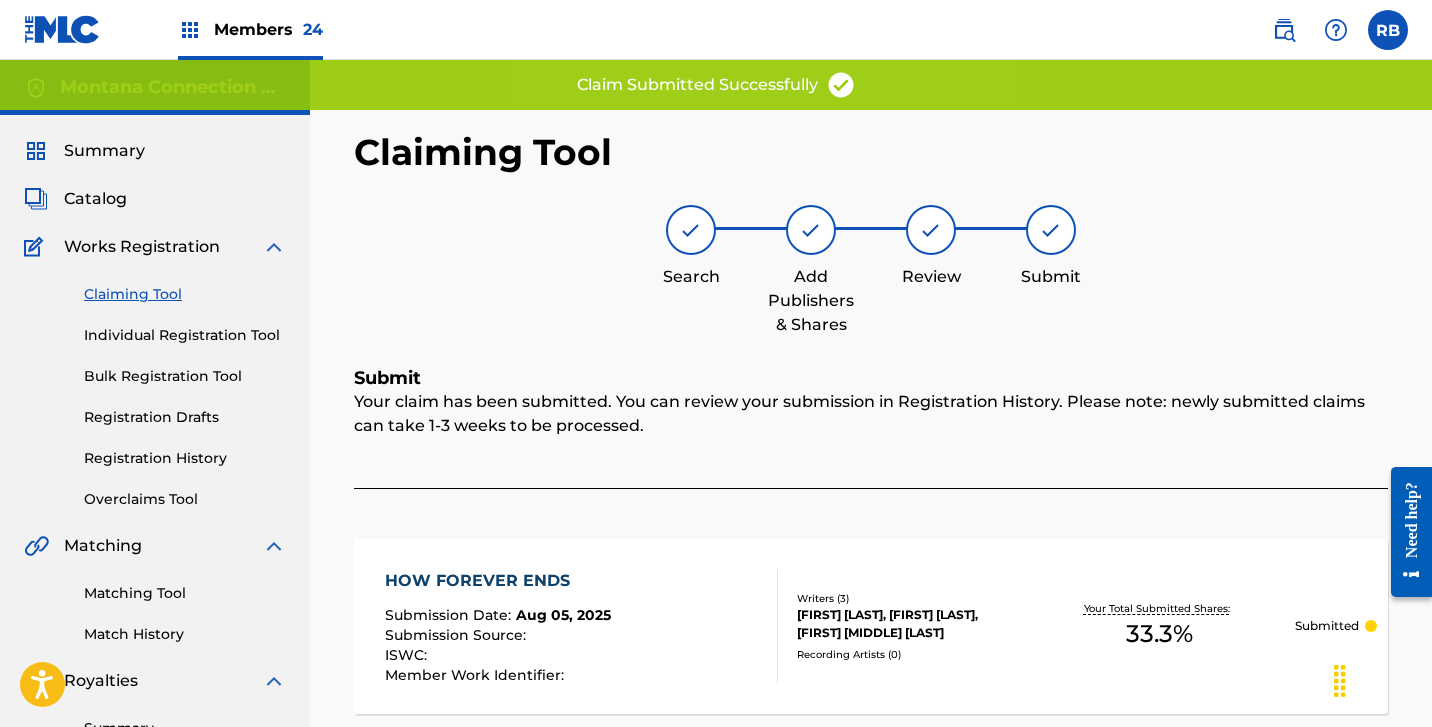 scroll, scrollTop: 0, scrollLeft: 0, axis: both 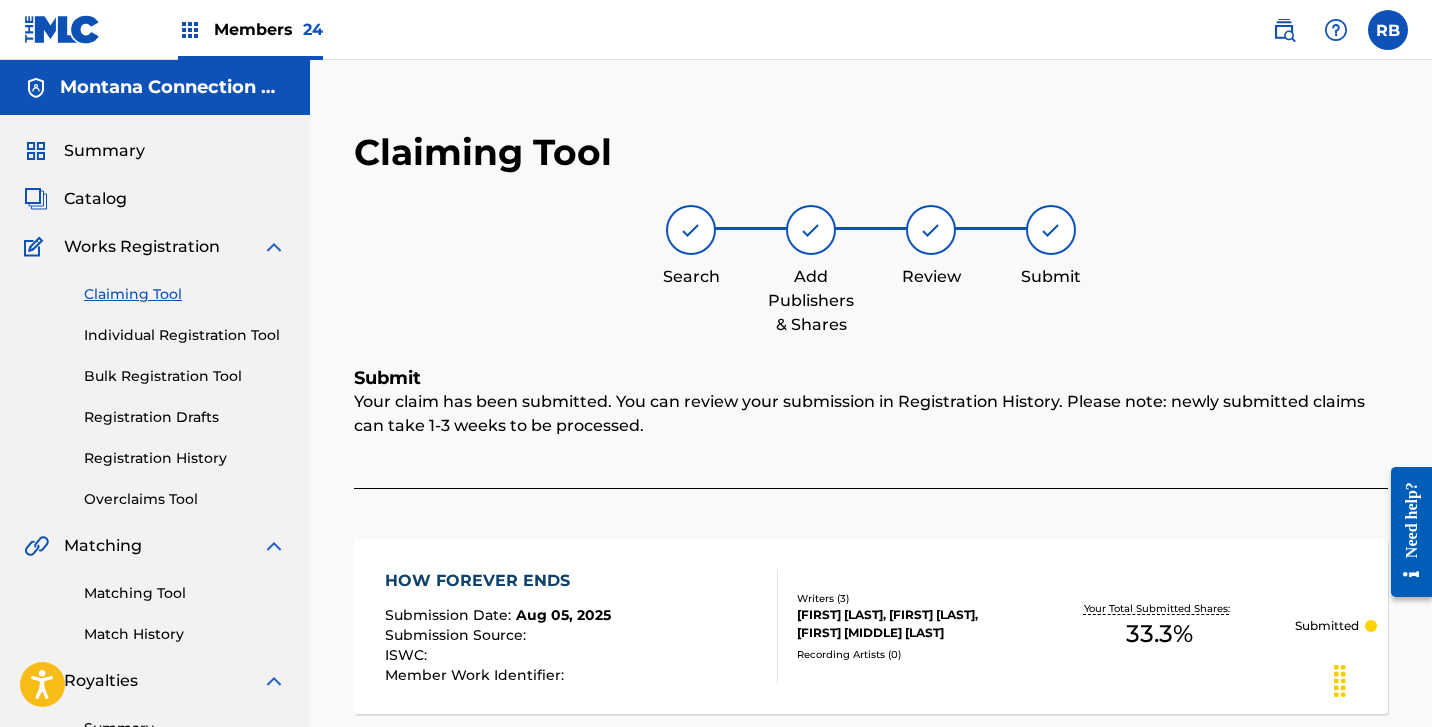 click on "Individual Registration Tool" at bounding box center [185, 335] 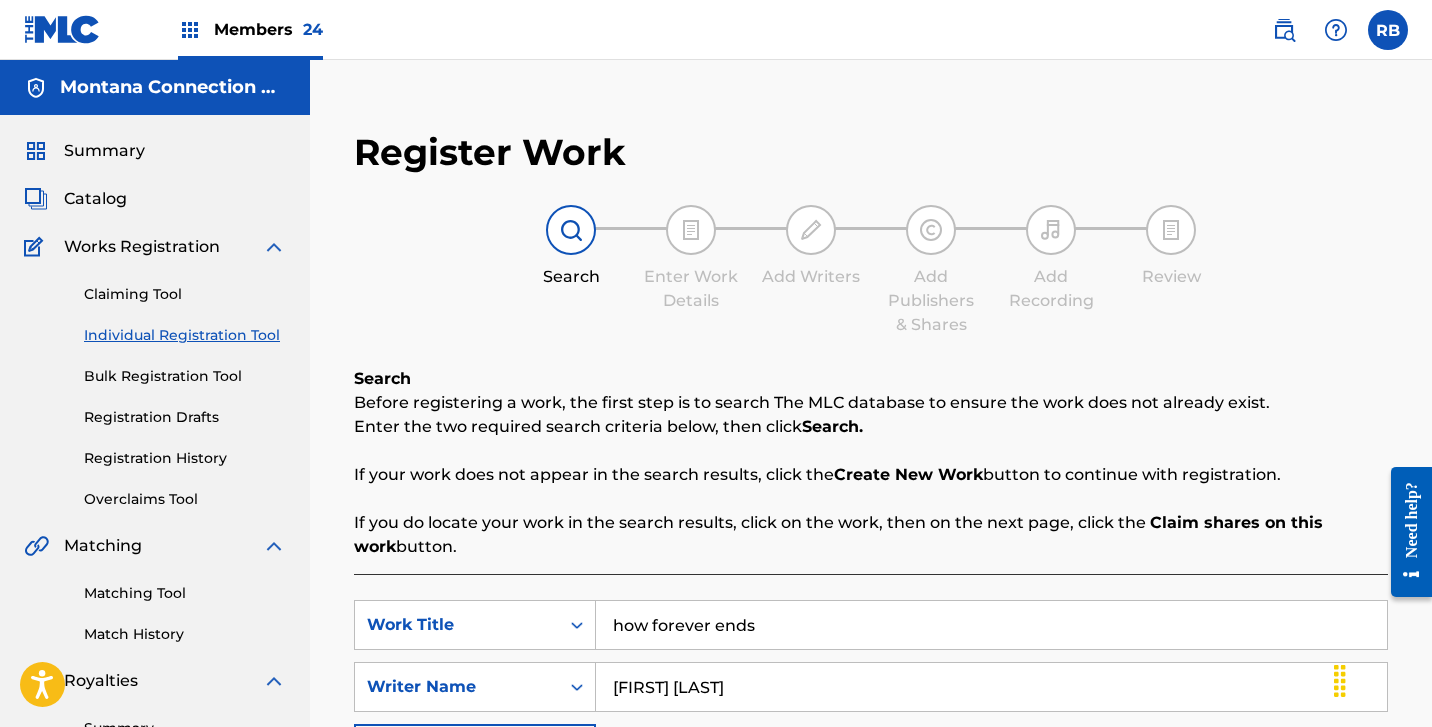 drag, startPoint x: 775, startPoint y: 626, endPoint x: 434, endPoint y: 594, distance: 342.49817 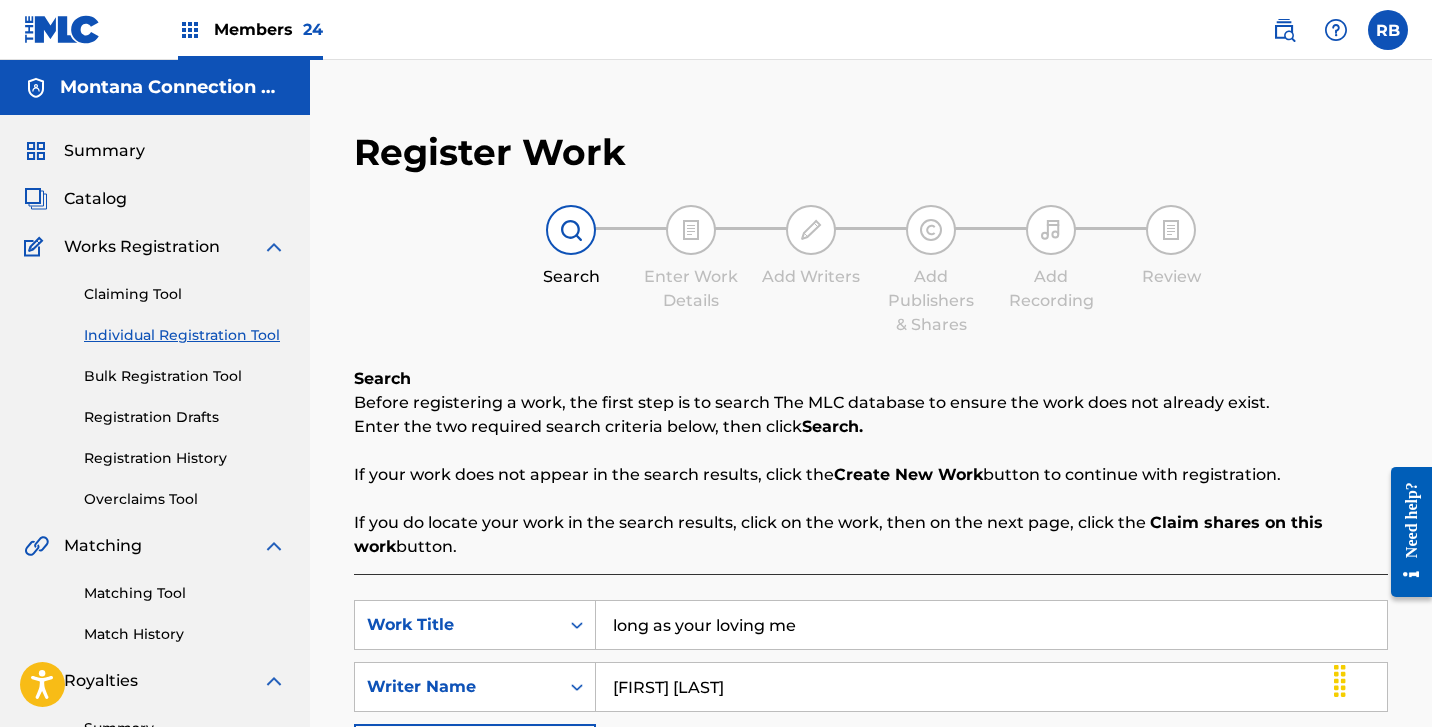 type on "long as your loving me" 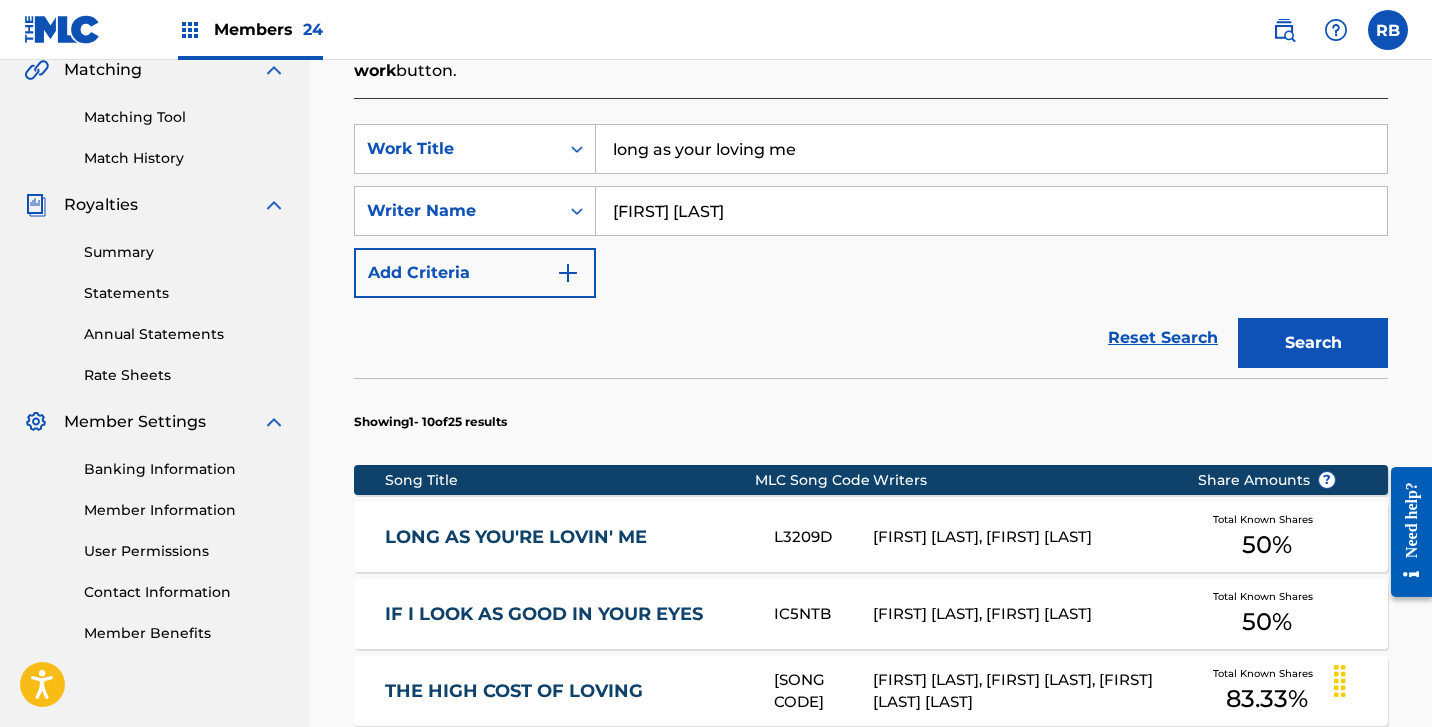 scroll, scrollTop: 478, scrollLeft: 0, axis: vertical 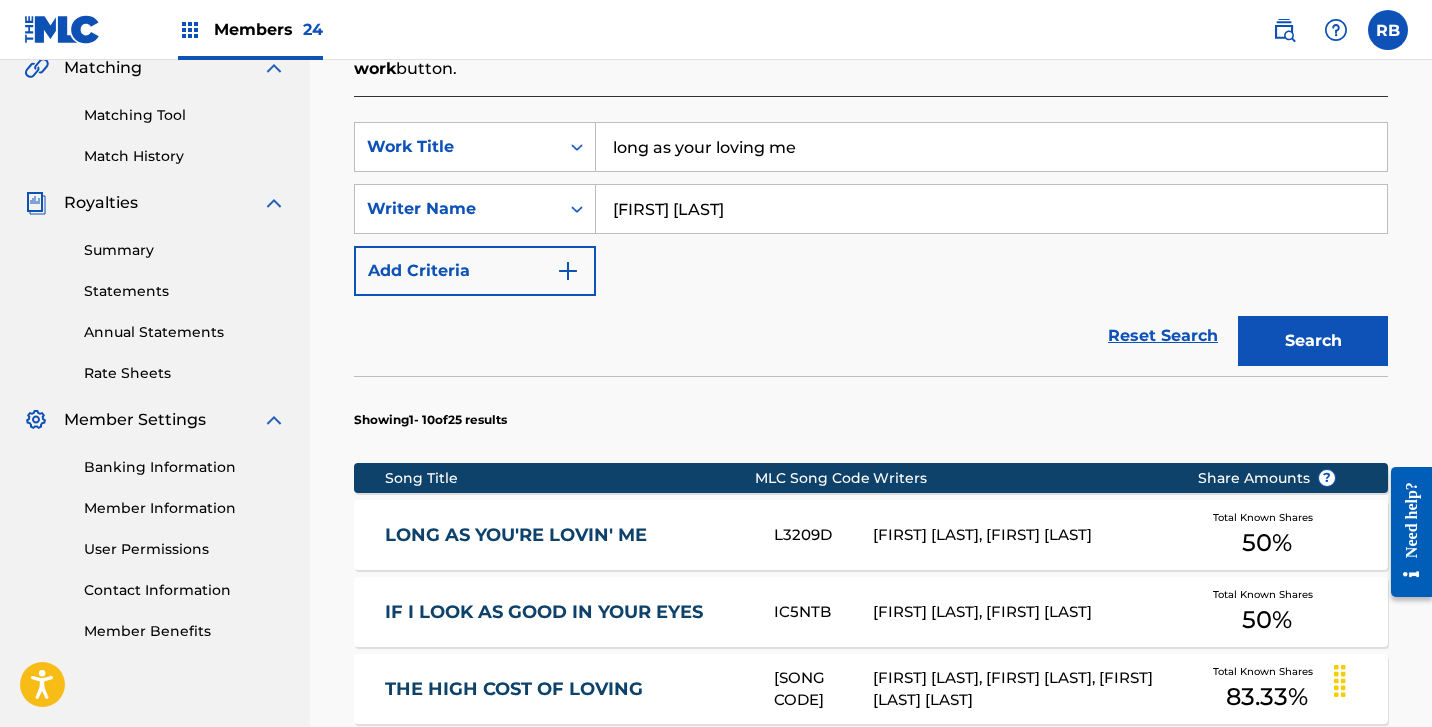 click on "LONG AS YOU'RE LOVIN' ME" at bounding box center [566, 535] 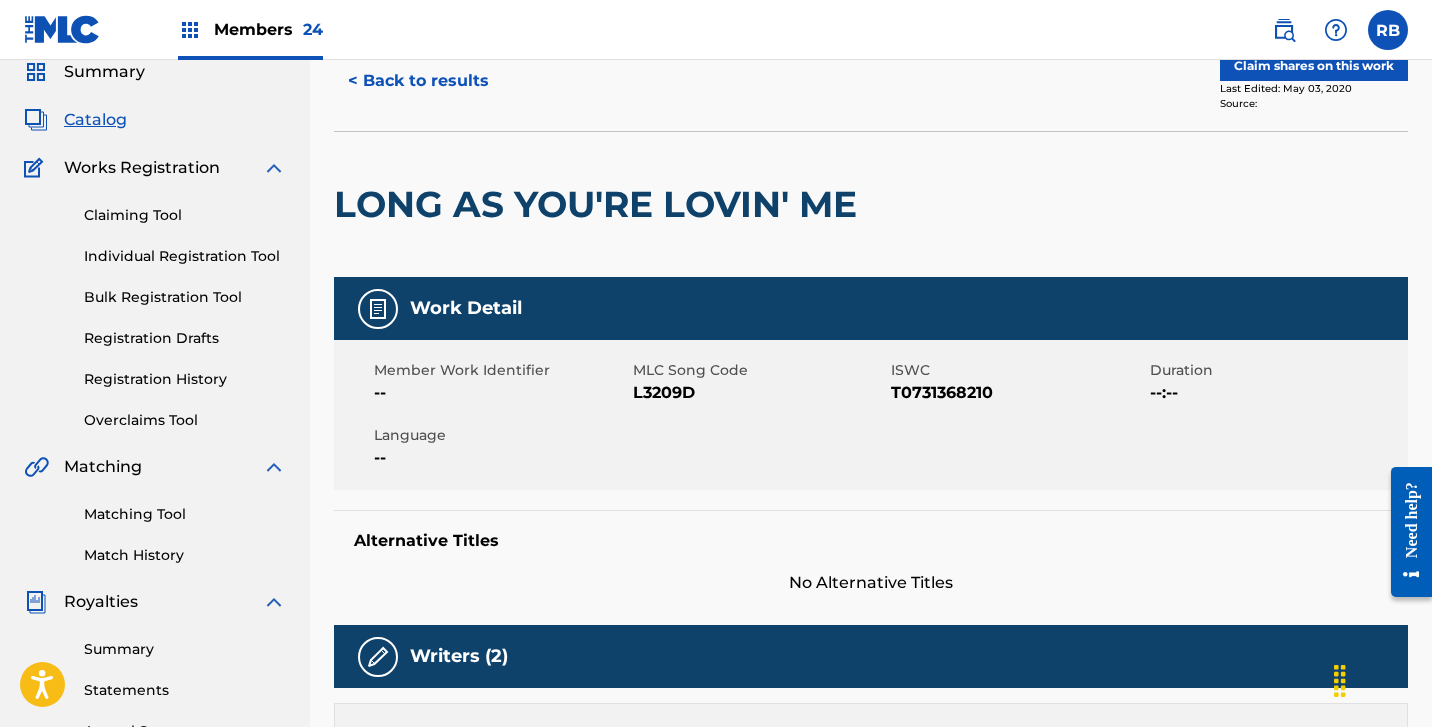 scroll, scrollTop: 59, scrollLeft: 0, axis: vertical 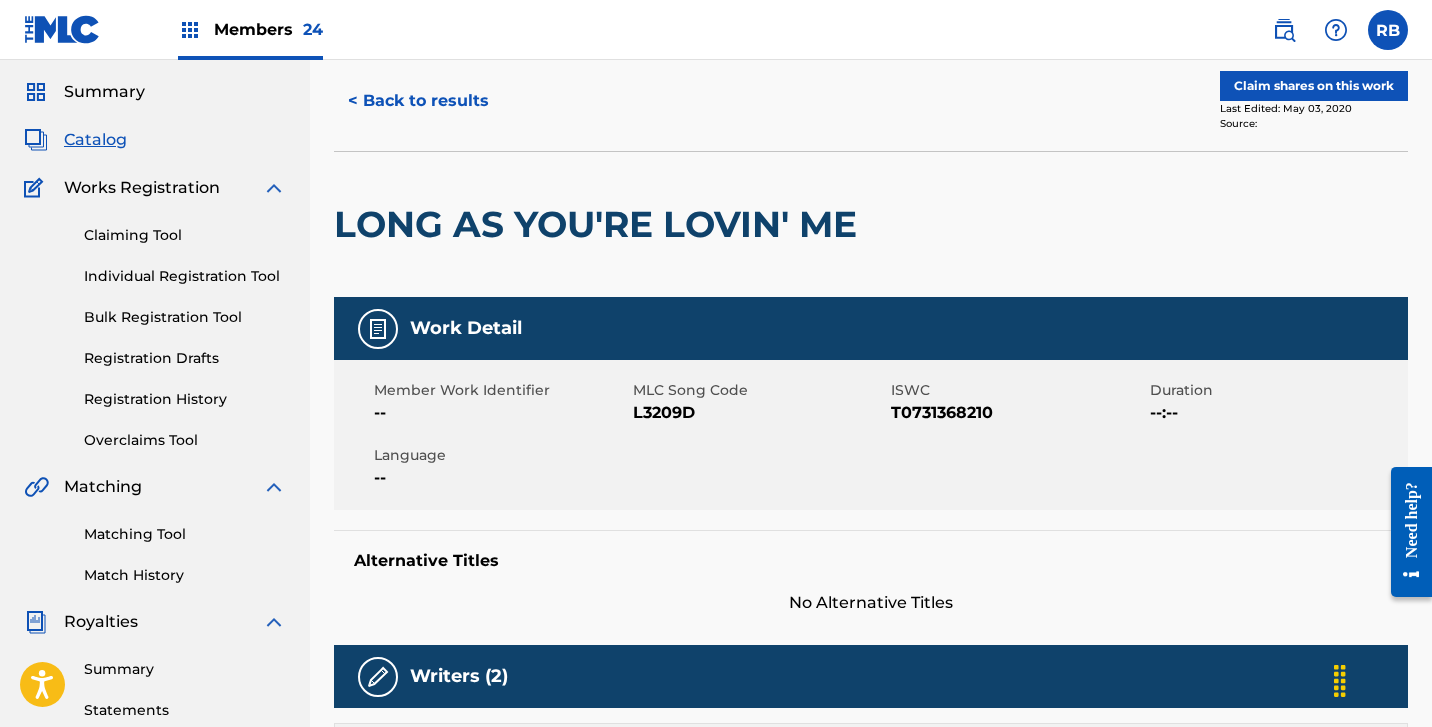 click on "Claim shares on this work" at bounding box center [1314, 86] 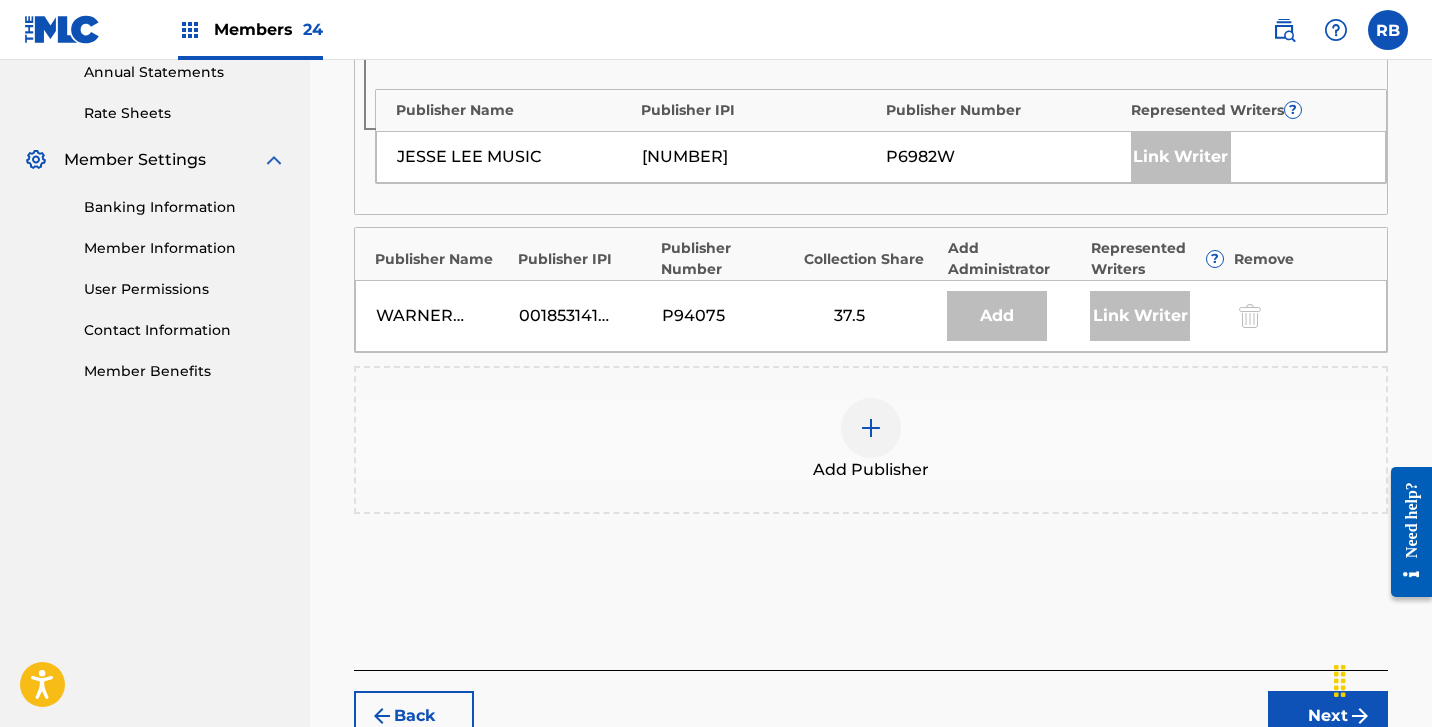 scroll, scrollTop: 823, scrollLeft: 0, axis: vertical 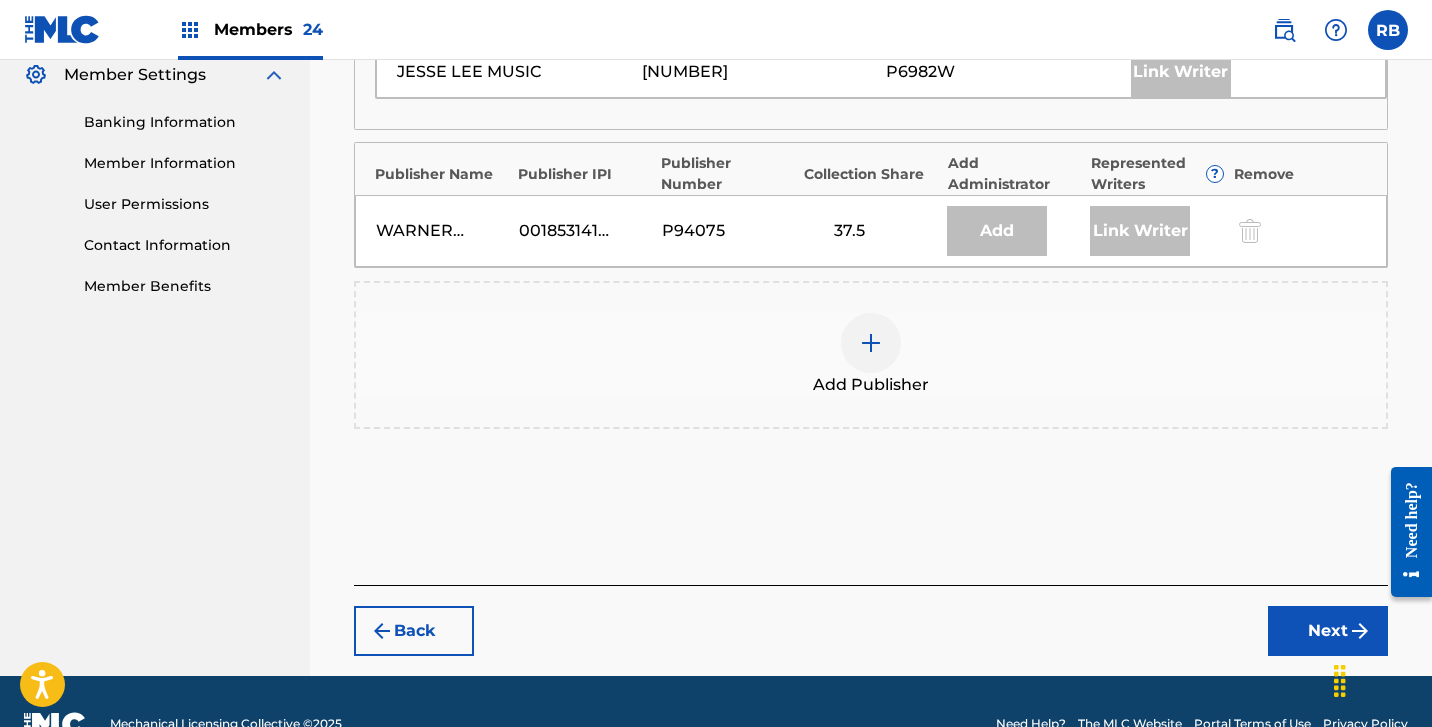 click at bounding box center (871, 343) 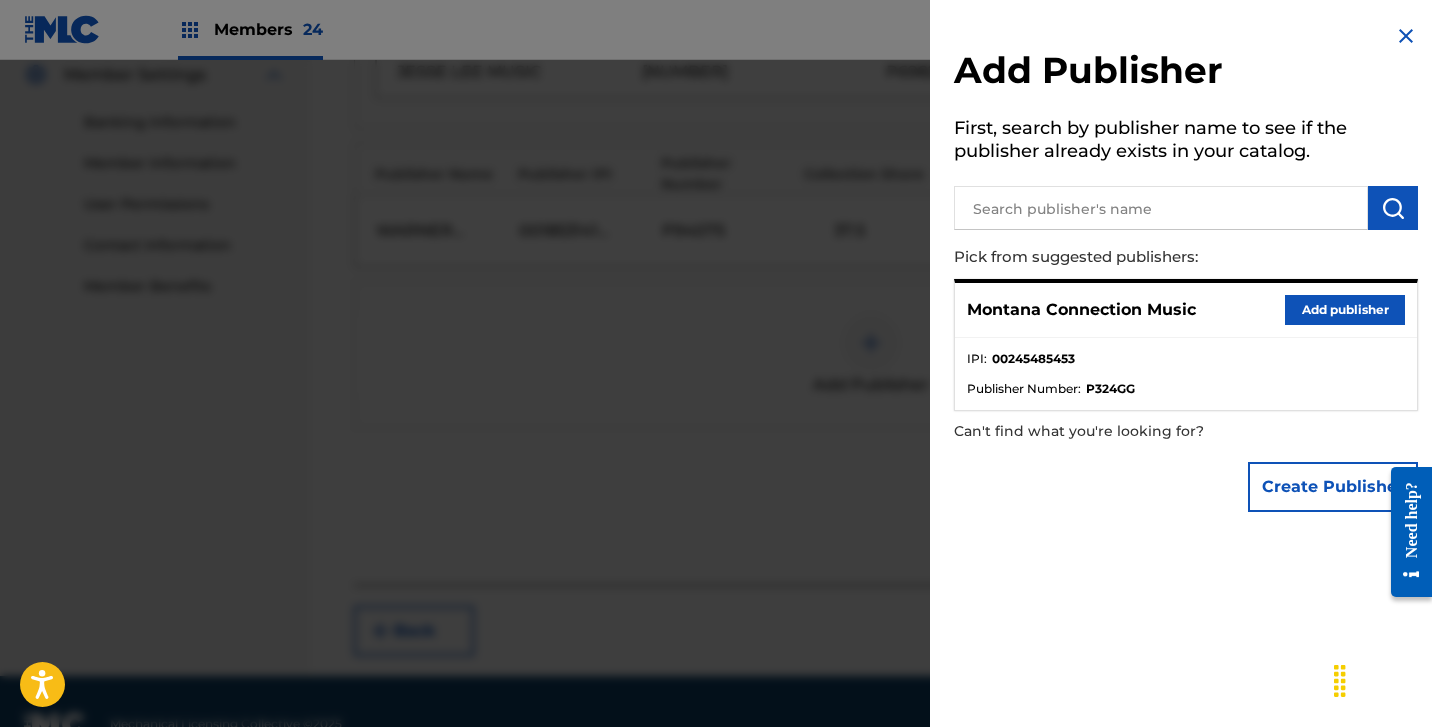 click on "Add publisher" at bounding box center [1345, 310] 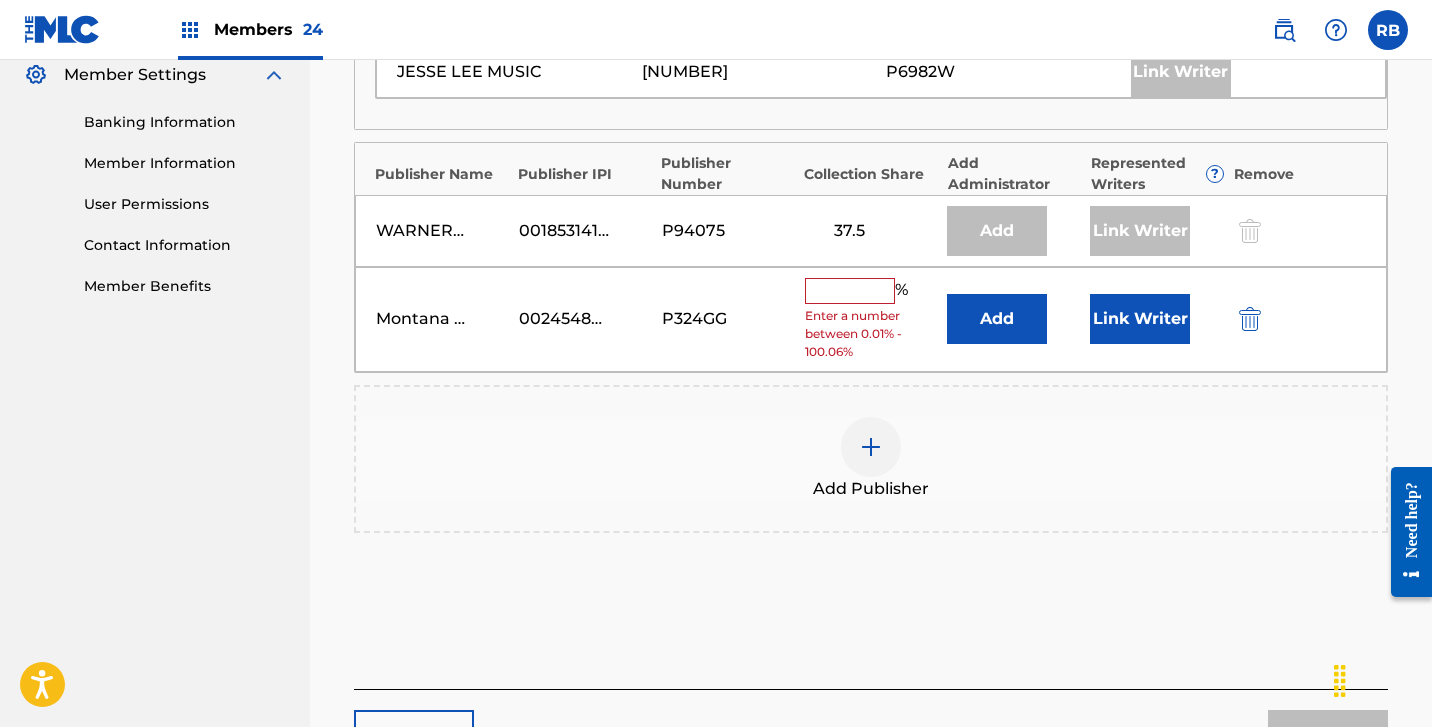 click at bounding box center (850, 291) 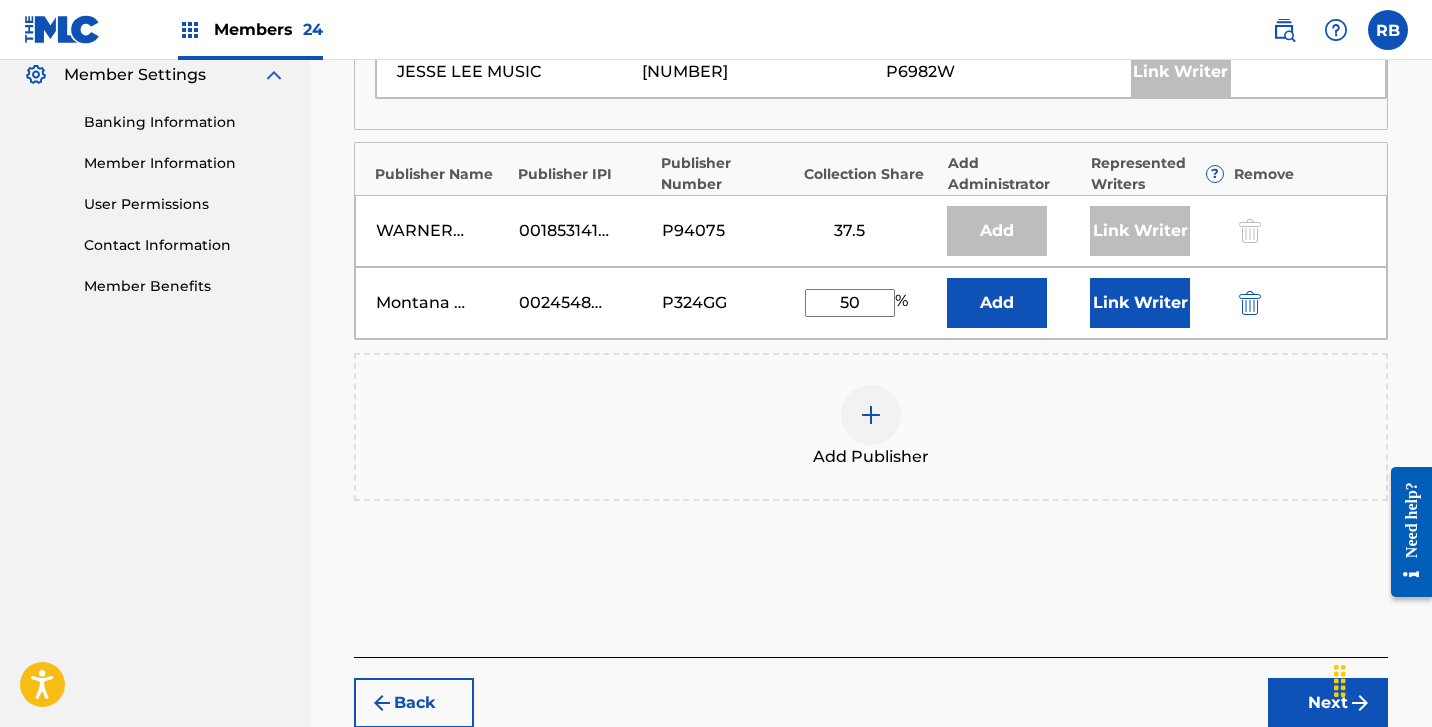 type on "50" 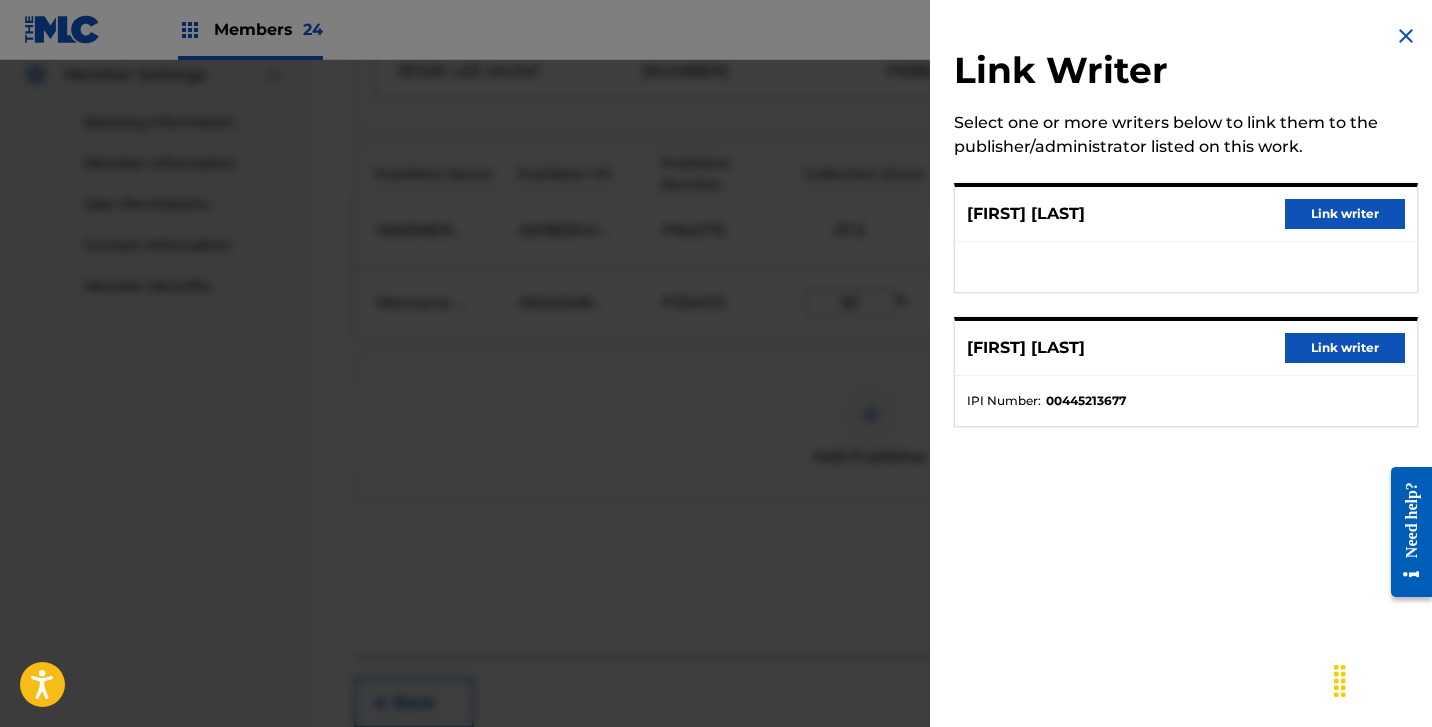 click on "Link writer" at bounding box center [1345, 214] 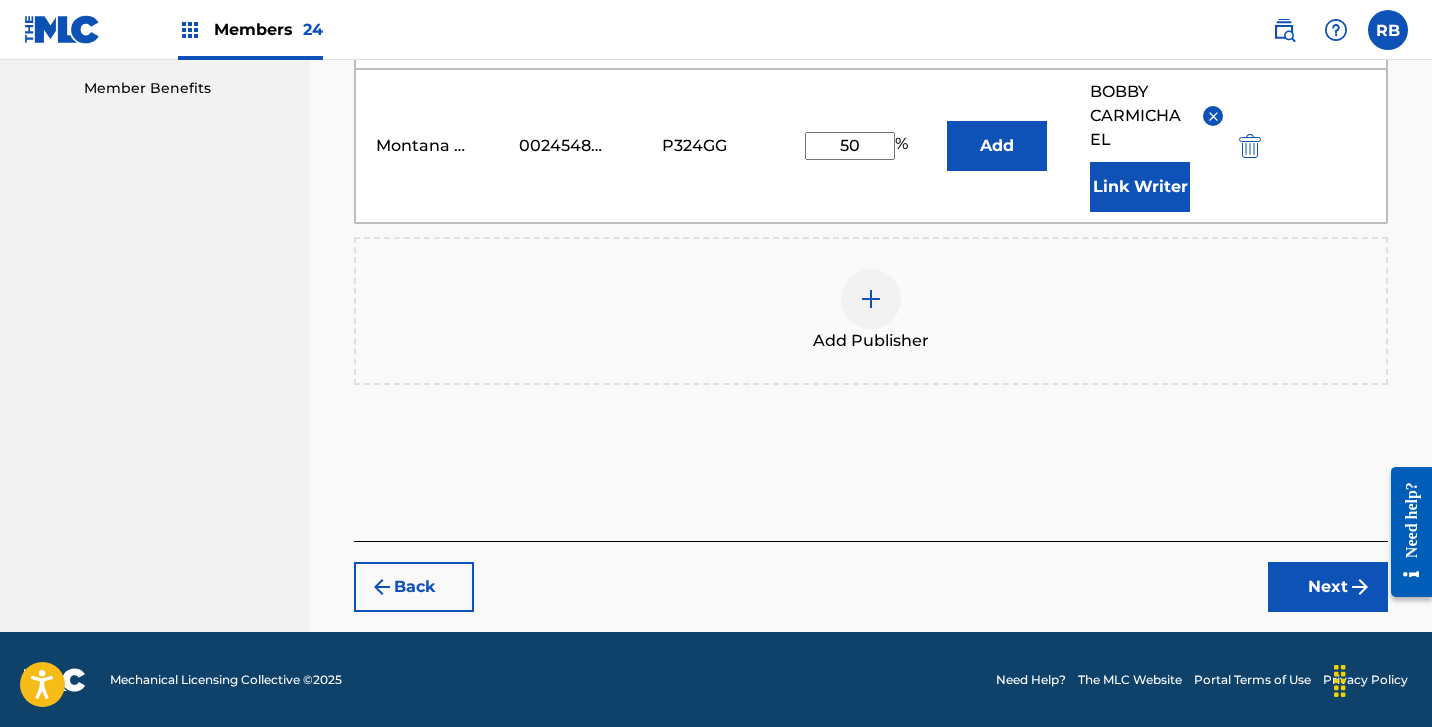 click on "Next" at bounding box center [1328, 587] 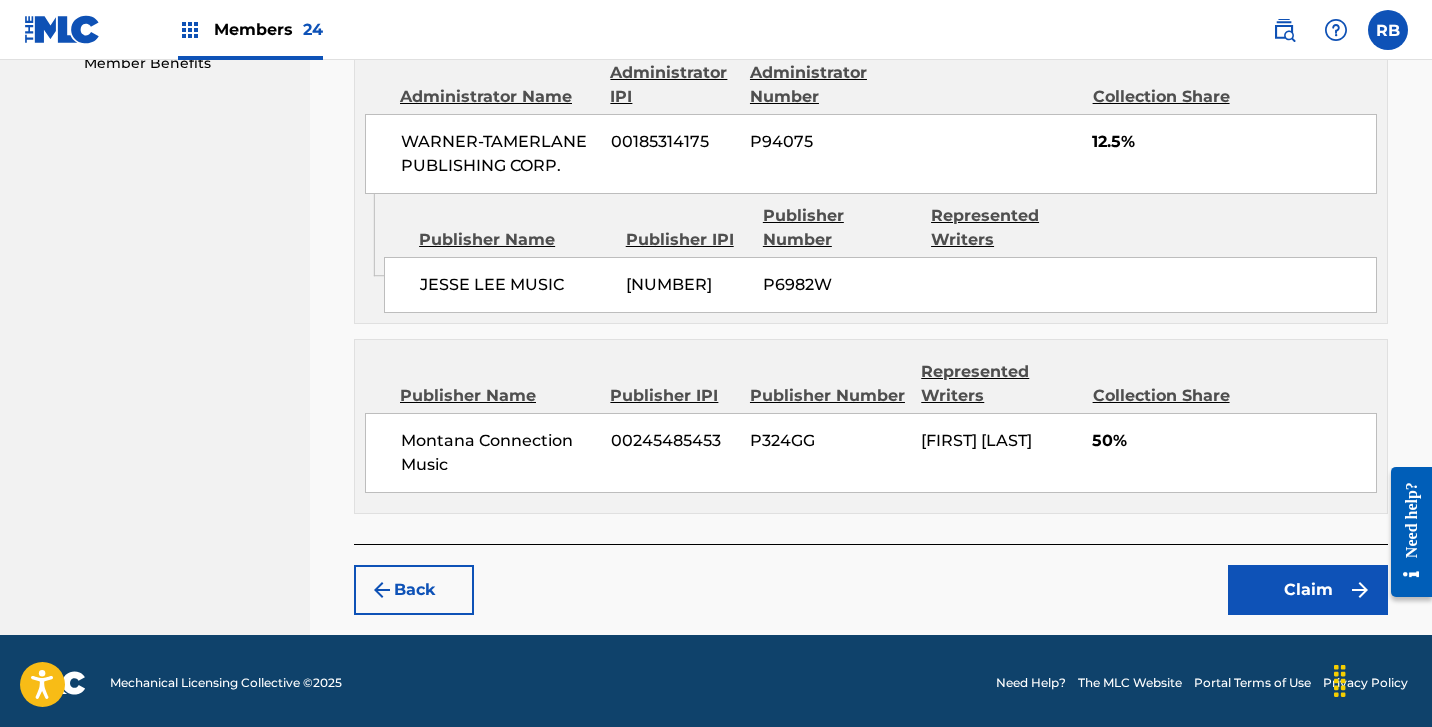 scroll, scrollTop: 1045, scrollLeft: 0, axis: vertical 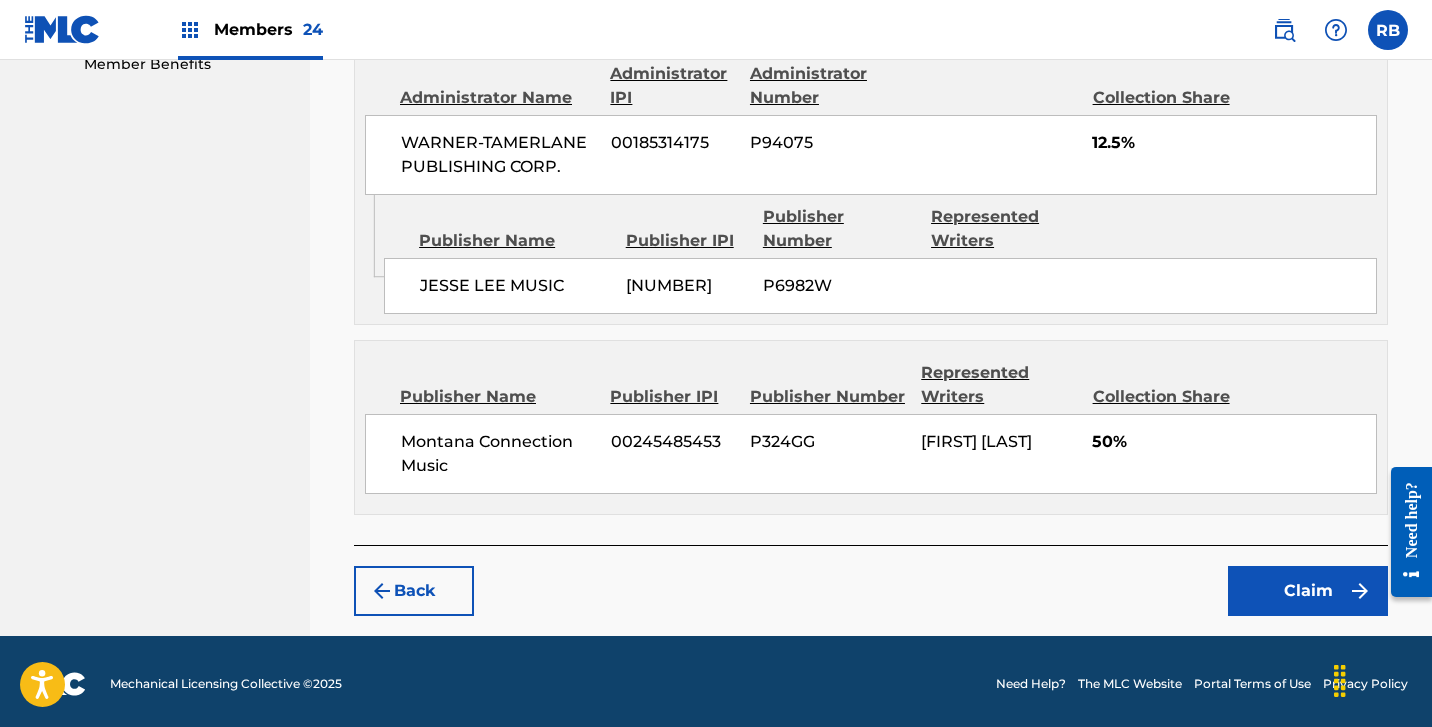 click on "Claim" at bounding box center [1308, 591] 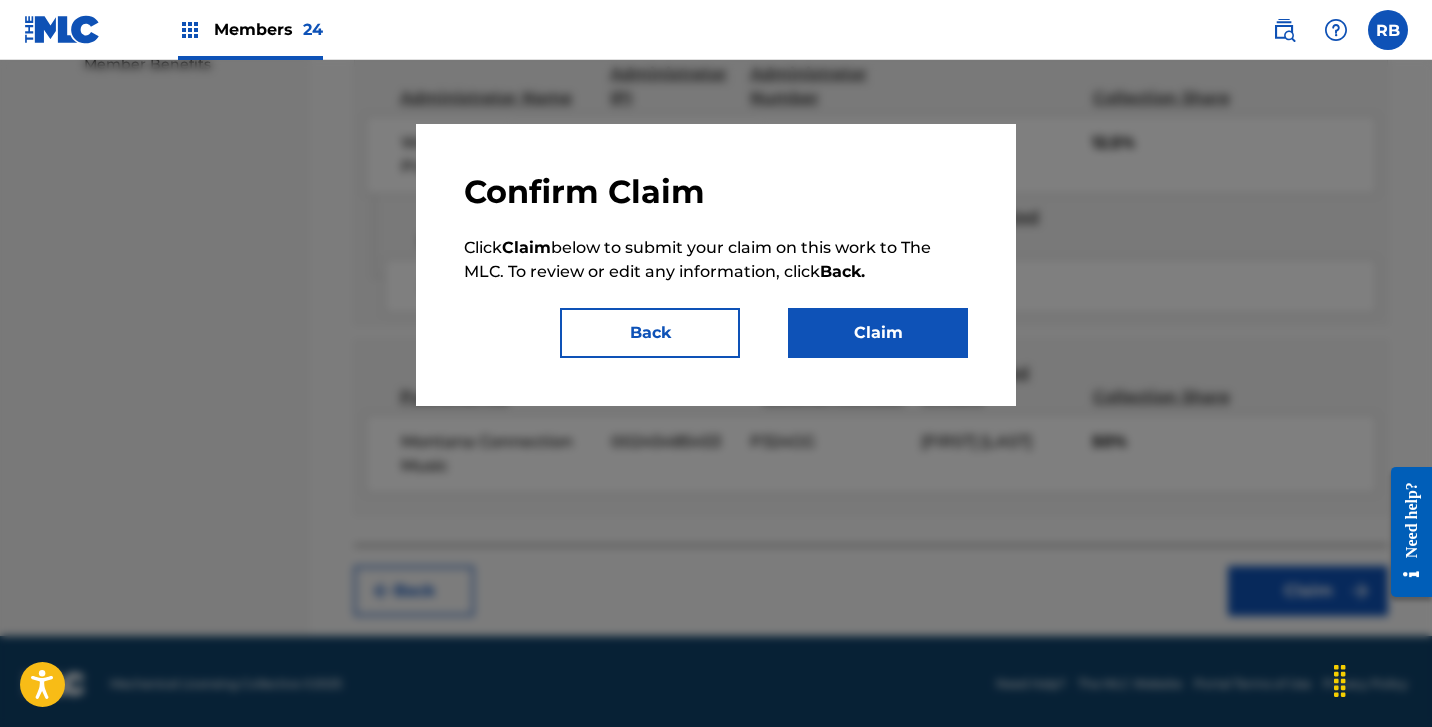 click on "Claim" at bounding box center (878, 333) 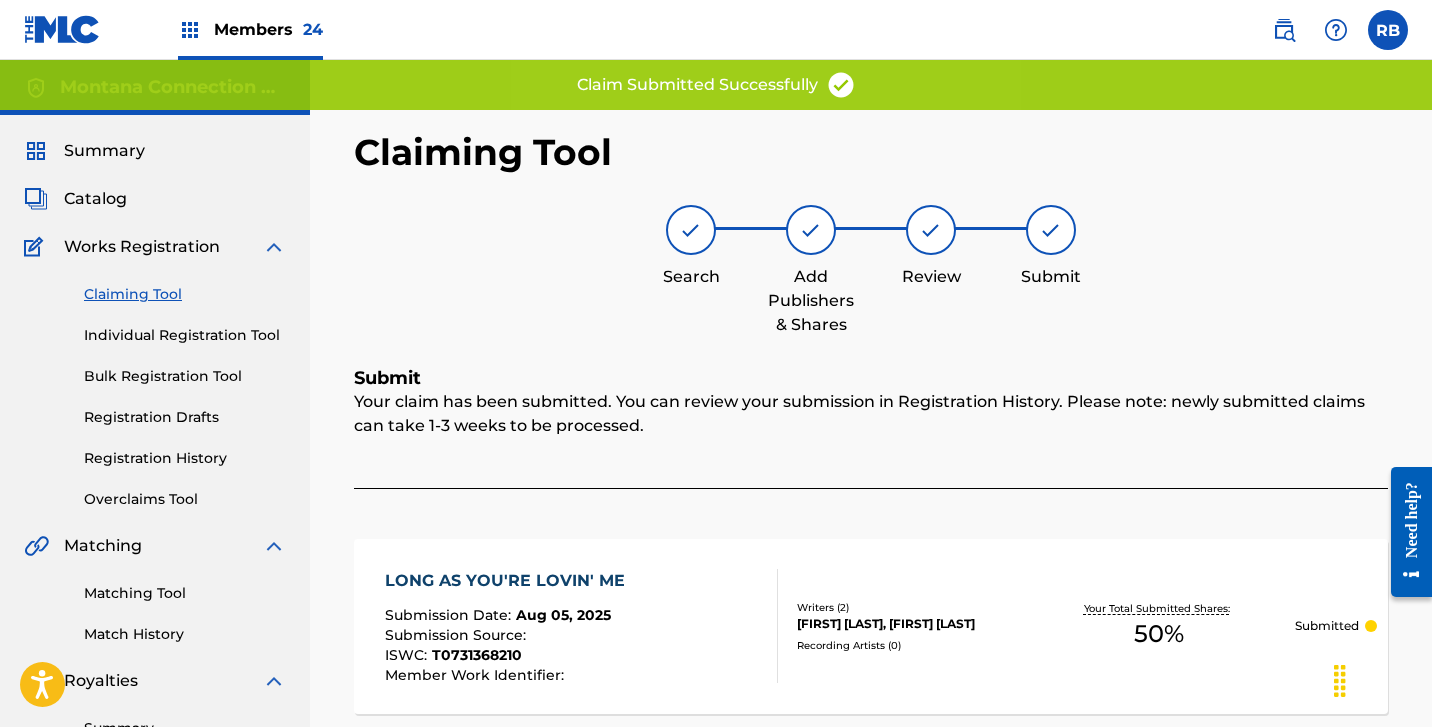 scroll, scrollTop: 0, scrollLeft: 0, axis: both 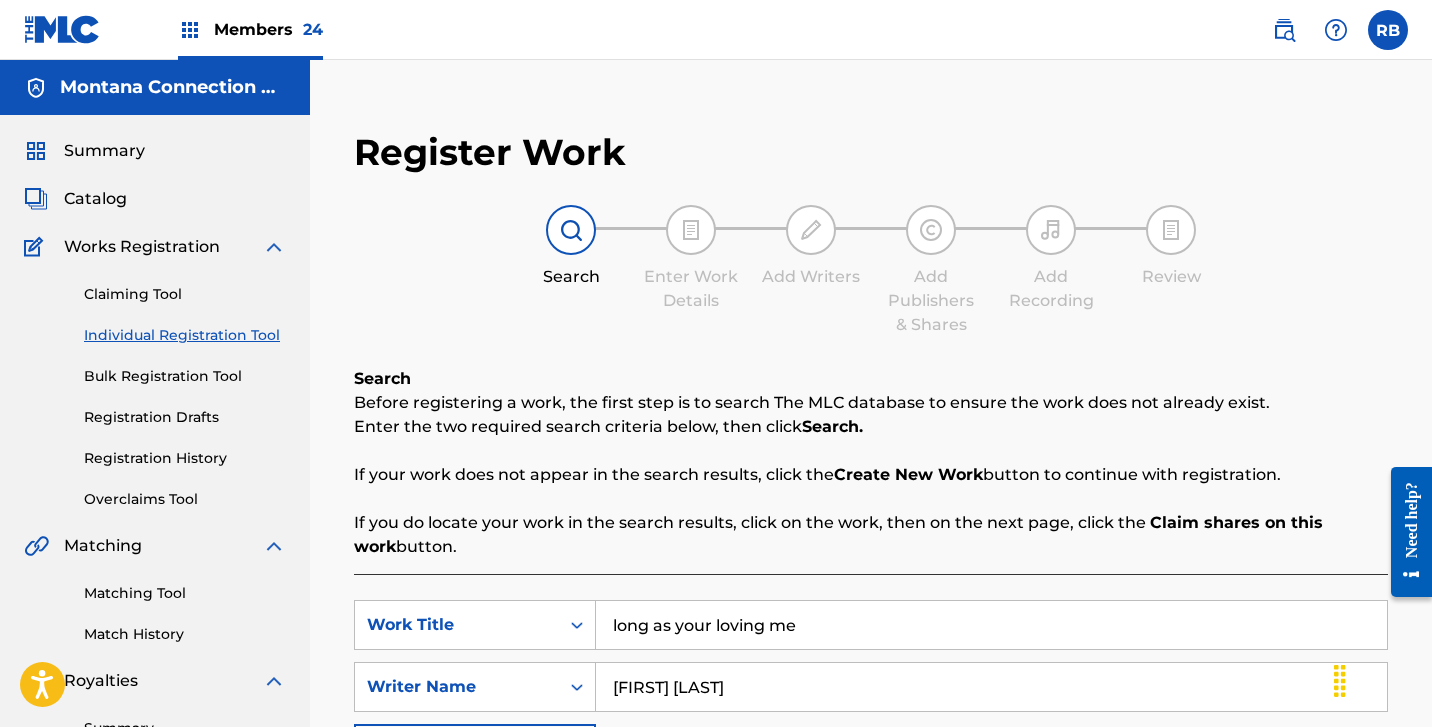 drag, startPoint x: 818, startPoint y: 623, endPoint x: 392, endPoint y: 589, distance: 427.35464 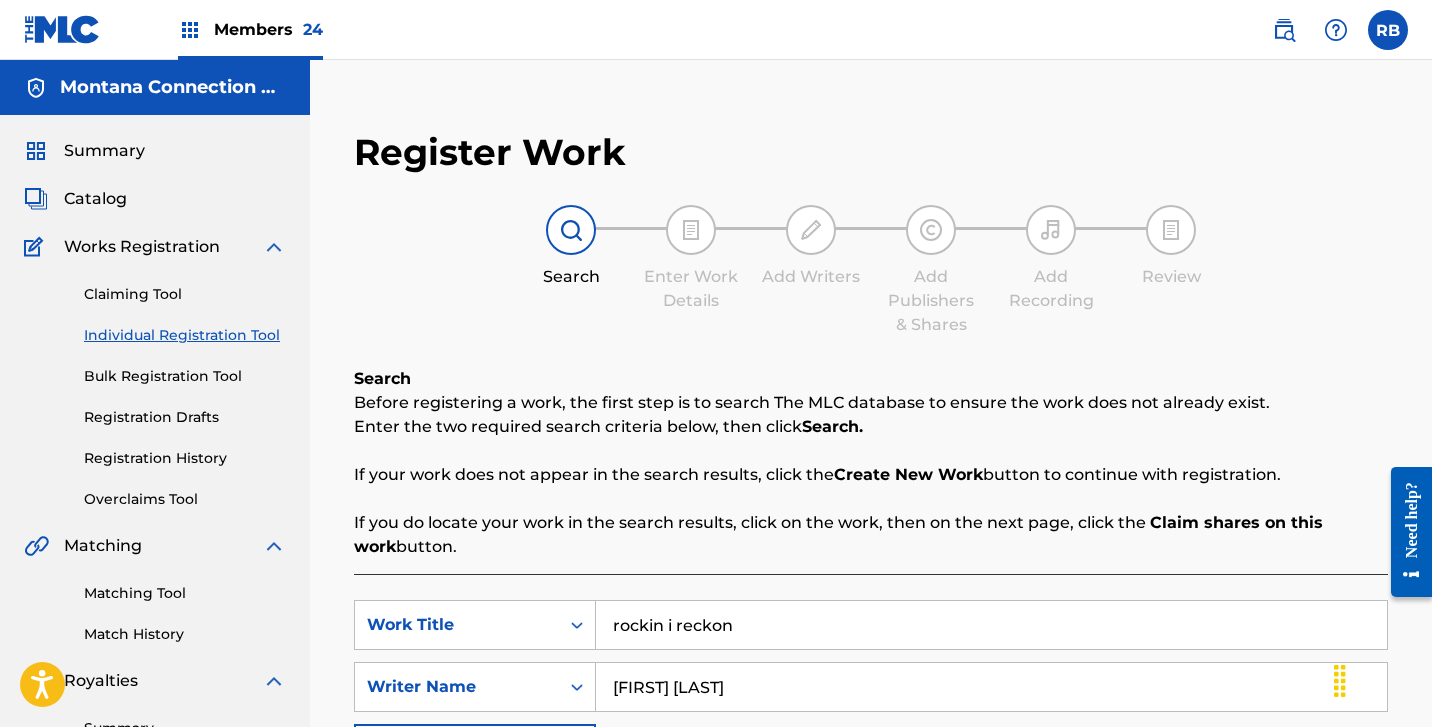 type on "rockin i reckon" 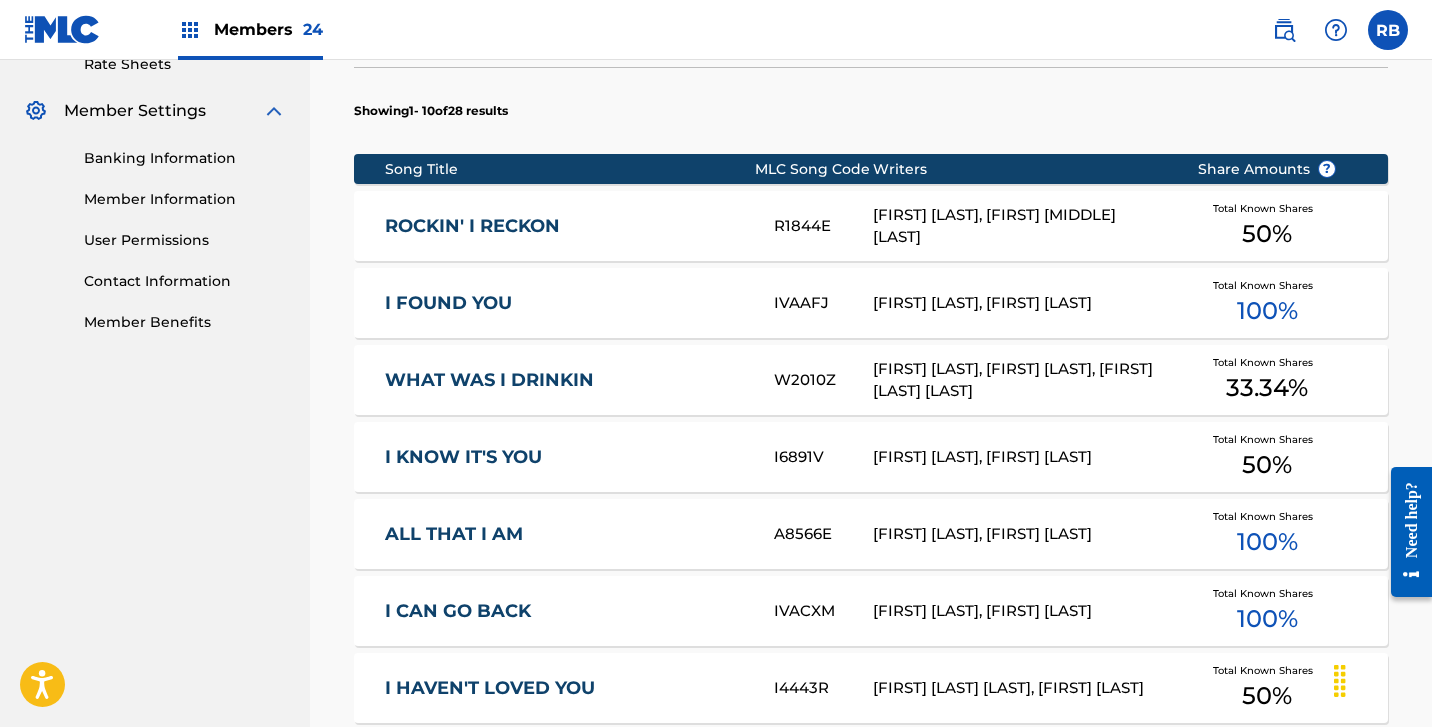scroll, scrollTop: 800, scrollLeft: 0, axis: vertical 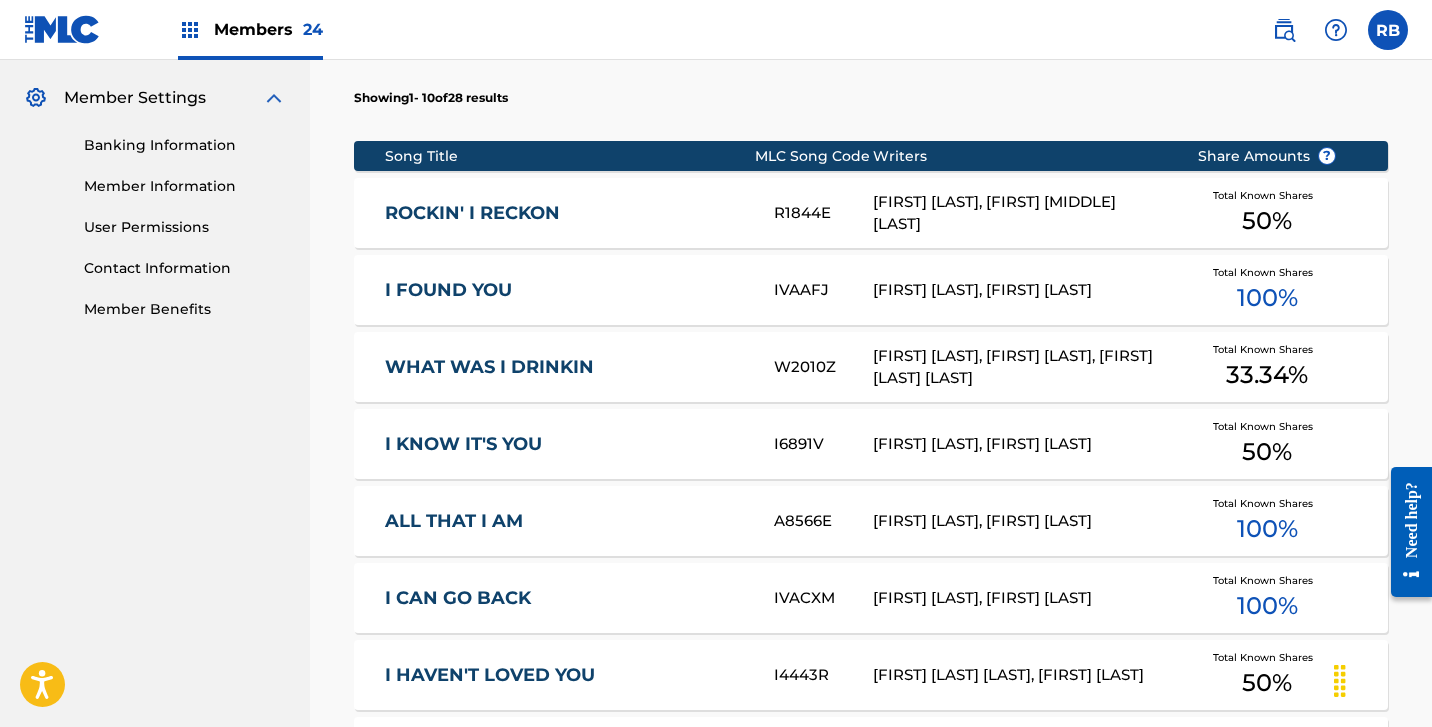 click on "ROCKIN' I RECKON" at bounding box center [566, 213] 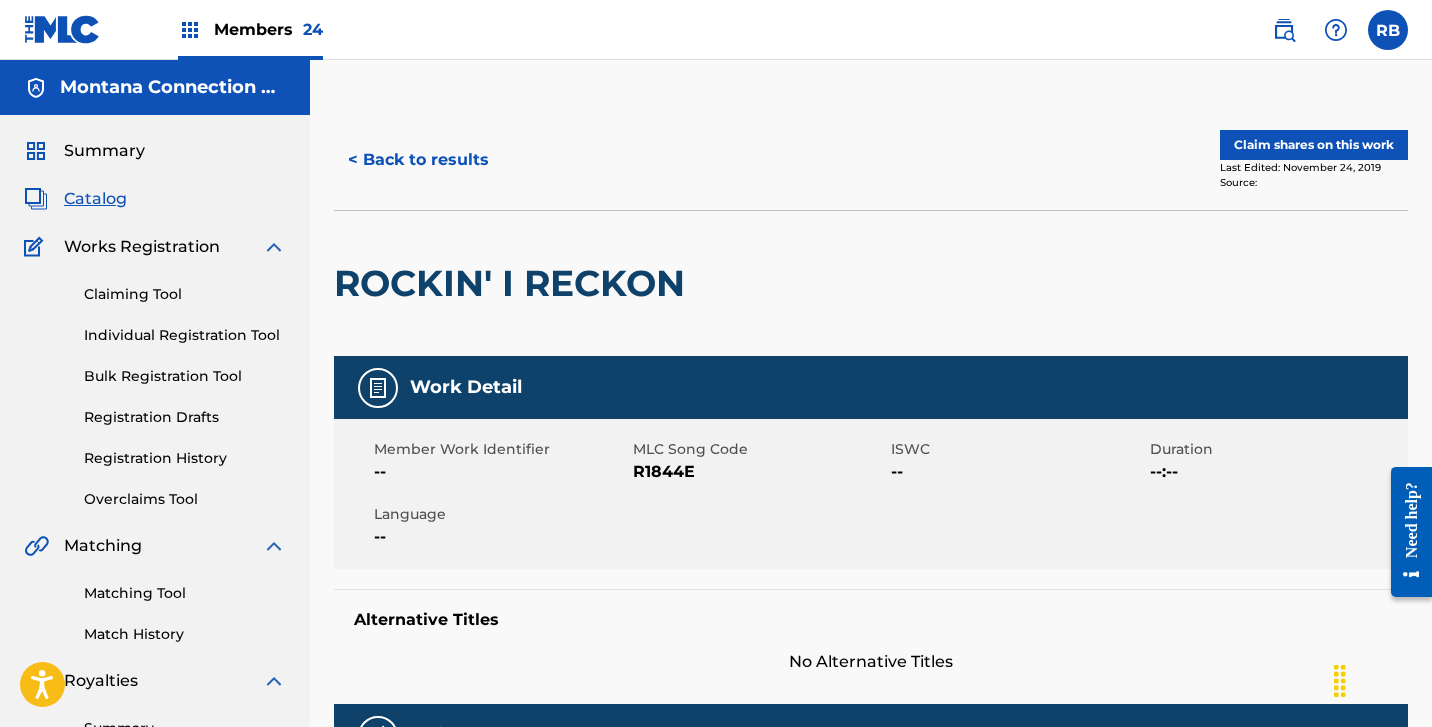 scroll, scrollTop: 0, scrollLeft: 0, axis: both 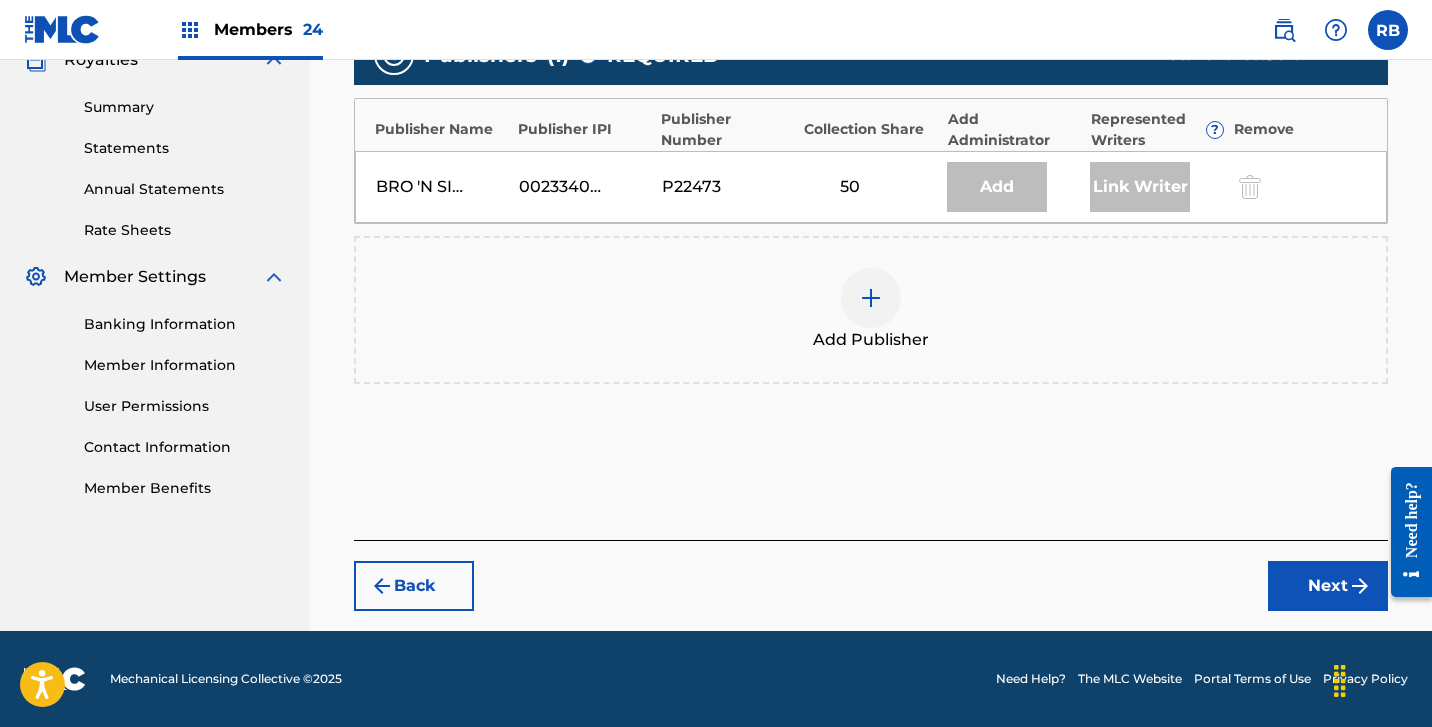 click at bounding box center (871, 298) 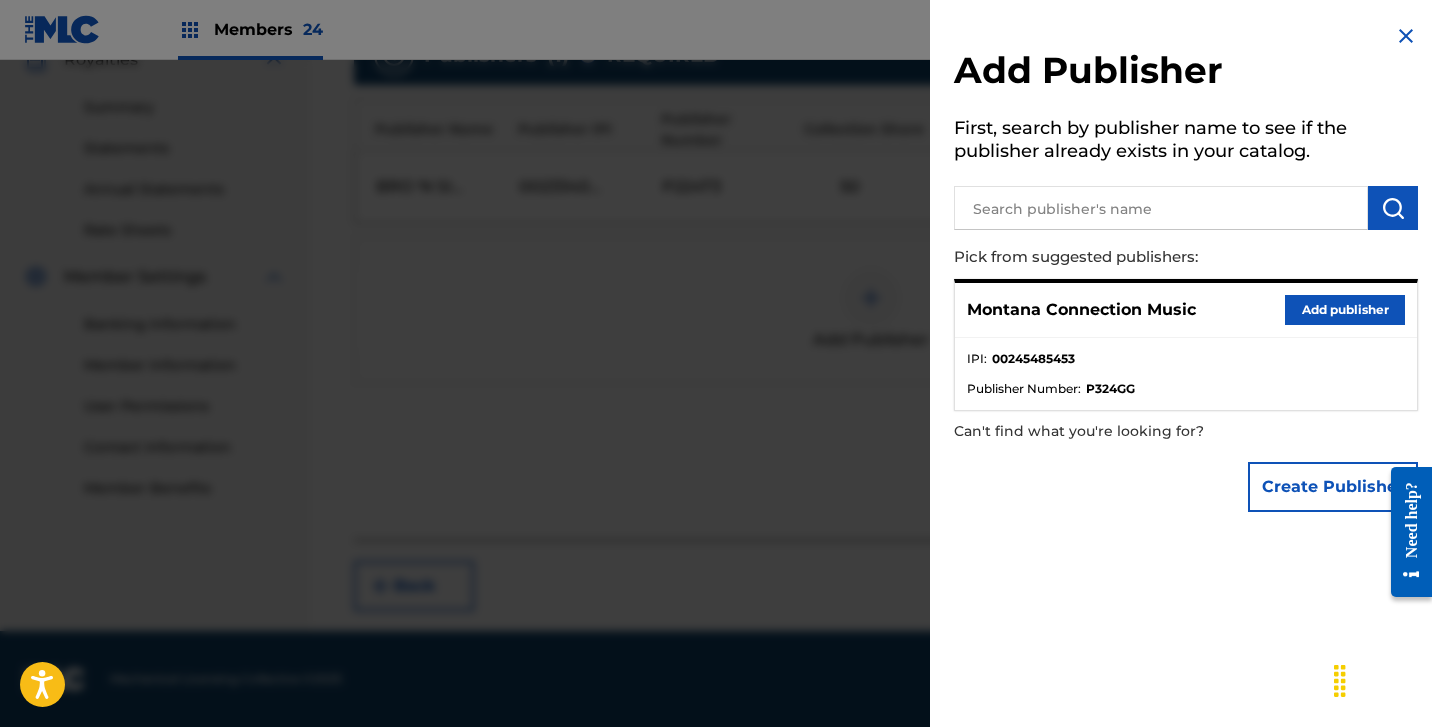 click on "Add publisher" at bounding box center (1345, 310) 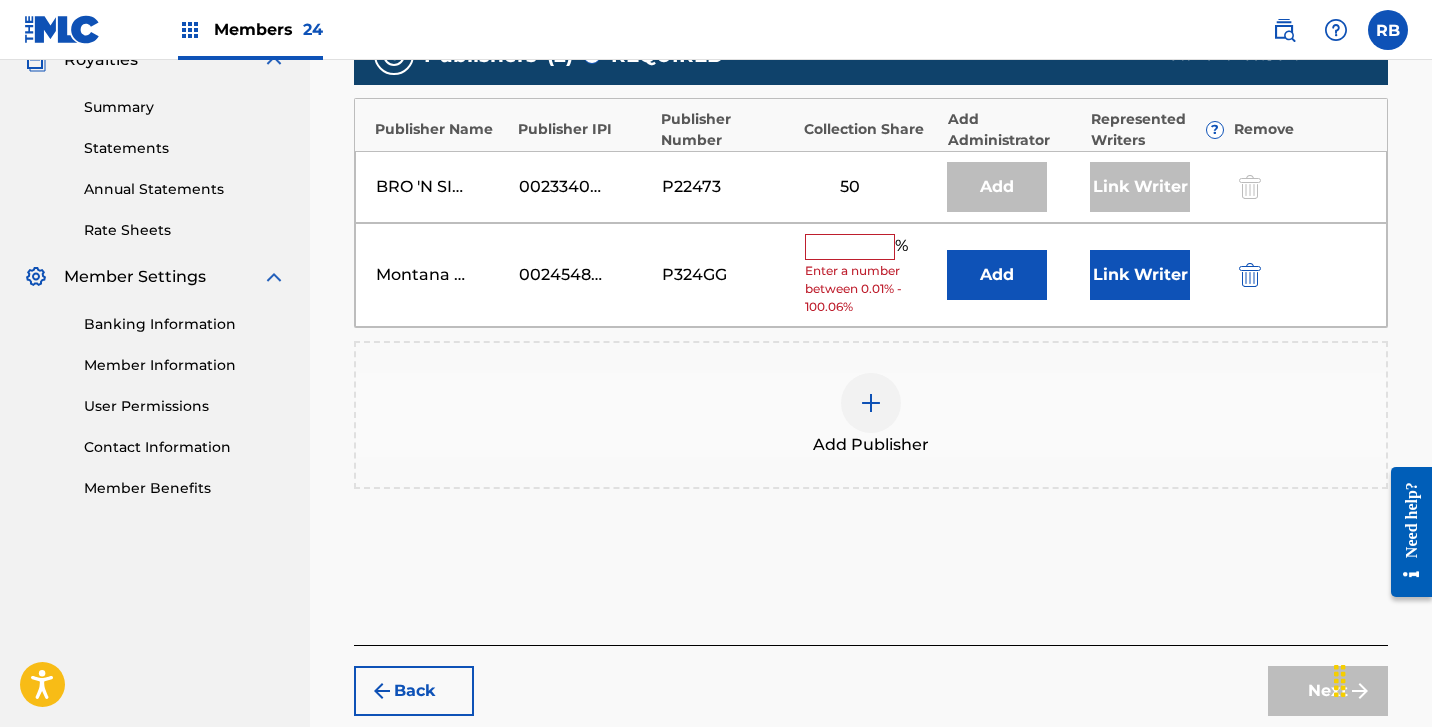 click at bounding box center (850, 247) 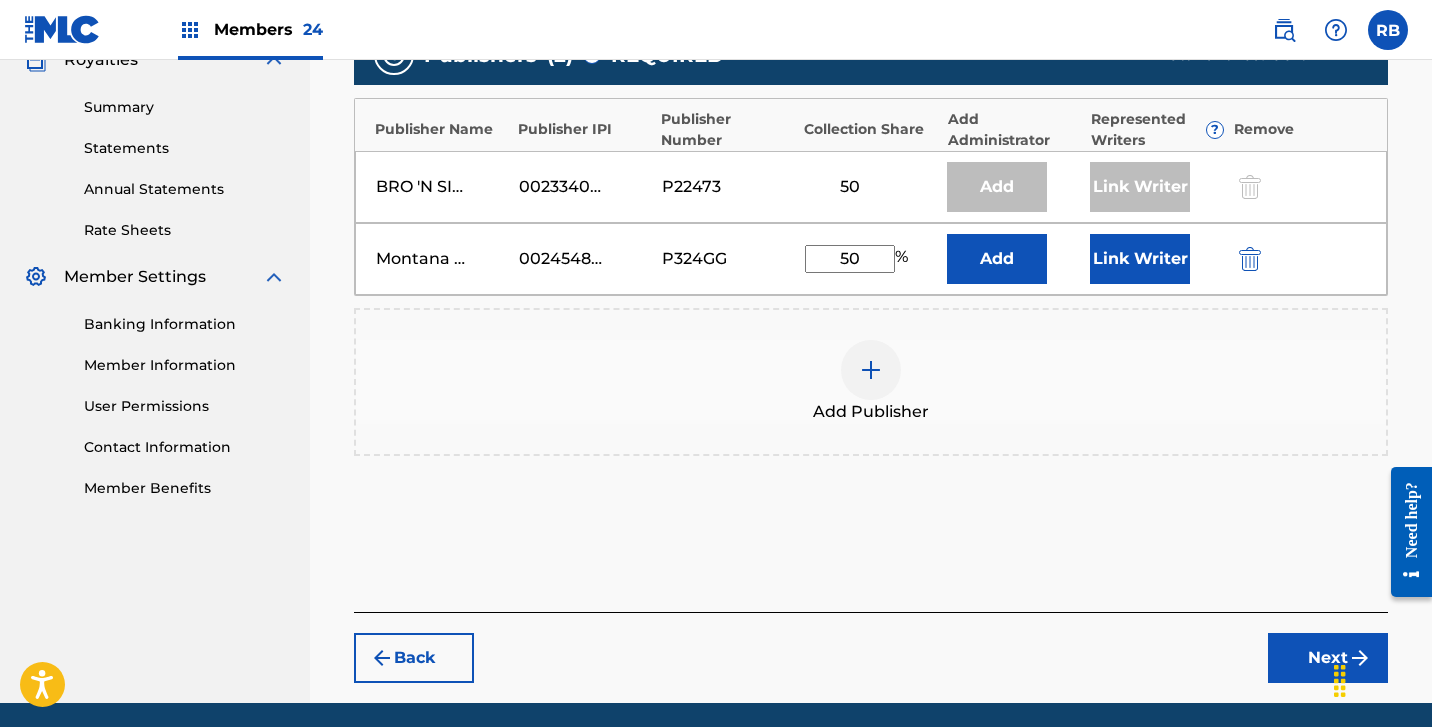 type on "50" 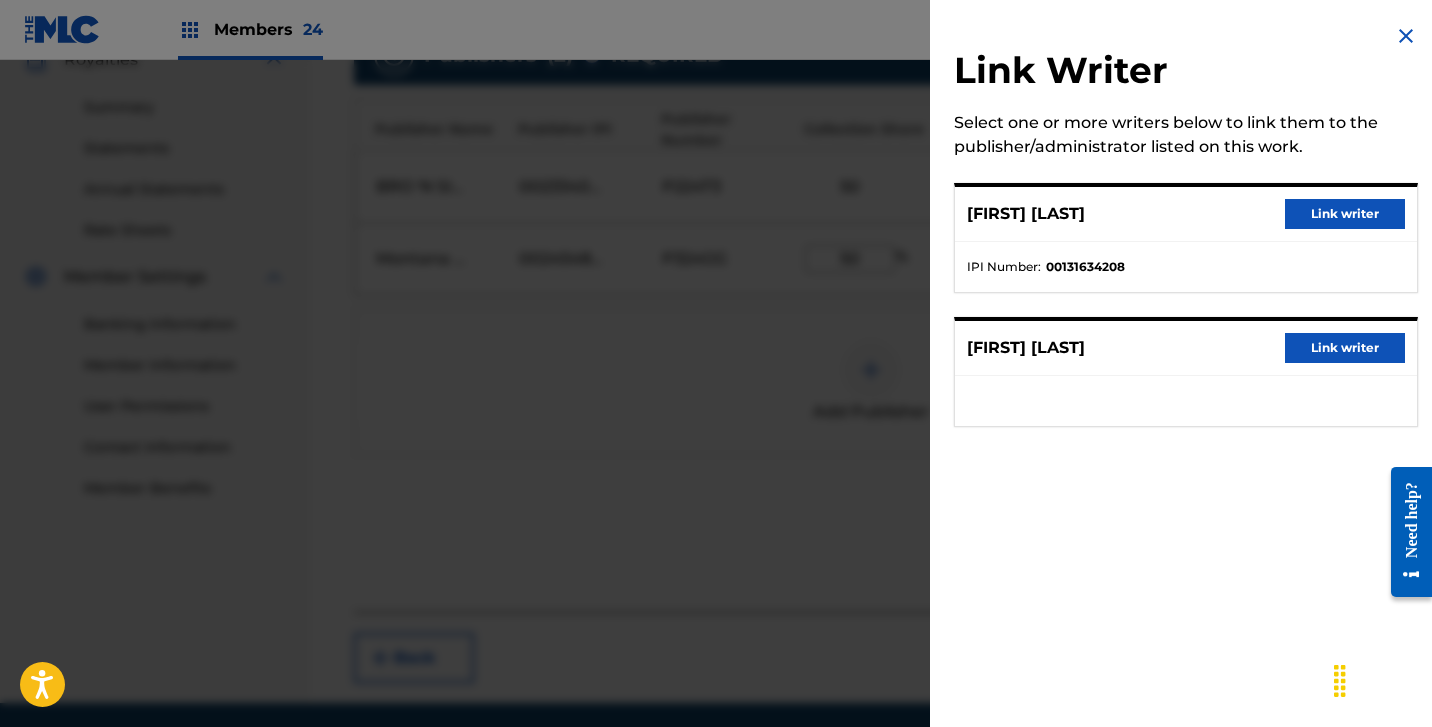 click on "Link writer" at bounding box center [1345, 348] 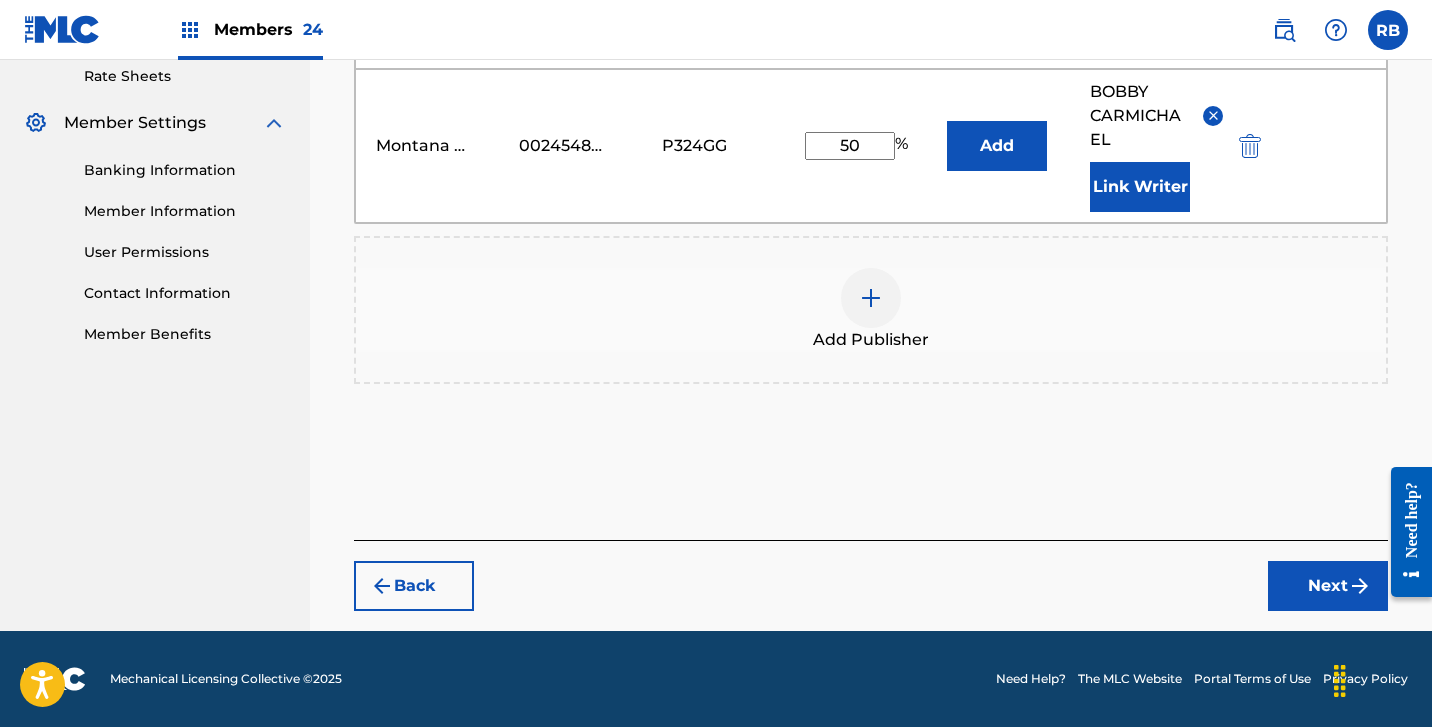 click on "Next" at bounding box center [1328, 586] 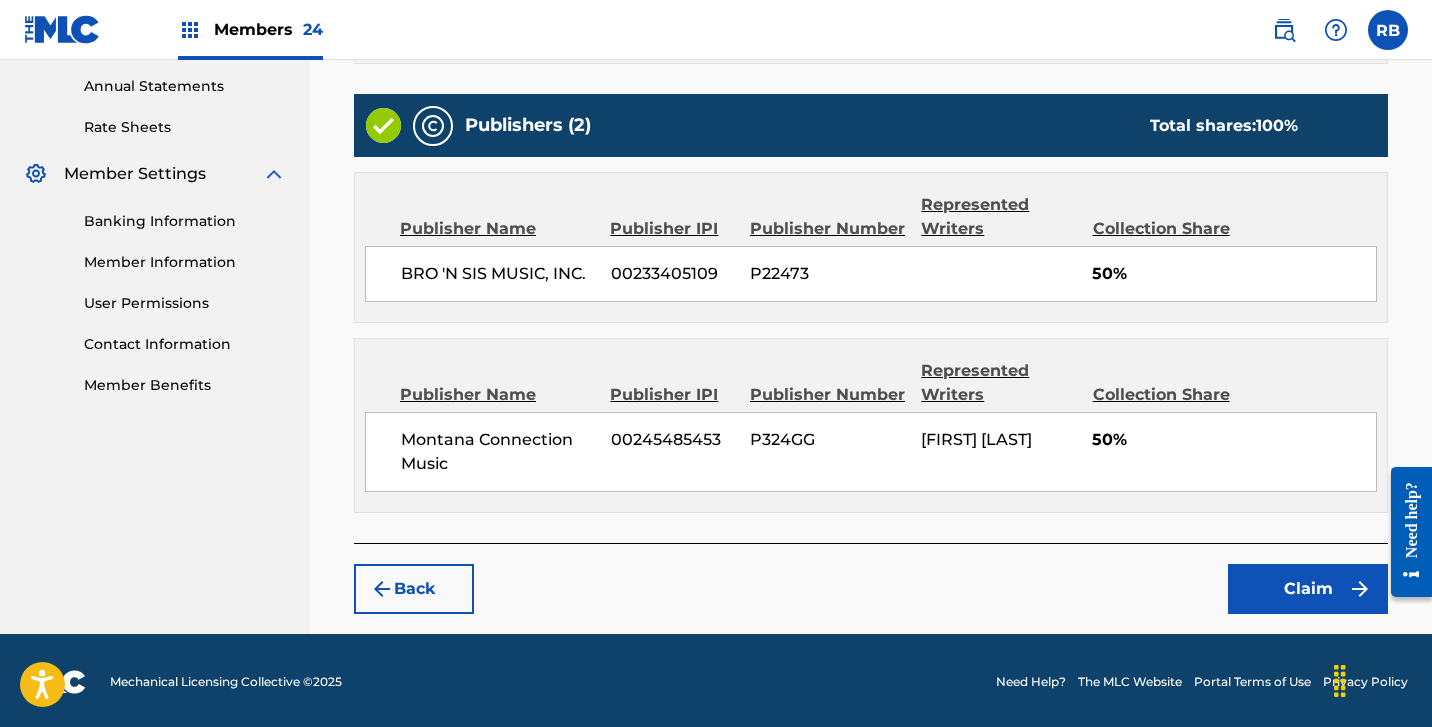 click on "Claim" at bounding box center [1308, 589] 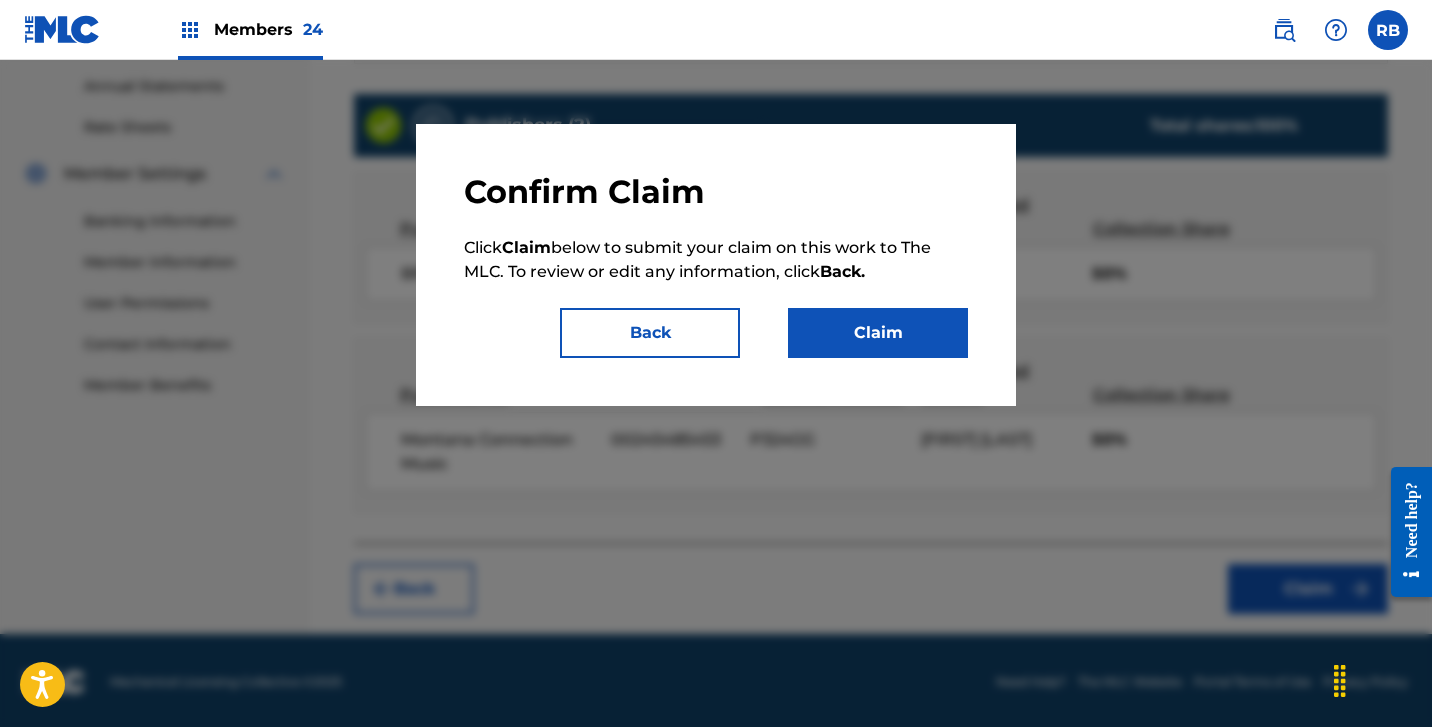 click on "Claim" at bounding box center (878, 333) 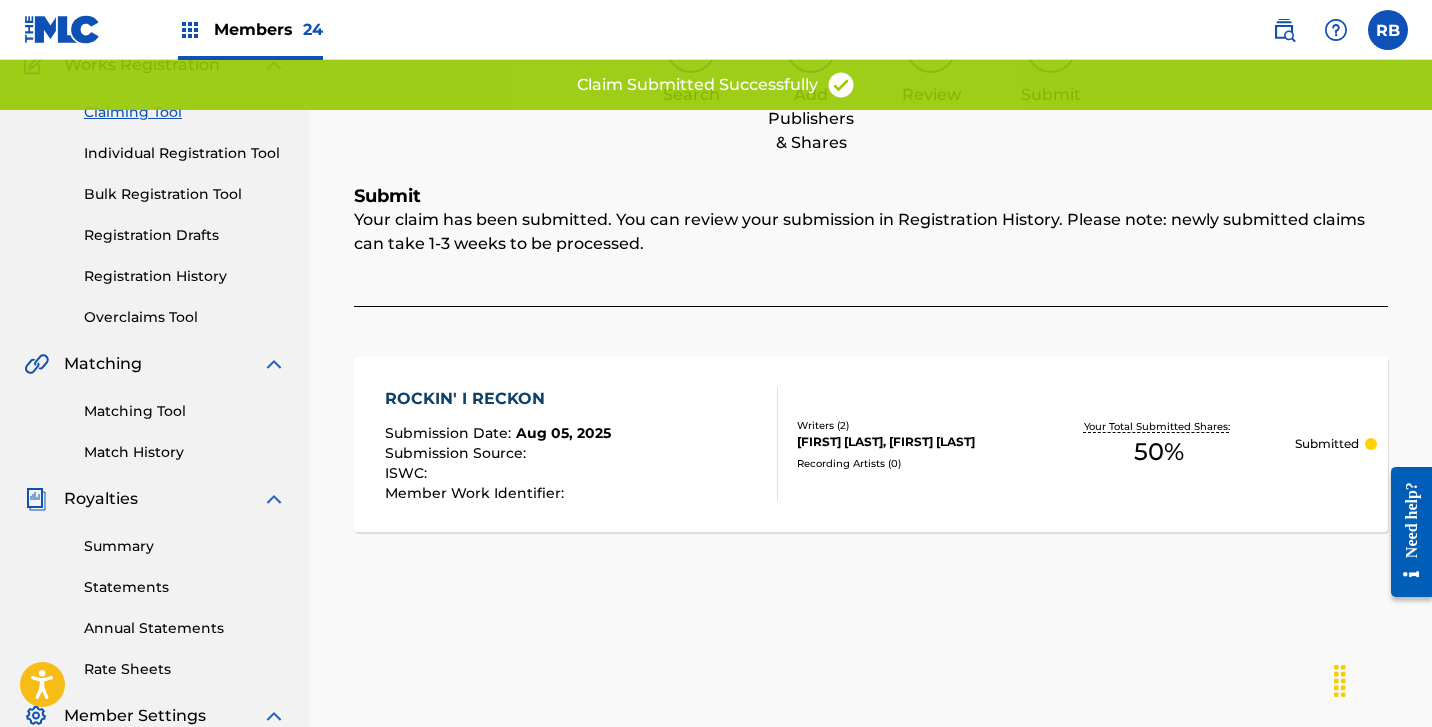scroll, scrollTop: 172, scrollLeft: 0, axis: vertical 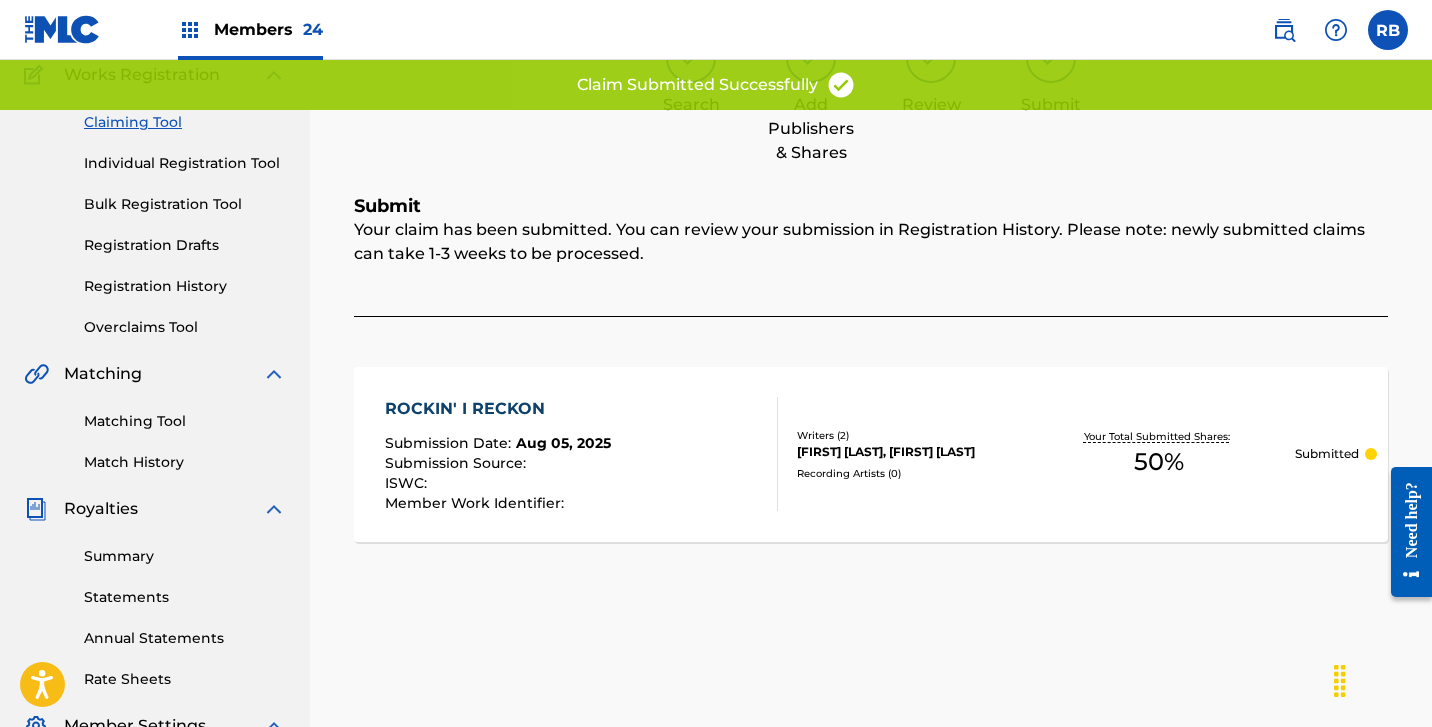 click on "Individual Registration Tool" at bounding box center (185, 163) 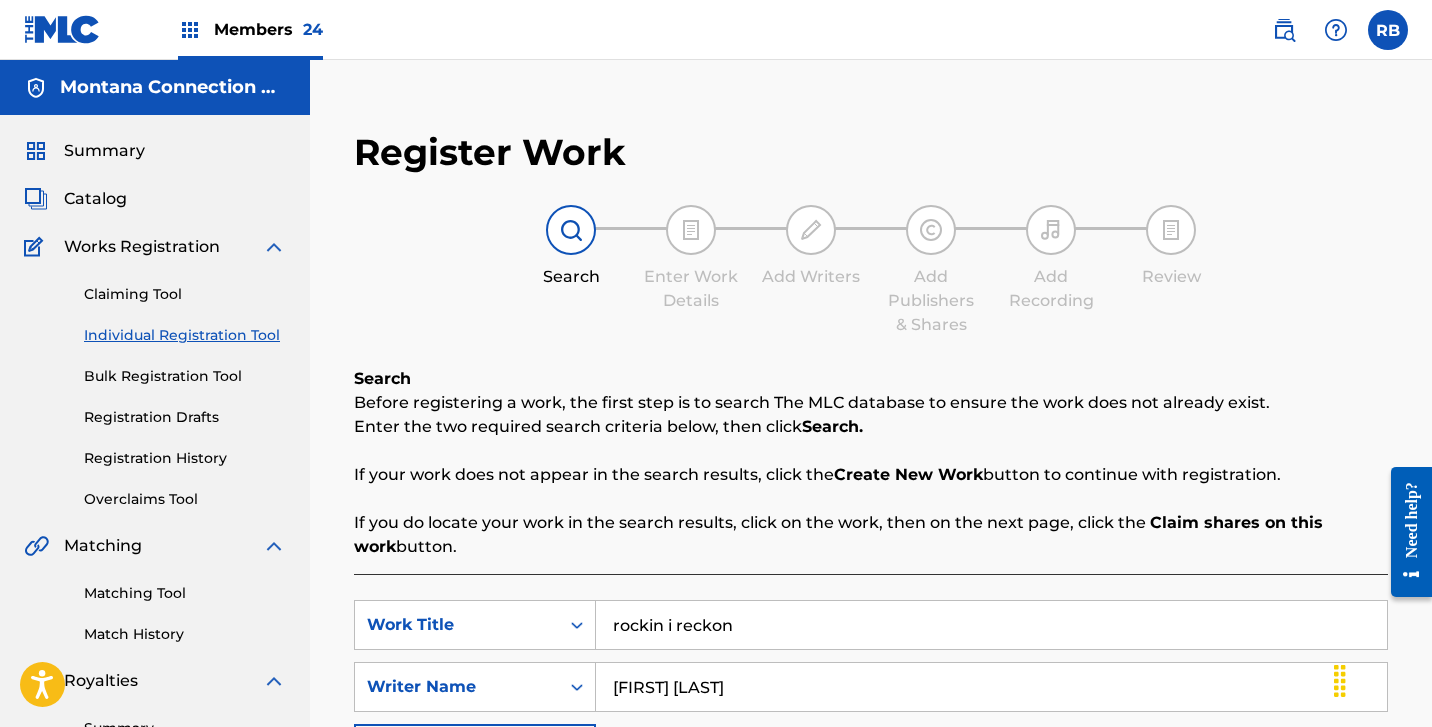 drag, startPoint x: 766, startPoint y: 633, endPoint x: 254, endPoint y: 539, distance: 520.5574 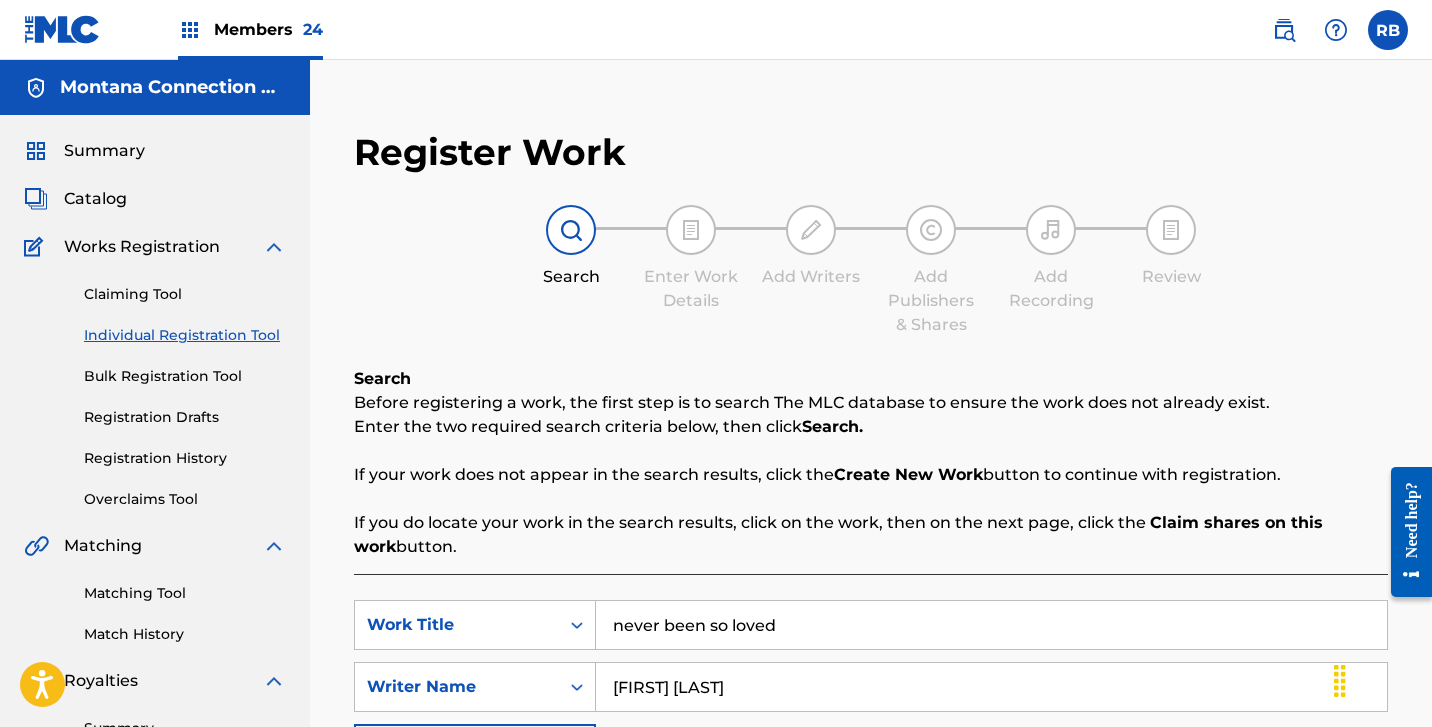 type on "never been so loved" 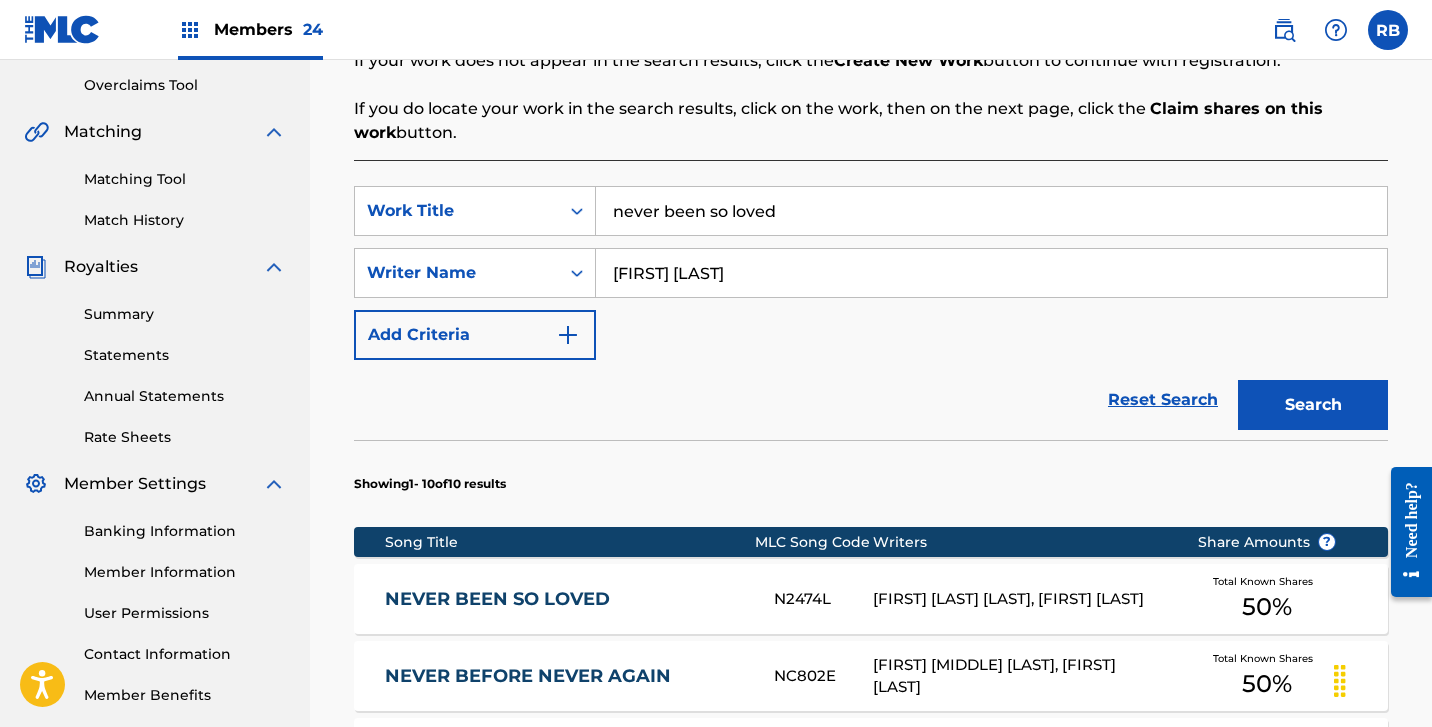 scroll, scrollTop: 428, scrollLeft: 0, axis: vertical 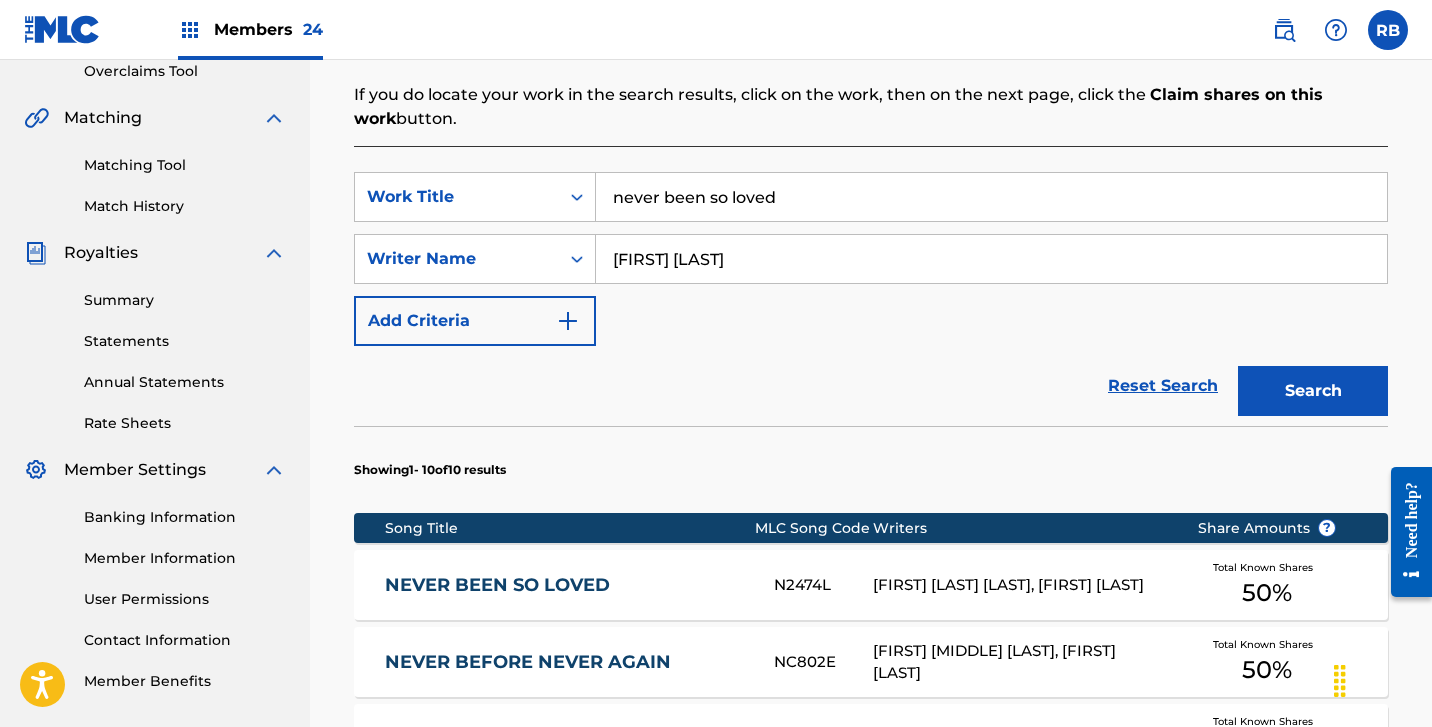 click on "NEVER BEEN SO LOVED" at bounding box center [566, 585] 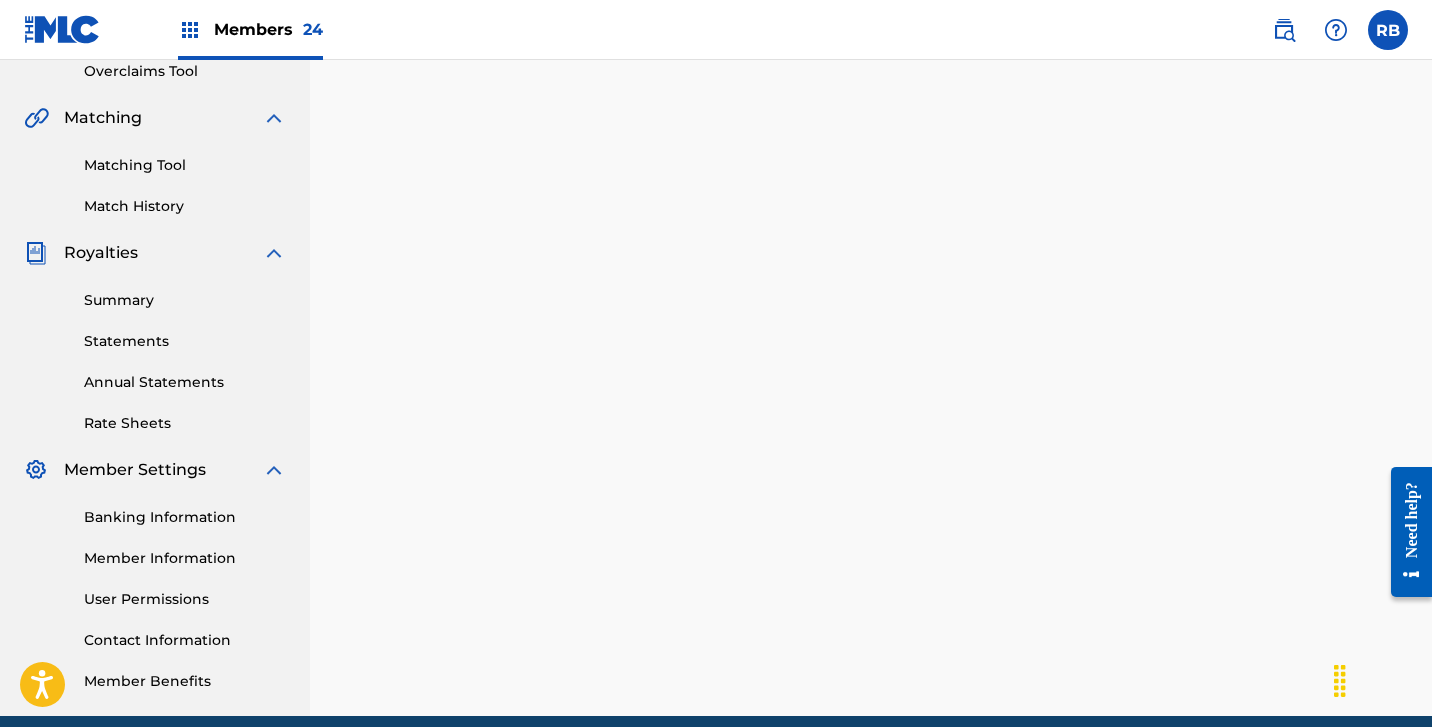 scroll, scrollTop: 0, scrollLeft: 0, axis: both 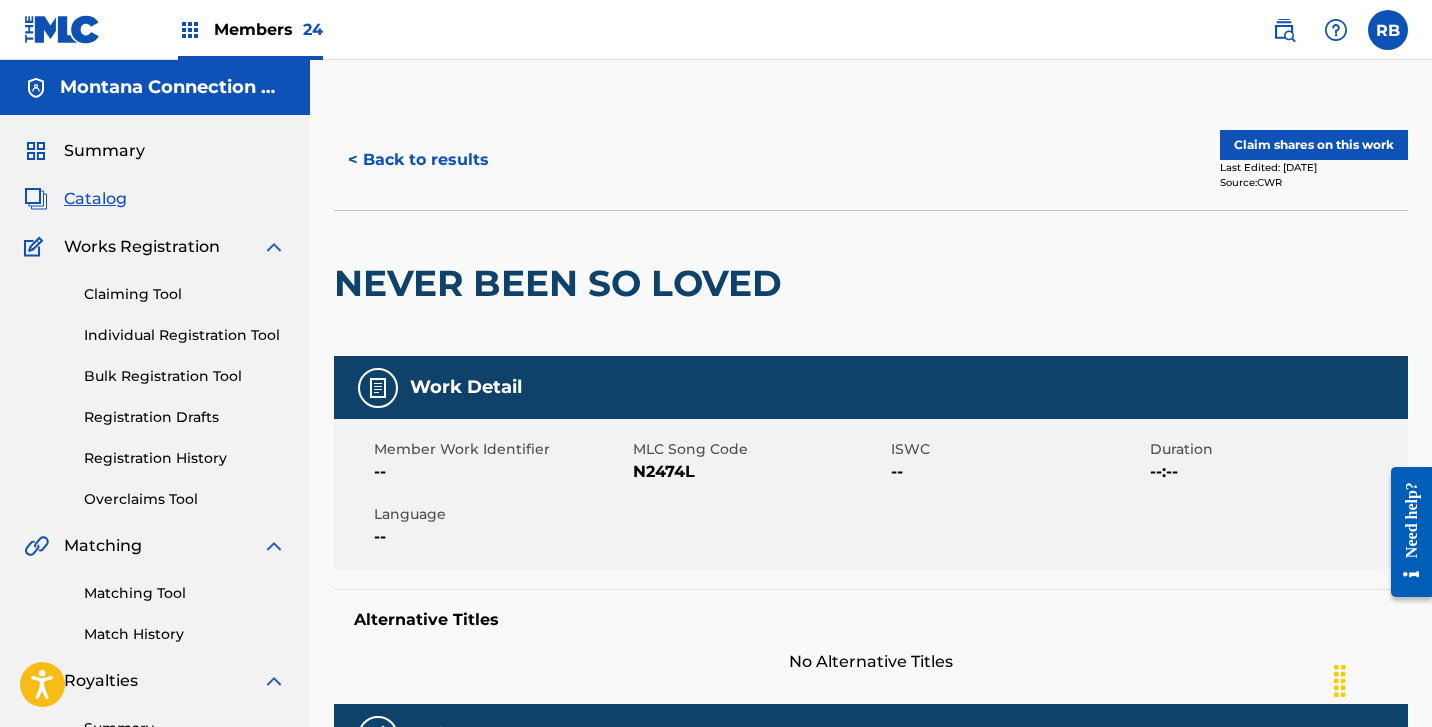 click on "Claim shares on this work" at bounding box center [1314, 145] 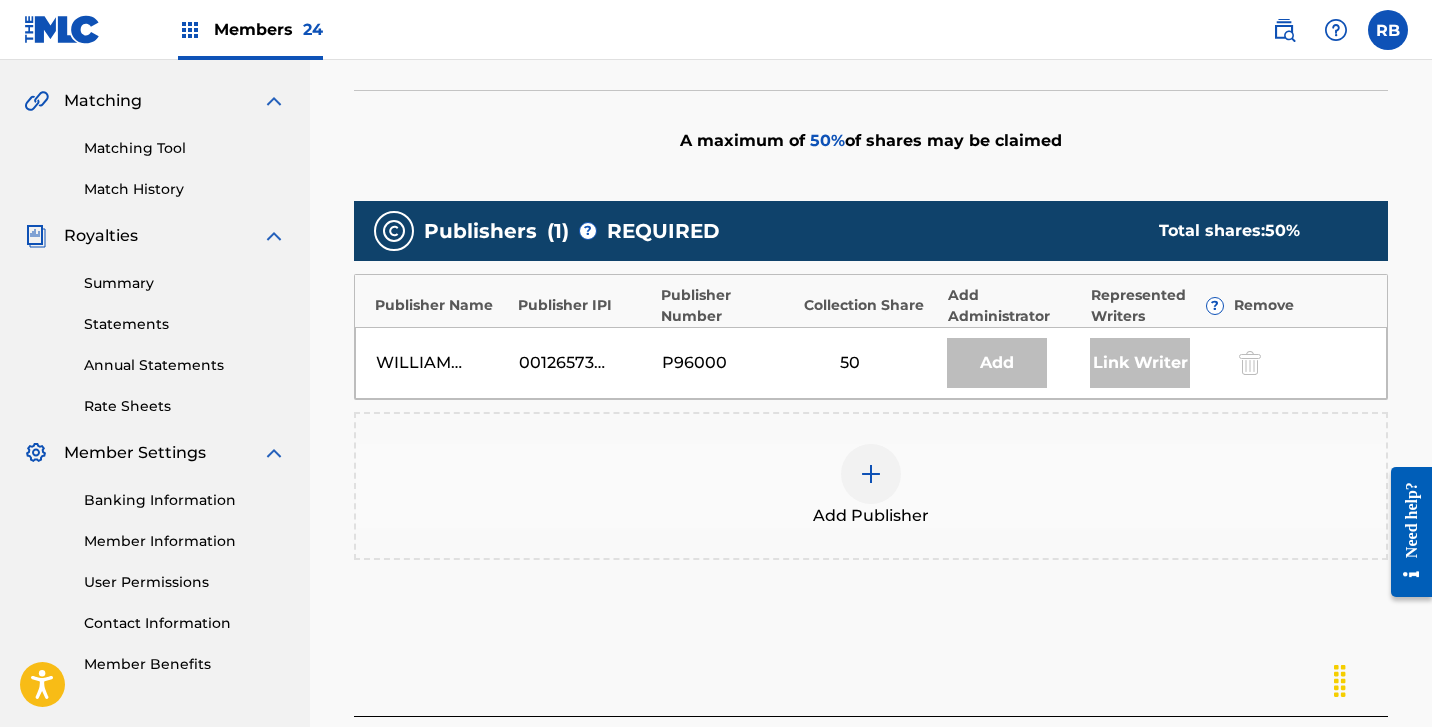 scroll, scrollTop: 457, scrollLeft: 0, axis: vertical 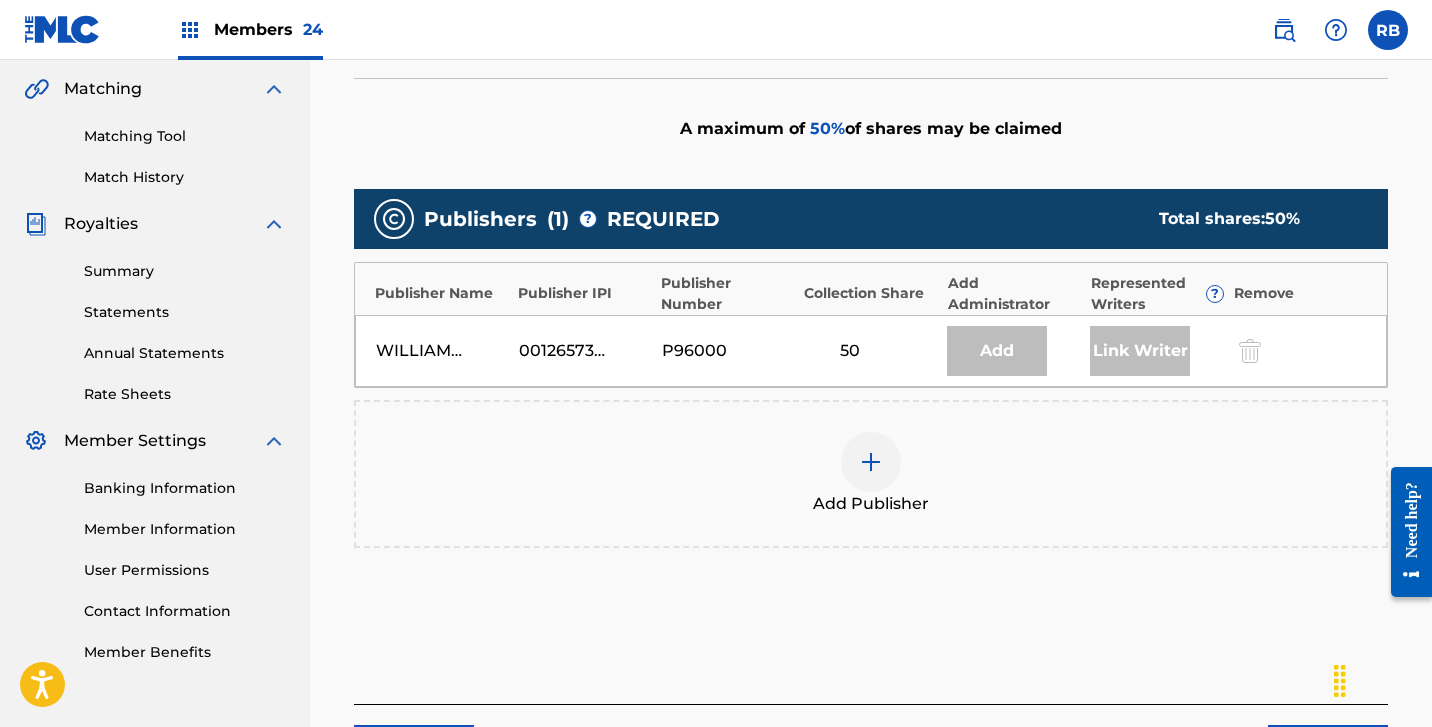 click at bounding box center (871, 462) 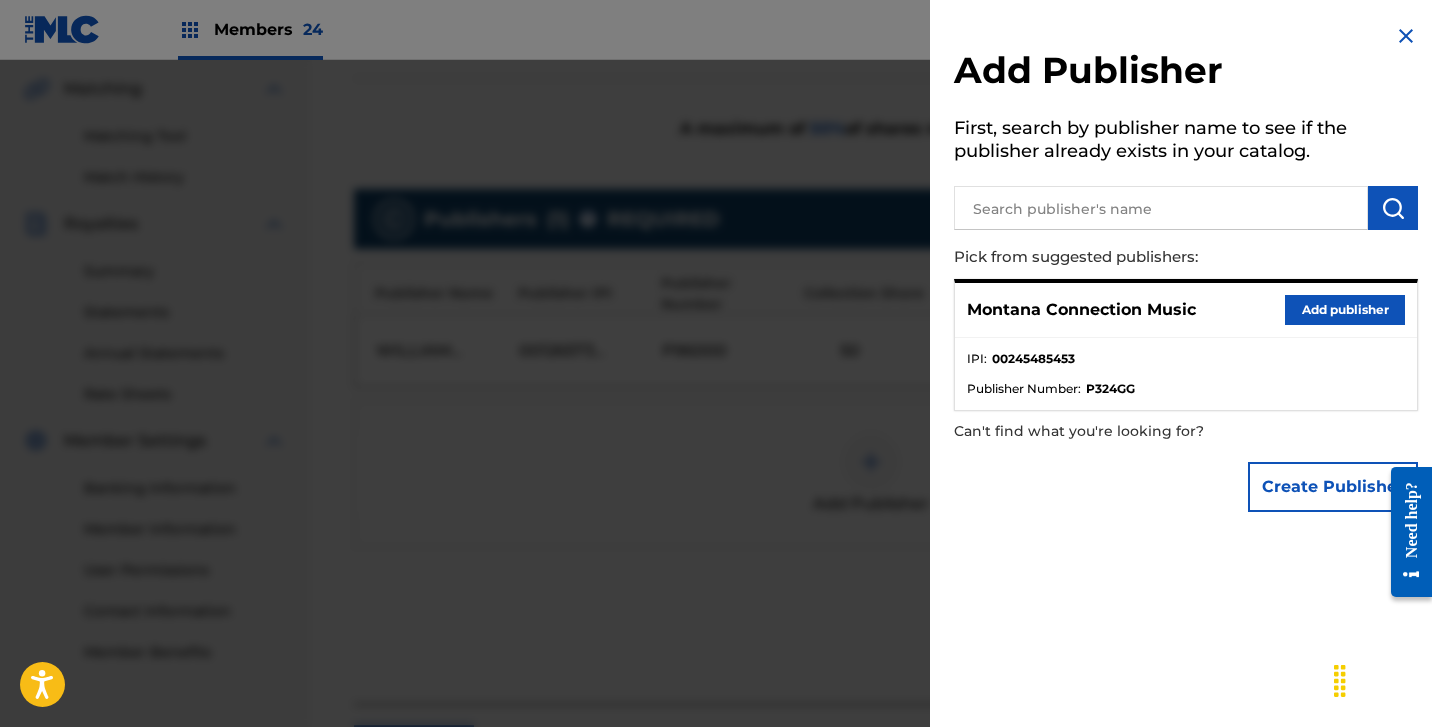 click on "Add publisher" at bounding box center [1345, 310] 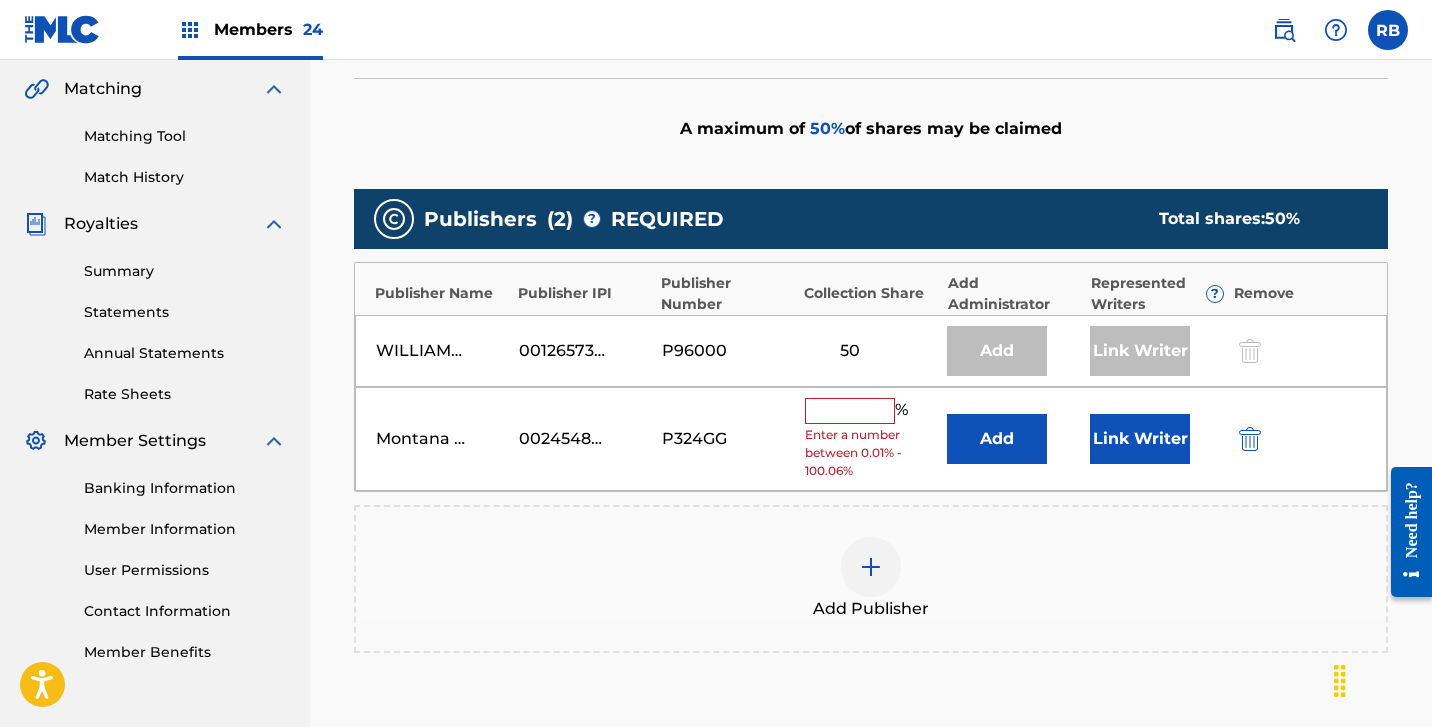 click at bounding box center (850, 411) 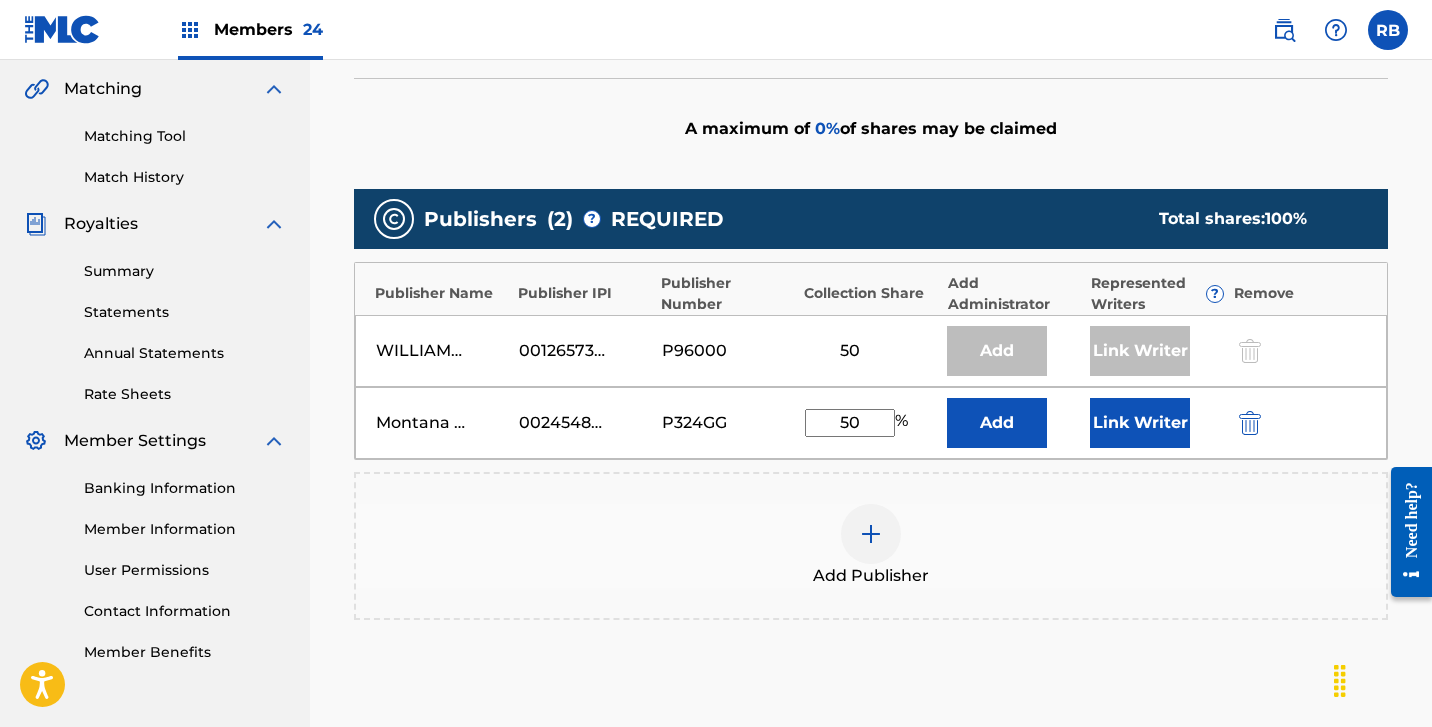 type on "50" 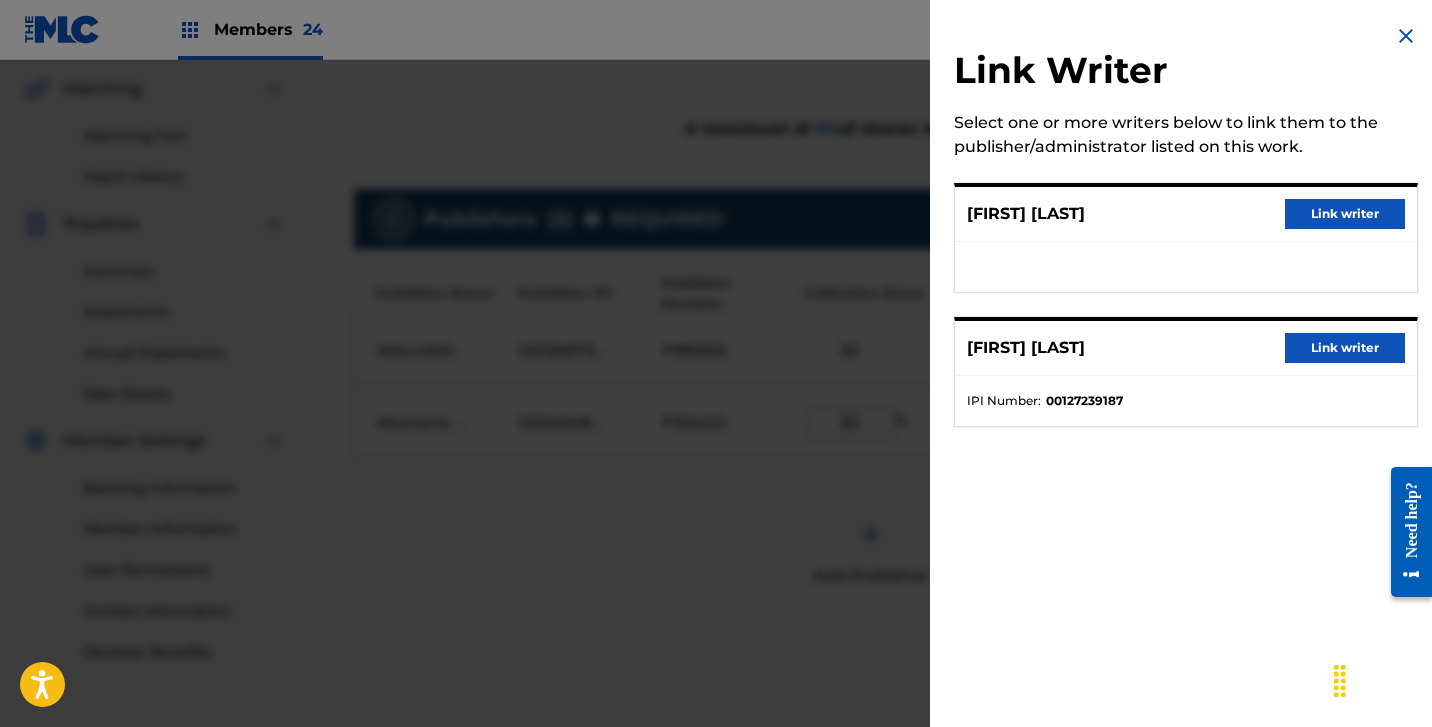 click on "Link writer" at bounding box center (1345, 214) 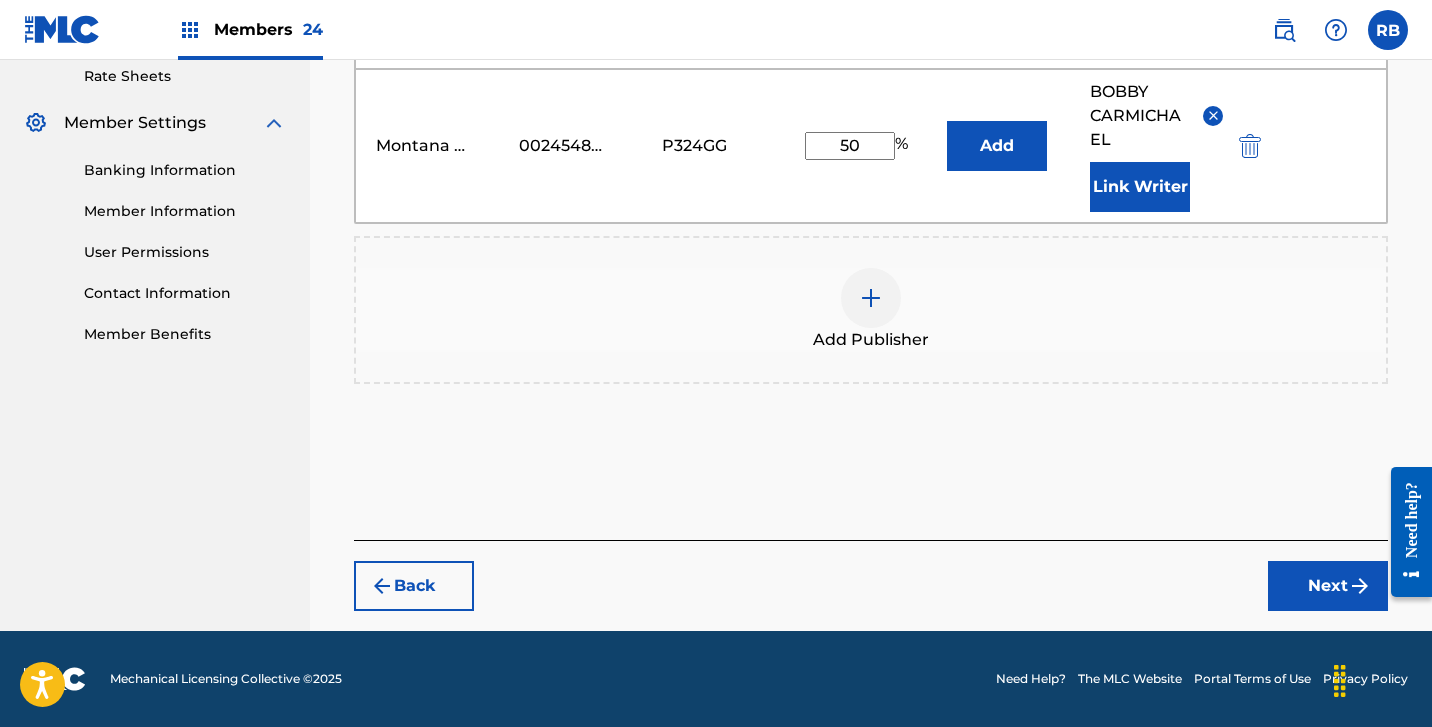 click on "Next" at bounding box center (1328, 586) 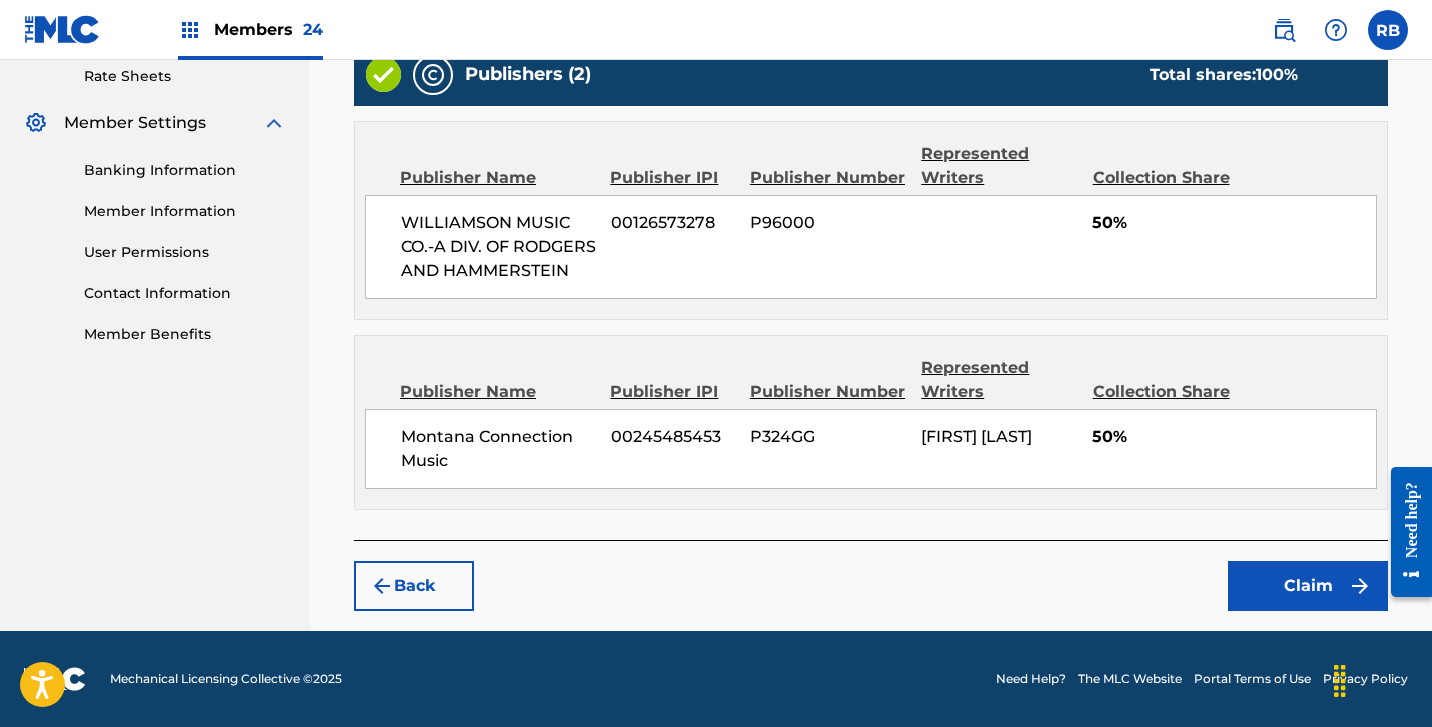 scroll, scrollTop: 796, scrollLeft: 0, axis: vertical 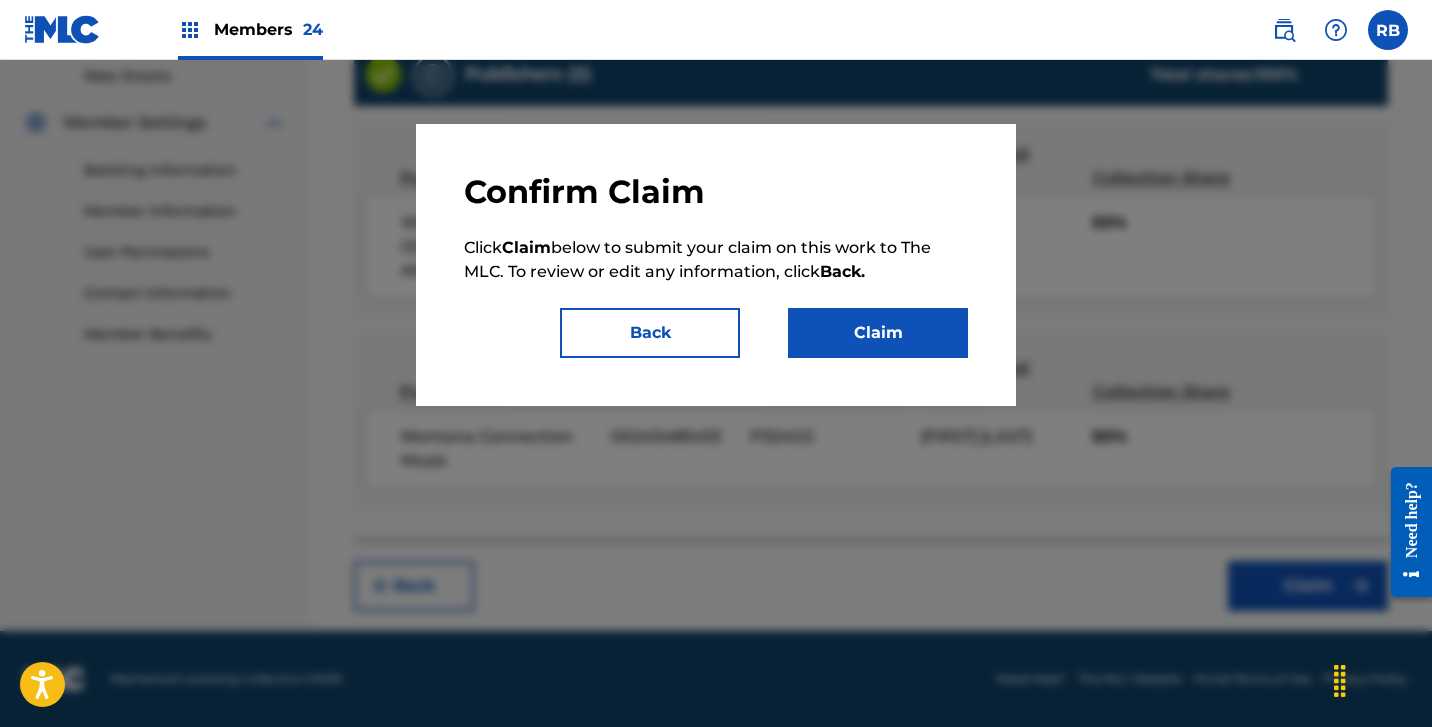 click on "Claim" at bounding box center [878, 333] 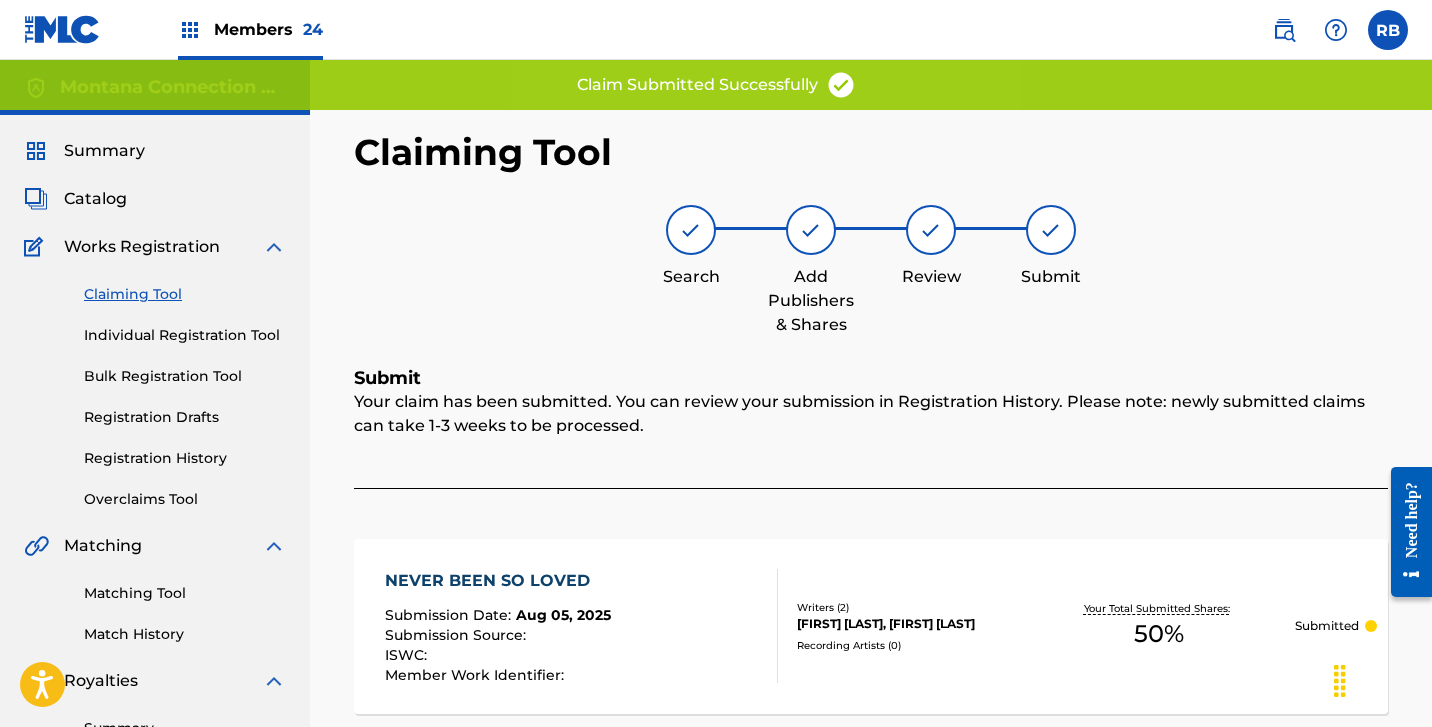 scroll, scrollTop: 0, scrollLeft: 0, axis: both 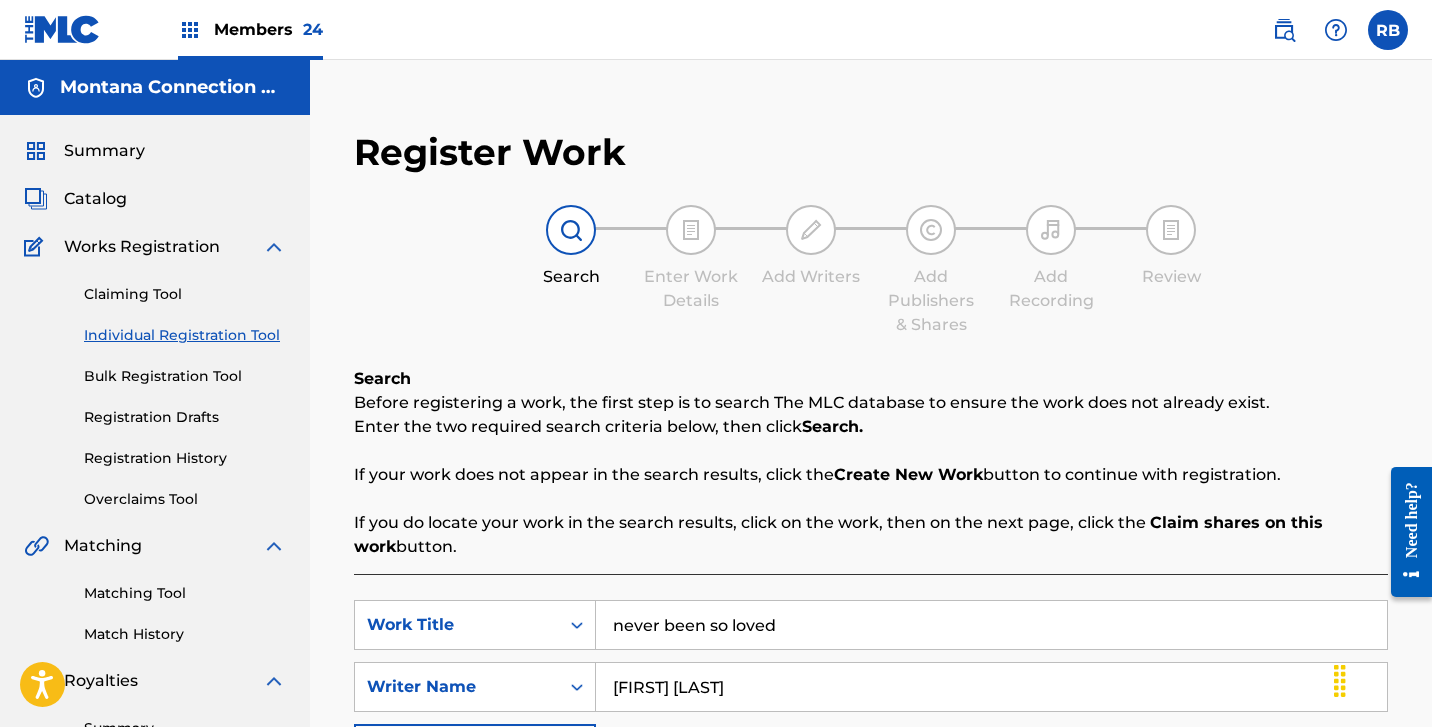drag, startPoint x: 797, startPoint y: 627, endPoint x: 323, endPoint y: 527, distance: 484.4337 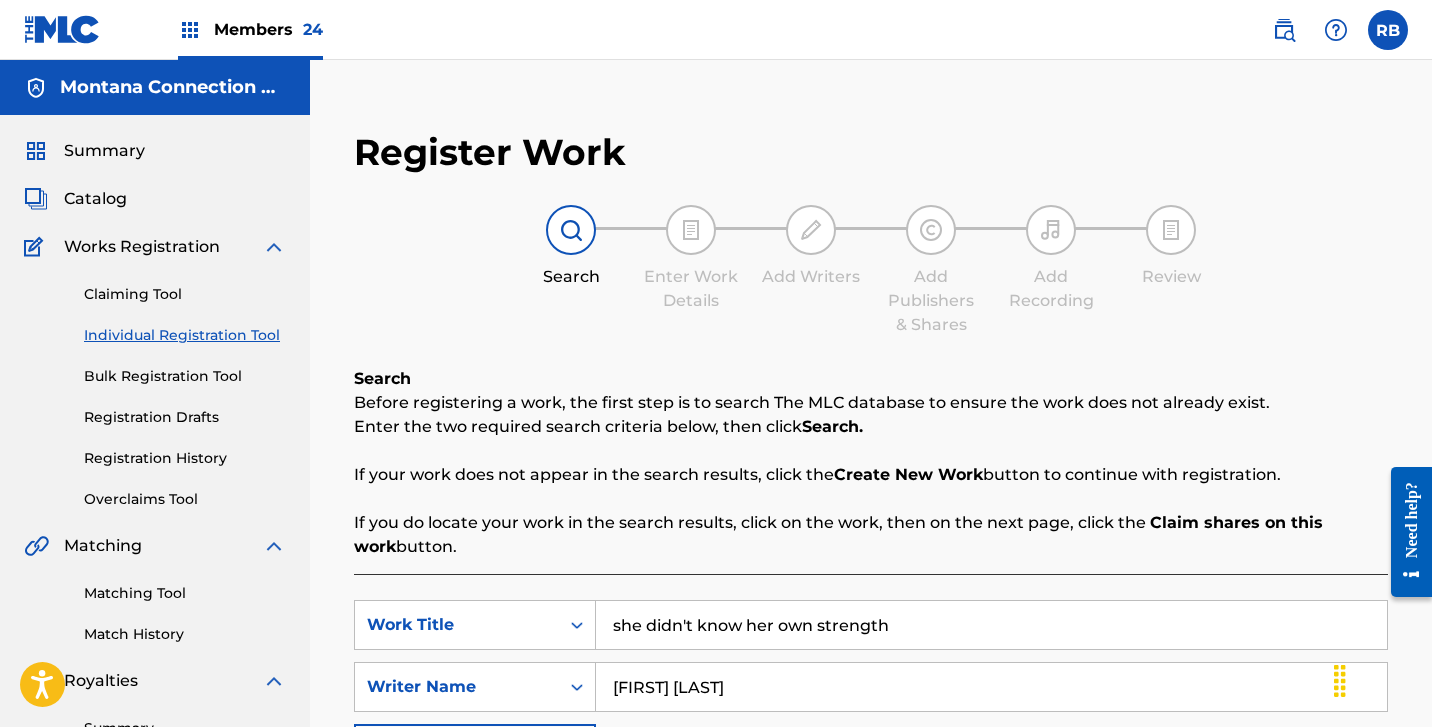 type on "she didn't know her own strength" 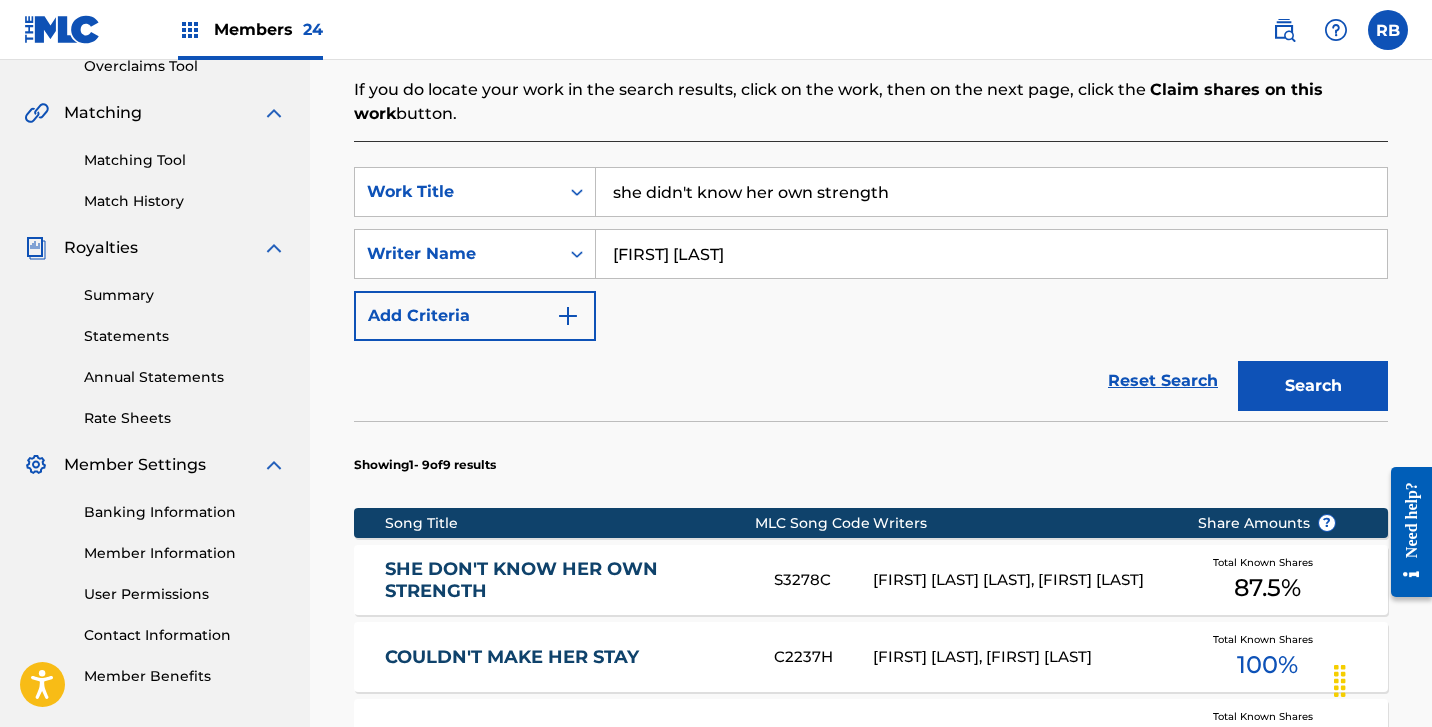 scroll, scrollTop: 435, scrollLeft: 0, axis: vertical 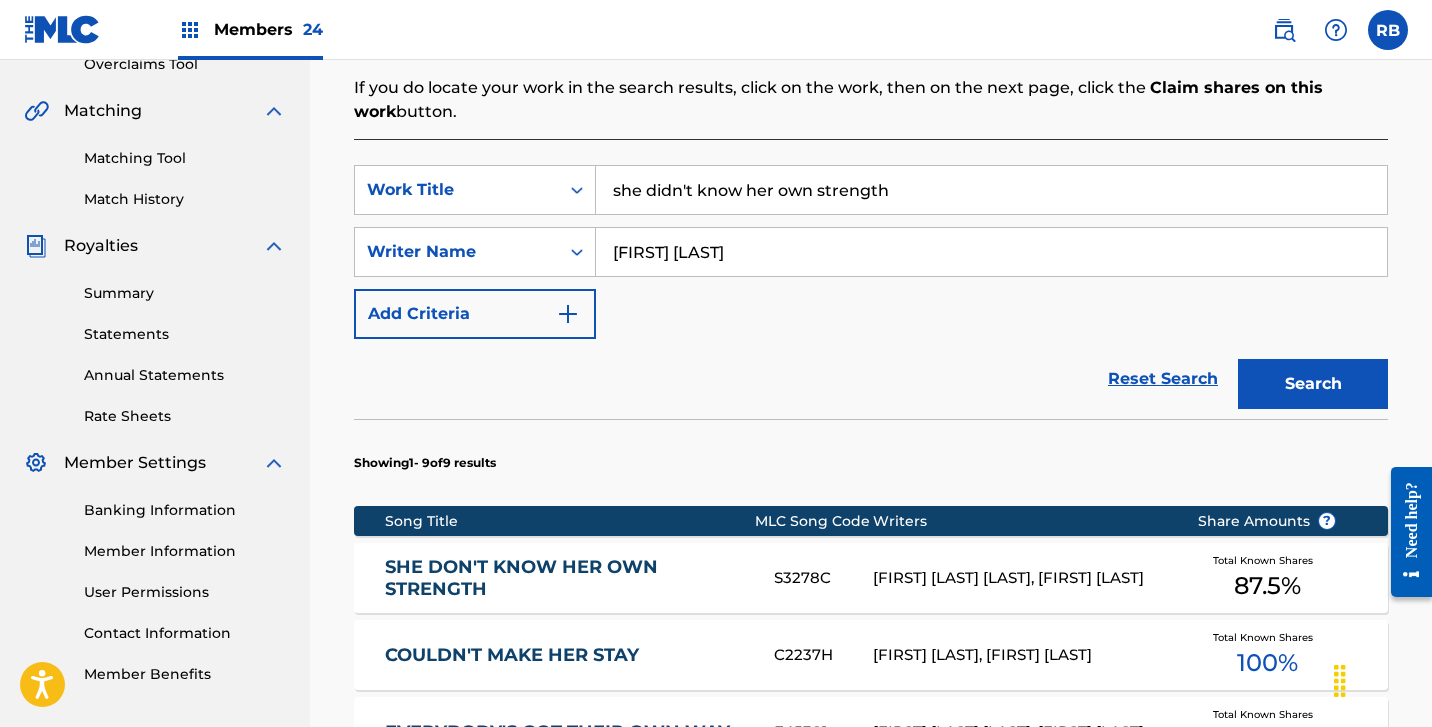 click on "SHE DON'T KNOW HER OWN         STRENGTH" at bounding box center [566, 578] 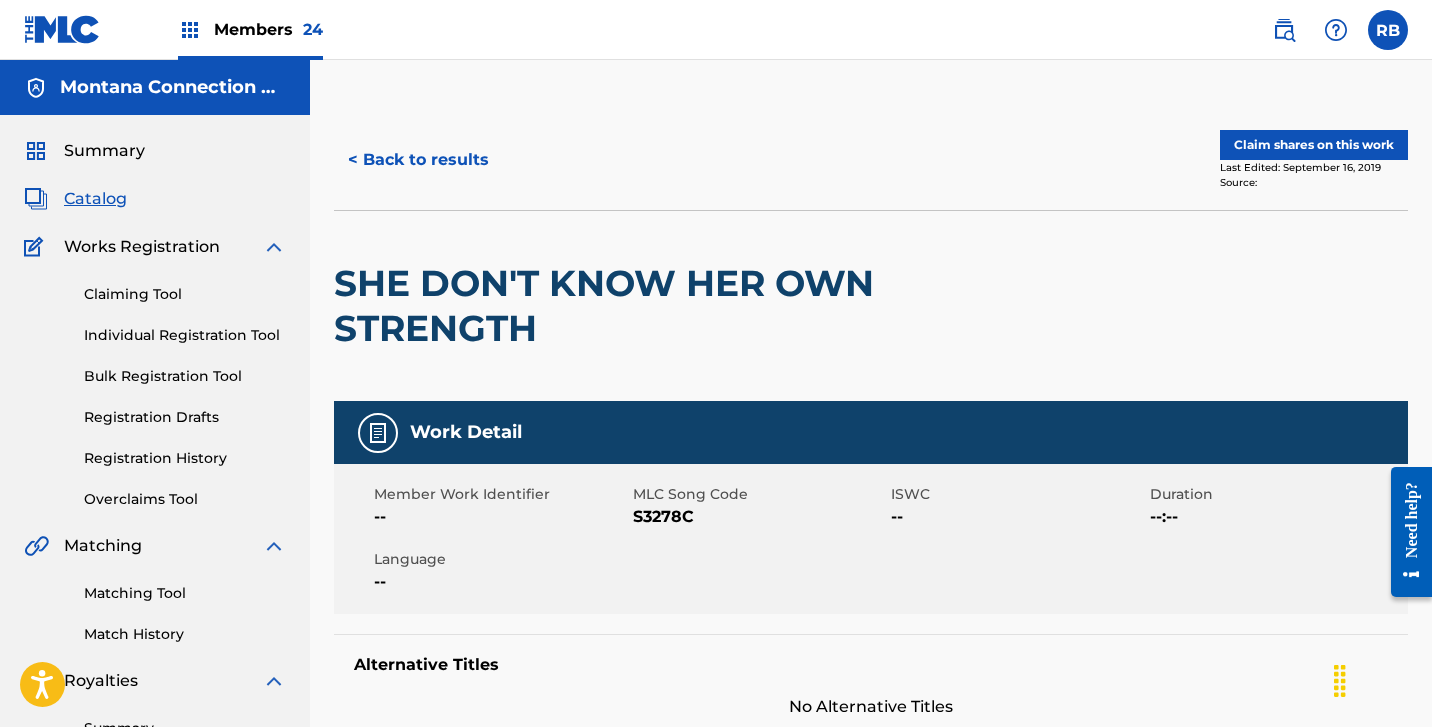 scroll, scrollTop: 0, scrollLeft: 0, axis: both 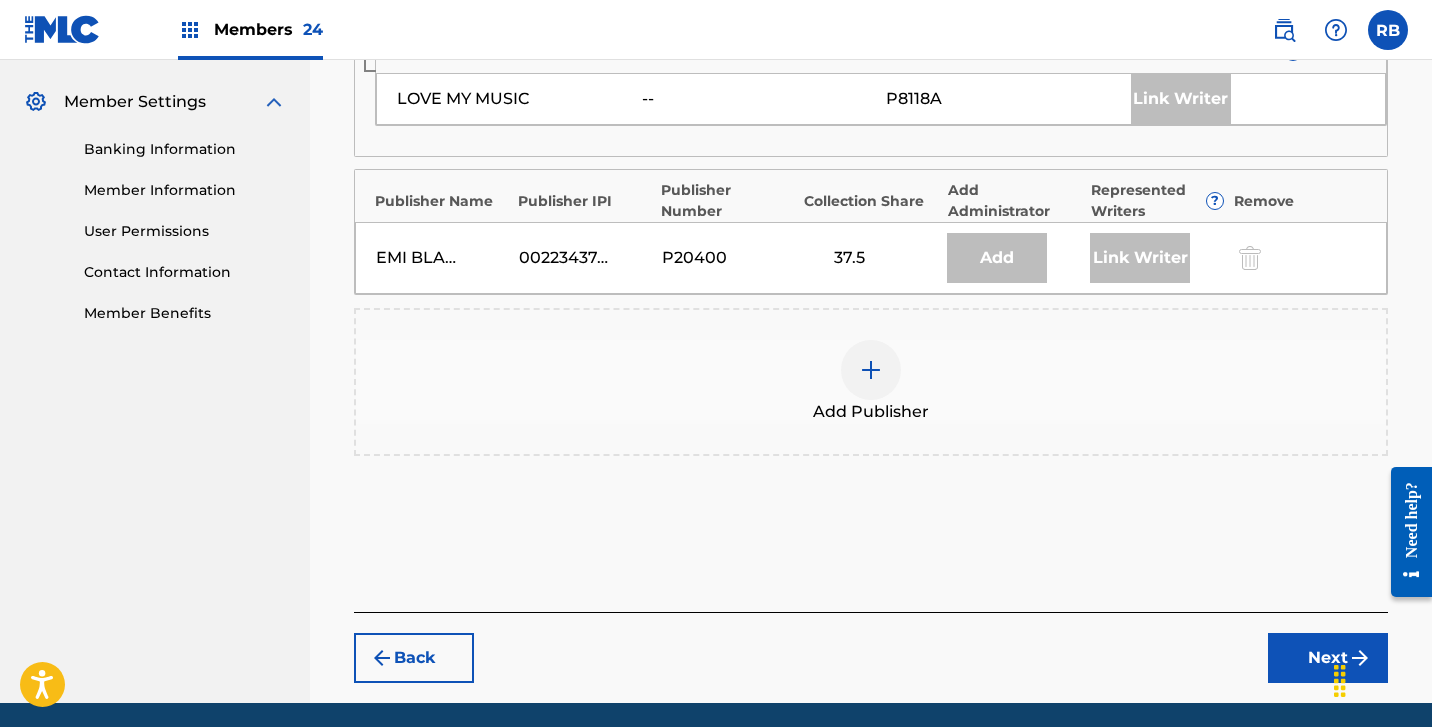 click at bounding box center (871, 370) 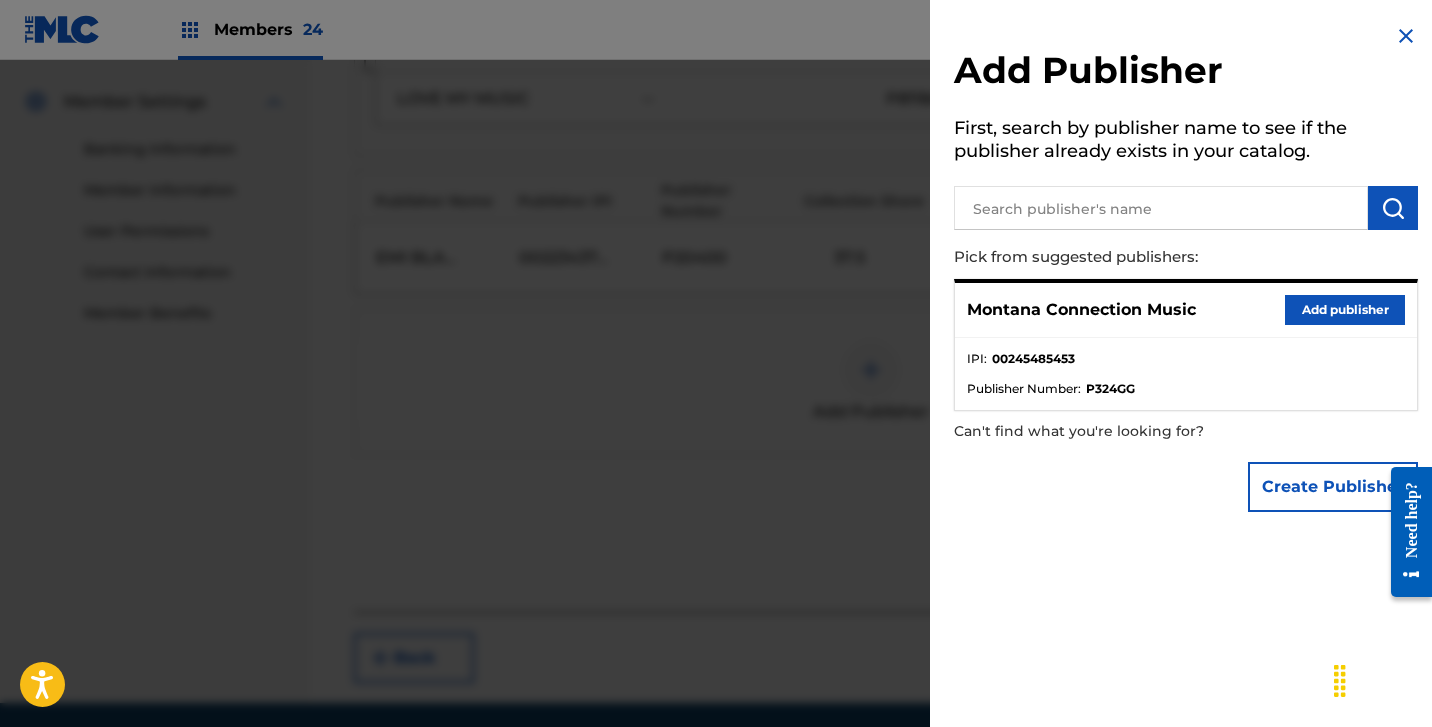 click on "Add publisher" at bounding box center (1345, 310) 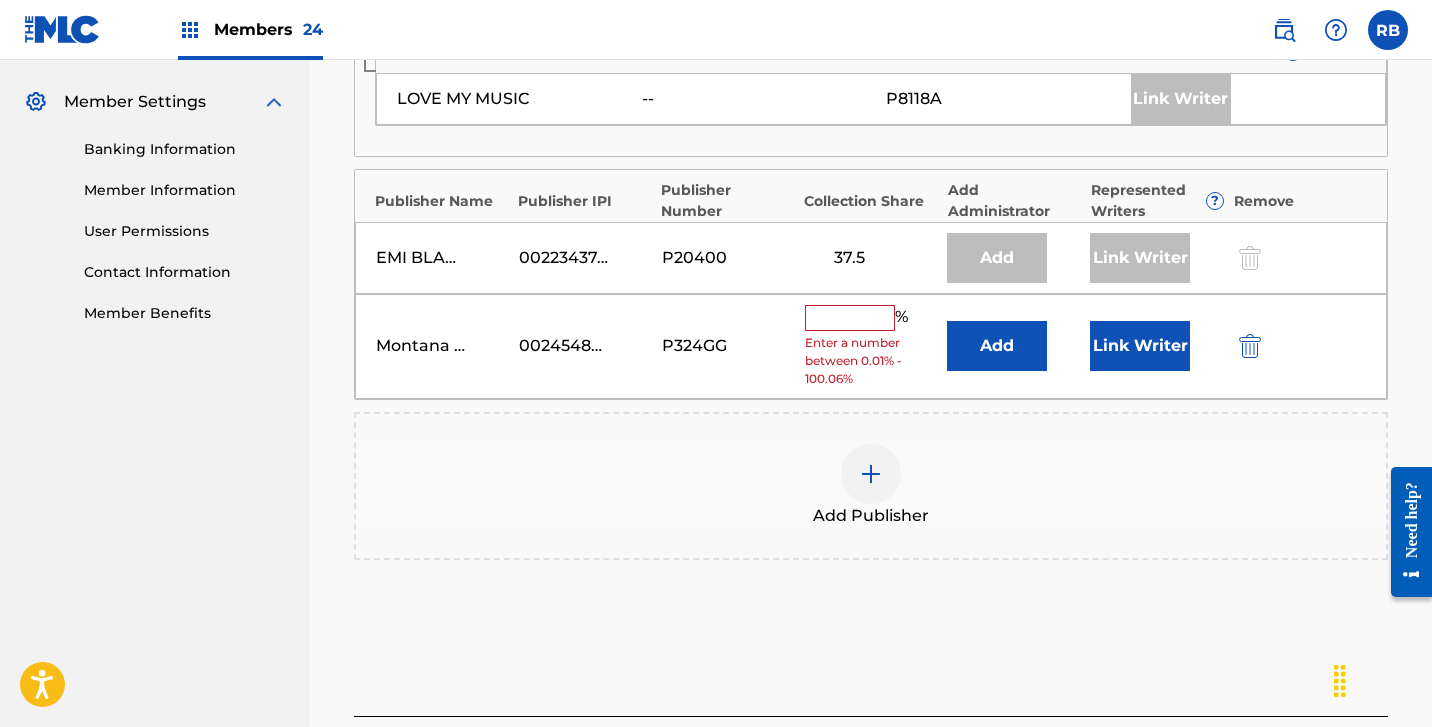 click at bounding box center [850, 318] 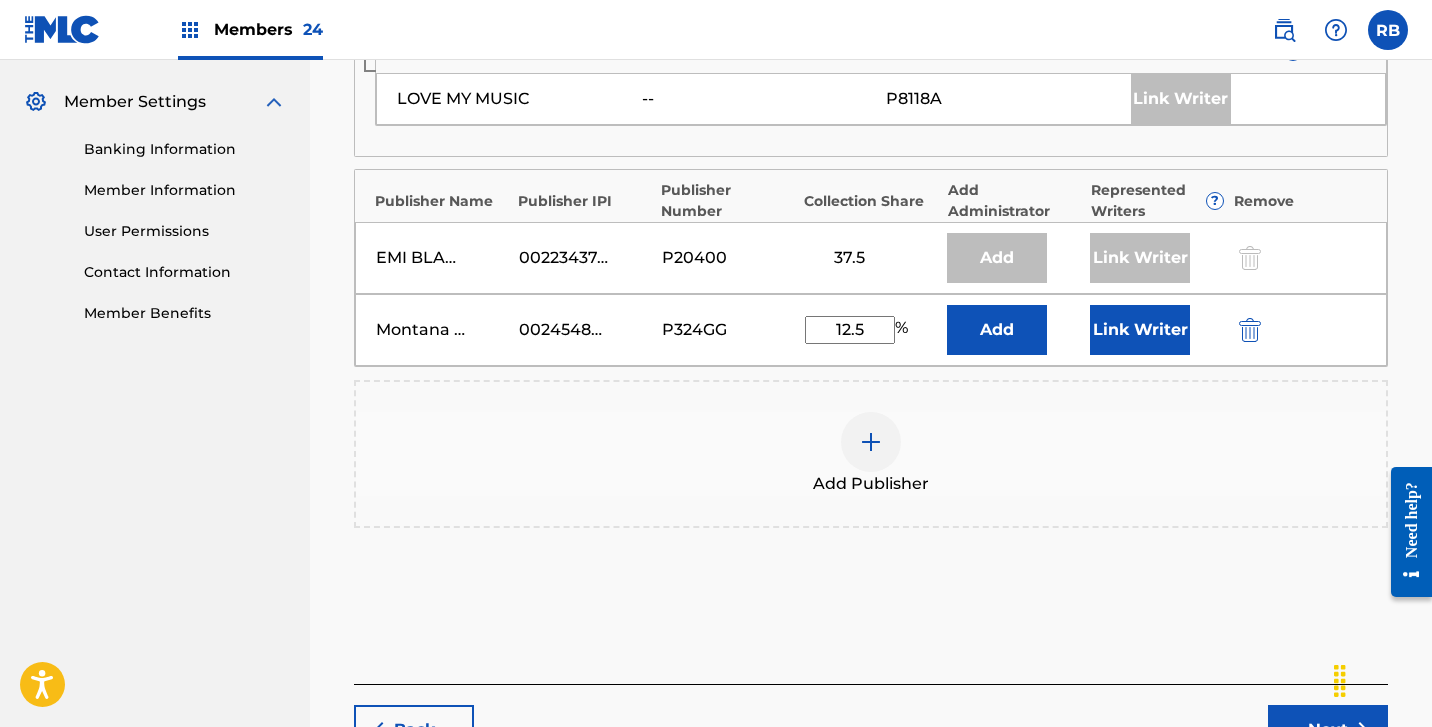 type on "12.5" 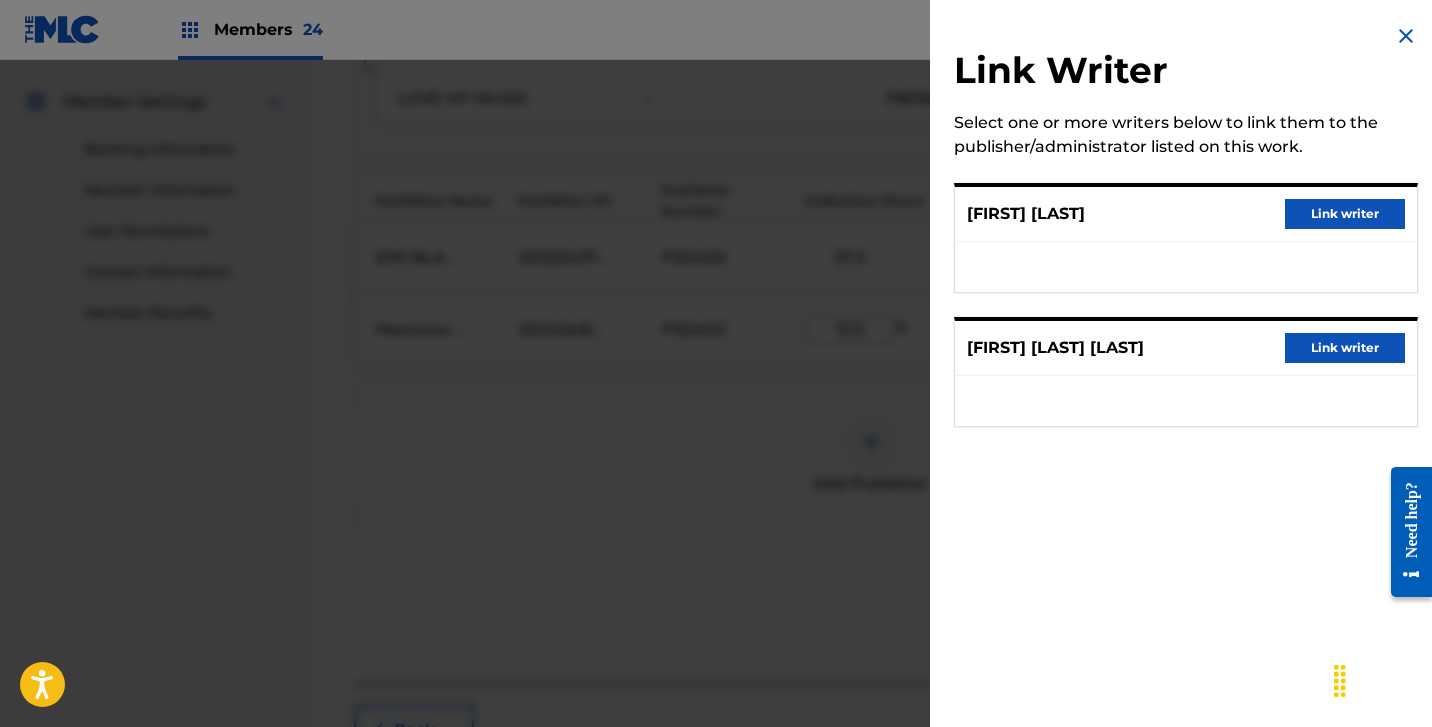 click on "Link writer" at bounding box center [1345, 214] 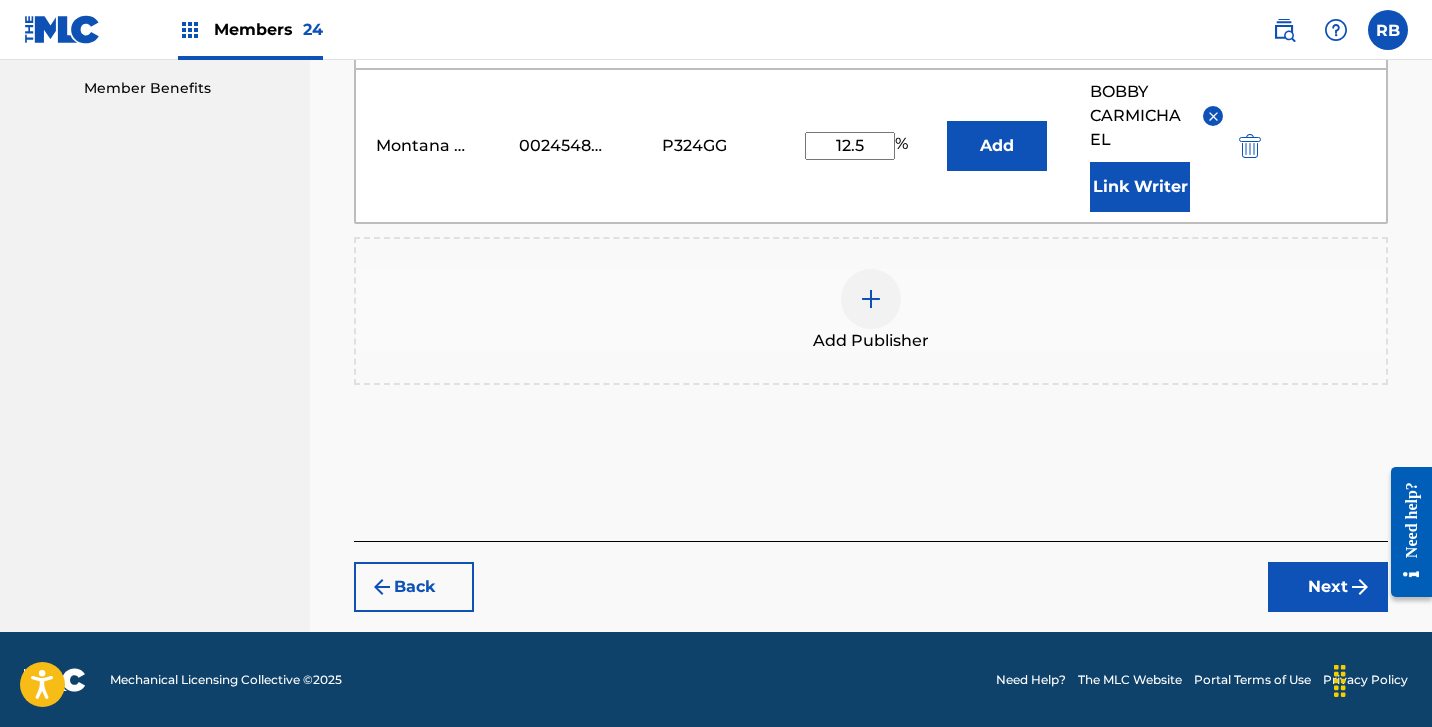 click on "Next" at bounding box center (1328, 587) 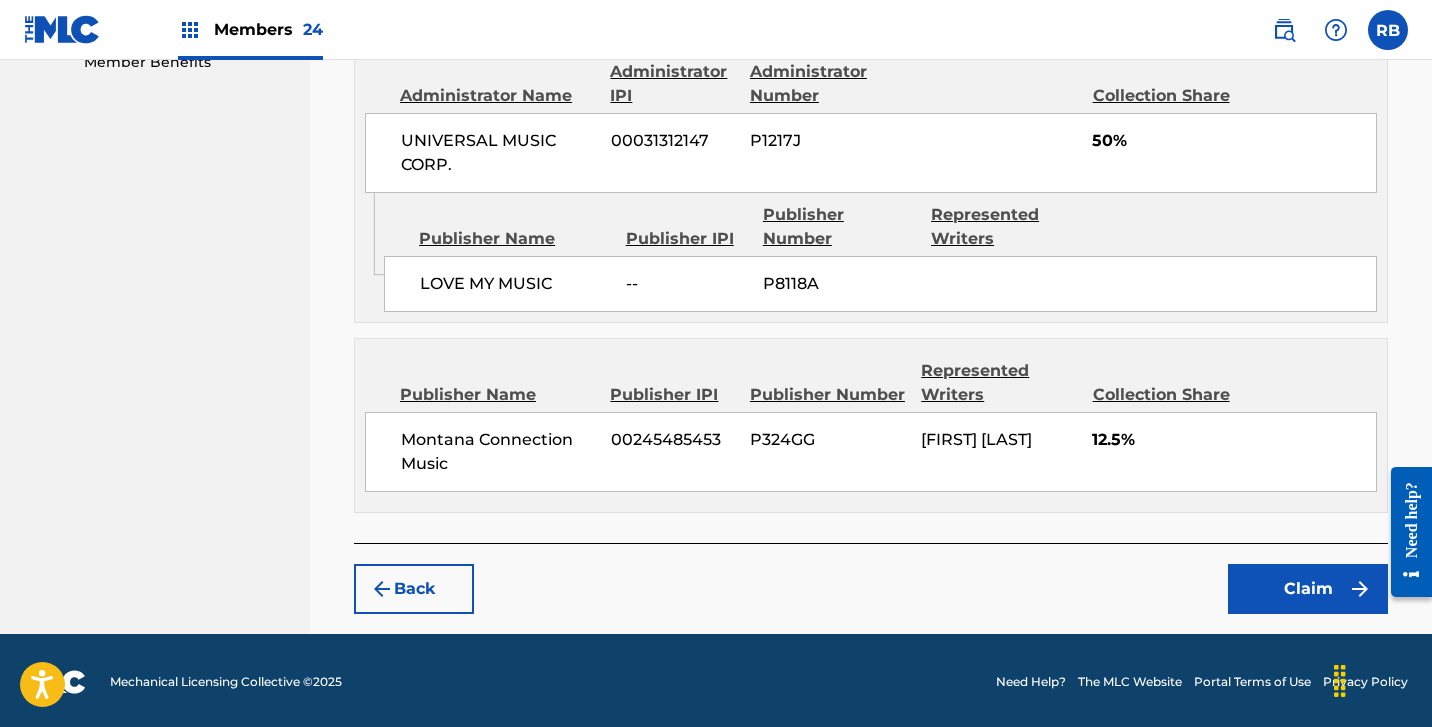 scroll, scrollTop: 1045, scrollLeft: 0, axis: vertical 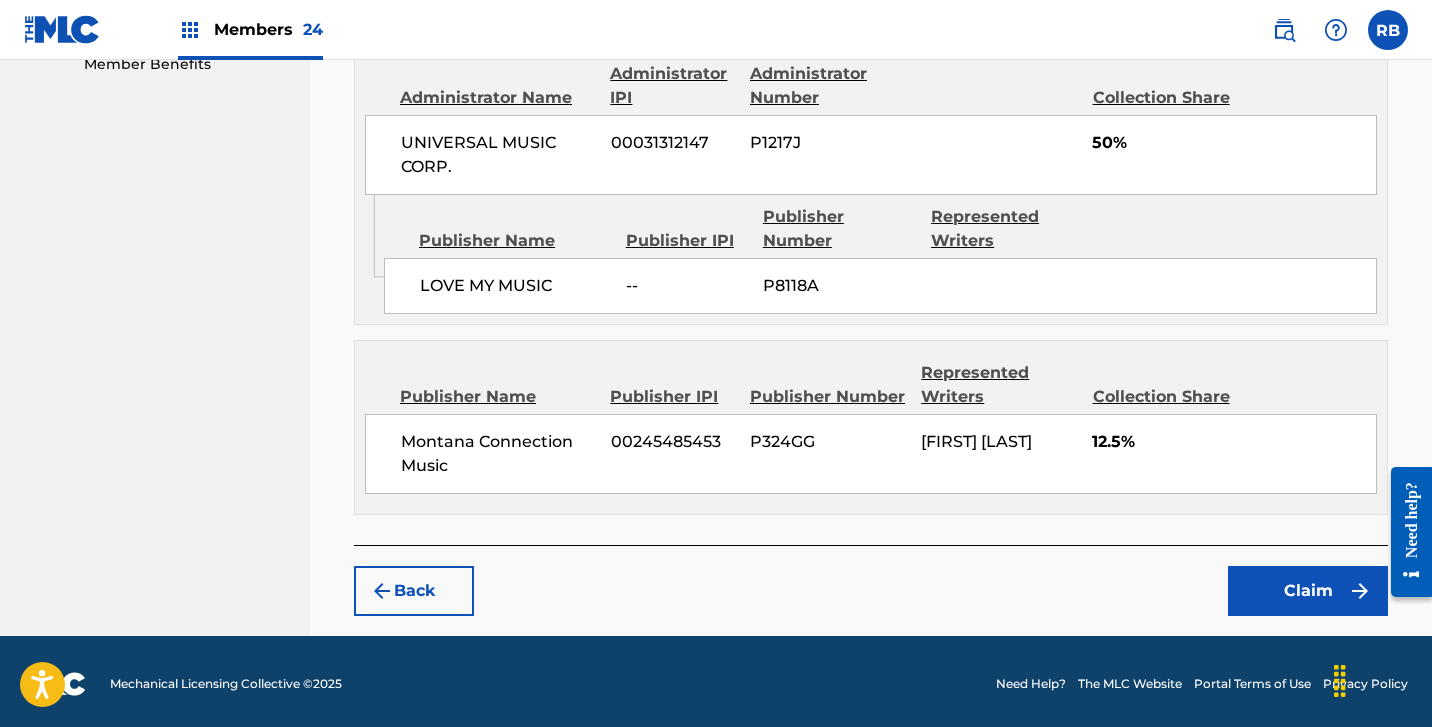 click on "Claim" at bounding box center (1308, 591) 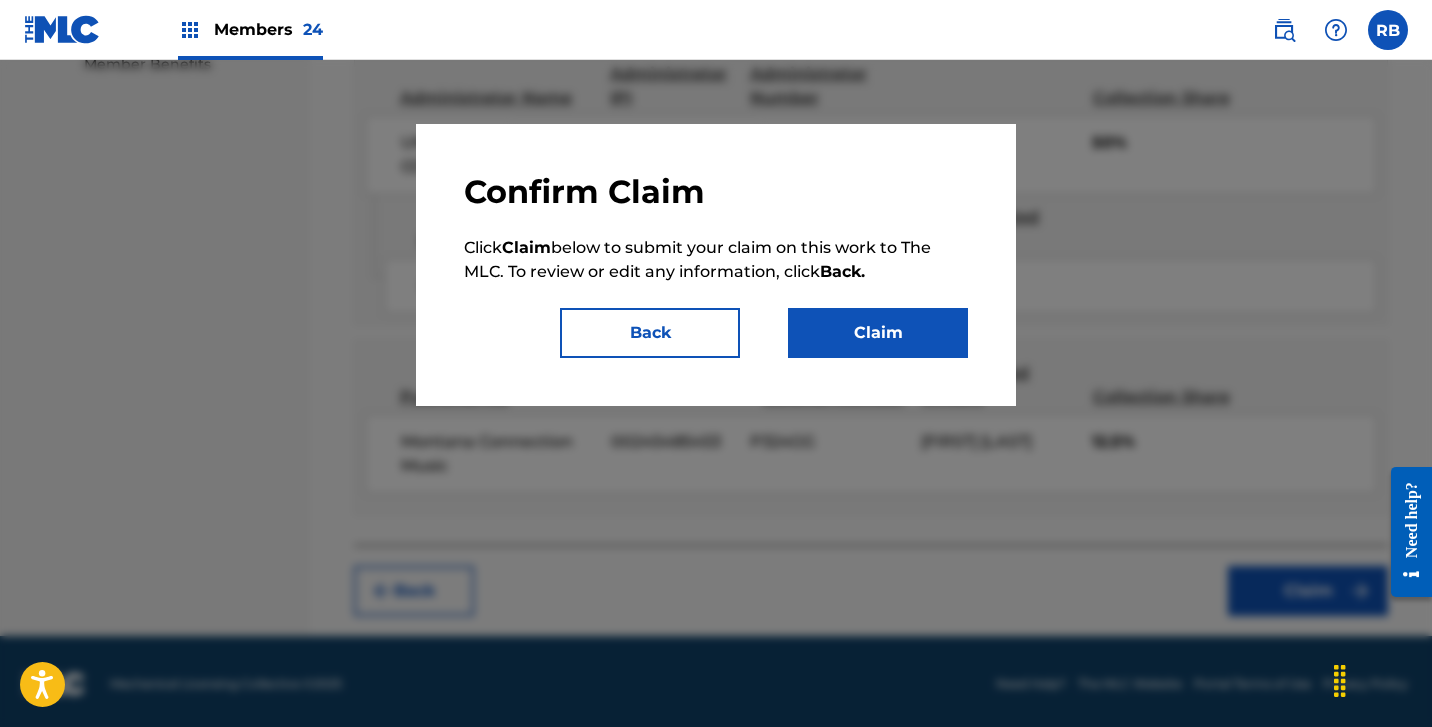 click on "Claim" at bounding box center (878, 333) 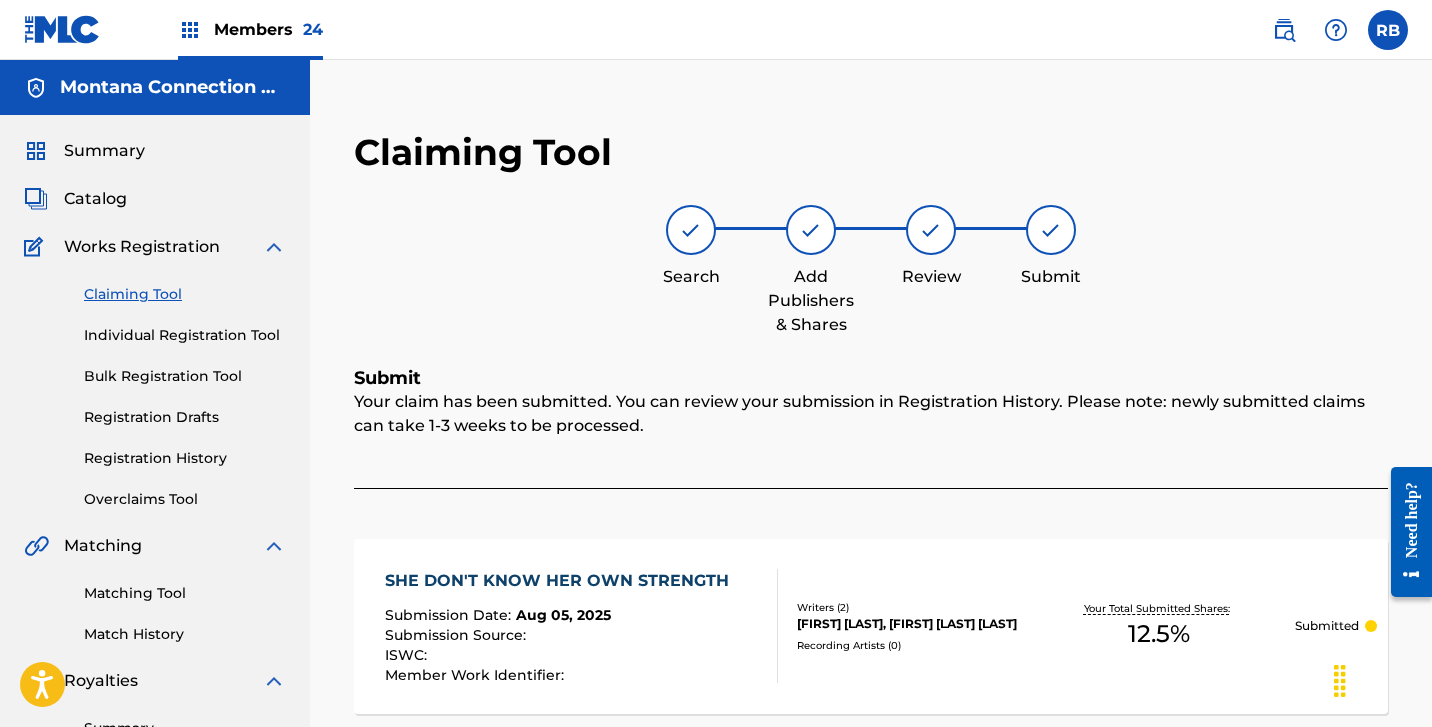 scroll, scrollTop: 0, scrollLeft: 0, axis: both 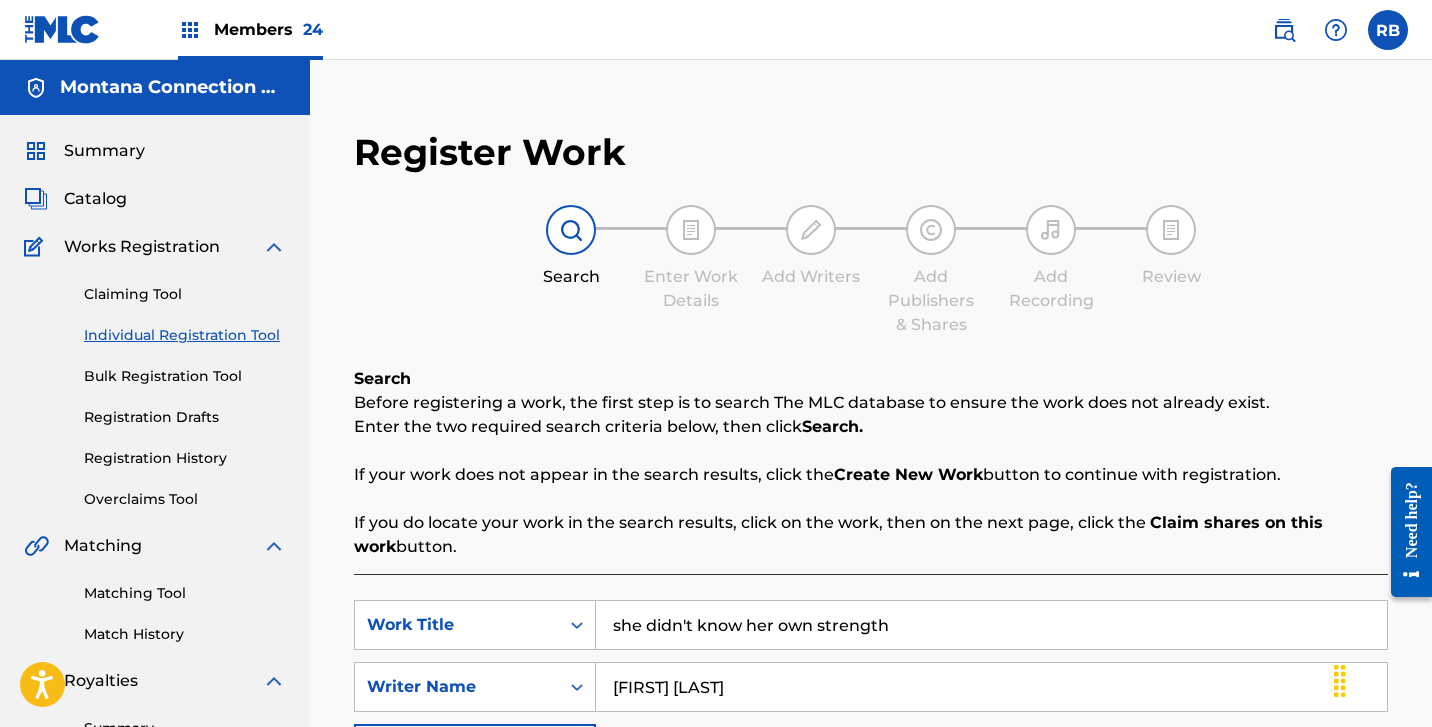 drag, startPoint x: 913, startPoint y: 628, endPoint x: 478, endPoint y: 526, distance: 446.7986 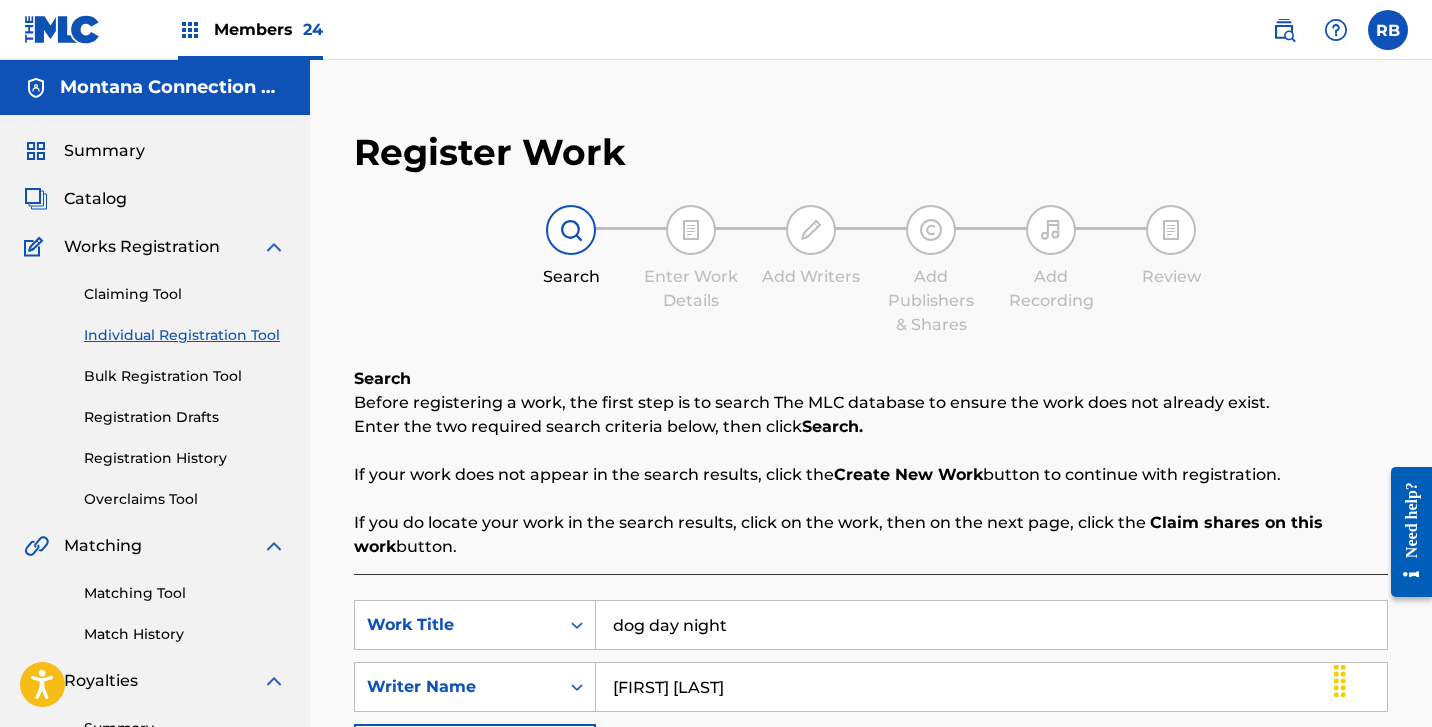 type on "dog day night" 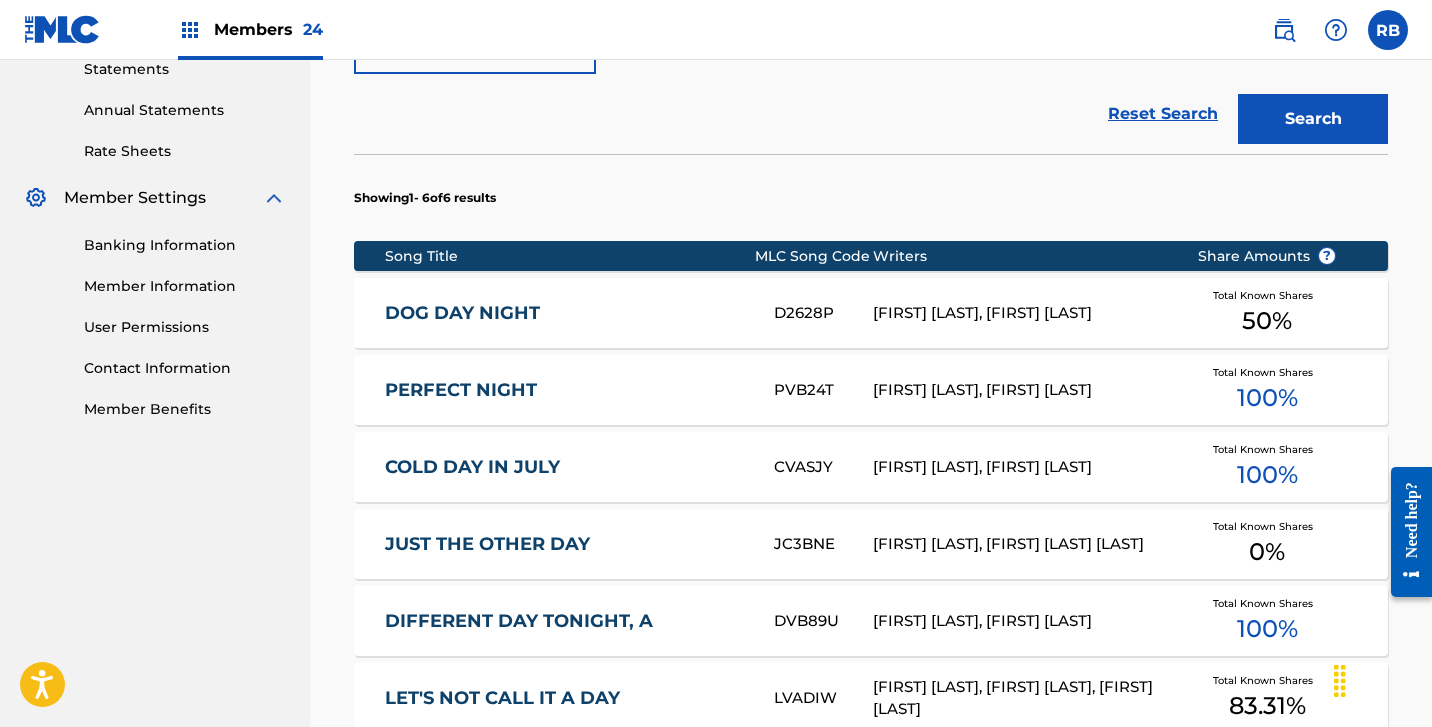 scroll, scrollTop: 713, scrollLeft: 0, axis: vertical 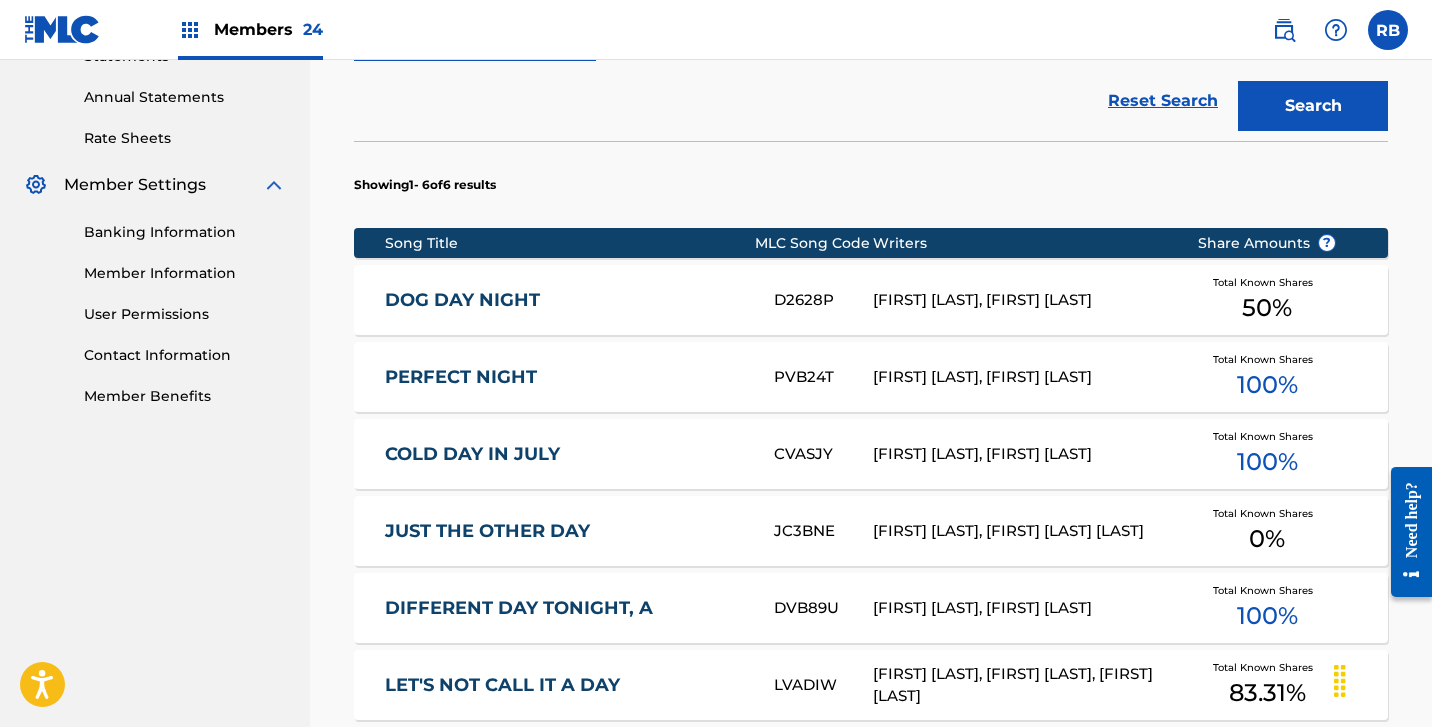 click on "DOG DAY NIGHT" at bounding box center (566, 300) 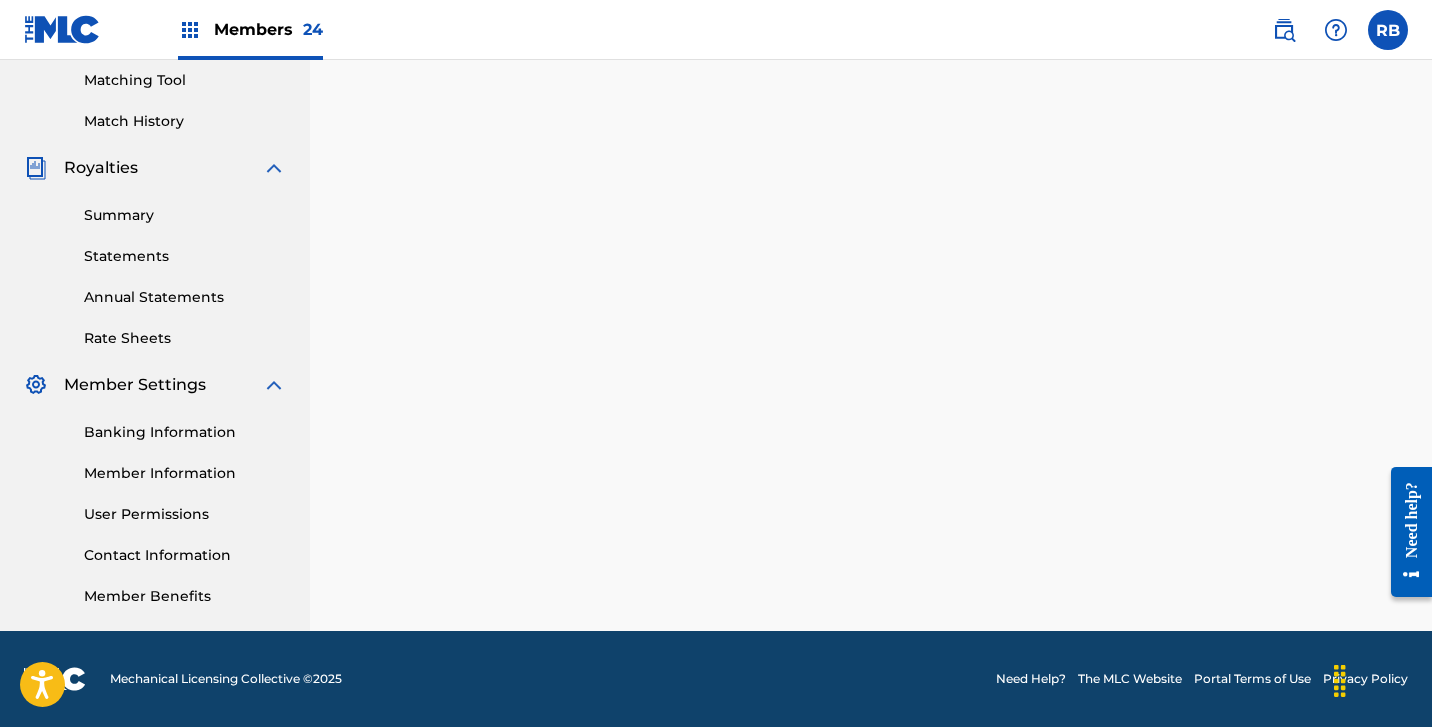 scroll, scrollTop: 0, scrollLeft: 0, axis: both 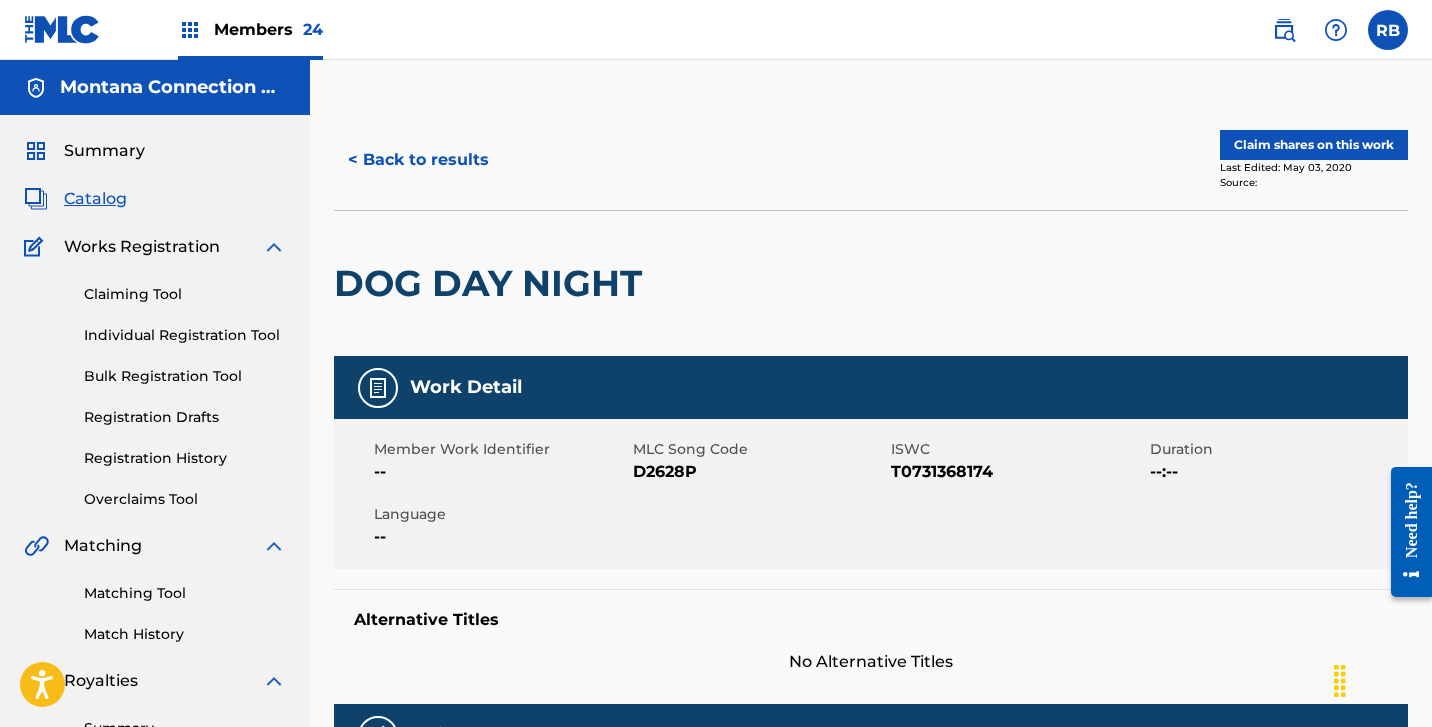 click on "Claim shares on this work" at bounding box center (1314, 145) 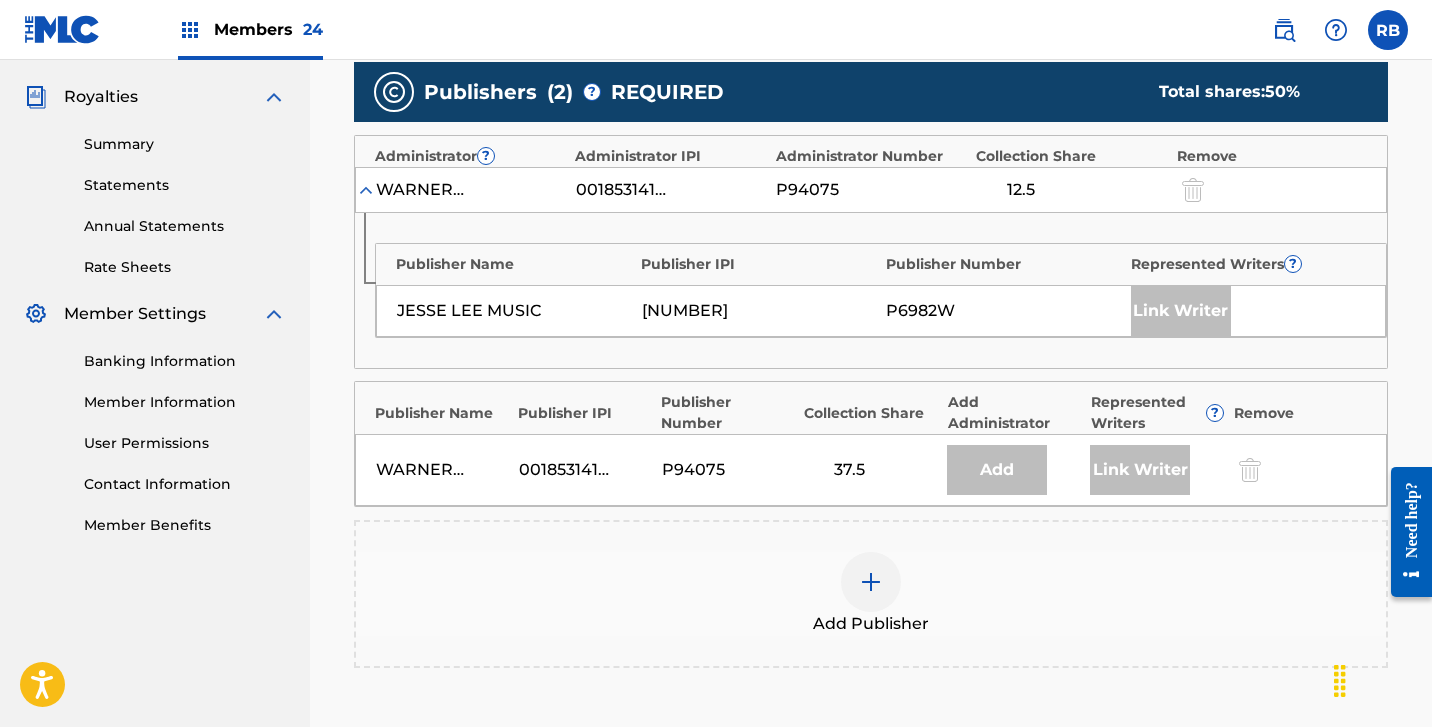 scroll, scrollTop: 624, scrollLeft: 0, axis: vertical 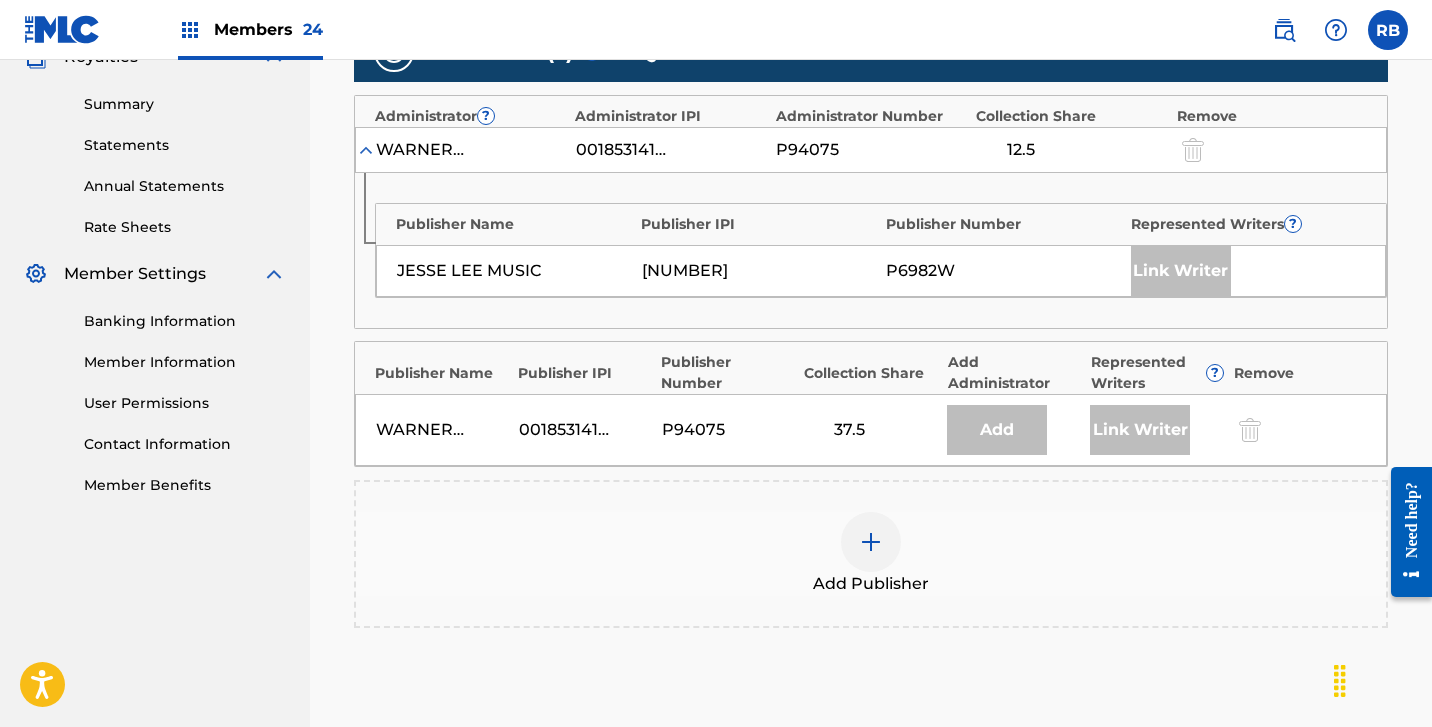 click at bounding box center (871, 542) 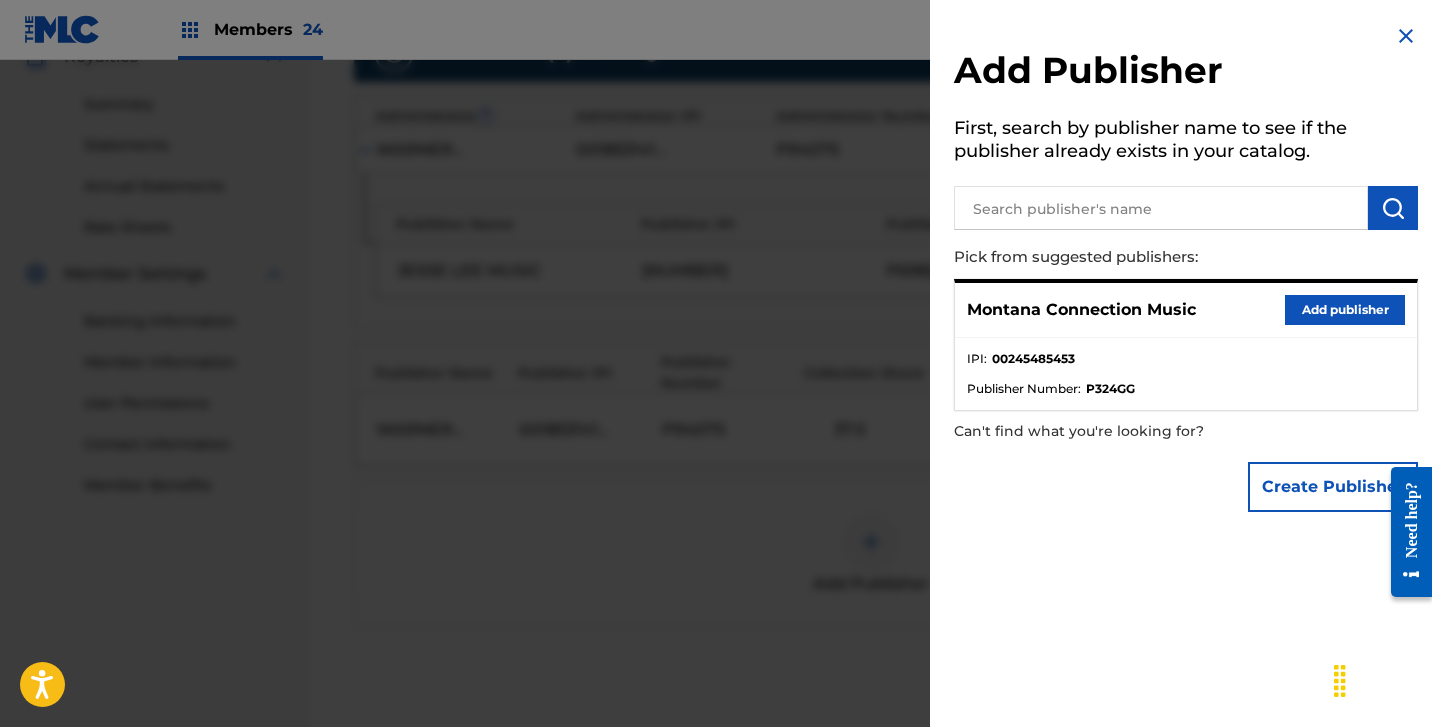 click on "Add publisher" at bounding box center [1345, 310] 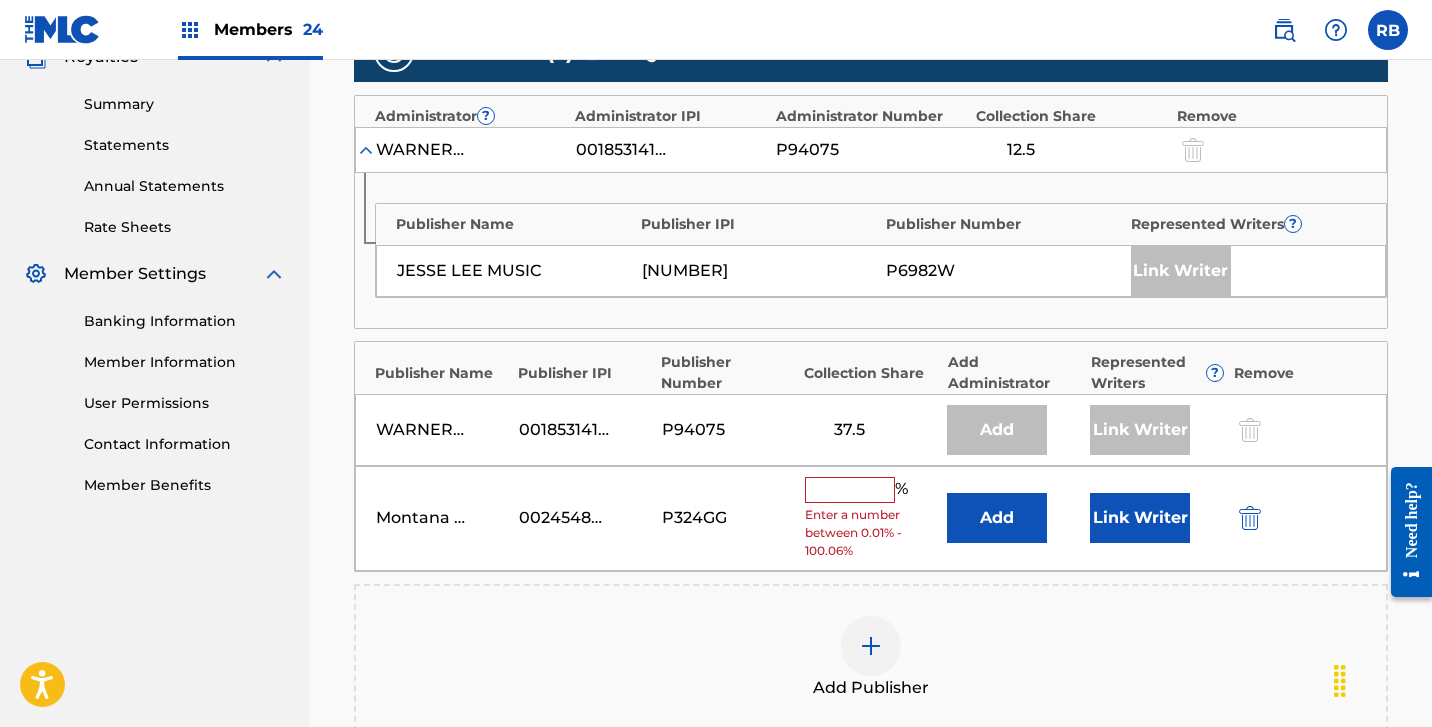 click at bounding box center [850, 490] 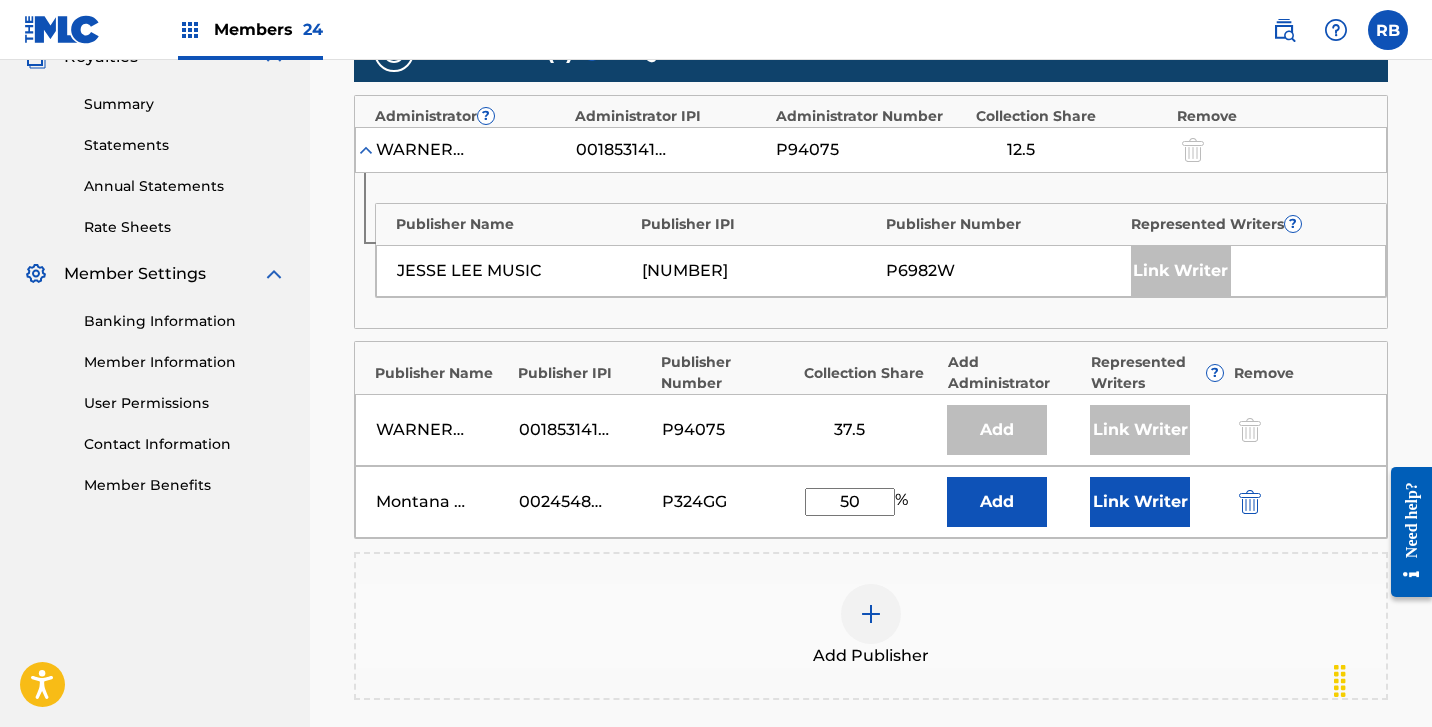 type on "50" 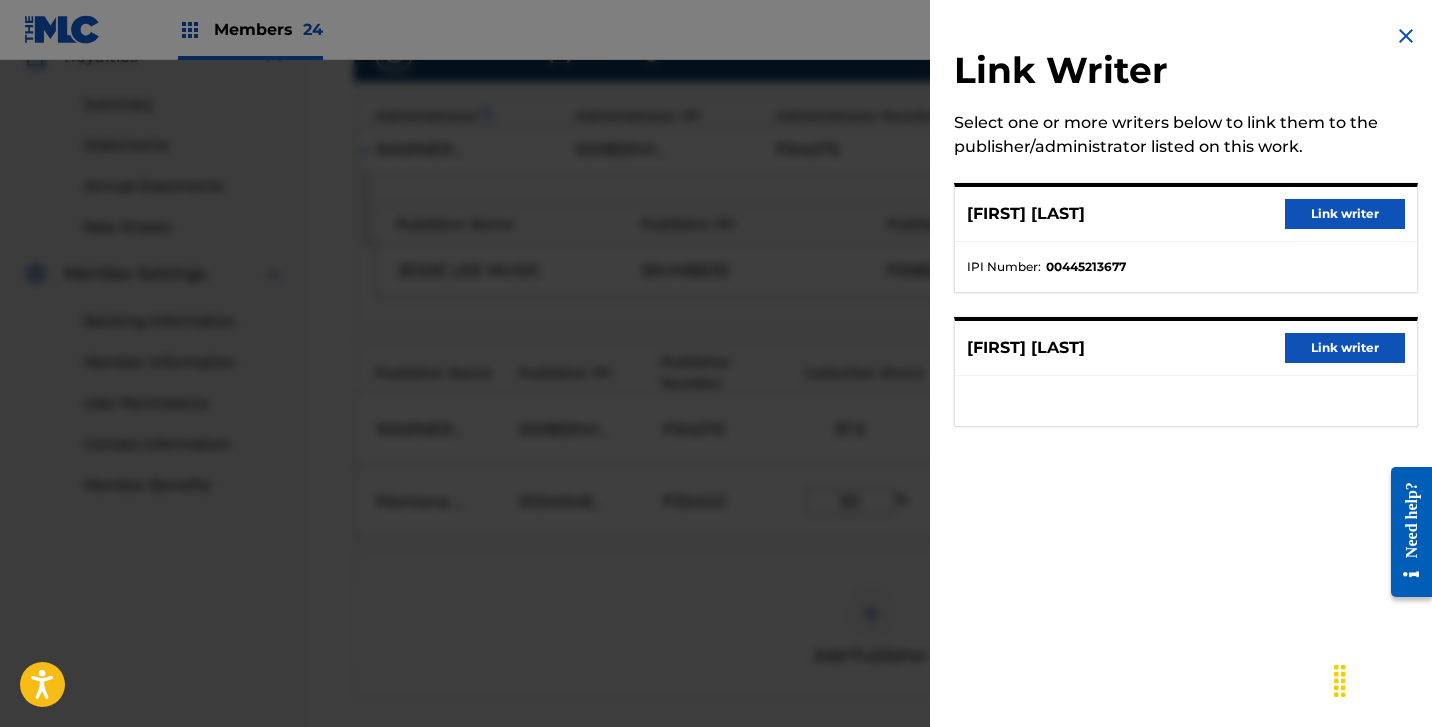 click on "Link writer" at bounding box center [1345, 348] 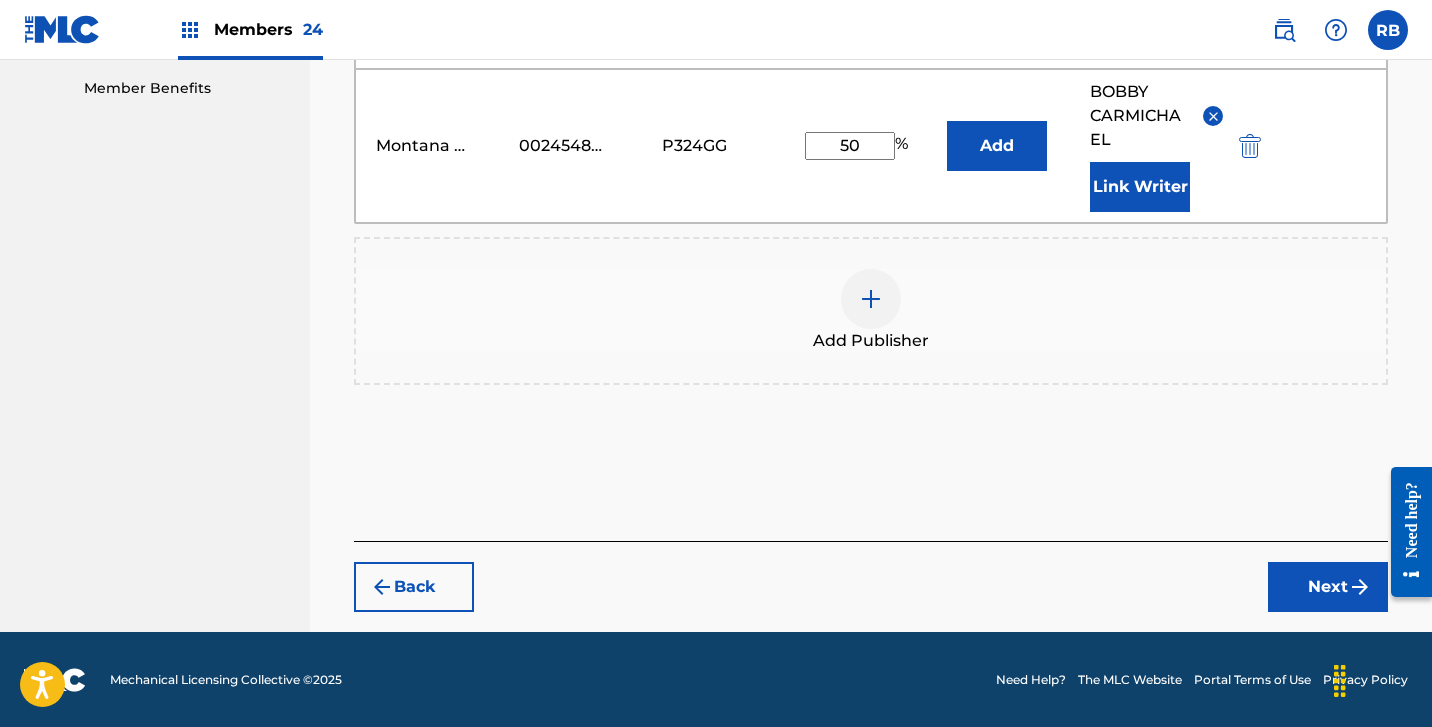 click on "Next" at bounding box center [1328, 587] 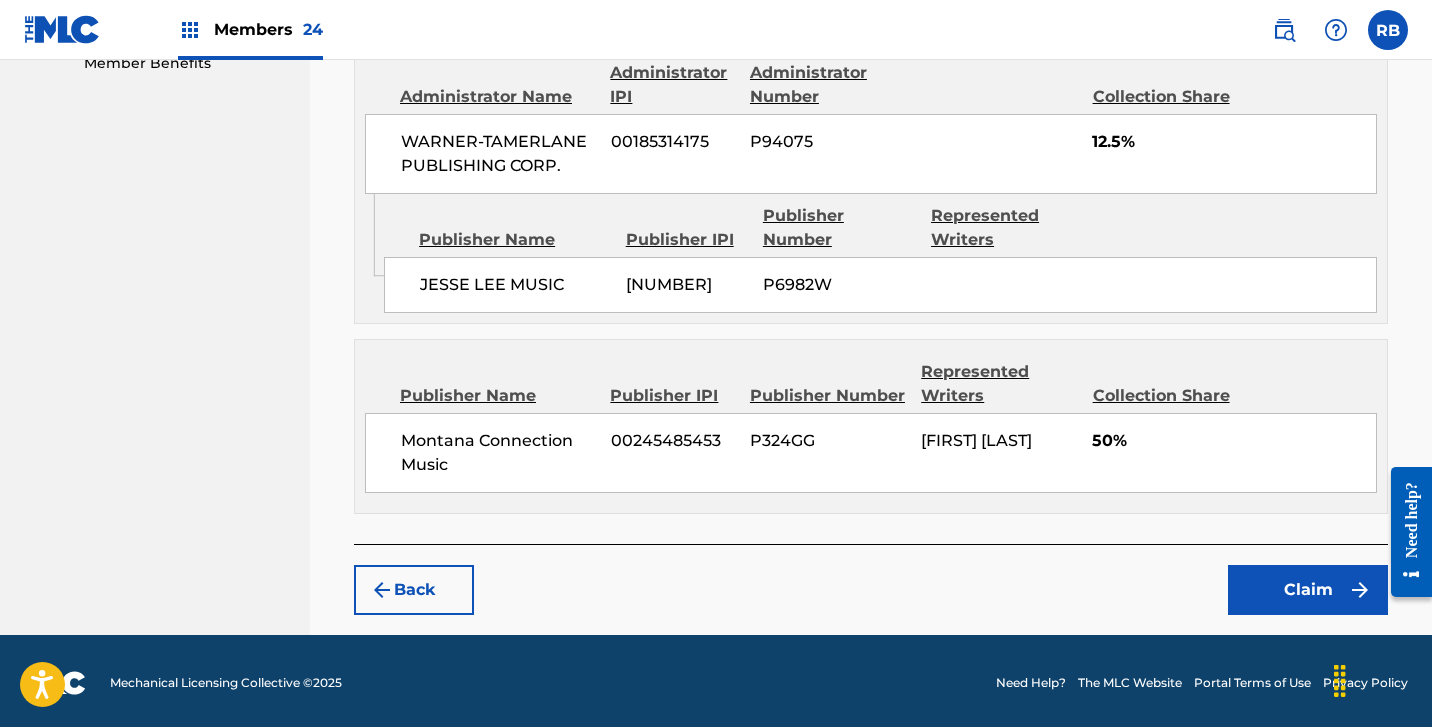scroll, scrollTop: 1045, scrollLeft: 0, axis: vertical 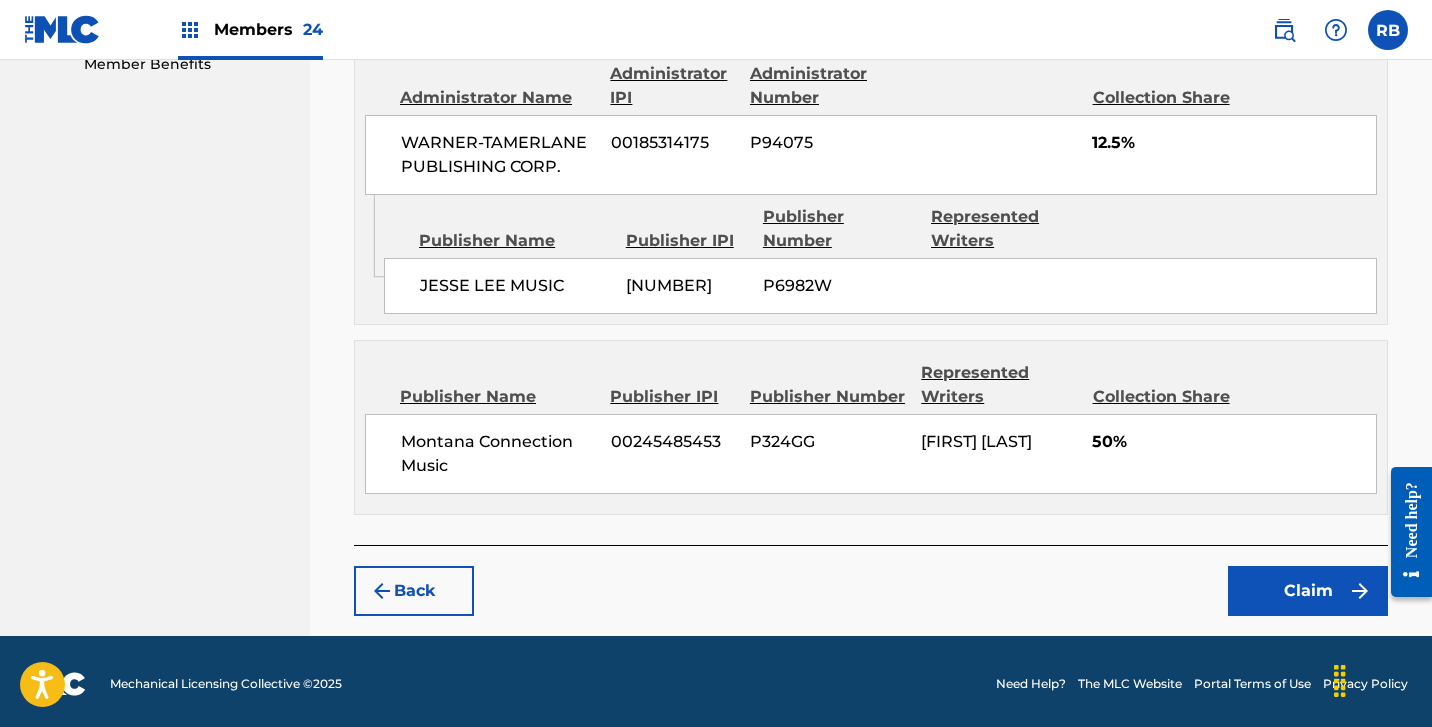 click on "Claim" at bounding box center [1308, 591] 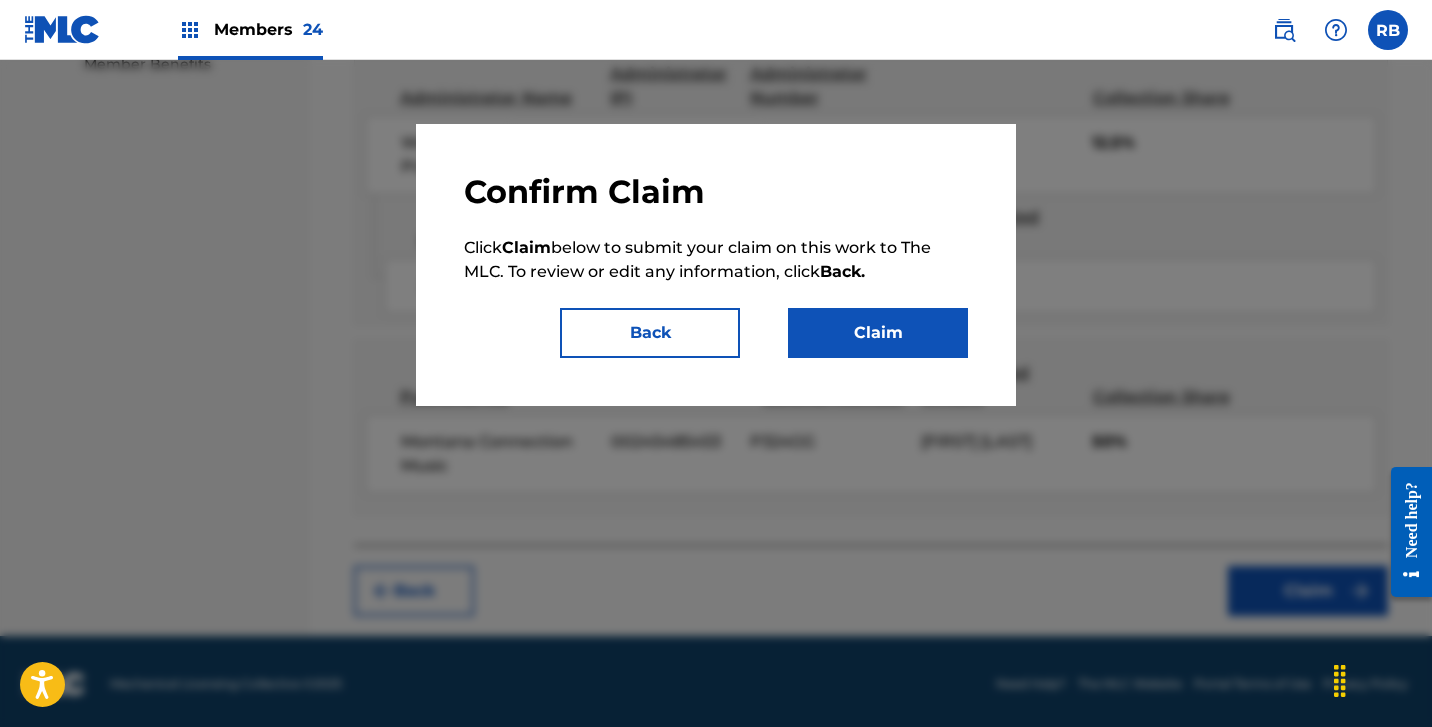 click on "Claim" at bounding box center [878, 333] 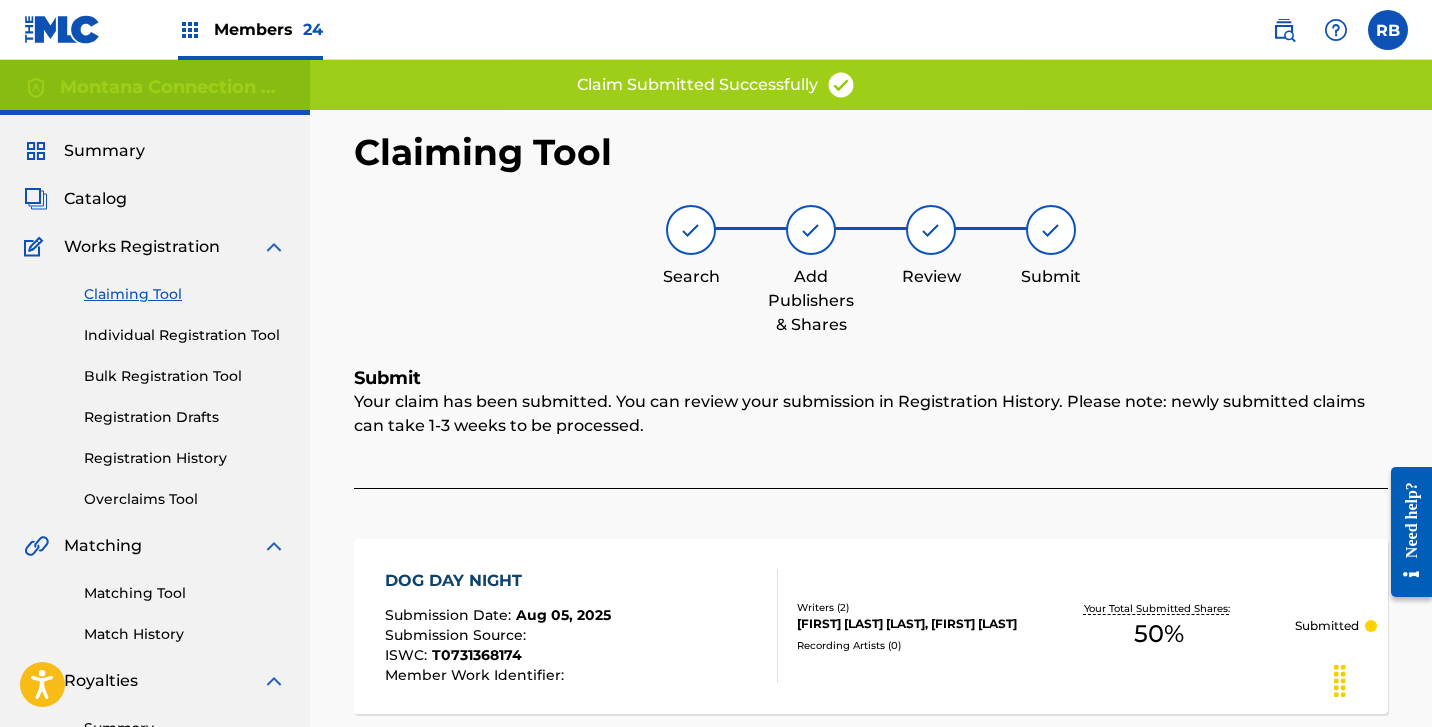 scroll, scrollTop: 0, scrollLeft: 0, axis: both 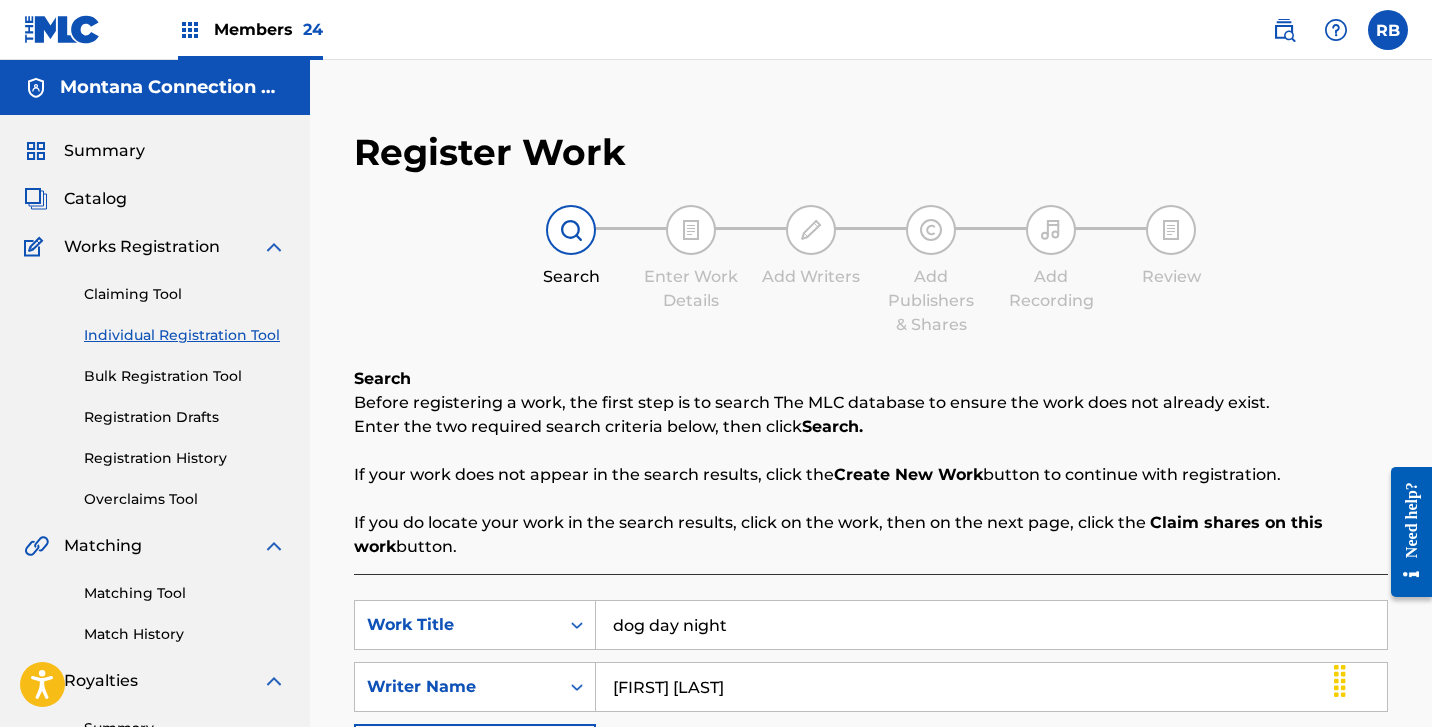 drag, startPoint x: 745, startPoint y: 627, endPoint x: 495, endPoint y: 596, distance: 251.91467 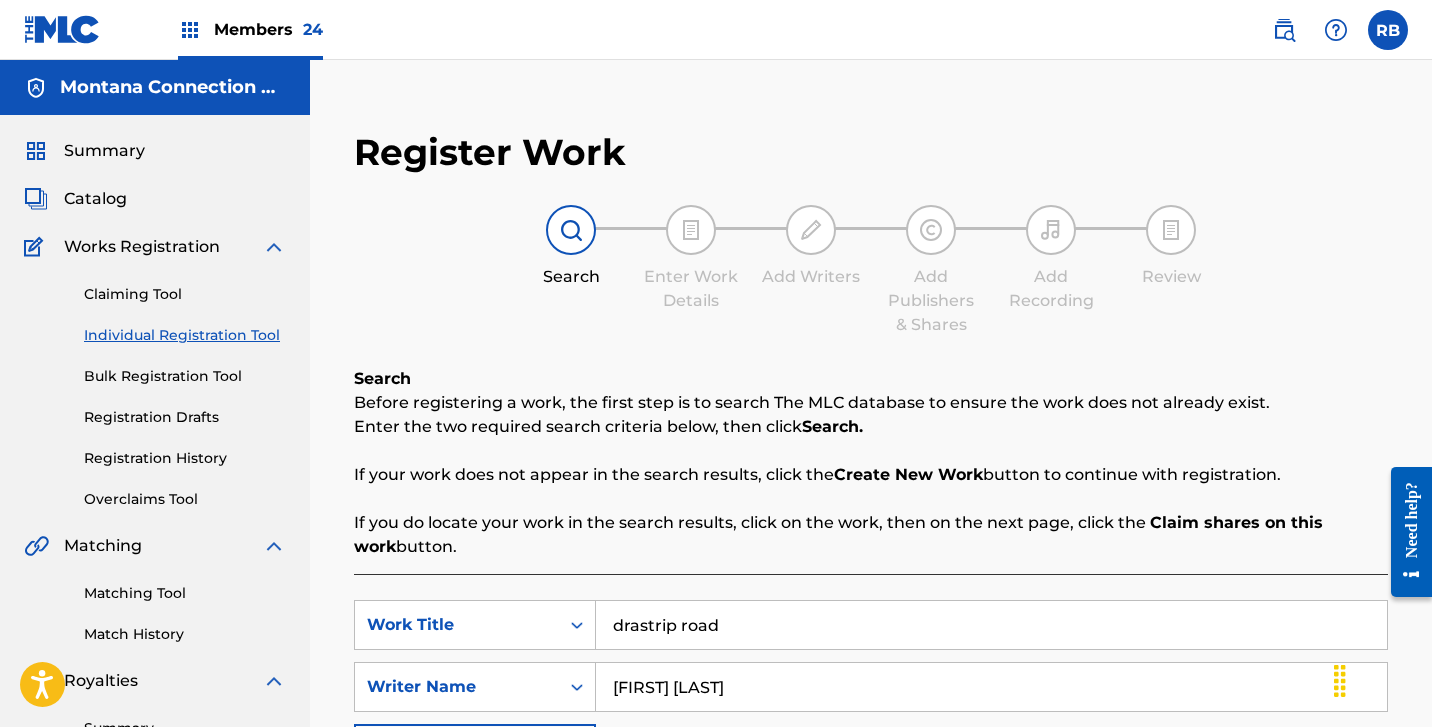 type on "drastrip road" 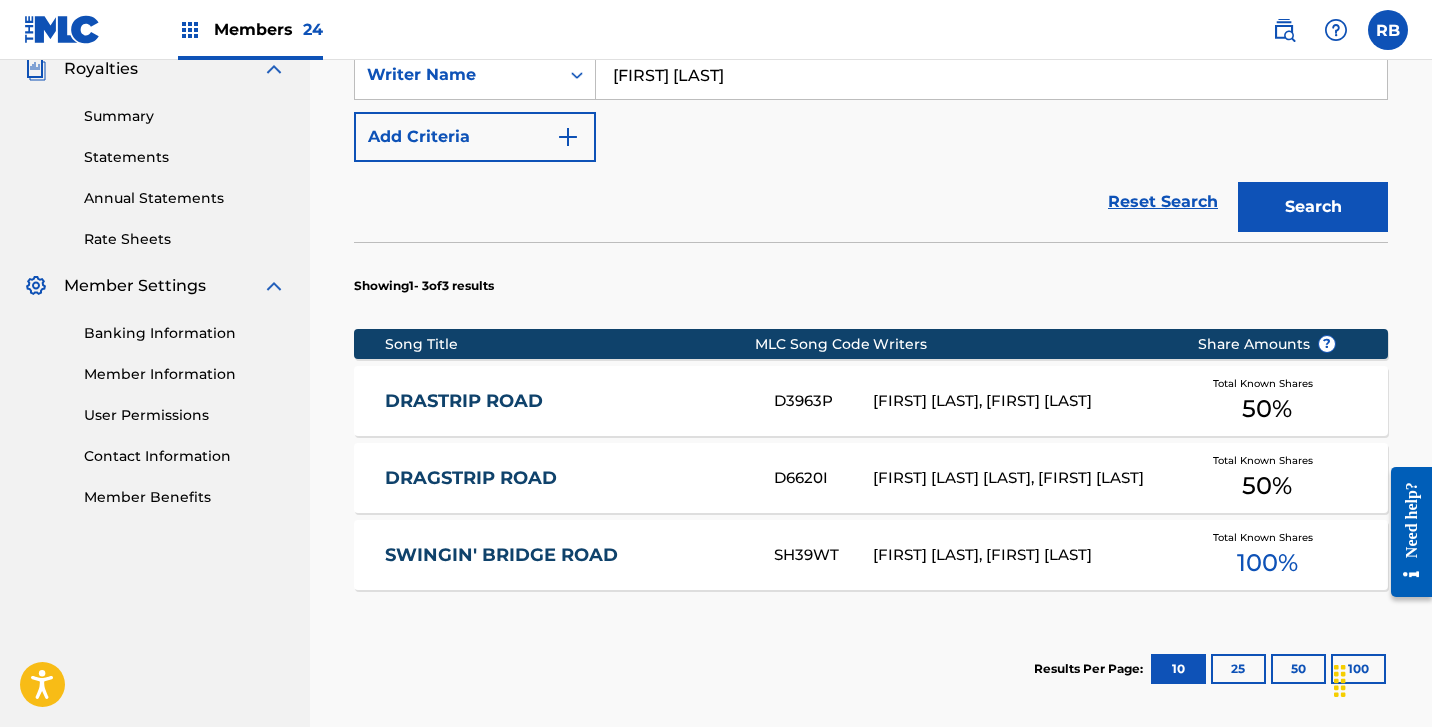 scroll, scrollTop: 619, scrollLeft: 0, axis: vertical 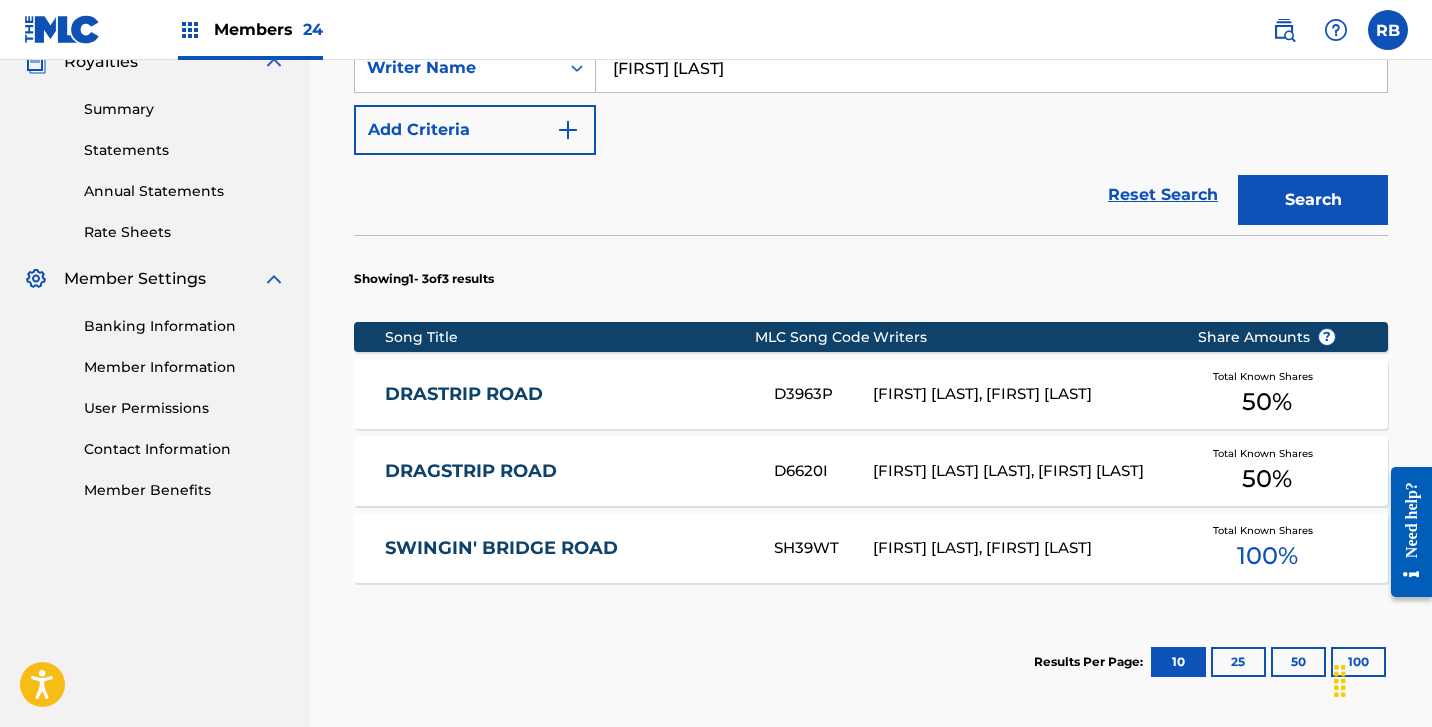 click on "DRAGSTRIP ROAD" at bounding box center [566, 471] 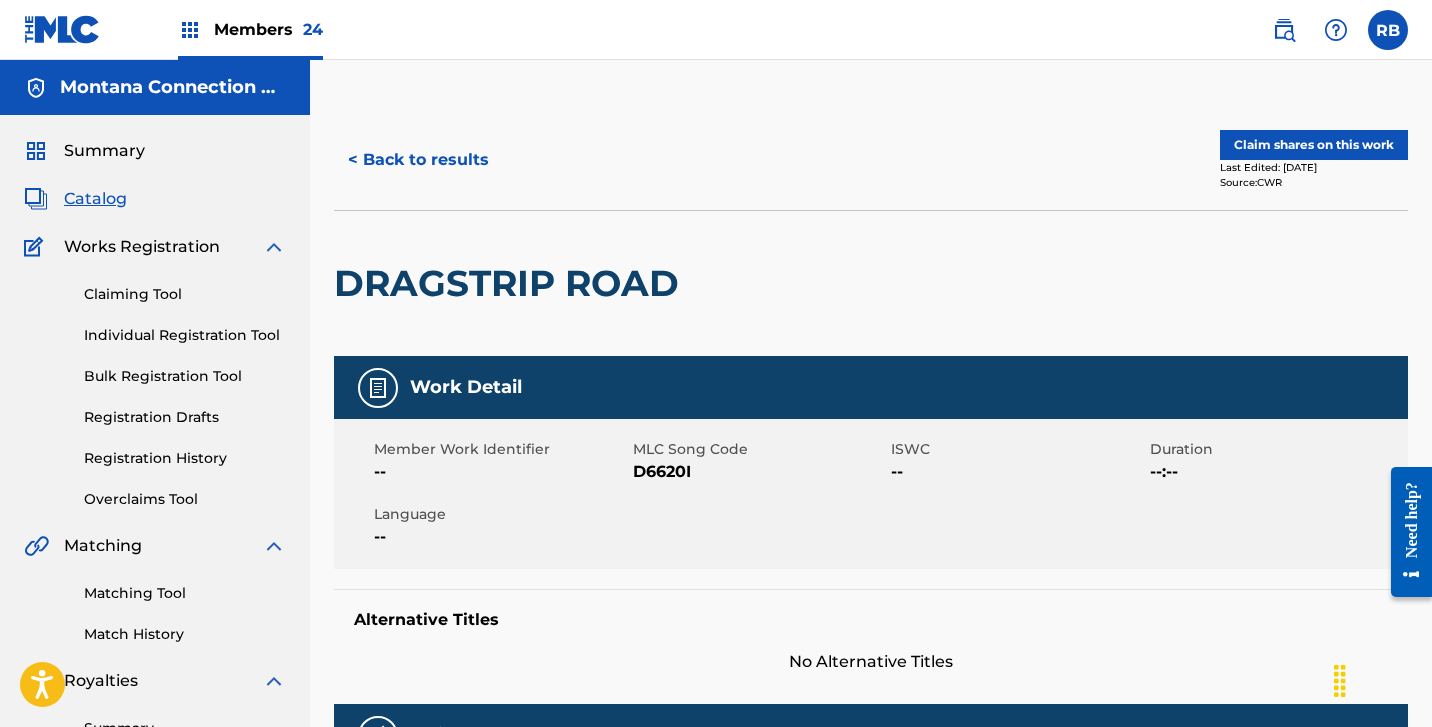 scroll, scrollTop: 0, scrollLeft: 0, axis: both 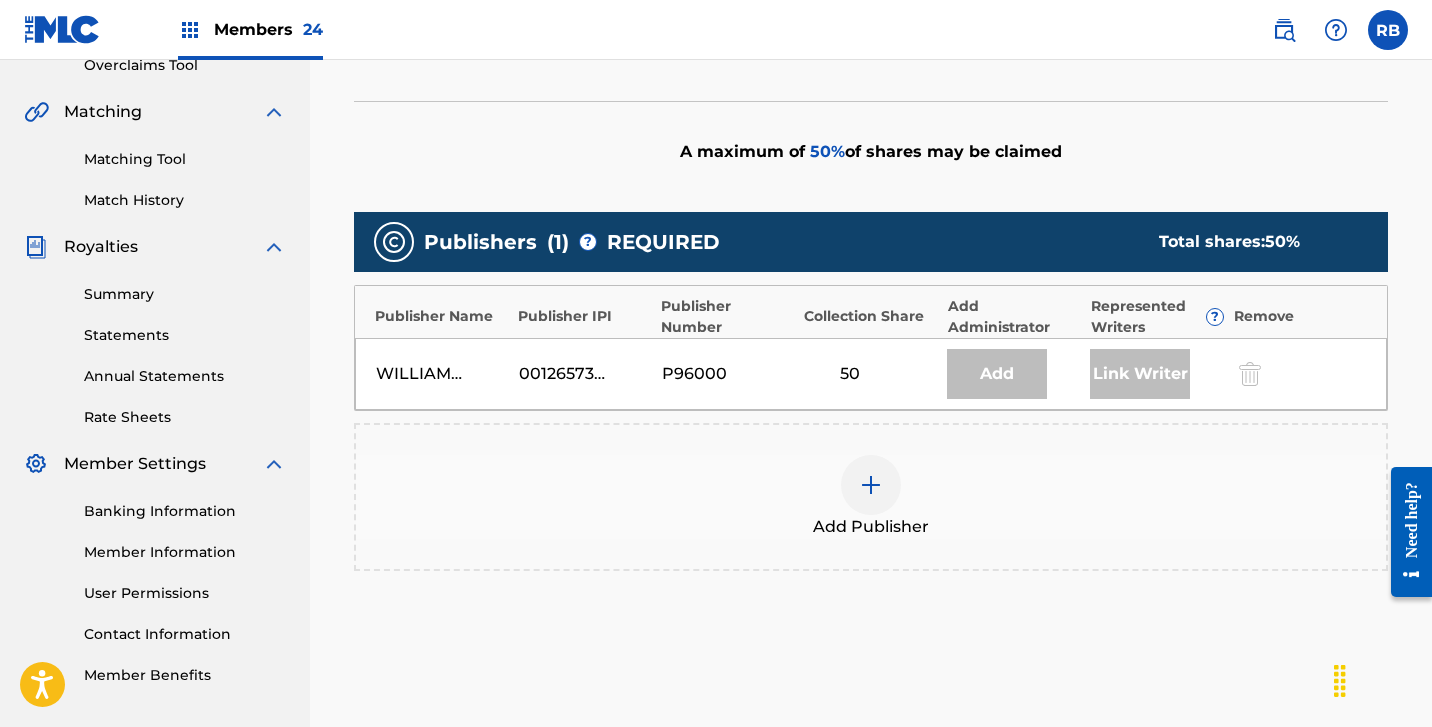 click at bounding box center (871, 485) 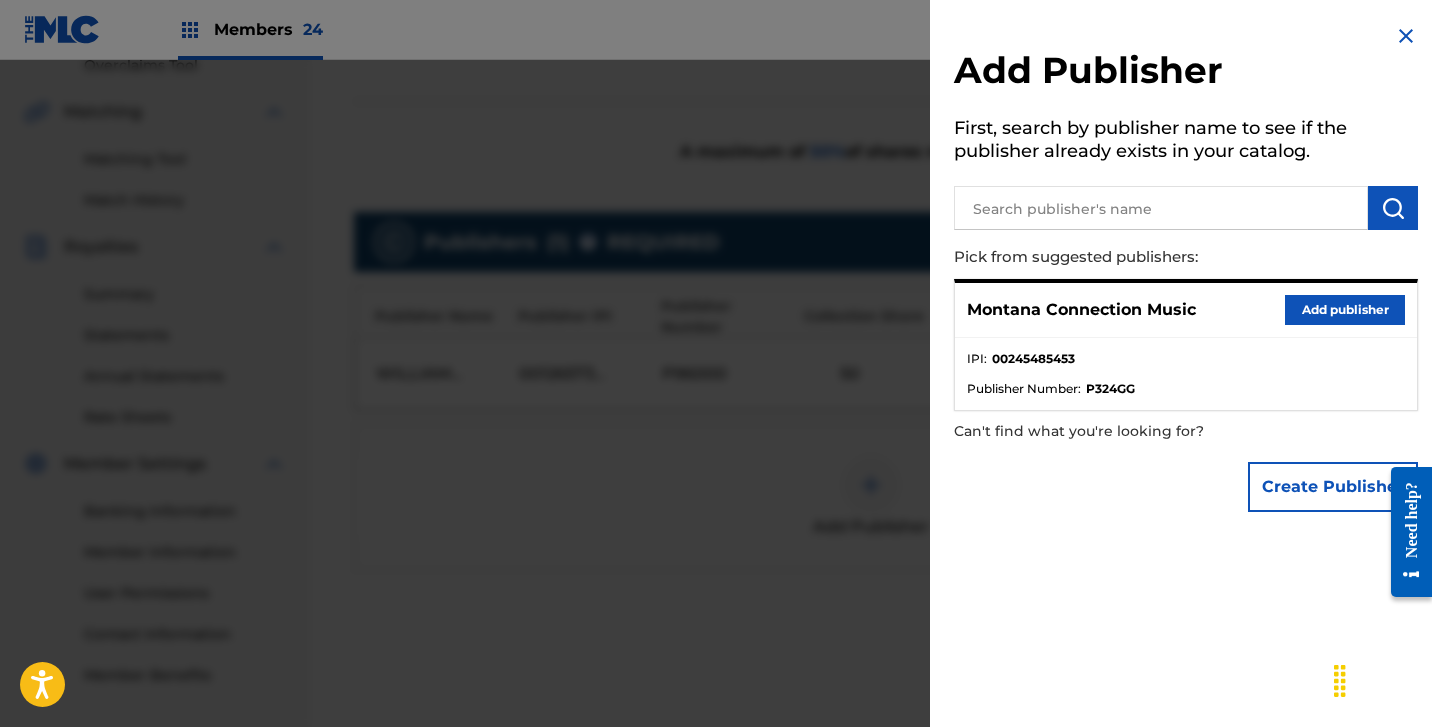 click on "Add publisher" at bounding box center [1345, 310] 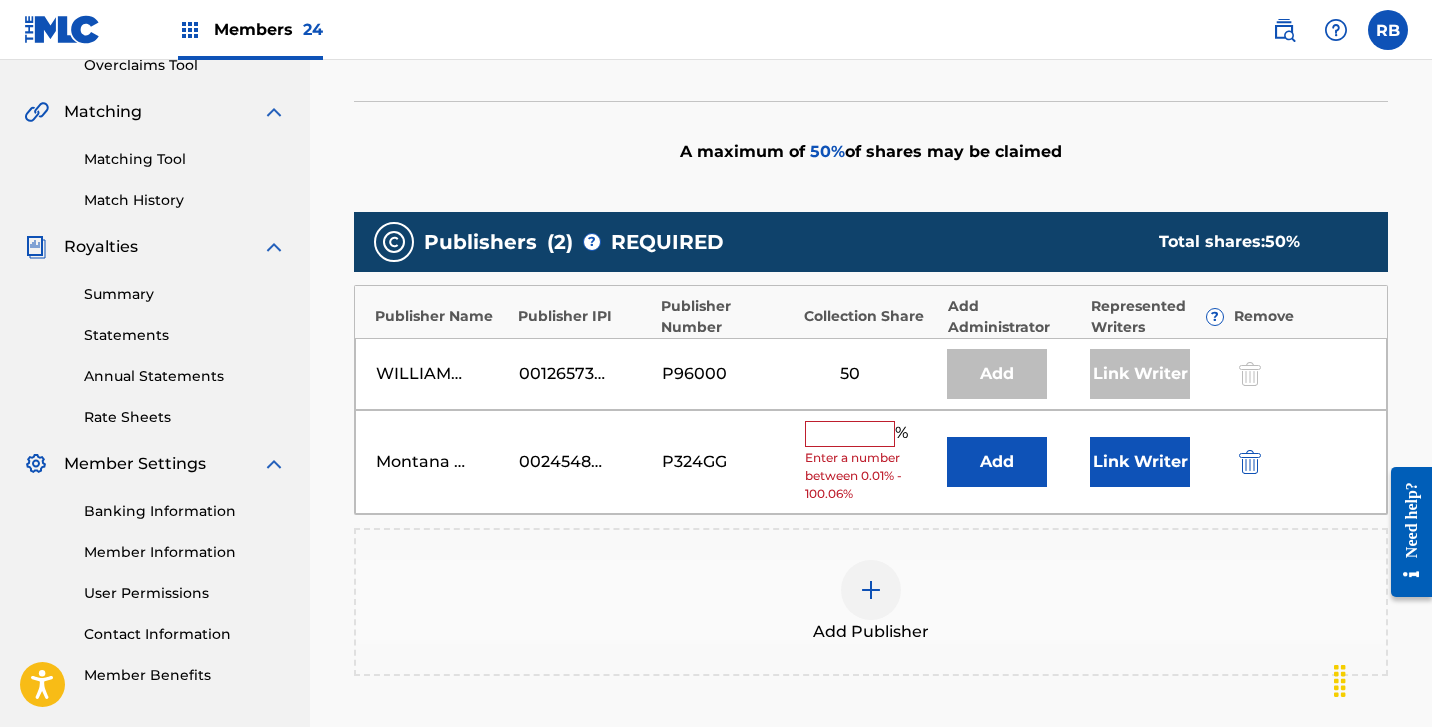 click at bounding box center [850, 434] 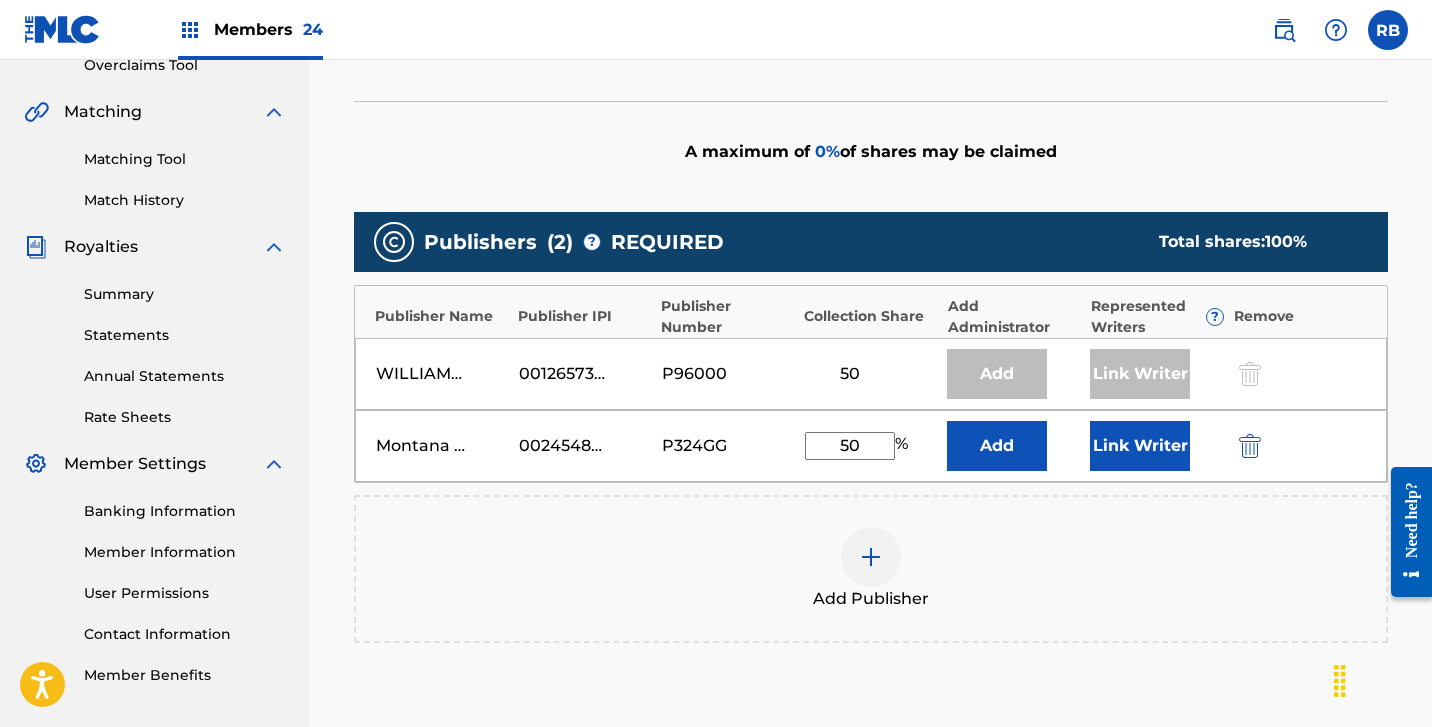 type on "50" 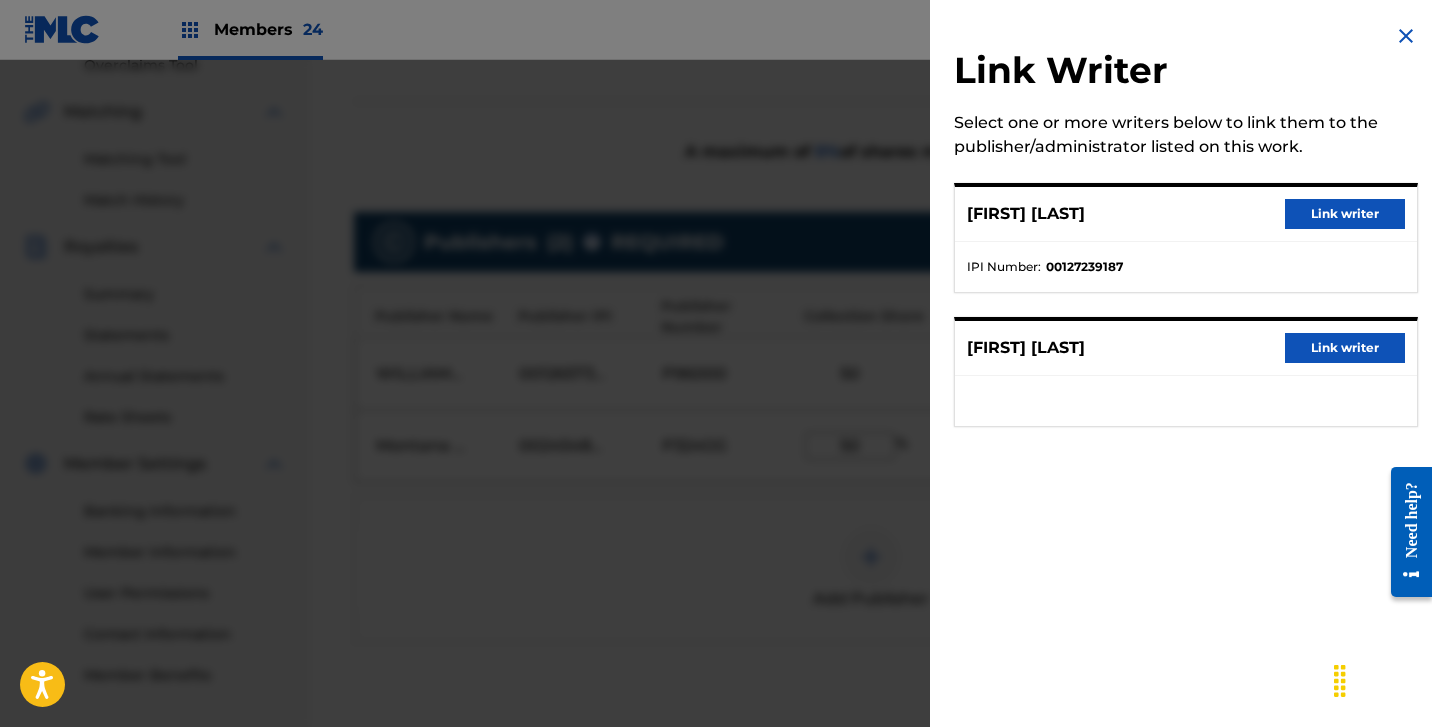 click on "Link writer" at bounding box center [1345, 348] 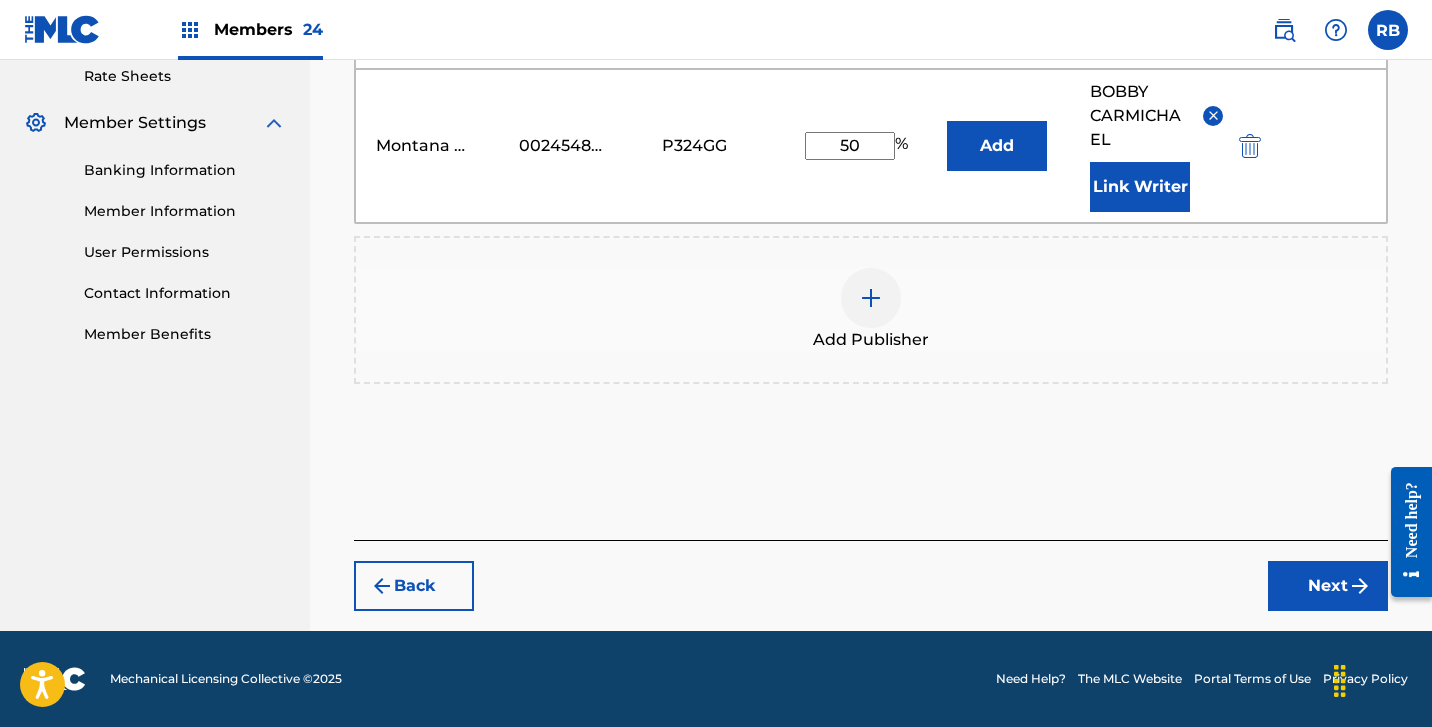 click on "Next" at bounding box center (1328, 586) 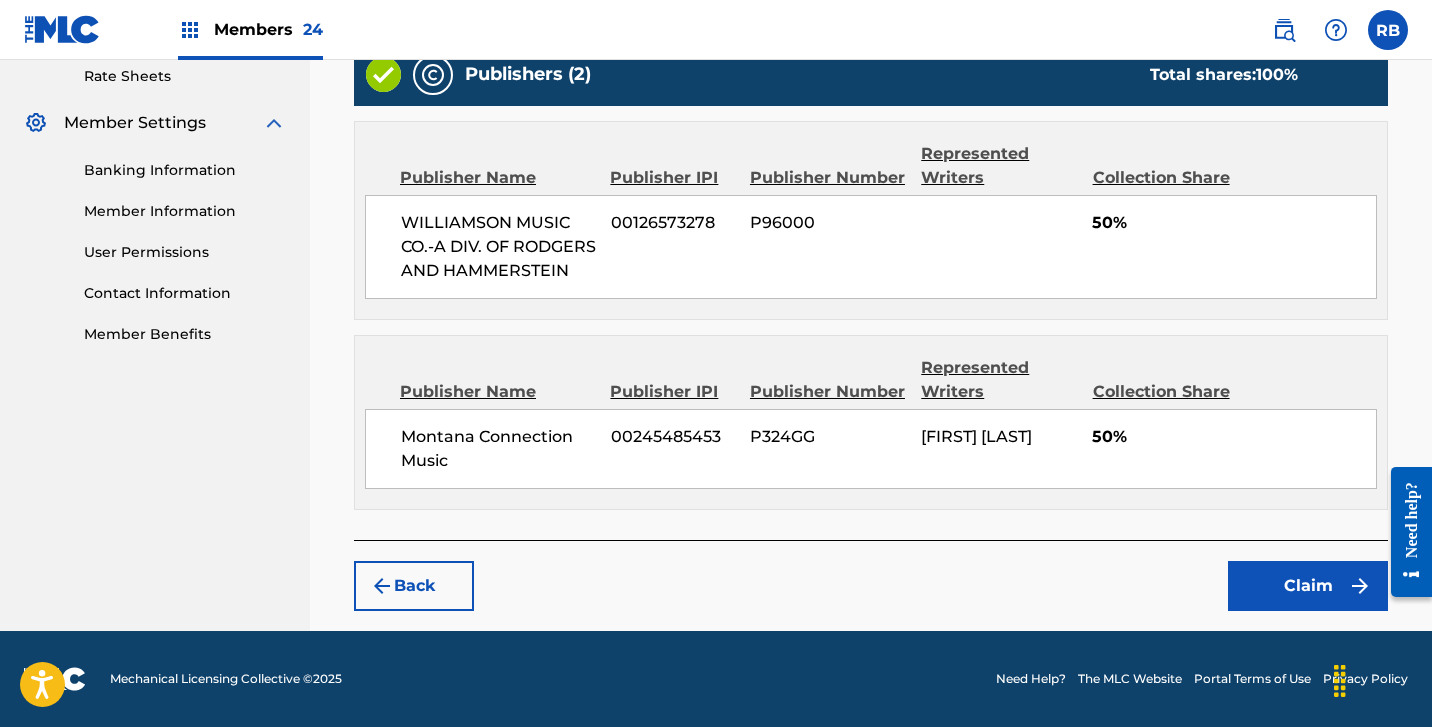 scroll, scrollTop: 90, scrollLeft: 0, axis: vertical 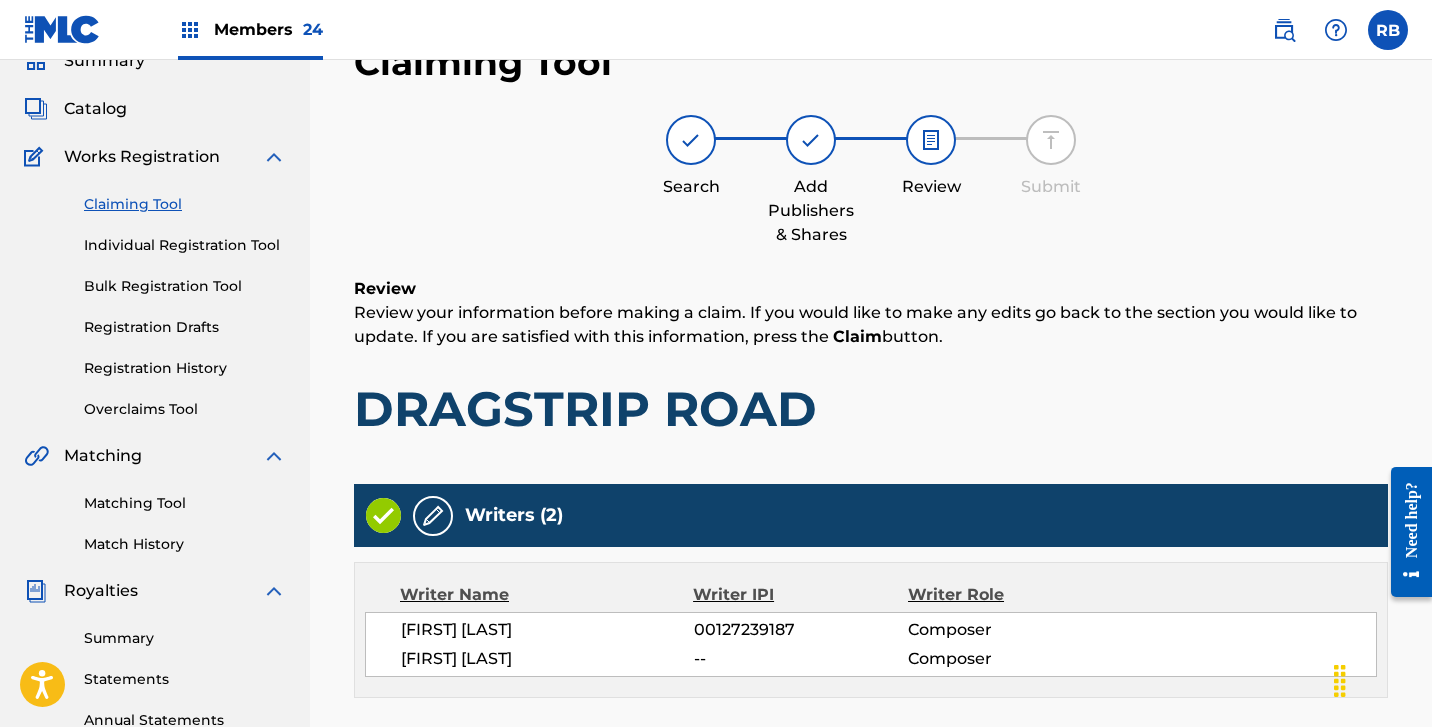 click on "Individual Registration Tool" at bounding box center [185, 245] 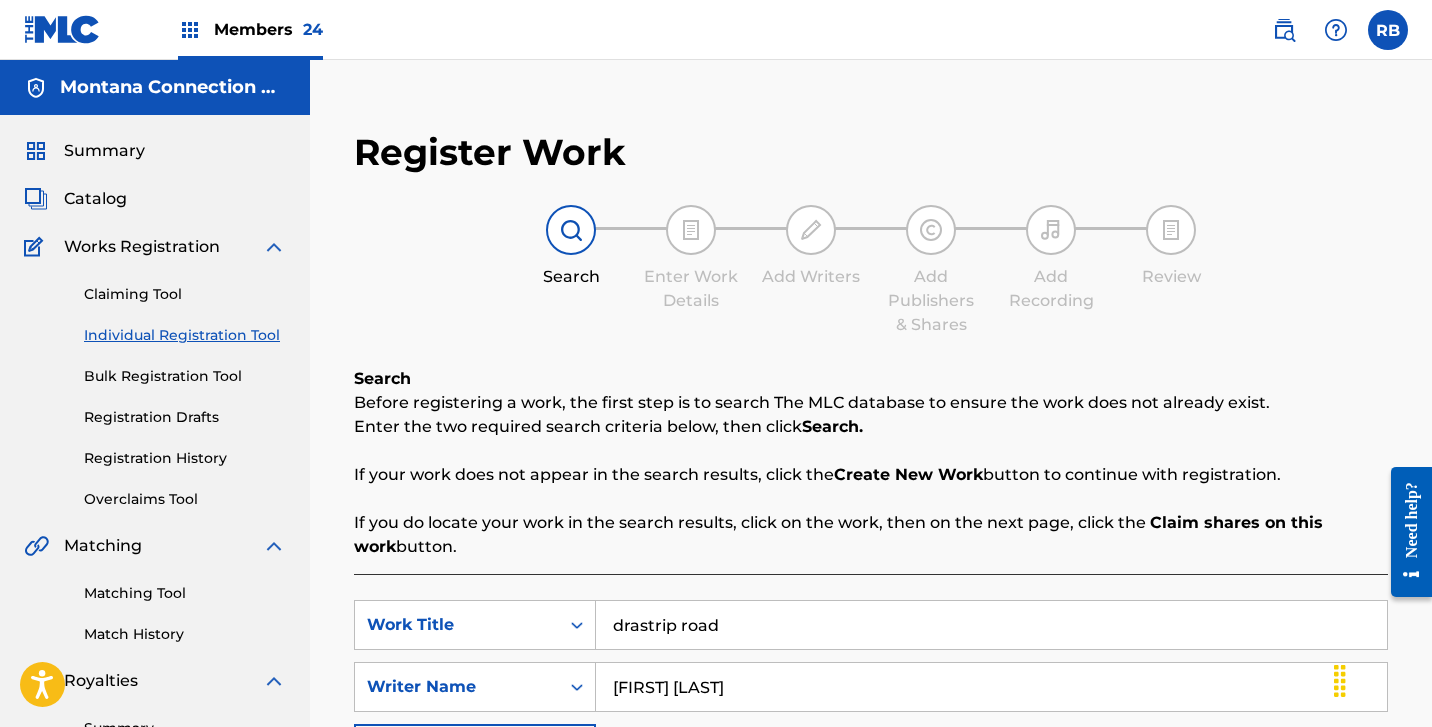 drag, startPoint x: 732, startPoint y: 629, endPoint x: 404, endPoint y: 558, distance: 335.5965 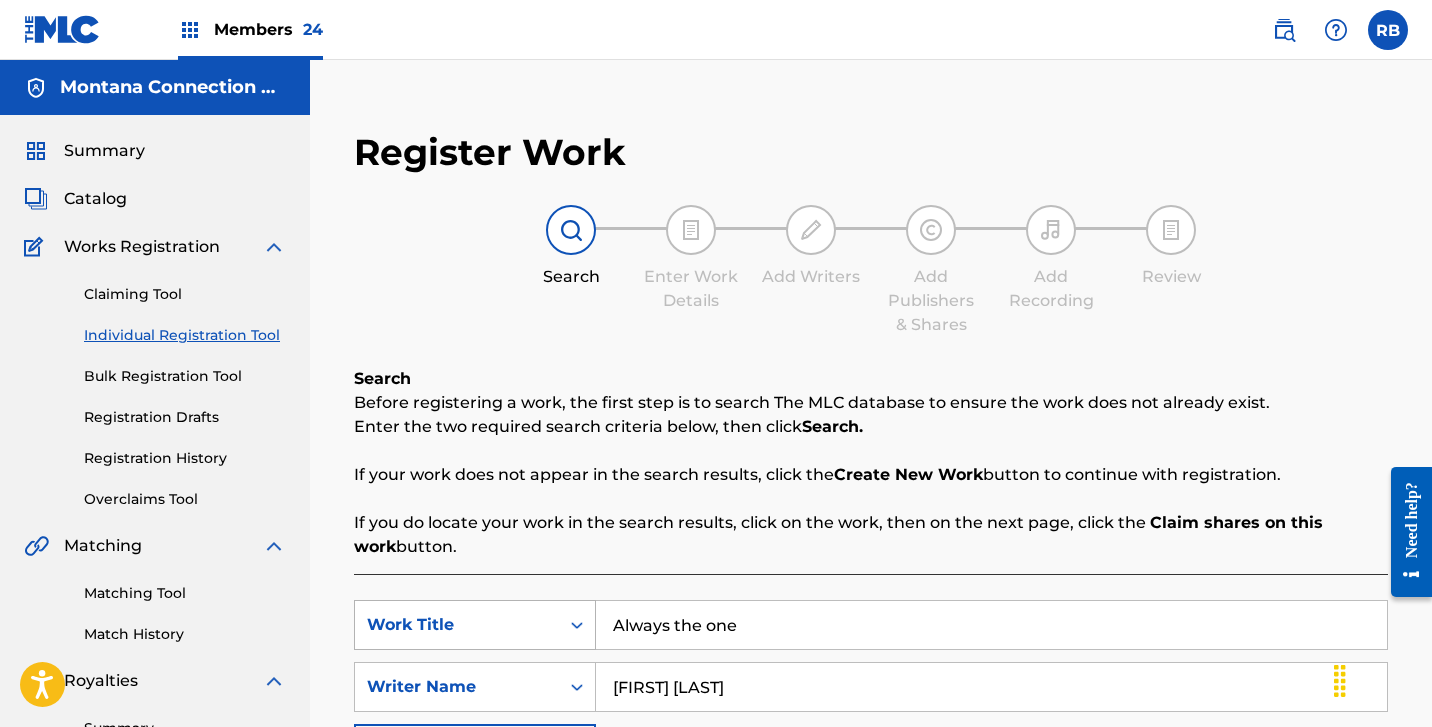type on "Always the one" 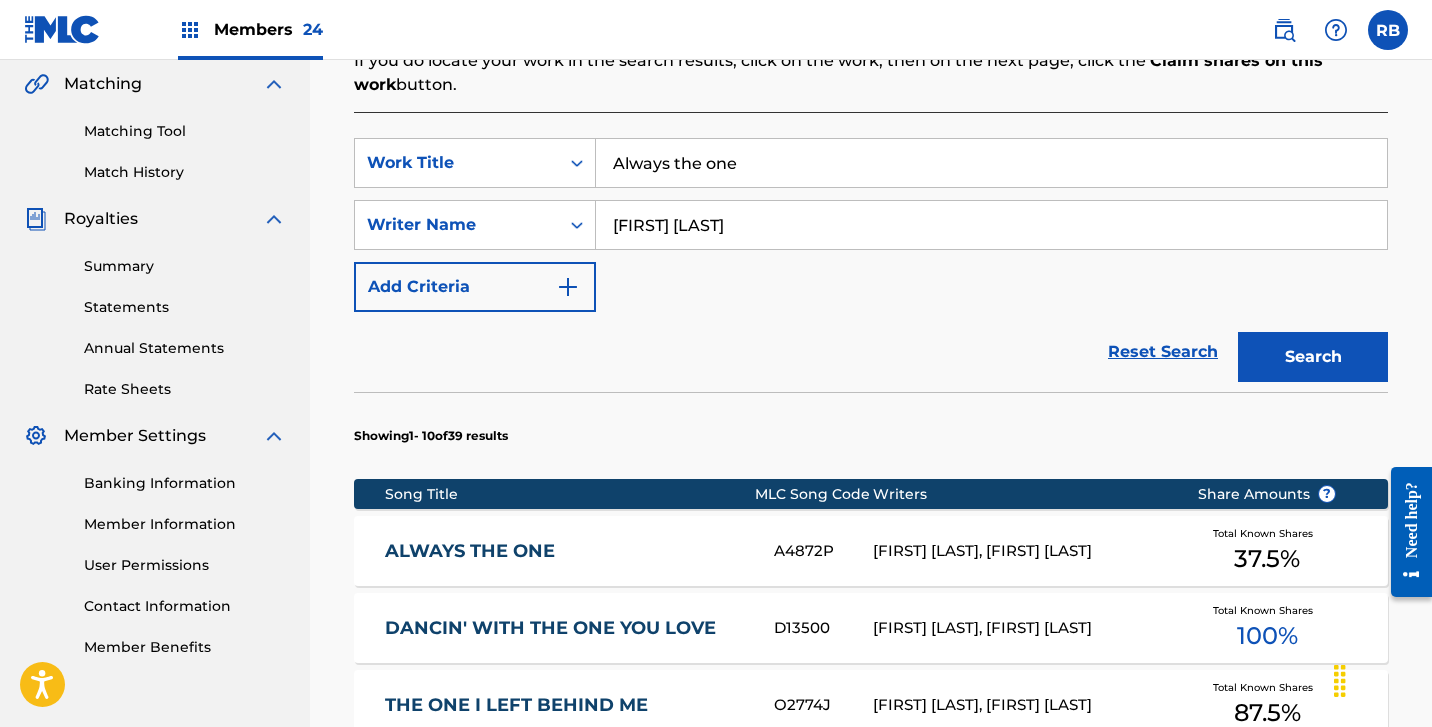 scroll, scrollTop: 471, scrollLeft: 0, axis: vertical 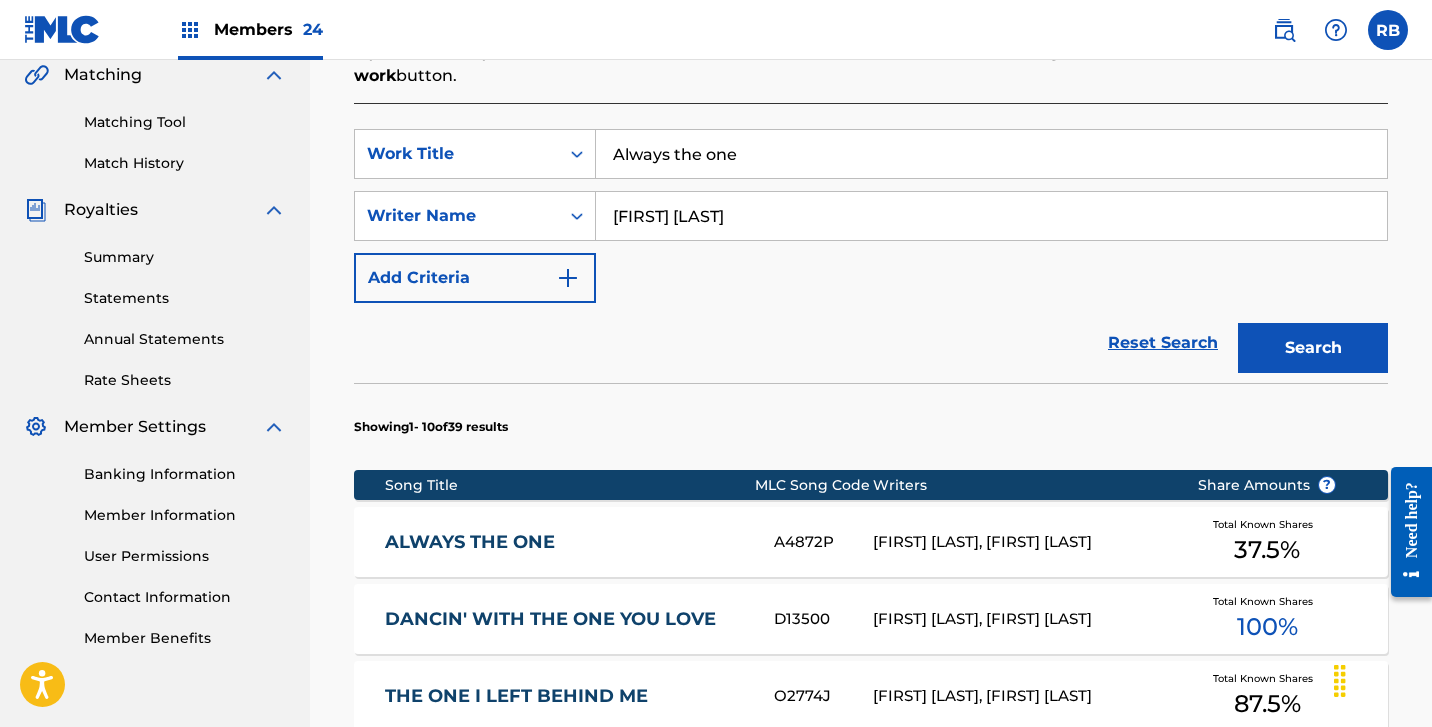 click on "ALWAYS THE ONE" at bounding box center (566, 542) 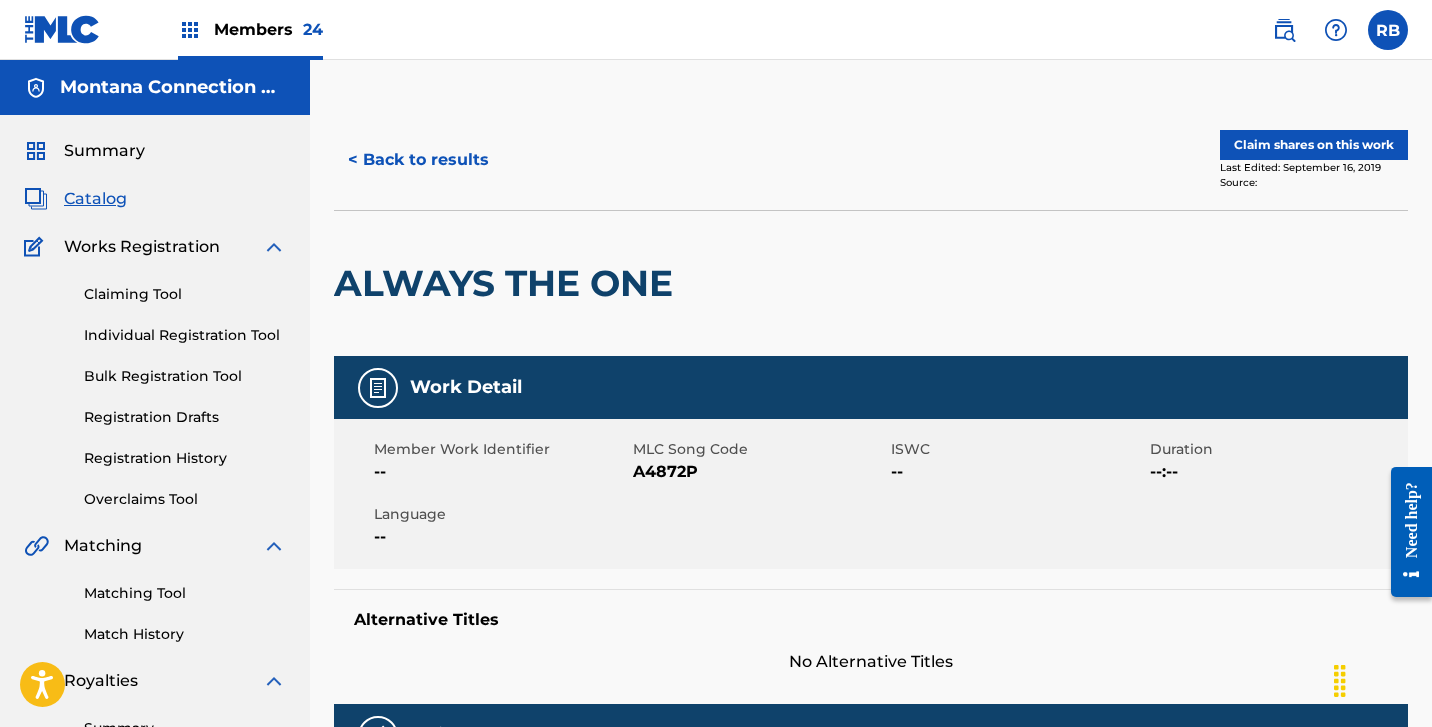 scroll, scrollTop: 0, scrollLeft: 0, axis: both 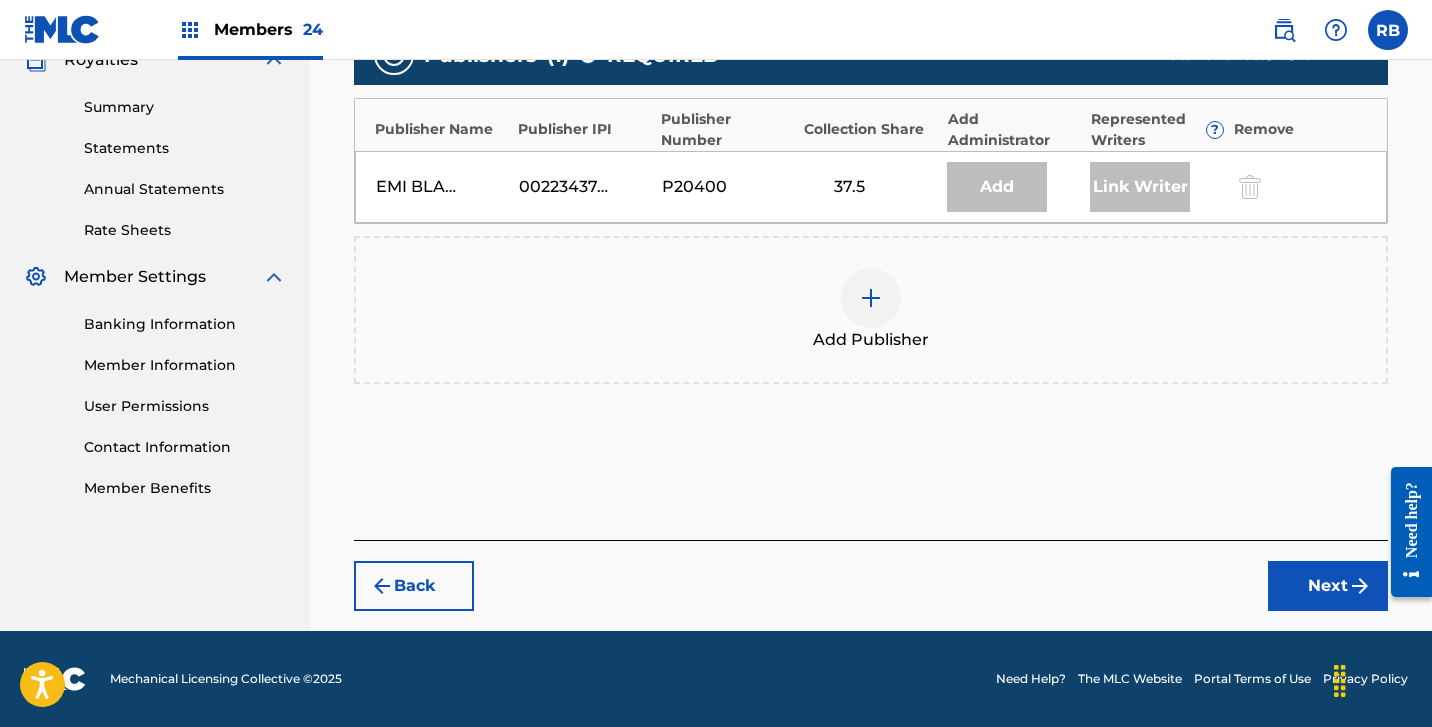 click at bounding box center (871, 298) 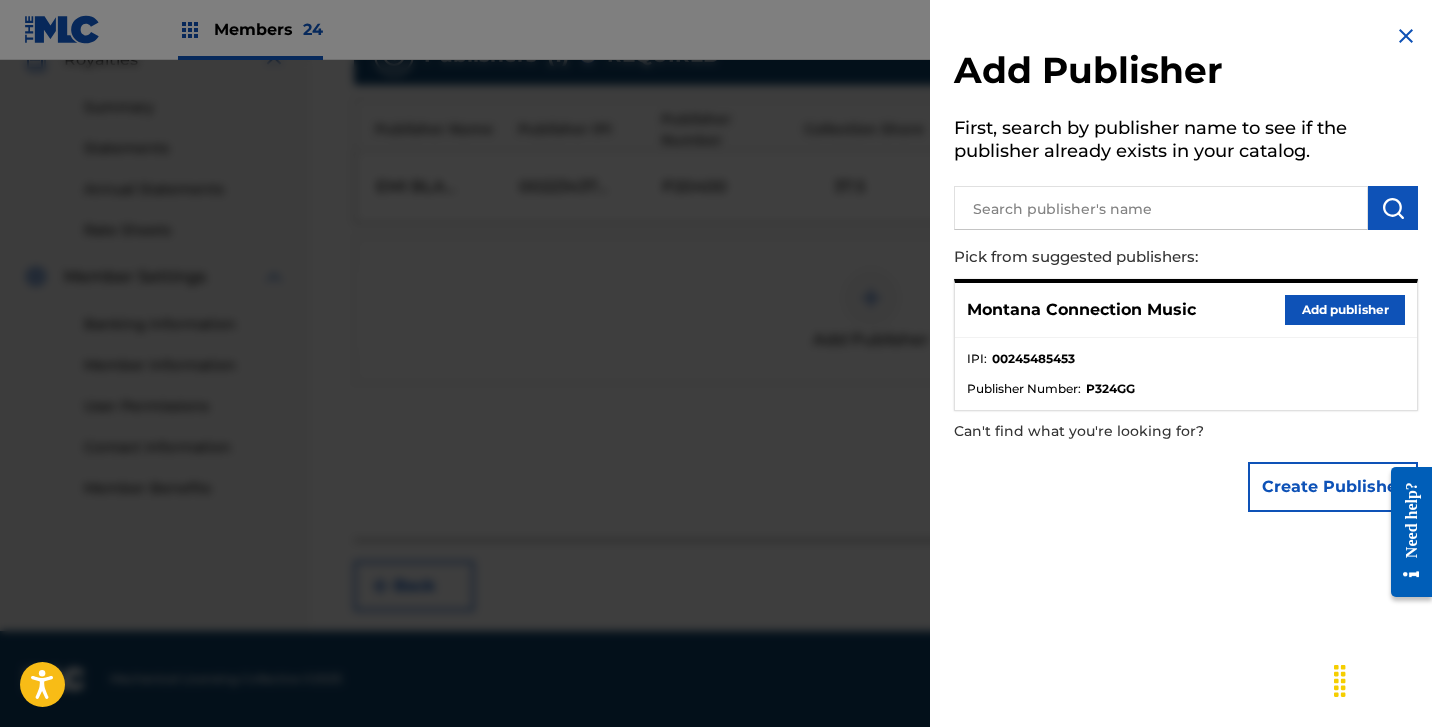 click on "Add publisher" at bounding box center (1345, 310) 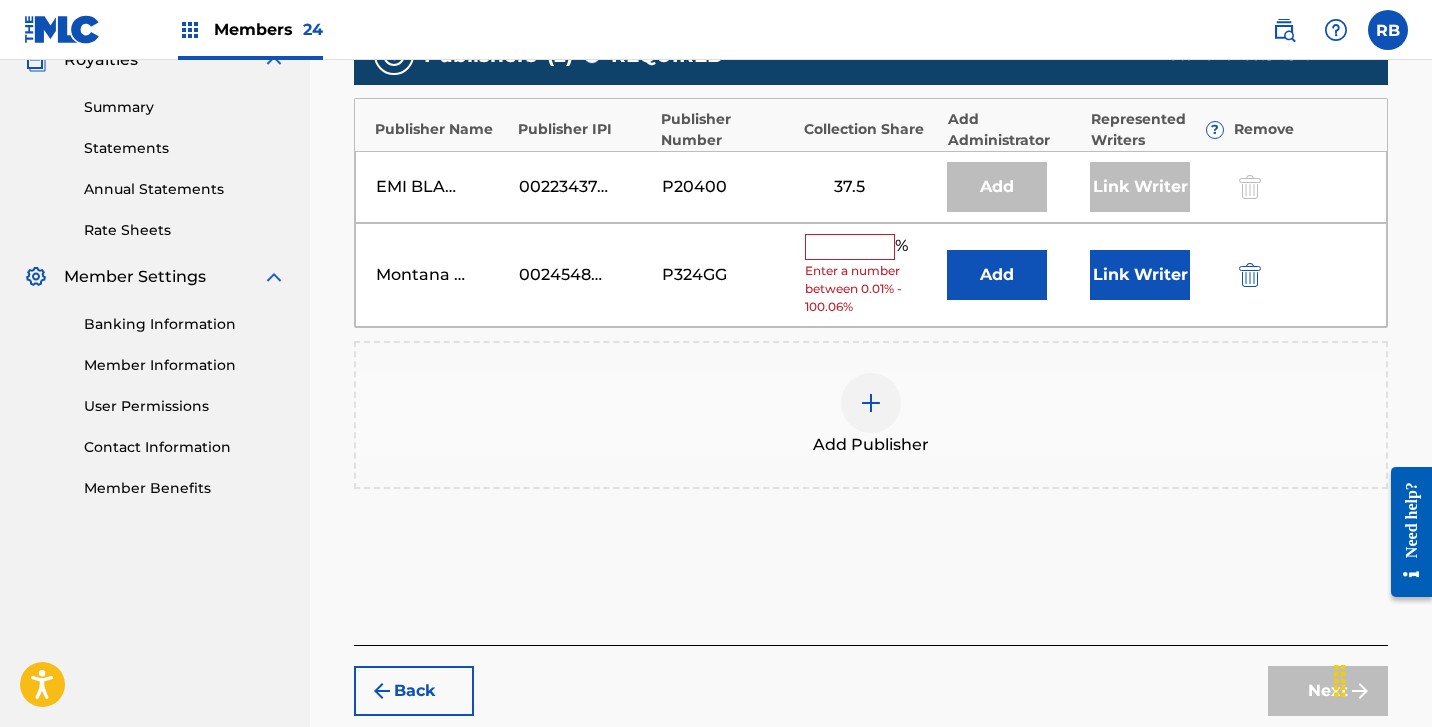 click at bounding box center [850, 247] 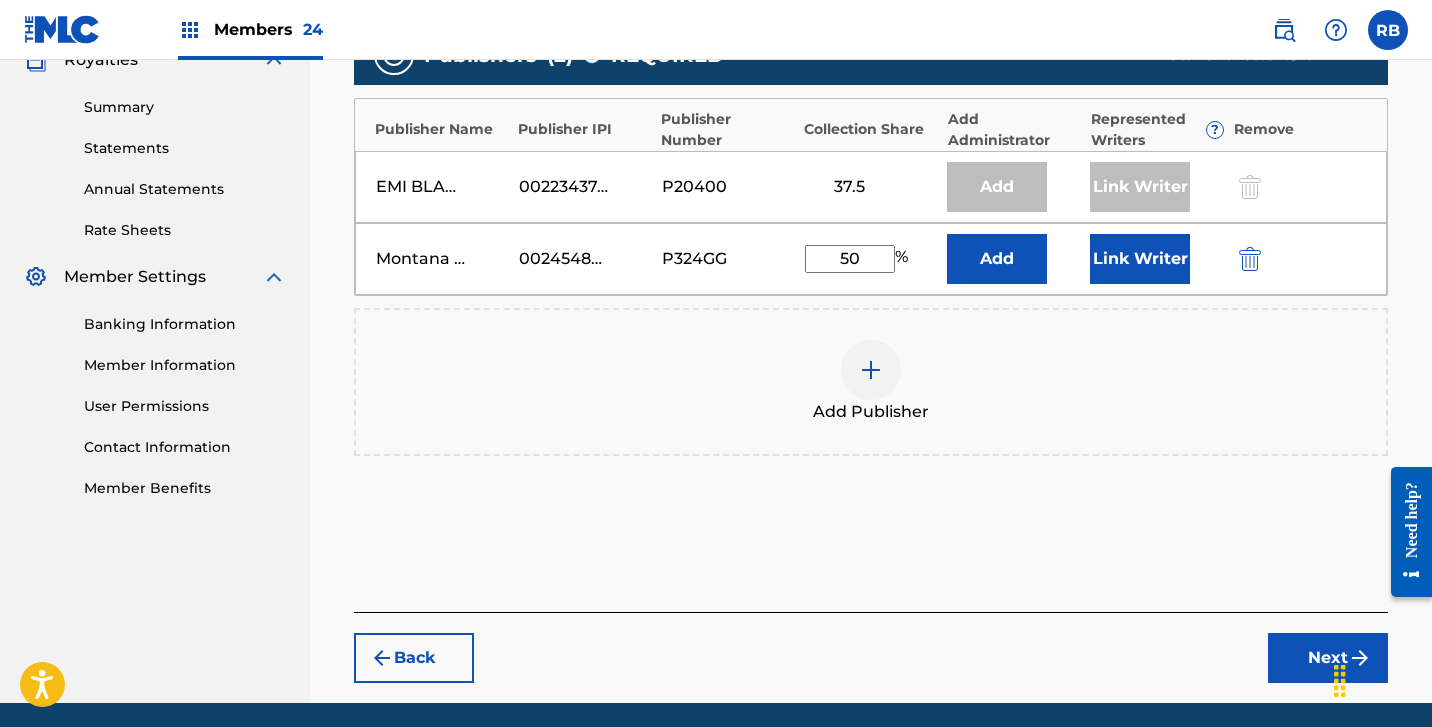 type on "50" 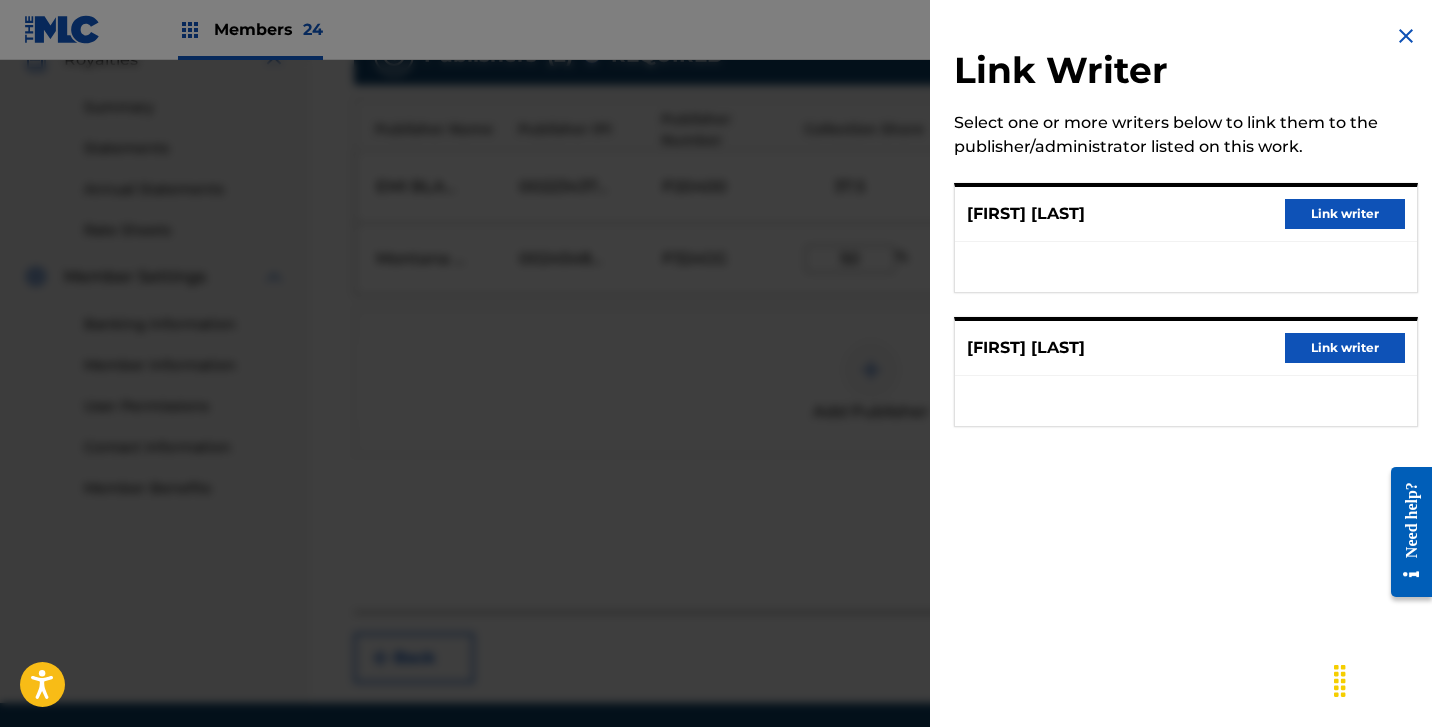 click on "Link writer" at bounding box center (1345, 214) 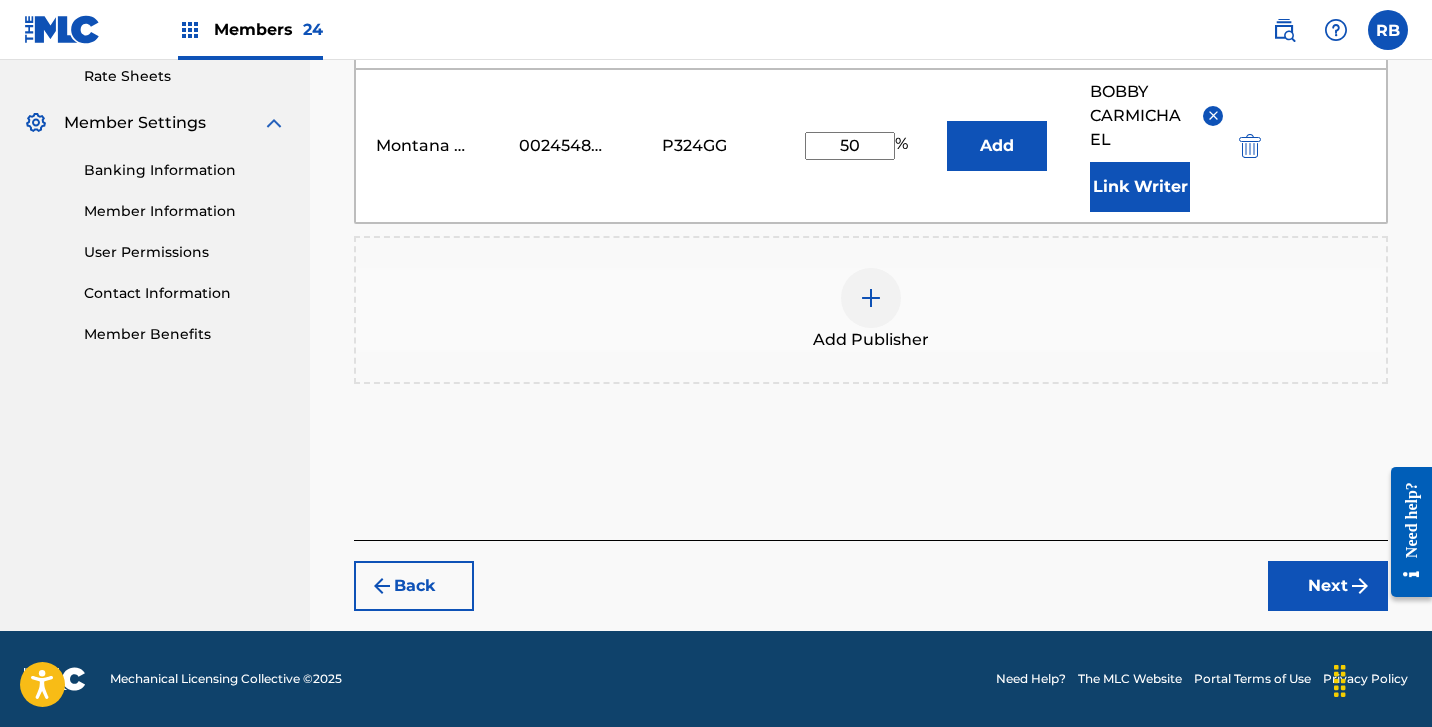 click on "Next" at bounding box center [1328, 586] 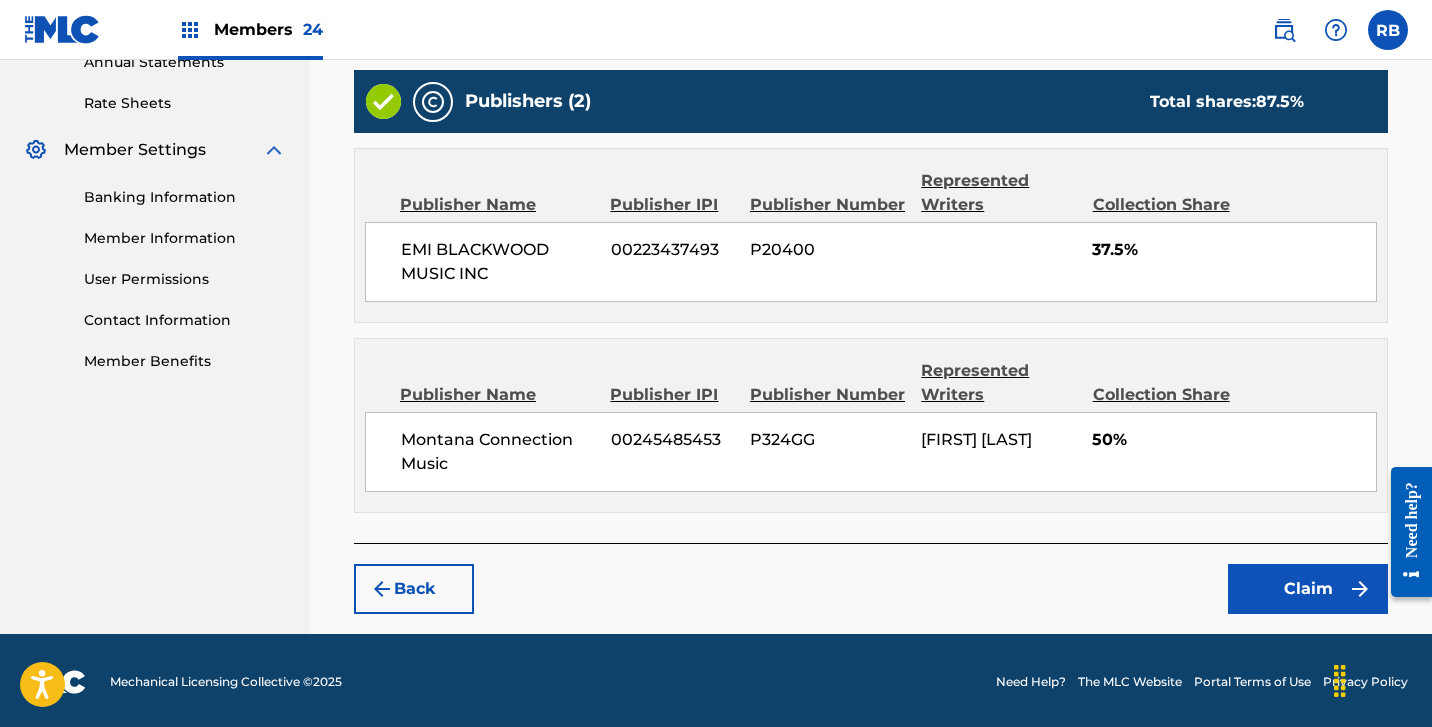 click on "Claim" at bounding box center [1308, 589] 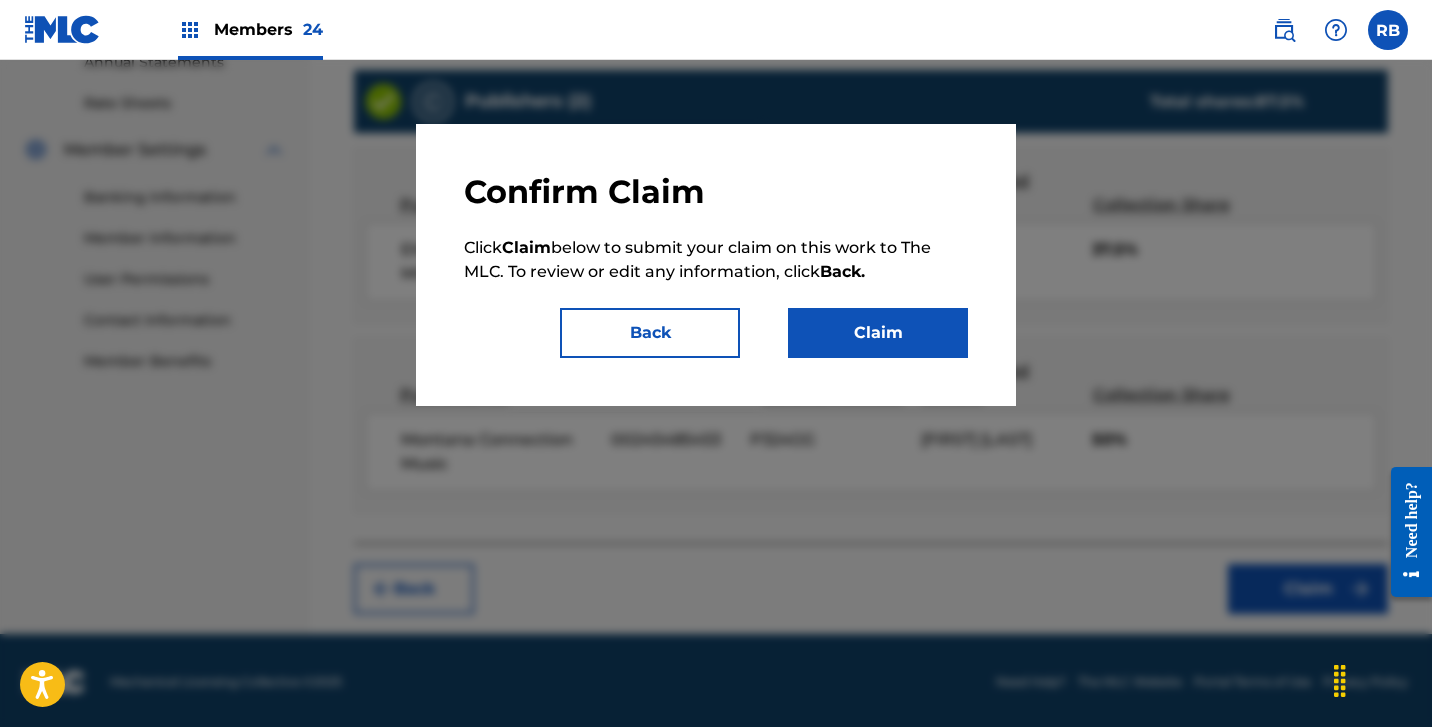 click on "Claim" at bounding box center (878, 333) 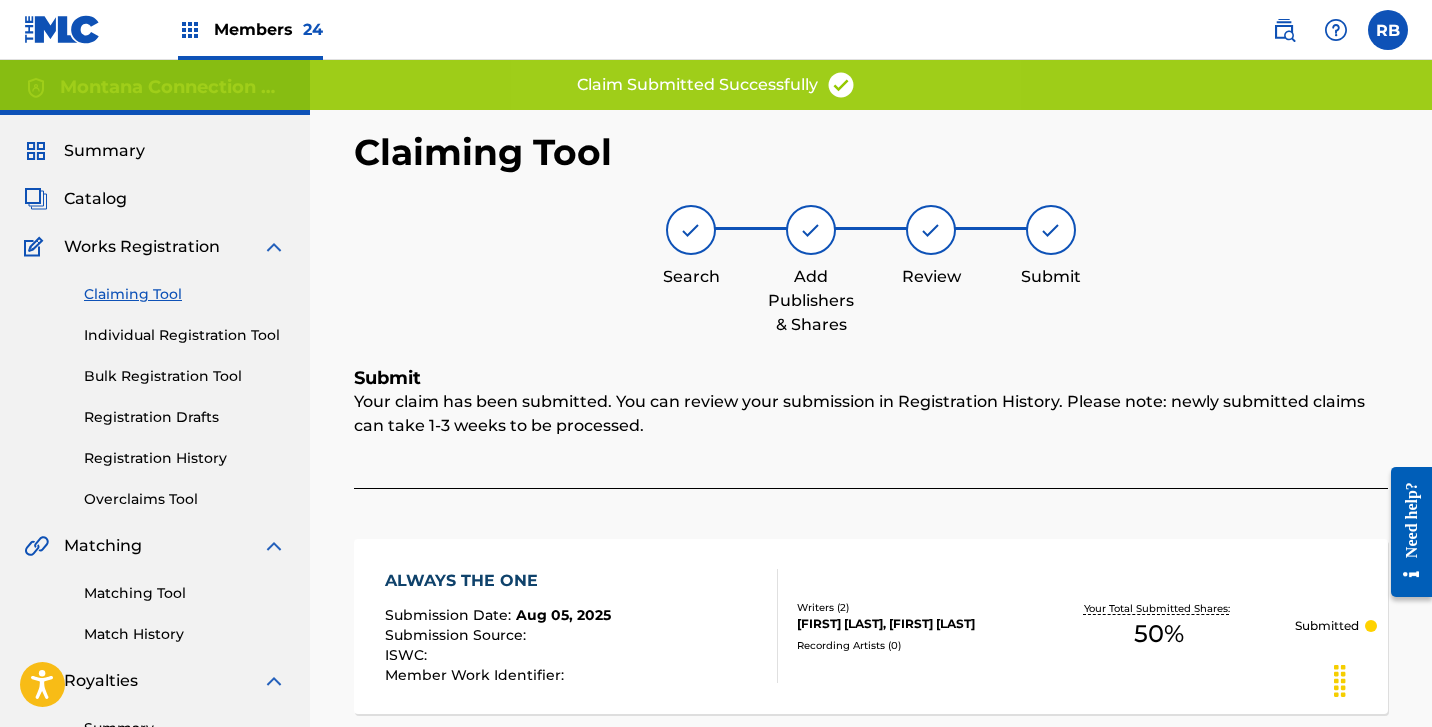 scroll, scrollTop: 0, scrollLeft: 0, axis: both 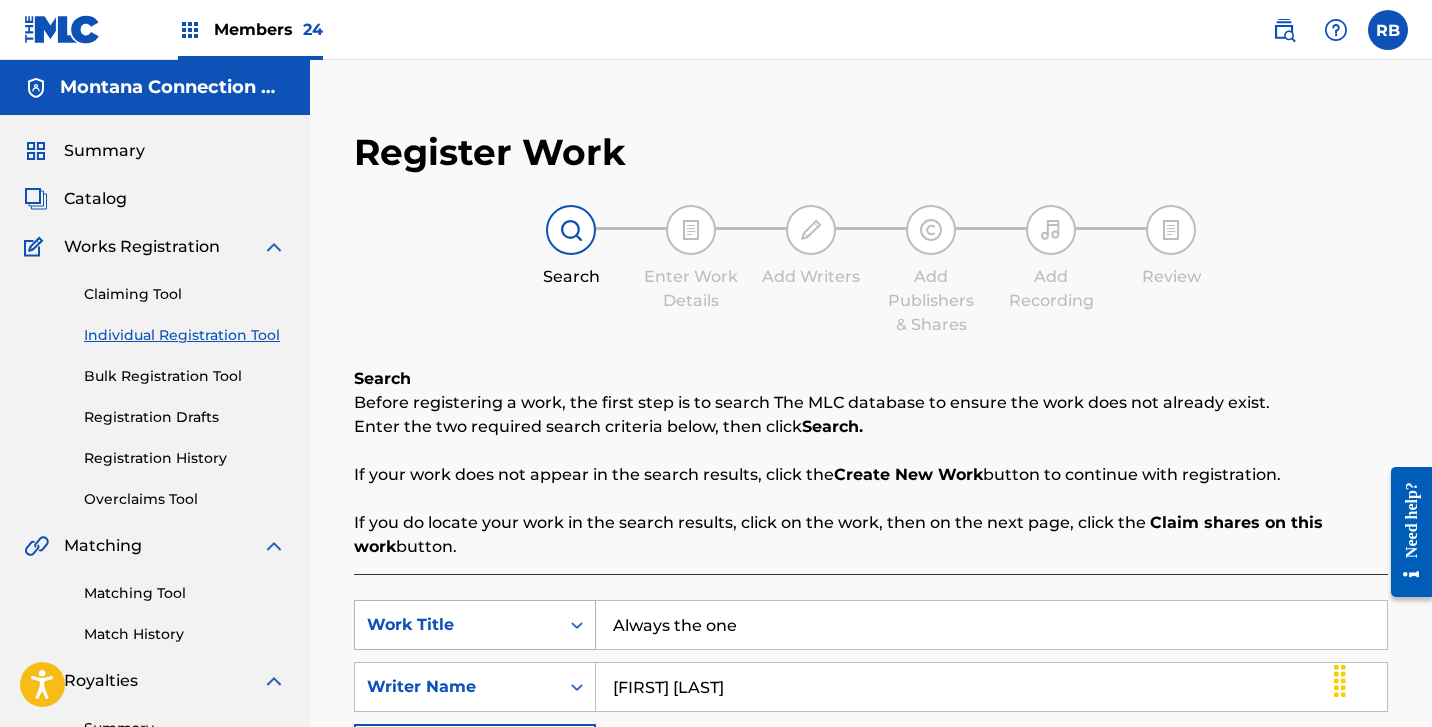 drag, startPoint x: 744, startPoint y: 627, endPoint x: 486, endPoint y: 606, distance: 258.85324 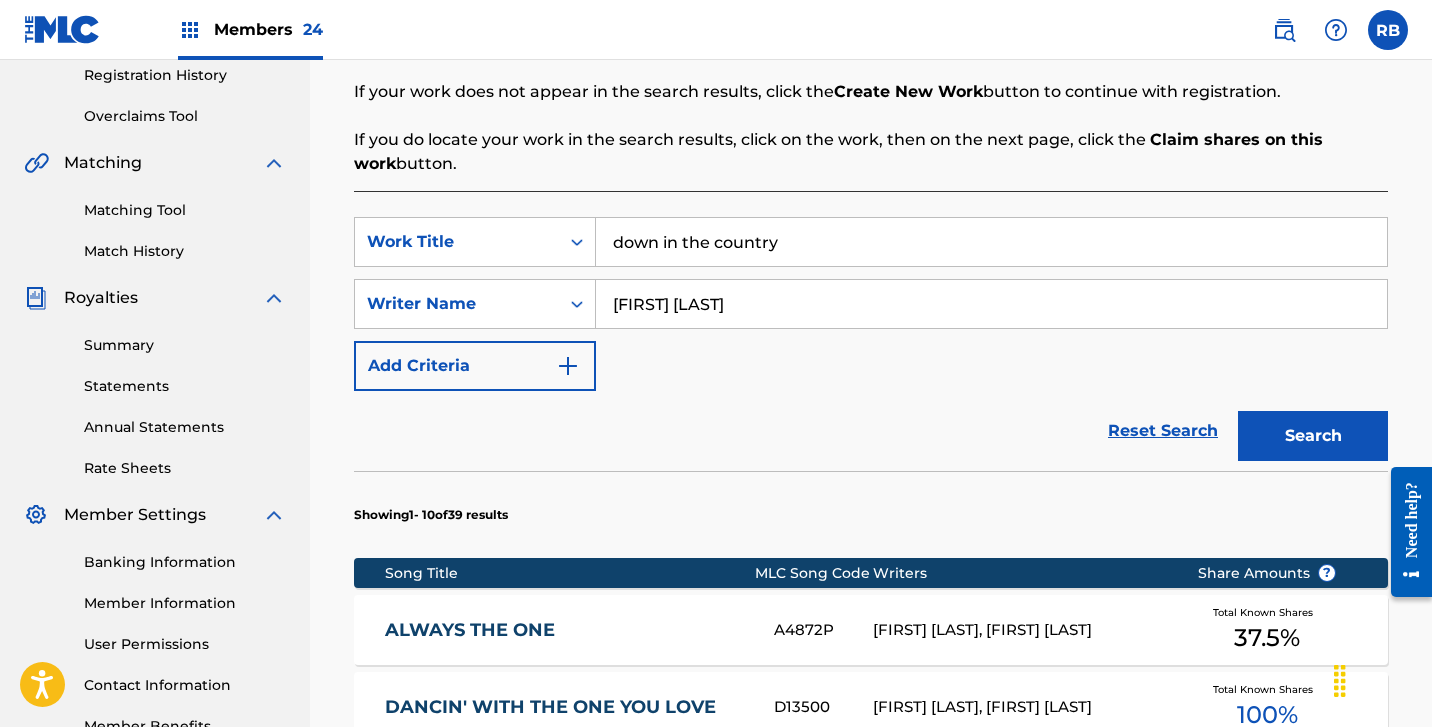 scroll, scrollTop: 391, scrollLeft: 0, axis: vertical 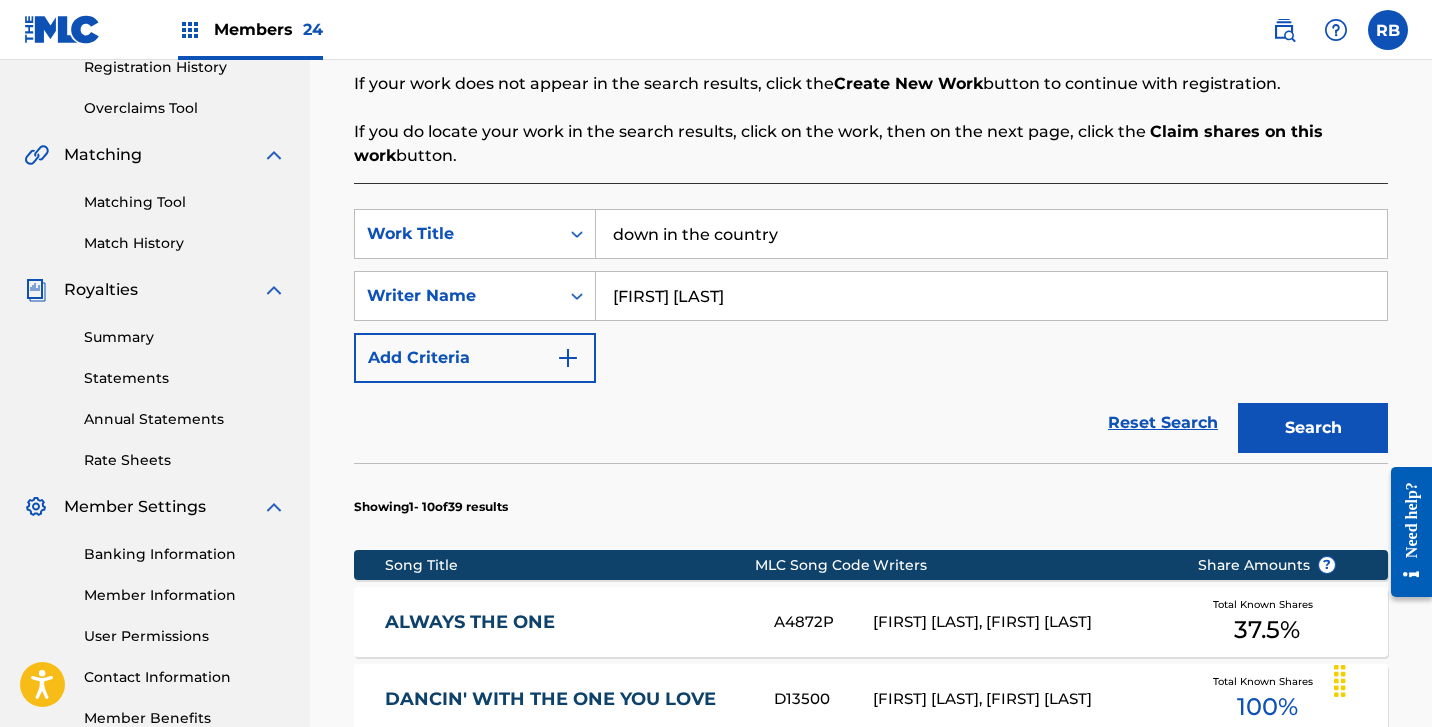type on "down in the country" 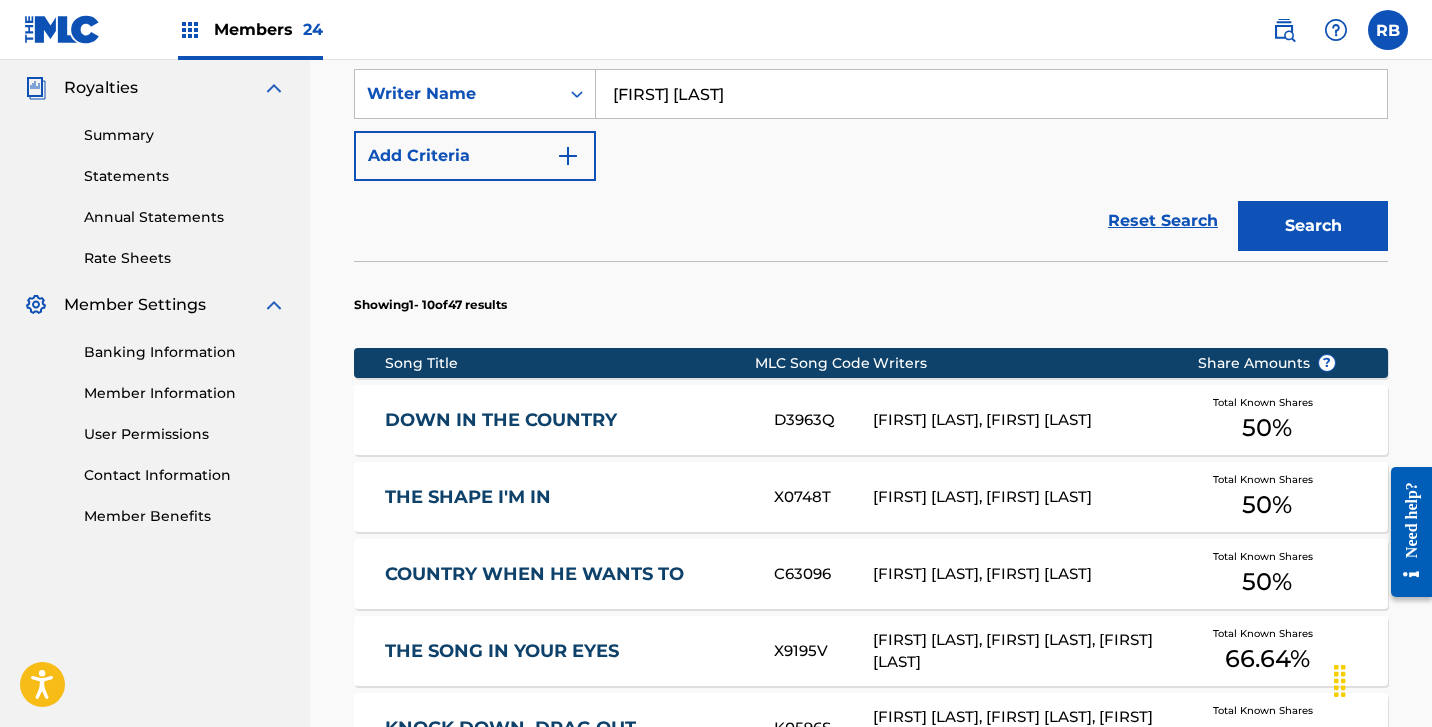 scroll, scrollTop: 626, scrollLeft: 0, axis: vertical 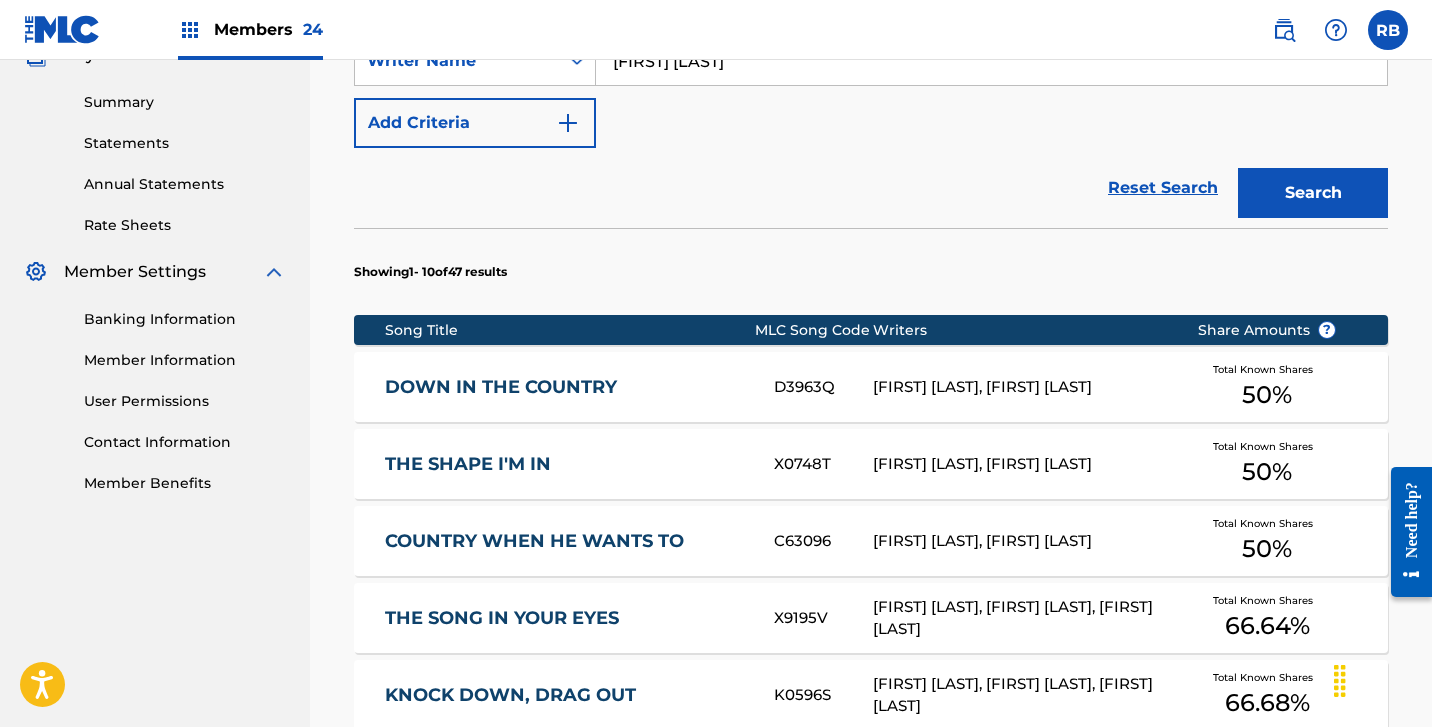click on "THE SHAPE I'M IN" at bounding box center [566, 464] 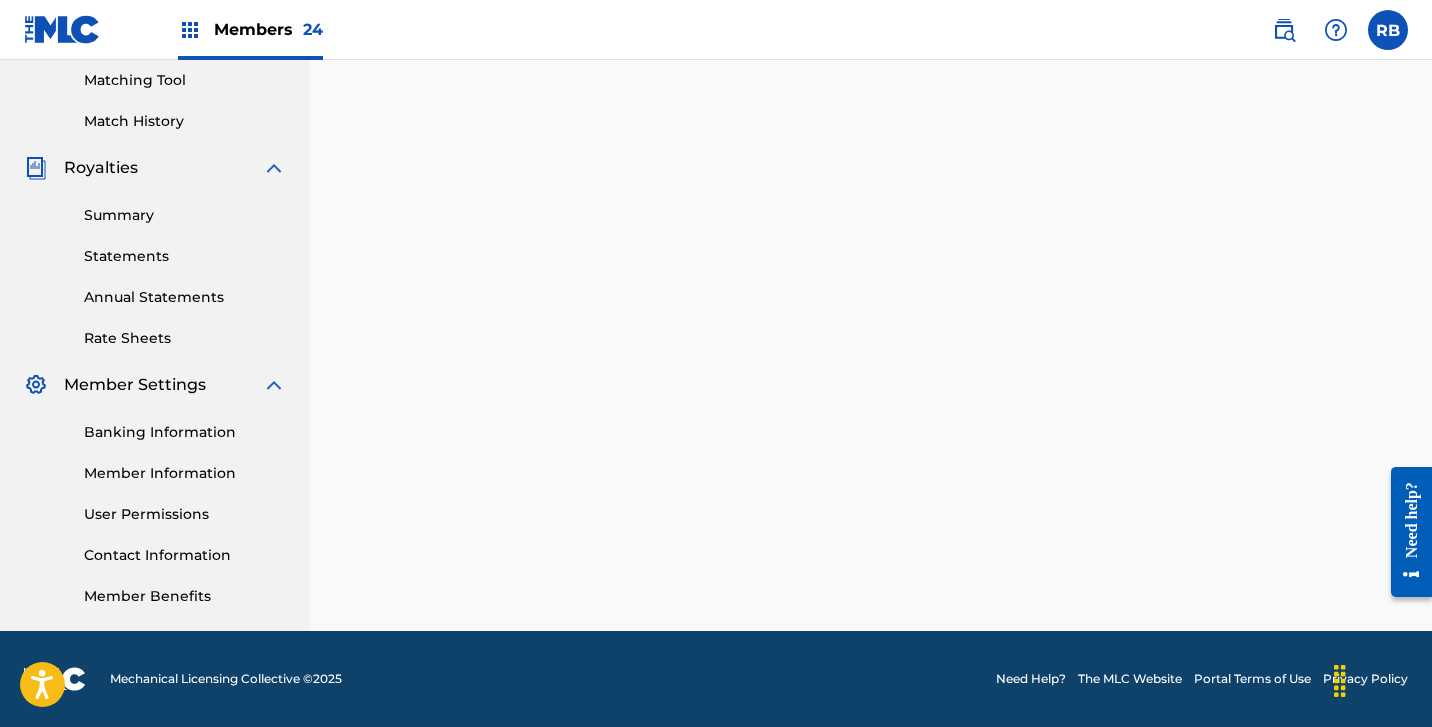 scroll, scrollTop: 0, scrollLeft: 0, axis: both 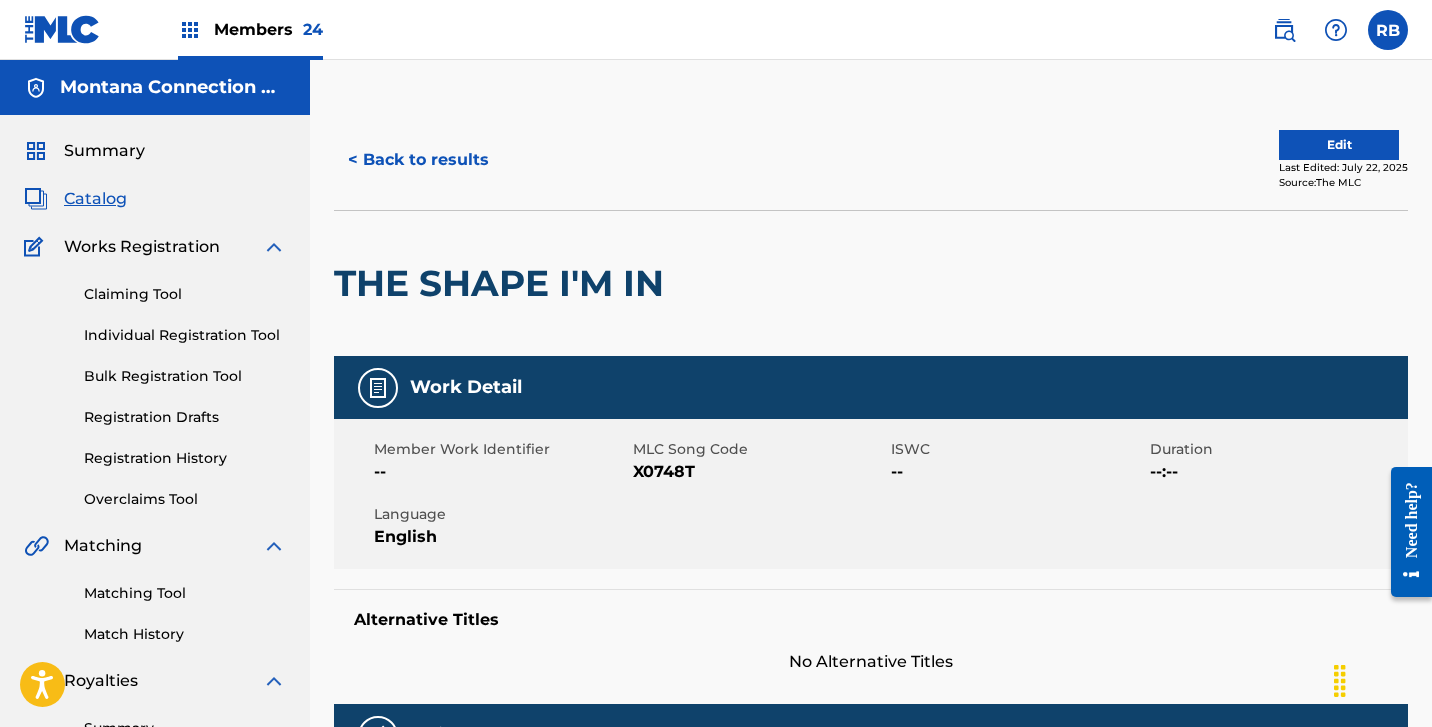 click on "< Back to results" at bounding box center [418, 160] 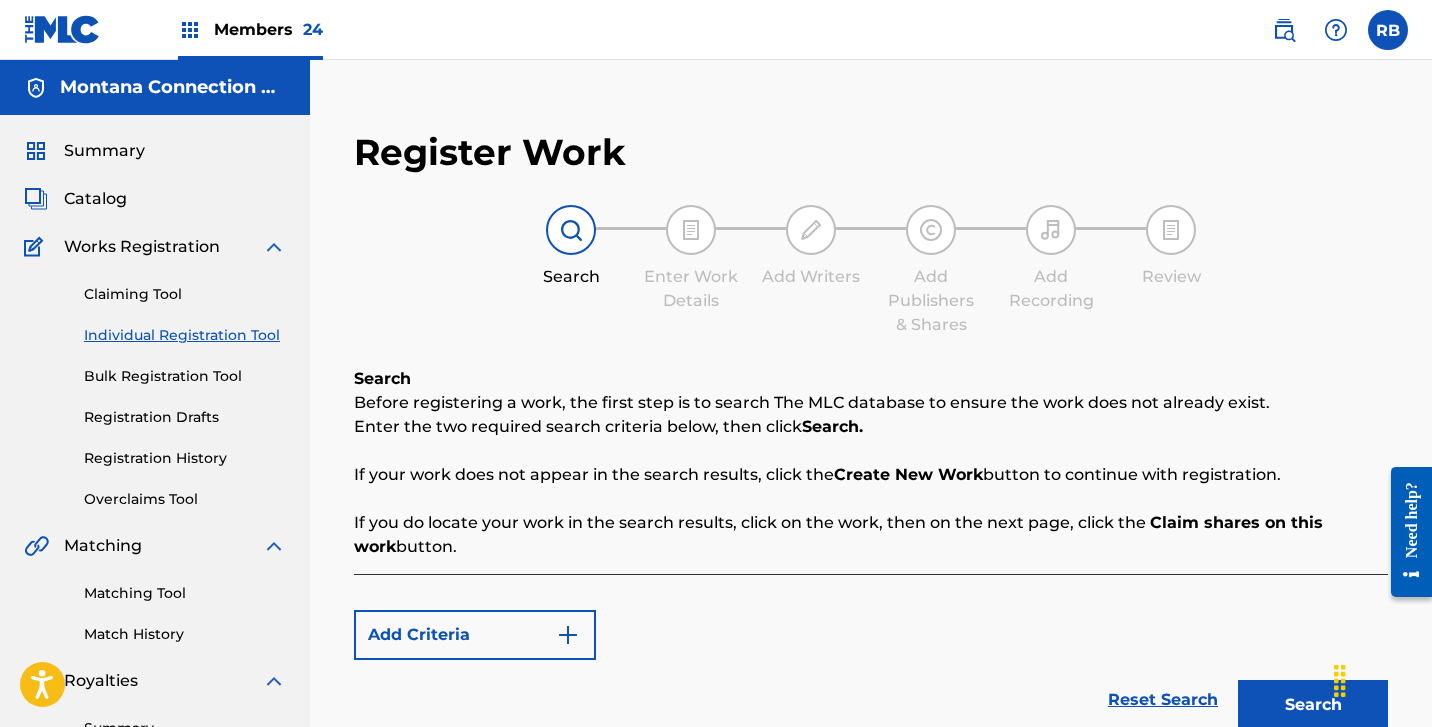 scroll, scrollTop: 513, scrollLeft: 0, axis: vertical 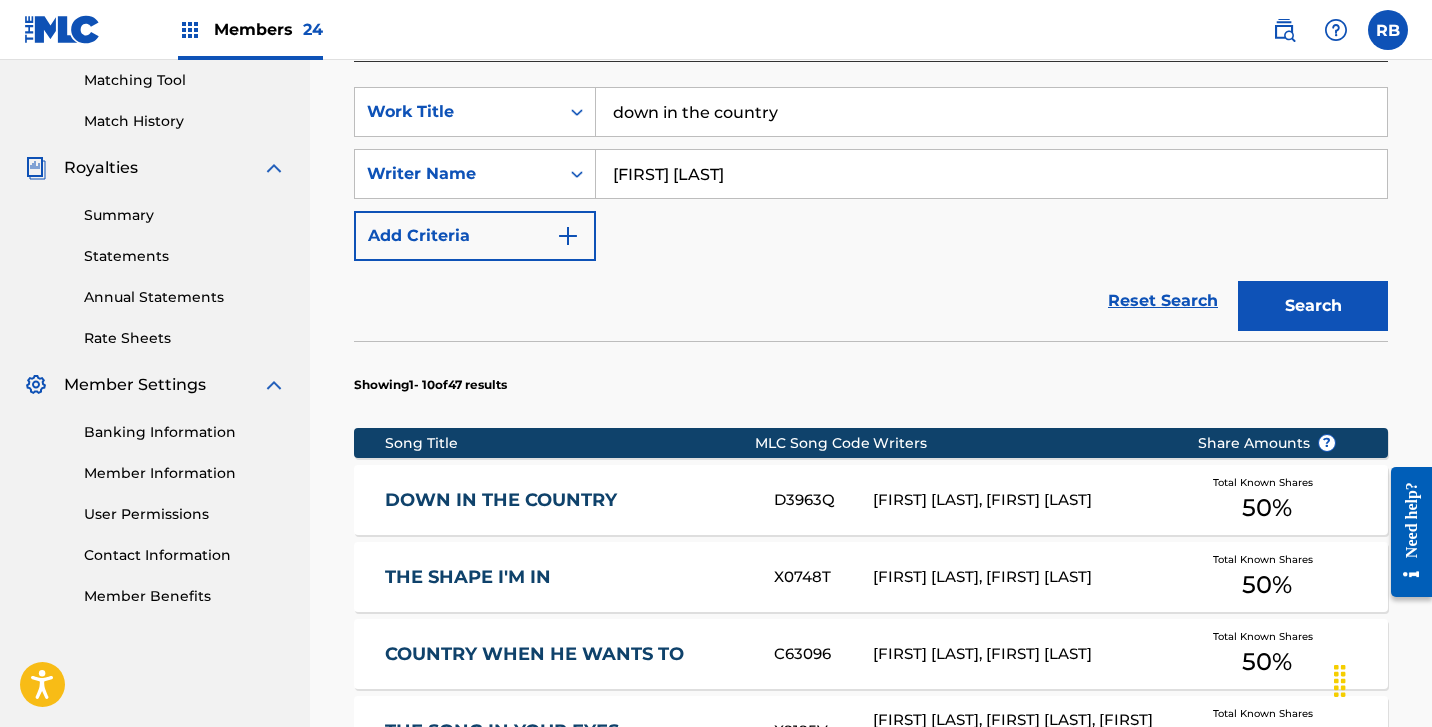 click on "DOWN IN THE COUNTRY D3963Q [FIRST] [LAST], [FIRST] [LAST] [LAST] Total Known Shares 50 %" at bounding box center [871, 500] 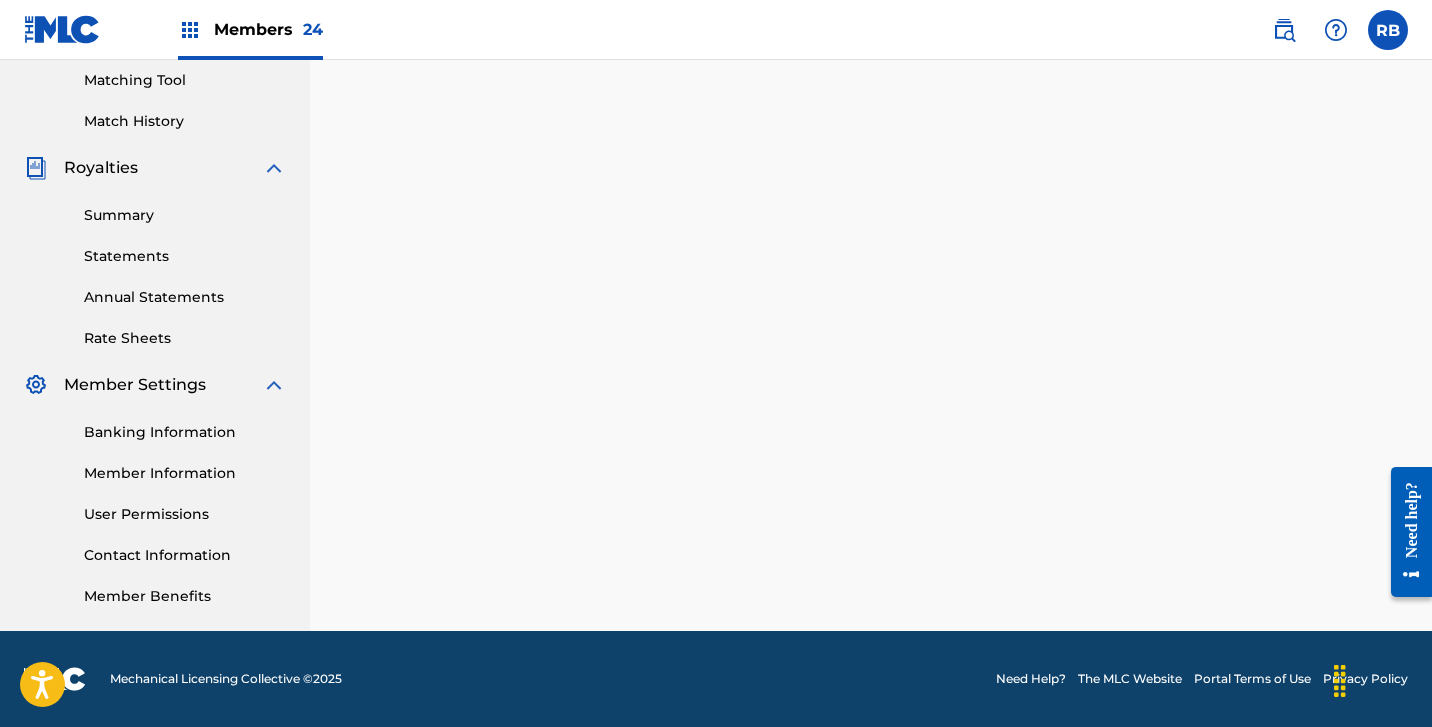 scroll, scrollTop: 0, scrollLeft: 0, axis: both 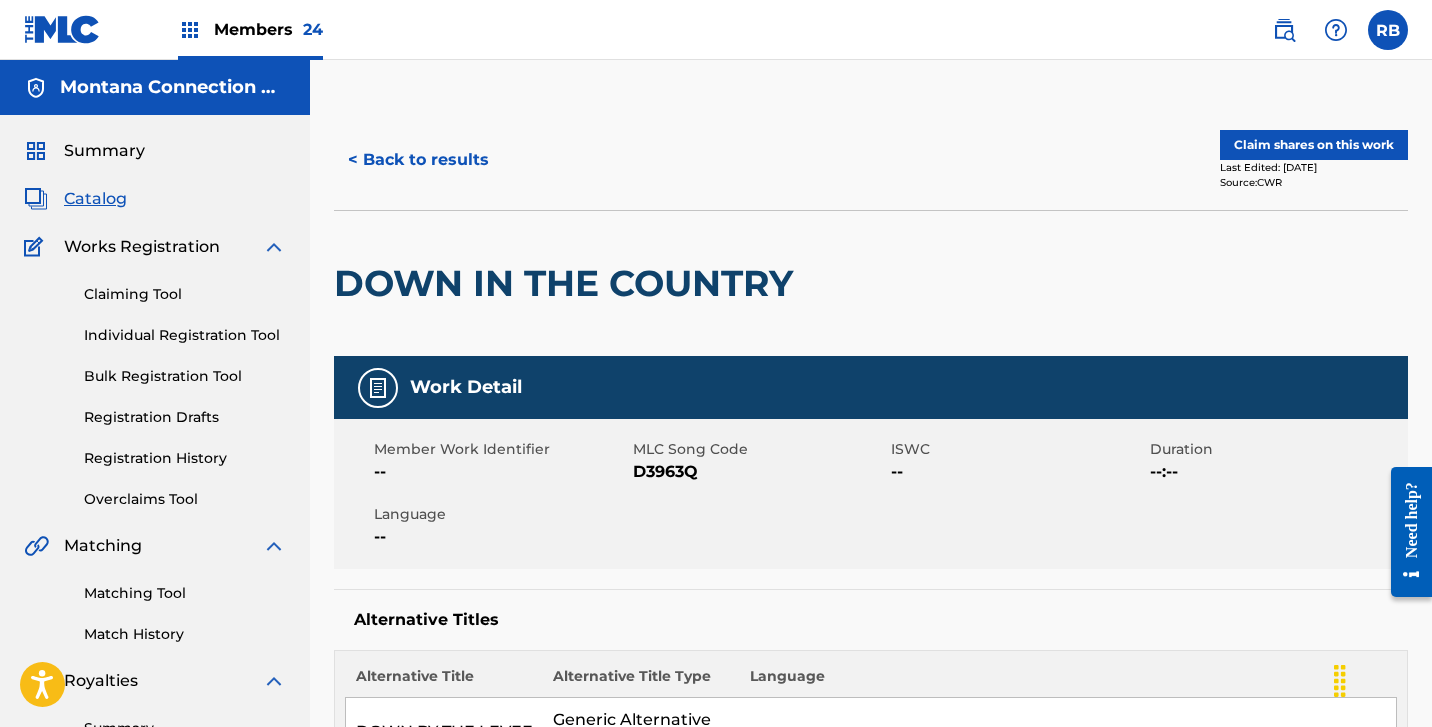 click on "Claim shares on this work" at bounding box center (1314, 145) 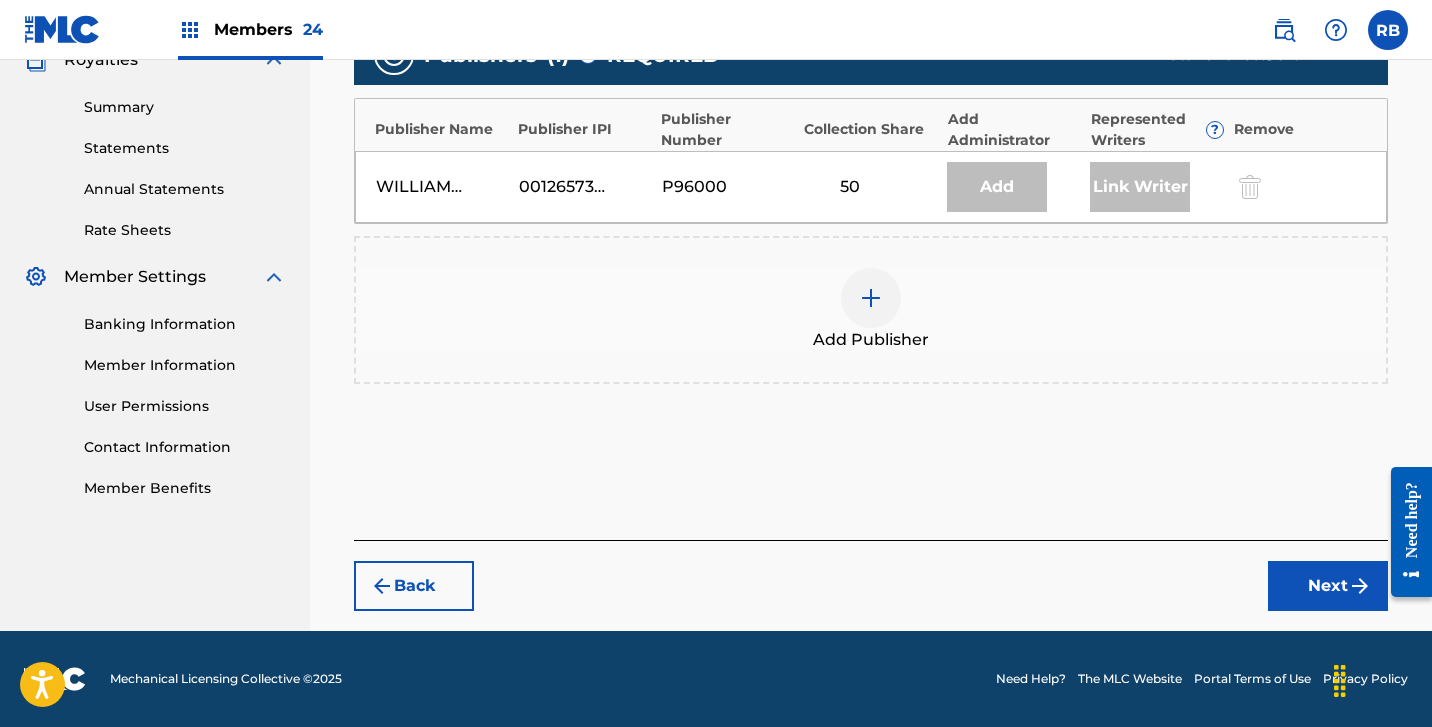scroll, scrollTop: 621, scrollLeft: 0, axis: vertical 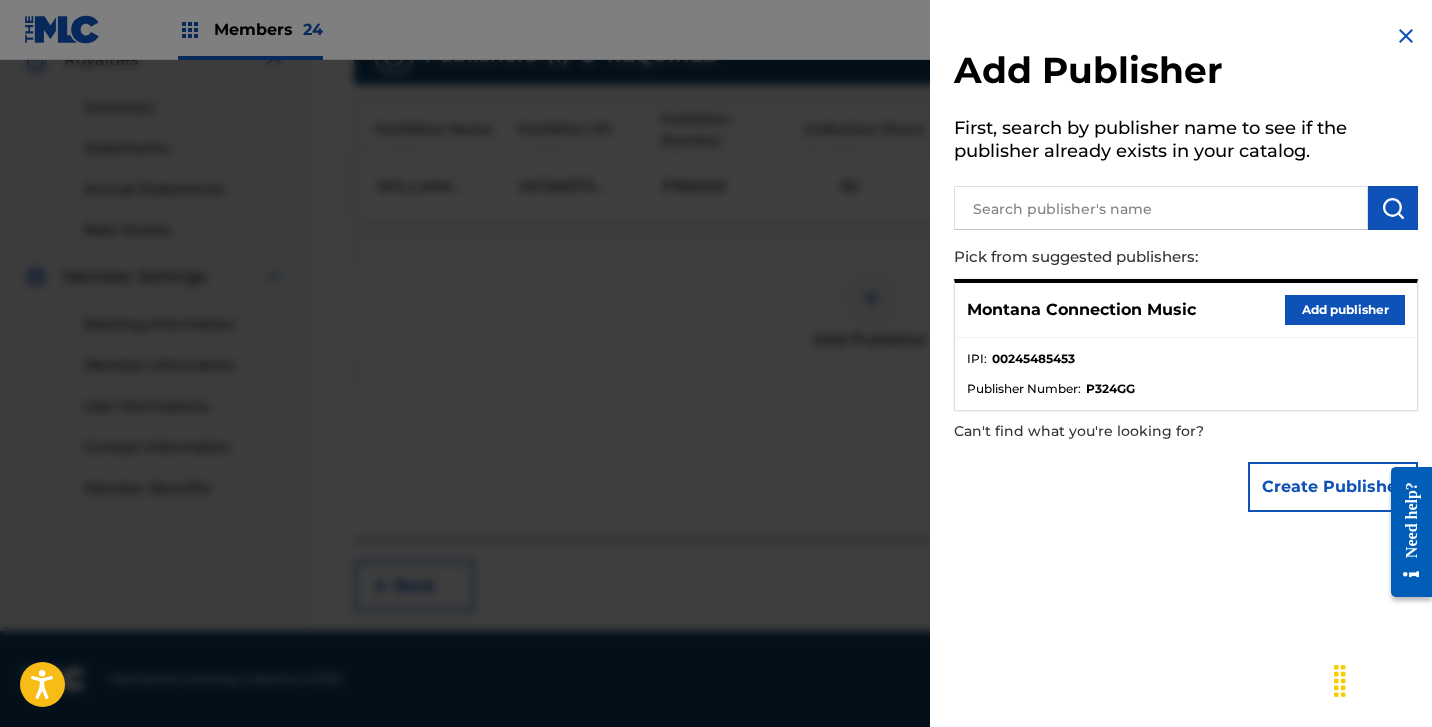 click on "Add publisher" at bounding box center [1345, 310] 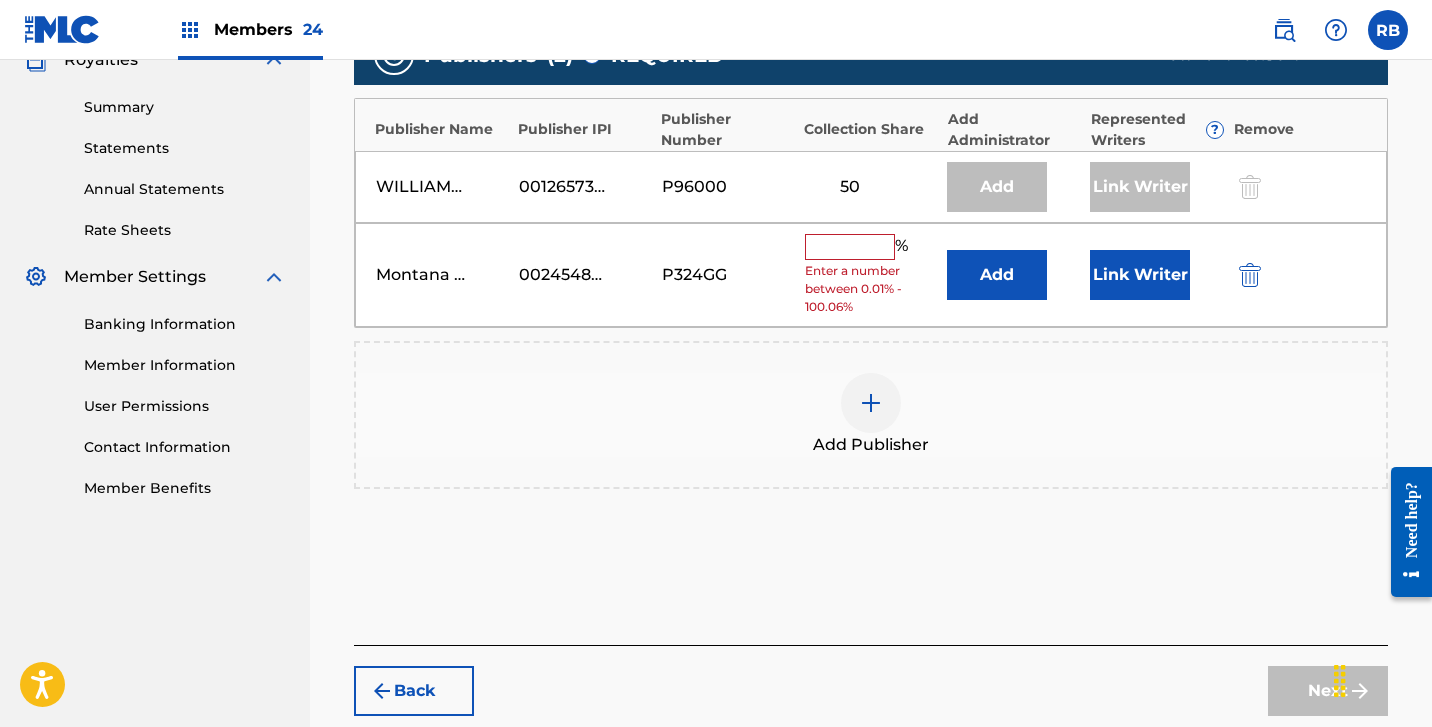 click at bounding box center [850, 247] 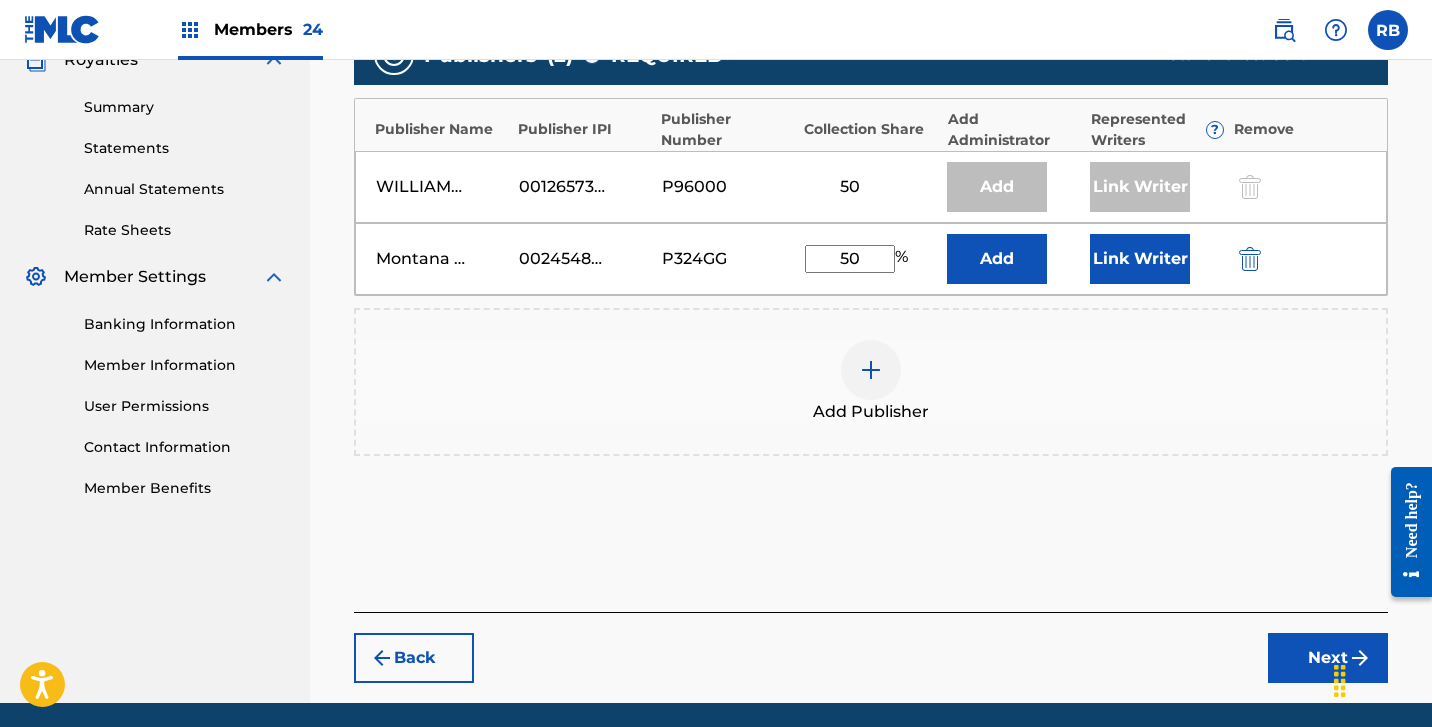 type on "50" 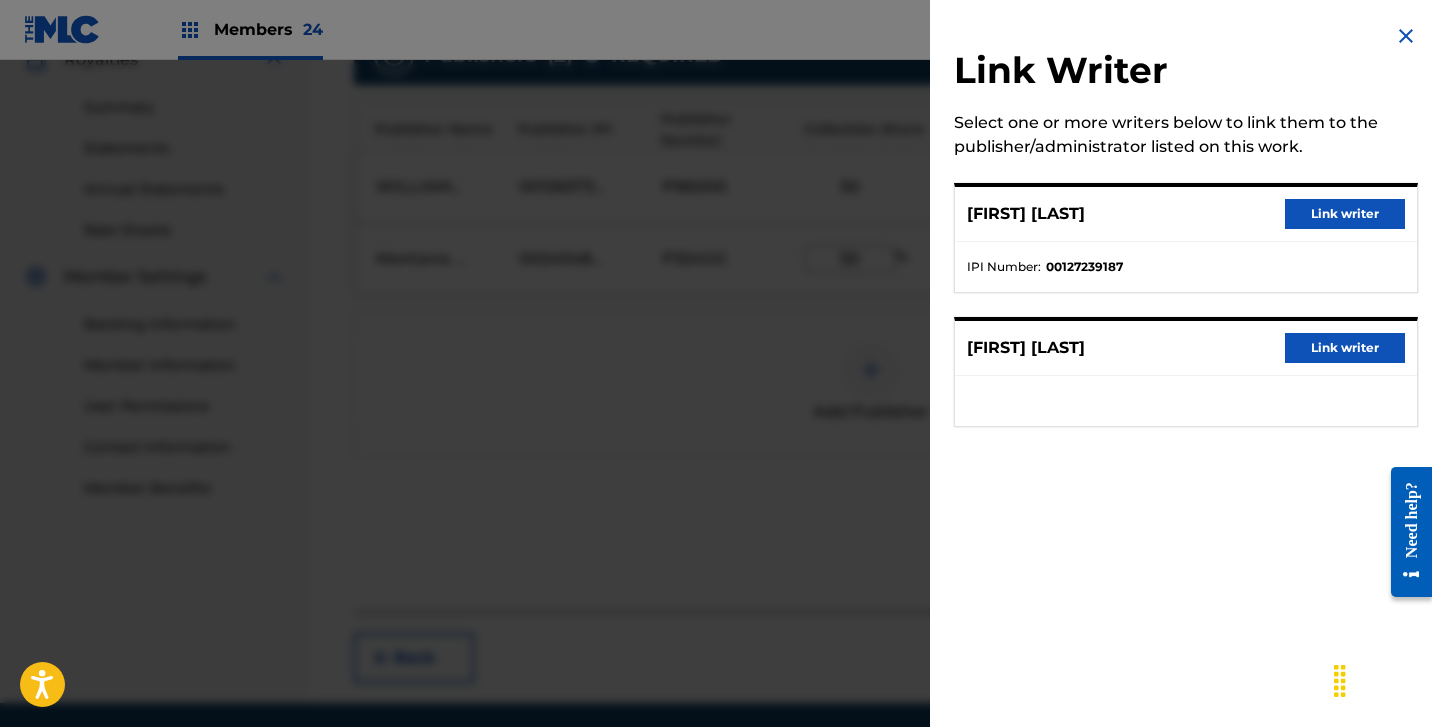 click on "Link writer" at bounding box center (1345, 348) 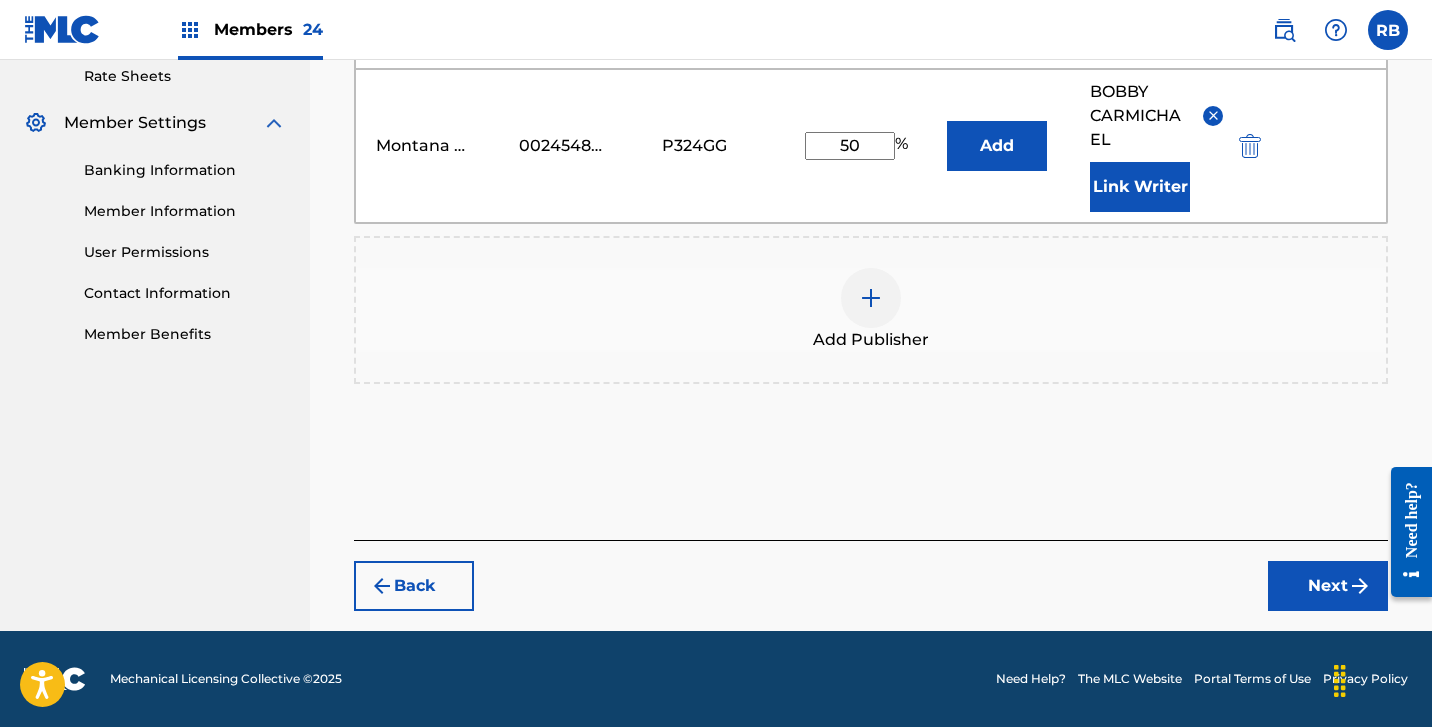 click on "Next" at bounding box center [1328, 586] 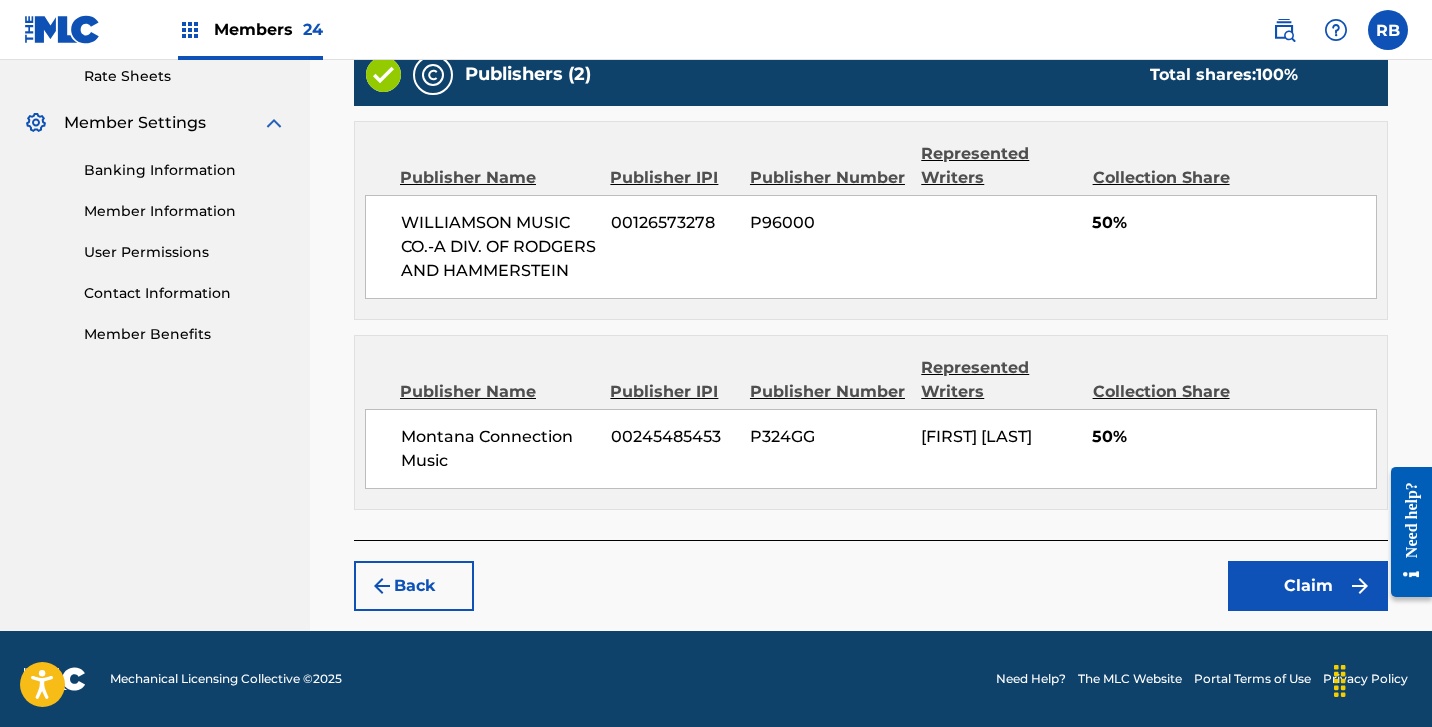 scroll, scrollTop: 796, scrollLeft: 0, axis: vertical 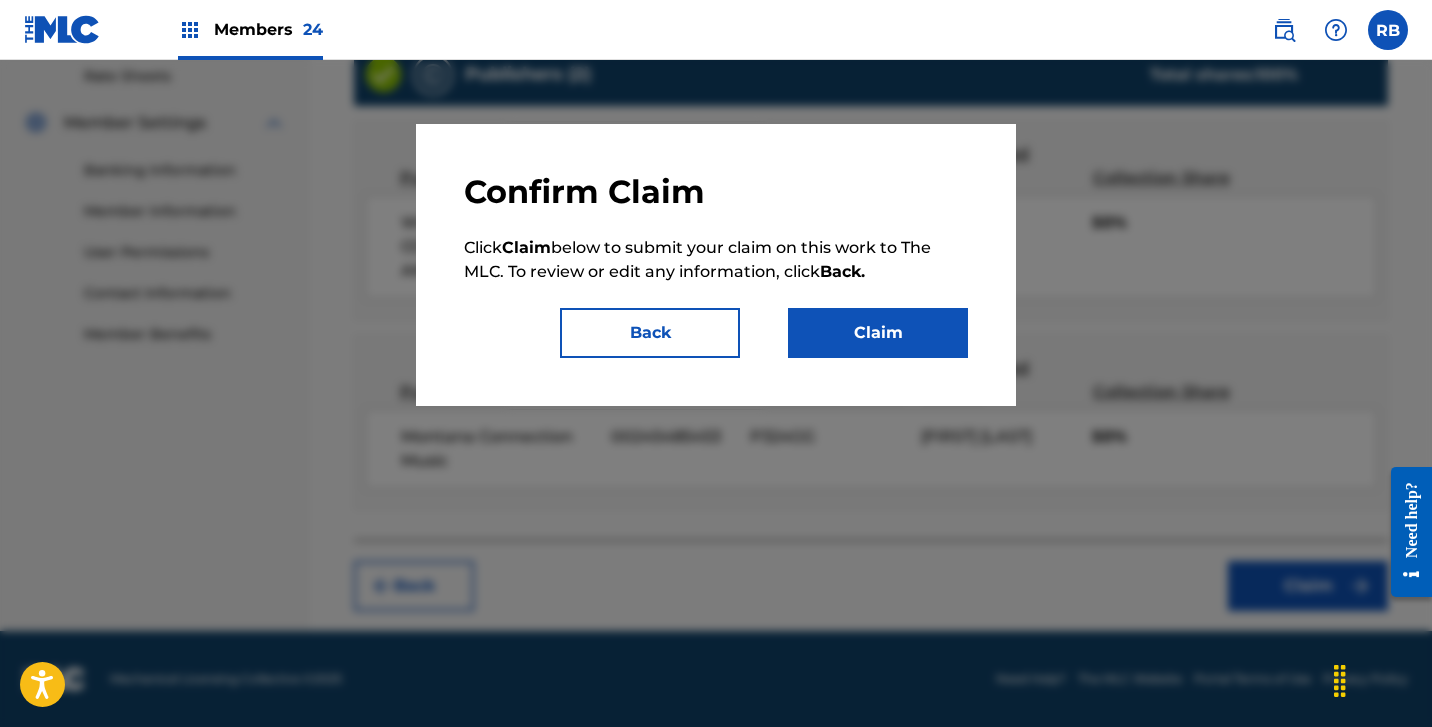 click on "Claim" at bounding box center [878, 333] 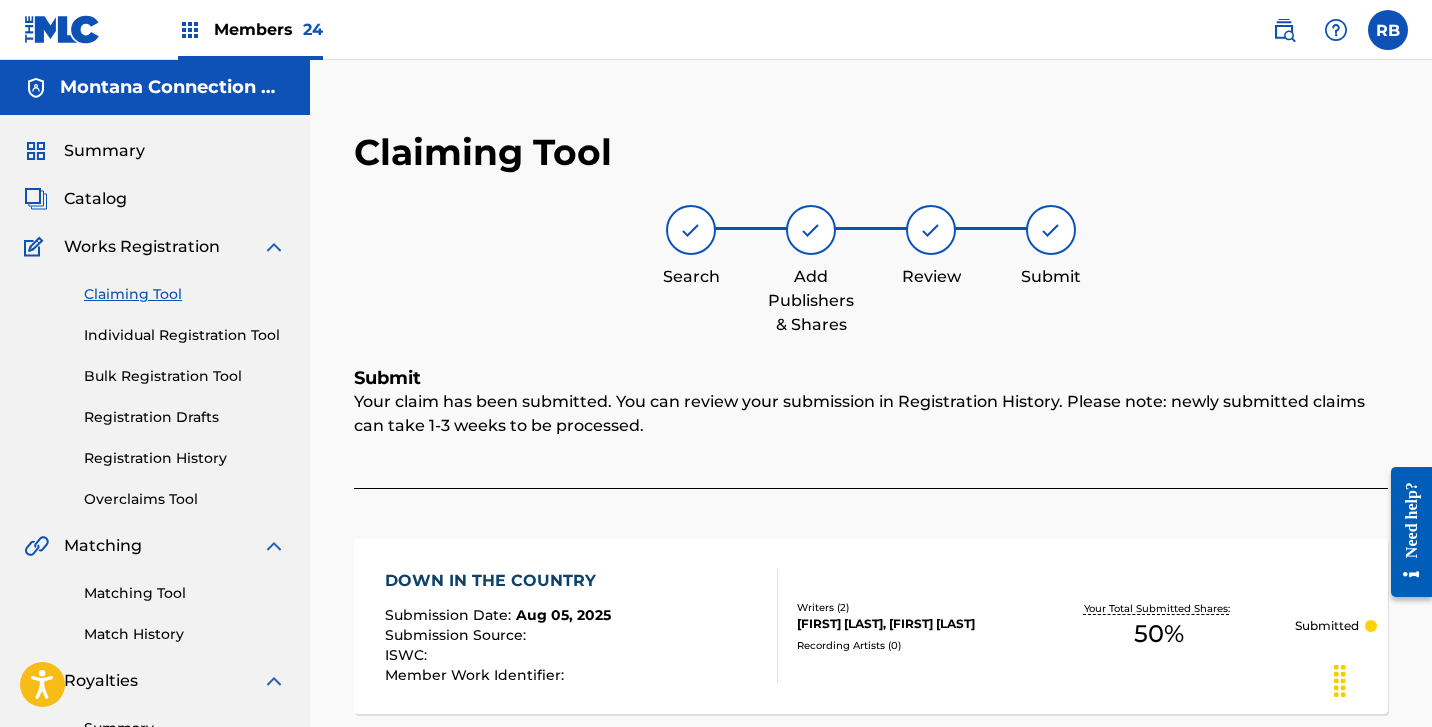 scroll, scrollTop: 0, scrollLeft: 0, axis: both 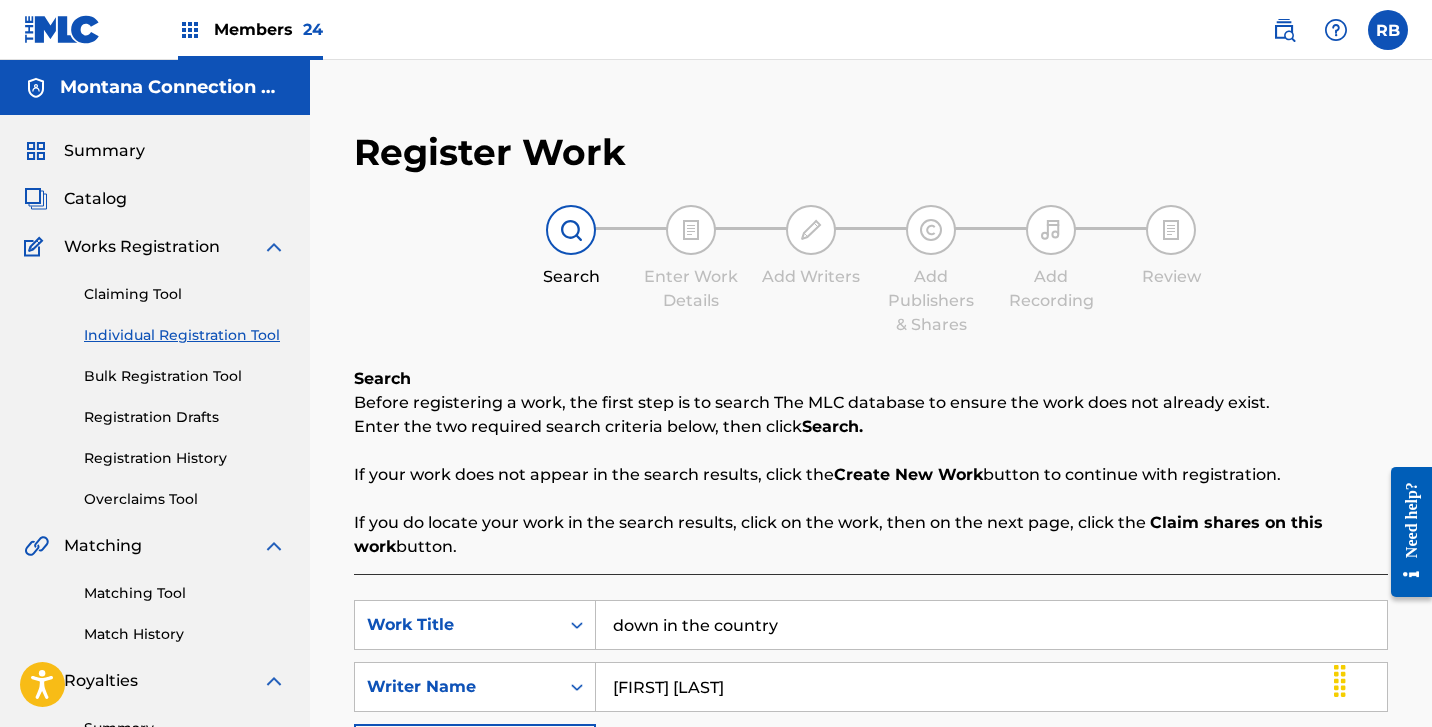 drag, startPoint x: 822, startPoint y: 631, endPoint x: 415, endPoint y: 516, distance: 422.935 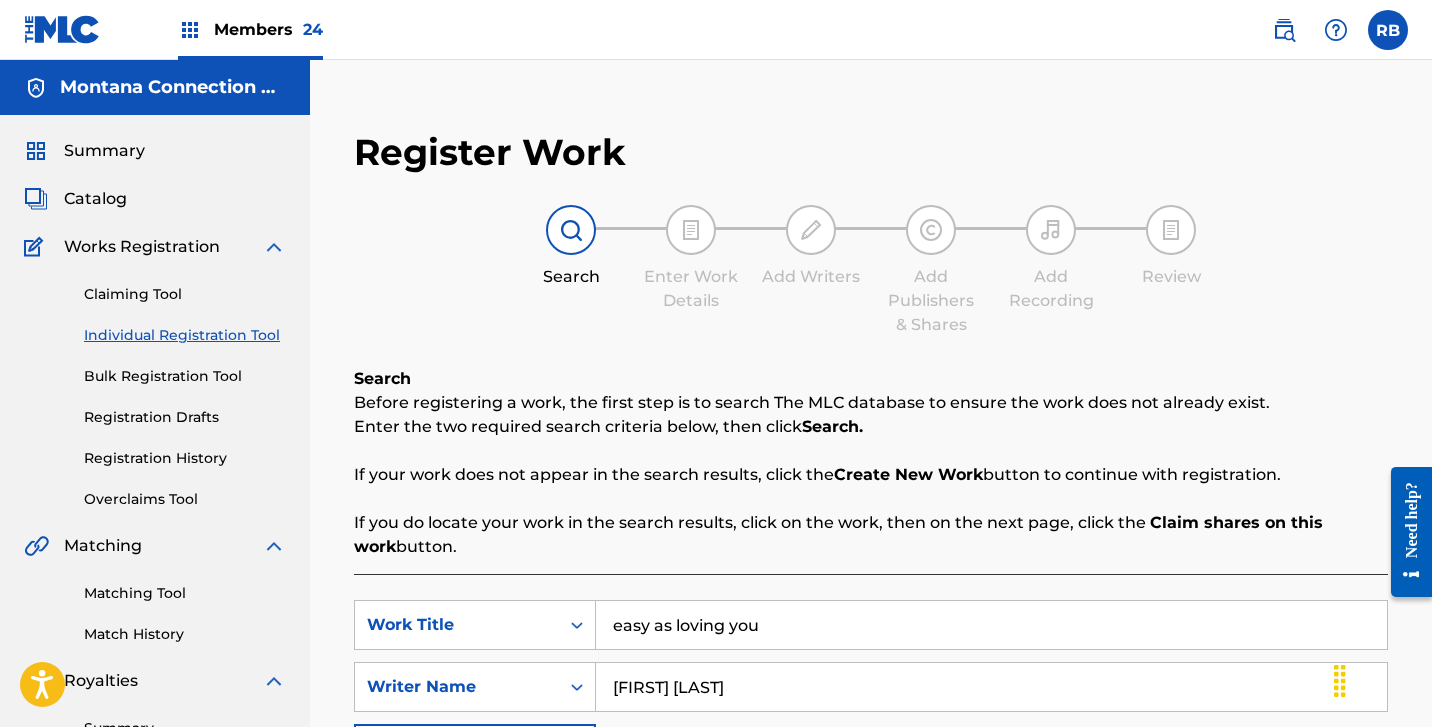 type on "easy as loving you" 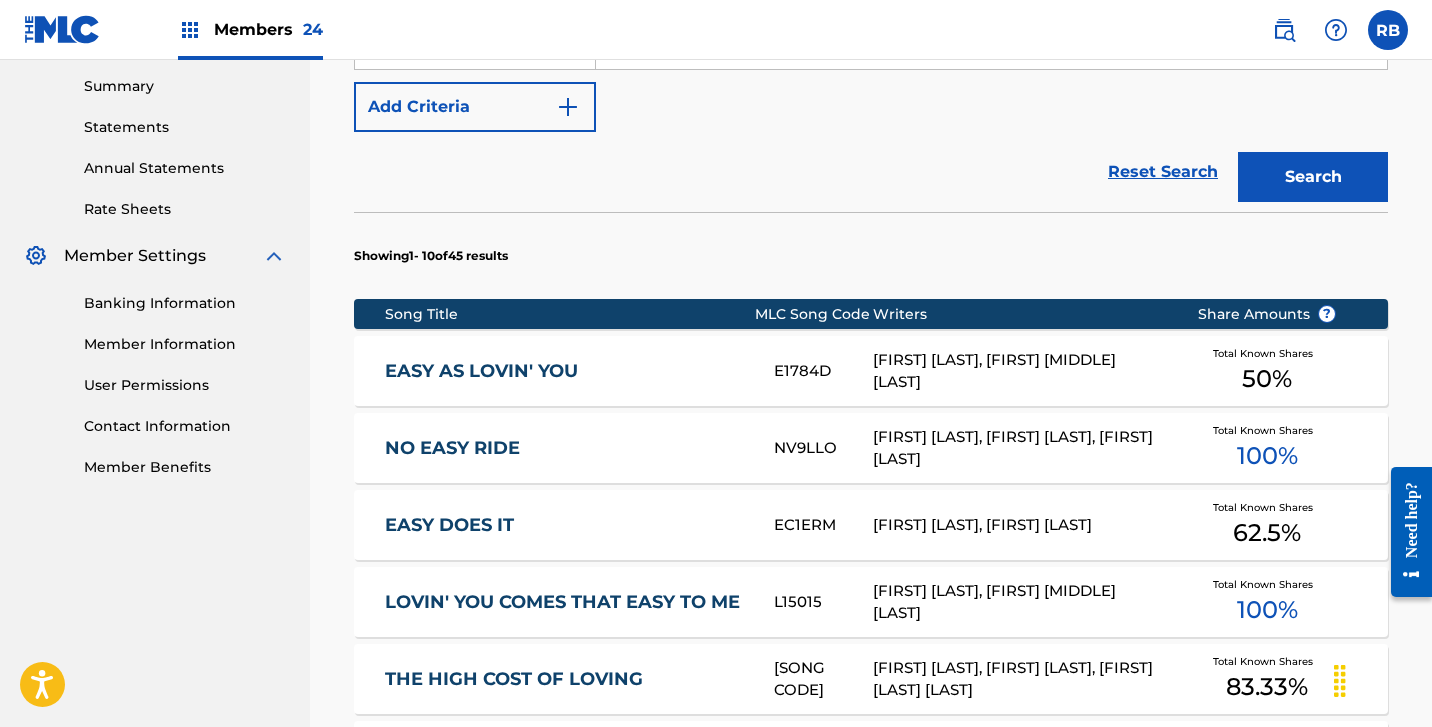 scroll, scrollTop: 645, scrollLeft: 0, axis: vertical 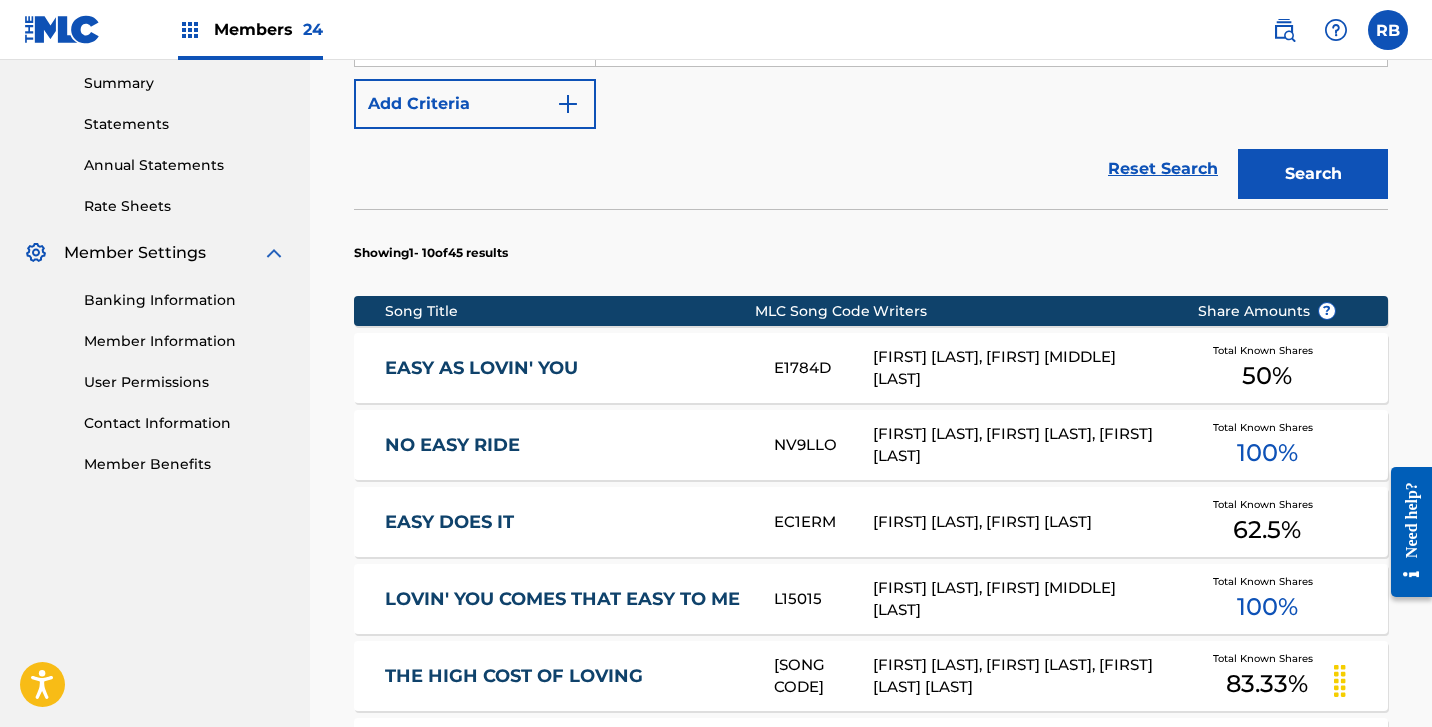 click on "EASY AS LOVIN' YOU" at bounding box center [566, 368] 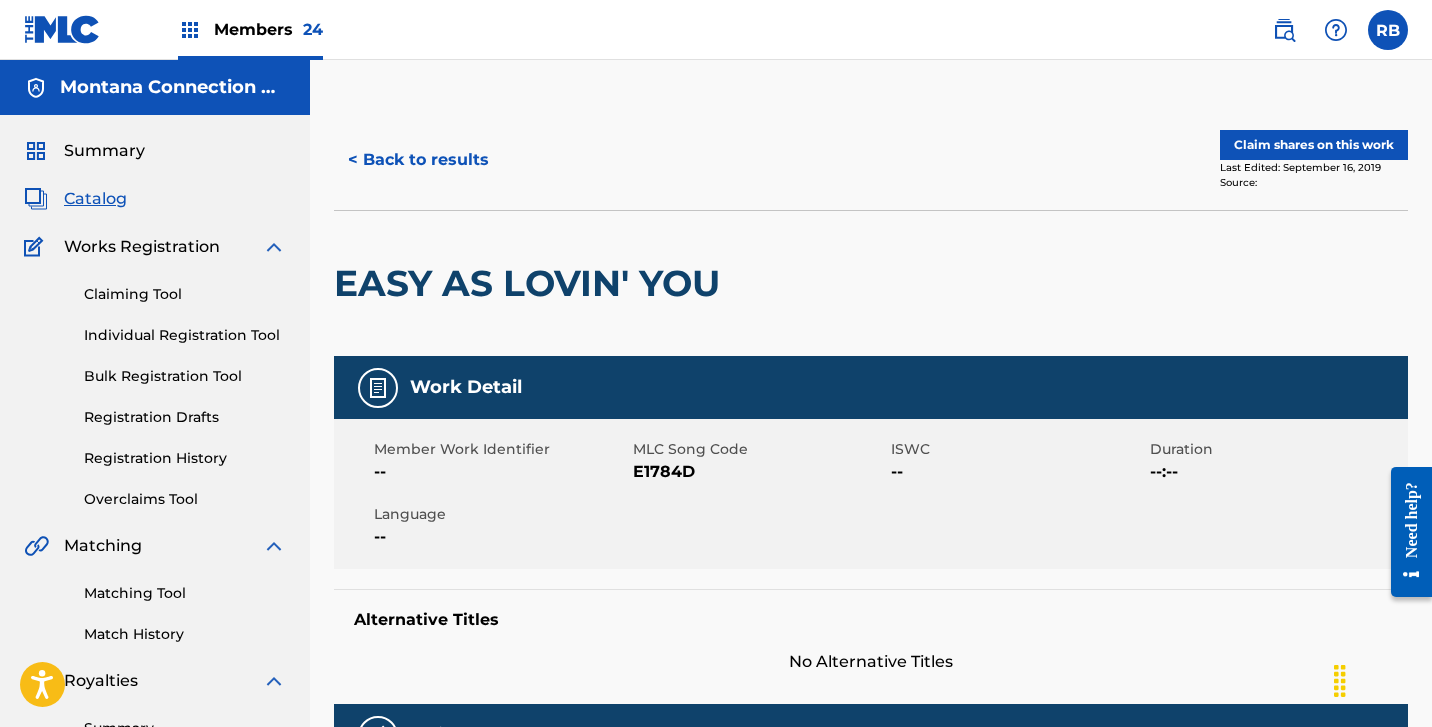 scroll, scrollTop: 0, scrollLeft: 0, axis: both 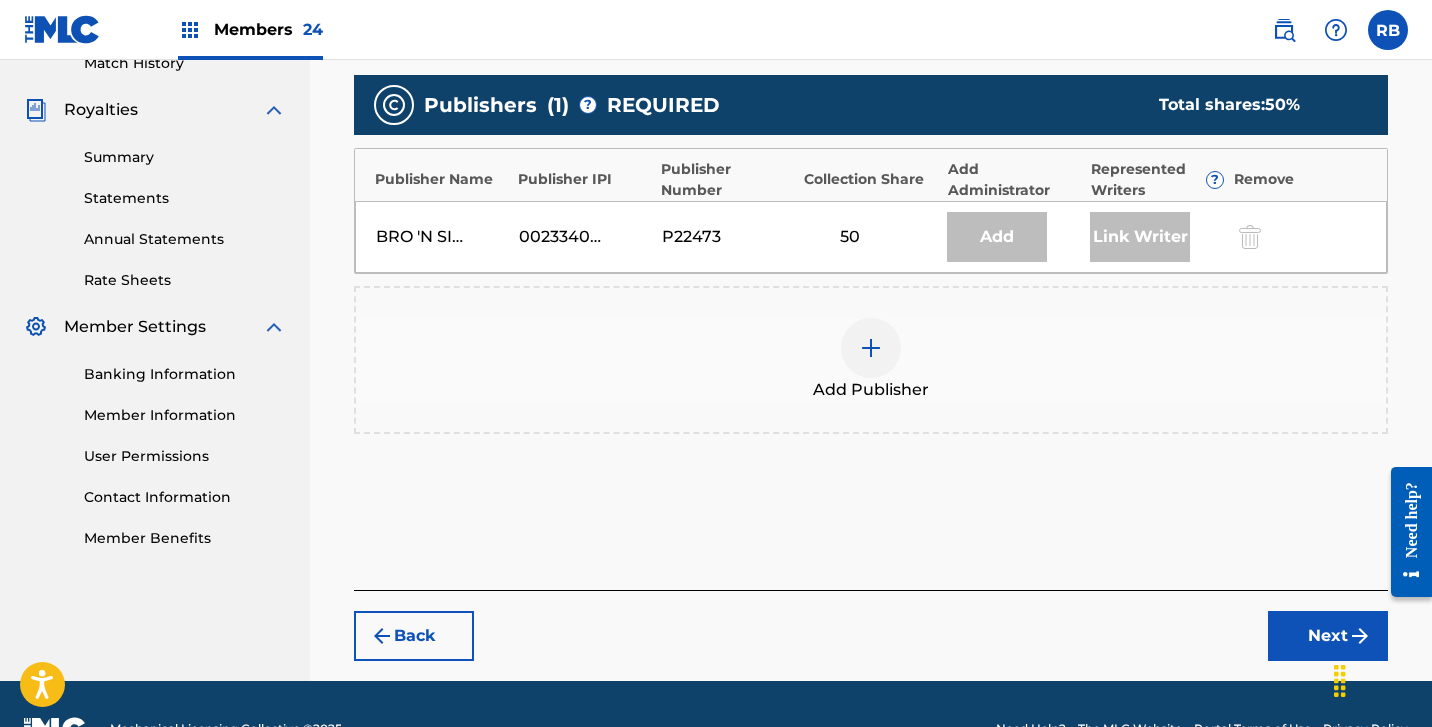 click at bounding box center (871, 348) 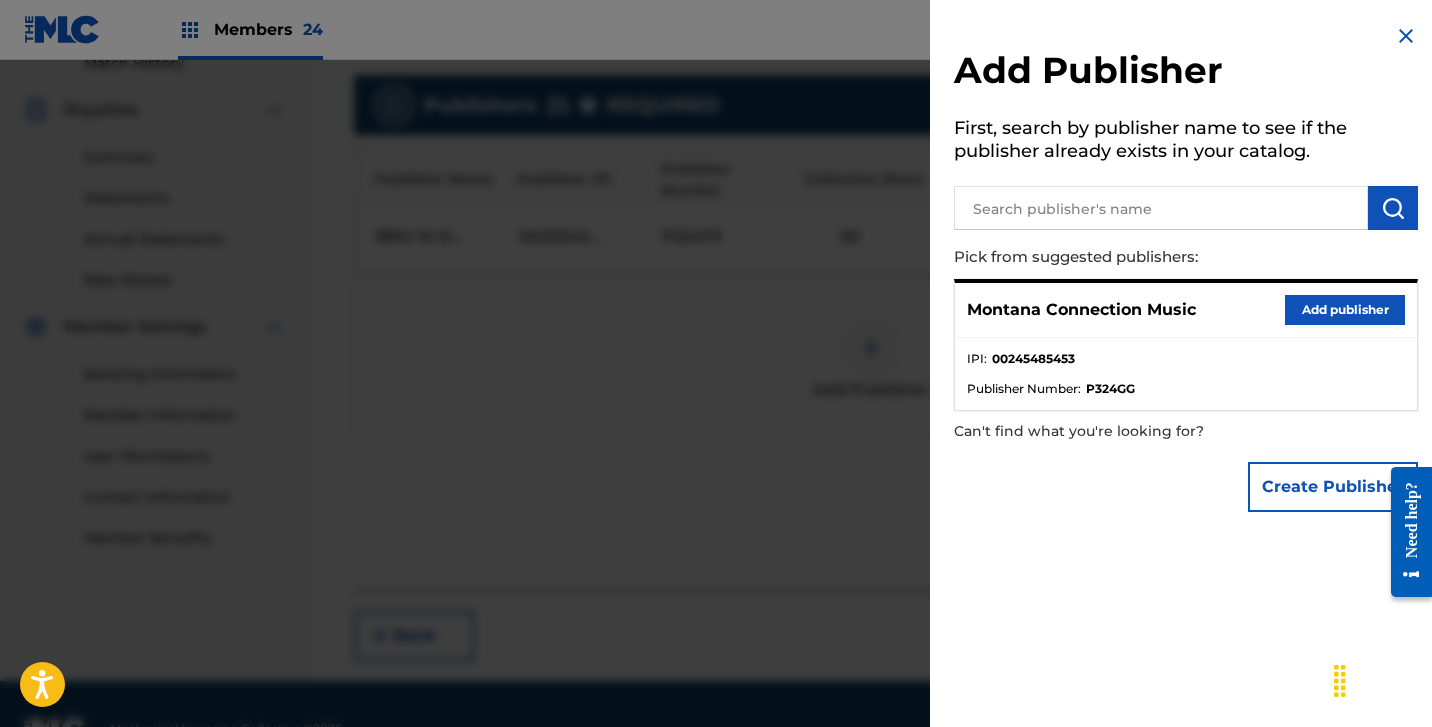 click on "Add publisher" at bounding box center [1345, 310] 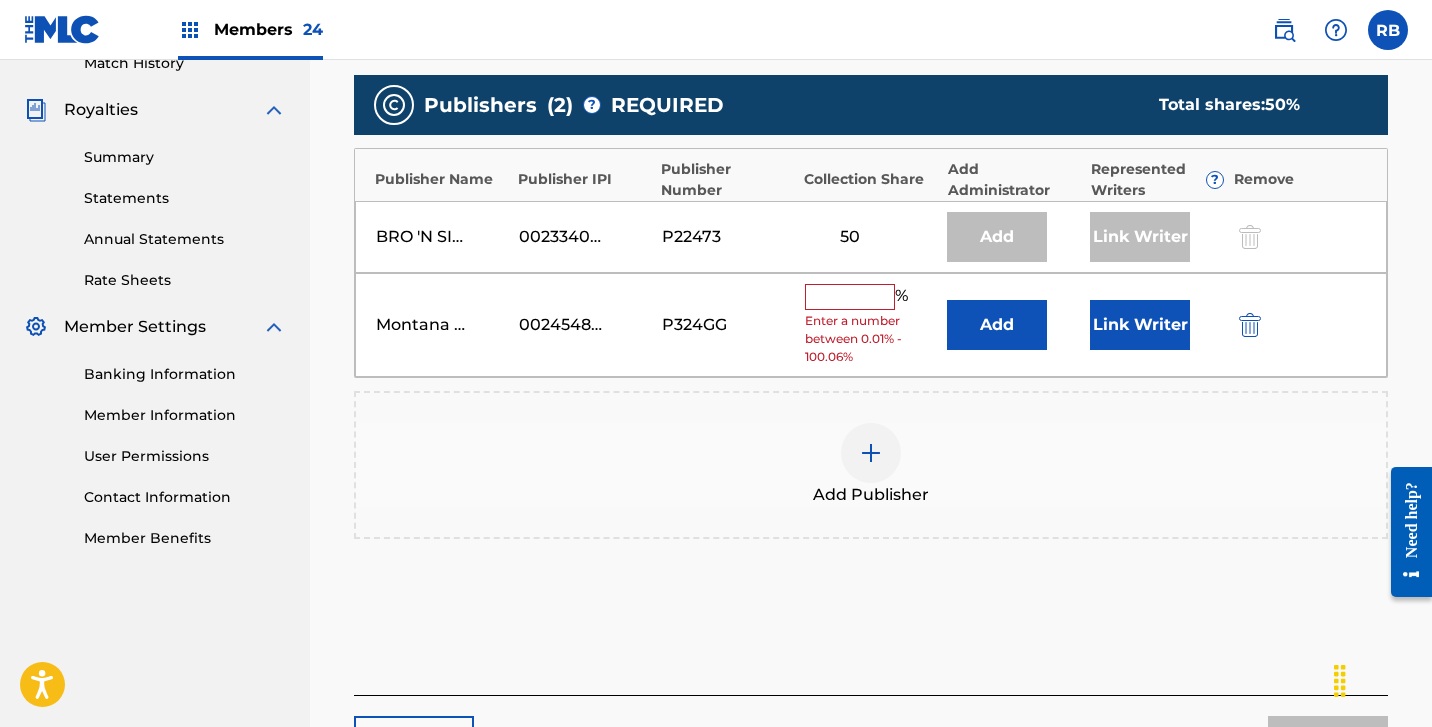 click at bounding box center (850, 297) 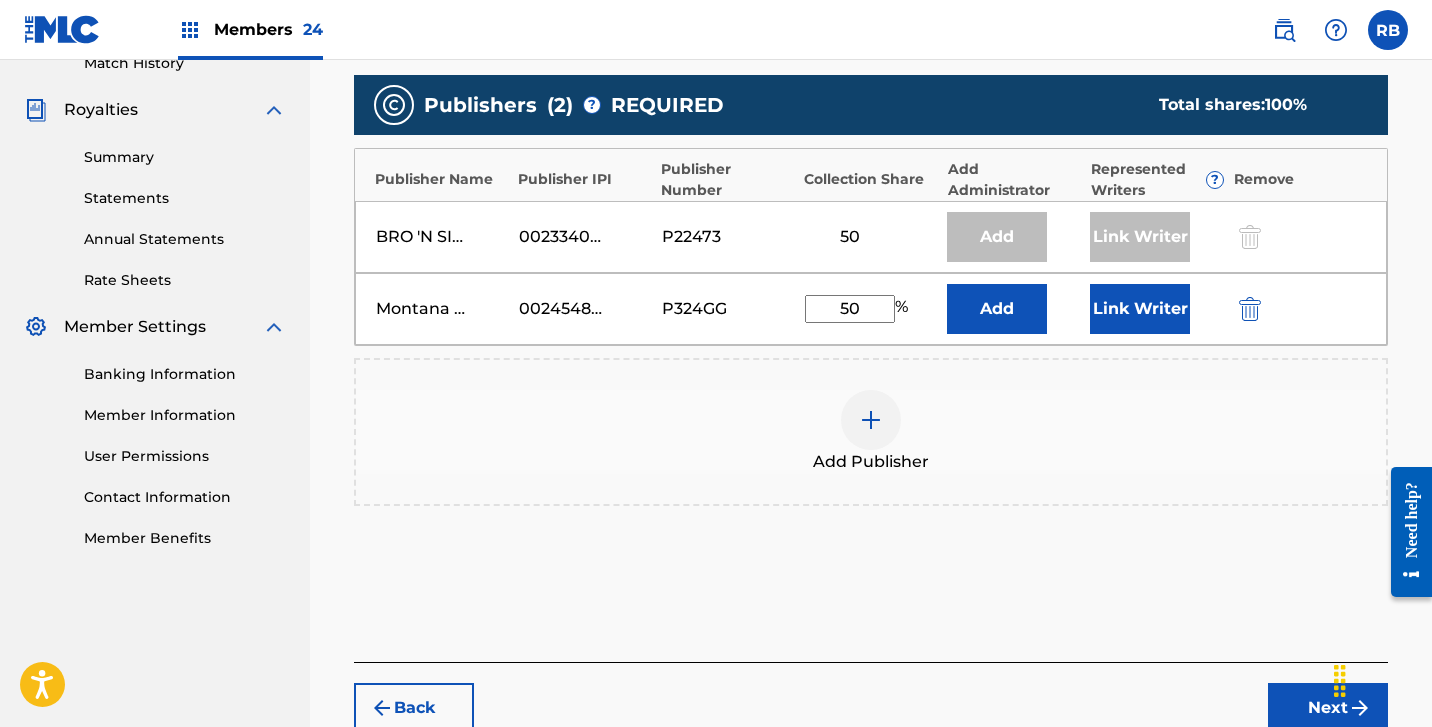 type on "50" 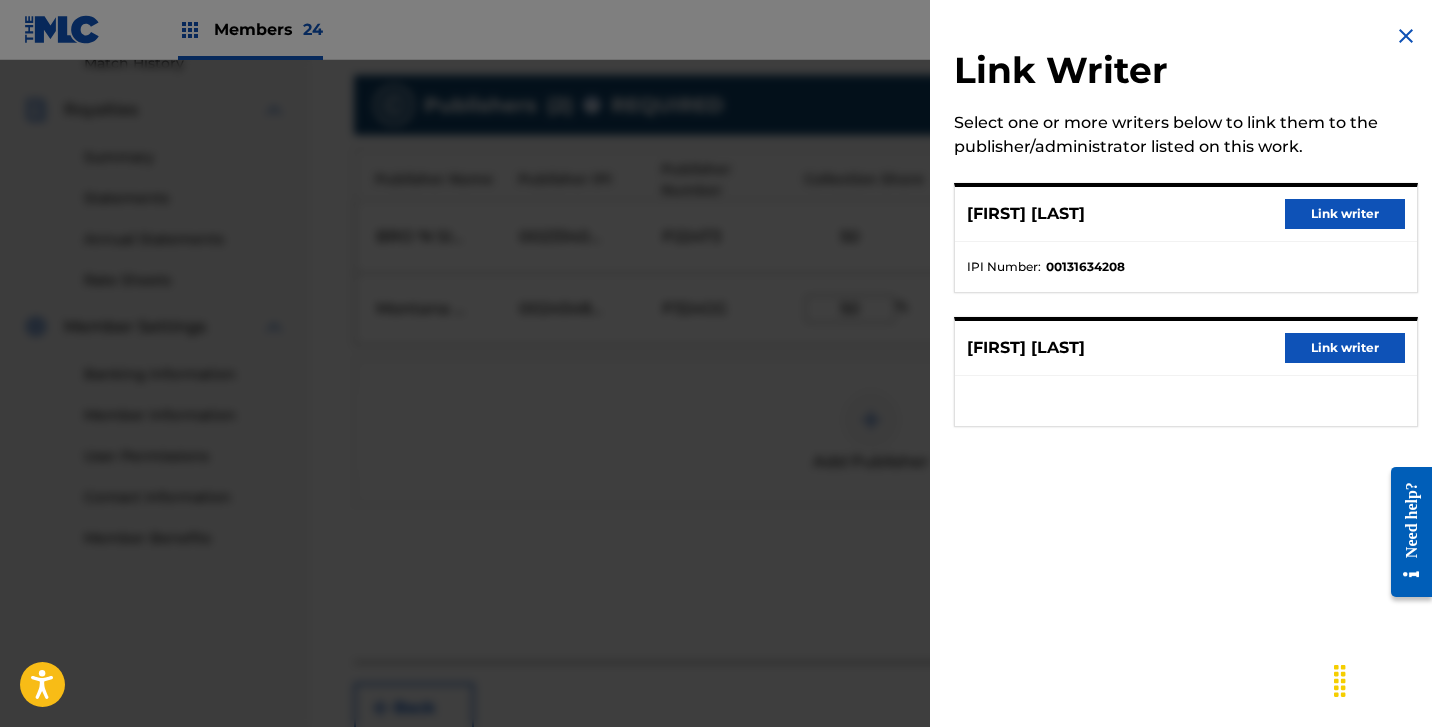 click on "Link writer" at bounding box center (1345, 348) 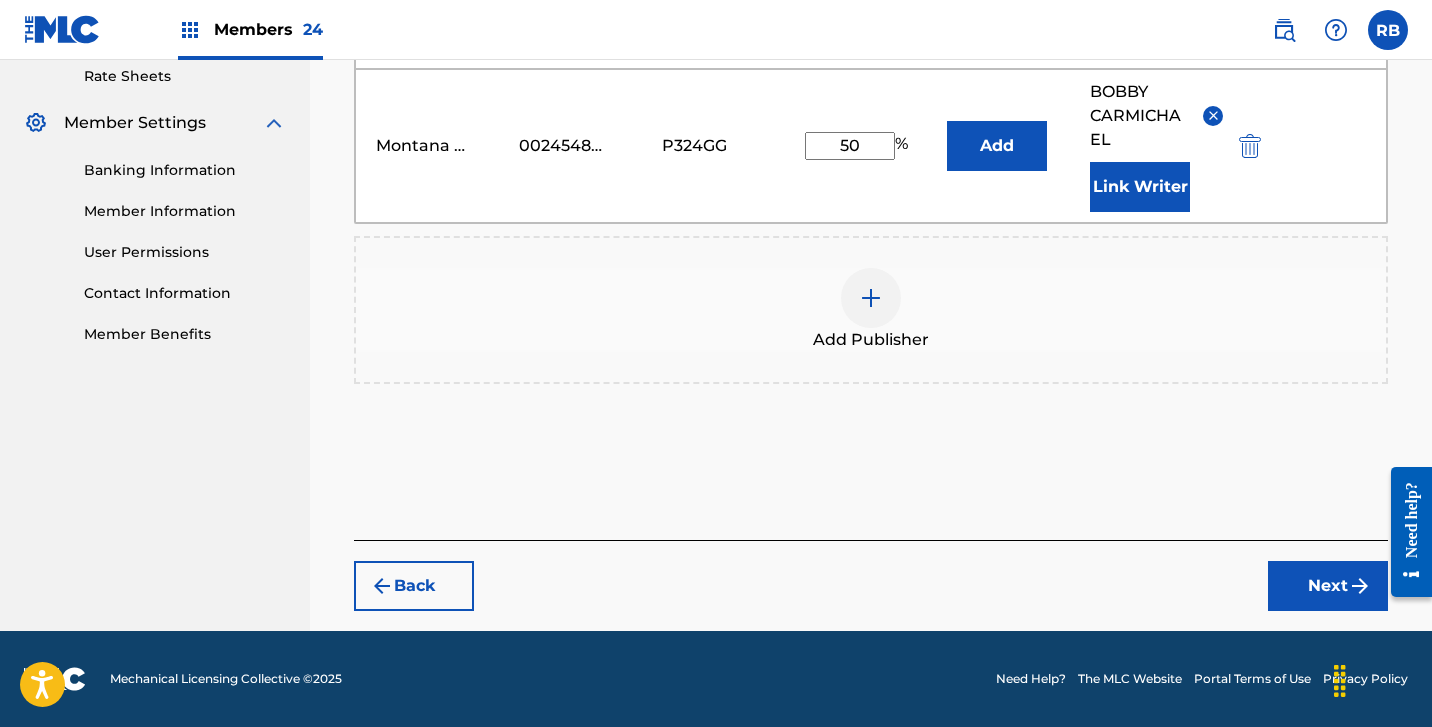 click on "Next" at bounding box center [1328, 586] 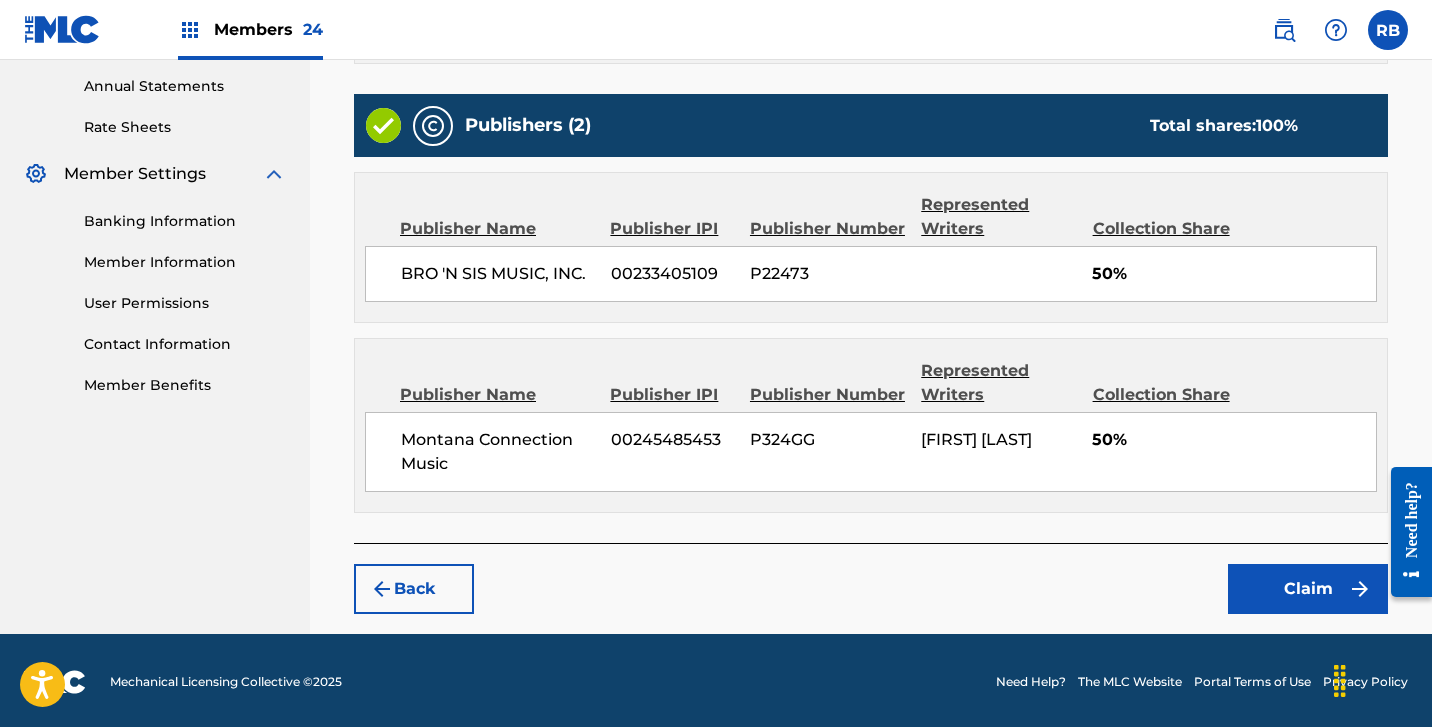 click on "Claim" at bounding box center [1308, 589] 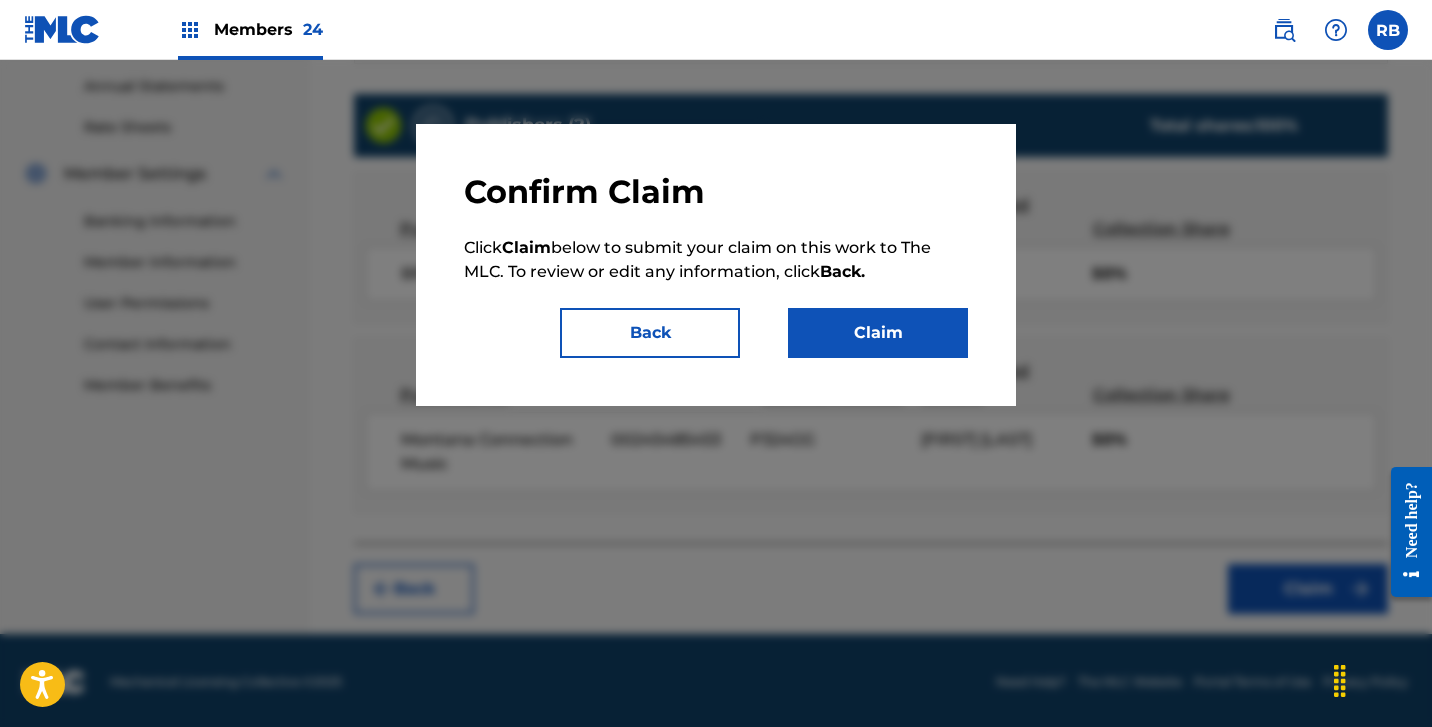click on "Claim" at bounding box center (878, 333) 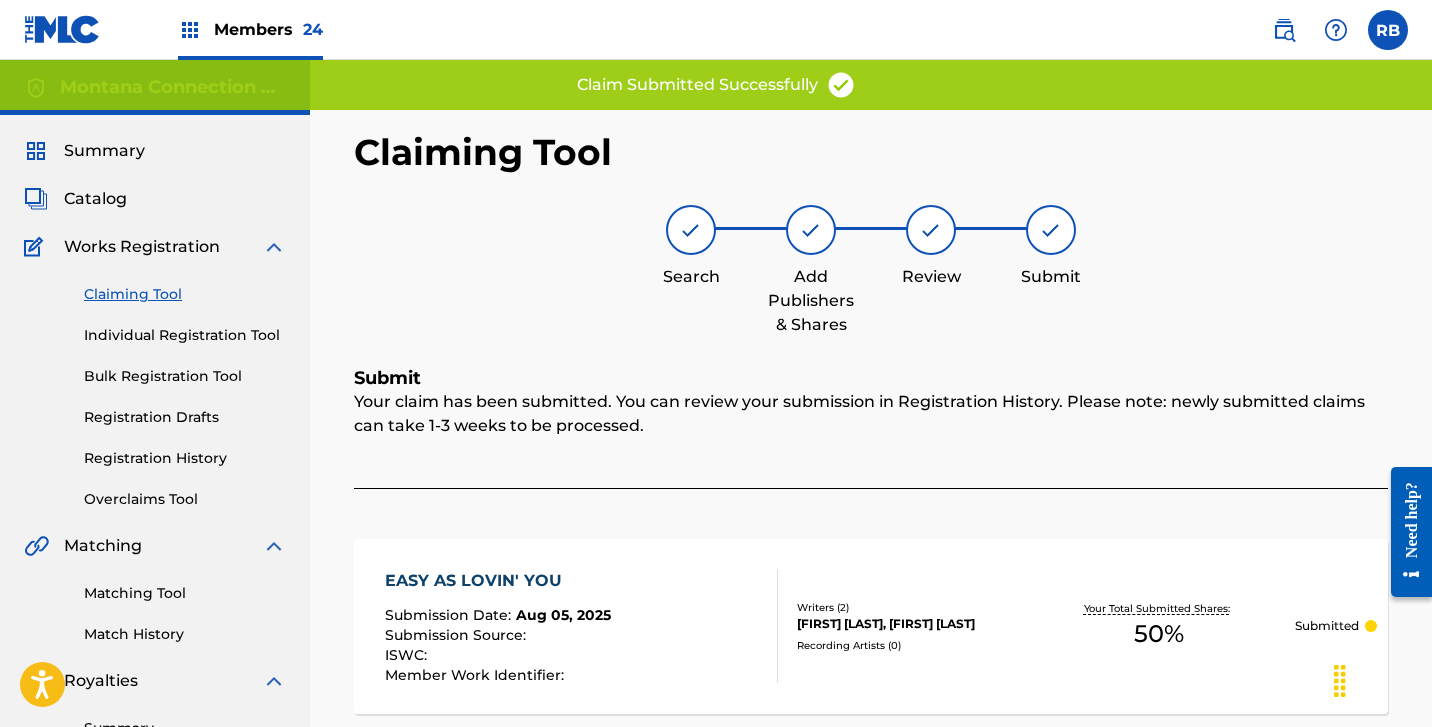 scroll, scrollTop: 0, scrollLeft: 0, axis: both 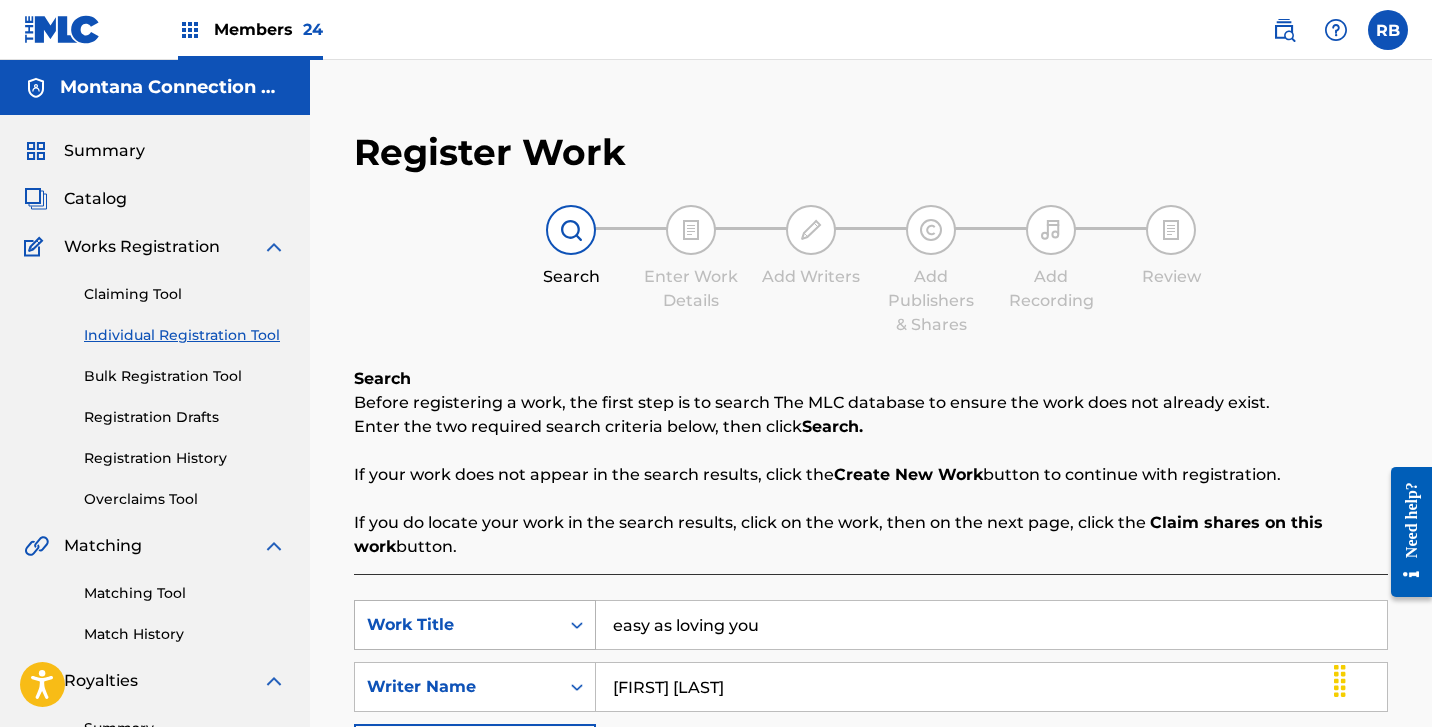drag, startPoint x: 781, startPoint y: 628, endPoint x: 458, endPoint y: 611, distance: 323.44705 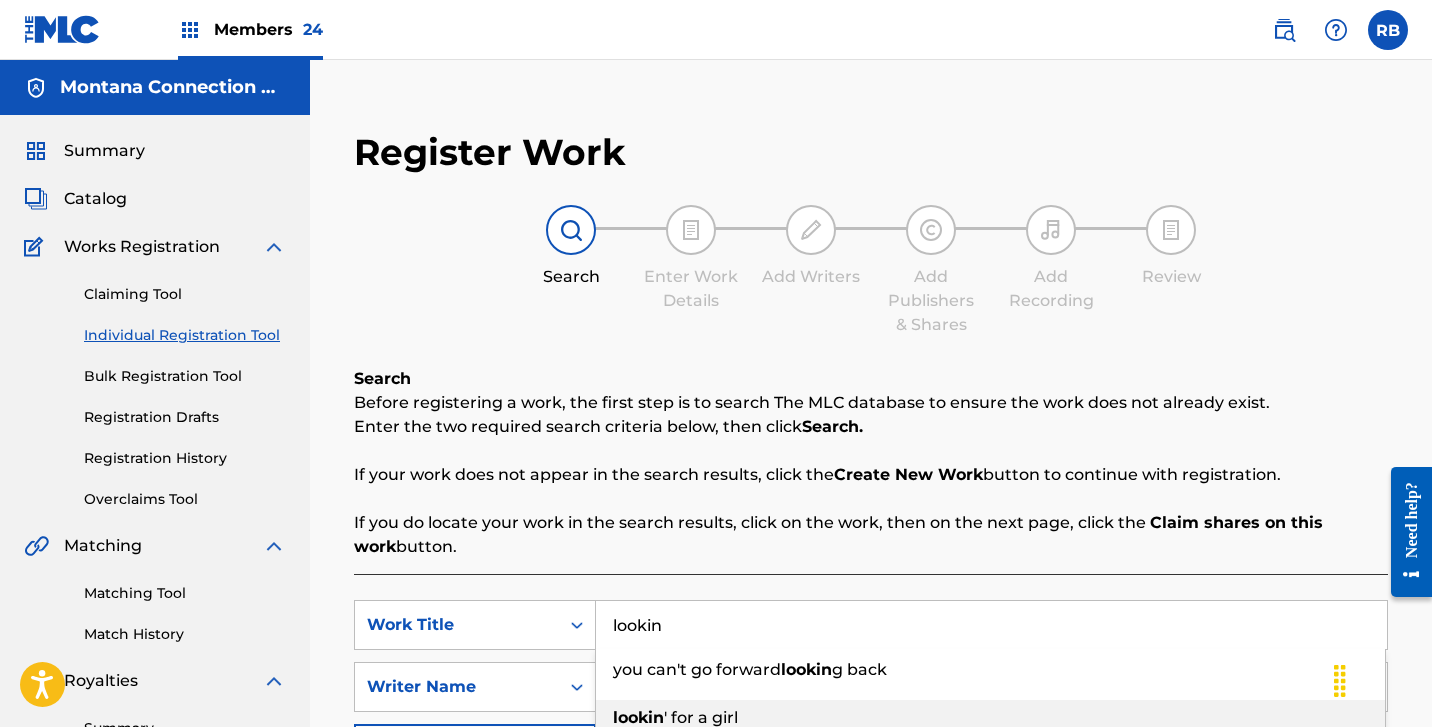 click on "lookin" at bounding box center (638, 717) 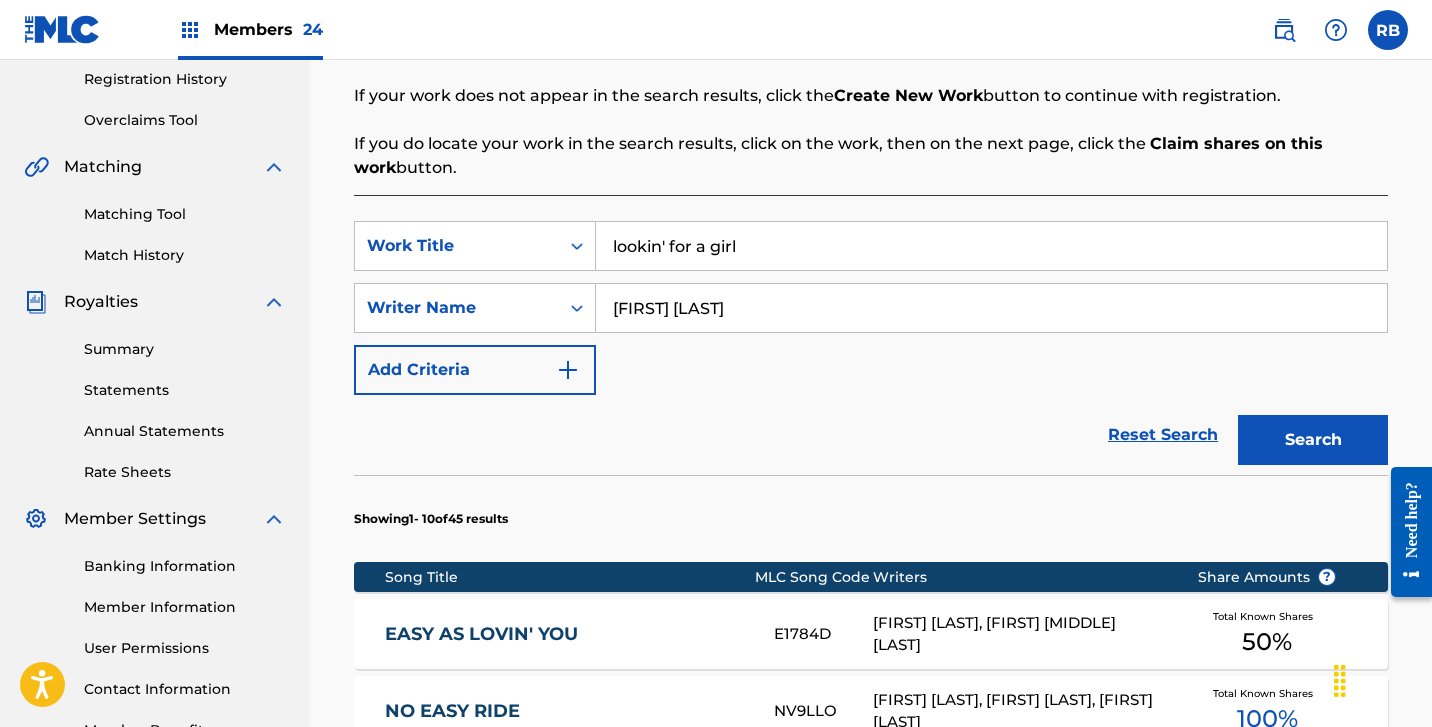 scroll, scrollTop: 400, scrollLeft: 0, axis: vertical 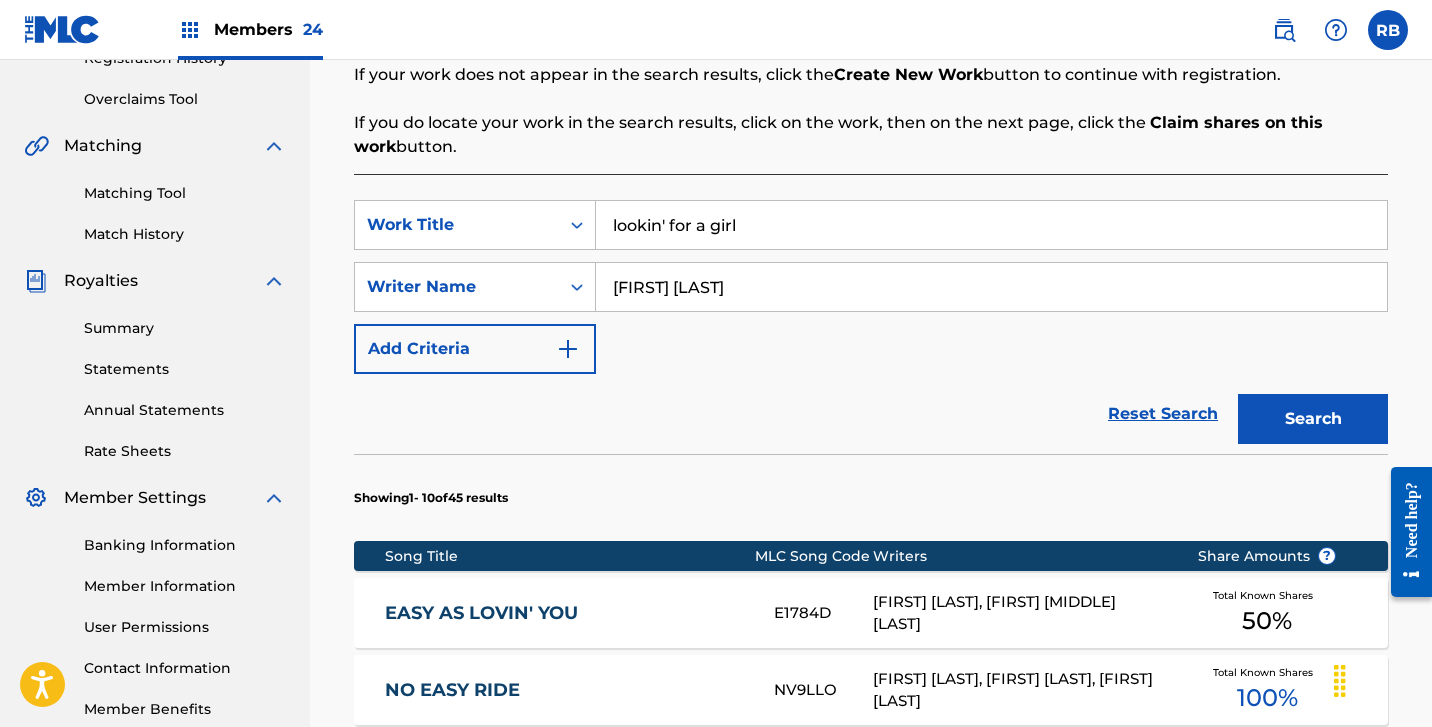 click on "Search" at bounding box center [1313, 419] 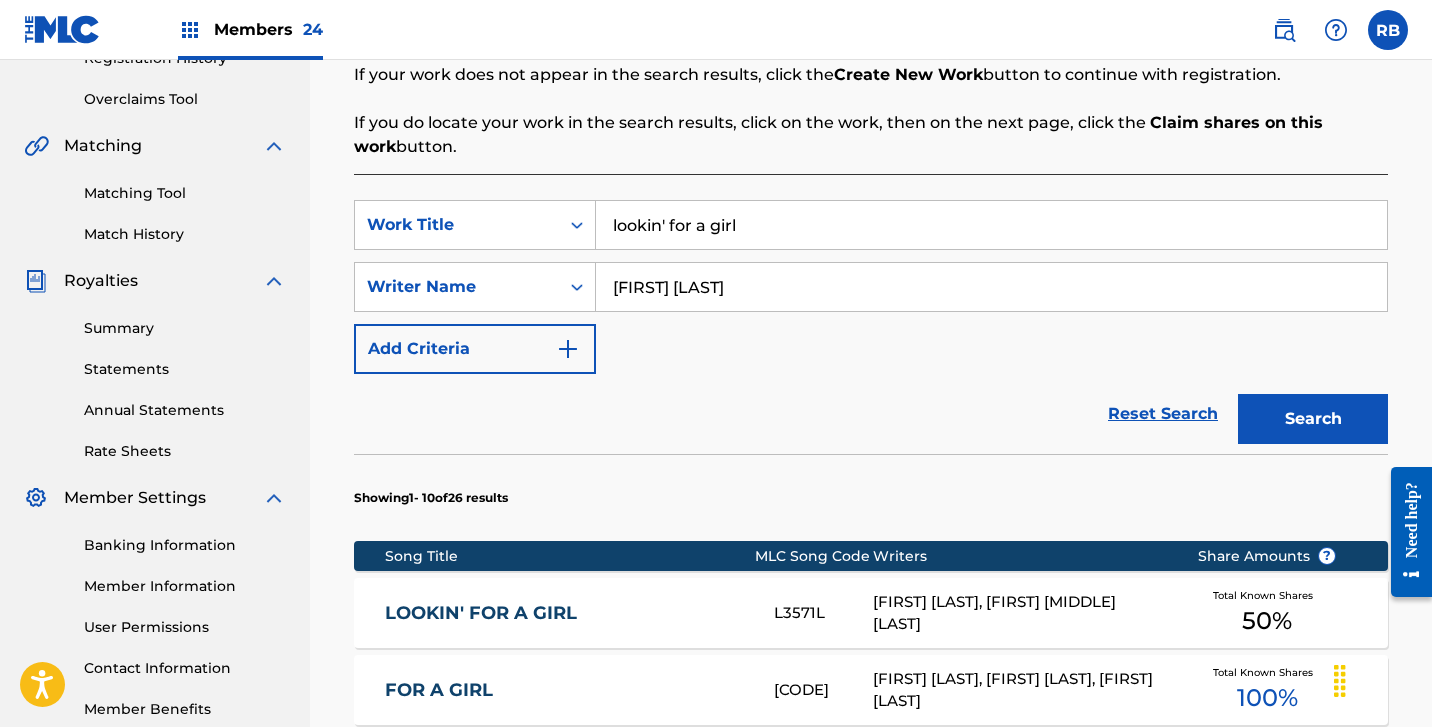 click on "LOOKIN' FOR A GIRL" at bounding box center (566, 613) 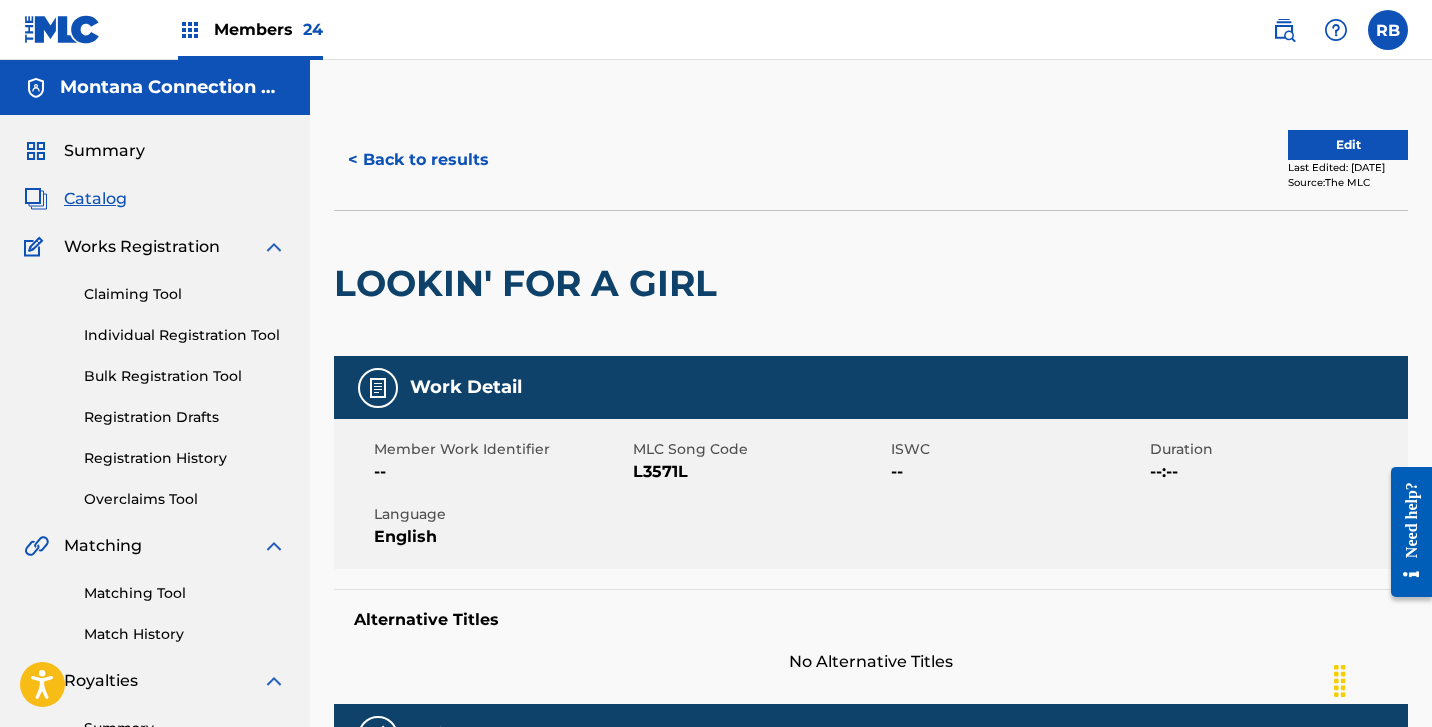 scroll, scrollTop: 0, scrollLeft: 0, axis: both 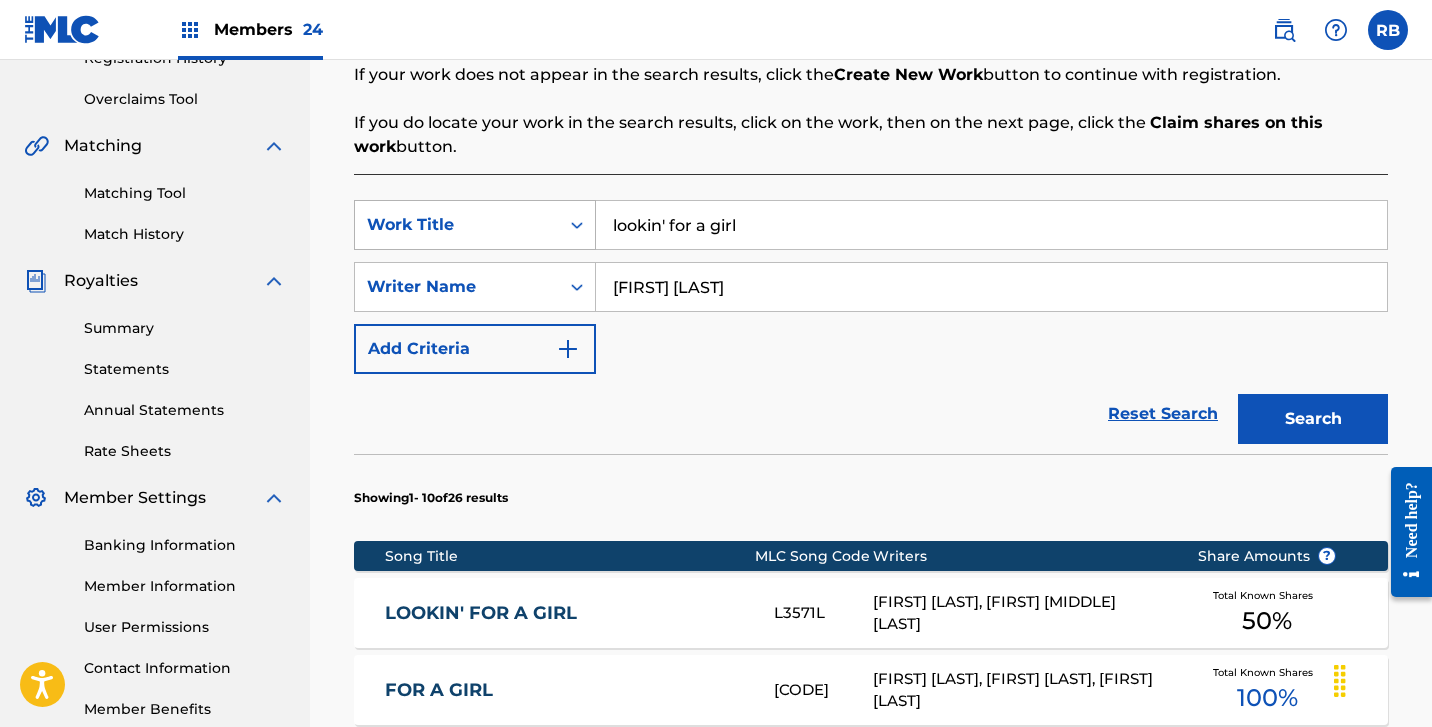 drag, startPoint x: 783, startPoint y: 222, endPoint x: 443, endPoint y: 206, distance: 340.37625 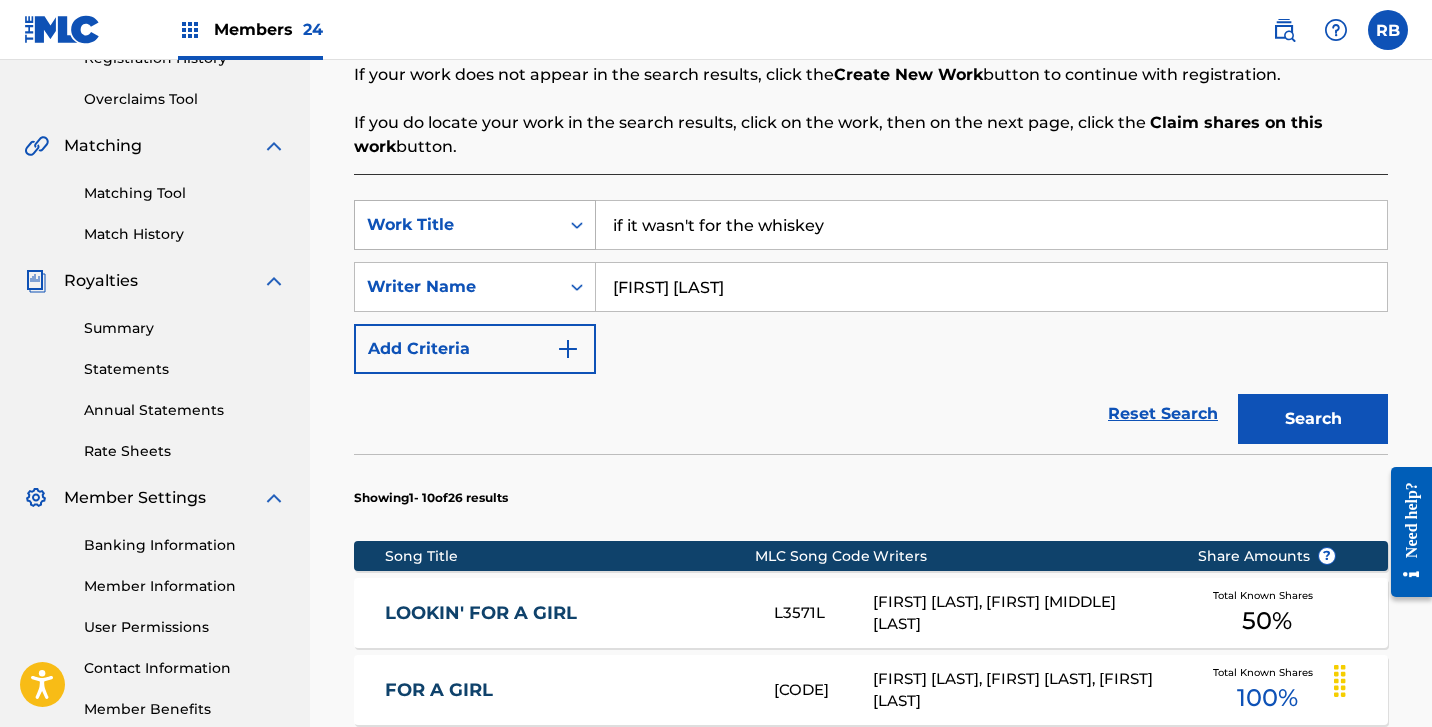 type on "if it wasn't for the whiskey" 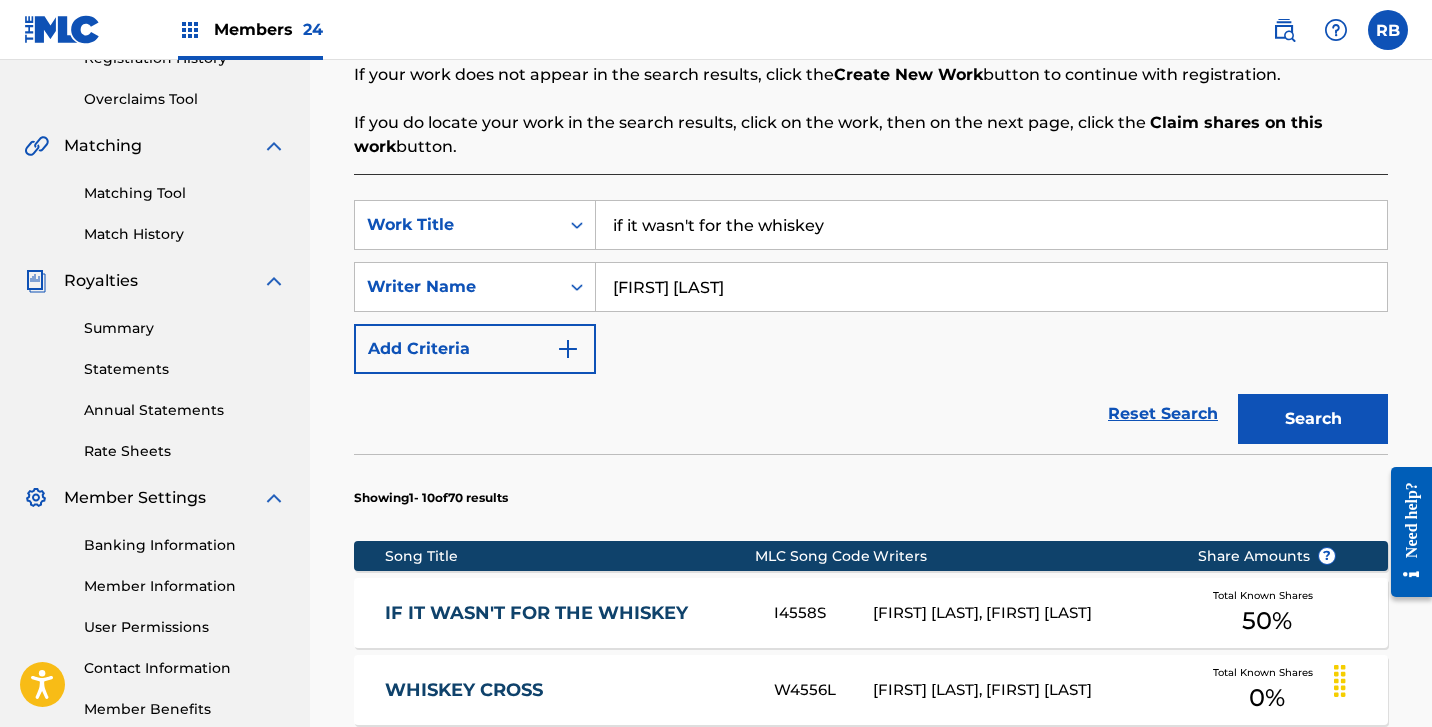 click on "IF IT WASN'T FOR THE WHISKEY" at bounding box center [566, 613] 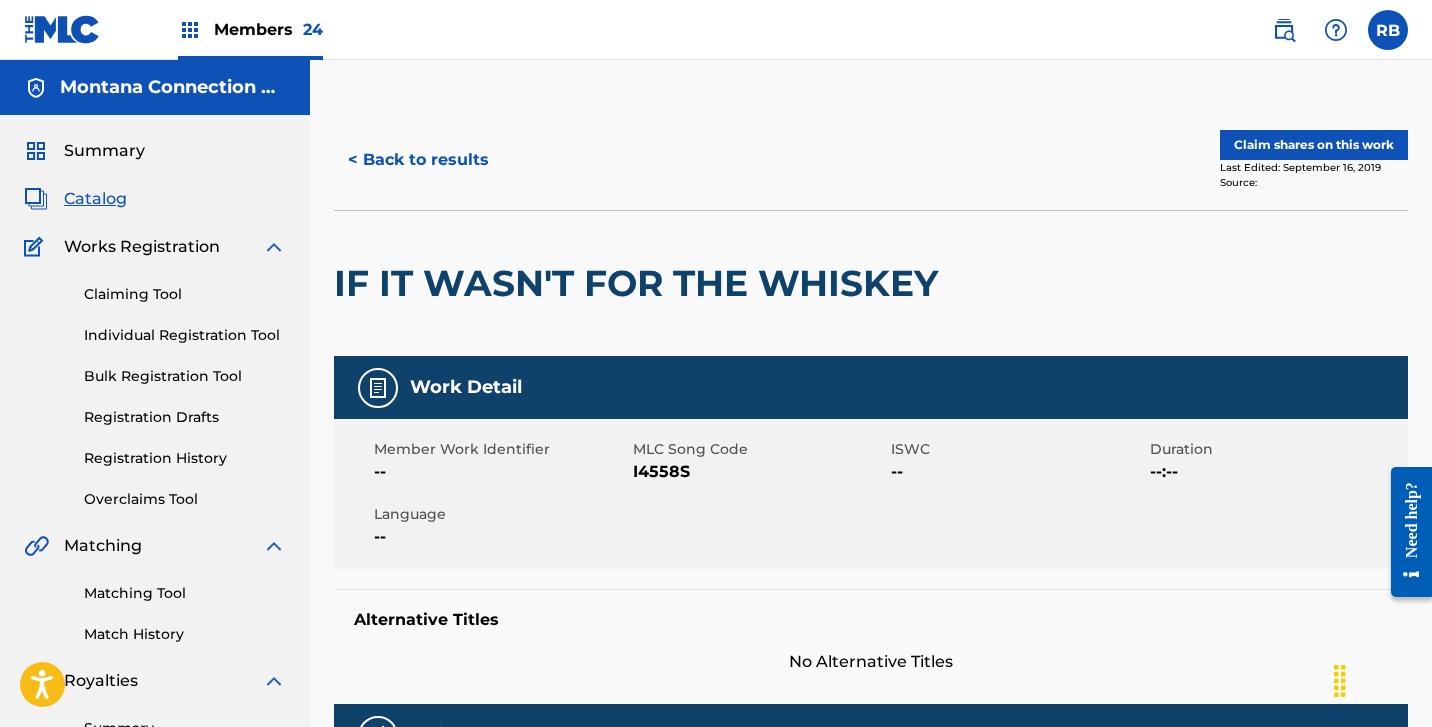 click on "Claim shares on this work" at bounding box center (1314, 145) 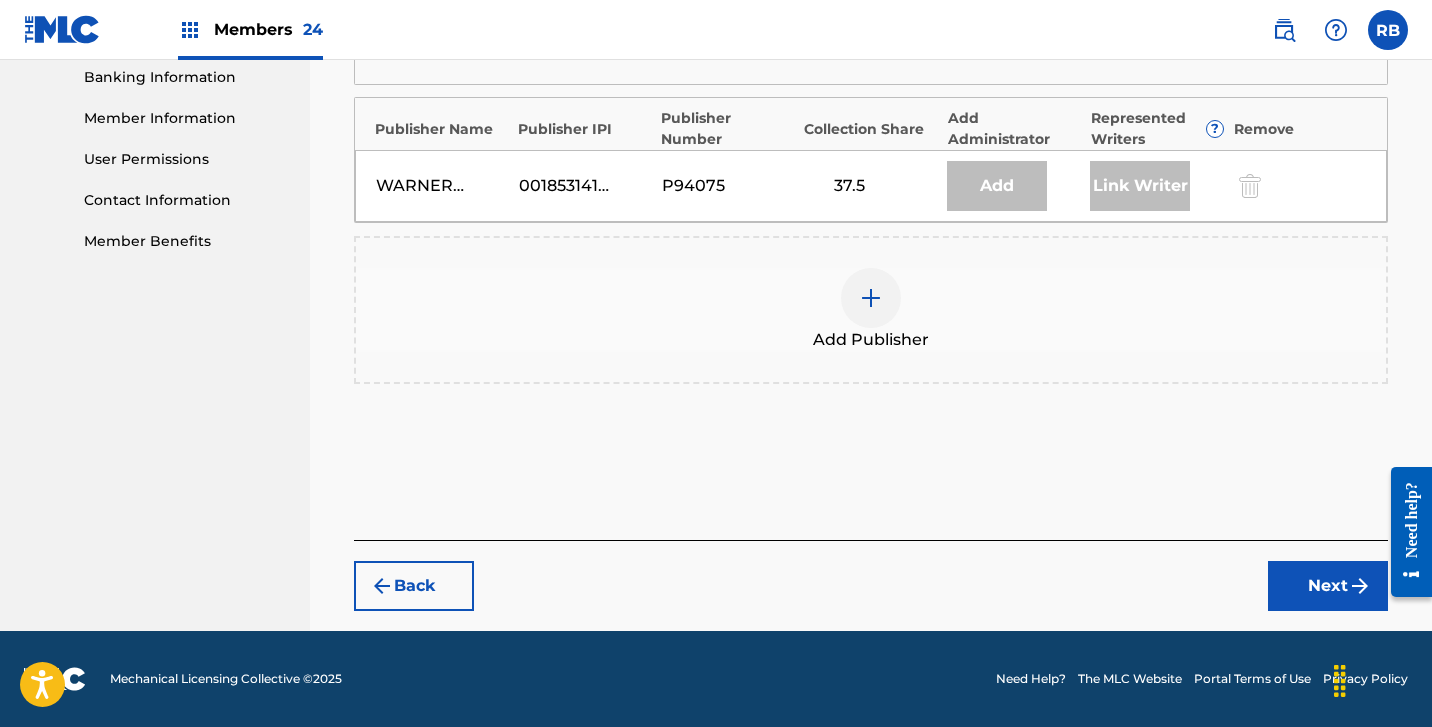 scroll, scrollTop: 867, scrollLeft: 0, axis: vertical 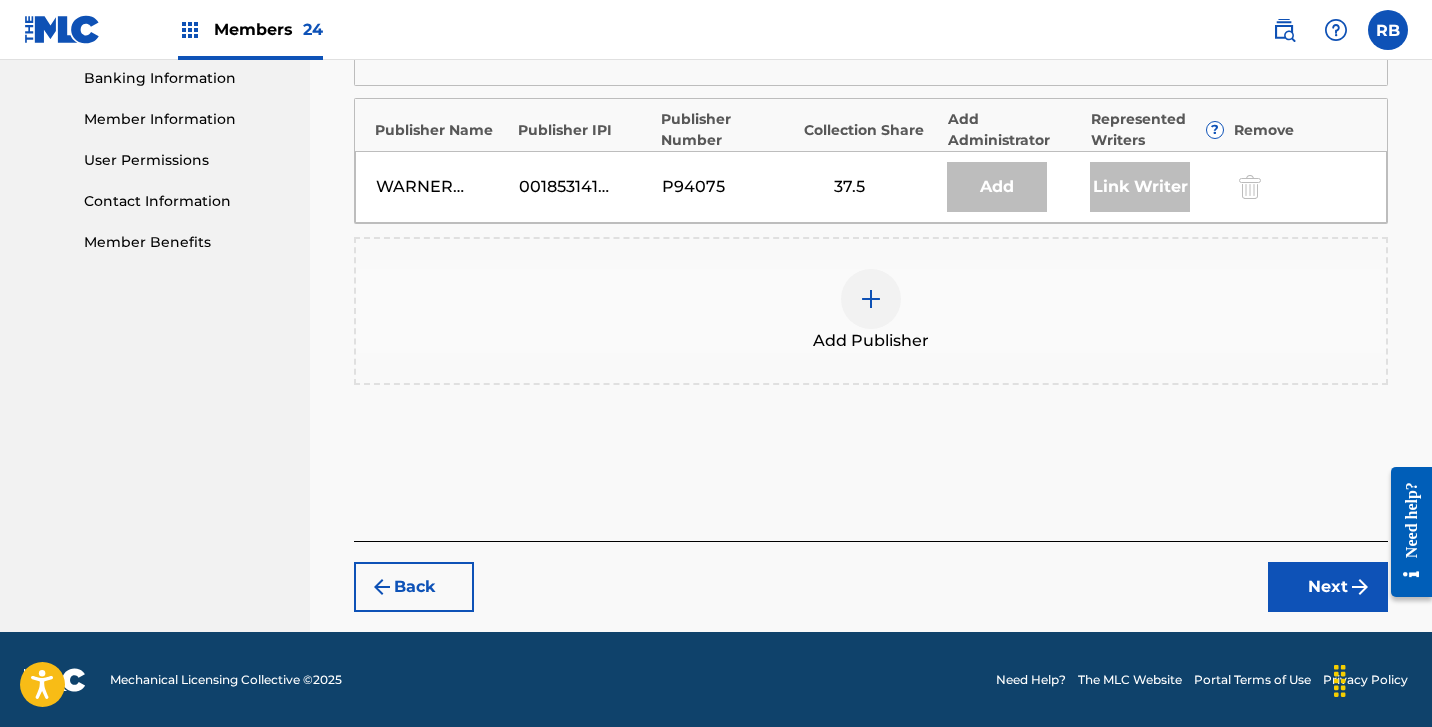 click at bounding box center [871, 299] 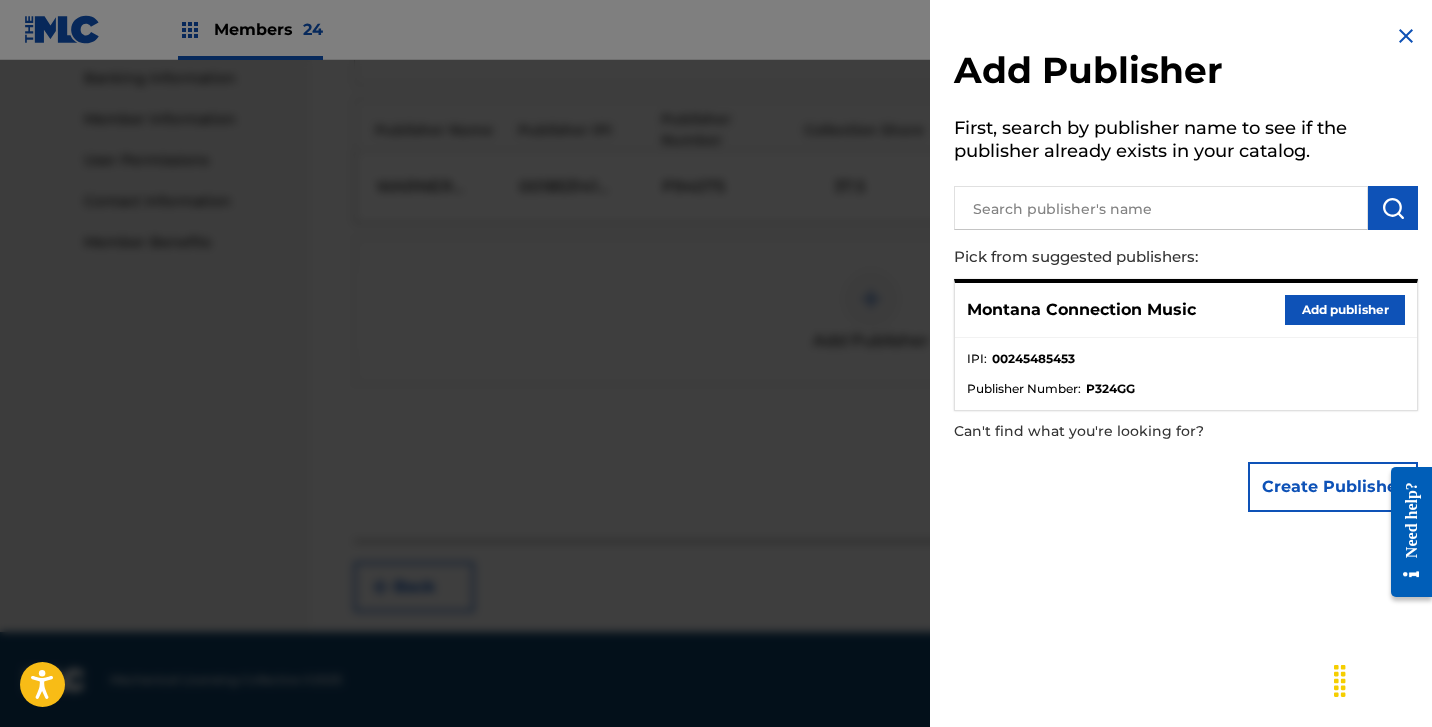 click on "Add publisher" at bounding box center [1345, 310] 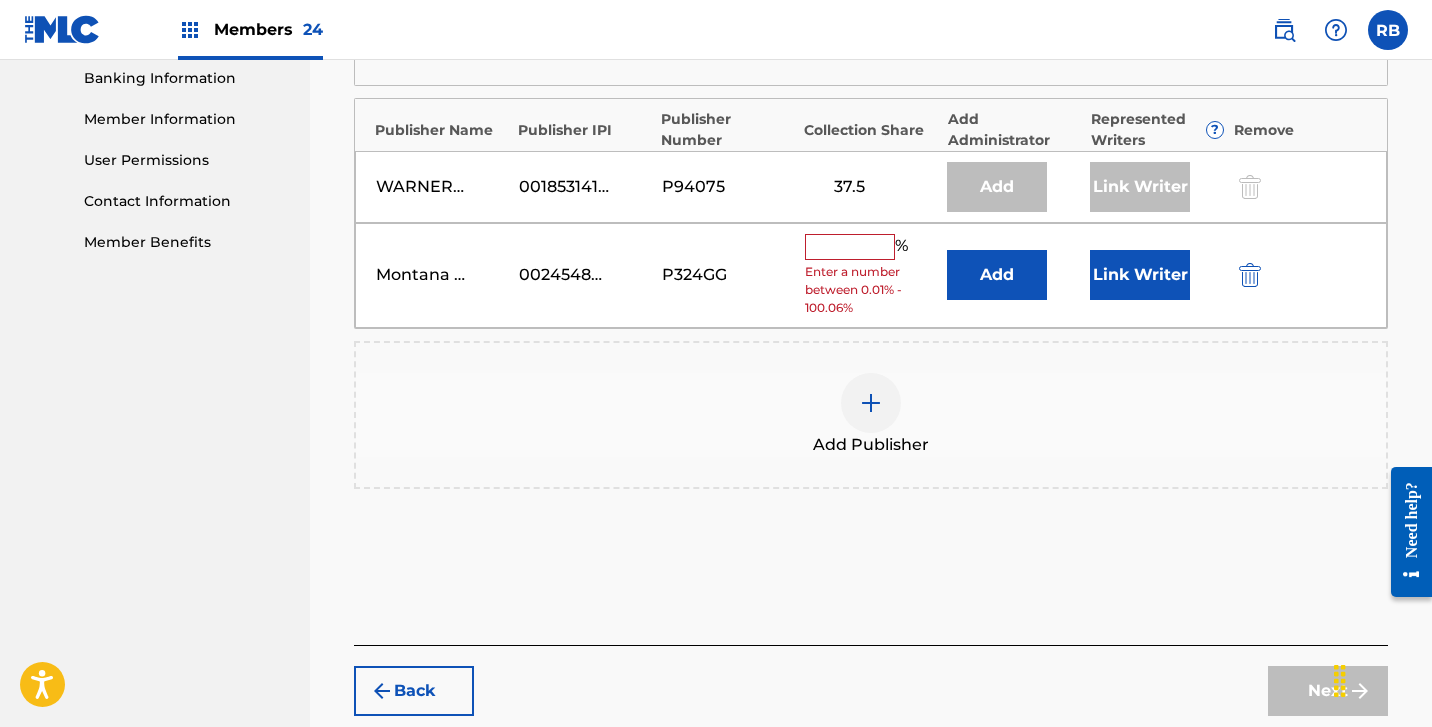 click at bounding box center [850, 247] 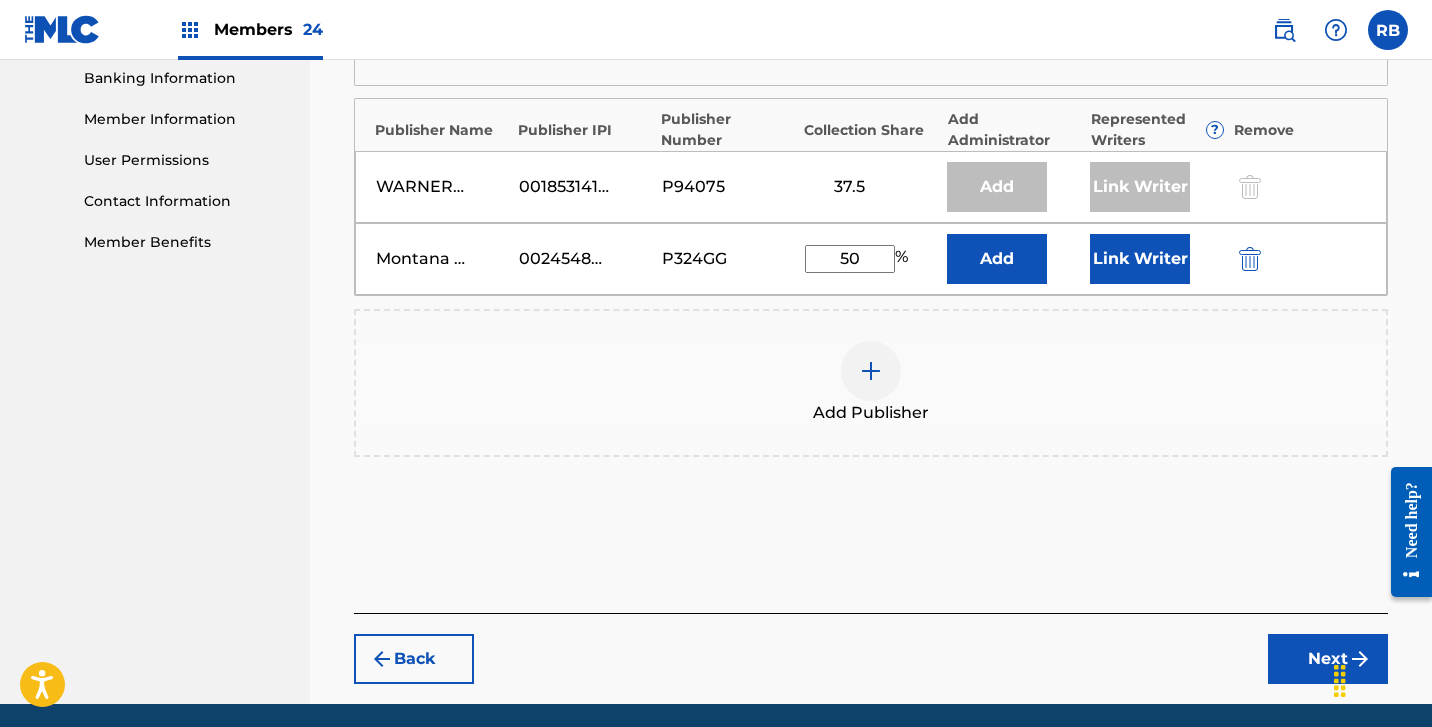 type on "50" 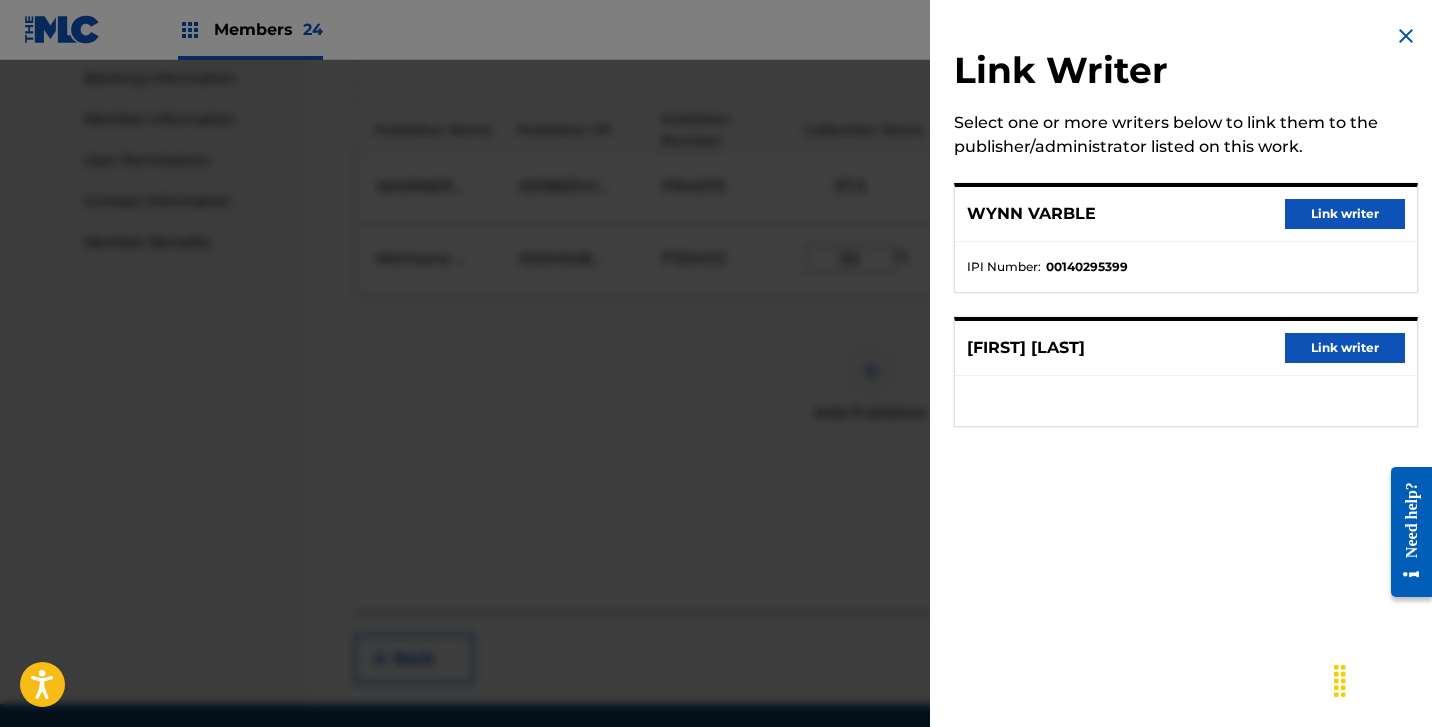 click on "Link writer" at bounding box center (1345, 348) 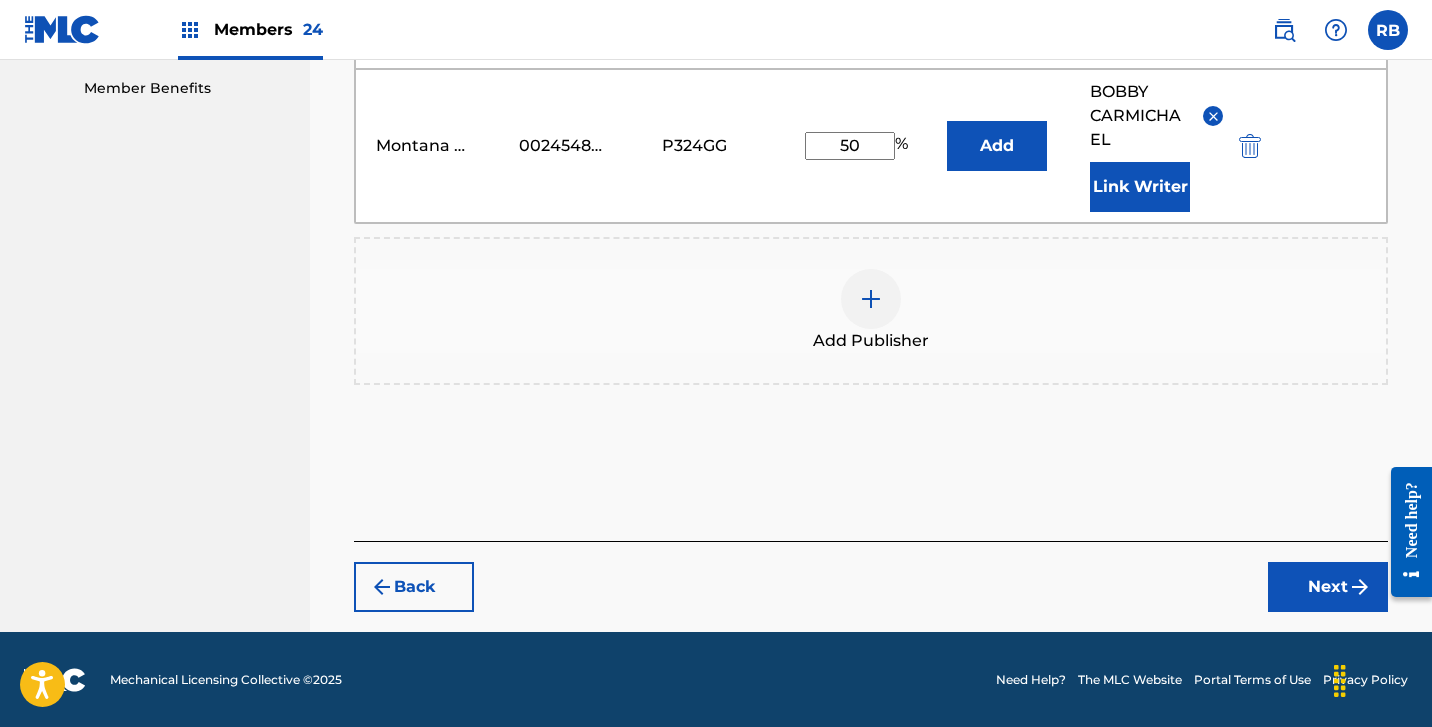 click on "Next" at bounding box center (1328, 587) 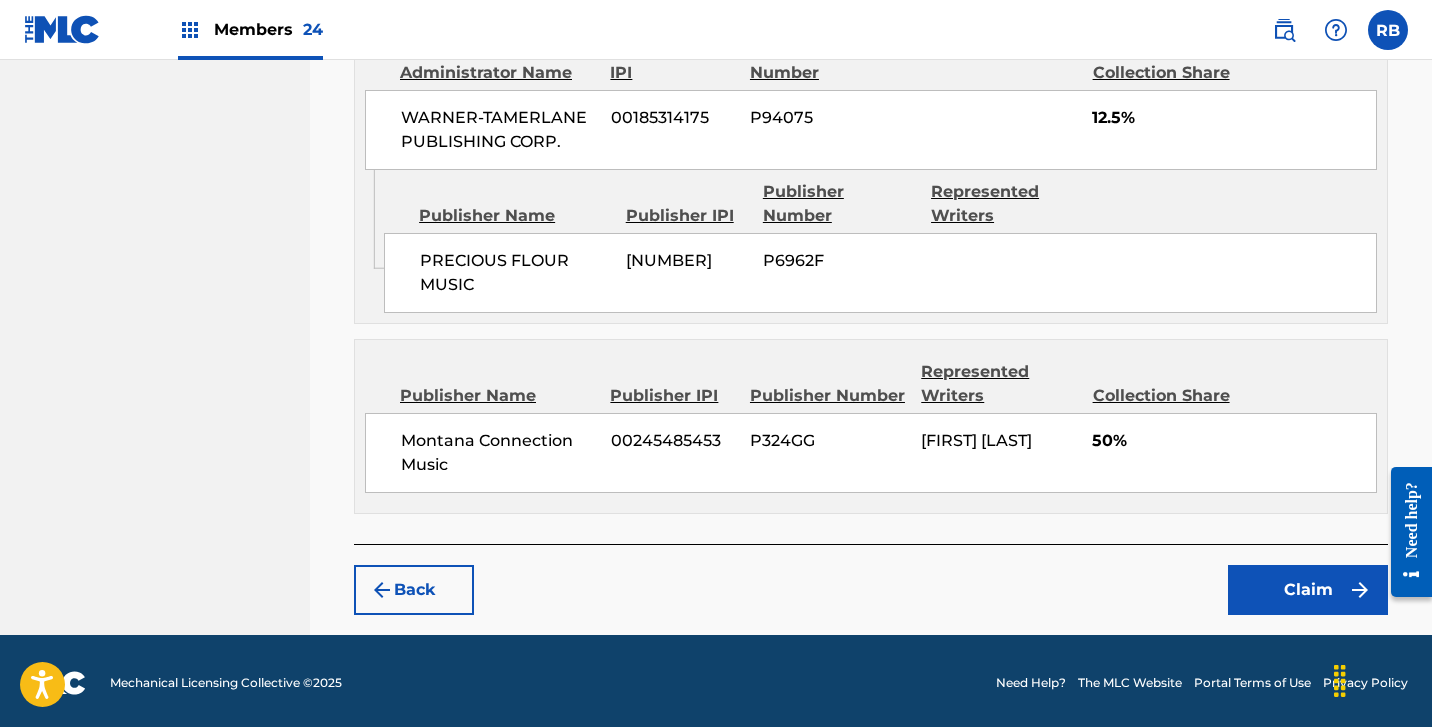 scroll, scrollTop: 1069, scrollLeft: 0, axis: vertical 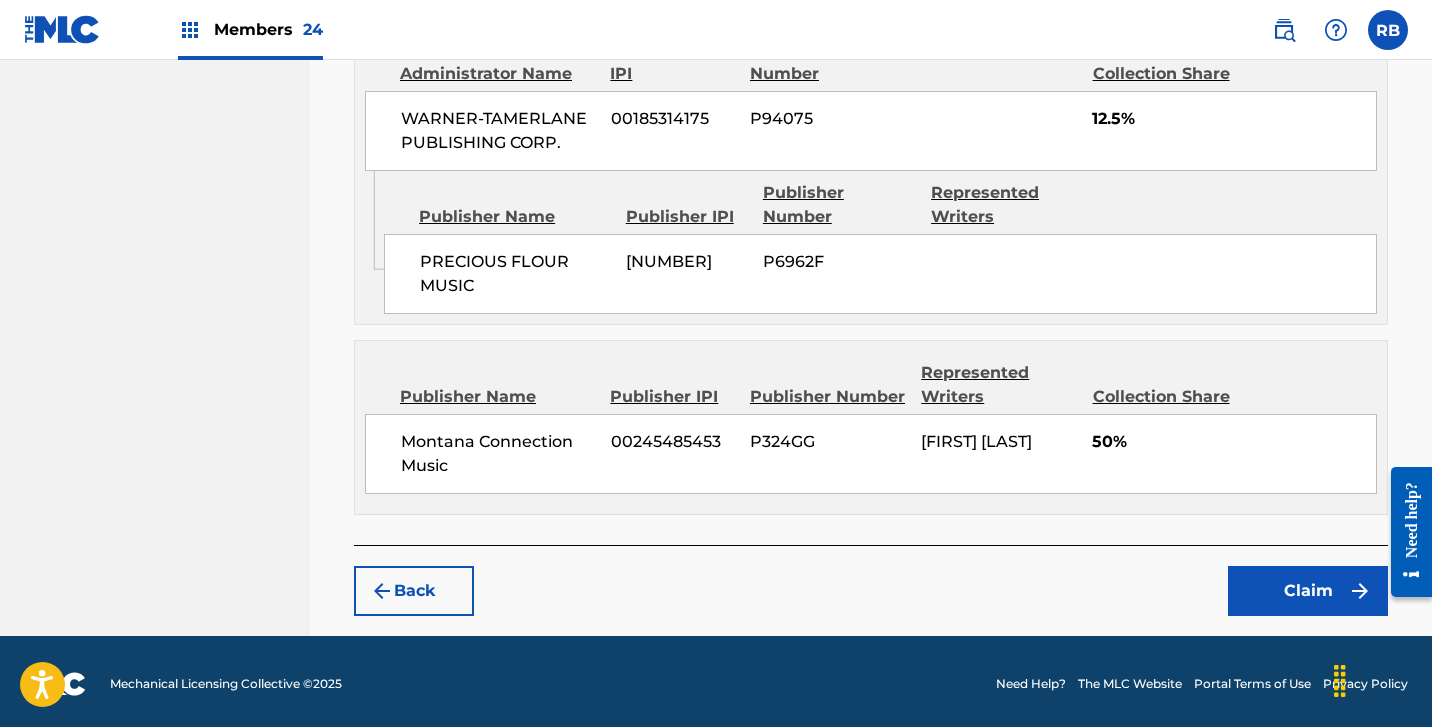 click on "Claim" at bounding box center [1308, 591] 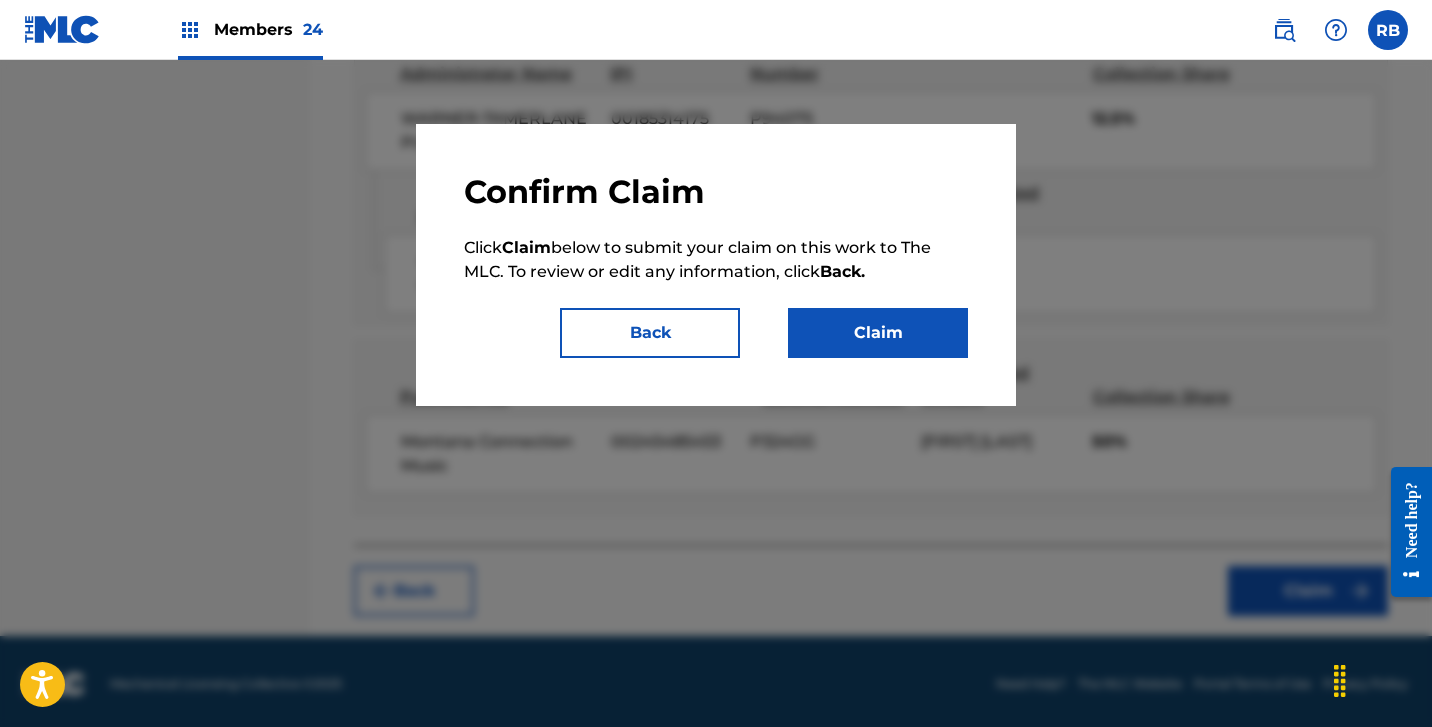 click on "Claim" at bounding box center (878, 333) 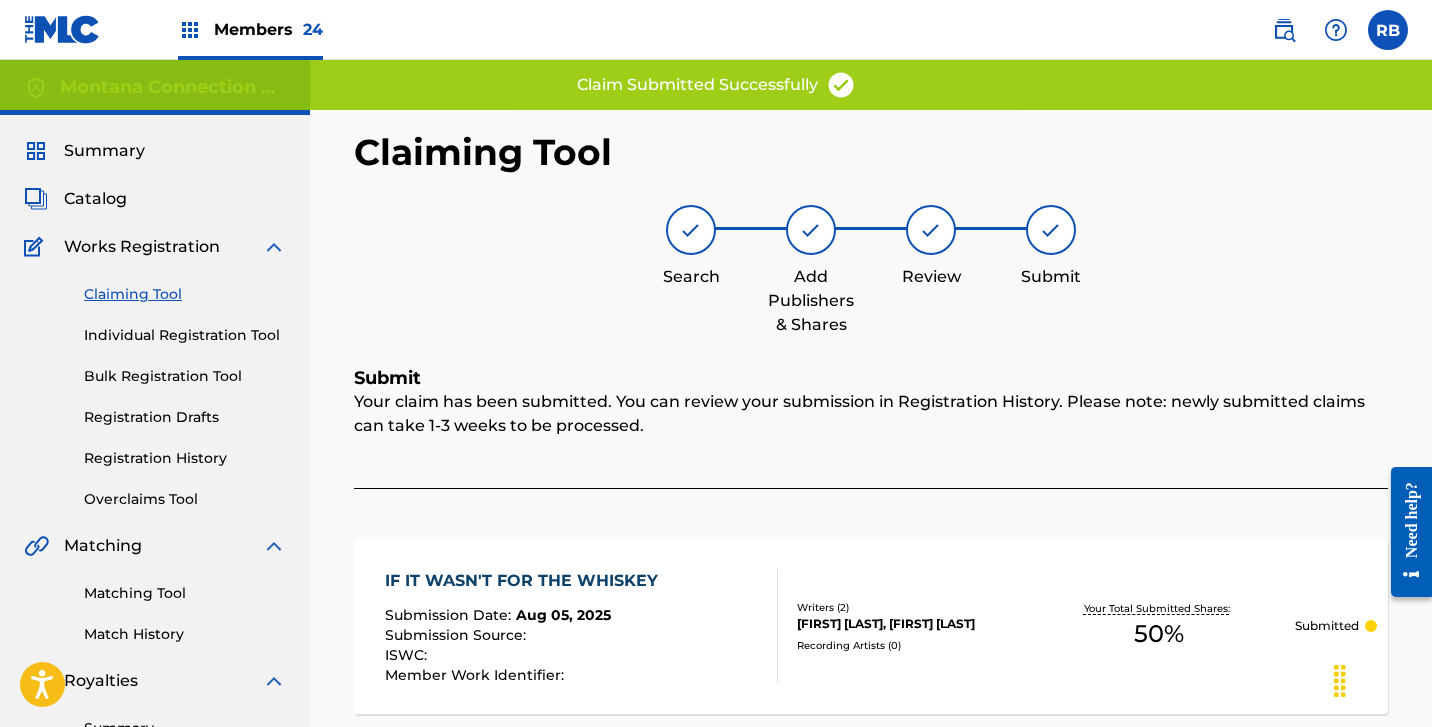scroll, scrollTop: 0, scrollLeft: 0, axis: both 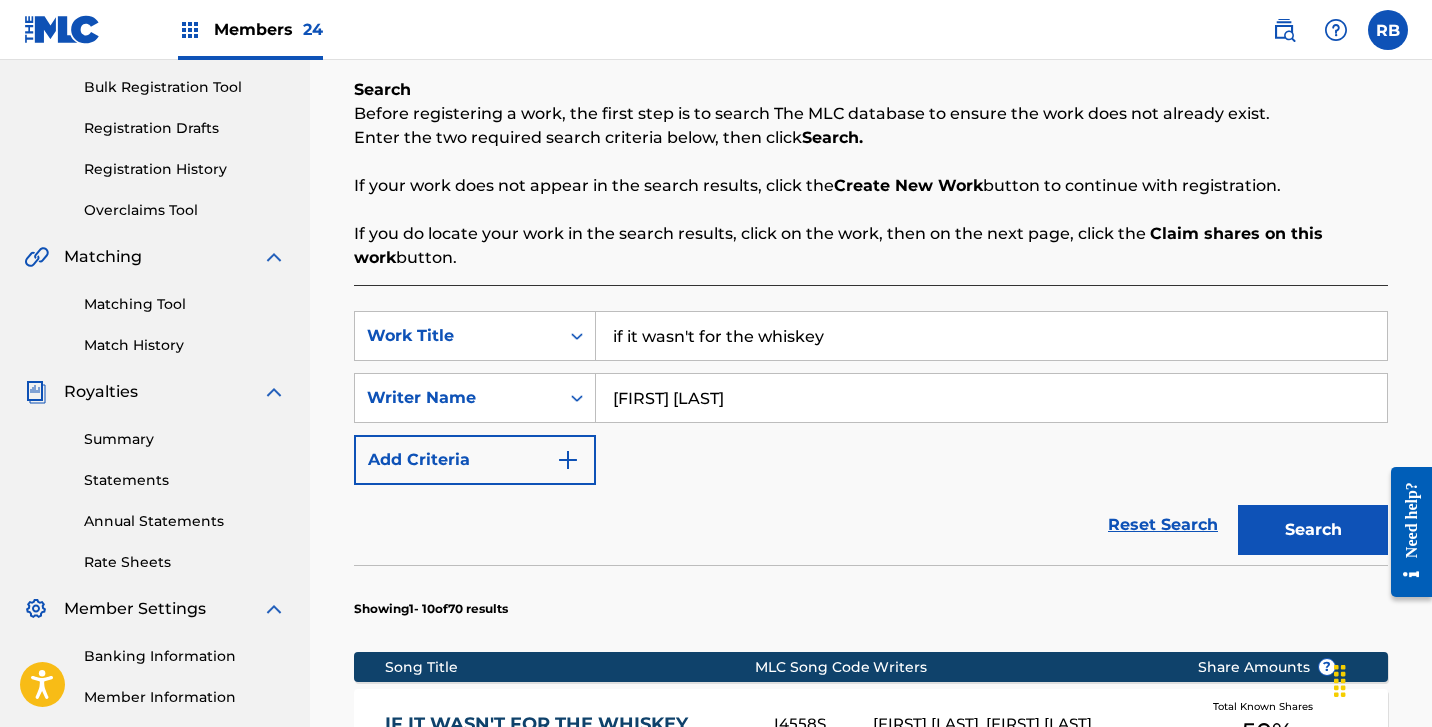 drag, startPoint x: 849, startPoint y: 336, endPoint x: 516, endPoint y: 286, distance: 336.73282 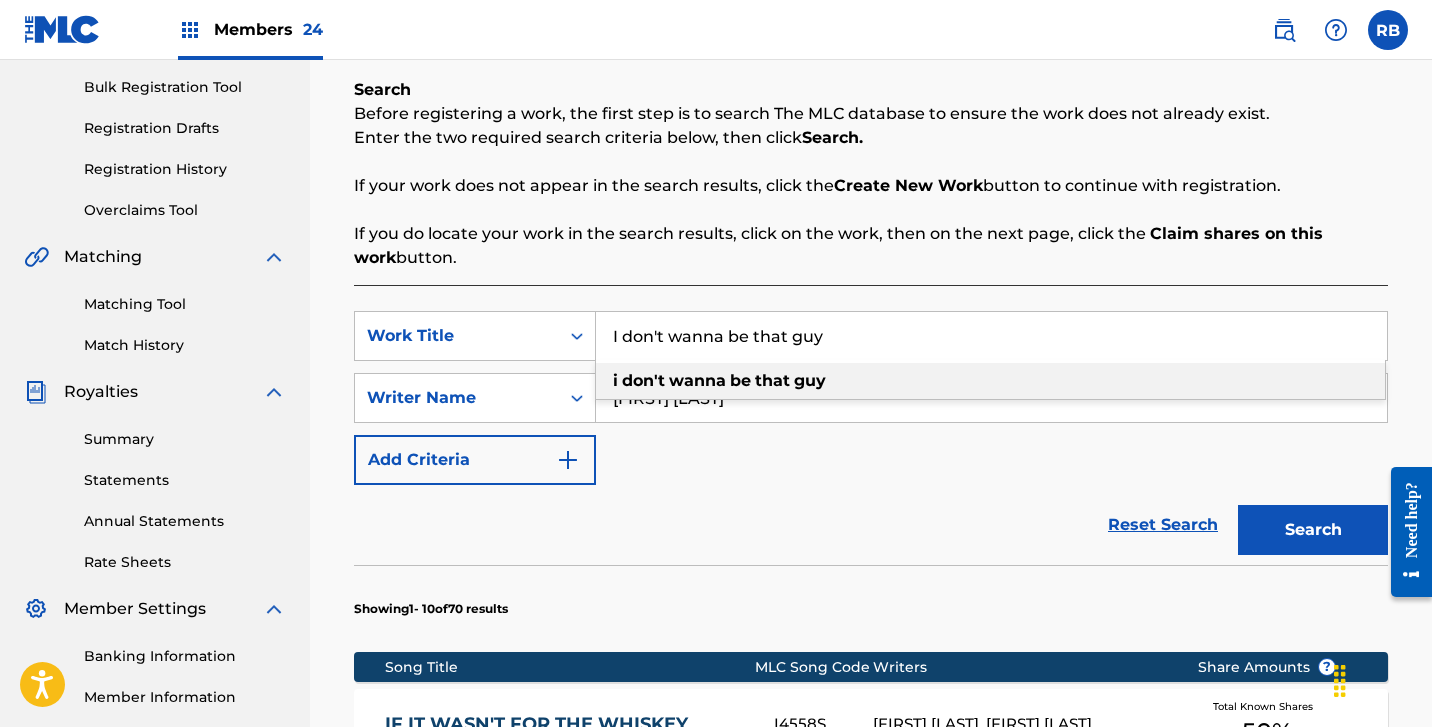 type on "i don't wanna be that guy" 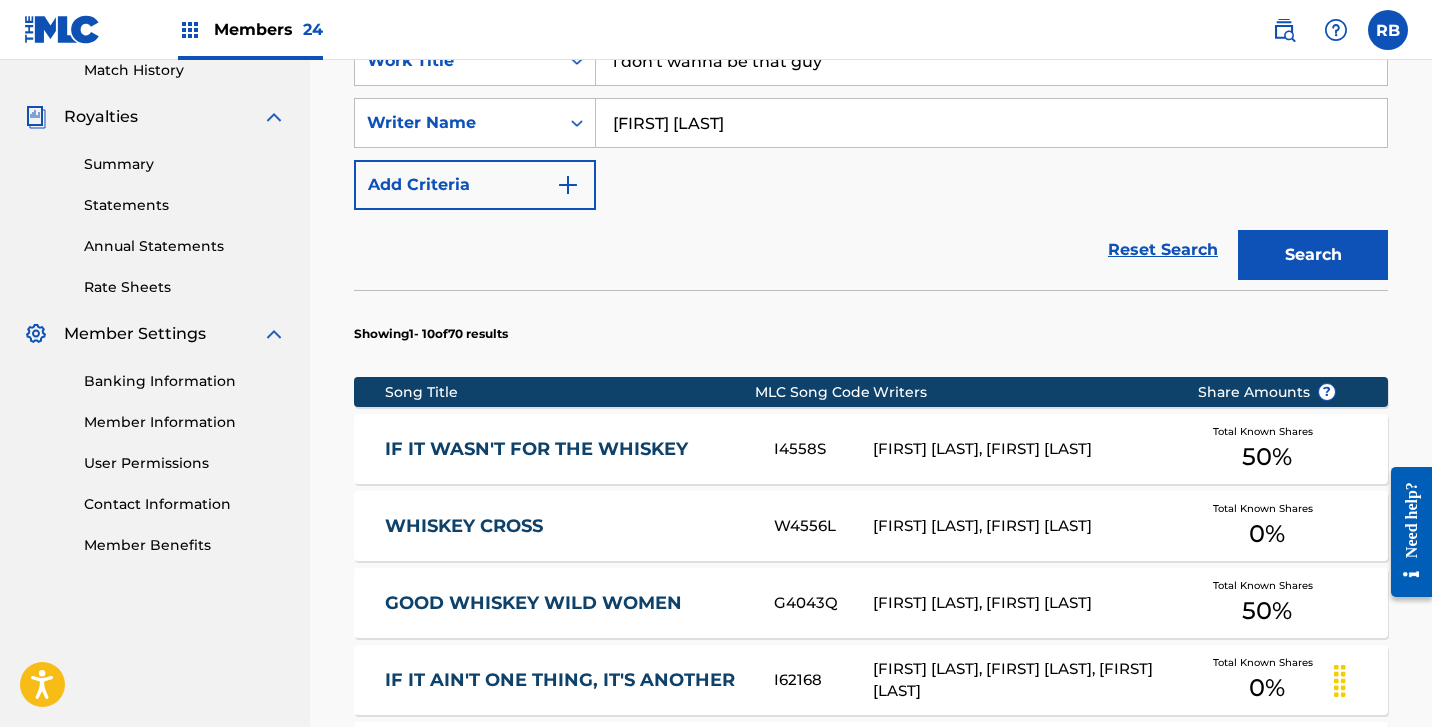 scroll, scrollTop: 503, scrollLeft: 0, axis: vertical 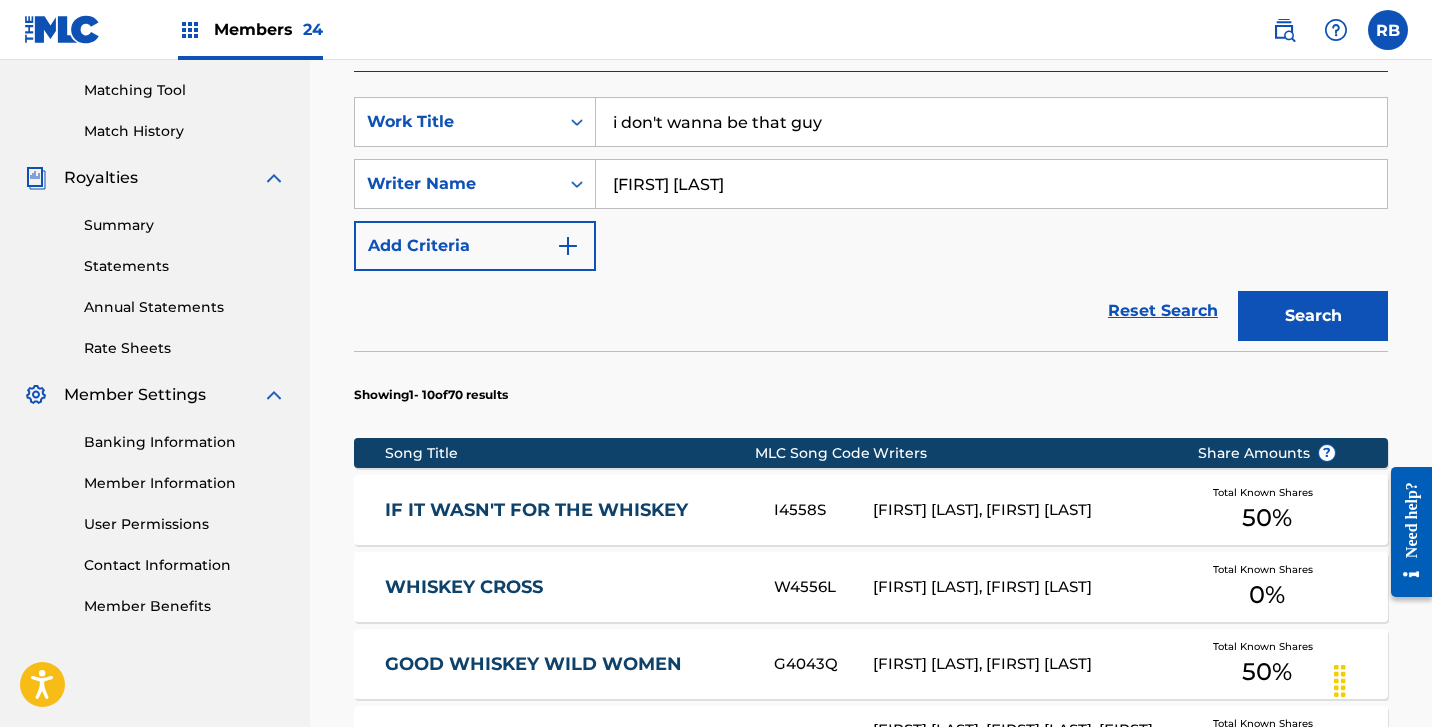 click on "Search" at bounding box center (1313, 316) 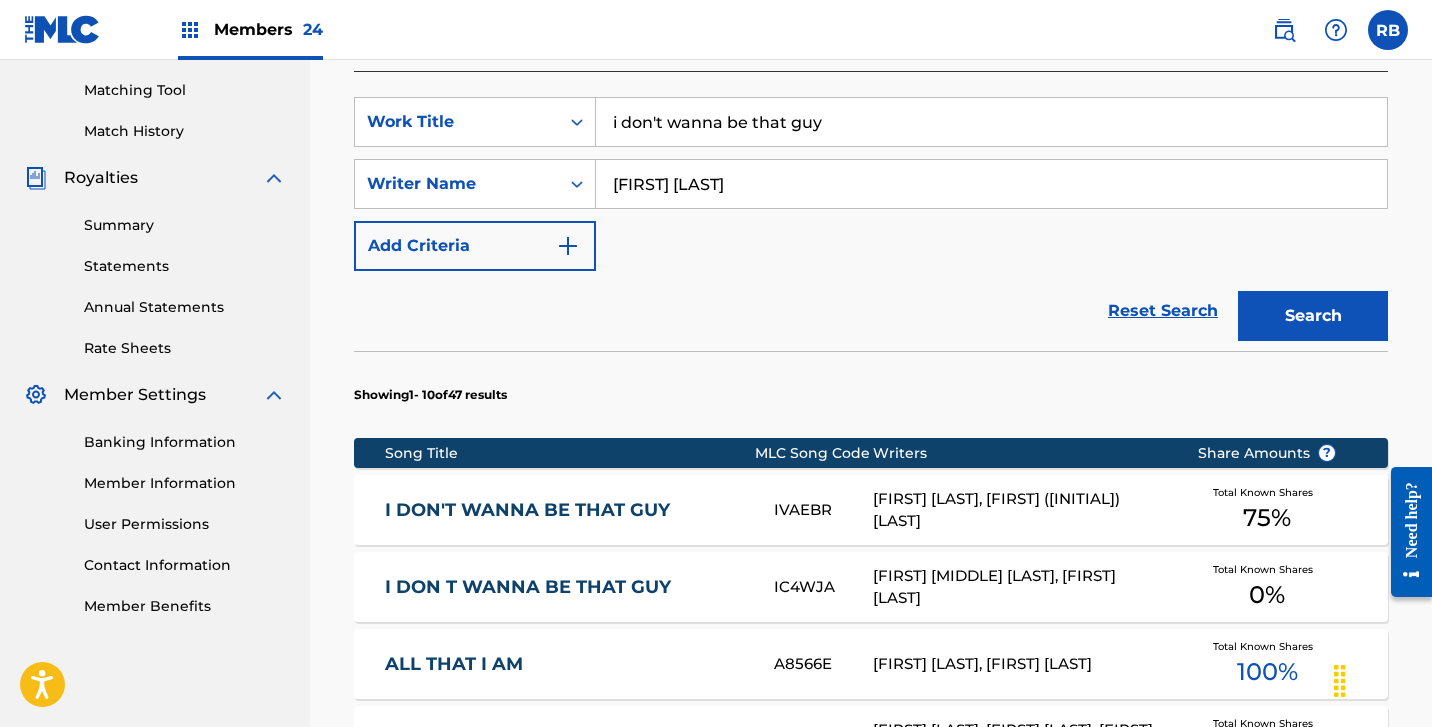 click on "I DON'T WANNA BE THAT GUY" at bounding box center (566, 510) 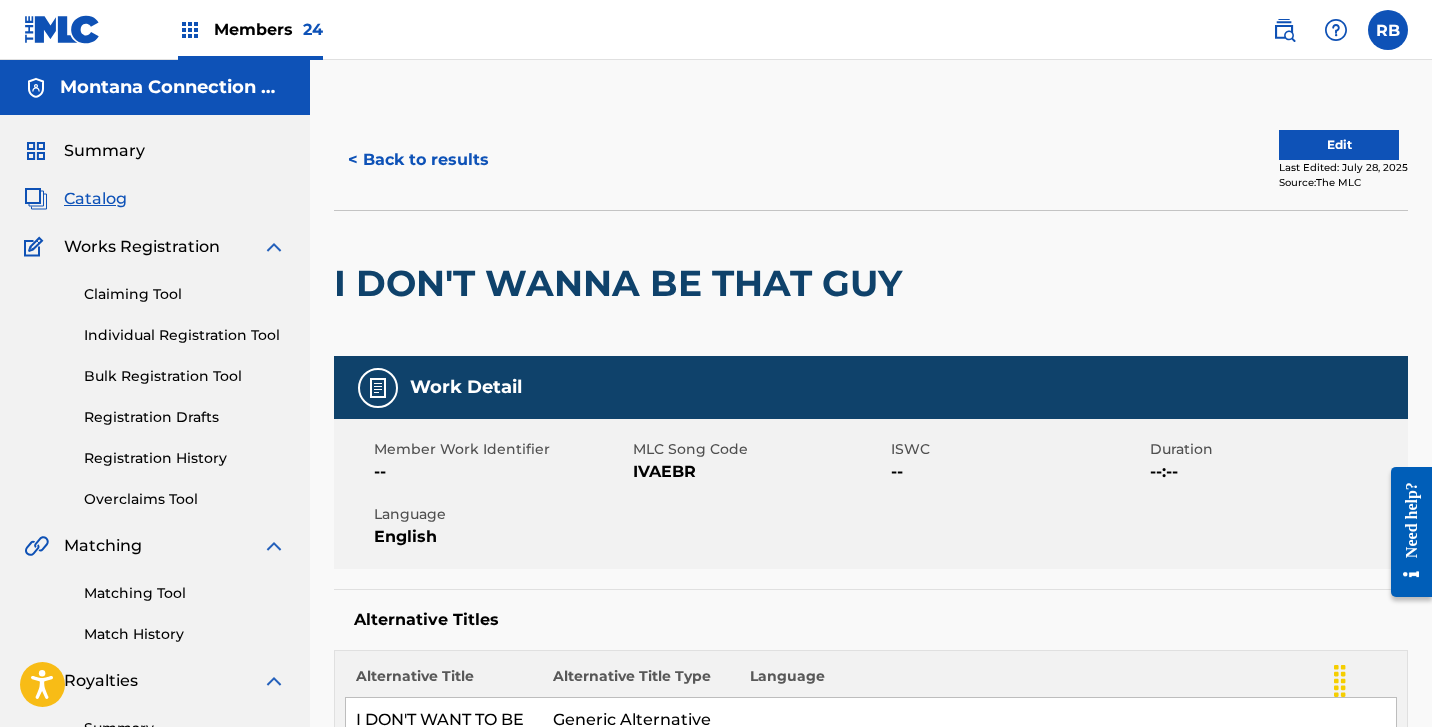 scroll, scrollTop: 0, scrollLeft: 0, axis: both 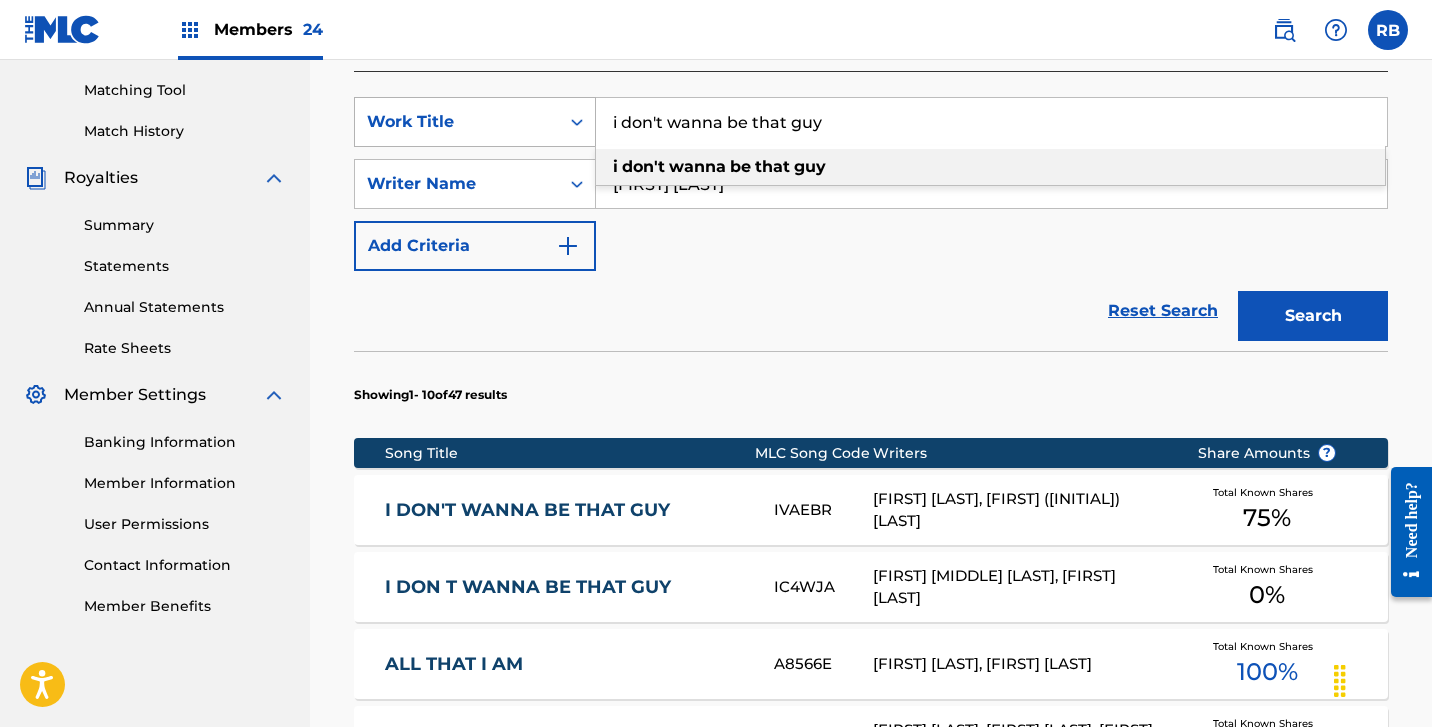 drag, startPoint x: 832, startPoint y: 121, endPoint x: 476, endPoint y: 114, distance: 356.06882 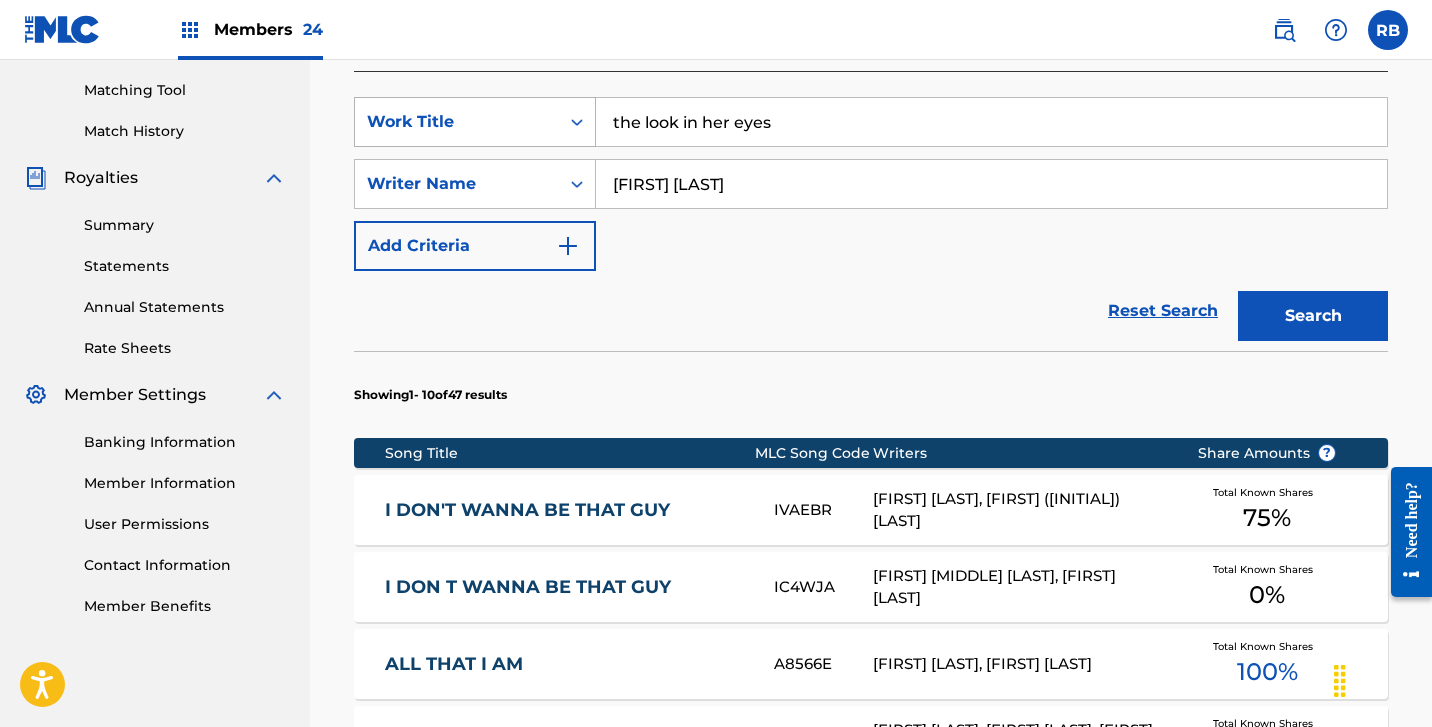 type on "the look in her eyes" 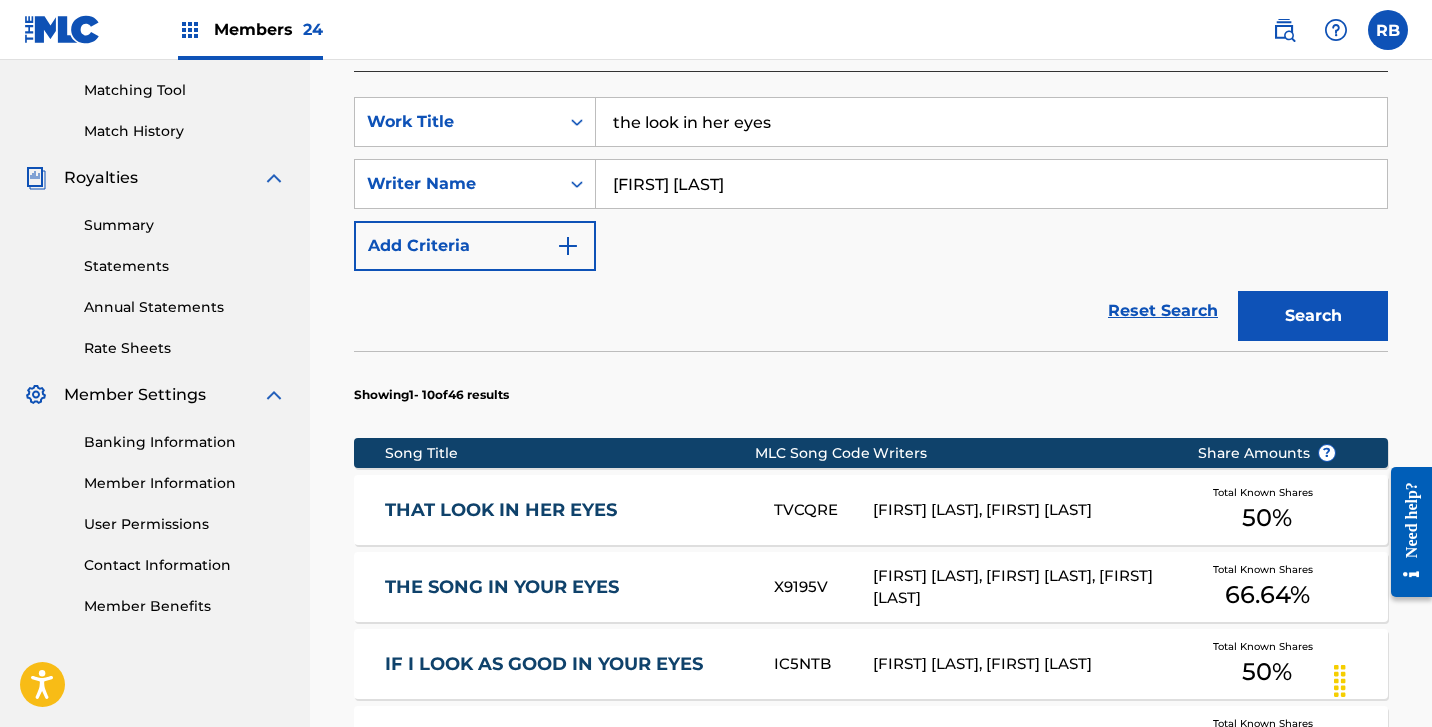 click on "THAT LOOK IN HER EYES" at bounding box center (566, 510) 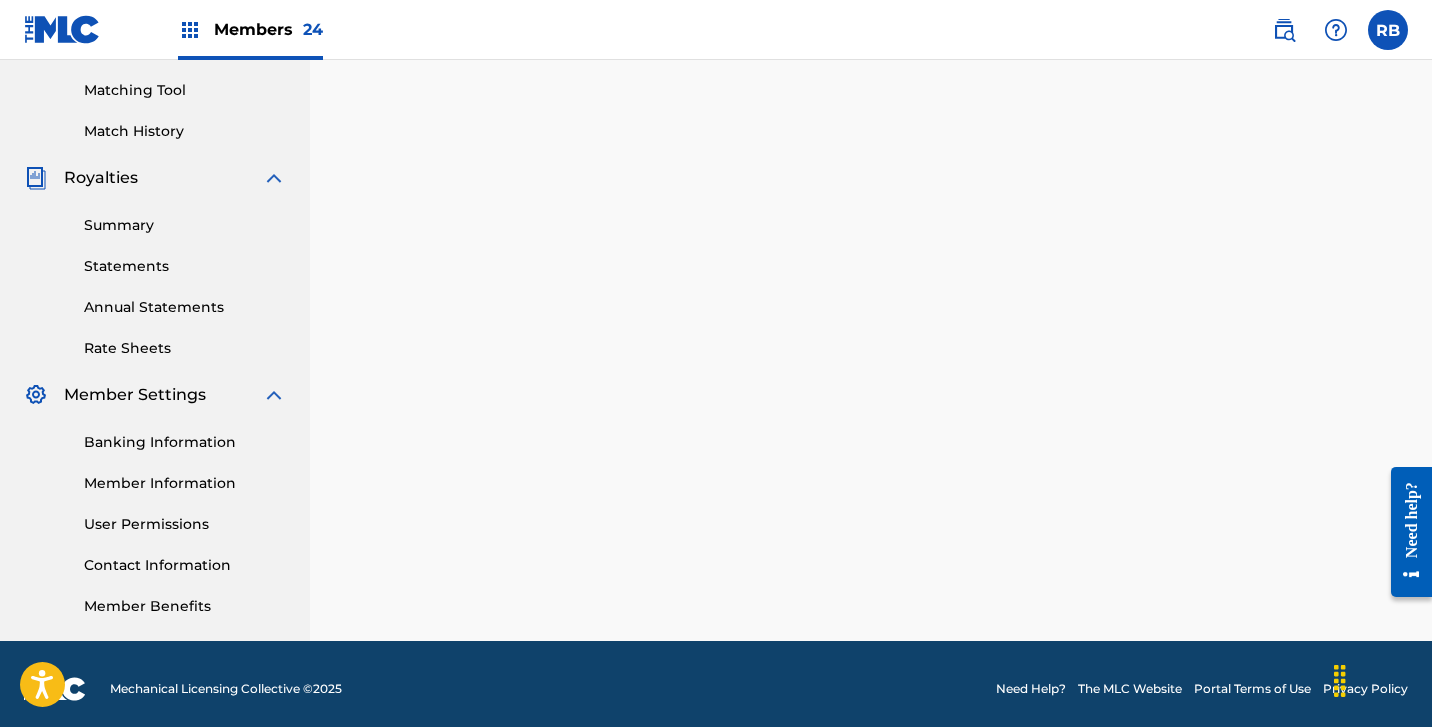 scroll, scrollTop: 0, scrollLeft: 0, axis: both 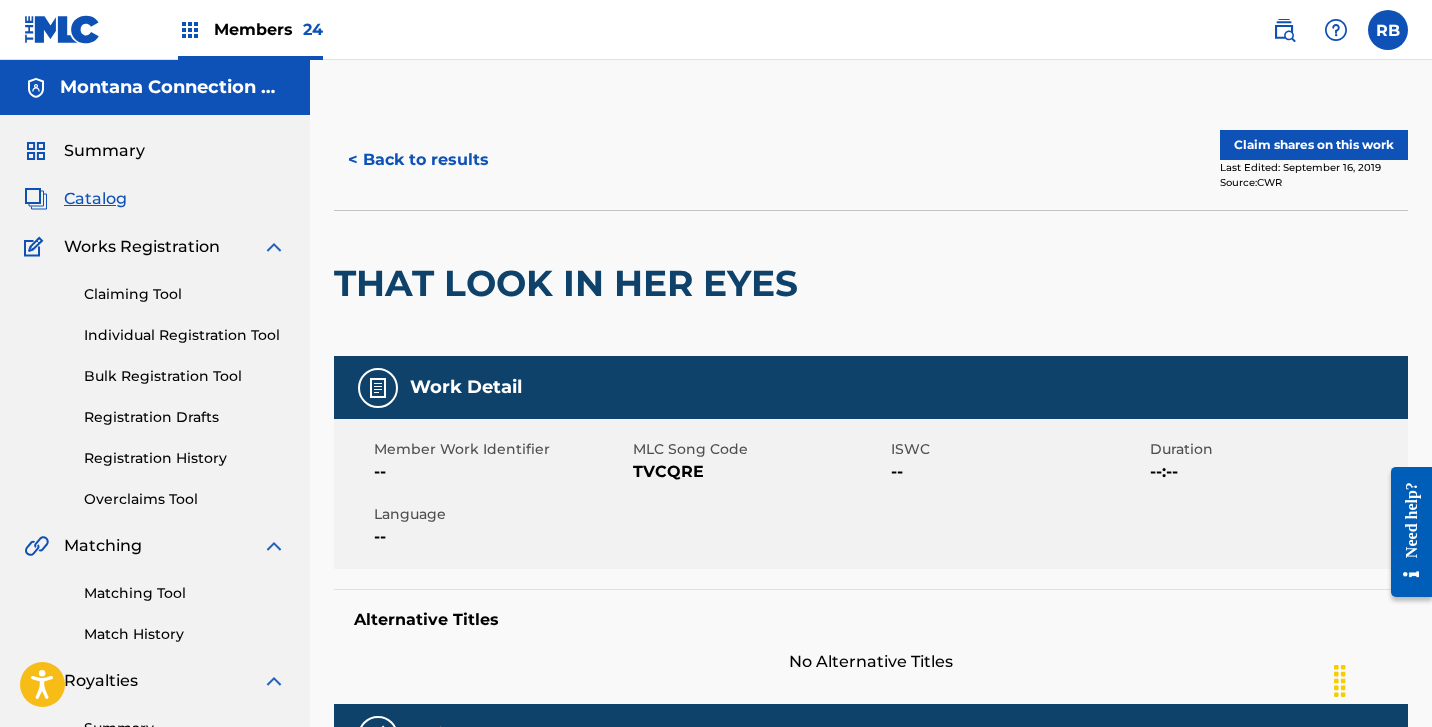 click on "Claim shares on this work" at bounding box center (1314, 145) 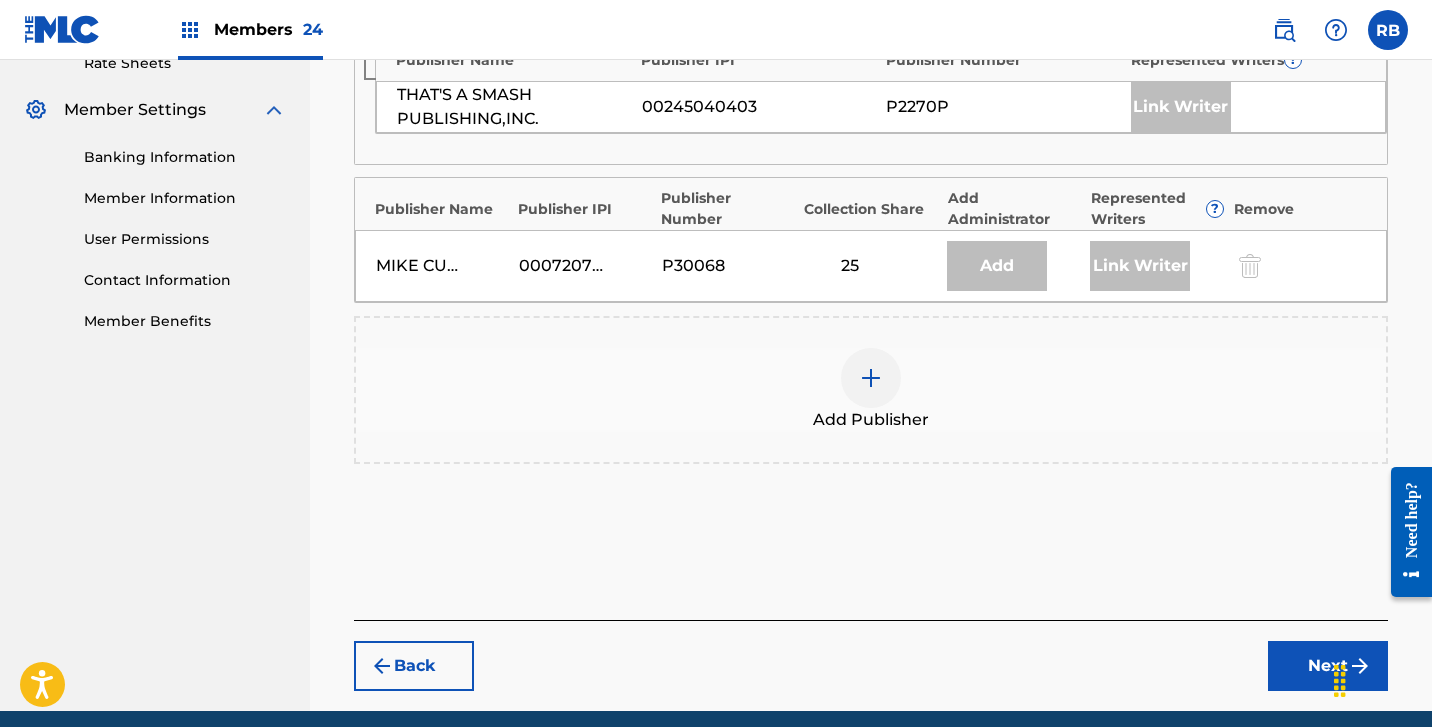 scroll, scrollTop: 808, scrollLeft: 0, axis: vertical 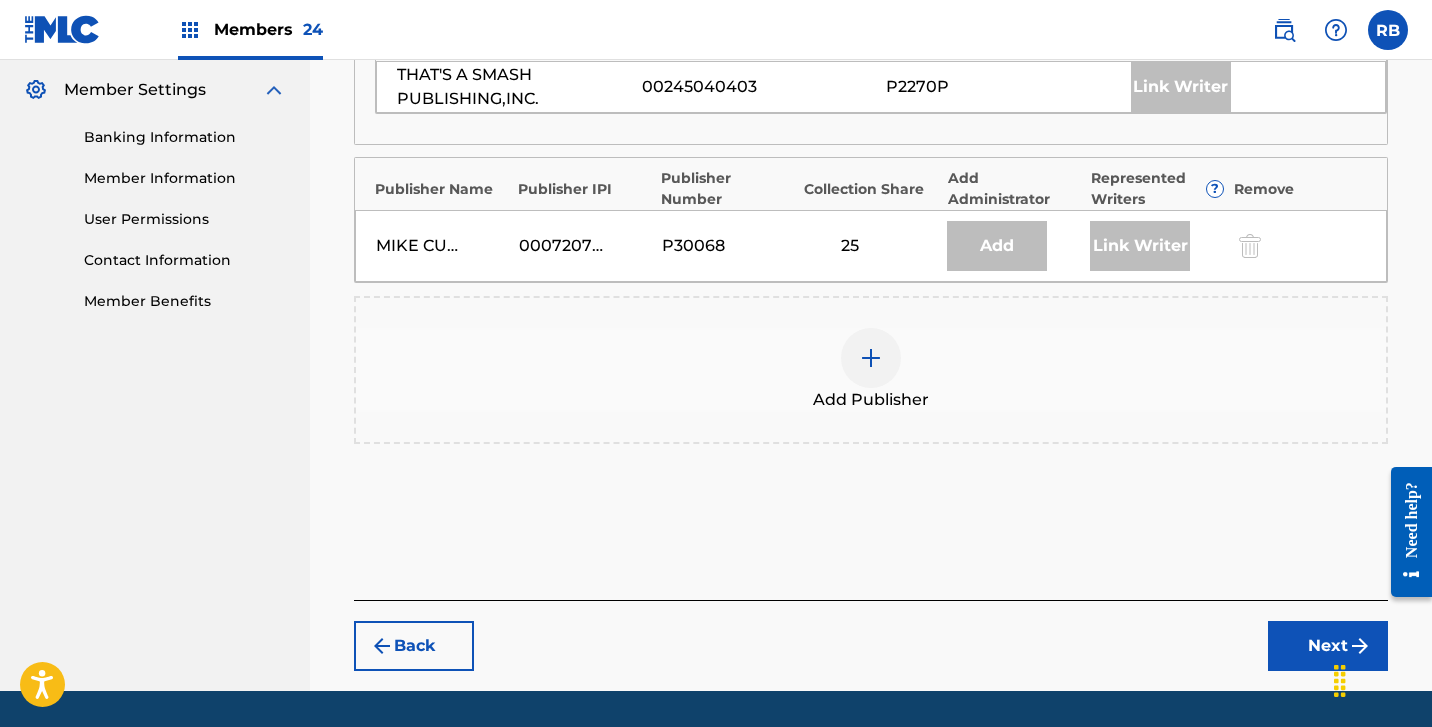 click at bounding box center (871, 358) 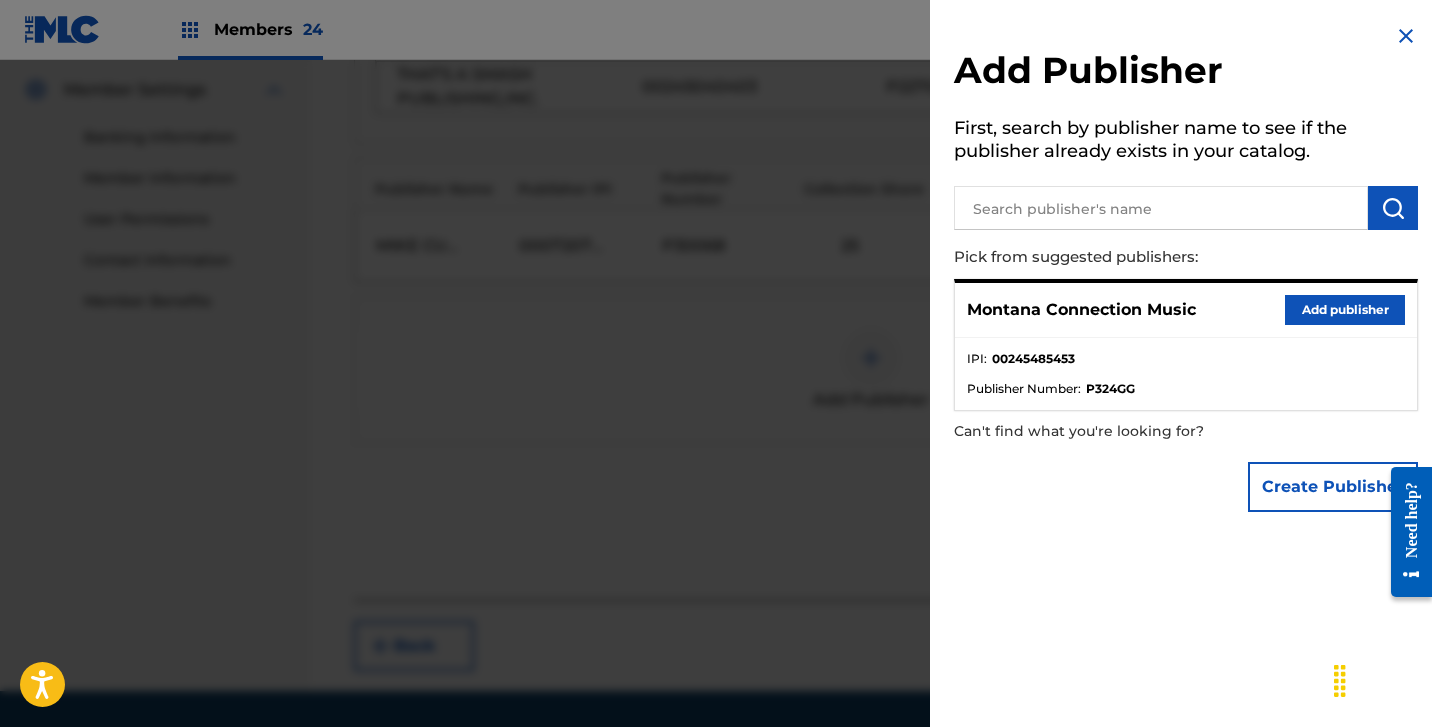 click on "Add publisher" at bounding box center [1345, 310] 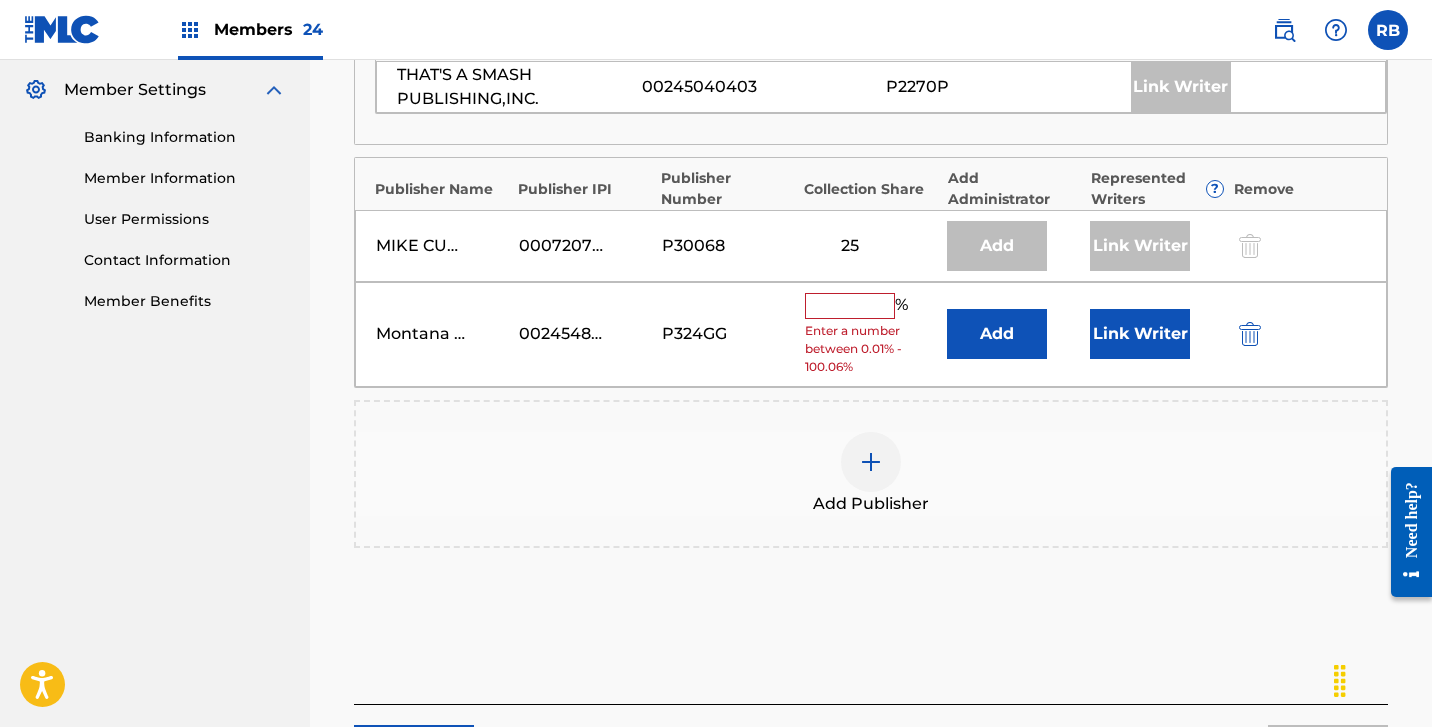 click at bounding box center (850, 306) 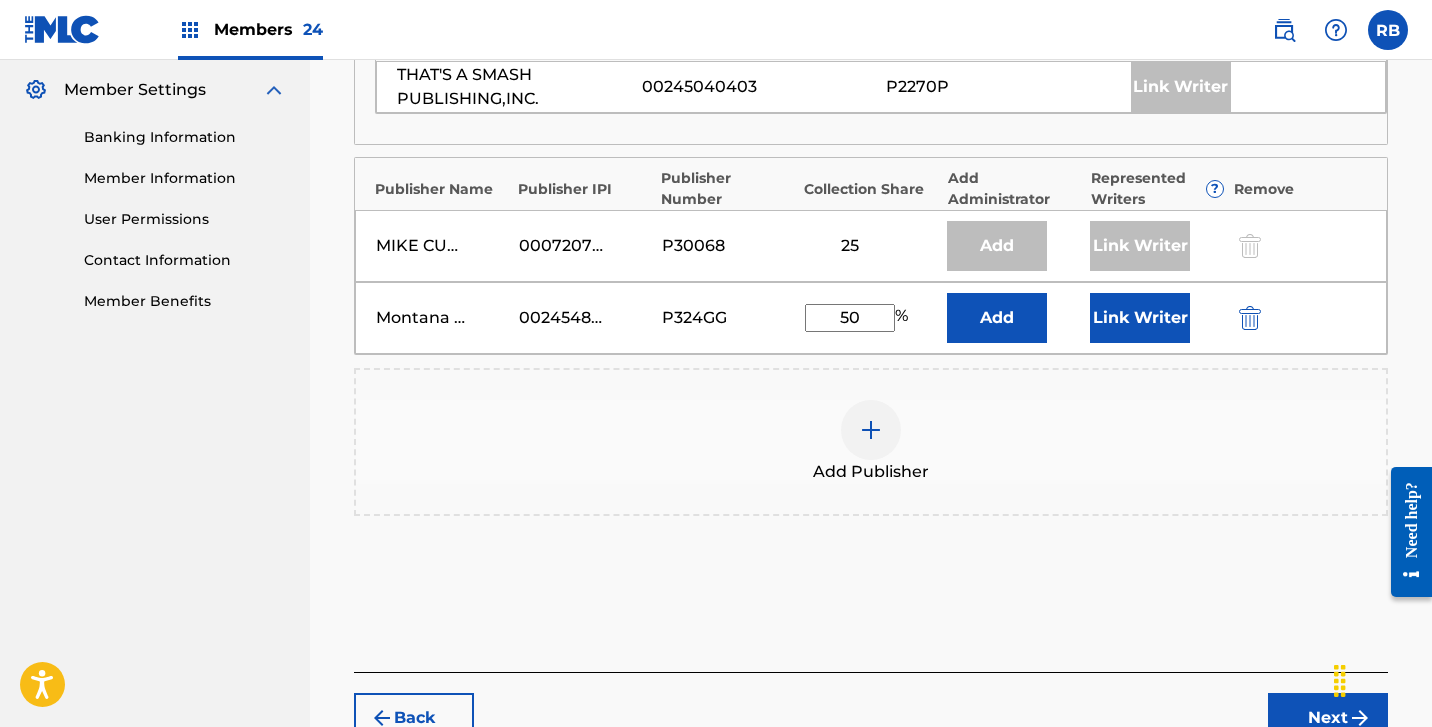 type on "50" 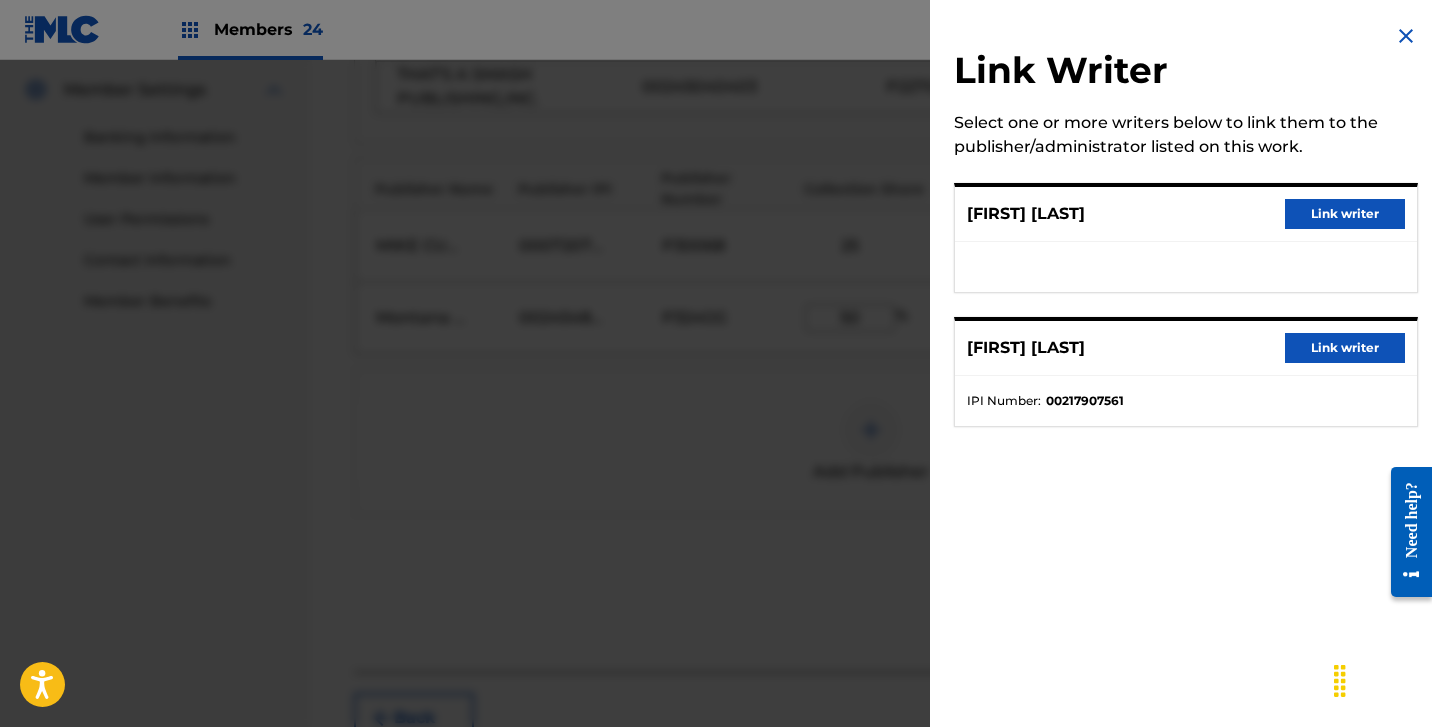 click on "Link writer" at bounding box center (1345, 214) 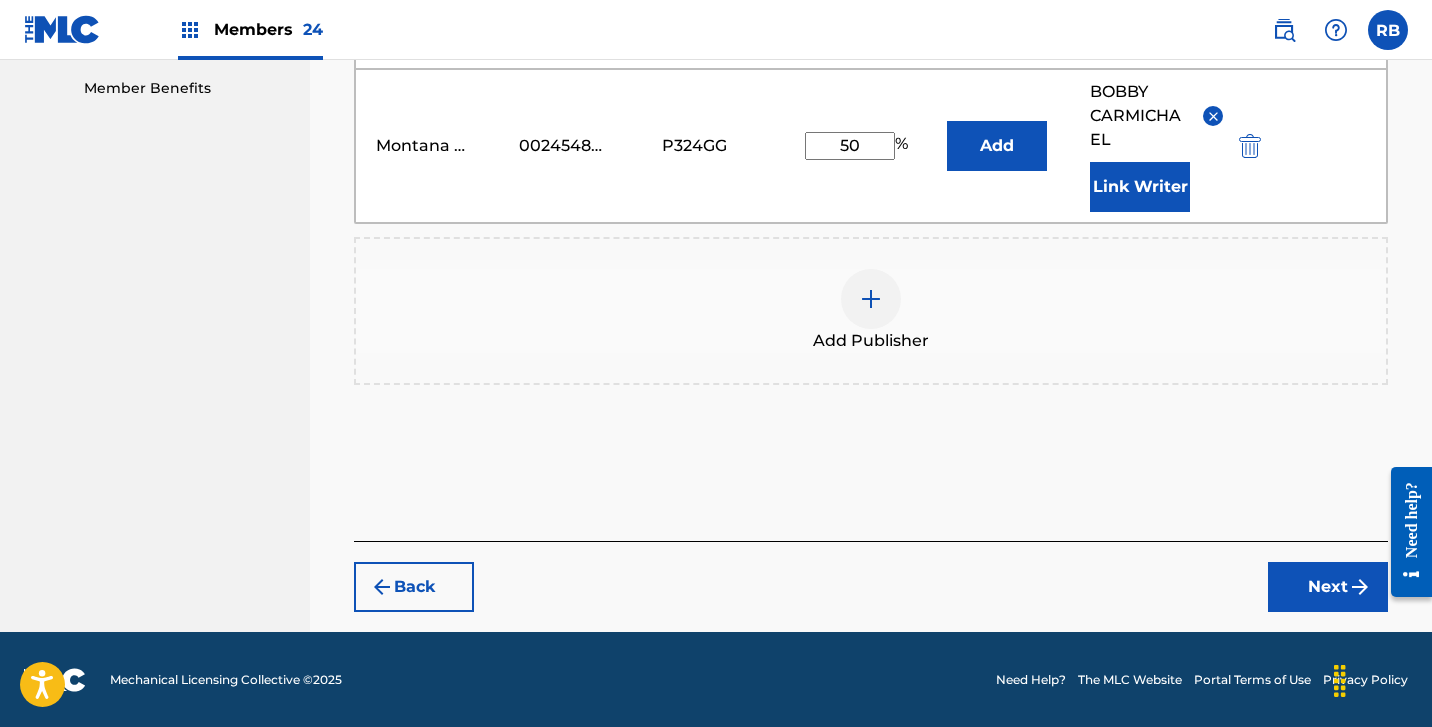 click on "Next" at bounding box center [1328, 587] 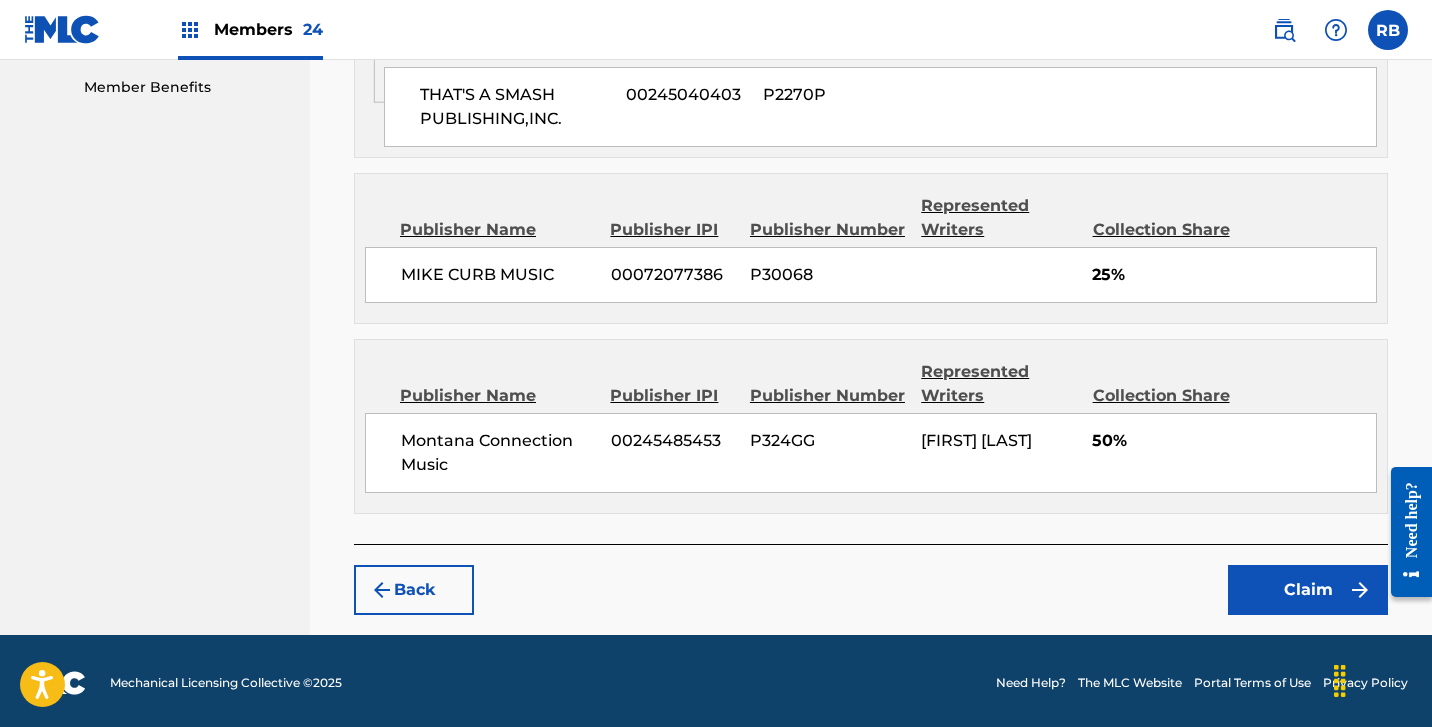 scroll, scrollTop: 1021, scrollLeft: 0, axis: vertical 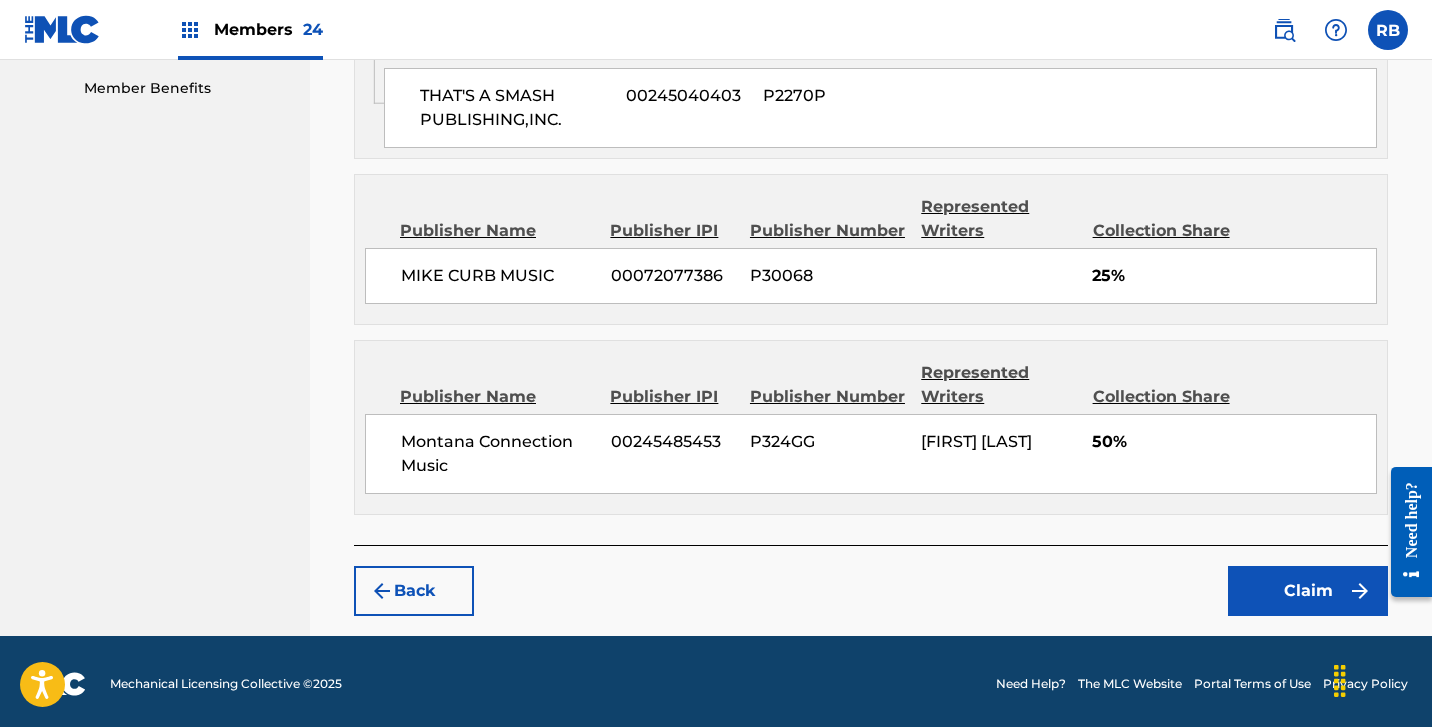 click on "Claim" at bounding box center (1308, 591) 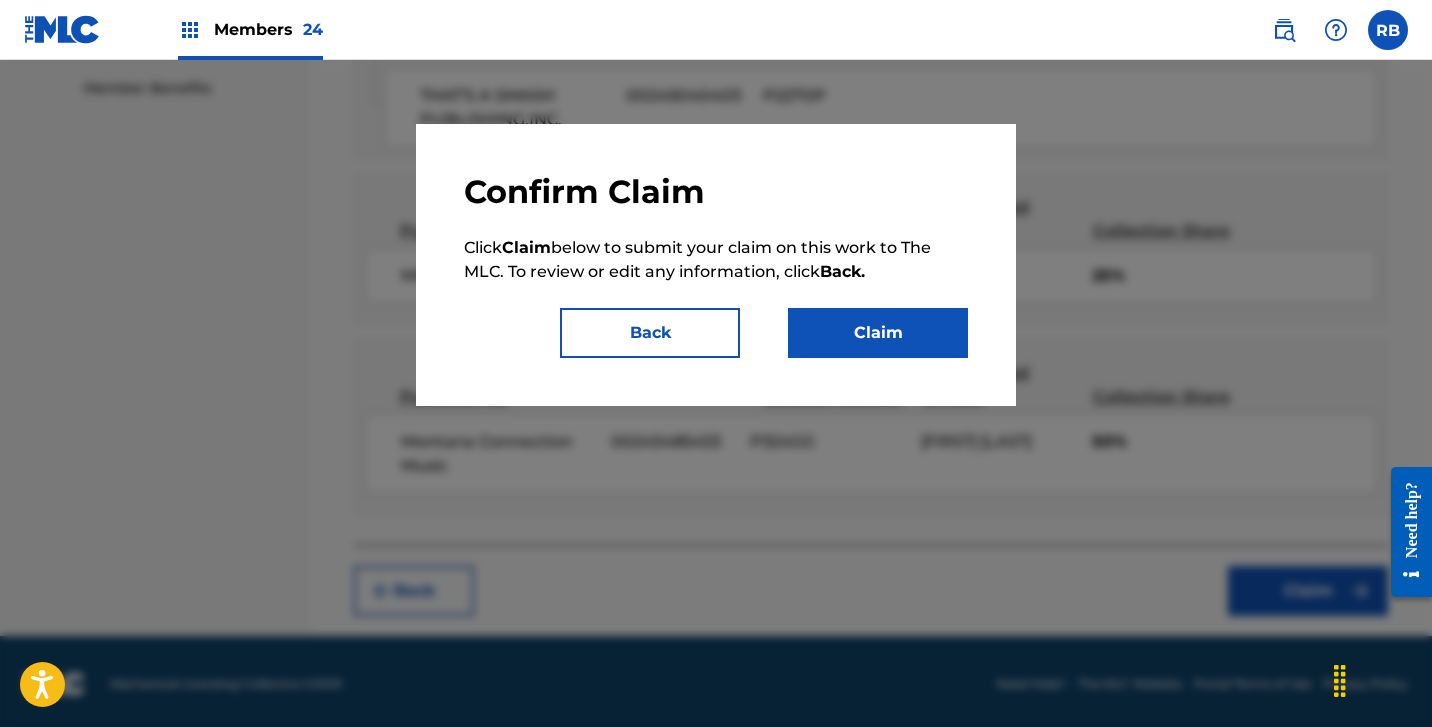 click on "Claim" at bounding box center [878, 333] 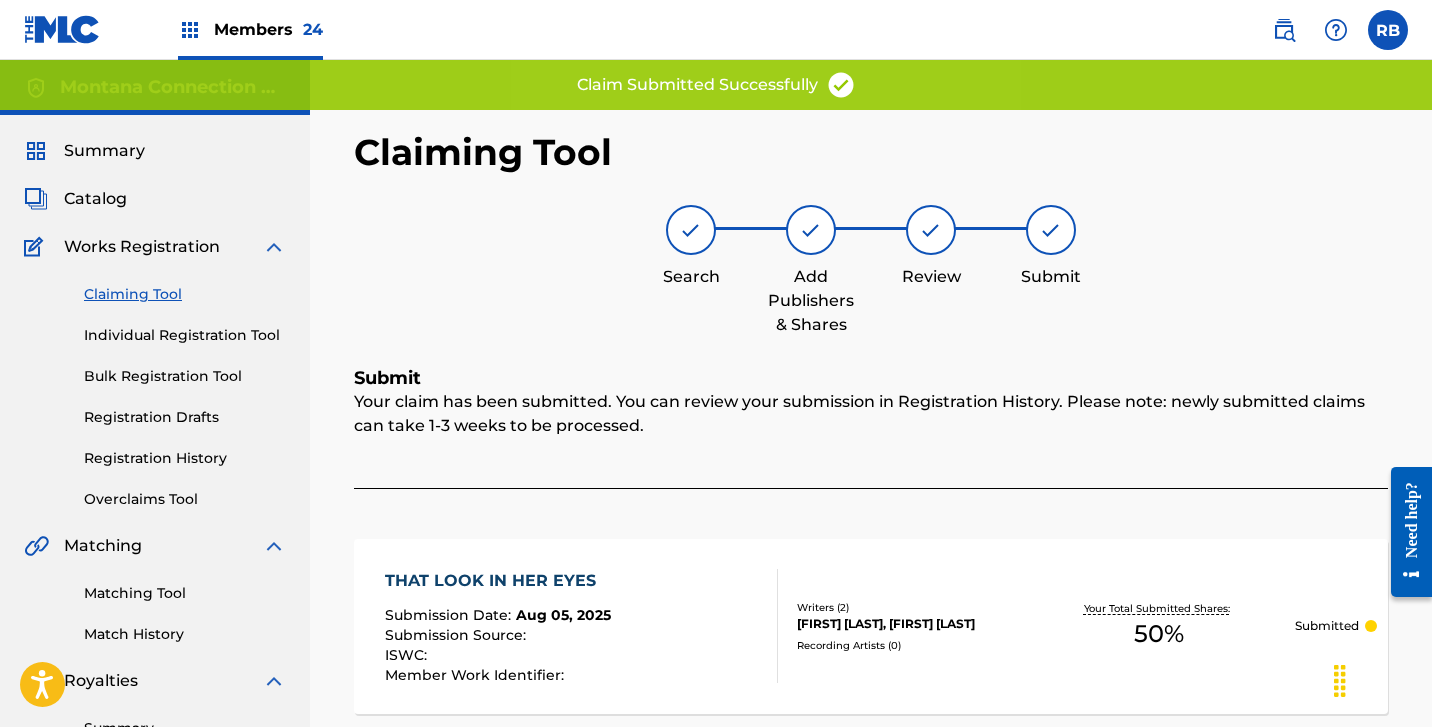 scroll, scrollTop: 0, scrollLeft: 0, axis: both 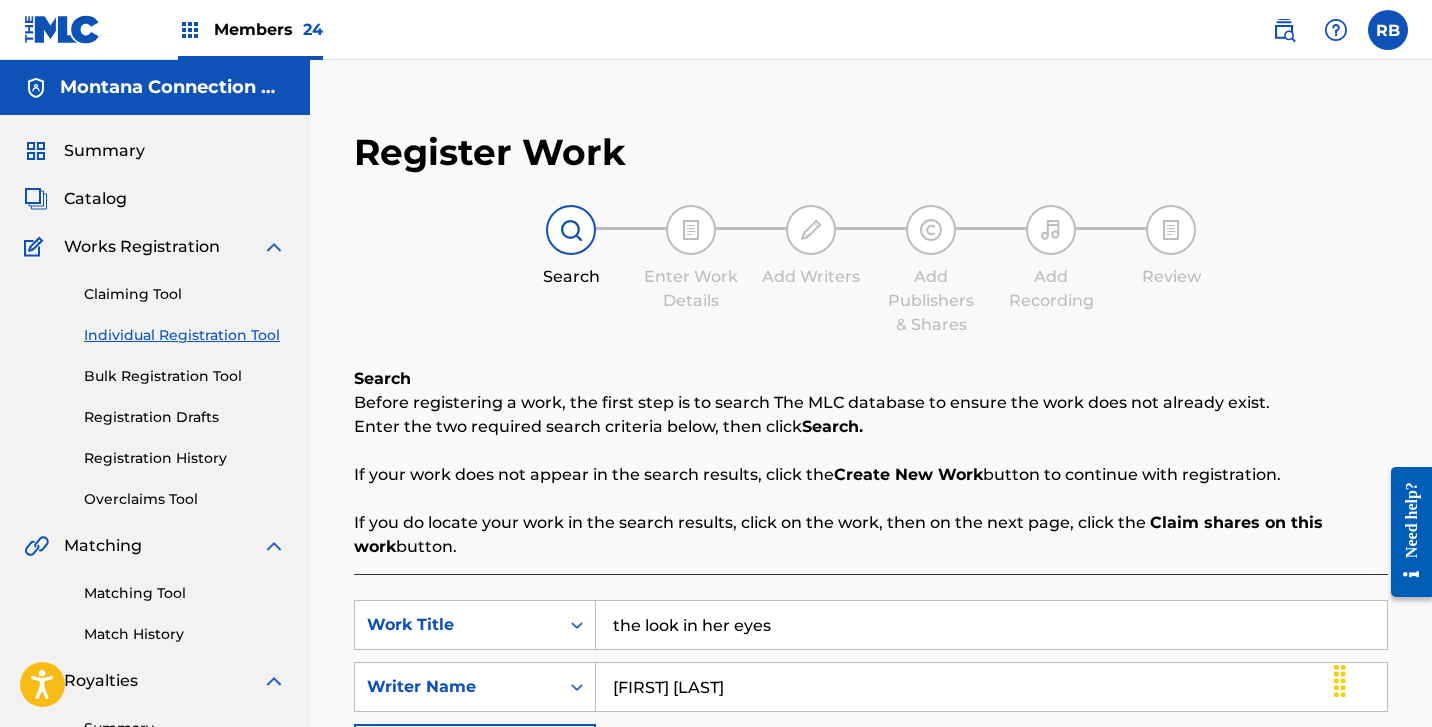 drag, startPoint x: 812, startPoint y: 637, endPoint x: 497, endPoint y: 589, distance: 318.63617 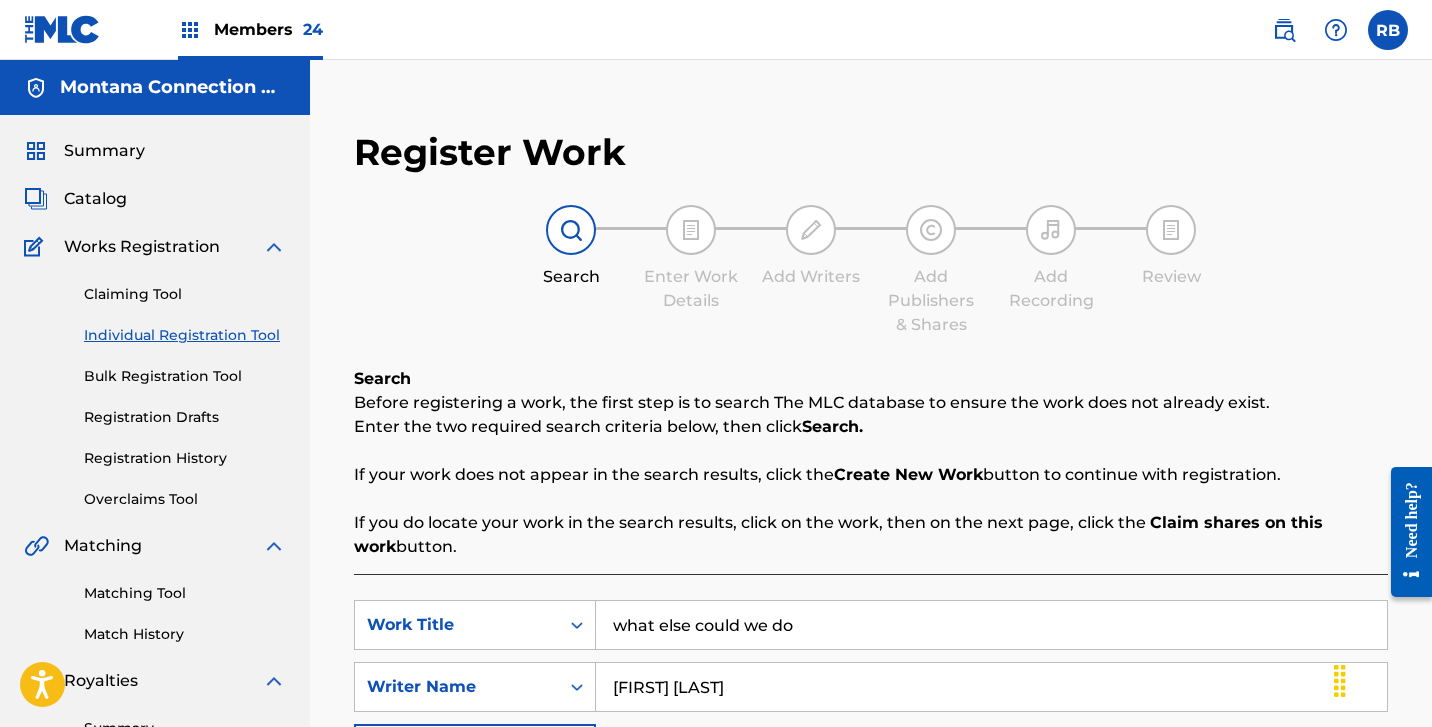 type on "what else could we do" 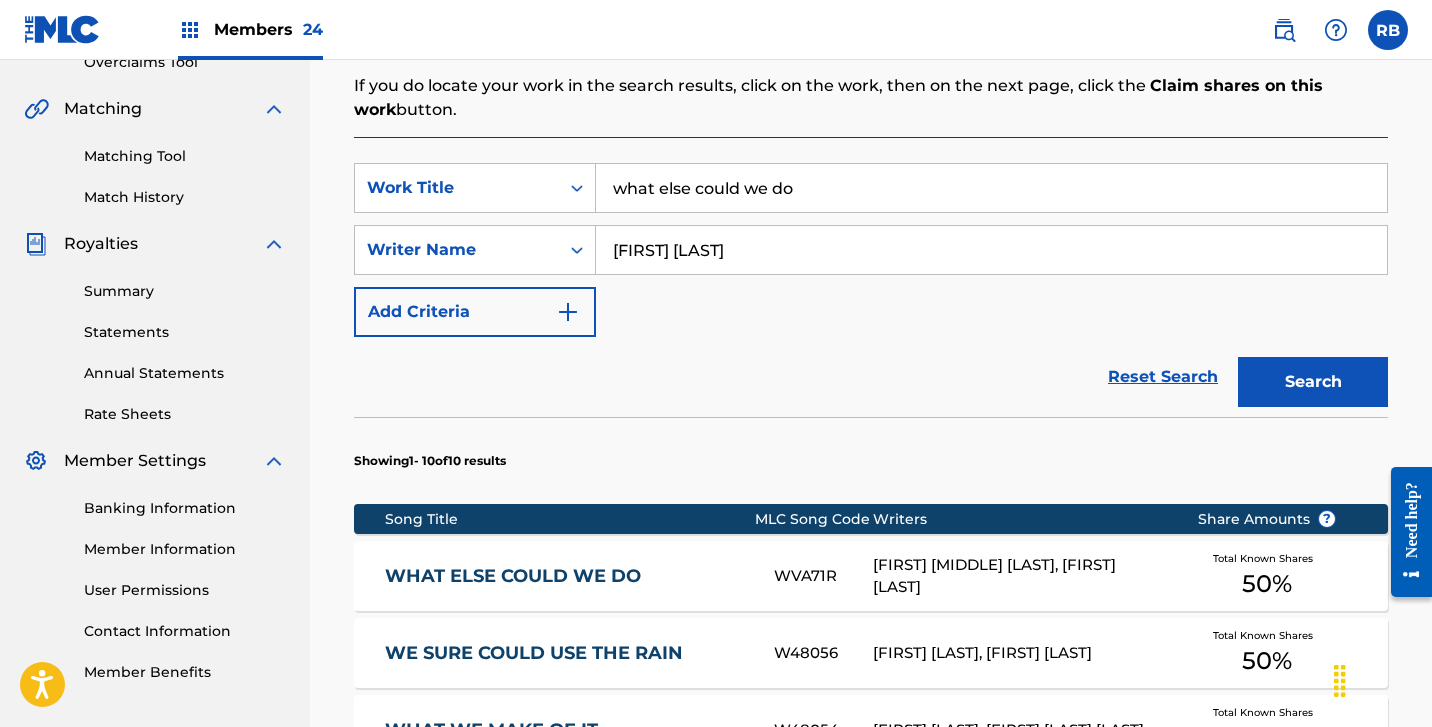 scroll, scrollTop: 440, scrollLeft: 0, axis: vertical 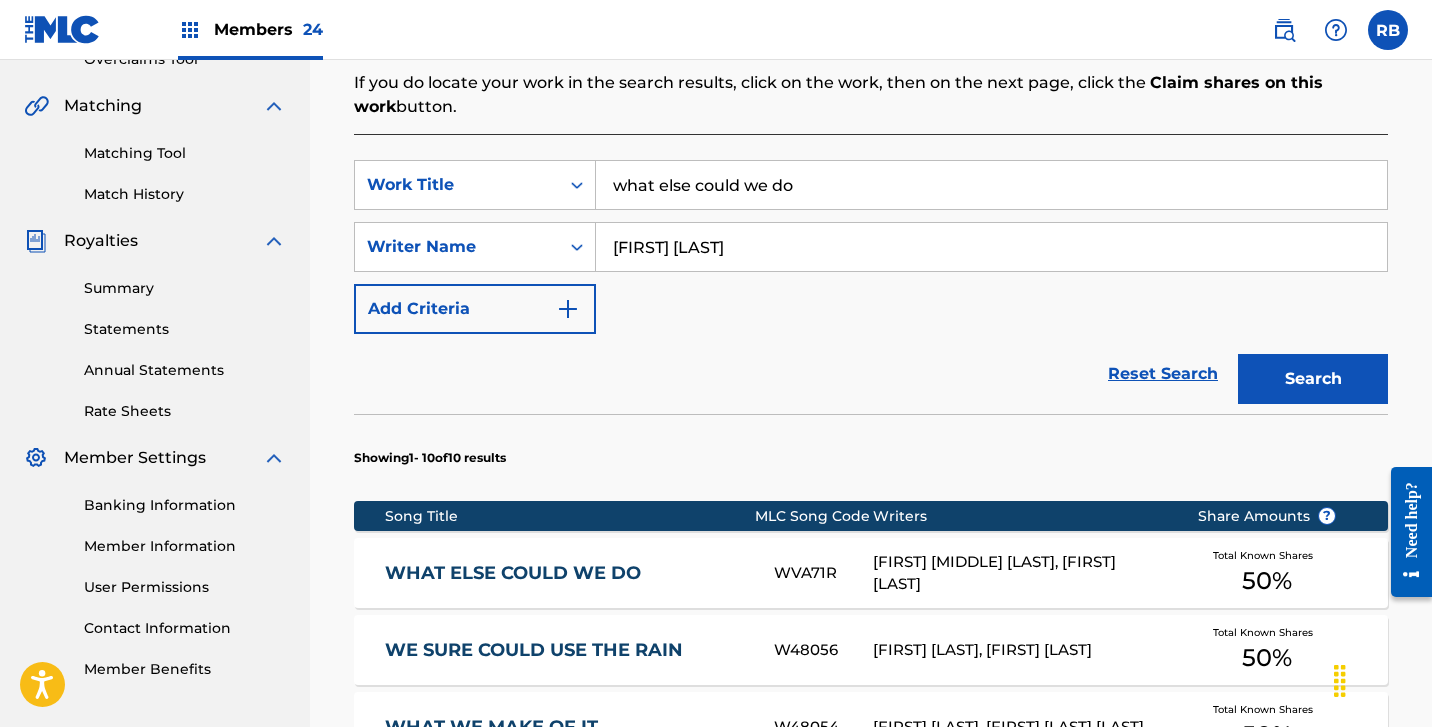 click on "WHAT ELSE COULD WE DO" at bounding box center [566, 573] 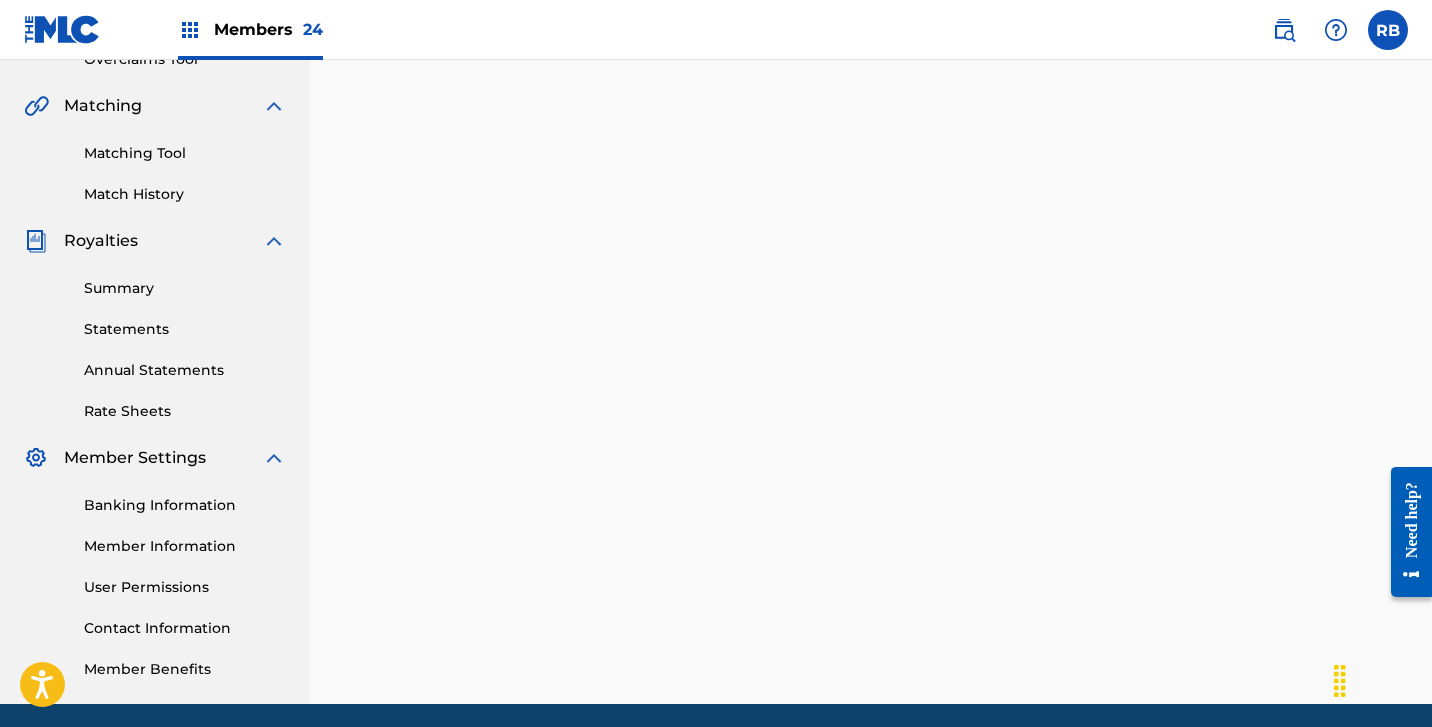 scroll, scrollTop: 0, scrollLeft: 0, axis: both 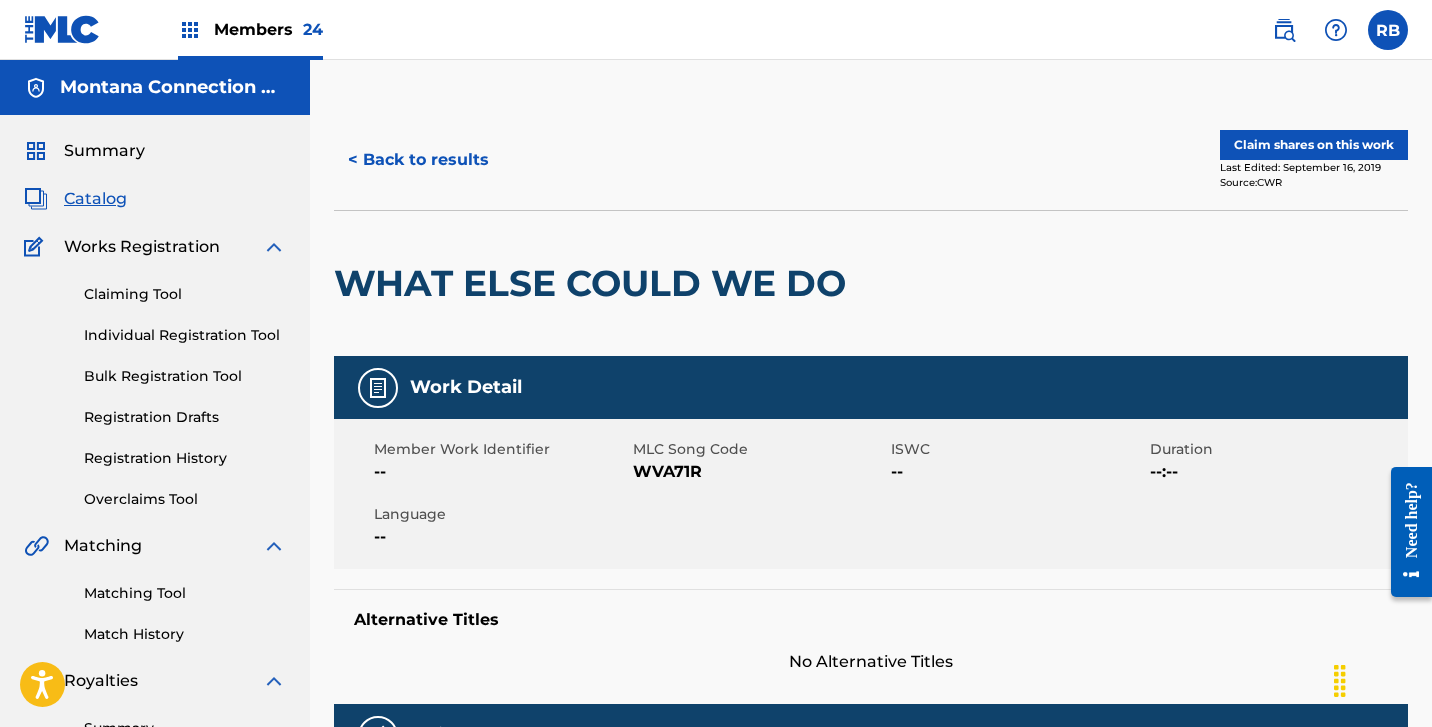 click on "Claim shares on this work" at bounding box center (1314, 145) 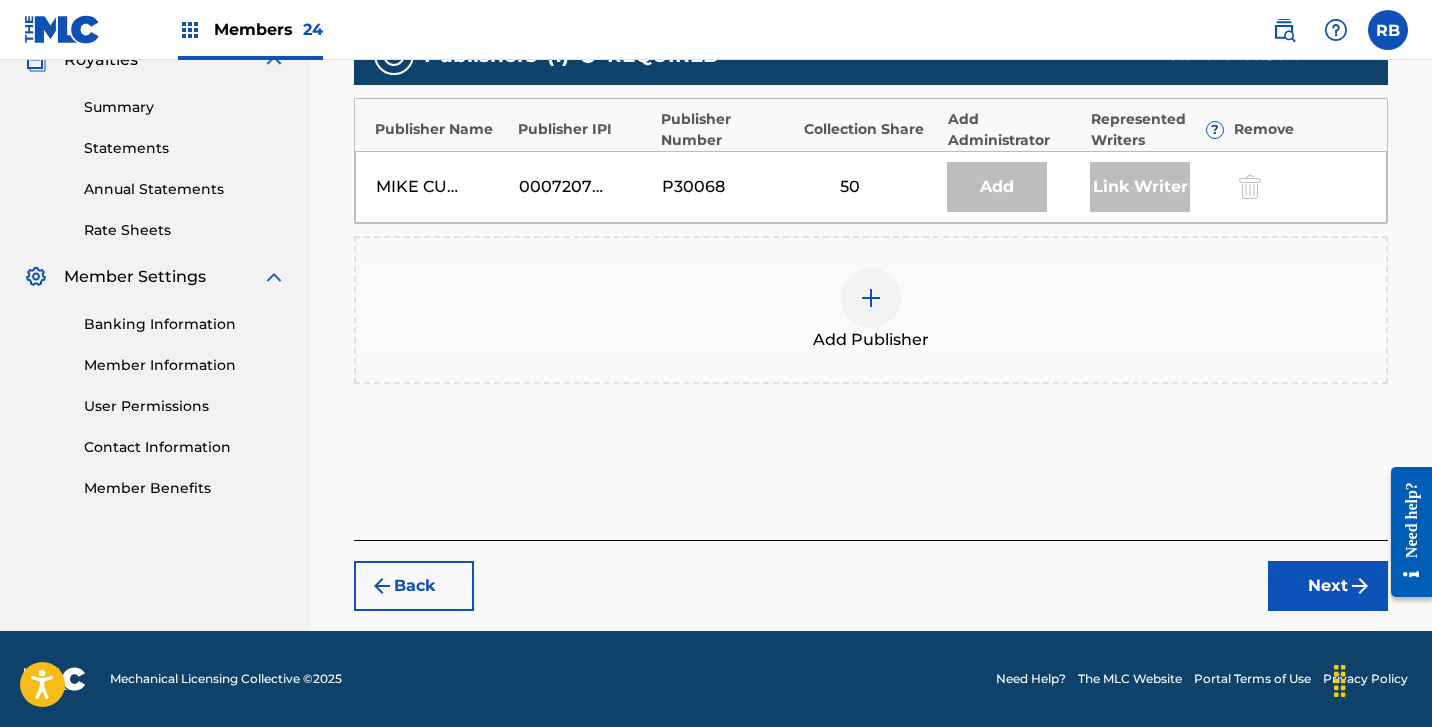 scroll, scrollTop: 621, scrollLeft: 0, axis: vertical 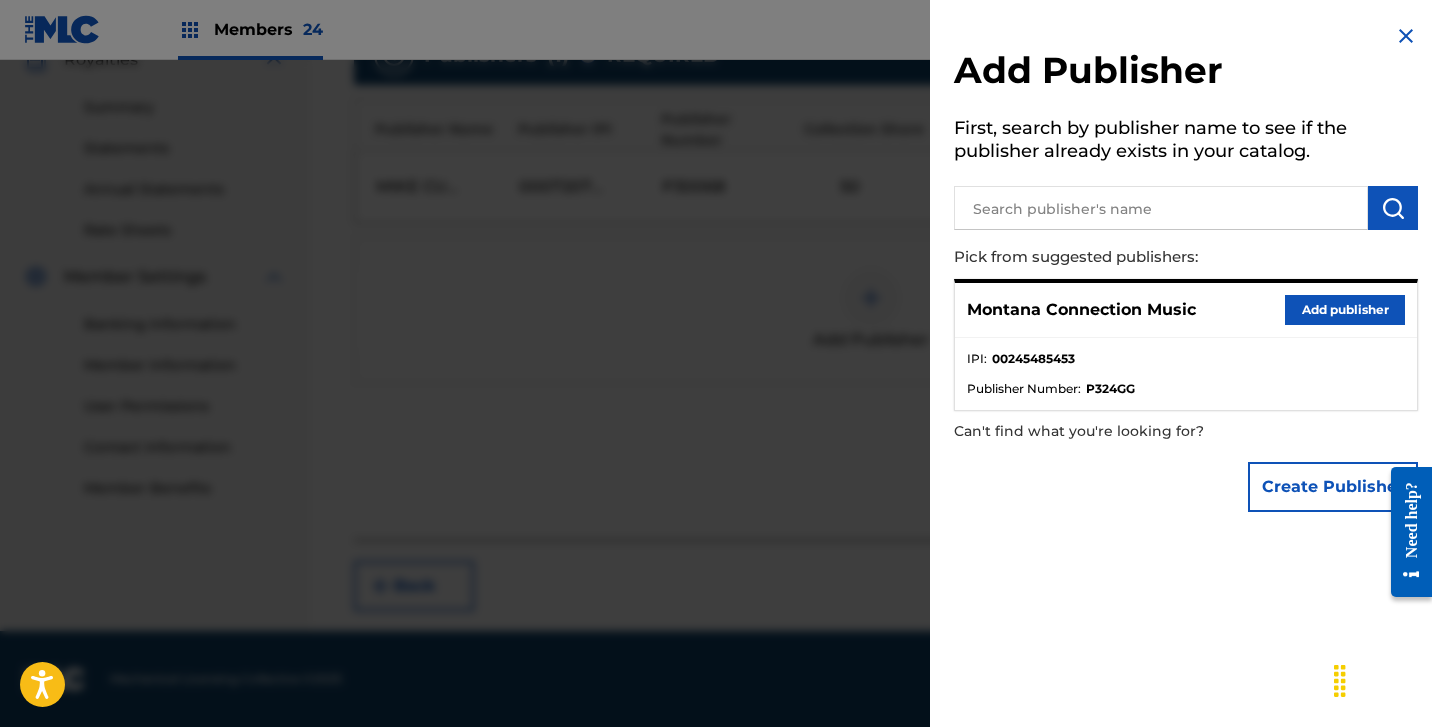 click on "Add publisher" at bounding box center (1345, 310) 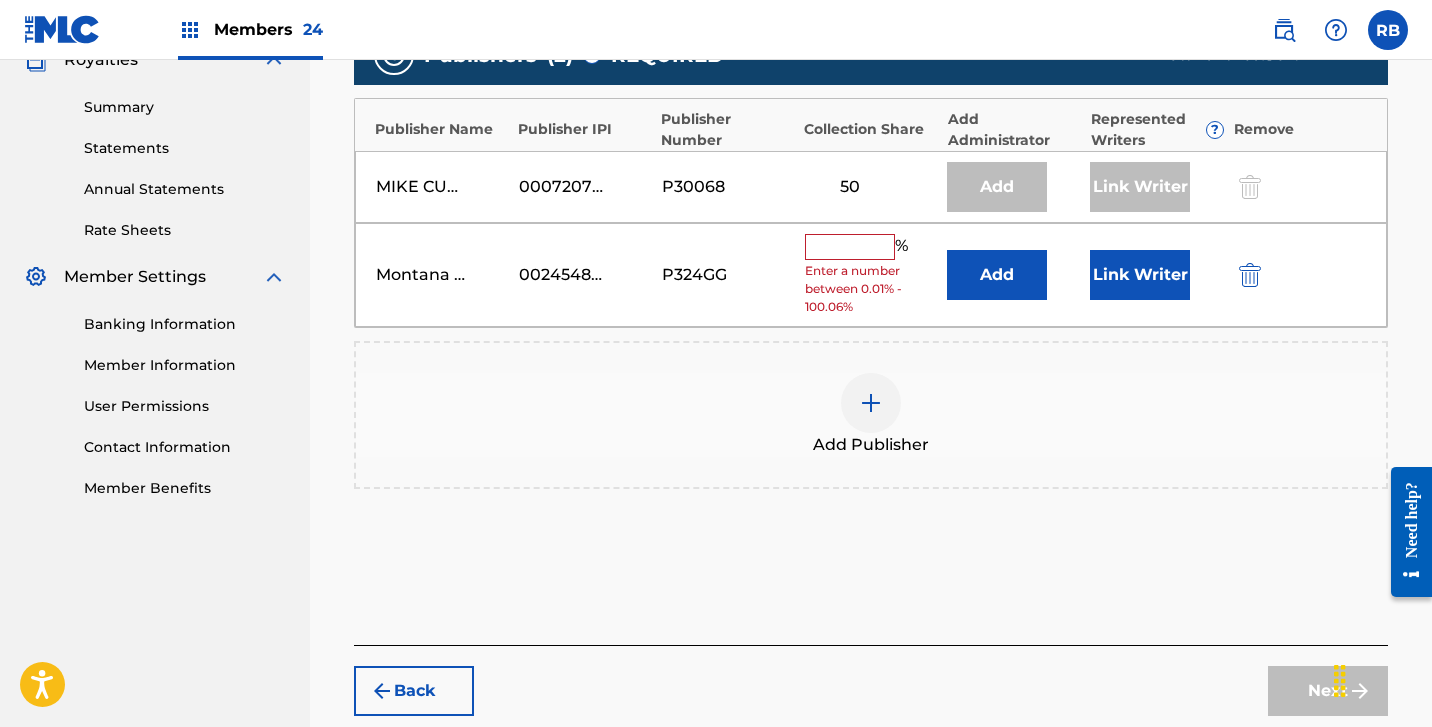 click at bounding box center [850, 247] 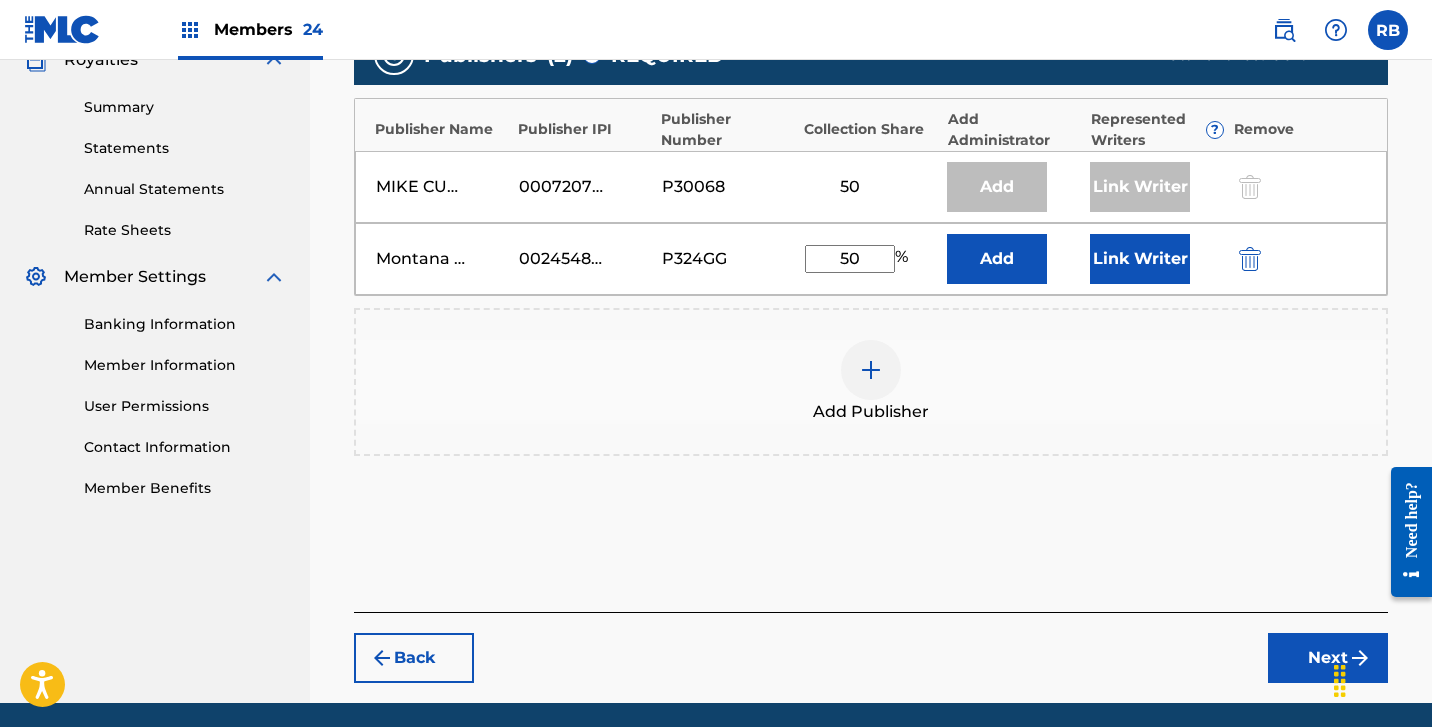 type on "50" 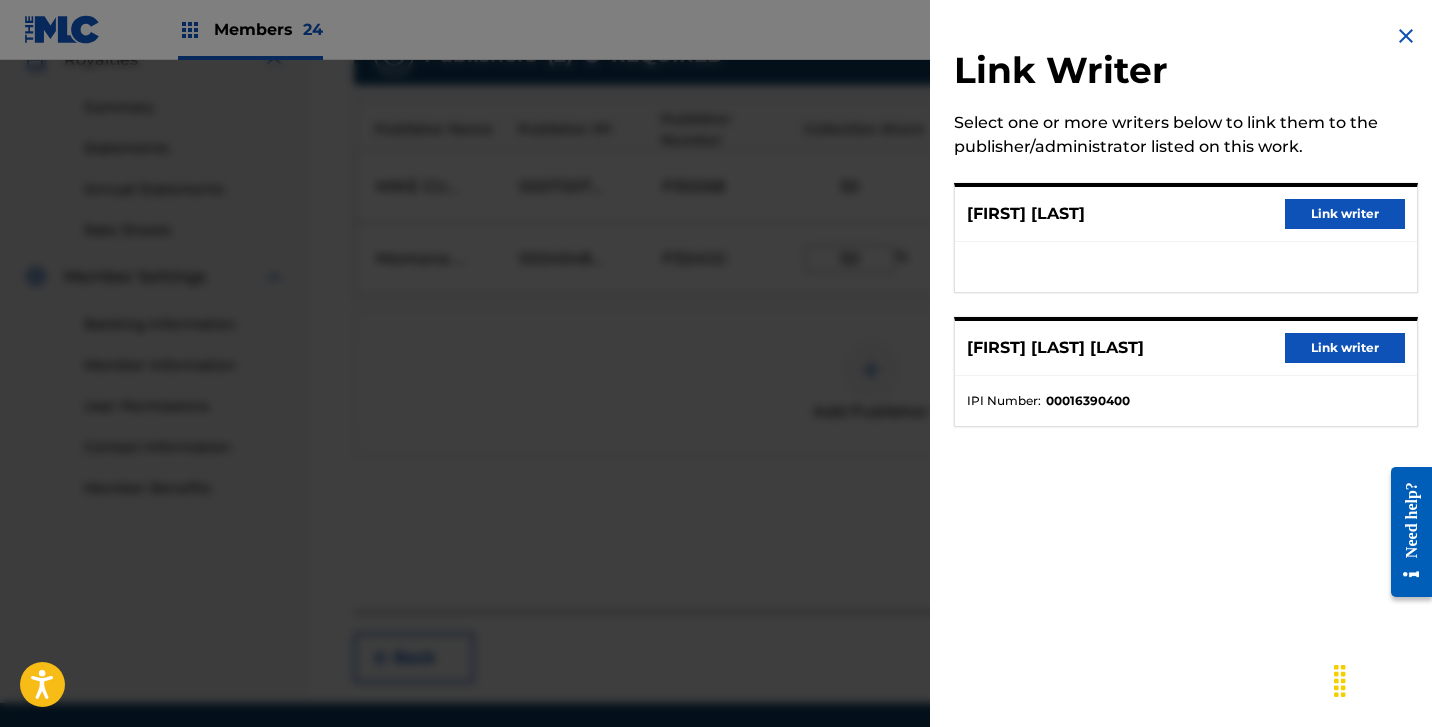 click on "Link writer" at bounding box center (1345, 214) 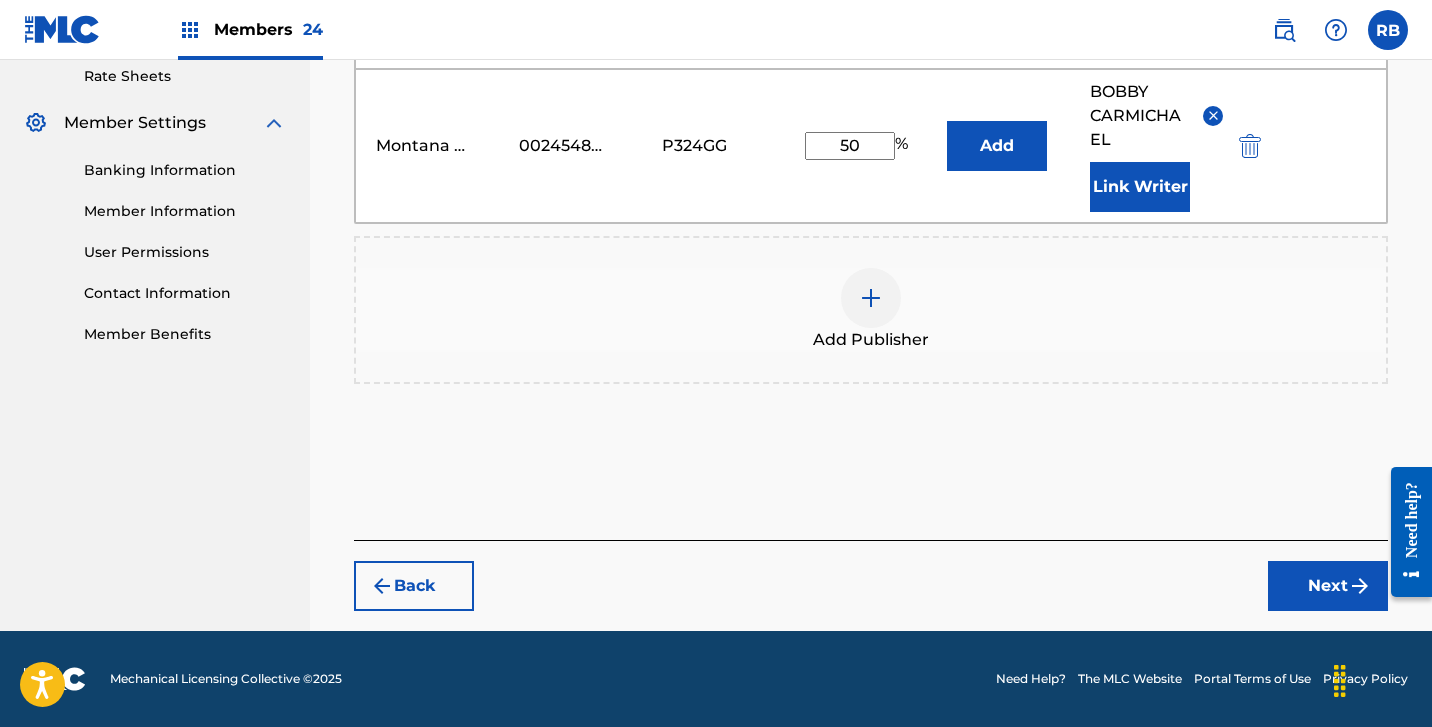 click on "Next" at bounding box center (1328, 586) 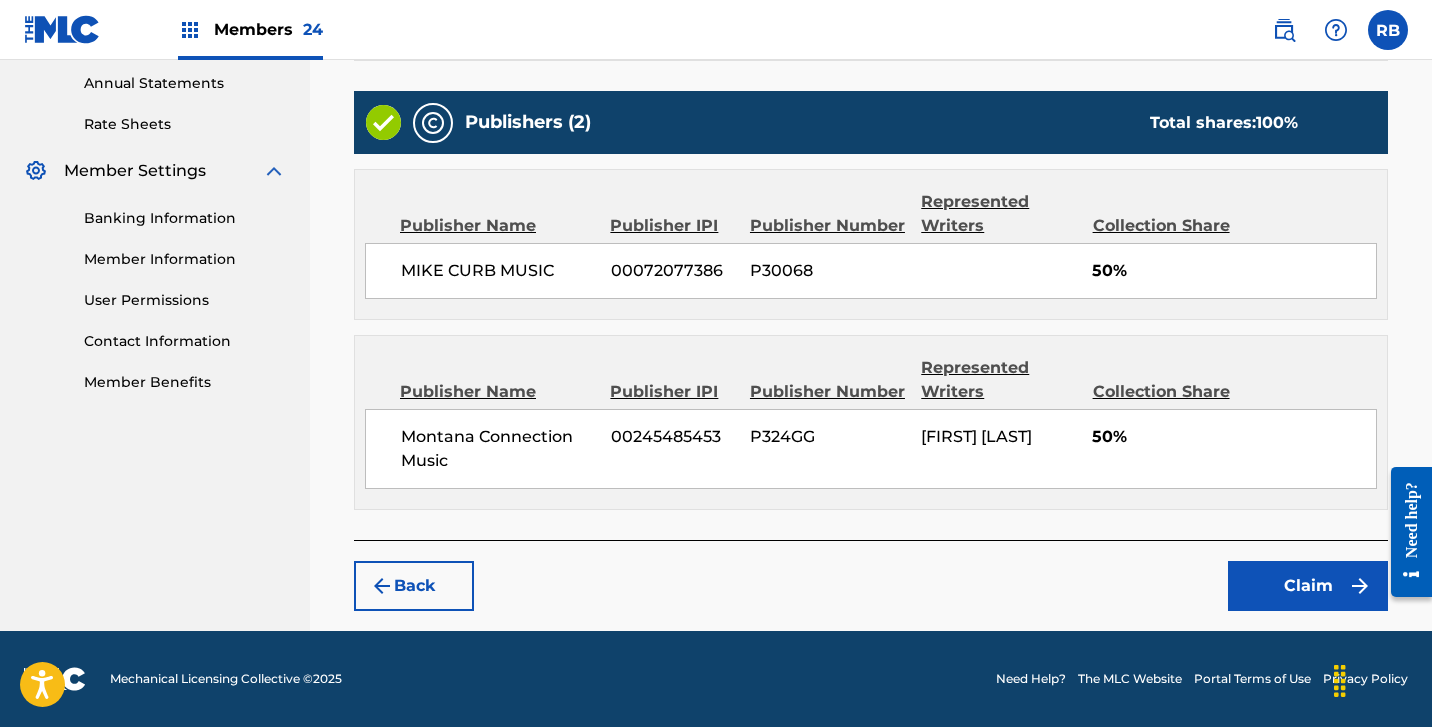 scroll, scrollTop: 724, scrollLeft: 0, axis: vertical 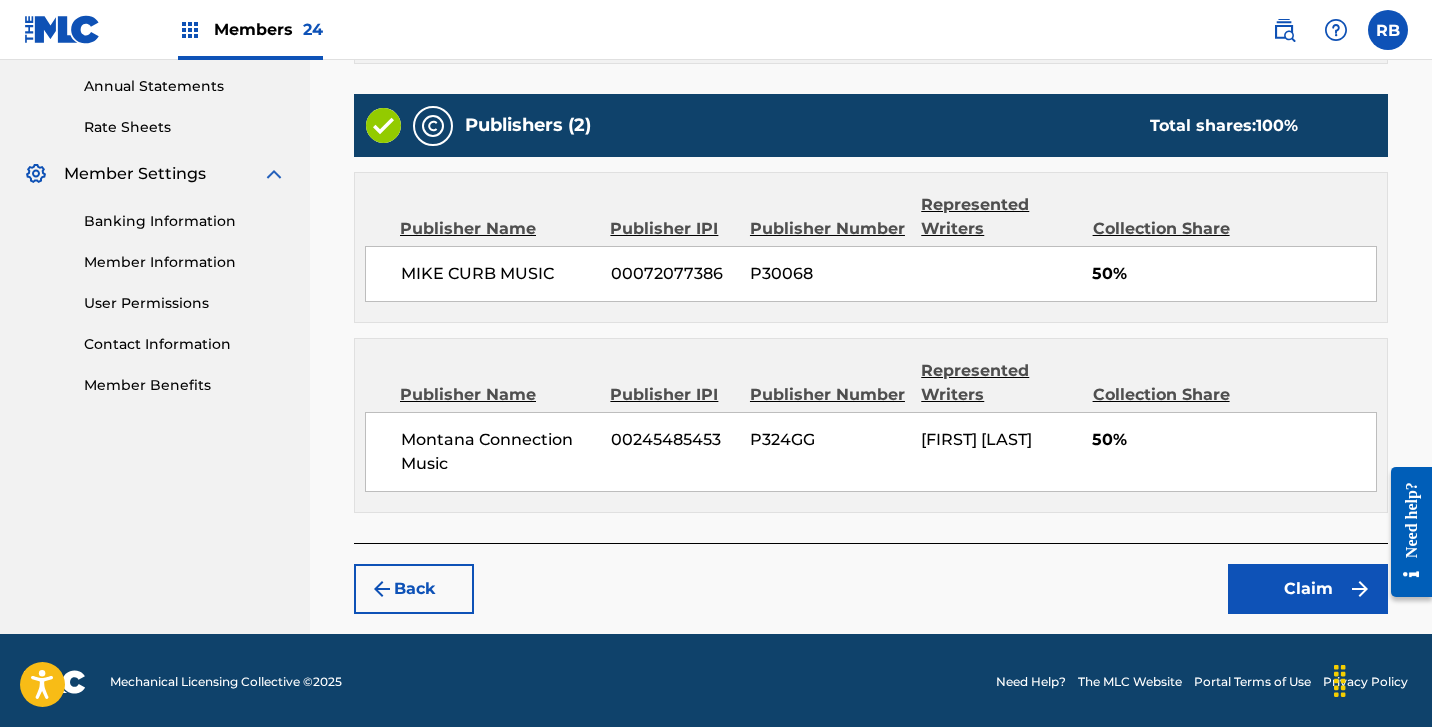 click on "Claim" at bounding box center (1308, 589) 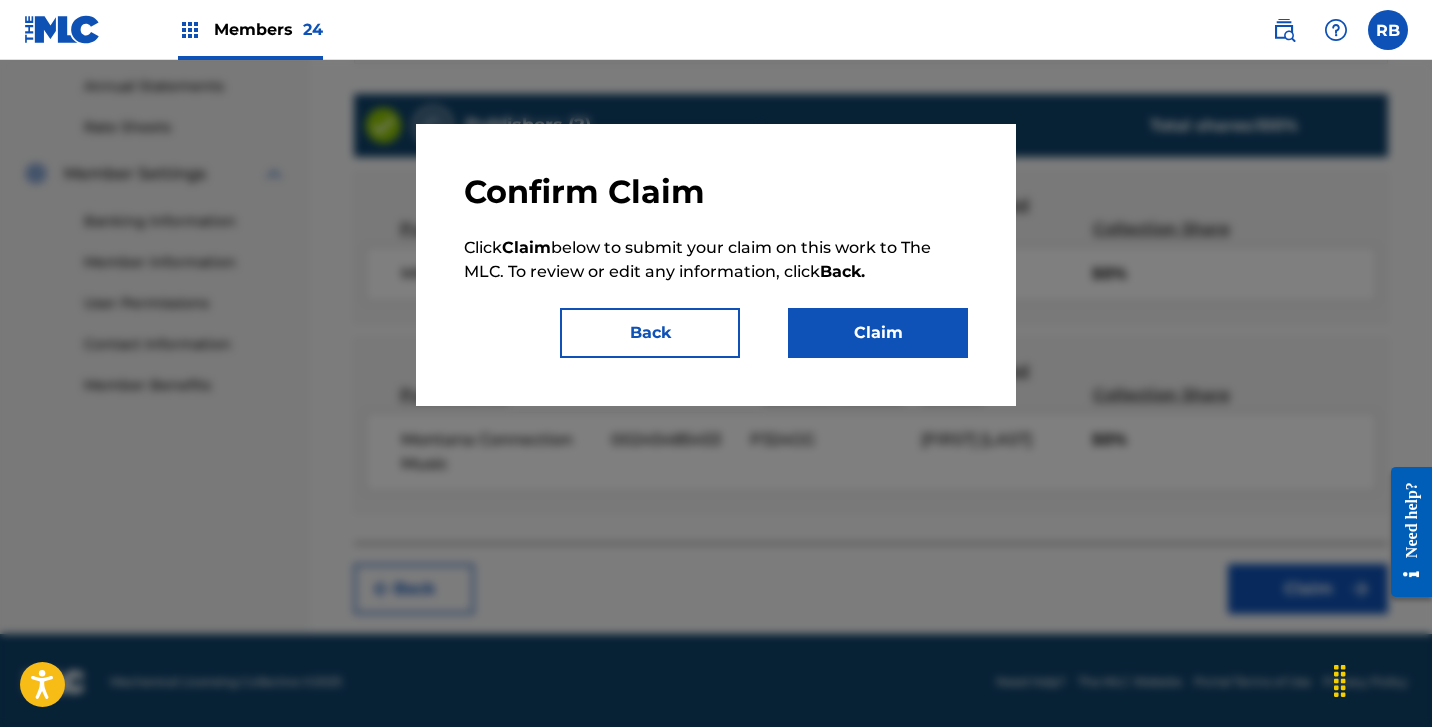 click on "Claim" at bounding box center (878, 333) 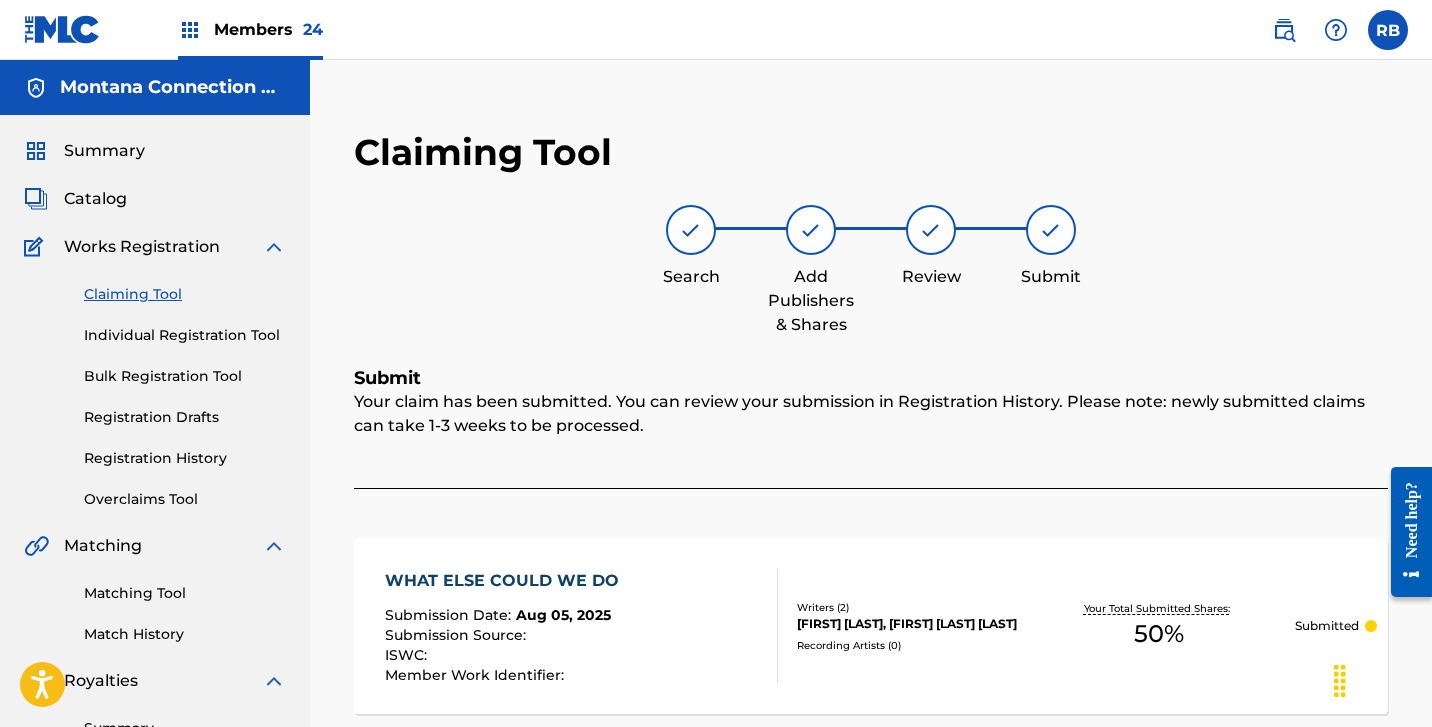 scroll, scrollTop: 0, scrollLeft: 0, axis: both 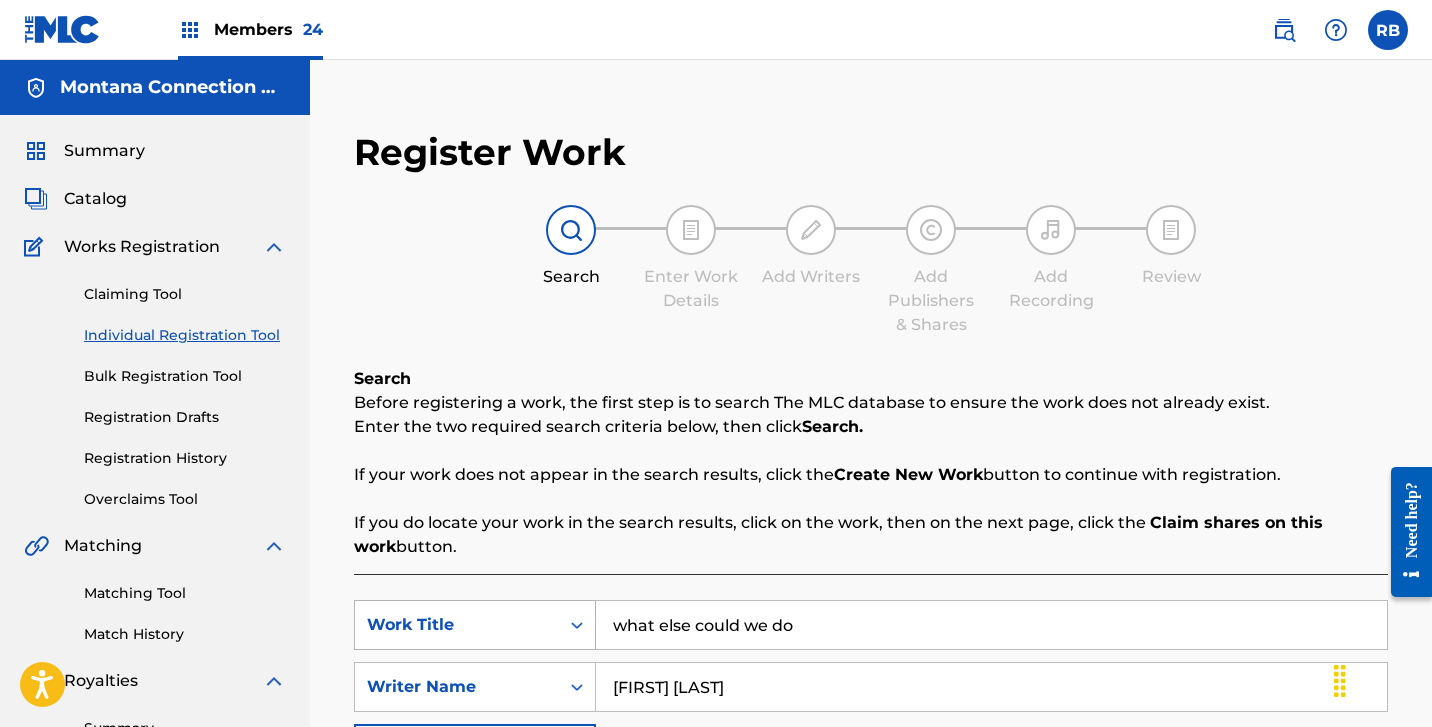 drag, startPoint x: 817, startPoint y: 622, endPoint x: 575, endPoint y: 602, distance: 242.82504 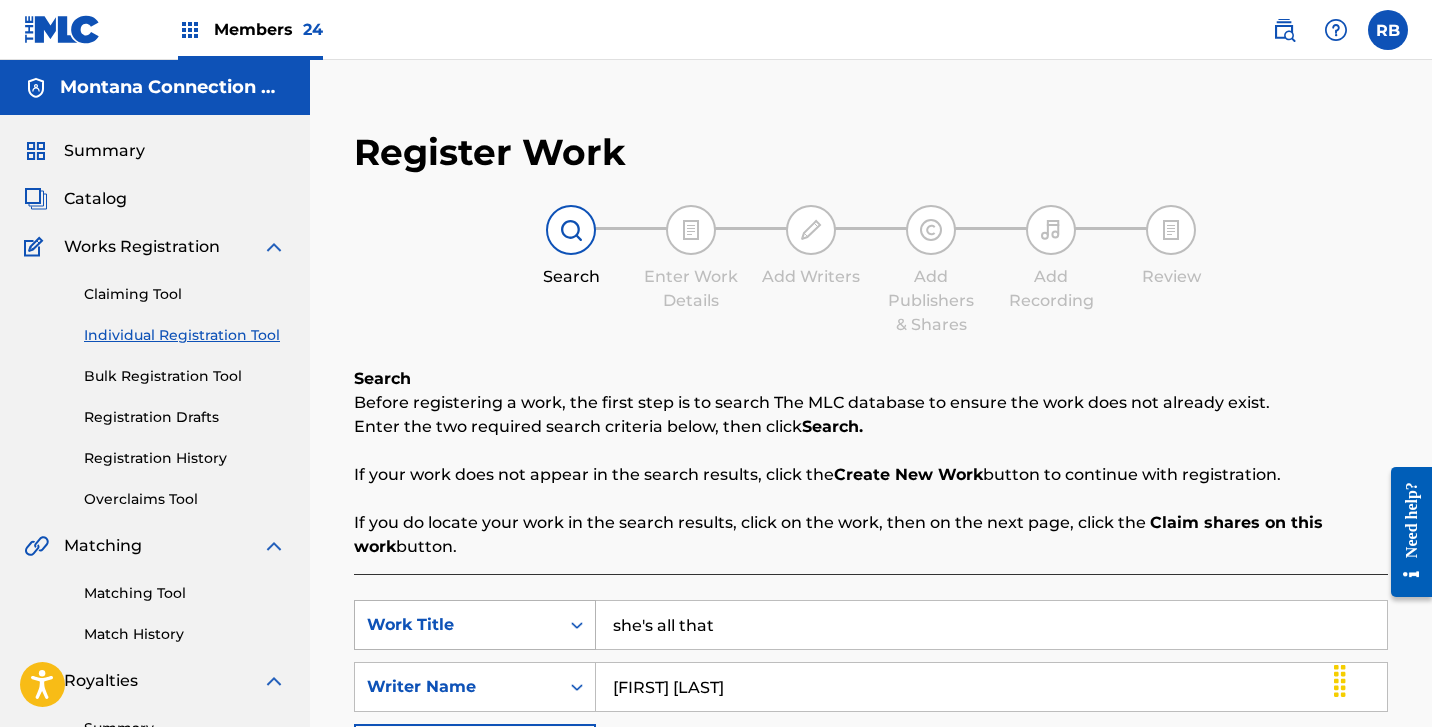 type on "she's all that" 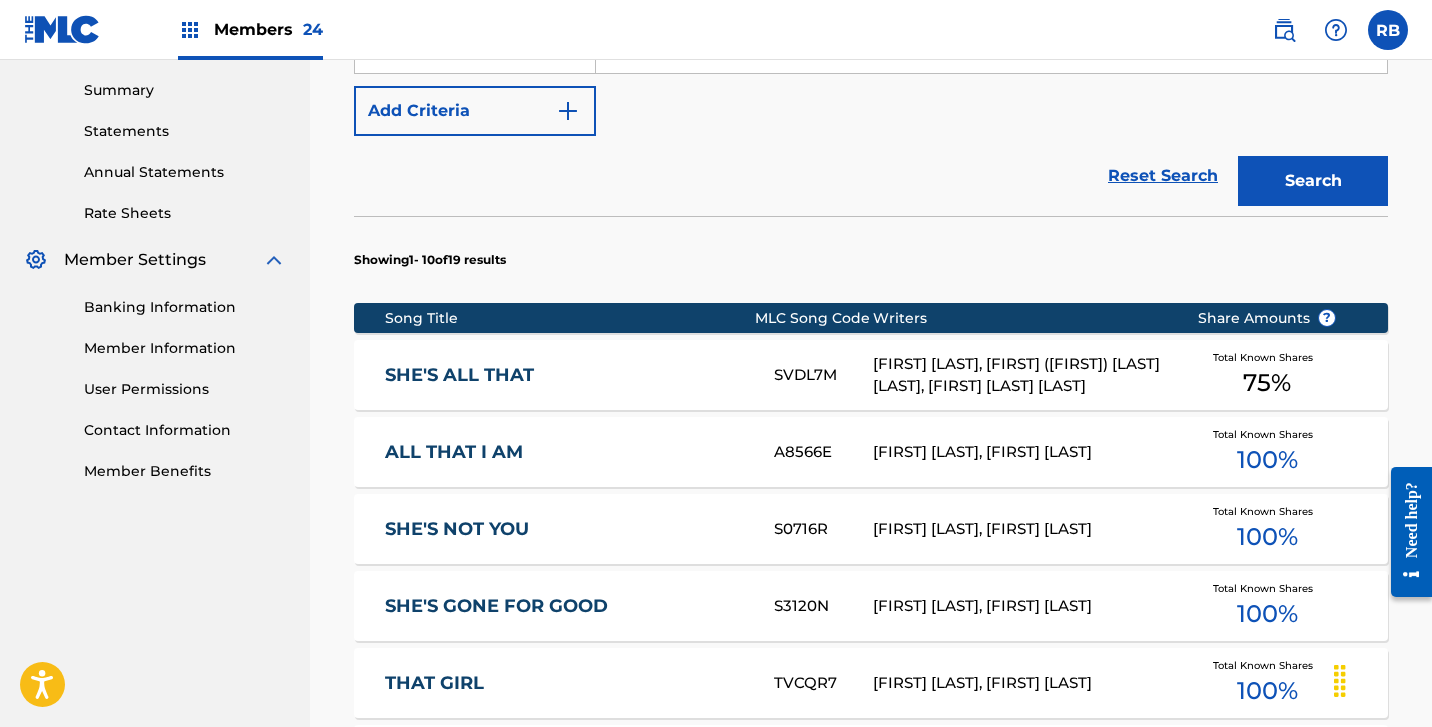 scroll, scrollTop: 640, scrollLeft: 0, axis: vertical 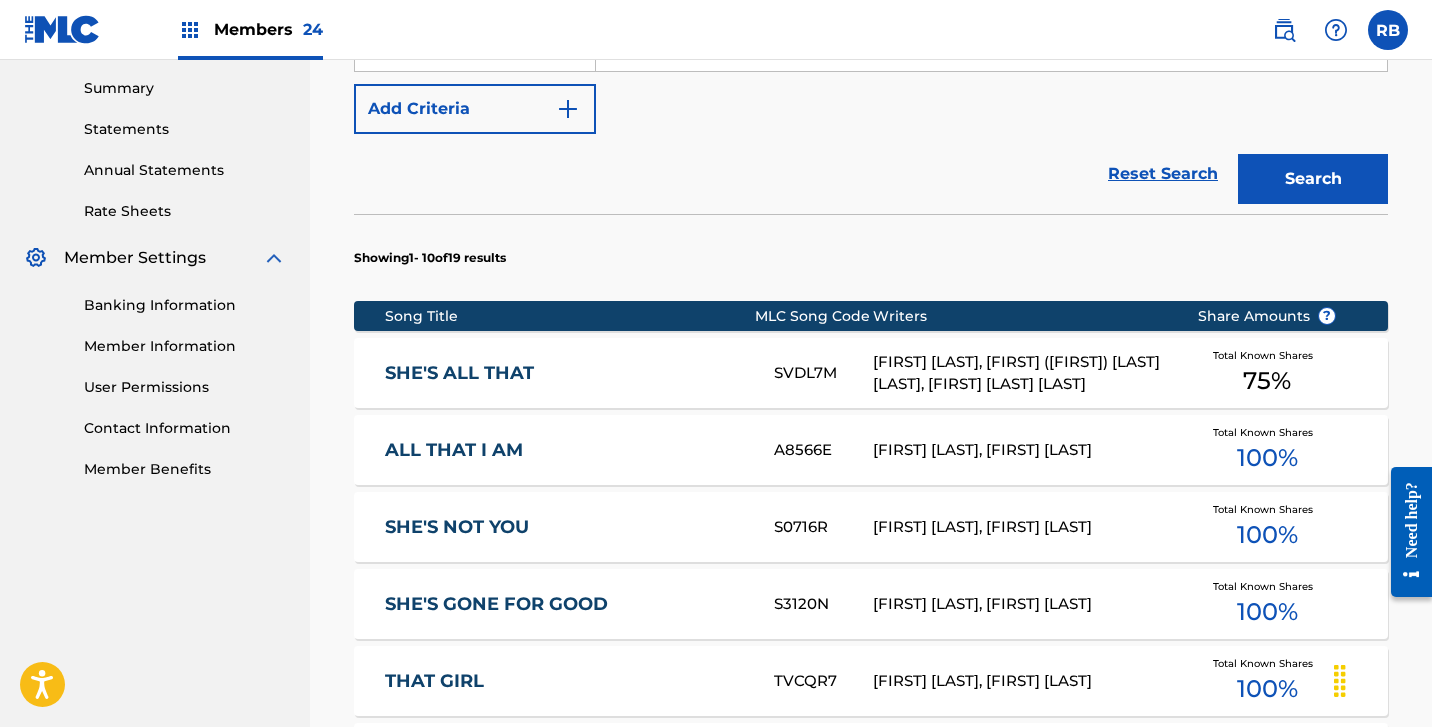 click on "SHE'S ALL THAT" at bounding box center (566, 373) 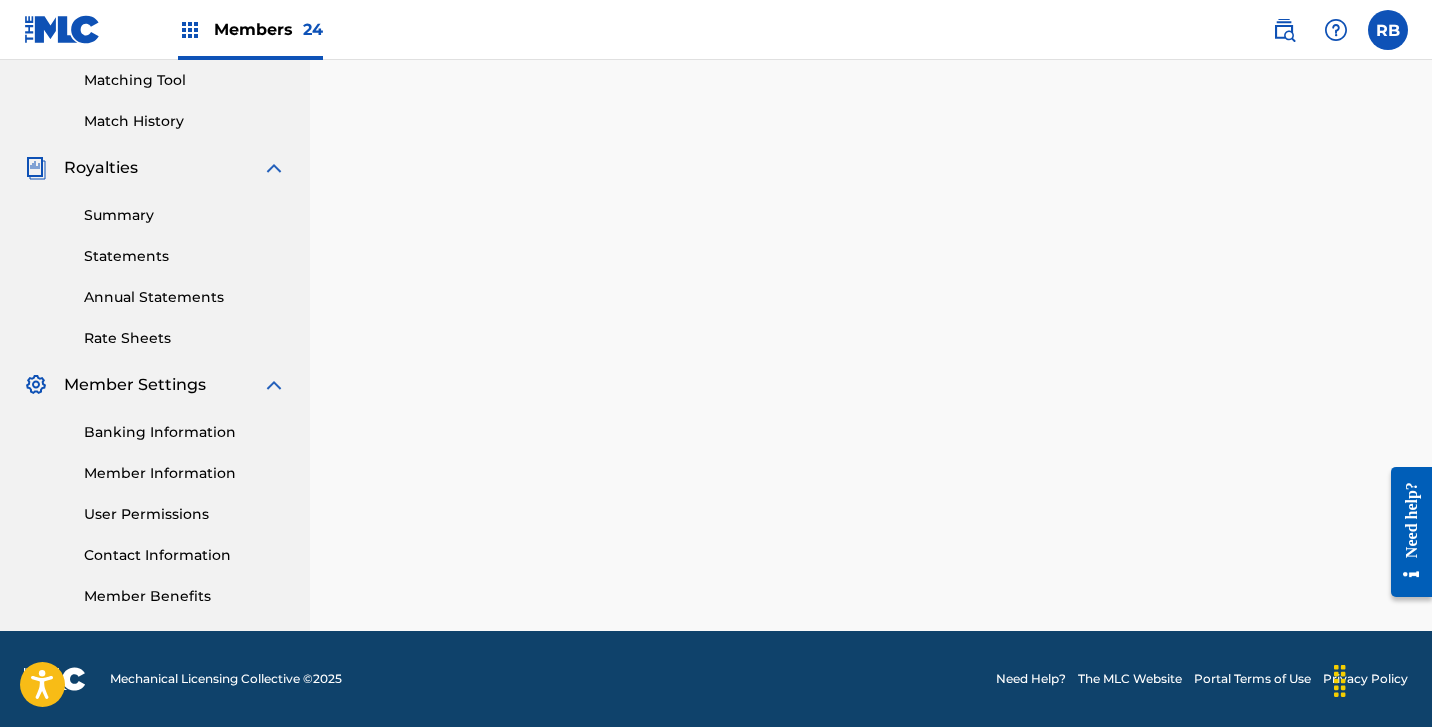 scroll, scrollTop: 0, scrollLeft: 0, axis: both 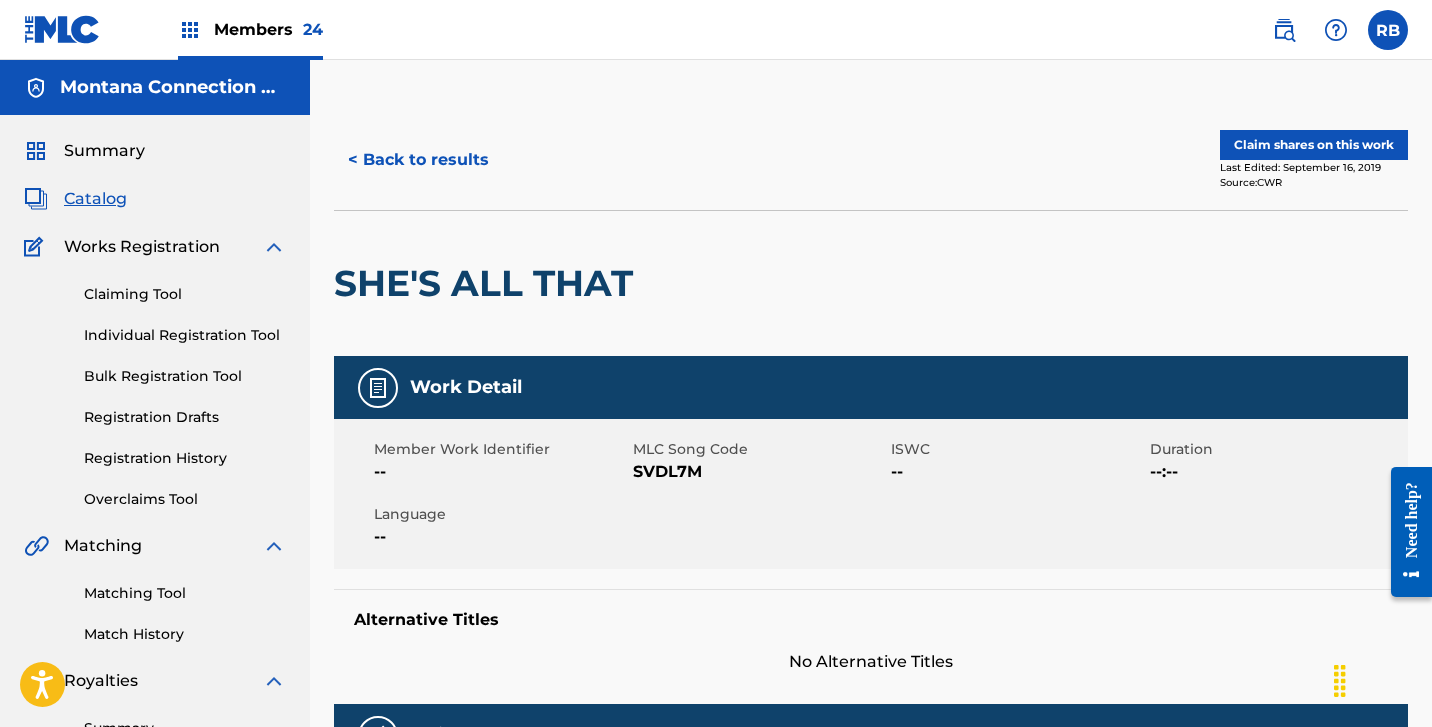 click on "Claim shares on this work" at bounding box center (1314, 145) 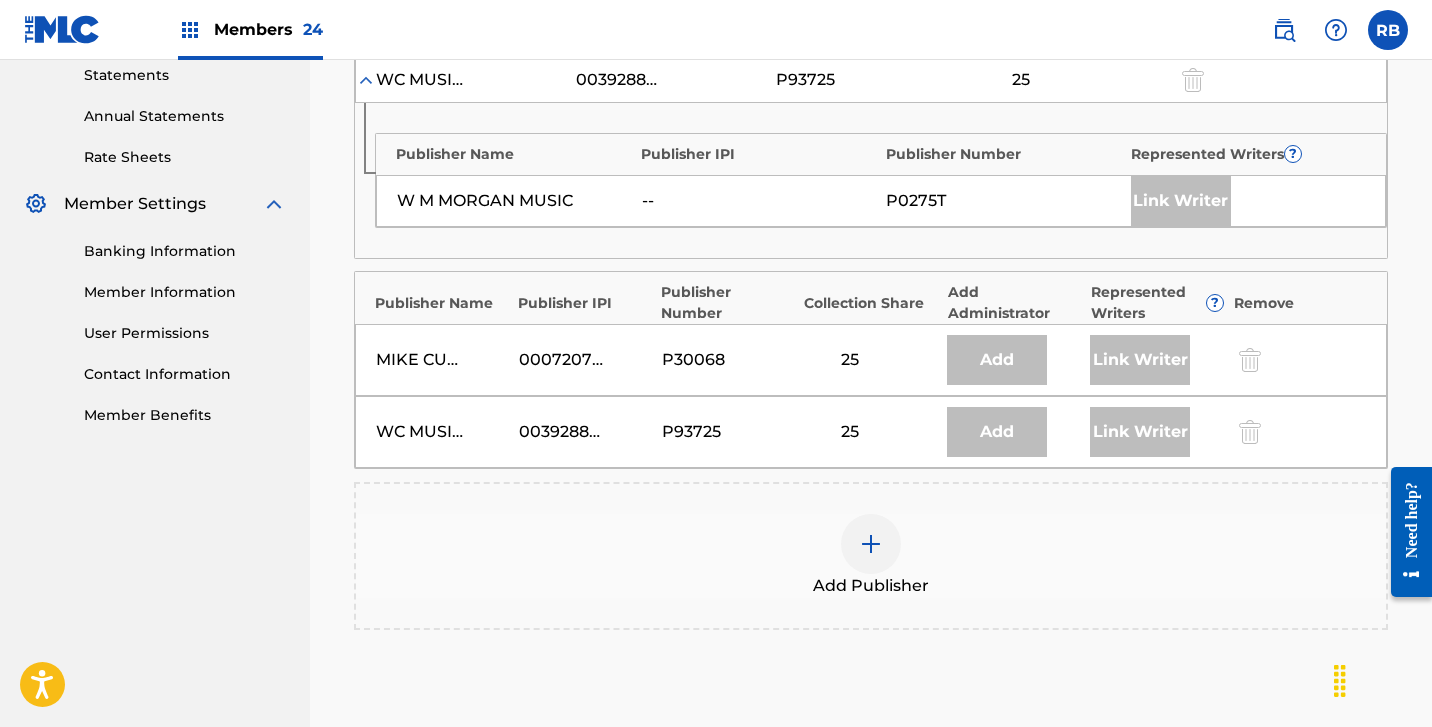 scroll, scrollTop: 702, scrollLeft: 0, axis: vertical 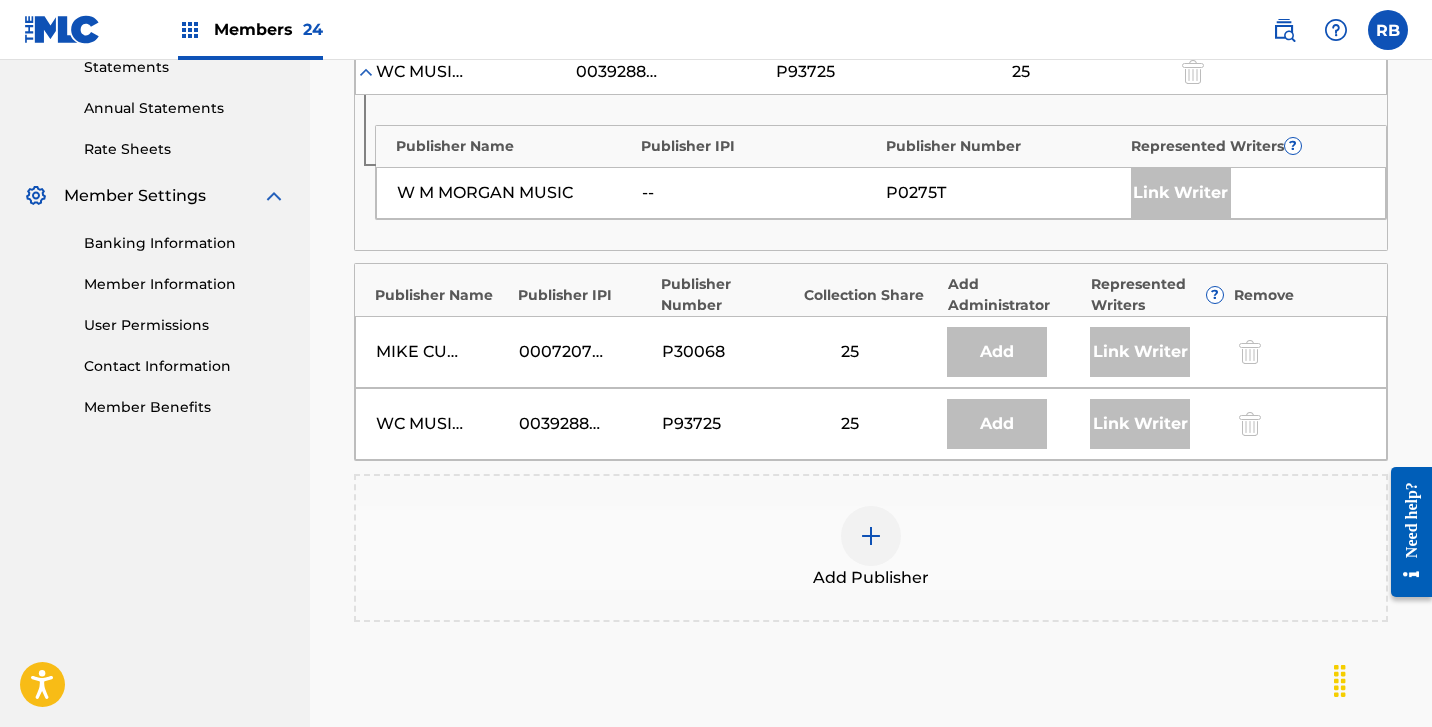 click at bounding box center [871, 536] 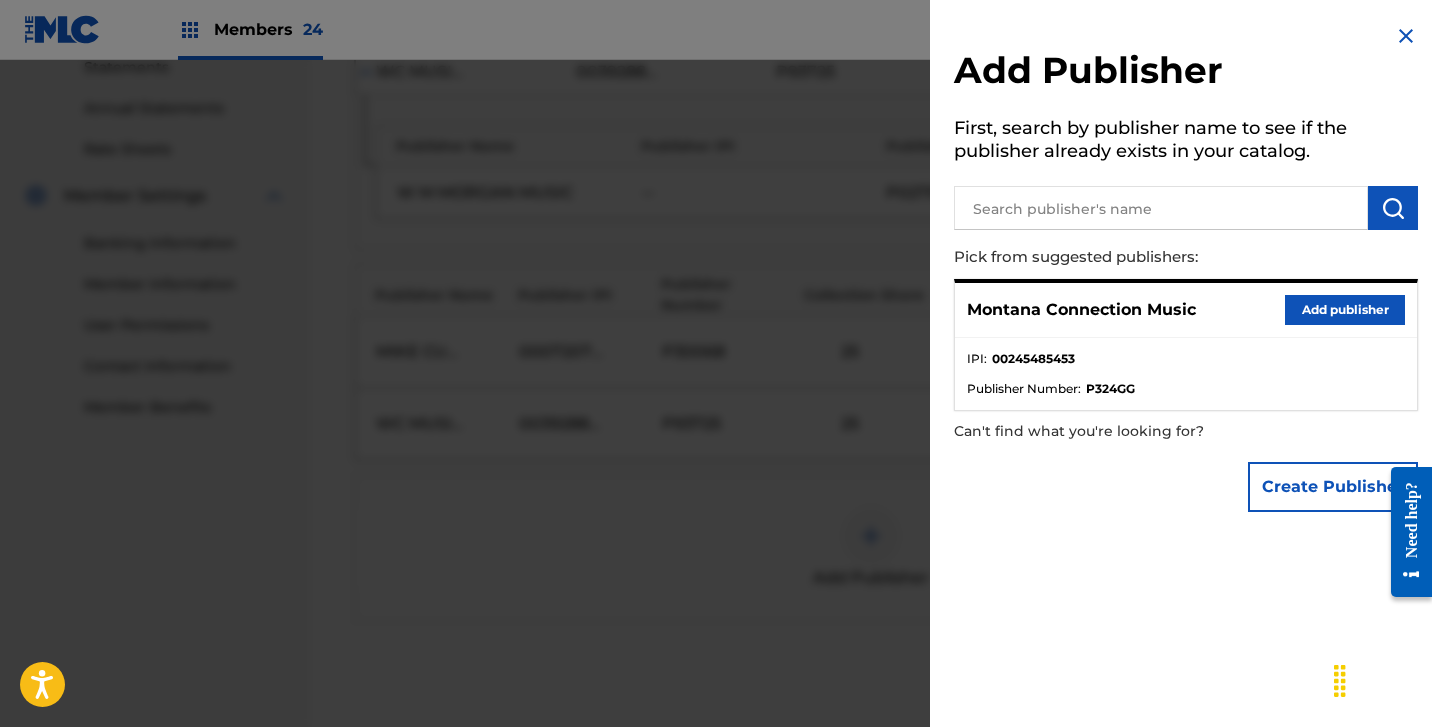 click on "Add publisher" at bounding box center [1345, 310] 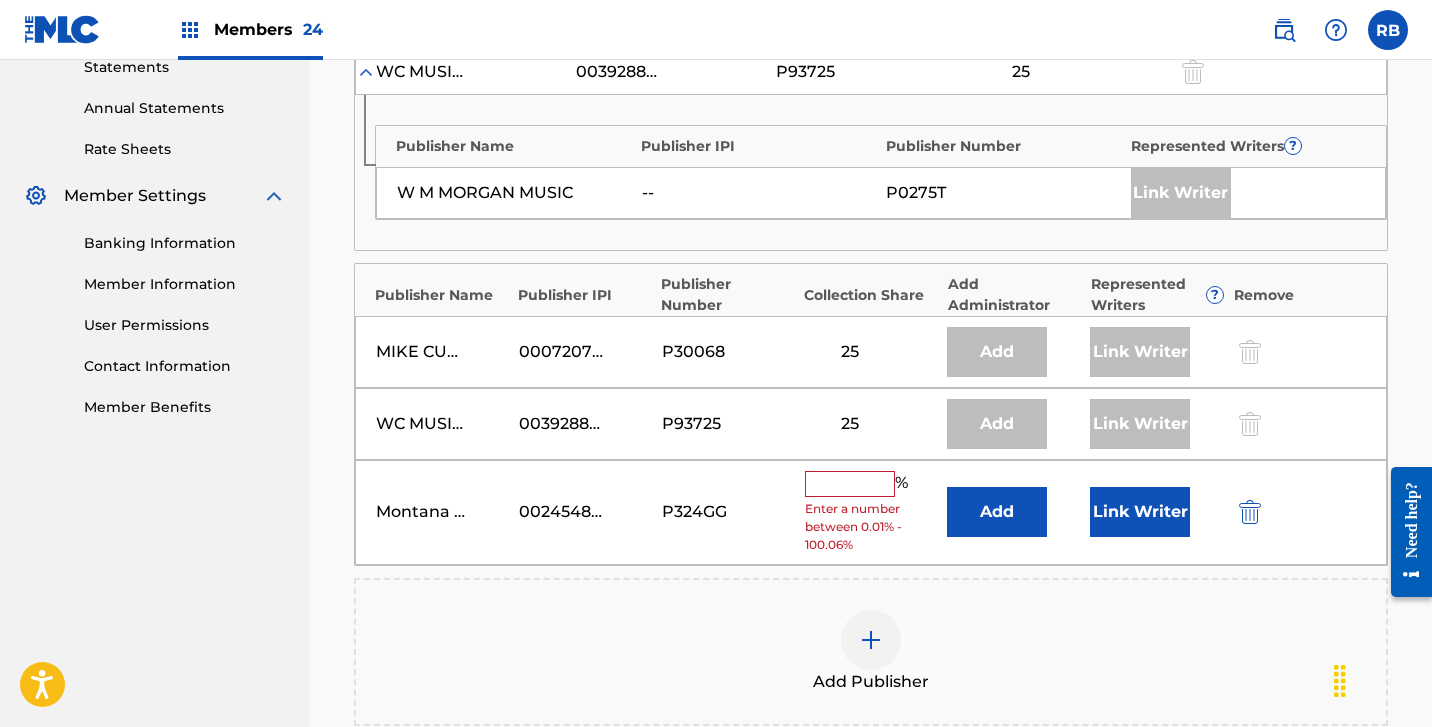 click at bounding box center (850, 484) 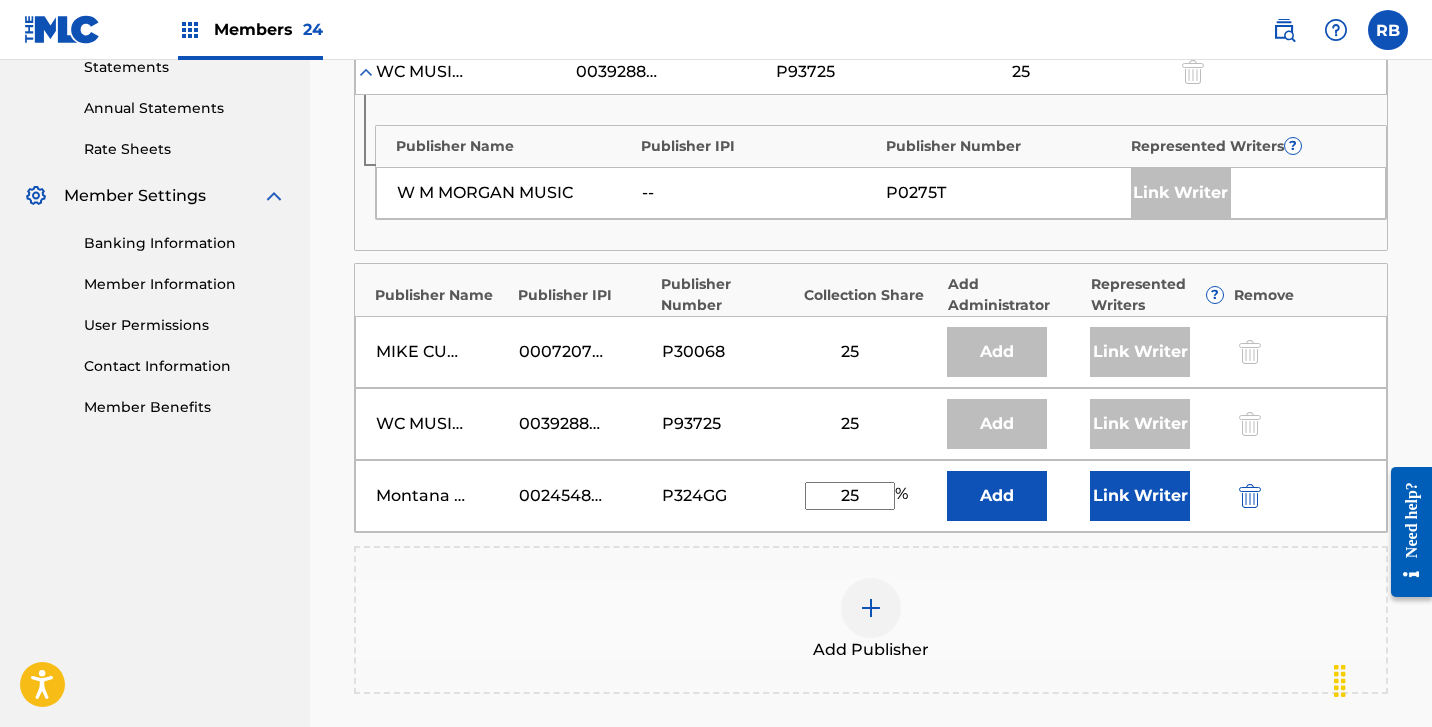 type on "25" 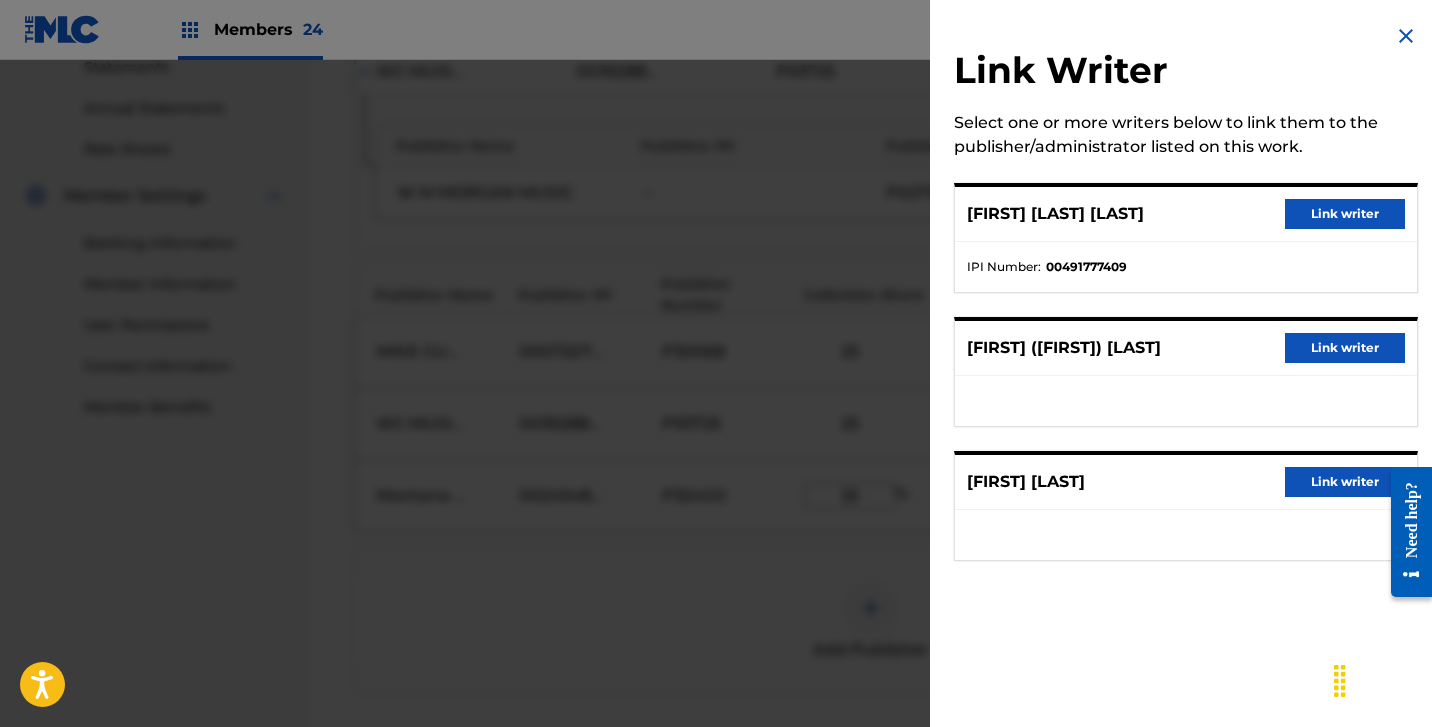 click on "Link writer" at bounding box center [1345, 482] 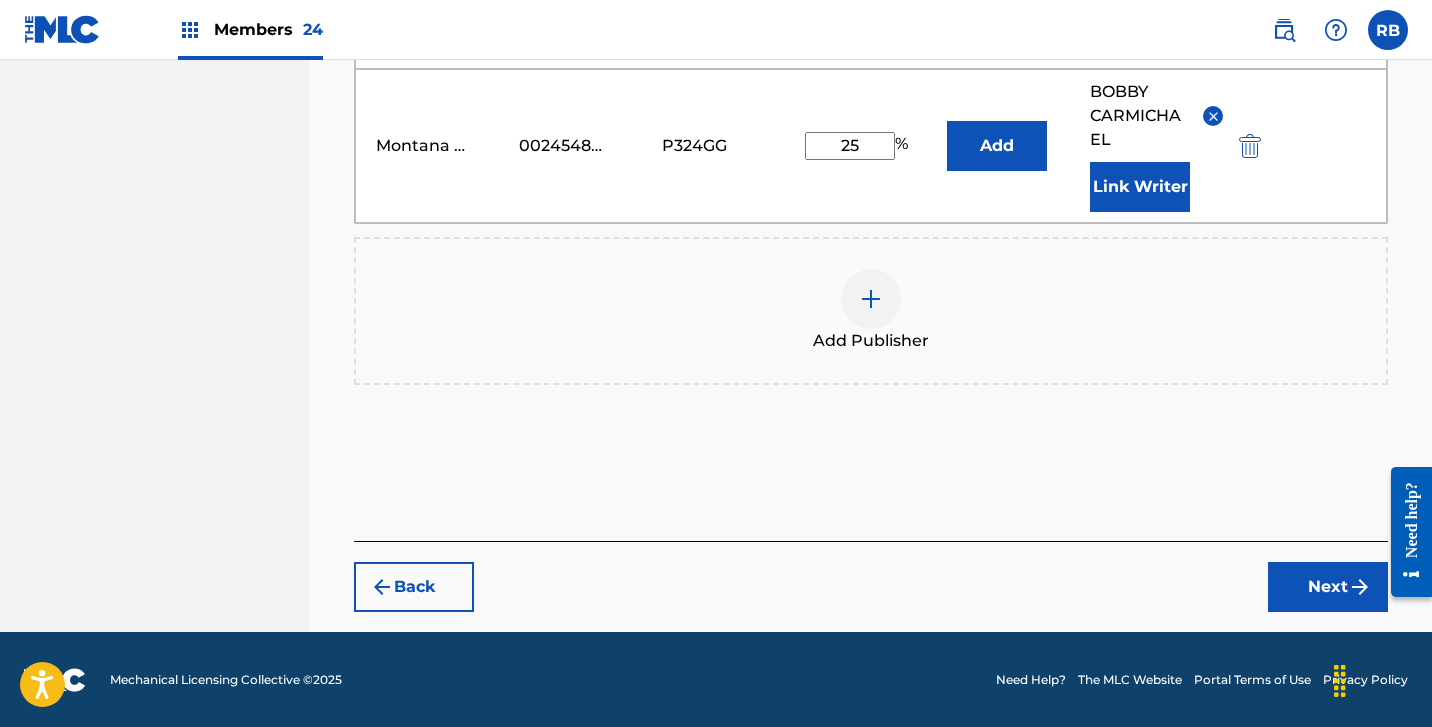 click on "Next" at bounding box center [1328, 587] 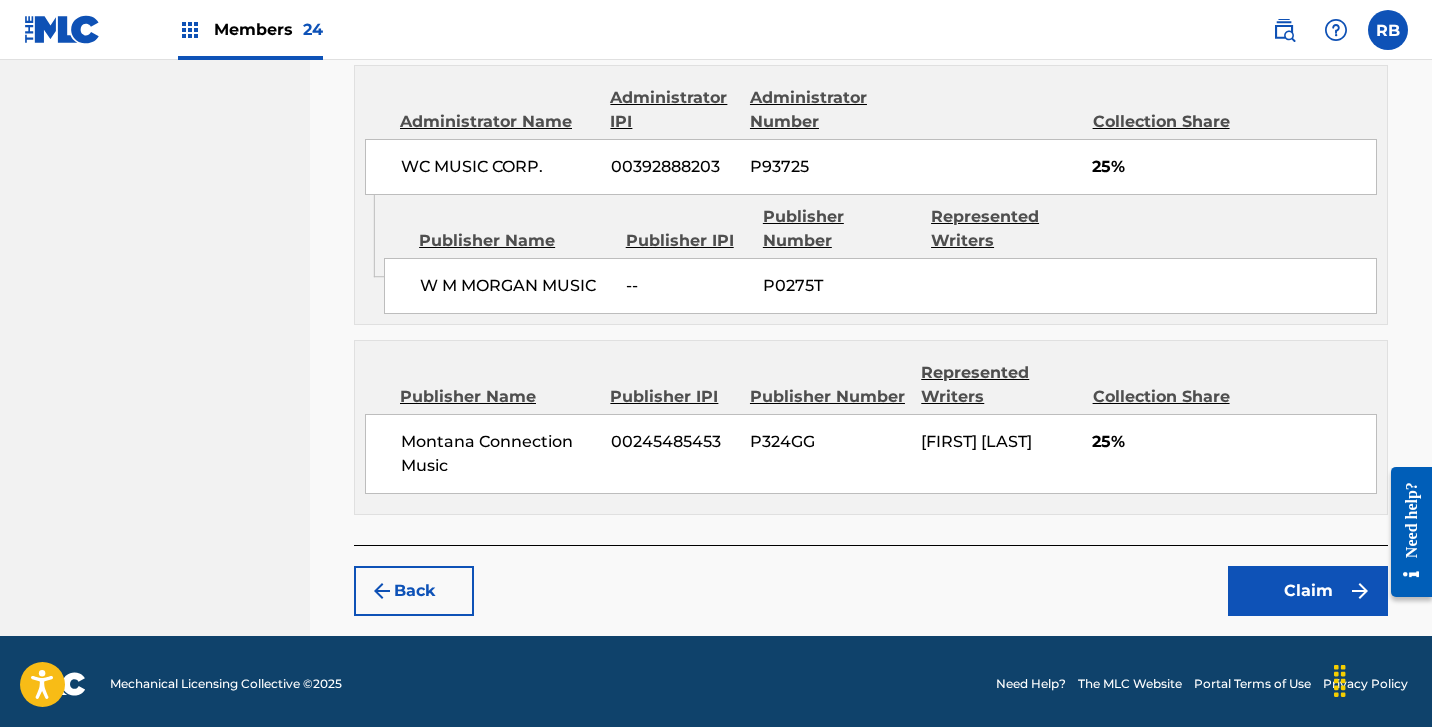 scroll, scrollTop: 1191, scrollLeft: 0, axis: vertical 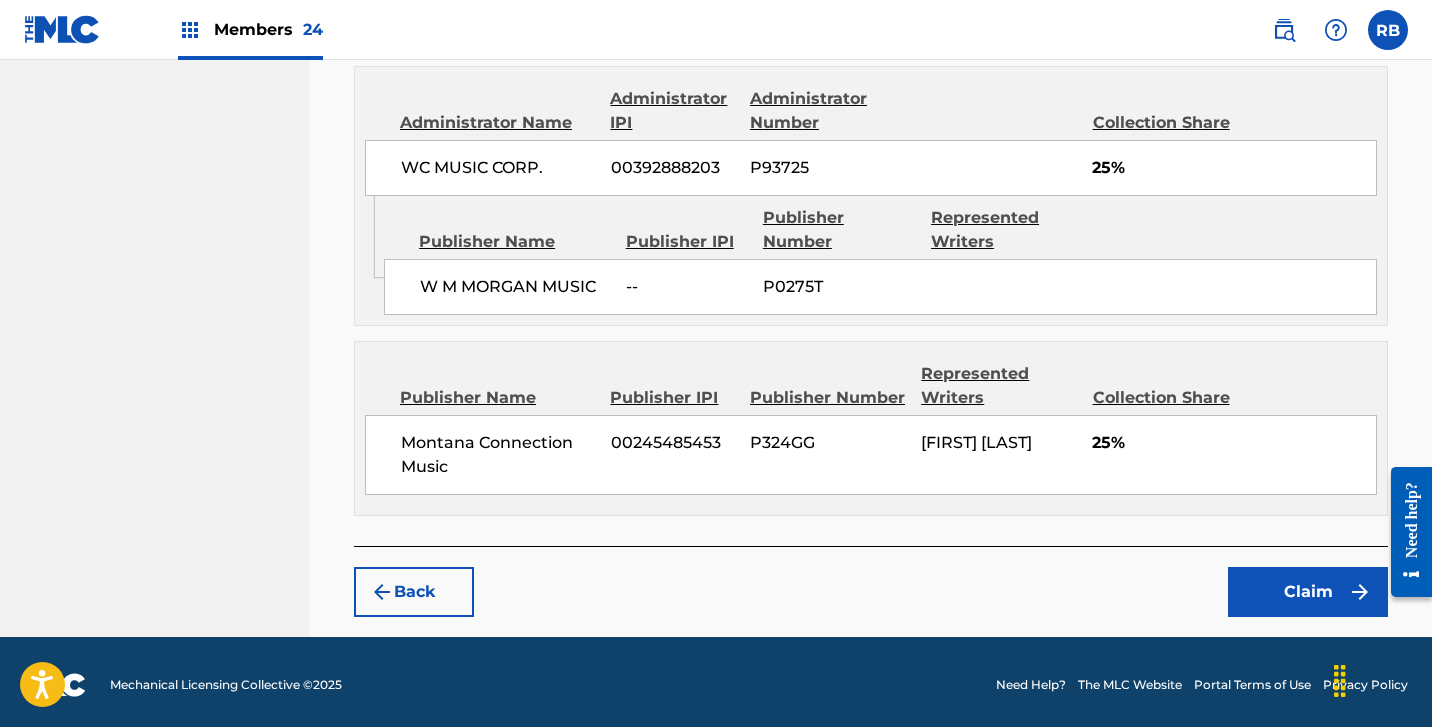 click on "Claim" at bounding box center (1308, 592) 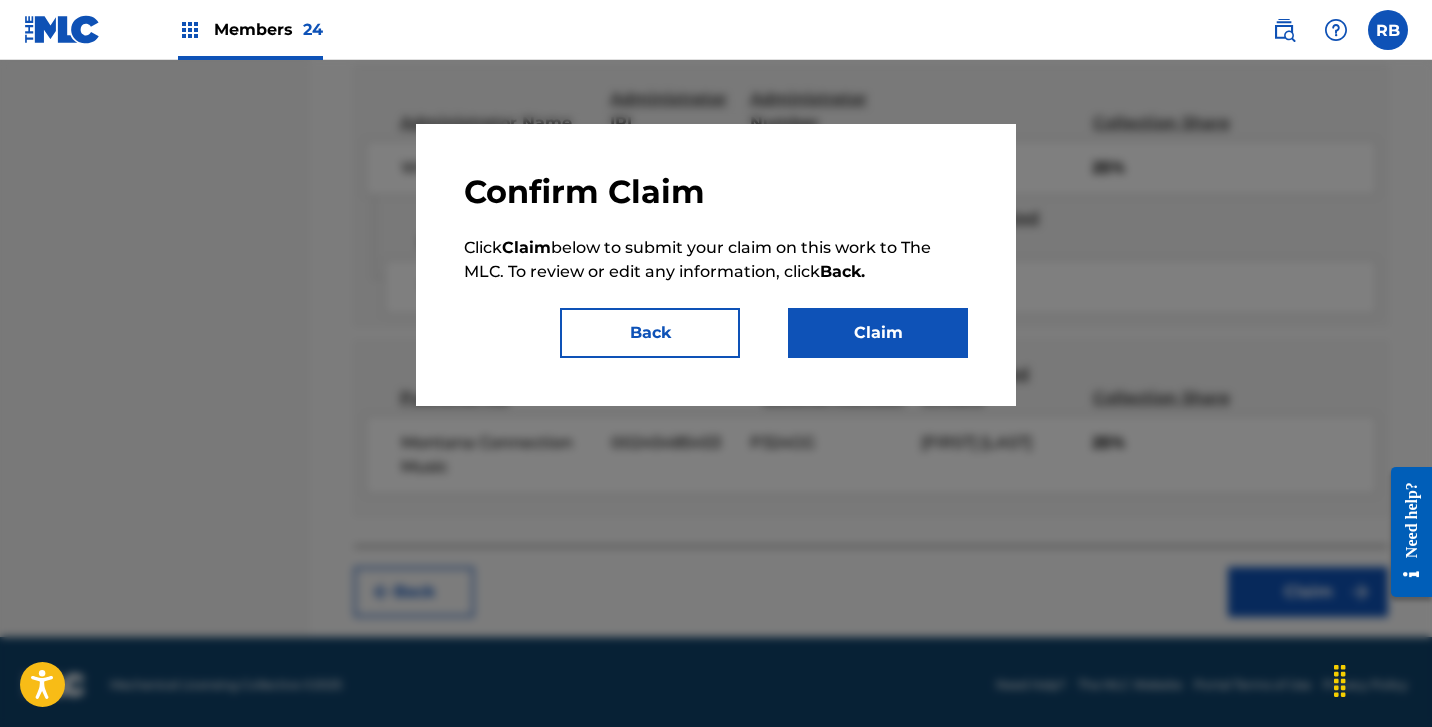 click on "Claim" at bounding box center [878, 333] 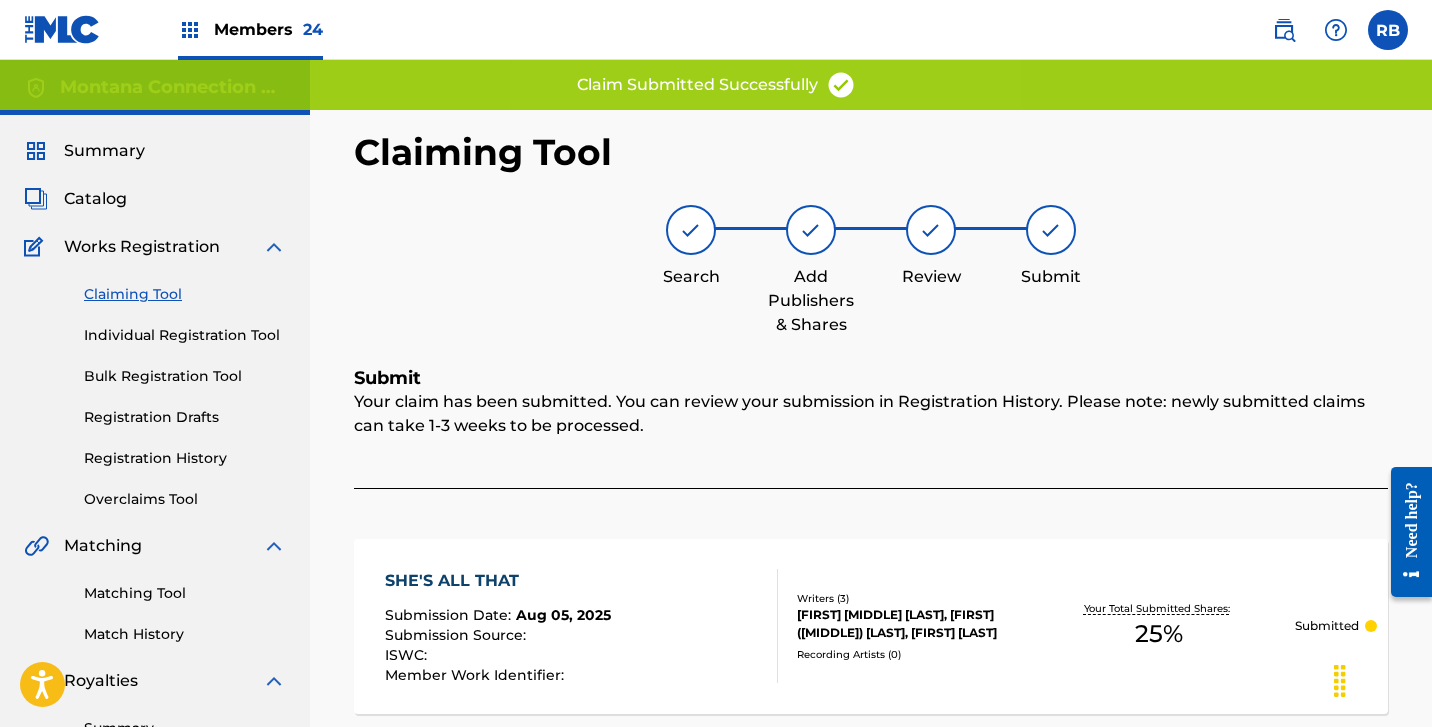 scroll, scrollTop: 0, scrollLeft: 0, axis: both 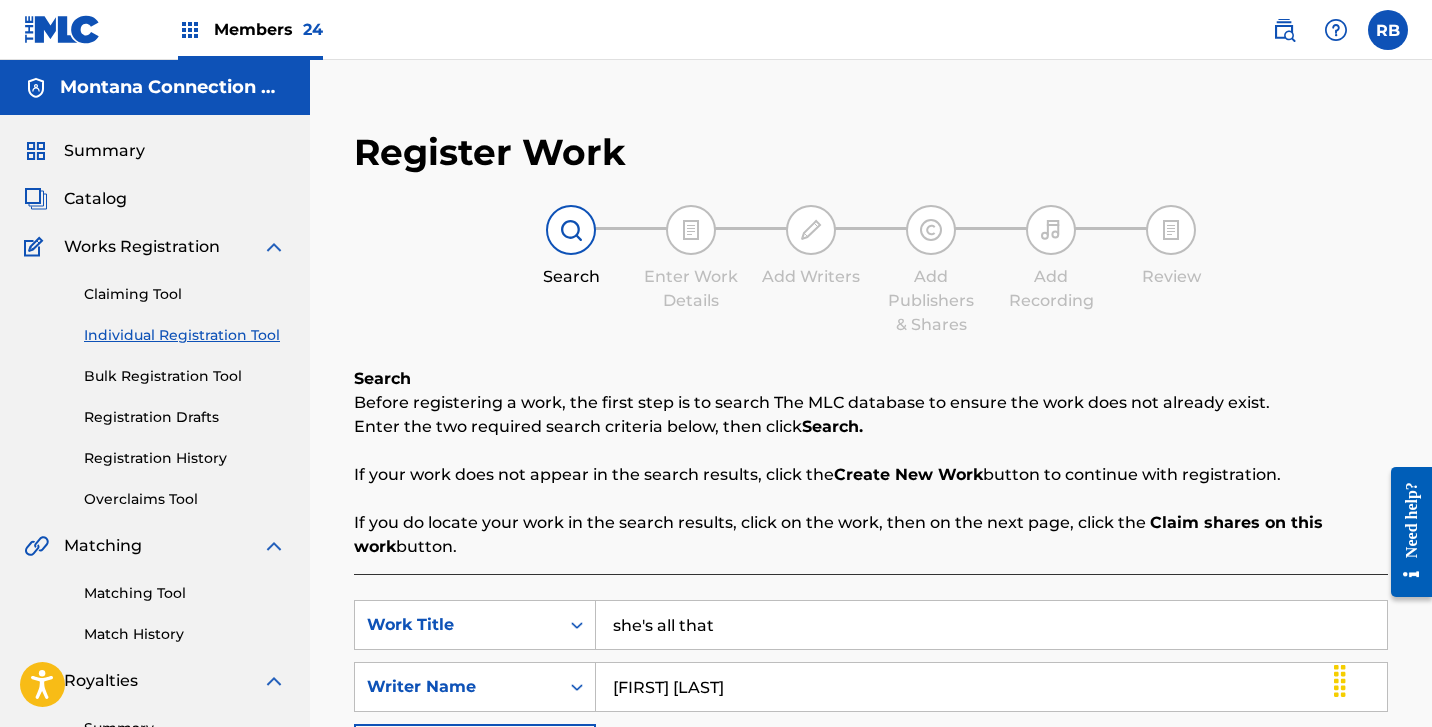 drag, startPoint x: 724, startPoint y: 623, endPoint x: 459, endPoint y: 561, distance: 272.15622 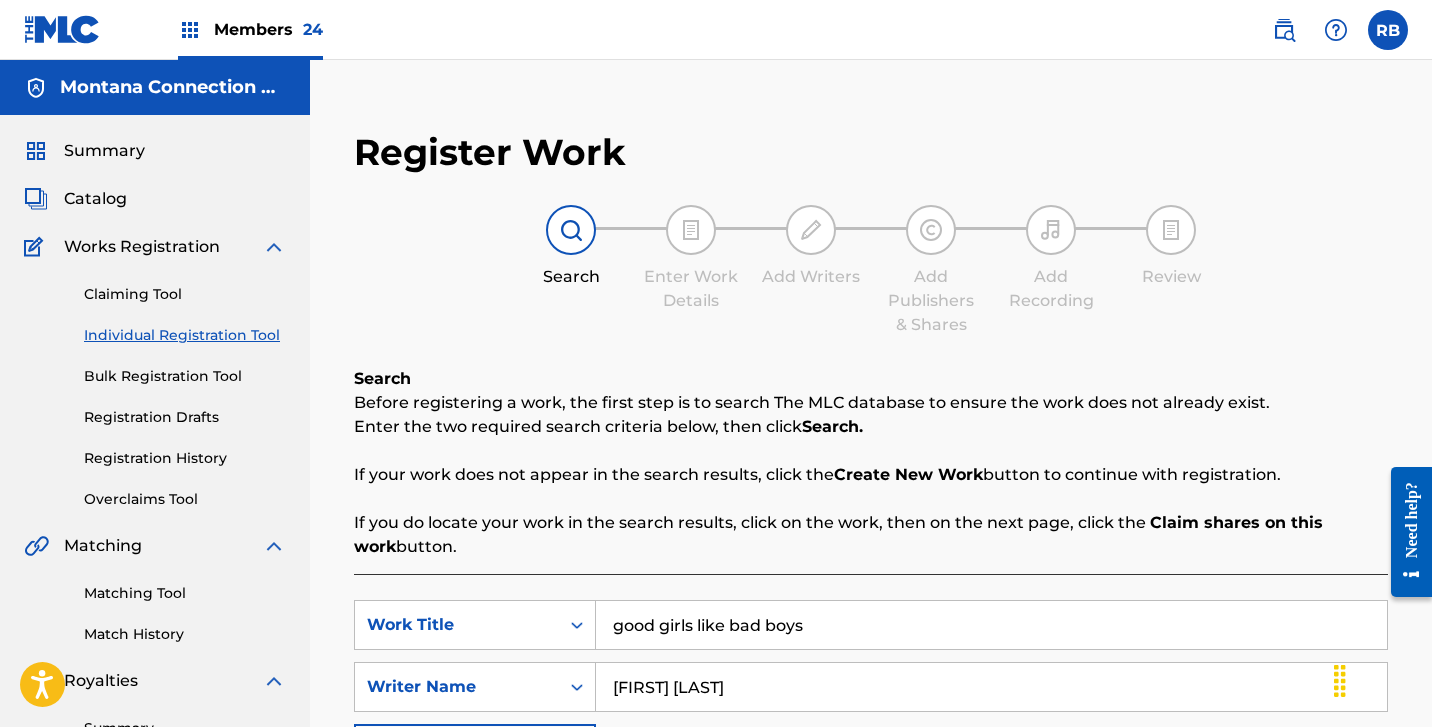 type on "good girls like bad boys" 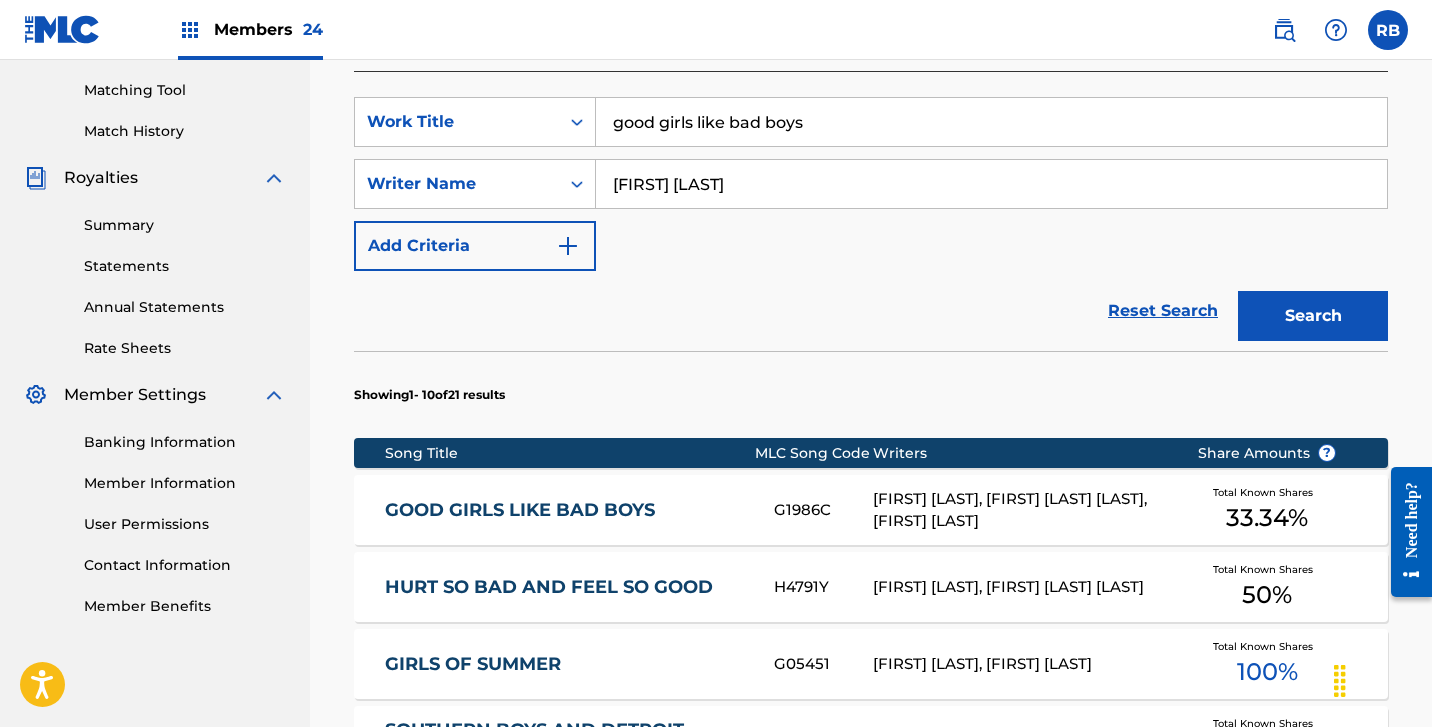 scroll, scrollTop: 511, scrollLeft: 0, axis: vertical 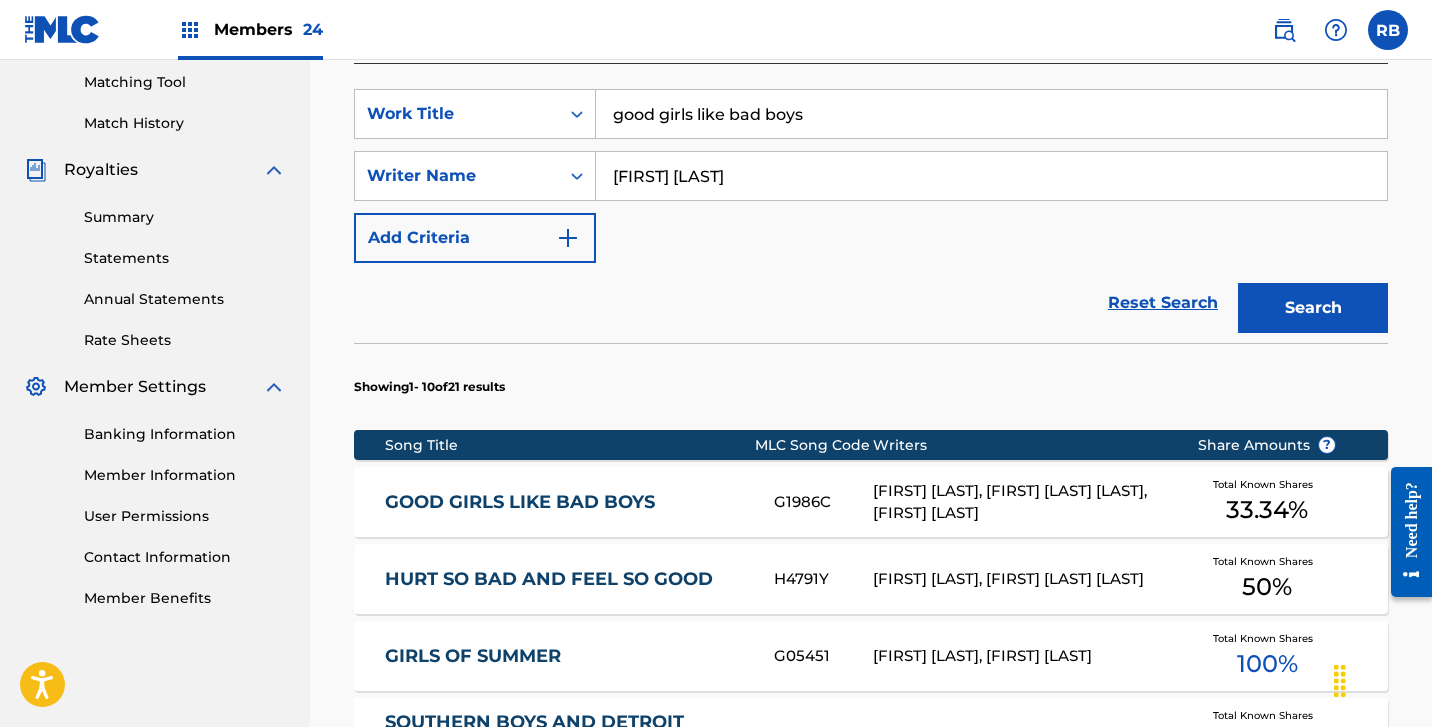 click on "GOOD GIRLS LIKE BAD BOYS" at bounding box center (566, 502) 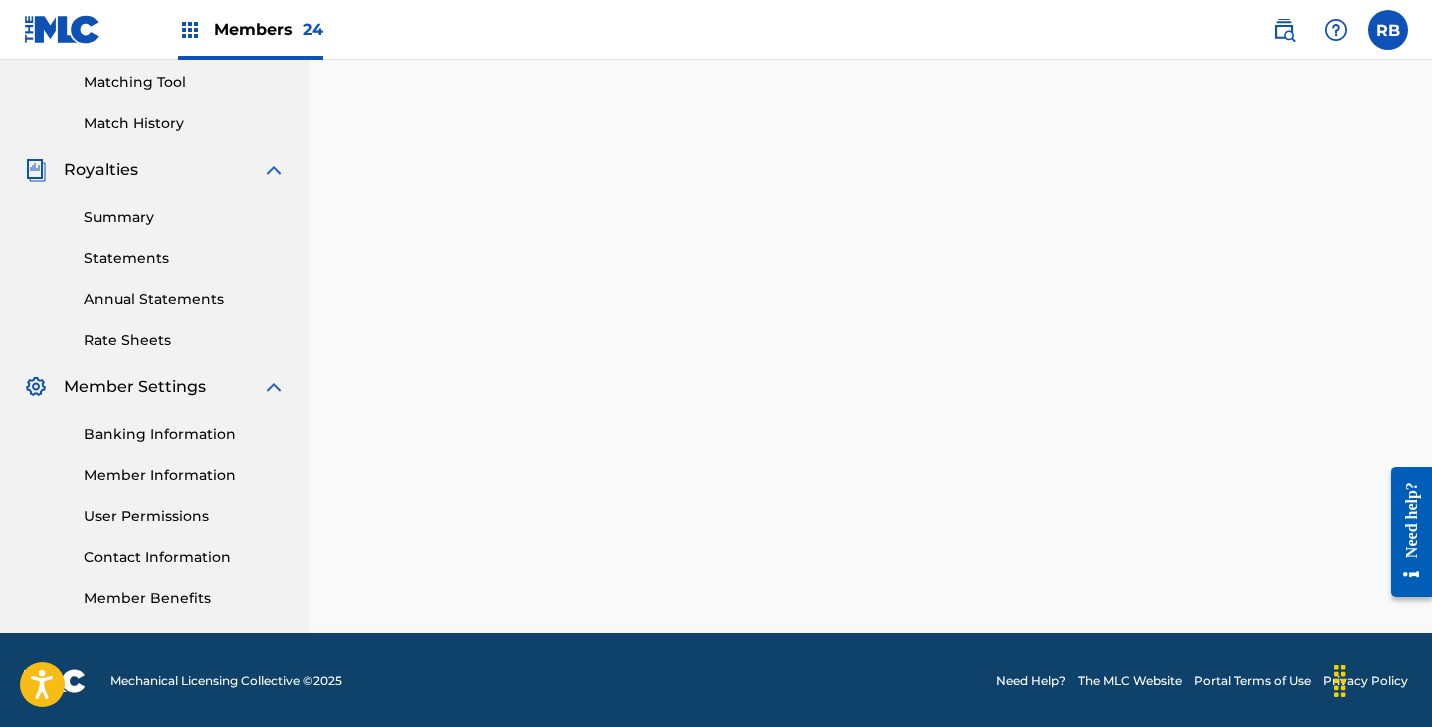 scroll, scrollTop: 0, scrollLeft: 0, axis: both 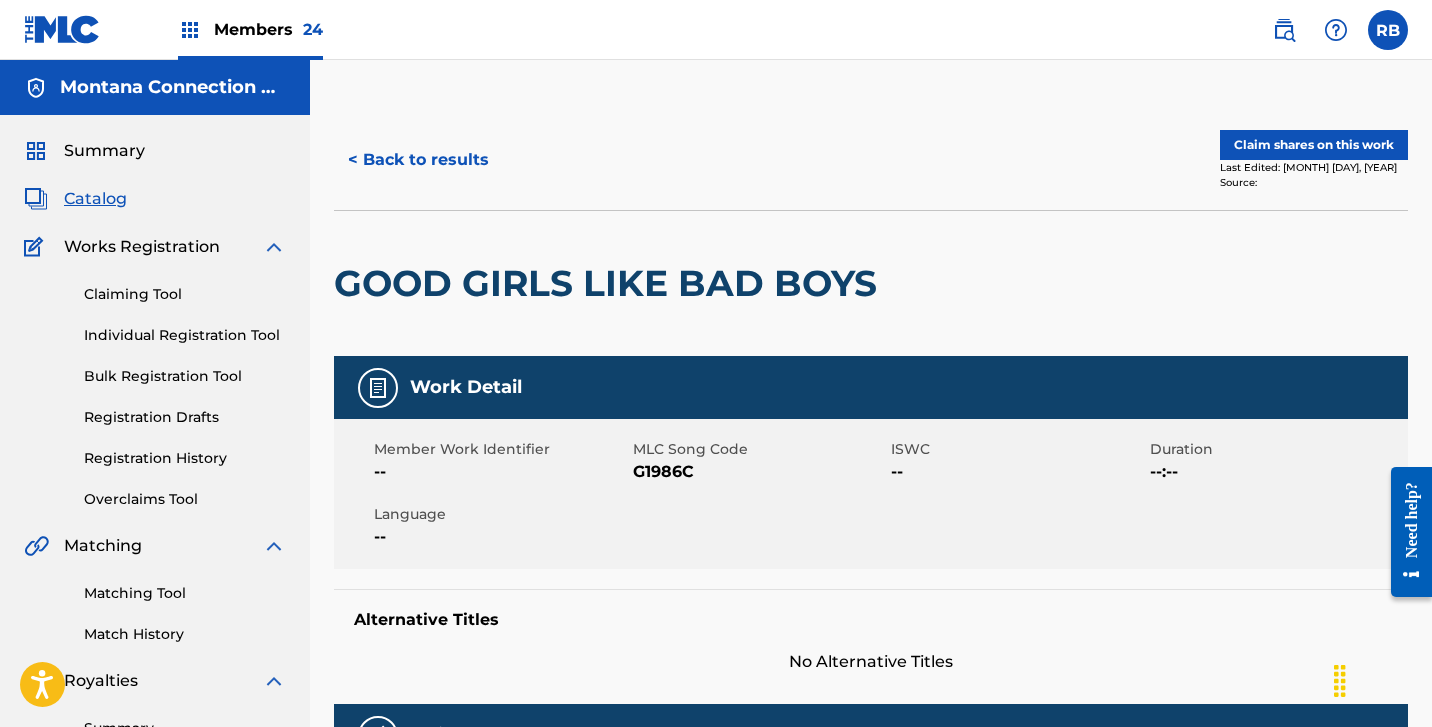 click on "Claim shares on this work" at bounding box center (1314, 145) 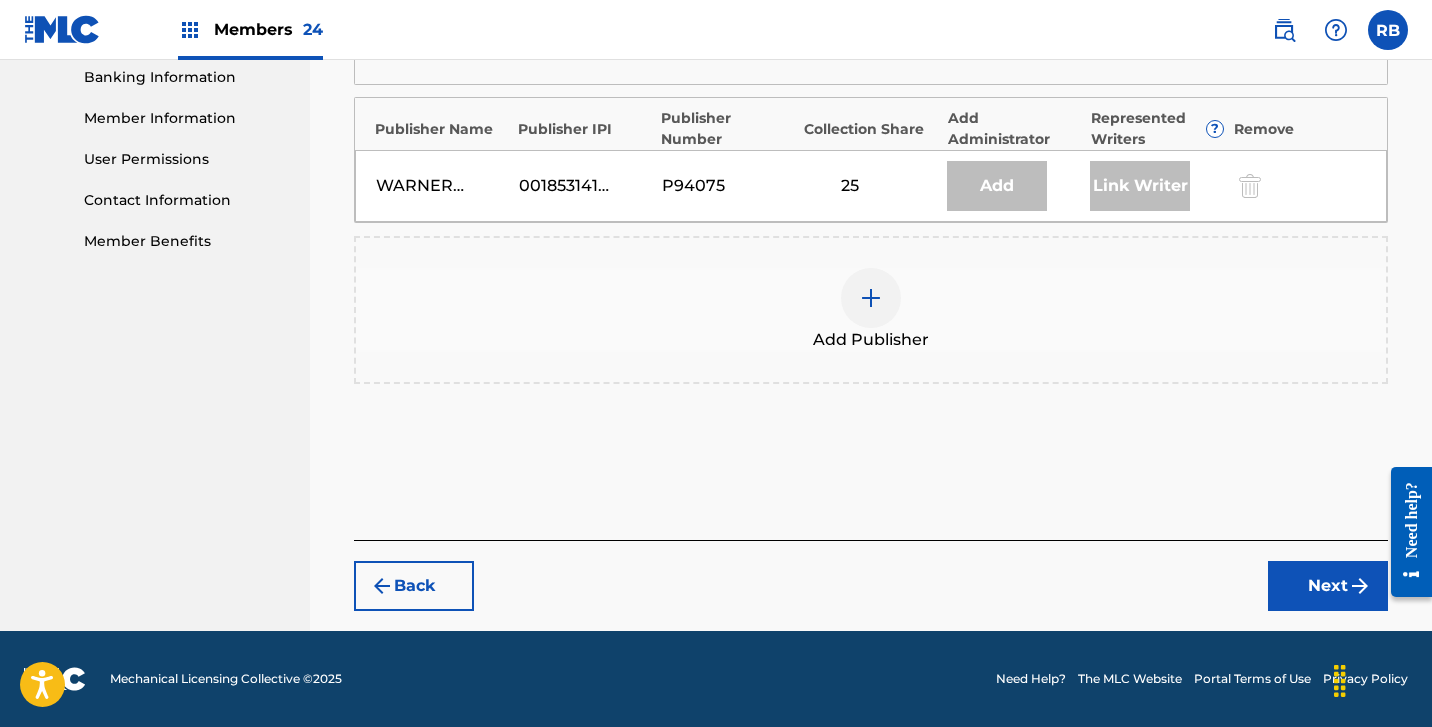 scroll, scrollTop: 867, scrollLeft: 0, axis: vertical 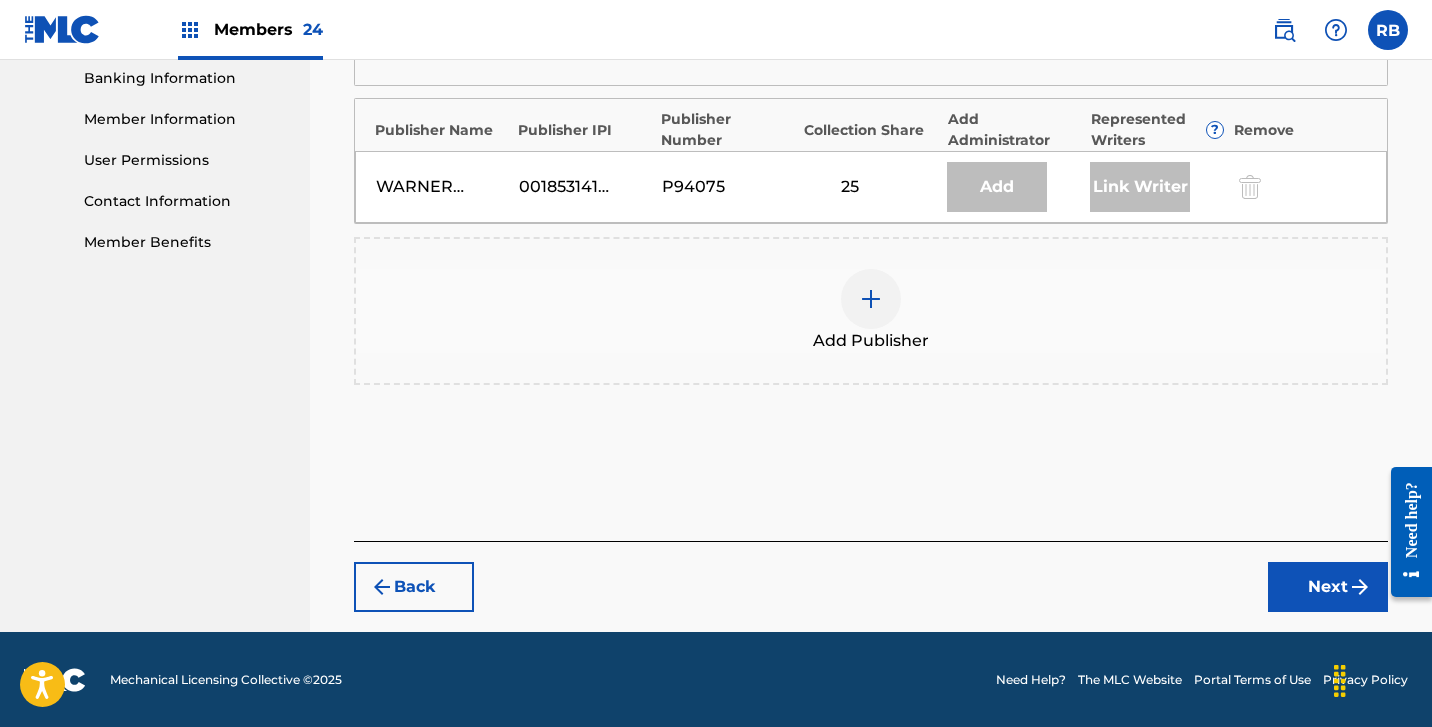 click at bounding box center (871, 299) 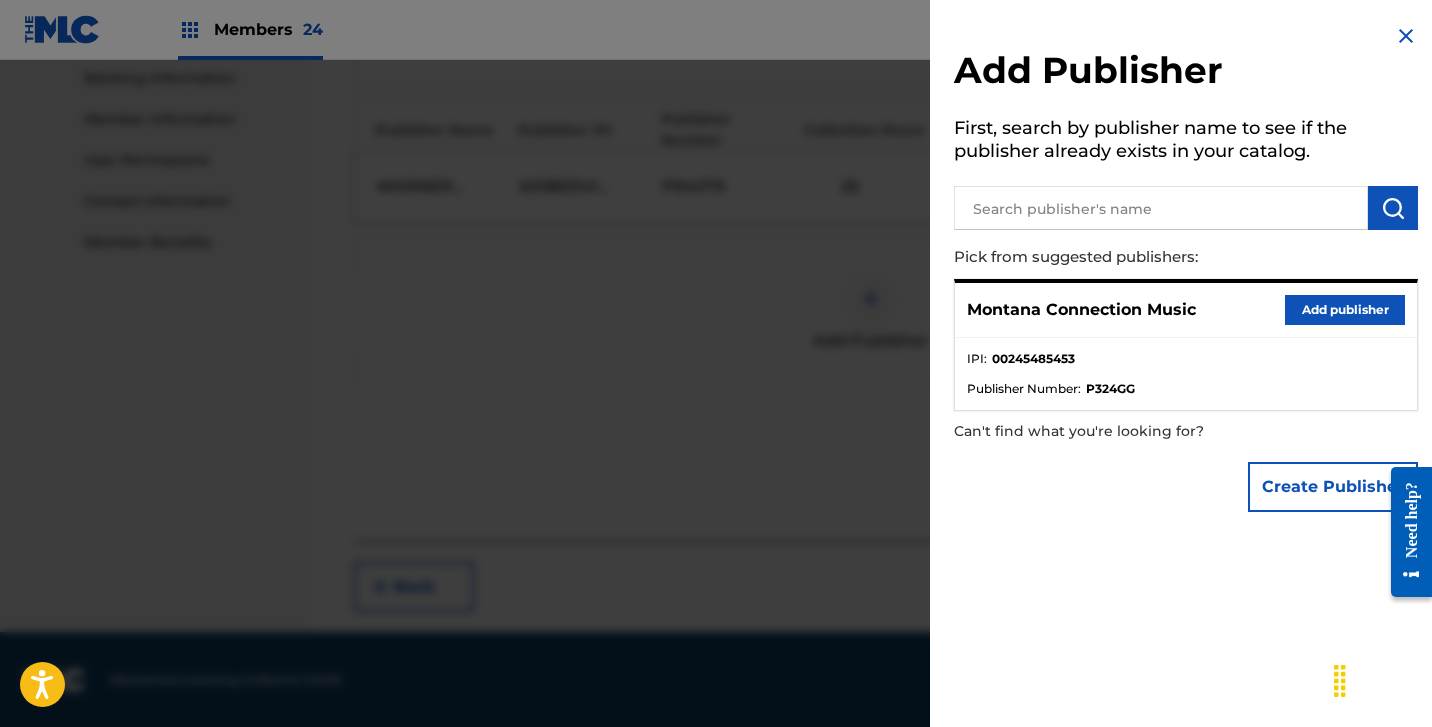 click on "Add publisher" at bounding box center (1345, 310) 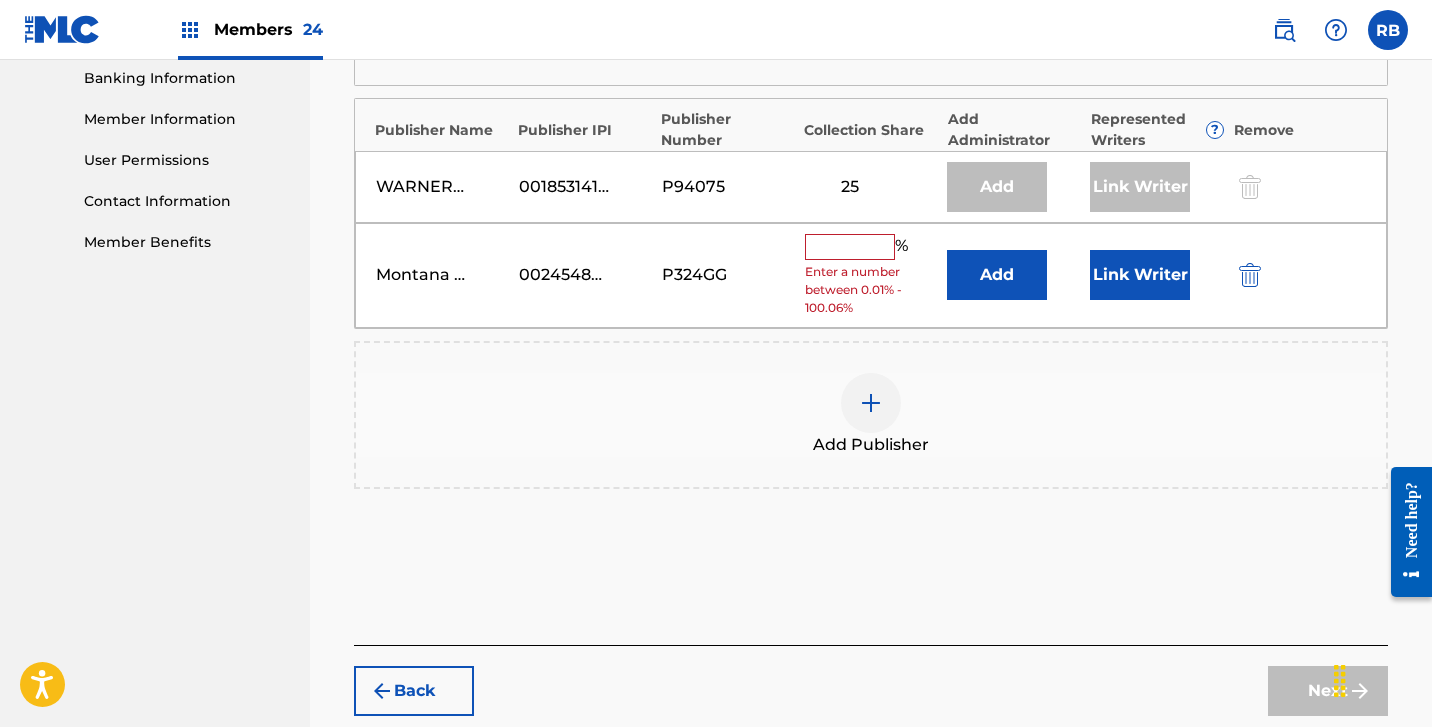click at bounding box center [850, 247] 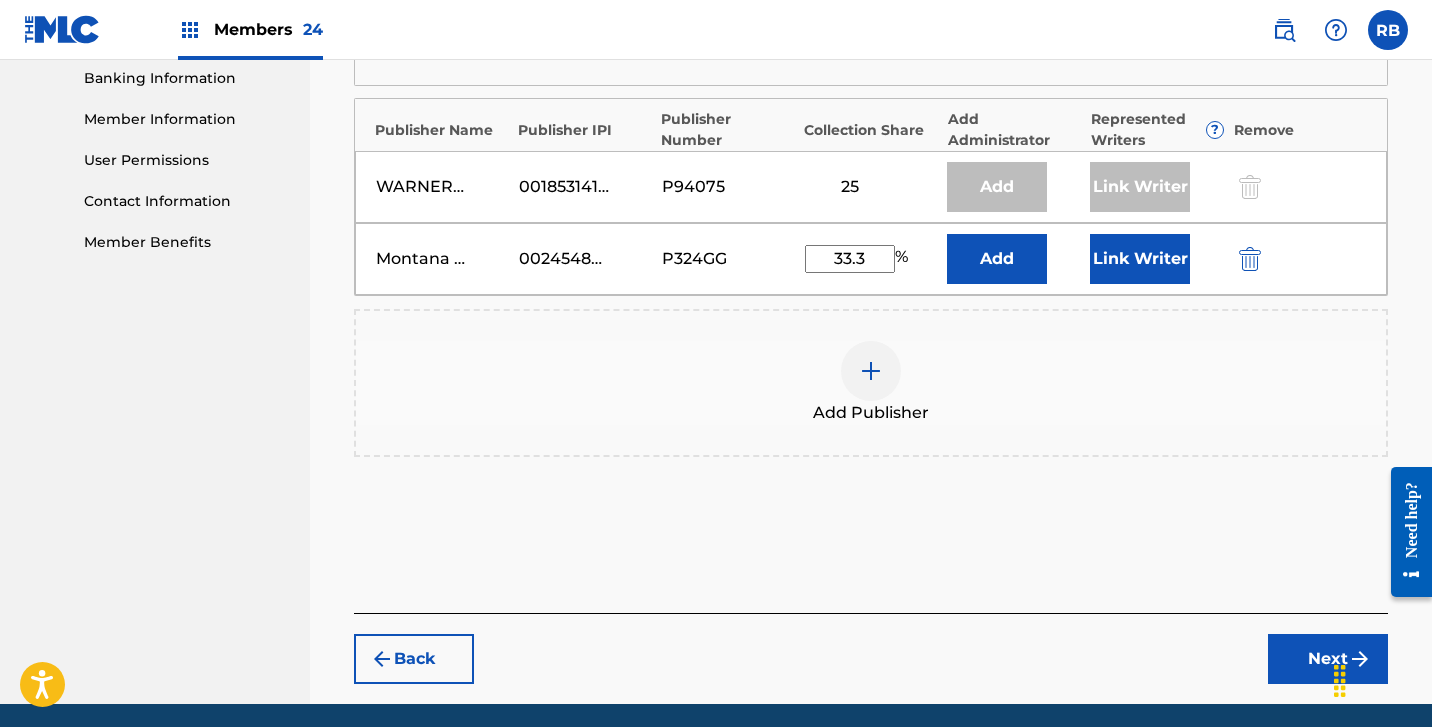 type on "33.3" 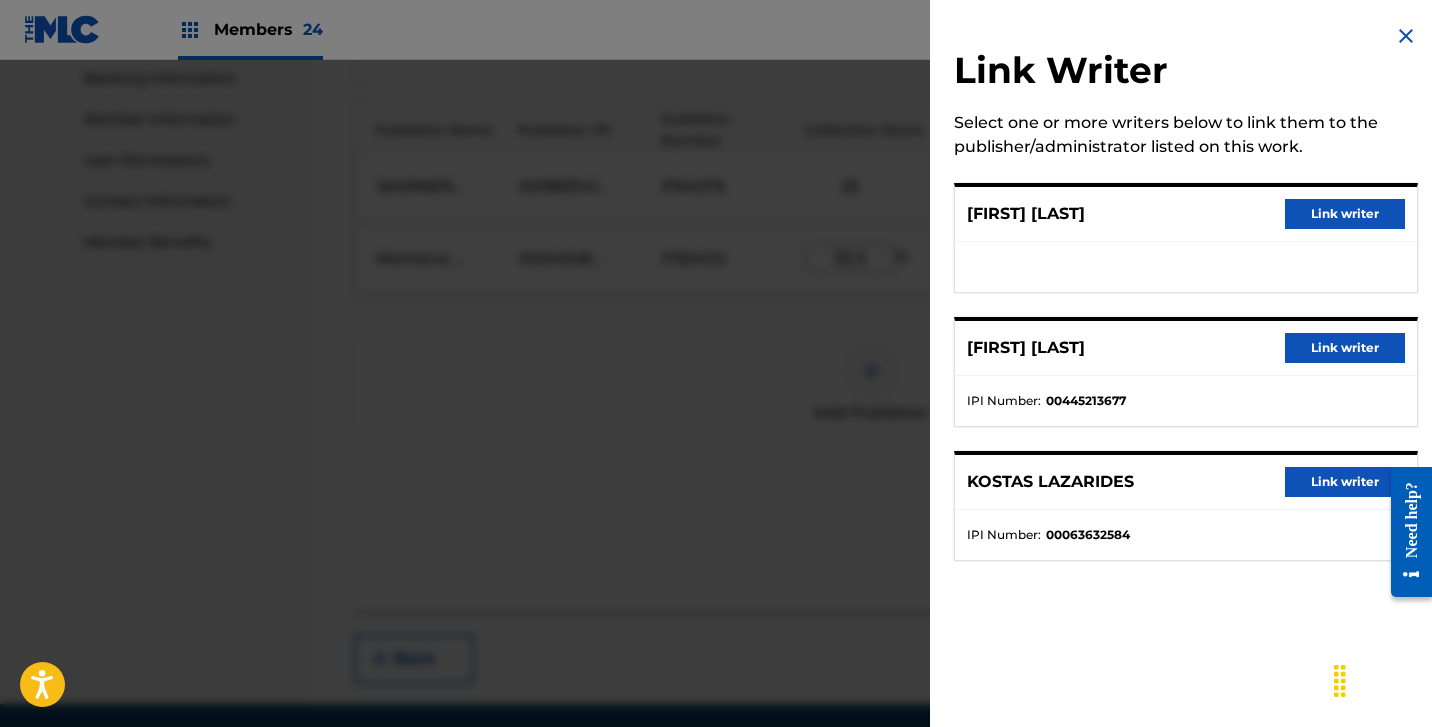 click on "Link writer" at bounding box center [1345, 214] 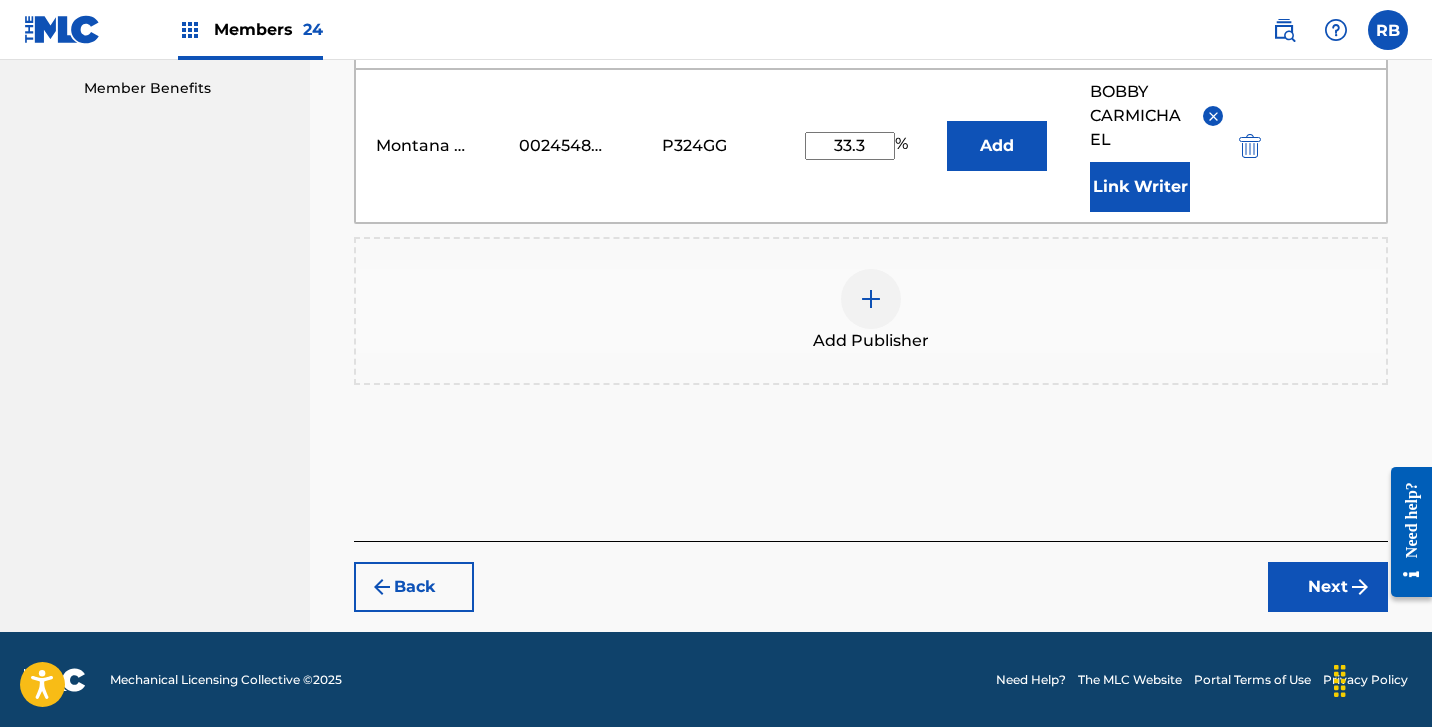 click on "Next" at bounding box center (1328, 587) 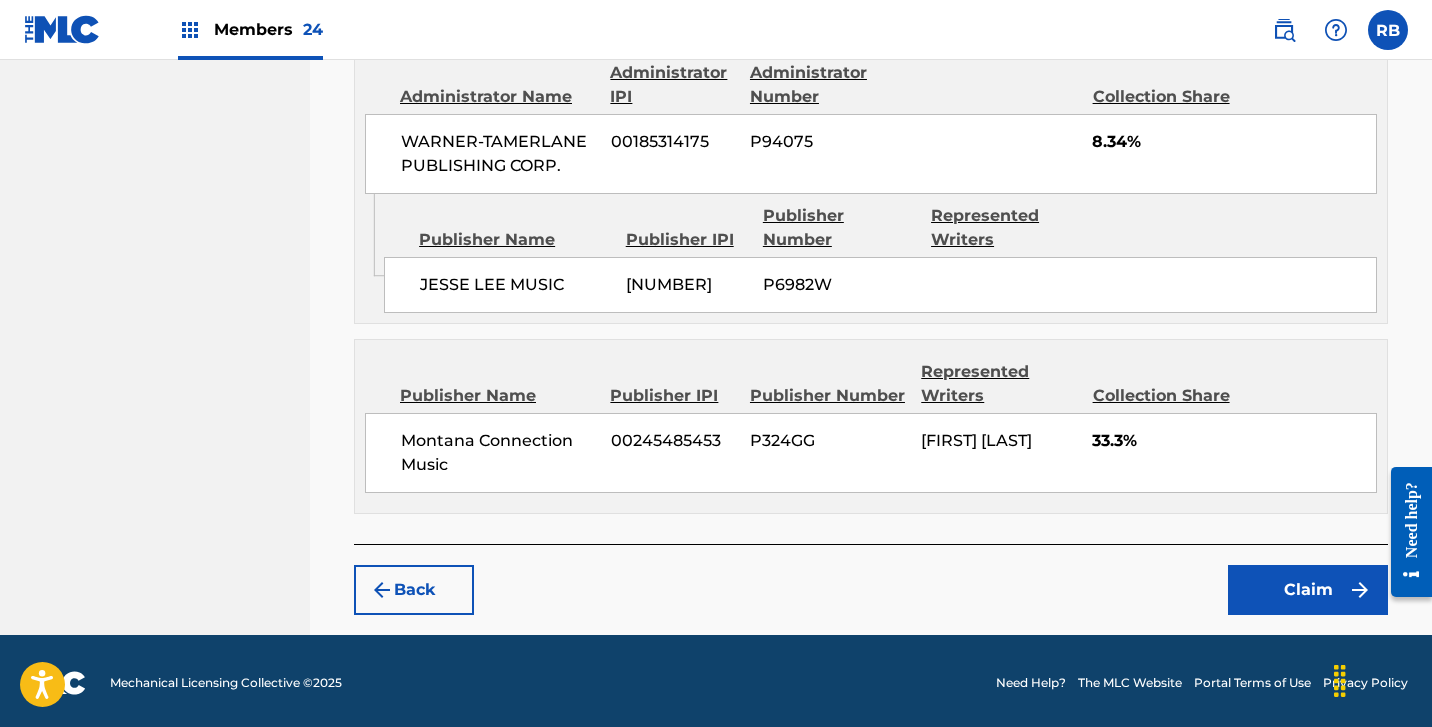 scroll, scrollTop: 1074, scrollLeft: 0, axis: vertical 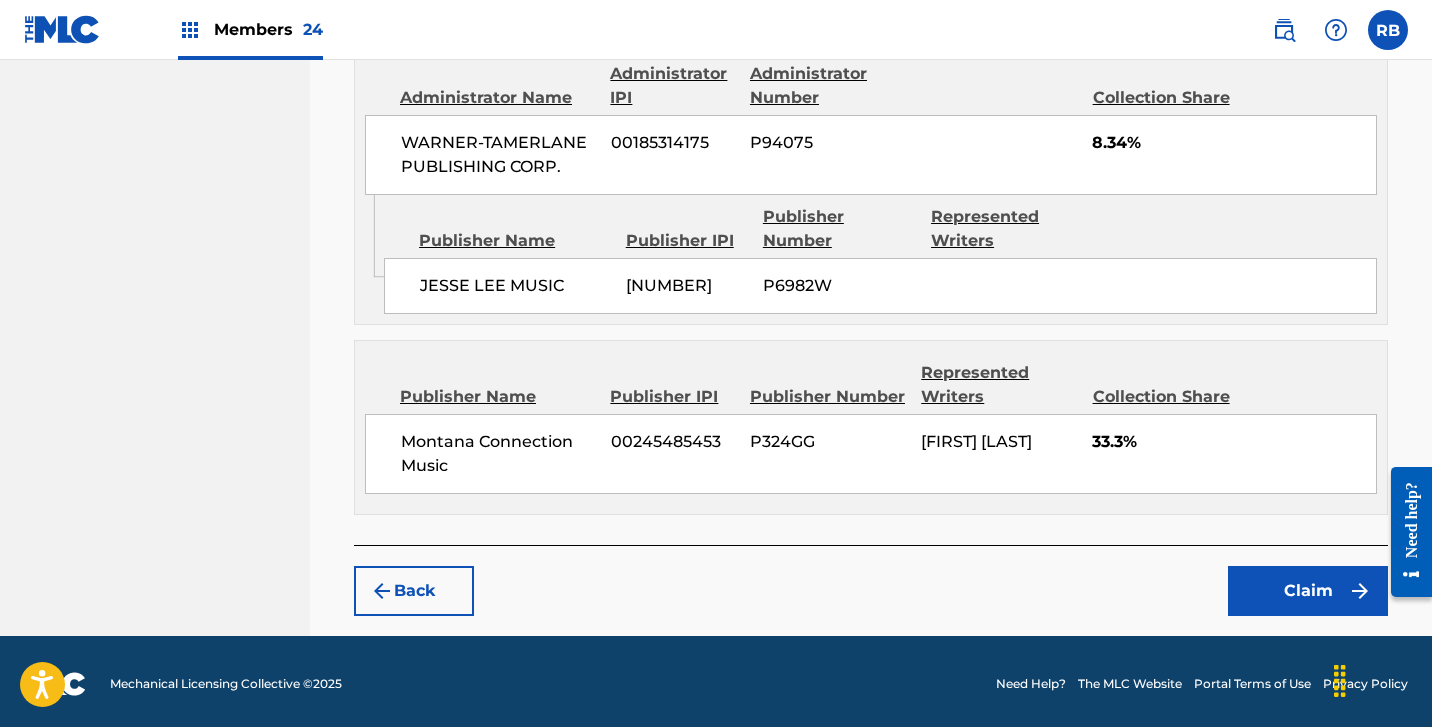 click on "Claim" at bounding box center (1308, 591) 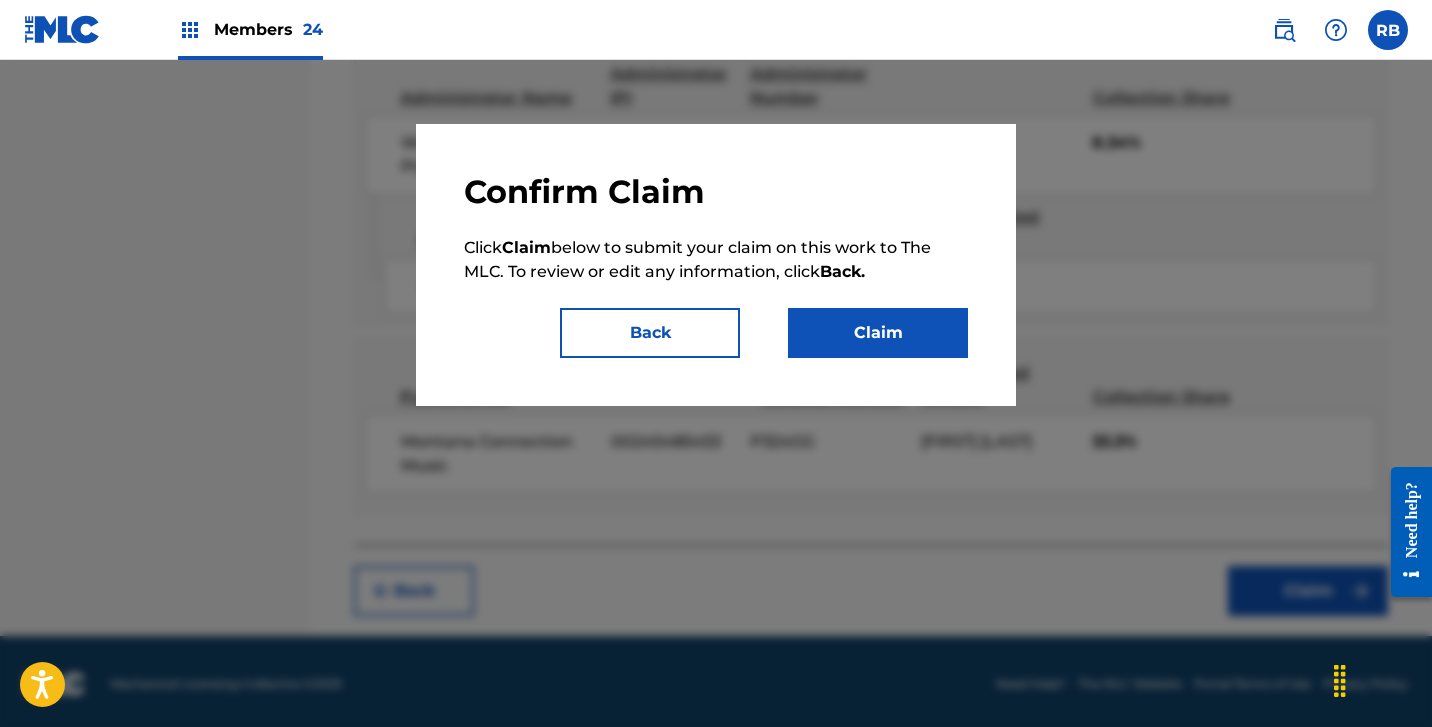 click on "Claim" at bounding box center [878, 333] 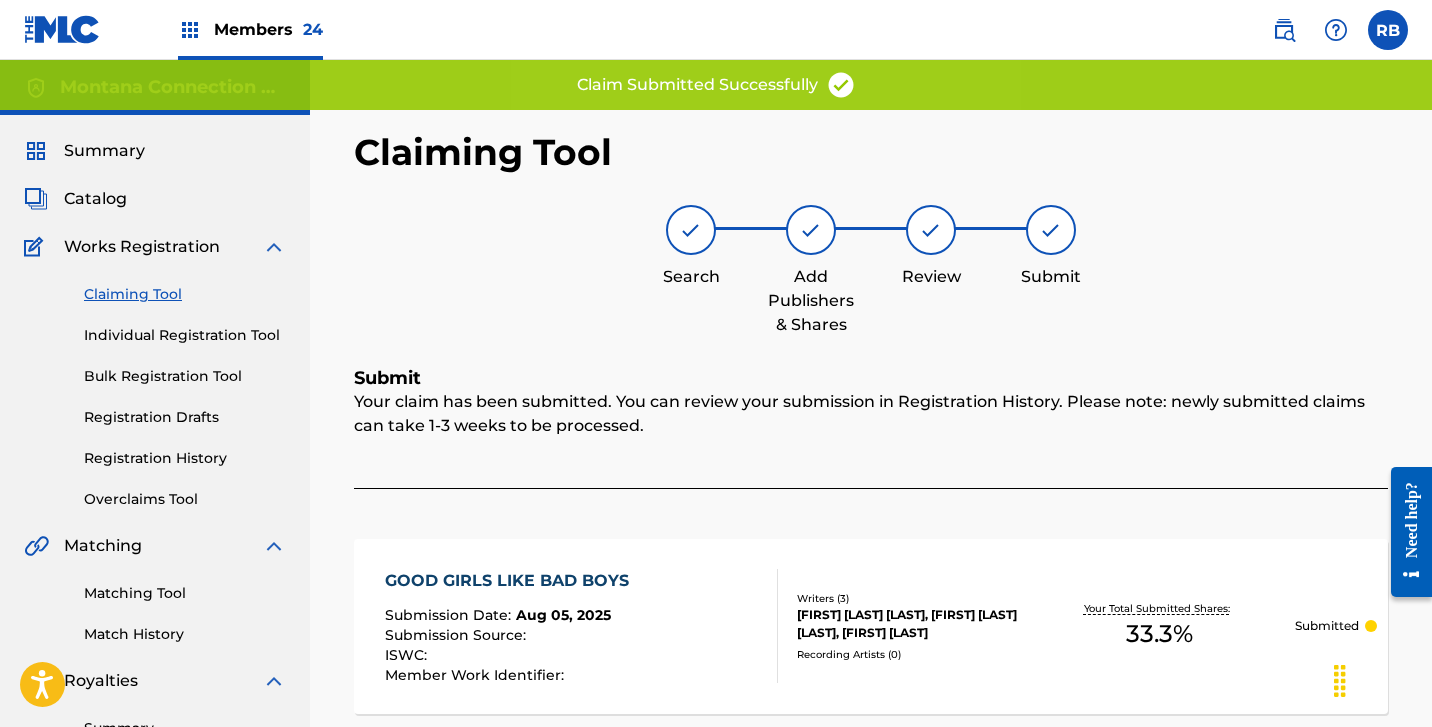scroll, scrollTop: 0, scrollLeft: 0, axis: both 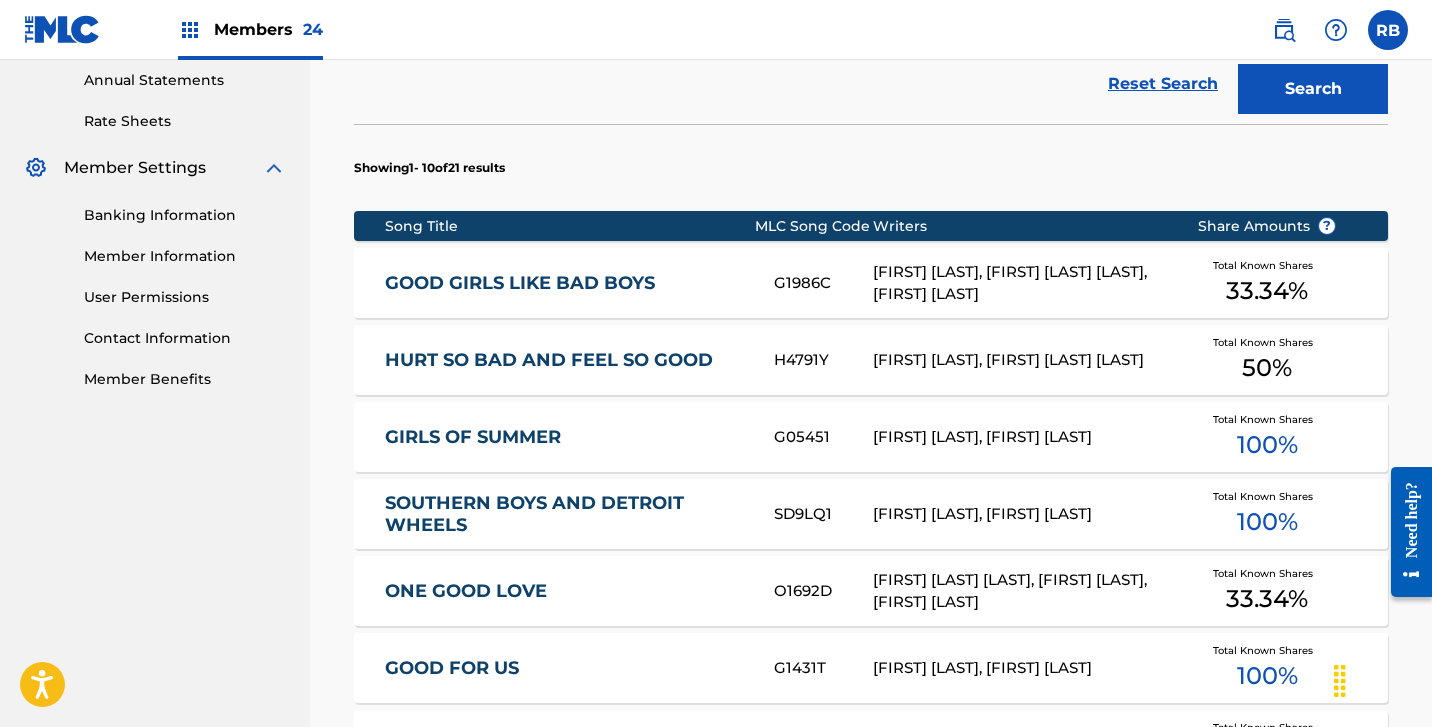 click on "HURT SO BAD AND FEEL SO GOOD" at bounding box center (566, 360) 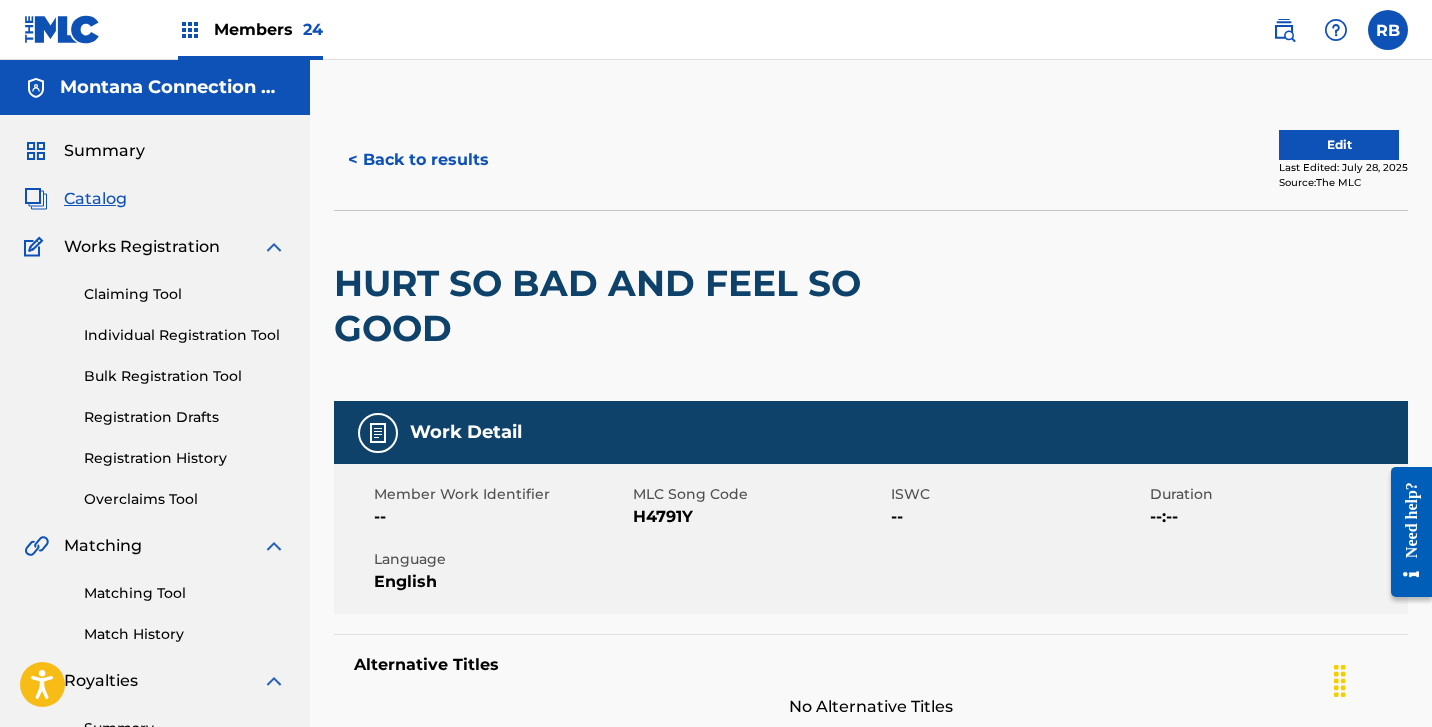 click on "< Back to results" at bounding box center (418, 160) 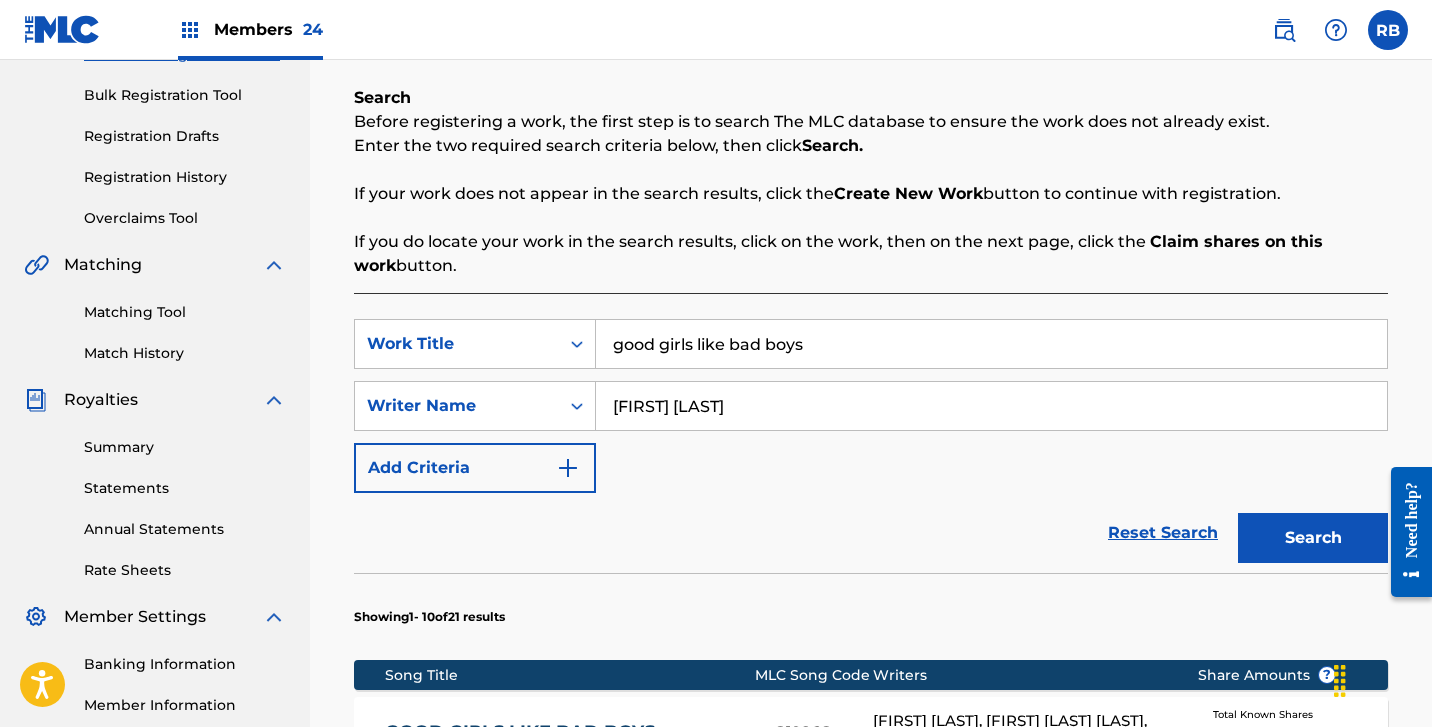 scroll, scrollTop: 263, scrollLeft: 0, axis: vertical 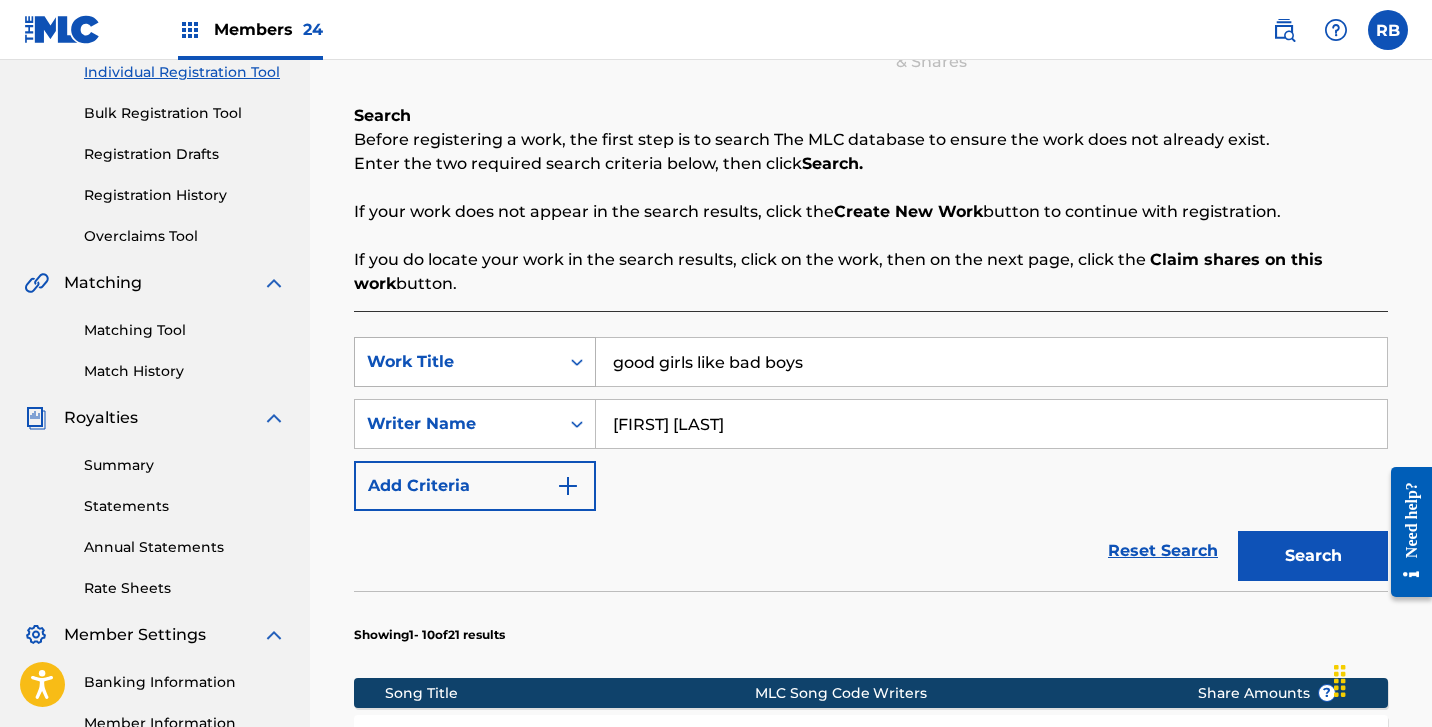 drag, startPoint x: 845, startPoint y: 354, endPoint x: 462, endPoint y: 340, distance: 383.2558 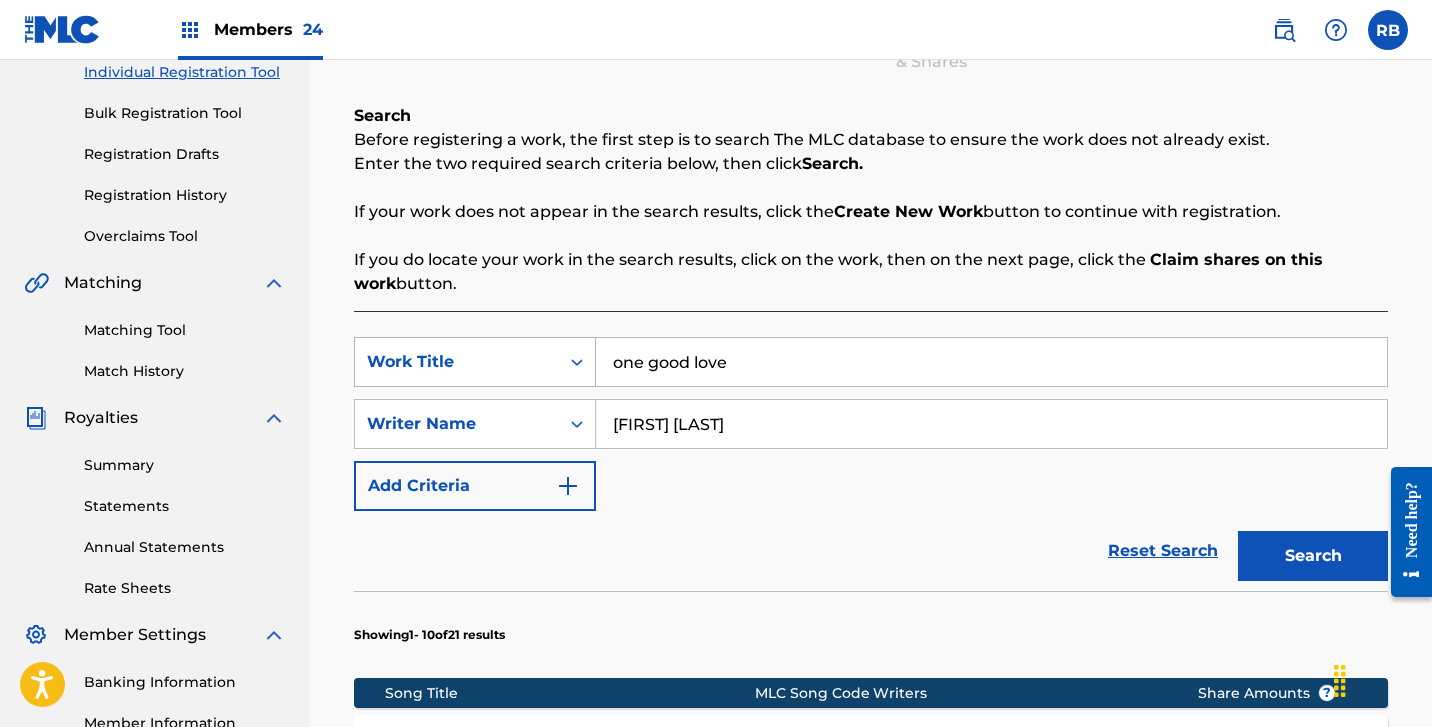 type on "one good love" 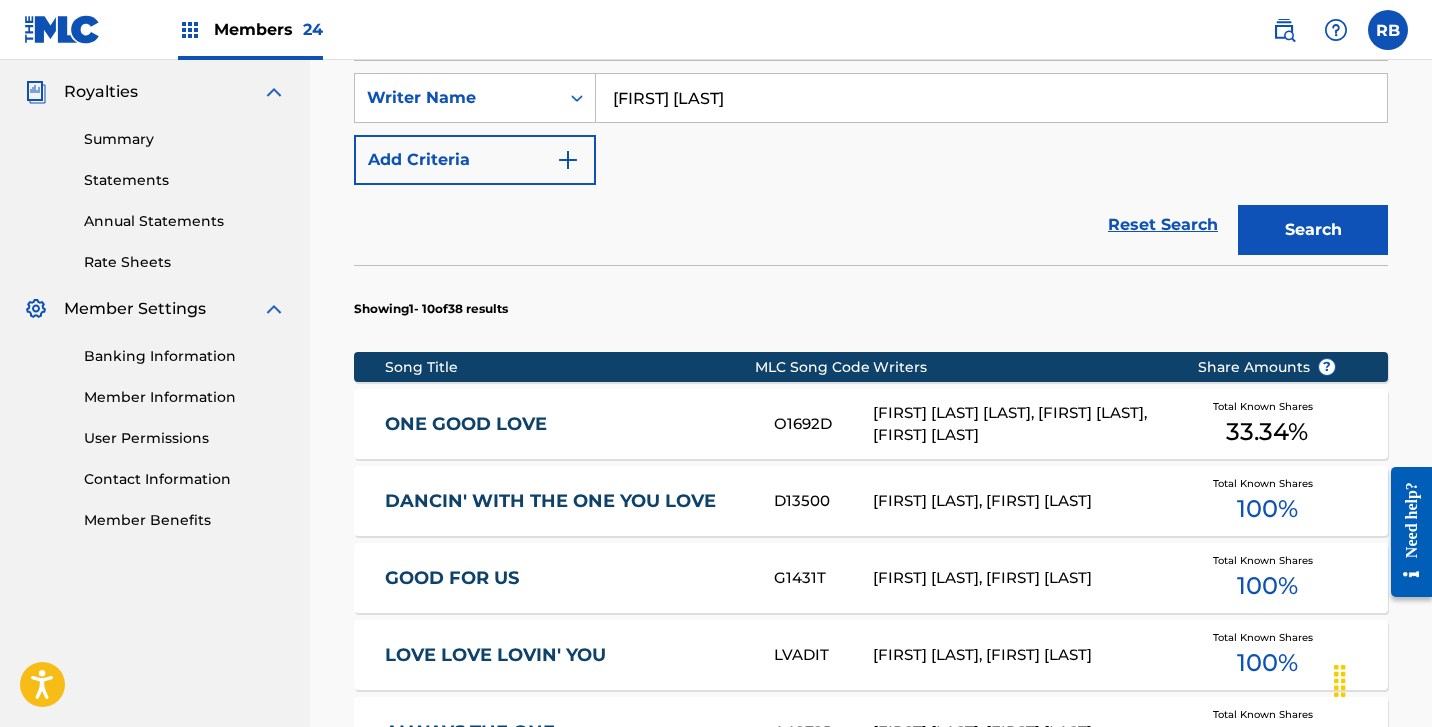 scroll, scrollTop: 591, scrollLeft: 0, axis: vertical 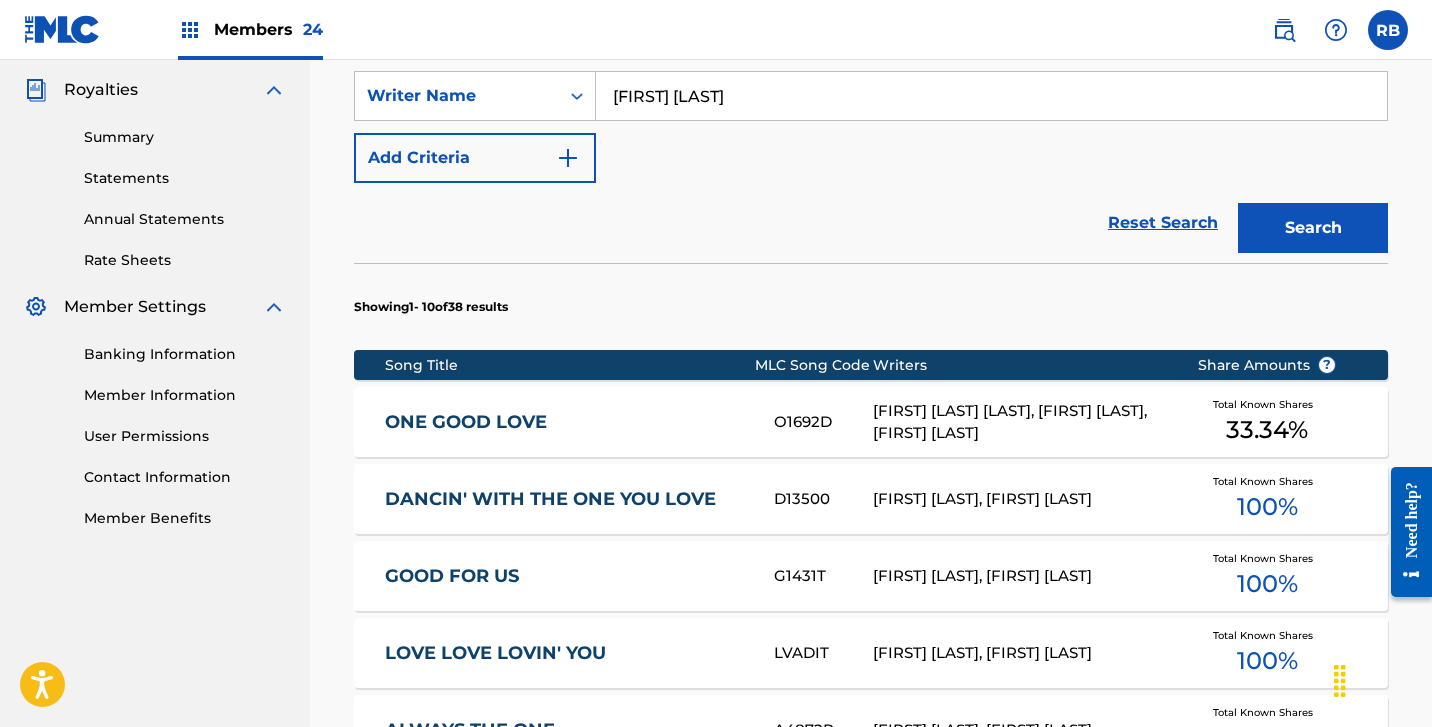 click on "ONE GOOD LOVE" at bounding box center (566, 422) 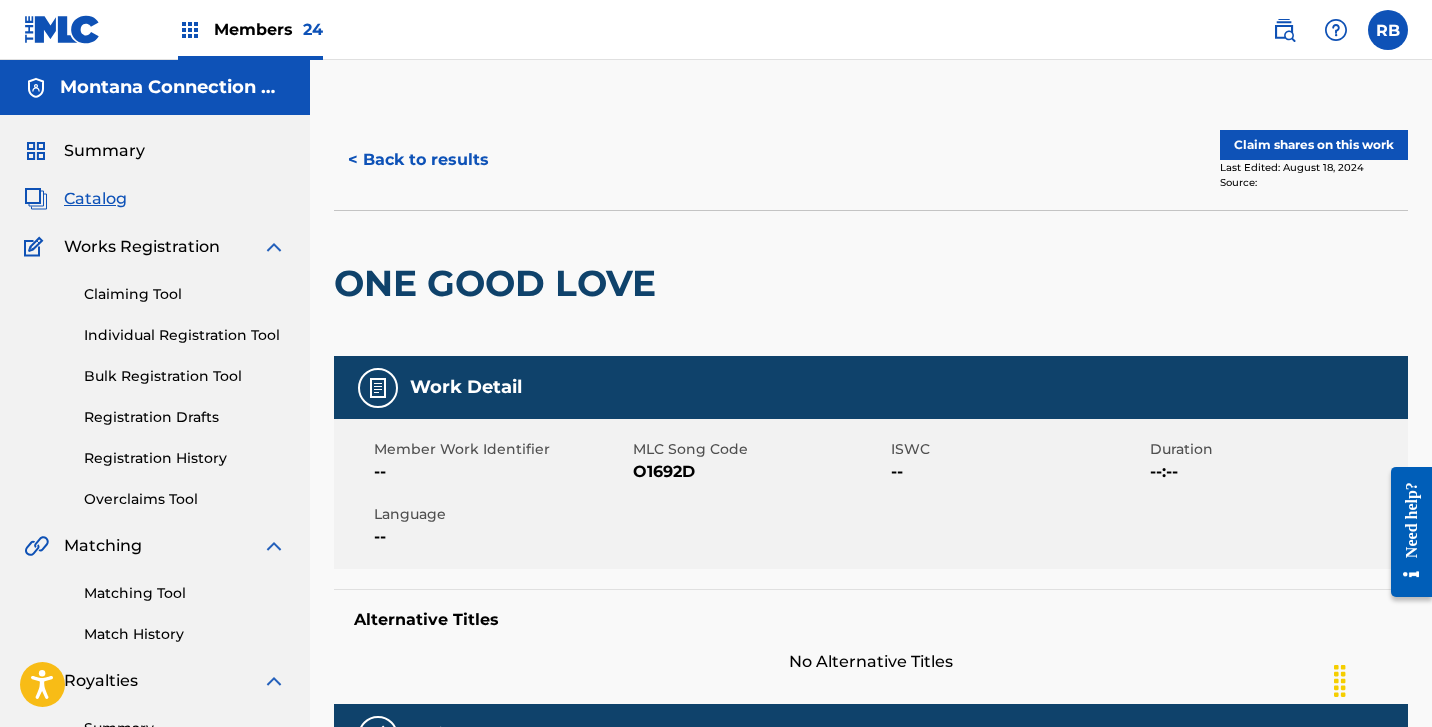 scroll, scrollTop: 0, scrollLeft: 0, axis: both 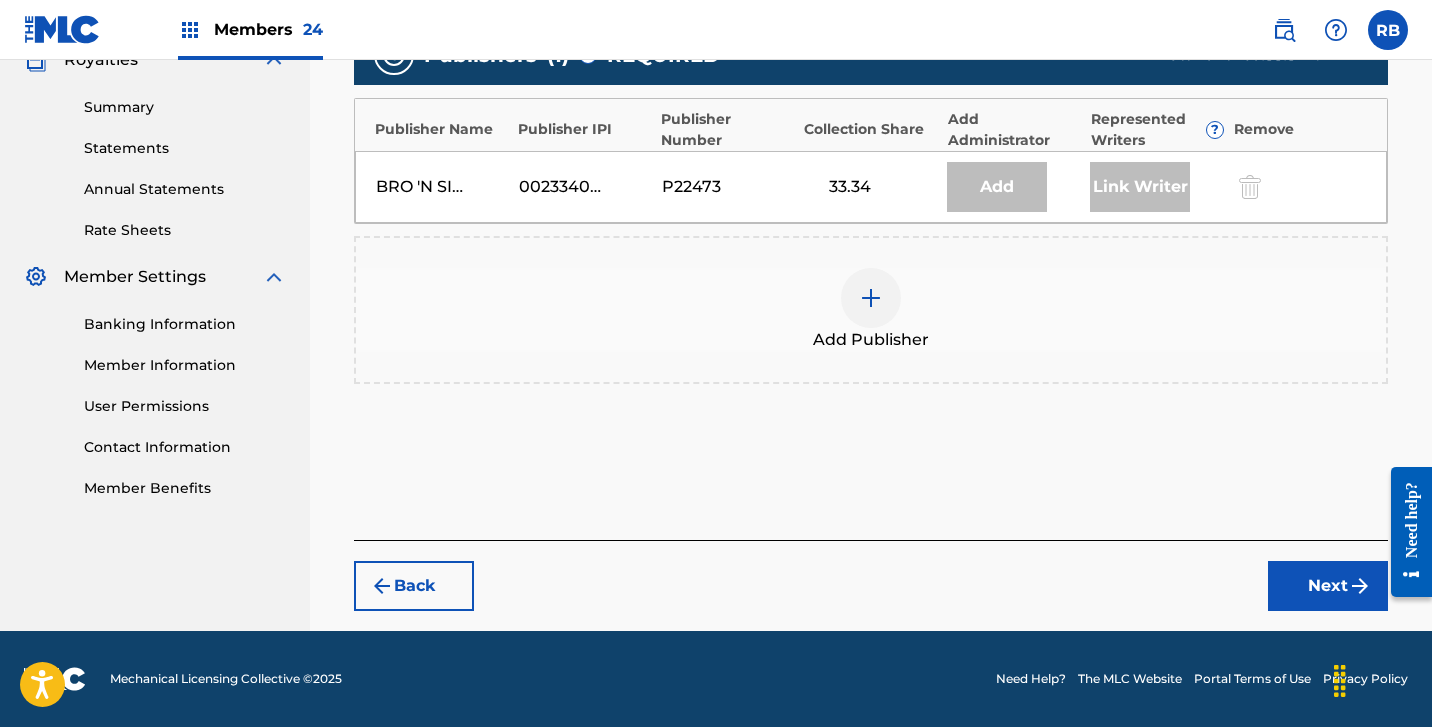 click at bounding box center [871, 298] 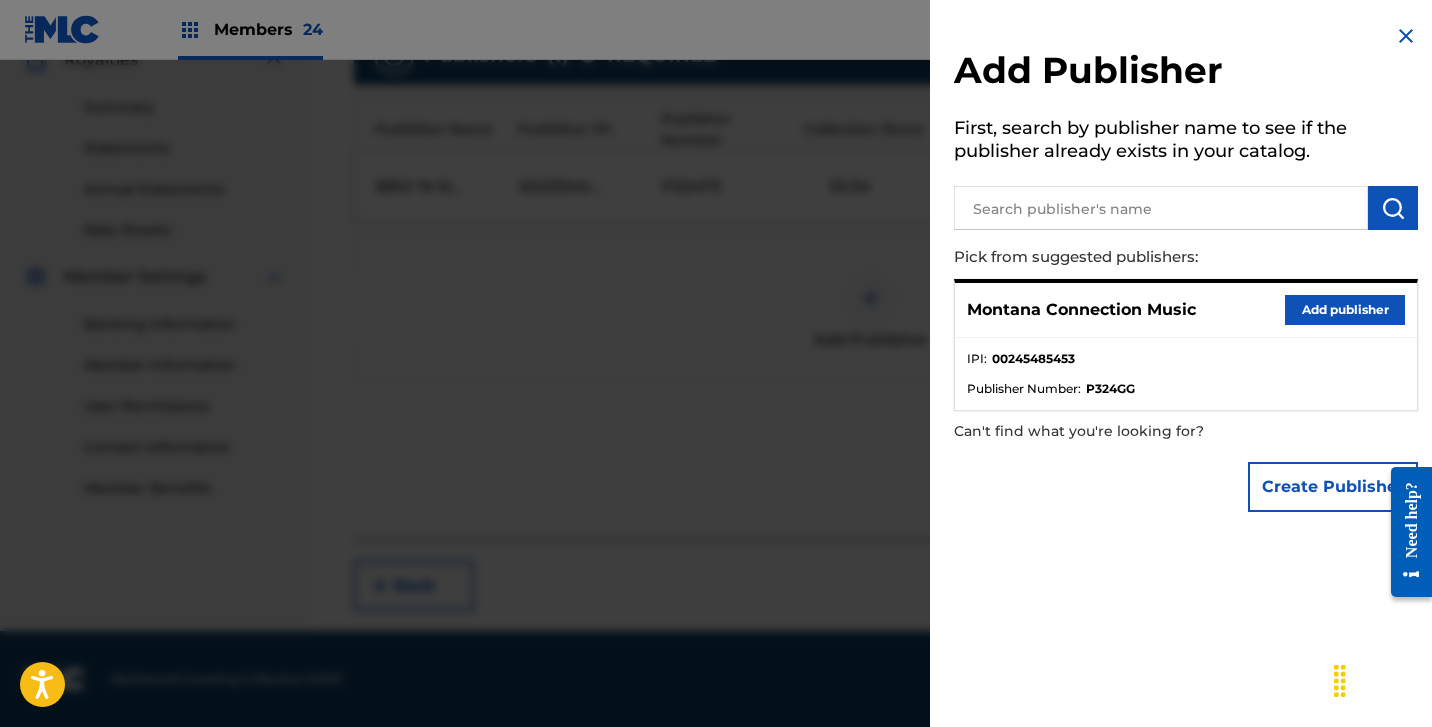 click on "Add publisher" at bounding box center [1345, 310] 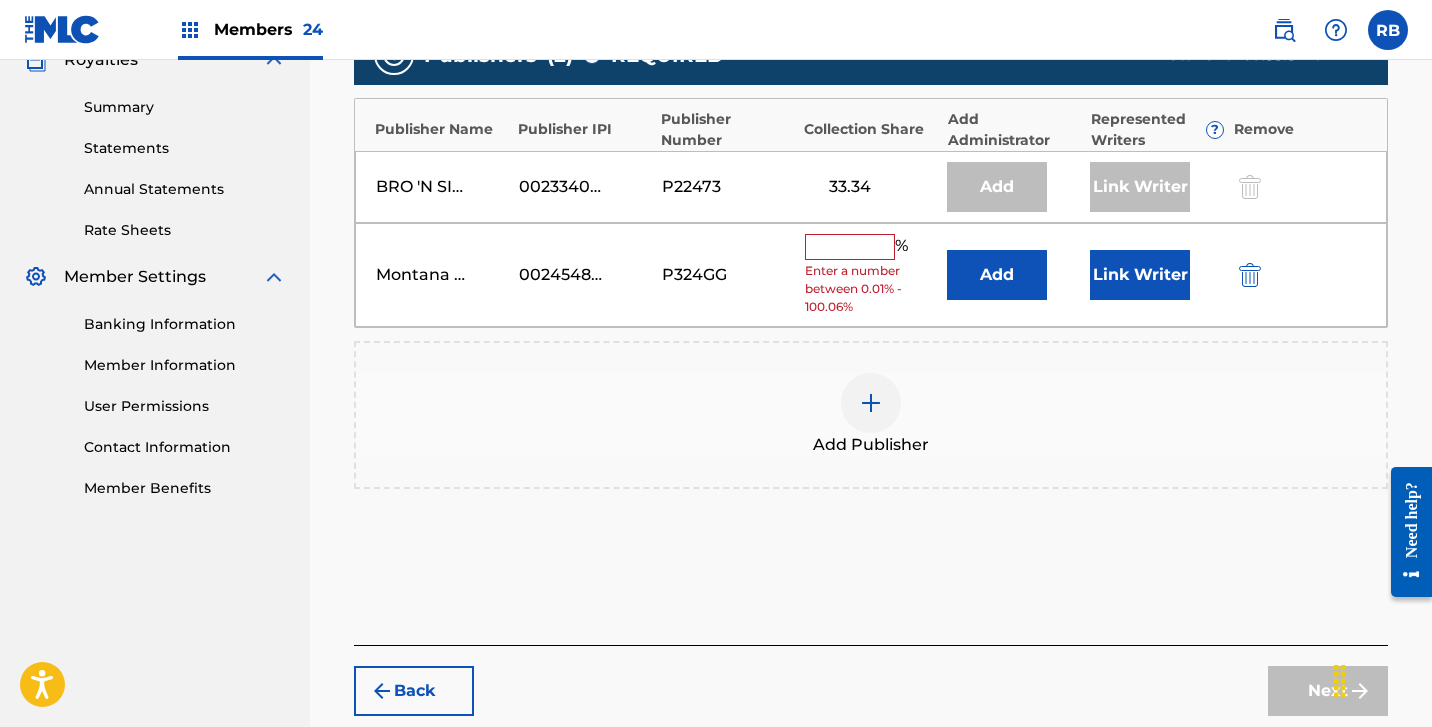 click at bounding box center [850, 247] 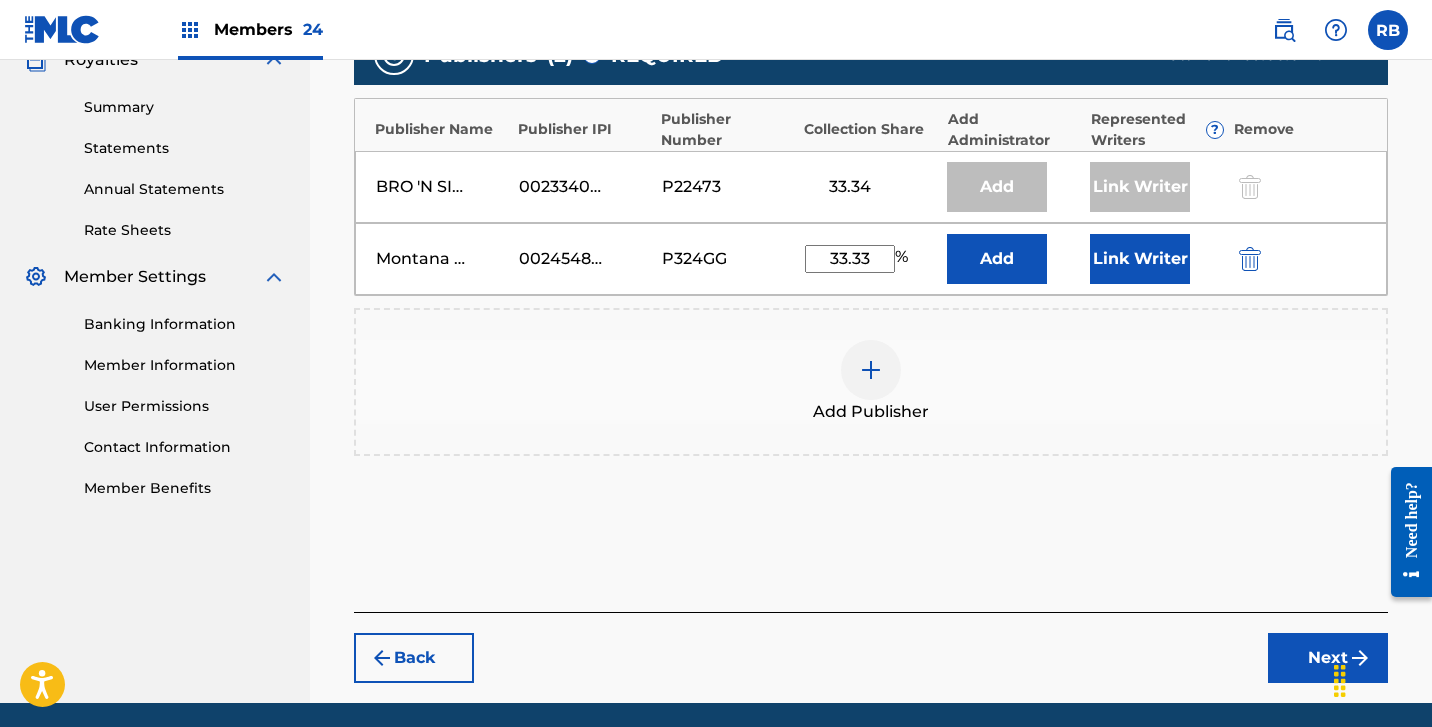 type on "33.33" 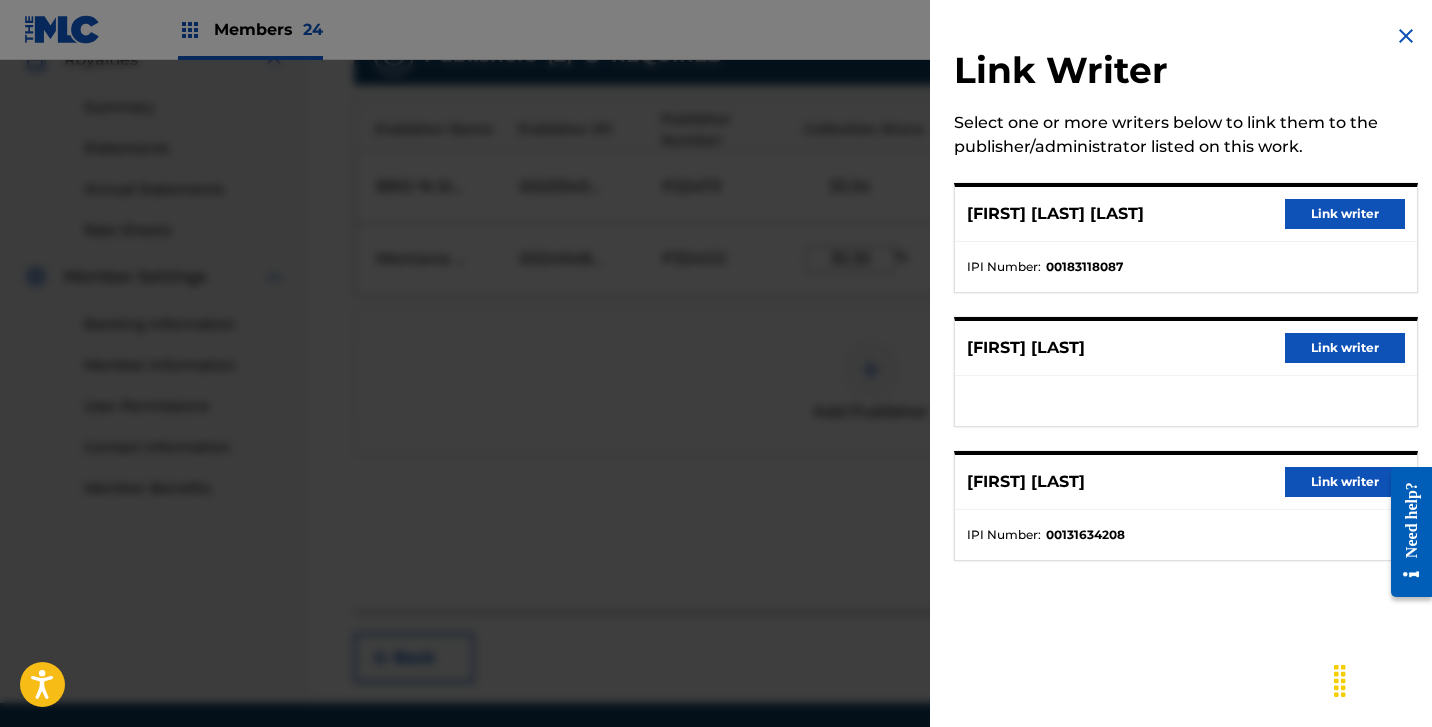 click on "Link writer" at bounding box center (1345, 348) 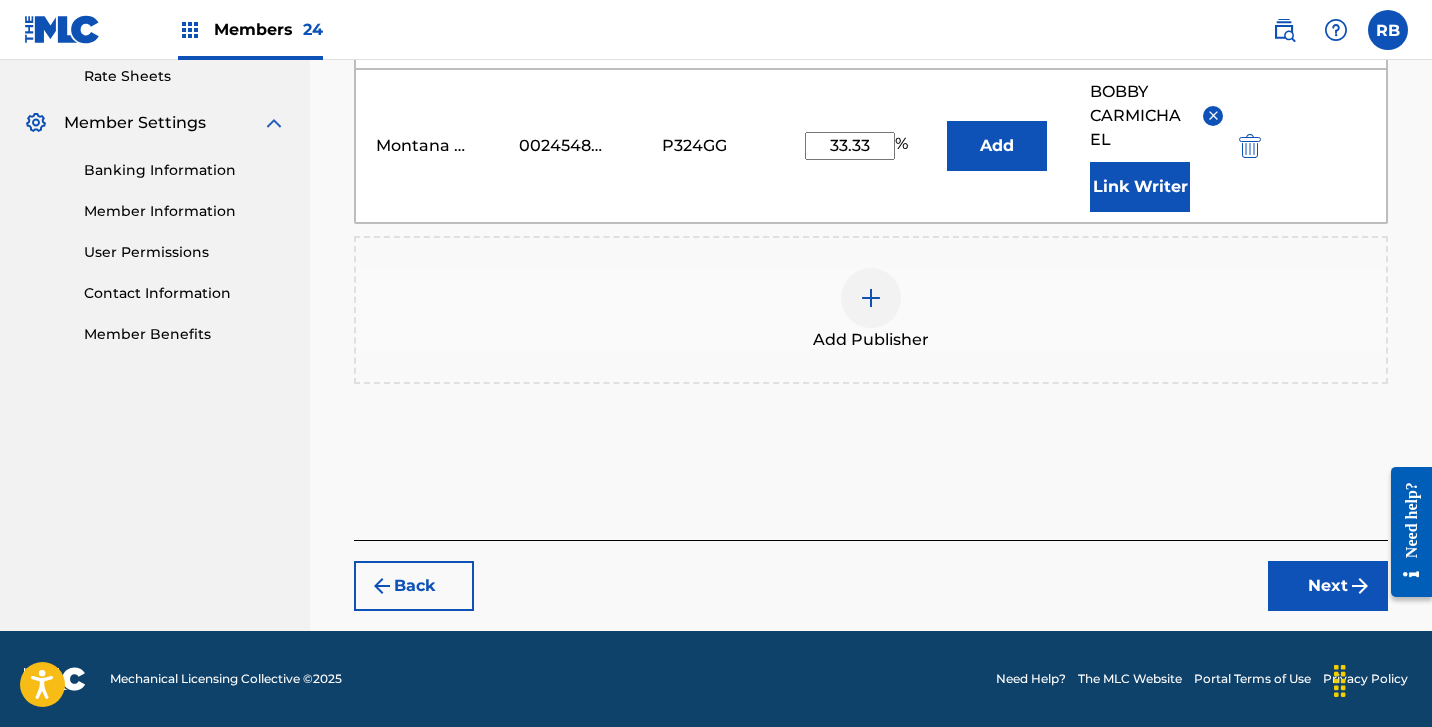 click on "Next" at bounding box center [1328, 586] 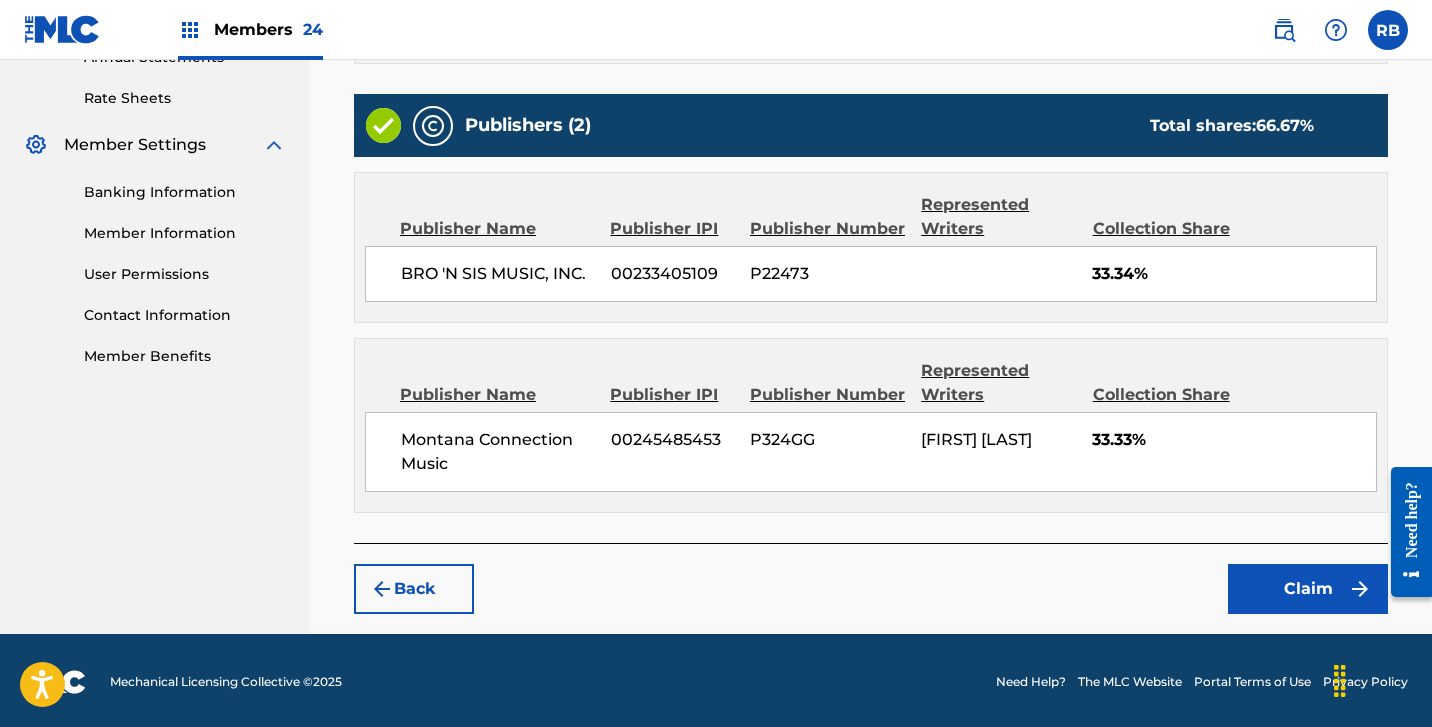 click on "Claim" at bounding box center [1308, 589] 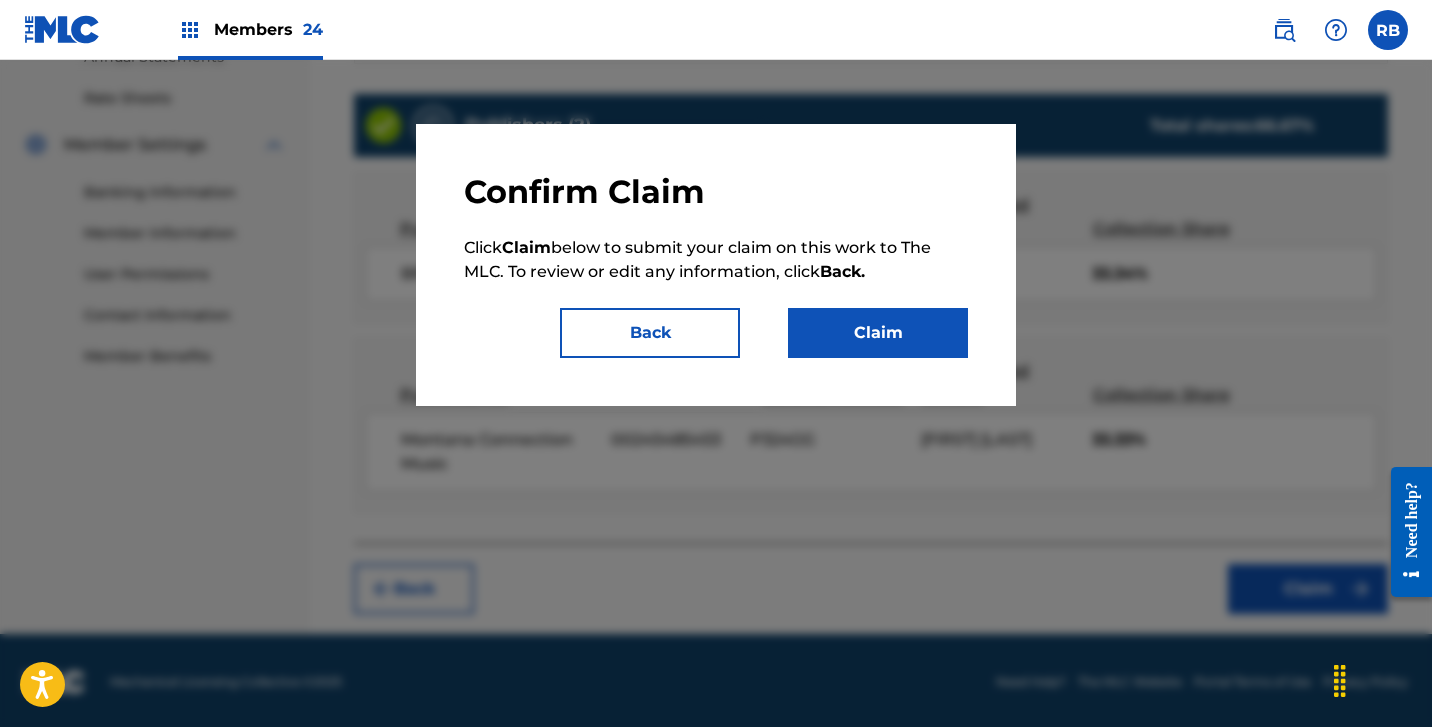 click on "Claim" at bounding box center (878, 333) 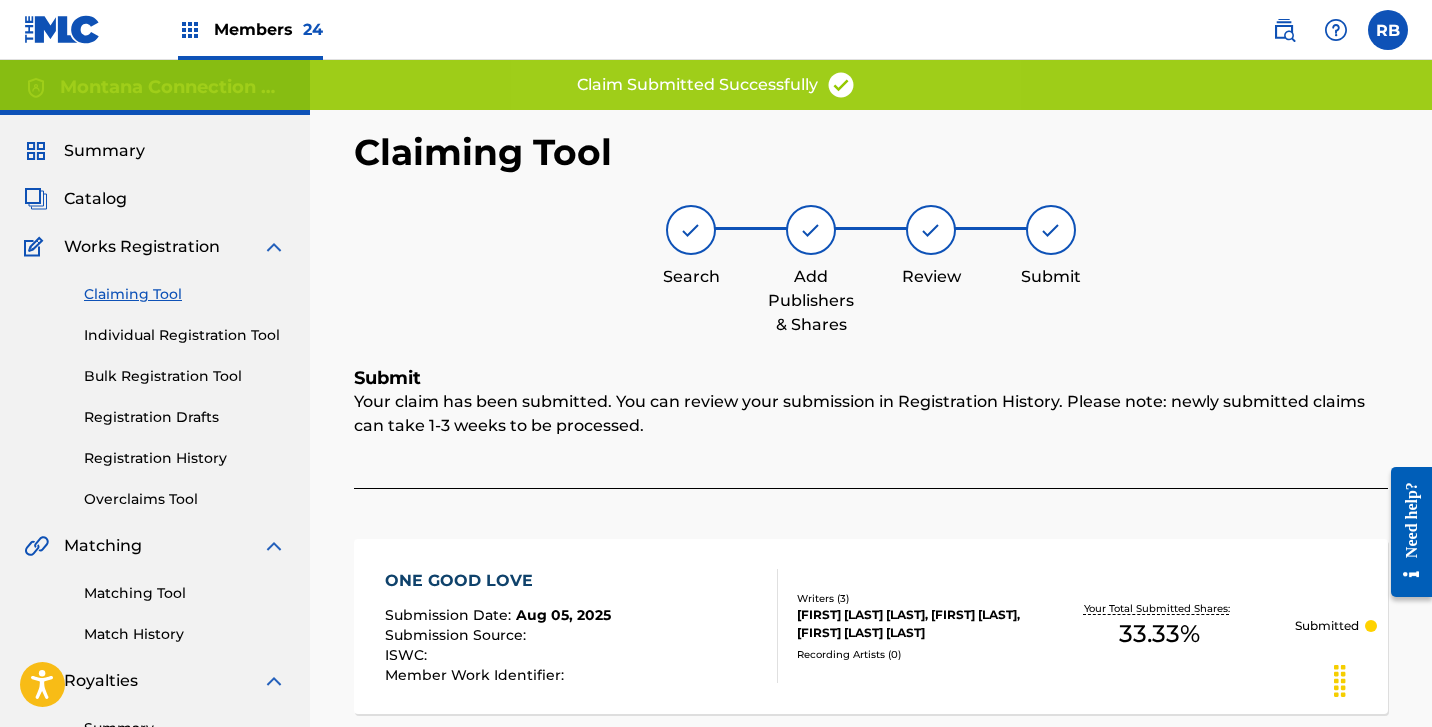 scroll, scrollTop: 0, scrollLeft: 0, axis: both 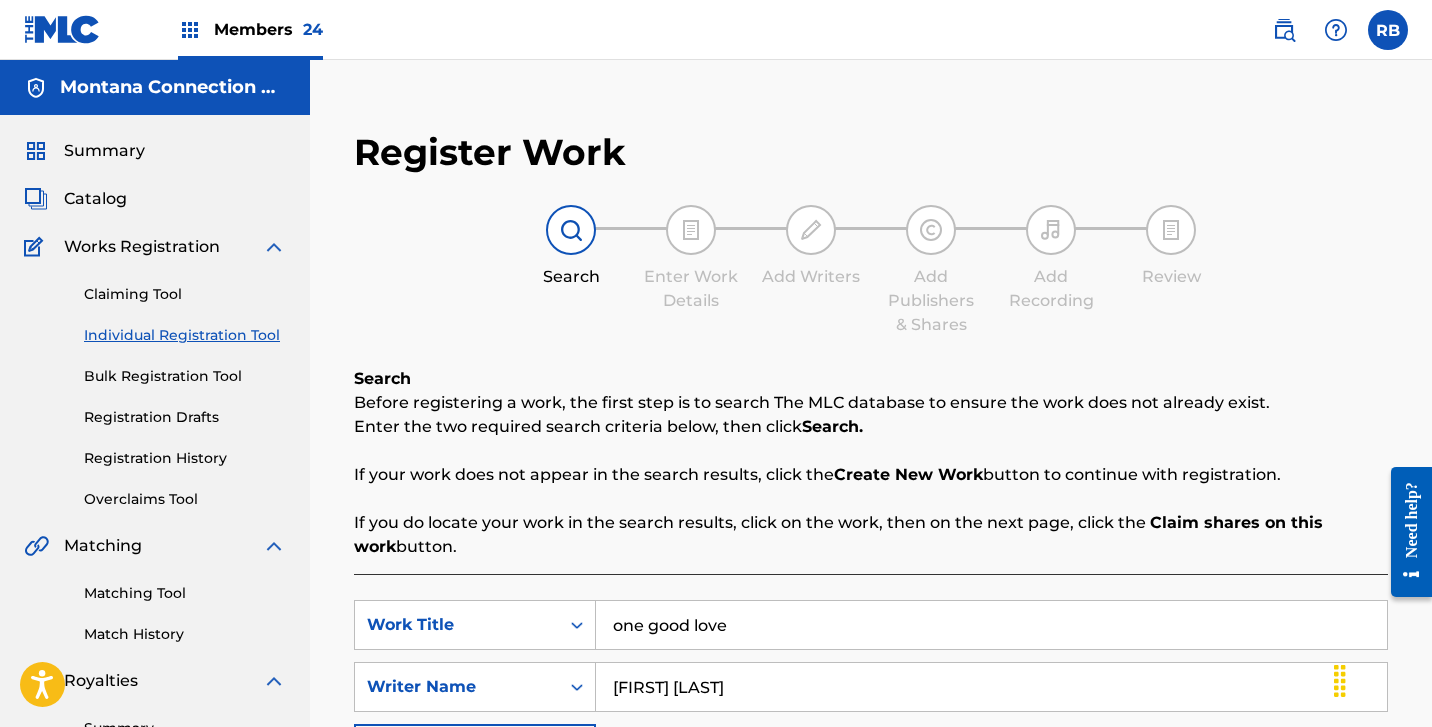drag, startPoint x: 763, startPoint y: 627, endPoint x: 387, endPoint y: 587, distance: 378.12167 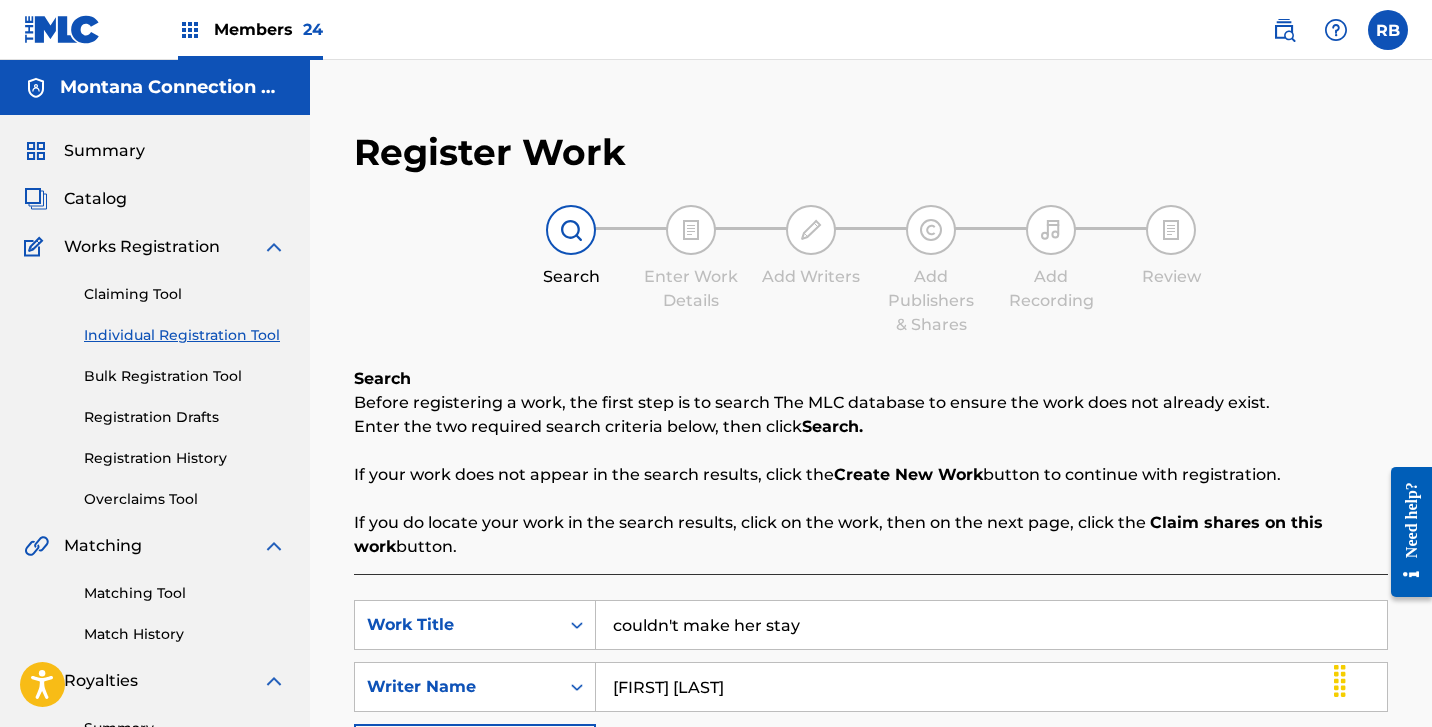 click on "Search" at bounding box center (1313, 819) 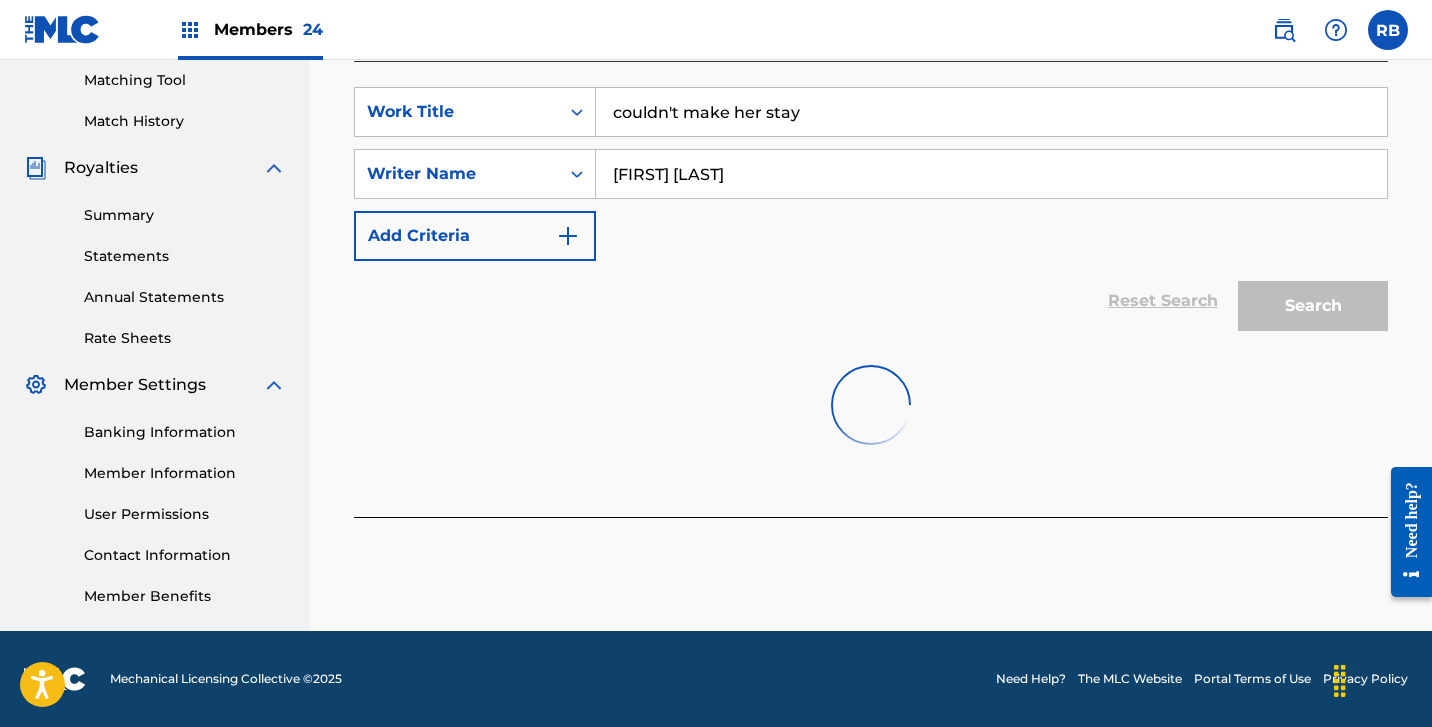 scroll, scrollTop: 513, scrollLeft: 0, axis: vertical 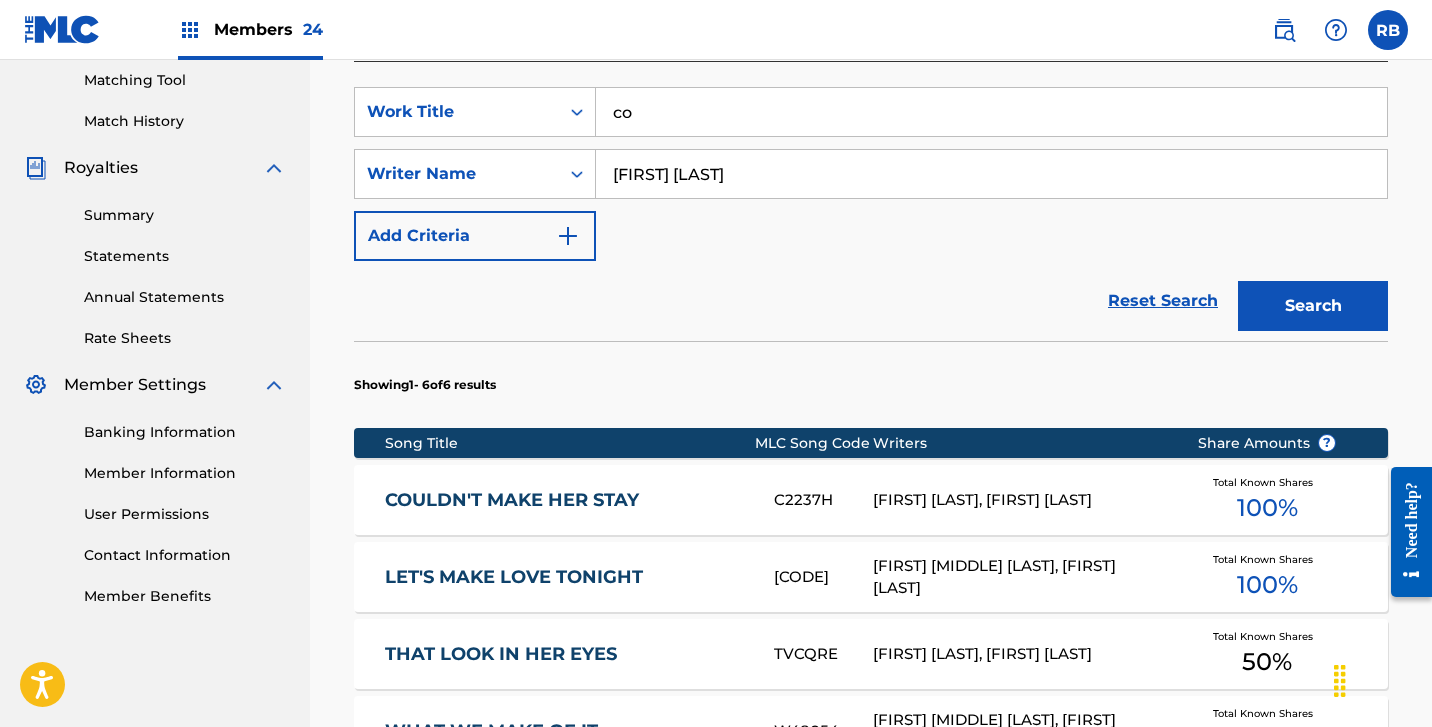 type on "c" 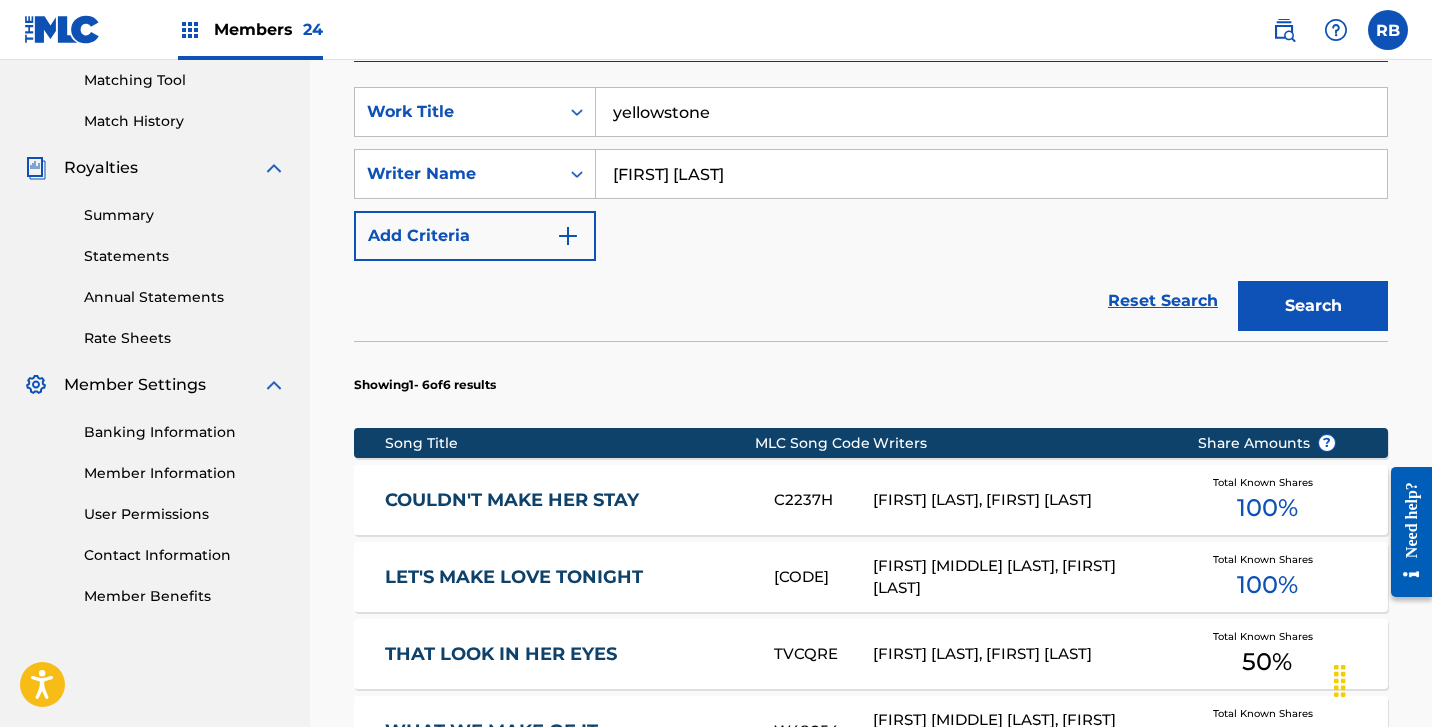 type on "yellowstone" 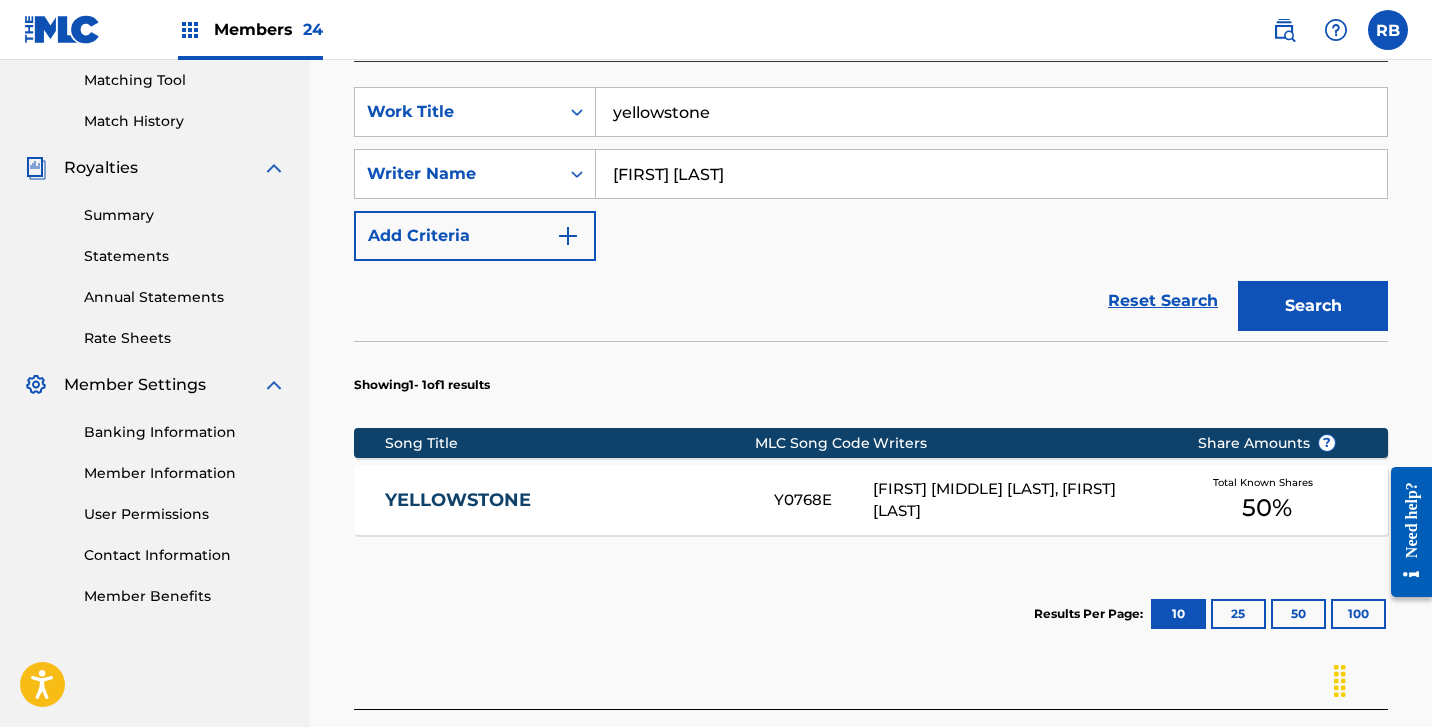 click on "YELLOWSTONE" at bounding box center (566, 500) 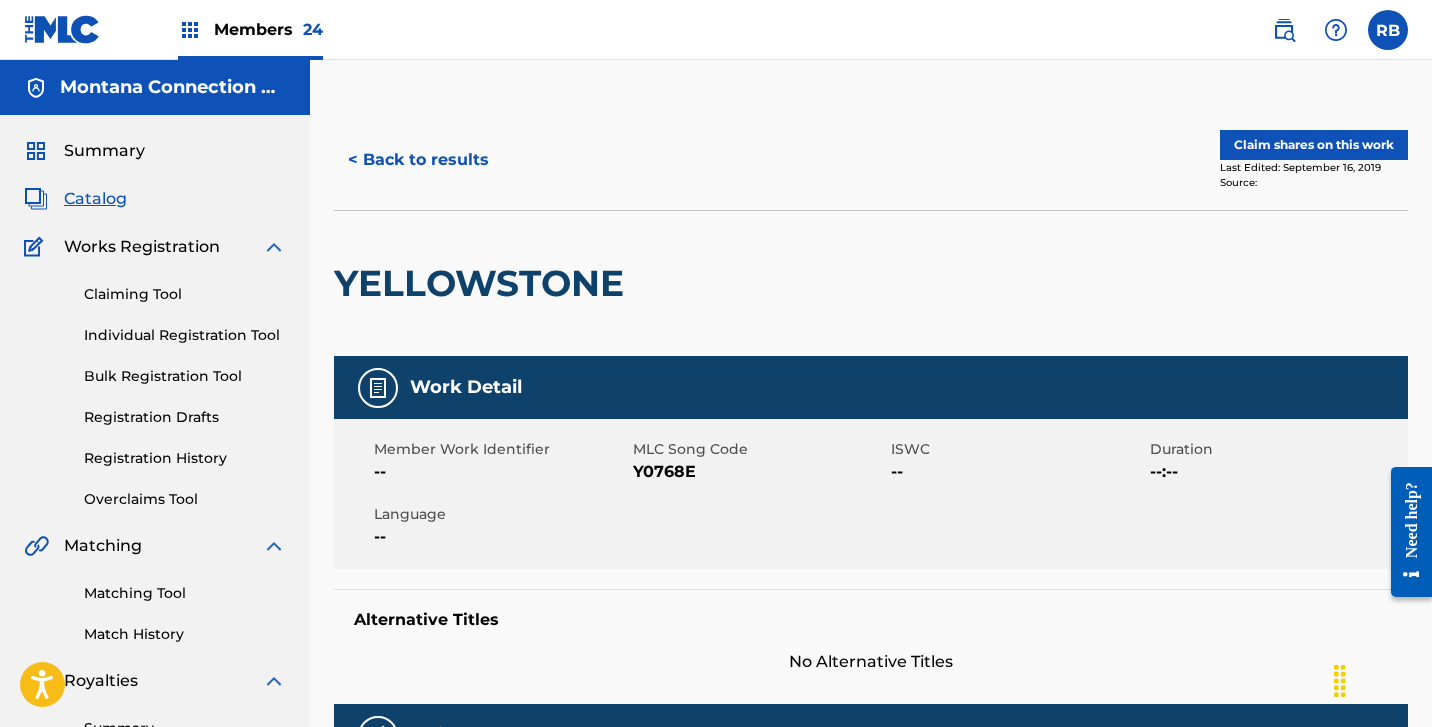 click on "Claim shares on this work" at bounding box center (1314, 145) 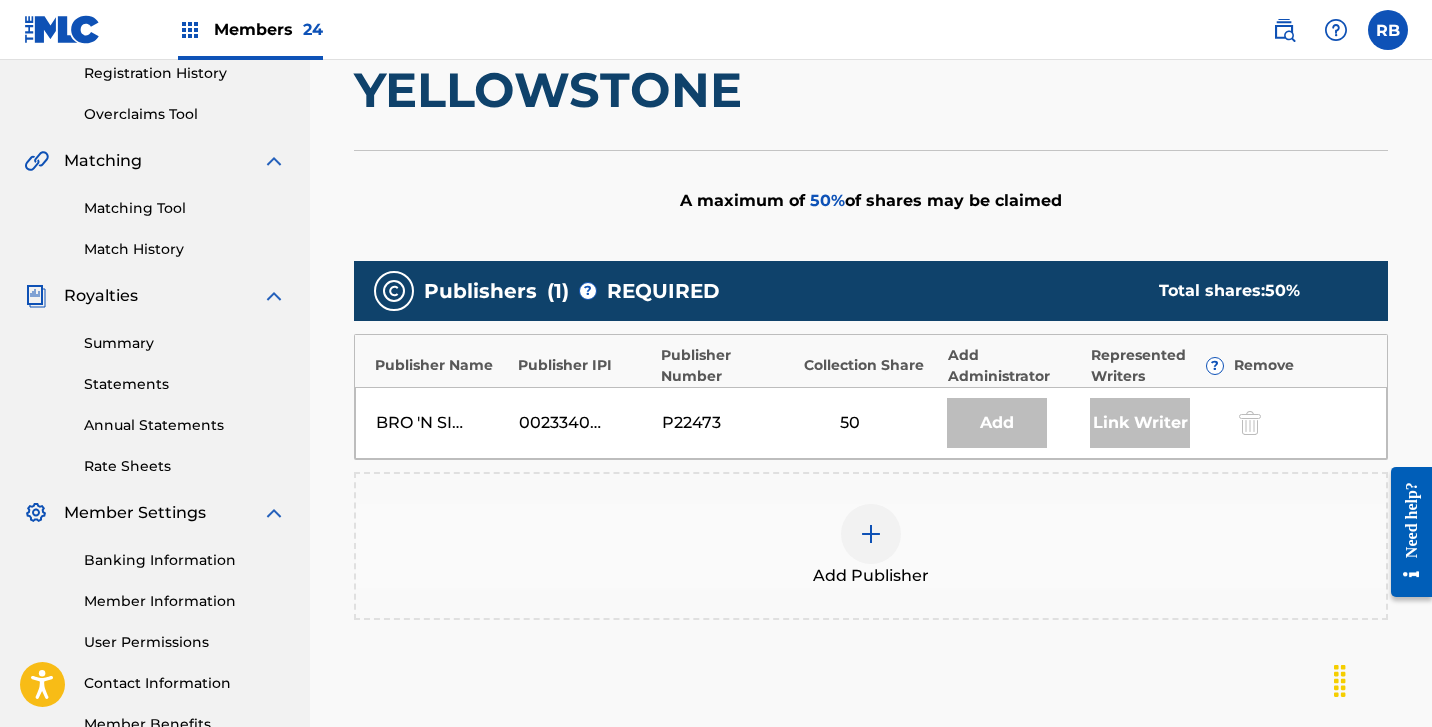 scroll, scrollTop: 387, scrollLeft: 0, axis: vertical 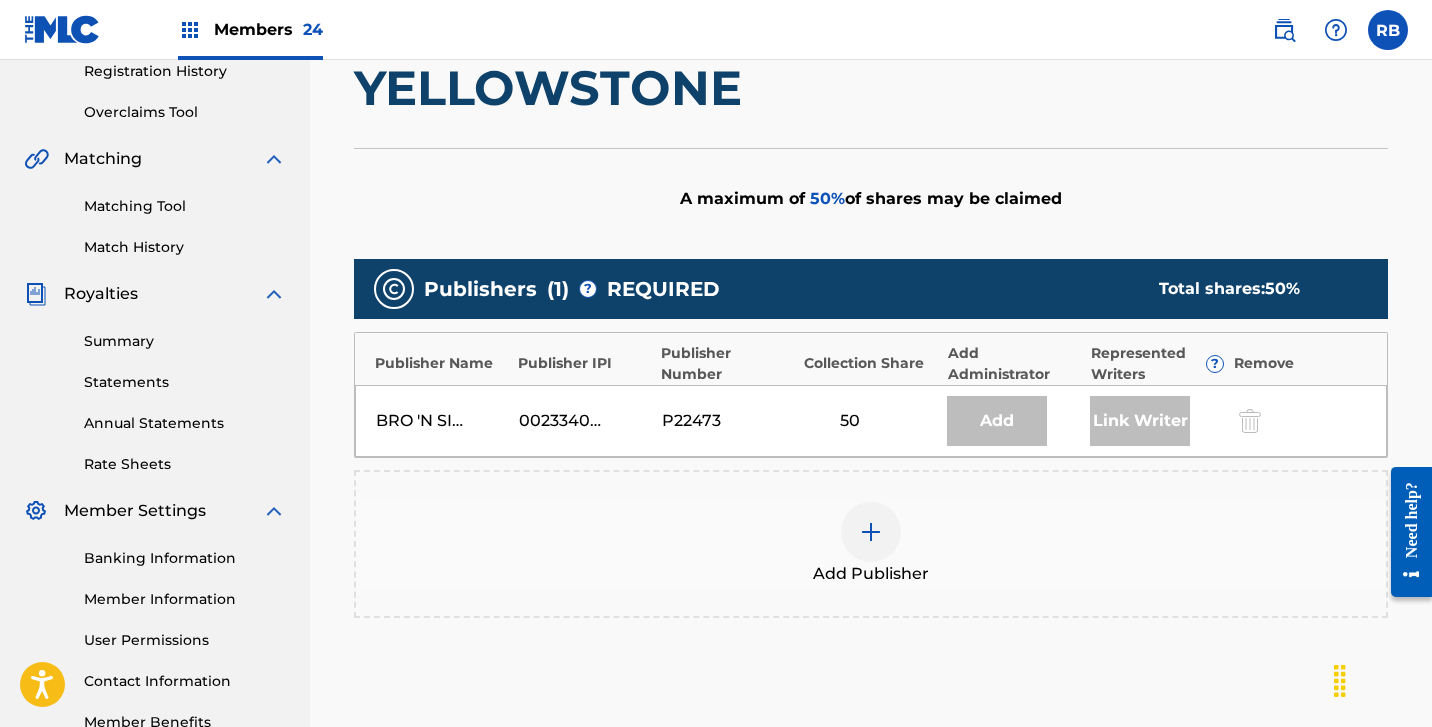click at bounding box center (871, 532) 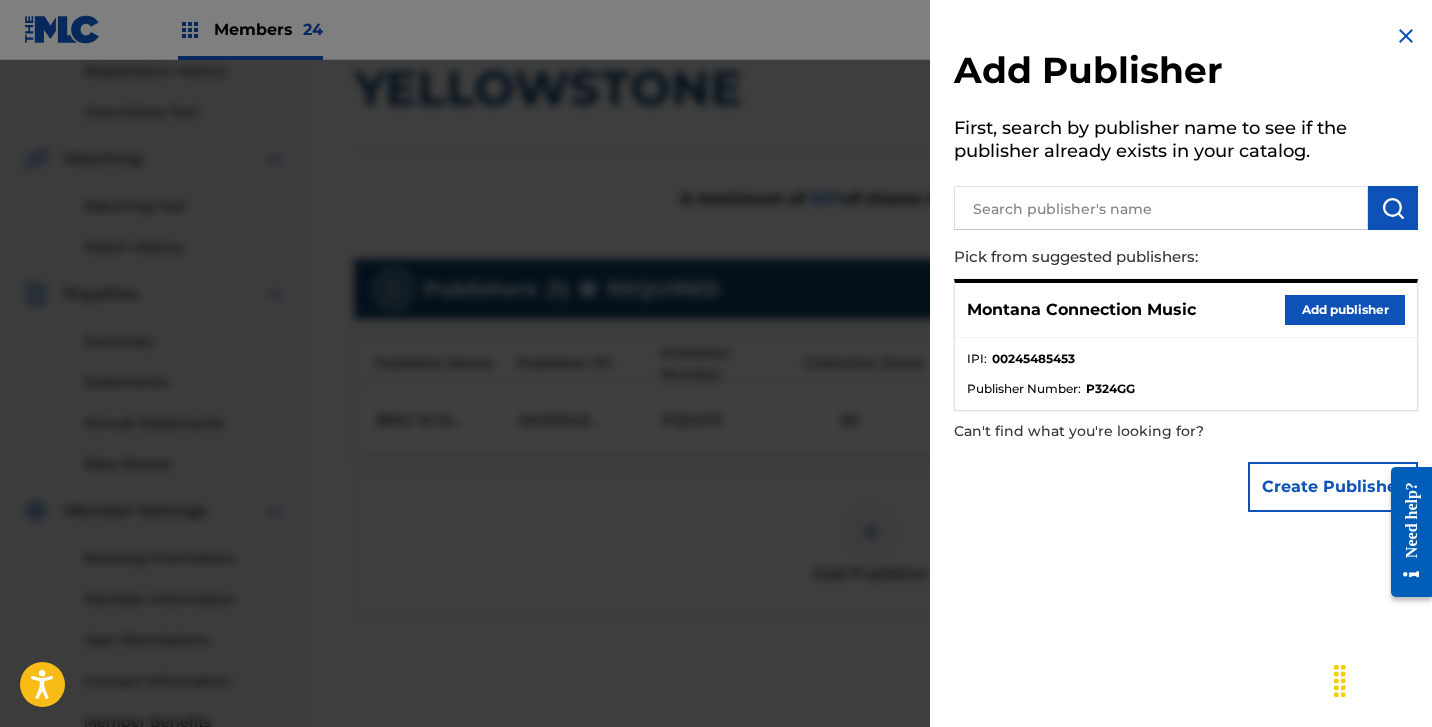 click on "Add publisher" at bounding box center (1345, 310) 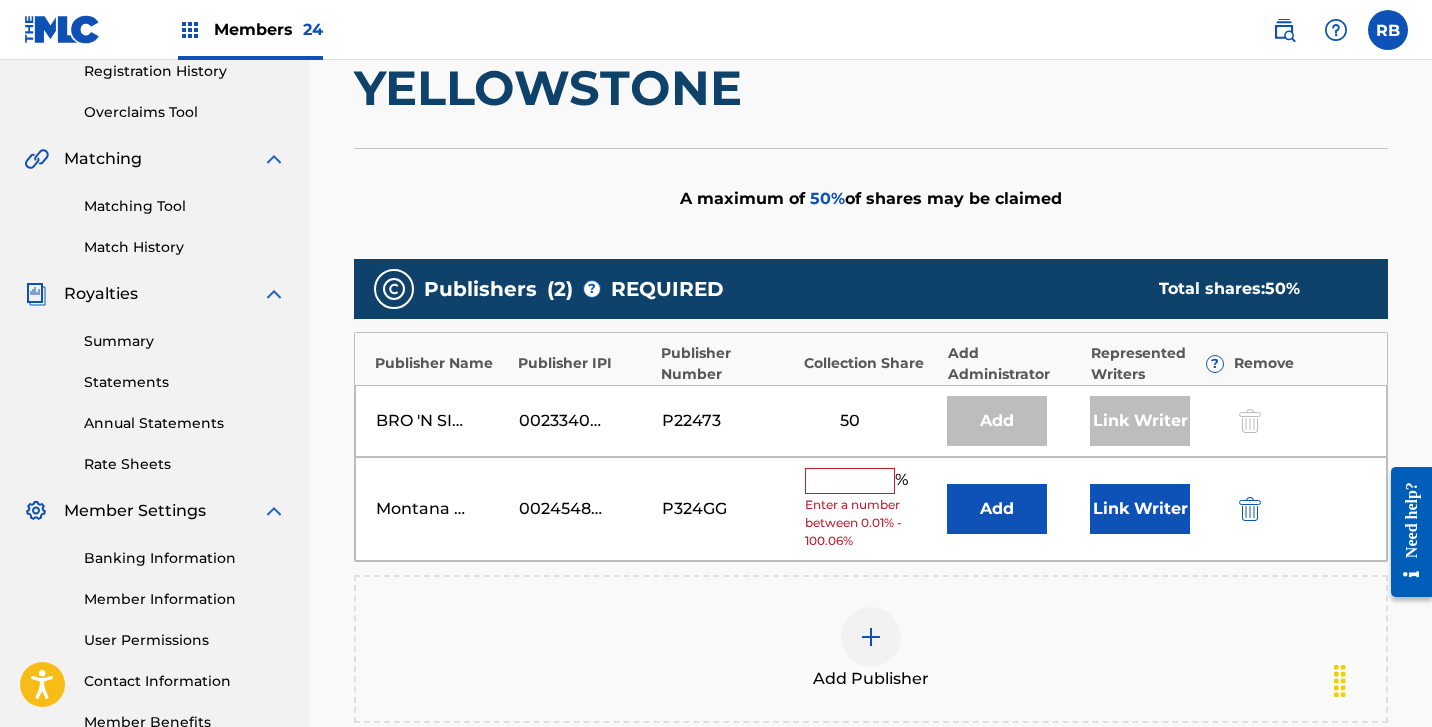 click at bounding box center (850, 481) 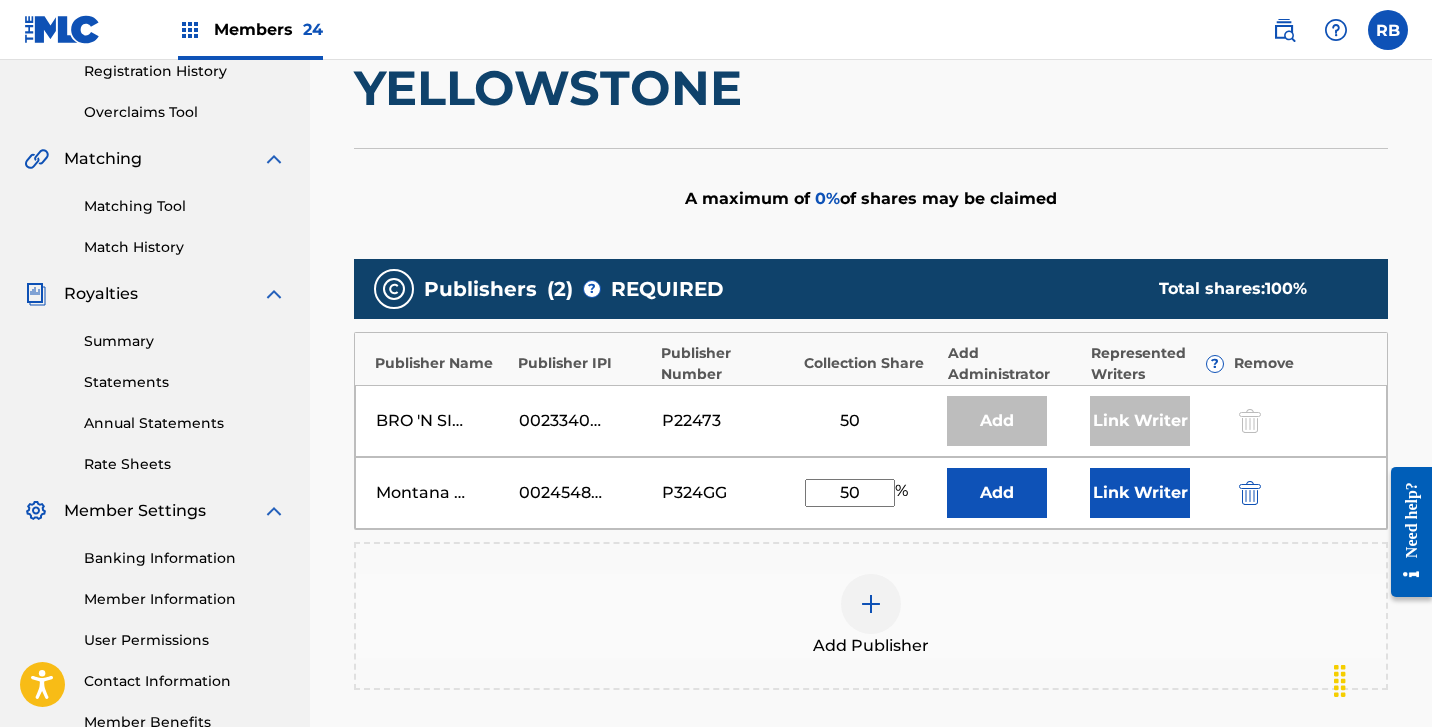 type on "50" 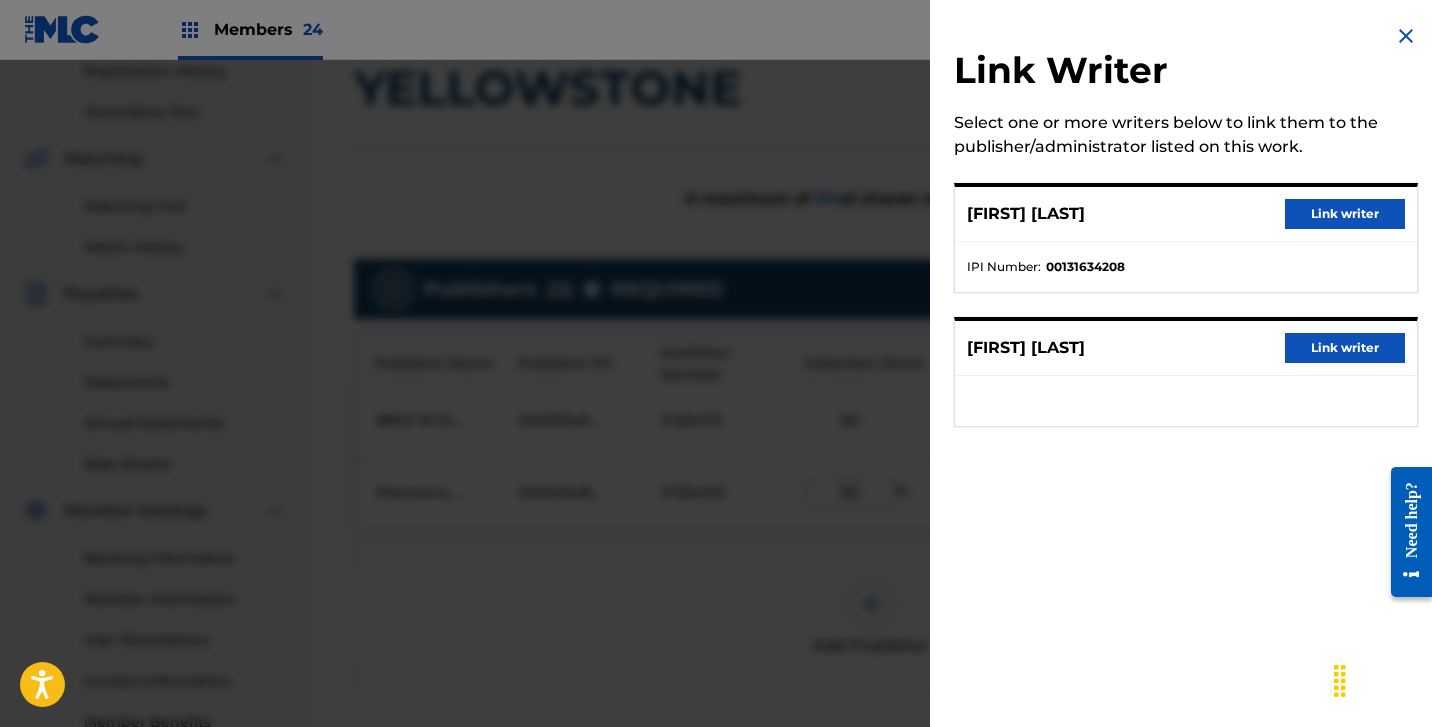 click on "Link writer" at bounding box center [1345, 348] 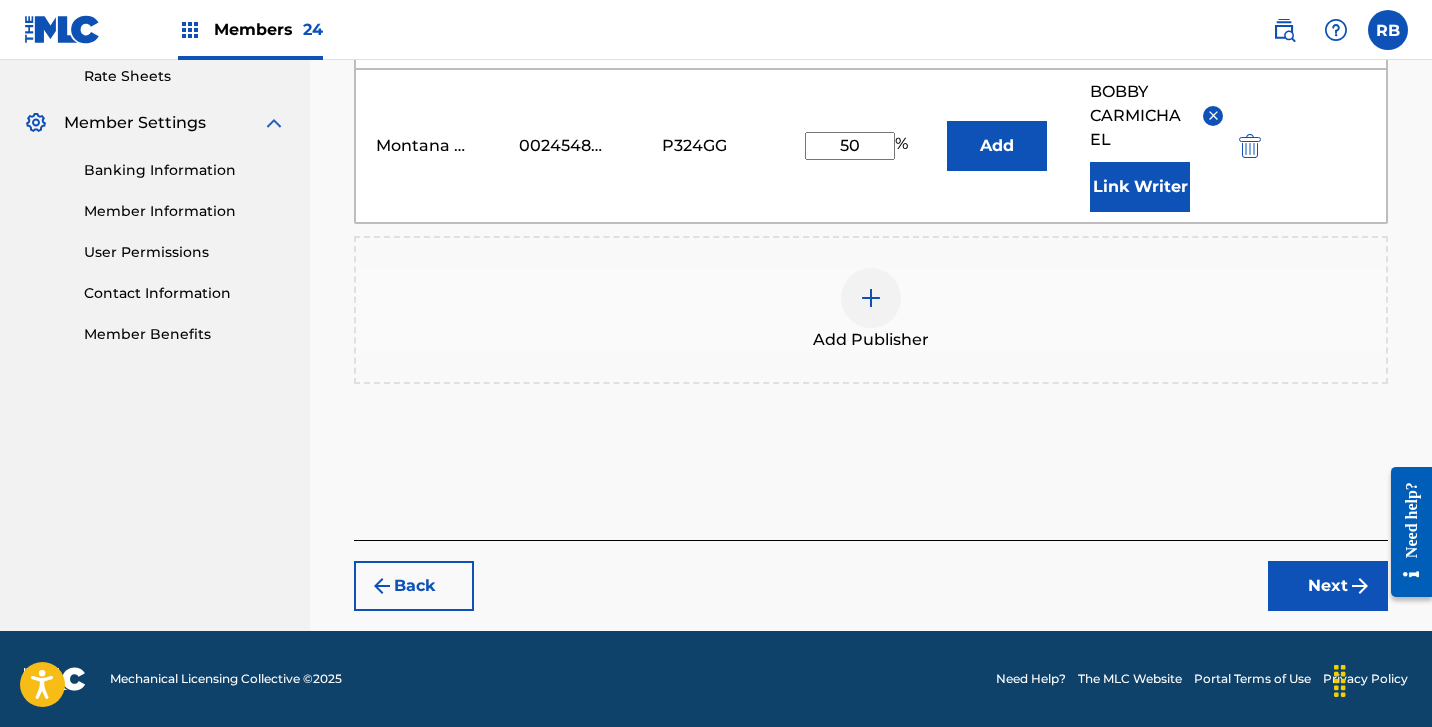 click on "Next" at bounding box center (1328, 586) 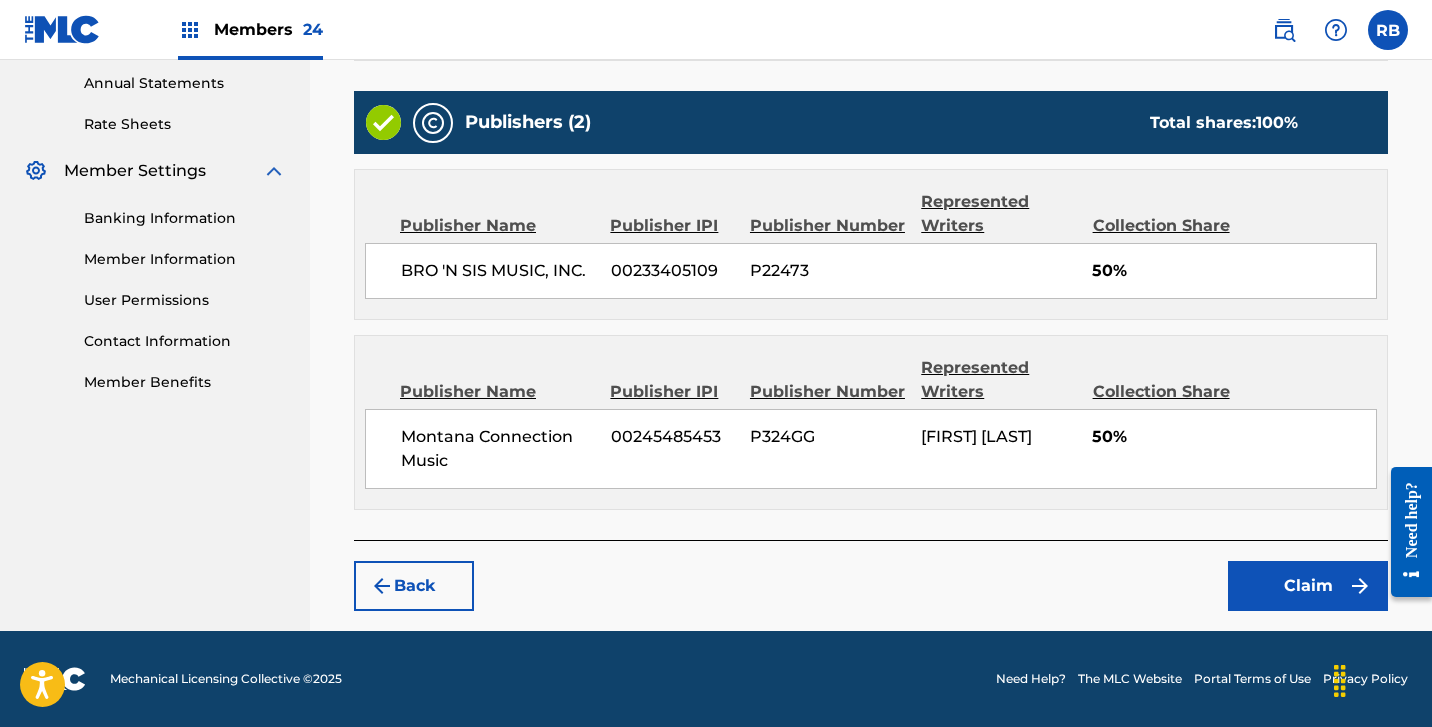 scroll, scrollTop: 724, scrollLeft: 0, axis: vertical 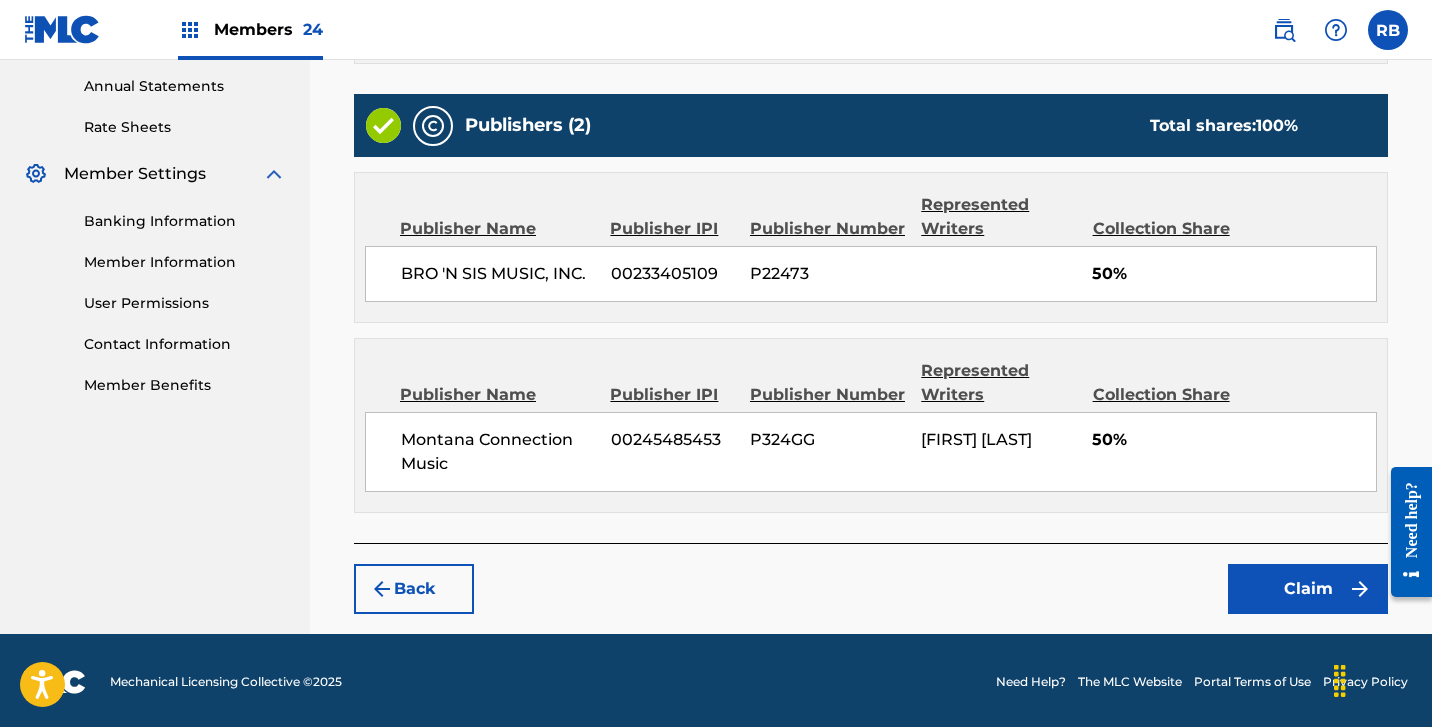 click on "Claim" at bounding box center (1308, 589) 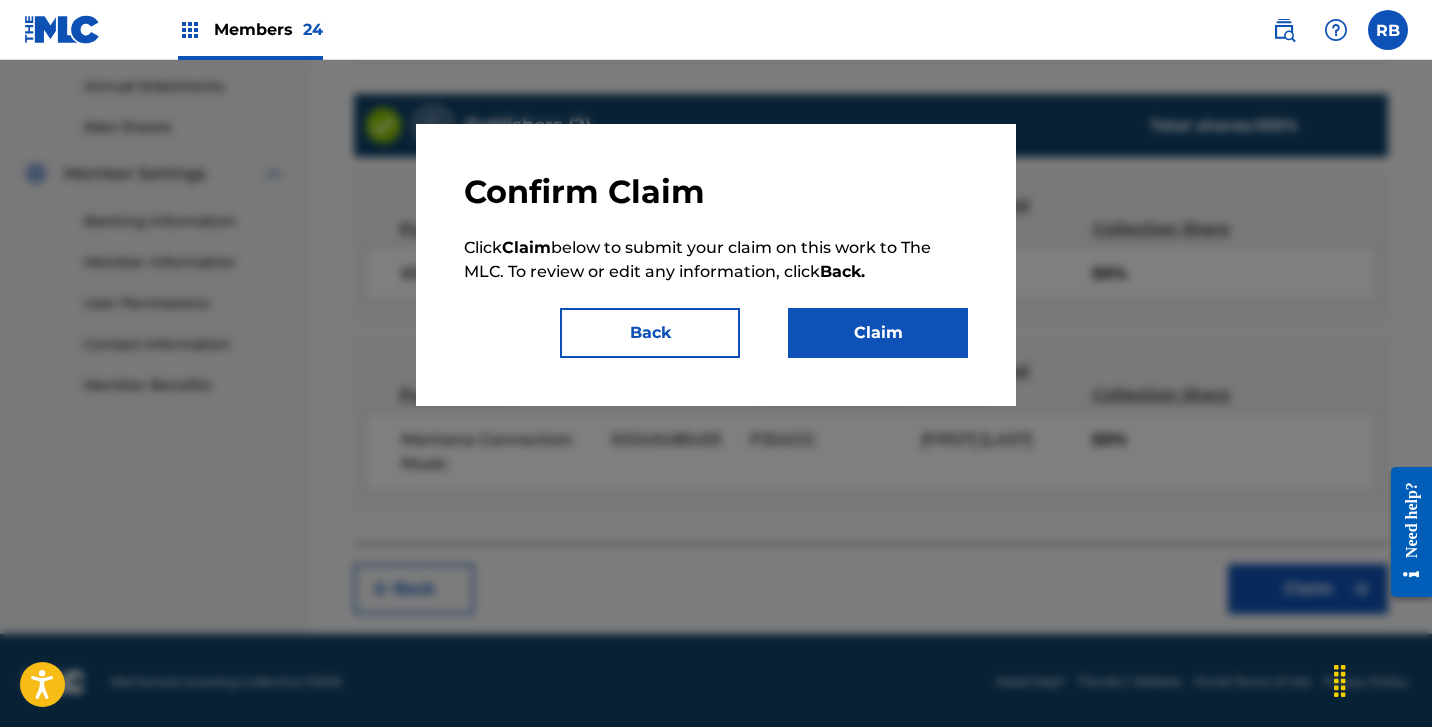 click on "Claim" at bounding box center [878, 333] 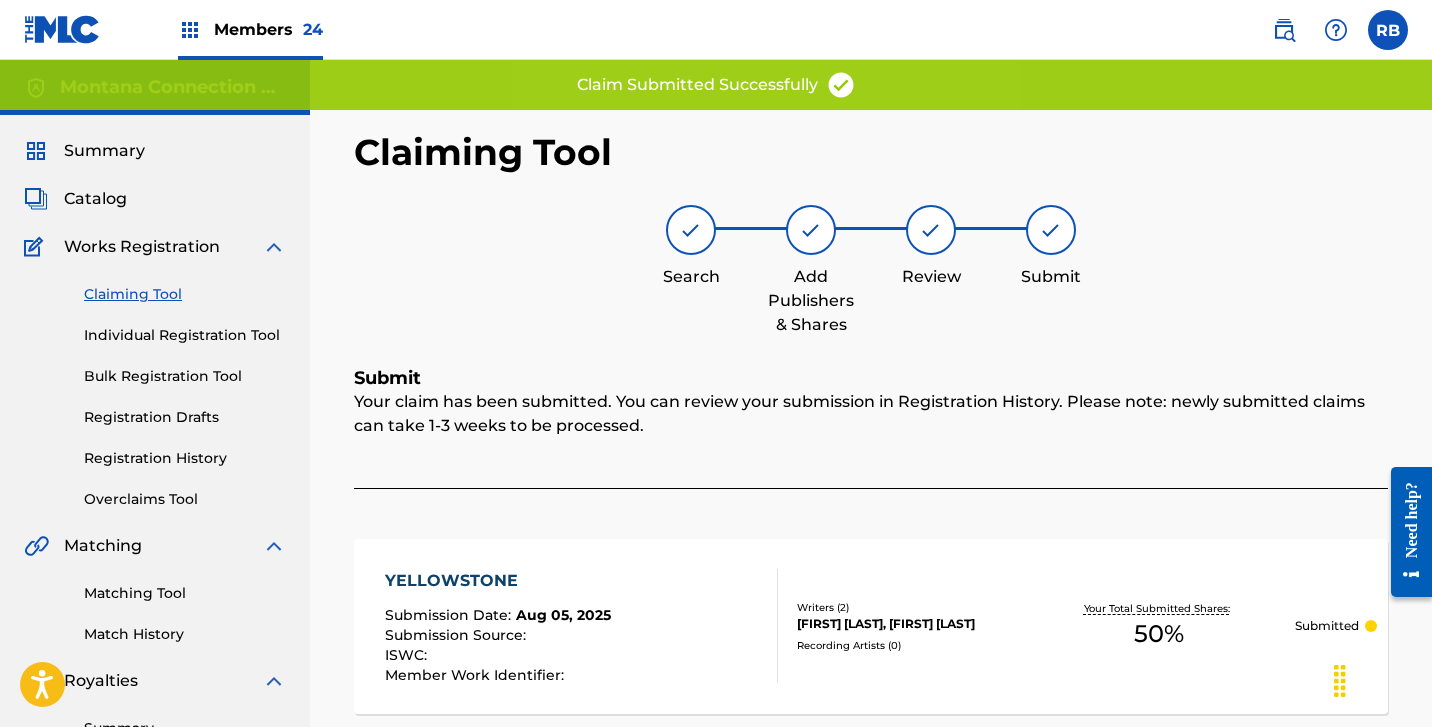 scroll, scrollTop: 0, scrollLeft: 0, axis: both 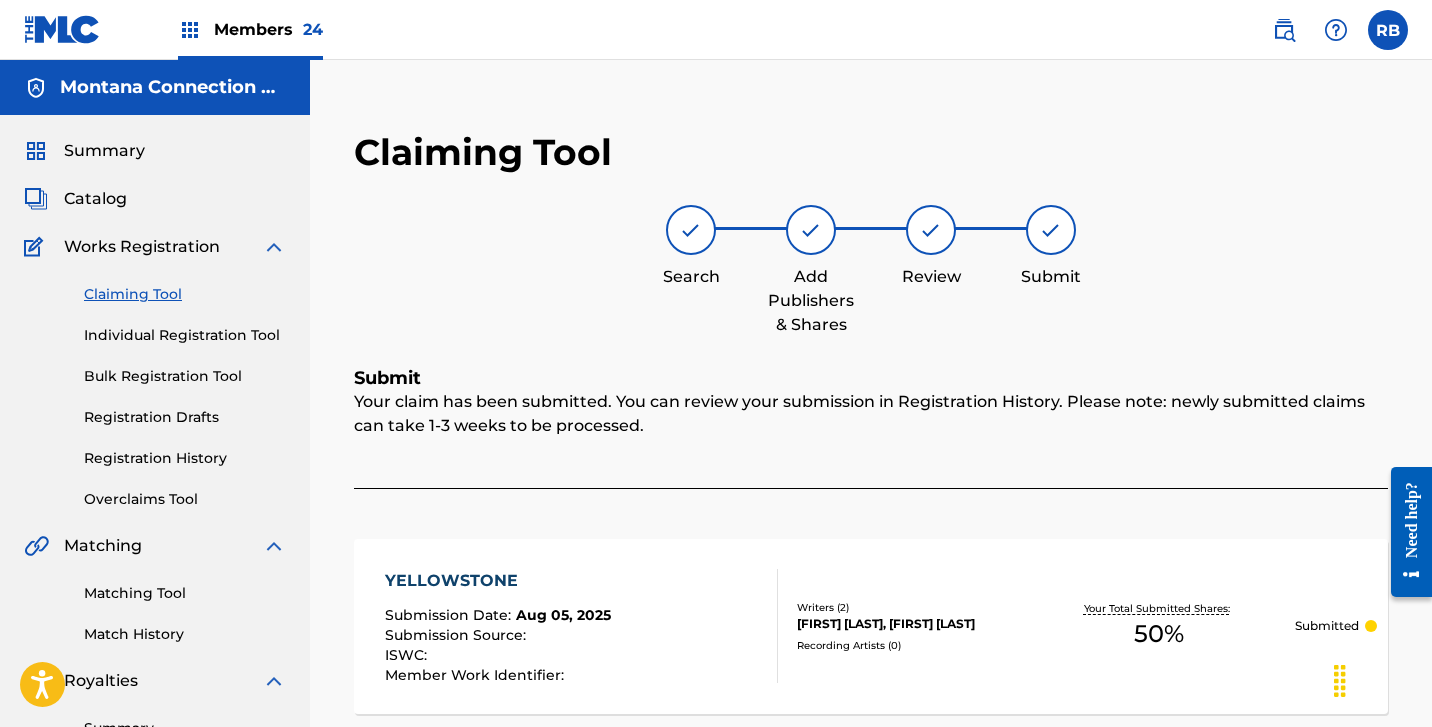 click on "Individual Registration Tool" at bounding box center [185, 335] 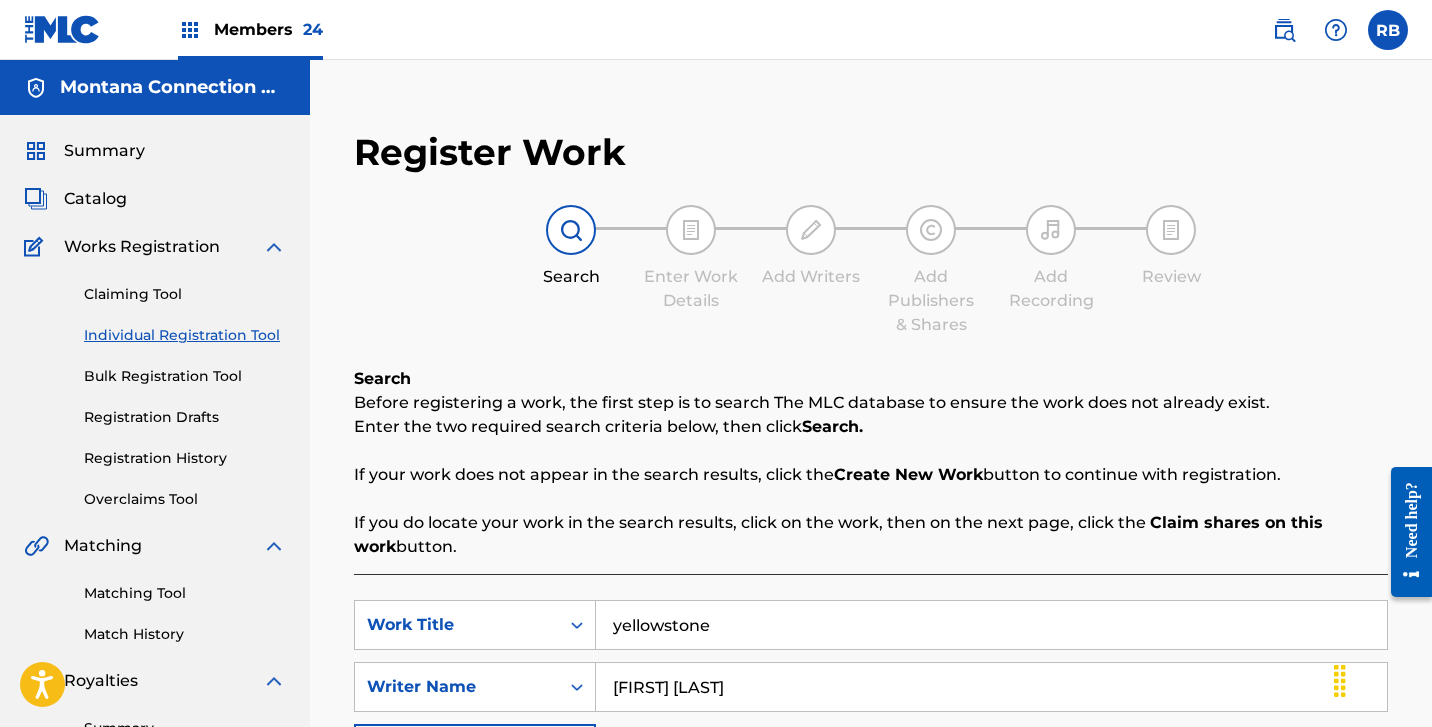 drag, startPoint x: 731, startPoint y: 626, endPoint x: 510, endPoint y: 581, distance: 225.53491 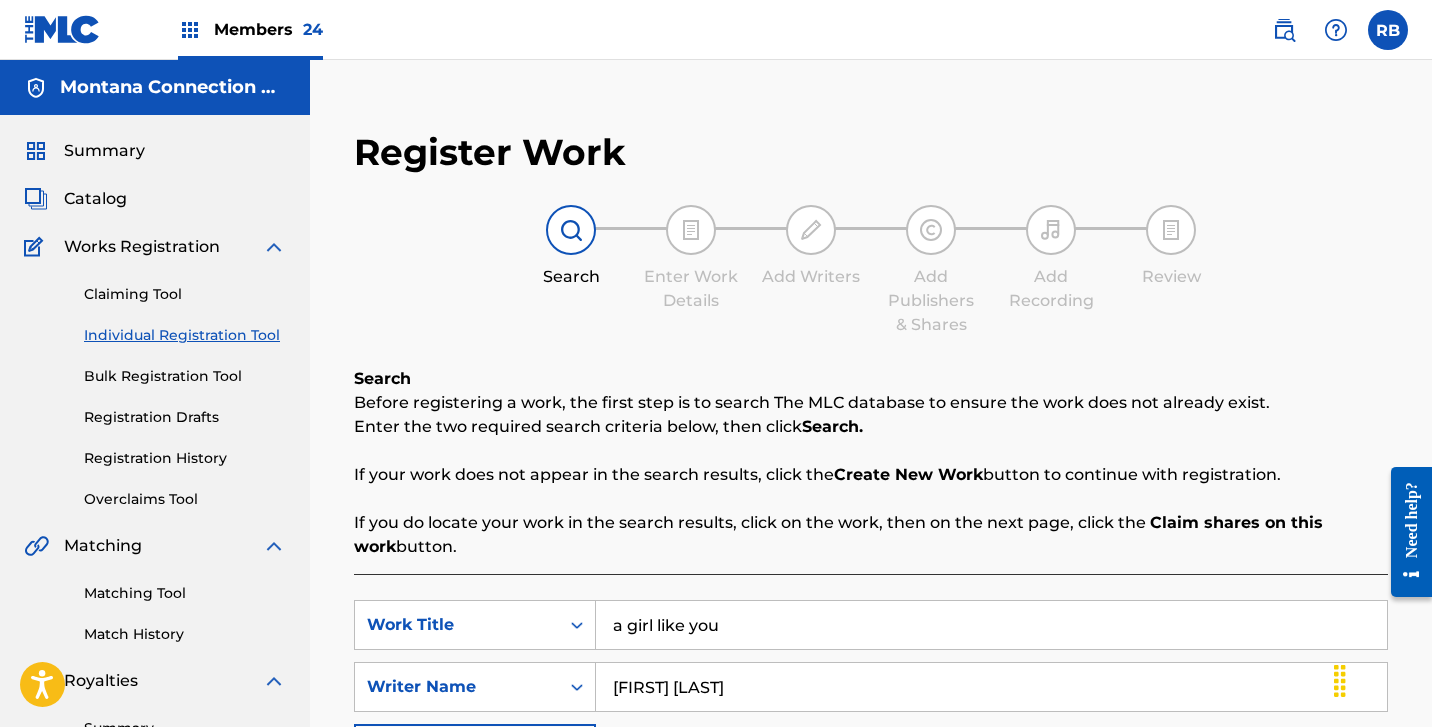 type on "a girl like you" 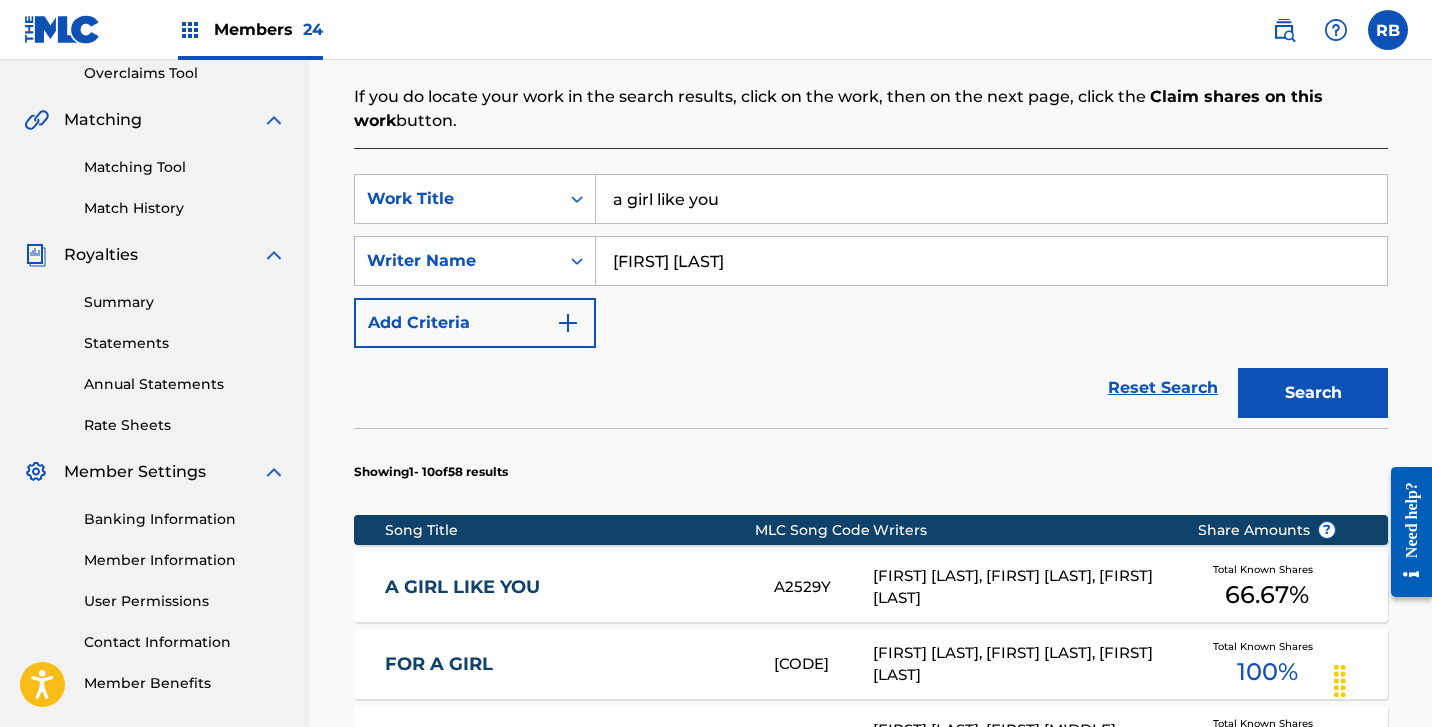 scroll, scrollTop: 429, scrollLeft: 0, axis: vertical 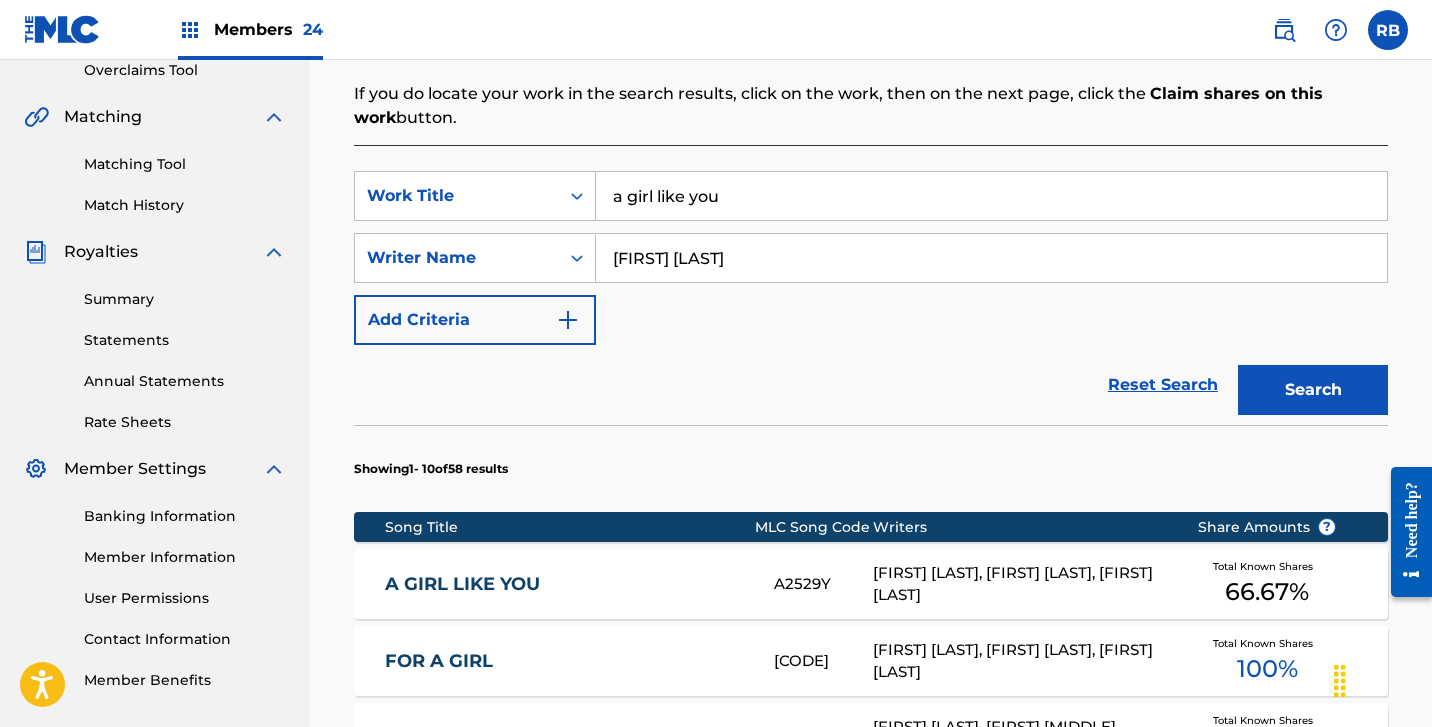 click on "A GIRL LIKE YOU" at bounding box center (566, 584) 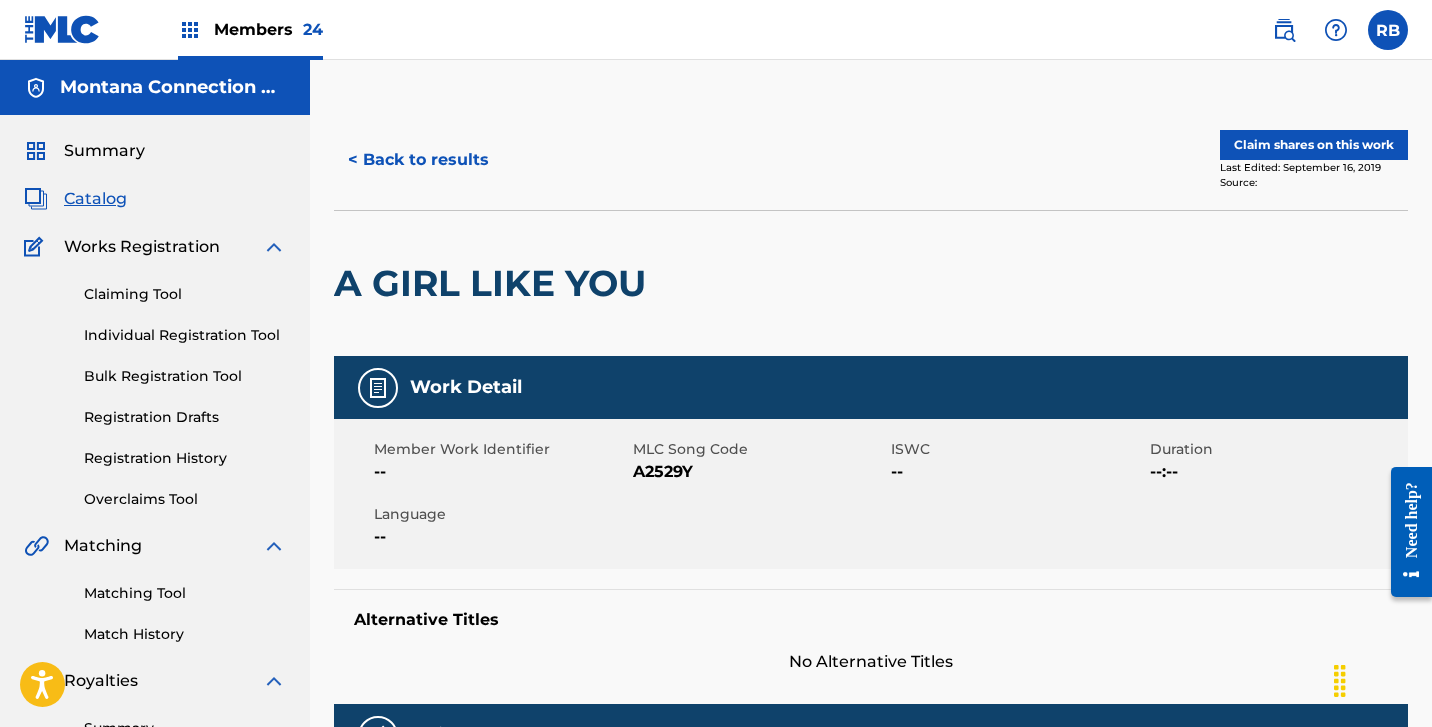 scroll, scrollTop: 0, scrollLeft: 0, axis: both 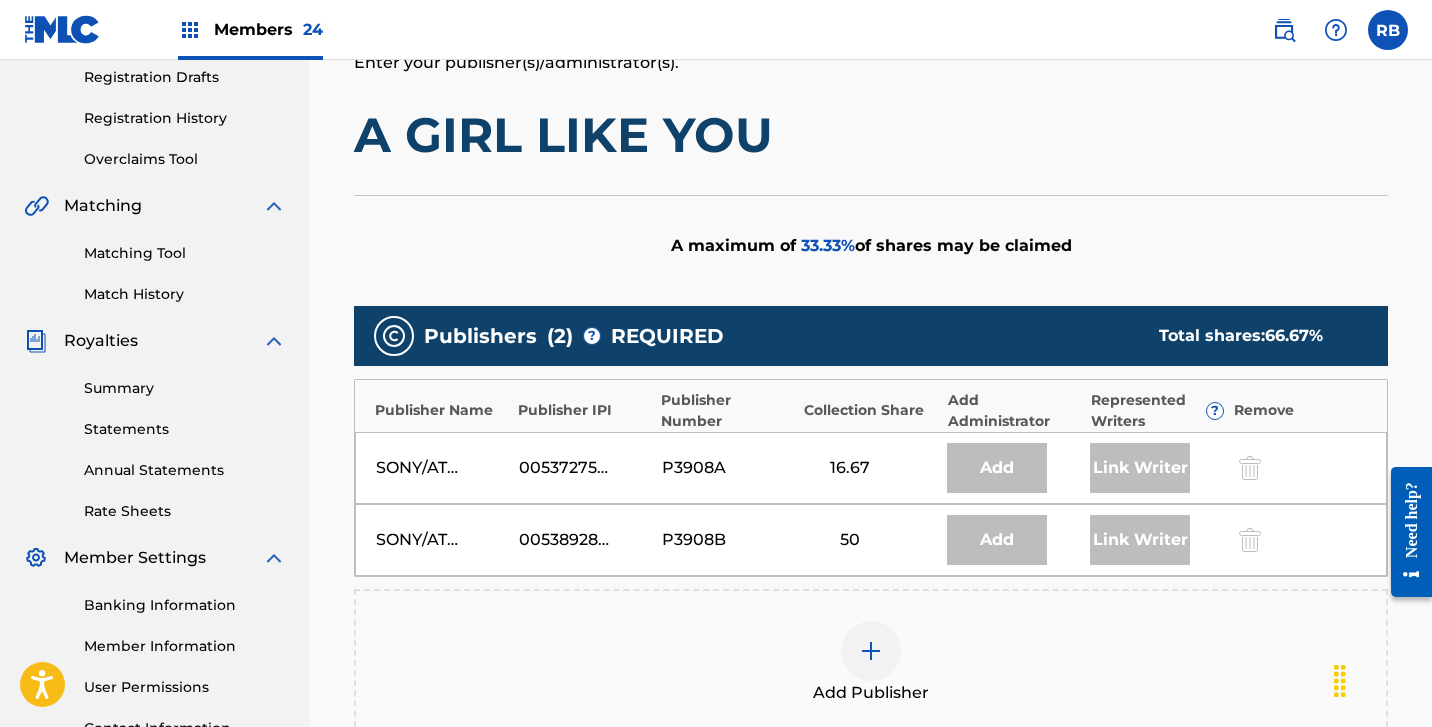 click at bounding box center (871, 651) 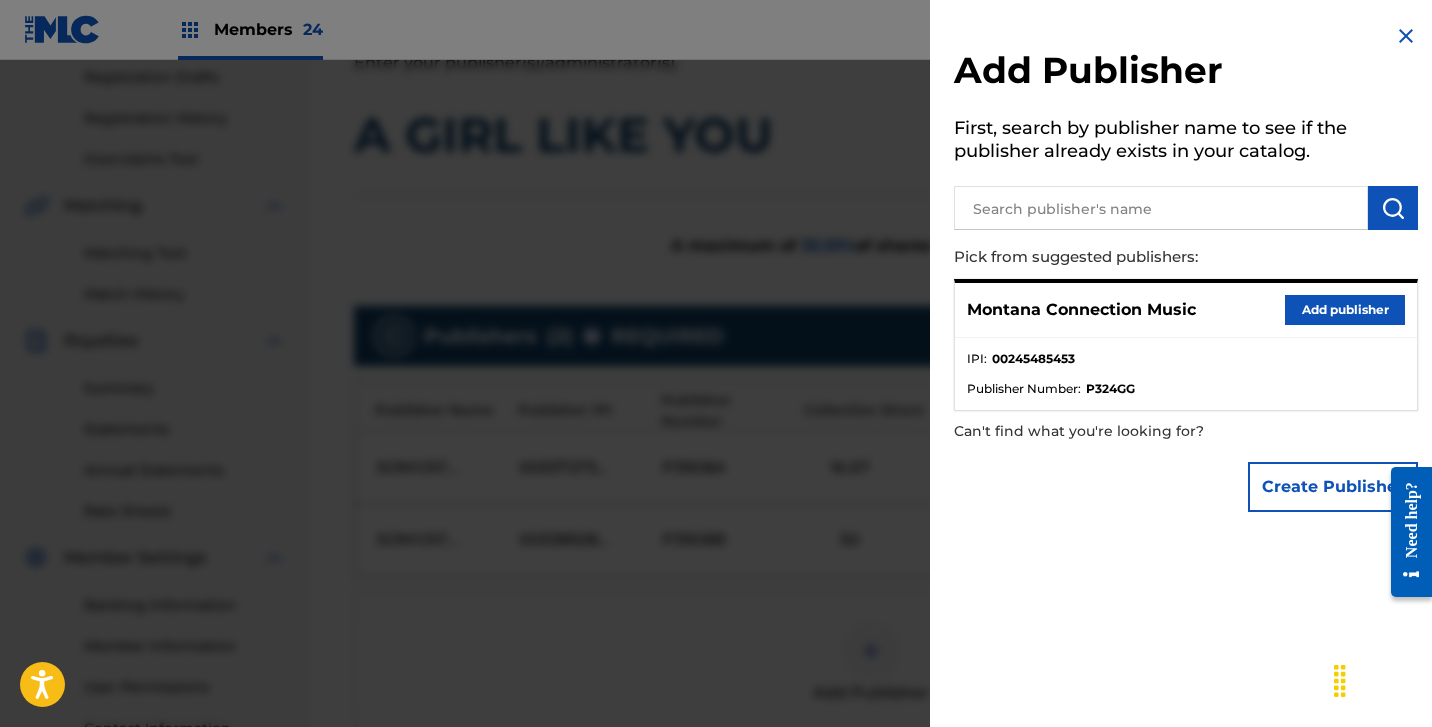 click on "Add publisher" at bounding box center [1345, 310] 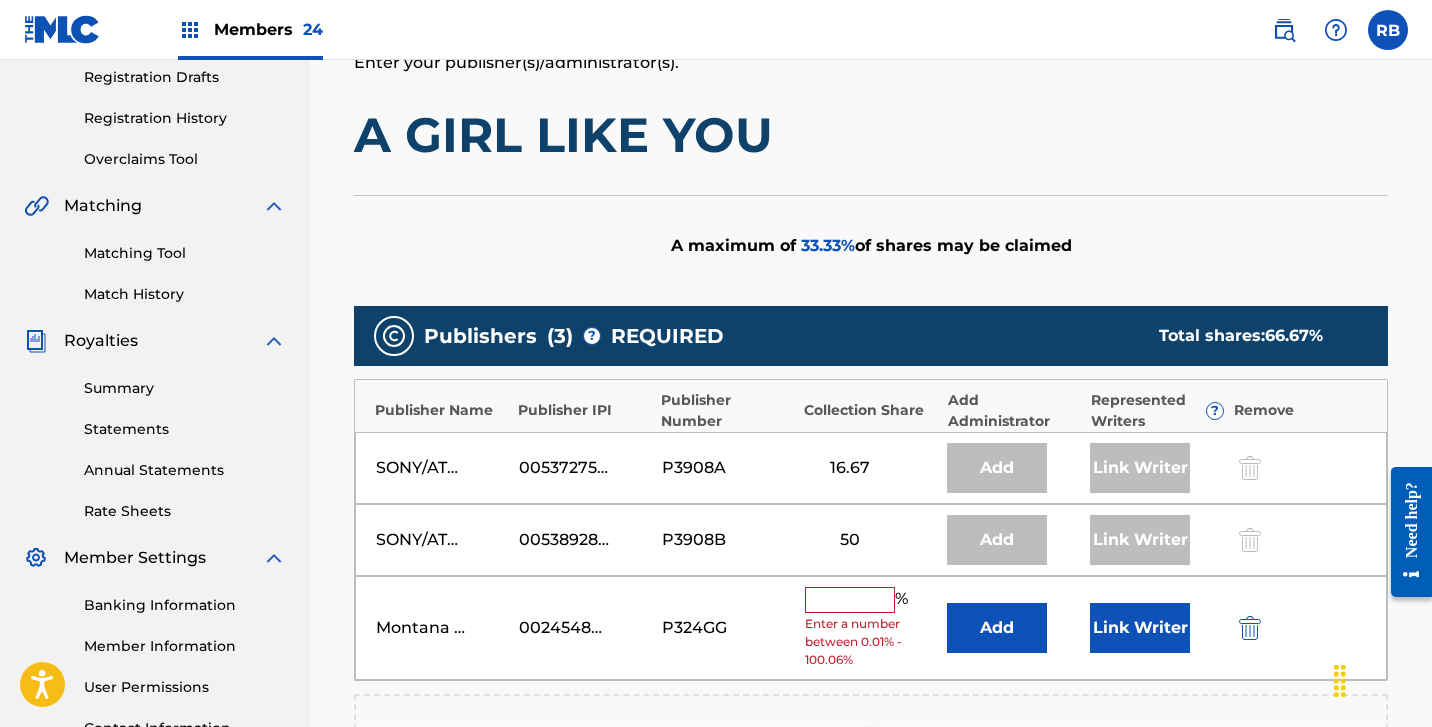 click at bounding box center (850, 600) 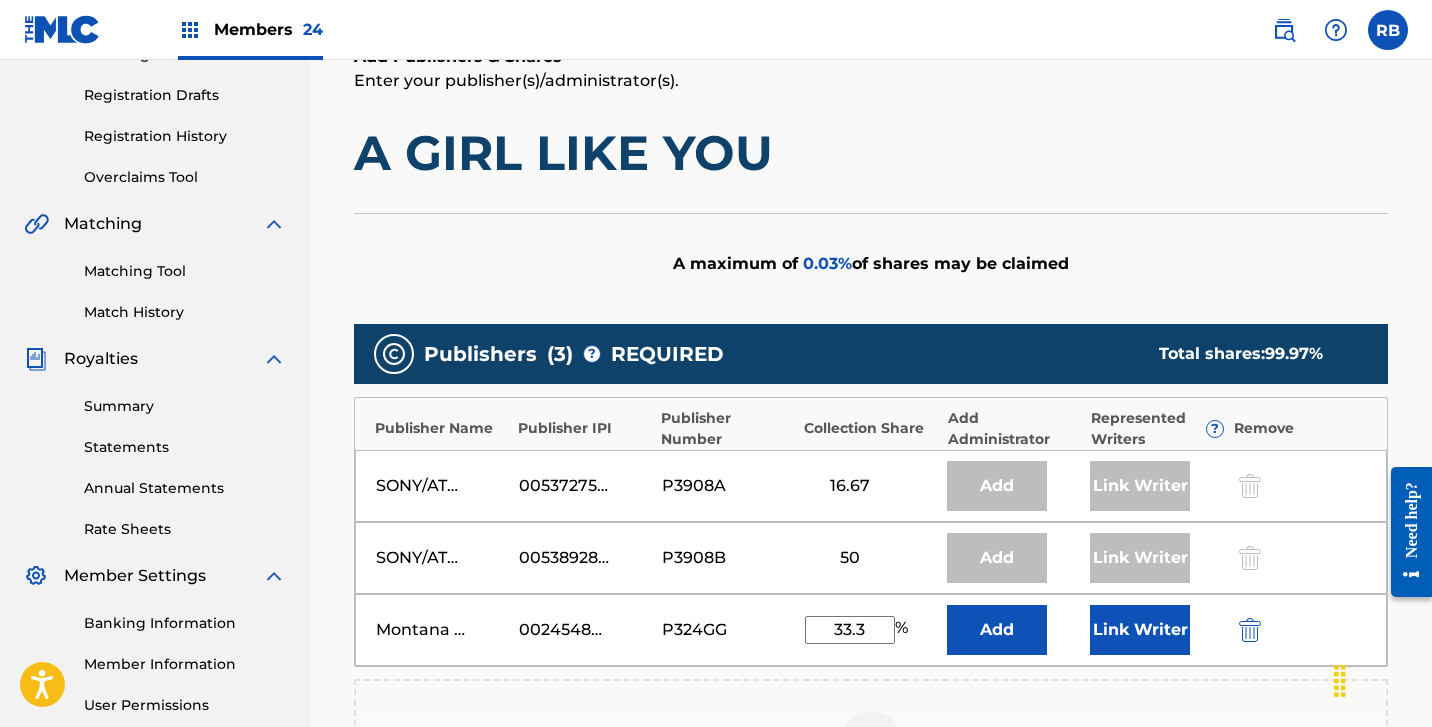 scroll, scrollTop: 321, scrollLeft: 0, axis: vertical 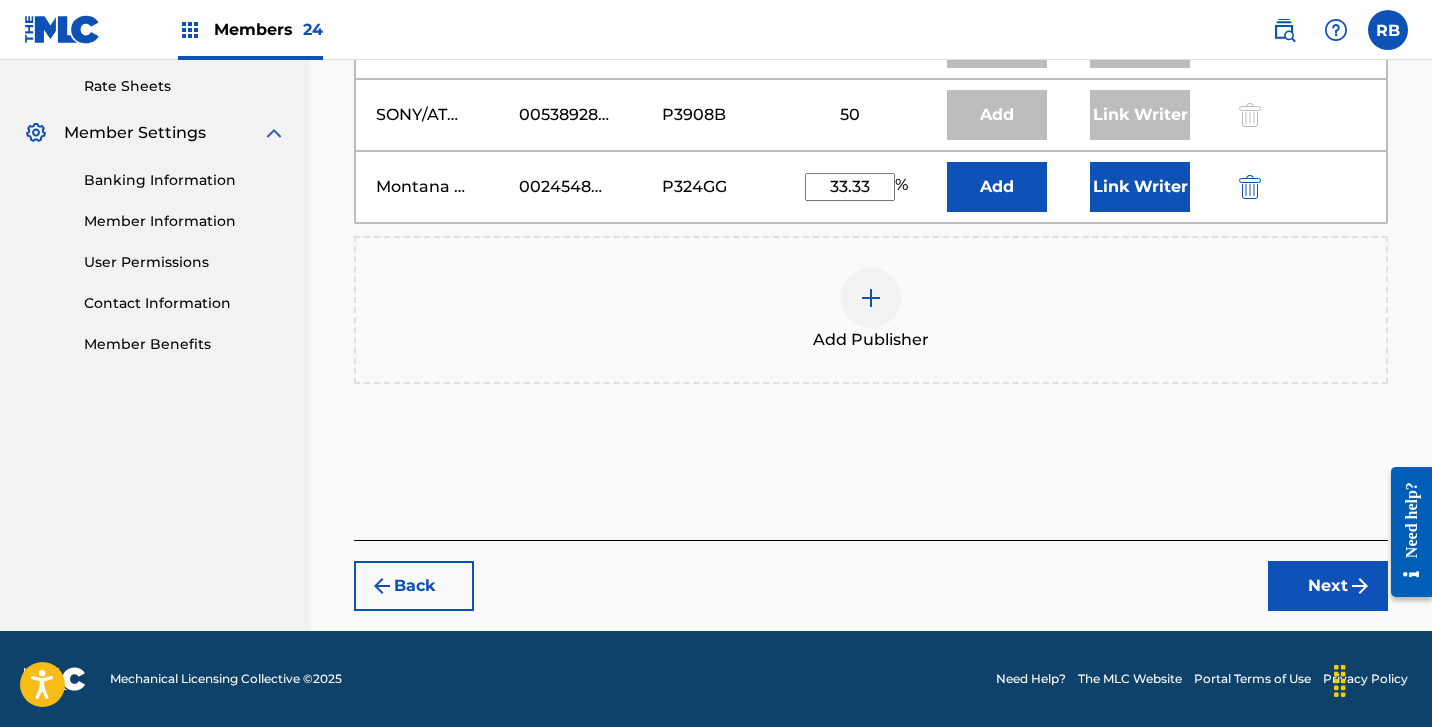 type on "33.33" 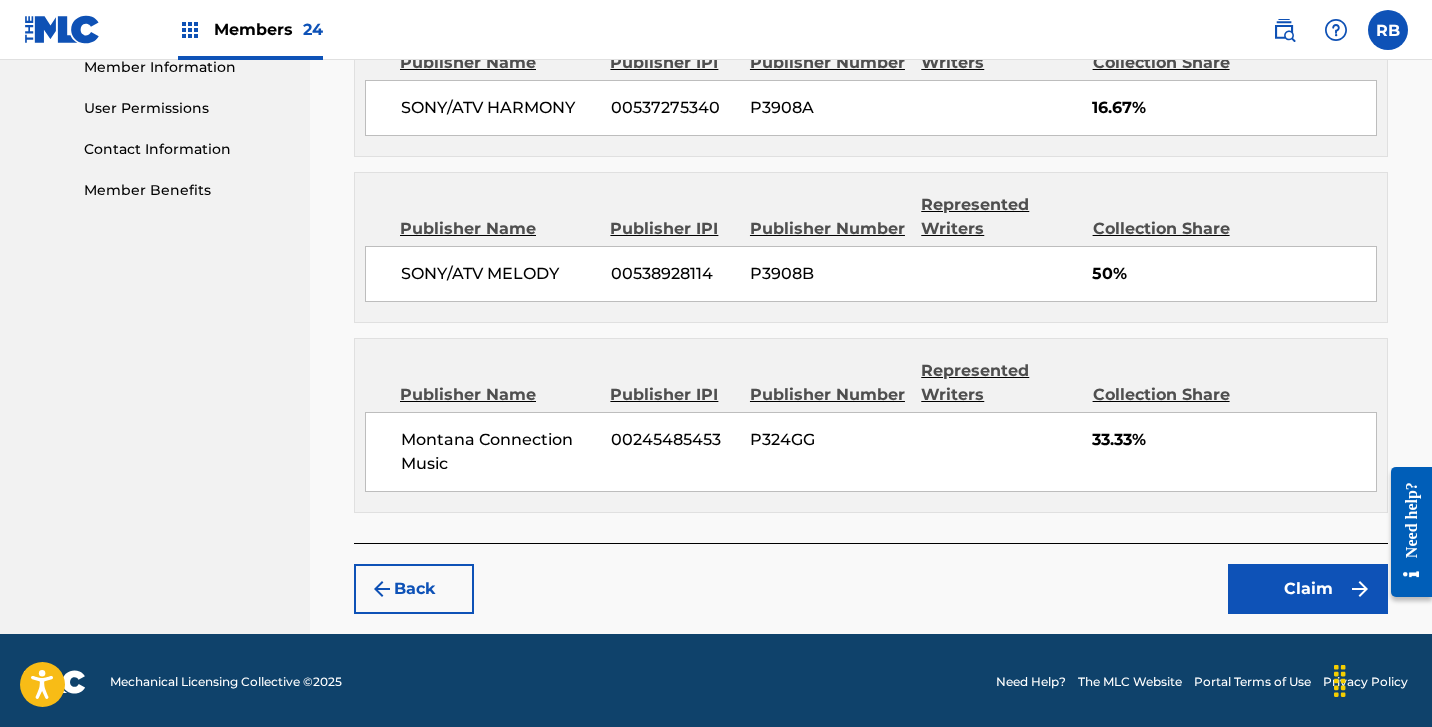 scroll, scrollTop: 918, scrollLeft: 0, axis: vertical 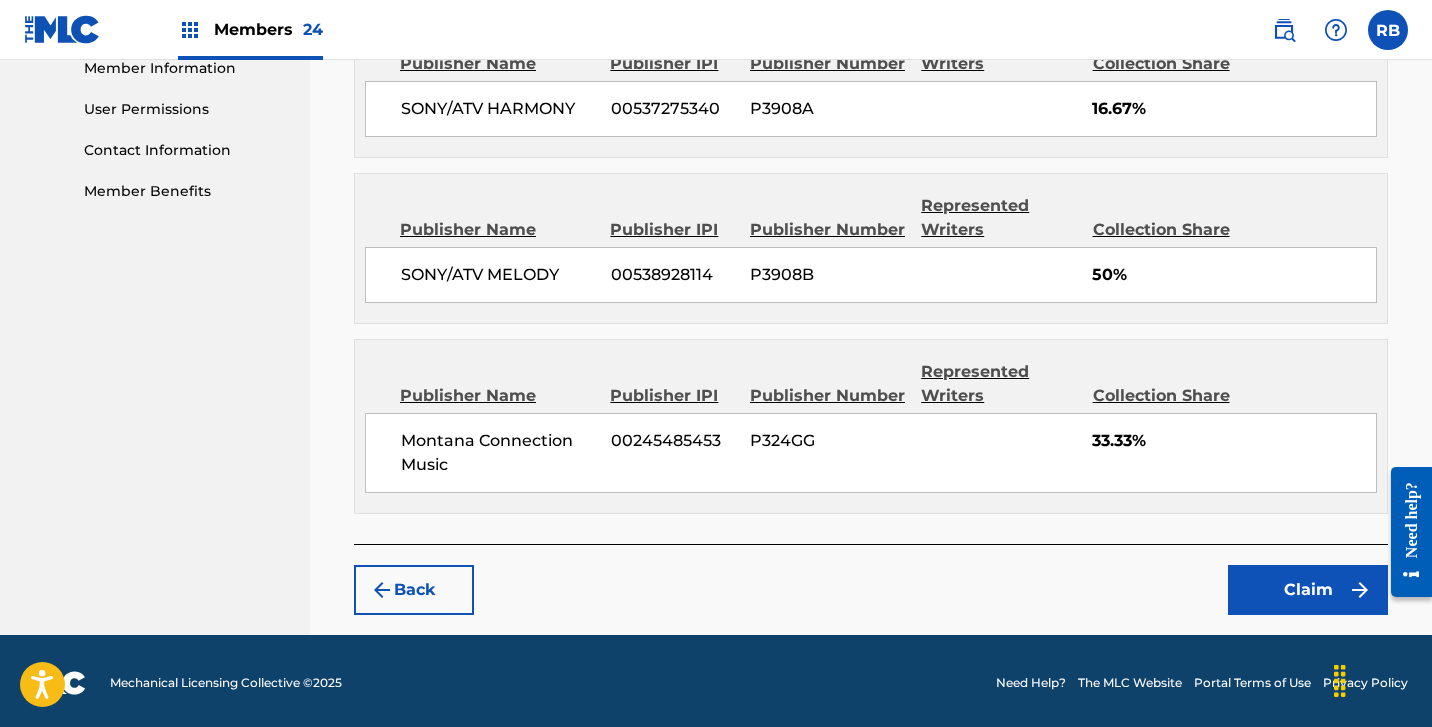 click on "Claim" at bounding box center (1308, 590) 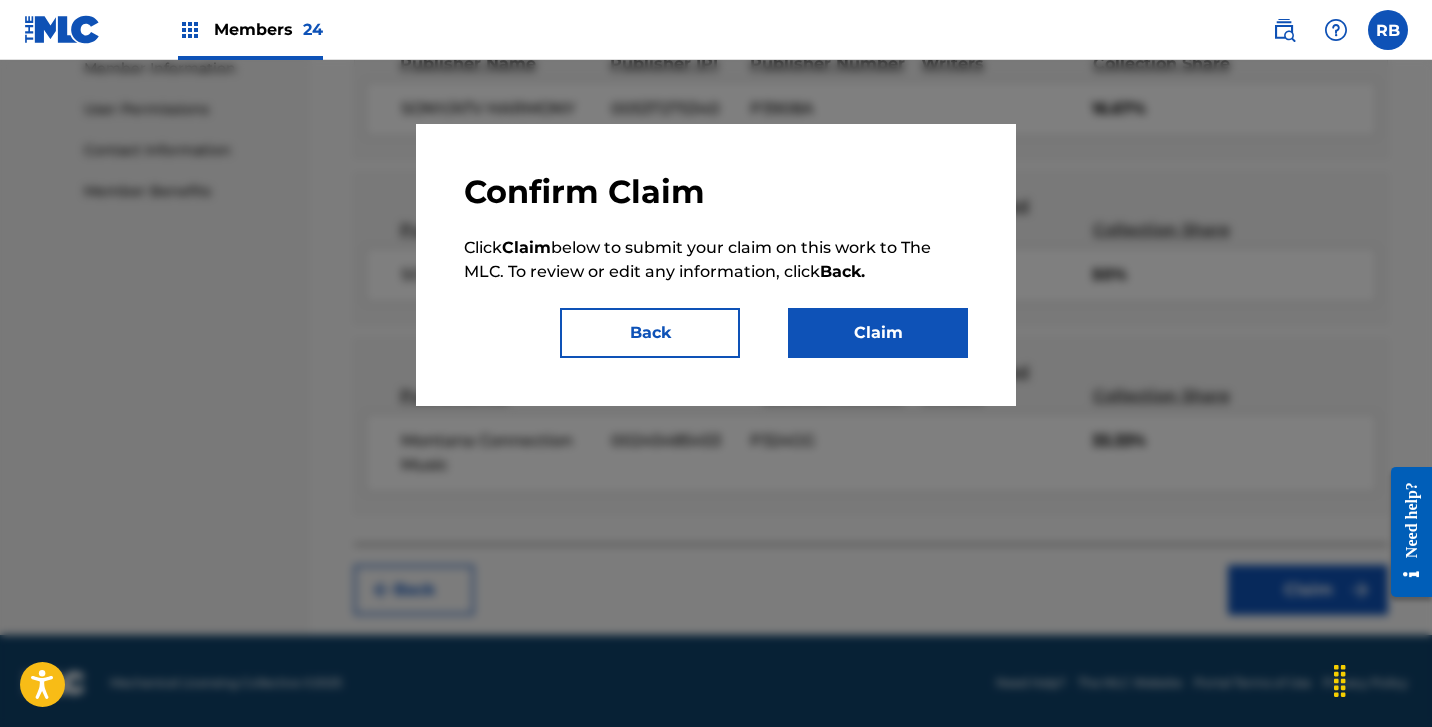 click on "Claim" at bounding box center (878, 333) 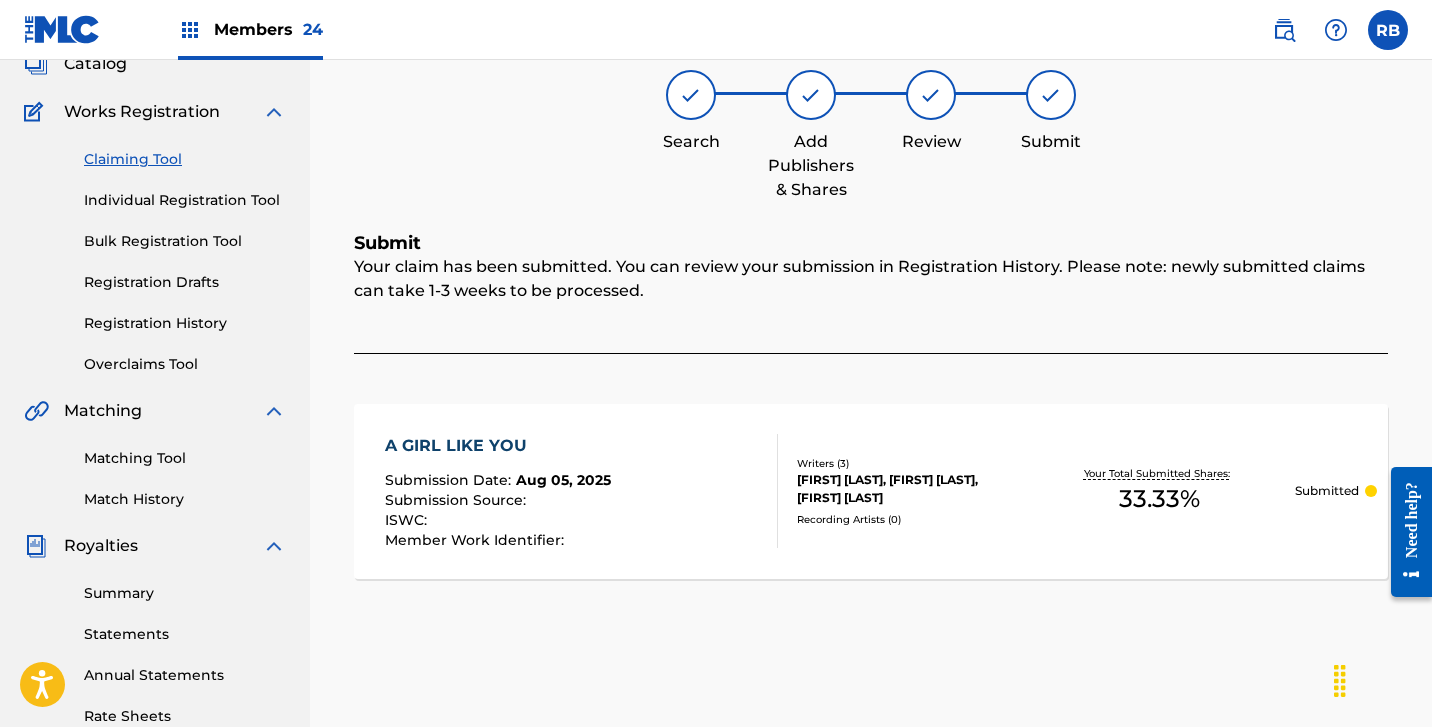 scroll, scrollTop: 132, scrollLeft: 0, axis: vertical 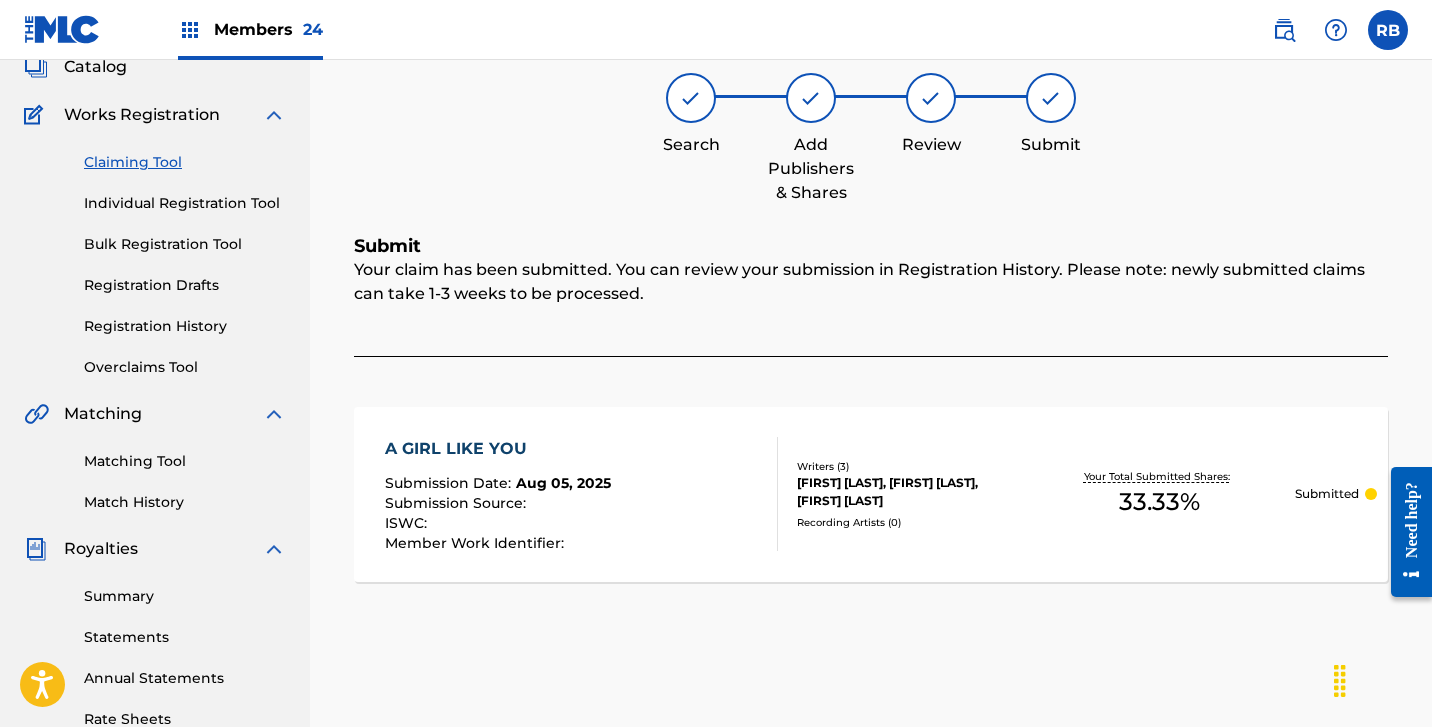 click on "Individual Registration Tool" at bounding box center (185, 203) 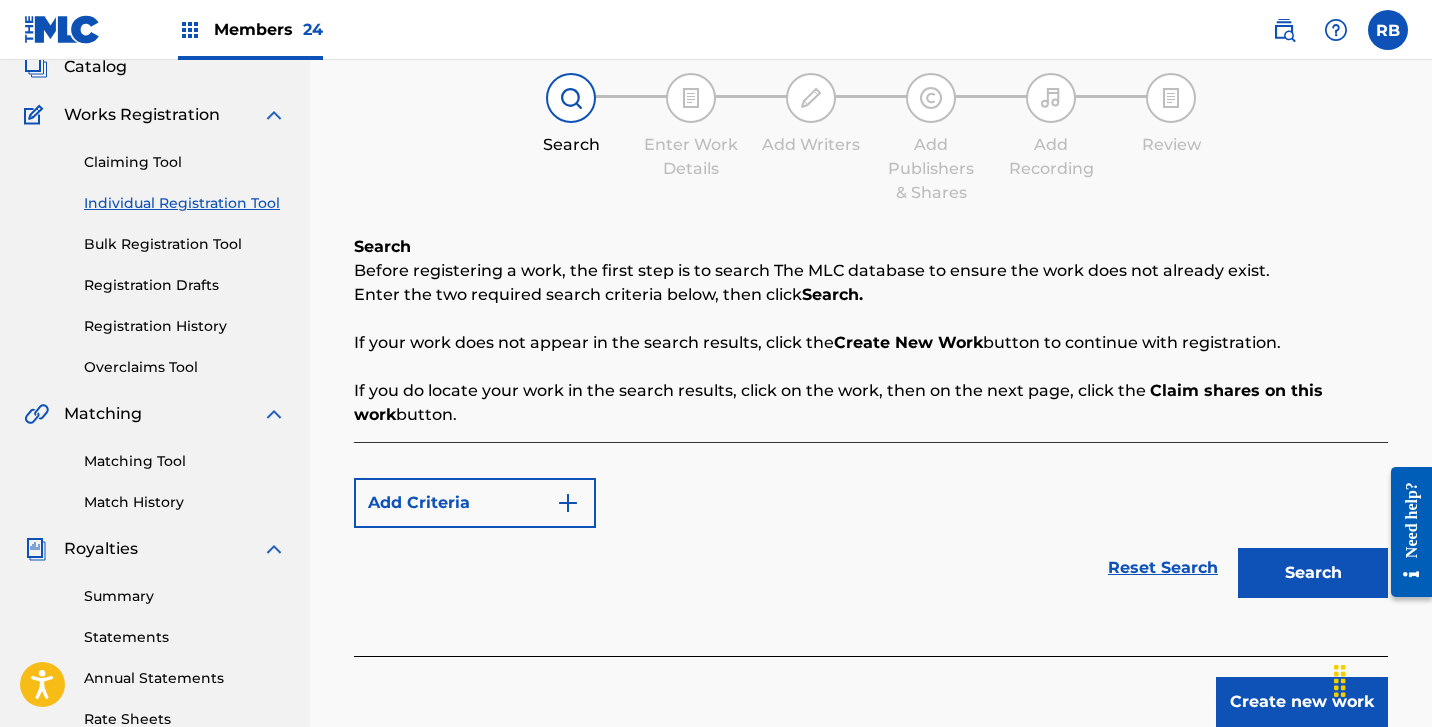scroll, scrollTop: 0, scrollLeft: 0, axis: both 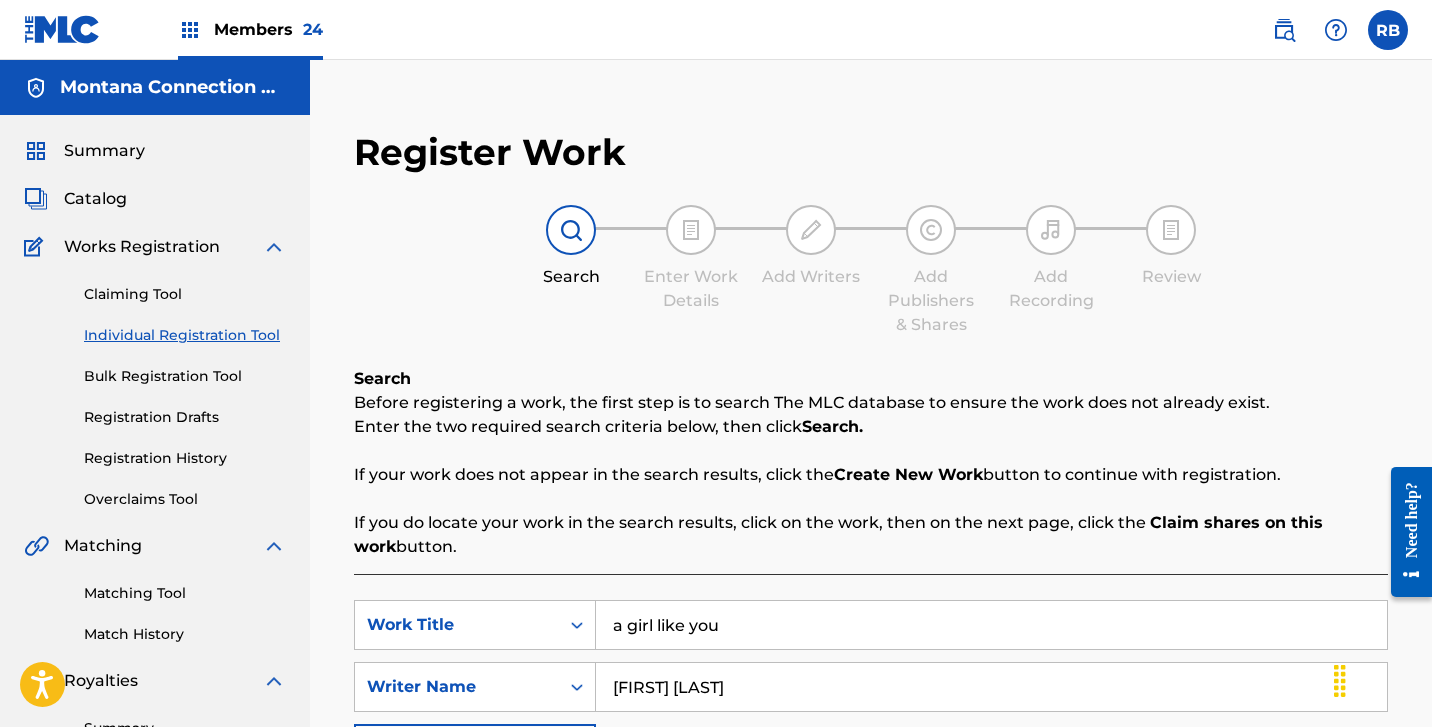 drag, startPoint x: 743, startPoint y: 619, endPoint x: 483, endPoint y: 555, distance: 267.76108 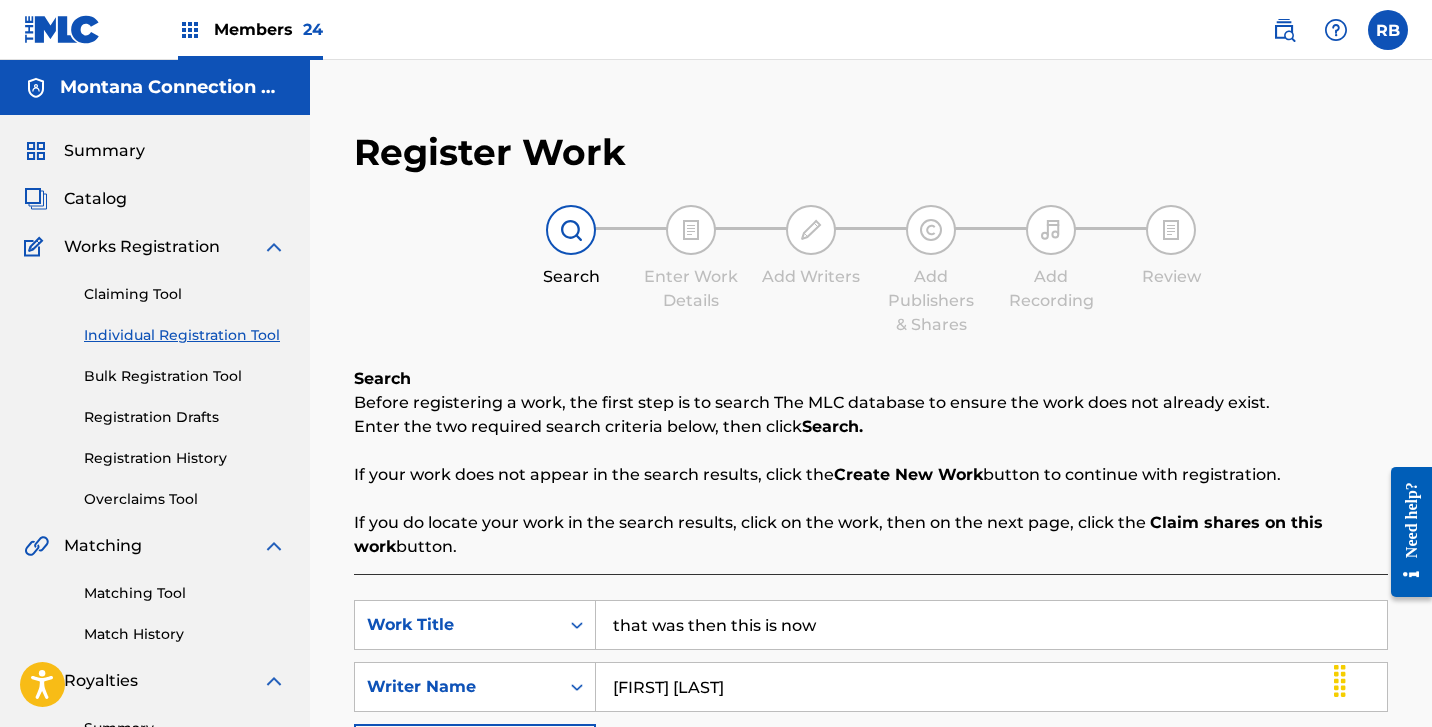 type on "that was then this is now" 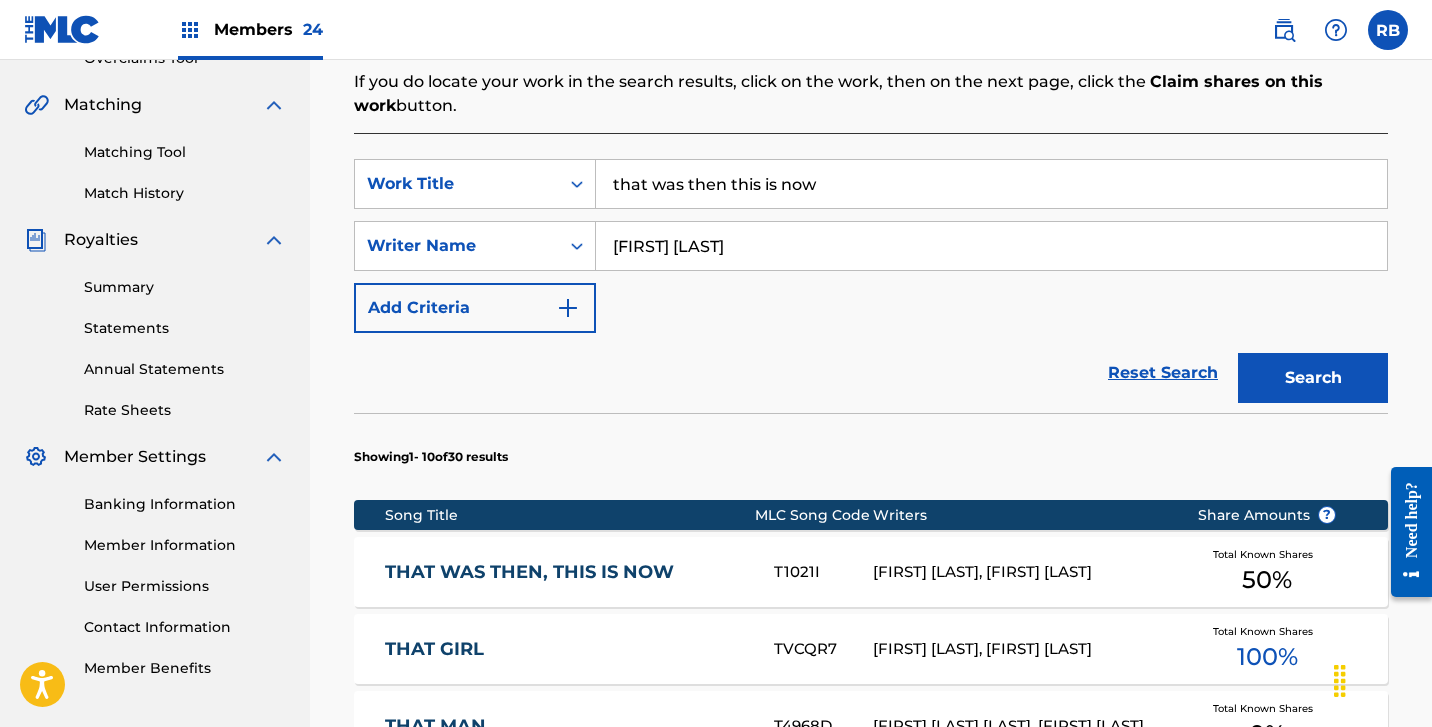 scroll, scrollTop: 443, scrollLeft: 0, axis: vertical 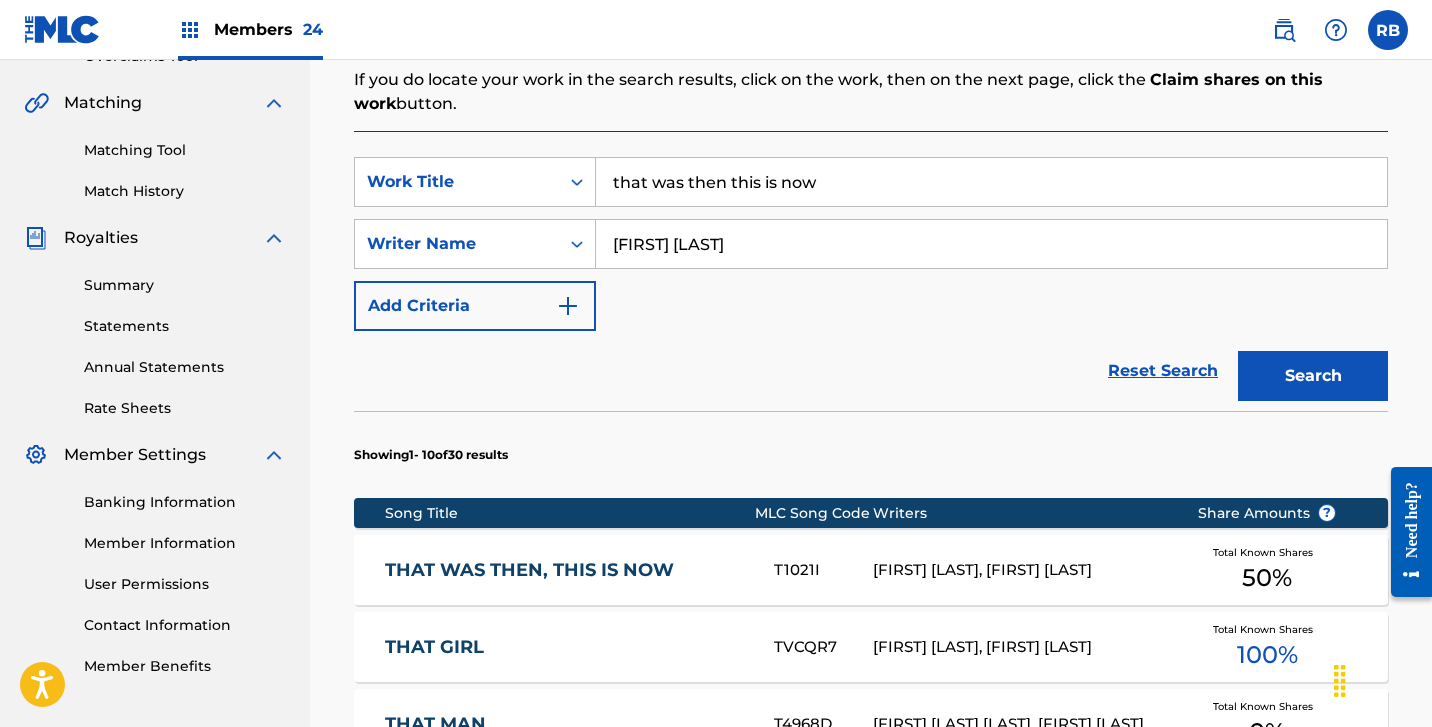 click on "THAT WAS THEN, THIS IS NOW" at bounding box center (566, 570) 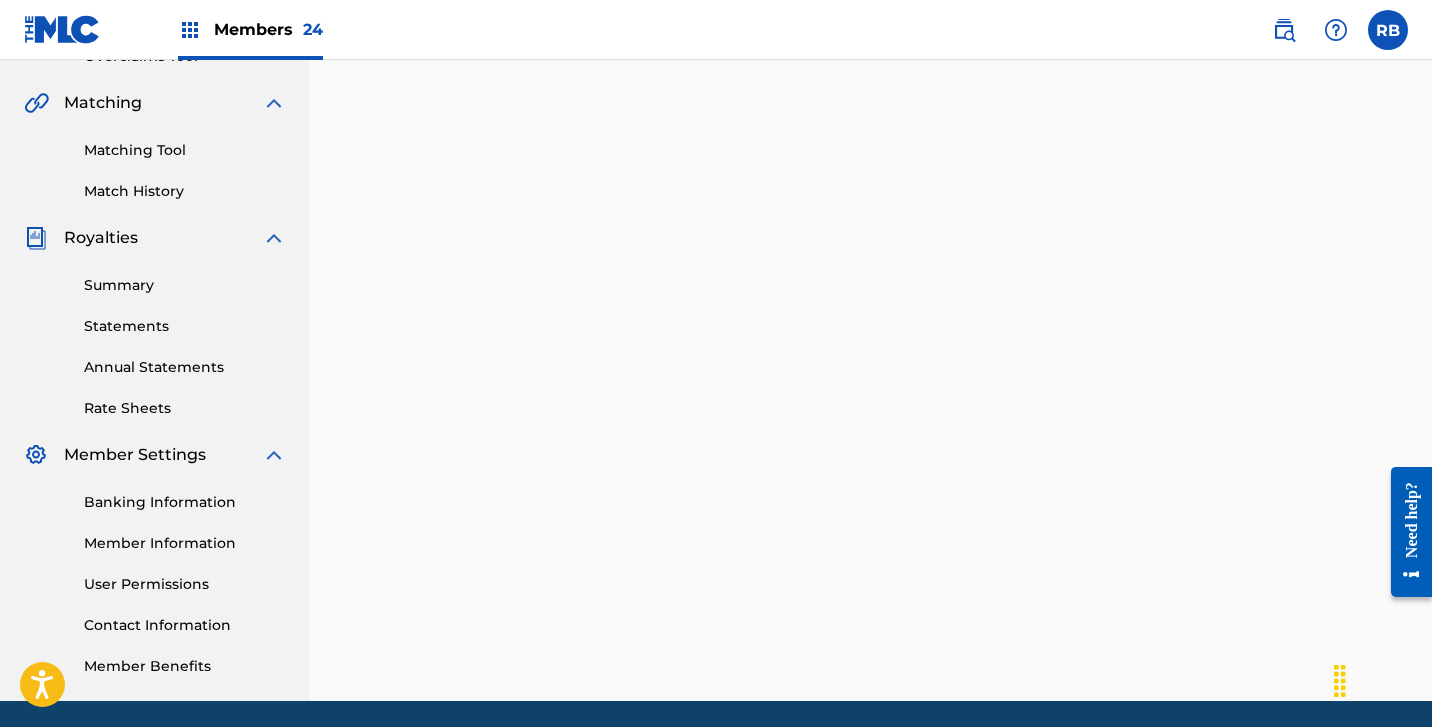scroll, scrollTop: 0, scrollLeft: 0, axis: both 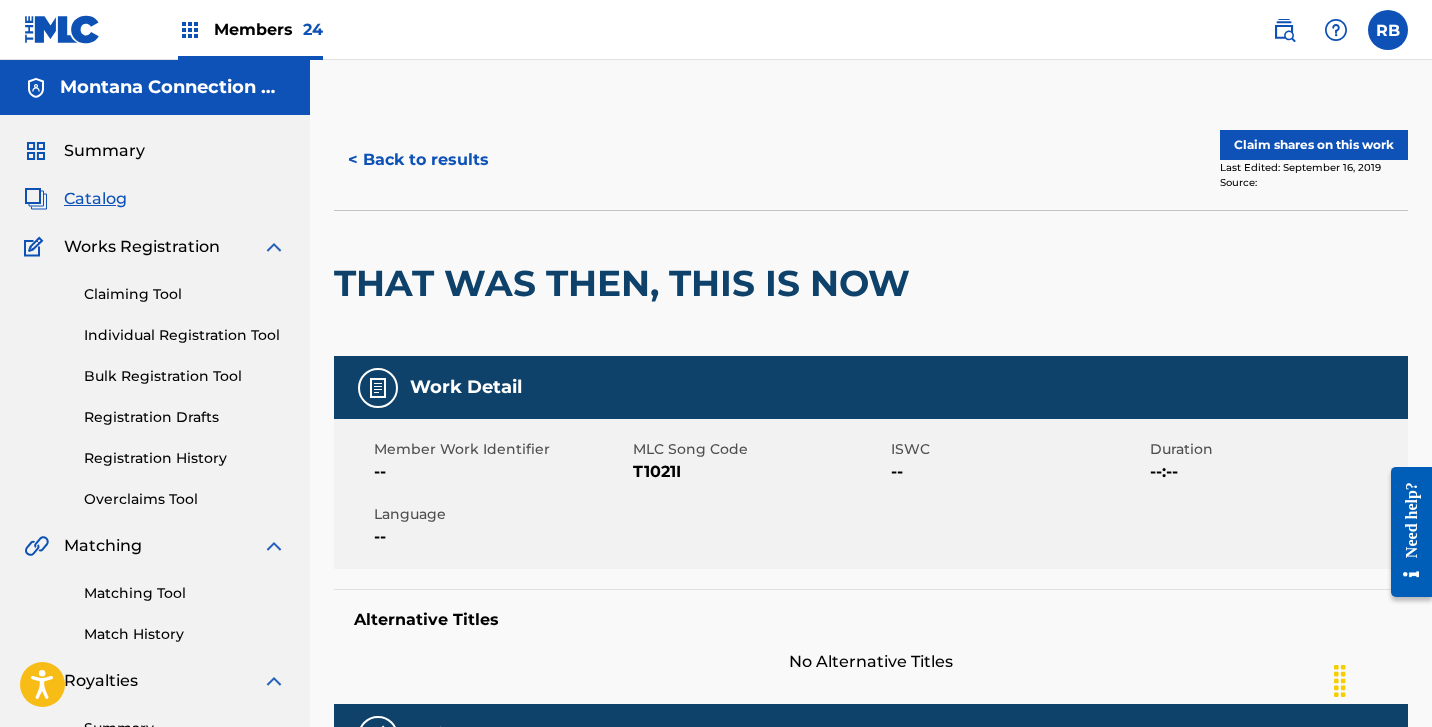 click on "Claim shares on this work" at bounding box center [1314, 145] 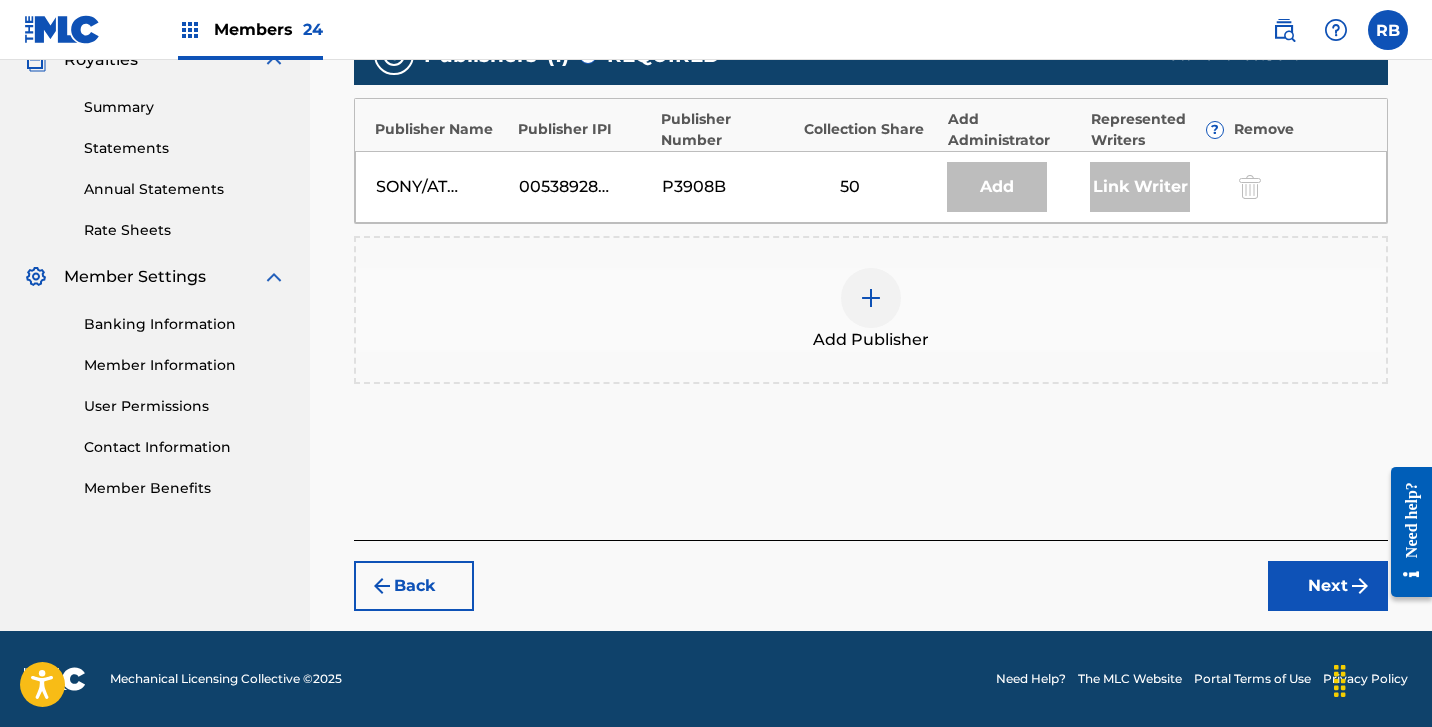 scroll, scrollTop: 621, scrollLeft: 0, axis: vertical 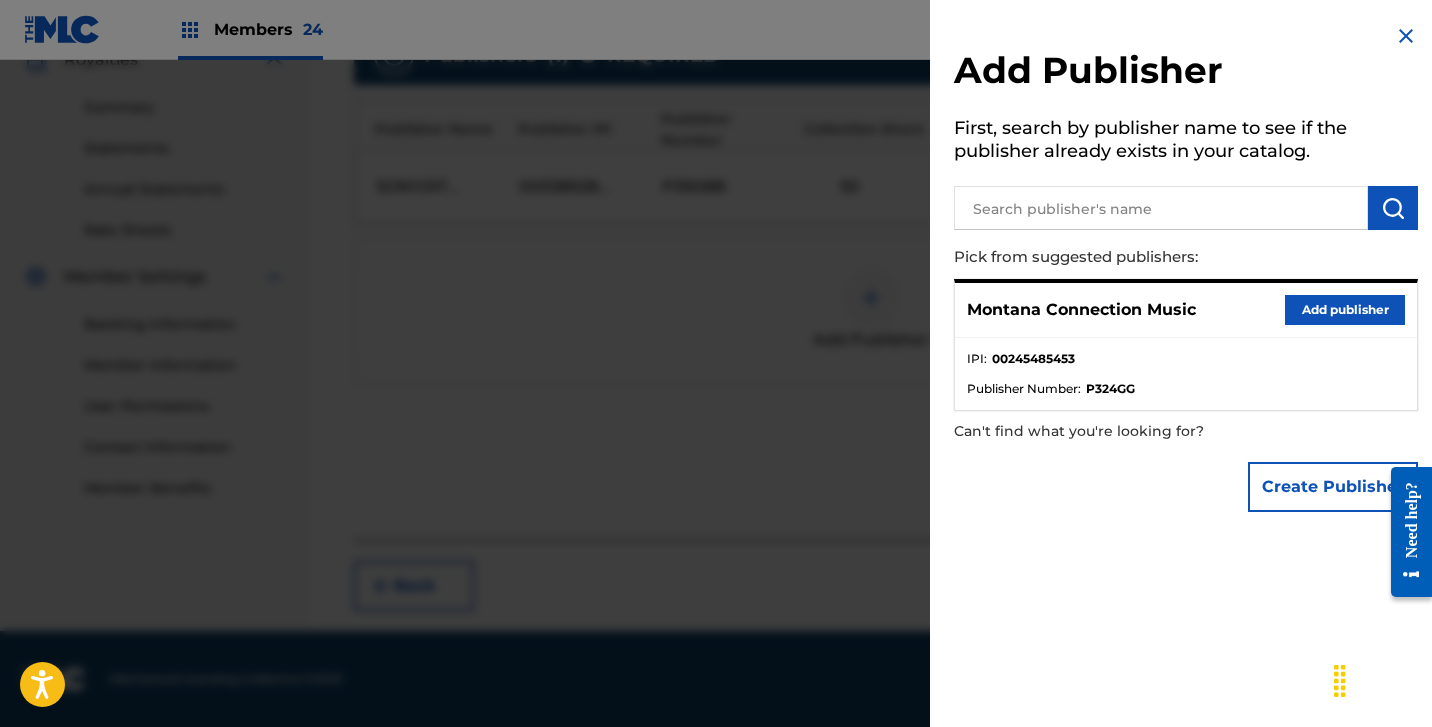 click on "Add publisher" at bounding box center [1345, 310] 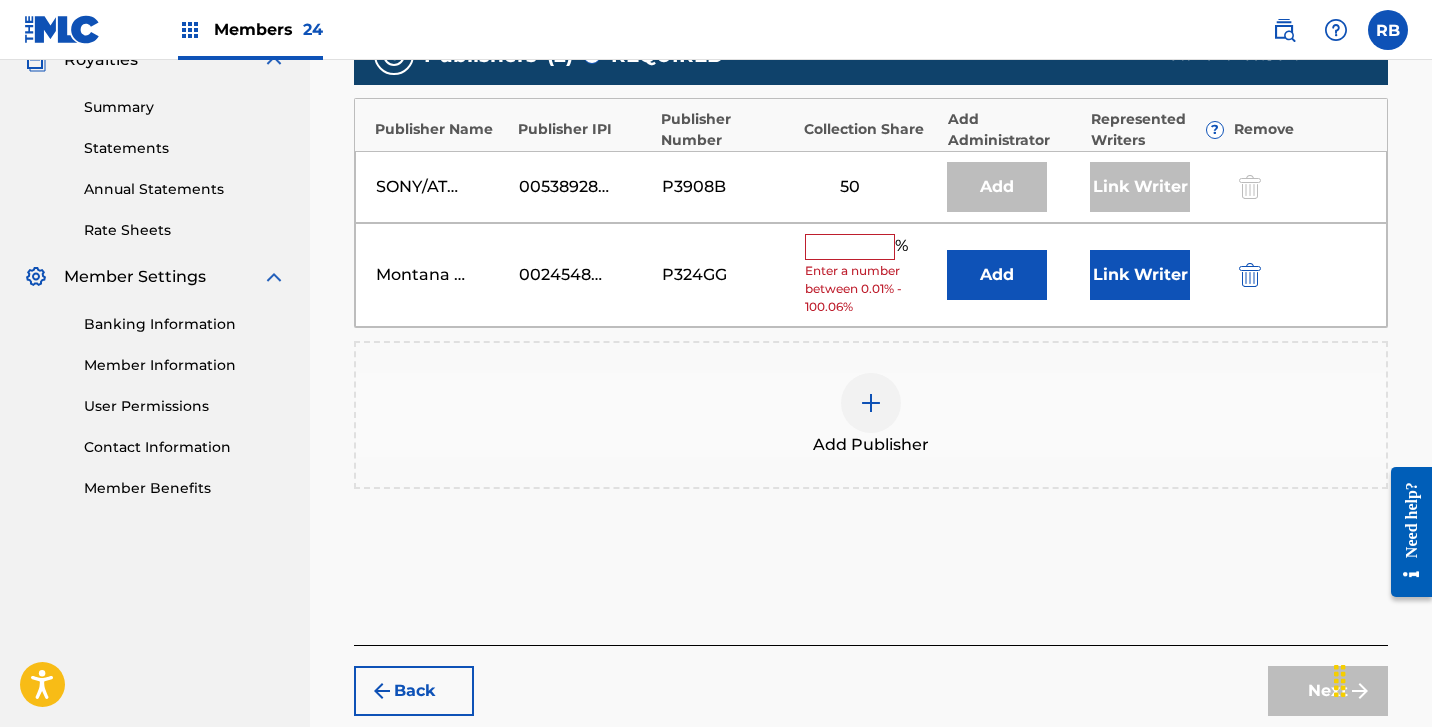 click at bounding box center [850, 247] 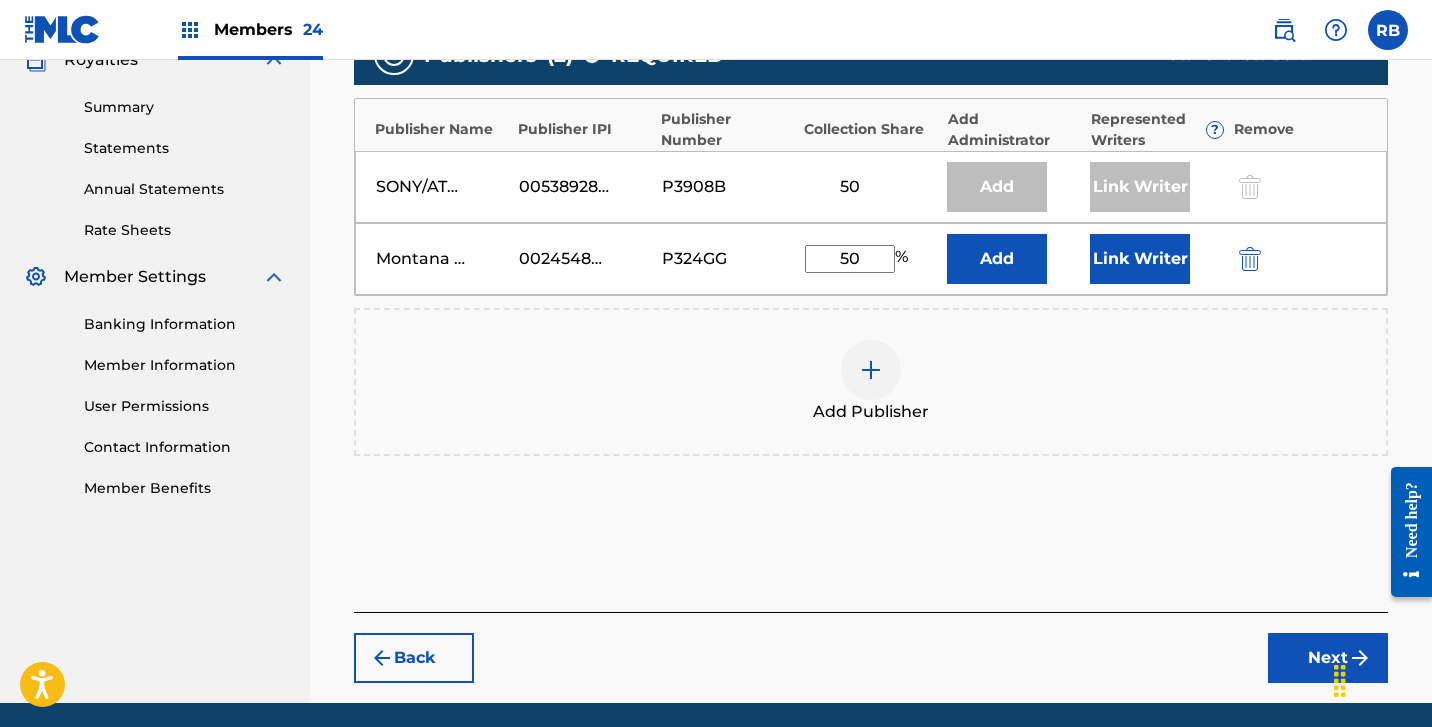 type on "50" 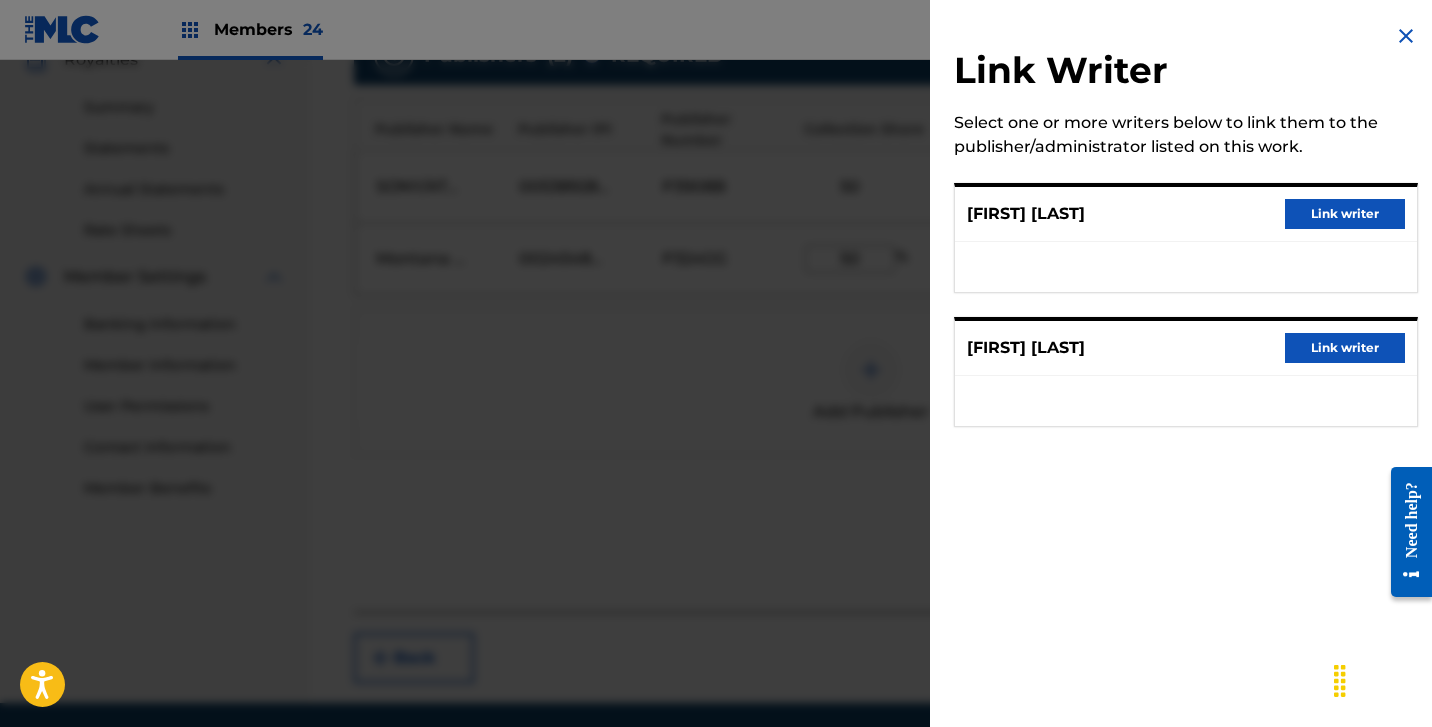 click on "Link writer" at bounding box center (1345, 348) 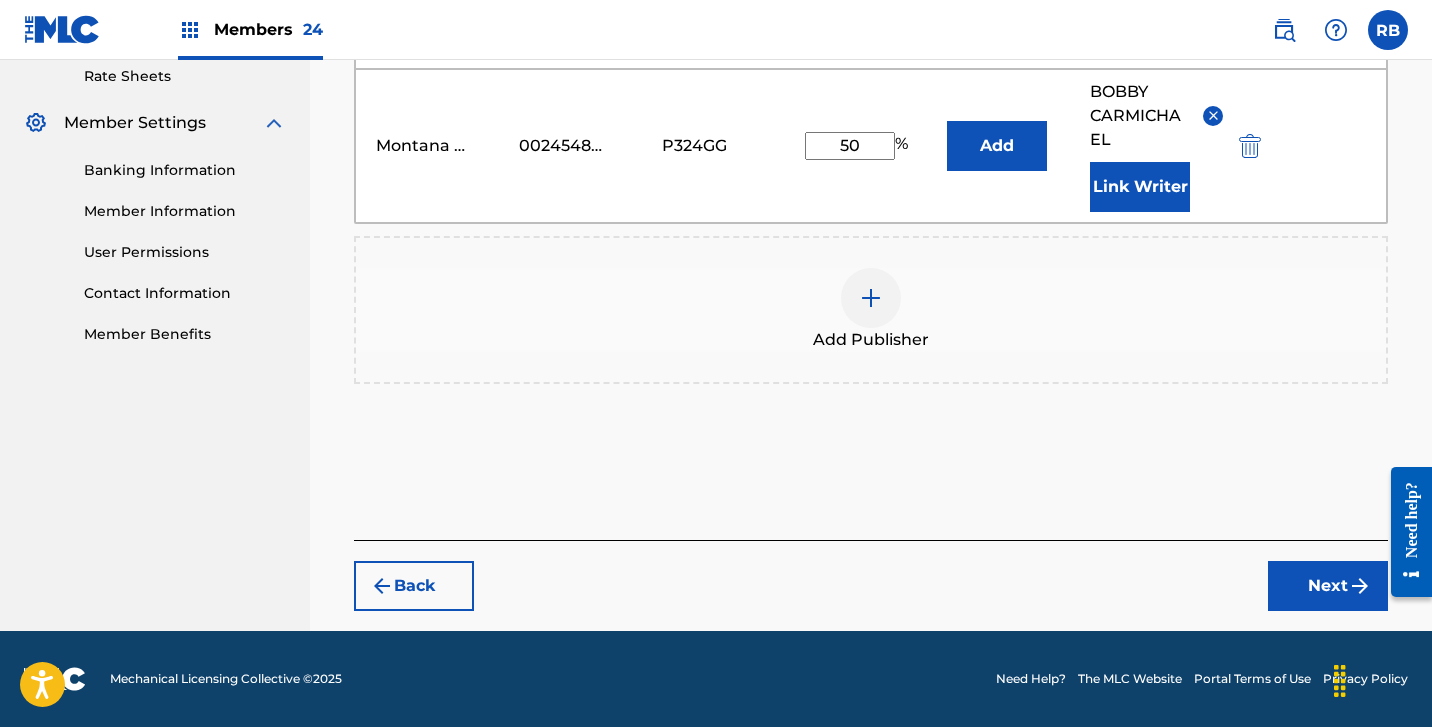 click on "Next" at bounding box center (1328, 586) 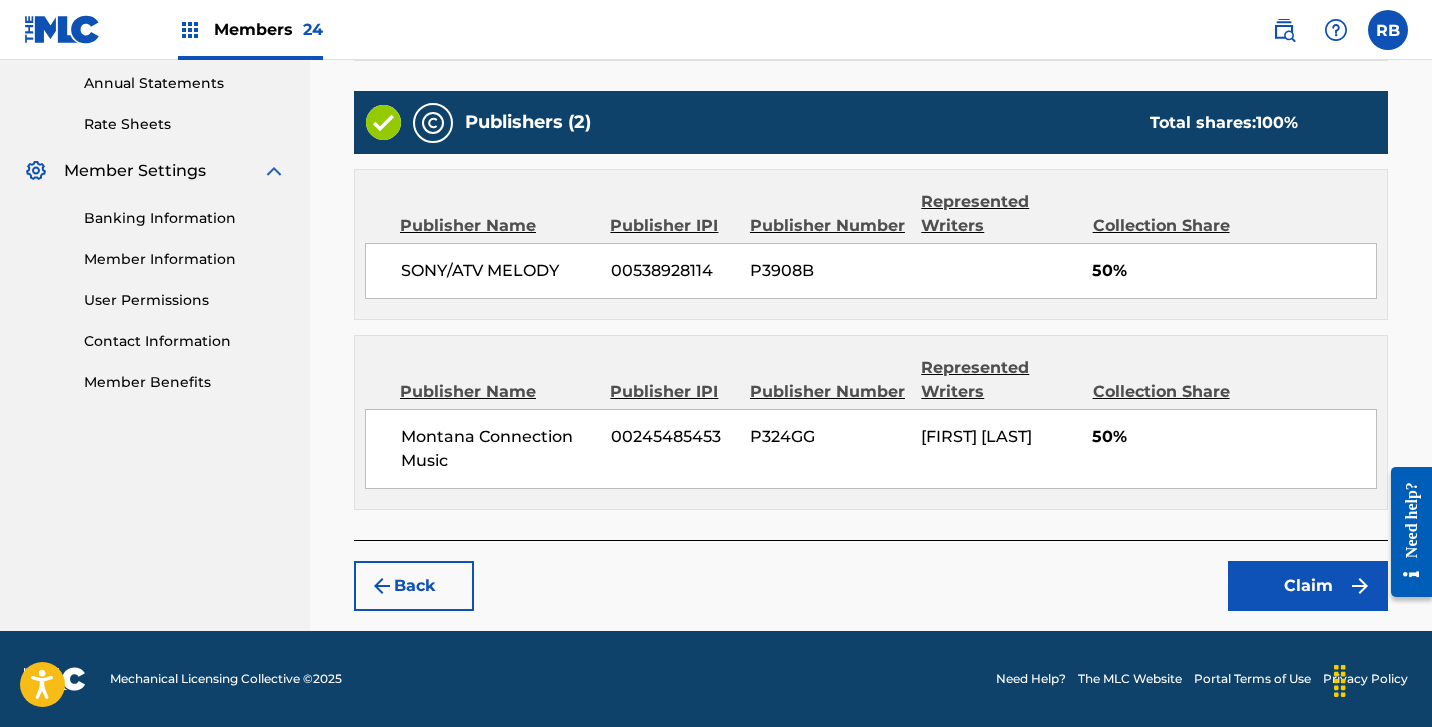 scroll, scrollTop: 724, scrollLeft: 0, axis: vertical 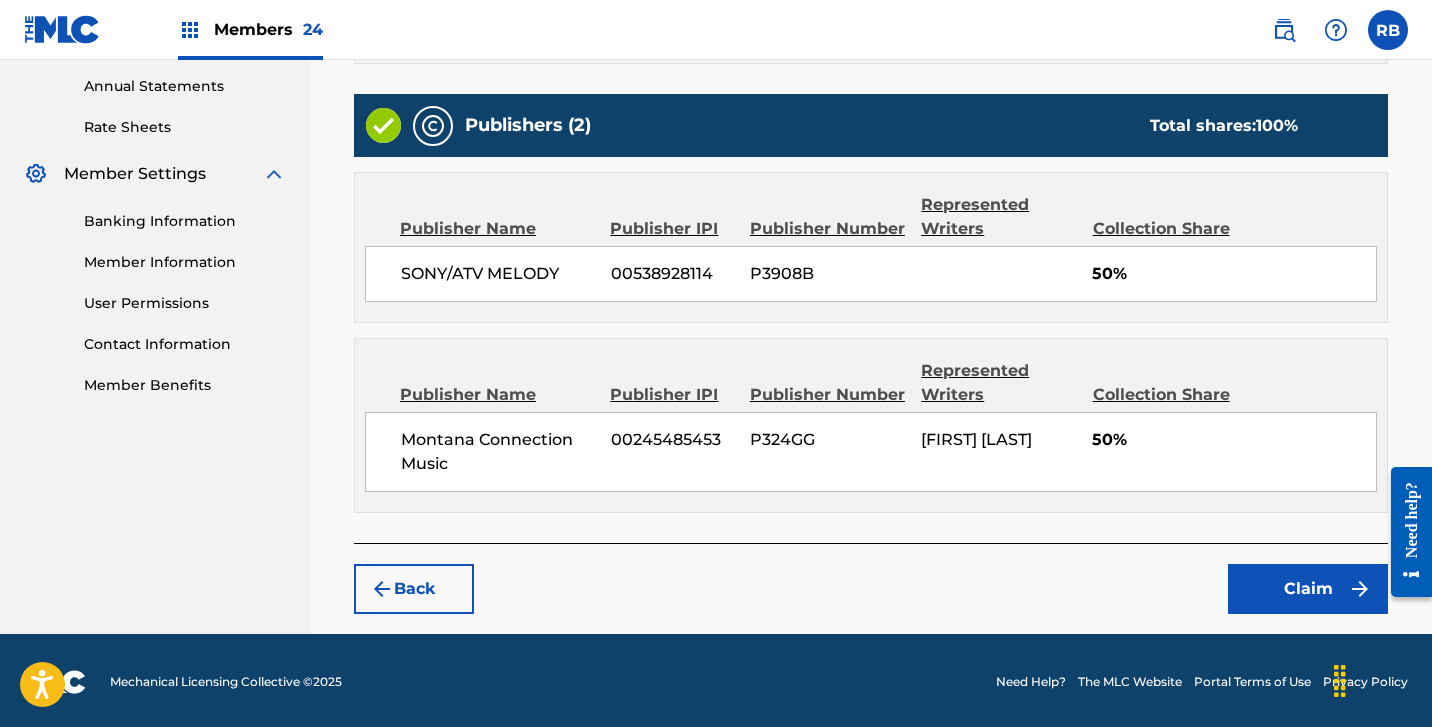click on "Claim" at bounding box center (1308, 589) 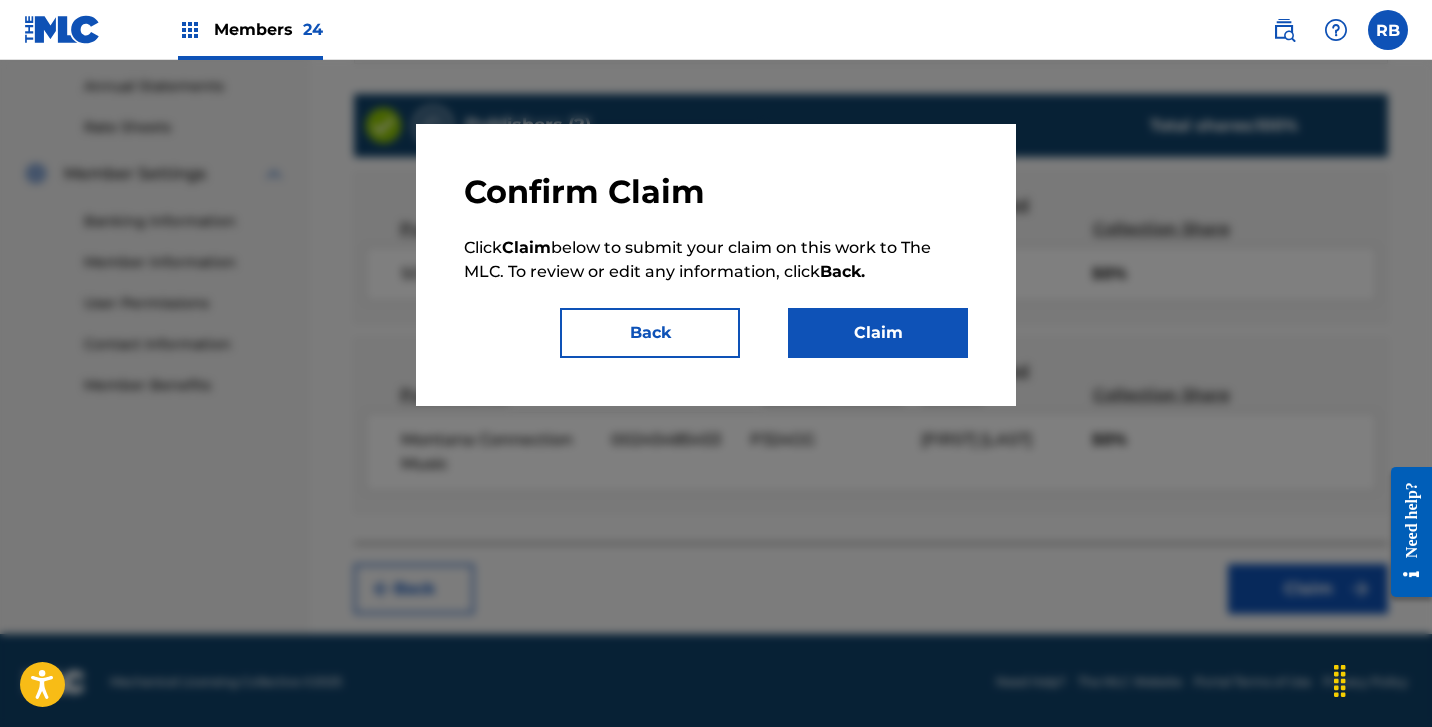 click on "Claim" at bounding box center (878, 333) 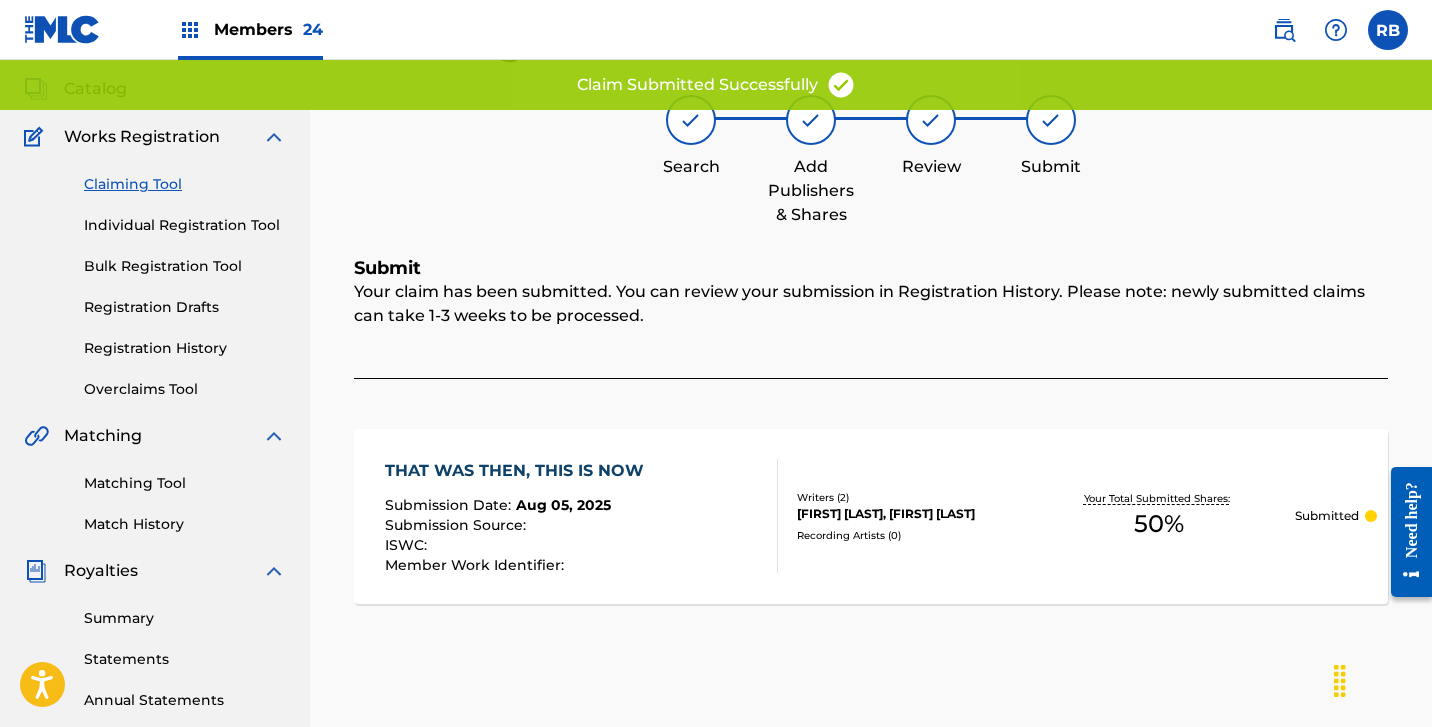 scroll, scrollTop: 83, scrollLeft: 0, axis: vertical 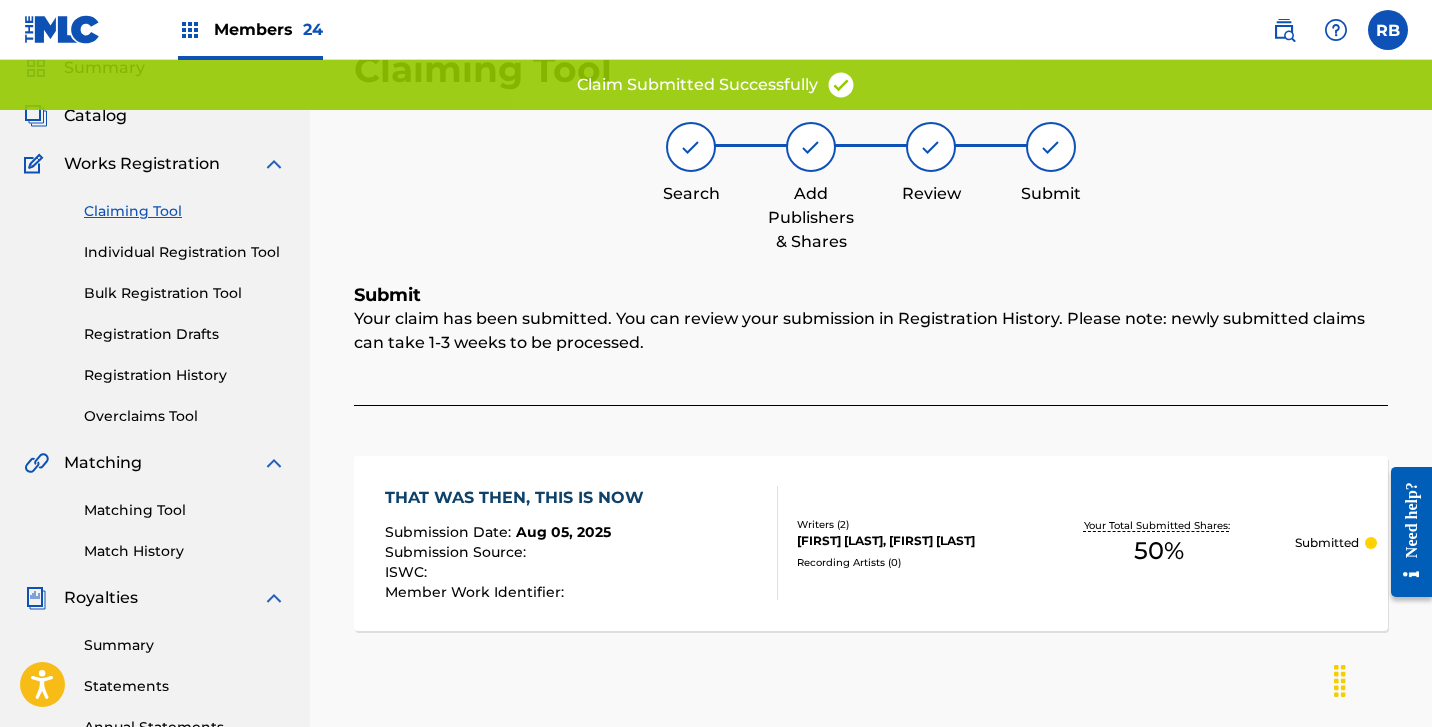 click on "Individual Registration Tool" at bounding box center (185, 252) 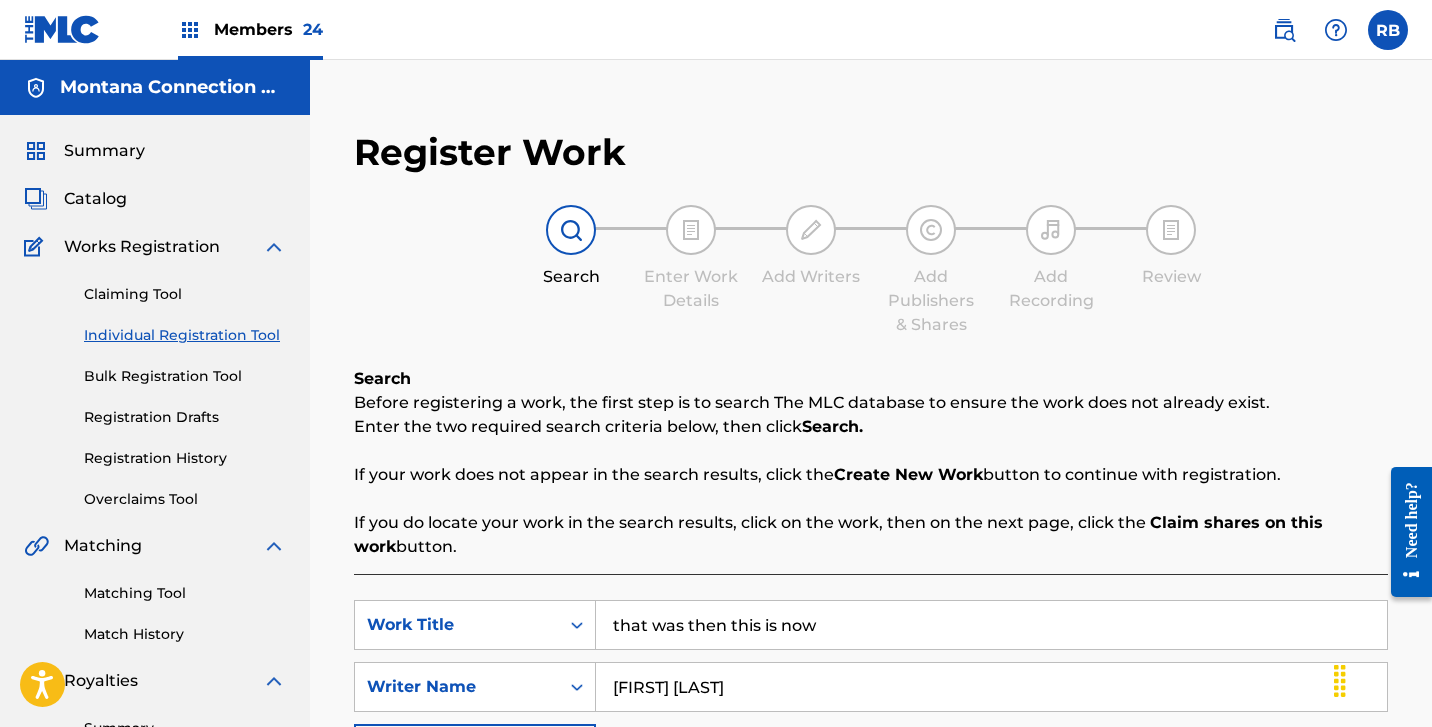 drag, startPoint x: 834, startPoint y: 614, endPoint x: 453, endPoint y: 531, distance: 389.93588 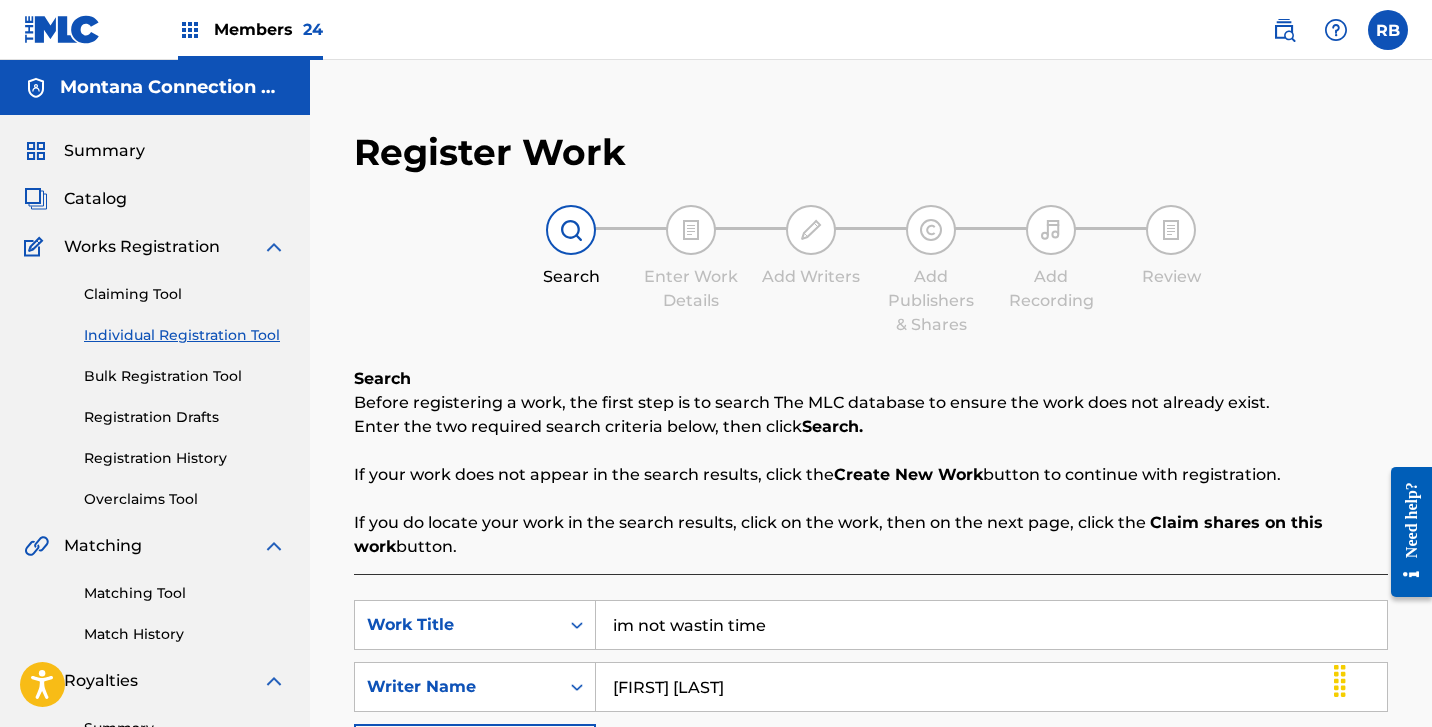 type on "im not wastin time" 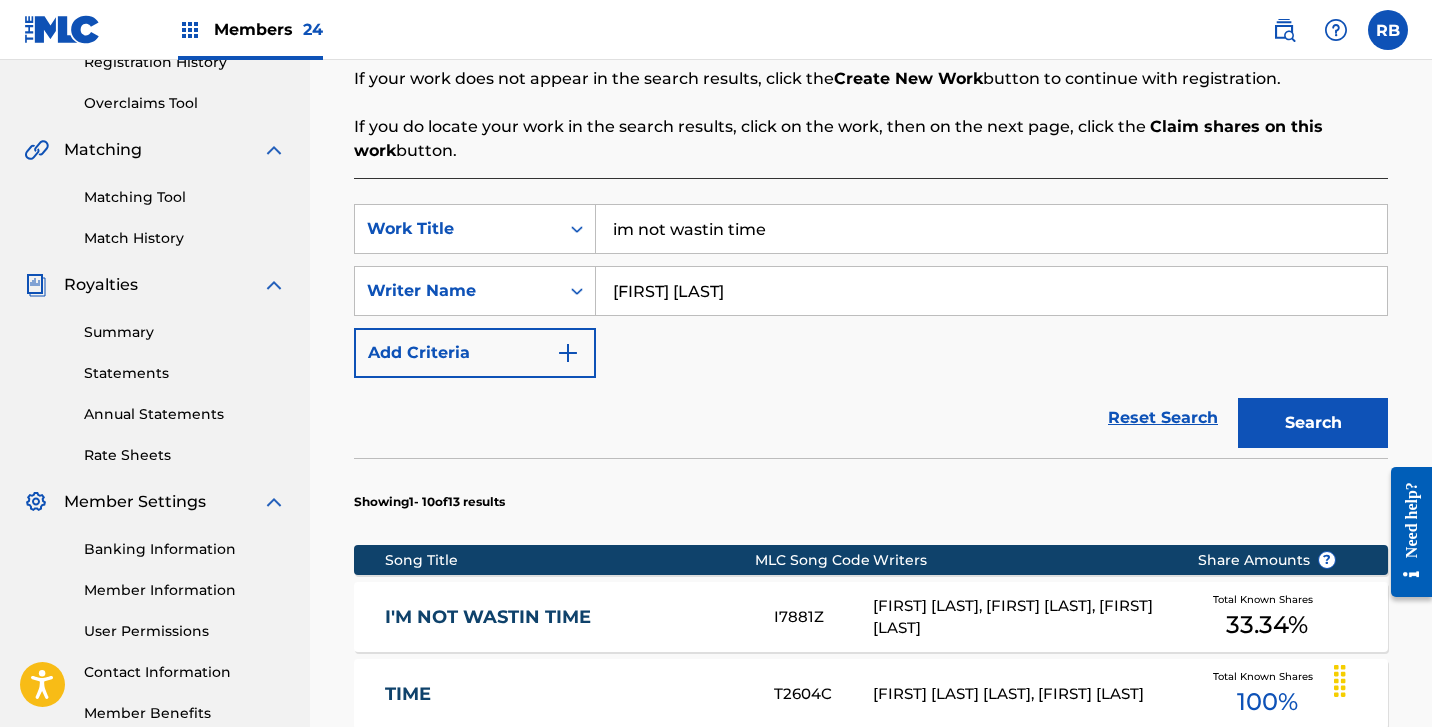 scroll, scrollTop: 405, scrollLeft: 0, axis: vertical 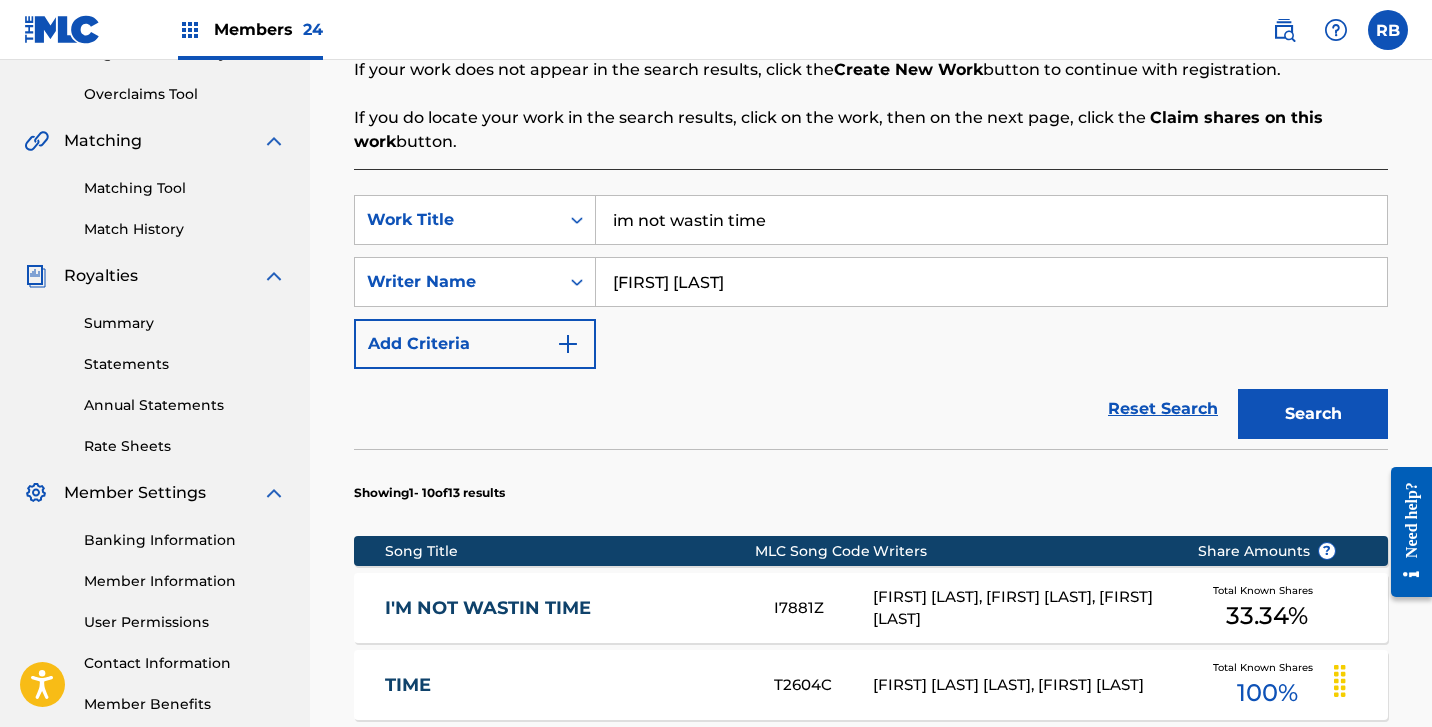 click on "I'M NOT WASTIN TIME" at bounding box center [566, 608] 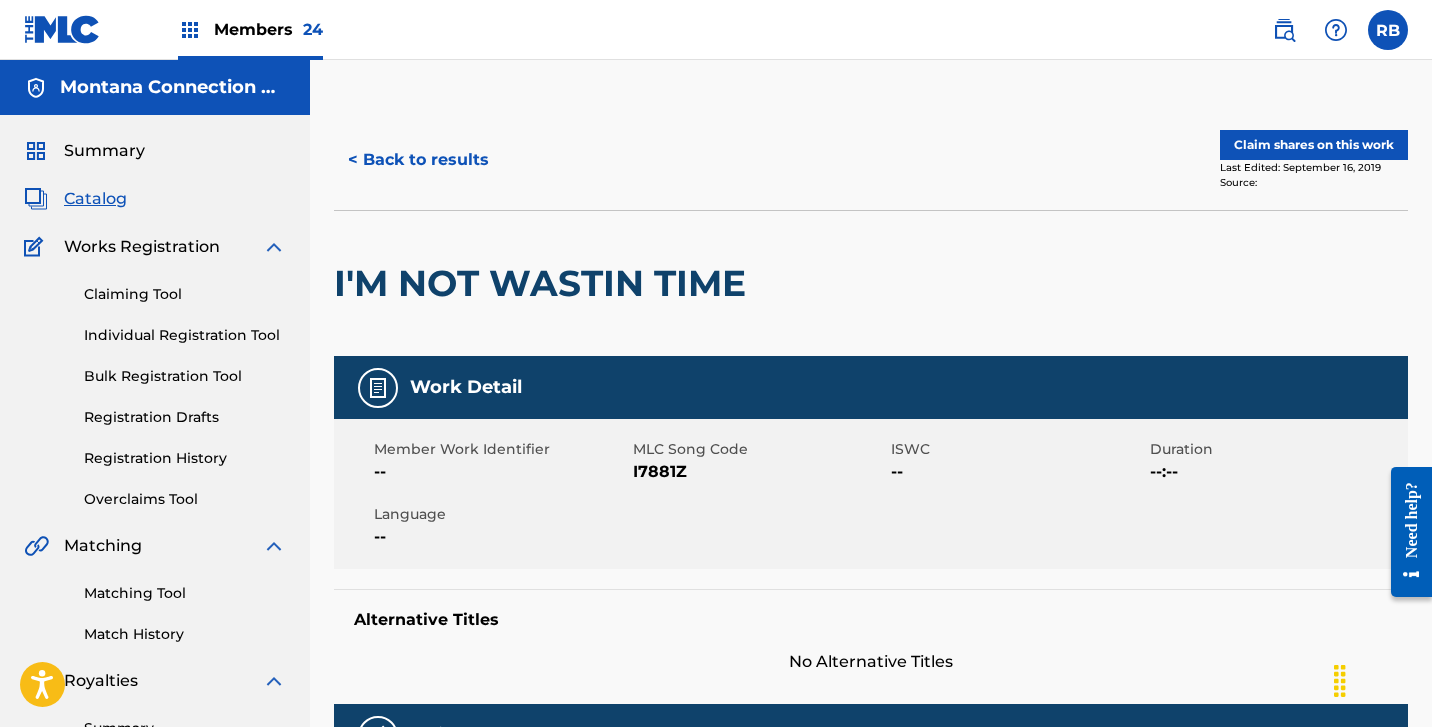 scroll, scrollTop: 0, scrollLeft: 0, axis: both 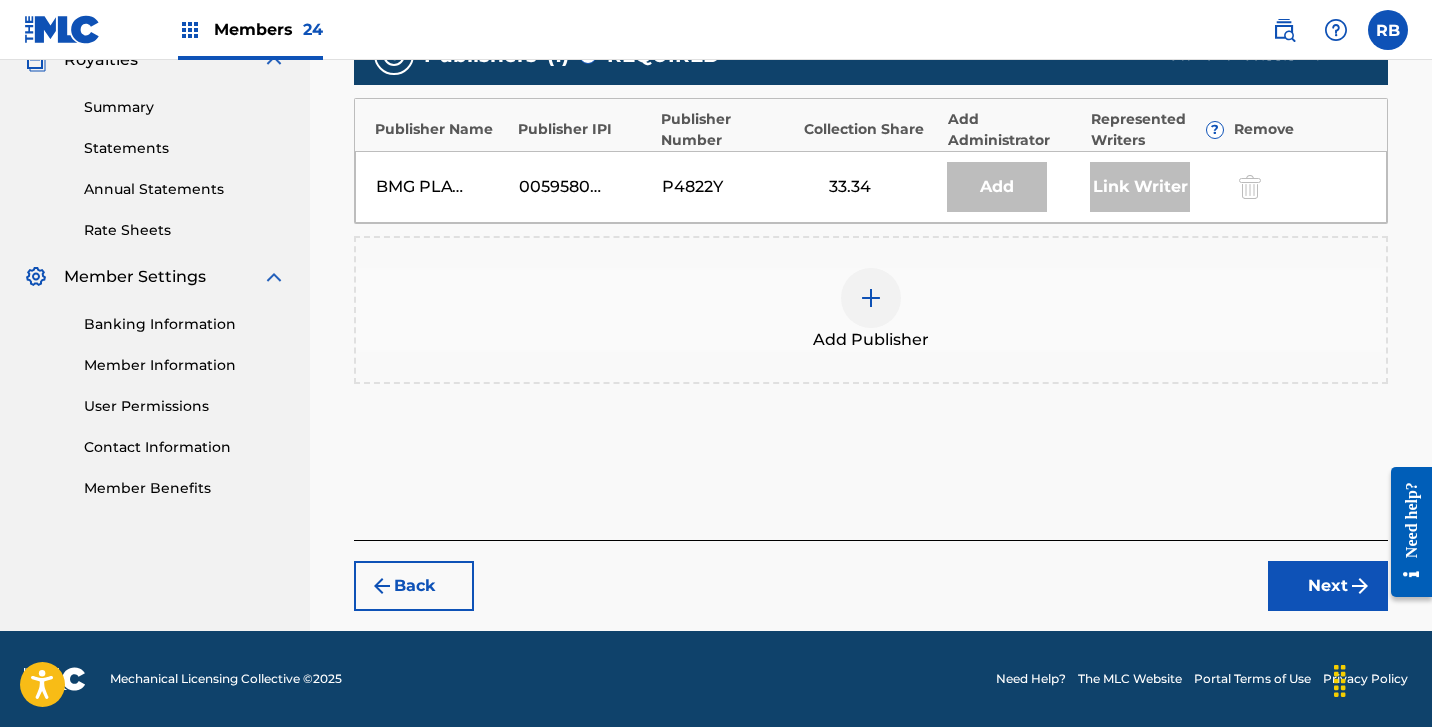 click at bounding box center [871, 298] 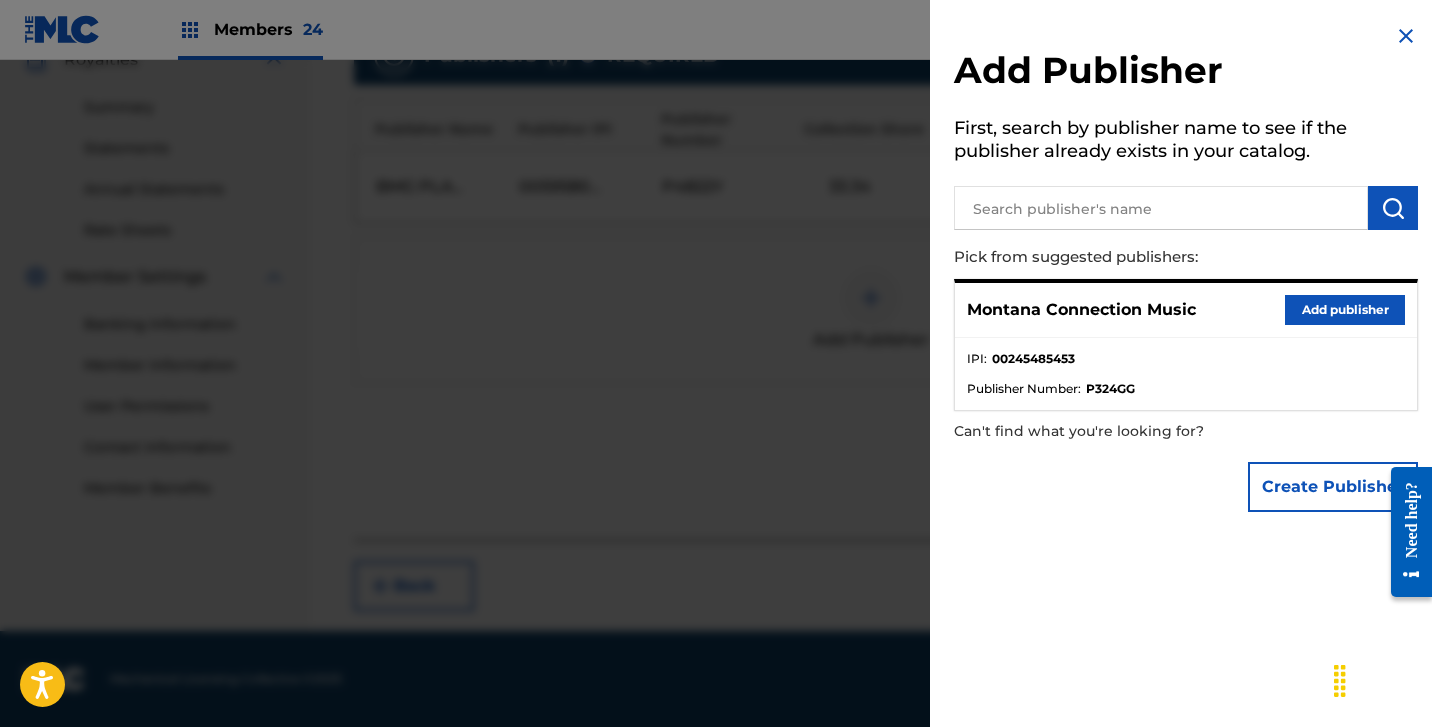 click on "Add publisher" at bounding box center [1345, 310] 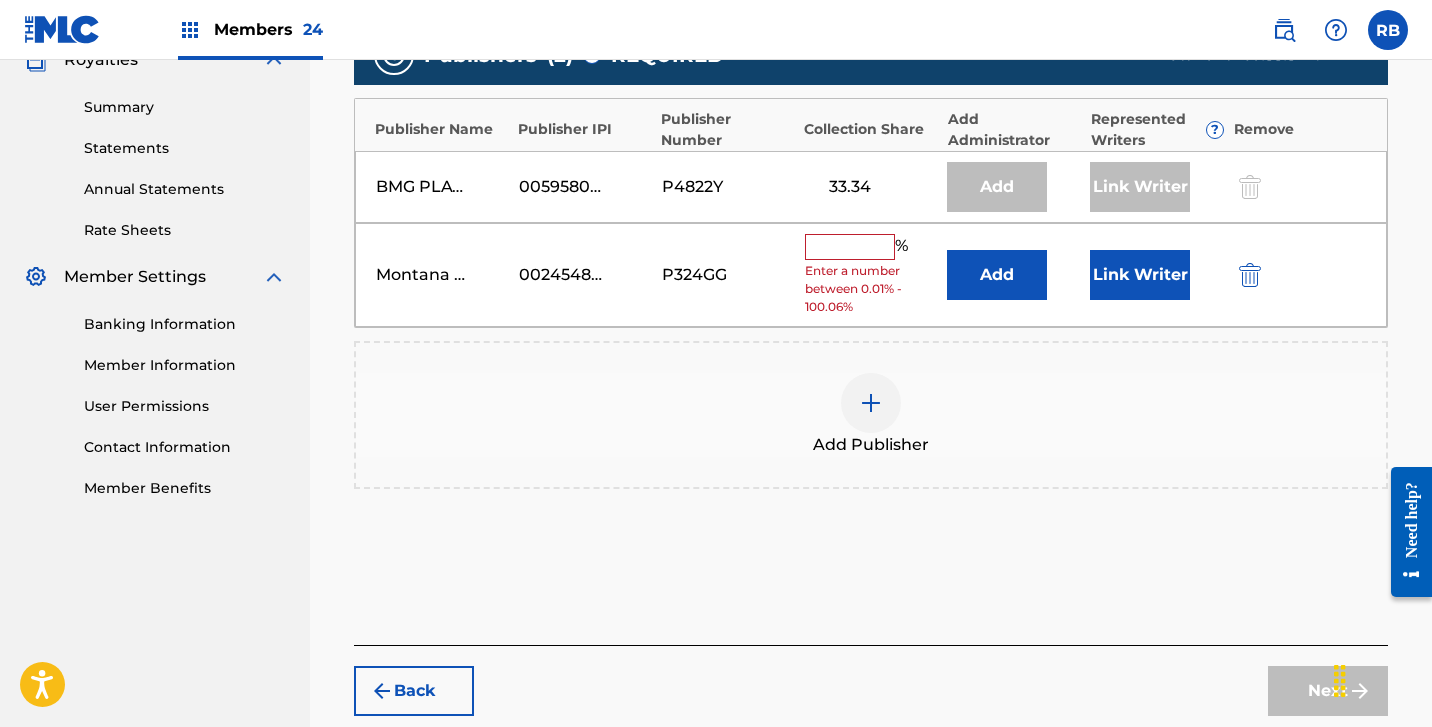 click at bounding box center (850, 247) 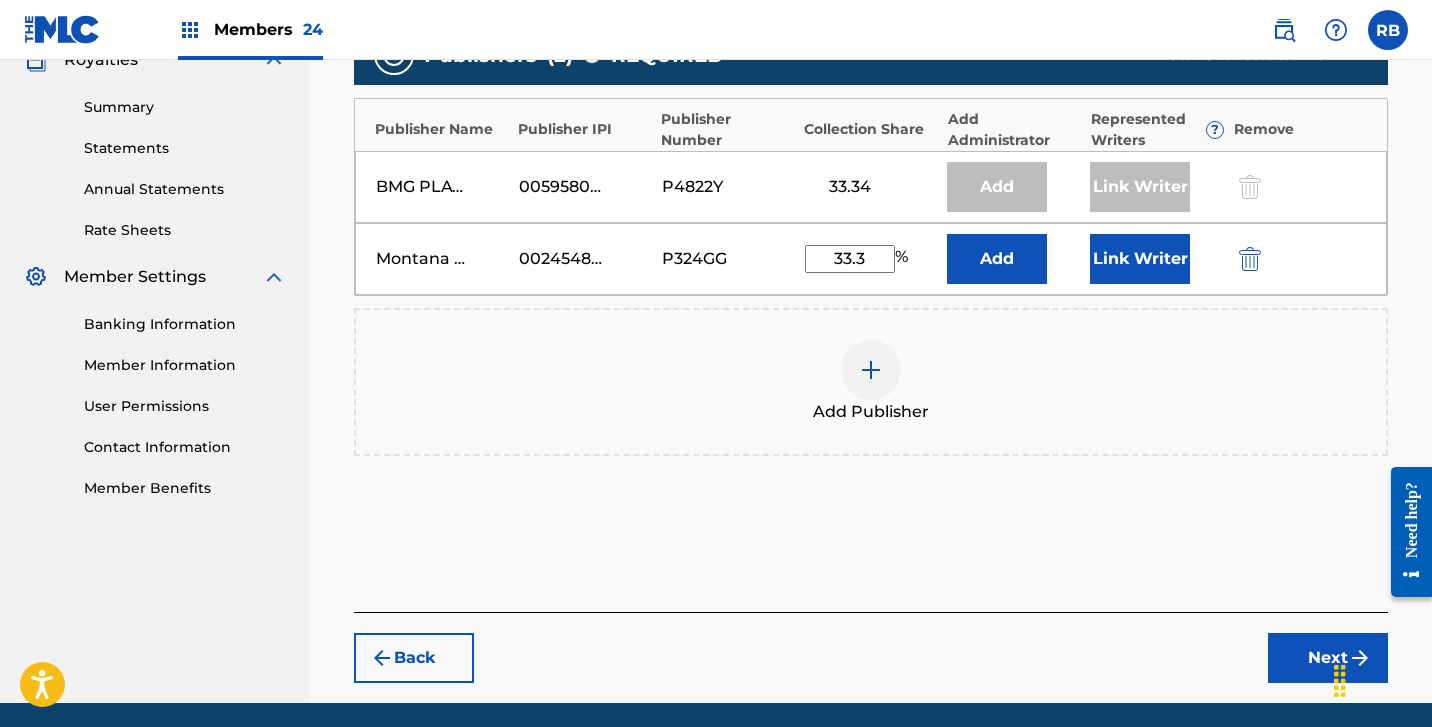 type on "33.3" 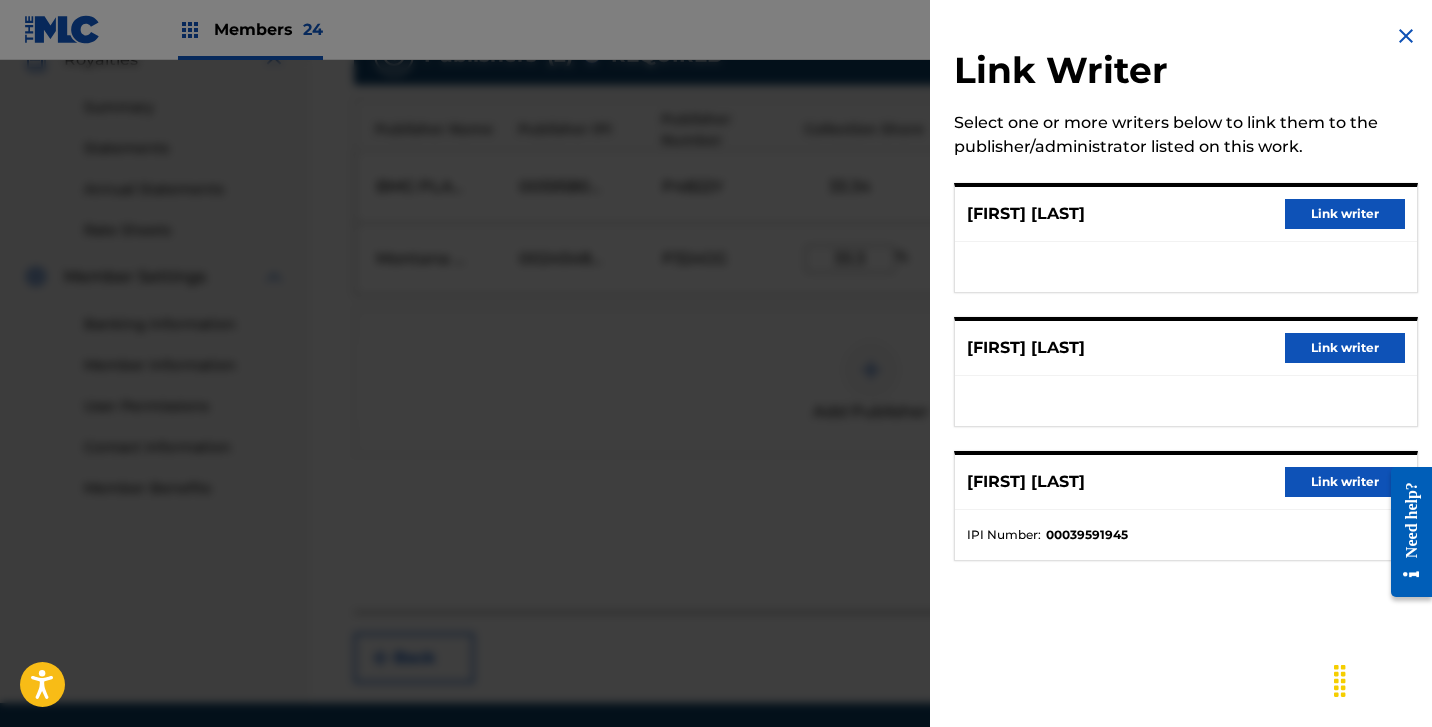 click on "Link writer" at bounding box center (1345, 348) 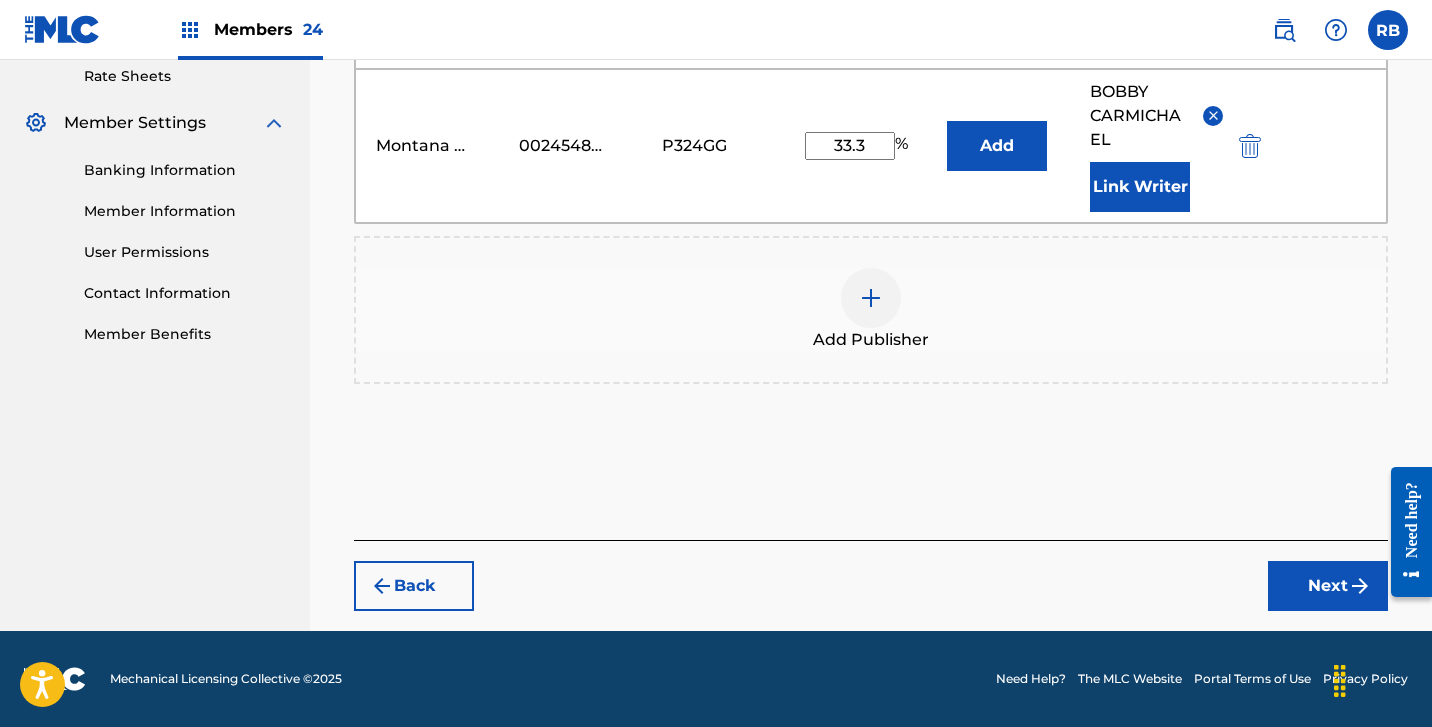 click on "Next" at bounding box center (1328, 586) 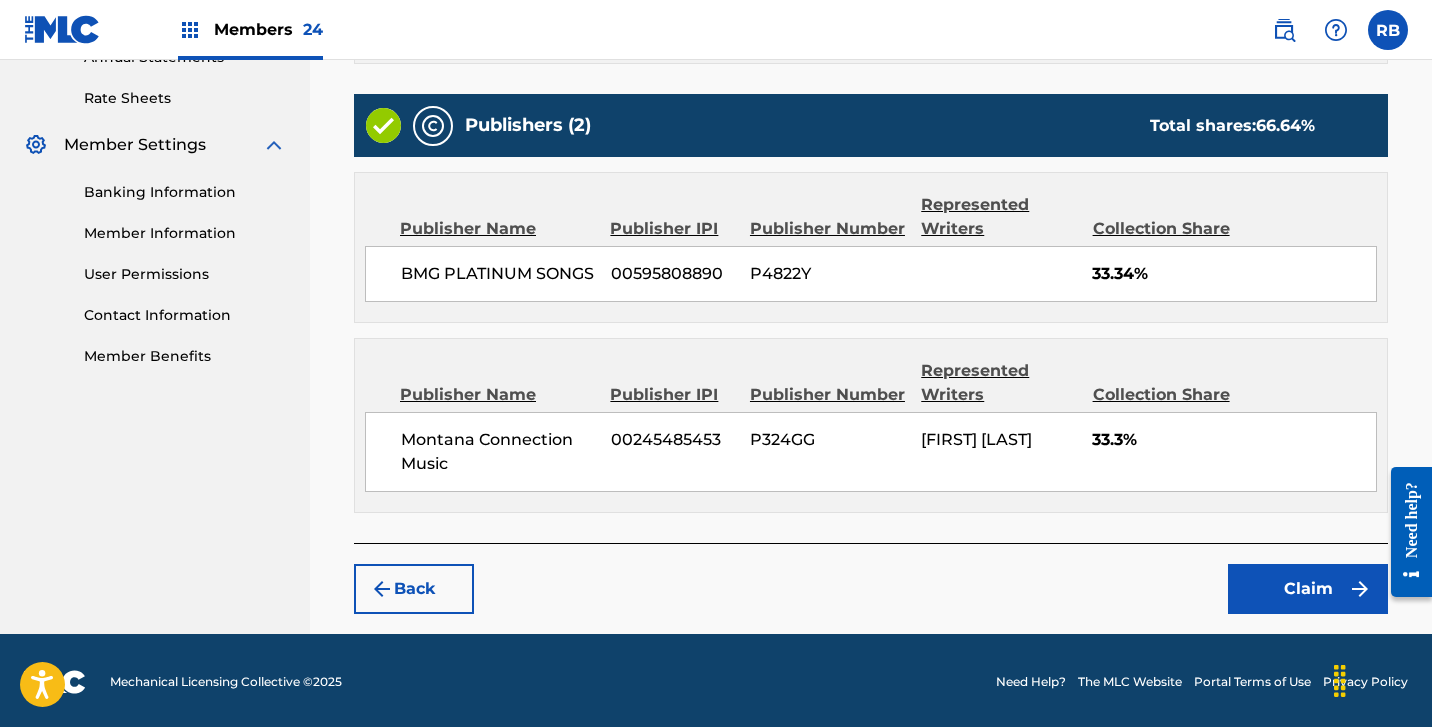 click on "Claim" at bounding box center (1308, 589) 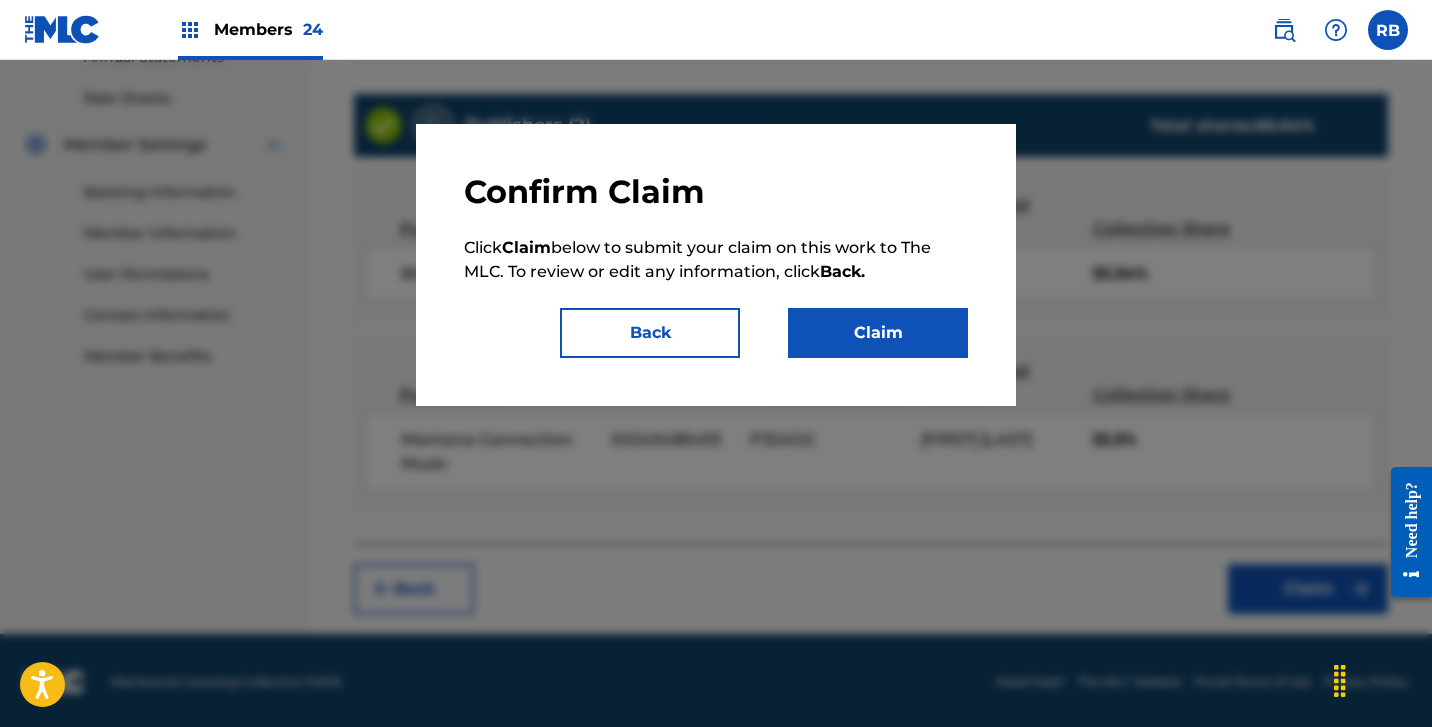 click on "Claim" at bounding box center [878, 333] 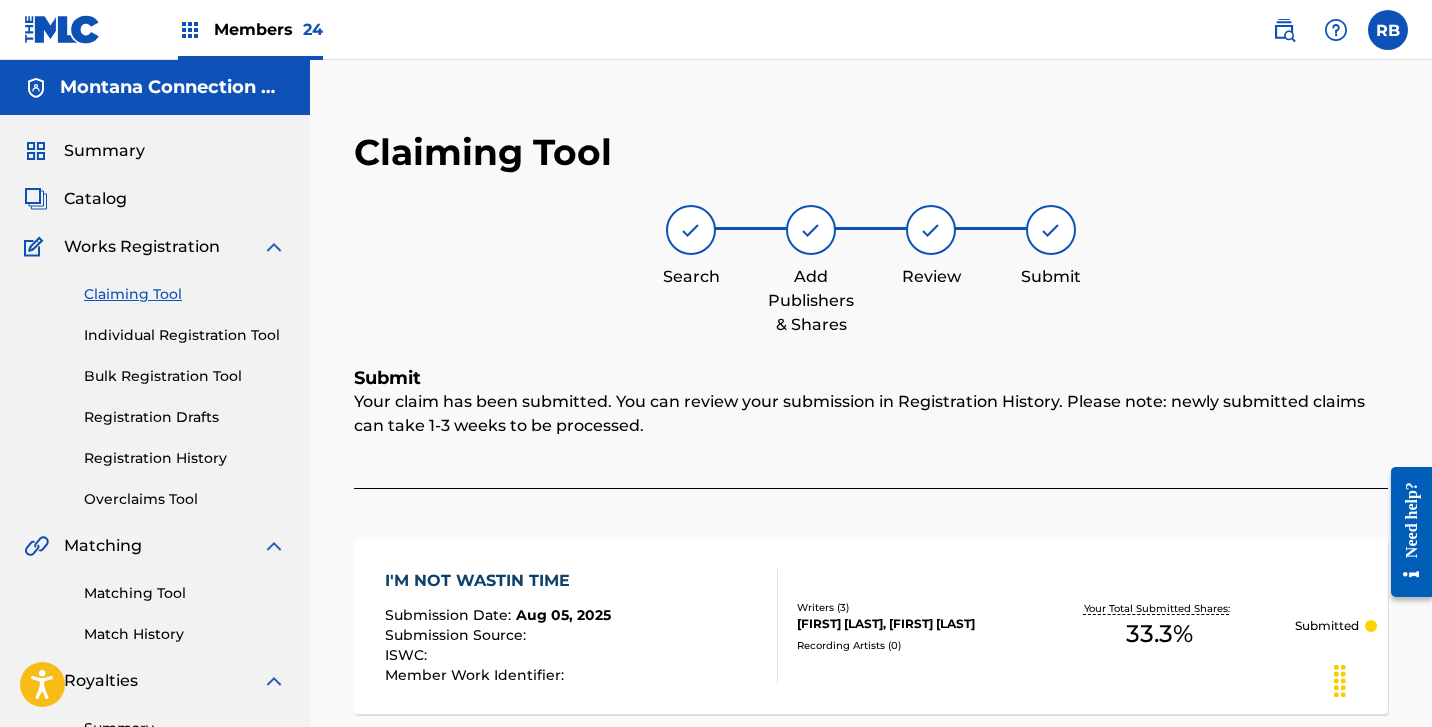 scroll, scrollTop: 0, scrollLeft: 0, axis: both 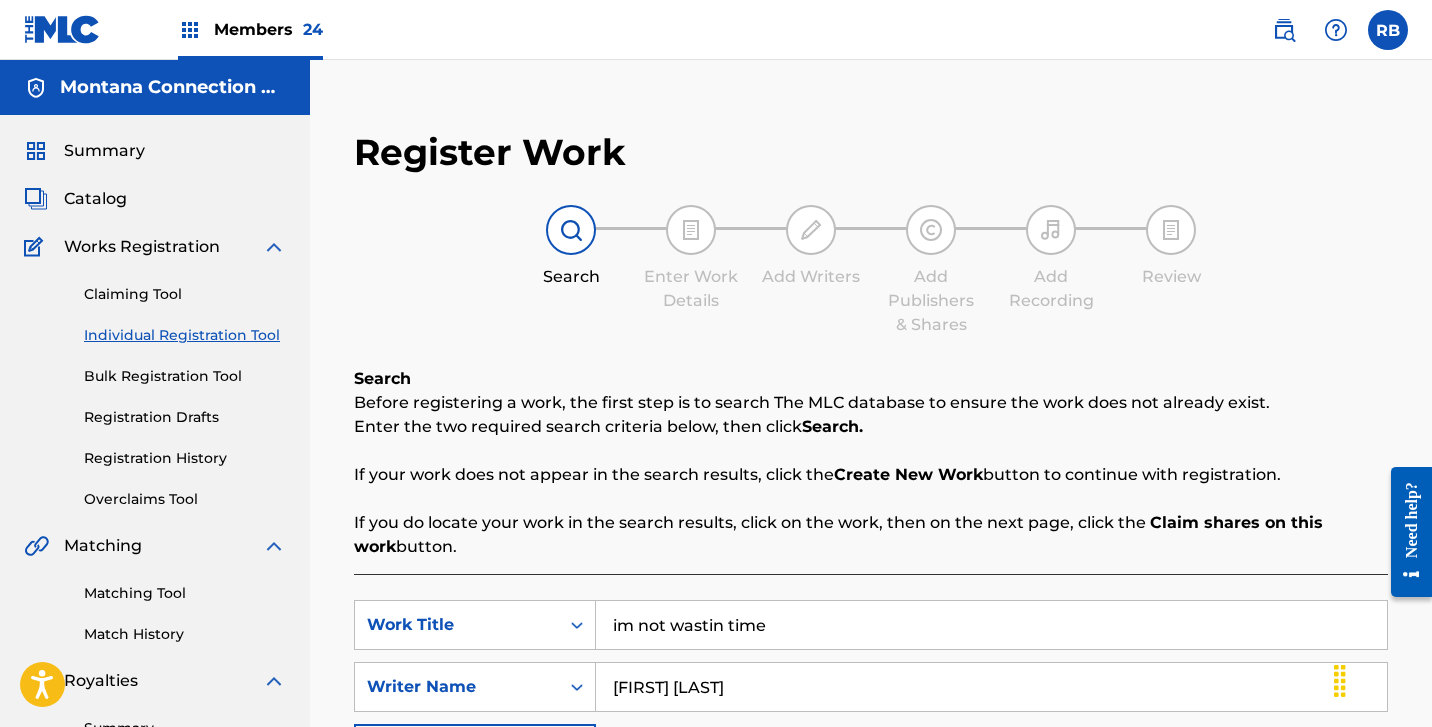 drag, startPoint x: 775, startPoint y: 630, endPoint x: 386, endPoint y: 495, distance: 411.75964 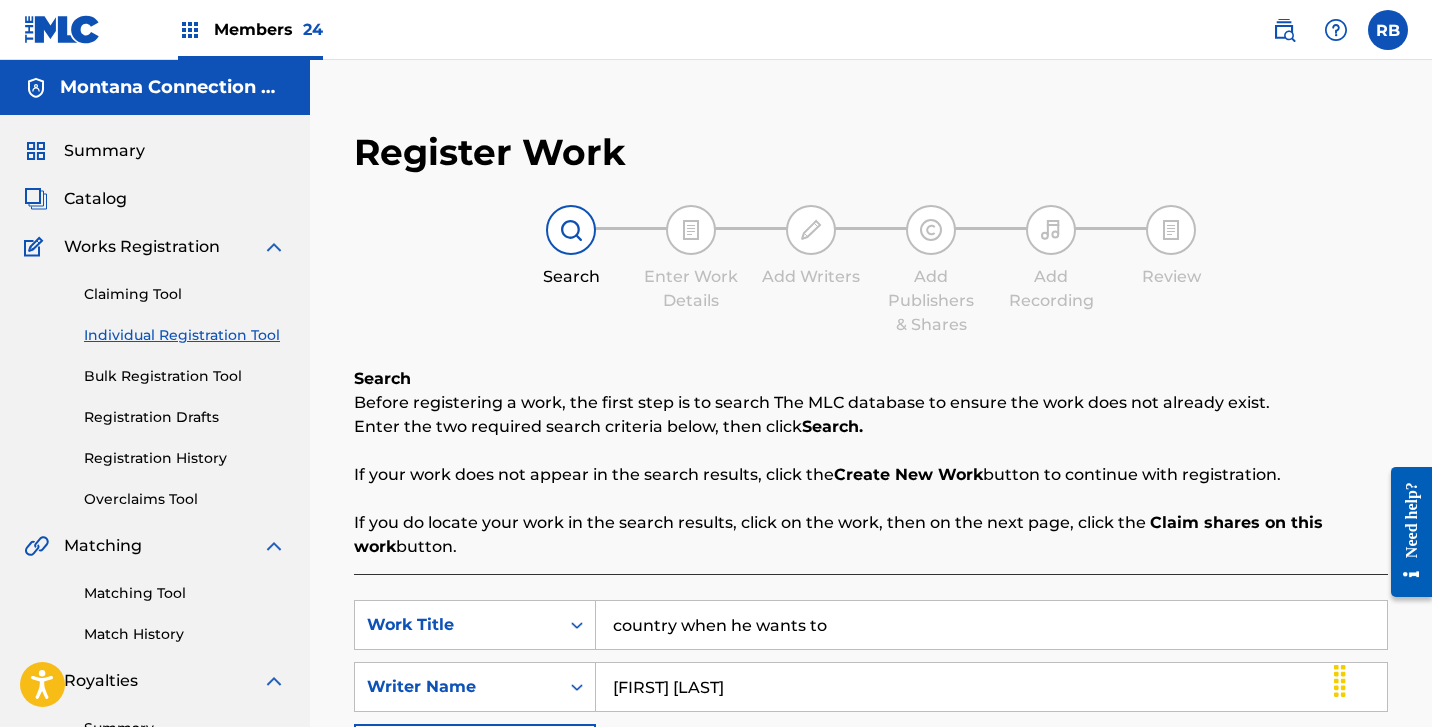 type on "country when he wants to" 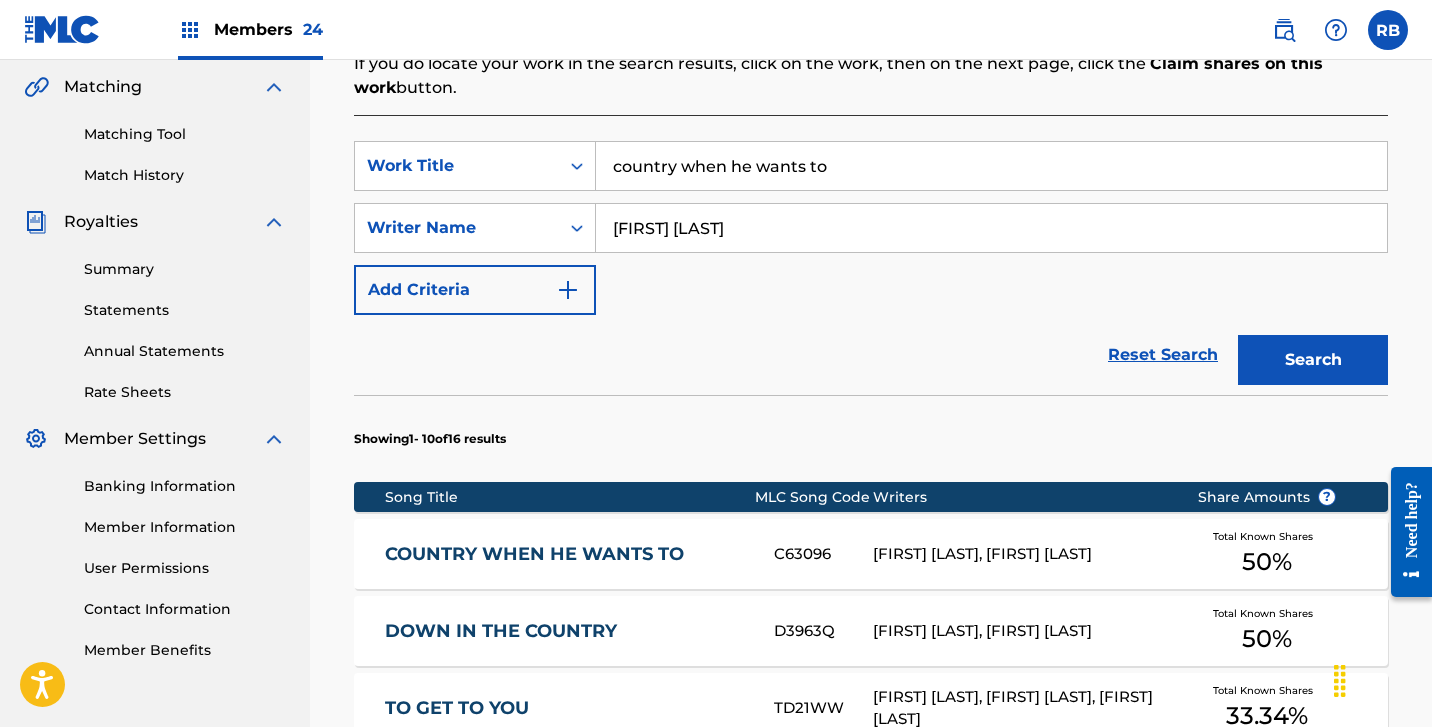 scroll, scrollTop: 461, scrollLeft: 0, axis: vertical 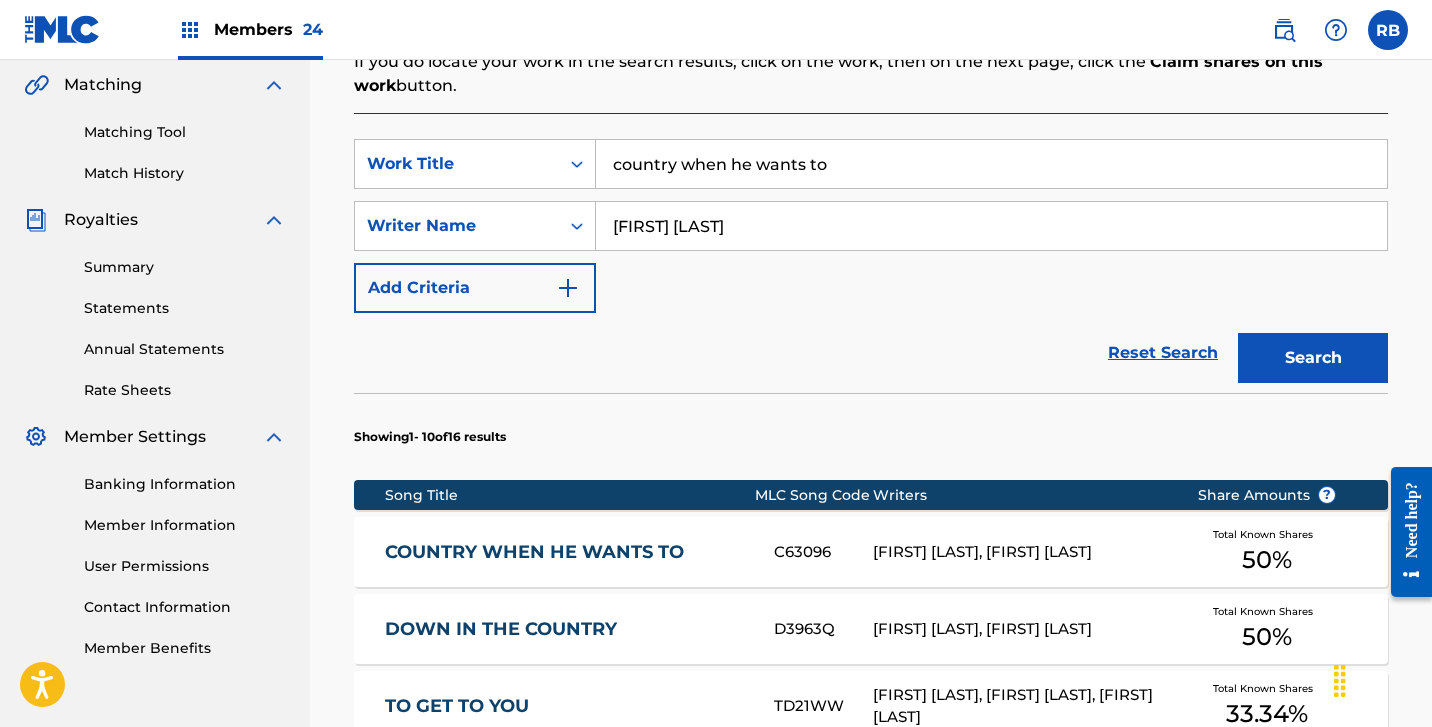 click on "COUNTRY WHEN HE WANTS TO" at bounding box center (566, 552) 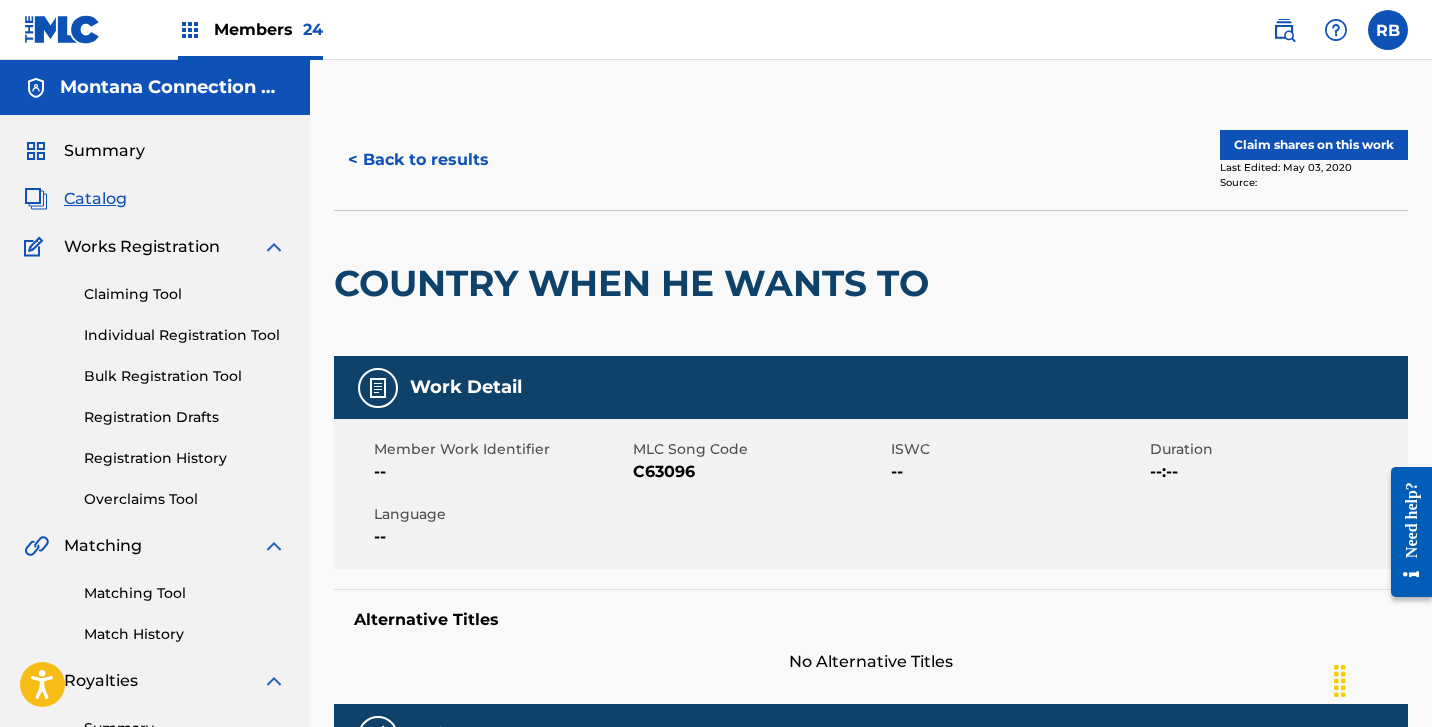 click on "Claim shares on this work" at bounding box center (1314, 145) 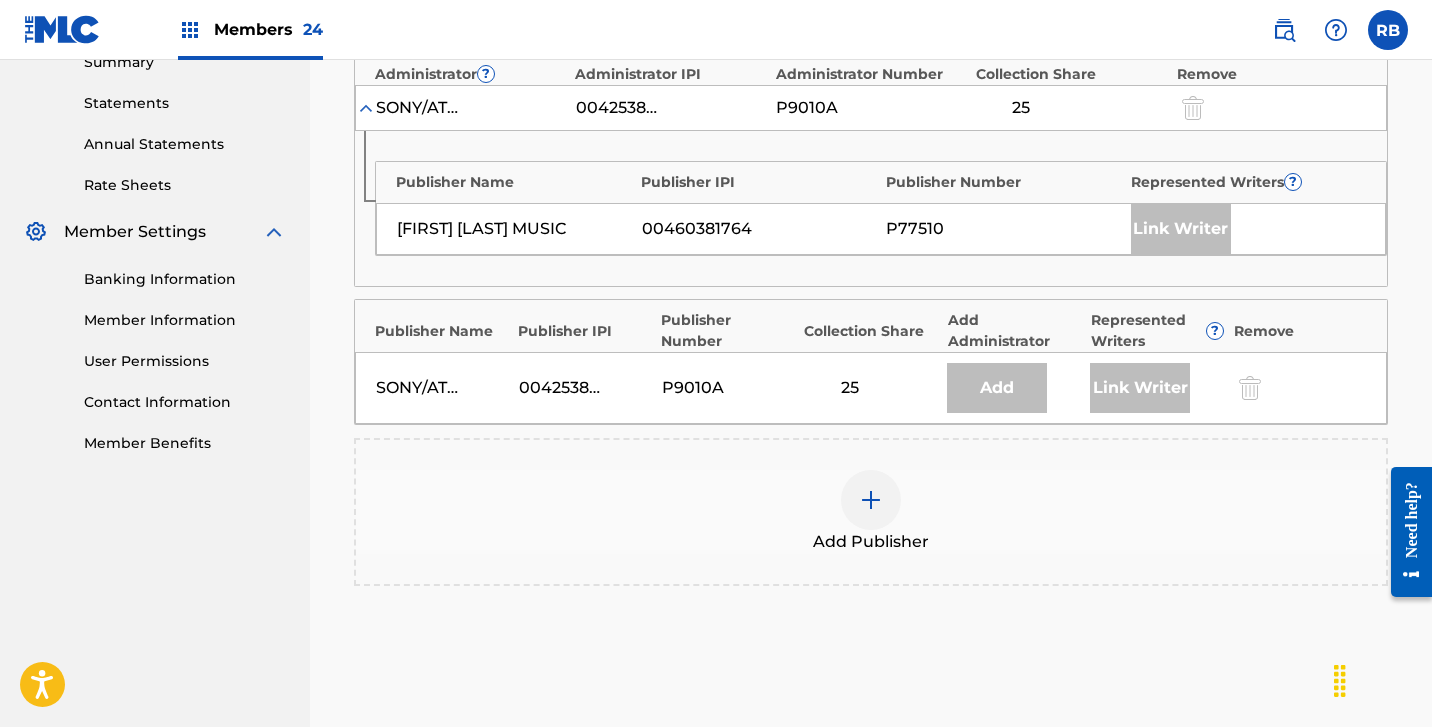 scroll, scrollTop: 656, scrollLeft: 0, axis: vertical 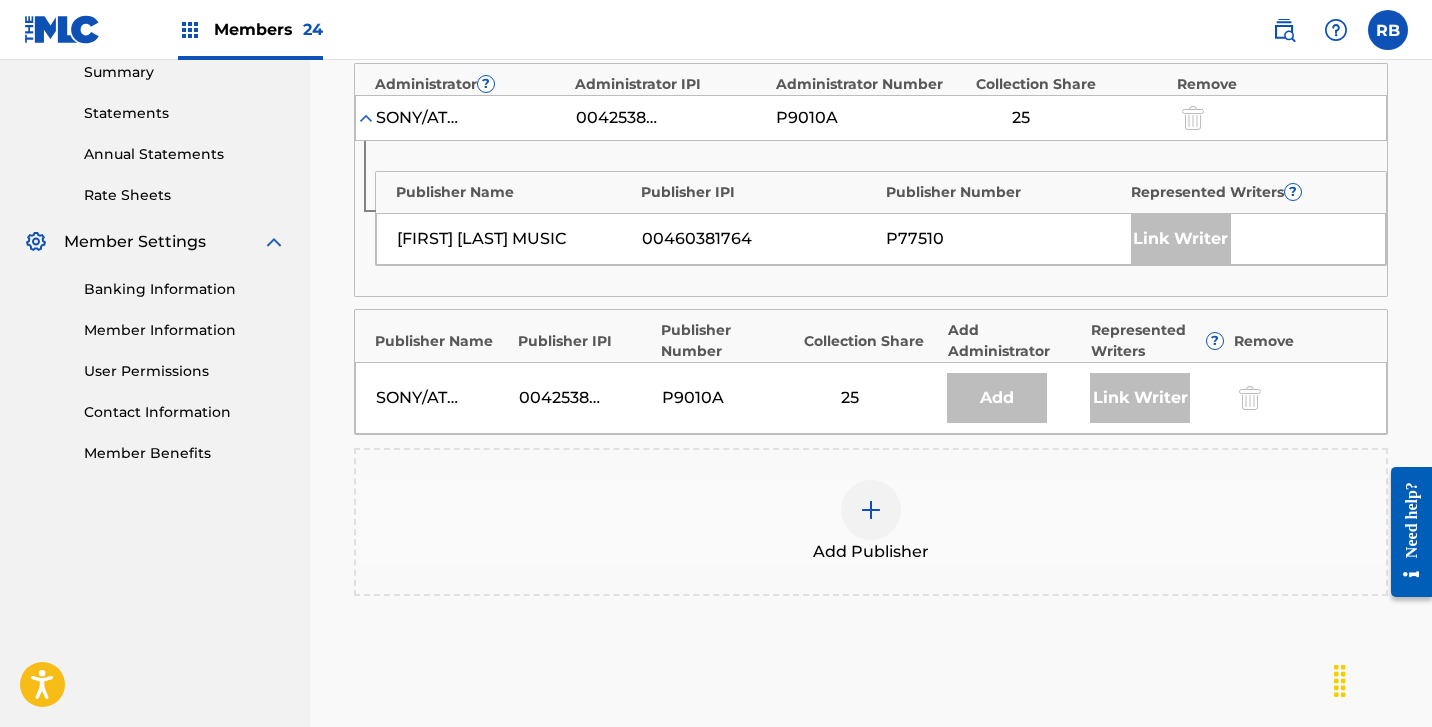 click at bounding box center (871, 510) 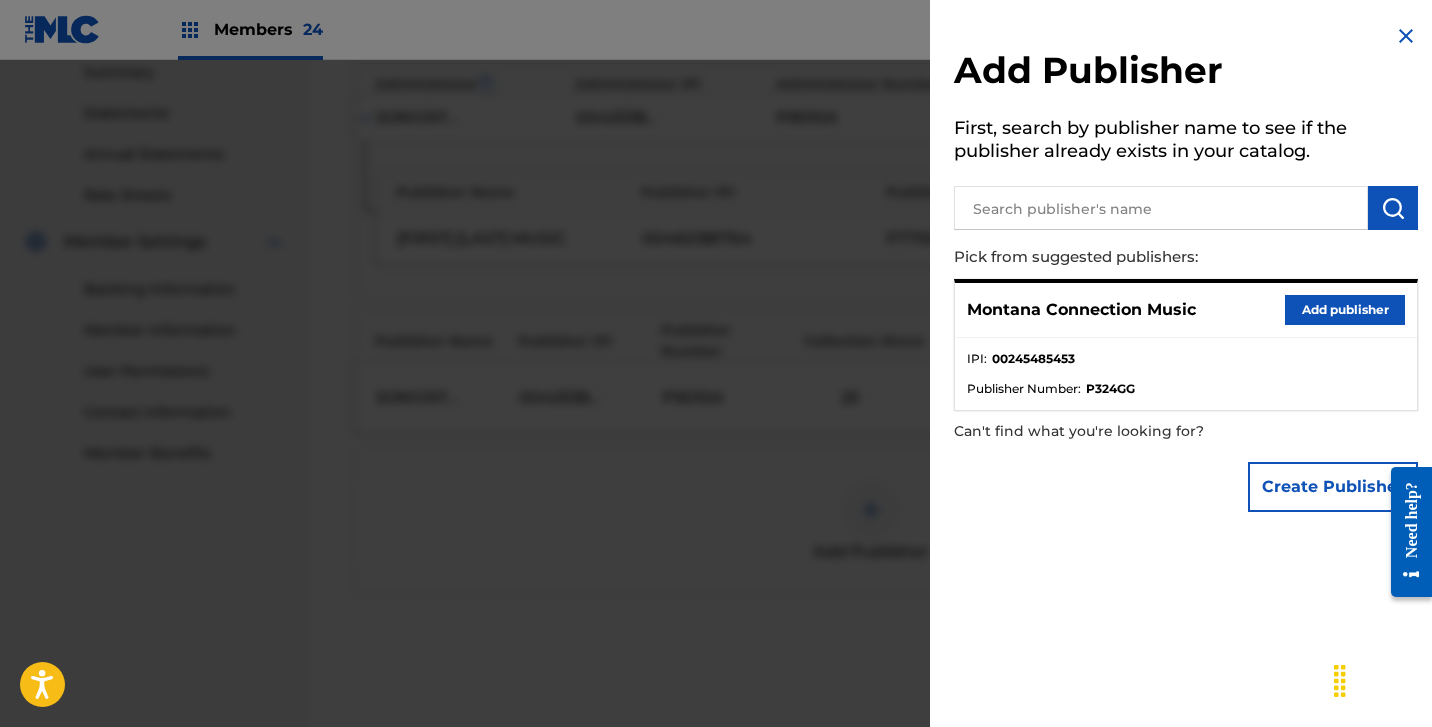 click on "Add publisher" at bounding box center [1345, 310] 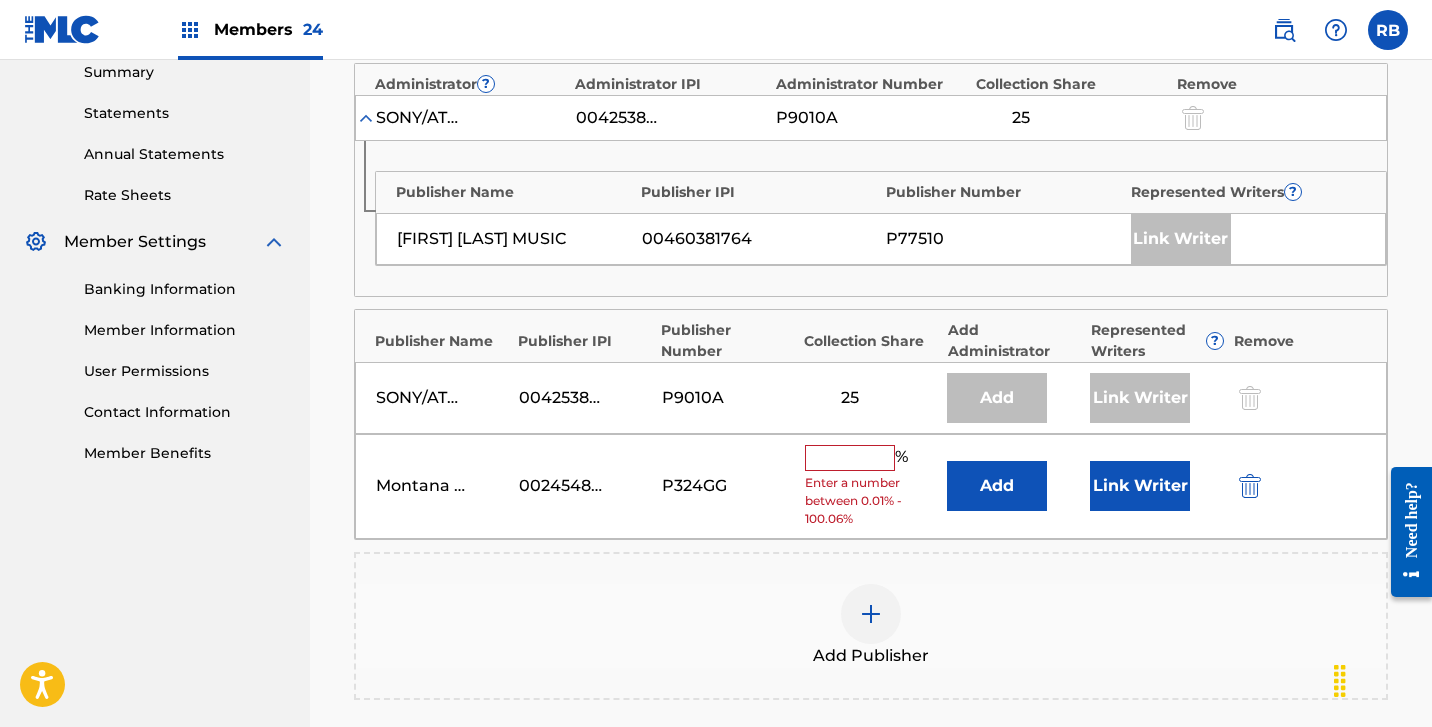 click at bounding box center [850, 458] 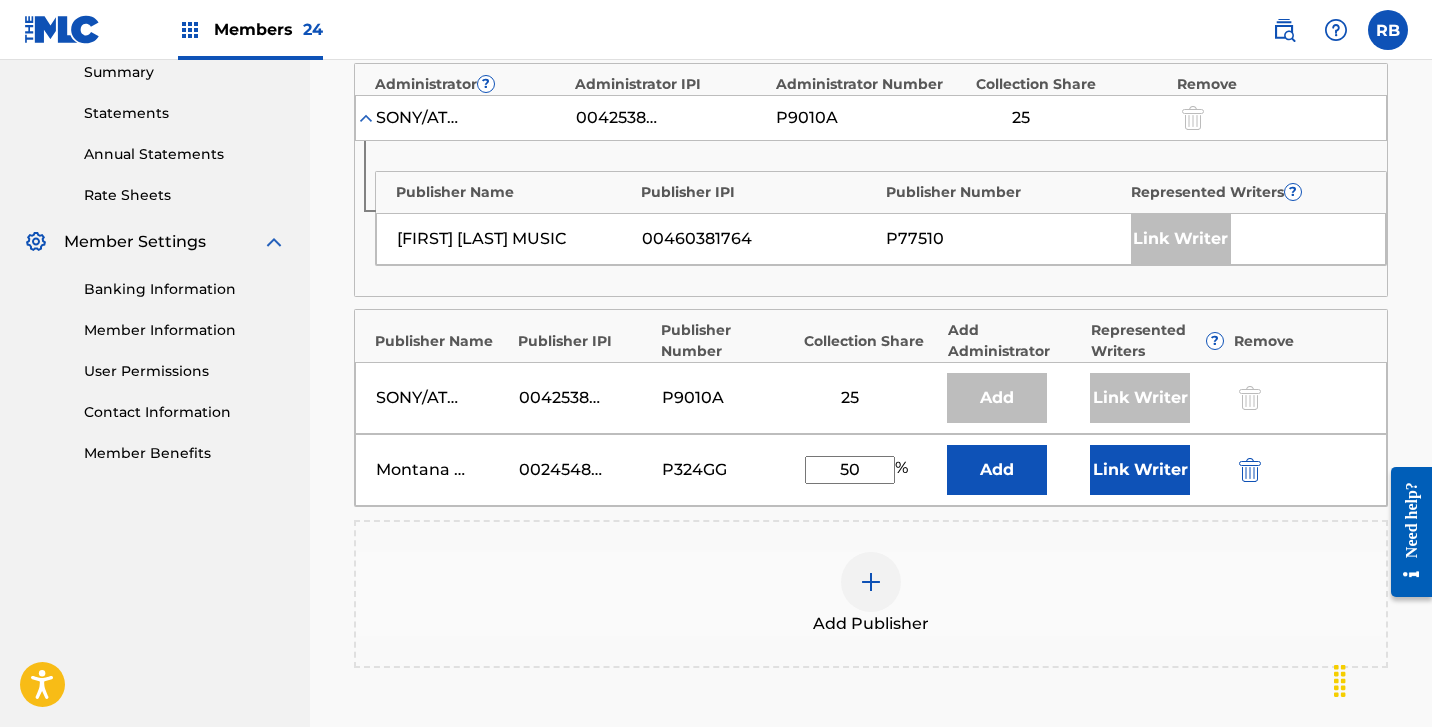 type on "50" 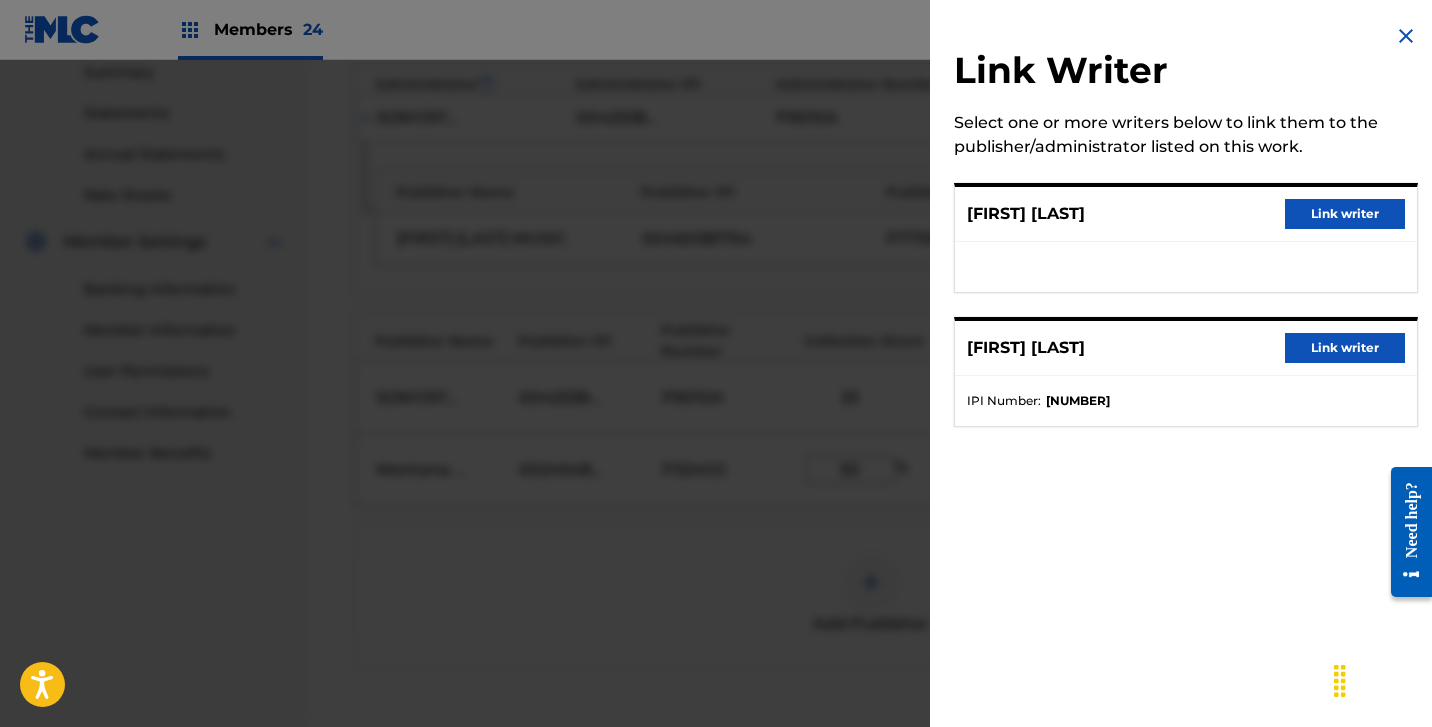 click on "Link writer" at bounding box center (1345, 214) 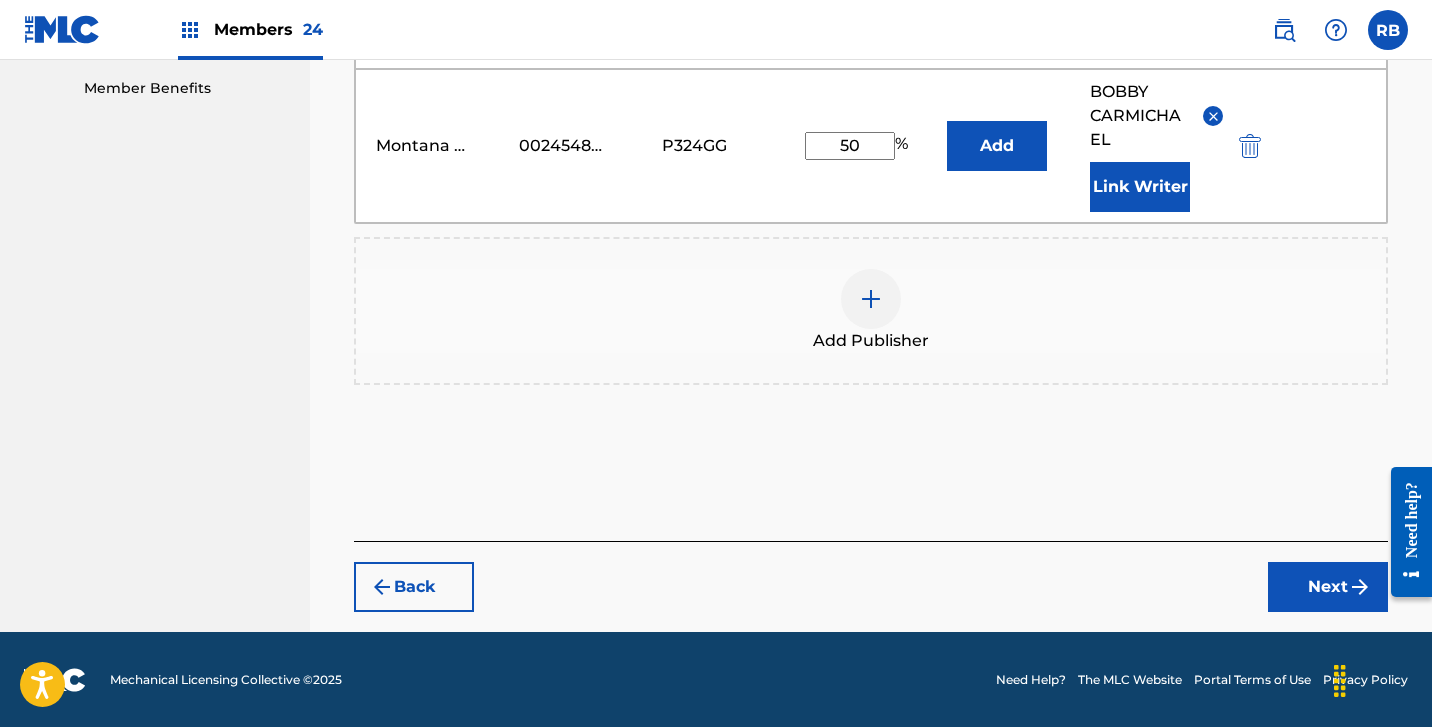 click on "Next" at bounding box center (1328, 587) 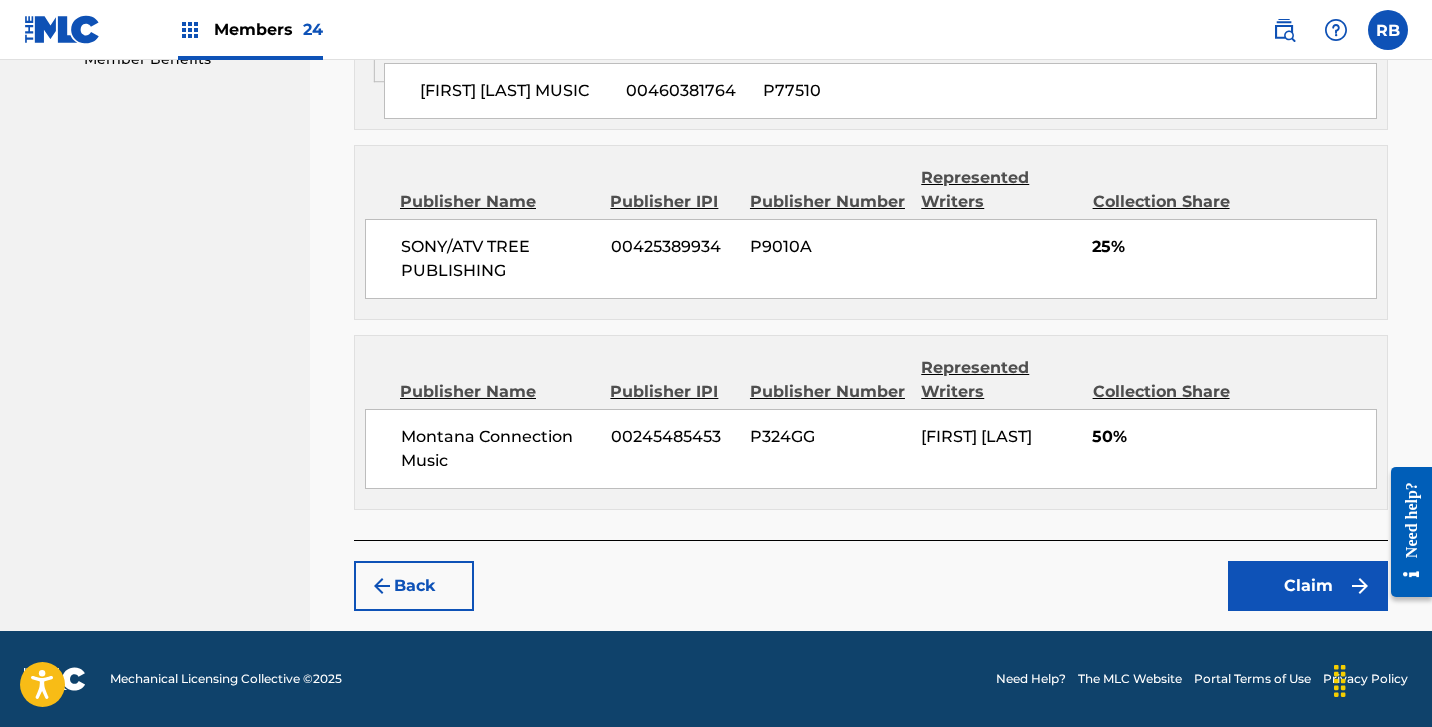 scroll, scrollTop: 1069, scrollLeft: 0, axis: vertical 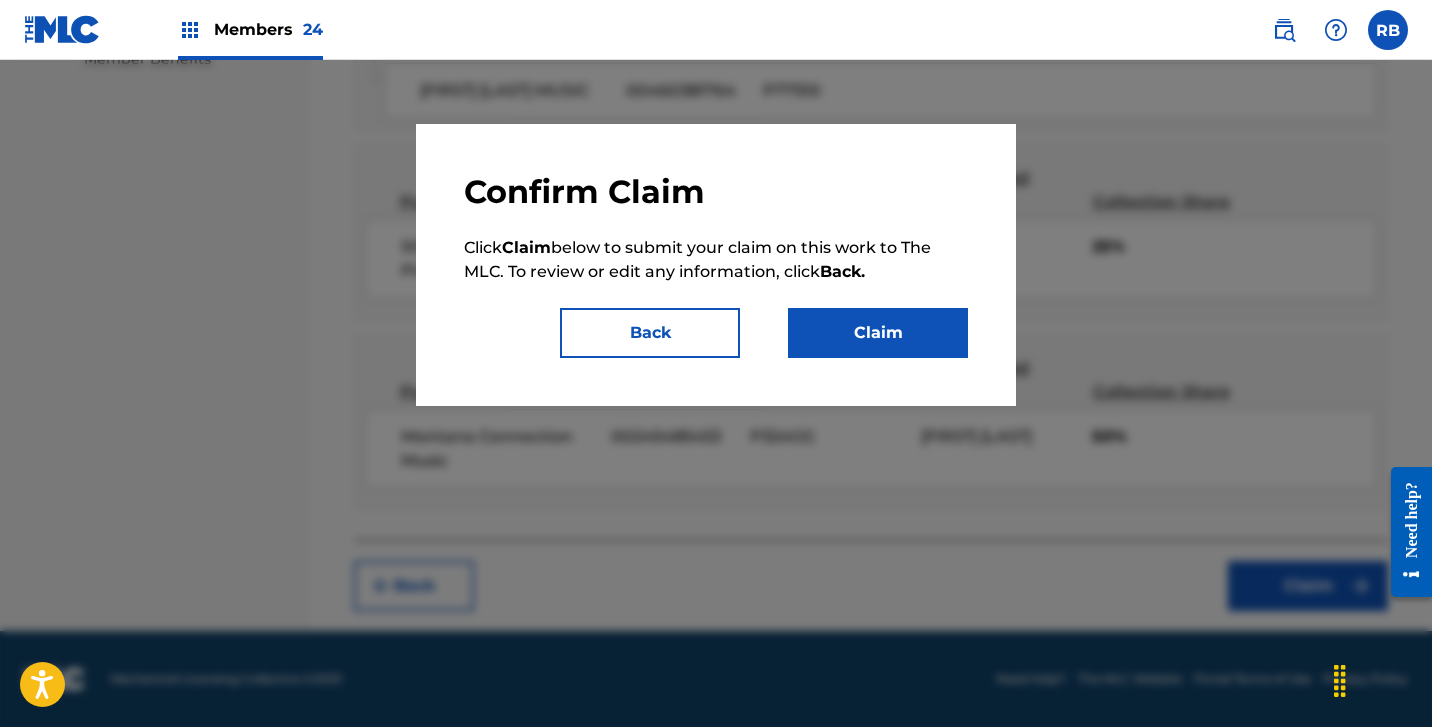 click on "Claim" at bounding box center [878, 333] 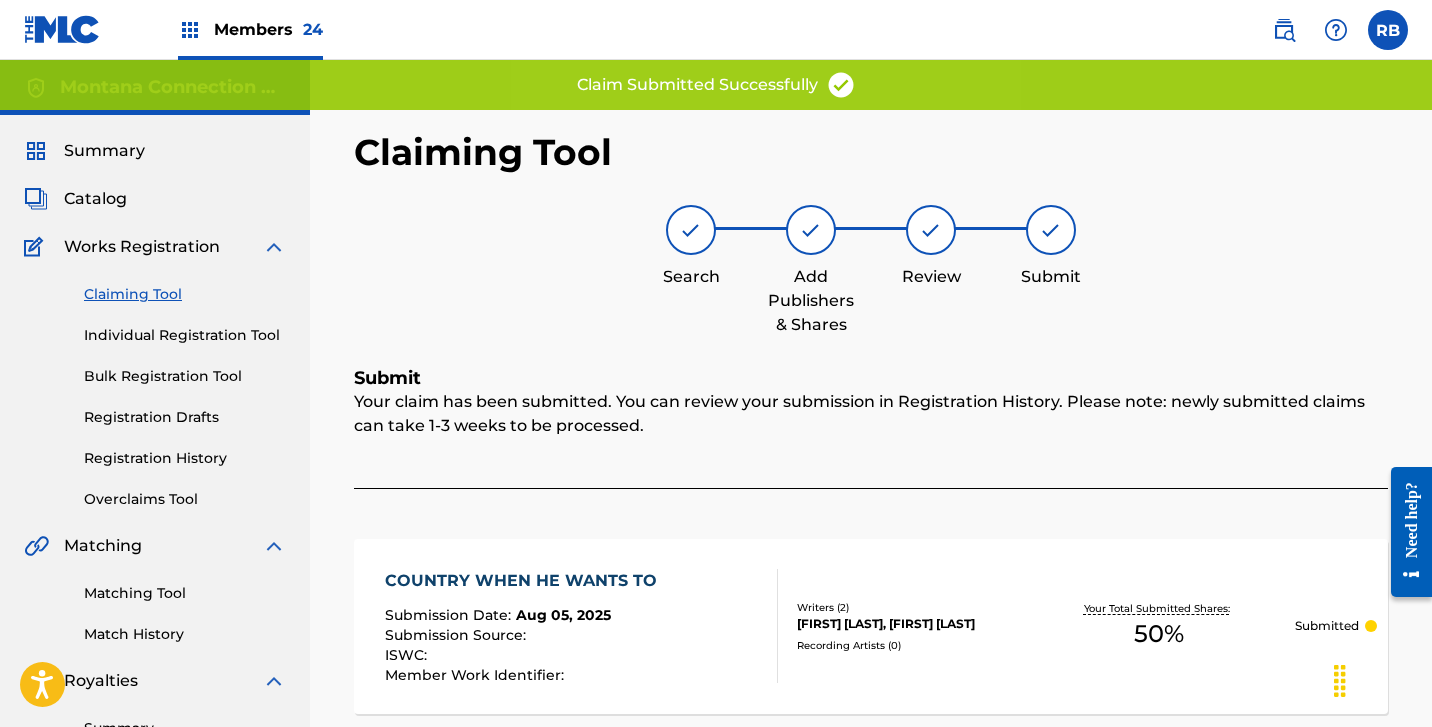 scroll, scrollTop: 0, scrollLeft: 0, axis: both 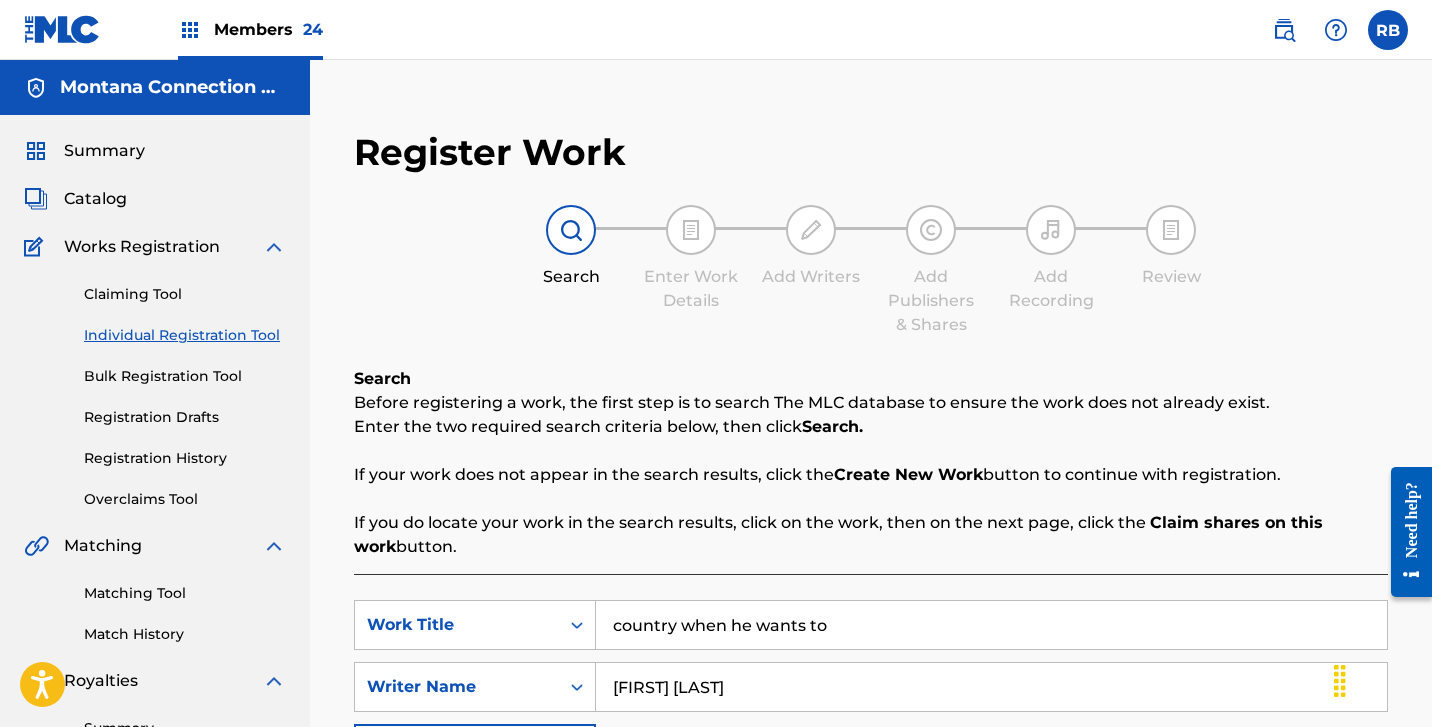 drag, startPoint x: 837, startPoint y: 623, endPoint x: 506, endPoint y: 587, distance: 332.95193 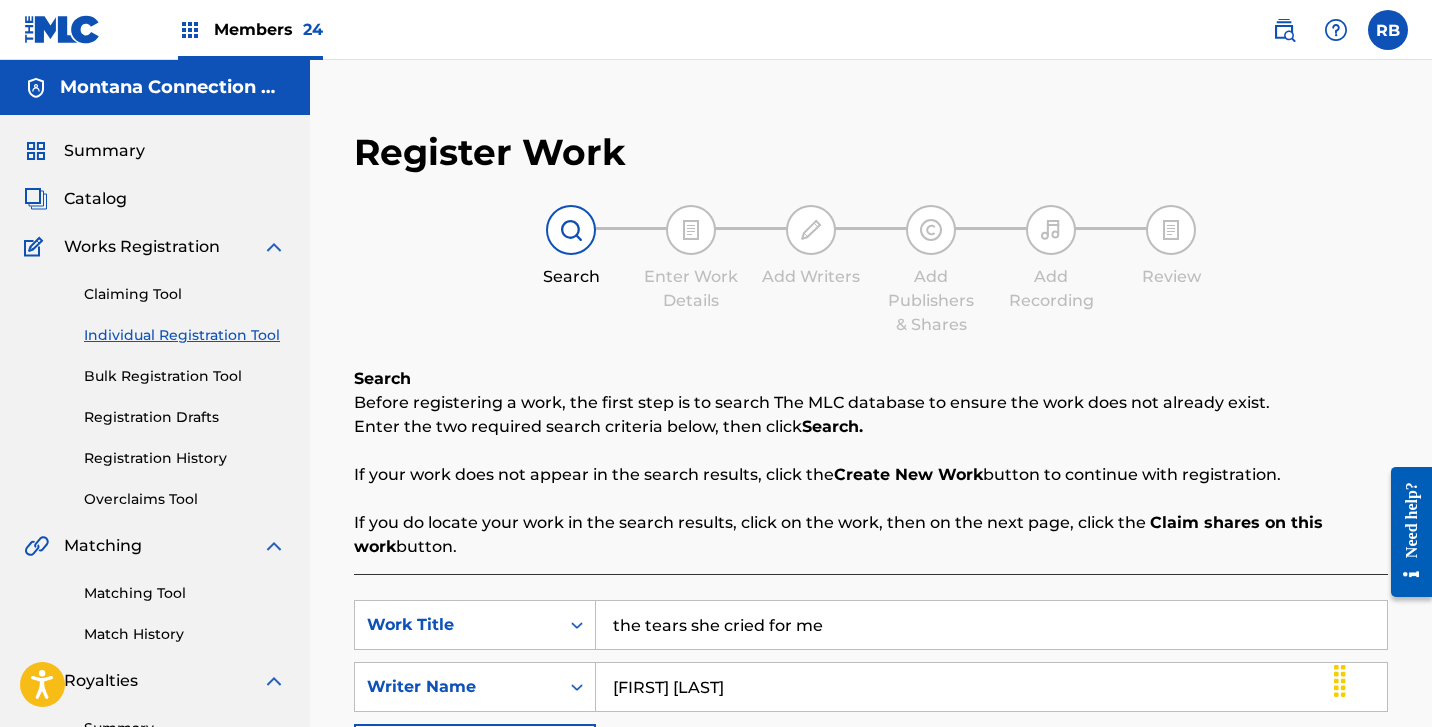 type on "the tears she cried for me" 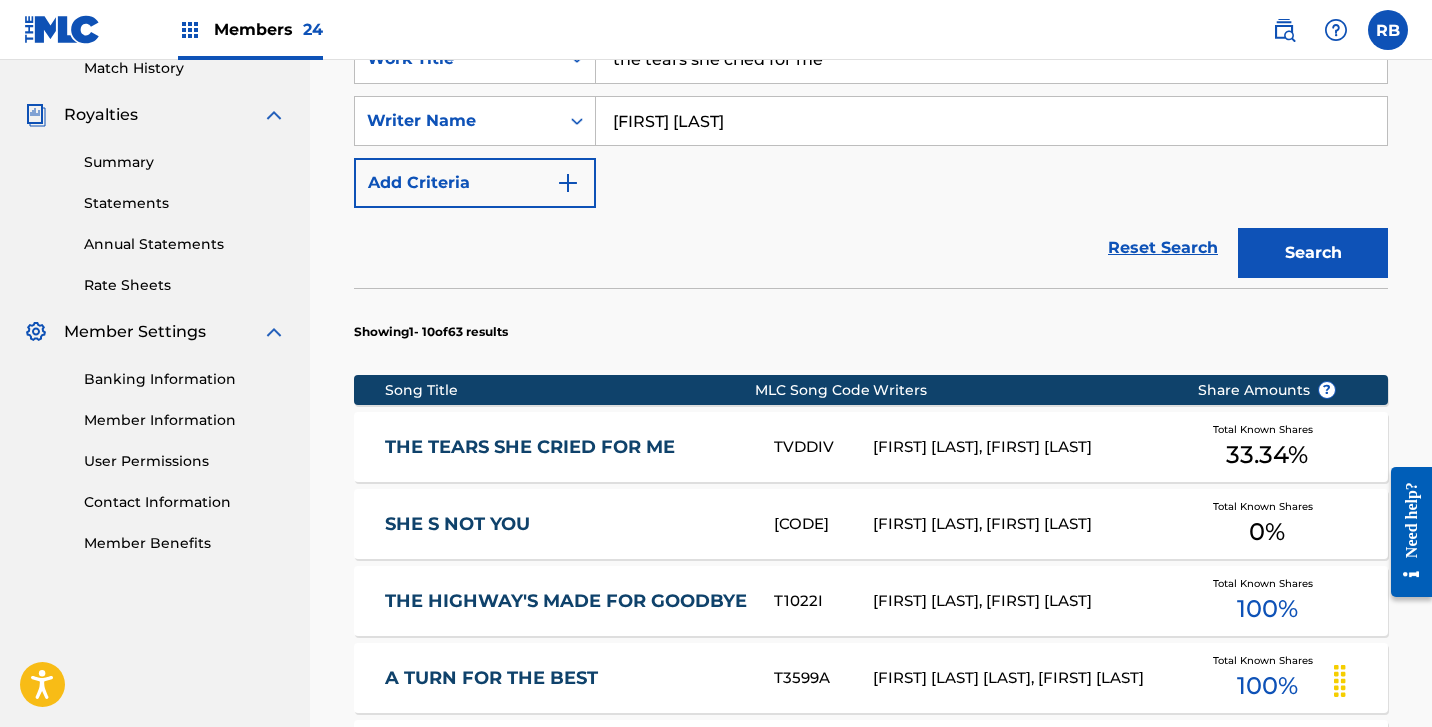 scroll, scrollTop: 569, scrollLeft: 0, axis: vertical 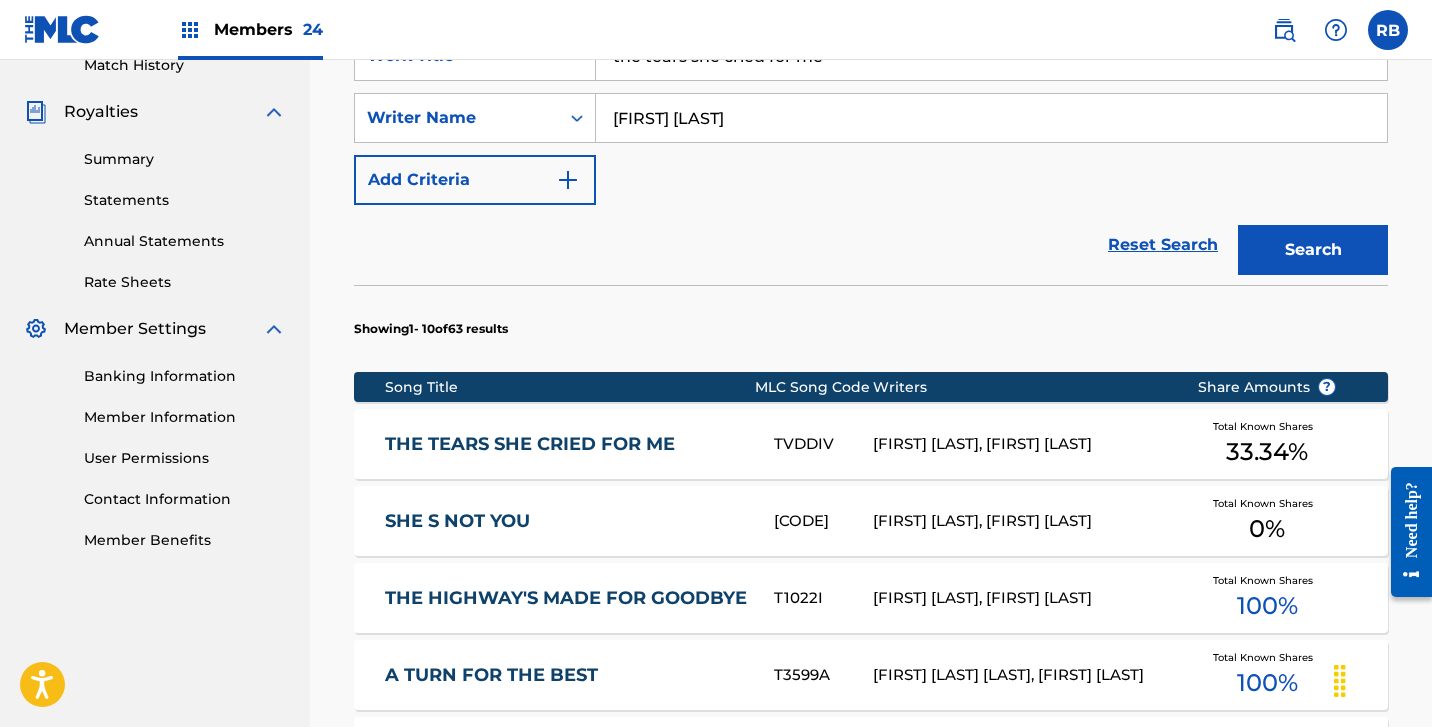 click on "THE TEARS SHE CRIED FOR ME" at bounding box center (566, 444) 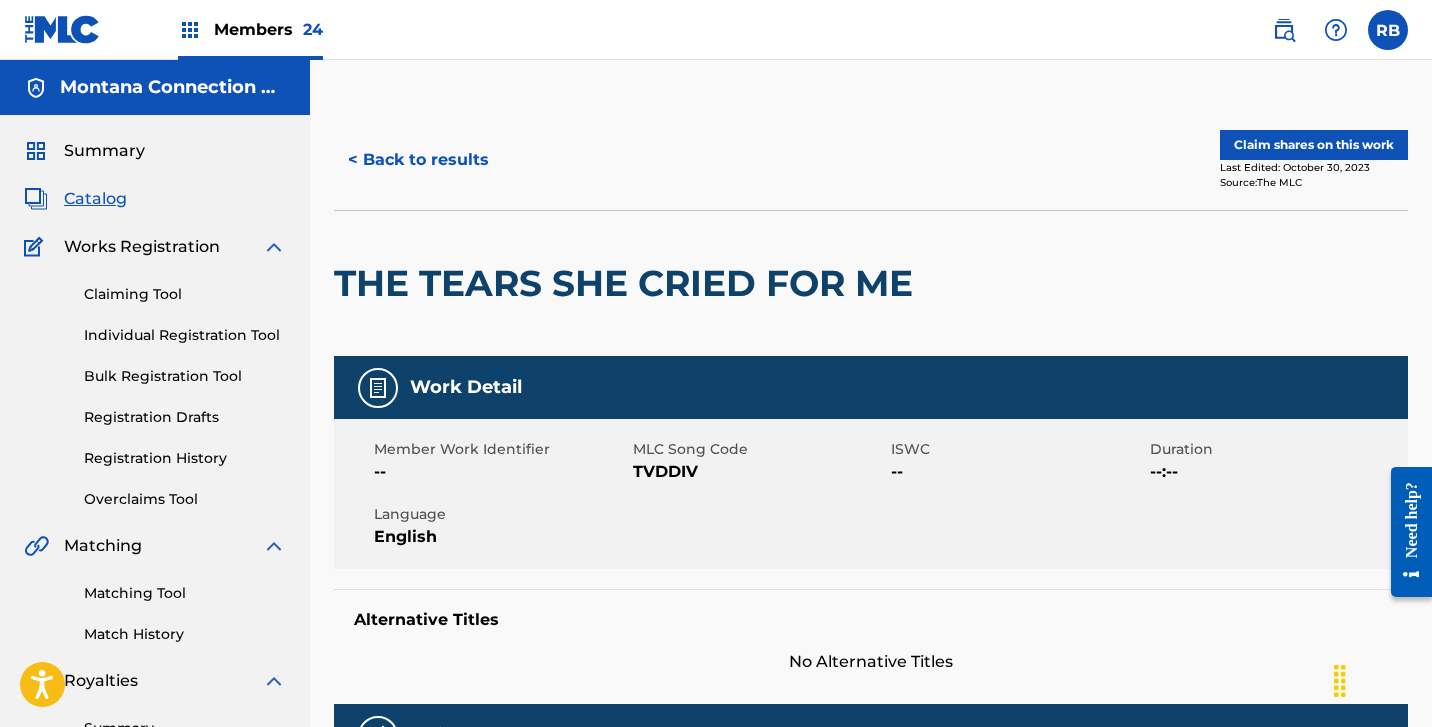 scroll, scrollTop: 0, scrollLeft: 0, axis: both 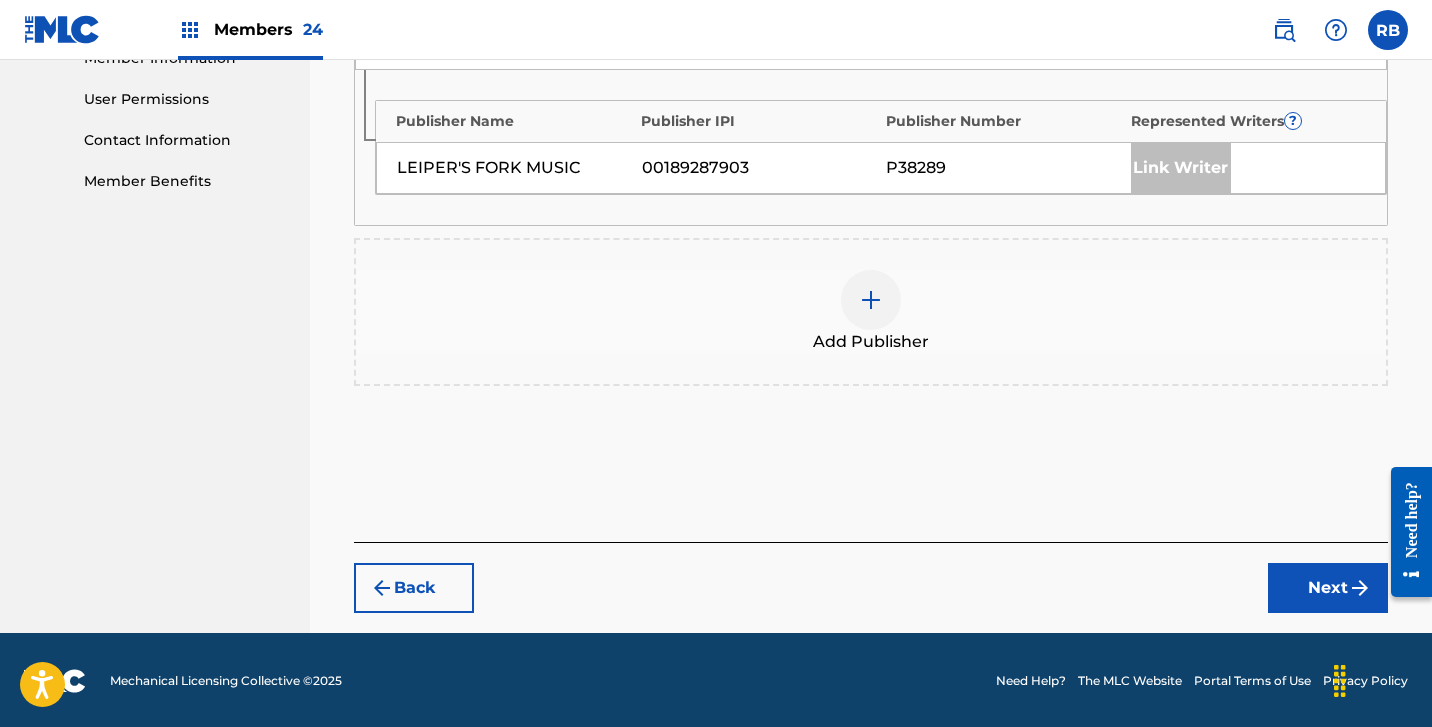 click at bounding box center (871, 300) 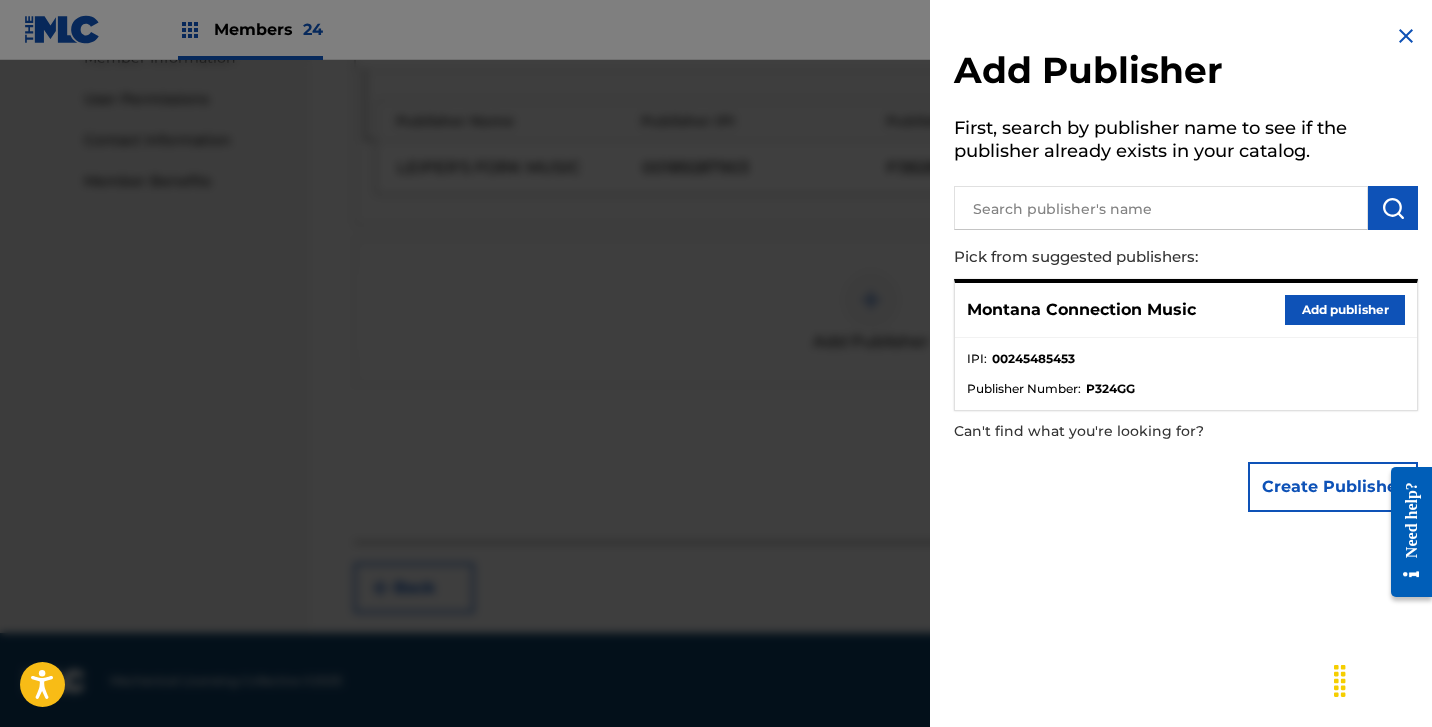 click on "Add publisher" at bounding box center [1345, 310] 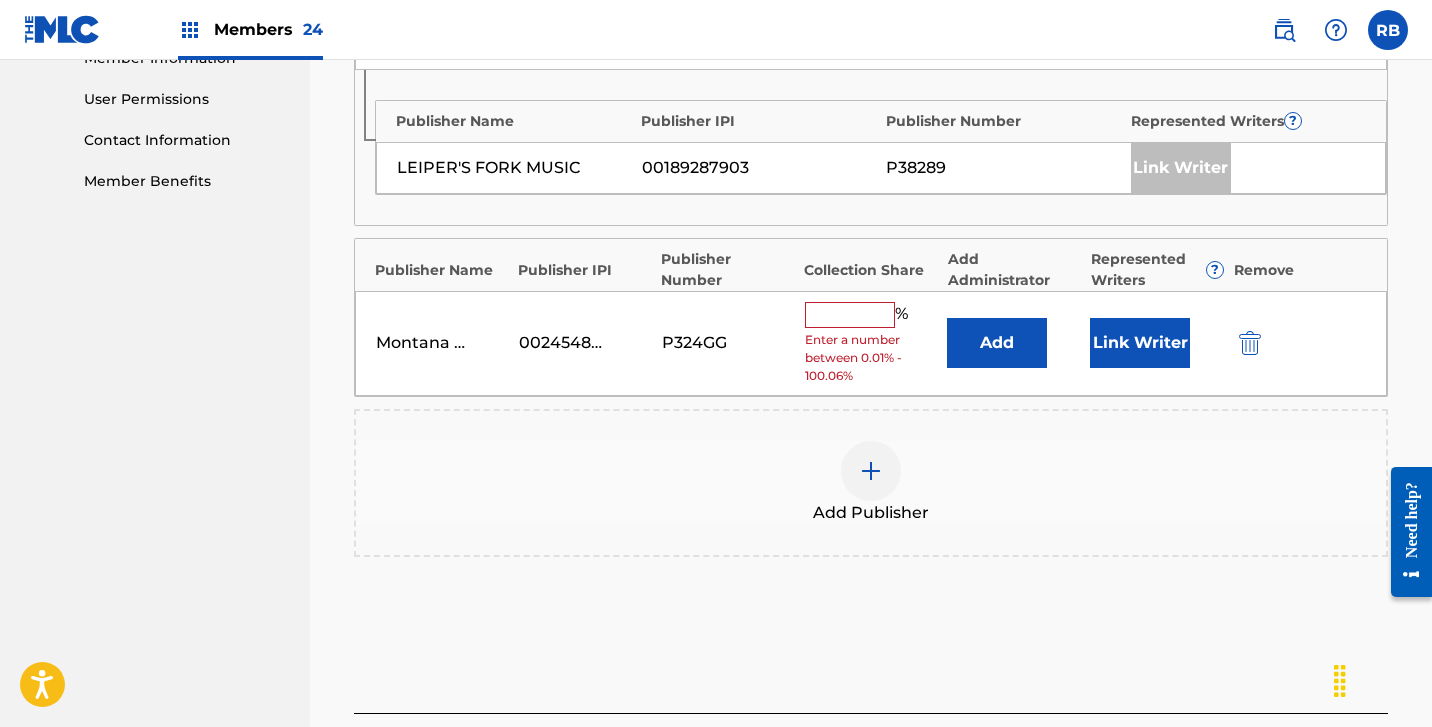 click at bounding box center [850, 315] 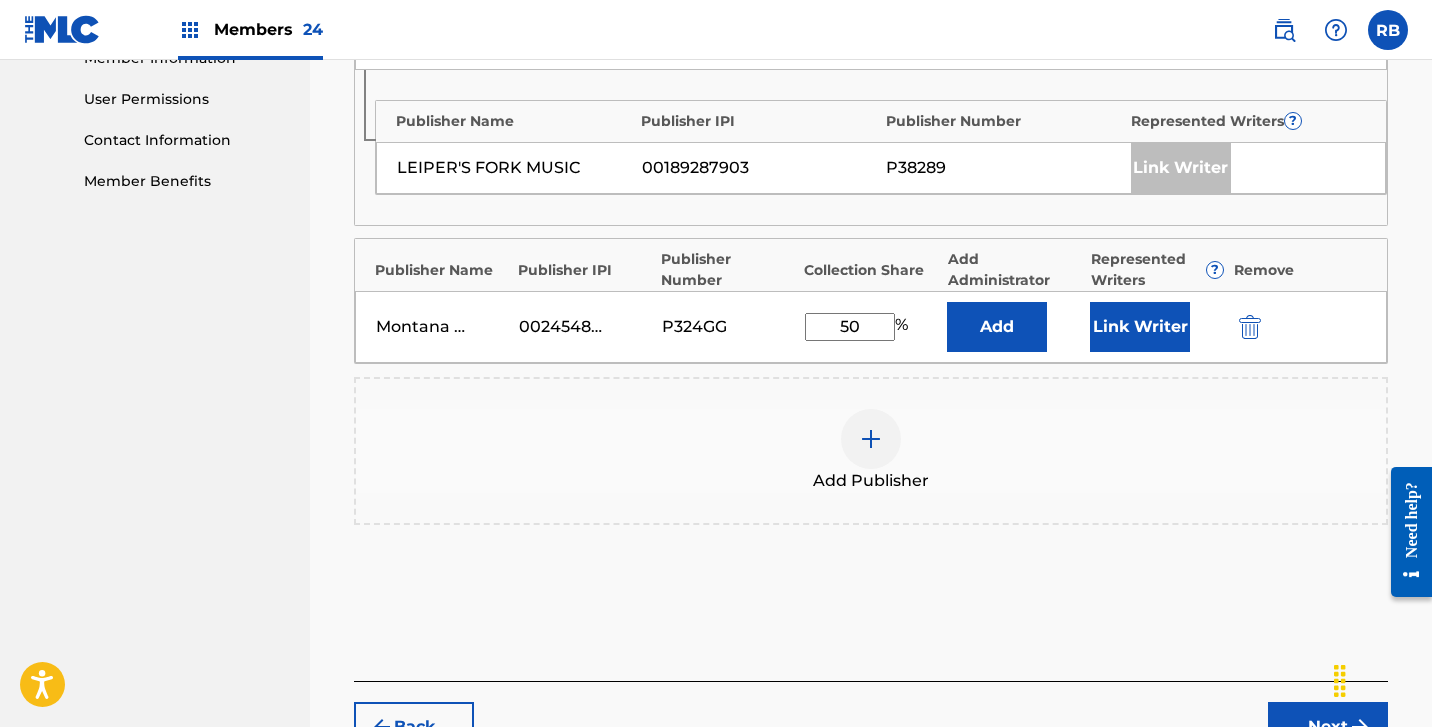type on "50" 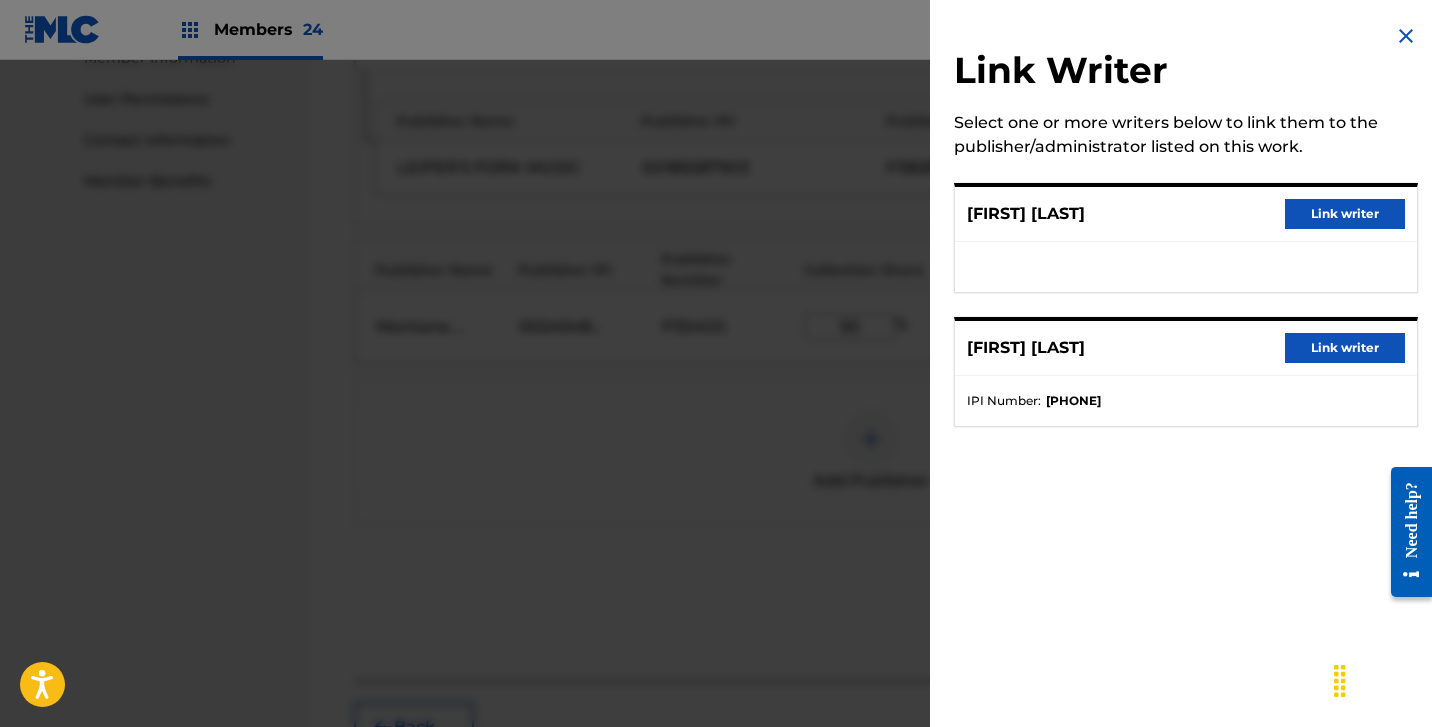 click on "Link writer" at bounding box center [1345, 214] 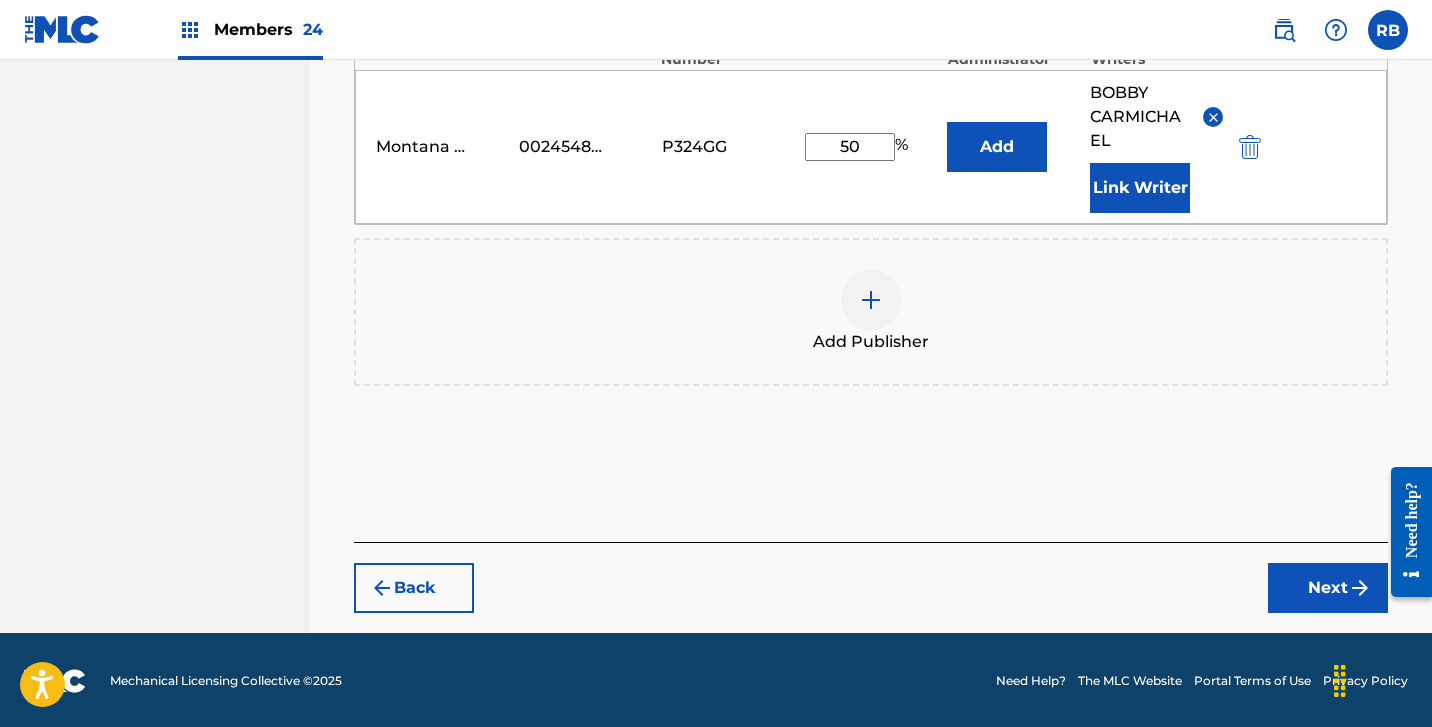 click on "Next" at bounding box center [1328, 588] 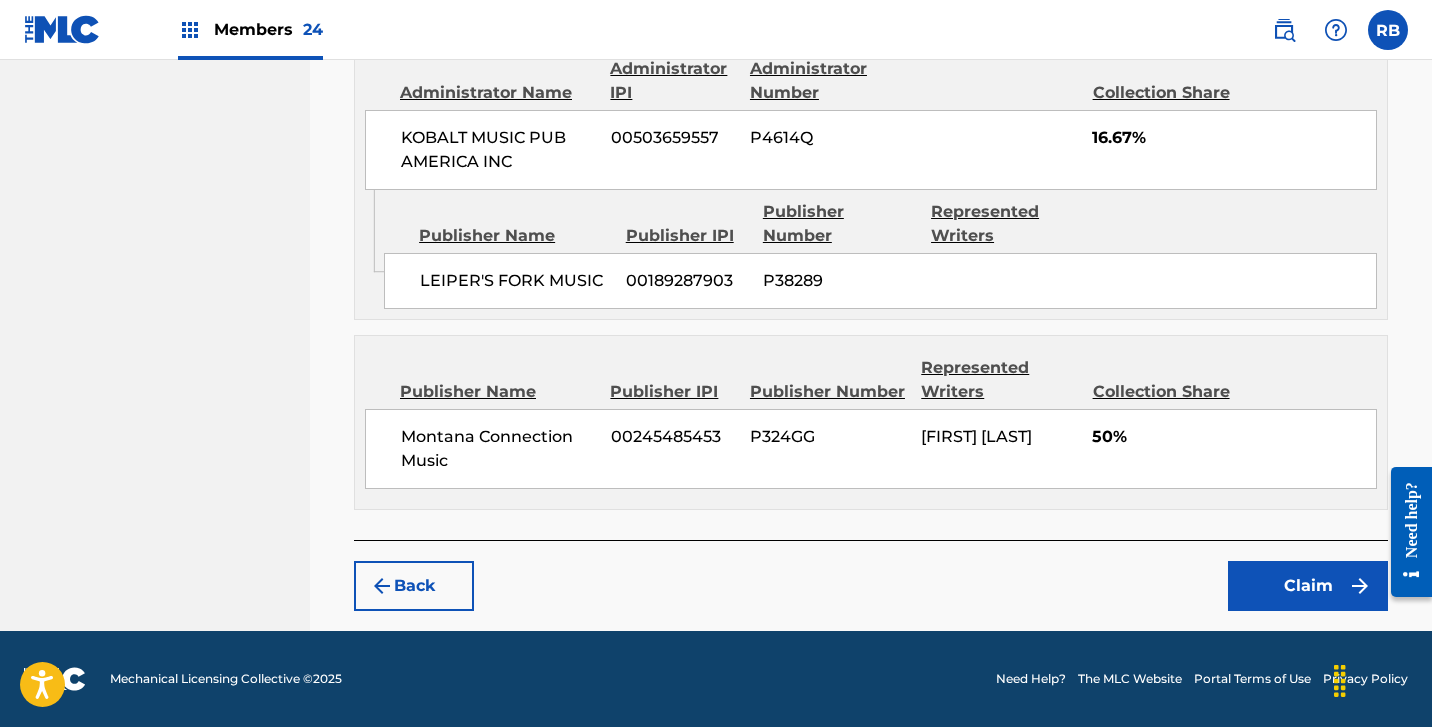 scroll, scrollTop: 1129, scrollLeft: 0, axis: vertical 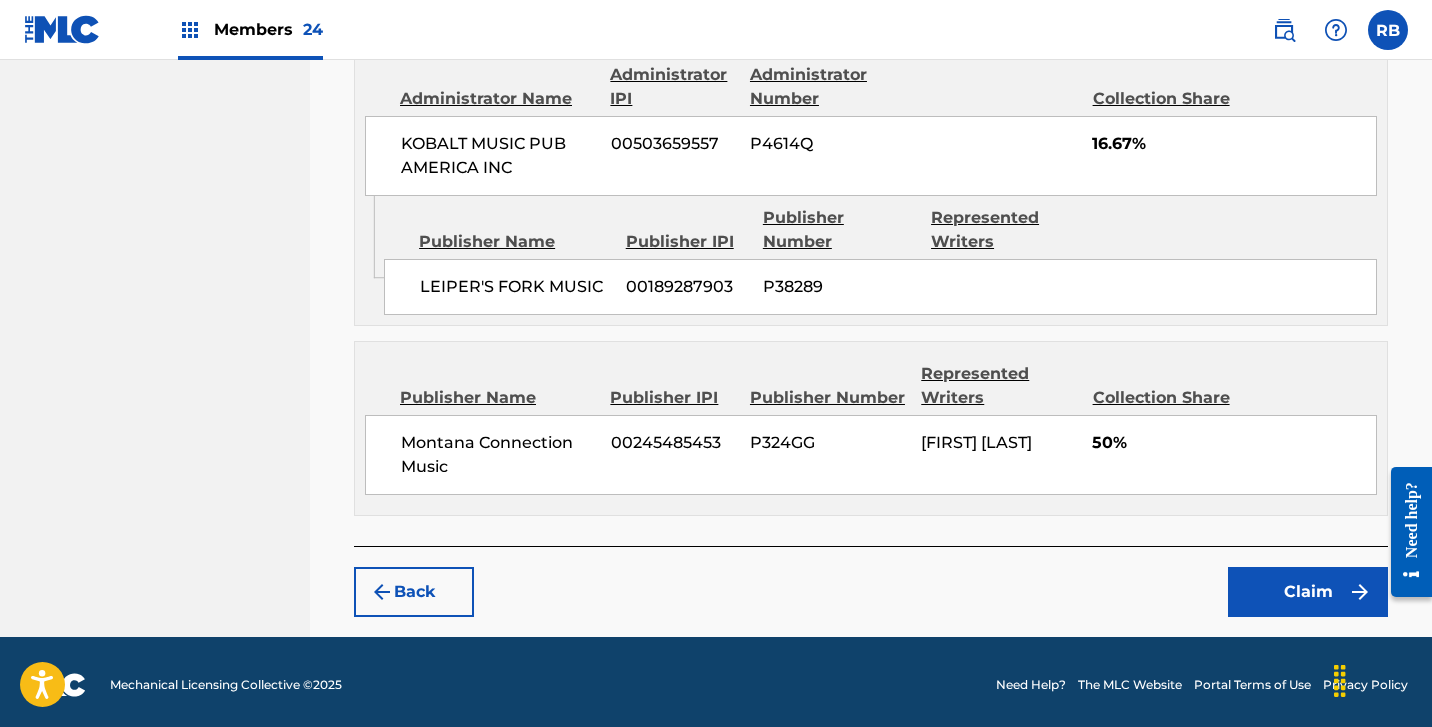 click on "Claim" at bounding box center [1308, 592] 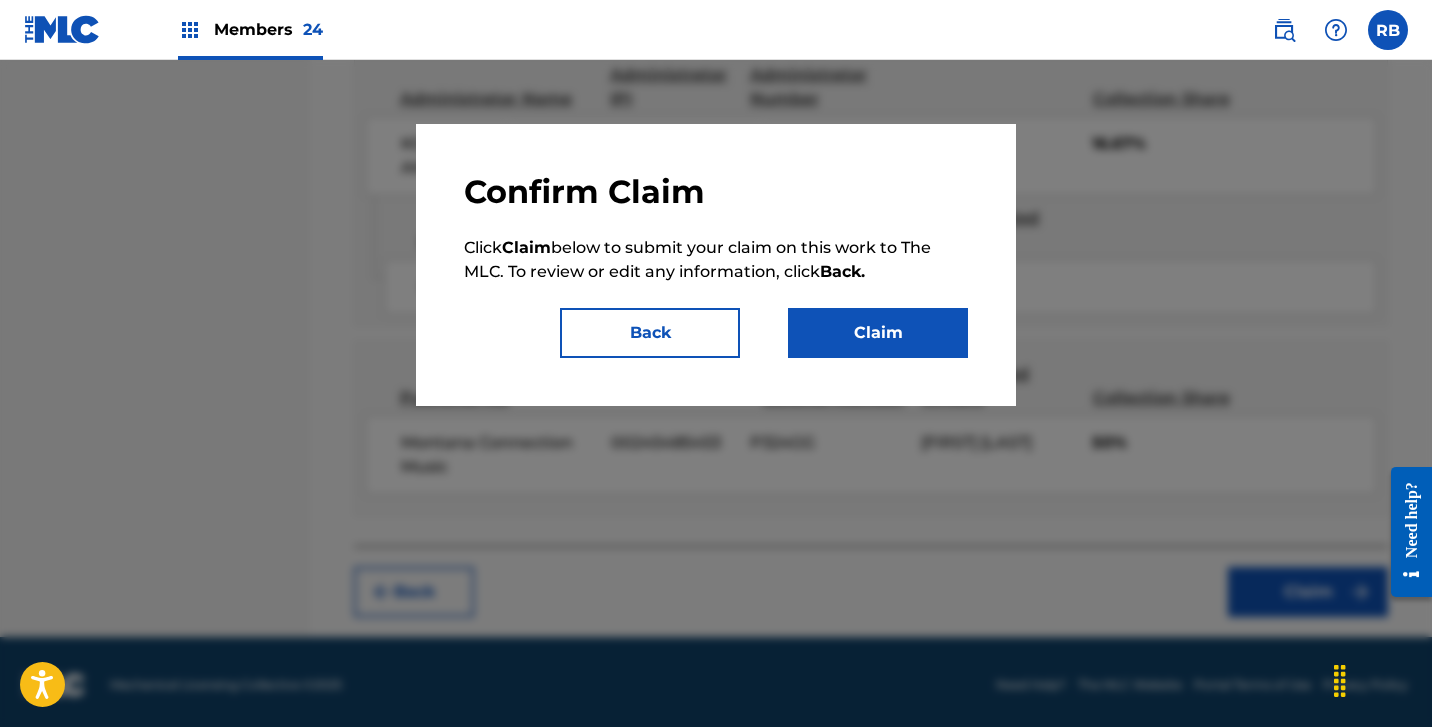 click on "Claim" at bounding box center [878, 333] 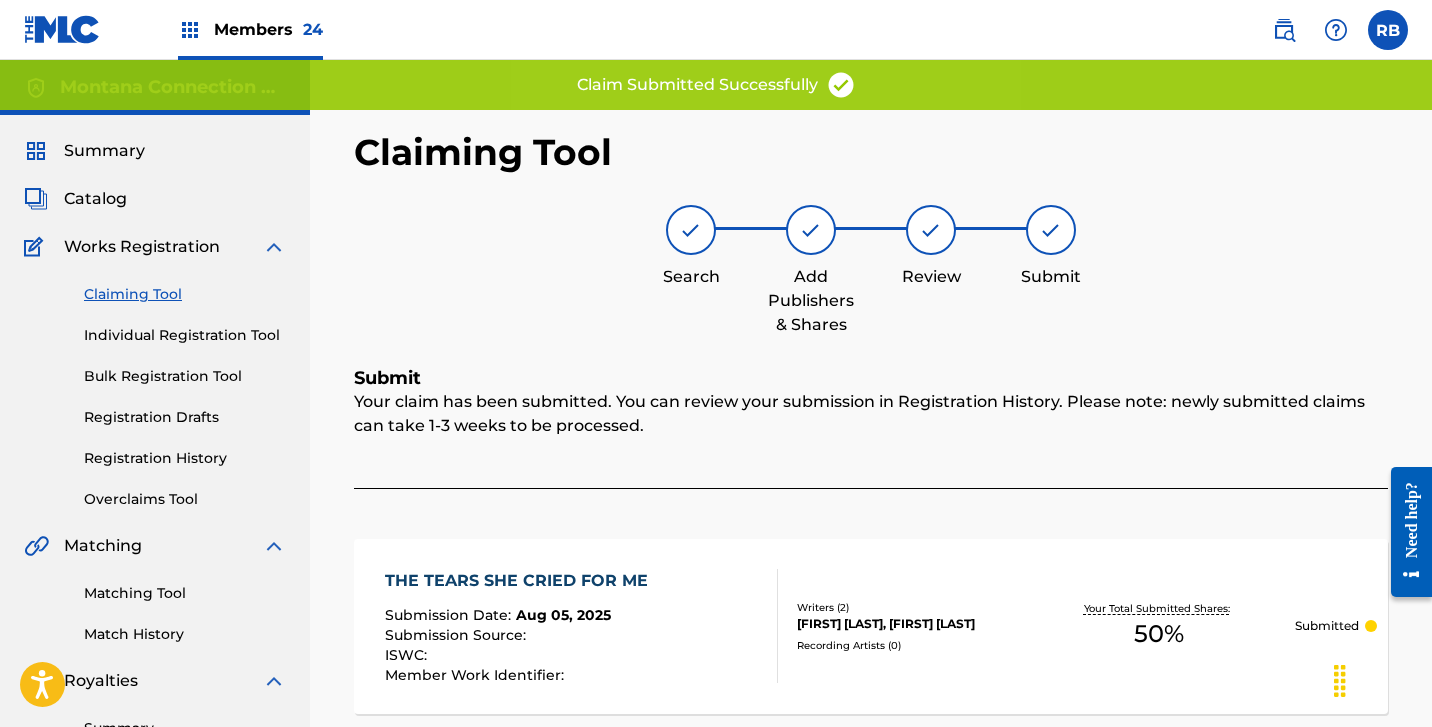 scroll, scrollTop: 0, scrollLeft: 0, axis: both 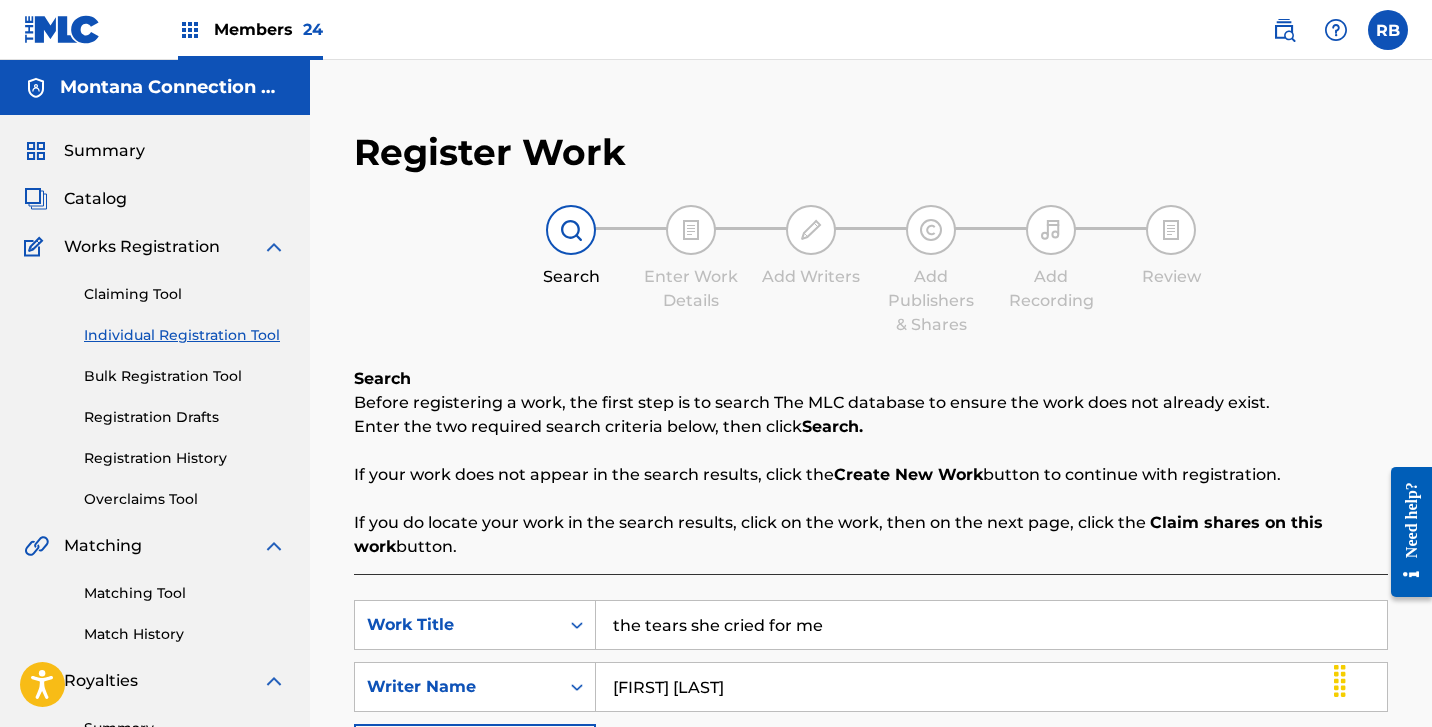 drag, startPoint x: 833, startPoint y: 621, endPoint x: 390, endPoint y: 545, distance: 449.47192 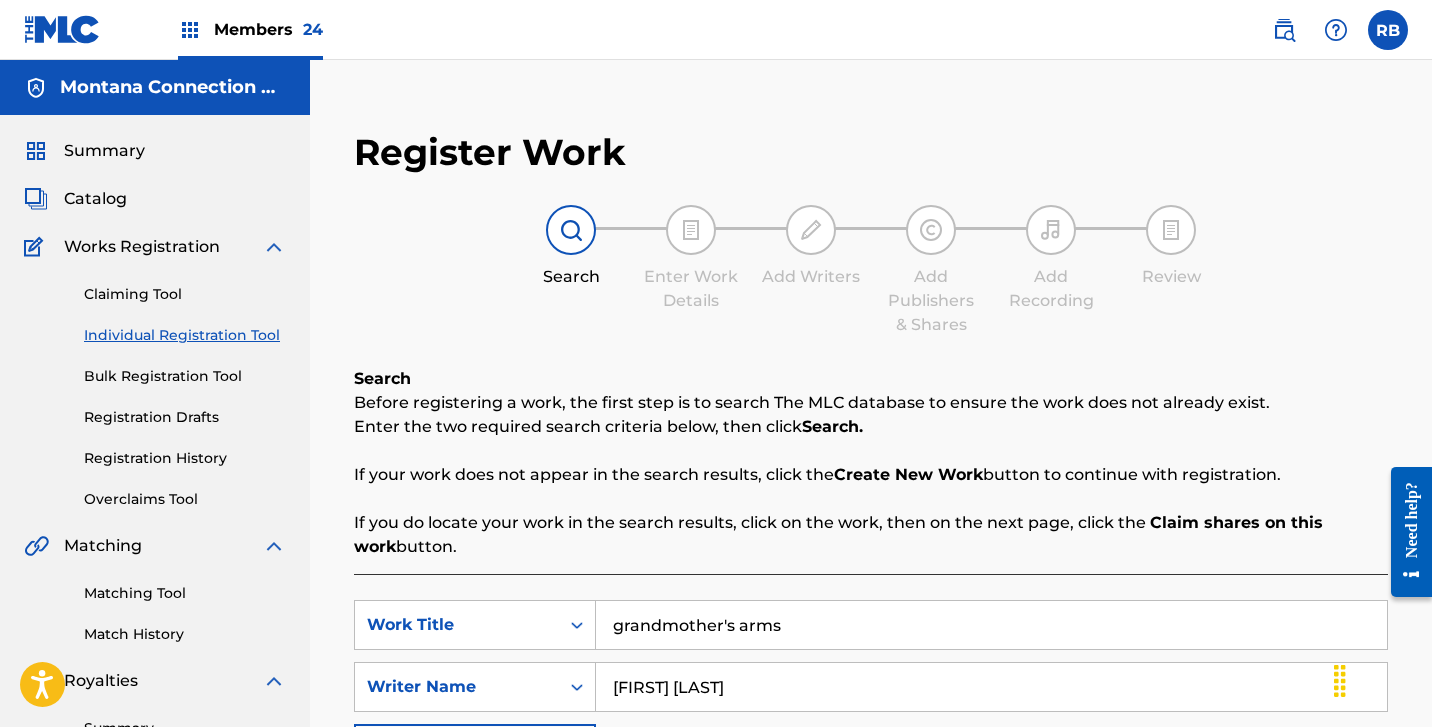 type on "grandmother's arms" 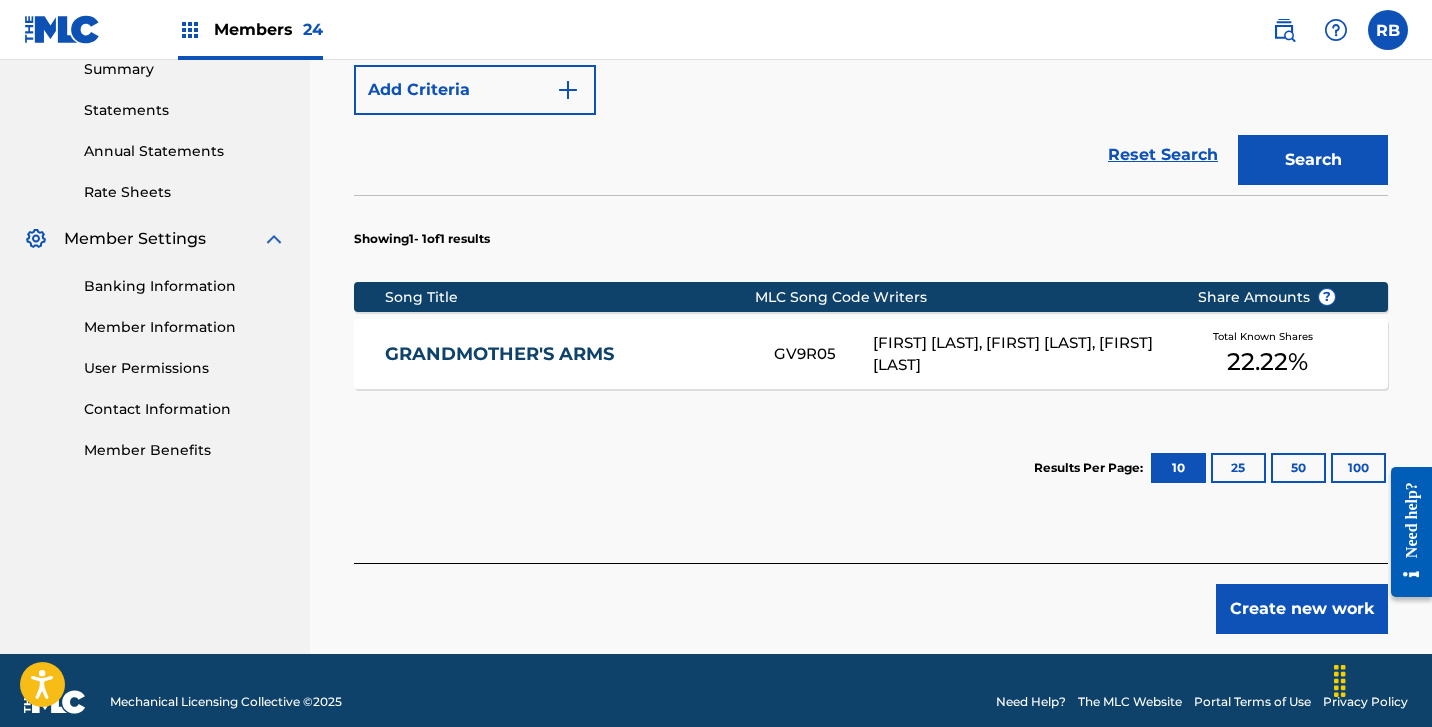 scroll, scrollTop: 662, scrollLeft: 0, axis: vertical 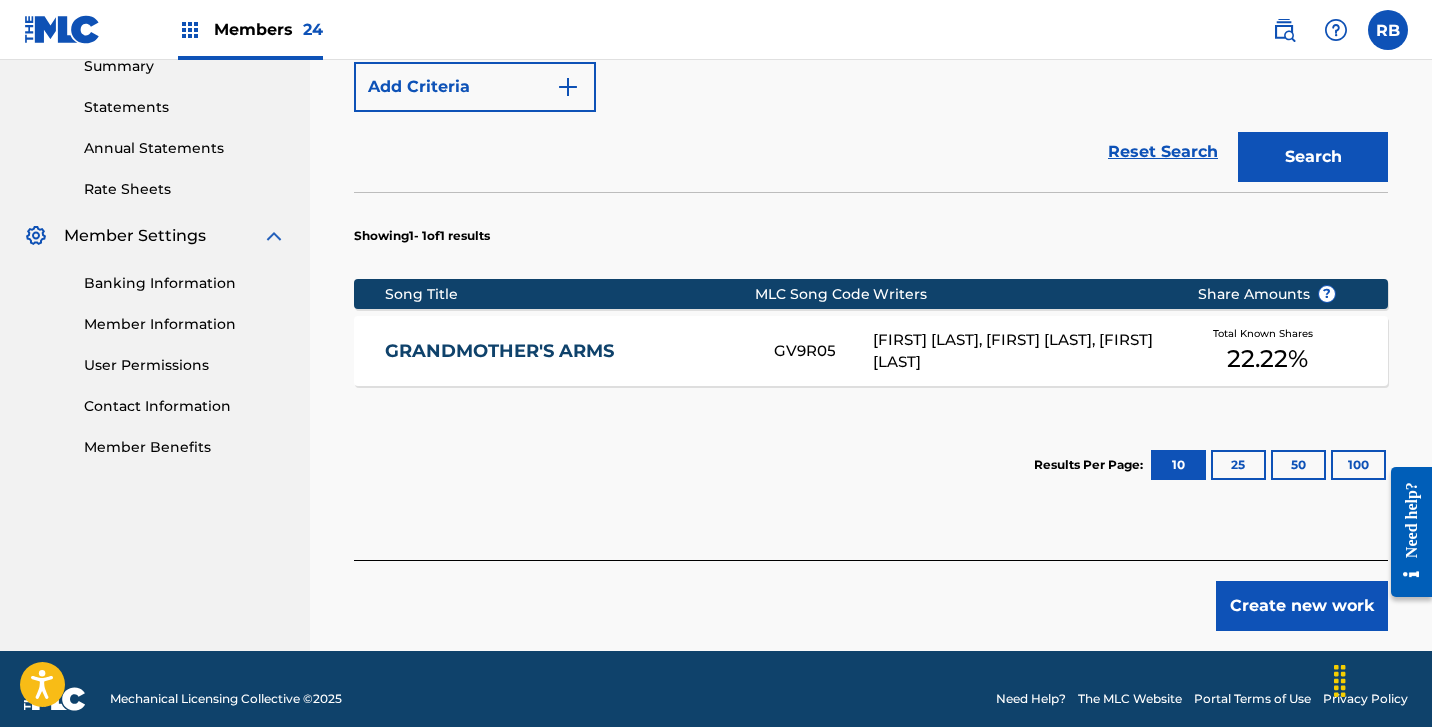 click on "GRANDMOTHER'S ARMS" at bounding box center [566, 351] 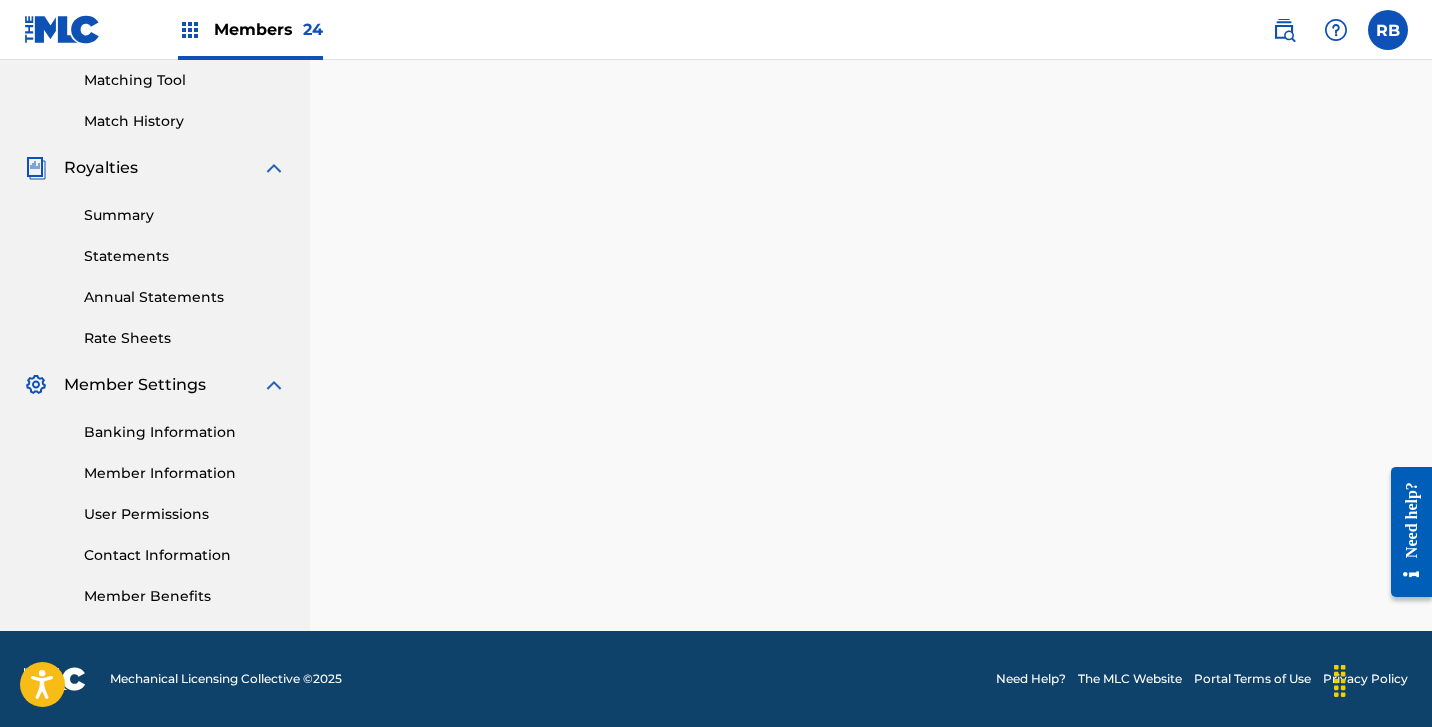 scroll, scrollTop: 0, scrollLeft: 0, axis: both 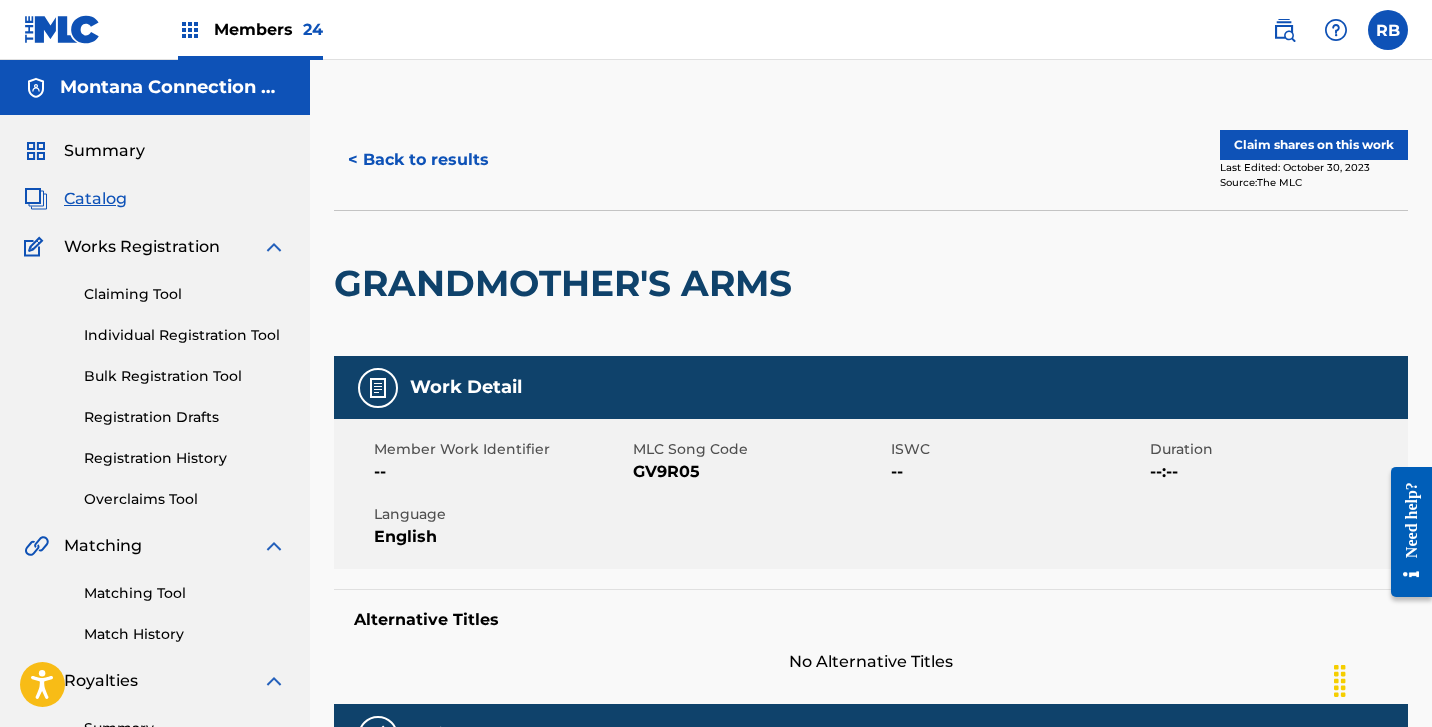 click on "Claim shares on this work" at bounding box center [1314, 145] 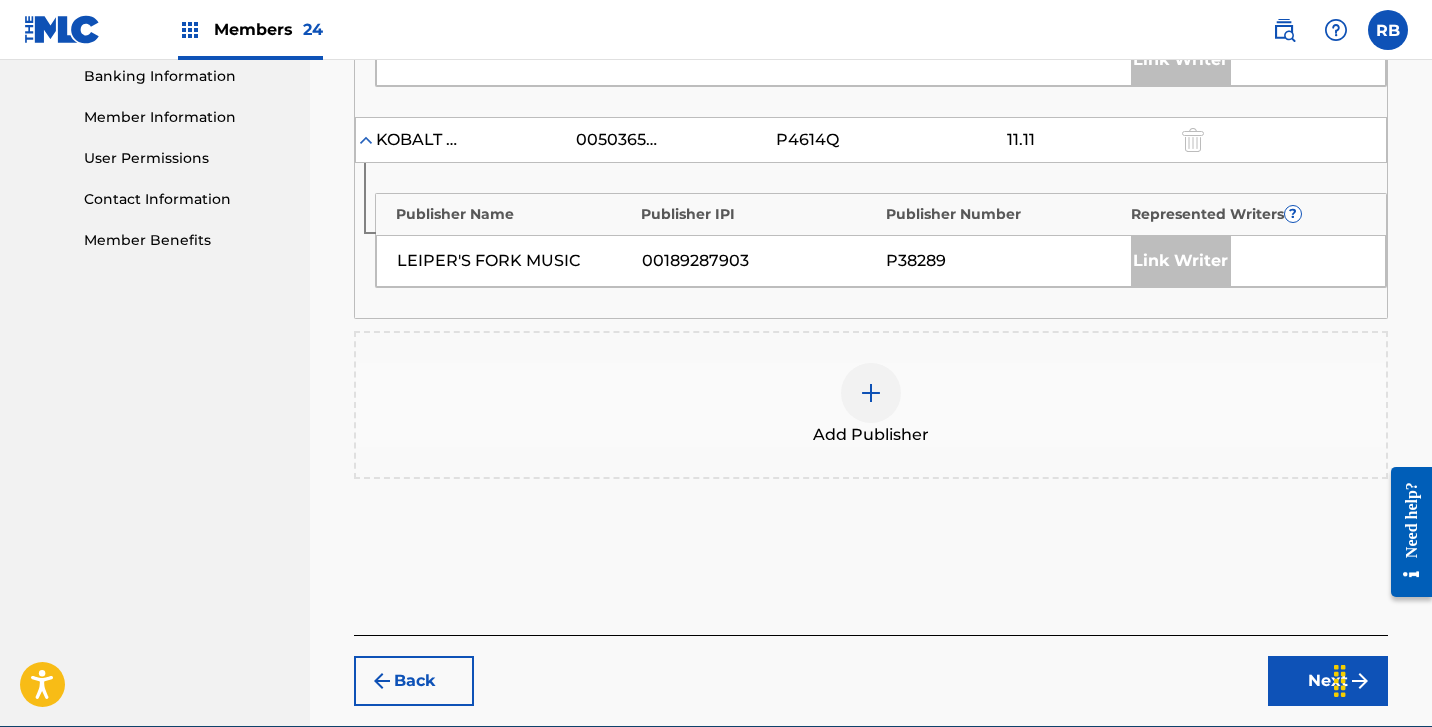 scroll, scrollTop: 873, scrollLeft: 0, axis: vertical 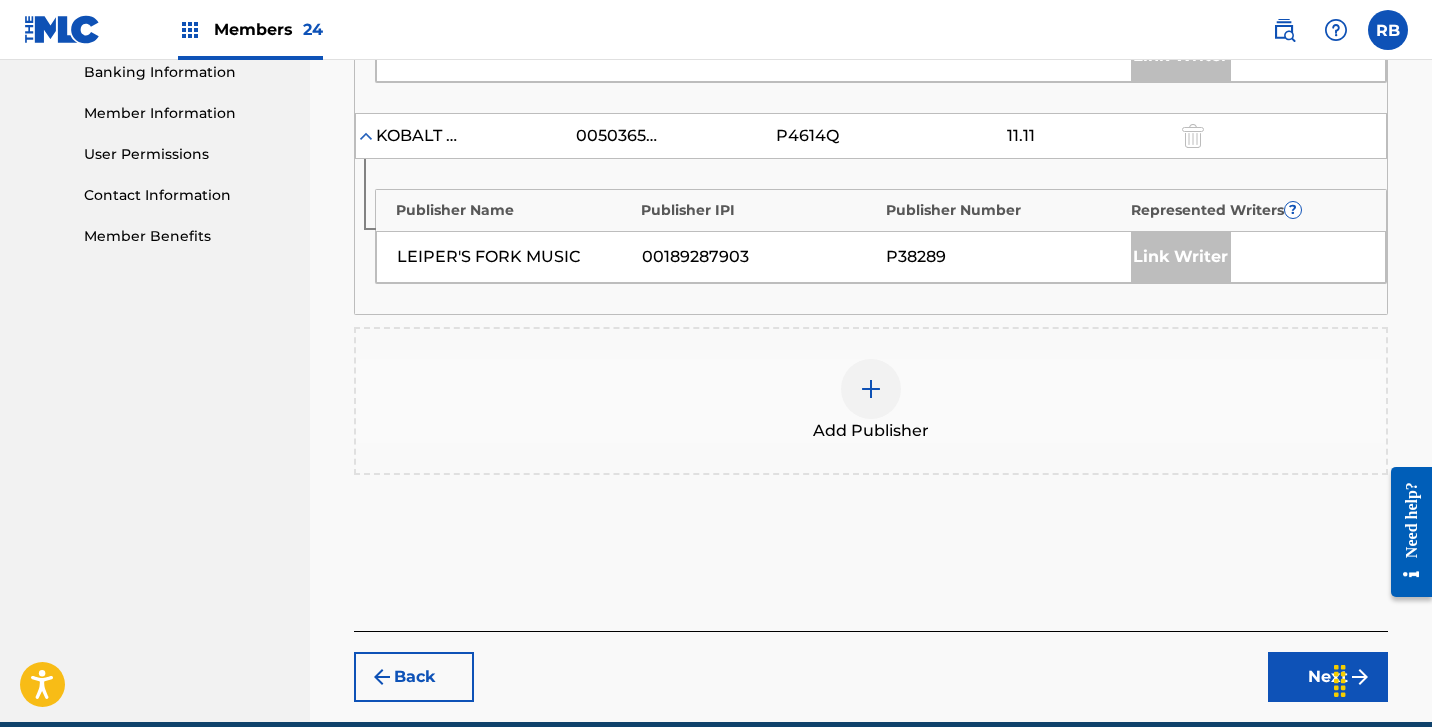 click at bounding box center [871, 389] 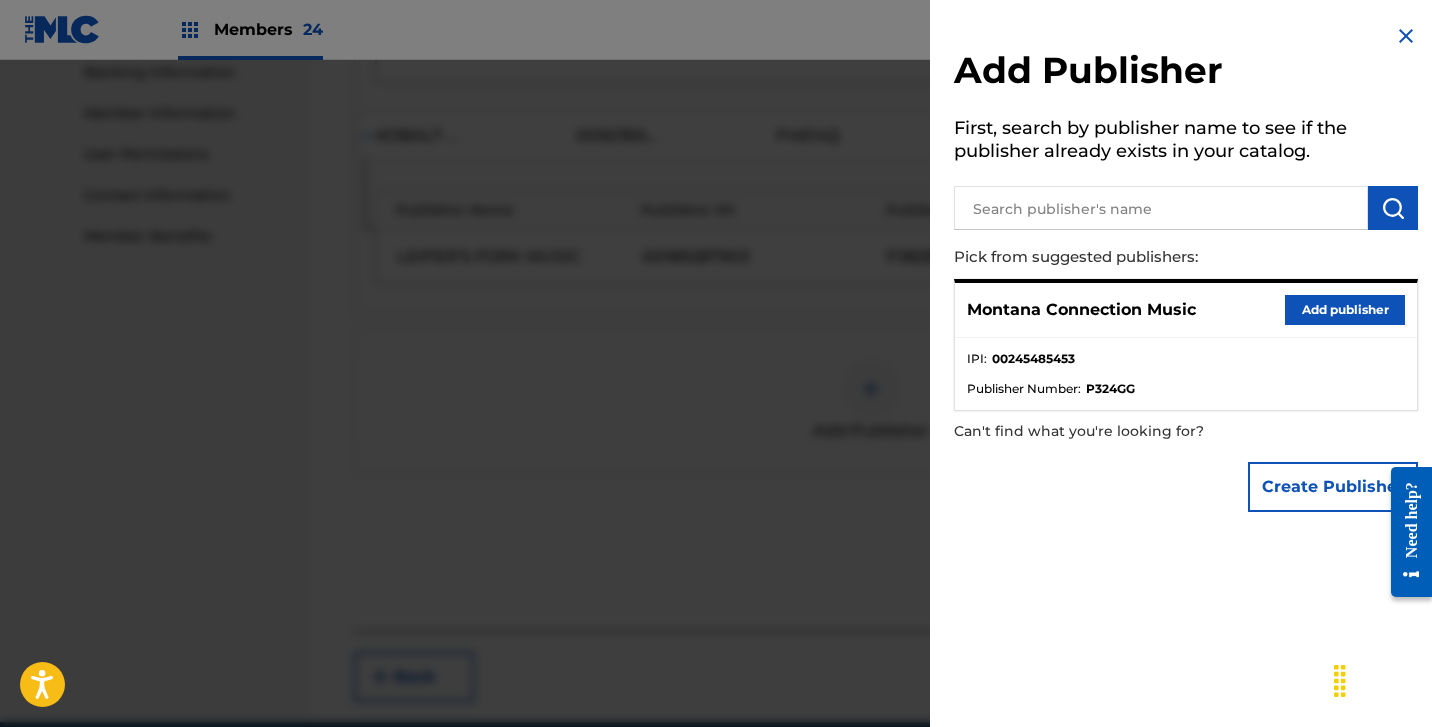click on "Add publisher" at bounding box center [1345, 310] 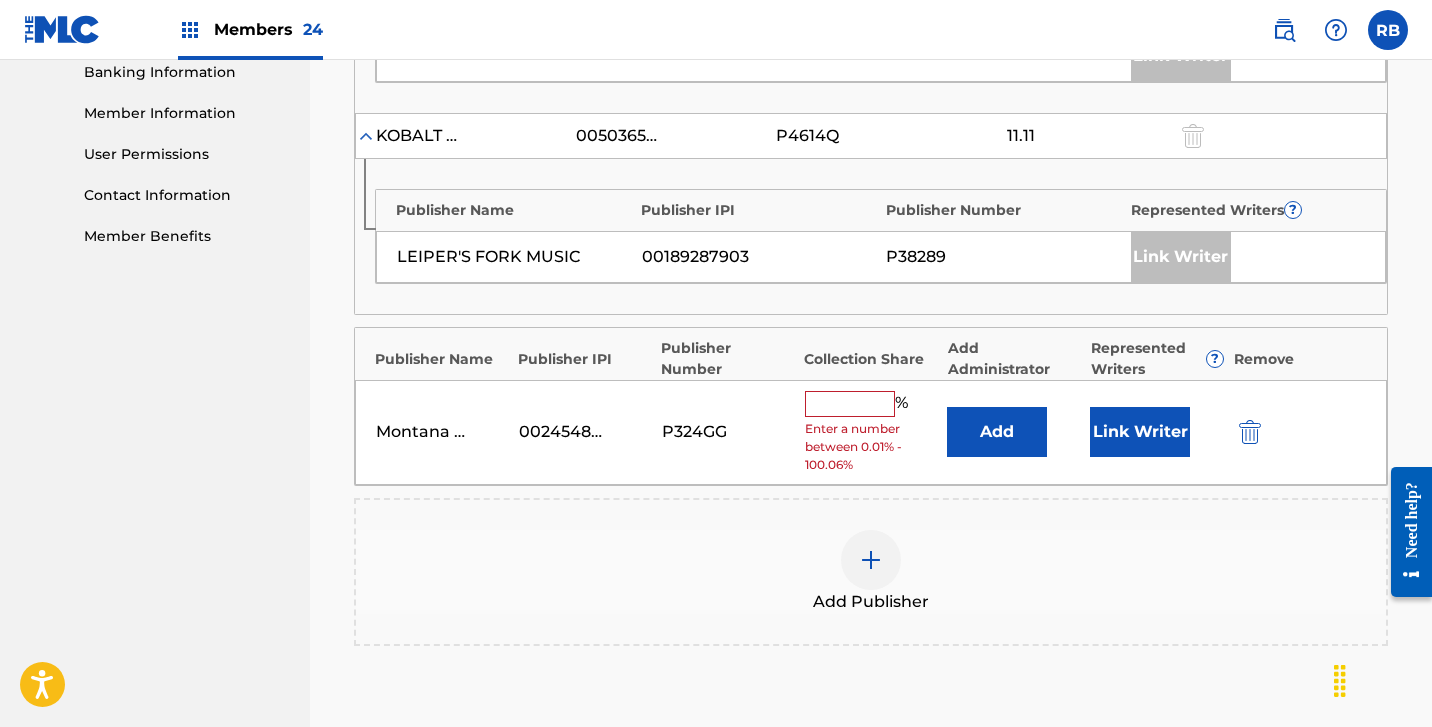 click on "Montana Connection Music 00245485453 P324GG % Enter a number between 0.01% - 100.06% Add Link Writer" at bounding box center [871, 432] 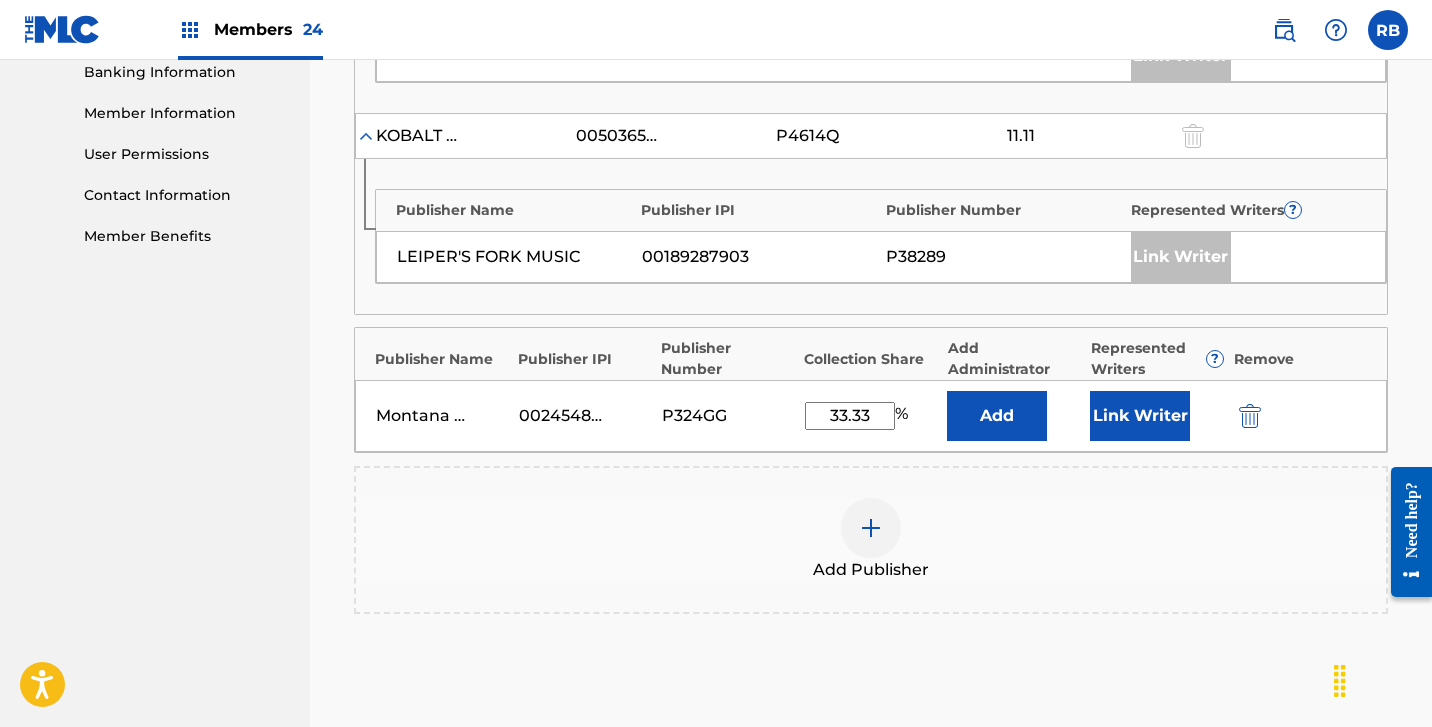 type on "33.33" 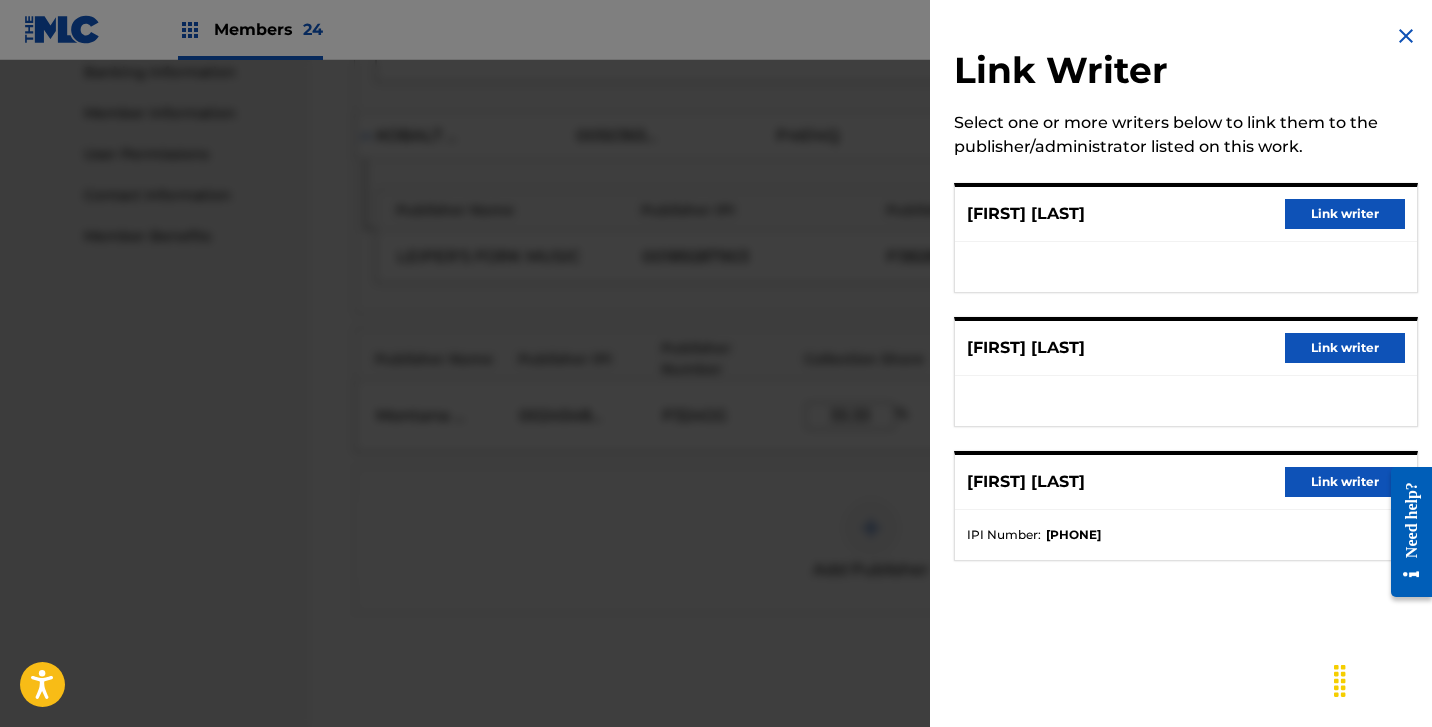 click on "Link writer" at bounding box center (1345, 214) 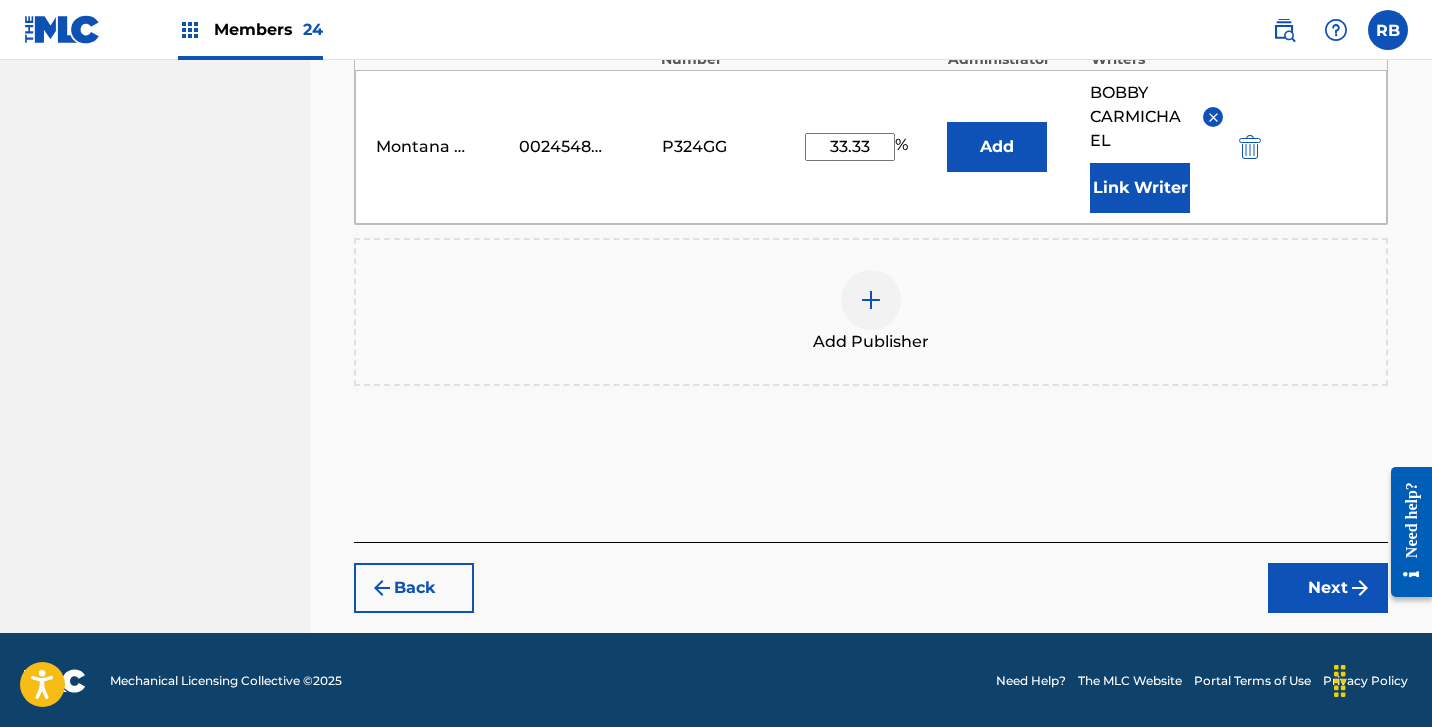 click on "Next" at bounding box center [1328, 588] 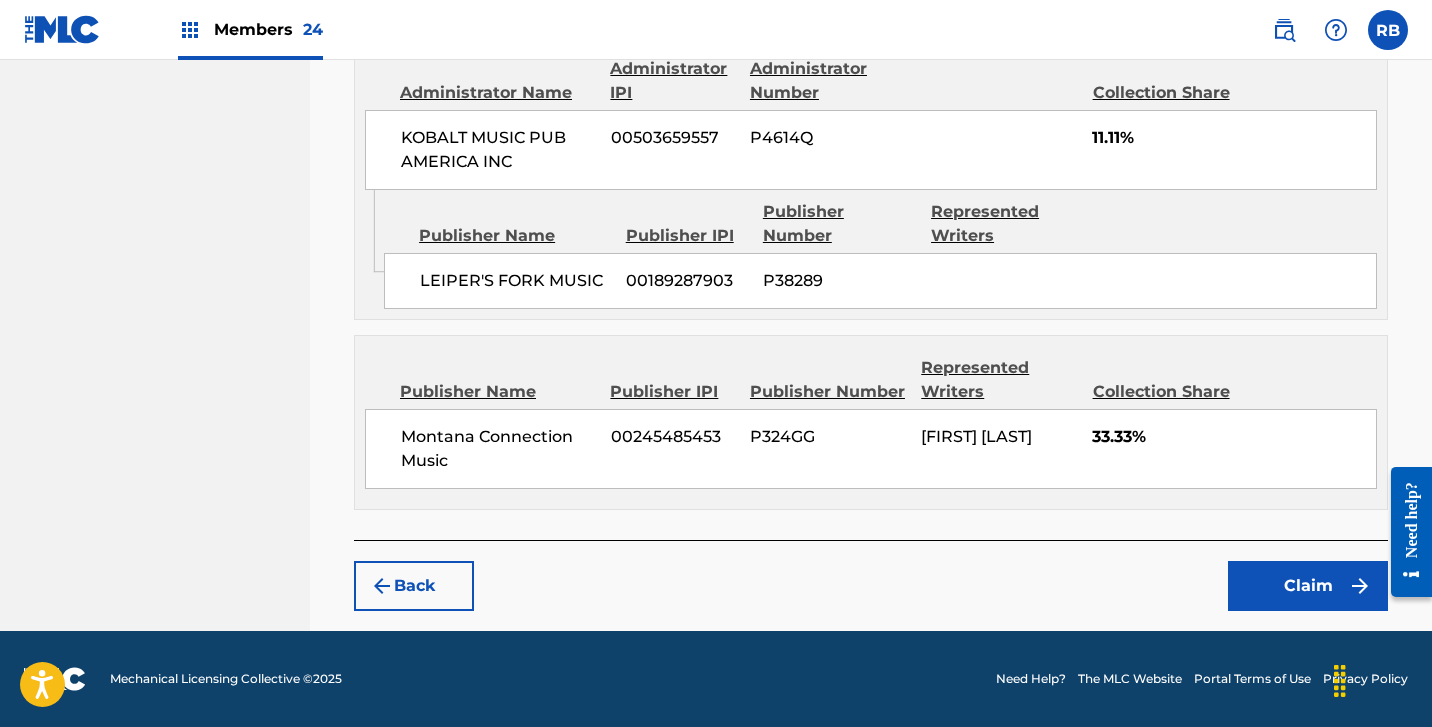 scroll, scrollTop: 1158, scrollLeft: 0, axis: vertical 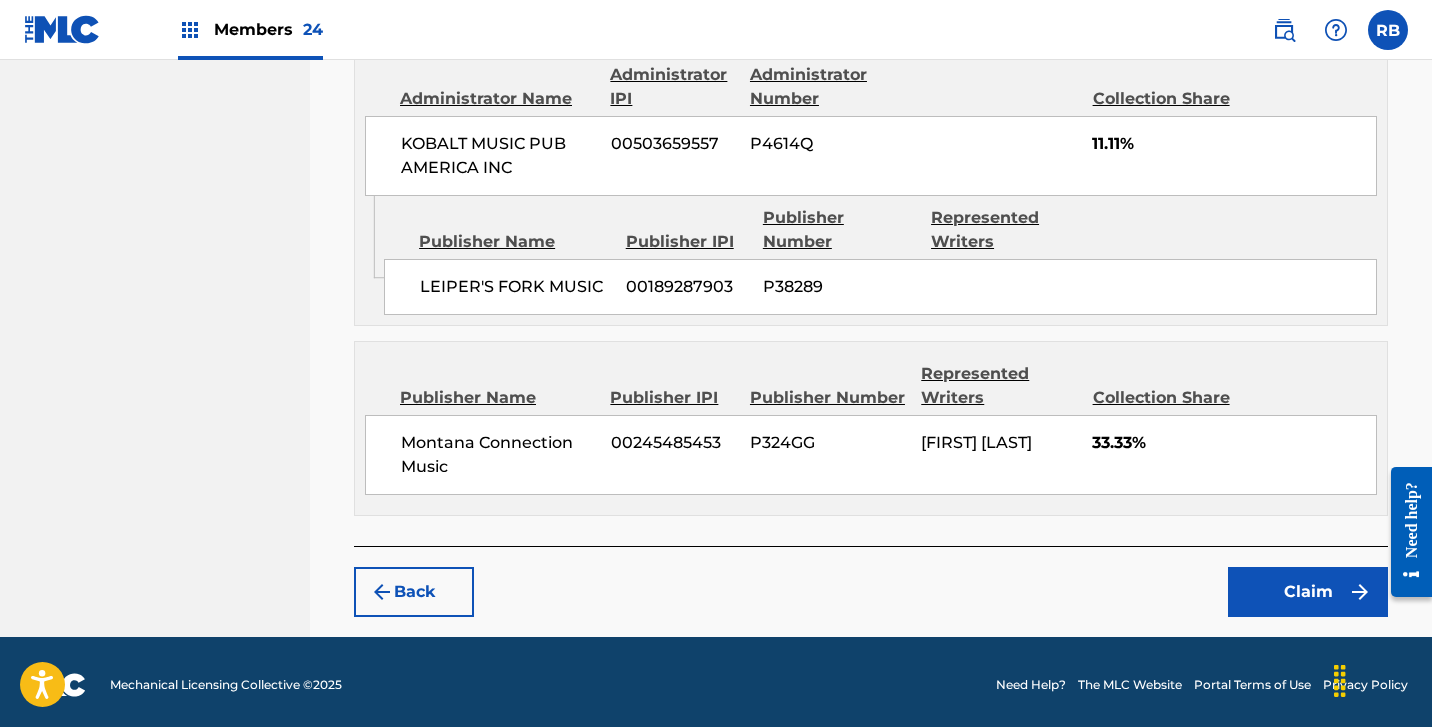 click on "Claim" at bounding box center [1308, 592] 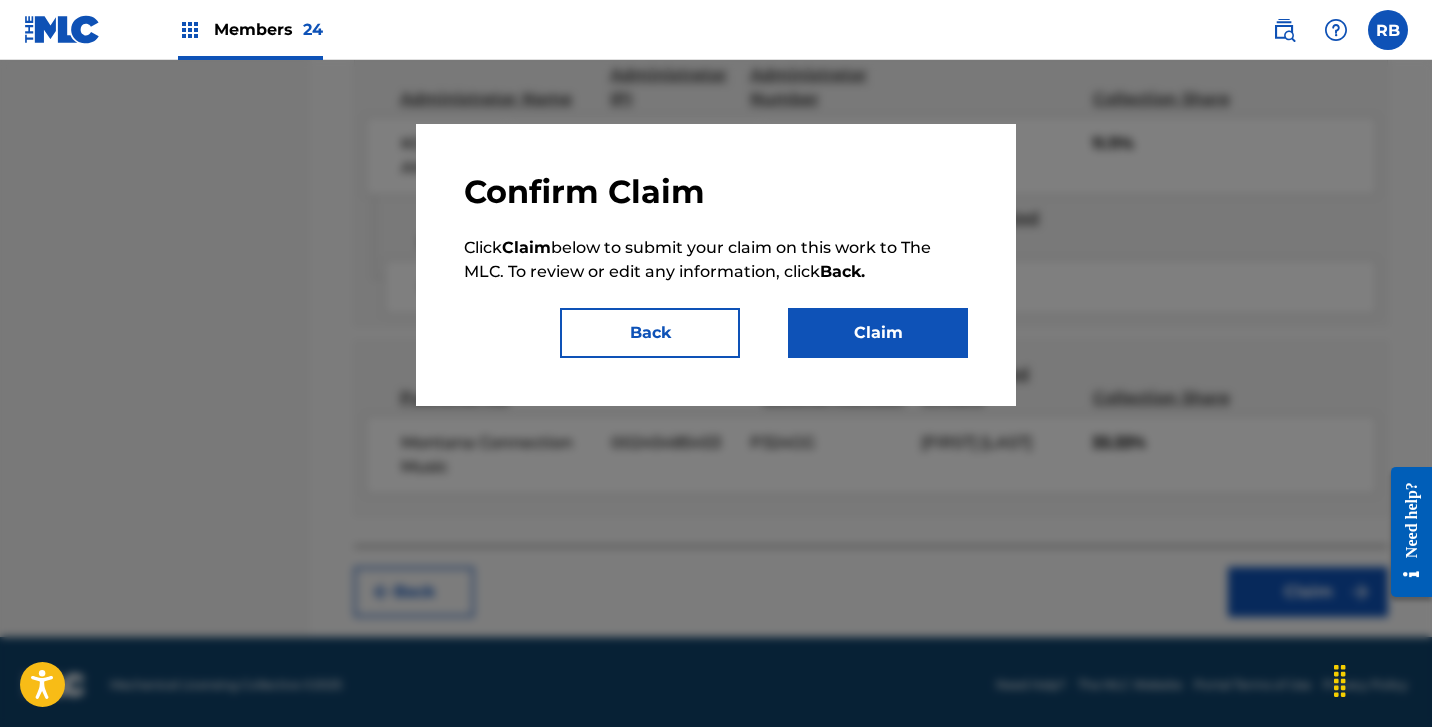 click on "Claim" at bounding box center (878, 333) 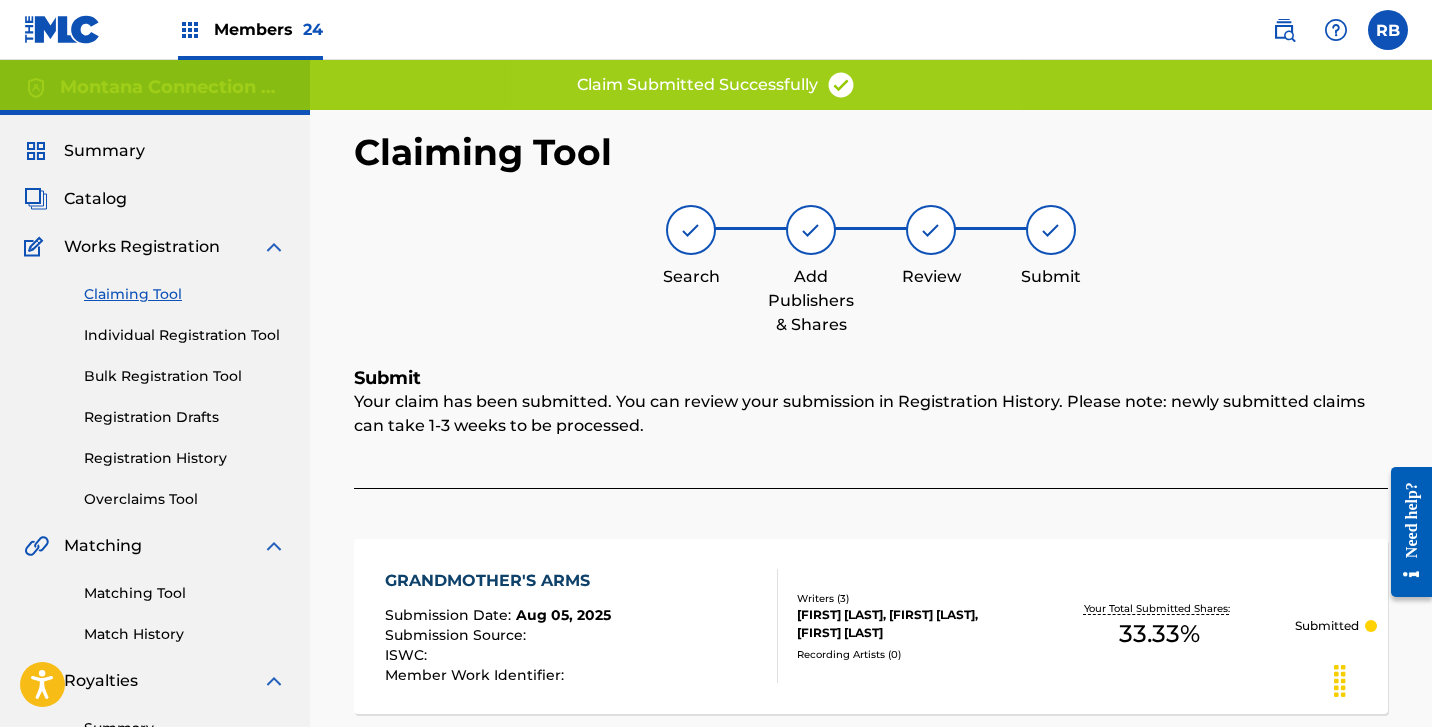 scroll, scrollTop: 0, scrollLeft: 0, axis: both 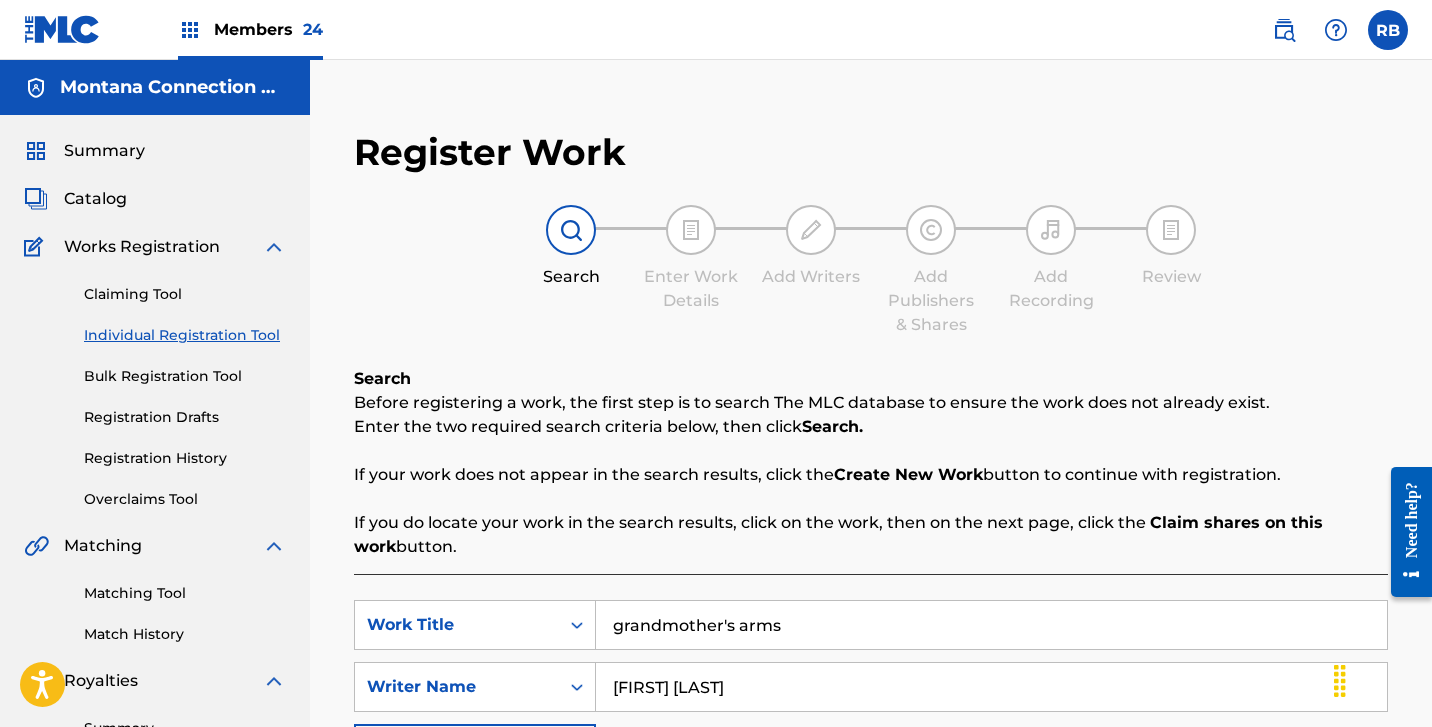 drag, startPoint x: 811, startPoint y: 627, endPoint x: 516, endPoint y: 543, distance: 306.72626 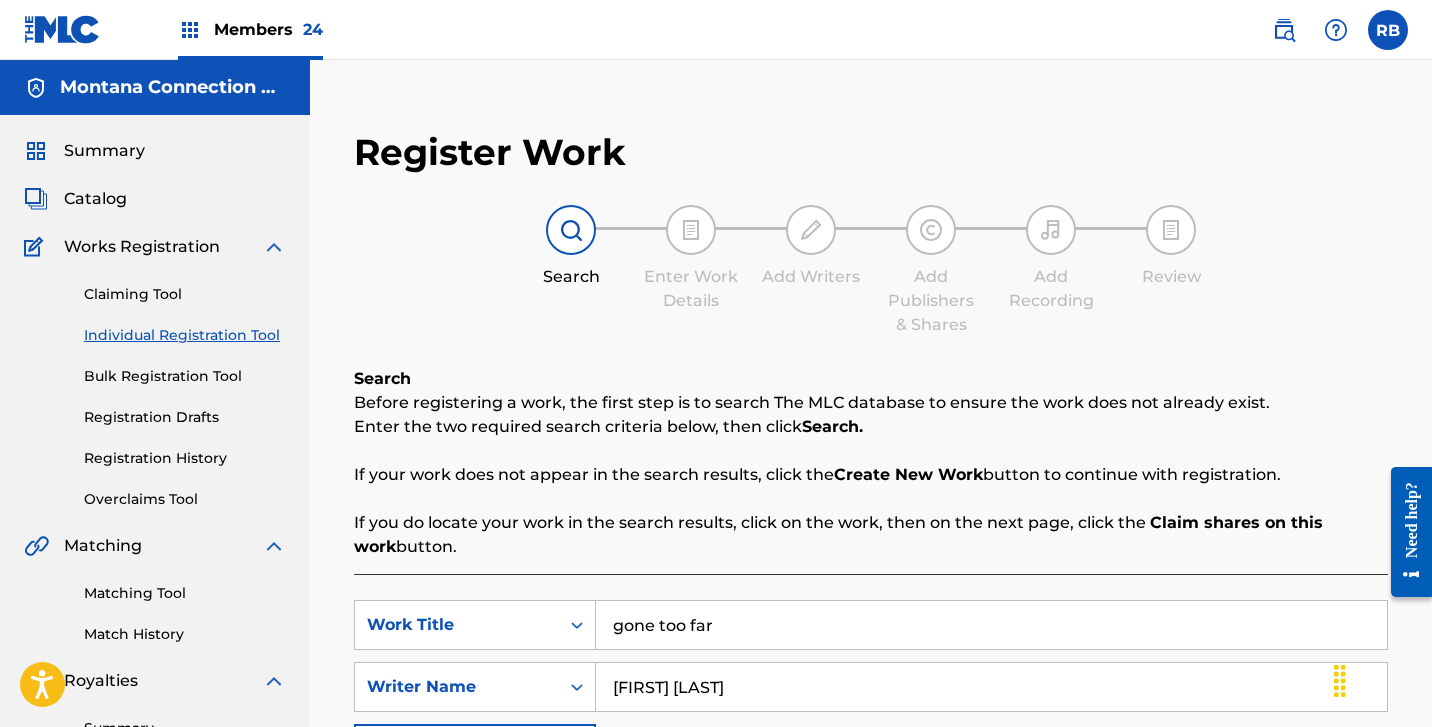 type on "gone too far" 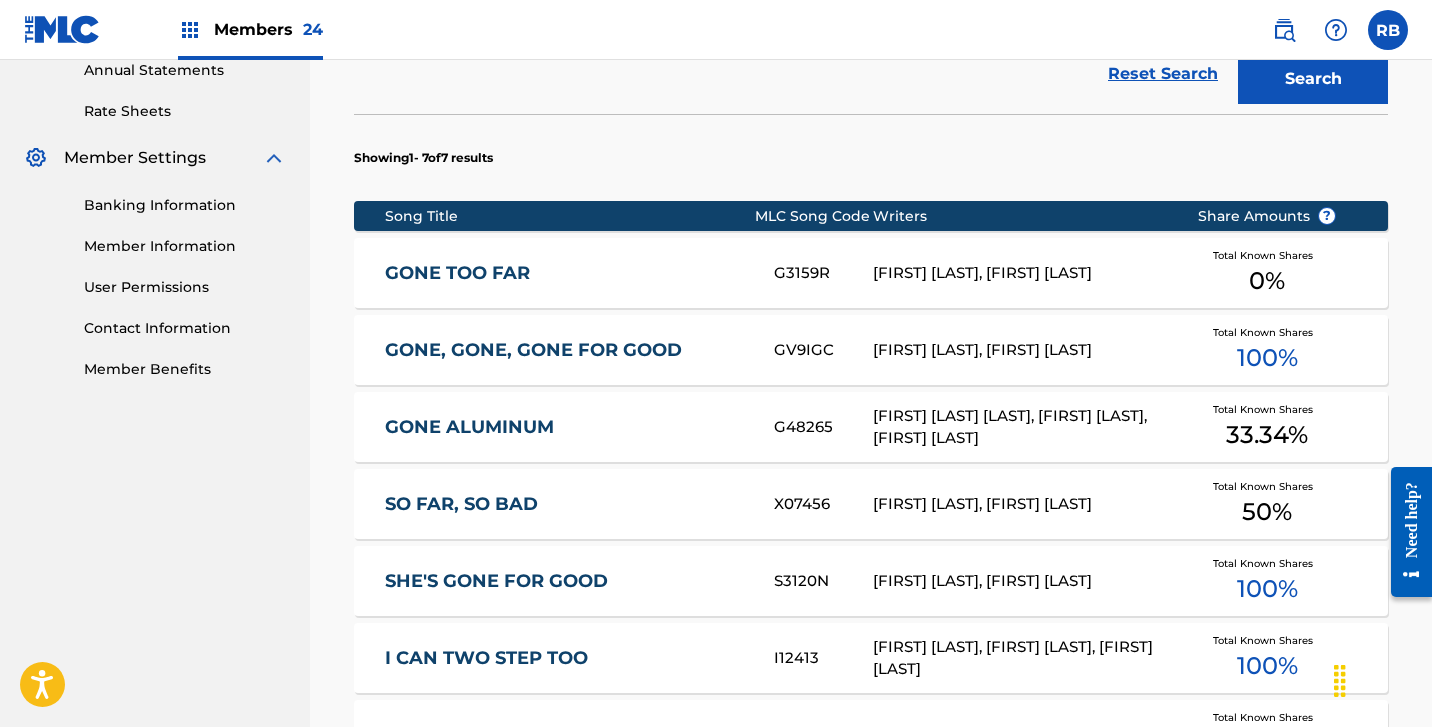 scroll, scrollTop: 742, scrollLeft: 0, axis: vertical 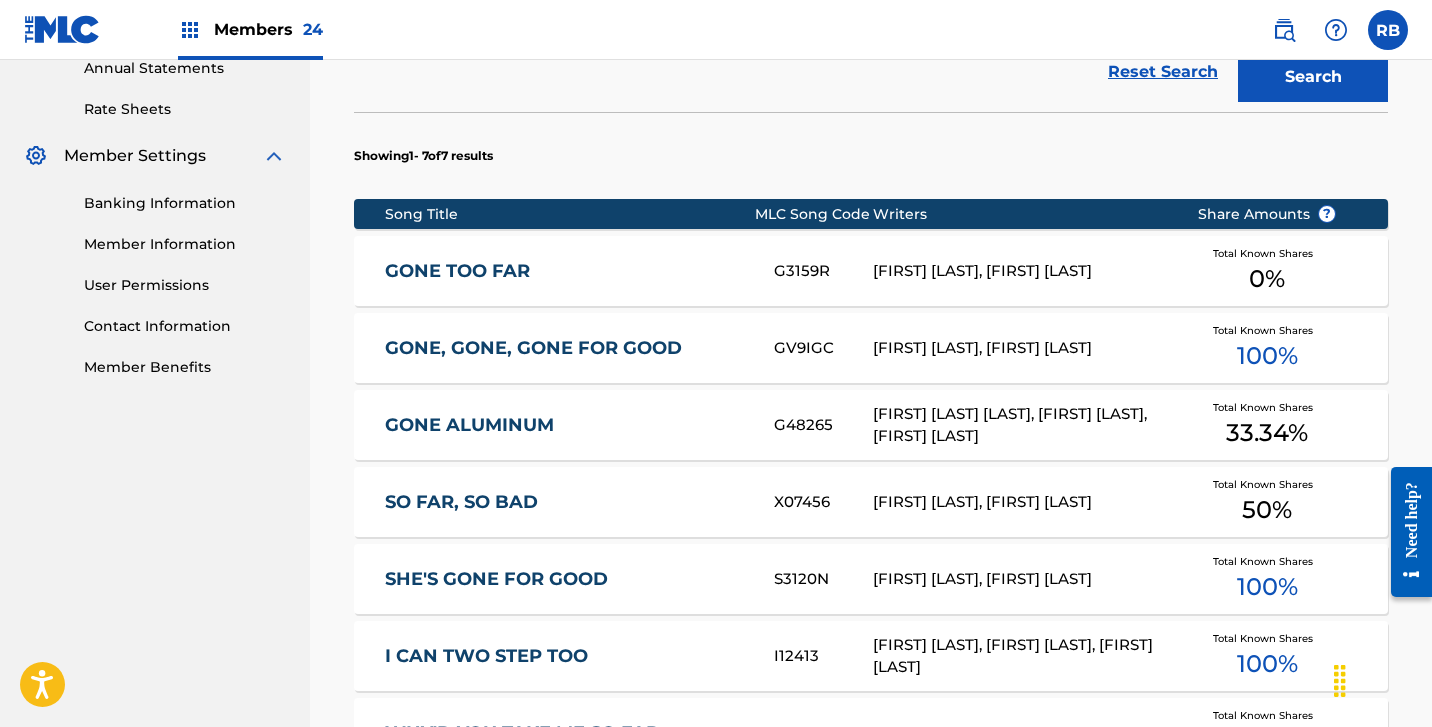 click on "GONE TOO FAR" at bounding box center (566, 271) 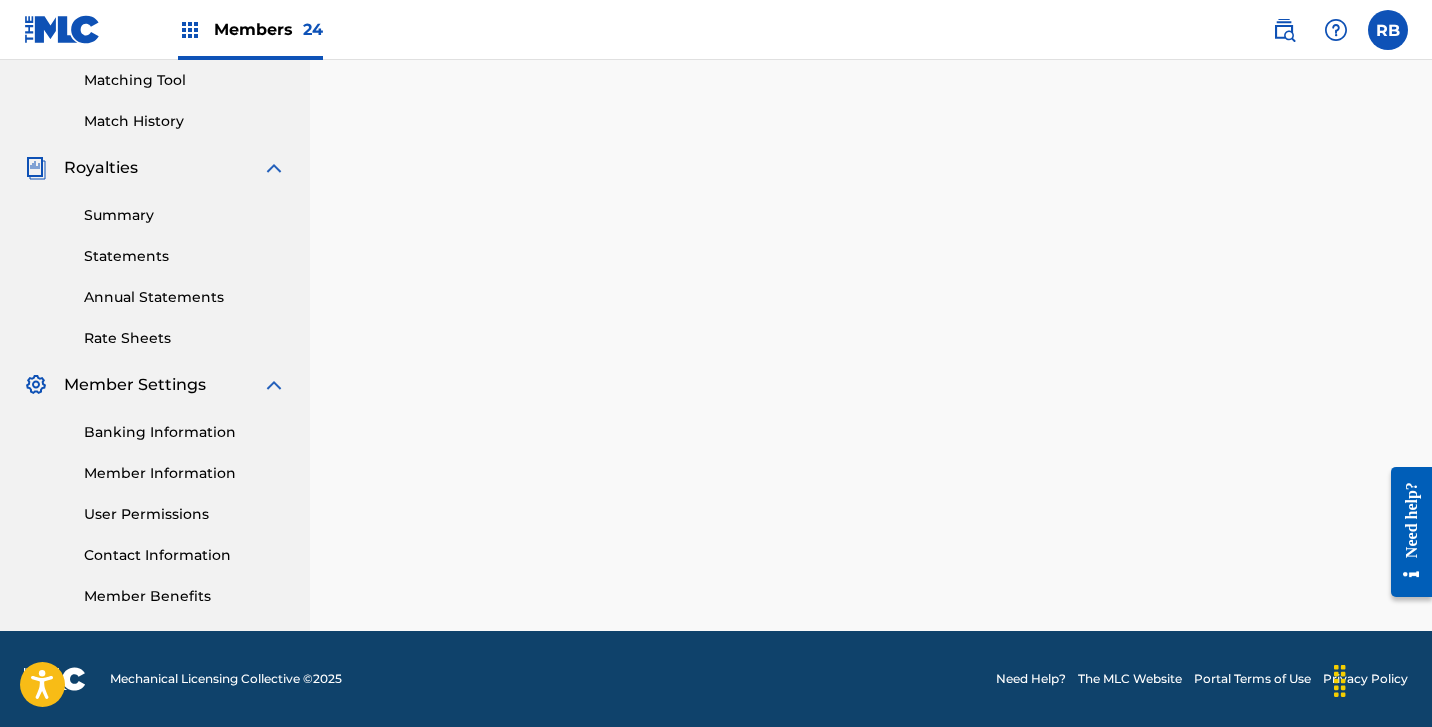 scroll, scrollTop: 0, scrollLeft: 0, axis: both 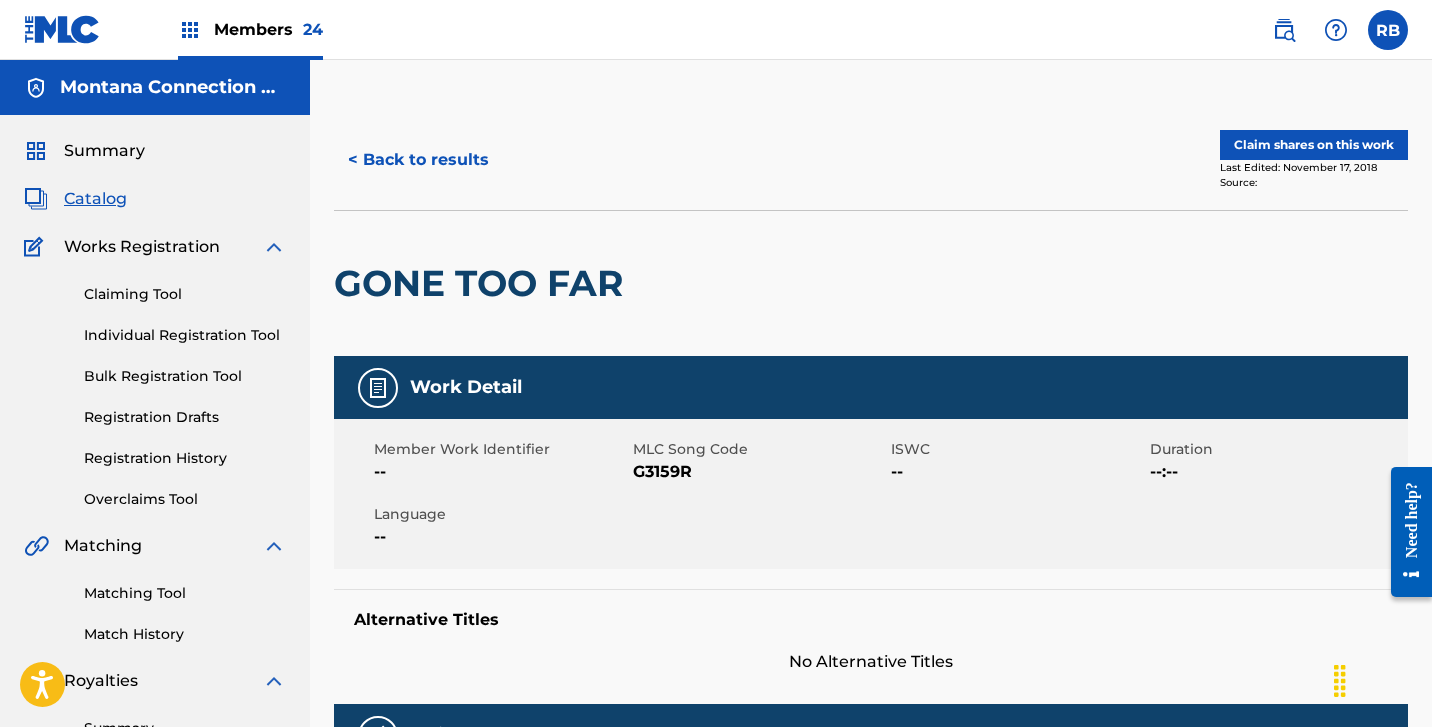click on "Claim shares on this work" at bounding box center [1314, 145] 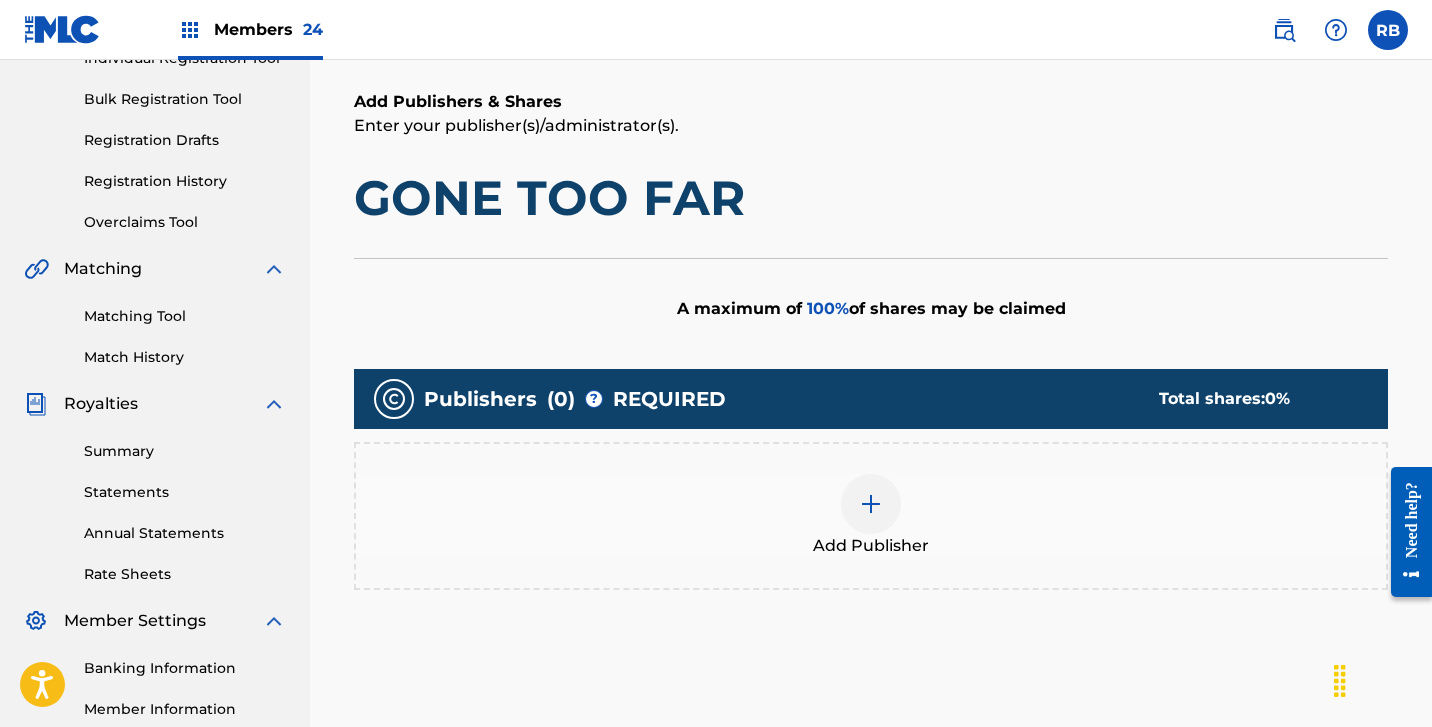 scroll, scrollTop: 279, scrollLeft: 0, axis: vertical 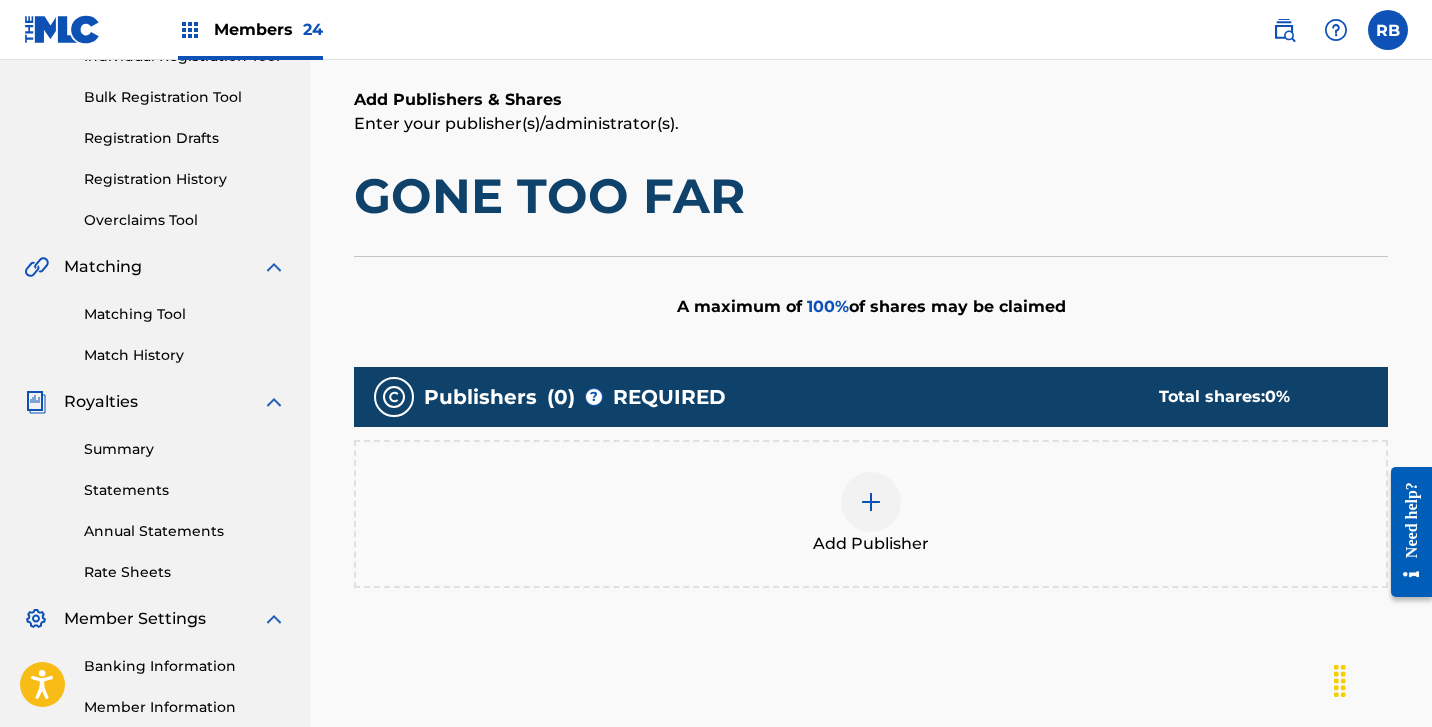 click at bounding box center [871, 502] 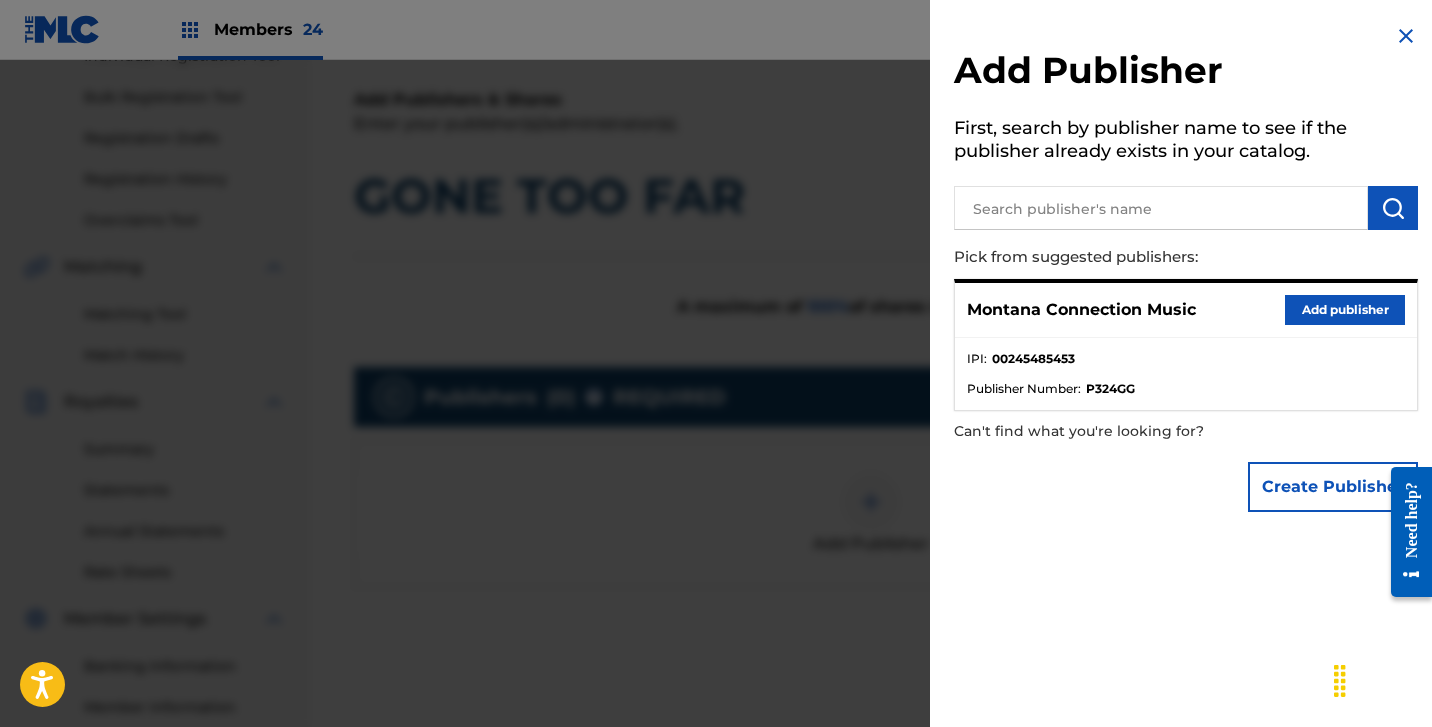 click on "Add publisher" at bounding box center (1345, 310) 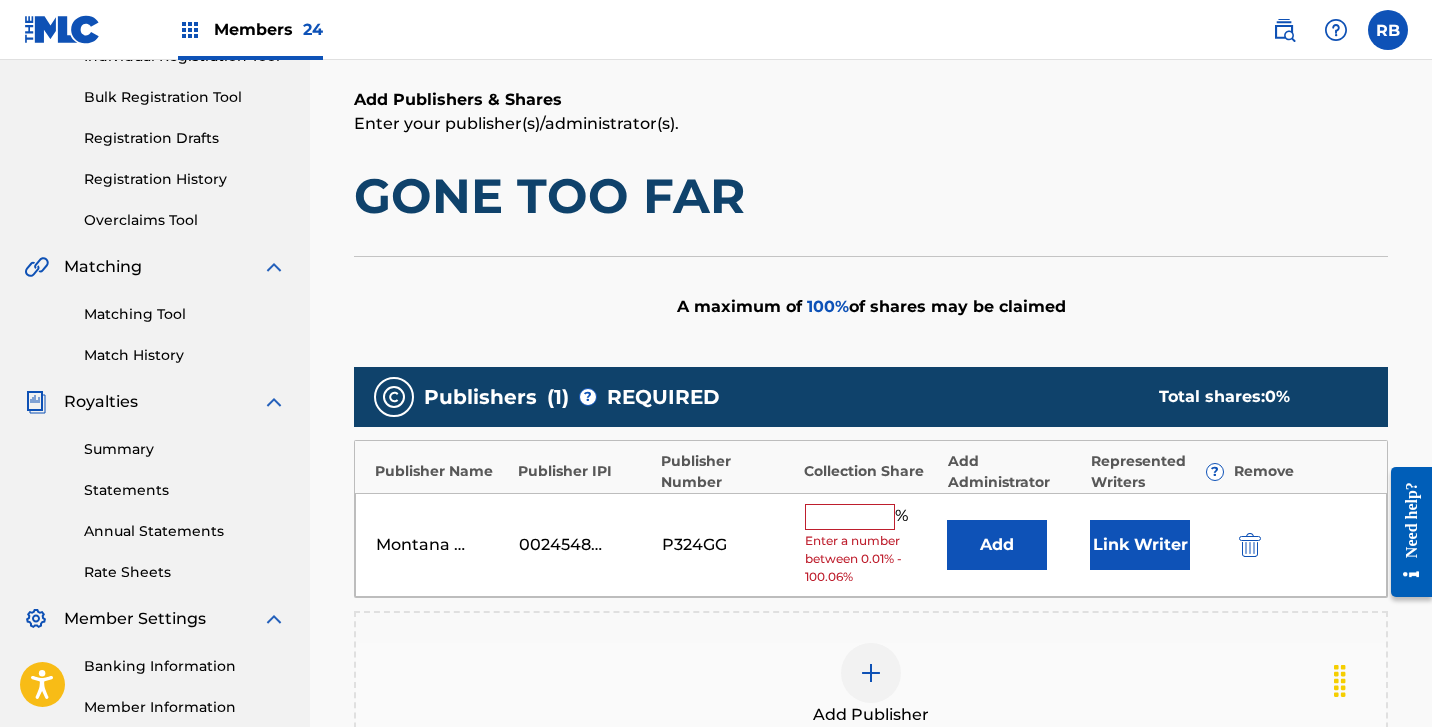 click at bounding box center (850, 517) 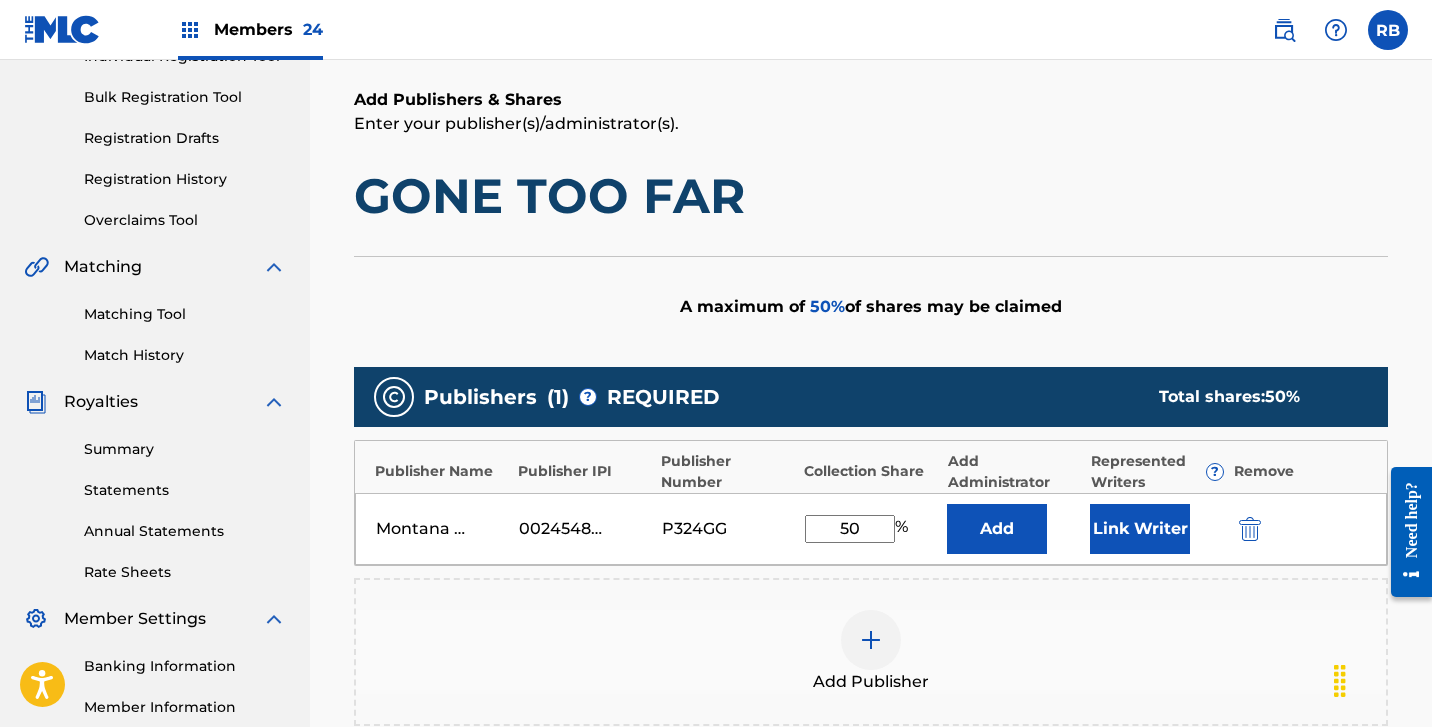 type on "50" 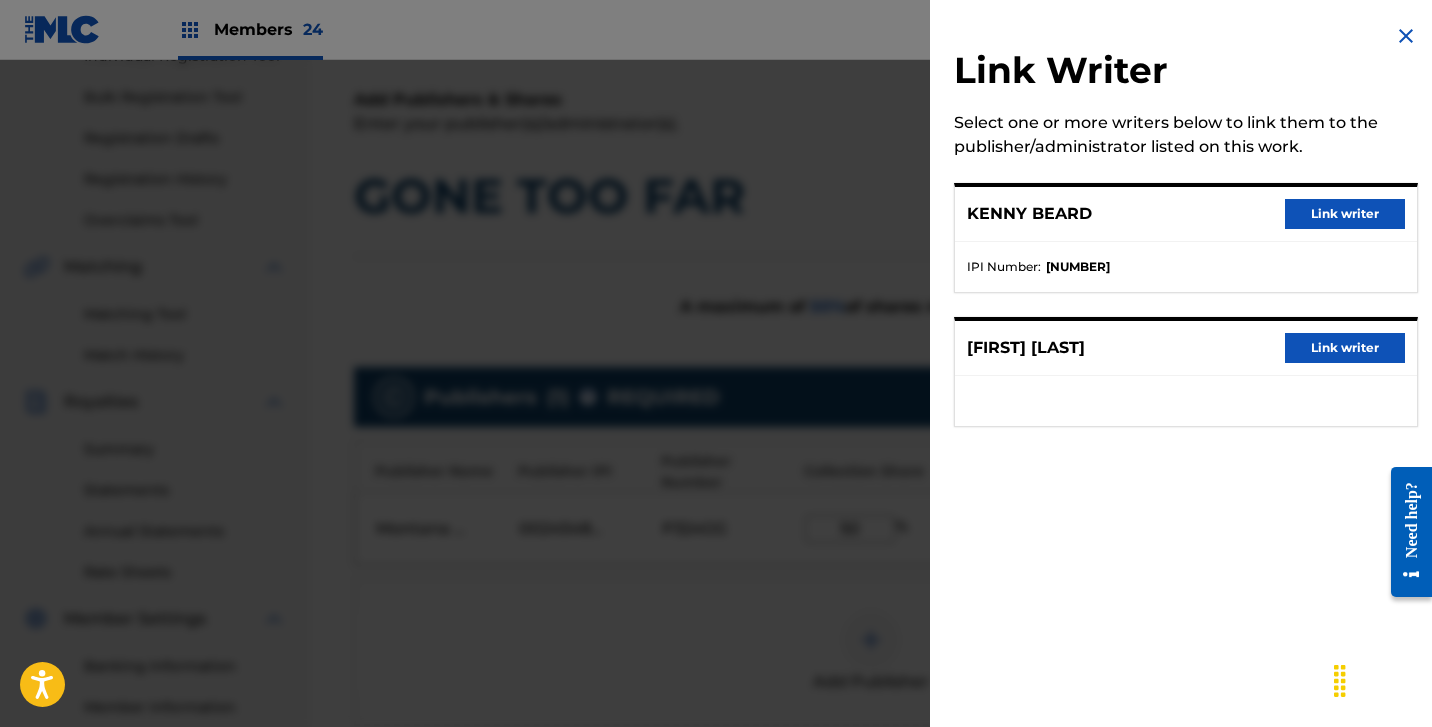 click on "Link writer" at bounding box center [1345, 348] 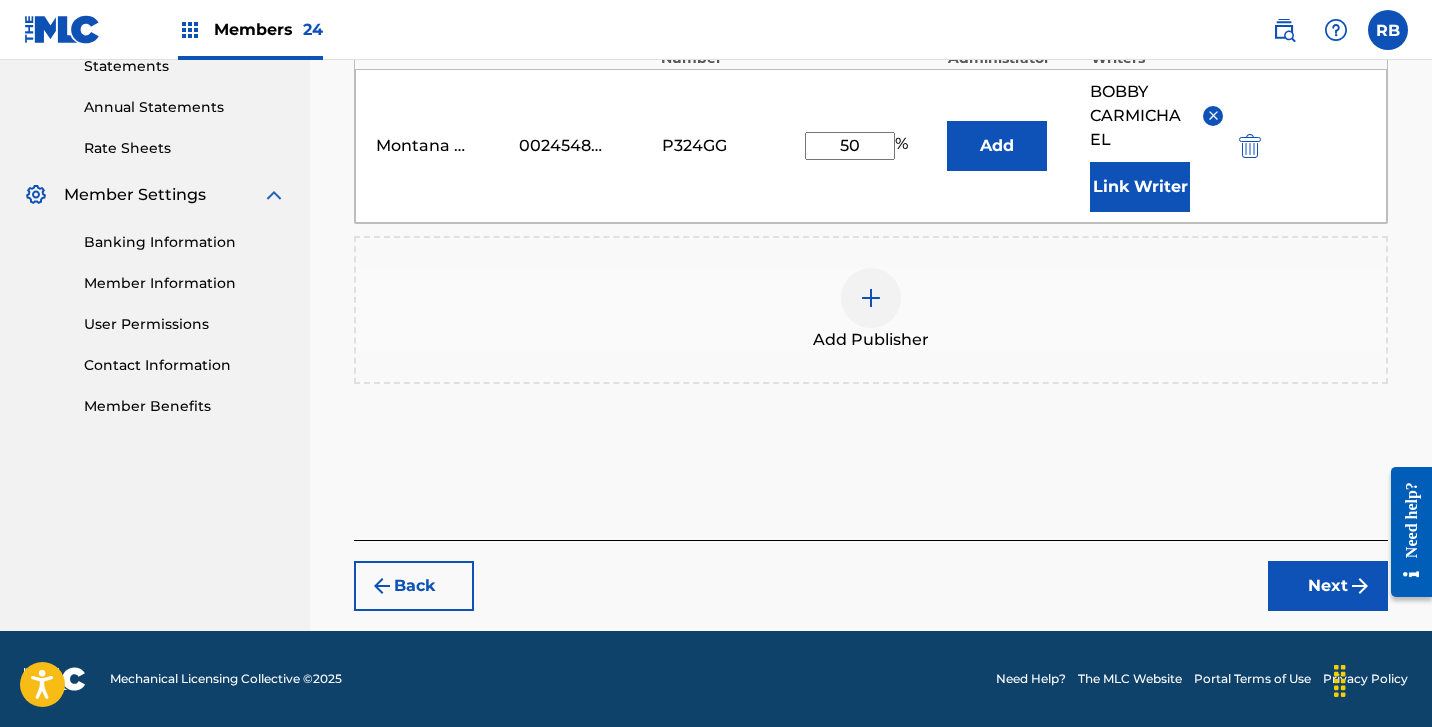 click on "Next" at bounding box center (1328, 586) 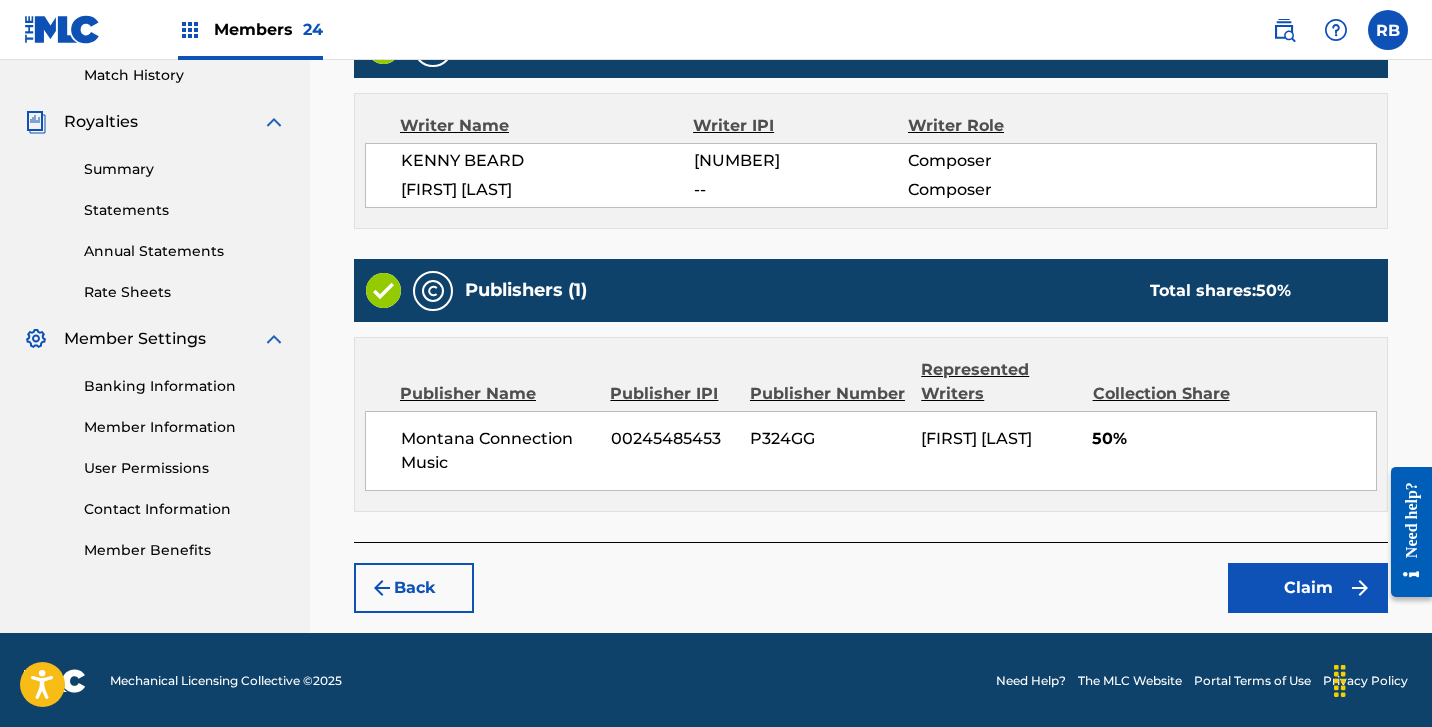 click on "Claim" at bounding box center (1308, 588) 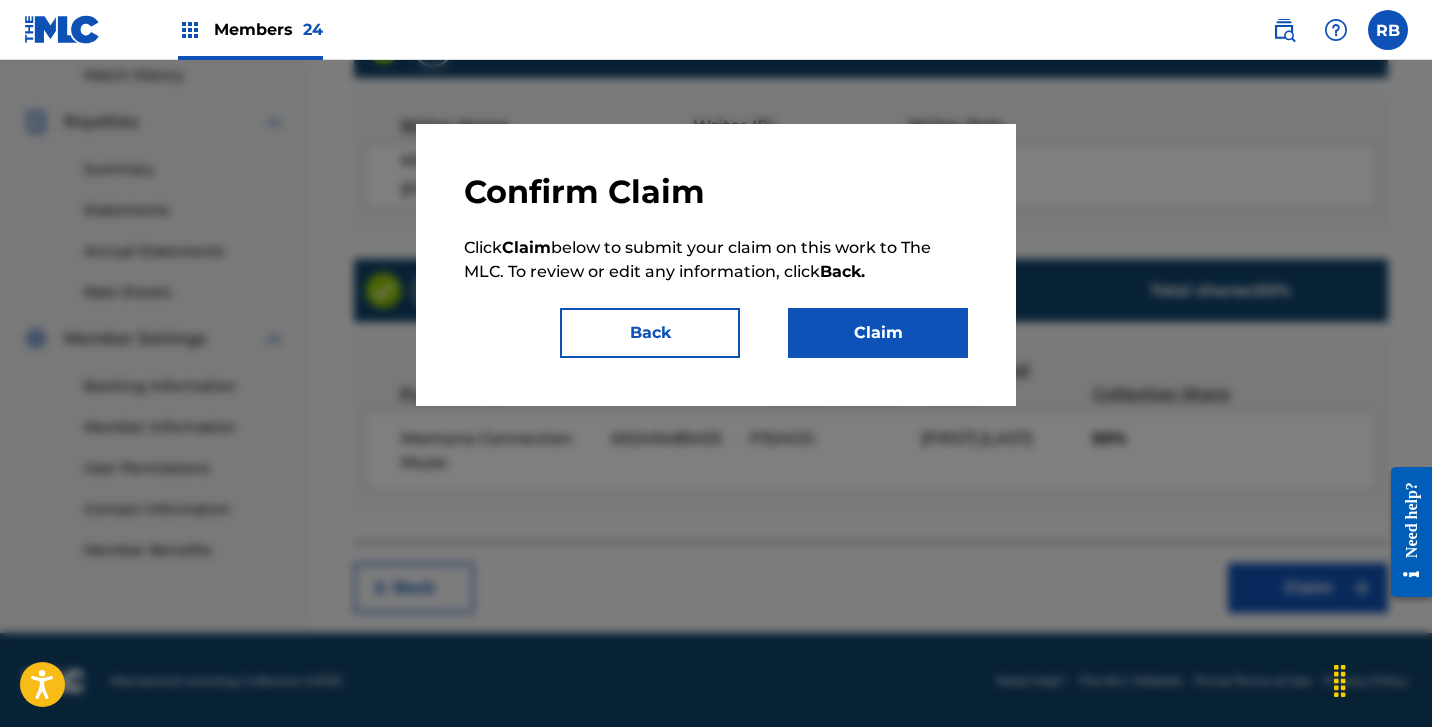 click on "Claim" at bounding box center [878, 333] 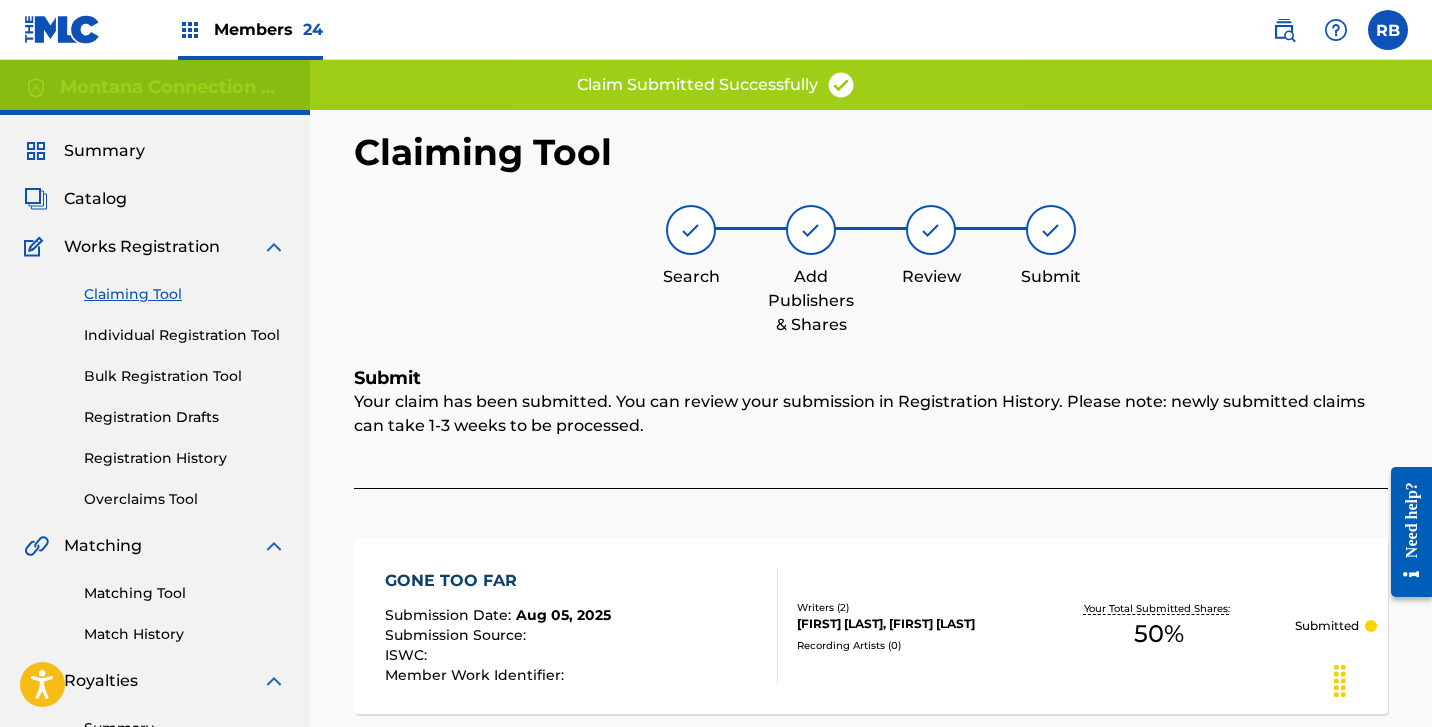 scroll, scrollTop: 0, scrollLeft: 0, axis: both 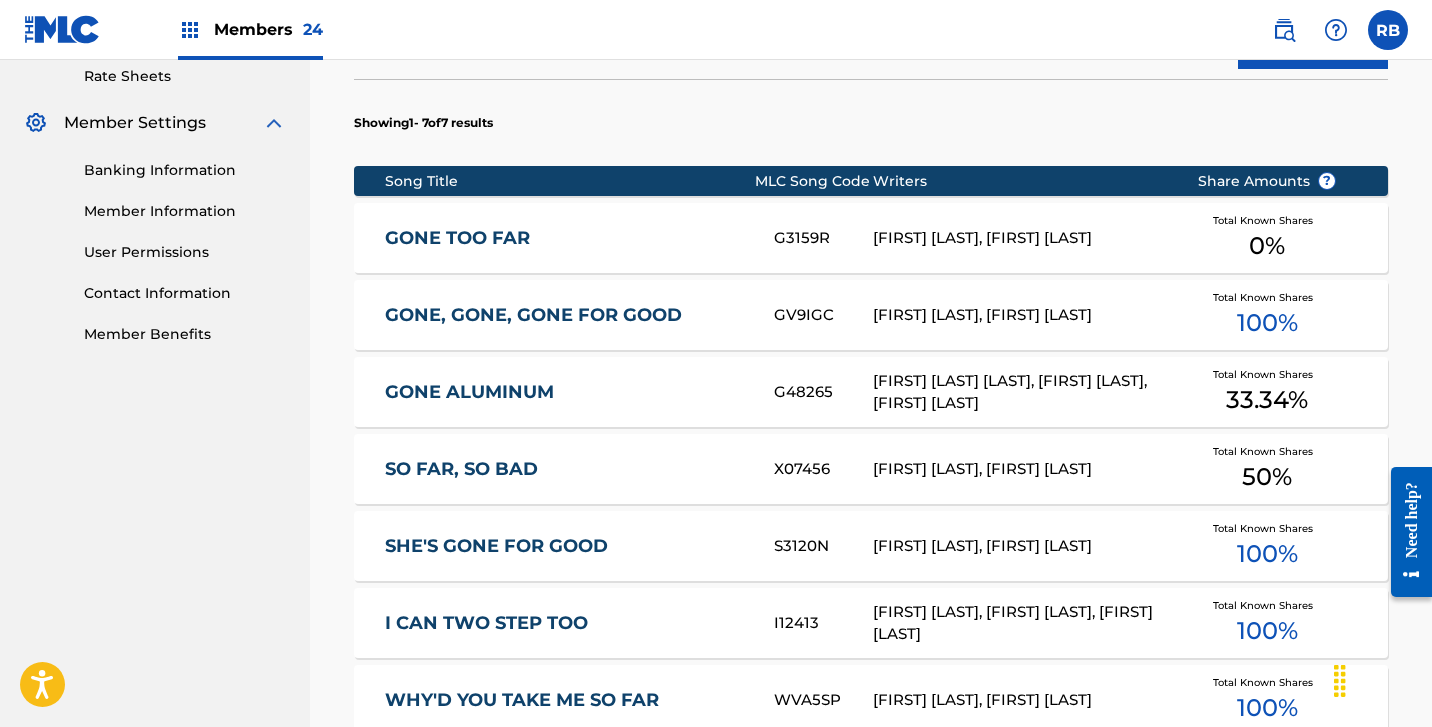 click on "GONE ALUMINUM" at bounding box center (566, 392) 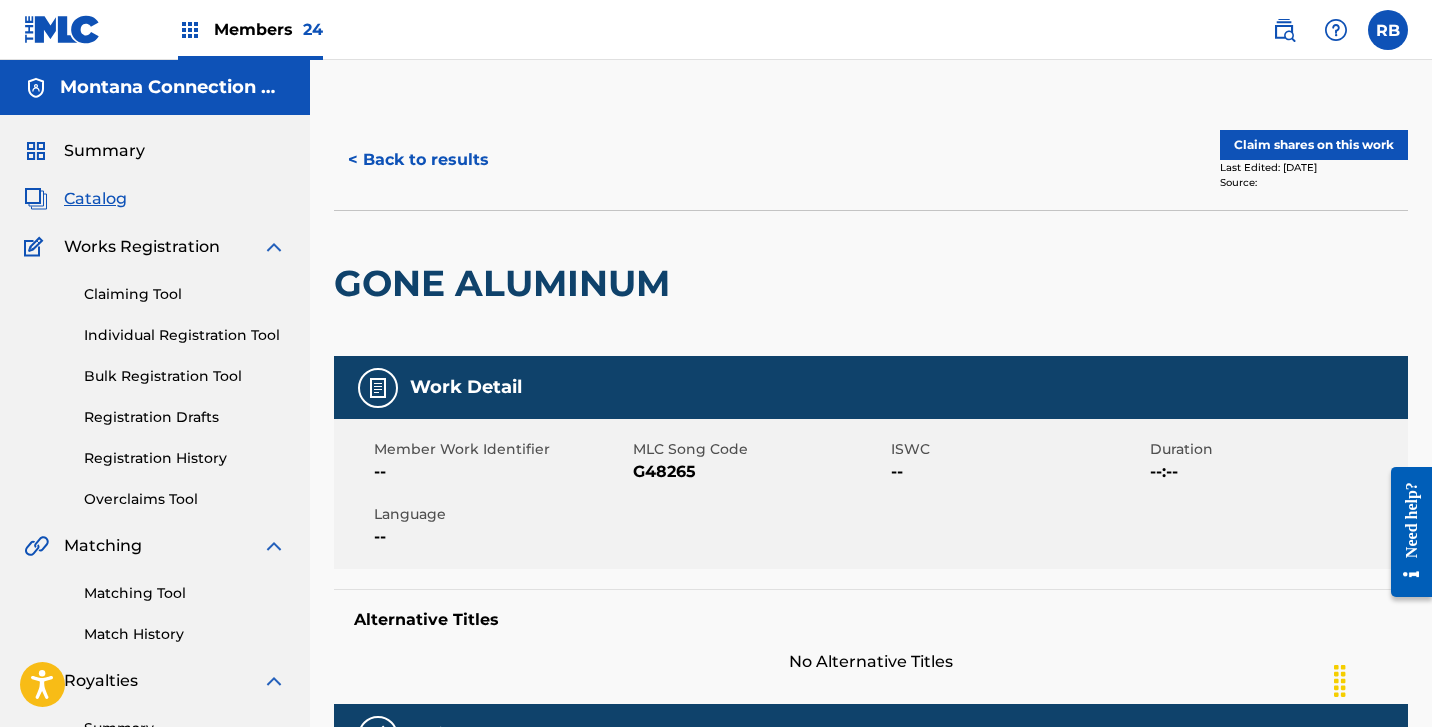 scroll, scrollTop: 0, scrollLeft: 0, axis: both 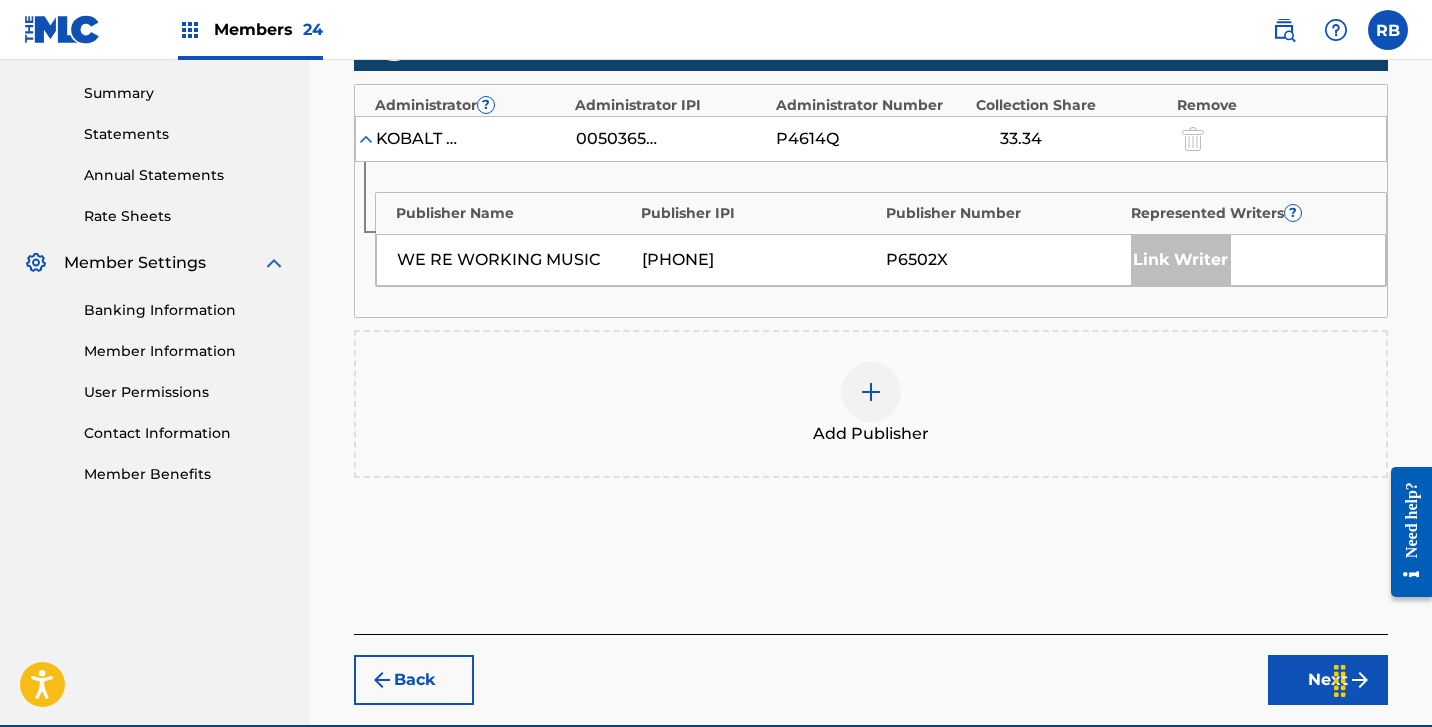 click at bounding box center (871, 392) 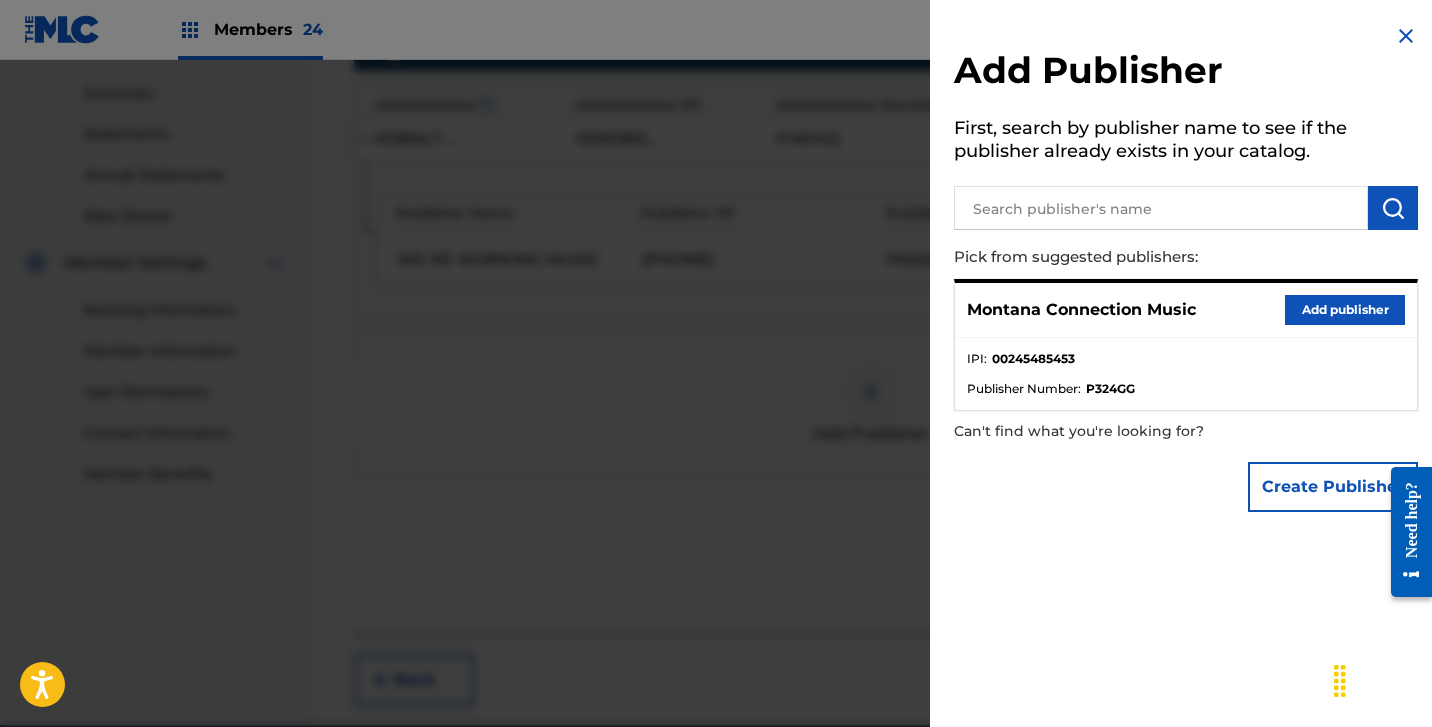 click on "Add publisher" at bounding box center (1345, 310) 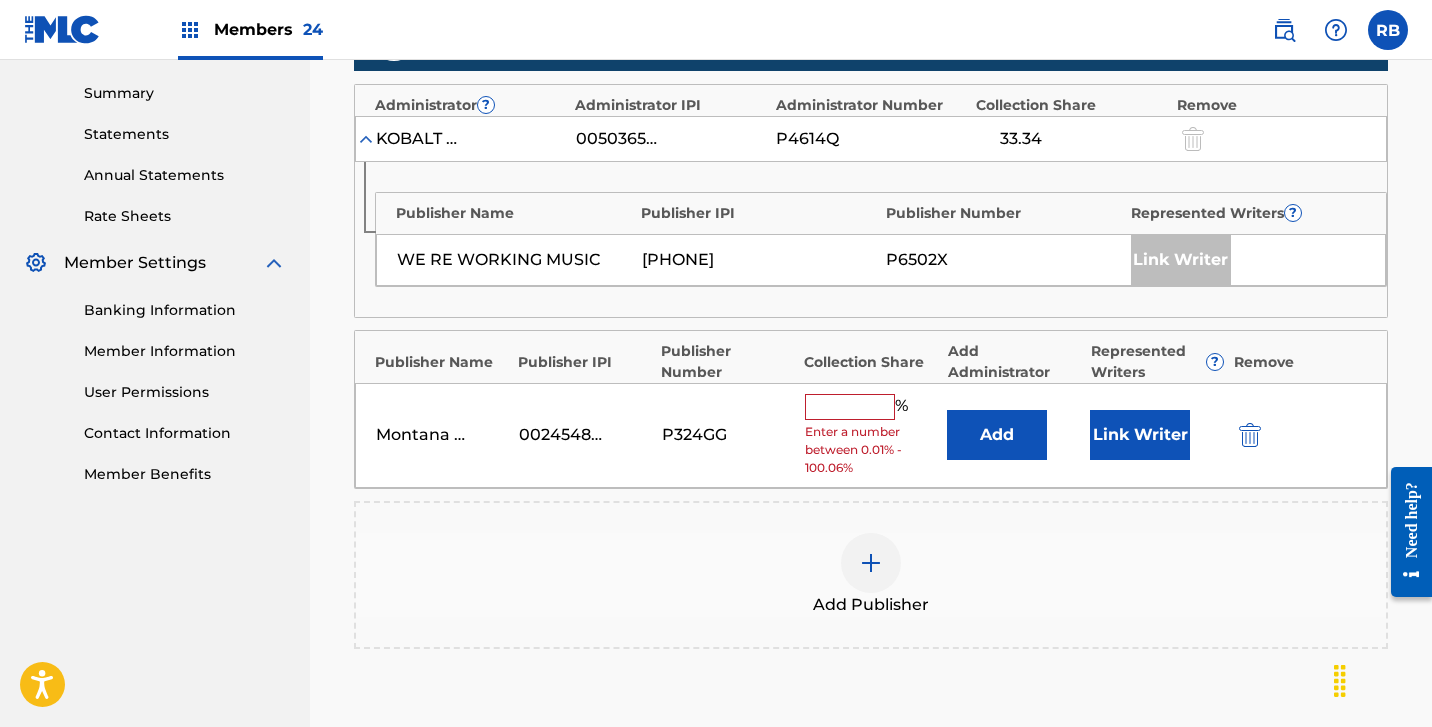 click at bounding box center (850, 407) 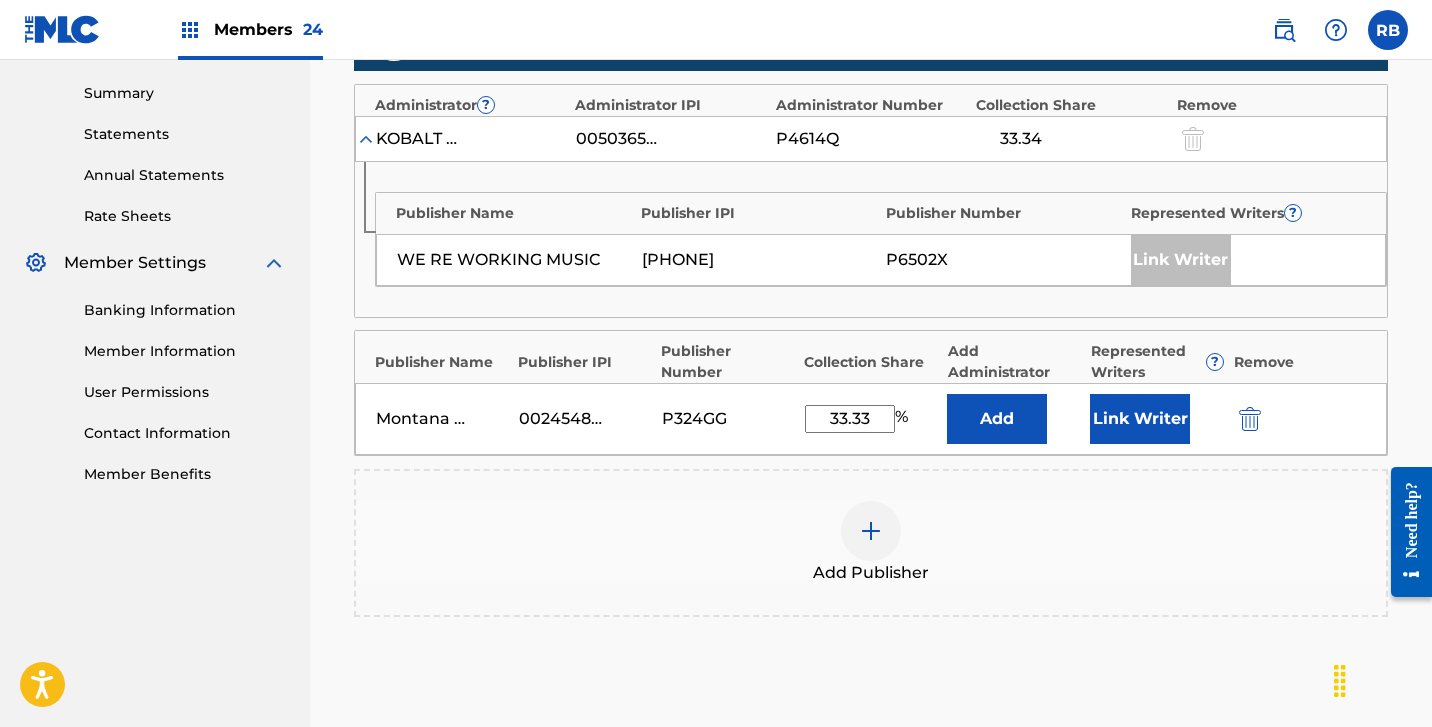 type on "33.33" 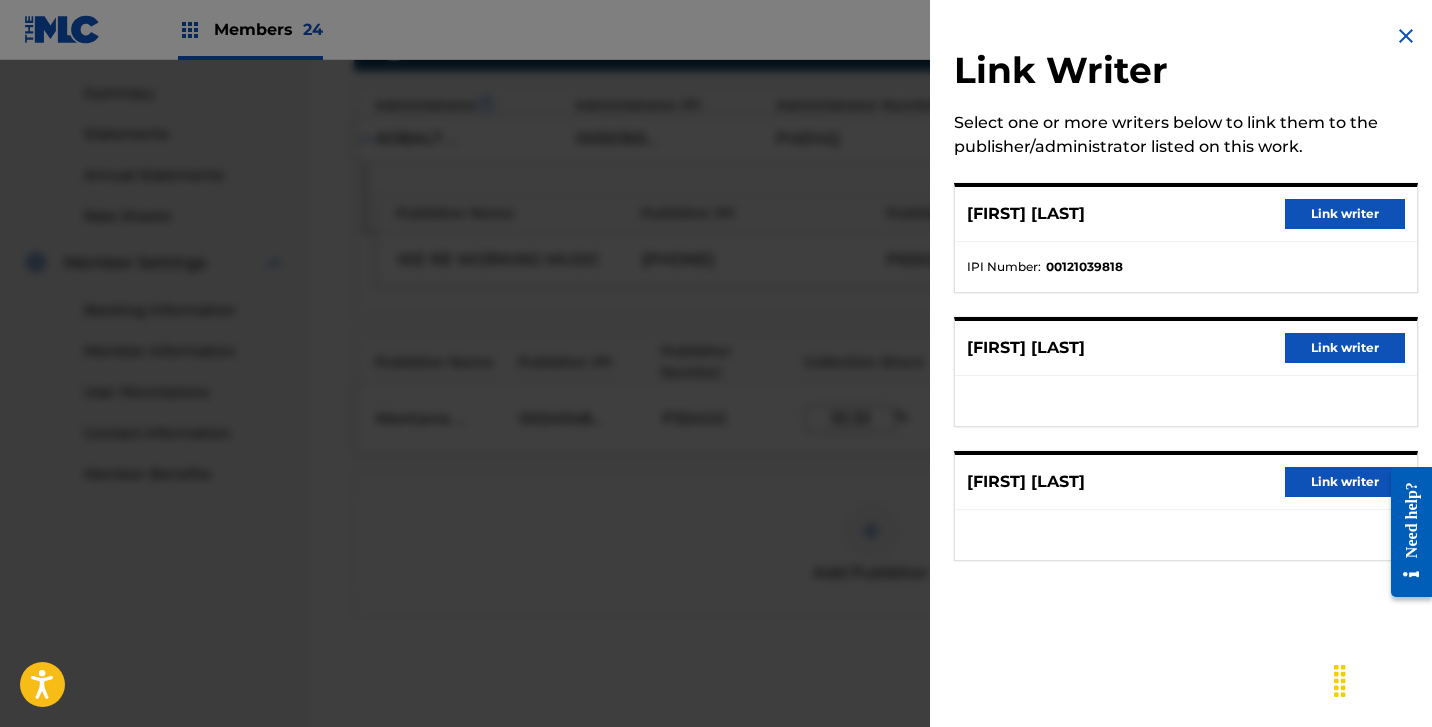 click on "Link writer" at bounding box center [1345, 482] 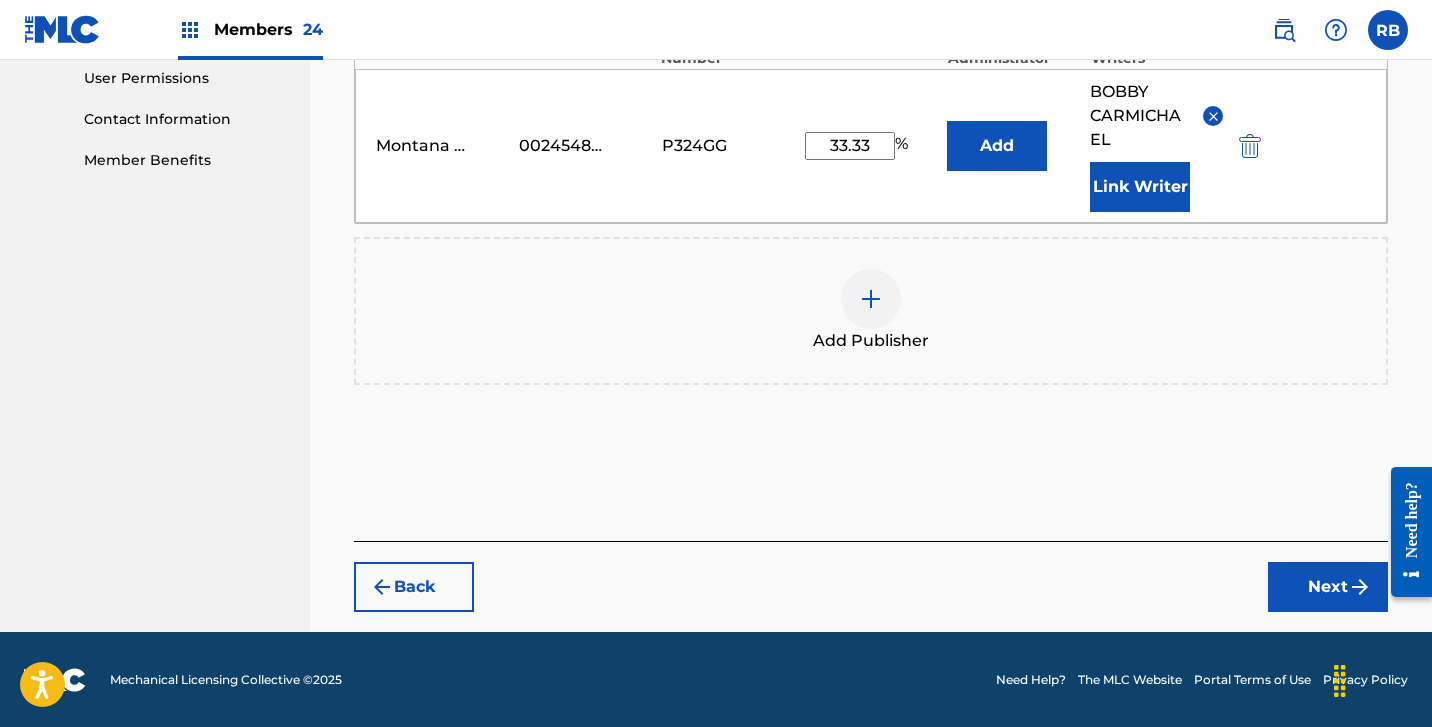 click on "Next" at bounding box center (1328, 587) 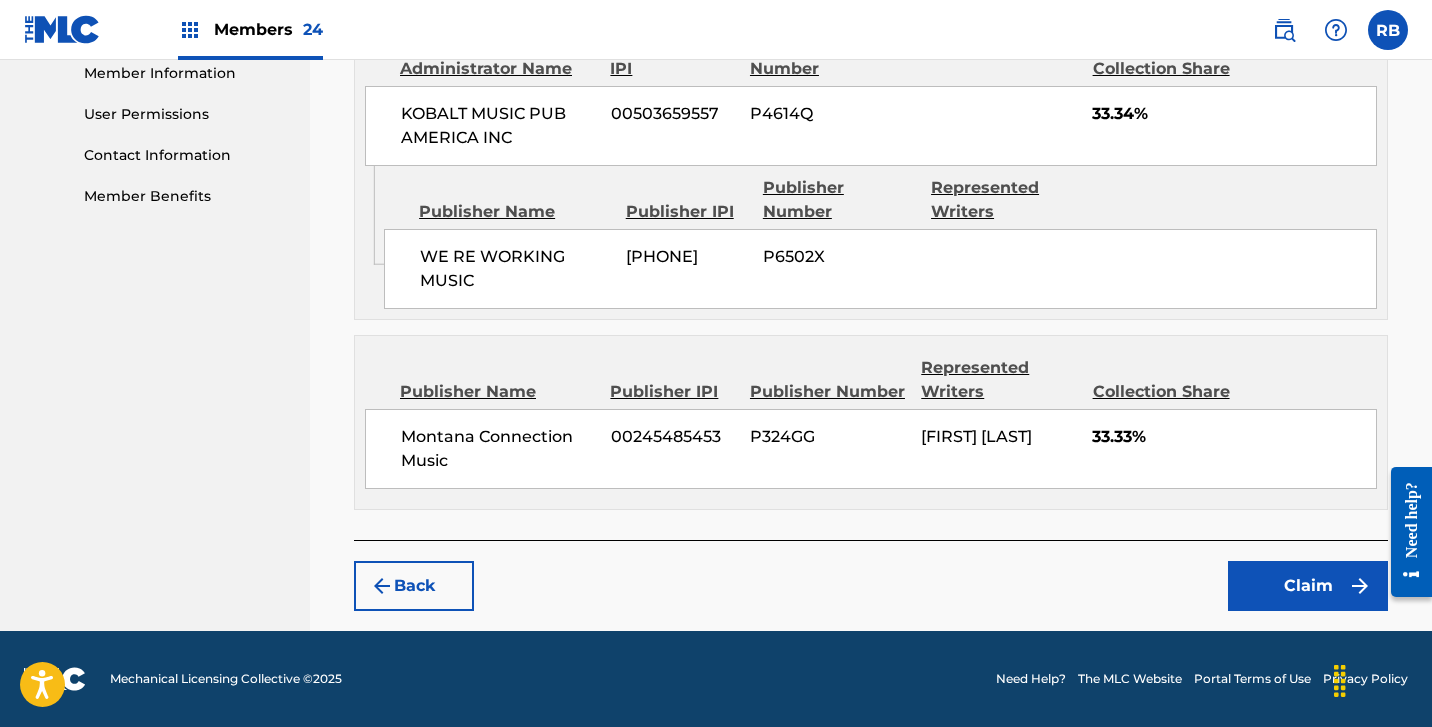 scroll, scrollTop: 909, scrollLeft: 0, axis: vertical 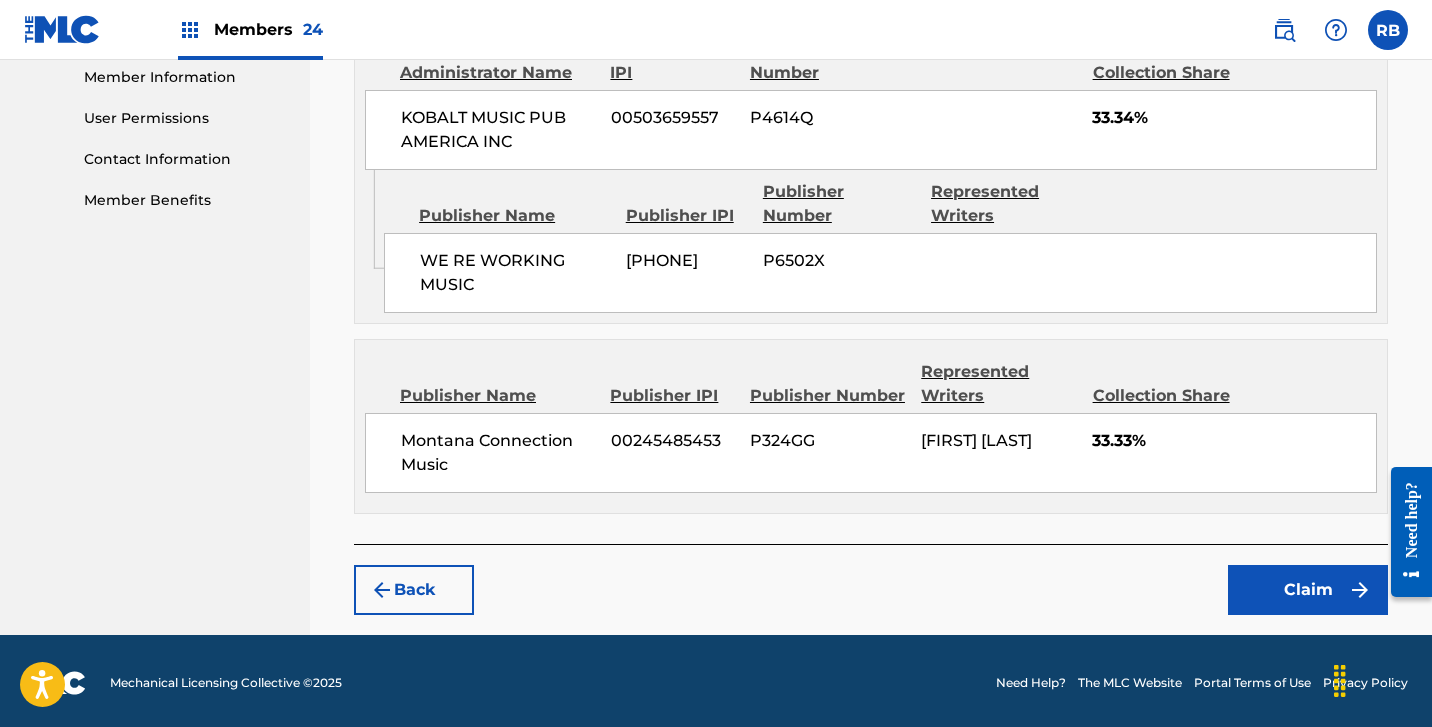 click on "Claim" at bounding box center (1308, 590) 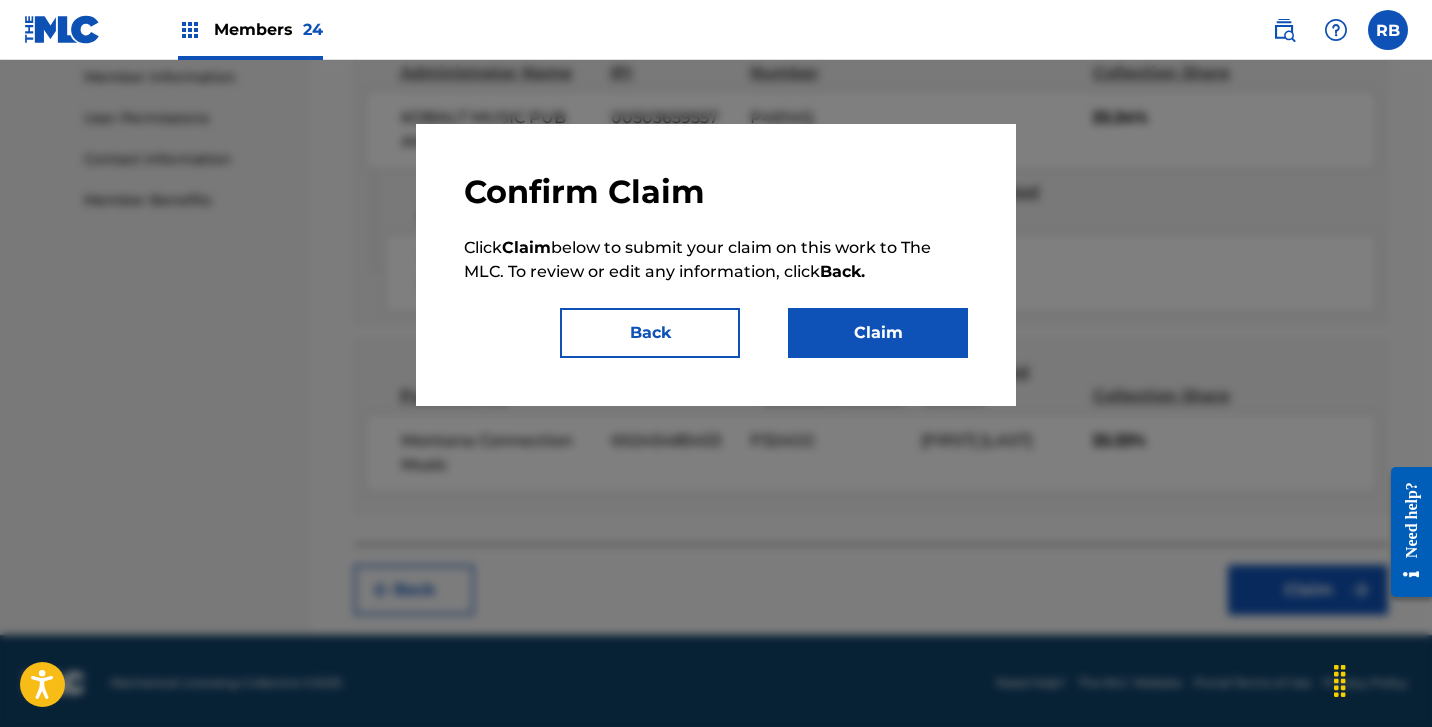 click on "Claim" at bounding box center [878, 333] 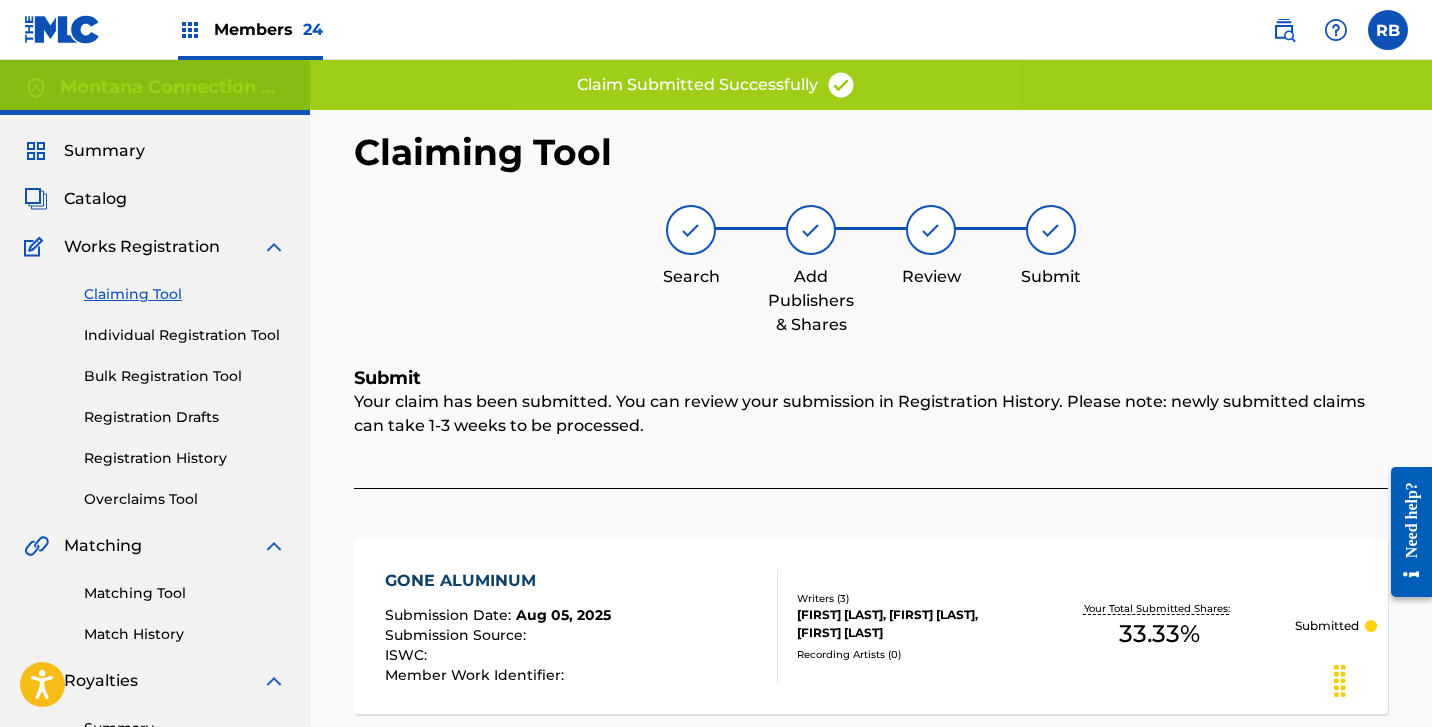 scroll, scrollTop: 0, scrollLeft: 0, axis: both 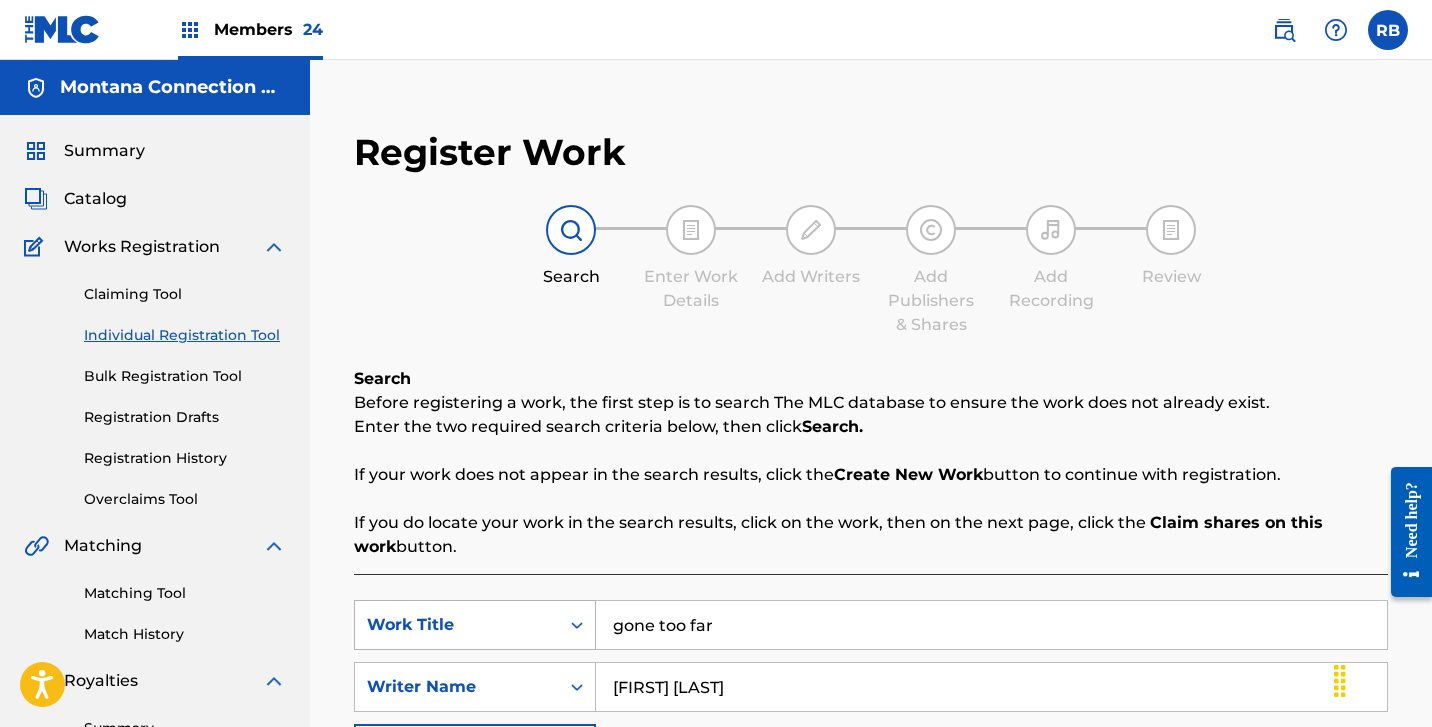 drag, startPoint x: 736, startPoint y: 624, endPoint x: 539, endPoint y: 626, distance: 197.01015 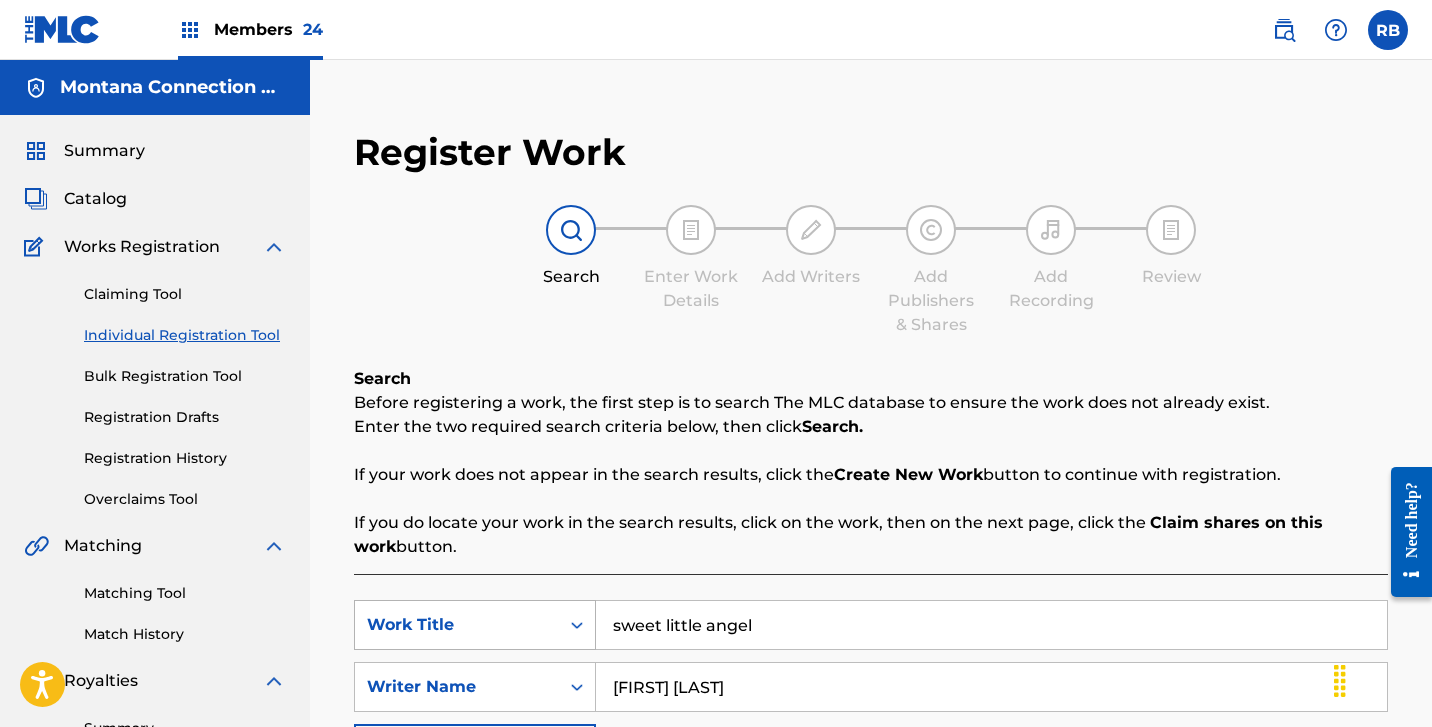 type on "sweet little angel" 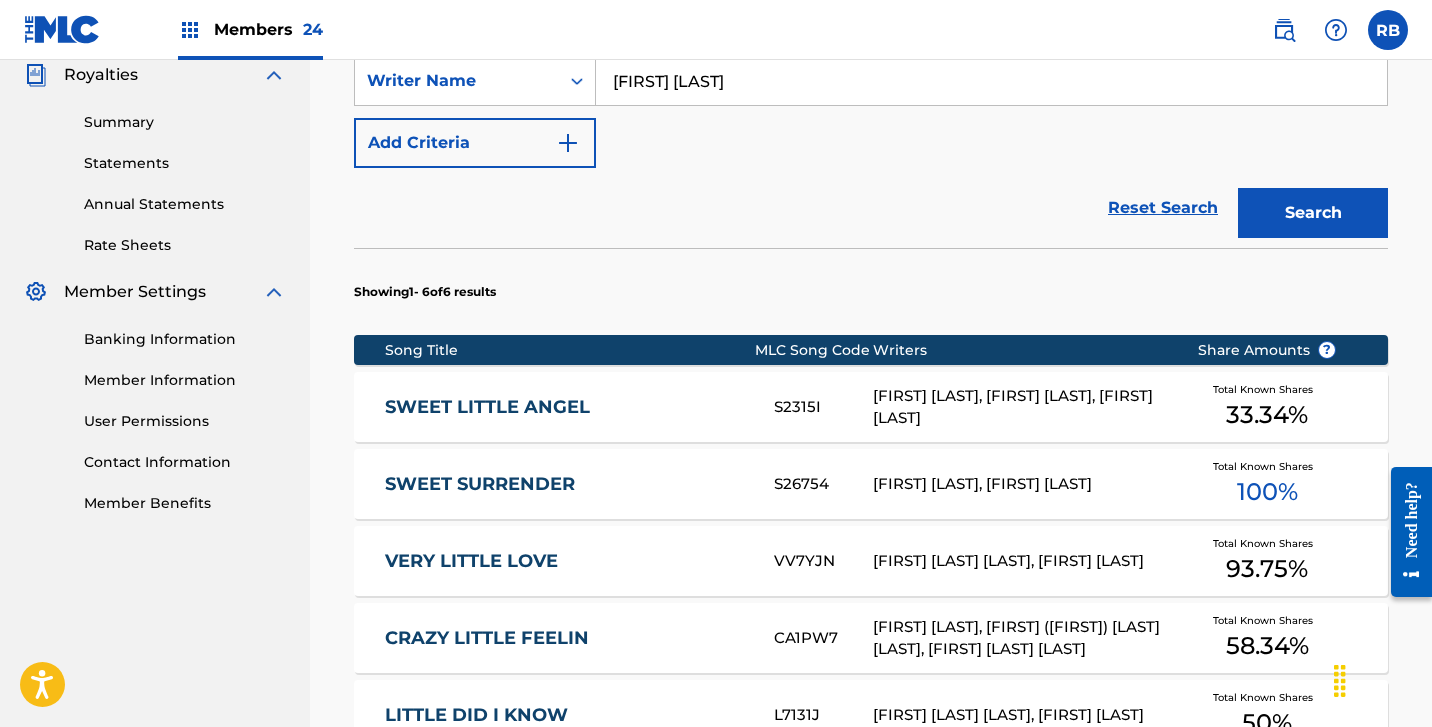 scroll, scrollTop: 610, scrollLeft: 0, axis: vertical 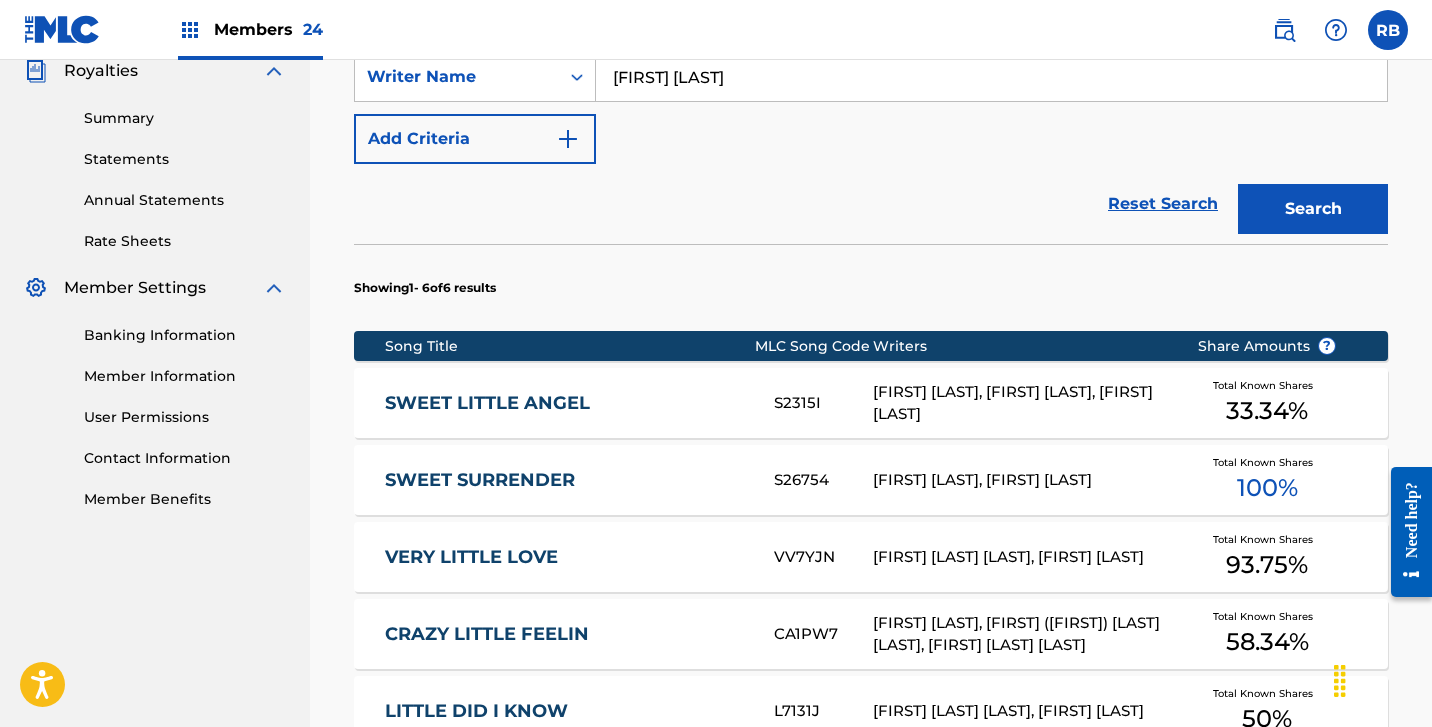 click on "SWEET LITTLE ANGEL" at bounding box center (566, 403) 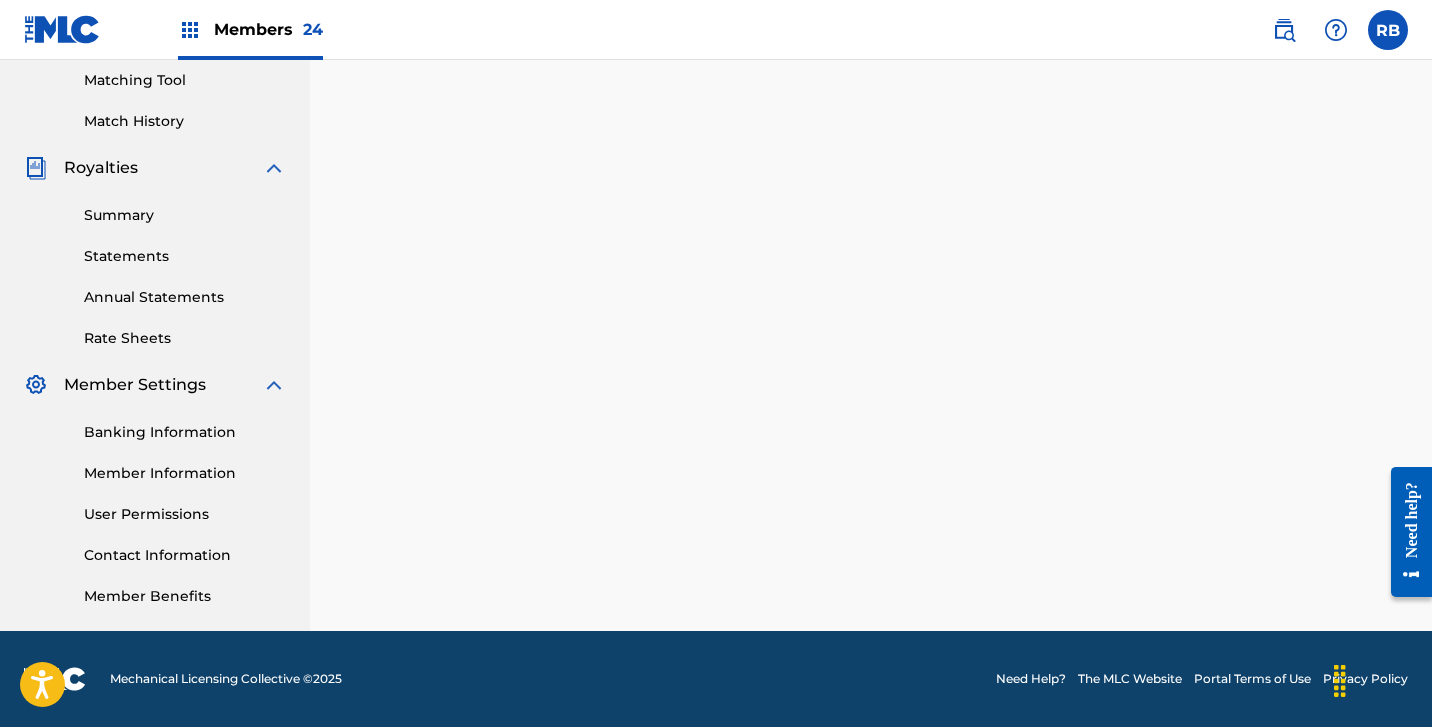 scroll, scrollTop: 0, scrollLeft: 0, axis: both 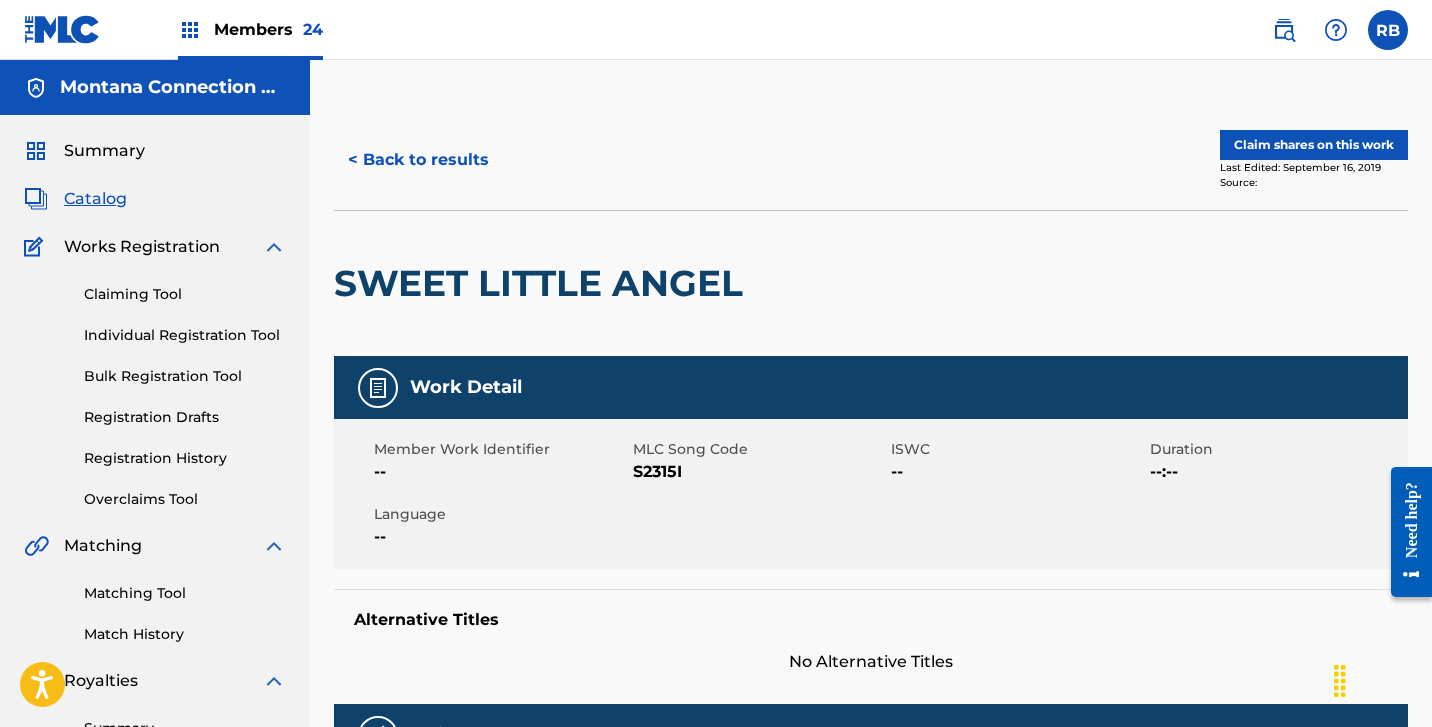 click on "Claim shares on this work" at bounding box center [1314, 145] 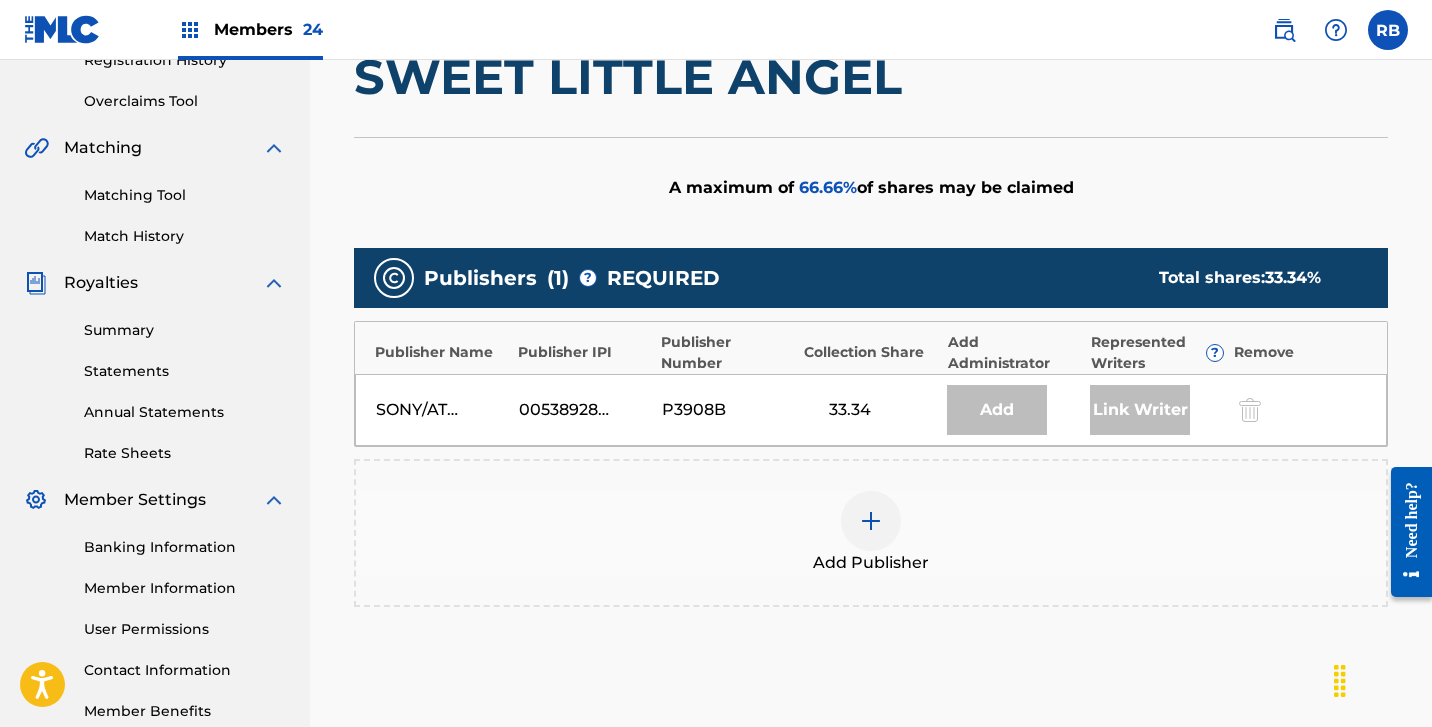 scroll, scrollTop: 400, scrollLeft: 0, axis: vertical 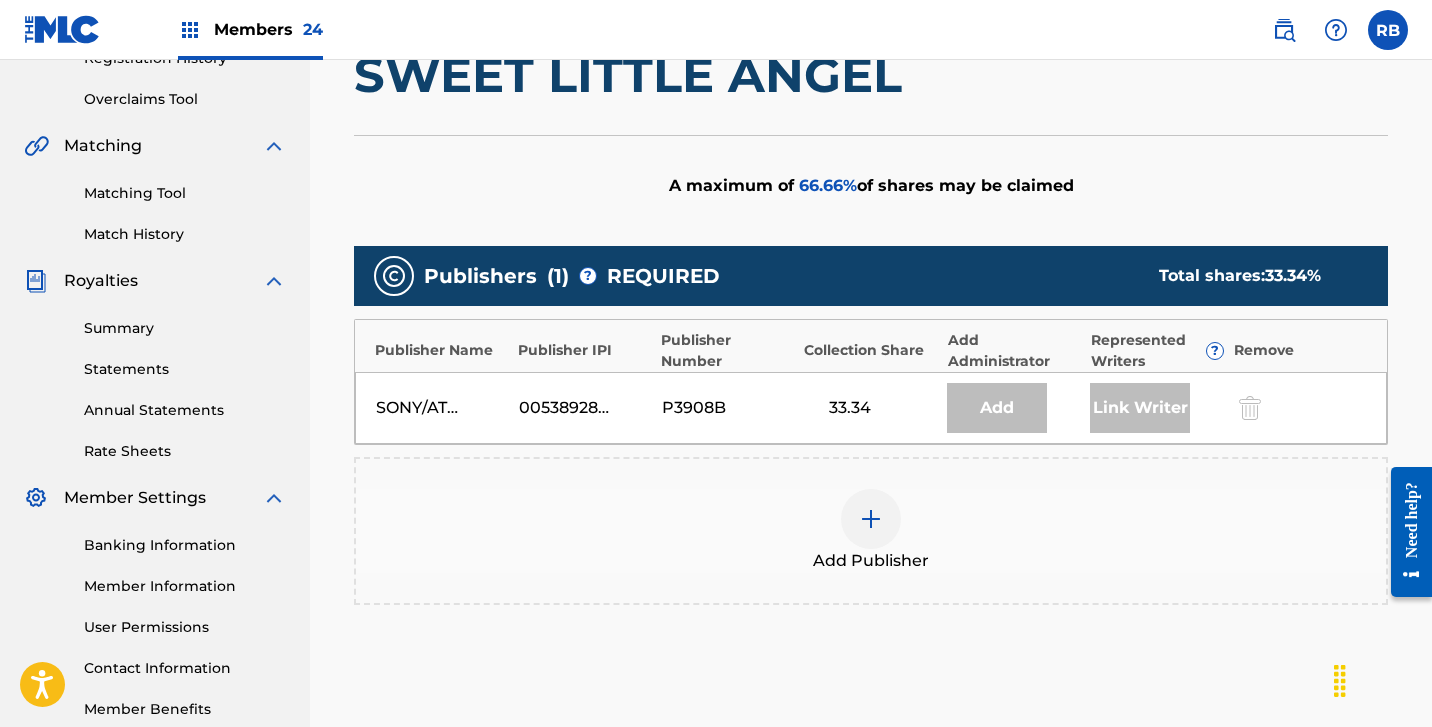 click at bounding box center (871, 519) 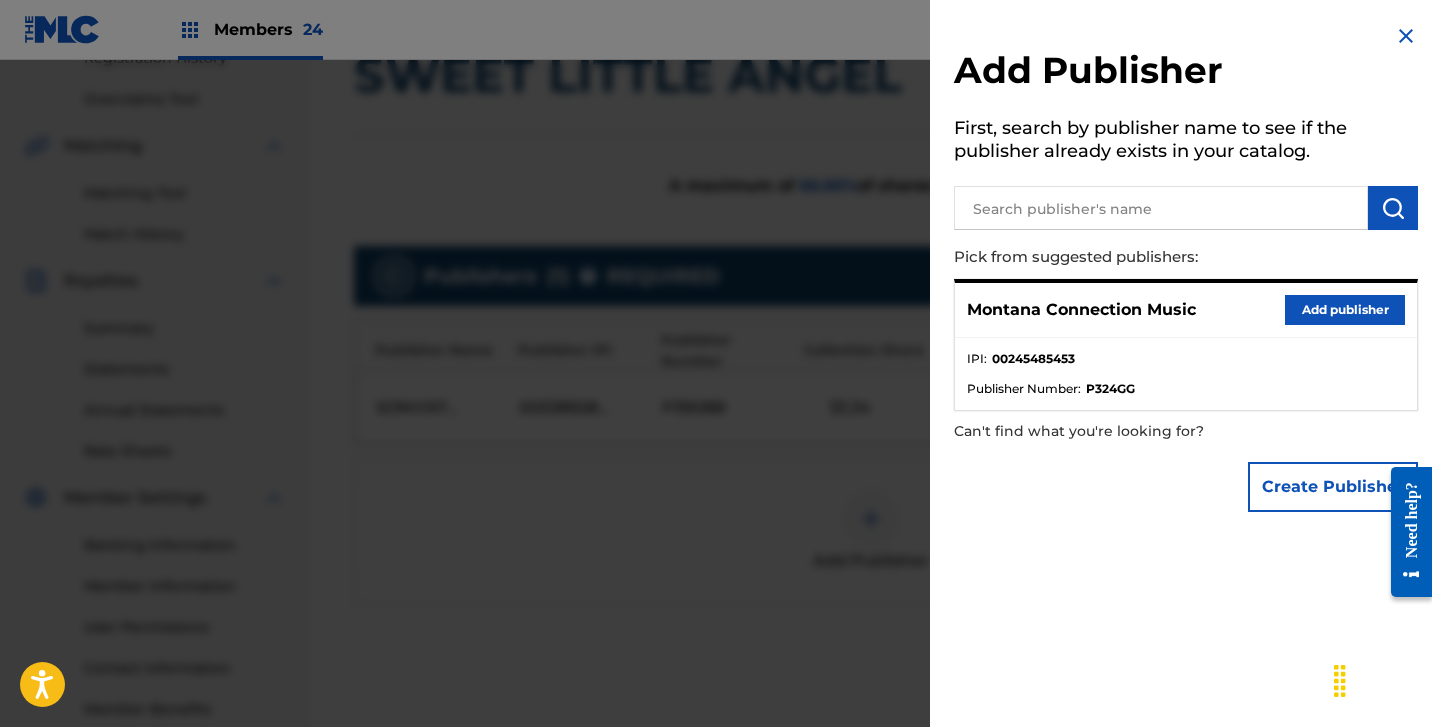 click on "Add publisher" at bounding box center (1345, 310) 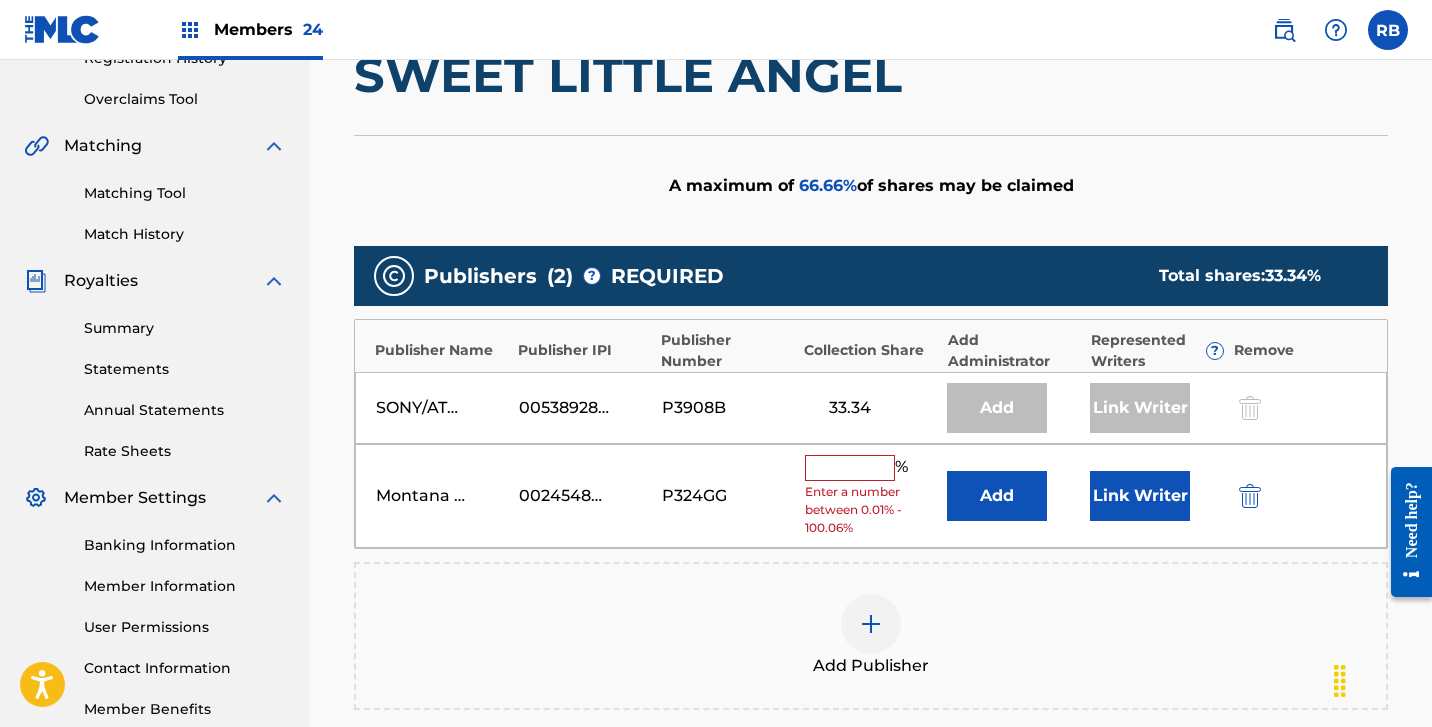 click at bounding box center [850, 468] 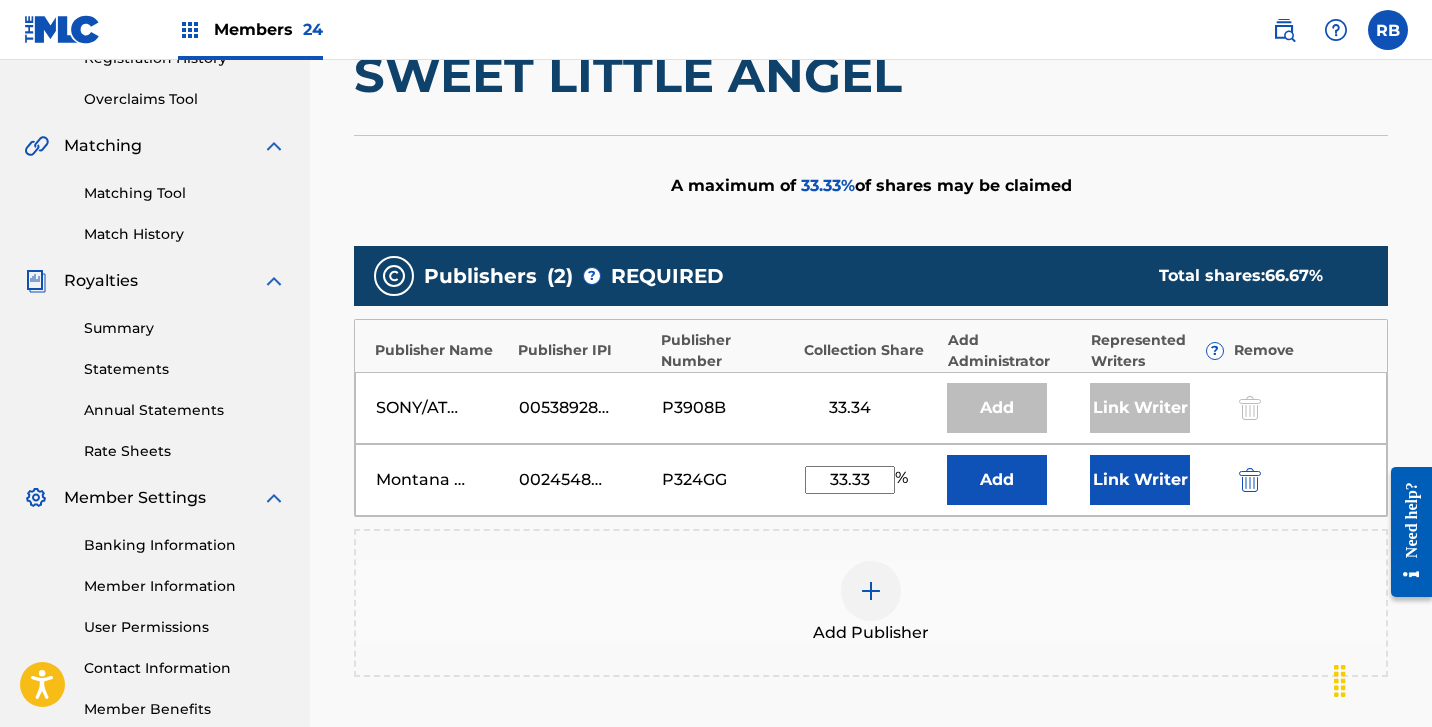 type on "33.33" 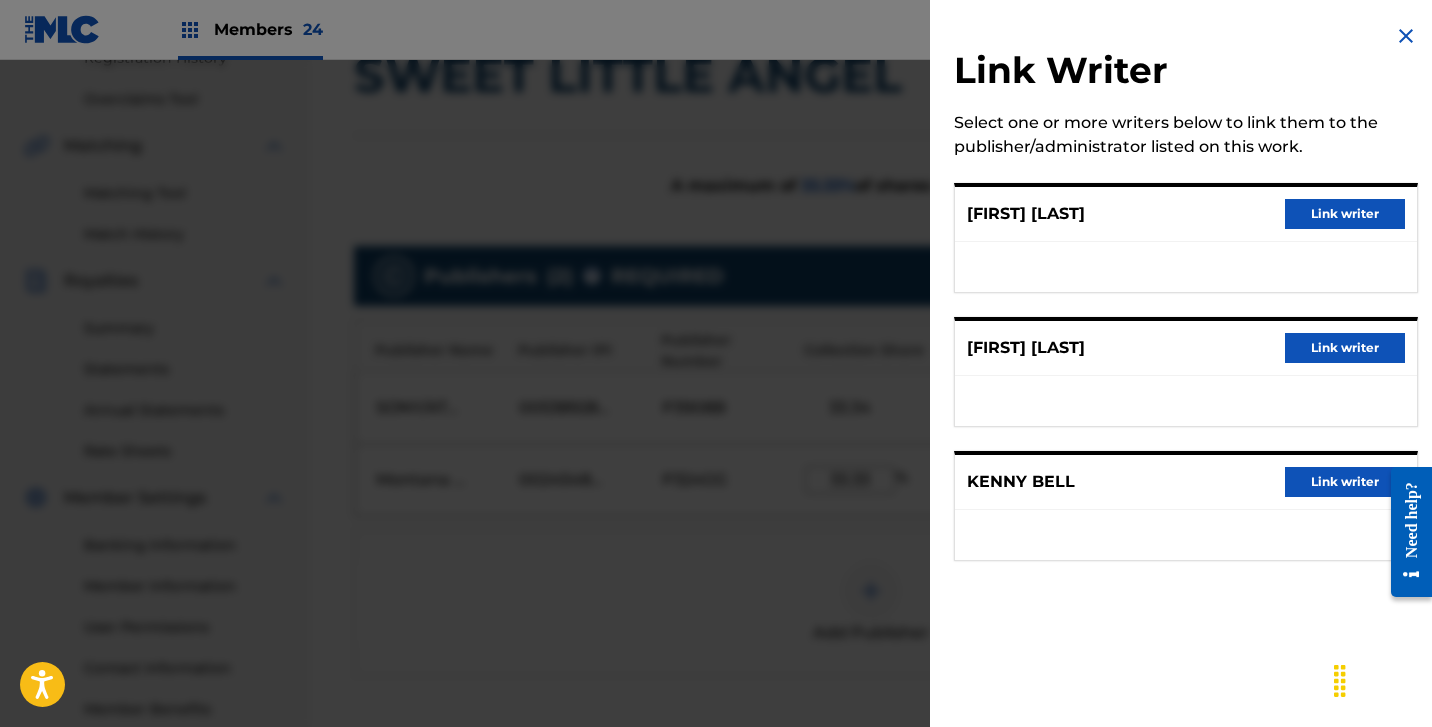 click on "Link writer" at bounding box center [1345, 214] 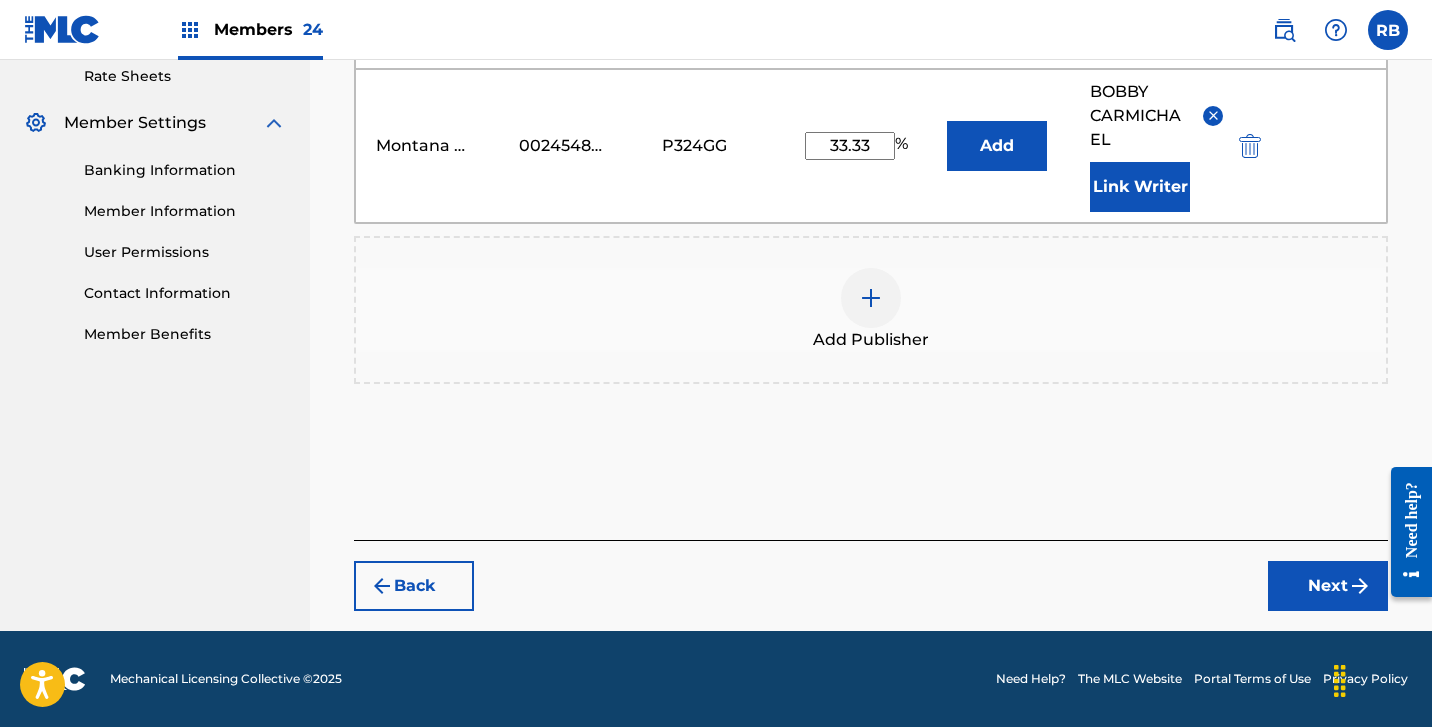 click on "Next" at bounding box center (1328, 586) 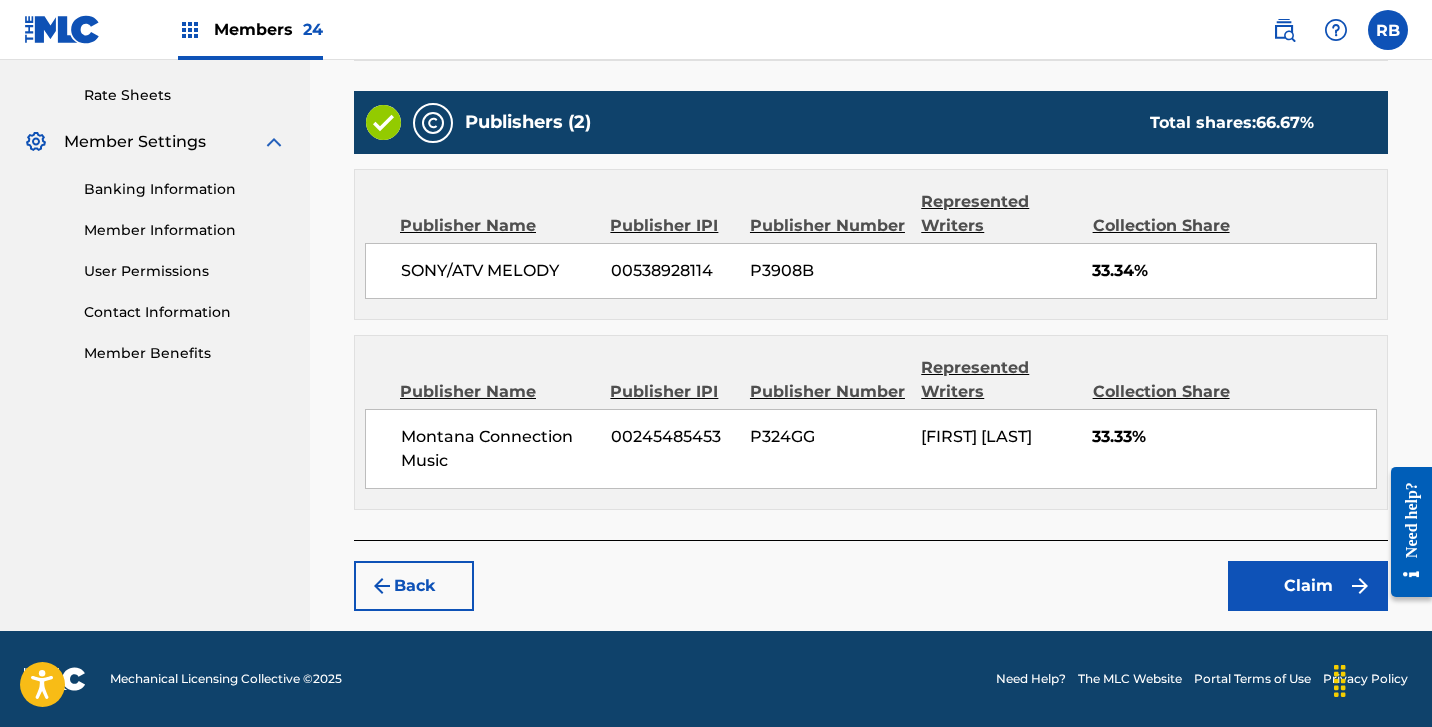 scroll, scrollTop: 753, scrollLeft: 0, axis: vertical 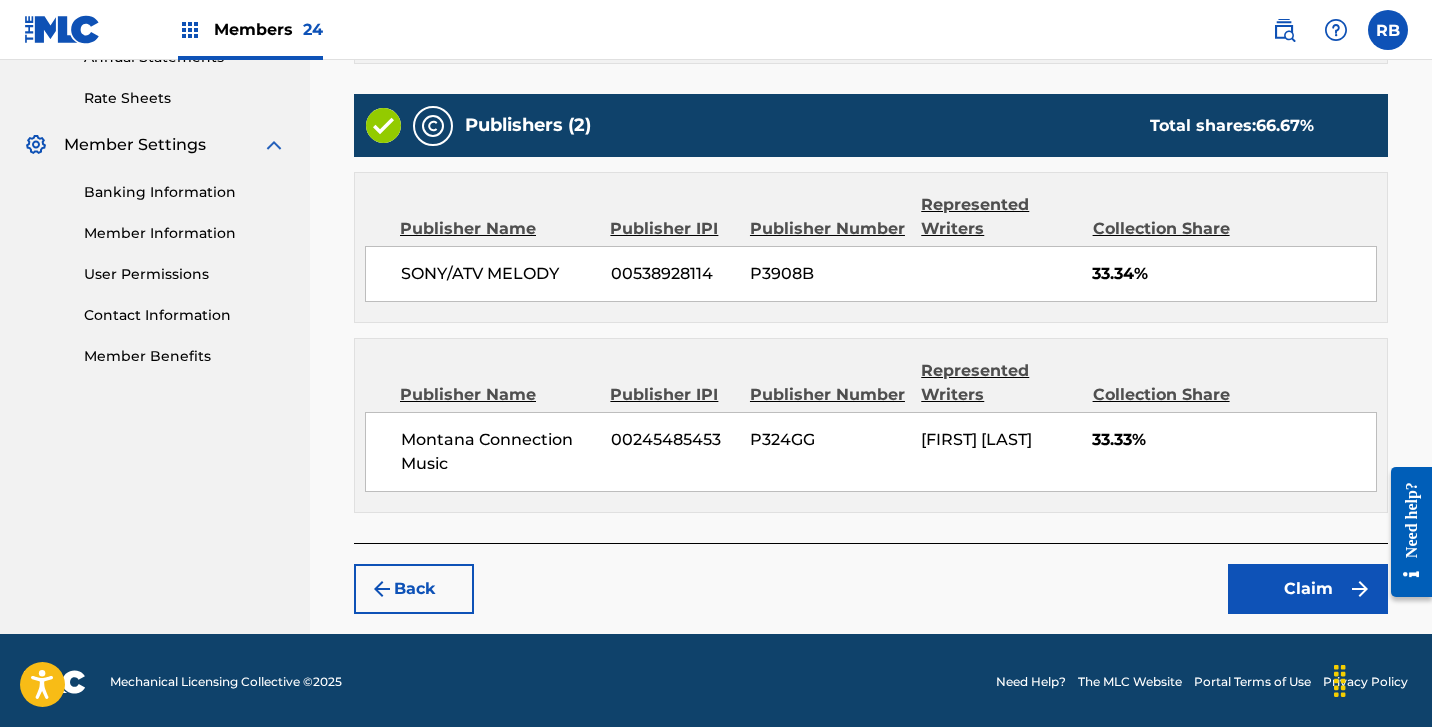 click on "Claim" at bounding box center [1308, 589] 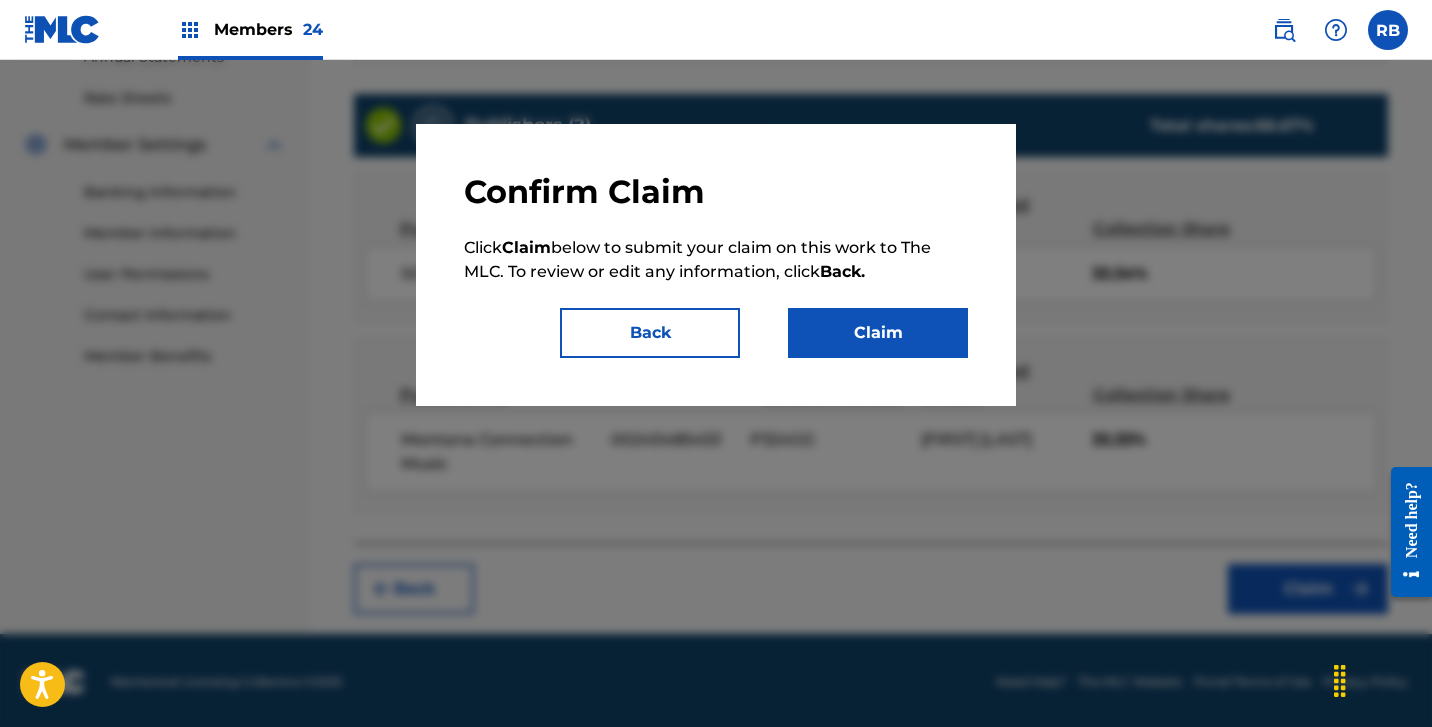 click on "Claim" at bounding box center [878, 333] 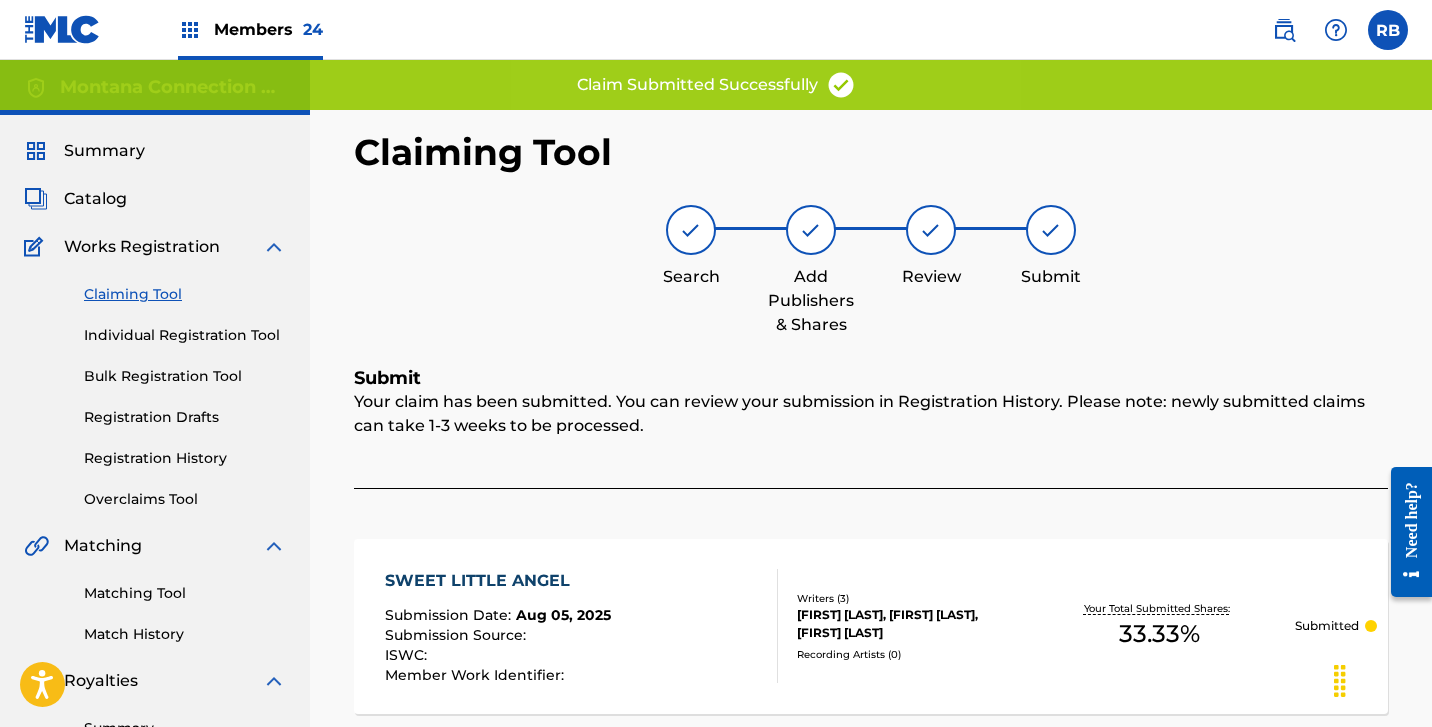 scroll, scrollTop: 0, scrollLeft: 0, axis: both 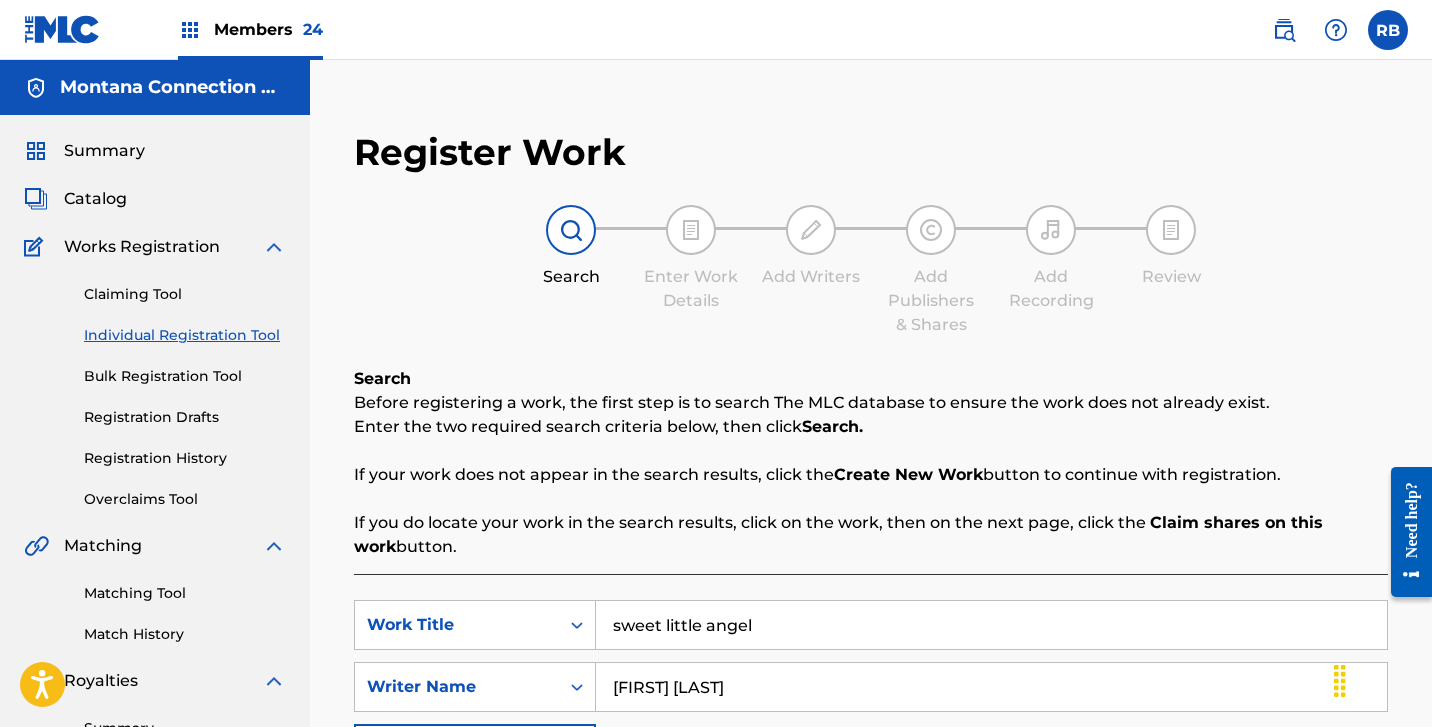 drag, startPoint x: 763, startPoint y: 634, endPoint x: 492, endPoint y: 559, distance: 281.18677 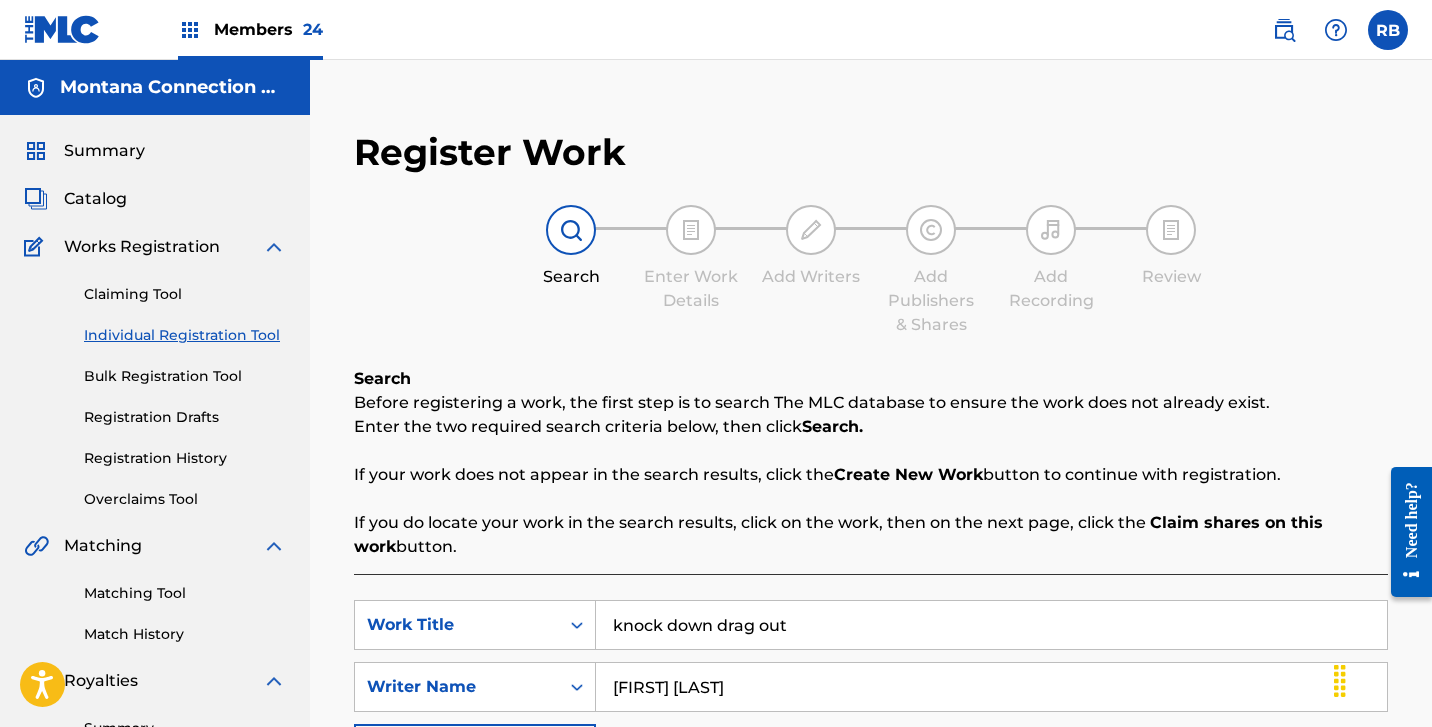 type on "knock down drag out" 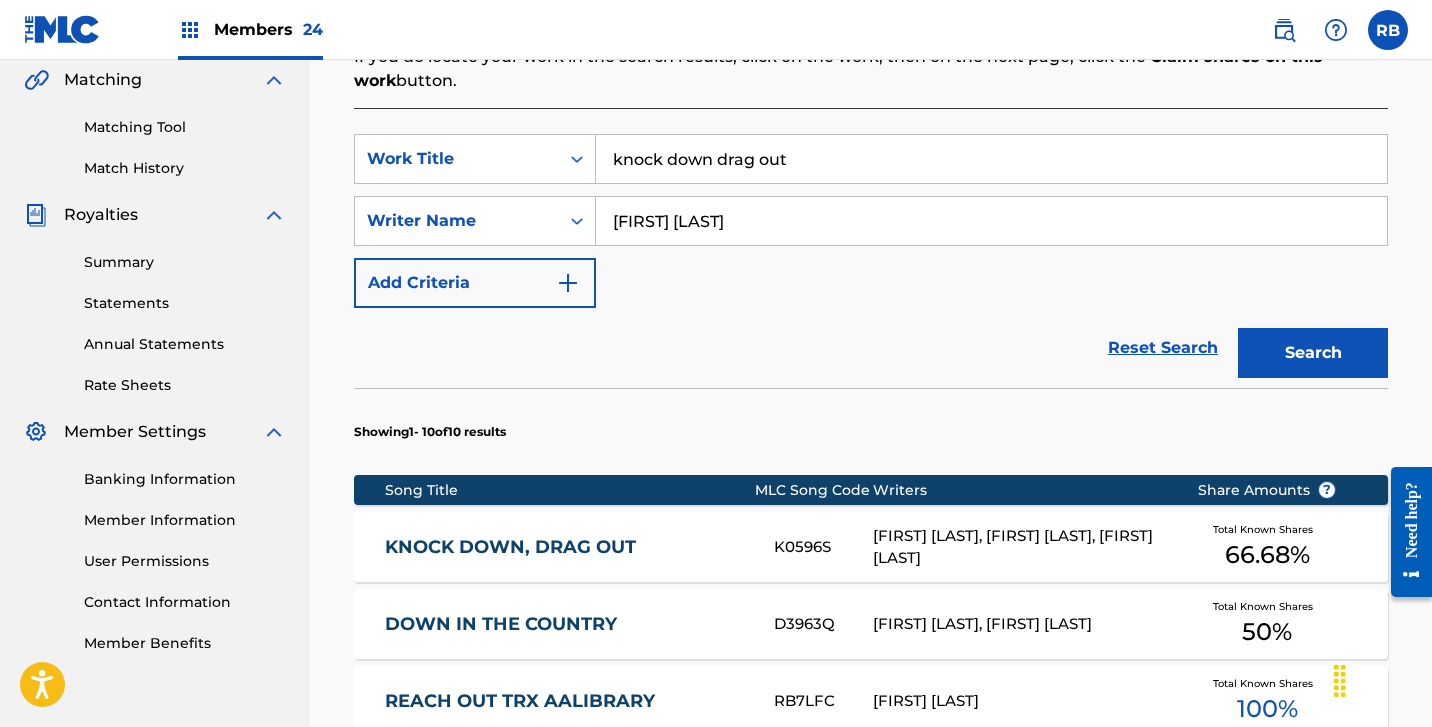 scroll, scrollTop: 481, scrollLeft: 0, axis: vertical 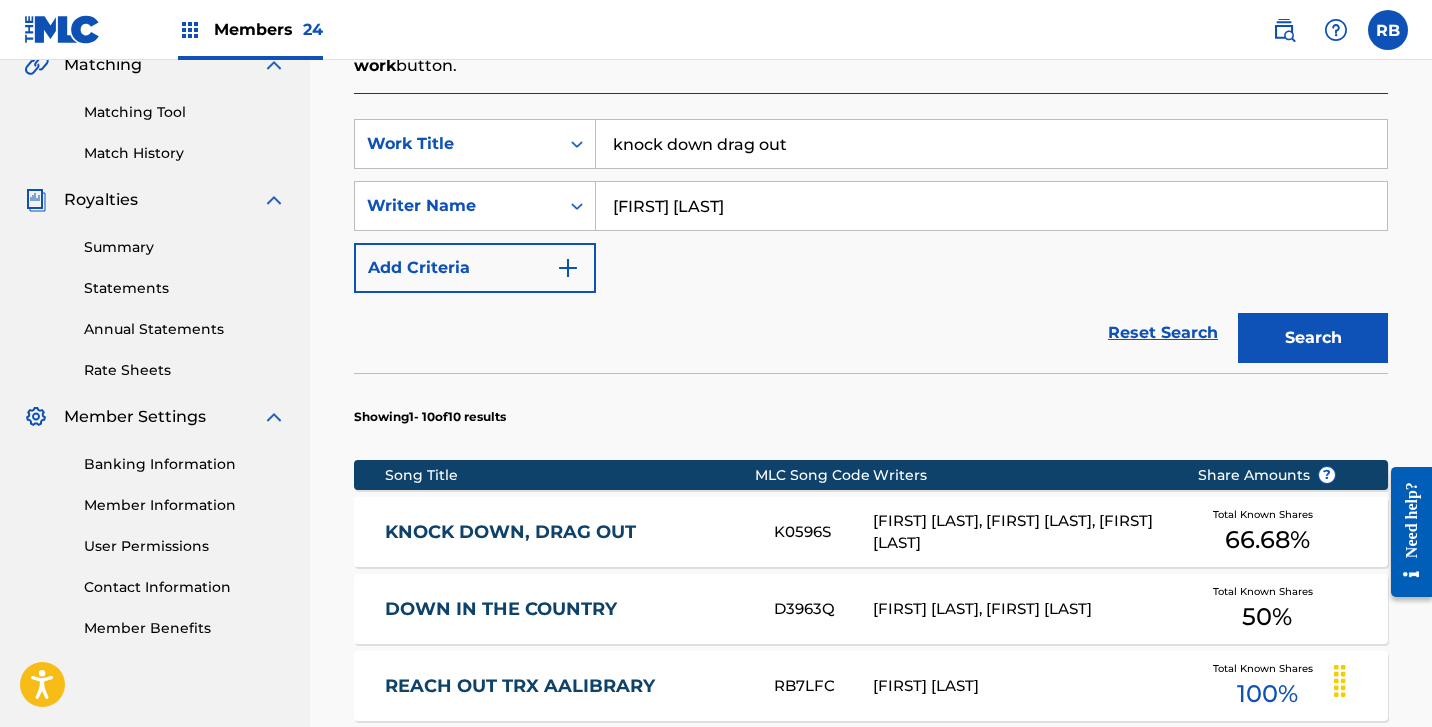 click on "KNOCK DOWN, DRAG OUT" at bounding box center [566, 532] 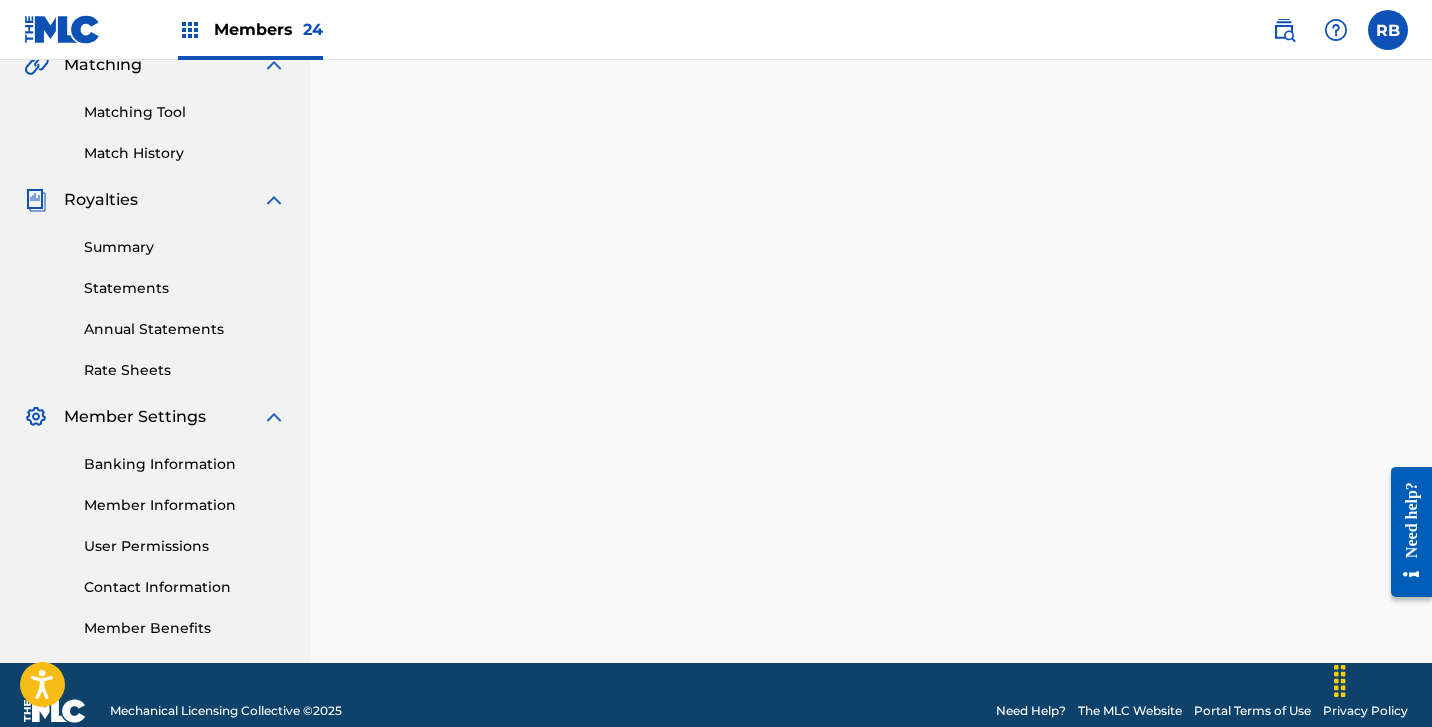 scroll, scrollTop: 0, scrollLeft: 0, axis: both 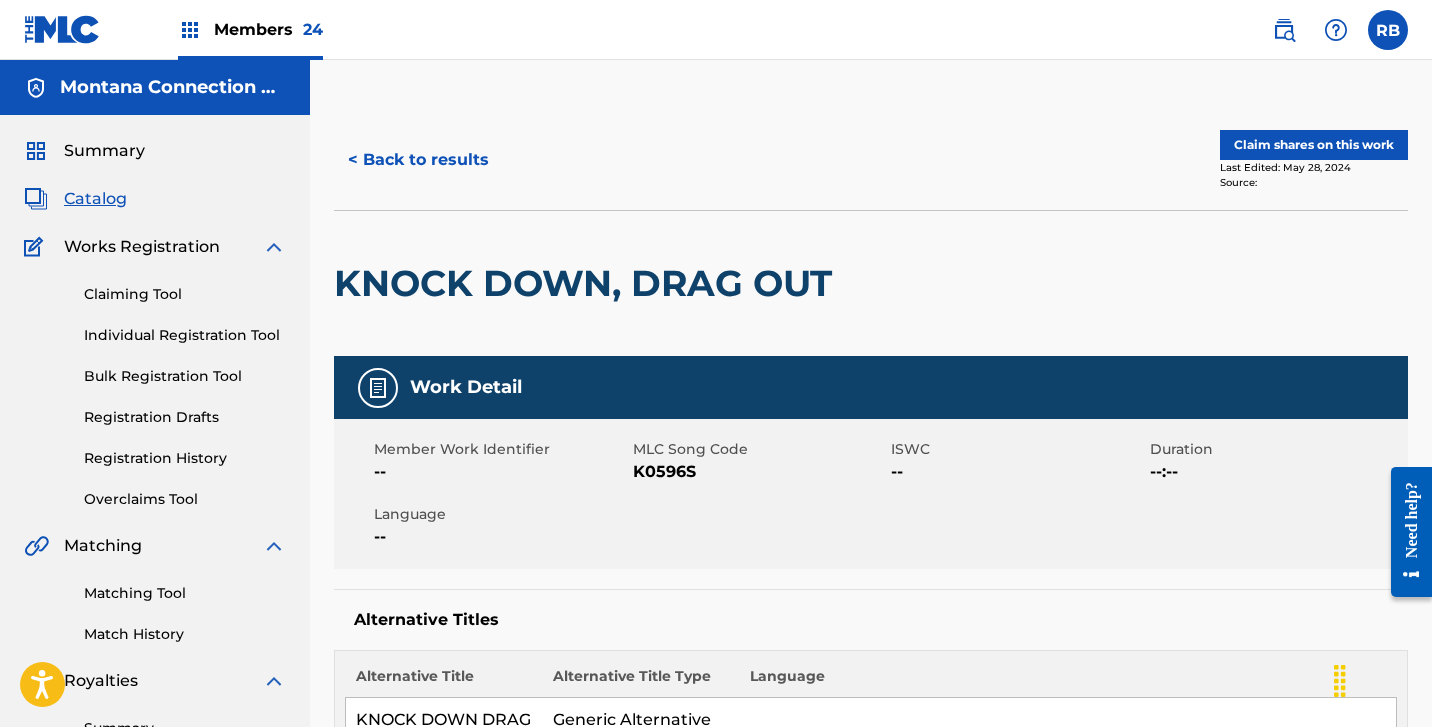 click on "Claim shares on this work" at bounding box center (1314, 145) 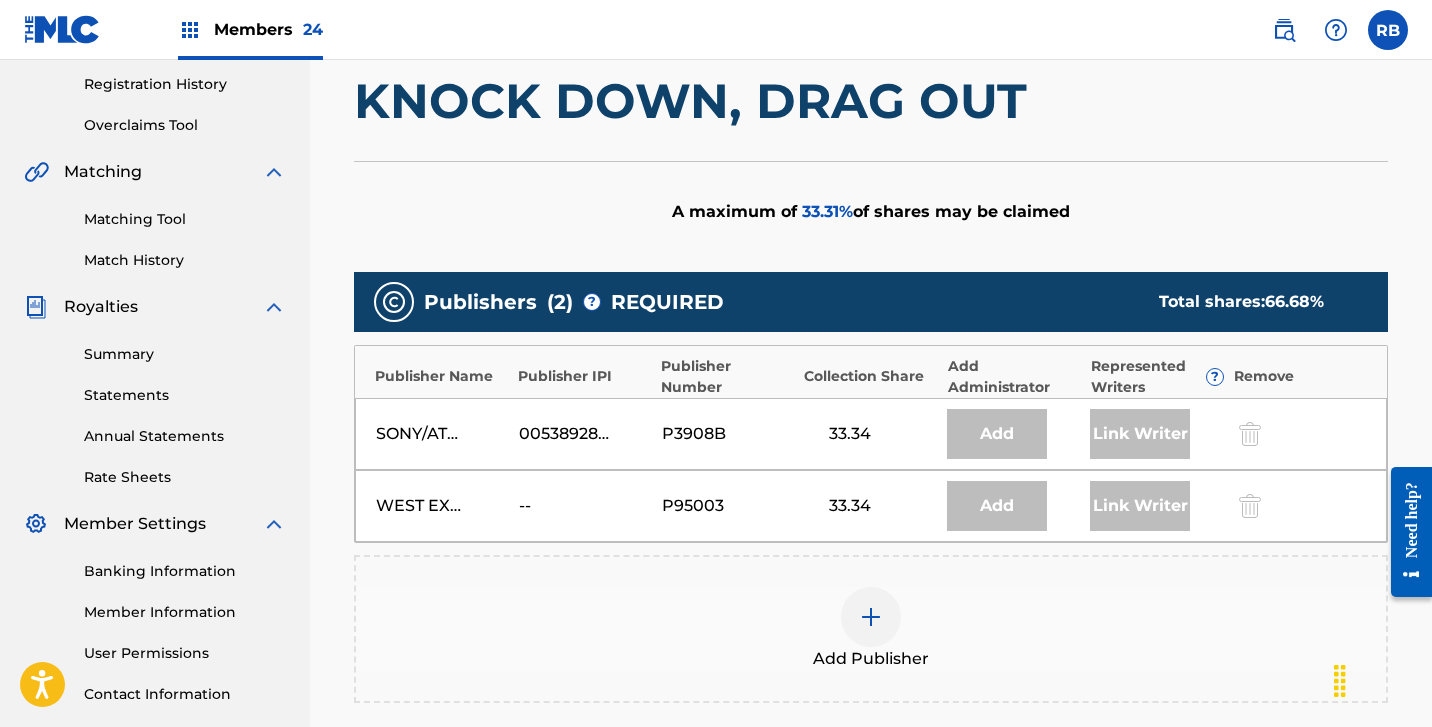 scroll, scrollTop: 375, scrollLeft: 0, axis: vertical 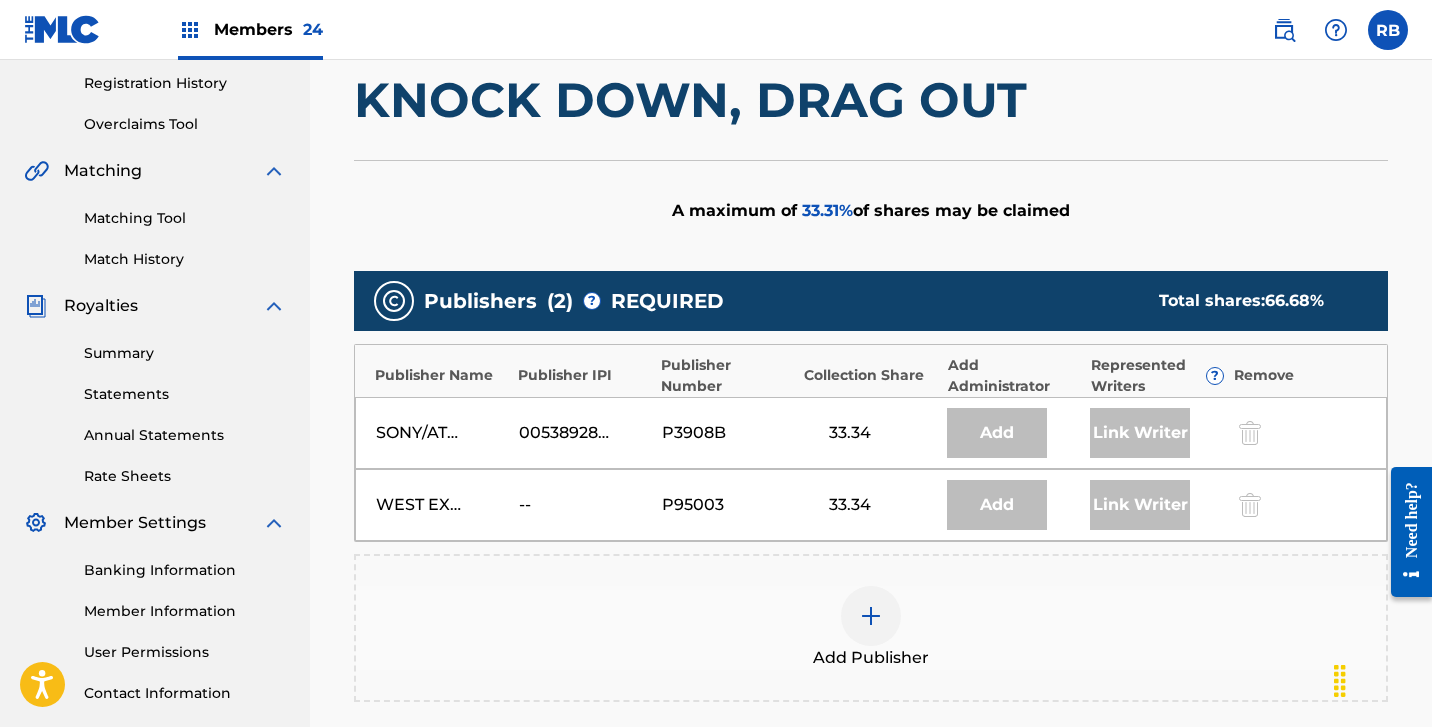 click at bounding box center [871, 616] 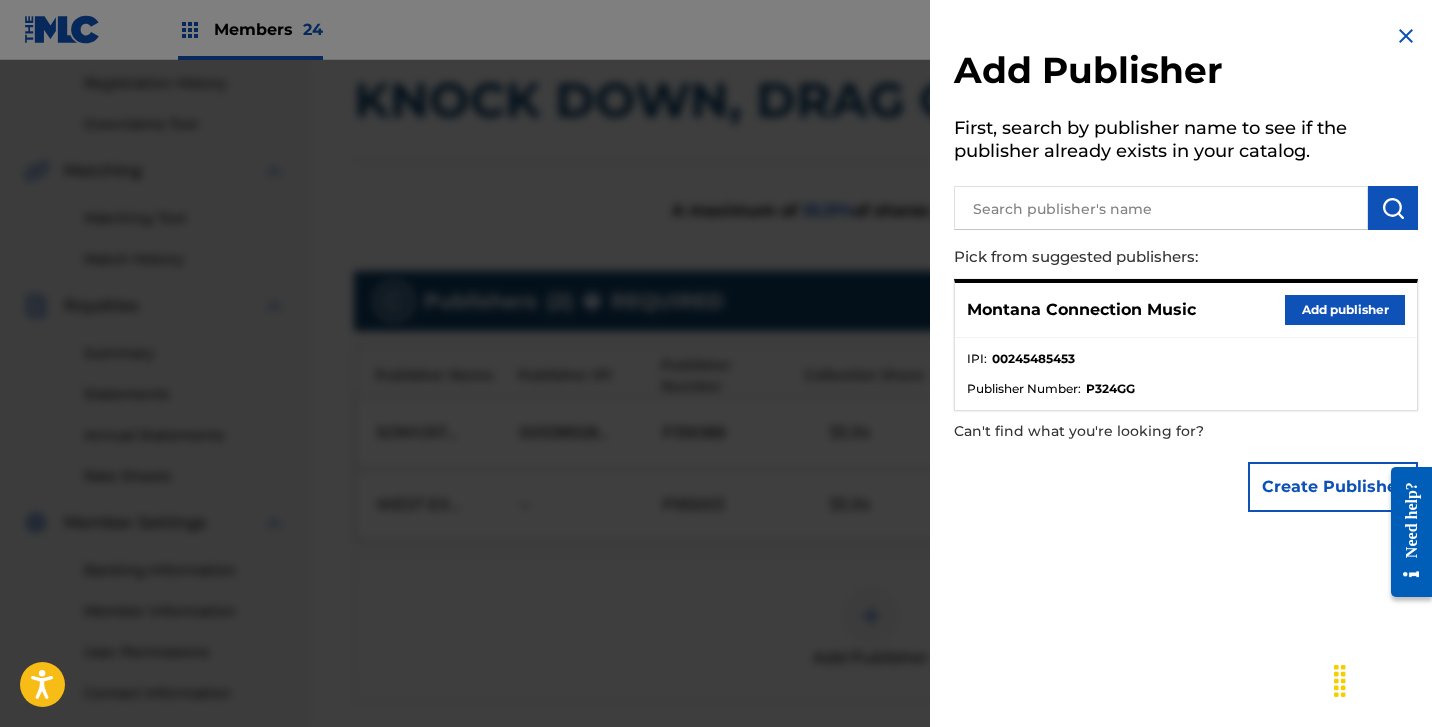 click on "Add publisher" at bounding box center [1345, 310] 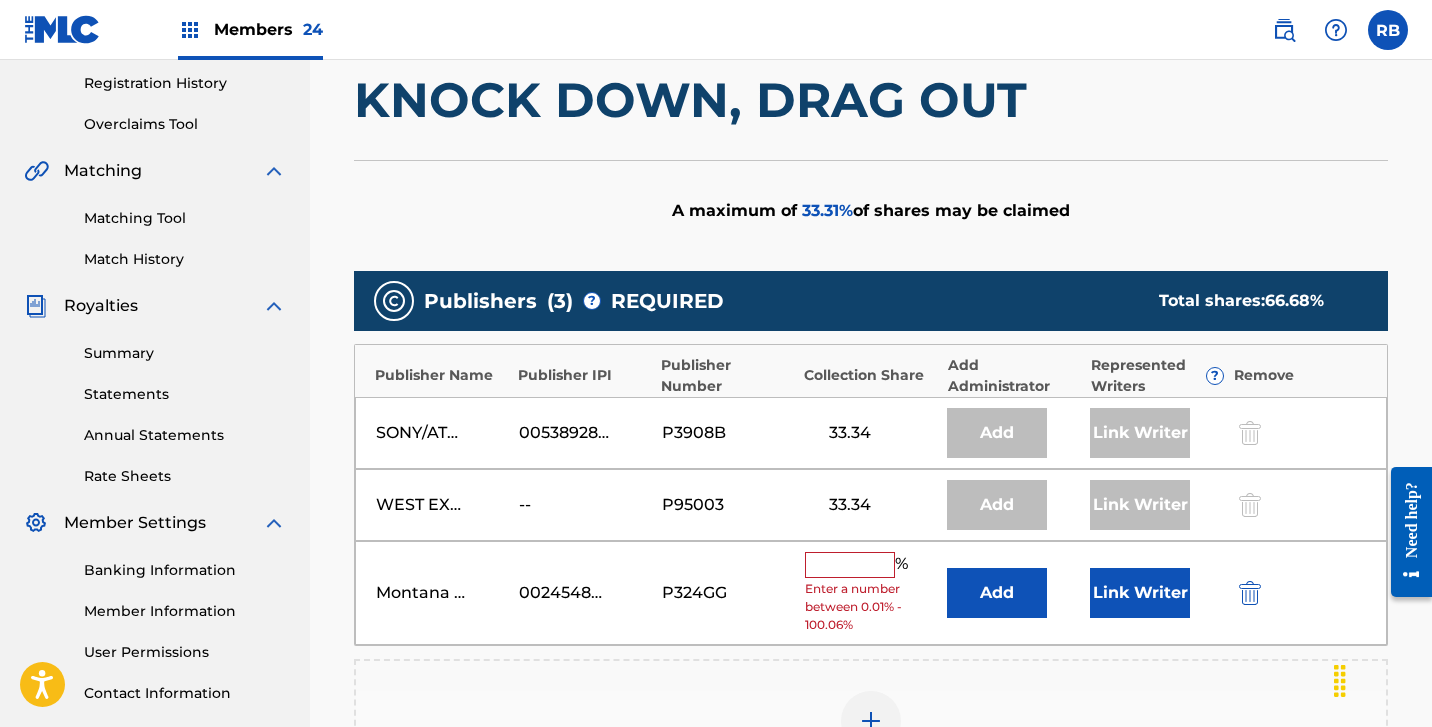 click at bounding box center [850, 565] 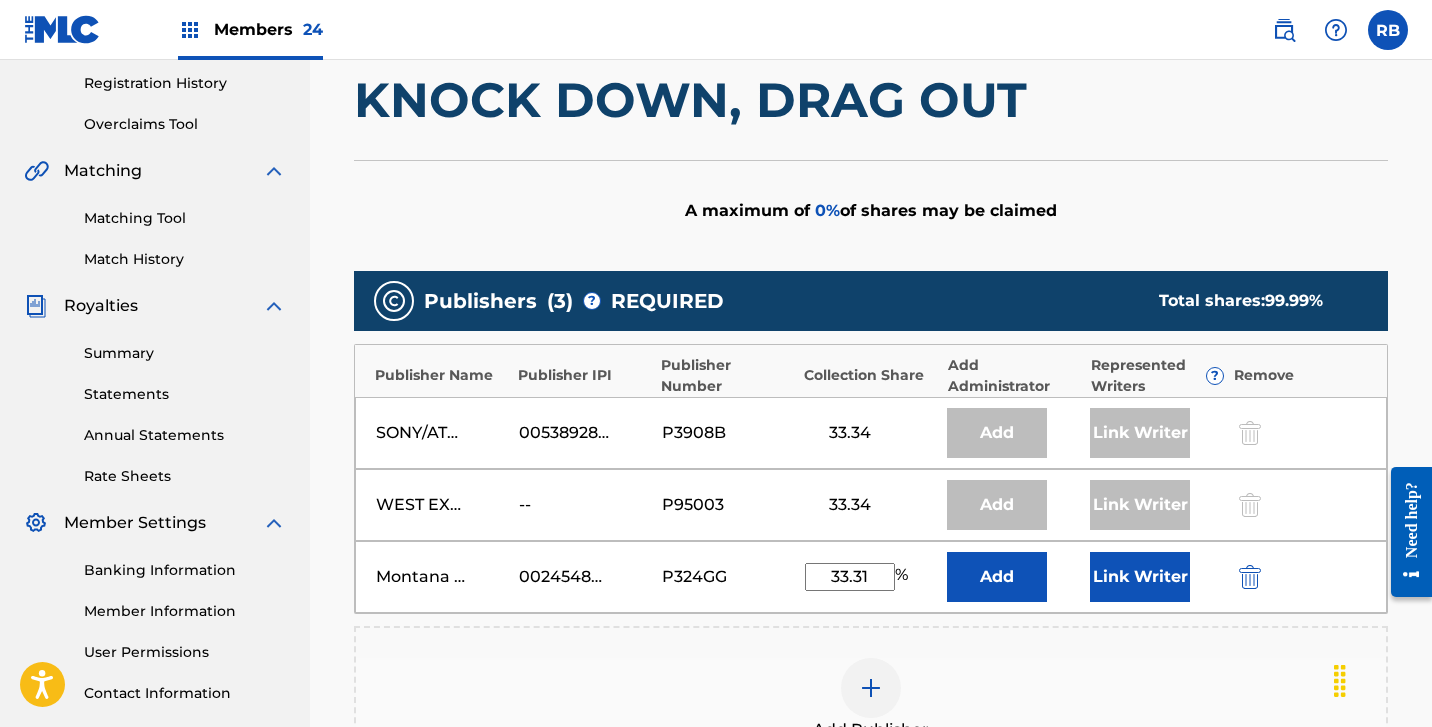 type on "33.31" 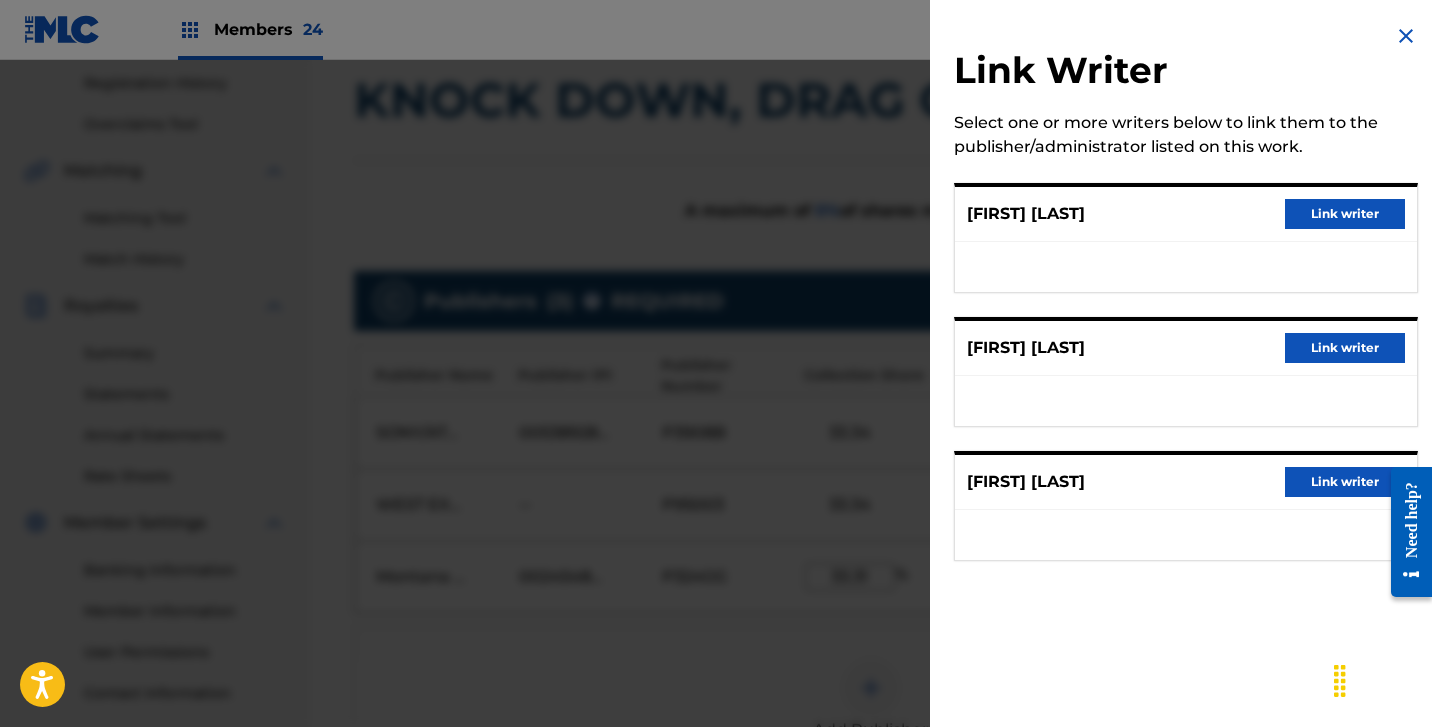 click on "Link writer" at bounding box center (1345, 348) 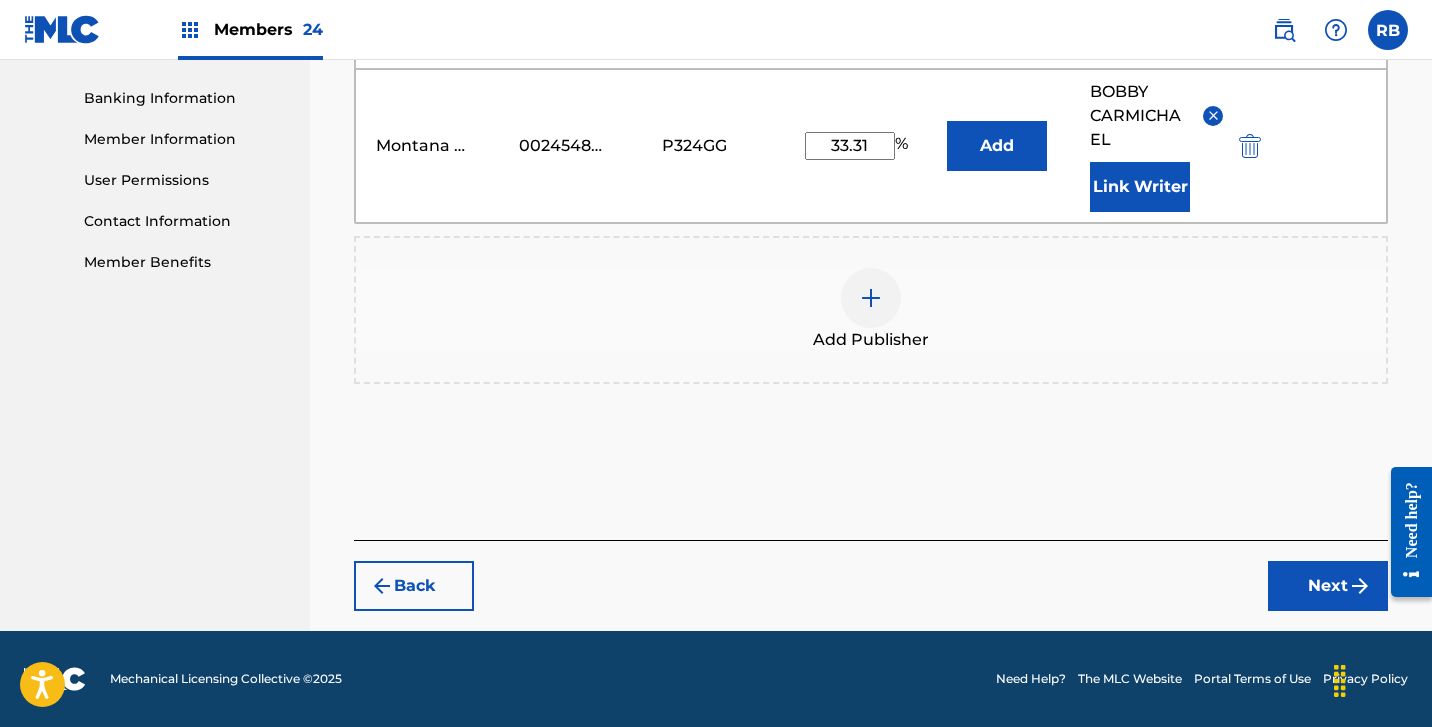 click on "Next" at bounding box center (1328, 586) 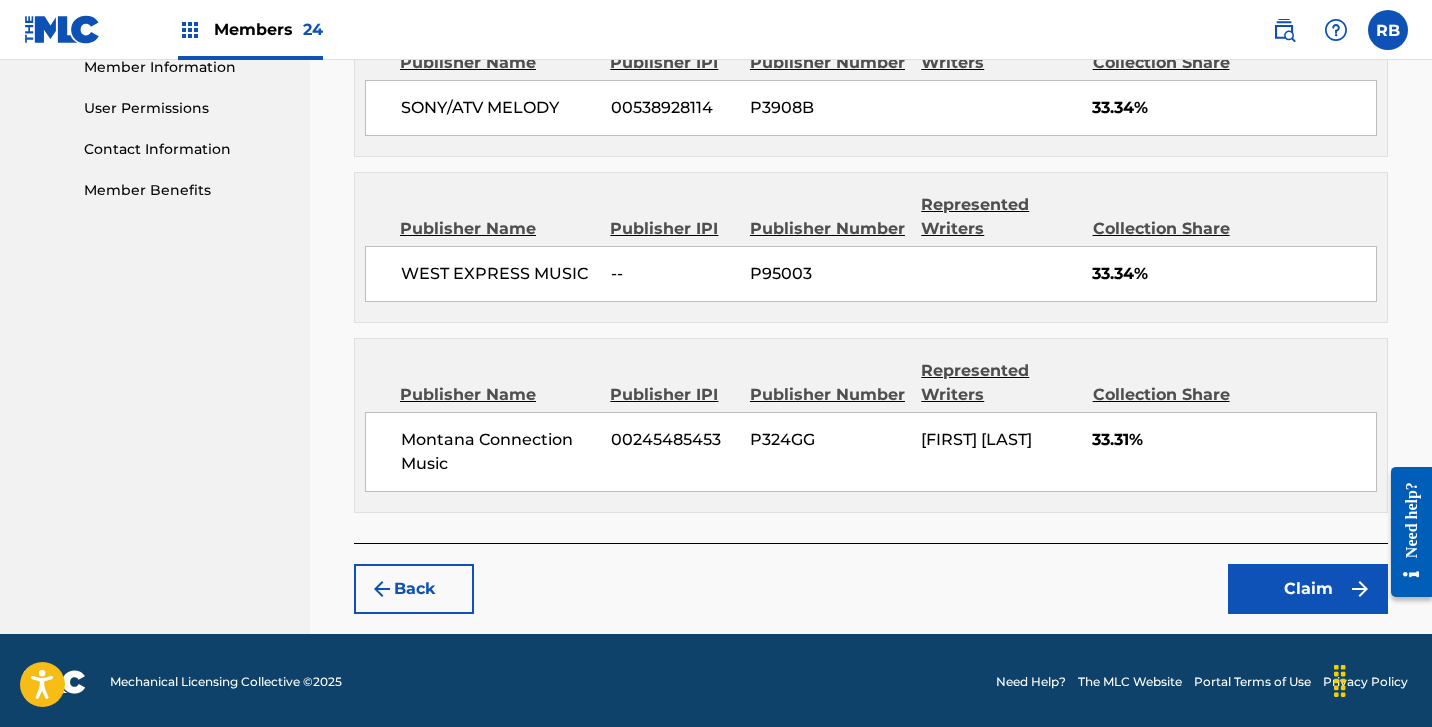 scroll, scrollTop: 918, scrollLeft: 0, axis: vertical 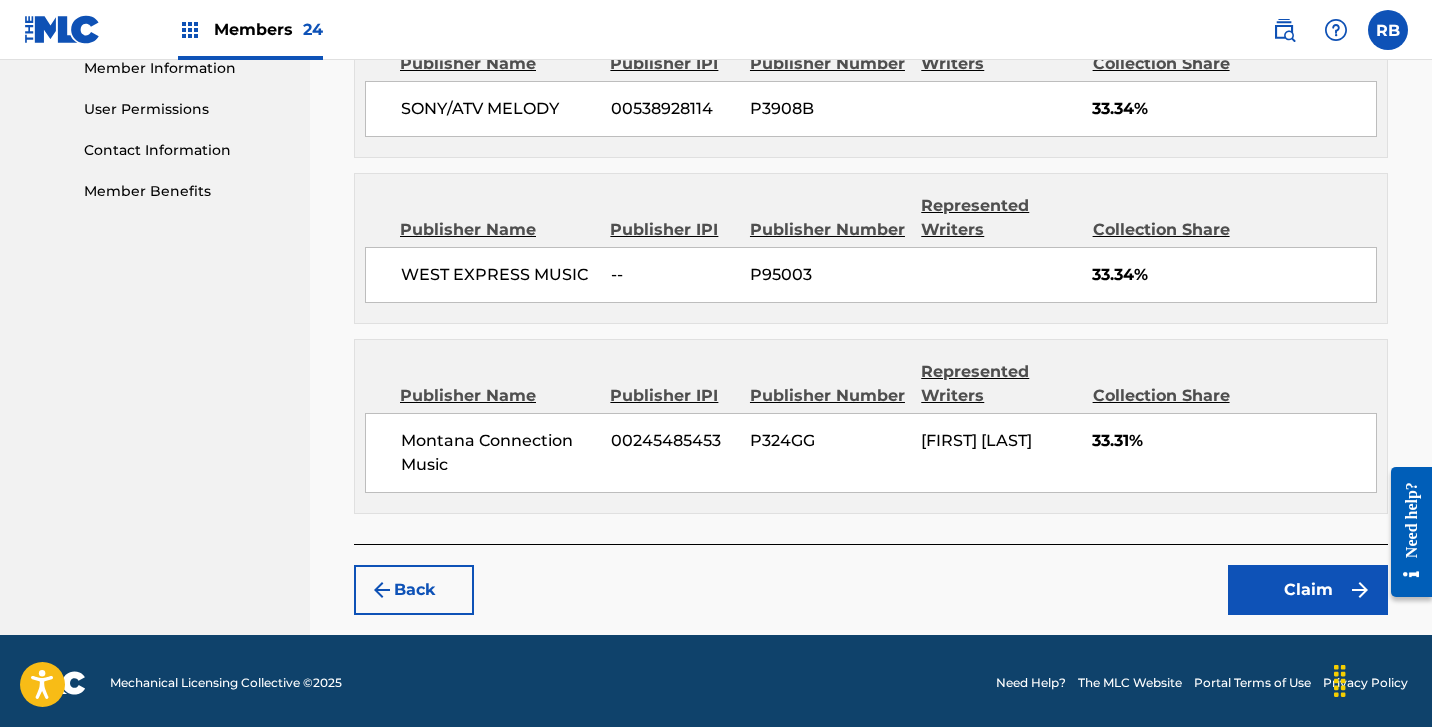click on "Claim" at bounding box center [1308, 590] 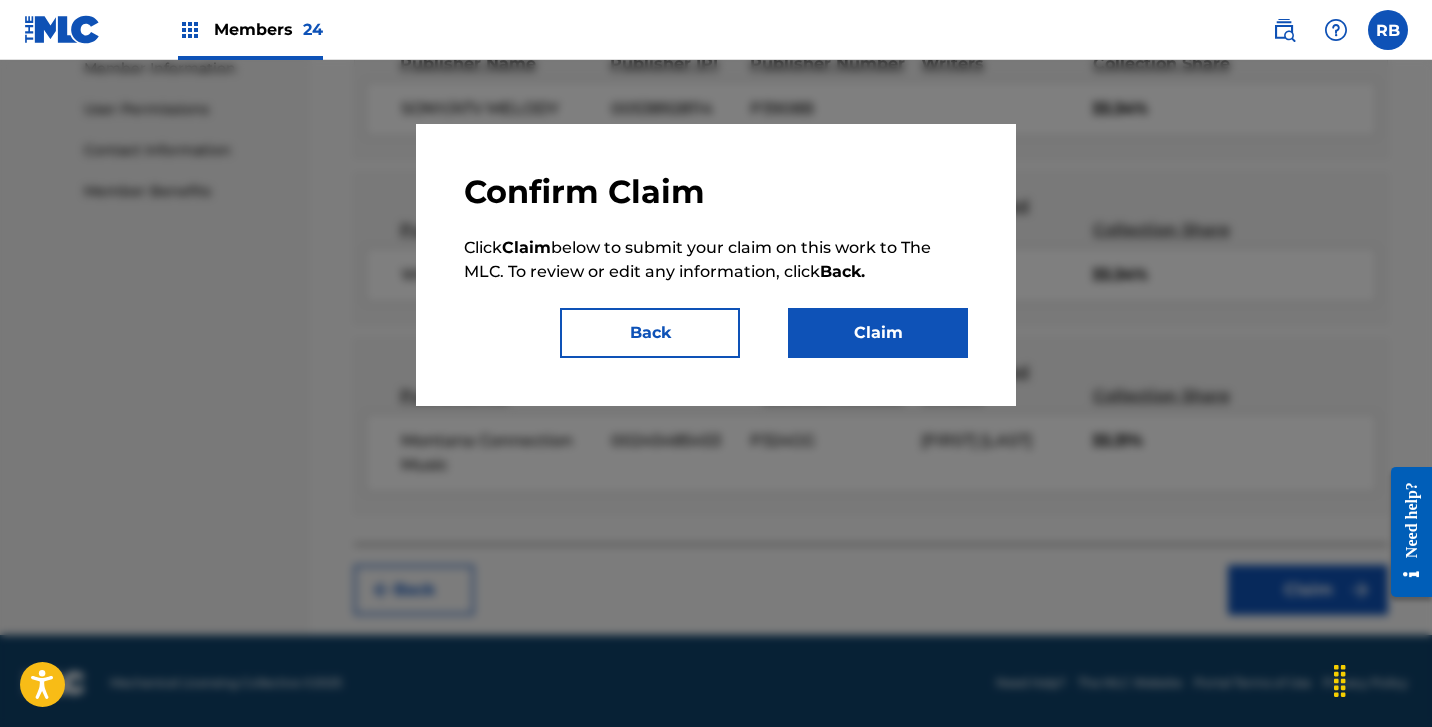 click on "Claim" at bounding box center (878, 333) 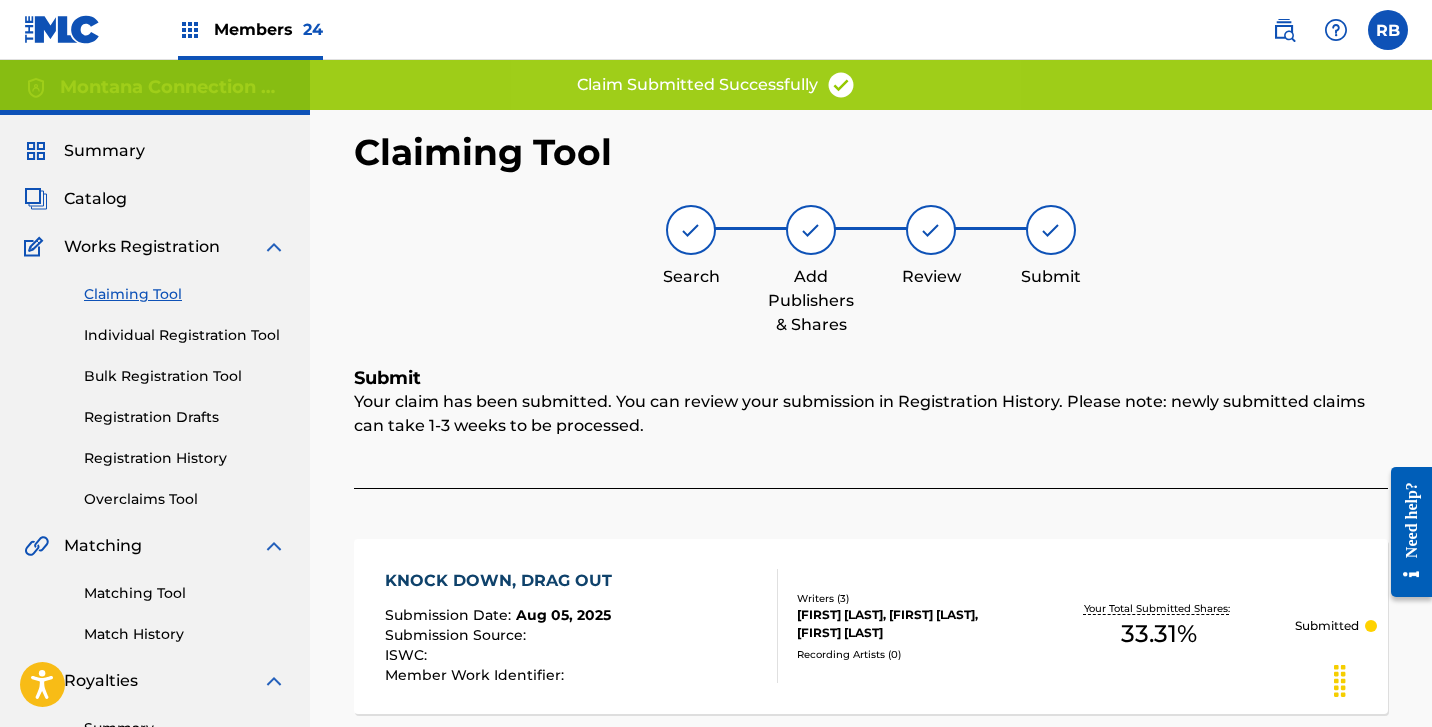 scroll, scrollTop: 0, scrollLeft: 0, axis: both 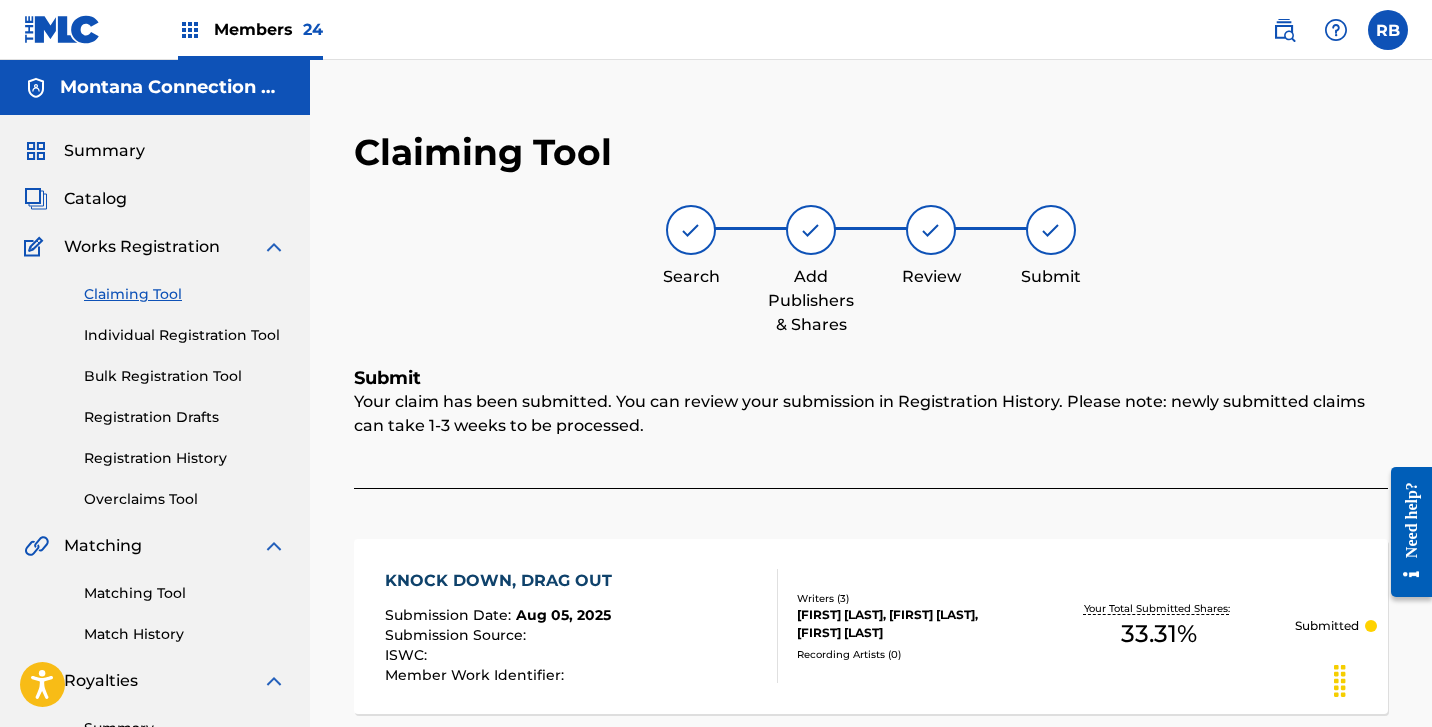 click on "Individual Registration Tool" at bounding box center (185, 335) 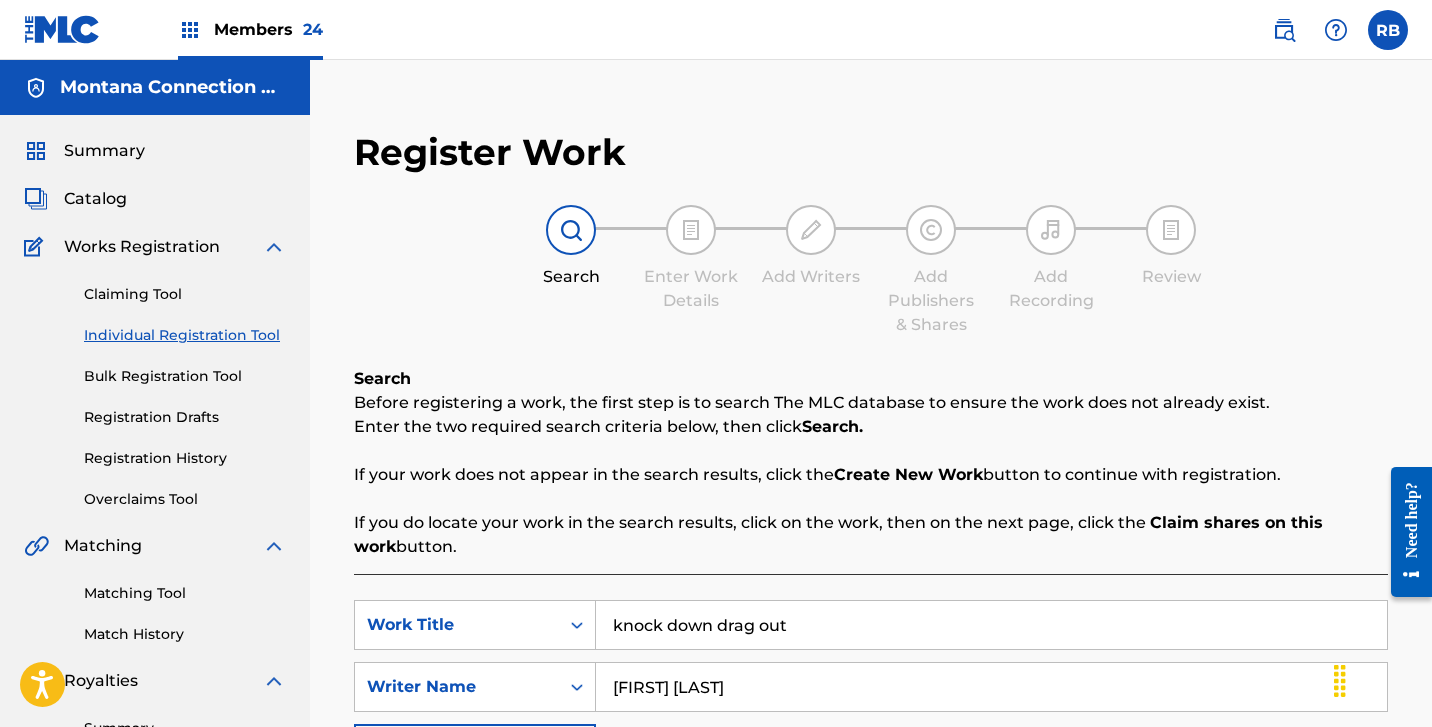 drag, startPoint x: 812, startPoint y: 626, endPoint x: 539, endPoint y: 591, distance: 275.23444 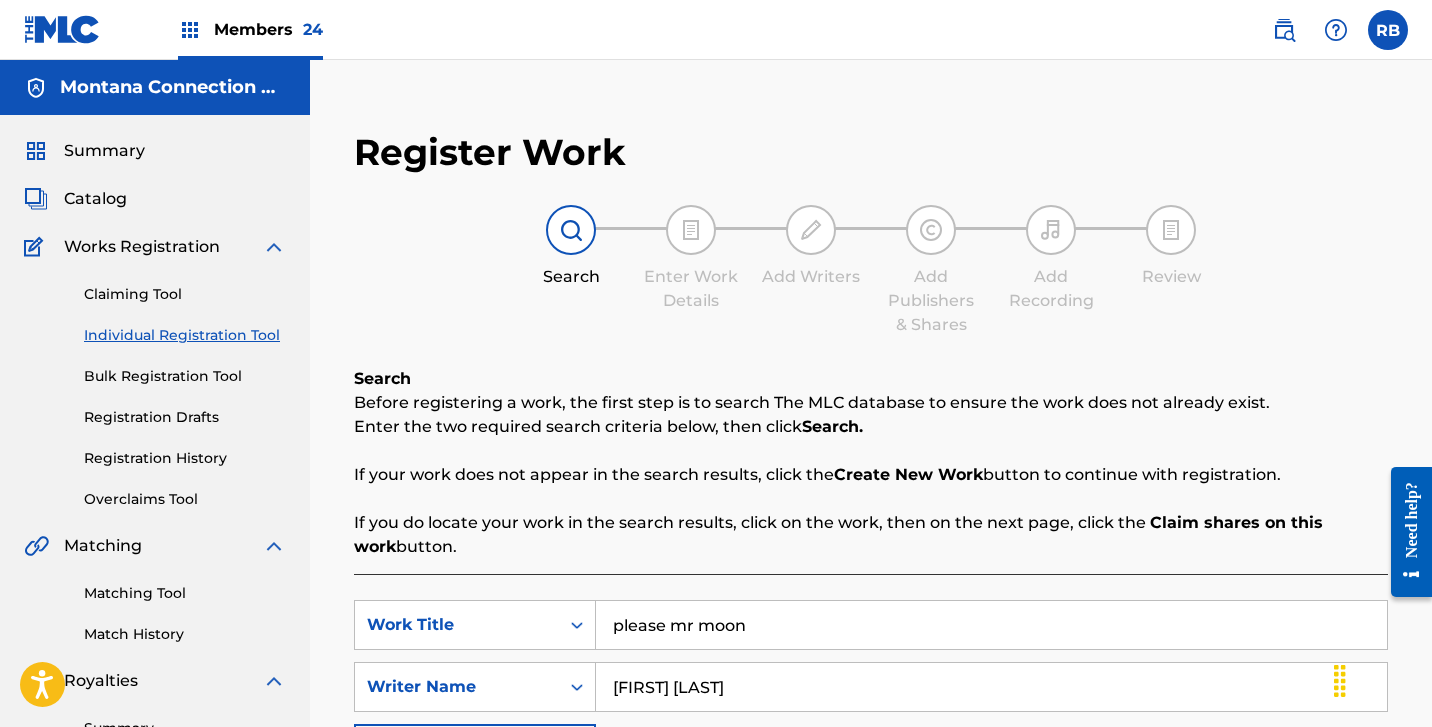 type on "please mr moon" 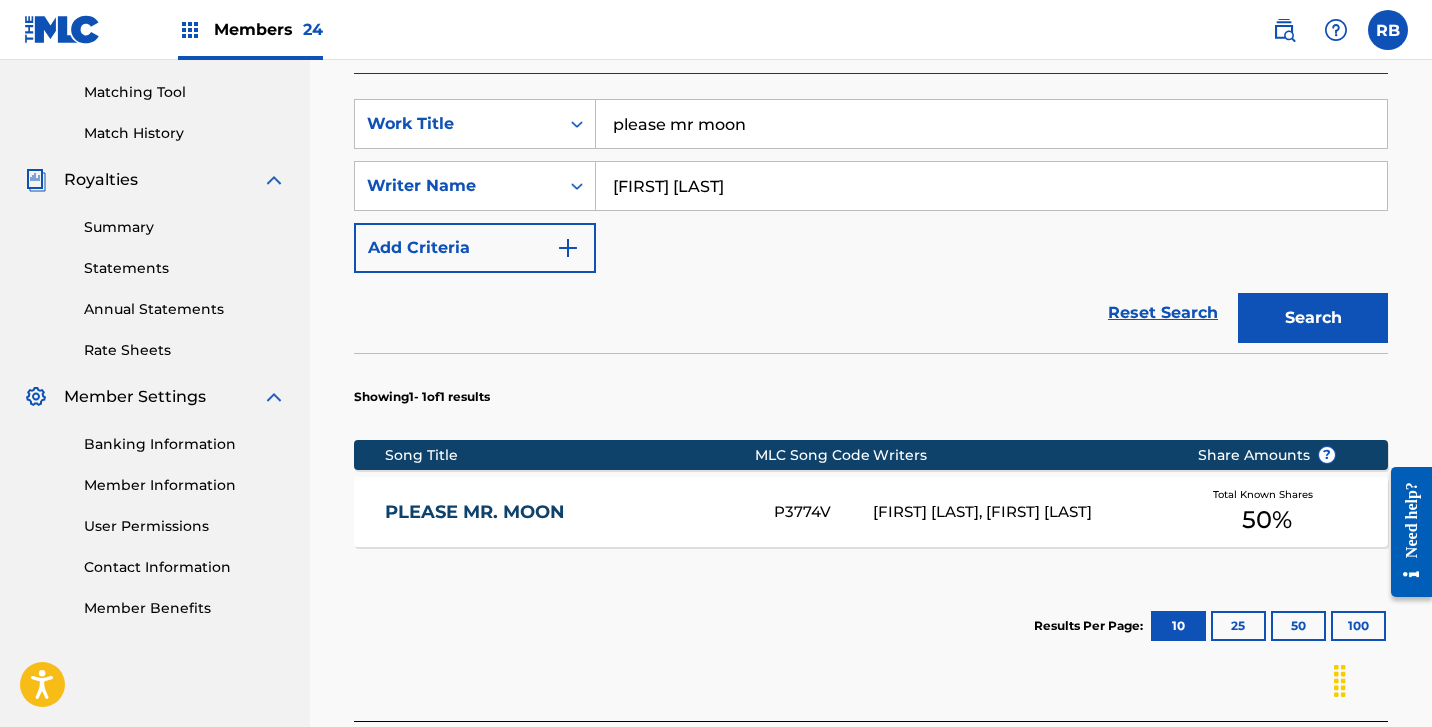 scroll, scrollTop: 496, scrollLeft: 0, axis: vertical 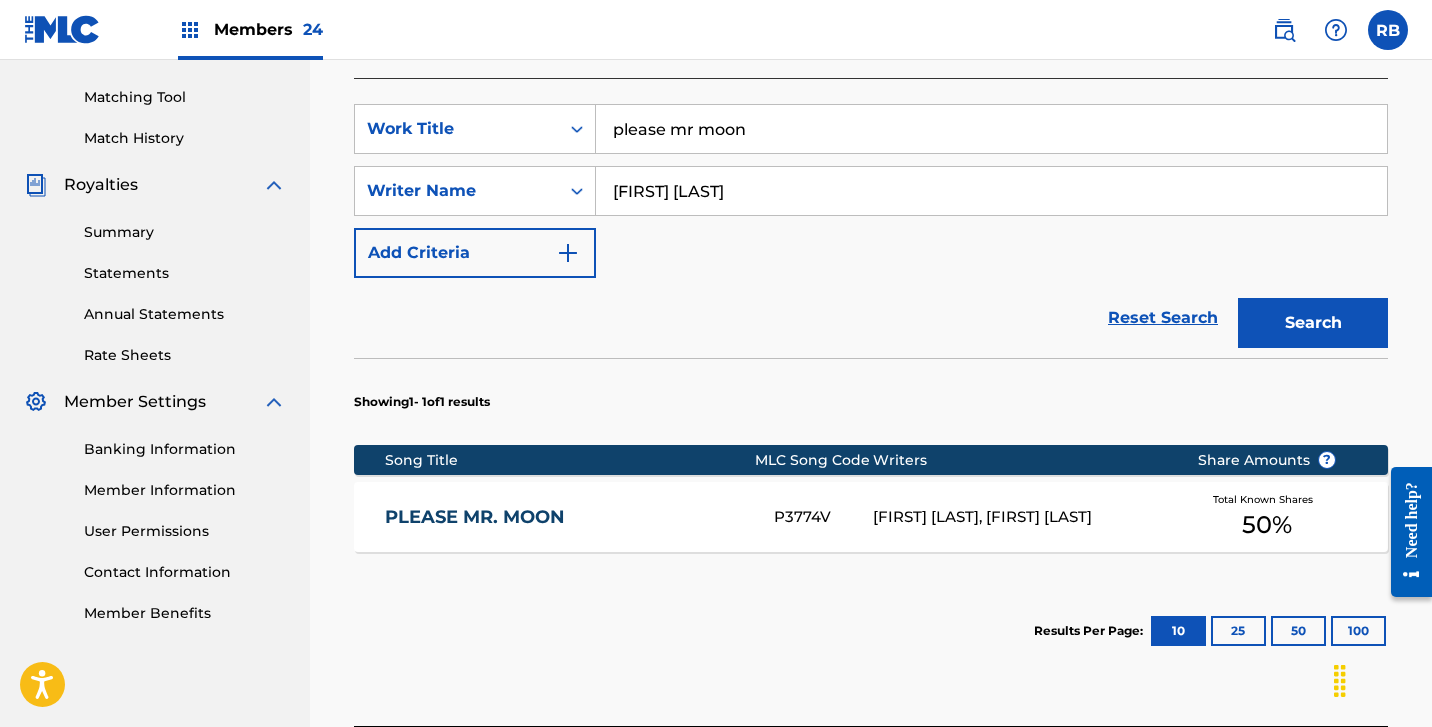 click on "PLEASE MR. MOON" at bounding box center [566, 517] 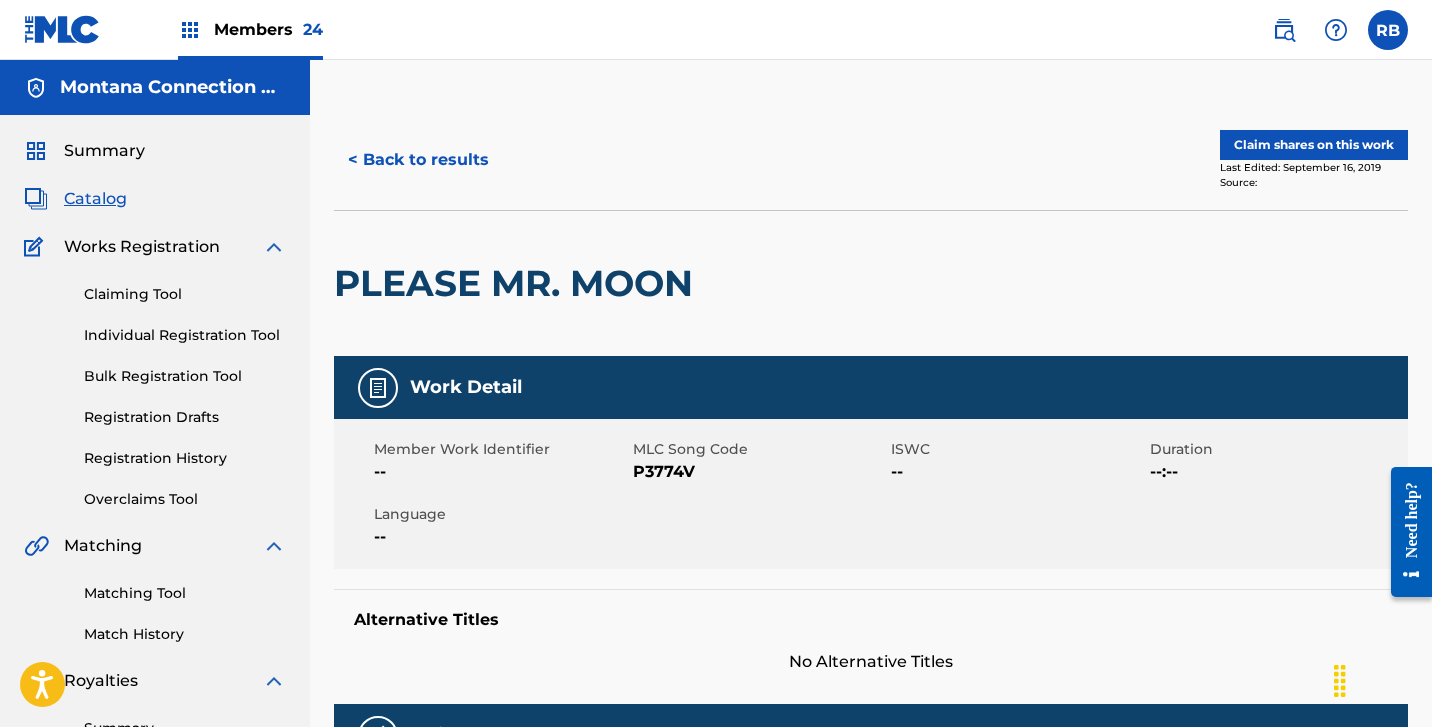 click on "Claim shares on this work" at bounding box center (1314, 145) 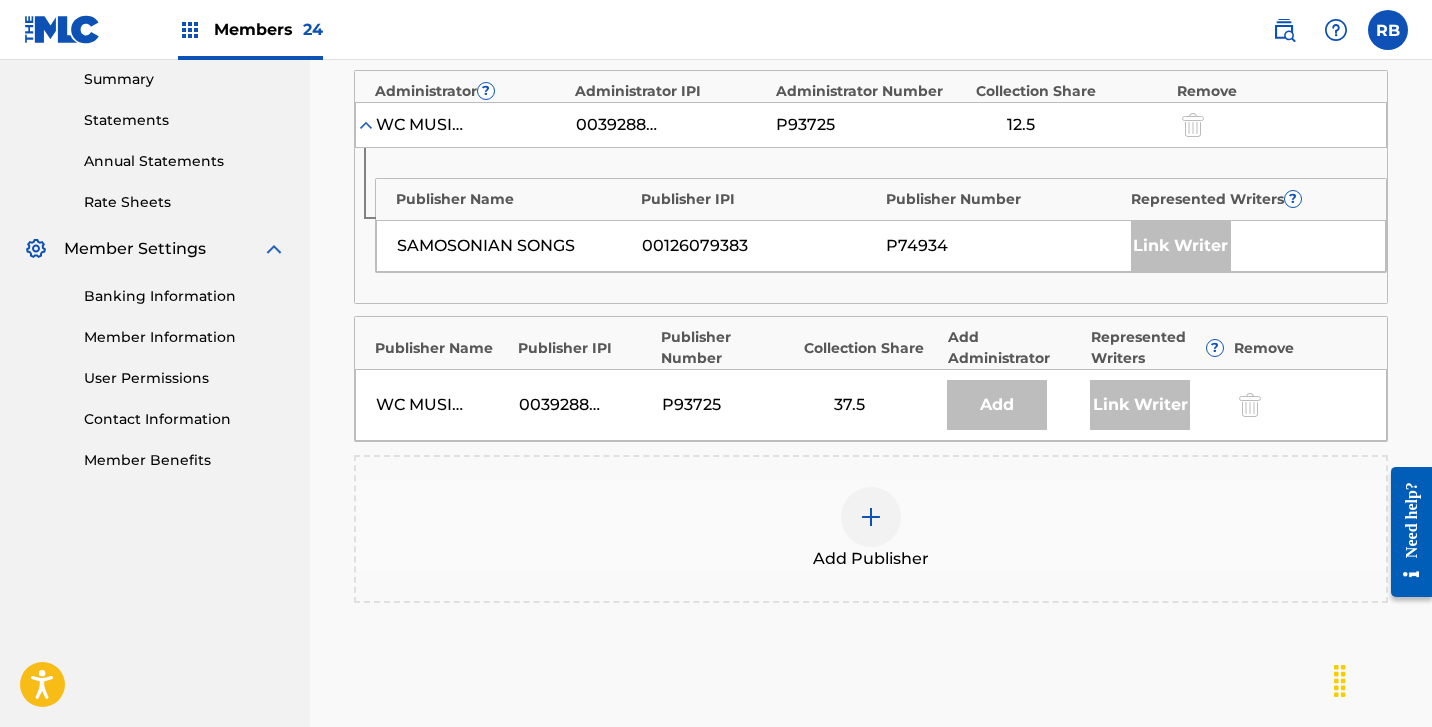 scroll, scrollTop: 666, scrollLeft: 0, axis: vertical 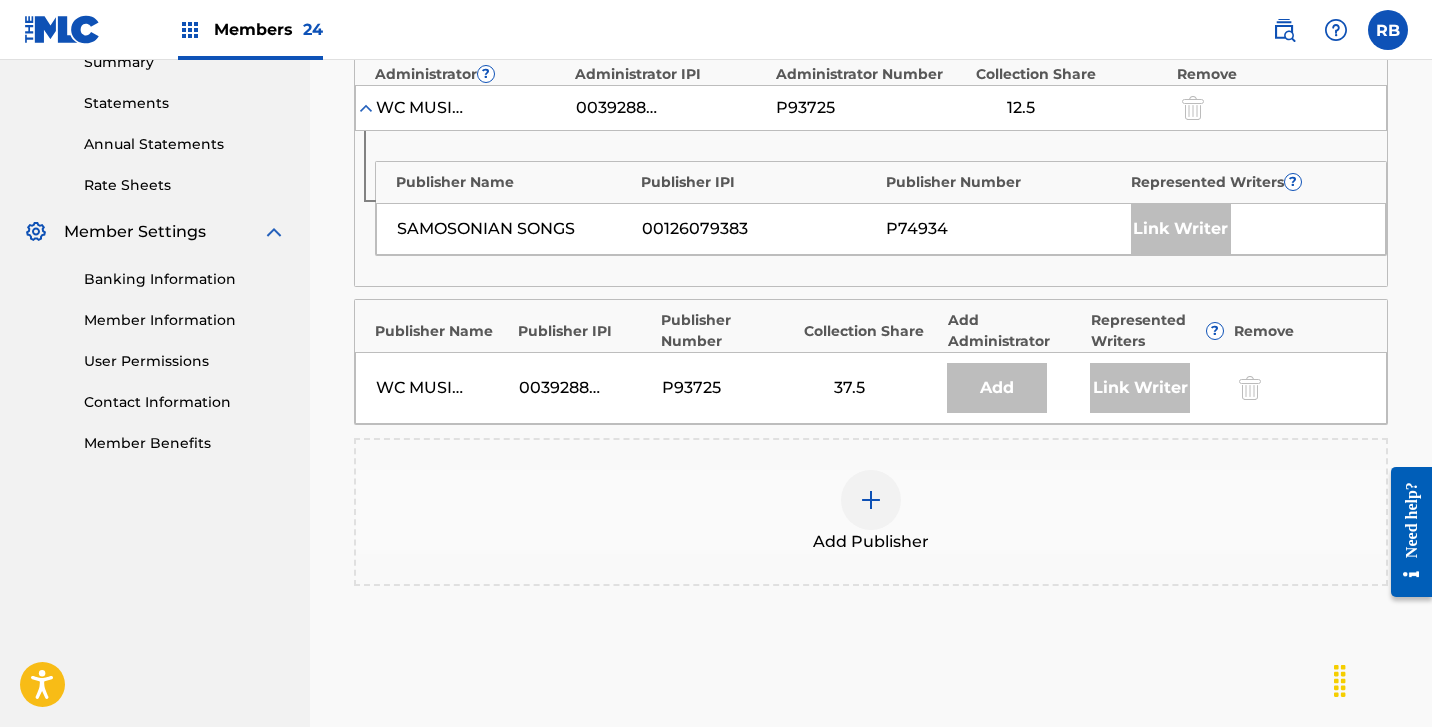 click at bounding box center [871, 500] 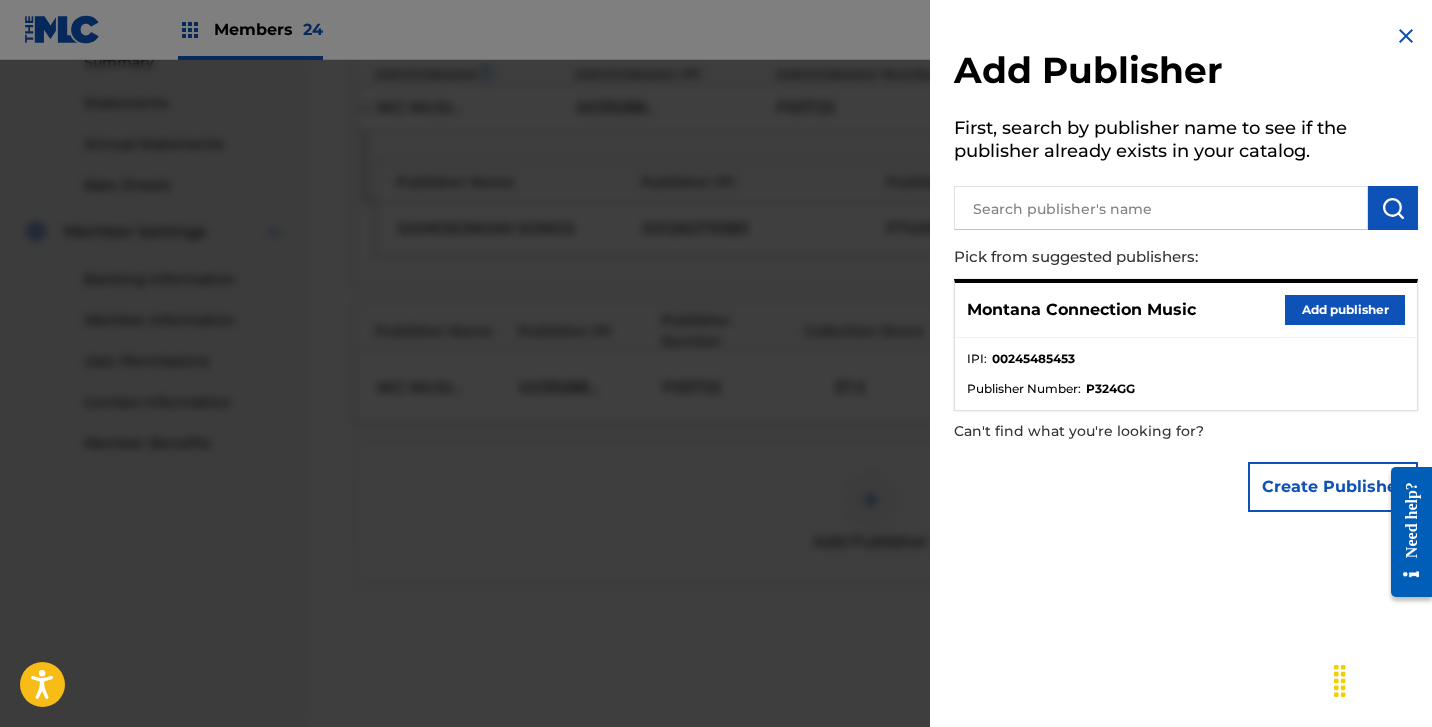 click on "Add publisher" at bounding box center (1345, 310) 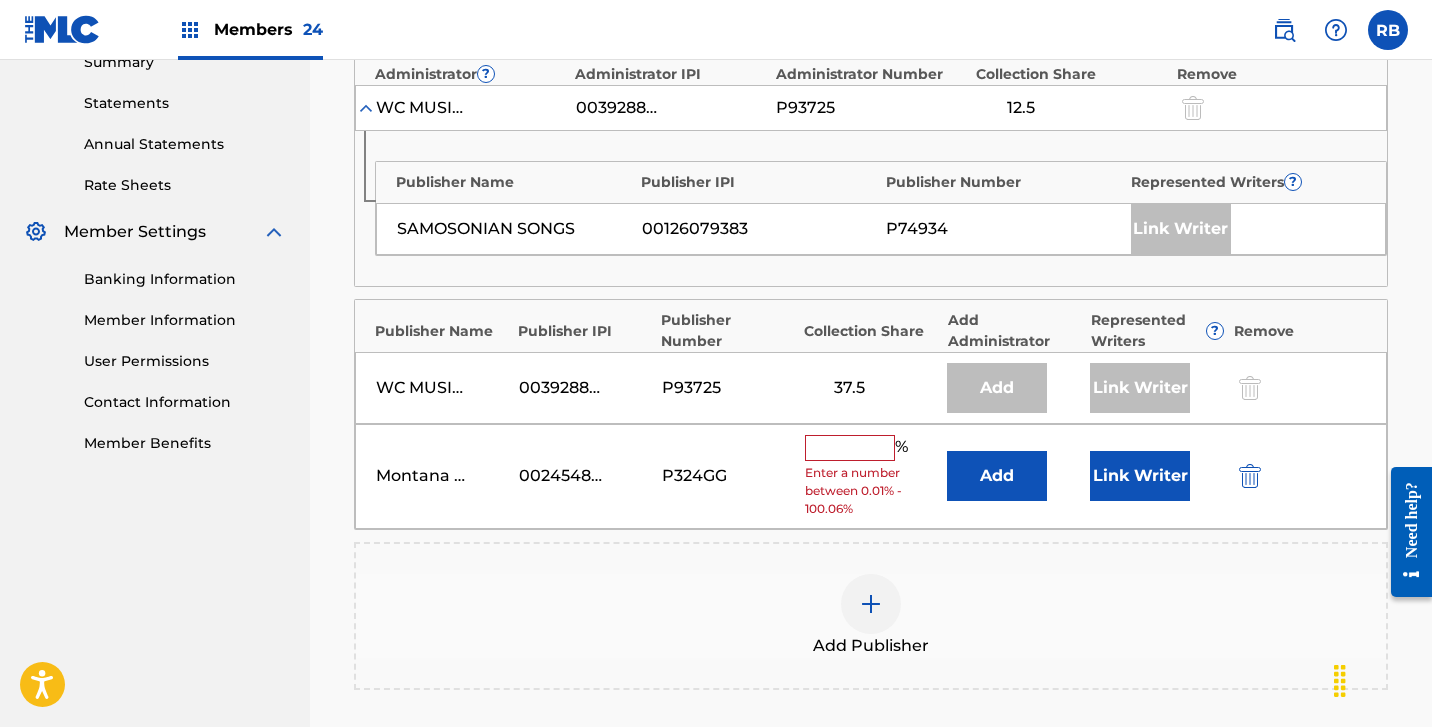 click at bounding box center [850, 448] 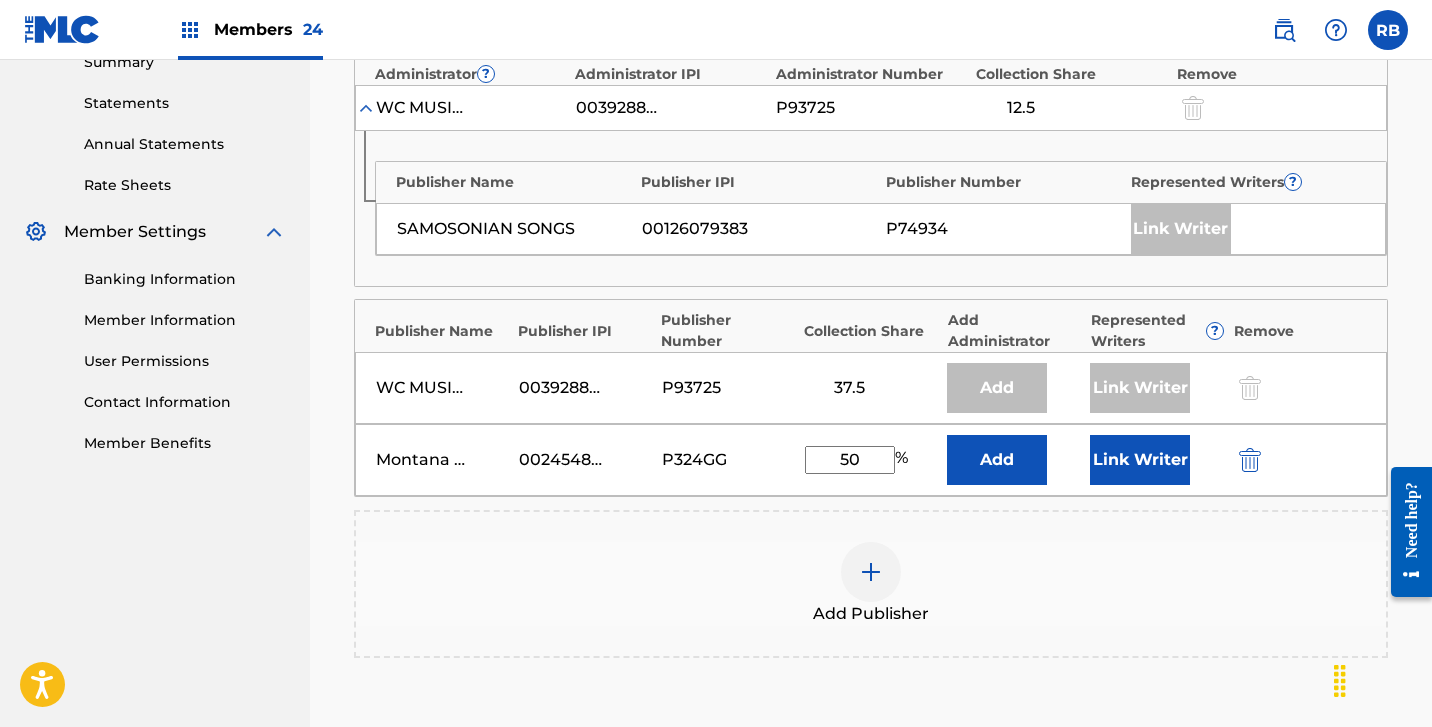 type on "50" 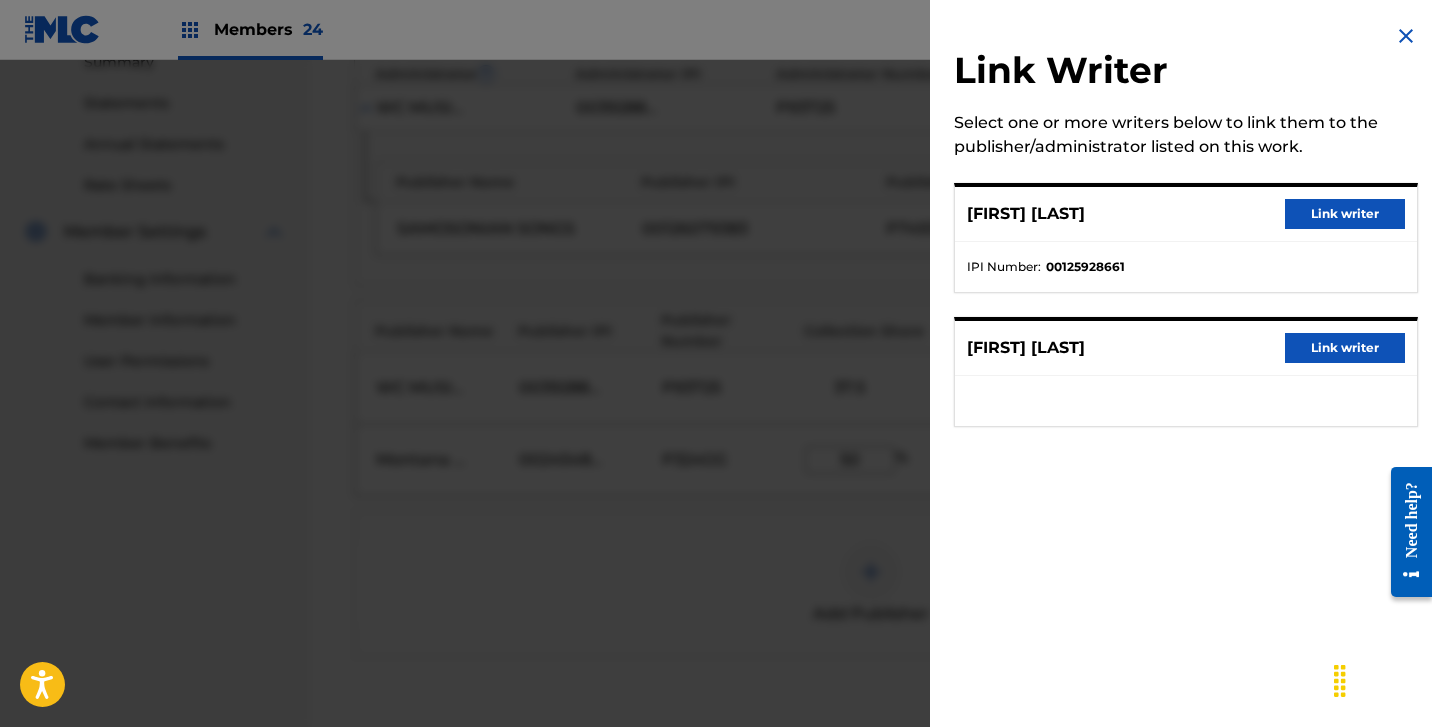 click on "Link writer" at bounding box center [1345, 348] 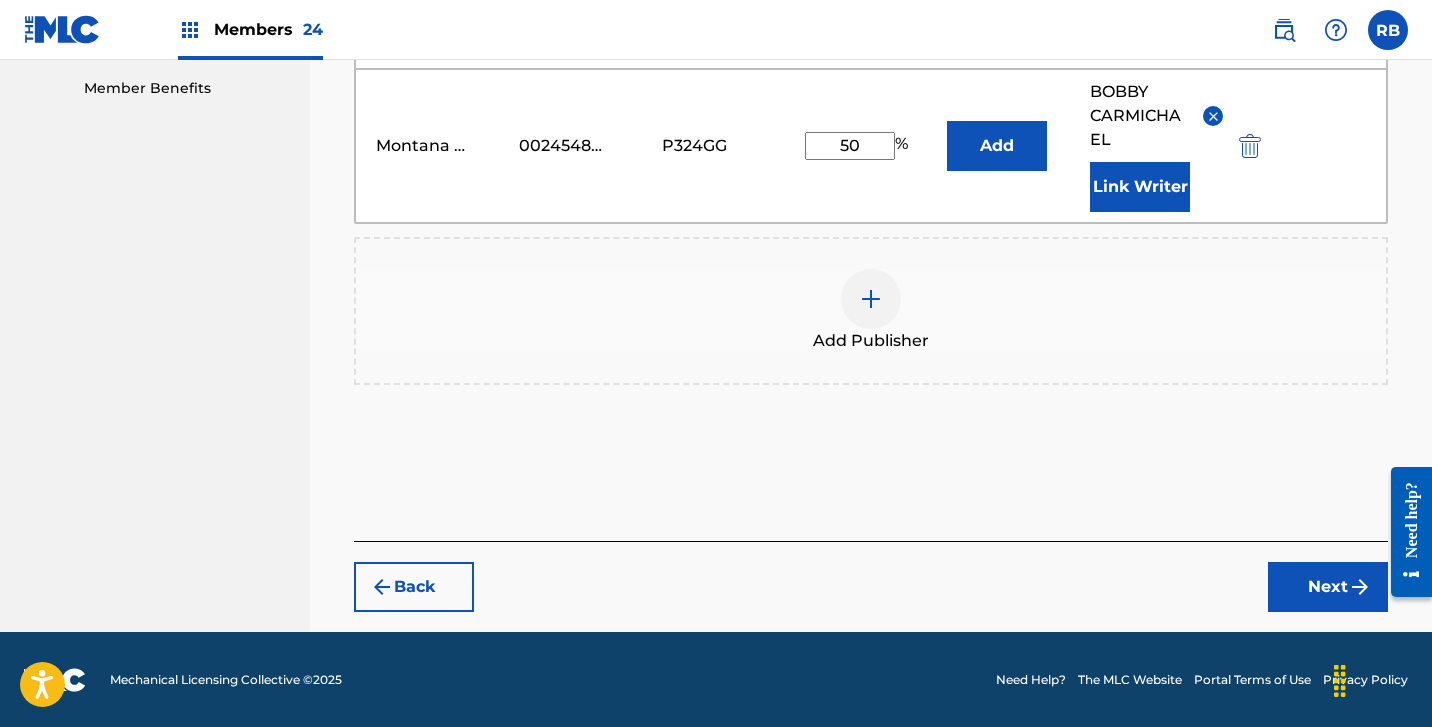 click on "Next" at bounding box center (1328, 587) 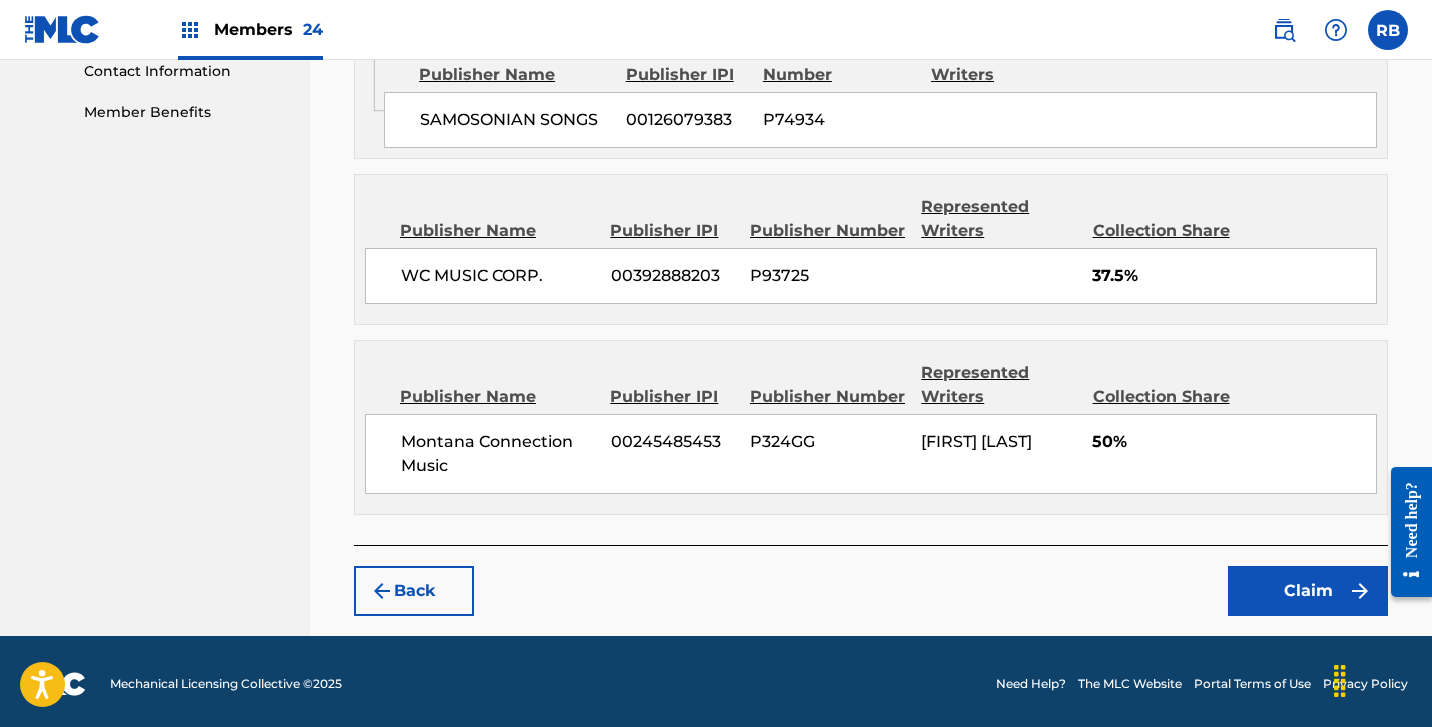 click on "Claim" at bounding box center (1308, 591) 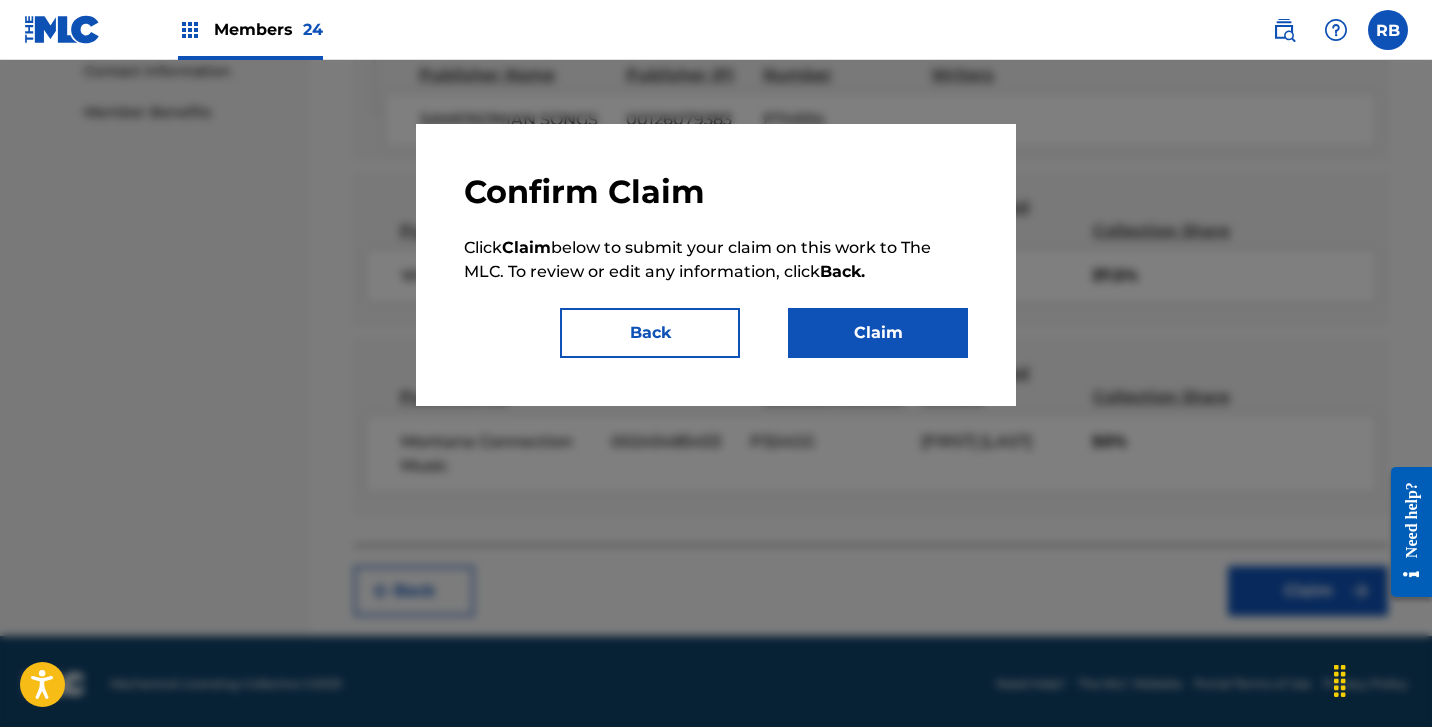 click on "Claim" at bounding box center (878, 333) 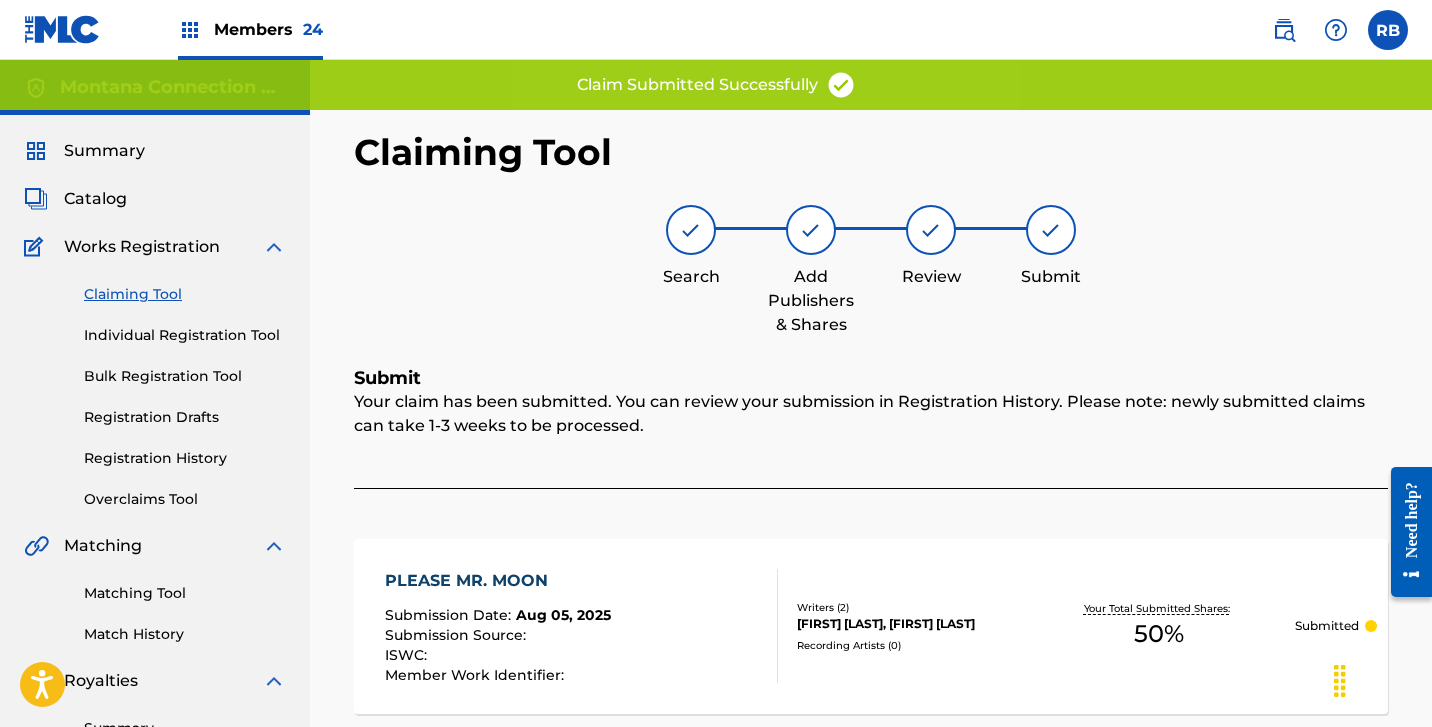 scroll, scrollTop: 0, scrollLeft: 0, axis: both 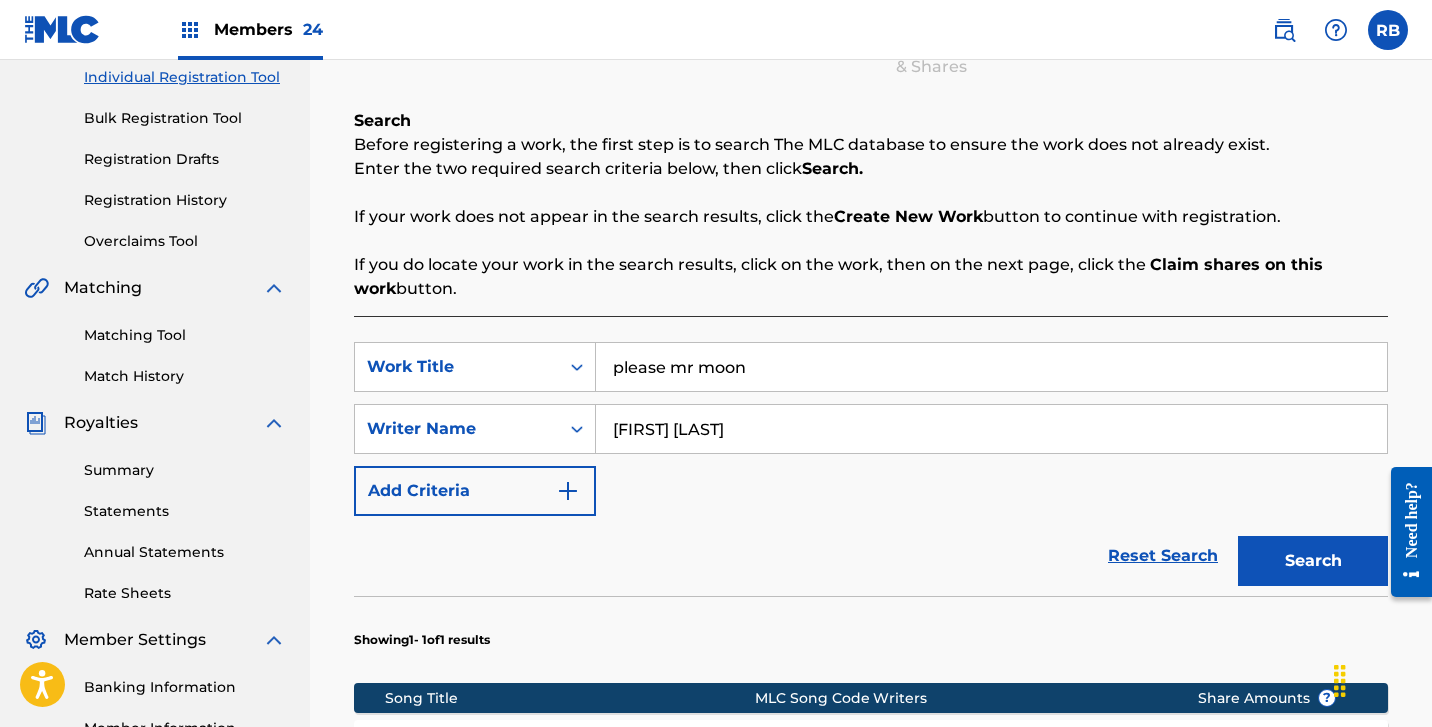 drag, startPoint x: 764, startPoint y: 375, endPoint x: 483, endPoint y: 335, distance: 283.8327 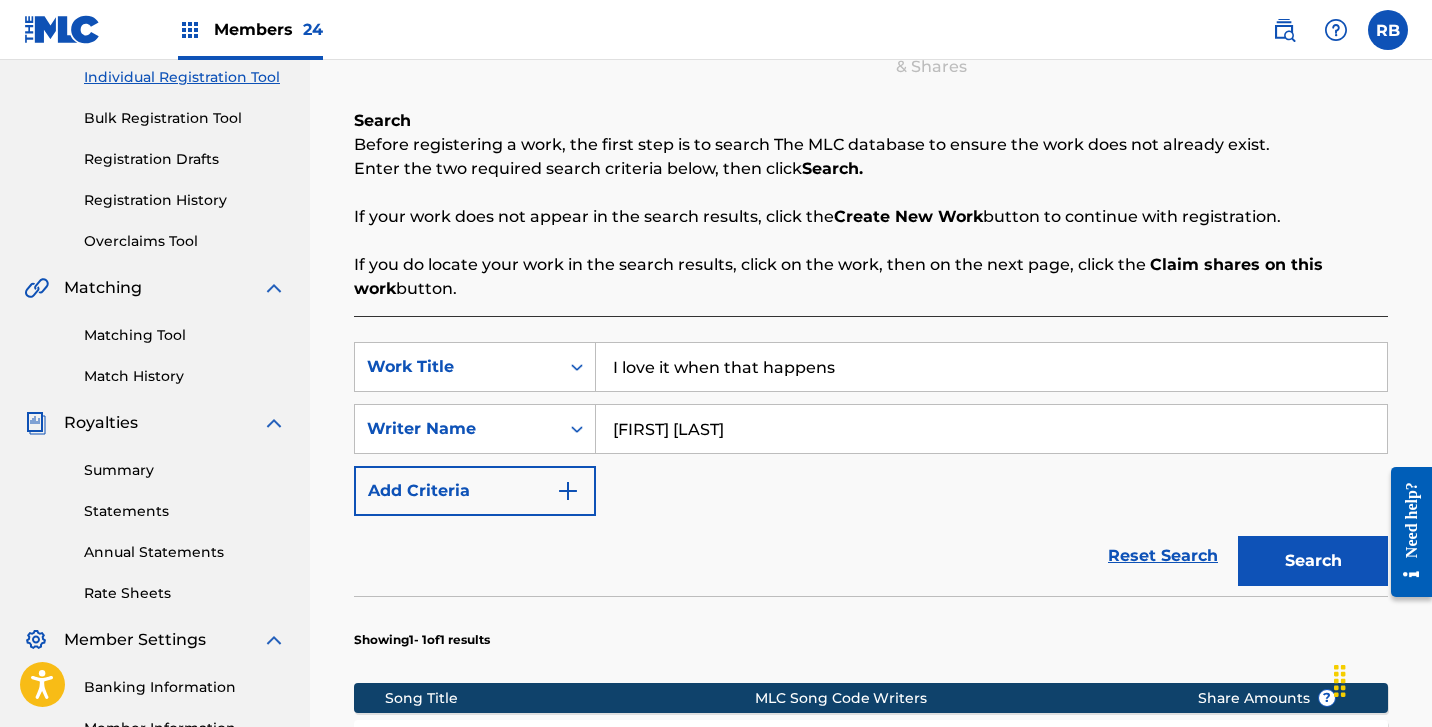 type on "I love it when that happens" 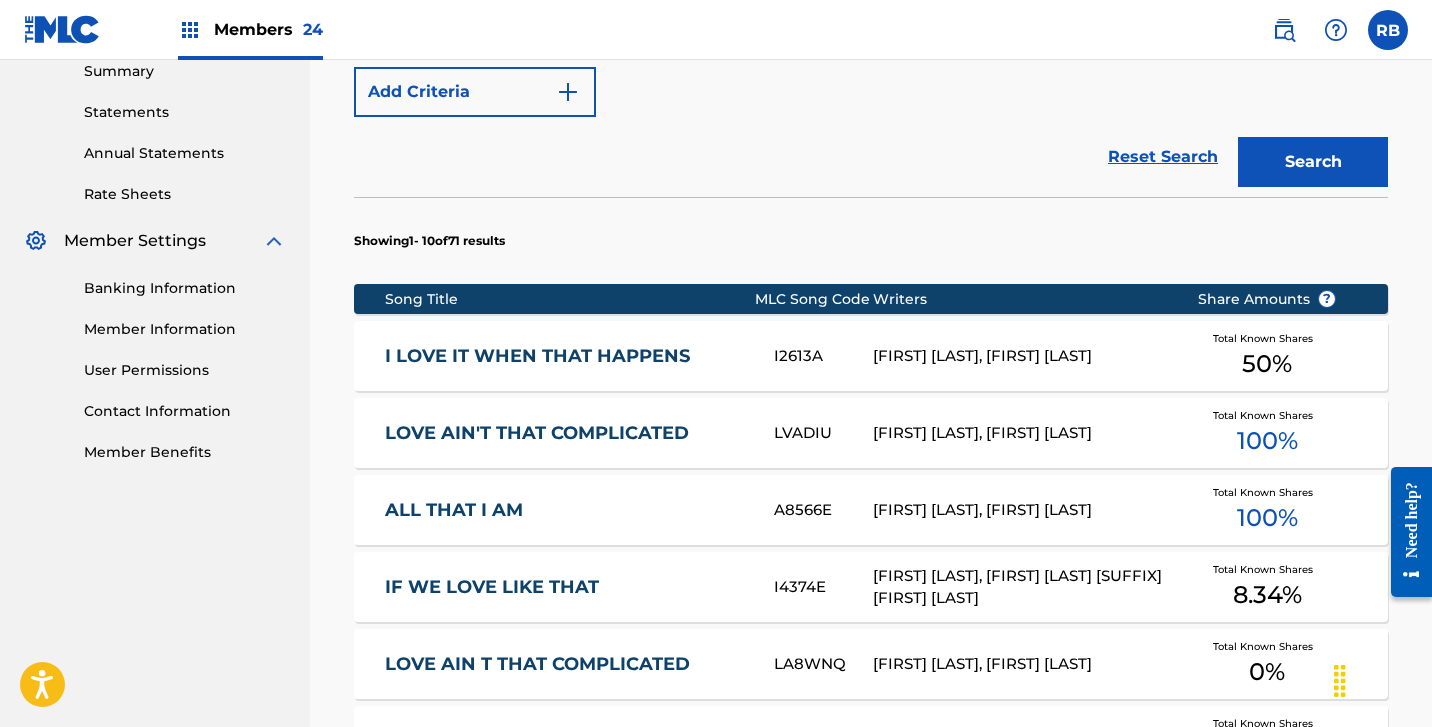 scroll, scrollTop: 669, scrollLeft: 0, axis: vertical 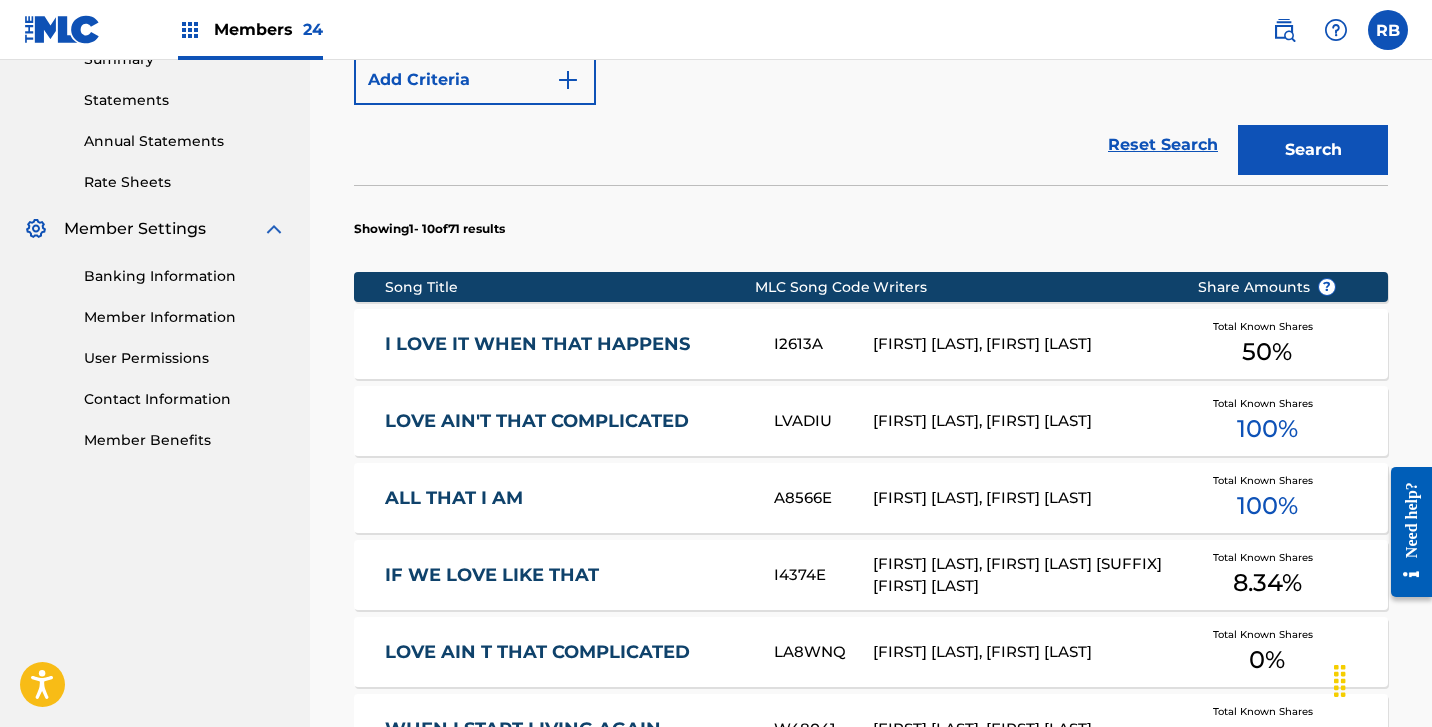 click on "I LOVE IT WHEN THAT HAPPENS" at bounding box center [566, 344] 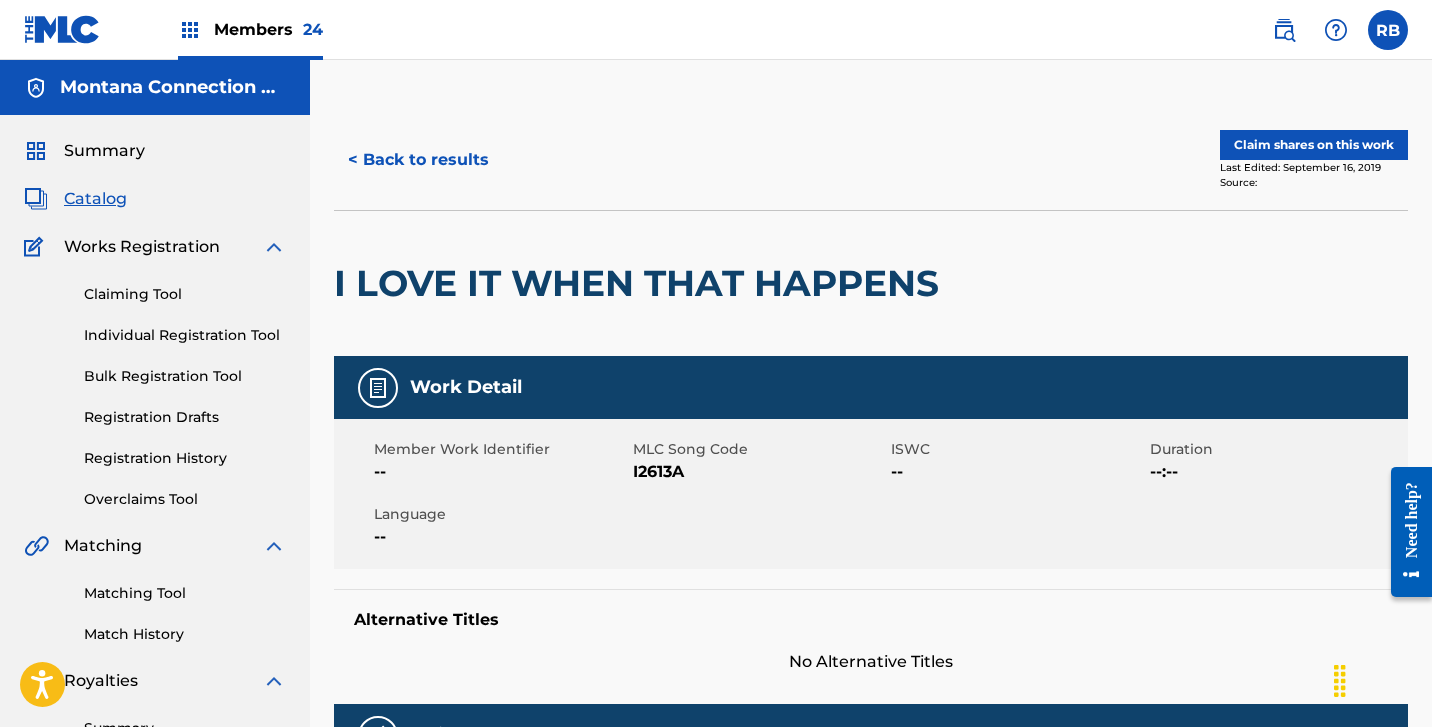 scroll, scrollTop: 0, scrollLeft: 0, axis: both 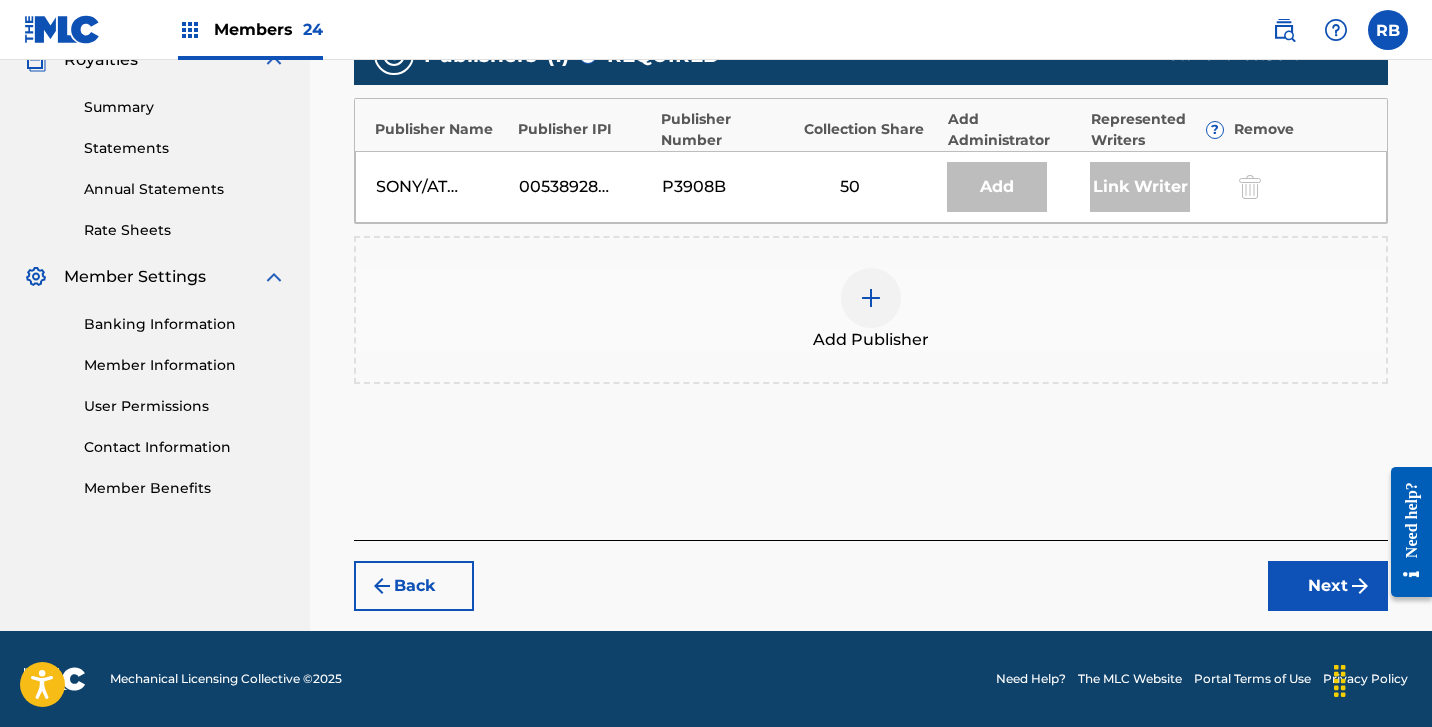 click at bounding box center [871, 298] 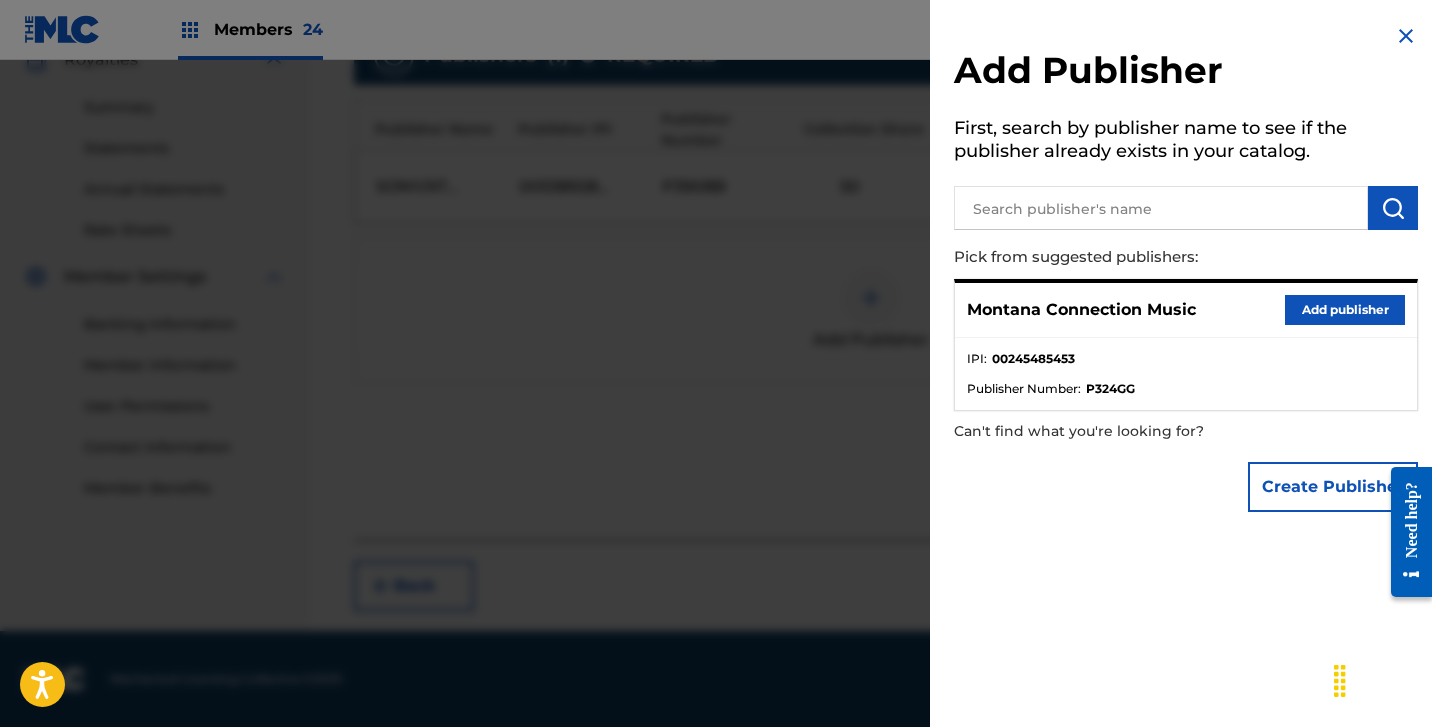 click on "Add publisher" at bounding box center [1345, 310] 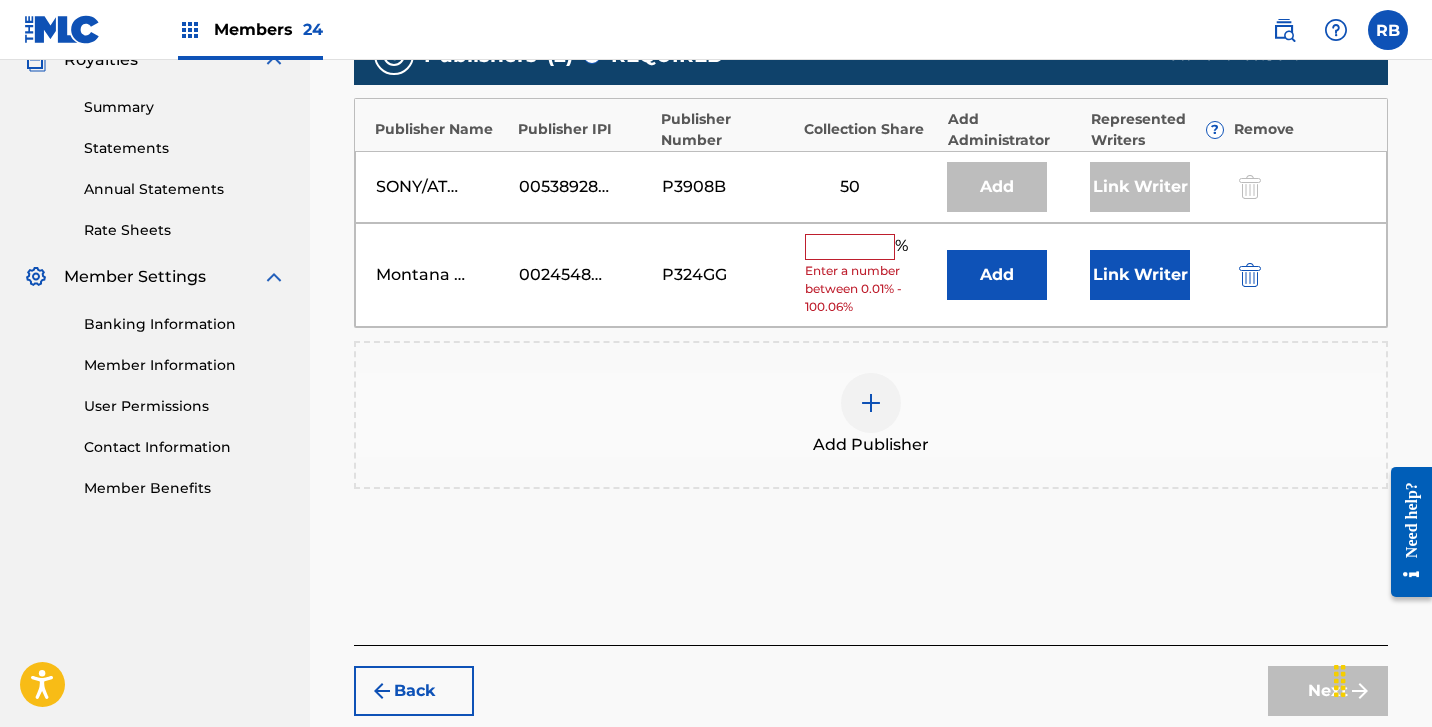 click at bounding box center (850, 247) 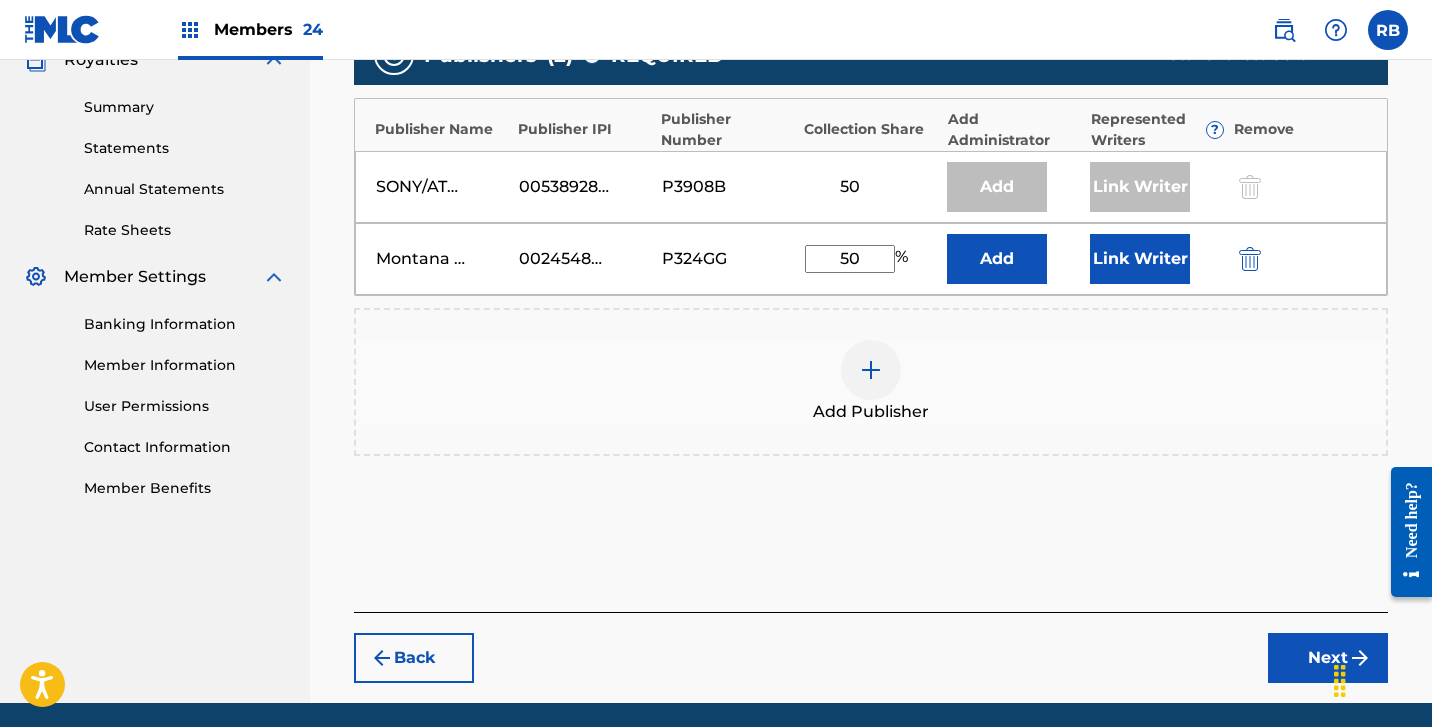 type on "50" 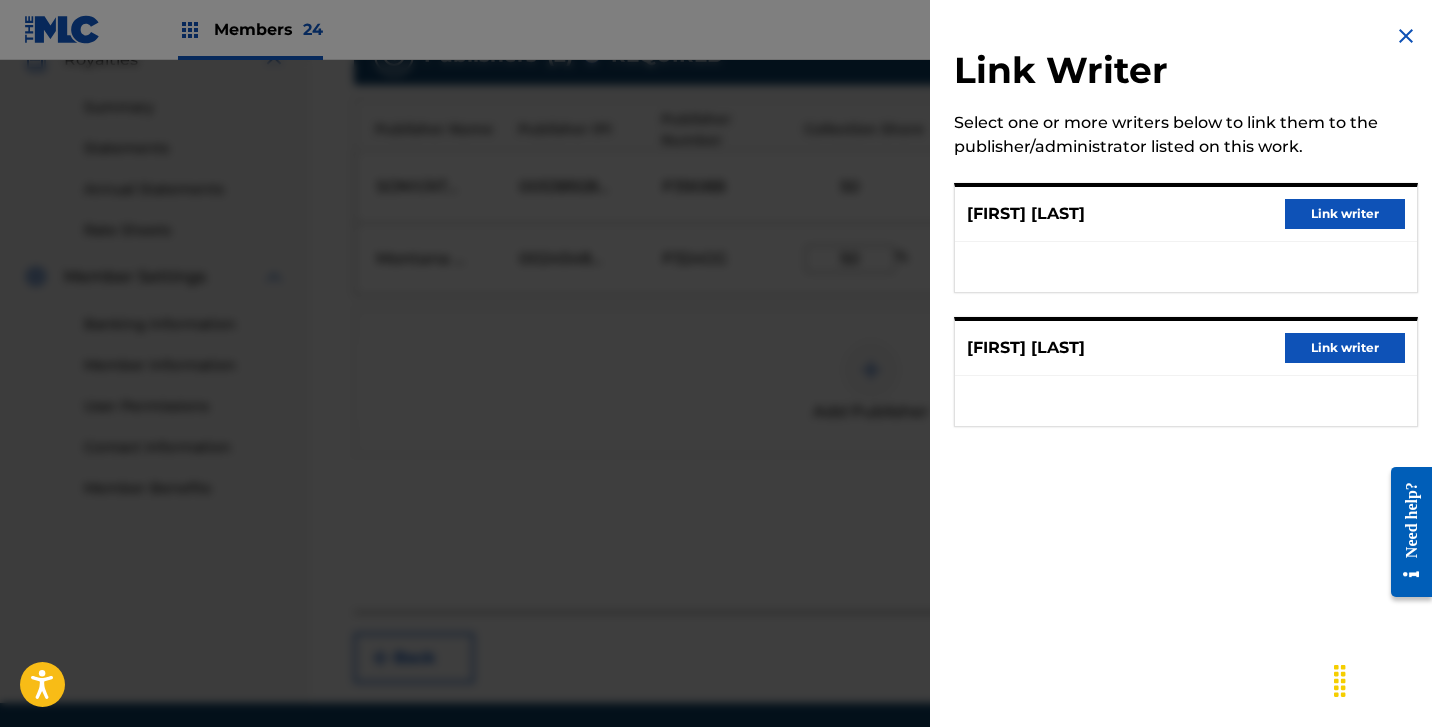 click on "Link writer" at bounding box center [1345, 214] 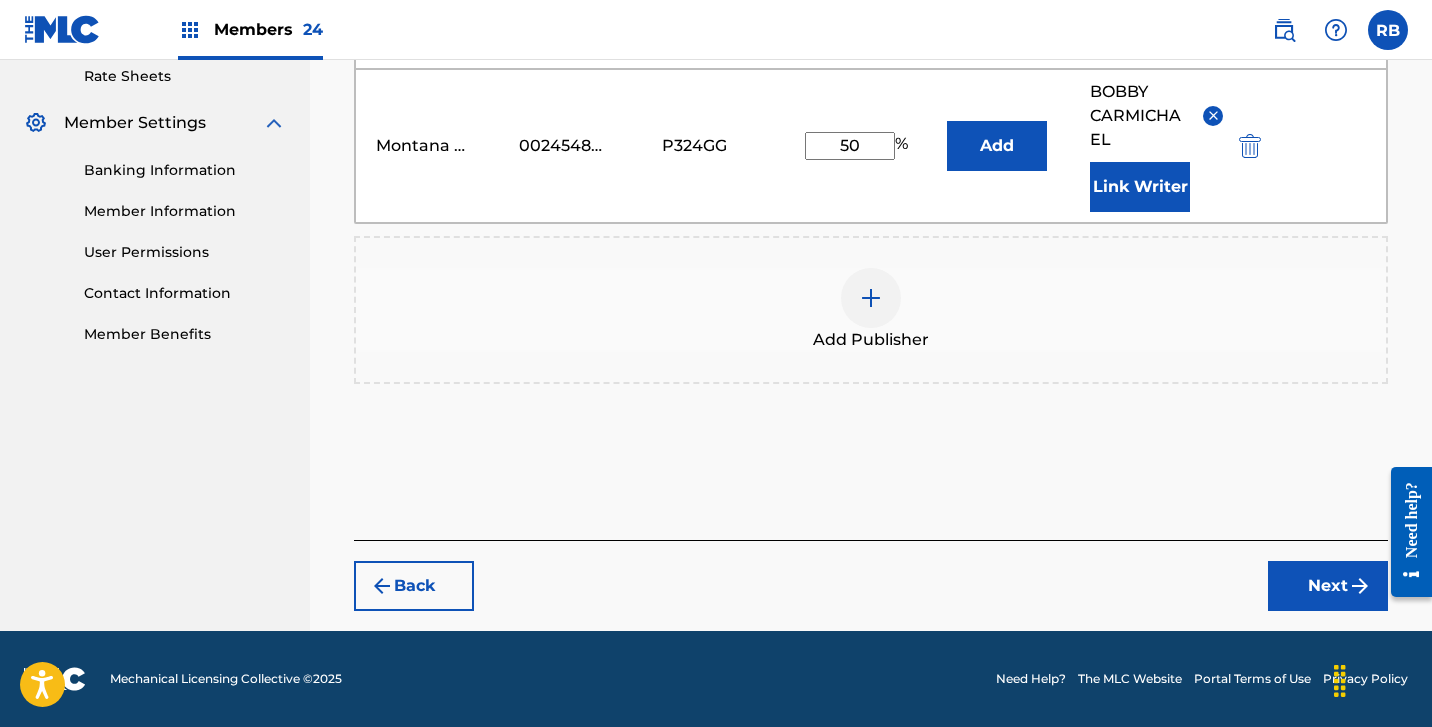 click on "Next" at bounding box center (1328, 586) 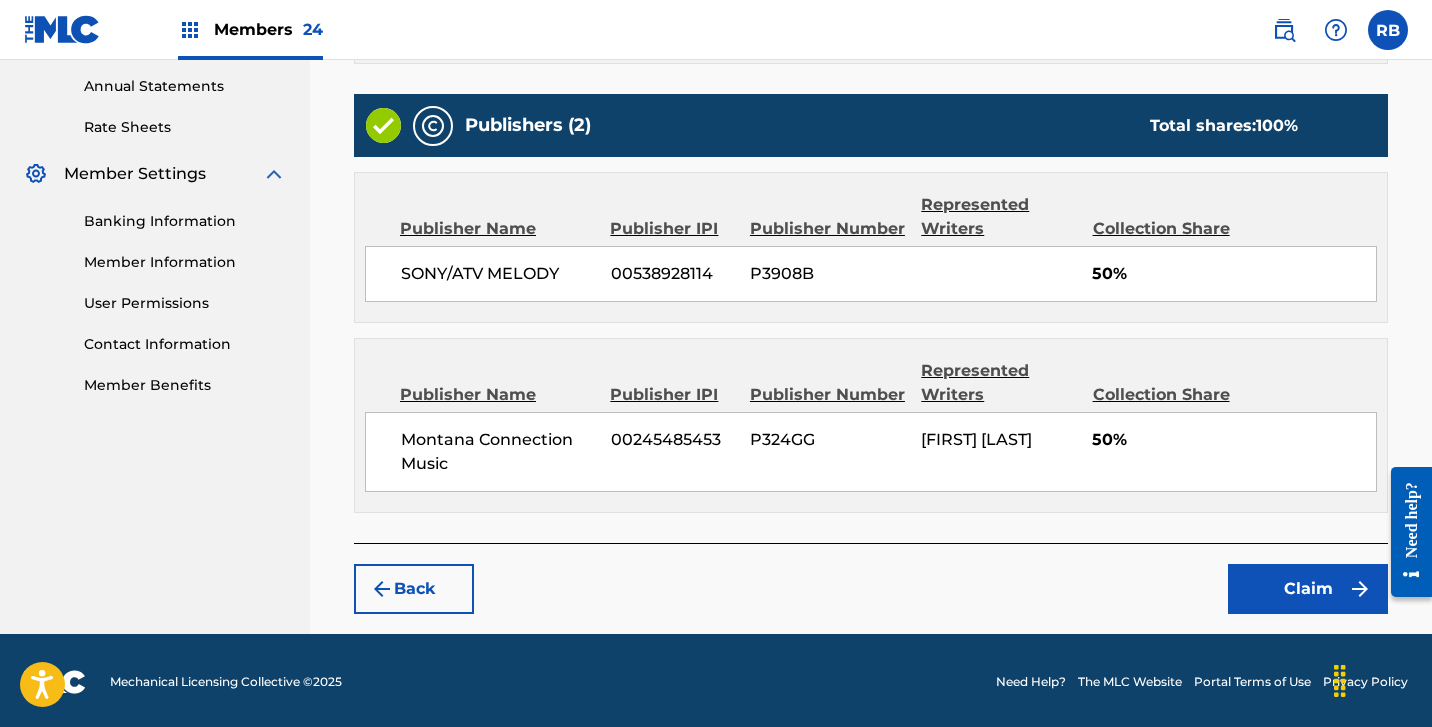click on "Claim" at bounding box center [1308, 589] 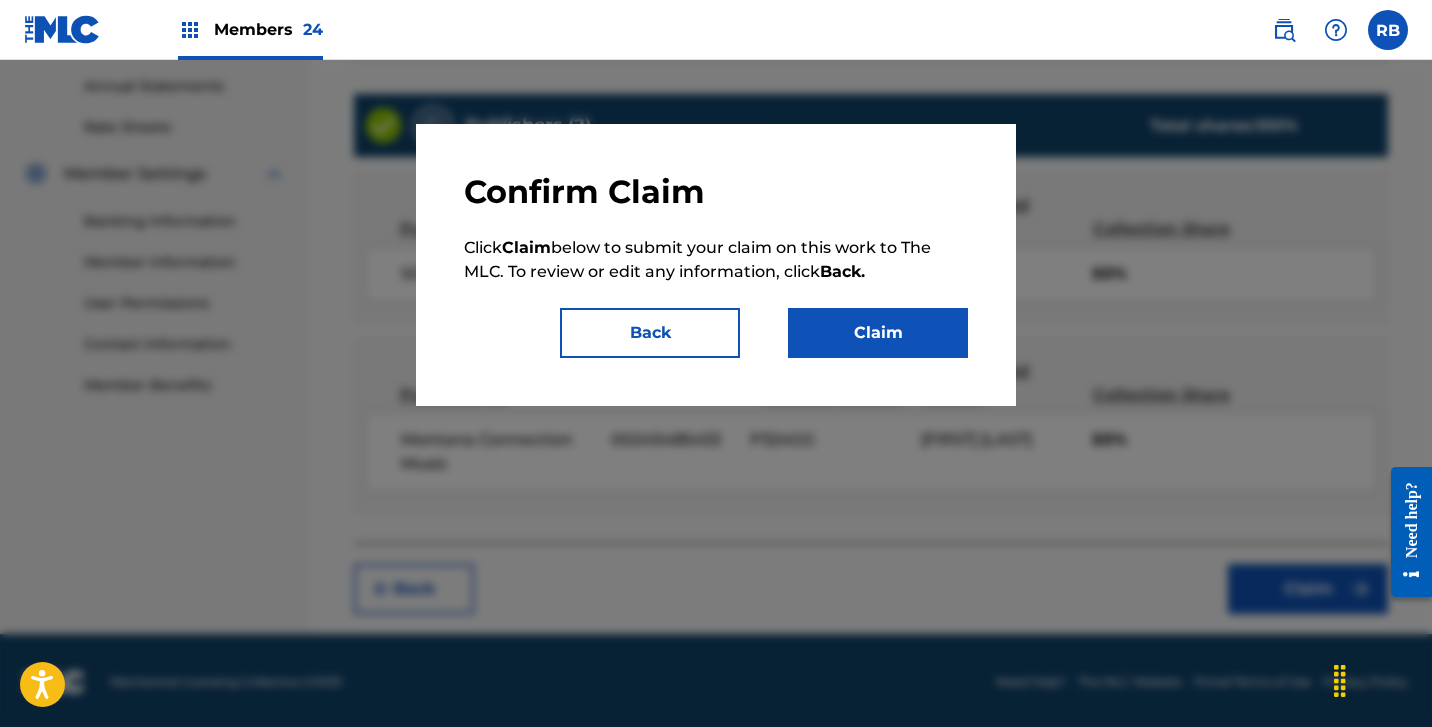 click on "Claim" at bounding box center (878, 333) 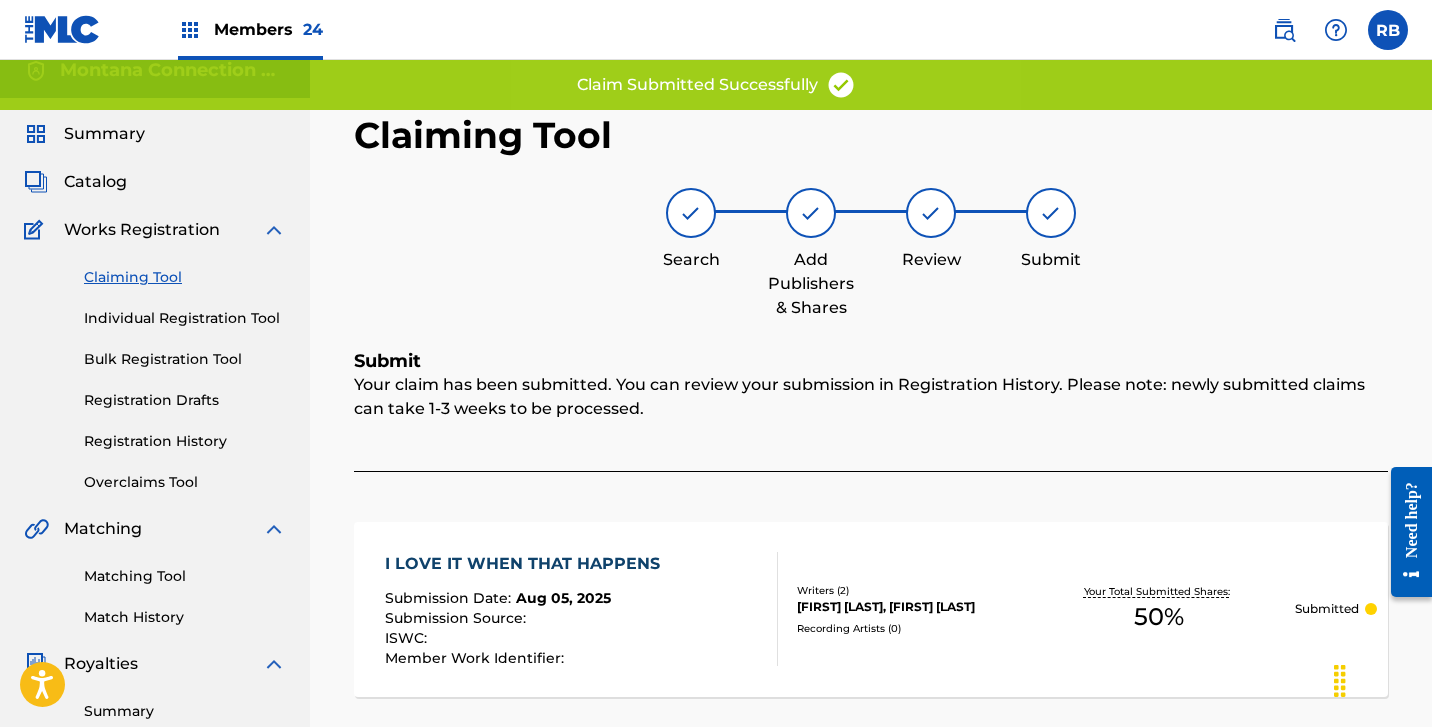 scroll, scrollTop: 16, scrollLeft: 0, axis: vertical 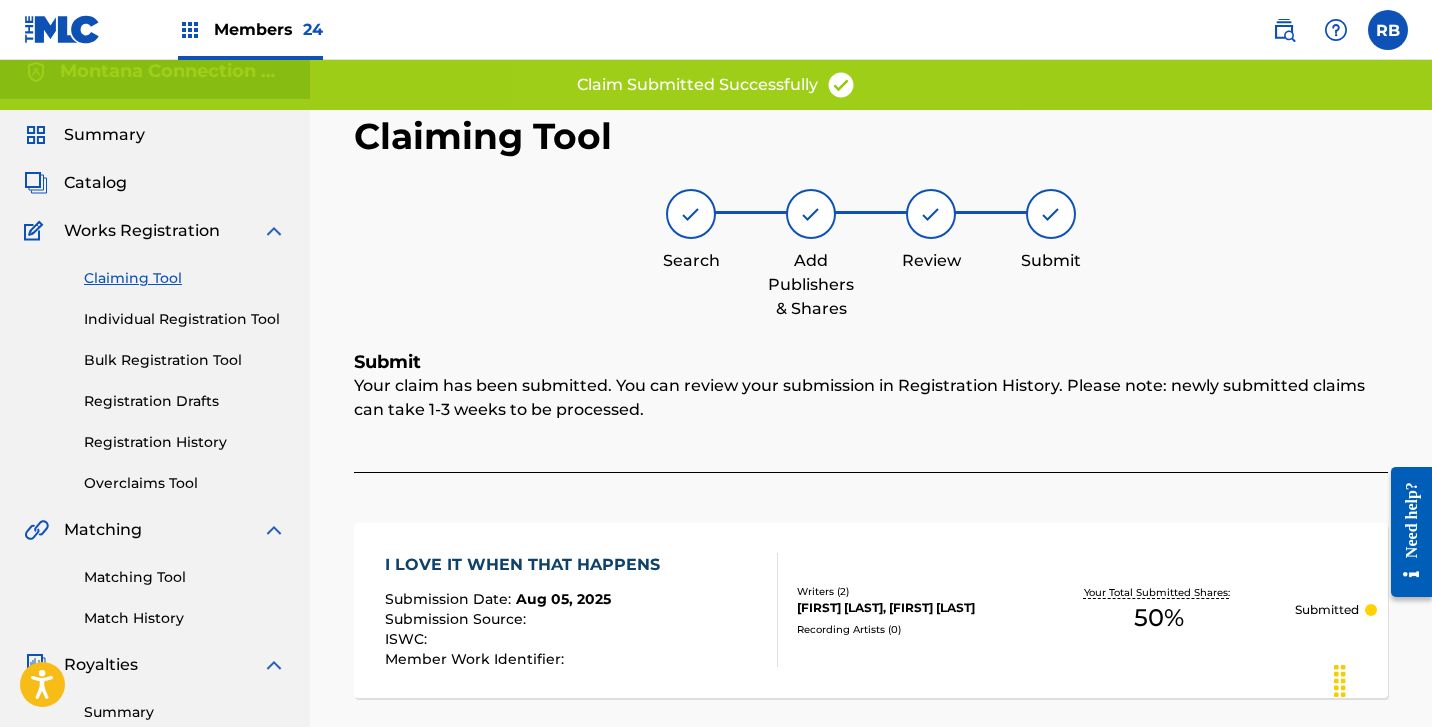 click on "Individual Registration Tool" at bounding box center (185, 319) 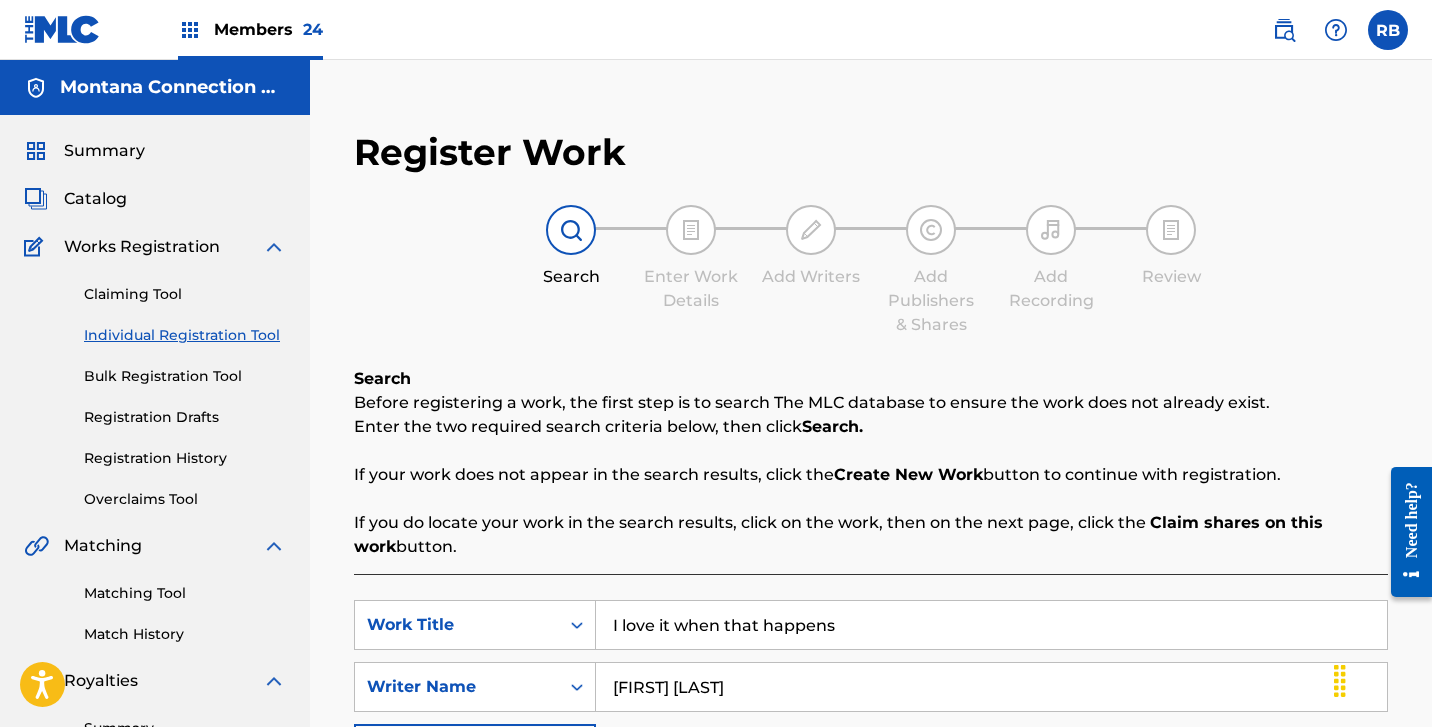 drag, startPoint x: 859, startPoint y: 623, endPoint x: 540, endPoint y: 563, distance: 324.5936 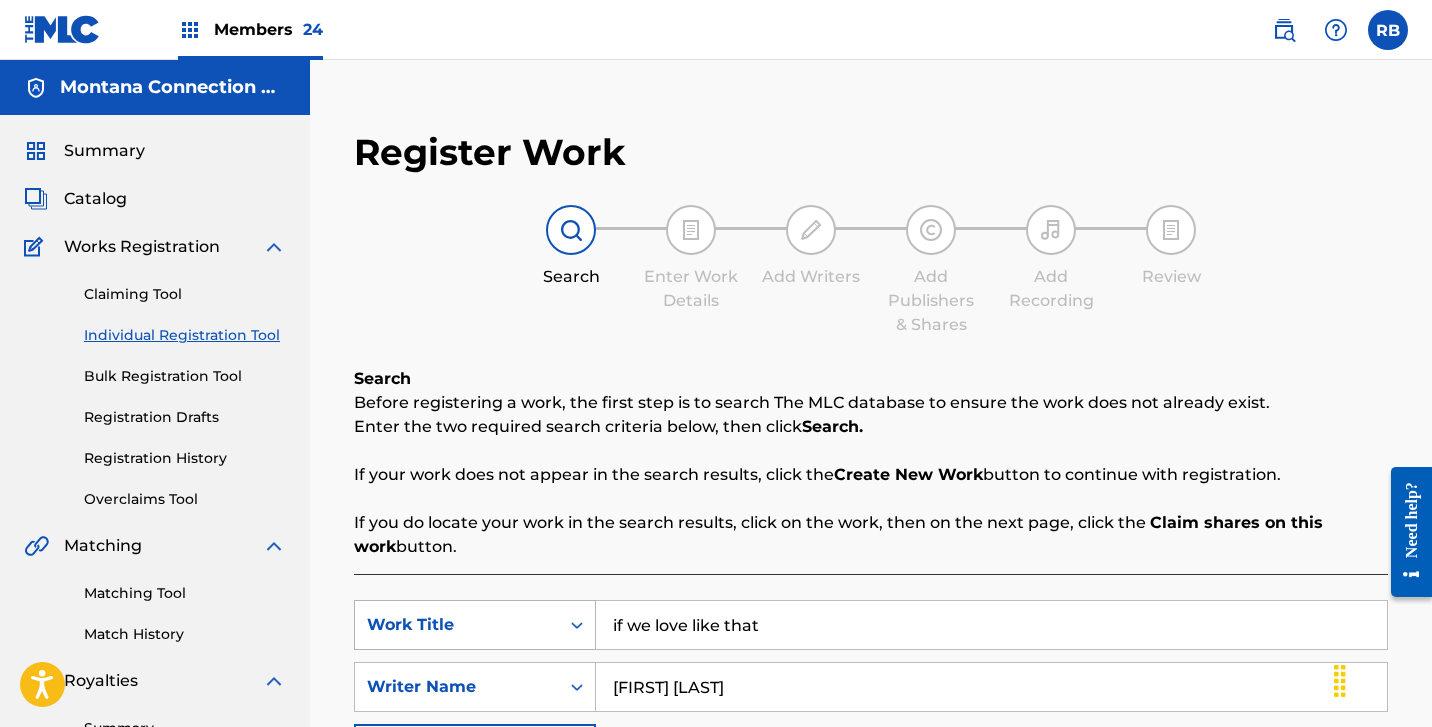 type on "if we love like that" 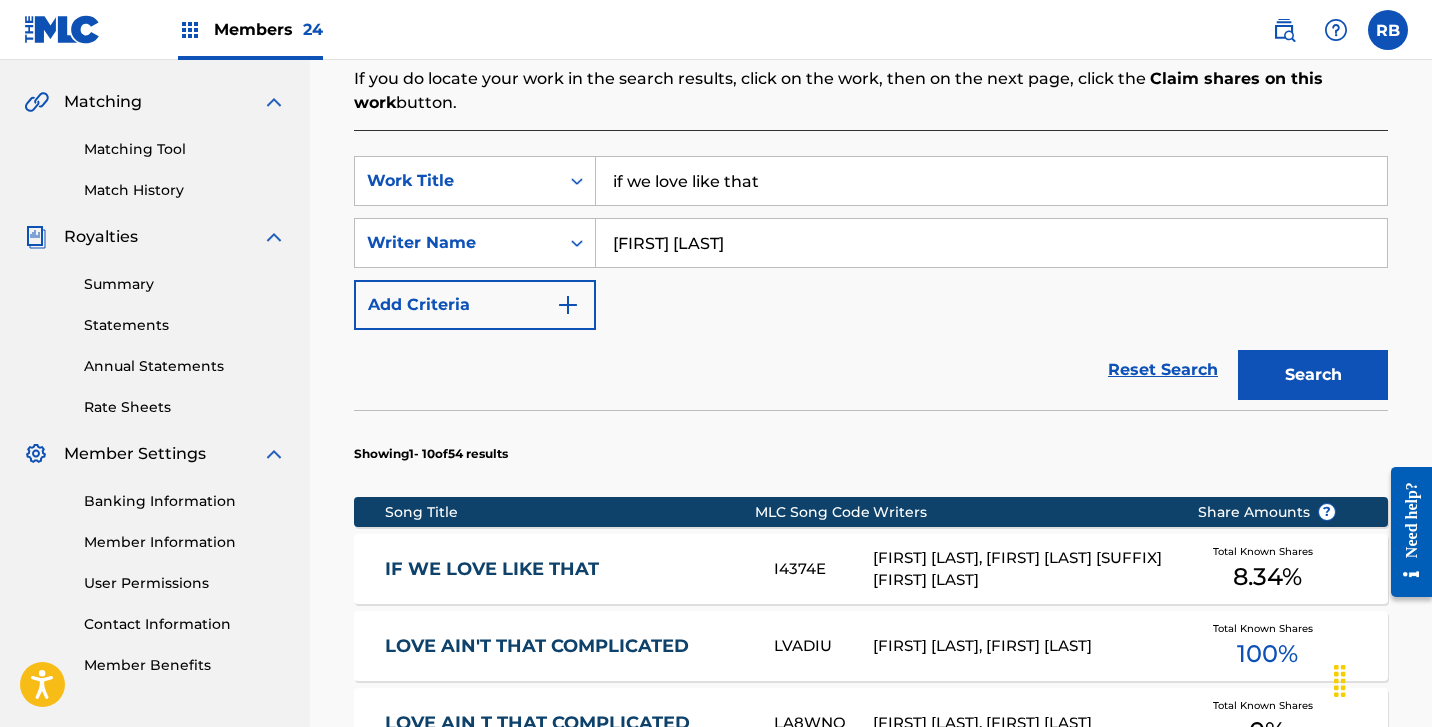 scroll, scrollTop: 448, scrollLeft: 0, axis: vertical 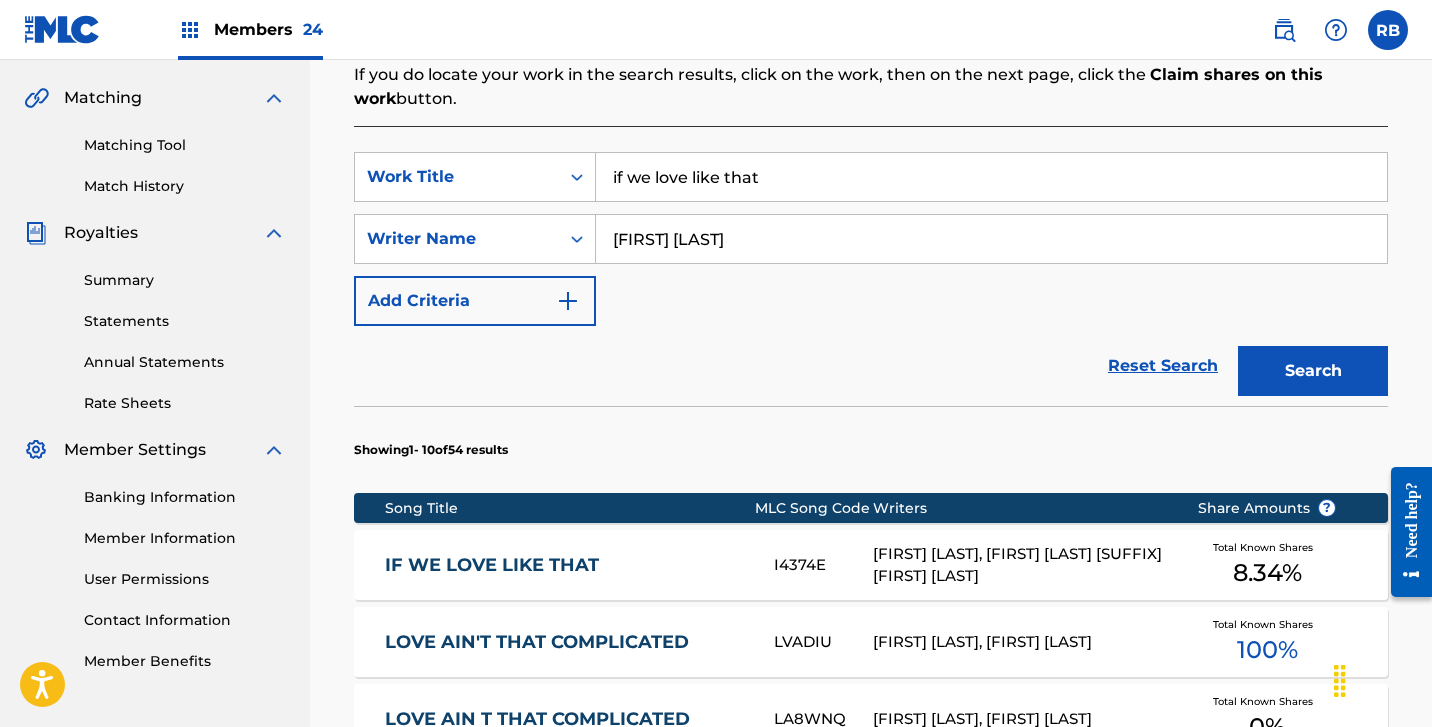 click on "IF WE LOVE LIKE THAT" at bounding box center [566, 565] 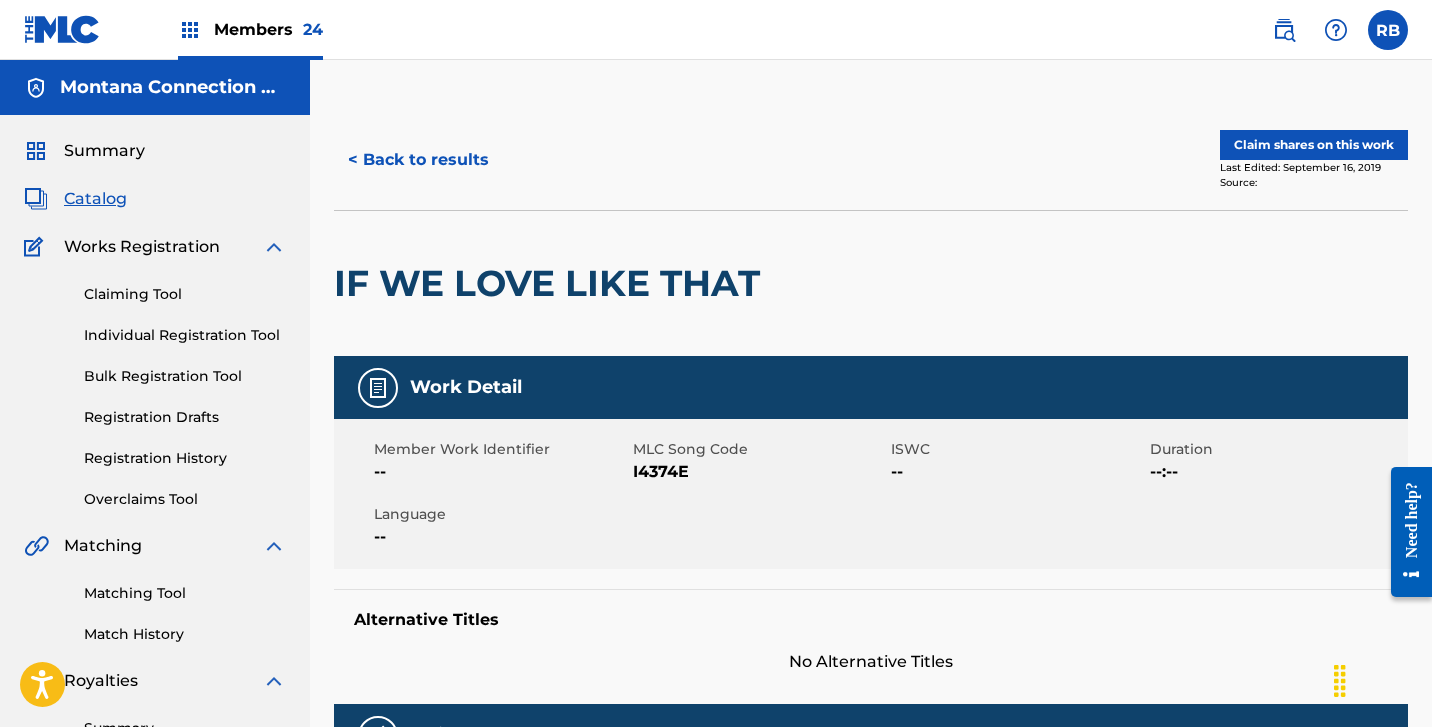 scroll, scrollTop: 0, scrollLeft: 0, axis: both 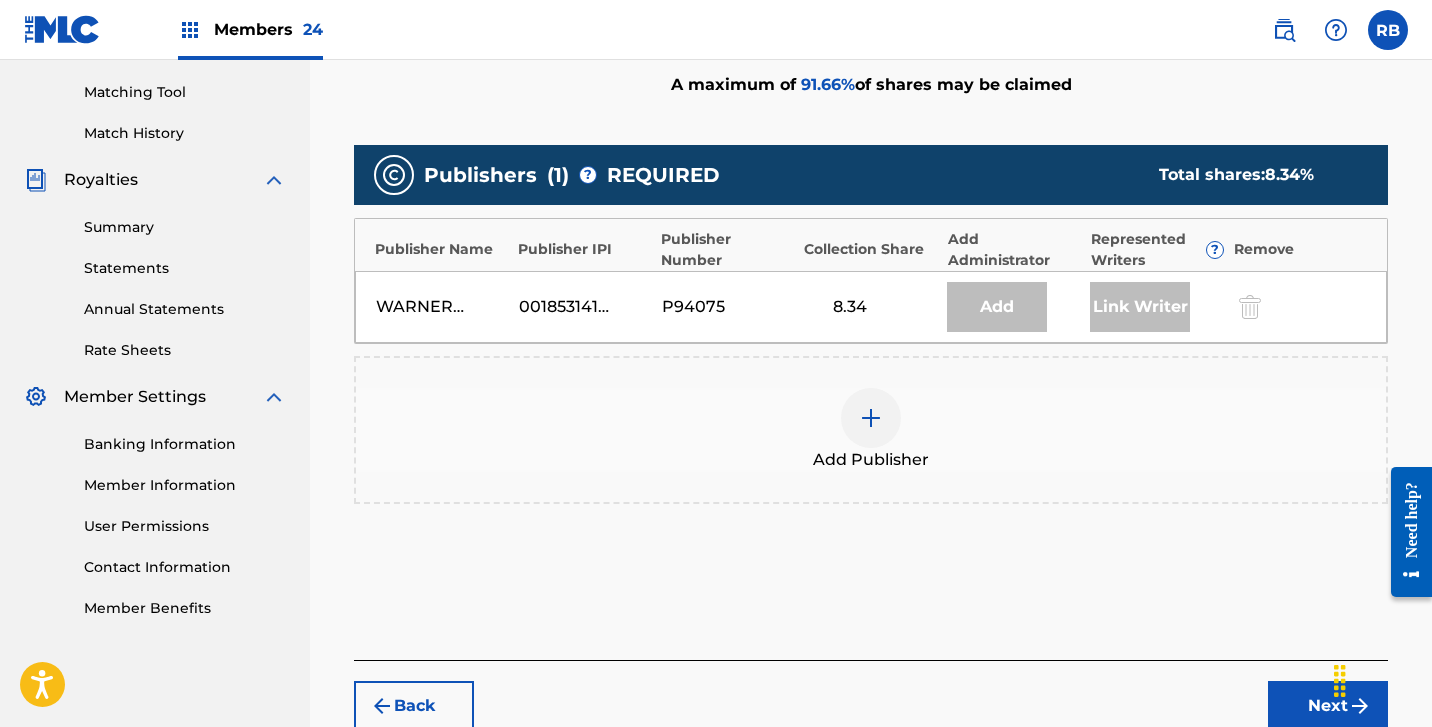 click at bounding box center (871, 418) 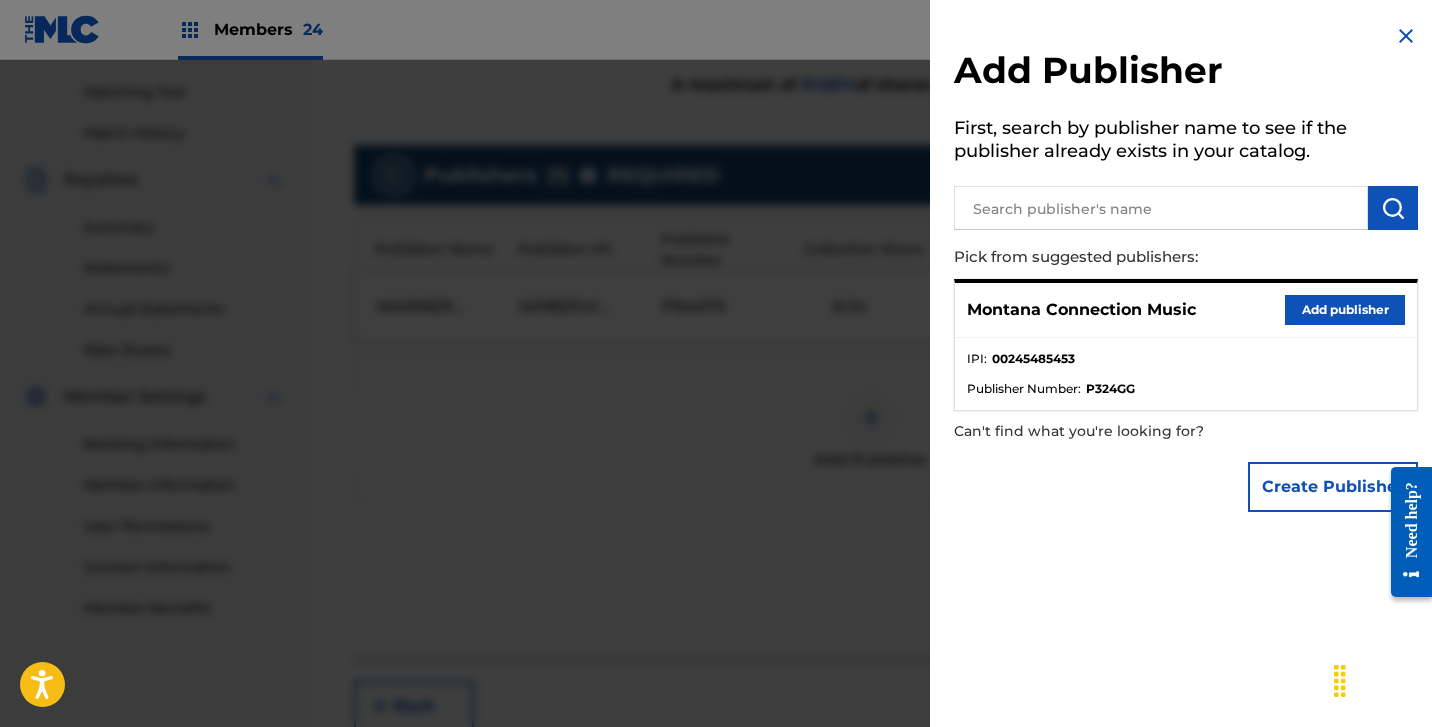 click on "Add publisher" at bounding box center [1345, 310] 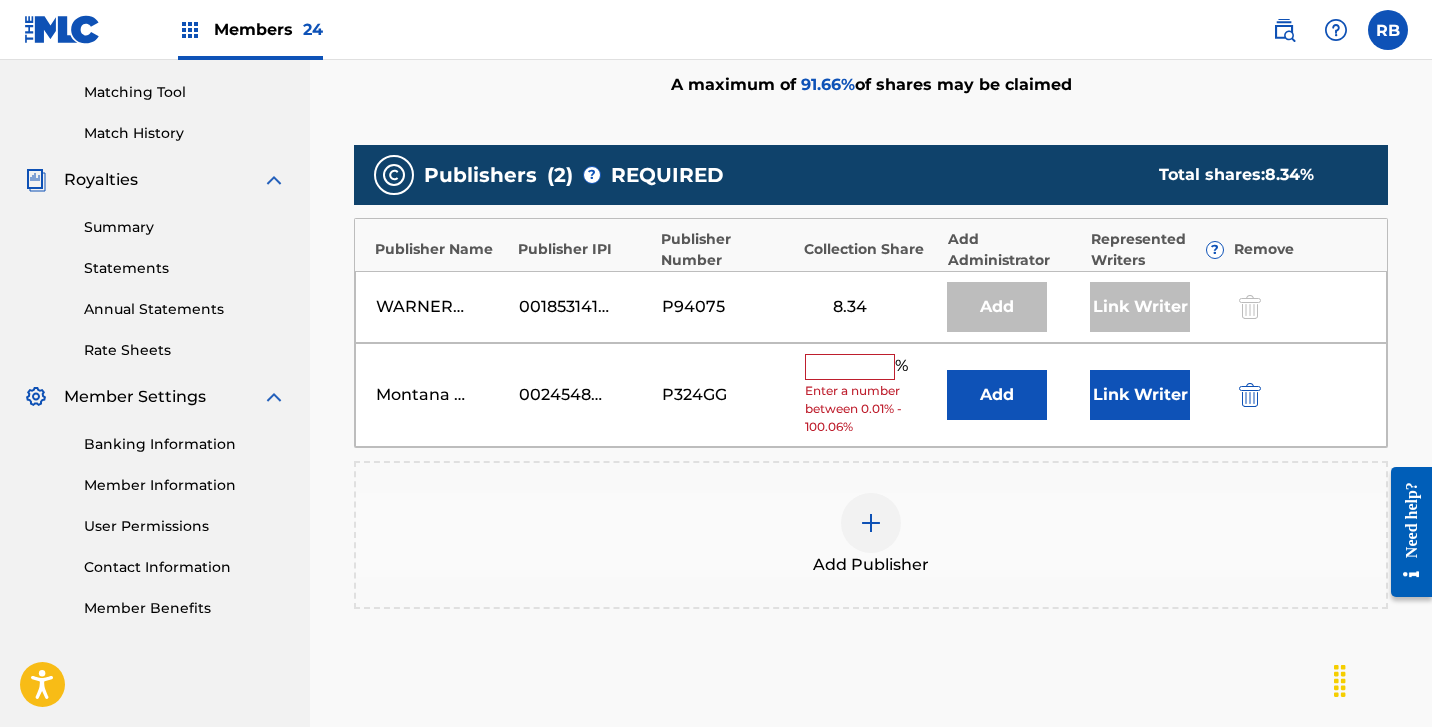 click at bounding box center (850, 367) 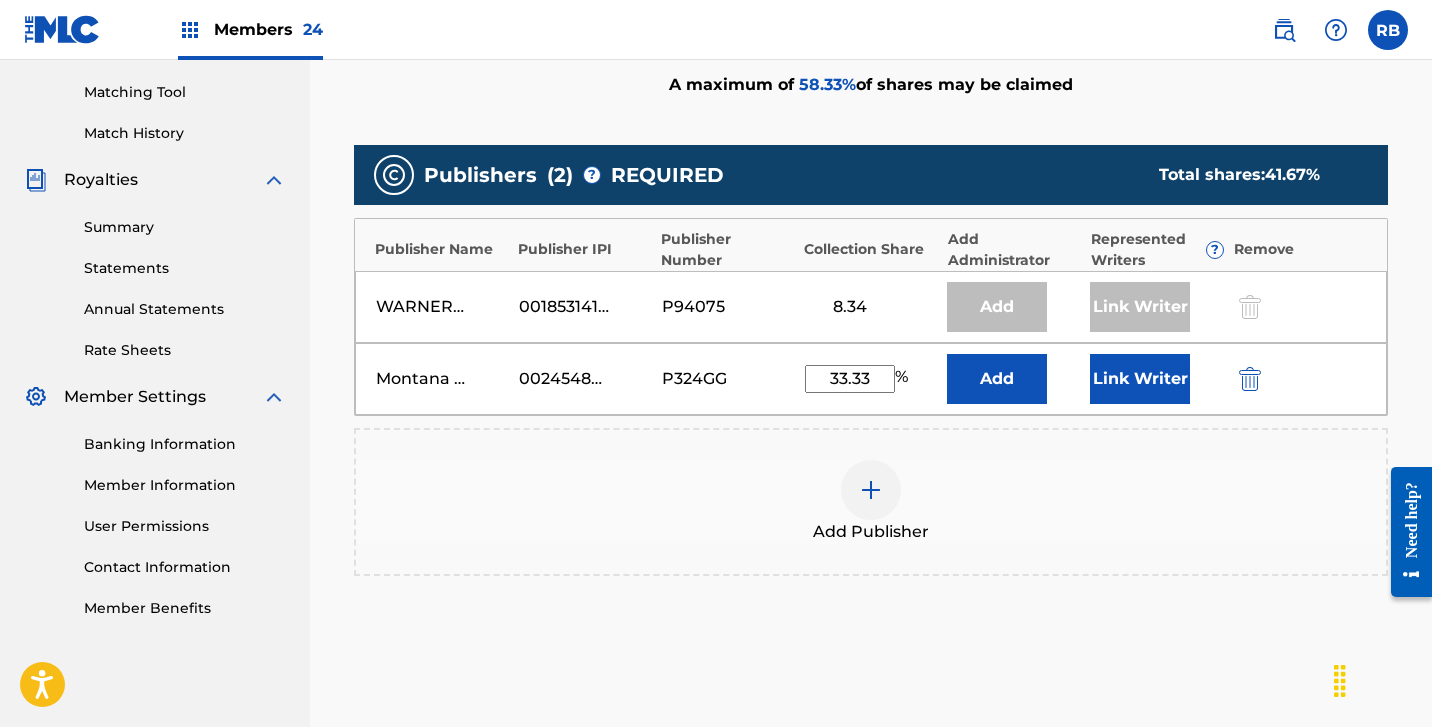 type on "33.33" 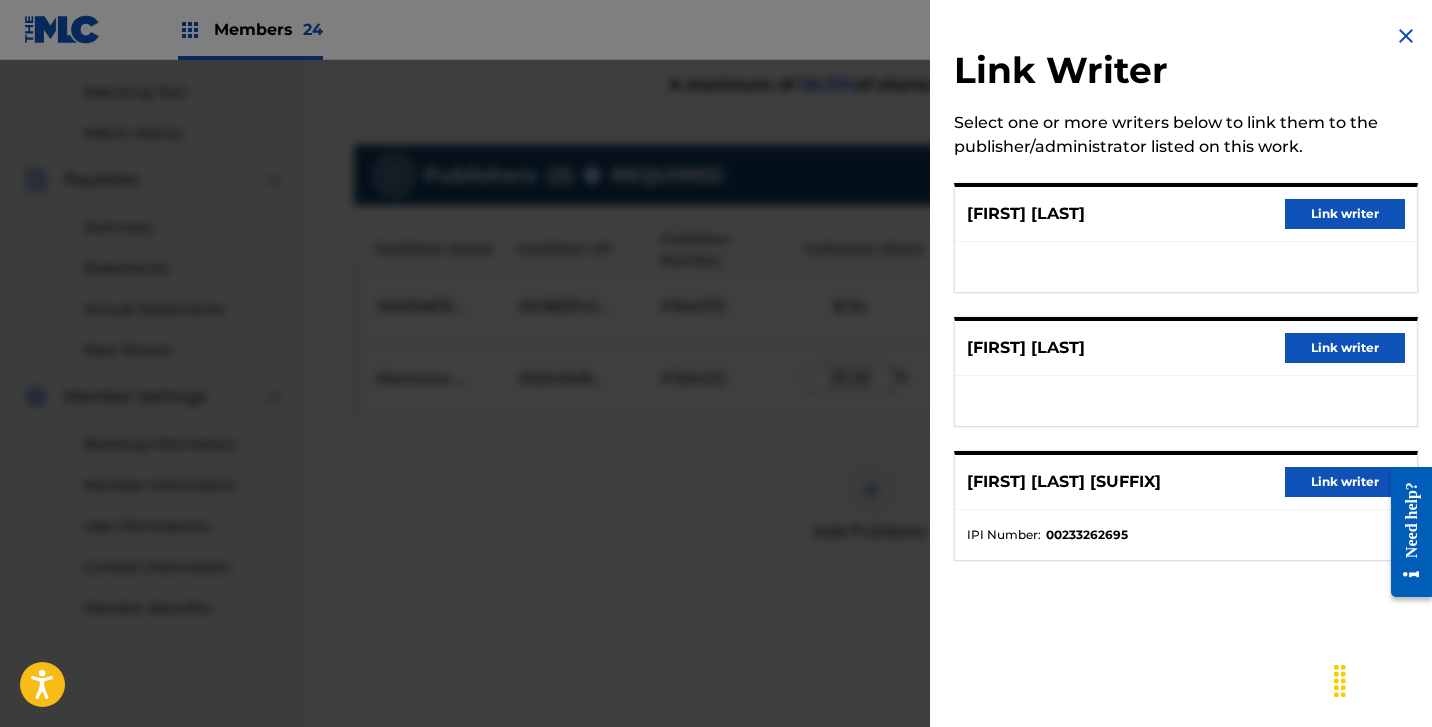 click on "Link writer" at bounding box center (1345, 214) 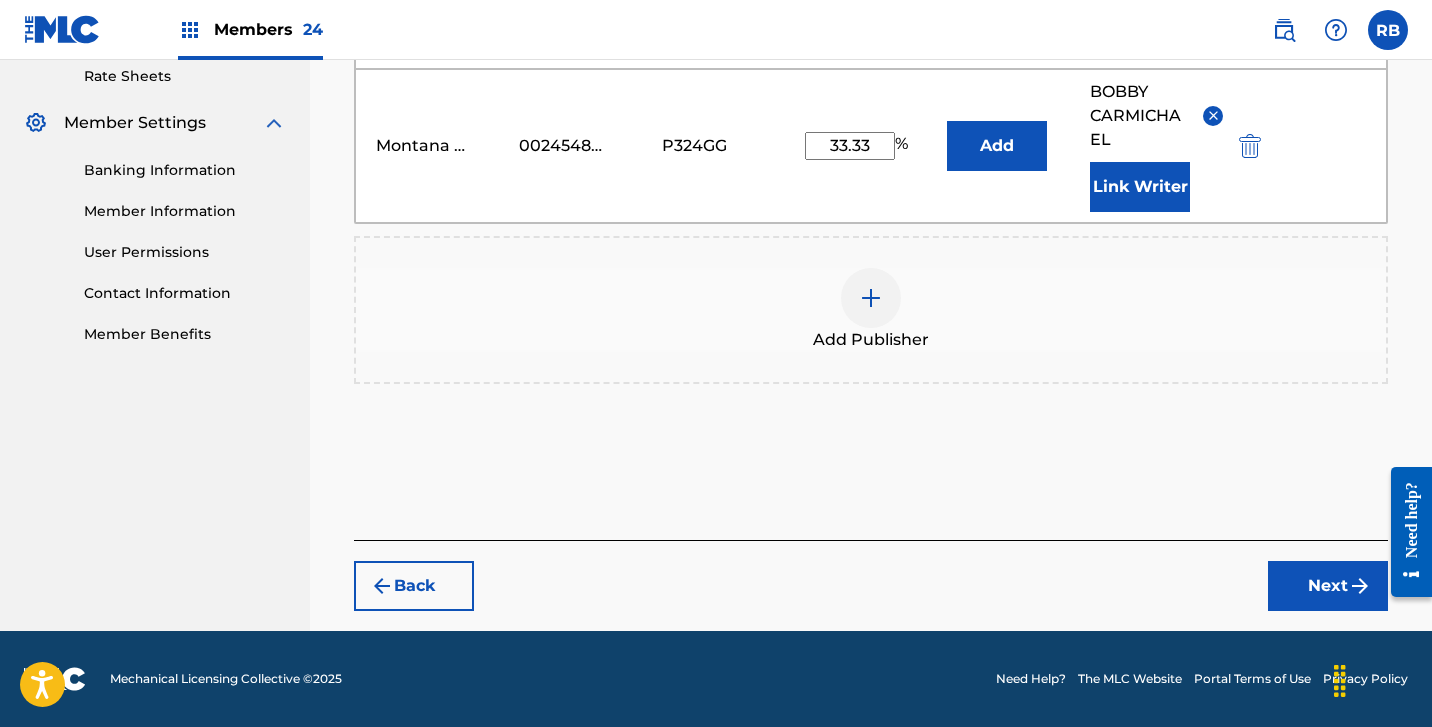 click on "Next" at bounding box center [1328, 586] 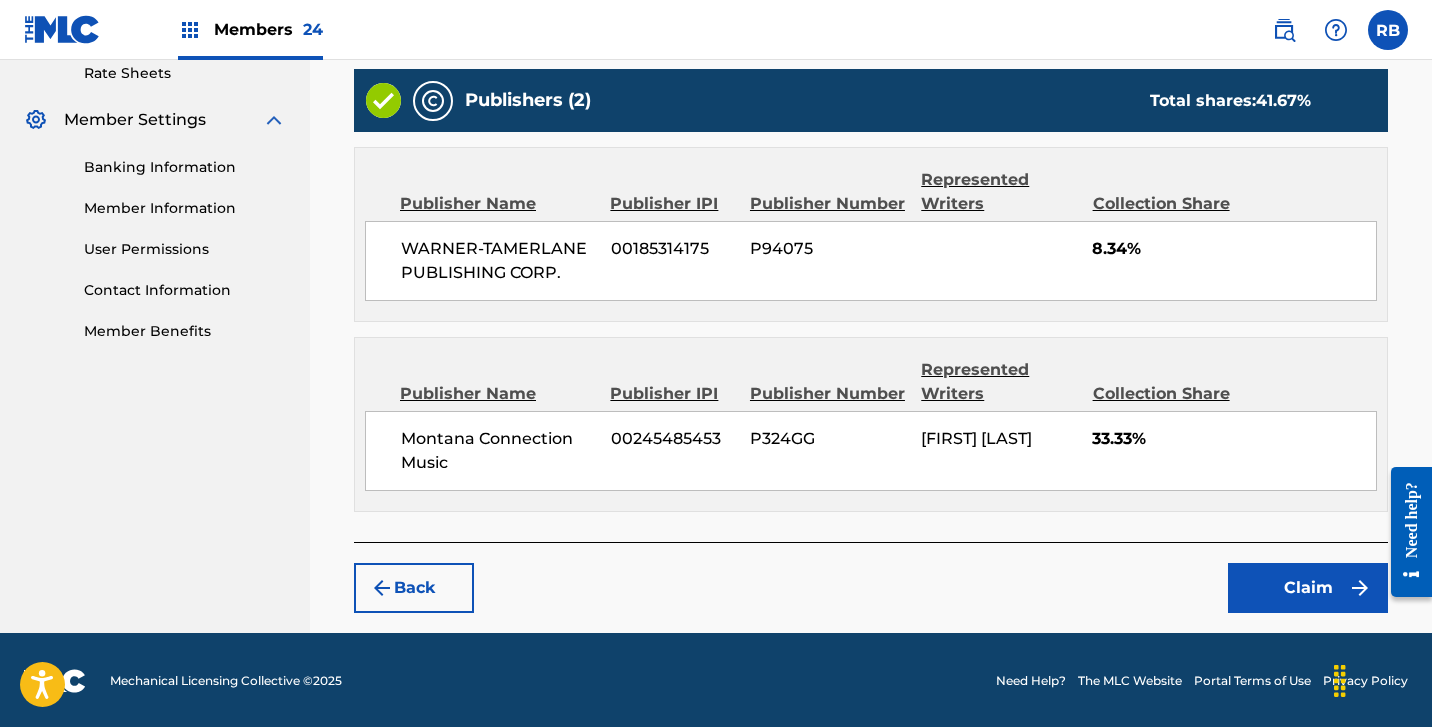 scroll, scrollTop: 777, scrollLeft: 0, axis: vertical 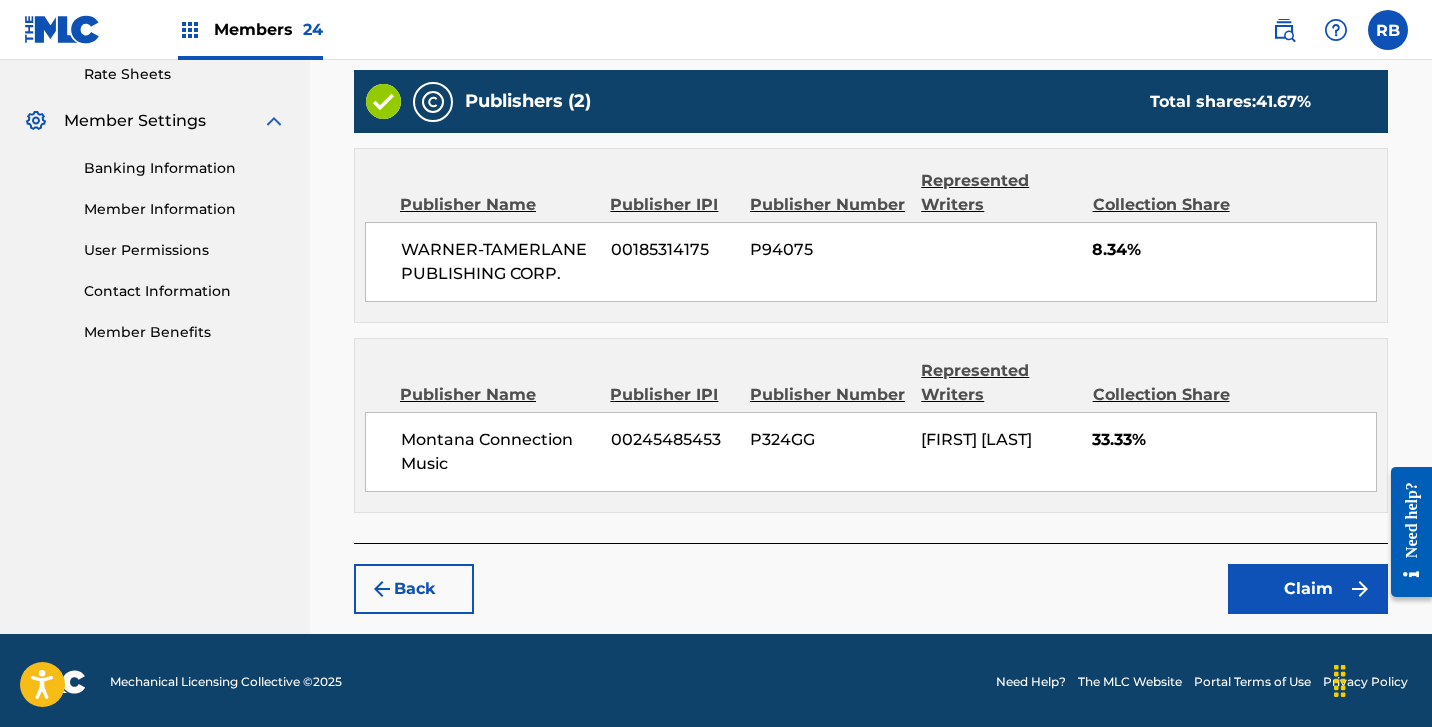 click on "Claim" at bounding box center [1308, 589] 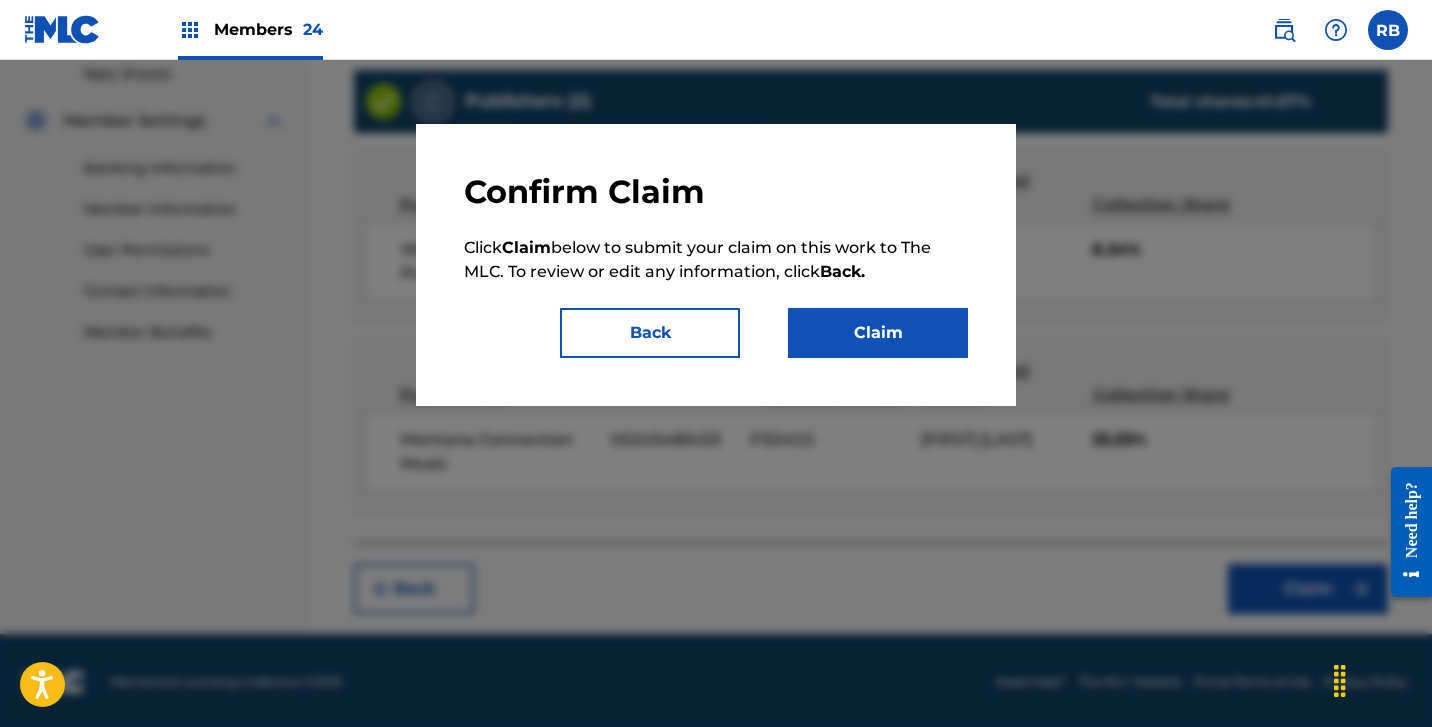 click on "Claim" at bounding box center [878, 333] 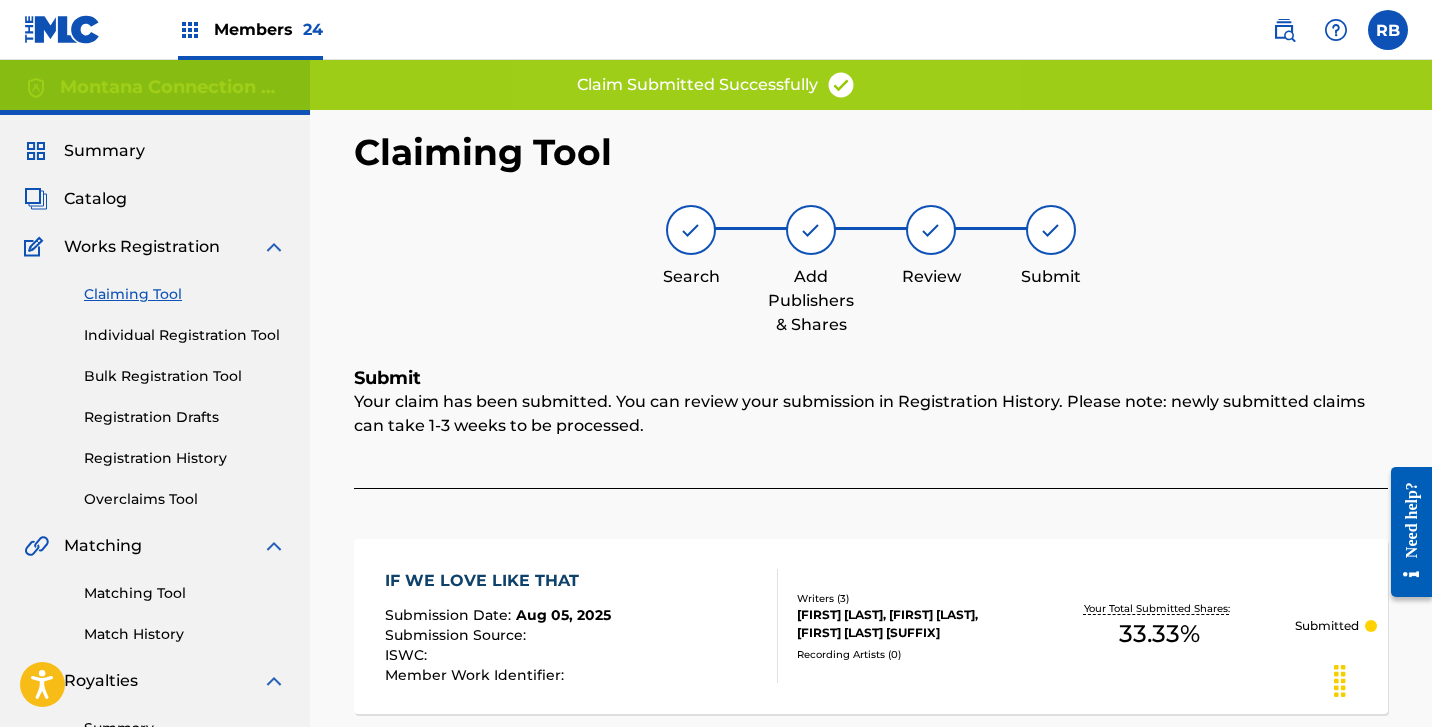 scroll, scrollTop: 0, scrollLeft: 0, axis: both 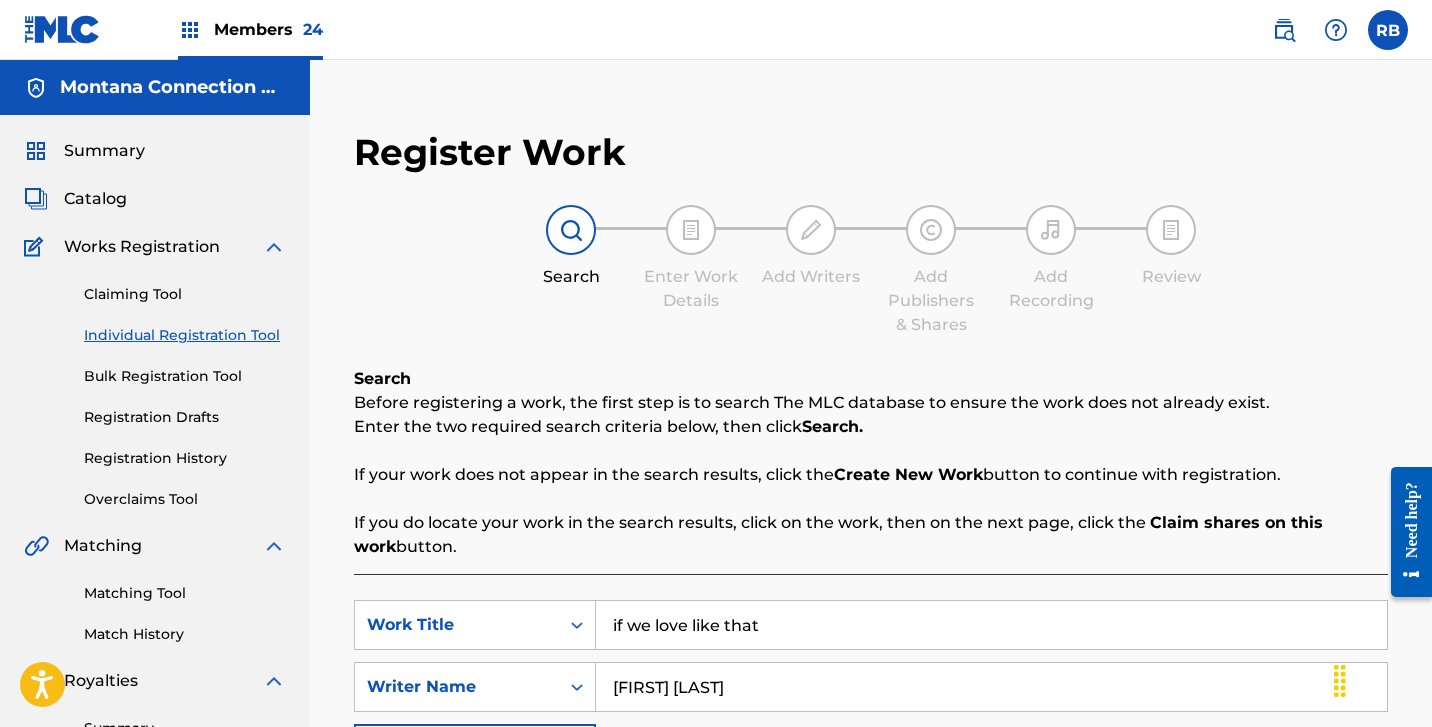 drag, startPoint x: 771, startPoint y: 626, endPoint x: 352, endPoint y: 526, distance: 430.7679 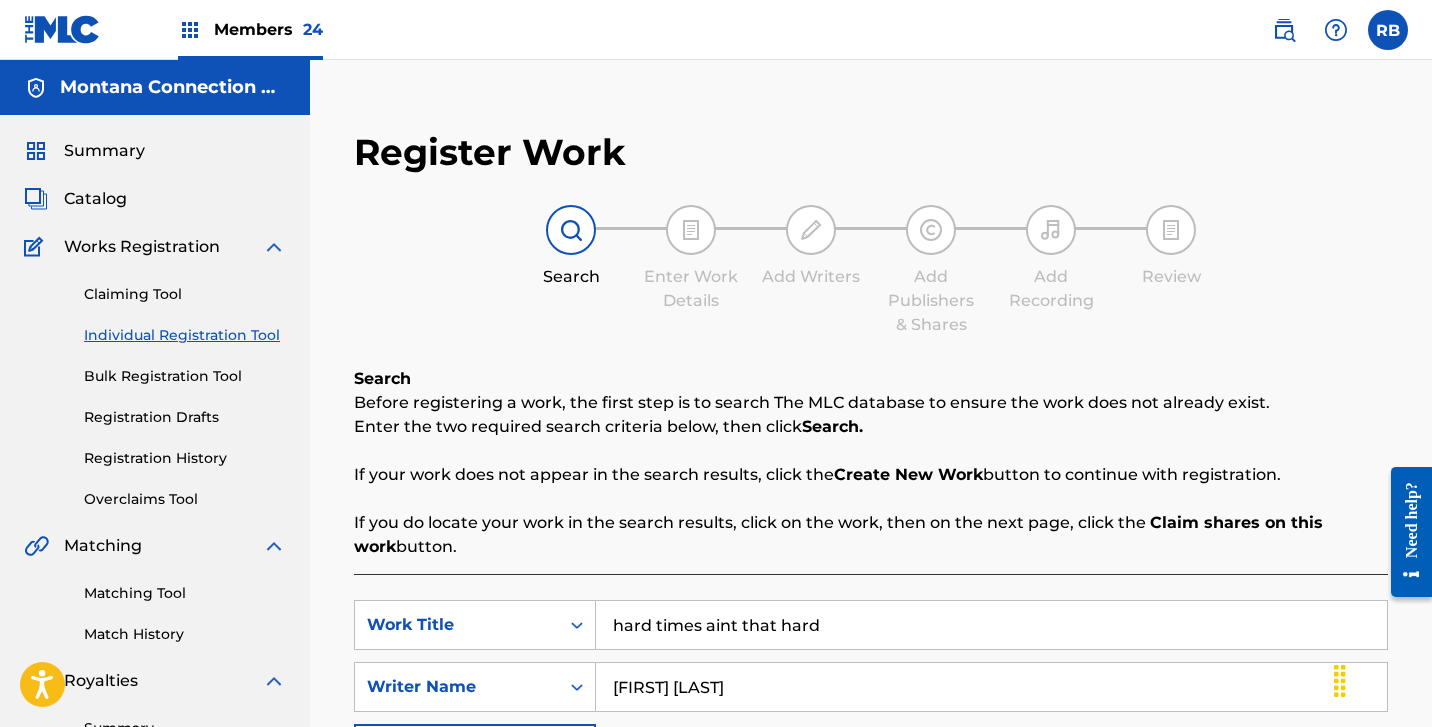 type on "hard times aint that hard" 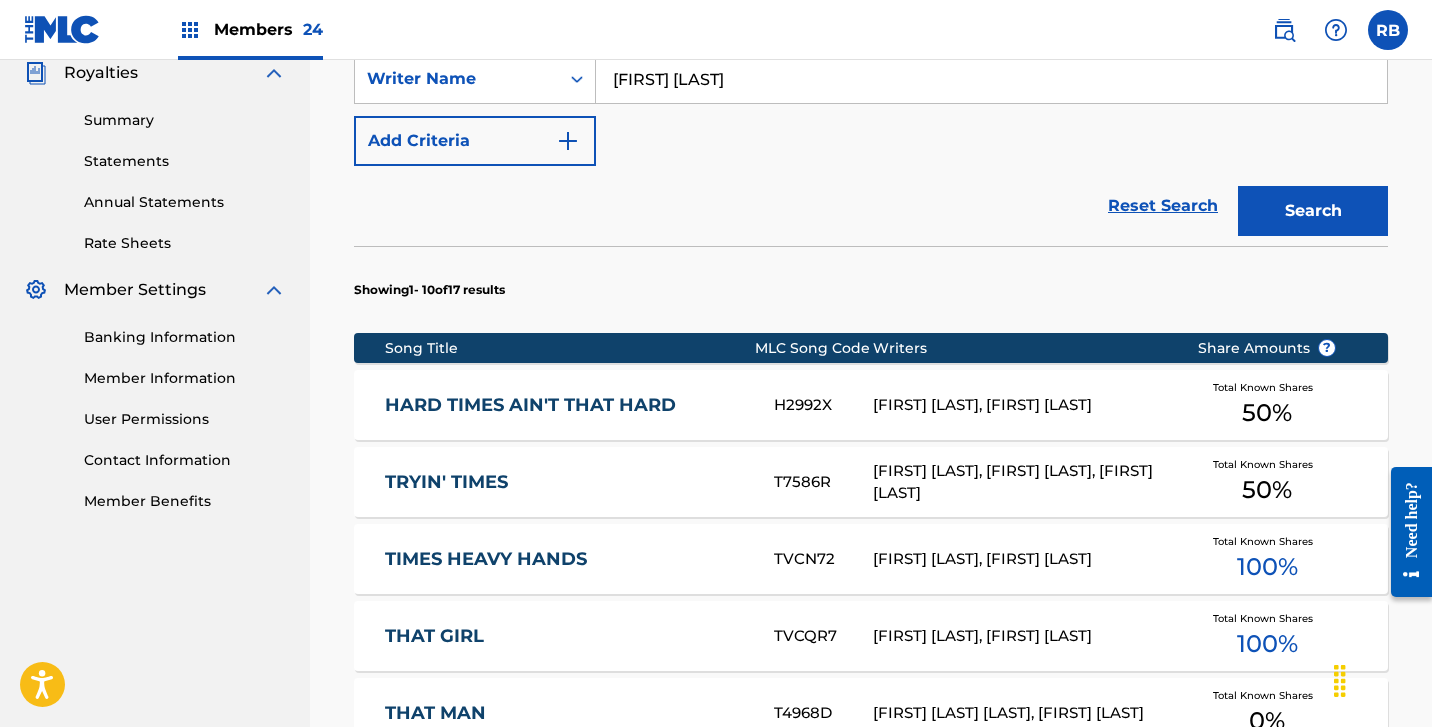 scroll, scrollTop: 614, scrollLeft: 0, axis: vertical 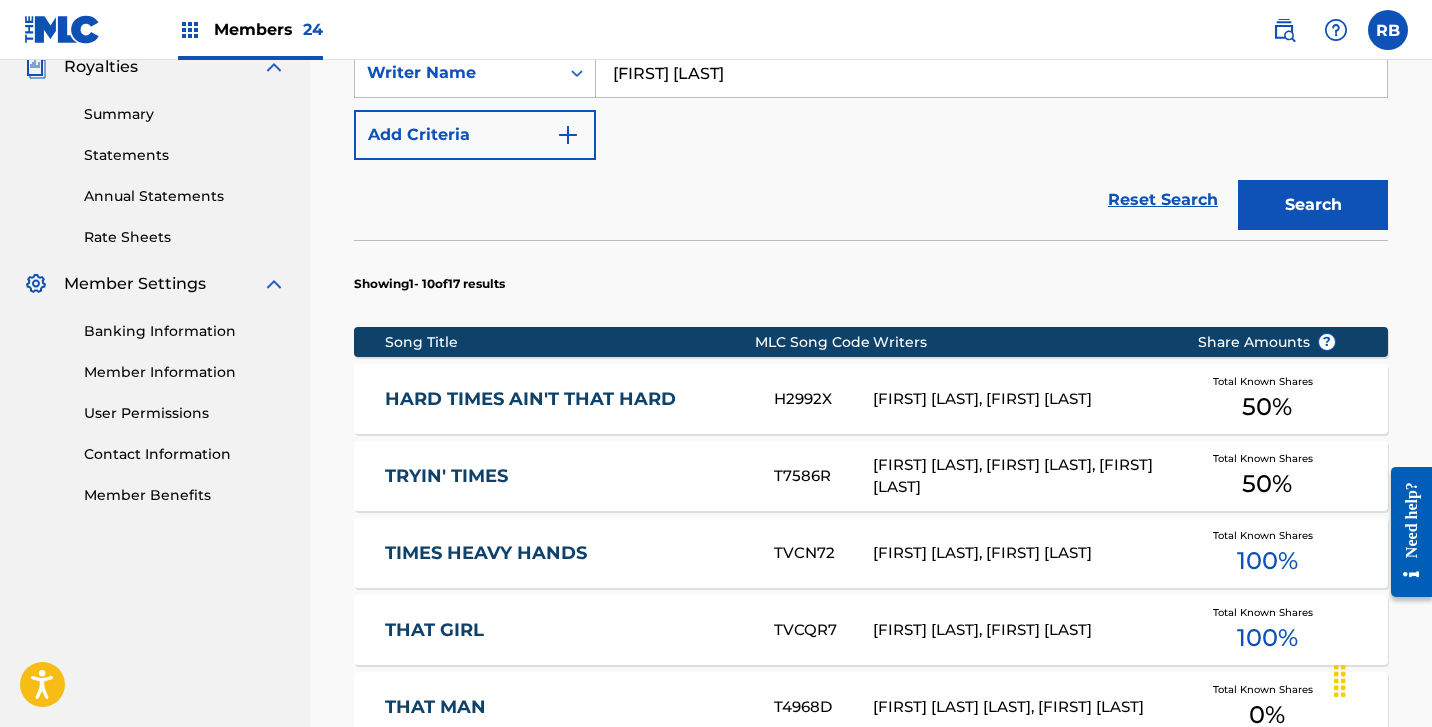click on "HARD TIMES AIN'T THAT HARD" at bounding box center [566, 399] 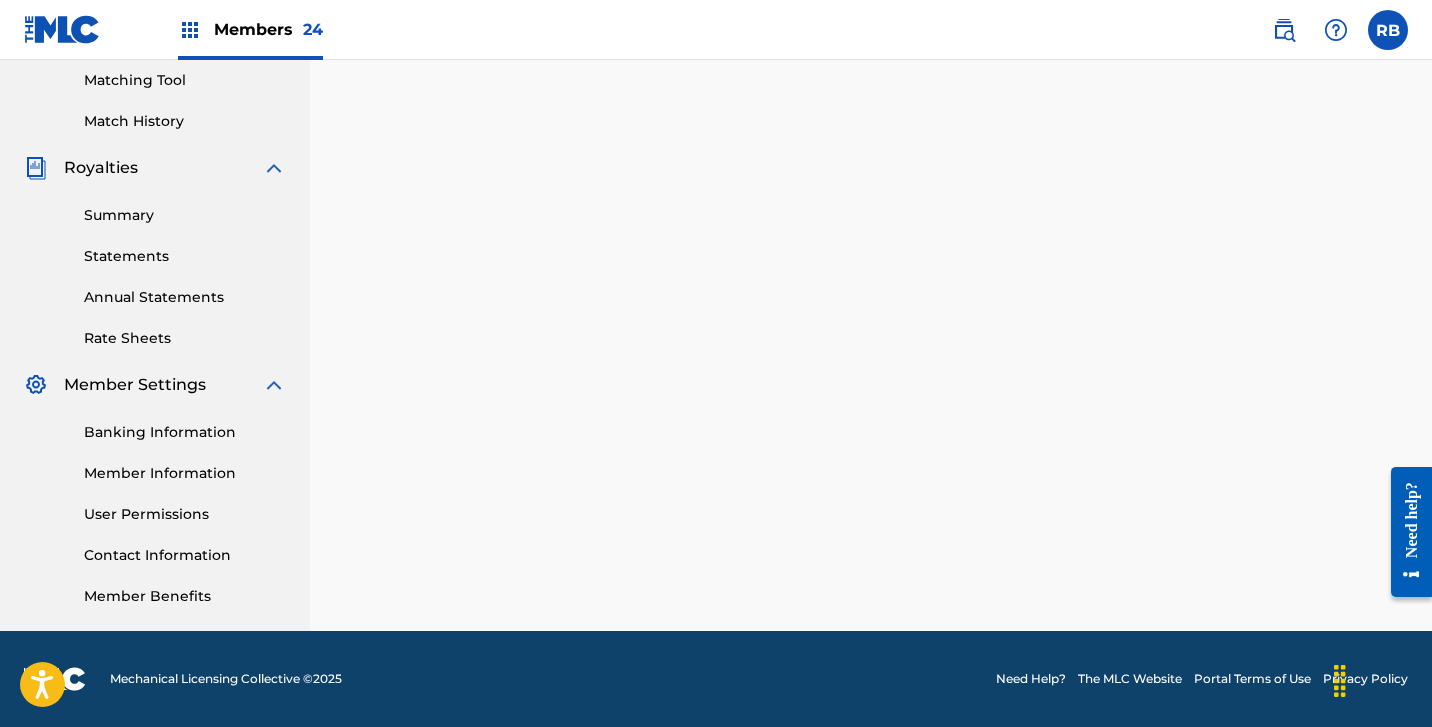 scroll, scrollTop: 0, scrollLeft: 0, axis: both 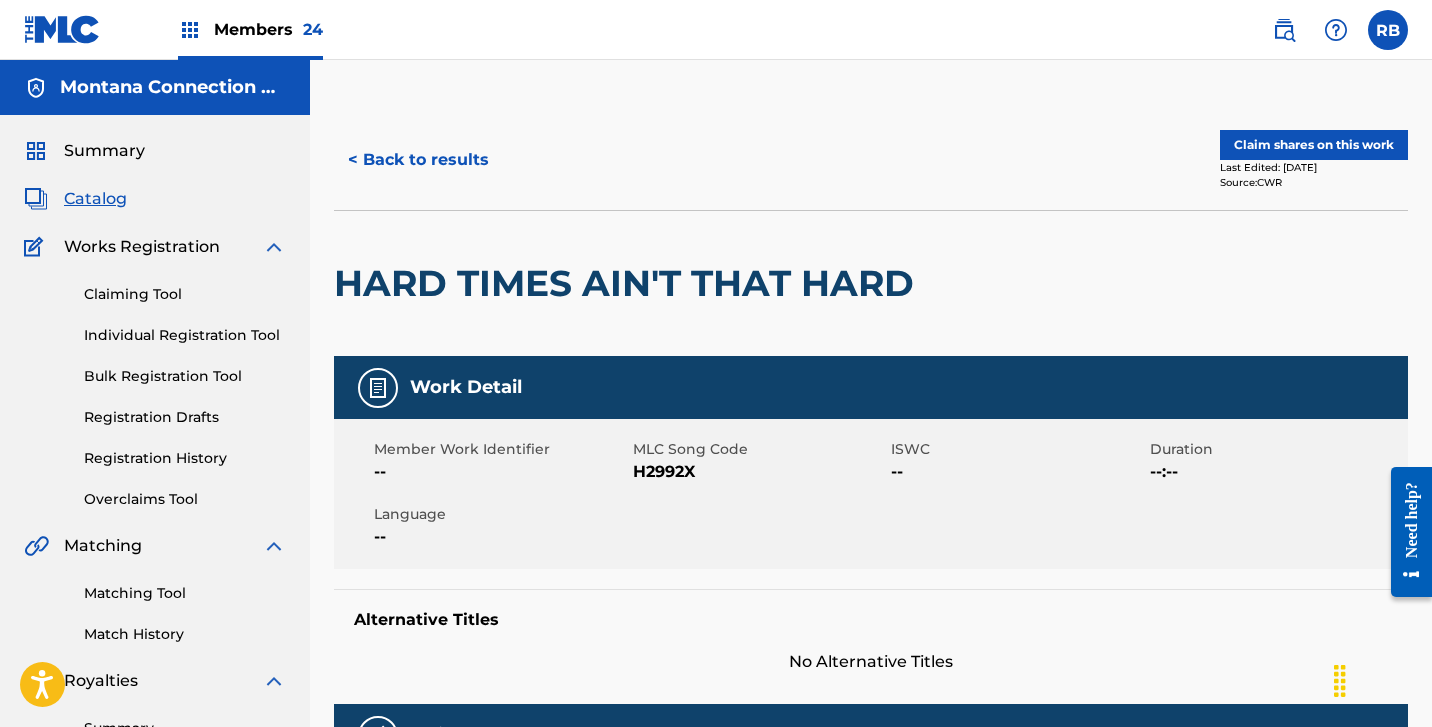 click on "Claim shares on this work" at bounding box center [1314, 145] 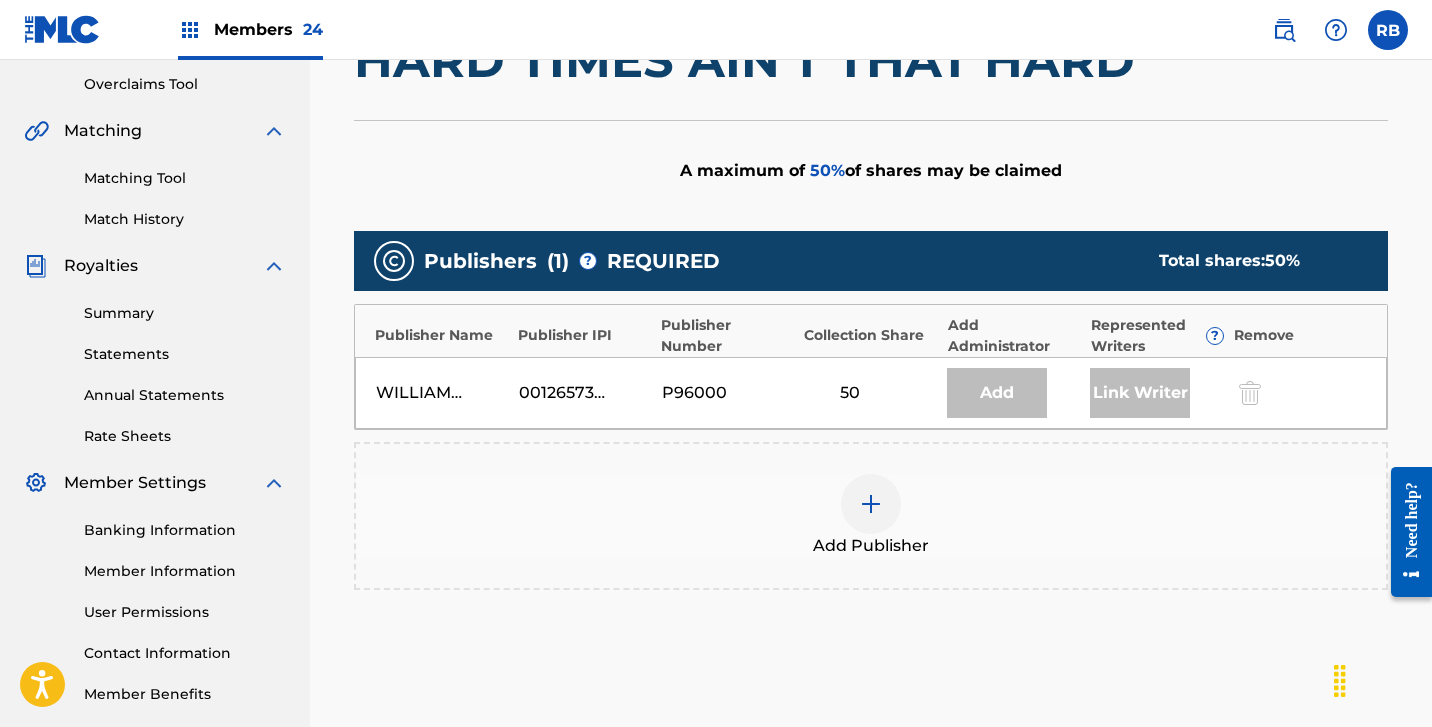 scroll, scrollTop: 432, scrollLeft: 0, axis: vertical 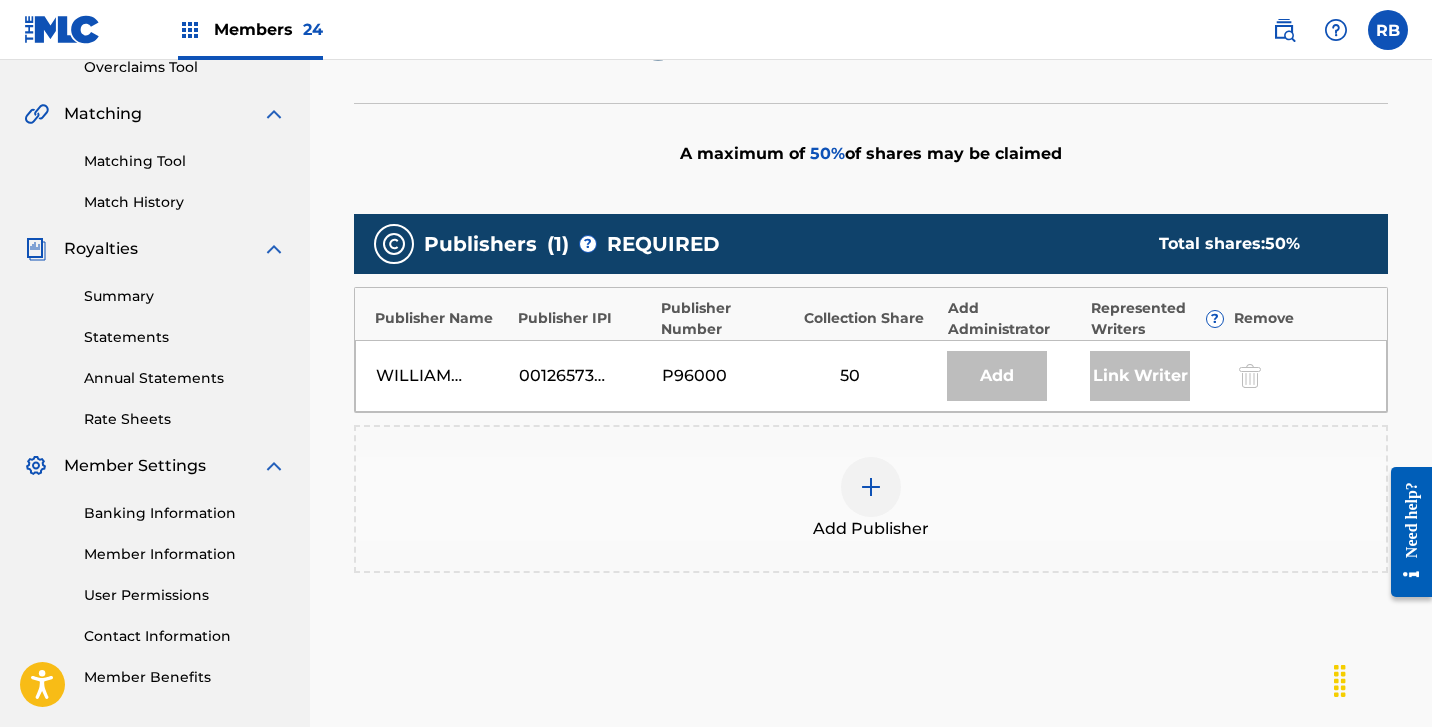 click at bounding box center [871, 487] 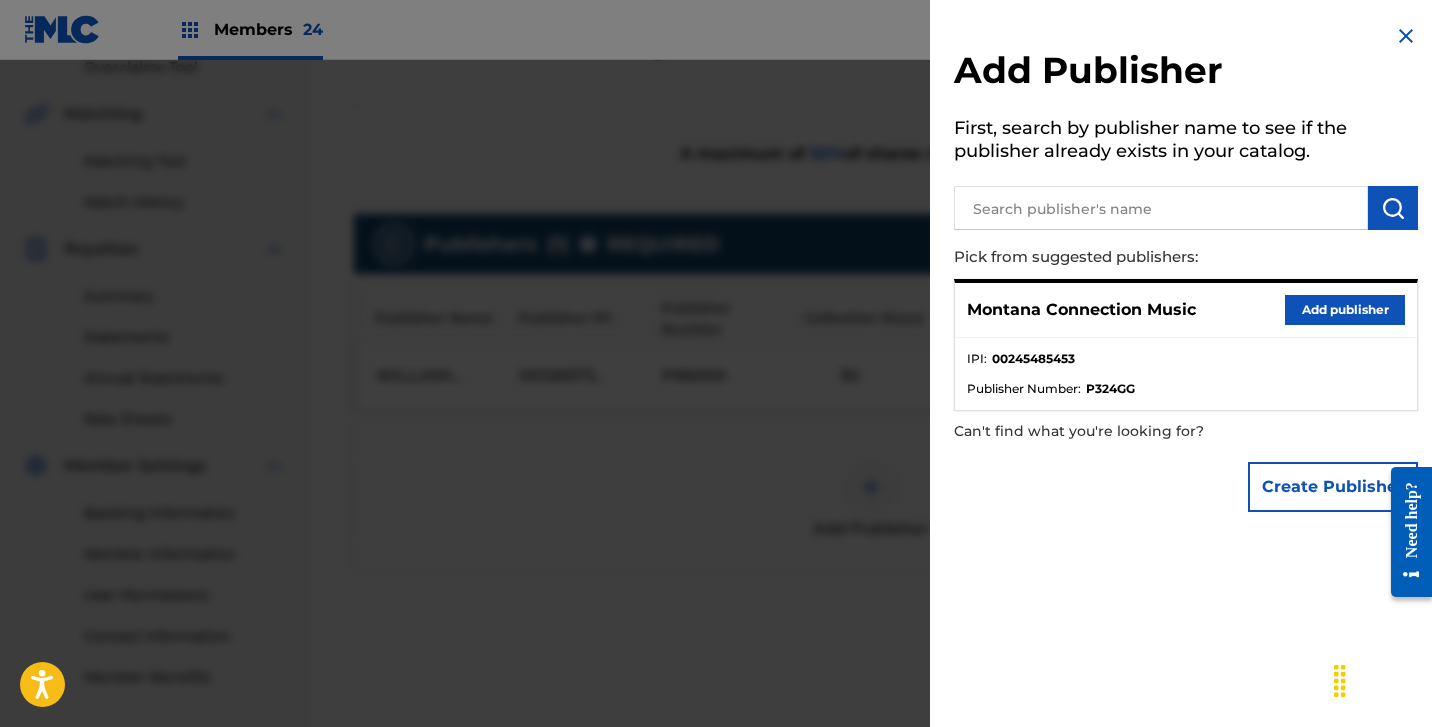 click on "Add publisher" at bounding box center (1345, 310) 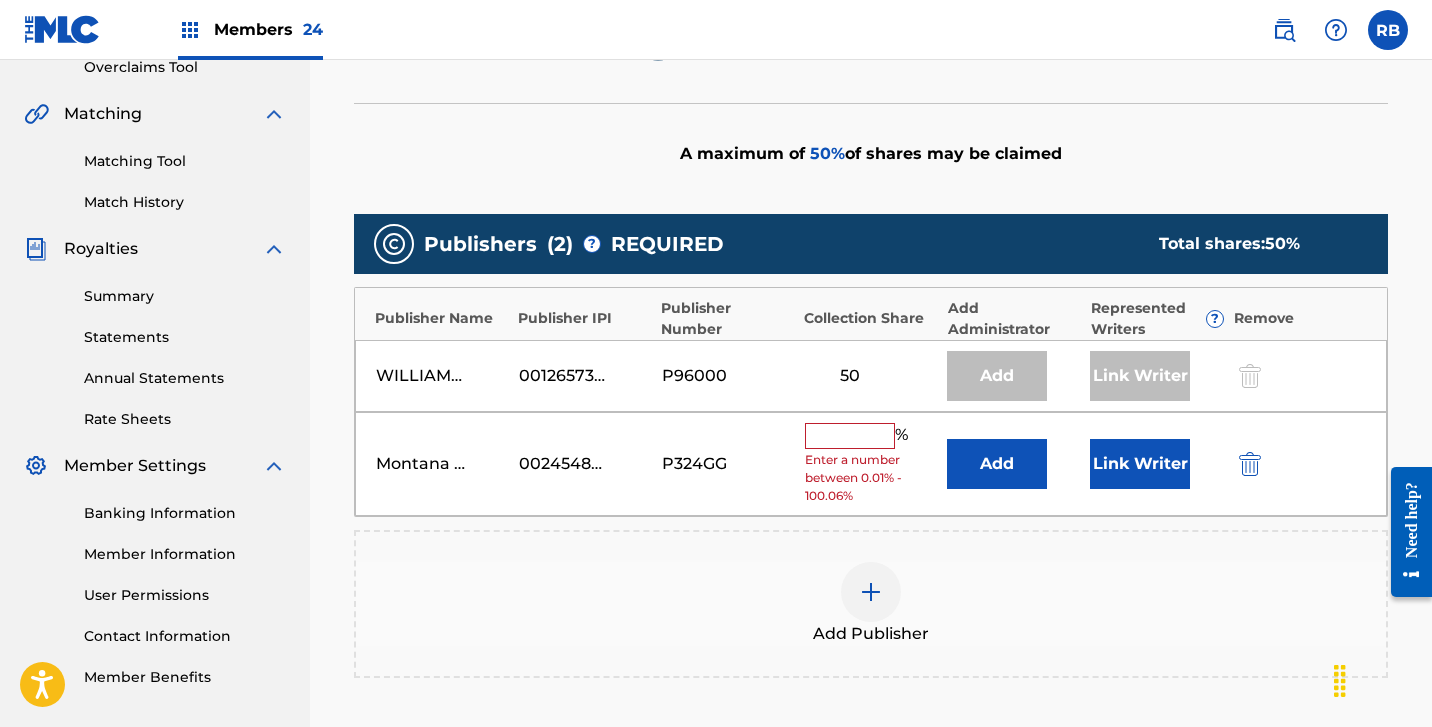 click at bounding box center (850, 436) 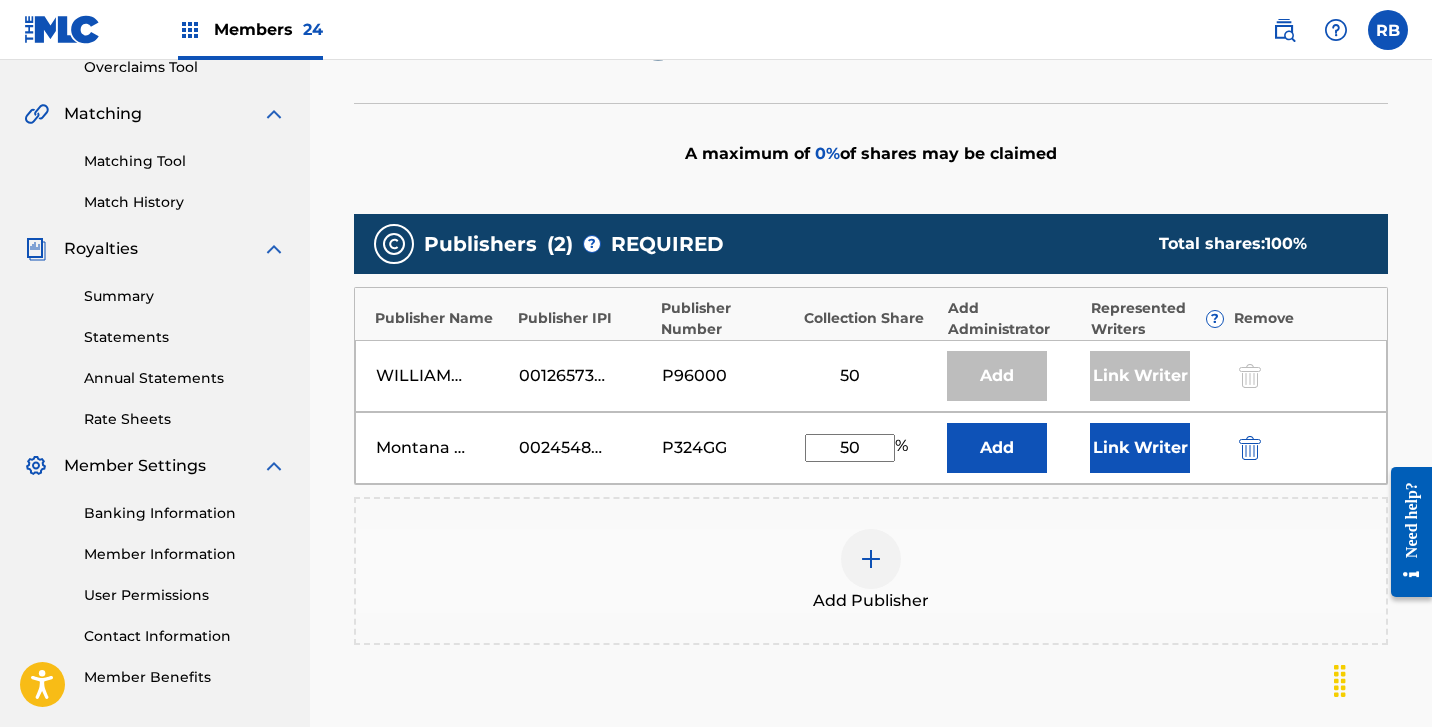 type on "50" 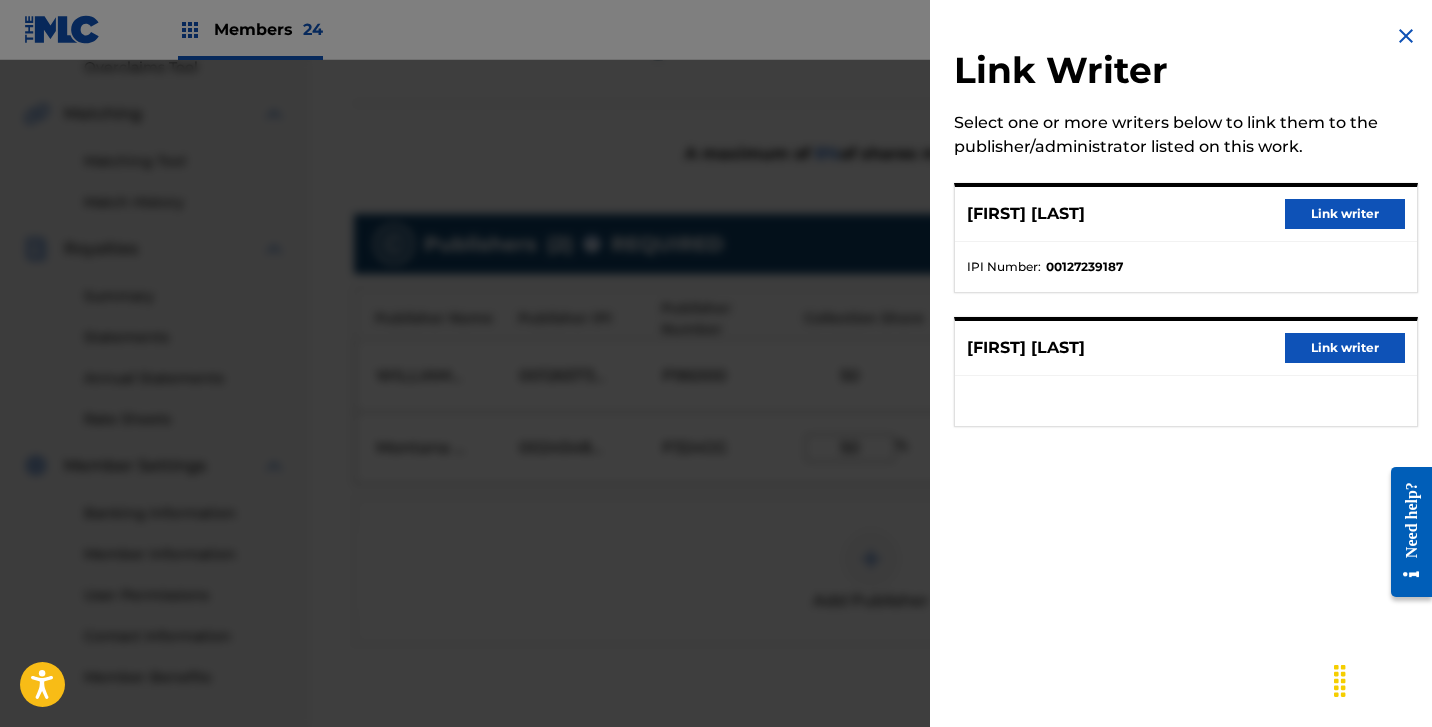click on "[FIRST] [LAST] Link writer" at bounding box center [1186, 348] 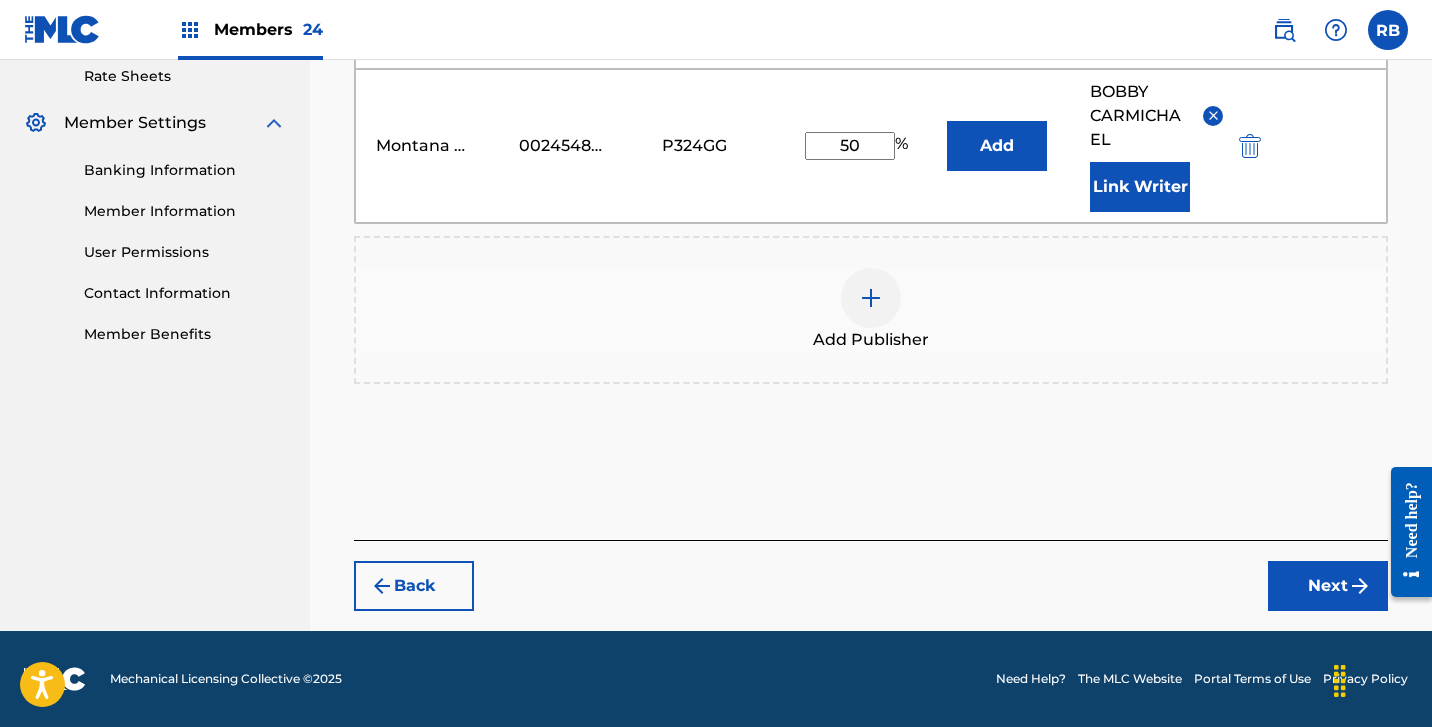 click on "Next" at bounding box center [1328, 586] 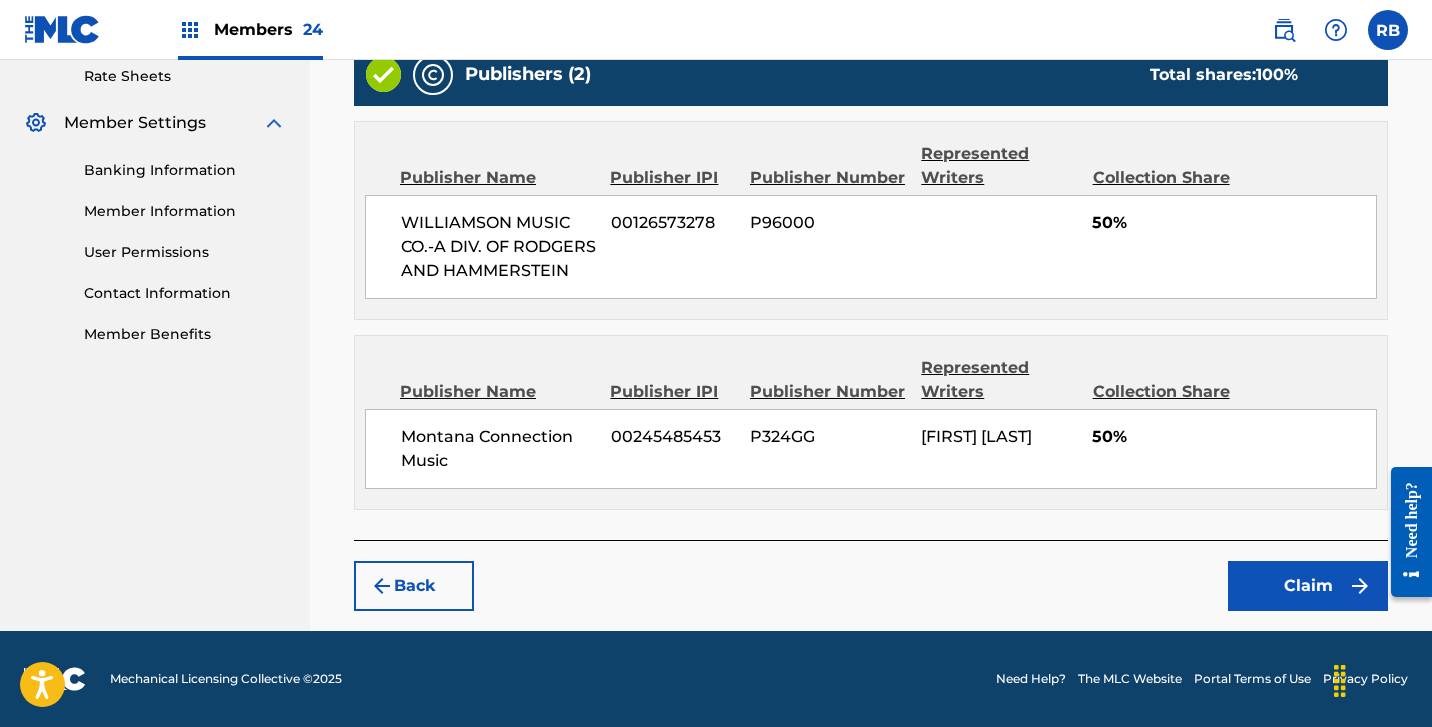 scroll, scrollTop: 796, scrollLeft: 0, axis: vertical 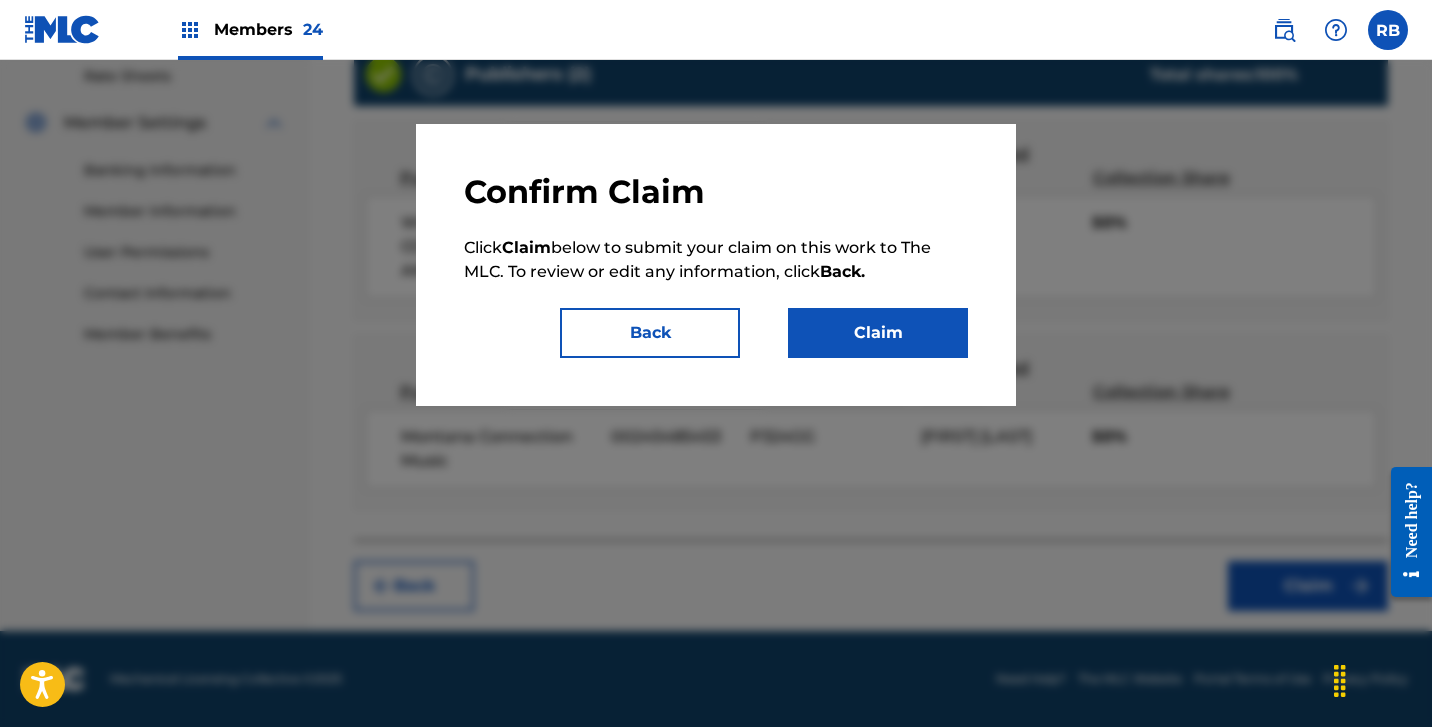 click on "Claim" at bounding box center (878, 333) 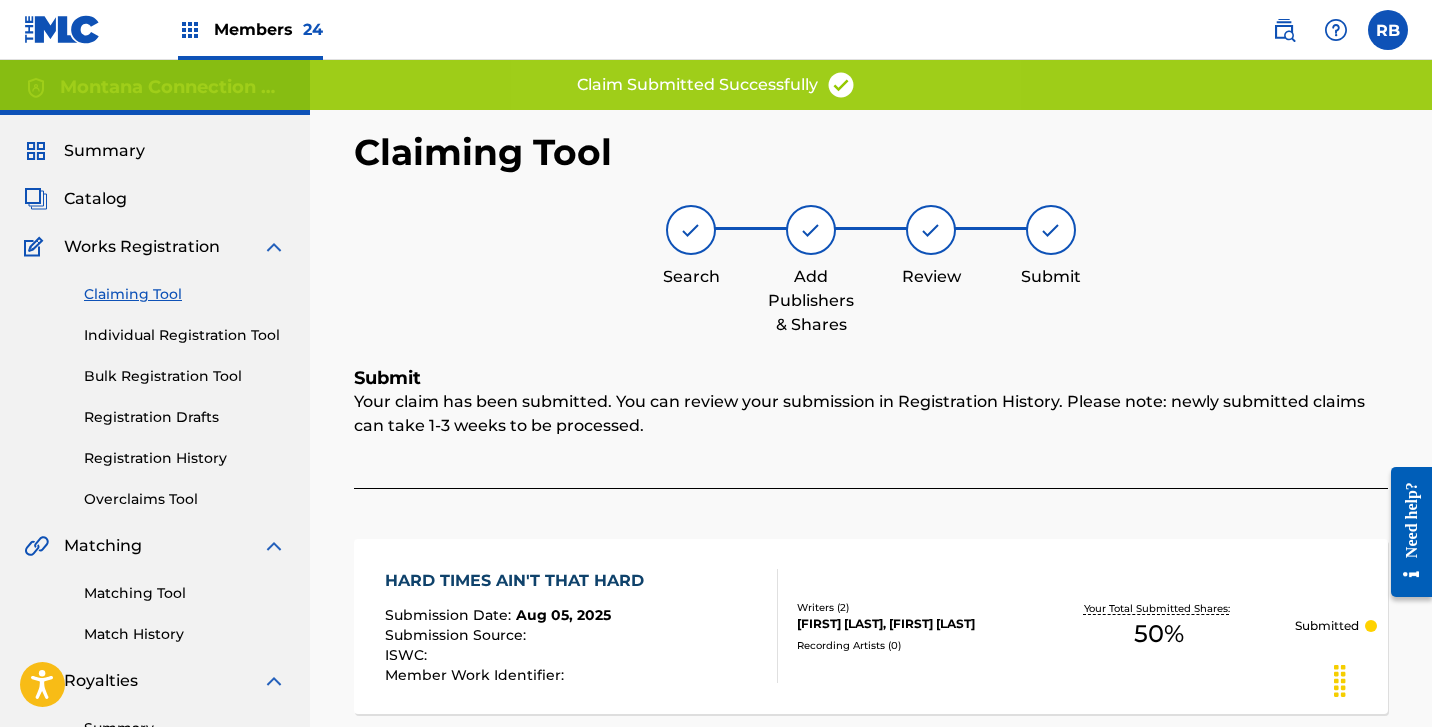 scroll, scrollTop: 0, scrollLeft: 0, axis: both 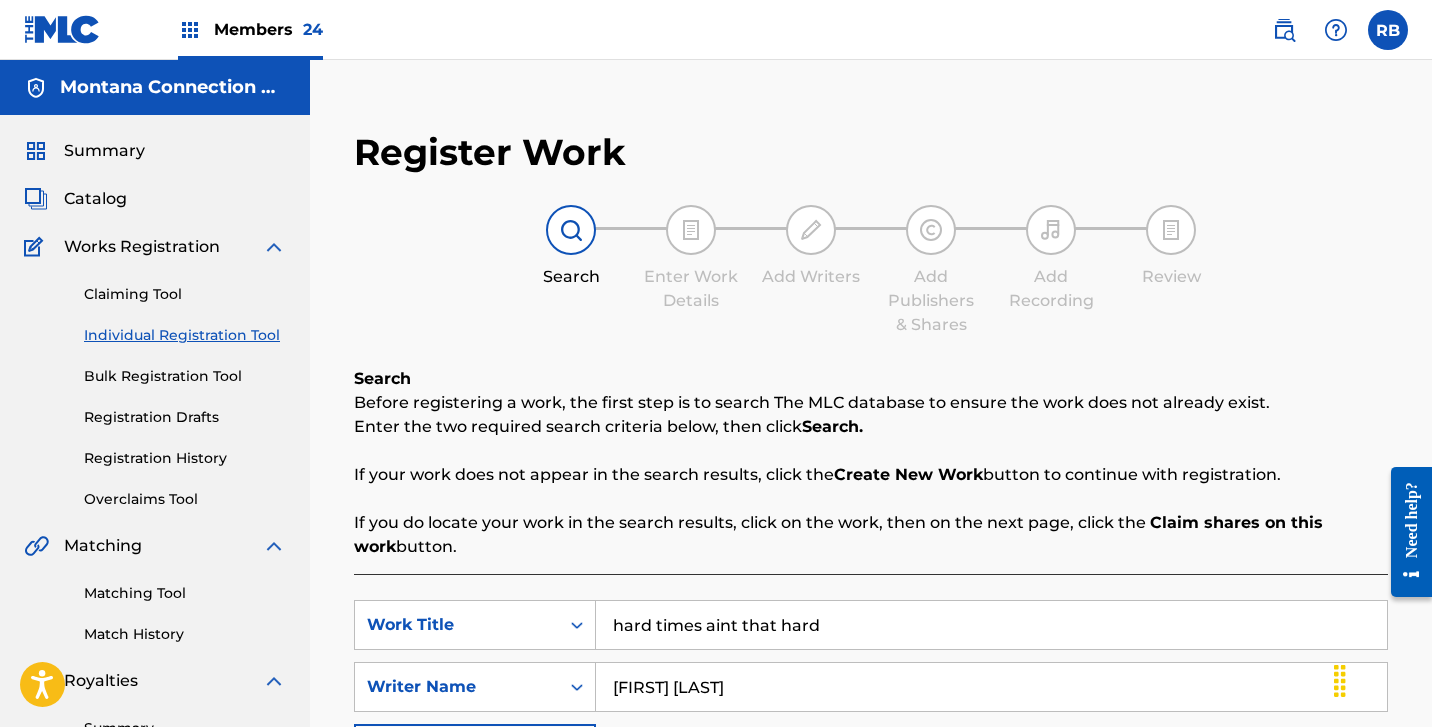 drag, startPoint x: 838, startPoint y: 625, endPoint x: 440, endPoint y: 549, distance: 405.1913 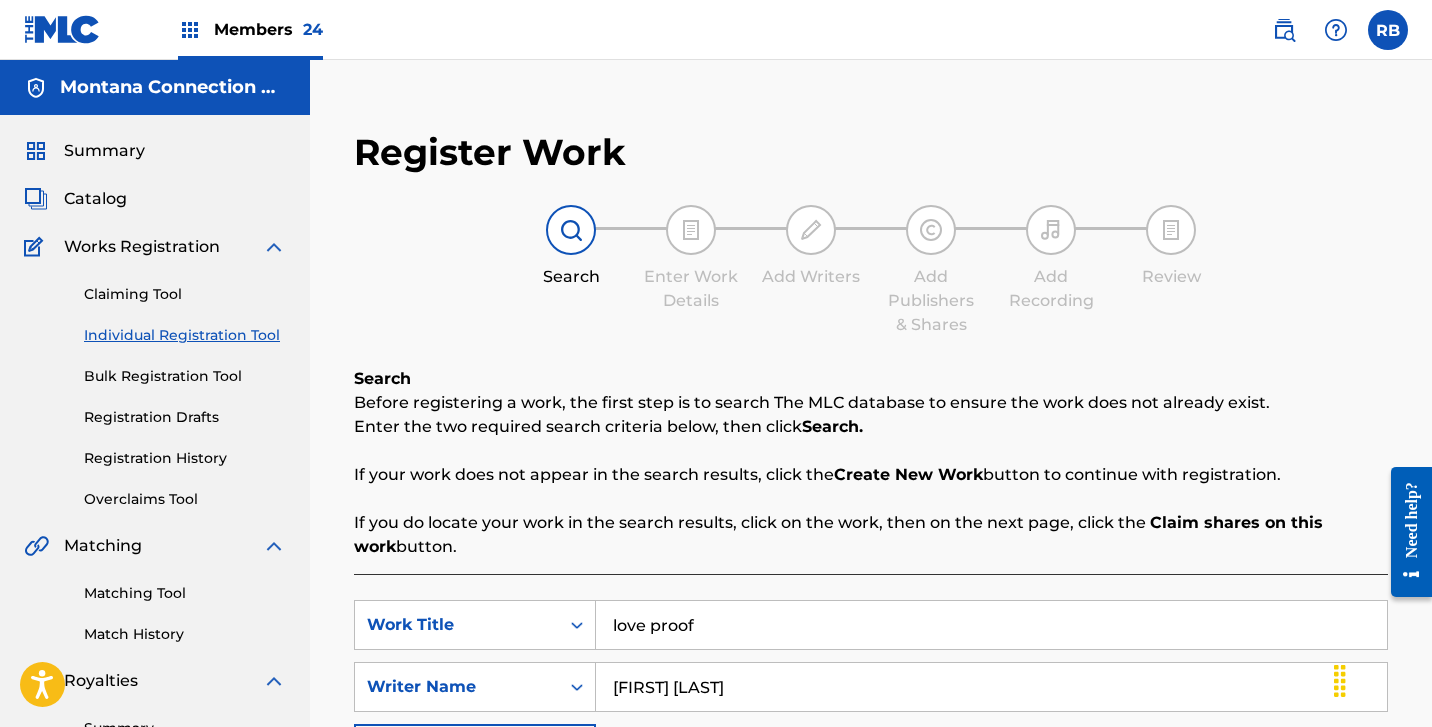 type on "love proof" 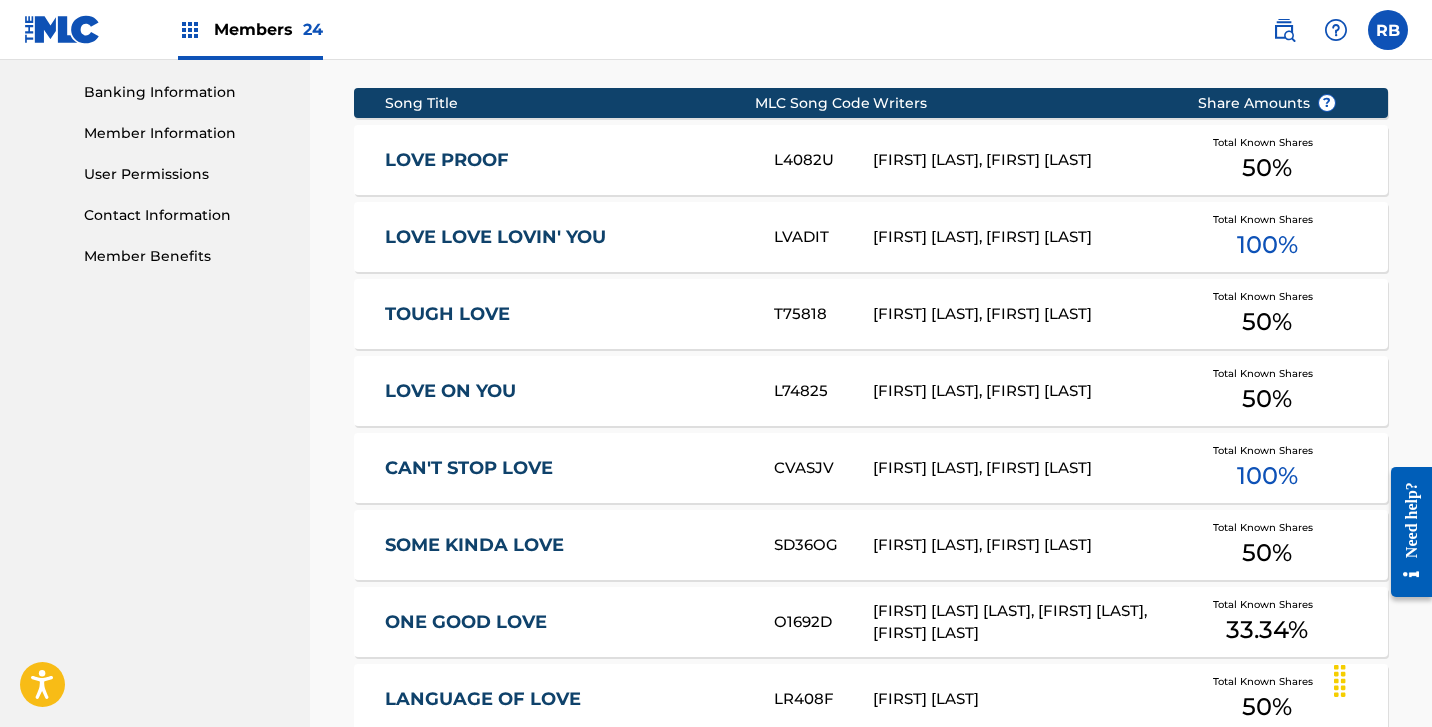 scroll, scrollTop: 863, scrollLeft: 0, axis: vertical 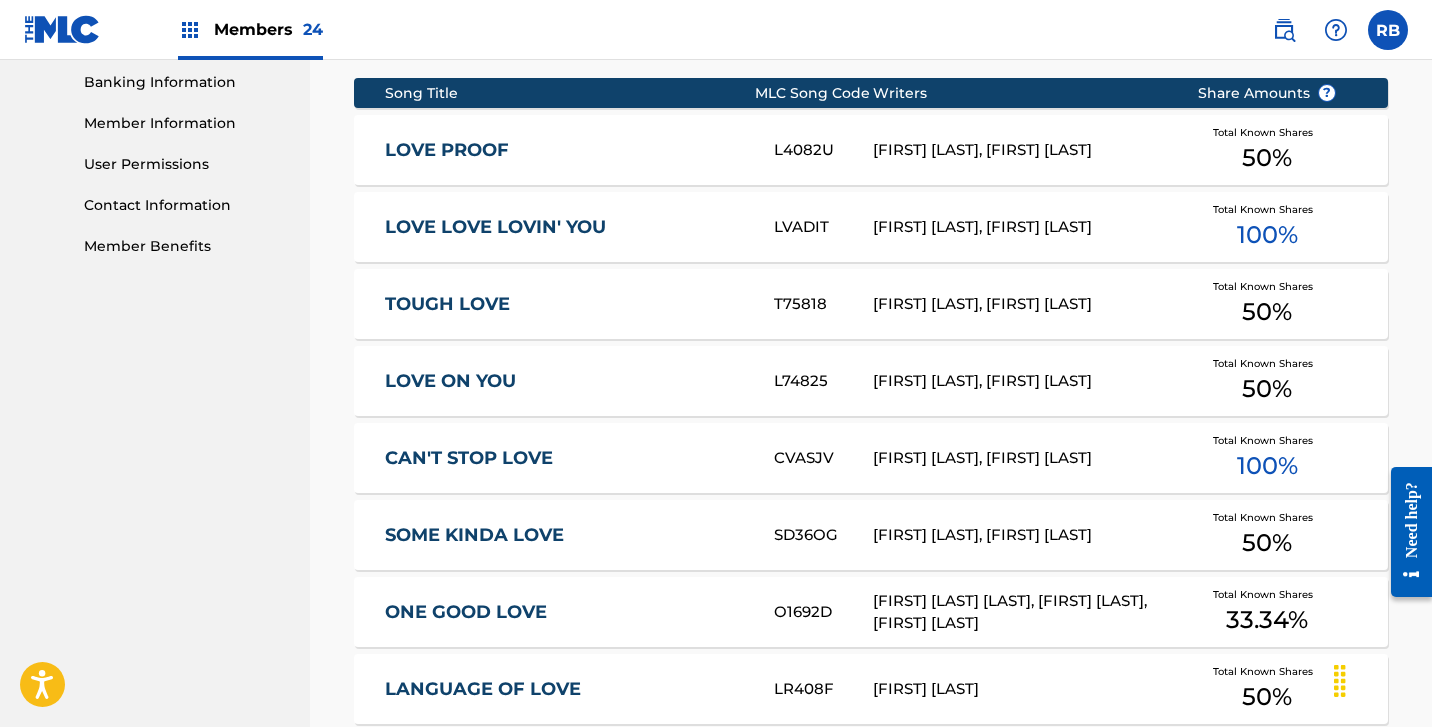 click on "LOVE PROOF" at bounding box center [566, 150] 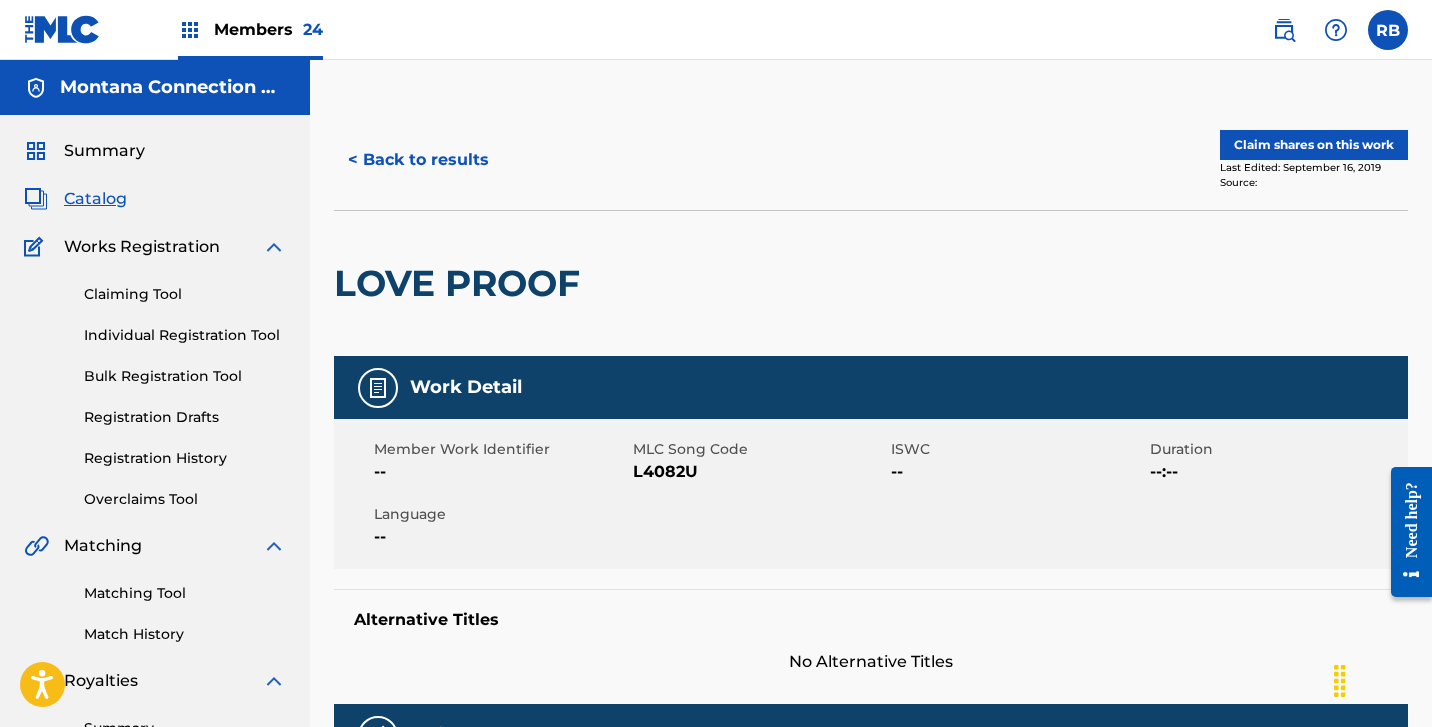 click on "Claim shares on this work" at bounding box center [1314, 145] 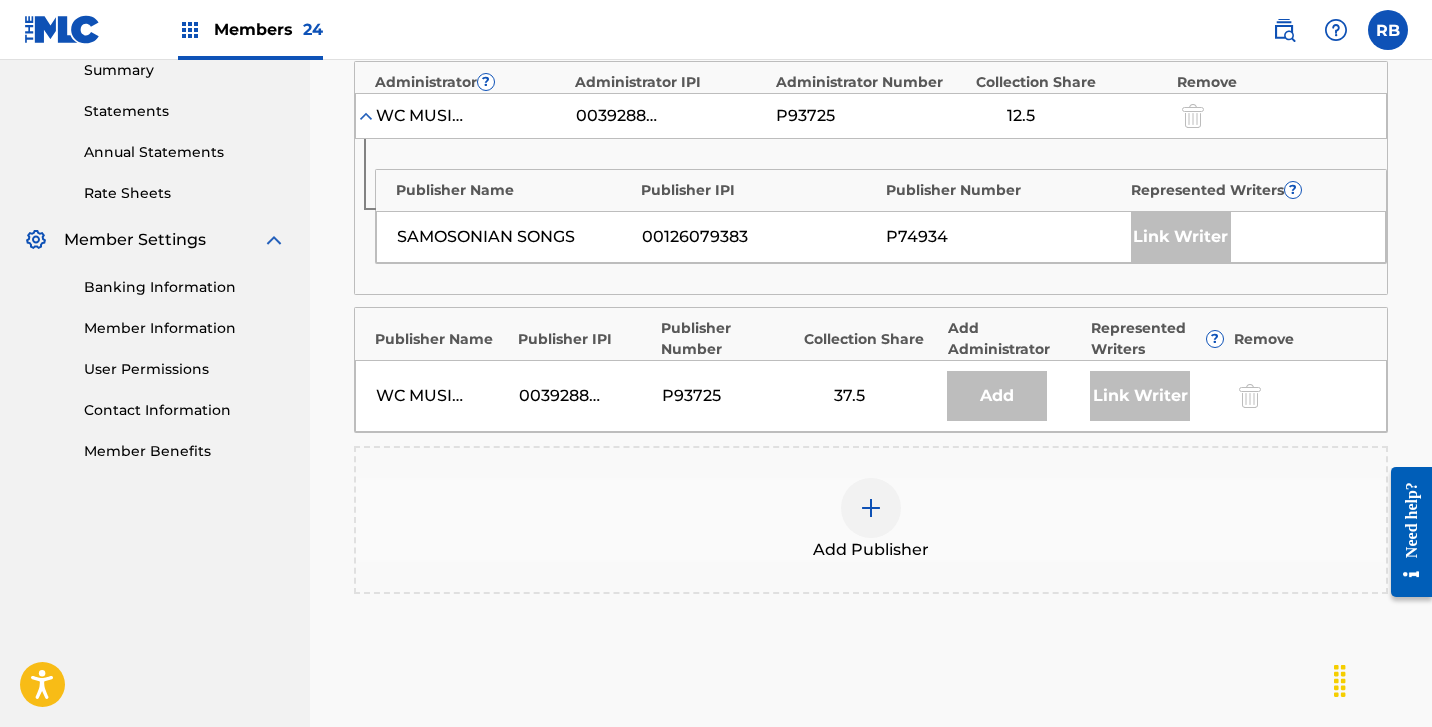 scroll, scrollTop: 690, scrollLeft: 0, axis: vertical 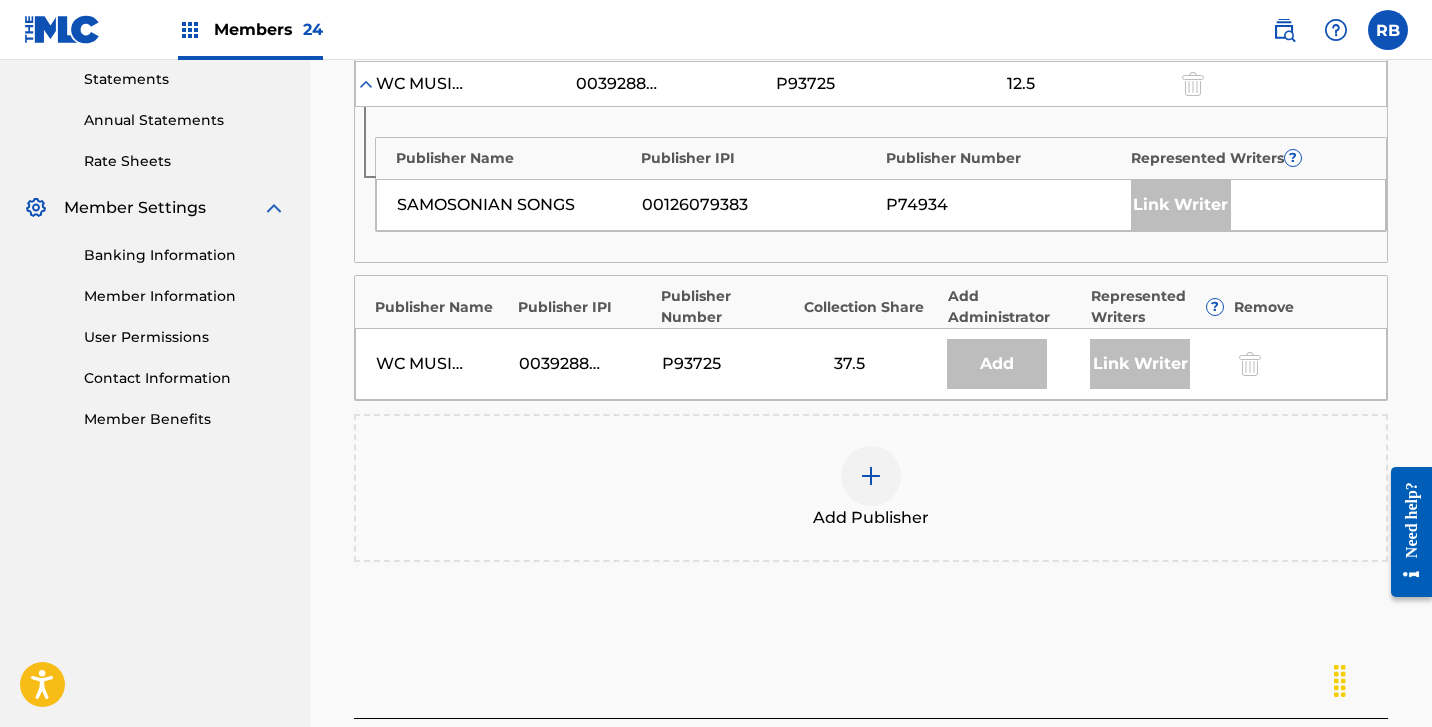 click at bounding box center (871, 476) 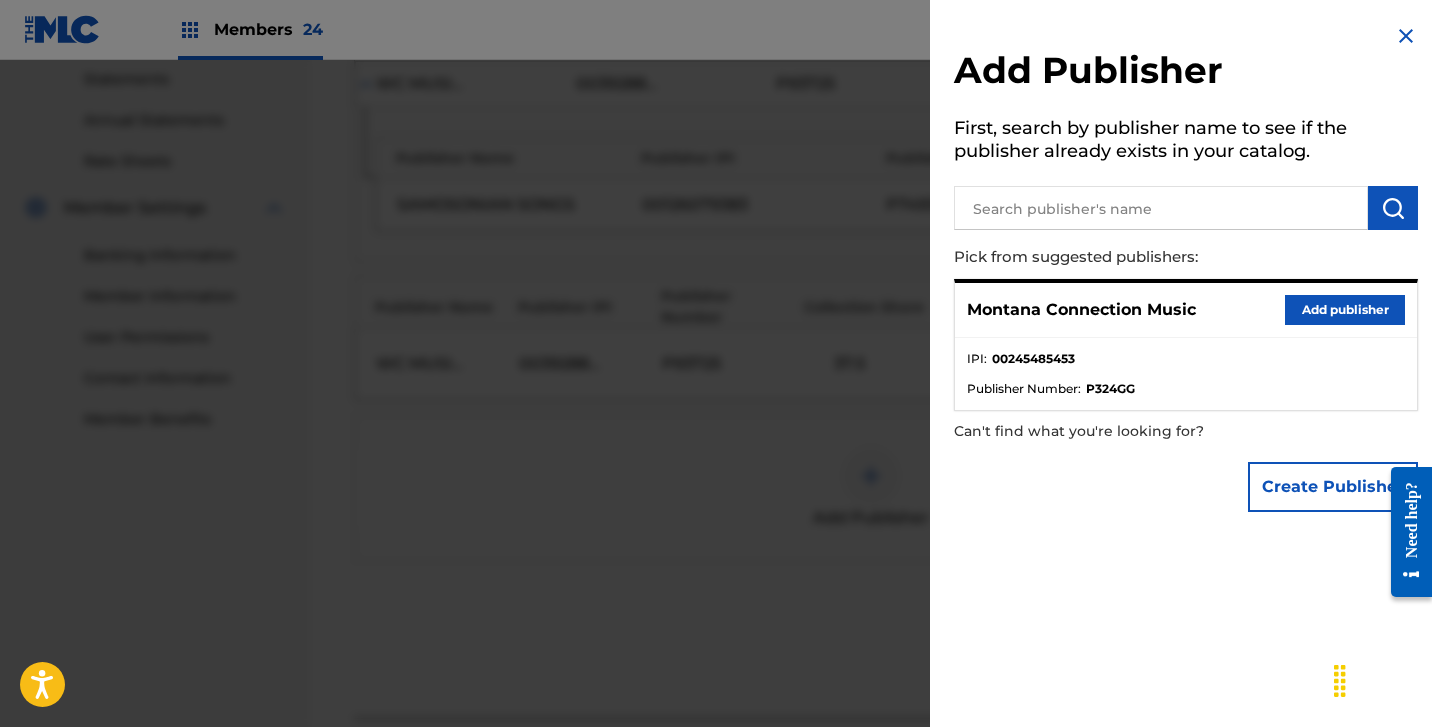 click on "Add publisher" at bounding box center [1345, 310] 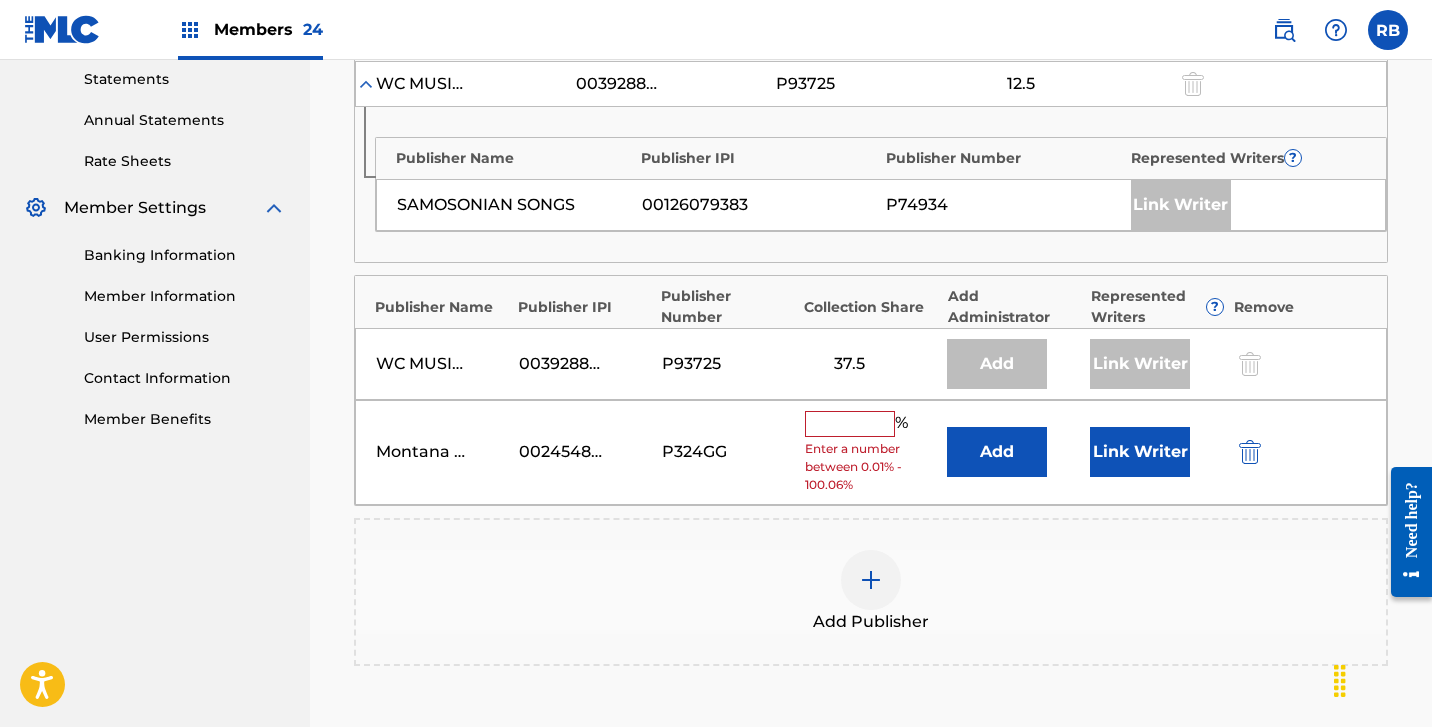click at bounding box center [850, 424] 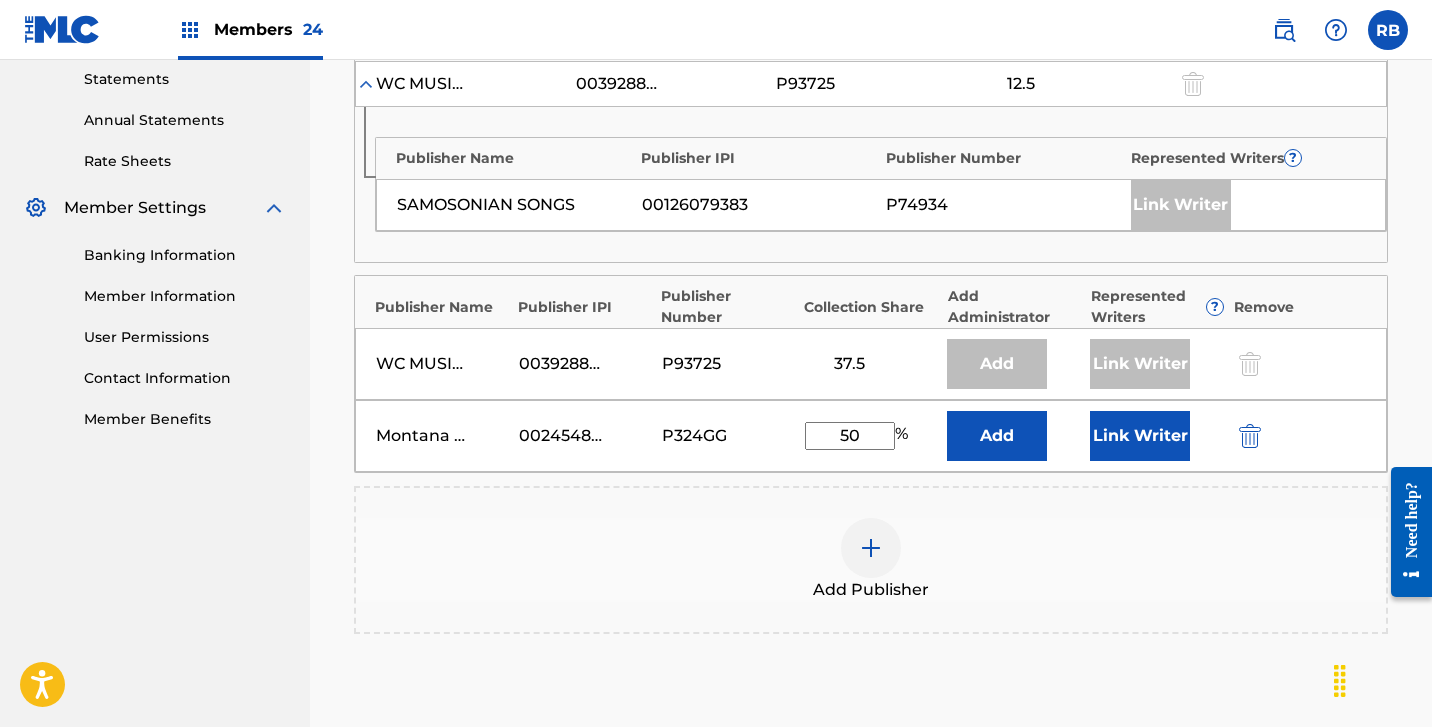 type on "50" 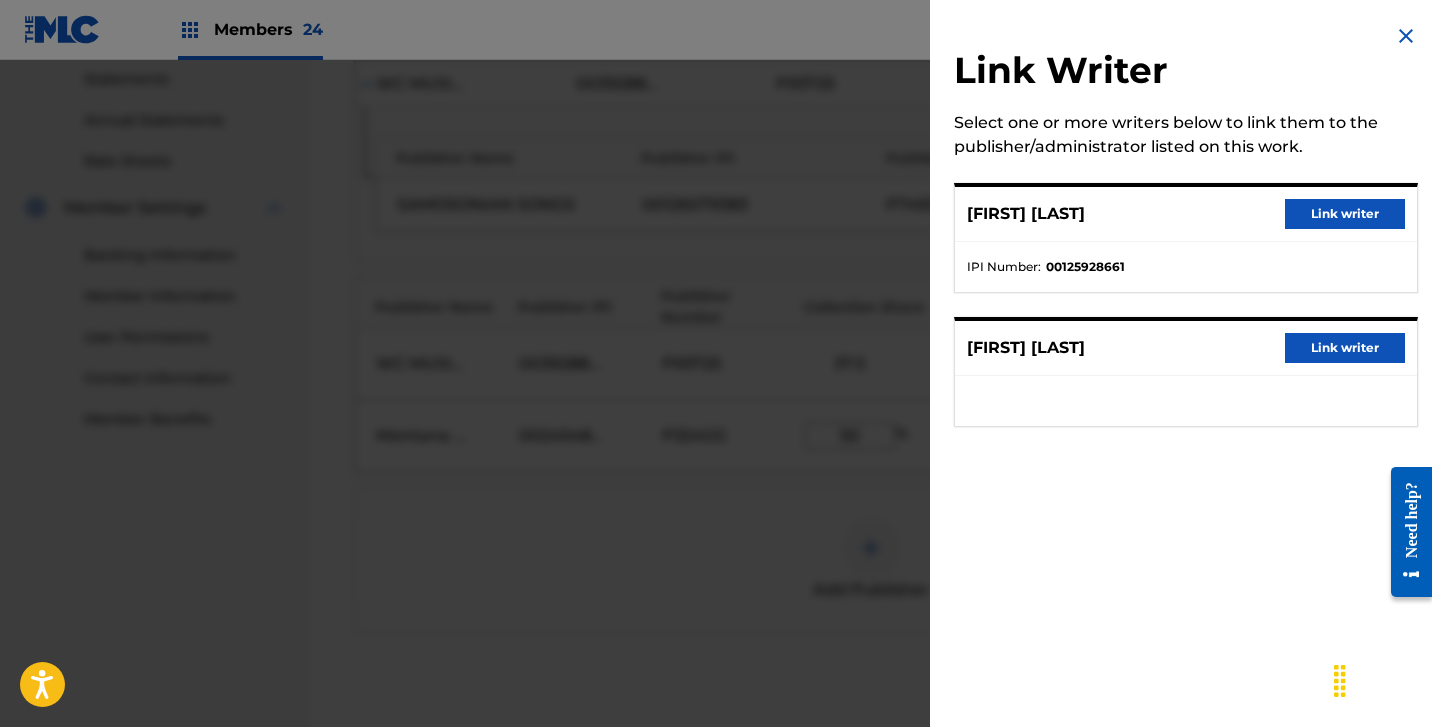 click on "Link writer" at bounding box center (1345, 348) 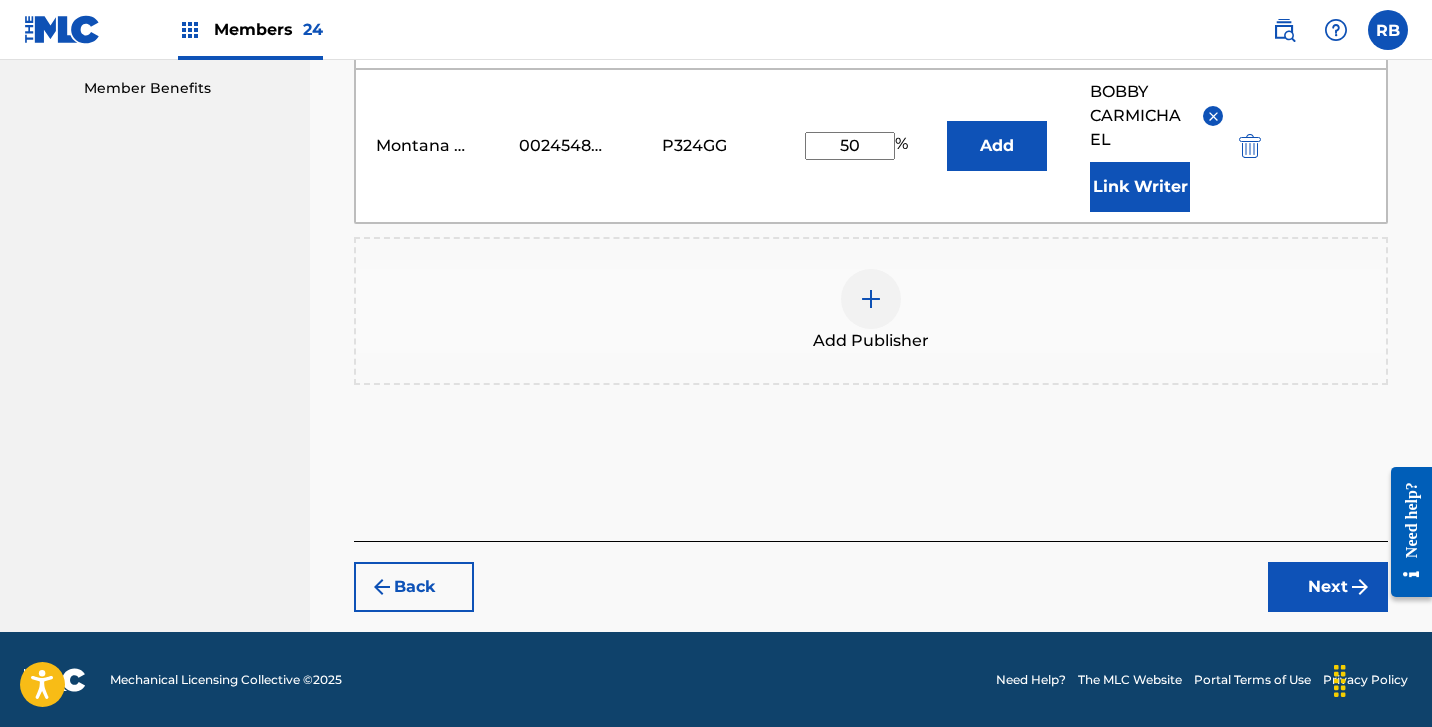click on "Next" at bounding box center [1328, 587] 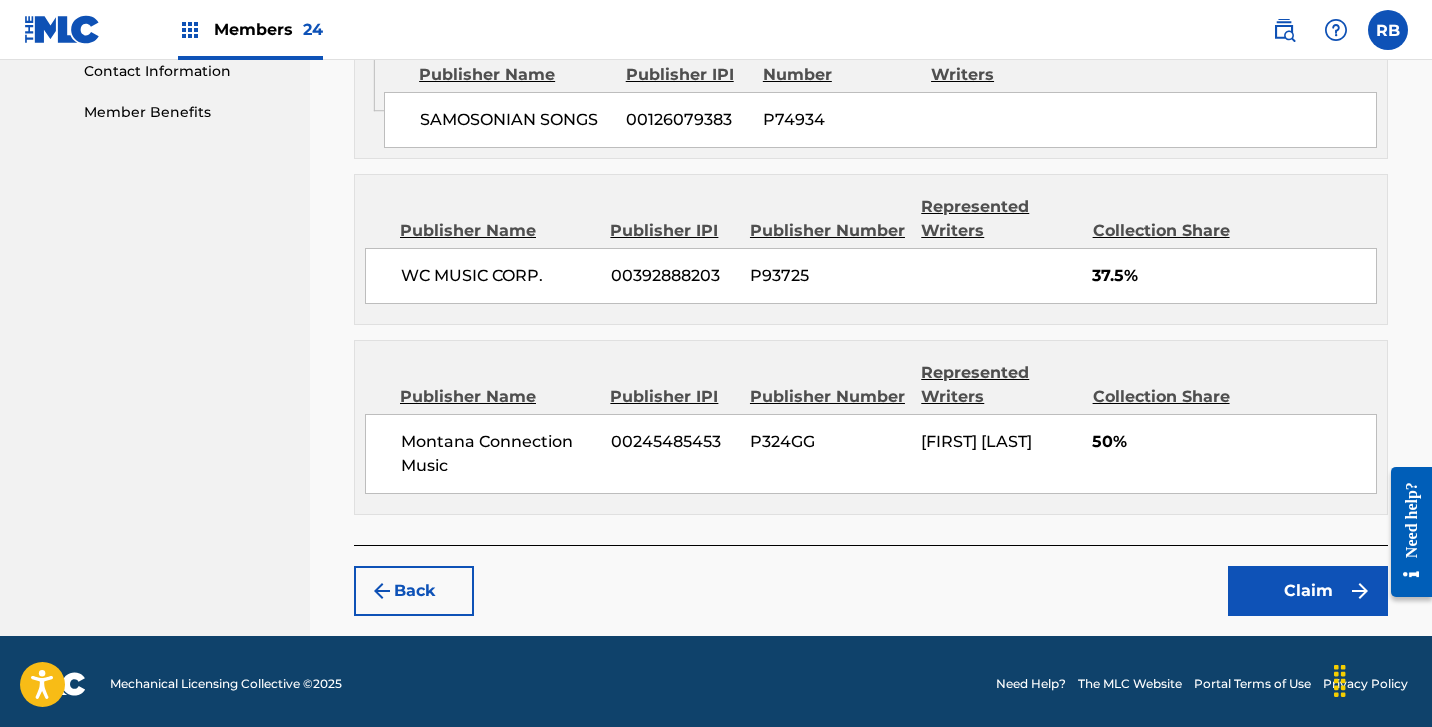 click on "Claim" at bounding box center [1308, 591] 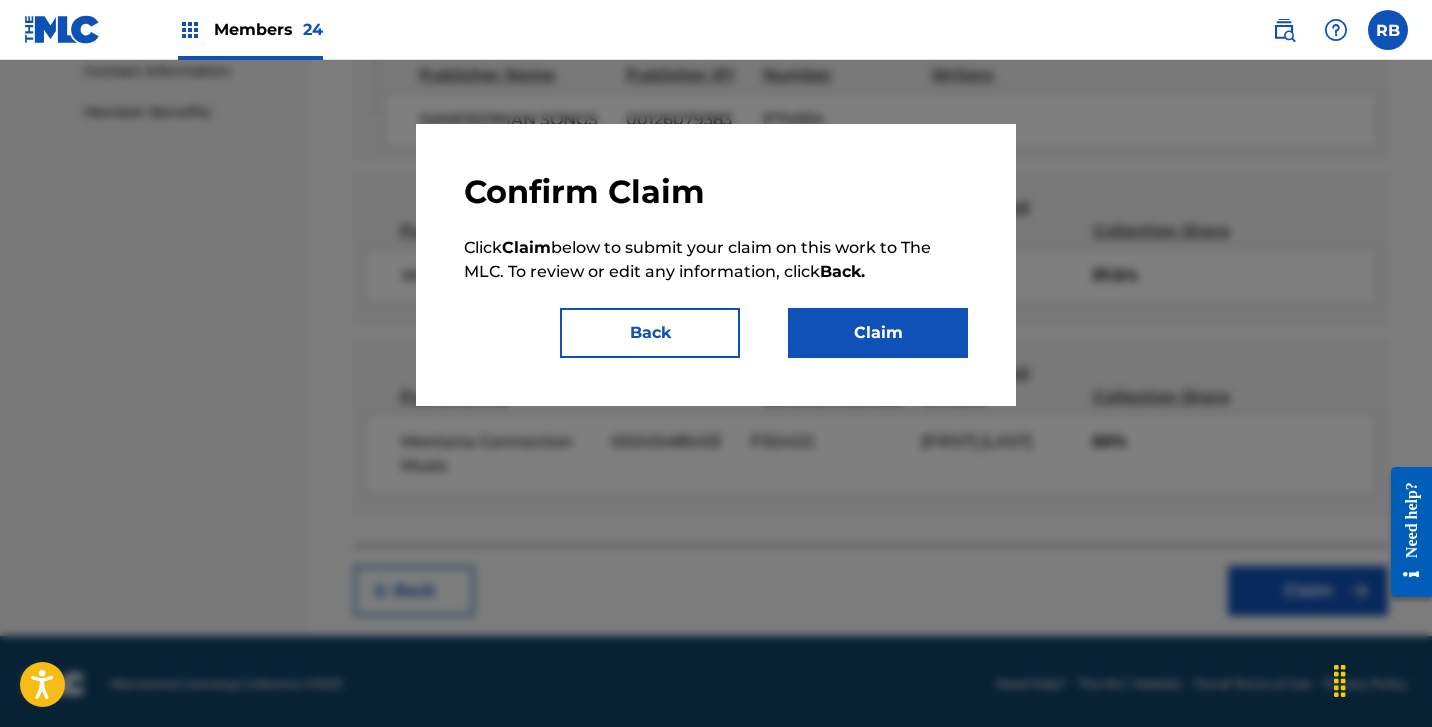click on "Claim" at bounding box center (878, 333) 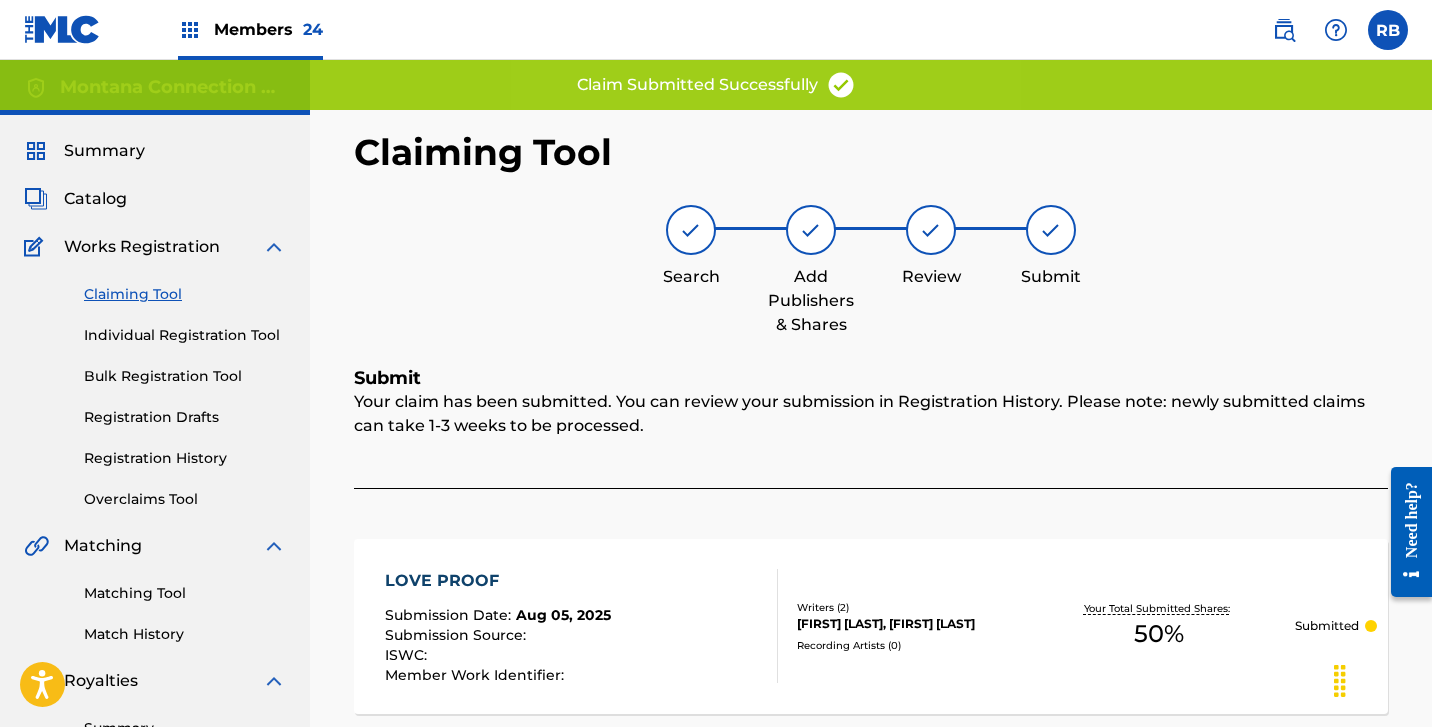 scroll, scrollTop: 0, scrollLeft: 0, axis: both 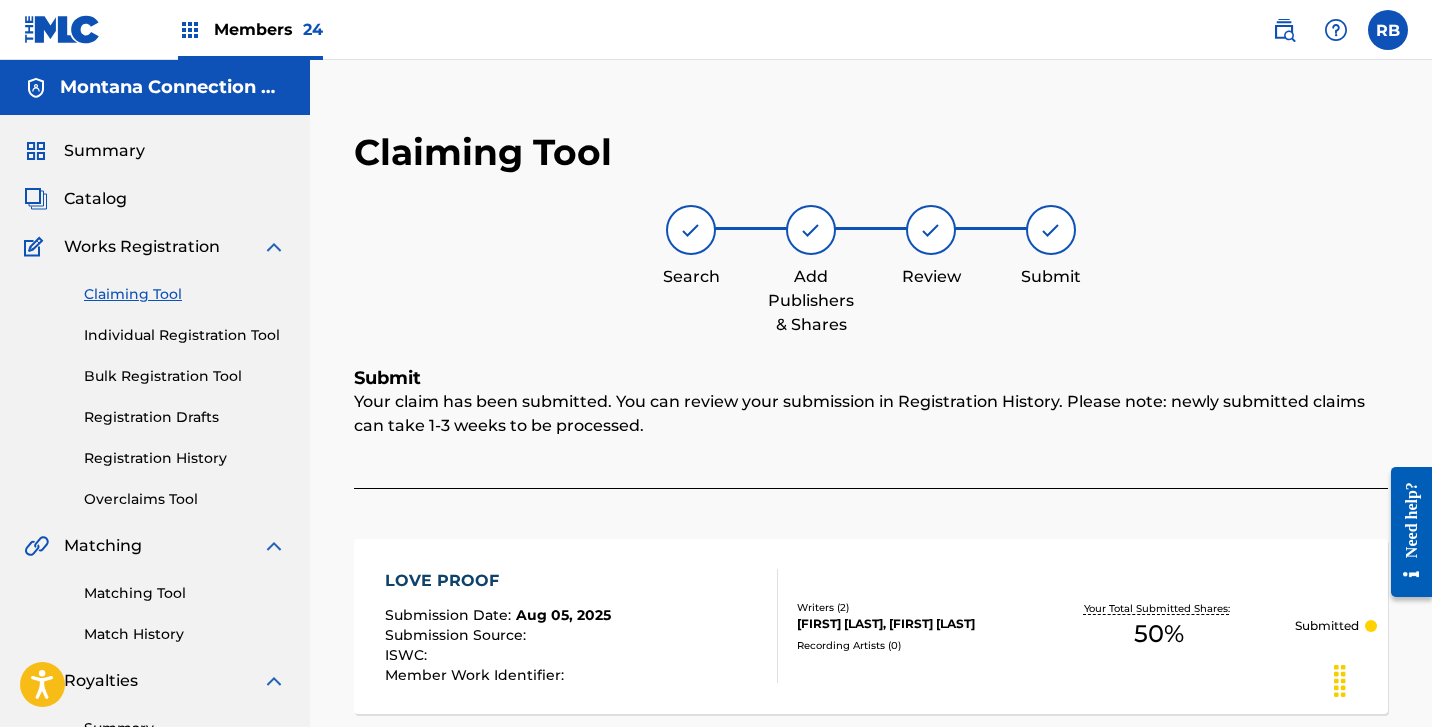 click on "Individual Registration Tool" at bounding box center [185, 335] 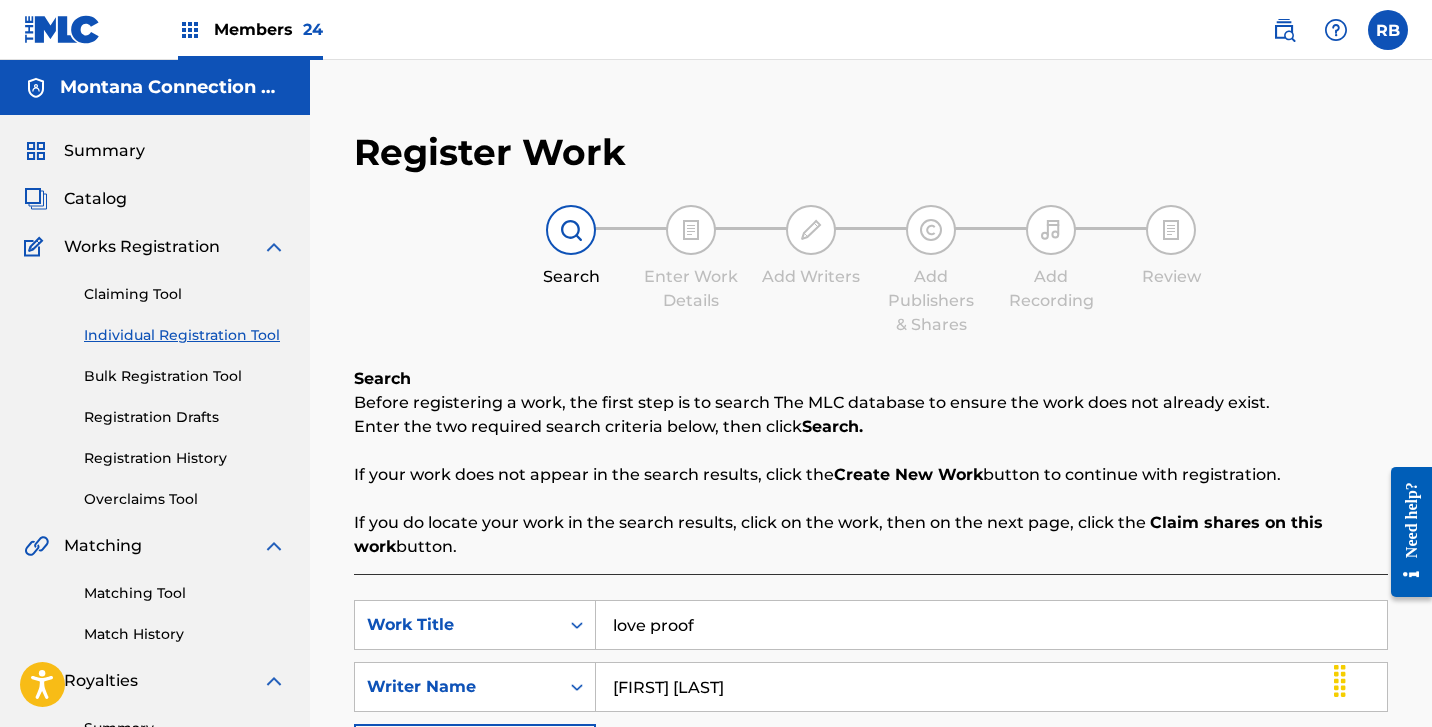 drag, startPoint x: 710, startPoint y: 623, endPoint x: 408, endPoint y: 573, distance: 306.11108 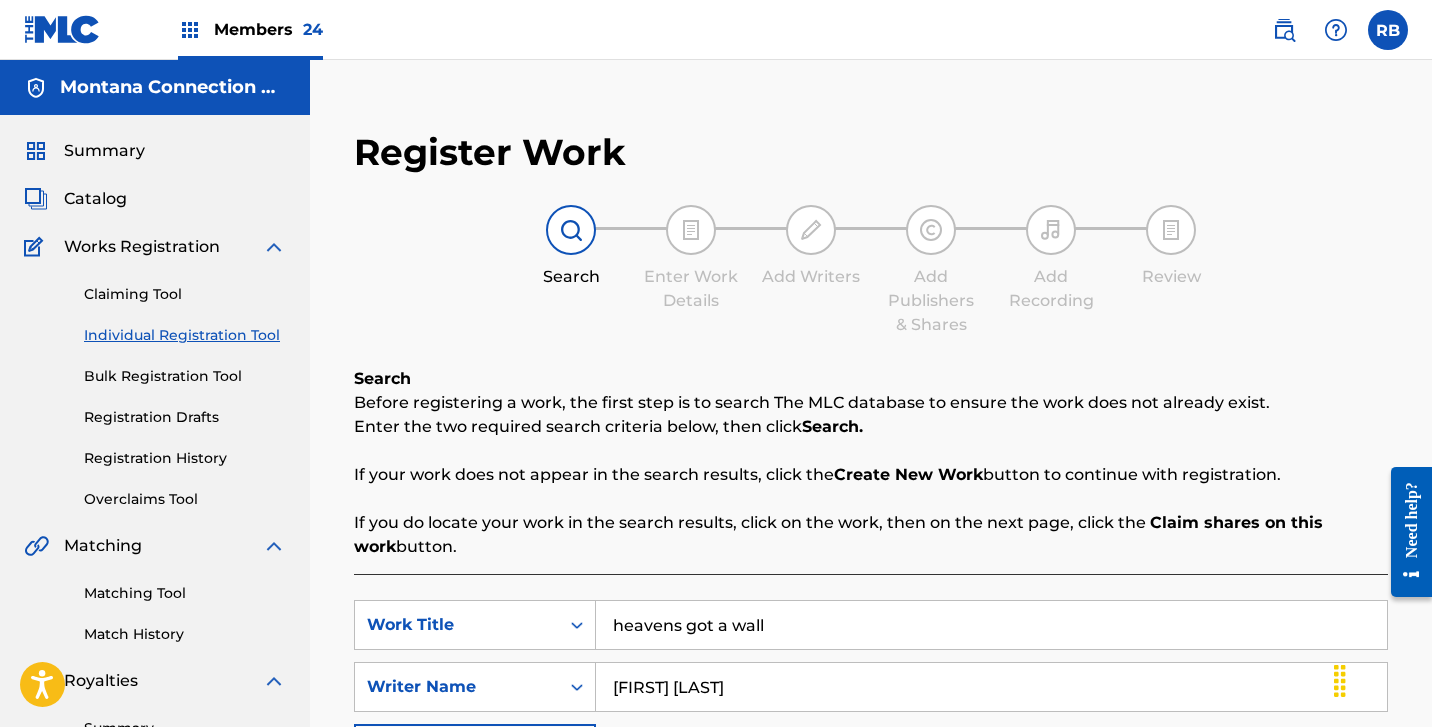 type on "heavens got a wall" 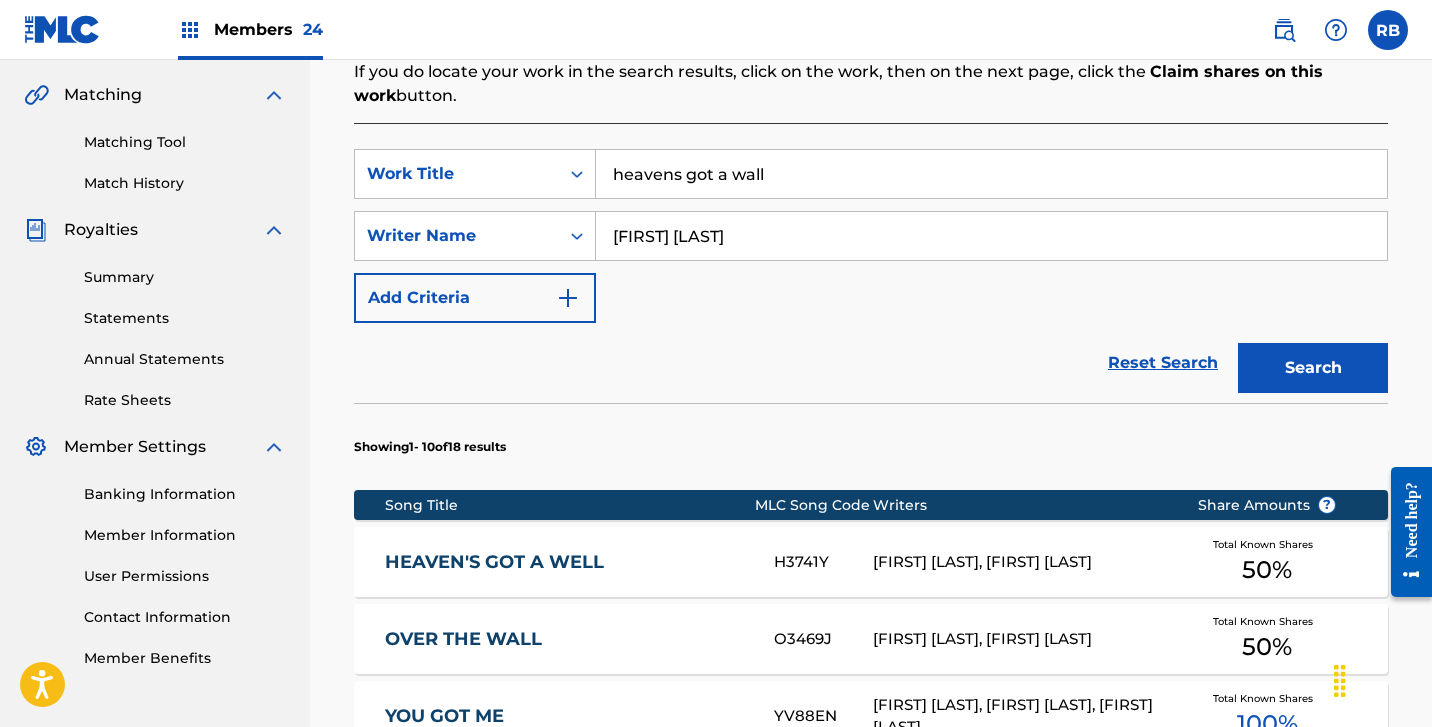 scroll, scrollTop: 452, scrollLeft: 0, axis: vertical 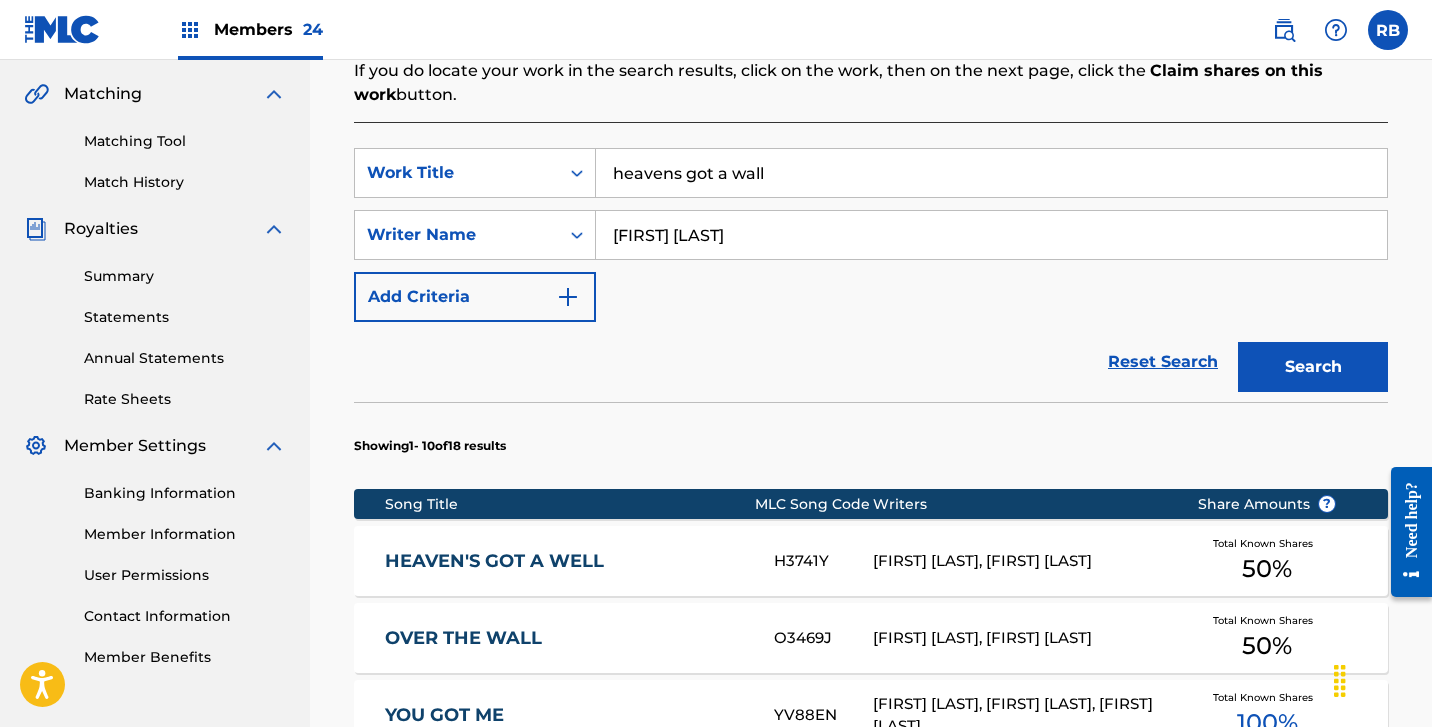 click on "HEAVEN'S GOT A WELL" at bounding box center (566, 561) 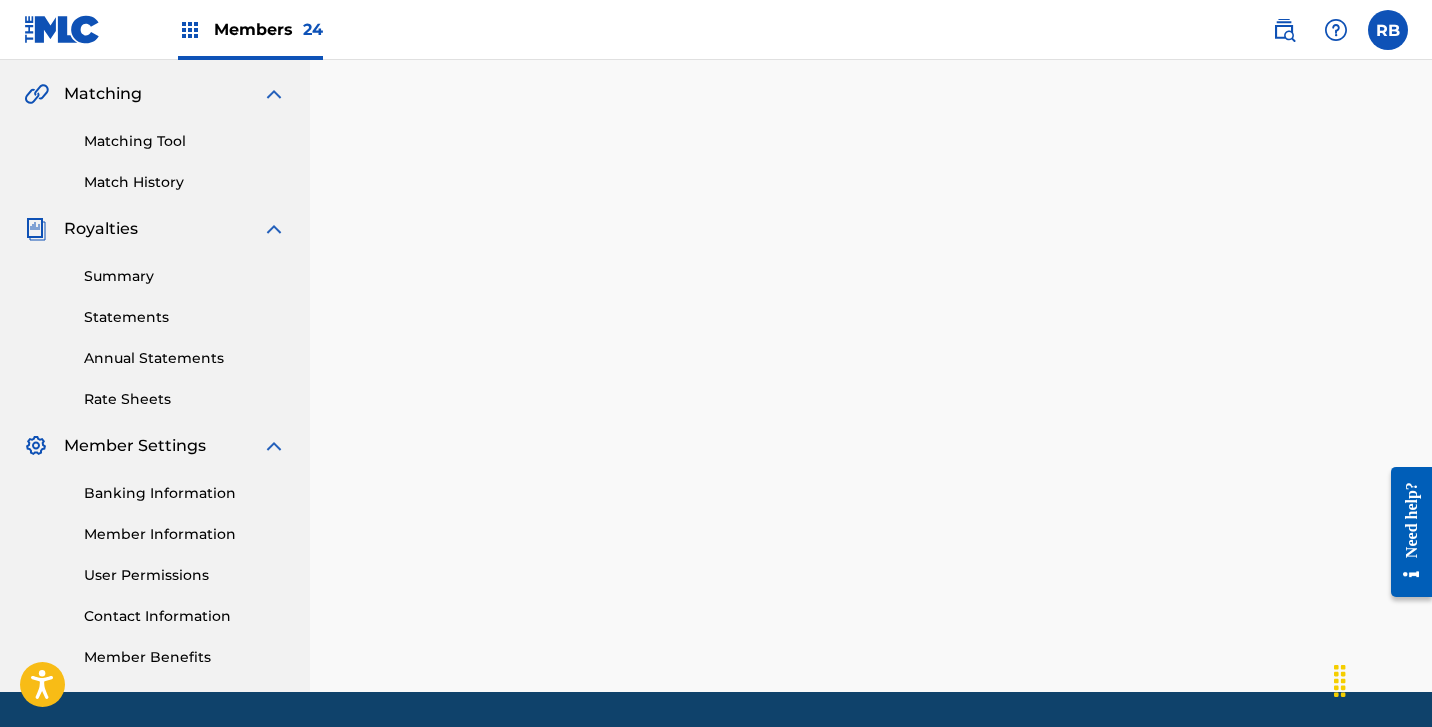 scroll, scrollTop: 0, scrollLeft: 0, axis: both 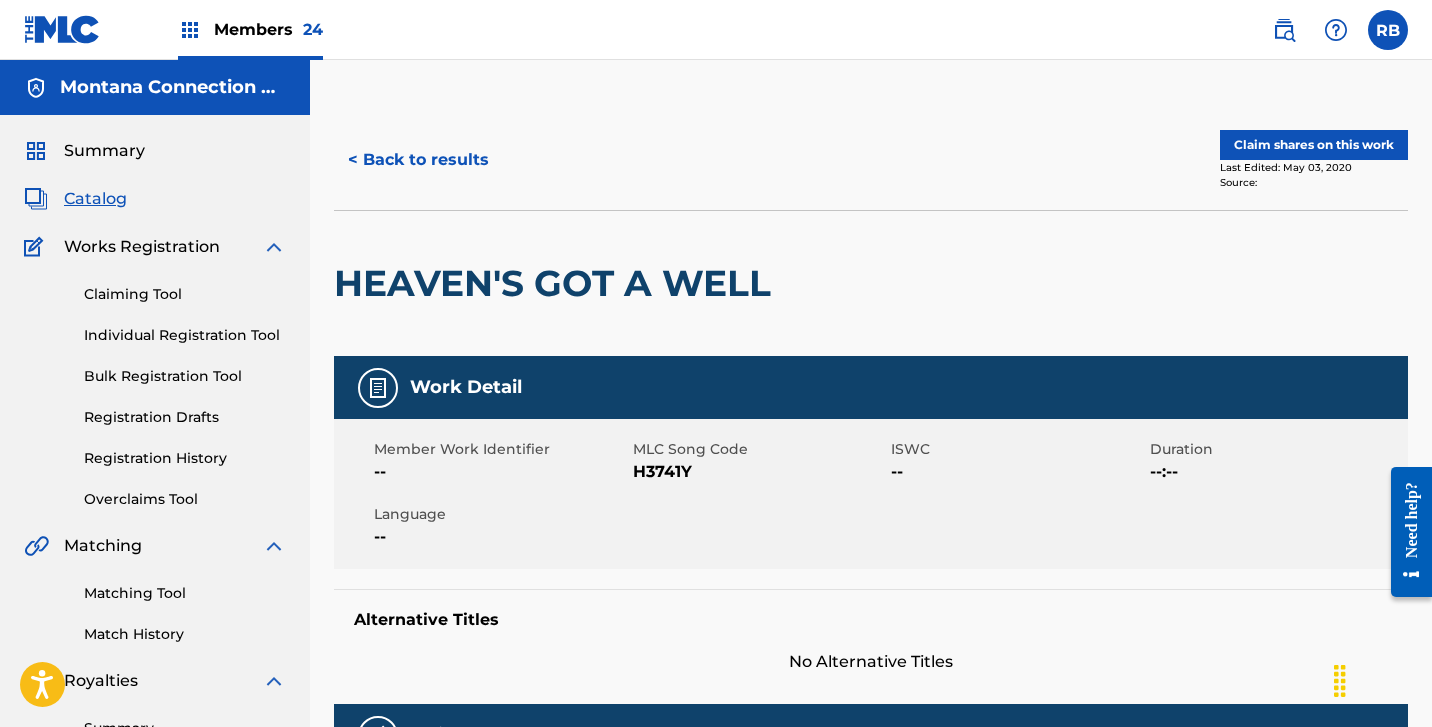 click on "Claim shares on this work" at bounding box center (1314, 145) 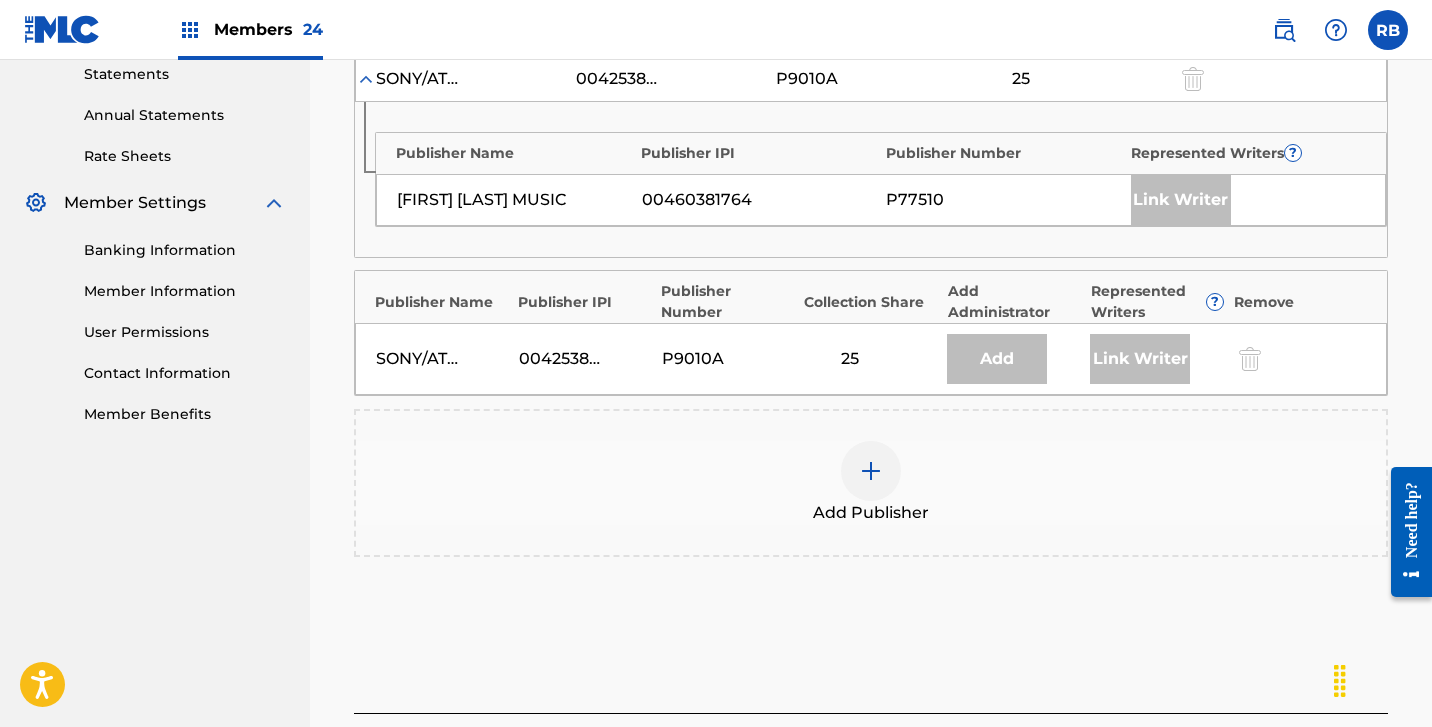 scroll, scrollTop: 695, scrollLeft: 0, axis: vertical 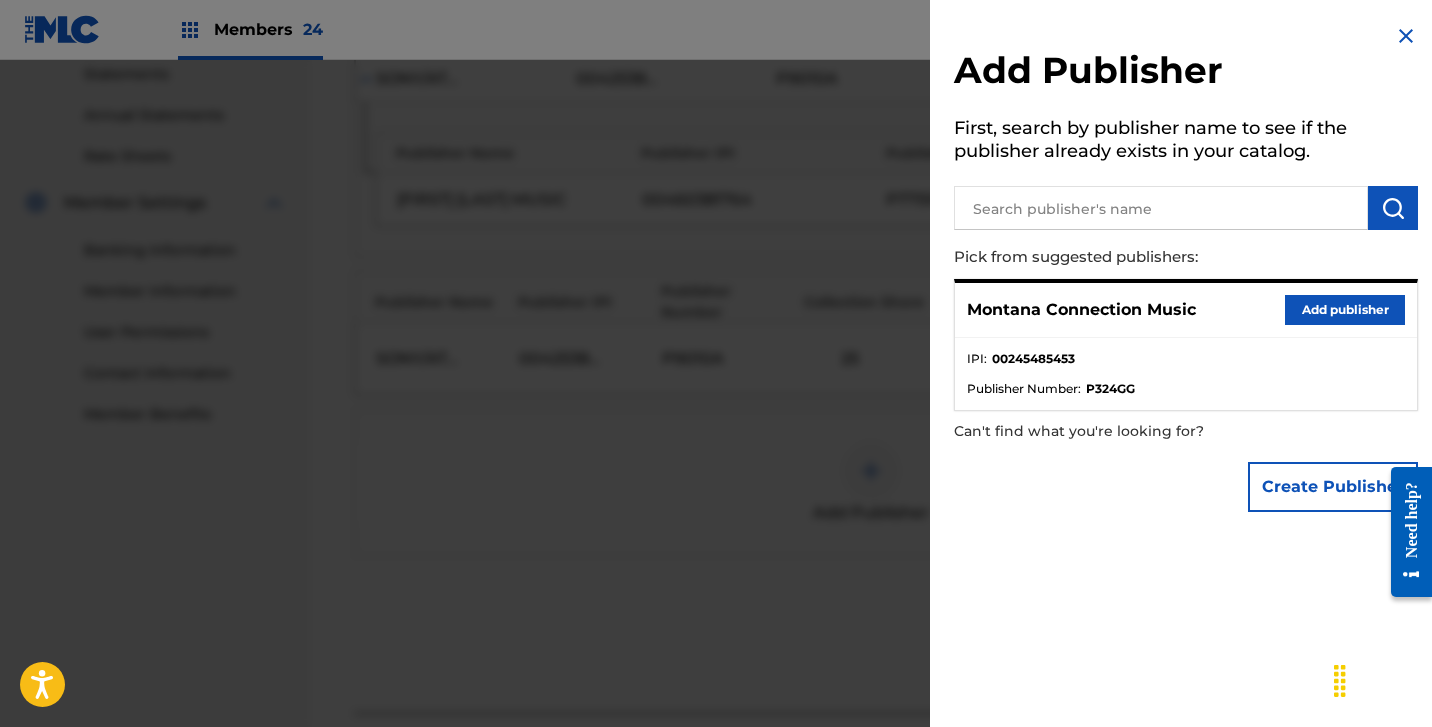 click on "Add publisher" at bounding box center [1345, 310] 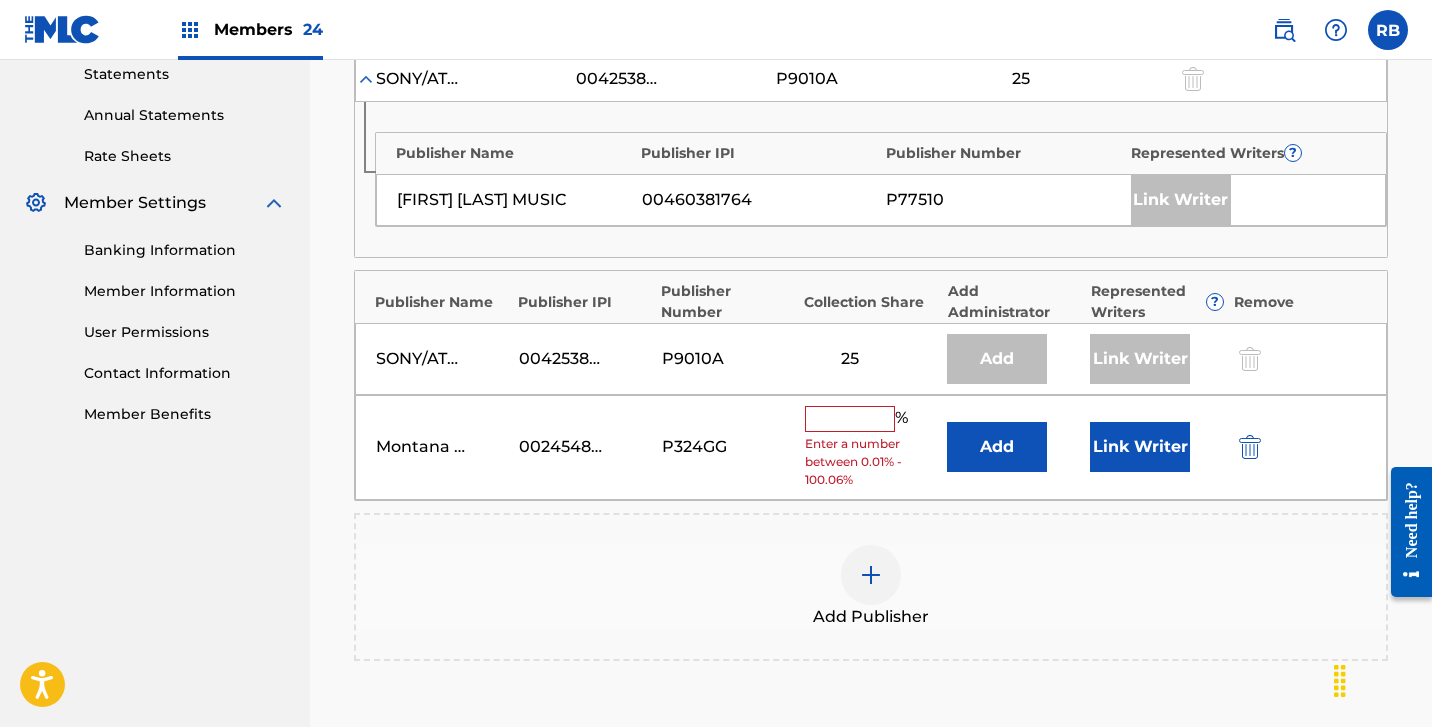 click at bounding box center [850, 419] 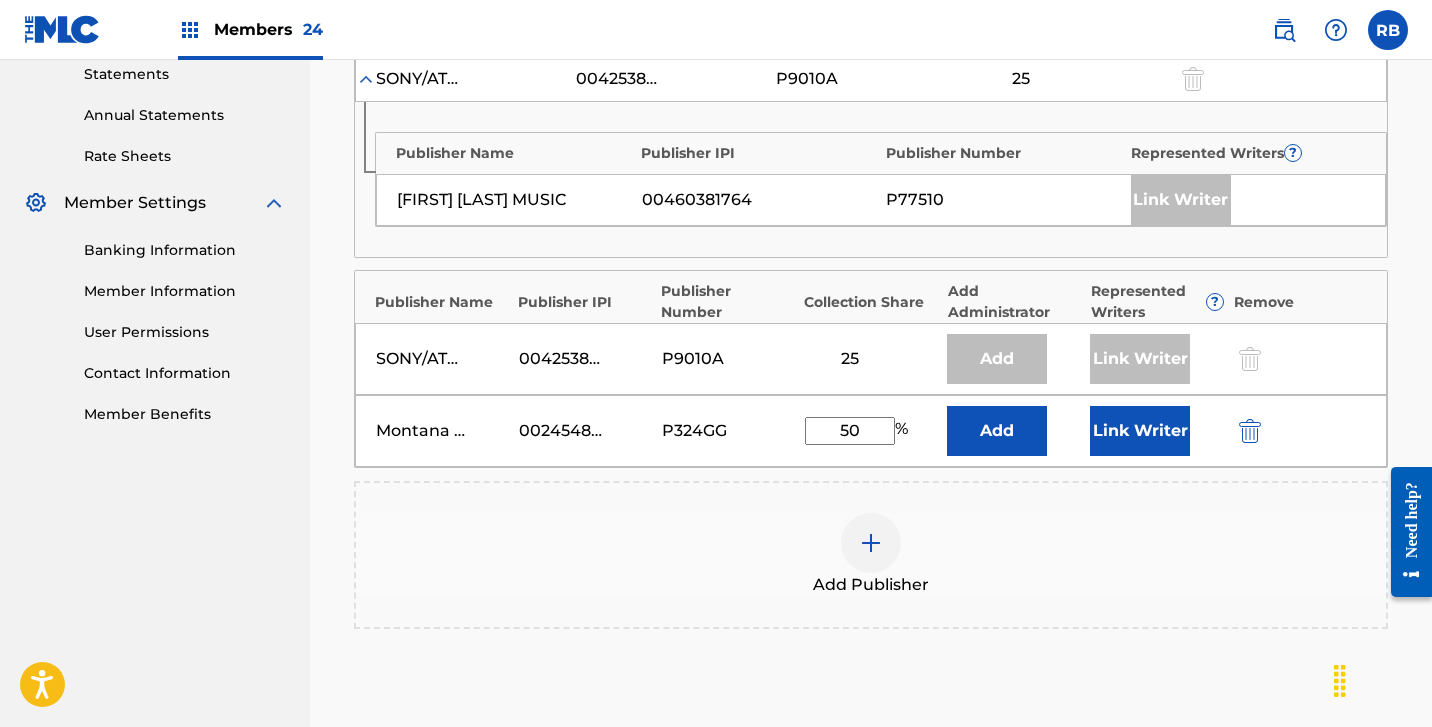 type on "50" 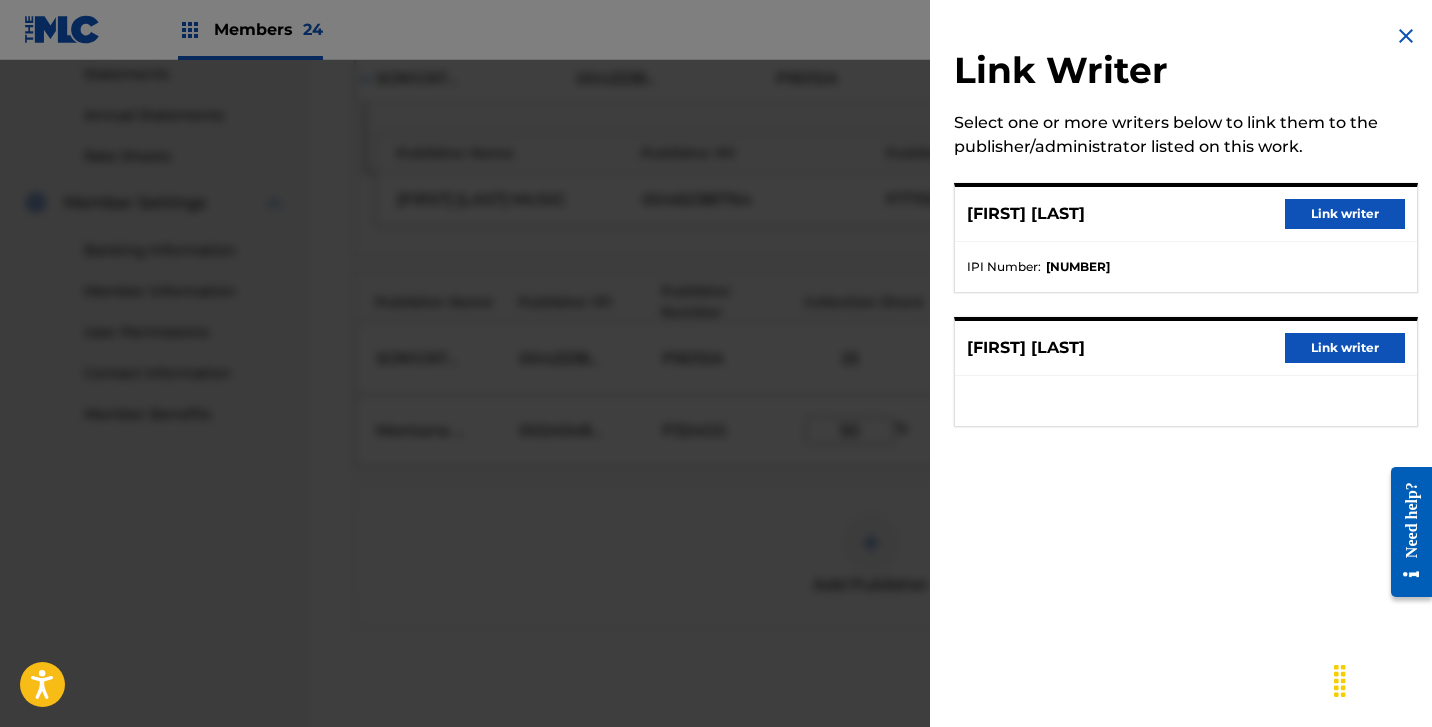 click on "Link writer" at bounding box center (1345, 348) 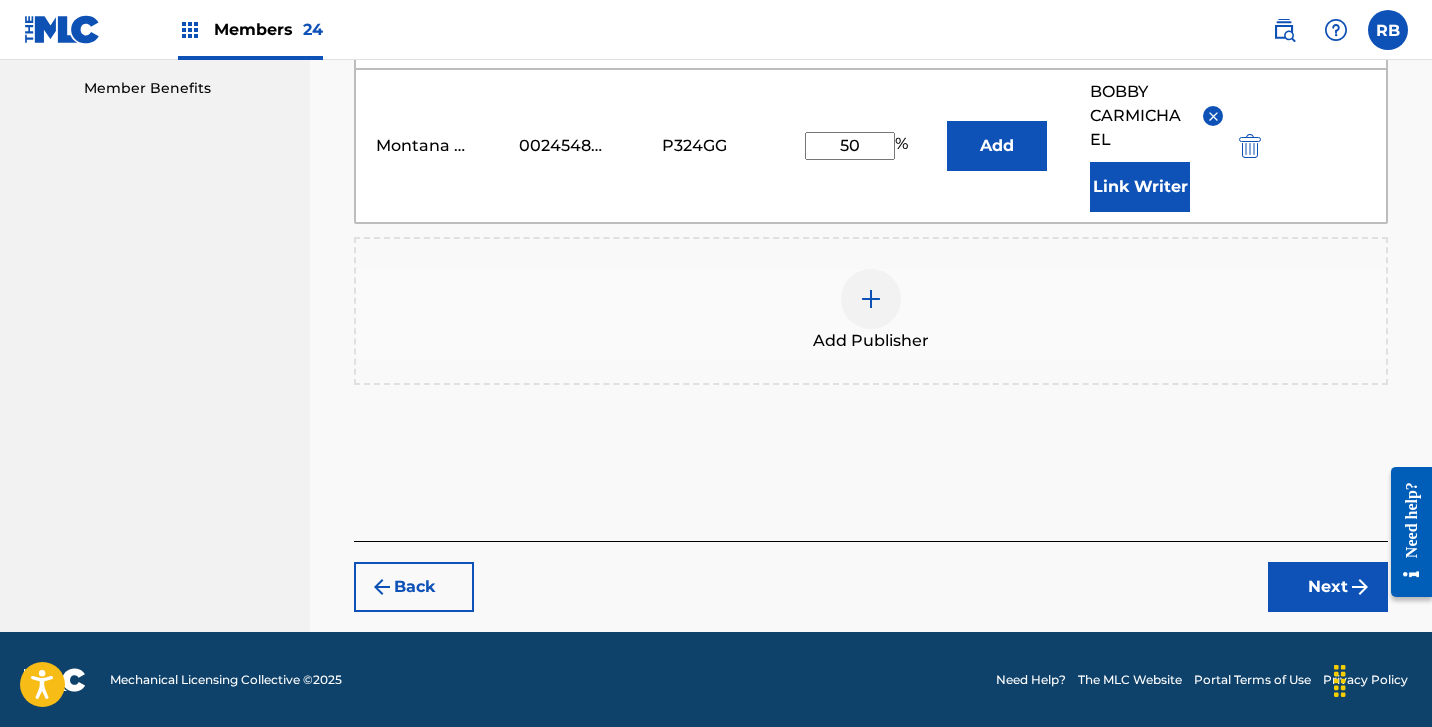 click on "Next" at bounding box center (1328, 587) 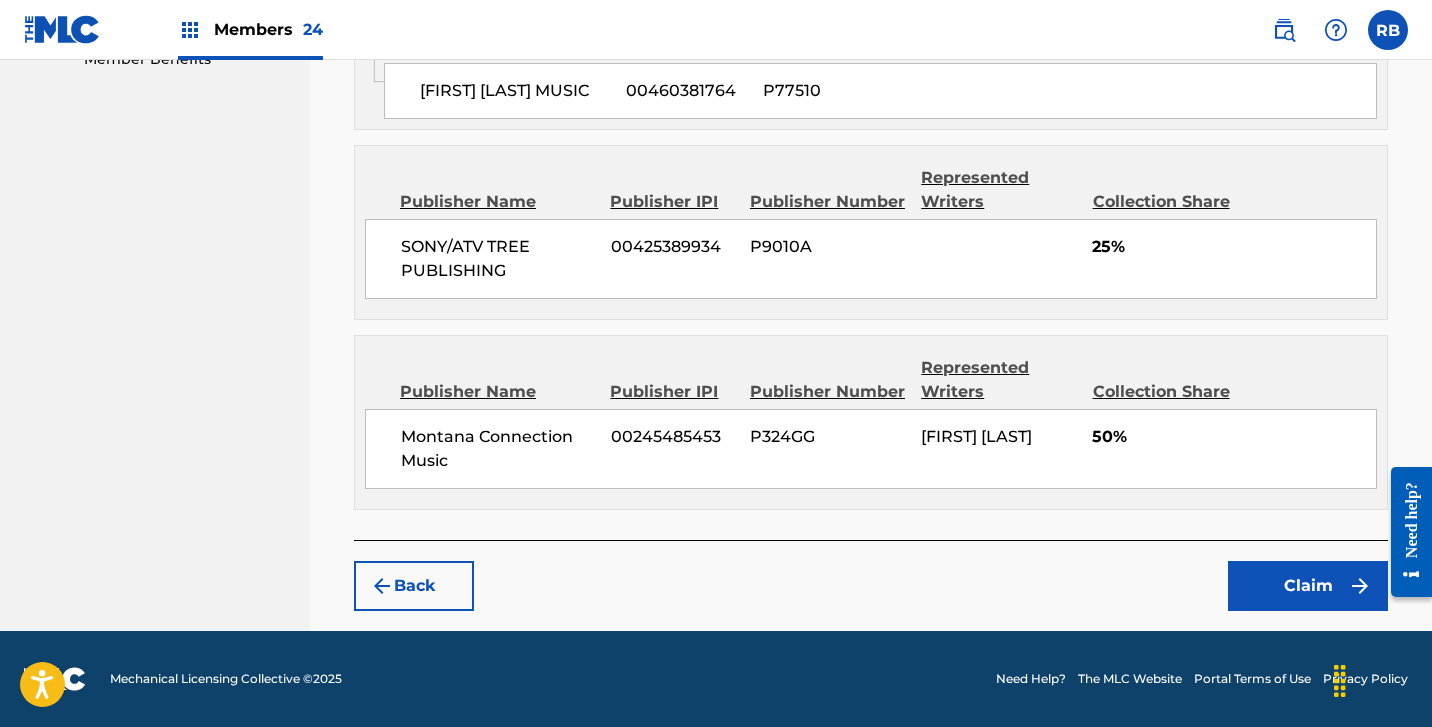 scroll, scrollTop: 1069, scrollLeft: 0, axis: vertical 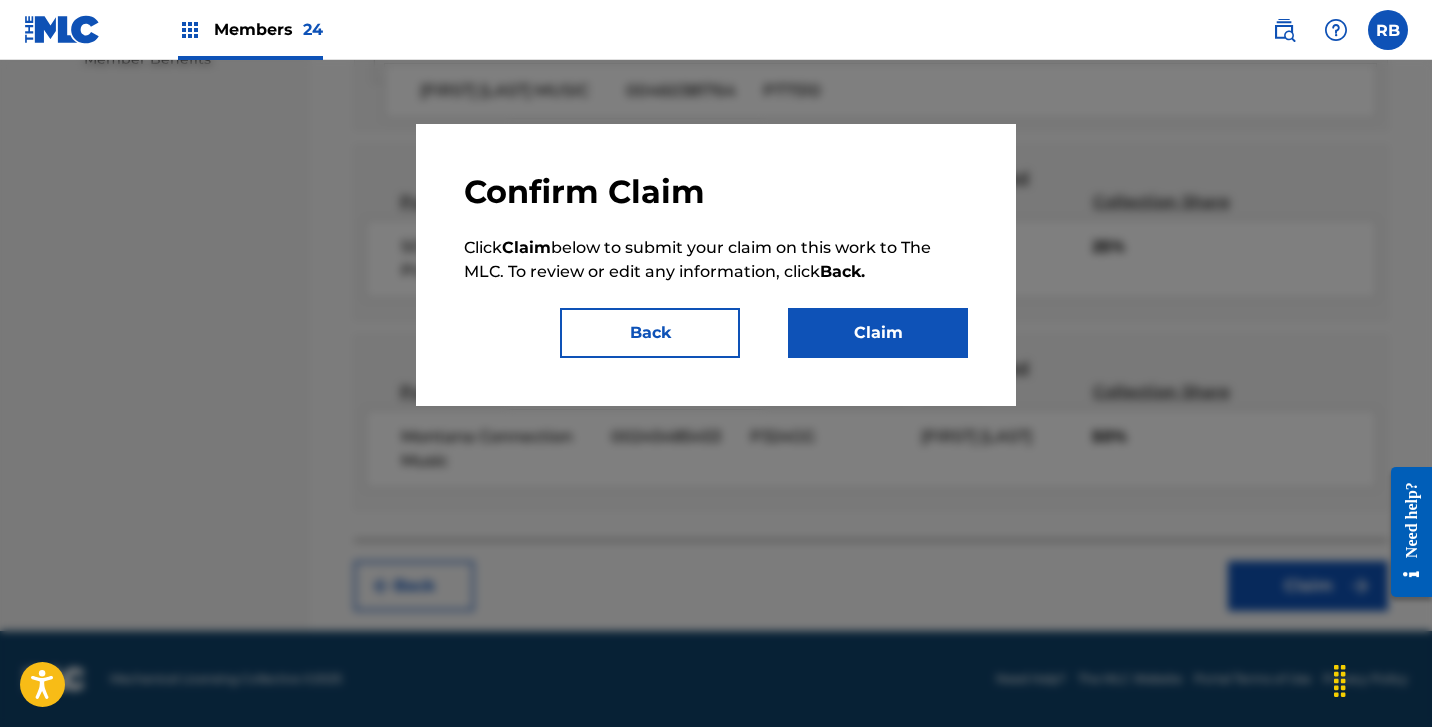 click on "Claim" at bounding box center (878, 333) 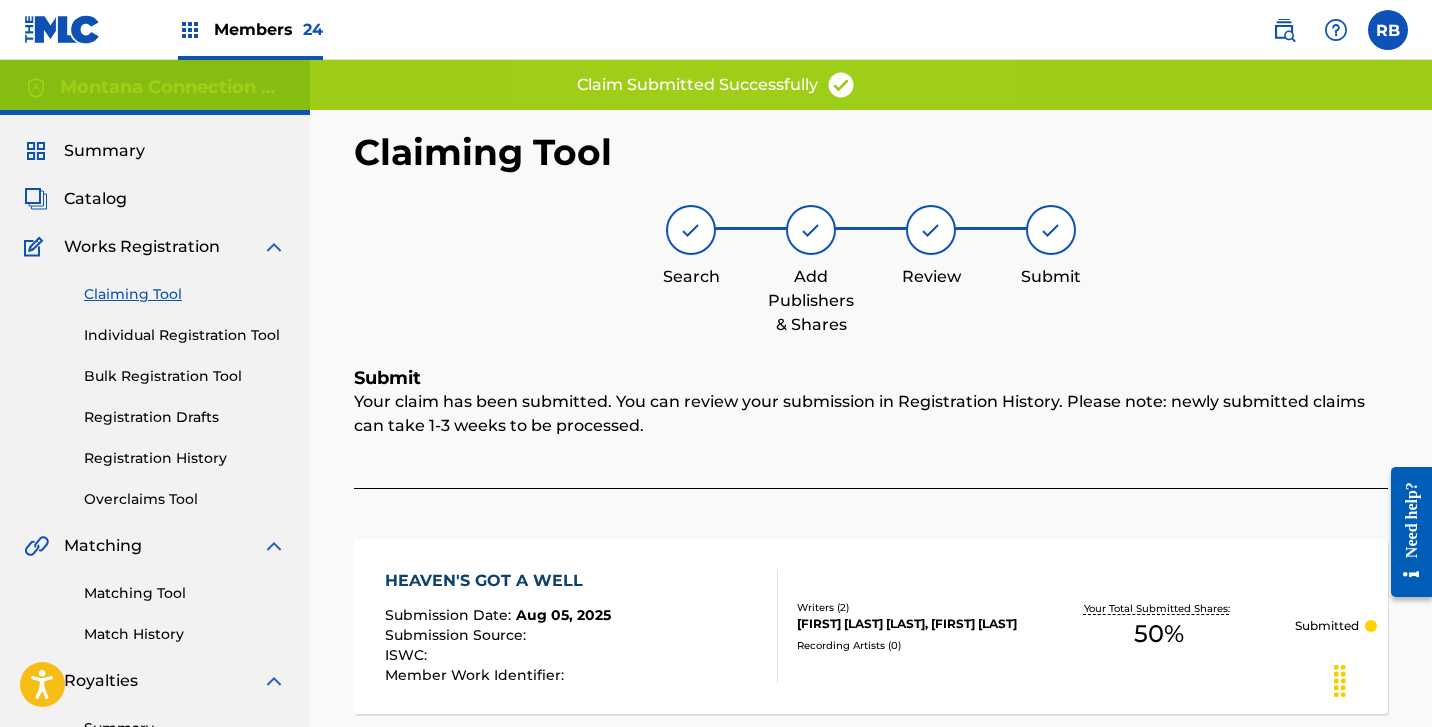 scroll, scrollTop: 0, scrollLeft: 0, axis: both 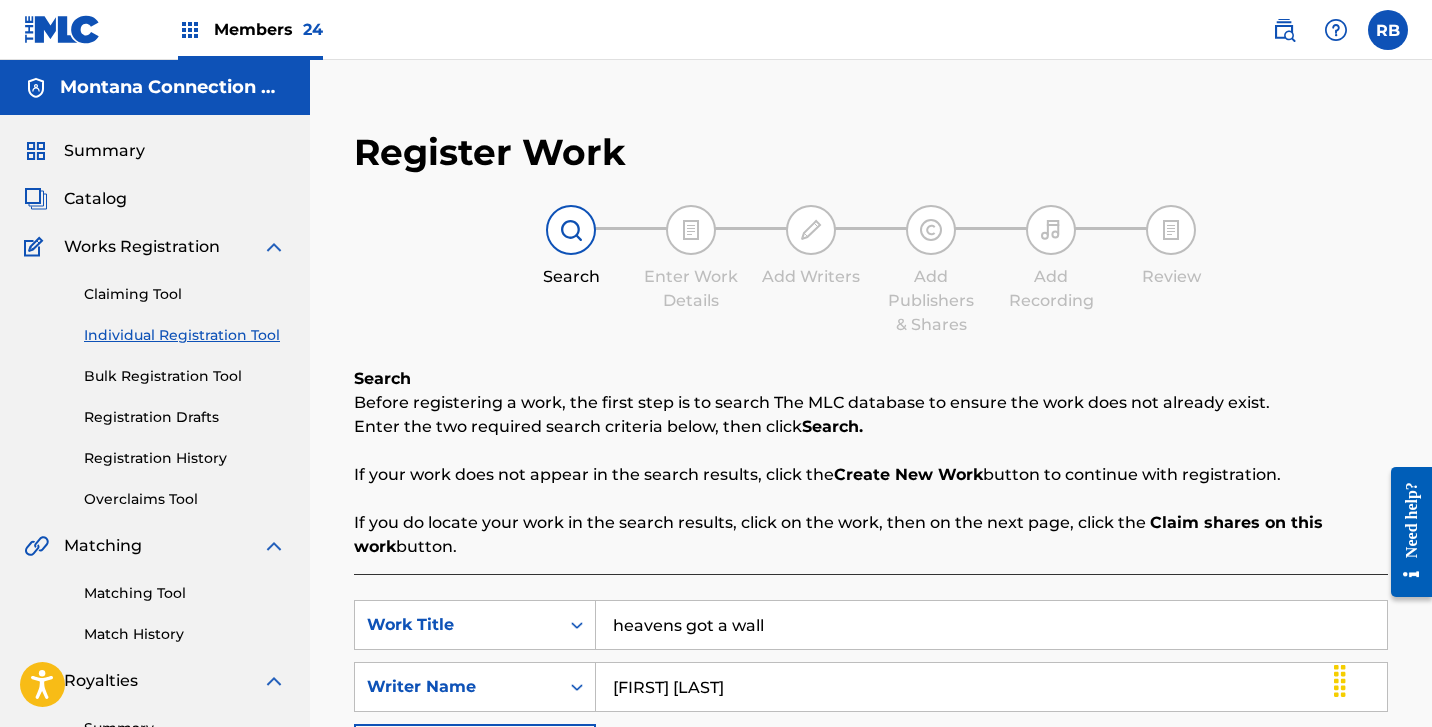 click on "heavens got a wall" at bounding box center (991, 625) 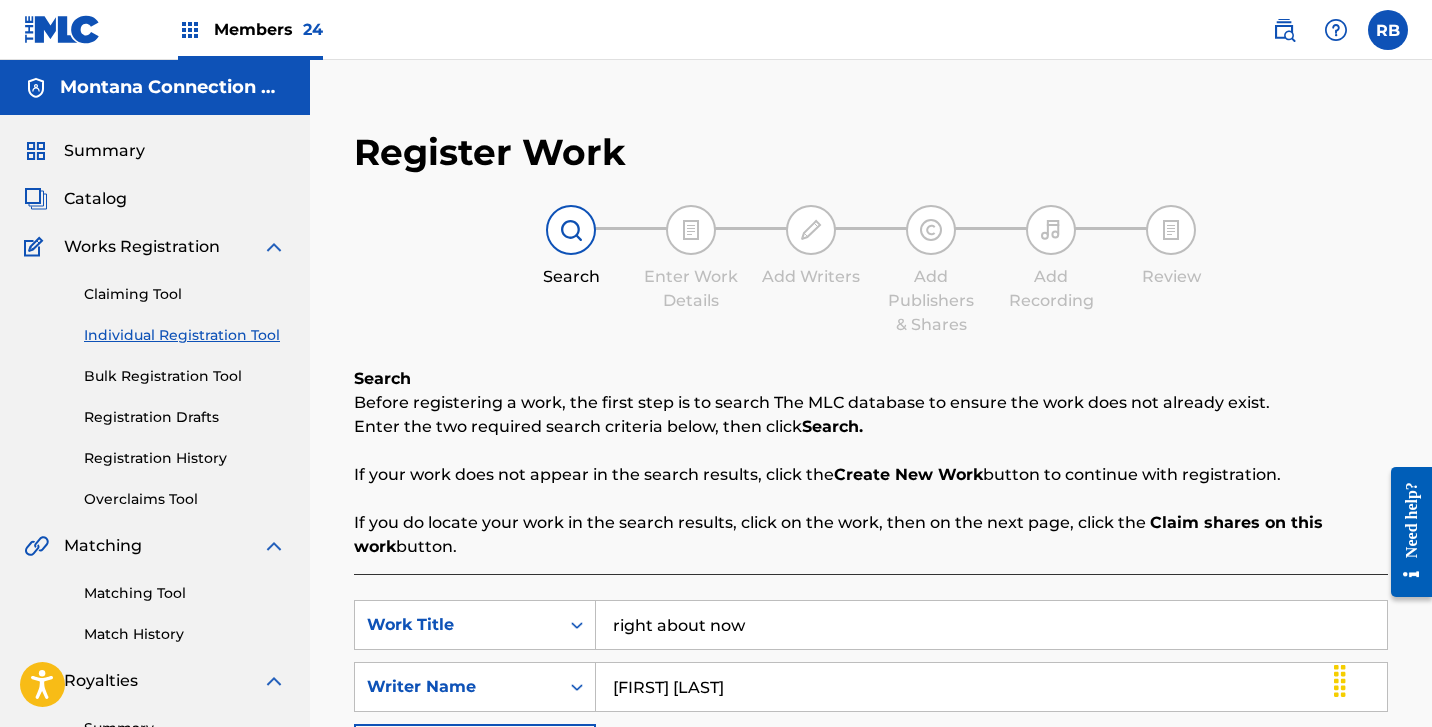 type on "right about now" 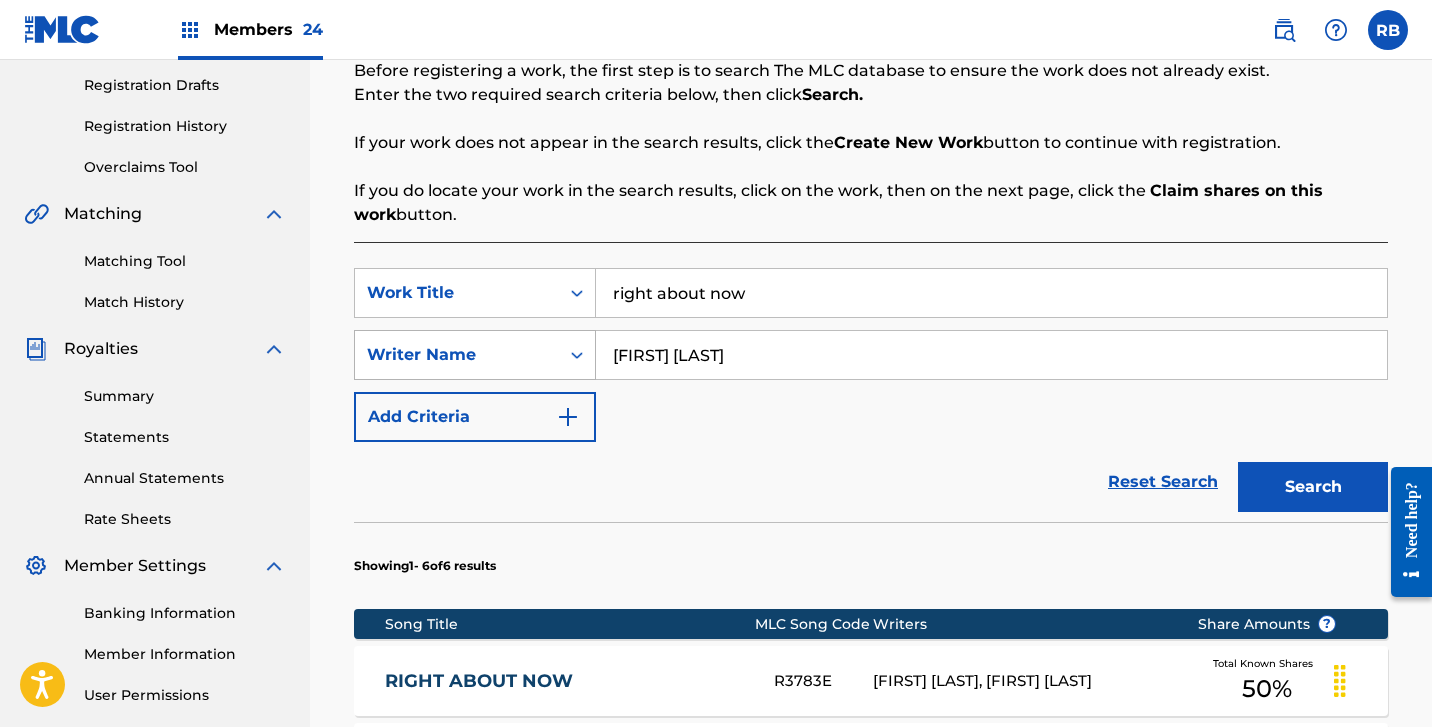 scroll, scrollTop: 354, scrollLeft: 0, axis: vertical 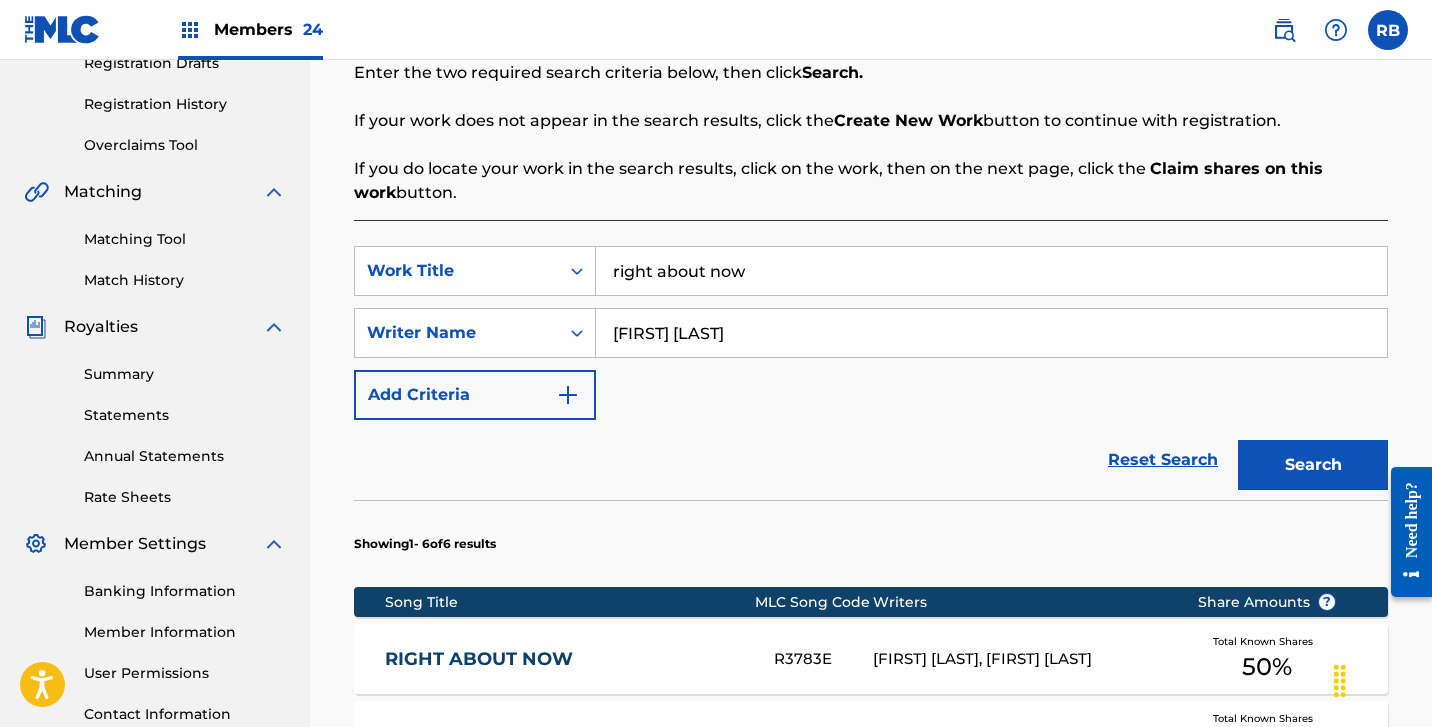 click on "RIGHT ABOUT NOW" at bounding box center (566, 659) 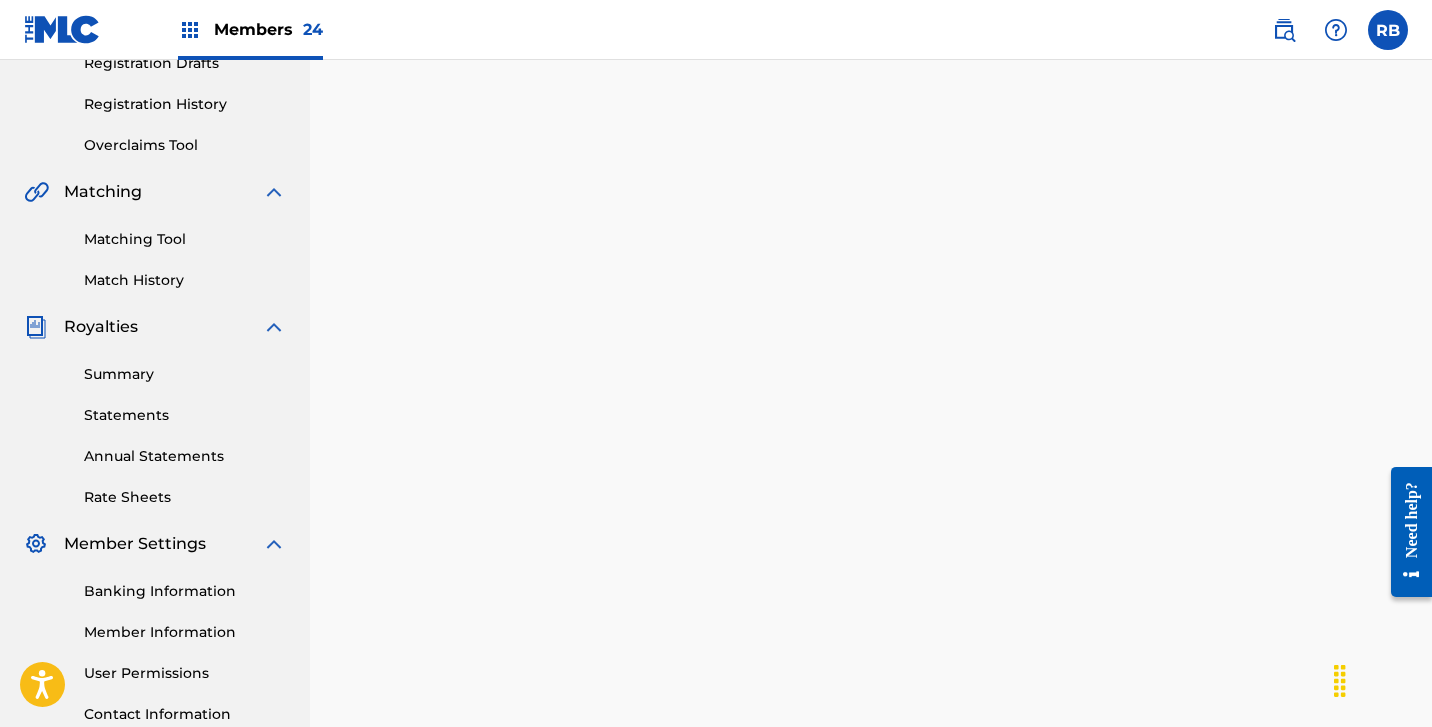 scroll, scrollTop: 0, scrollLeft: 0, axis: both 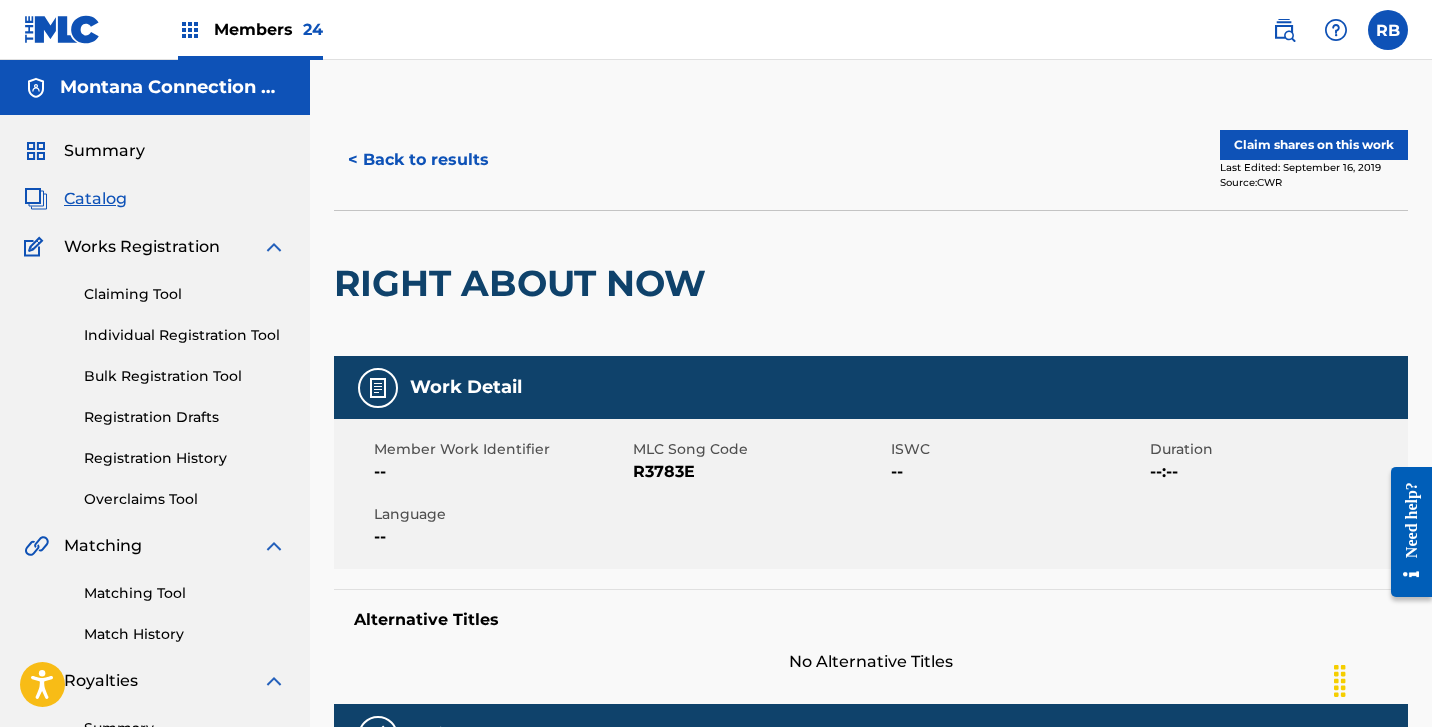 click on "Claim shares on this work" at bounding box center (1314, 145) 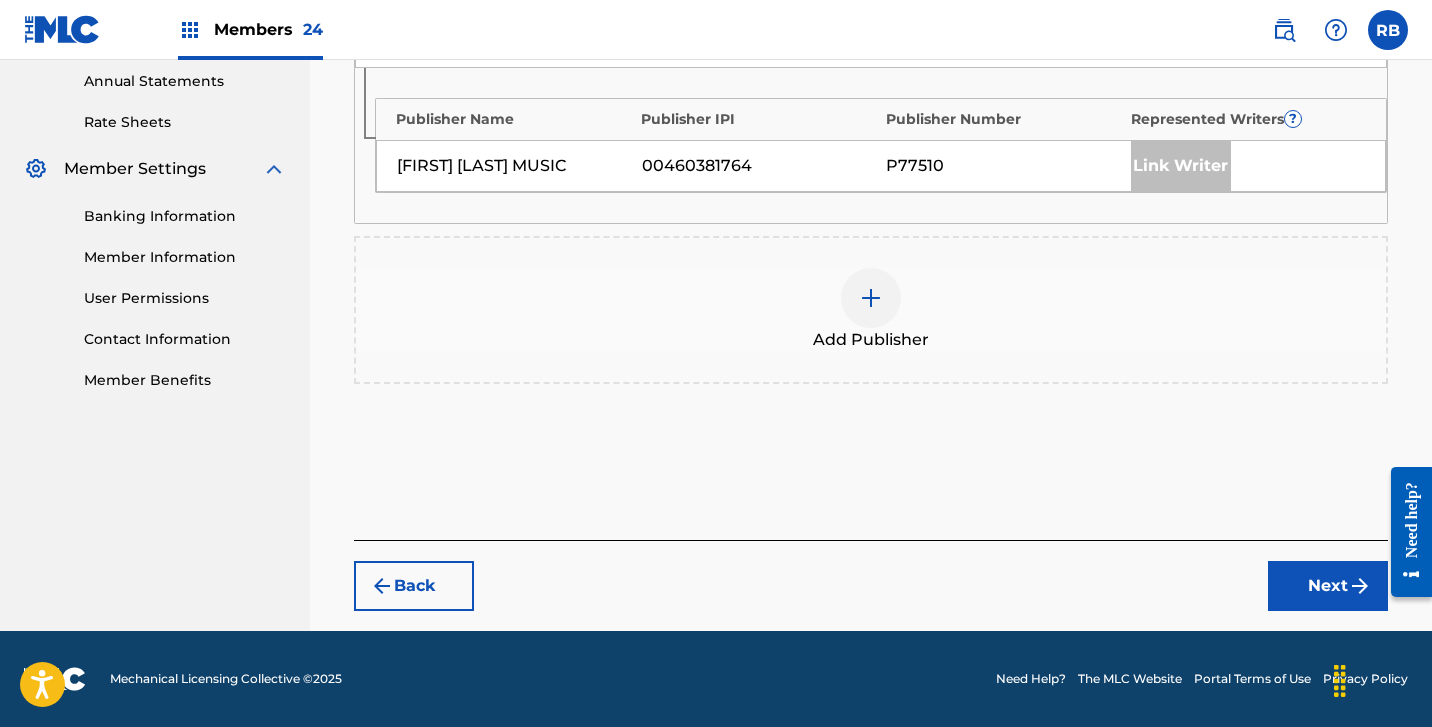 scroll, scrollTop: 728, scrollLeft: 0, axis: vertical 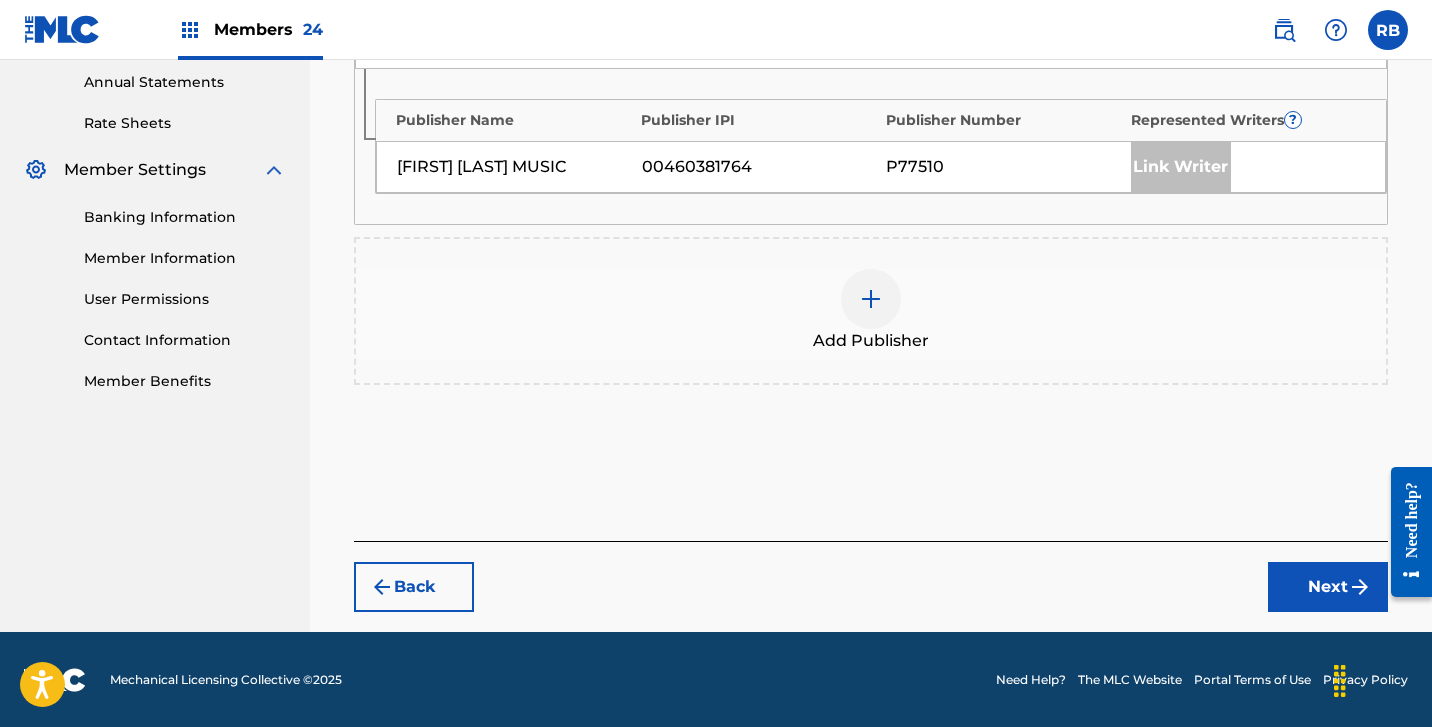 click at bounding box center (871, 299) 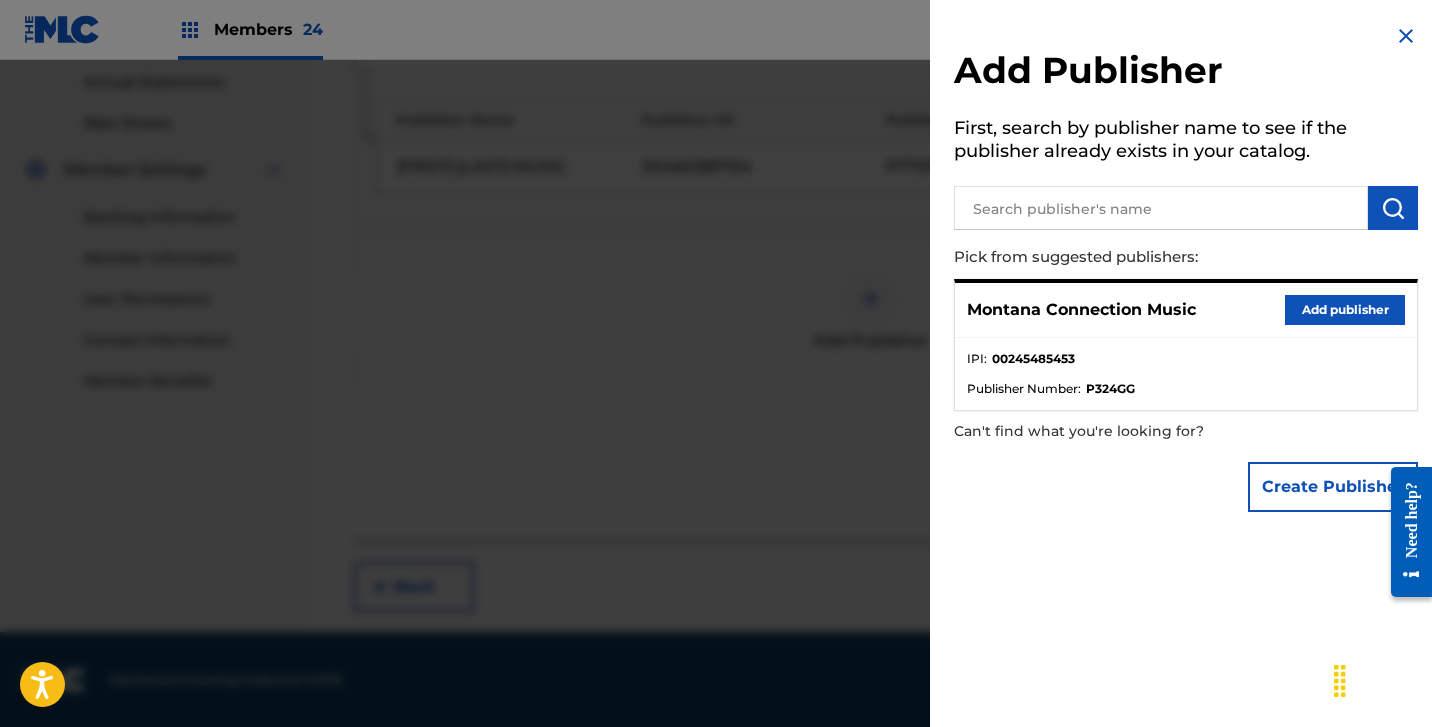 click on "Add publisher" at bounding box center (1345, 310) 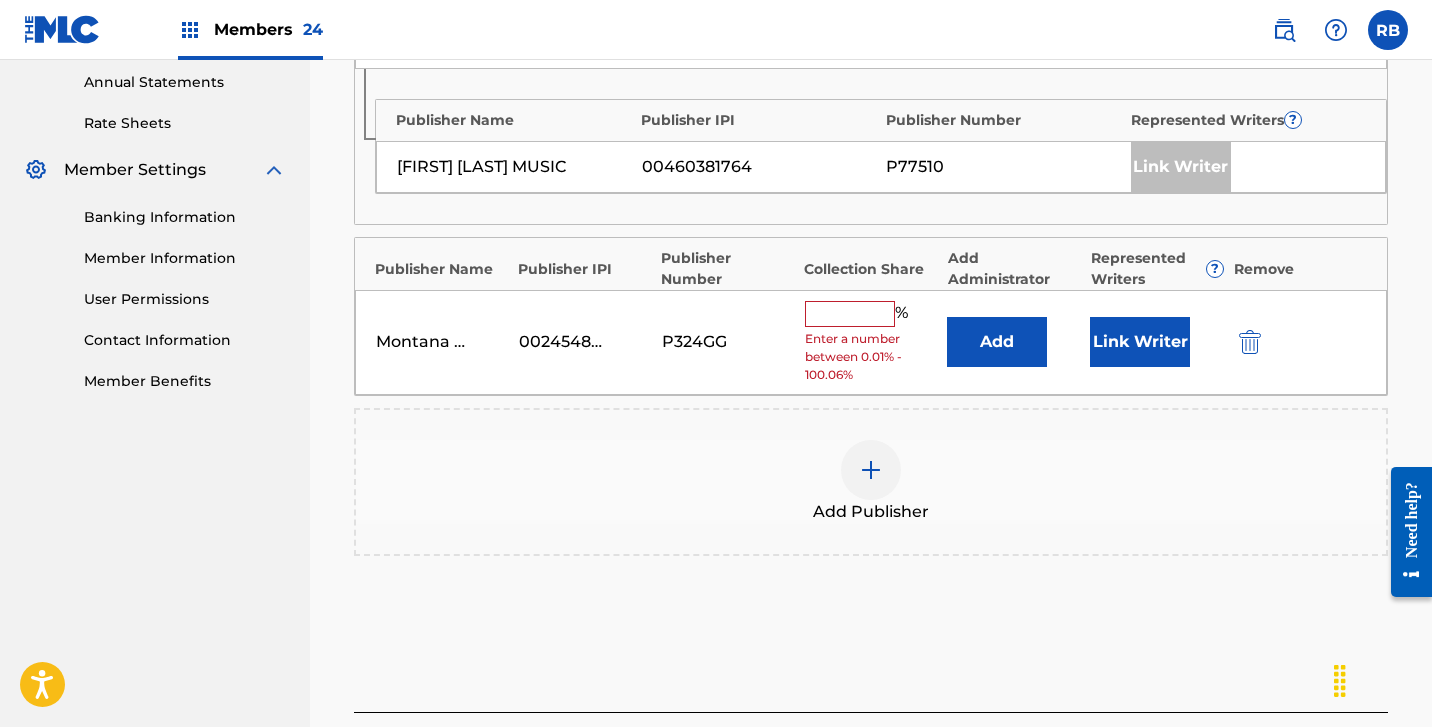 click at bounding box center [850, 314] 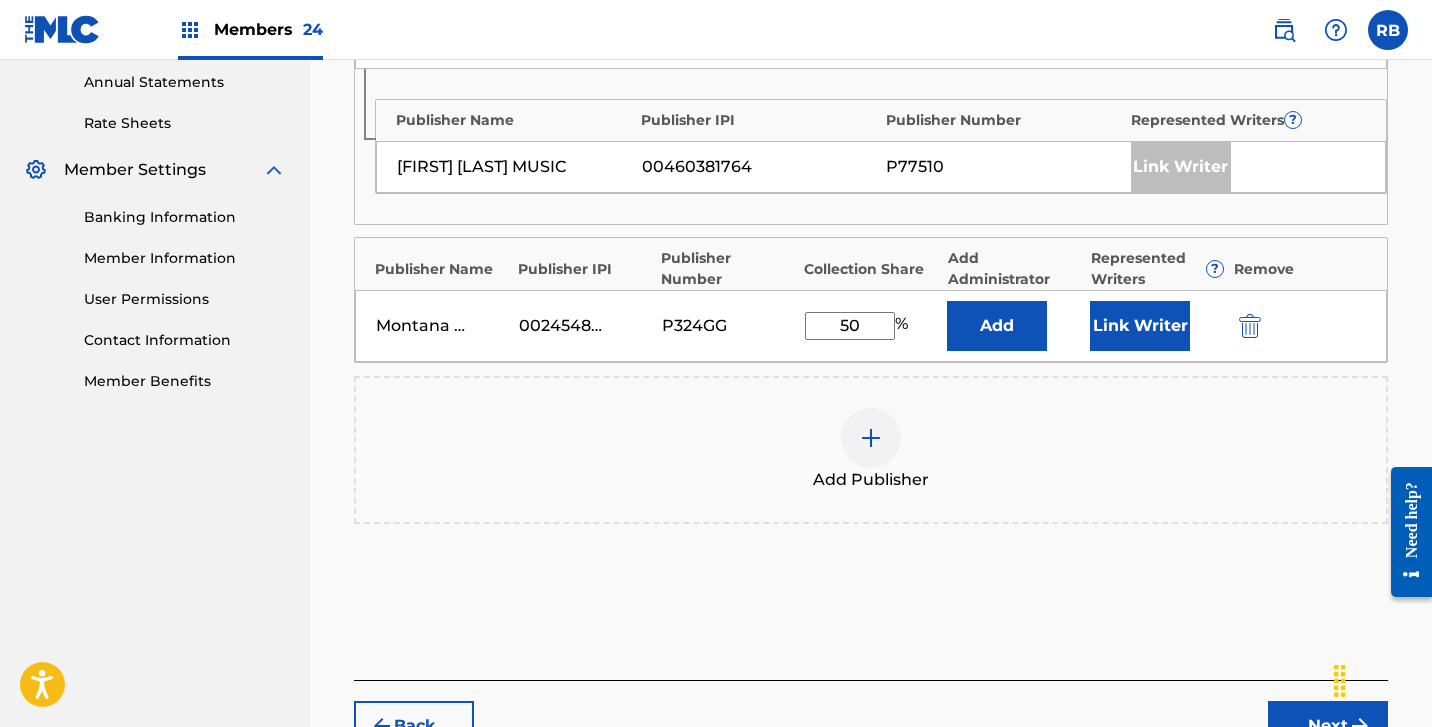 type on "50" 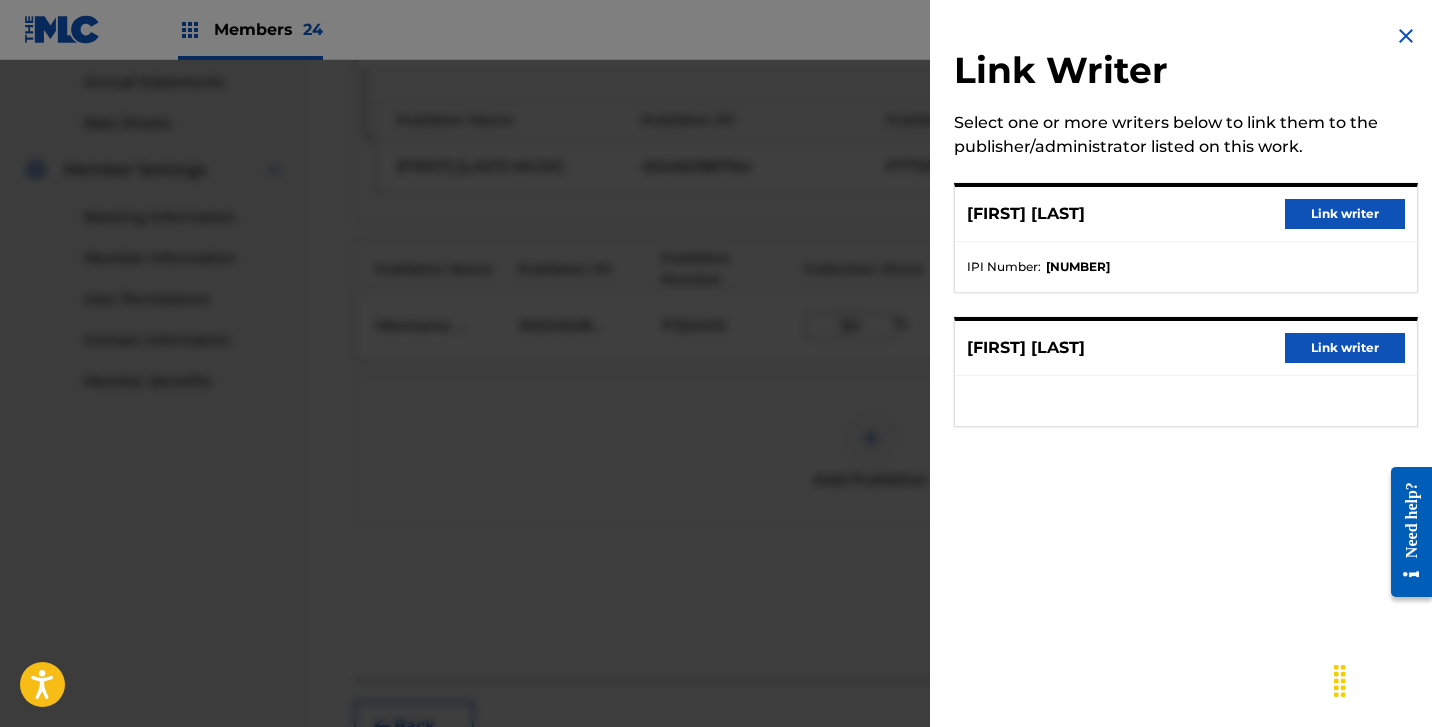 click on "Link writer" at bounding box center [1345, 348] 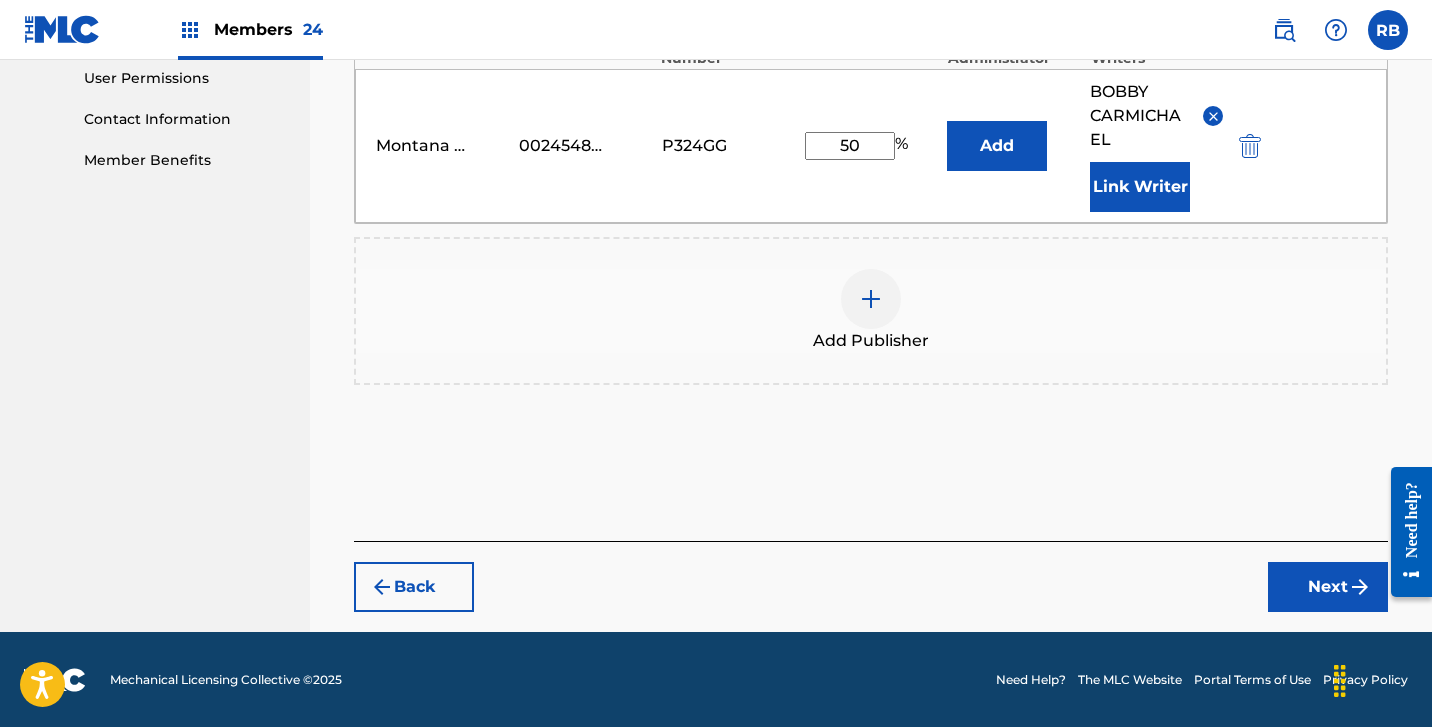 click on "Next" at bounding box center (1328, 587) 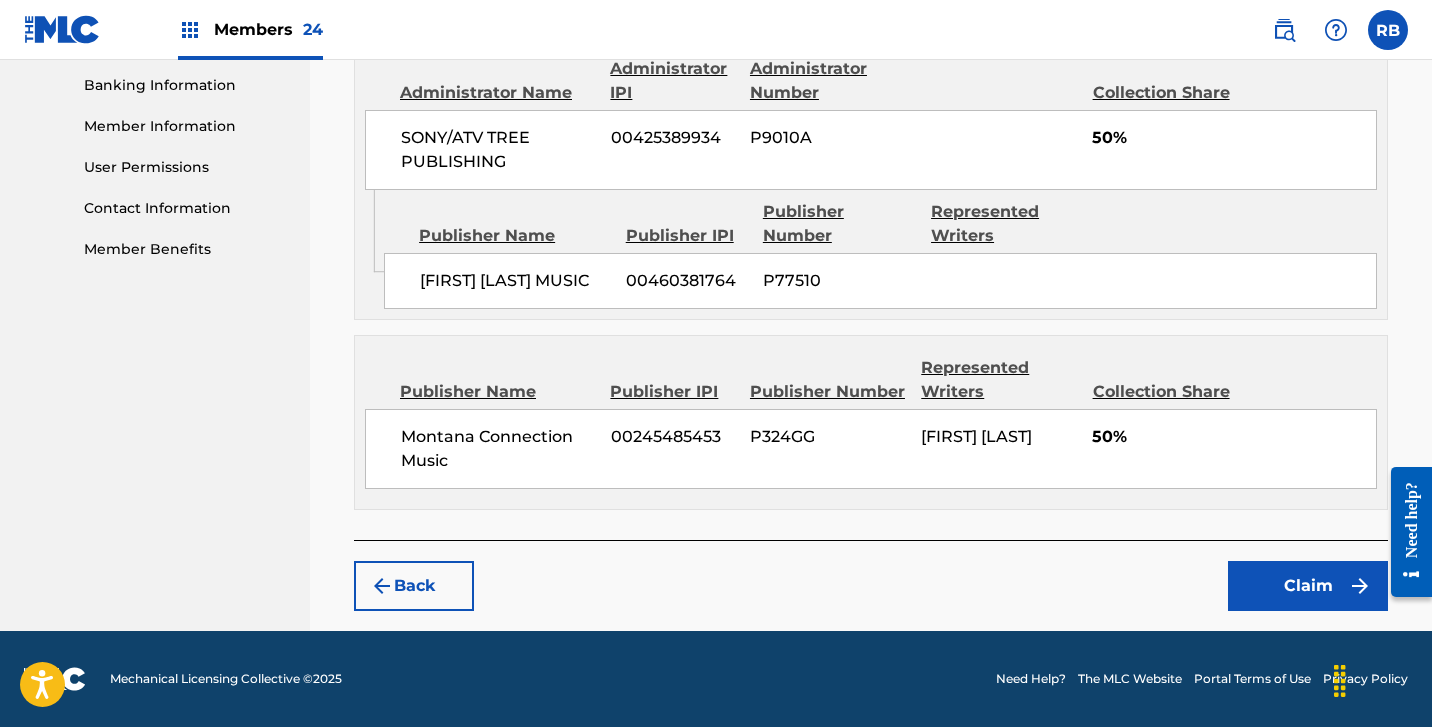 click on "Claim" at bounding box center (1308, 586) 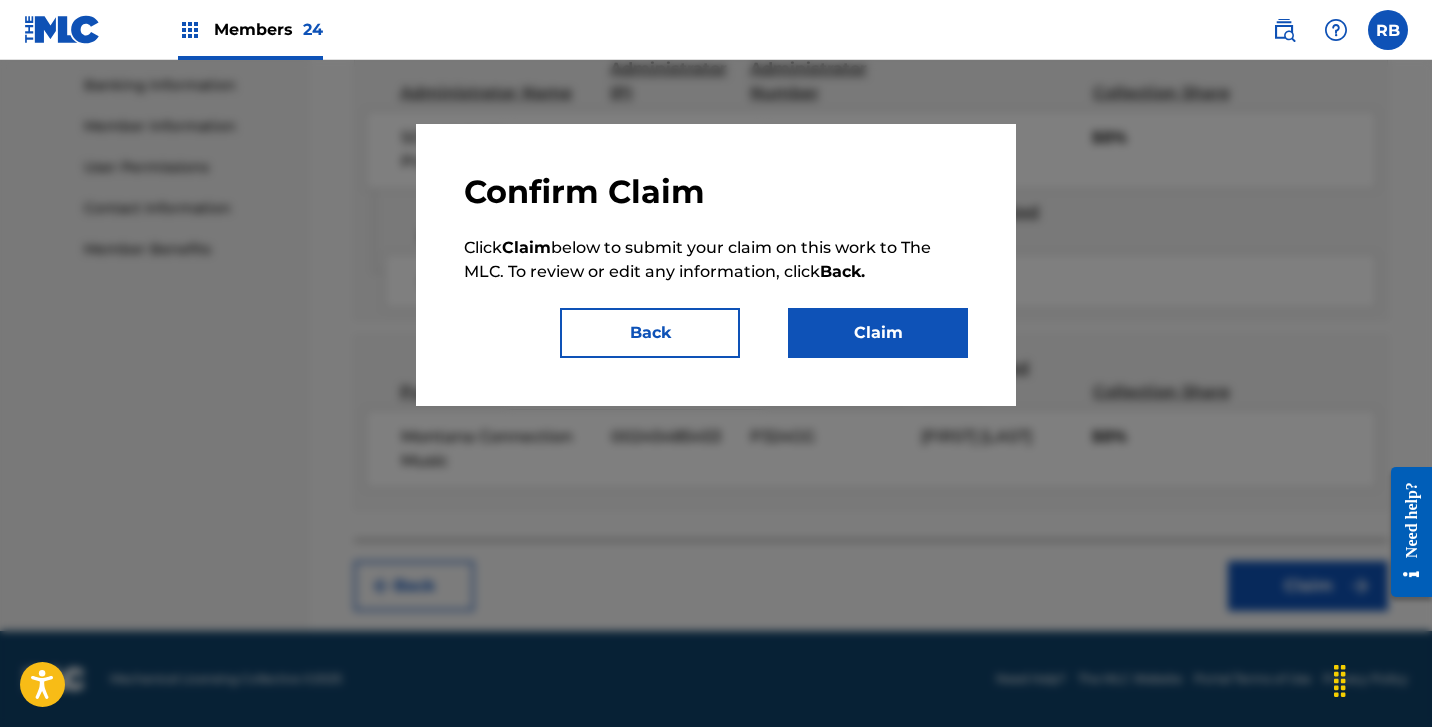 click on "Claim" at bounding box center [878, 333] 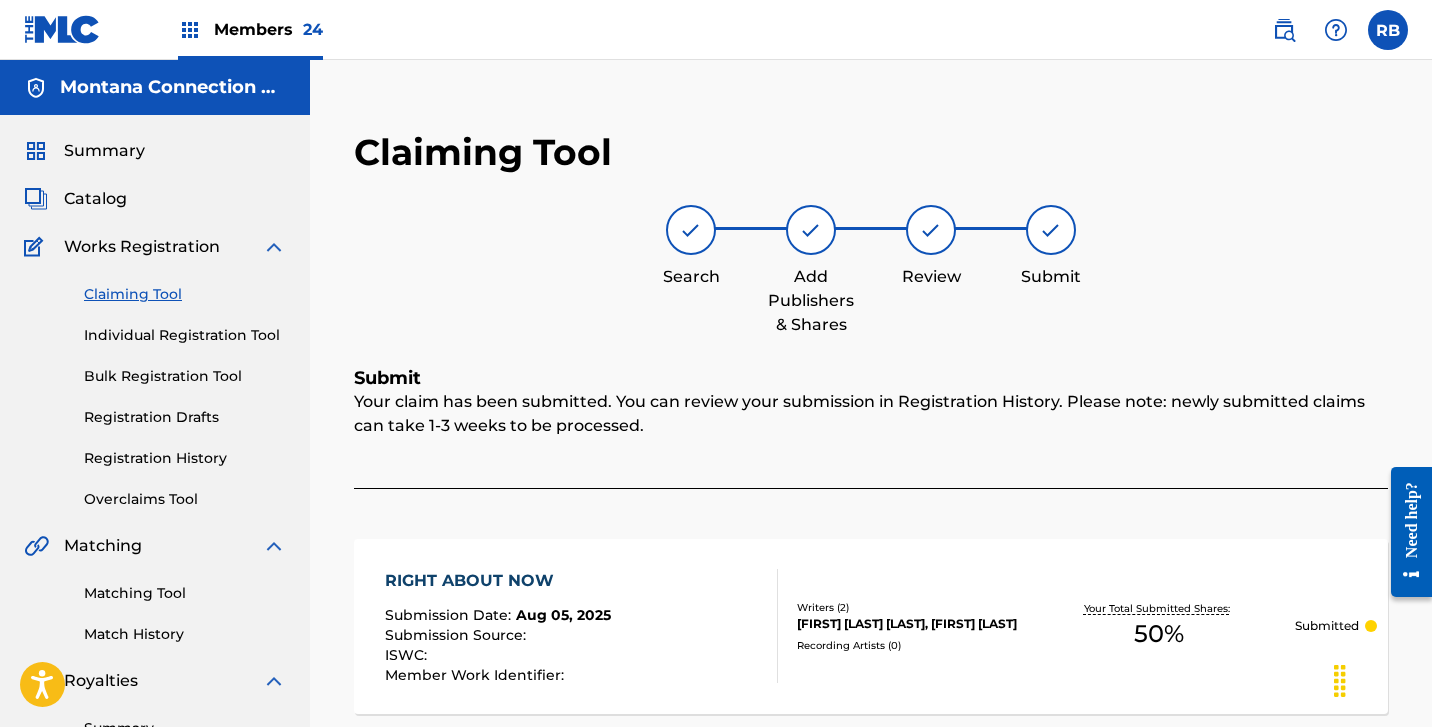 scroll, scrollTop: 0, scrollLeft: 0, axis: both 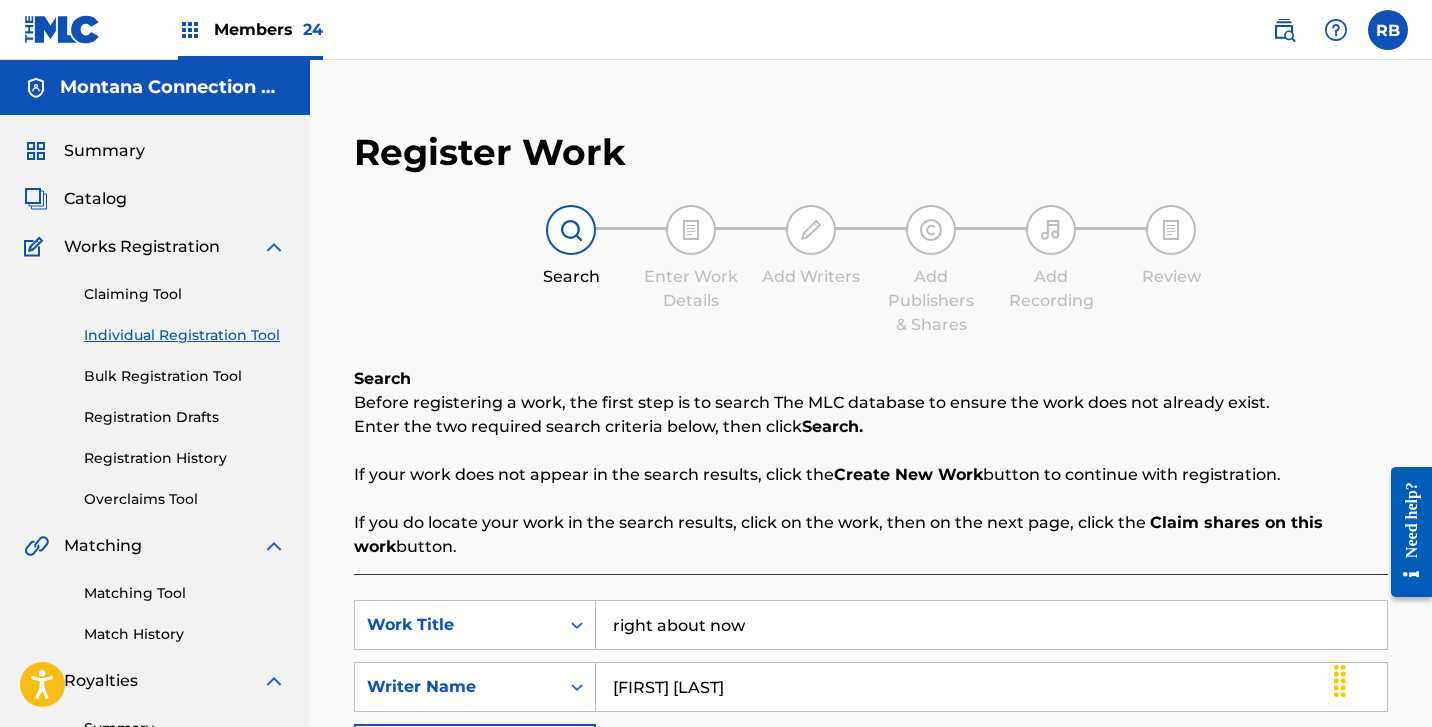 drag, startPoint x: 778, startPoint y: 636, endPoint x: 379, endPoint y: 555, distance: 407.1388 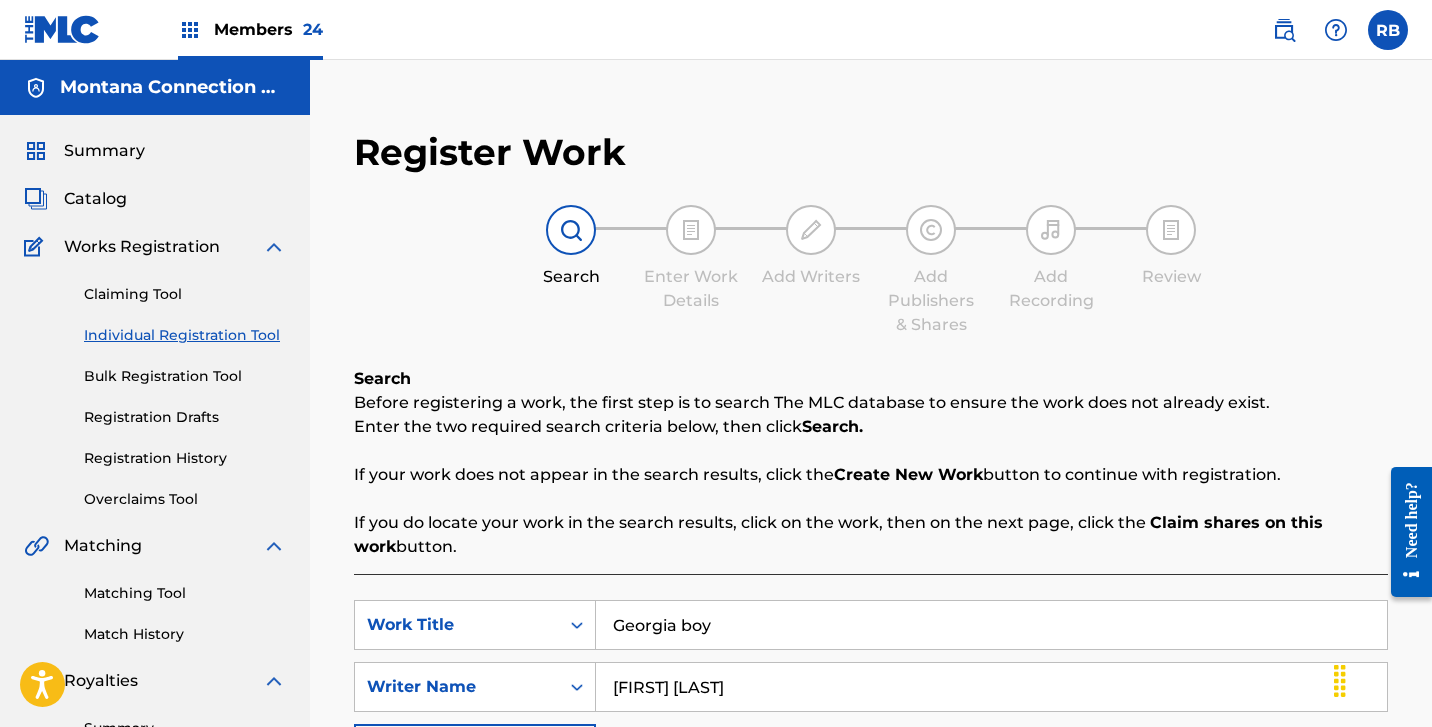 type on "Georgia boy" 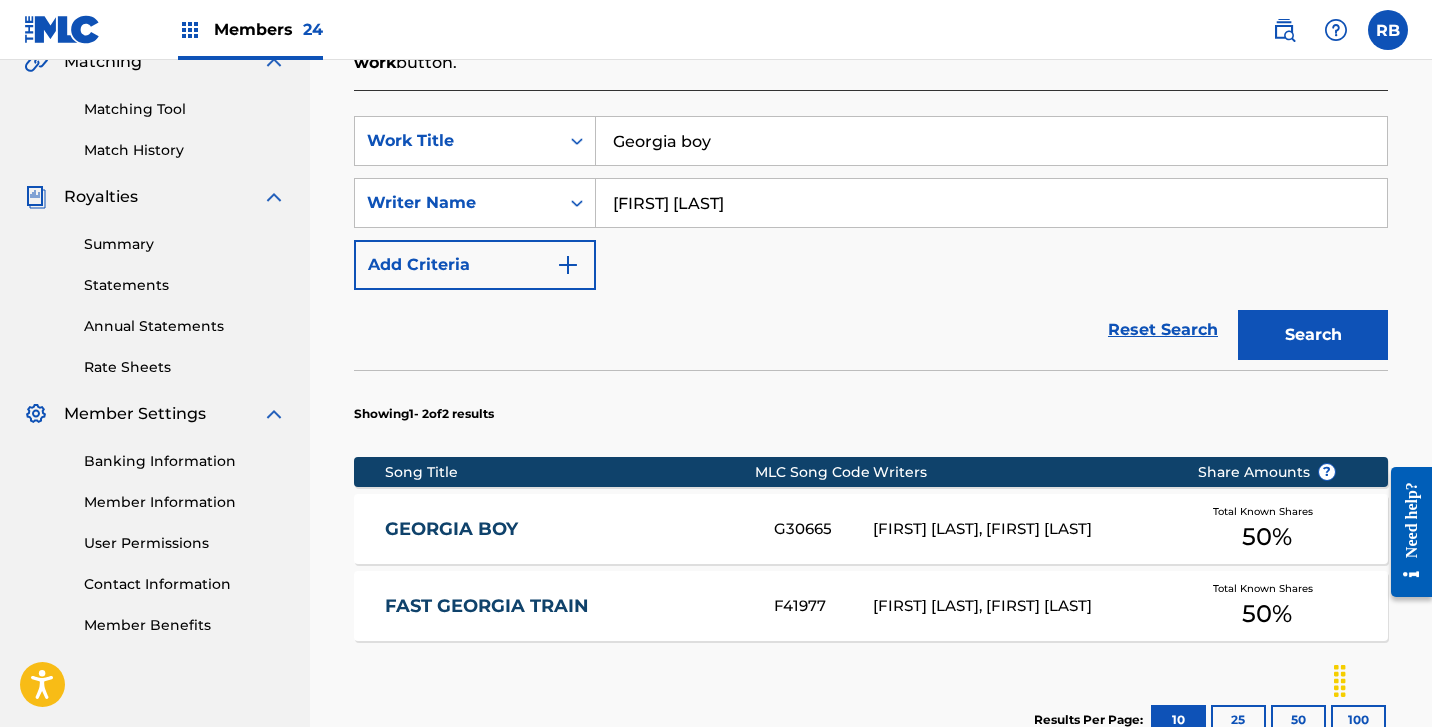 scroll, scrollTop: 485, scrollLeft: 0, axis: vertical 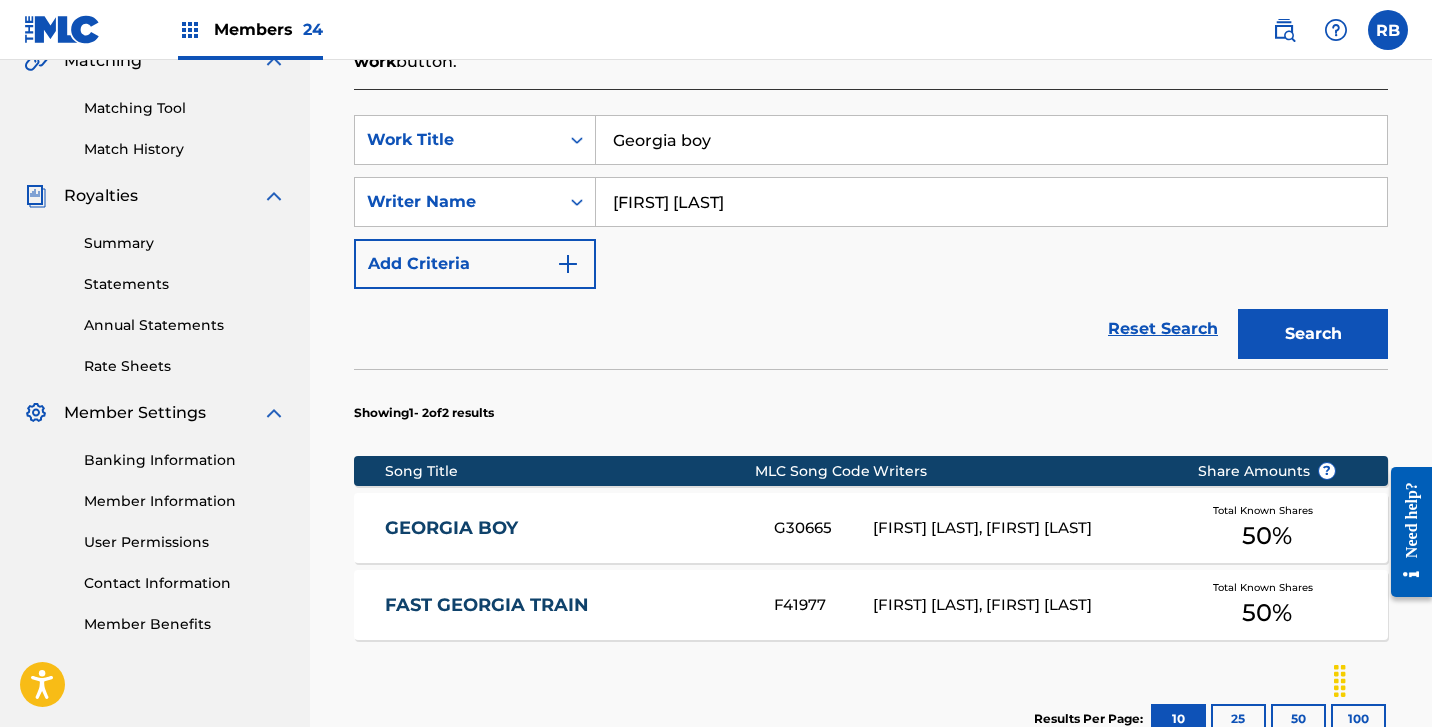 click on "GEORGIA BOY" at bounding box center (566, 528) 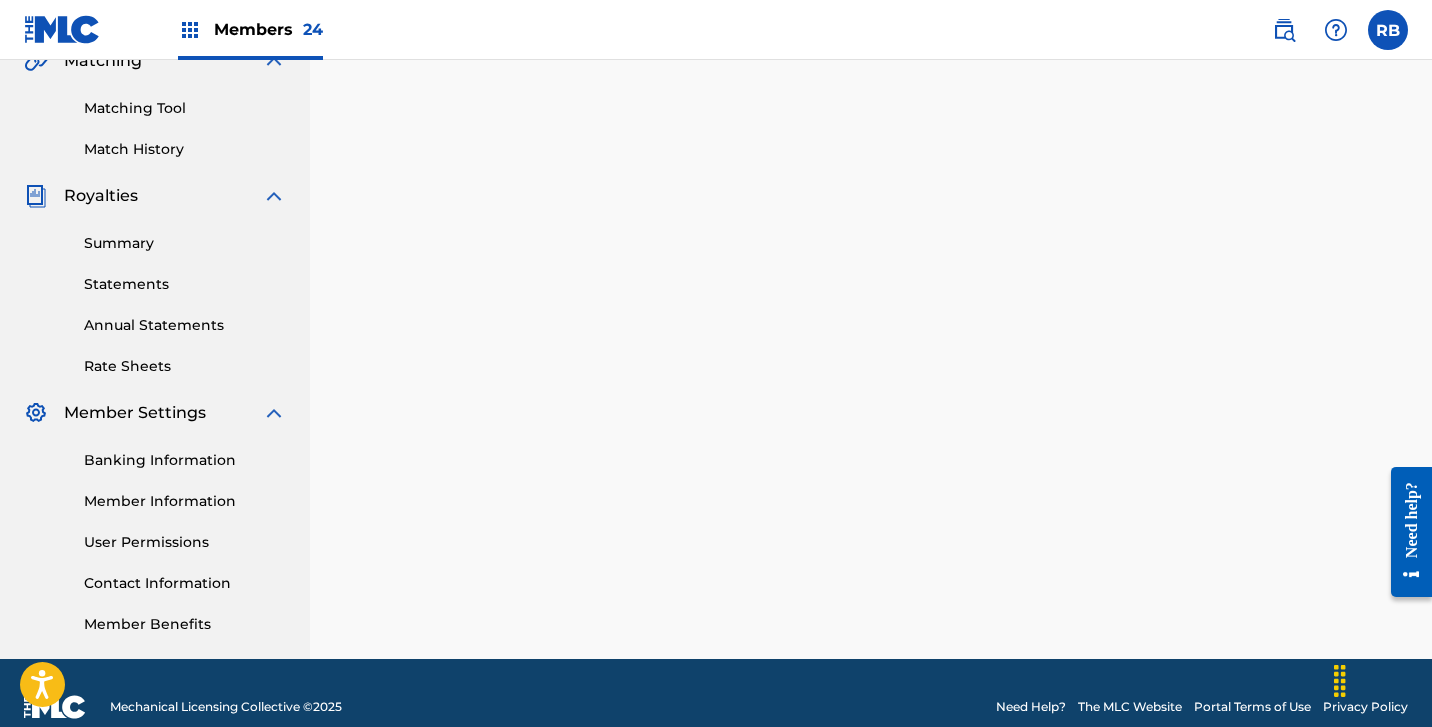 scroll, scrollTop: 0, scrollLeft: 0, axis: both 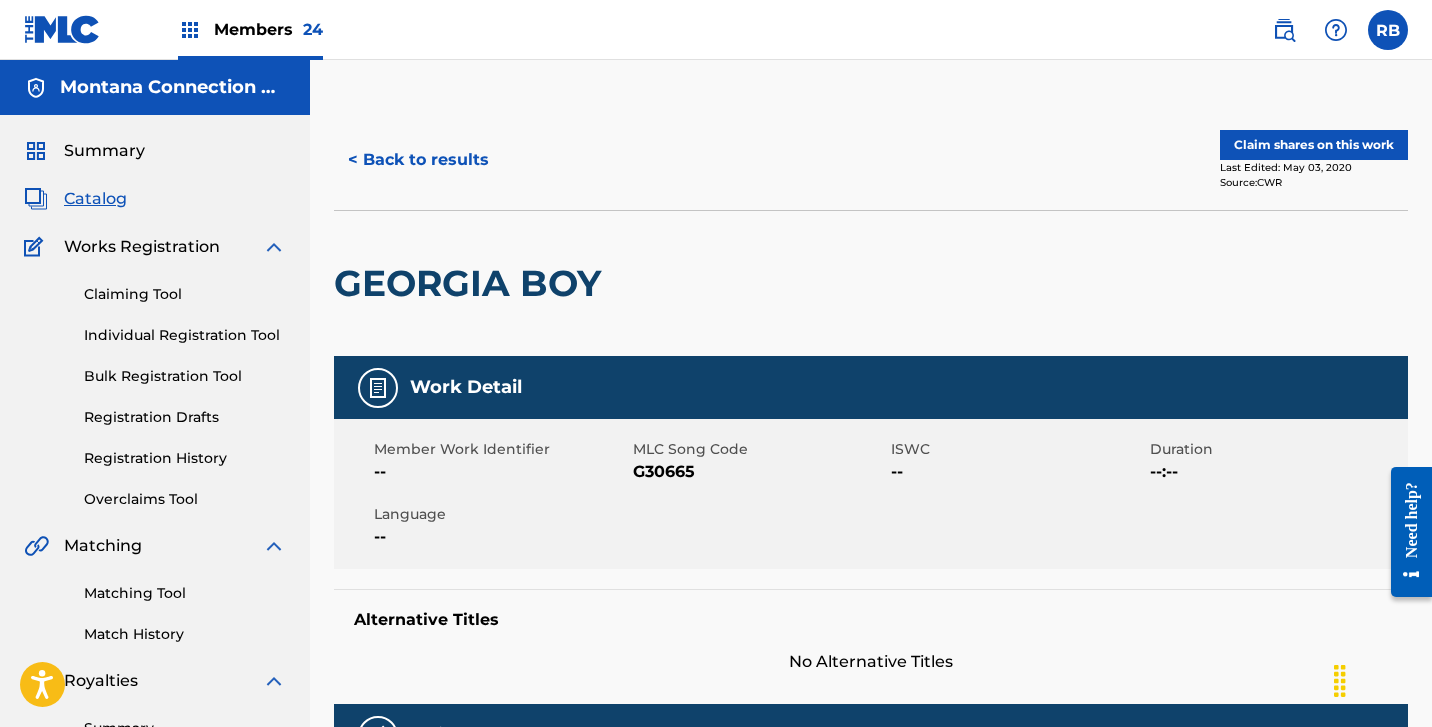 click on "Claim shares on this work" at bounding box center [1314, 145] 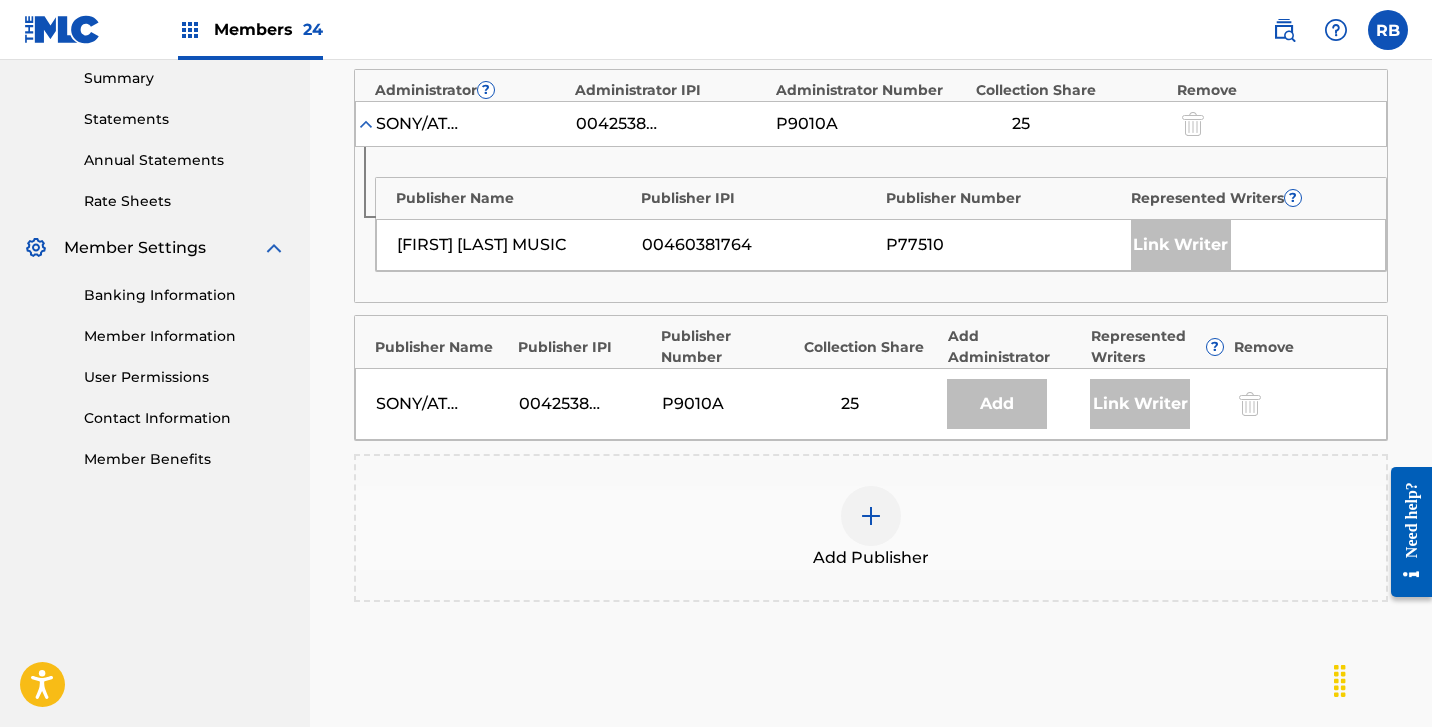 scroll, scrollTop: 652, scrollLeft: 0, axis: vertical 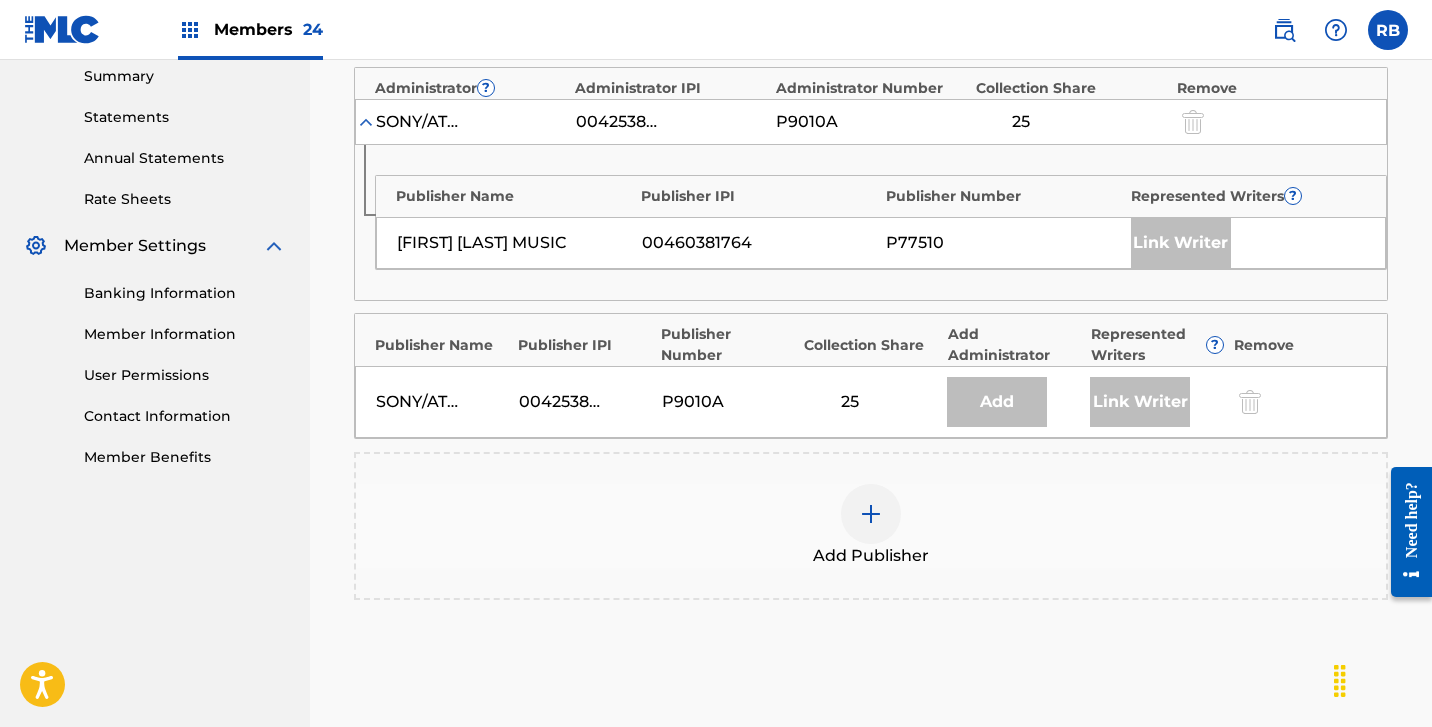 click at bounding box center (871, 514) 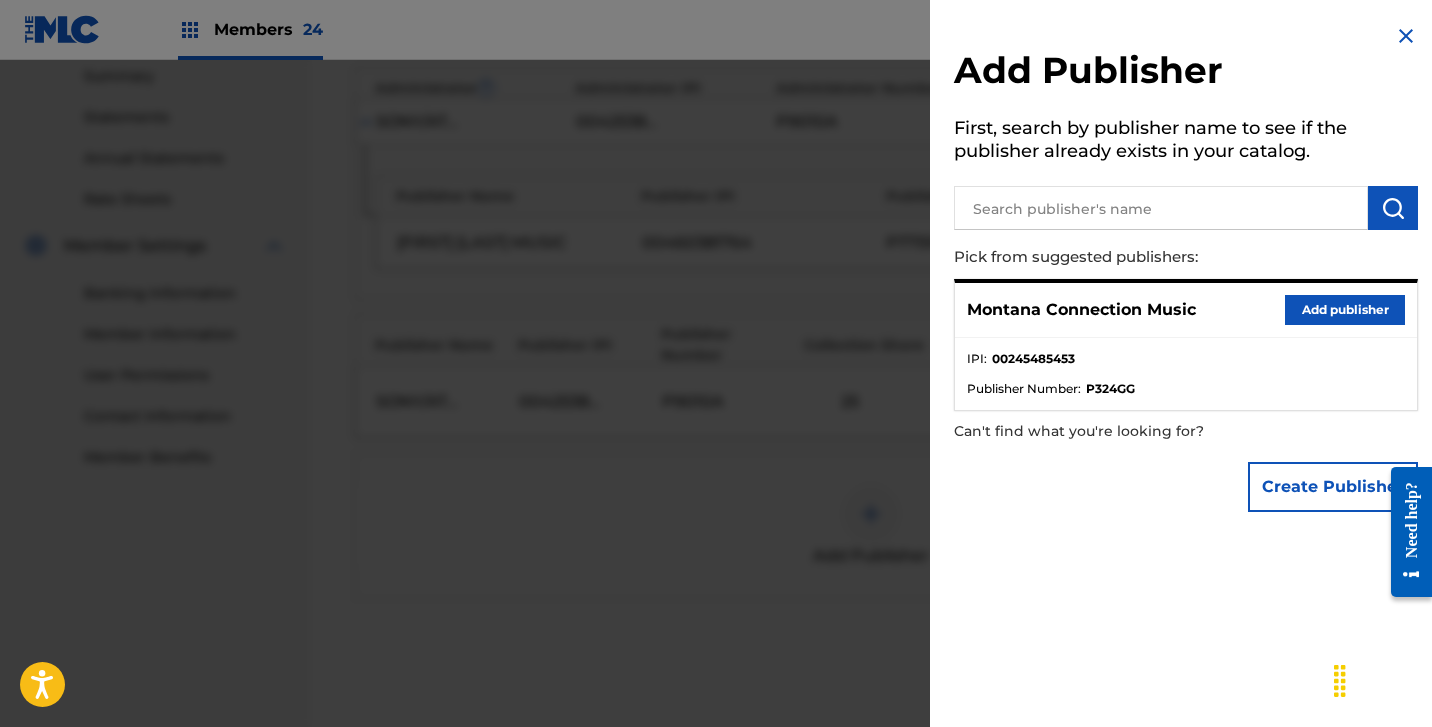 click on "Add publisher" at bounding box center [1345, 310] 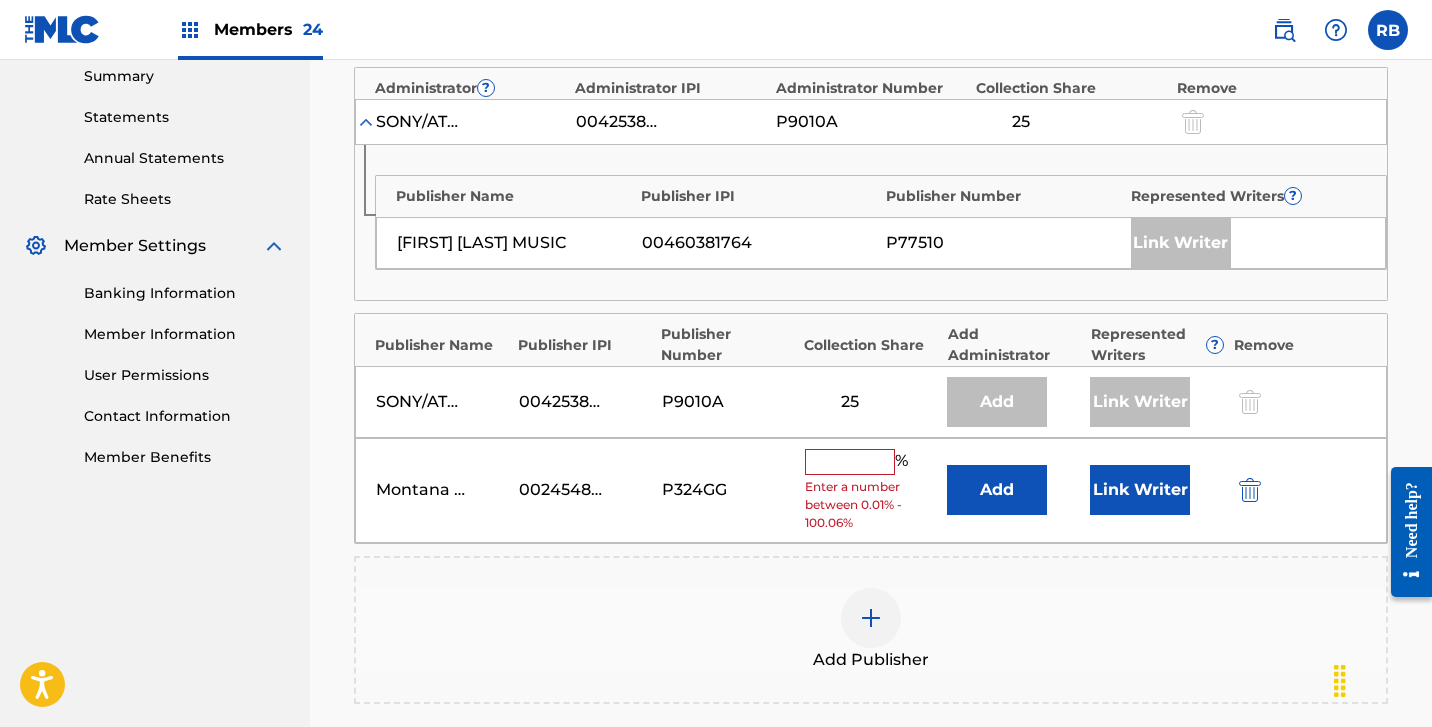 click at bounding box center (850, 462) 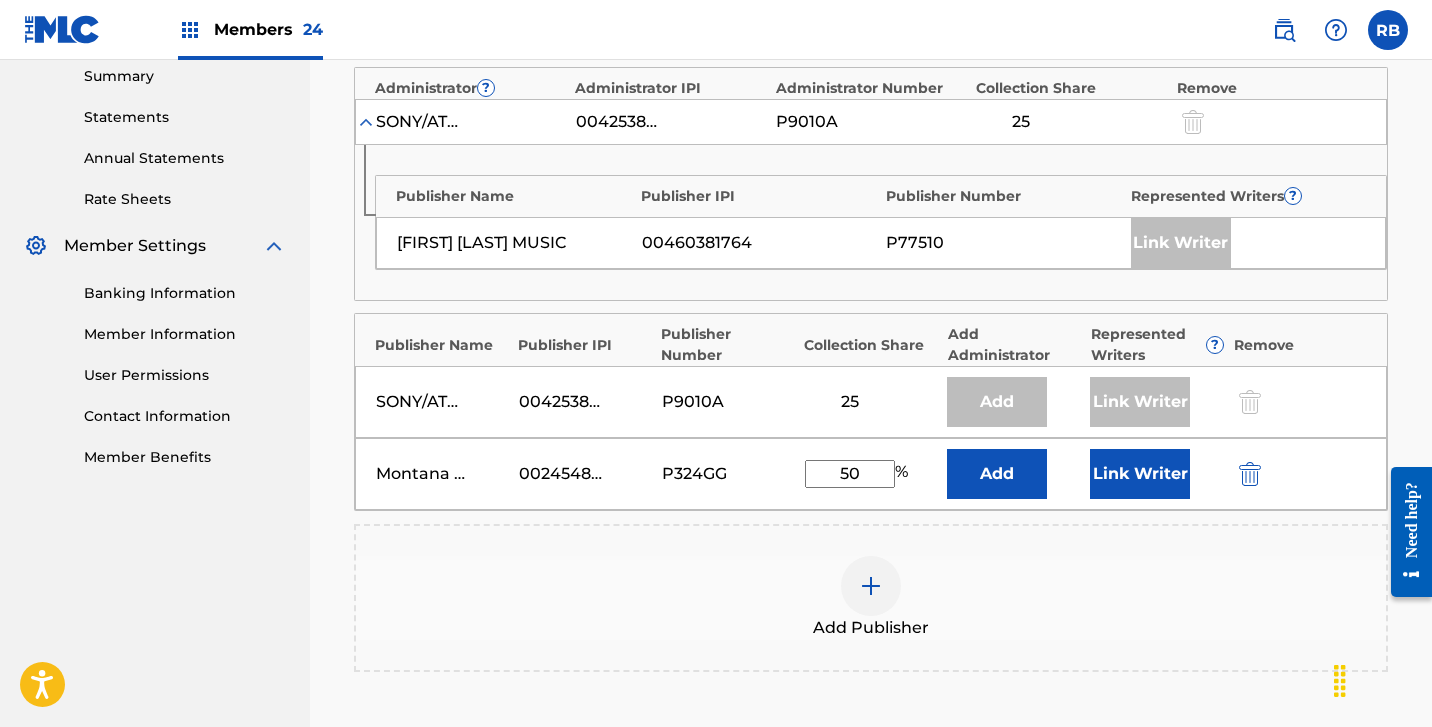 type on "50" 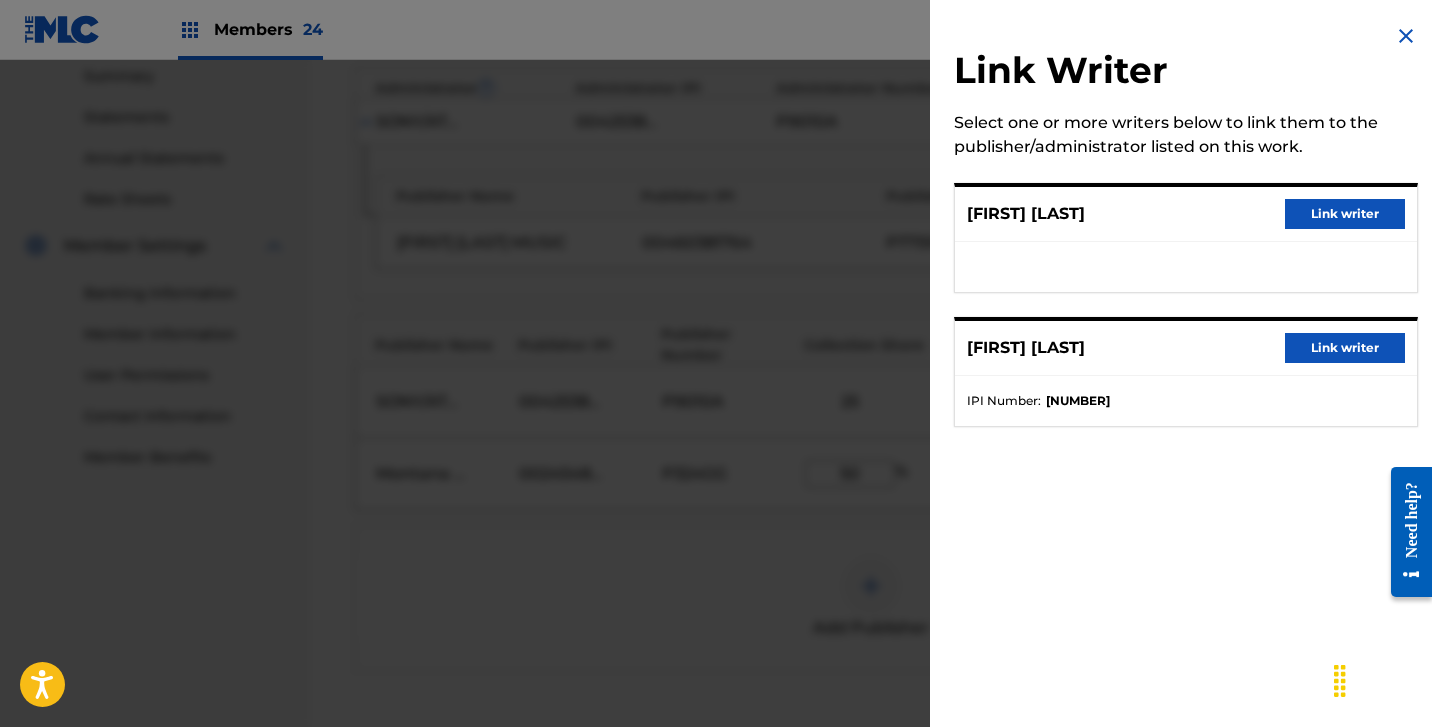 click on "Link writer" at bounding box center (1345, 214) 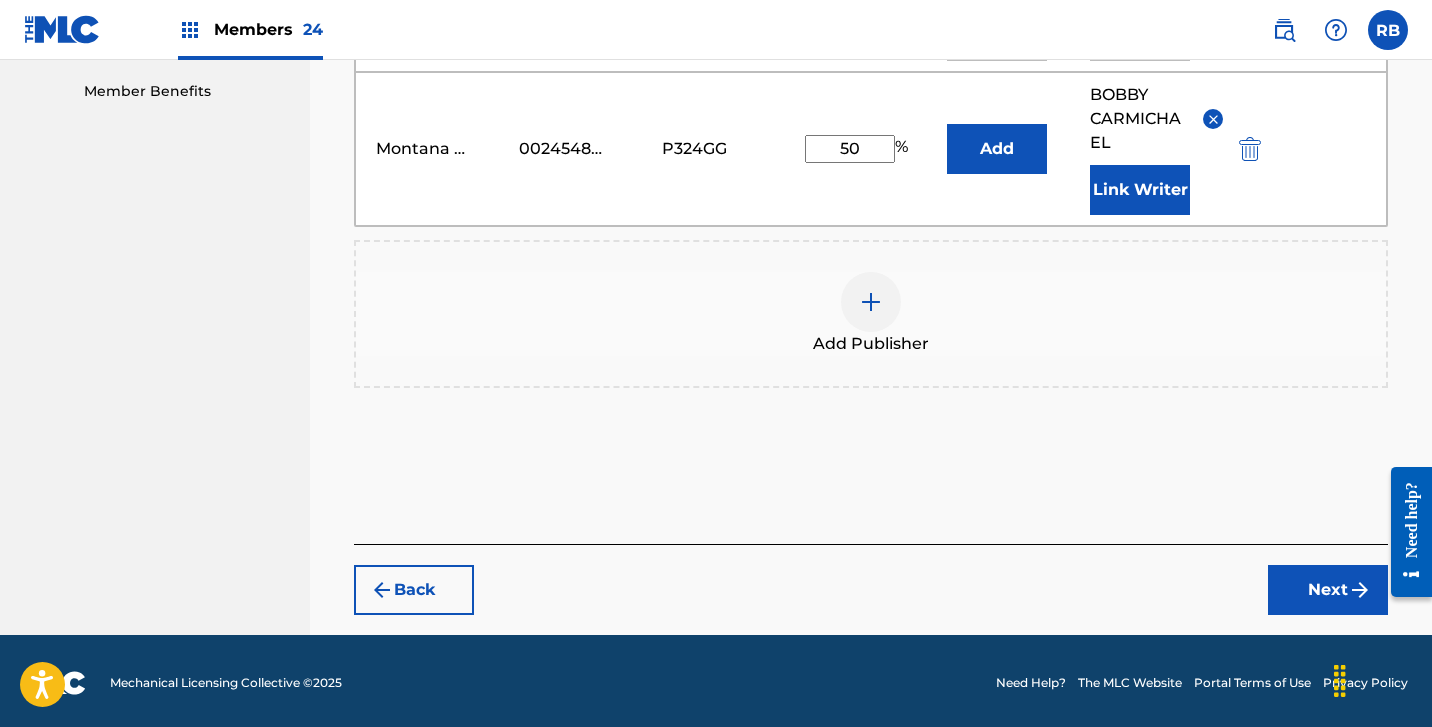 click on "Next" at bounding box center (1328, 590) 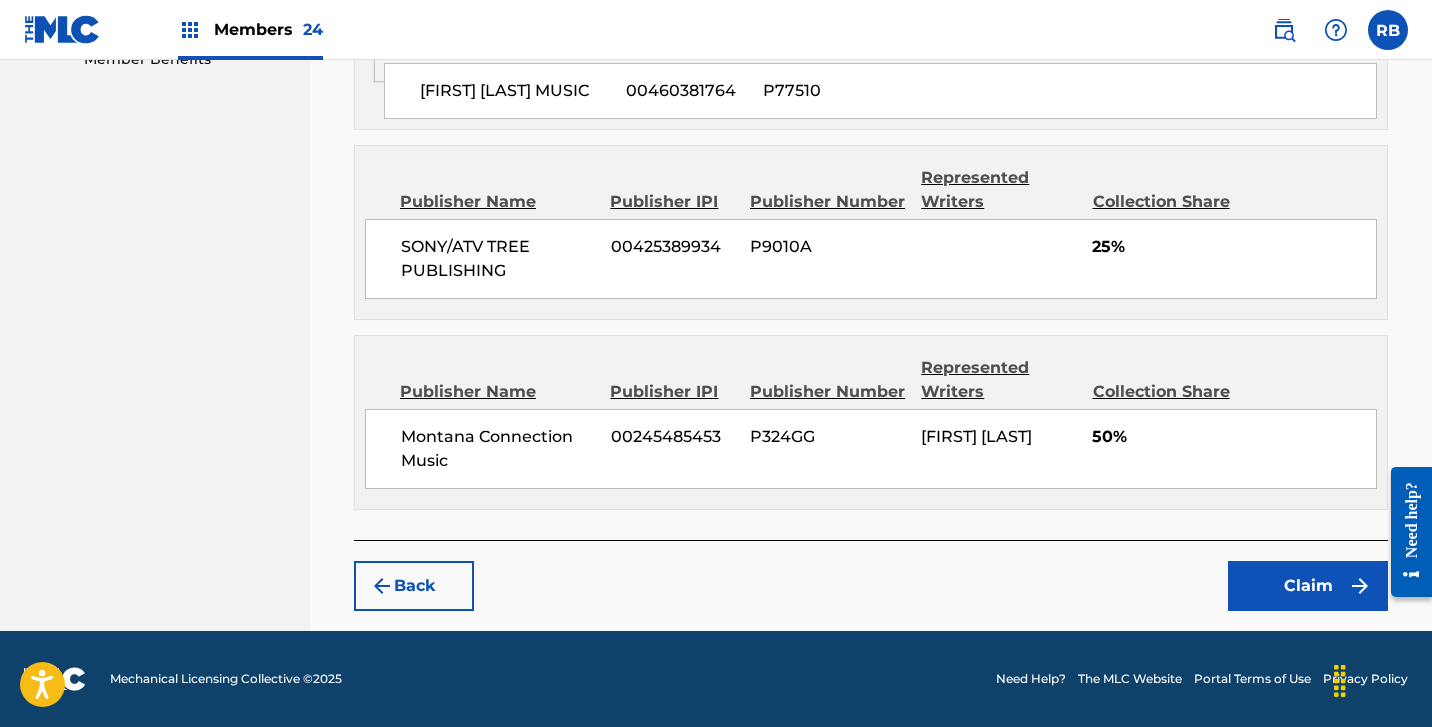 scroll, scrollTop: 1069, scrollLeft: 0, axis: vertical 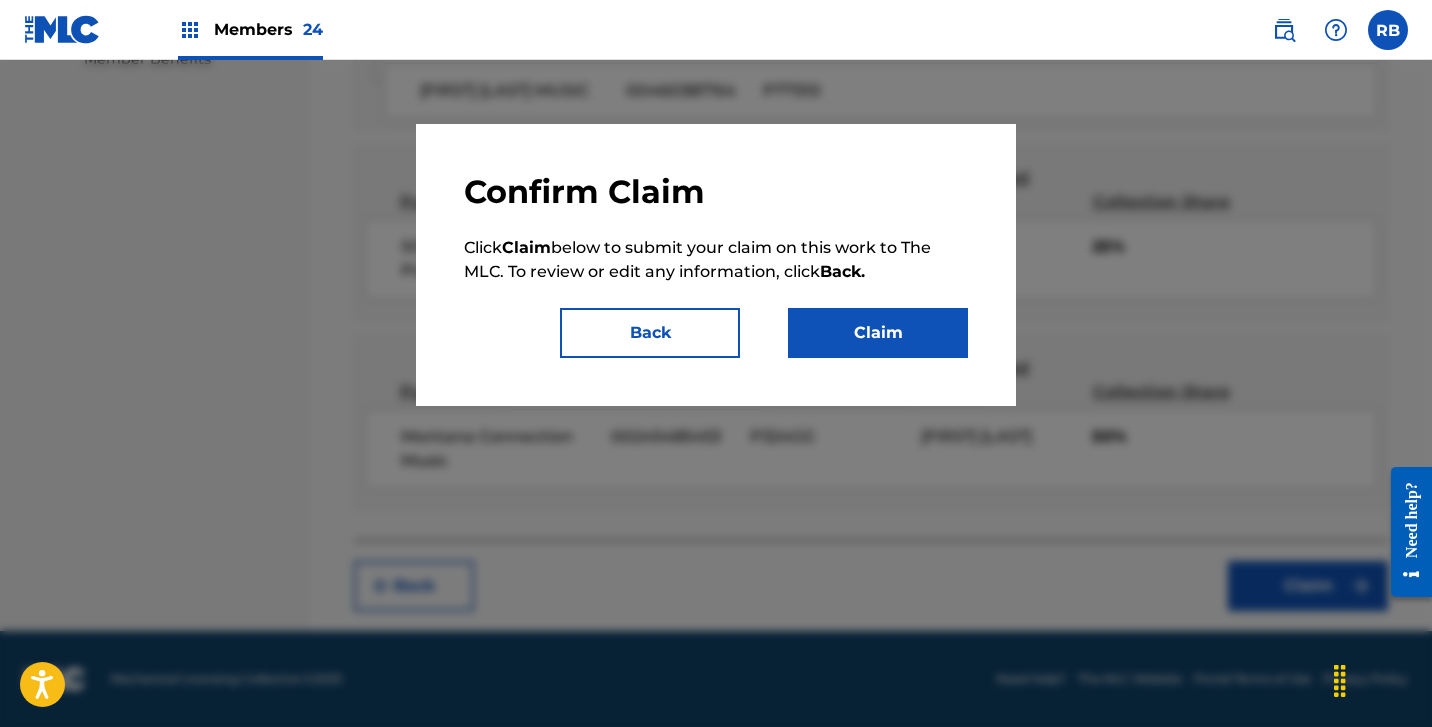 click on "Claim" at bounding box center [878, 333] 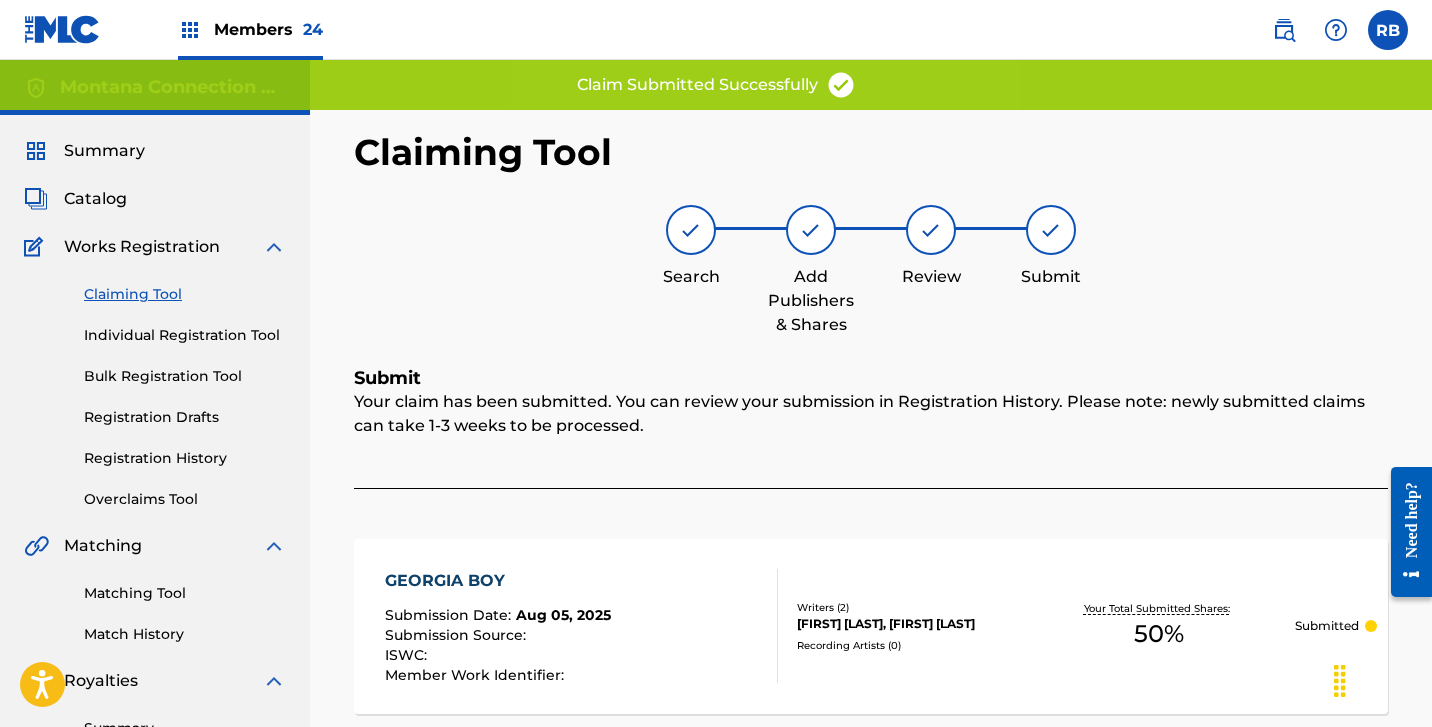 scroll, scrollTop: 0, scrollLeft: 0, axis: both 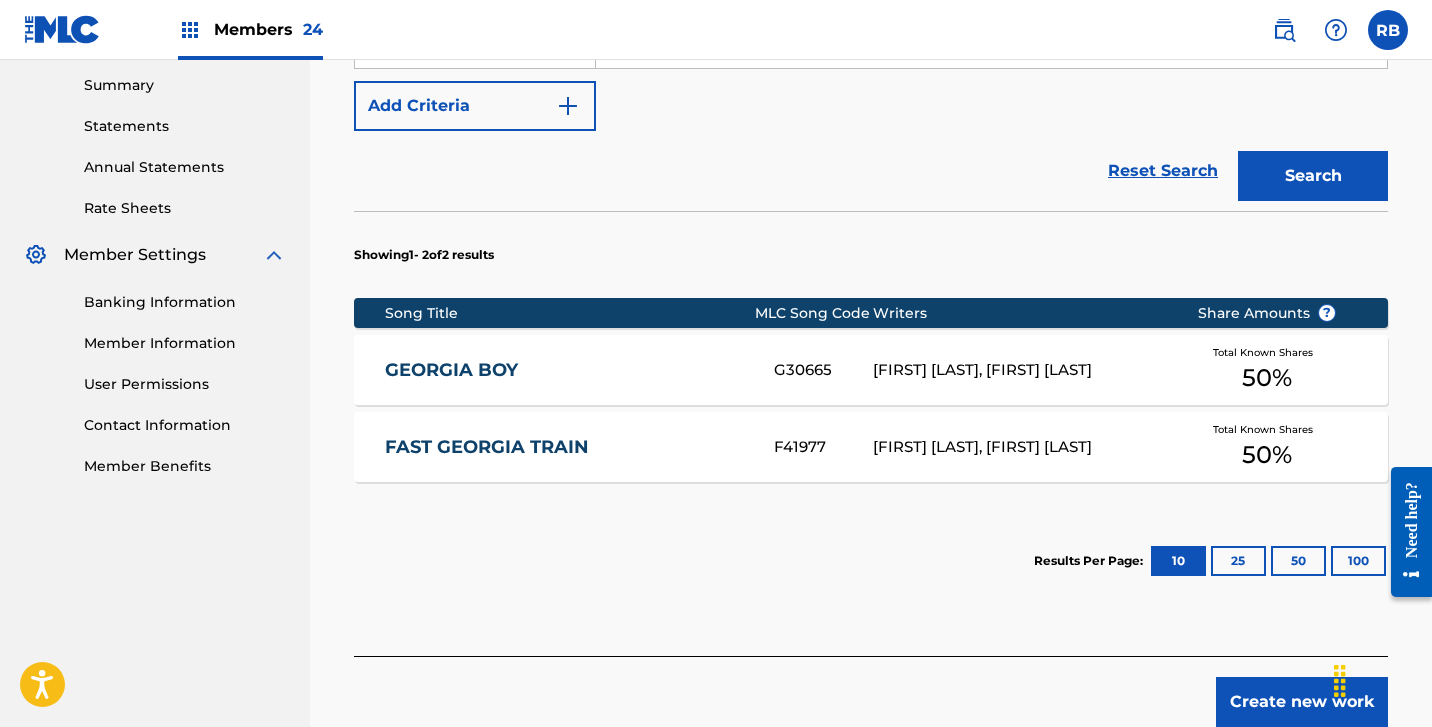 click on "FAST GEORGIA TRAIN" at bounding box center [566, 447] 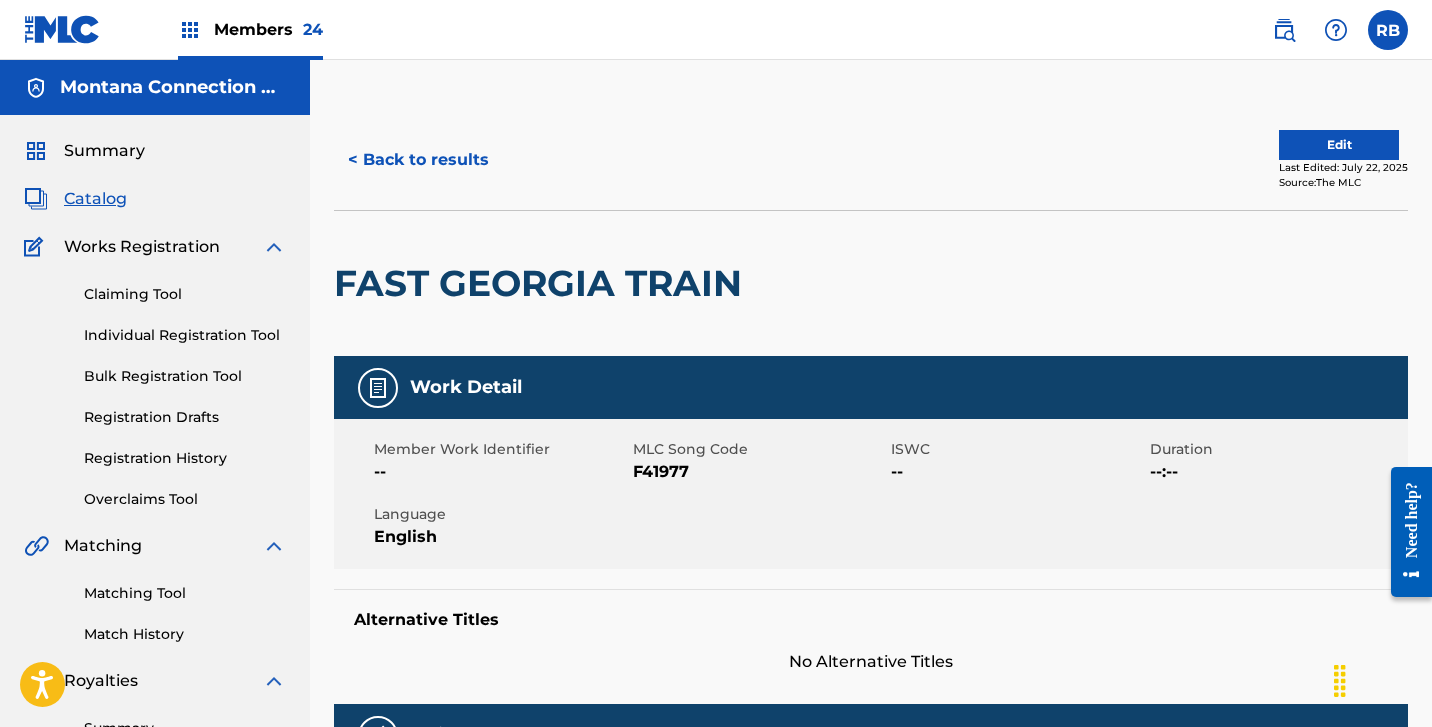 click on "< Back to results" at bounding box center (418, 160) 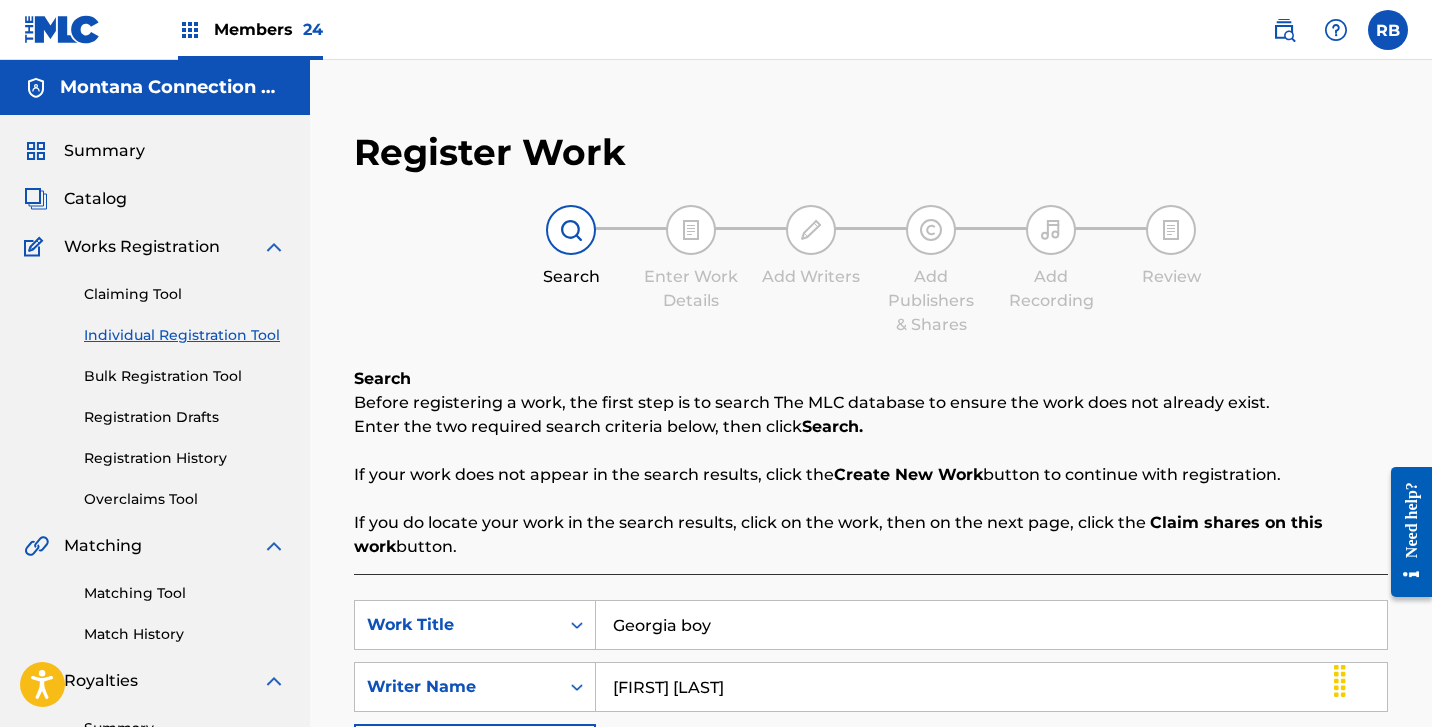 scroll, scrollTop: 0, scrollLeft: 0, axis: both 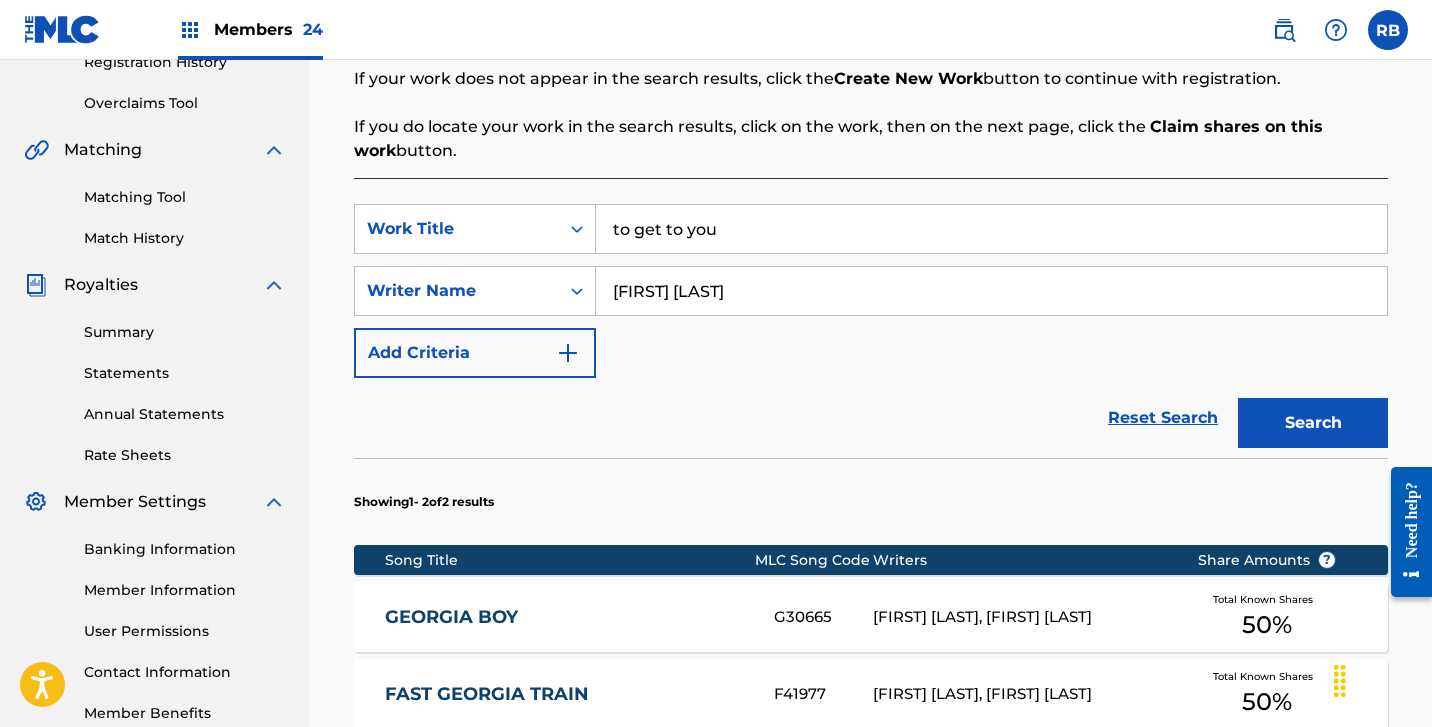 type on "to get to you" 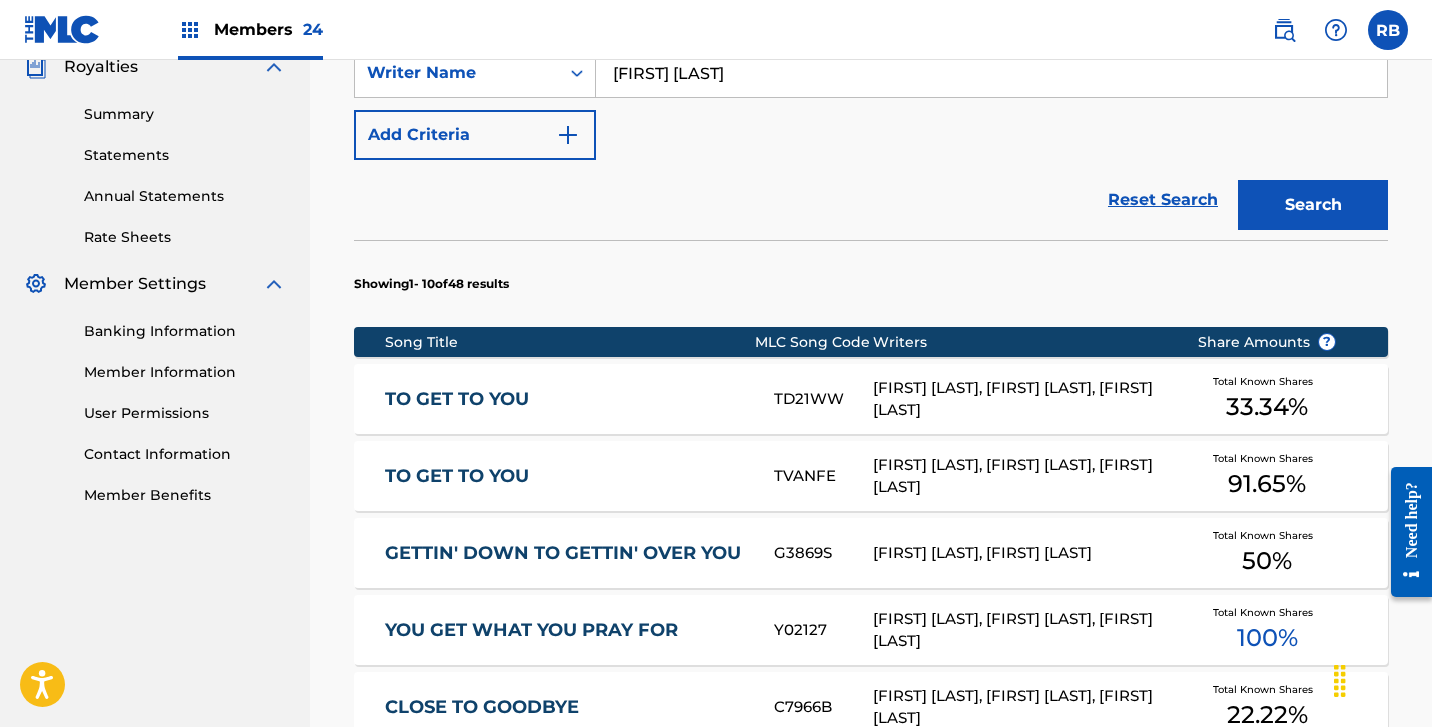 scroll, scrollTop: 625, scrollLeft: 0, axis: vertical 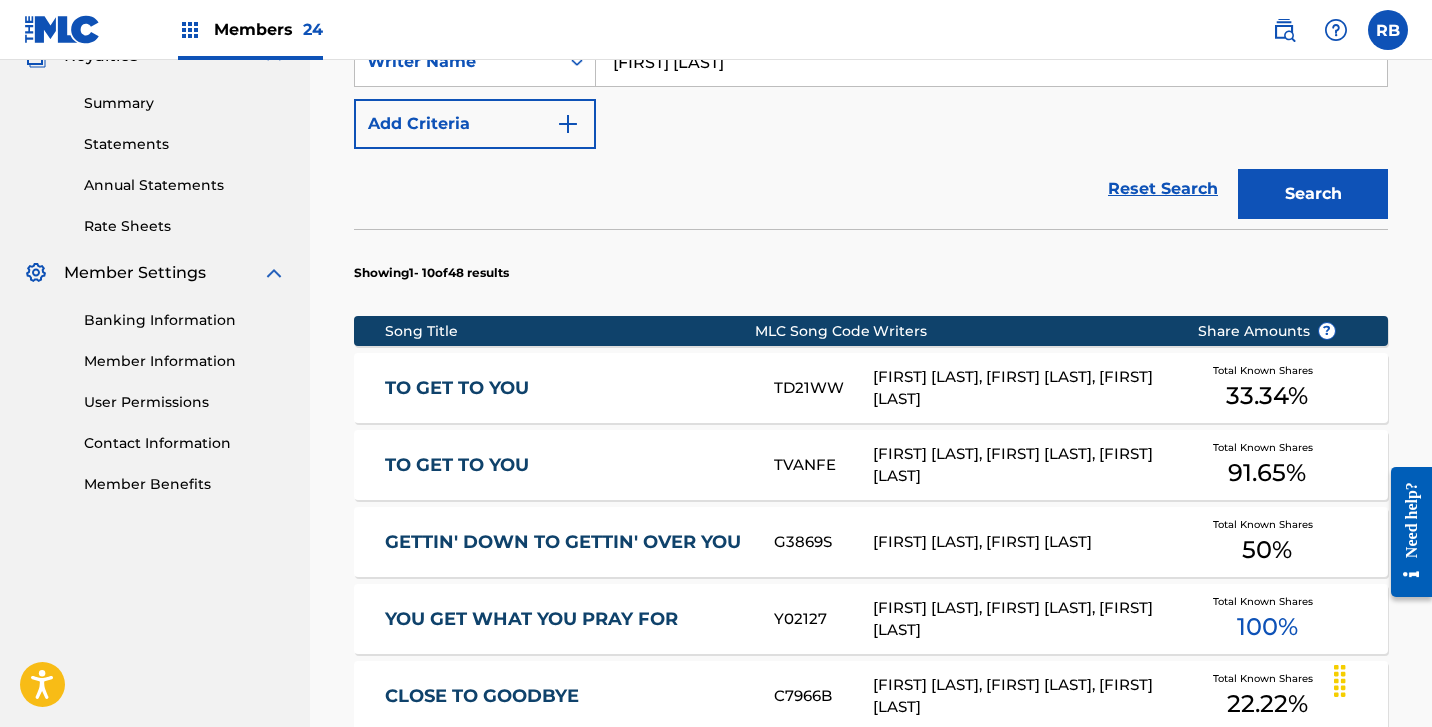 click on "TO GET TO YOU" at bounding box center (566, 465) 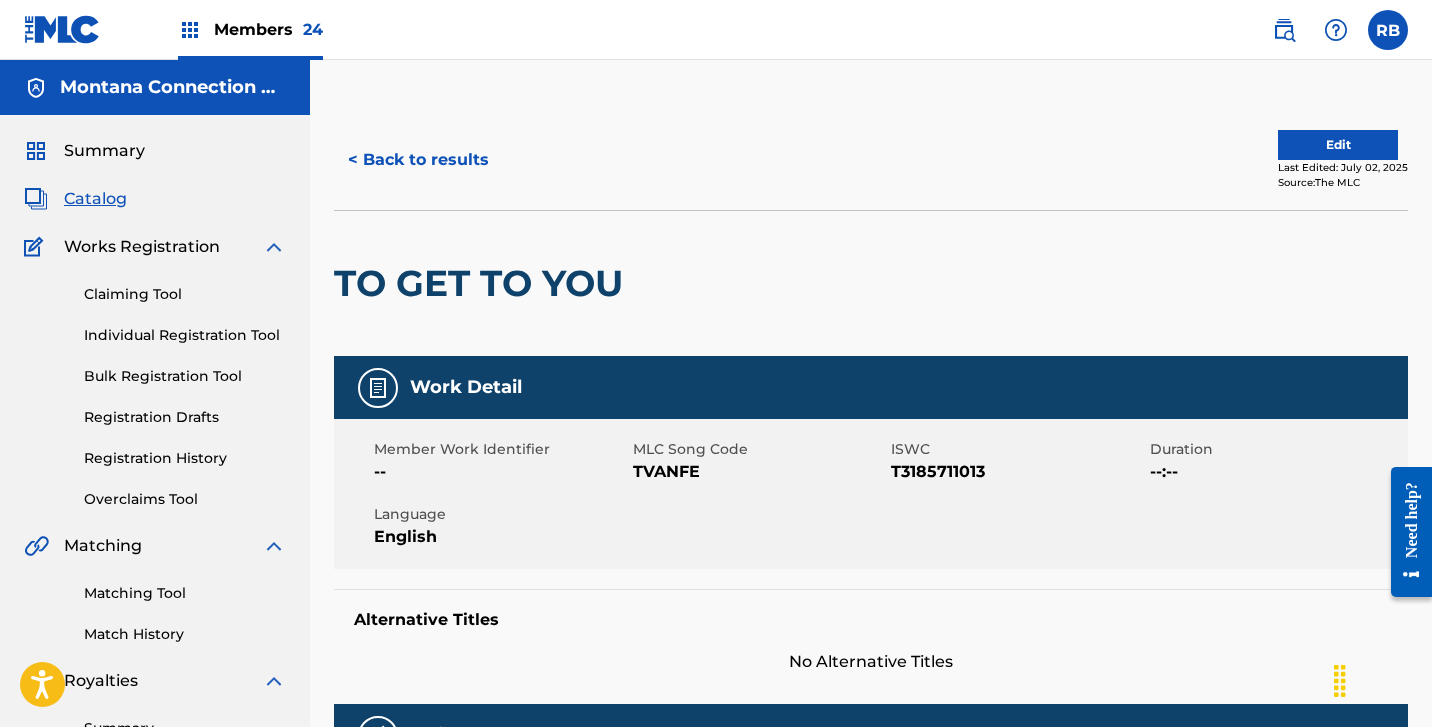 click on "< Back to results" at bounding box center (418, 160) 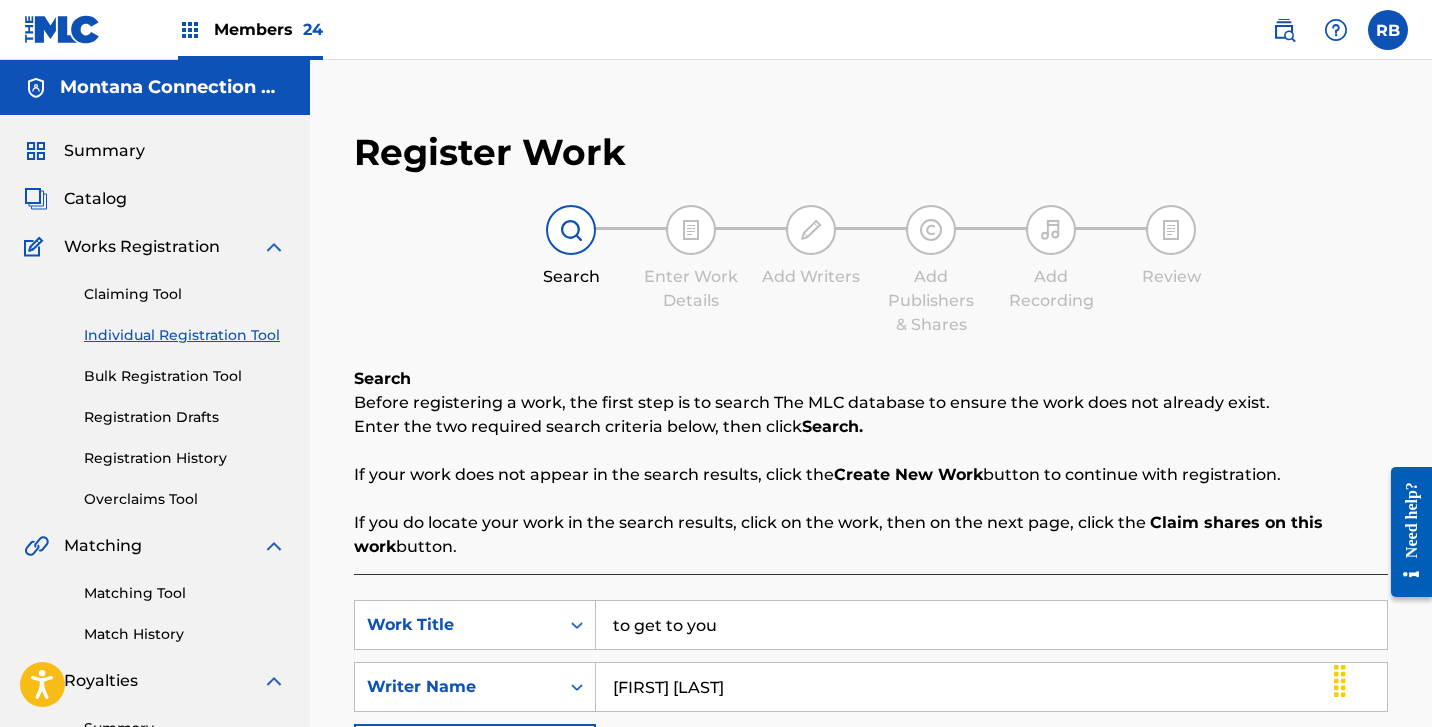 scroll, scrollTop: 513, scrollLeft: 0, axis: vertical 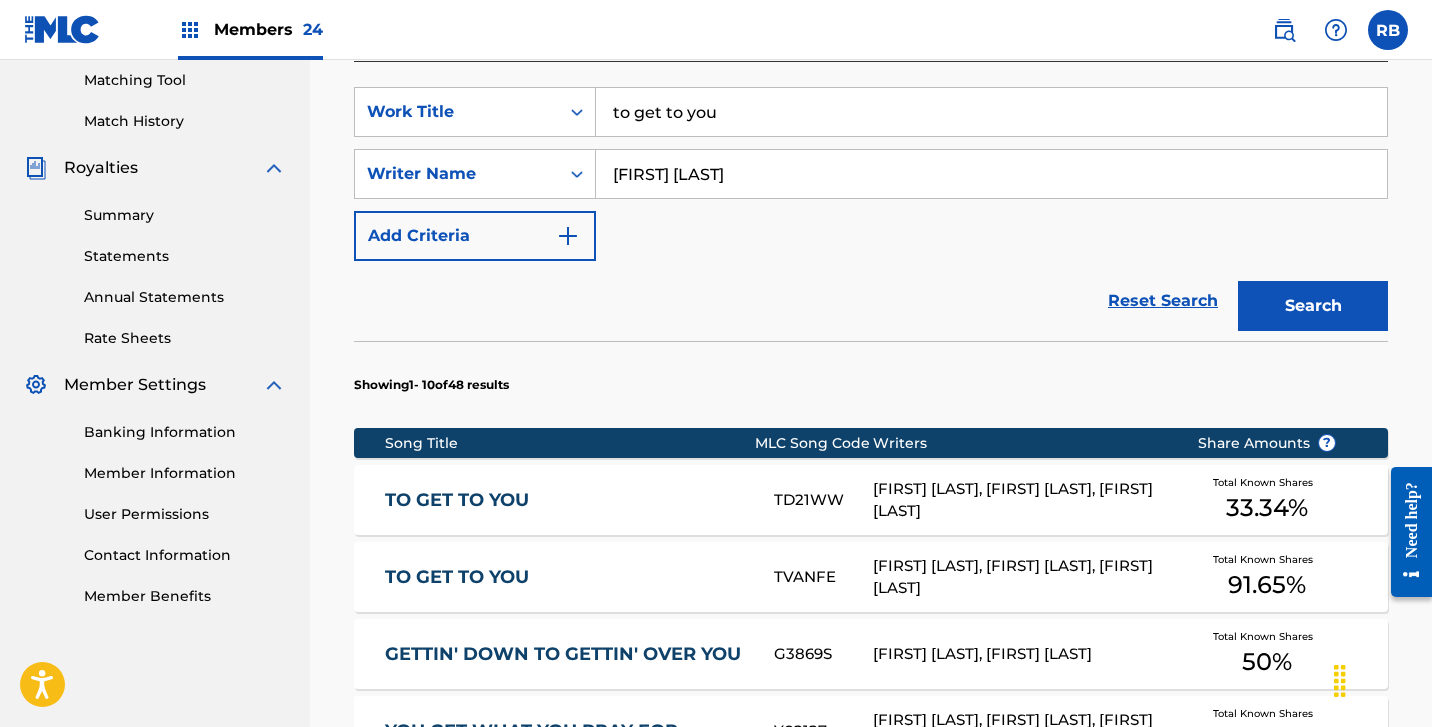 click on "TO GET TO YOU" at bounding box center (566, 500) 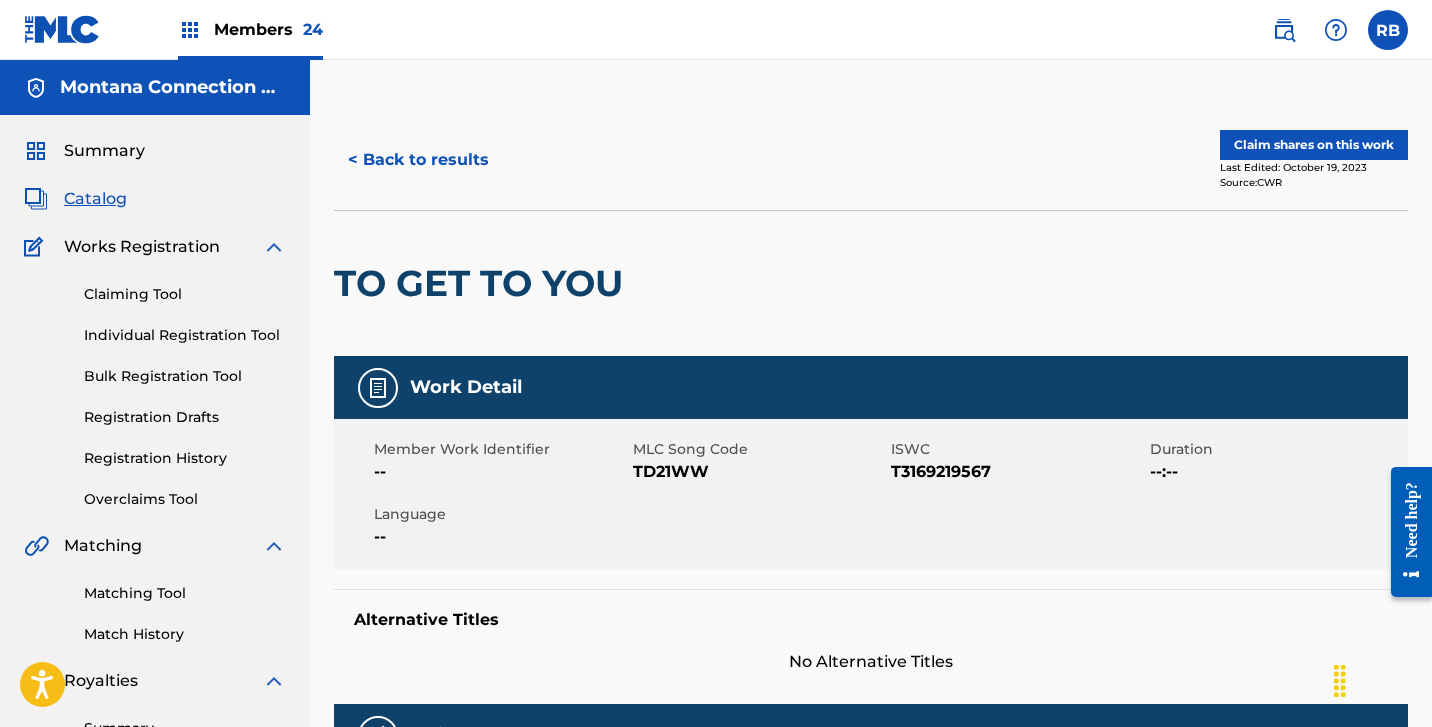 scroll, scrollTop: 0, scrollLeft: 0, axis: both 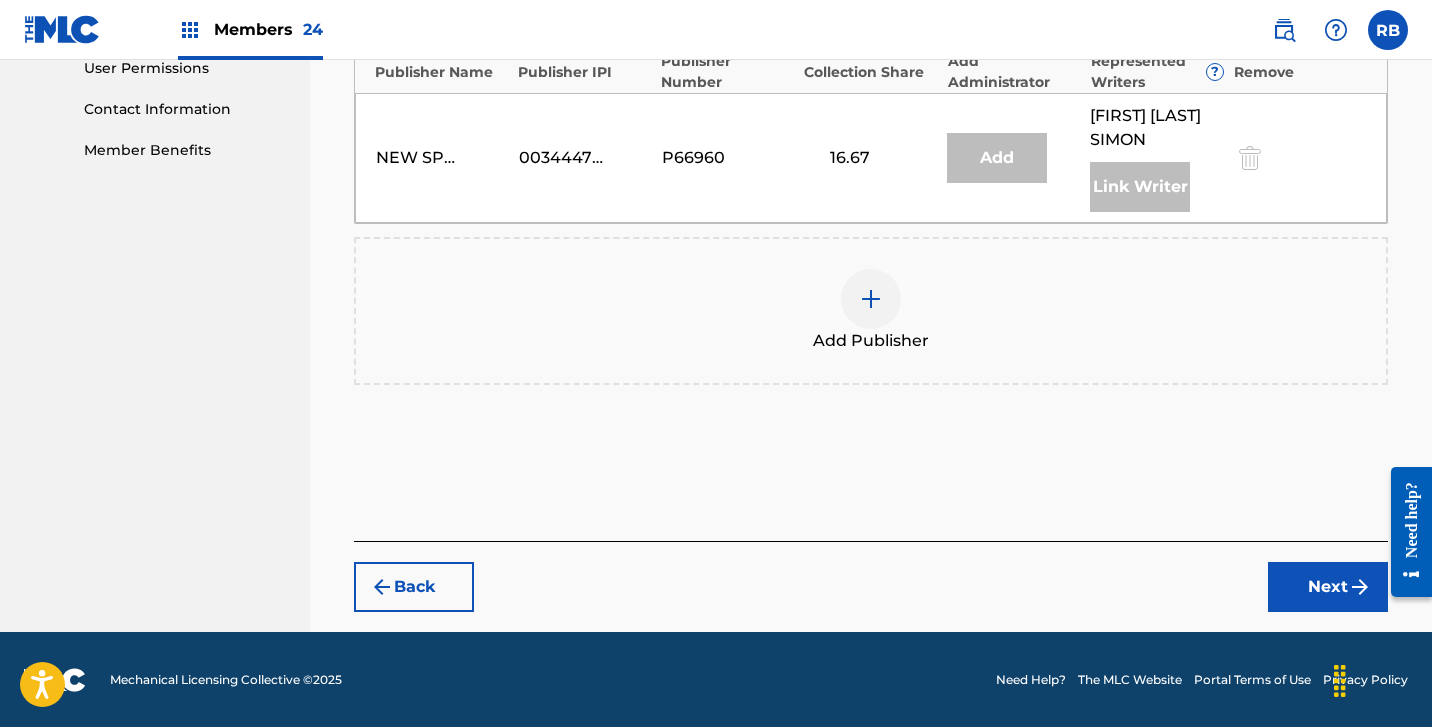 click at bounding box center (871, 299) 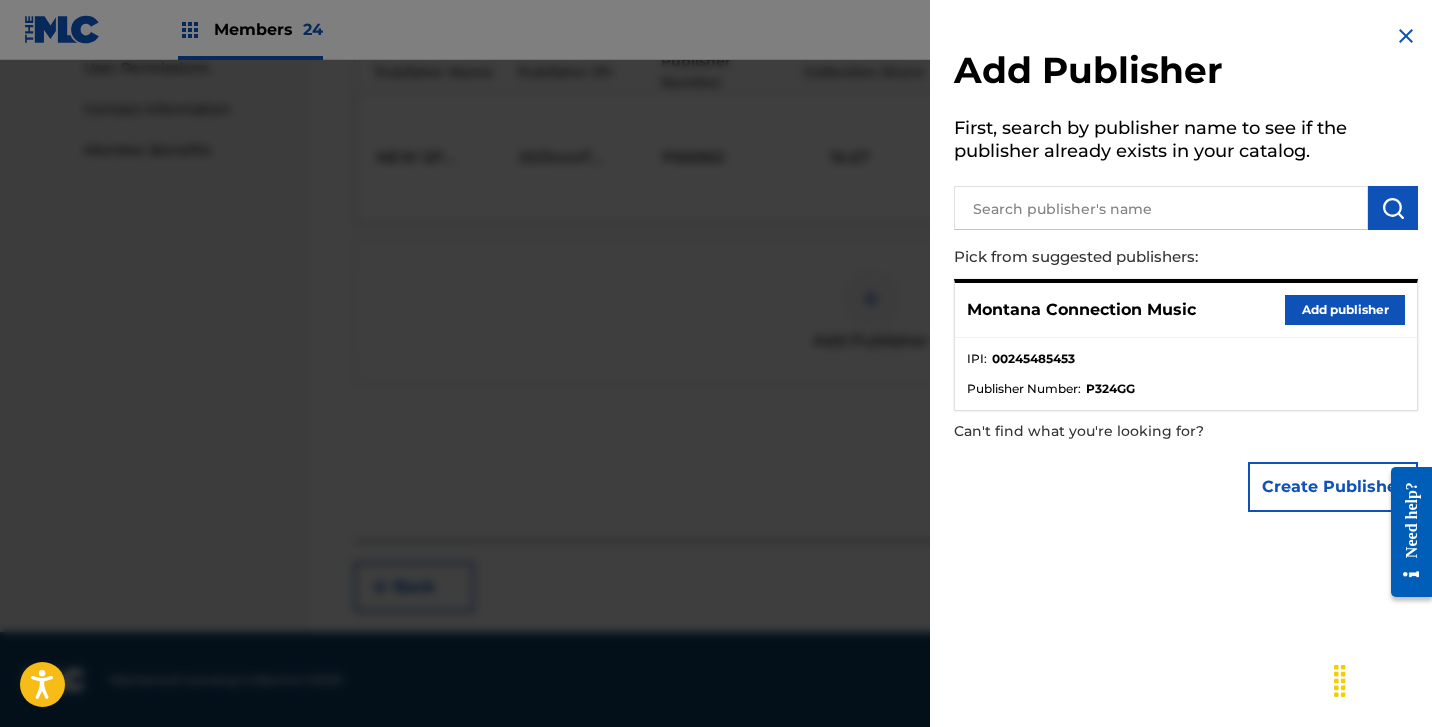click on "Add publisher" at bounding box center [1345, 310] 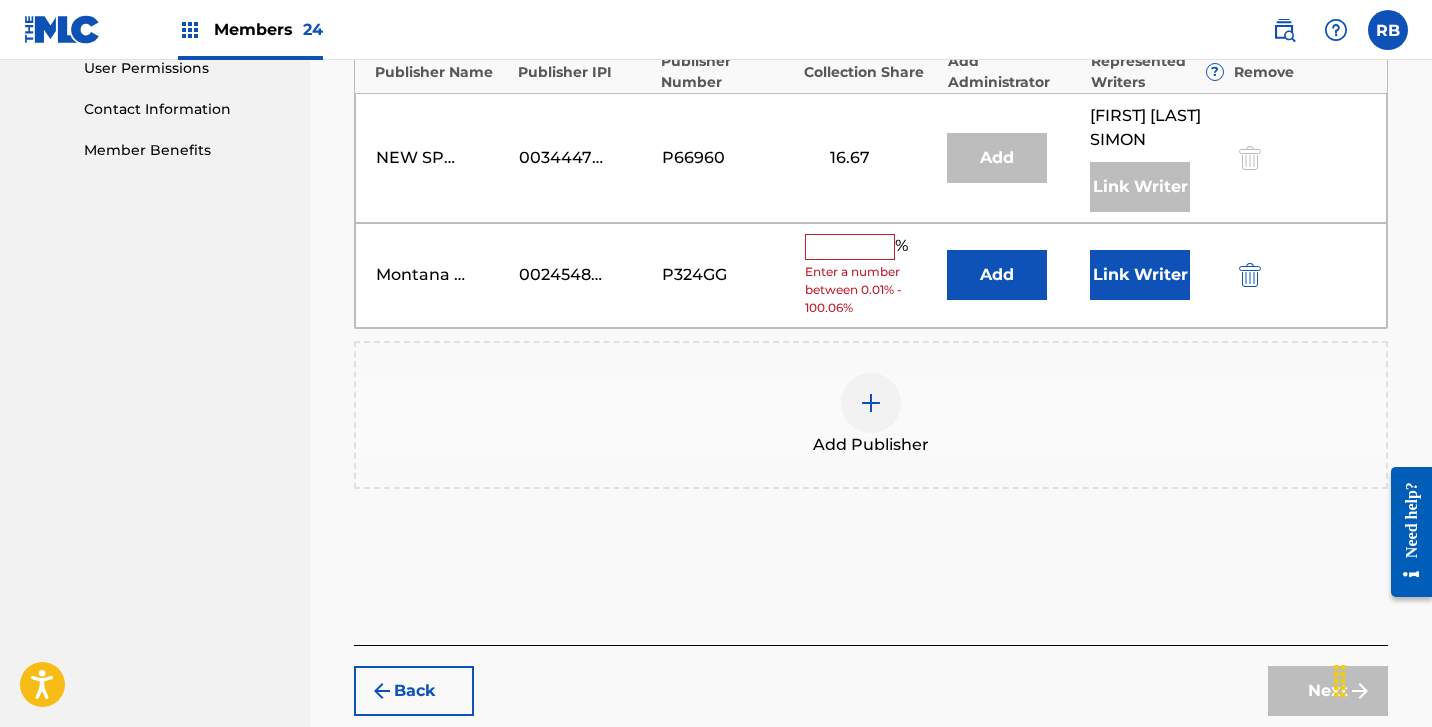 click at bounding box center [850, 247] 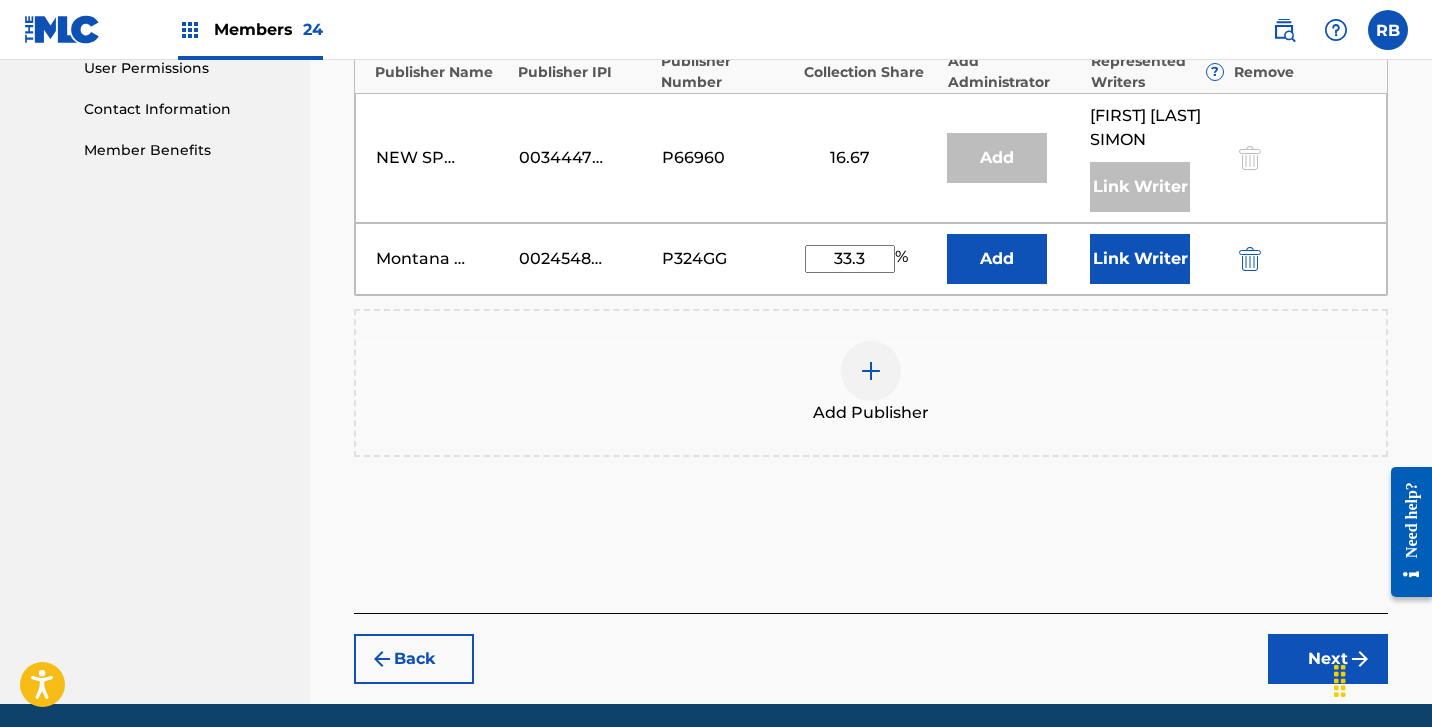 type on "33.3" 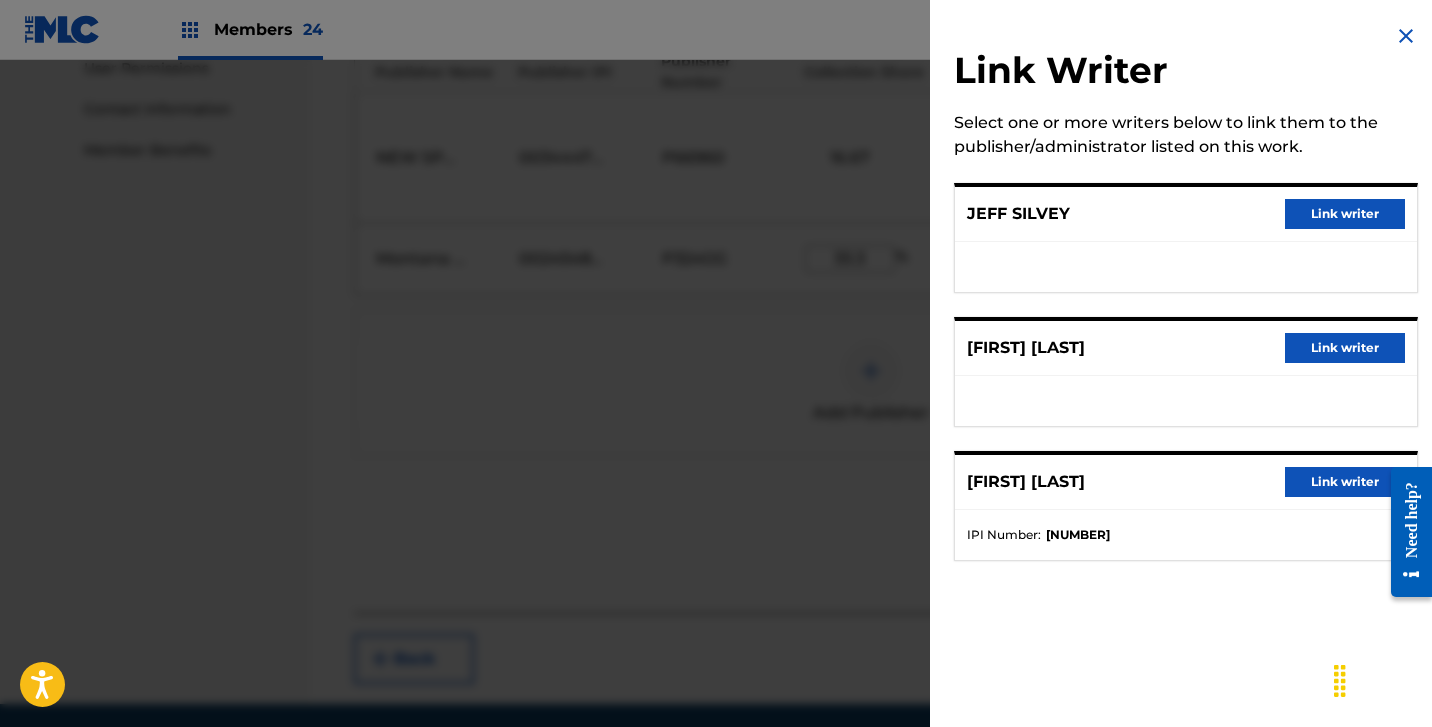 click on "Link writer" at bounding box center (1345, 348) 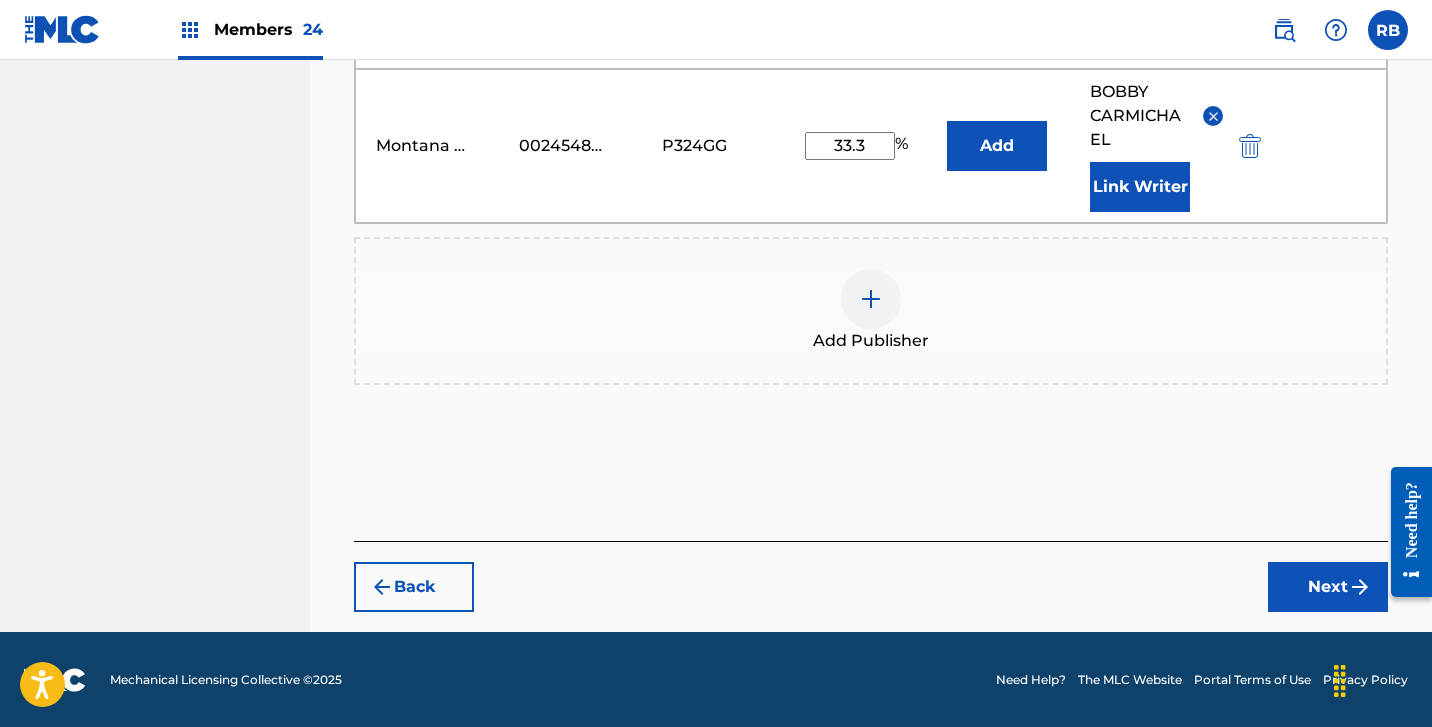 click on "Next" at bounding box center [1328, 587] 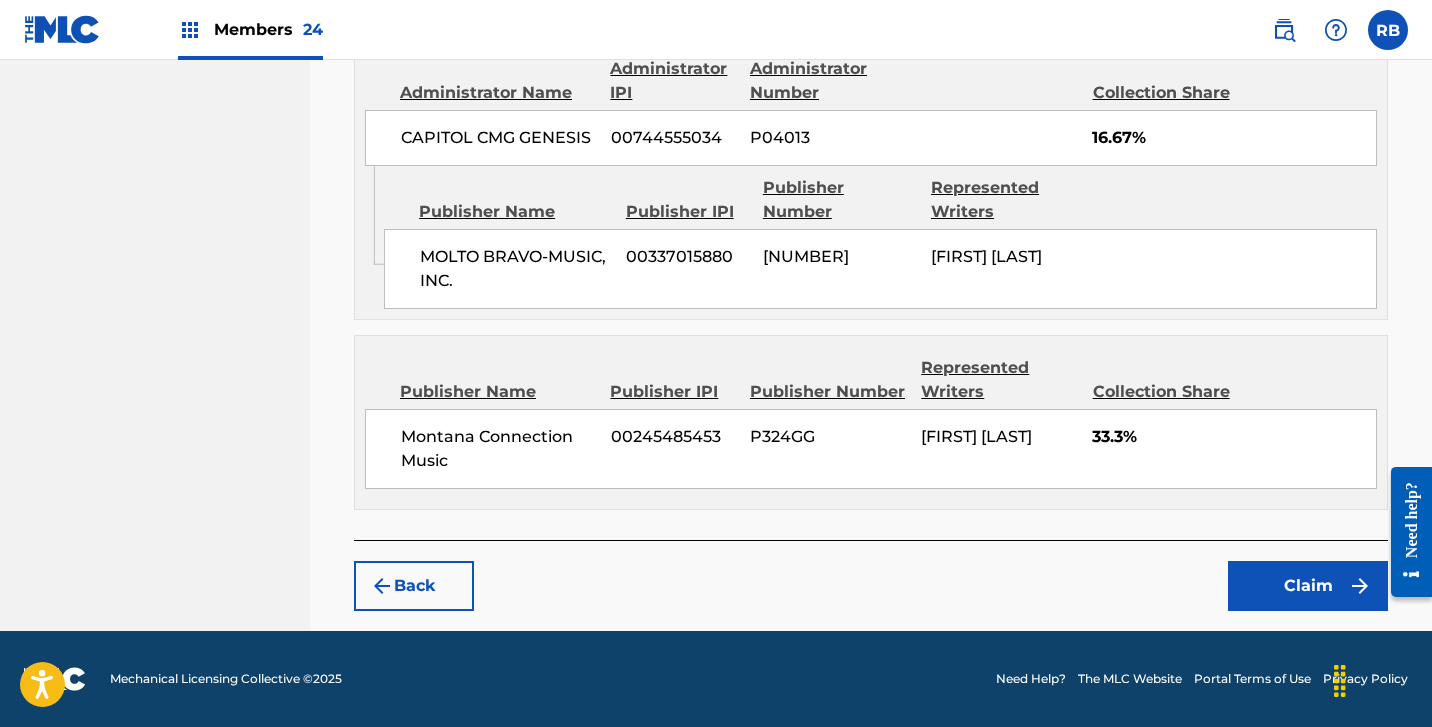 scroll, scrollTop: 1074, scrollLeft: 0, axis: vertical 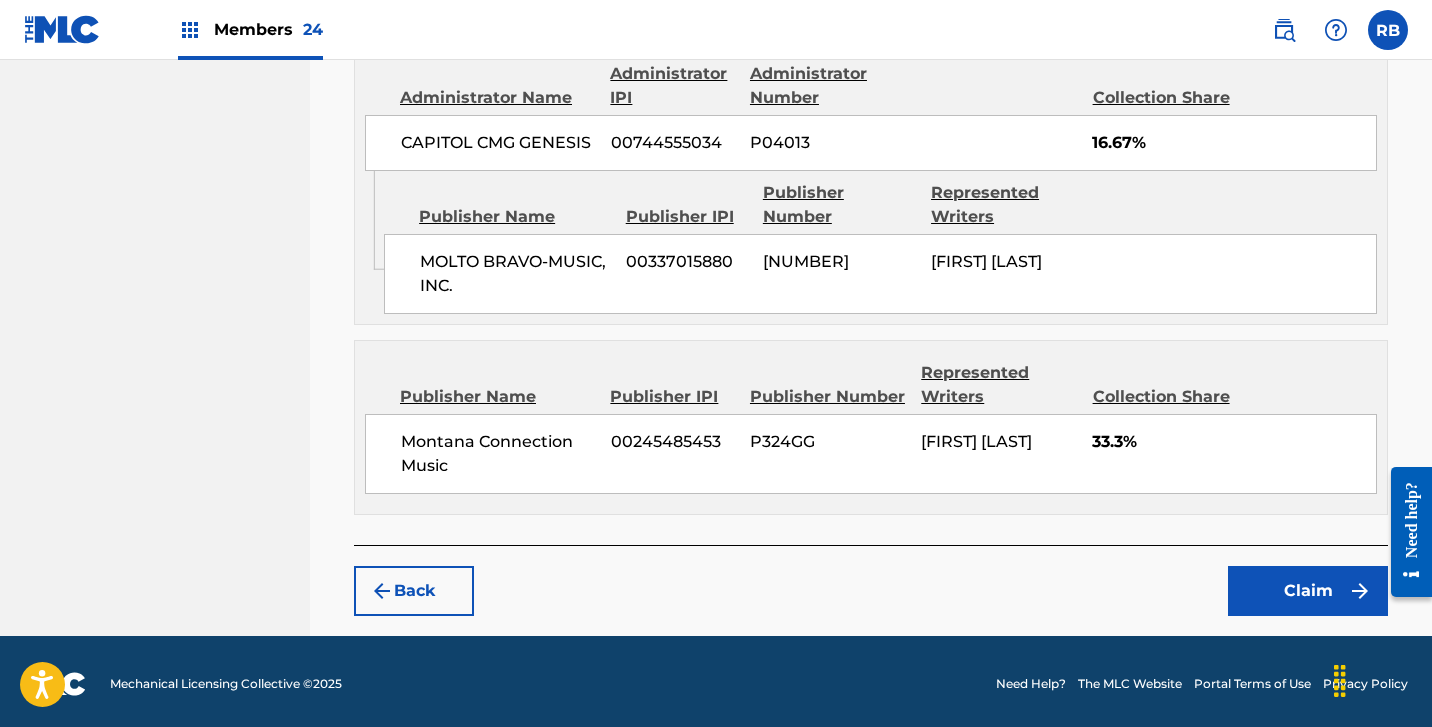 click on "Claim" at bounding box center (1308, 591) 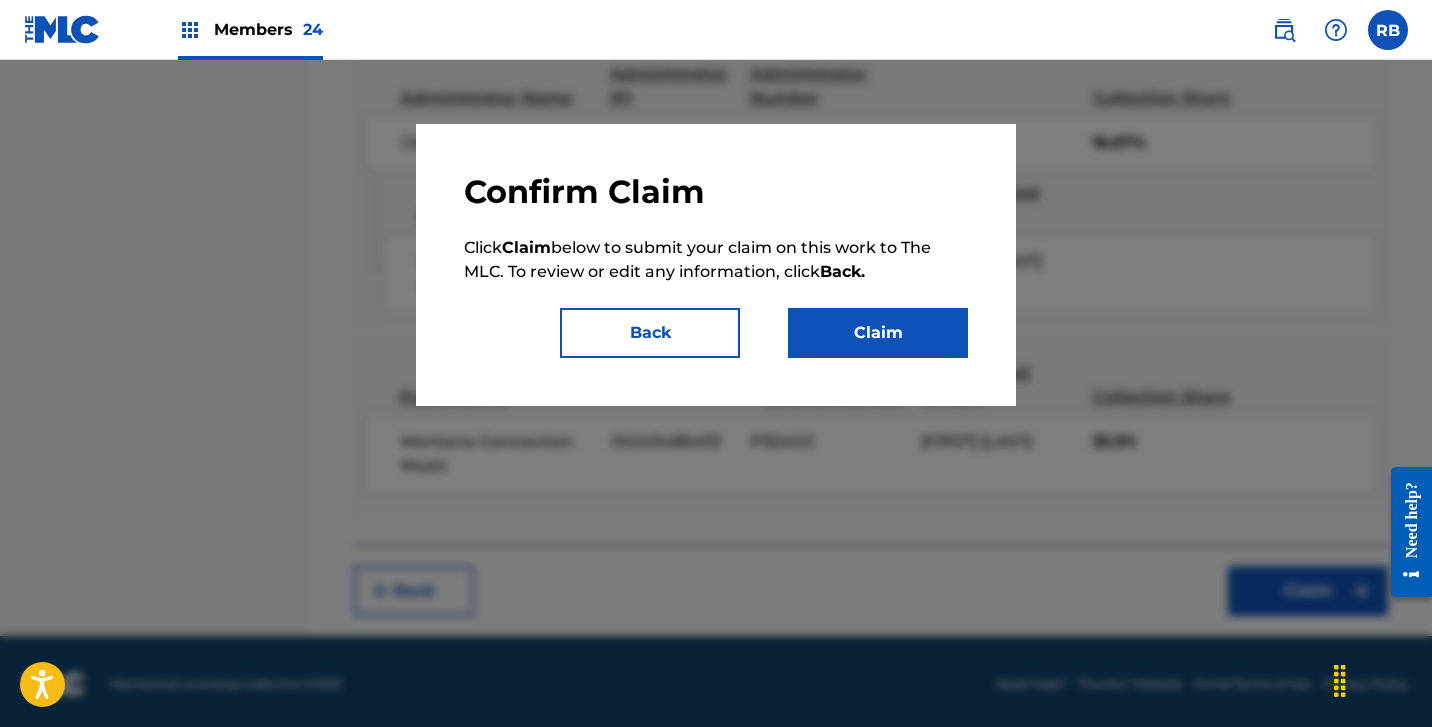 click on "Claim" at bounding box center (878, 333) 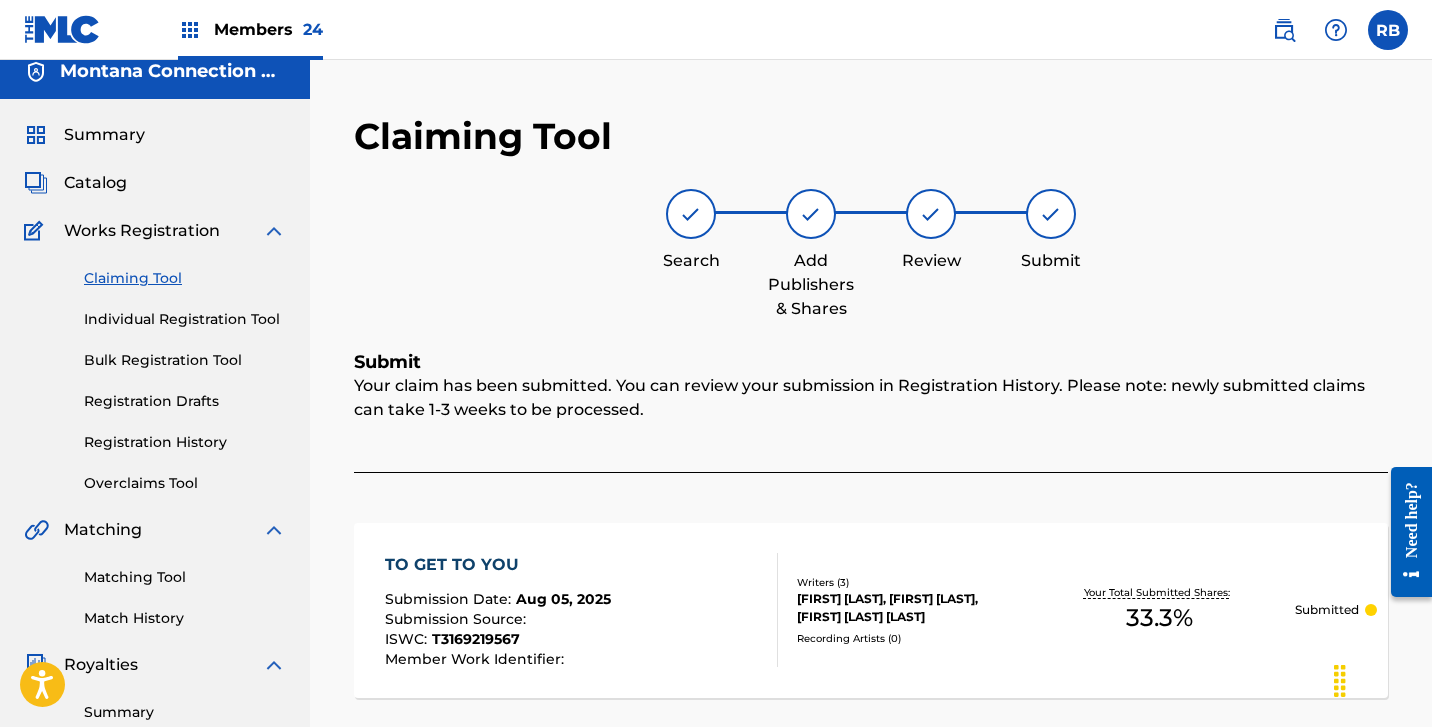 scroll, scrollTop: 11, scrollLeft: 0, axis: vertical 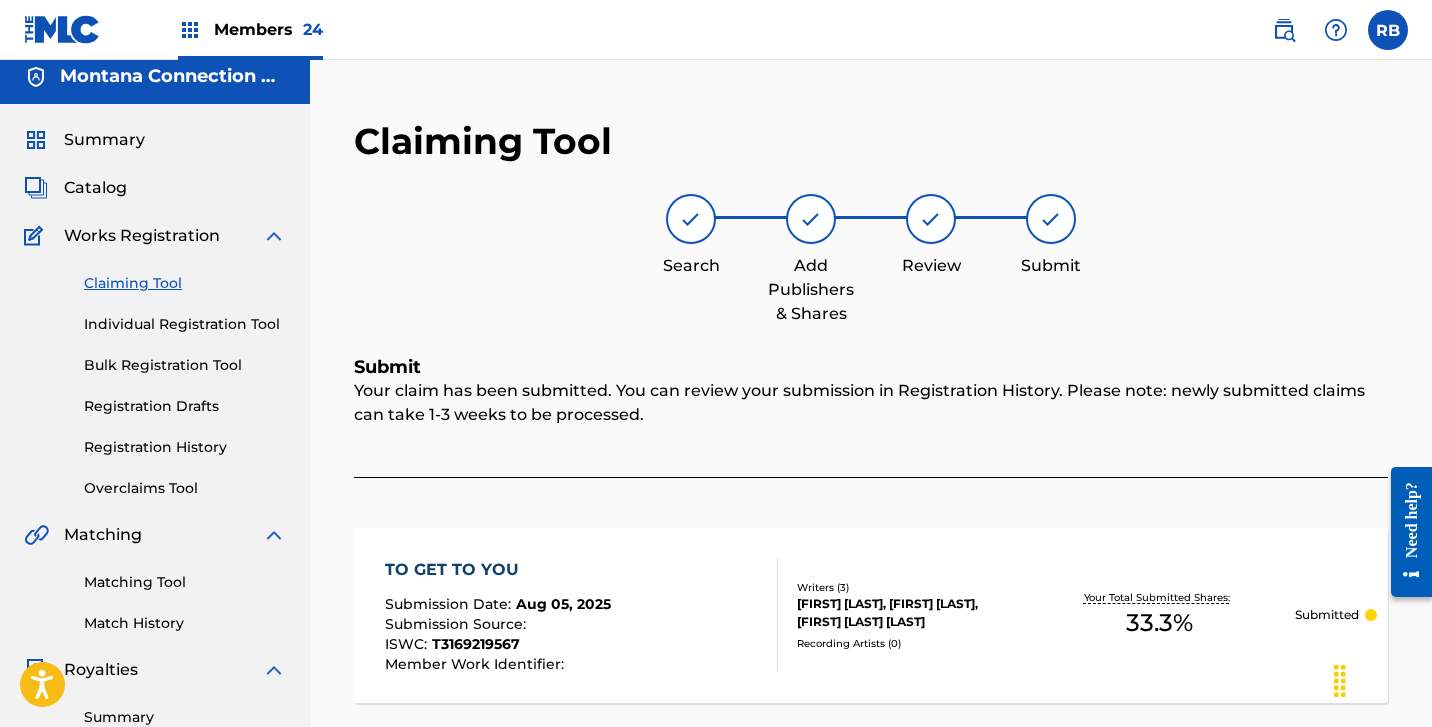 click on "Individual Registration Tool" at bounding box center [185, 324] 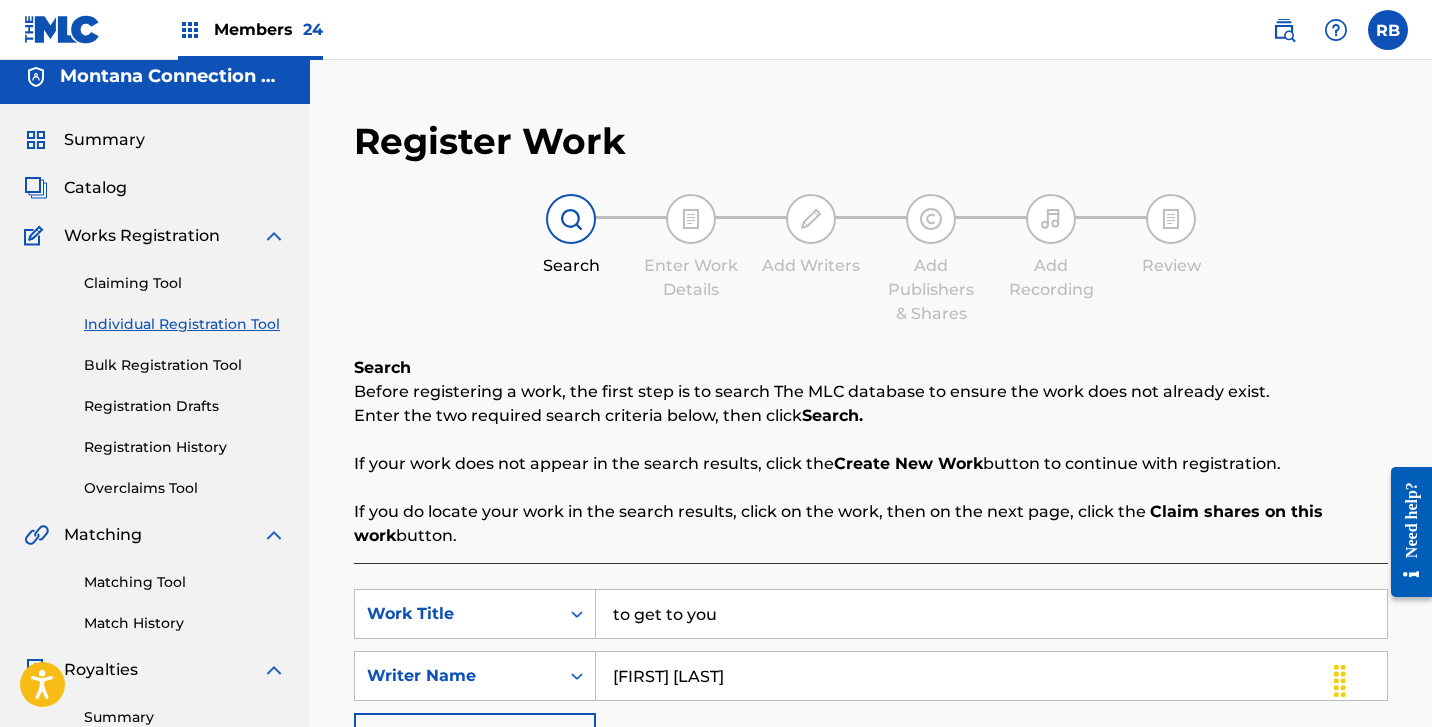 scroll, scrollTop: 0, scrollLeft: 0, axis: both 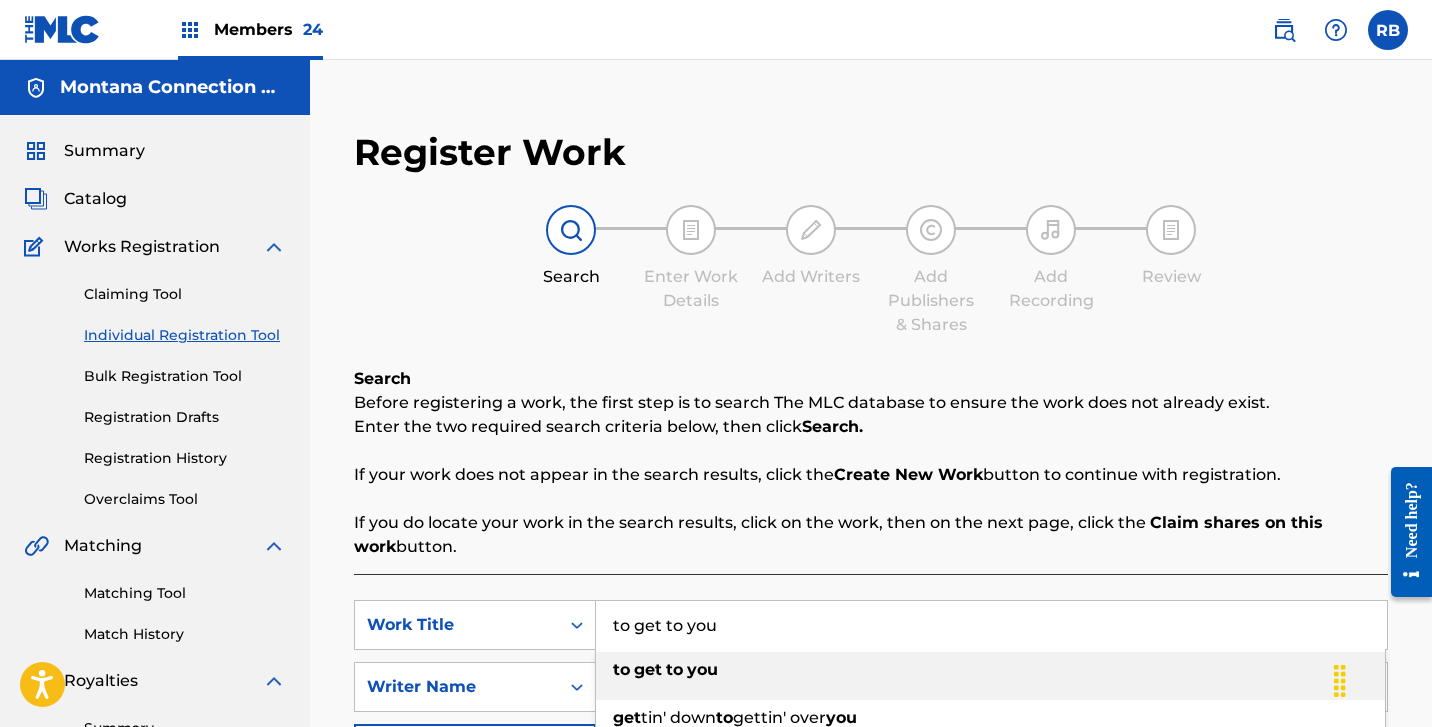 drag, startPoint x: 741, startPoint y: 627, endPoint x: 437, endPoint y: 571, distance: 309.11487 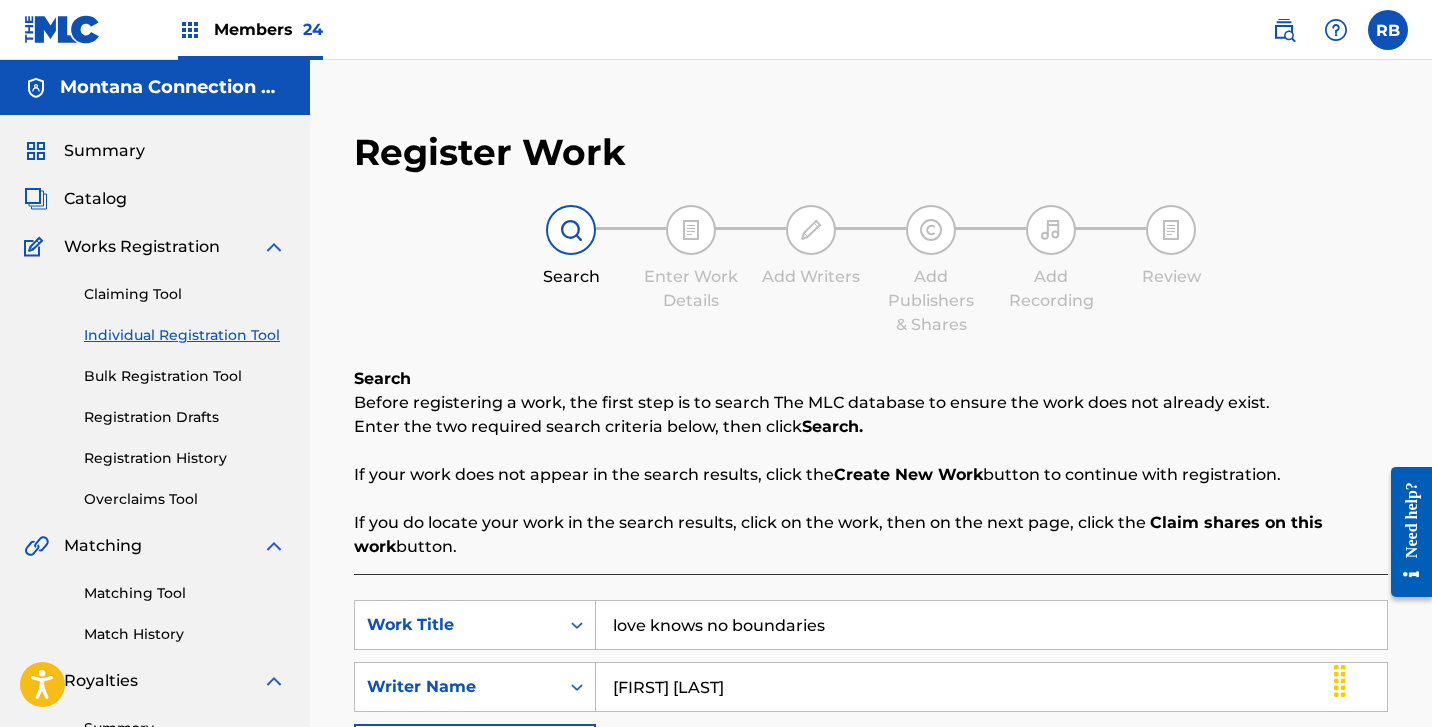 type on "love knows no boundaries" 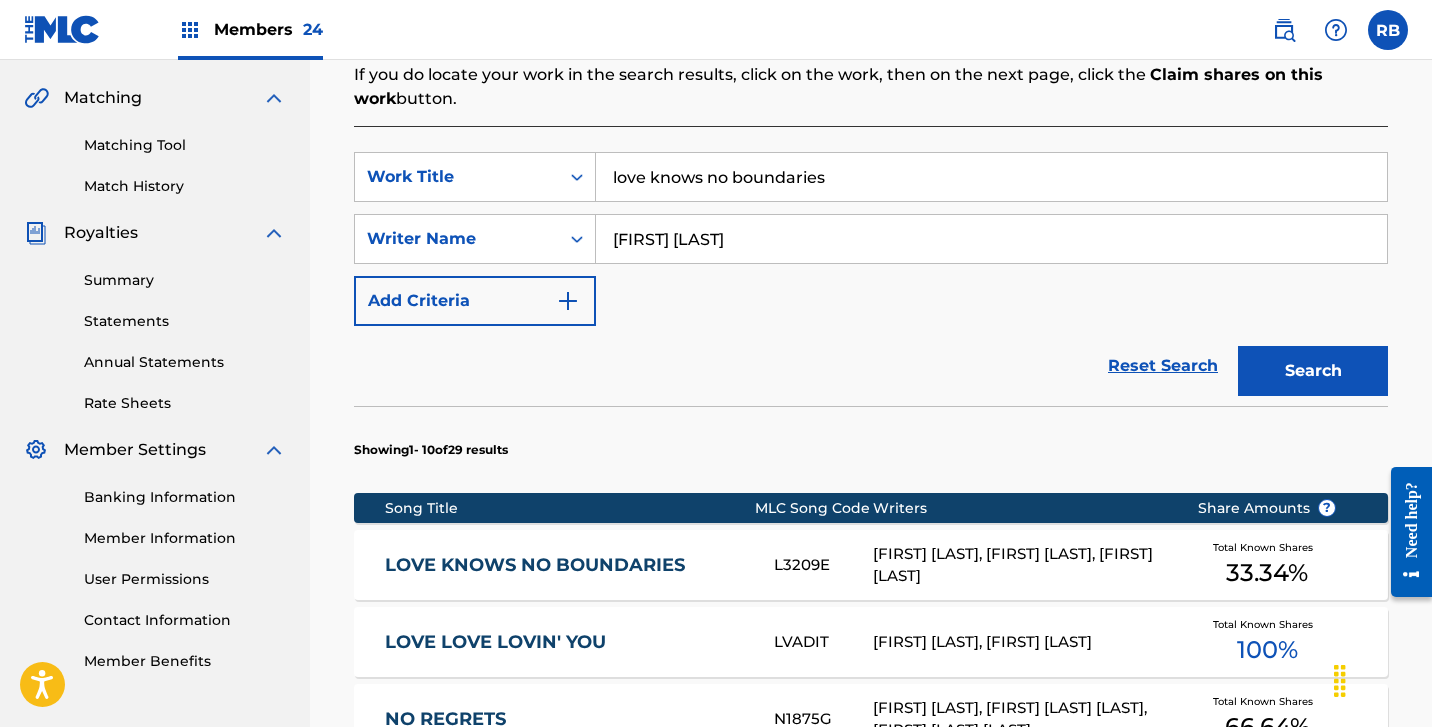 scroll, scrollTop: 449, scrollLeft: 0, axis: vertical 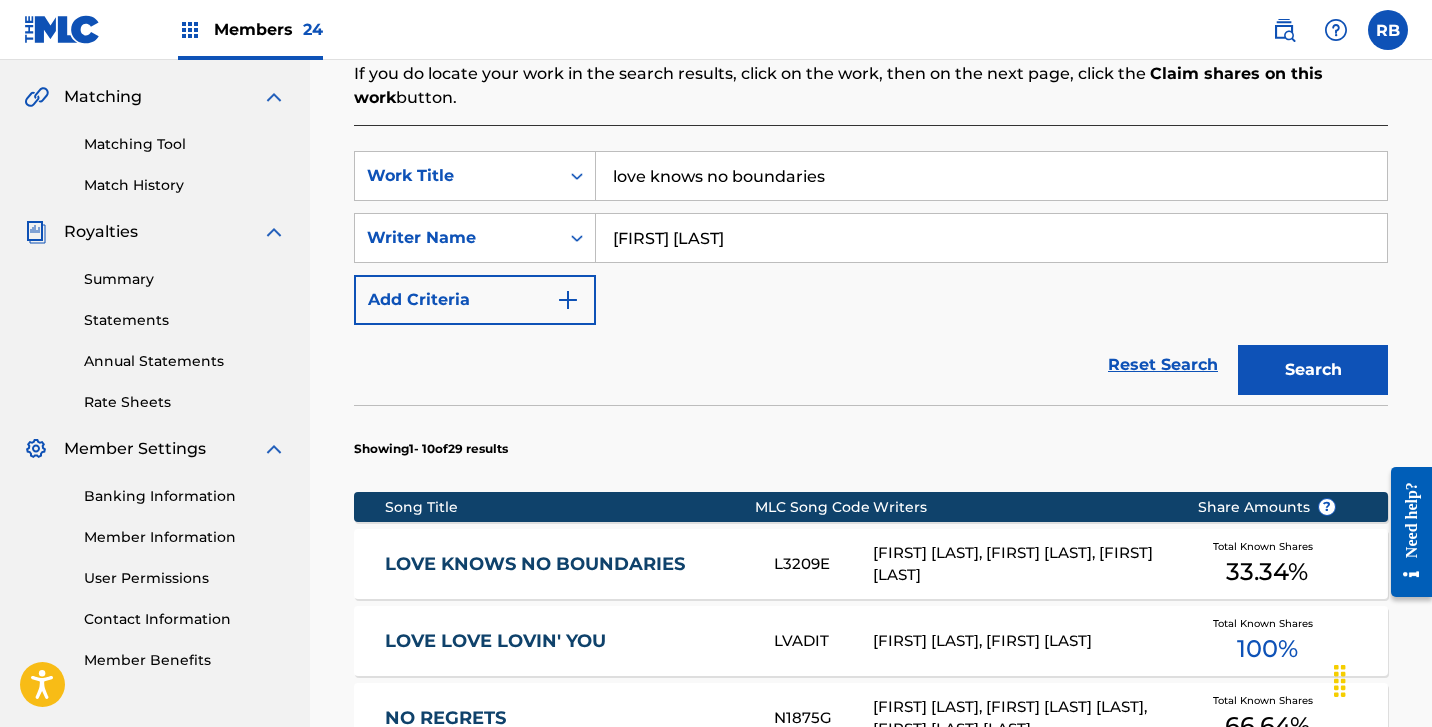 click on "LOVE KNOWS NO BOUNDARIES" at bounding box center [566, 564] 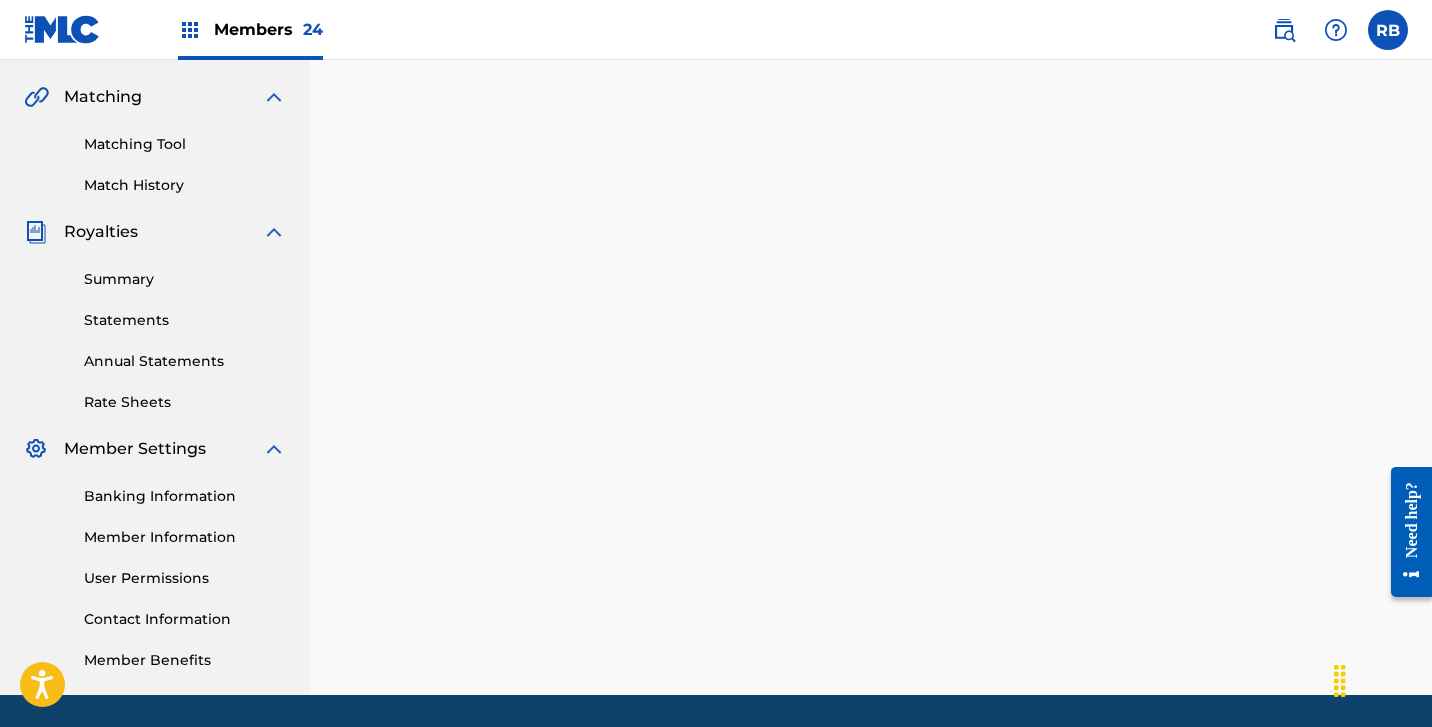 scroll, scrollTop: 0, scrollLeft: 0, axis: both 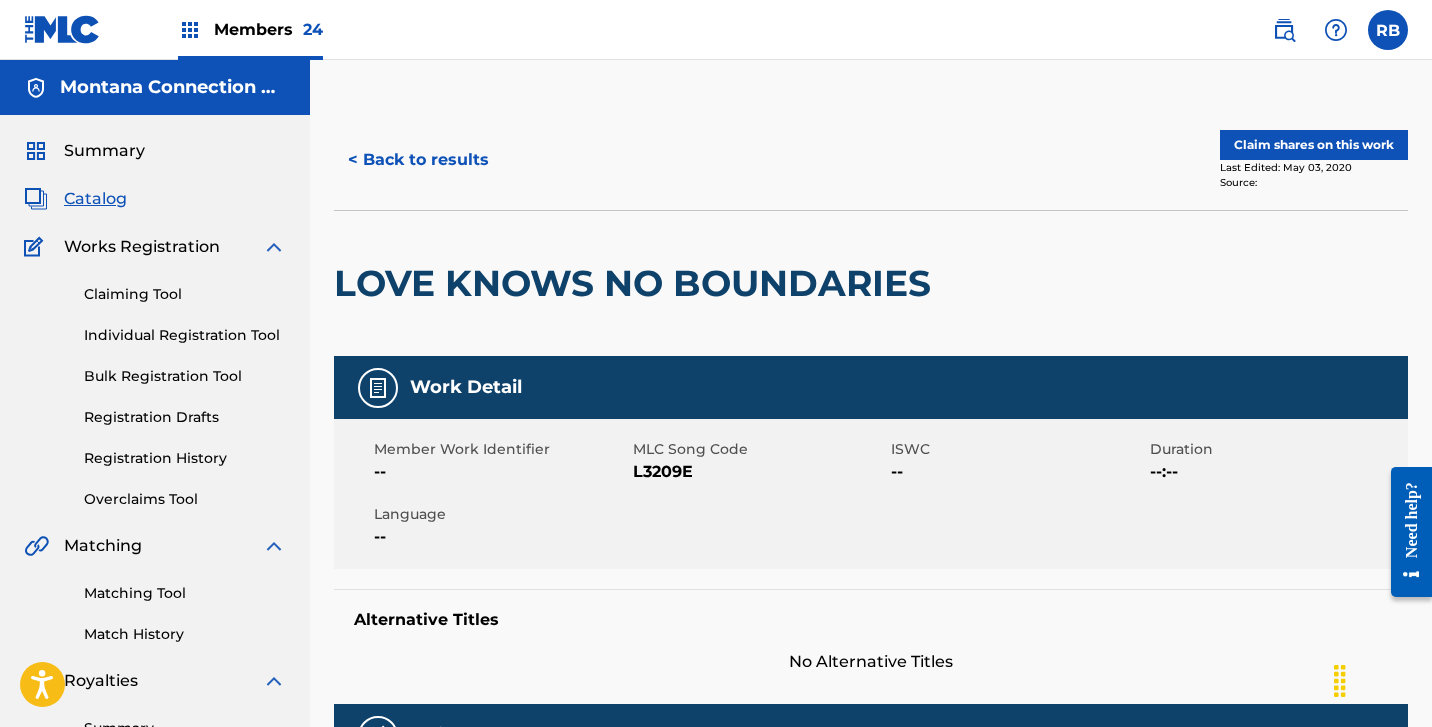 click on "Claim shares on this work" at bounding box center (1314, 145) 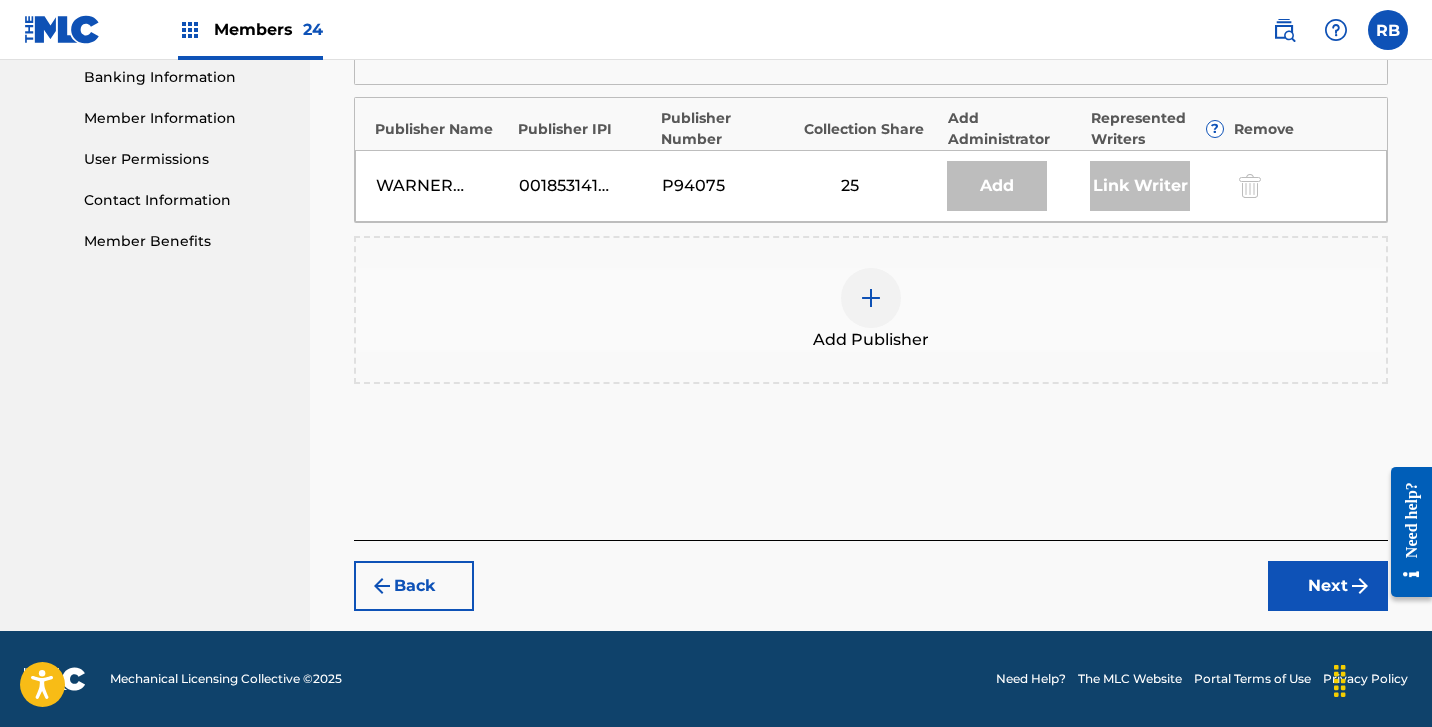 scroll, scrollTop: 867, scrollLeft: 0, axis: vertical 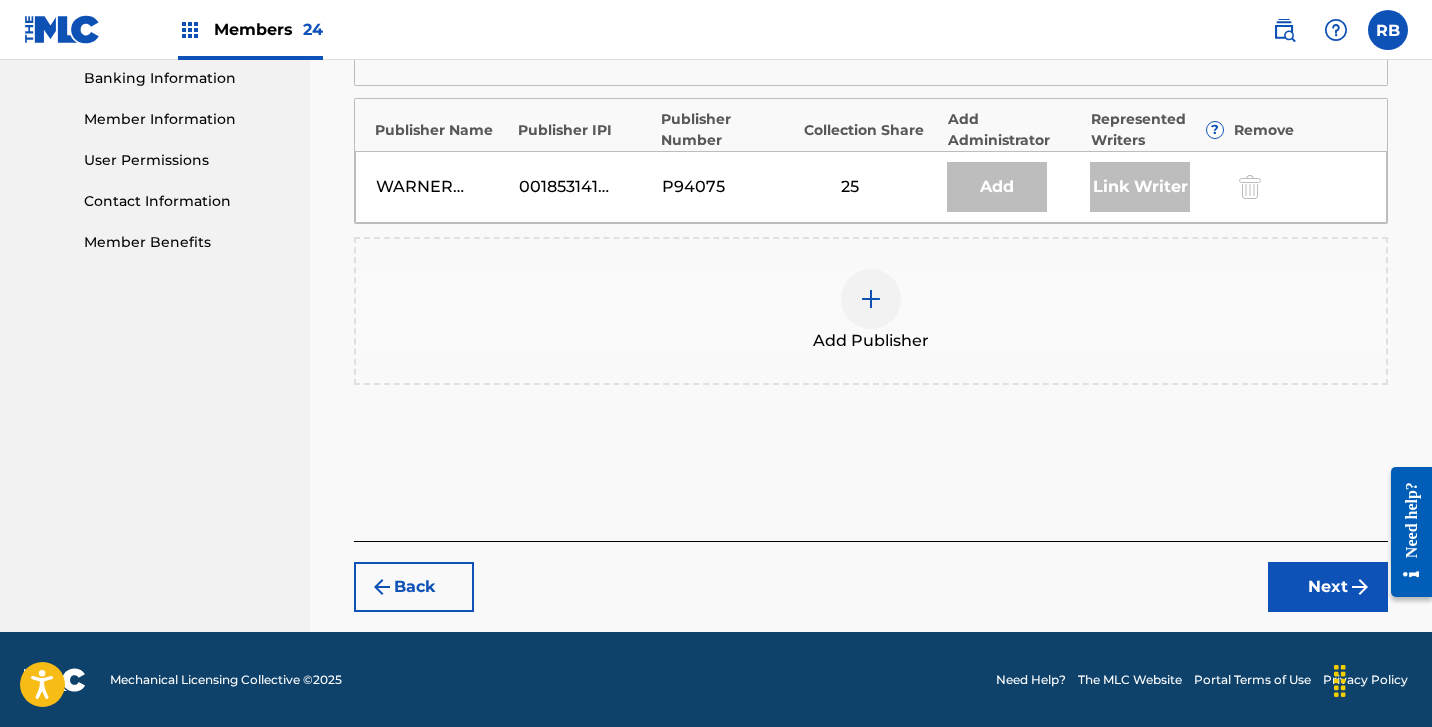 click at bounding box center (871, 299) 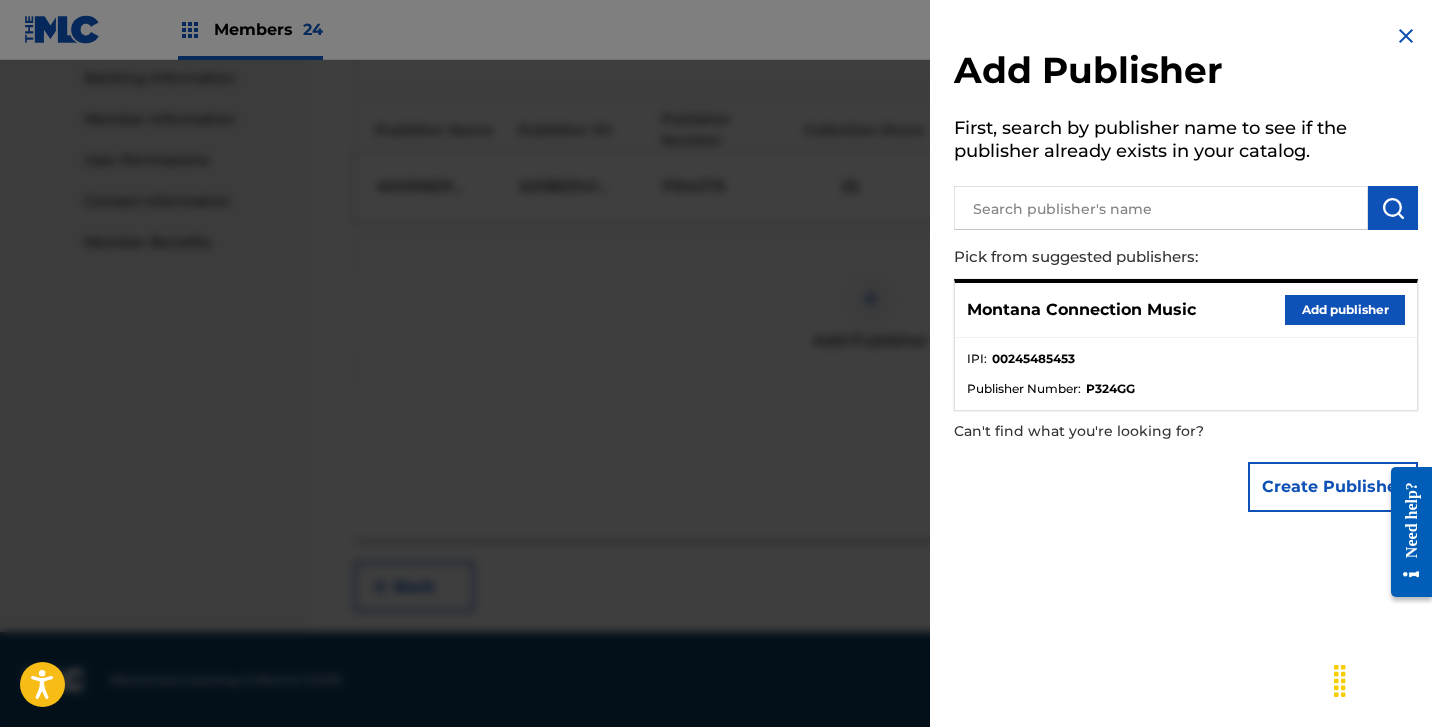 click on "Add publisher" at bounding box center (1345, 310) 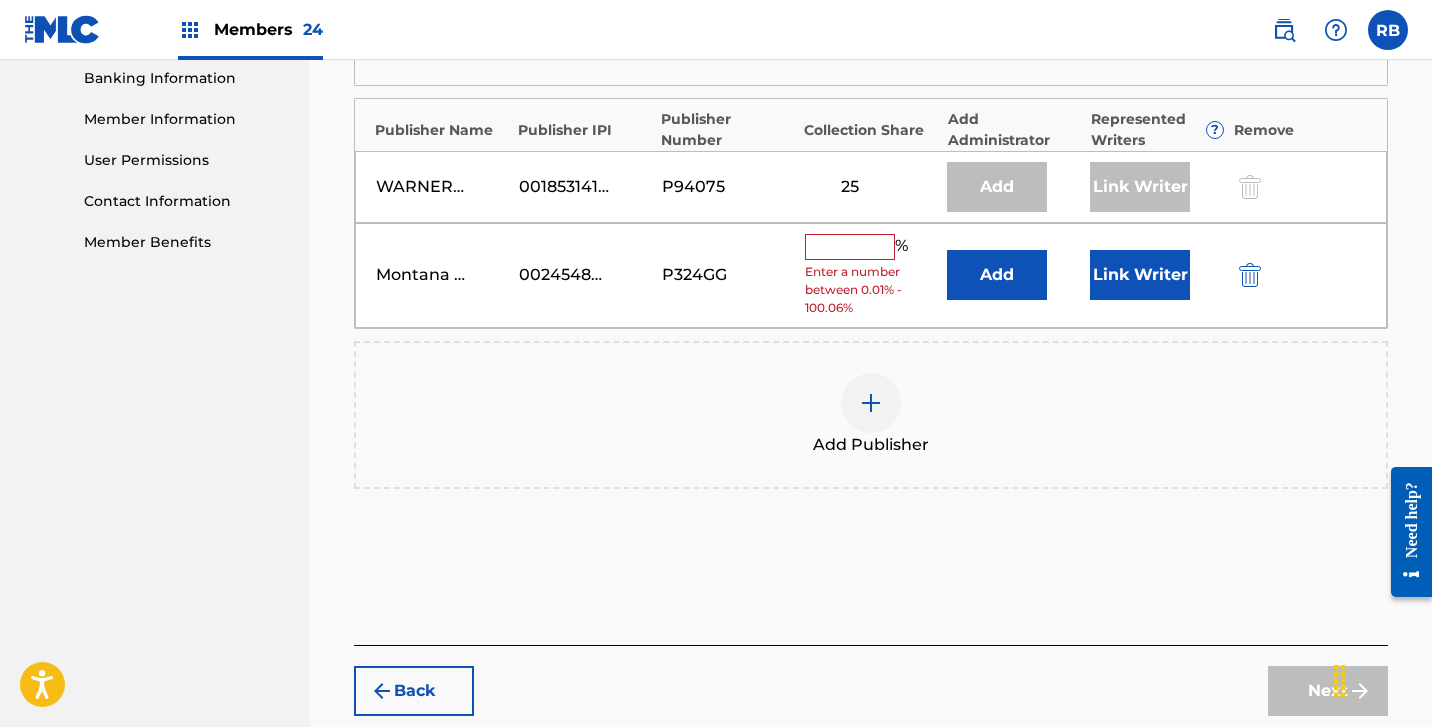 click at bounding box center (850, 247) 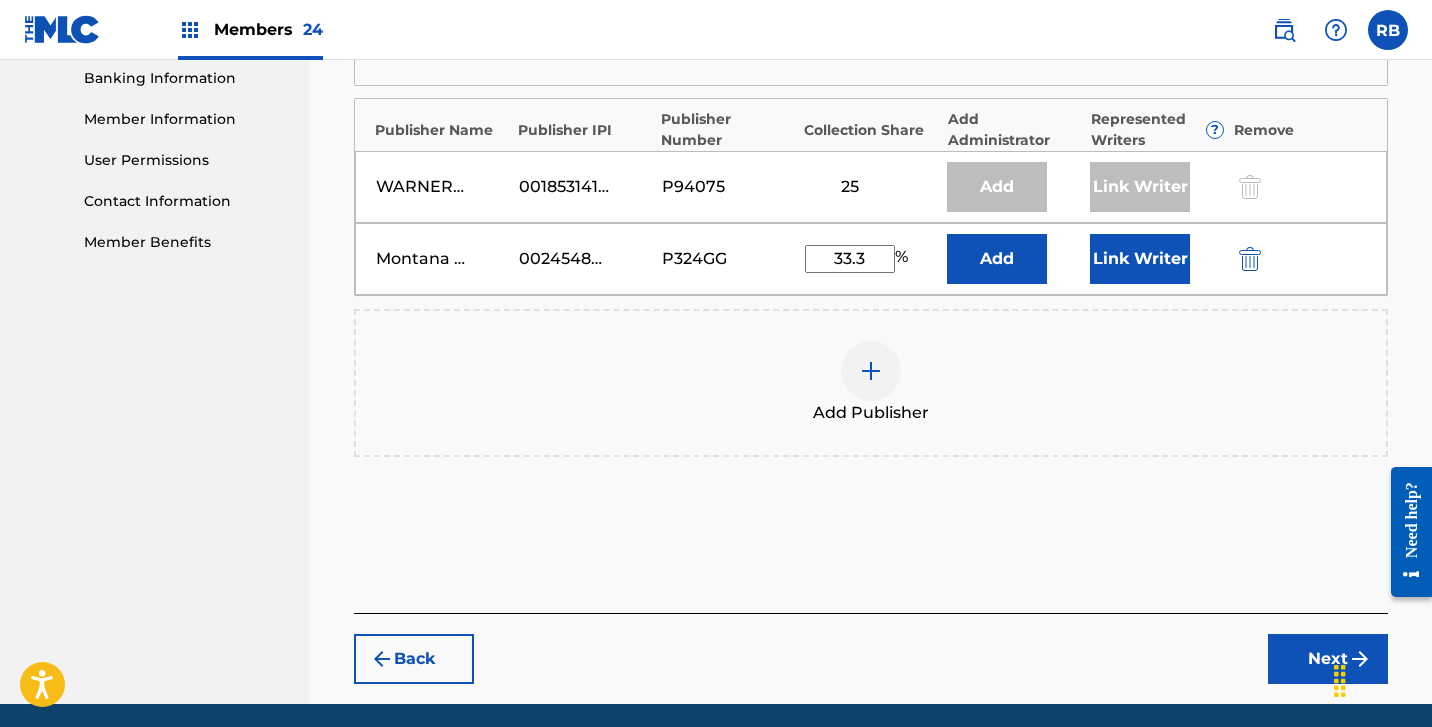 type on "33.3" 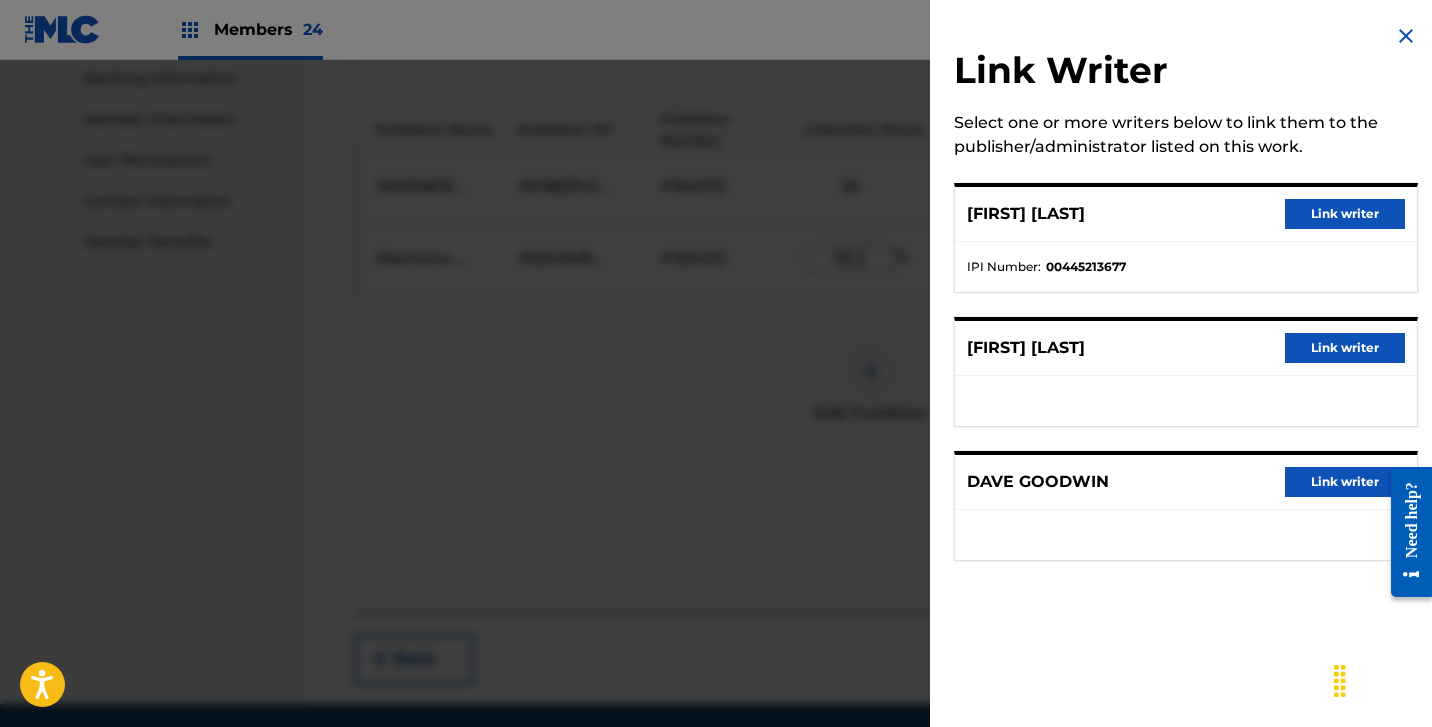 click on "Link writer" at bounding box center [1345, 348] 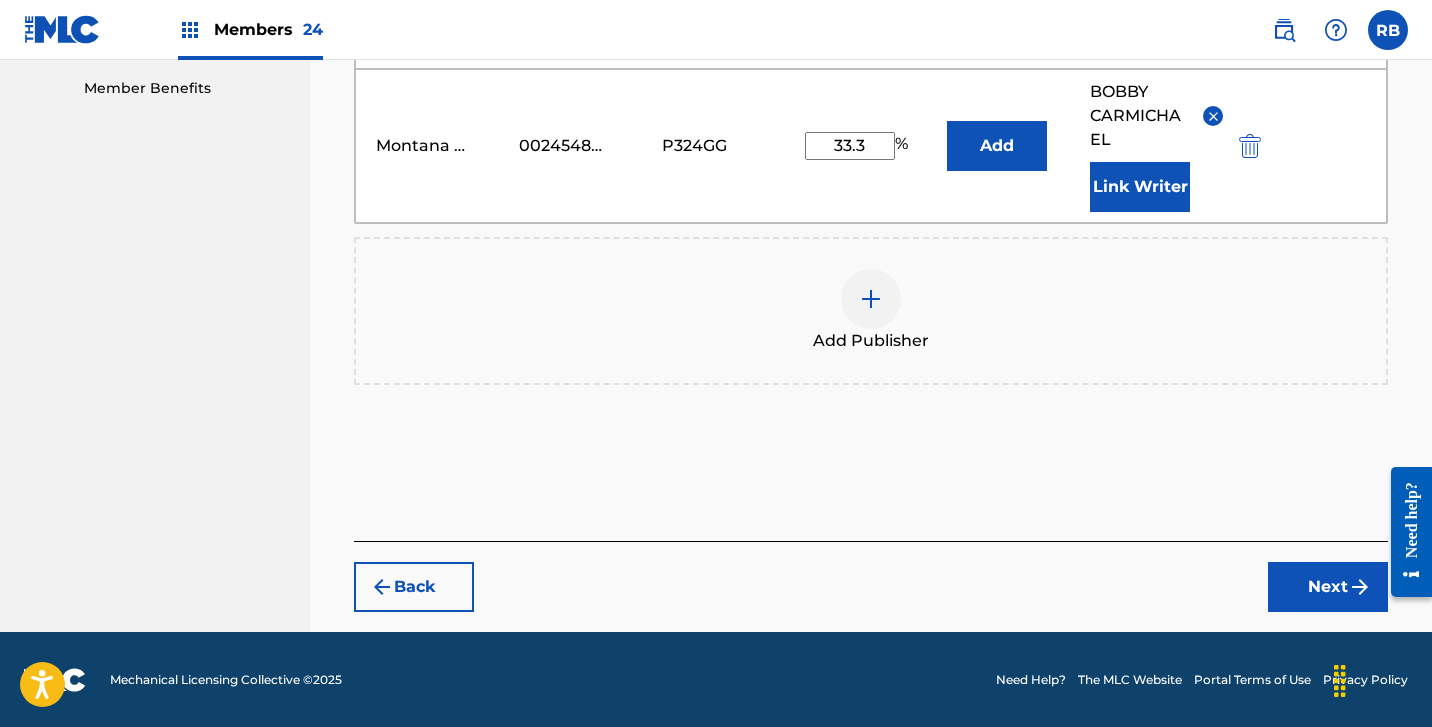 click on "Next" at bounding box center [1328, 587] 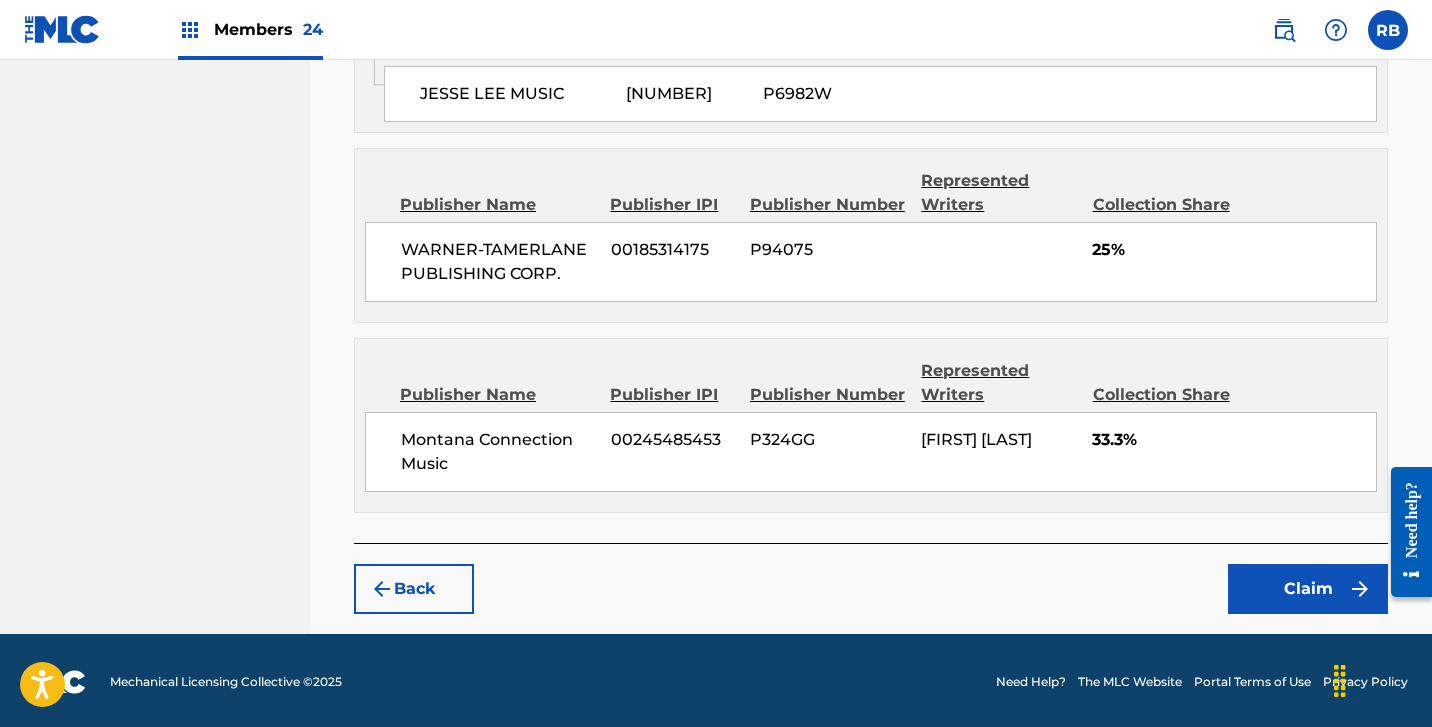scroll, scrollTop: 1074, scrollLeft: 0, axis: vertical 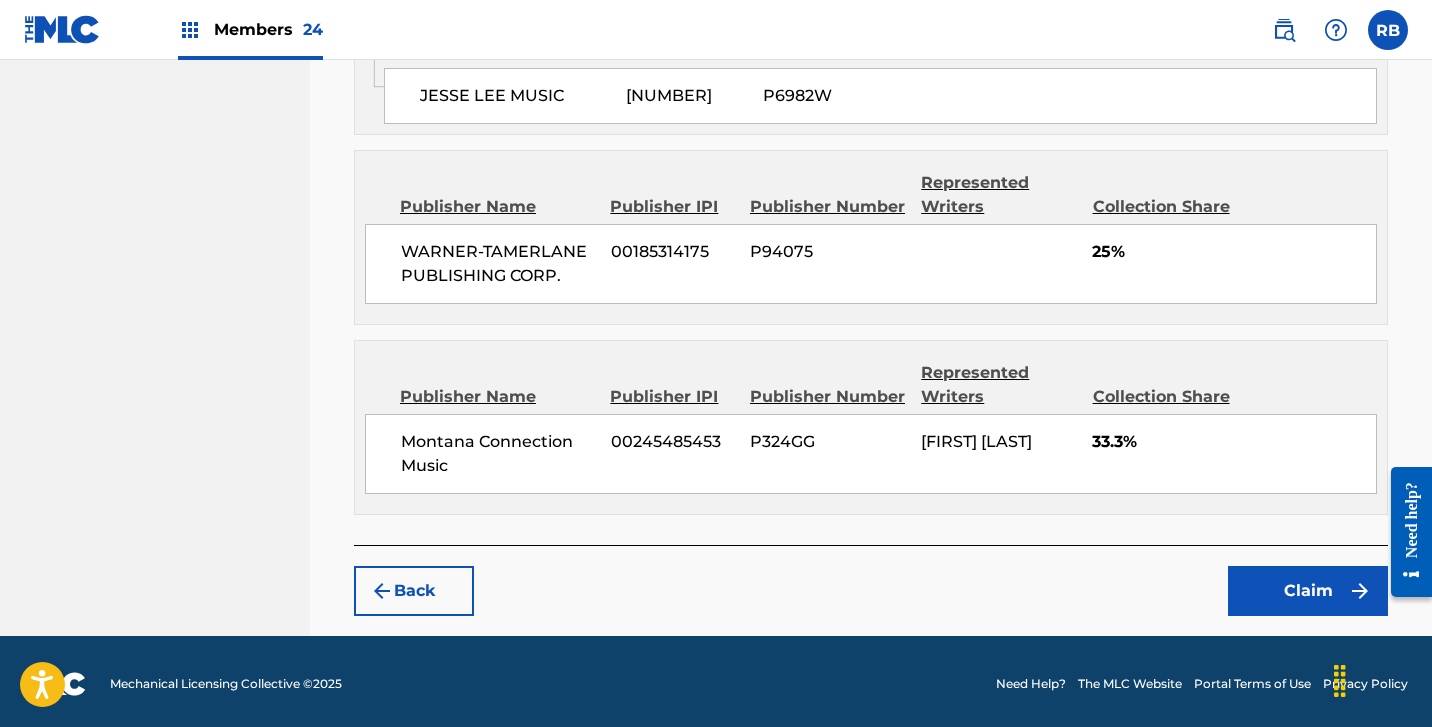 click on "Claim" at bounding box center (1308, 591) 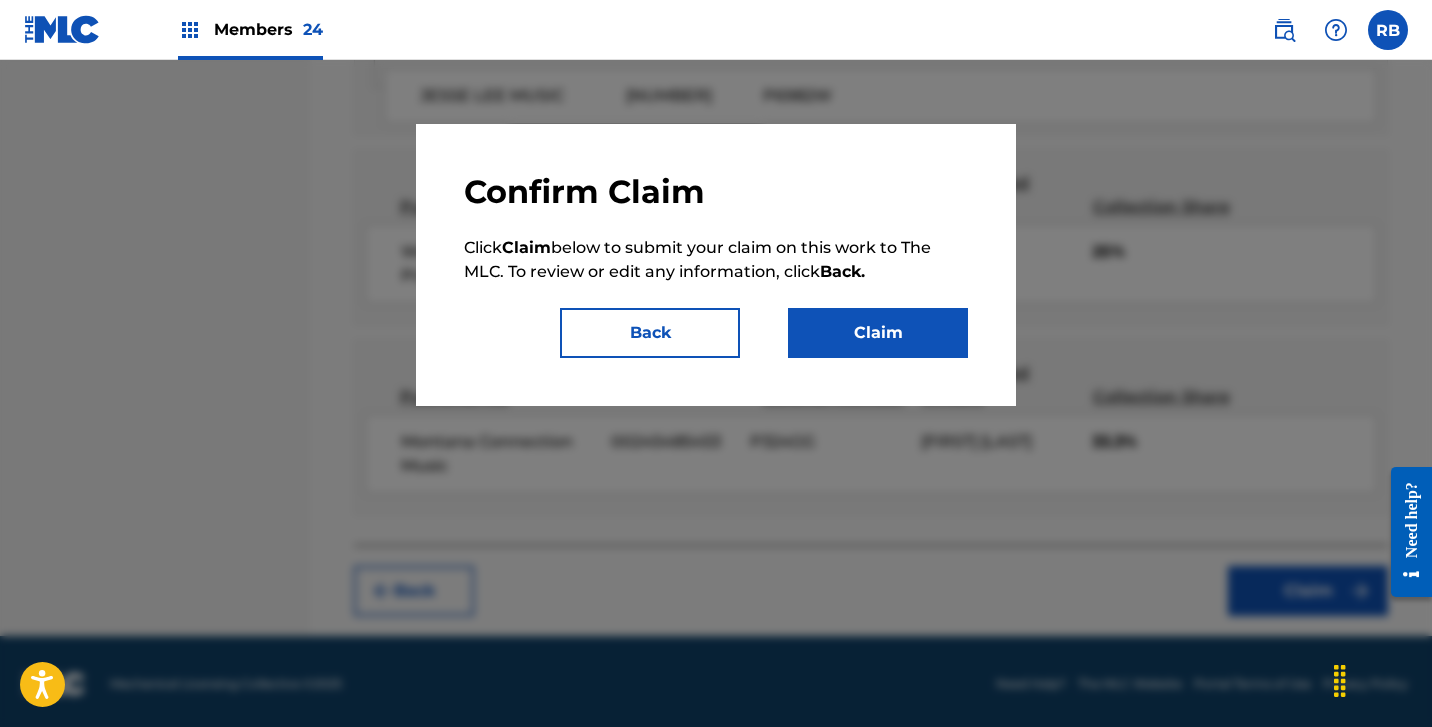 click on "Claim" at bounding box center (878, 333) 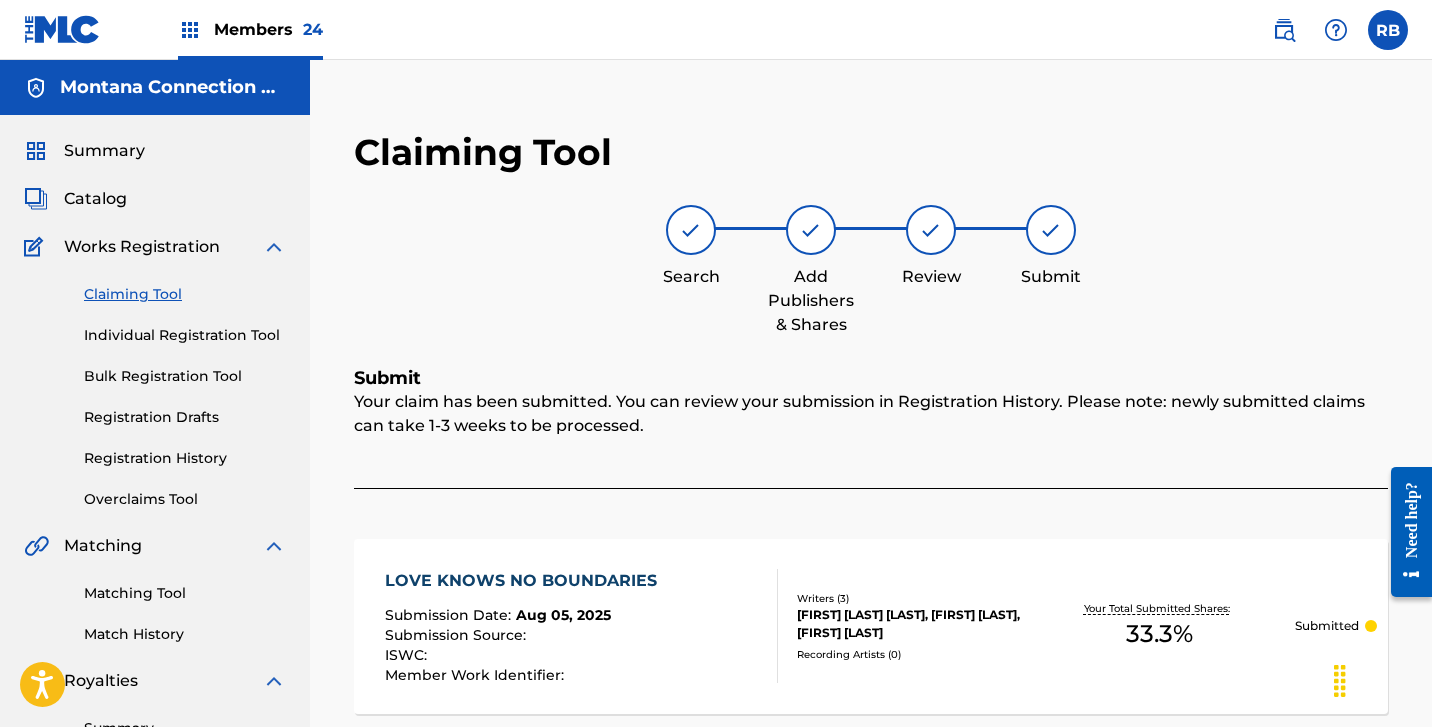 scroll, scrollTop: 0, scrollLeft: 0, axis: both 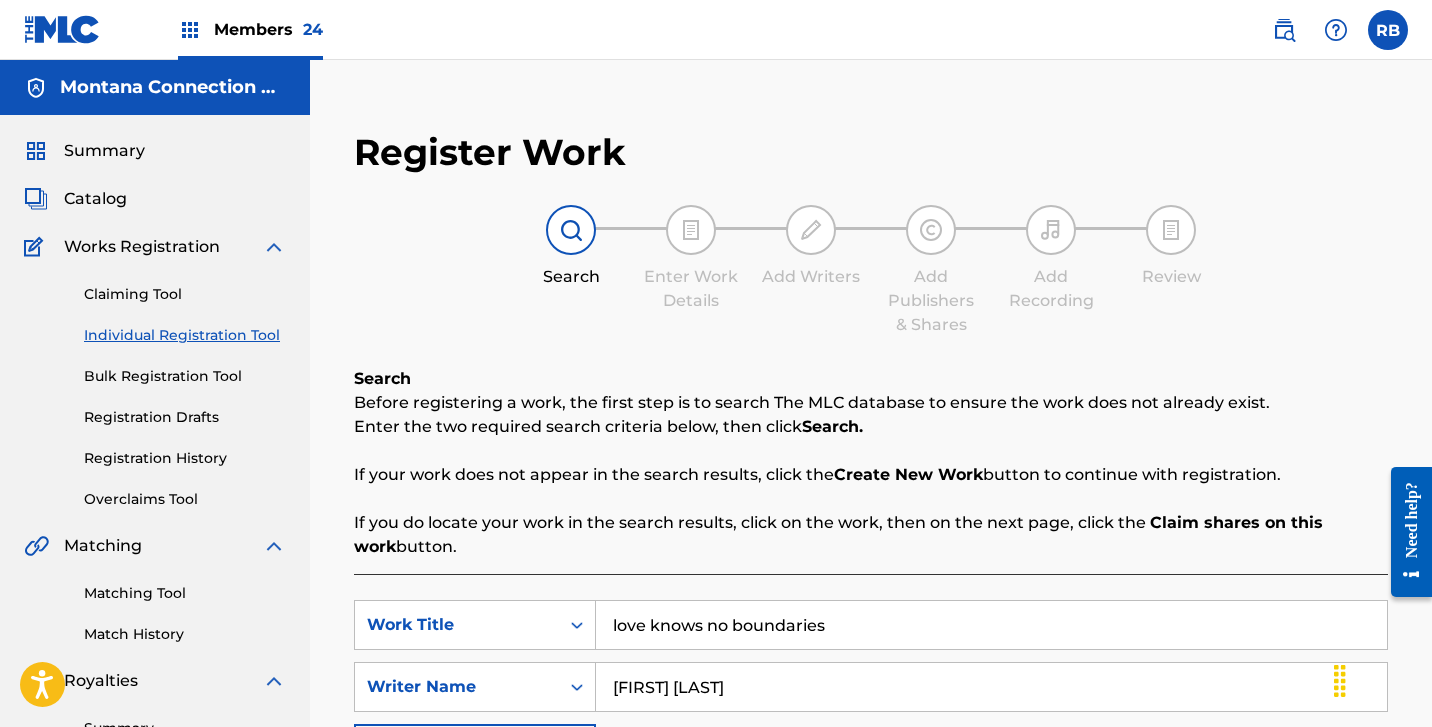 drag, startPoint x: 855, startPoint y: 626, endPoint x: 396, endPoint y: 587, distance: 460.65387 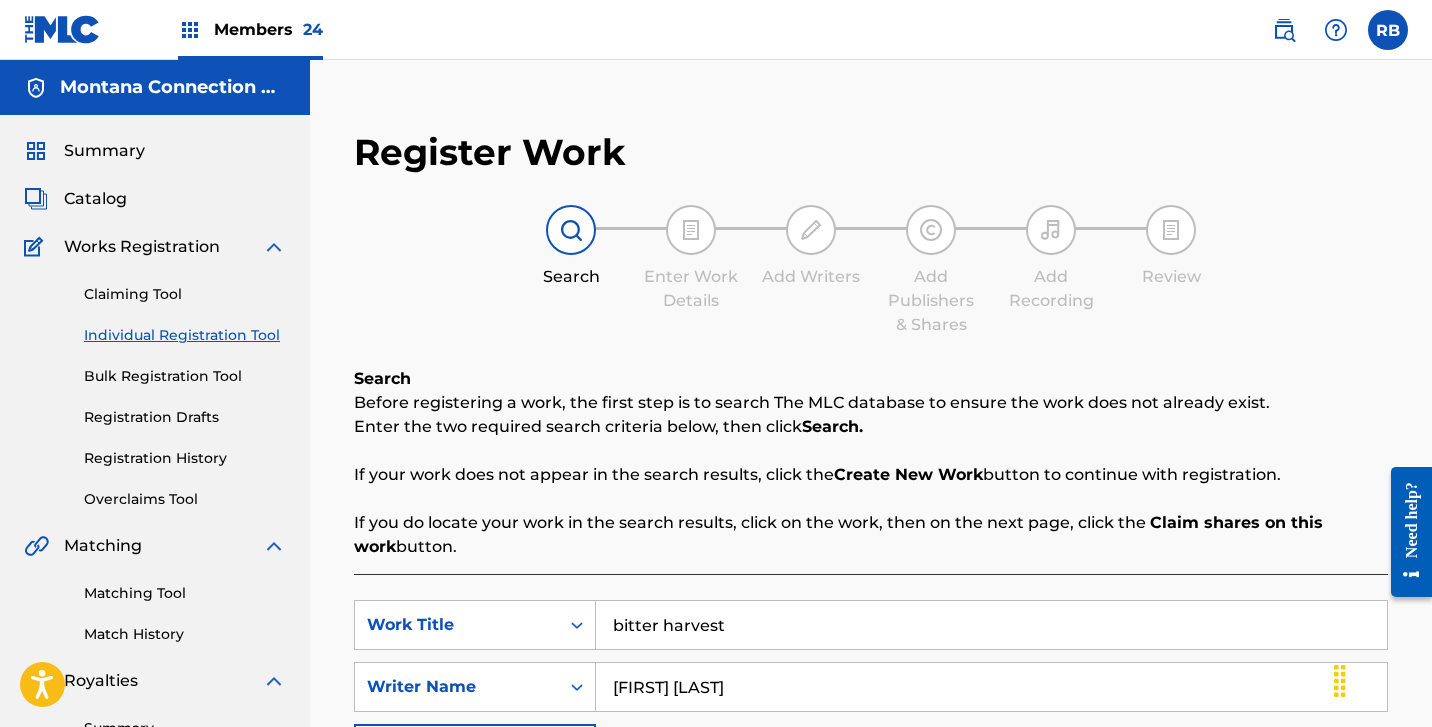 type on "bitter harvest" 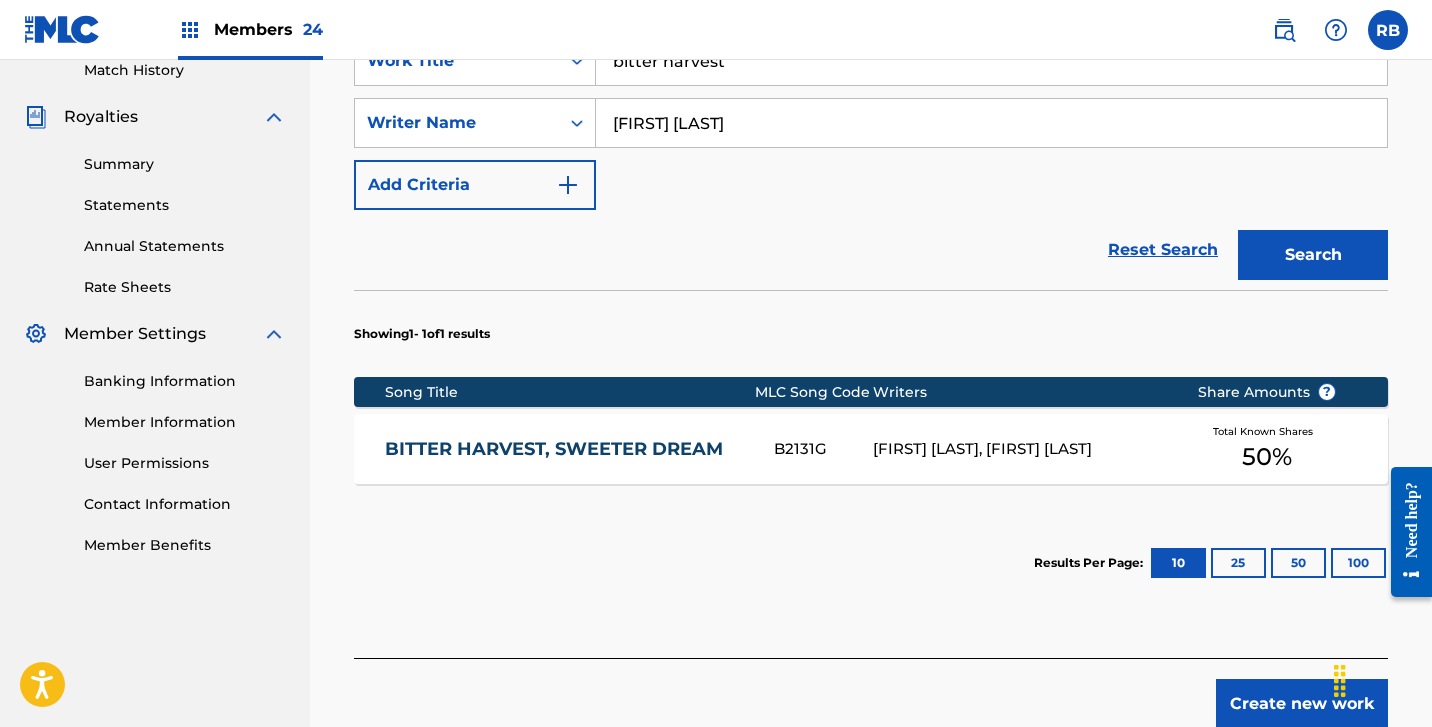 scroll, scrollTop: 579, scrollLeft: 0, axis: vertical 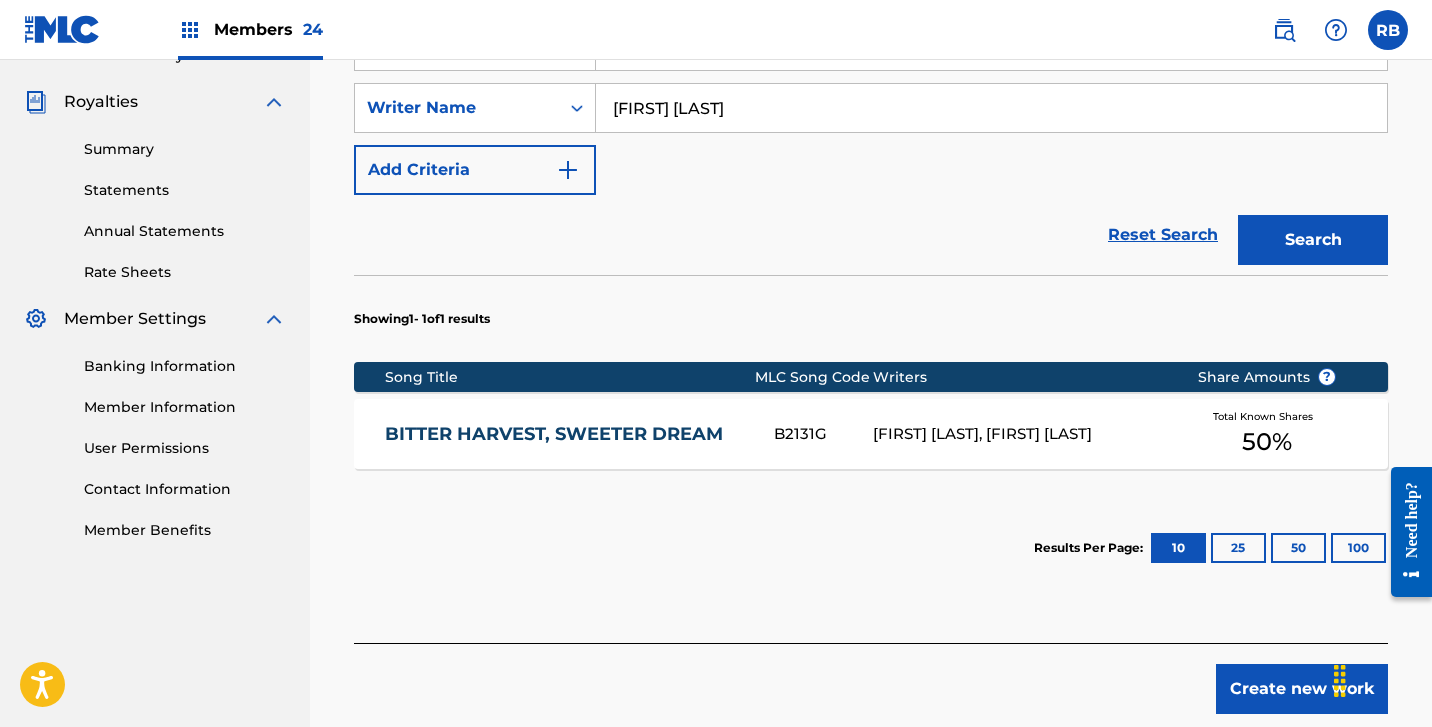 click on "BITTER HARVEST, SWEETER DREAM" at bounding box center [566, 434] 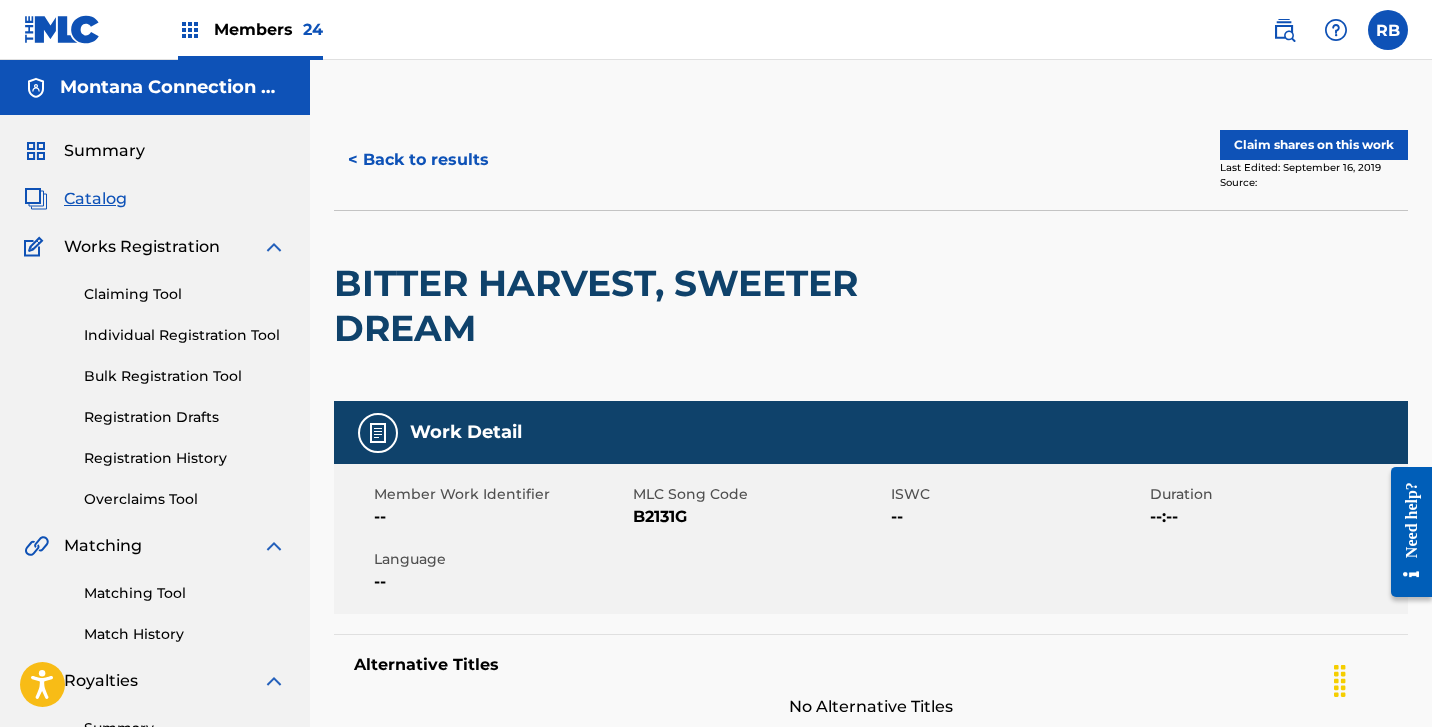 click on "Claim shares on this work" at bounding box center [1314, 145] 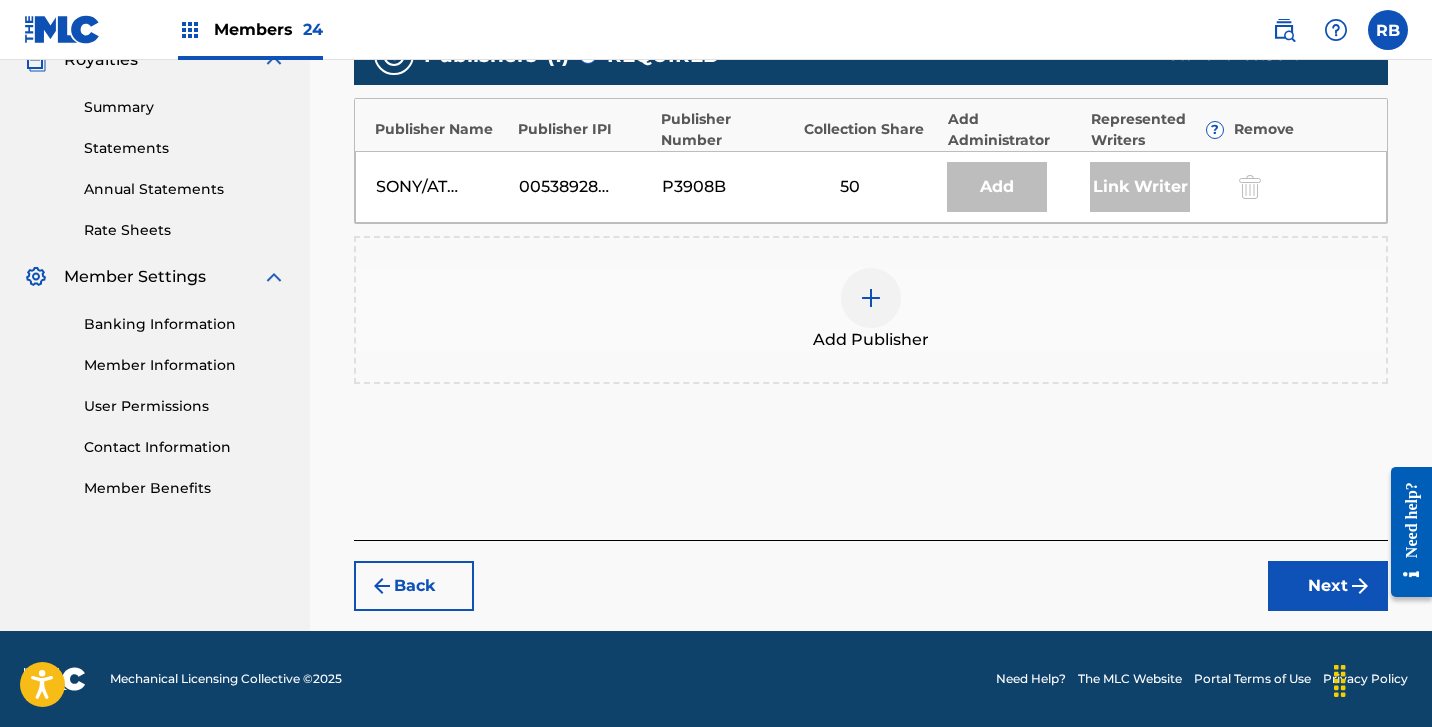 scroll, scrollTop: 621, scrollLeft: 0, axis: vertical 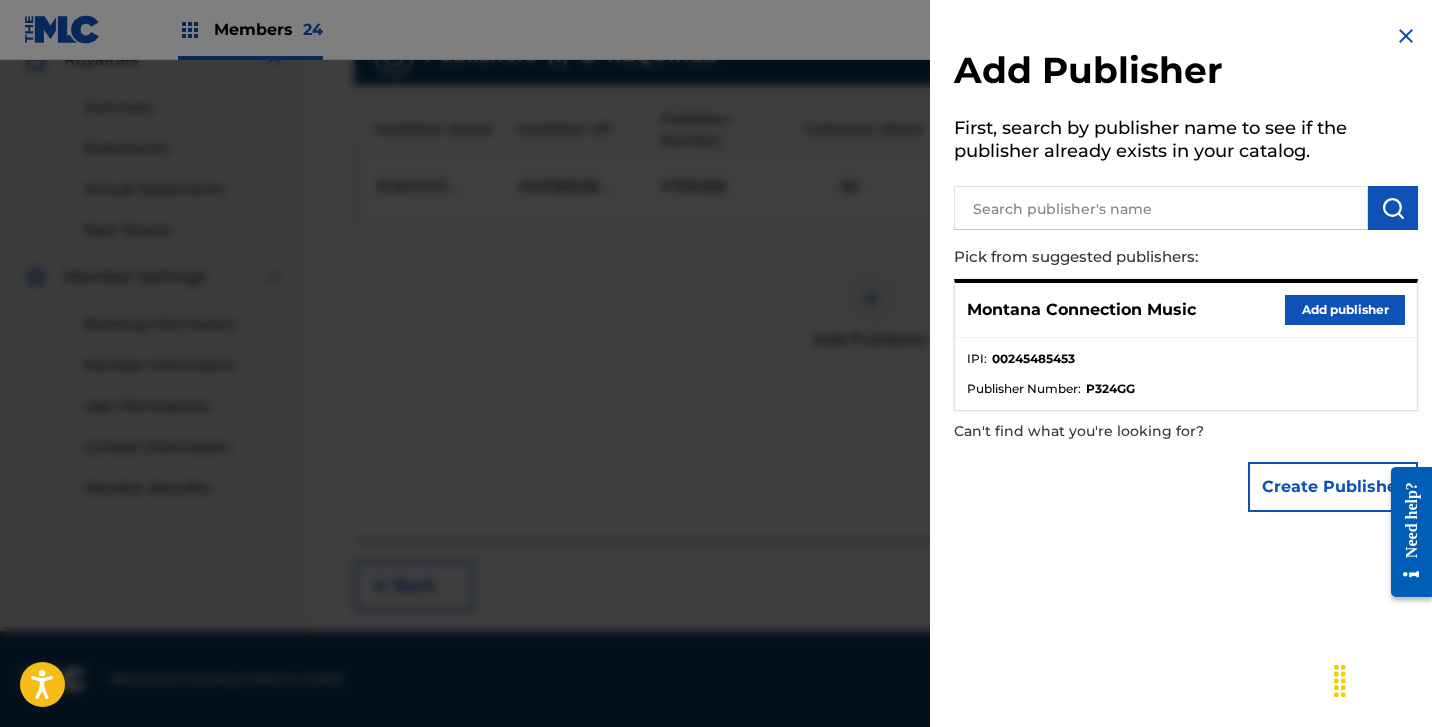 click on "Add publisher" at bounding box center [1345, 310] 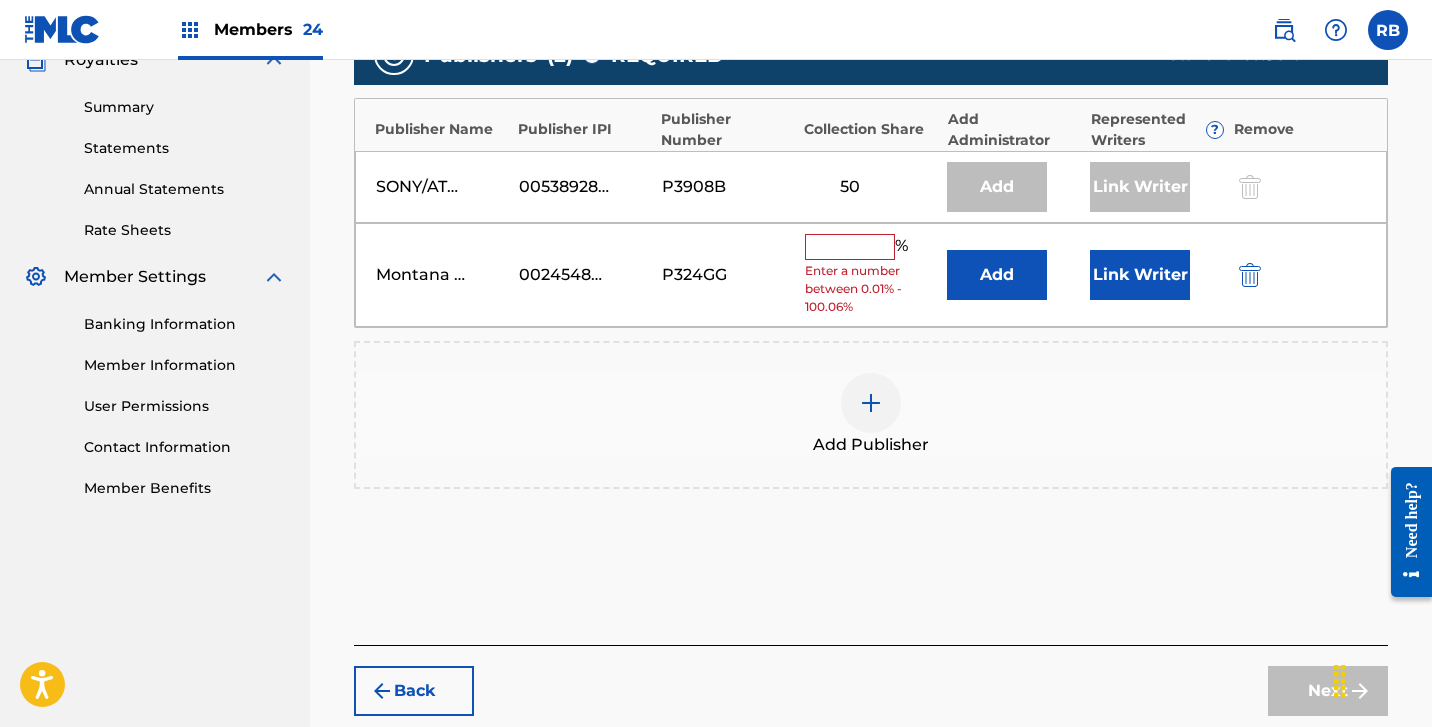 click at bounding box center [850, 247] 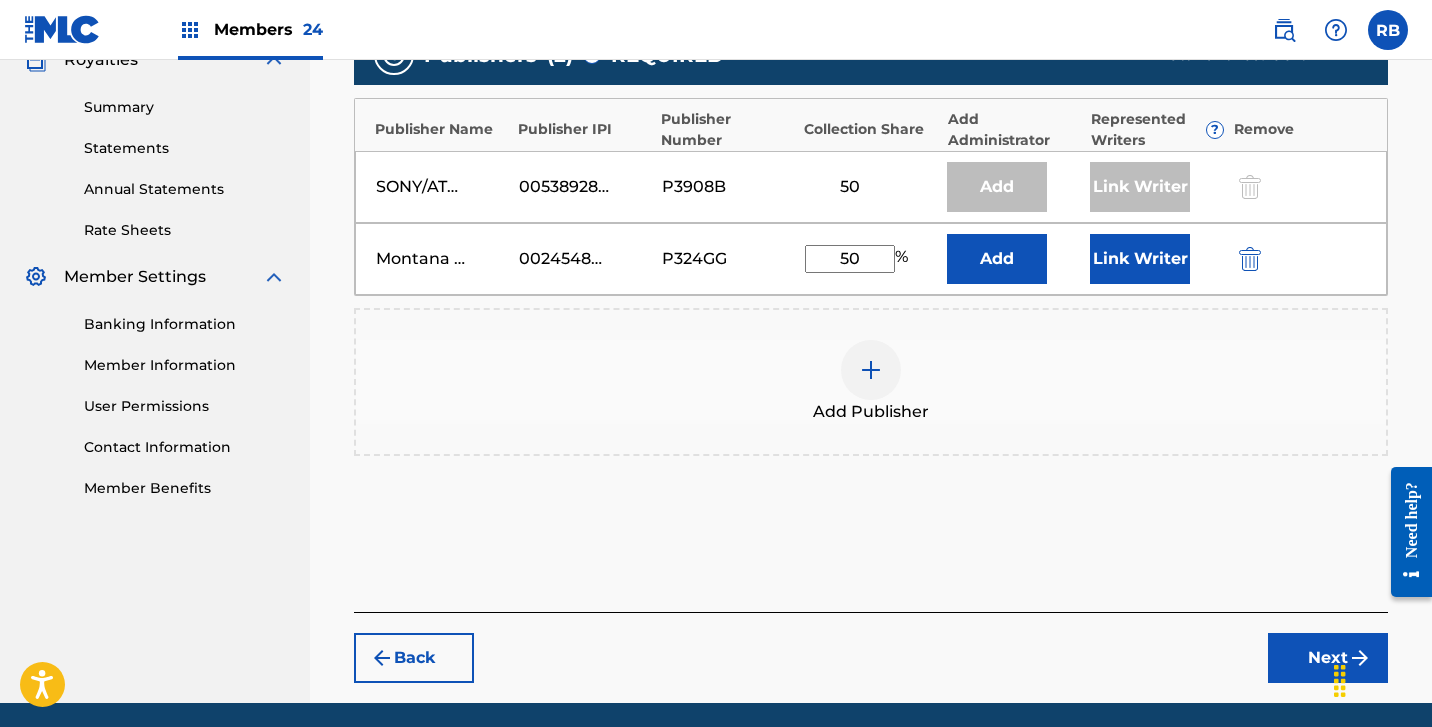 type on "50" 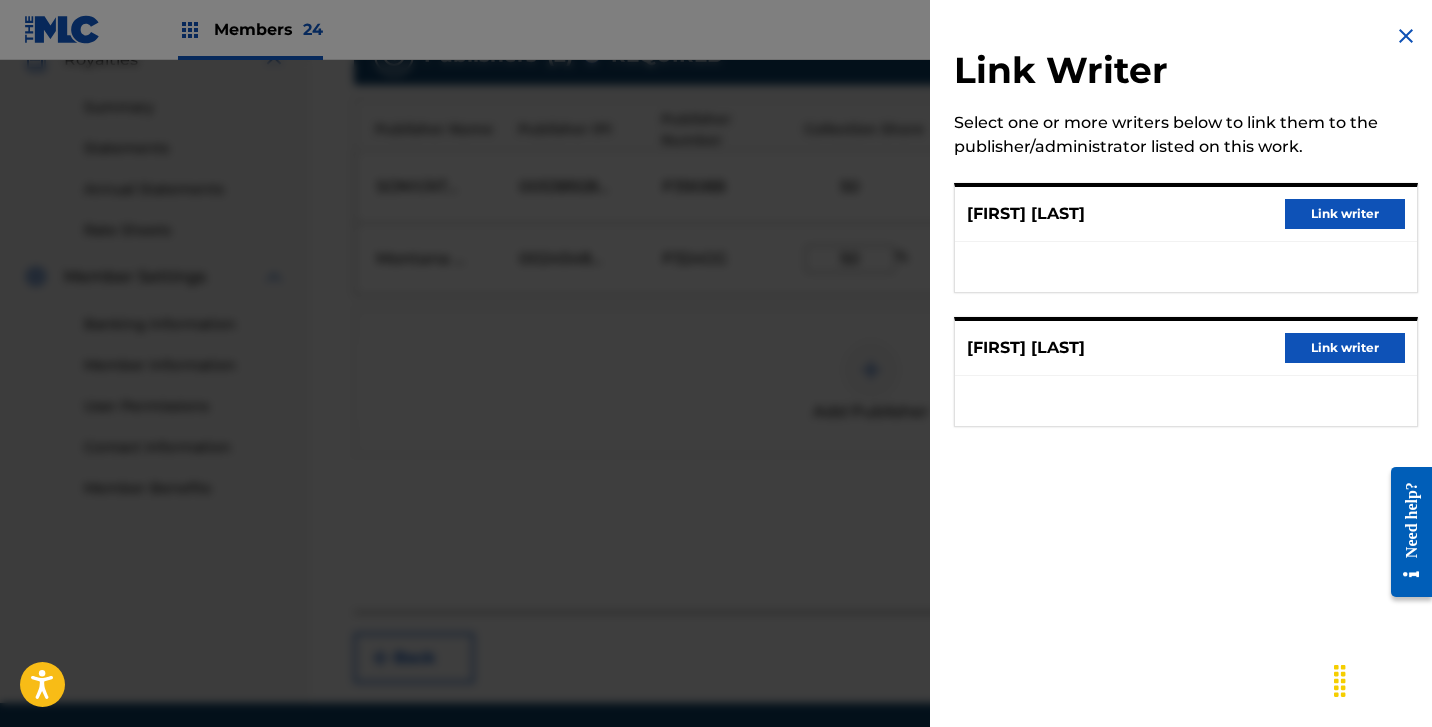 click on "Link writer" at bounding box center [1345, 214] 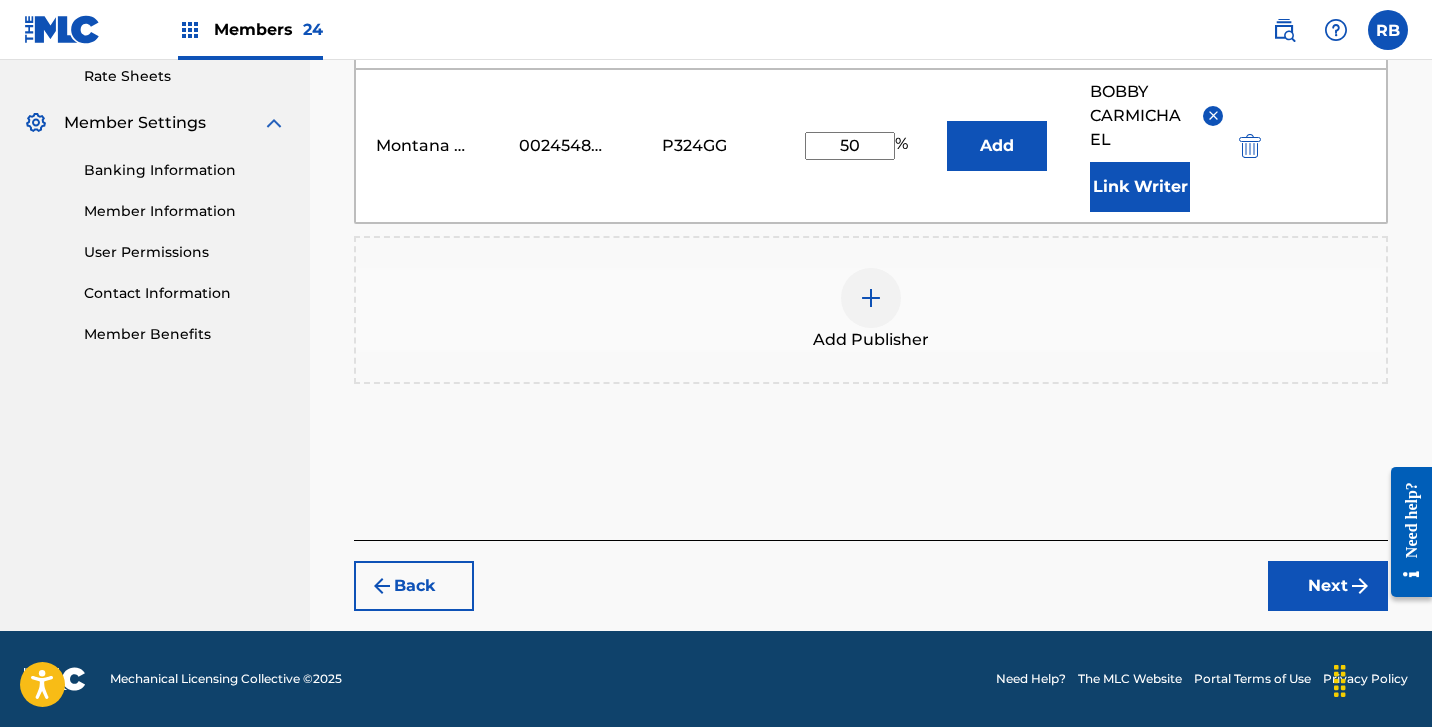 click on "Next" at bounding box center [1328, 586] 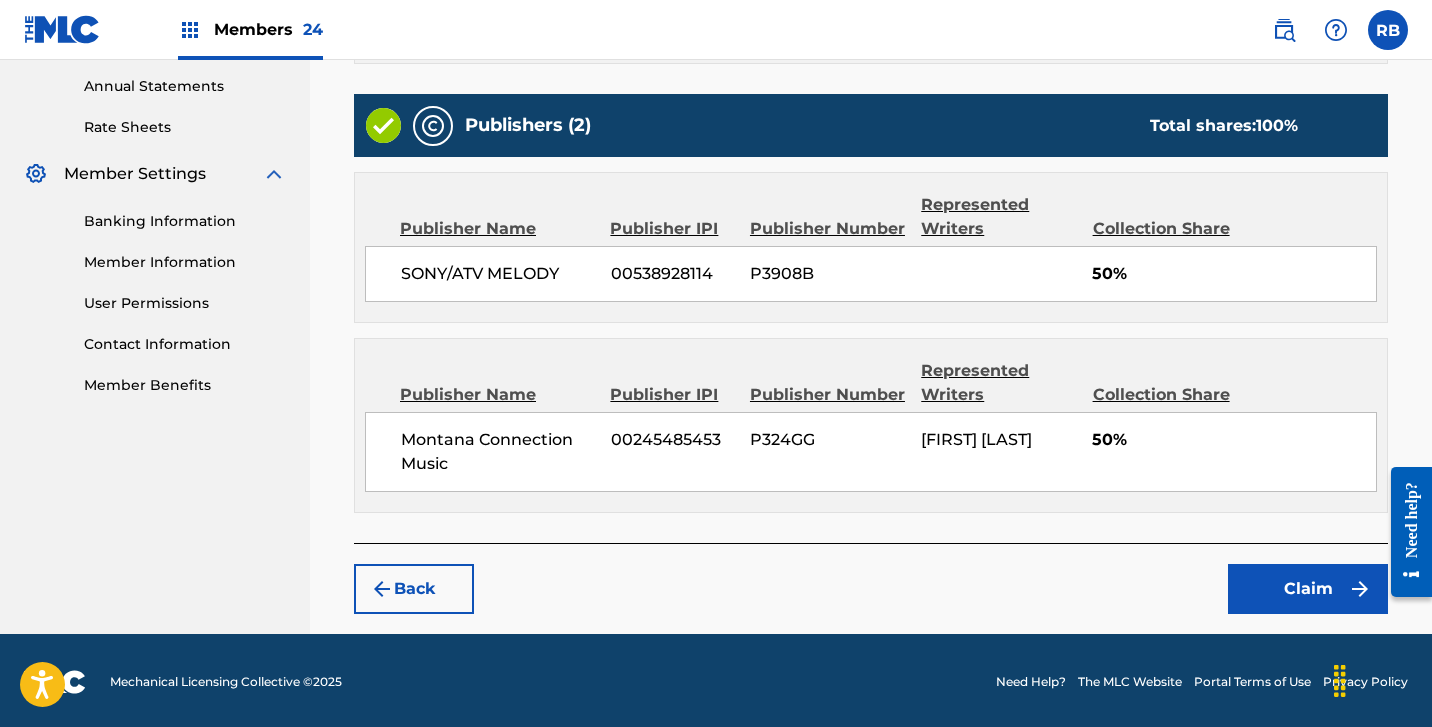 click on "Claim" at bounding box center [1308, 589] 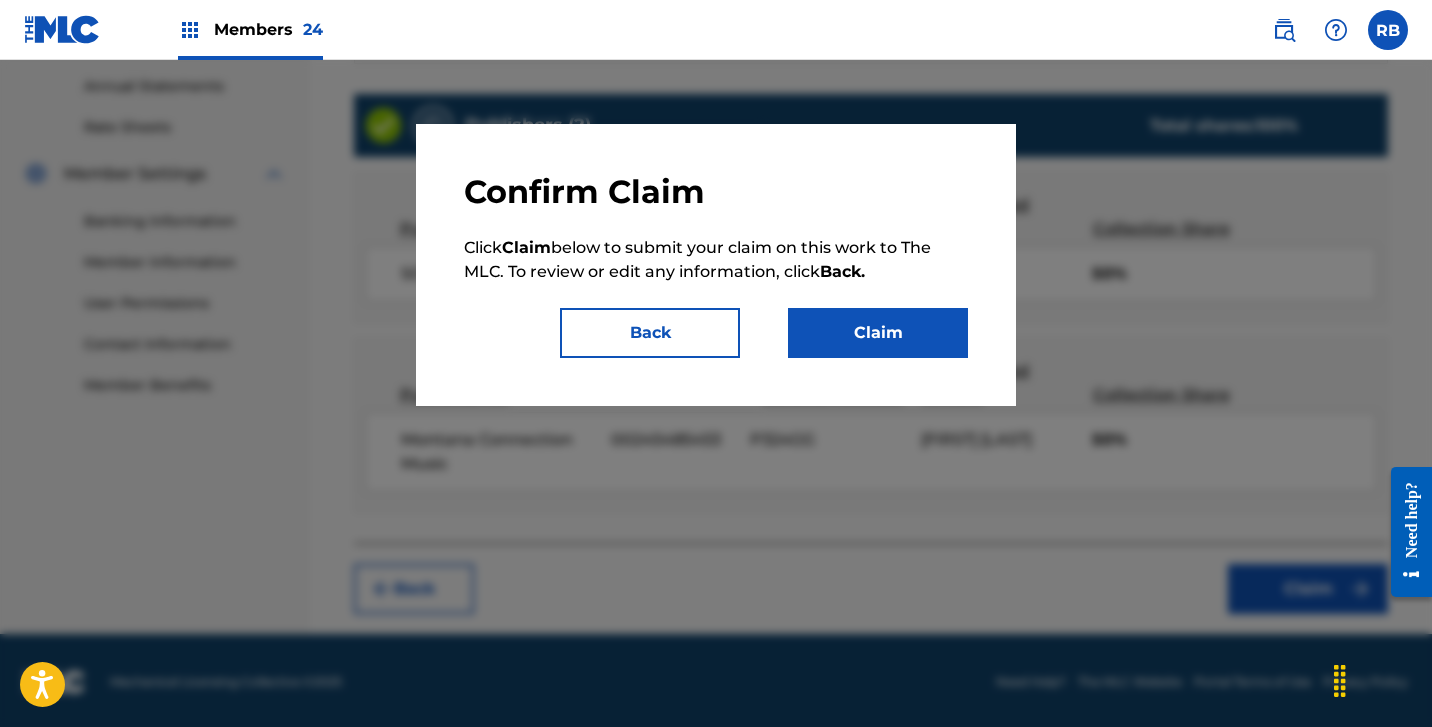 click on "Claim" at bounding box center [878, 333] 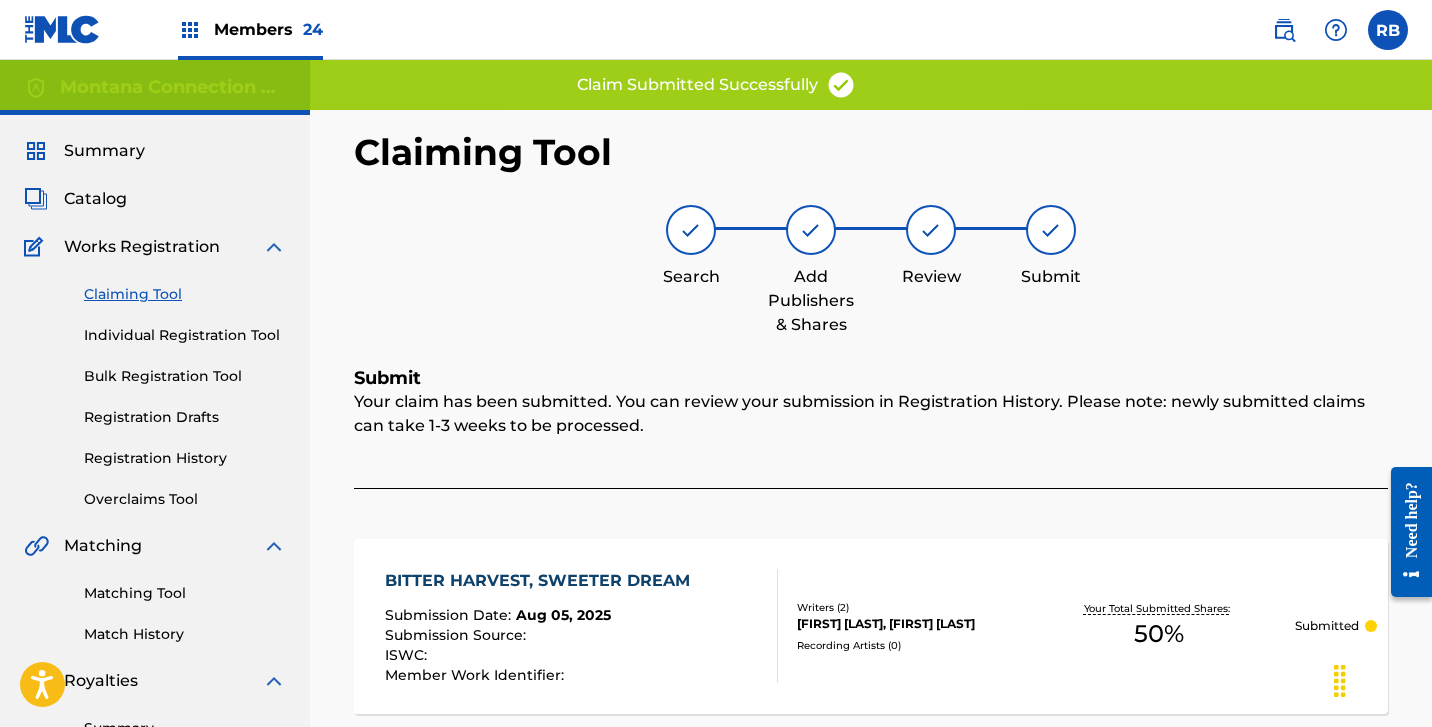 scroll, scrollTop: 0, scrollLeft: 0, axis: both 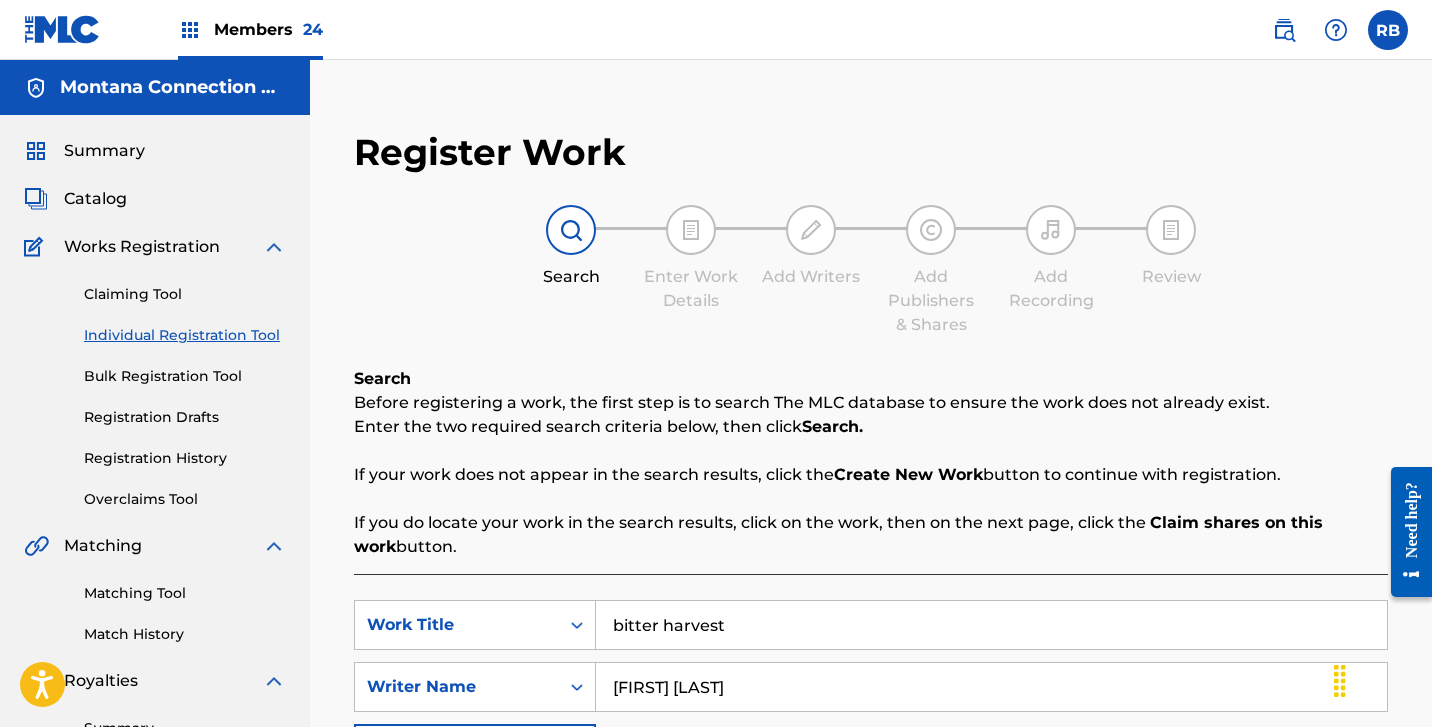 drag, startPoint x: 743, startPoint y: 621, endPoint x: 360, endPoint y: 593, distance: 384.02213 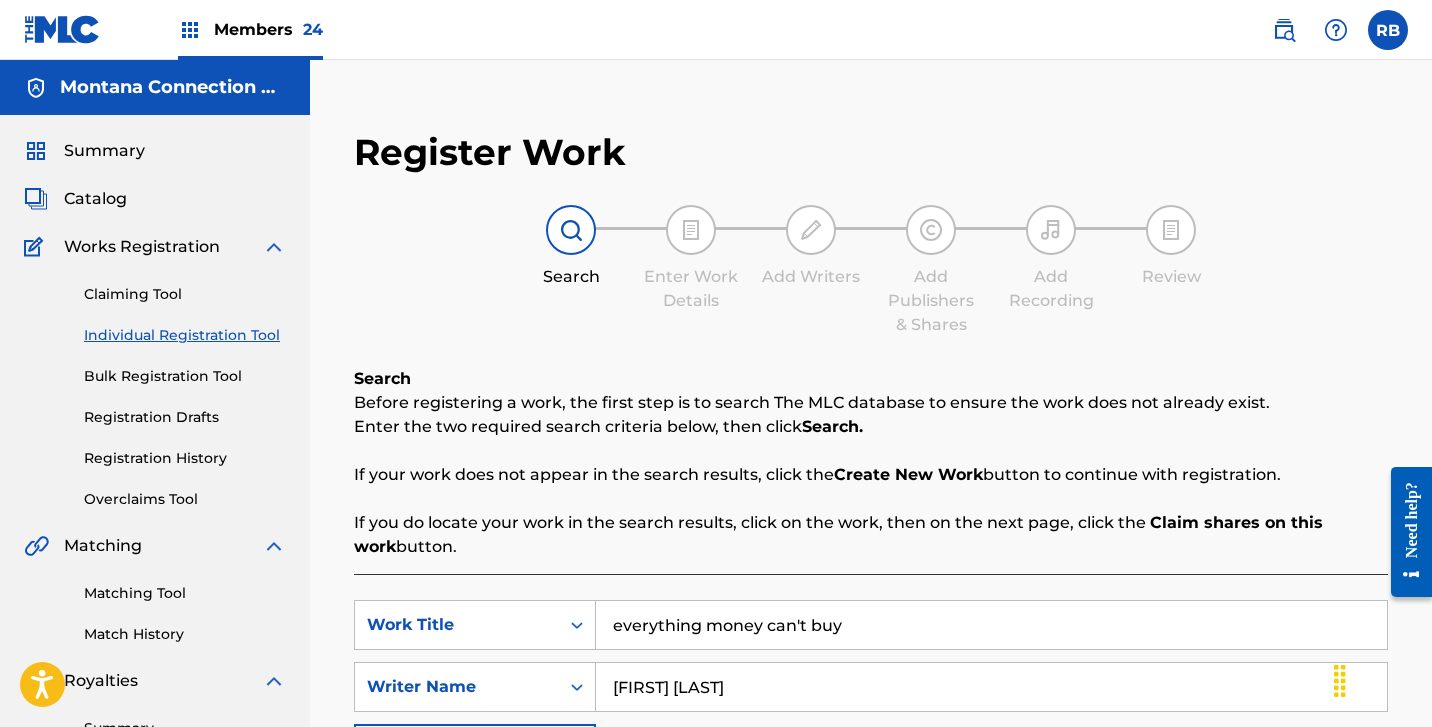 type on "everything money can't buy" 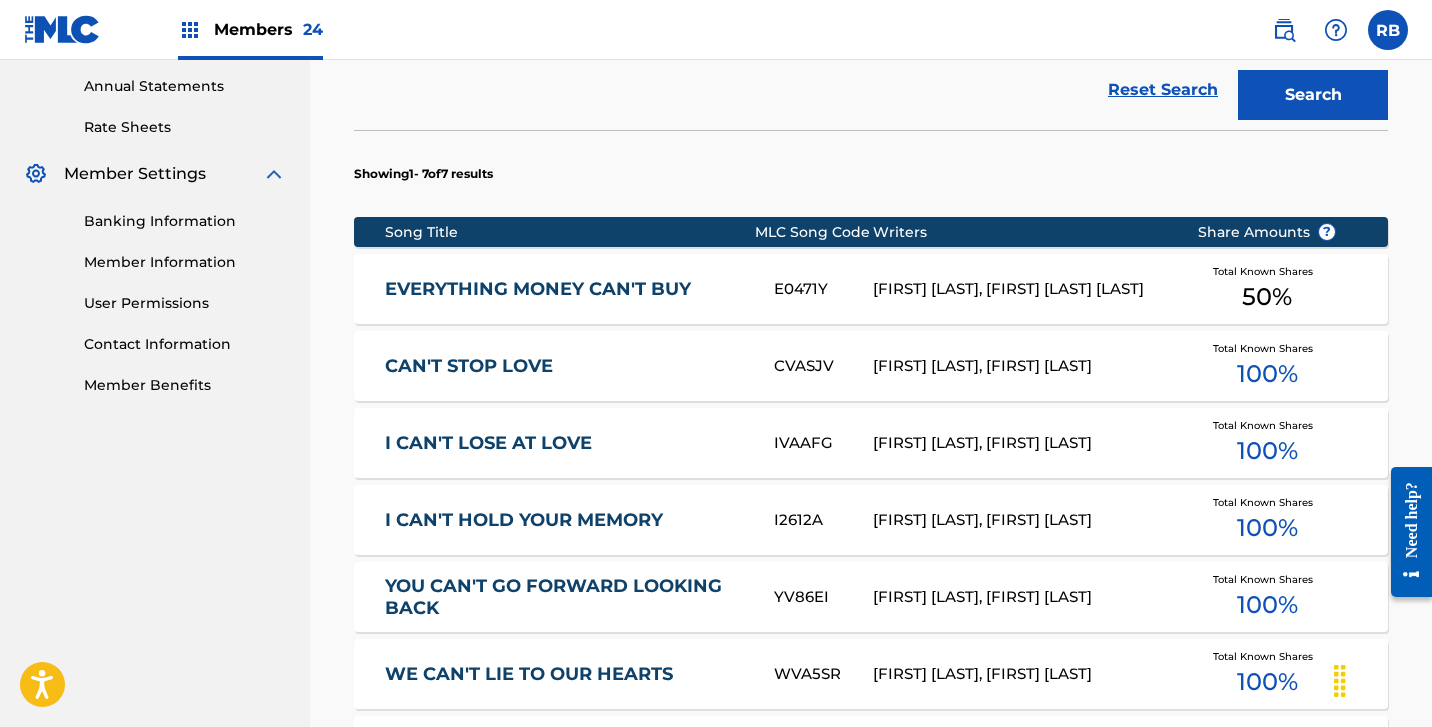 scroll, scrollTop: 732, scrollLeft: 0, axis: vertical 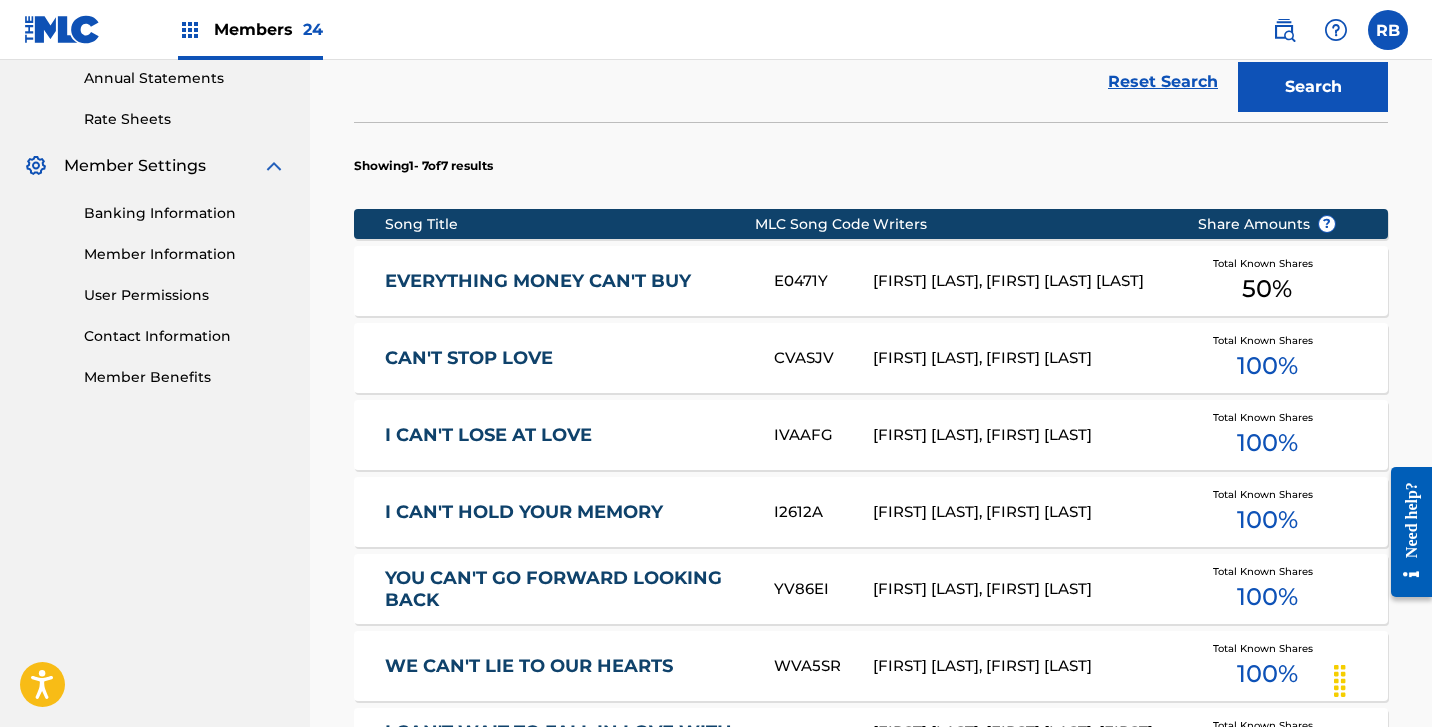 click on "EVERYTHING MONEY CAN'T BUY" at bounding box center (566, 281) 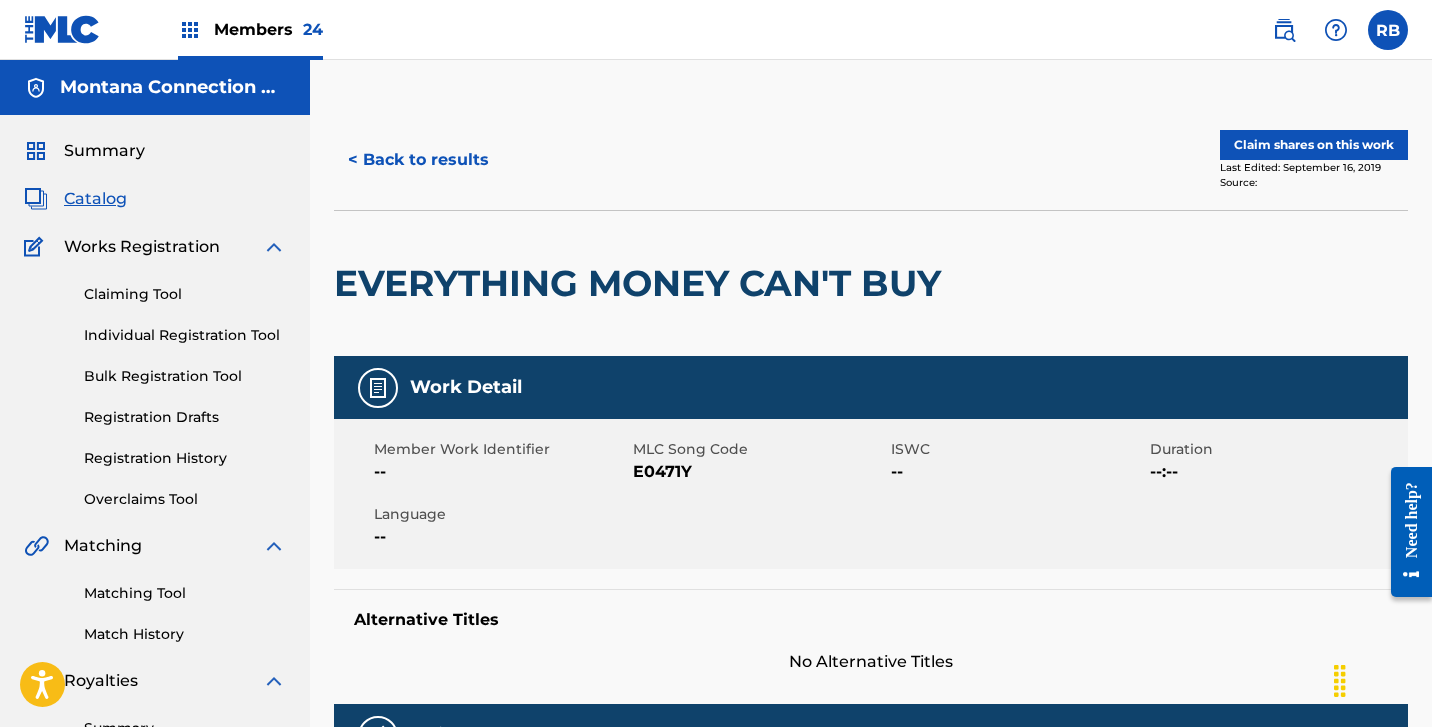 click on "Claim shares on this work" at bounding box center (1314, 145) 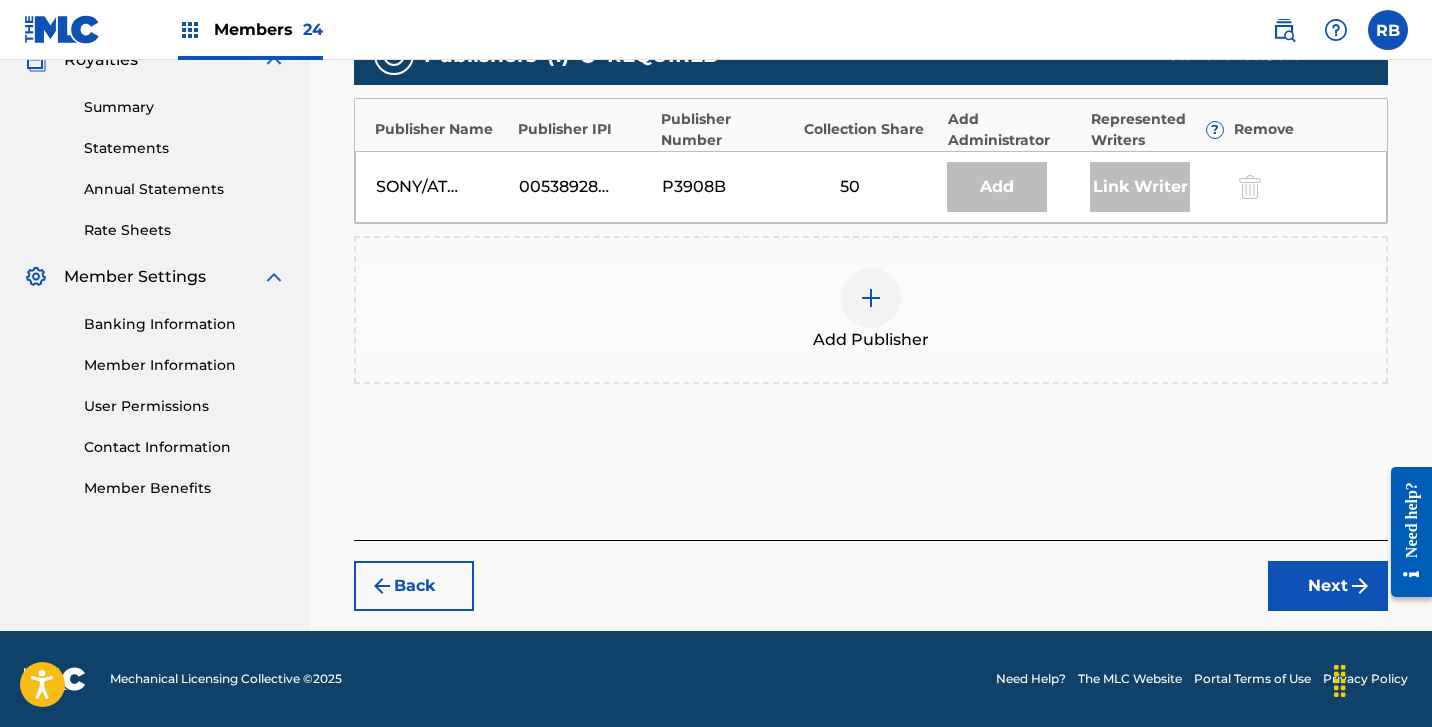 scroll, scrollTop: 621, scrollLeft: 0, axis: vertical 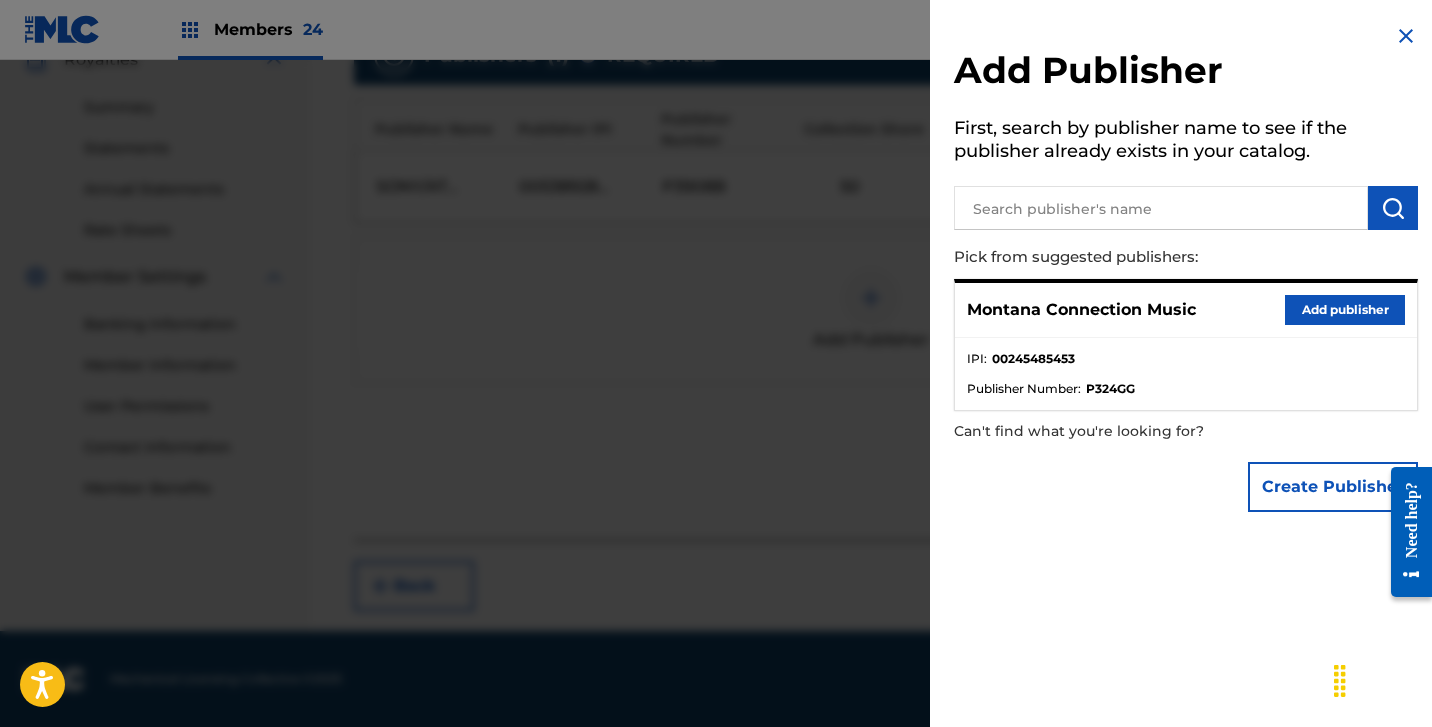 click on "Add publisher" at bounding box center [1345, 310] 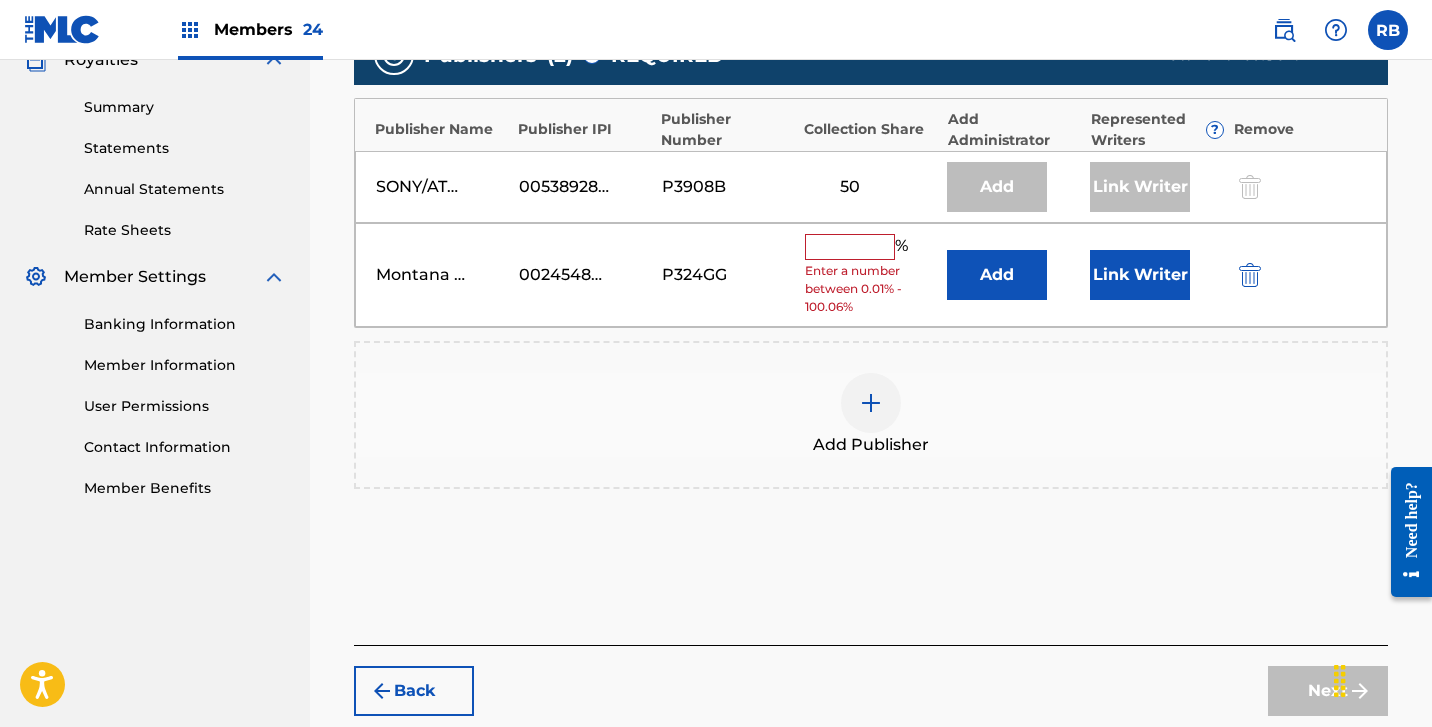 click at bounding box center [850, 247] 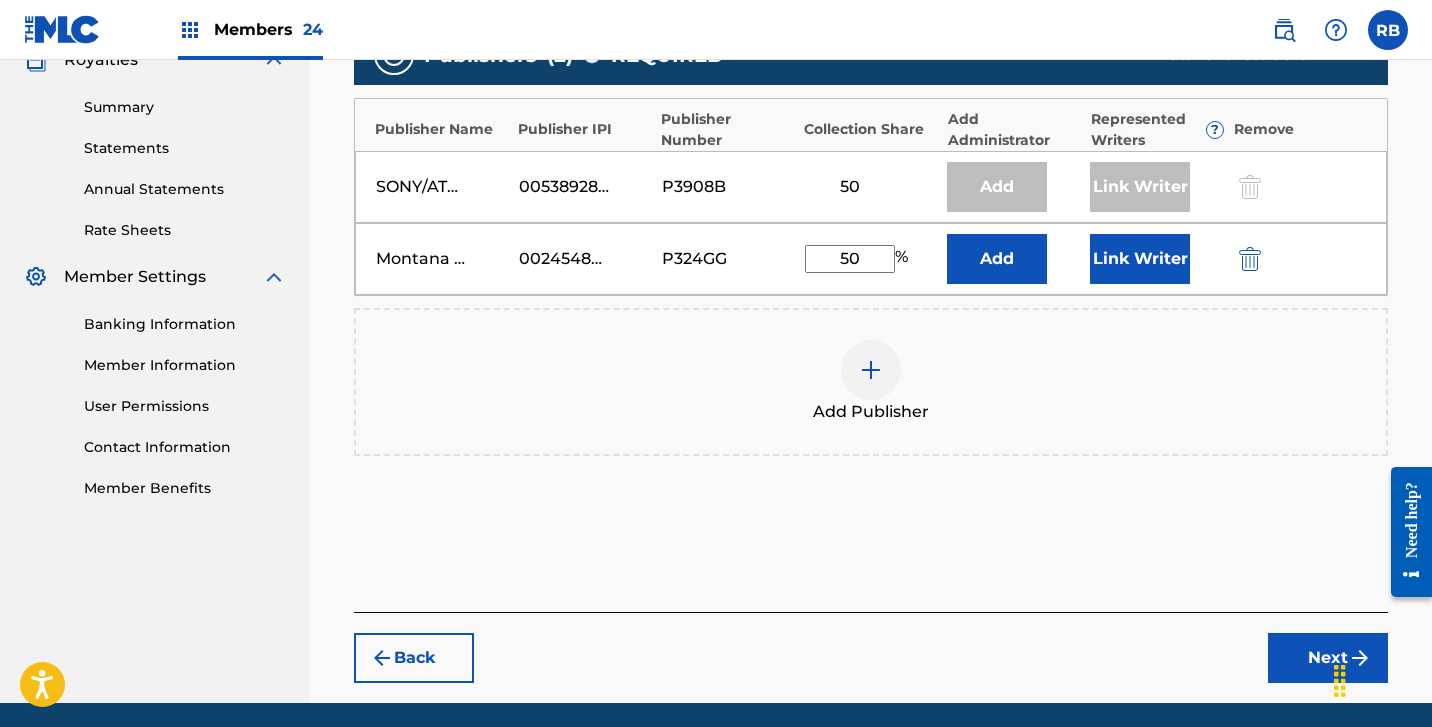 type on "50" 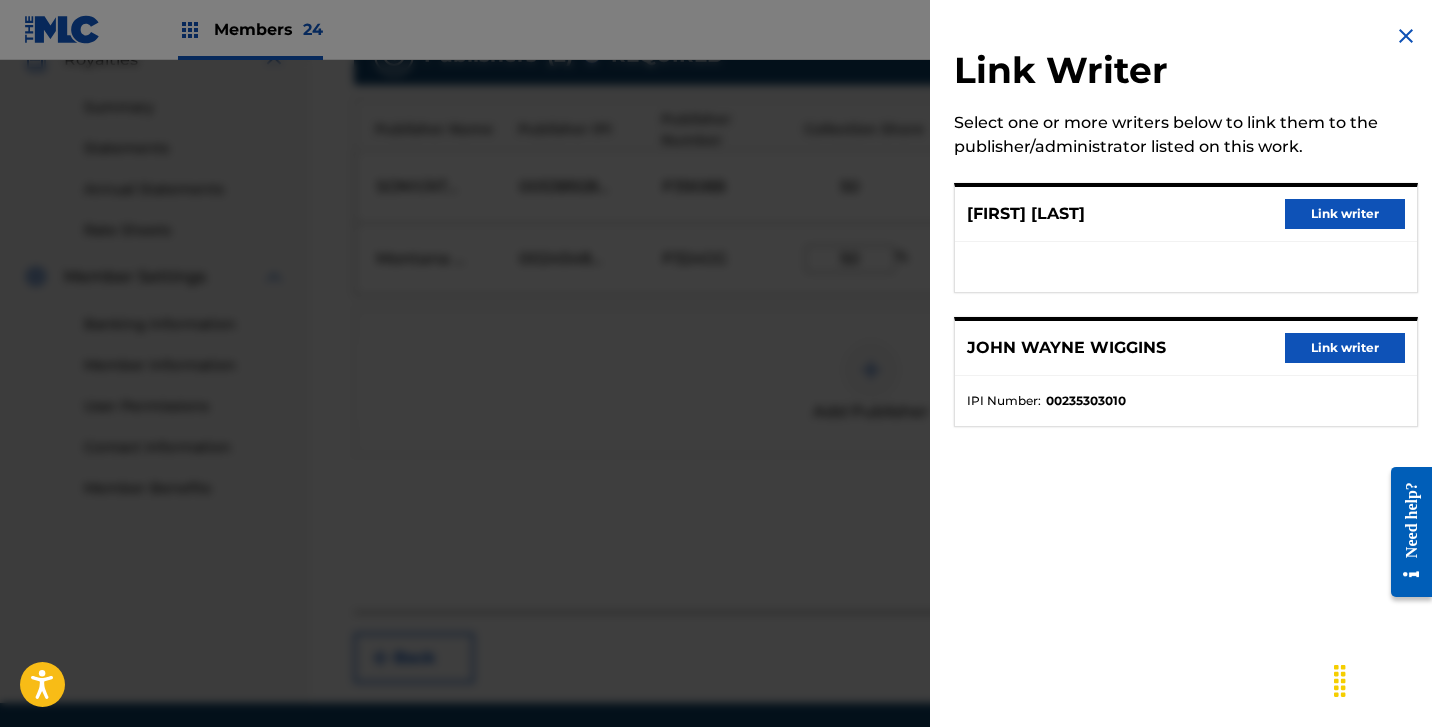 click on "Link writer" at bounding box center (1345, 214) 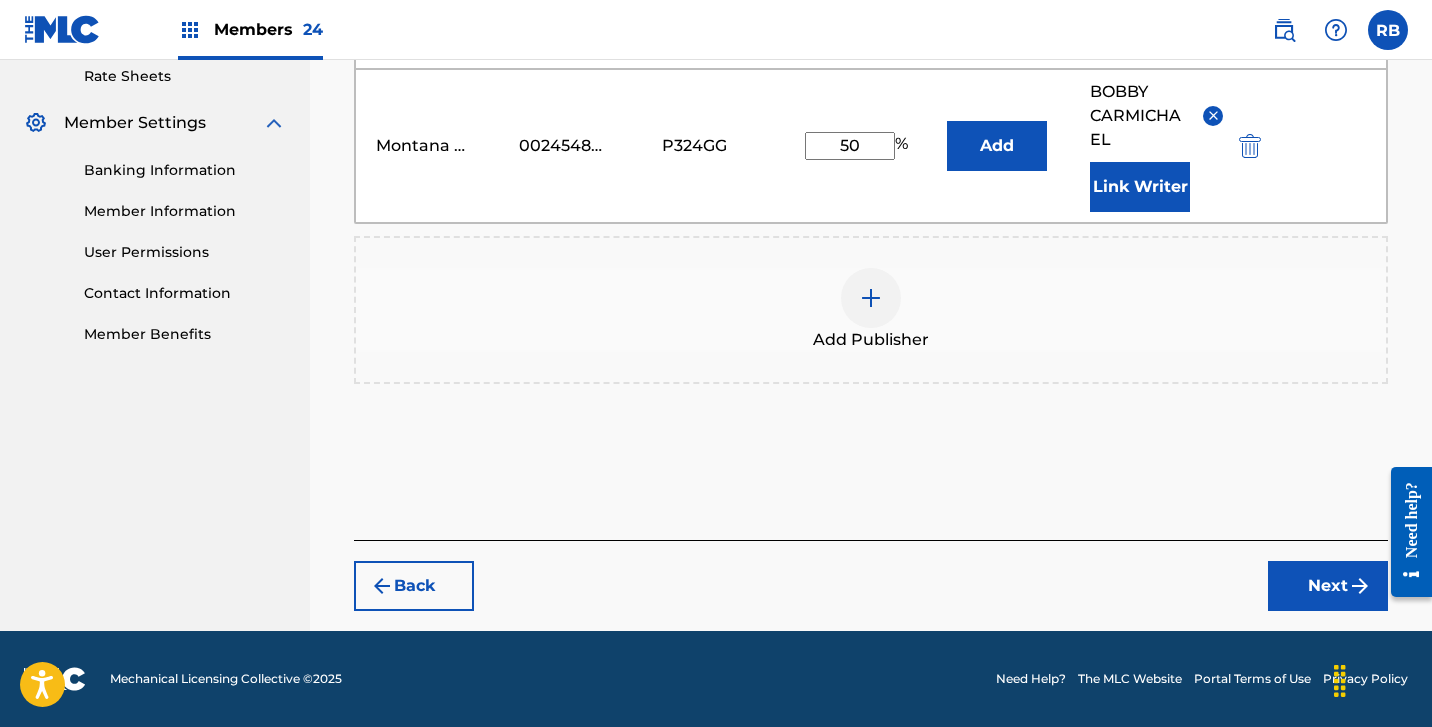 click on "Next" at bounding box center [1328, 586] 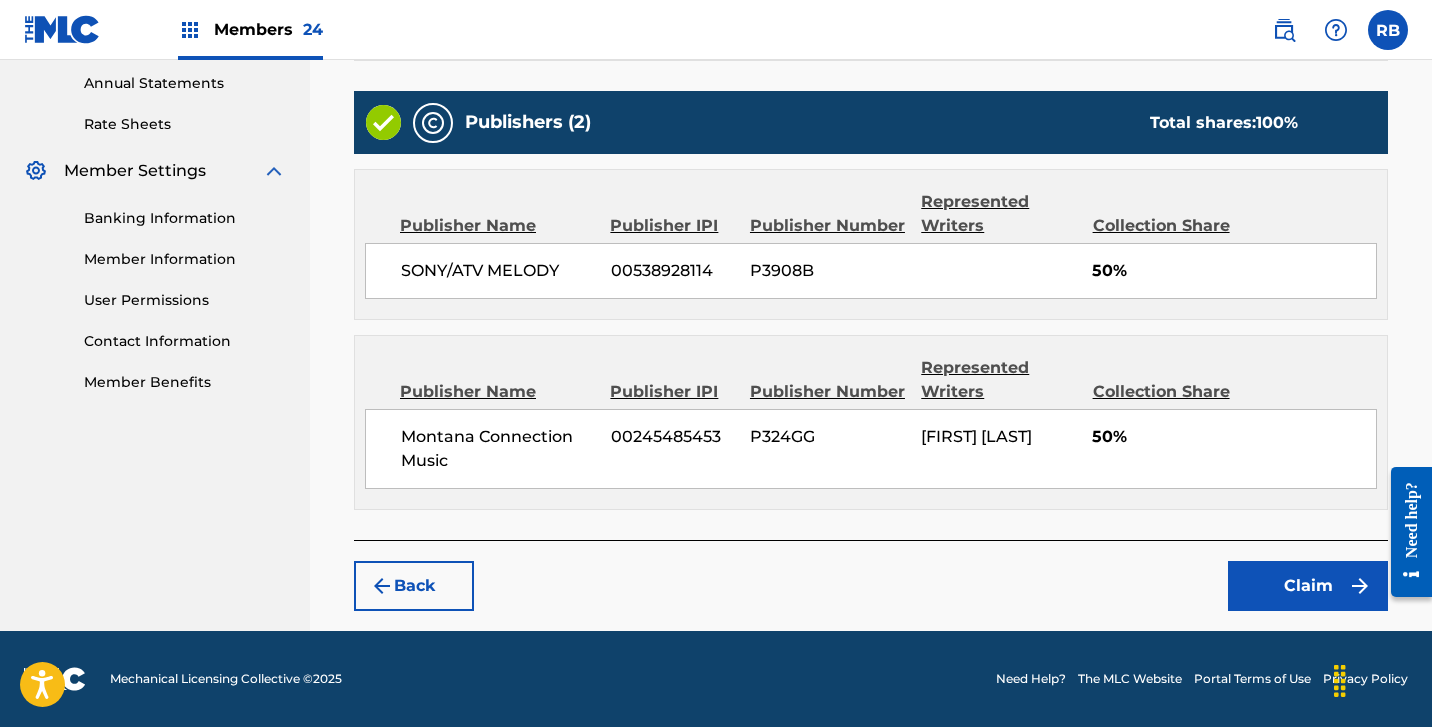 scroll, scrollTop: 724, scrollLeft: 0, axis: vertical 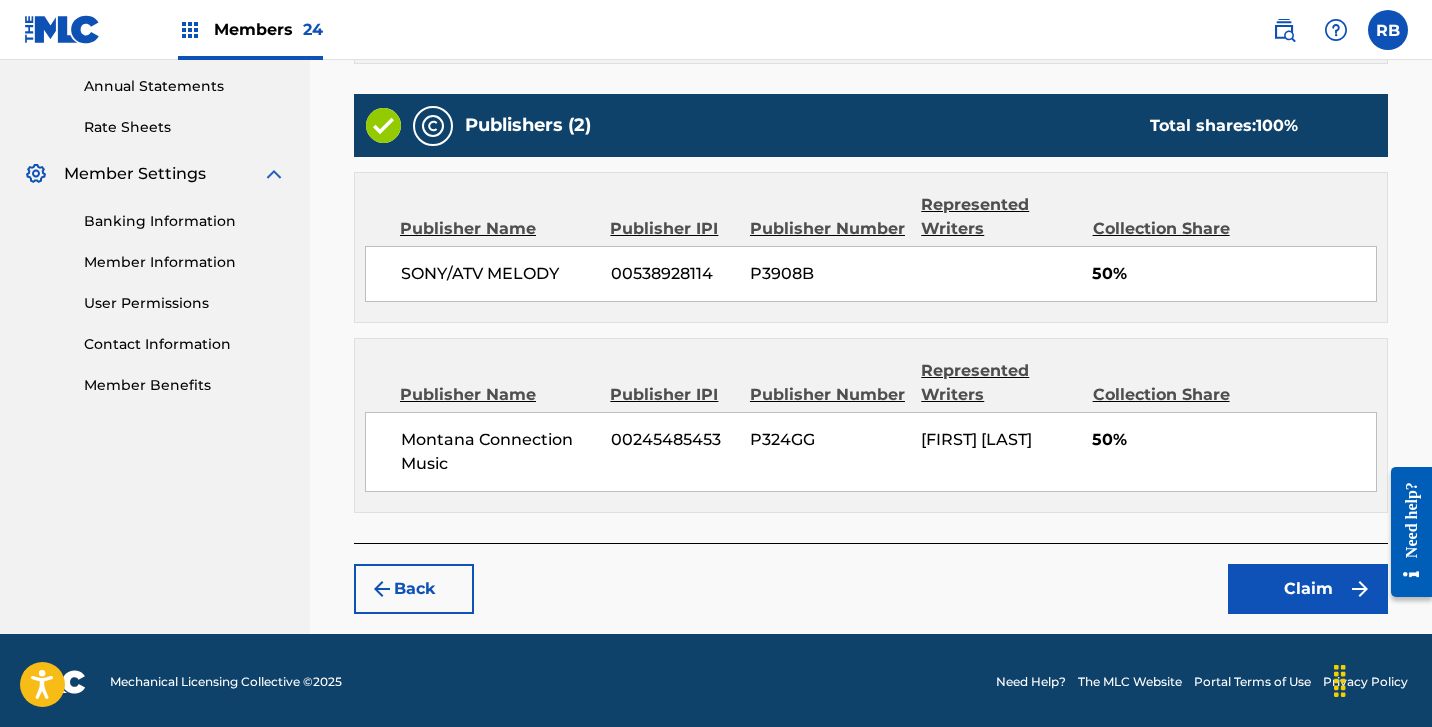 click on "Claim" at bounding box center (1308, 589) 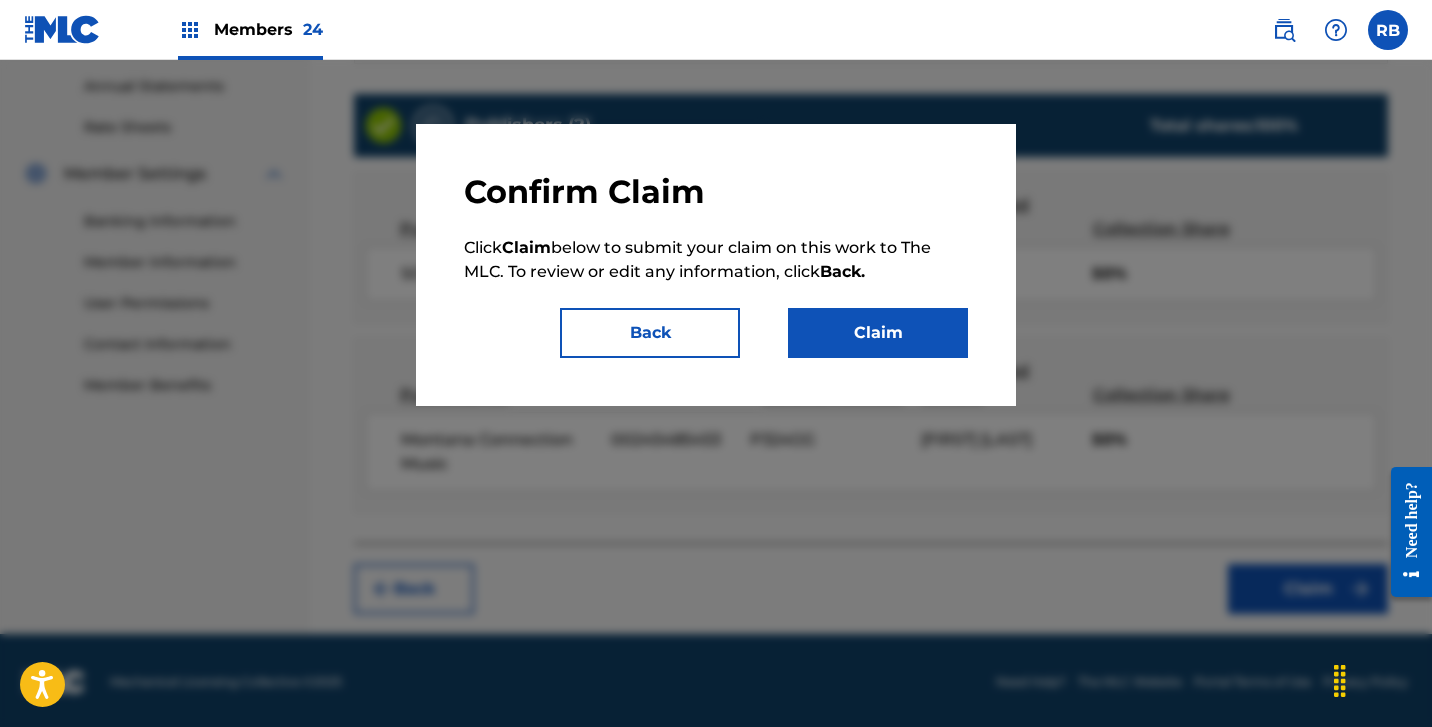 click on "Claim" at bounding box center [878, 333] 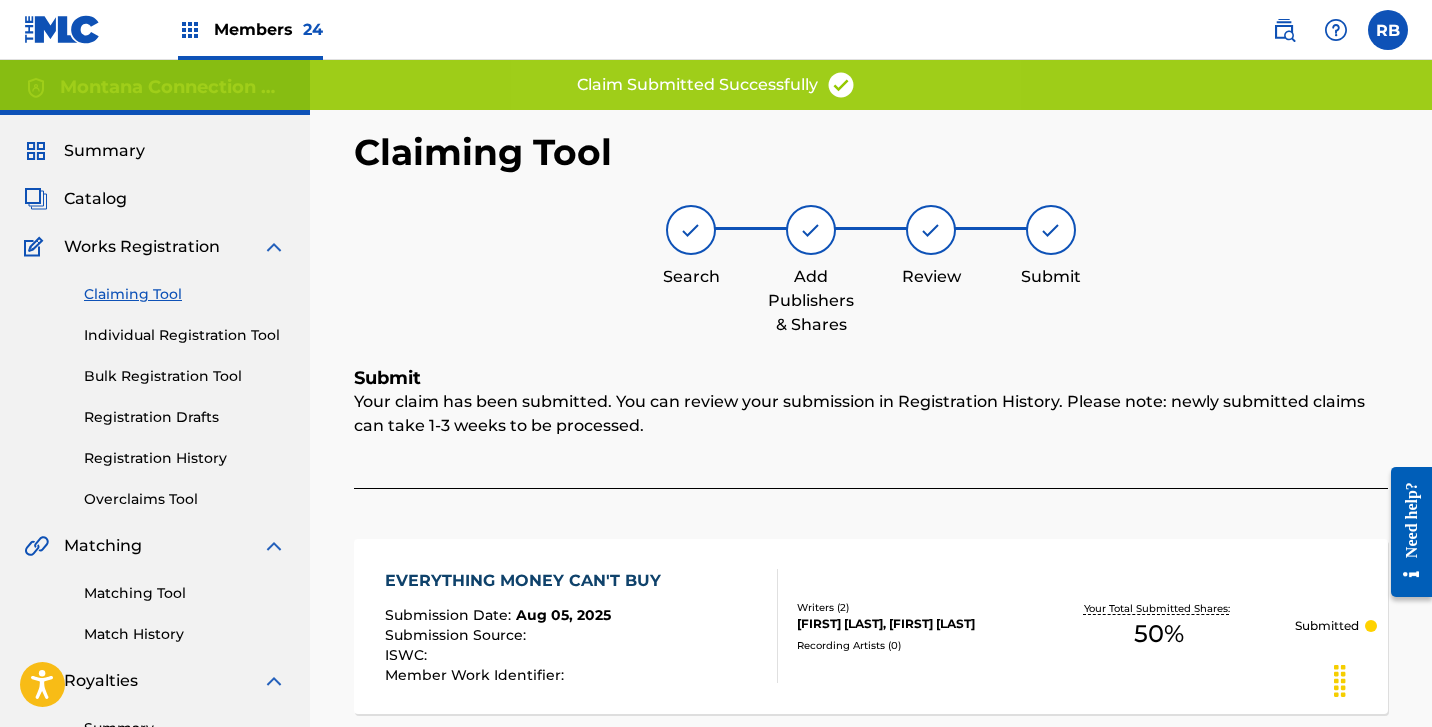 scroll, scrollTop: 0, scrollLeft: 0, axis: both 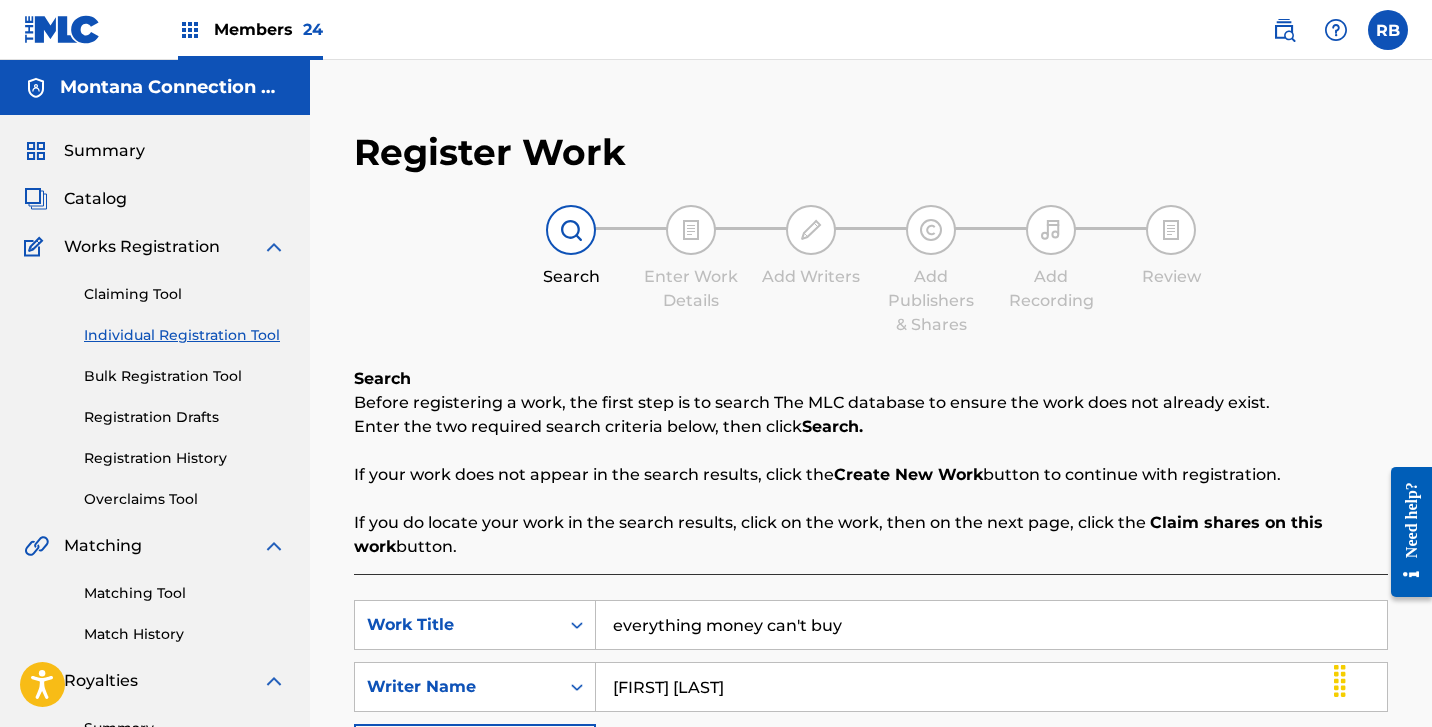 drag, startPoint x: 854, startPoint y: 624, endPoint x: 523, endPoint y: 535, distance: 342.75647 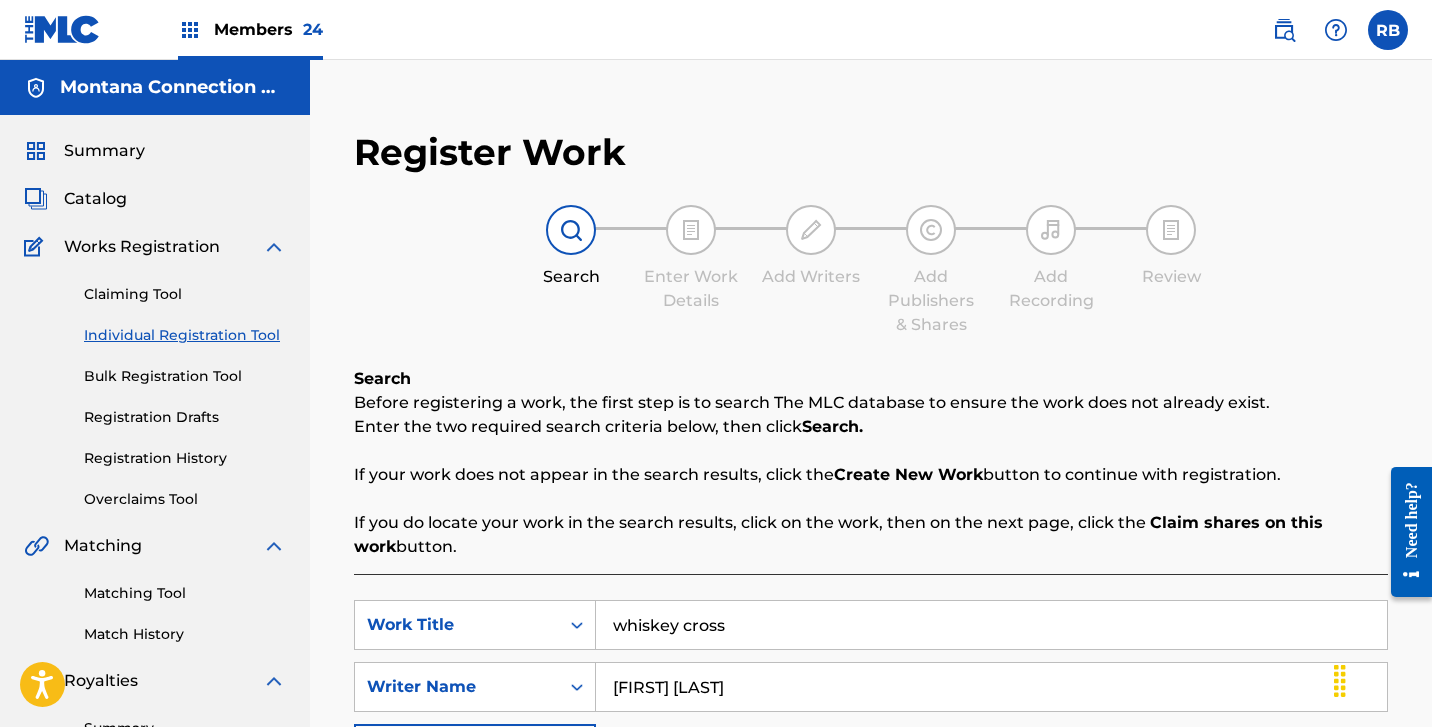type on "whiskey cross" 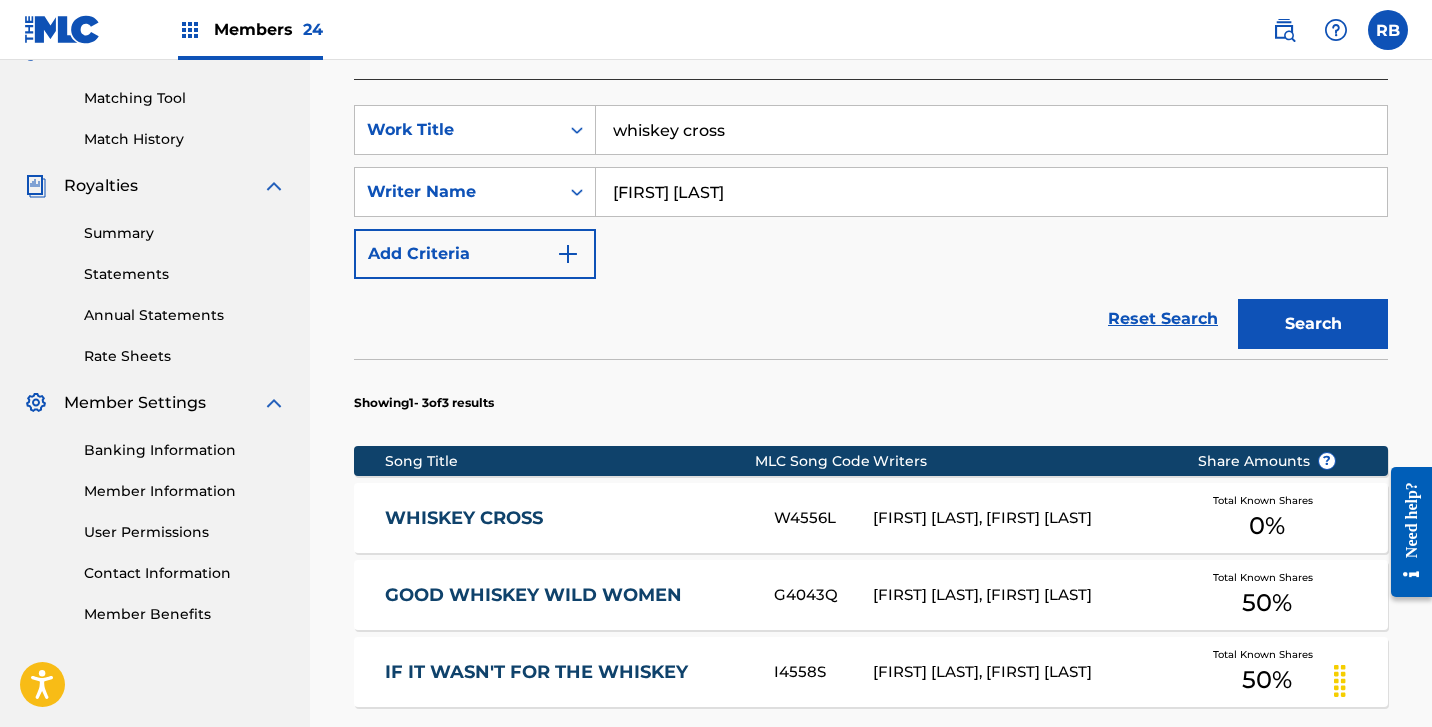 scroll, scrollTop: 513, scrollLeft: 0, axis: vertical 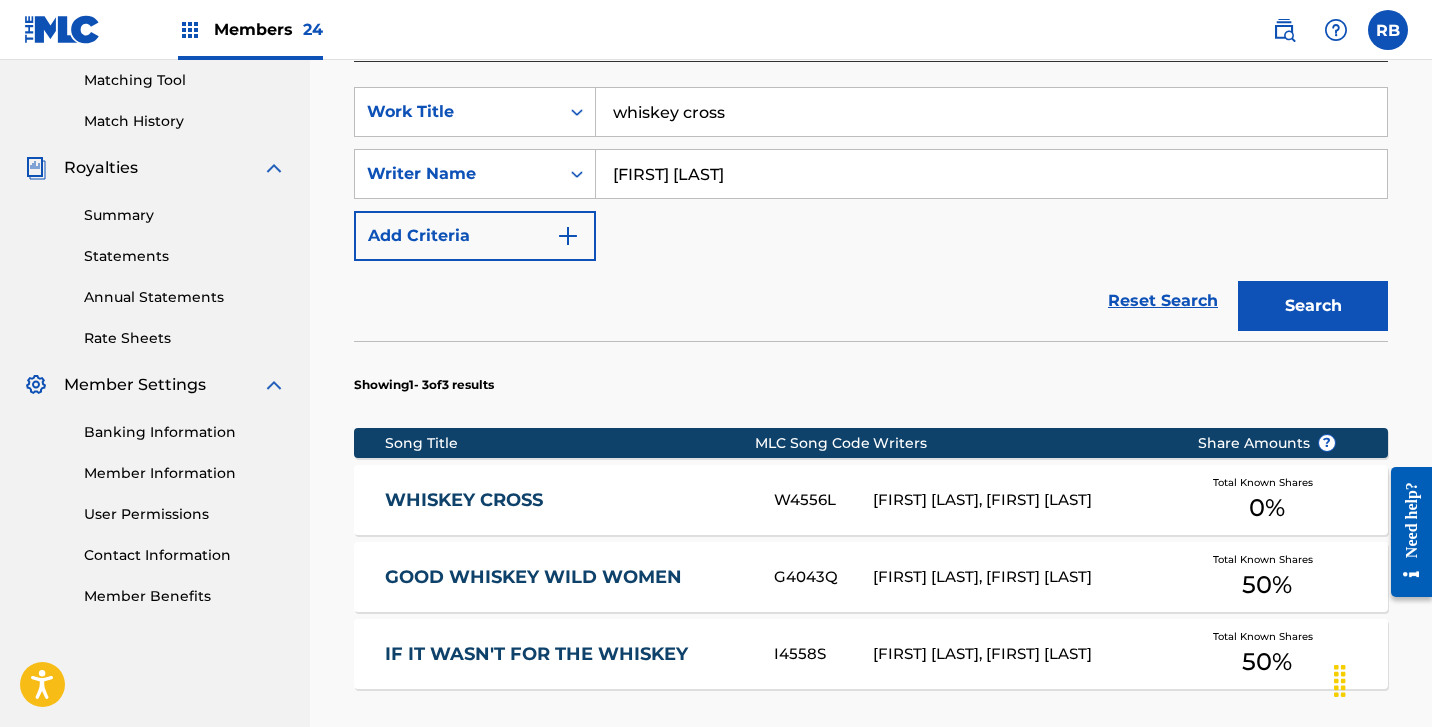 click on "WHISKEY CROSS" at bounding box center (566, 500) 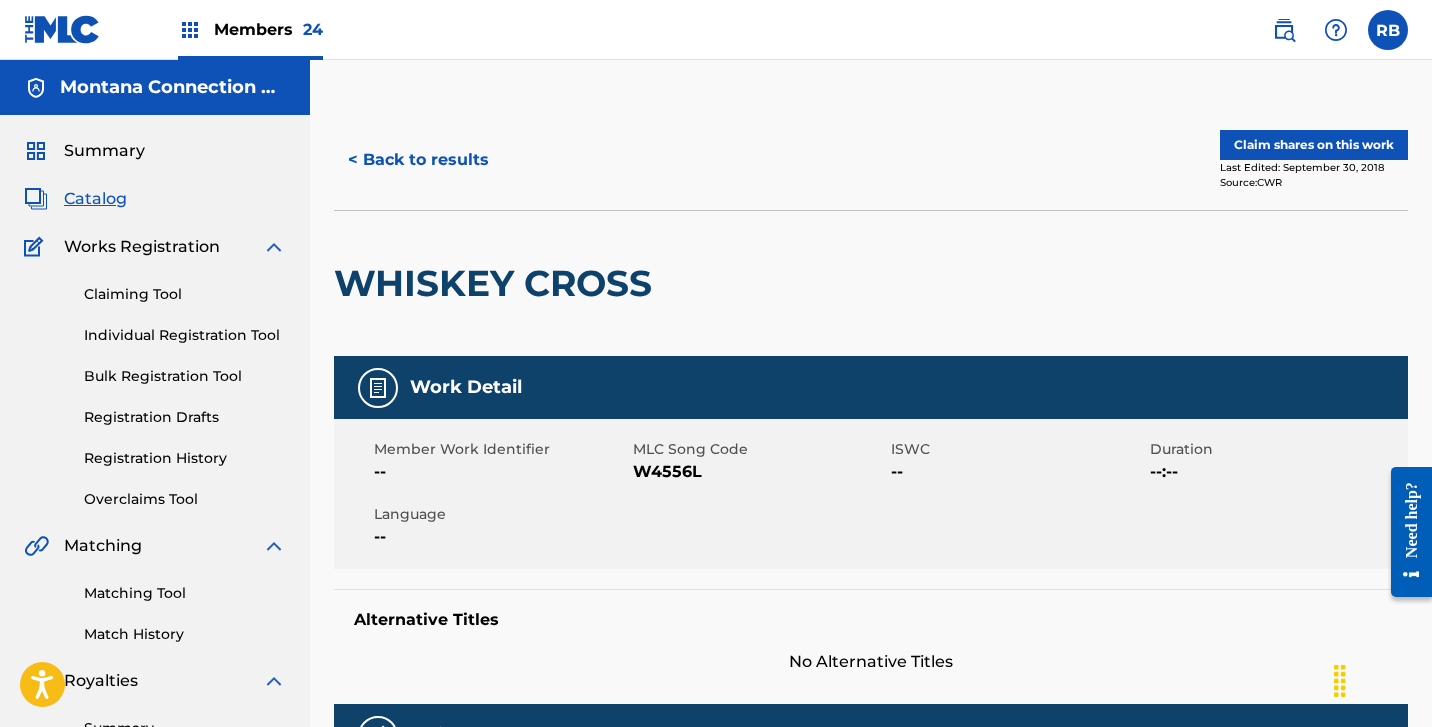click on "Claim shares on this work" at bounding box center (1314, 145) 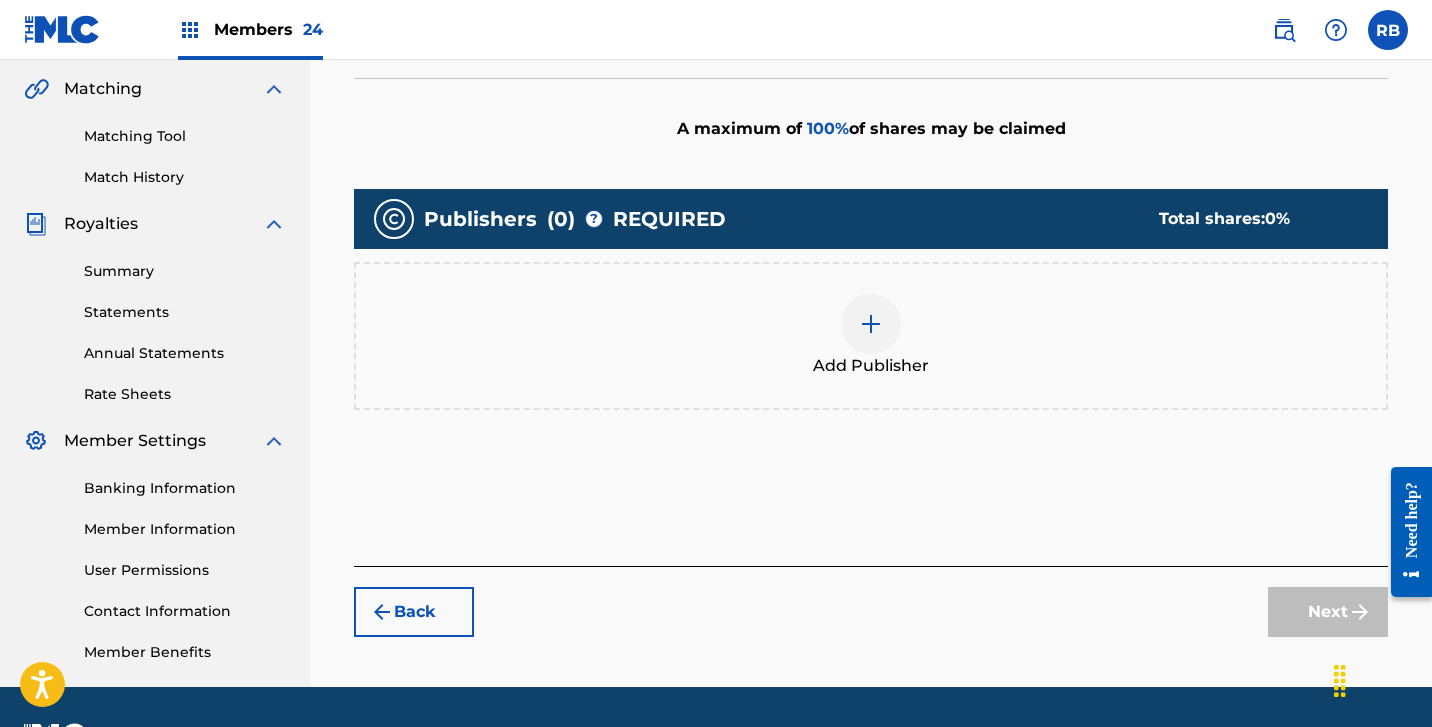 scroll, scrollTop: 460, scrollLeft: 0, axis: vertical 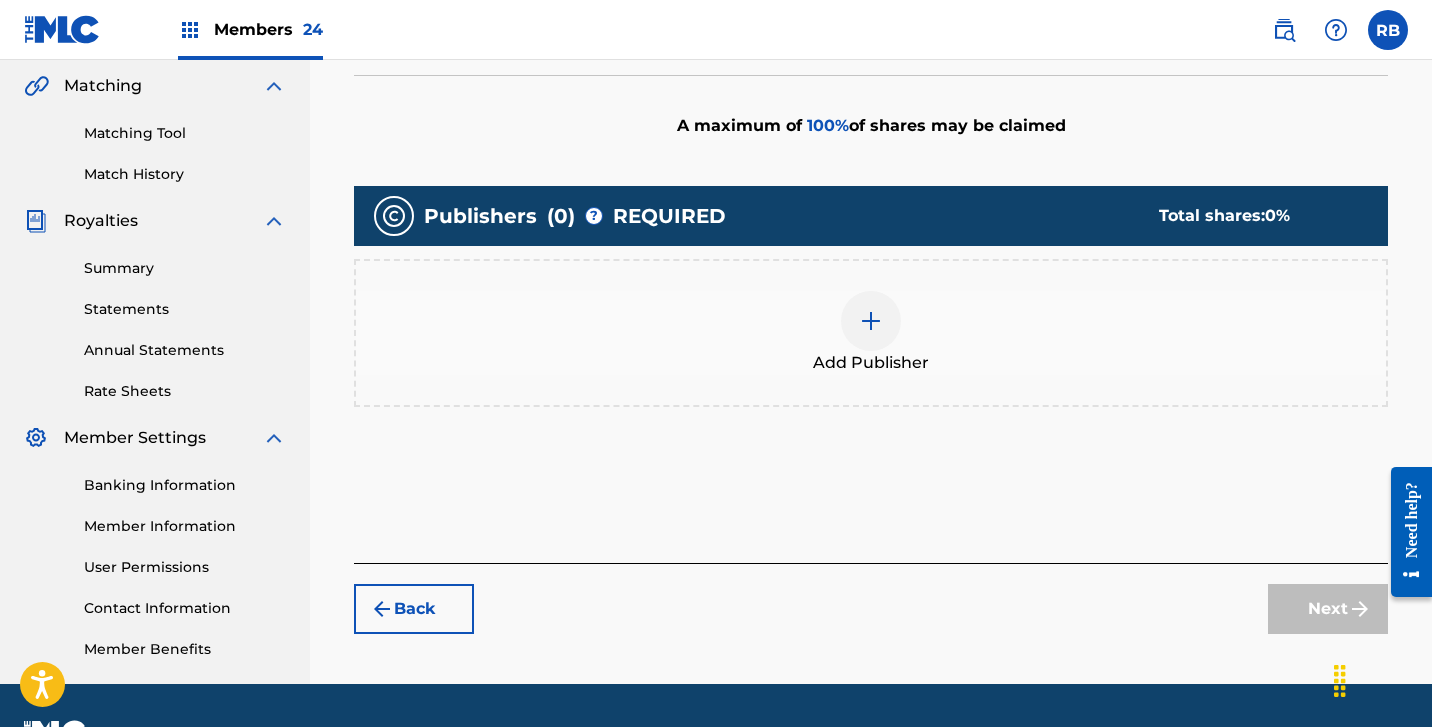 click at bounding box center [871, 321] 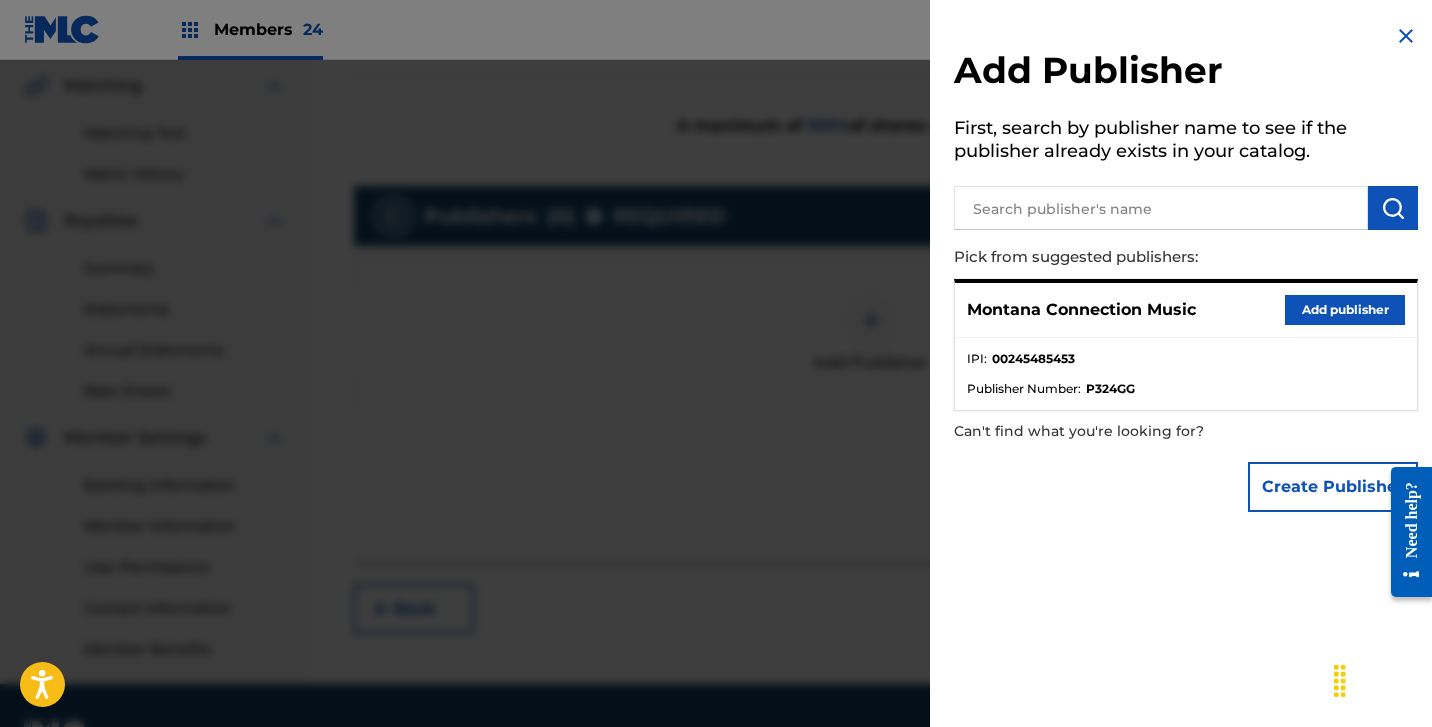 click on "Add publisher" at bounding box center (1345, 310) 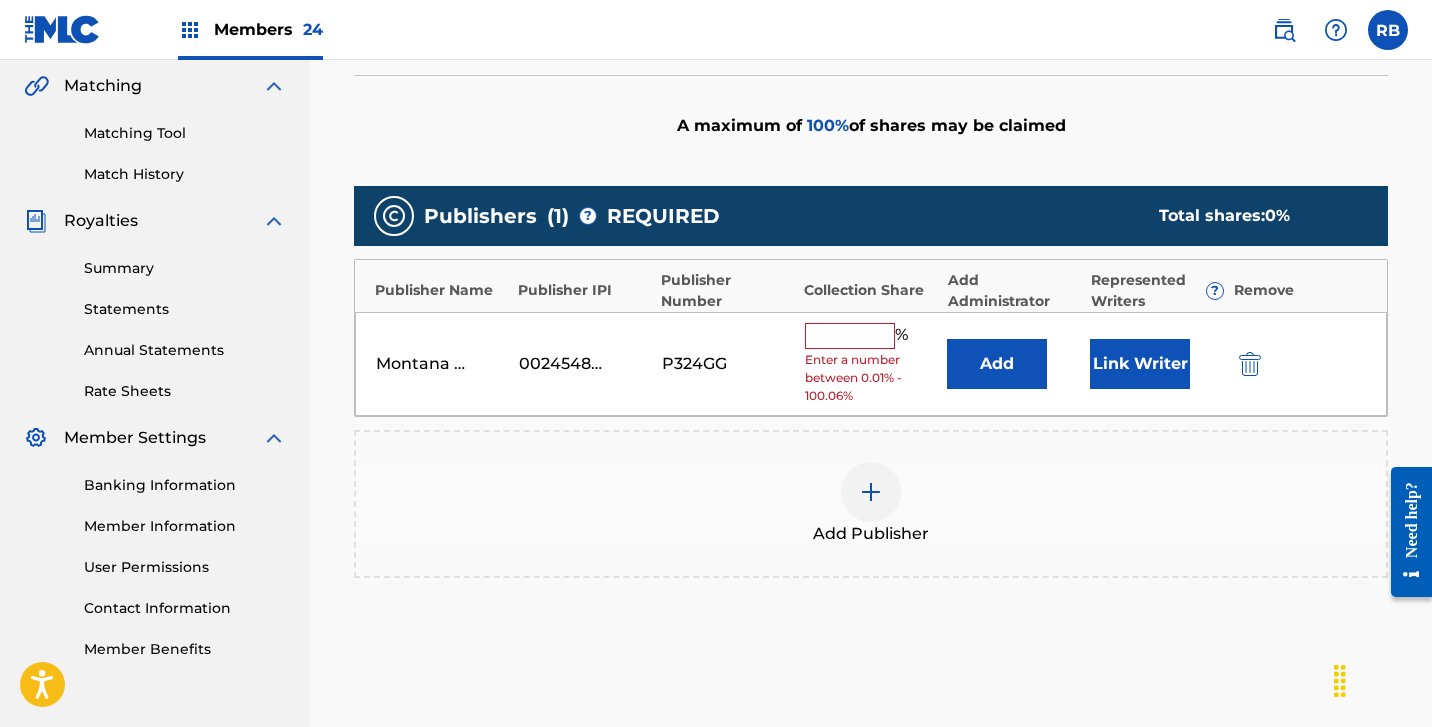 click at bounding box center (850, 336) 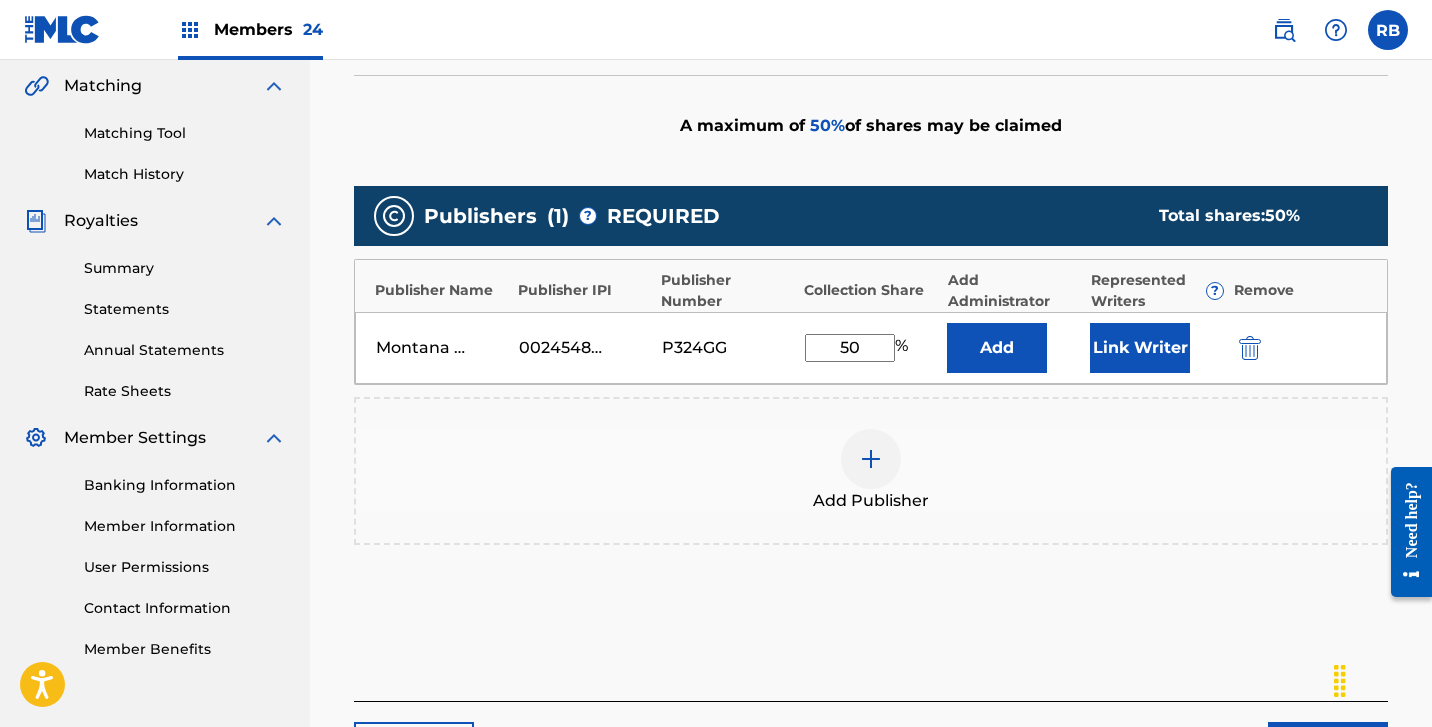 type on "50" 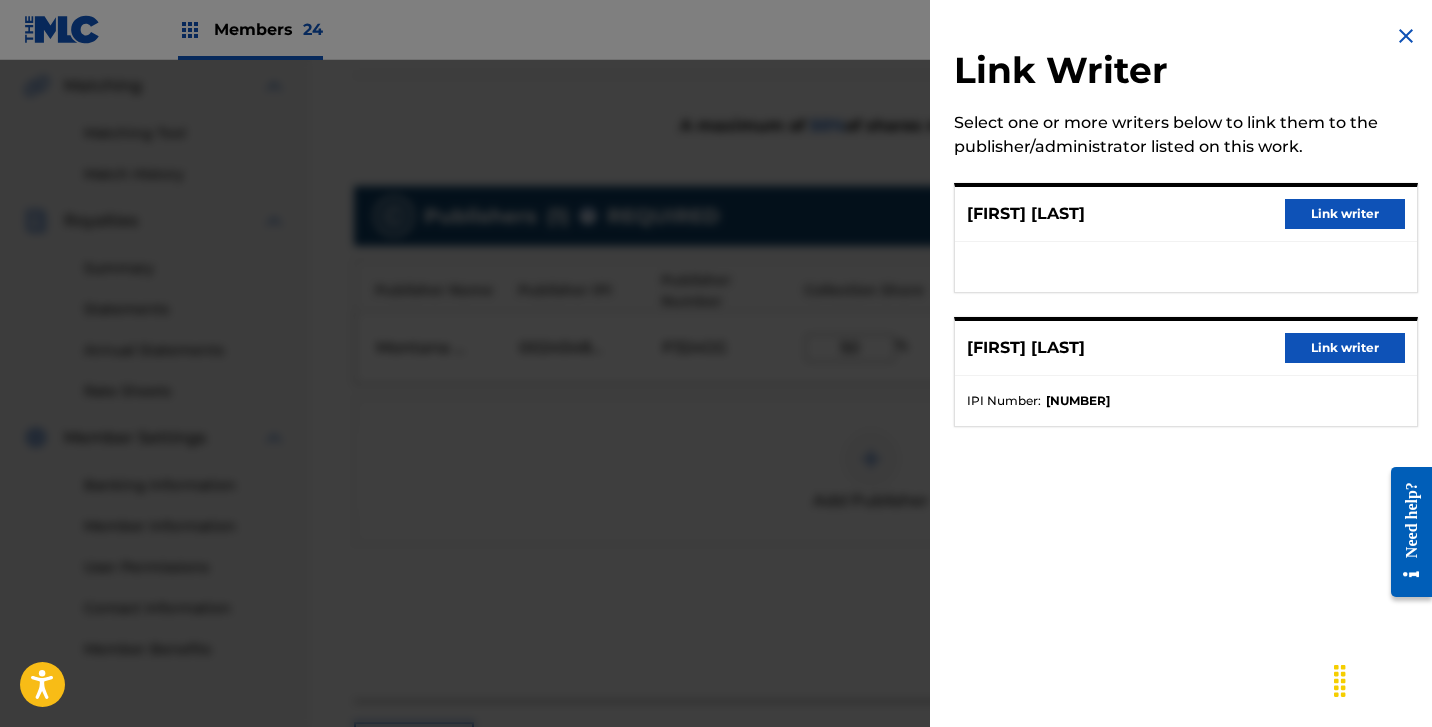 click on "Link writer" at bounding box center [1345, 214] 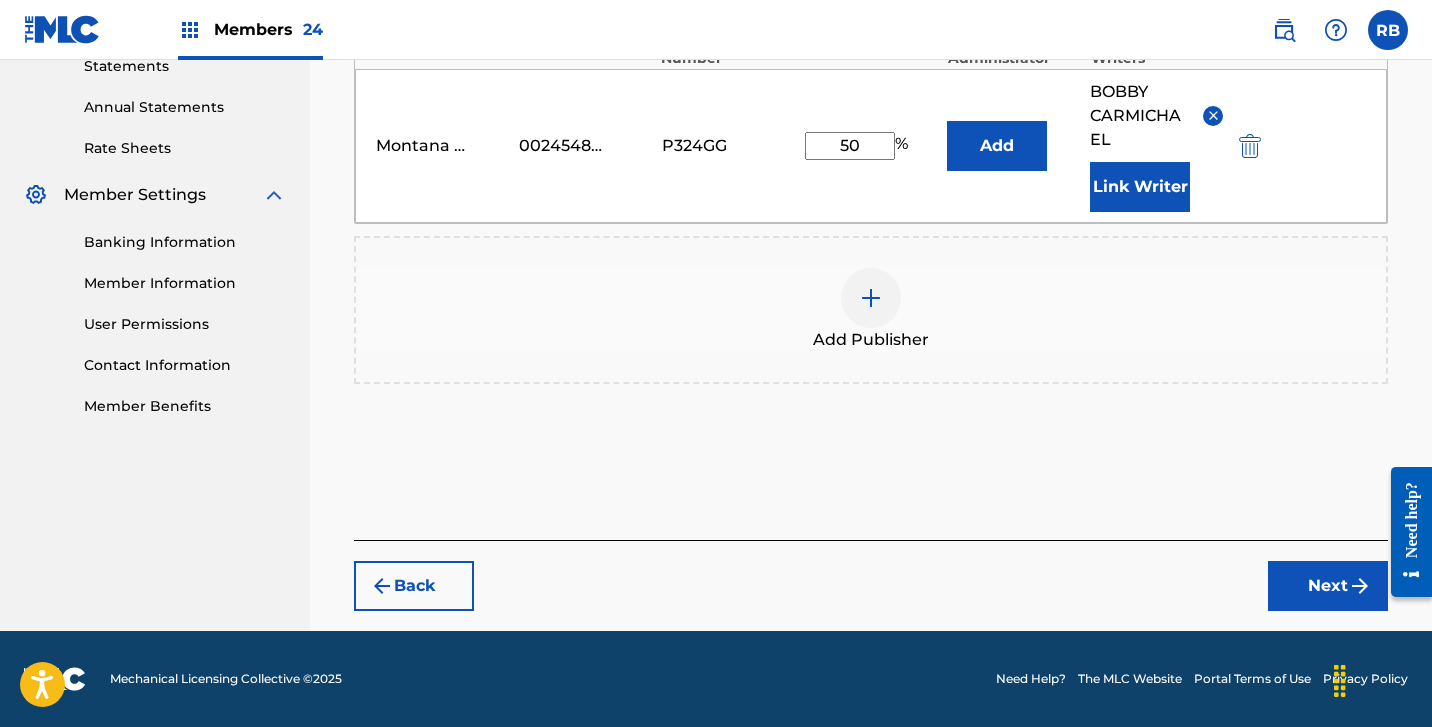 click on "Next" at bounding box center (1328, 586) 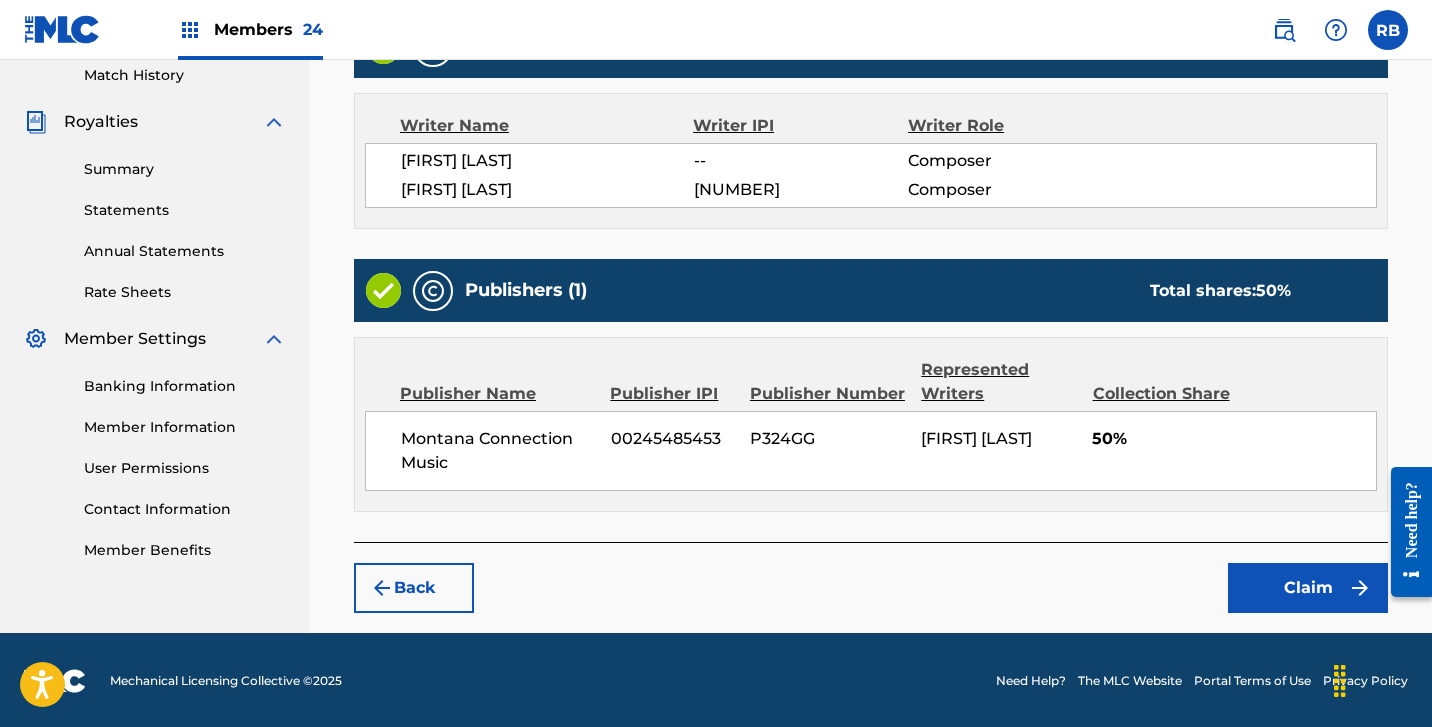 click on "Claim" at bounding box center [1308, 588] 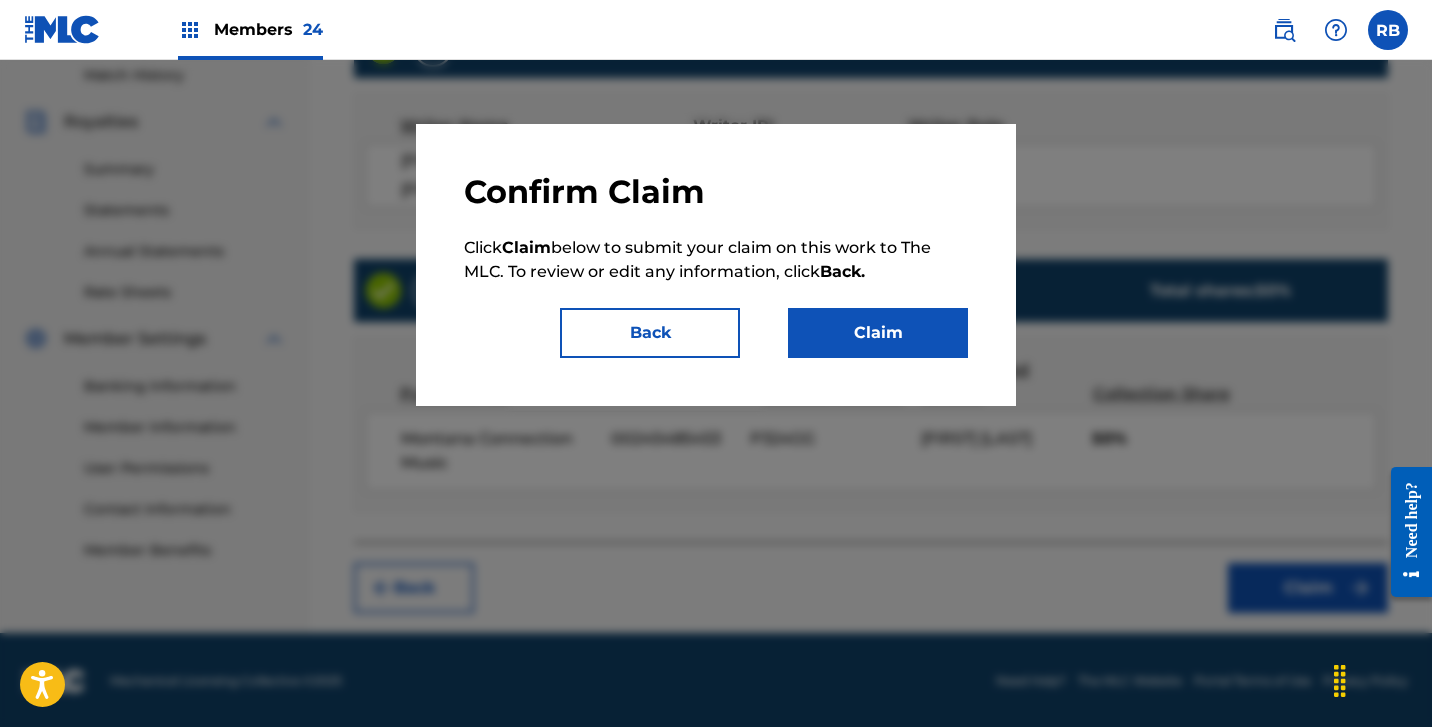 click on "Claim" at bounding box center [878, 333] 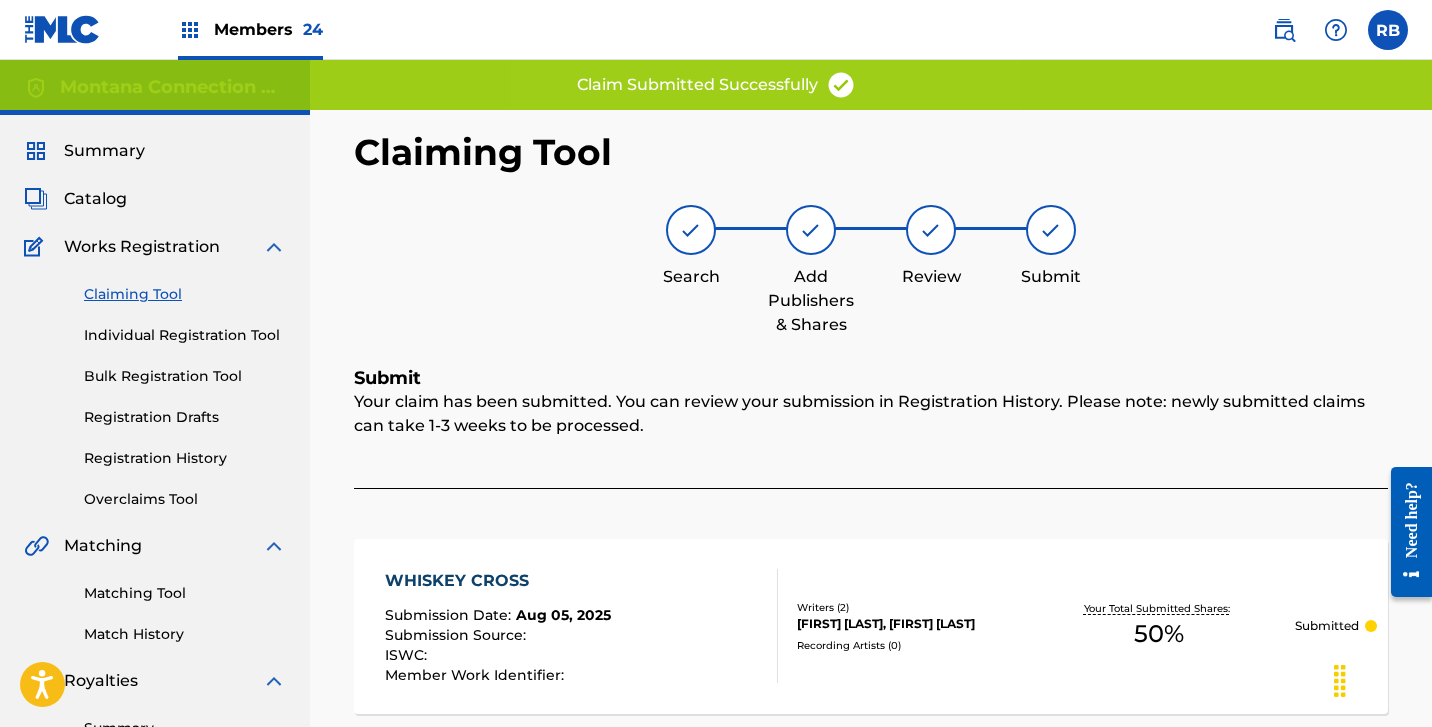scroll, scrollTop: 0, scrollLeft: 0, axis: both 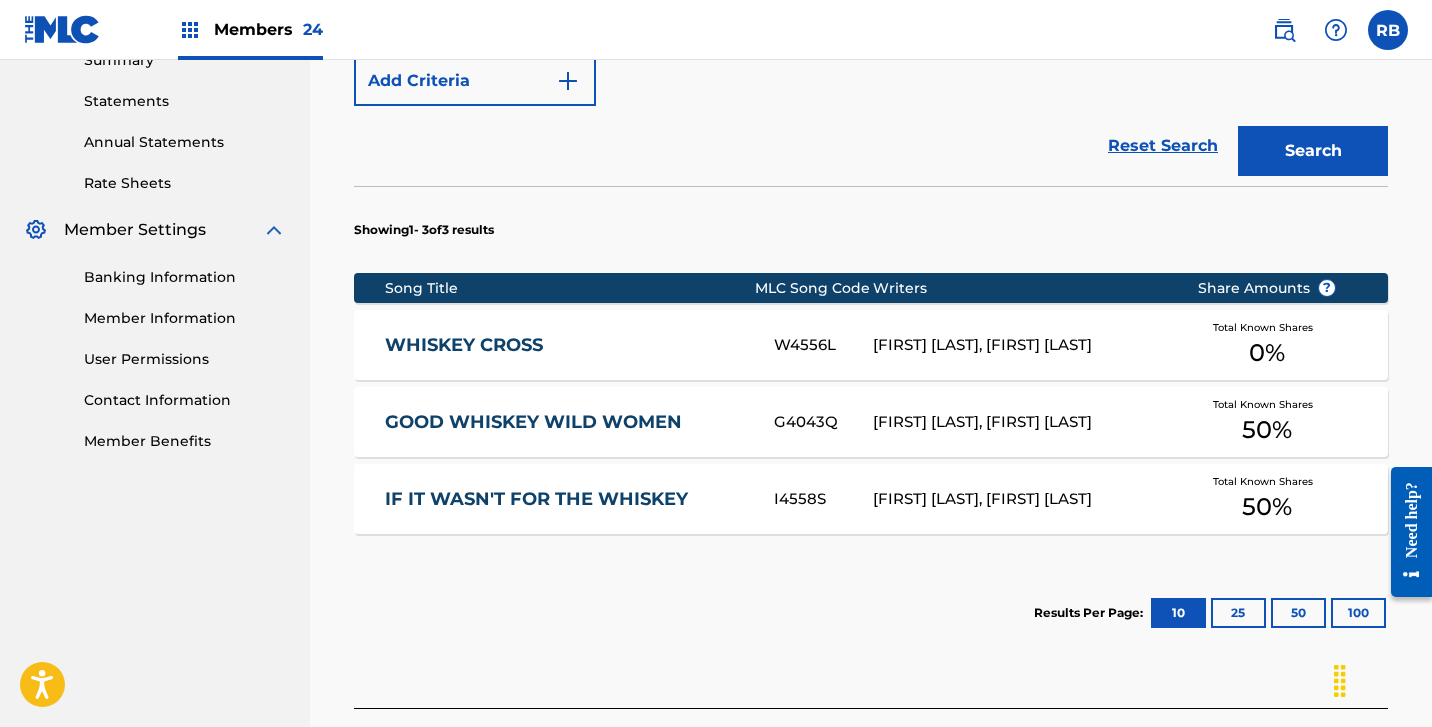 click on "GOOD WHISKEY  WILD WOMEN" at bounding box center [566, 422] 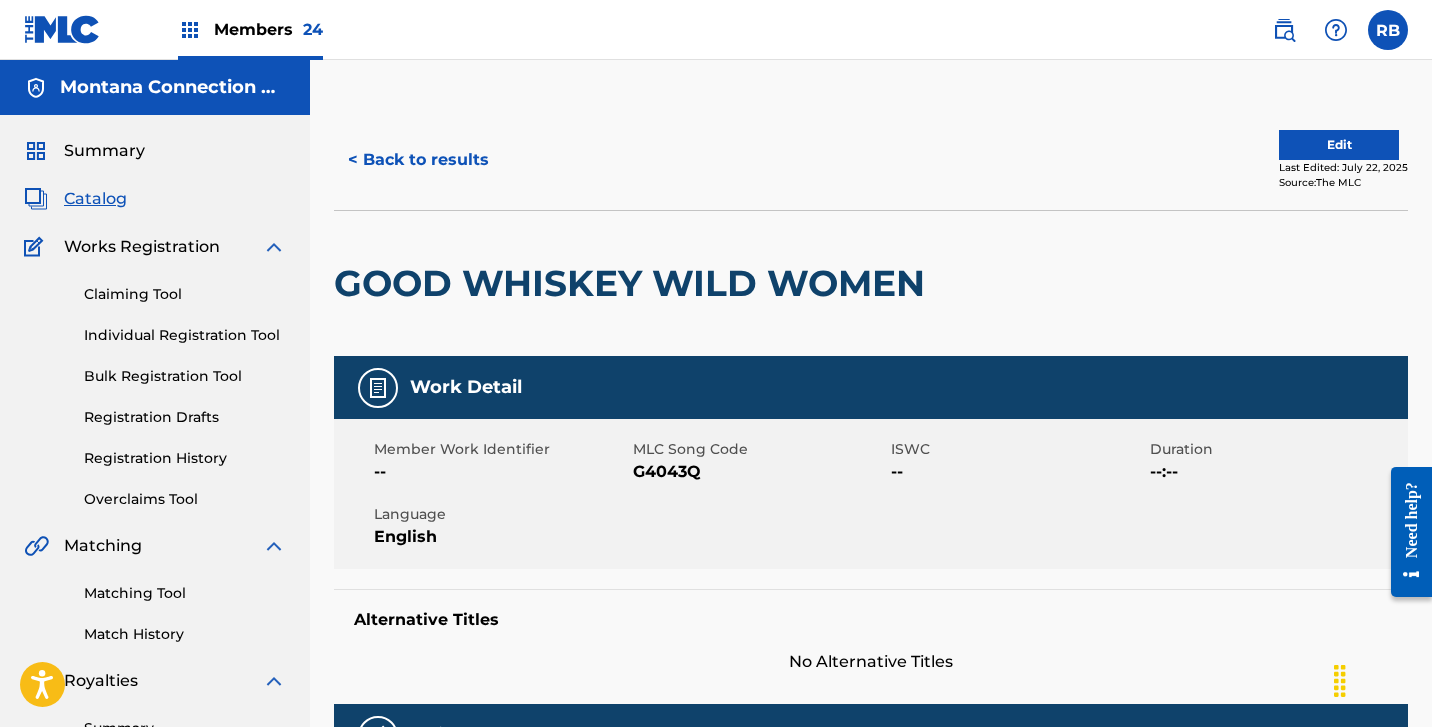 click on "< Back to results" at bounding box center (418, 160) 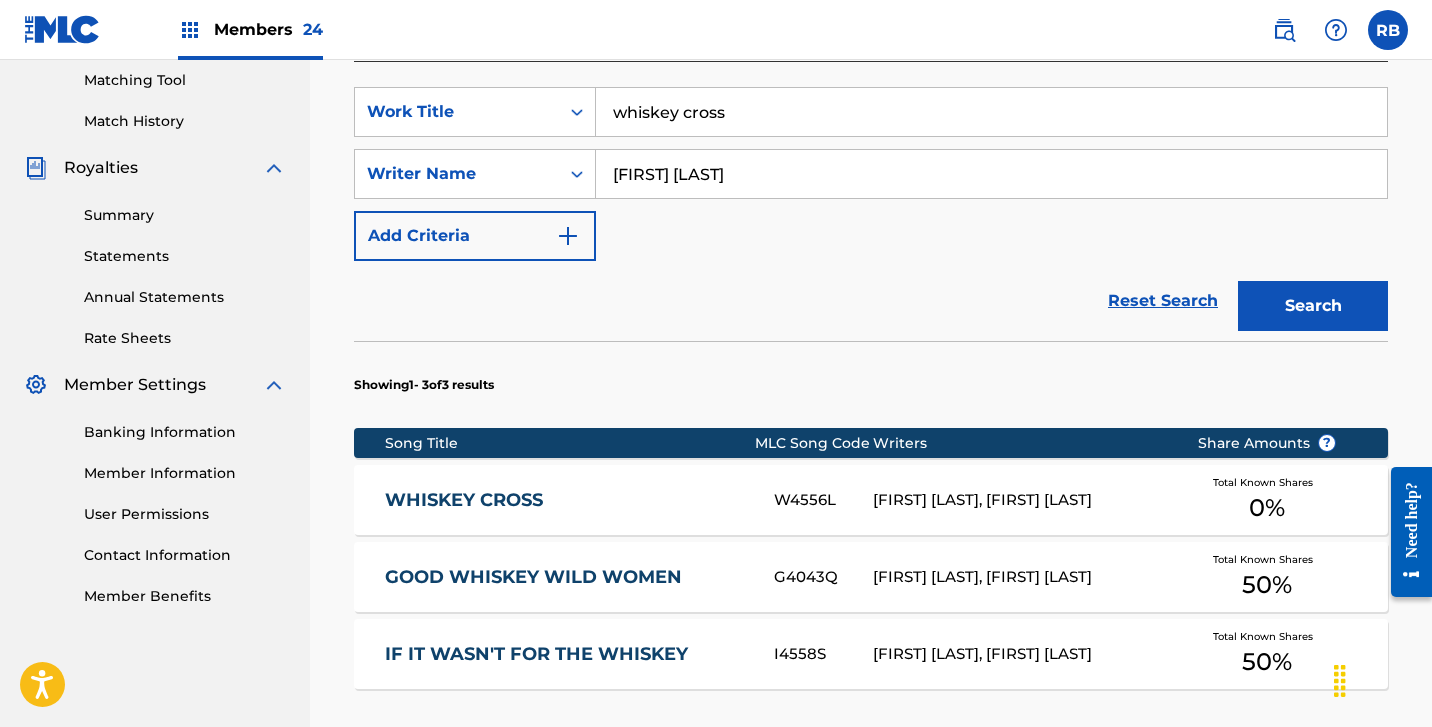 click on "IF IT WASN'T FOR THE WHISKEY" at bounding box center (566, 654) 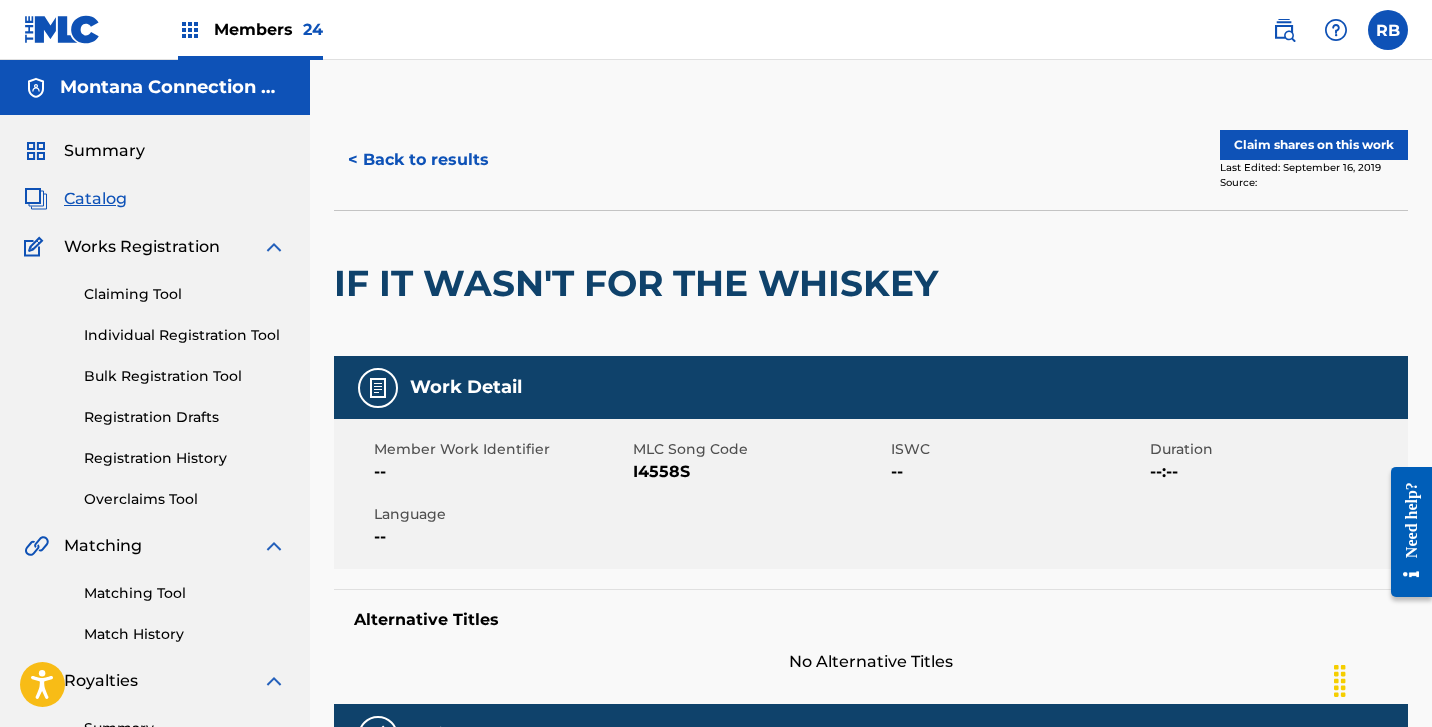 scroll, scrollTop: 0, scrollLeft: 0, axis: both 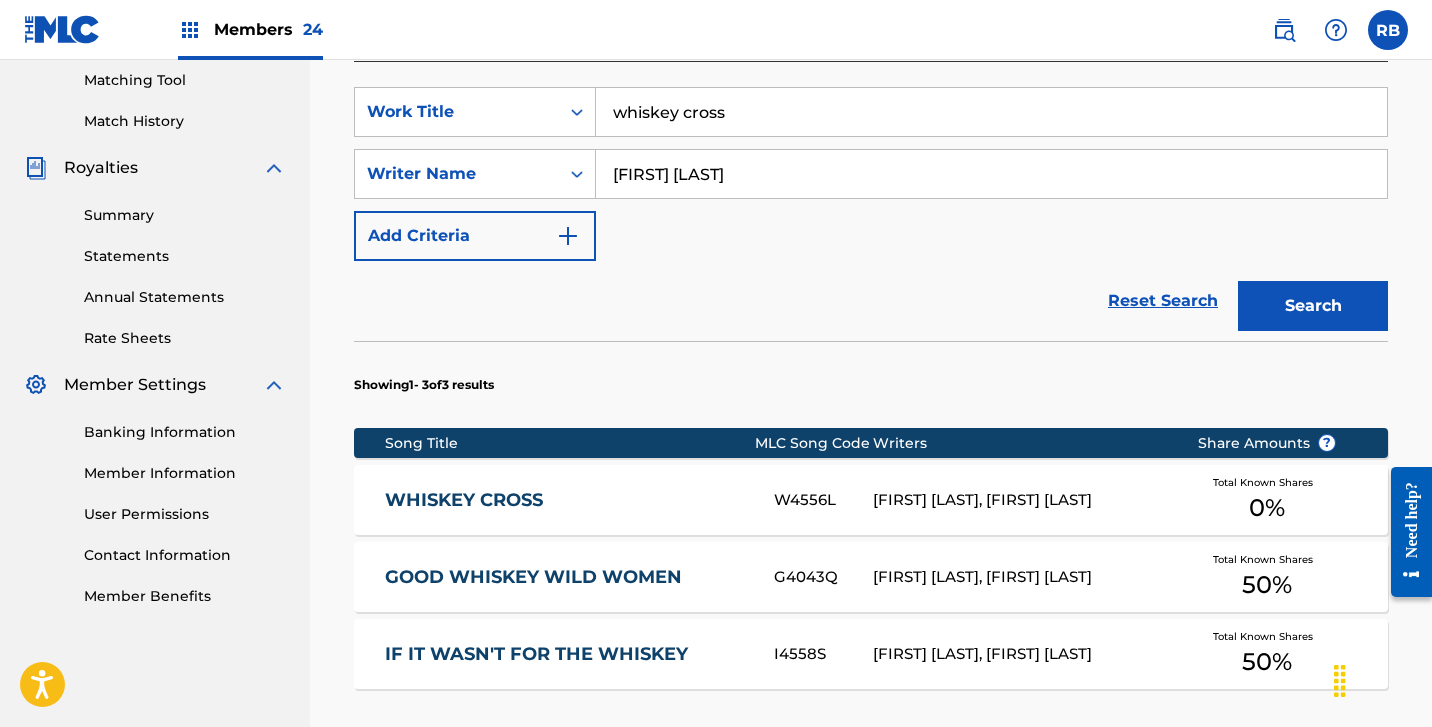 drag, startPoint x: 739, startPoint y: 119, endPoint x: 466, endPoint y: 55, distance: 280.4015 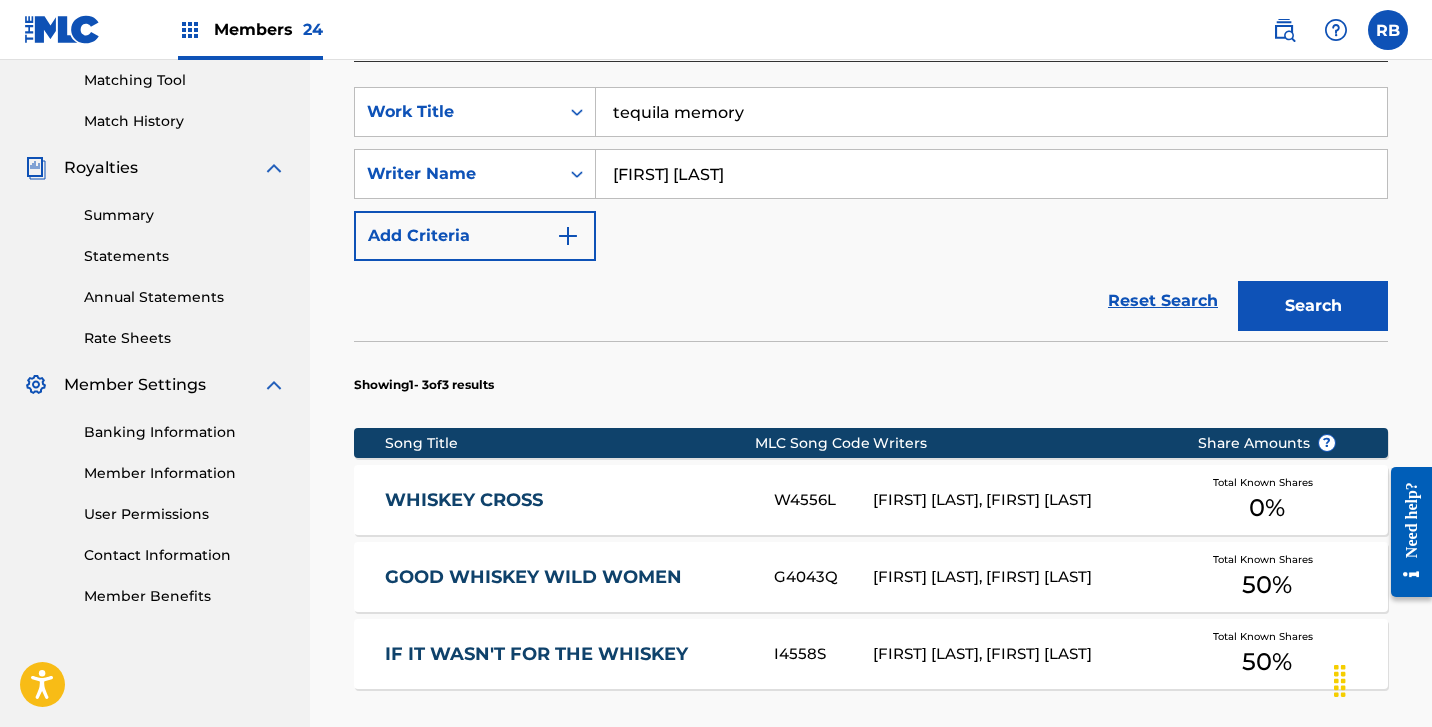type on "tequila memory" 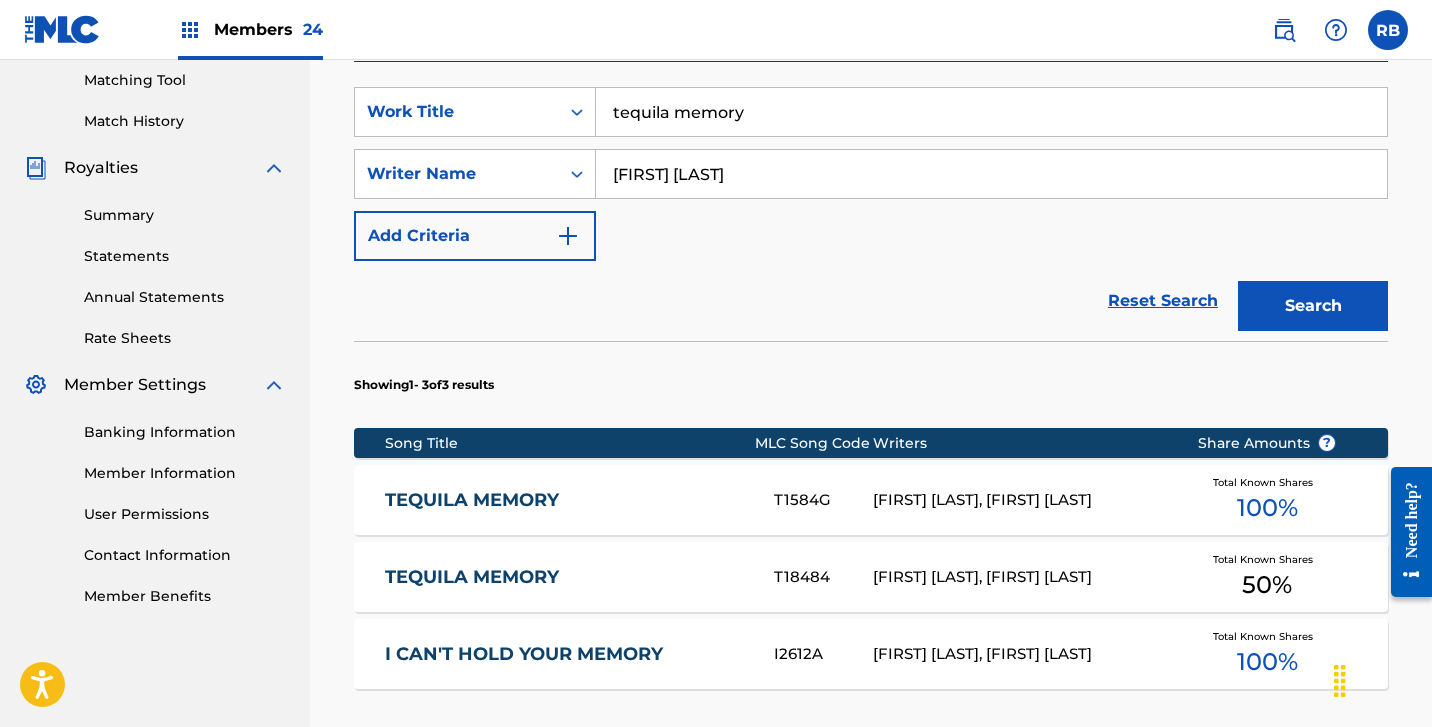 click on "TEQUILA MEMORY" at bounding box center [566, 577] 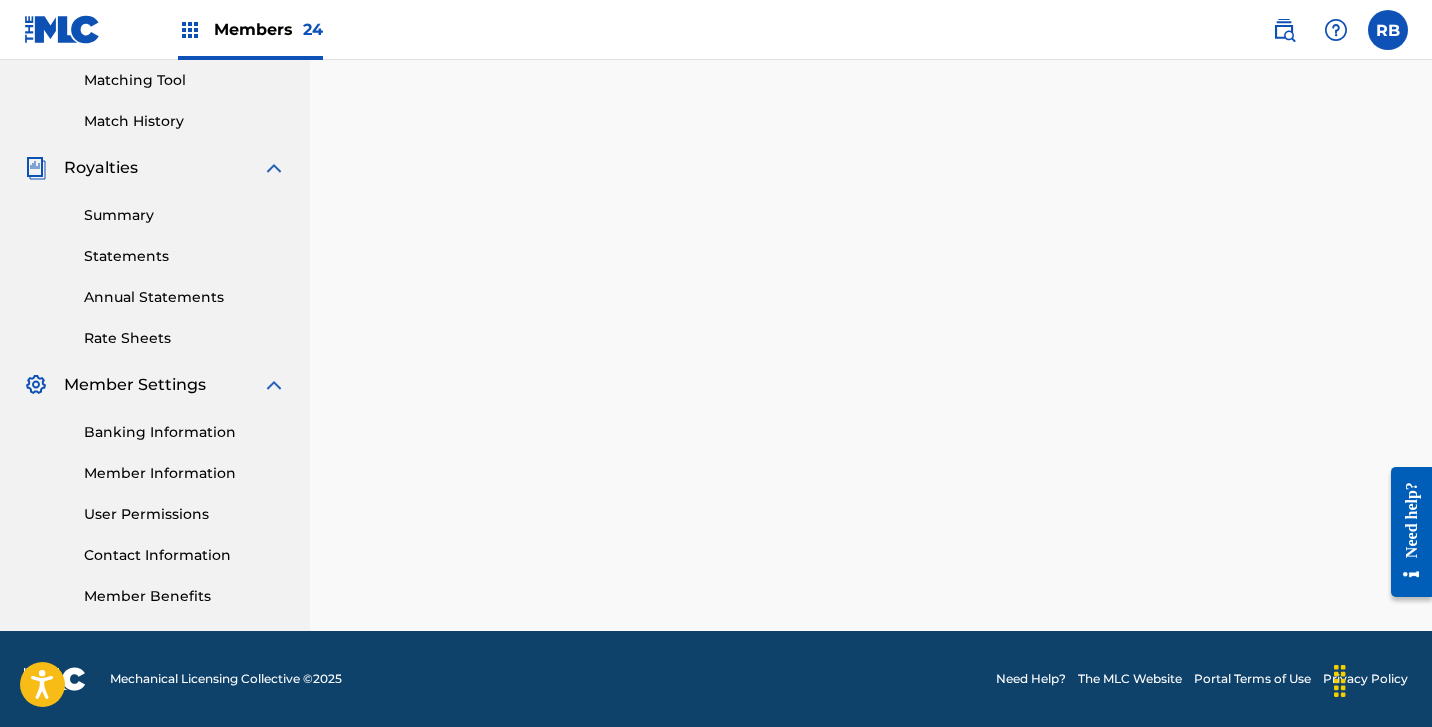 scroll, scrollTop: 0, scrollLeft: 0, axis: both 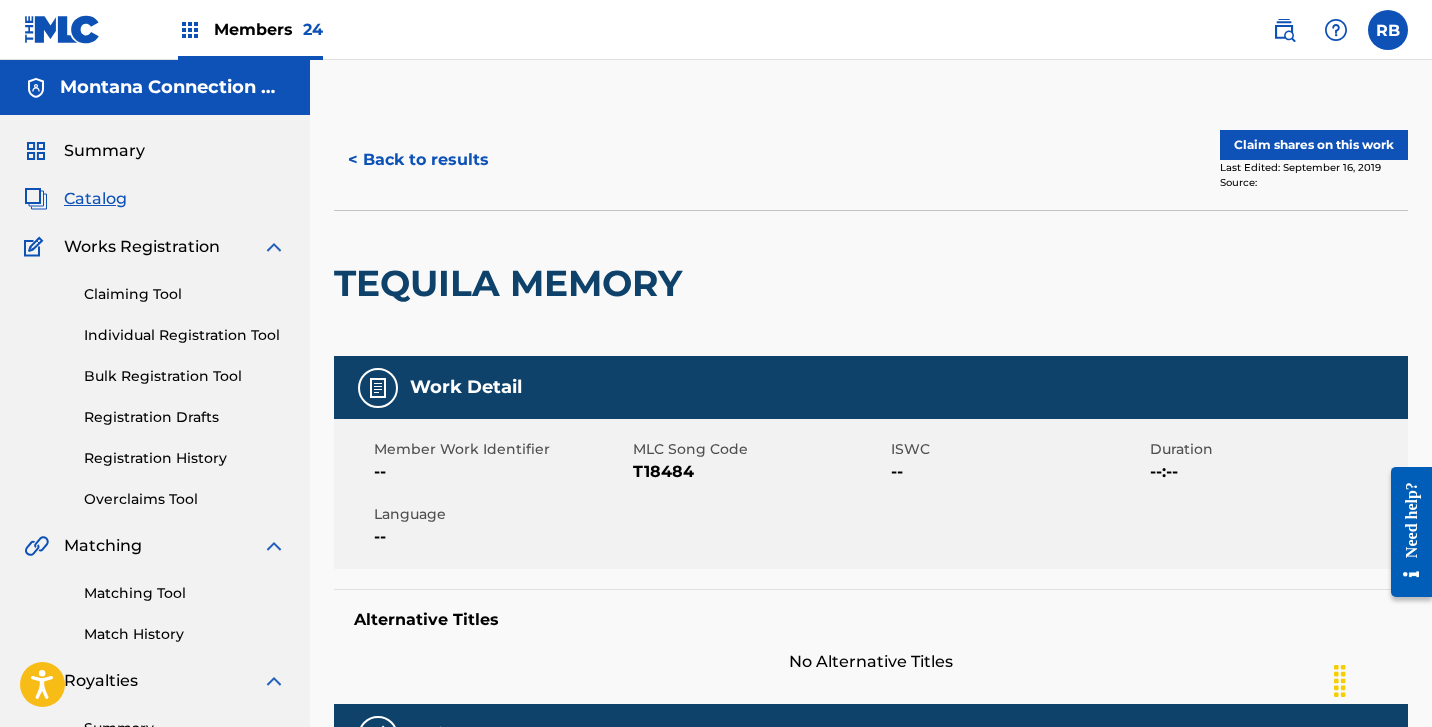 click on "Claim shares on this work" at bounding box center [1314, 145] 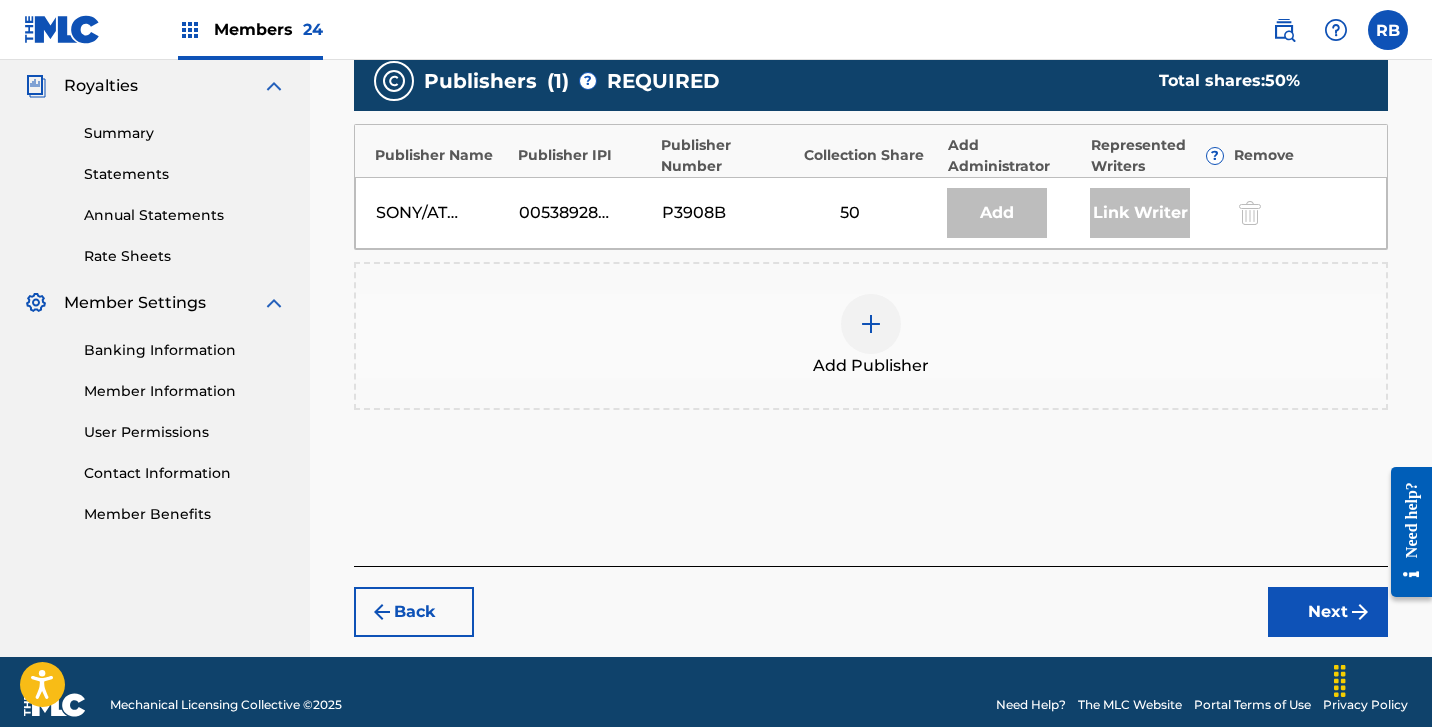 scroll, scrollTop: 618, scrollLeft: 0, axis: vertical 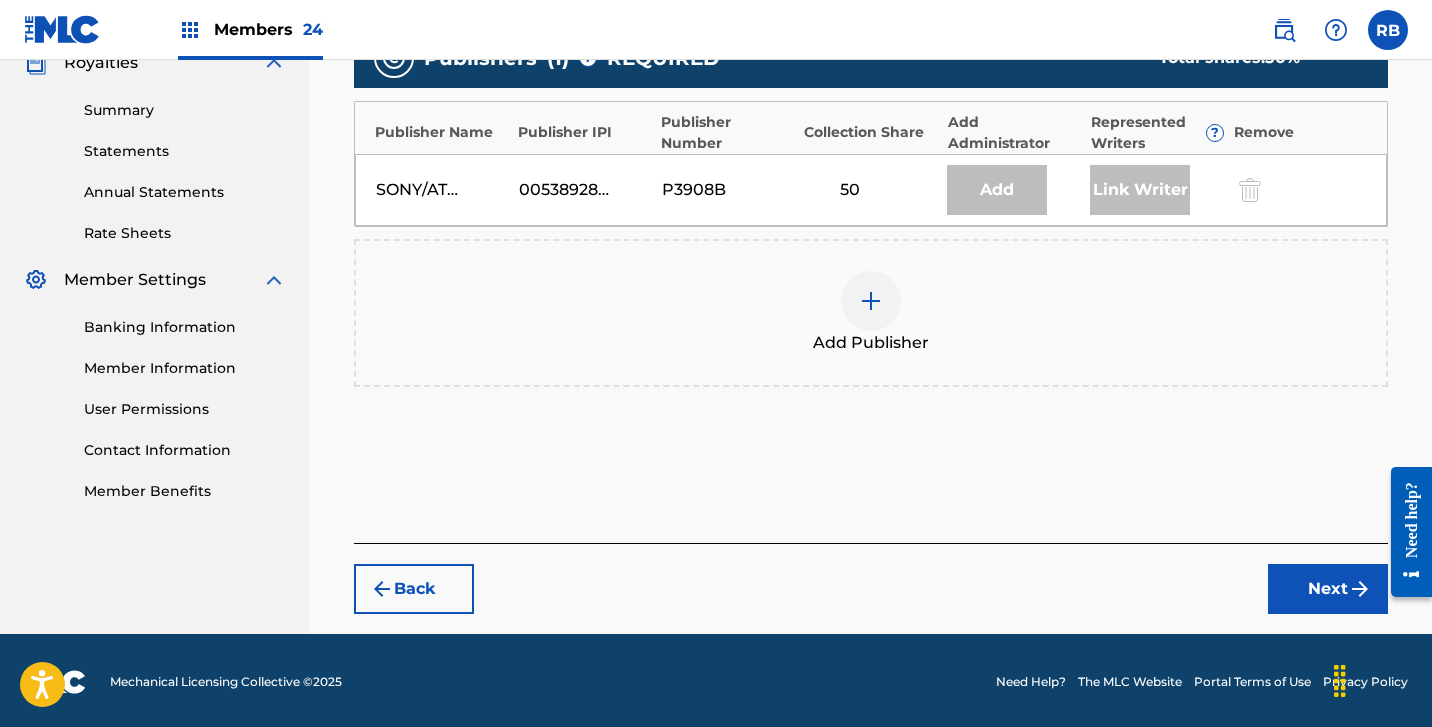 click at bounding box center [871, 301] 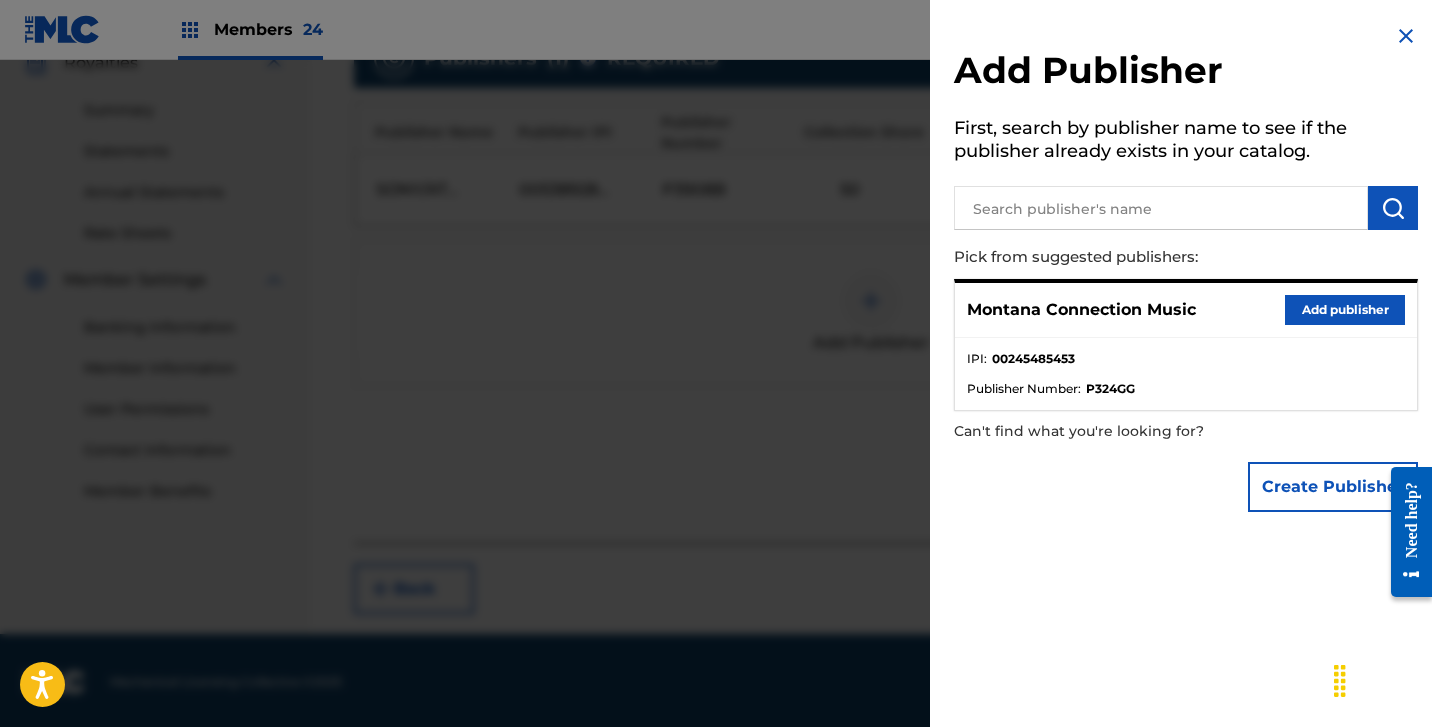 click on "Add publisher" at bounding box center [1345, 310] 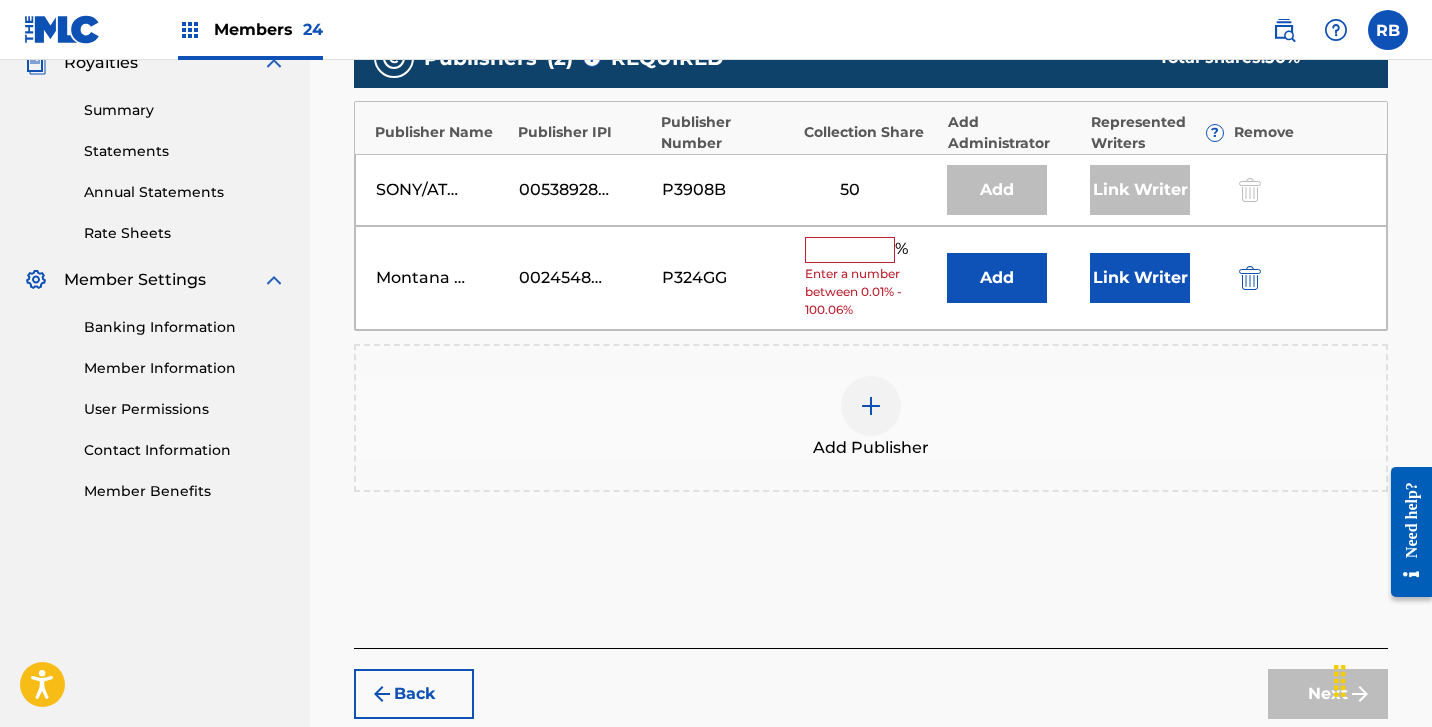 click at bounding box center (850, 250) 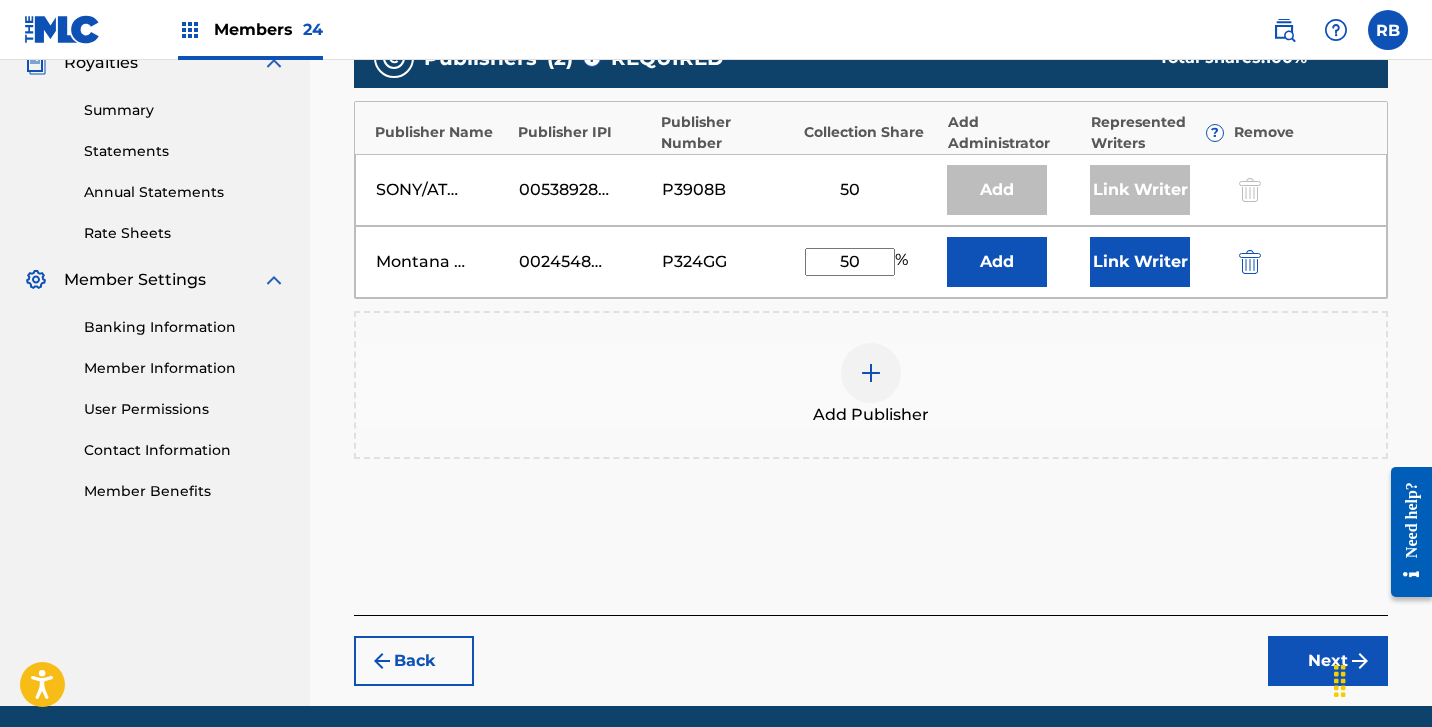 type on "50" 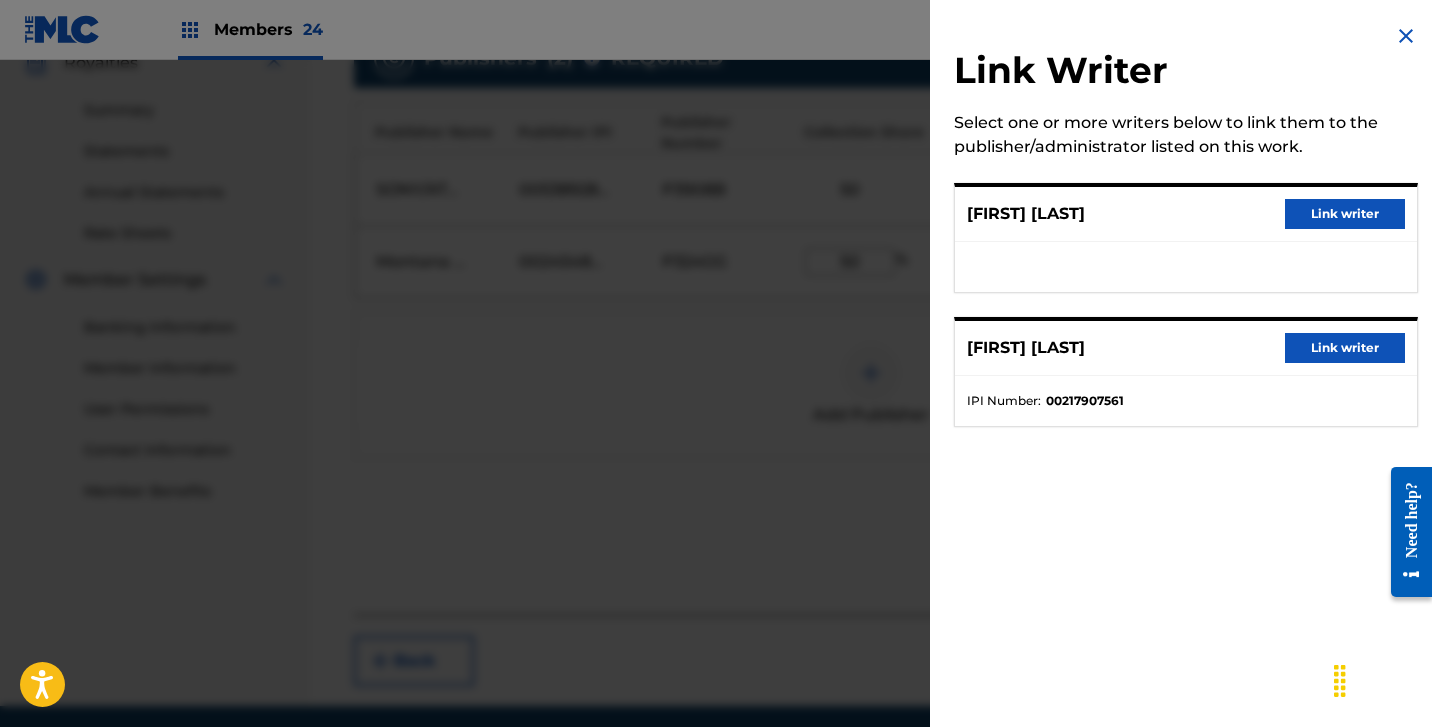 click on "Link writer" at bounding box center [1345, 214] 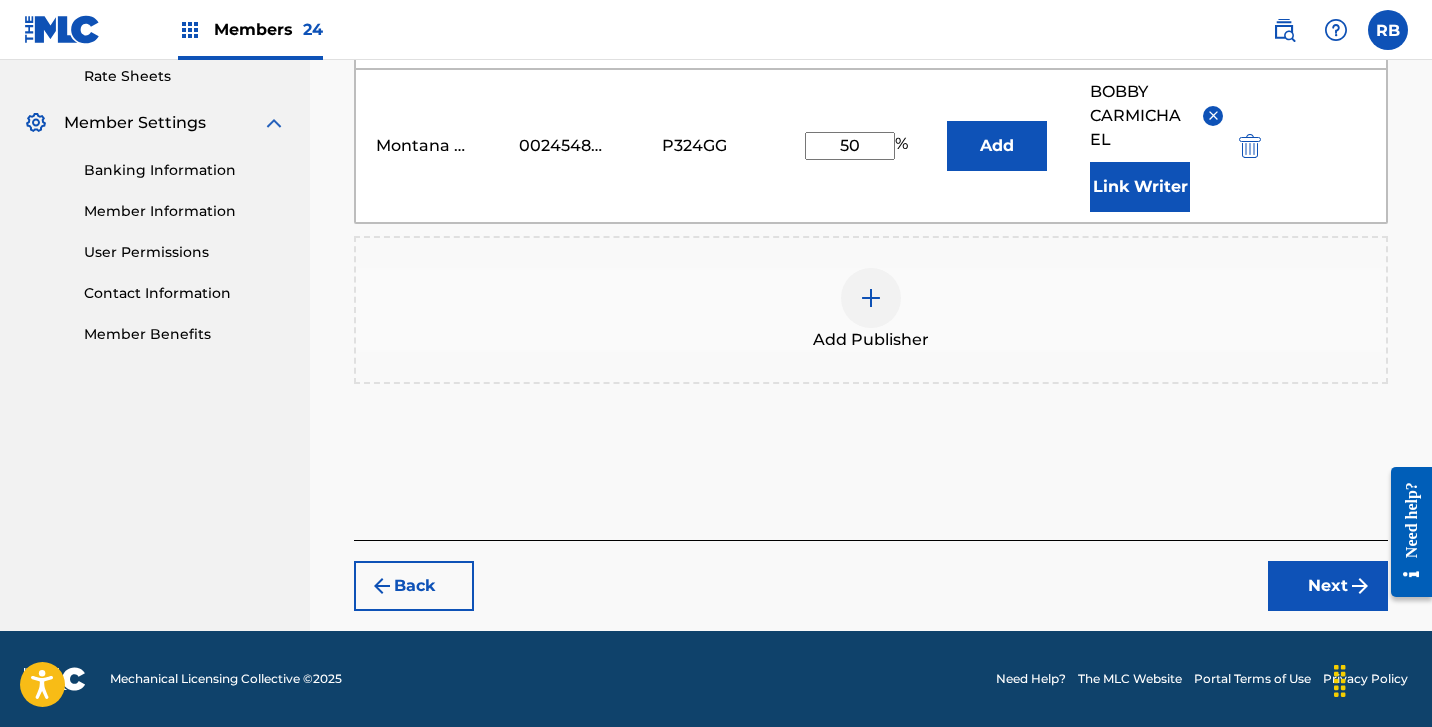 click on "Next" at bounding box center [1328, 586] 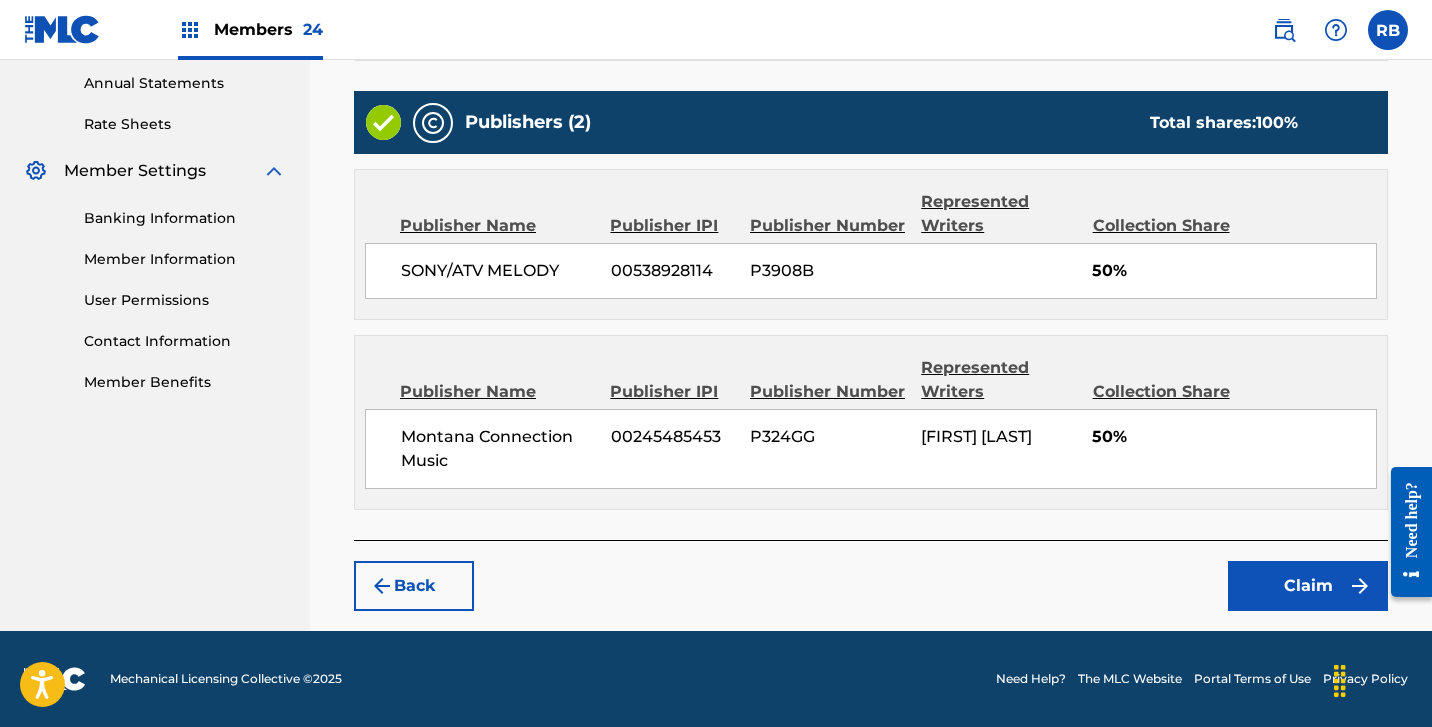scroll, scrollTop: 724, scrollLeft: 0, axis: vertical 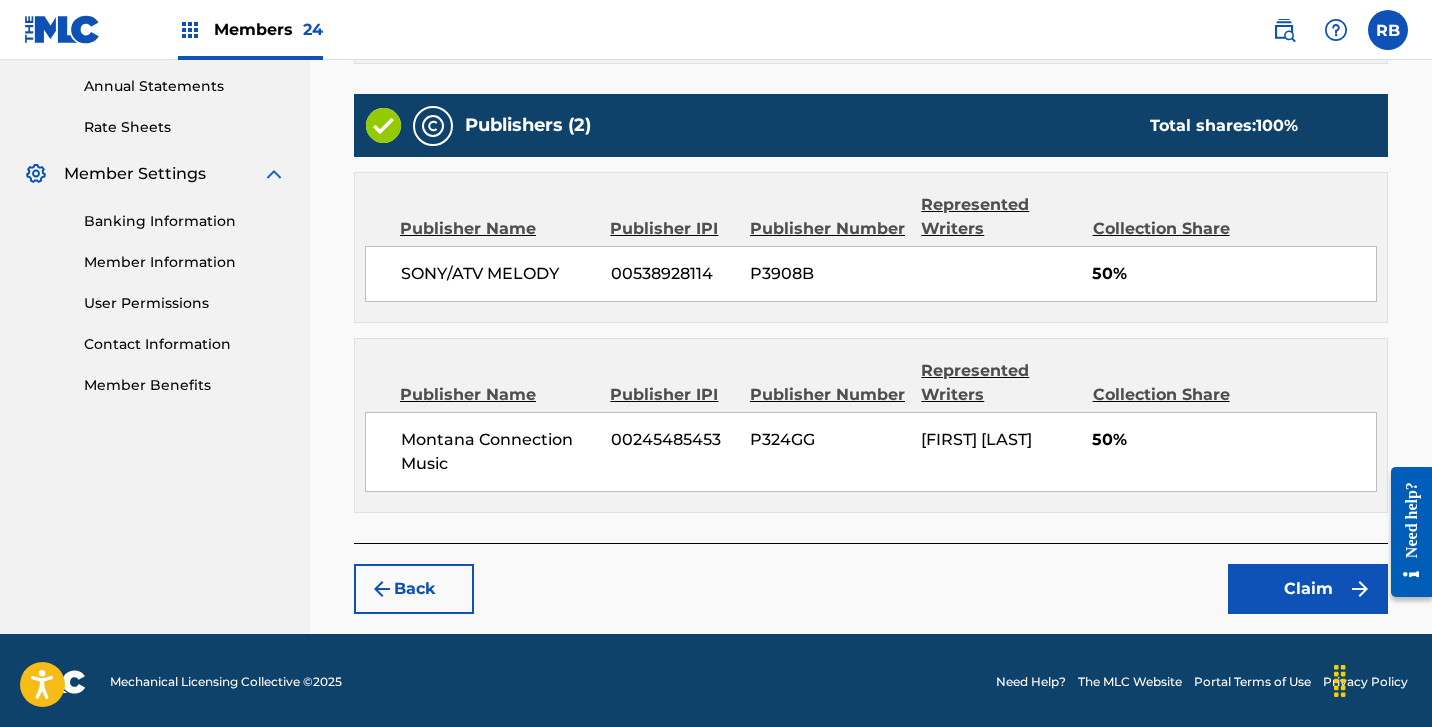 click on "Claim" at bounding box center (1308, 589) 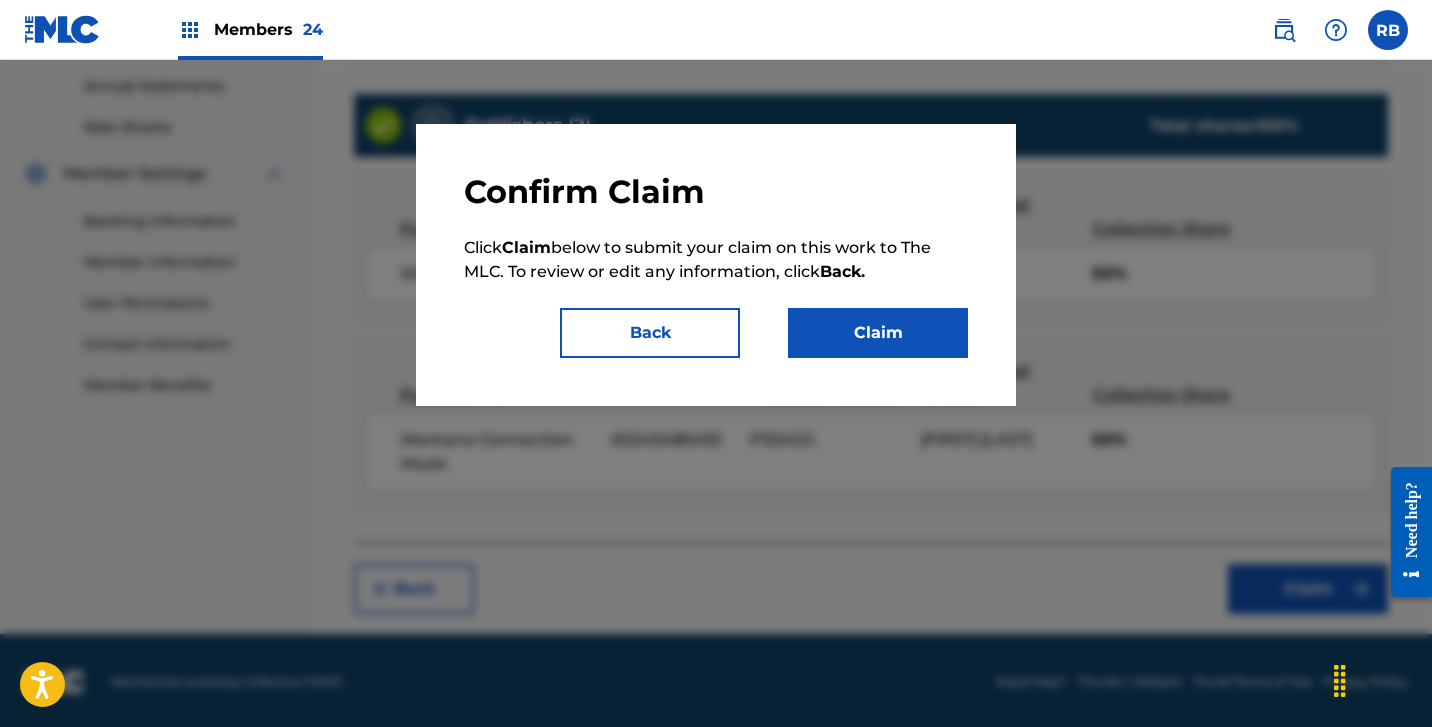 click on "Claim" at bounding box center [878, 333] 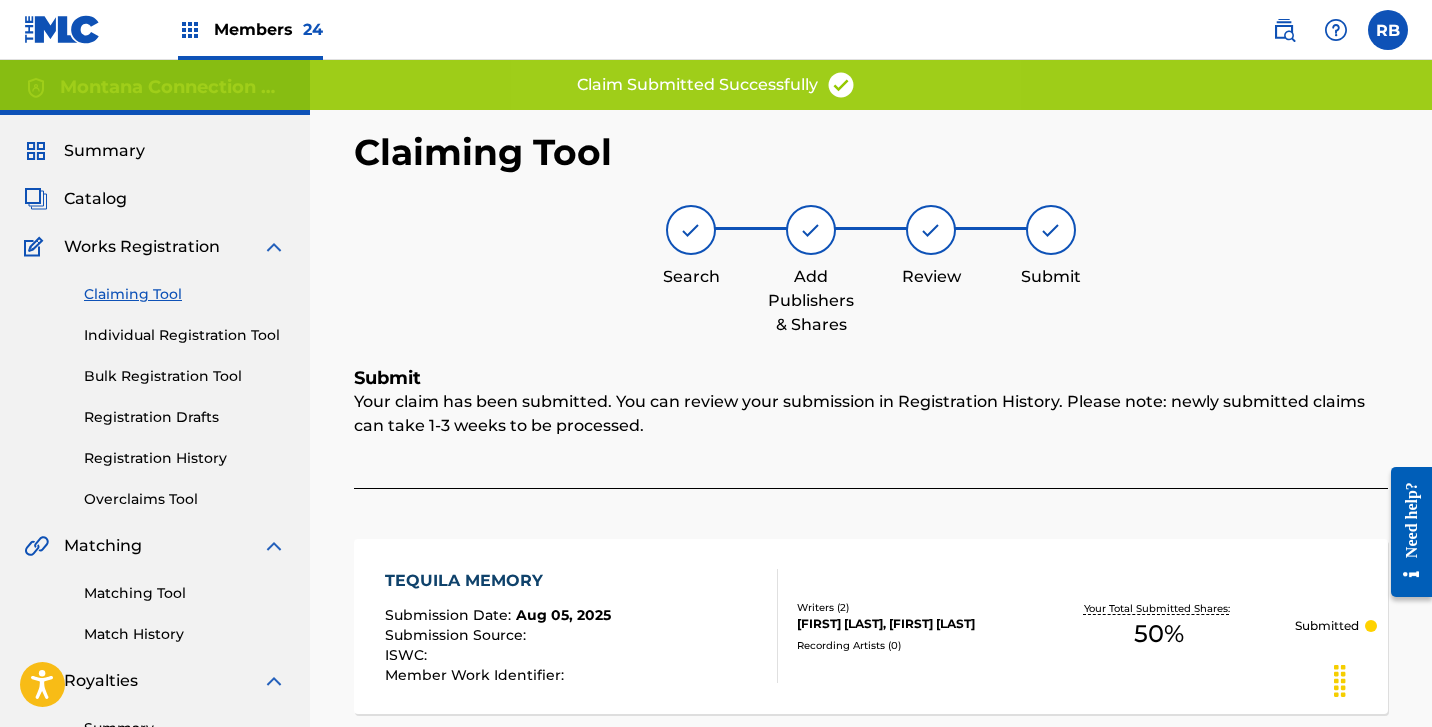 scroll, scrollTop: 0, scrollLeft: 0, axis: both 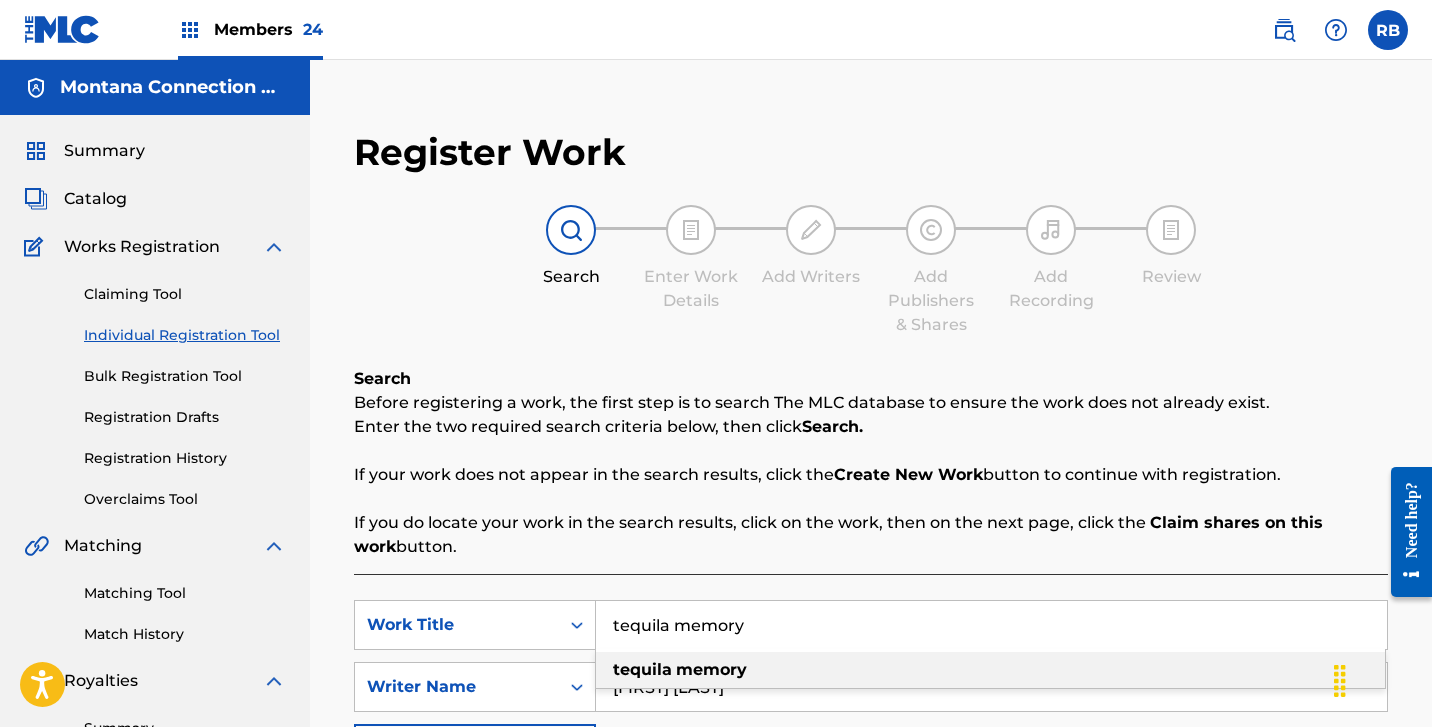 drag, startPoint x: 806, startPoint y: 627, endPoint x: 448, endPoint y: 591, distance: 359.8055 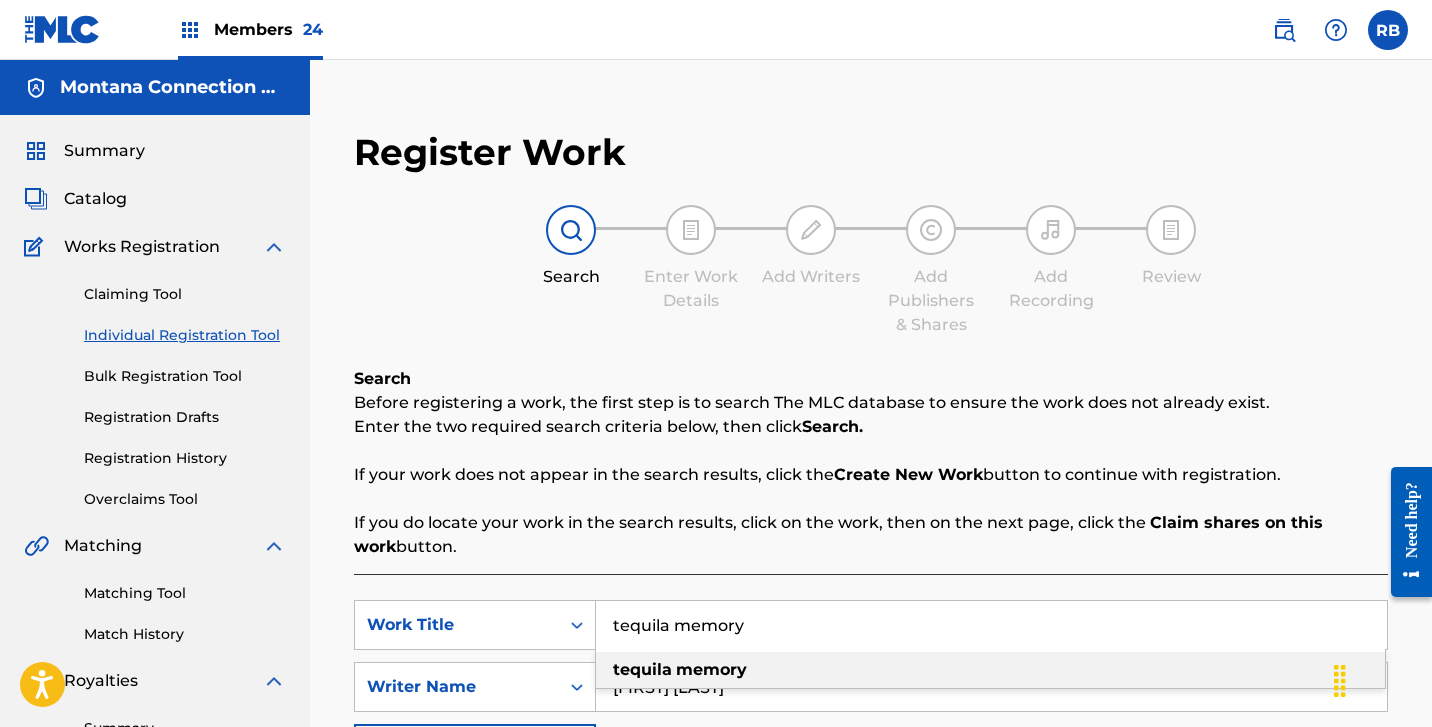 click on "tequila memory" at bounding box center (991, 625) 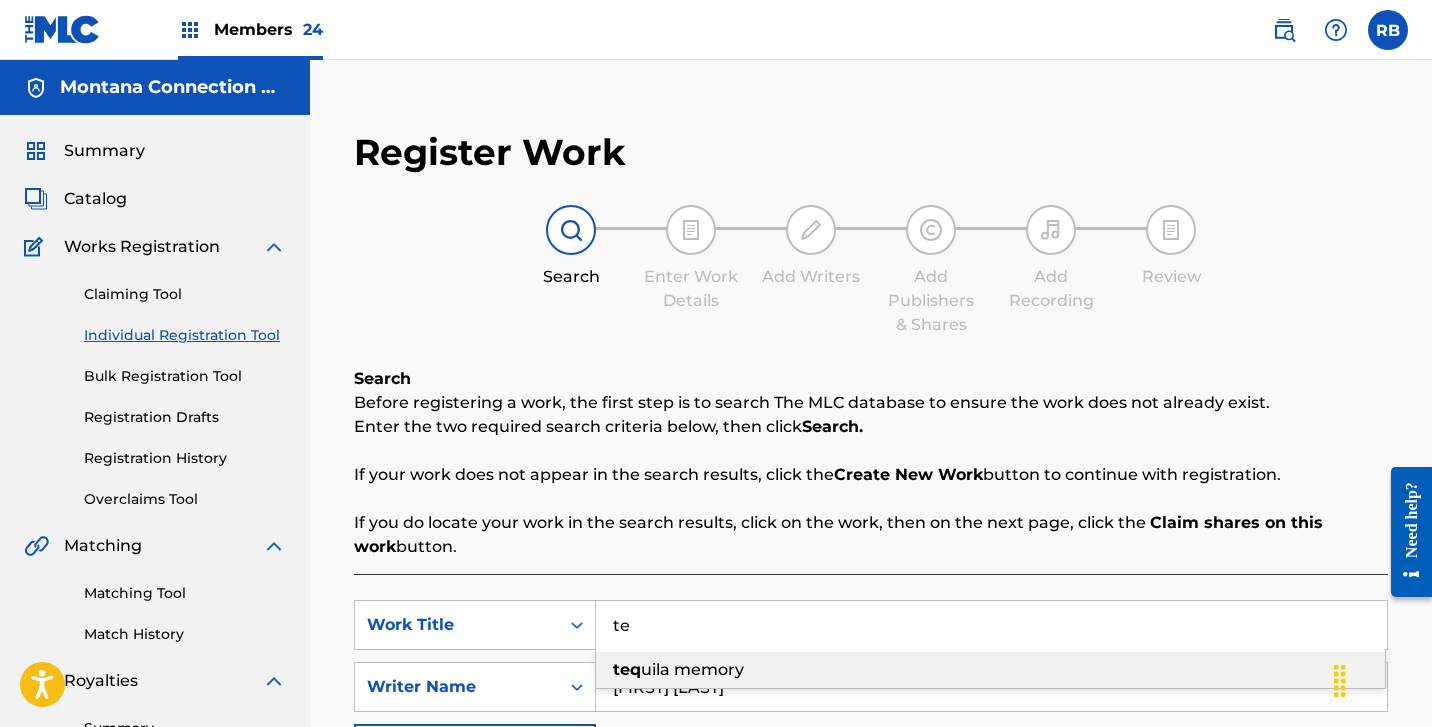 type on "t" 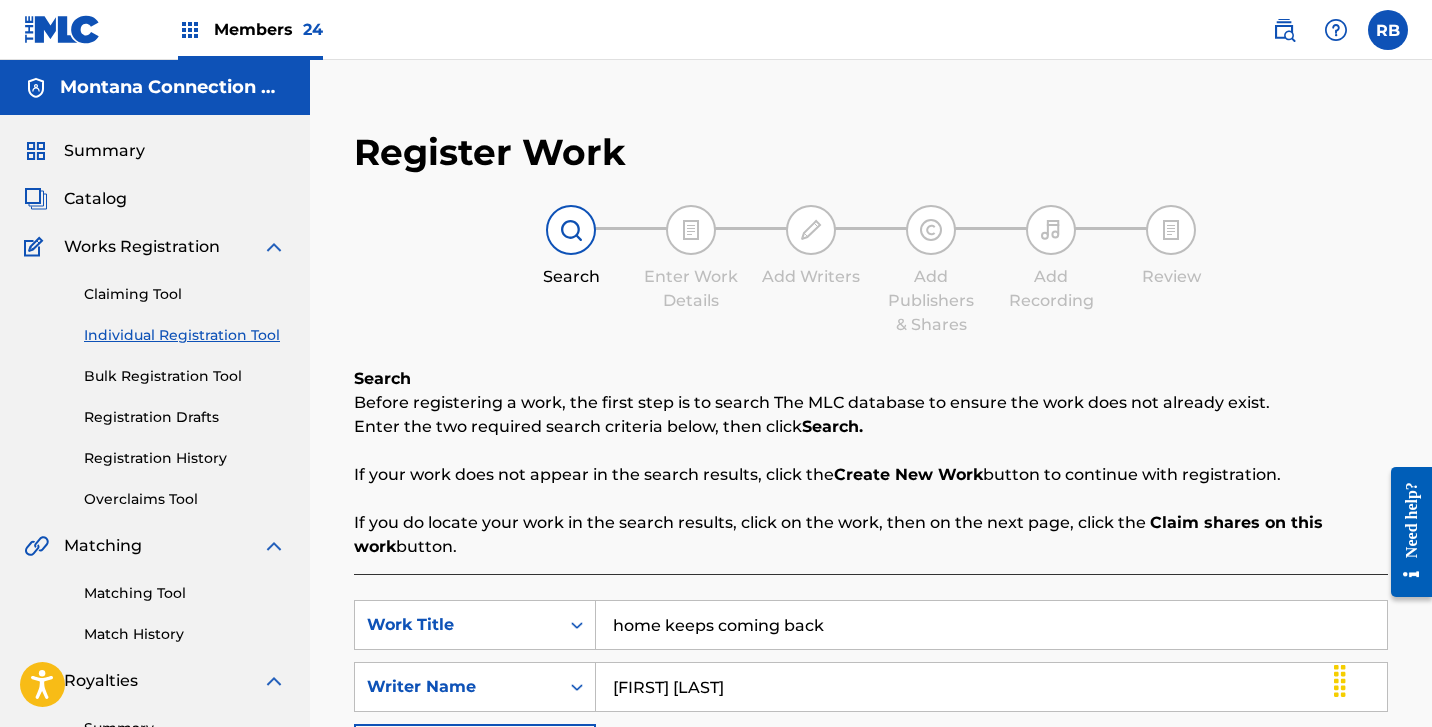 type on "home keeps coming back" 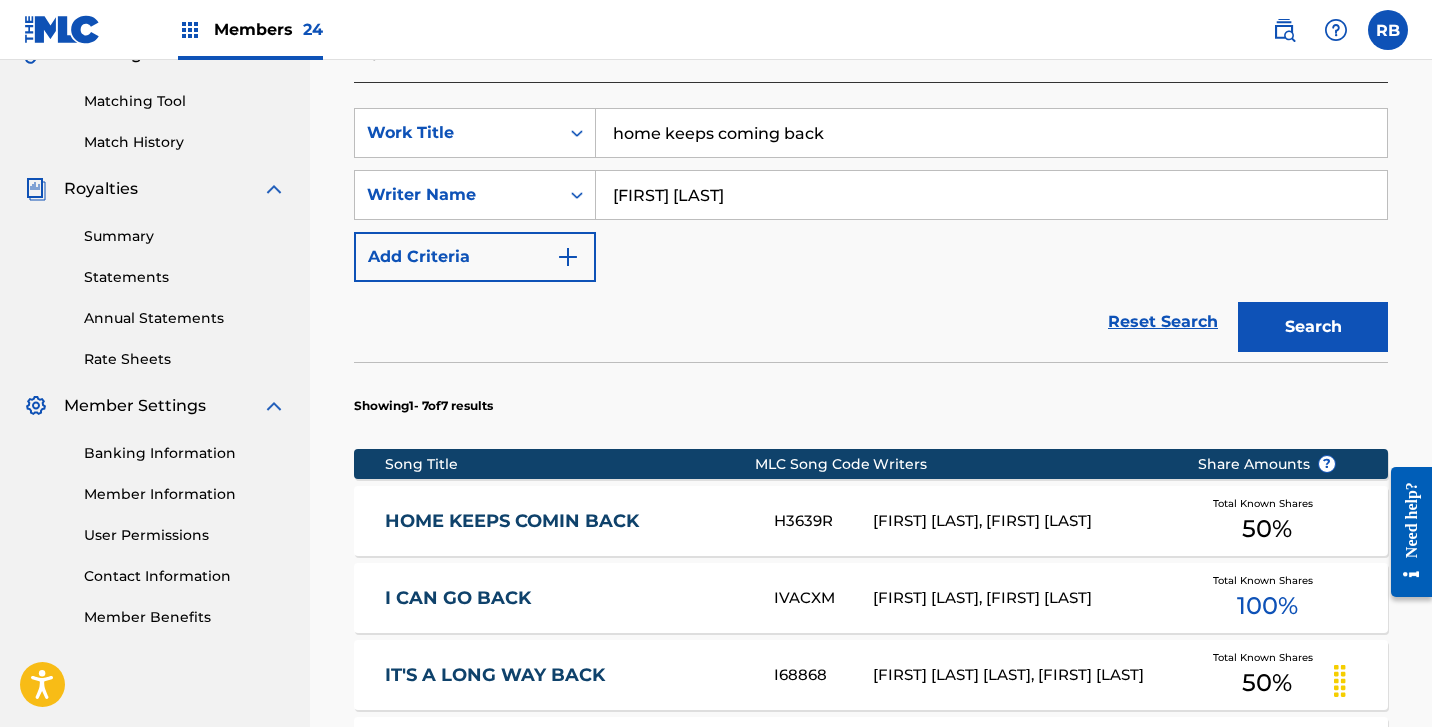 scroll, scrollTop: 502, scrollLeft: 0, axis: vertical 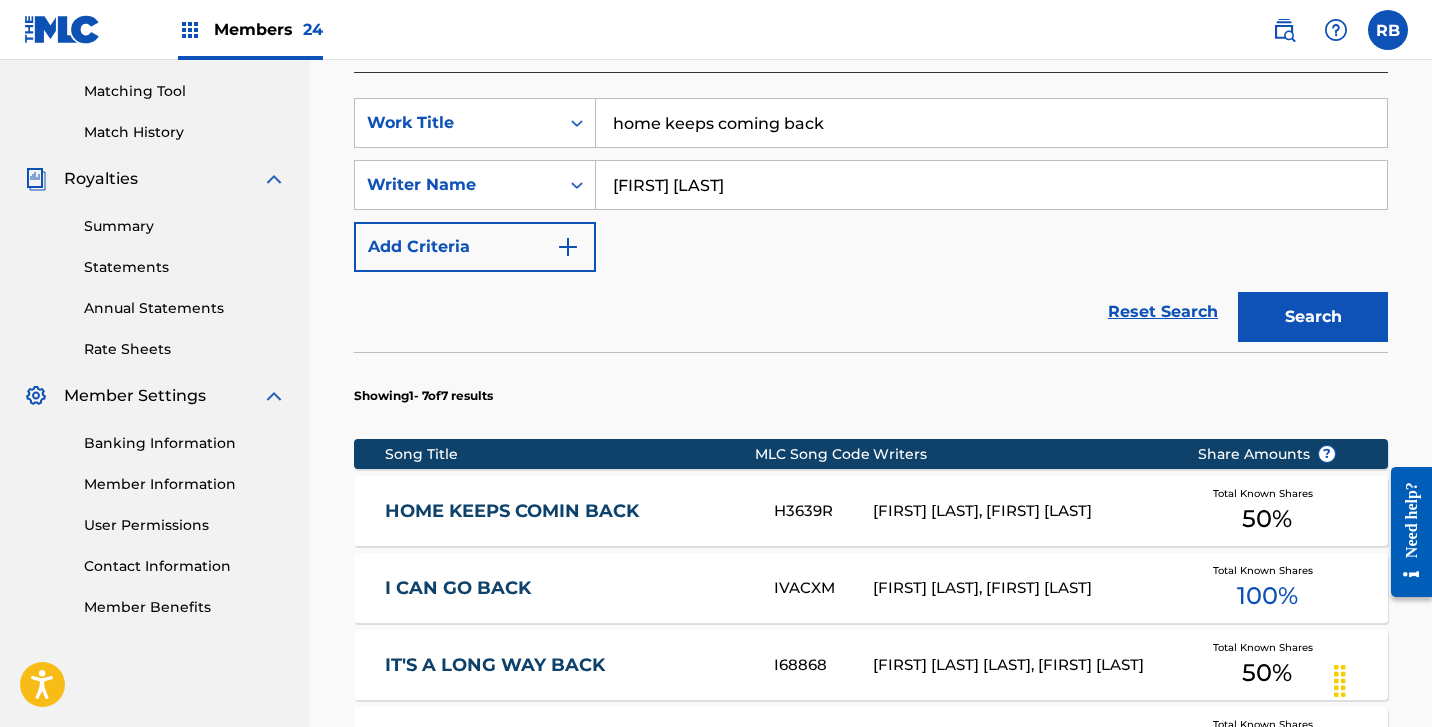 click on "HOME KEEPS COMIN BACK" at bounding box center [566, 511] 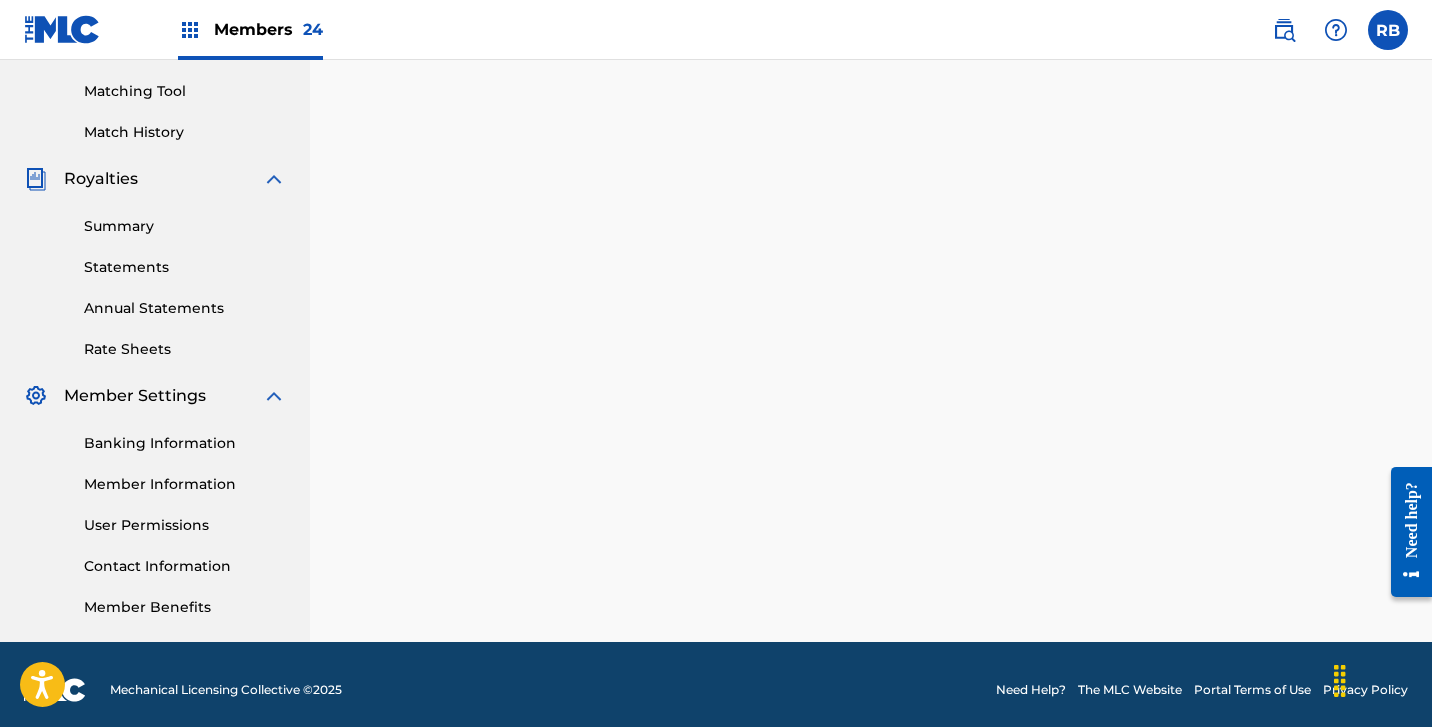 scroll, scrollTop: 0, scrollLeft: 0, axis: both 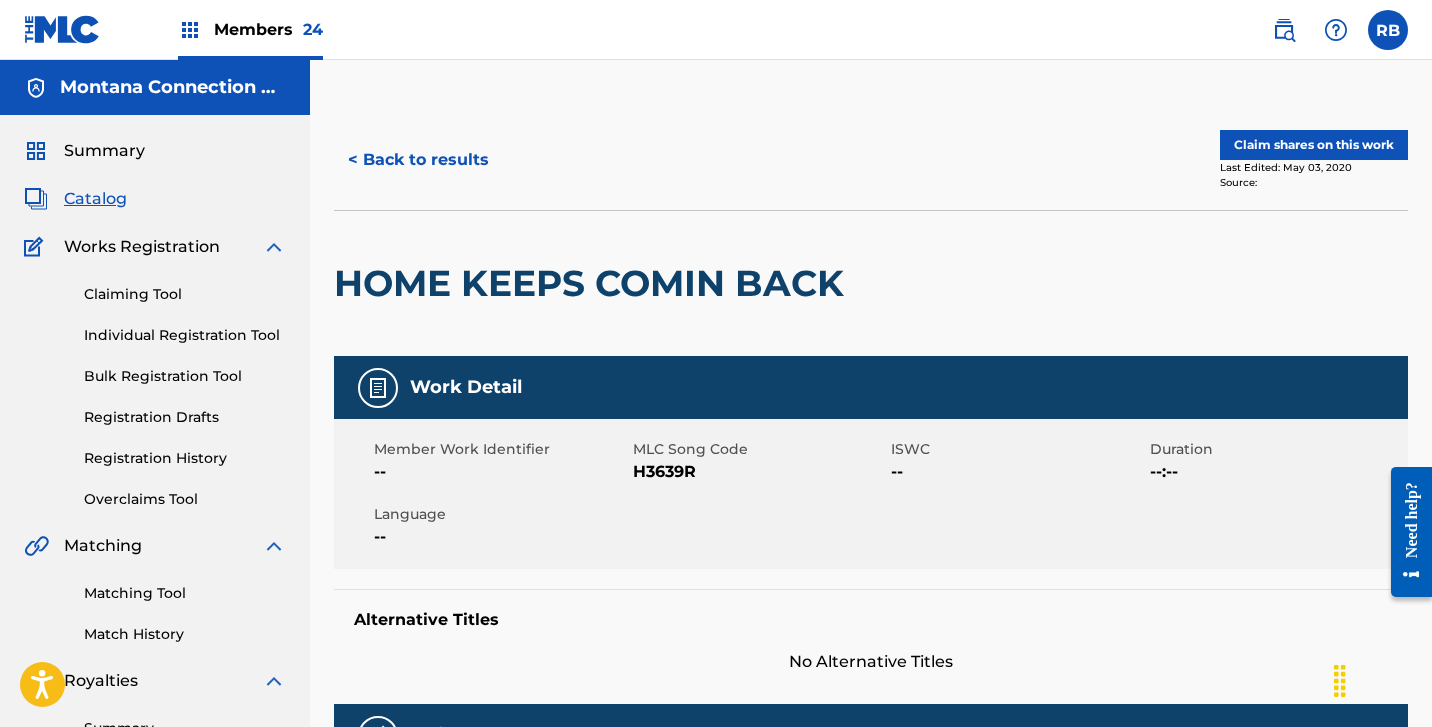 click on "Claim shares on this work" at bounding box center (1314, 145) 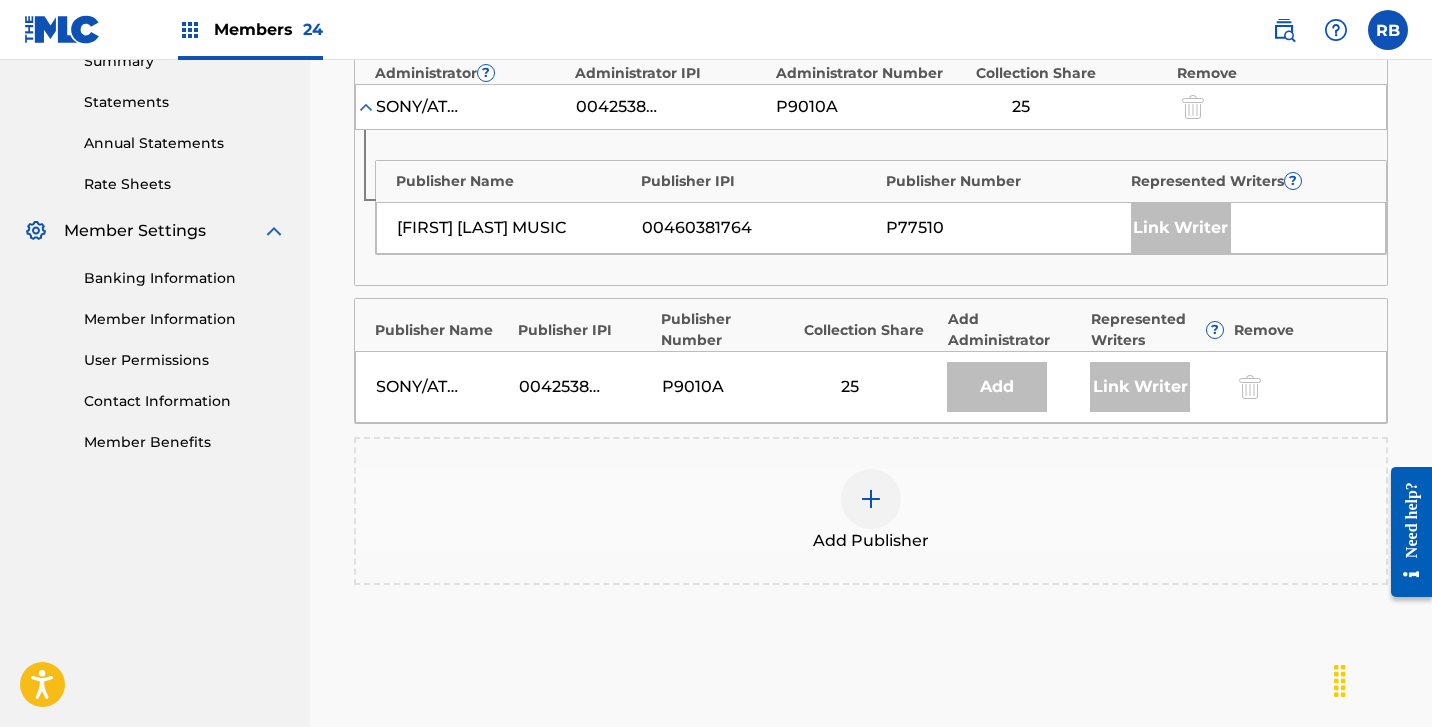 scroll, scrollTop: 674, scrollLeft: 0, axis: vertical 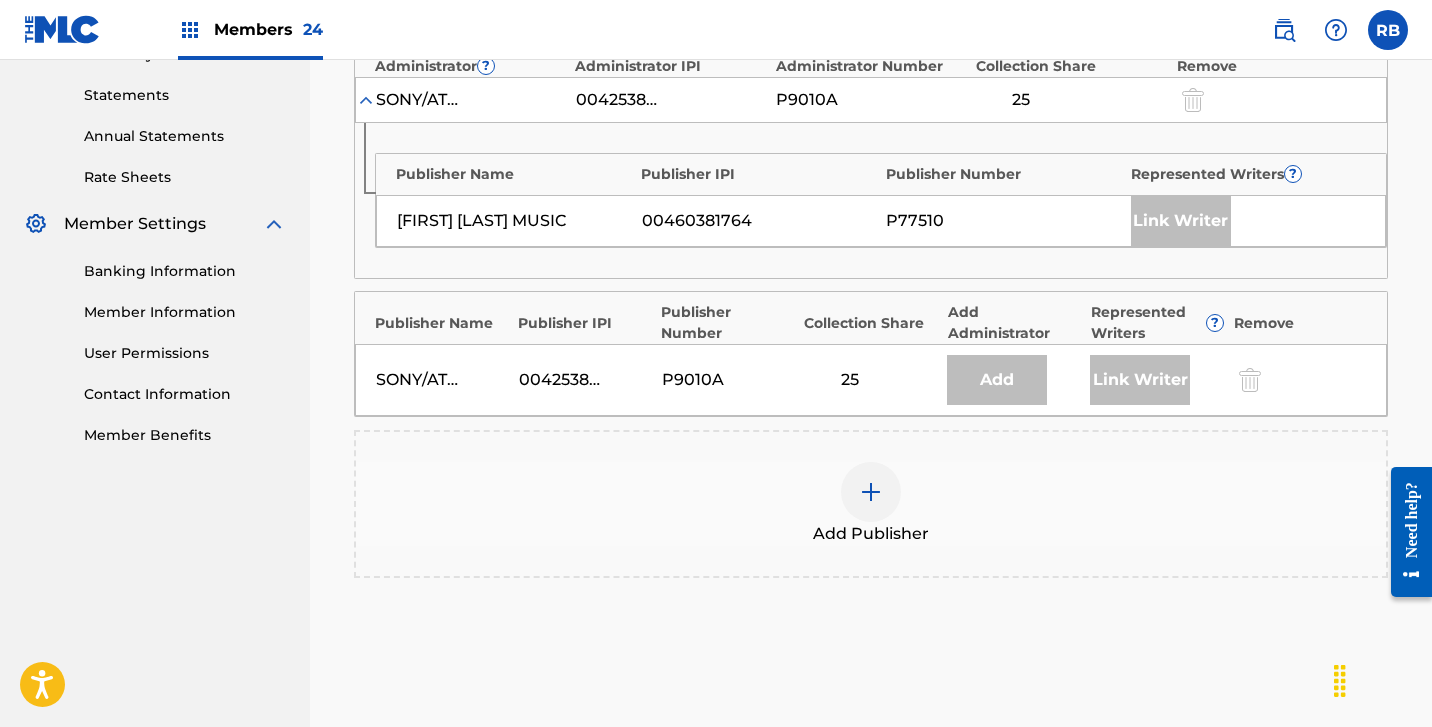 click at bounding box center (871, 492) 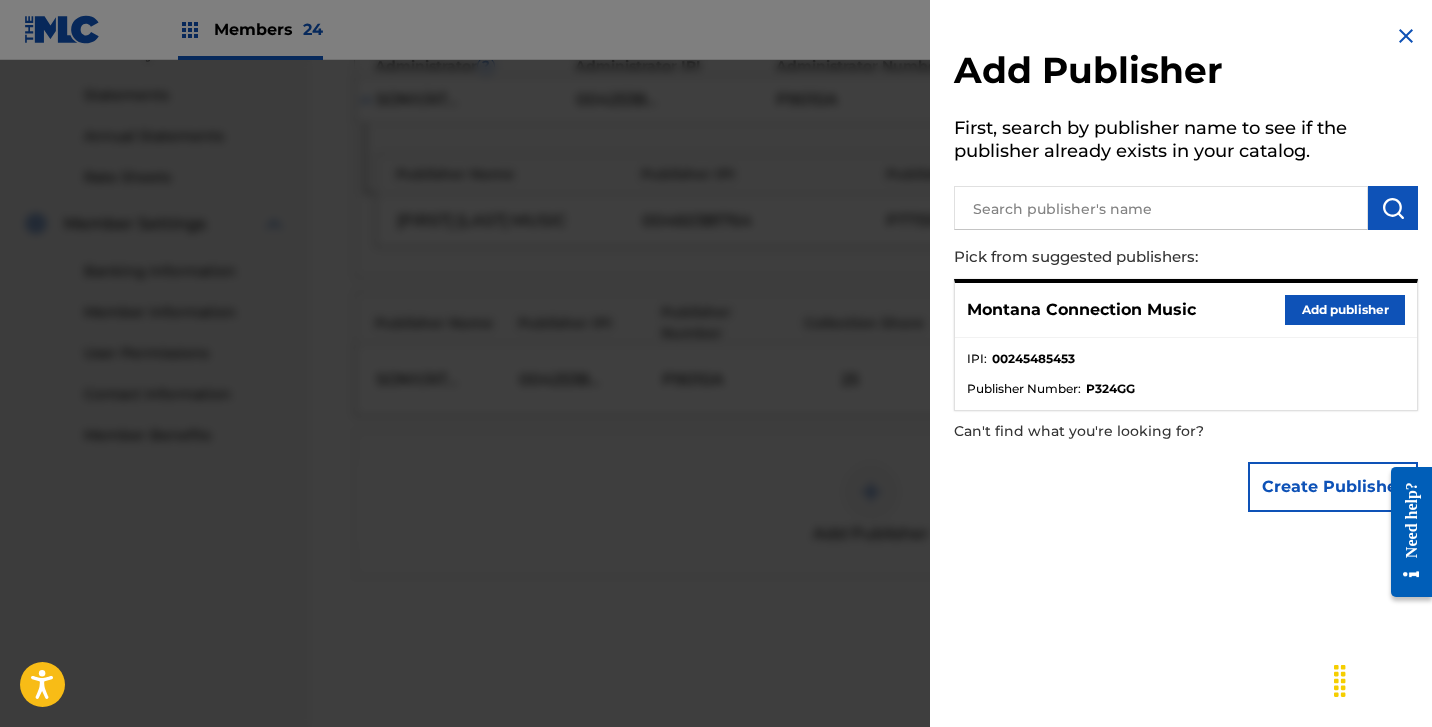 click on "Add publisher" at bounding box center (1345, 310) 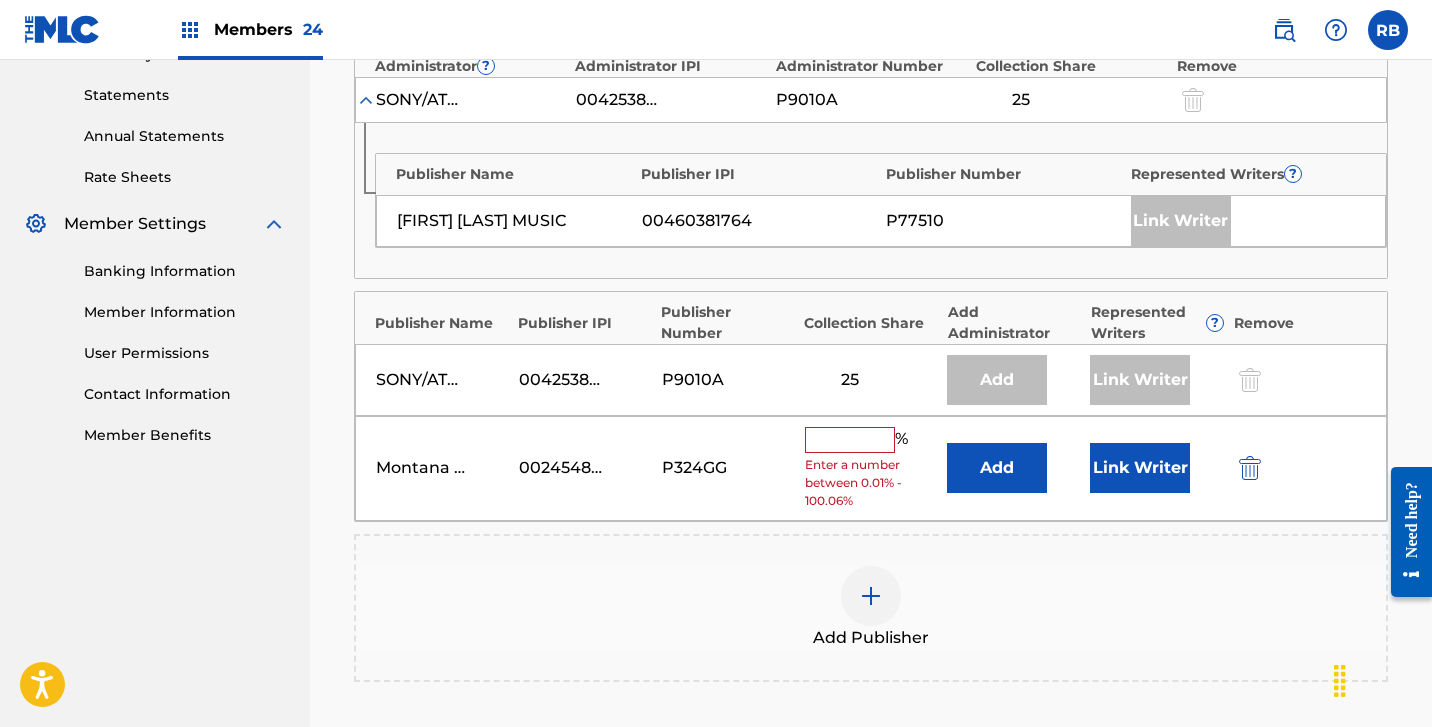 click at bounding box center [850, 440] 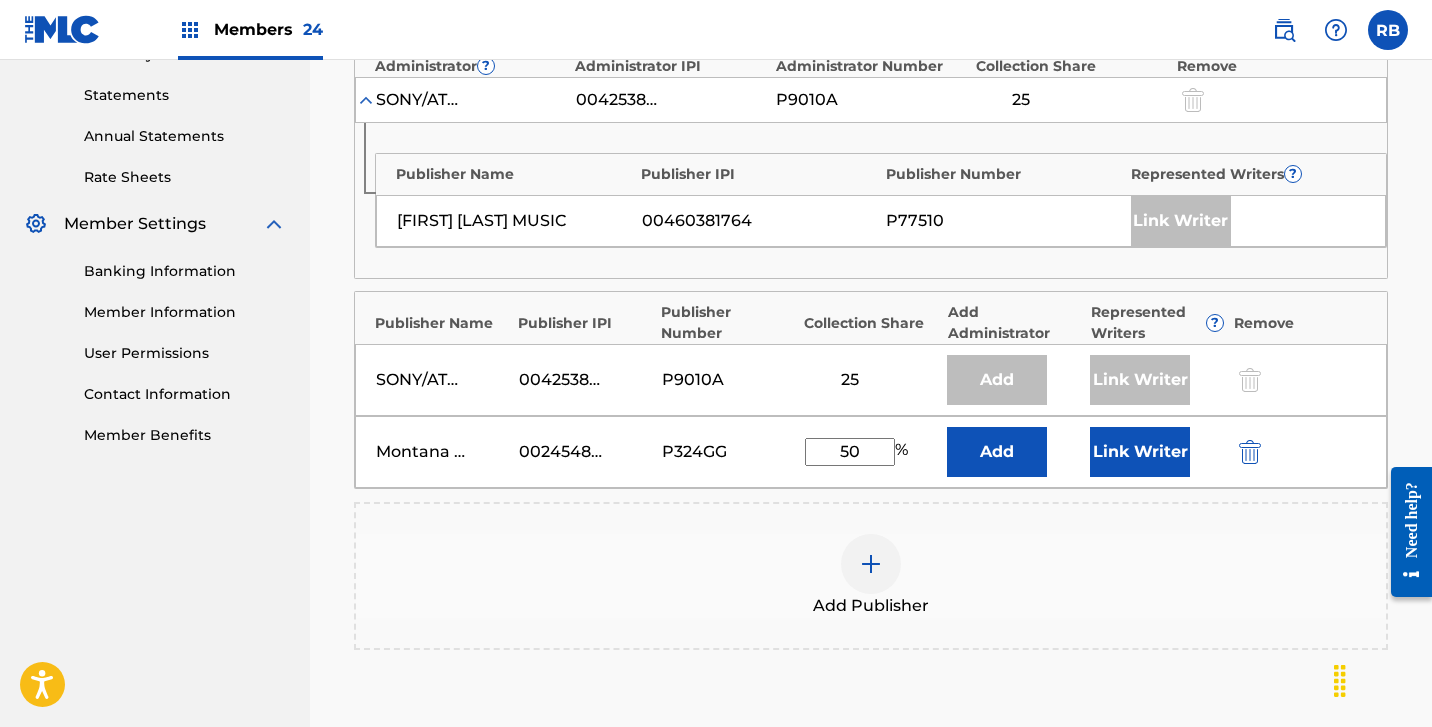 type on "50" 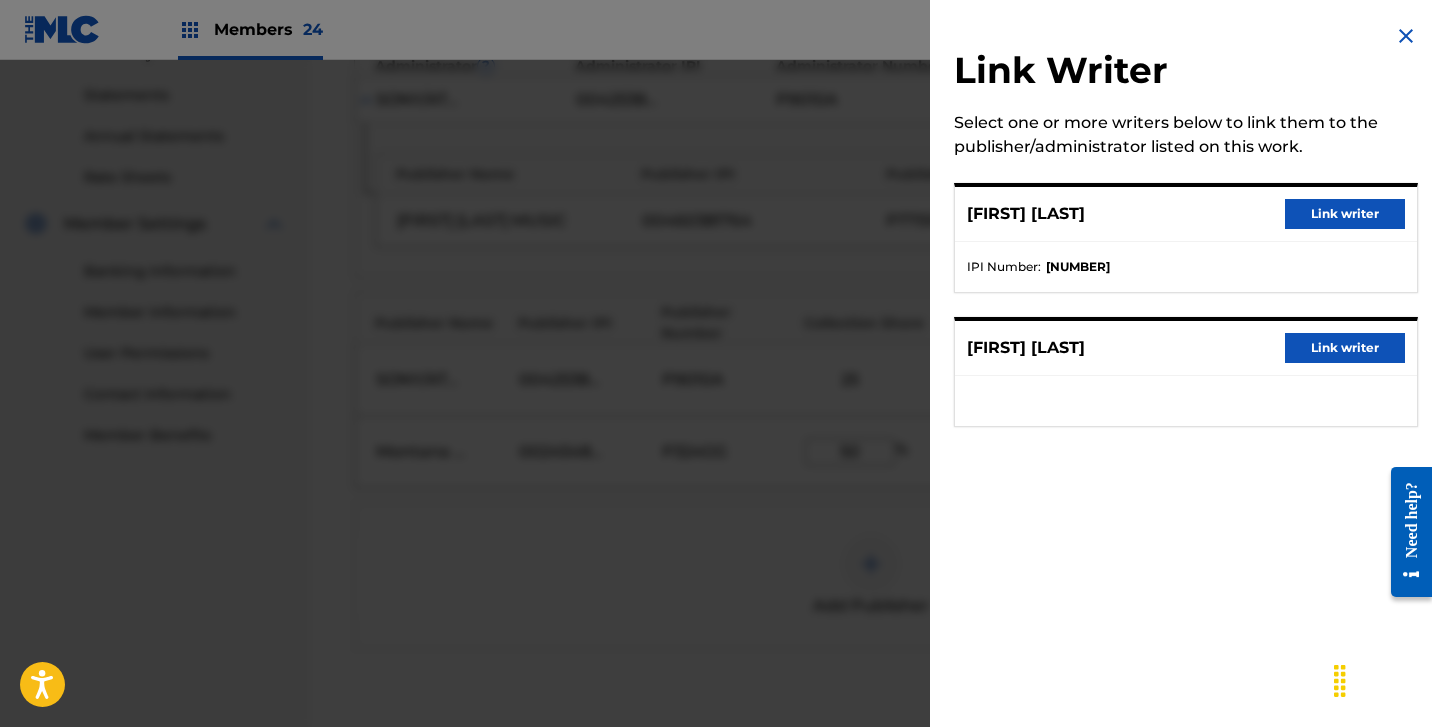 click on "Link writer" at bounding box center [1345, 348] 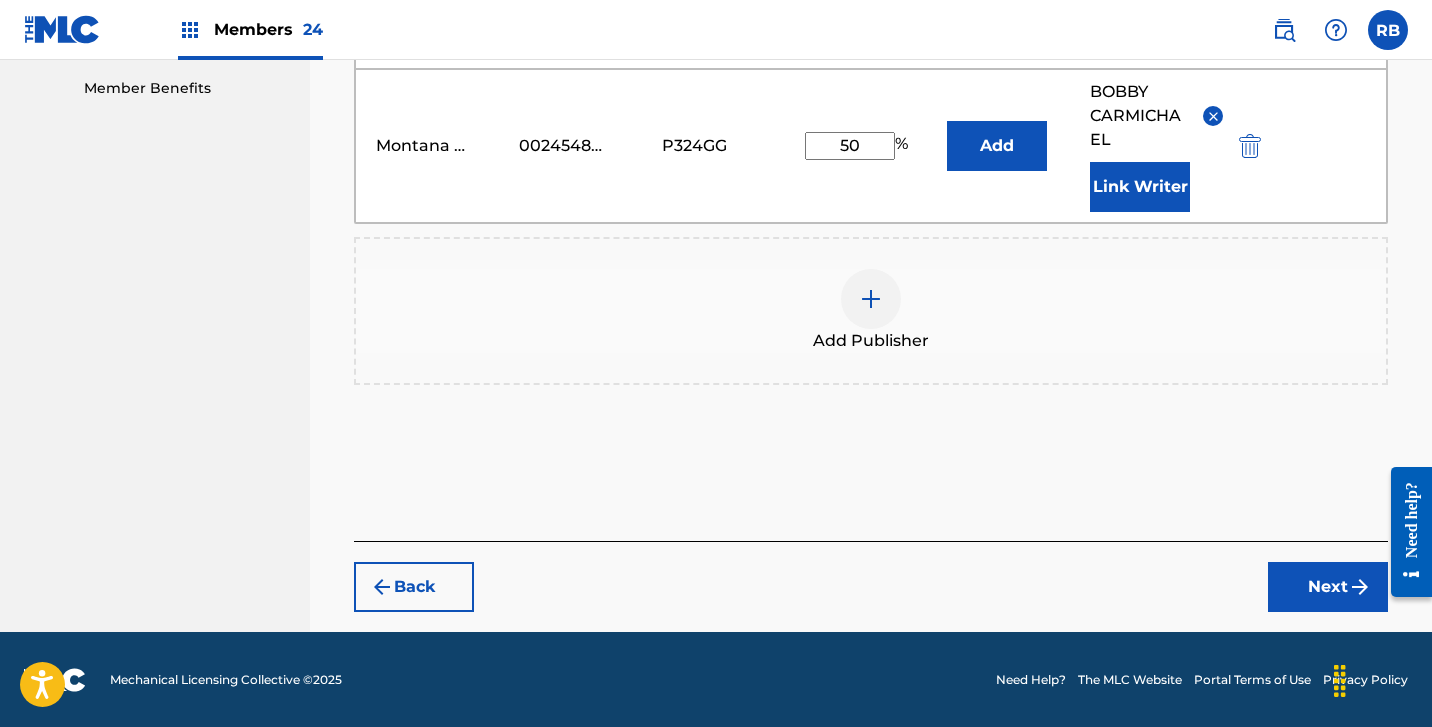 click on "Next" at bounding box center [1328, 587] 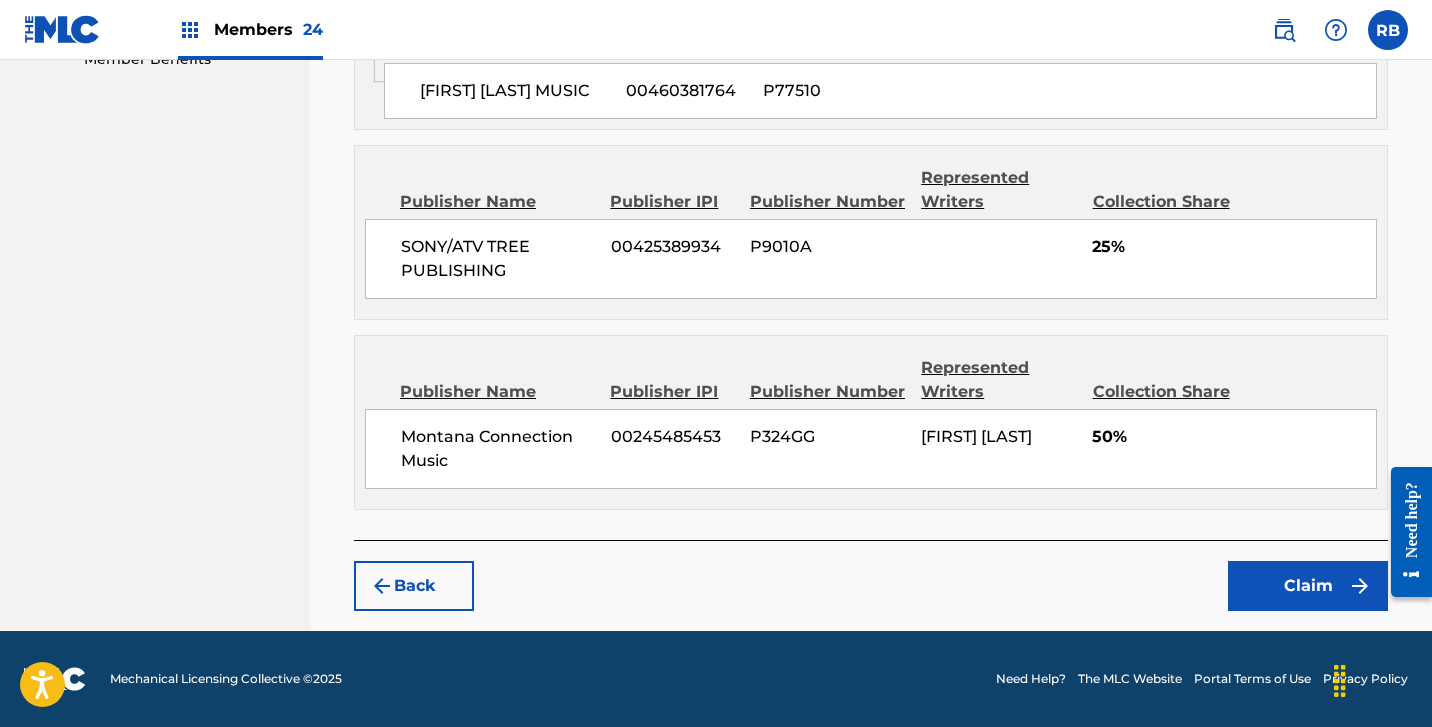 scroll, scrollTop: 1069, scrollLeft: 0, axis: vertical 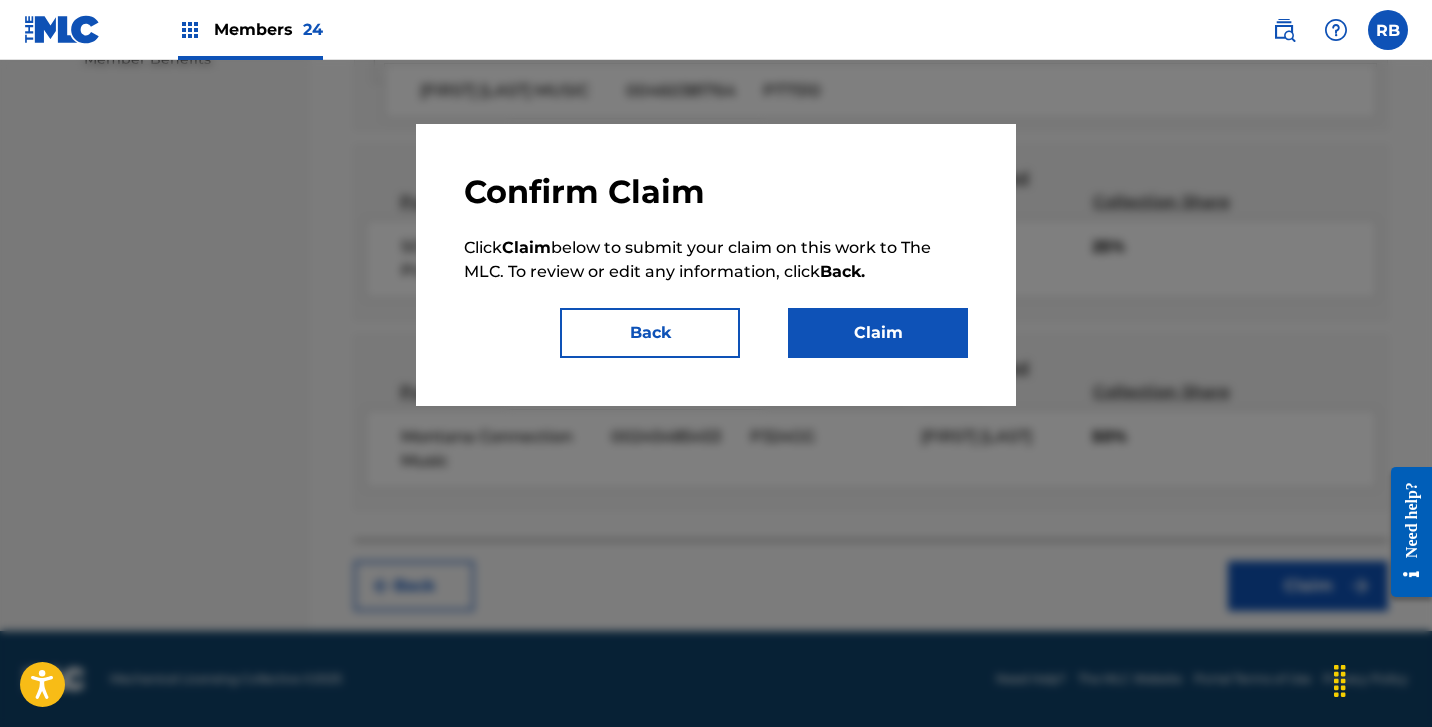 click on "Claim" at bounding box center (878, 333) 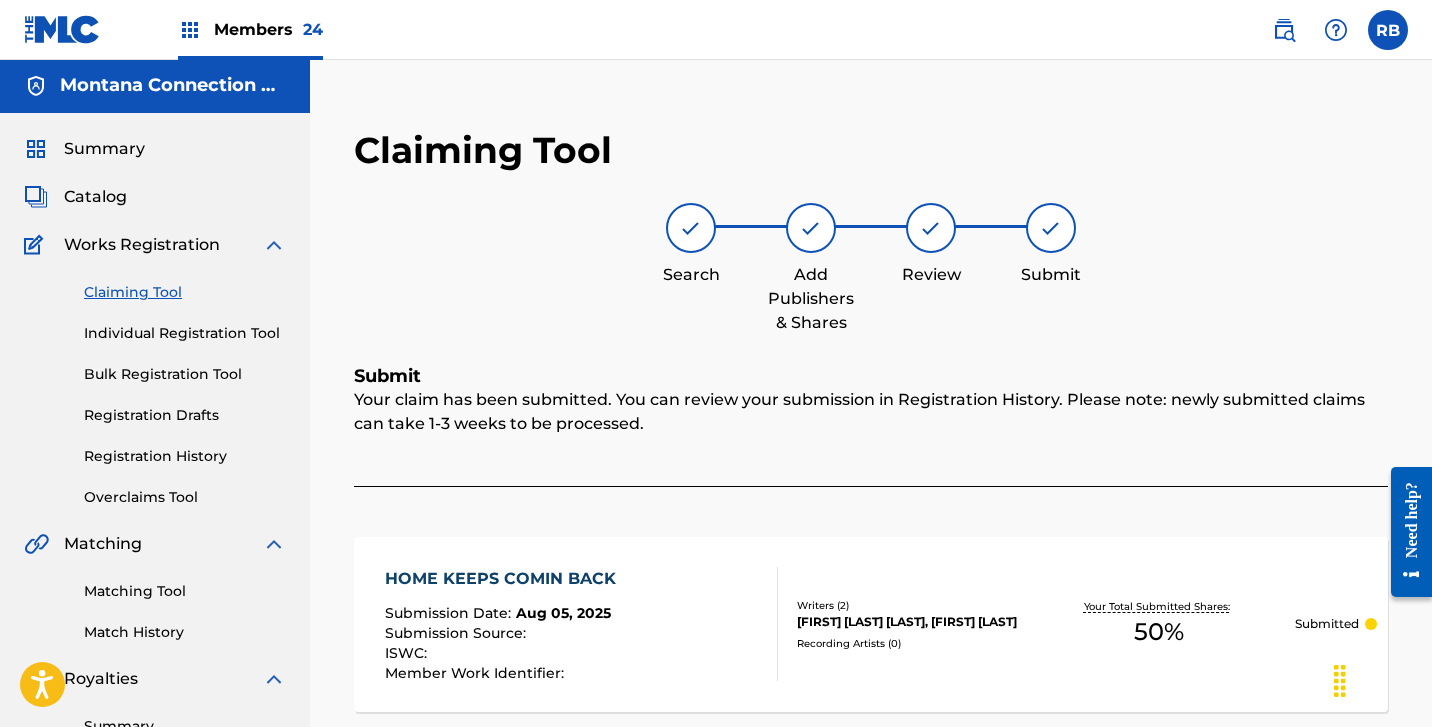 scroll, scrollTop: 0, scrollLeft: 0, axis: both 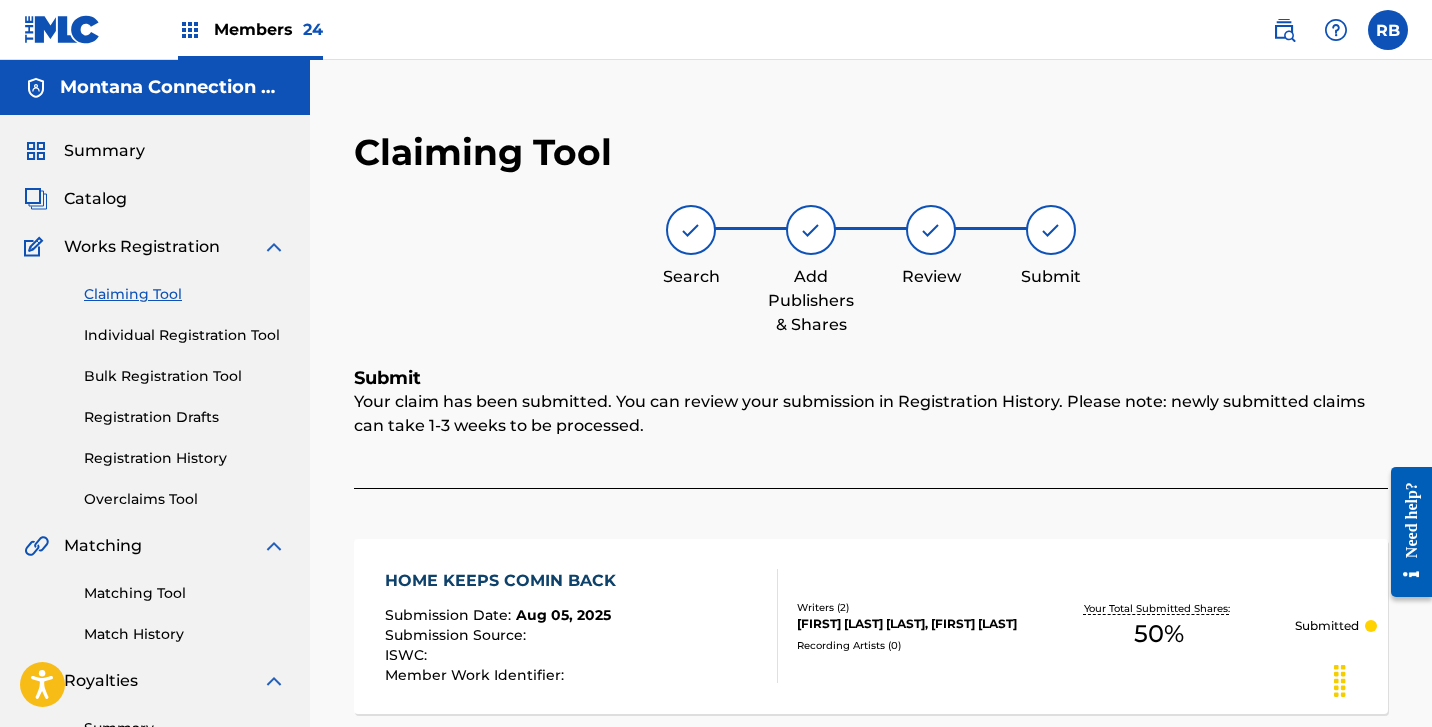 click on "Individual Registration Tool" at bounding box center (185, 335) 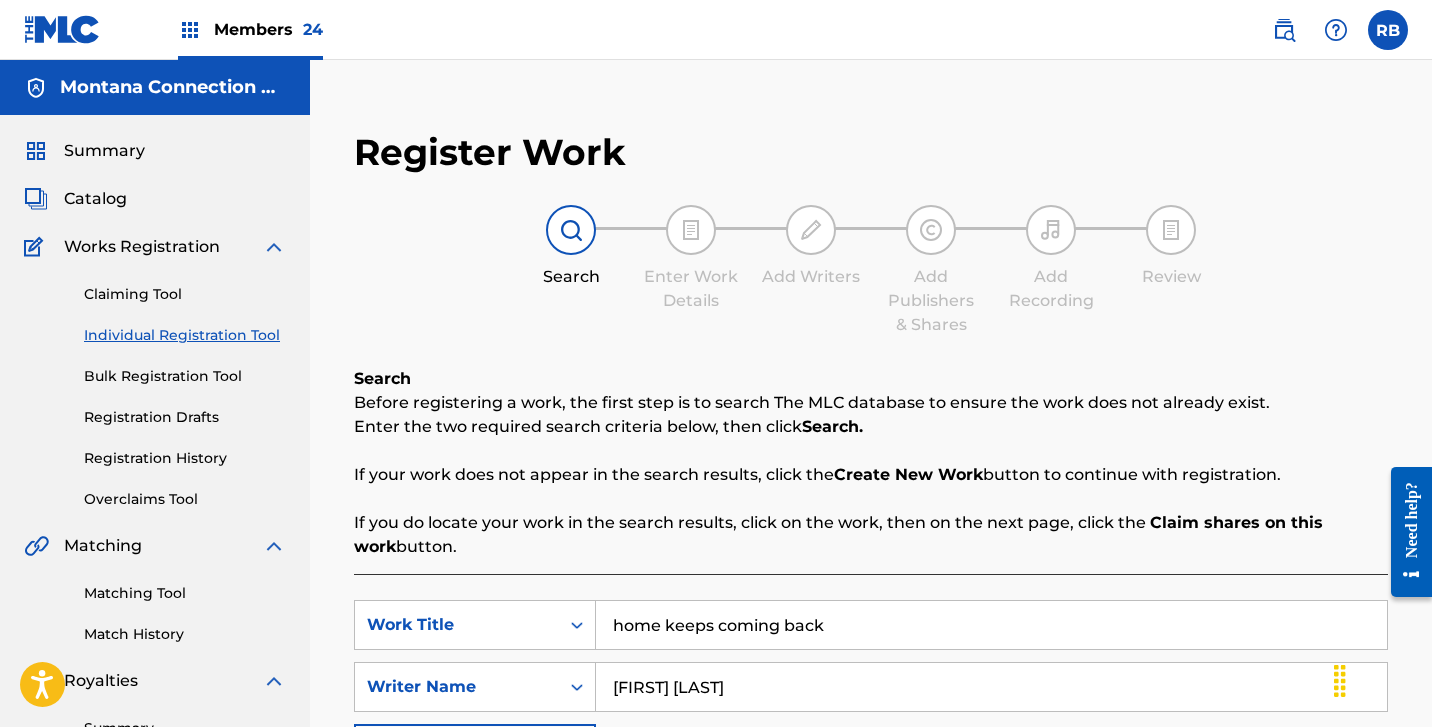 drag, startPoint x: 856, startPoint y: 627, endPoint x: 411, endPoint y: 552, distance: 451.27597 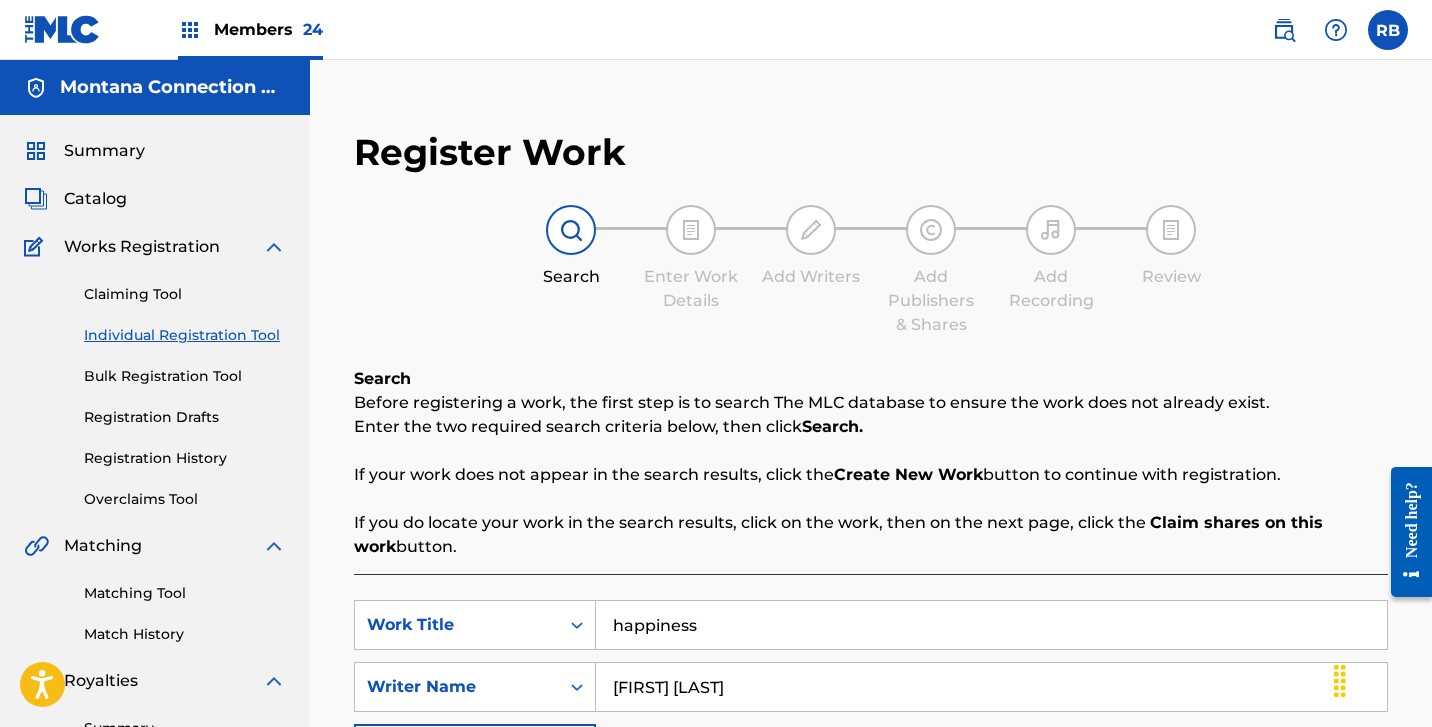 type on "happiness" 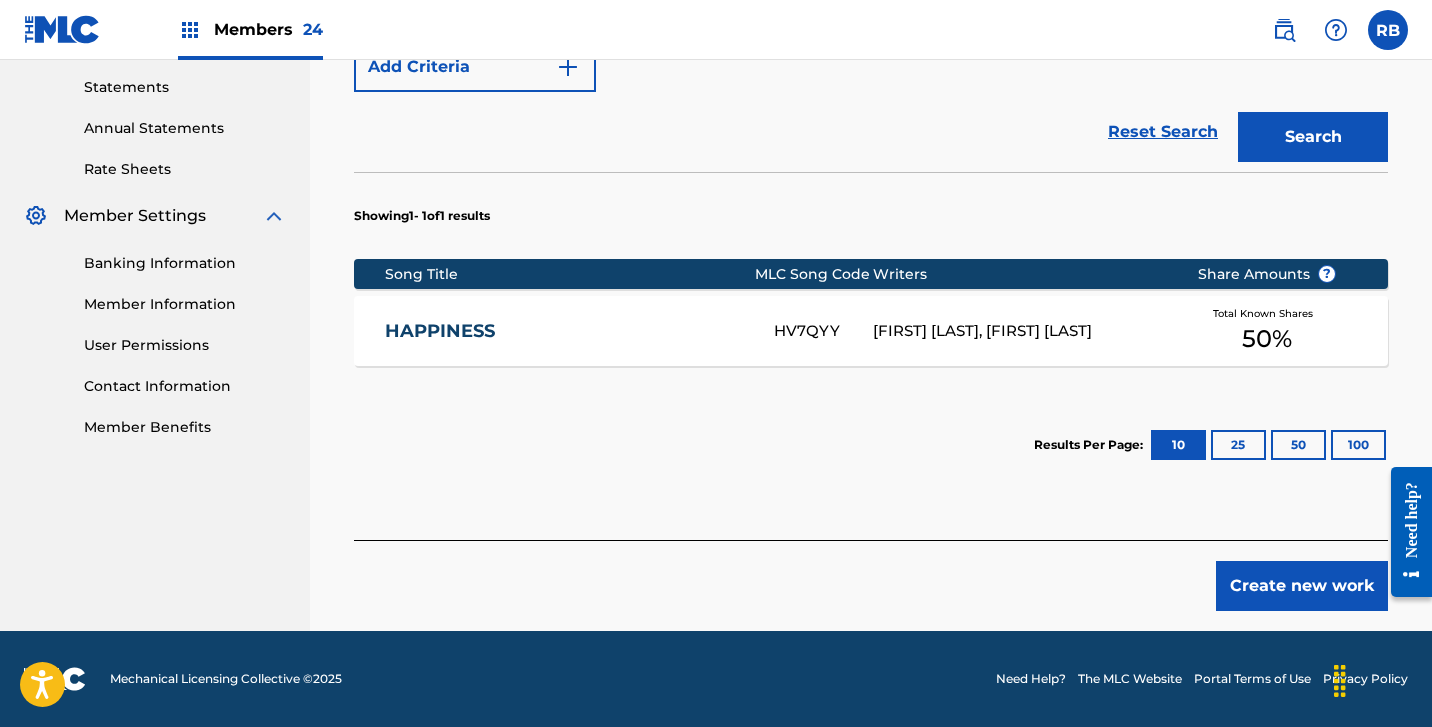 scroll, scrollTop: 682, scrollLeft: 0, axis: vertical 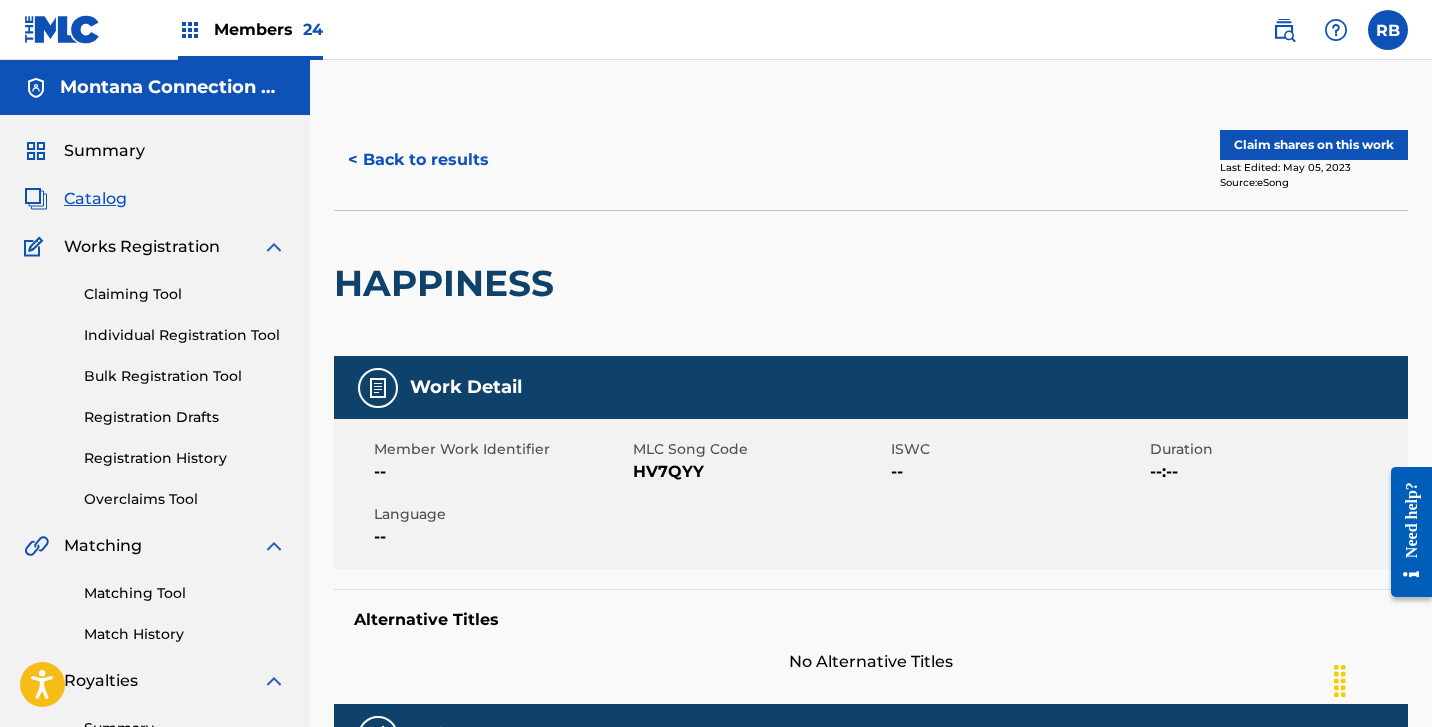 click on "Claim shares on this work" at bounding box center [1314, 145] 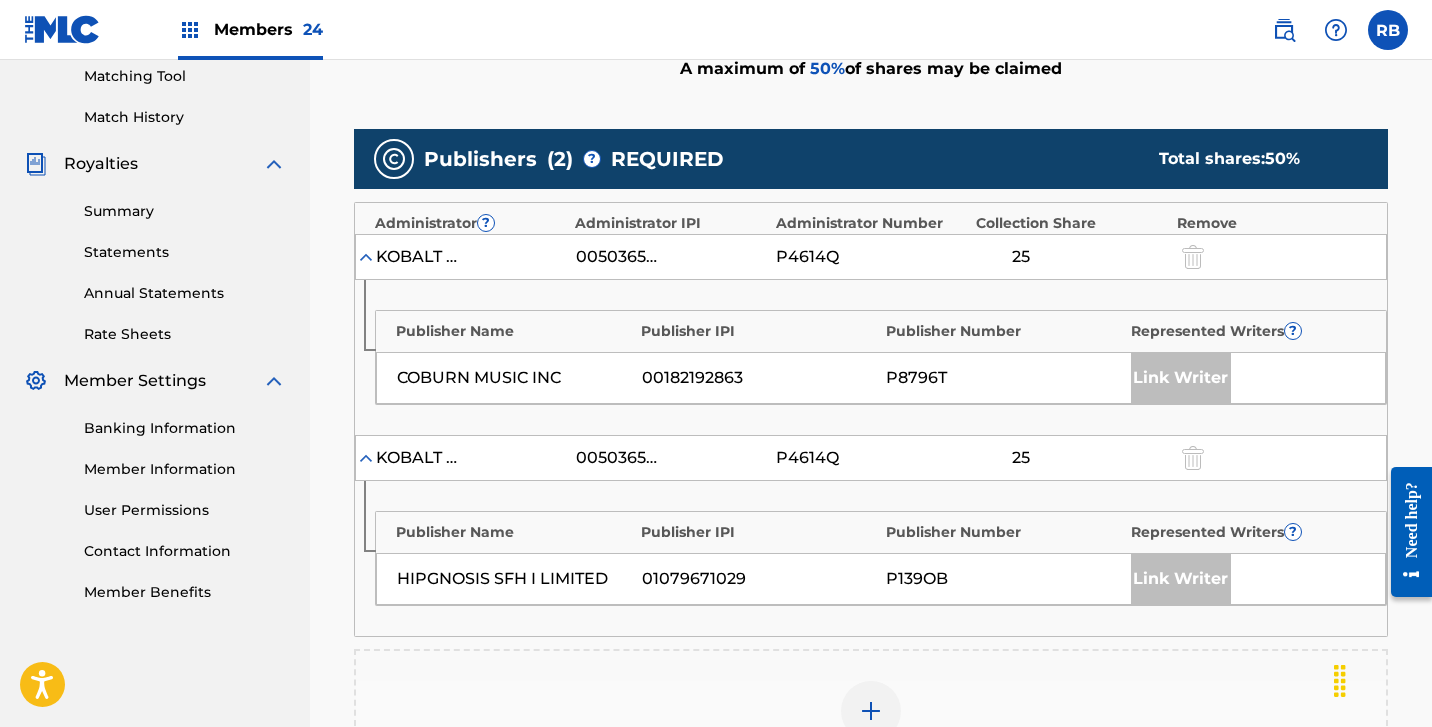 scroll, scrollTop: 599, scrollLeft: 0, axis: vertical 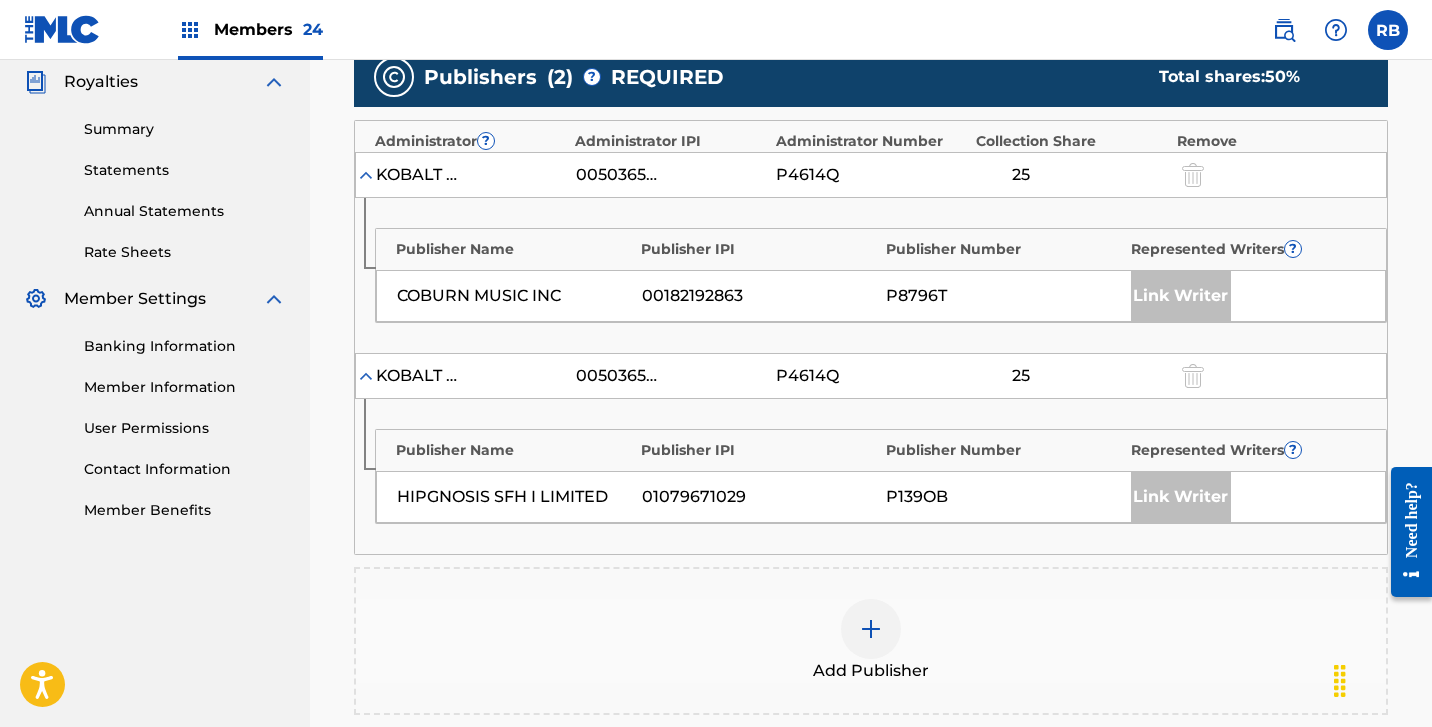 click at bounding box center (871, 629) 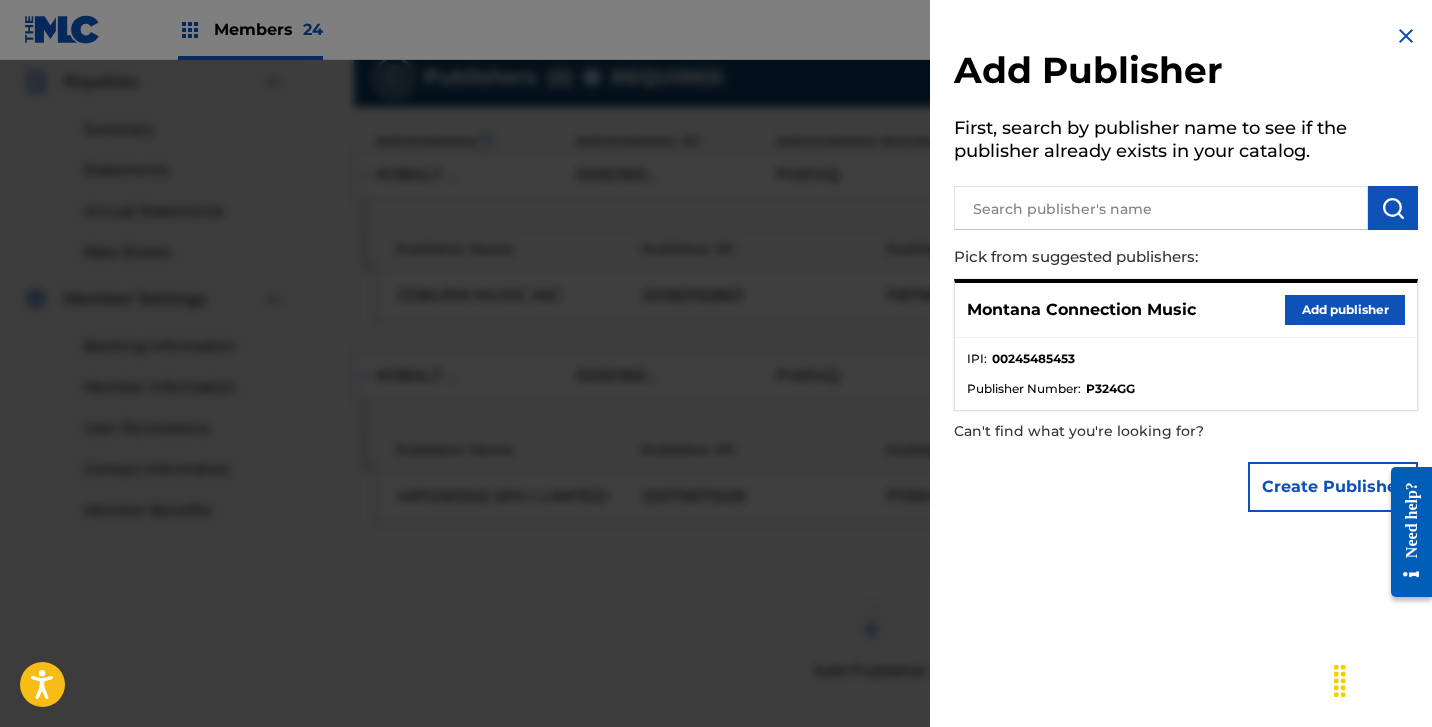 click on "Add publisher" at bounding box center (1345, 310) 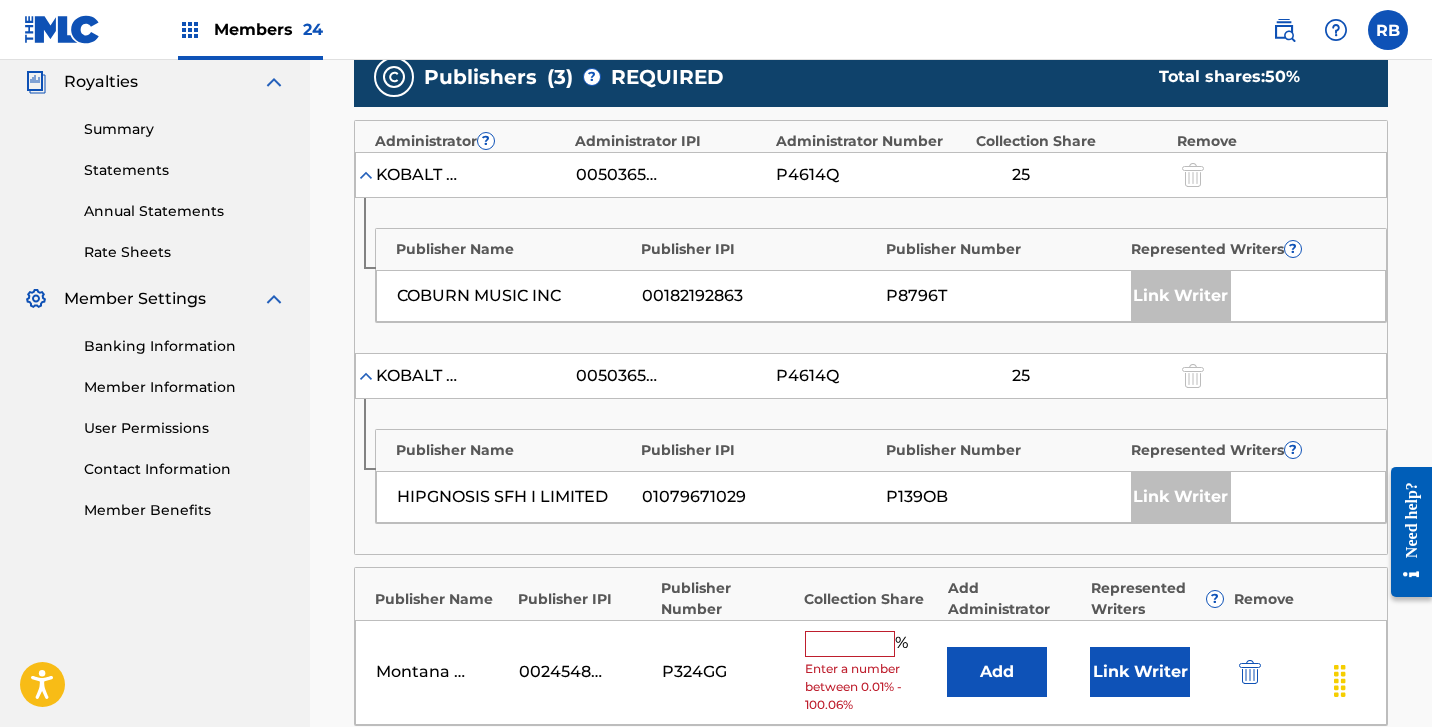 click at bounding box center (850, 644) 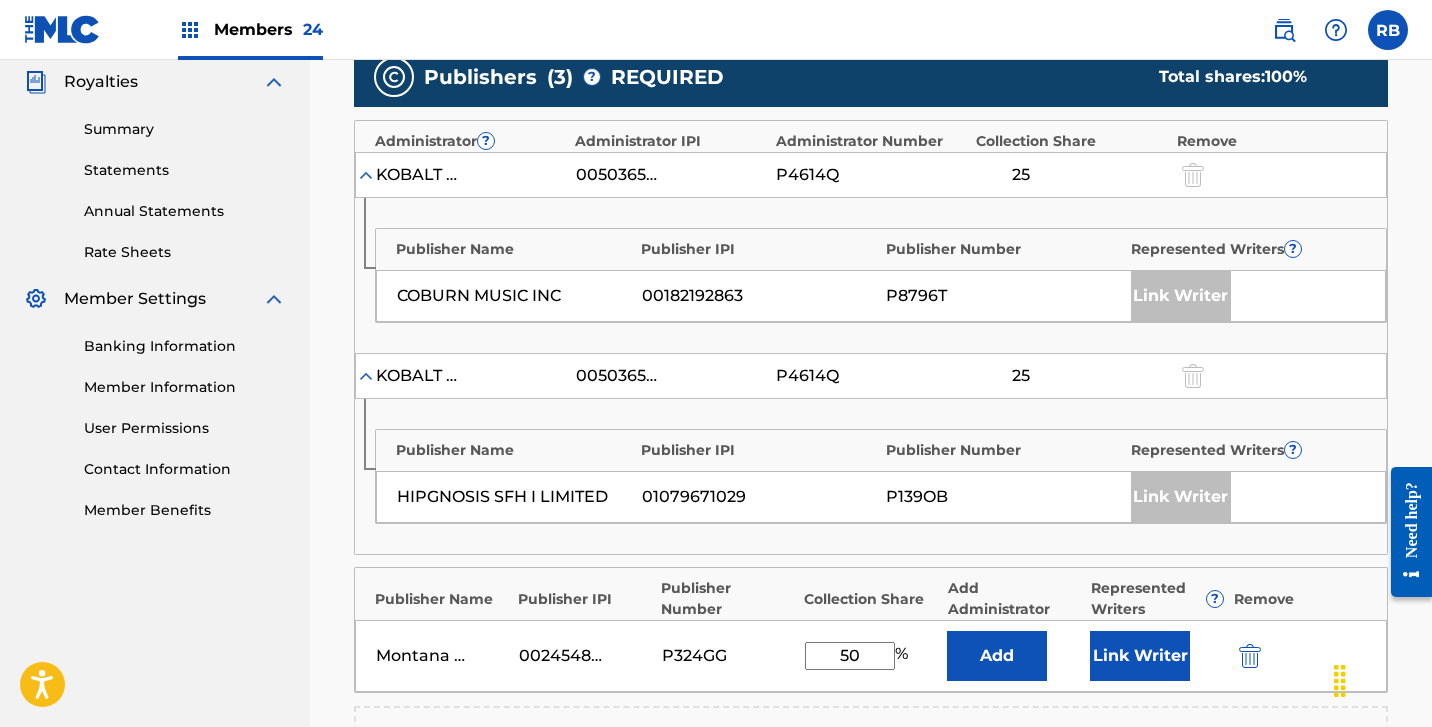 type on "50" 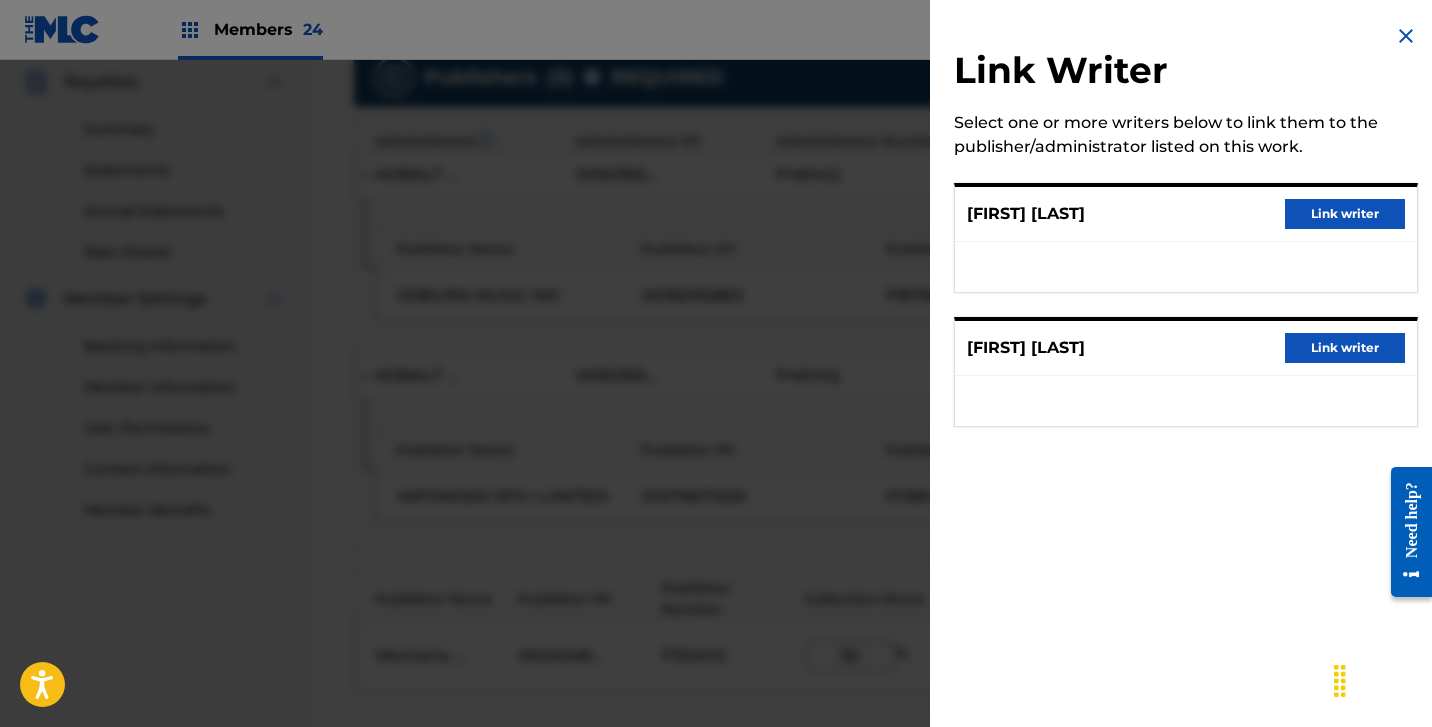 click on "Link writer" at bounding box center [1345, 214] 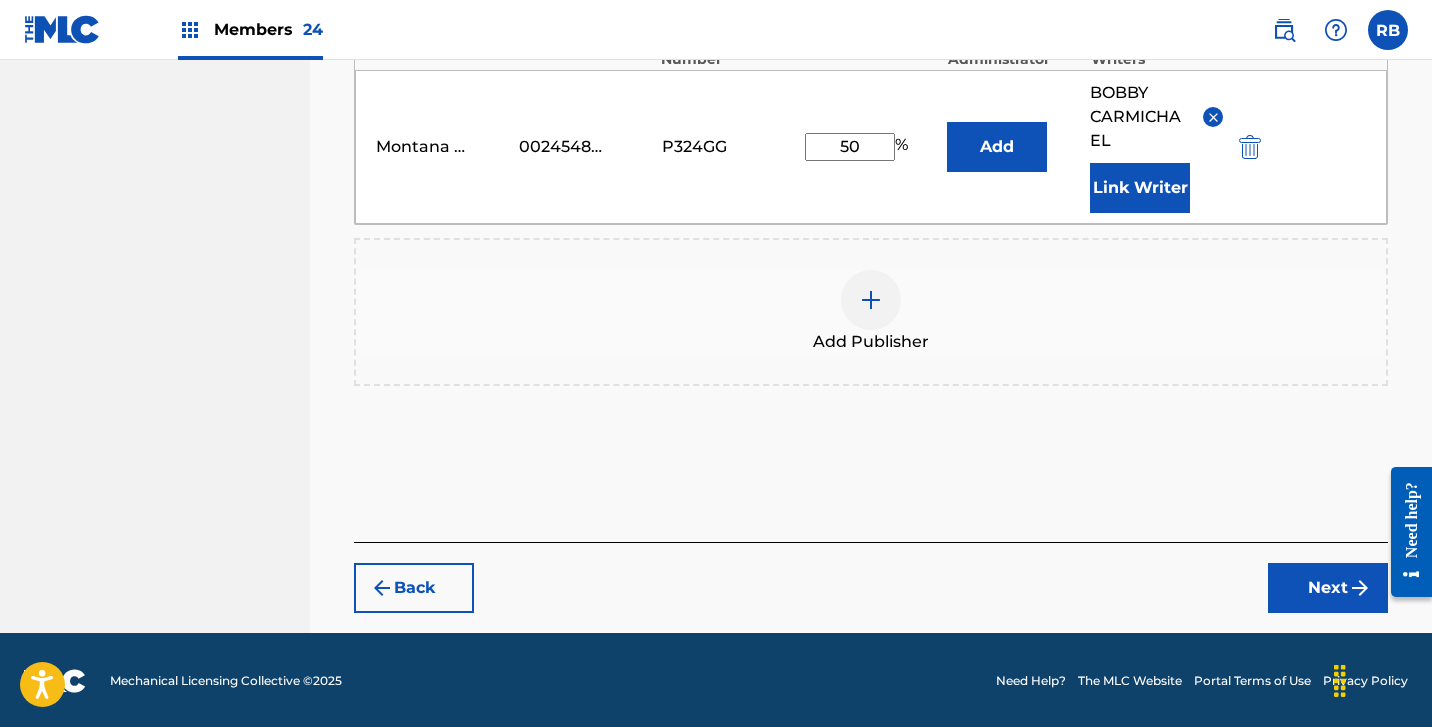 click on "Next" at bounding box center [1328, 588] 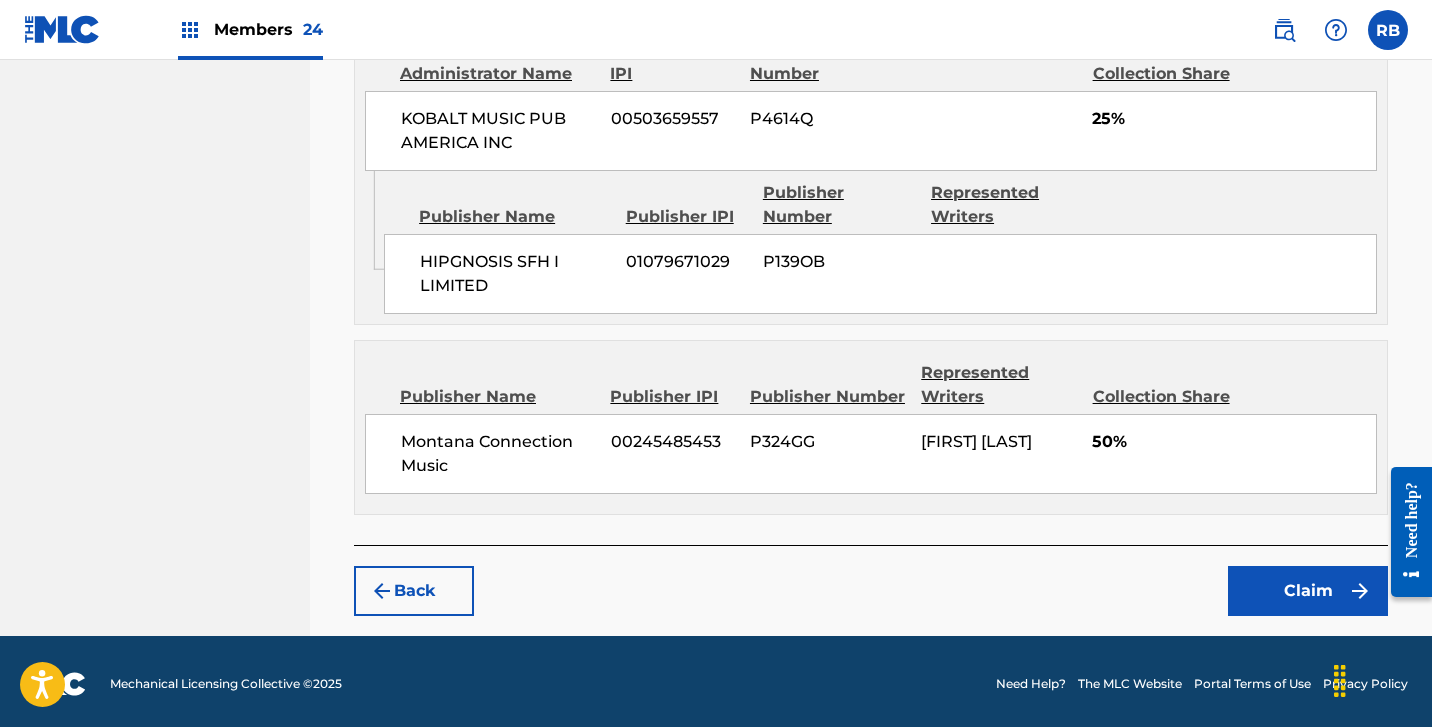 scroll, scrollTop: 1177, scrollLeft: 0, axis: vertical 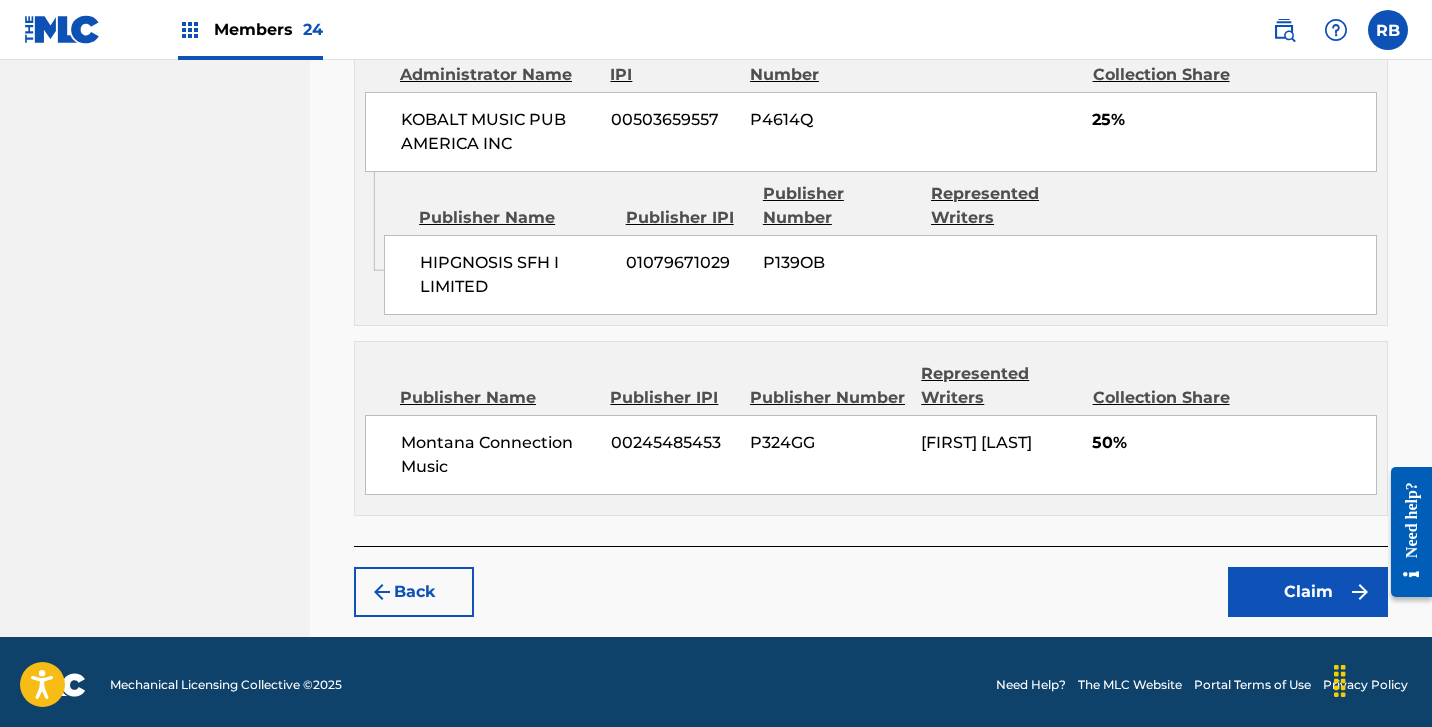 click on "Claim" at bounding box center (1308, 592) 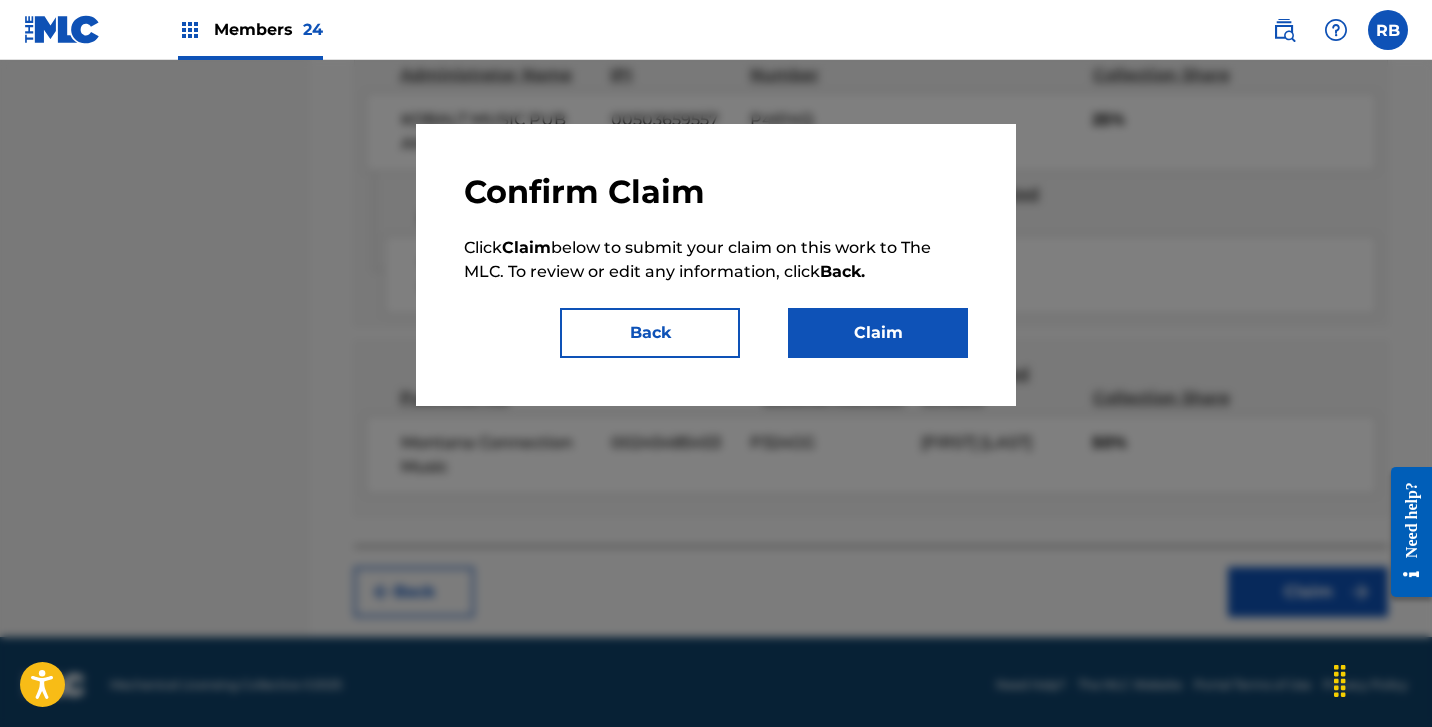 click on "Claim" at bounding box center (878, 333) 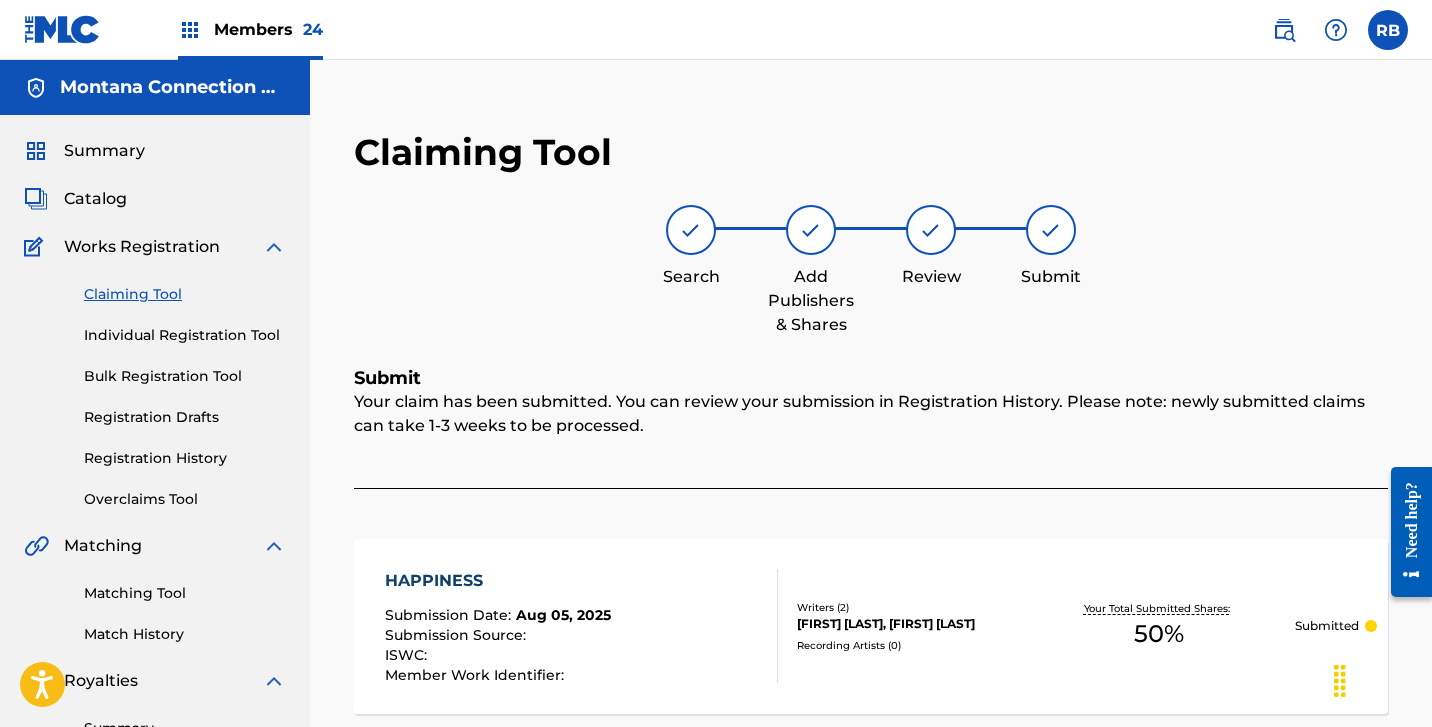 scroll, scrollTop: 0, scrollLeft: 0, axis: both 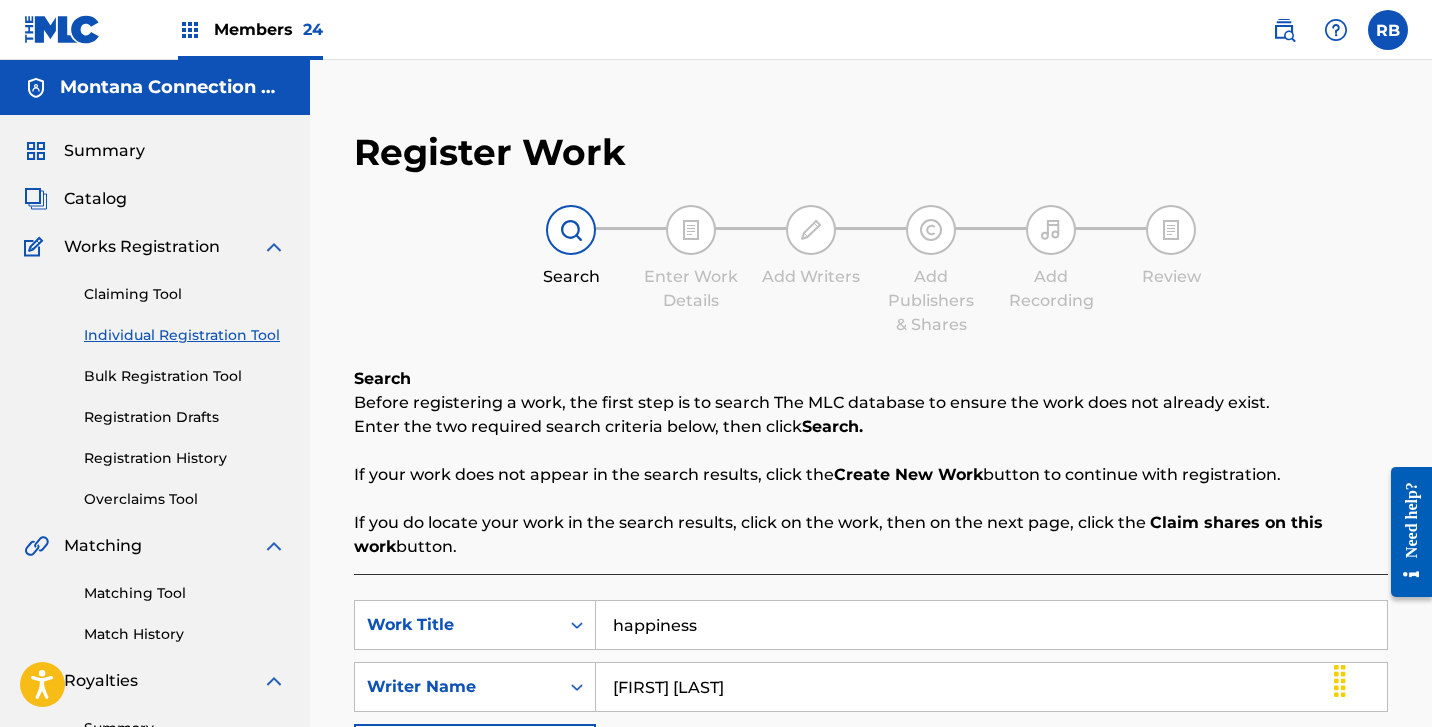 drag, startPoint x: 745, startPoint y: 624, endPoint x: 377, endPoint y: 579, distance: 370.74115 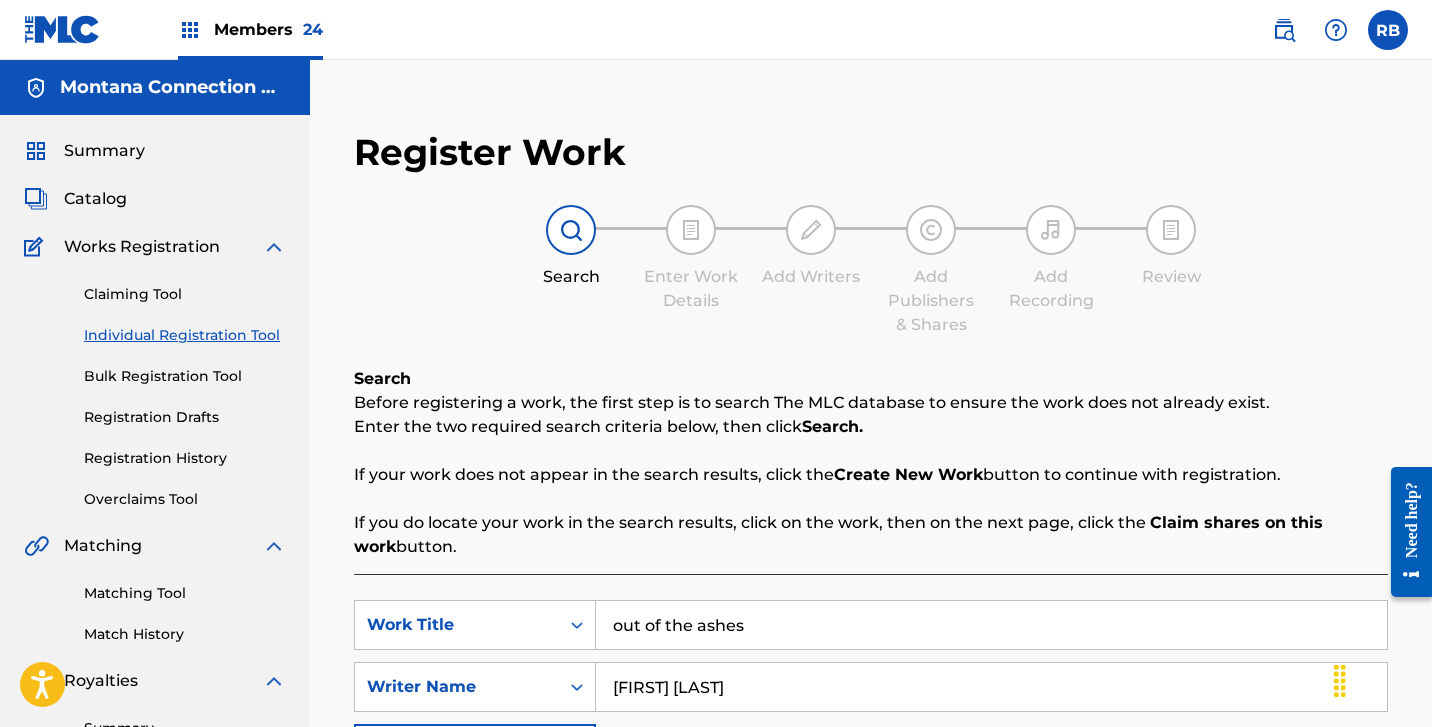 type on "out of the ashes" 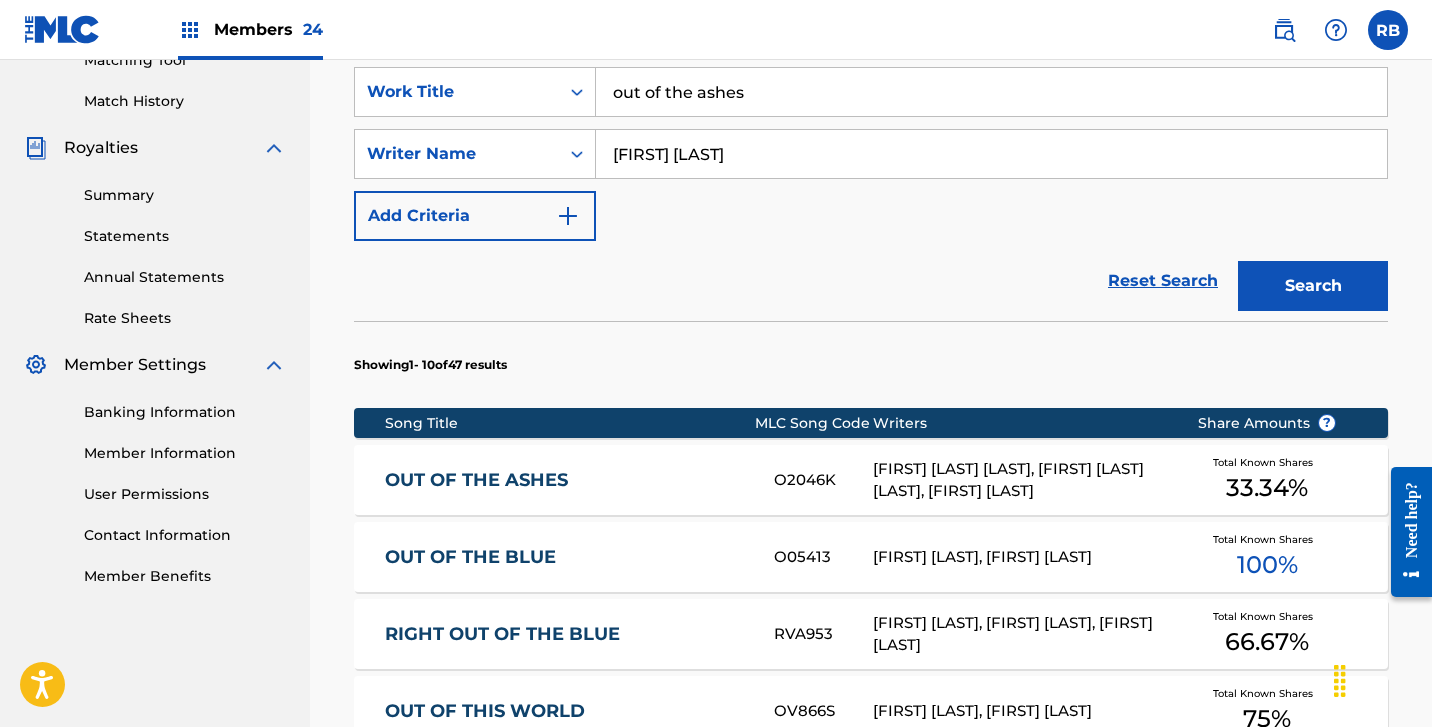 scroll, scrollTop: 536, scrollLeft: 0, axis: vertical 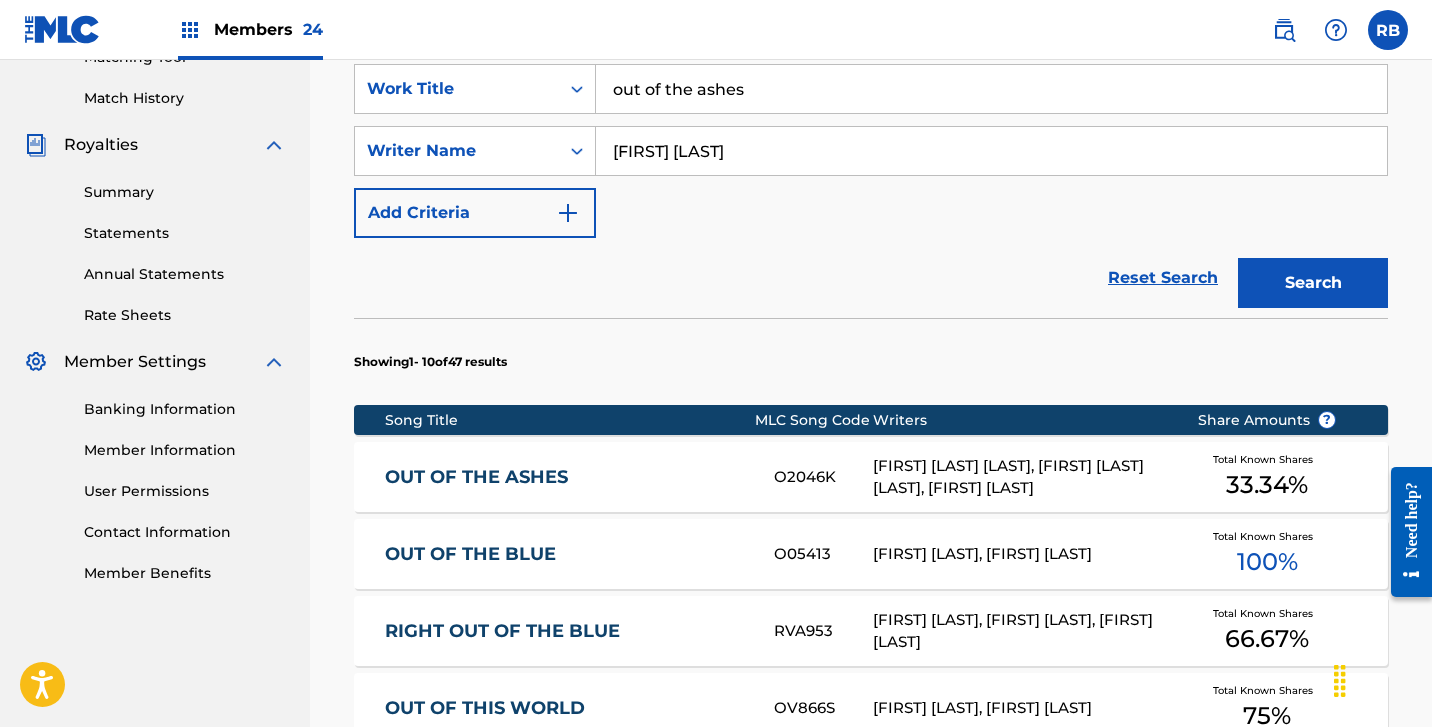 click on "OUT OF THE ASHES" at bounding box center [566, 477] 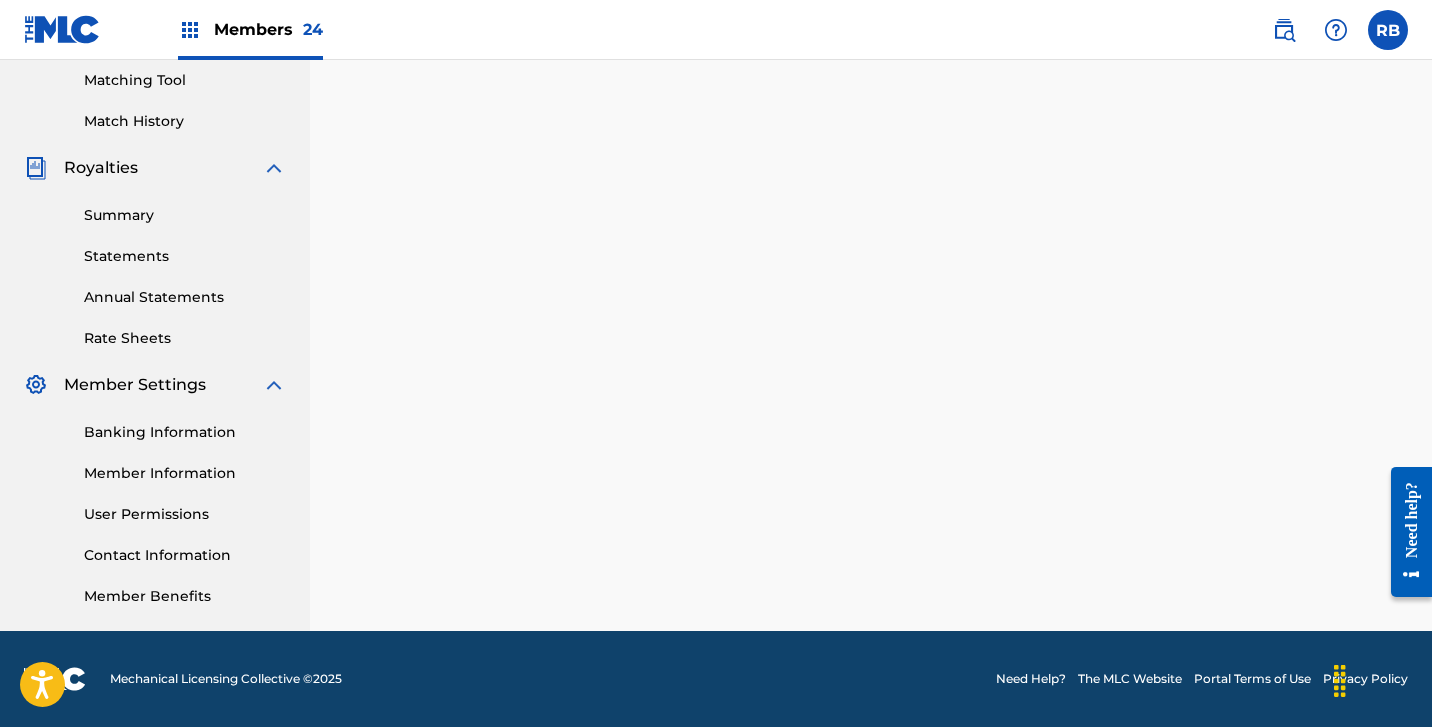 scroll, scrollTop: 0, scrollLeft: 0, axis: both 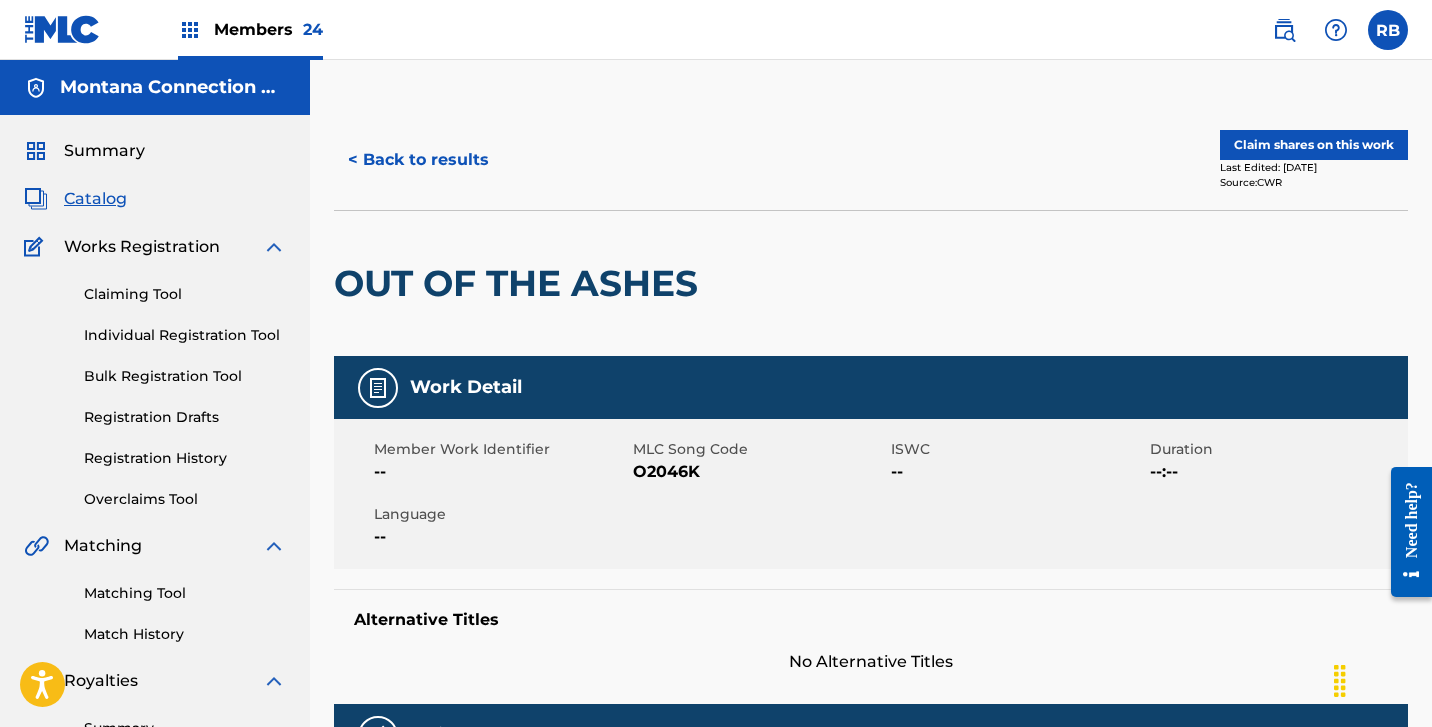 click on "Claim shares on this work" at bounding box center [1314, 145] 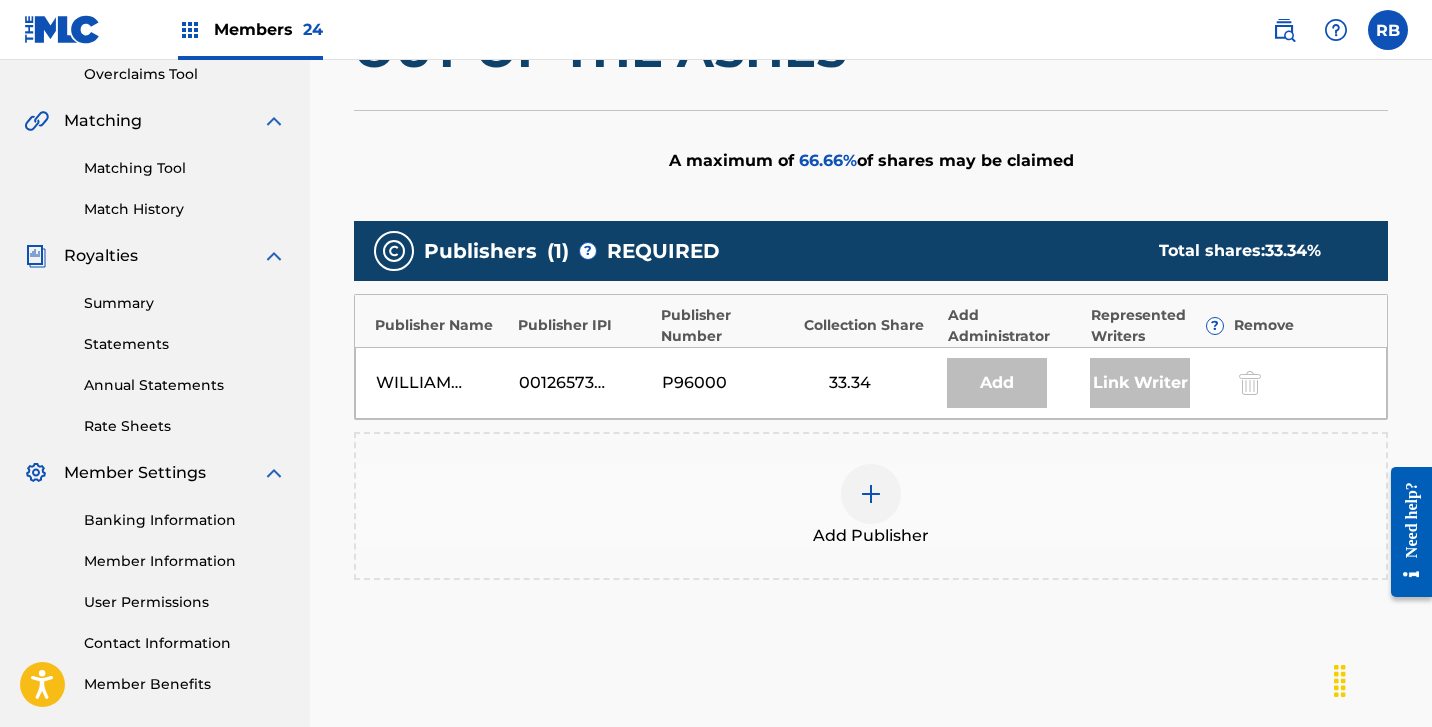 scroll, scrollTop: 433, scrollLeft: 0, axis: vertical 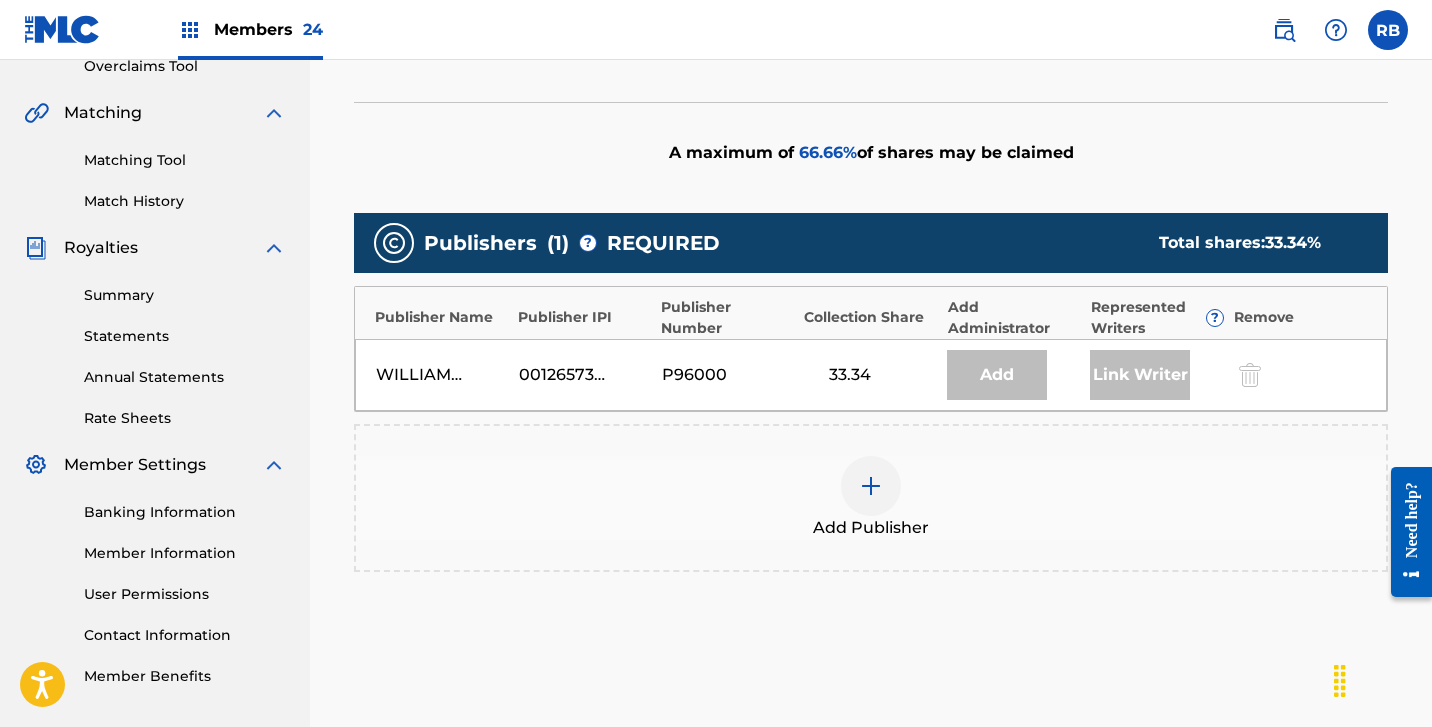 click at bounding box center [871, 486] 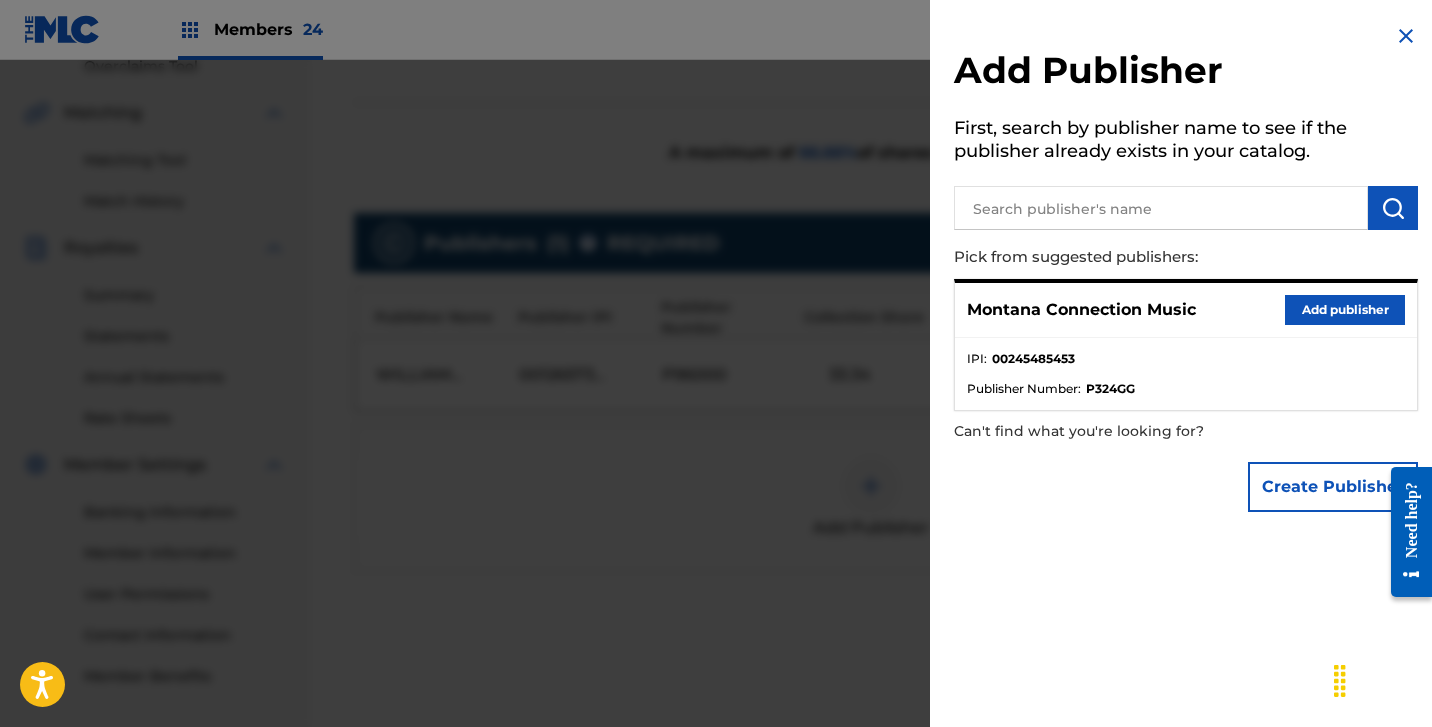 click on "Add publisher" at bounding box center (1345, 310) 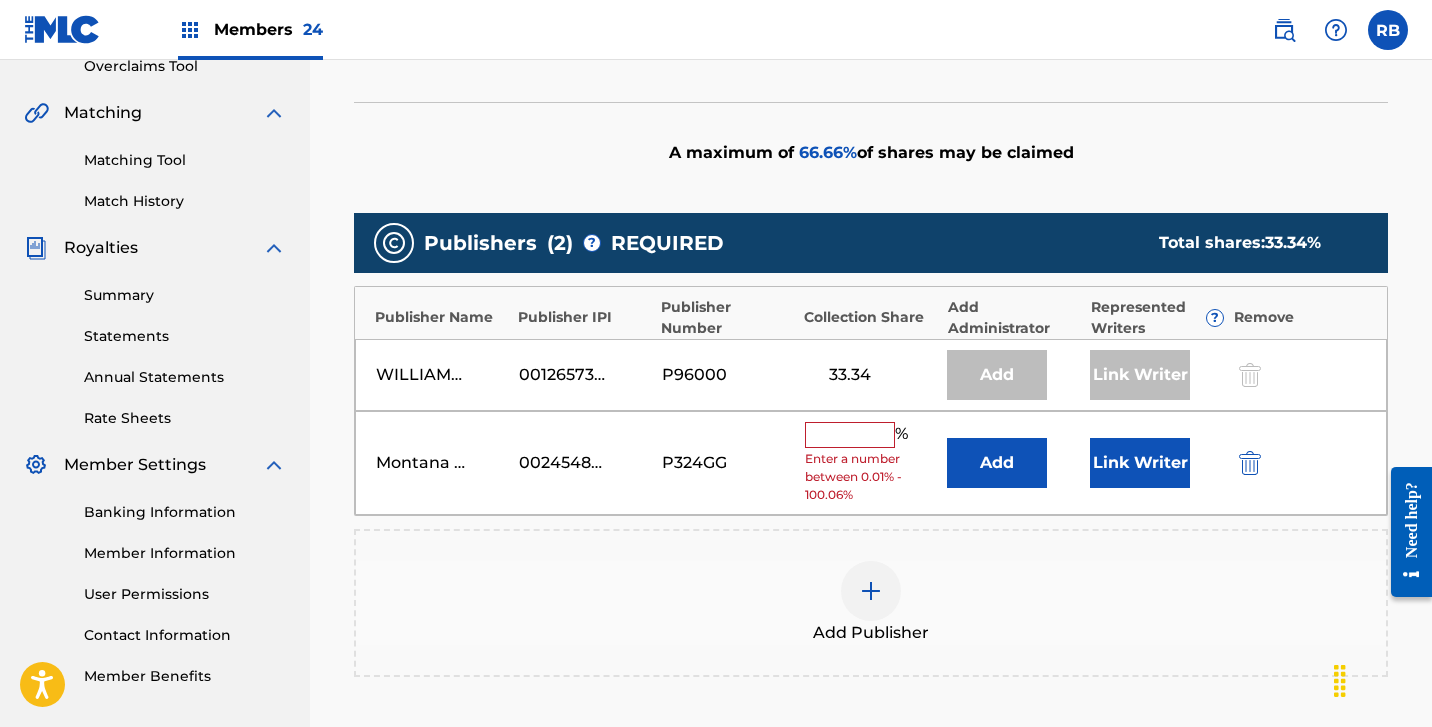 click at bounding box center (850, 435) 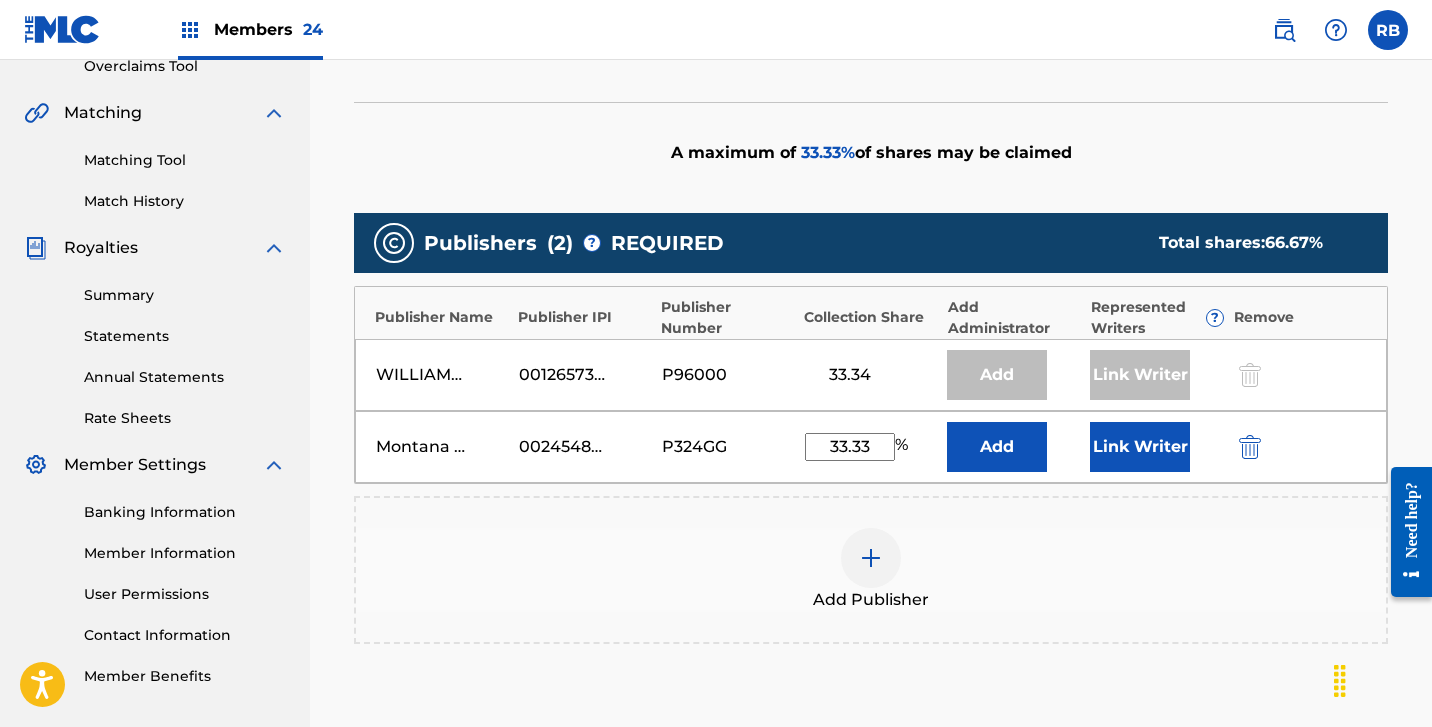 type on "33.33" 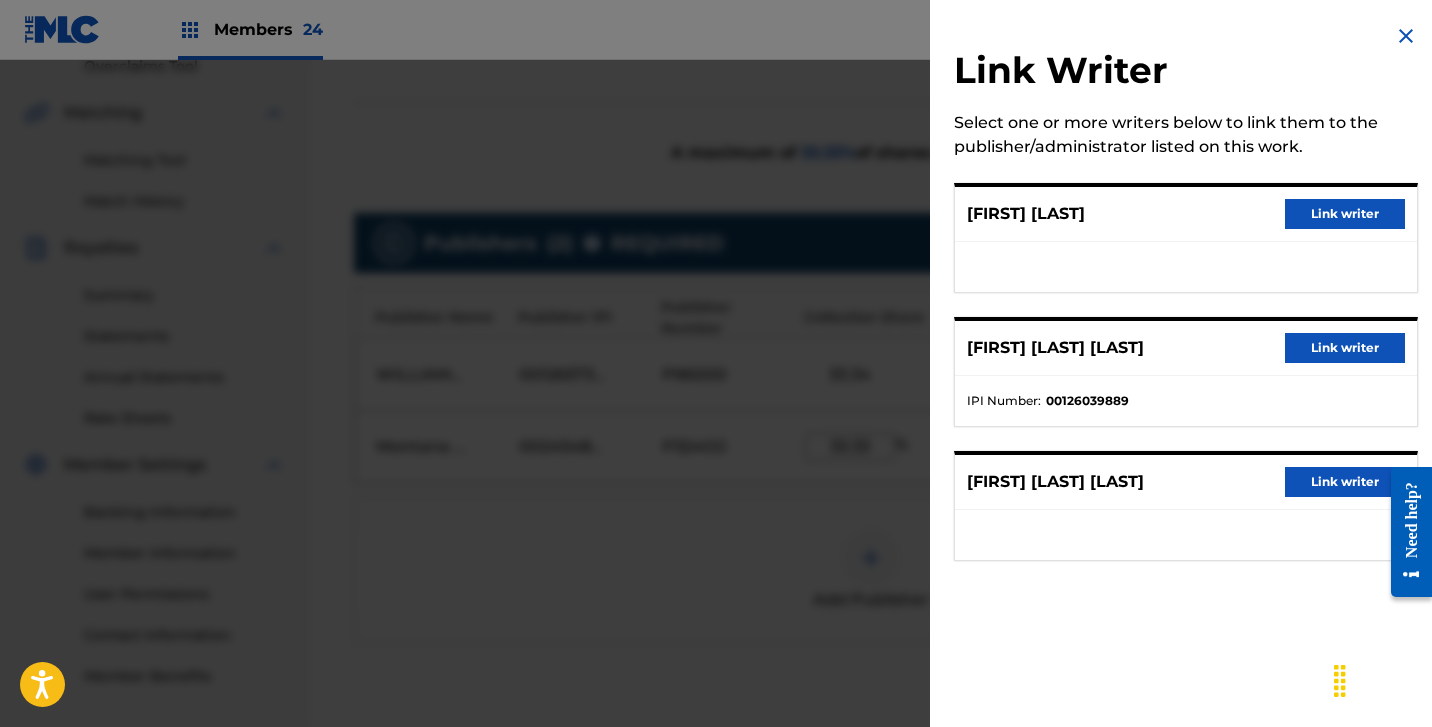 click on "Link writer" at bounding box center (1345, 214) 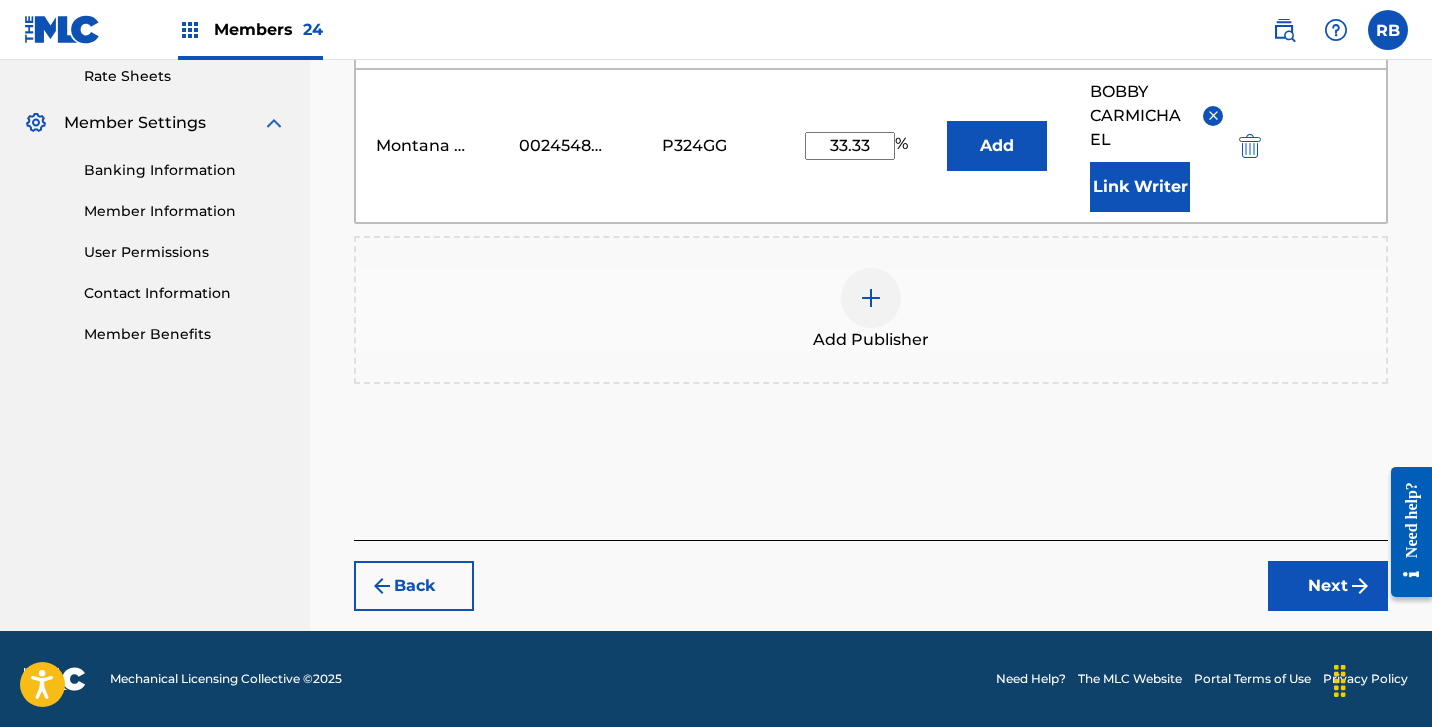 click on "Next" at bounding box center [1328, 586] 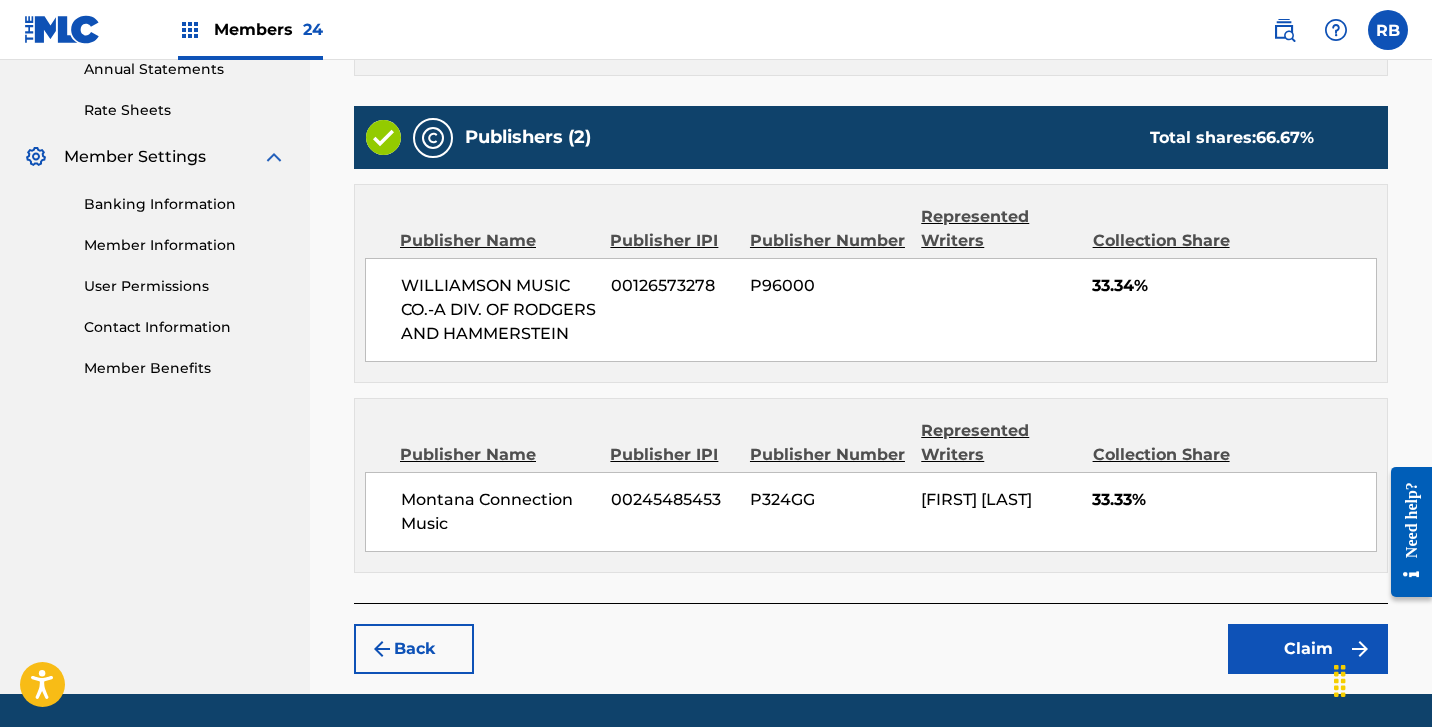 scroll, scrollTop: 768, scrollLeft: 0, axis: vertical 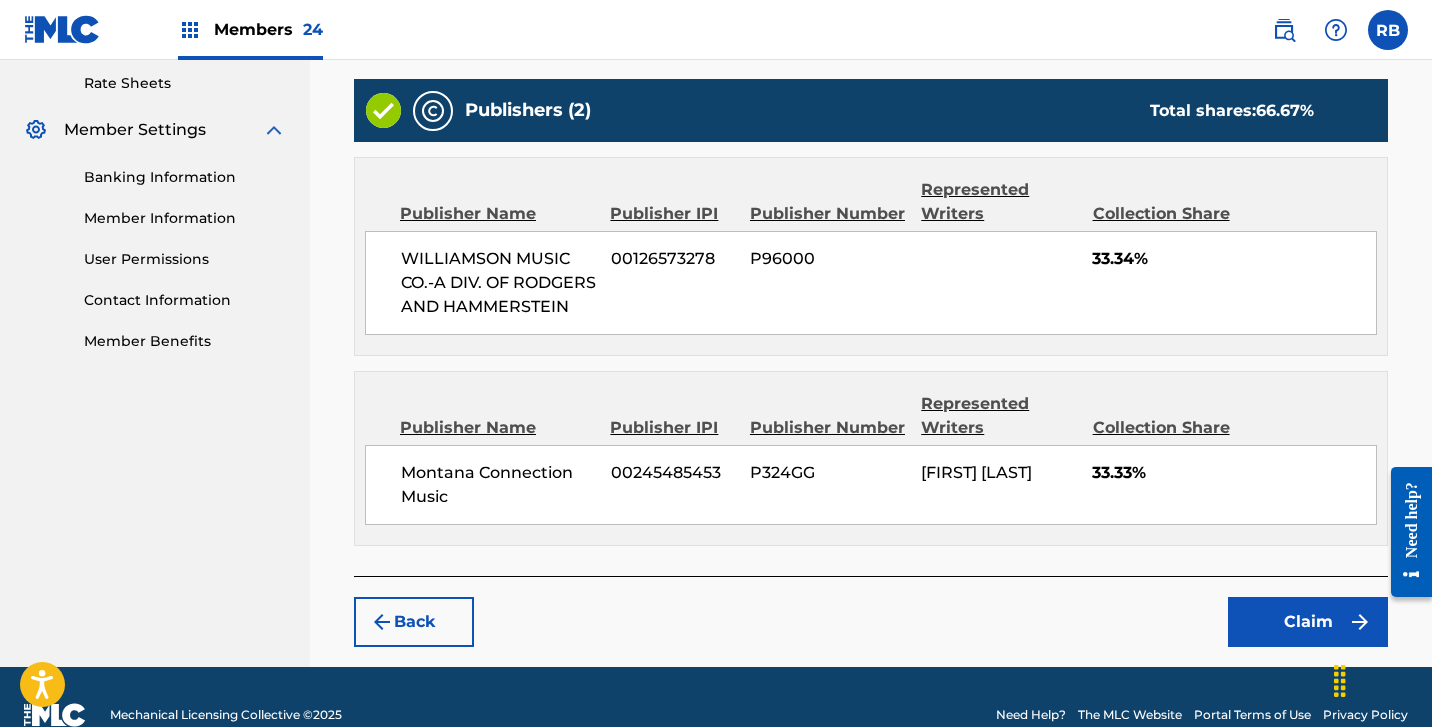 click on "Claim" at bounding box center [1308, 622] 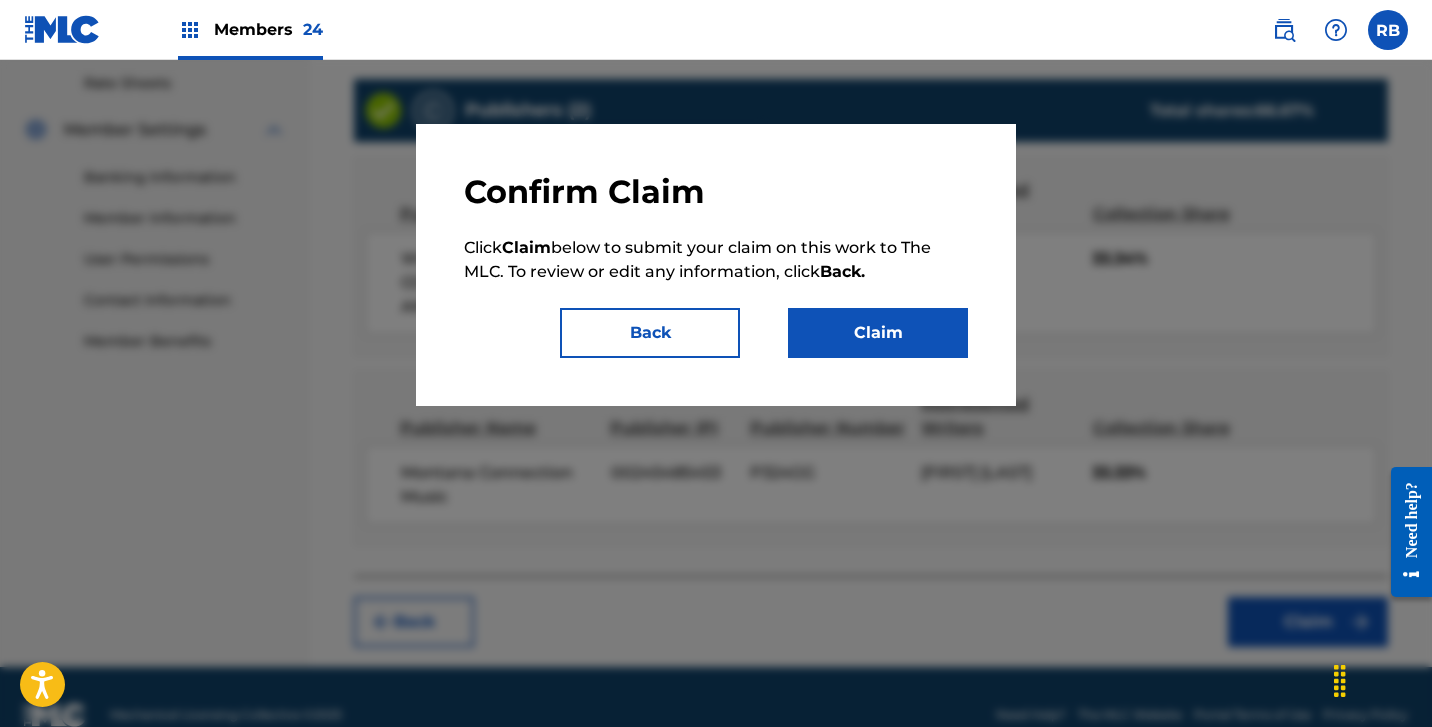 click on "Claim" at bounding box center (878, 333) 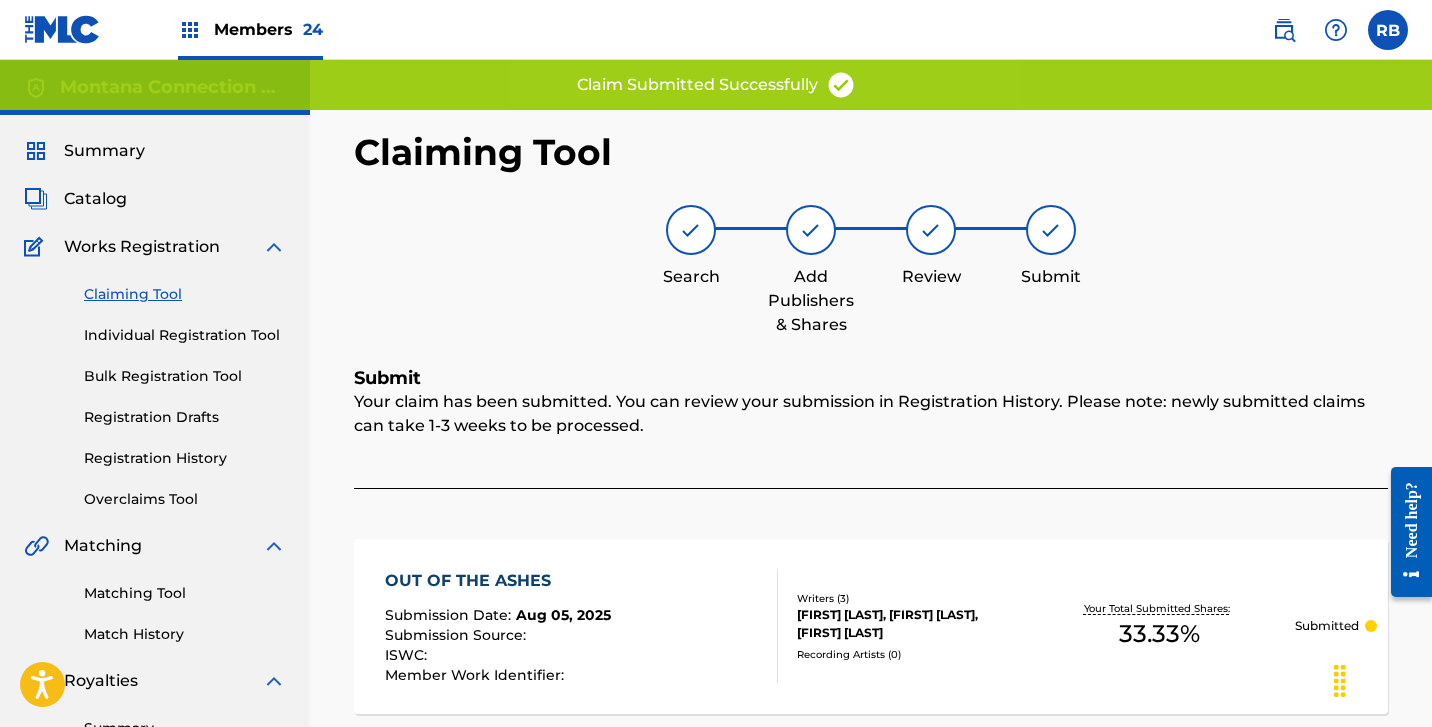 scroll, scrollTop: 0, scrollLeft: 0, axis: both 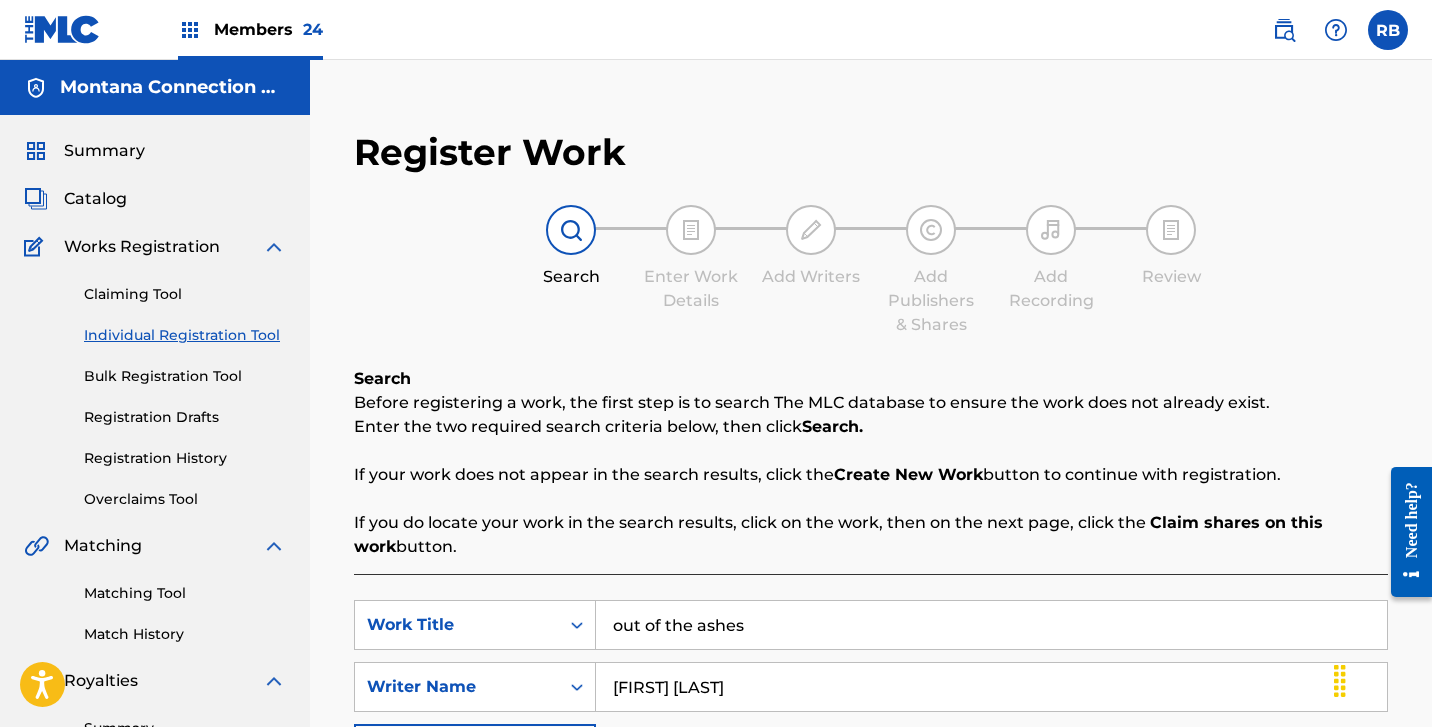 drag, startPoint x: 751, startPoint y: 621, endPoint x: 442, endPoint y: 591, distance: 310.45288 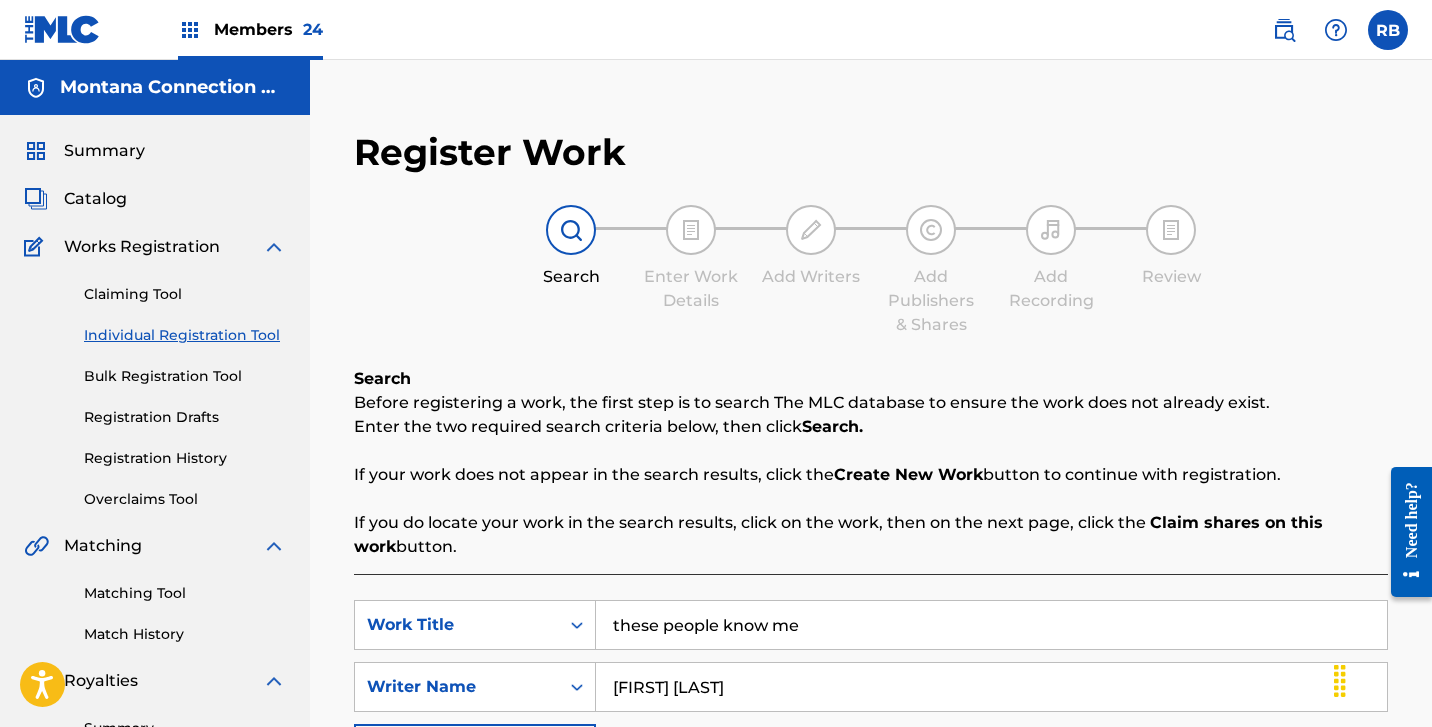 type on "these people know me" 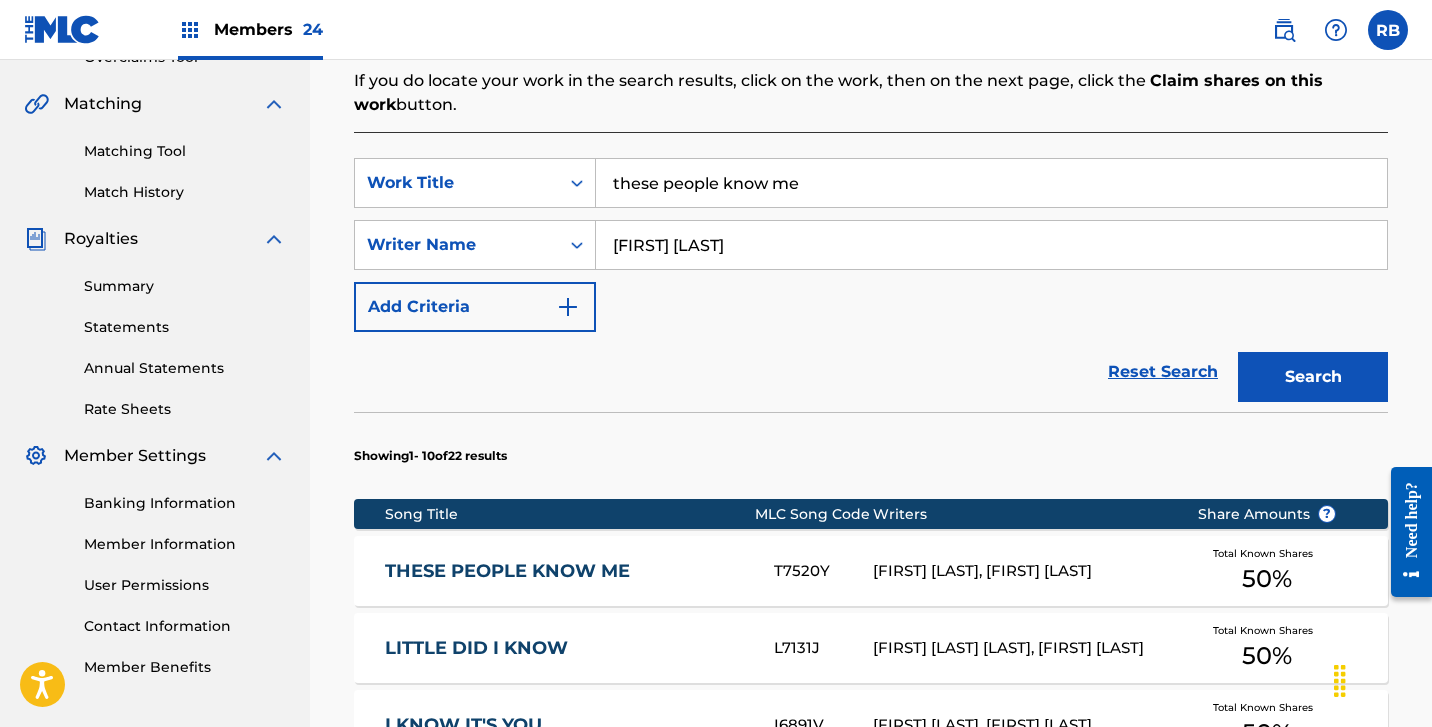 scroll, scrollTop: 453, scrollLeft: 0, axis: vertical 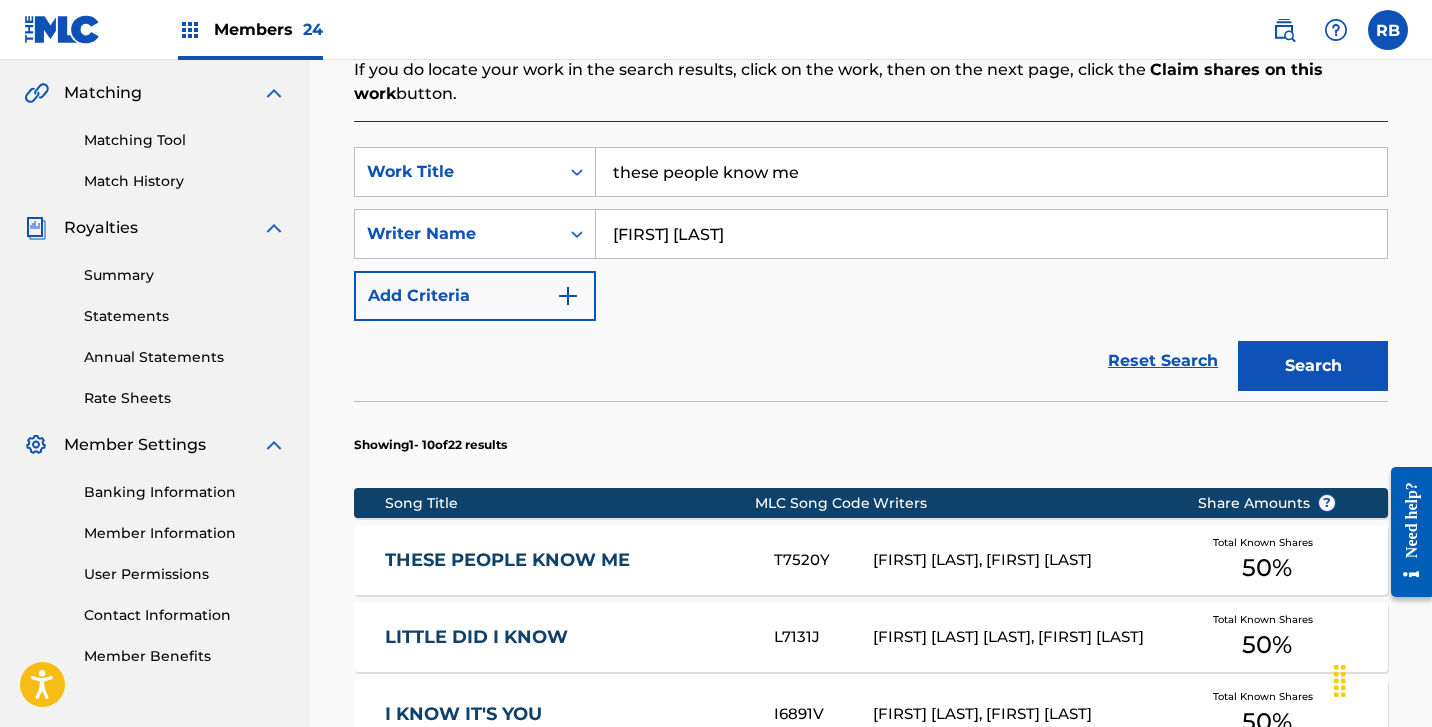 click on "THESE PEOPLE KNOW ME" at bounding box center [566, 560] 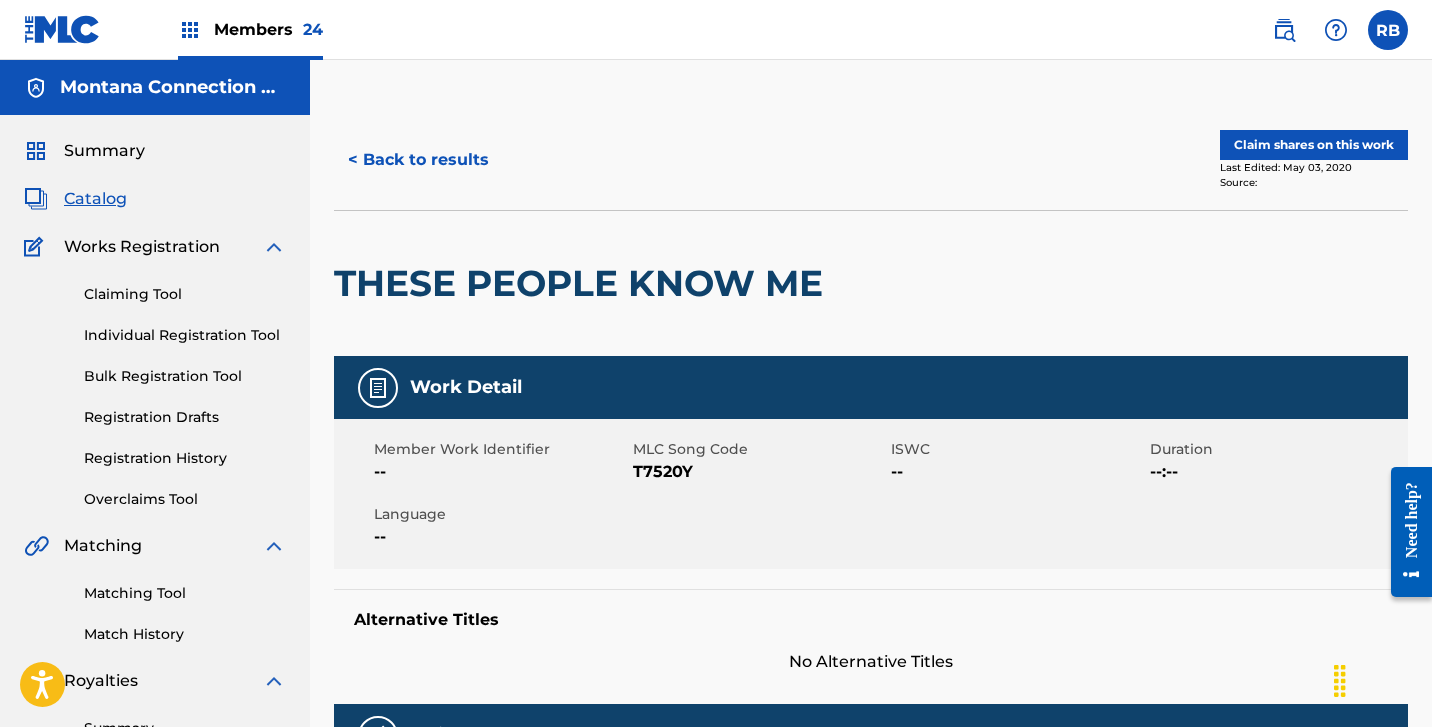 click on "Claim shares on this work" at bounding box center [1314, 145] 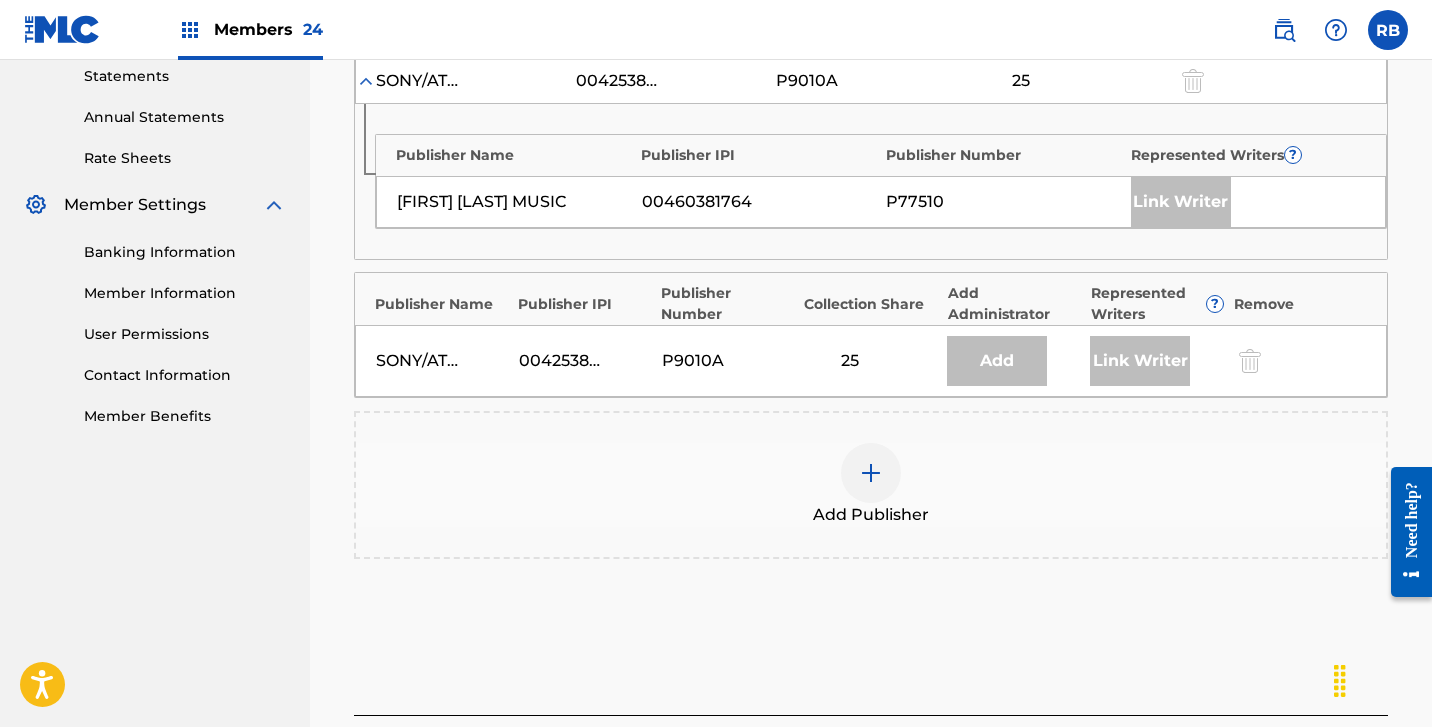 scroll, scrollTop: 710, scrollLeft: 0, axis: vertical 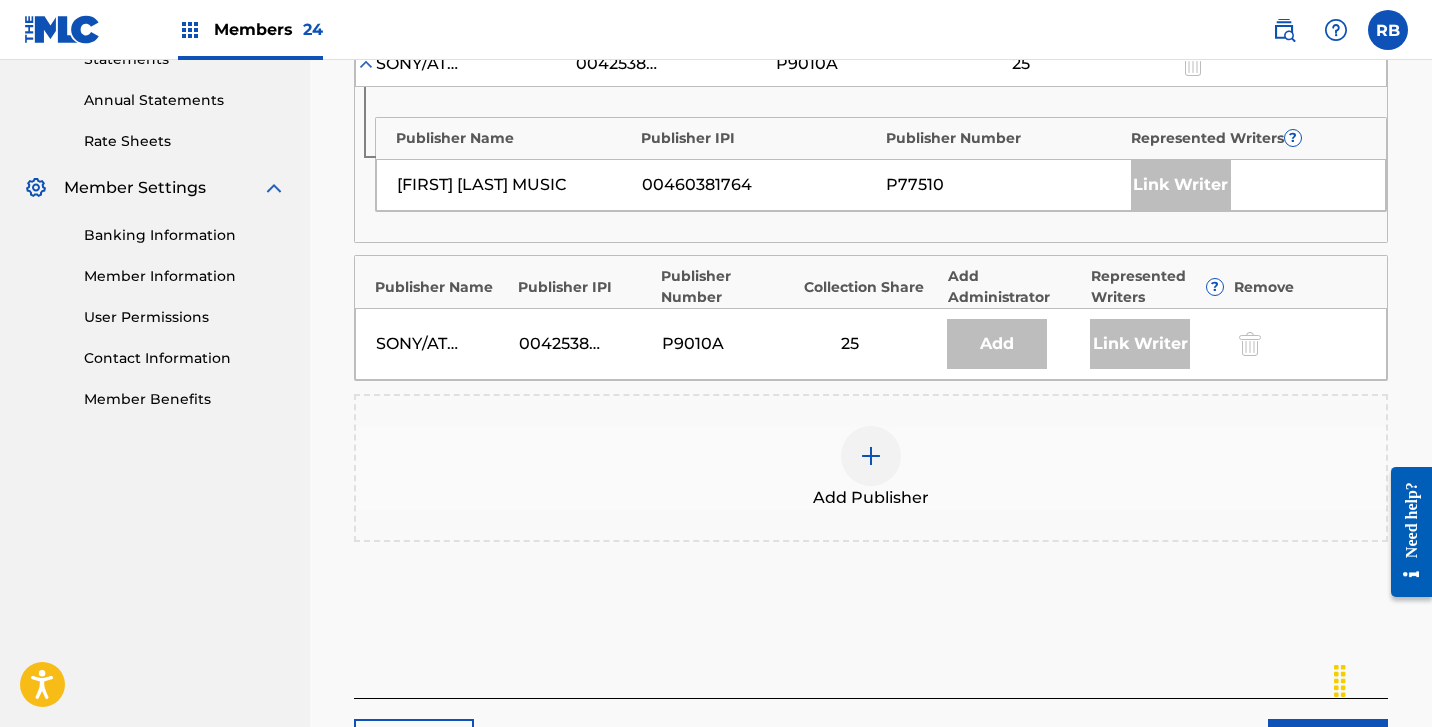 click at bounding box center [871, 456] 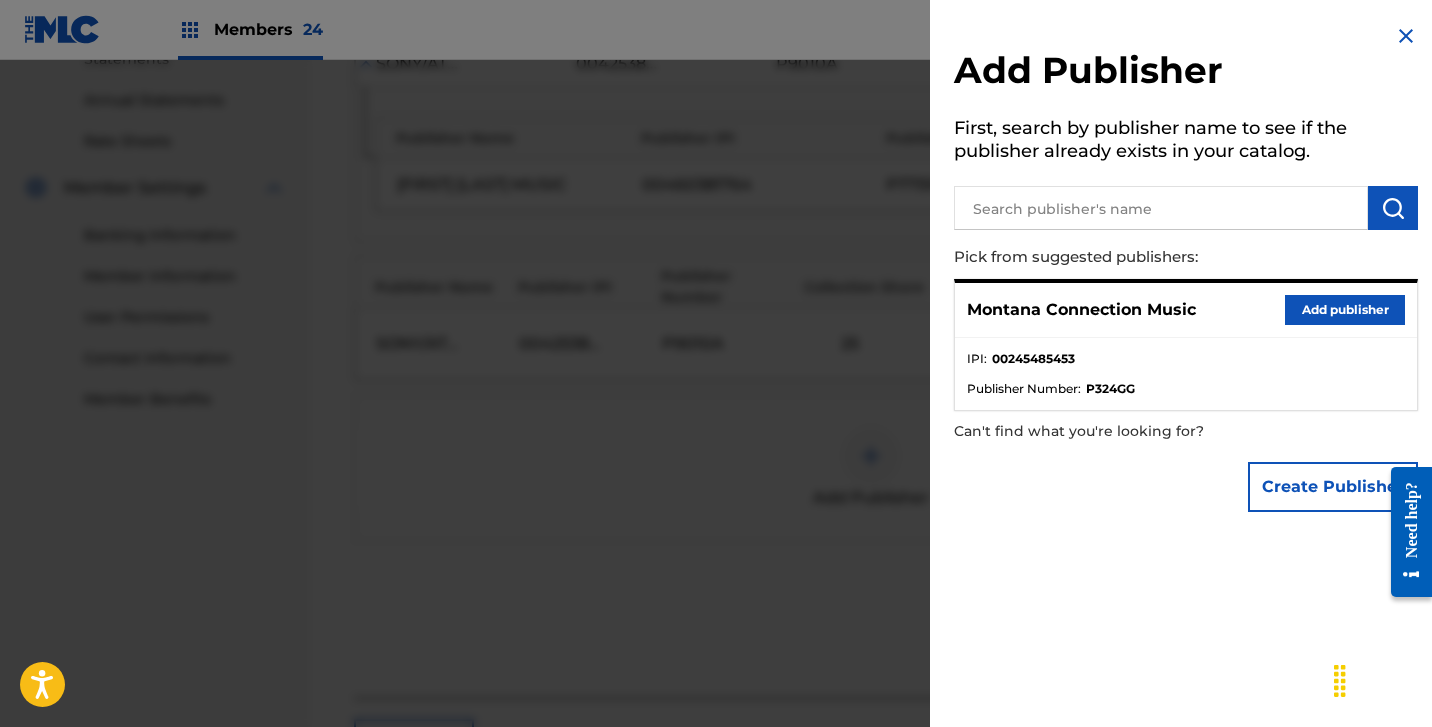 click on "Add publisher" at bounding box center [1345, 310] 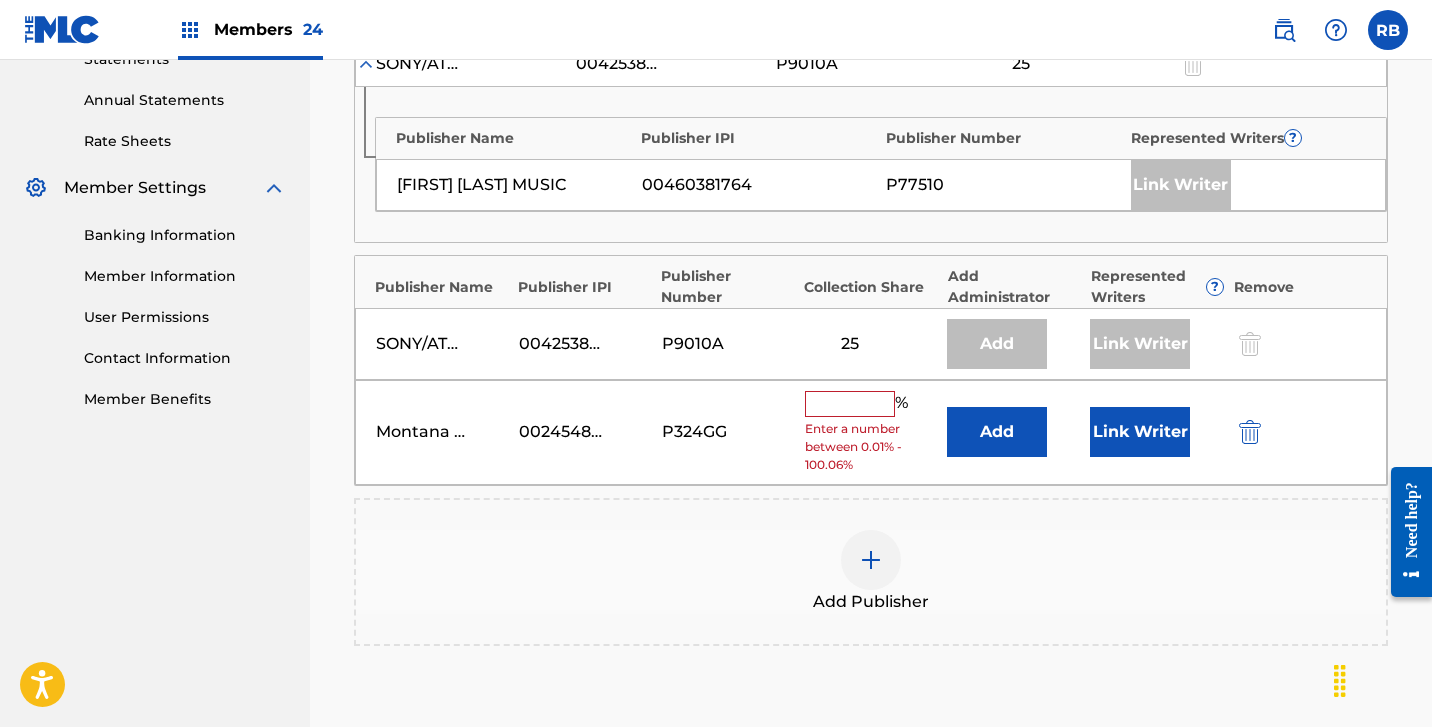 click at bounding box center (850, 404) 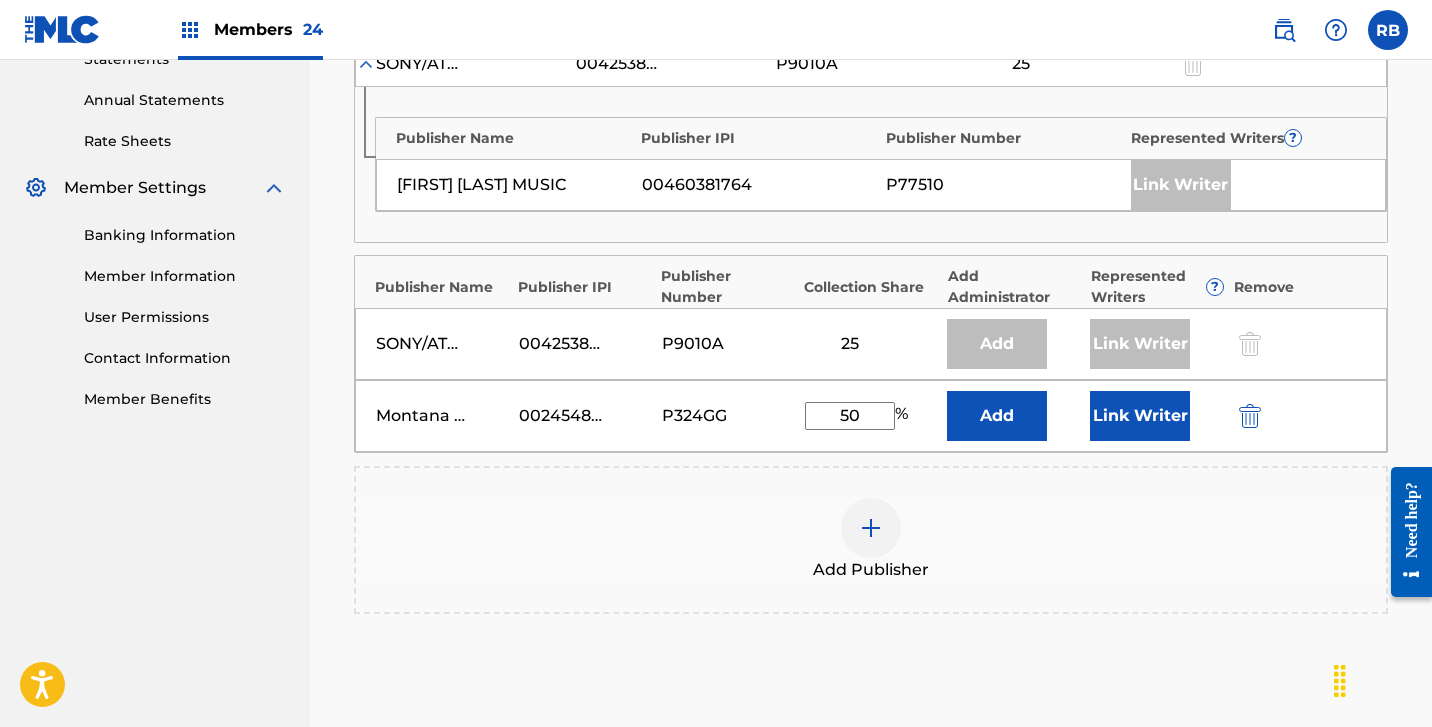 type on "50" 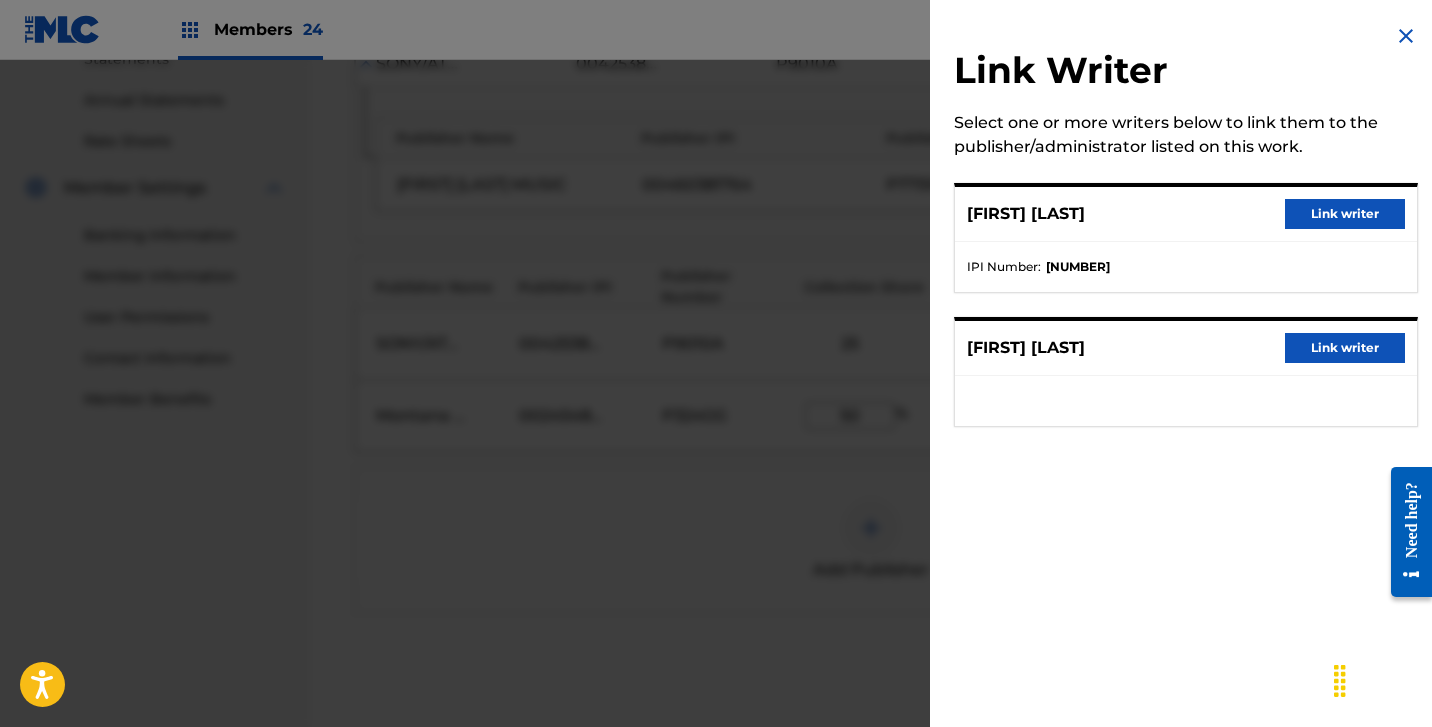 click on "Link writer" at bounding box center (1345, 348) 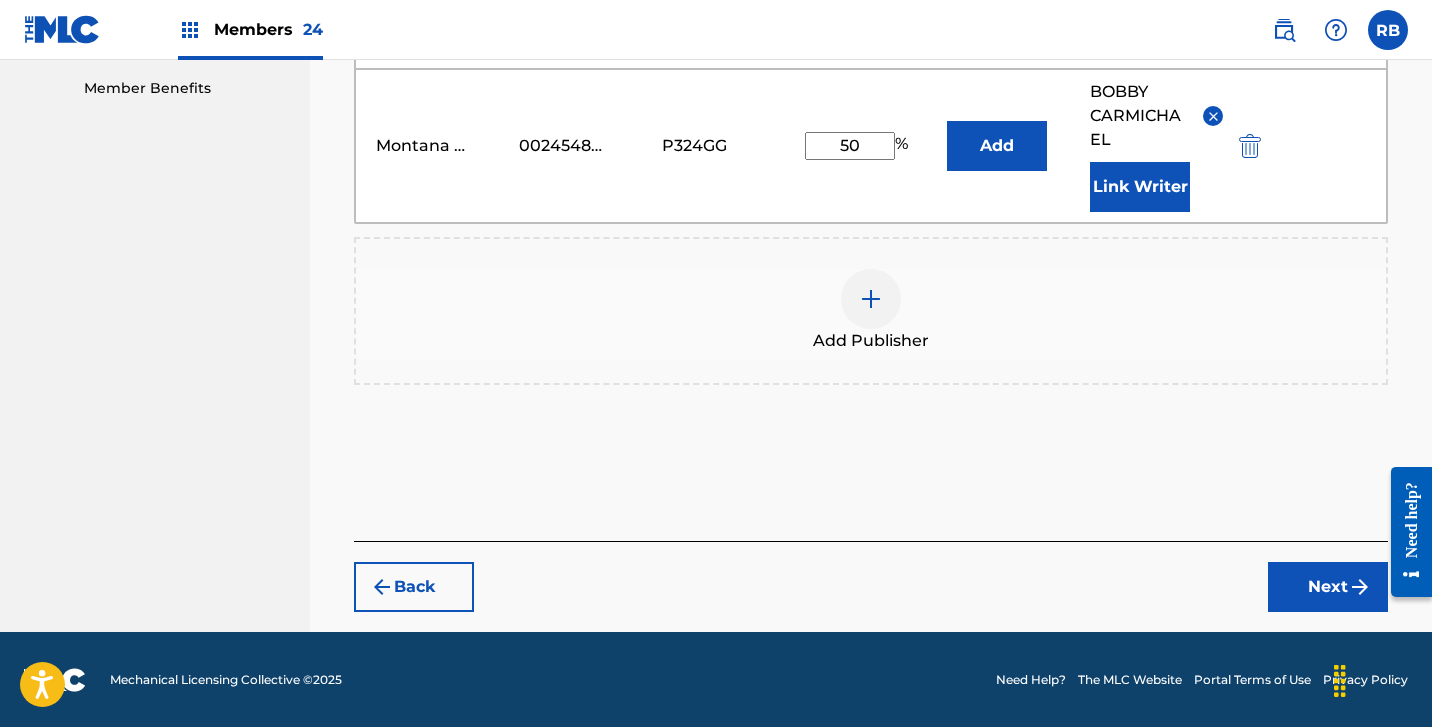click on "Next" at bounding box center (1328, 587) 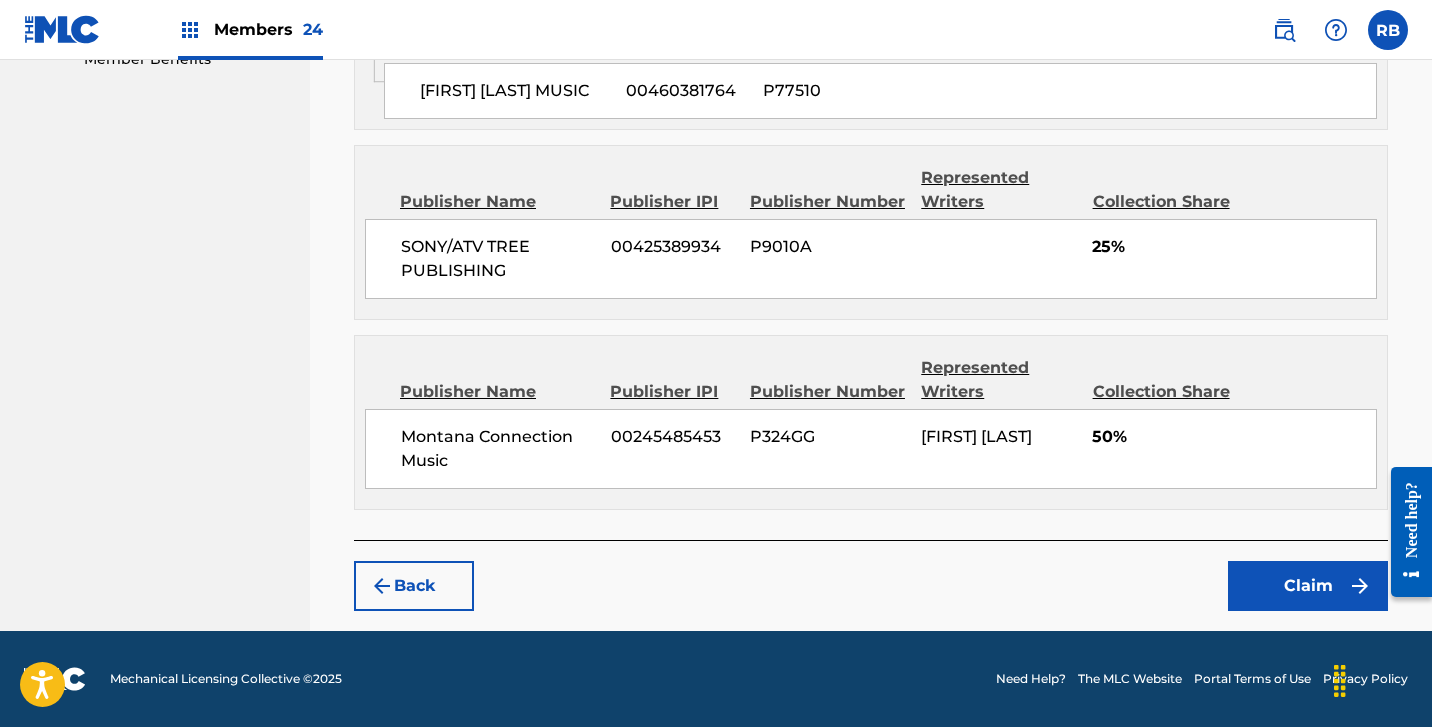 scroll, scrollTop: 1069, scrollLeft: 0, axis: vertical 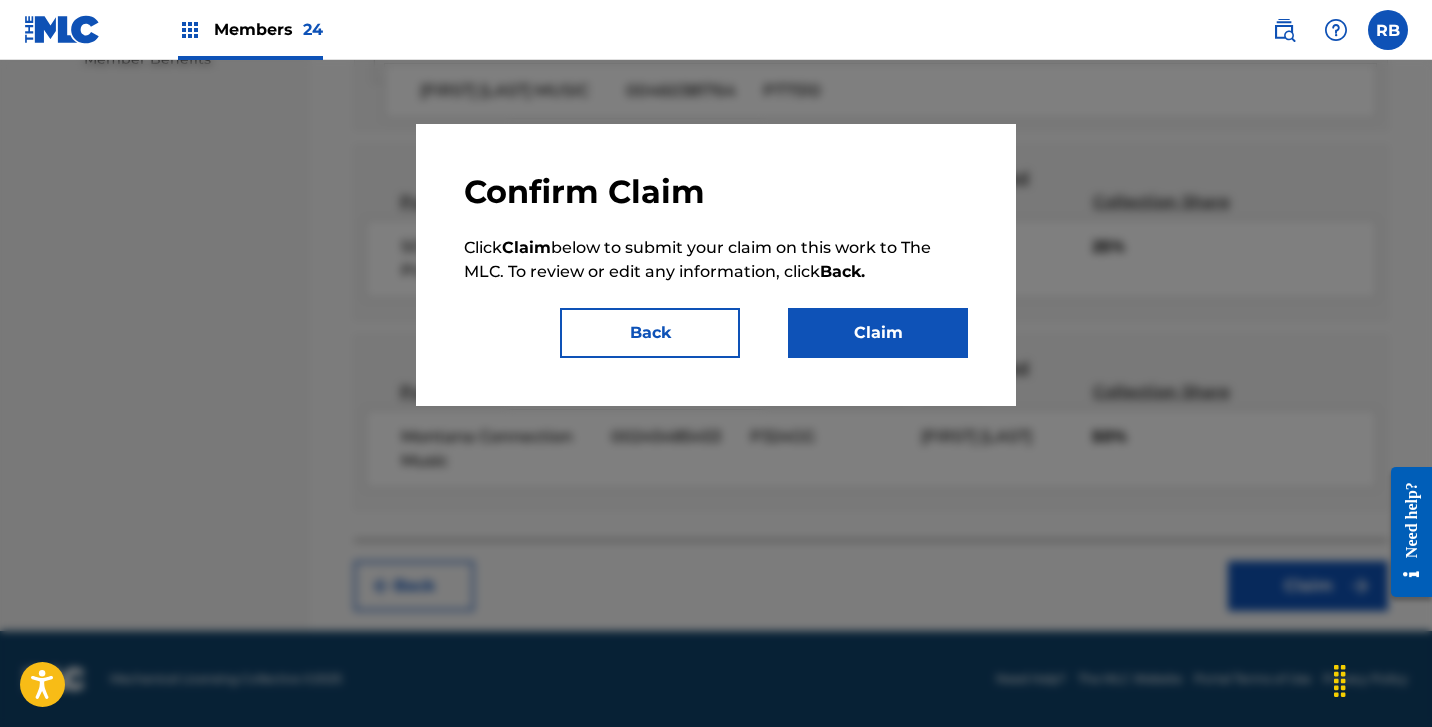 click on "Claim" at bounding box center (878, 333) 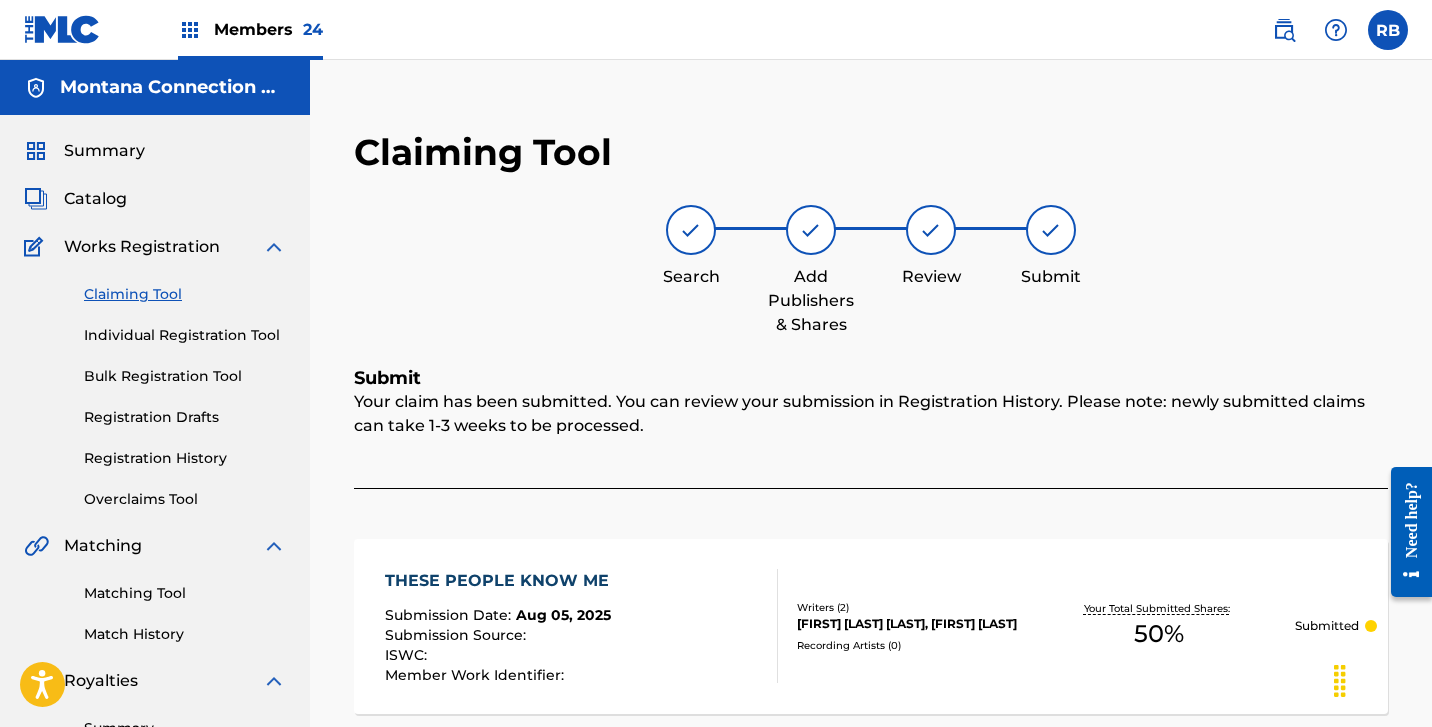 scroll, scrollTop: 0, scrollLeft: 0, axis: both 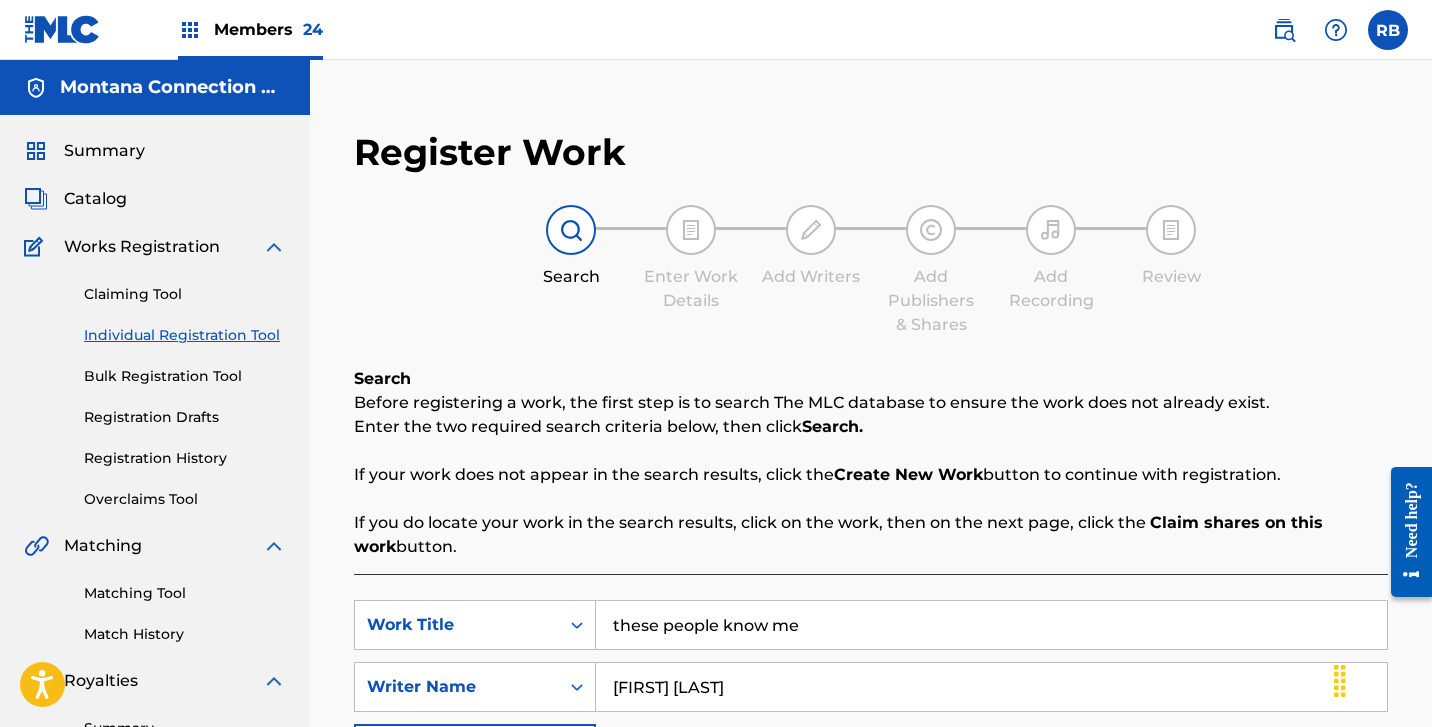 drag, startPoint x: 824, startPoint y: 627, endPoint x: 466, endPoint y: 526, distance: 371.97446 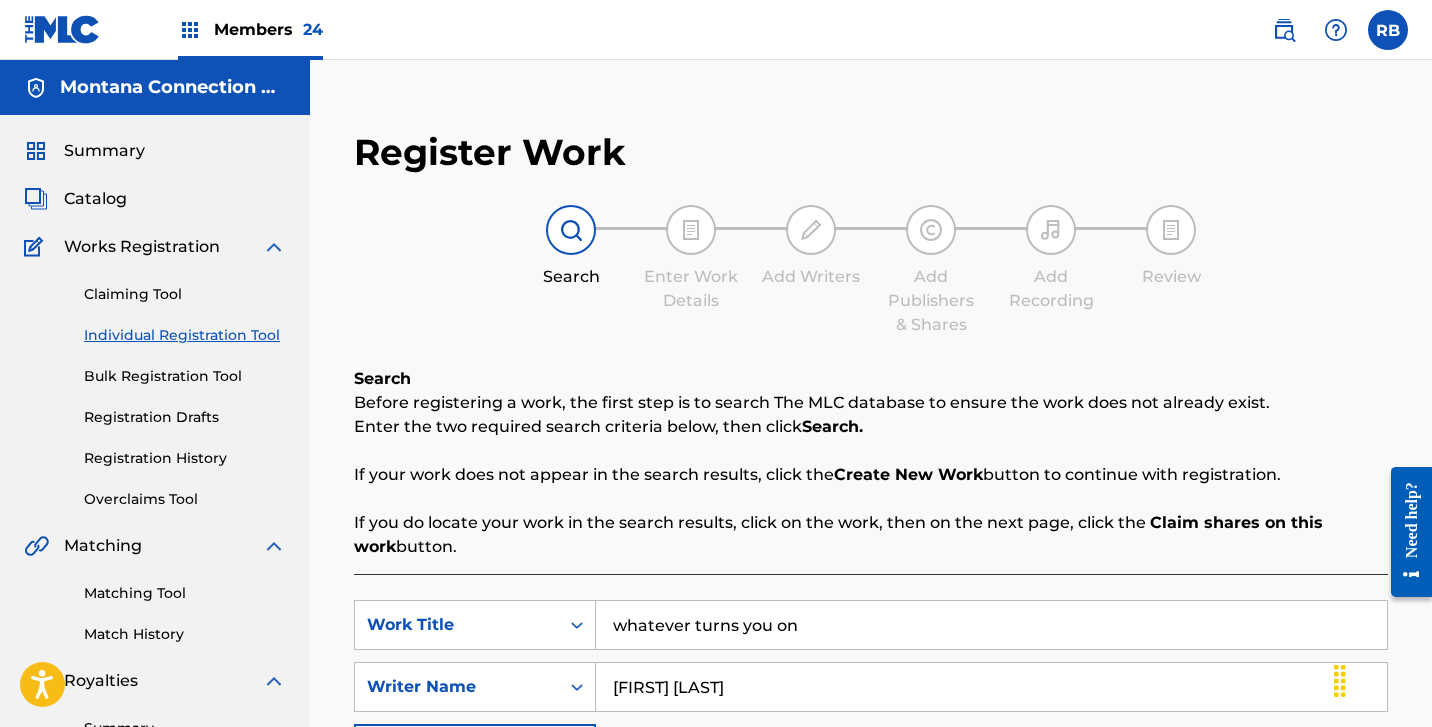type on "whatever turns you on" 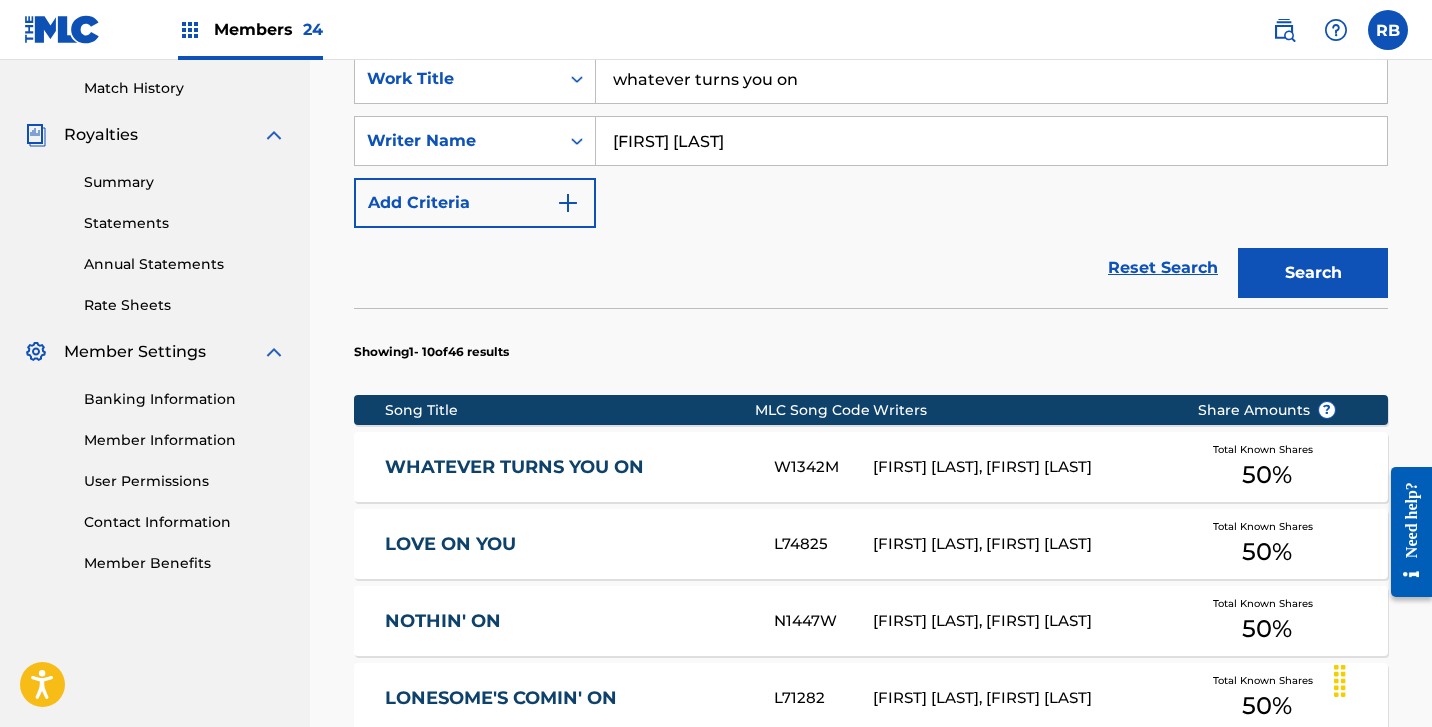 scroll, scrollTop: 551, scrollLeft: 0, axis: vertical 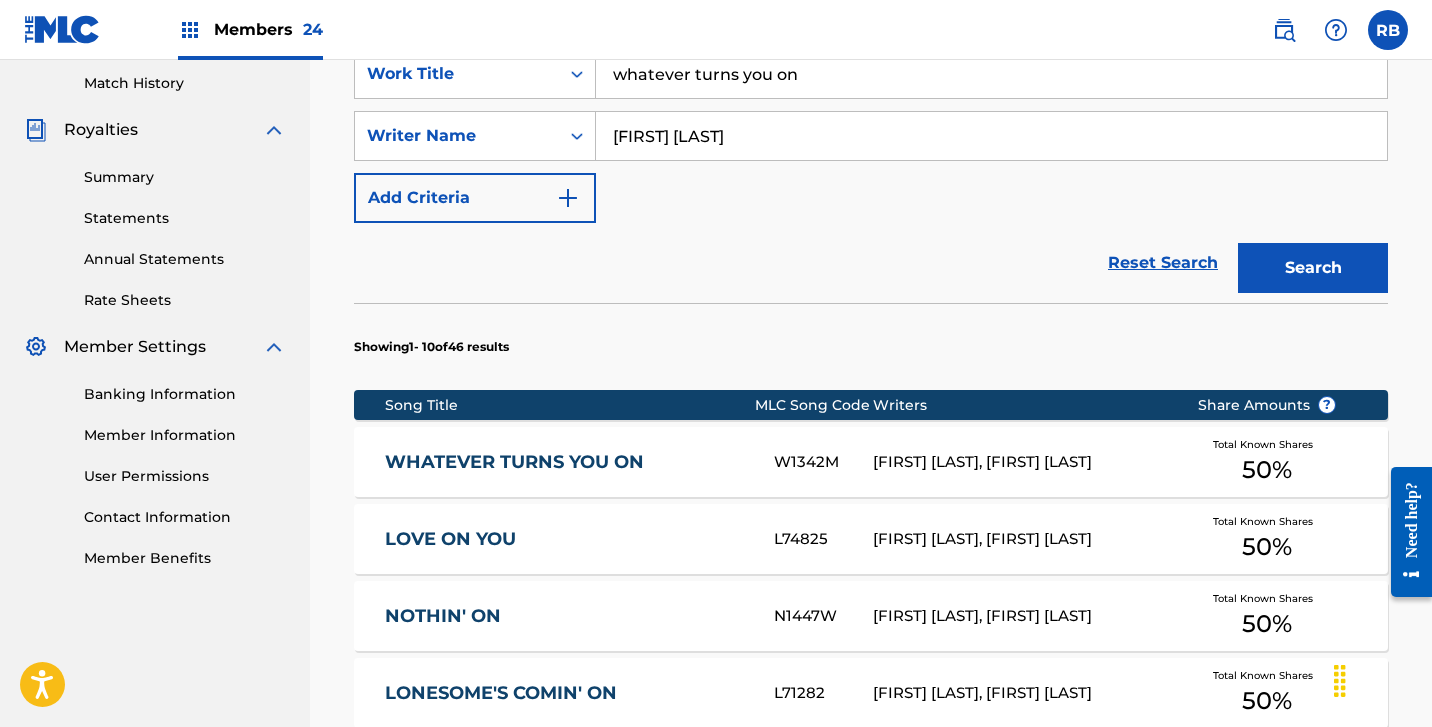 click on "WHATEVER TURNS YOU ON" at bounding box center [566, 462] 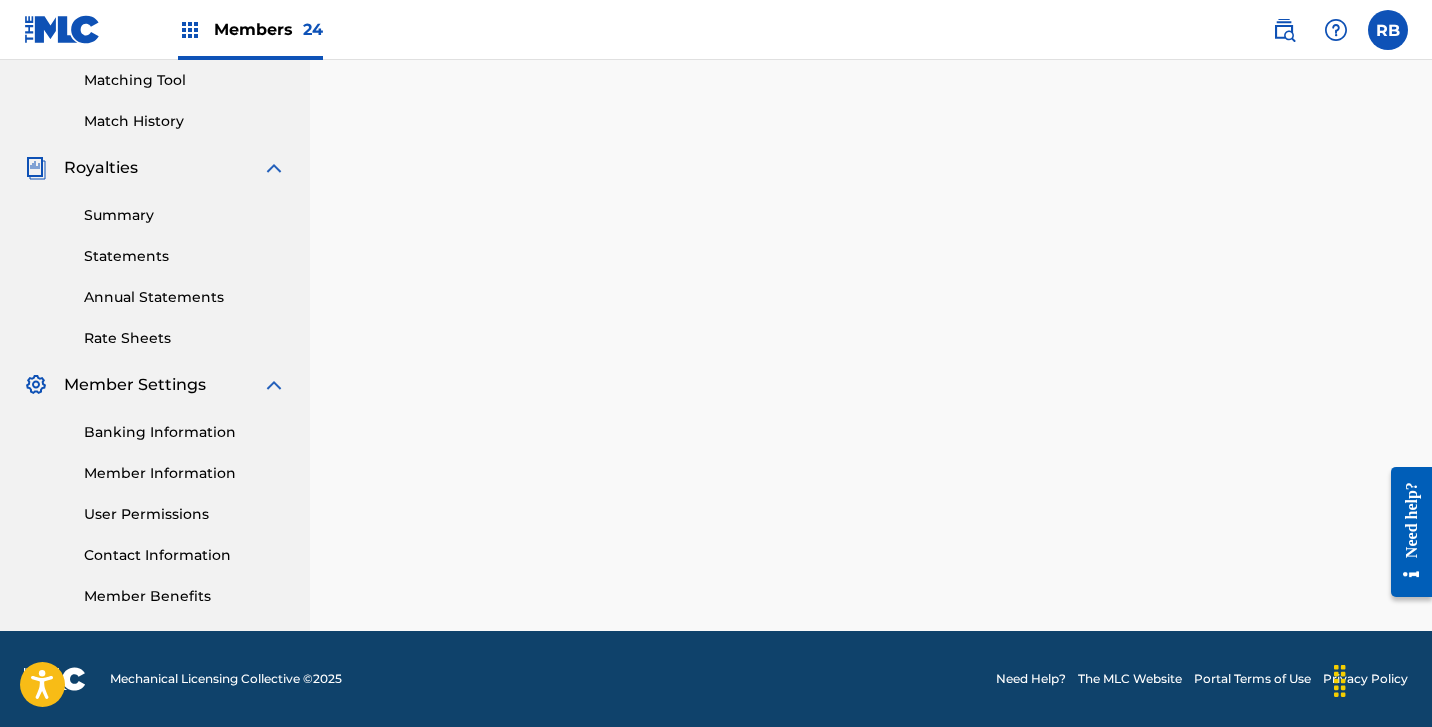 scroll, scrollTop: 0, scrollLeft: 0, axis: both 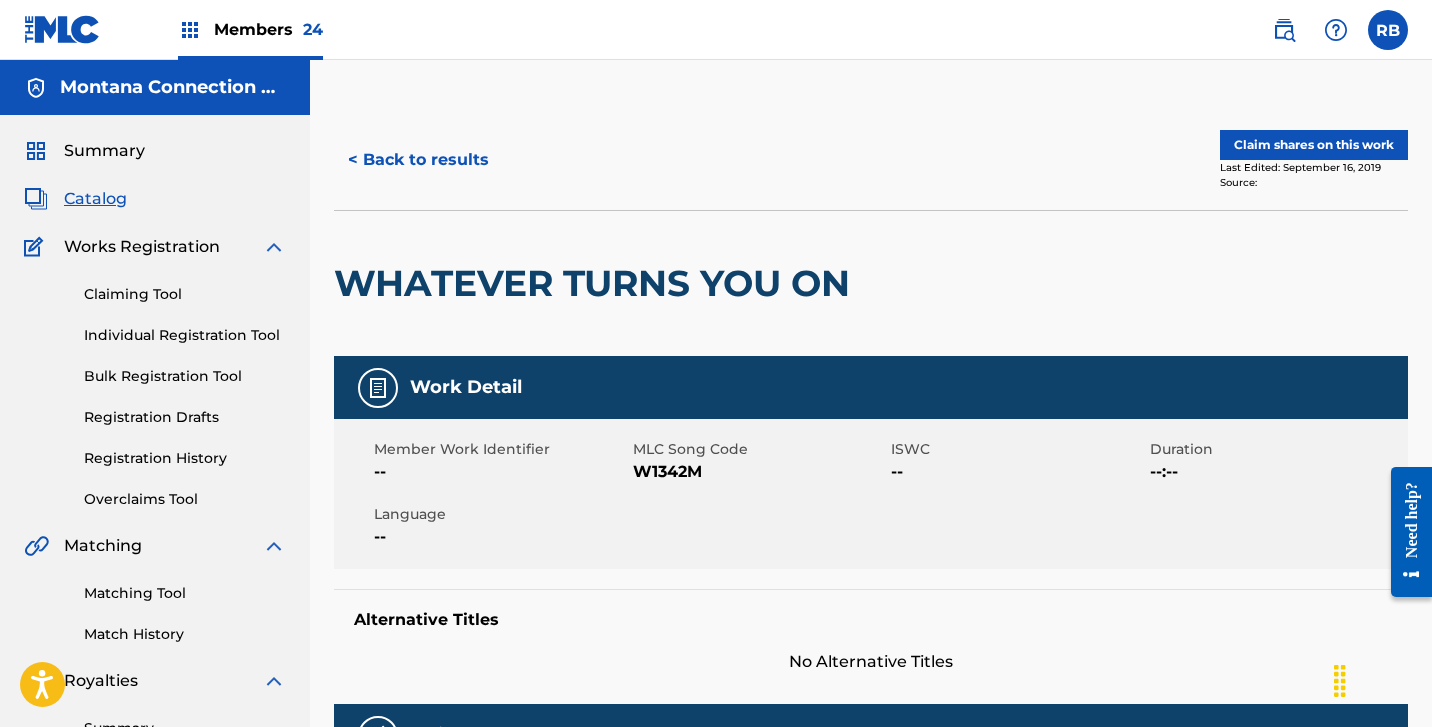 click on "Claim shares on this work" at bounding box center [1314, 145] 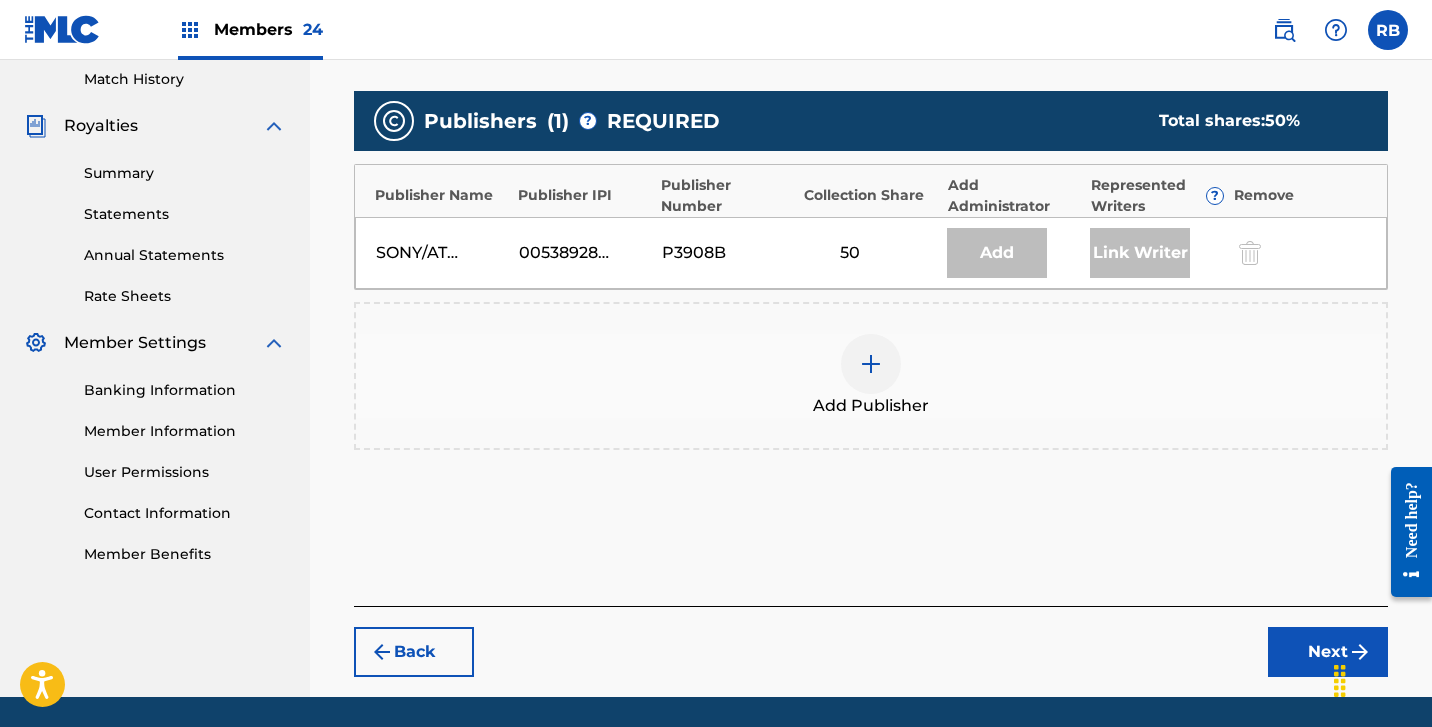 scroll, scrollTop: 563, scrollLeft: 0, axis: vertical 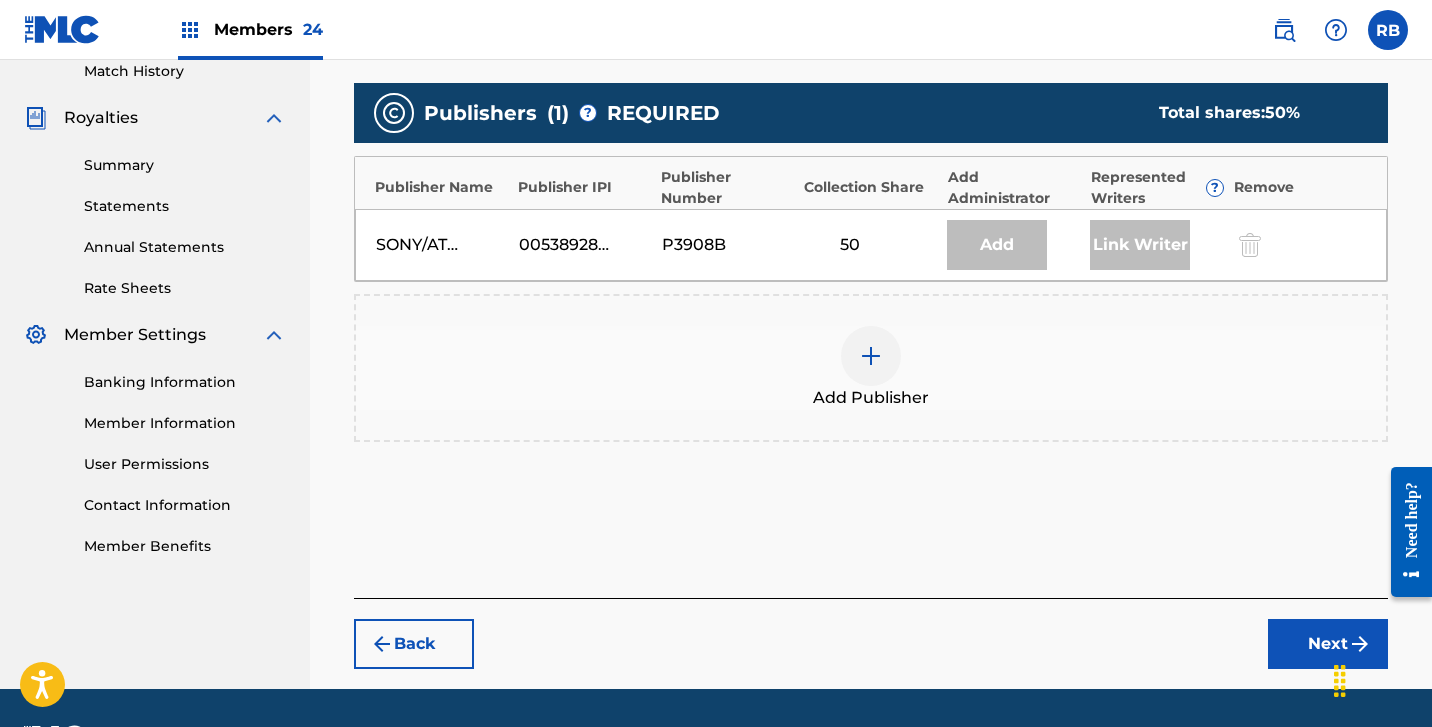 click at bounding box center (871, 356) 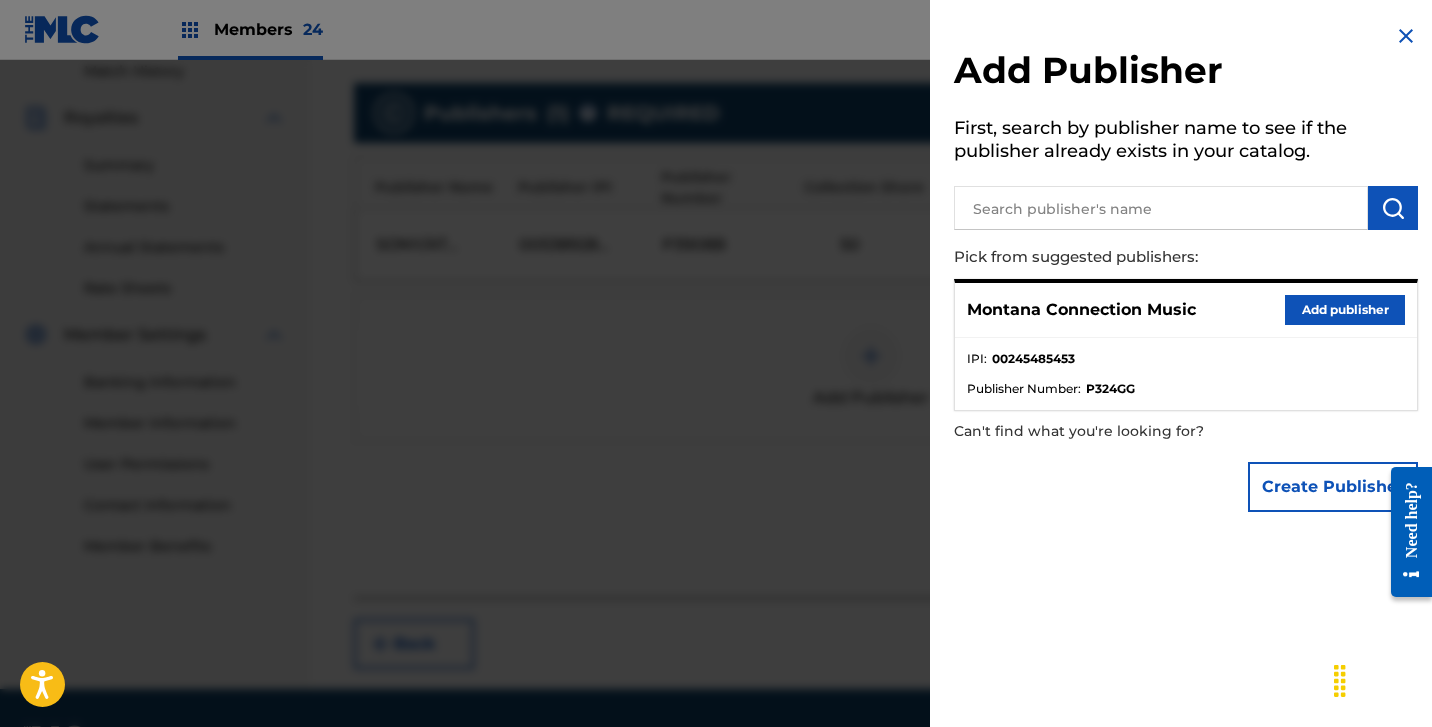 click on "Add publisher" at bounding box center [1345, 310] 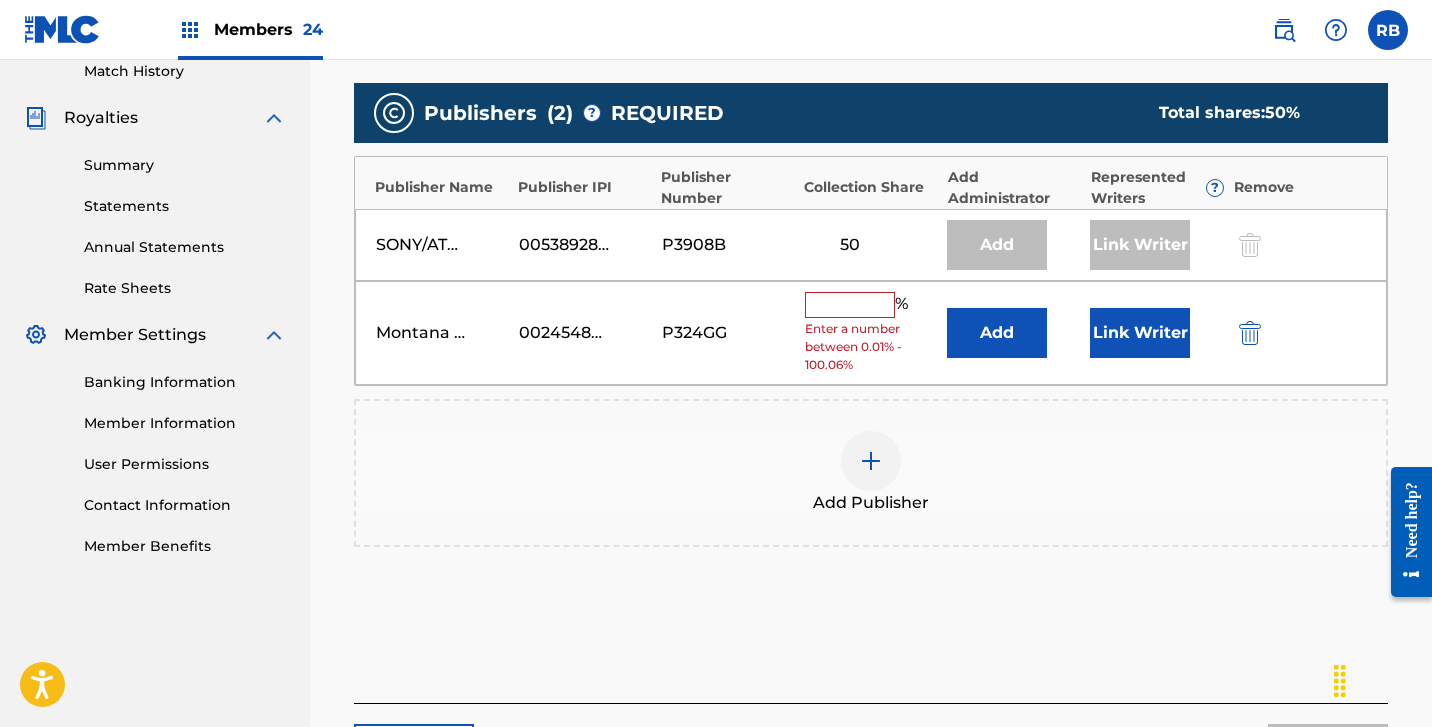 click at bounding box center (850, 305) 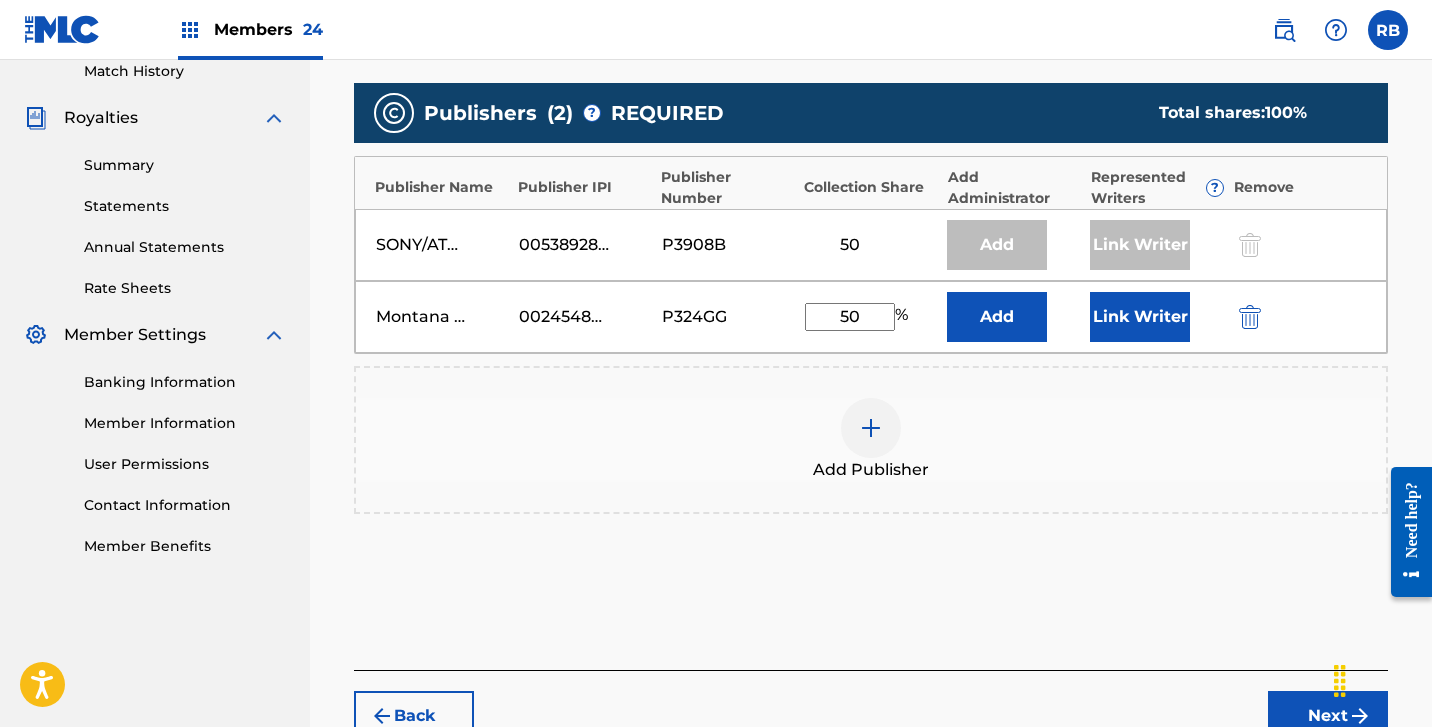 type on "50" 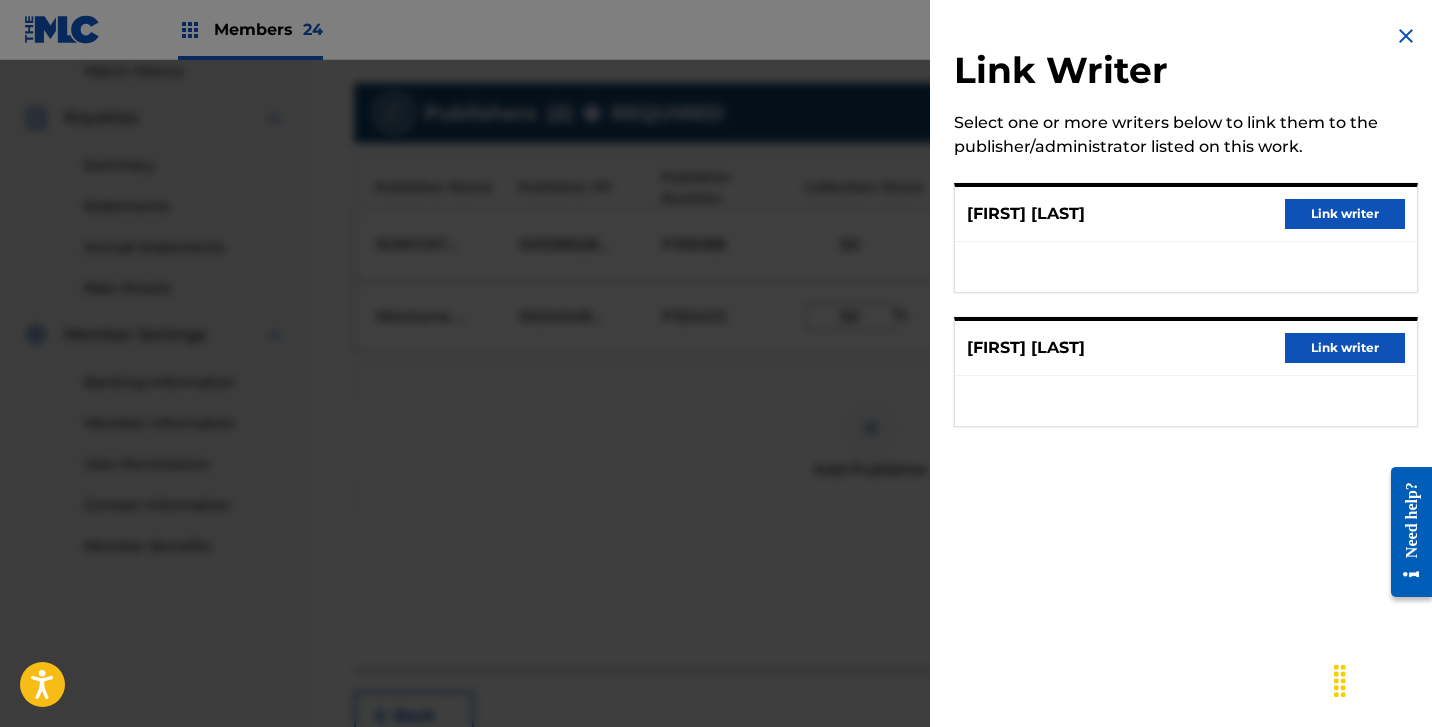 click on "Link writer" at bounding box center (1345, 214) 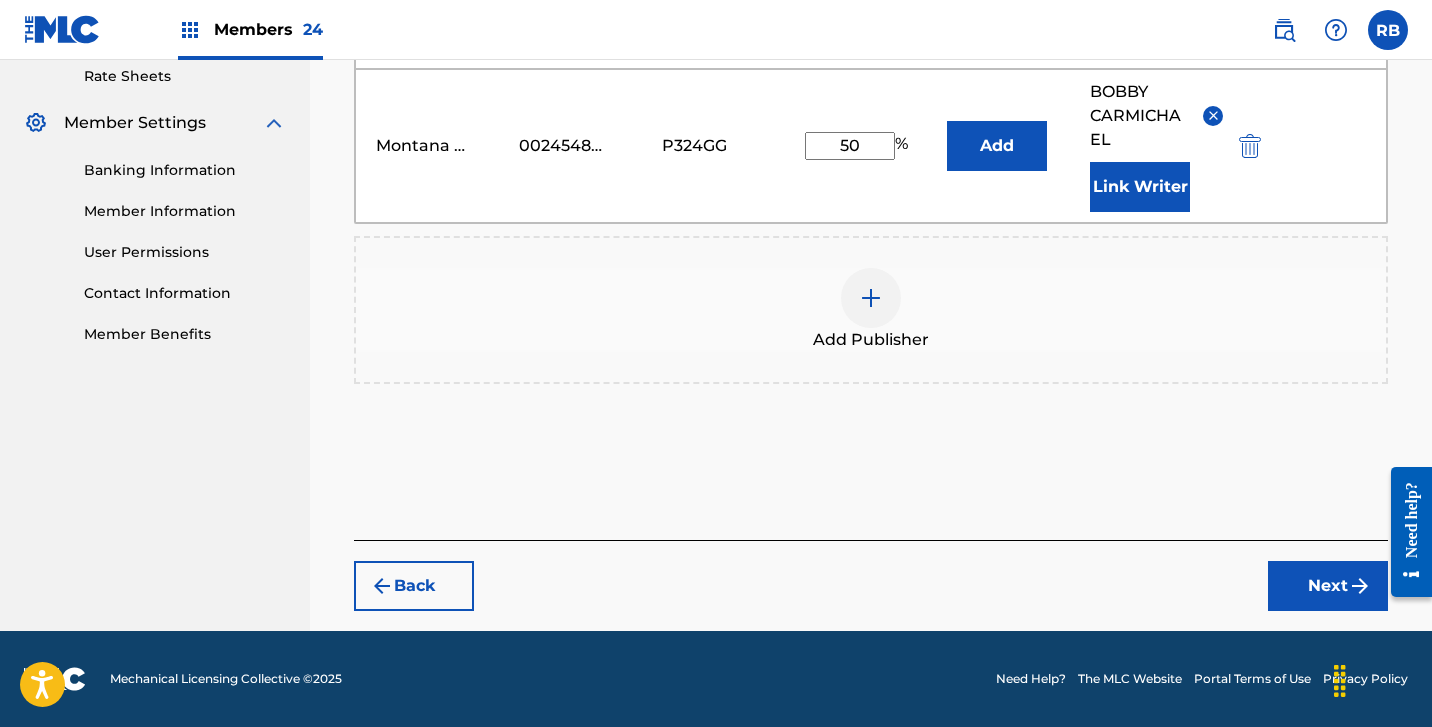 click on "Next" at bounding box center [1328, 586] 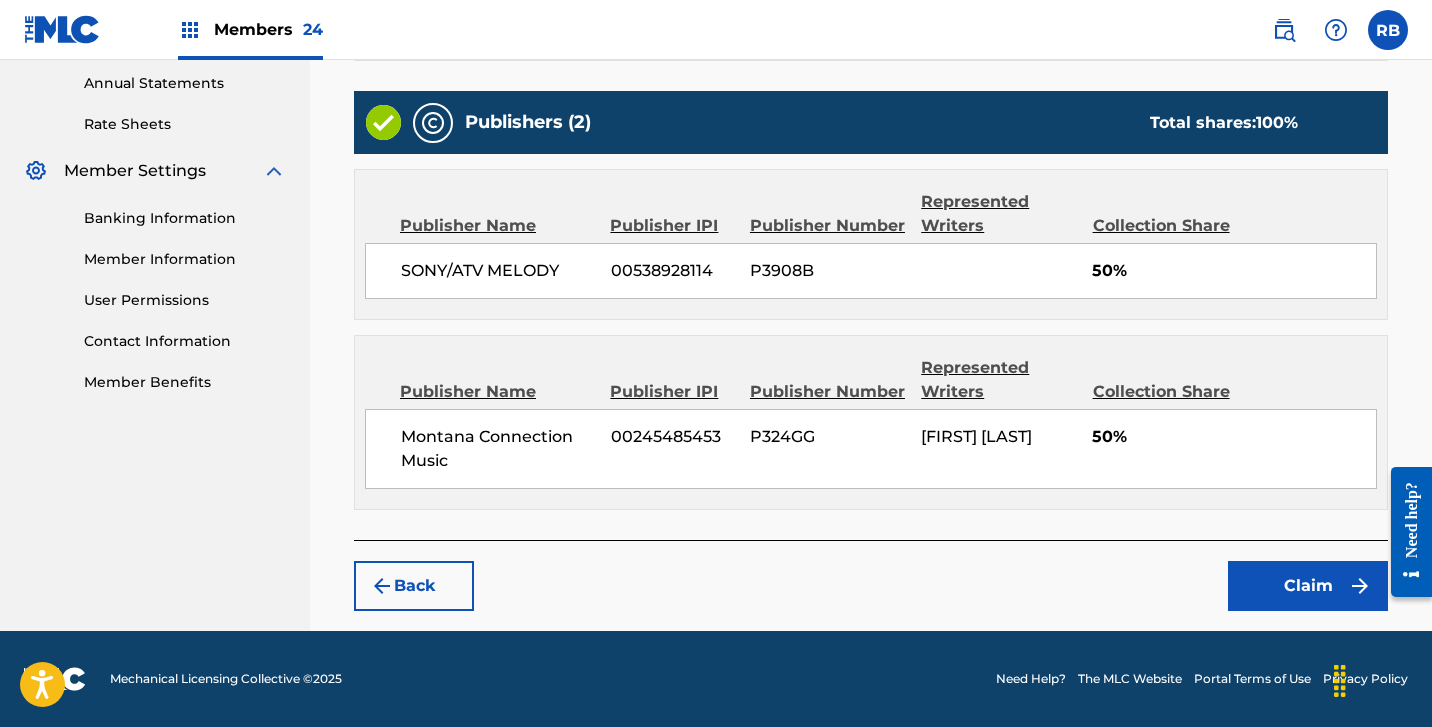 scroll, scrollTop: 724, scrollLeft: 0, axis: vertical 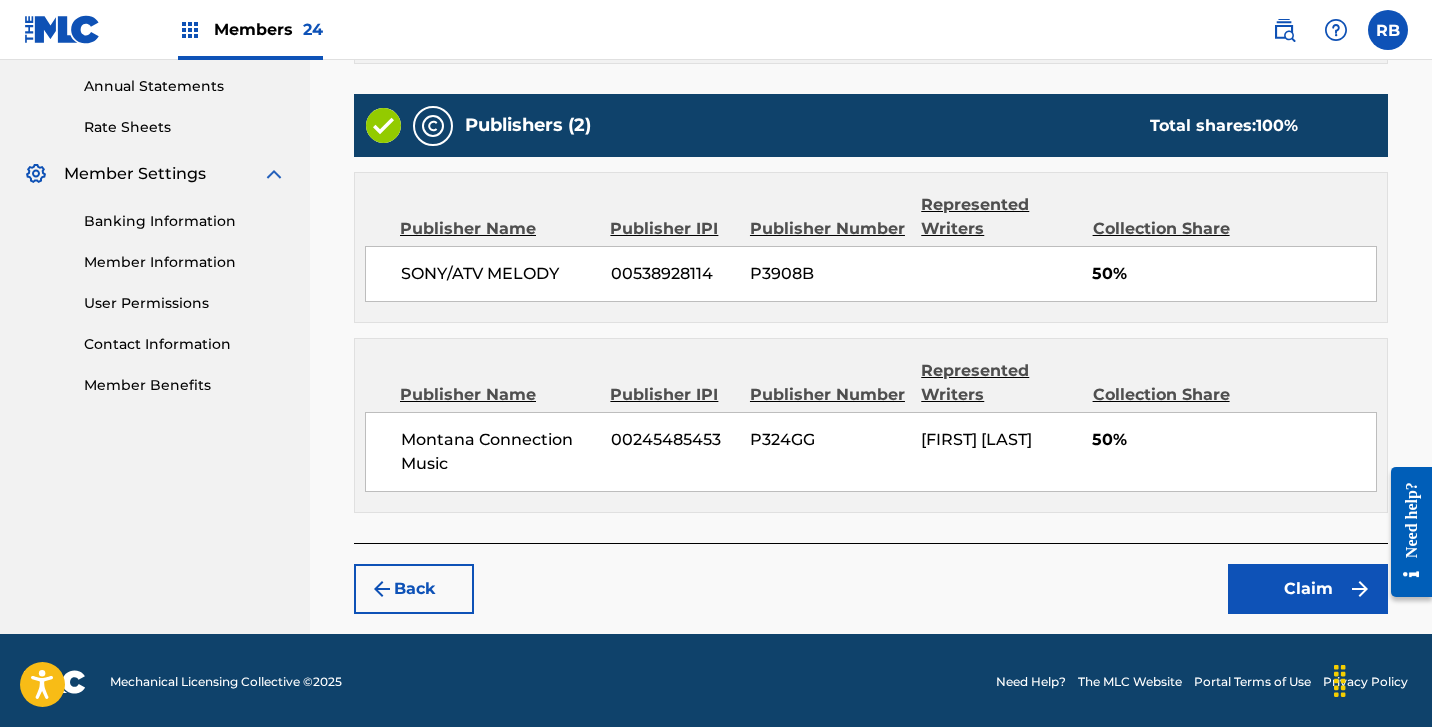 click on "Claim" at bounding box center (1308, 589) 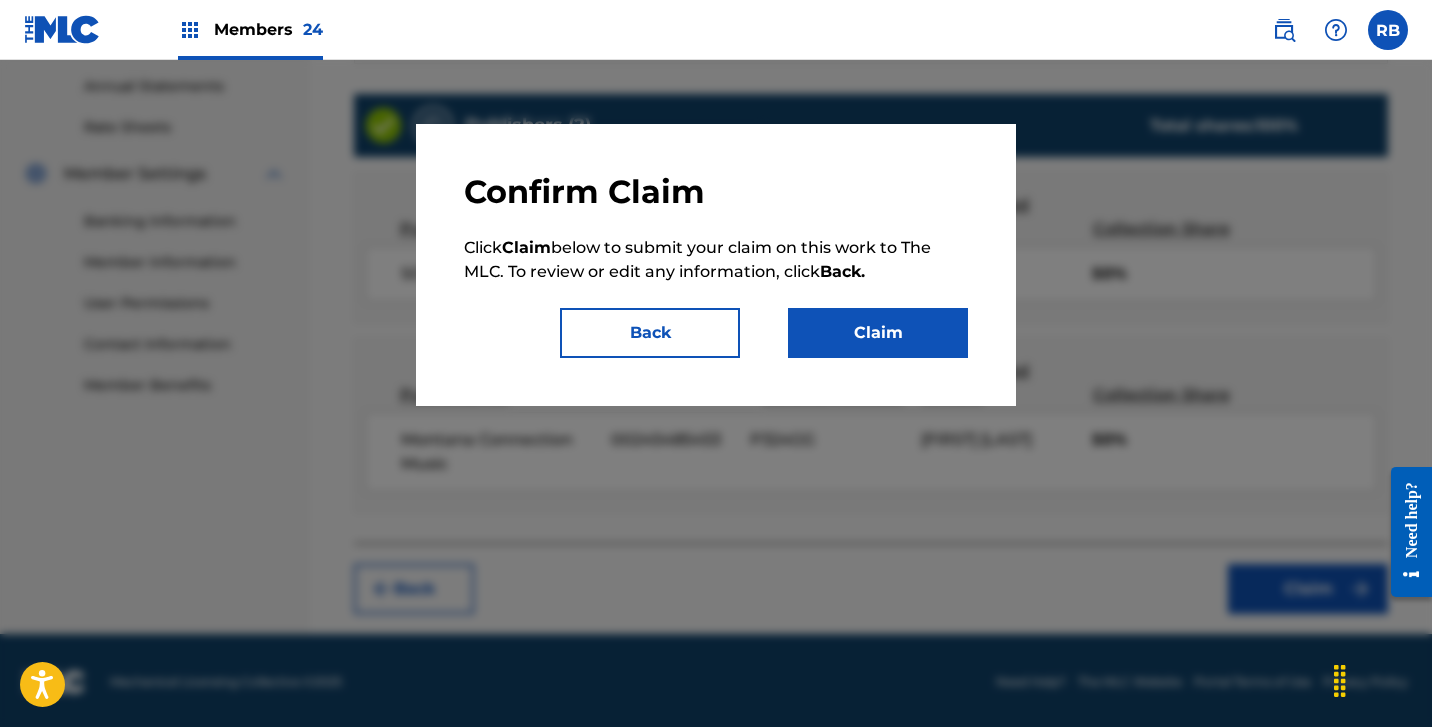 click on "Claim" at bounding box center [878, 333] 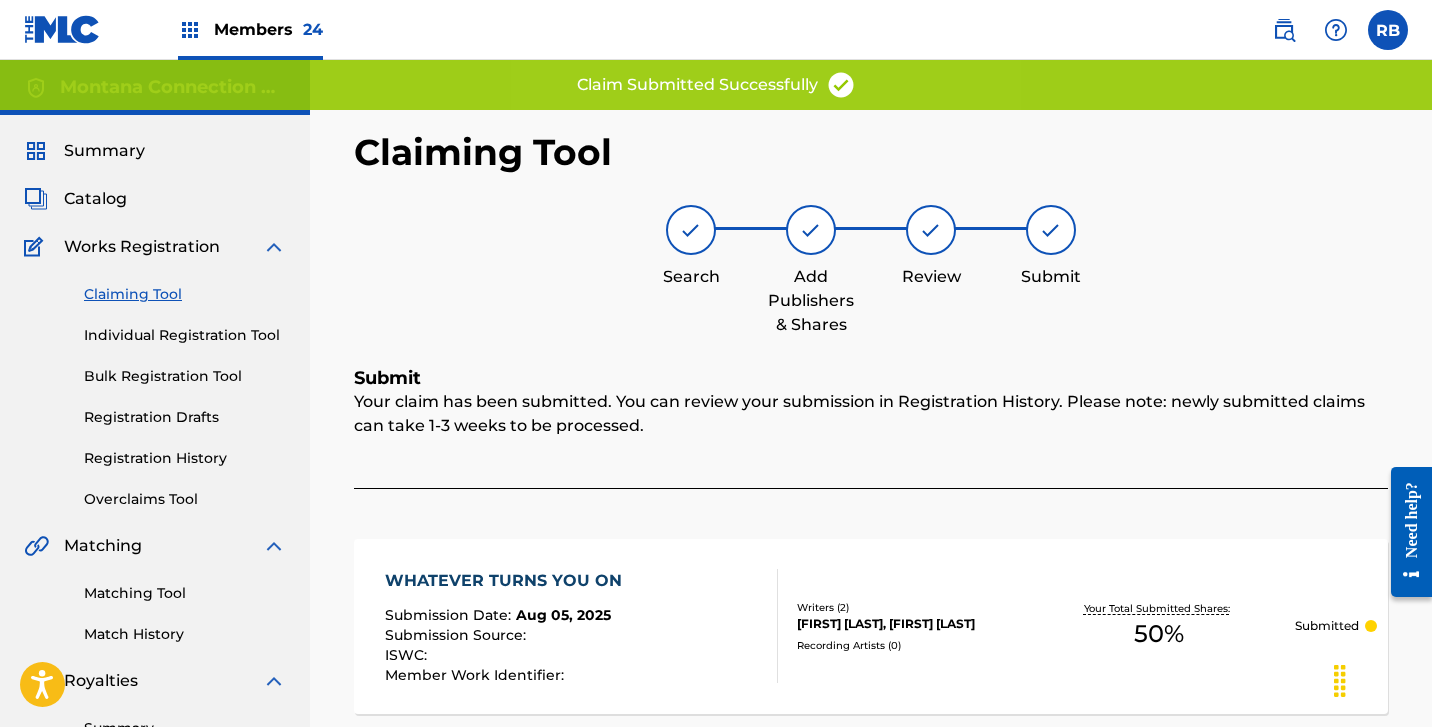 scroll, scrollTop: 0, scrollLeft: 0, axis: both 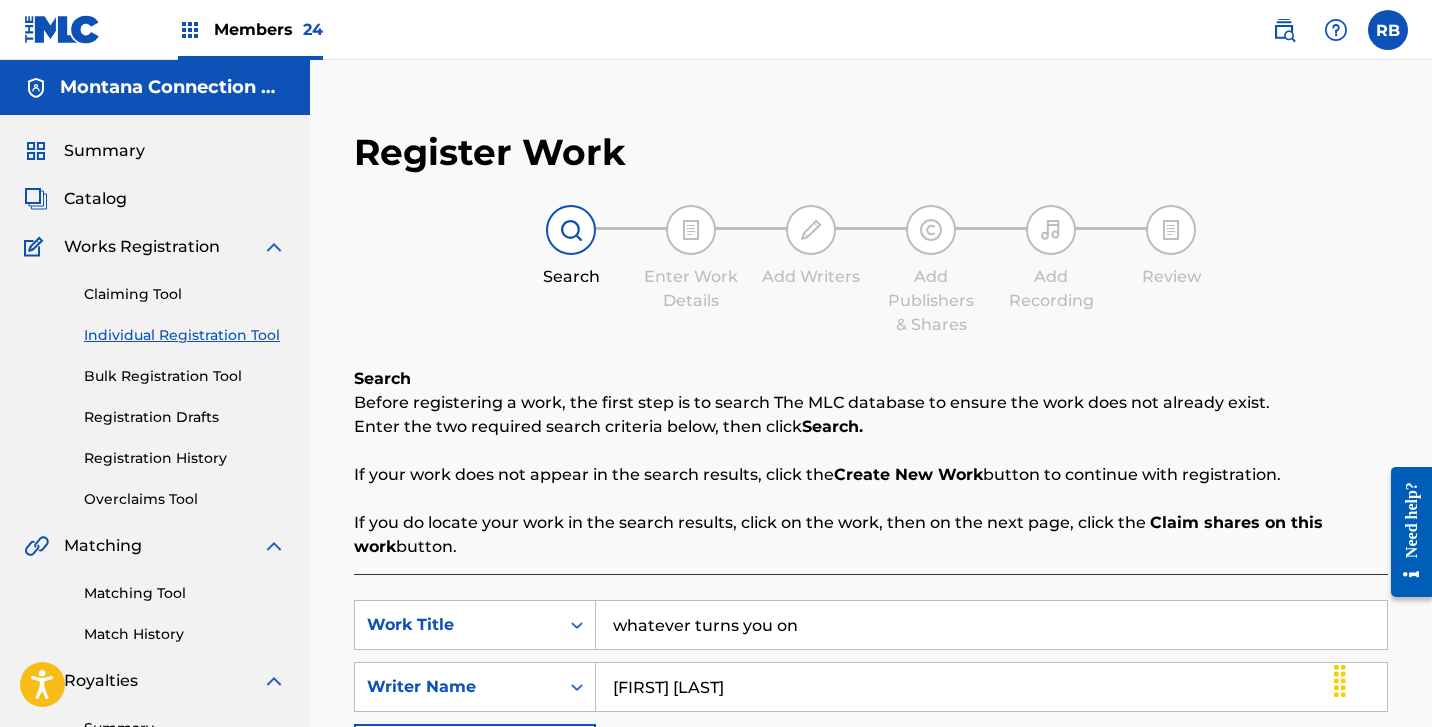 drag, startPoint x: 816, startPoint y: 629, endPoint x: 379, endPoint y: 534, distance: 447.20688 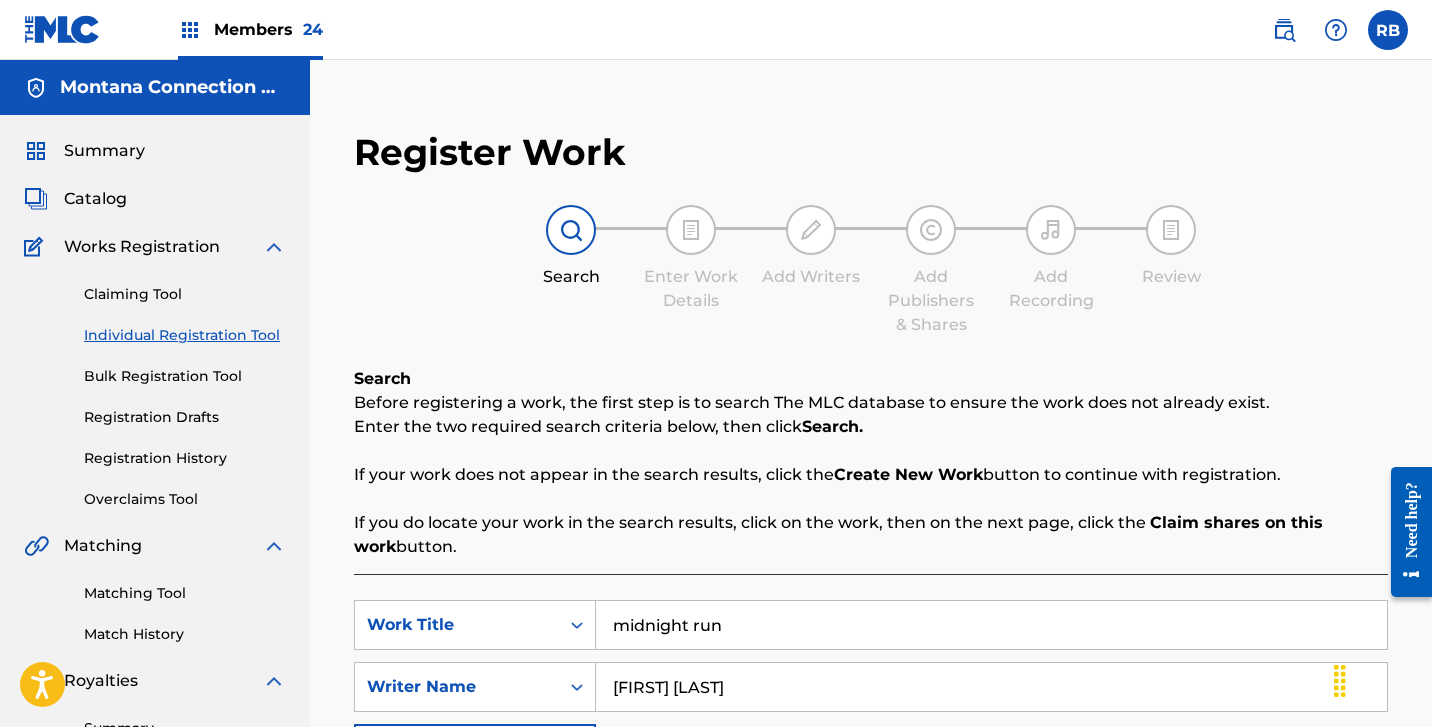 type on "midnight run" 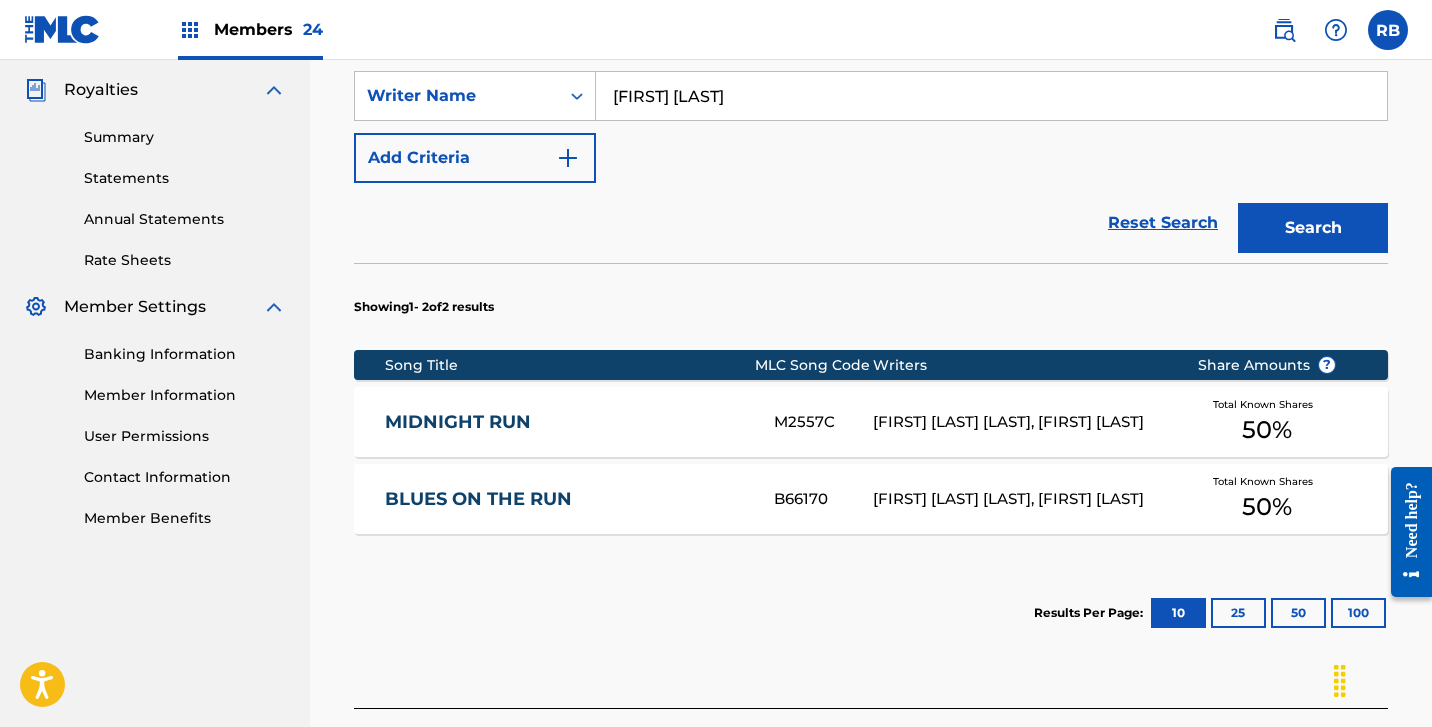 scroll, scrollTop: 593, scrollLeft: 0, axis: vertical 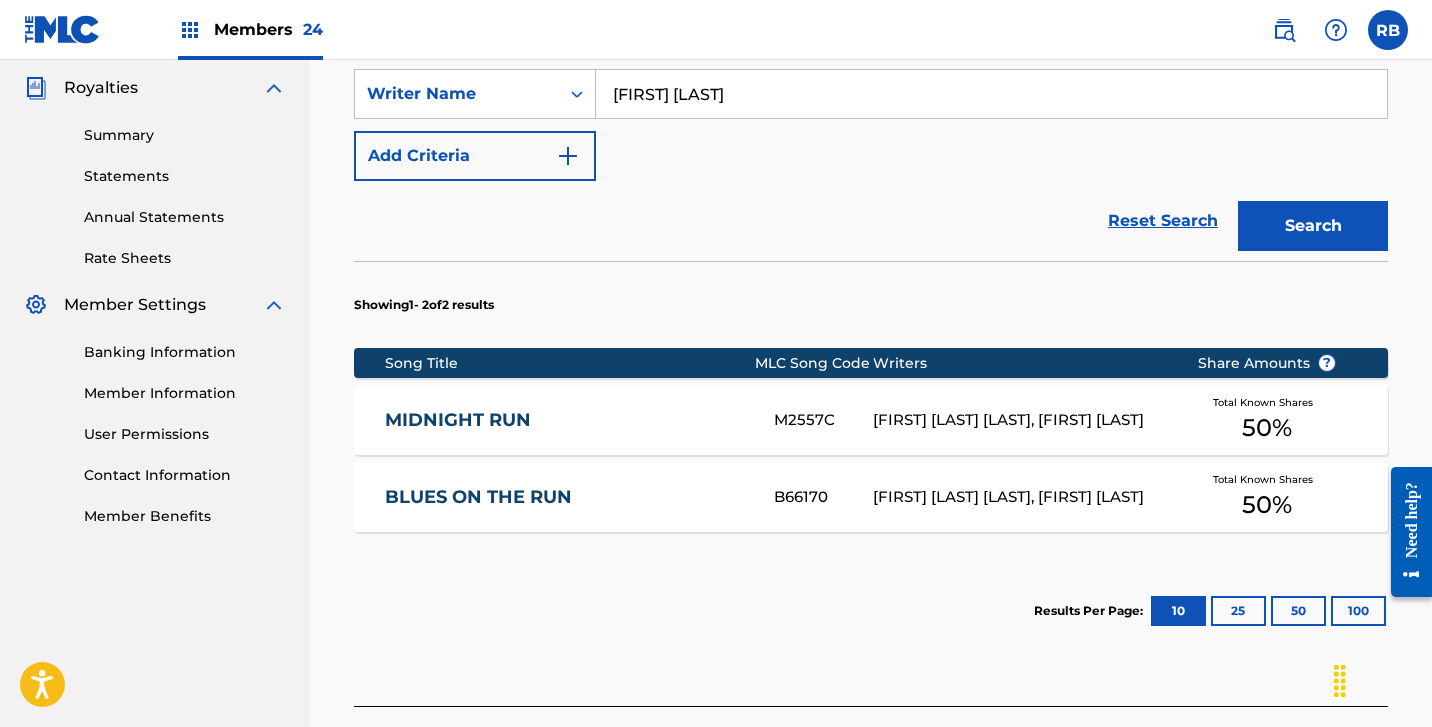 click on "MIDNIGHT RUN" at bounding box center [566, 420] 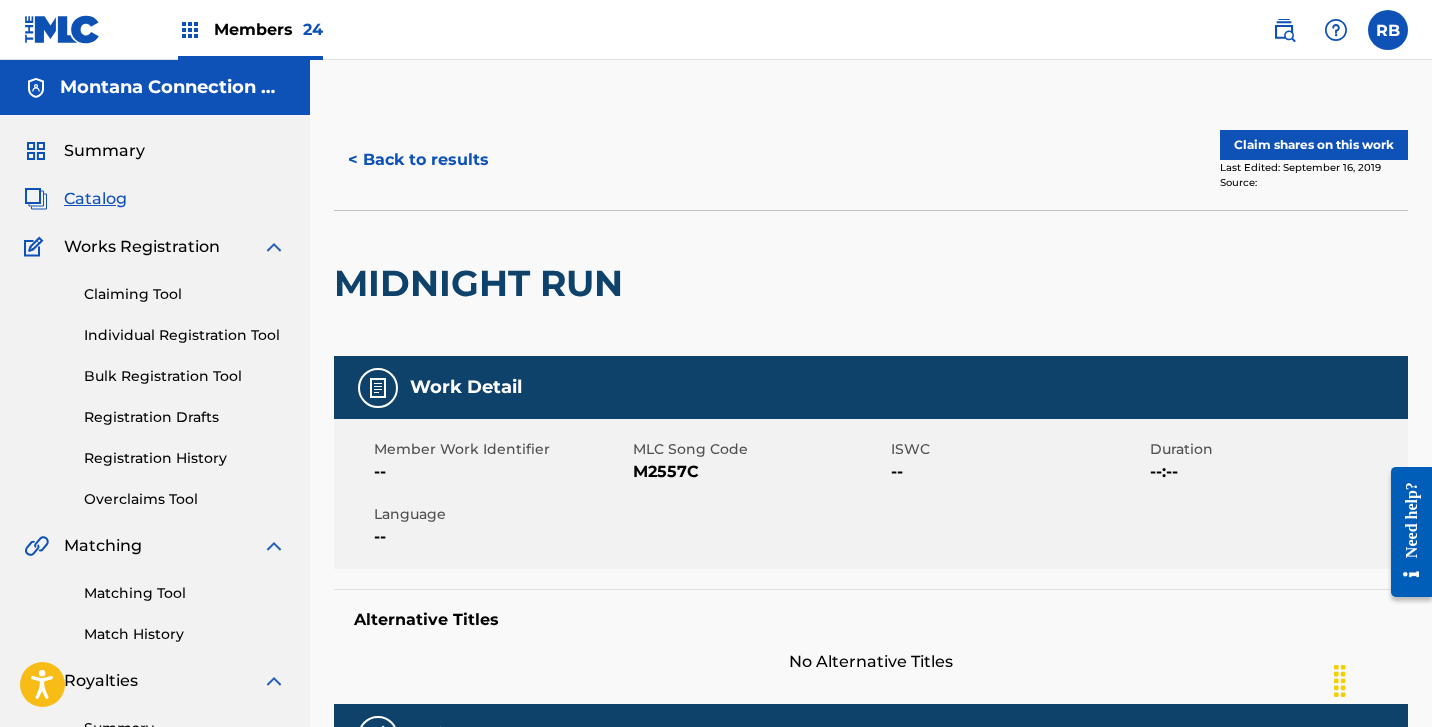 click on "Claim shares on this work" at bounding box center (1314, 145) 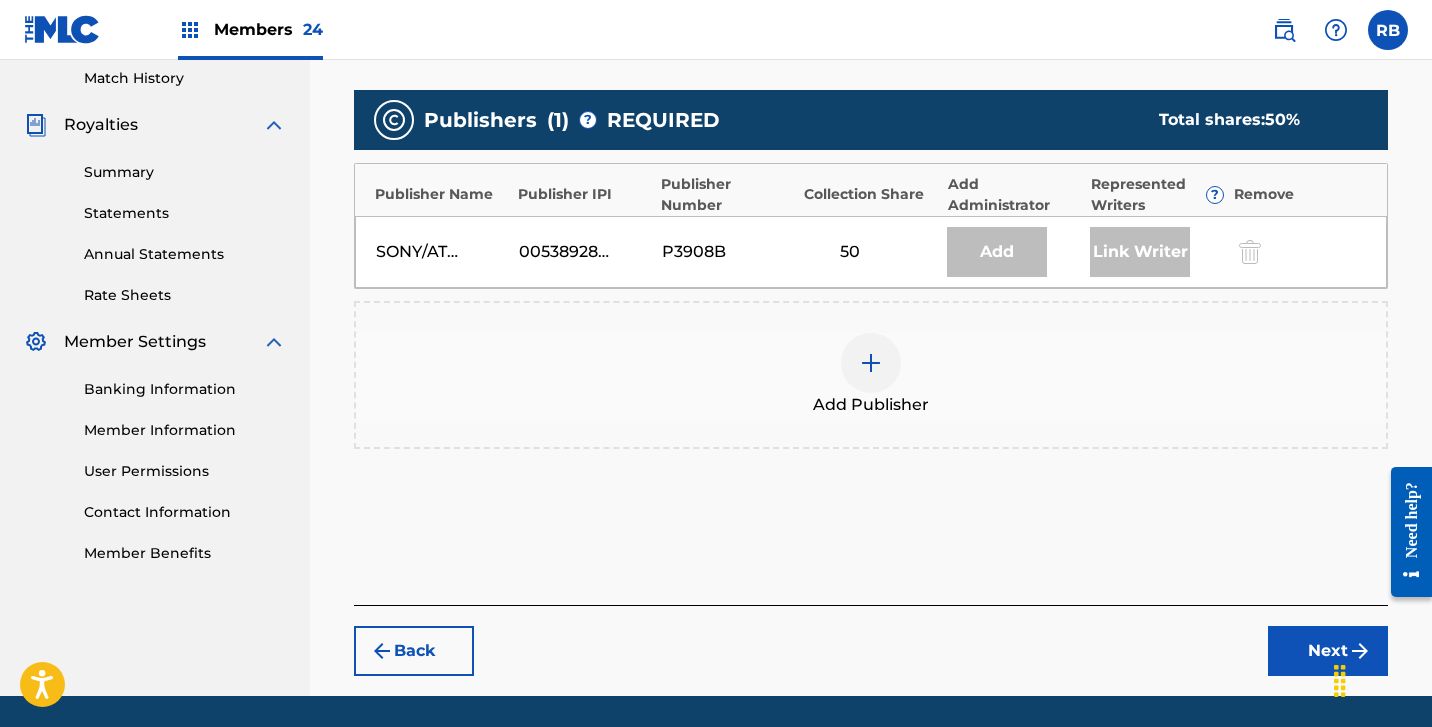 scroll, scrollTop: 566, scrollLeft: 0, axis: vertical 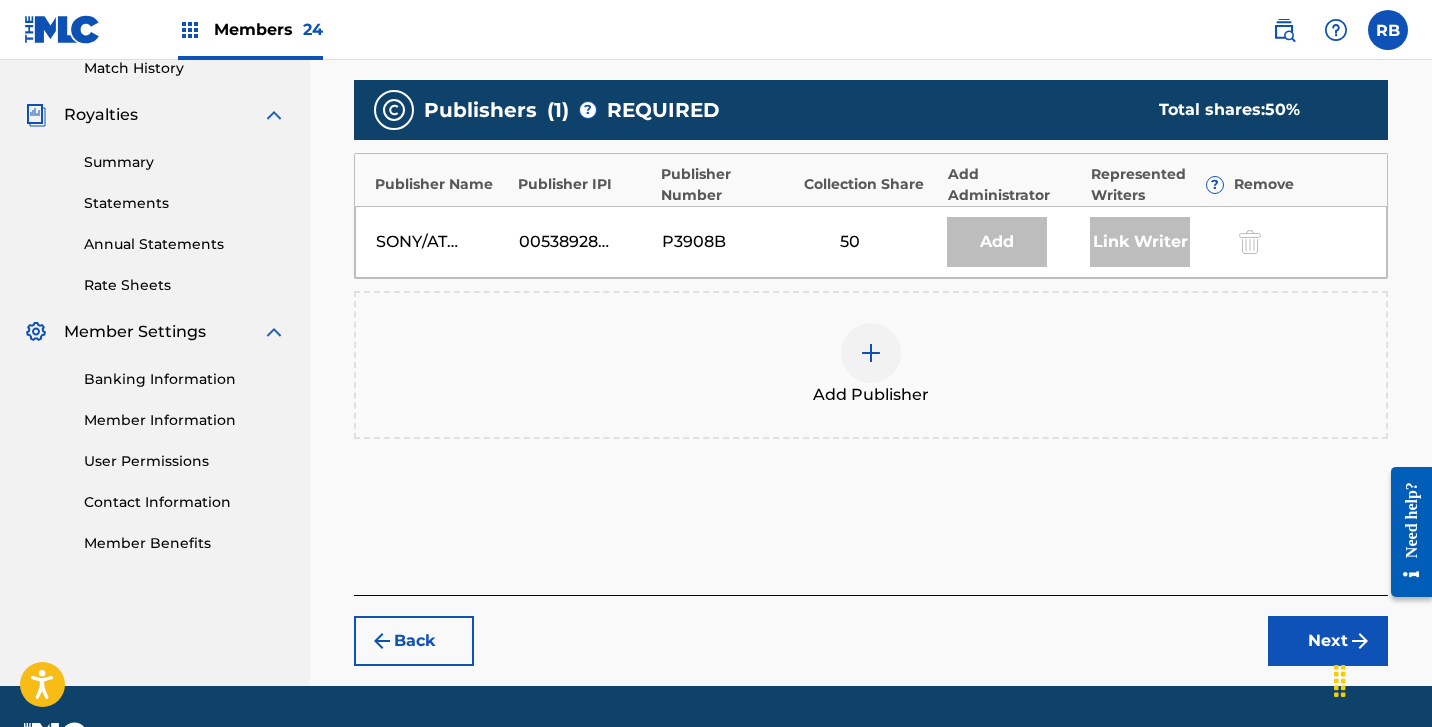 click at bounding box center [871, 353] 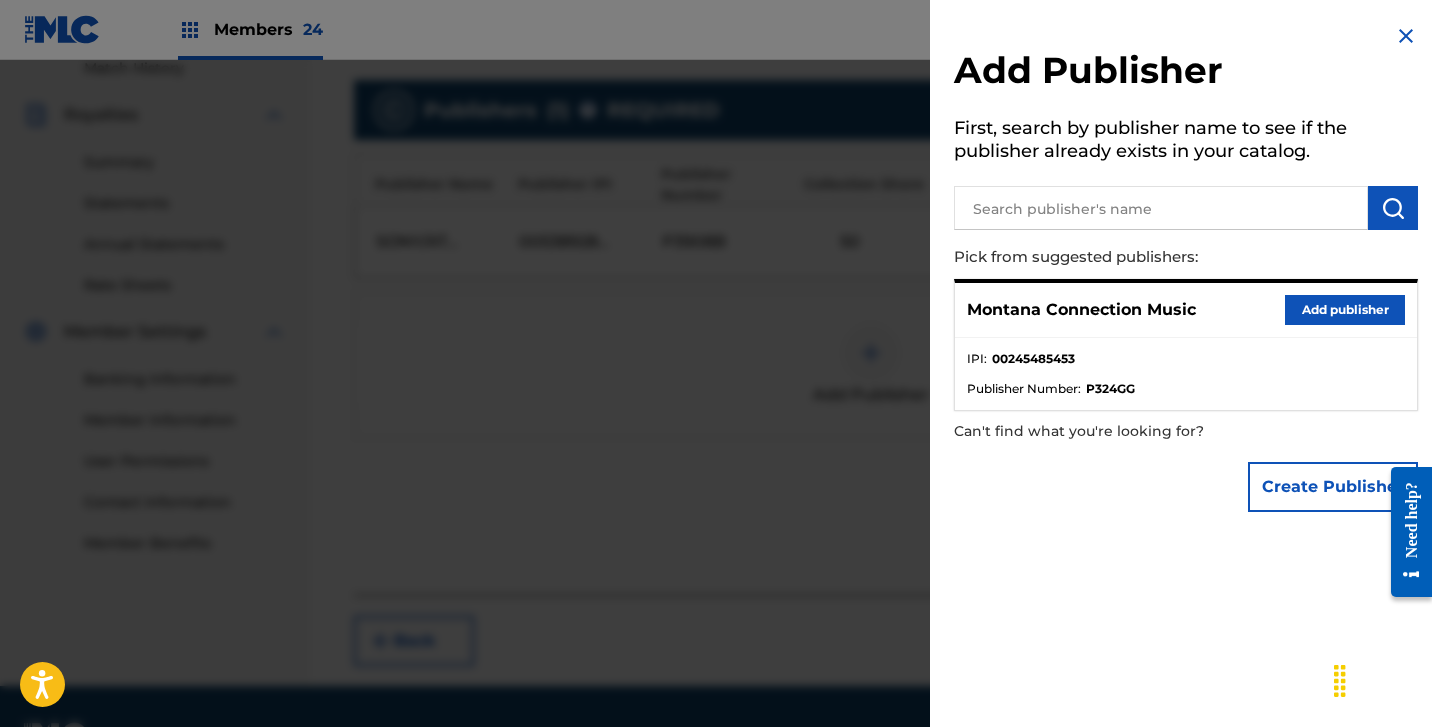 click on "Add publisher" at bounding box center [1345, 310] 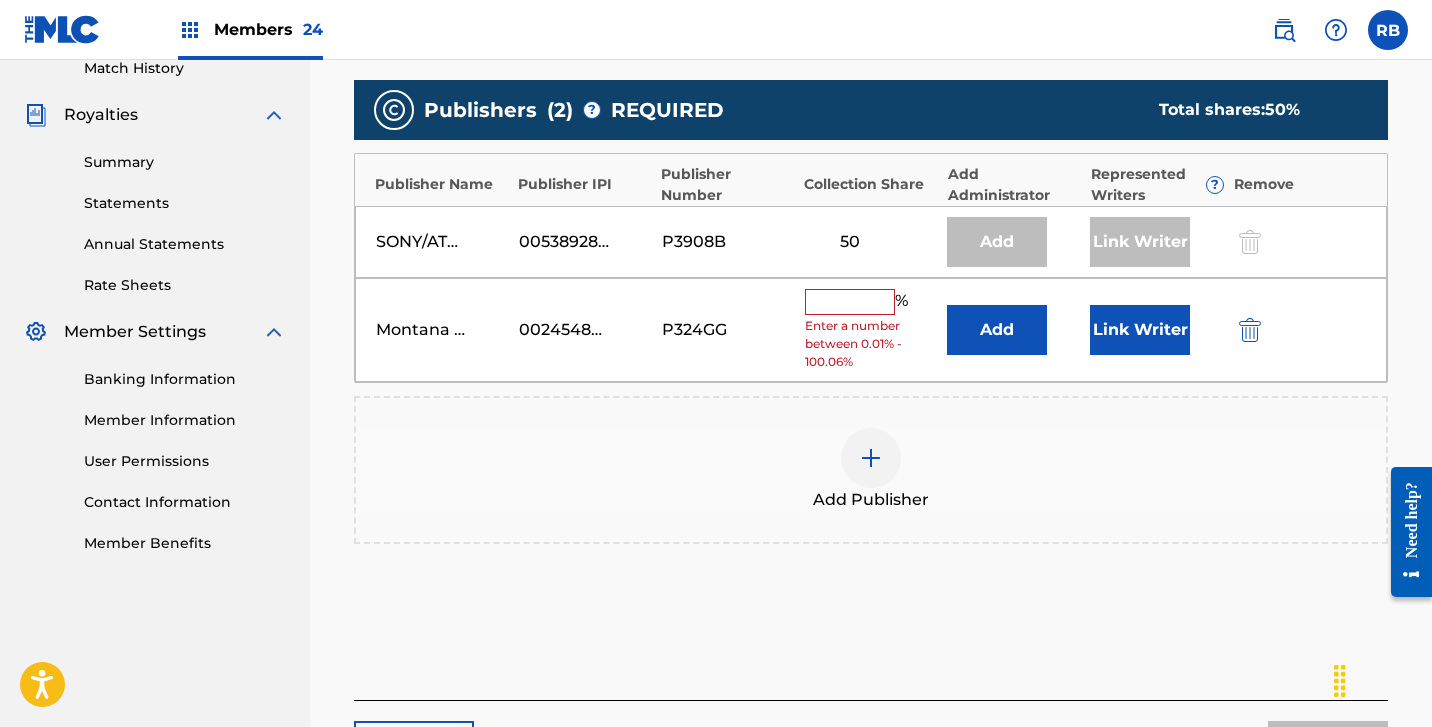 click at bounding box center (850, 302) 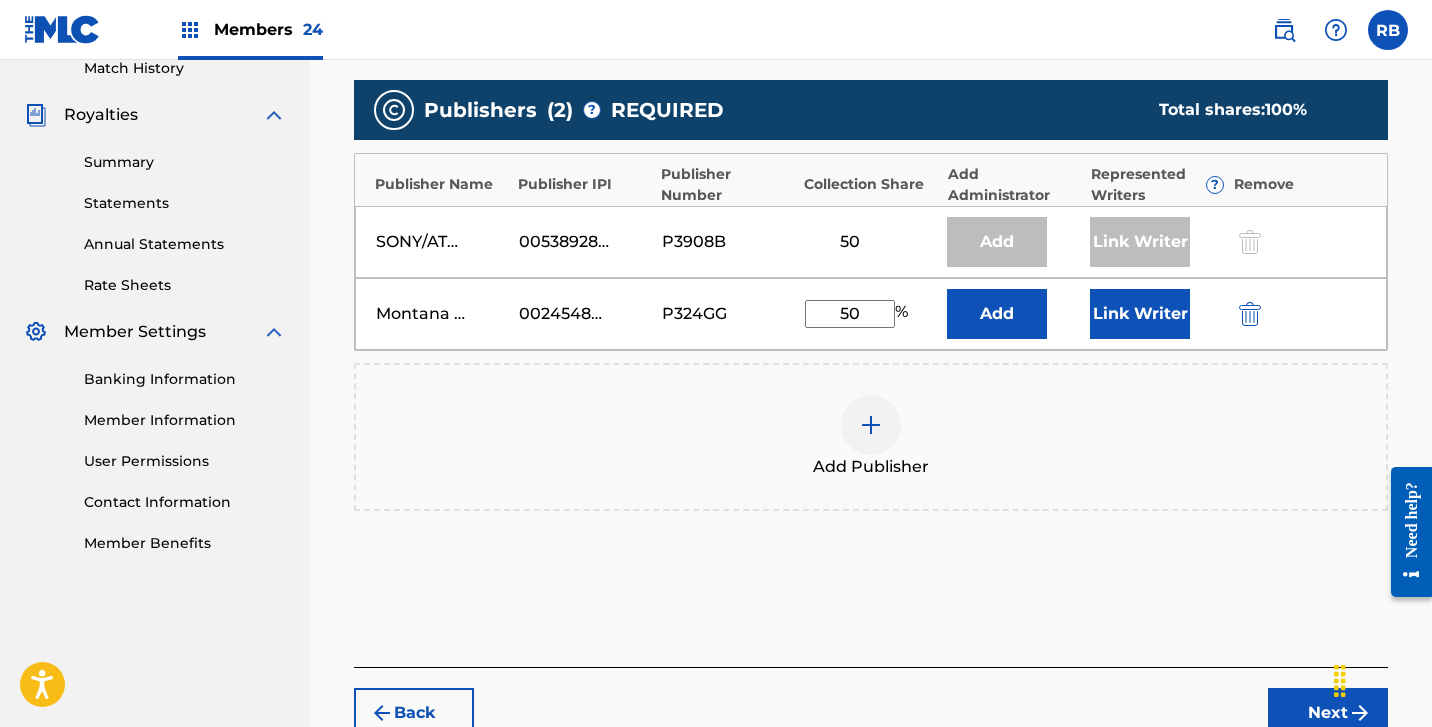 type on "50" 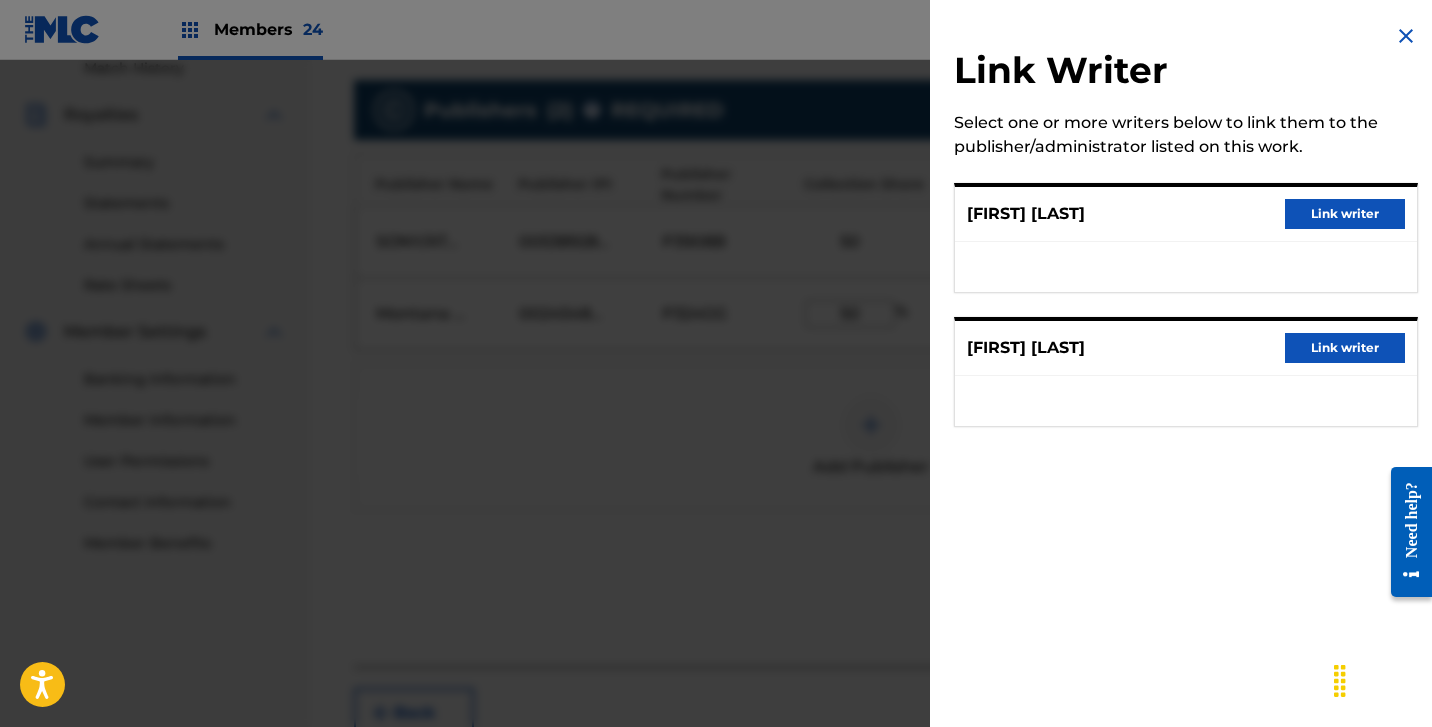click on "Link writer" at bounding box center (1345, 348) 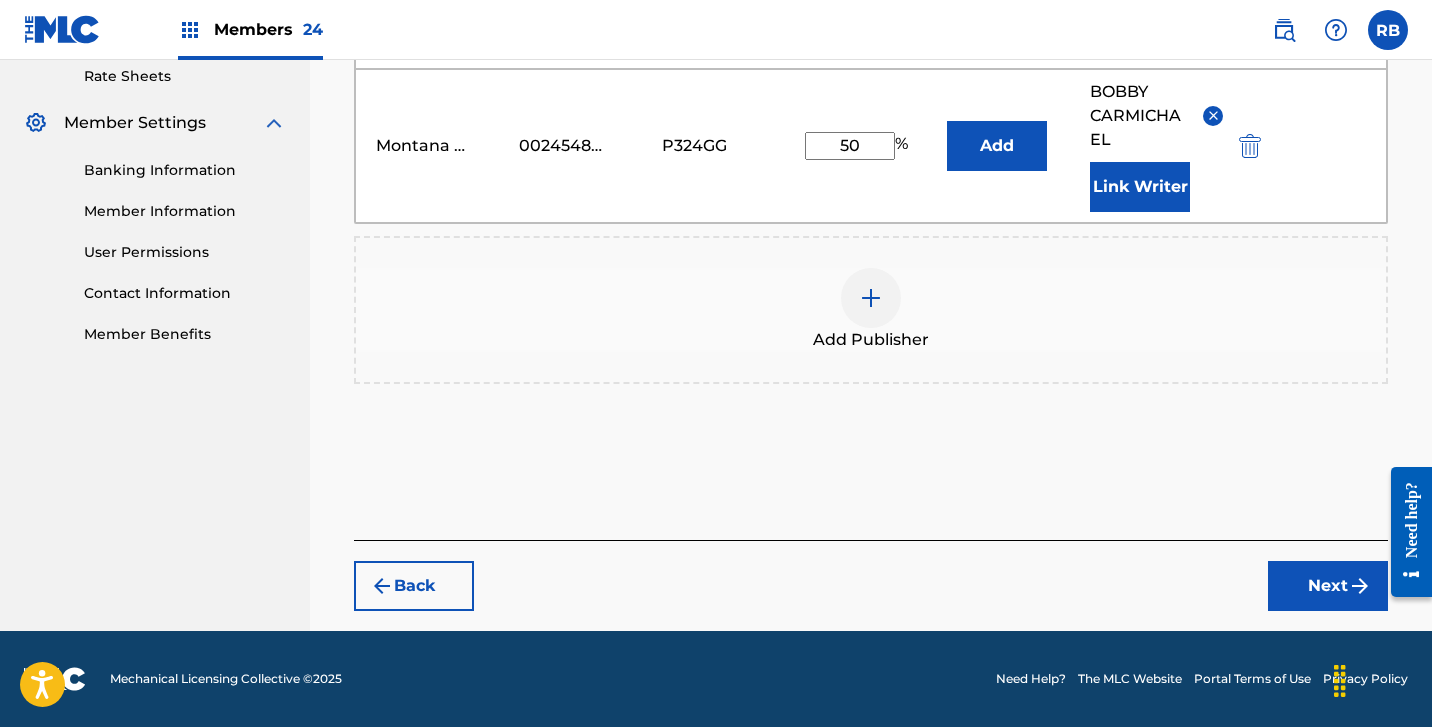 click on "Next" at bounding box center [1328, 586] 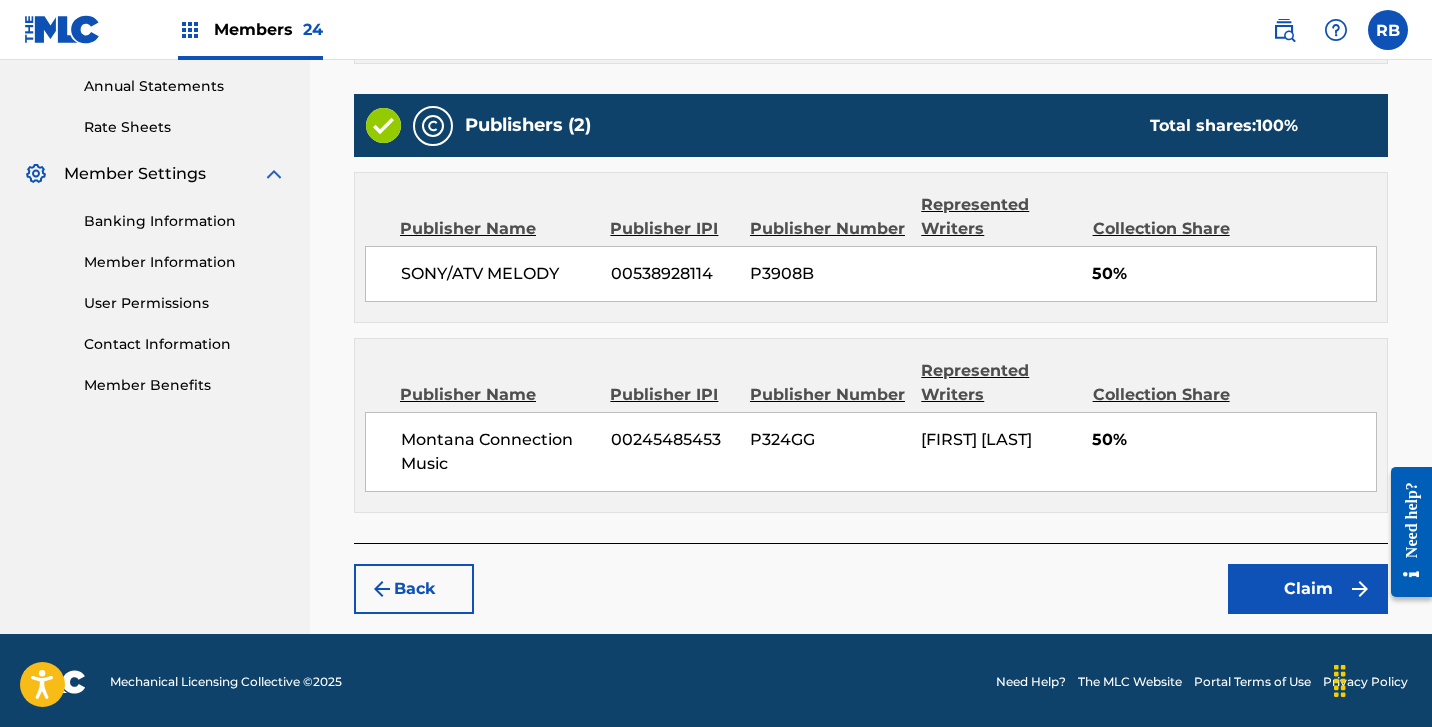 click on "Claim" at bounding box center [1308, 589] 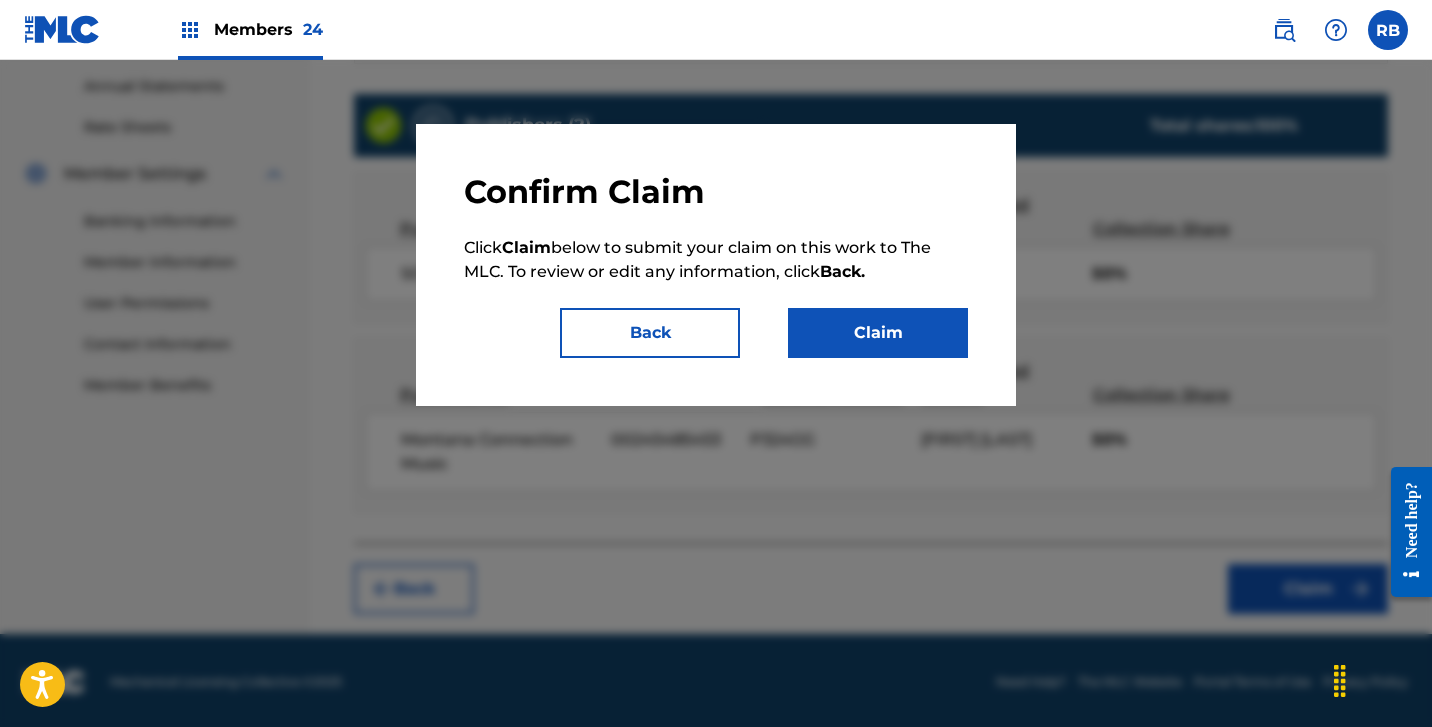 click on "Claim" at bounding box center (878, 333) 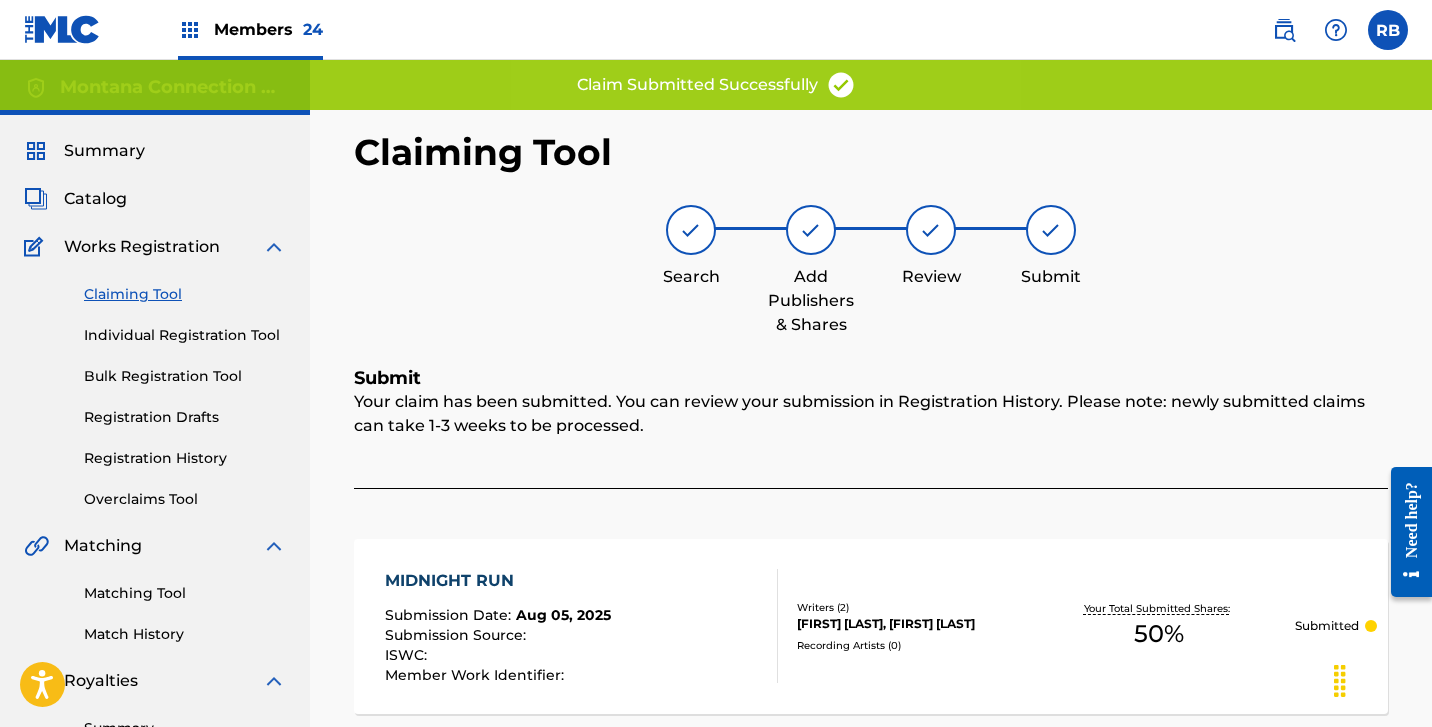scroll, scrollTop: 0, scrollLeft: 0, axis: both 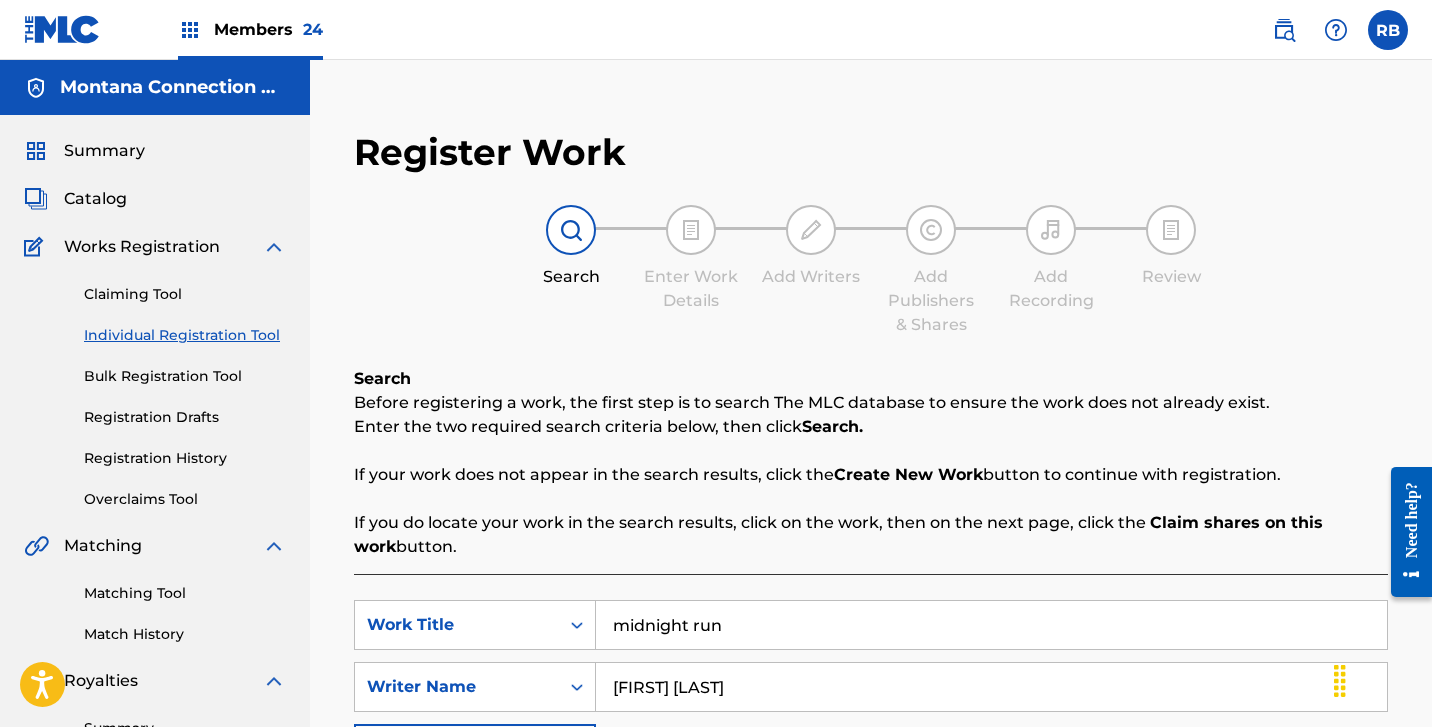 drag, startPoint x: 772, startPoint y: 616, endPoint x: 488, endPoint y: 550, distance: 291.56818 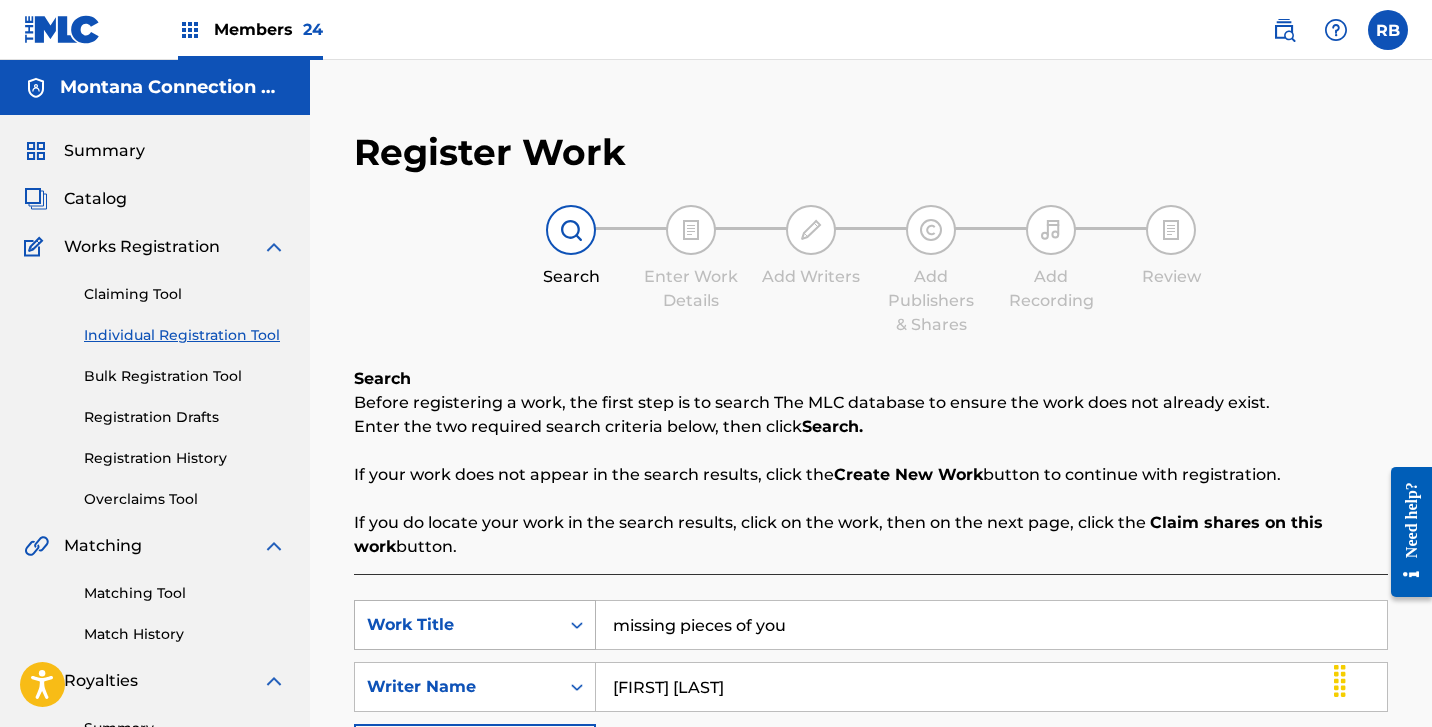 type on "missing pieces of you" 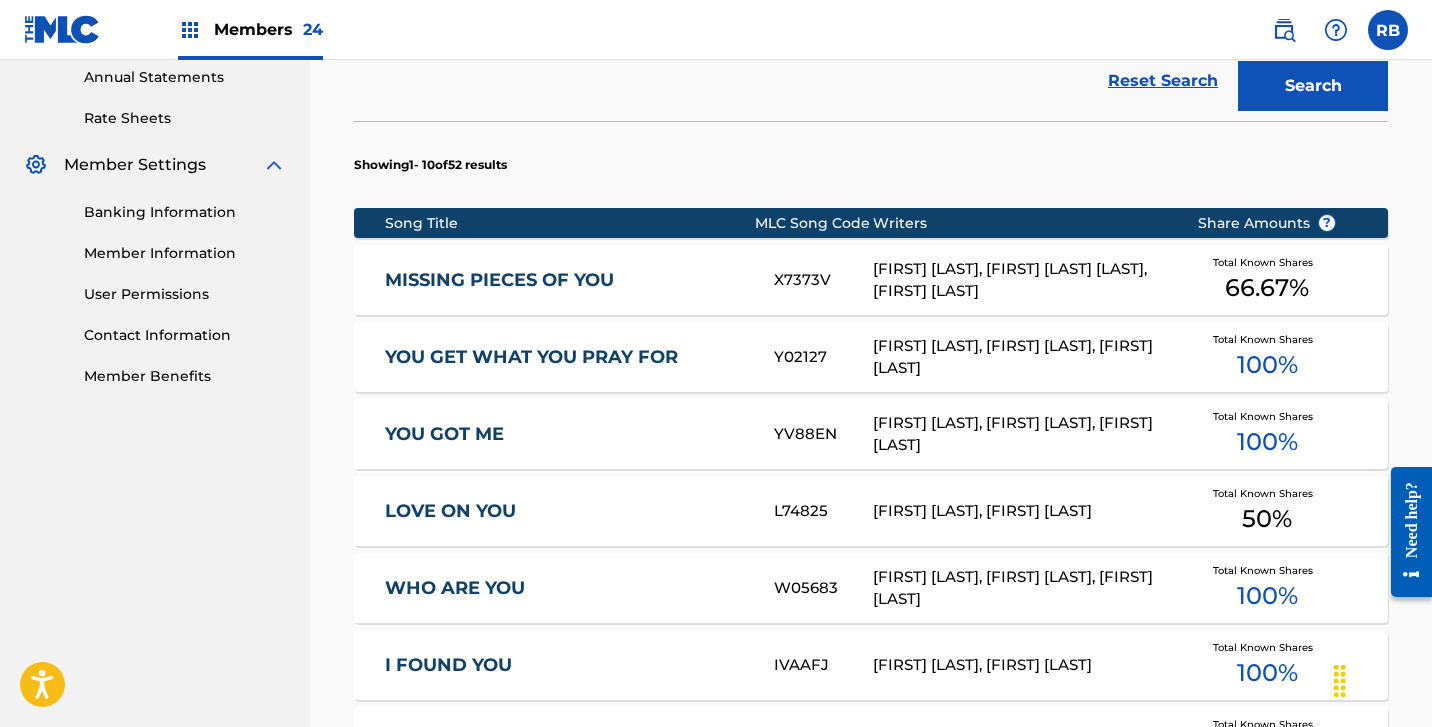 scroll, scrollTop: 747, scrollLeft: 0, axis: vertical 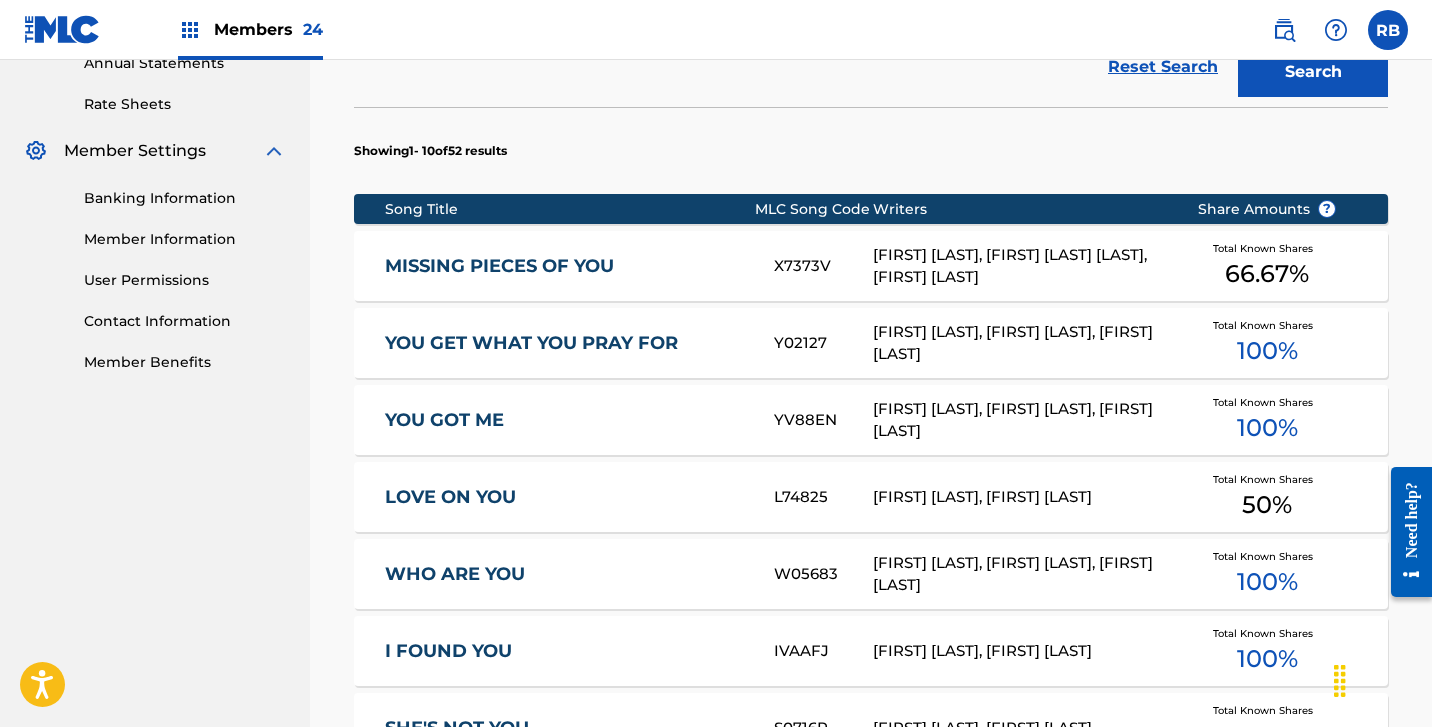 click on "MISSING PIECES OF YOU" at bounding box center [566, 266] 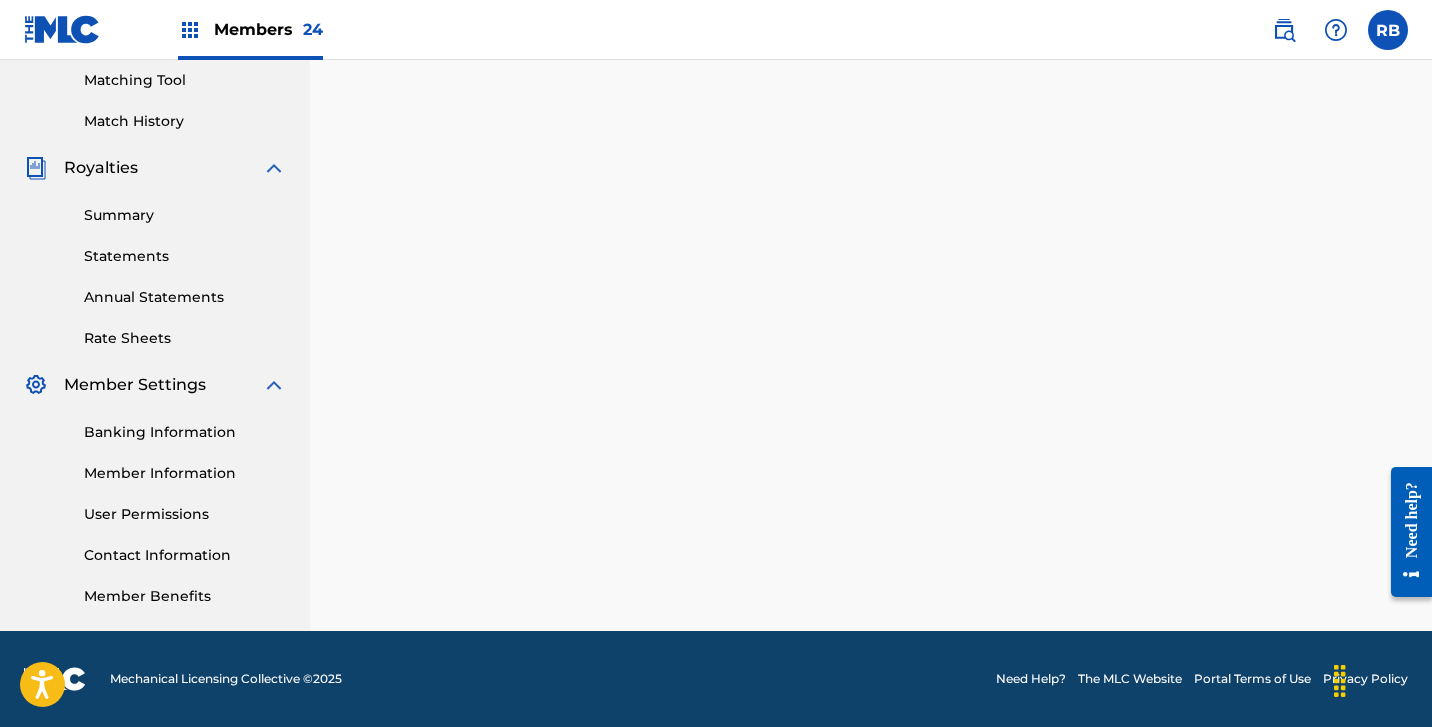 scroll, scrollTop: 0, scrollLeft: 0, axis: both 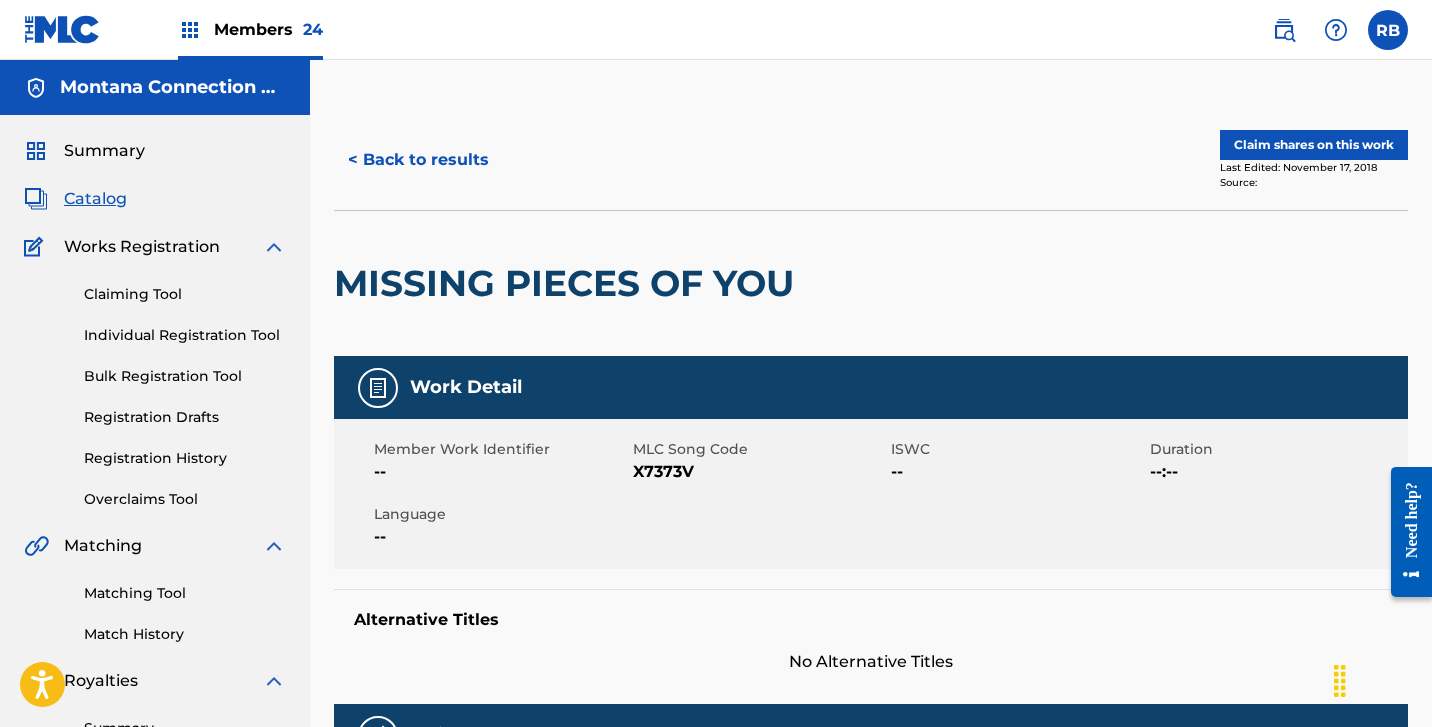click on "Claim shares on this work" at bounding box center (1314, 145) 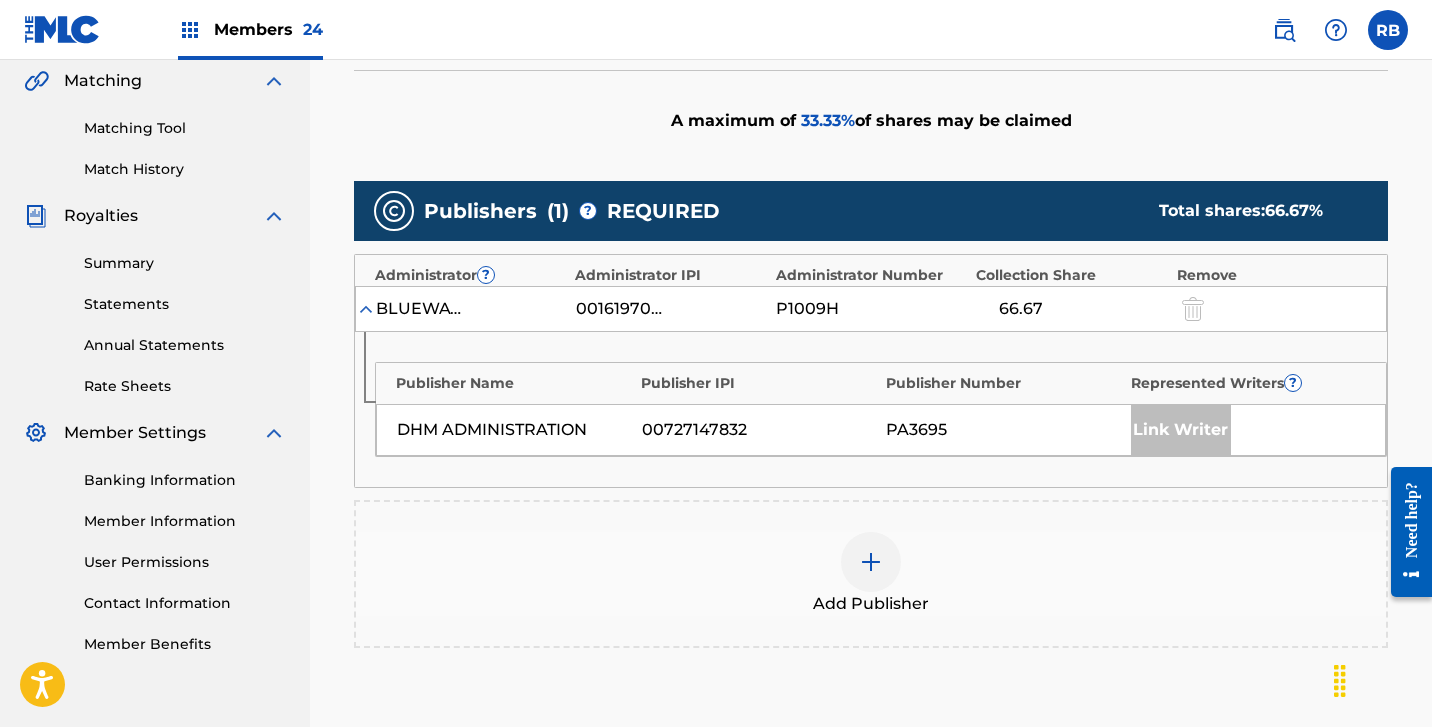 scroll, scrollTop: 481, scrollLeft: 0, axis: vertical 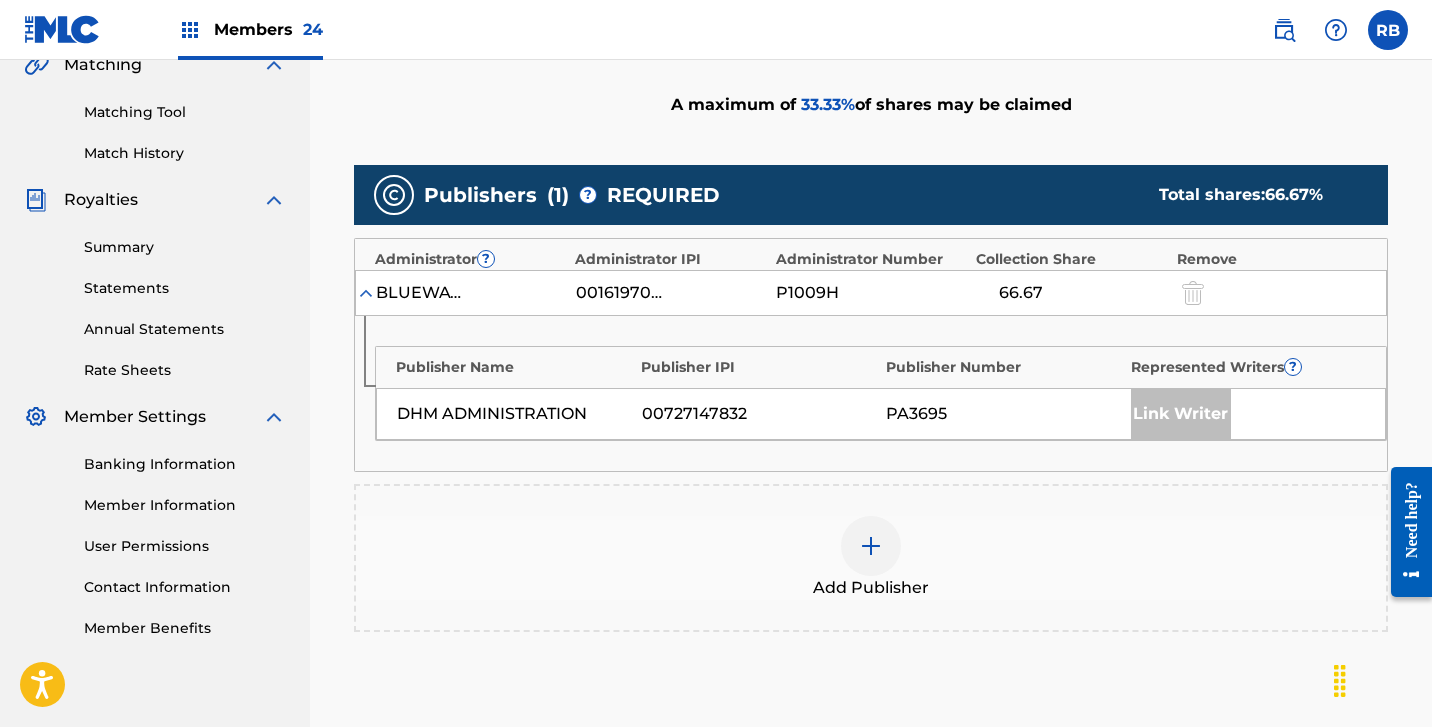 click at bounding box center [871, 546] 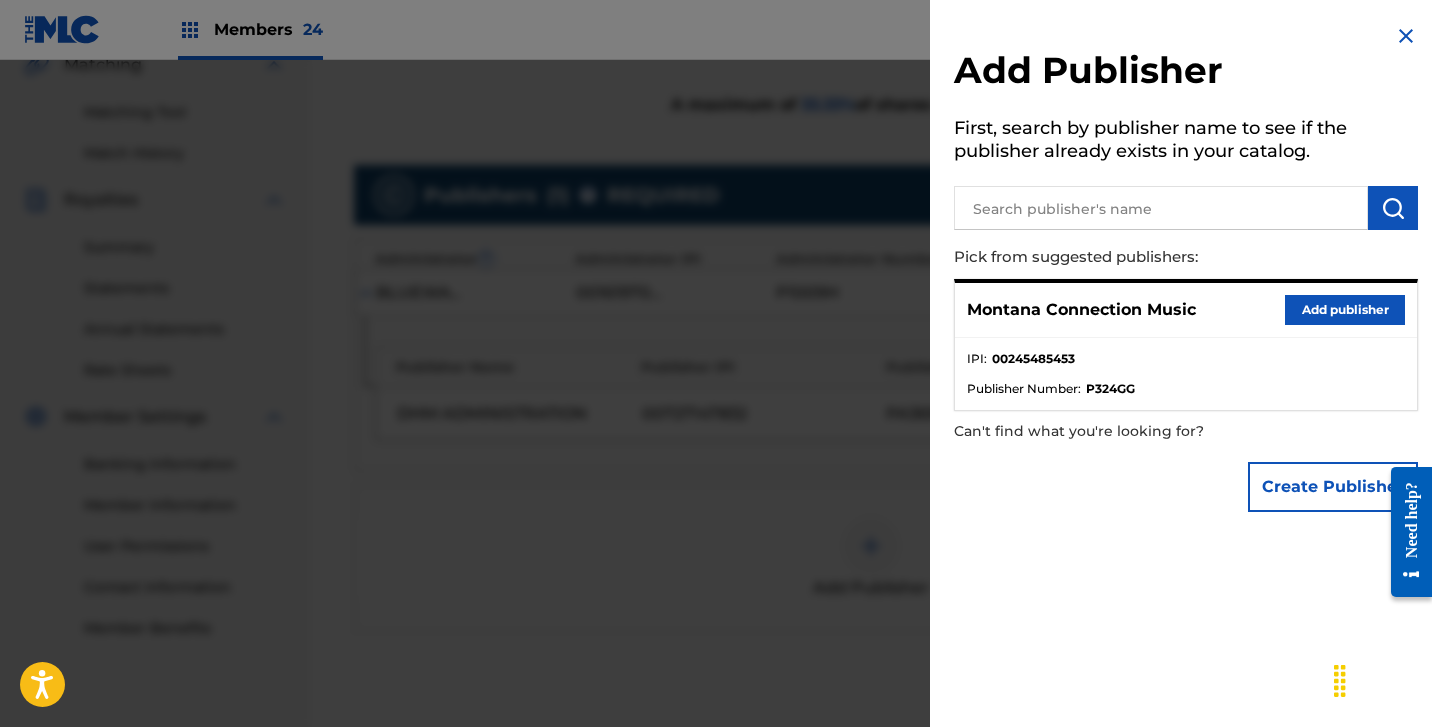 click on "Add publisher" at bounding box center (1345, 310) 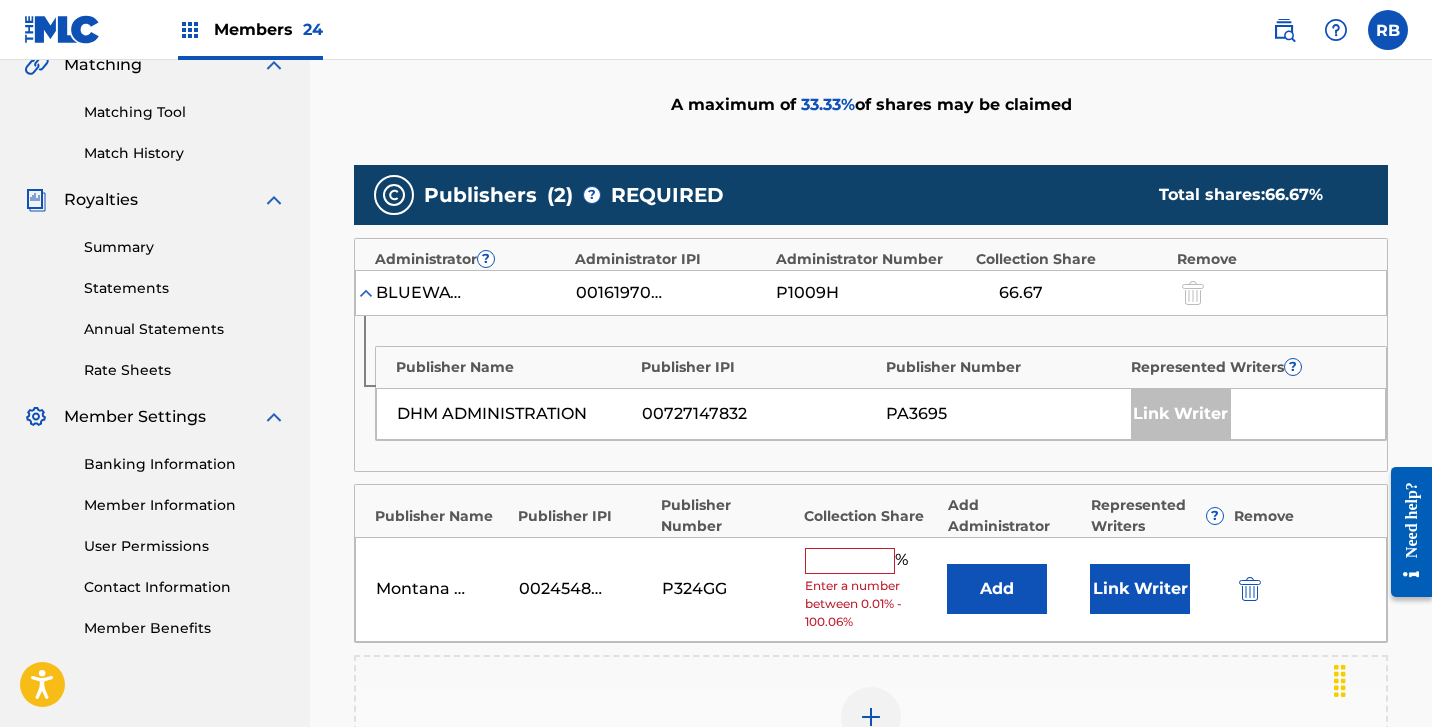 click at bounding box center (850, 561) 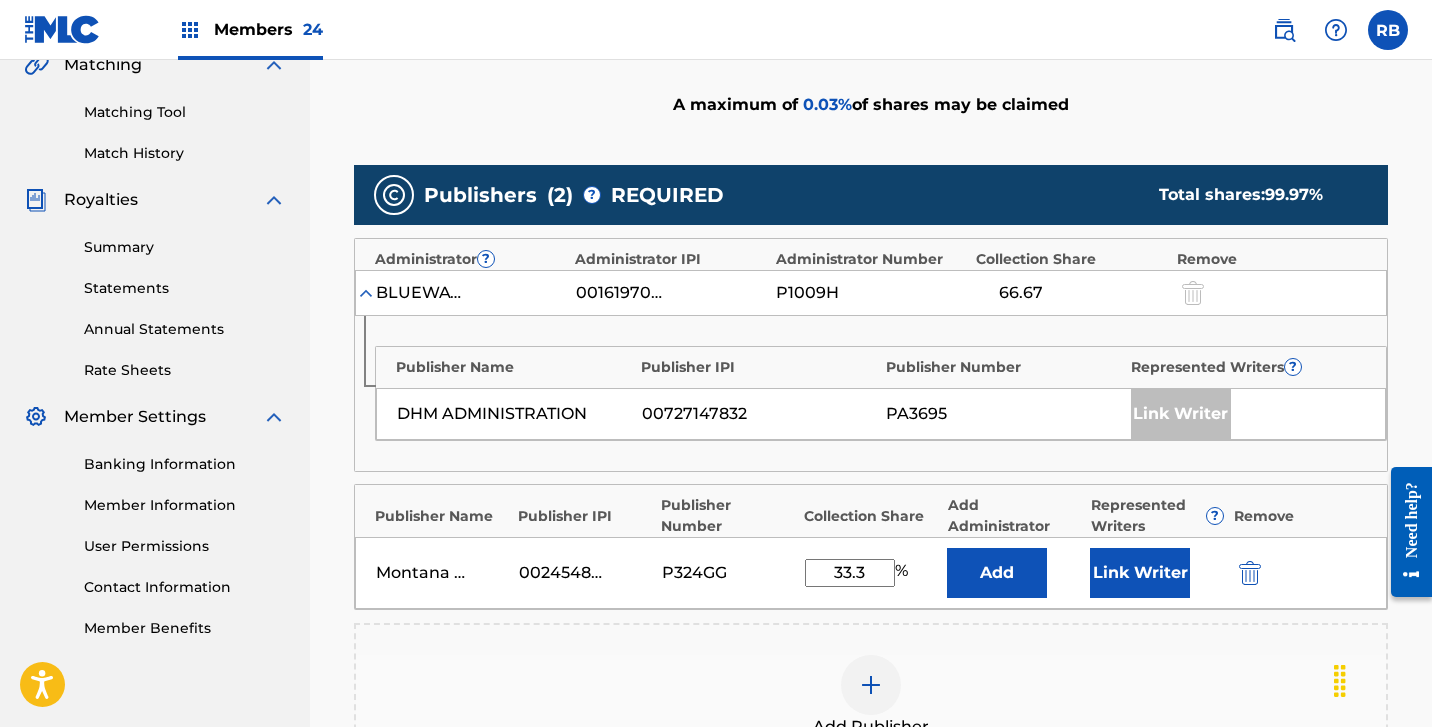 type on "33.3" 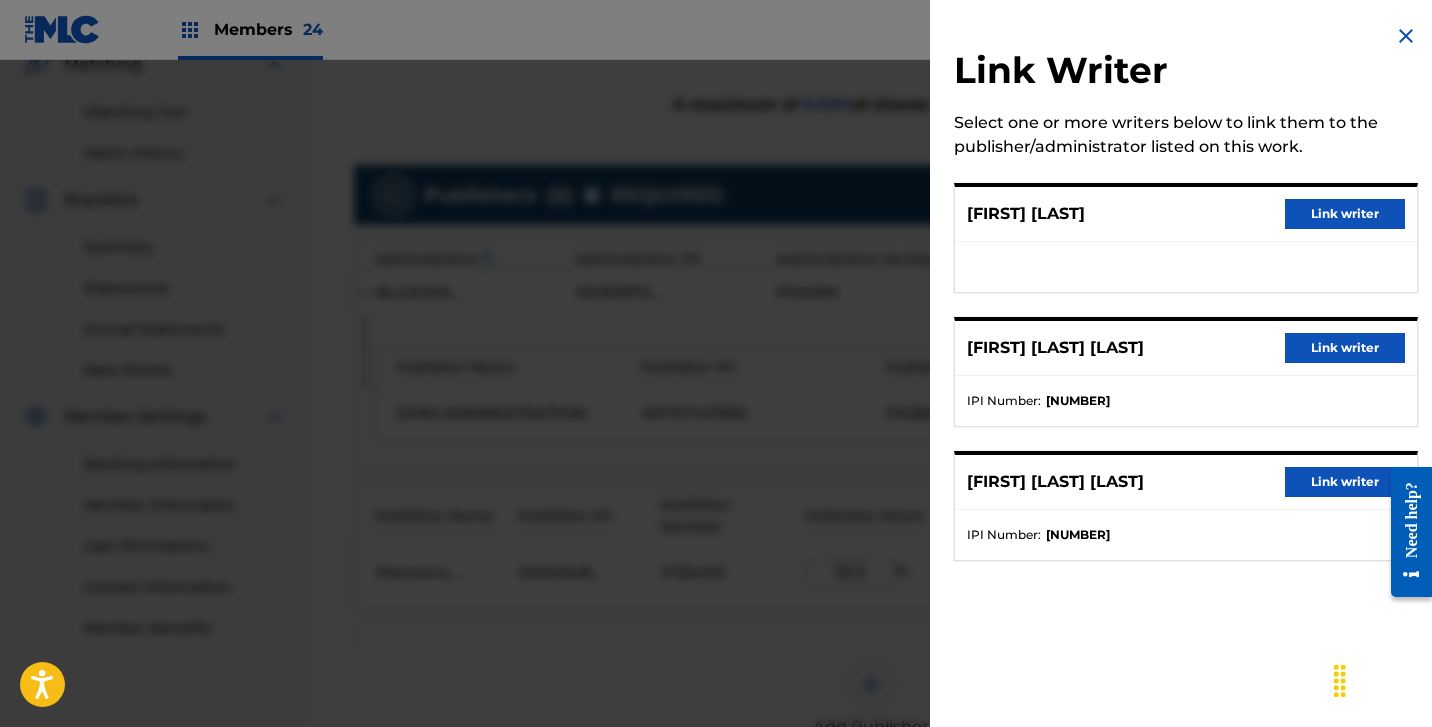 click on "Link writer" at bounding box center (1345, 214) 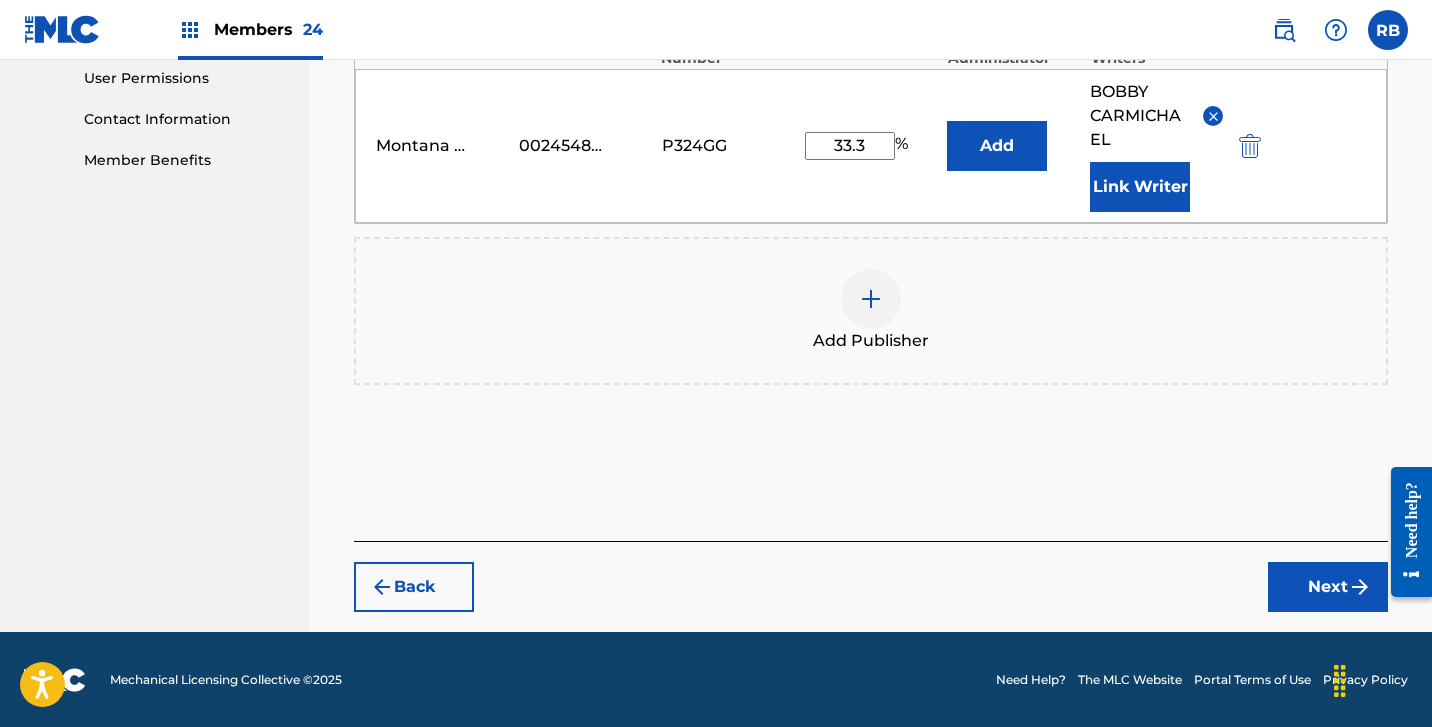 click on "Next" at bounding box center (1328, 587) 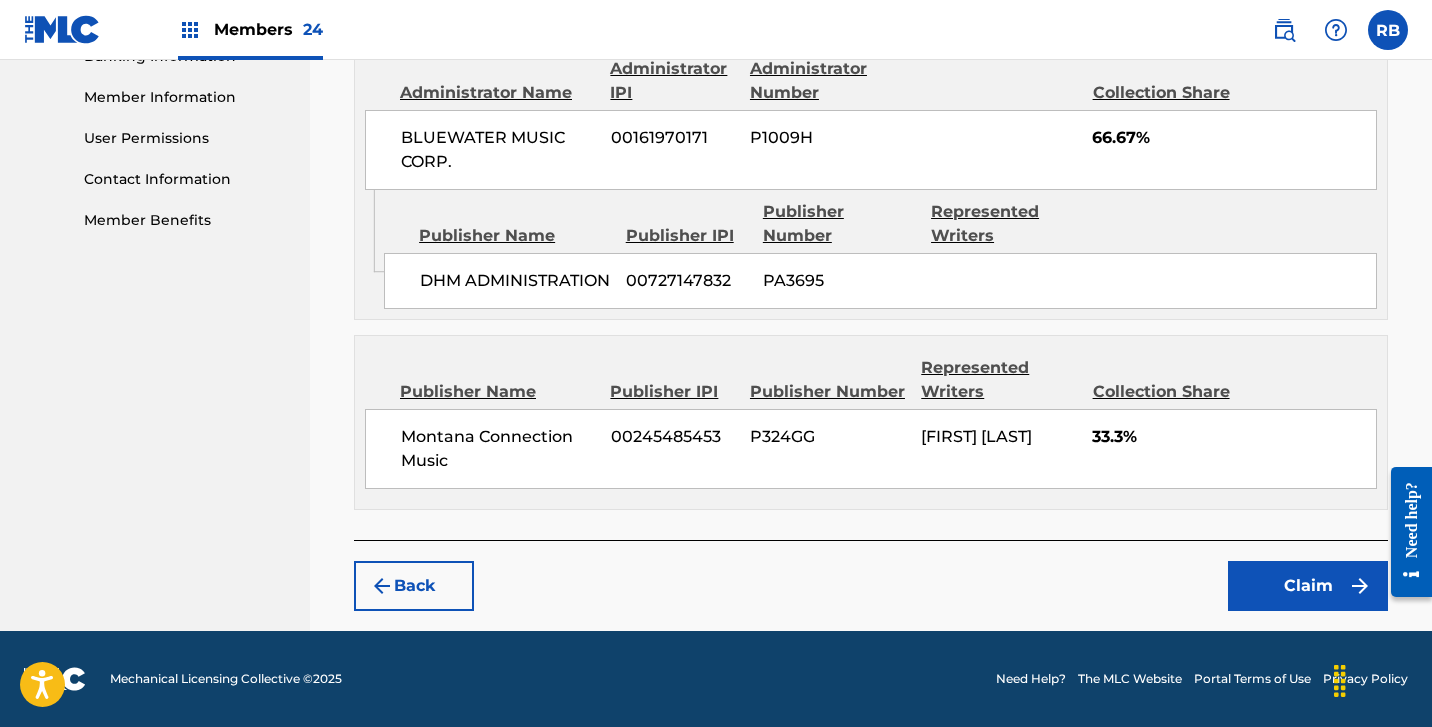 scroll, scrollTop: 909, scrollLeft: 0, axis: vertical 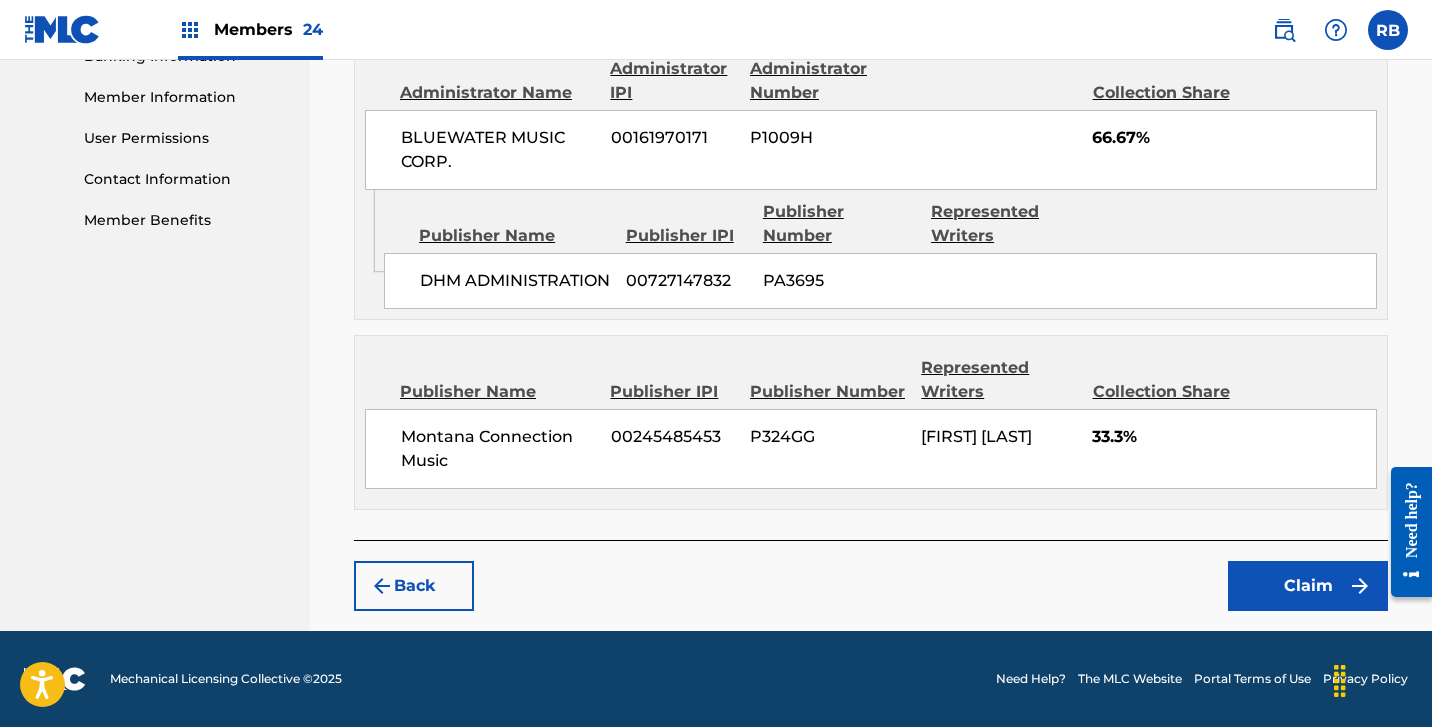 click on "Claim" at bounding box center (1308, 586) 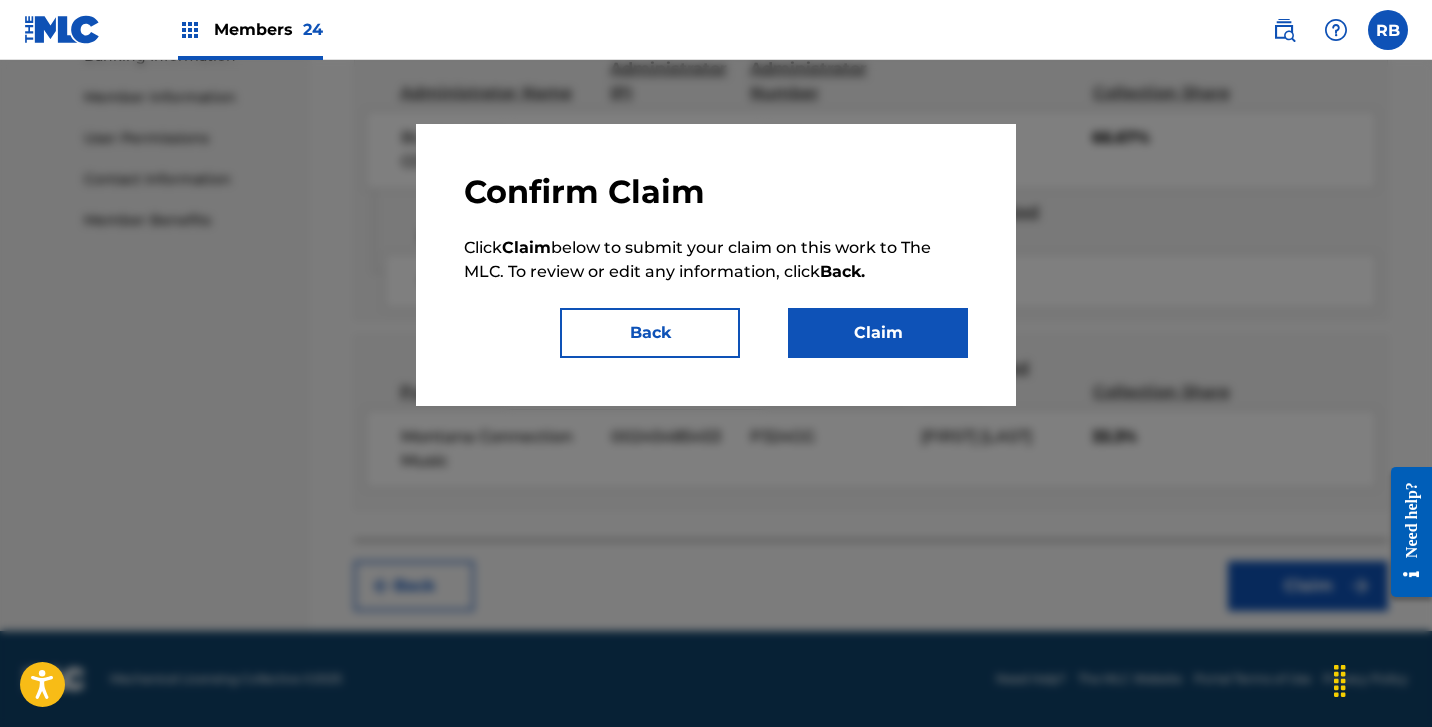click on "Claim" at bounding box center (878, 333) 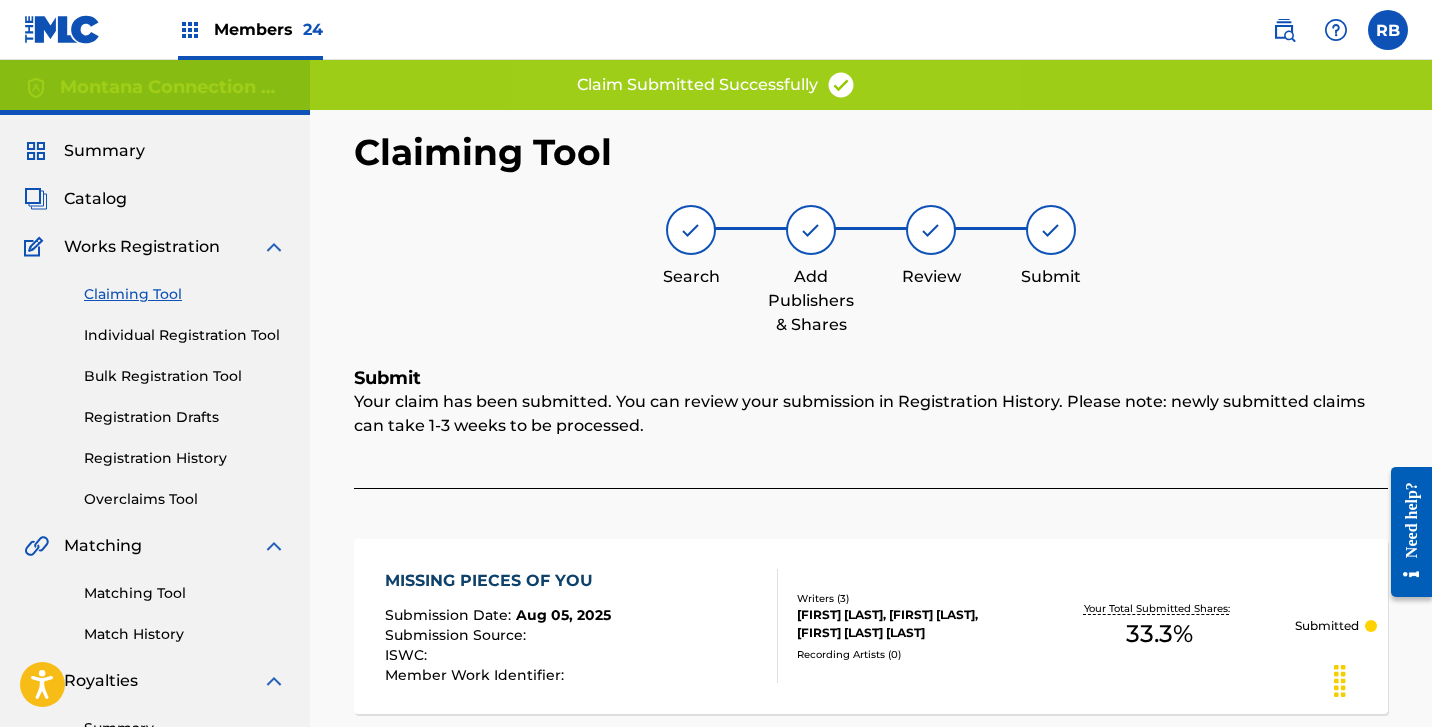scroll, scrollTop: 0, scrollLeft: 0, axis: both 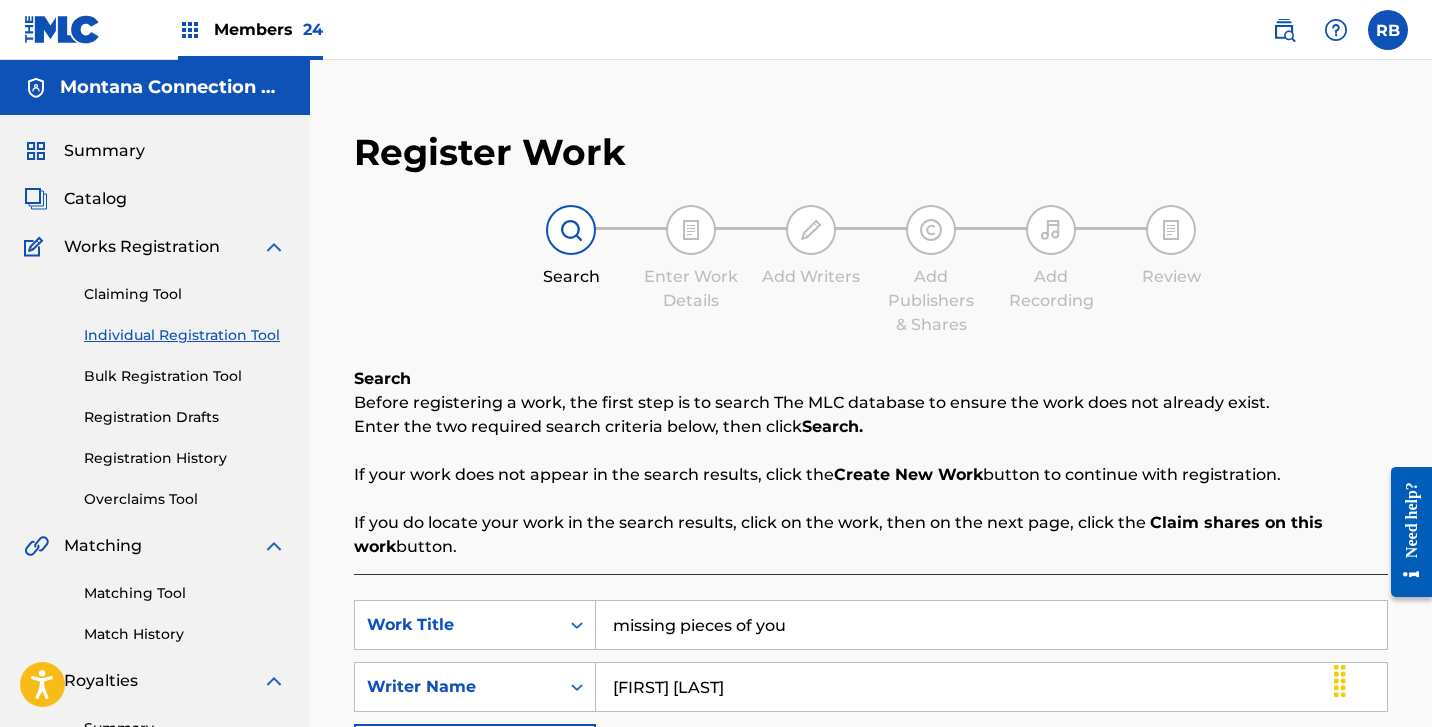 drag, startPoint x: 799, startPoint y: 624, endPoint x: 469, endPoint y: 549, distance: 338.41544 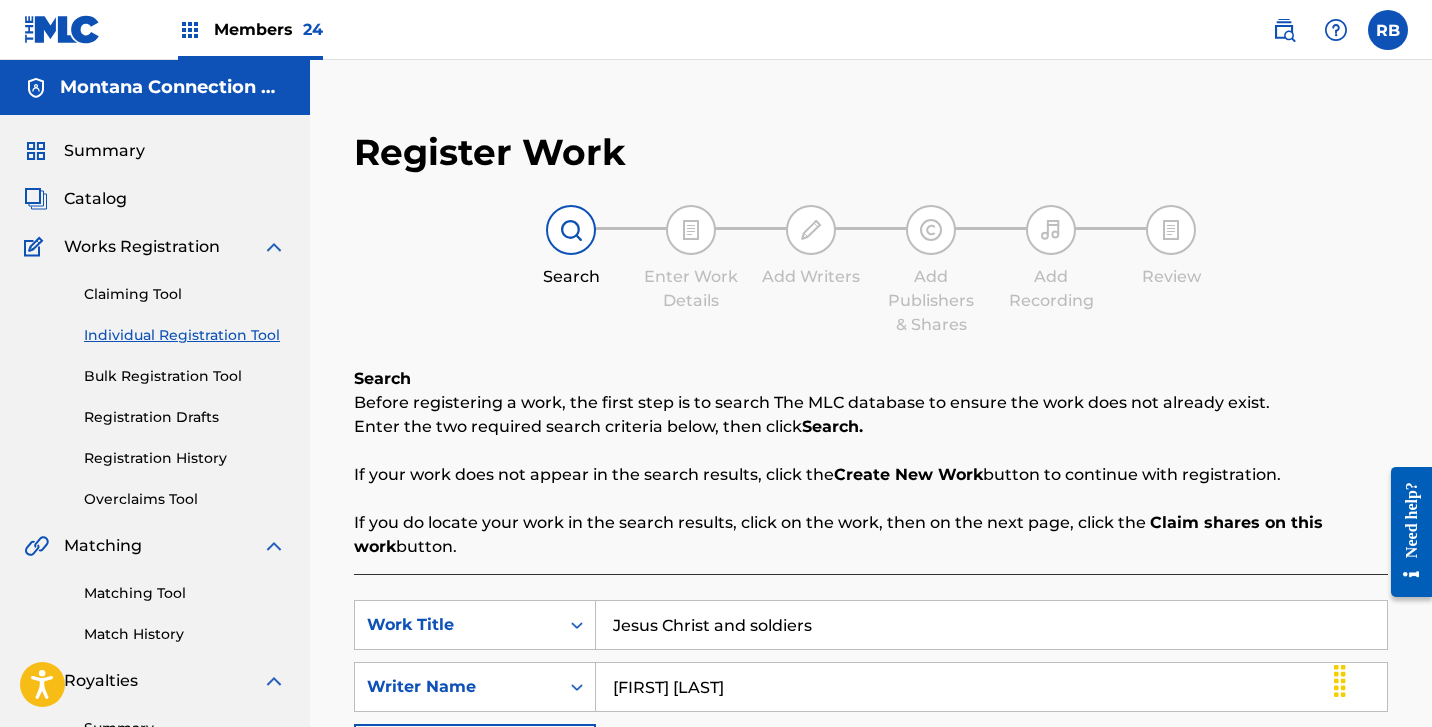 type on "Jesus Christ and soldiers" 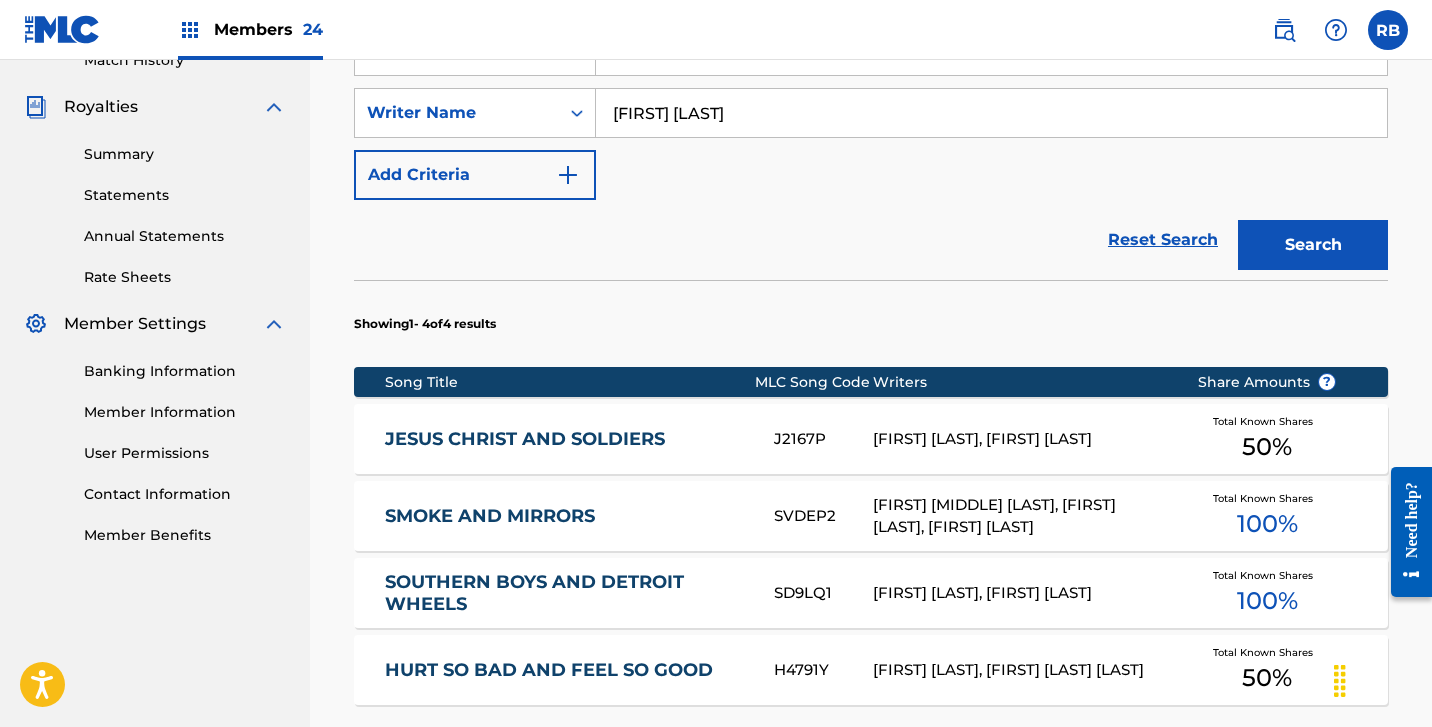 scroll, scrollTop: 580, scrollLeft: 0, axis: vertical 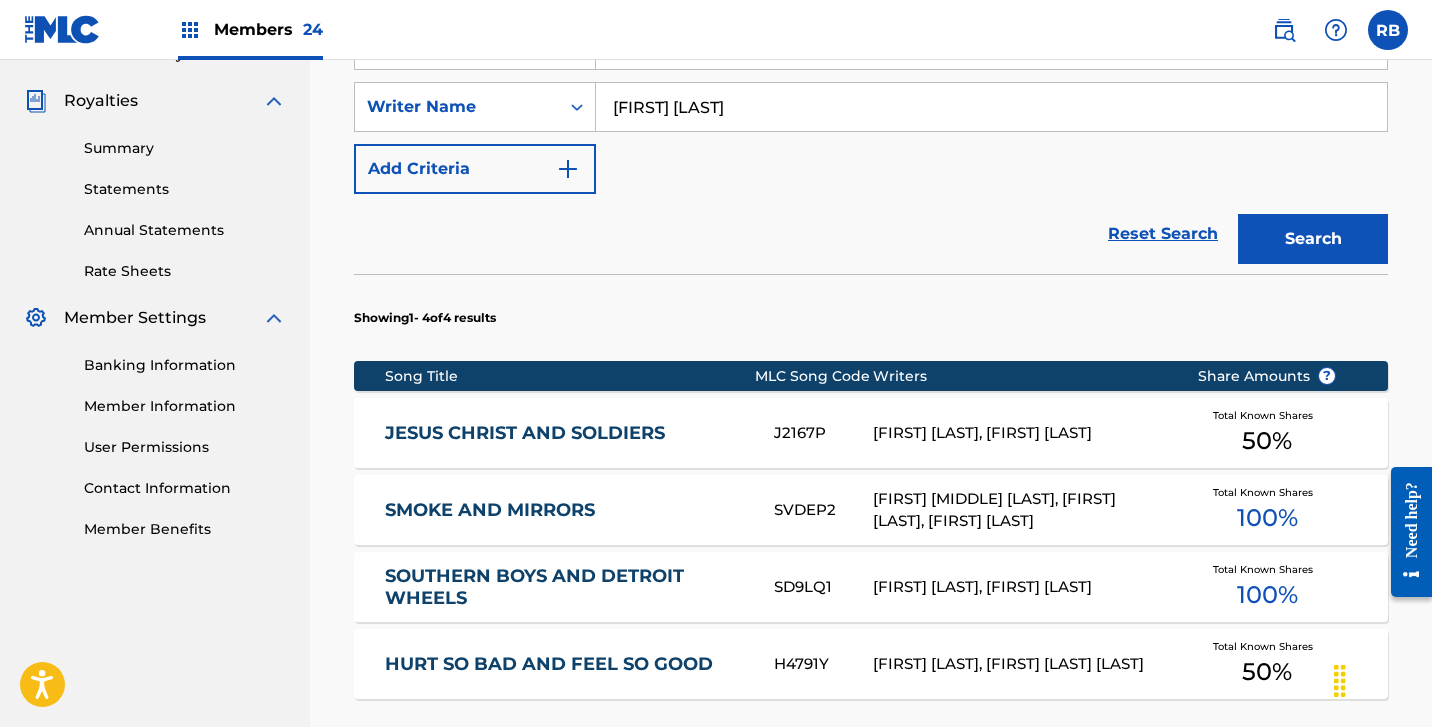 click on "JESUS CHRIST AND SOLDIERS" at bounding box center [566, 433] 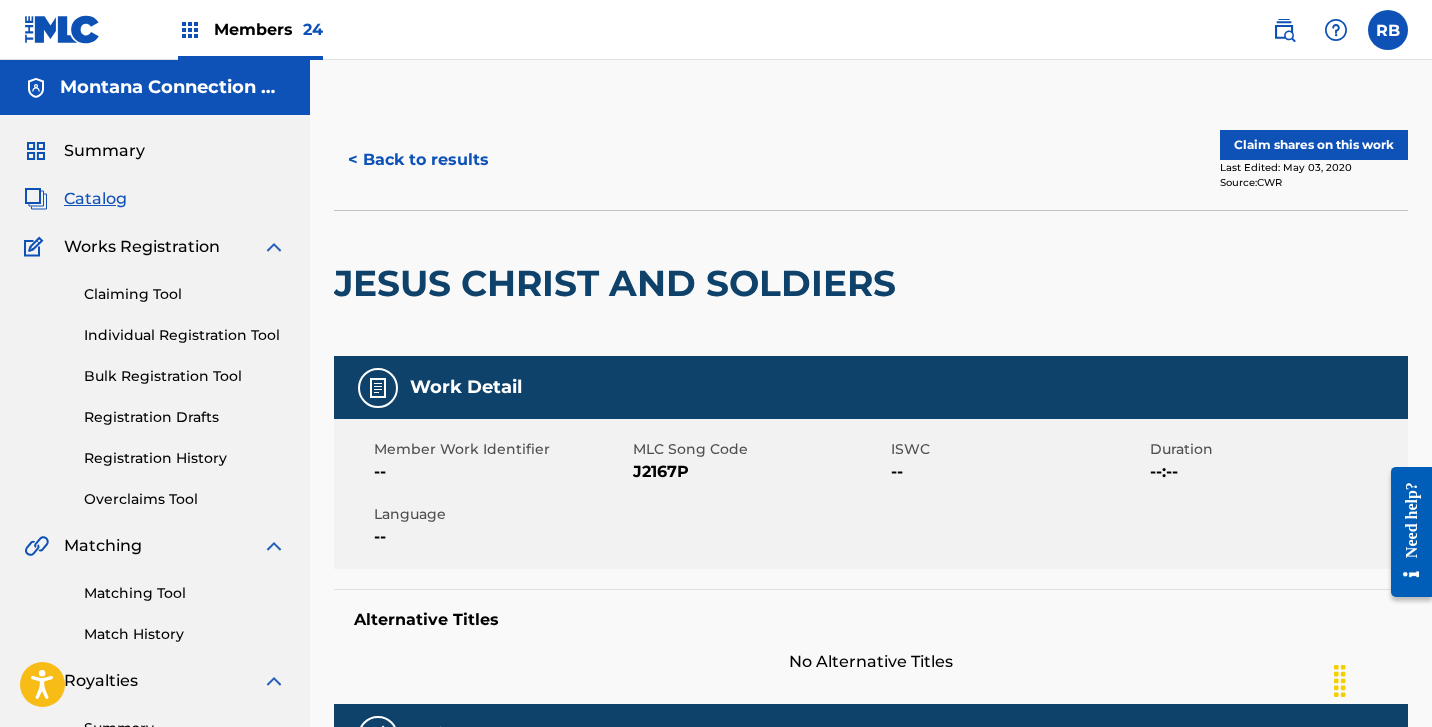 scroll, scrollTop: 0, scrollLeft: 0, axis: both 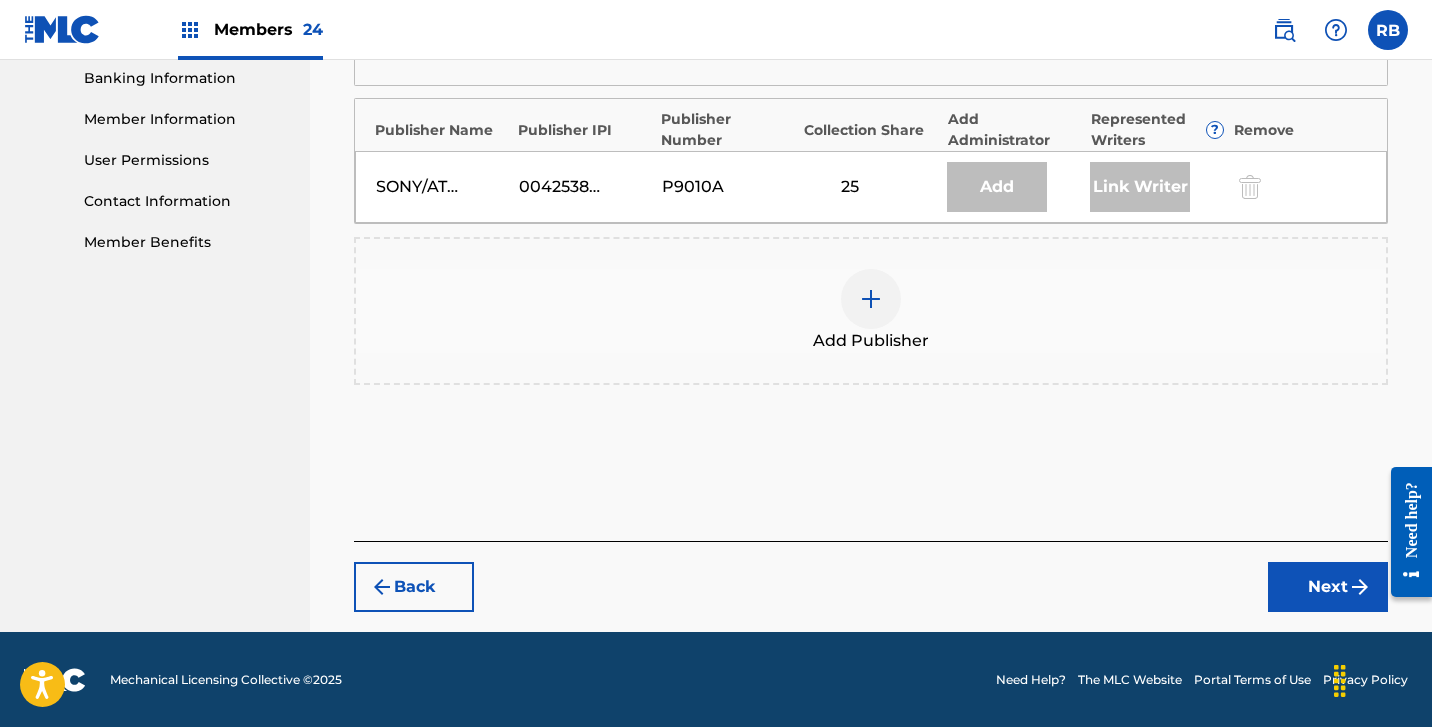 click at bounding box center [871, 299] 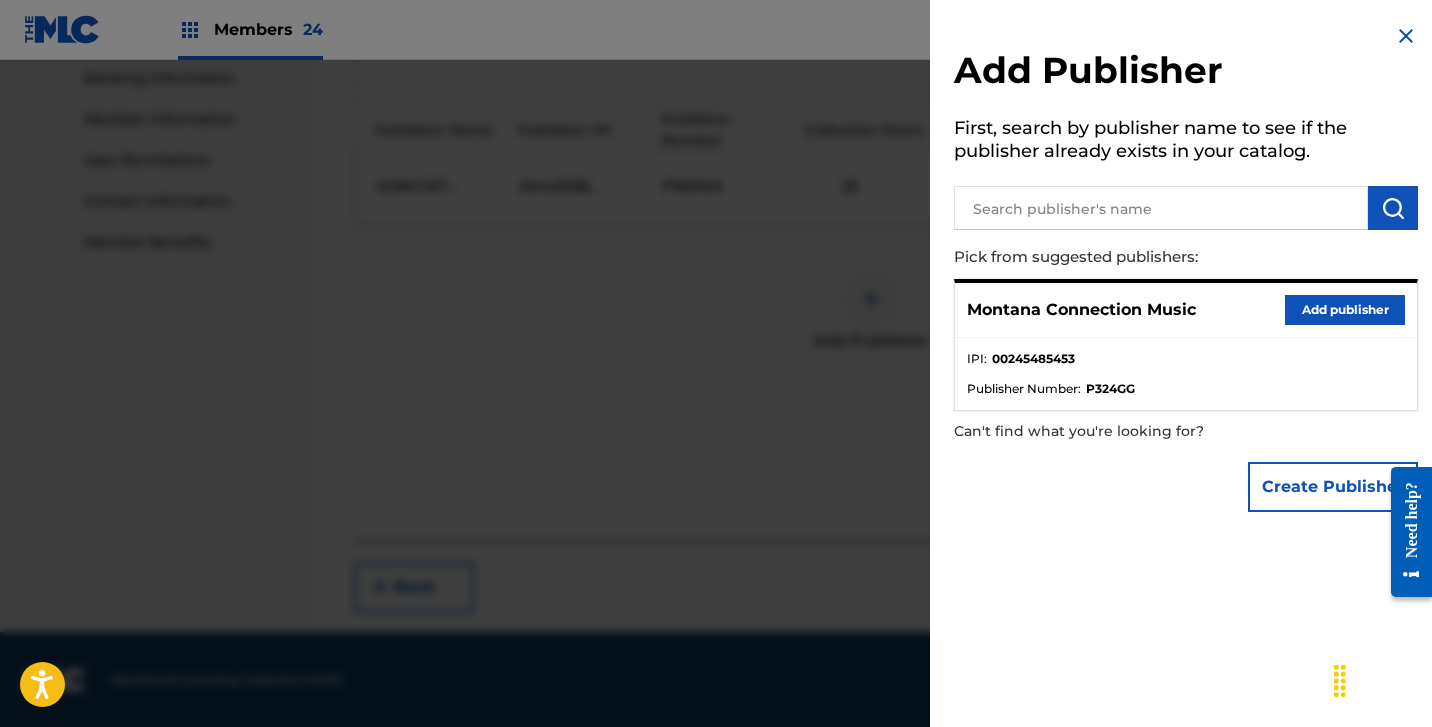 click on "Add publisher" at bounding box center [1345, 310] 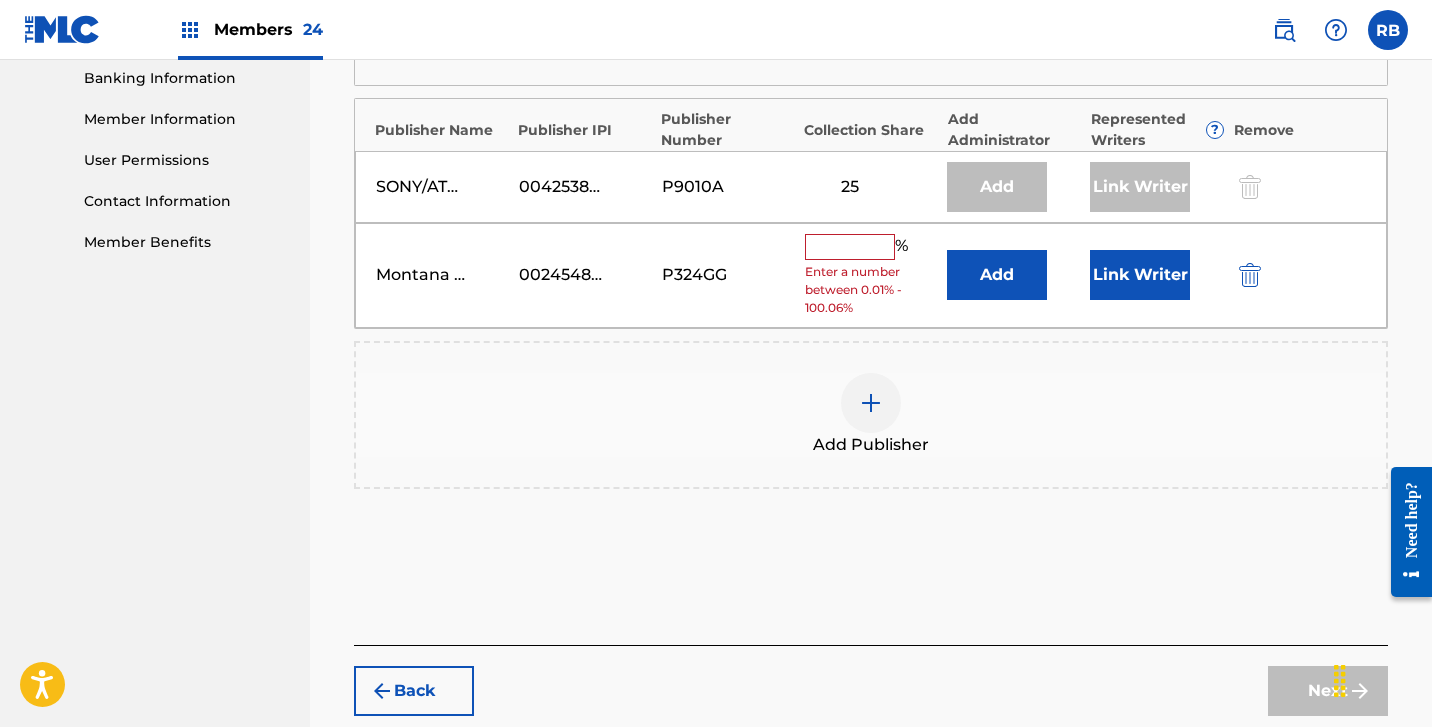 click at bounding box center [850, 247] 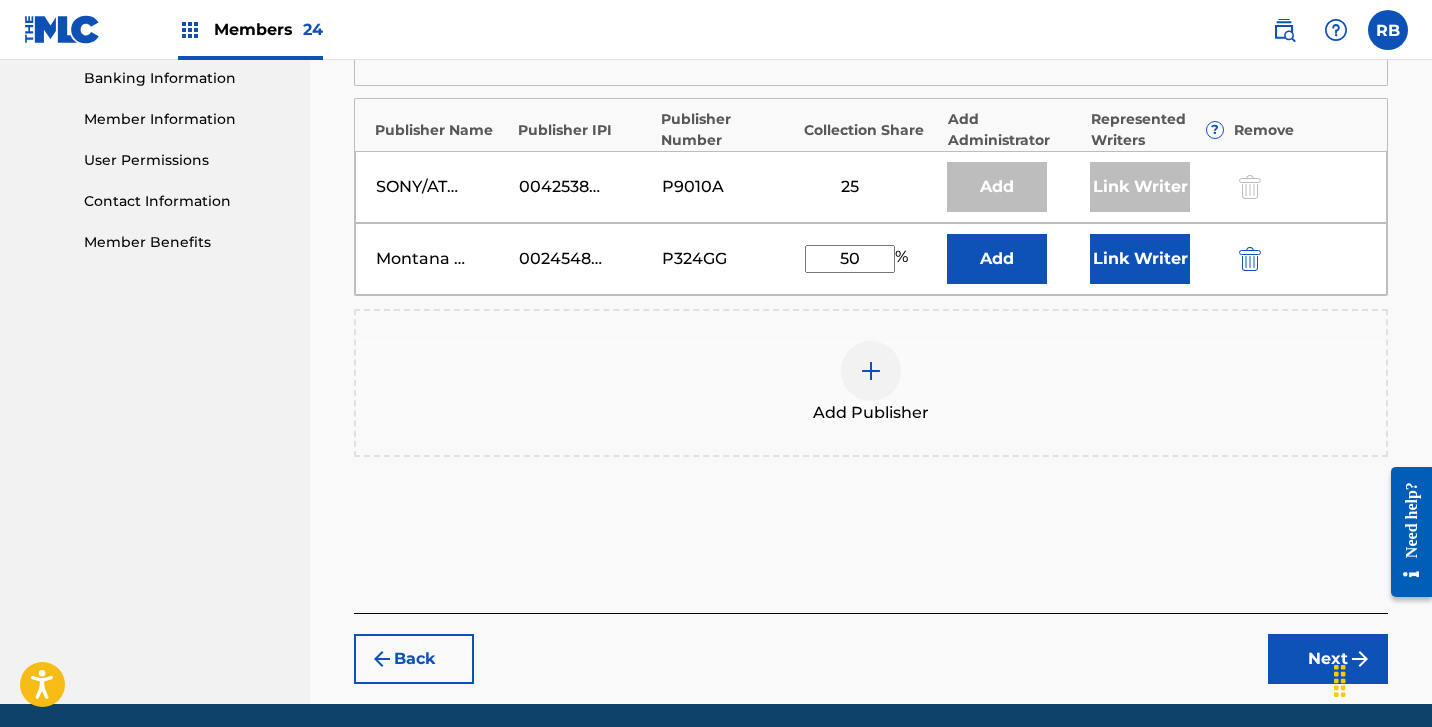 type on "50" 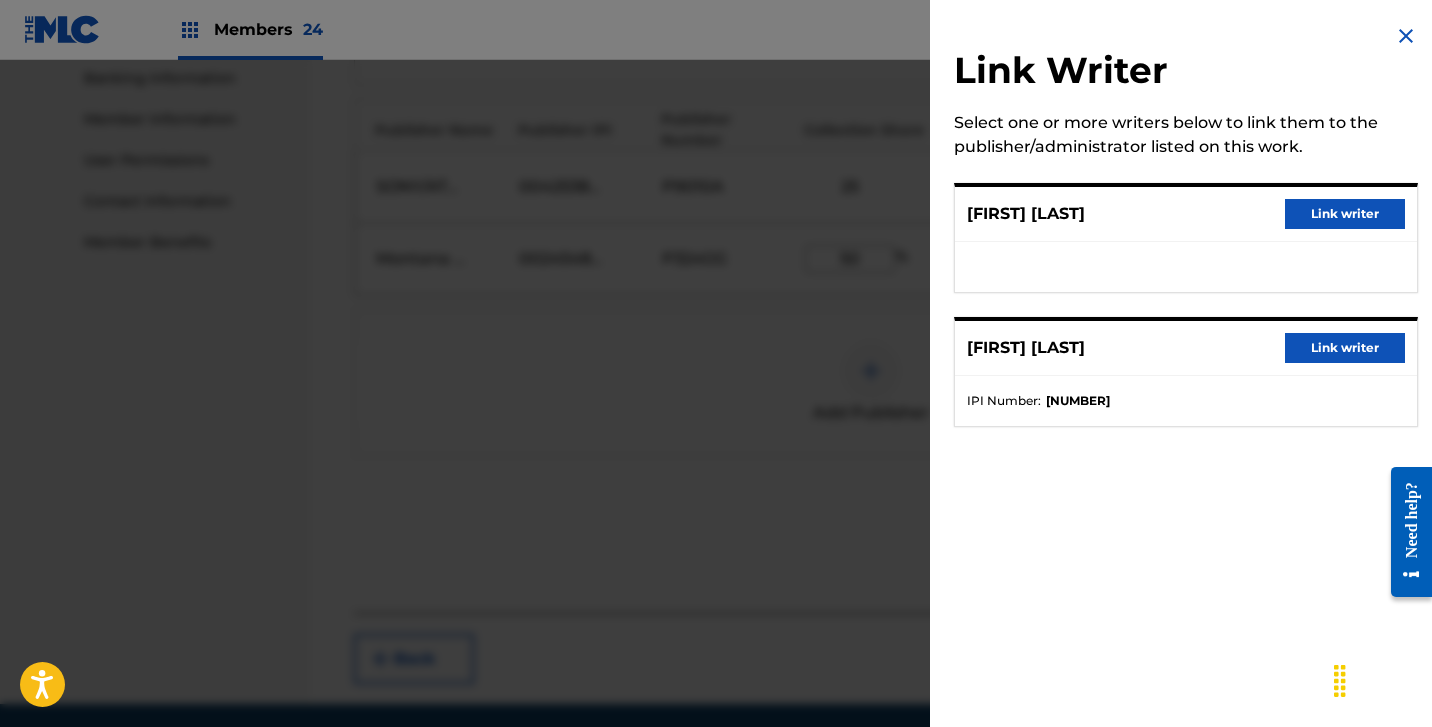 click on "Link writer" at bounding box center [1345, 214] 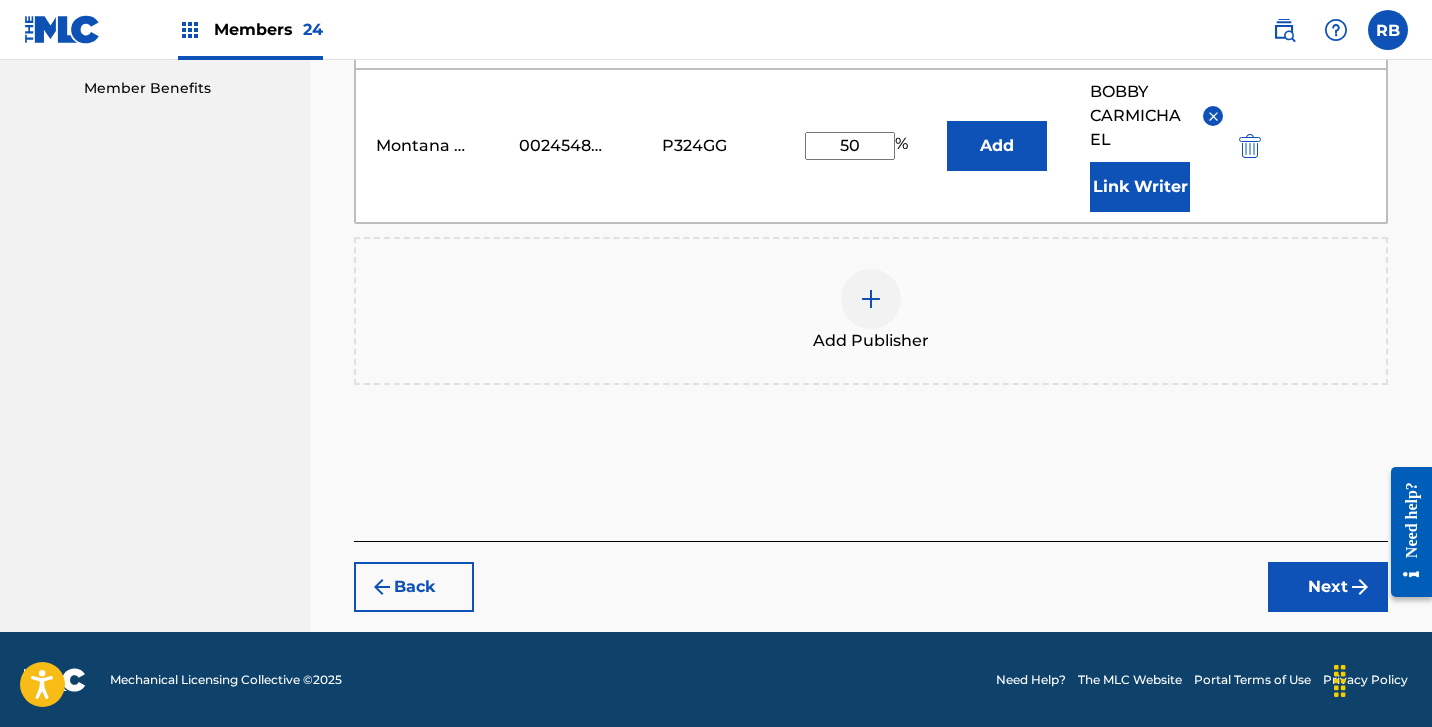 click on "Next" at bounding box center (1328, 587) 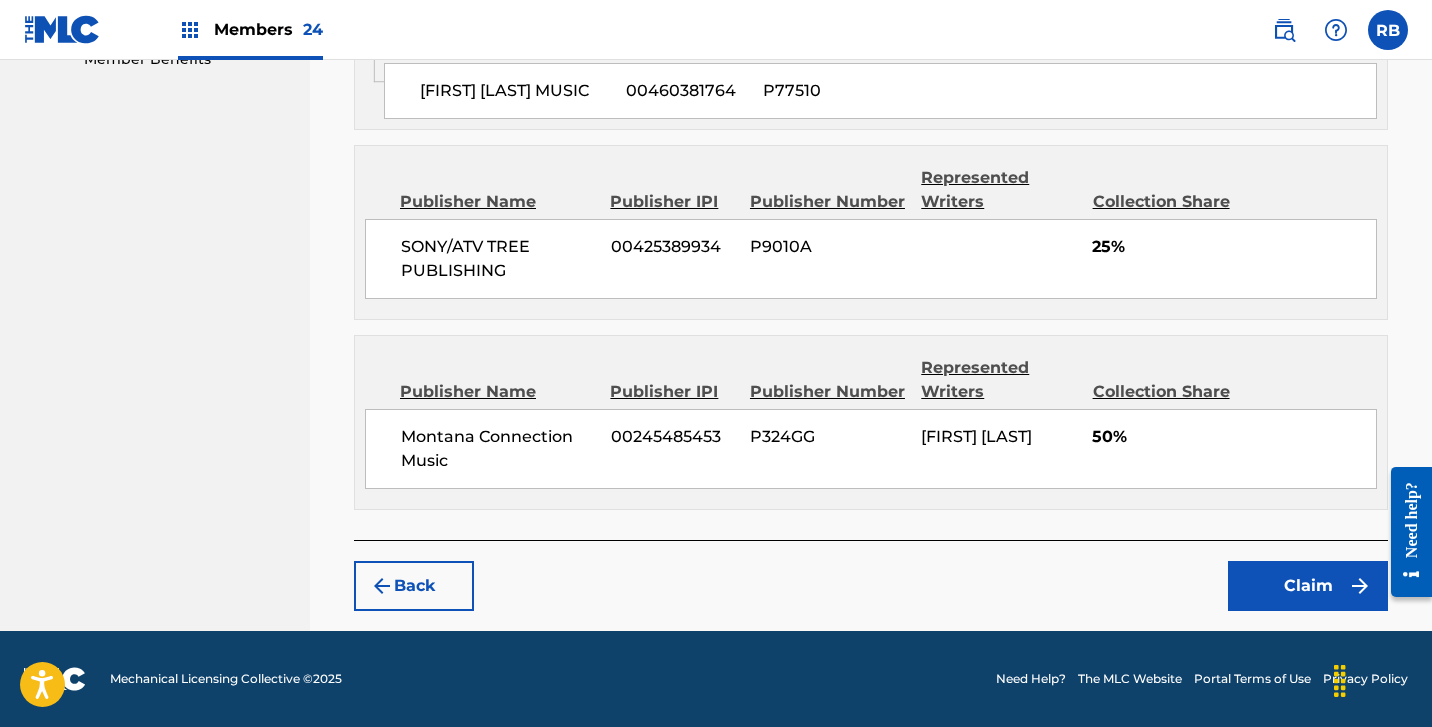 scroll, scrollTop: 1069, scrollLeft: 0, axis: vertical 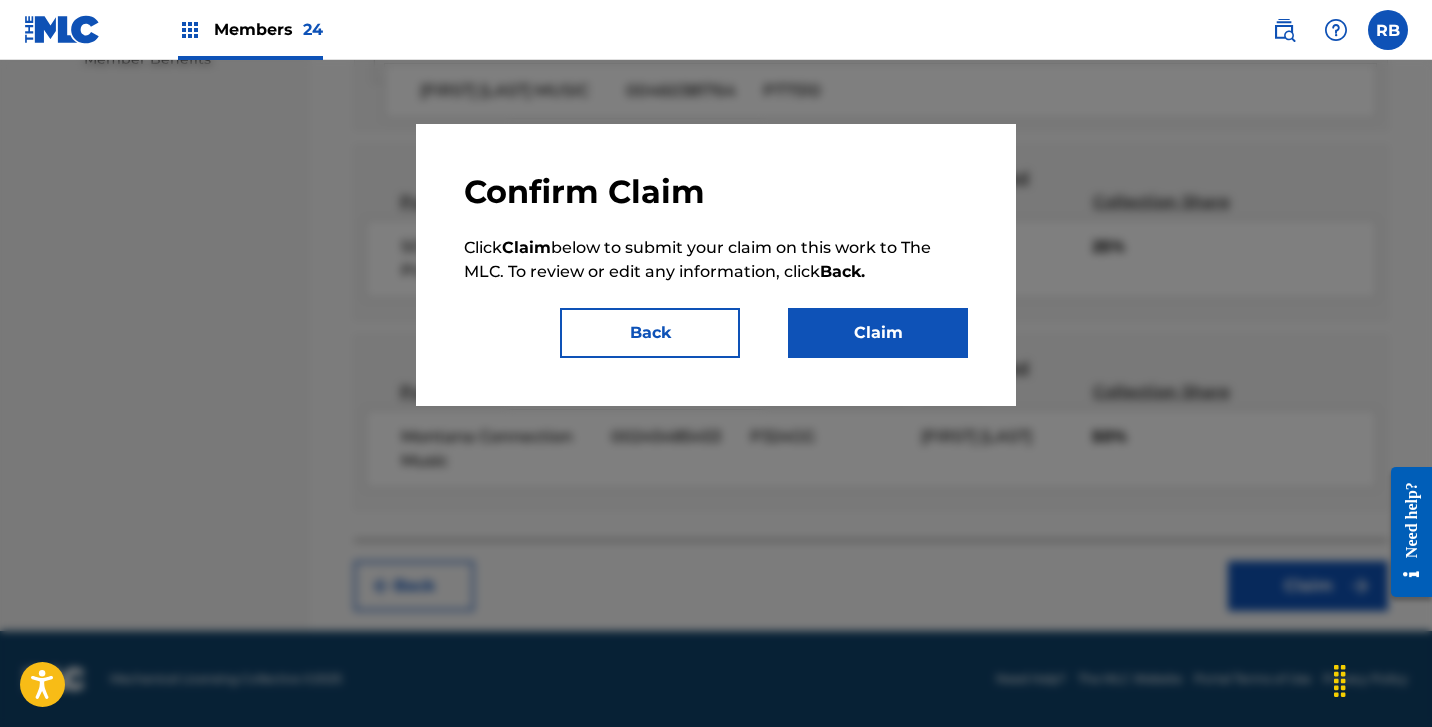 click on "Claim" at bounding box center [878, 333] 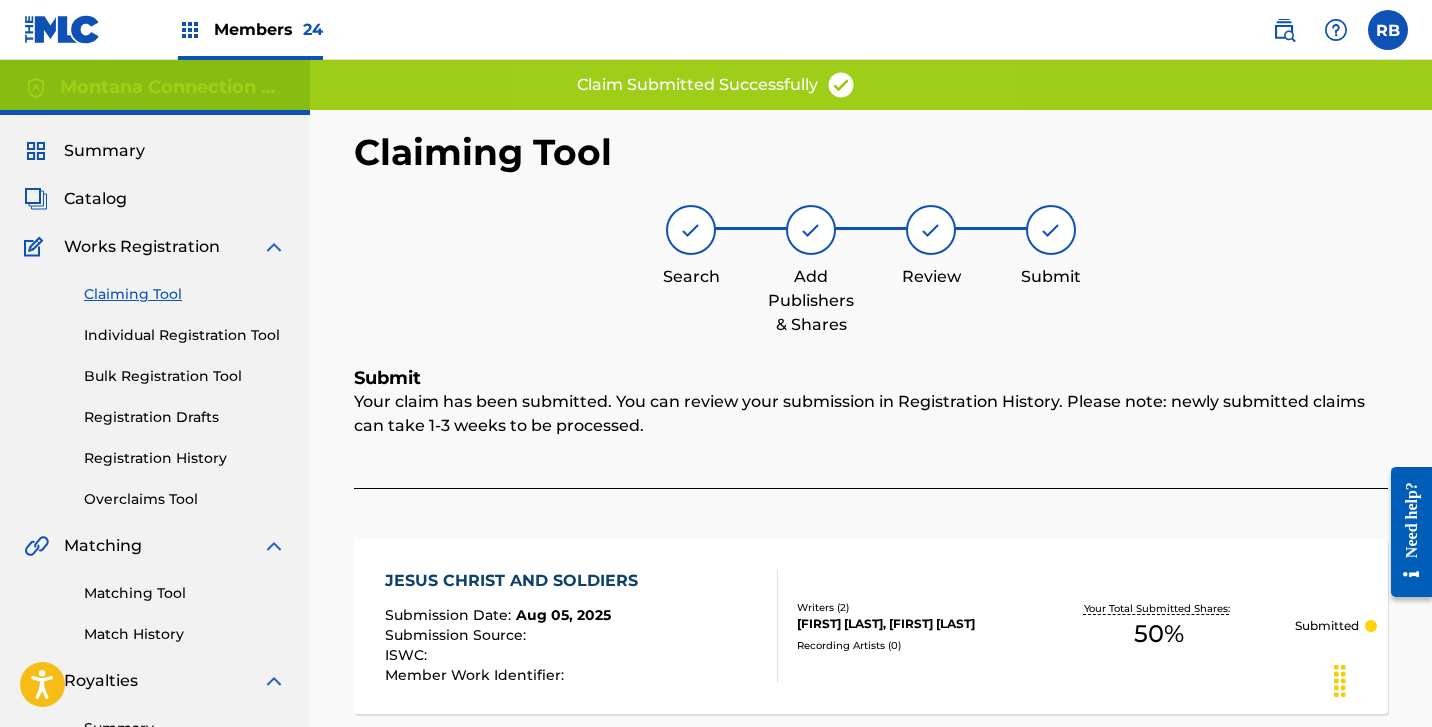 scroll, scrollTop: 0, scrollLeft: 0, axis: both 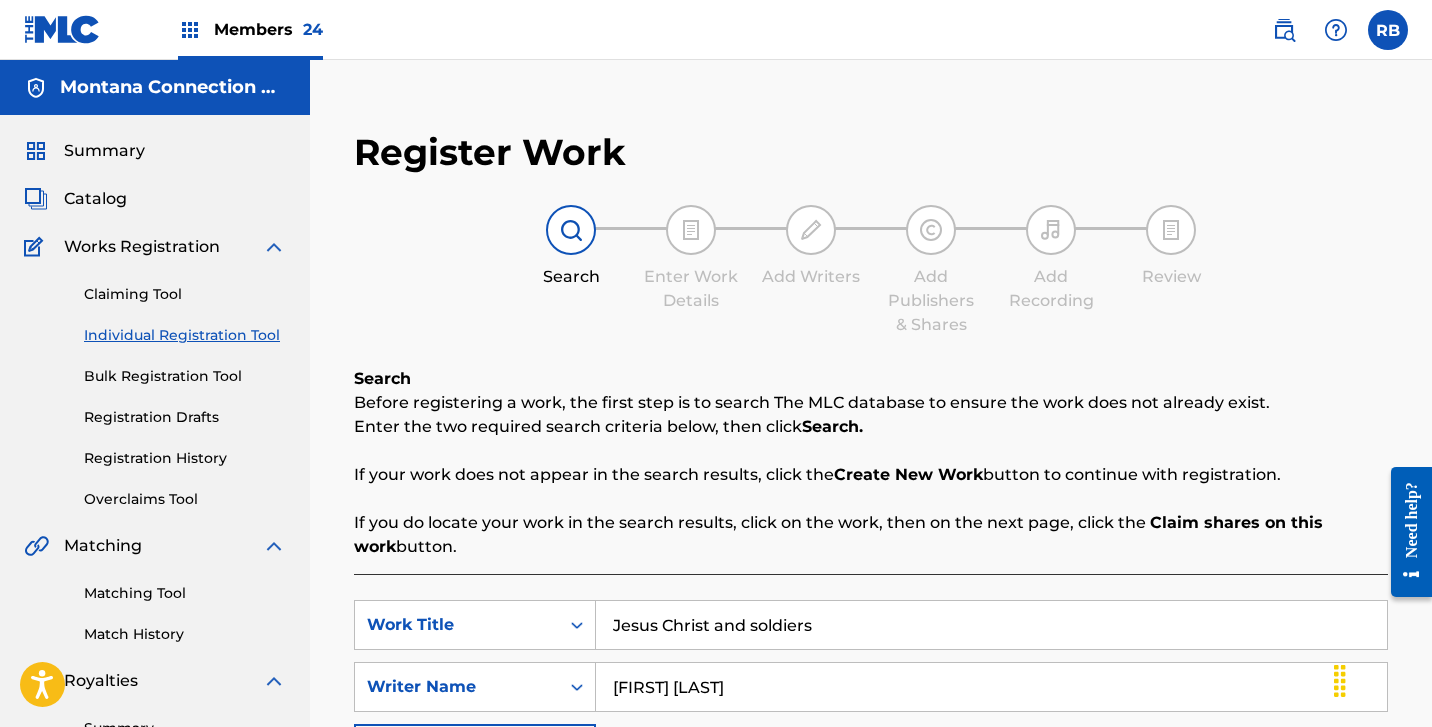 drag, startPoint x: 823, startPoint y: 623, endPoint x: 408, endPoint y: 572, distance: 418.12198 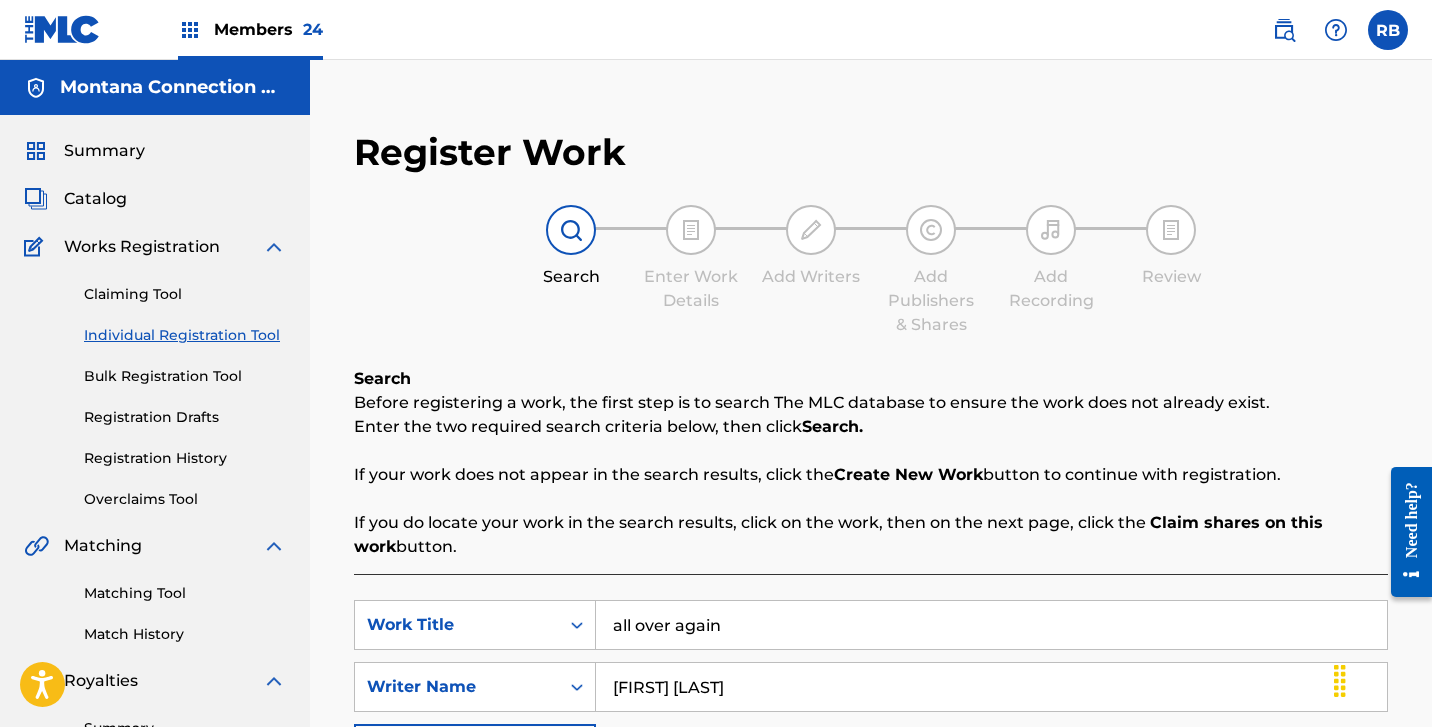 type on "all over again" 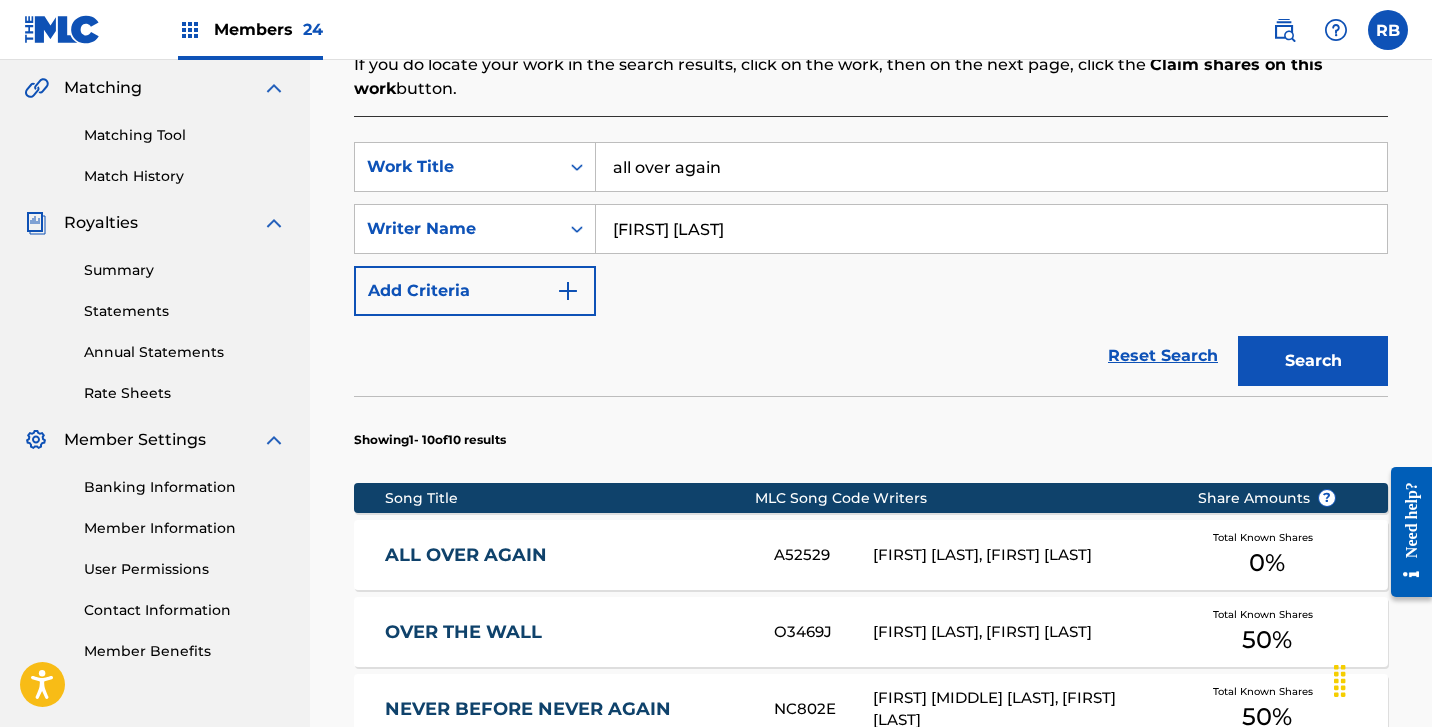 scroll, scrollTop: 459, scrollLeft: 0, axis: vertical 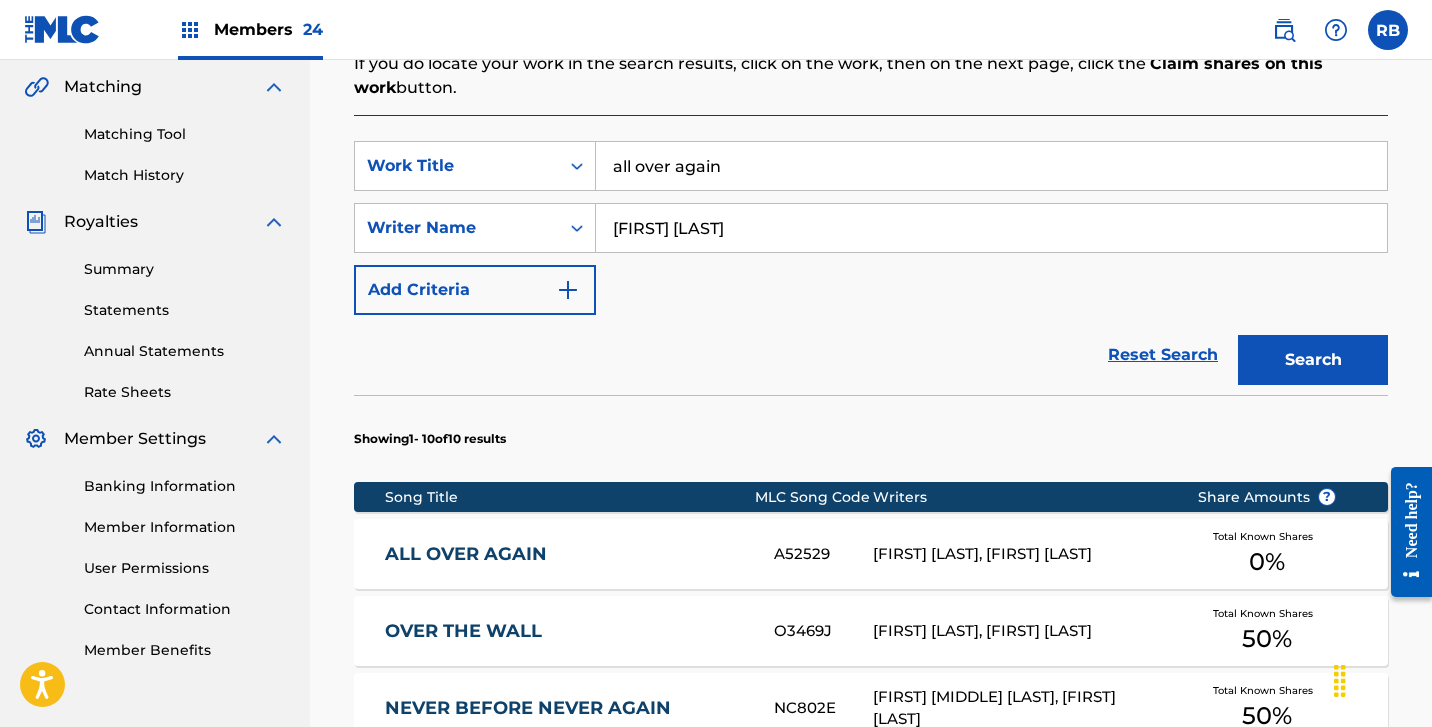 click on "ALL OVER AGAIN" at bounding box center (566, 554) 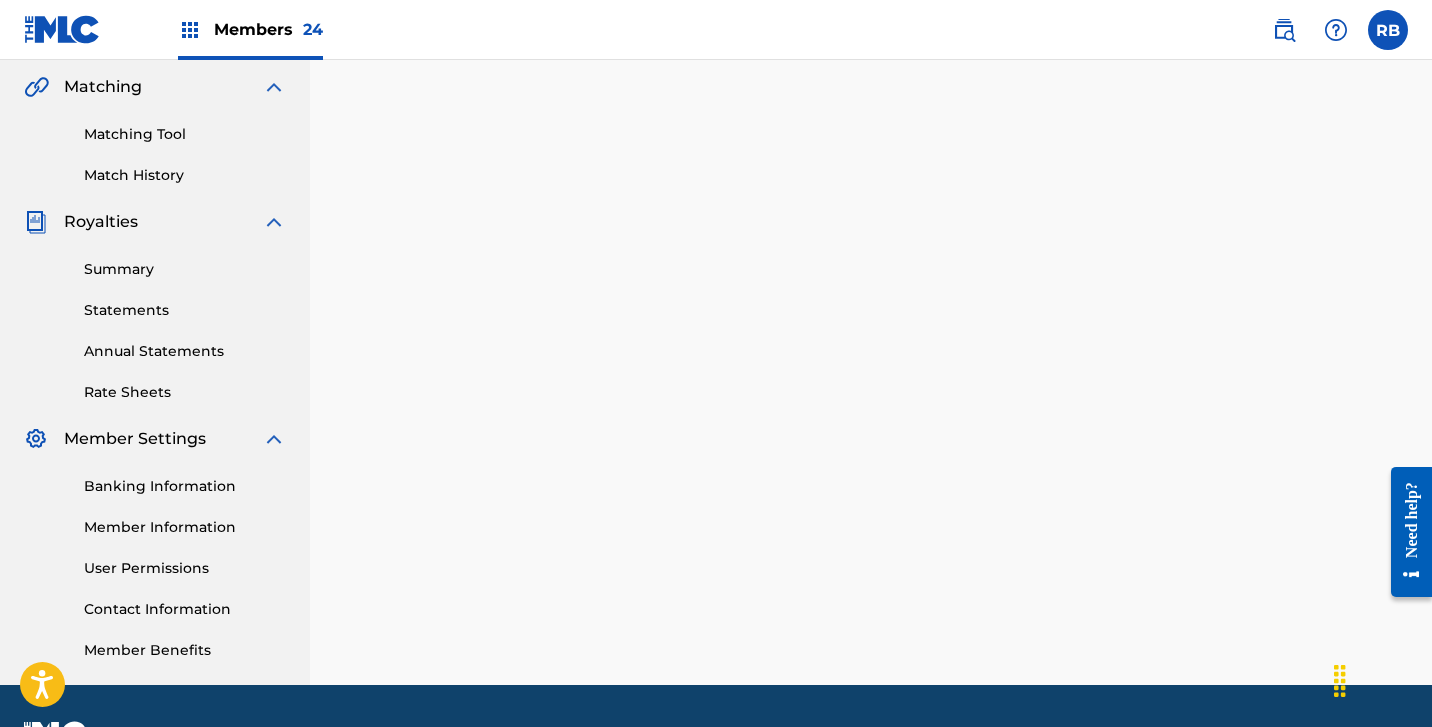 scroll, scrollTop: 0, scrollLeft: 0, axis: both 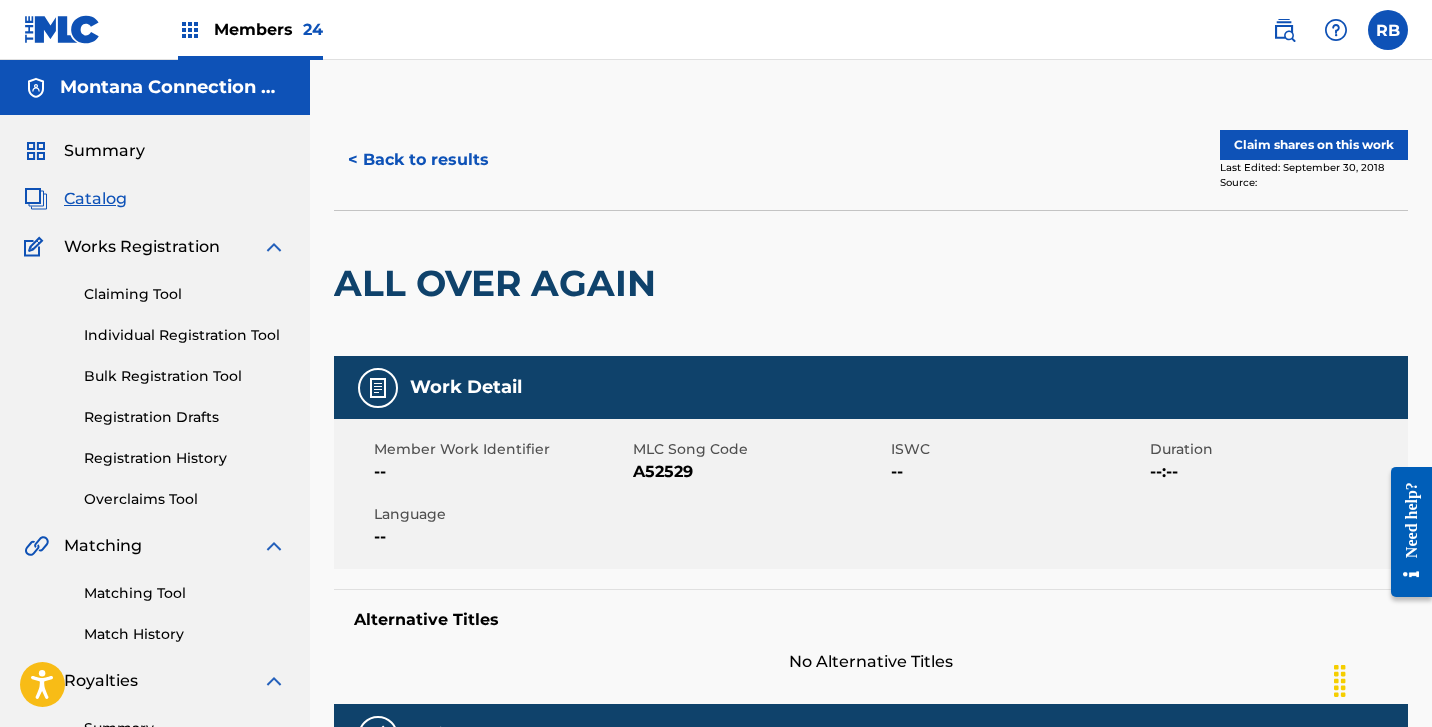 click on "Claim shares on this work" at bounding box center [1314, 145] 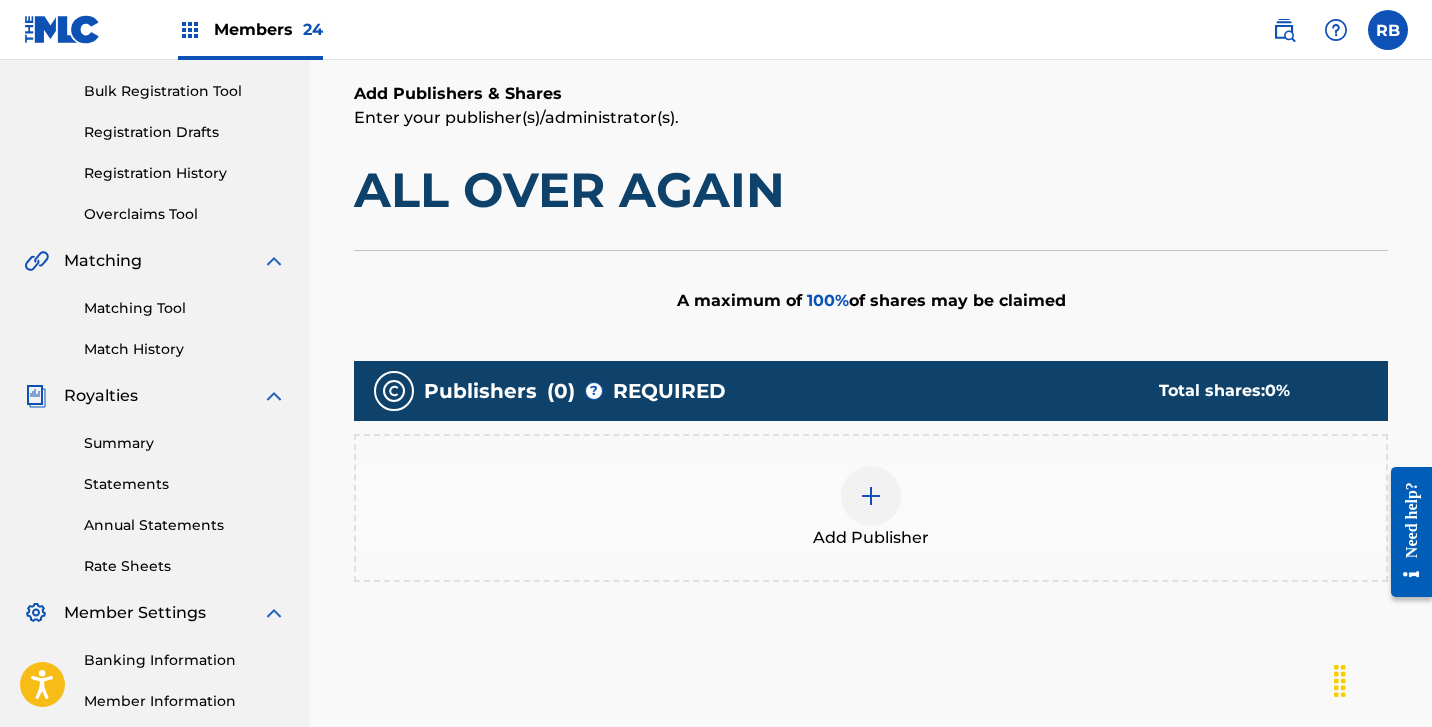 scroll, scrollTop: 286, scrollLeft: 0, axis: vertical 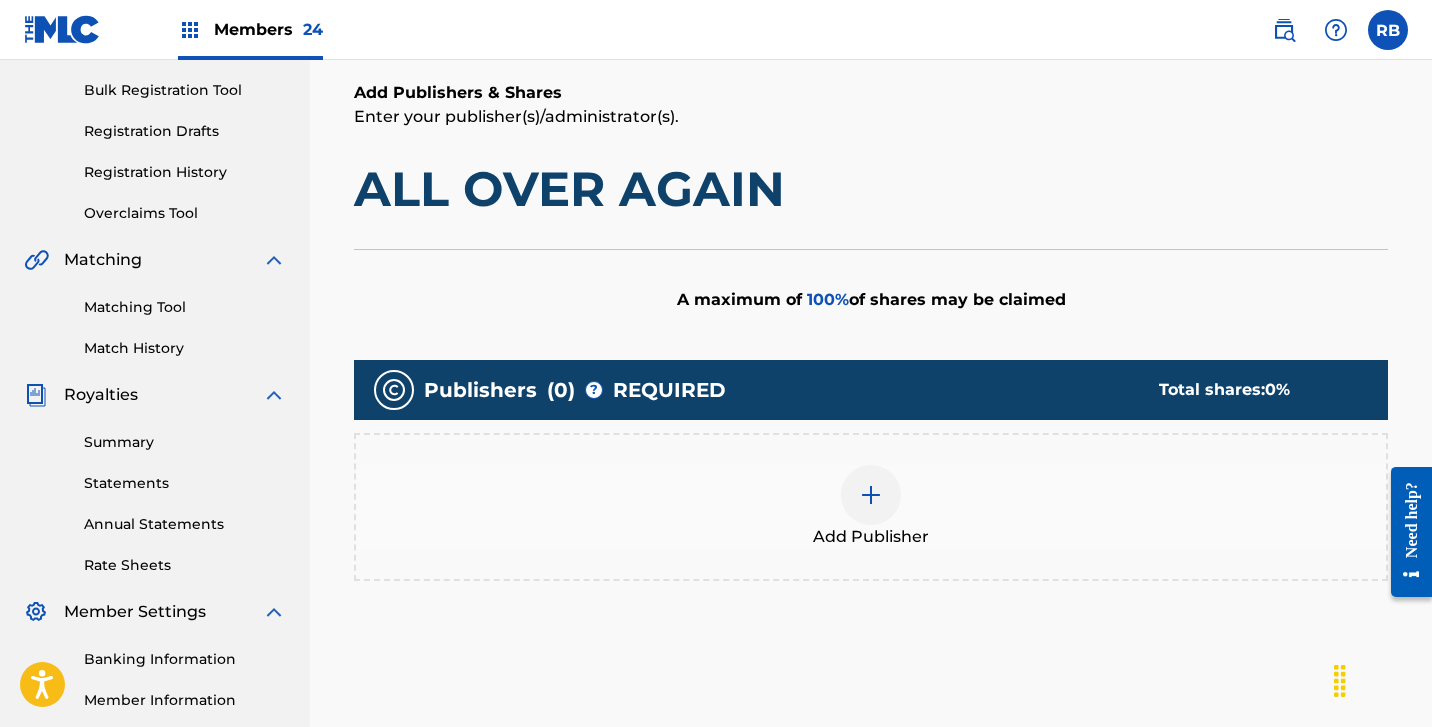 click at bounding box center (871, 495) 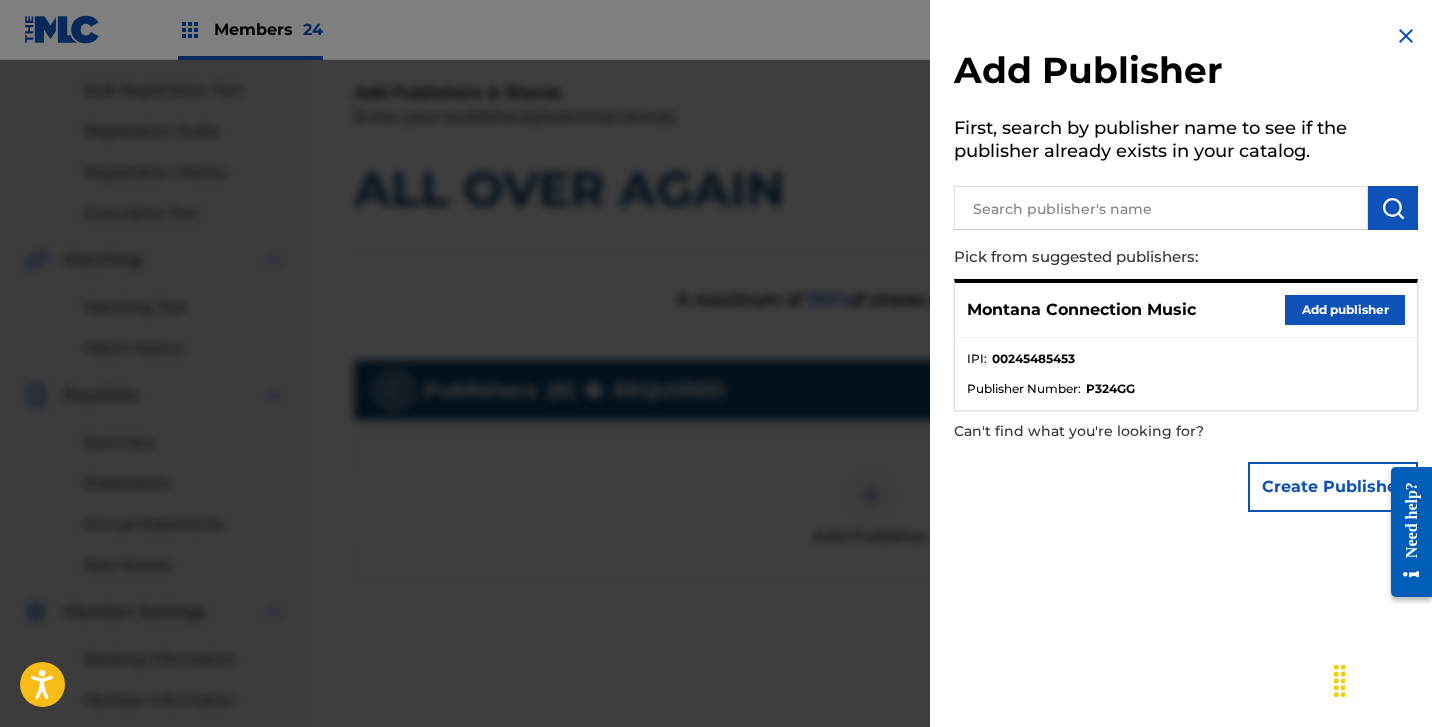 click on "Add publisher" at bounding box center (1345, 310) 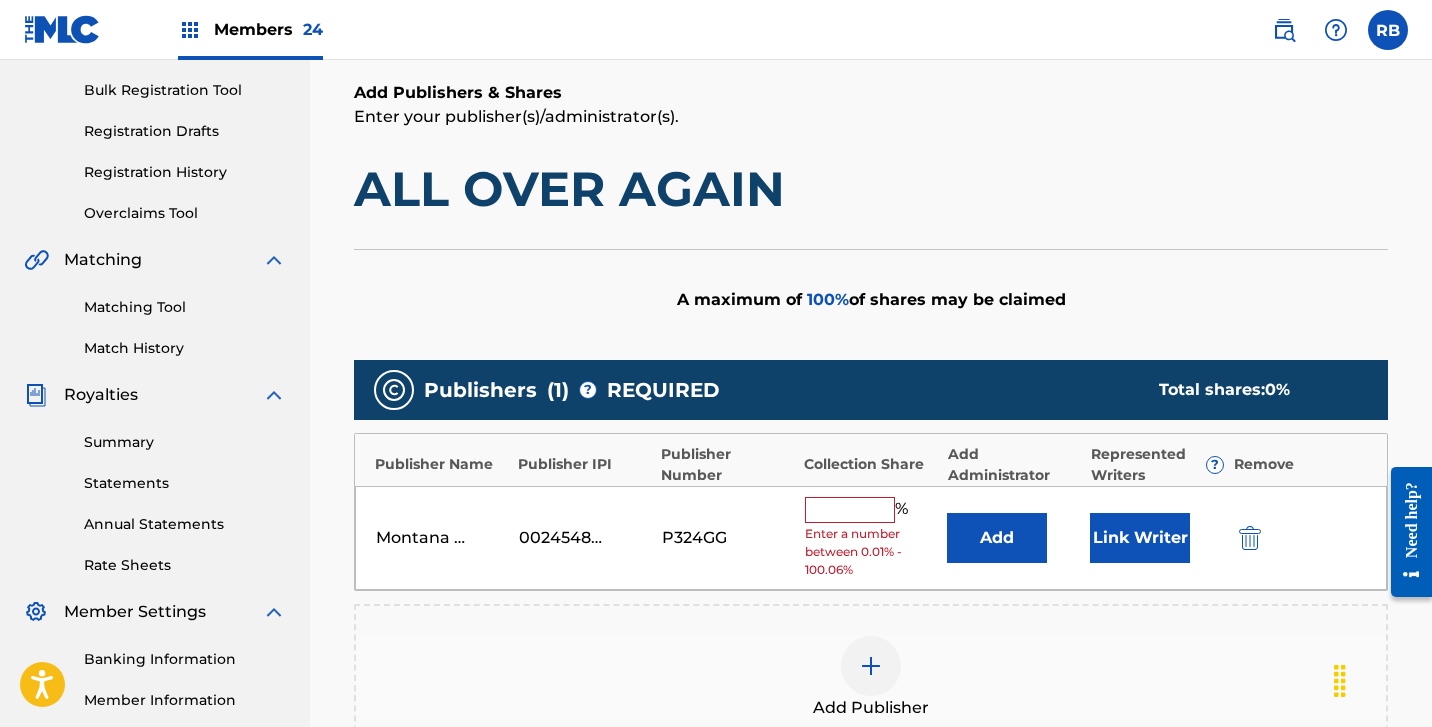 click at bounding box center [850, 510] 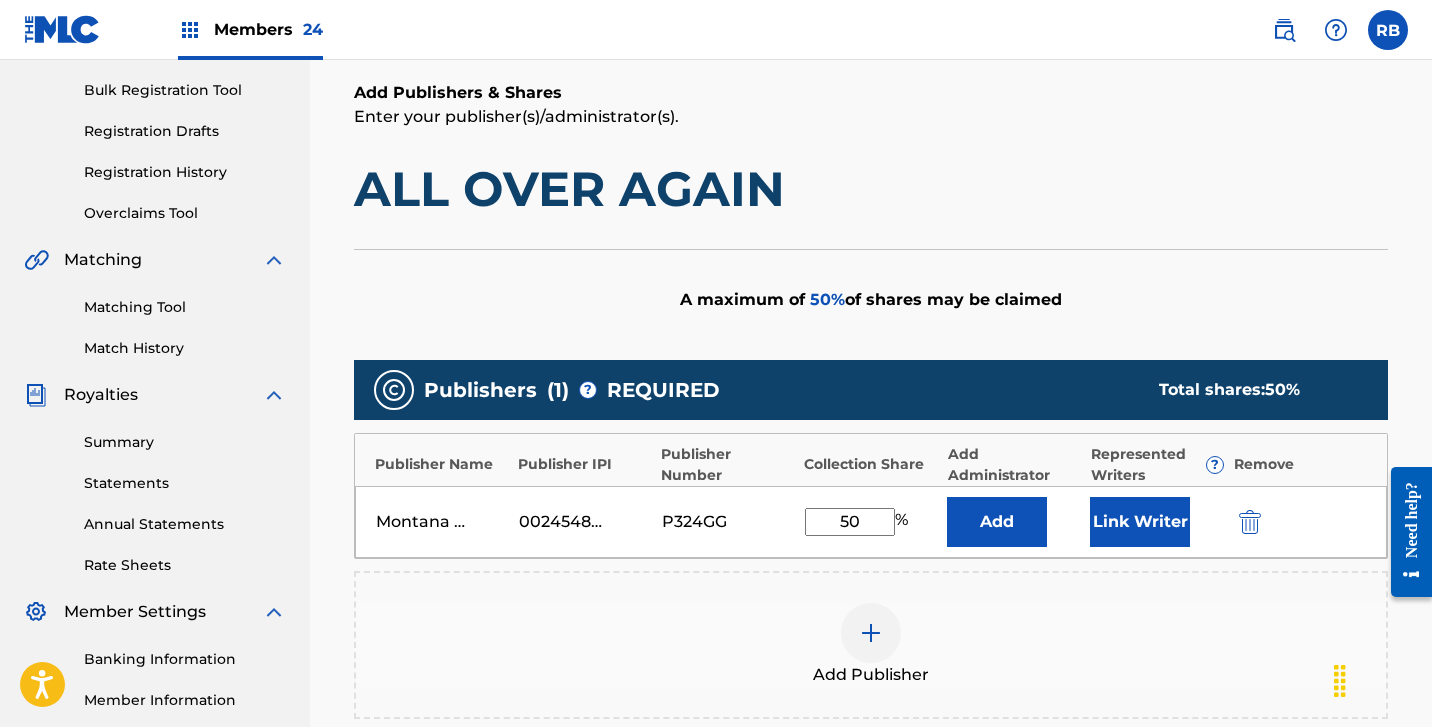 type on "50" 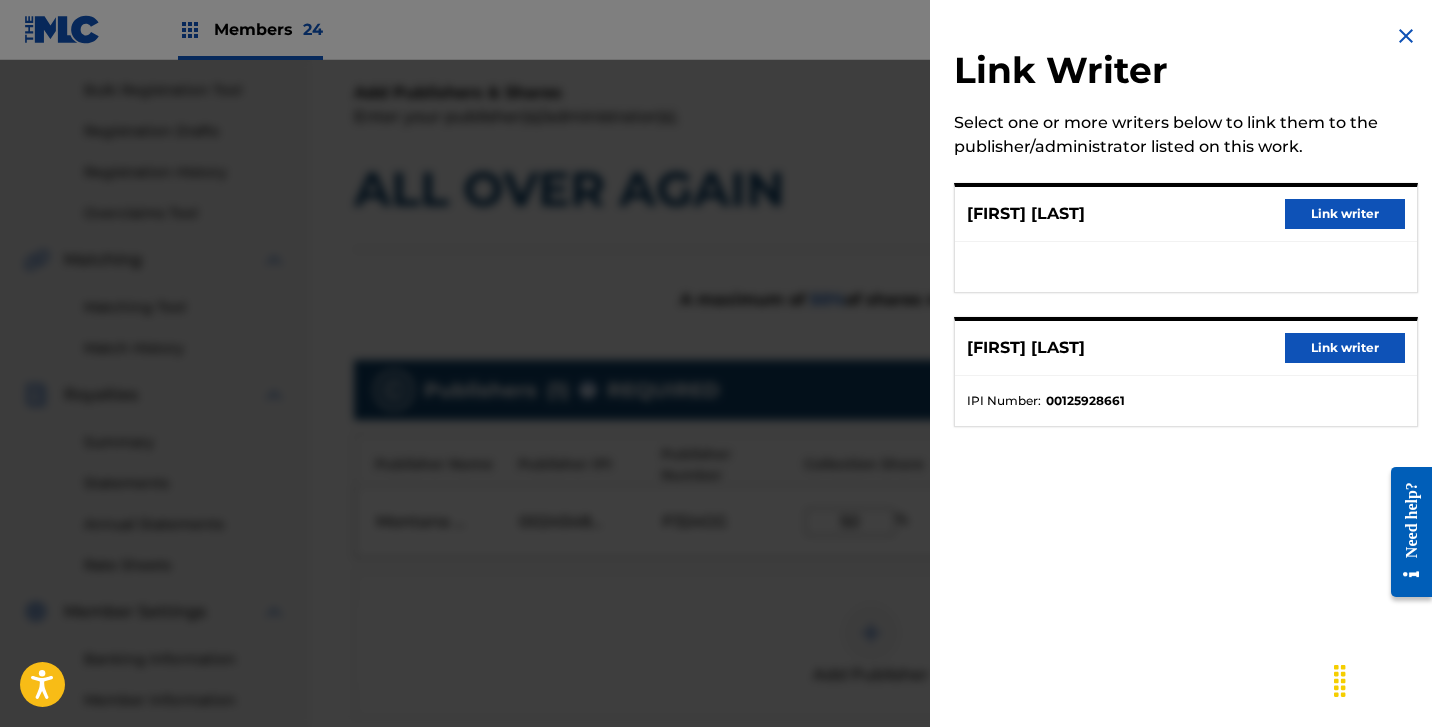 click on "Link writer" at bounding box center [1345, 214] 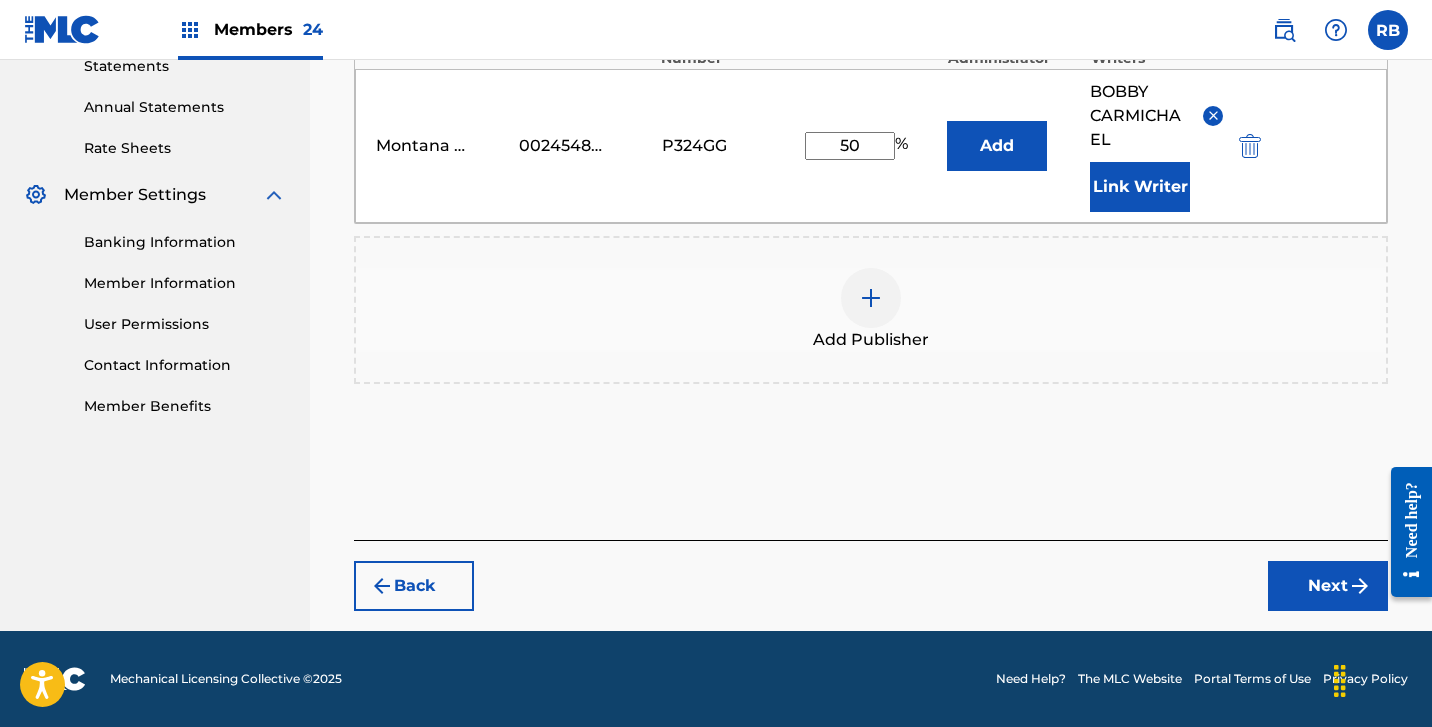 click on "Next" at bounding box center [1328, 586] 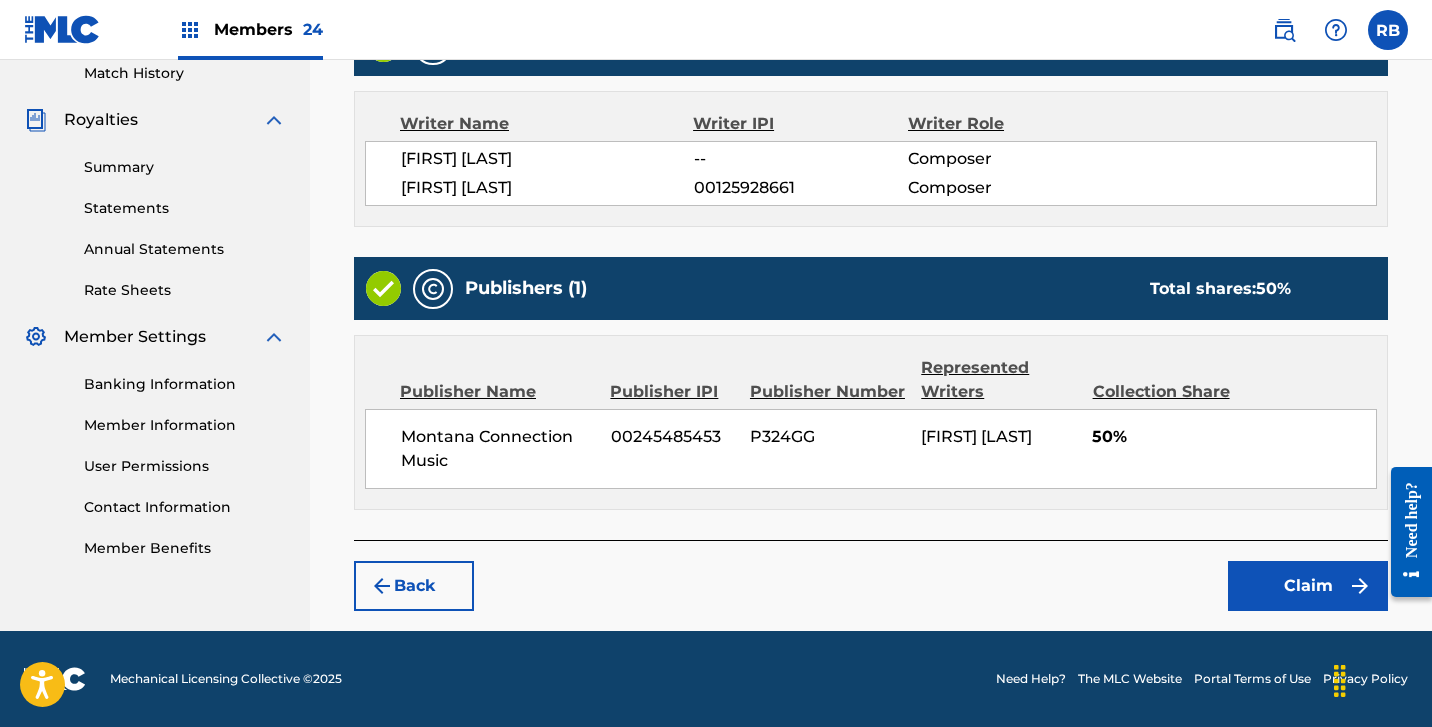 scroll, scrollTop: 559, scrollLeft: 0, axis: vertical 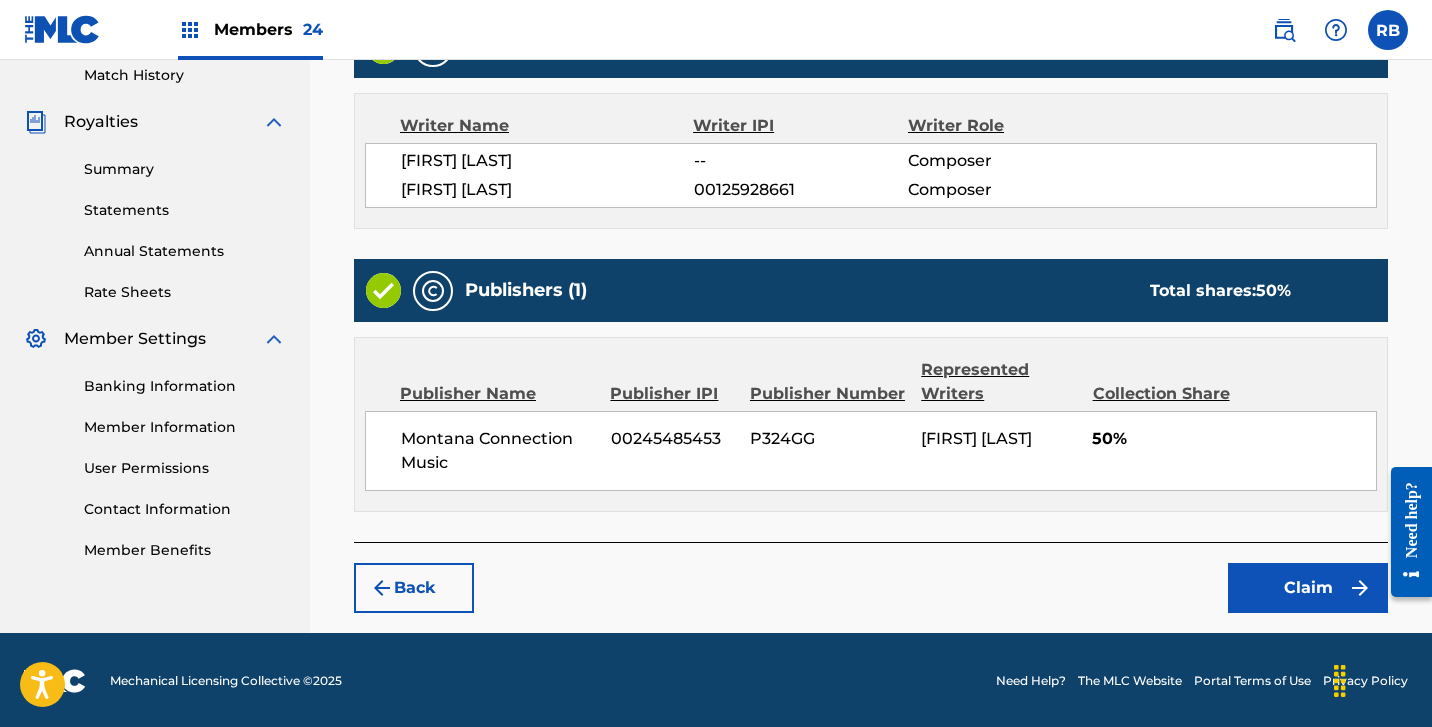 click on "Claim" at bounding box center (1308, 588) 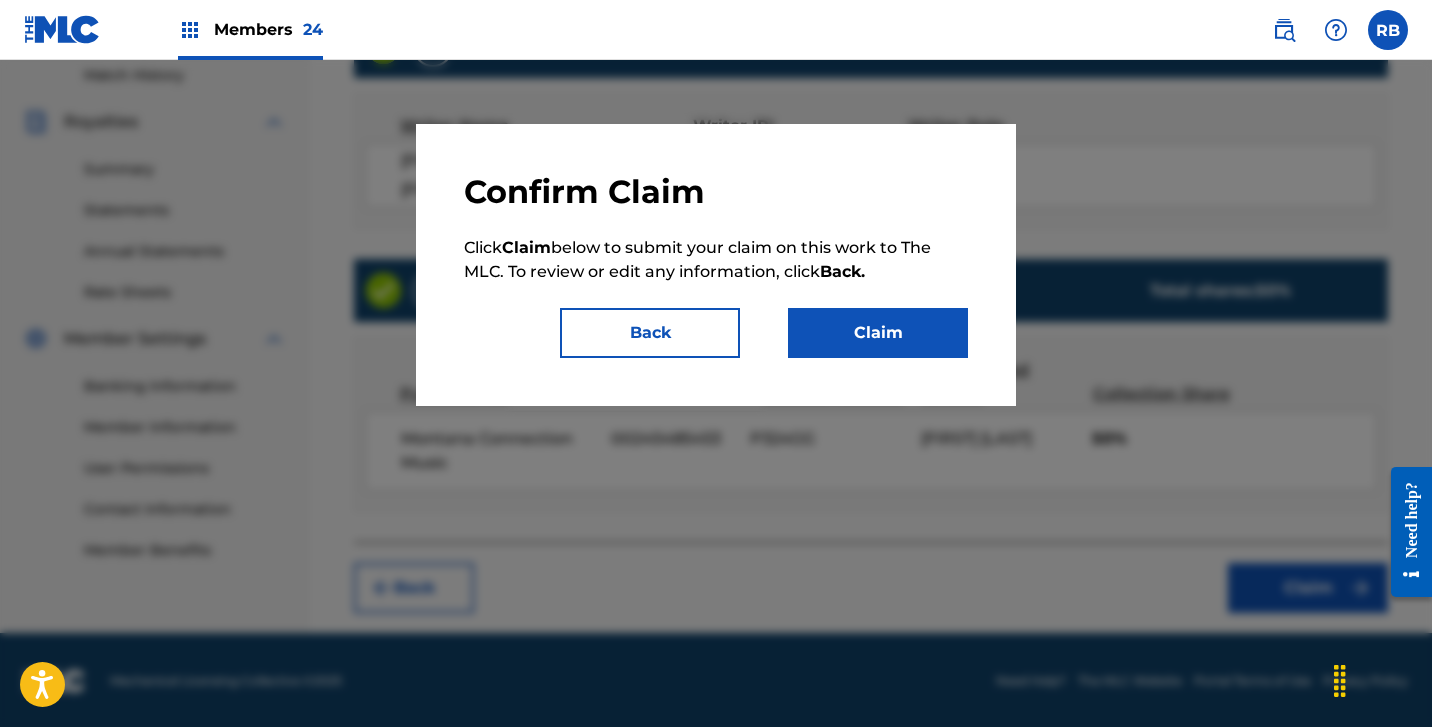 click on "Claim" at bounding box center (878, 333) 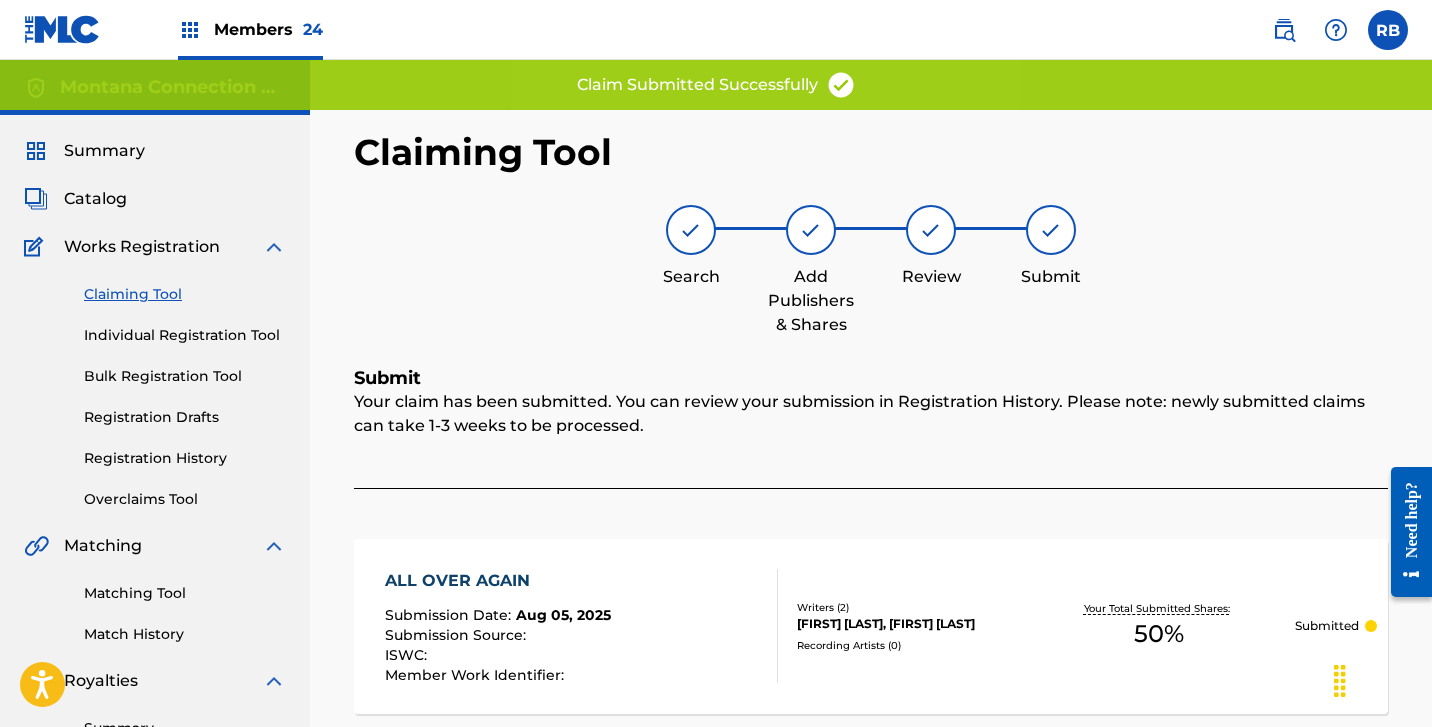 scroll, scrollTop: 0, scrollLeft: 0, axis: both 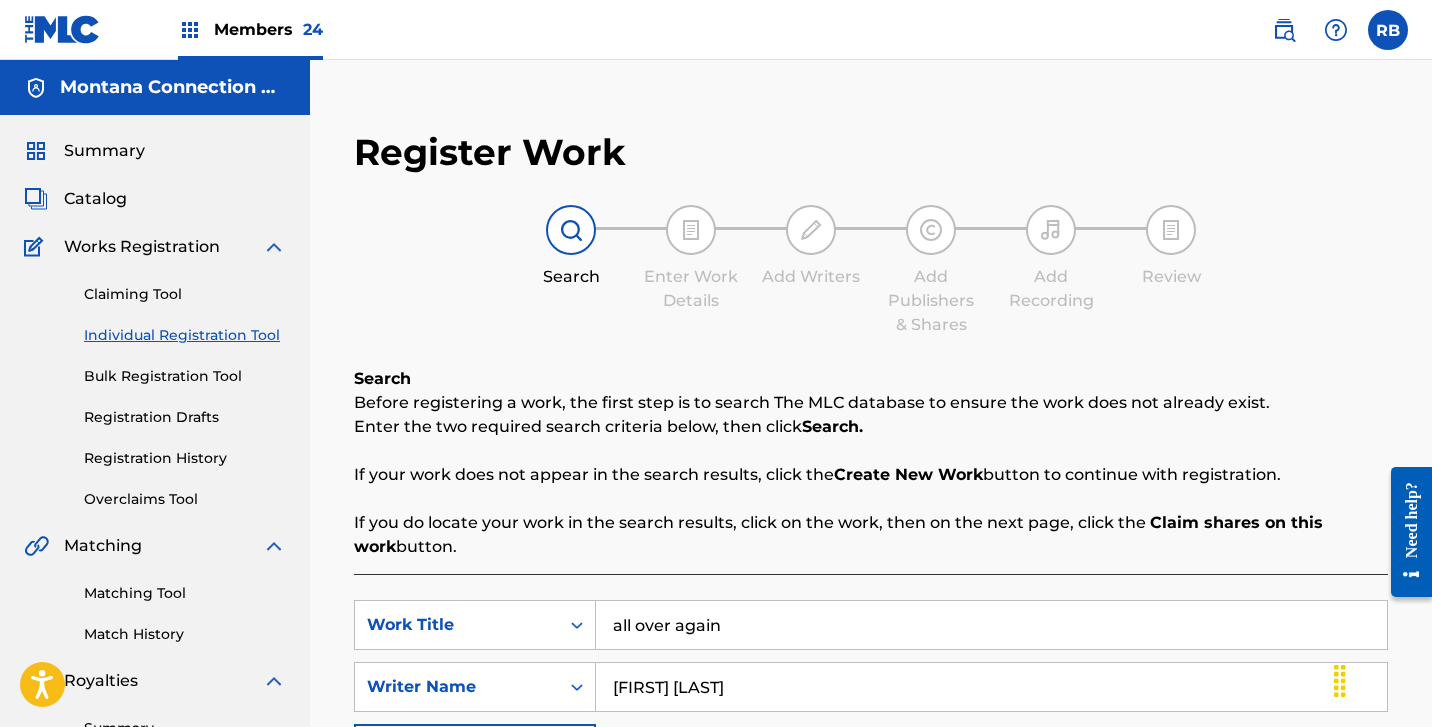 drag, startPoint x: 744, startPoint y: 627, endPoint x: 282, endPoint y: 594, distance: 463.17706 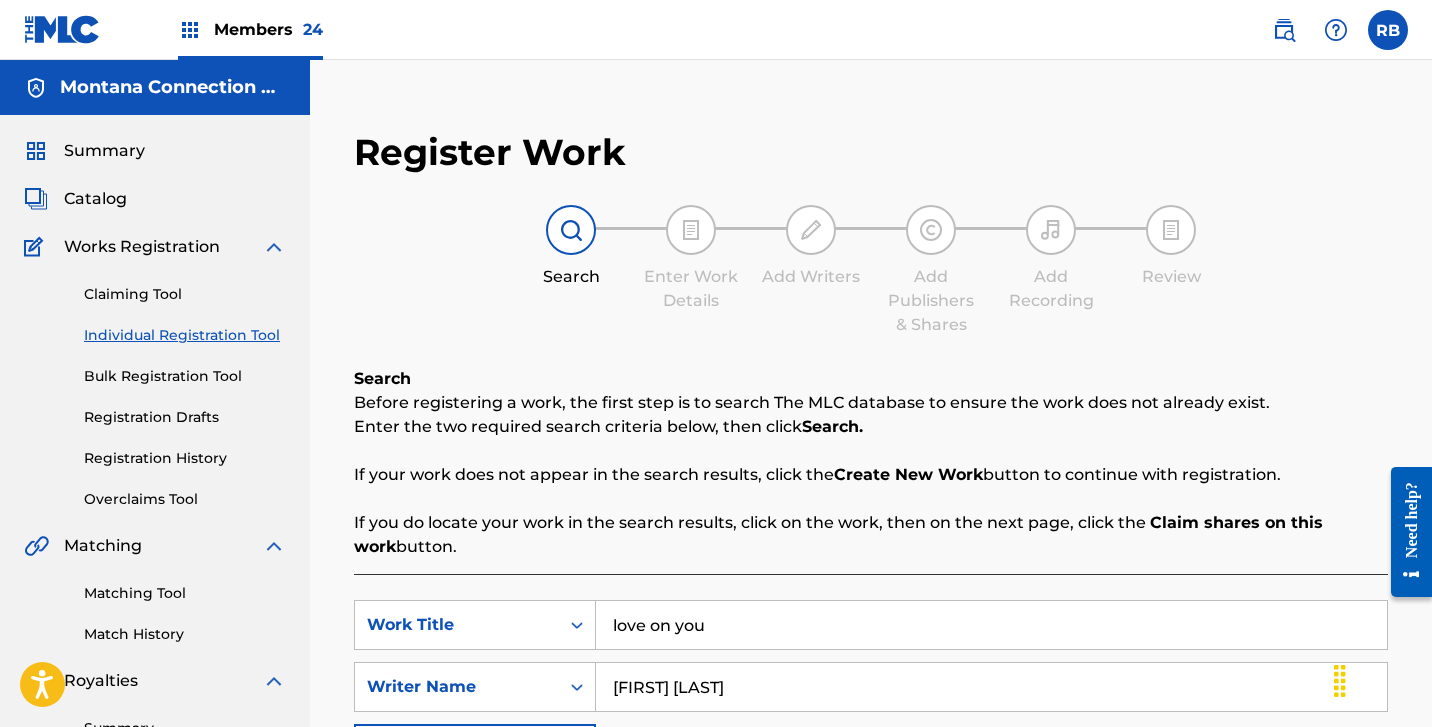type on "love on you" 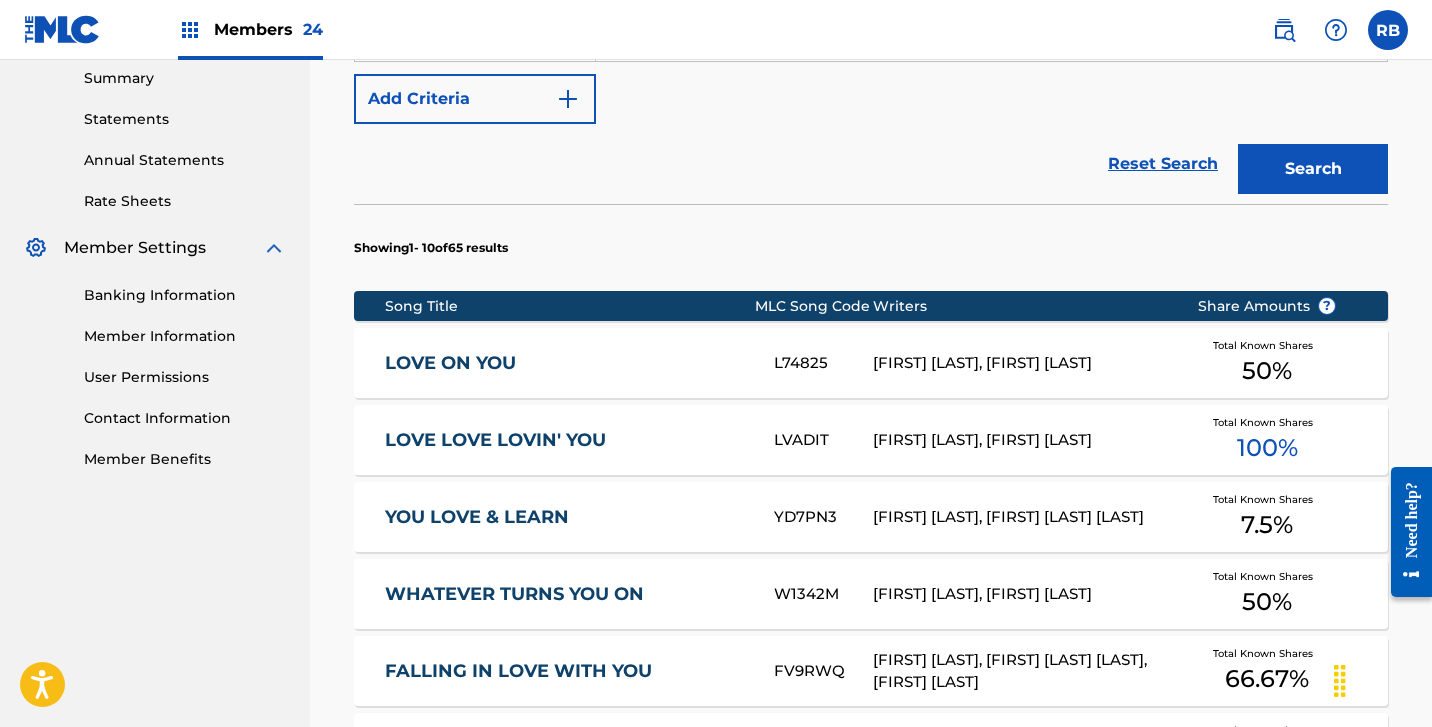 scroll, scrollTop: 659, scrollLeft: 0, axis: vertical 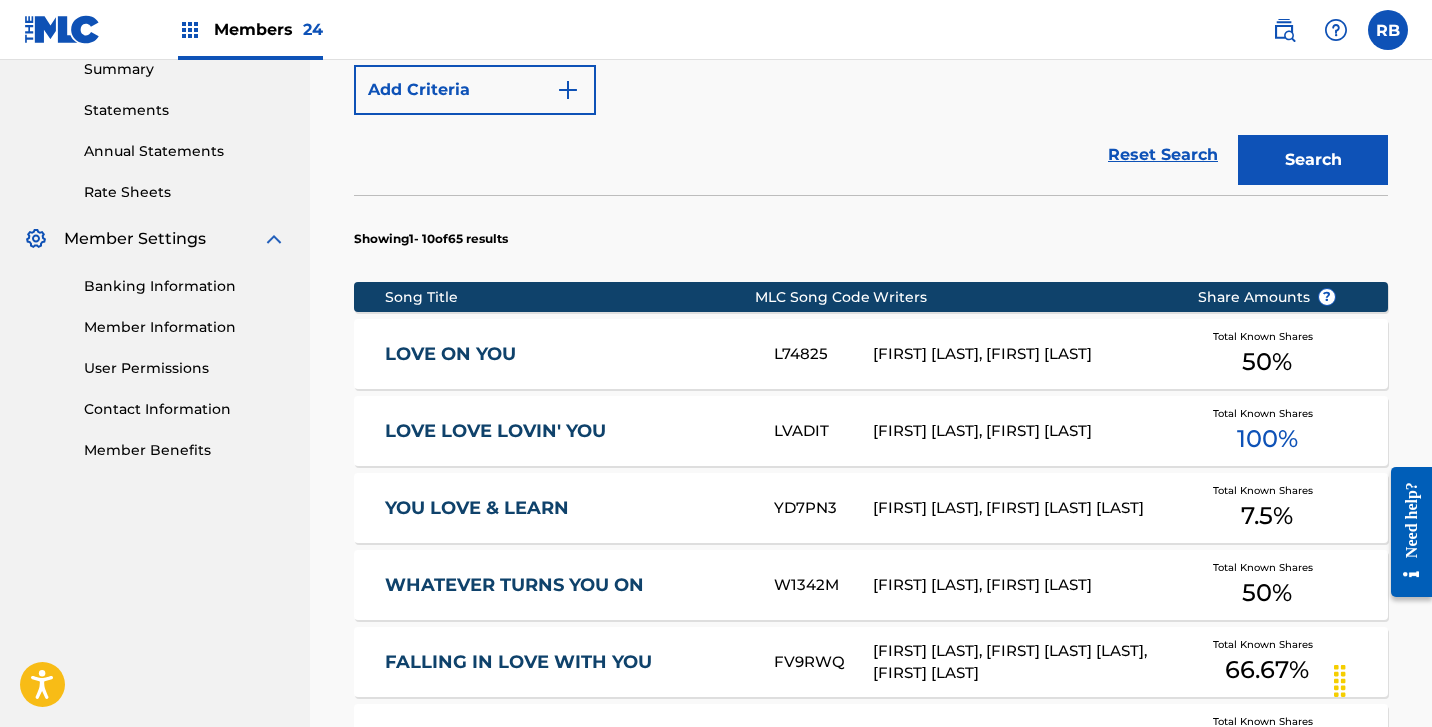 click on "LOVE ON YOU" at bounding box center (566, 354) 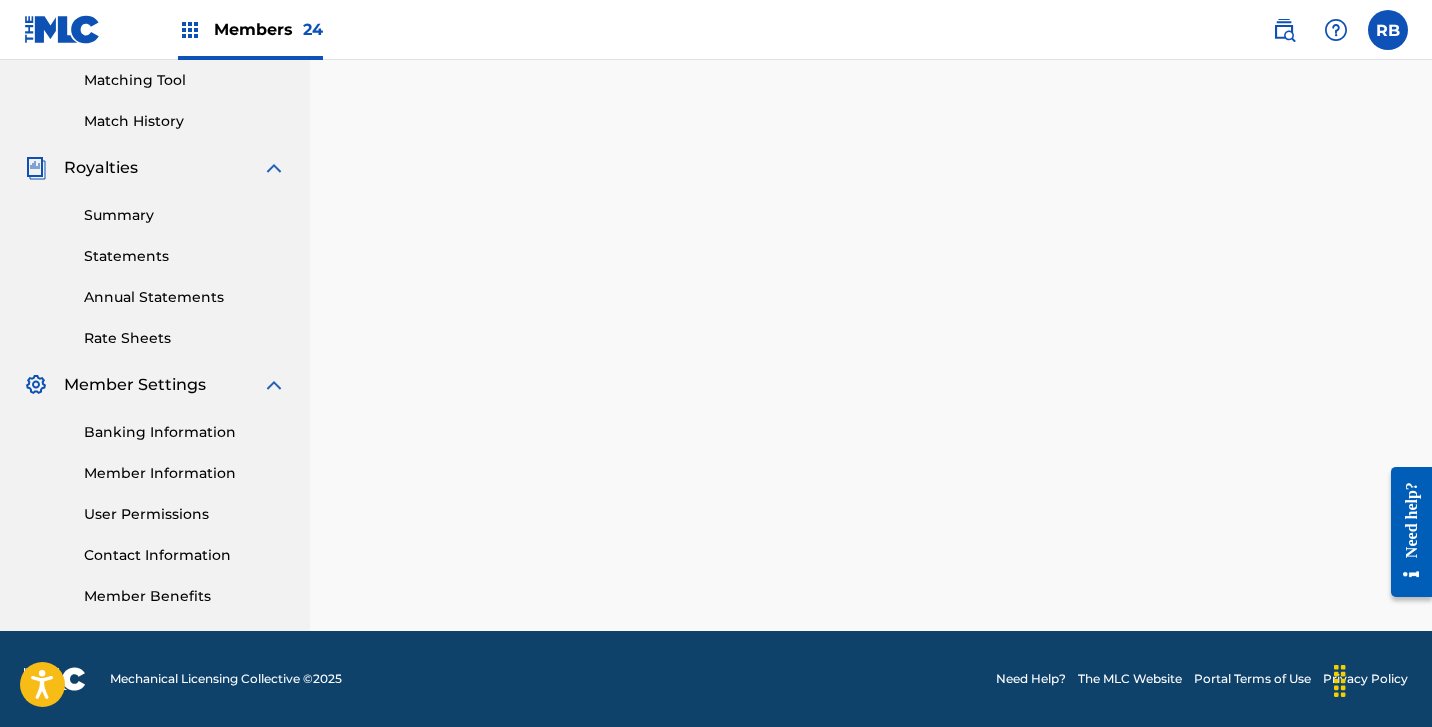 scroll, scrollTop: 0, scrollLeft: 0, axis: both 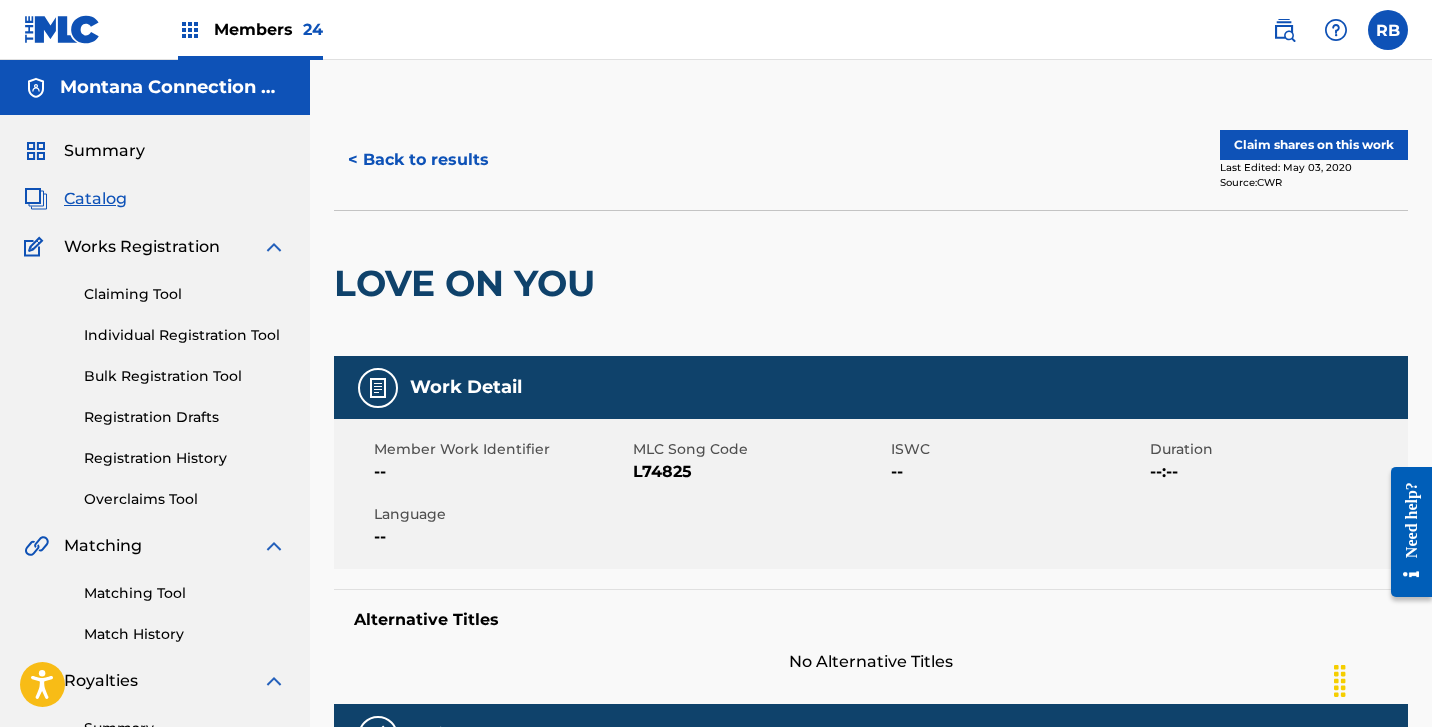 click on "Claim shares on this work" at bounding box center [1314, 145] 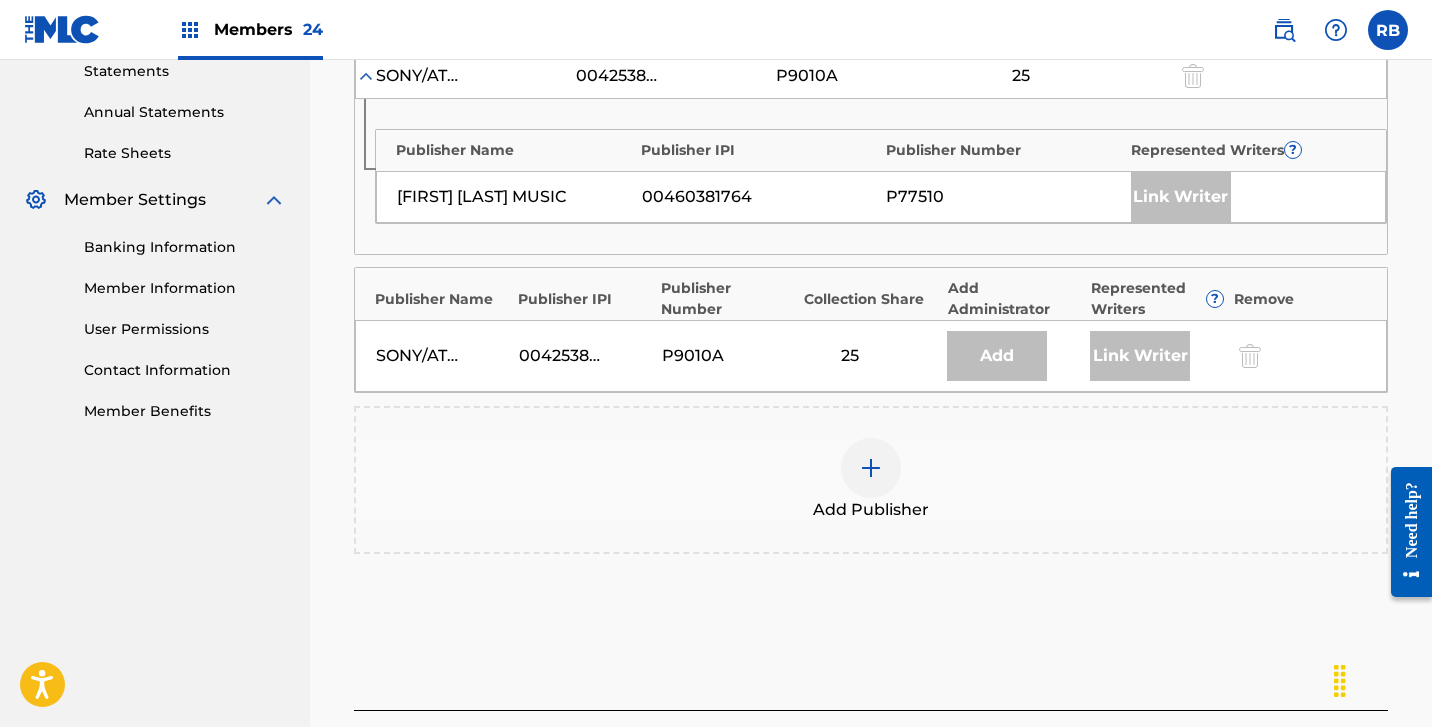 scroll, scrollTop: 726, scrollLeft: 0, axis: vertical 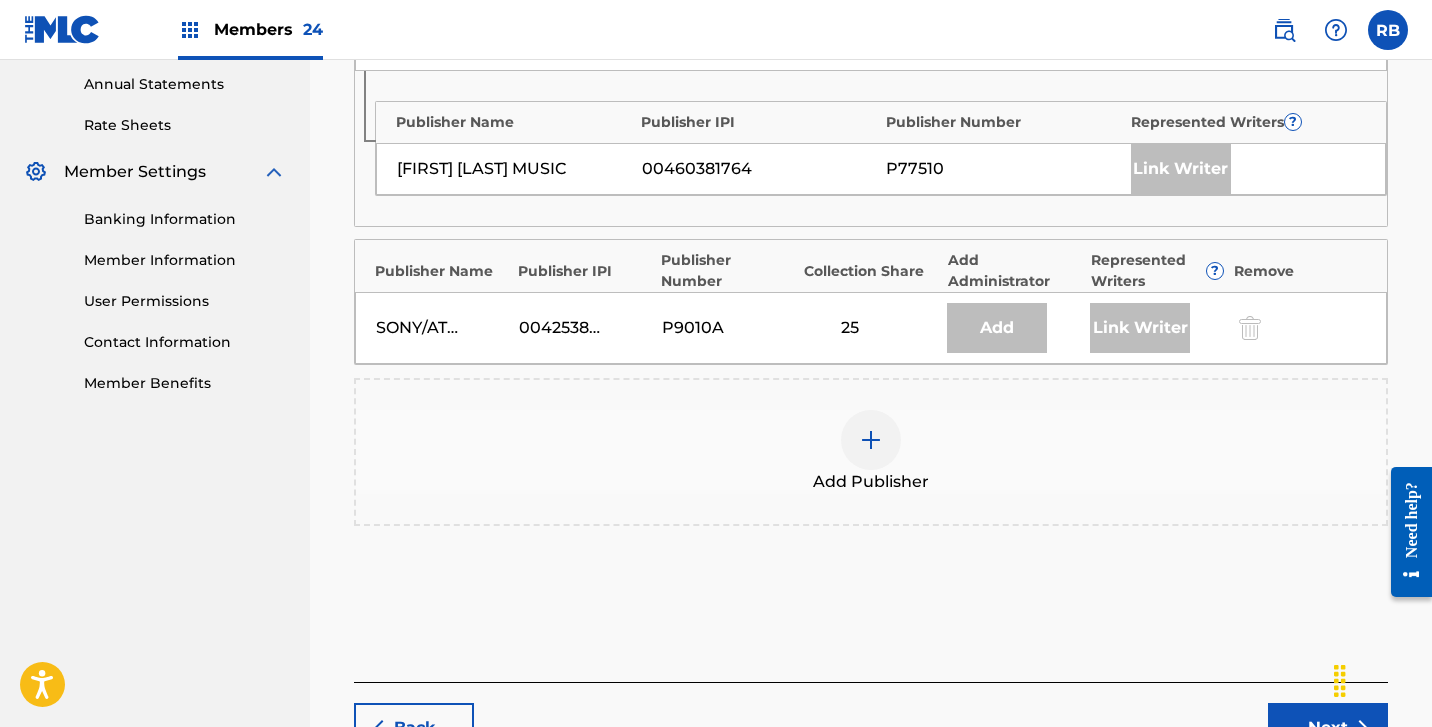 click at bounding box center (871, 440) 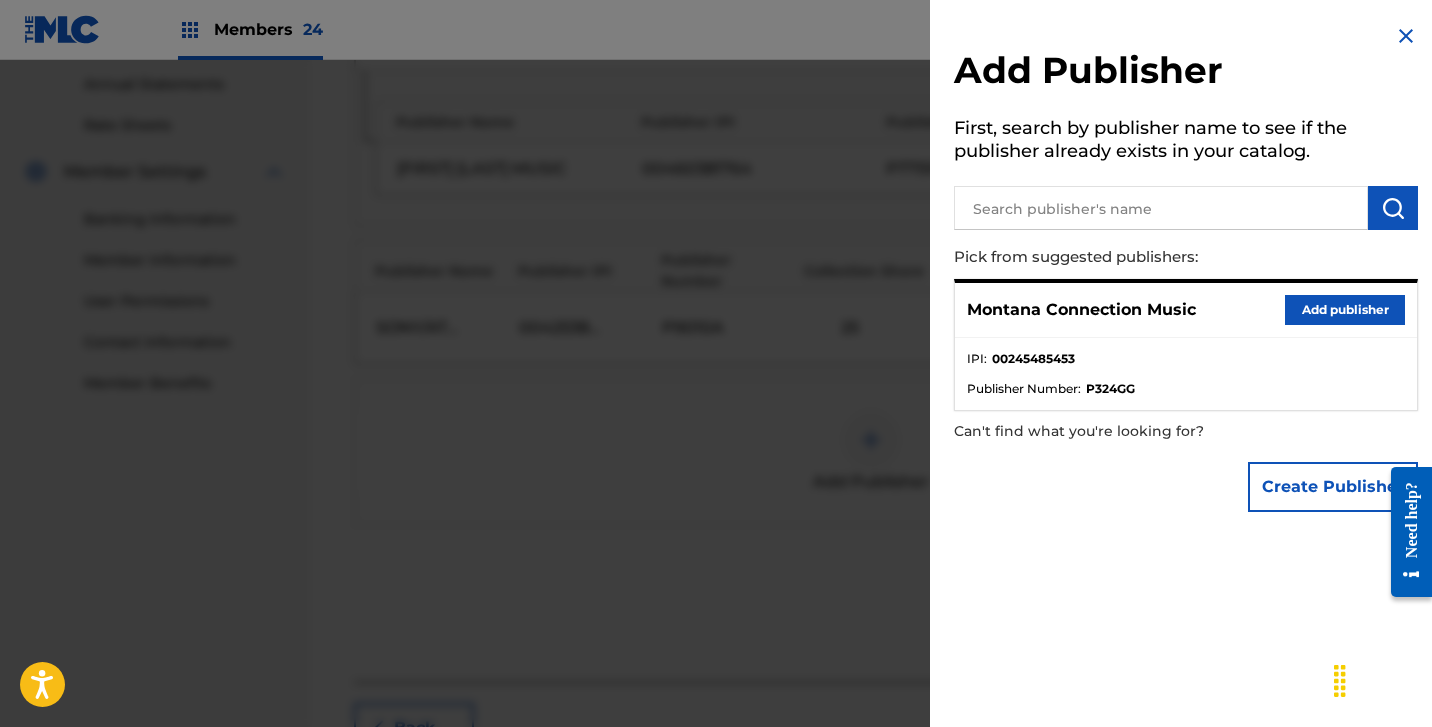 click on "Add publisher" at bounding box center (1345, 310) 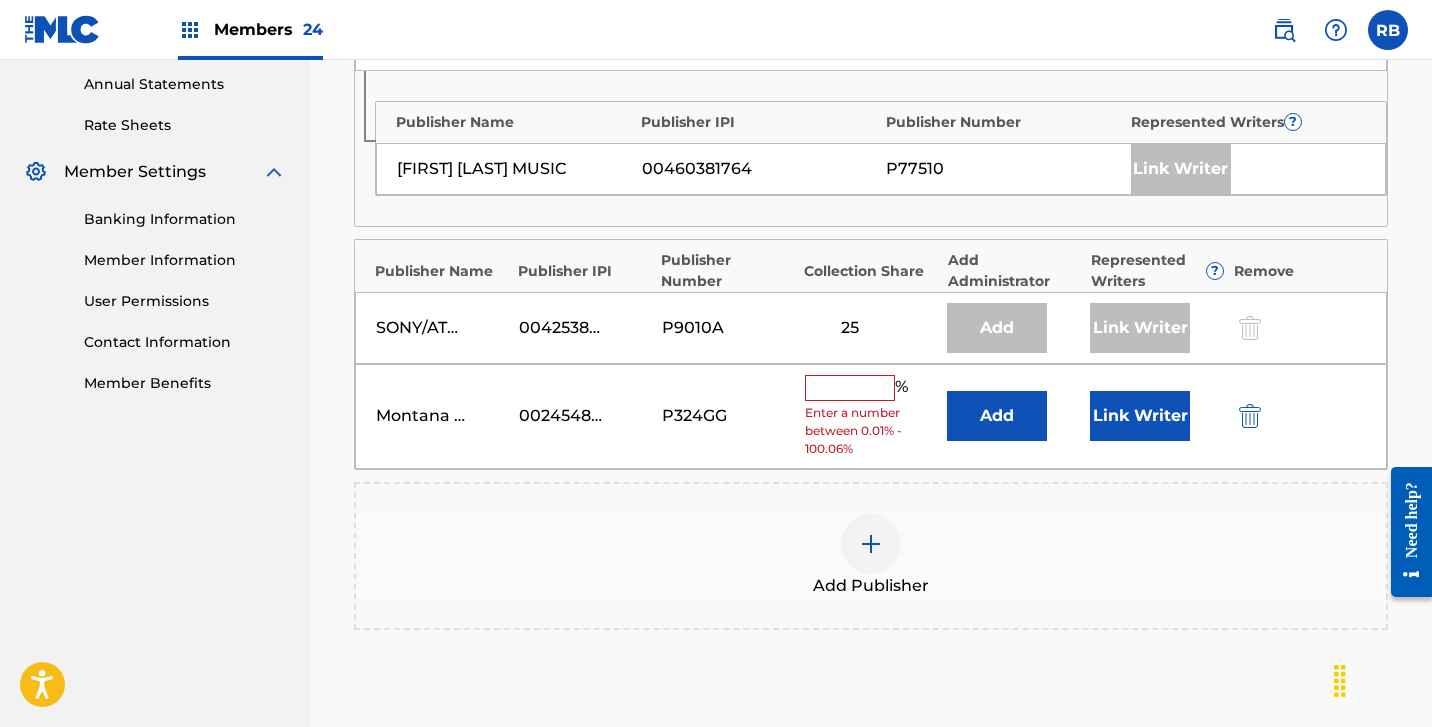 click at bounding box center [850, 388] 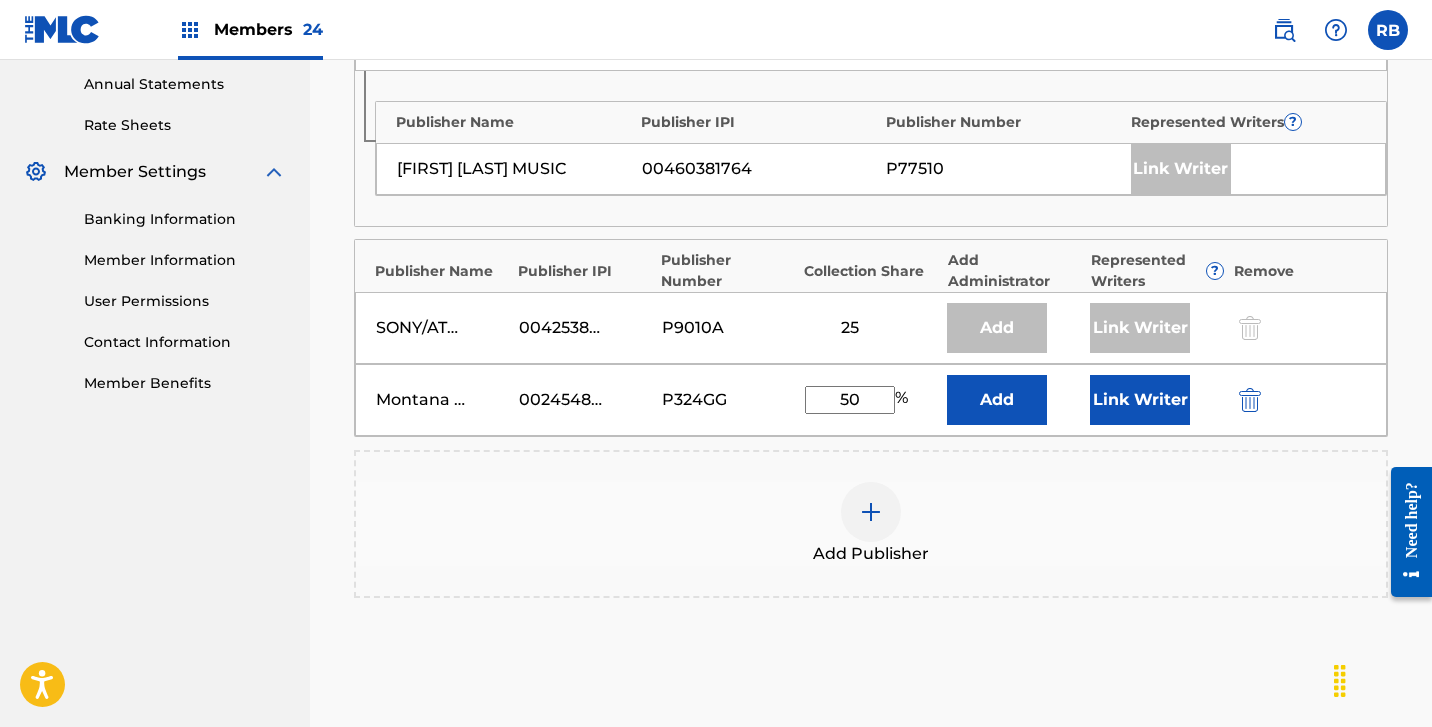 type on "50" 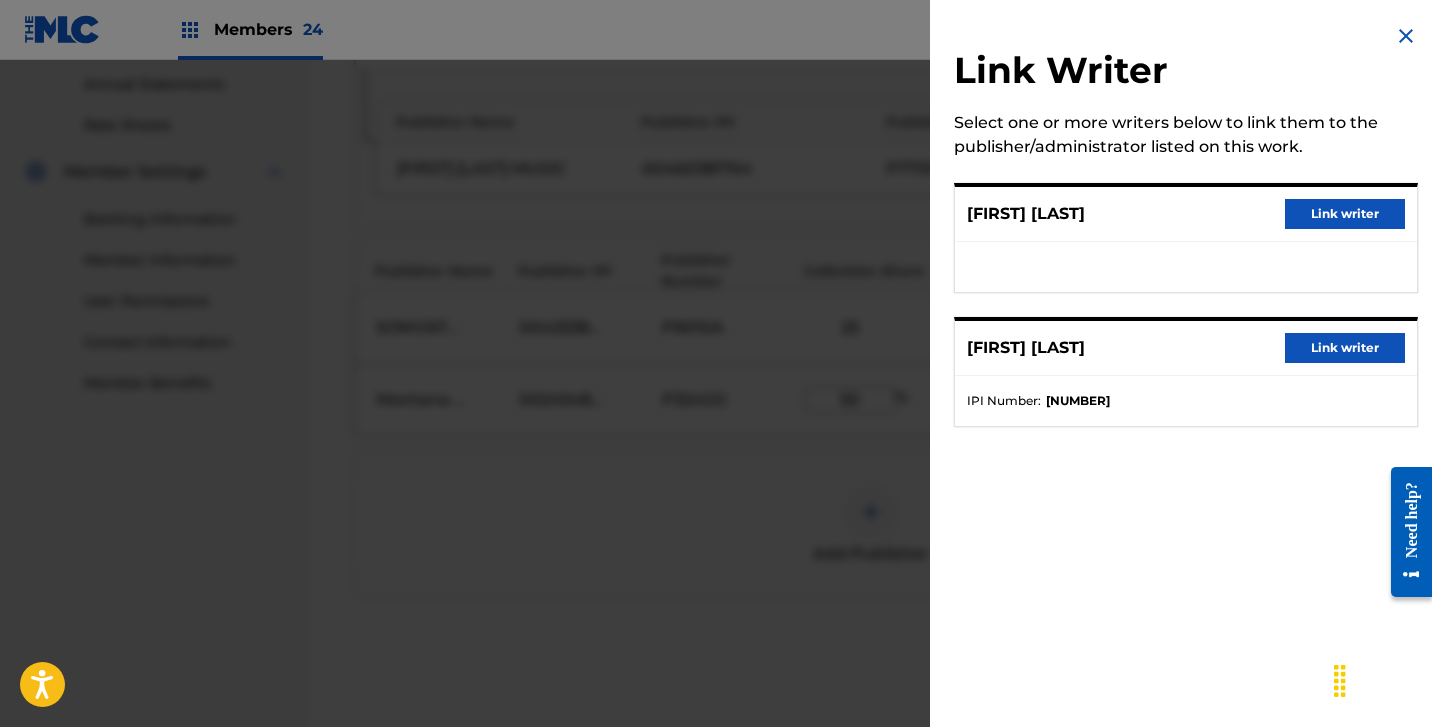click on "Link writer" at bounding box center [1345, 214] 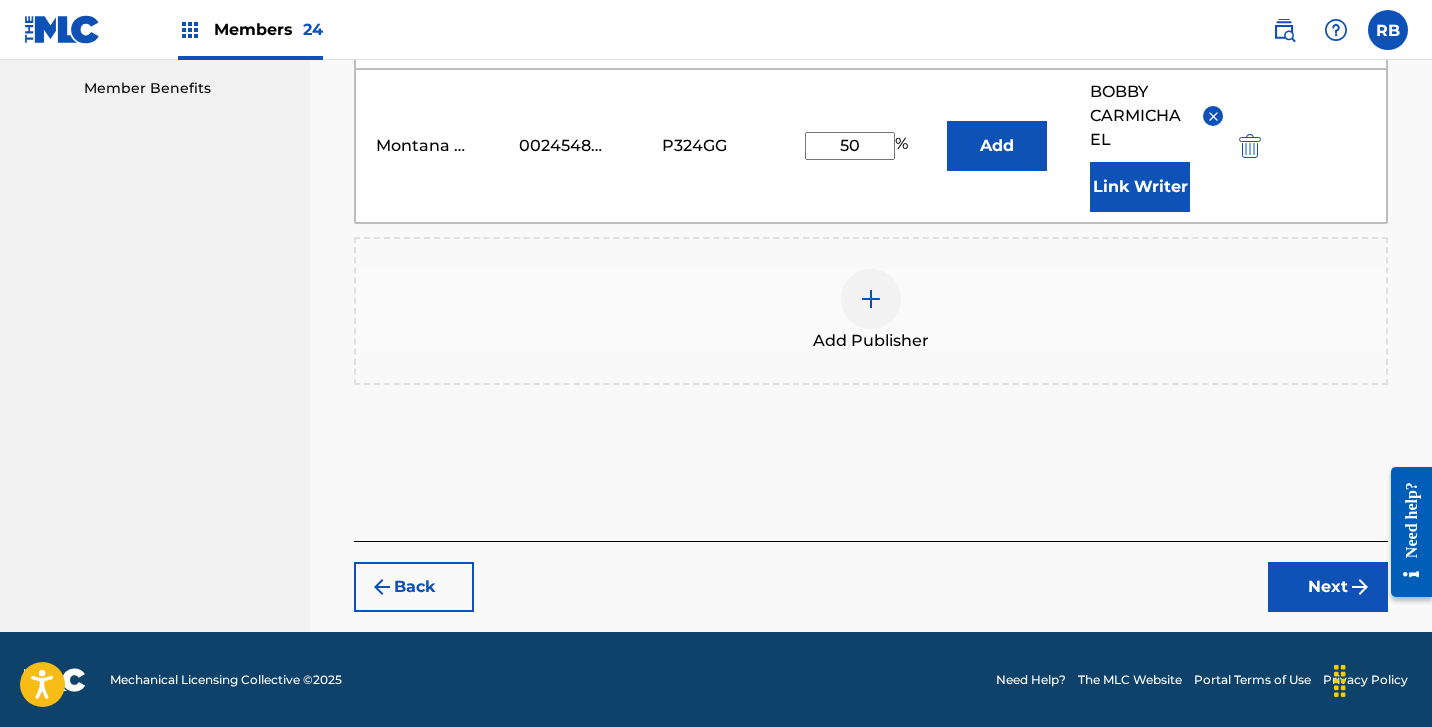 click on "Next" at bounding box center [1328, 587] 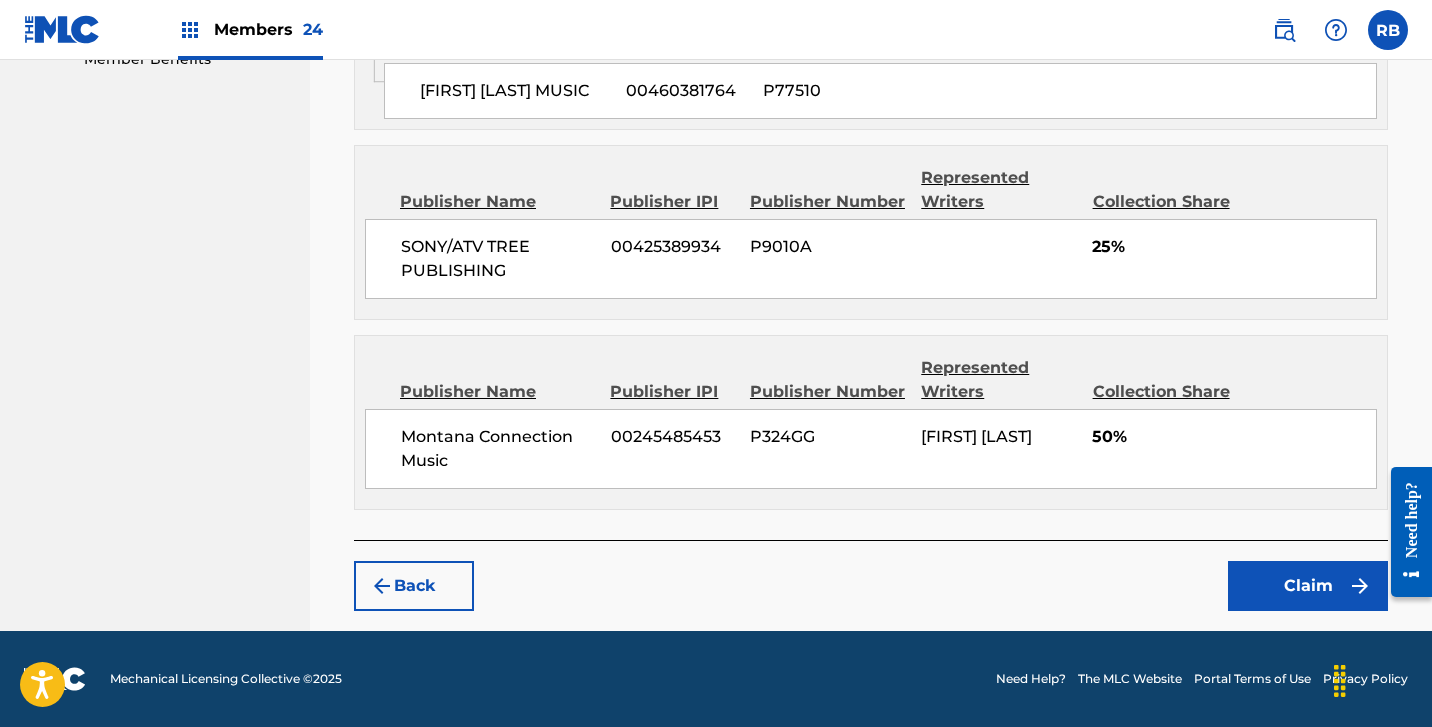 scroll, scrollTop: 1069, scrollLeft: 0, axis: vertical 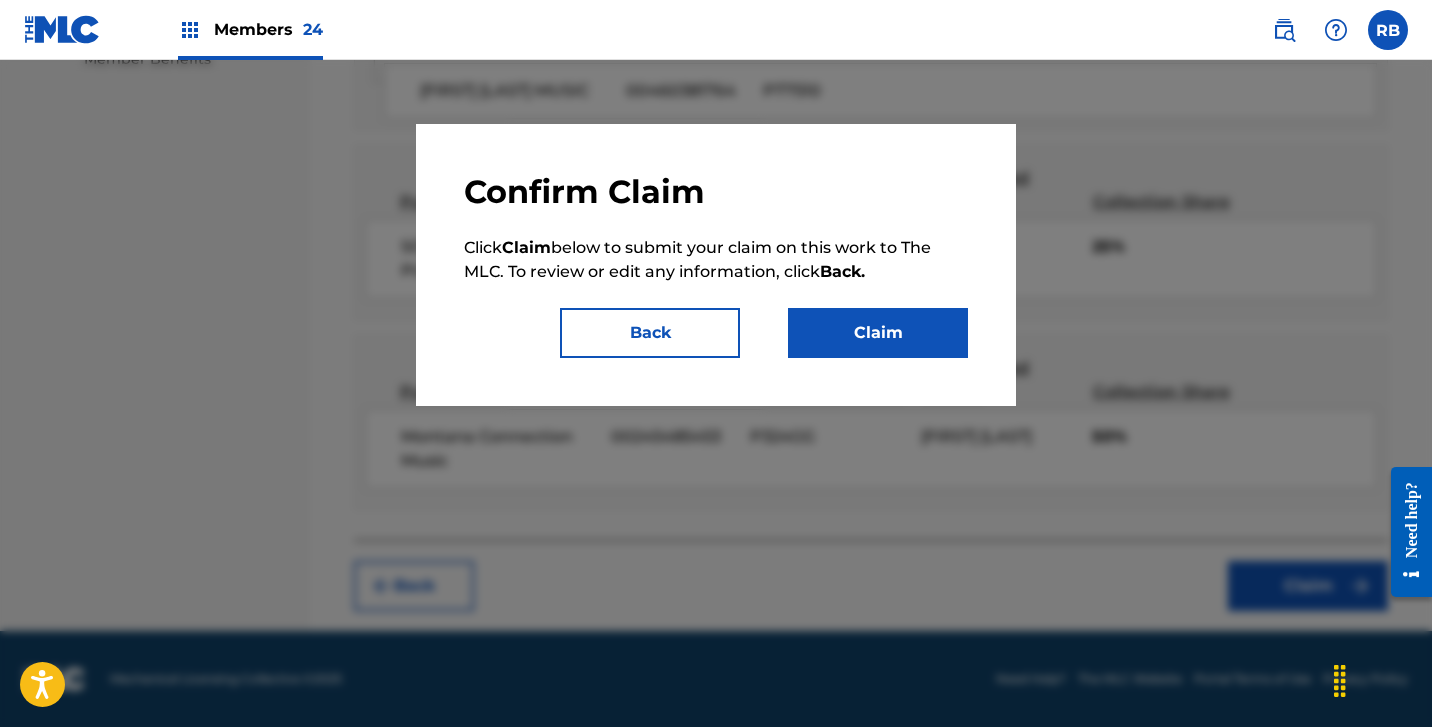 click on "Claim" at bounding box center [878, 333] 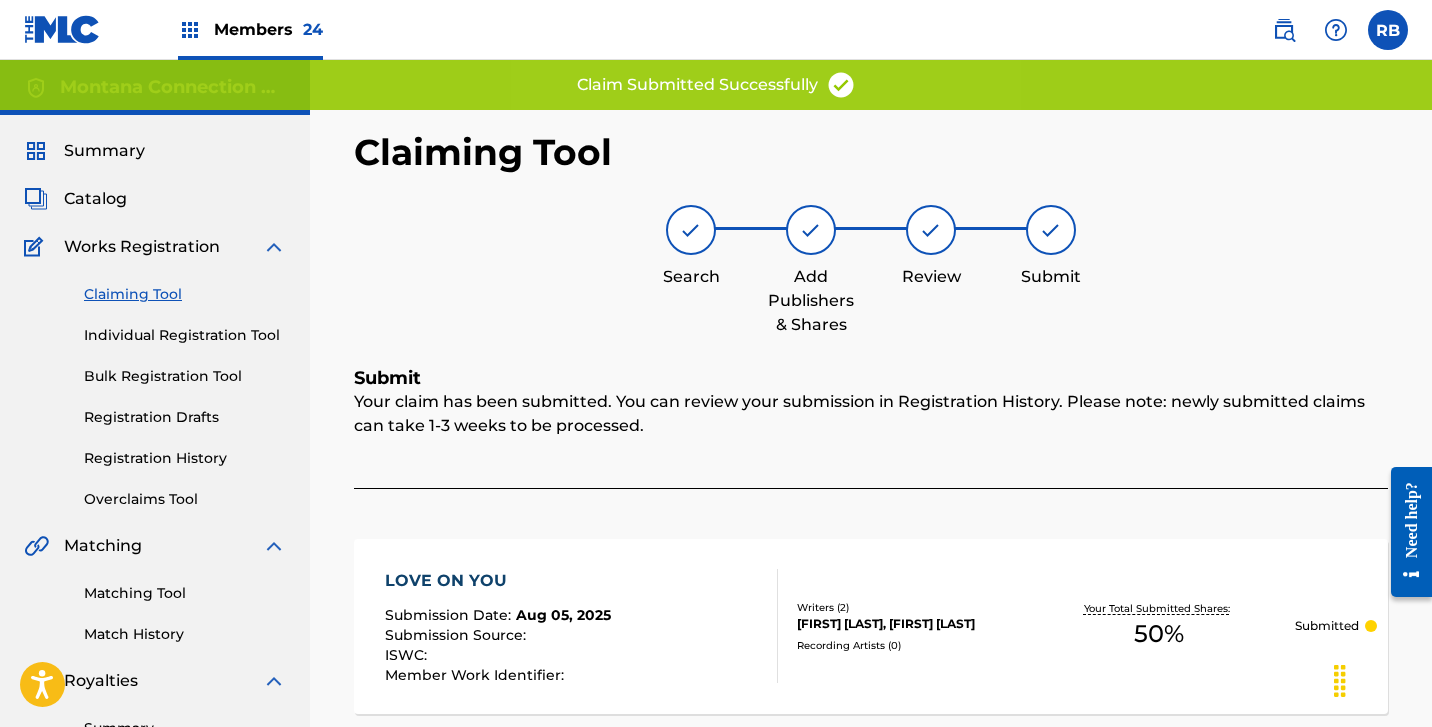 scroll, scrollTop: 0, scrollLeft: 0, axis: both 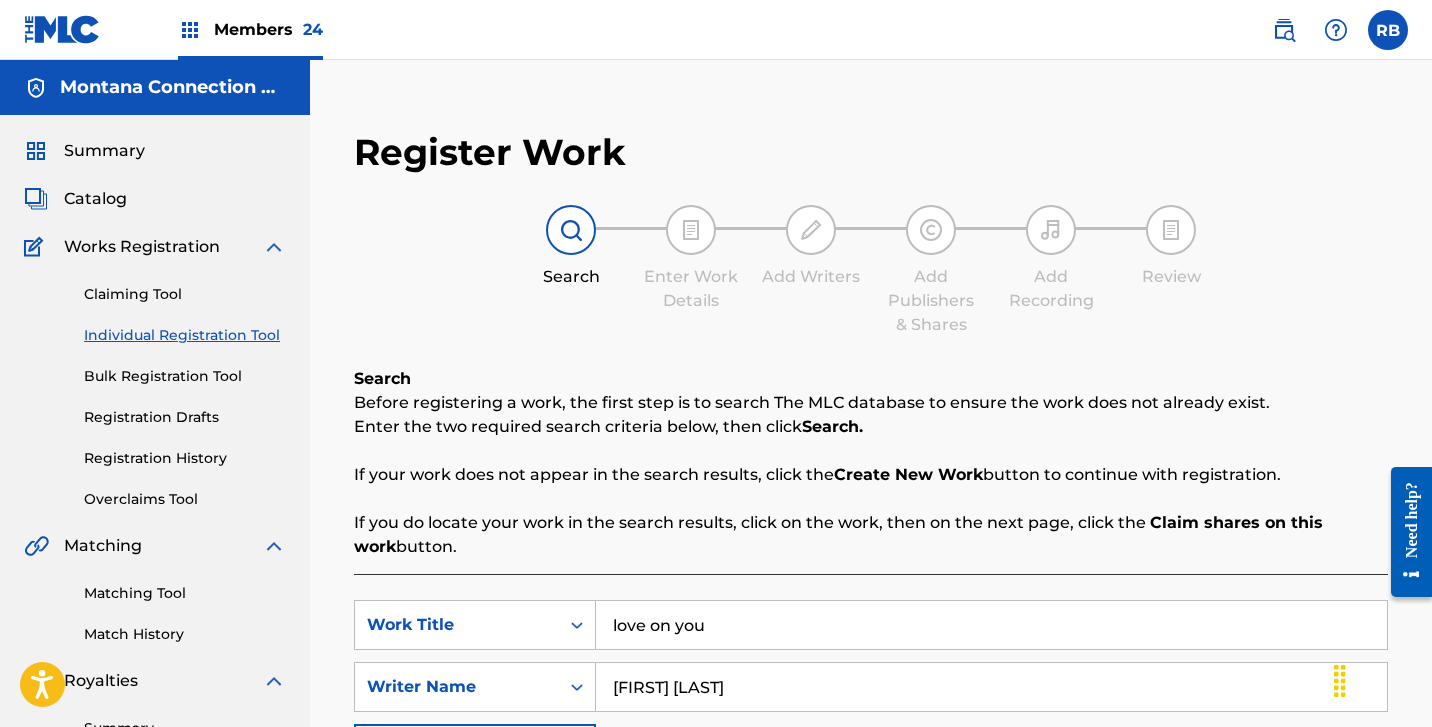 drag, startPoint x: 710, startPoint y: 631, endPoint x: 522, endPoint y: 579, distance: 195.05896 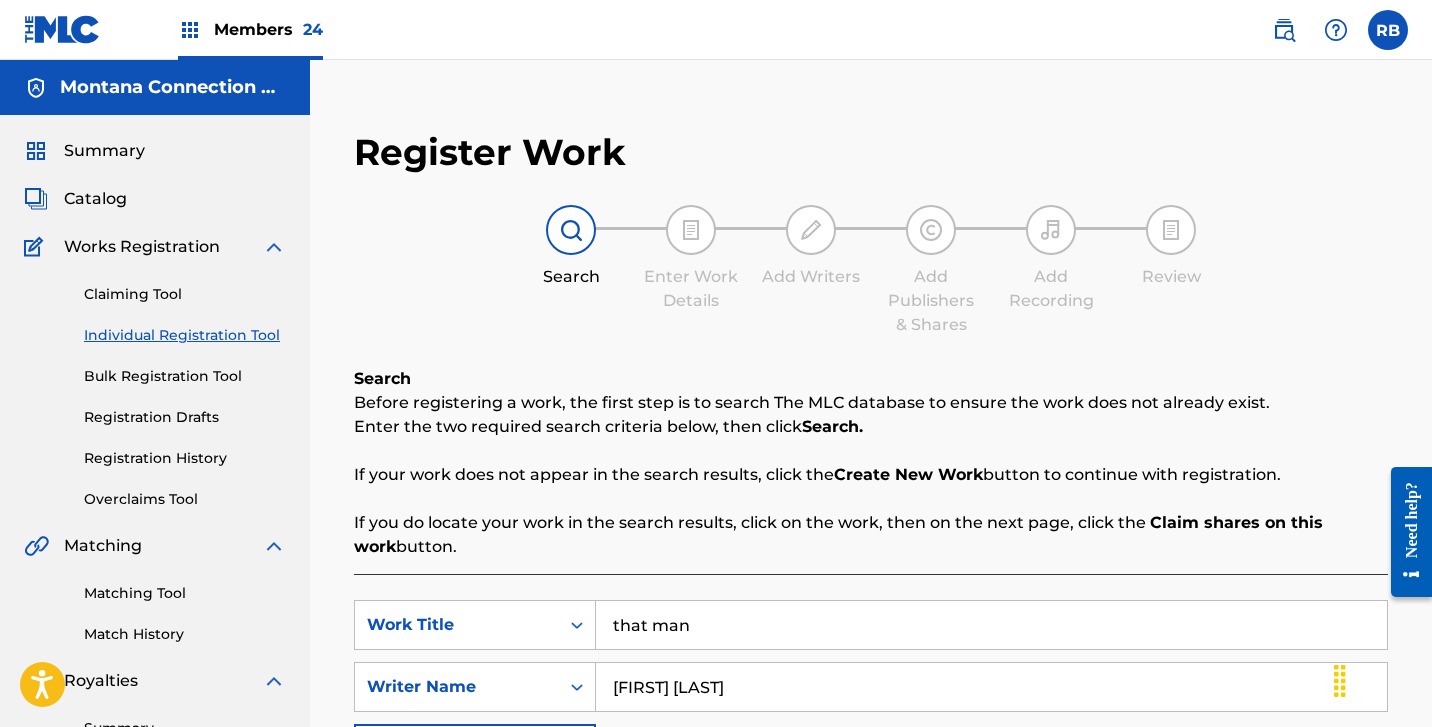 type on "that man" 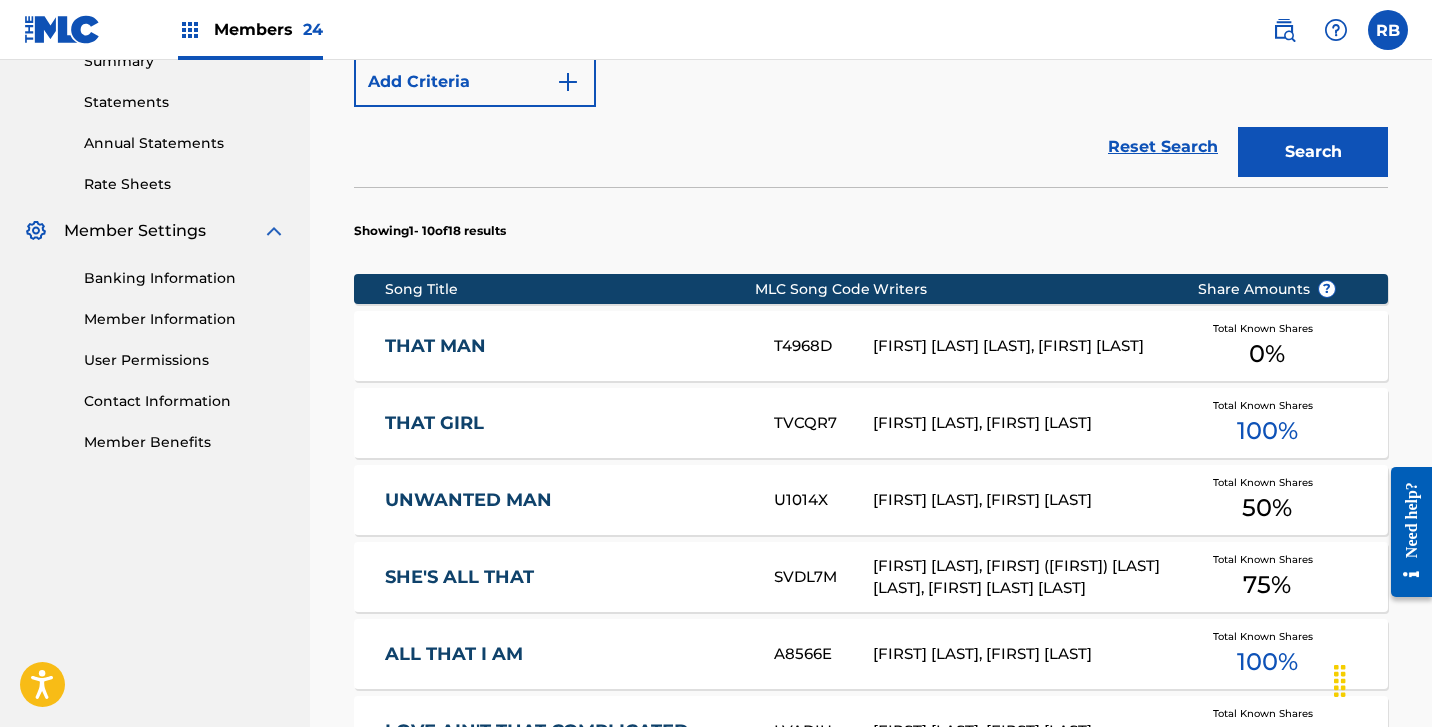 scroll, scrollTop: 665, scrollLeft: 0, axis: vertical 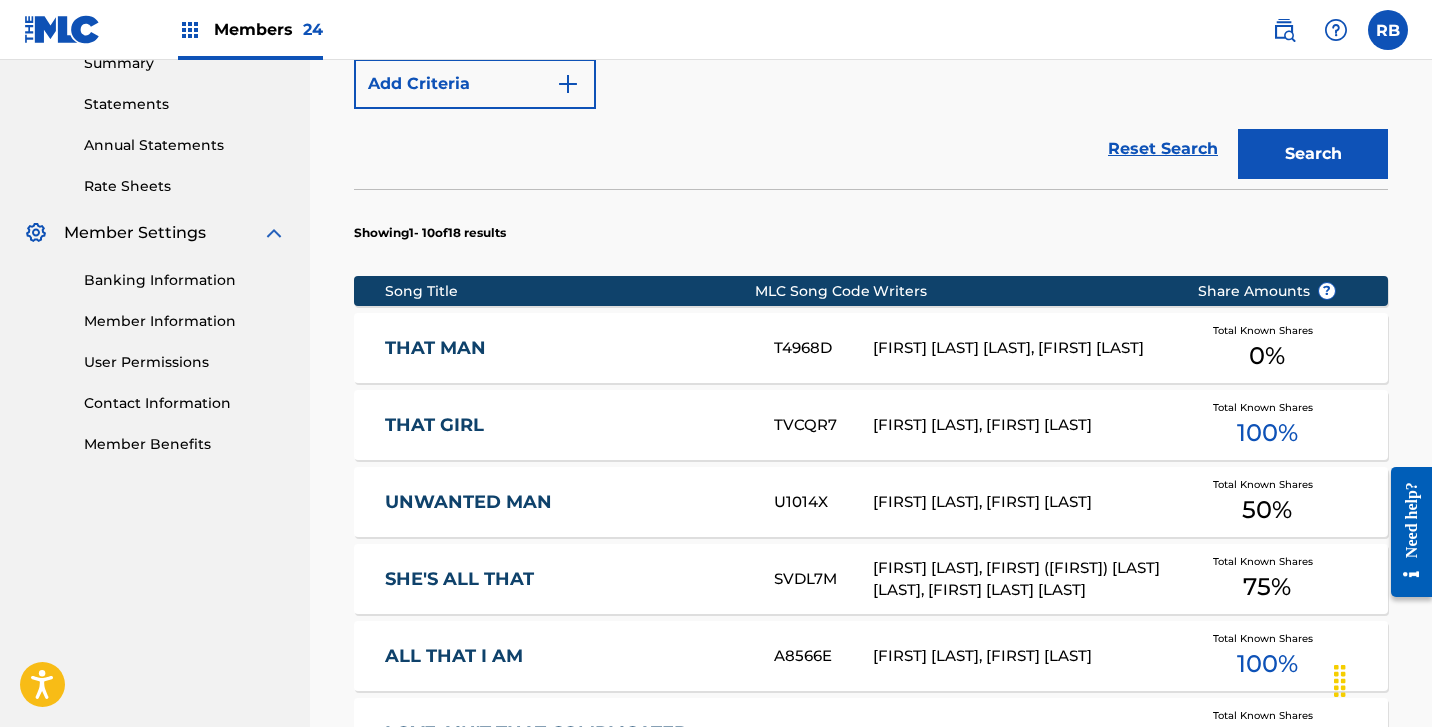 click on "THAT MAN" at bounding box center [566, 348] 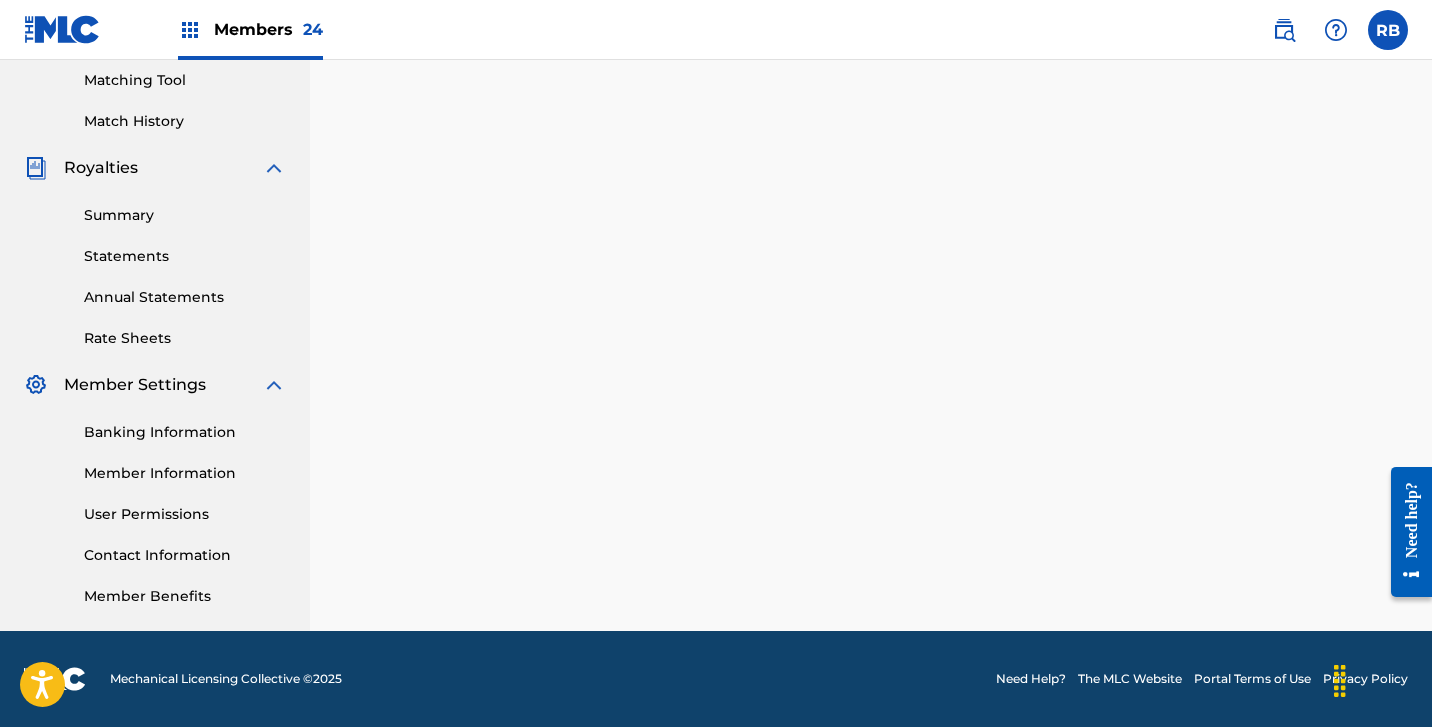 scroll, scrollTop: 0, scrollLeft: 0, axis: both 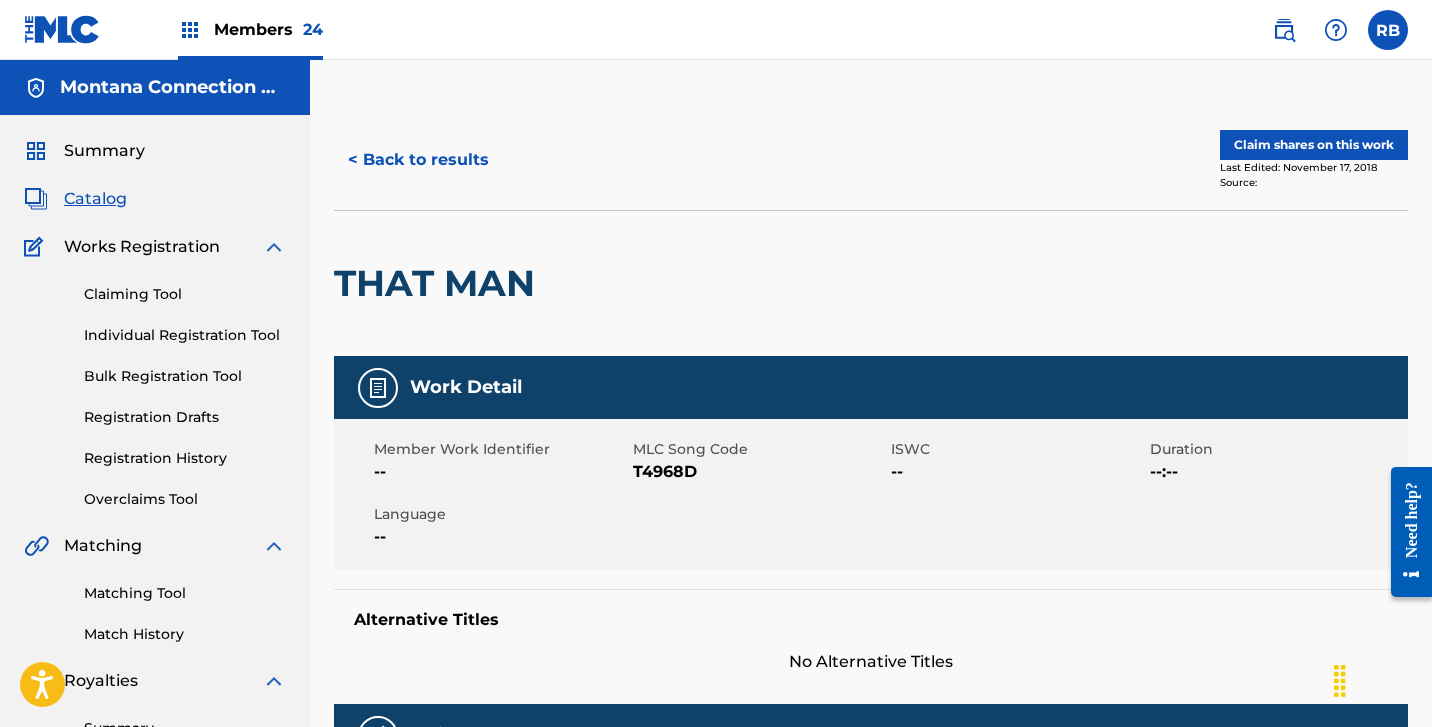 click on "Claim shares on this work" at bounding box center [1314, 145] 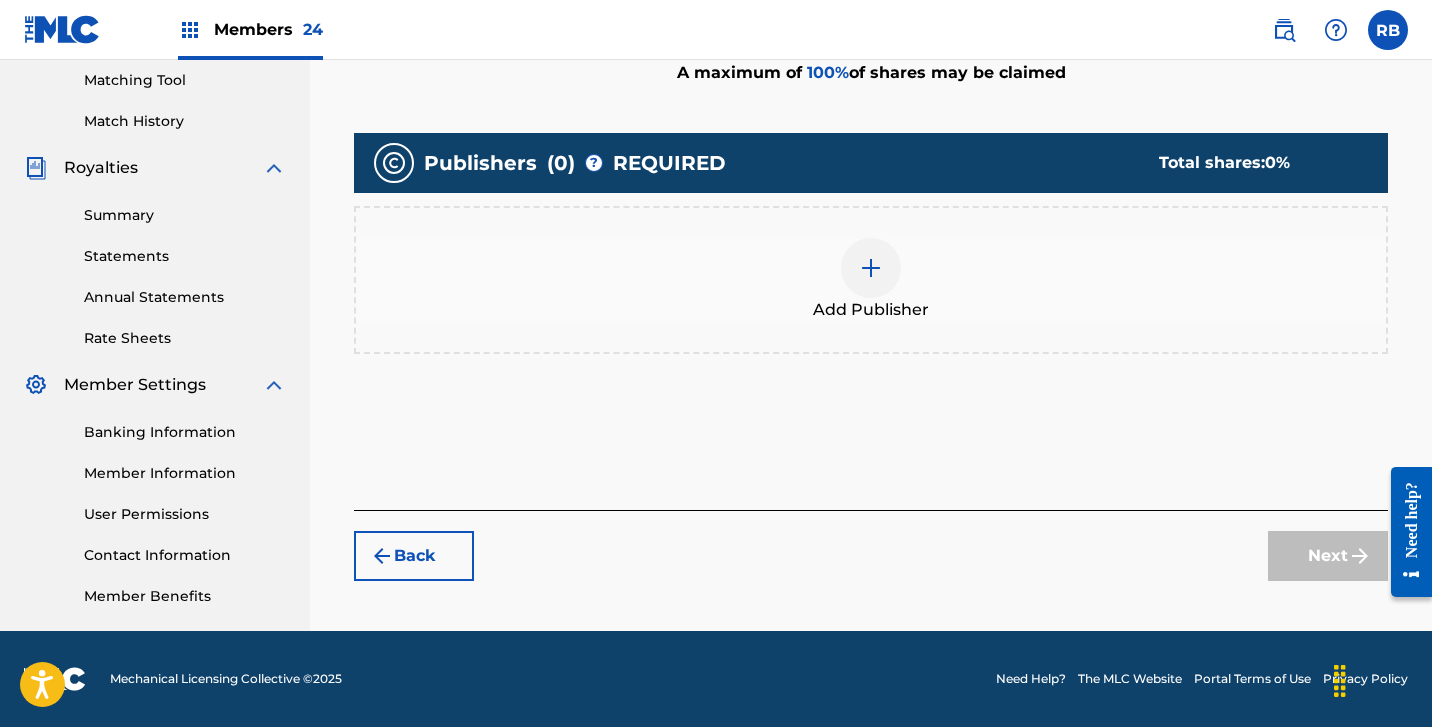 scroll, scrollTop: 513, scrollLeft: 0, axis: vertical 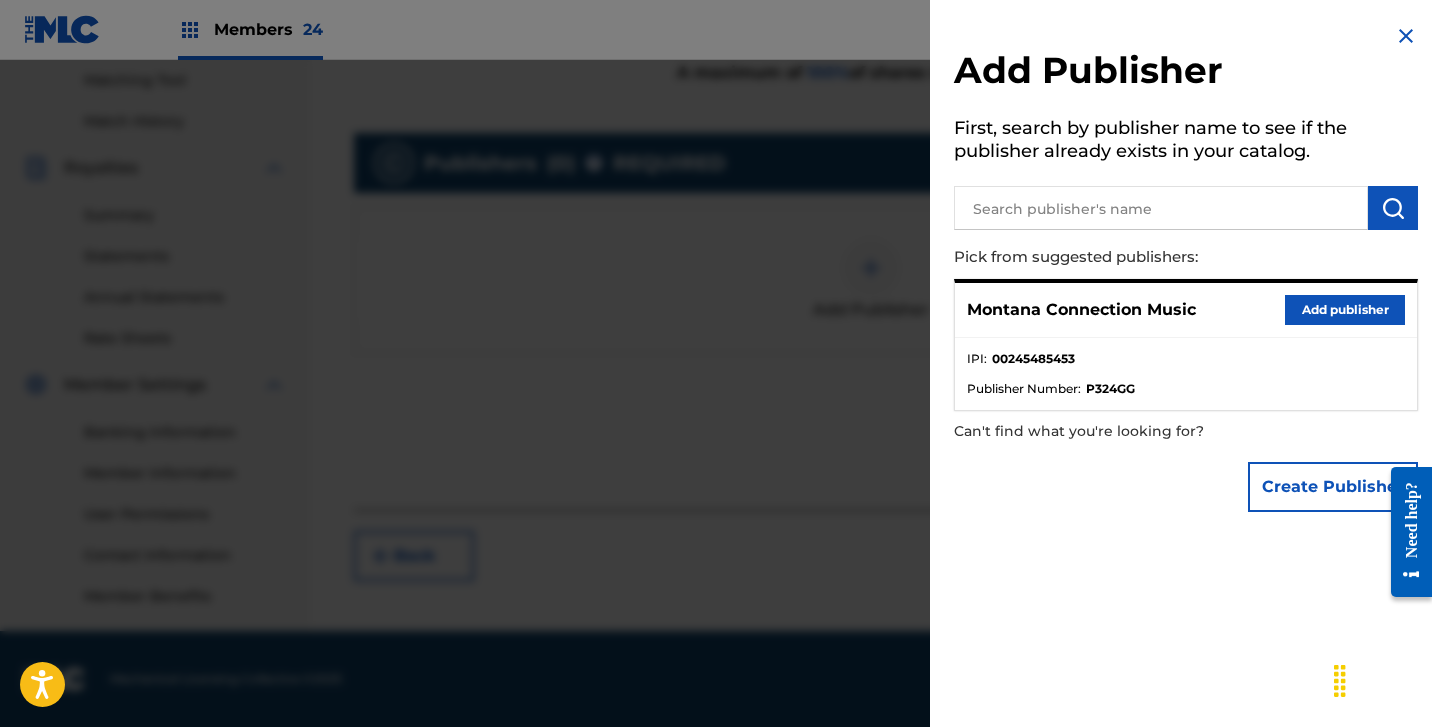 click on "Add publisher" at bounding box center (1345, 310) 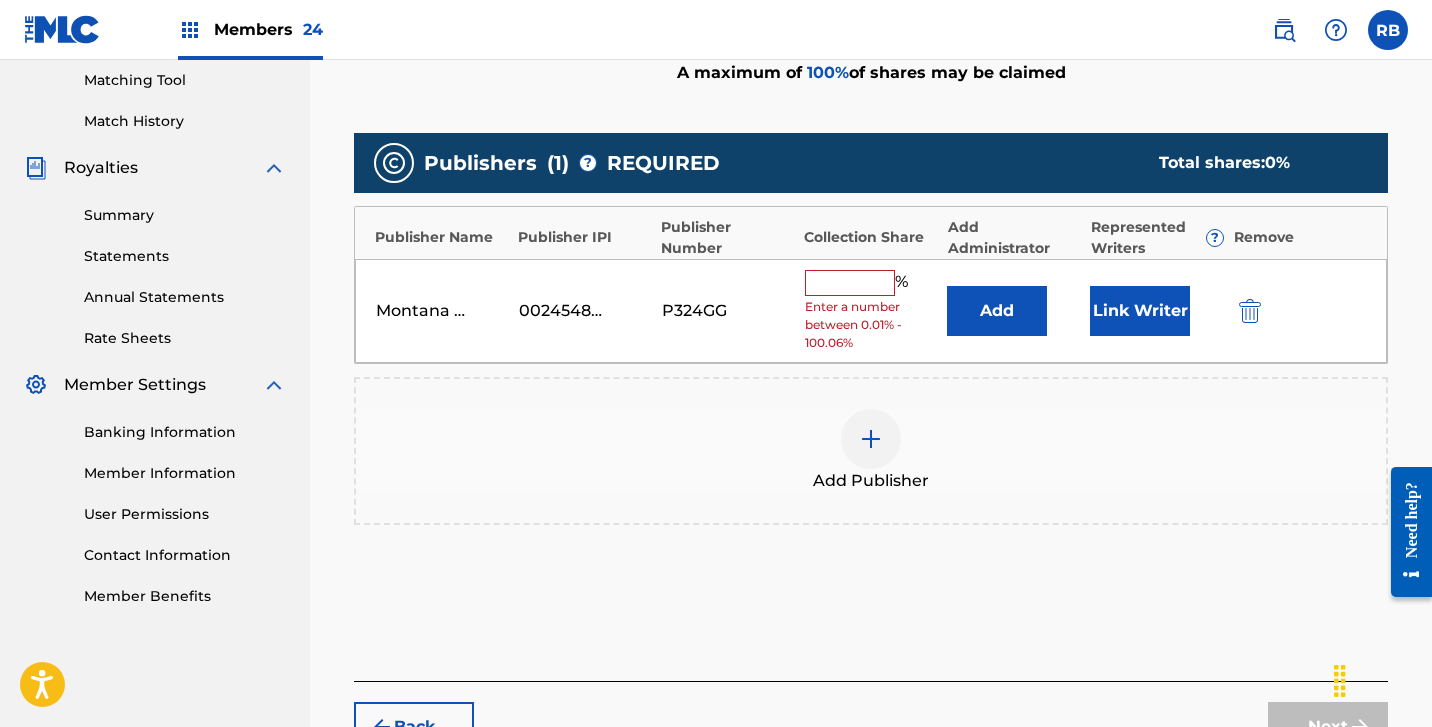 click at bounding box center [850, 283] 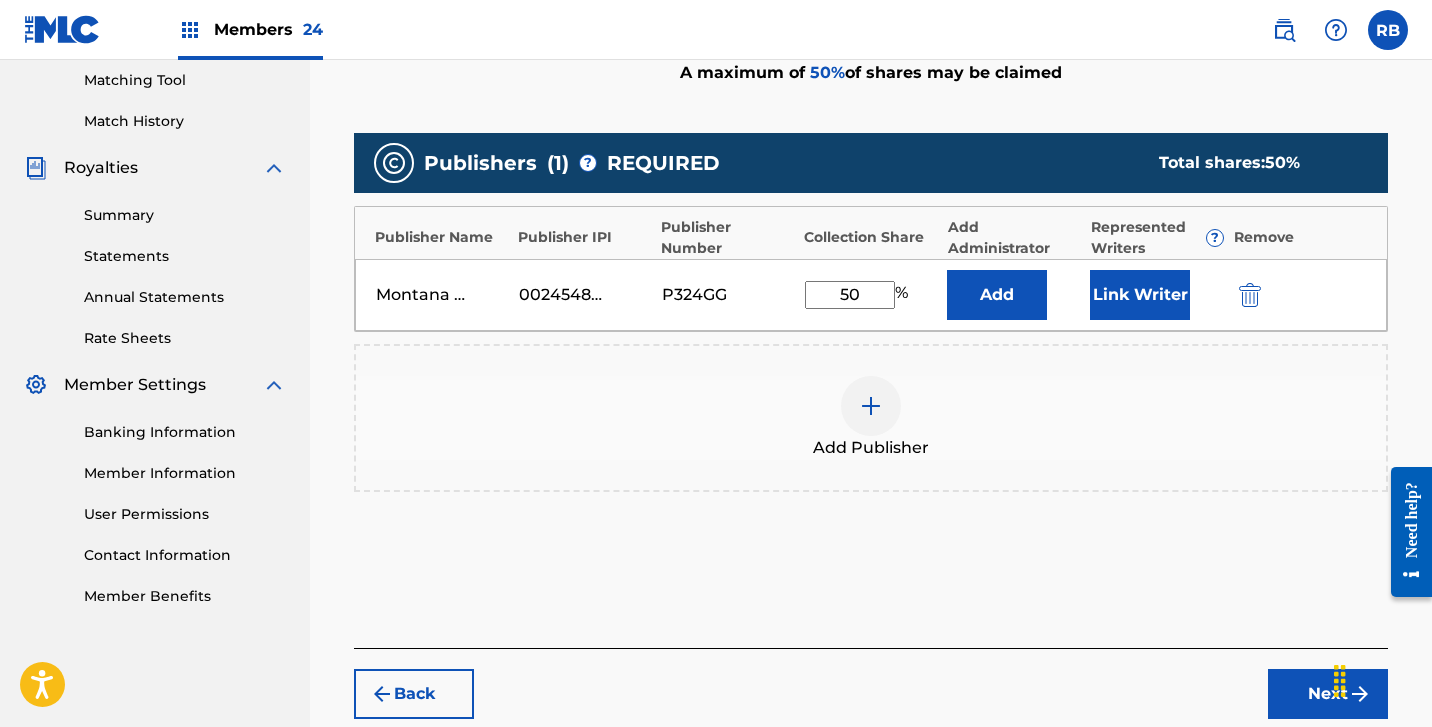 type on "50" 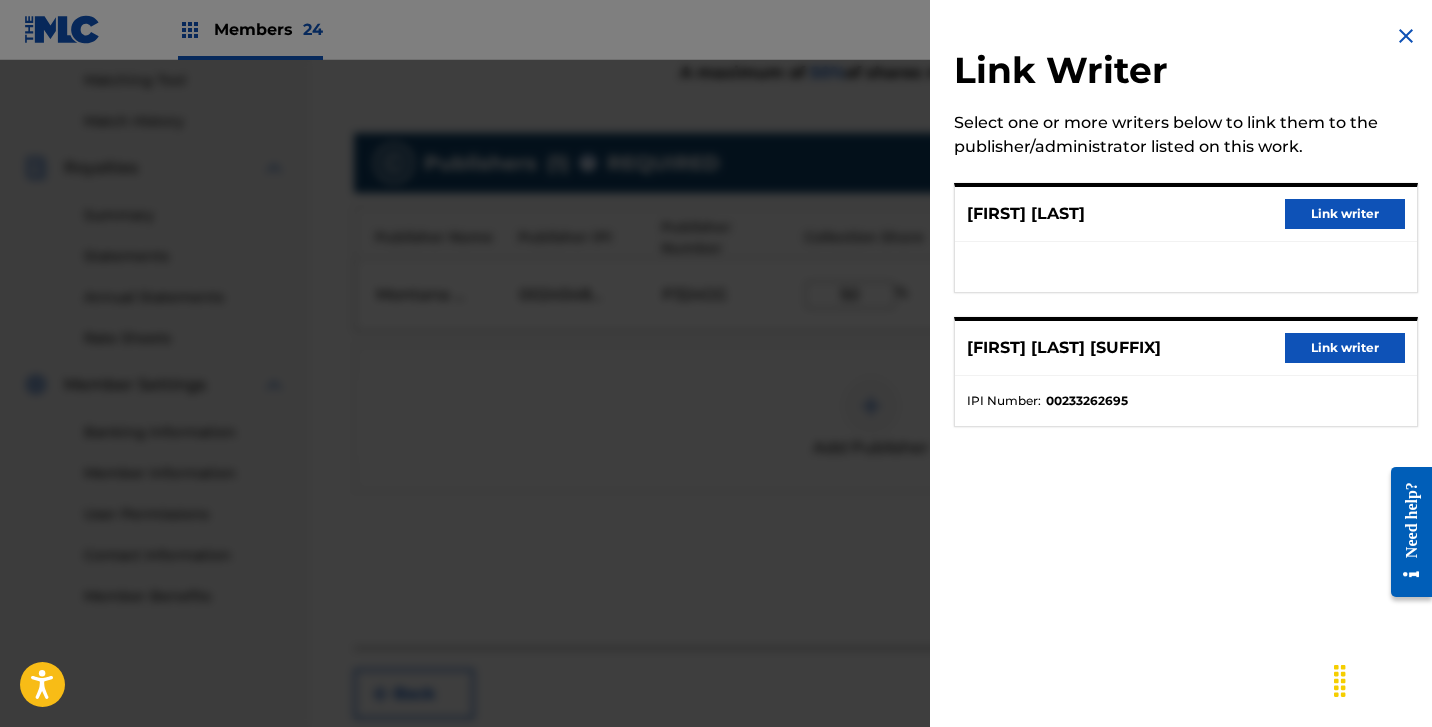 click on "Link writer" at bounding box center (1345, 214) 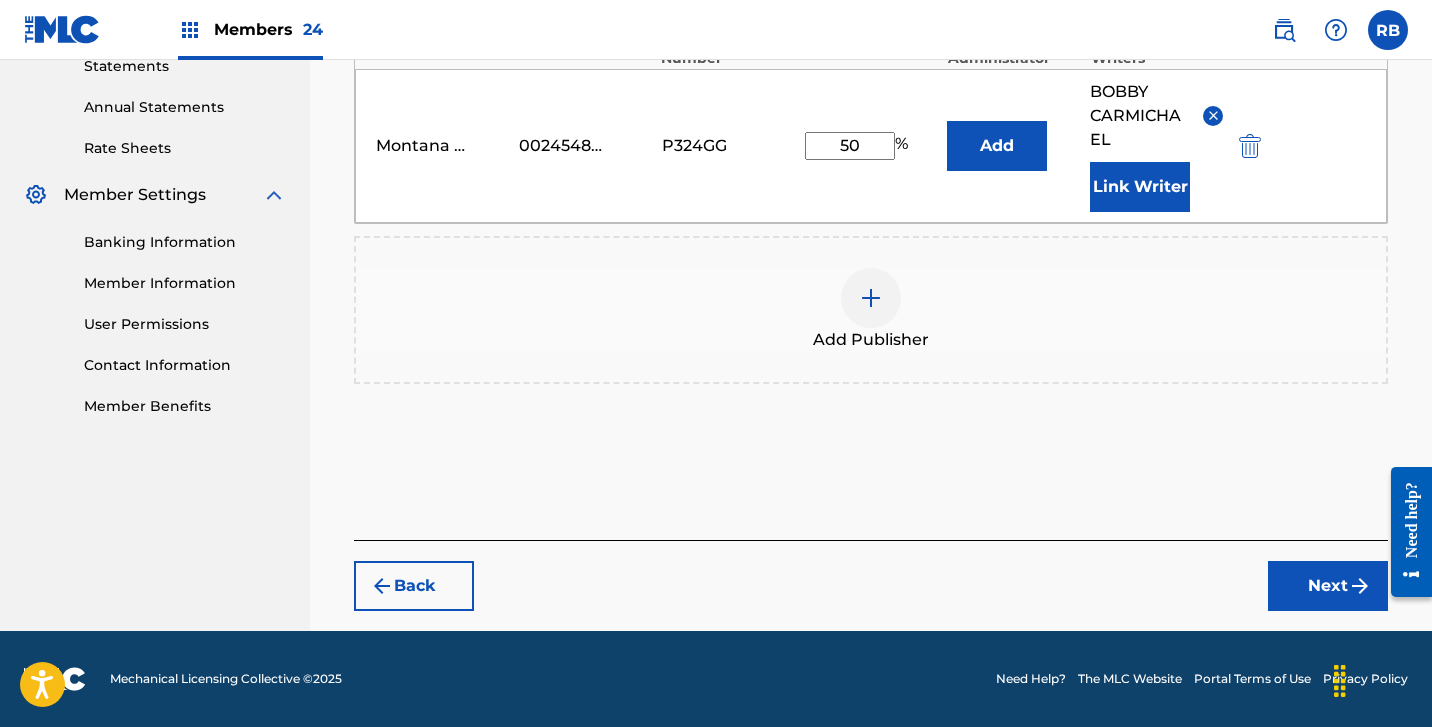 click on "Next" at bounding box center [1328, 586] 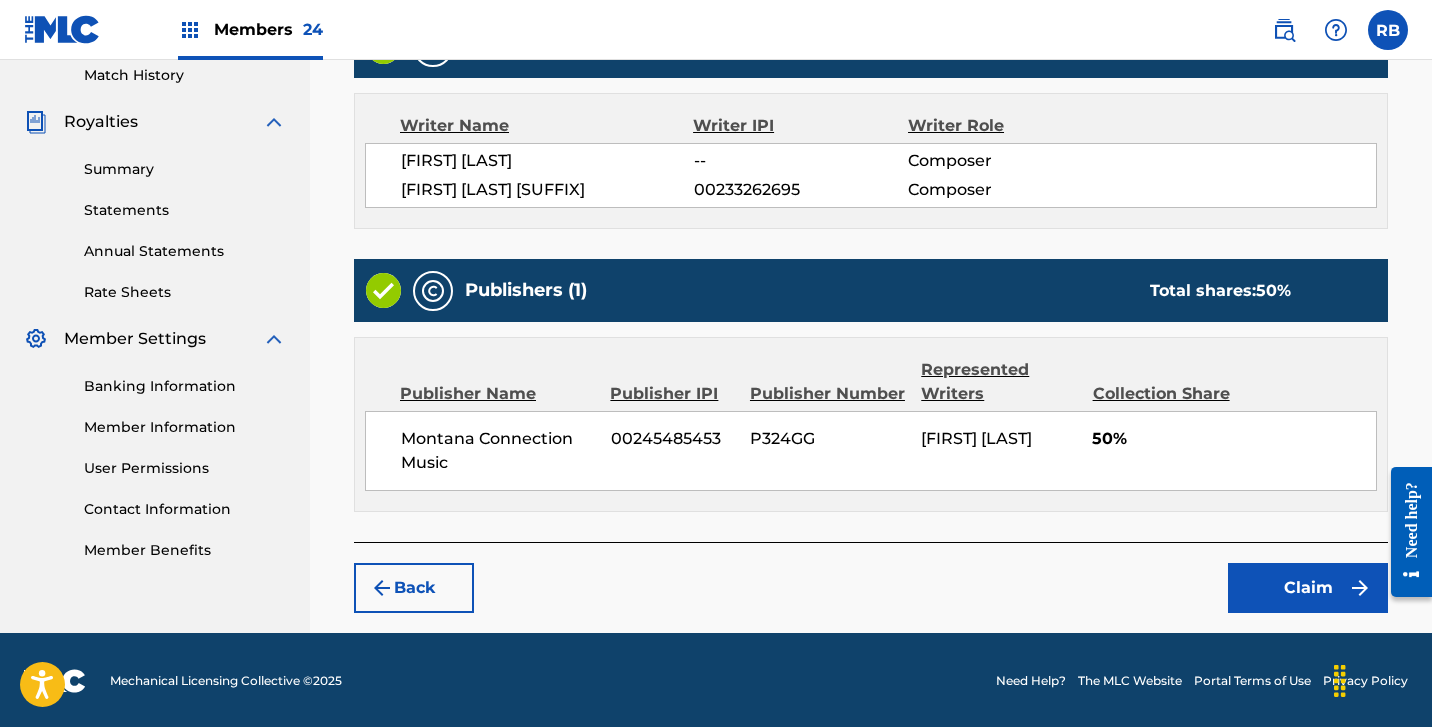 click on "Claim" at bounding box center [1308, 588] 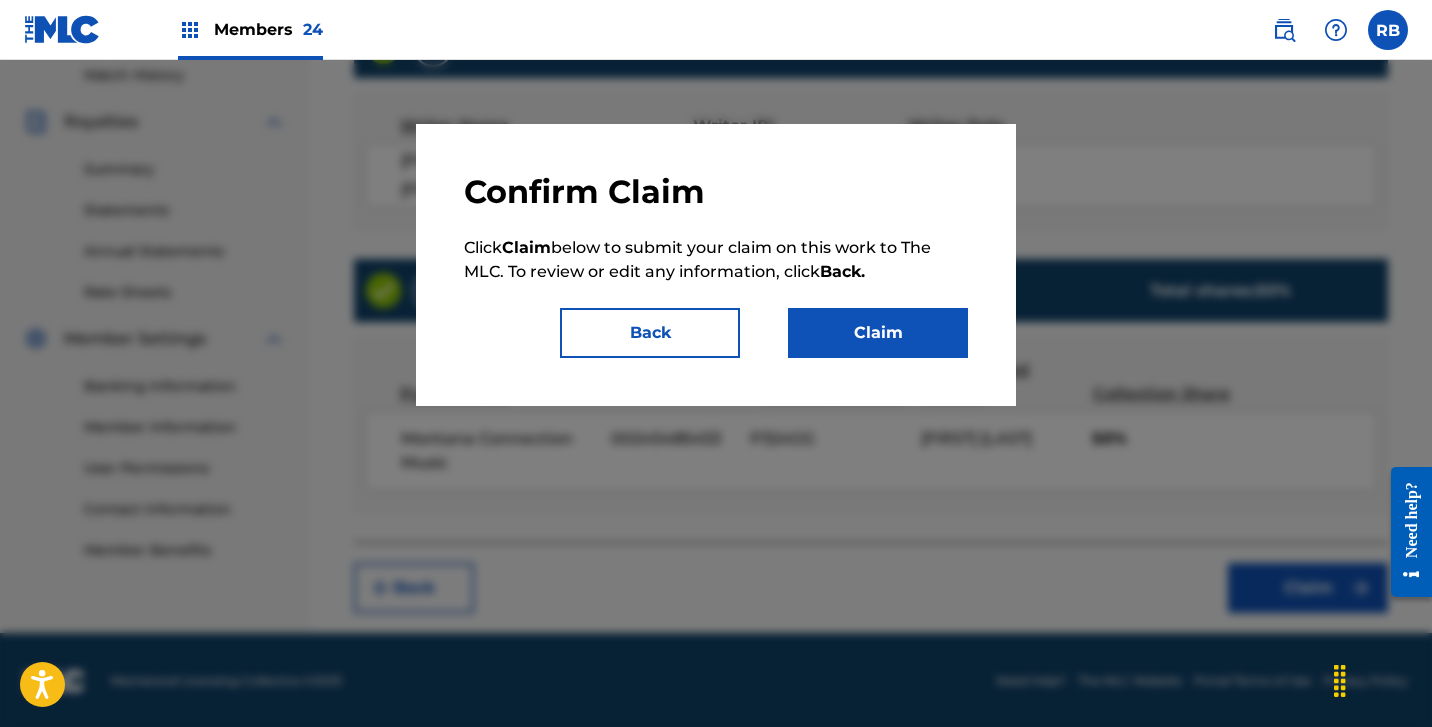 click on "Claim" at bounding box center (878, 333) 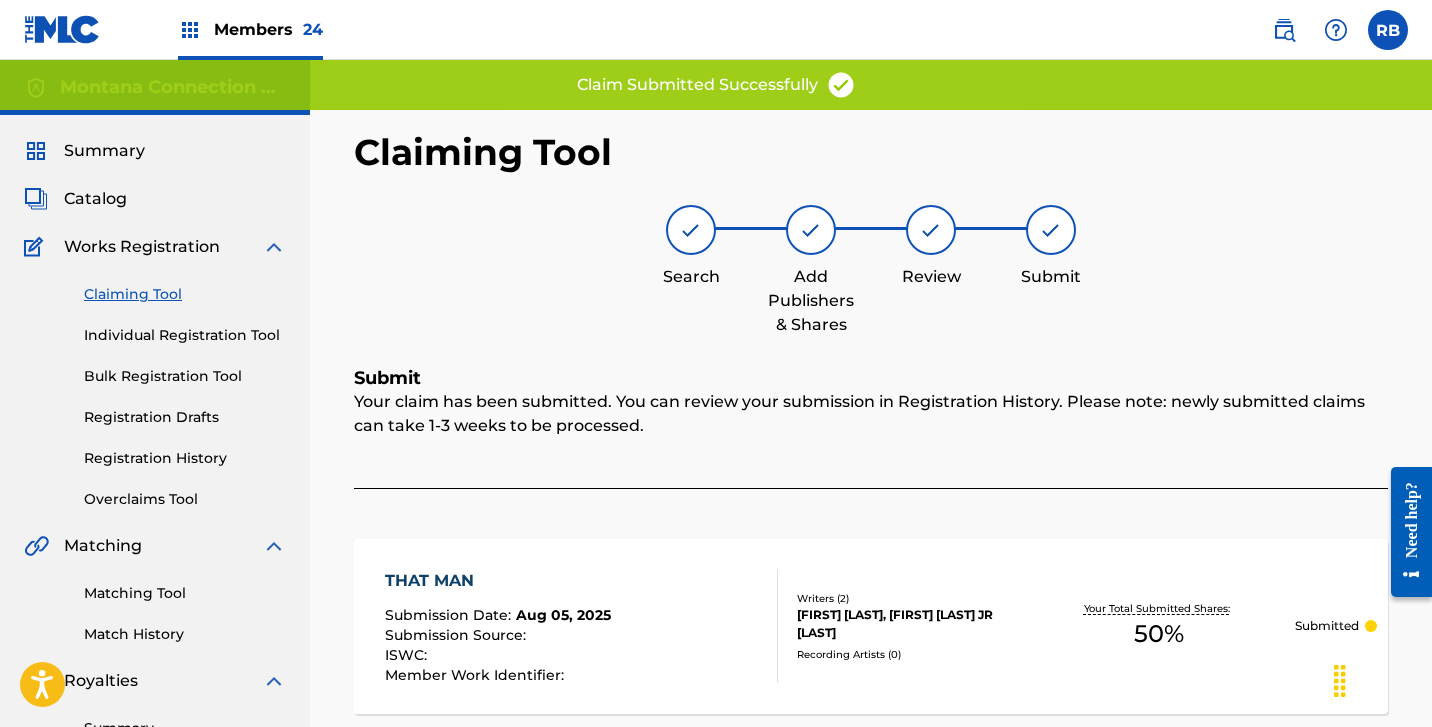 scroll, scrollTop: 0, scrollLeft: 0, axis: both 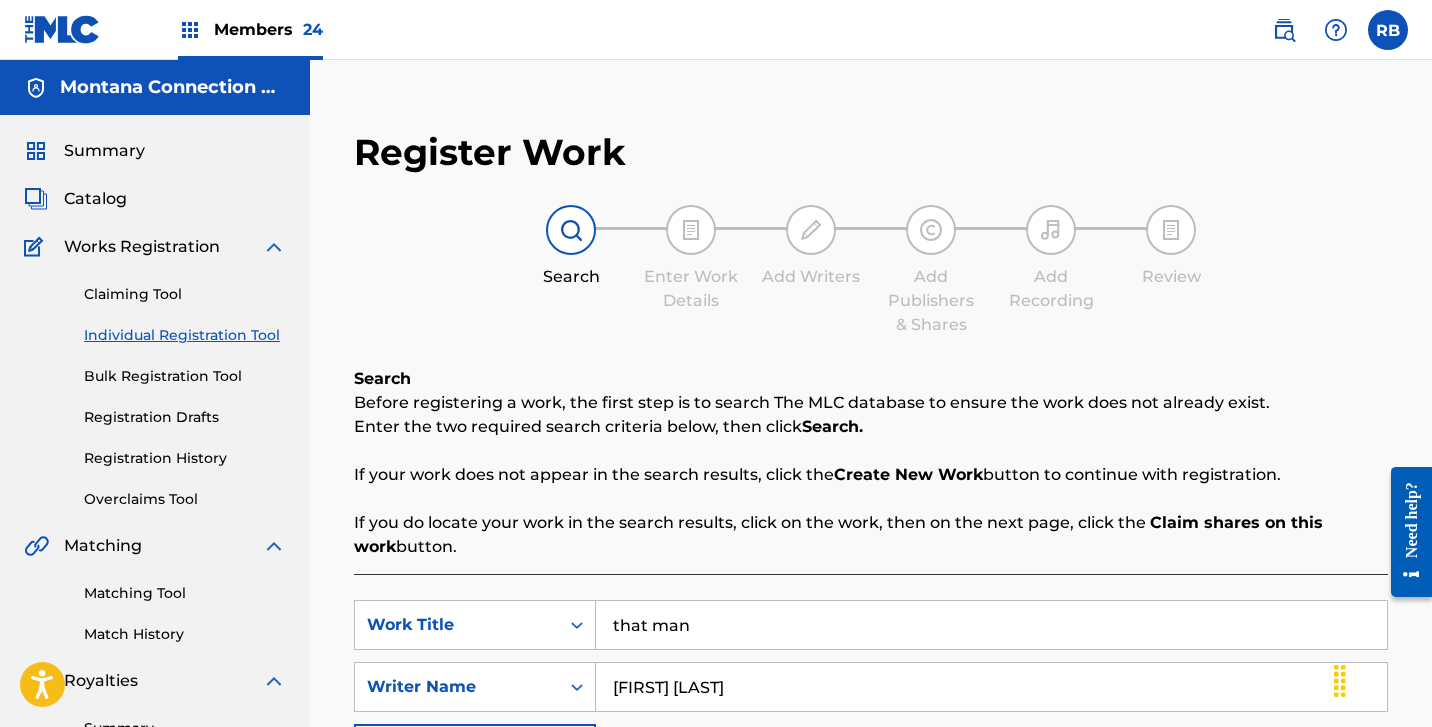 drag, startPoint x: 713, startPoint y: 625, endPoint x: 448, endPoint y: 582, distance: 268.466 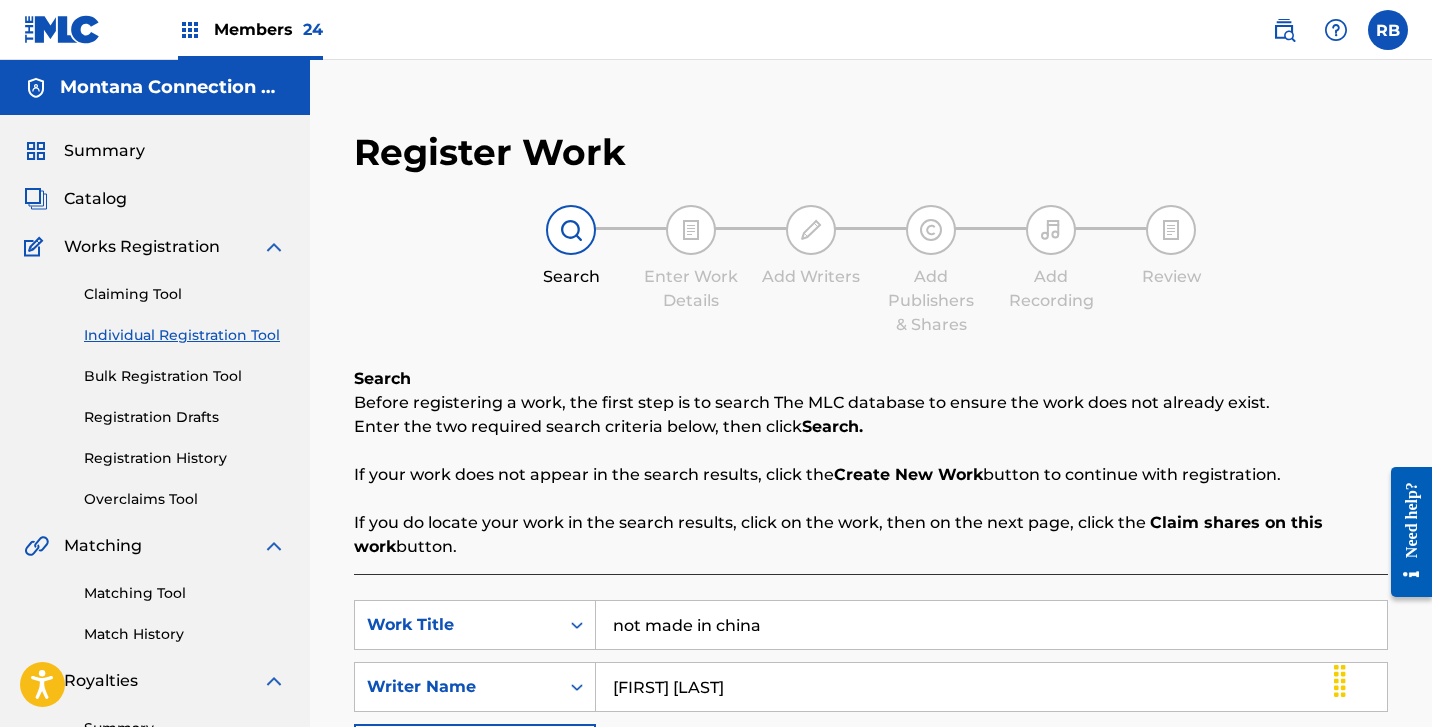 type on "not made in china" 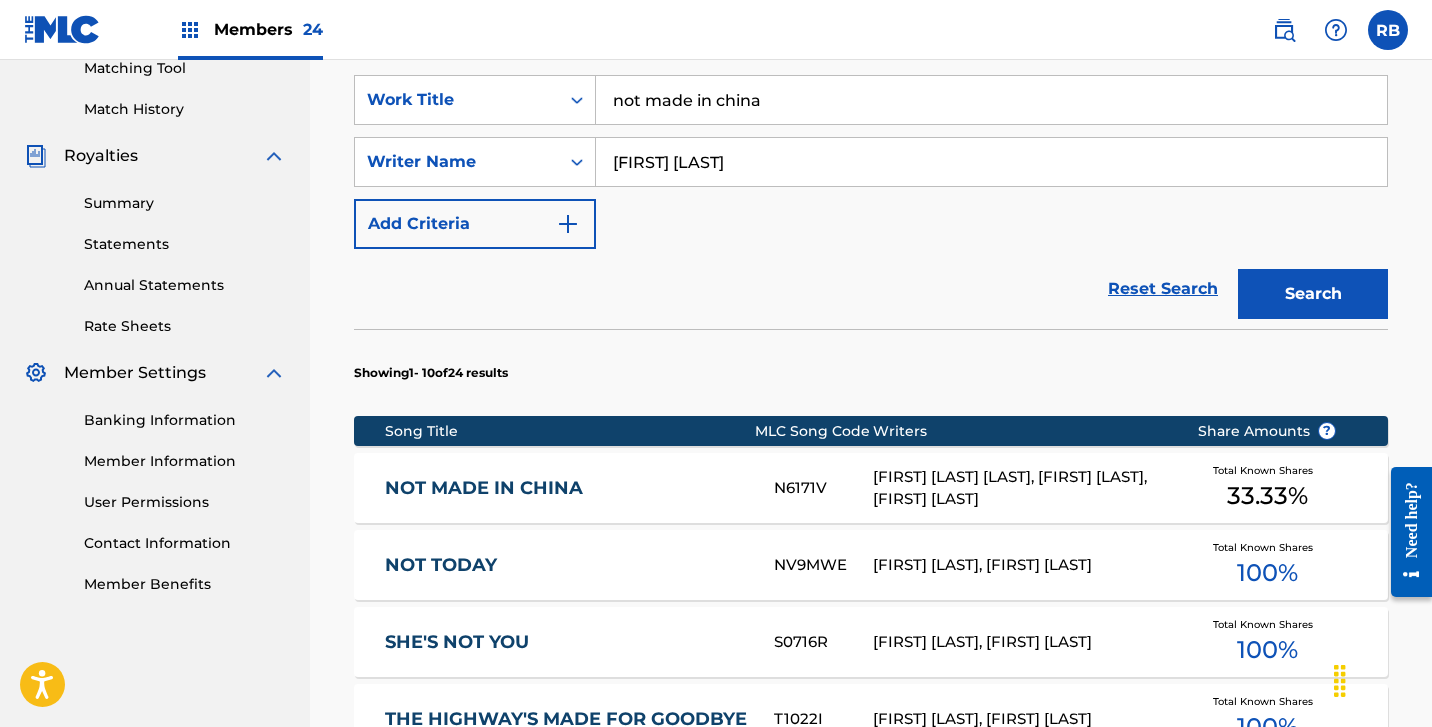 scroll, scrollTop: 526, scrollLeft: 0, axis: vertical 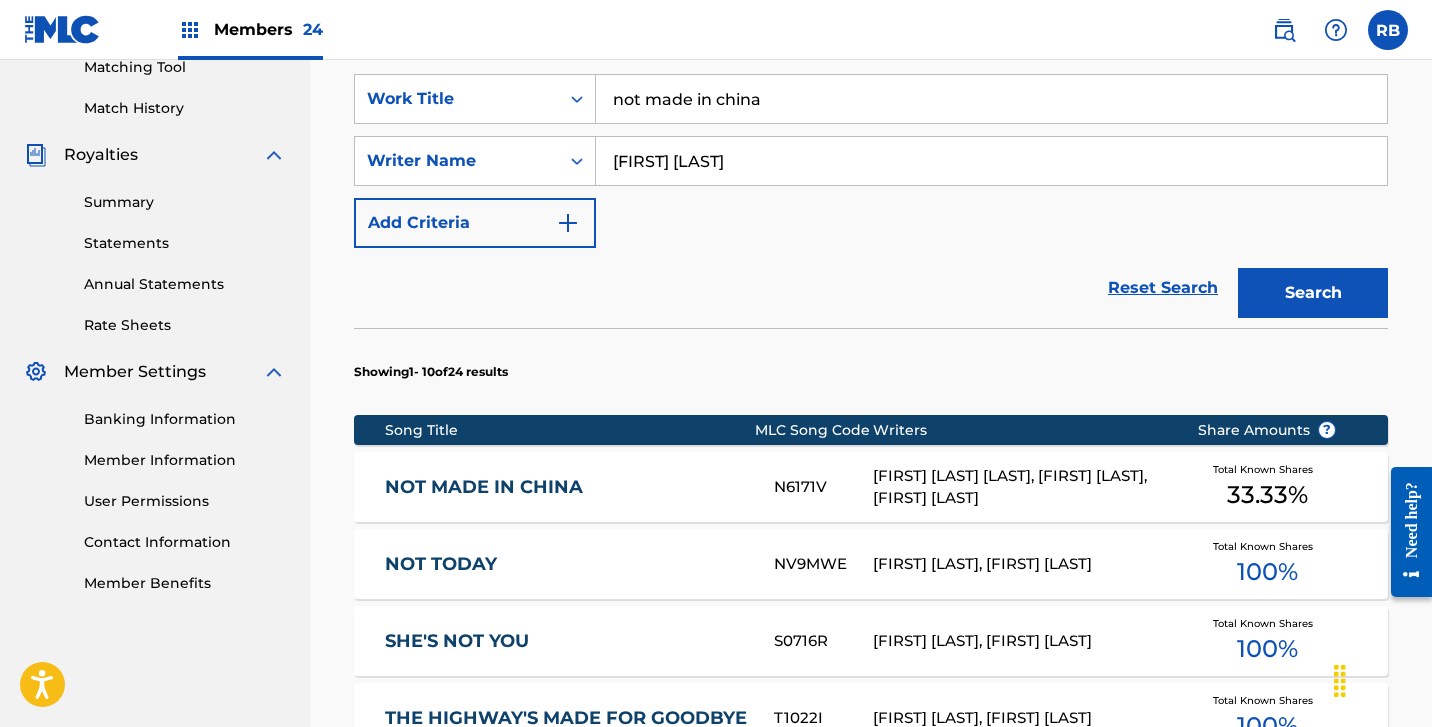 click on "NOT MADE IN CHINA" at bounding box center [566, 487] 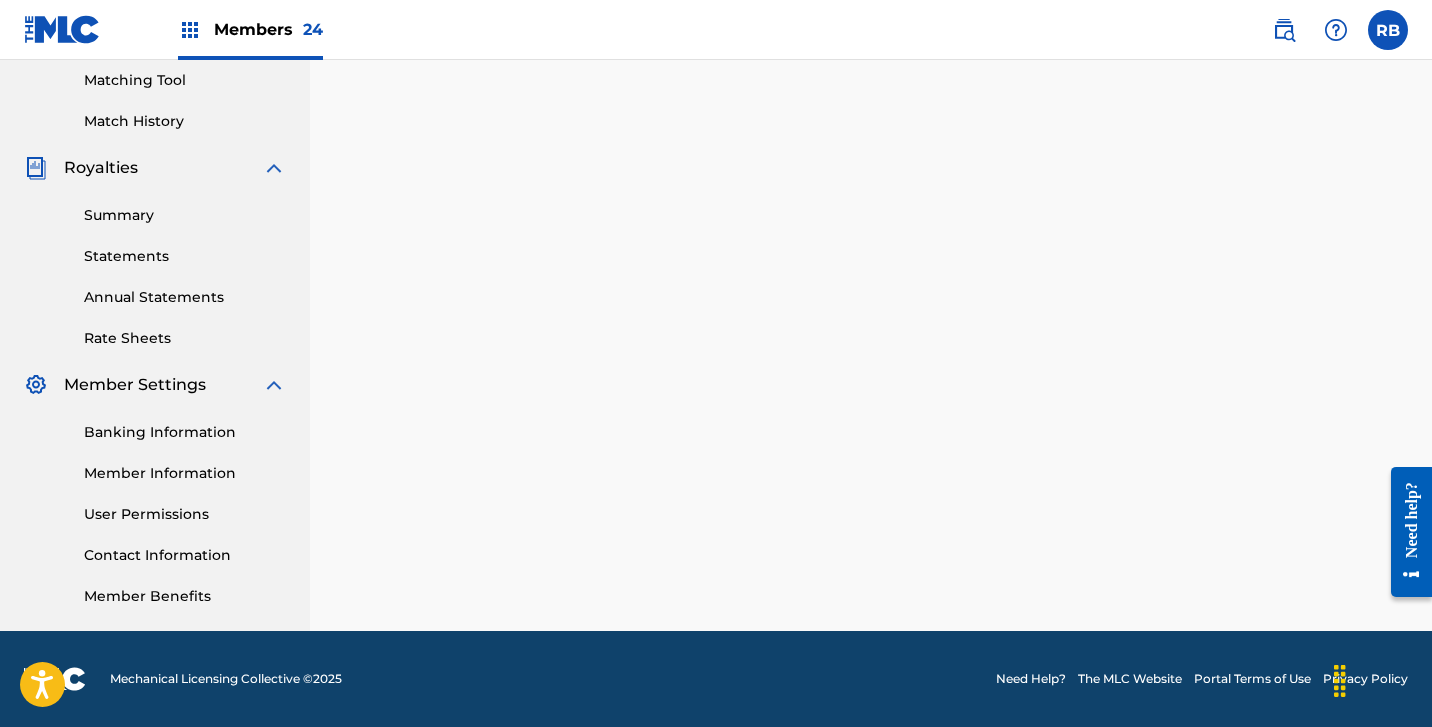 scroll, scrollTop: 0, scrollLeft: 0, axis: both 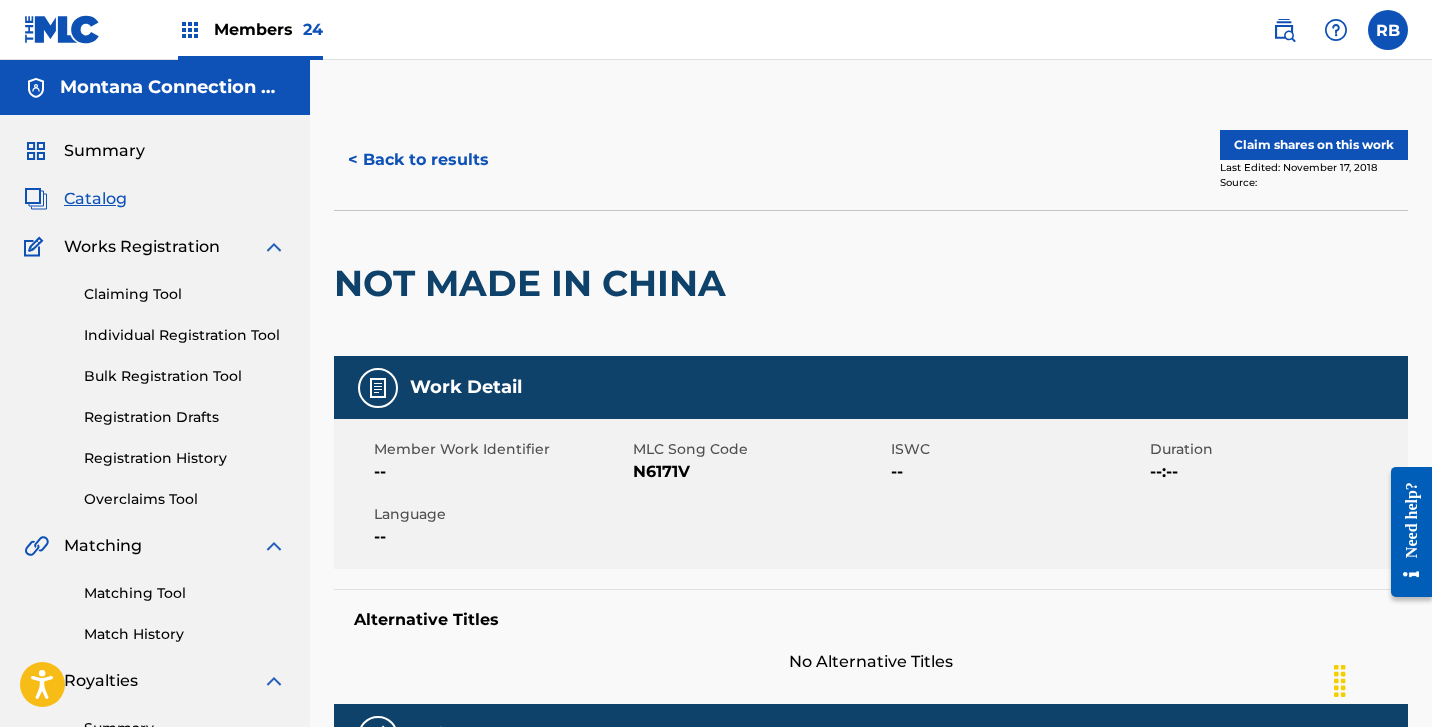 click on "Claim shares on this work" at bounding box center (1314, 145) 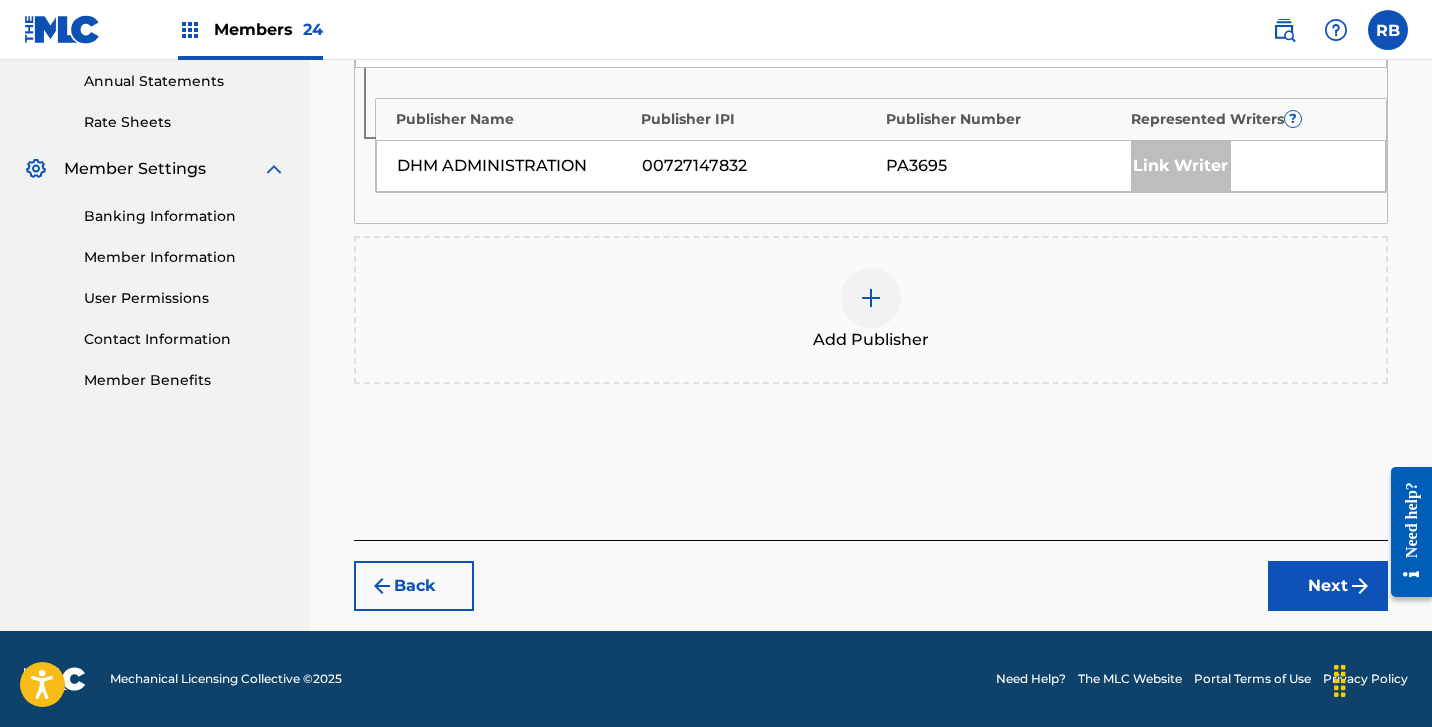 scroll, scrollTop: 728, scrollLeft: 0, axis: vertical 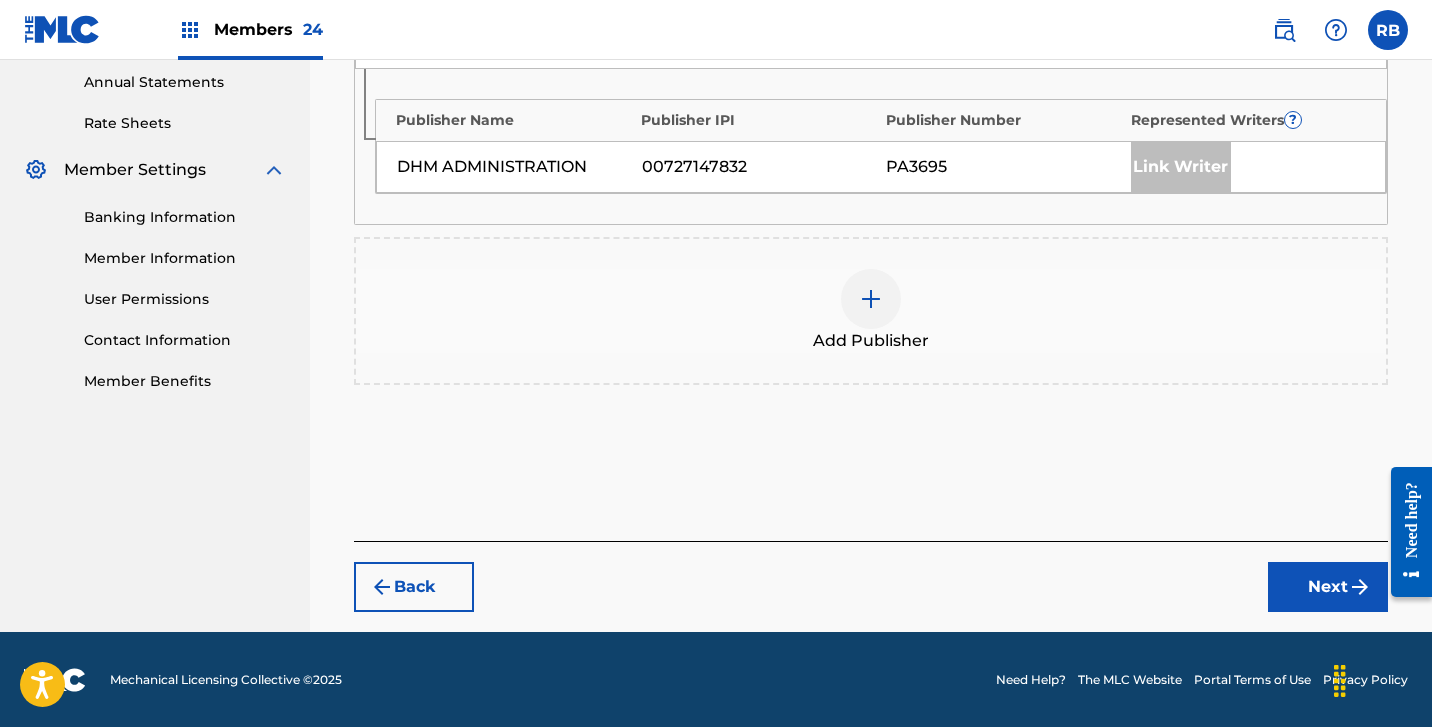click at bounding box center (871, 299) 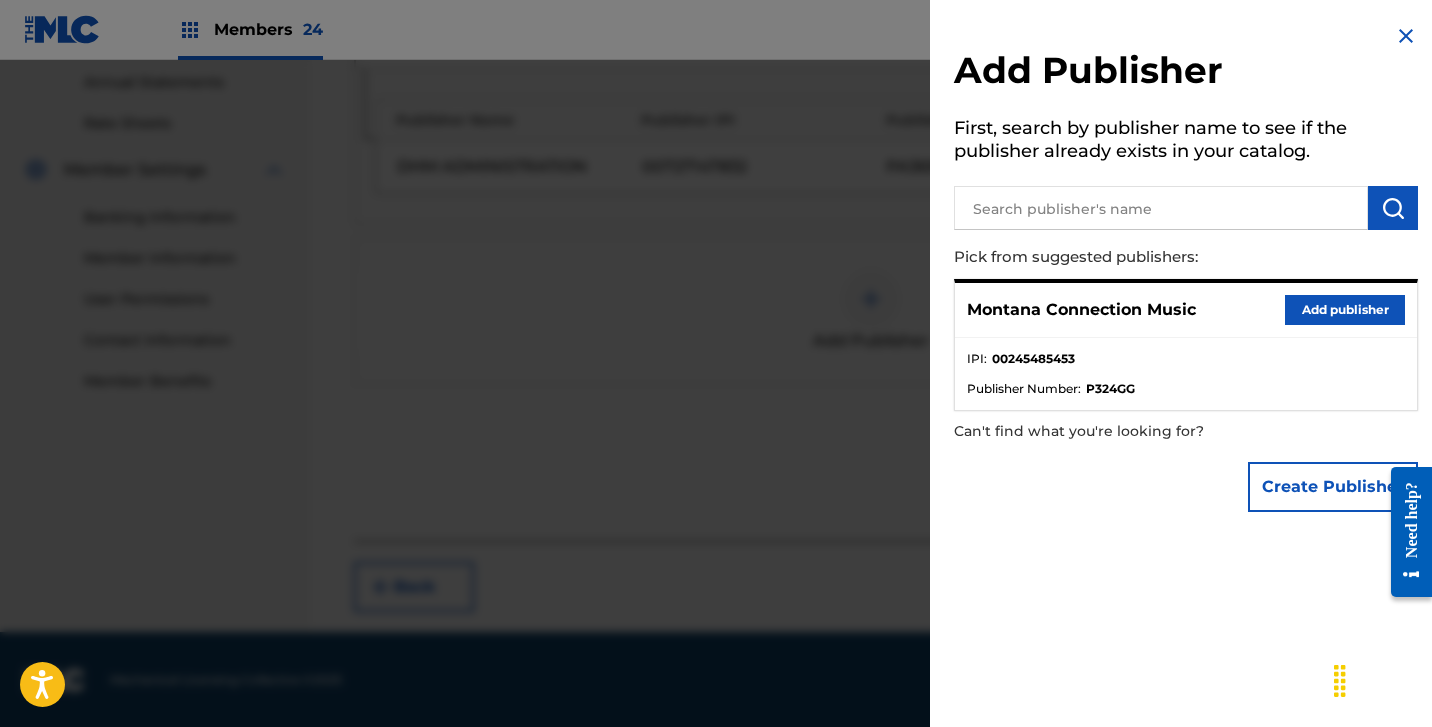 click on "Add publisher" at bounding box center [1345, 310] 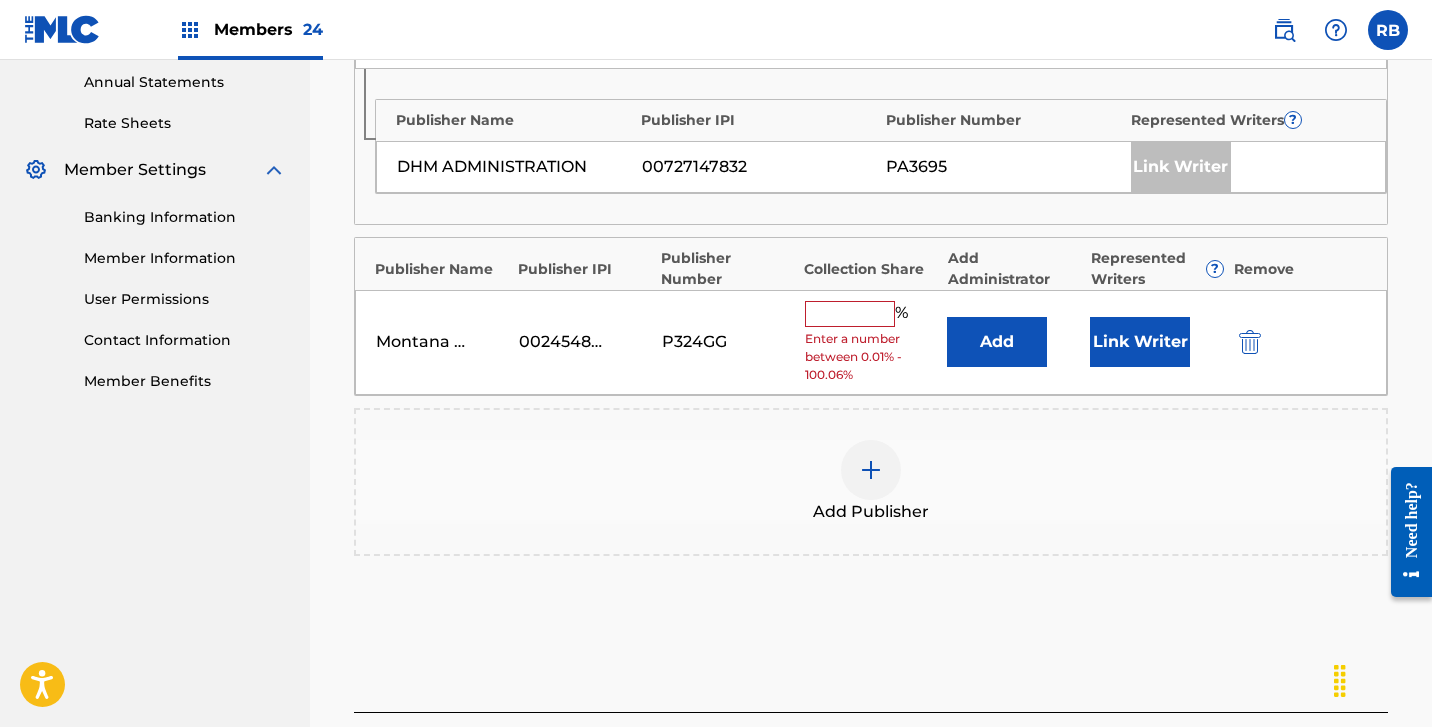click at bounding box center [850, 314] 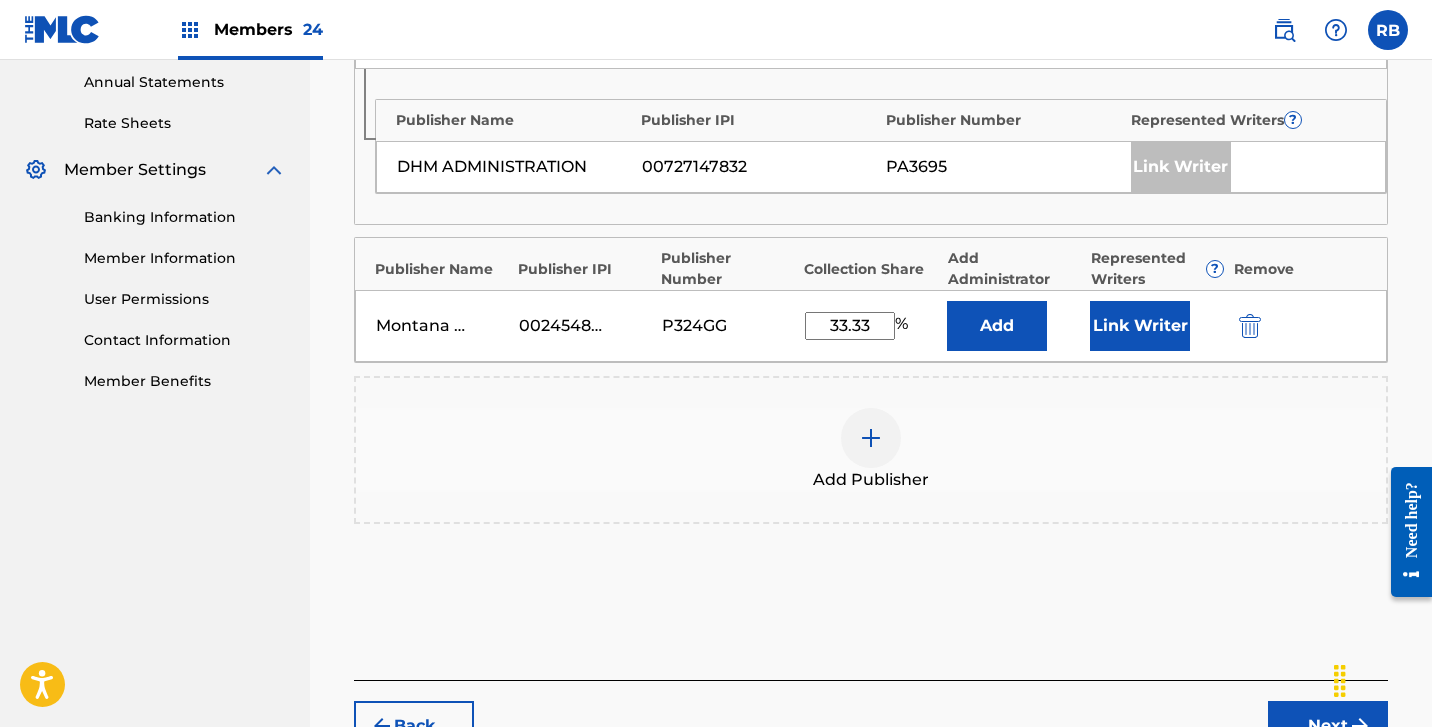 type on "33.33" 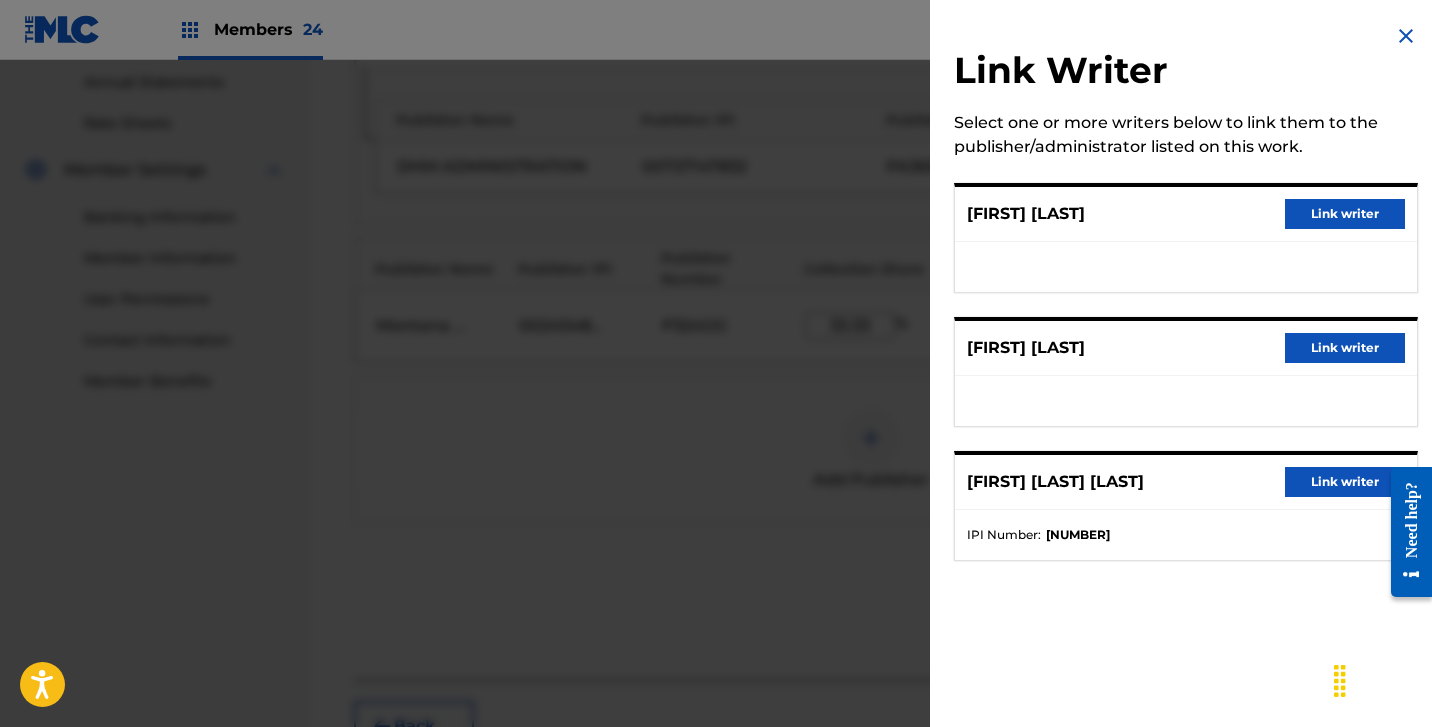 click on "Link writer" at bounding box center [1345, 348] 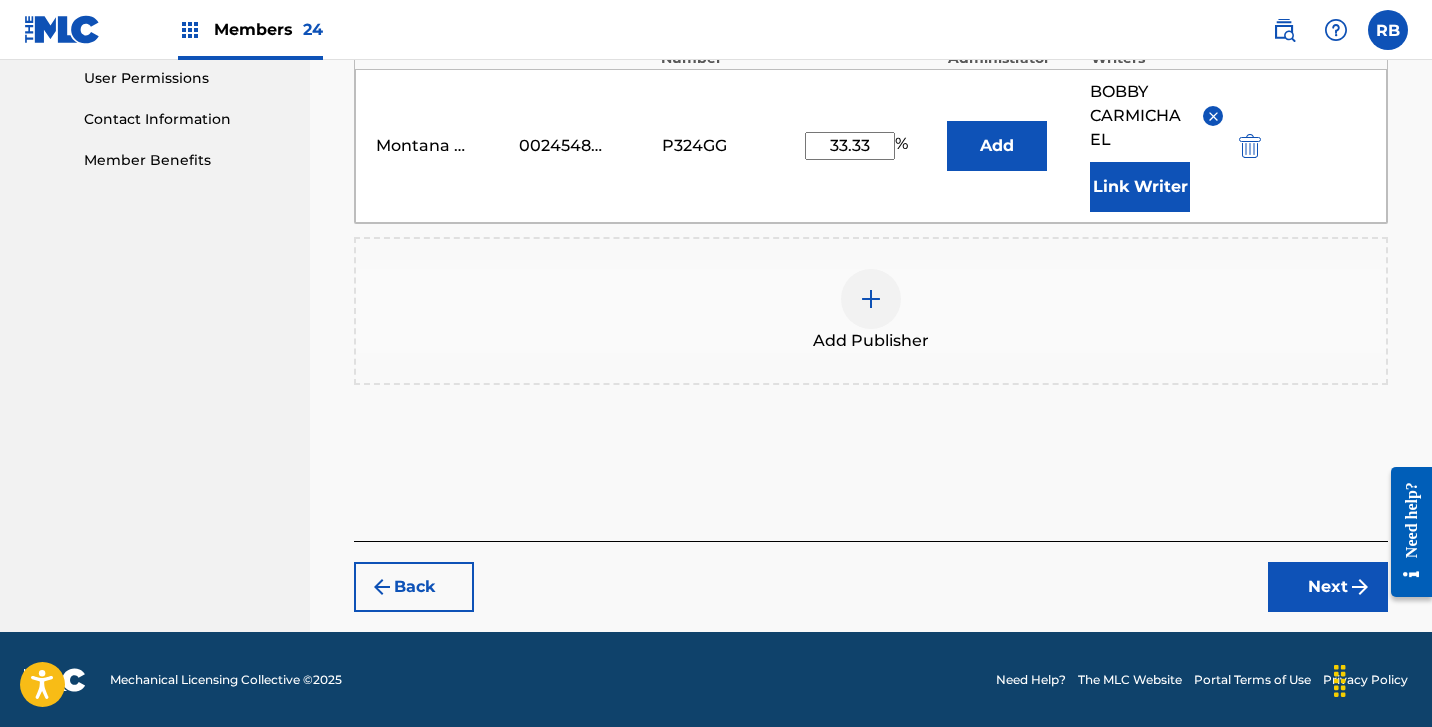 click on "Next" at bounding box center [1328, 587] 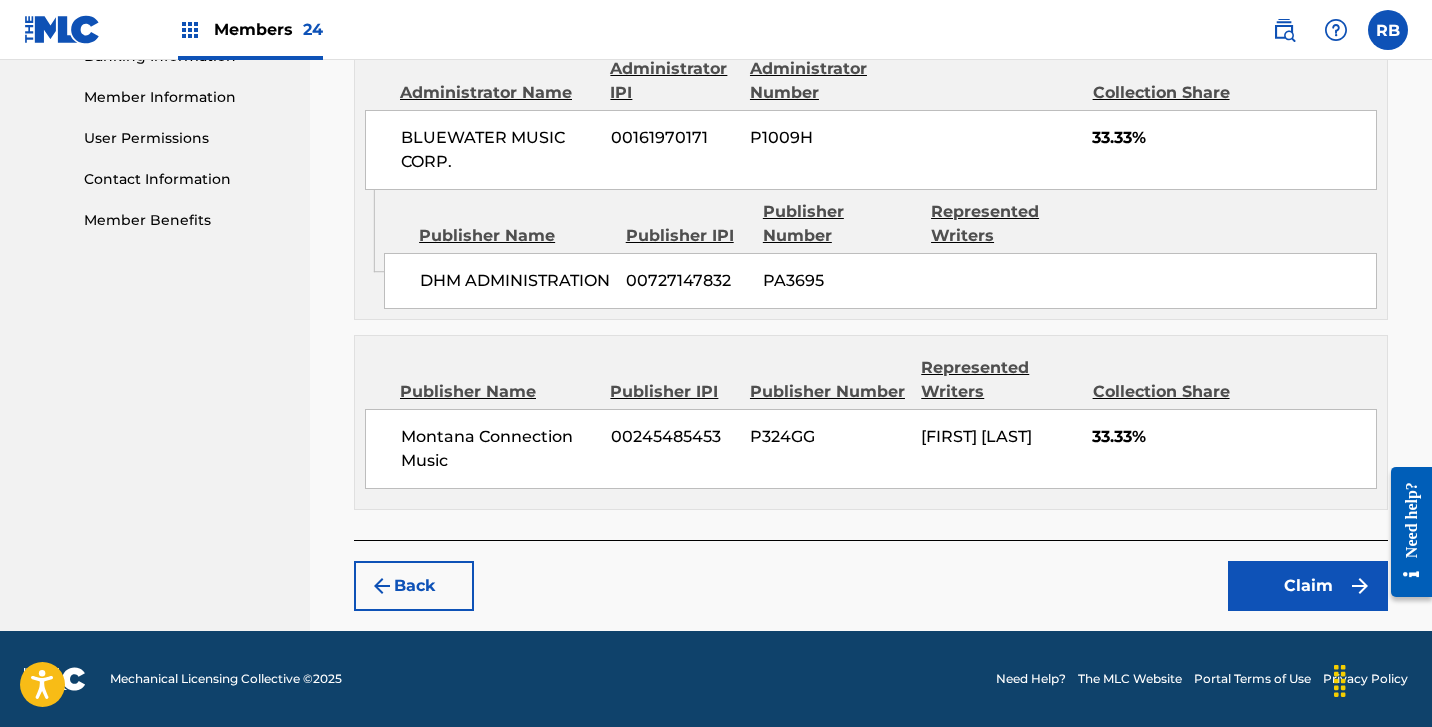 scroll, scrollTop: 909, scrollLeft: 0, axis: vertical 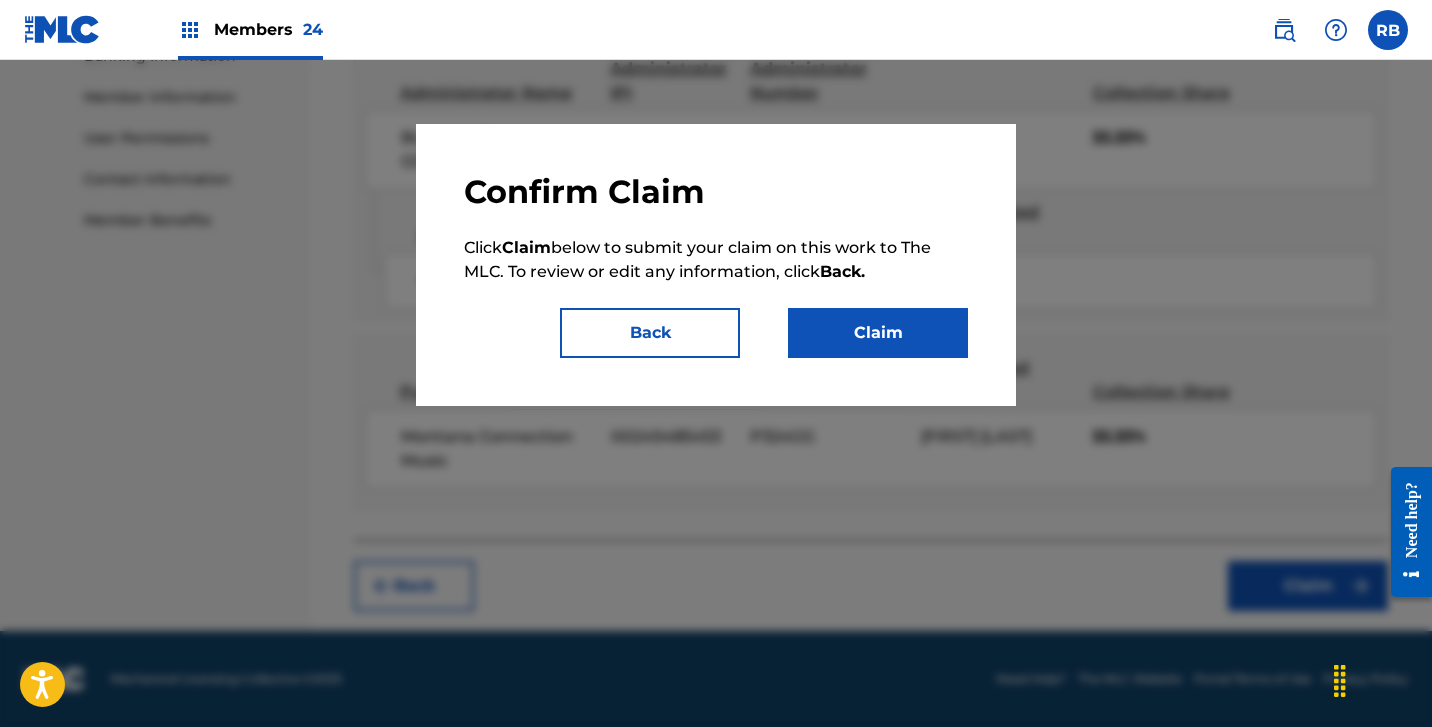 click on "Claim" at bounding box center (878, 333) 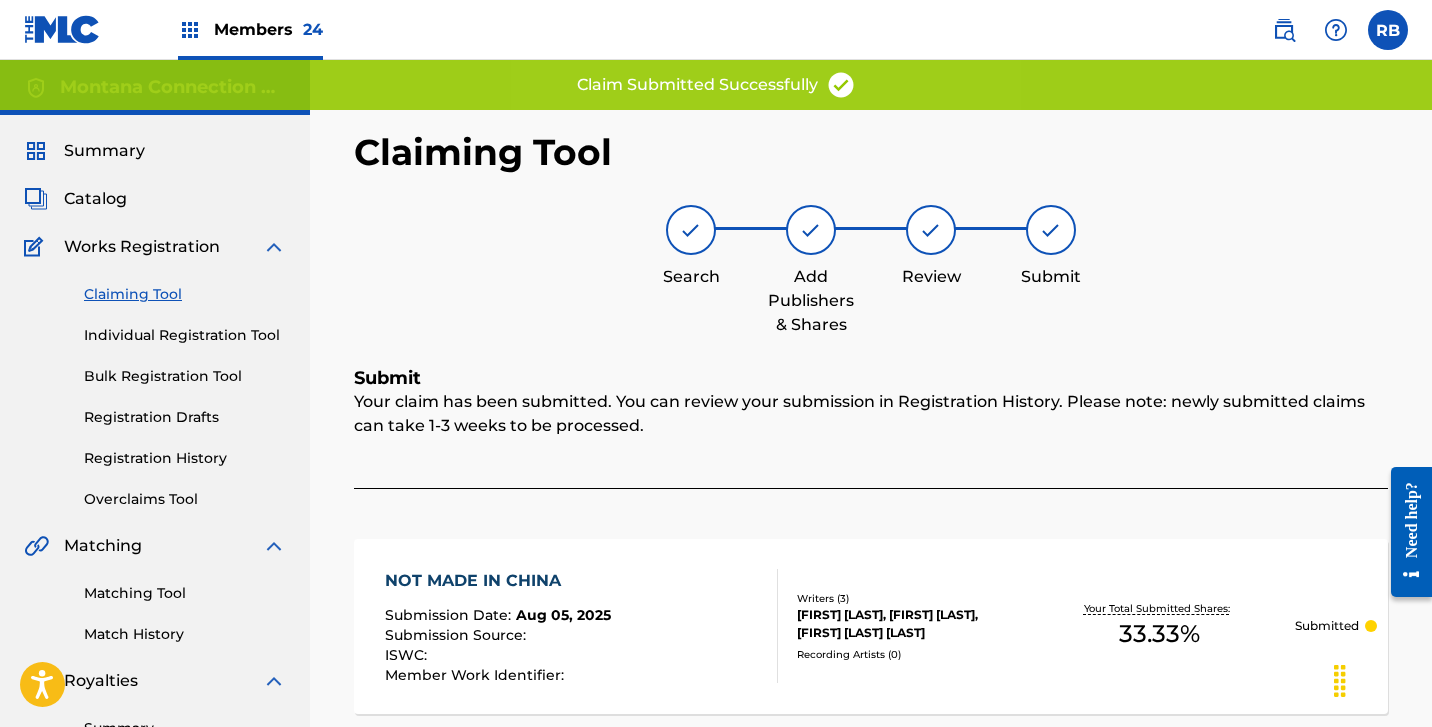 scroll, scrollTop: 0, scrollLeft: 0, axis: both 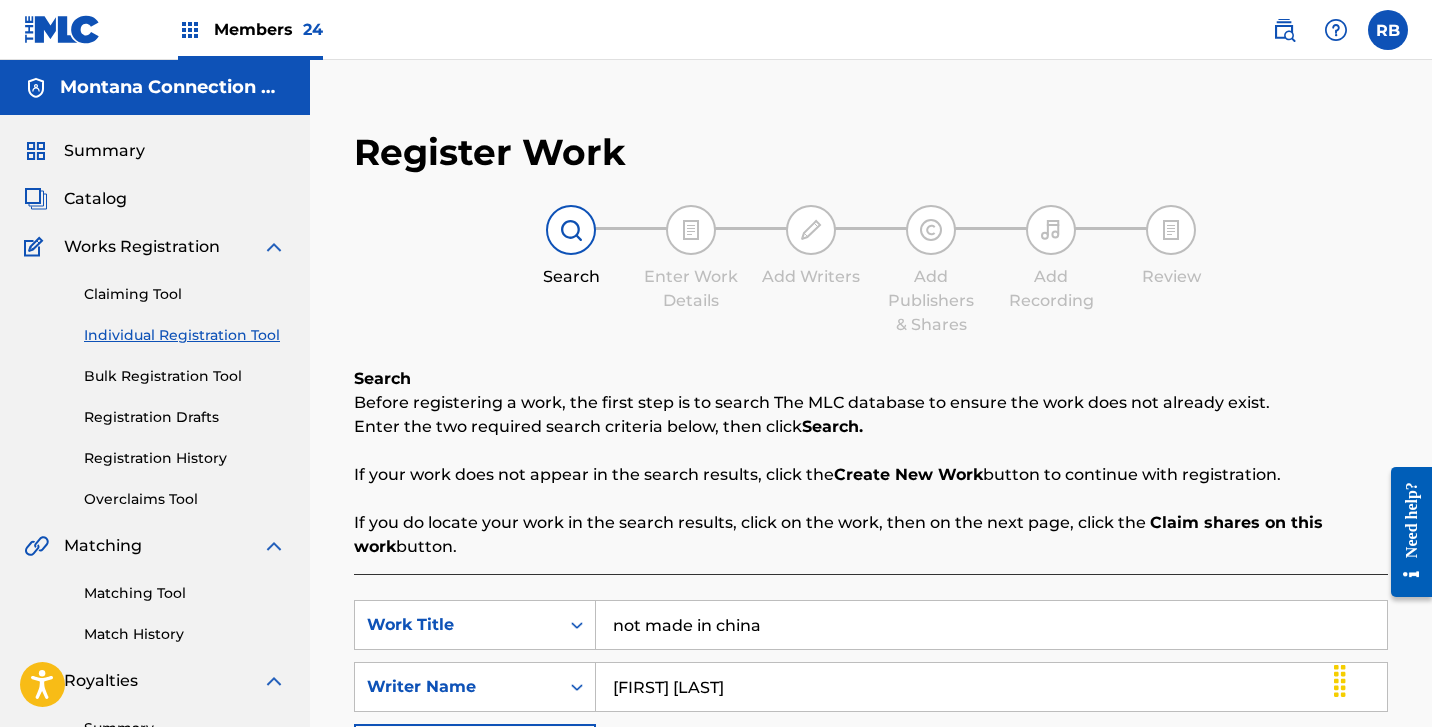 click on "not made in china" at bounding box center (991, 625) 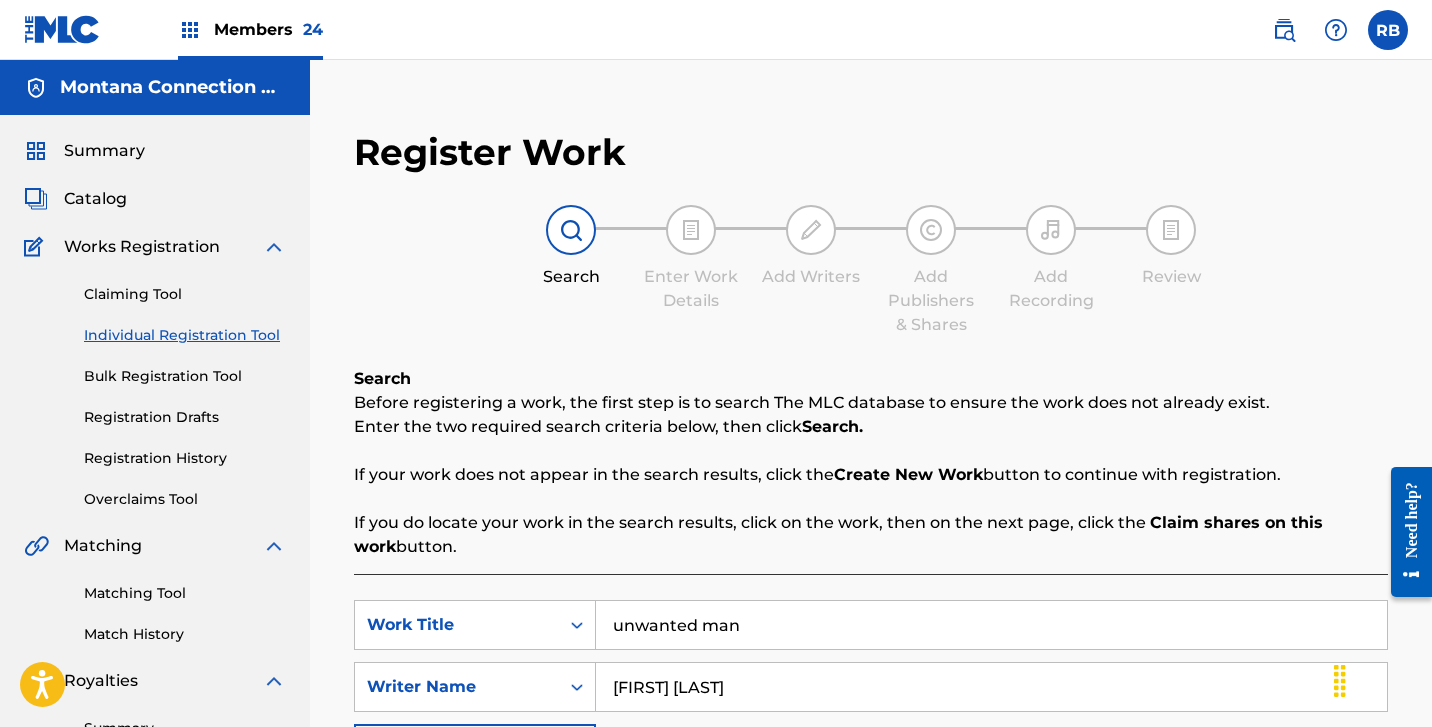 type on "unwanted man" 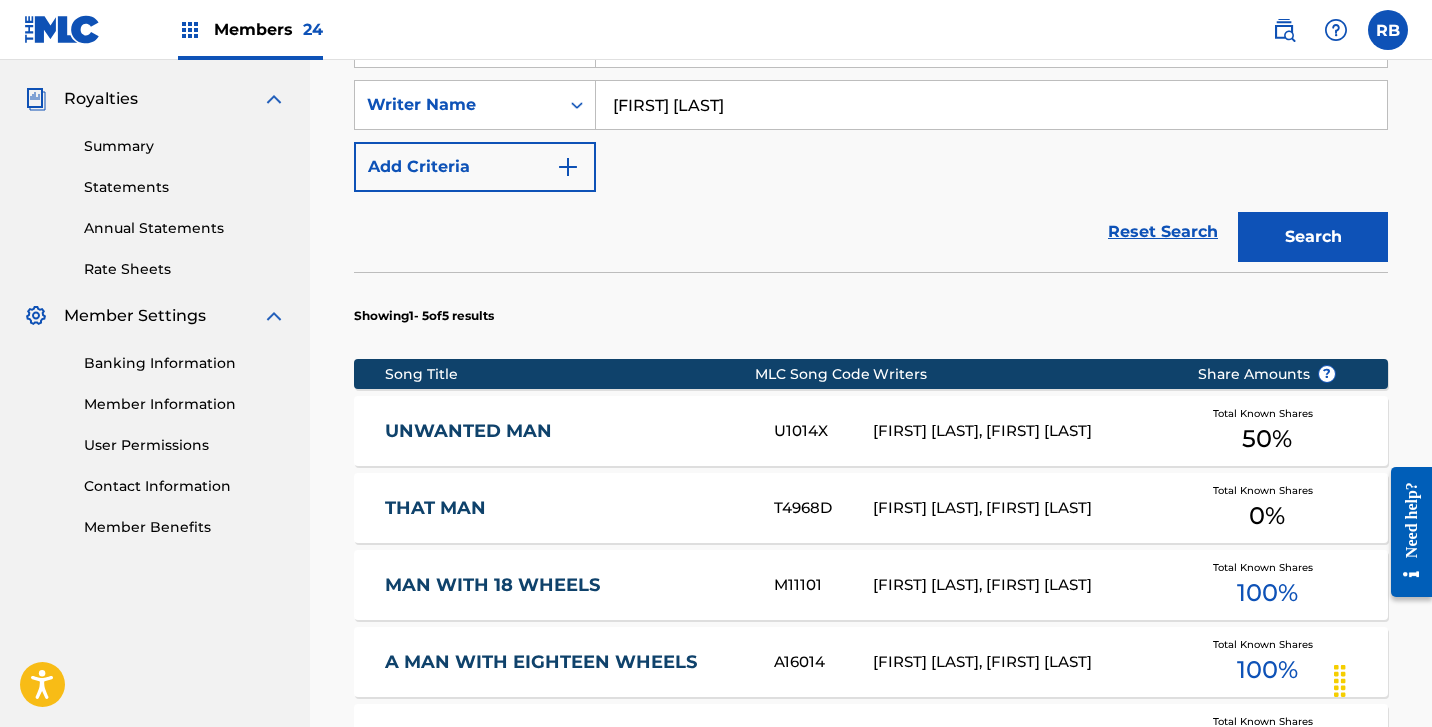 scroll, scrollTop: 584, scrollLeft: 0, axis: vertical 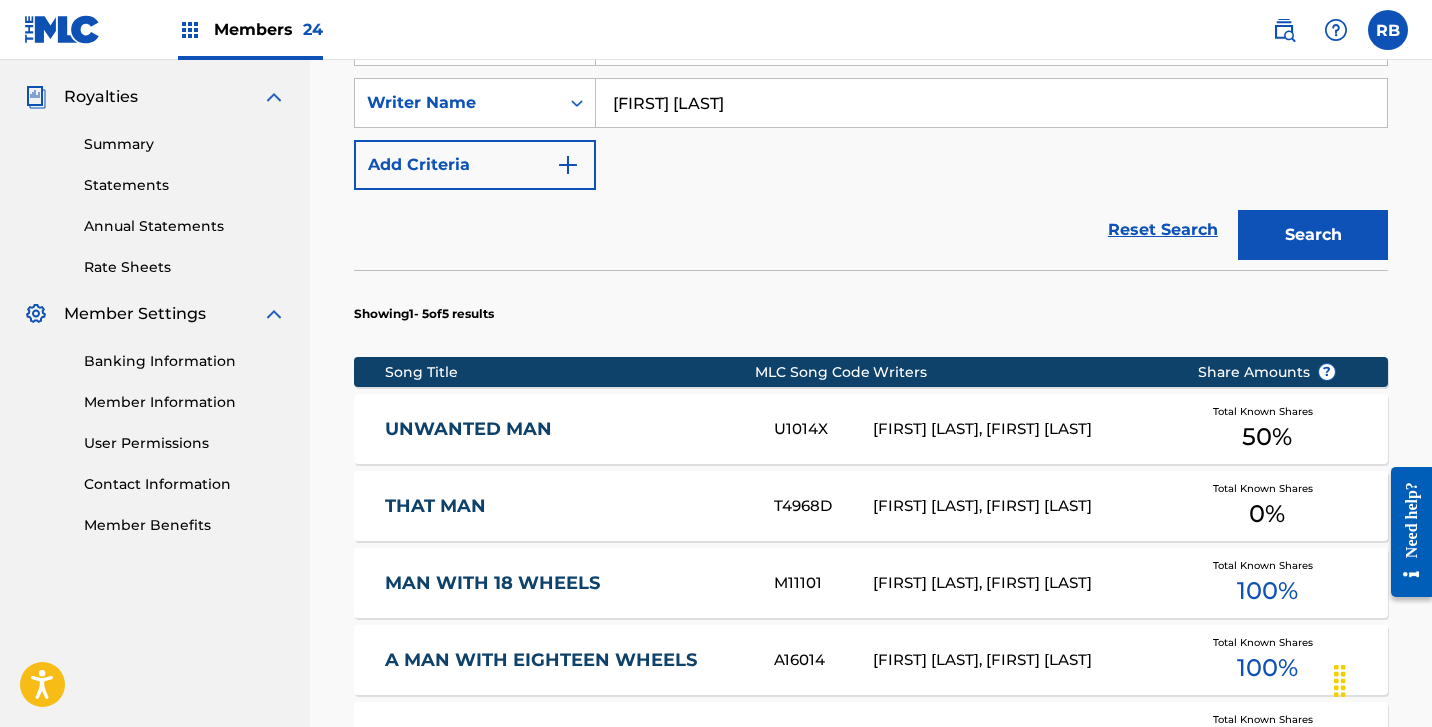 click on "UNWANTED MAN" at bounding box center (566, 429) 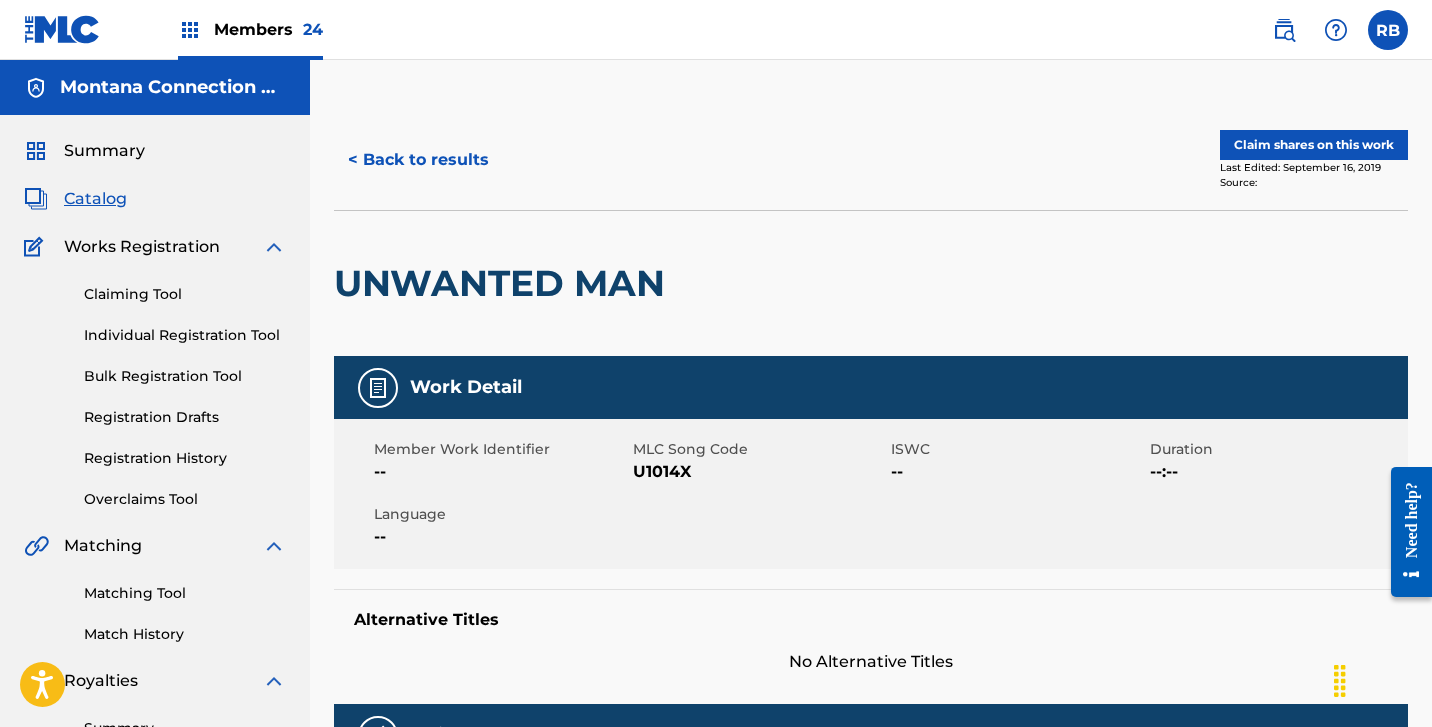 click on "Claim shares on this work" at bounding box center (1314, 145) 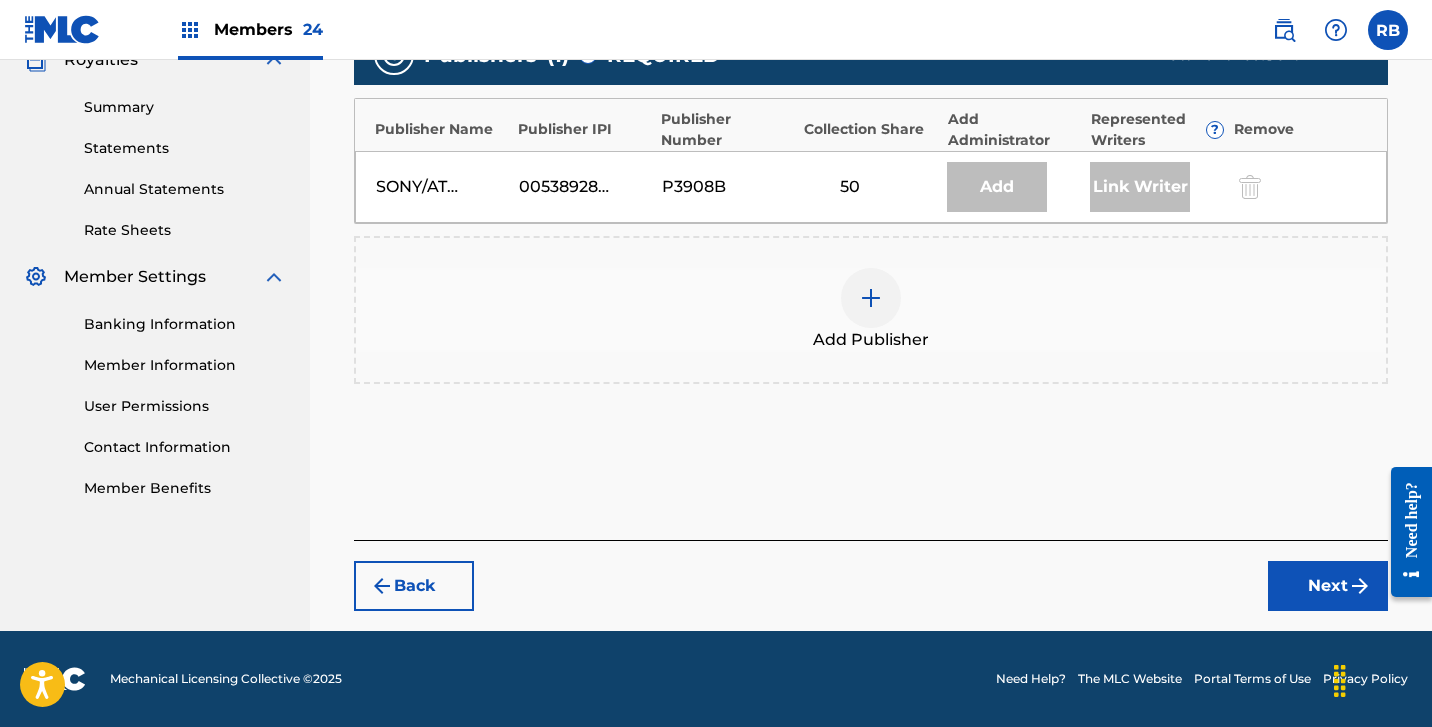 scroll, scrollTop: 621, scrollLeft: 0, axis: vertical 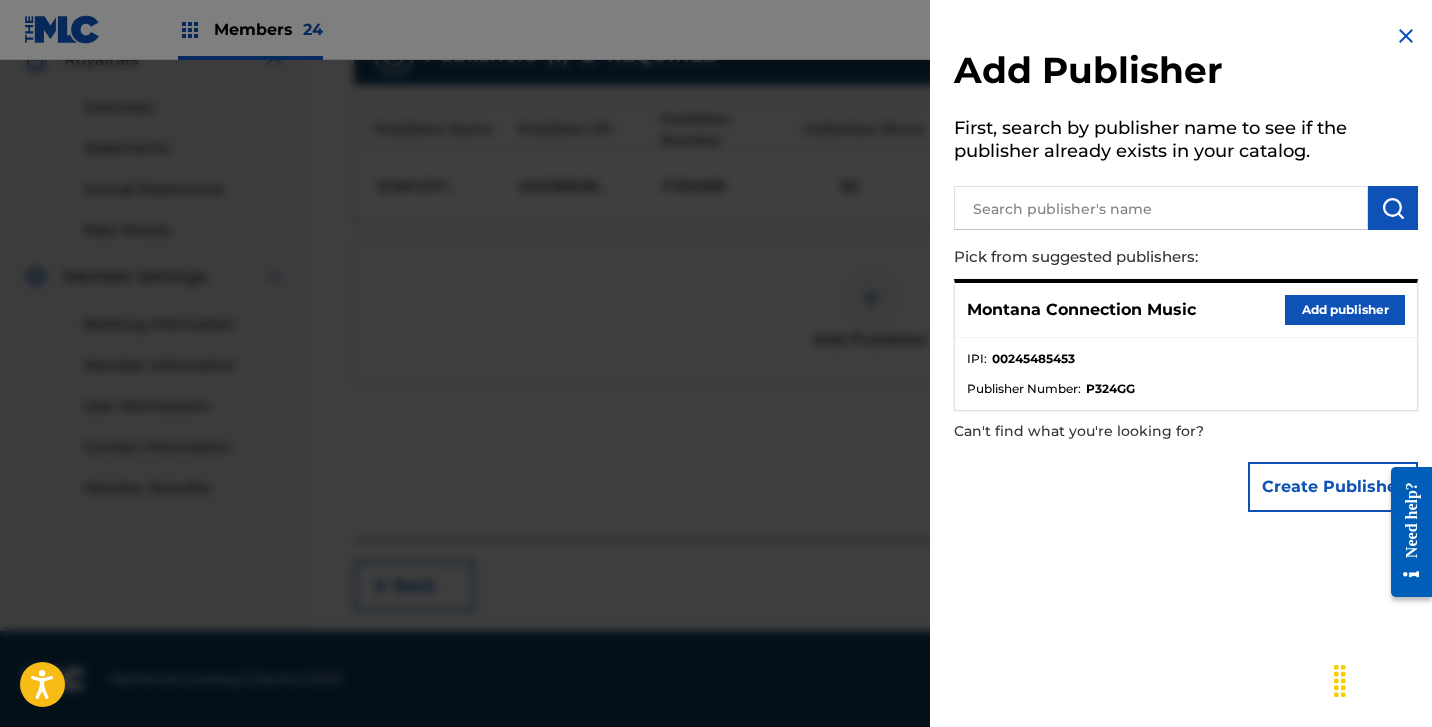 click on "Add publisher" at bounding box center [1345, 310] 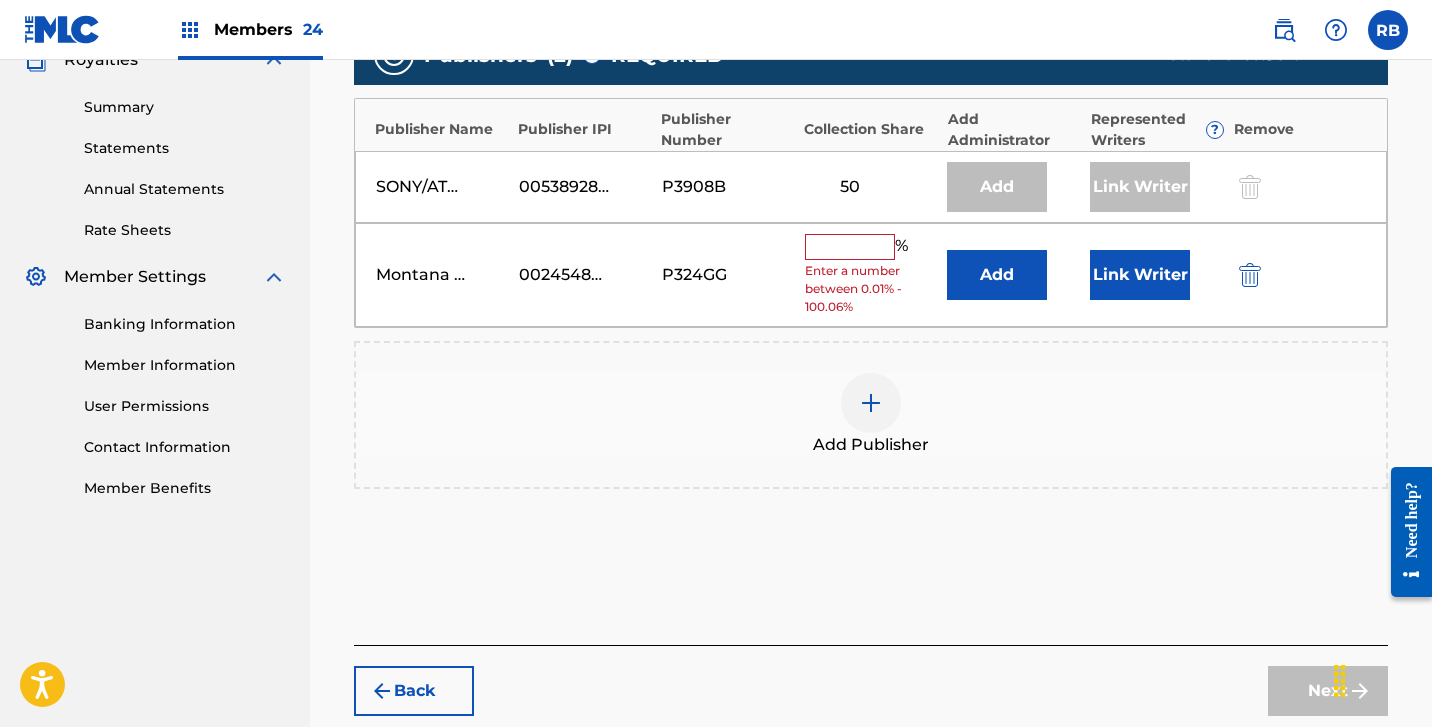 click at bounding box center (850, 247) 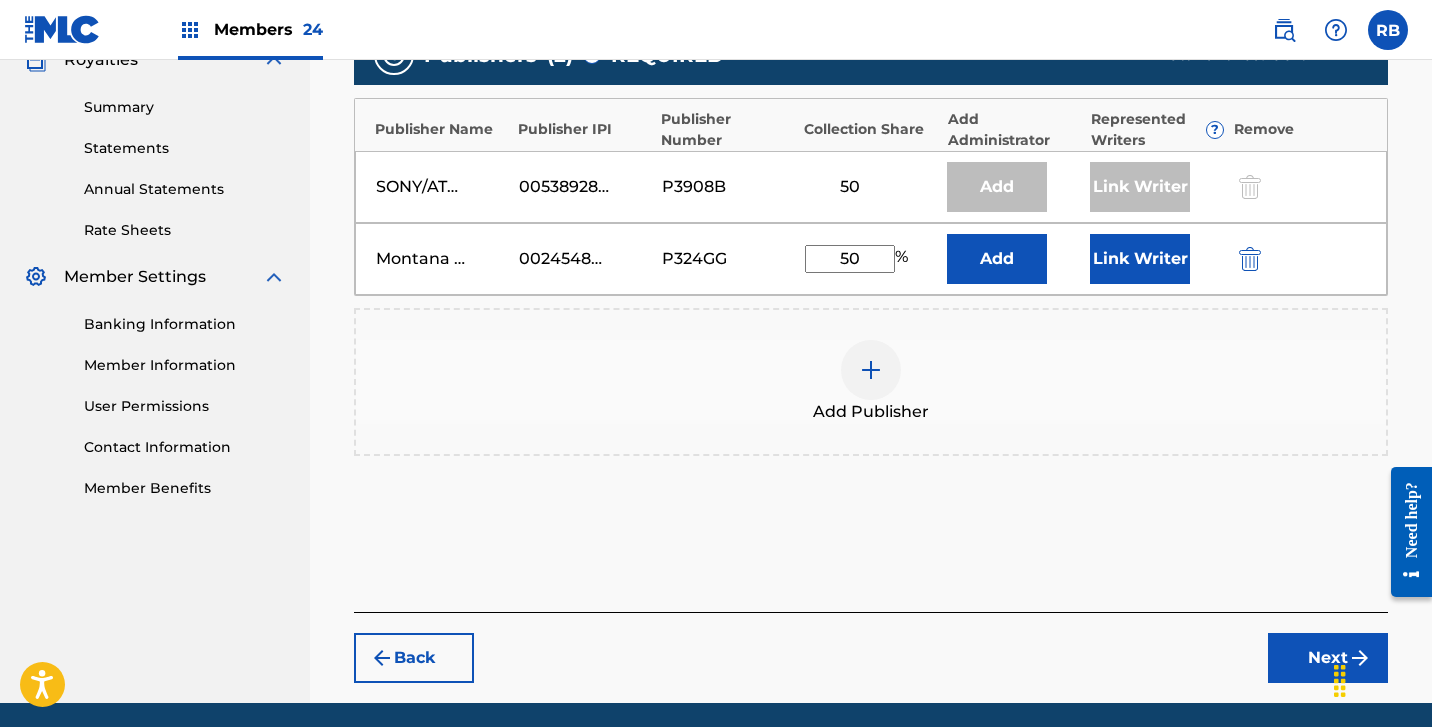 type on "50" 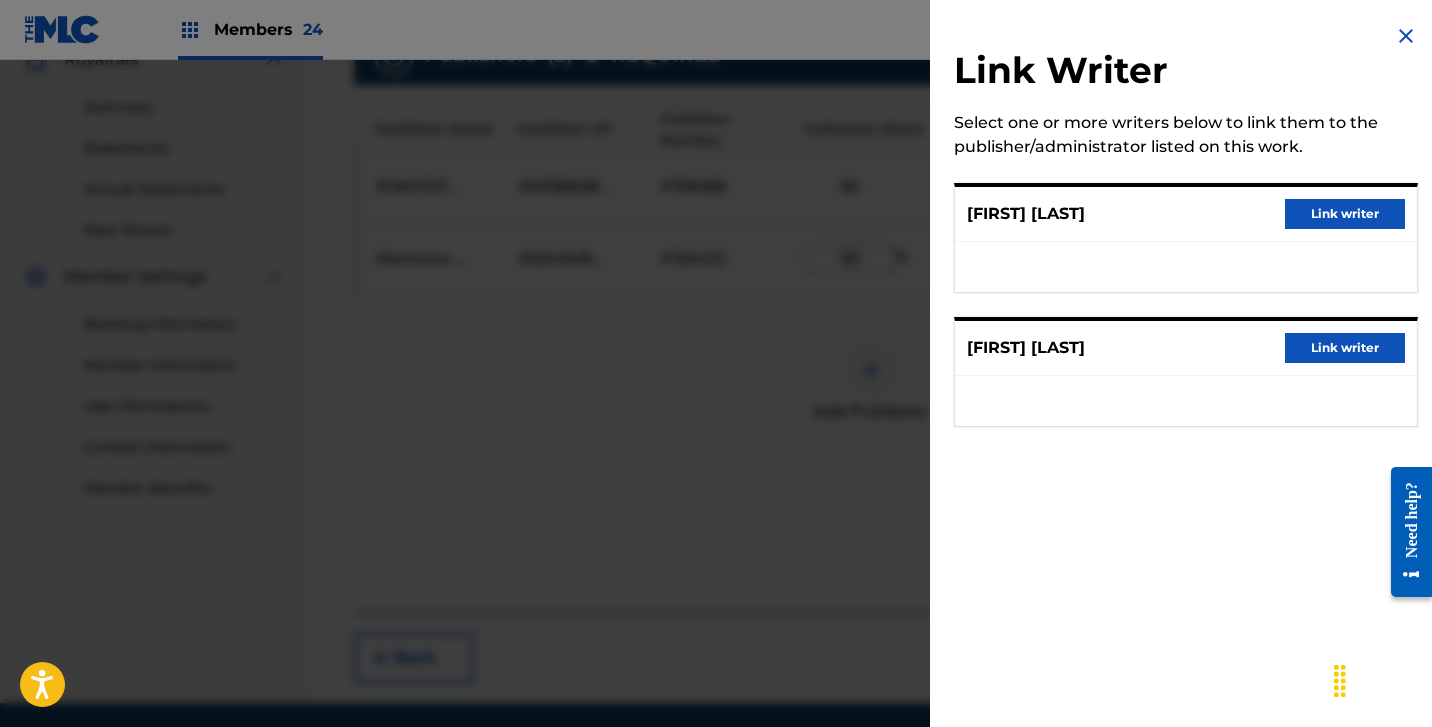 click on "Link writer" at bounding box center (1345, 214) 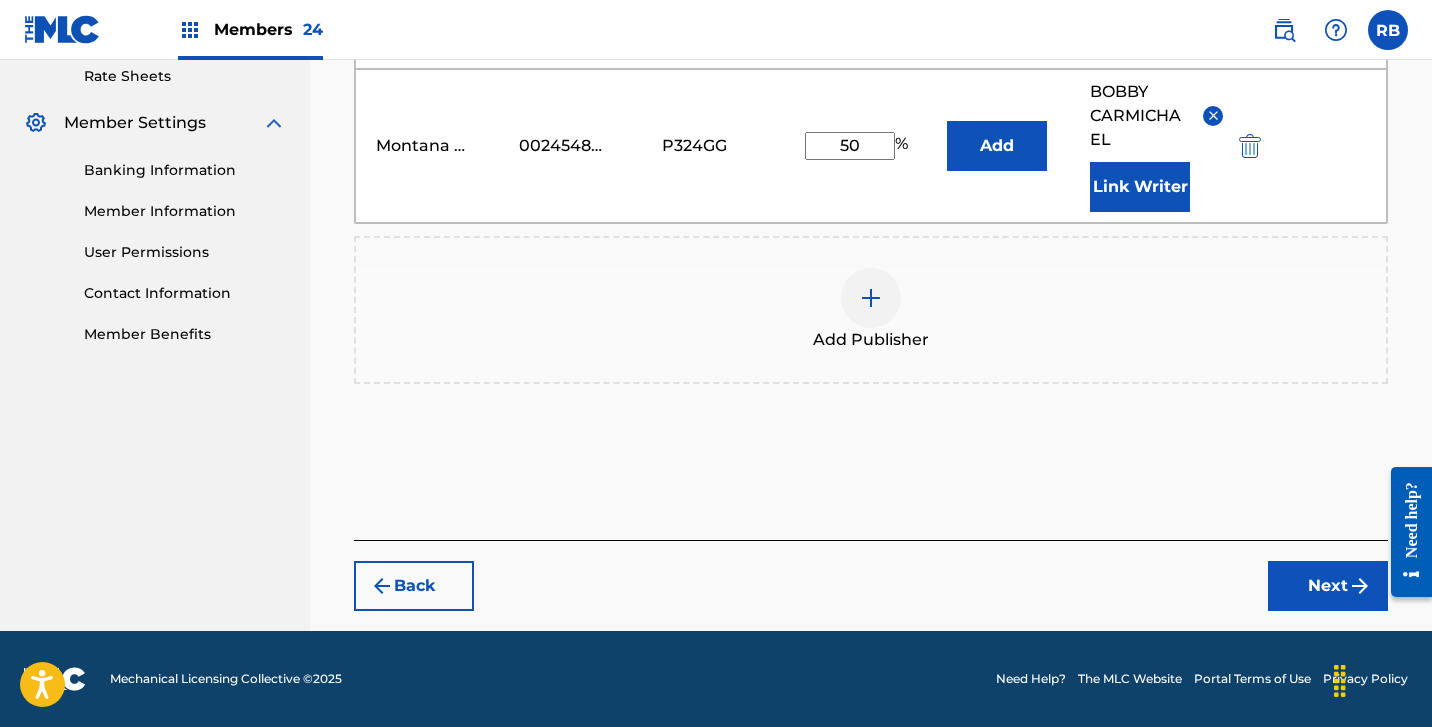 click on "Next" at bounding box center (1328, 586) 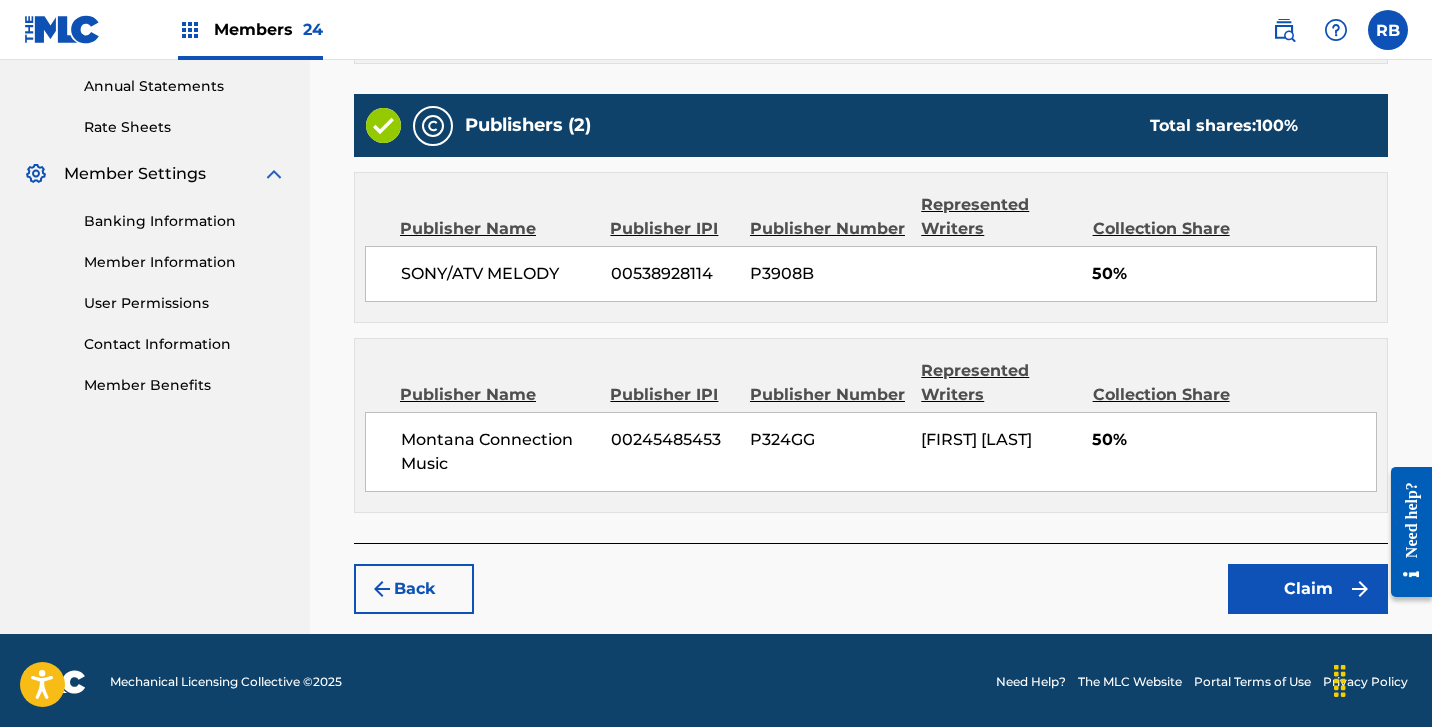 click on "Claim" at bounding box center [1308, 589] 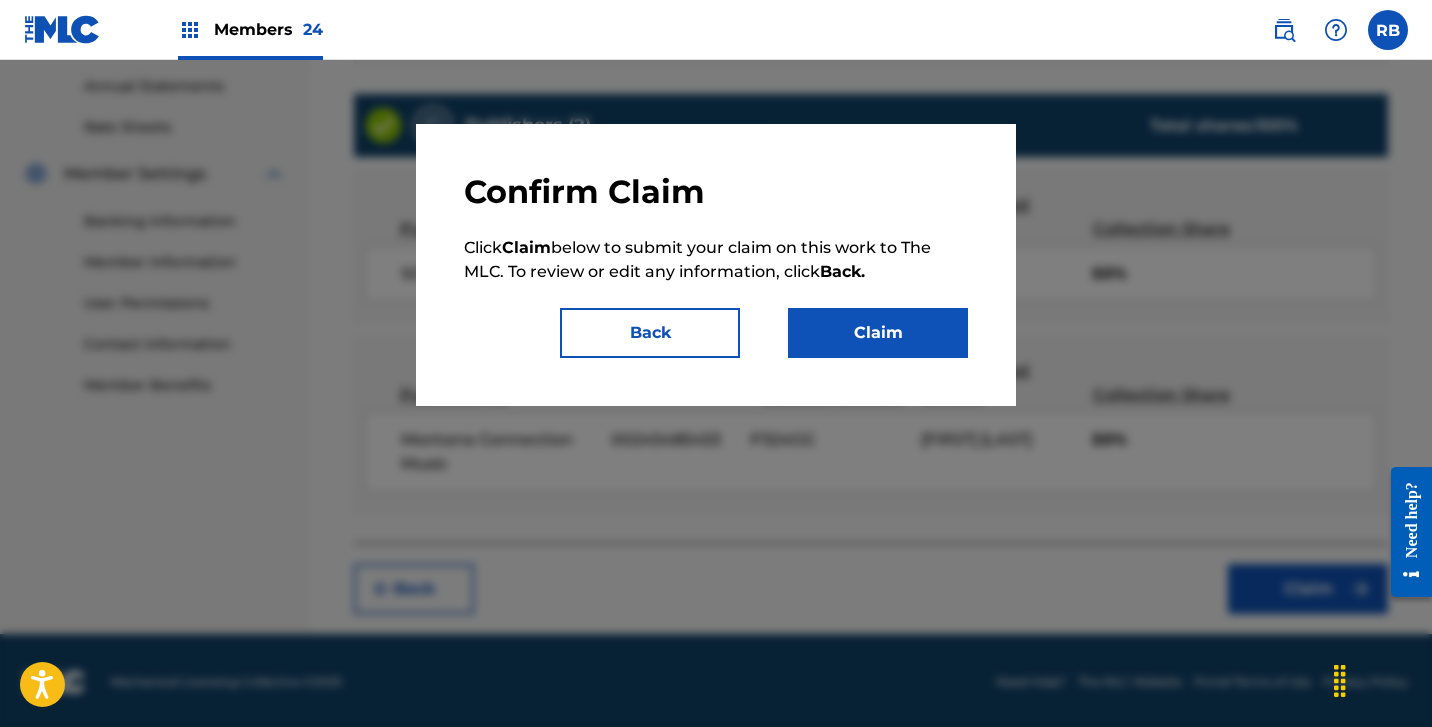 click on "Claim" at bounding box center [878, 333] 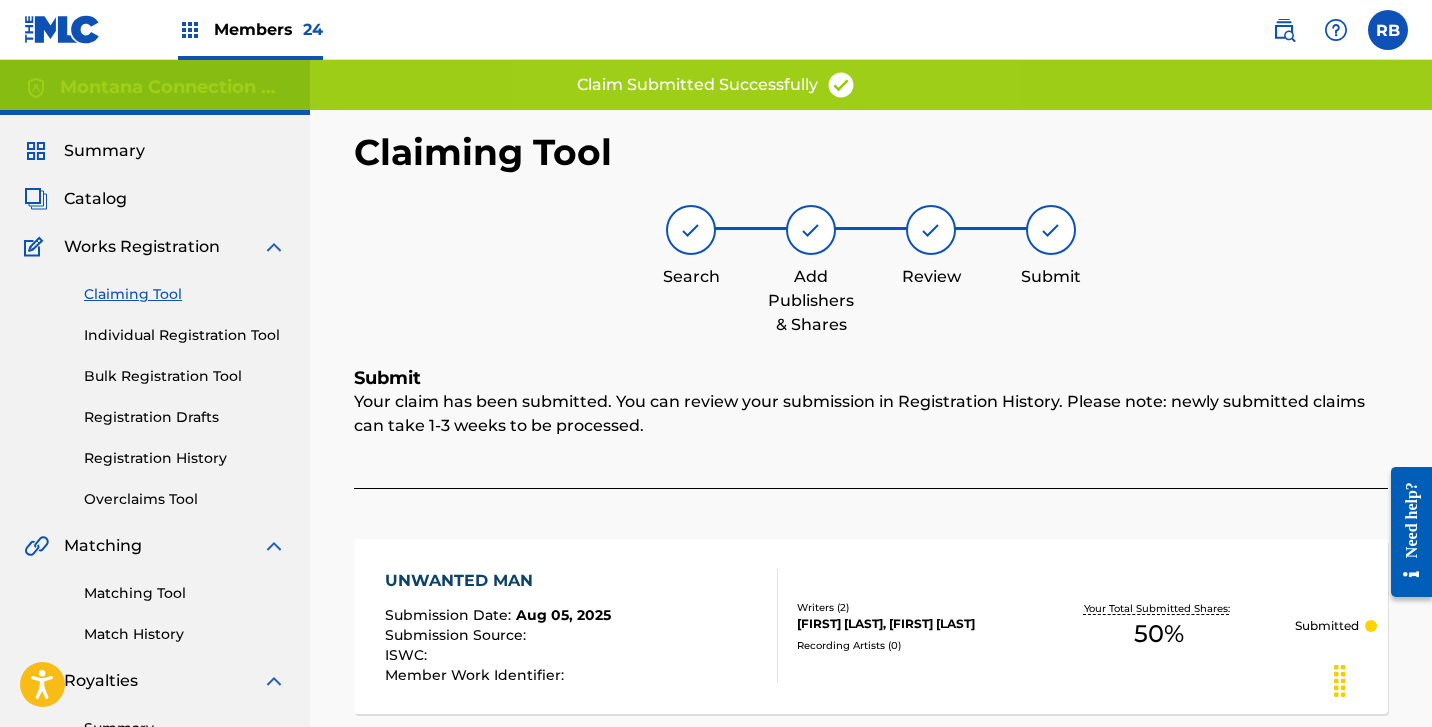 scroll, scrollTop: 0, scrollLeft: 0, axis: both 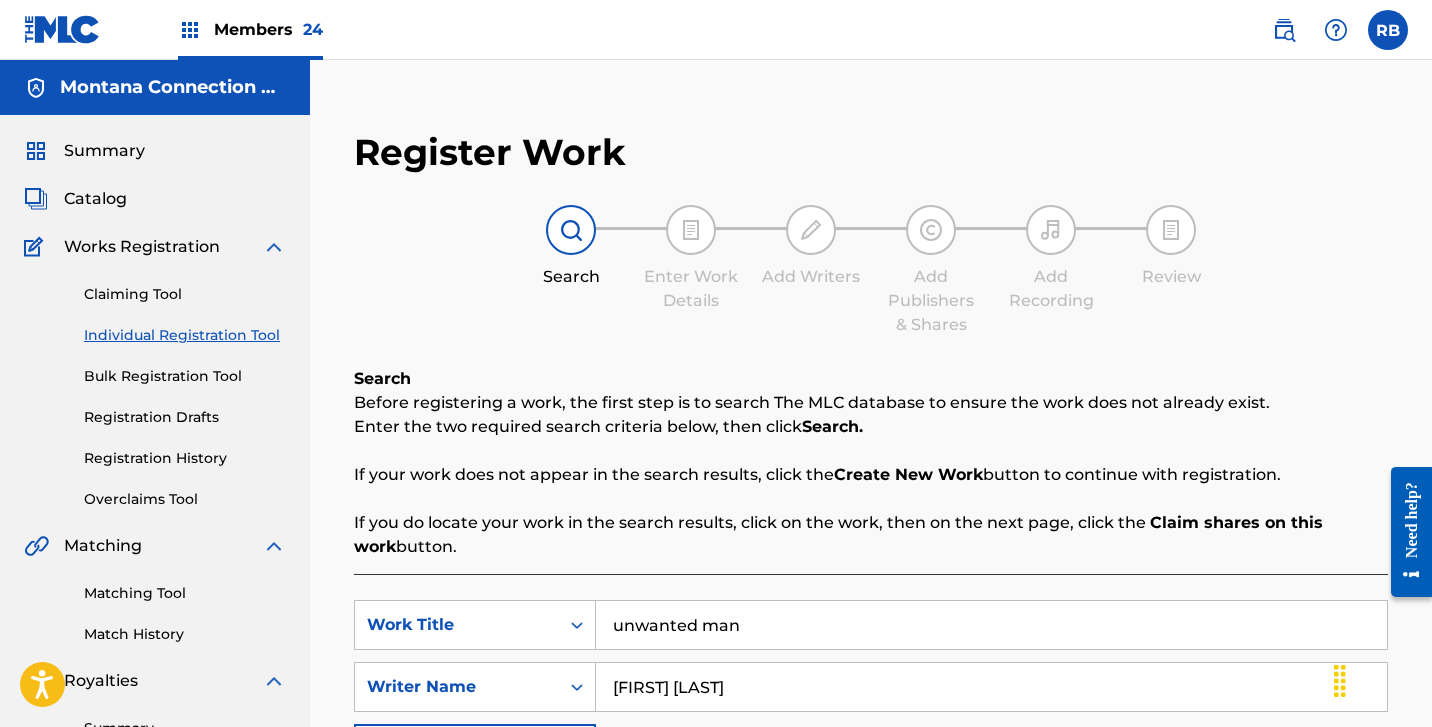 drag, startPoint x: 762, startPoint y: 622, endPoint x: 426, endPoint y: 528, distance: 348.90112 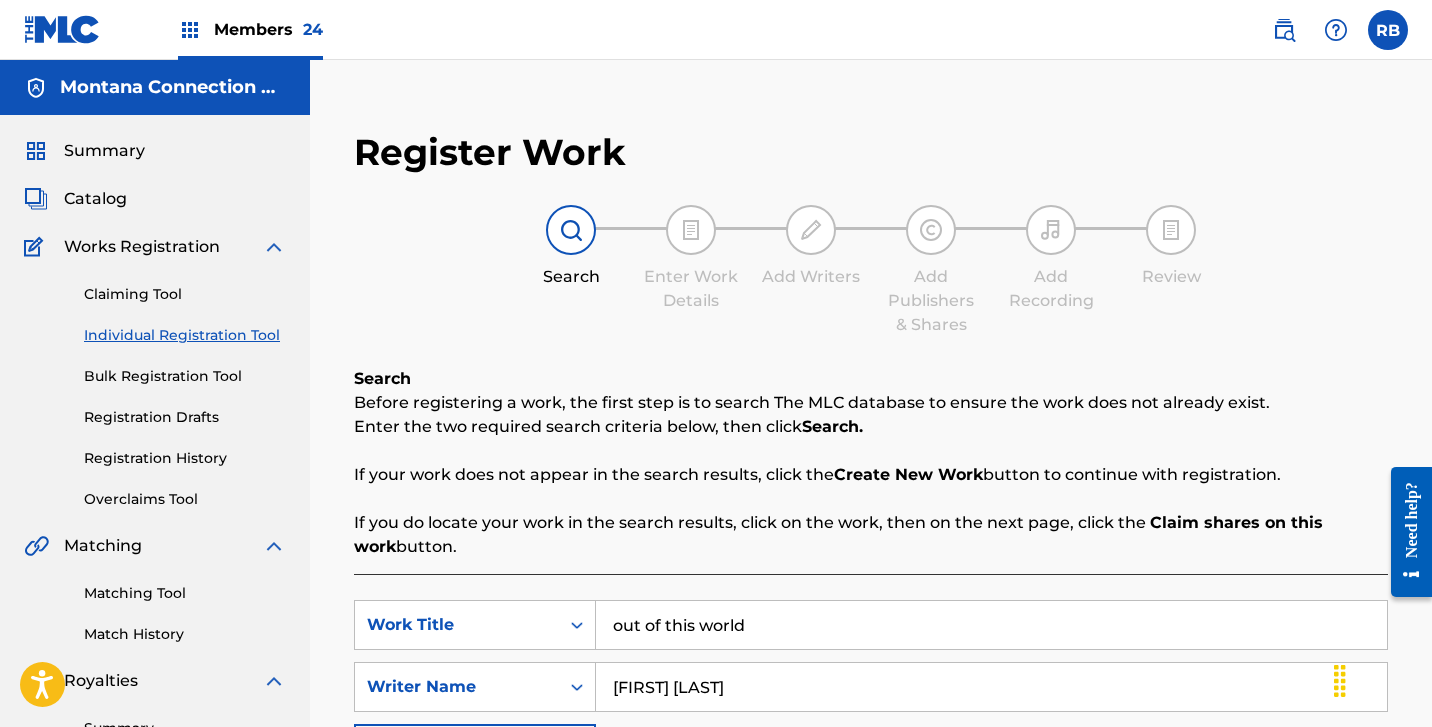 type on "out of this world" 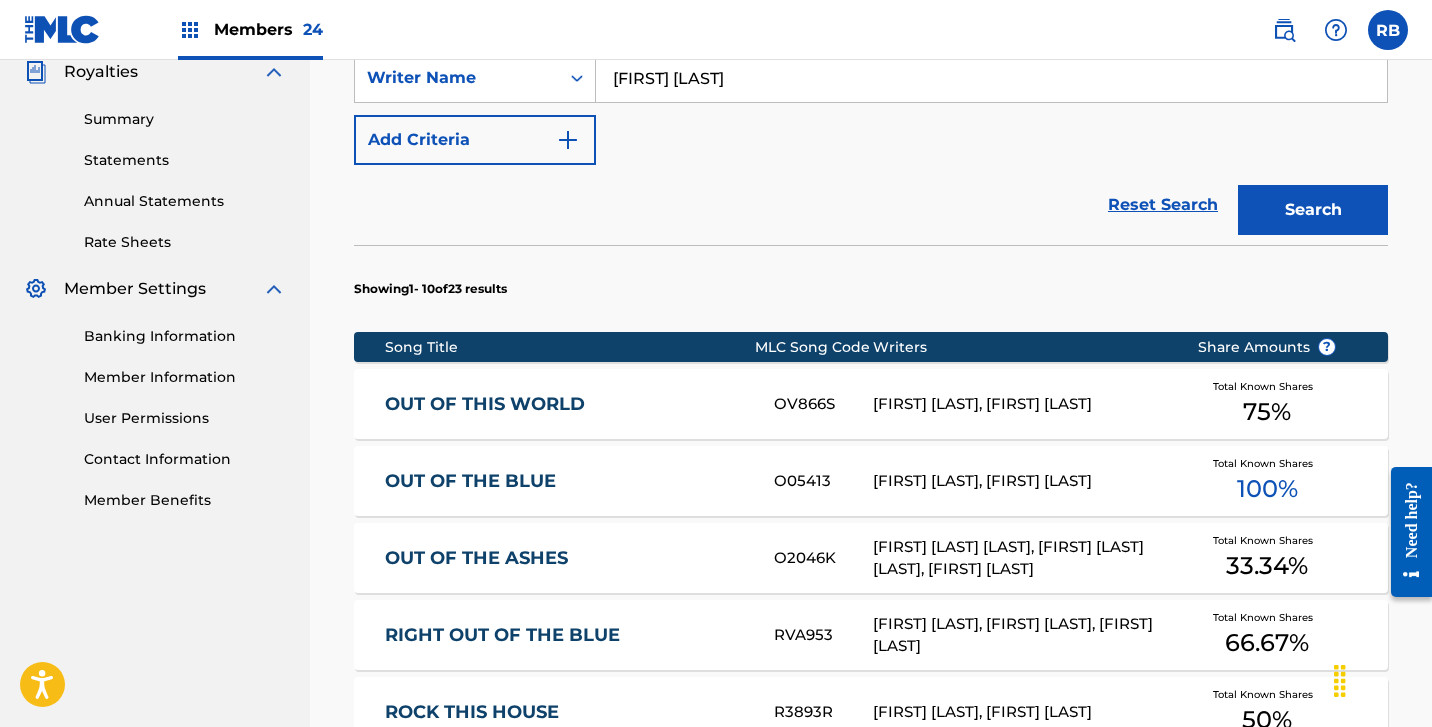 scroll, scrollTop: 612, scrollLeft: 0, axis: vertical 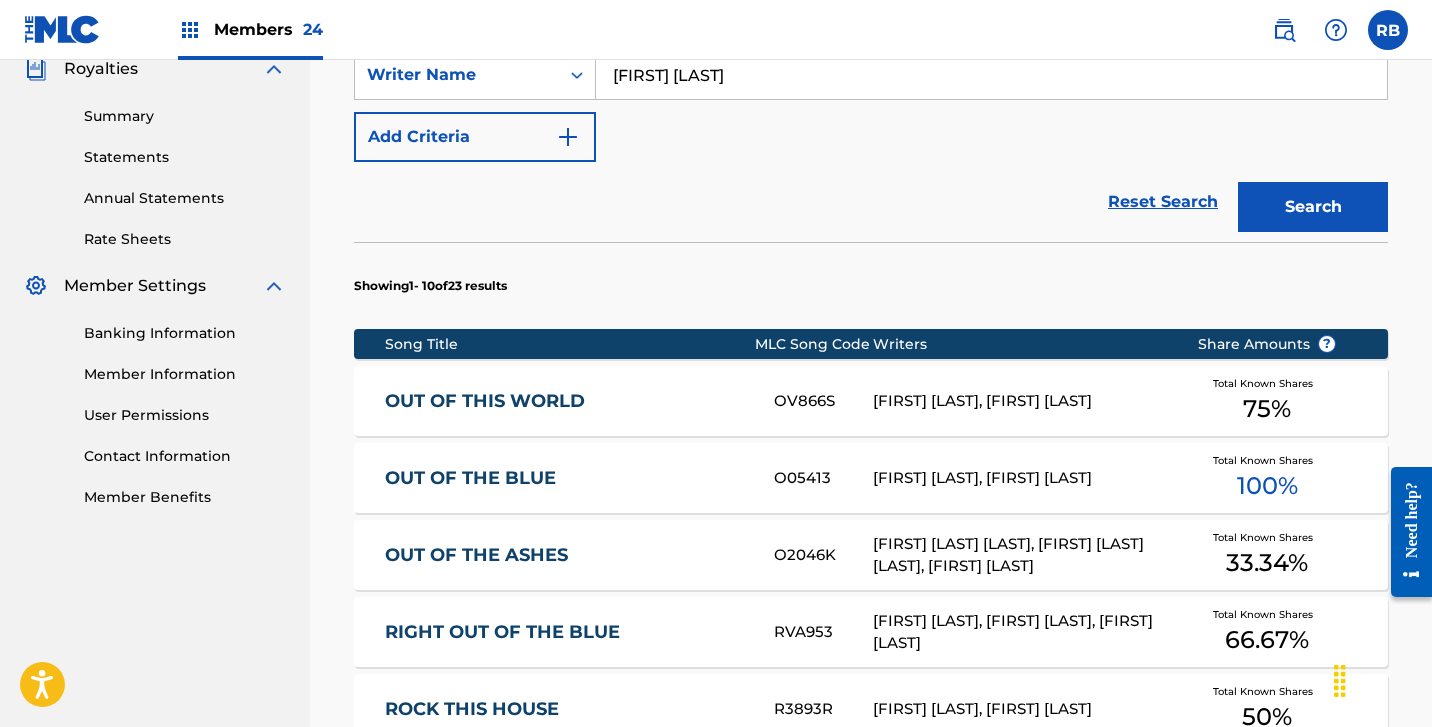 click on "OUT OF THIS WORLD" at bounding box center [566, 401] 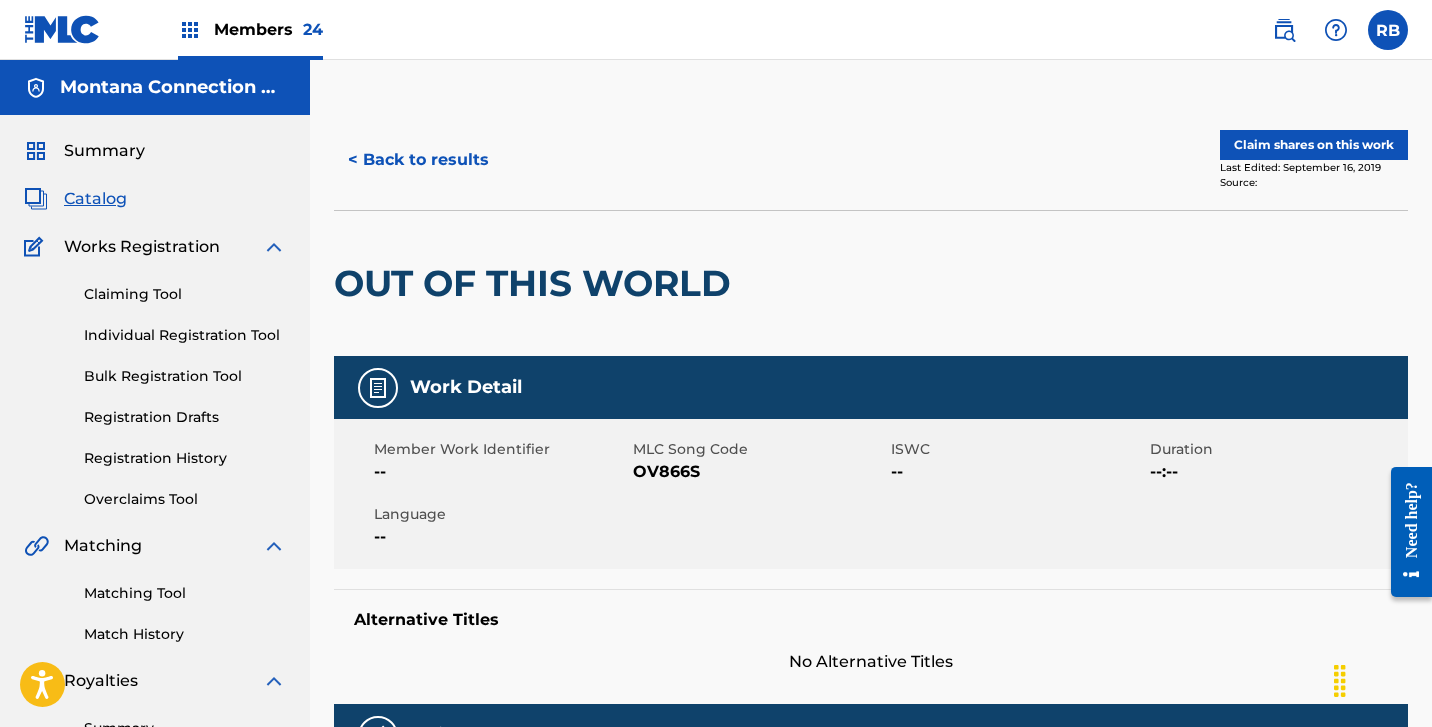 scroll, scrollTop: 0, scrollLeft: 0, axis: both 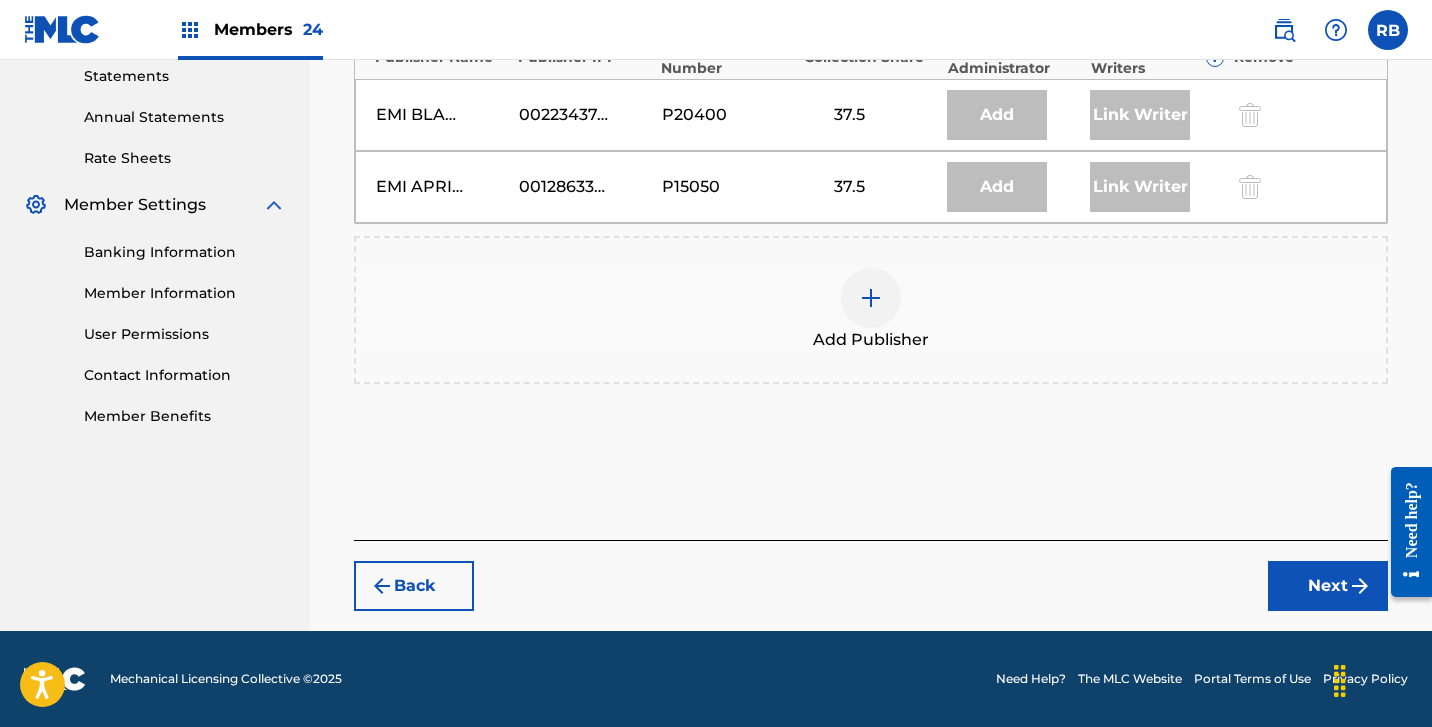 click at bounding box center (871, 298) 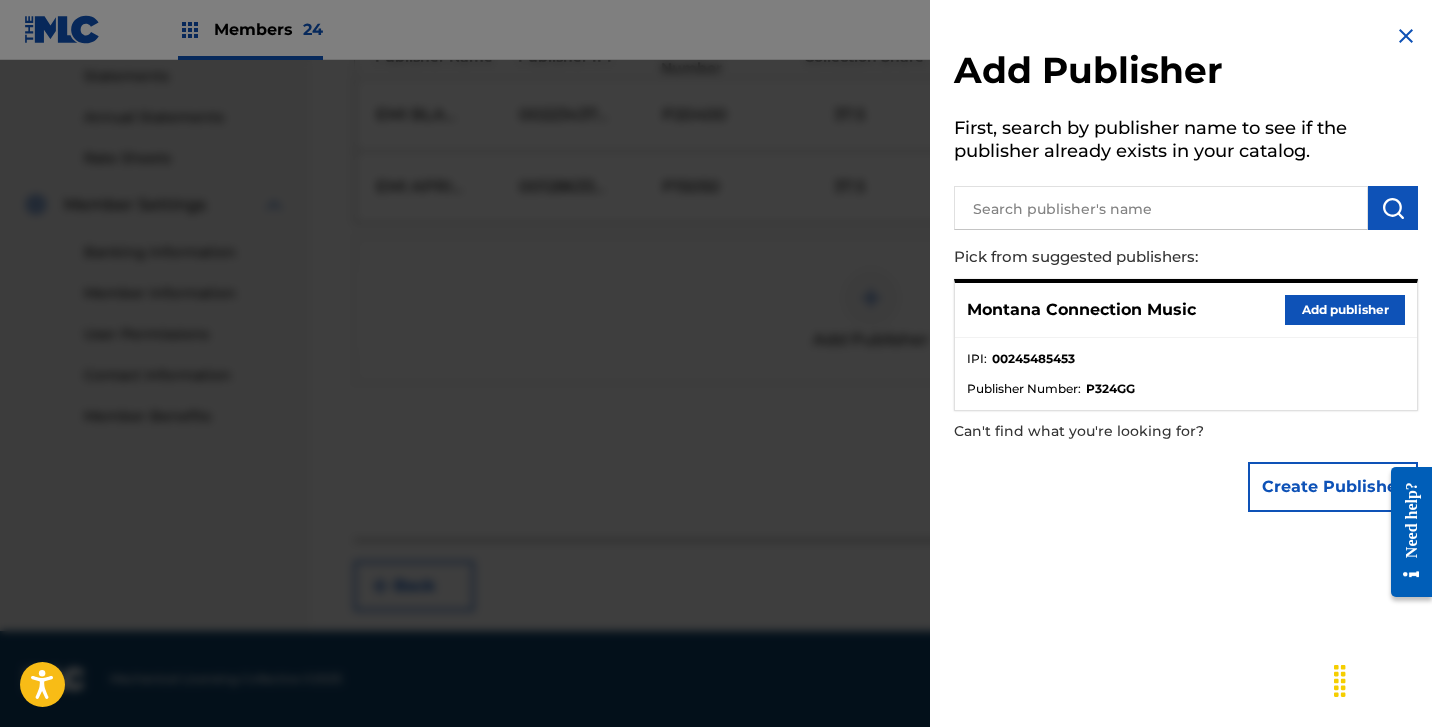 click on "Add publisher" at bounding box center (1345, 310) 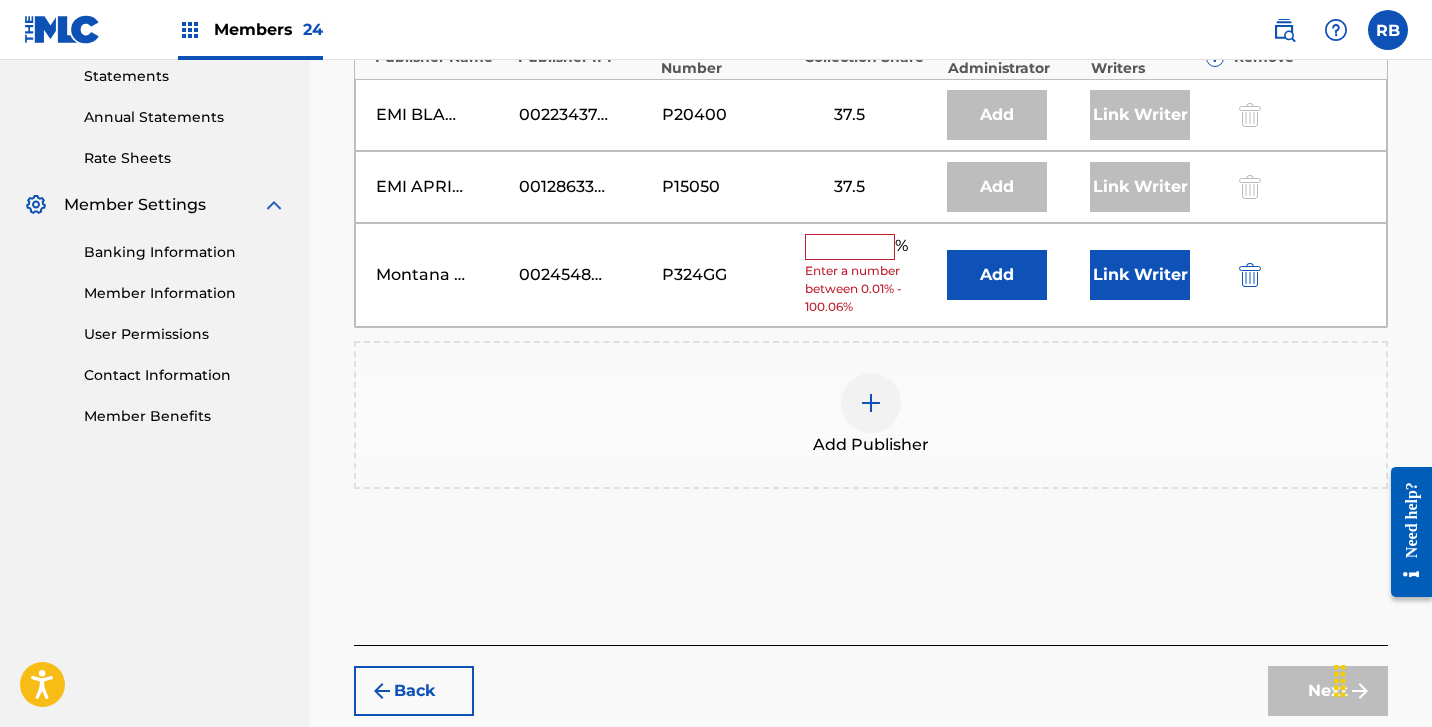 click at bounding box center (850, 247) 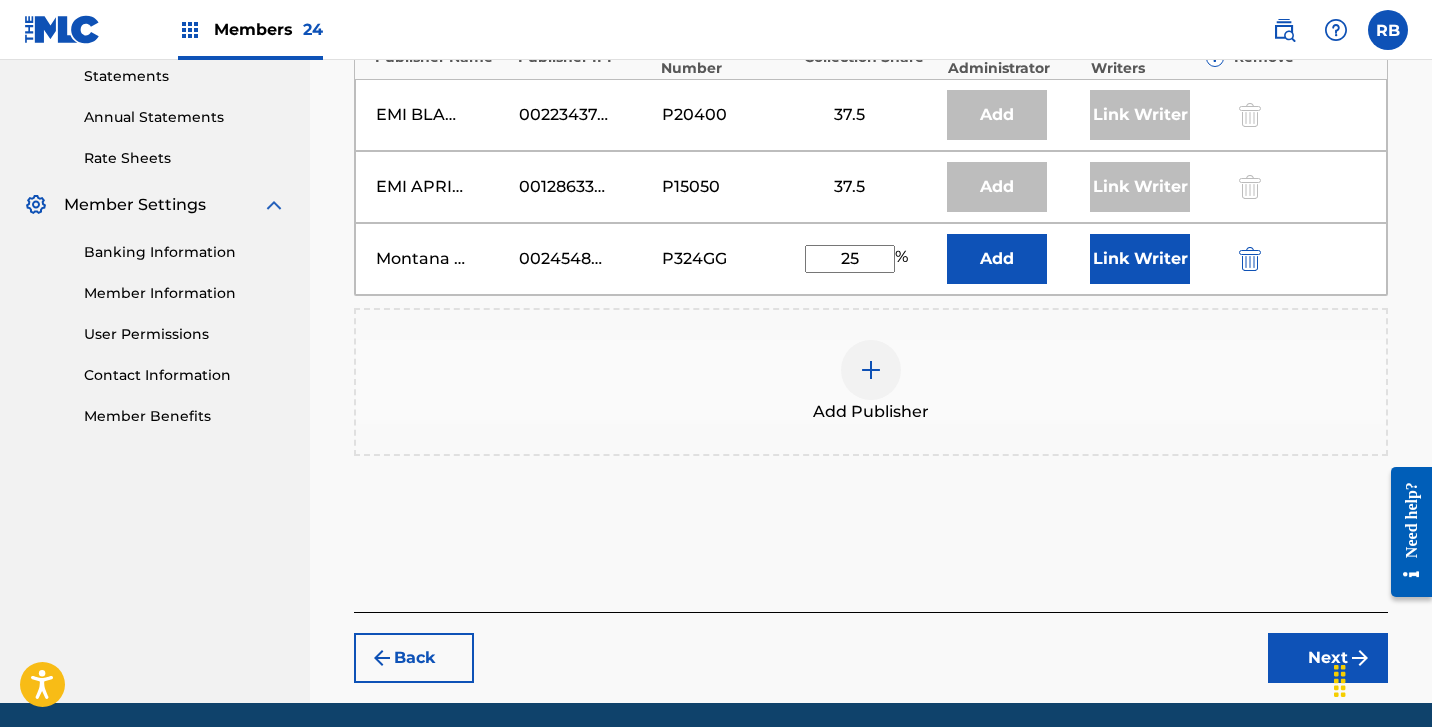 type on "25" 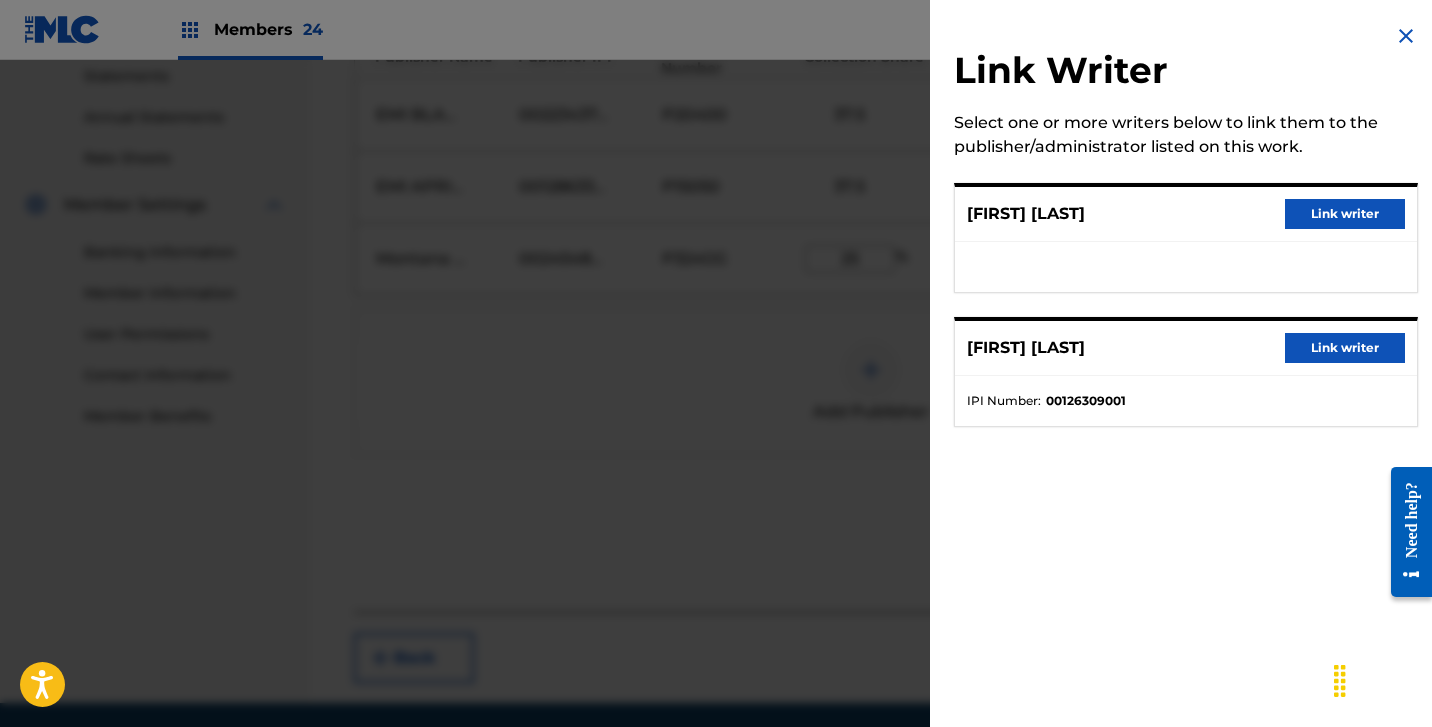 click on "Link writer" at bounding box center [1345, 214] 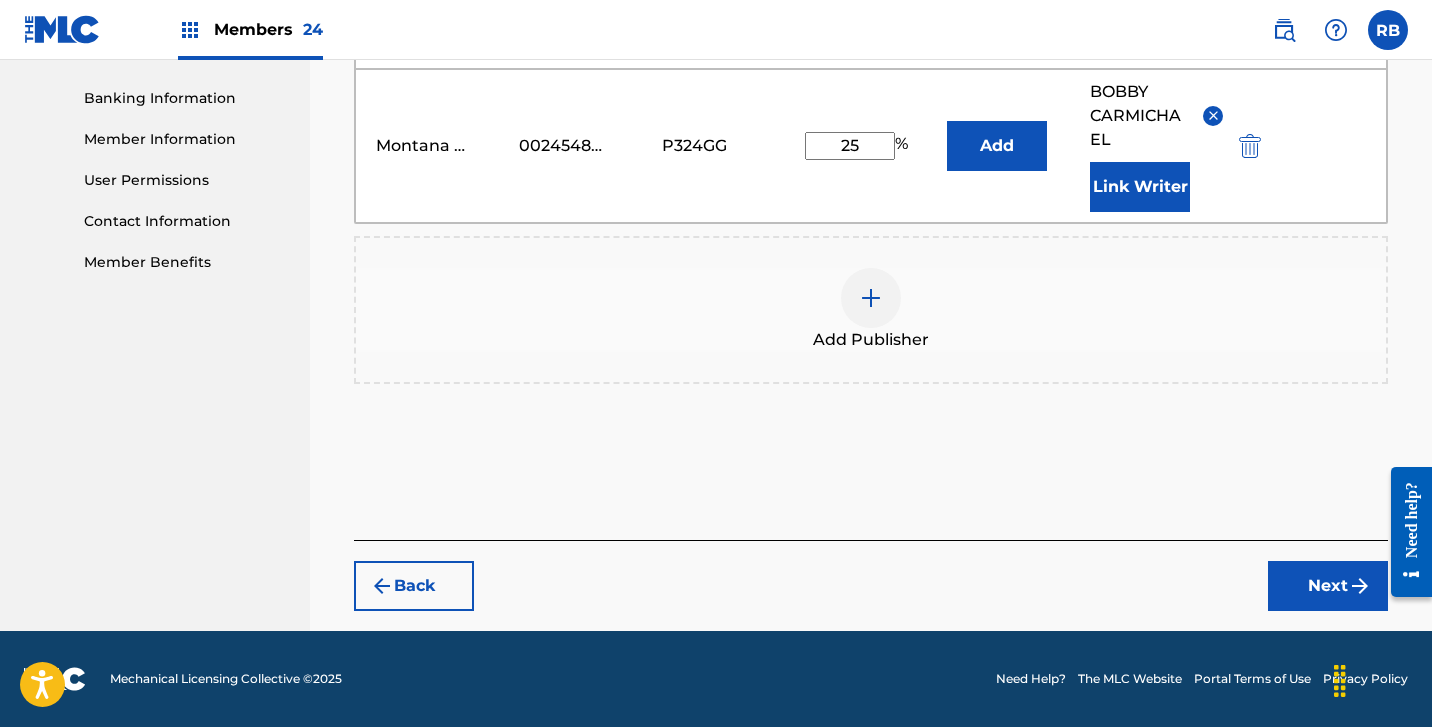 click on "Next" at bounding box center (1328, 586) 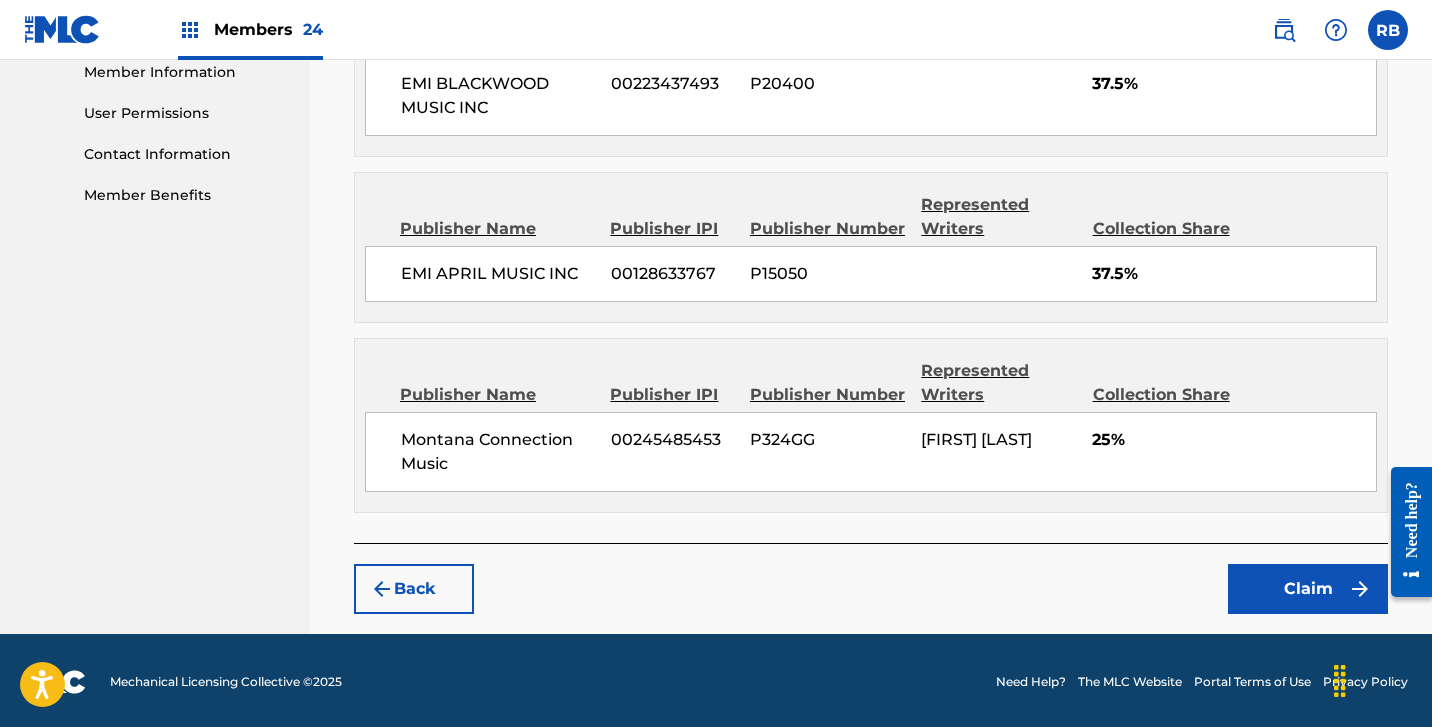 scroll, scrollTop: 913, scrollLeft: 0, axis: vertical 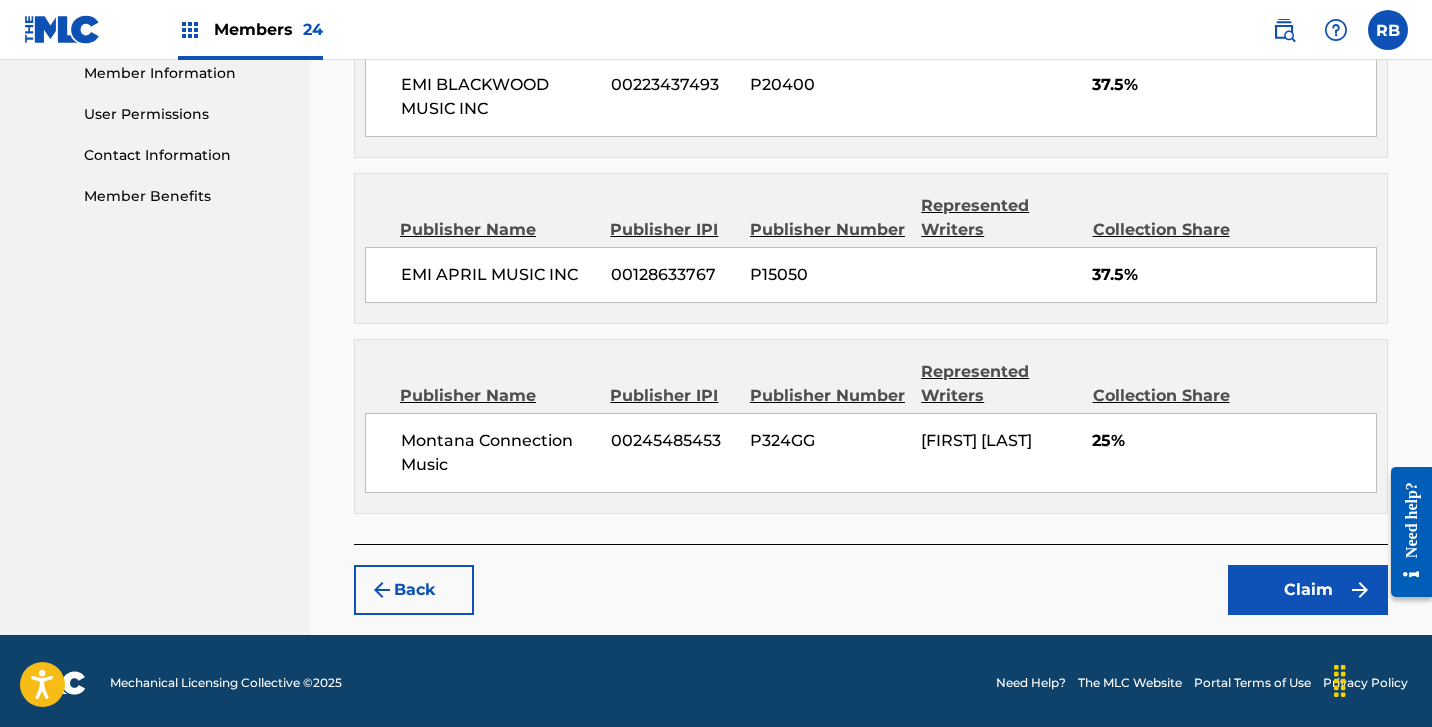 click on "Claim" at bounding box center [1308, 590] 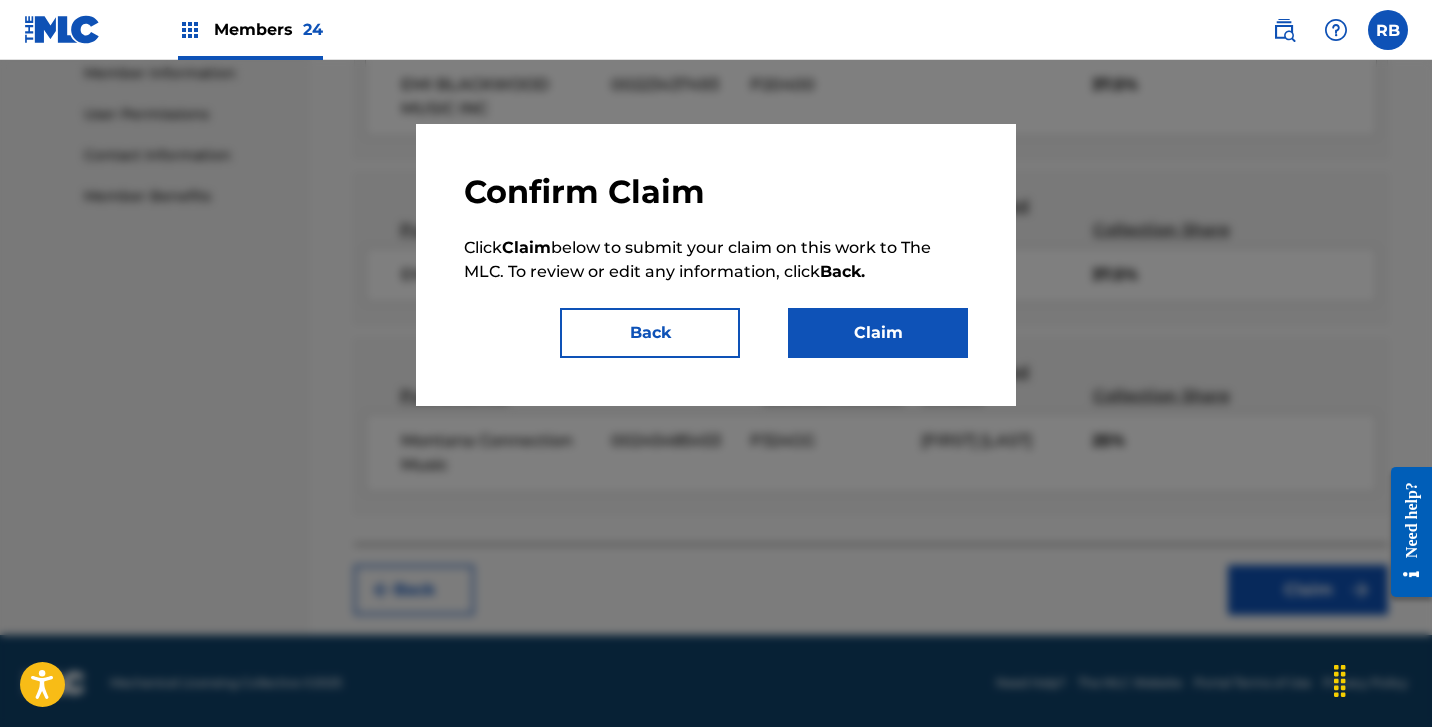 click on "Claim" at bounding box center [878, 333] 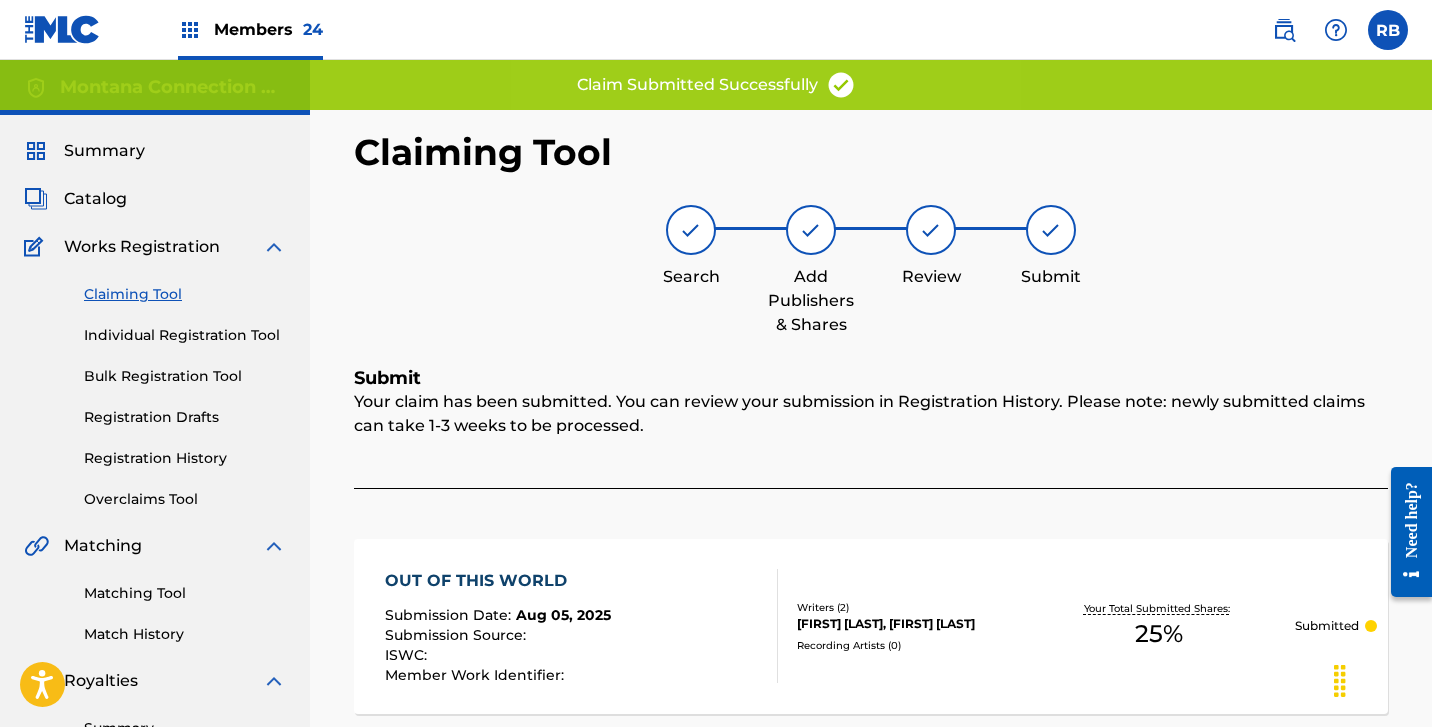 scroll, scrollTop: 0, scrollLeft: 0, axis: both 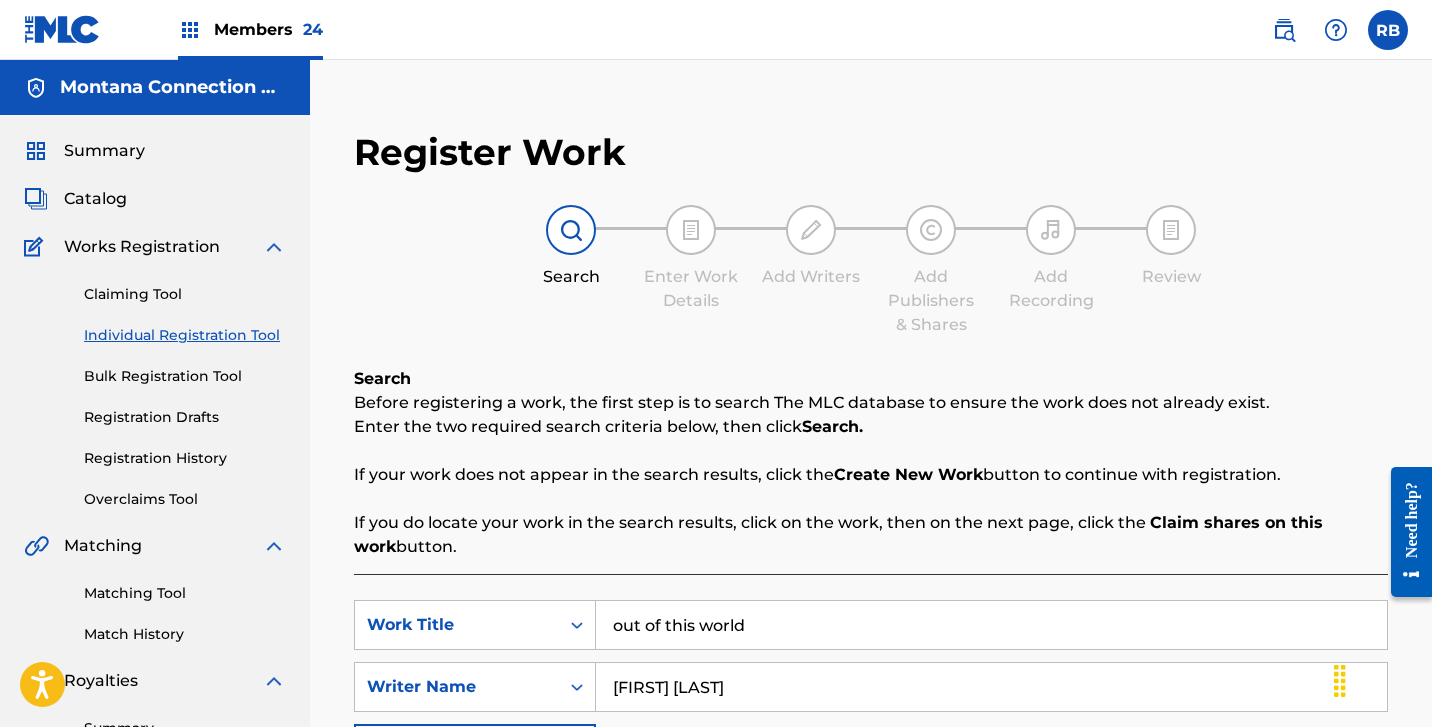 drag, startPoint x: 767, startPoint y: 628, endPoint x: 499, endPoint y: 587, distance: 271.11804 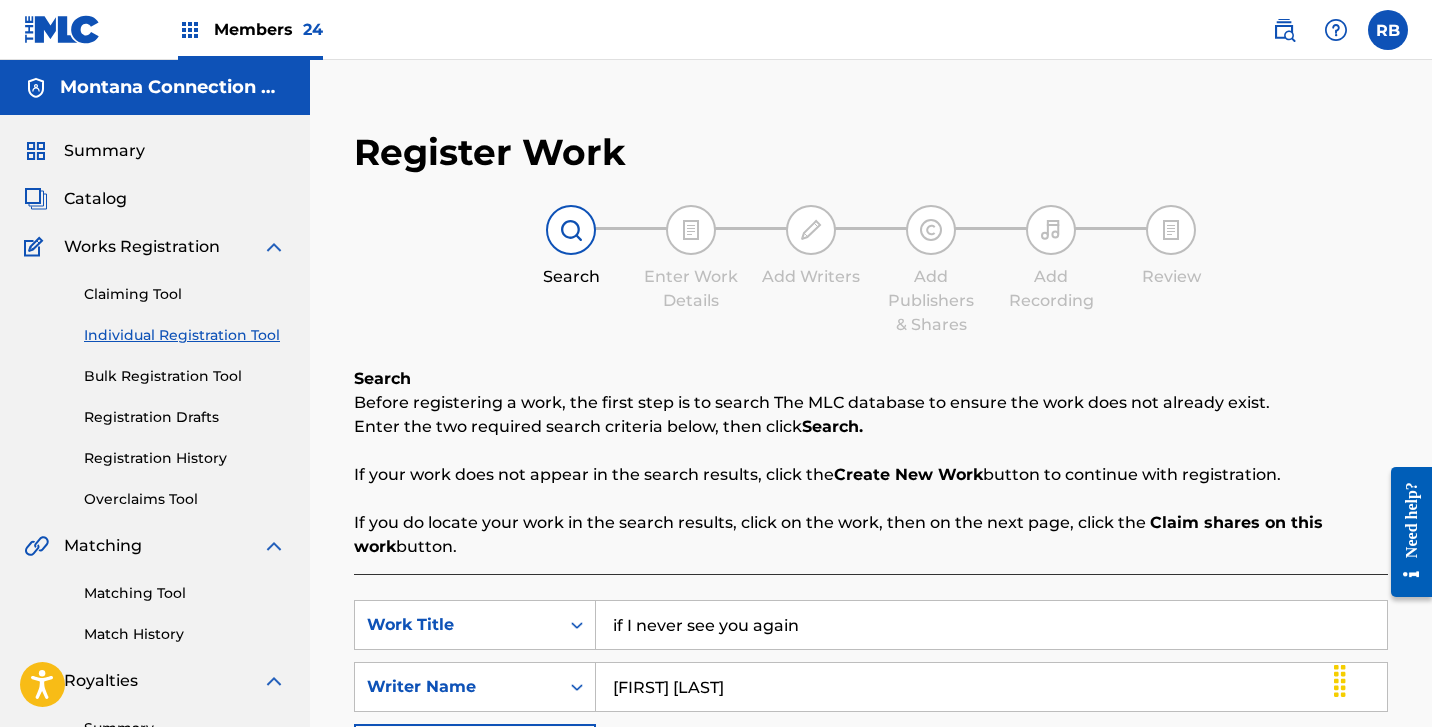 type on "if I never see you again" 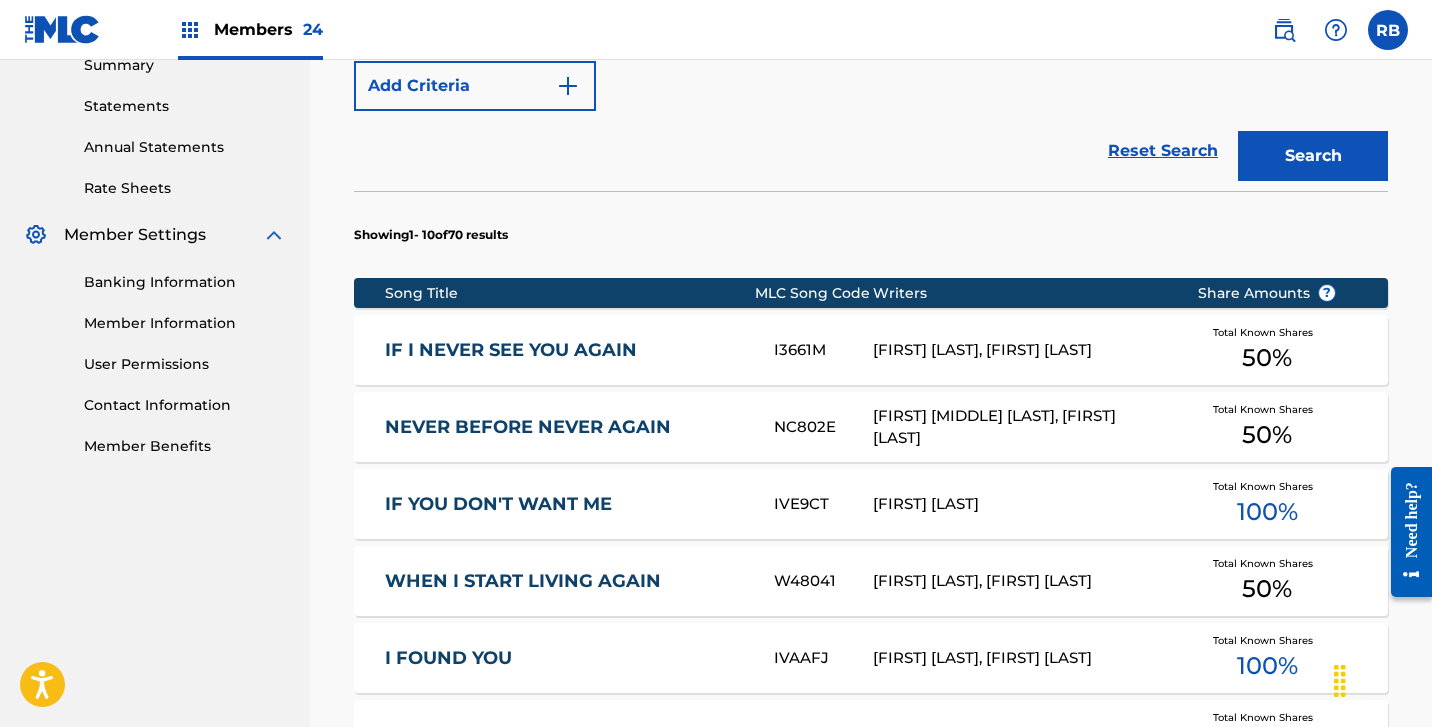 scroll, scrollTop: 670, scrollLeft: 0, axis: vertical 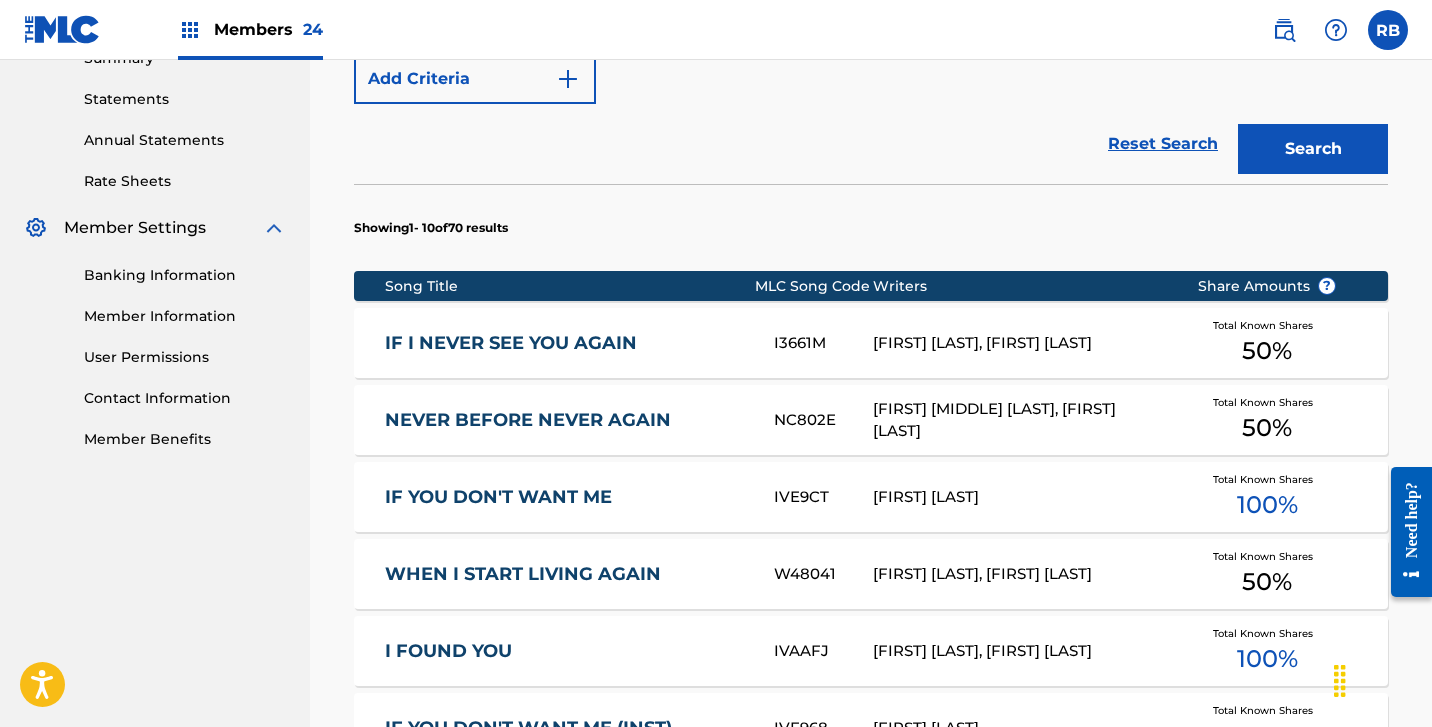 click on "IF I NEVER SEE YOU AGAIN" at bounding box center (566, 343) 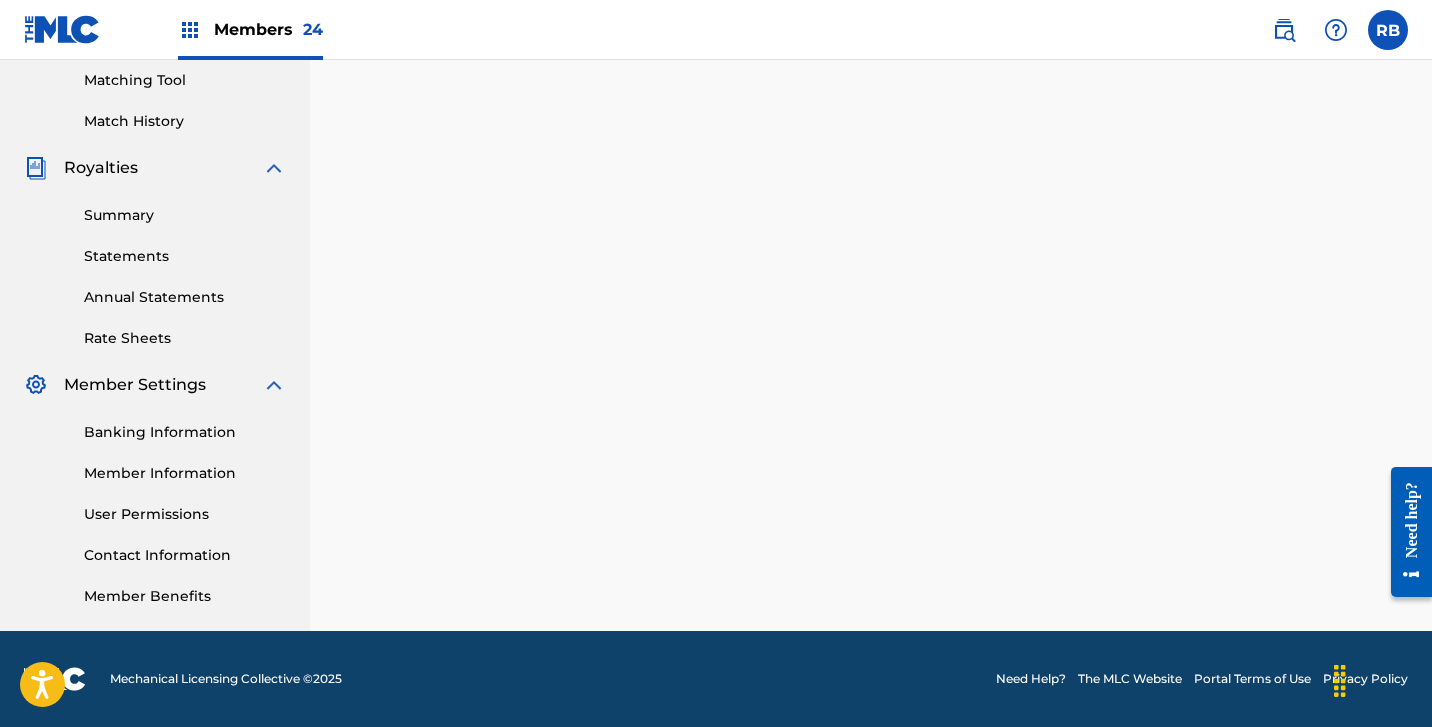 scroll, scrollTop: 0, scrollLeft: 0, axis: both 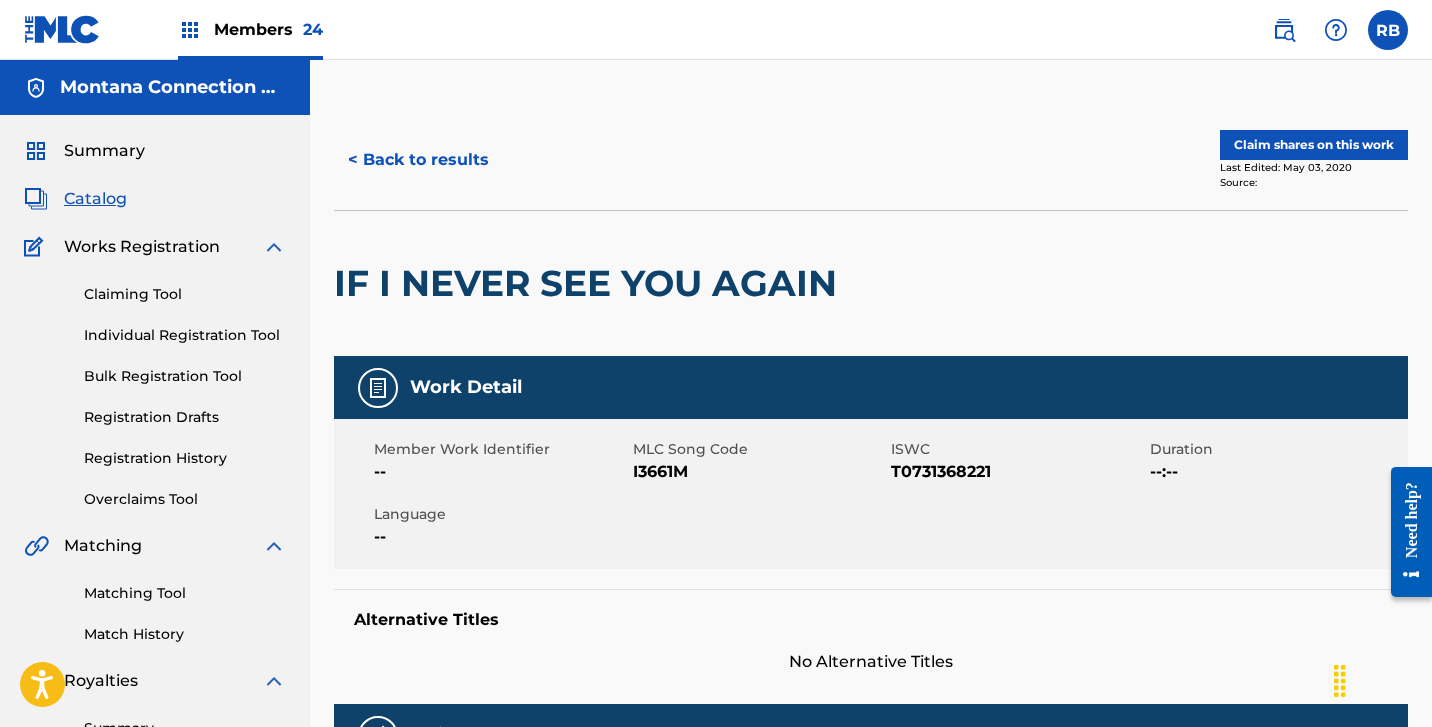 click on "Claim shares on this work" at bounding box center [1314, 145] 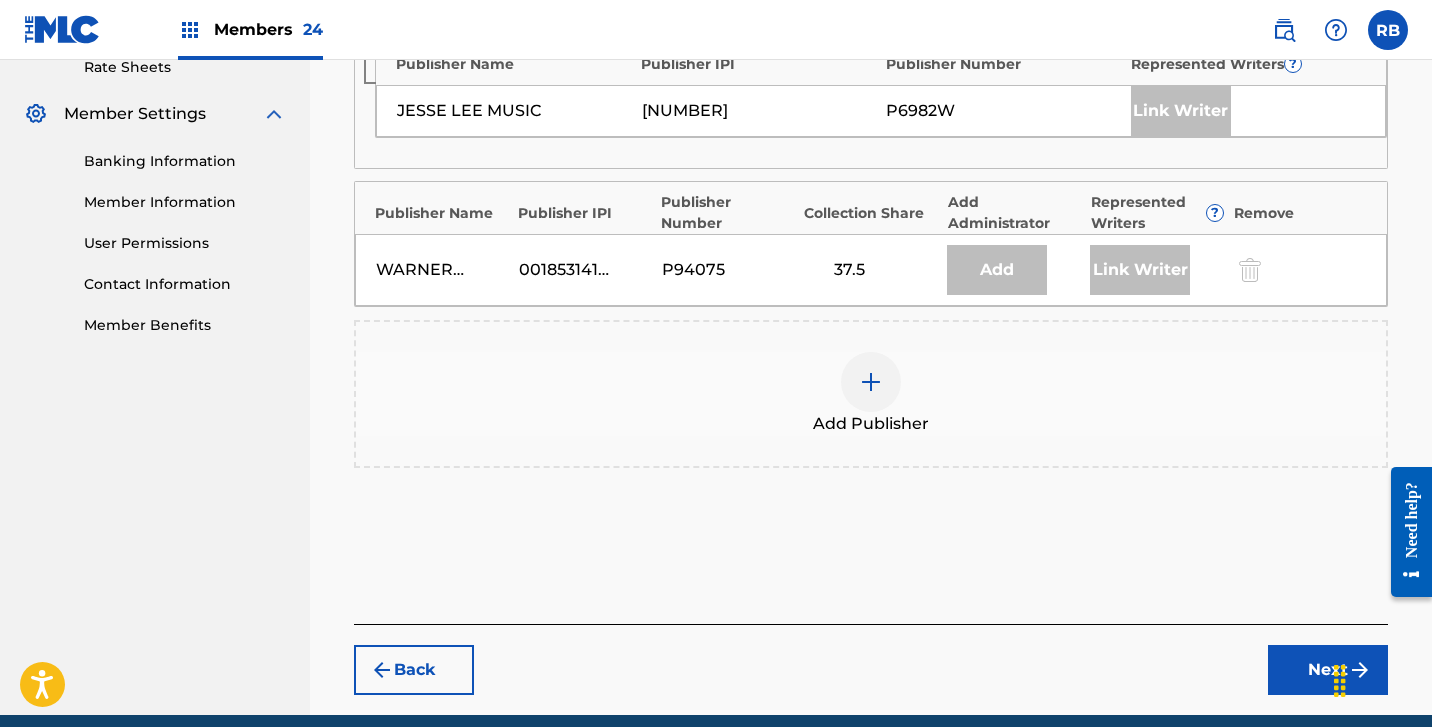 scroll, scrollTop: 806, scrollLeft: 0, axis: vertical 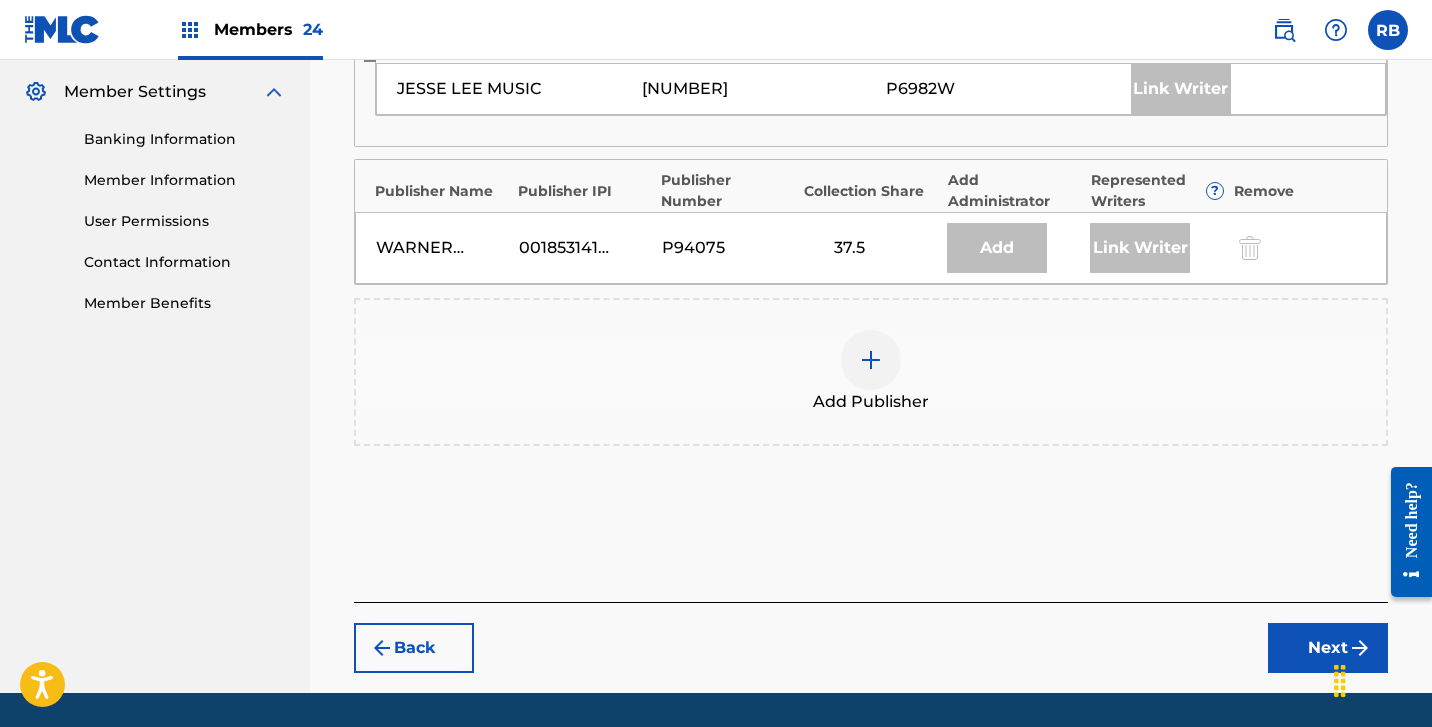 click at bounding box center [871, 360] 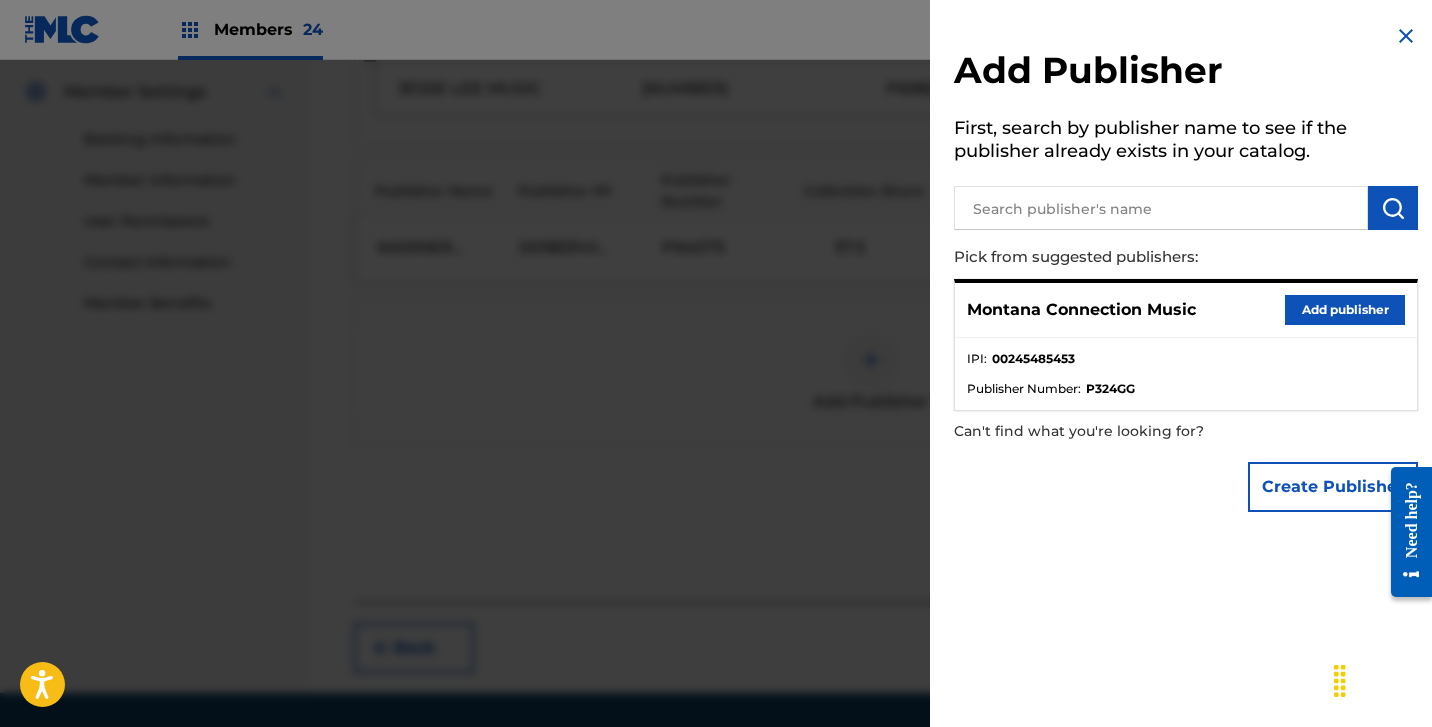 click on "Add publisher" at bounding box center (1345, 310) 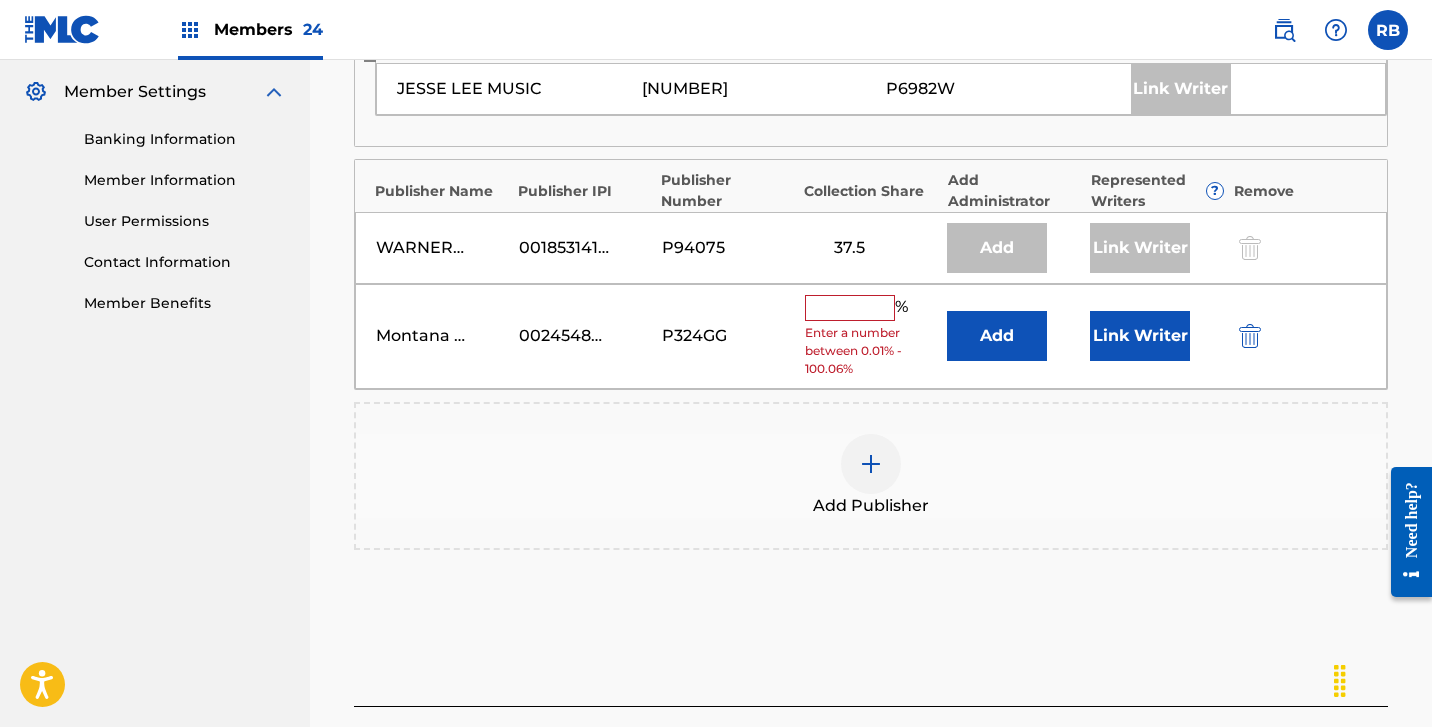 click at bounding box center (850, 308) 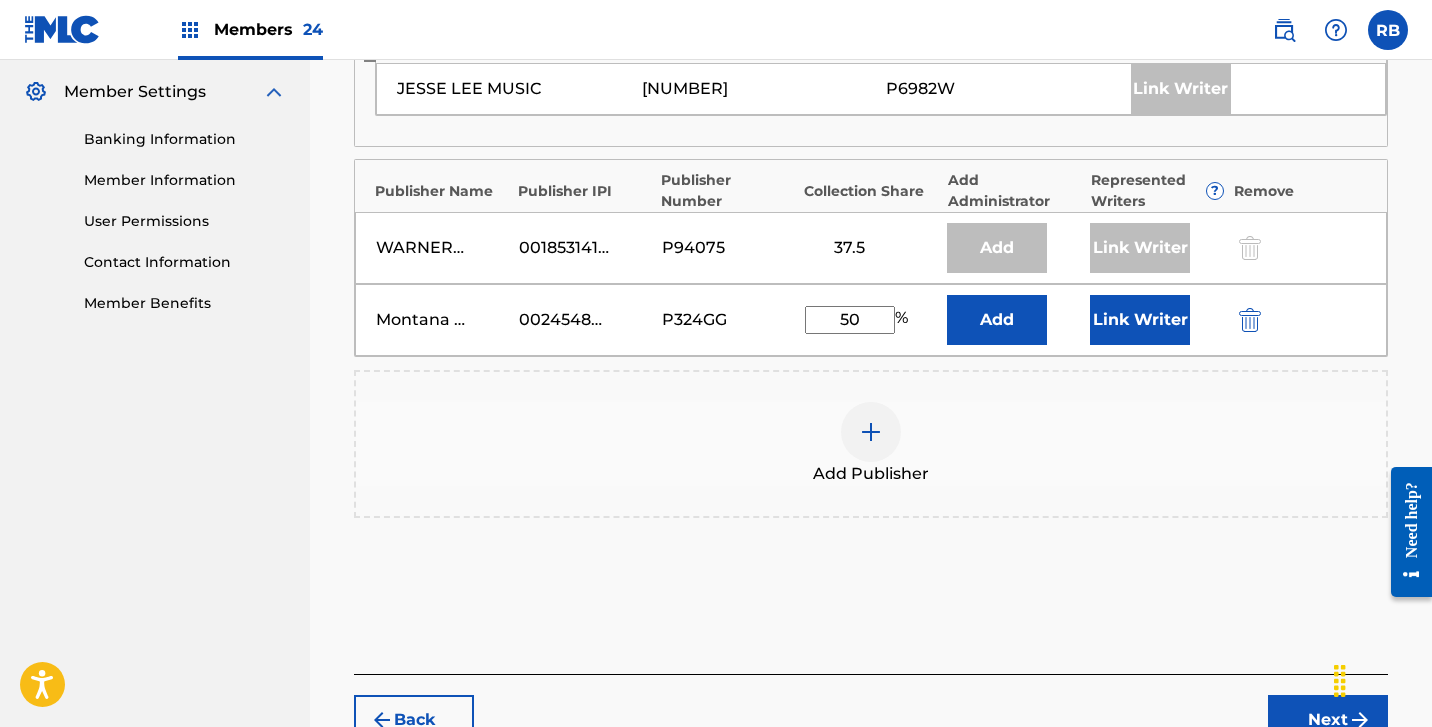 type on "50" 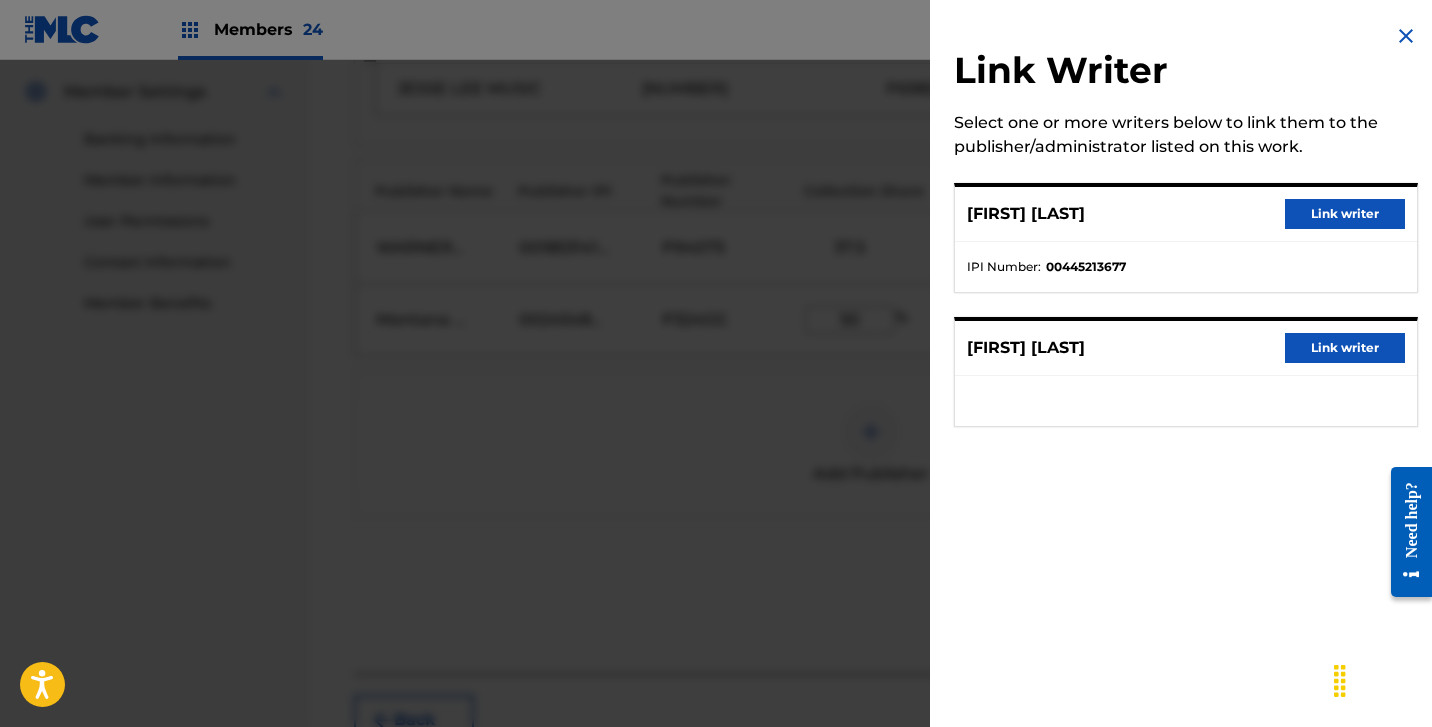 click on "Link writer" at bounding box center [1345, 348] 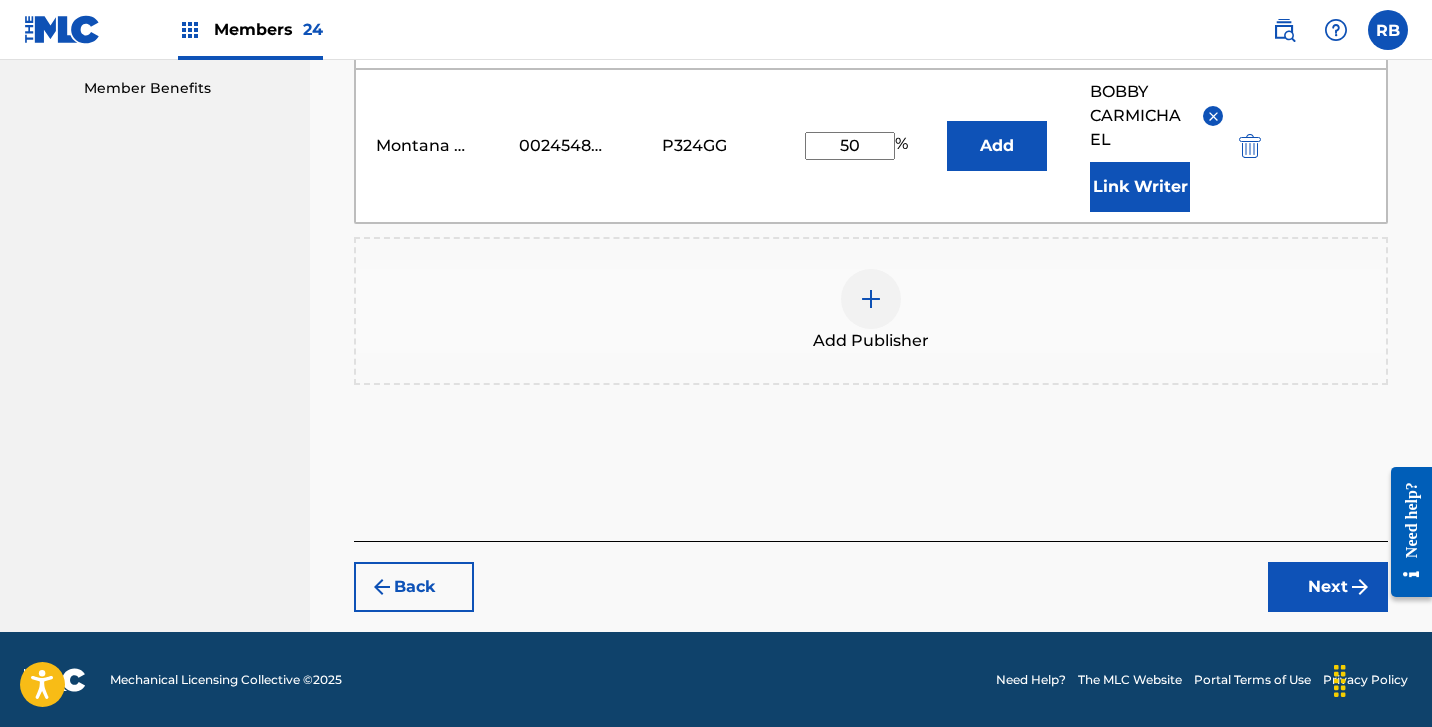 click on "Next" at bounding box center [1328, 587] 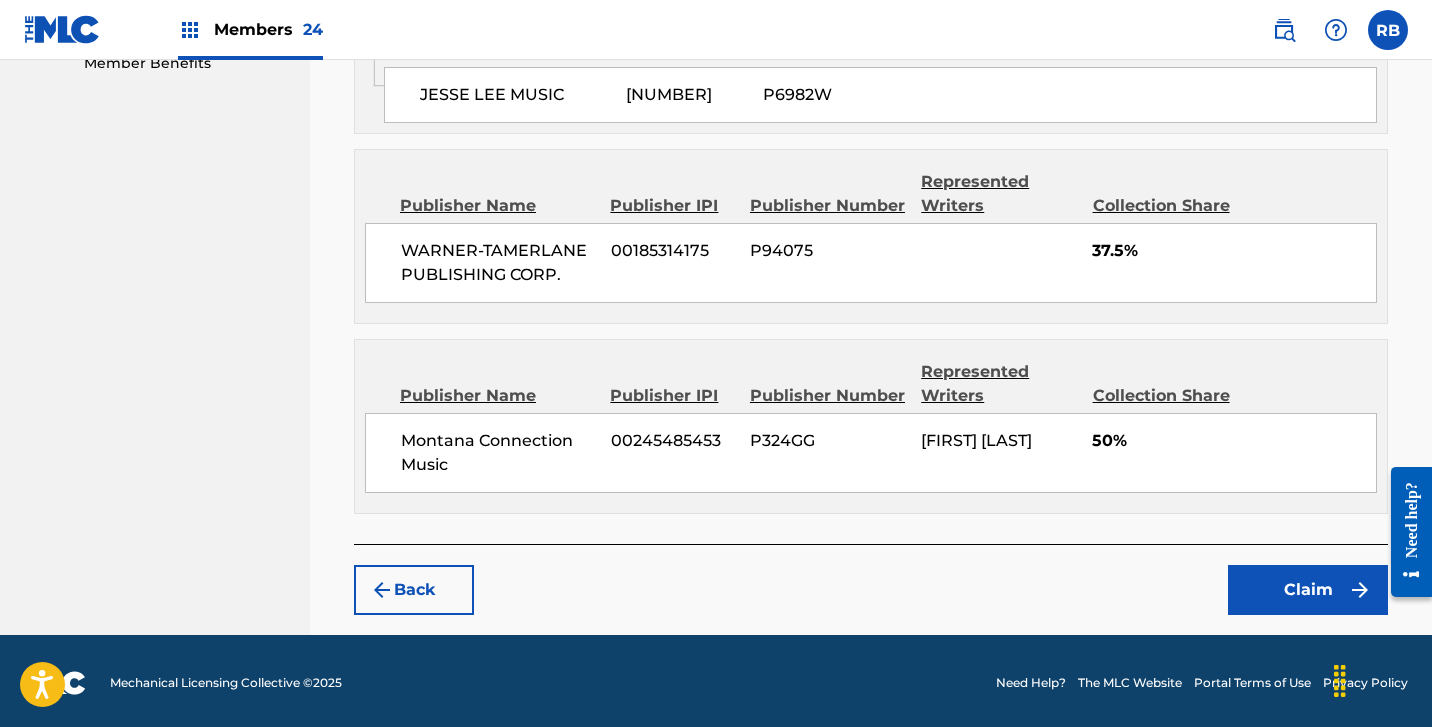 scroll, scrollTop: 1045, scrollLeft: 0, axis: vertical 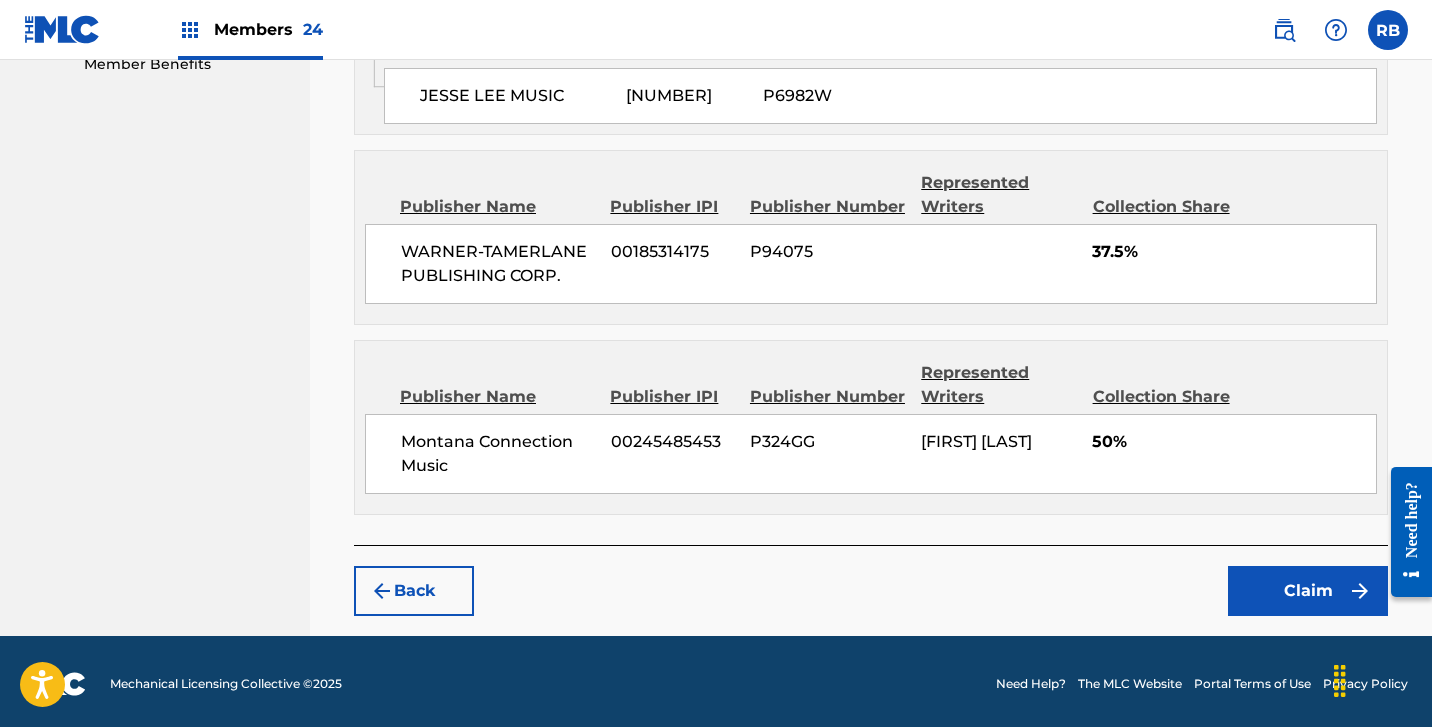 click on "Claim" at bounding box center (1308, 591) 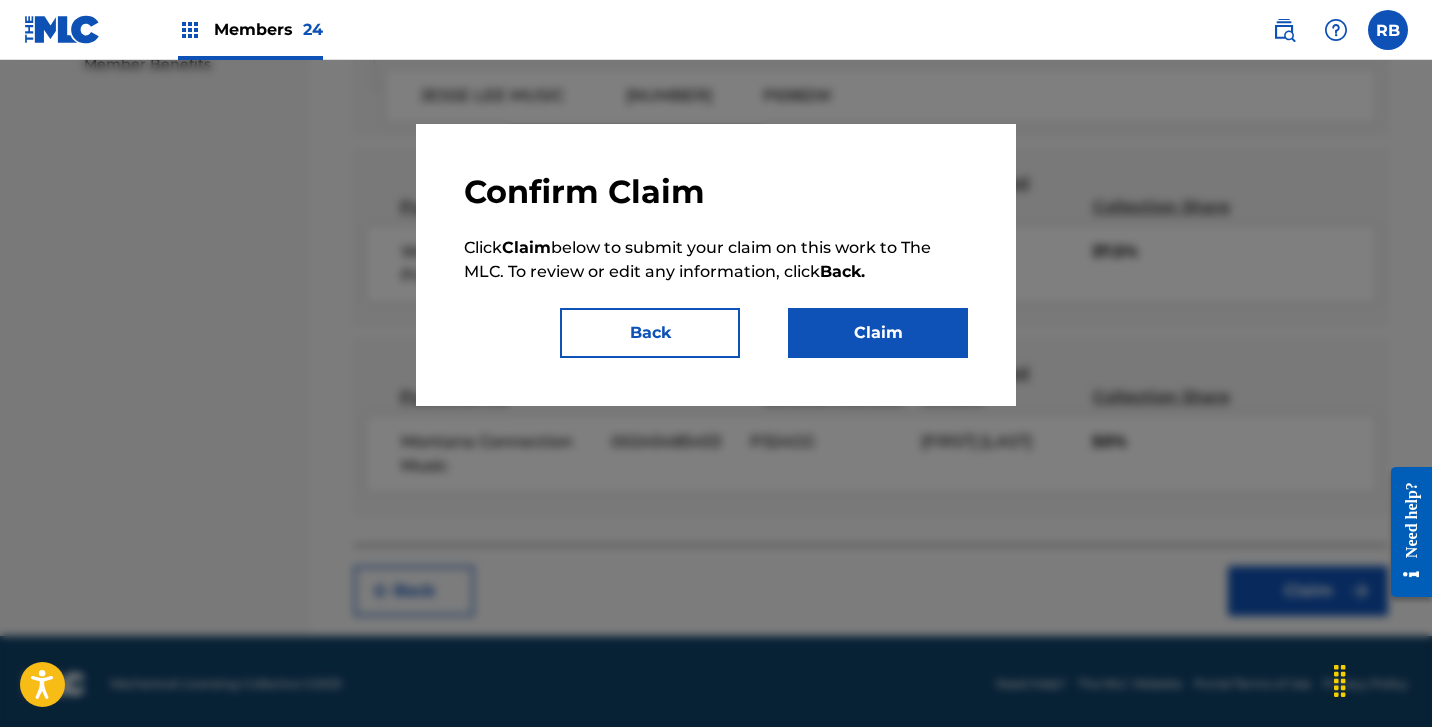 click on "Claim" at bounding box center (878, 333) 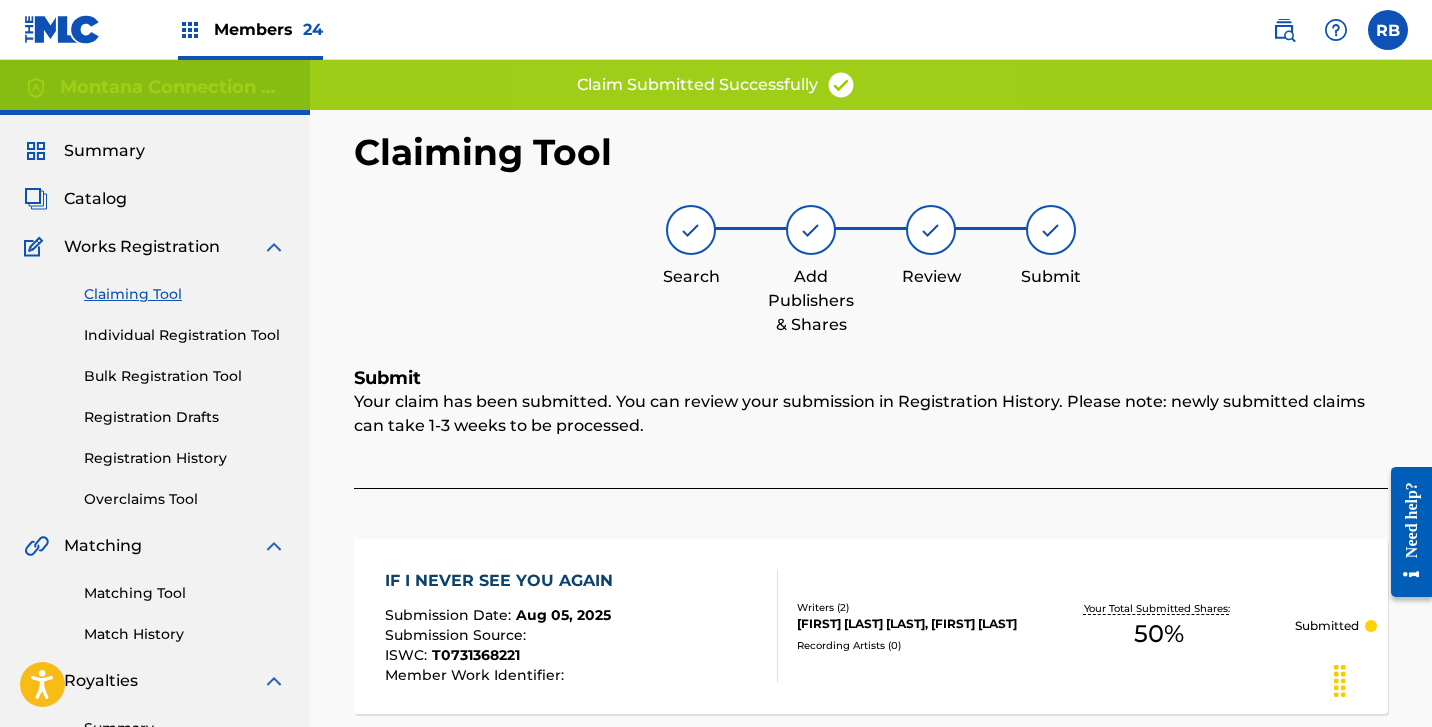 scroll, scrollTop: 0, scrollLeft: 0, axis: both 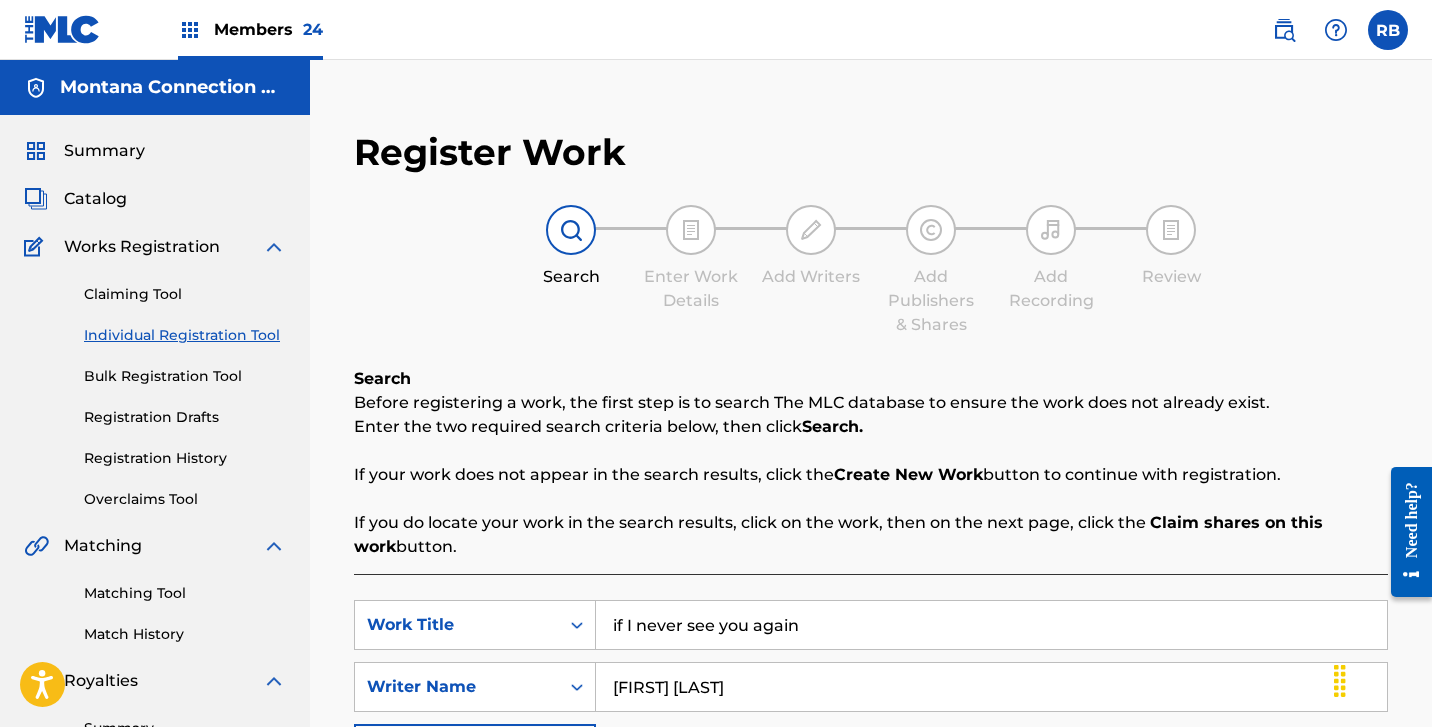 drag, startPoint x: 812, startPoint y: 629, endPoint x: 458, endPoint y: 595, distance: 355.62903 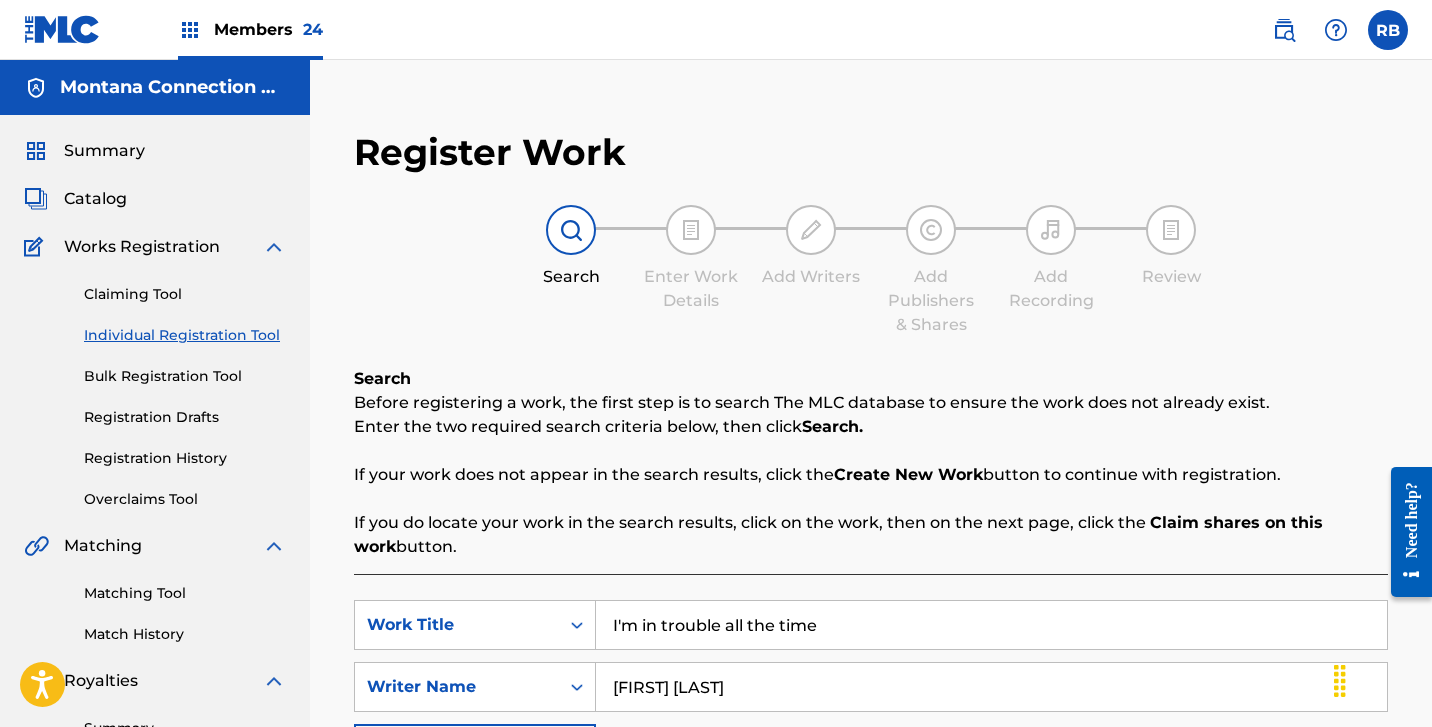 type on "I'm in trouble all the time" 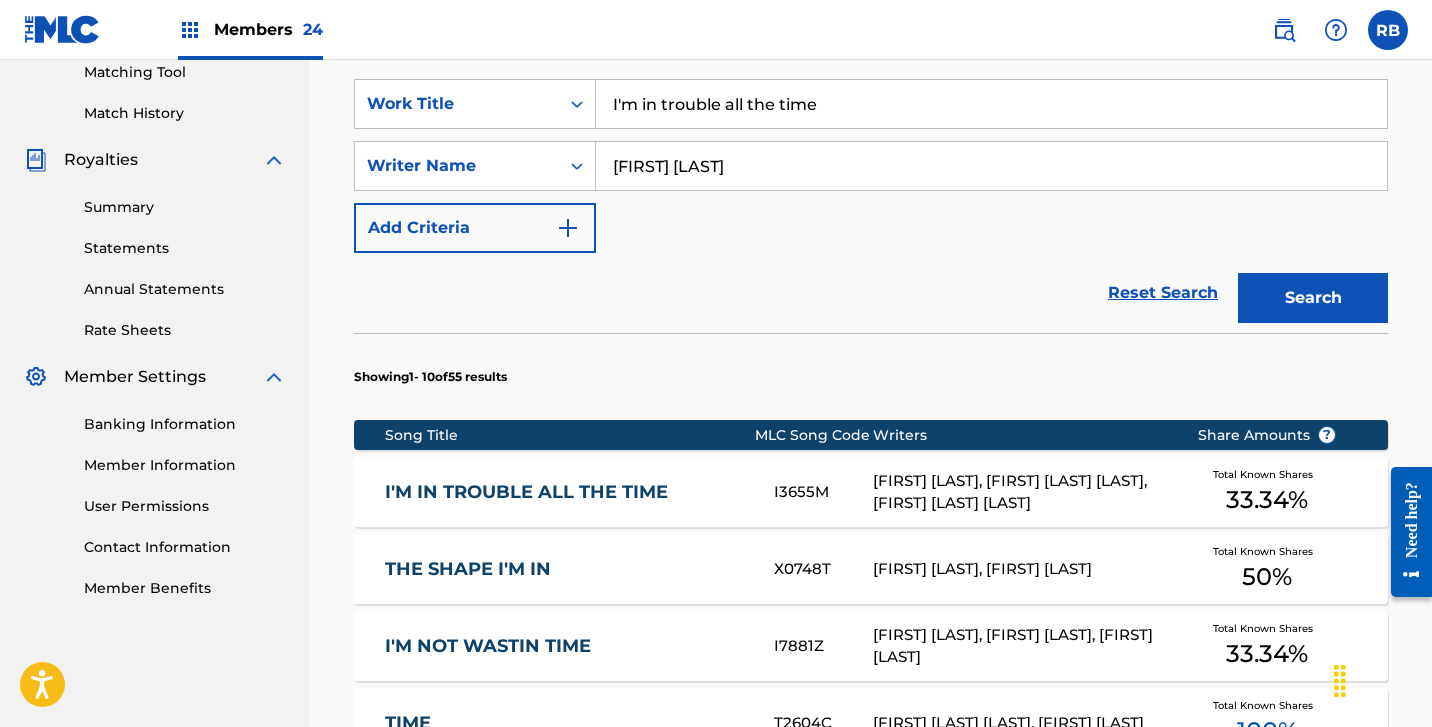 scroll, scrollTop: 521, scrollLeft: 0, axis: vertical 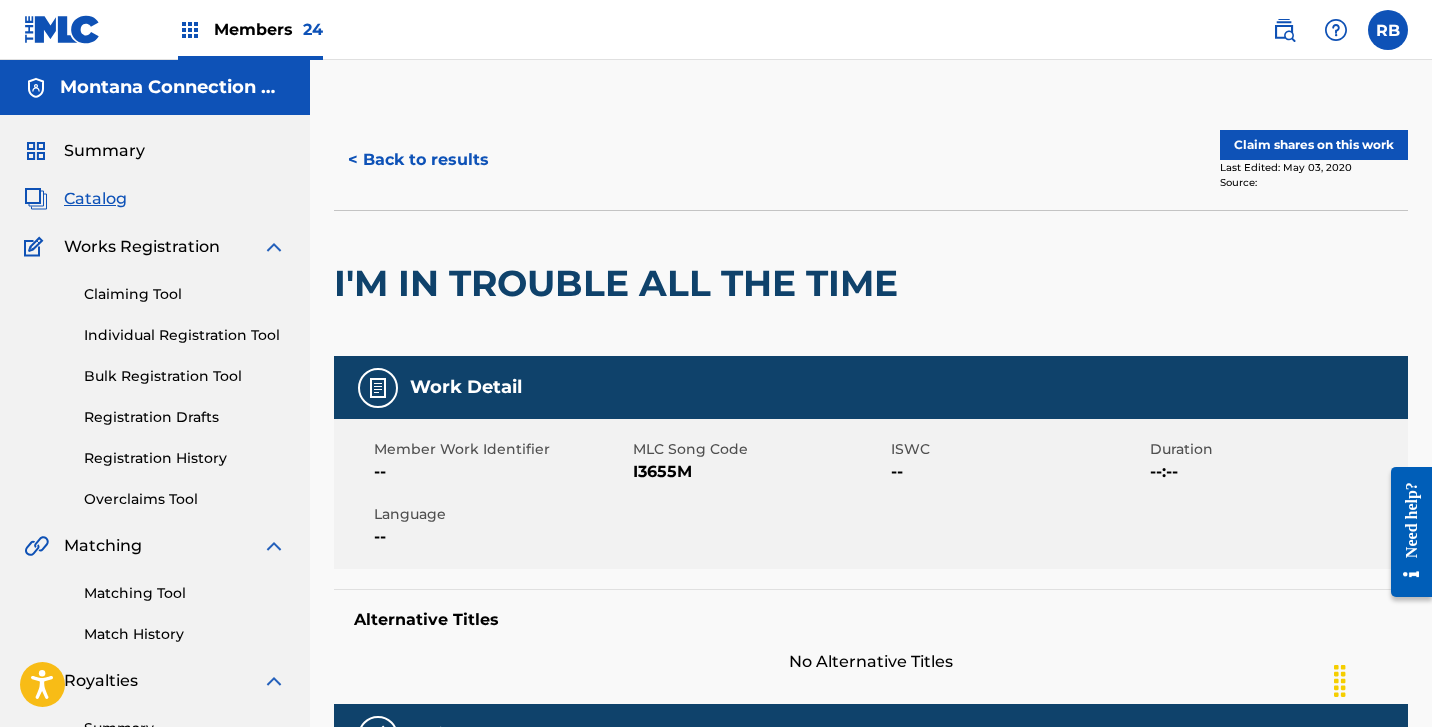 click on "Claim shares on this work" at bounding box center (1314, 145) 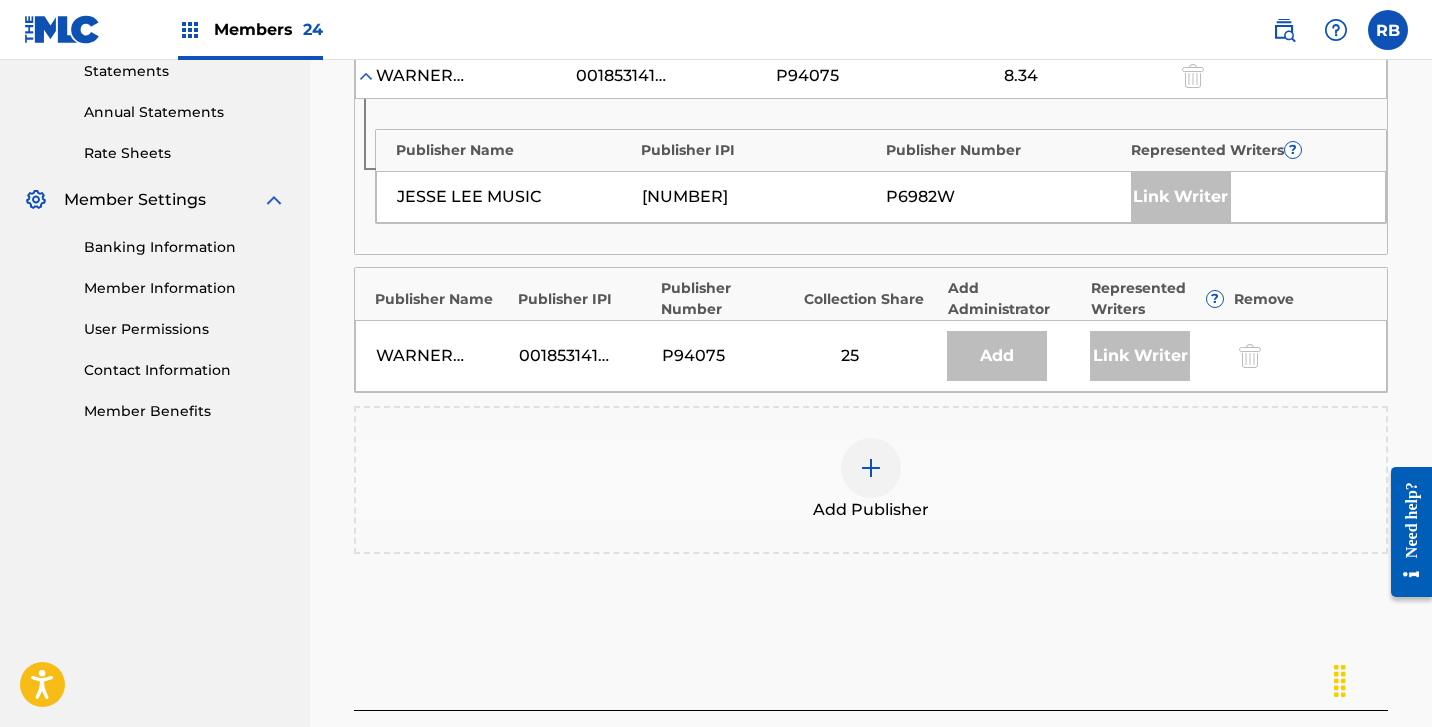 scroll, scrollTop: 700, scrollLeft: 0, axis: vertical 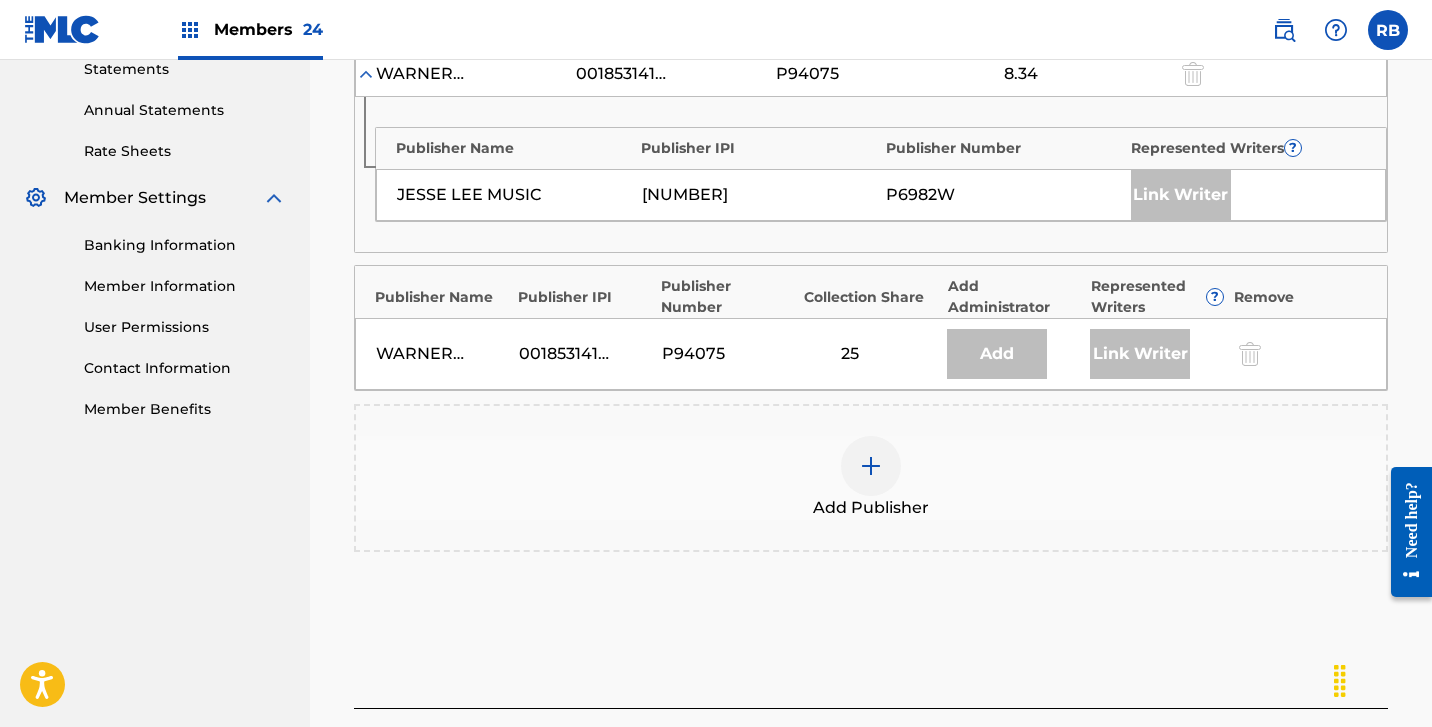 click at bounding box center (871, 466) 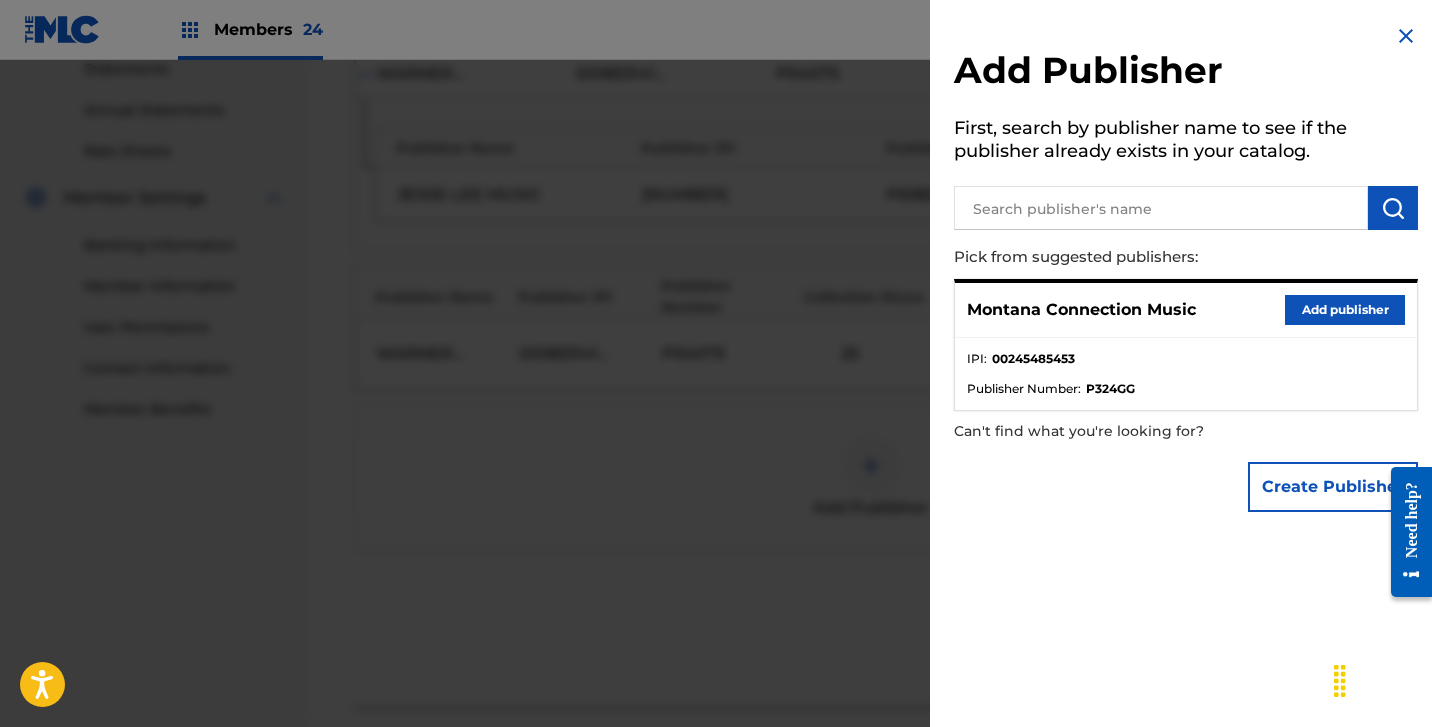 click on "Add publisher" at bounding box center [1345, 310] 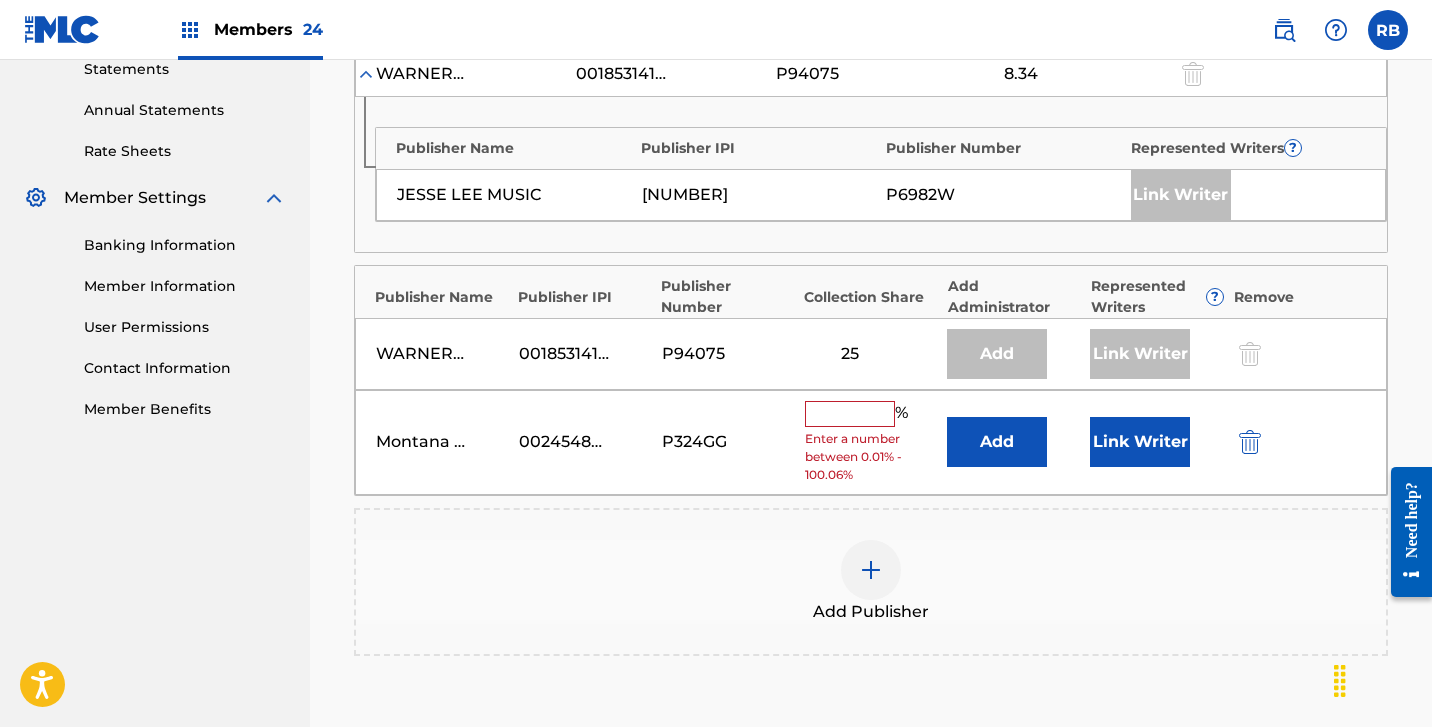click at bounding box center (850, 414) 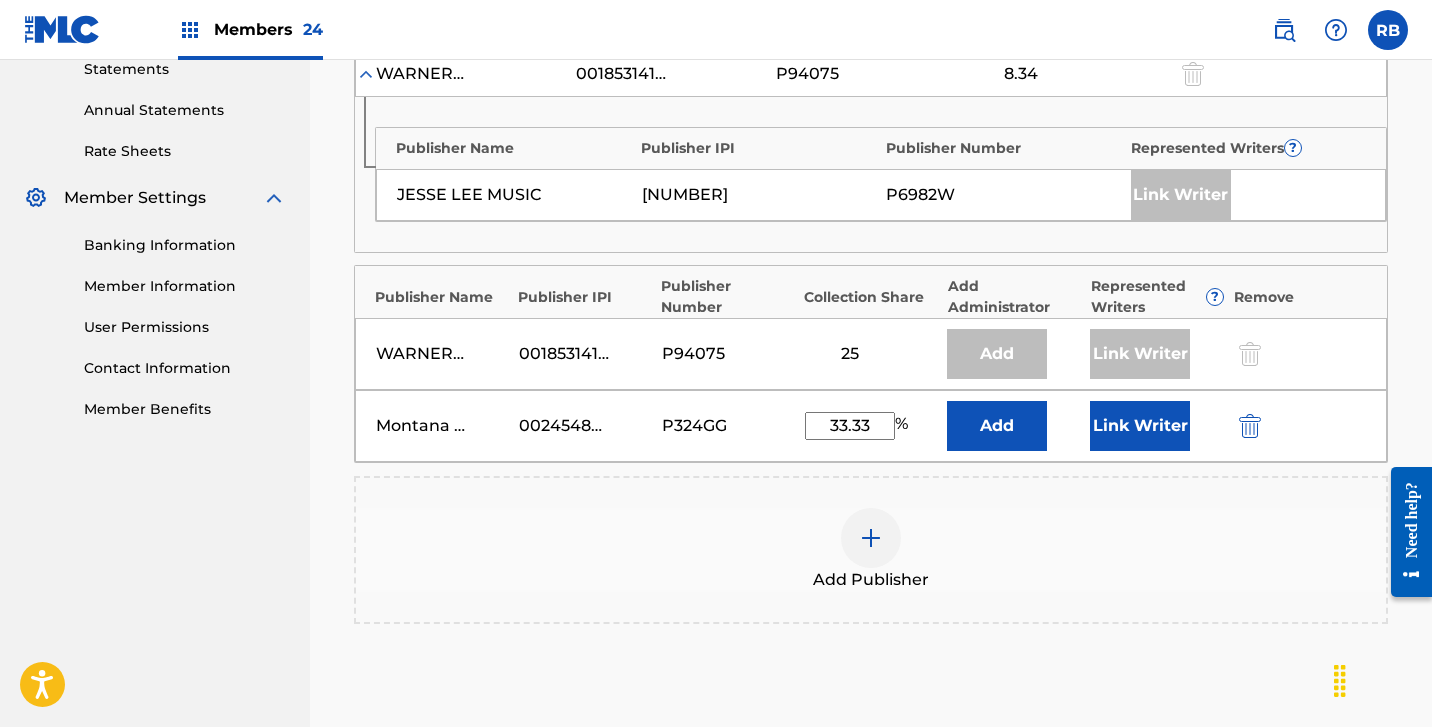 type on "33.33" 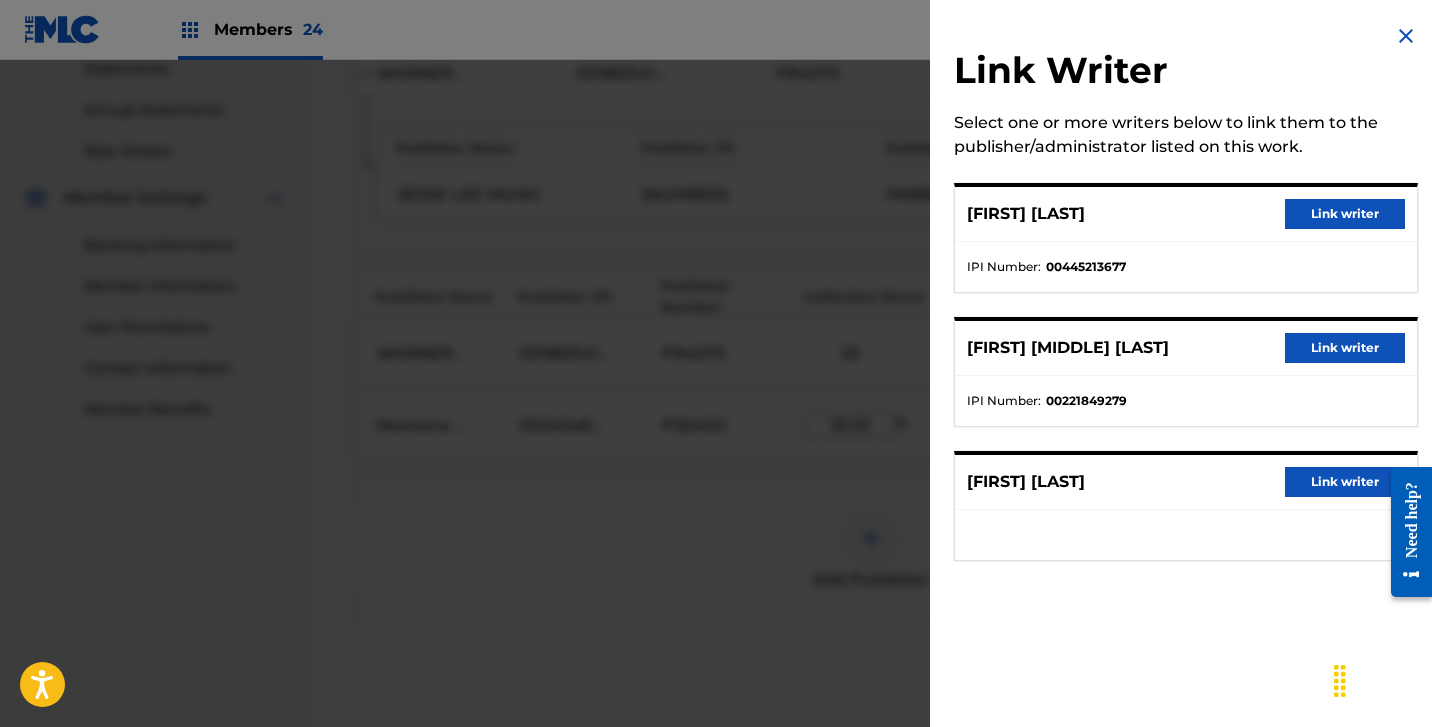 click on "Link writer" at bounding box center [1345, 482] 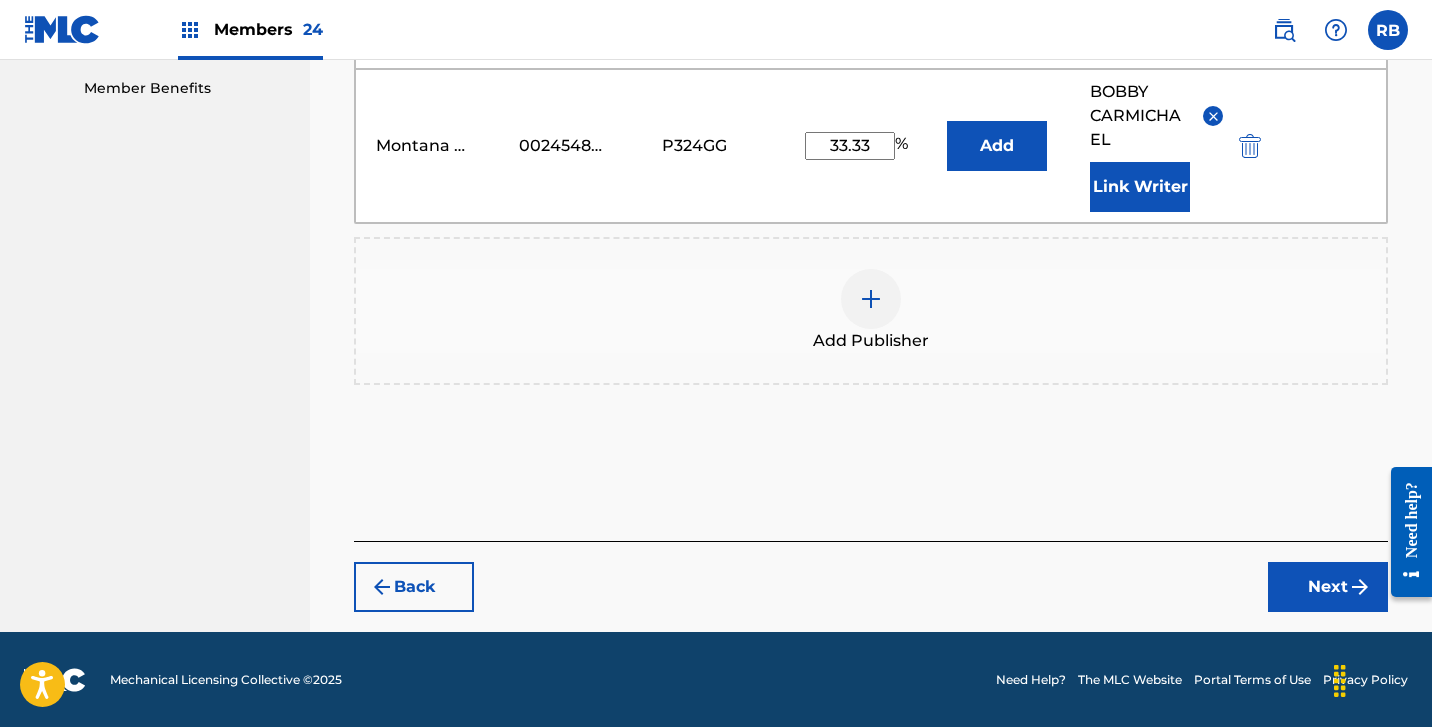 click on "Next" at bounding box center (1328, 587) 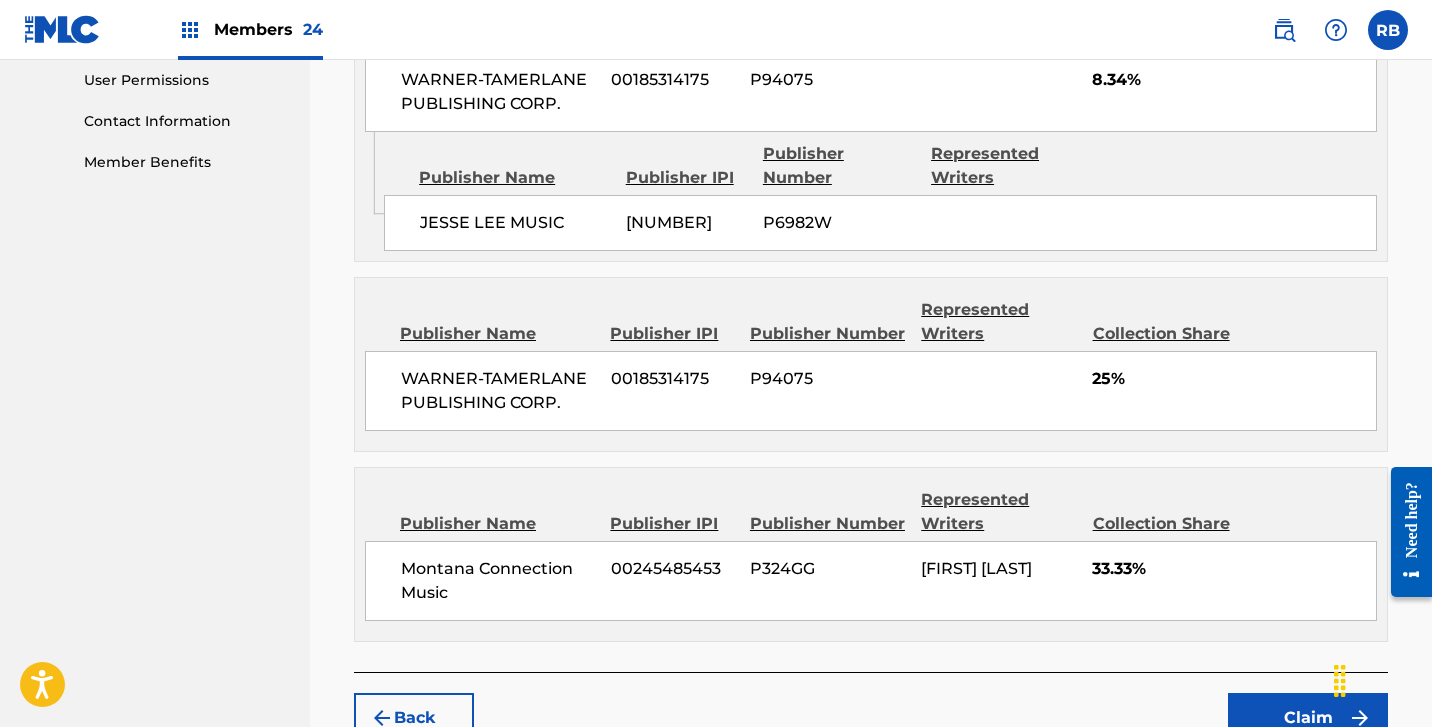scroll, scrollTop: 999, scrollLeft: 0, axis: vertical 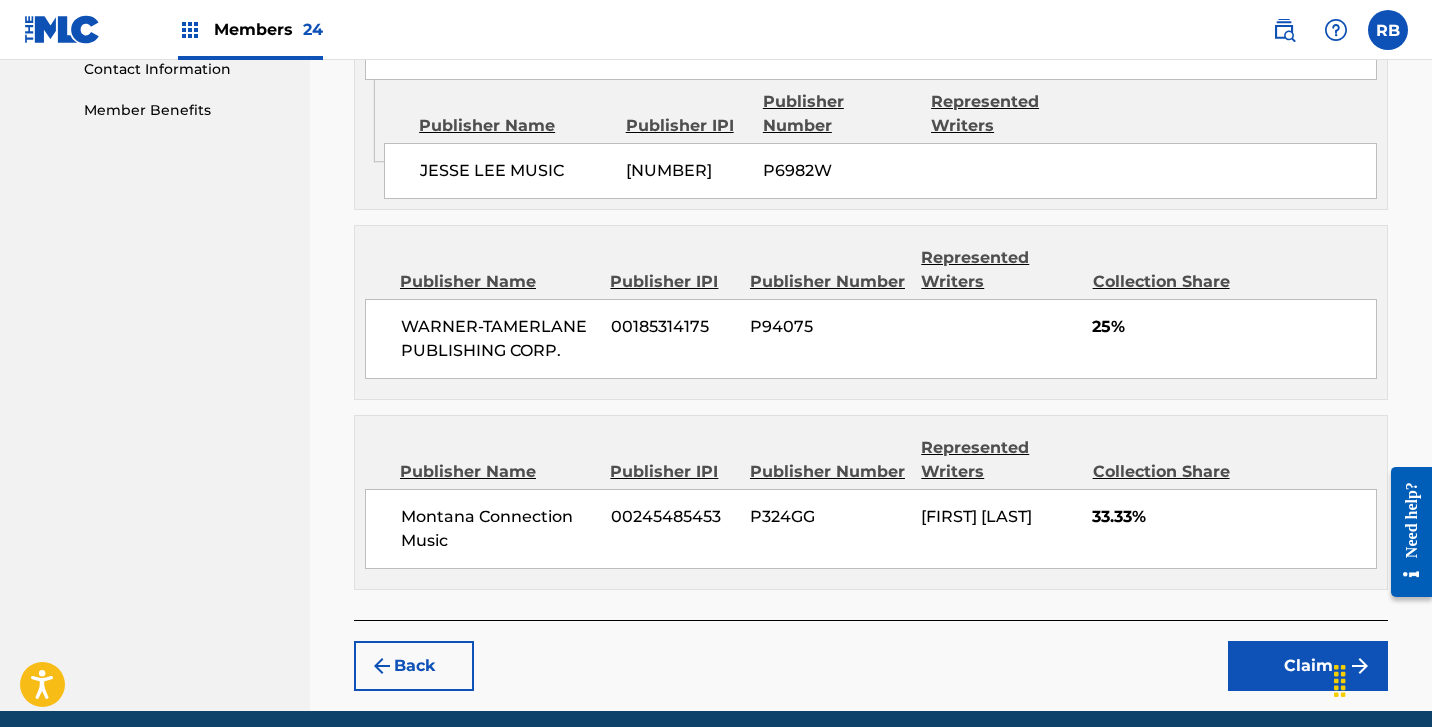 click on "Claim" at bounding box center (1308, 666) 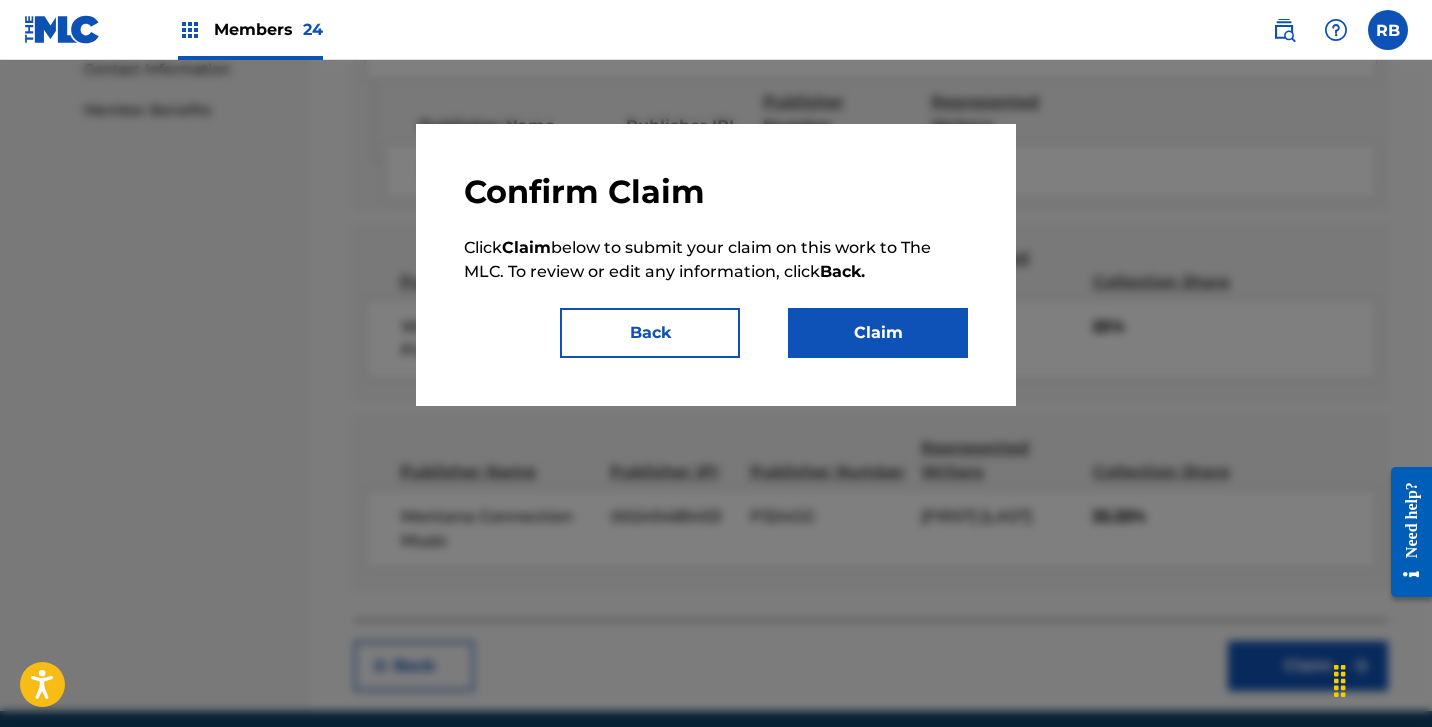 click on "Claim" at bounding box center (878, 333) 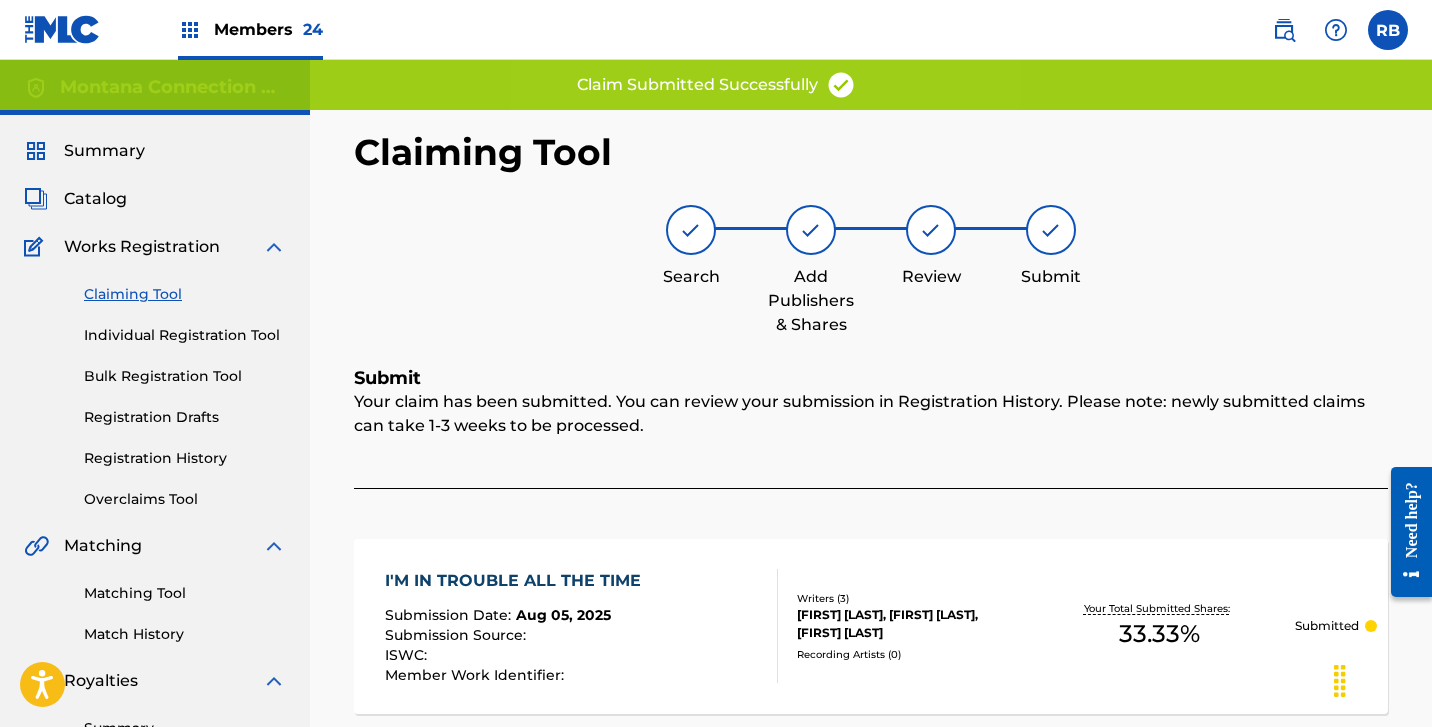 scroll, scrollTop: 0, scrollLeft: 0, axis: both 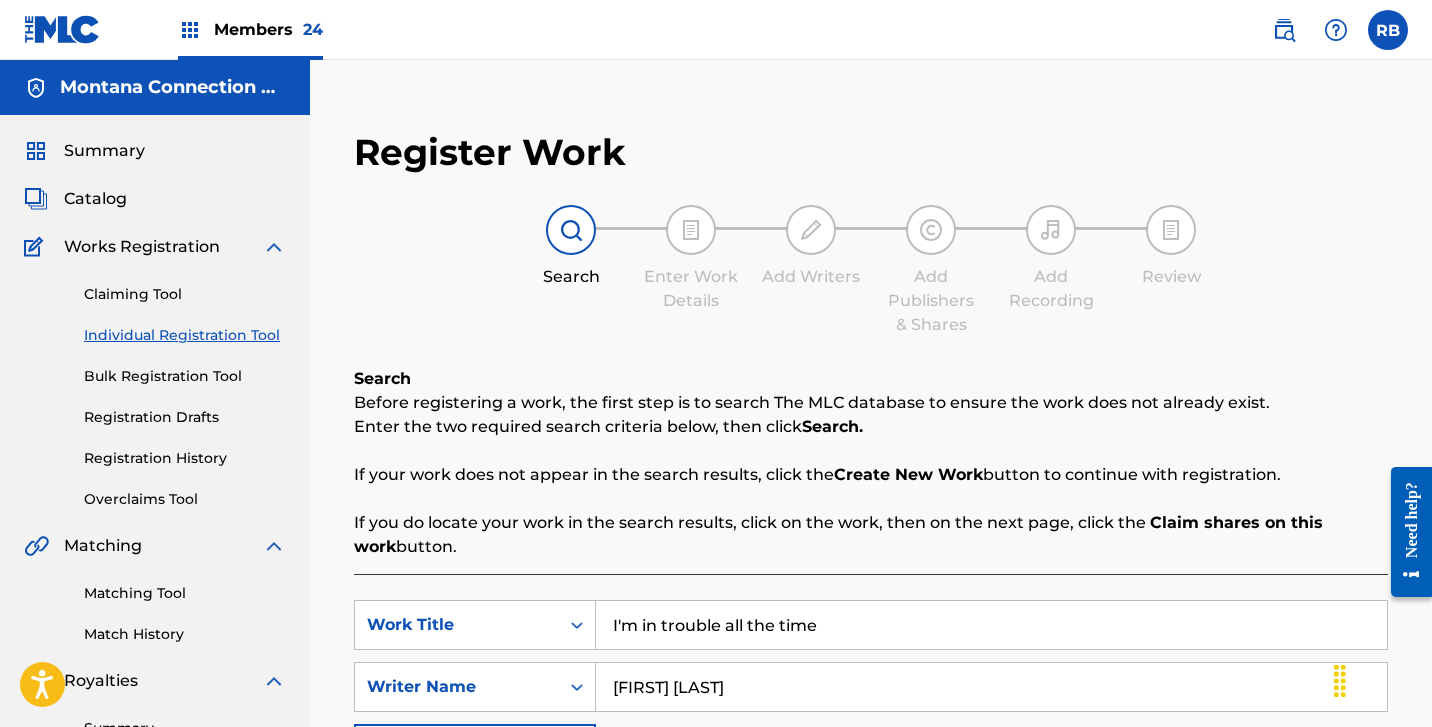 drag, startPoint x: 831, startPoint y: 622, endPoint x: 405, endPoint y: 559, distance: 430.63324 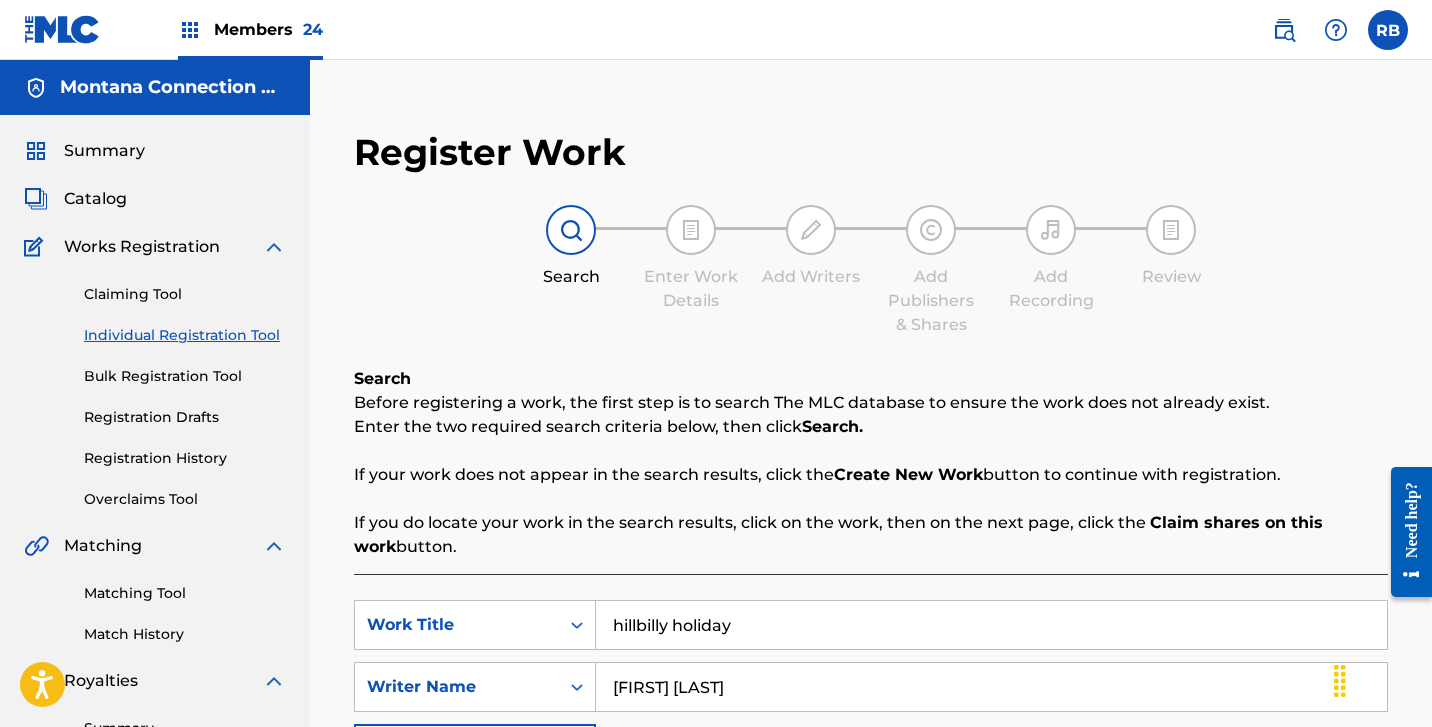 type on "hillbilly holiday" 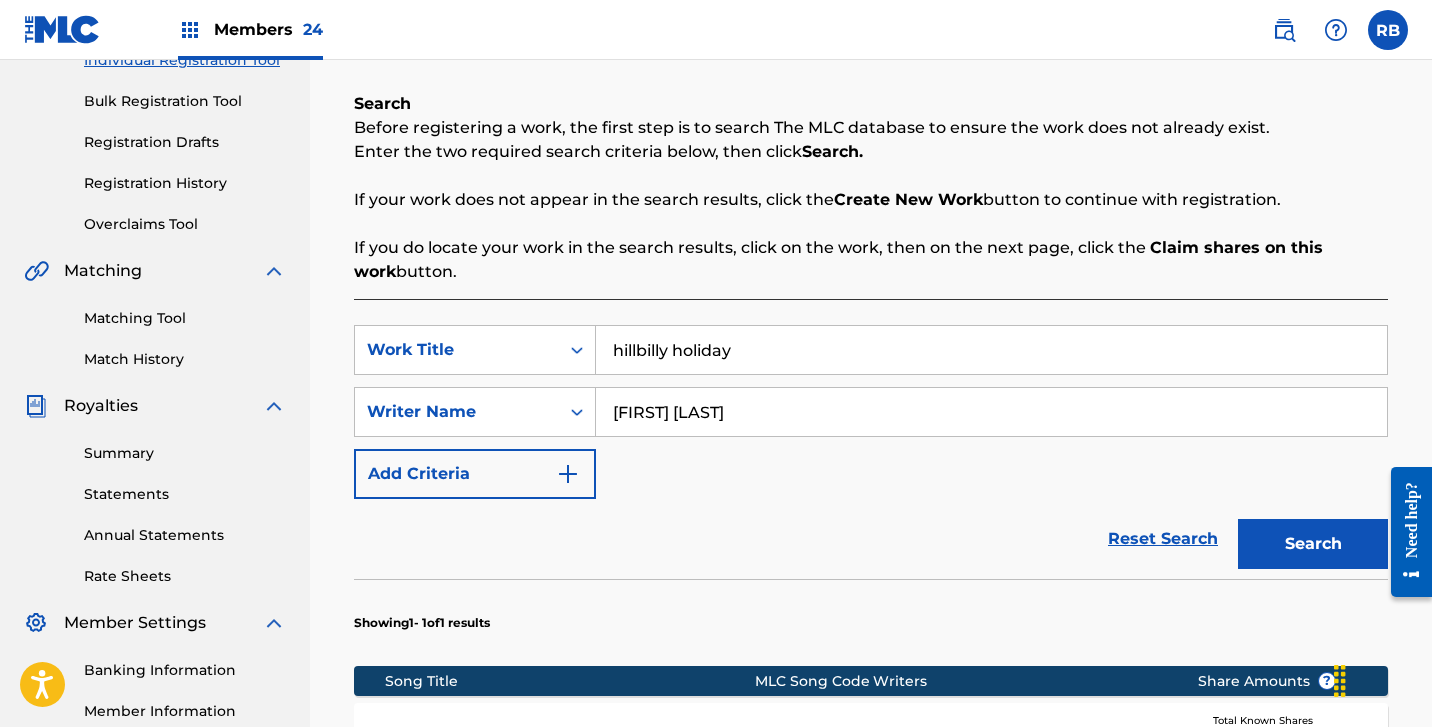 scroll, scrollTop: 281, scrollLeft: 0, axis: vertical 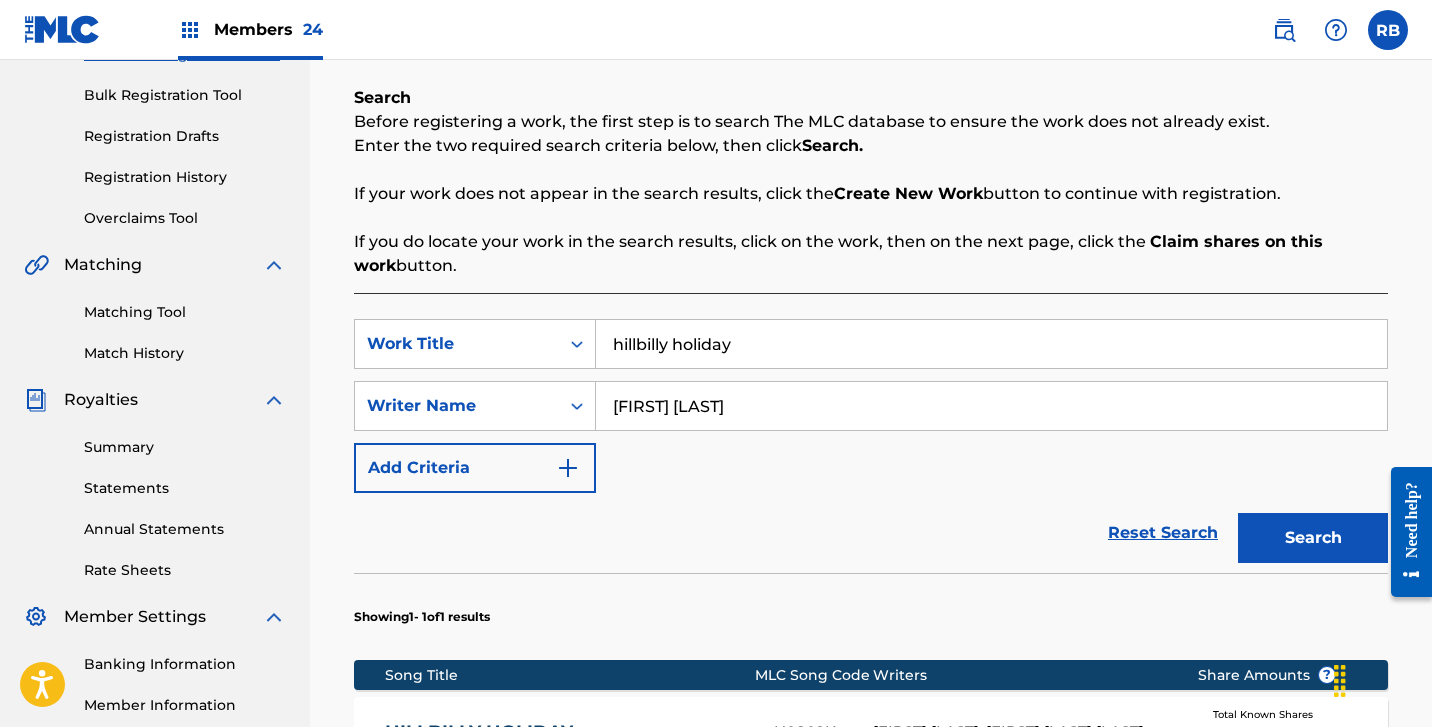 click on "Search" at bounding box center [1313, 538] 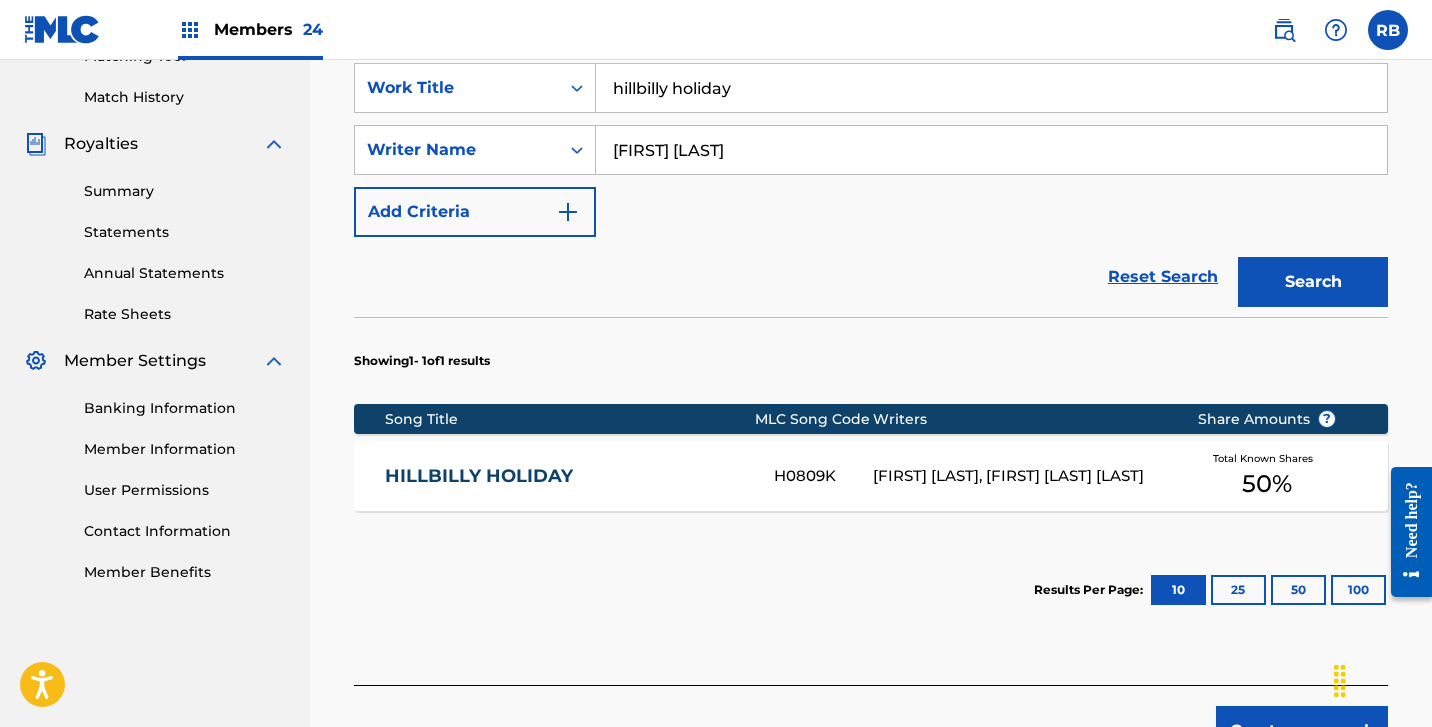 scroll, scrollTop: 539, scrollLeft: 0, axis: vertical 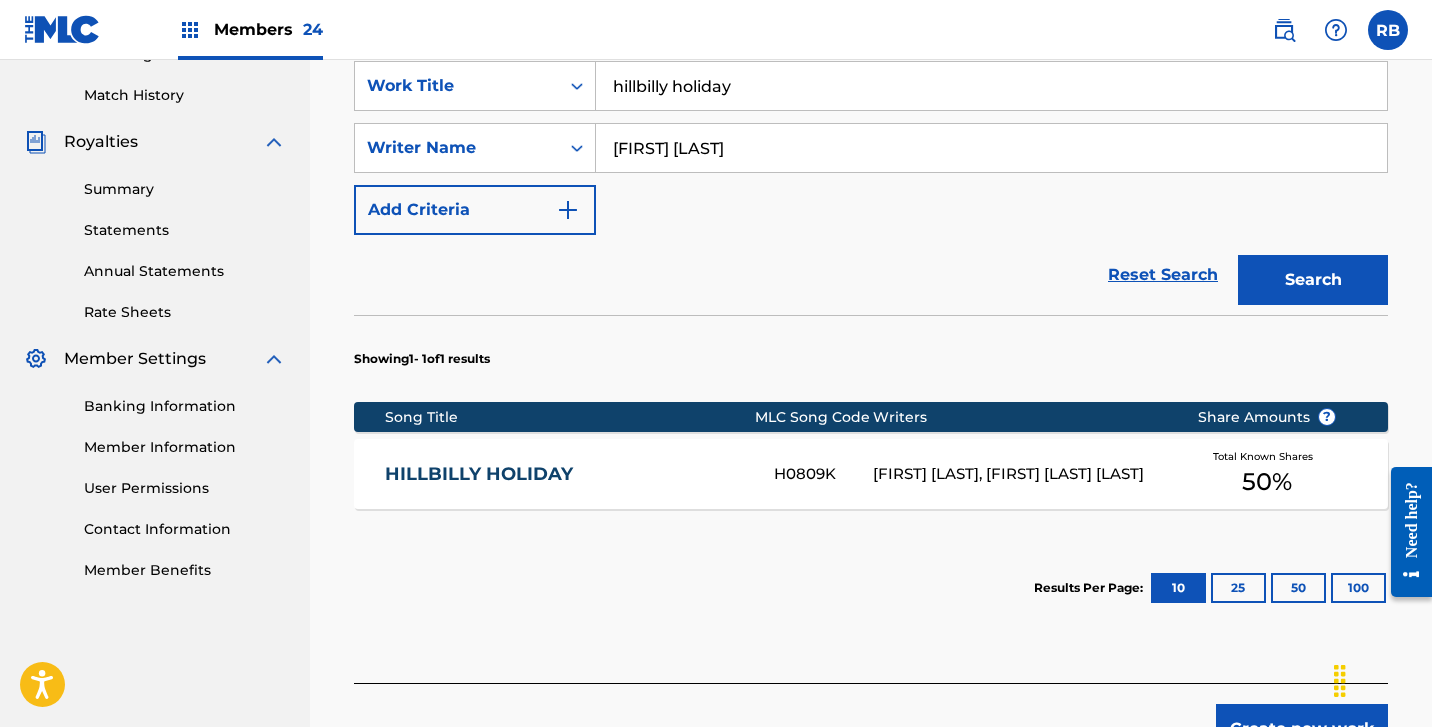 click on "HILLBILLY HOLIDAY" at bounding box center (566, 474) 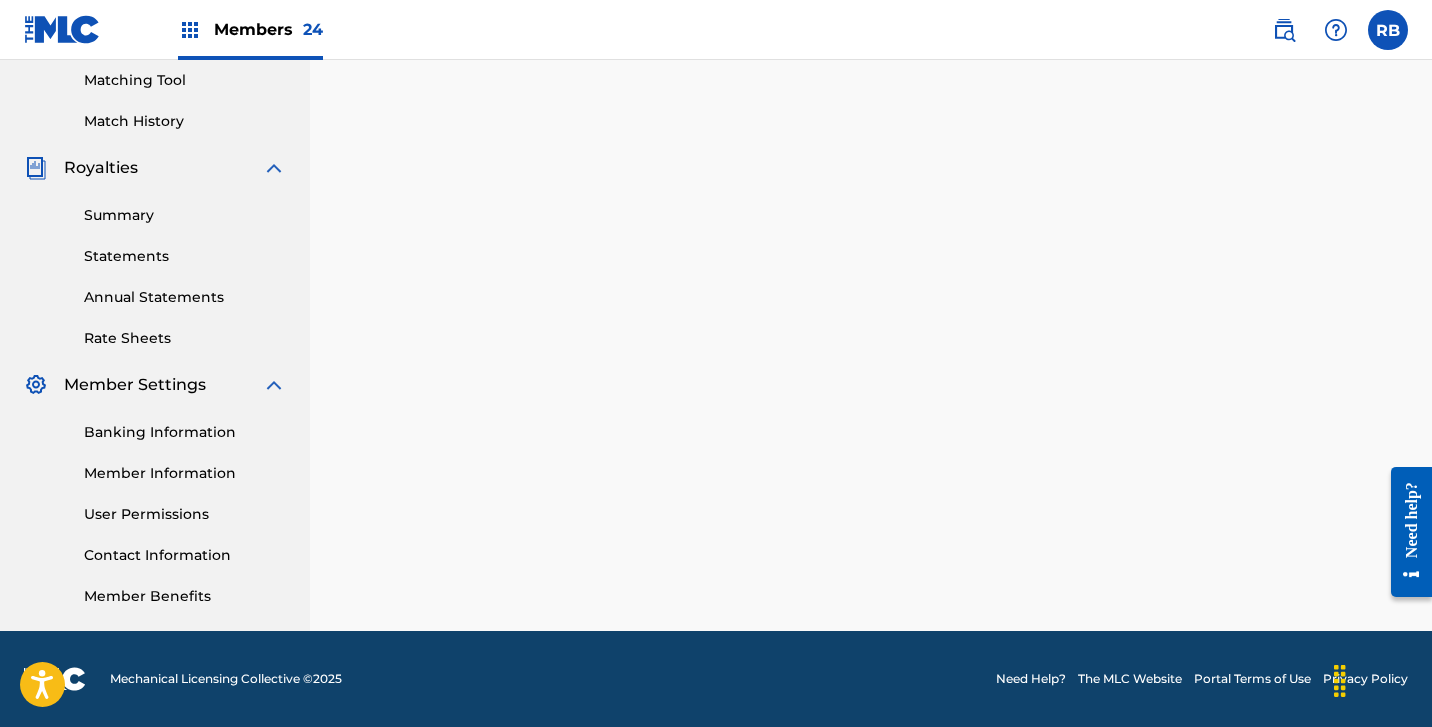 scroll, scrollTop: 0, scrollLeft: 0, axis: both 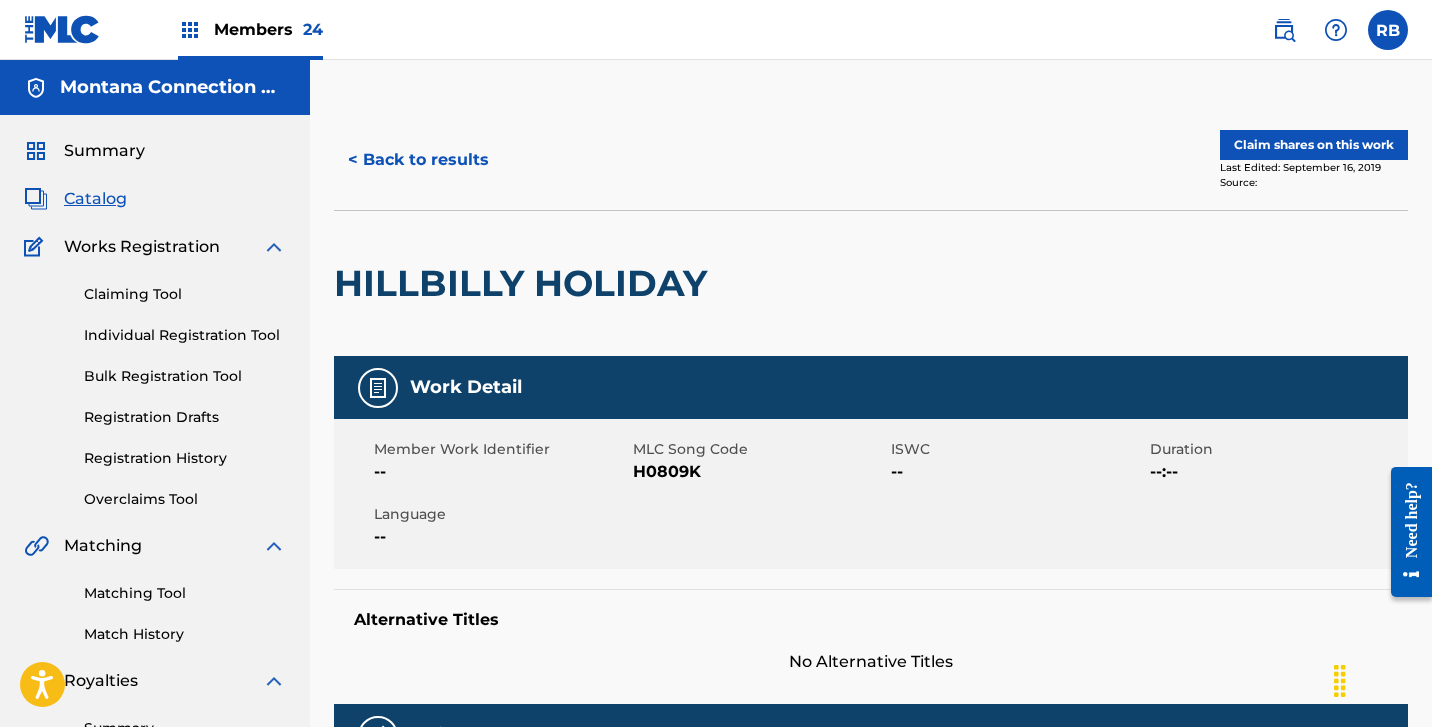 click on "Claim shares on this work" at bounding box center (1314, 145) 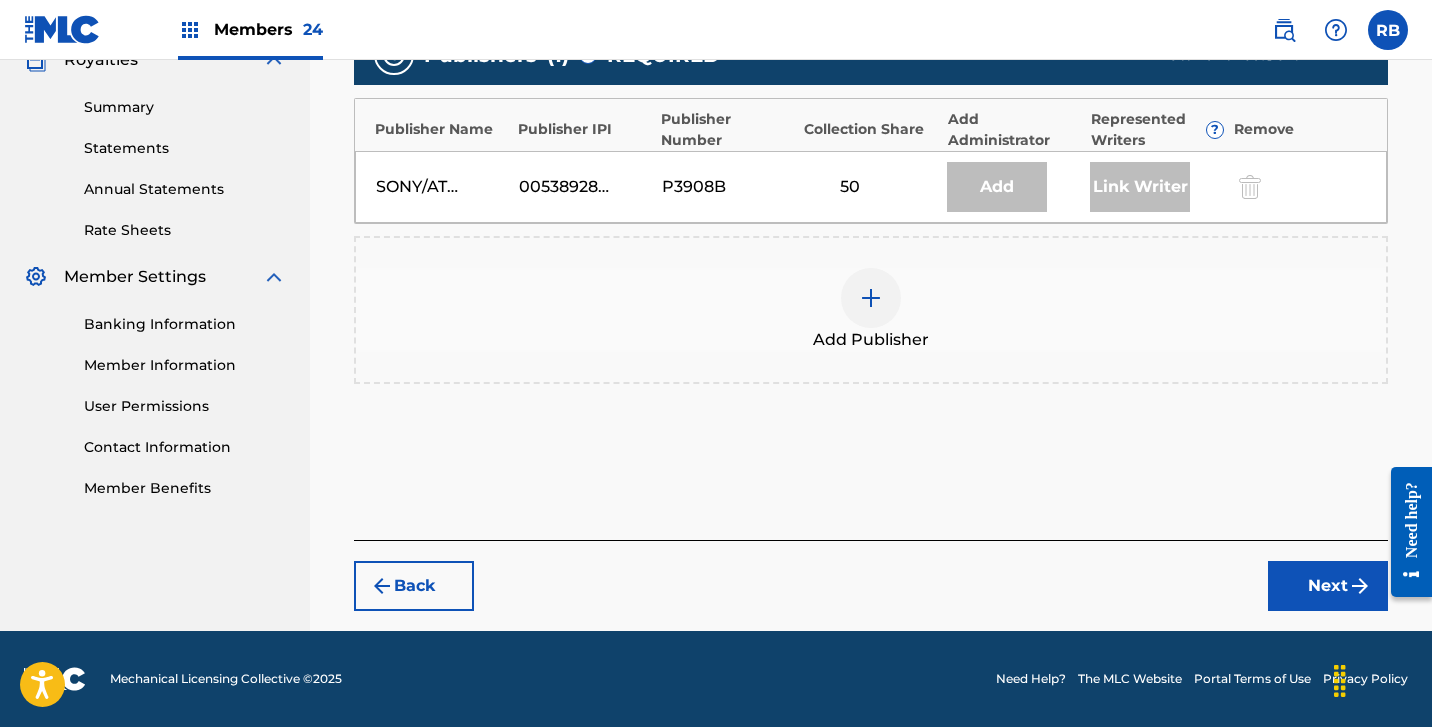 scroll, scrollTop: 621, scrollLeft: 0, axis: vertical 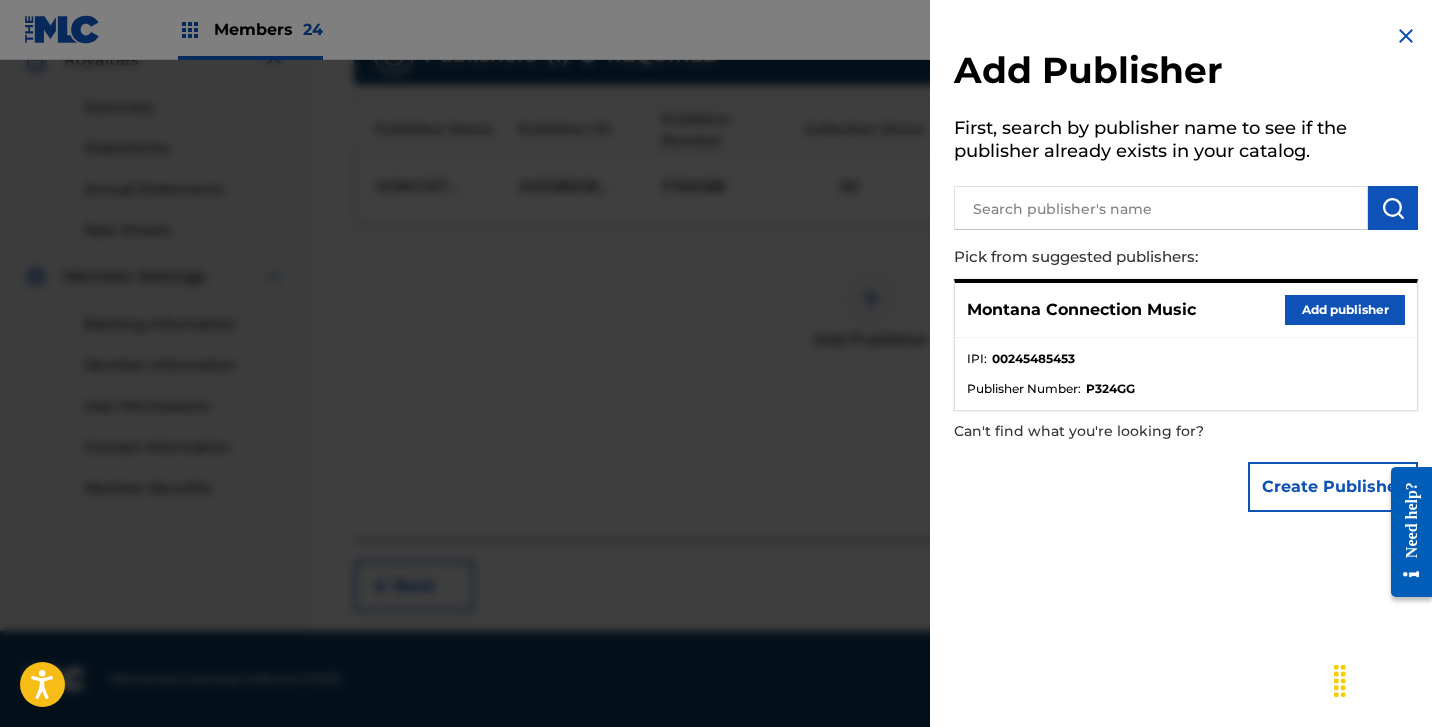 click on "Montana Connection Music Add publisher" at bounding box center [1186, 310] 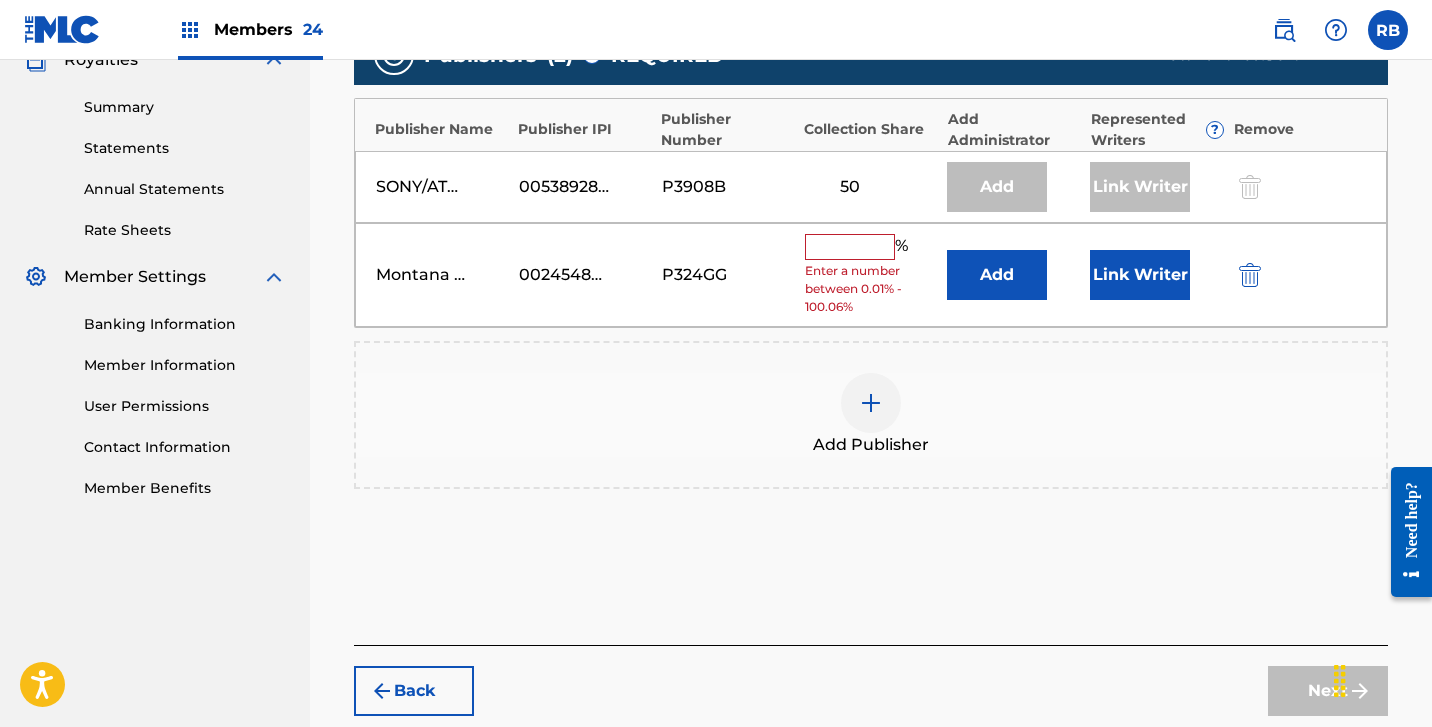 click at bounding box center (850, 247) 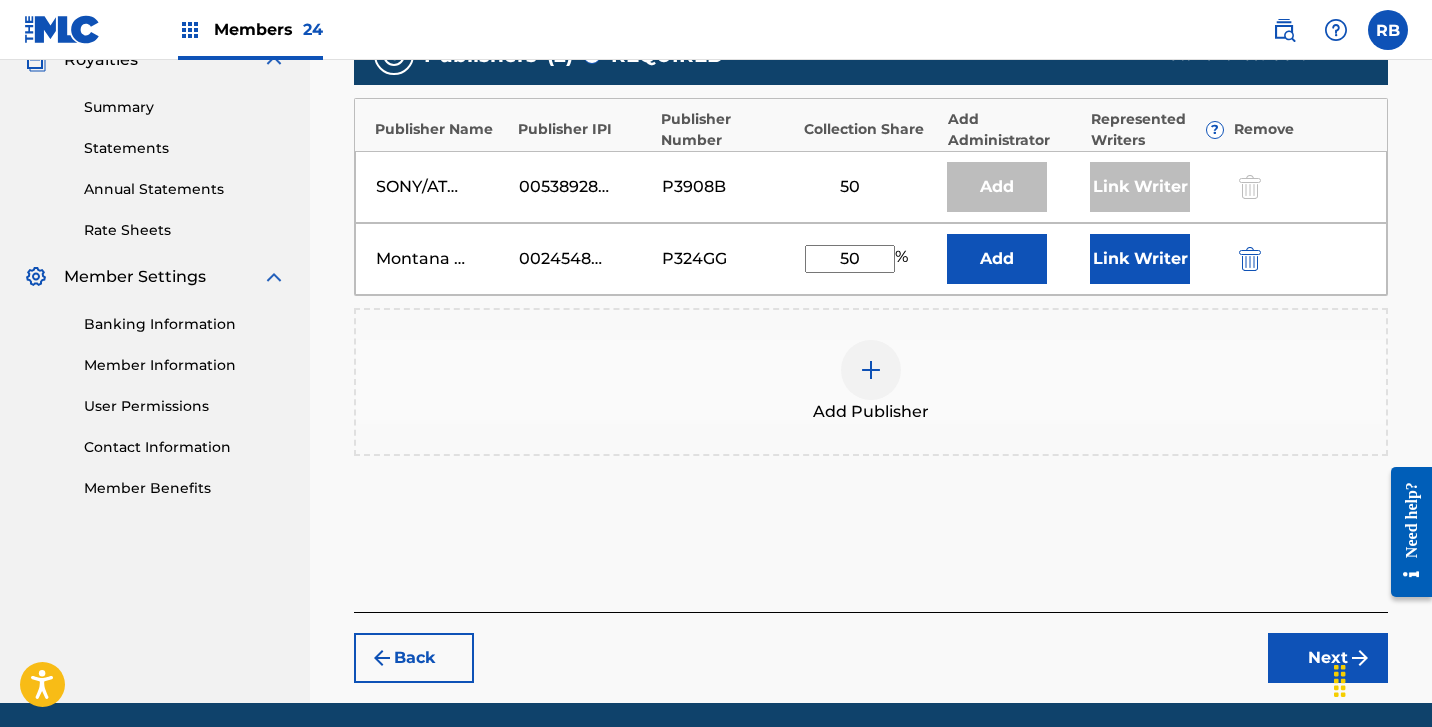 type on "50" 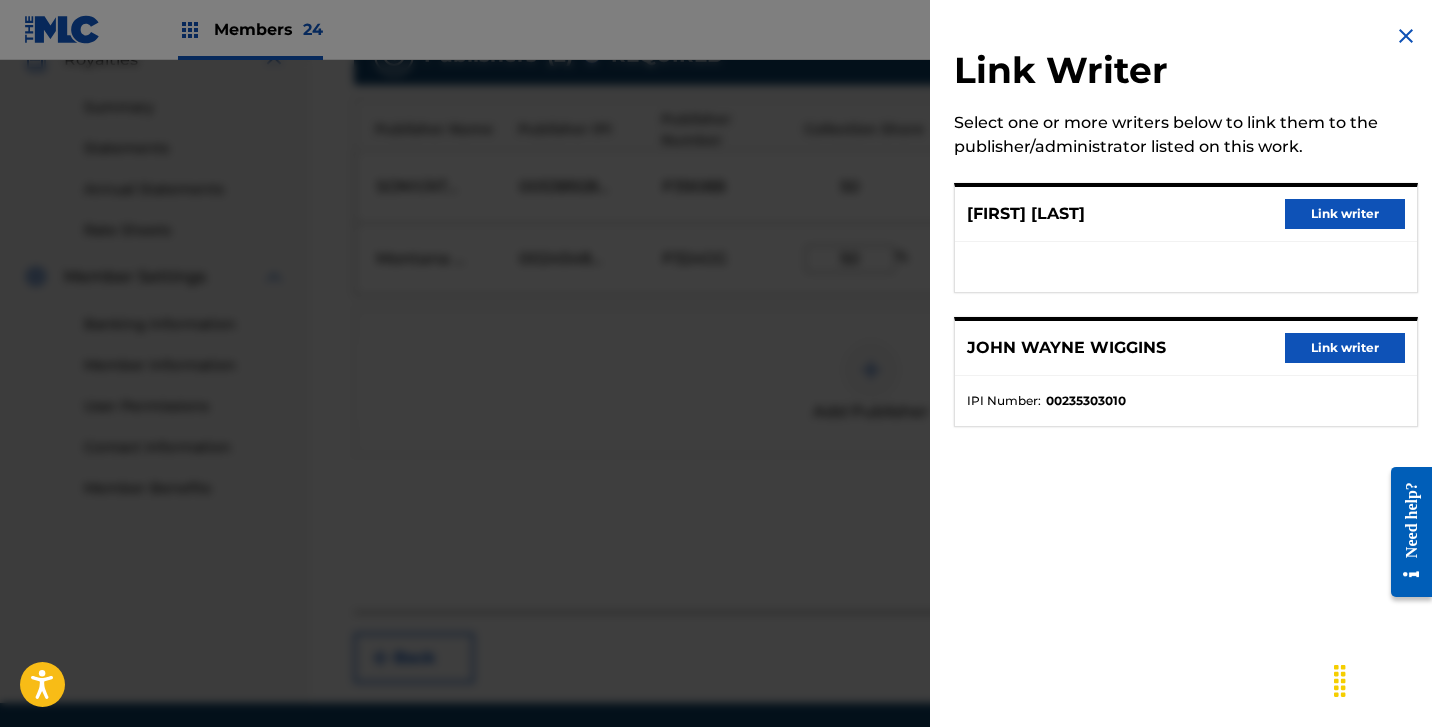 click on "Link writer" at bounding box center [1345, 214] 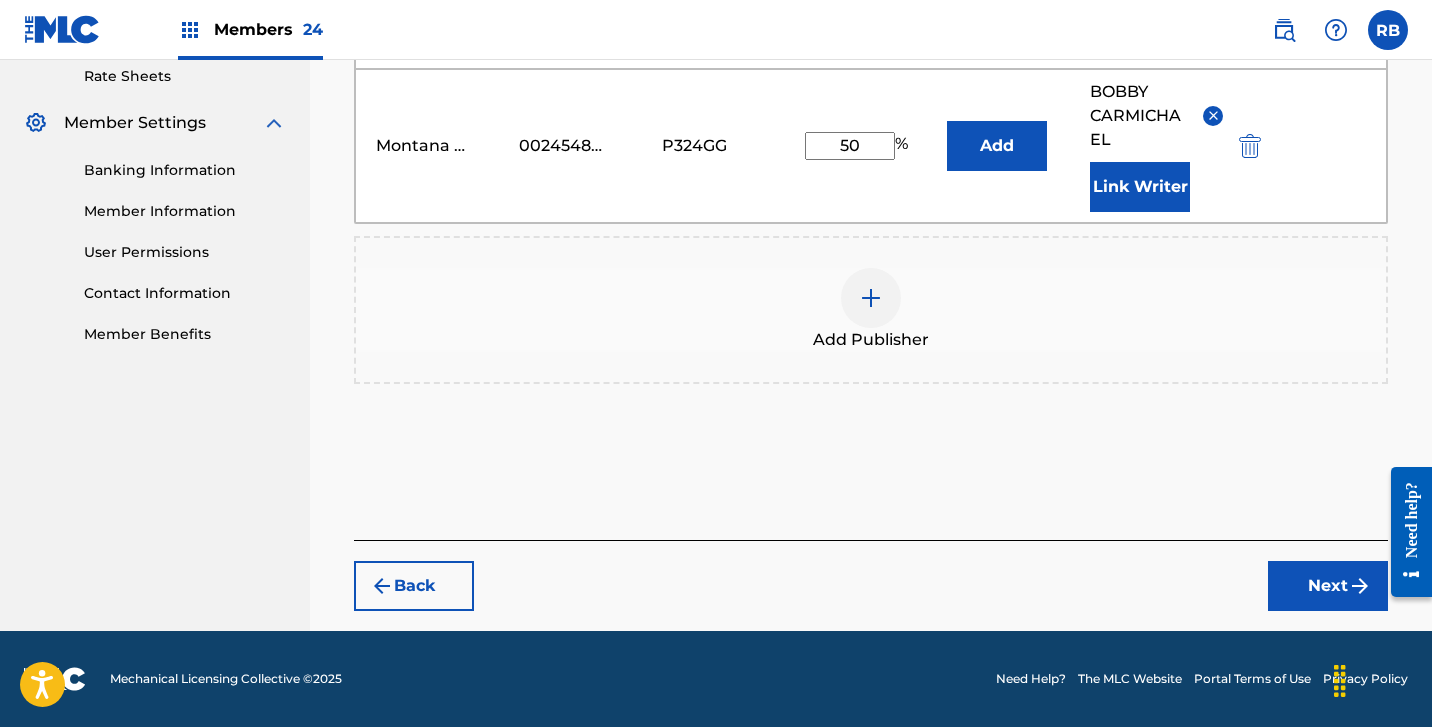 click on "Next" at bounding box center [1328, 586] 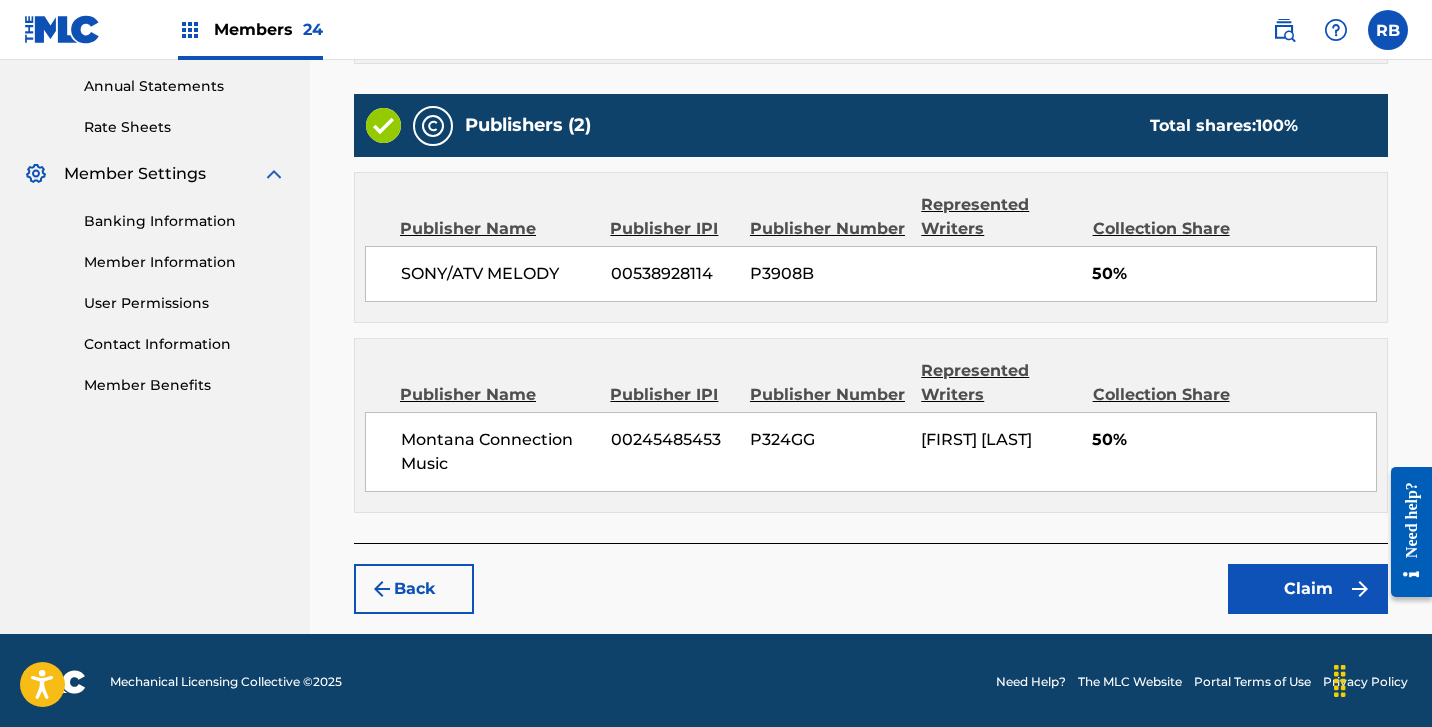 click on "Claim" at bounding box center (1308, 589) 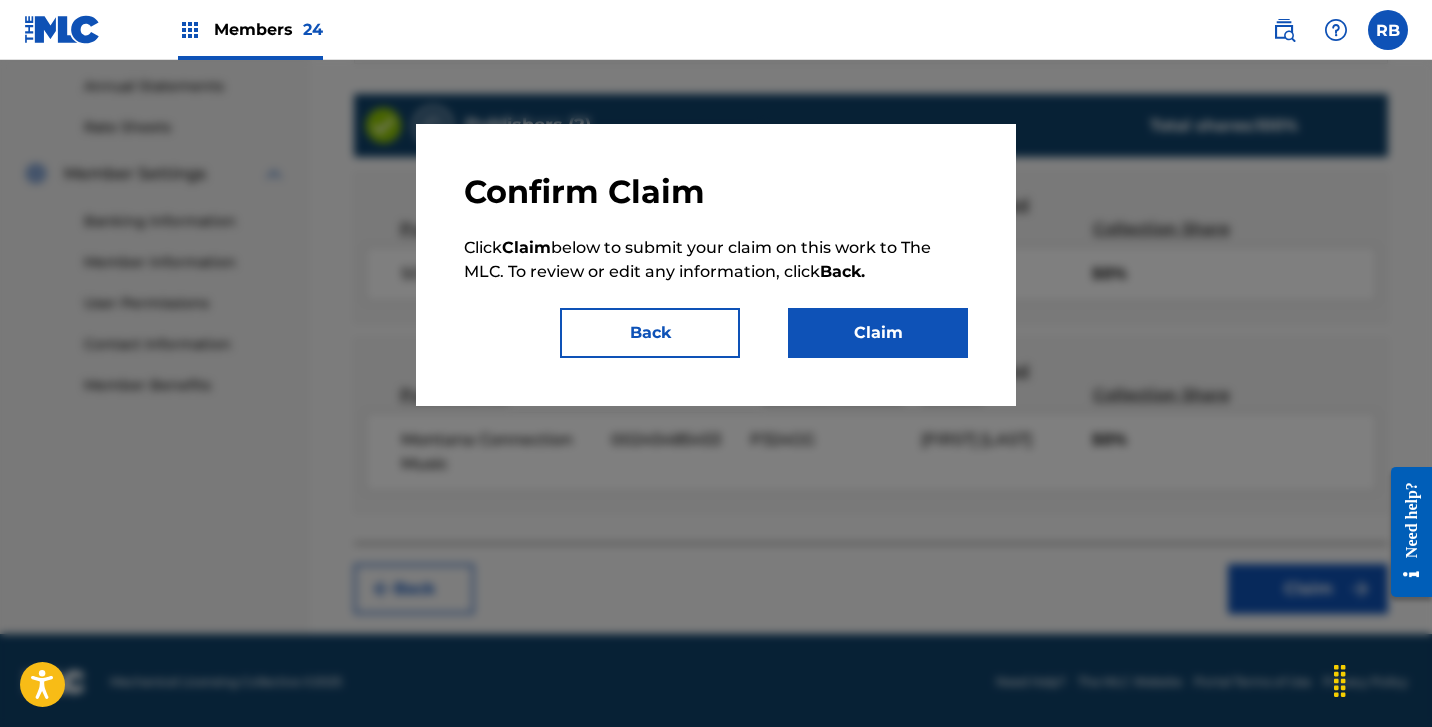 click on "Claim" at bounding box center [878, 333] 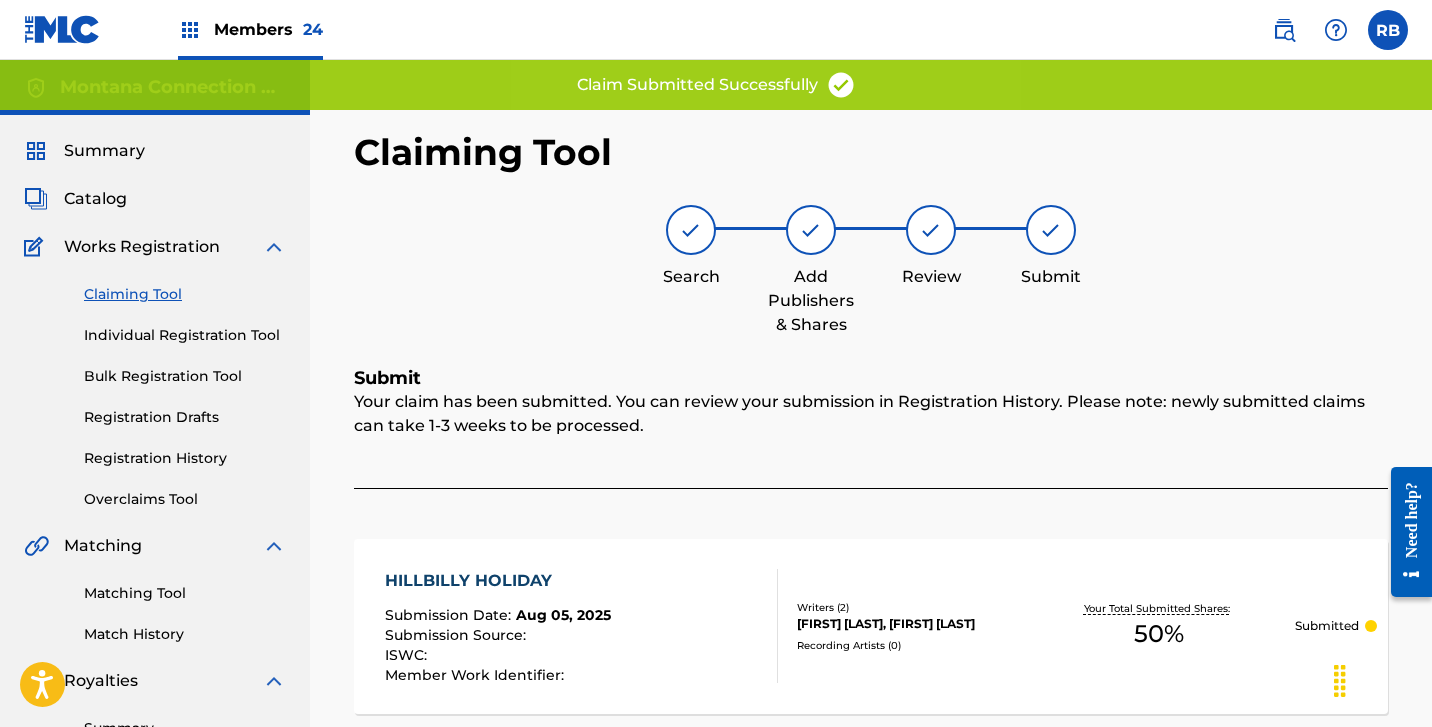 scroll, scrollTop: 0, scrollLeft: 0, axis: both 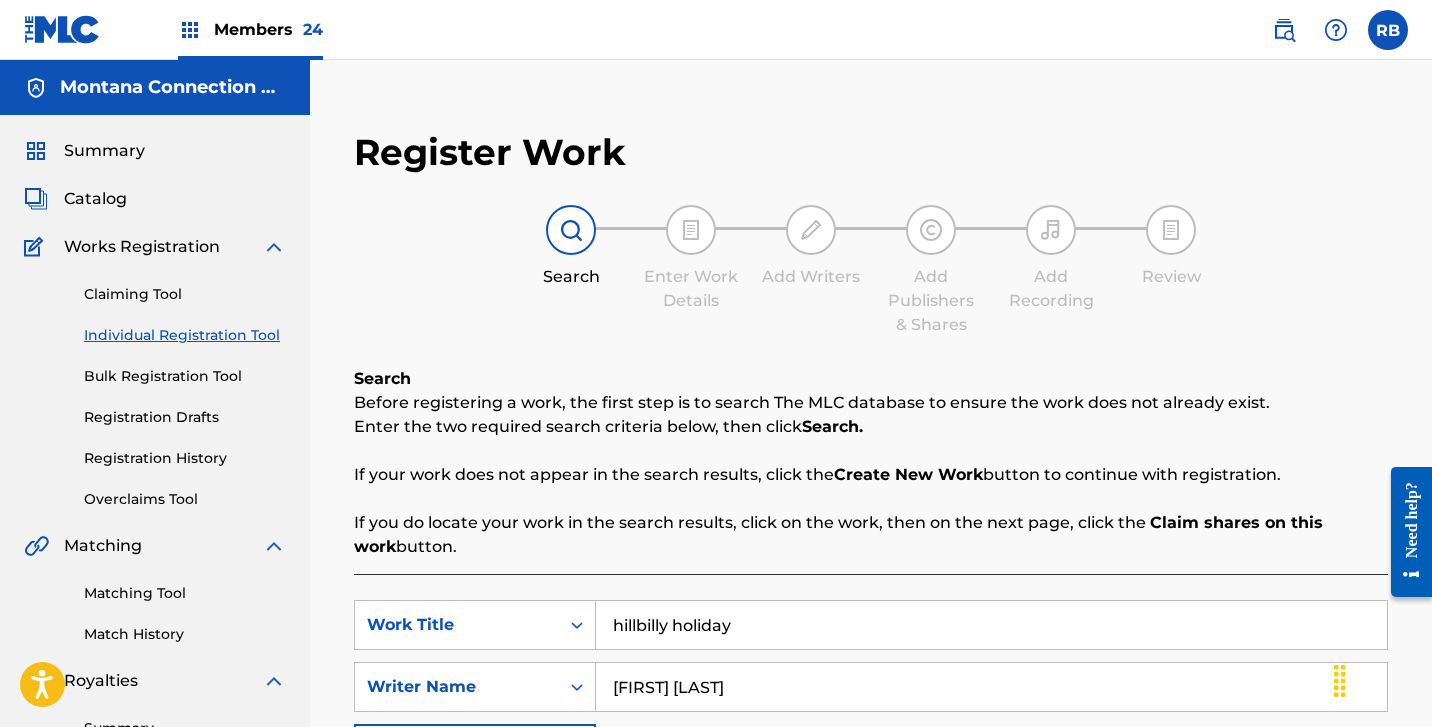 drag, startPoint x: 748, startPoint y: 625, endPoint x: 495, endPoint y: 555, distance: 262.50525 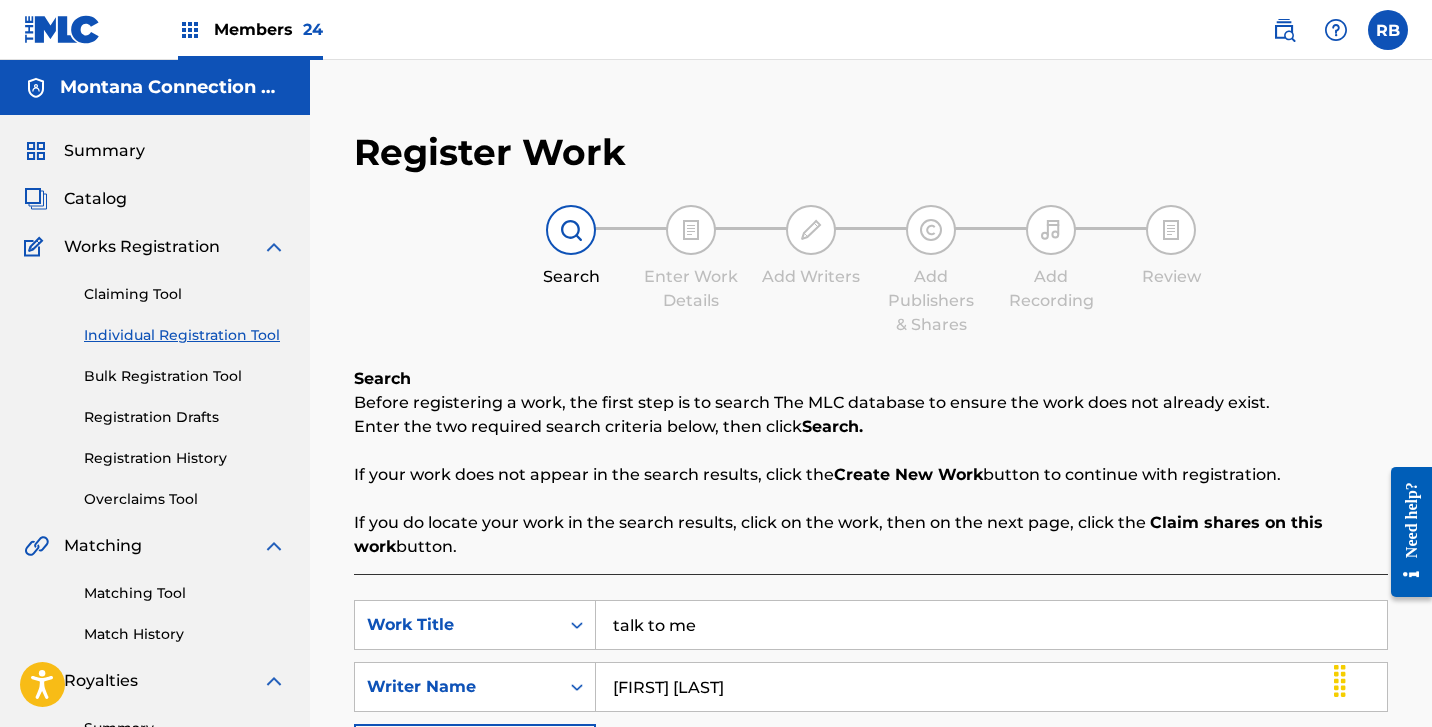 type on "talk to me" 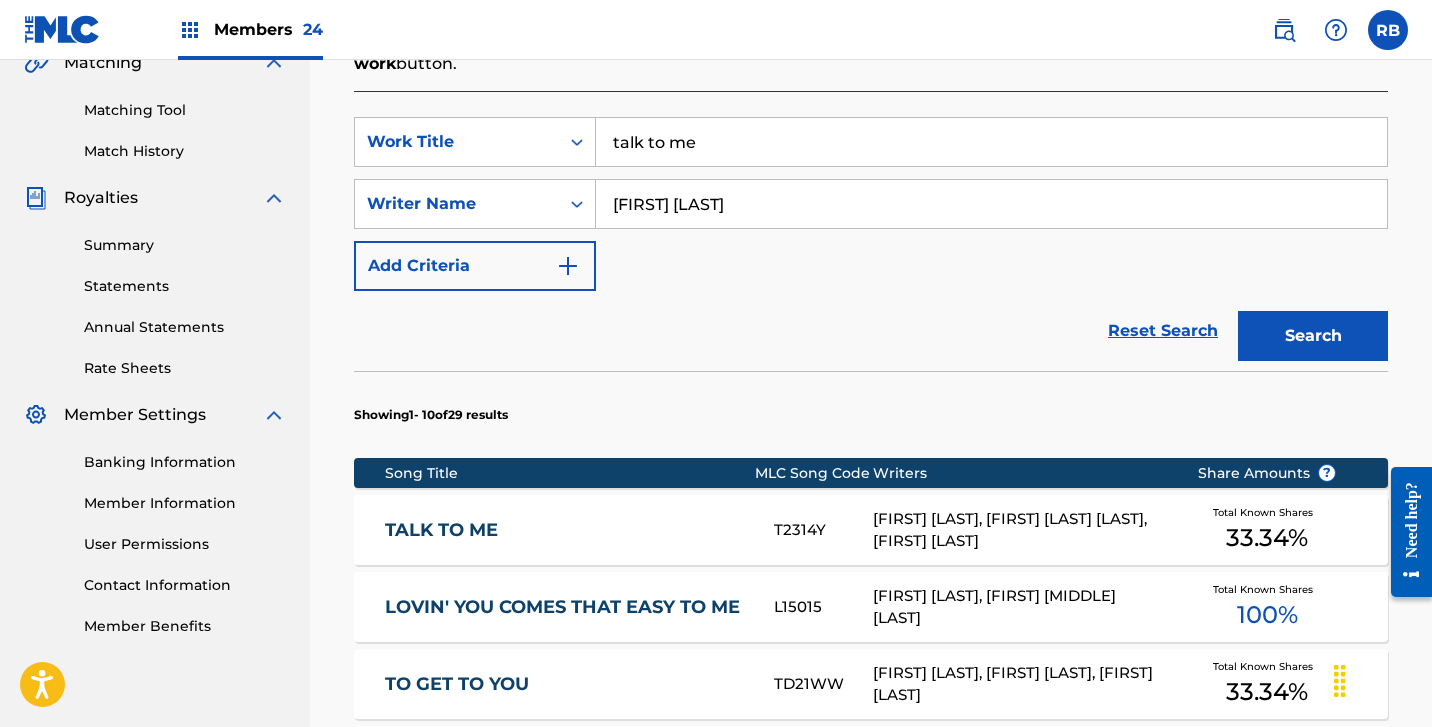 scroll, scrollTop: 489, scrollLeft: 0, axis: vertical 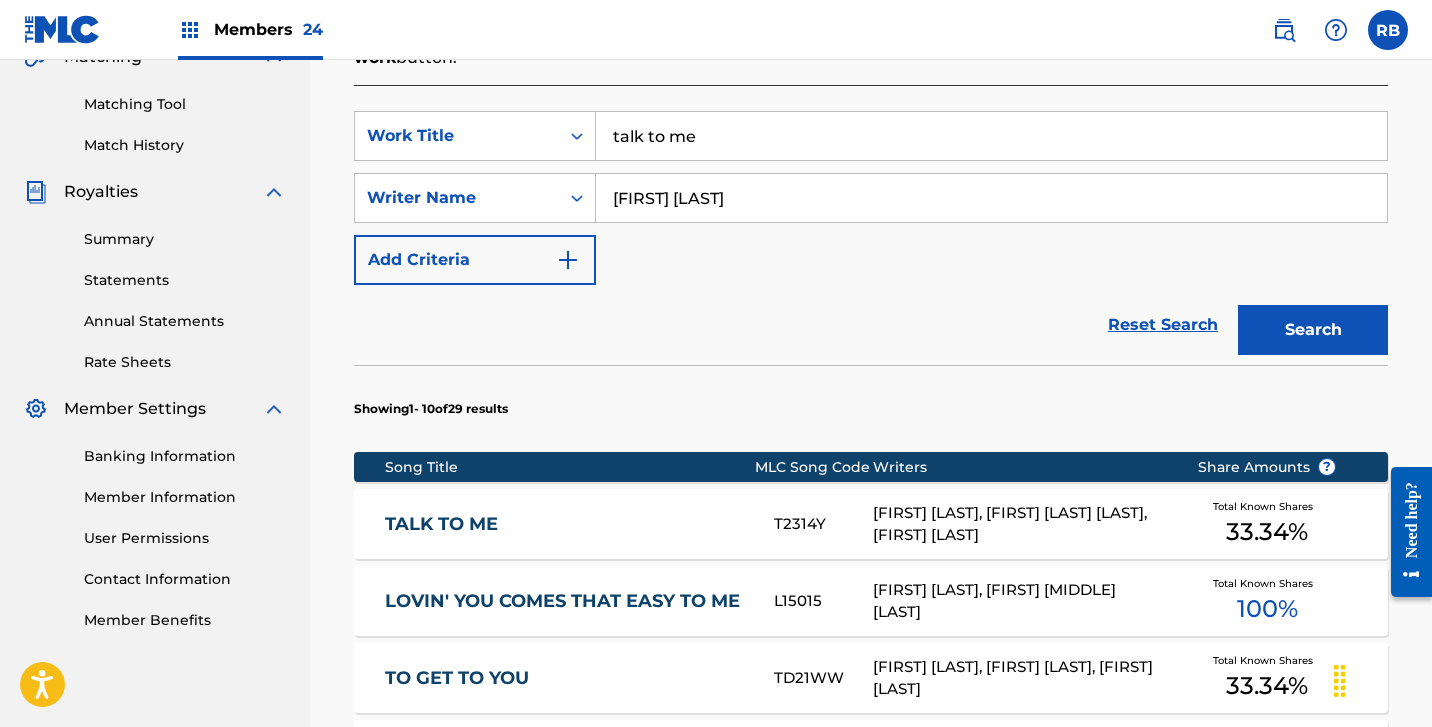 click on "TALK TO ME" at bounding box center [566, 524] 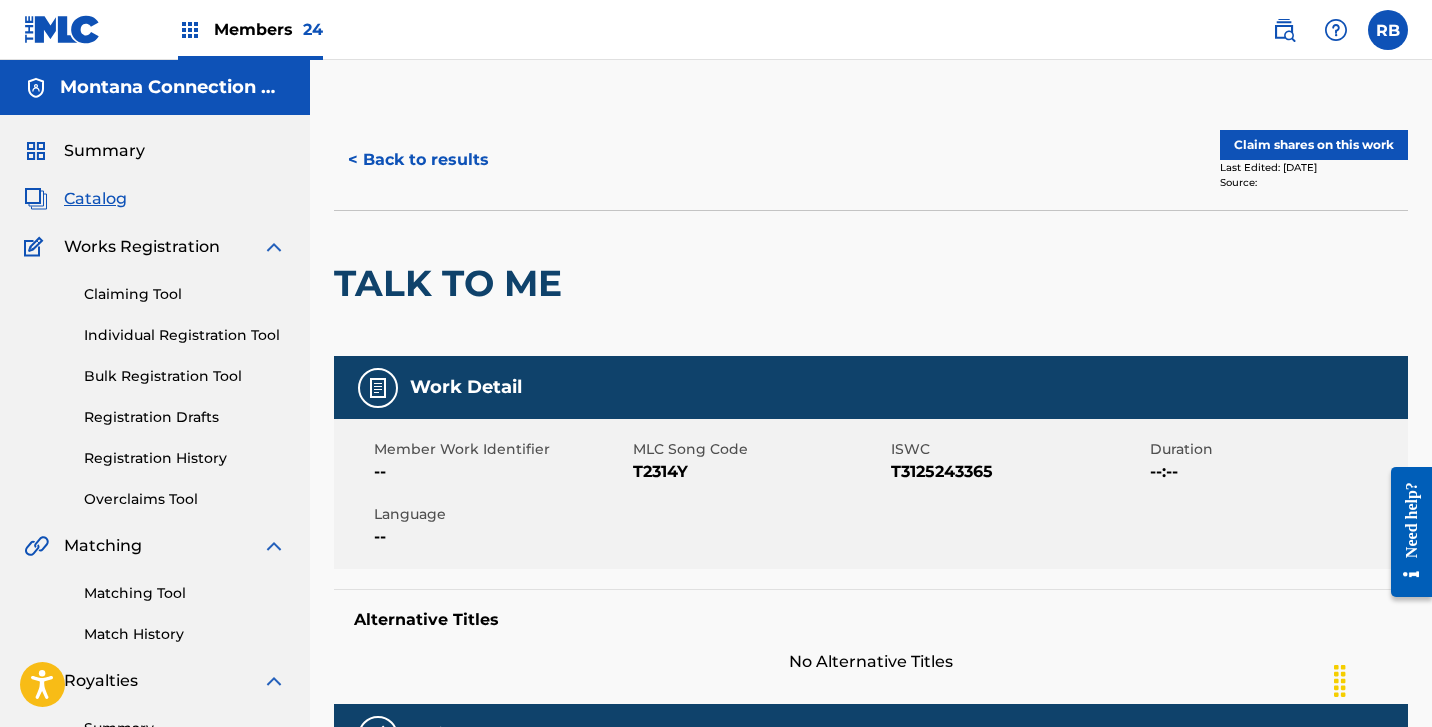 scroll, scrollTop: 0, scrollLeft: 0, axis: both 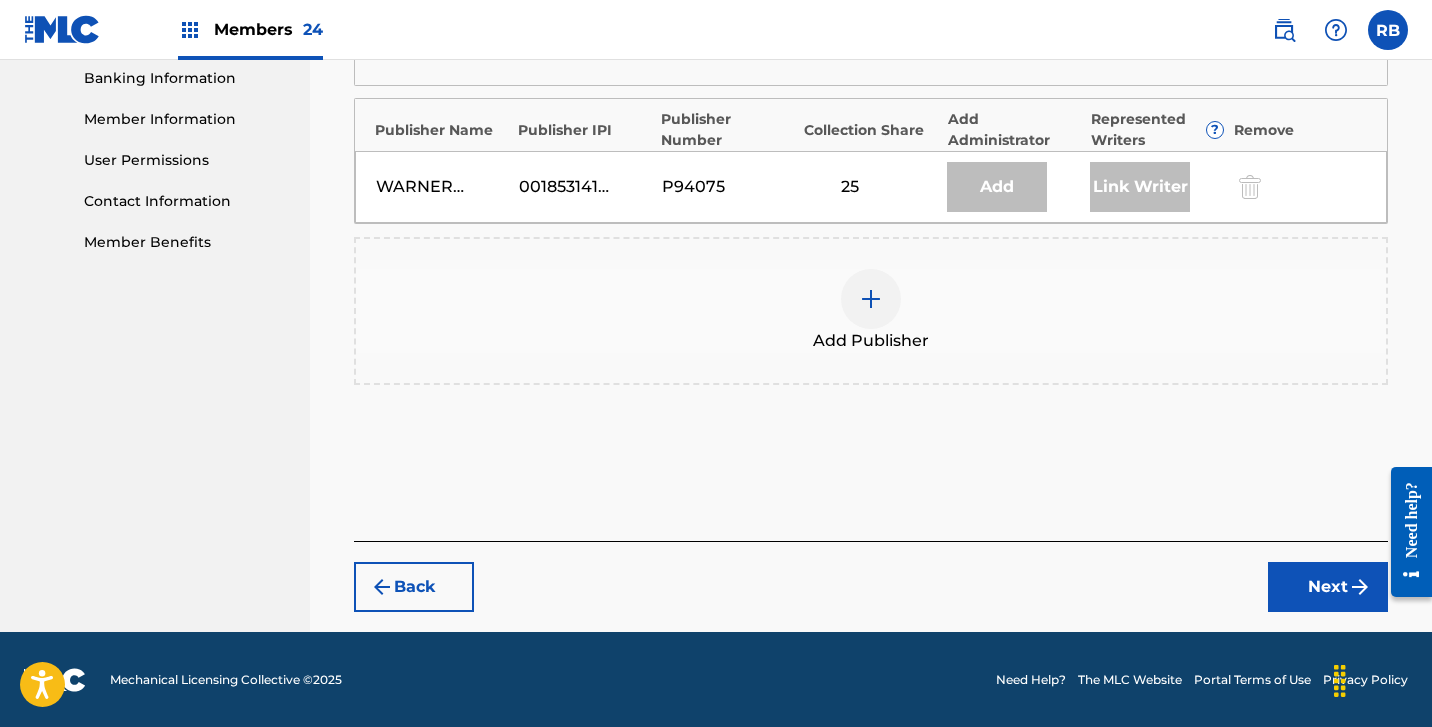 click at bounding box center (871, 299) 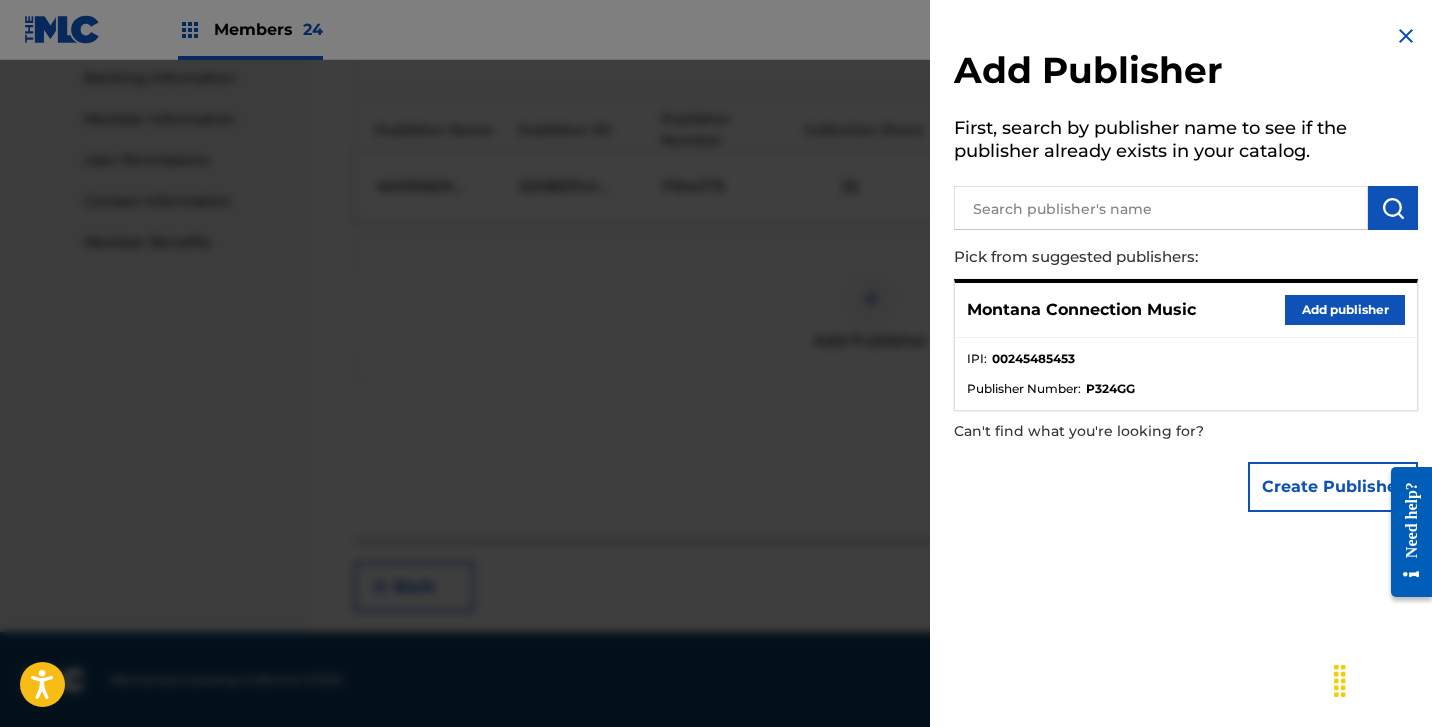 click on "Add publisher" at bounding box center [1345, 310] 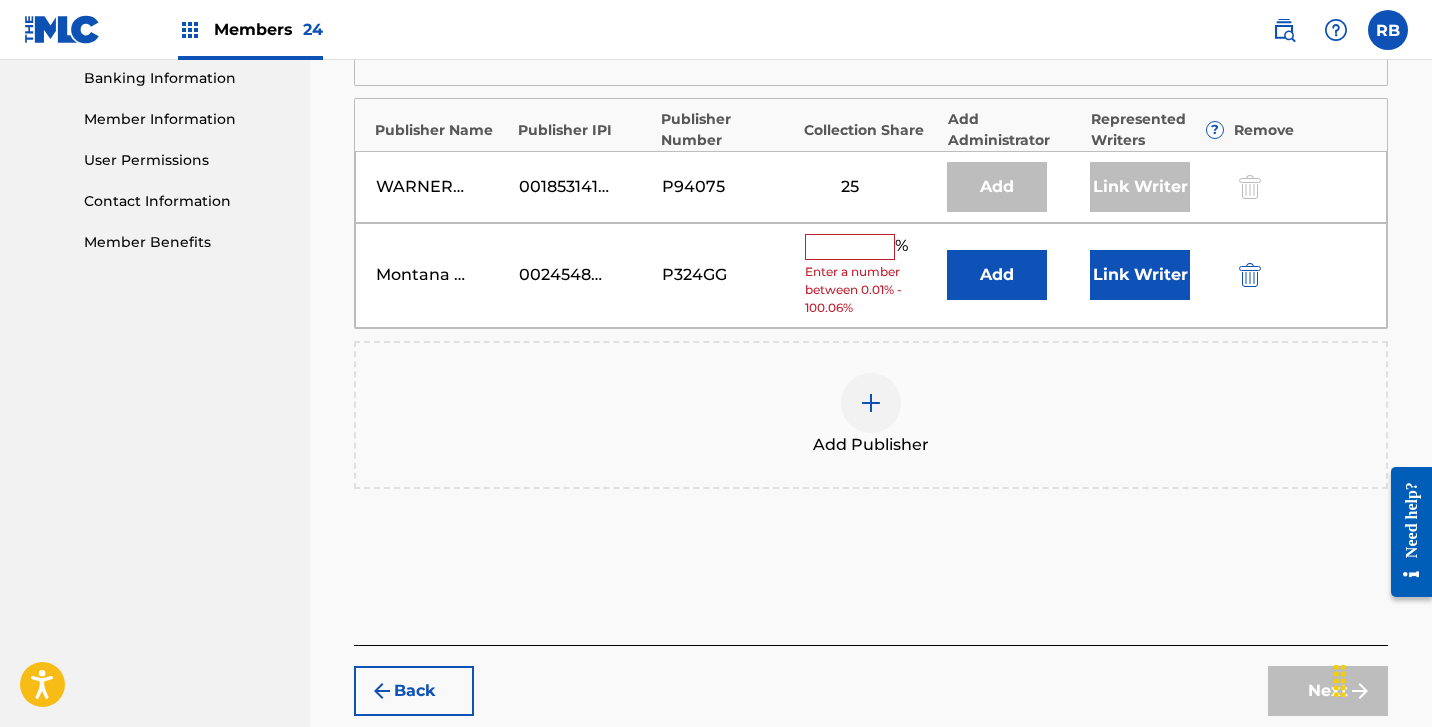 click at bounding box center [850, 247] 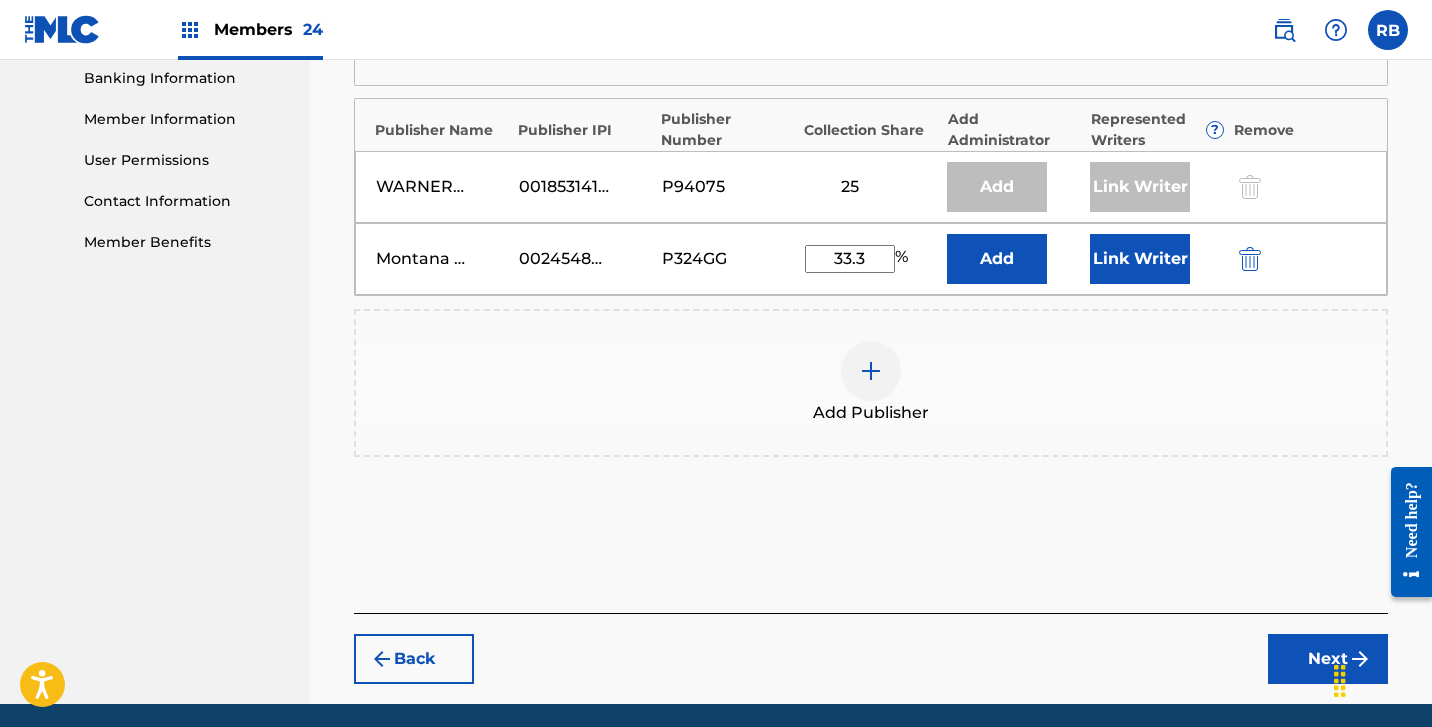 type on "33.3" 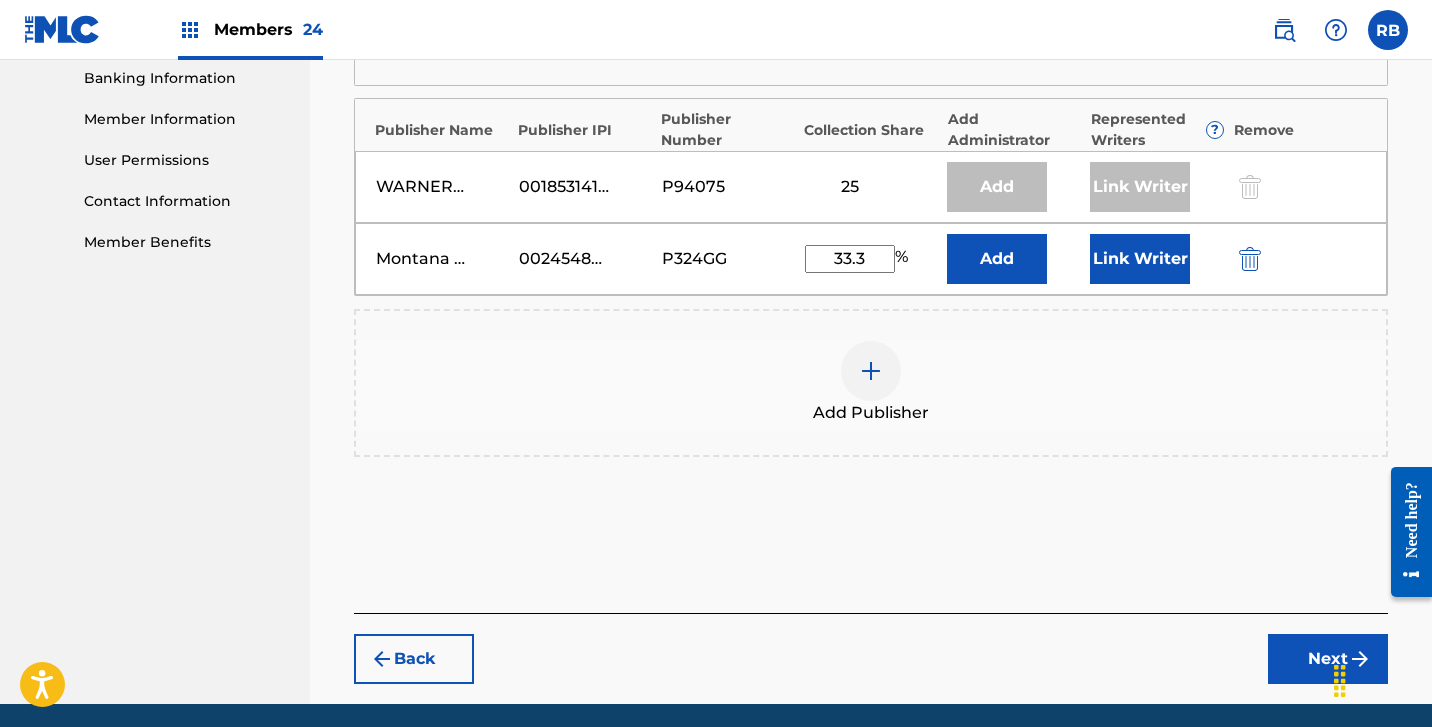 click on "Link Writer" at bounding box center (1140, 259) 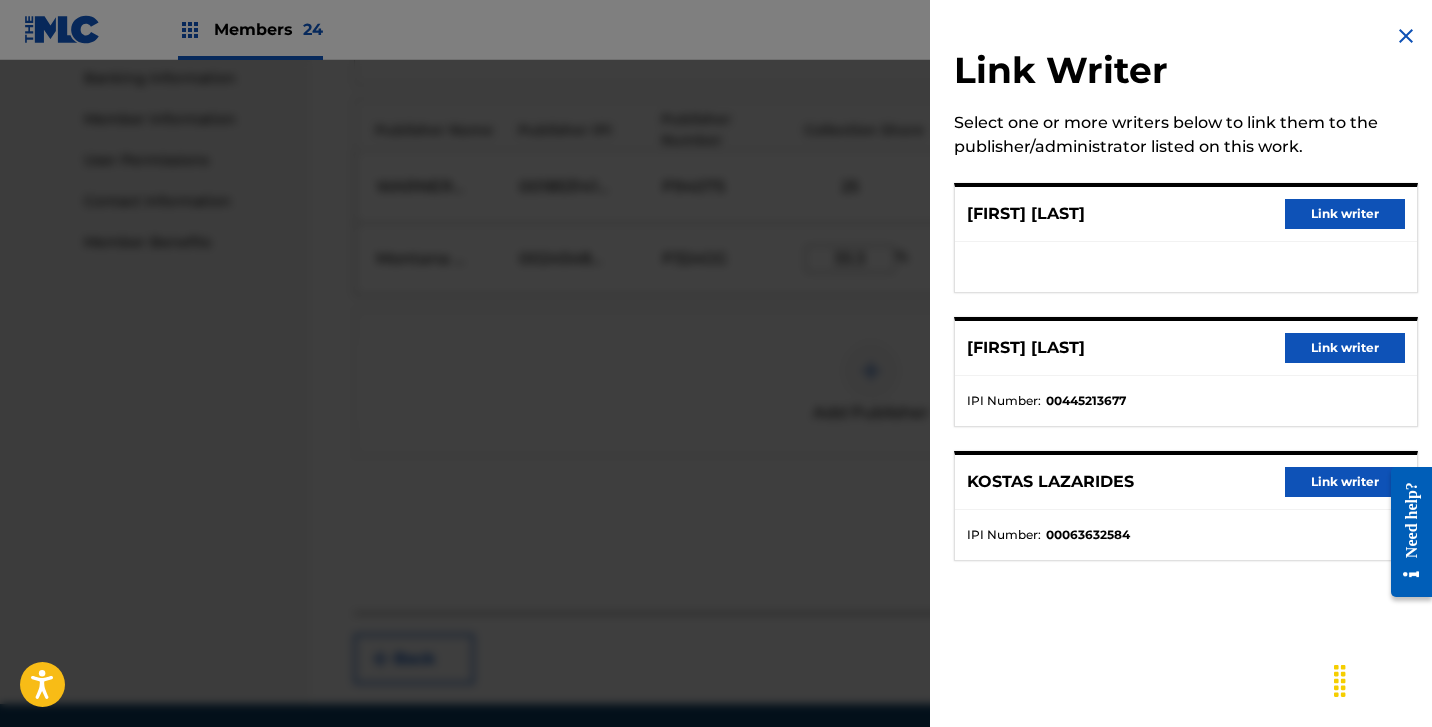 click on "Link writer" at bounding box center (1345, 214) 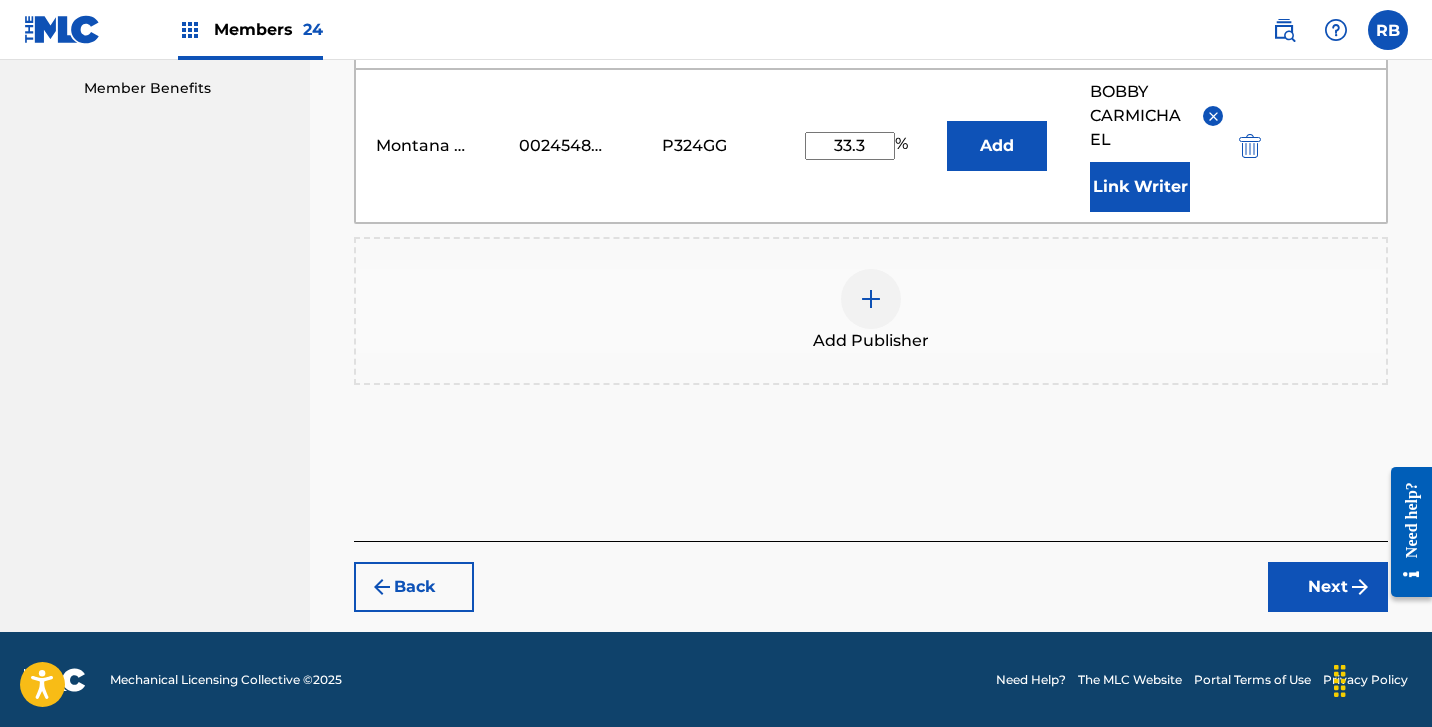 click on "Next" at bounding box center (1328, 587) 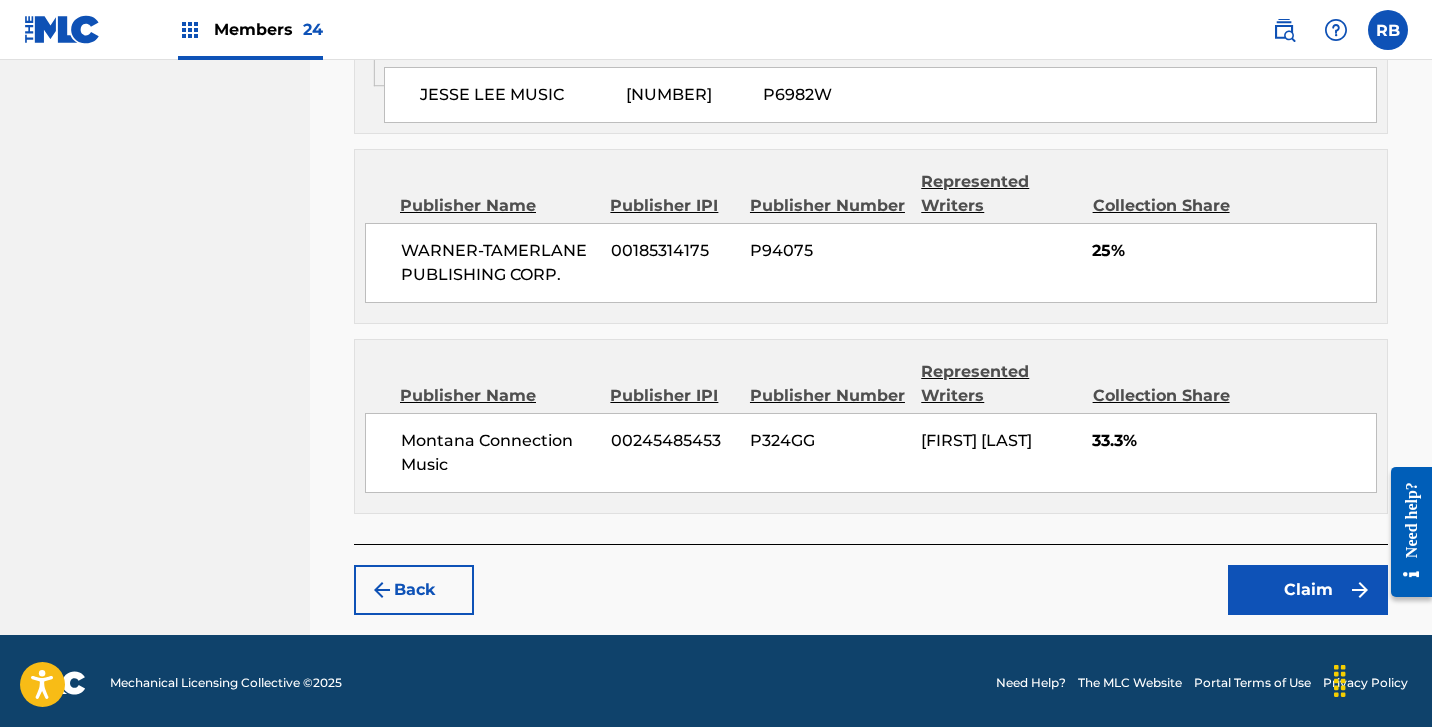 scroll, scrollTop: 1074, scrollLeft: 0, axis: vertical 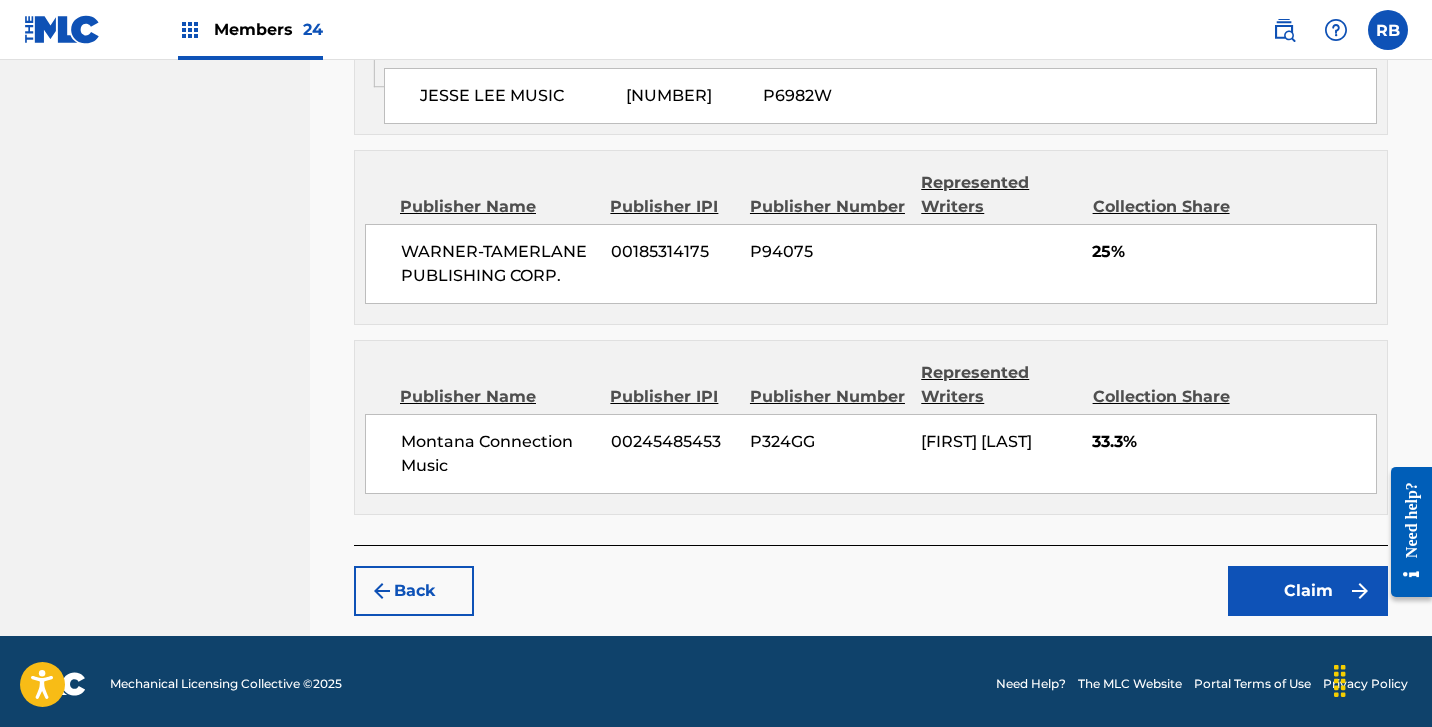 click on "Claim" at bounding box center (1308, 591) 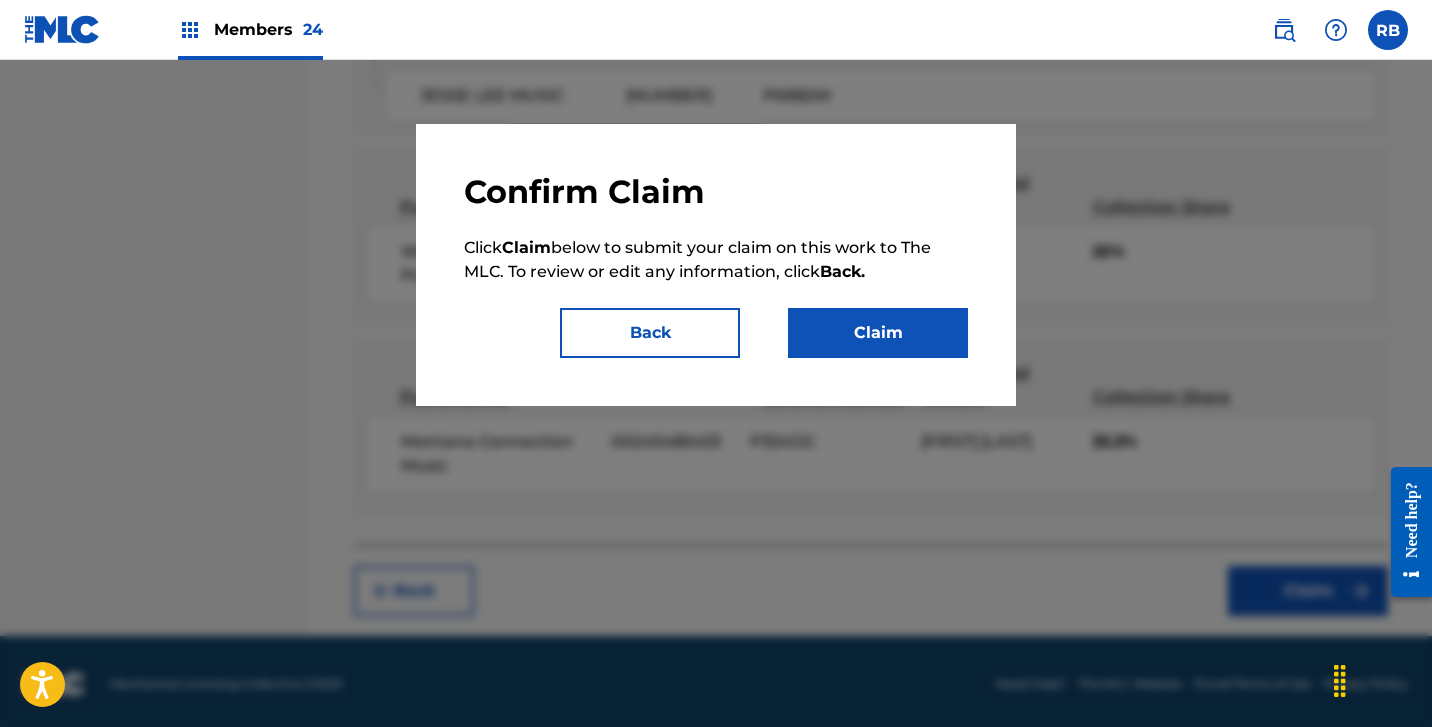 click on "Claim" at bounding box center [878, 333] 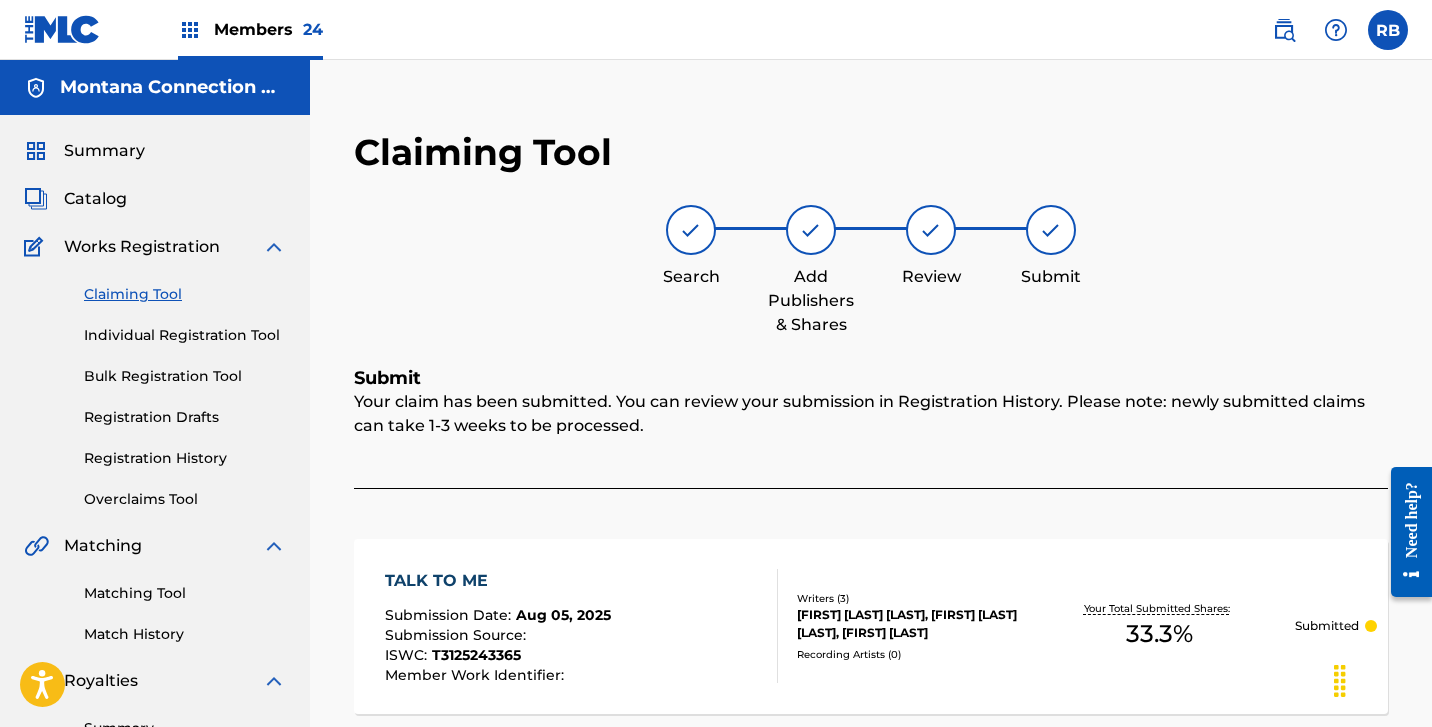 scroll, scrollTop: 0, scrollLeft: 0, axis: both 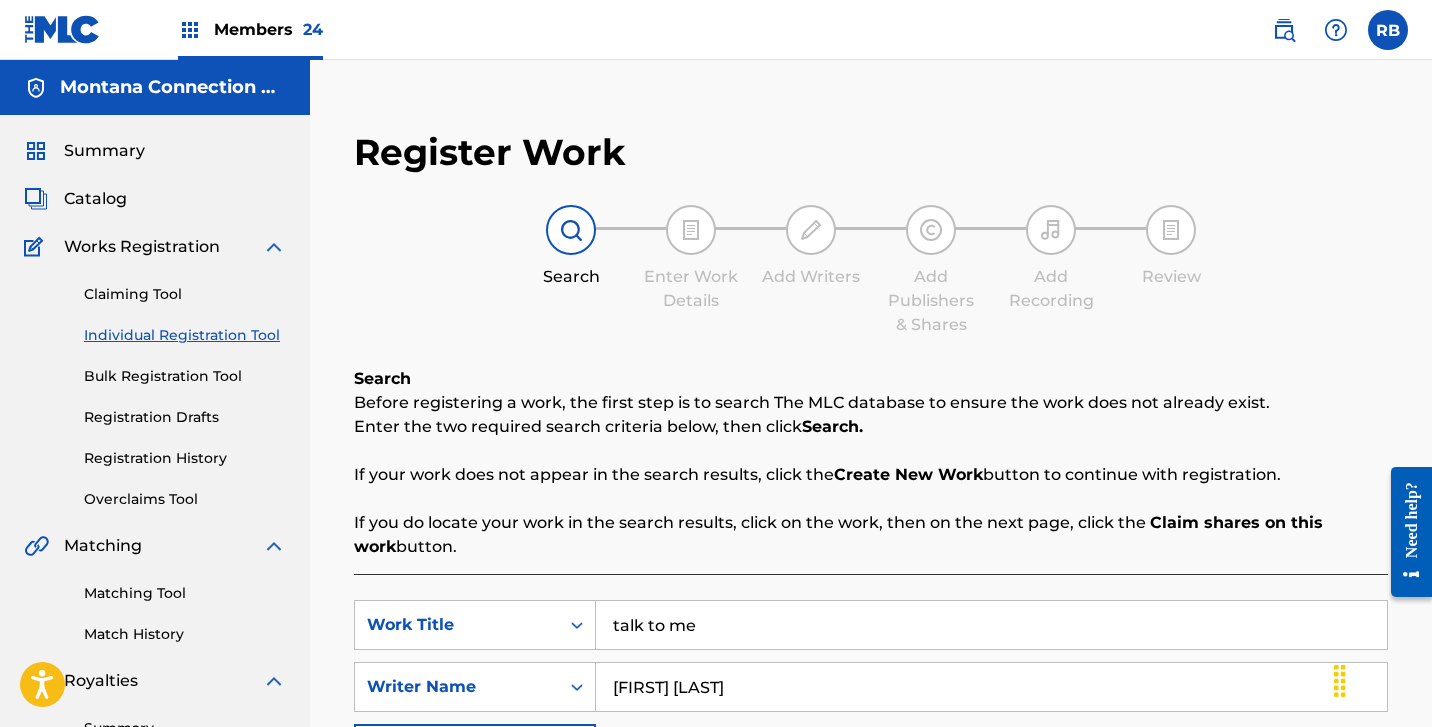 drag, startPoint x: 711, startPoint y: 631, endPoint x: 437, endPoint y: 579, distance: 278.89066 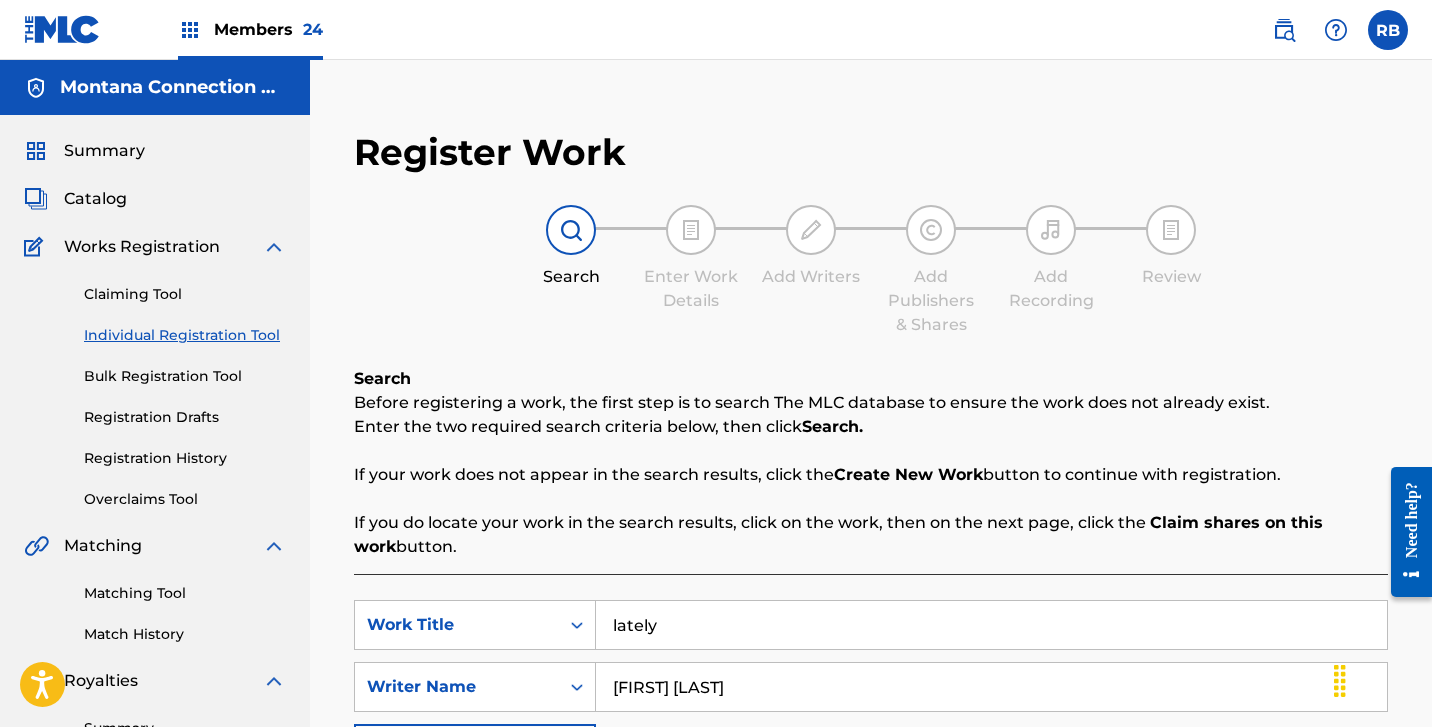 type on "lately" 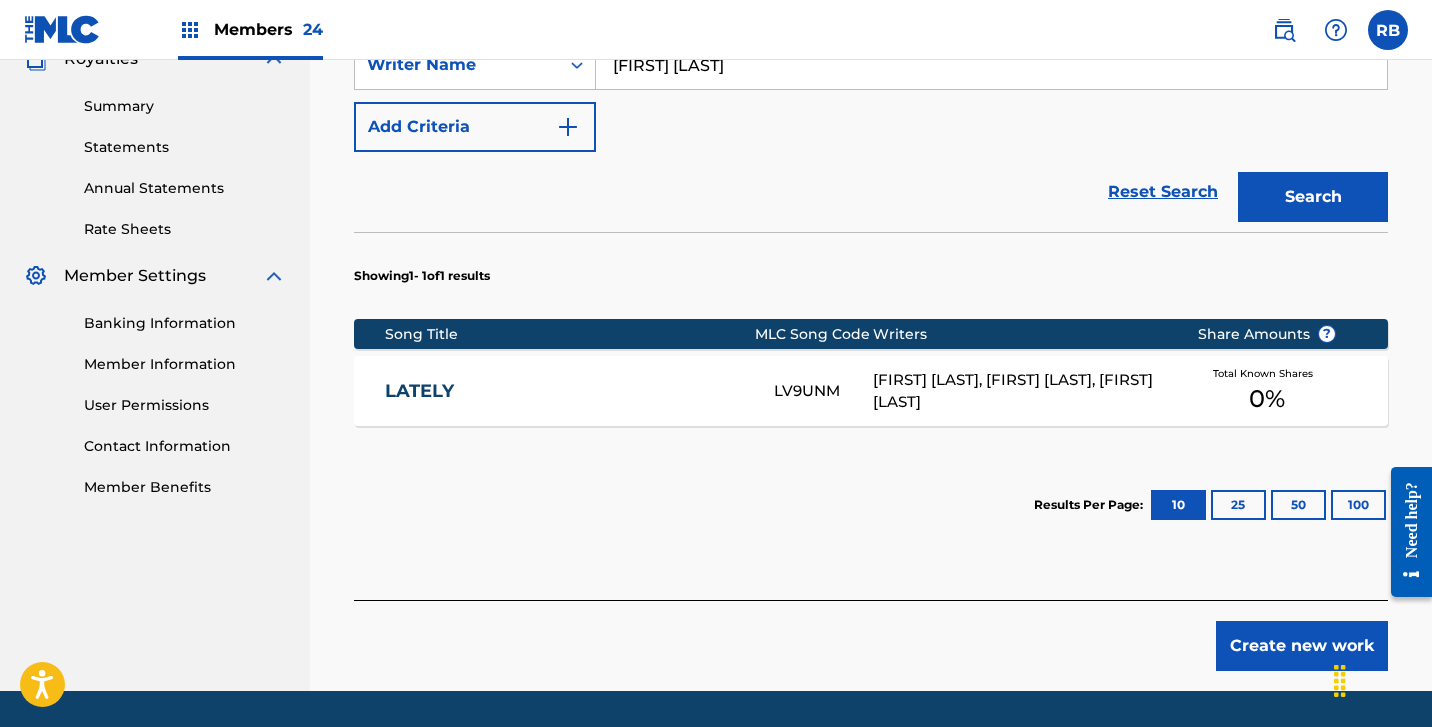 scroll, scrollTop: 636, scrollLeft: 0, axis: vertical 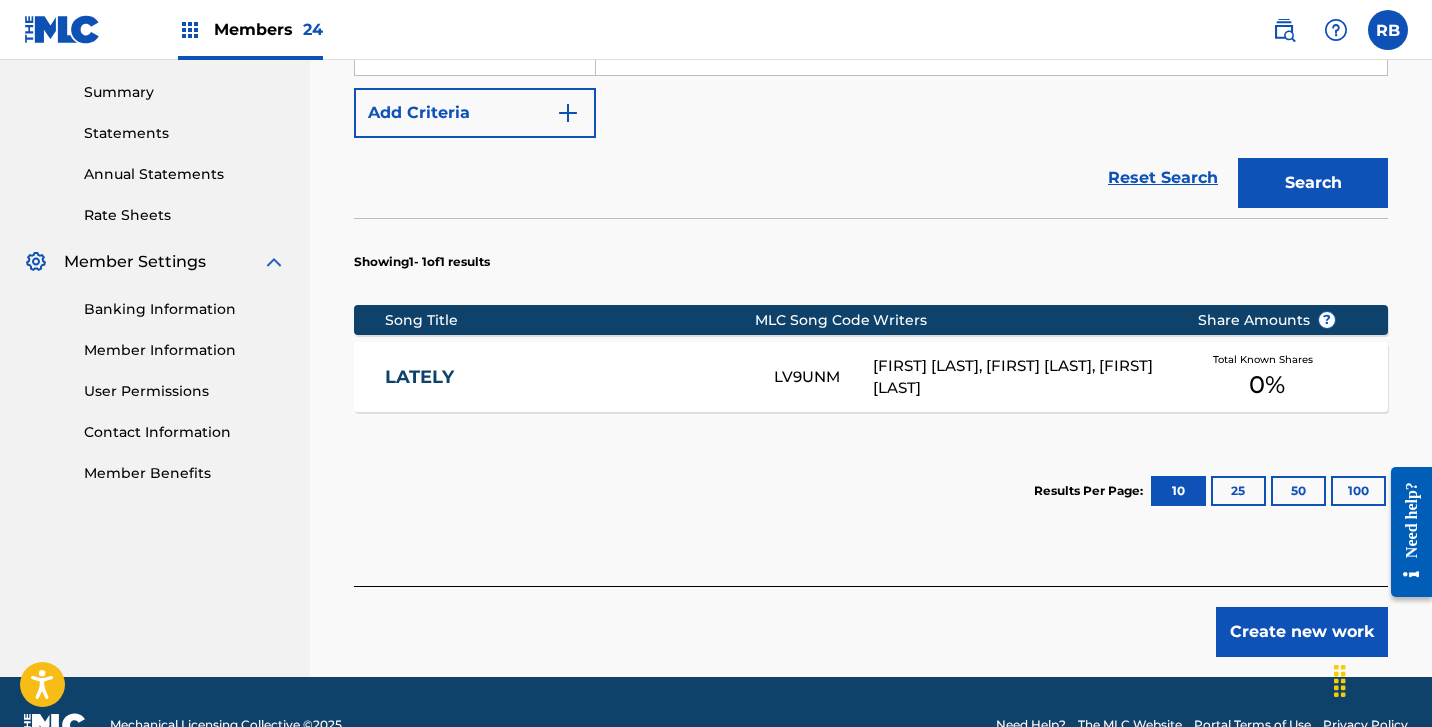 click on "LATELY" at bounding box center [566, 377] 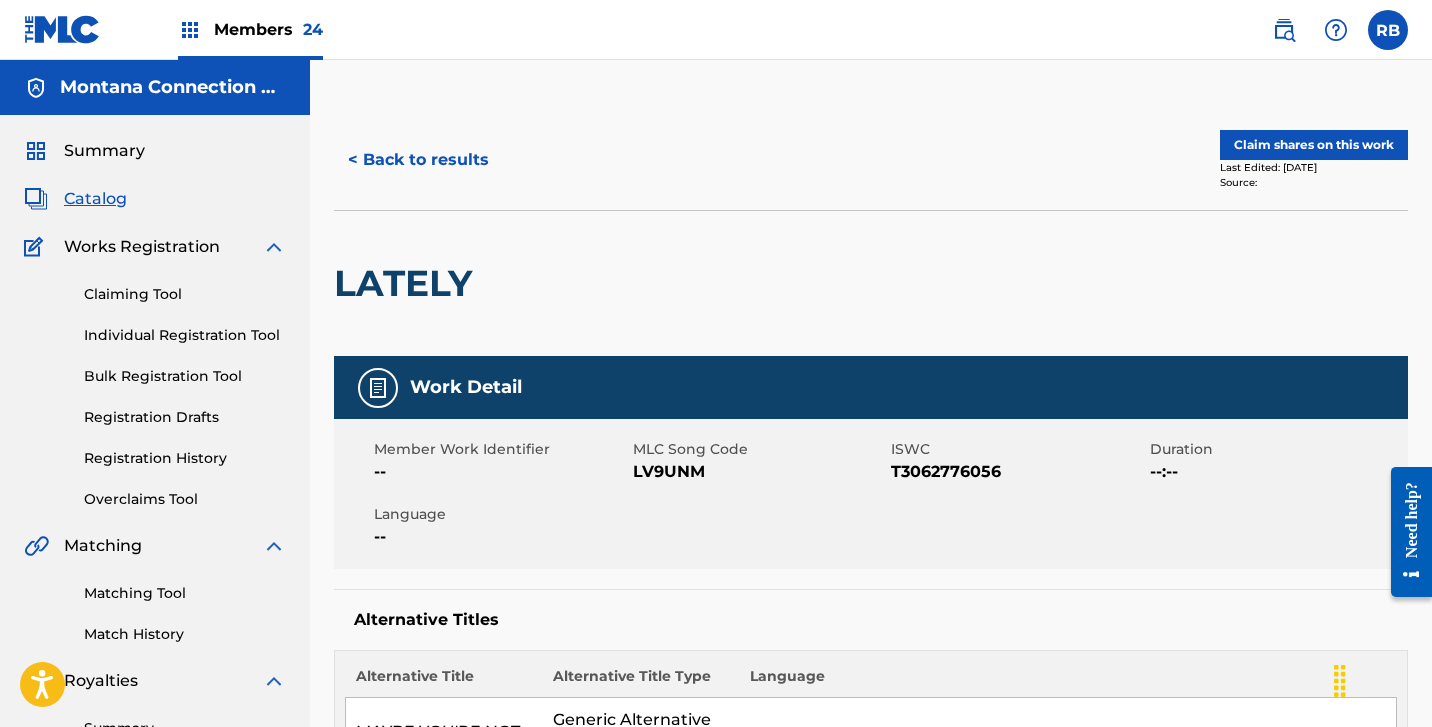 scroll, scrollTop: 0, scrollLeft: 0, axis: both 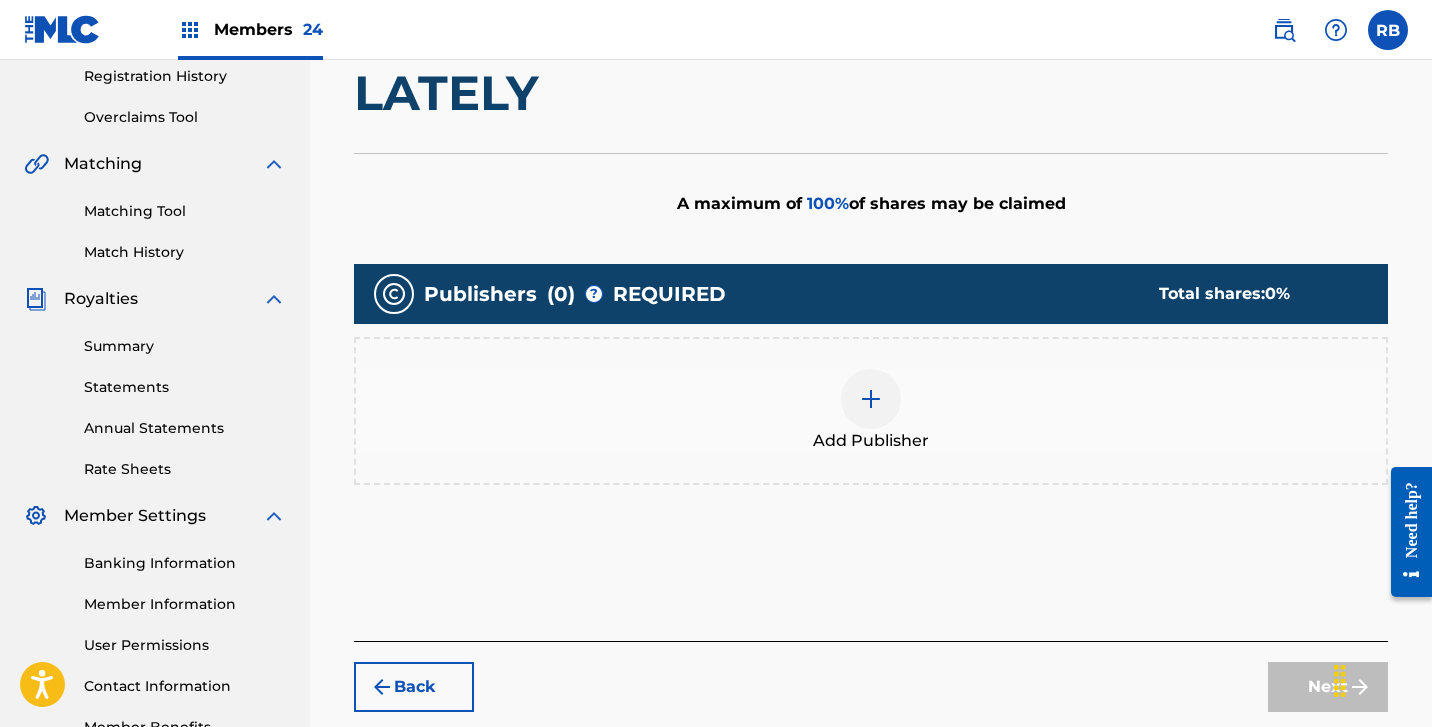 click at bounding box center [871, 399] 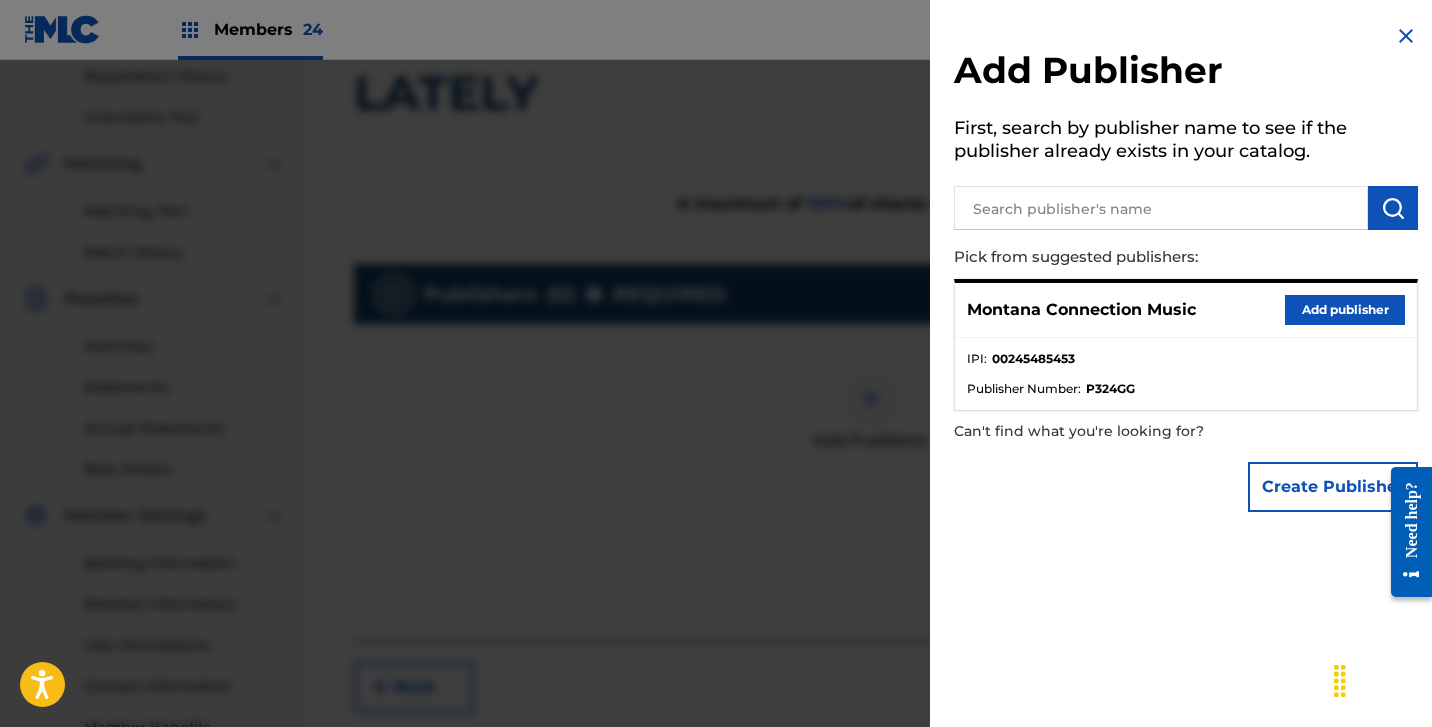 click on "Add publisher" at bounding box center [1345, 310] 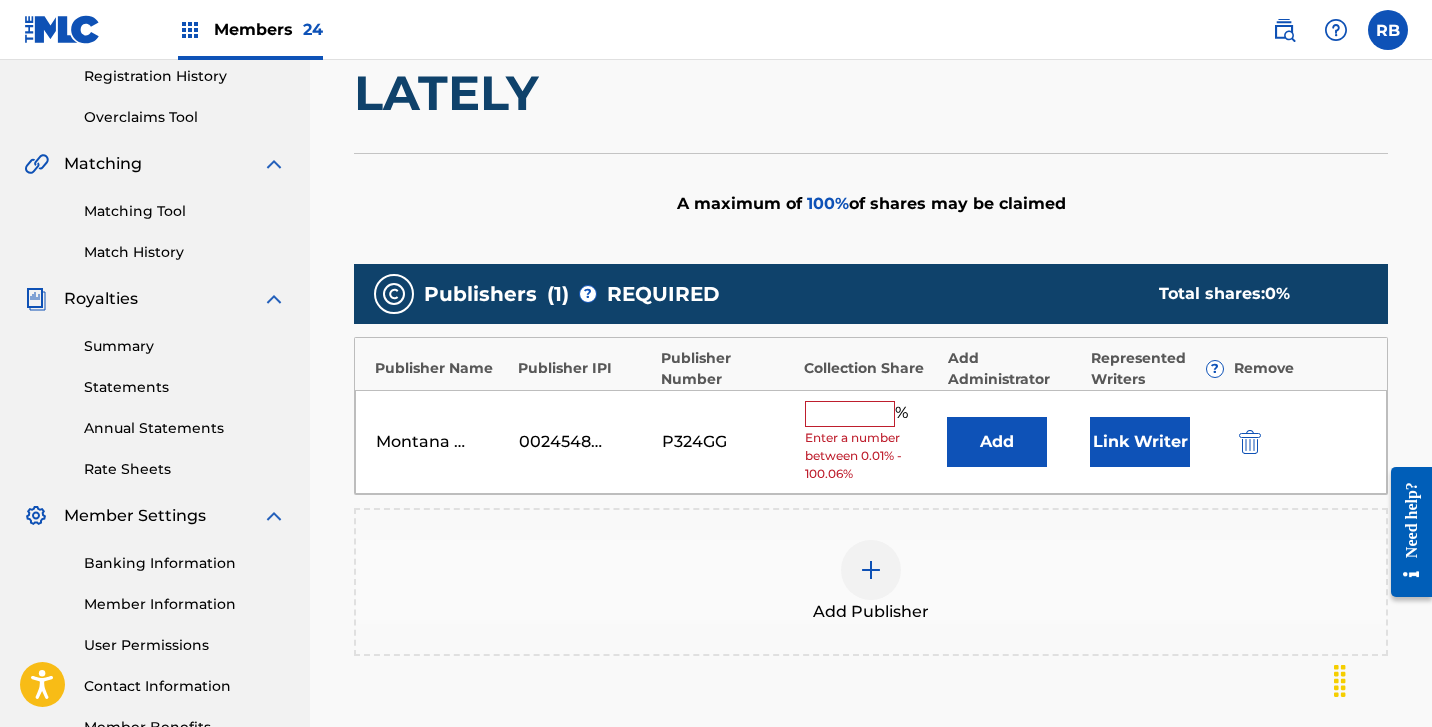 click at bounding box center [850, 414] 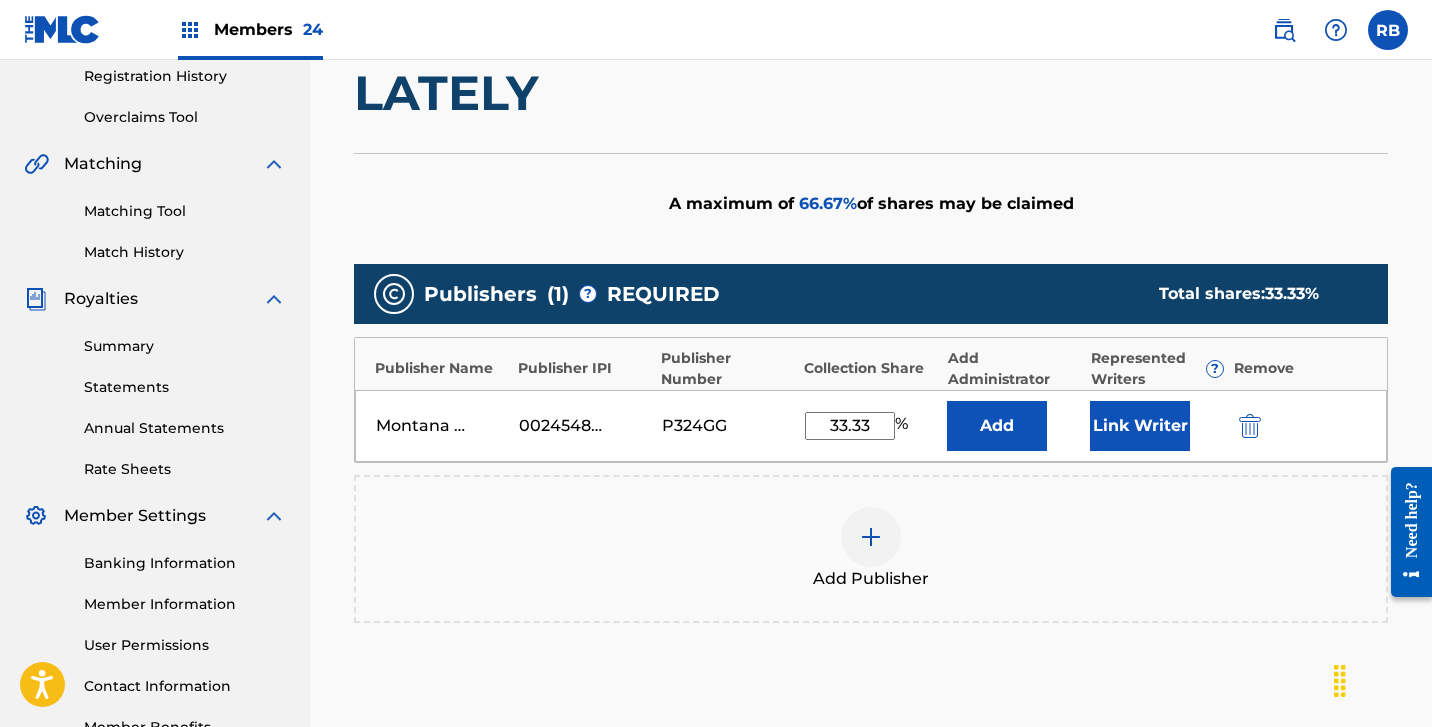 type on "33.33" 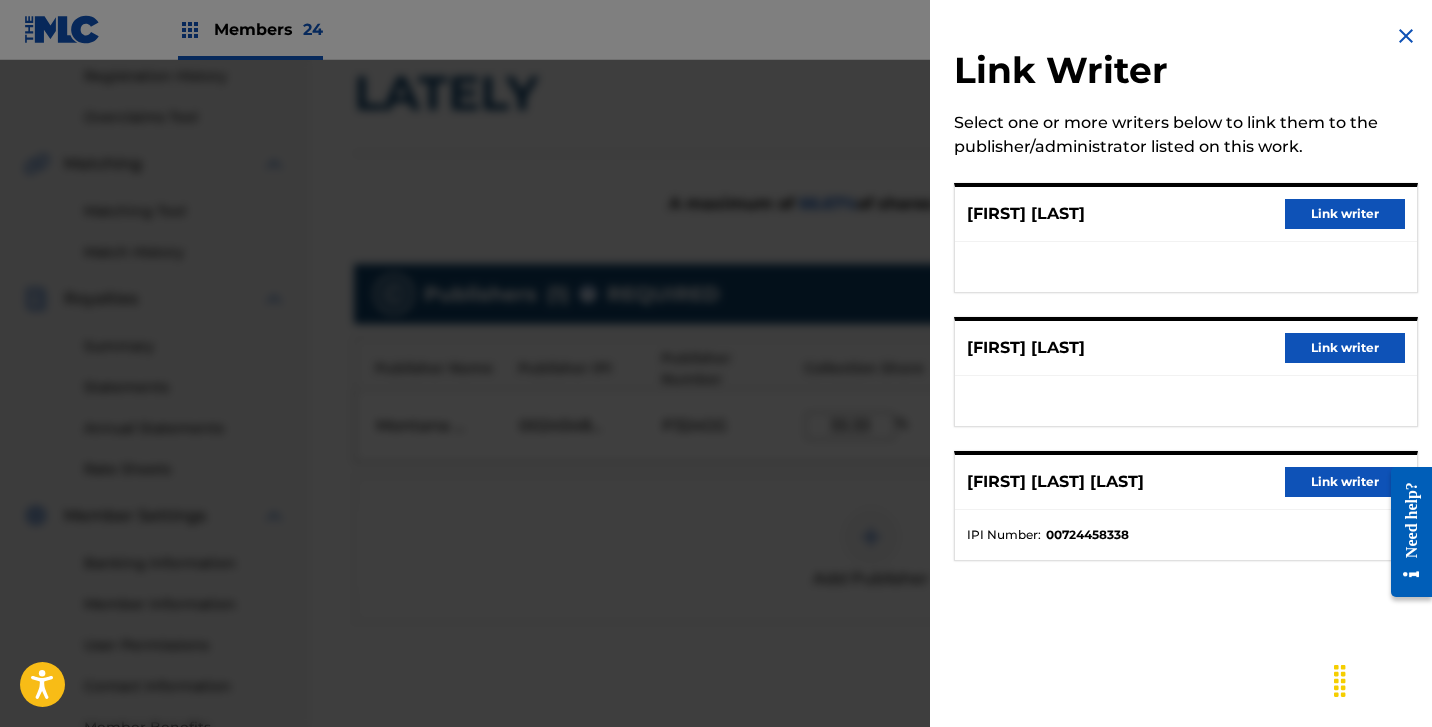 click on "Link writer" at bounding box center (1345, 348) 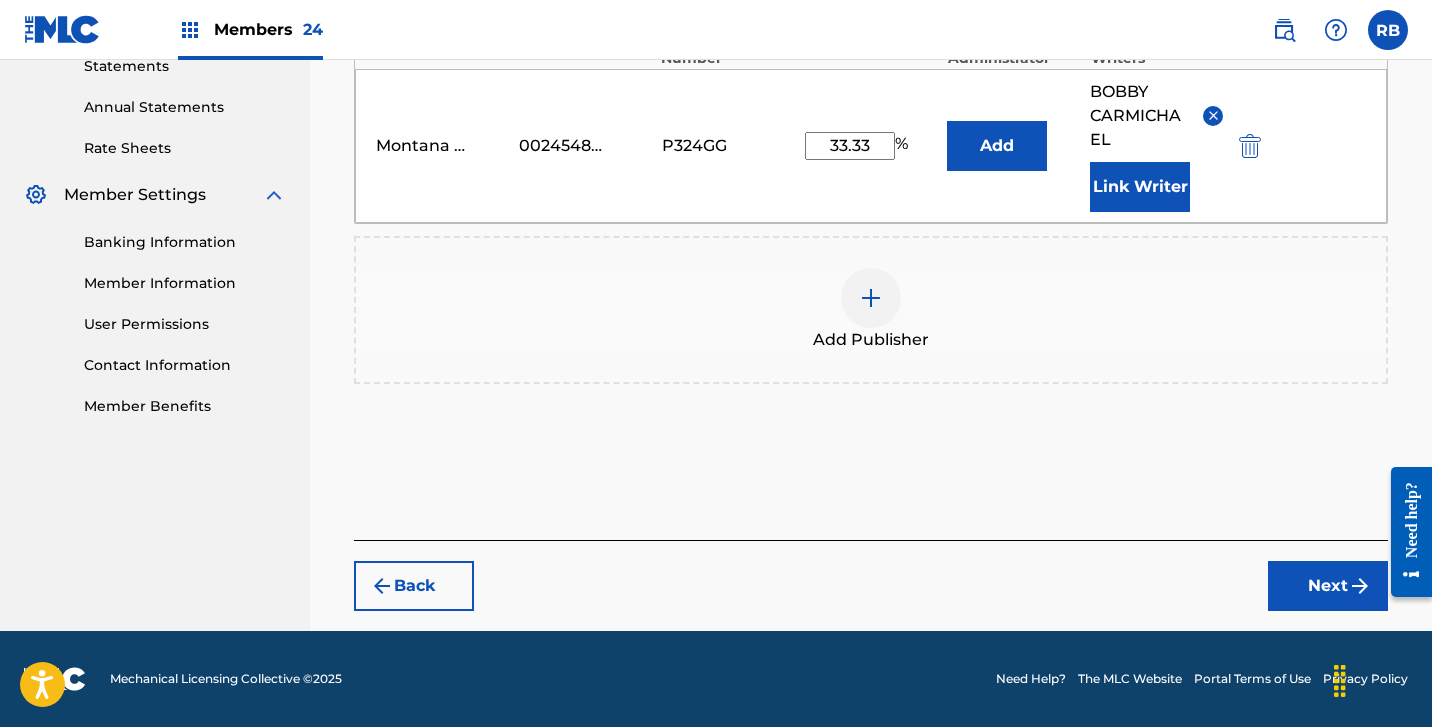 click on "Next" at bounding box center (1328, 586) 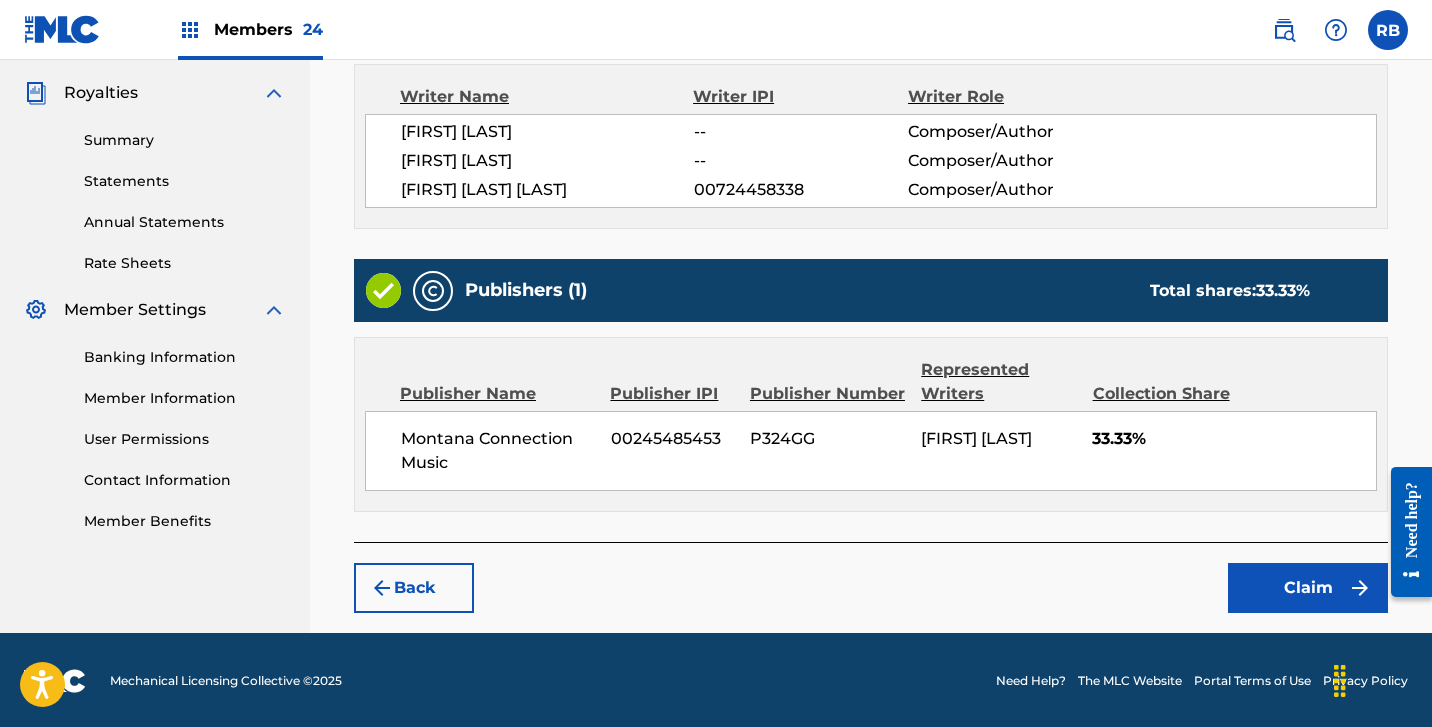 click on "Claim" at bounding box center [1308, 588] 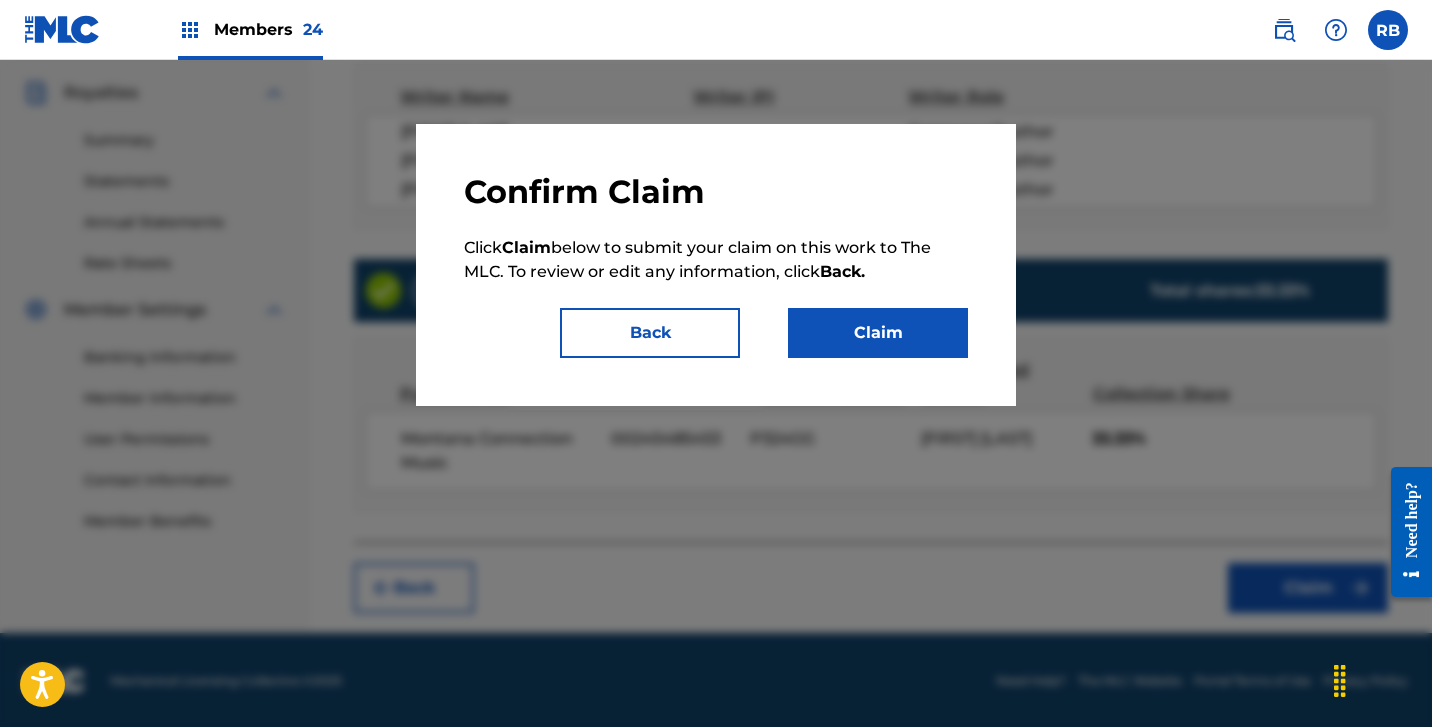click on "Claim" at bounding box center (878, 333) 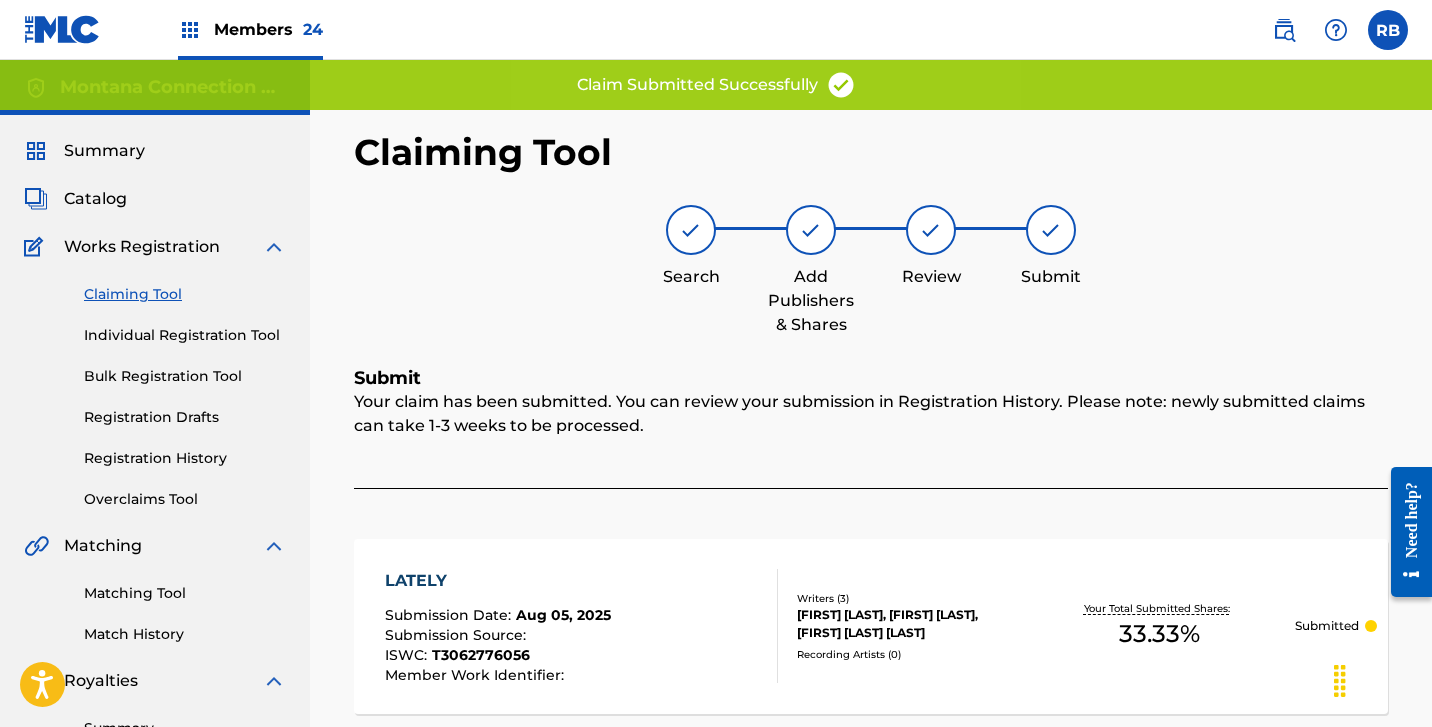 scroll, scrollTop: 0, scrollLeft: 0, axis: both 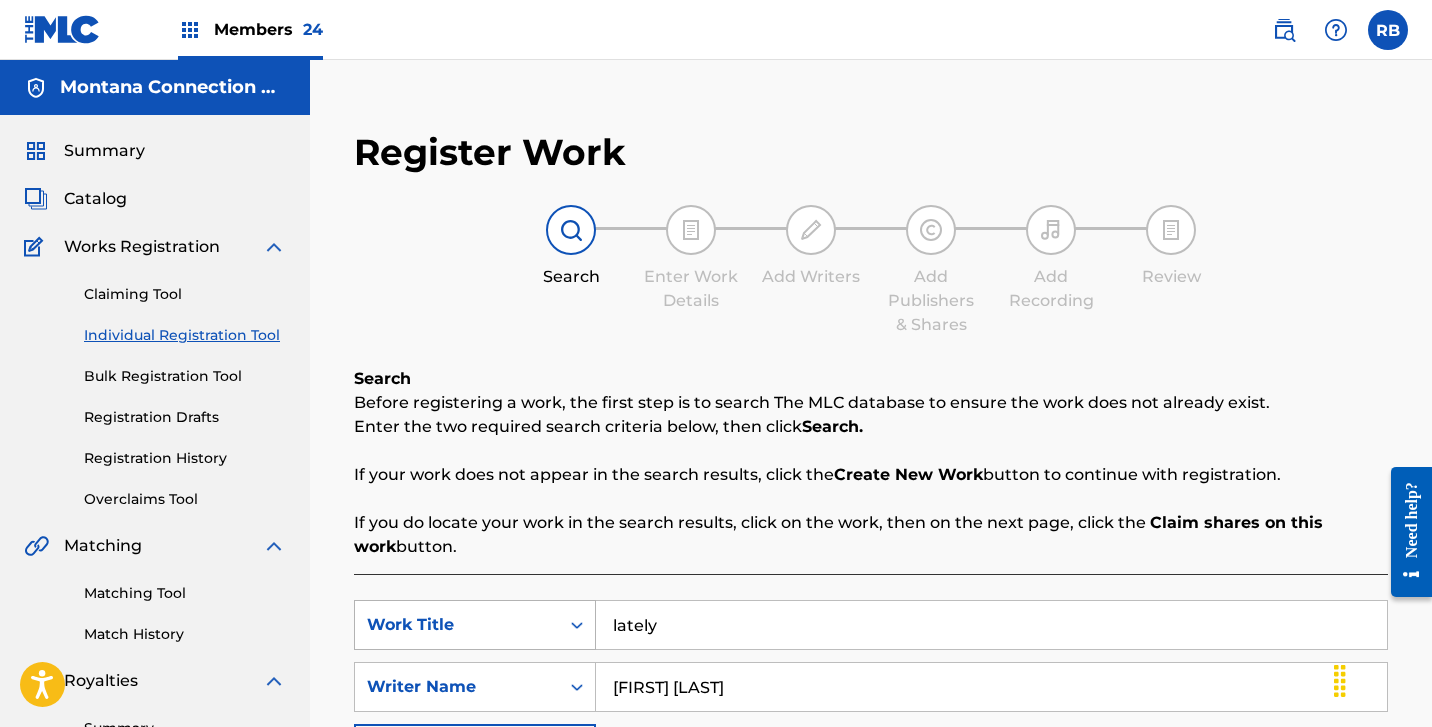 drag, startPoint x: 694, startPoint y: 630, endPoint x: 369, endPoint y: 609, distance: 325.67776 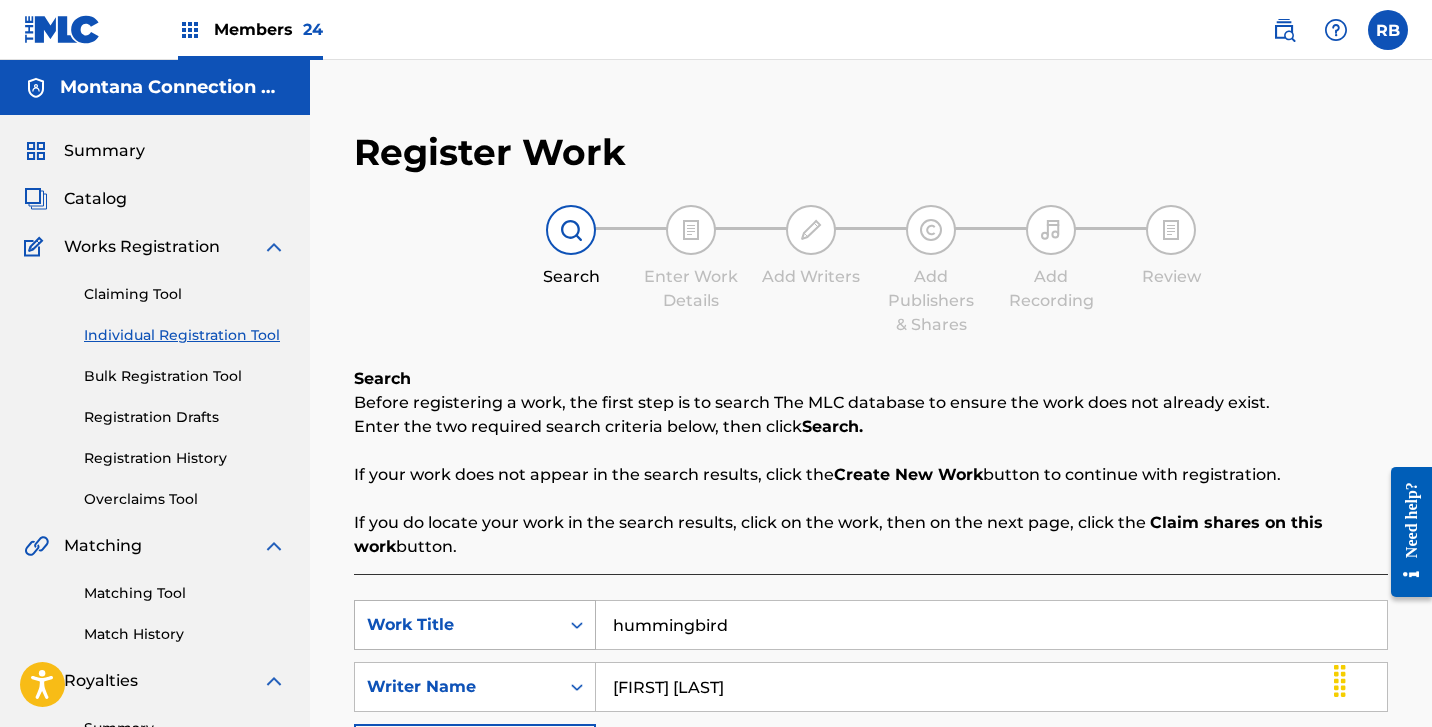 type on "hummingbird" 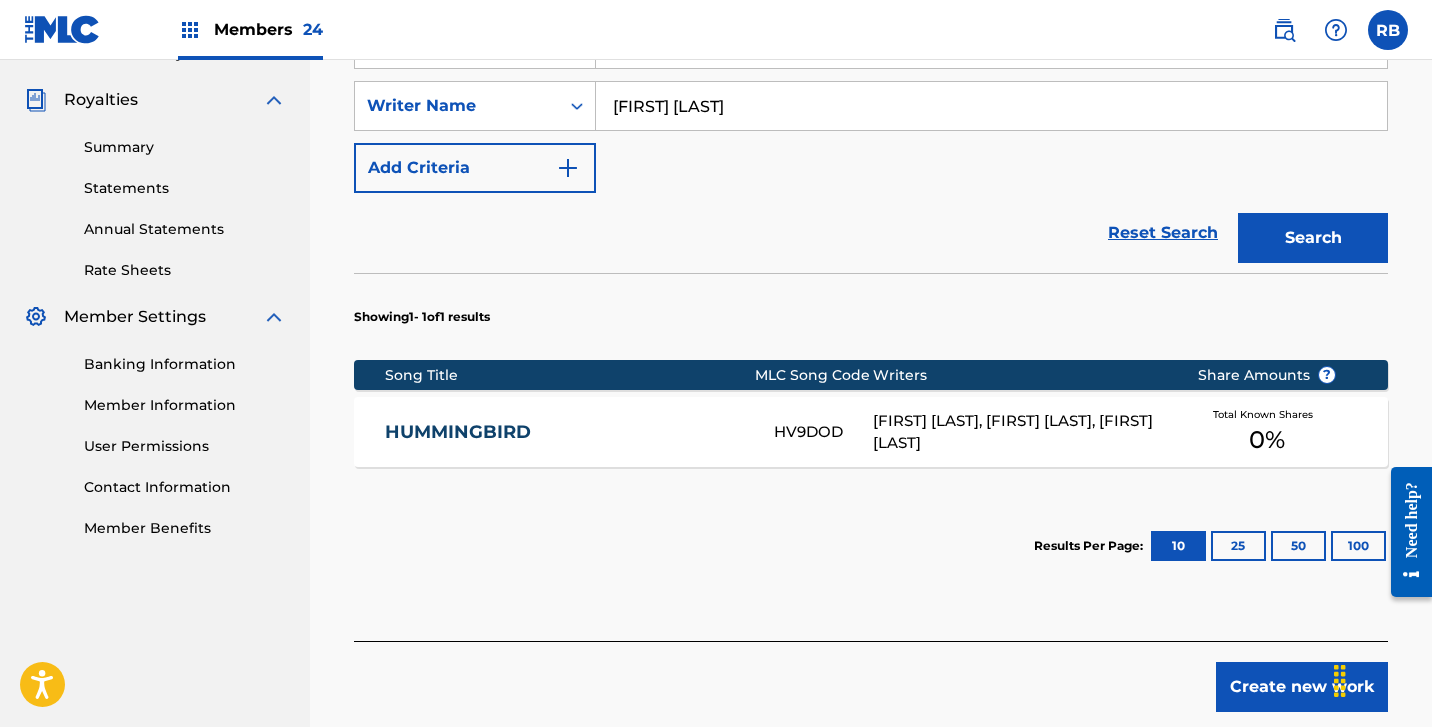 scroll, scrollTop: 603, scrollLeft: 0, axis: vertical 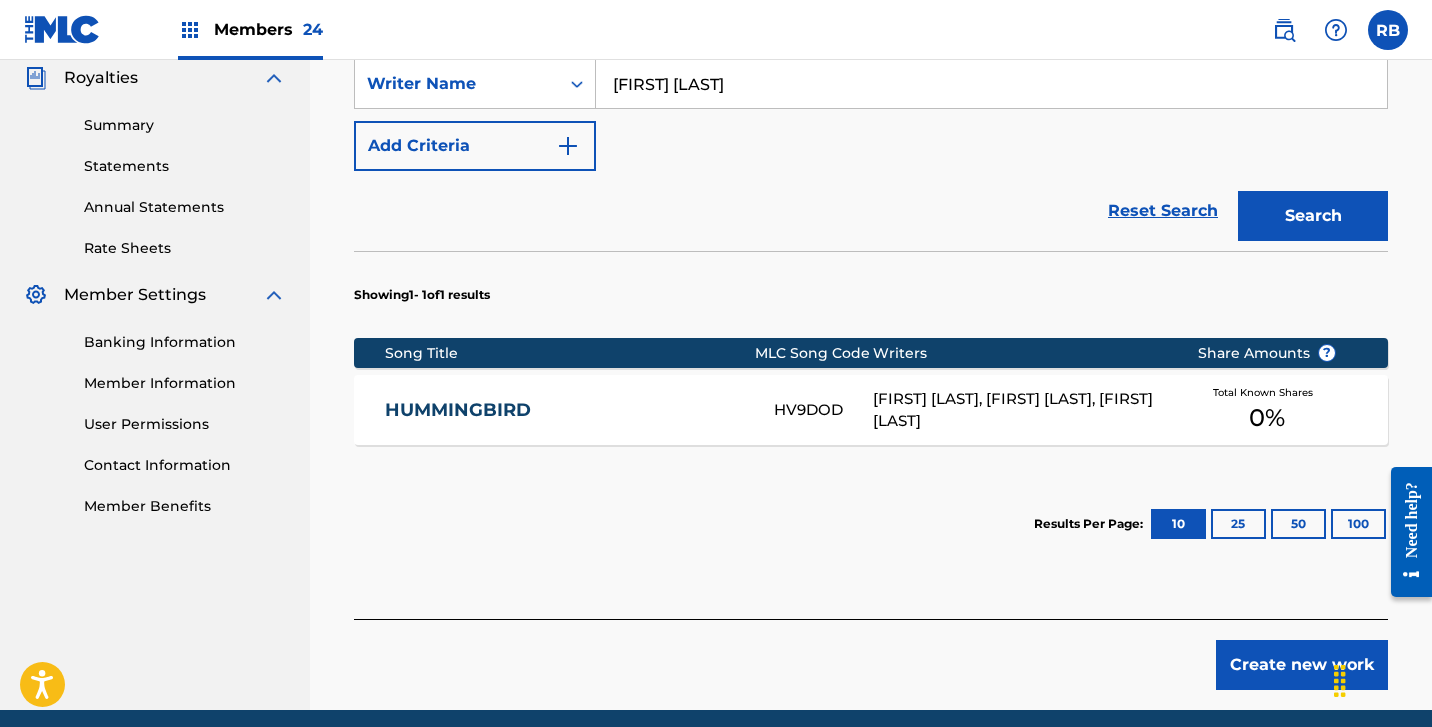 click on "HUMMINGBIRD" at bounding box center (566, 410) 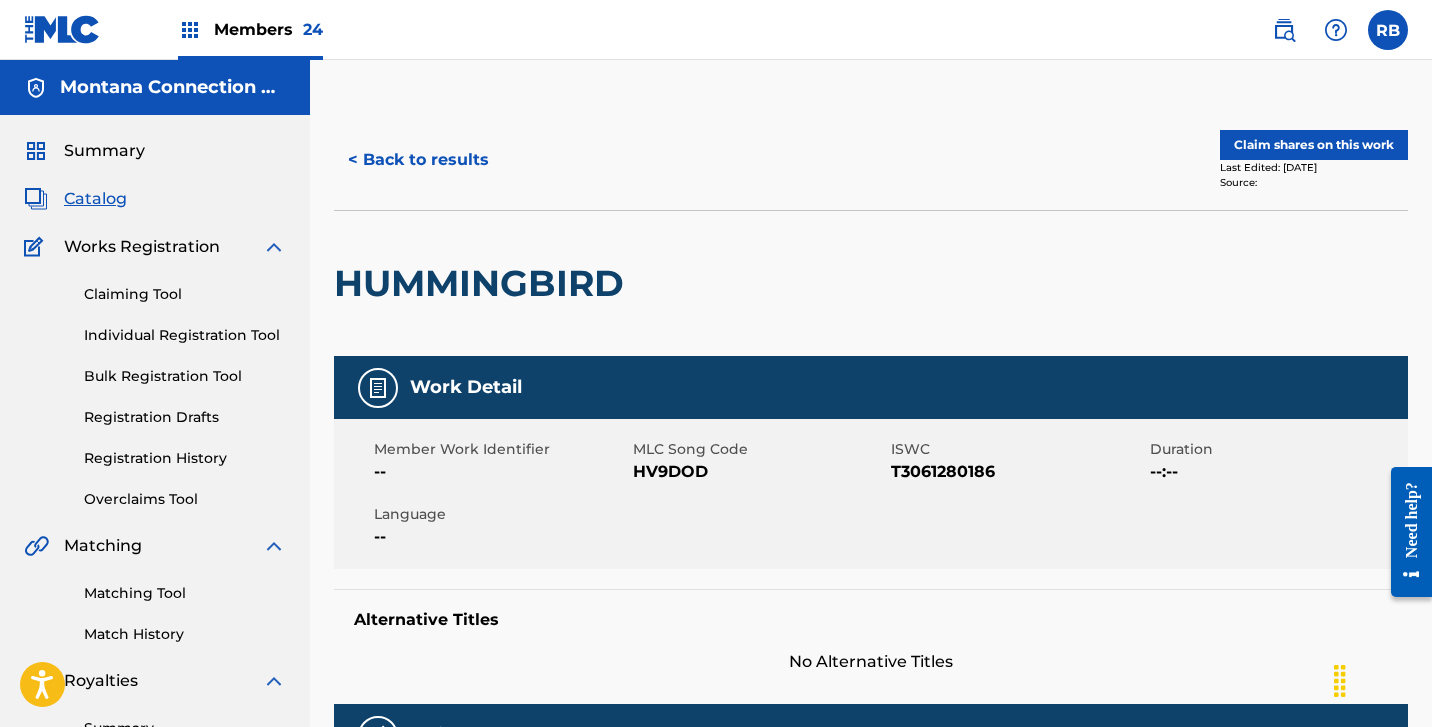 scroll, scrollTop: 0, scrollLeft: 0, axis: both 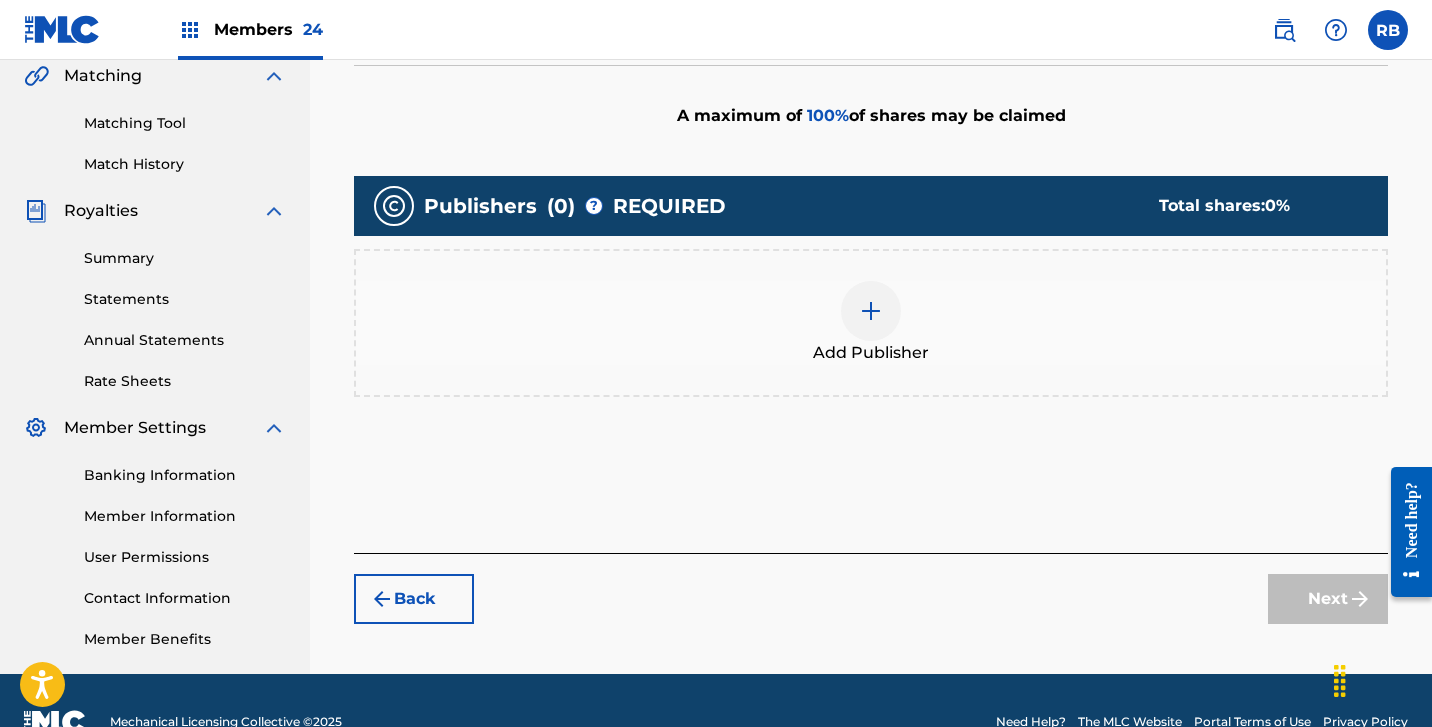click at bounding box center (871, 311) 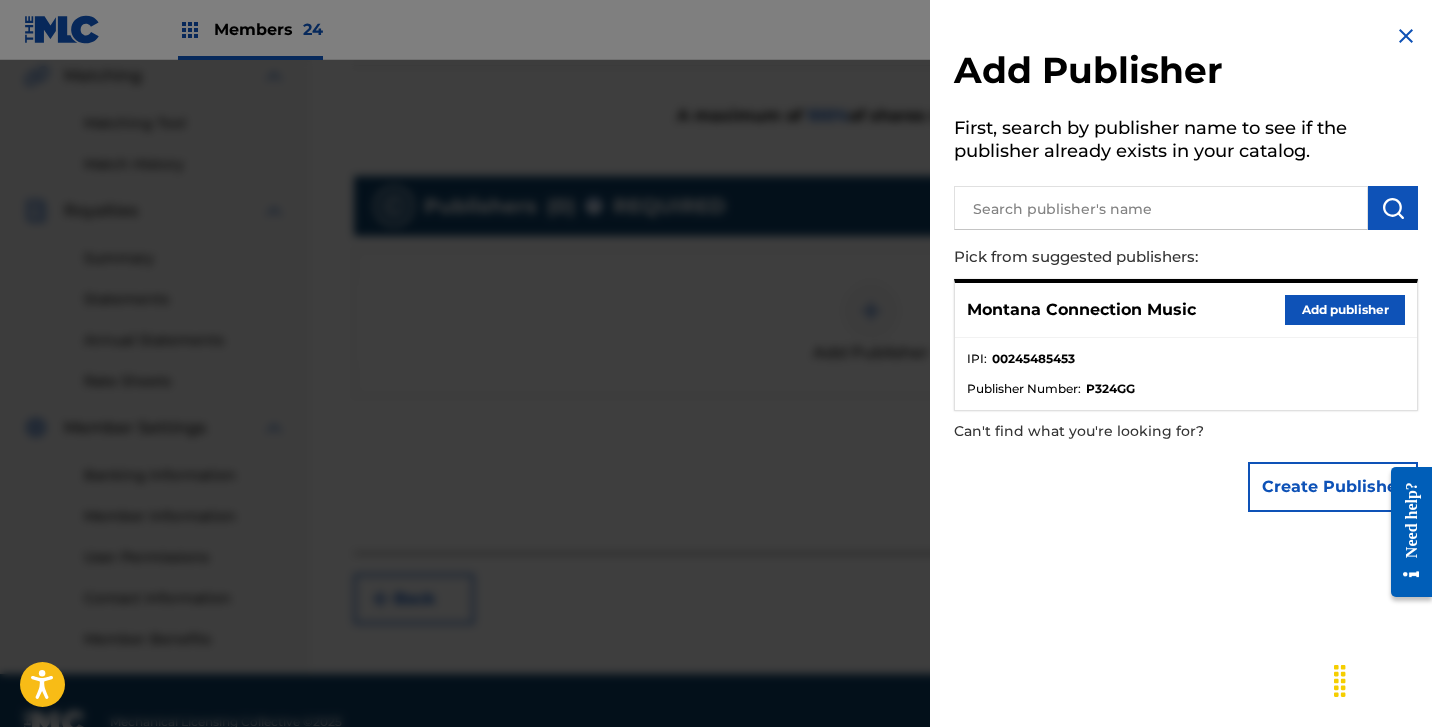 click on "Add publisher" at bounding box center (1345, 310) 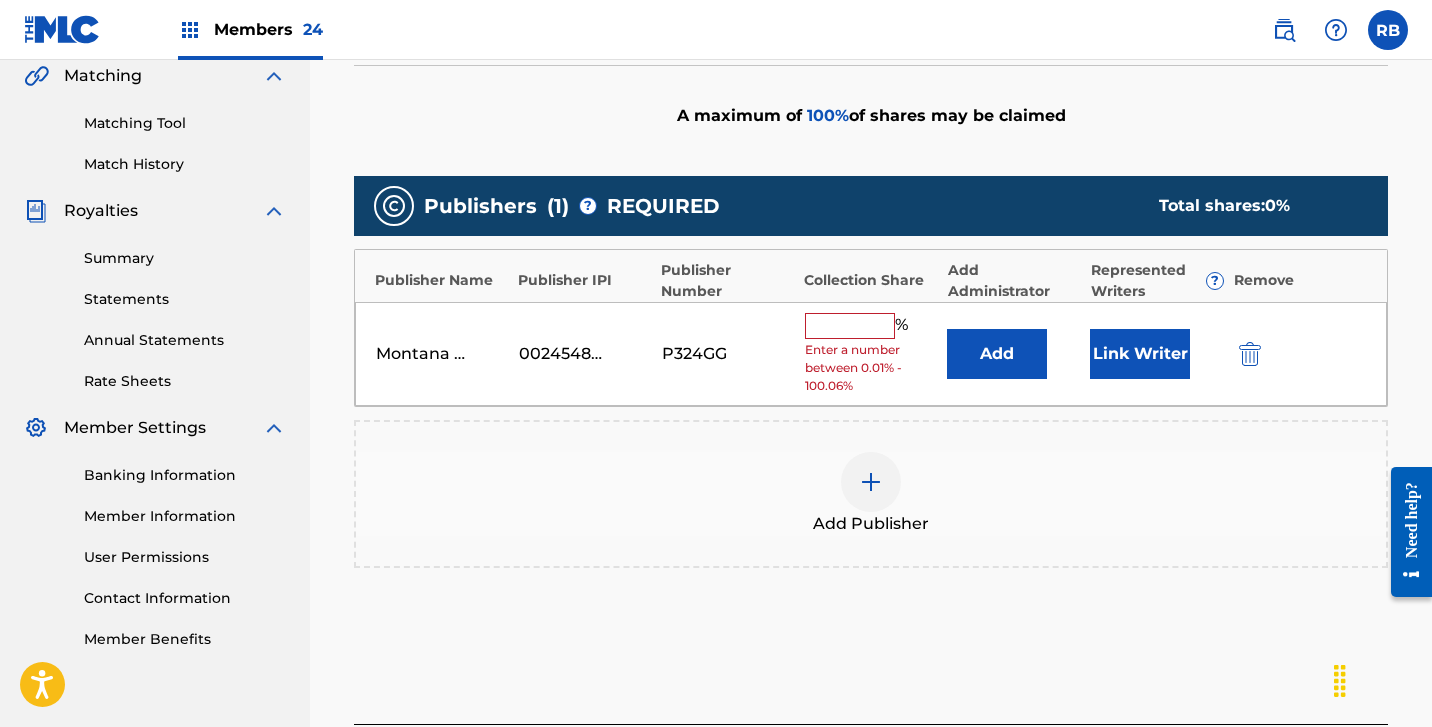 click at bounding box center (850, 326) 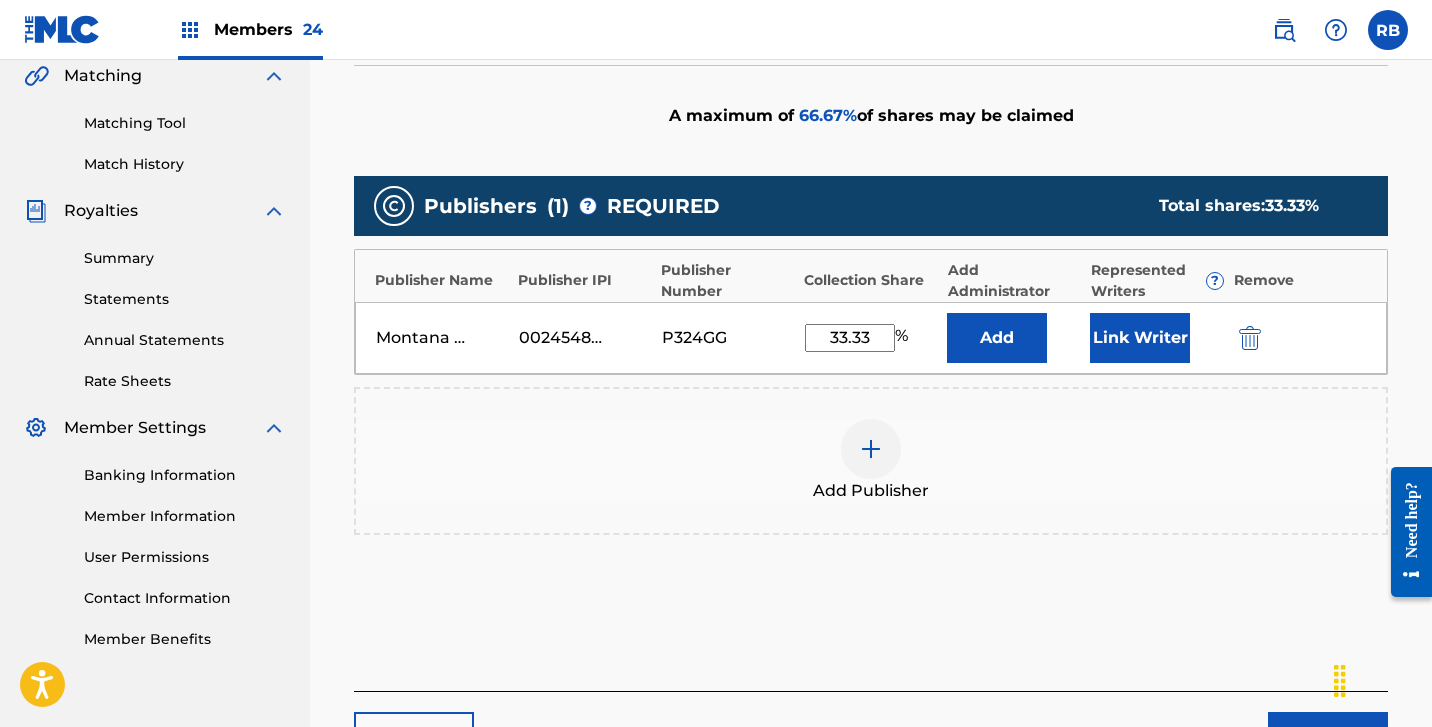 type on "33.33" 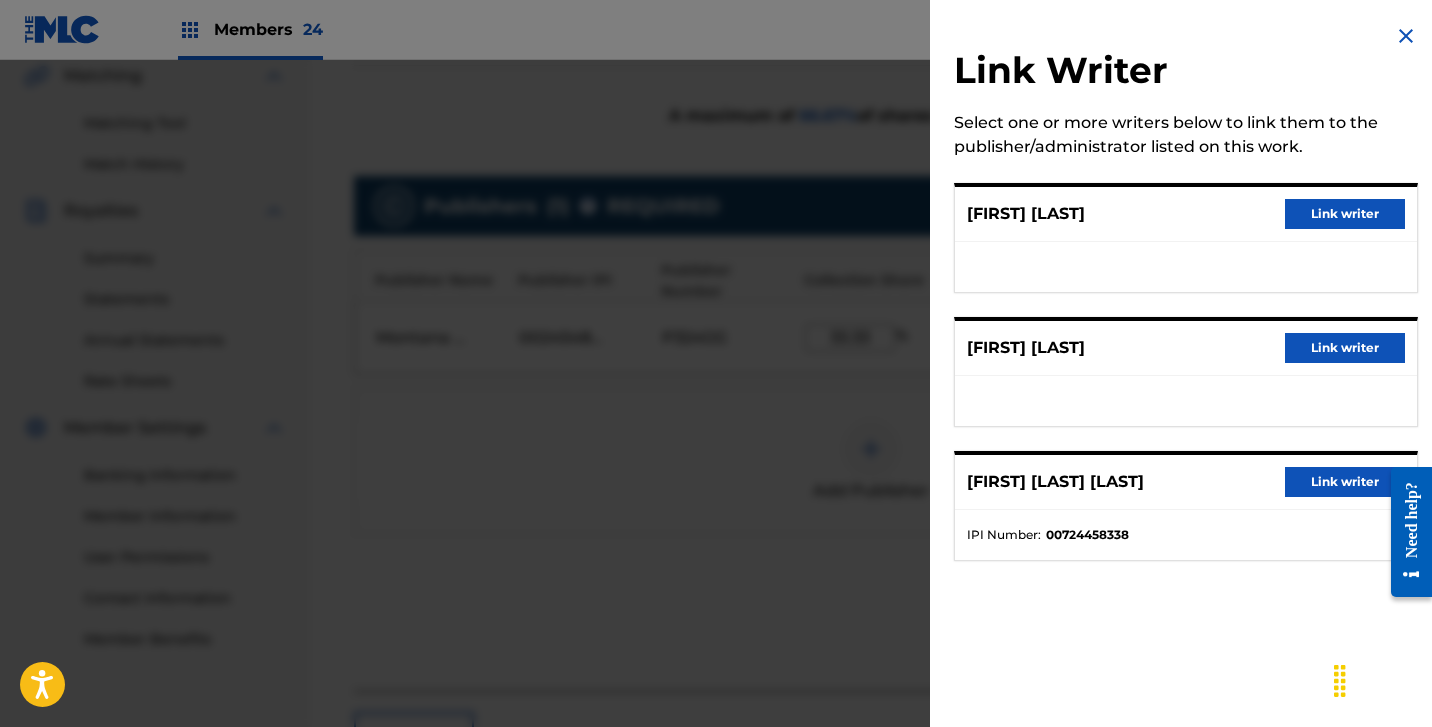 click on "Link writer" at bounding box center [1345, 348] 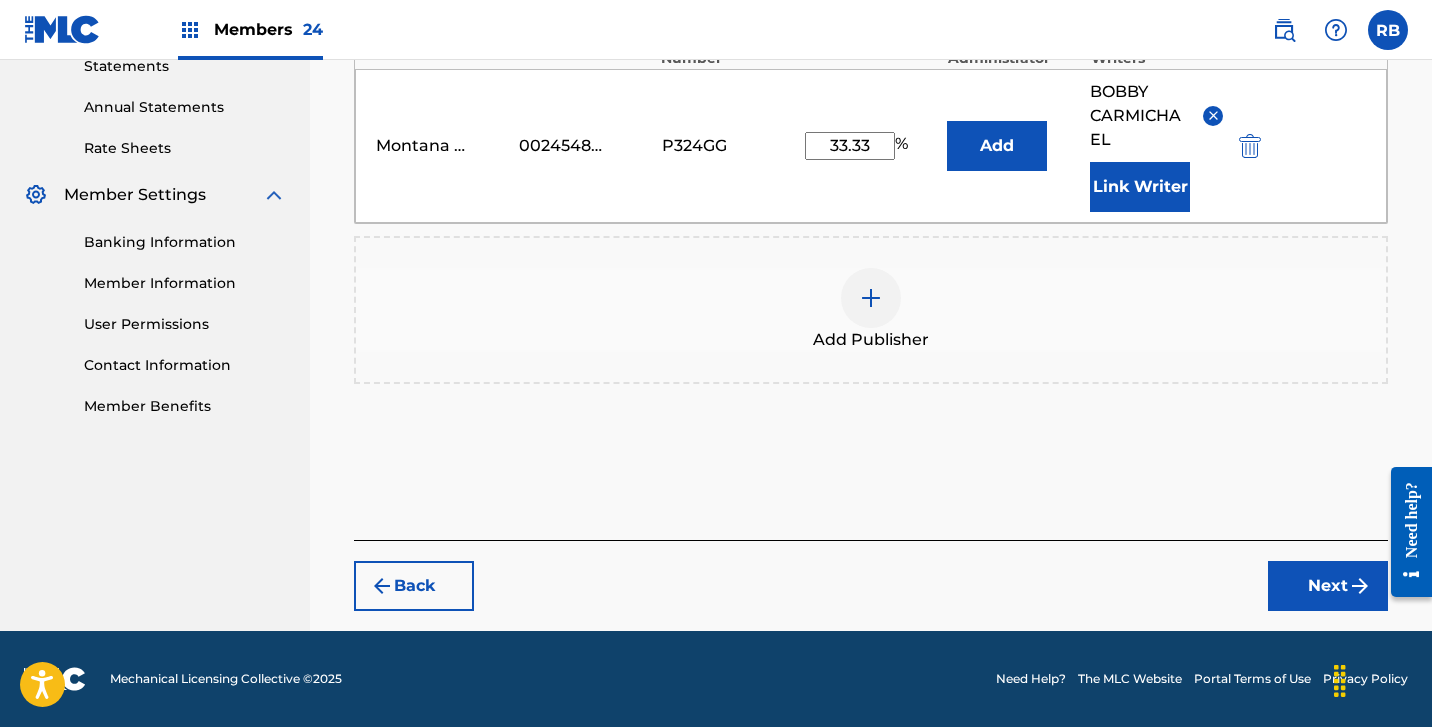 scroll, scrollTop: 703, scrollLeft: 0, axis: vertical 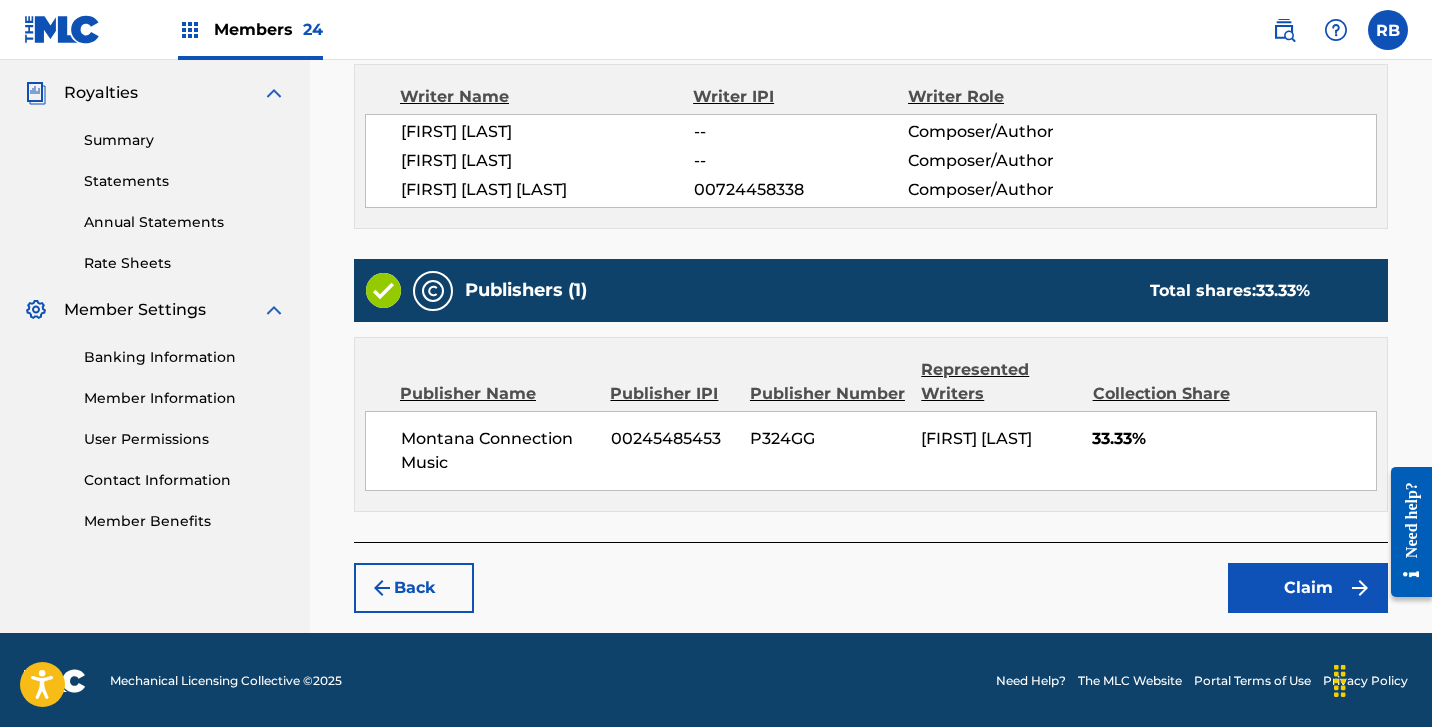 click on "Claim" at bounding box center [1308, 588] 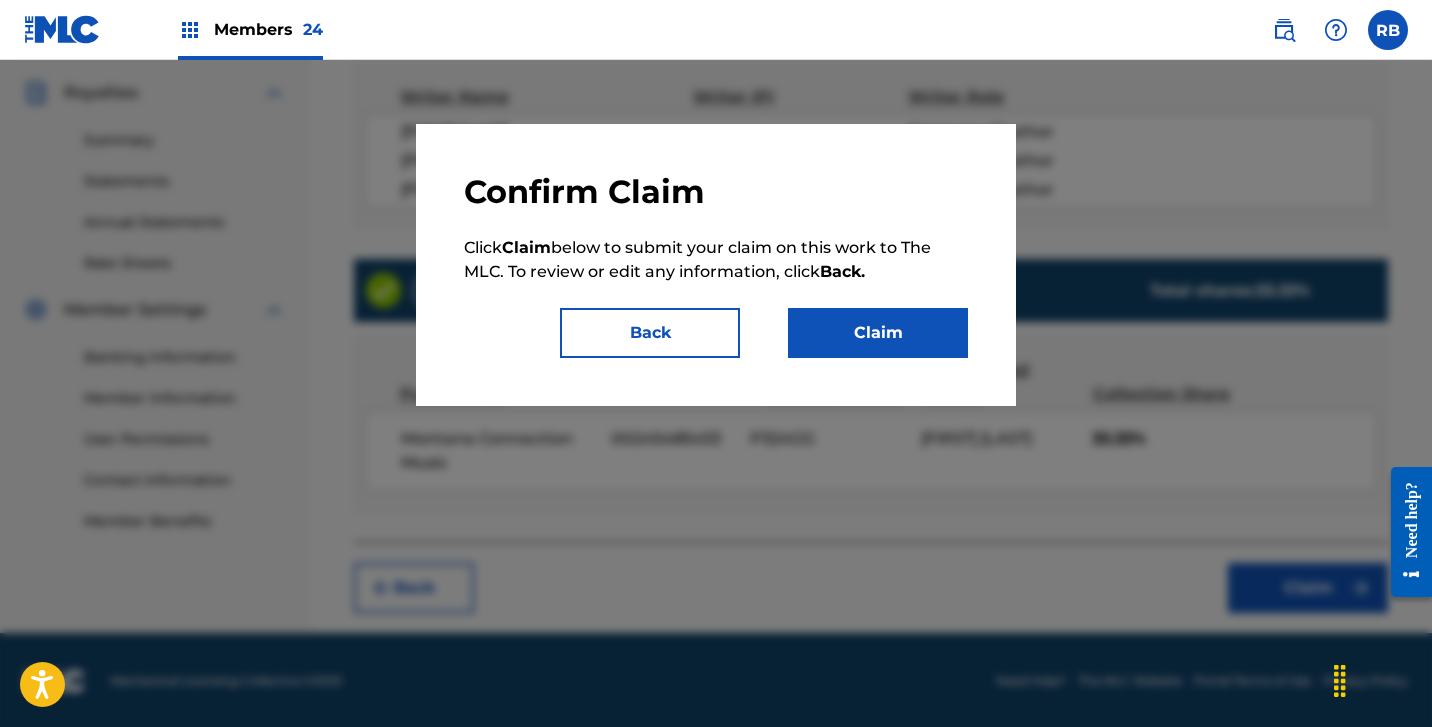 click on "Confirm Claim Click  Claim  below to submit your claim on this work to The MLC. To review or edit any information, click  Back. Back Claim" at bounding box center [716, 265] 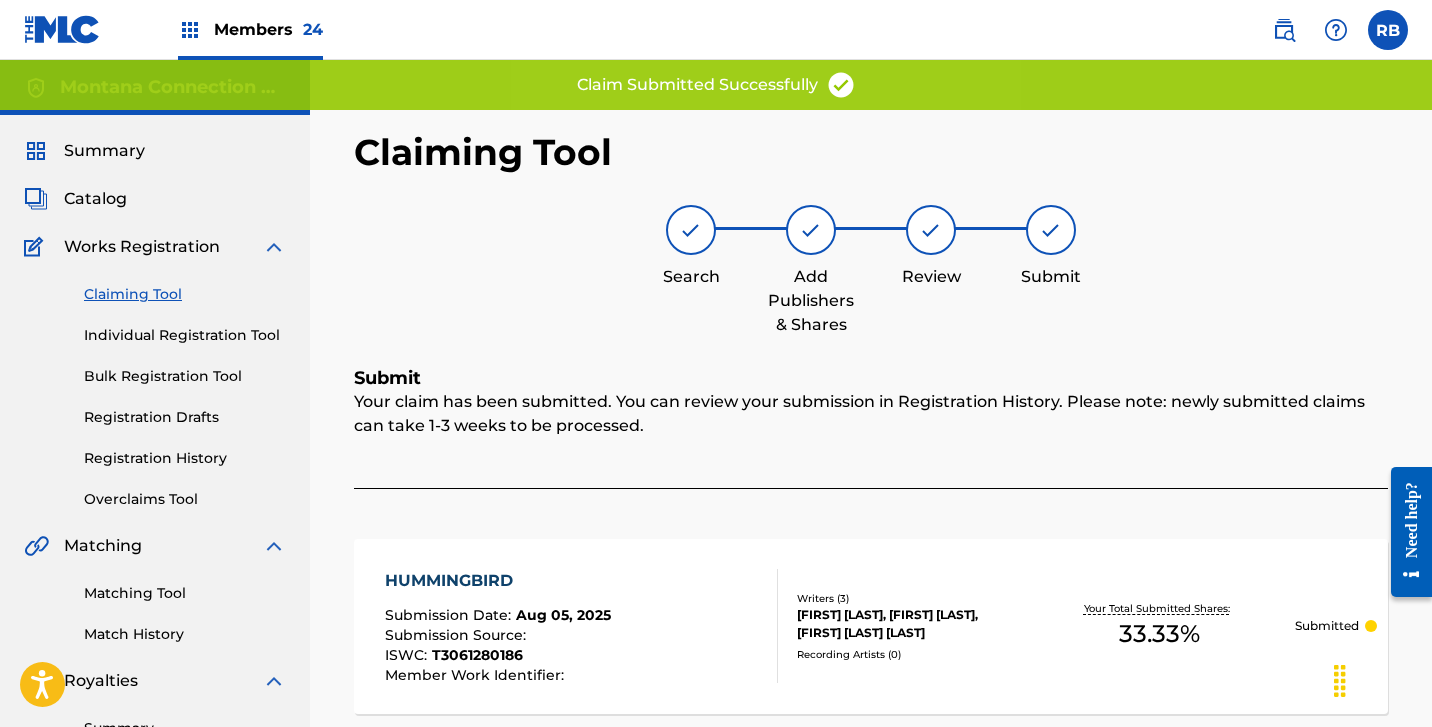 scroll, scrollTop: 0, scrollLeft: 0, axis: both 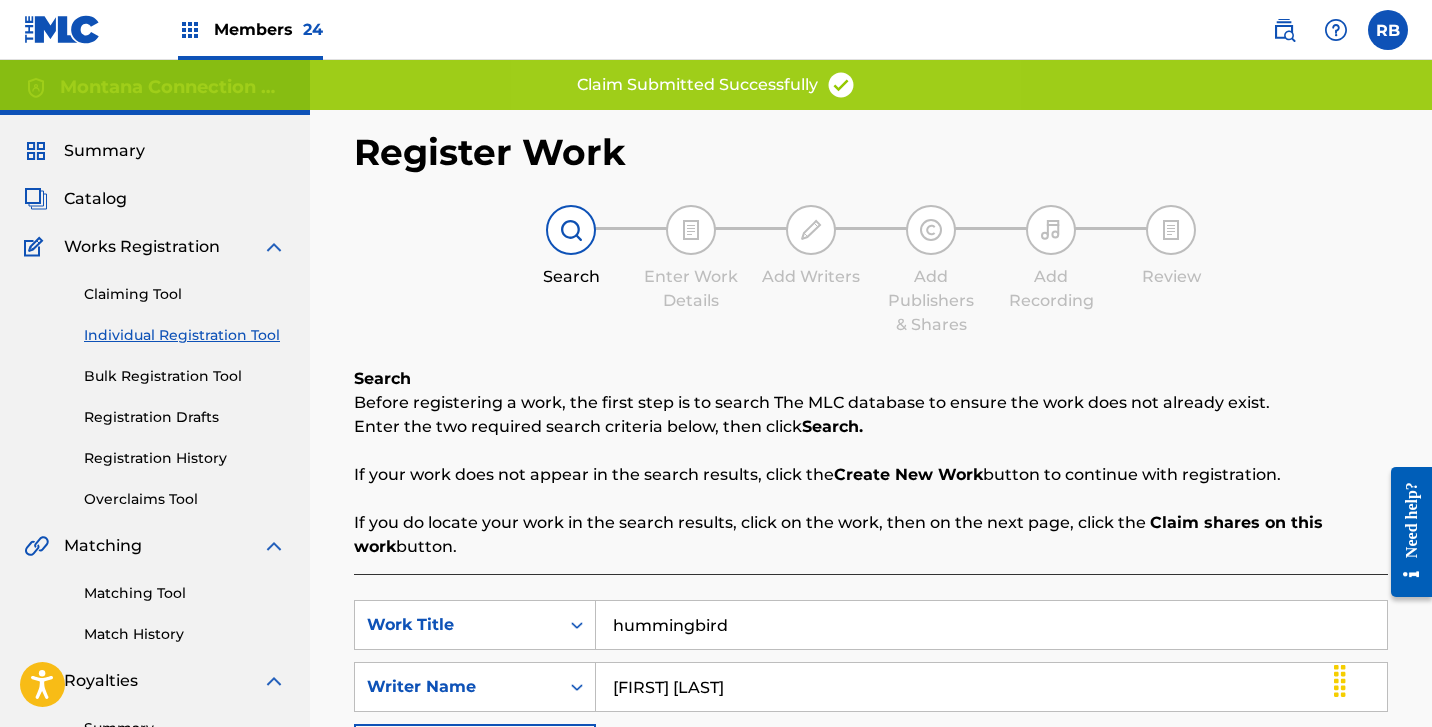 drag, startPoint x: 795, startPoint y: 621, endPoint x: 433, endPoint y: 564, distance: 366.46008 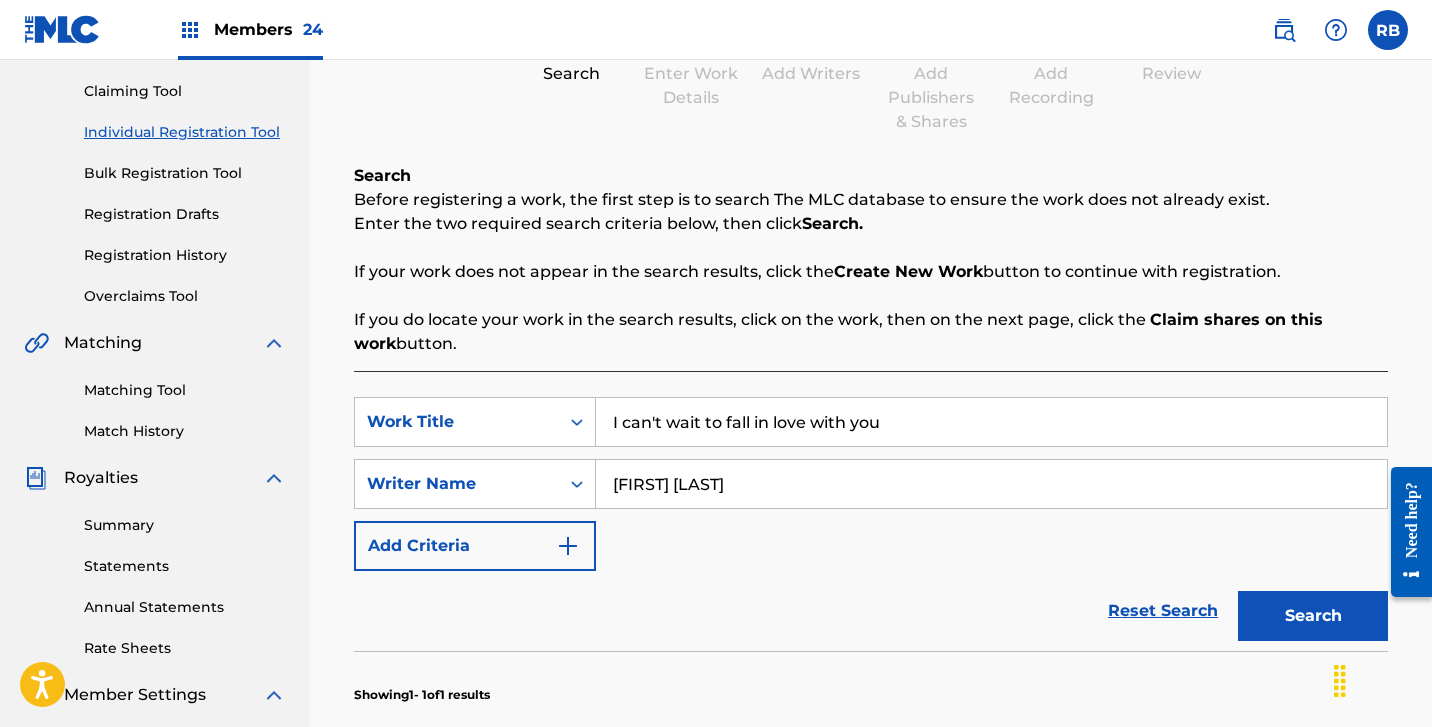 scroll, scrollTop: 321, scrollLeft: 0, axis: vertical 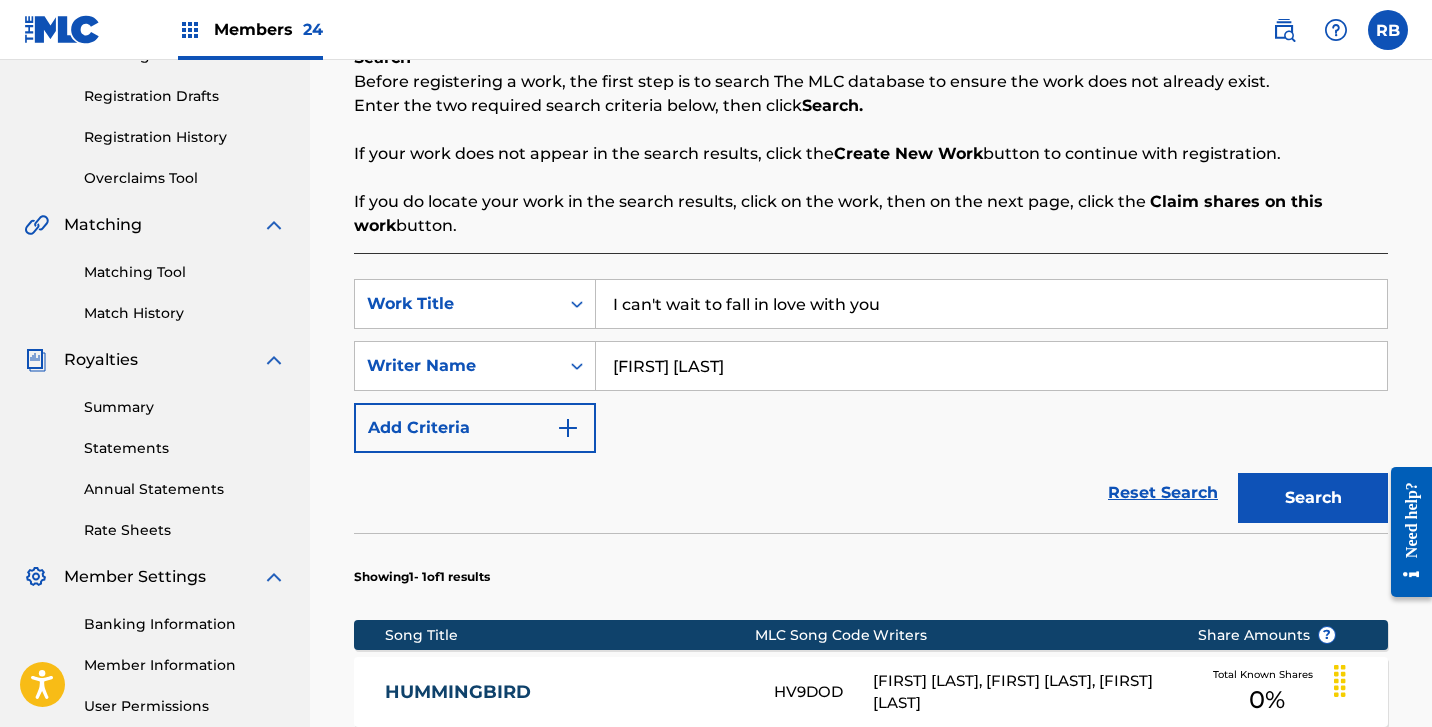 type on "I can't wait to fall in love with you" 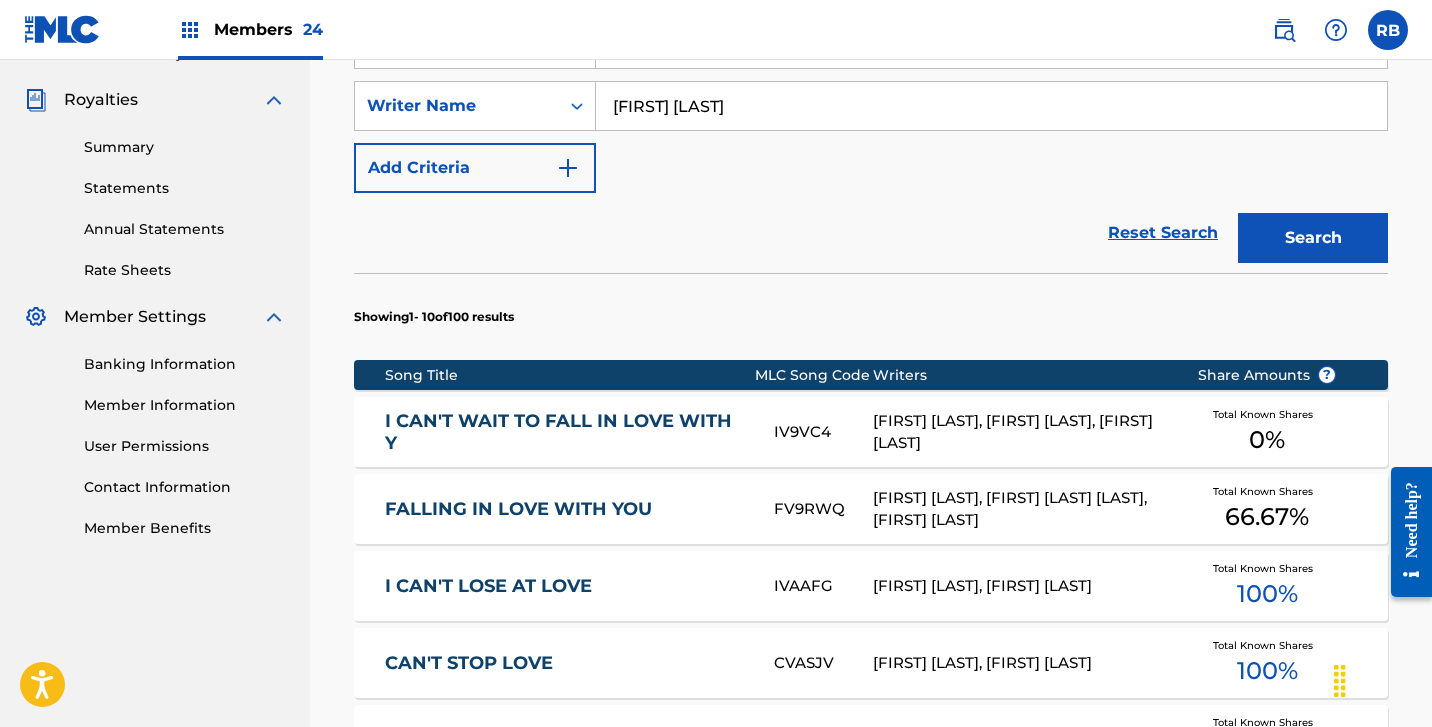 scroll, scrollTop: 587, scrollLeft: 0, axis: vertical 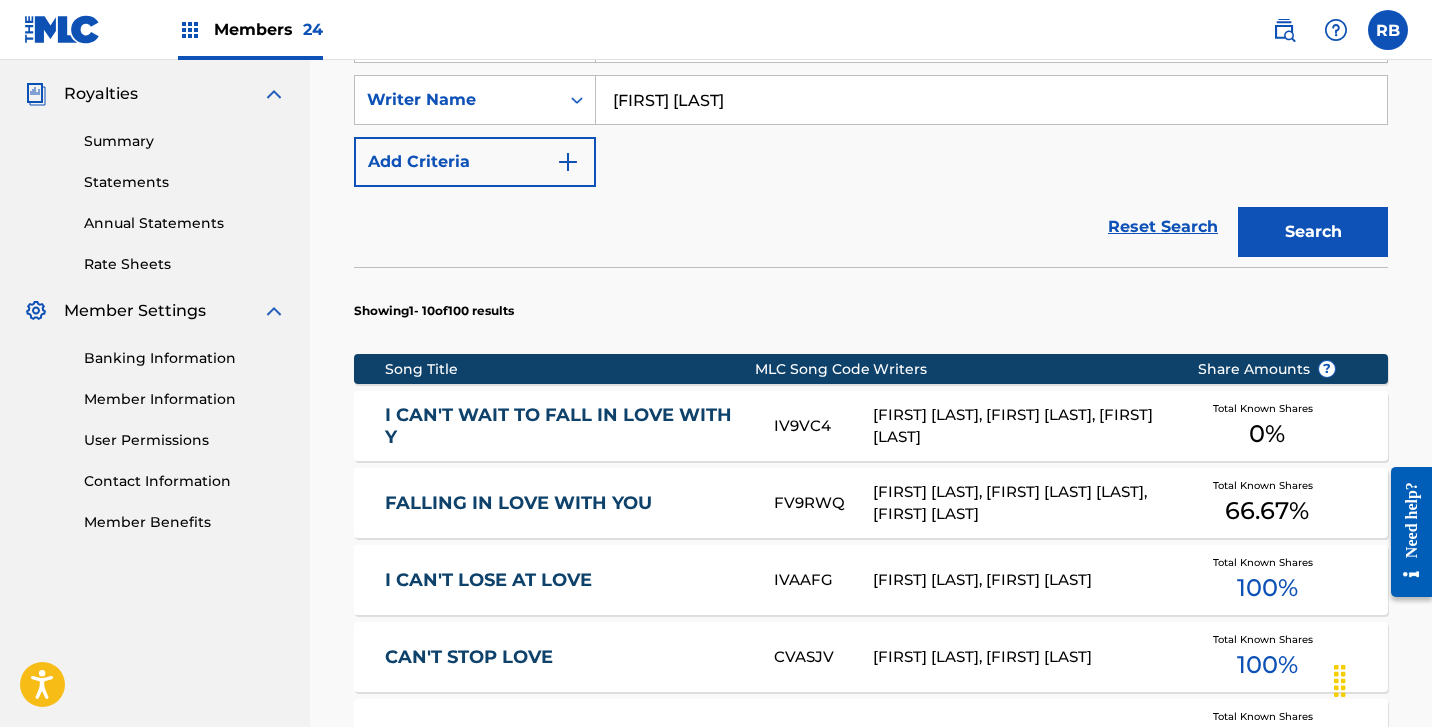 click on "I CAN'T WAIT TO FALL IN LOVE WITH Y" at bounding box center [566, 426] 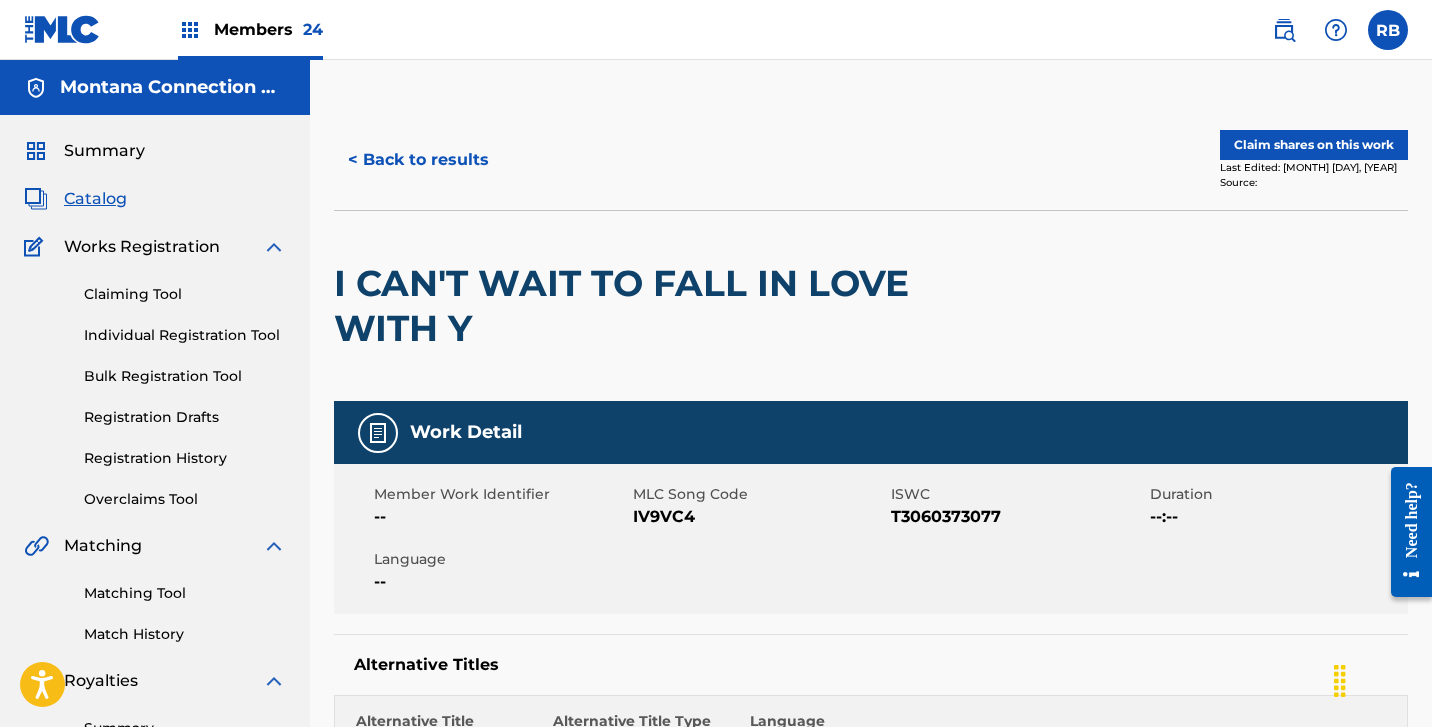 click on "Claim shares on this work" at bounding box center (1314, 145) 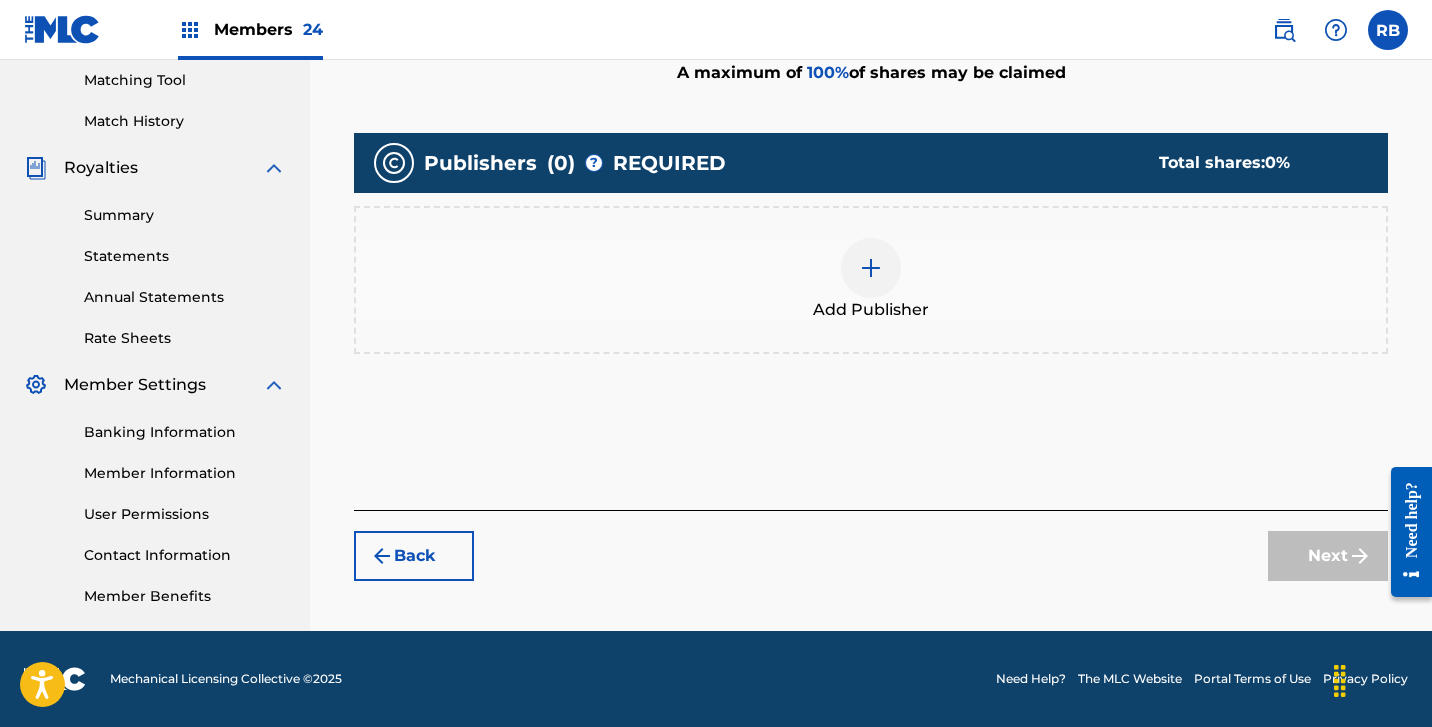 scroll, scrollTop: 513, scrollLeft: 0, axis: vertical 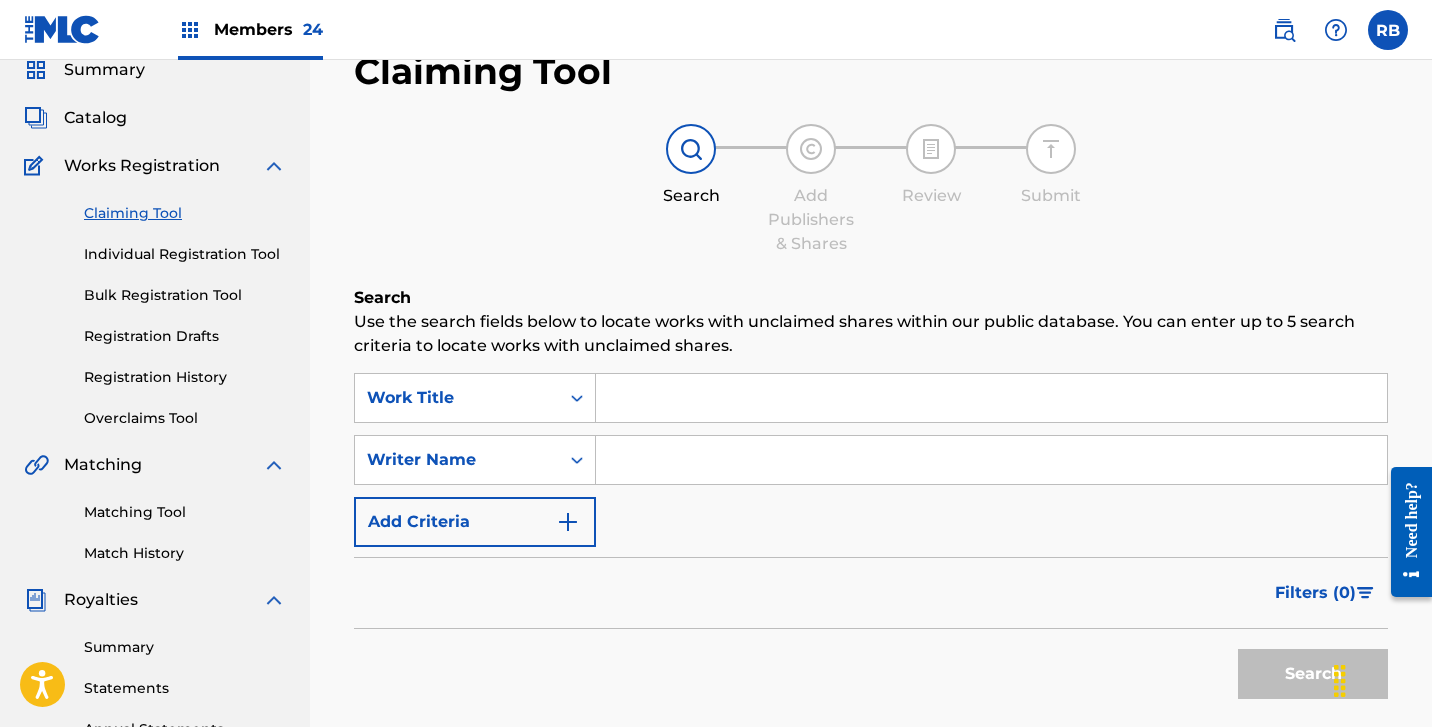 click at bounding box center (991, 398) 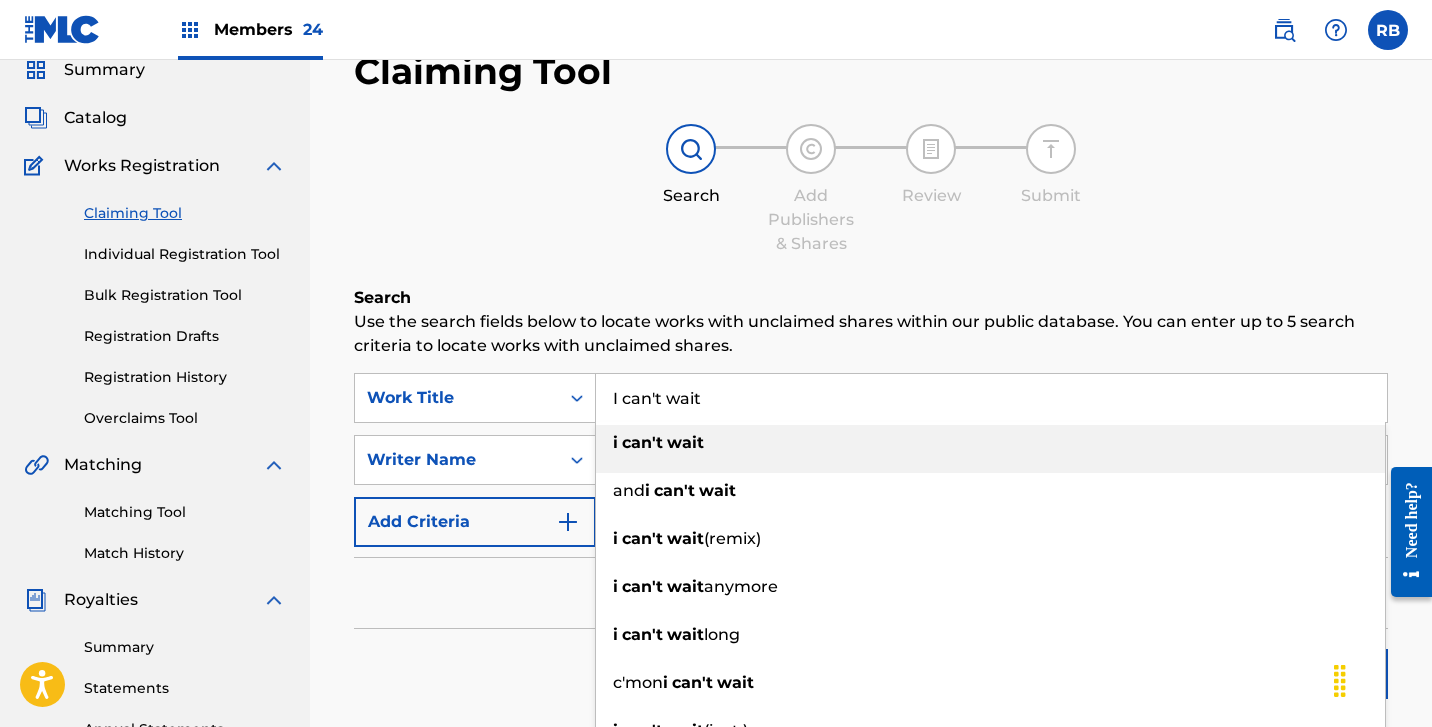 click on "I can't wait" at bounding box center [991, 398] 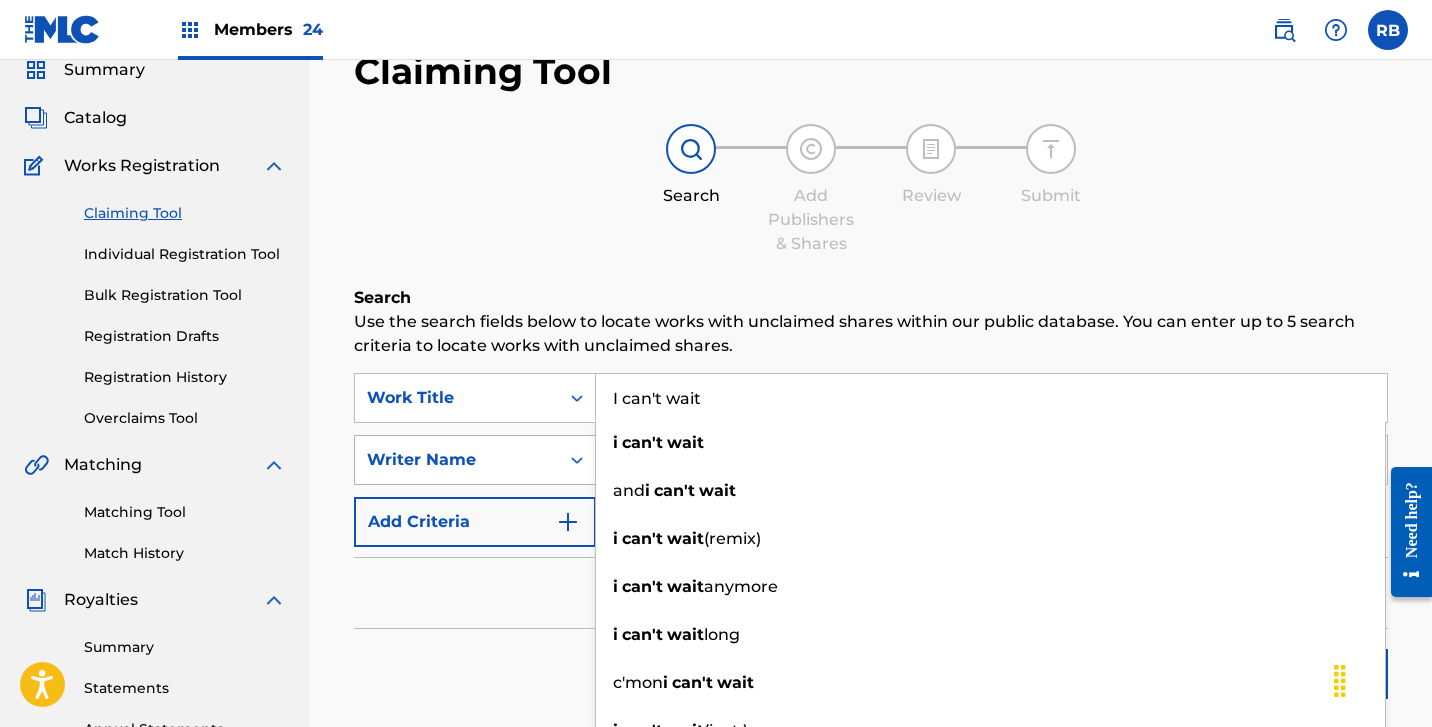 type on "I can't wait" 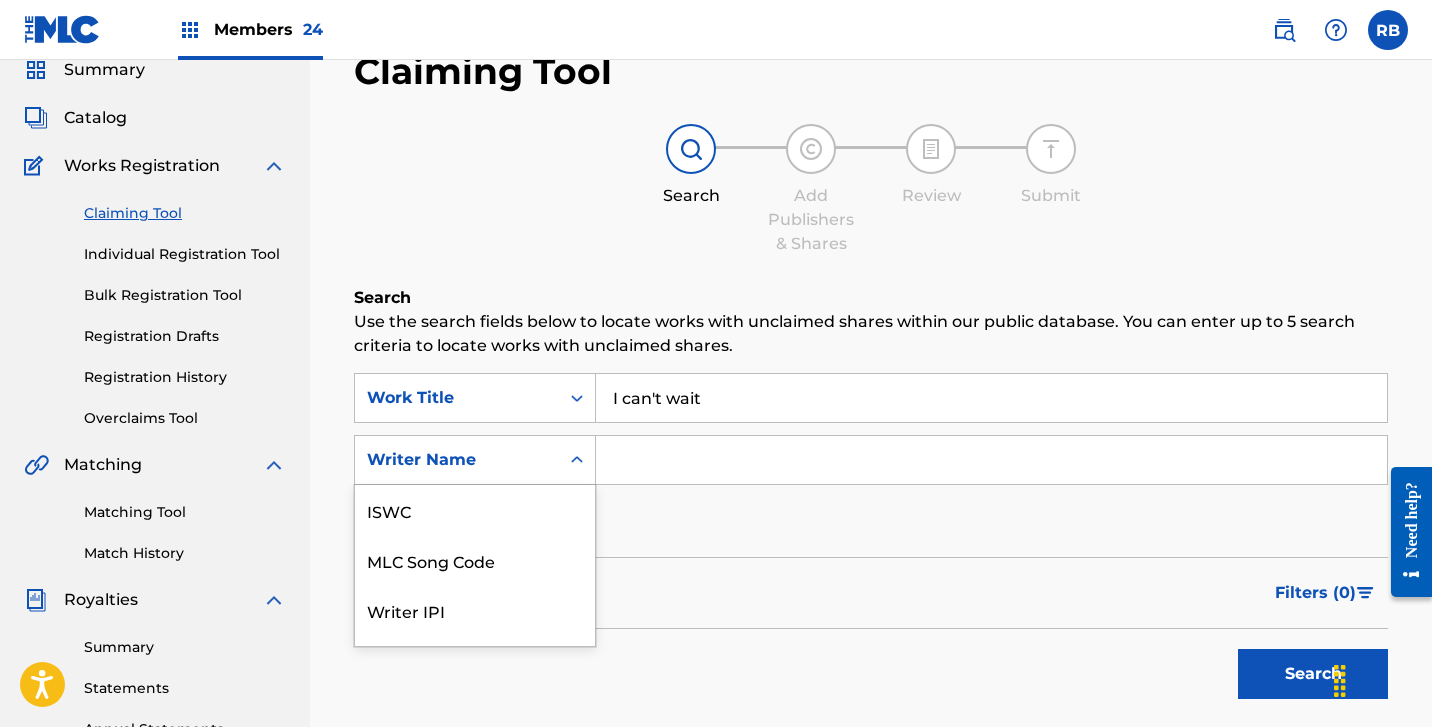 click on "Writer Name" at bounding box center [475, 460] 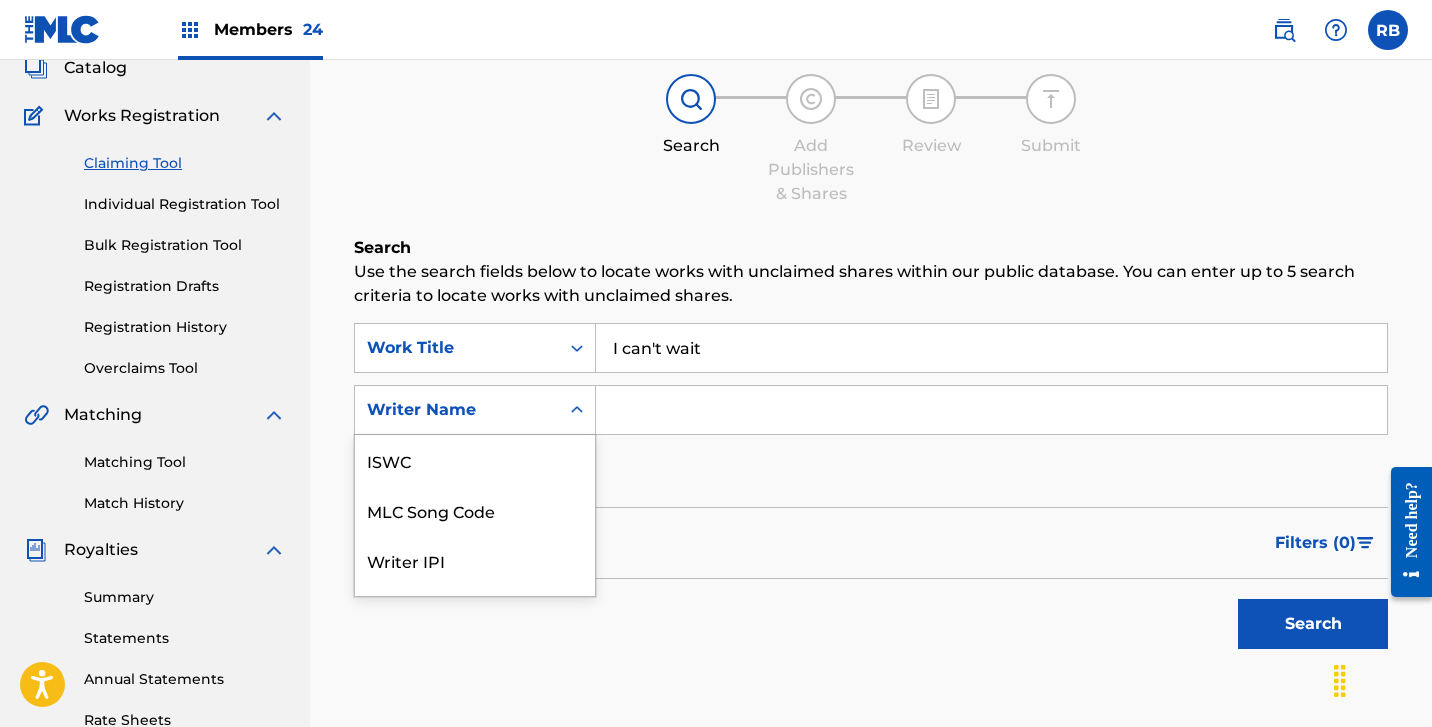 scroll, scrollTop: 50, scrollLeft: 0, axis: vertical 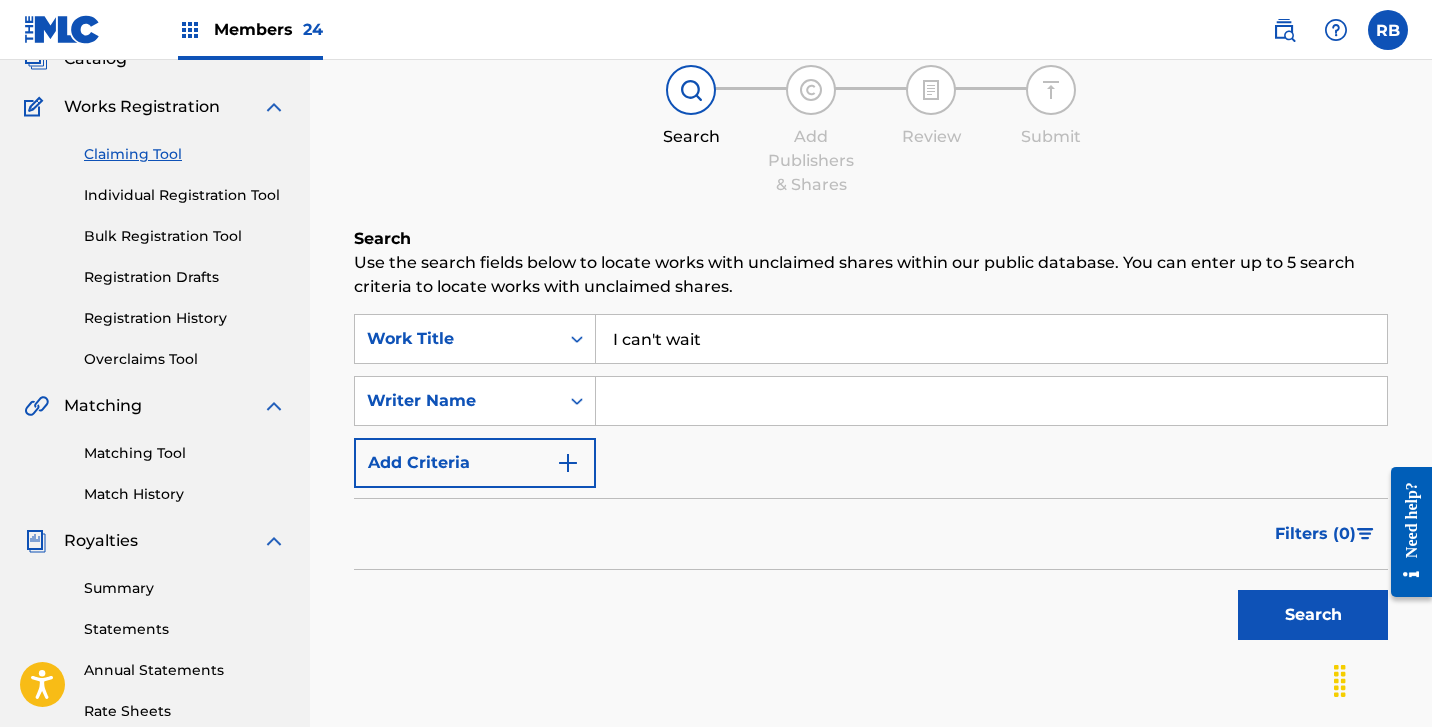 click at bounding box center (991, 401) 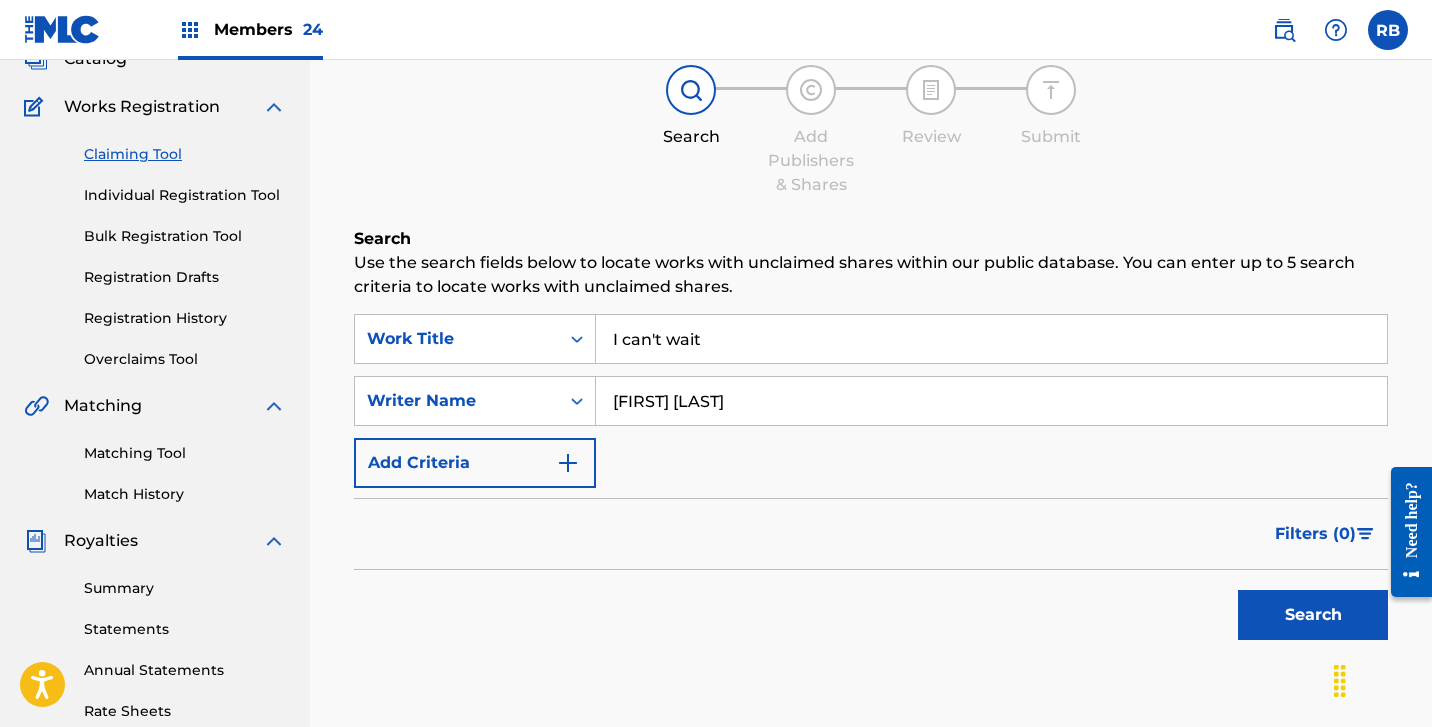 type on "[FIRST] [LAST]" 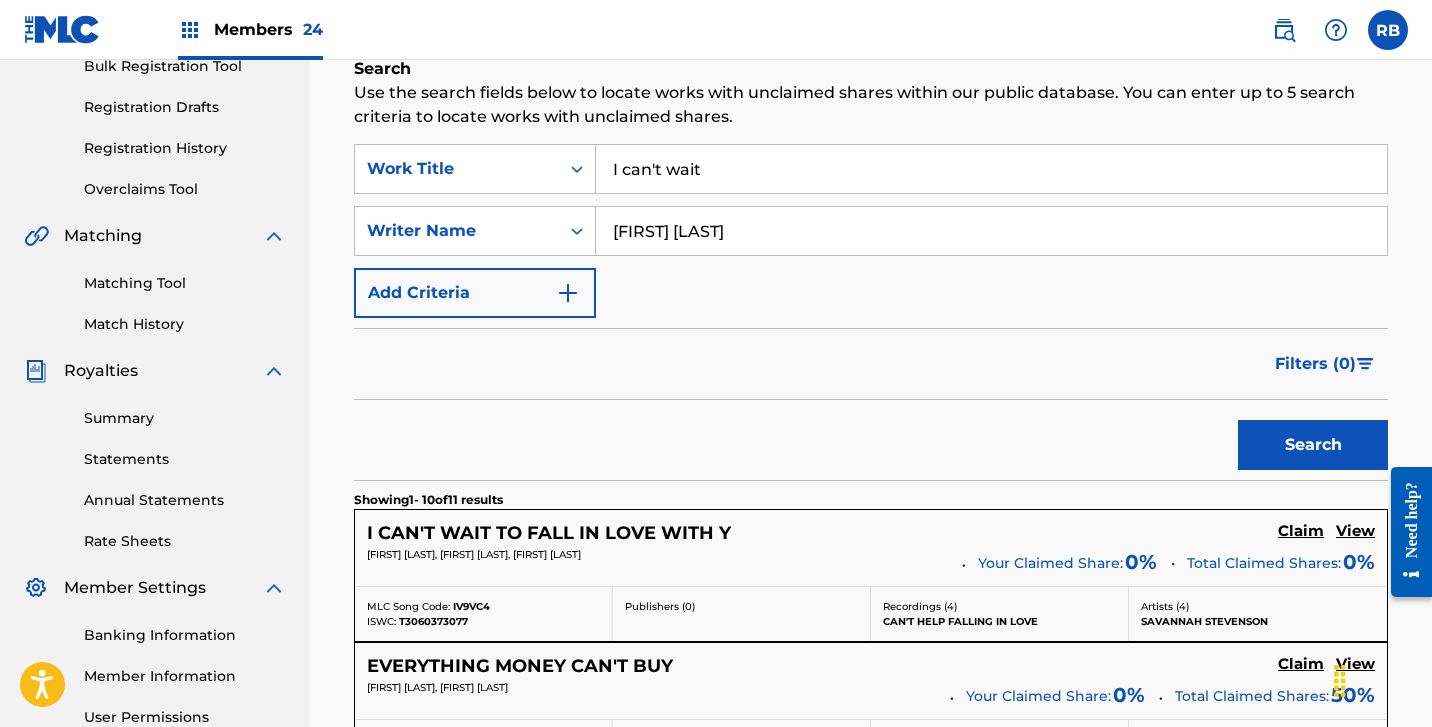 scroll, scrollTop: 311, scrollLeft: 0, axis: vertical 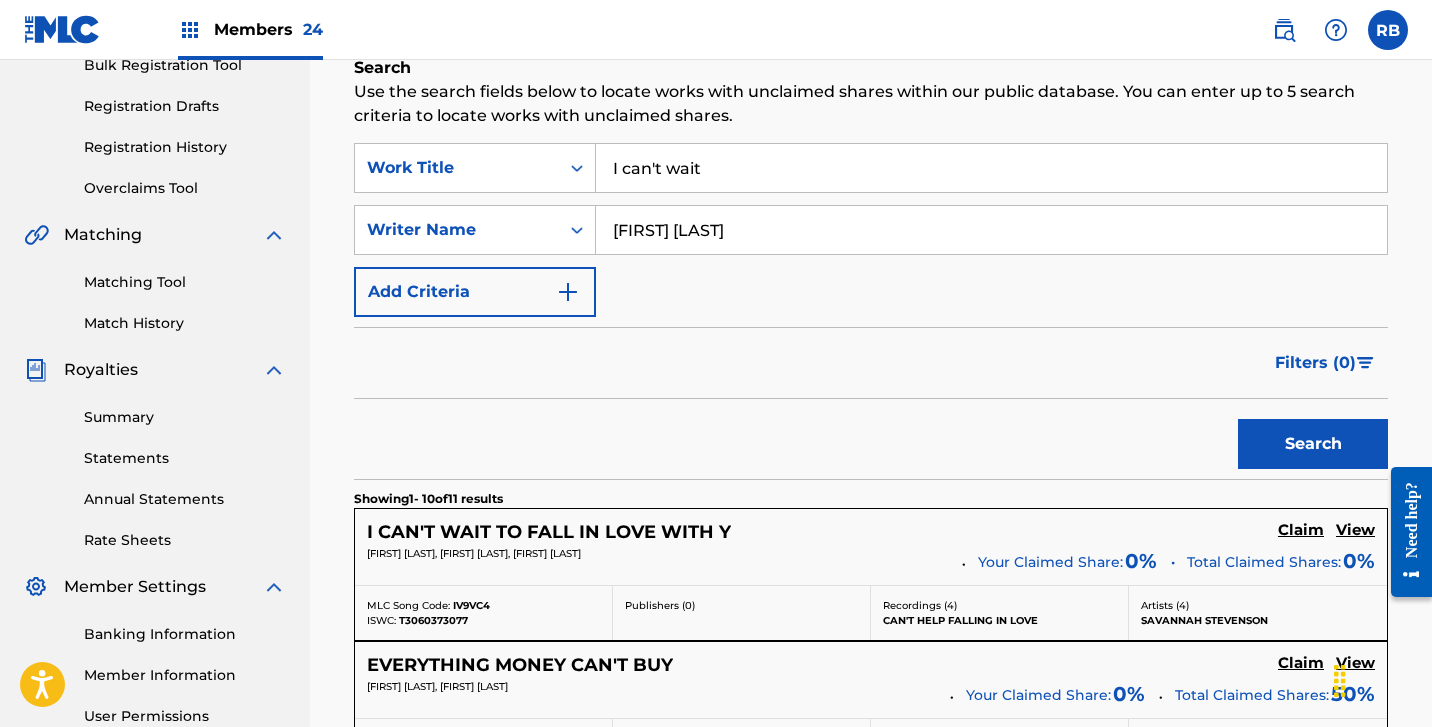 click on "Claim" at bounding box center (1301, 530) 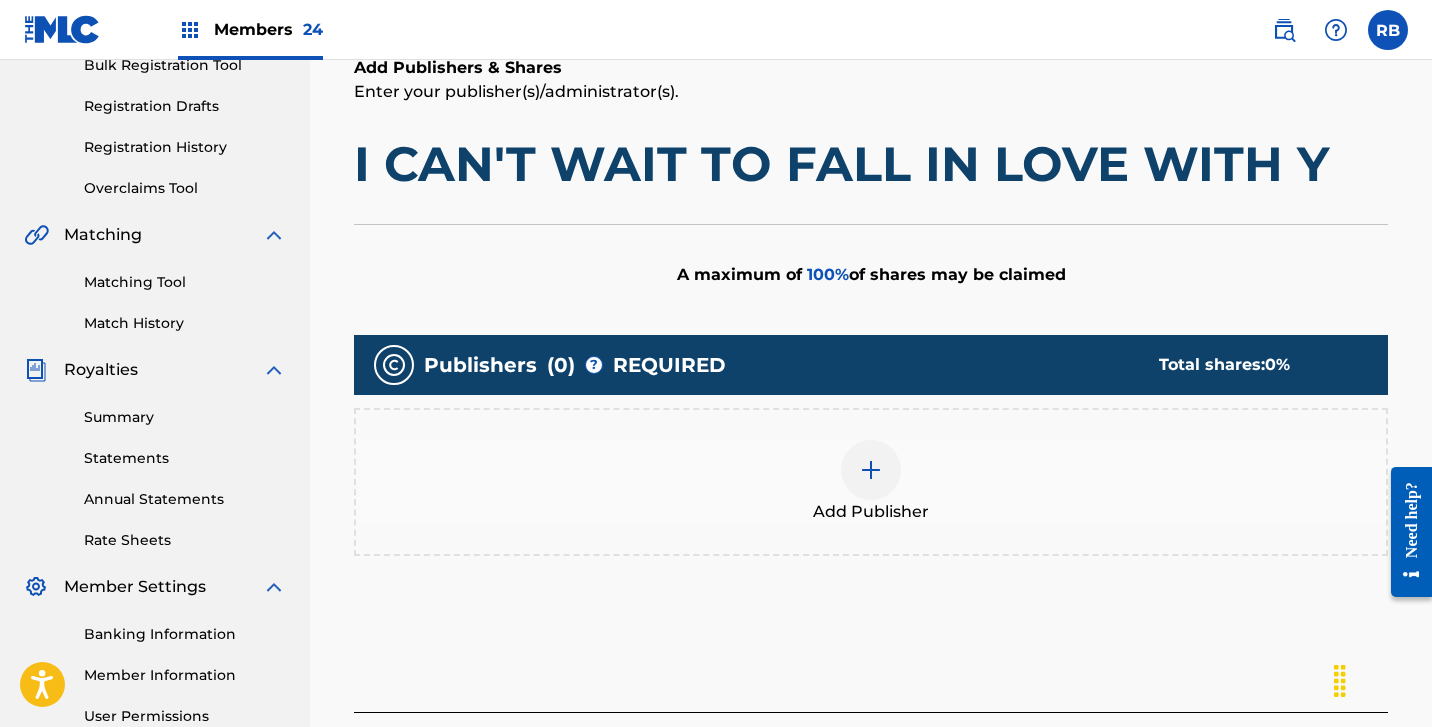 click at bounding box center [871, 470] 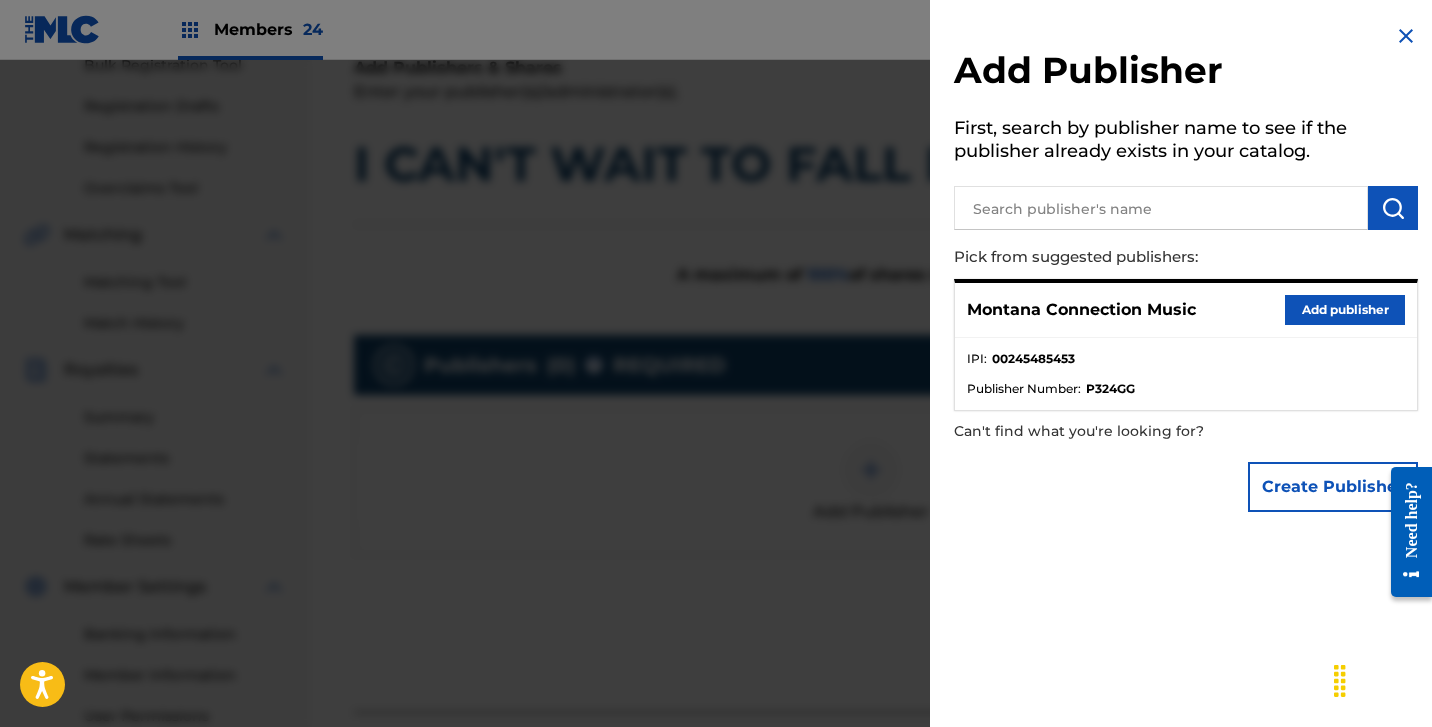click on "Add publisher" at bounding box center [1345, 310] 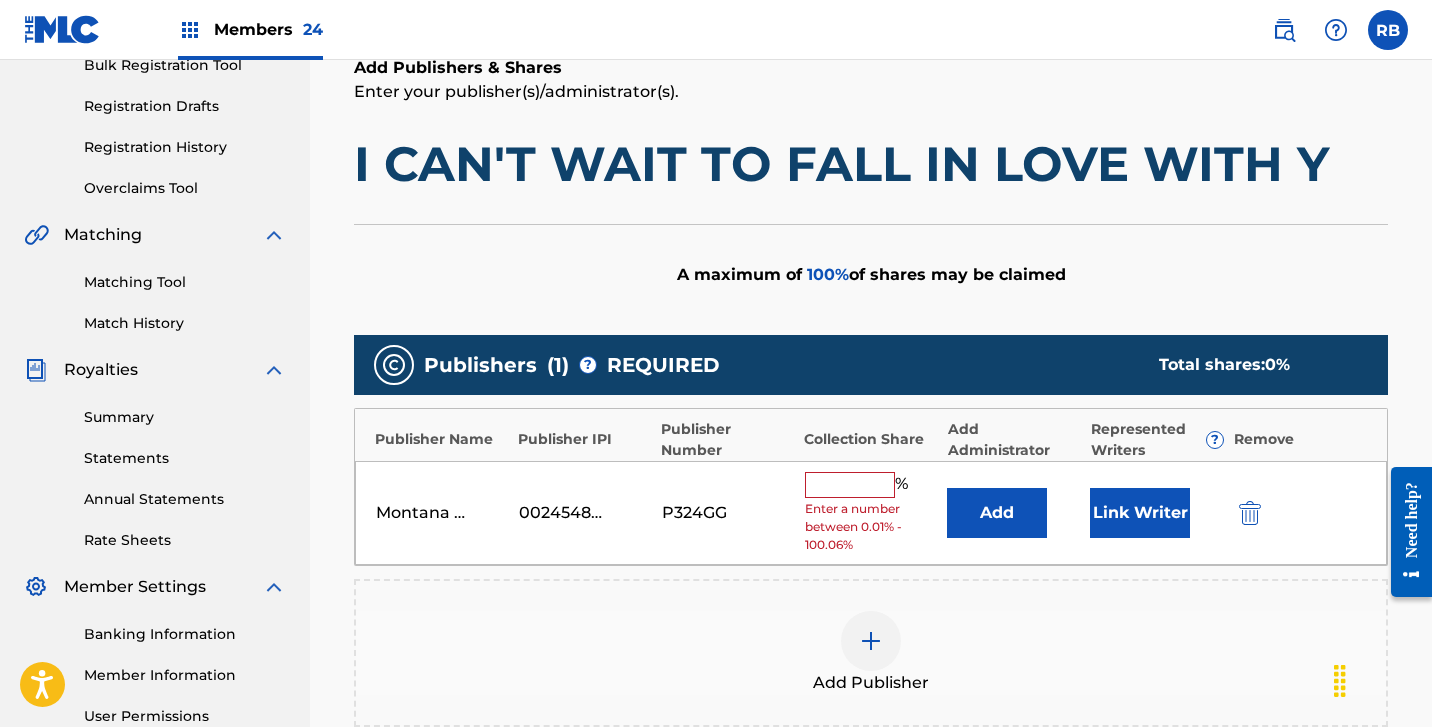 click at bounding box center (850, 485) 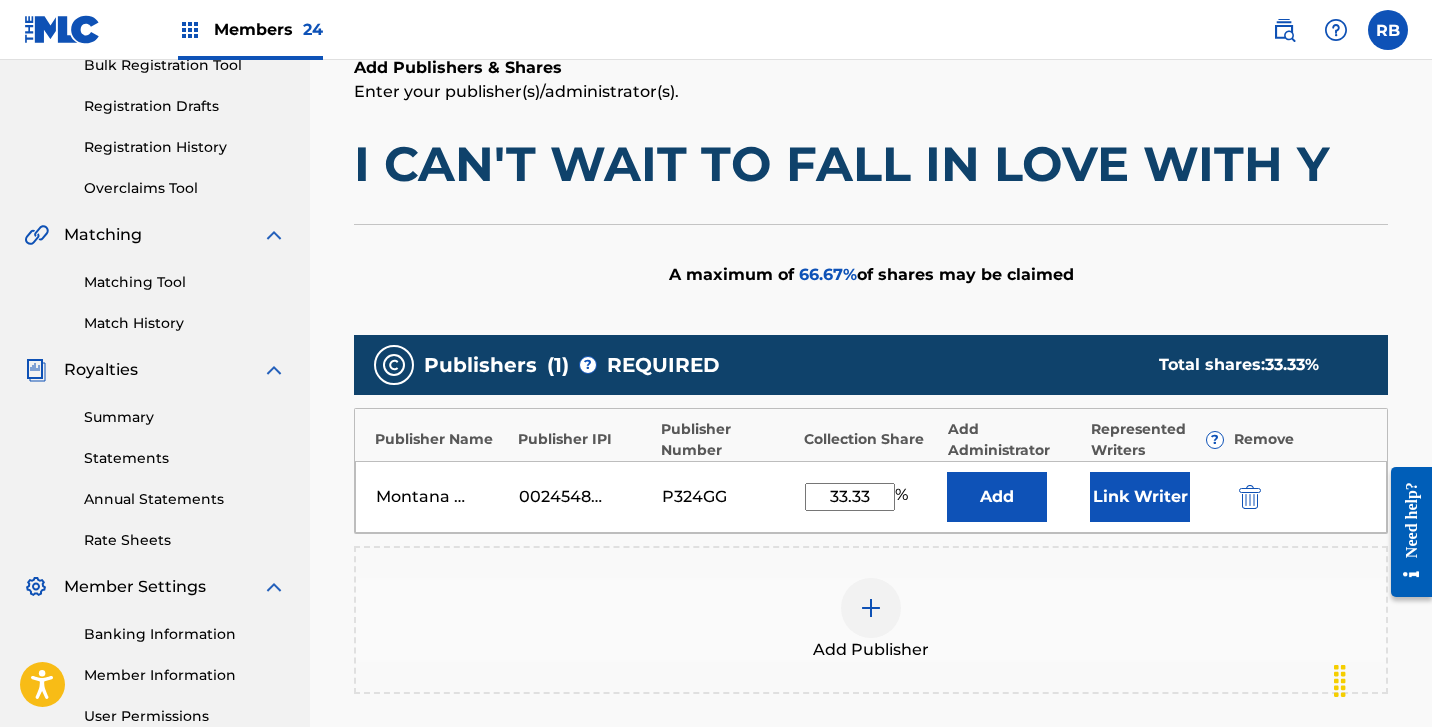 type on "33.33" 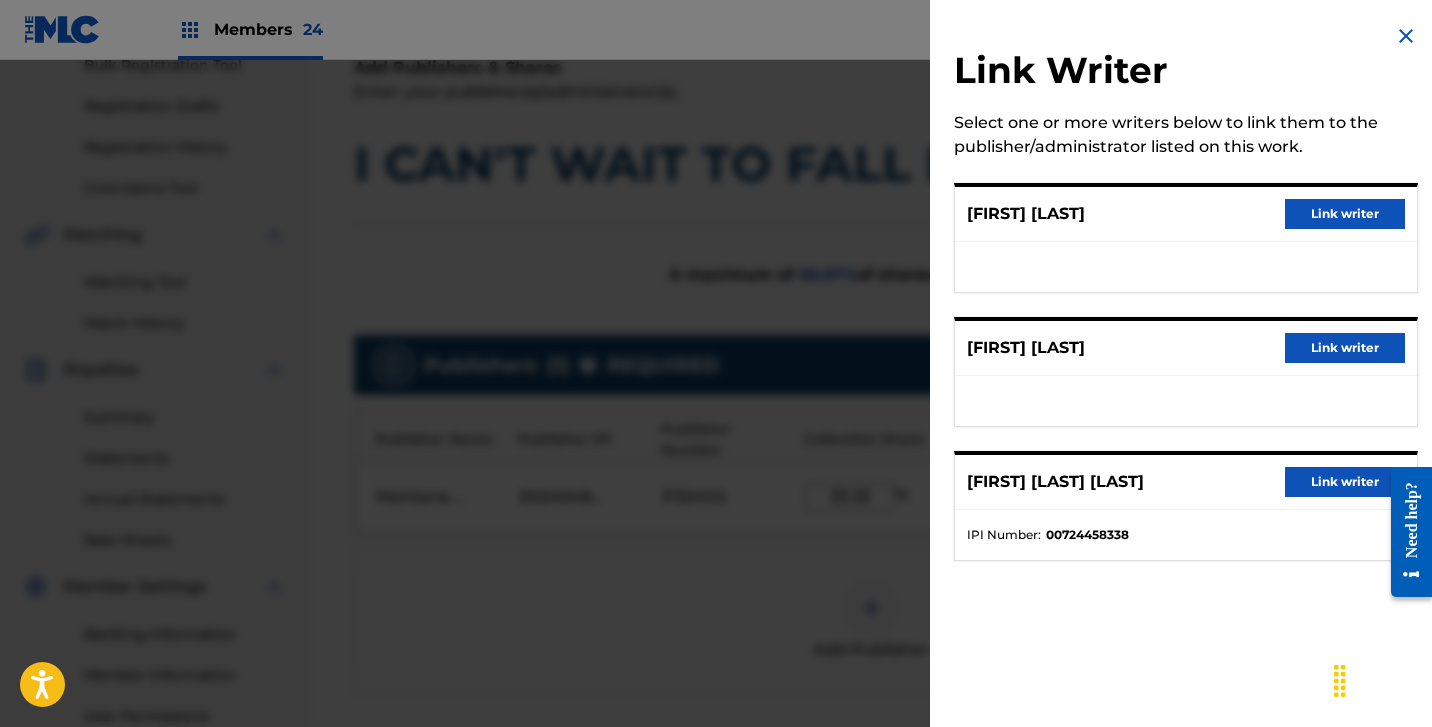 click on "Link writer" at bounding box center (1345, 348) 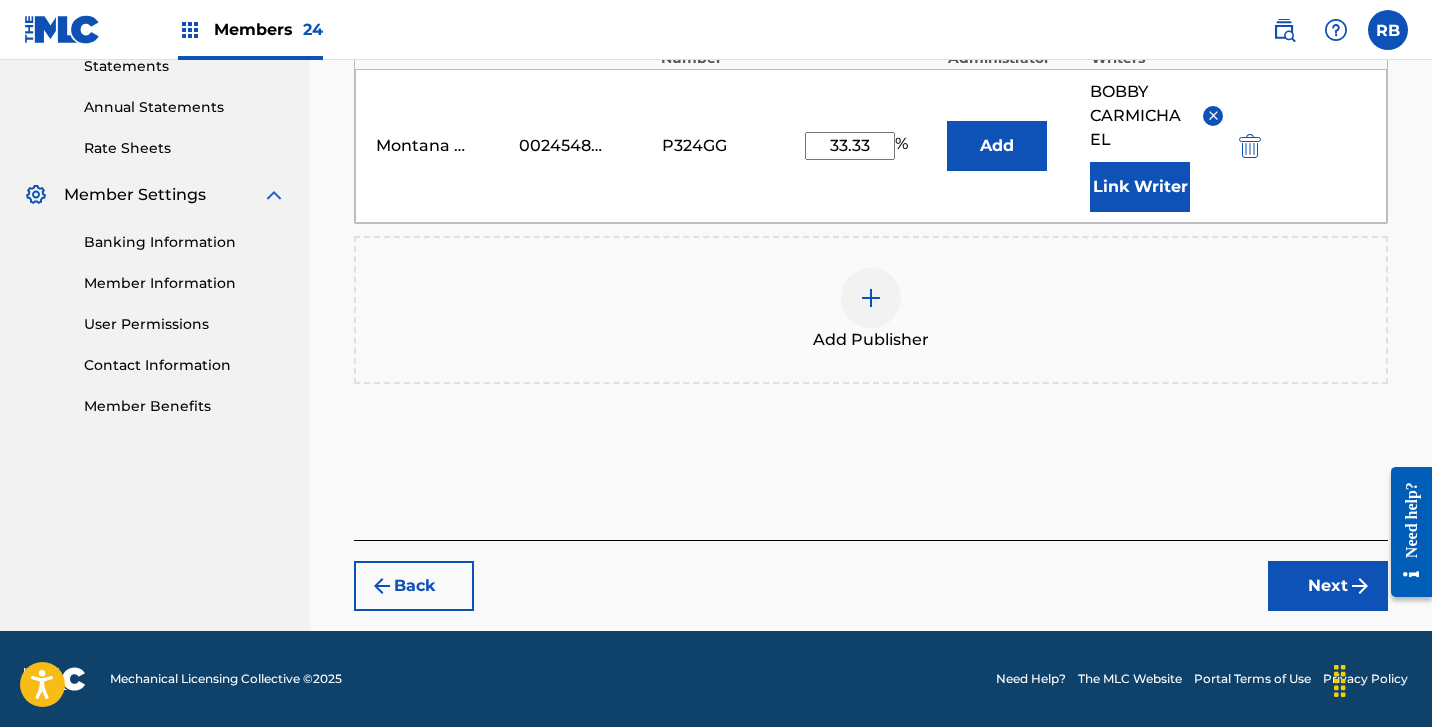 click on "Next" at bounding box center [1328, 586] 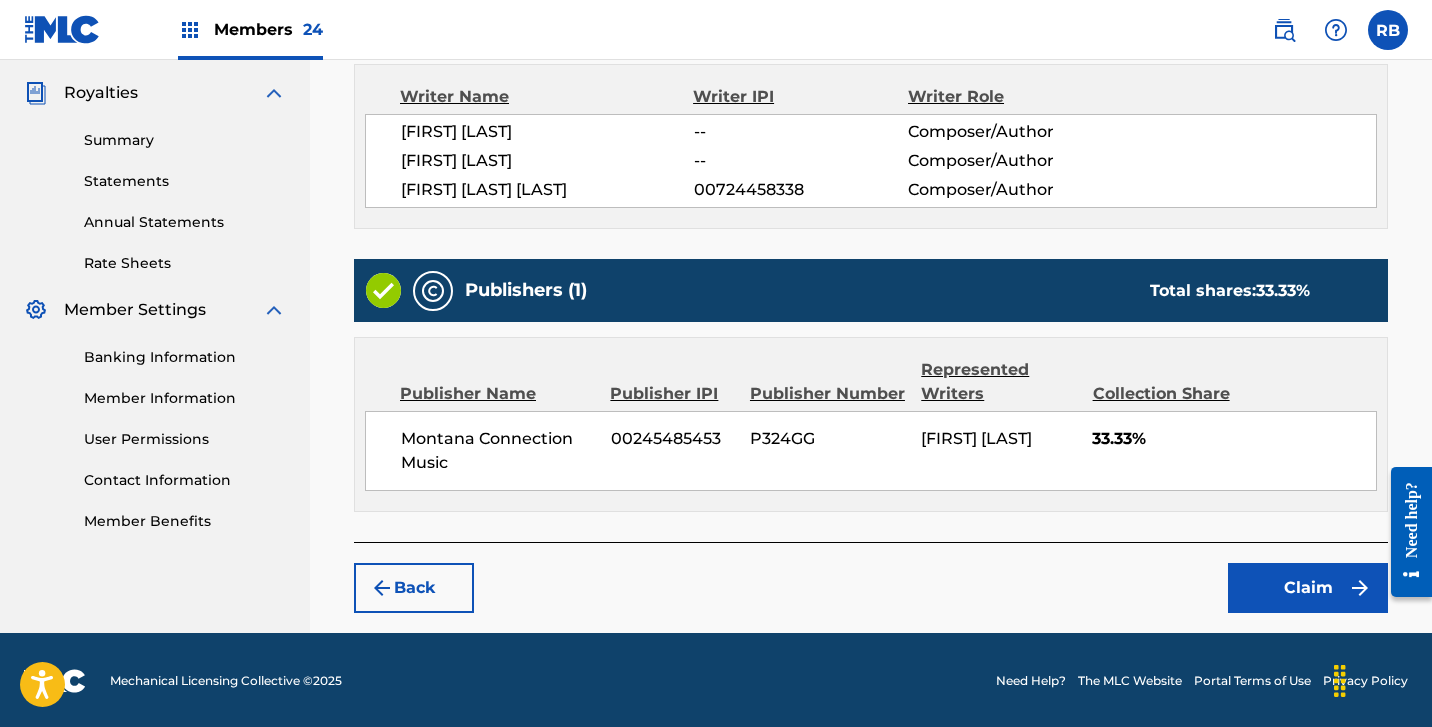 click on "Claim" at bounding box center (1308, 588) 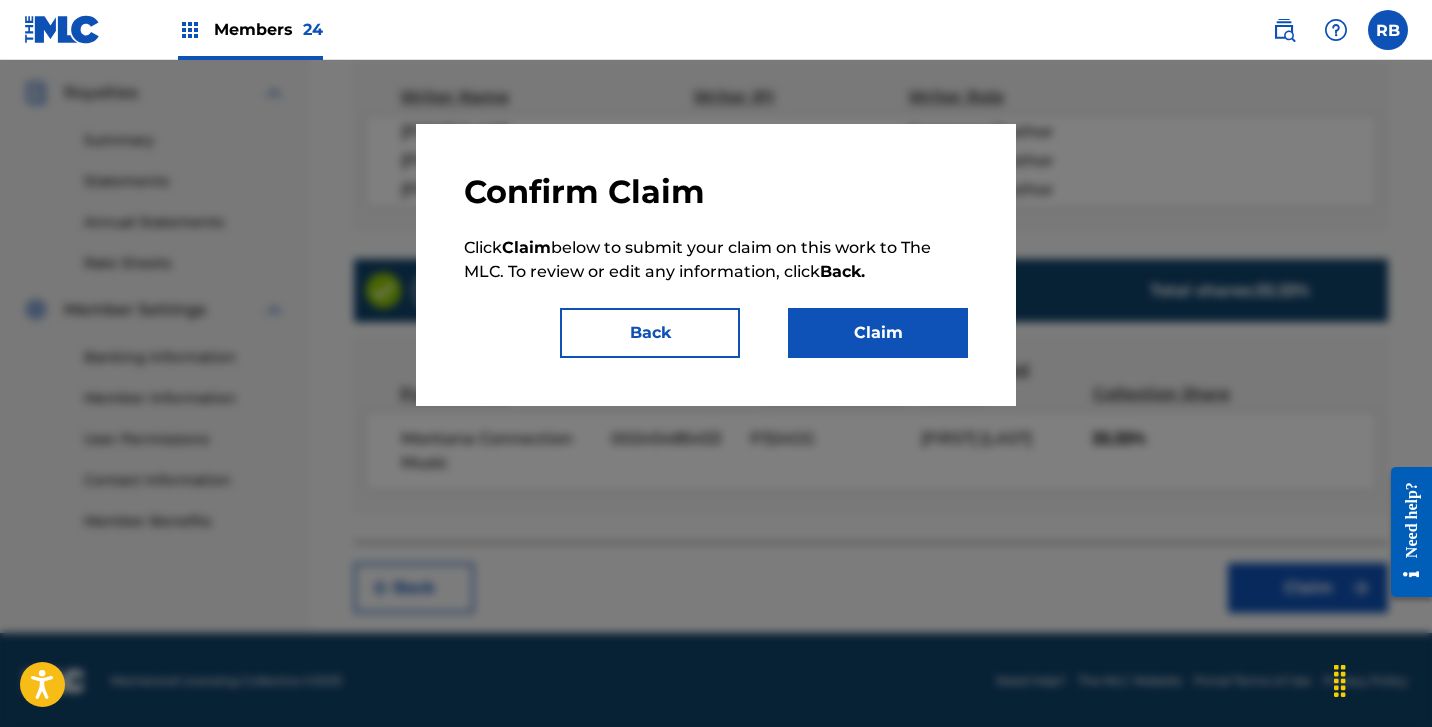 click on "Claim" at bounding box center [878, 333] 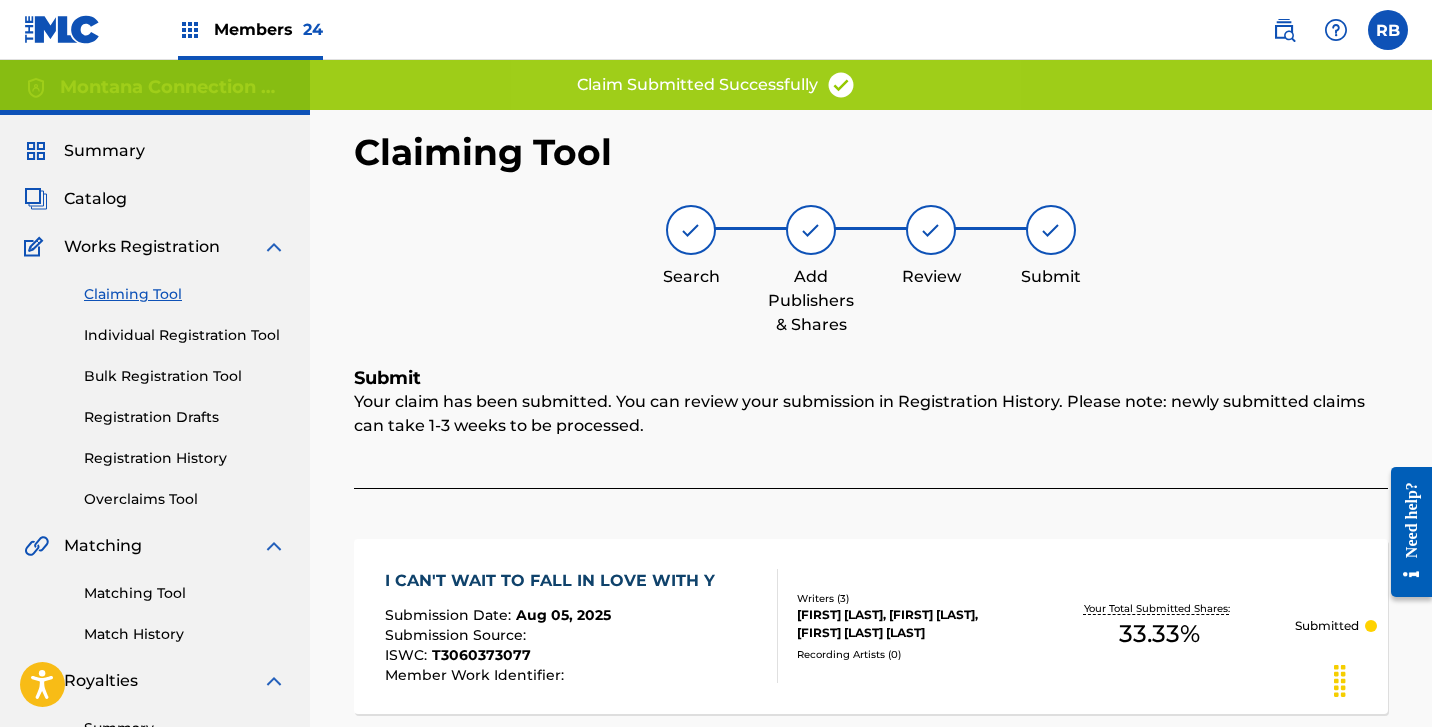 scroll, scrollTop: 0, scrollLeft: 0, axis: both 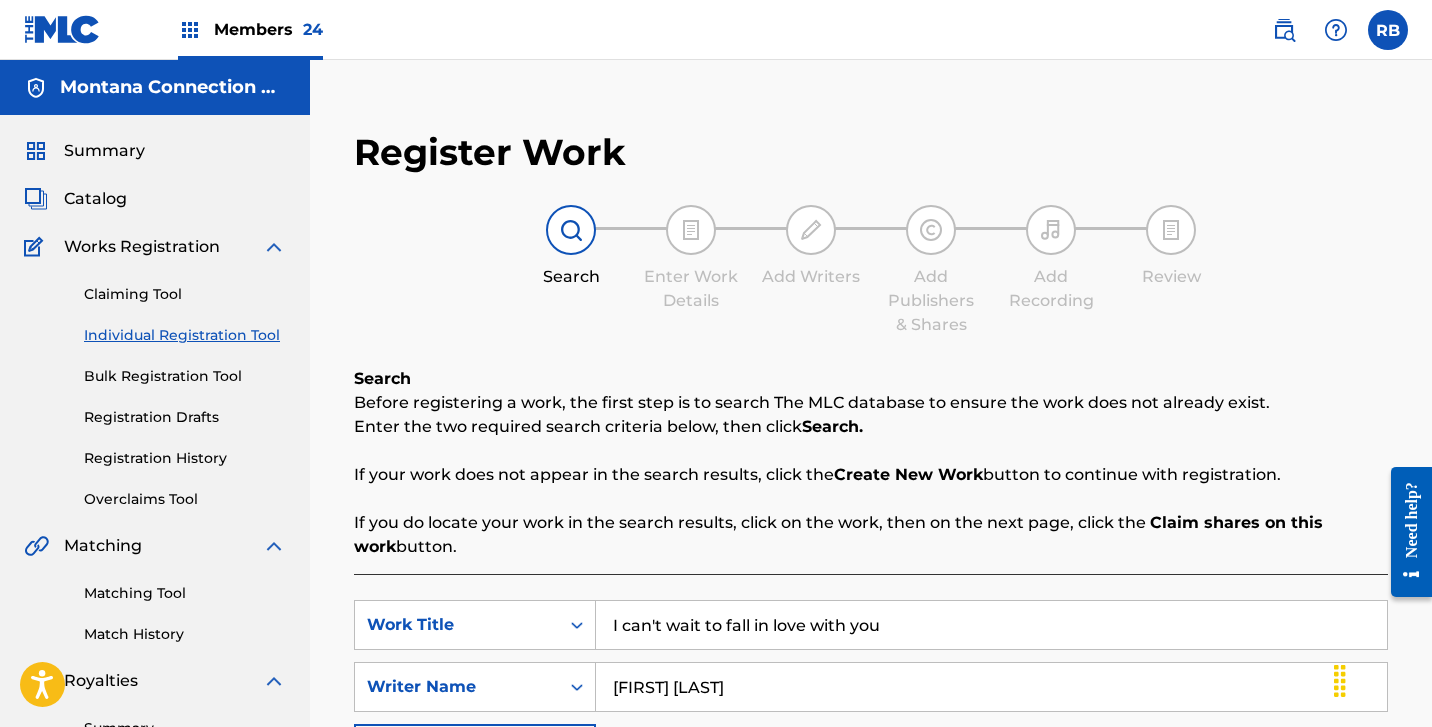 drag, startPoint x: 901, startPoint y: 622, endPoint x: 726, endPoint y: 612, distance: 175.28548 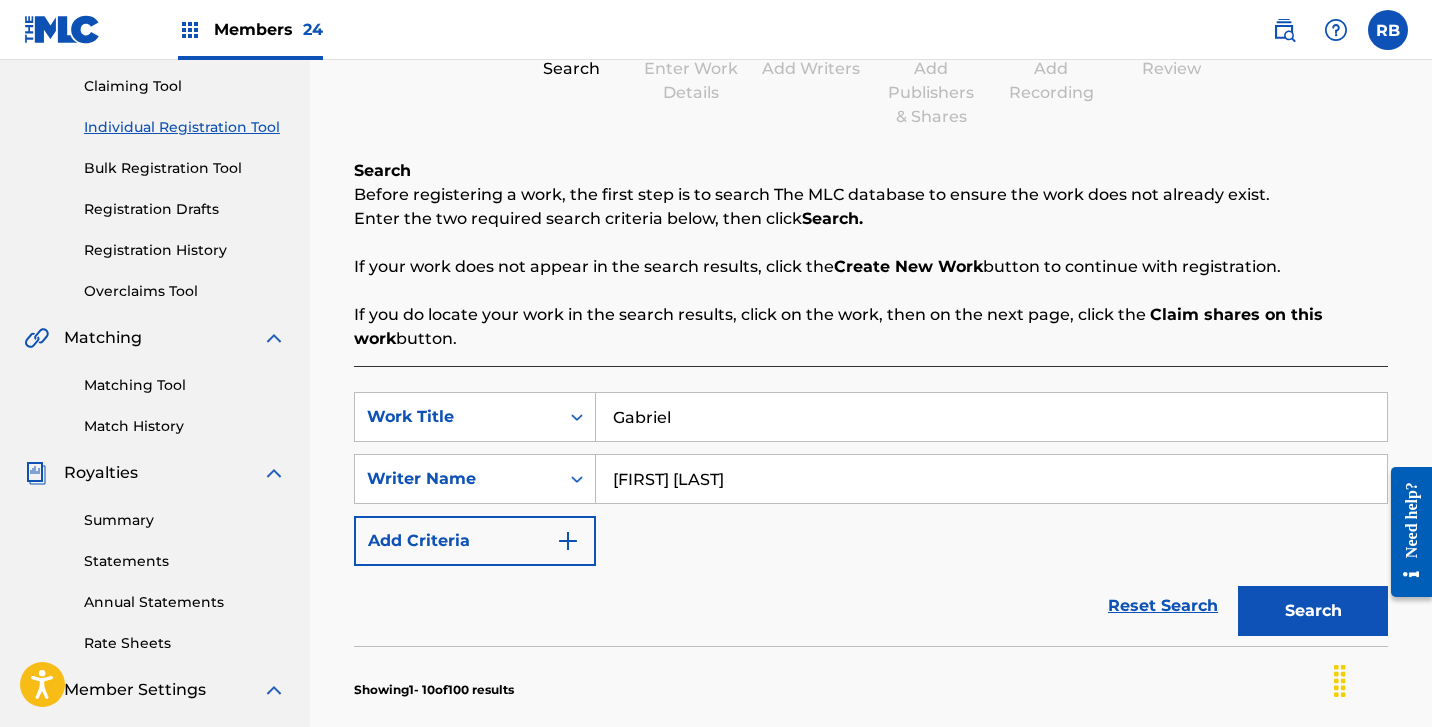 scroll, scrollTop: 210, scrollLeft: 0, axis: vertical 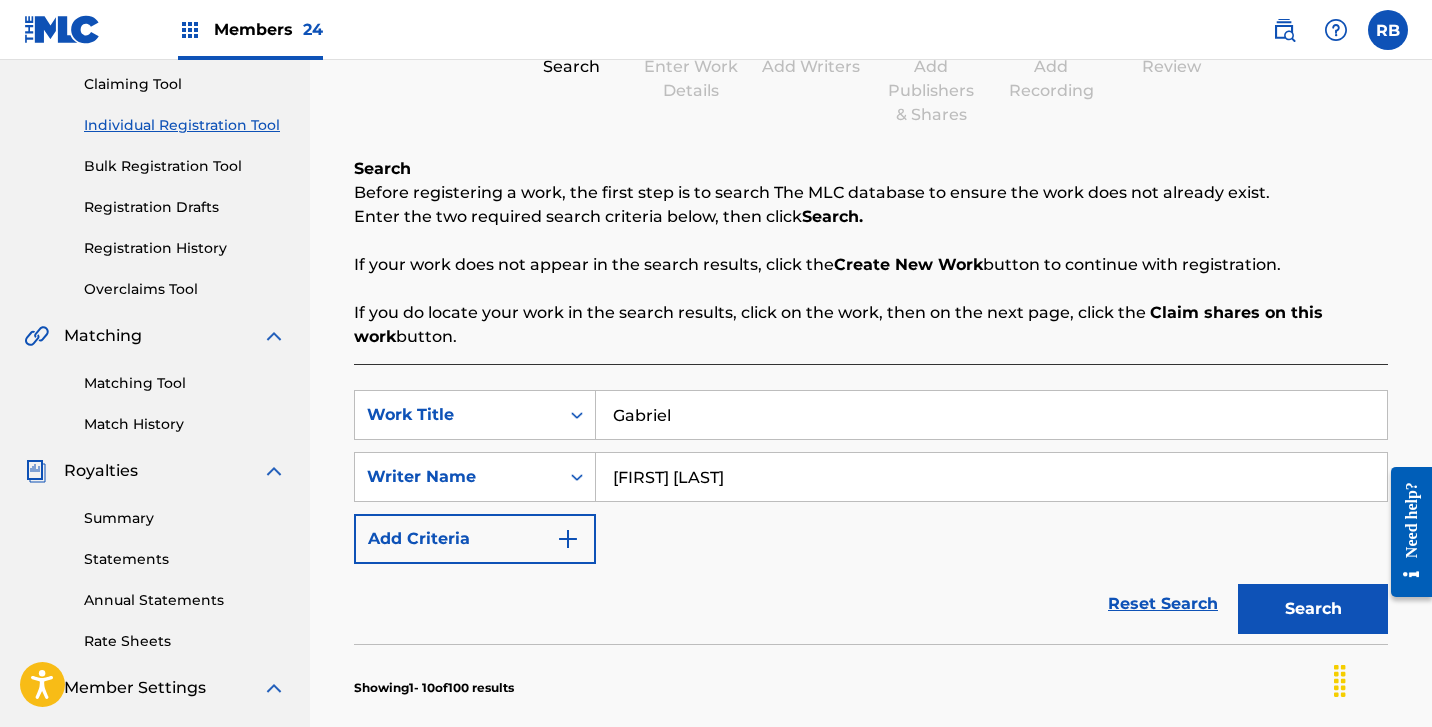 type on "Gabriel" 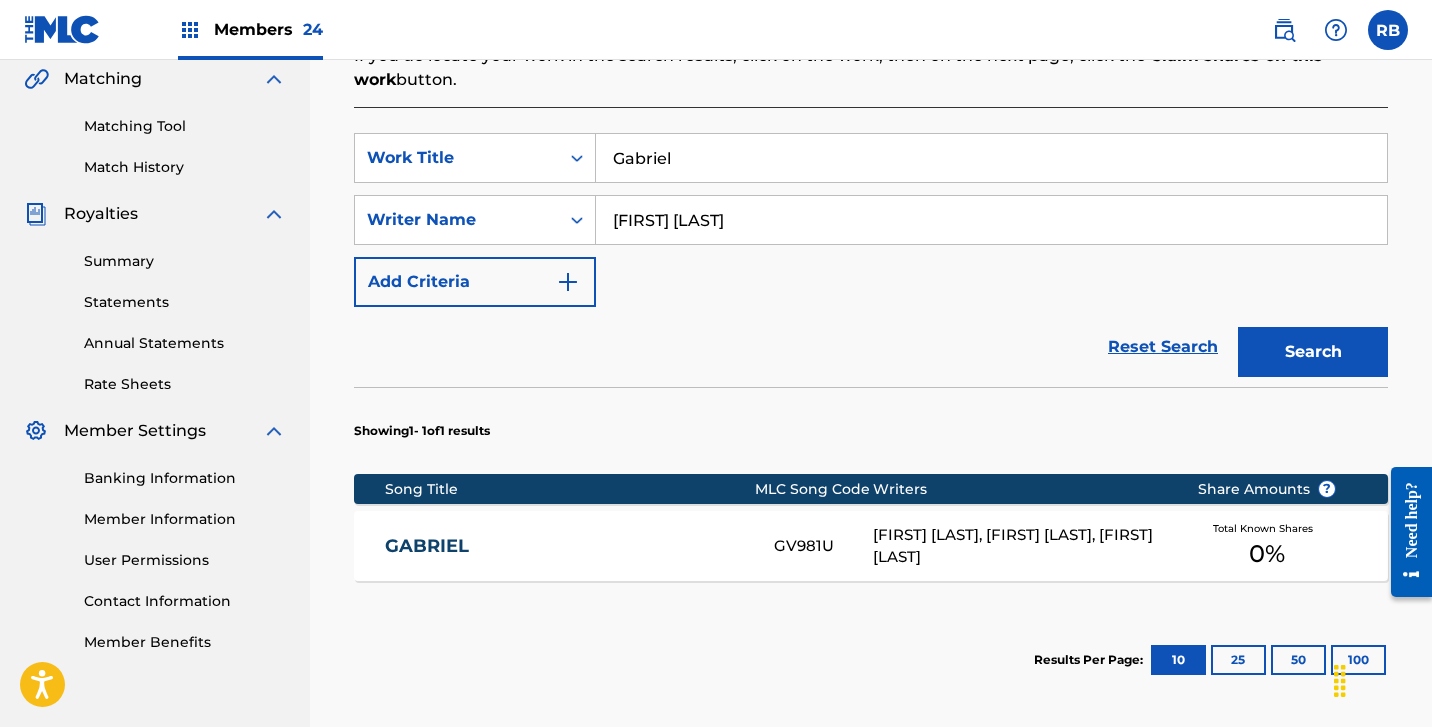 scroll, scrollTop: 475, scrollLeft: 0, axis: vertical 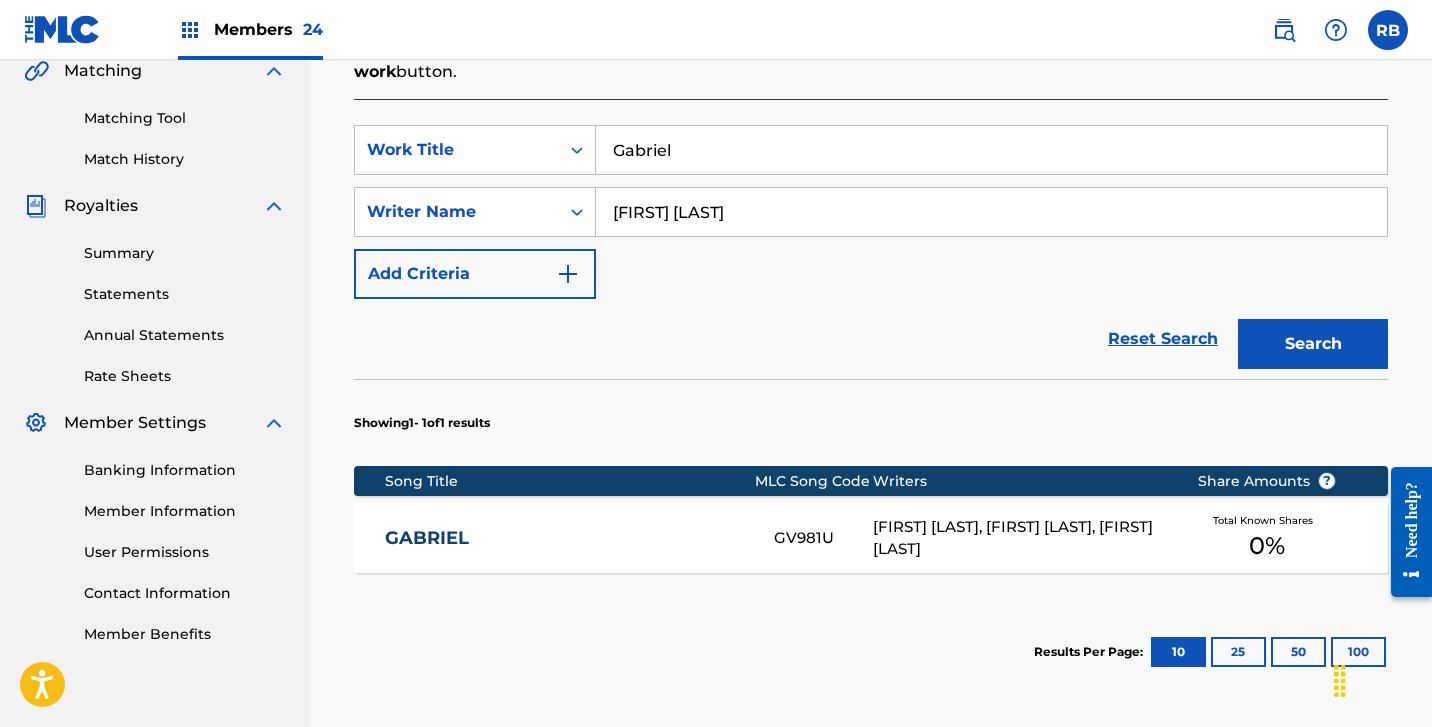click on "GABRIEL" at bounding box center [566, 538] 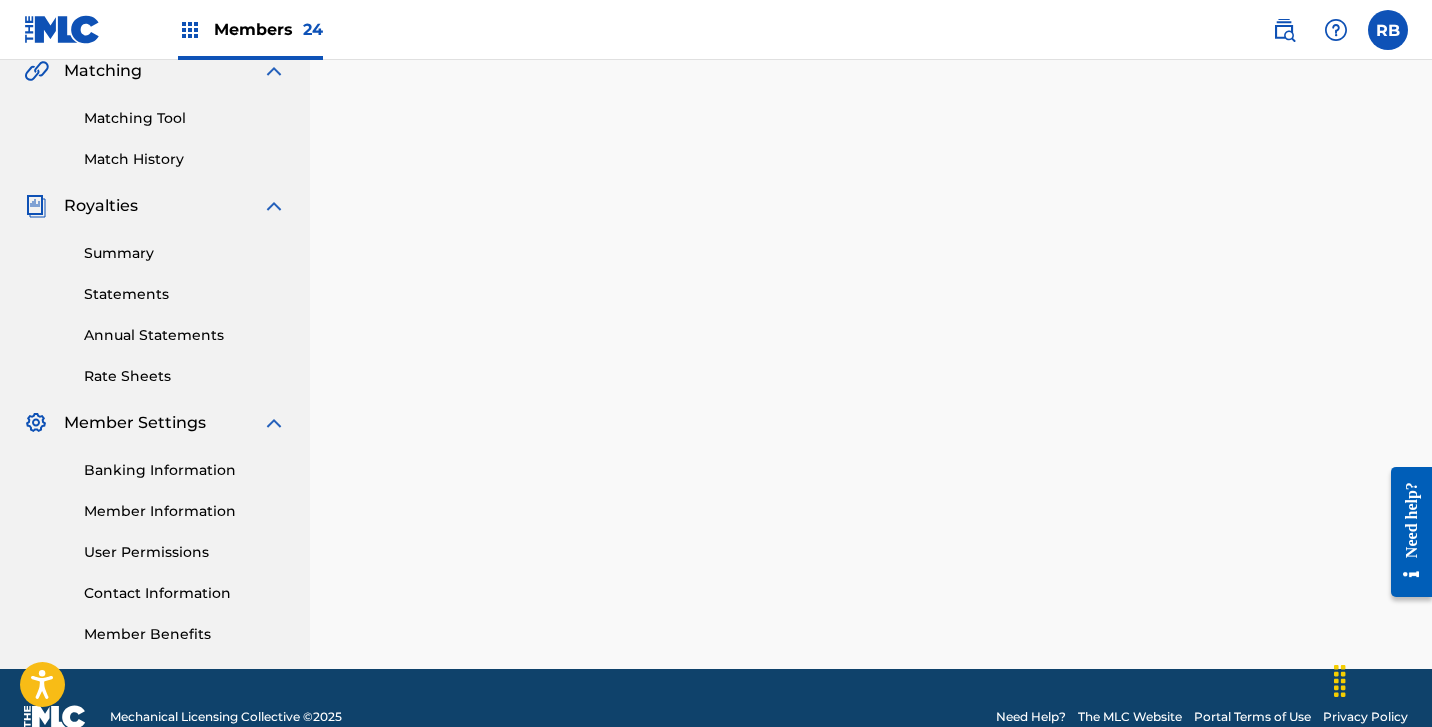 scroll, scrollTop: 0, scrollLeft: 0, axis: both 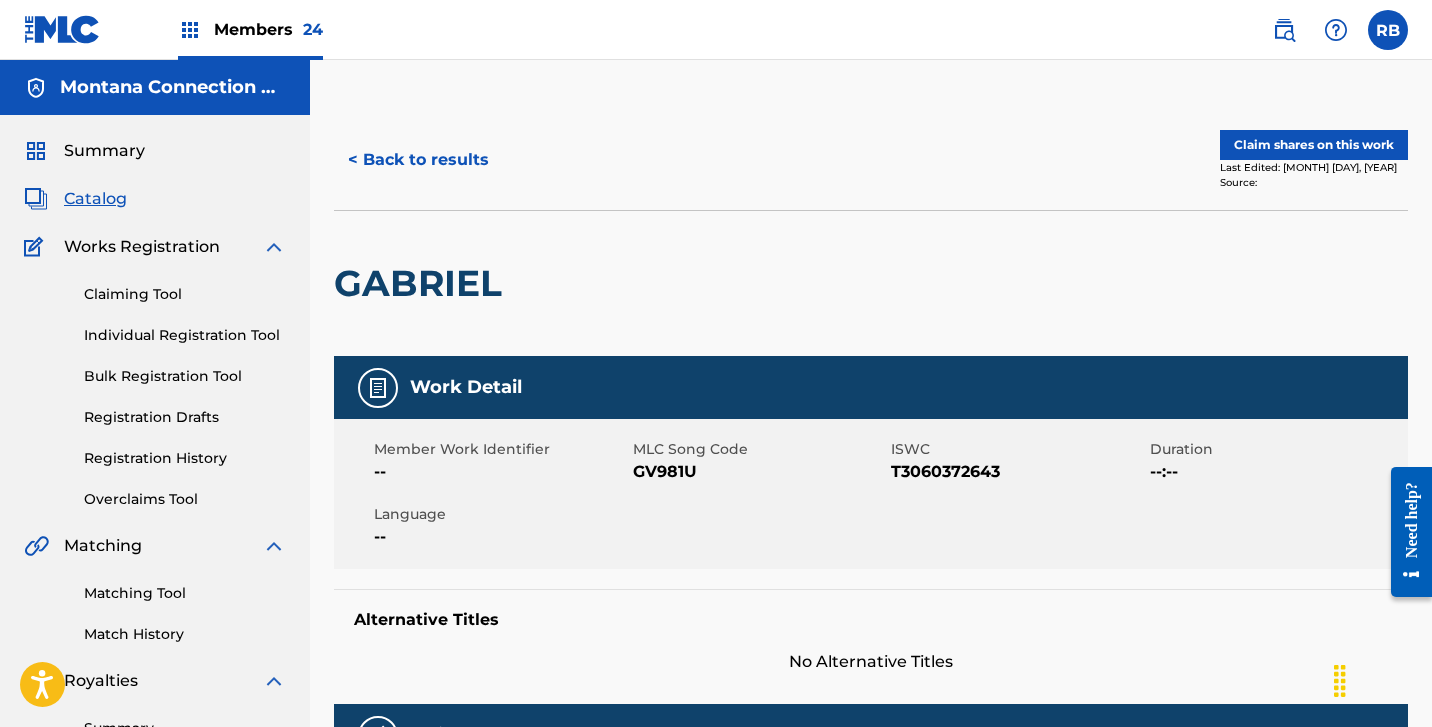 click on "Claim shares on this work" at bounding box center (1314, 145) 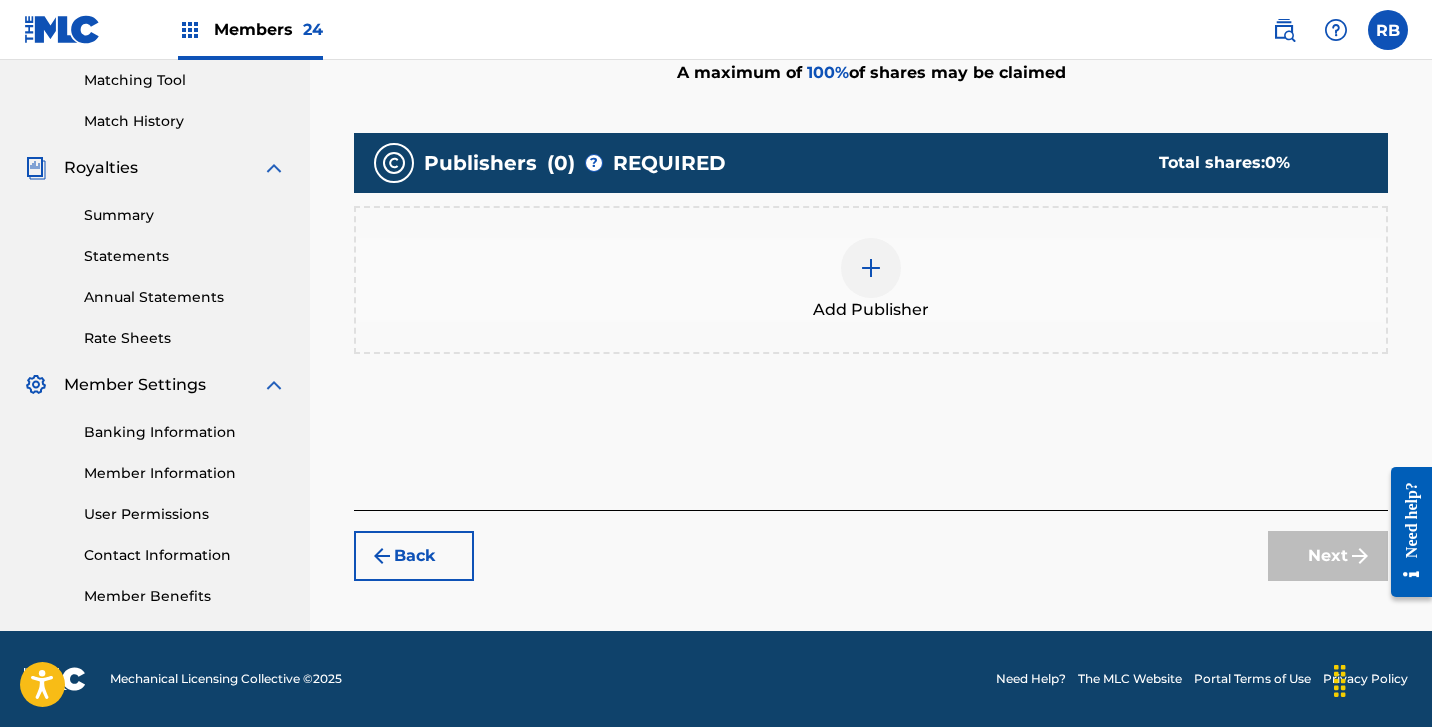 scroll, scrollTop: 513, scrollLeft: 0, axis: vertical 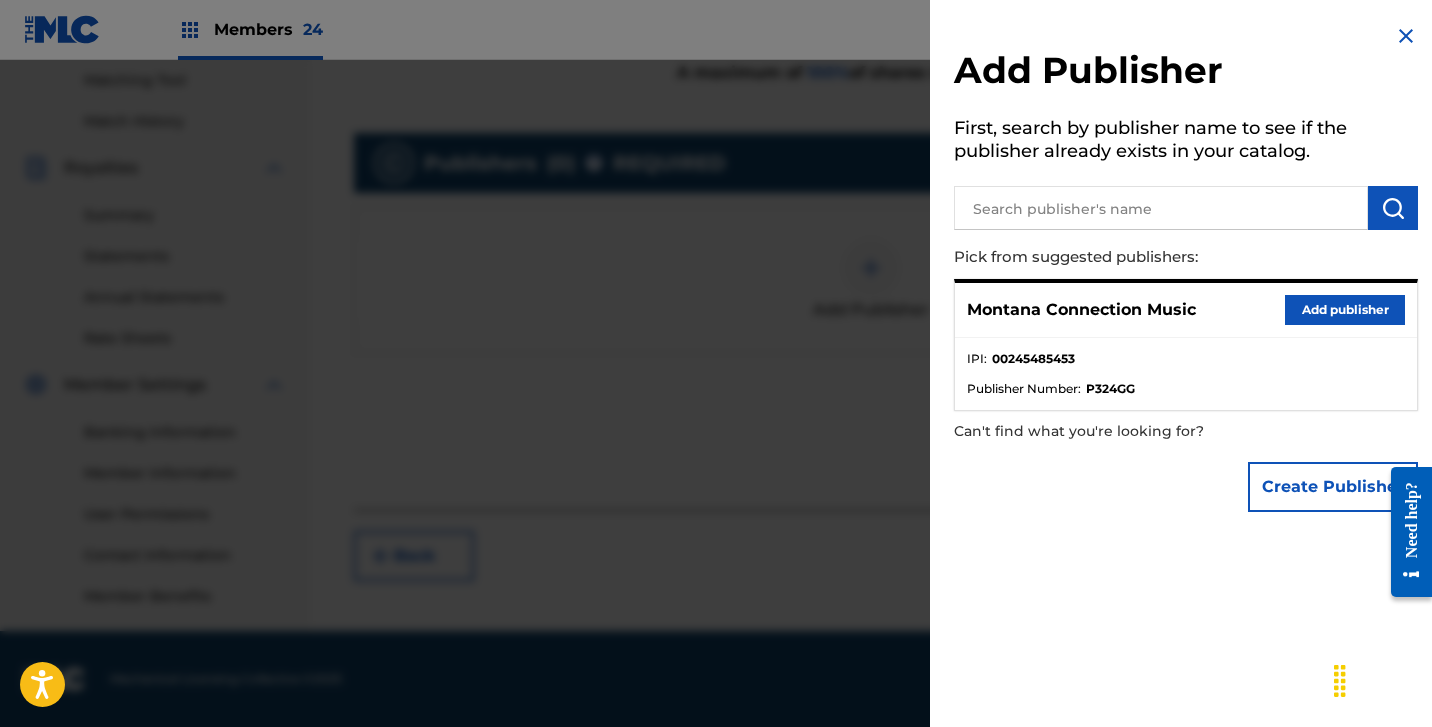 click on "Add publisher" at bounding box center (1345, 310) 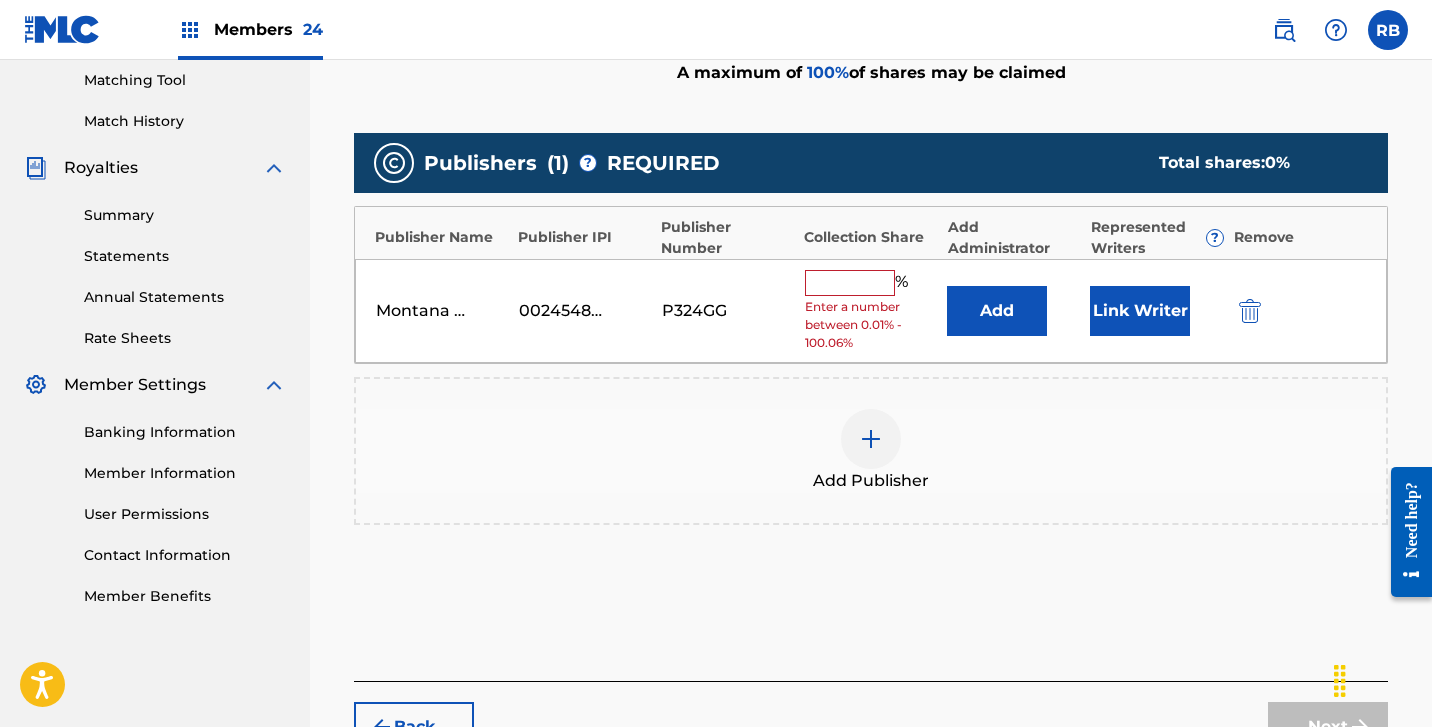 click at bounding box center [850, 283] 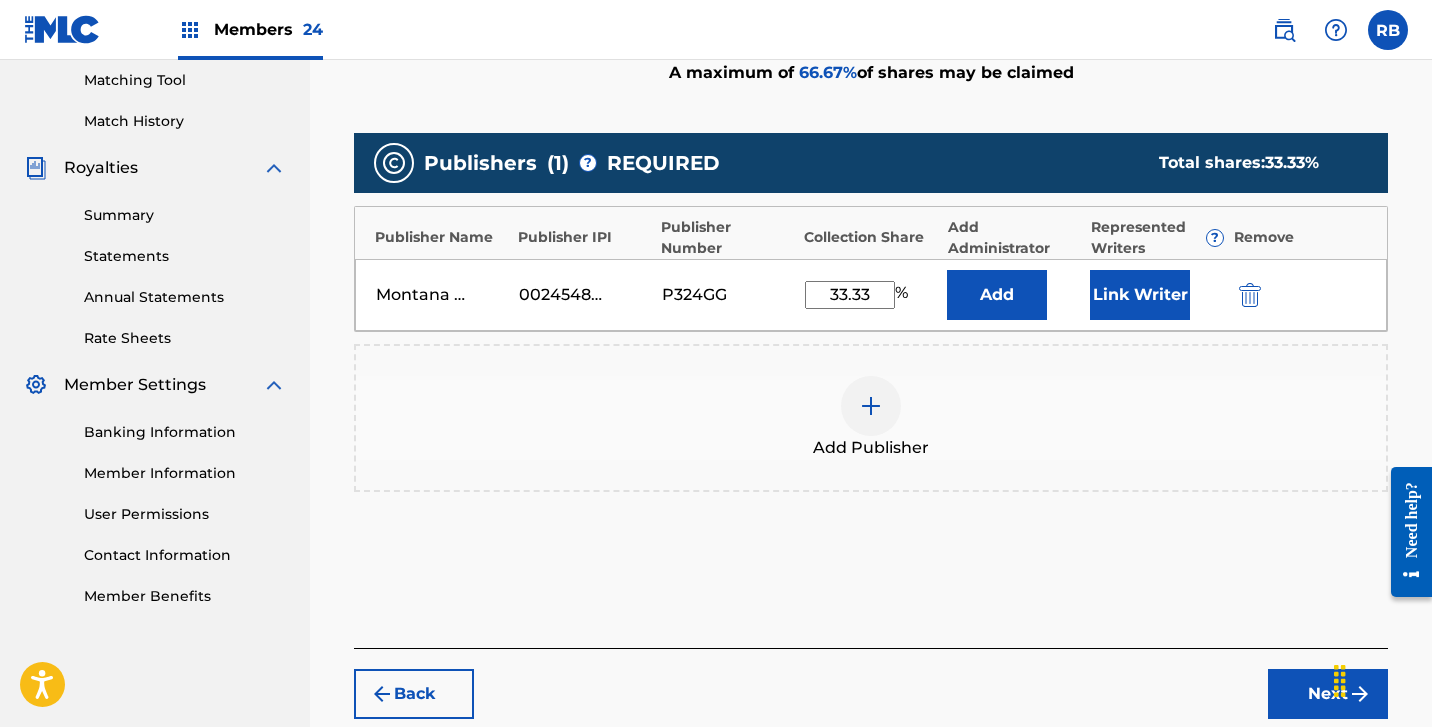 type on "33.33" 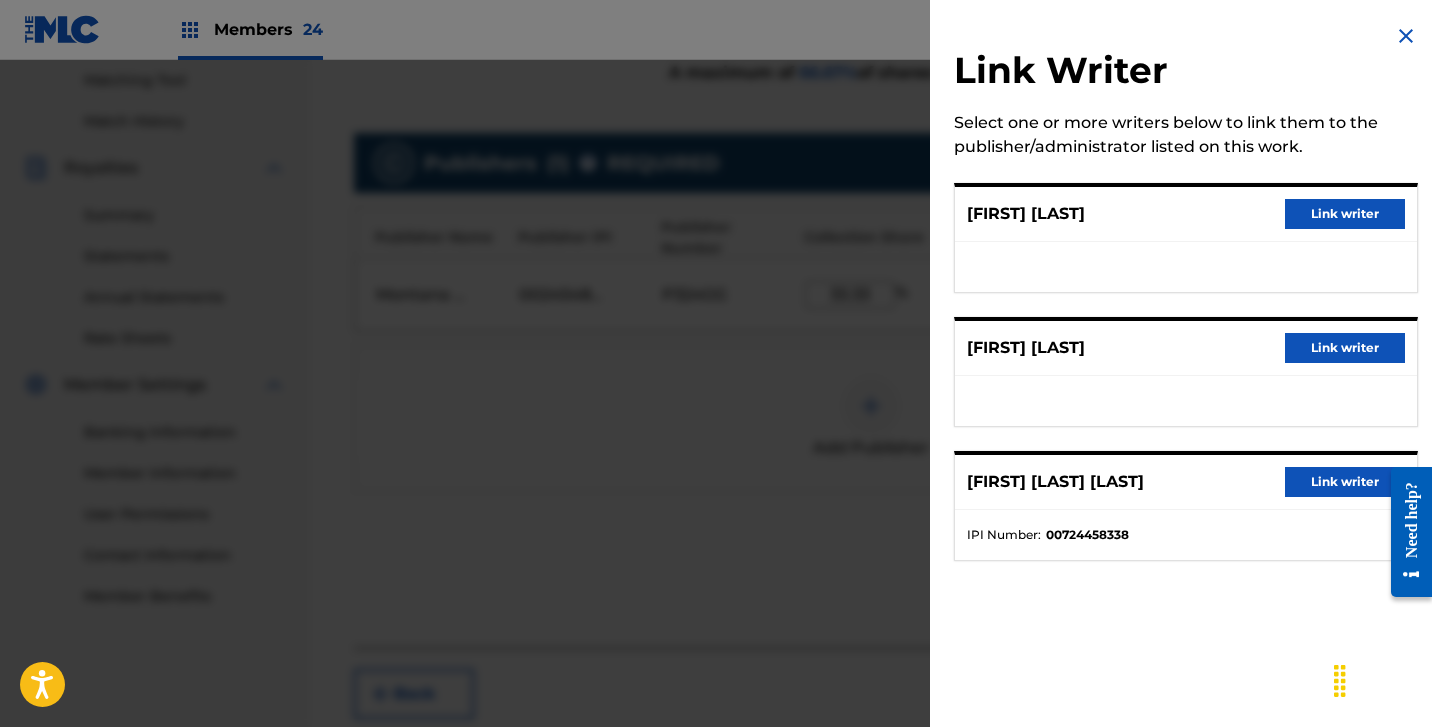 click on "Link writer" at bounding box center [1345, 348] 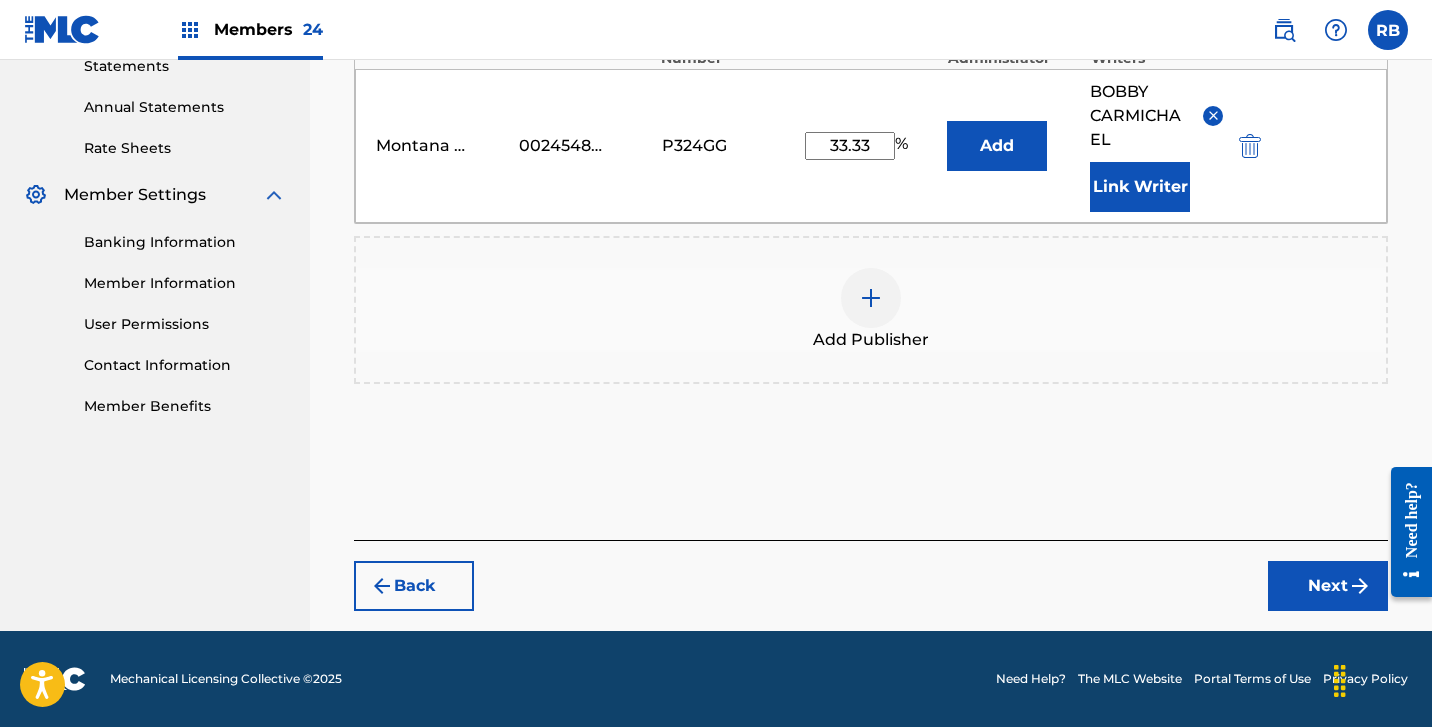 click on "Next" at bounding box center [1328, 586] 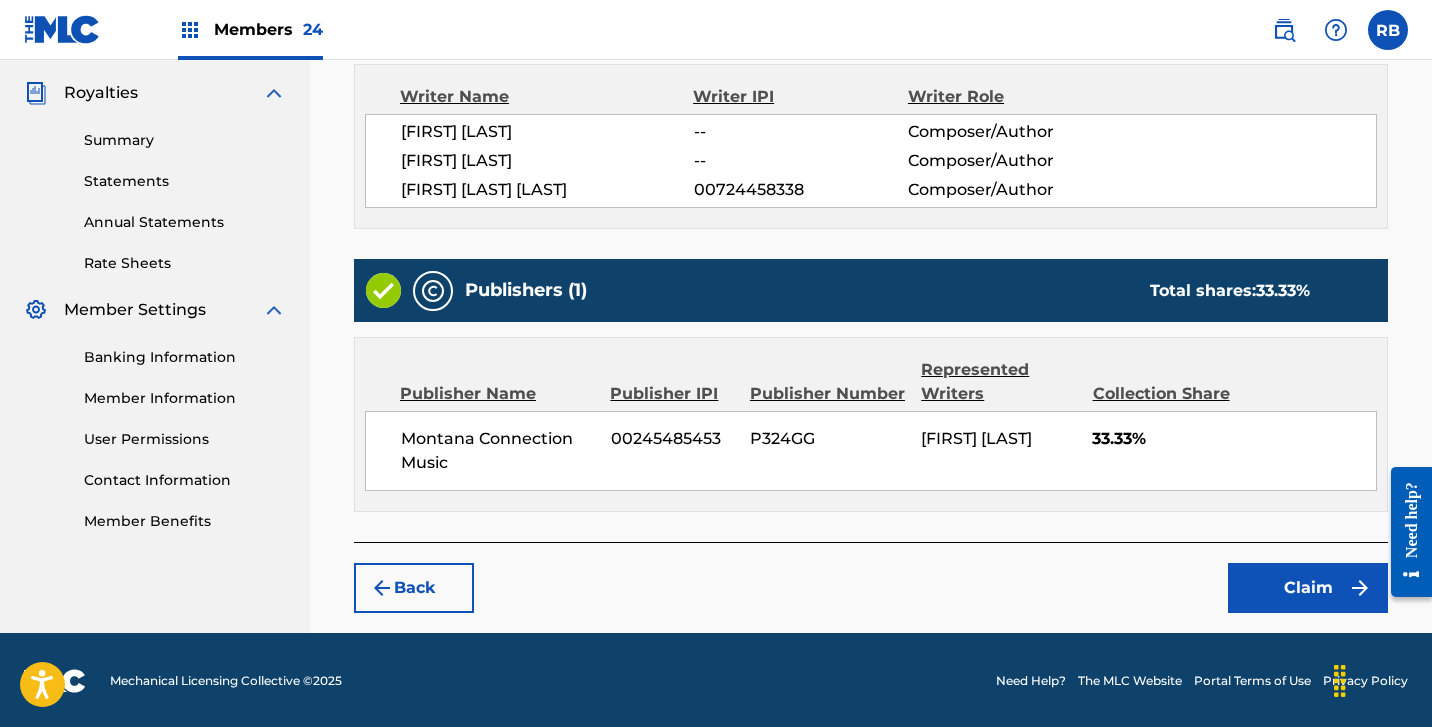 click on "Claim" at bounding box center [1308, 588] 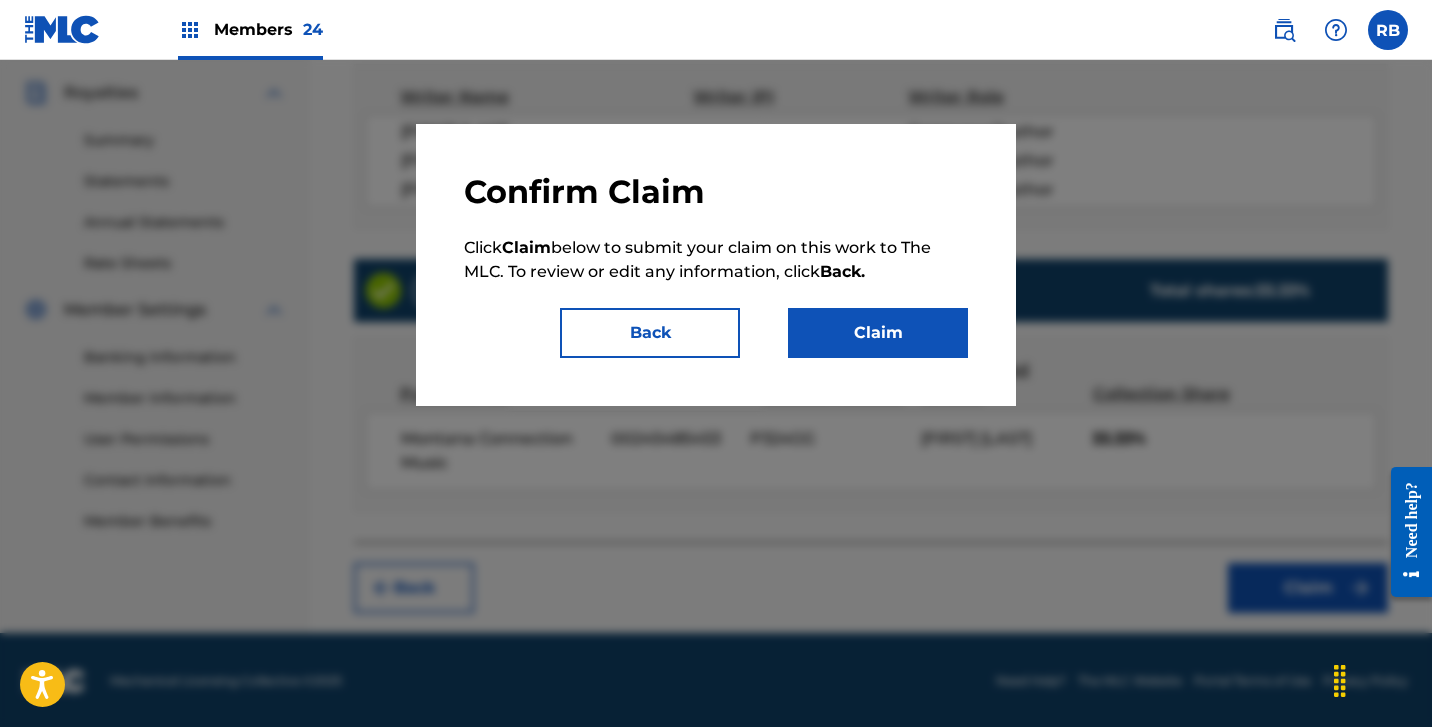 click on "Claim" at bounding box center (878, 333) 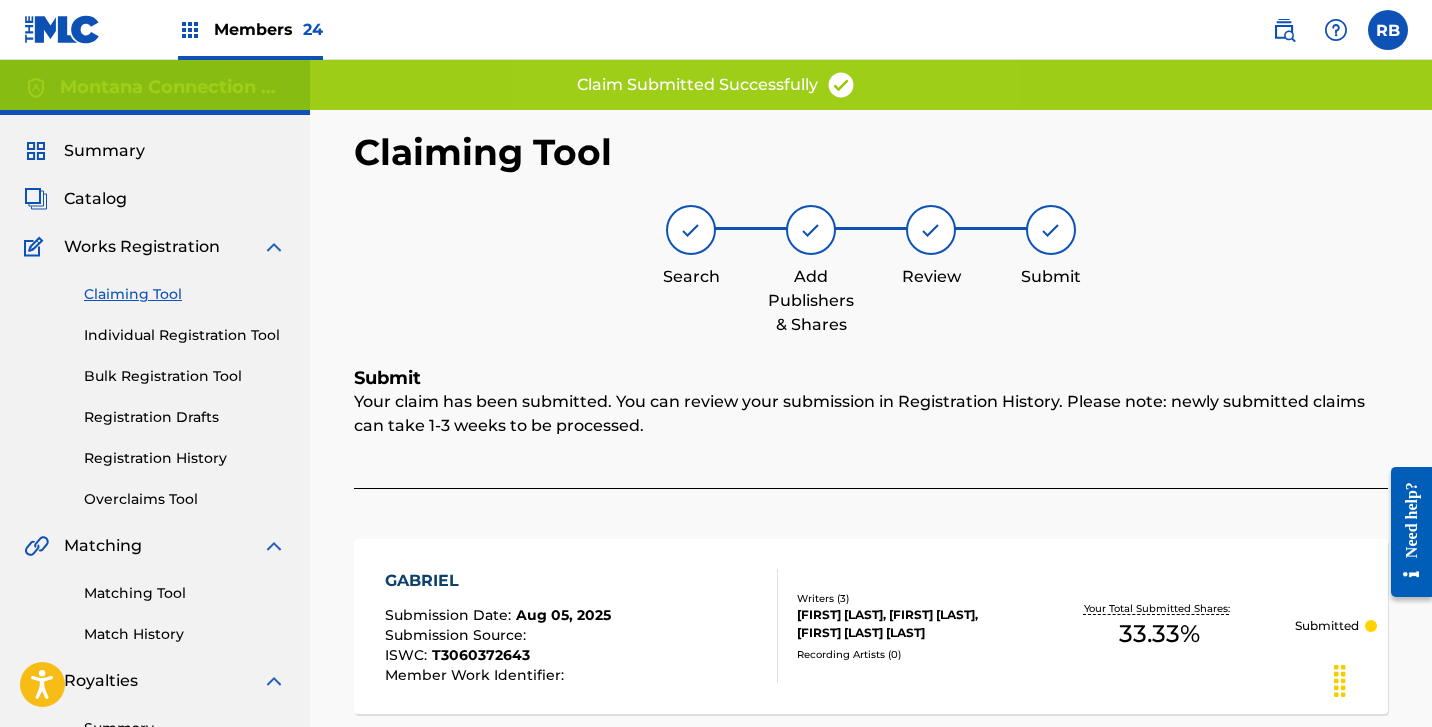scroll, scrollTop: 0, scrollLeft: 0, axis: both 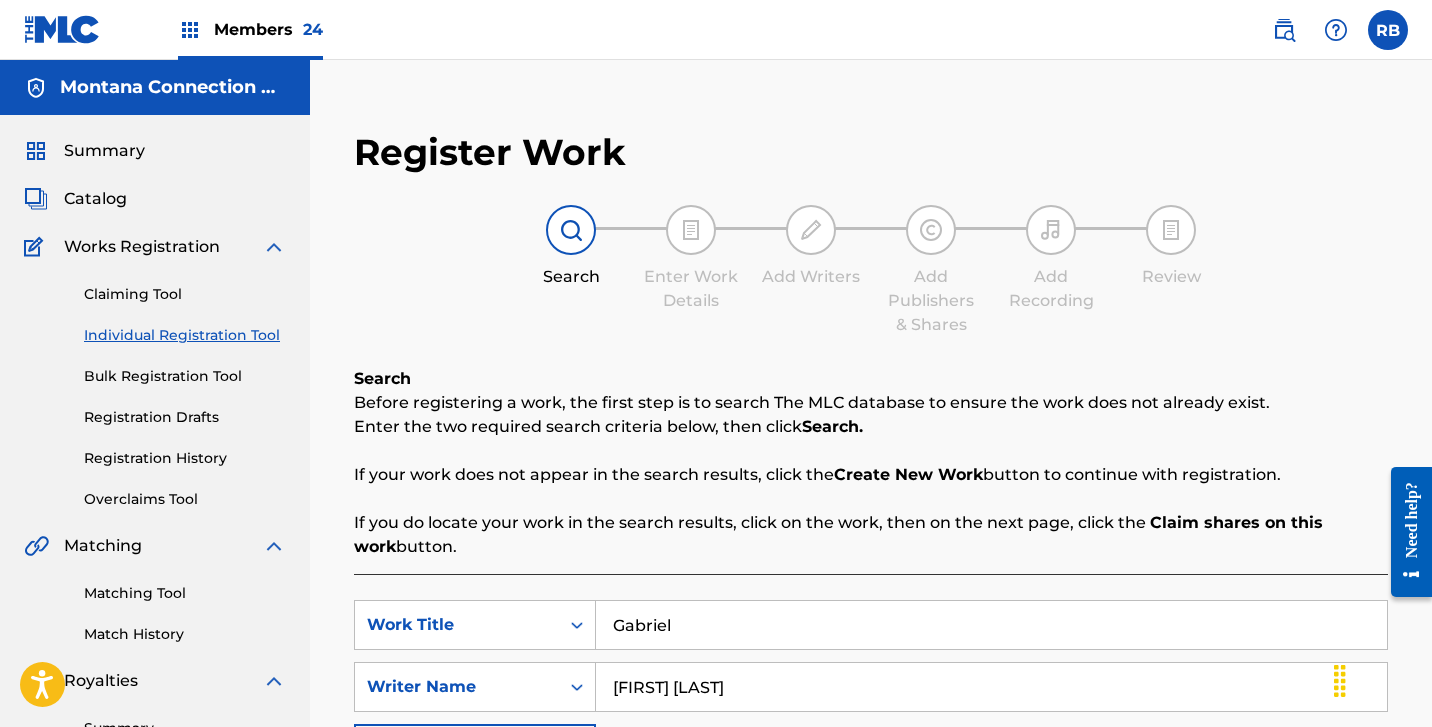 drag, startPoint x: 748, startPoint y: 628, endPoint x: 478, endPoint y: 594, distance: 272.13232 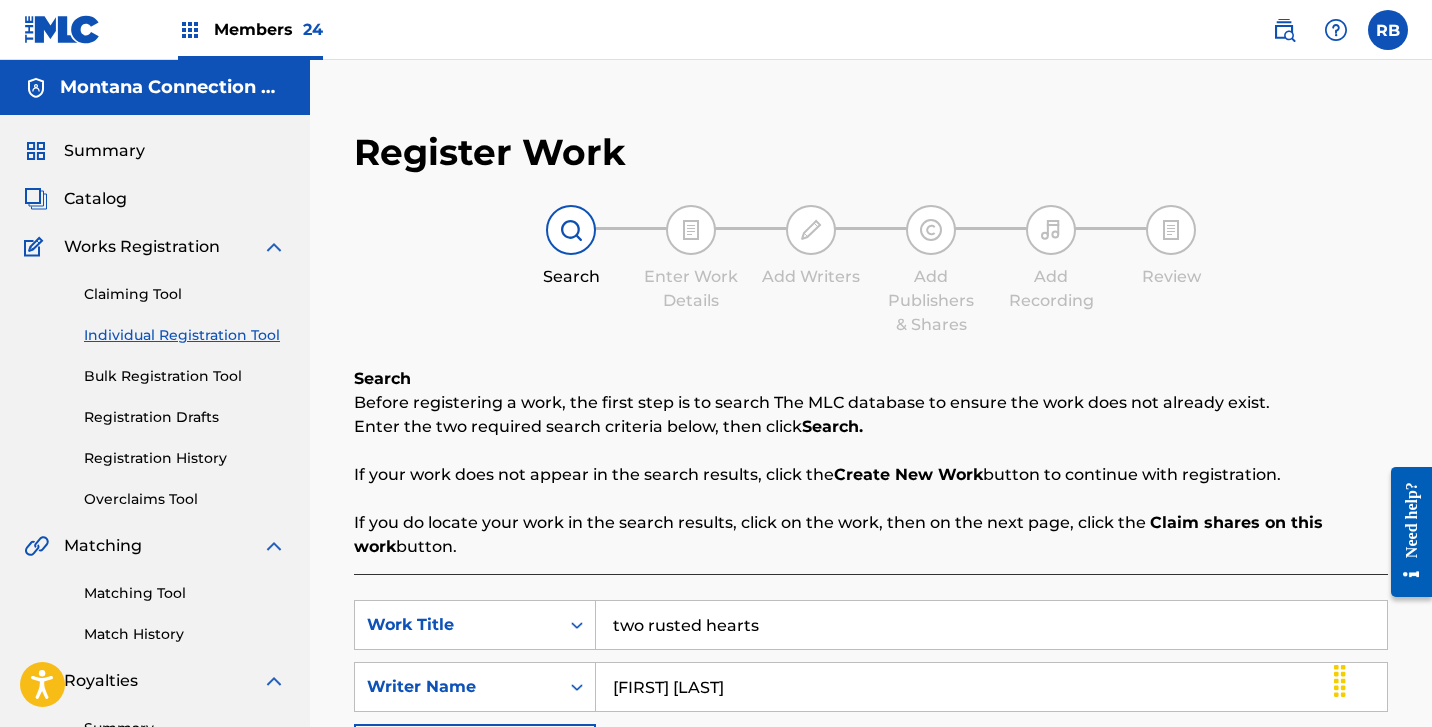 type on "two rusted hearts" 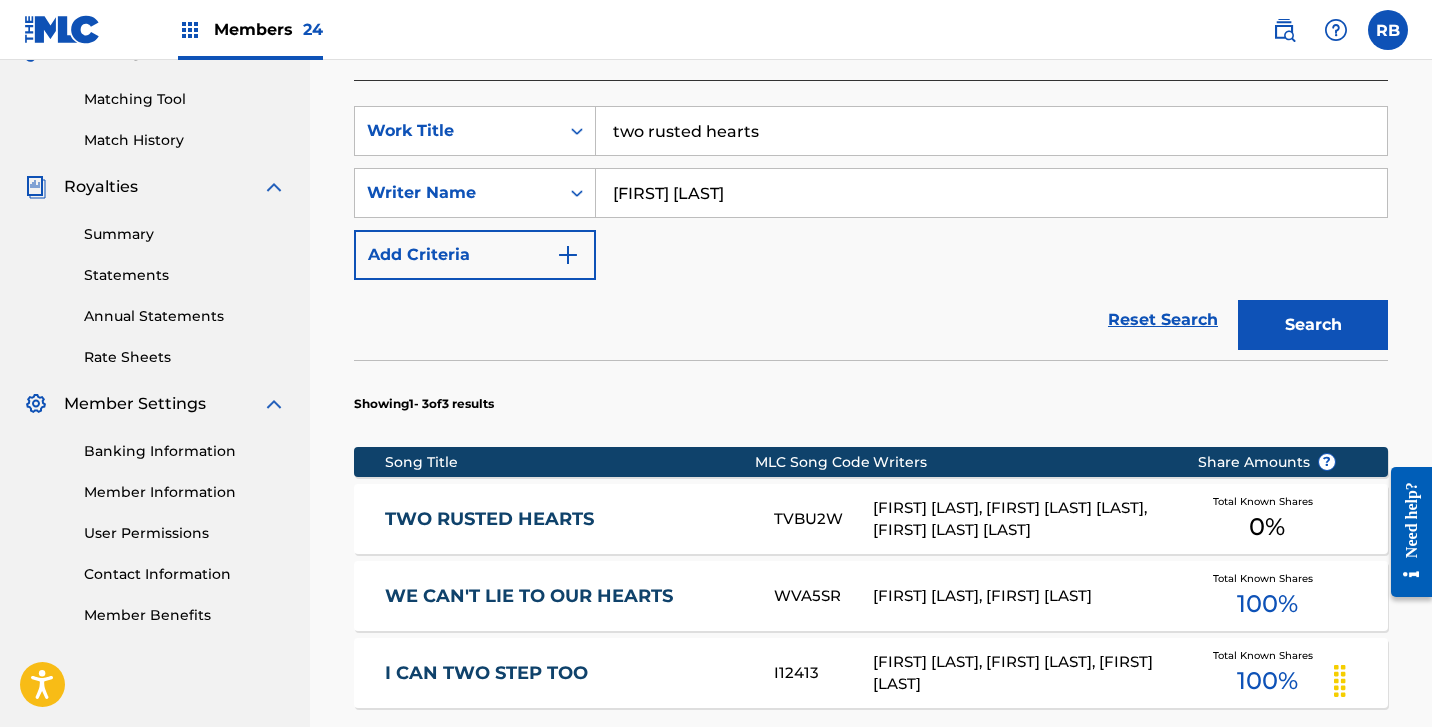 scroll, scrollTop: 496, scrollLeft: 0, axis: vertical 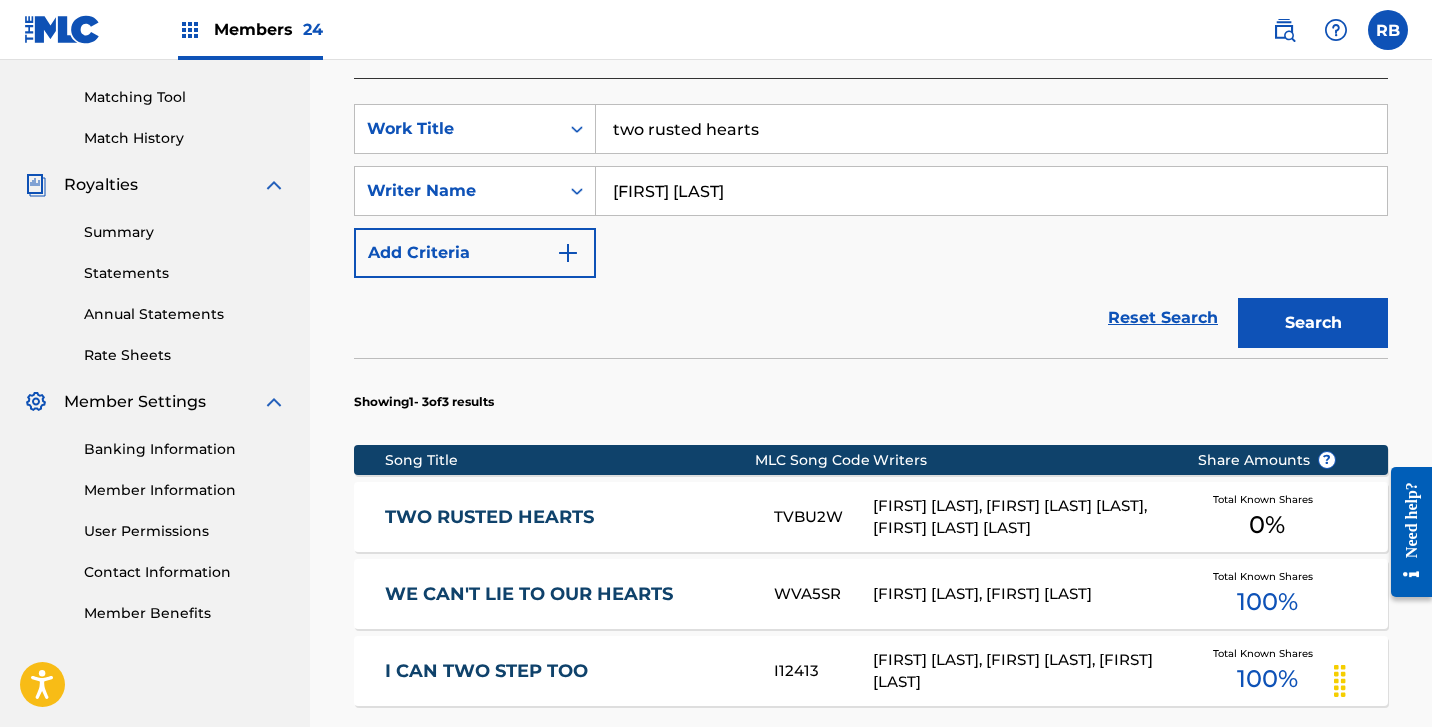 click on "TWO RUSTED HEARTS" at bounding box center [566, 517] 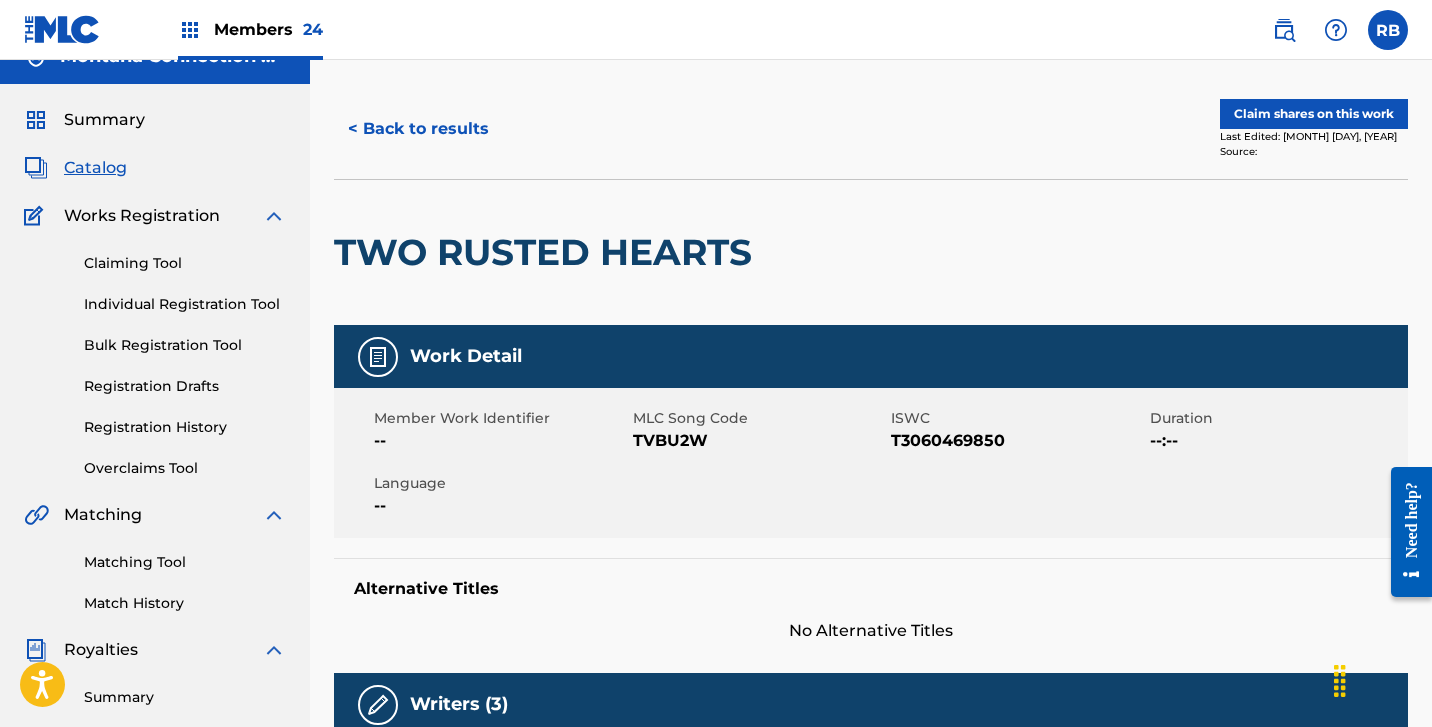 scroll, scrollTop: 23, scrollLeft: 0, axis: vertical 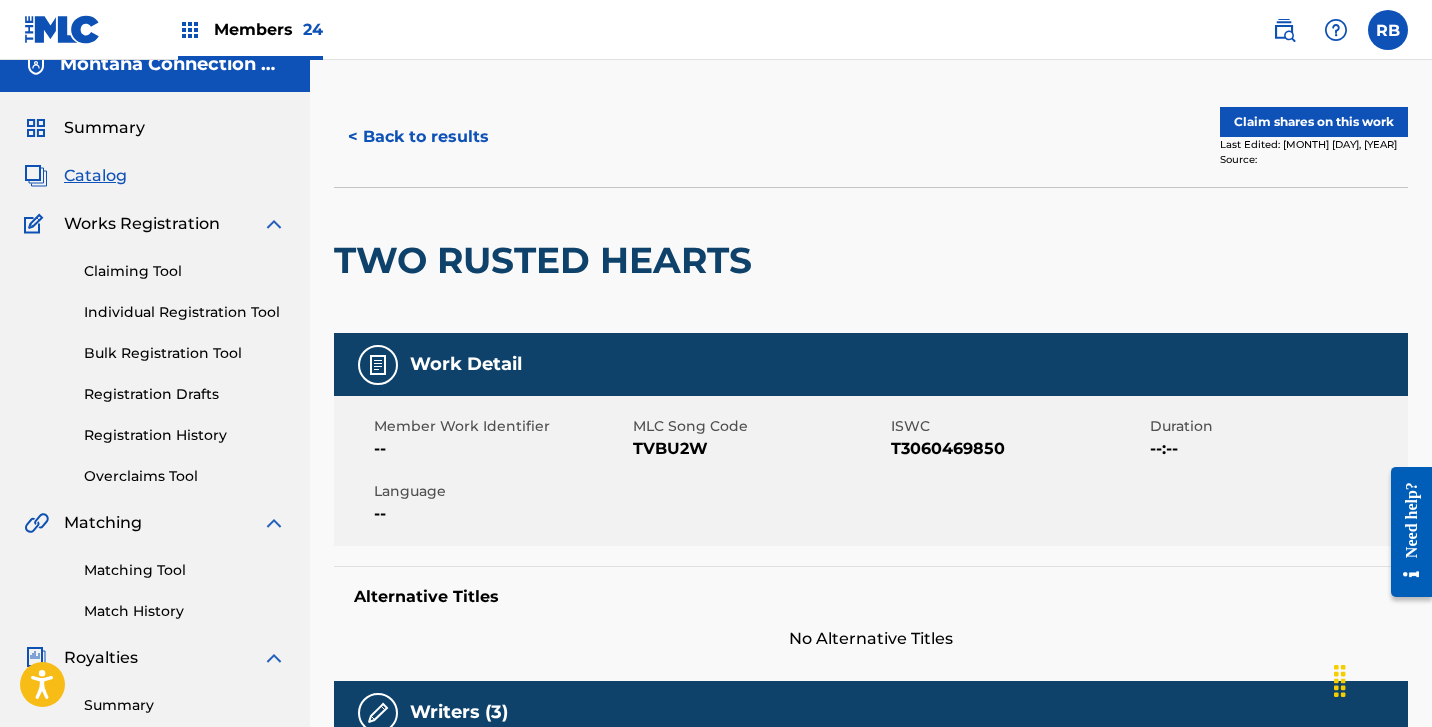 click on "Claim shares on this work" at bounding box center [1314, 122] 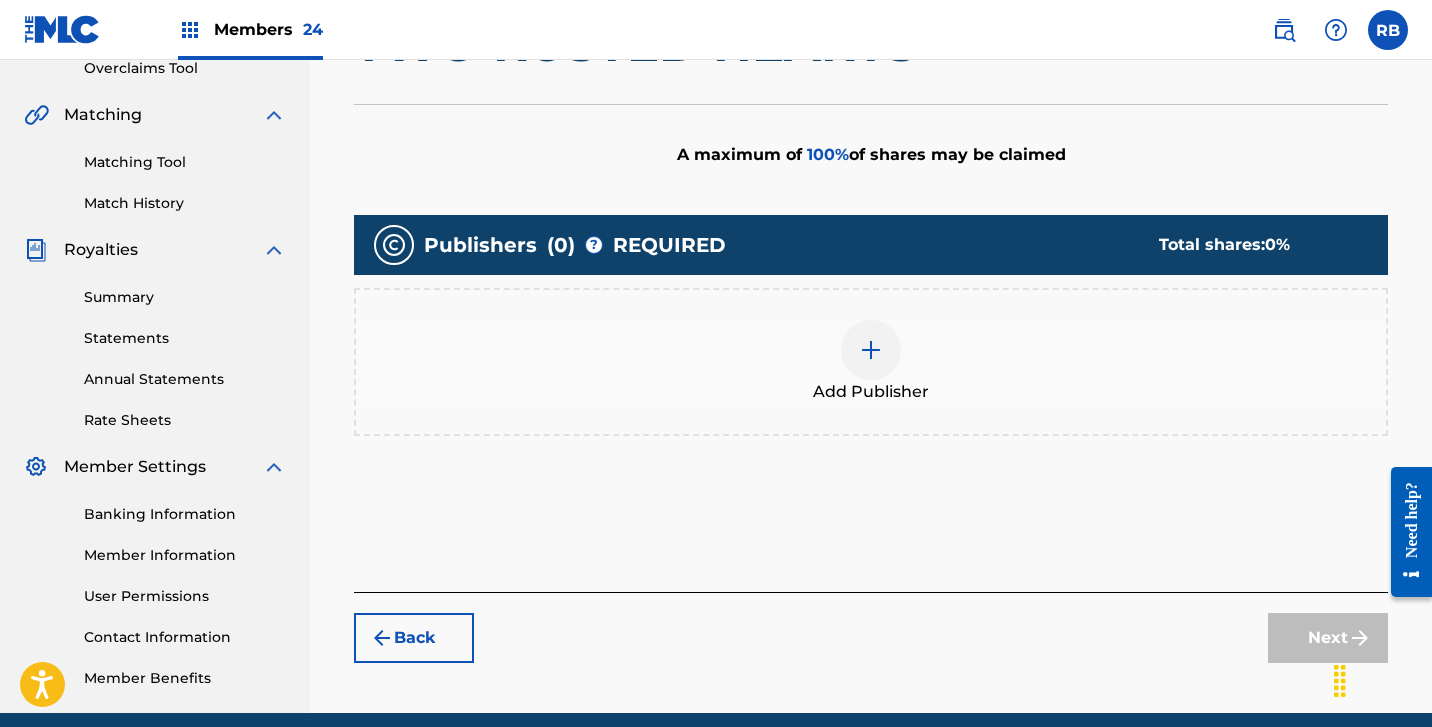 scroll, scrollTop: 467, scrollLeft: 0, axis: vertical 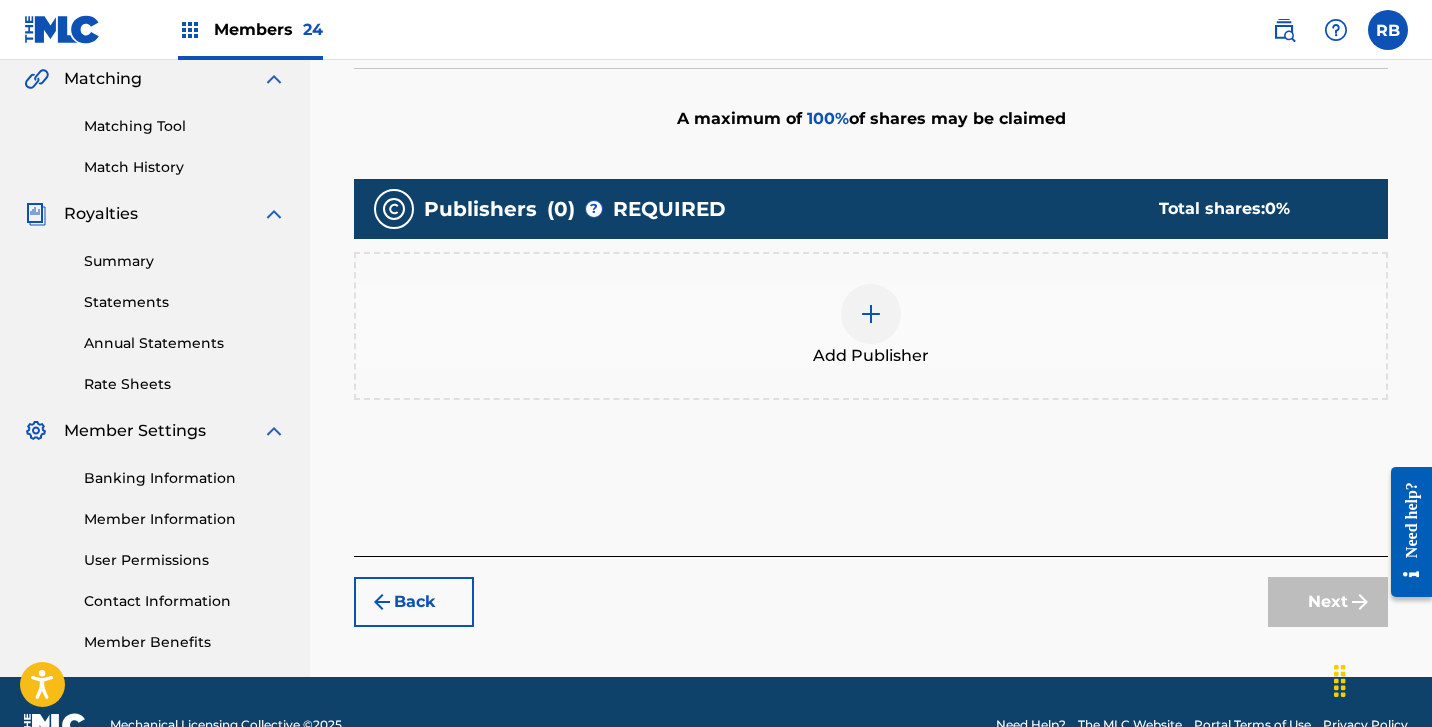 click at bounding box center (871, 314) 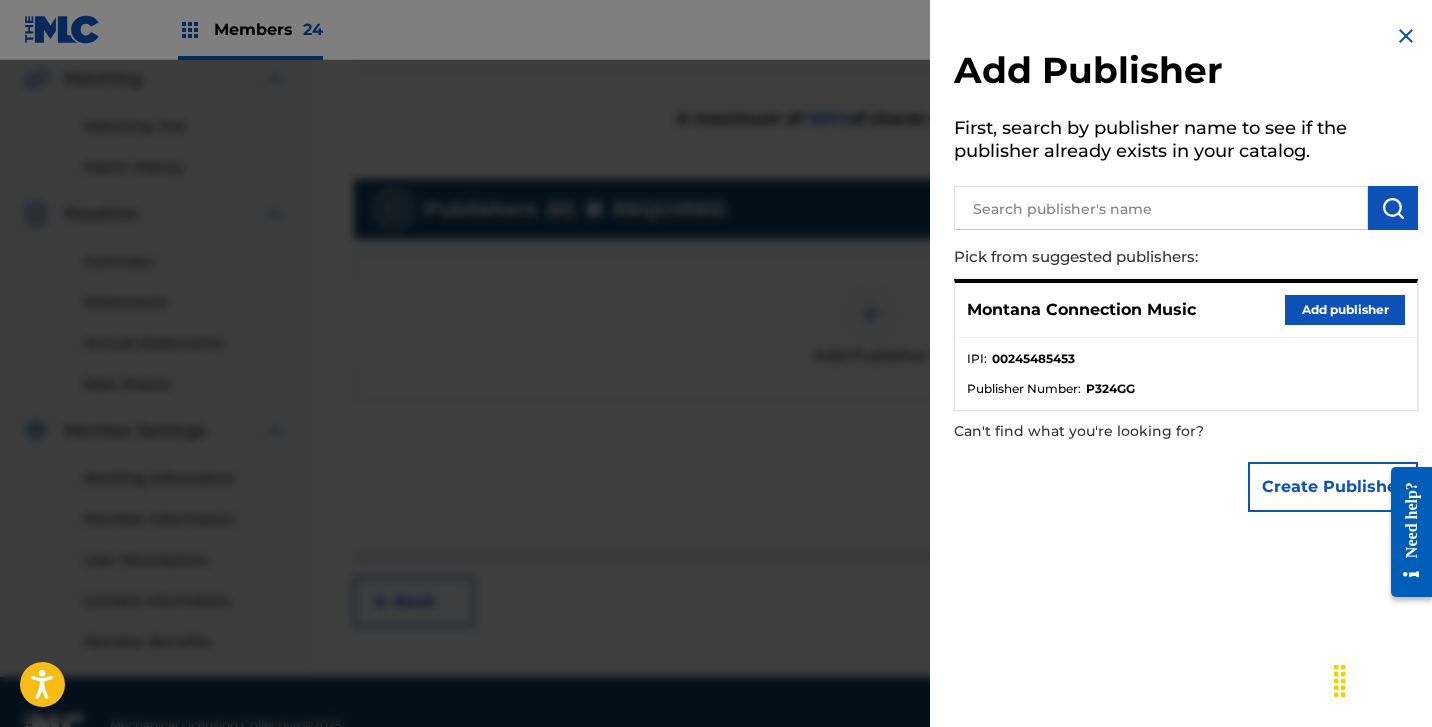 click on "Add publisher" at bounding box center [1345, 310] 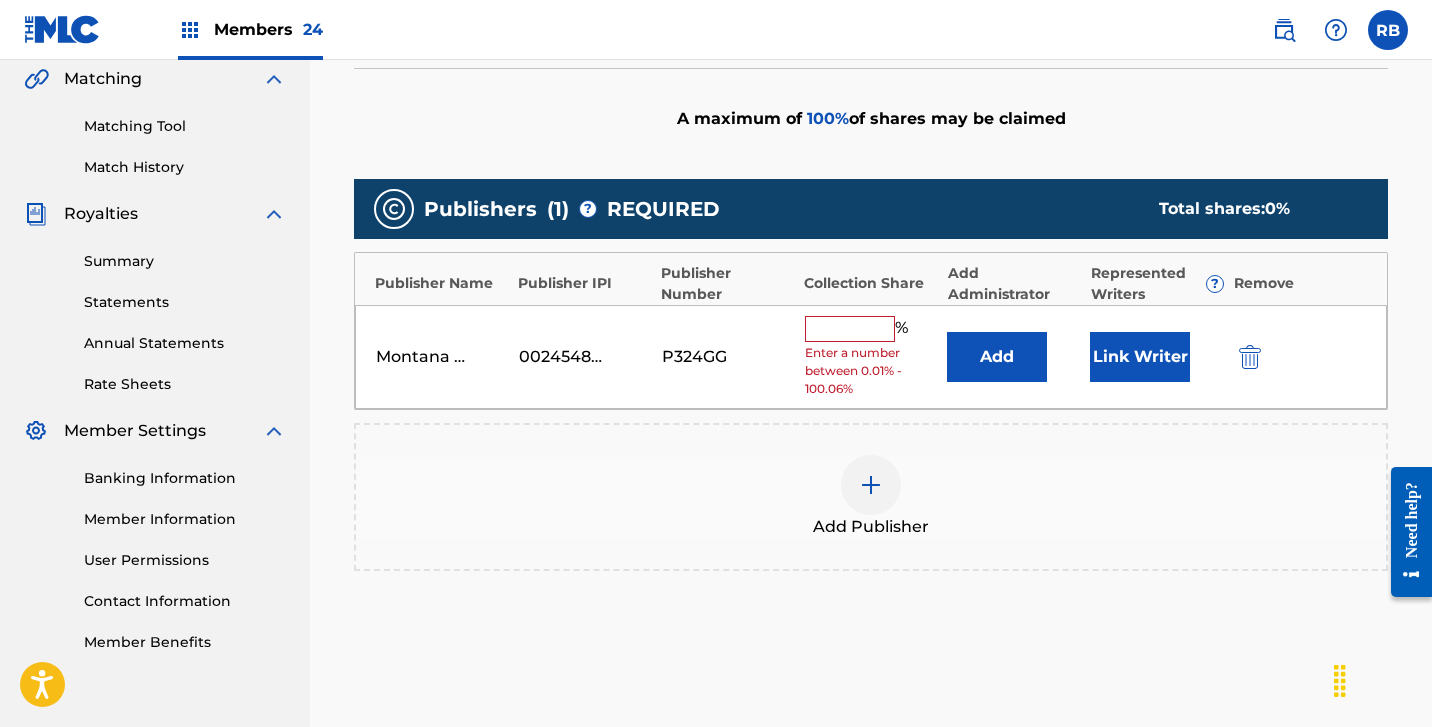 click at bounding box center [850, 329] 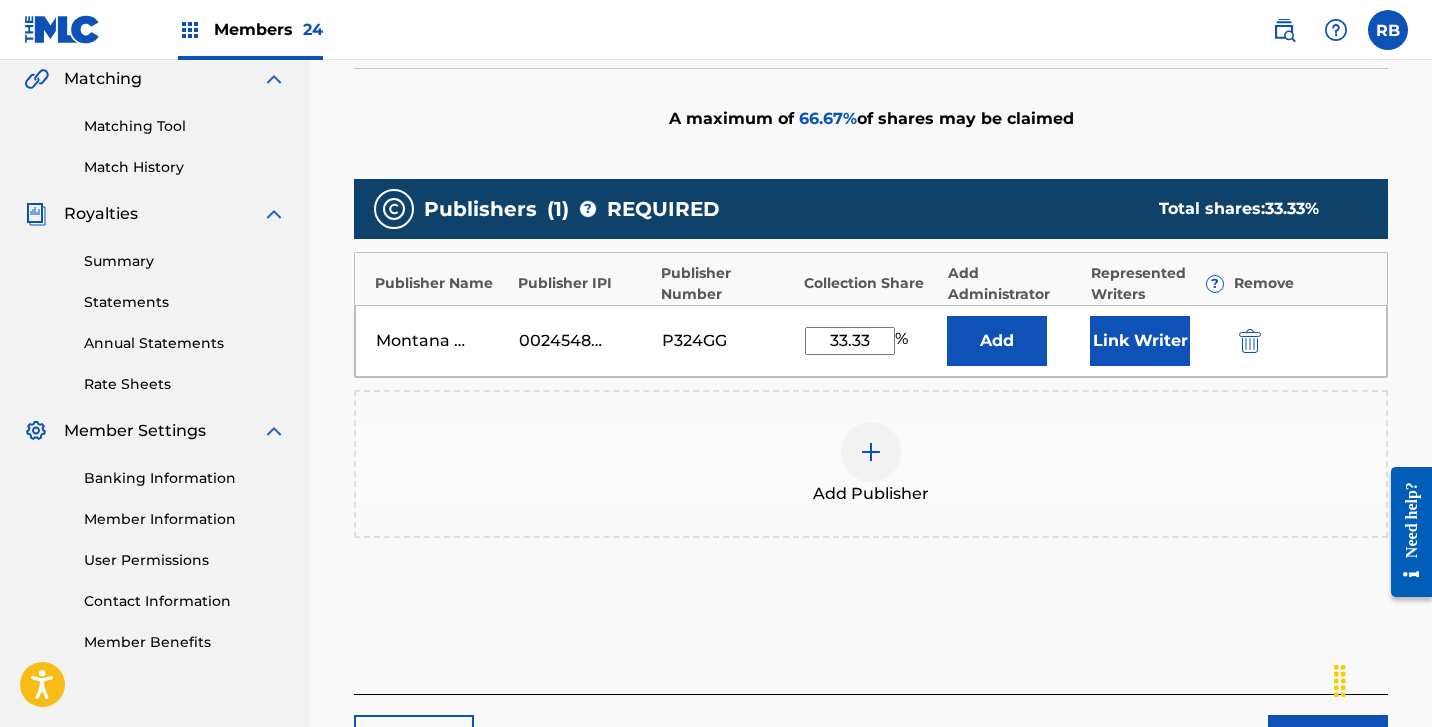 type on "33.33" 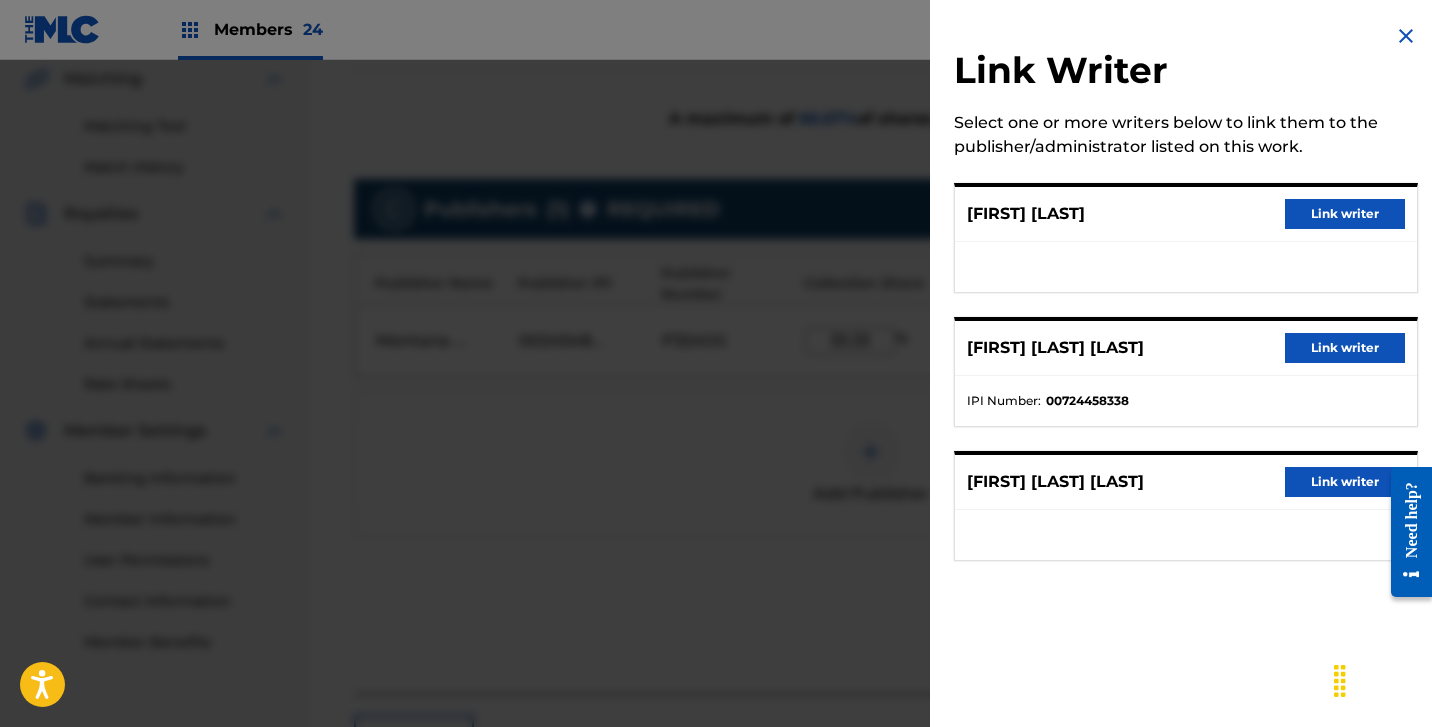 click on "Link writer" at bounding box center (1345, 214) 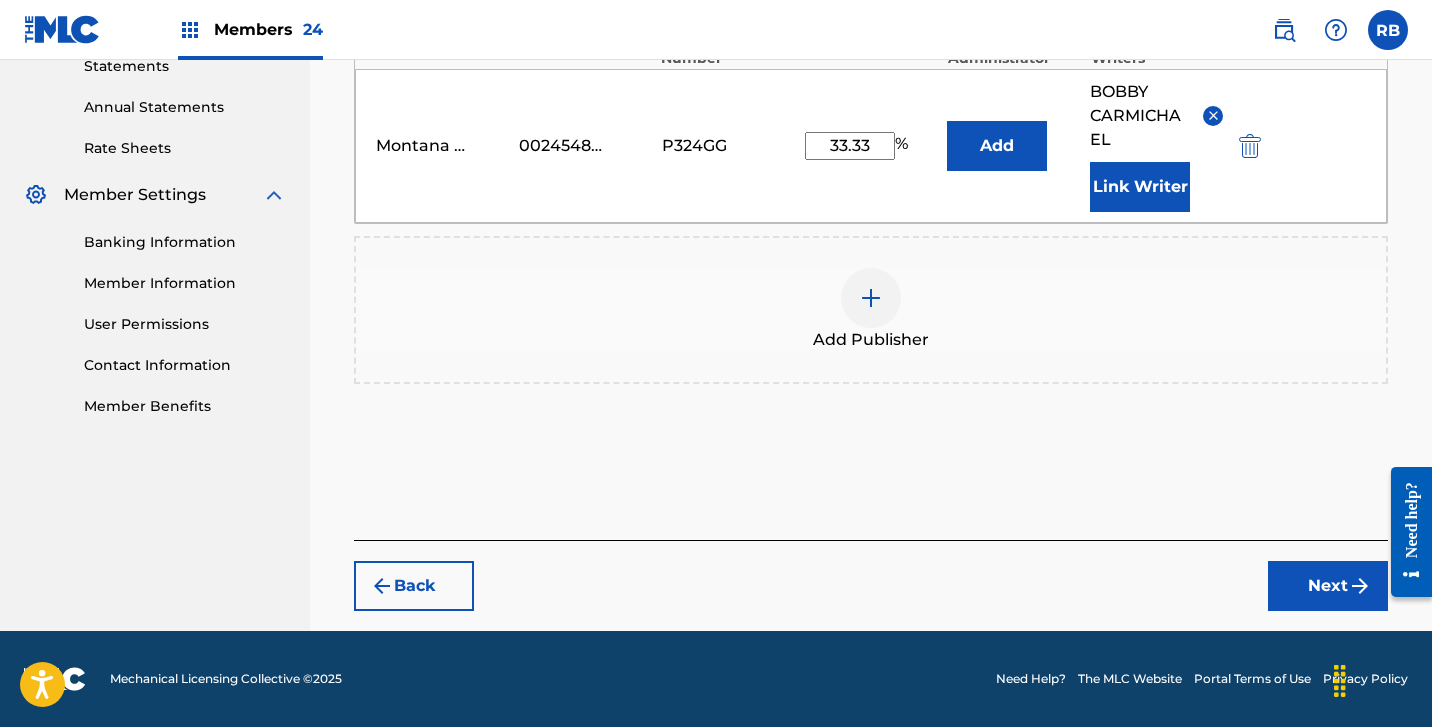 click on "Next" at bounding box center [1328, 586] 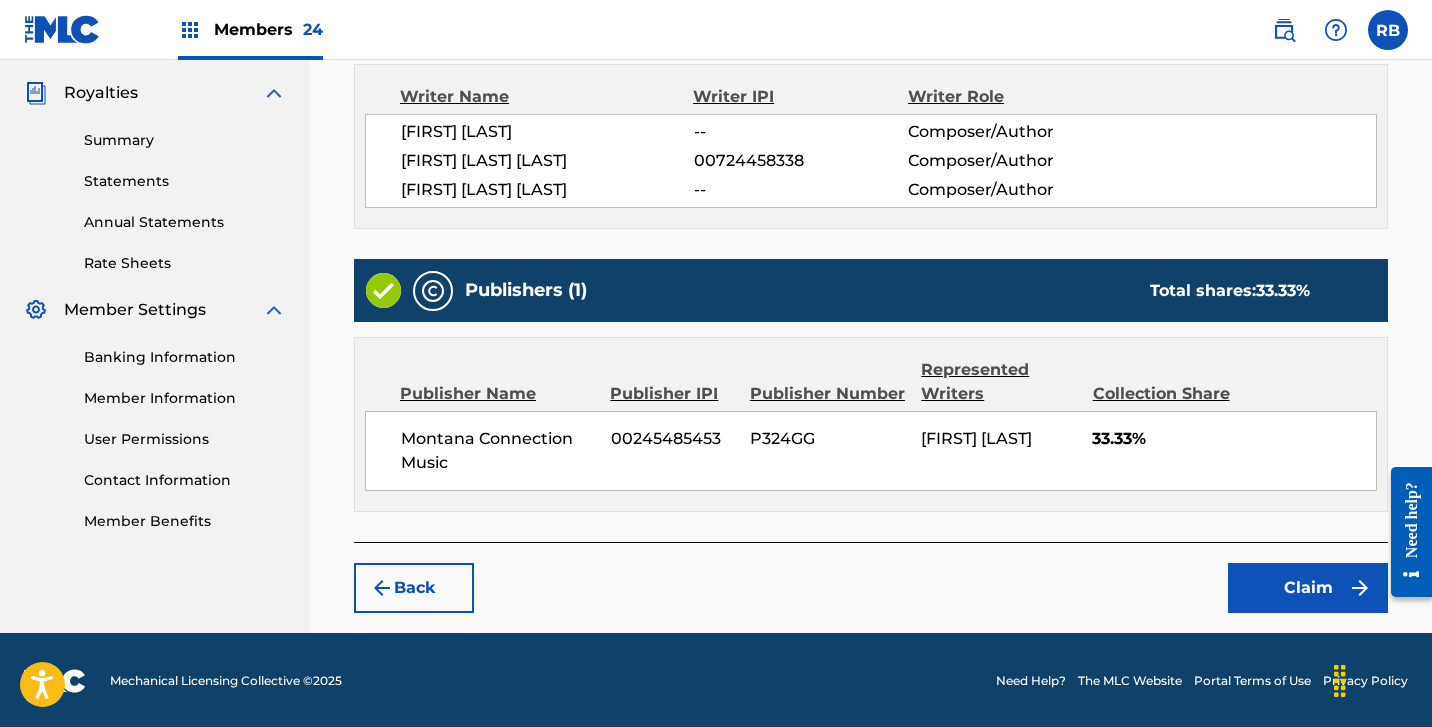 click on "Claim" at bounding box center [1308, 588] 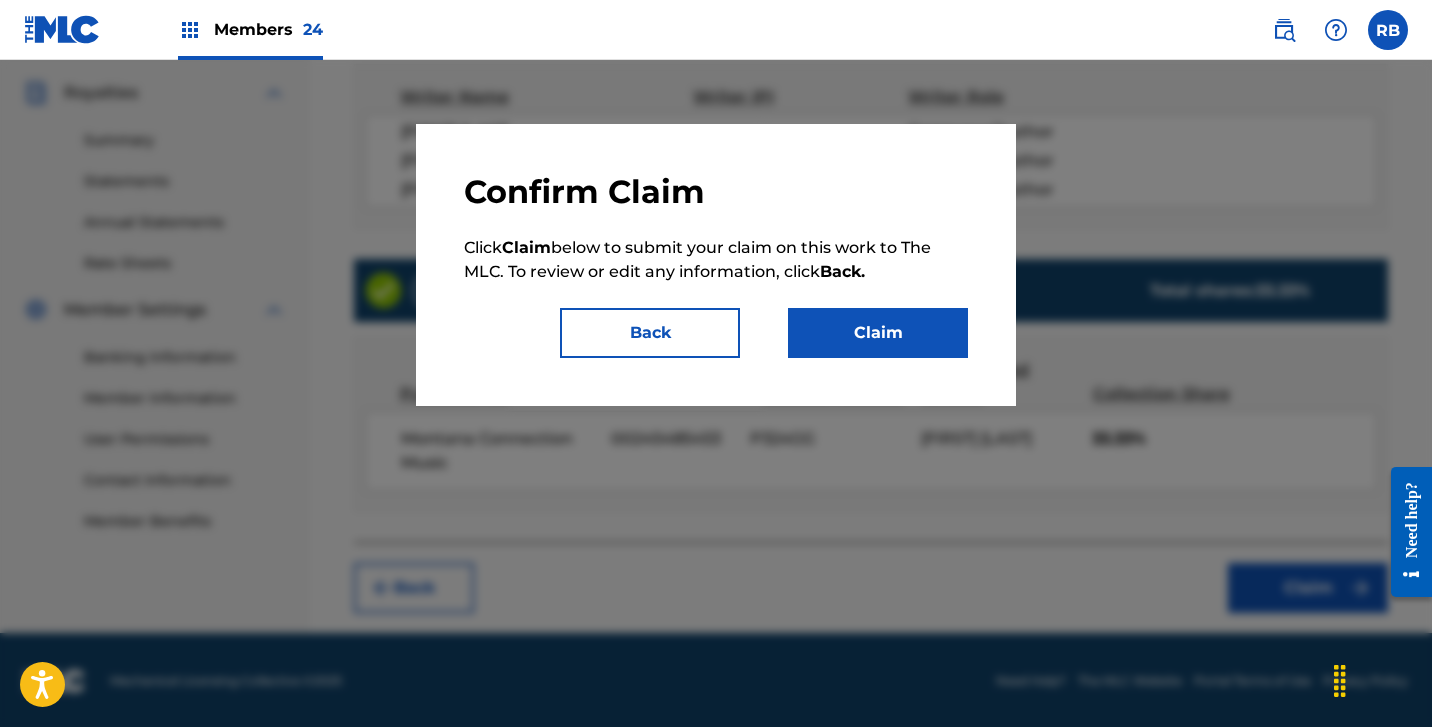 click on "Claim" at bounding box center (878, 333) 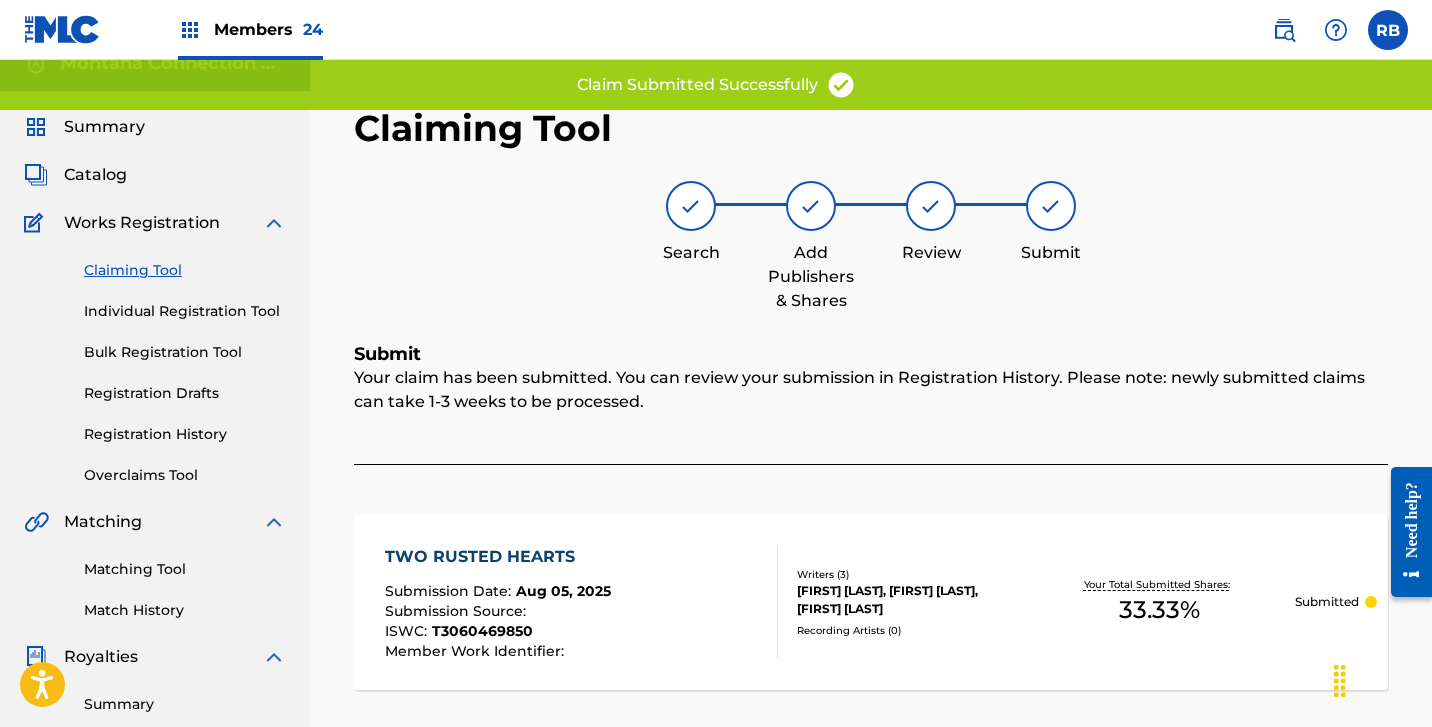 scroll, scrollTop: 11, scrollLeft: 0, axis: vertical 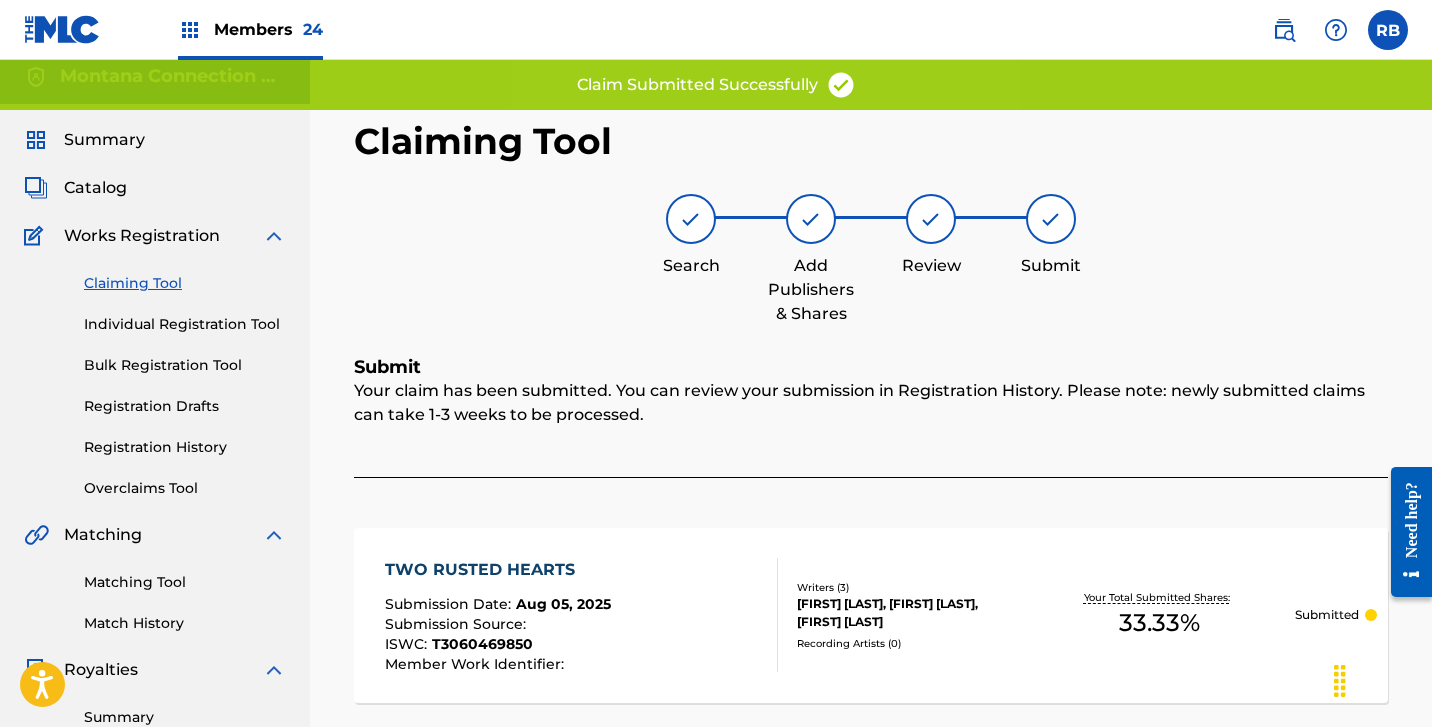 click on "Individual Registration Tool" at bounding box center (185, 324) 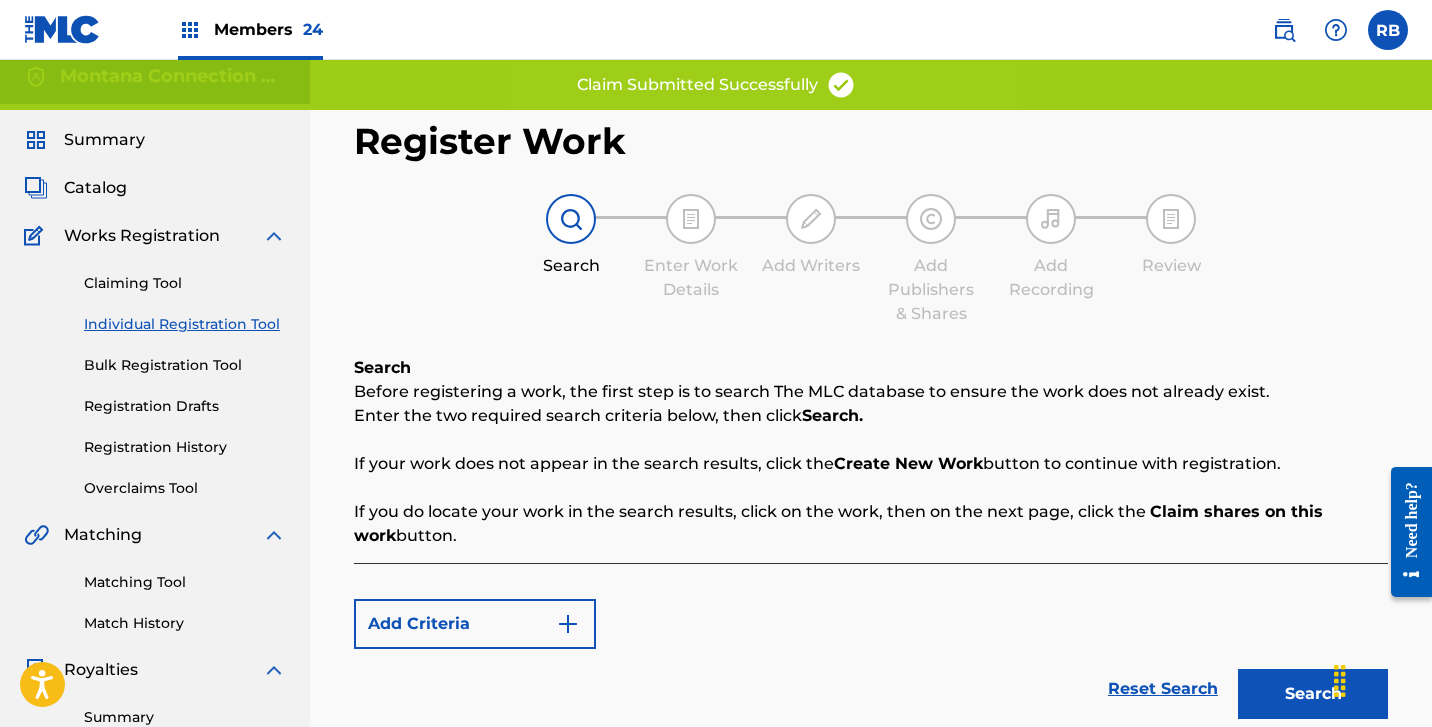 scroll, scrollTop: 0, scrollLeft: 0, axis: both 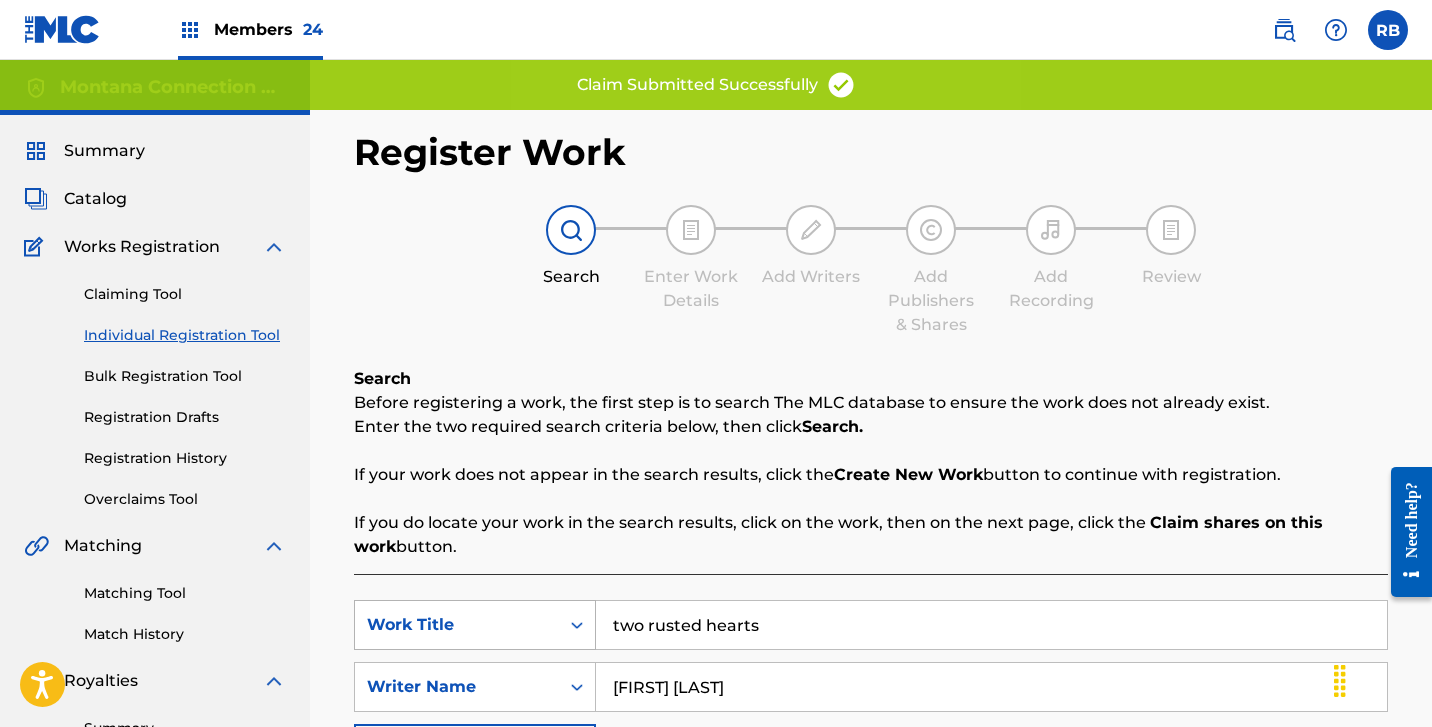drag, startPoint x: 776, startPoint y: 629, endPoint x: 417, endPoint y: 624, distance: 359.03482 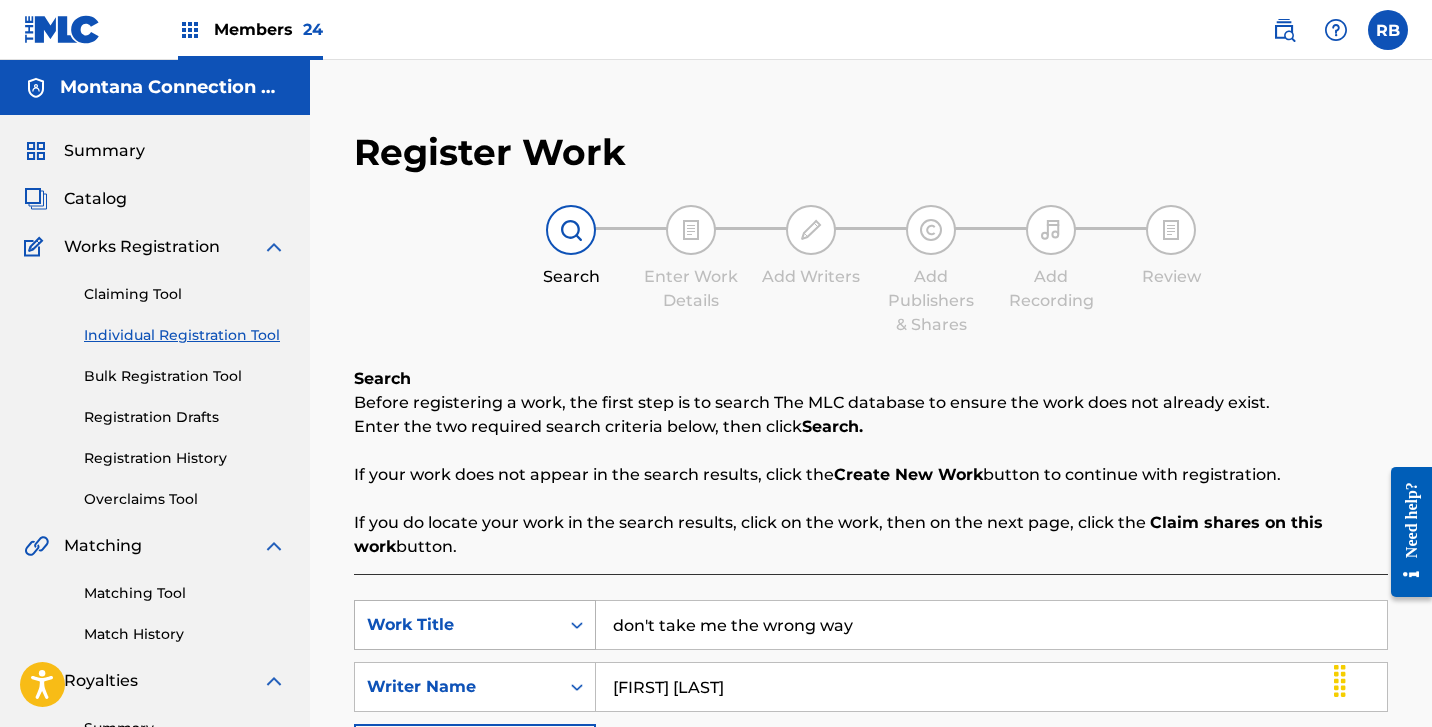 type on "don't take me the wrong way" 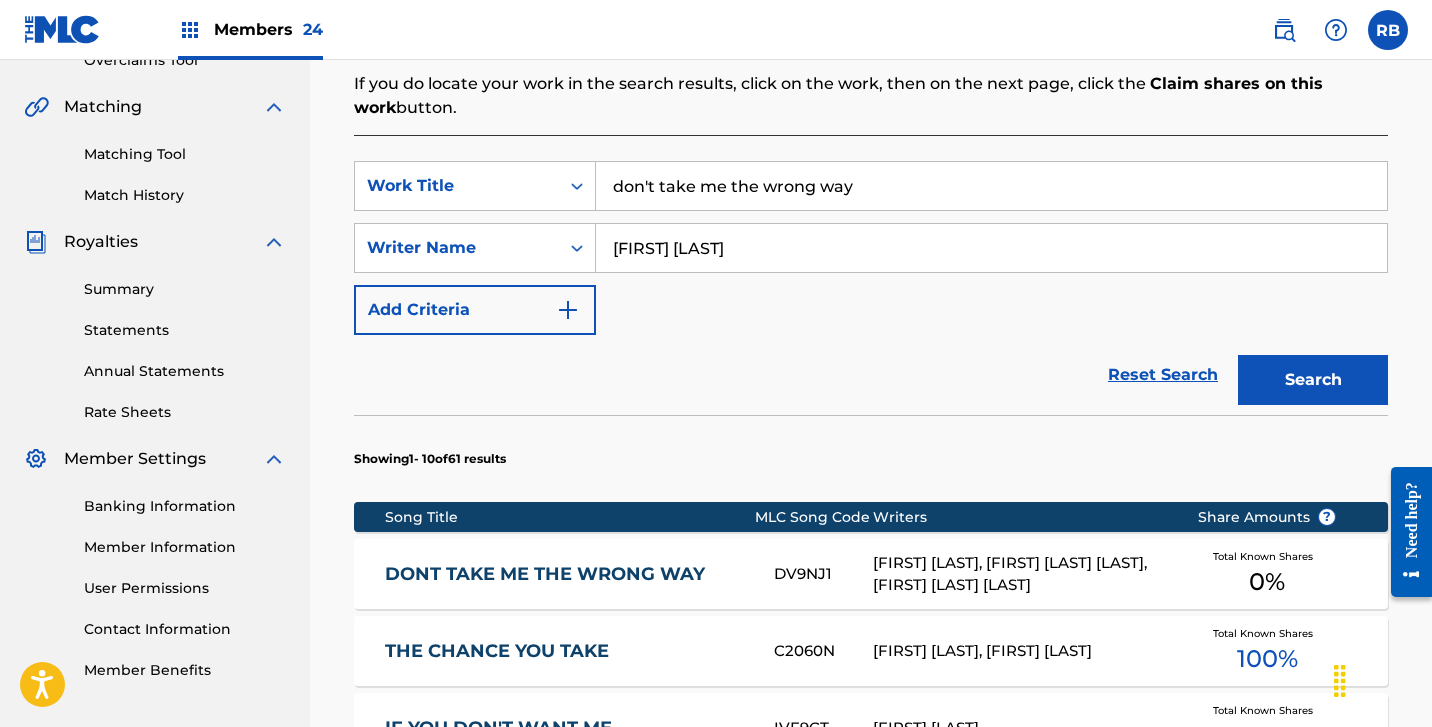 scroll, scrollTop: 440, scrollLeft: 0, axis: vertical 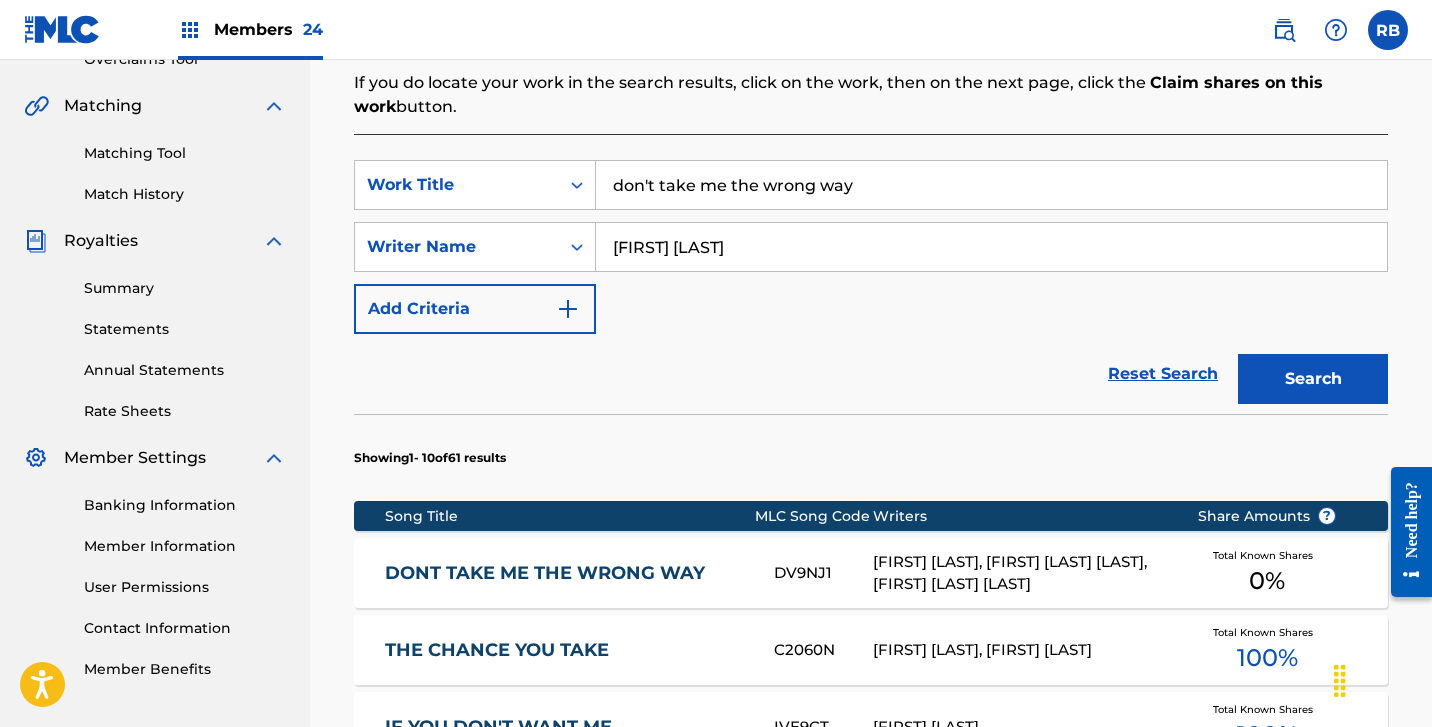 click on "DONT TAKE ME THE WRONG WAY" at bounding box center (566, 573) 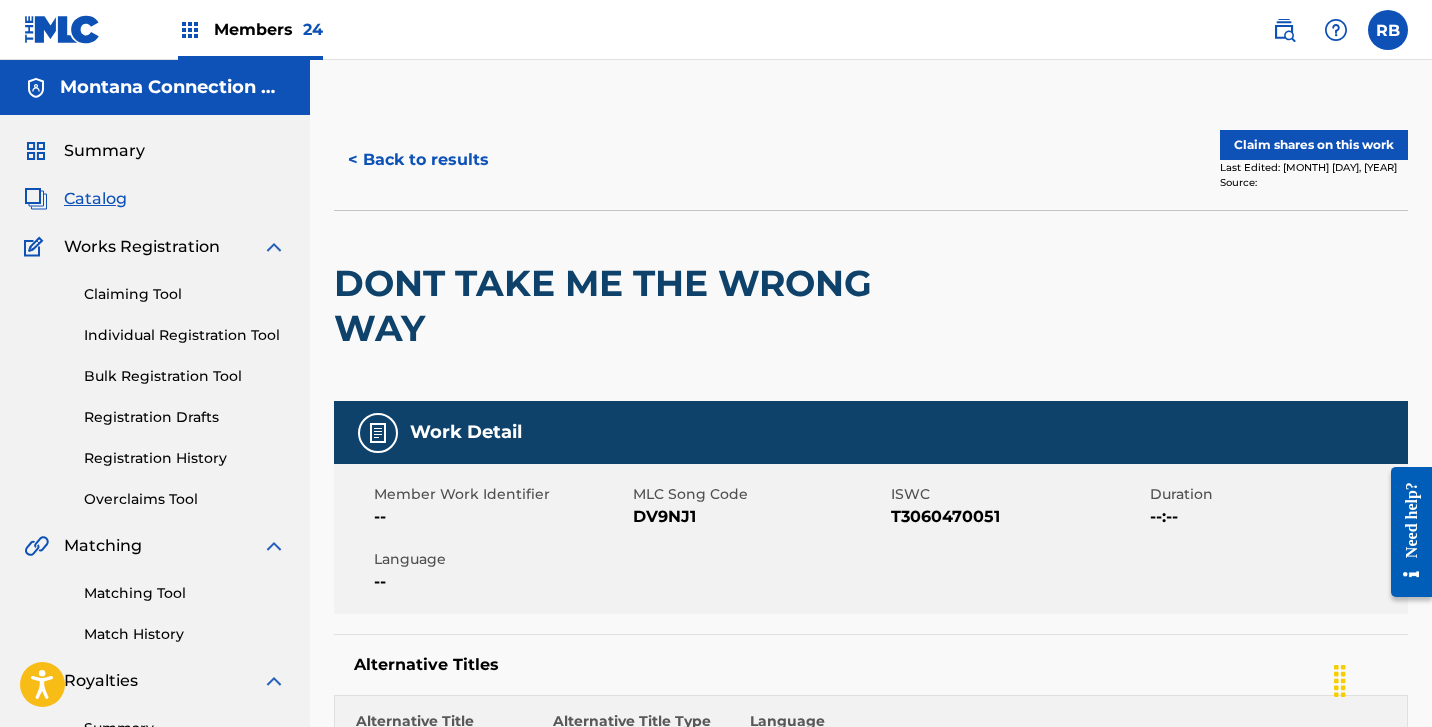 click on "Claim shares on this work" at bounding box center [1314, 145] 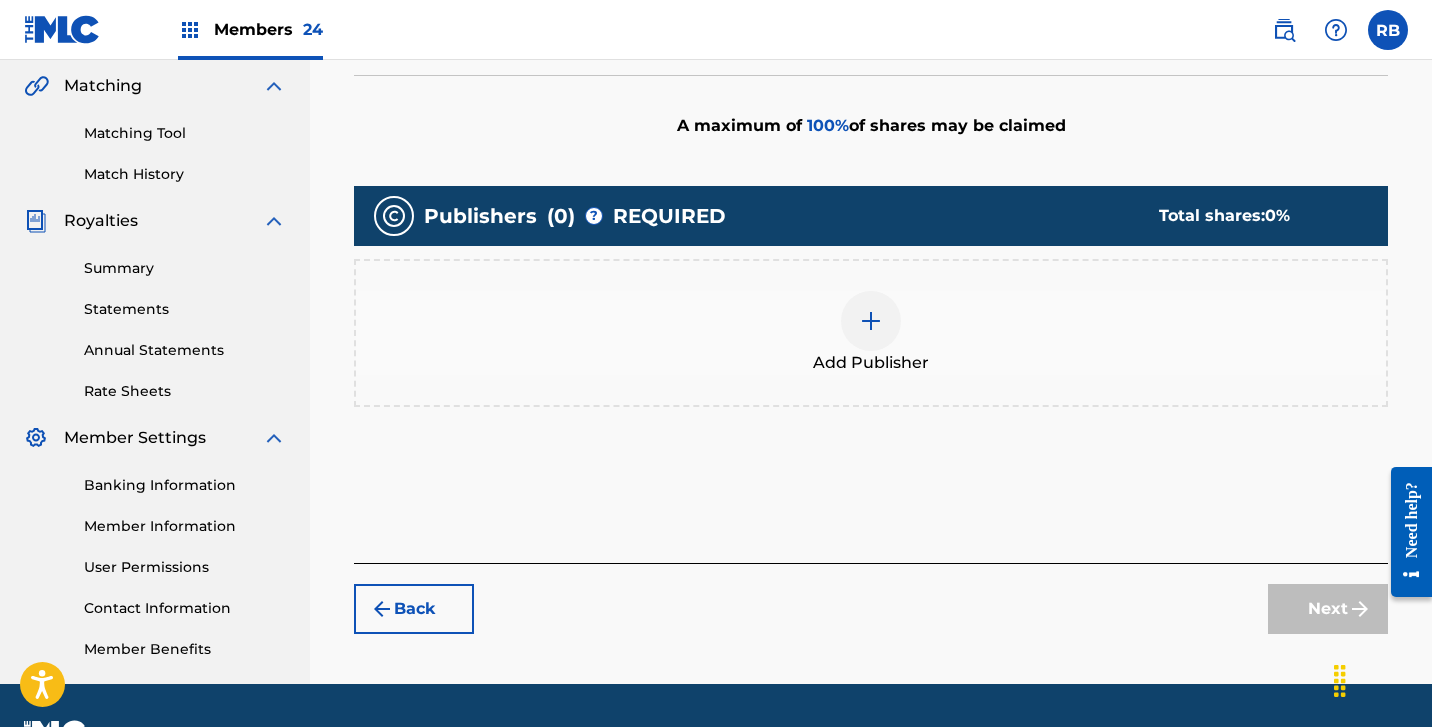 scroll, scrollTop: 472, scrollLeft: 0, axis: vertical 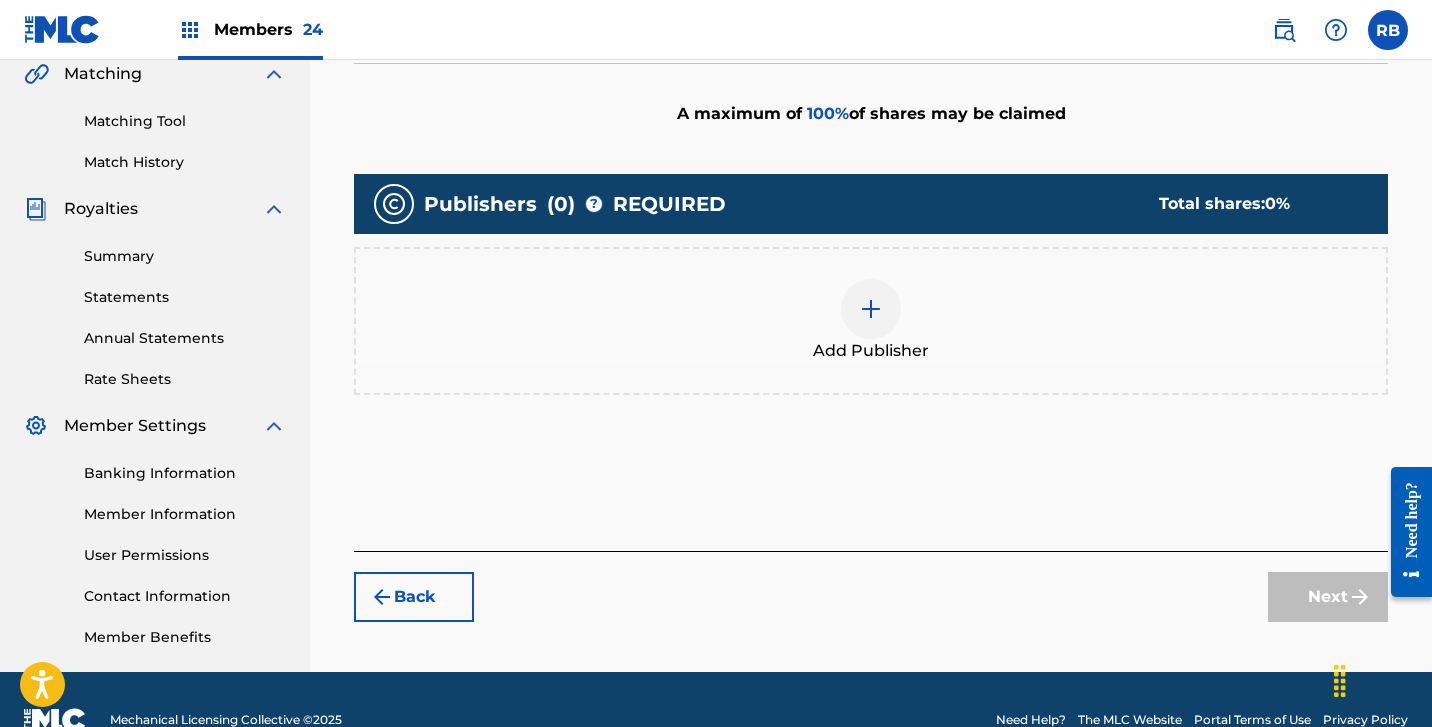 click at bounding box center [871, 309] 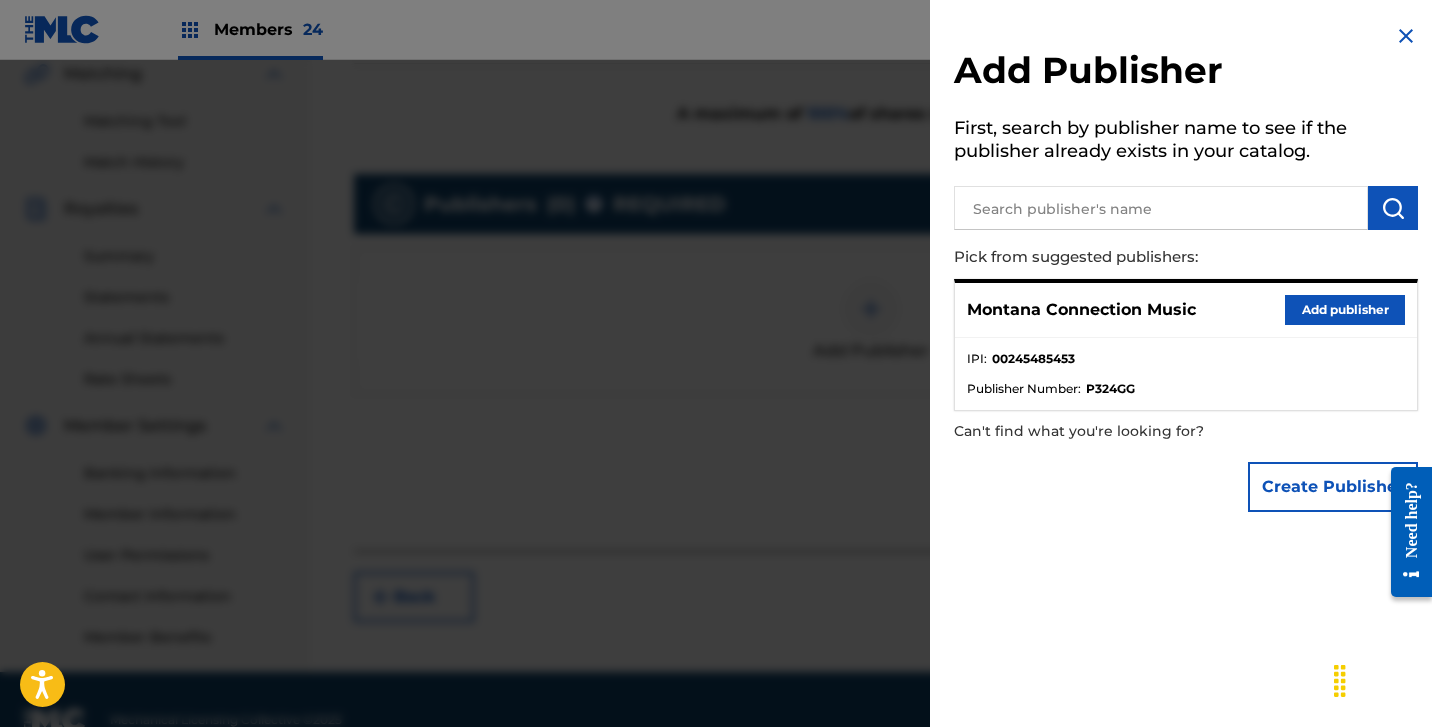 click on "Add publisher" at bounding box center [1345, 310] 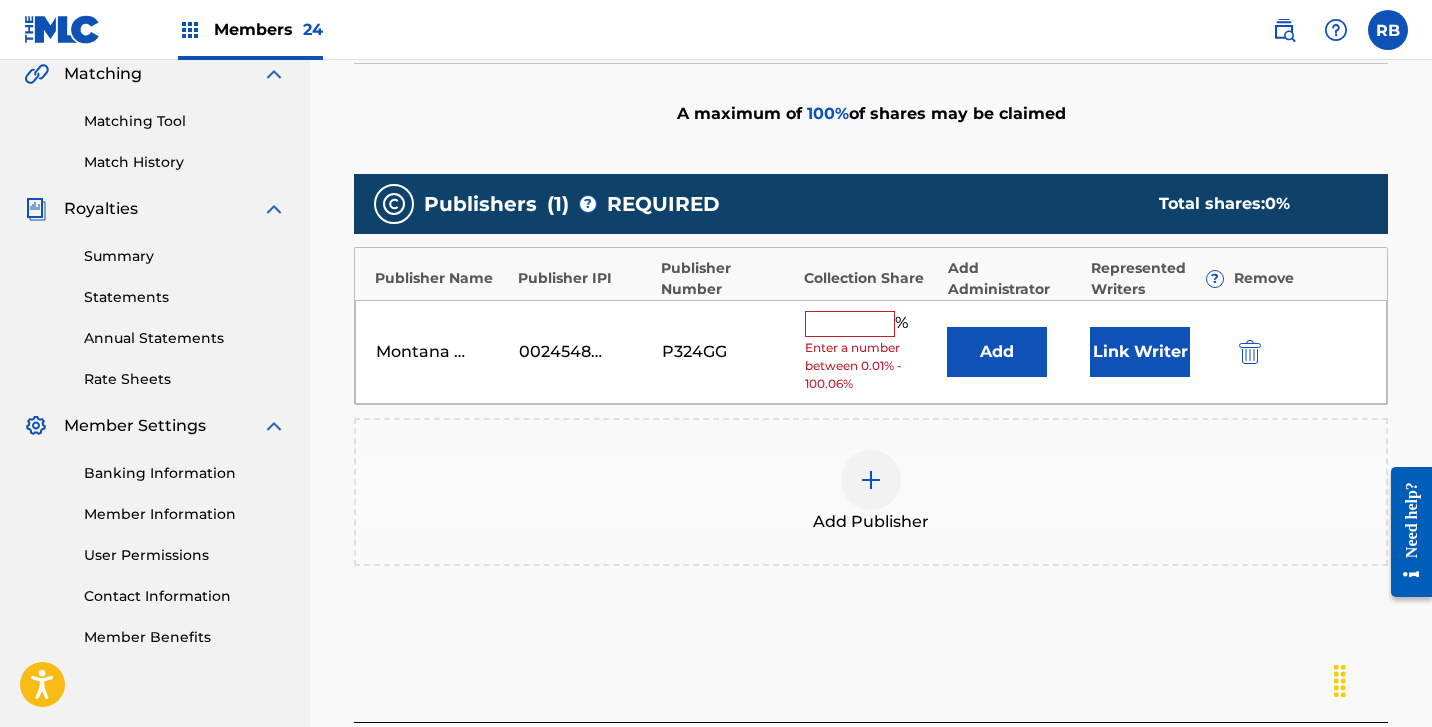 click at bounding box center [850, 324] 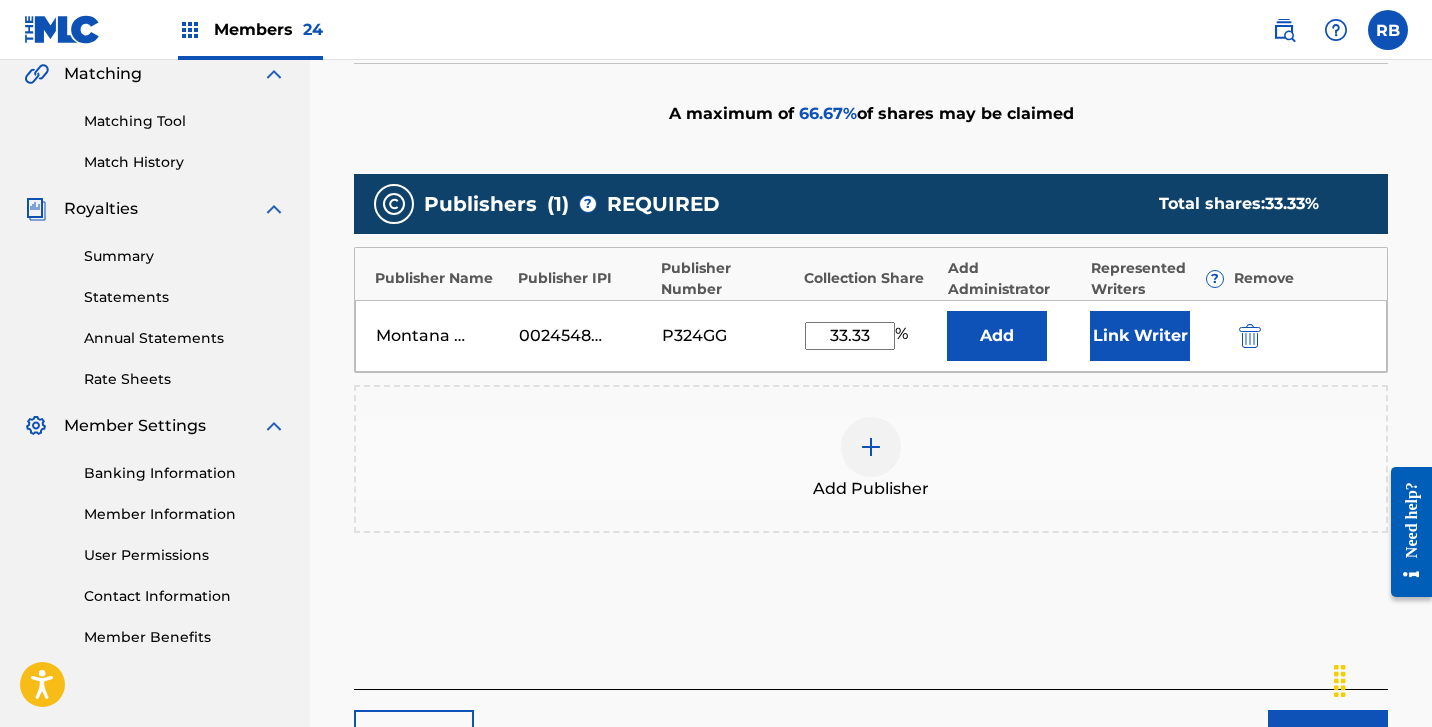type on "33.33" 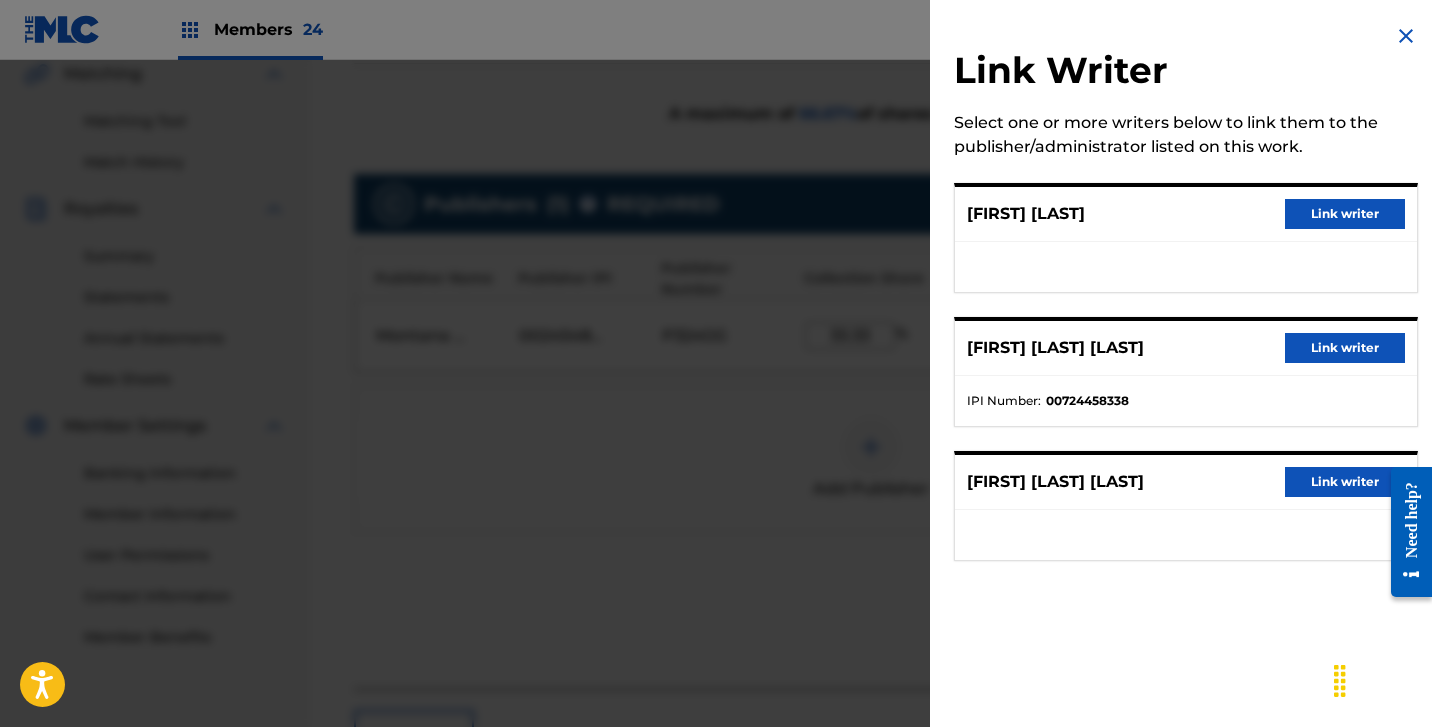 click on "Link writer" at bounding box center [1345, 214] 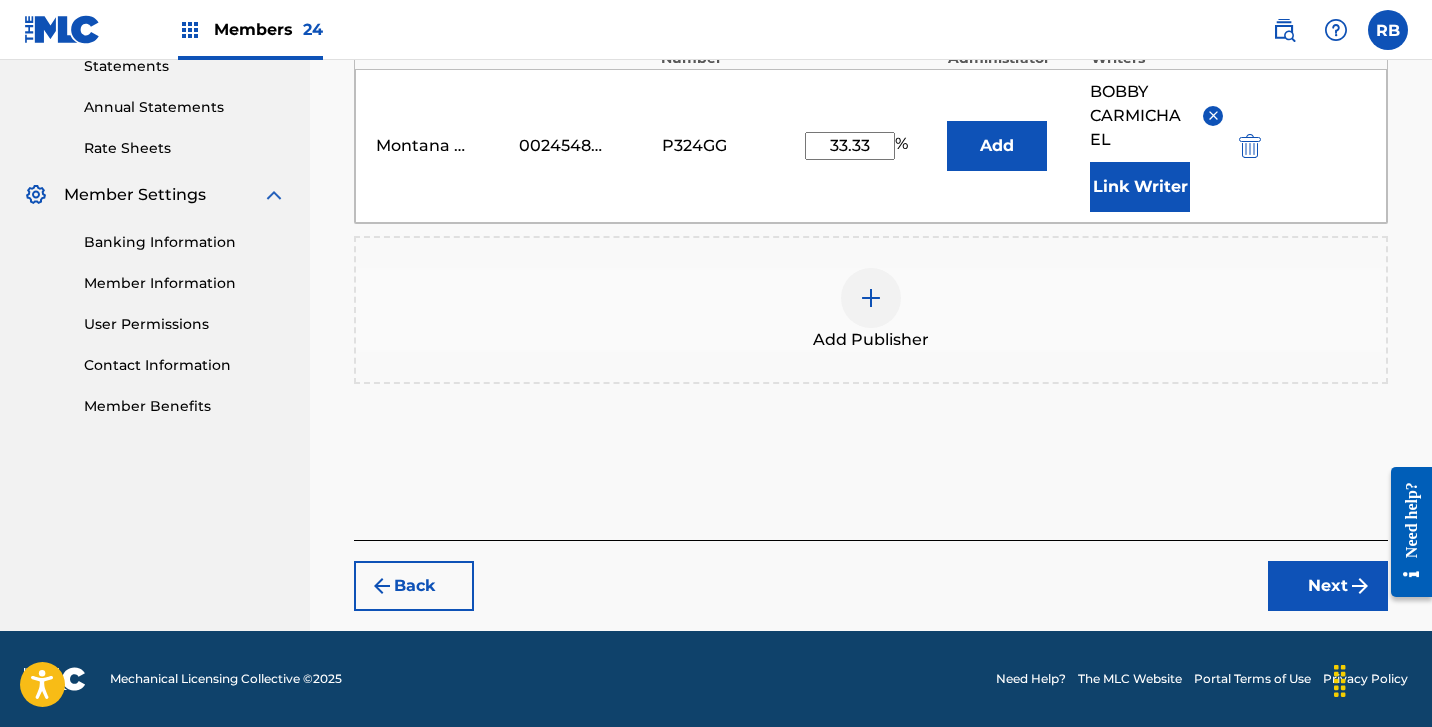 click on "Next" at bounding box center [1328, 586] 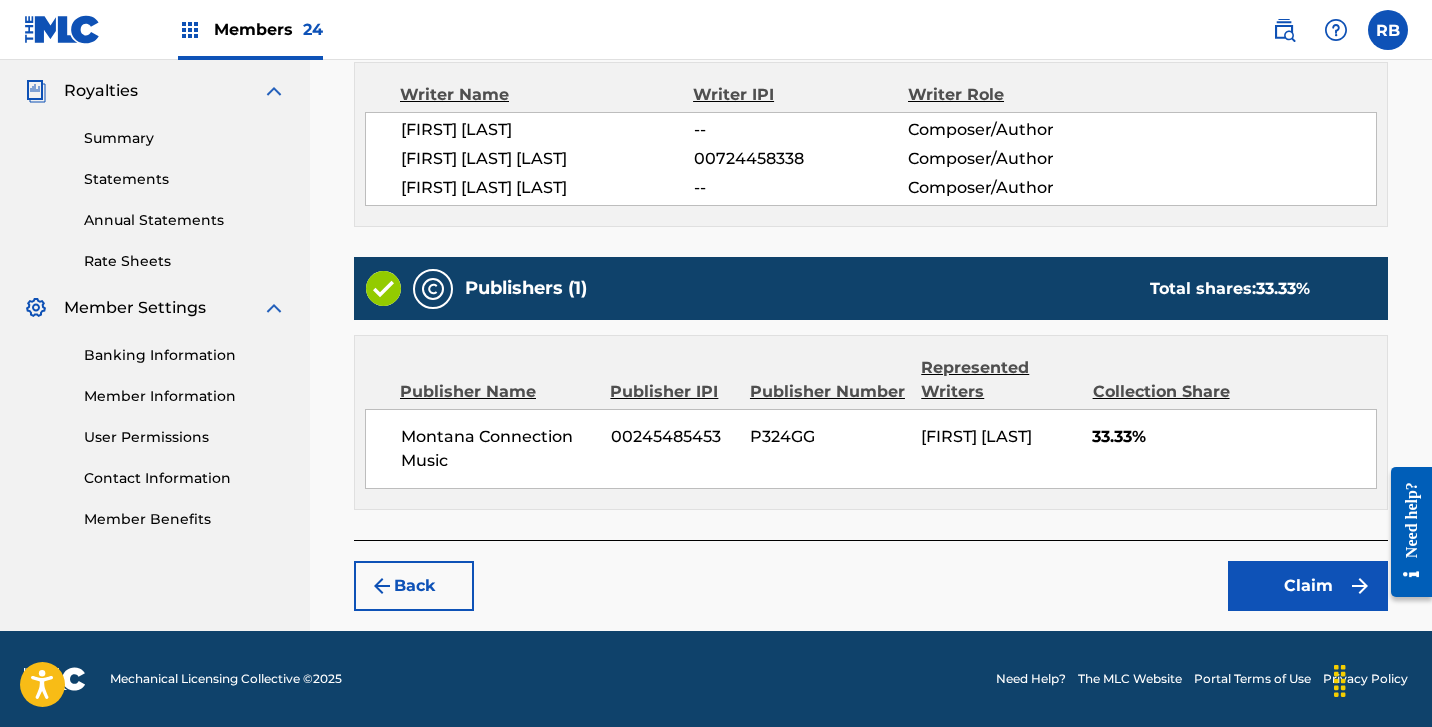 scroll, scrollTop: 588, scrollLeft: 0, axis: vertical 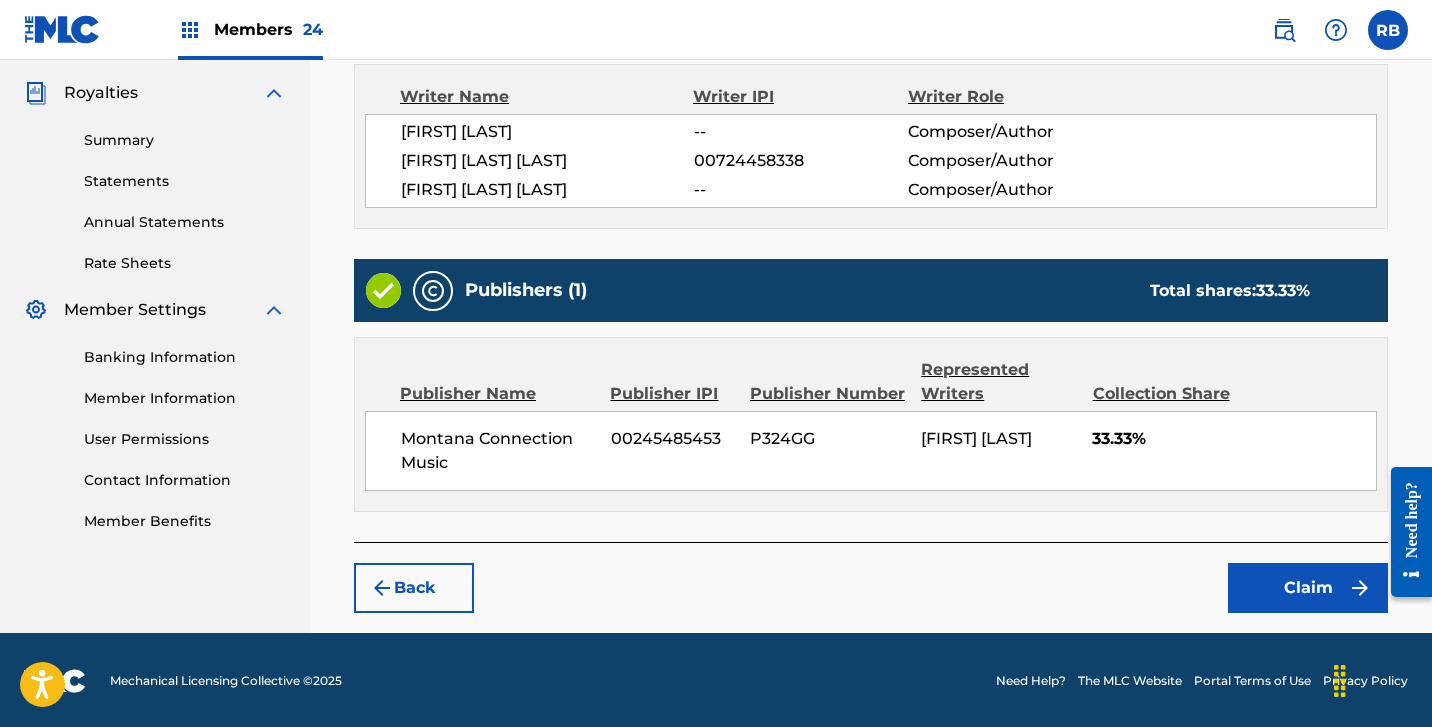 click on "Claim" at bounding box center (1308, 588) 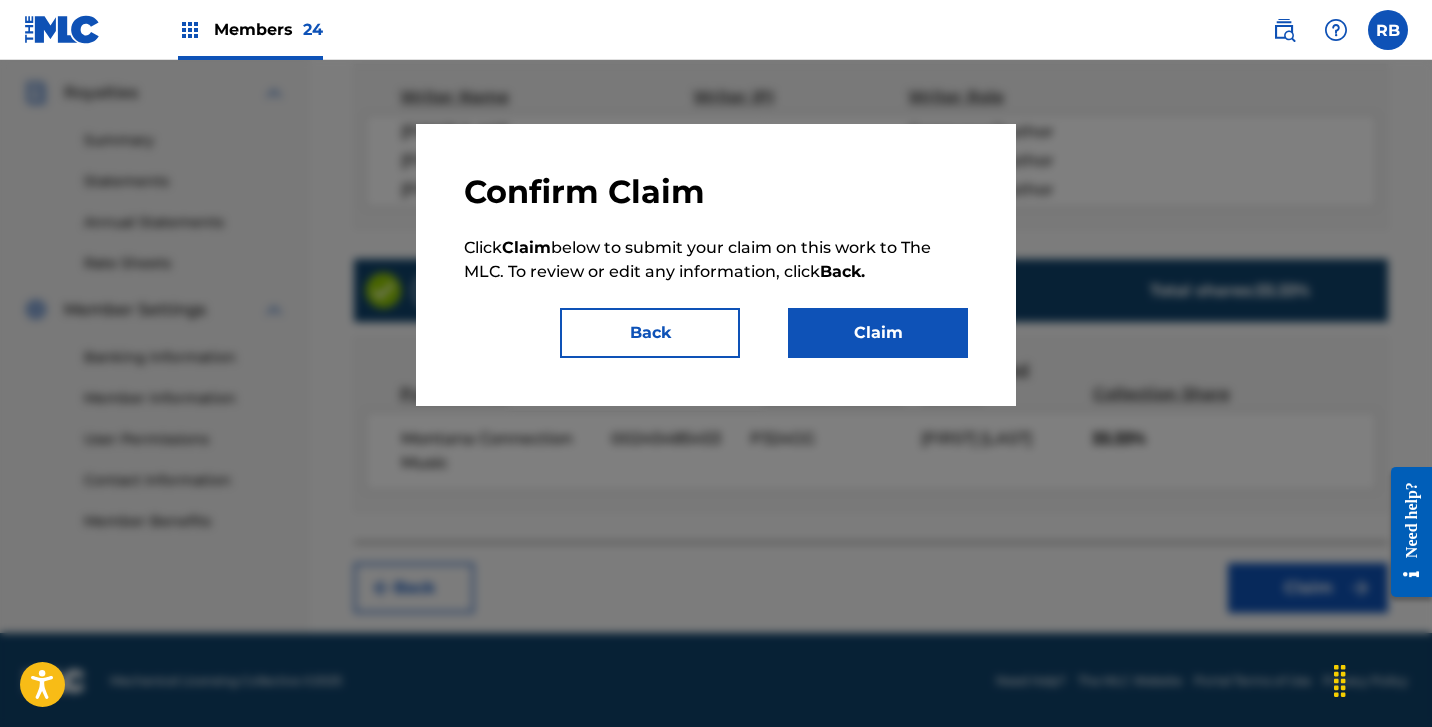 click on "Claim" at bounding box center (878, 333) 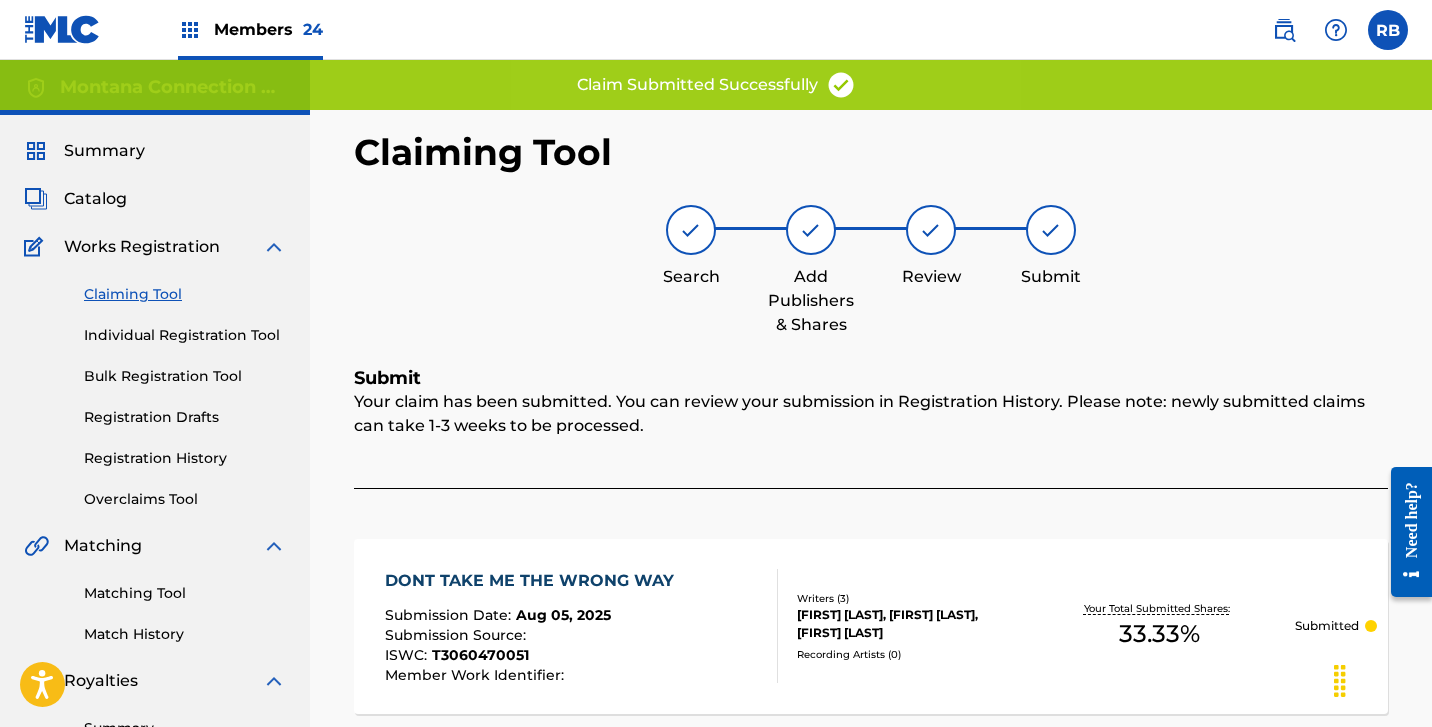 scroll, scrollTop: 0, scrollLeft: 0, axis: both 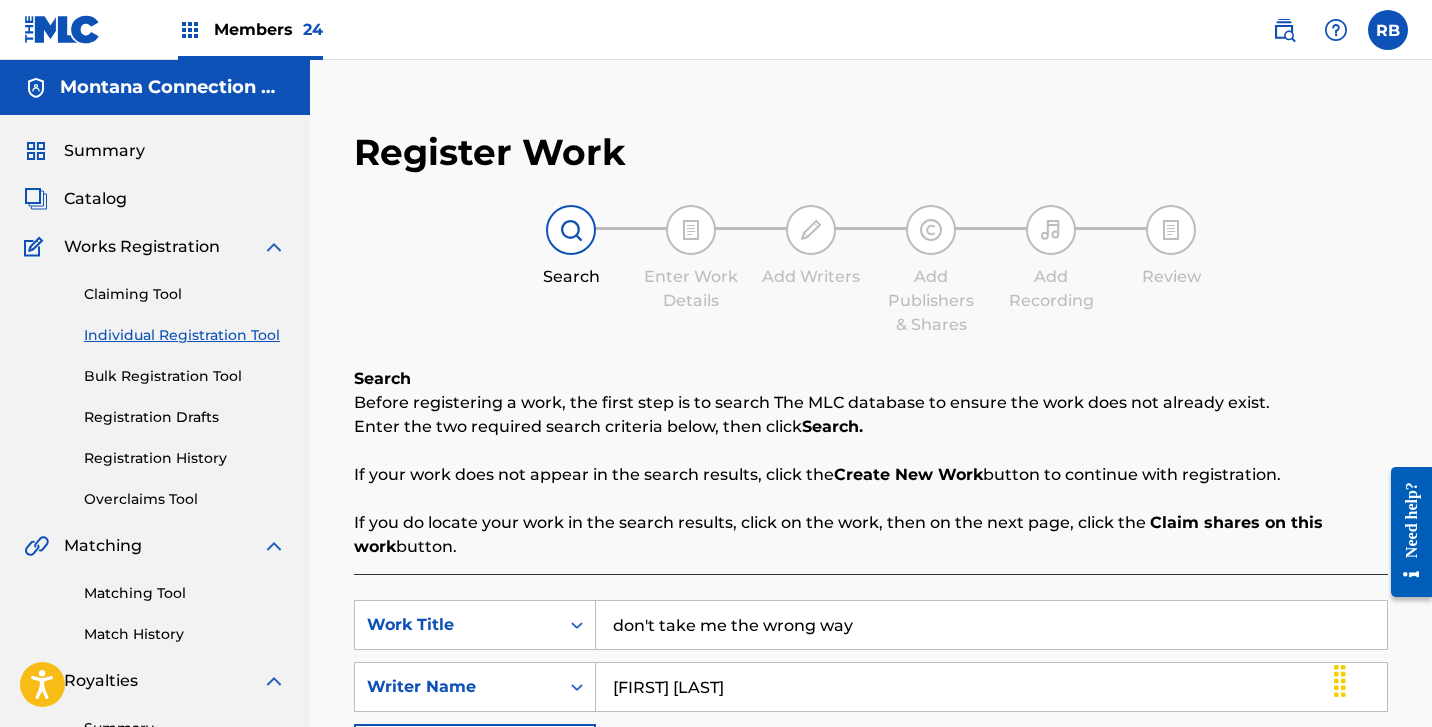 drag, startPoint x: 863, startPoint y: 631, endPoint x: 585, endPoint y: 562, distance: 286.435 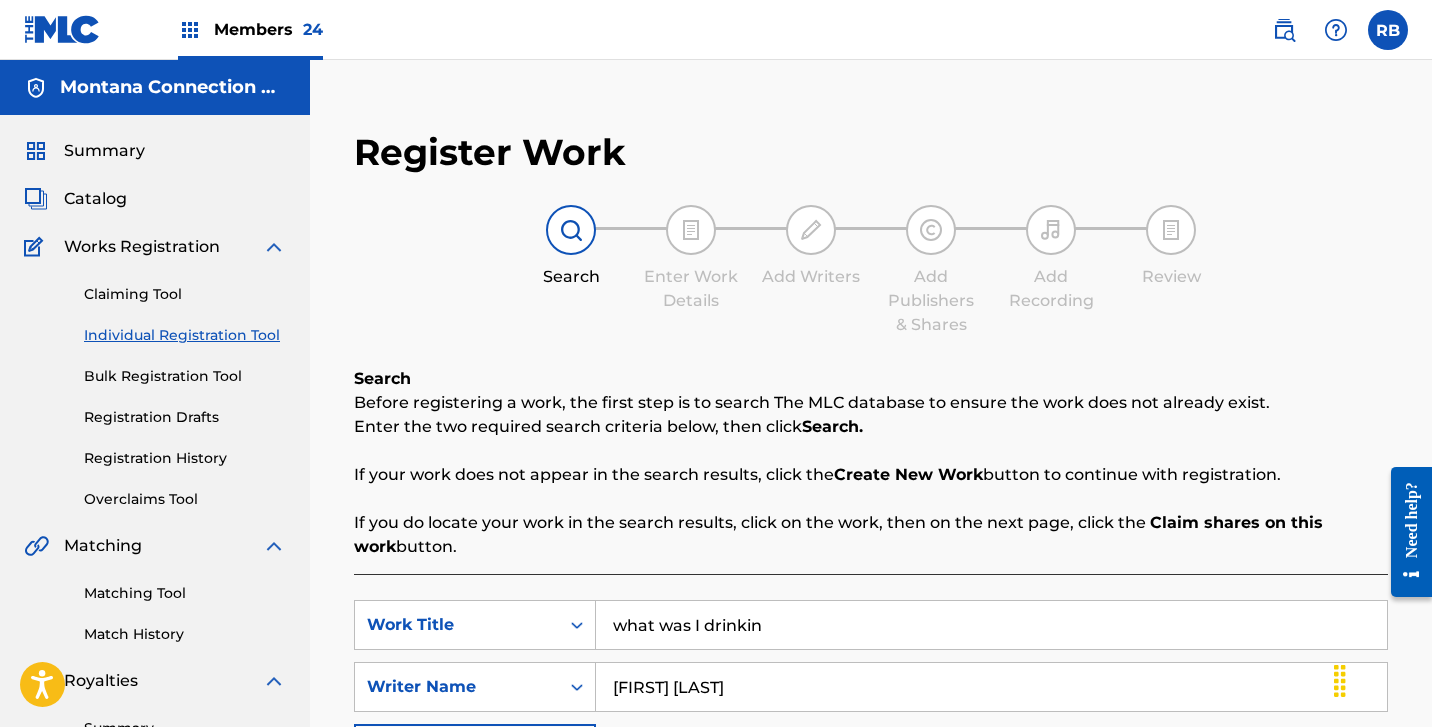 type on "what was I drinkin" 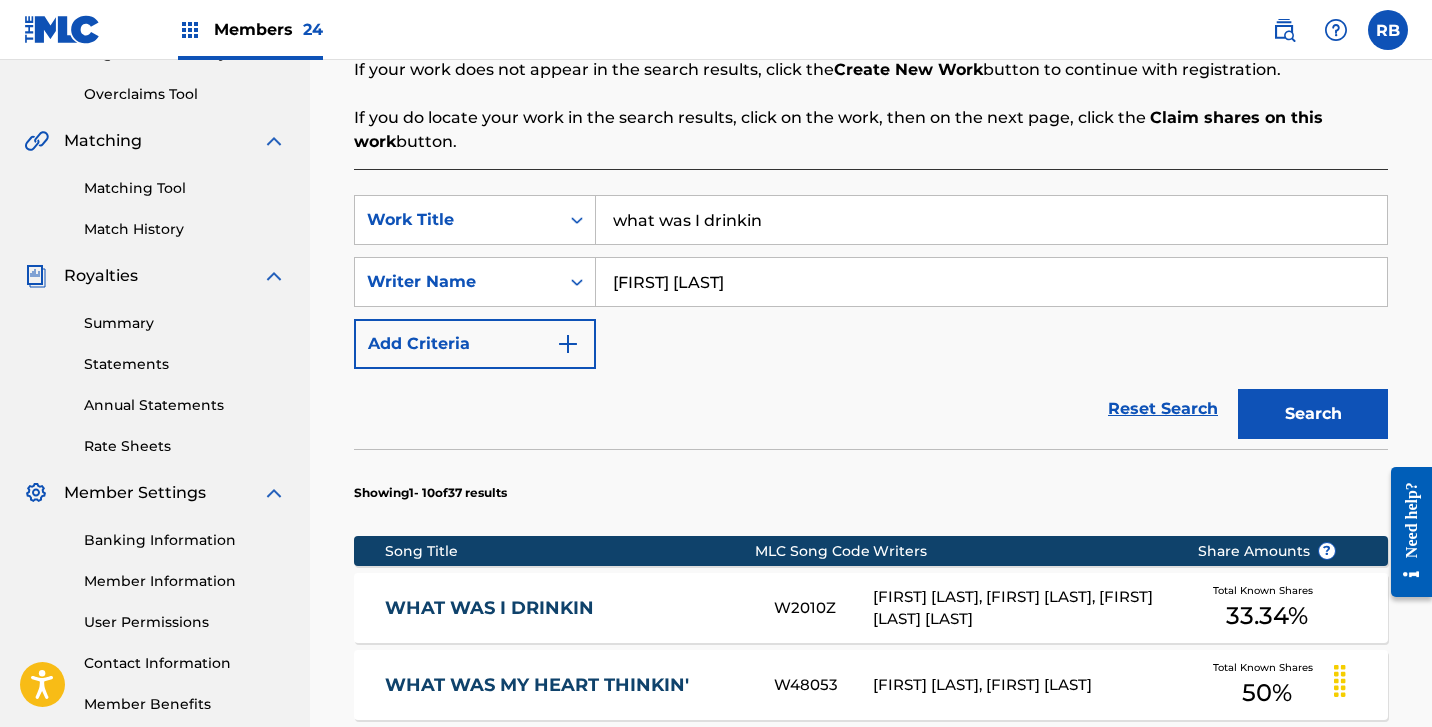 scroll, scrollTop: 408, scrollLeft: 0, axis: vertical 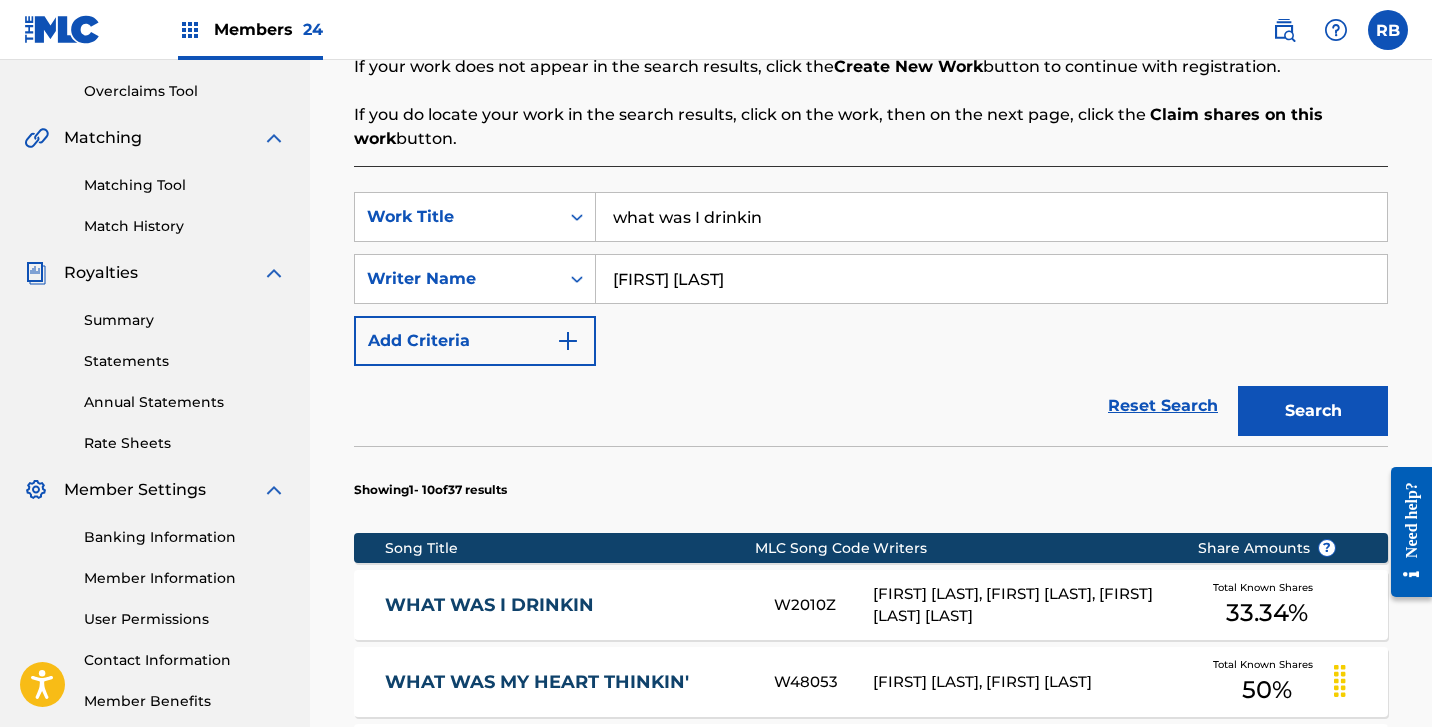 click on "WHAT WAS I DRINKIN" at bounding box center [566, 605] 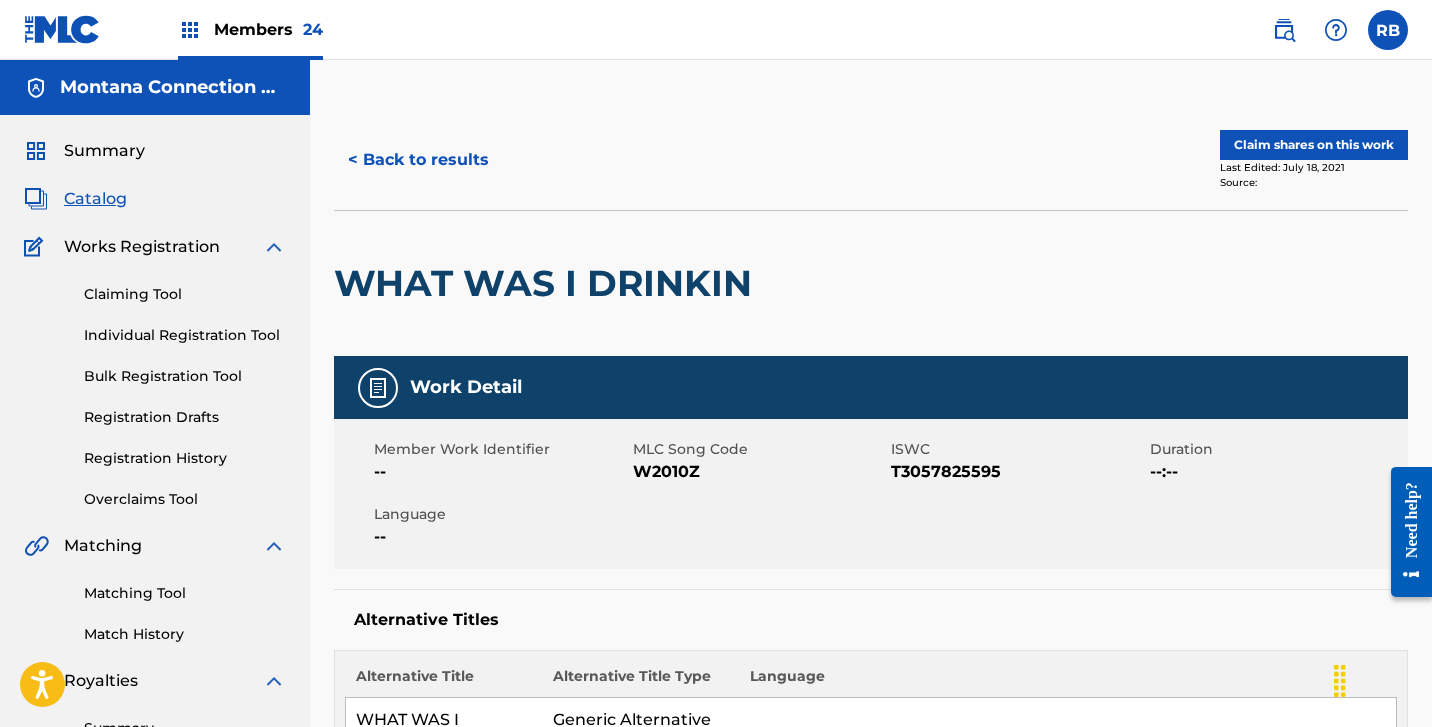click on "Claim shares on this work" at bounding box center [1314, 145] 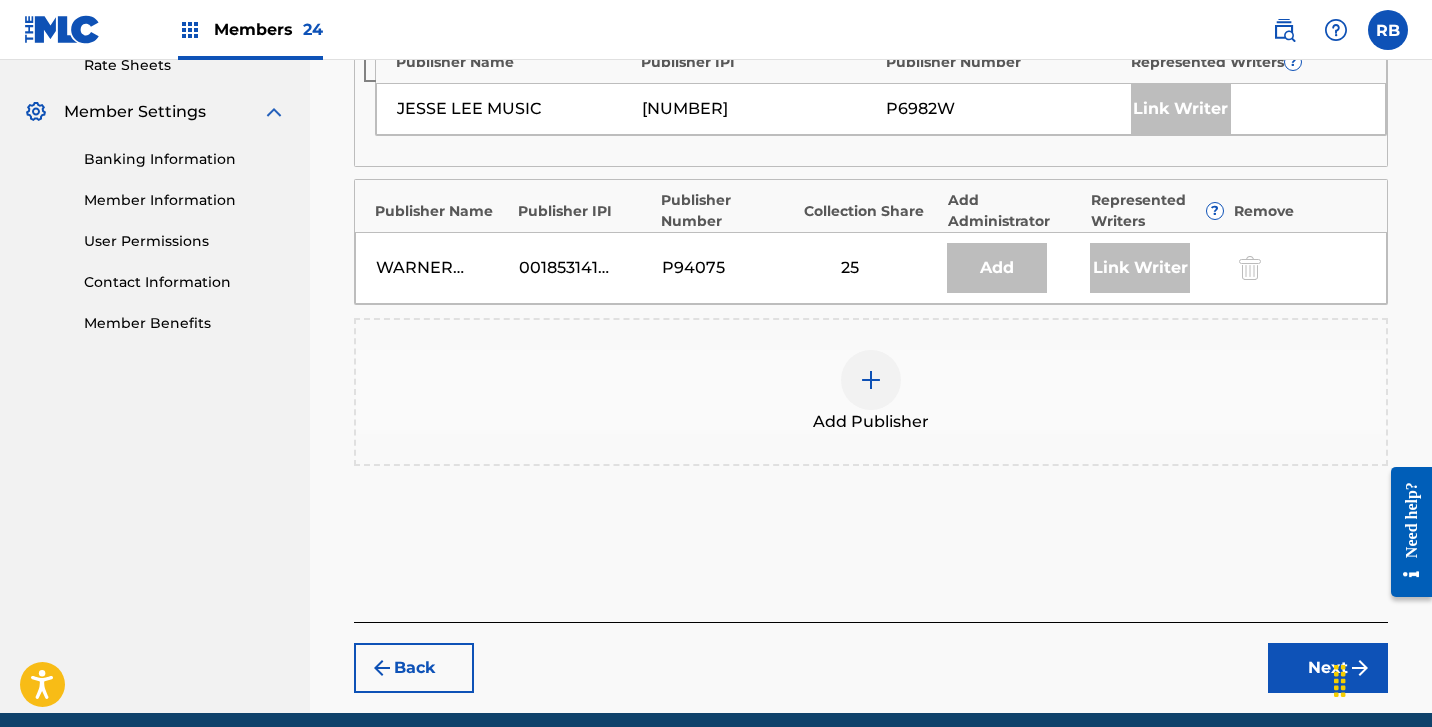 scroll, scrollTop: 817, scrollLeft: 0, axis: vertical 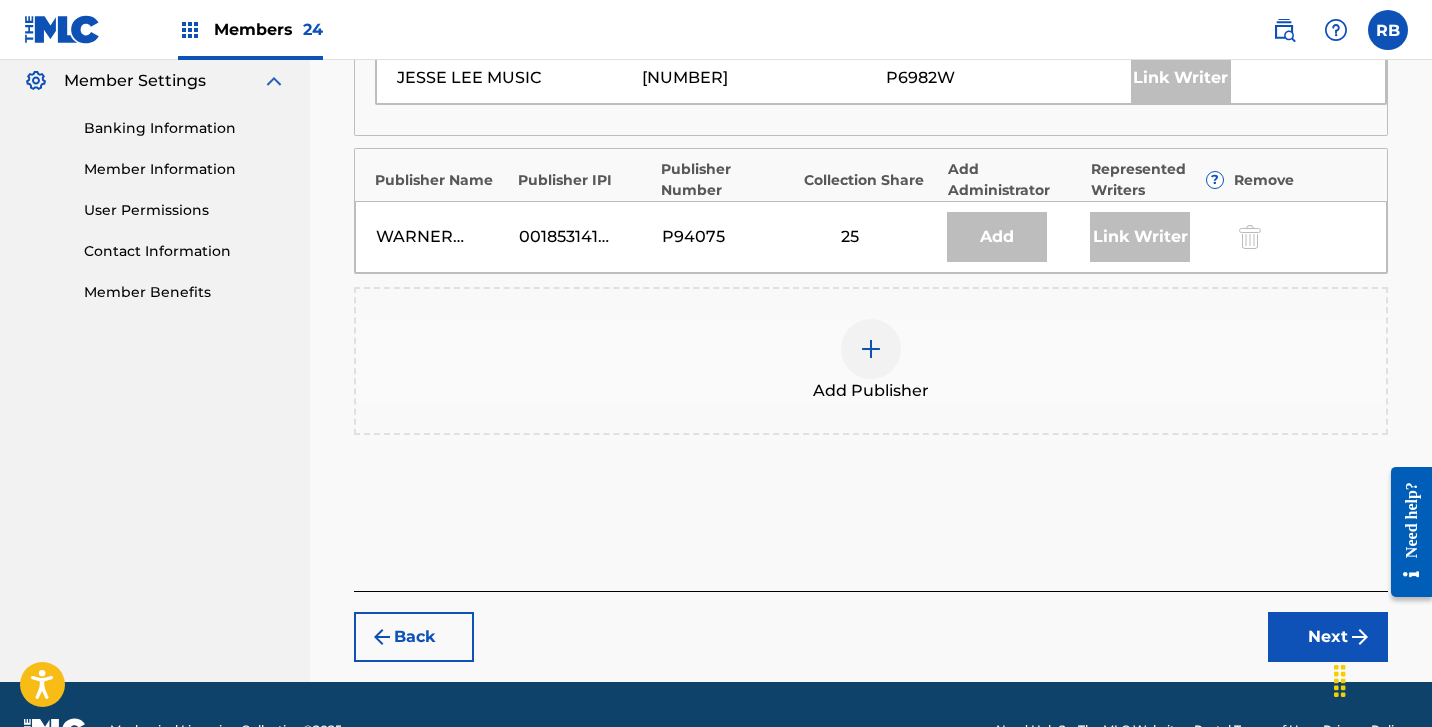 click at bounding box center (871, 349) 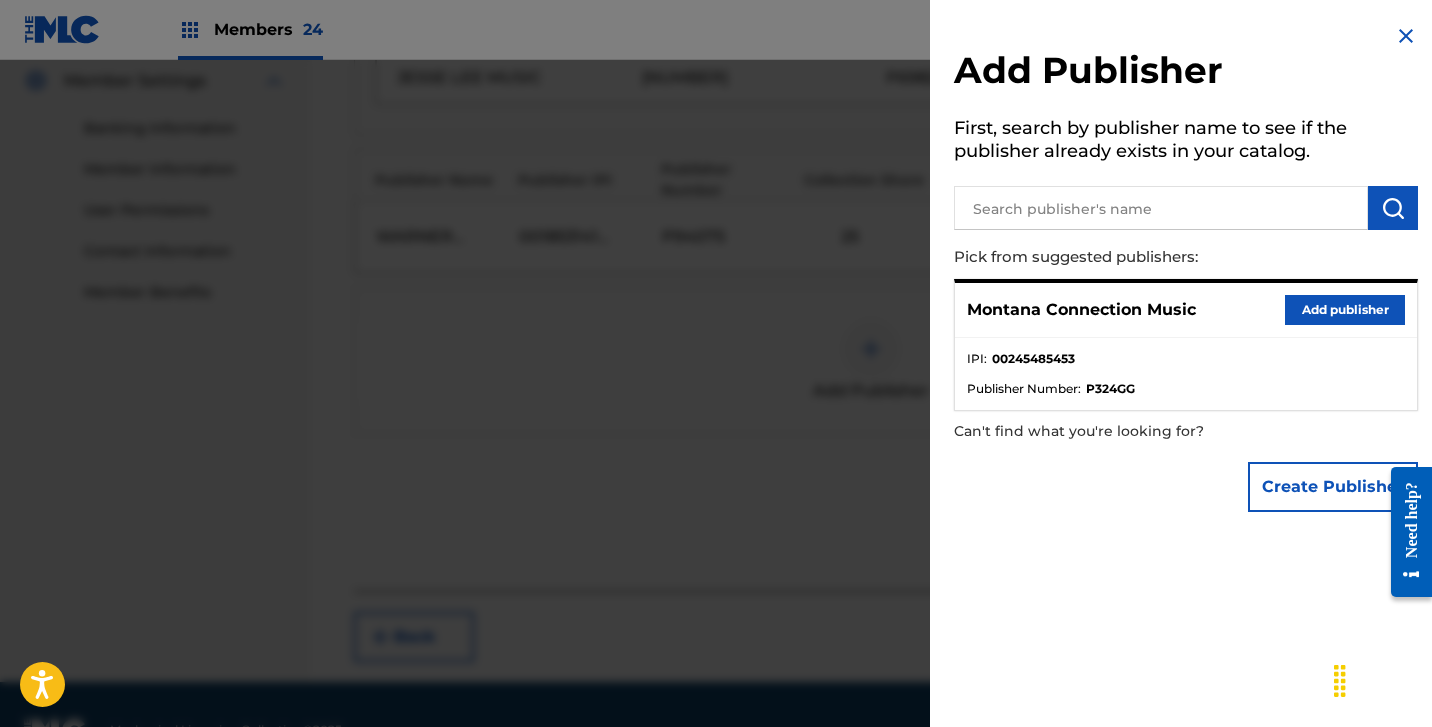 click on "Add publisher" at bounding box center (1345, 310) 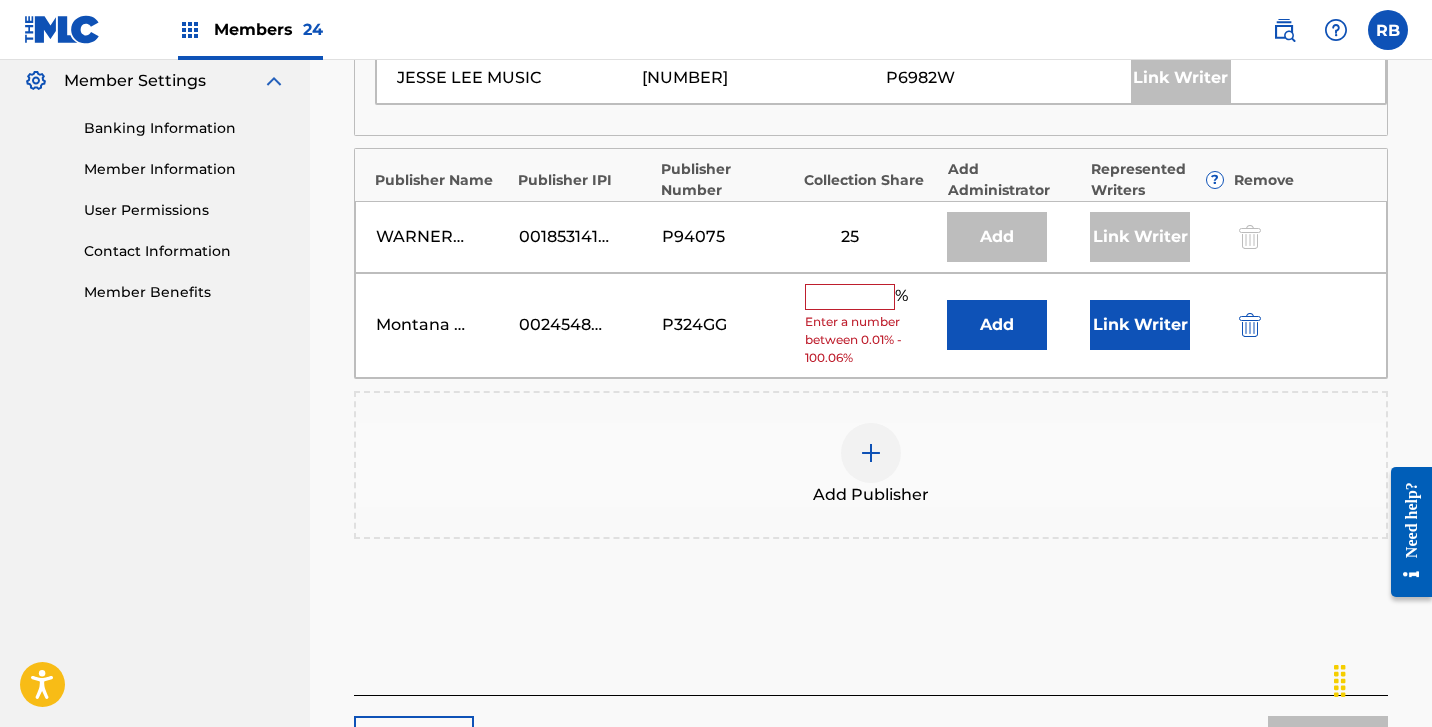 click at bounding box center (850, 297) 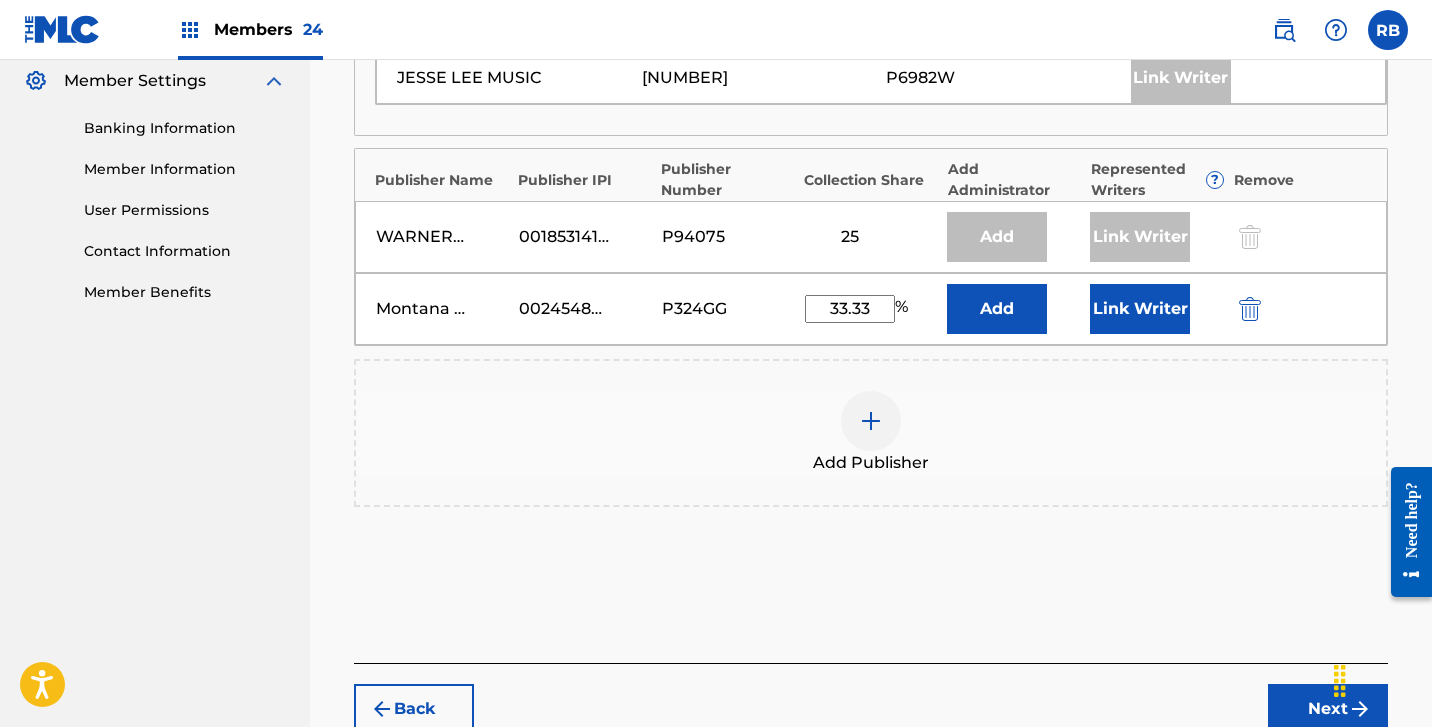 type on "33.33" 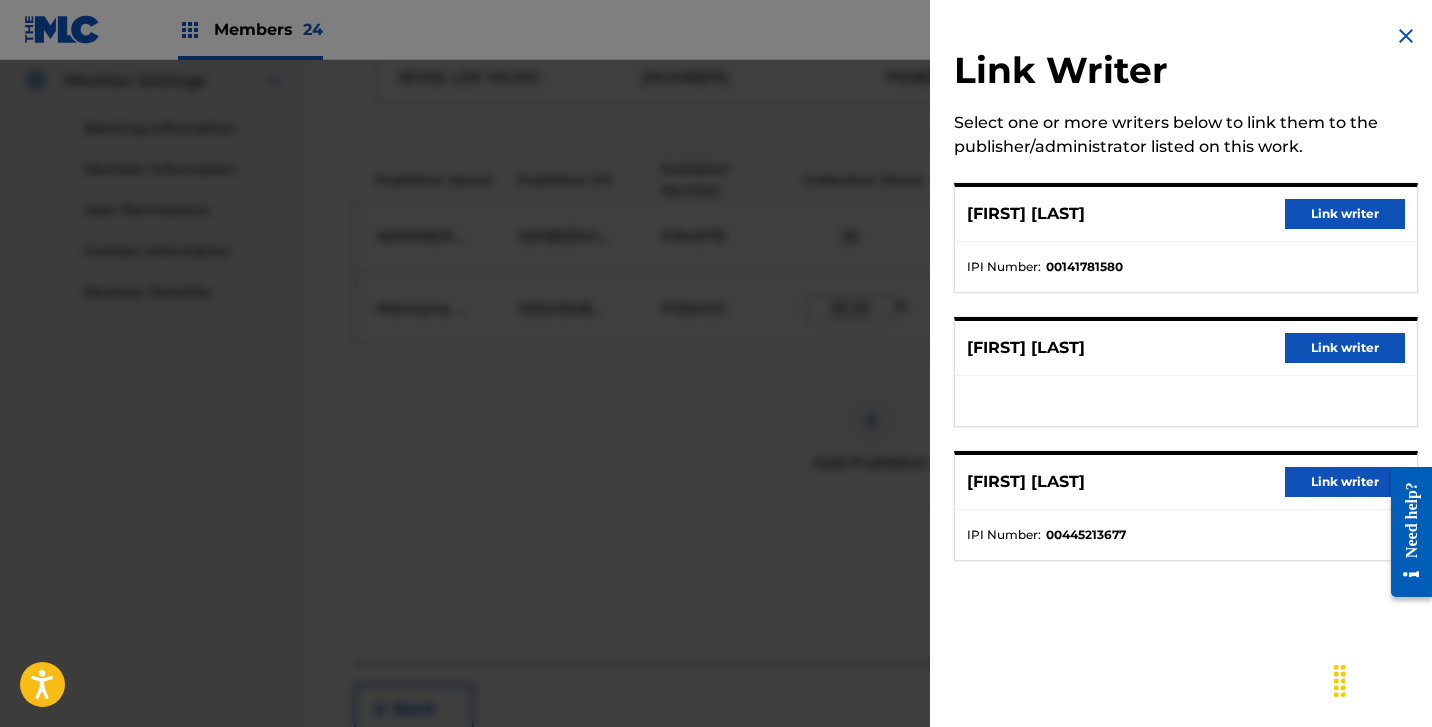 click on "Link writer" at bounding box center [1345, 348] 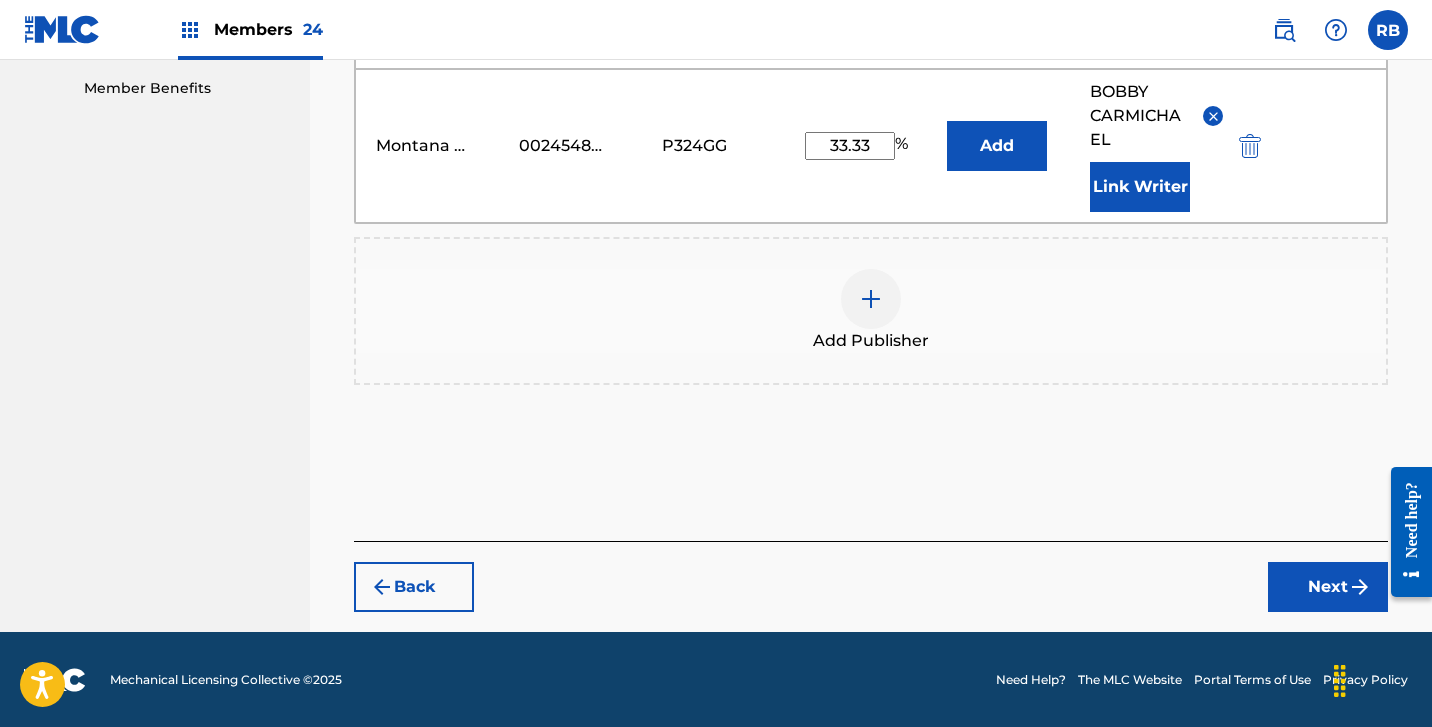 click on "Next" at bounding box center (1328, 587) 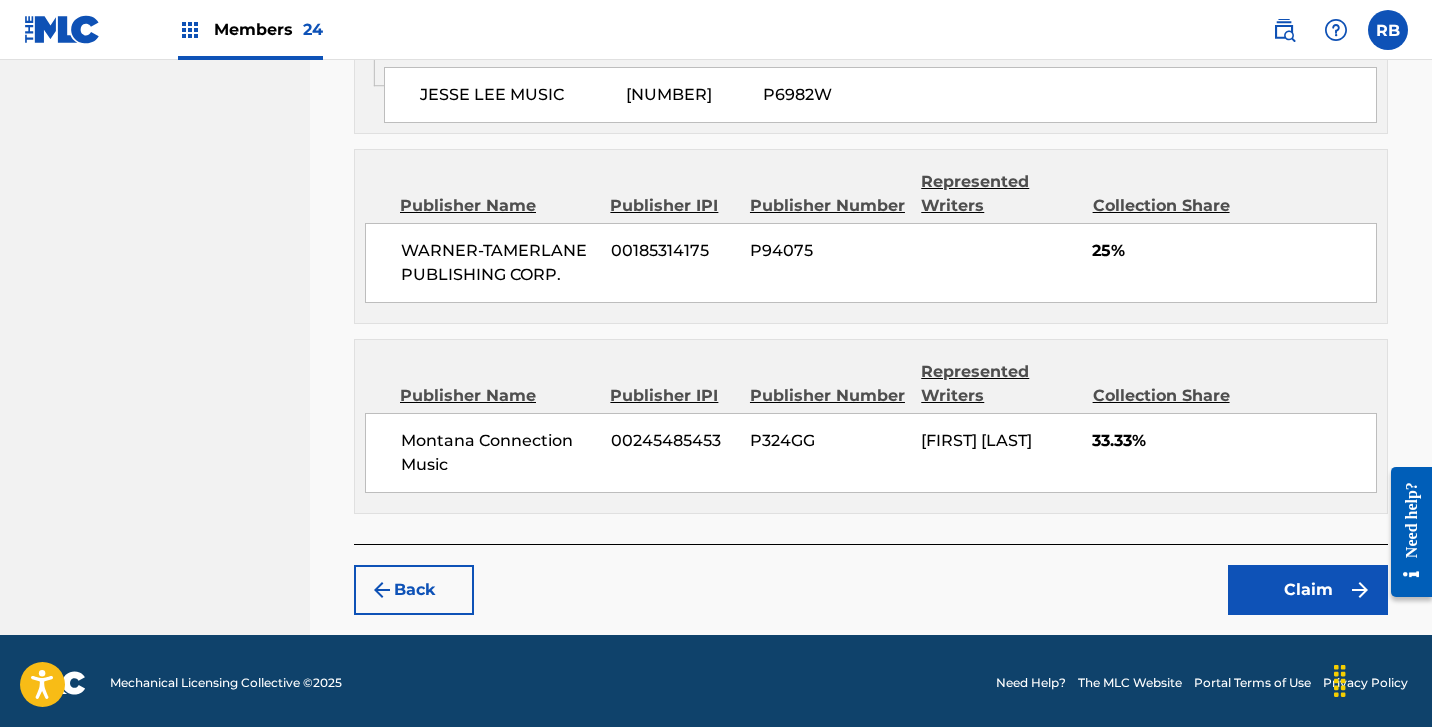 scroll, scrollTop: 1074, scrollLeft: 0, axis: vertical 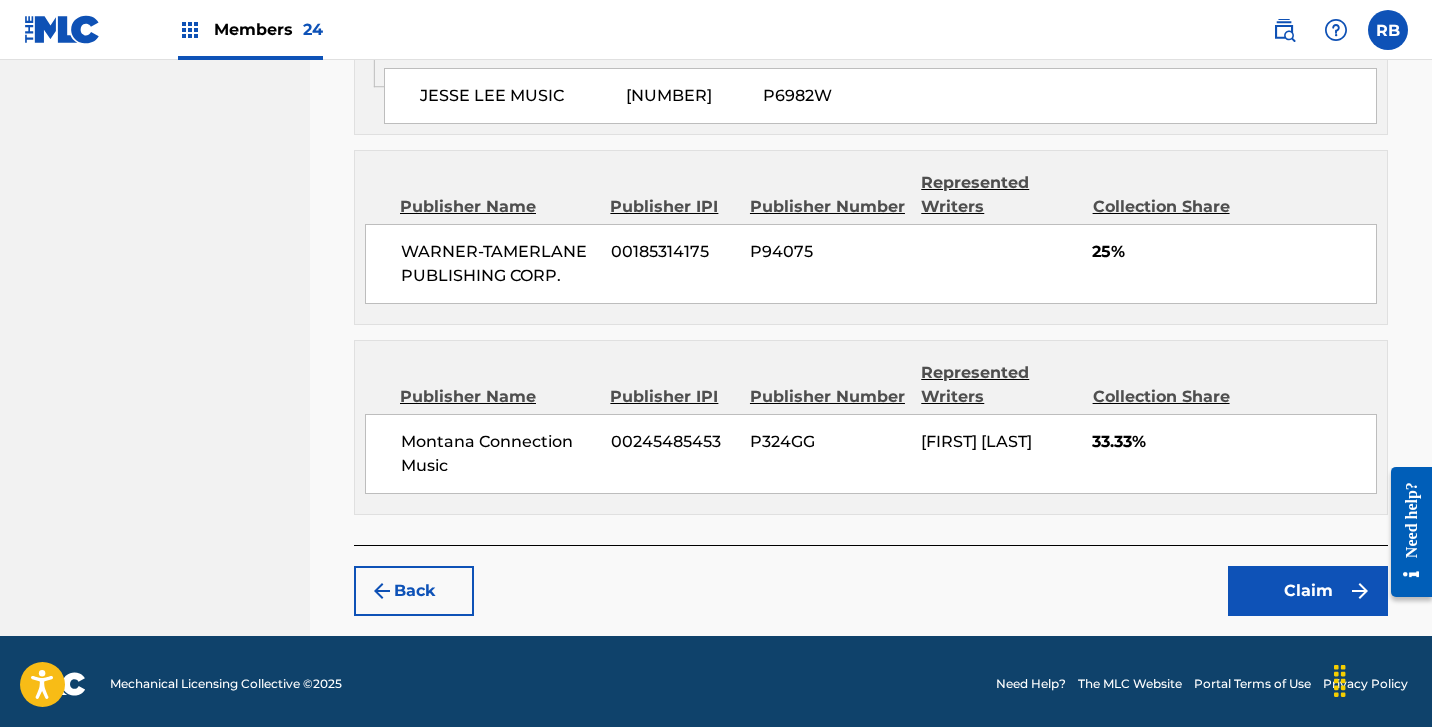 click on "Claim" at bounding box center (1308, 591) 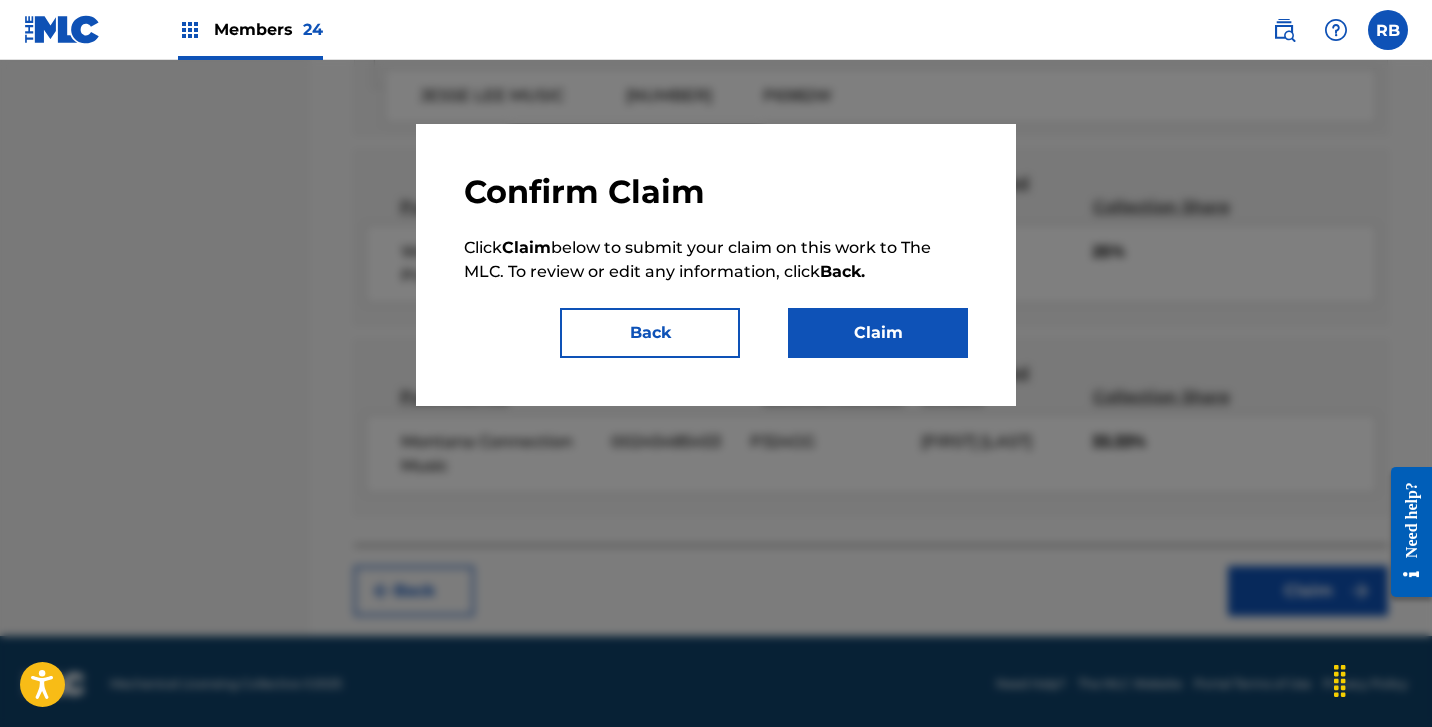 click on "Claim" at bounding box center [878, 333] 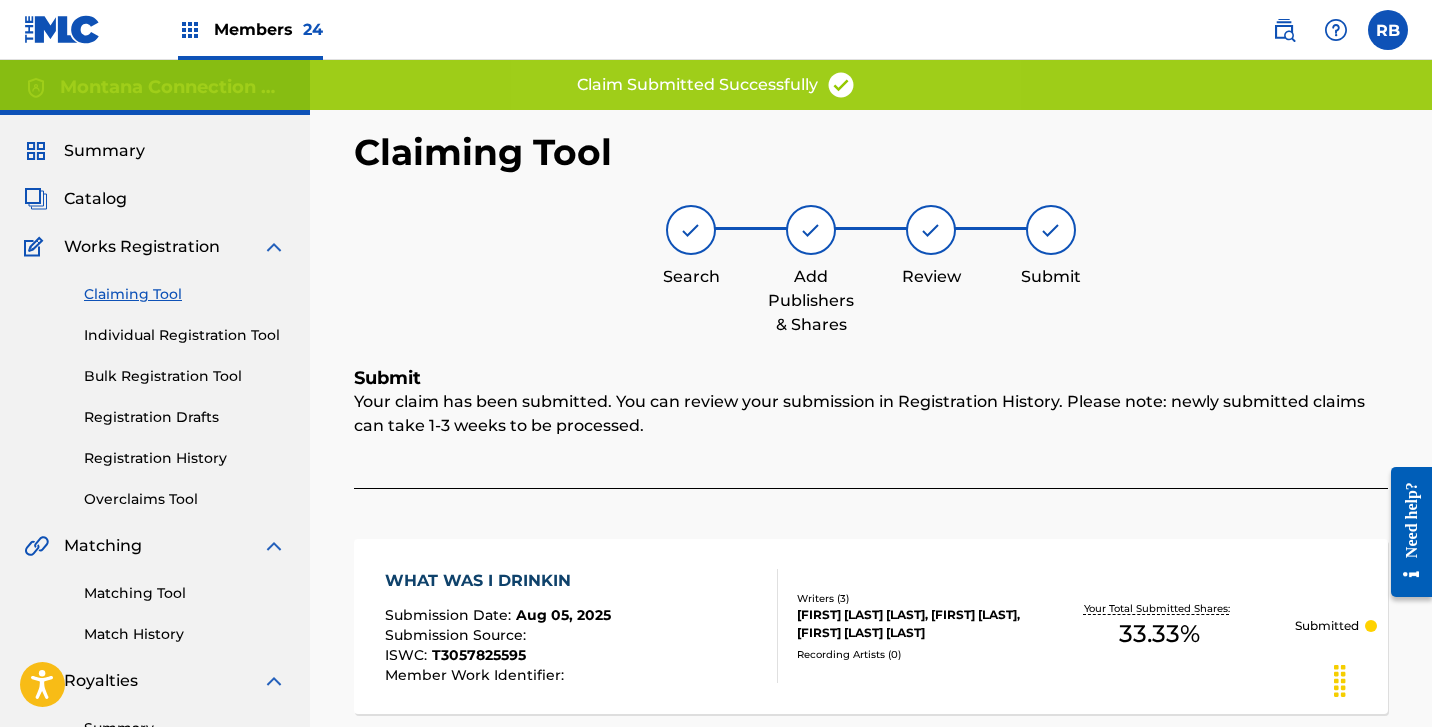 scroll, scrollTop: 0, scrollLeft: 0, axis: both 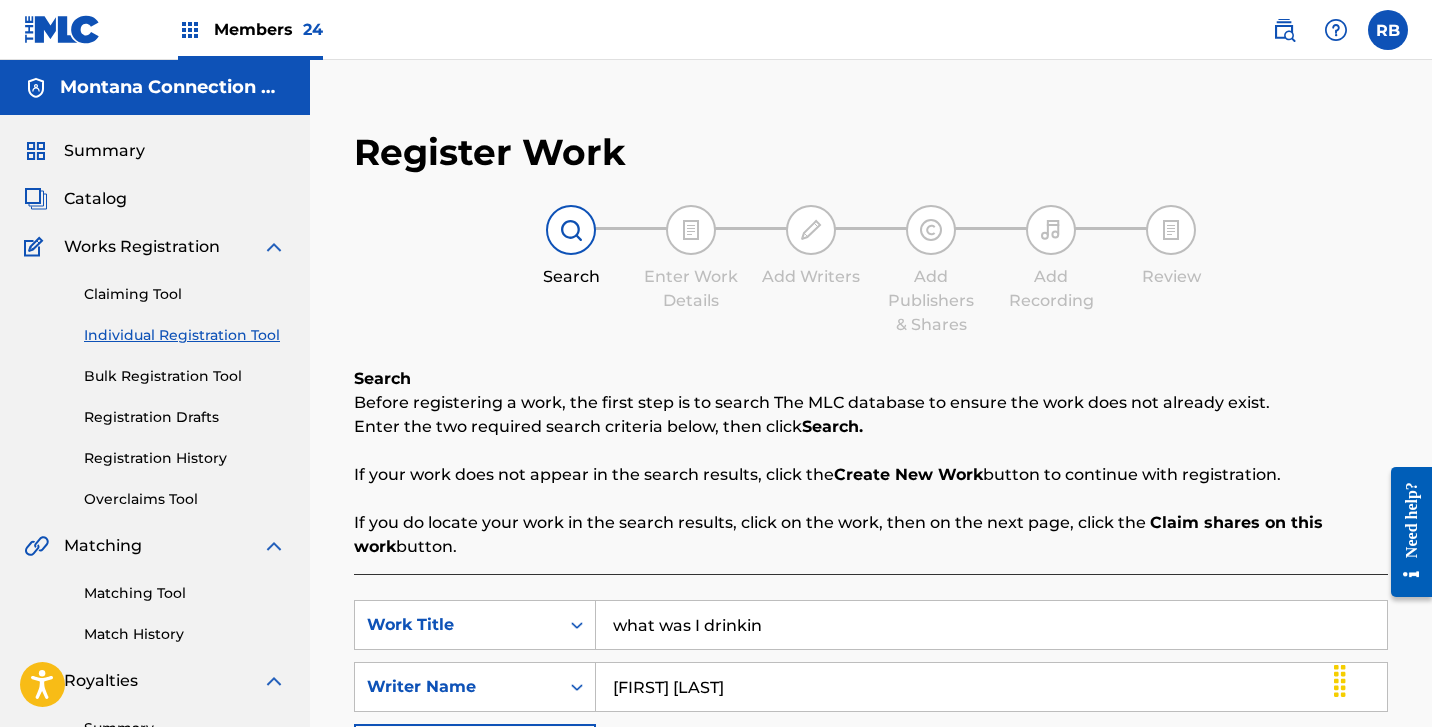 drag, startPoint x: 789, startPoint y: 624, endPoint x: 440, endPoint y: 563, distance: 354.29083 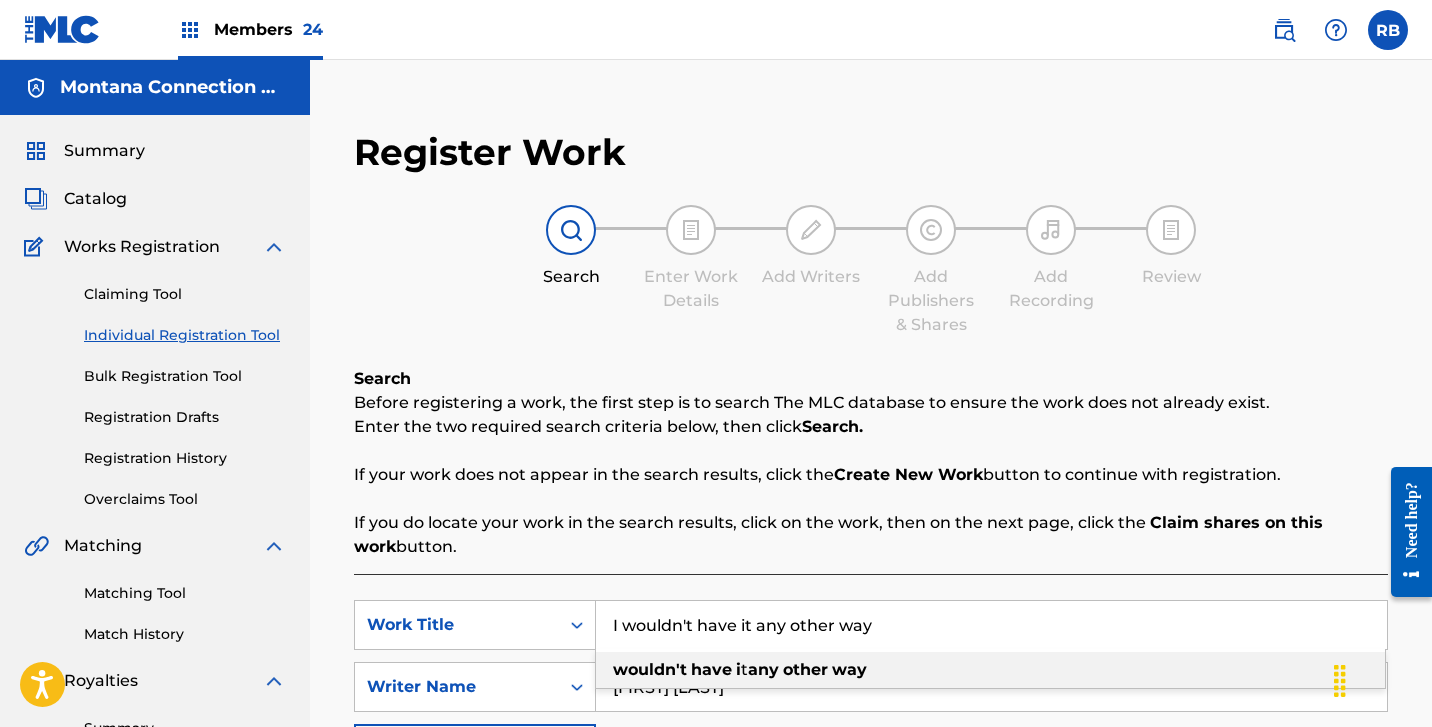 type on "wouldn't have it any other way" 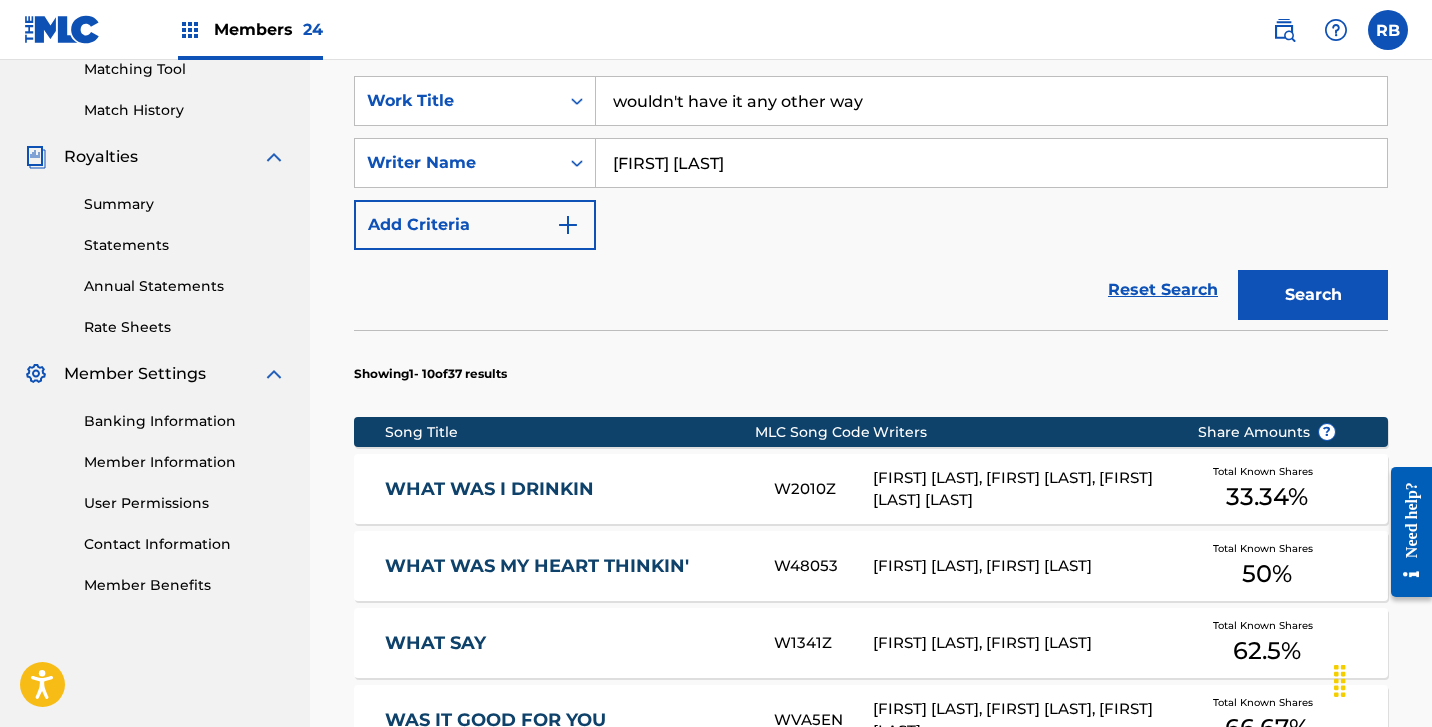 scroll, scrollTop: 526, scrollLeft: 0, axis: vertical 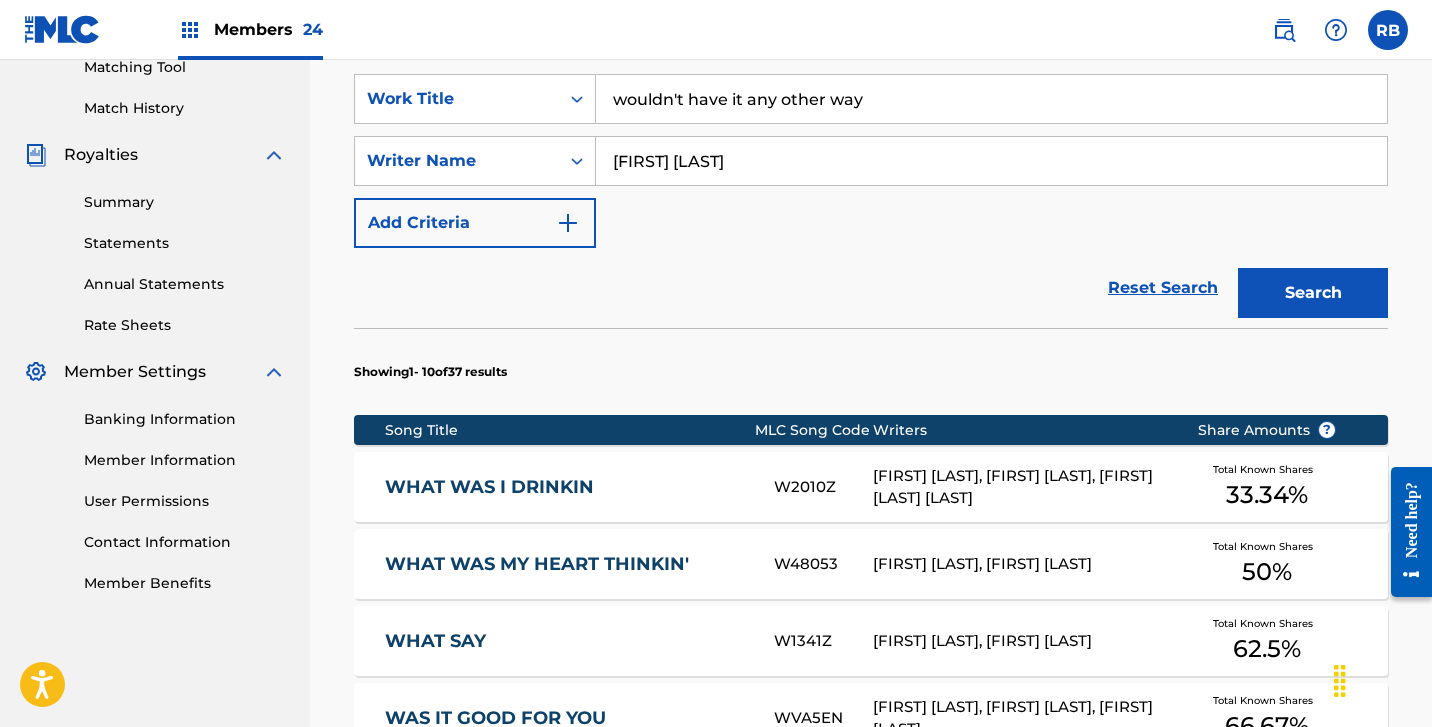click on "Search" at bounding box center [1313, 293] 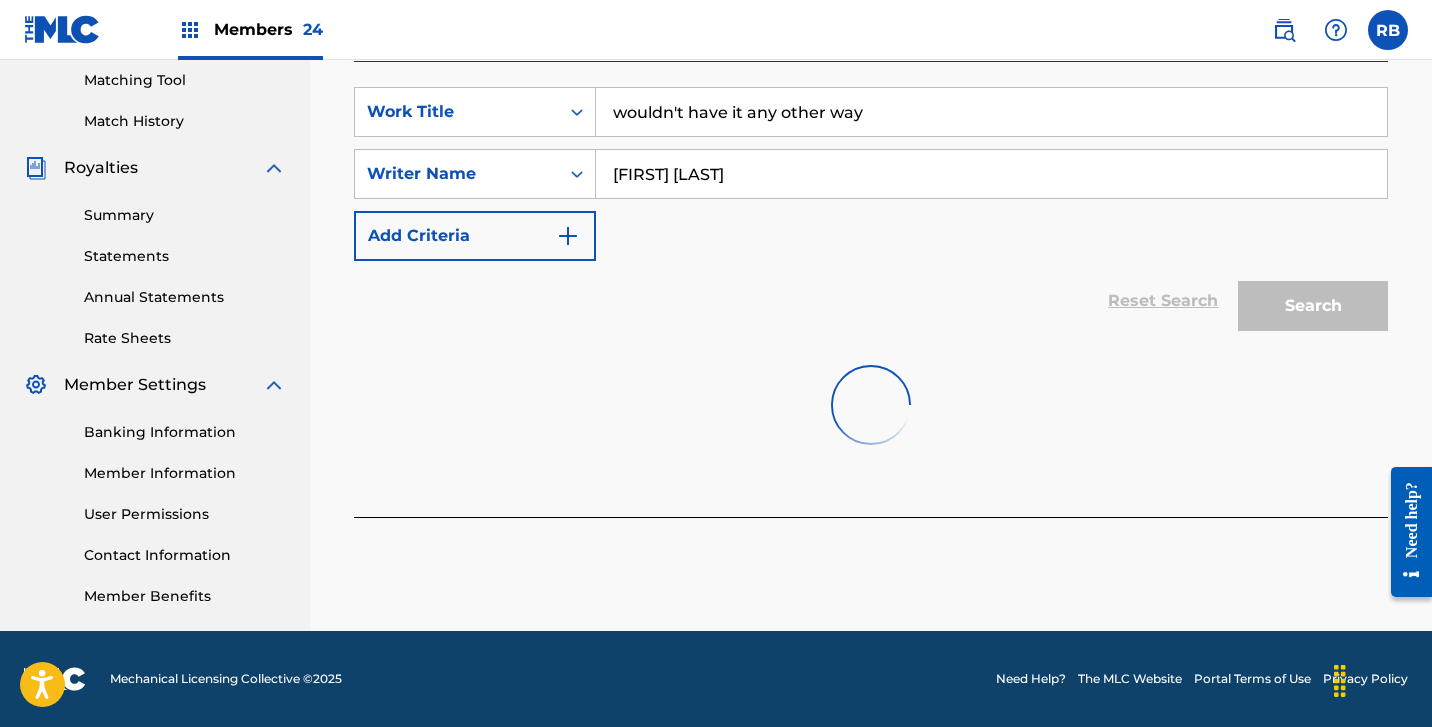 scroll, scrollTop: 513, scrollLeft: 0, axis: vertical 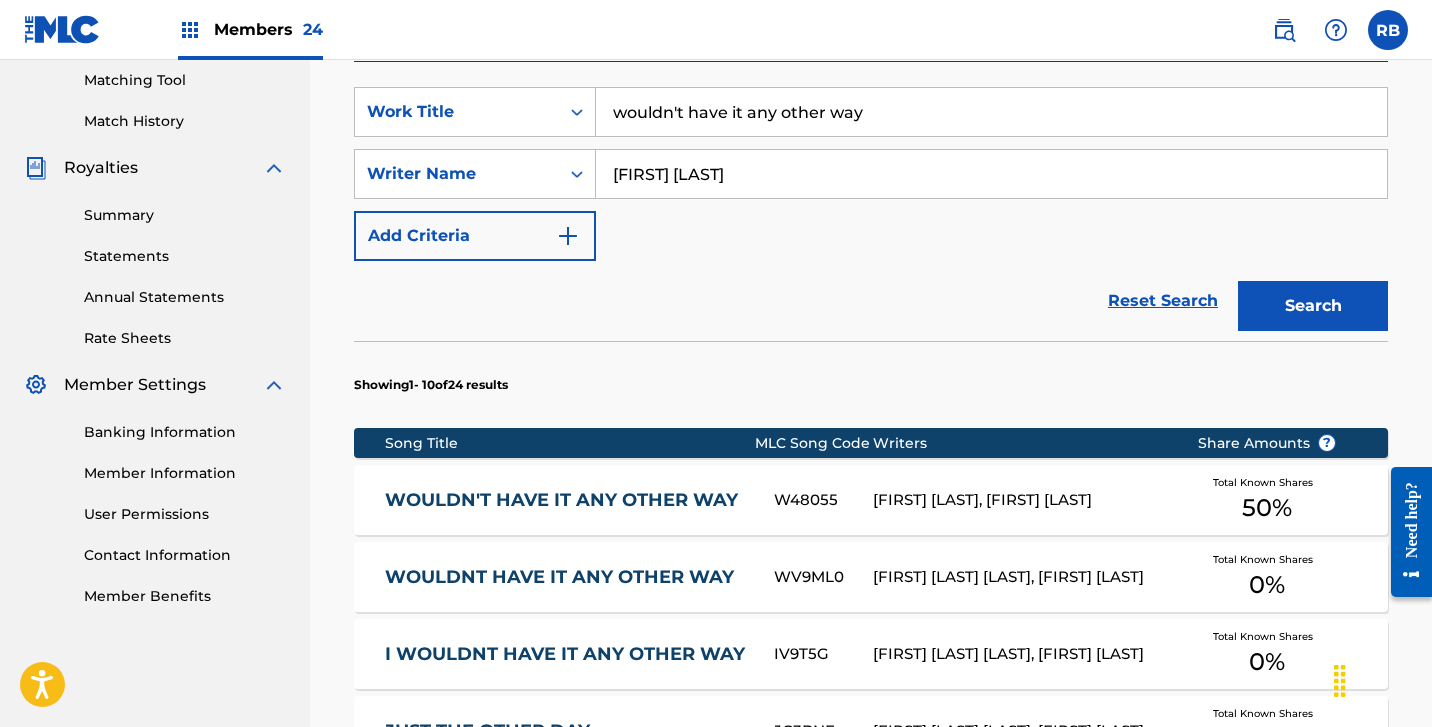 click on "WOULDN'T HAVE IT ANY OTHER WAY W48055 [FIRST] [LAST], [FIRST] [LAST] Total Known Shares 50 %" at bounding box center [871, 500] 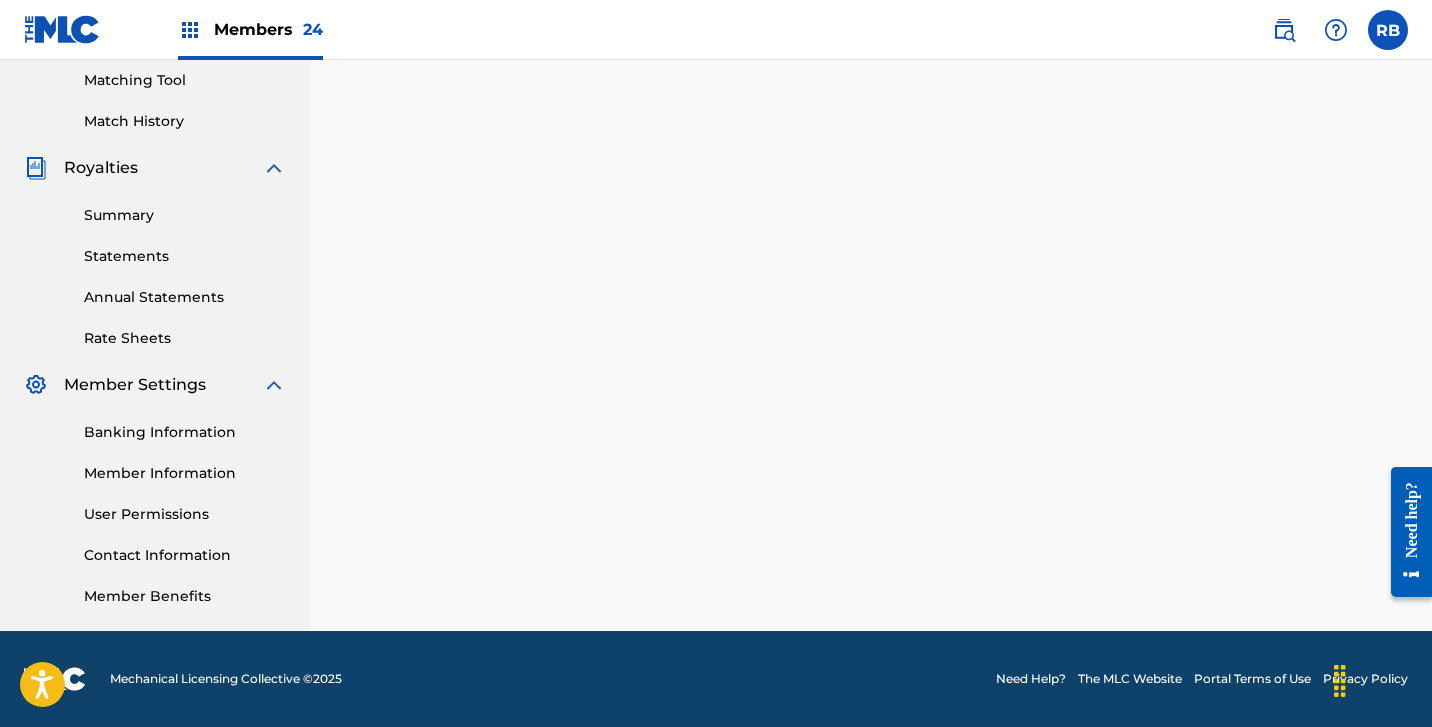 scroll, scrollTop: 0, scrollLeft: 0, axis: both 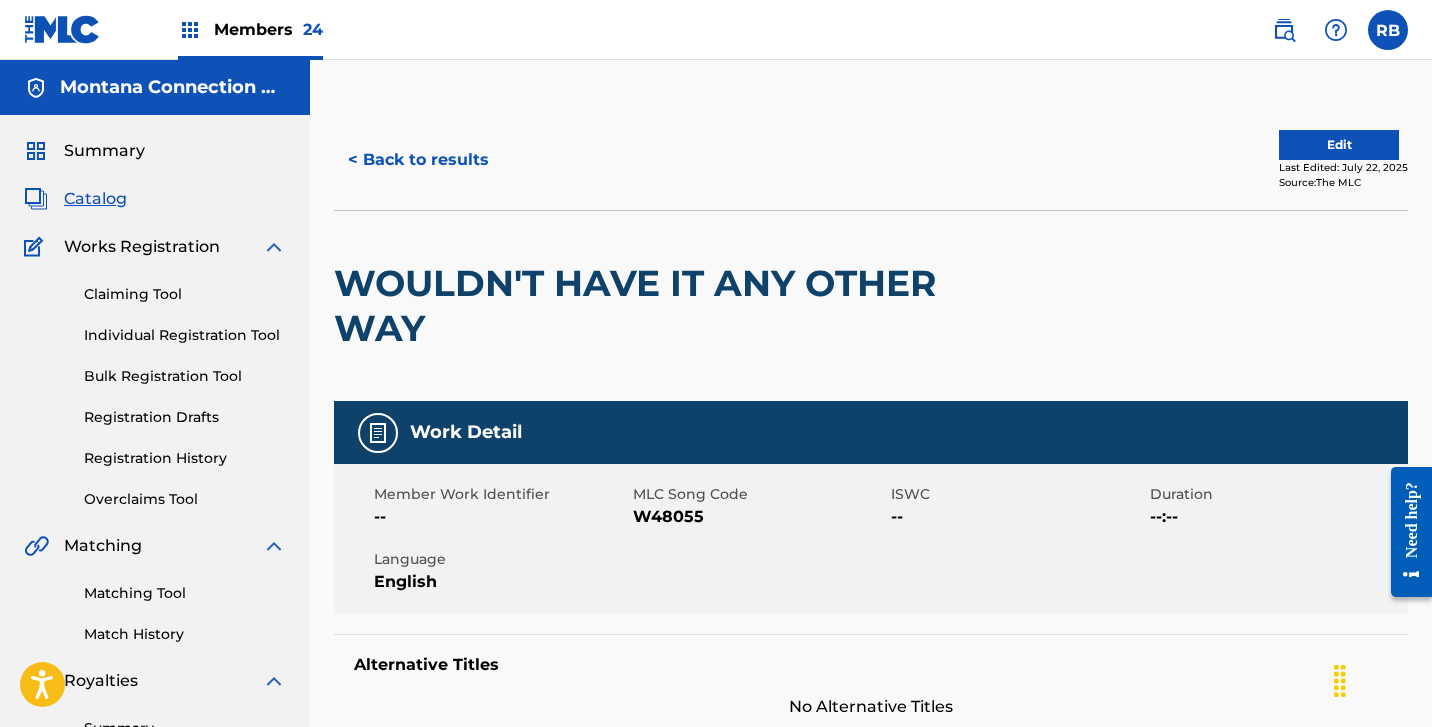click on "< Back to results" at bounding box center [418, 160] 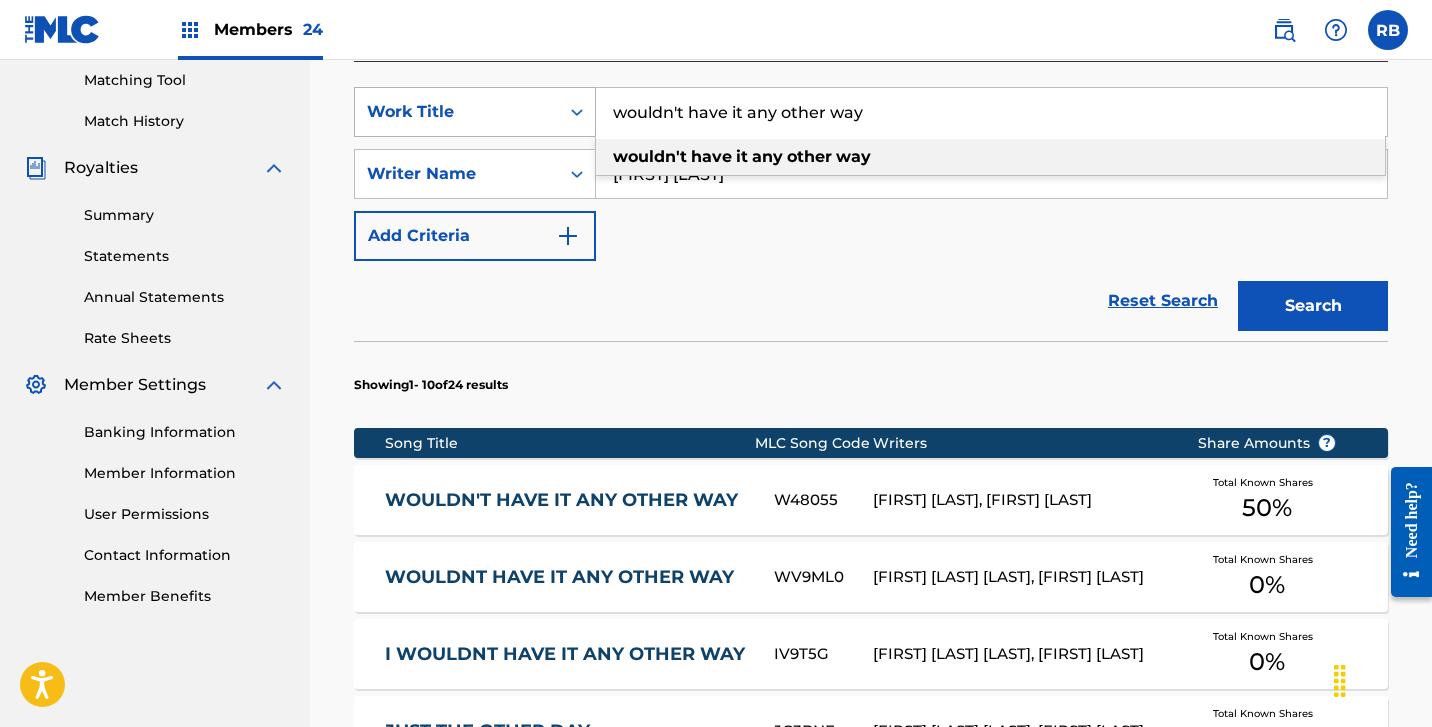 drag, startPoint x: 893, startPoint y: 120, endPoint x: 534, endPoint y: 102, distance: 359.45096 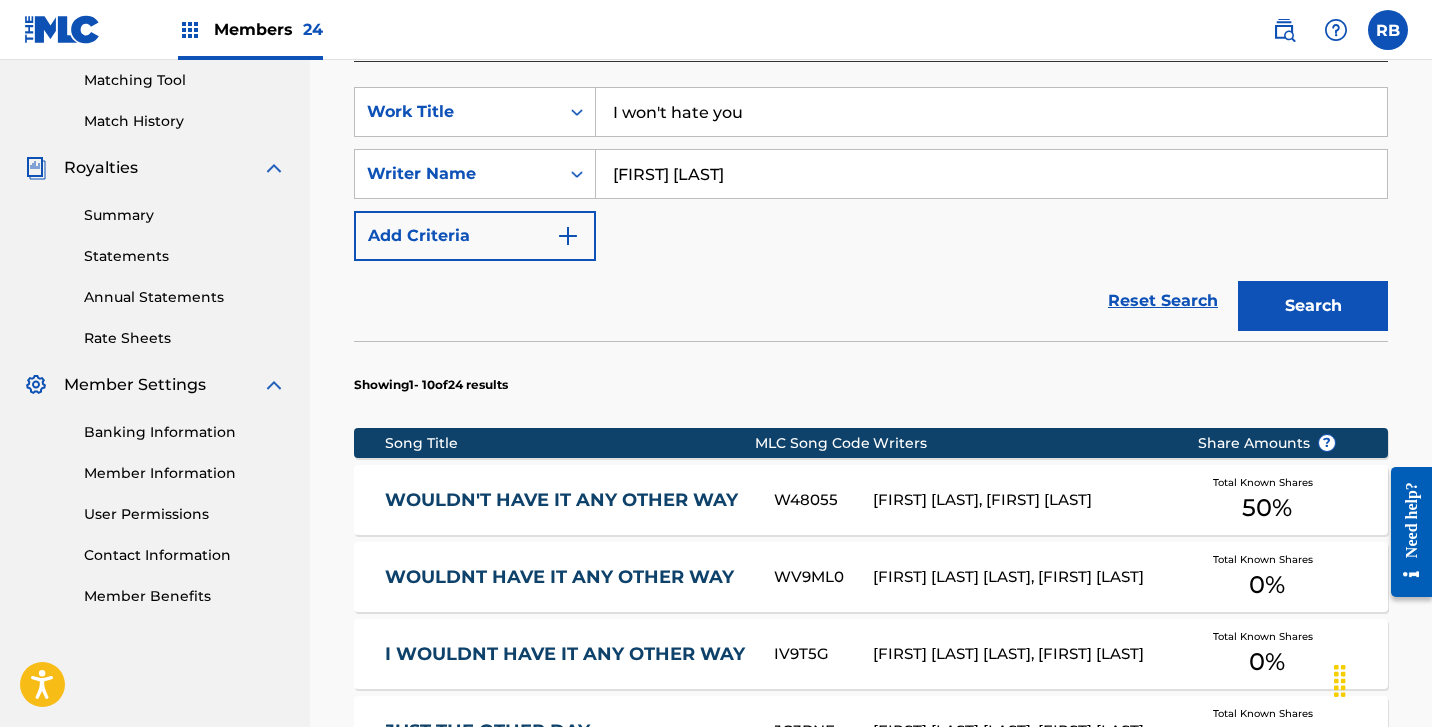type on "I won't hate you" 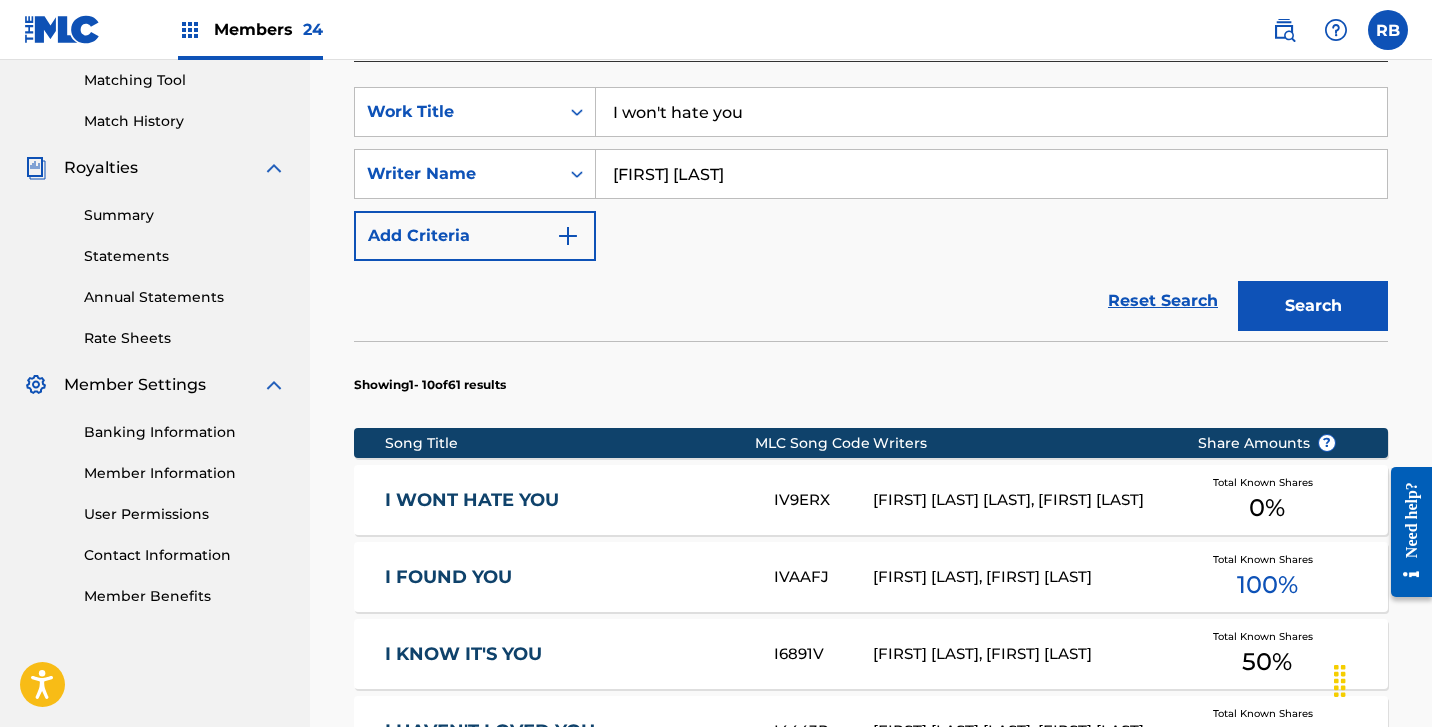 click on "I WONT HATE YOU" at bounding box center (566, 500) 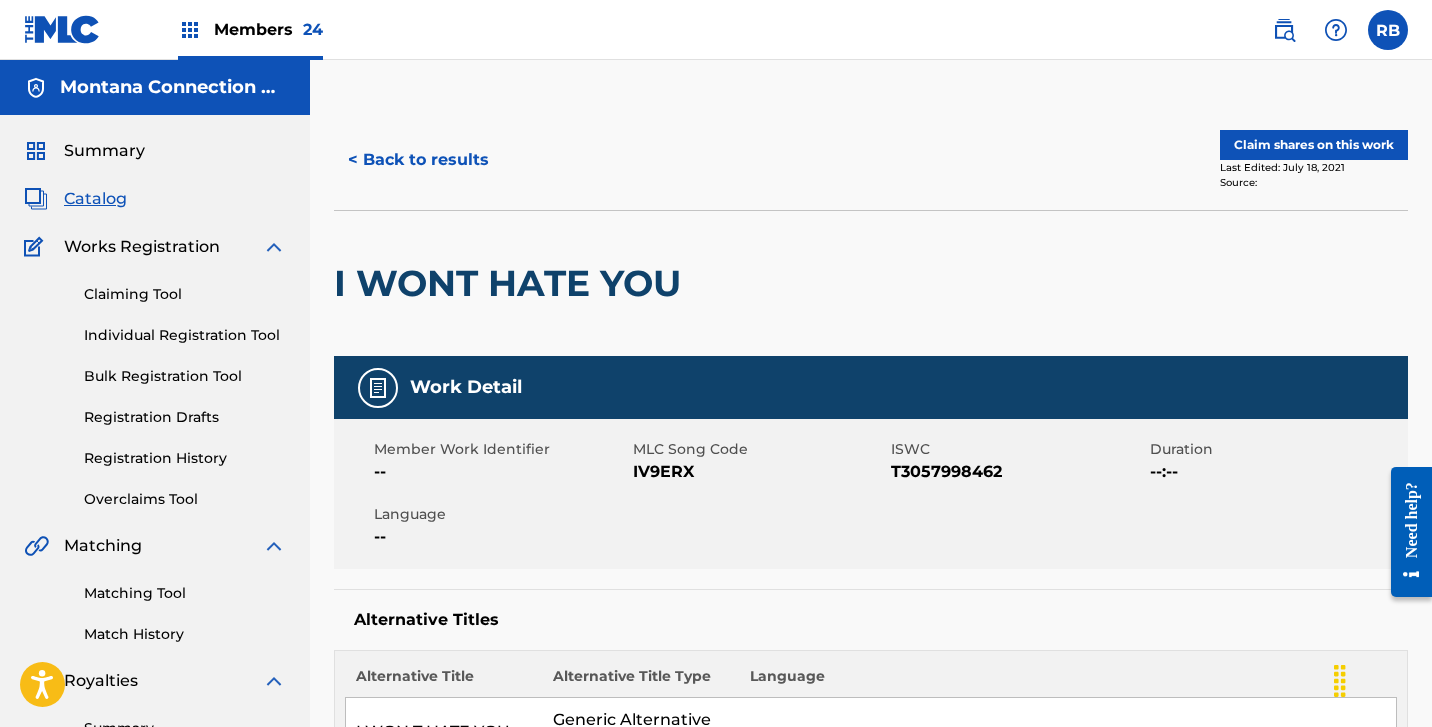 click on "Claim shares on this work" at bounding box center [1314, 145] 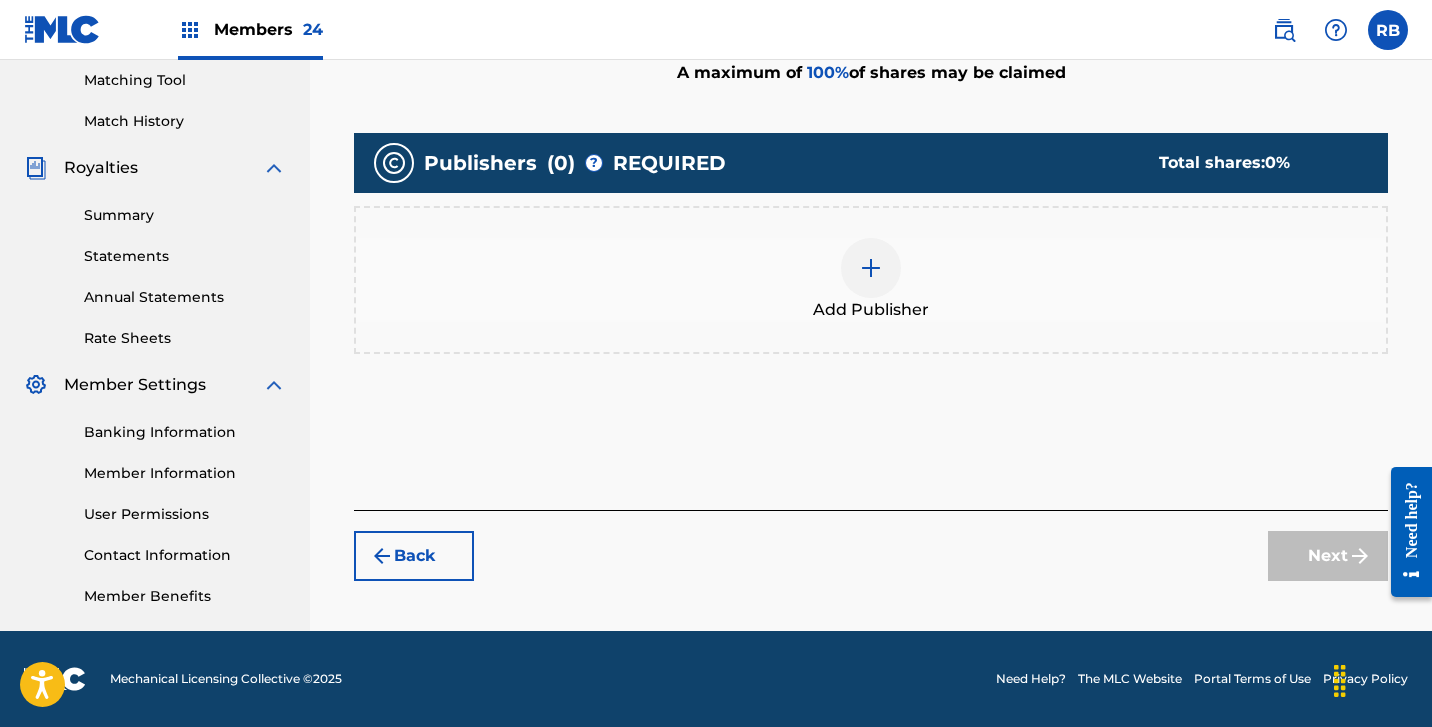 scroll, scrollTop: 513, scrollLeft: 0, axis: vertical 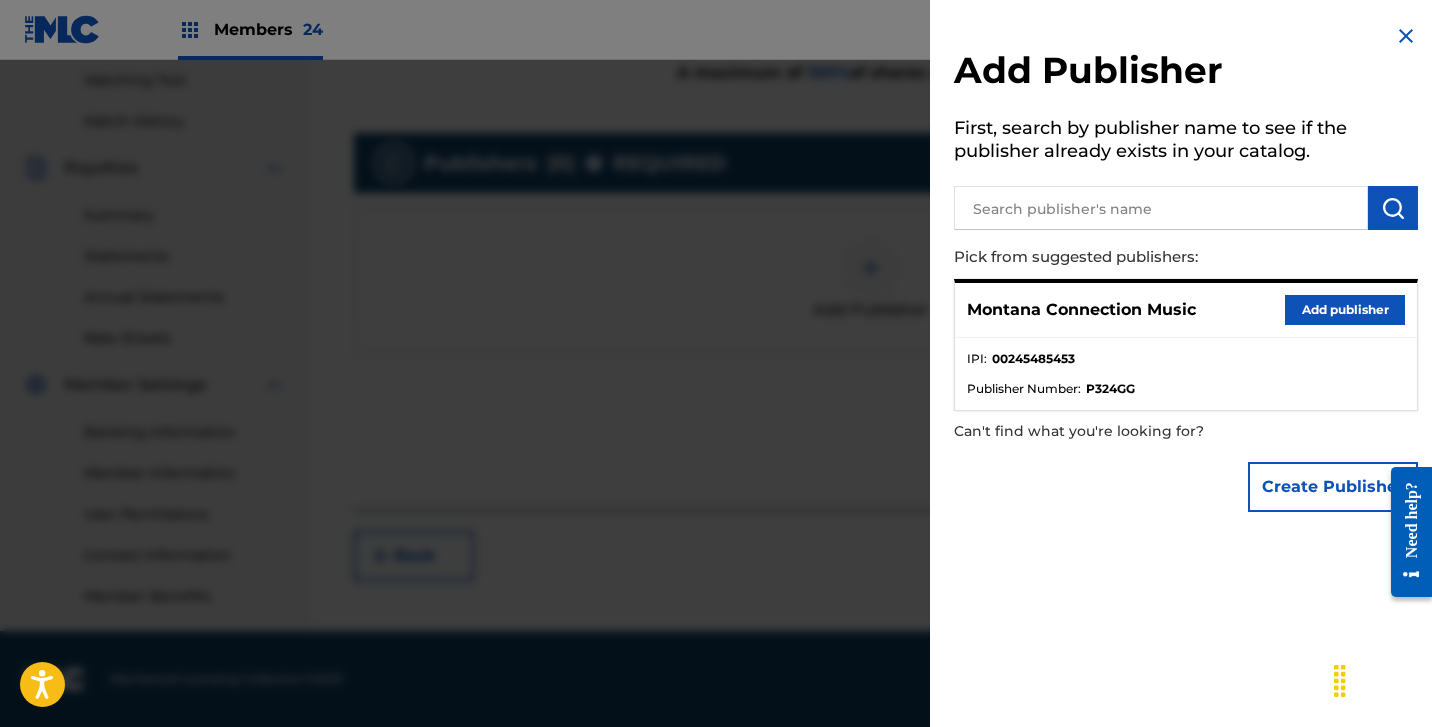 click on "Add publisher" at bounding box center [1345, 310] 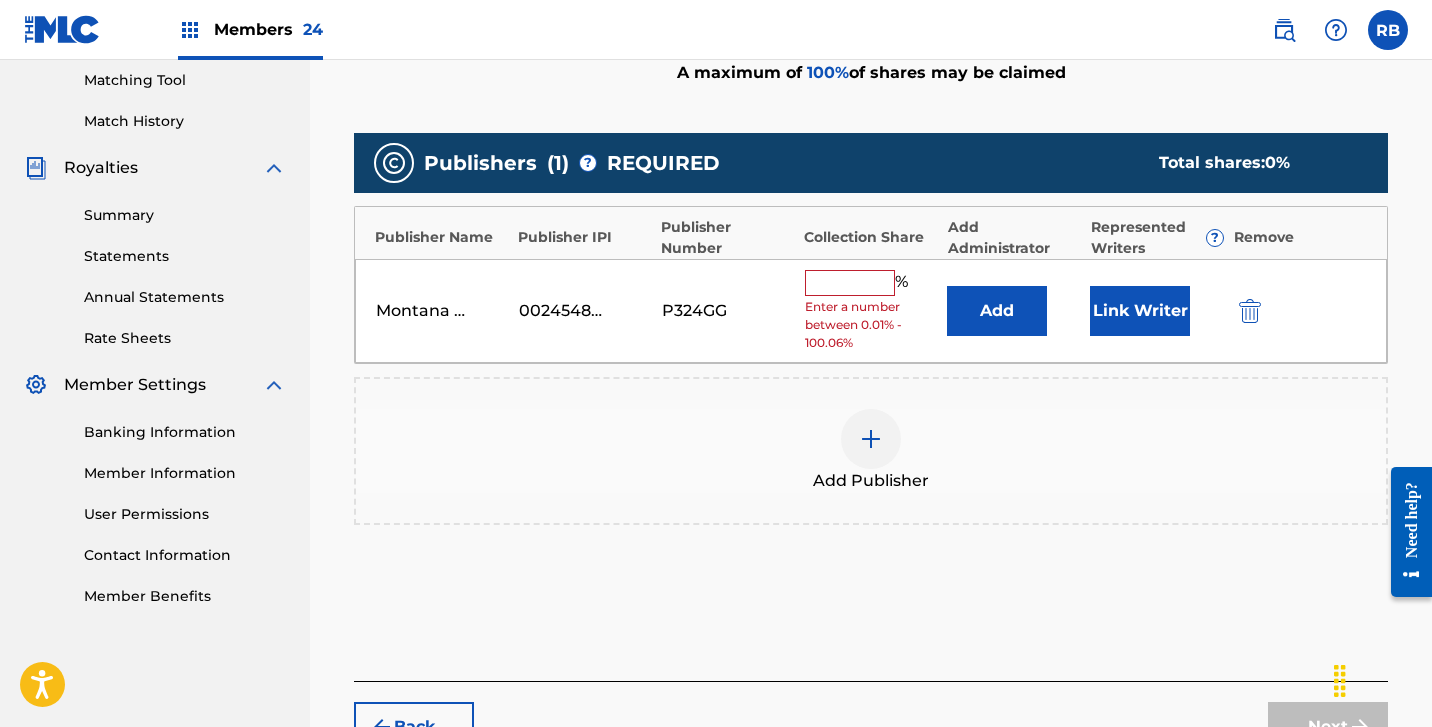 click at bounding box center [850, 283] 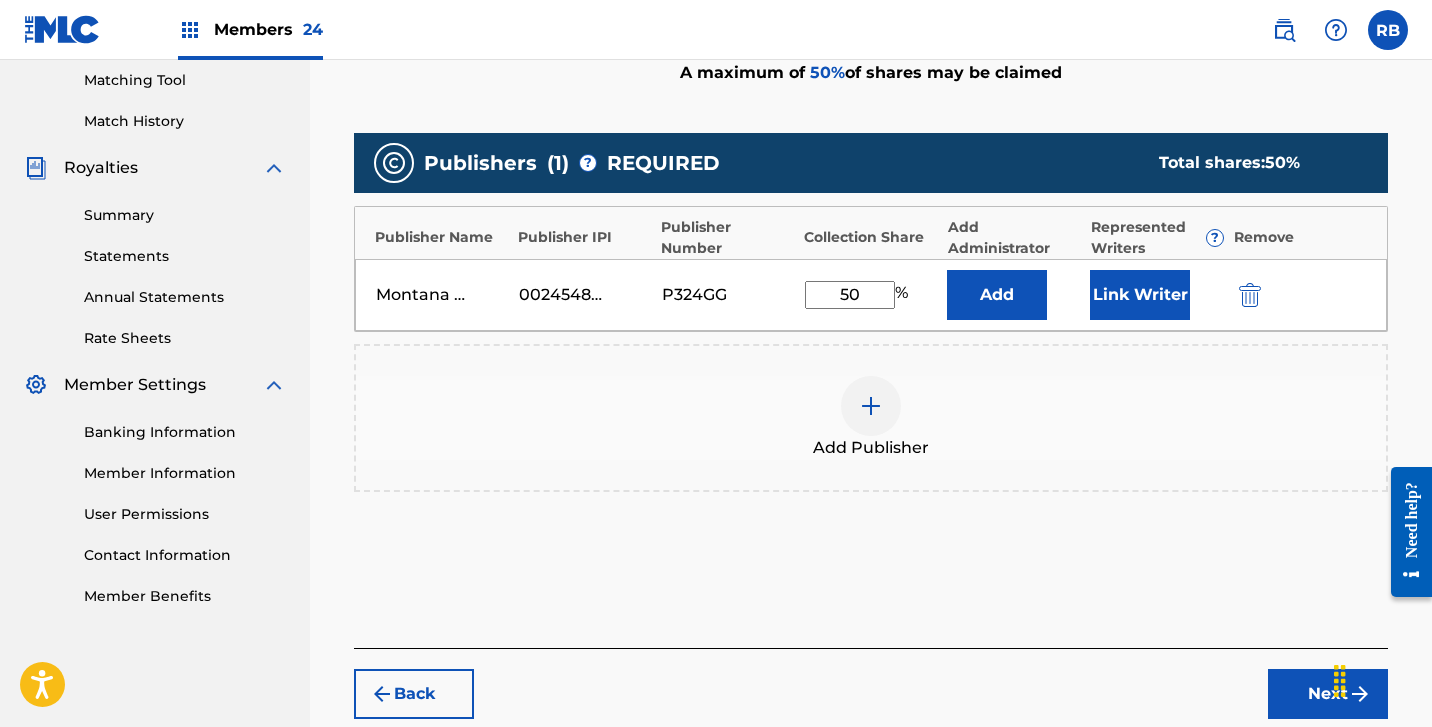 type on "50" 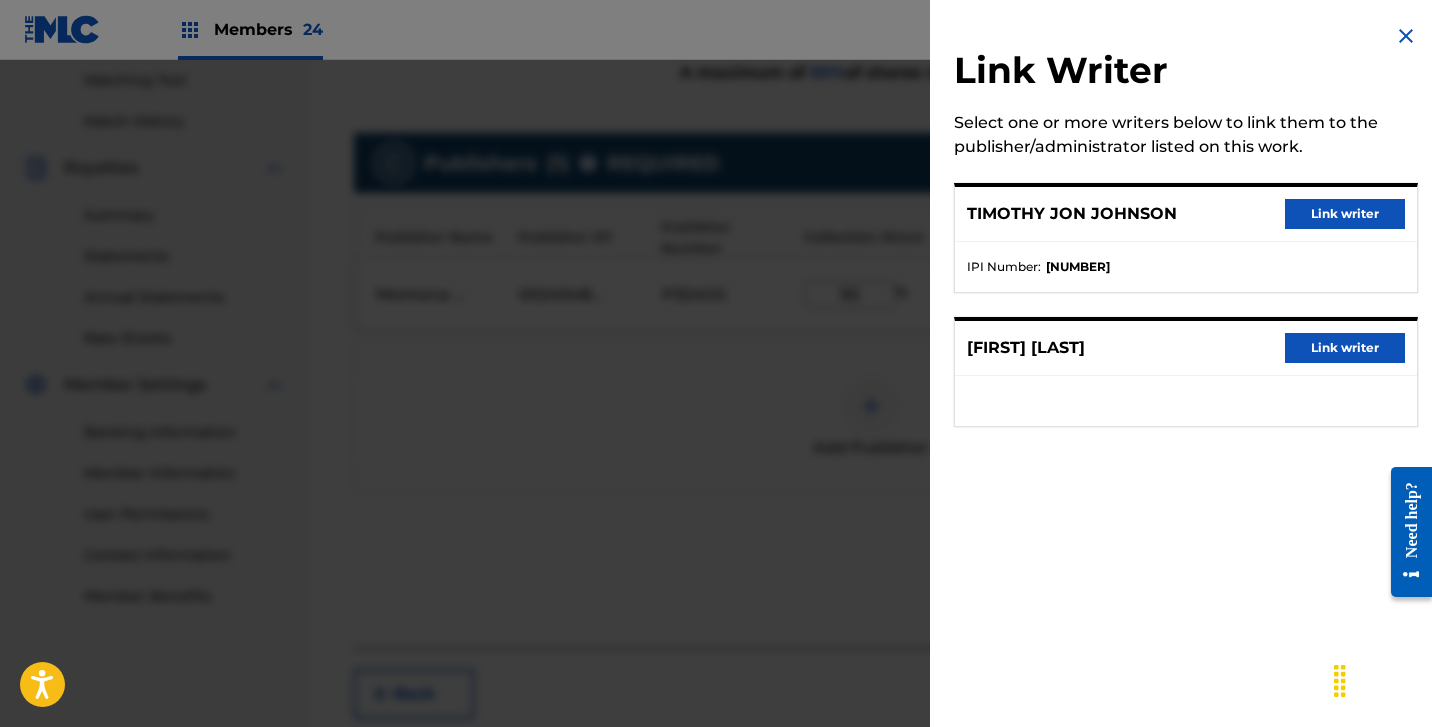 click on "Link writer" at bounding box center [1345, 348] 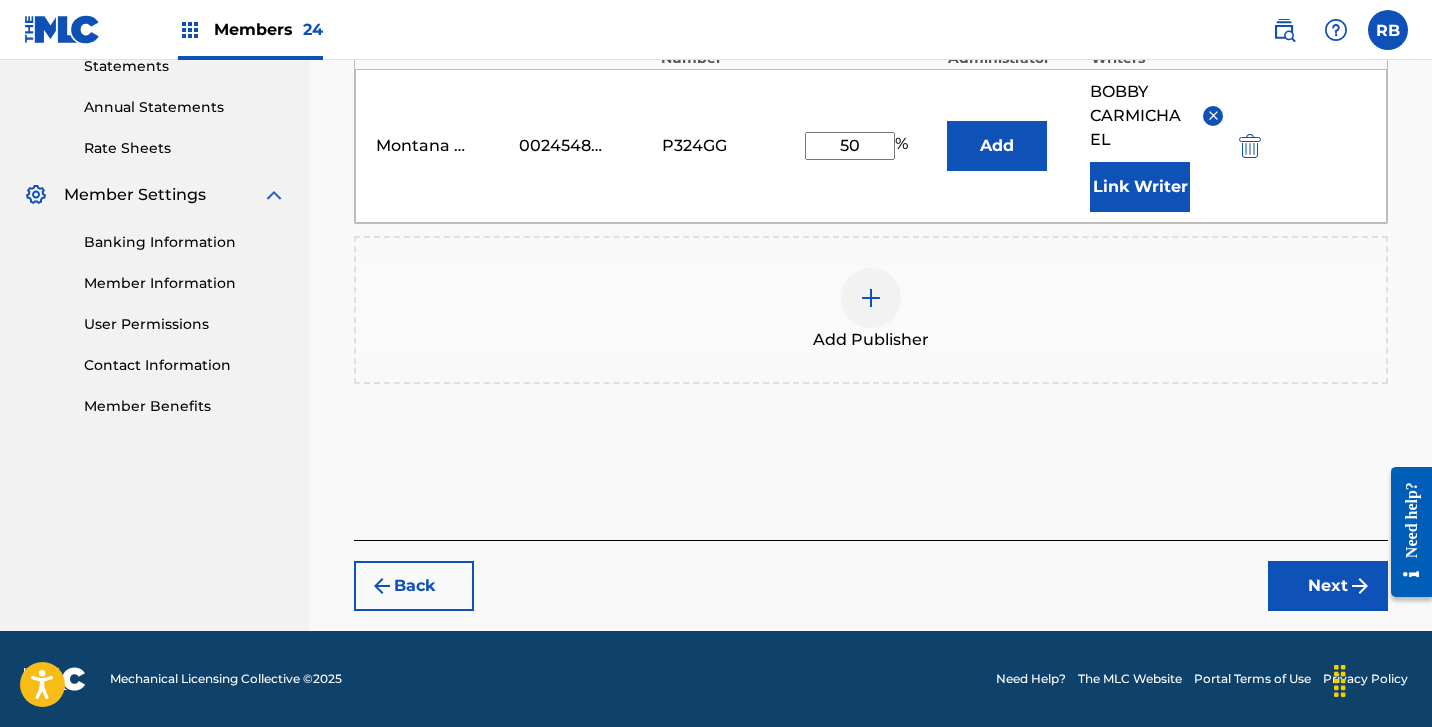 click on "Next" at bounding box center (1328, 586) 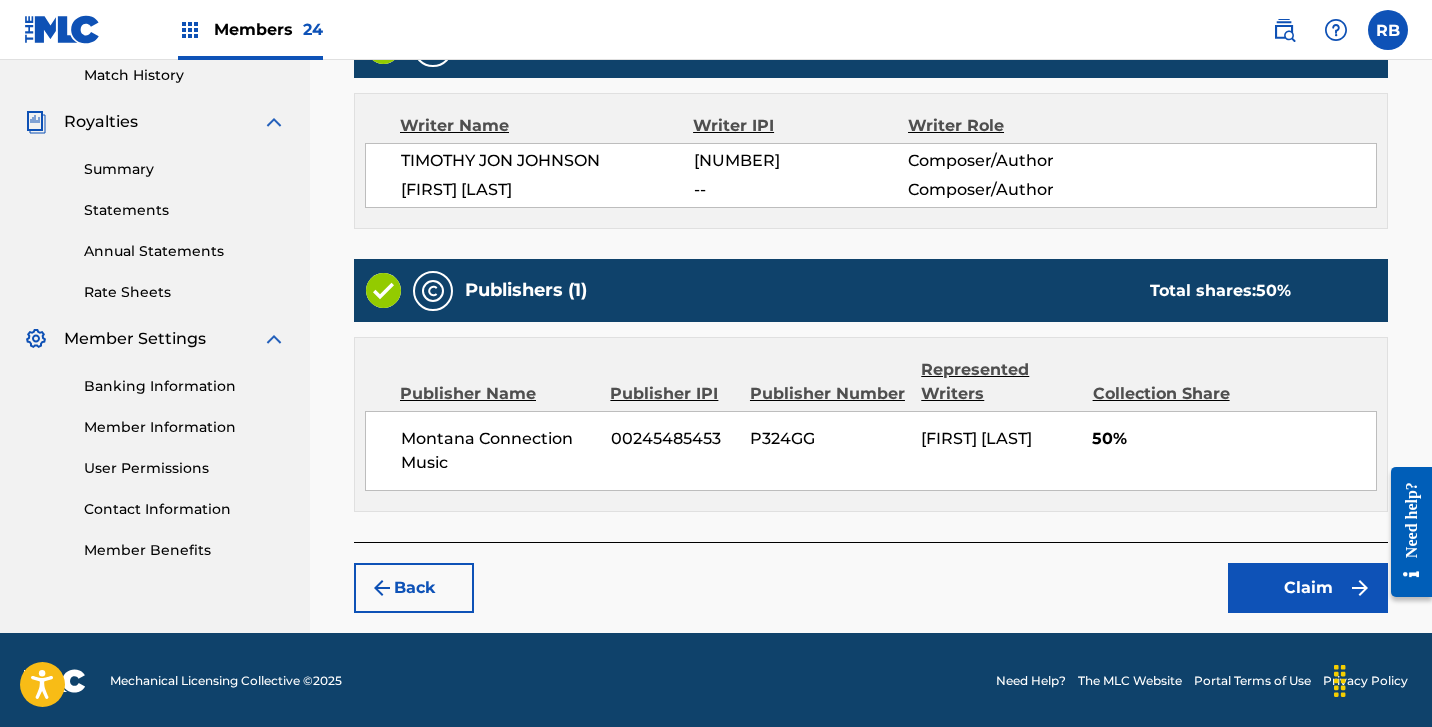 click on "Claim" at bounding box center [1308, 588] 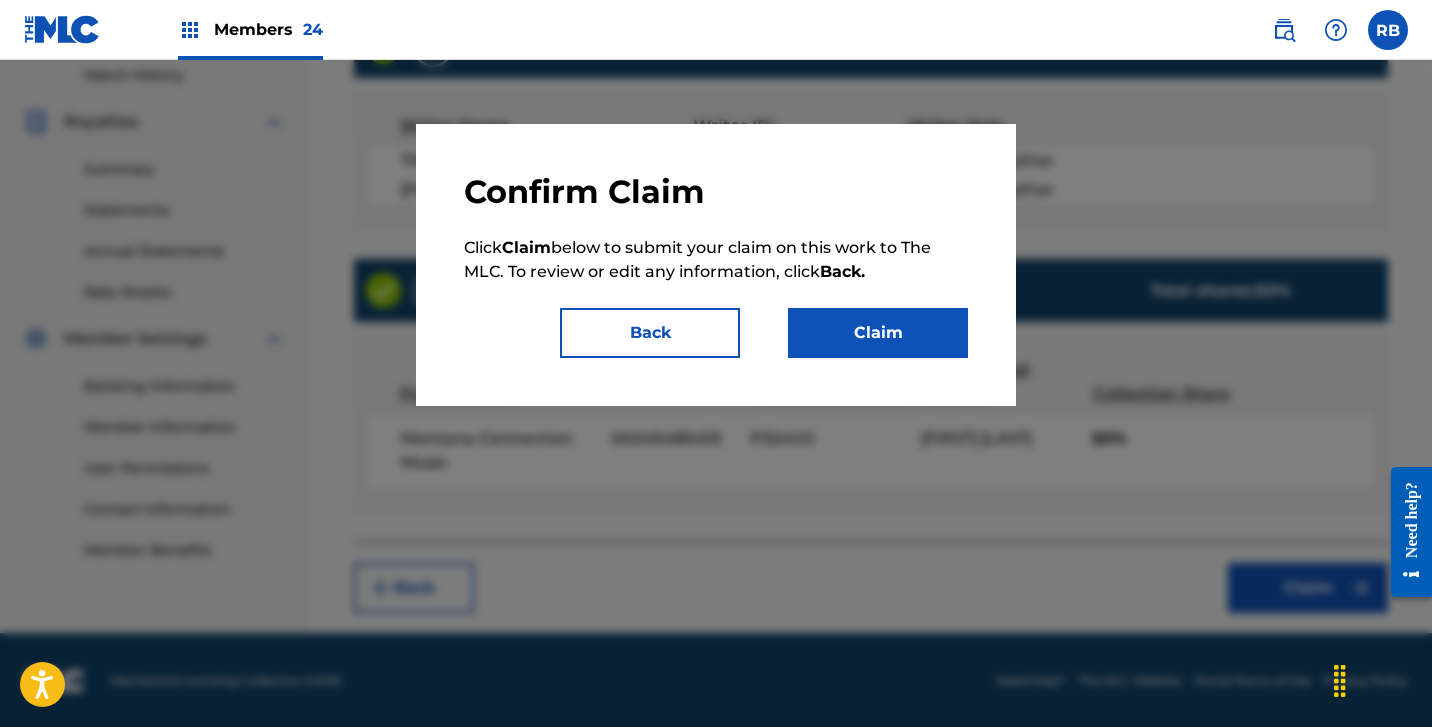 click on "Claim" at bounding box center [878, 333] 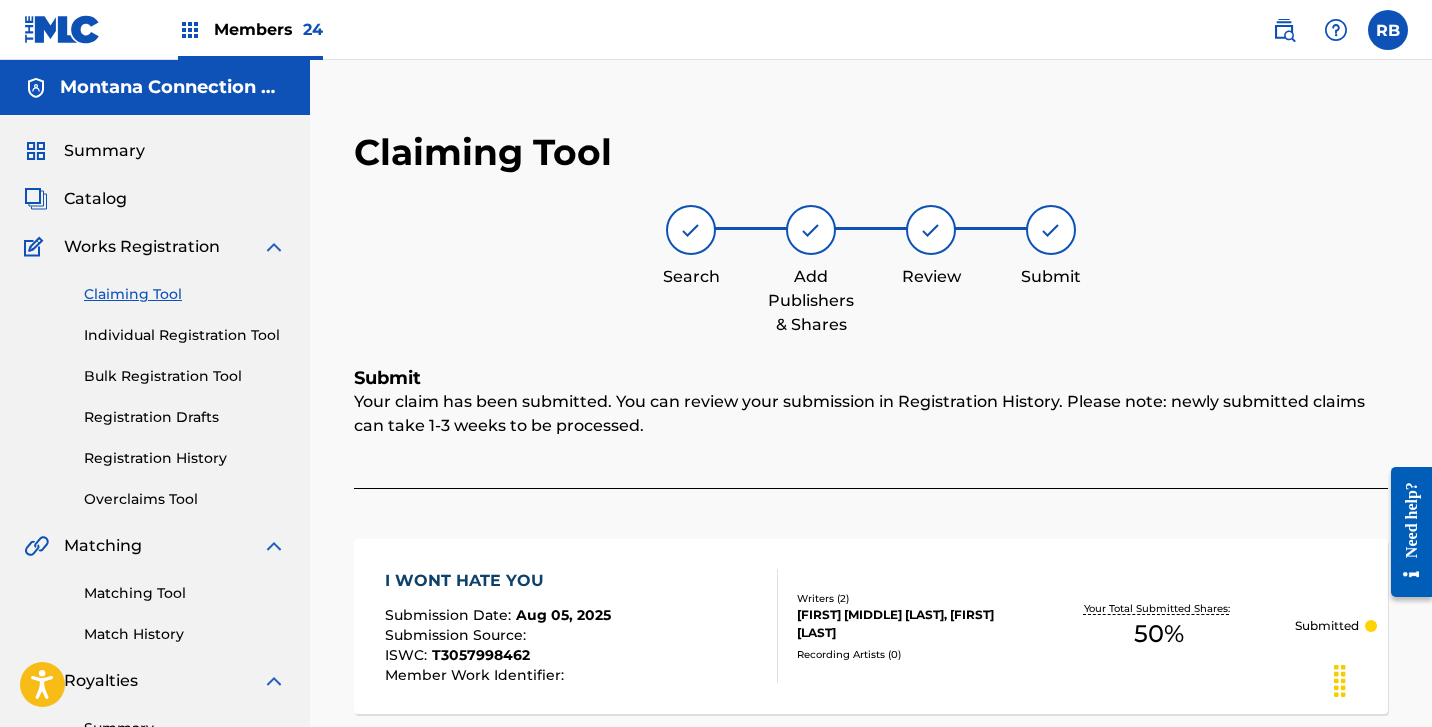 scroll, scrollTop: 0, scrollLeft: 0, axis: both 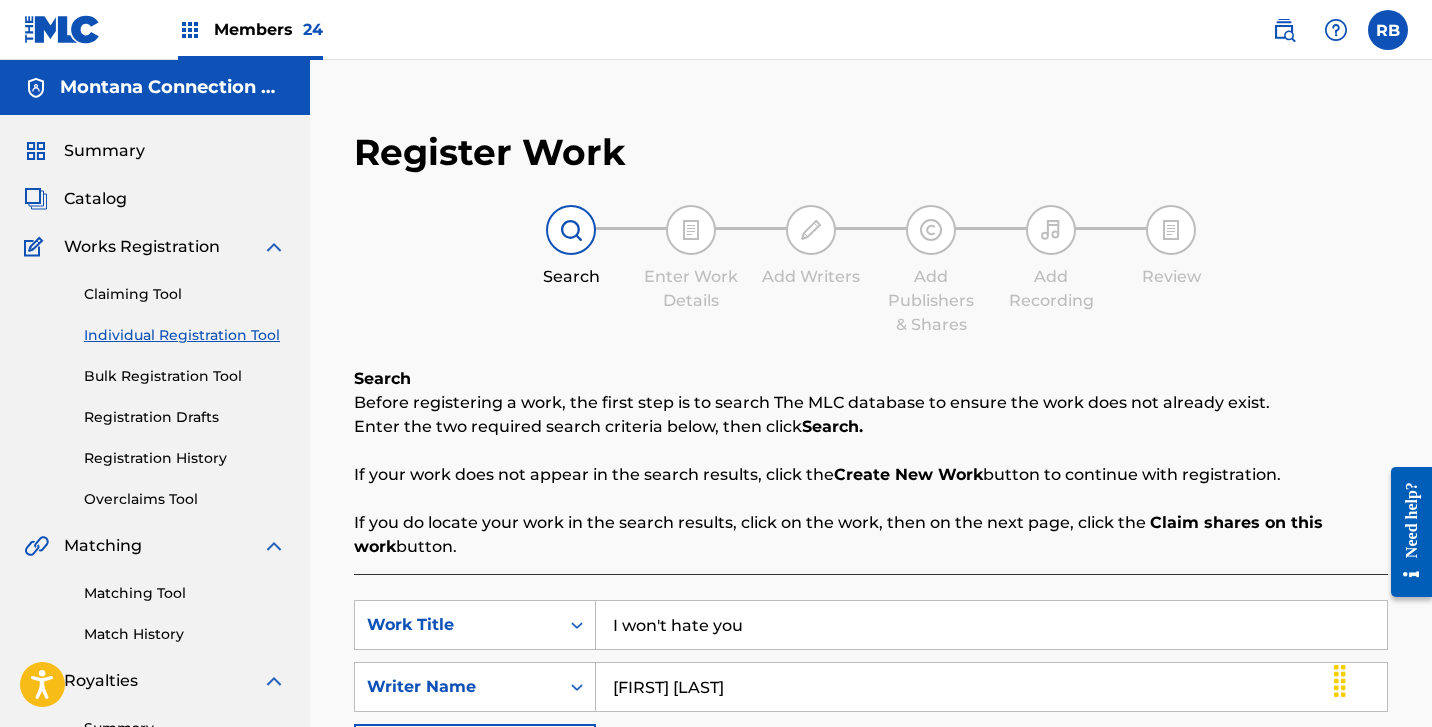 drag, startPoint x: 785, startPoint y: 619, endPoint x: 488, endPoint y: 590, distance: 298.41248 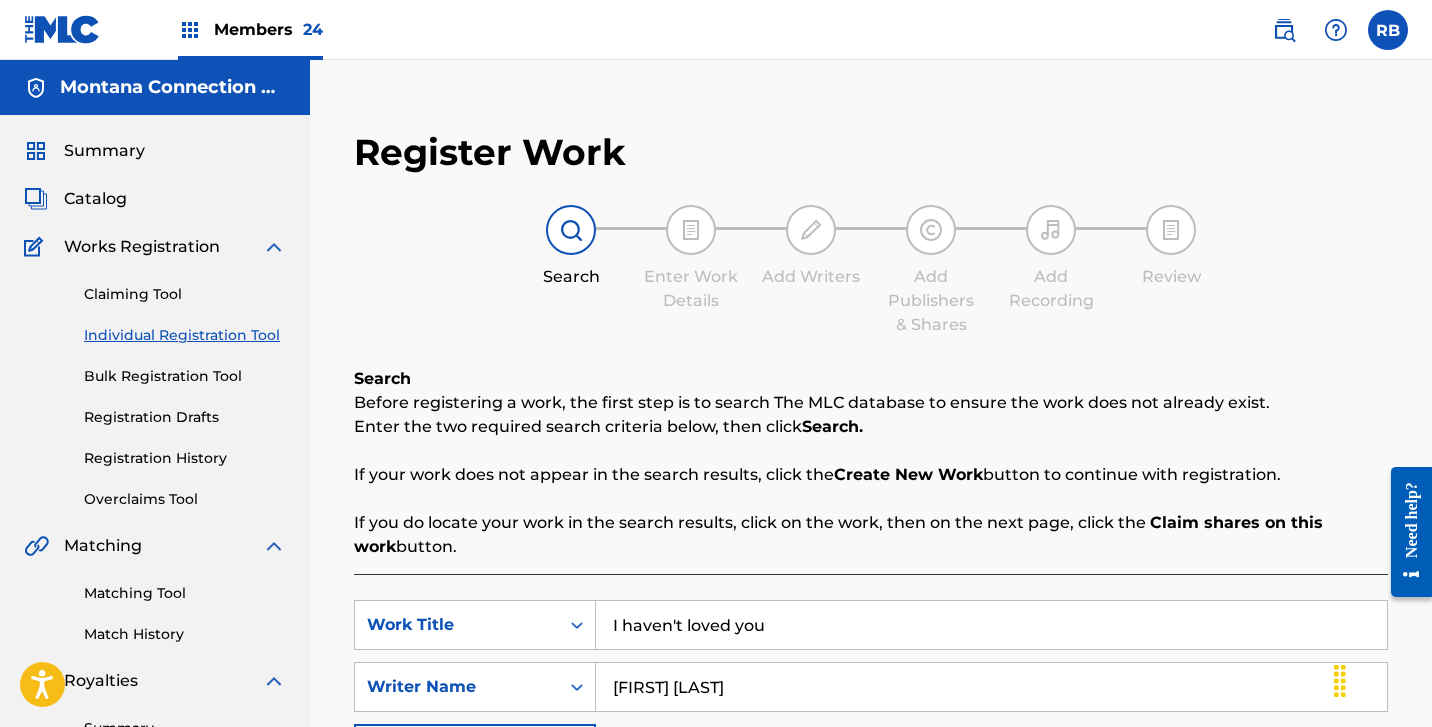type on "I haven't loved you" 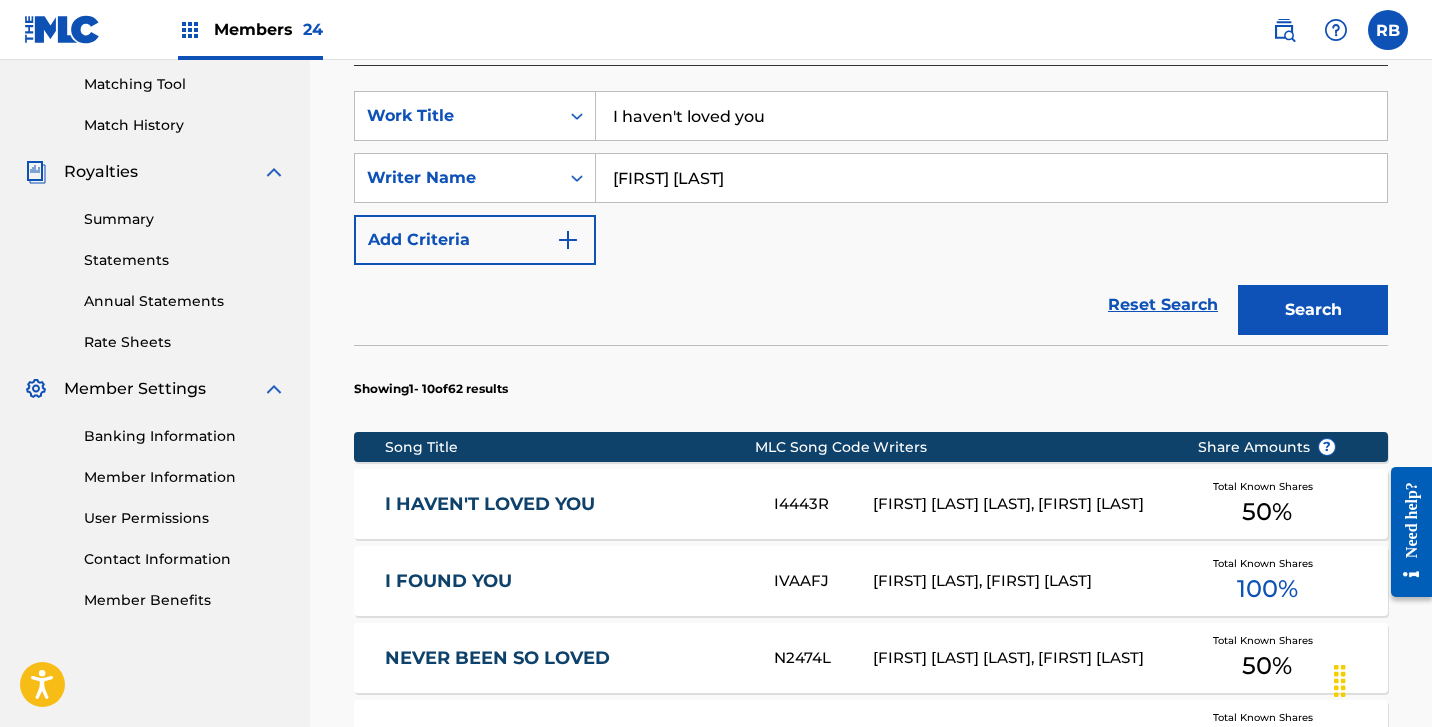 scroll, scrollTop: 510, scrollLeft: 0, axis: vertical 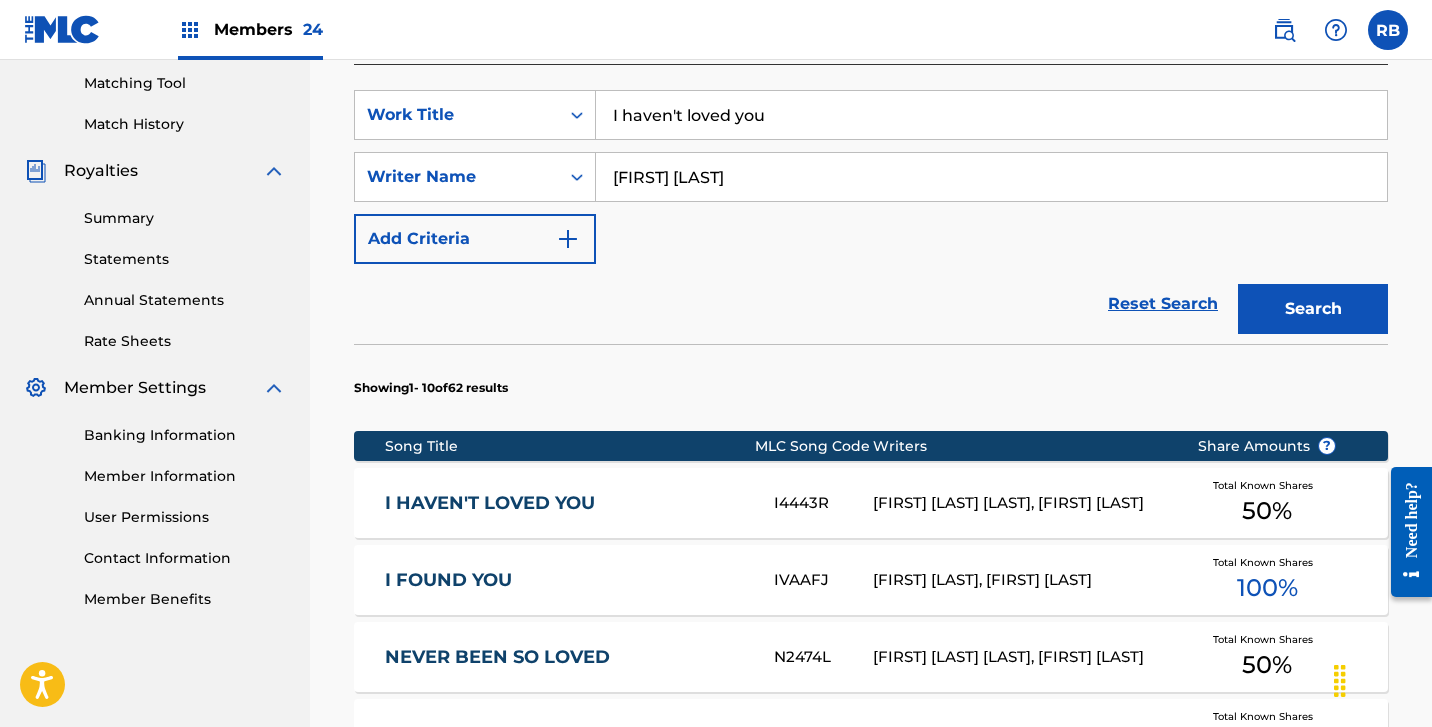 click on "I HAVEN'T LOVED YOU" at bounding box center (566, 503) 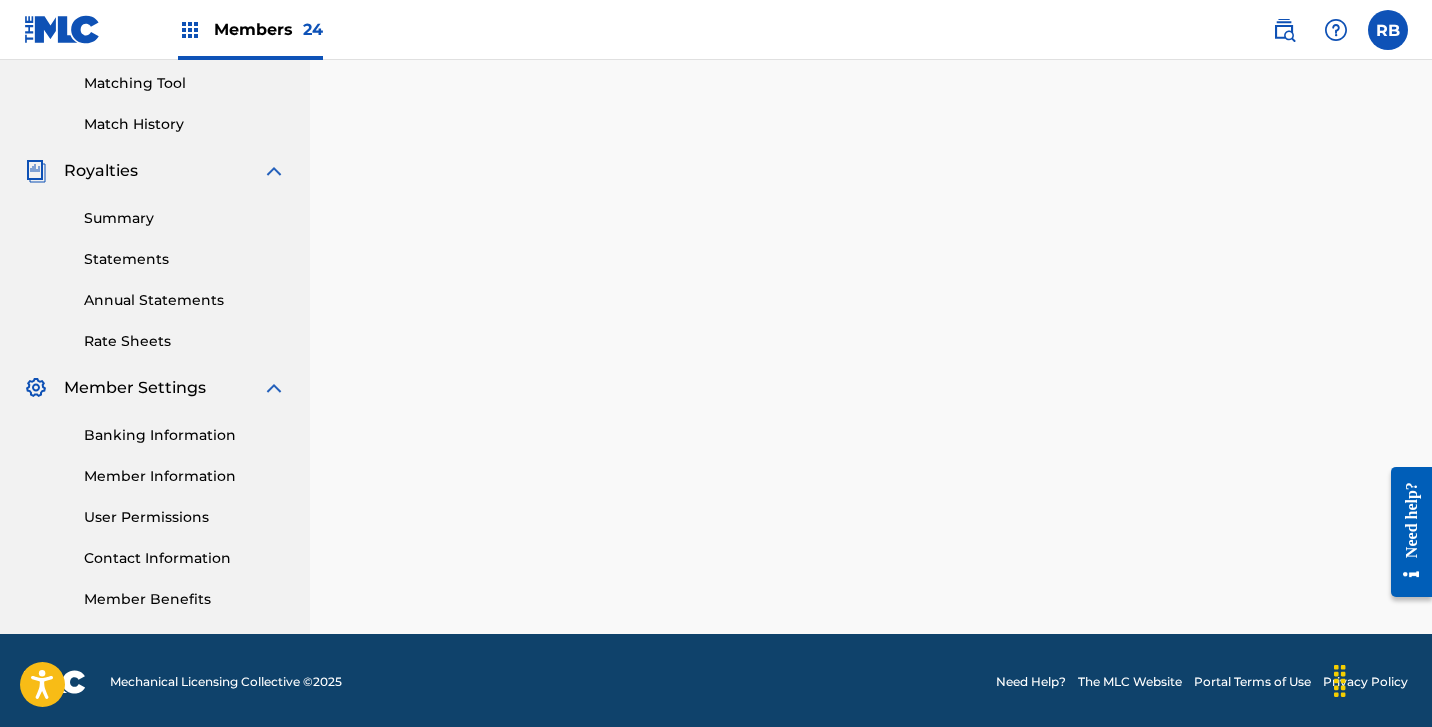 scroll, scrollTop: 0, scrollLeft: 0, axis: both 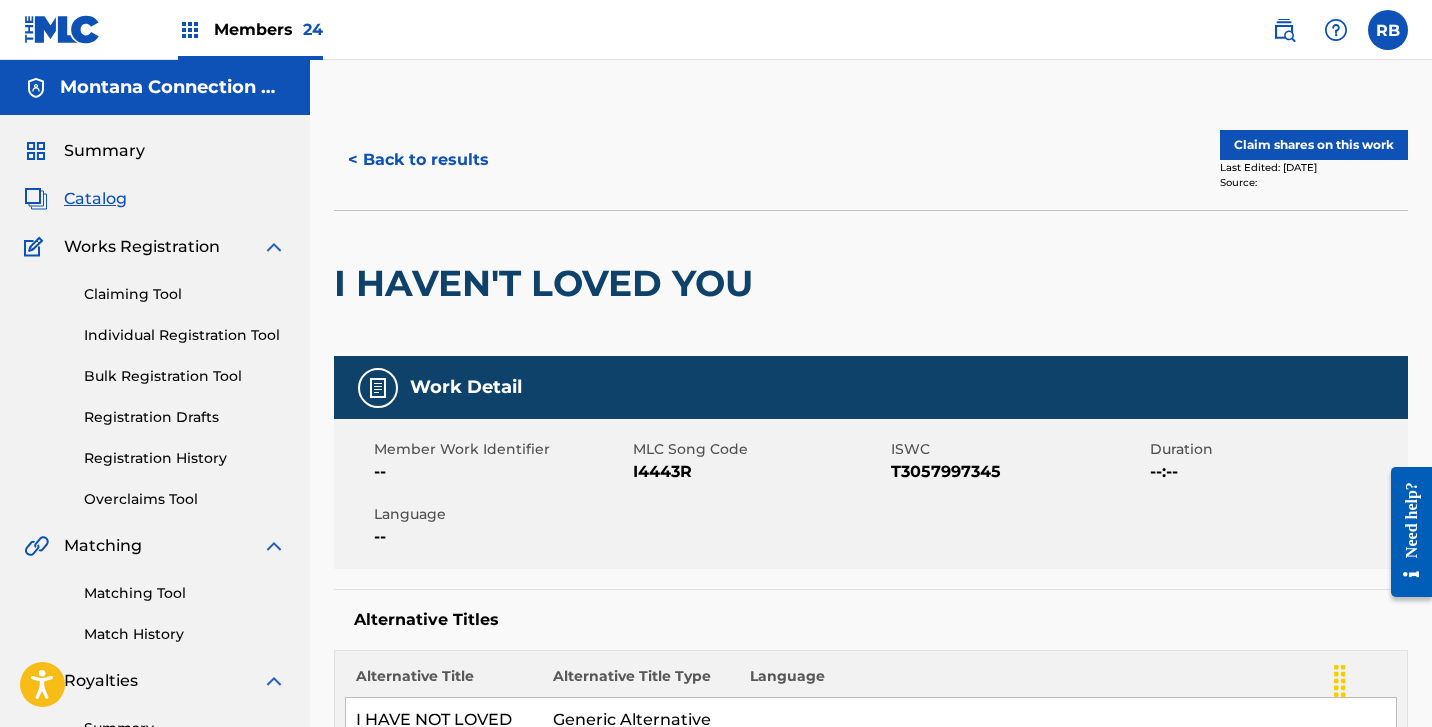 click on "Claim shares on this work" at bounding box center [1314, 145] 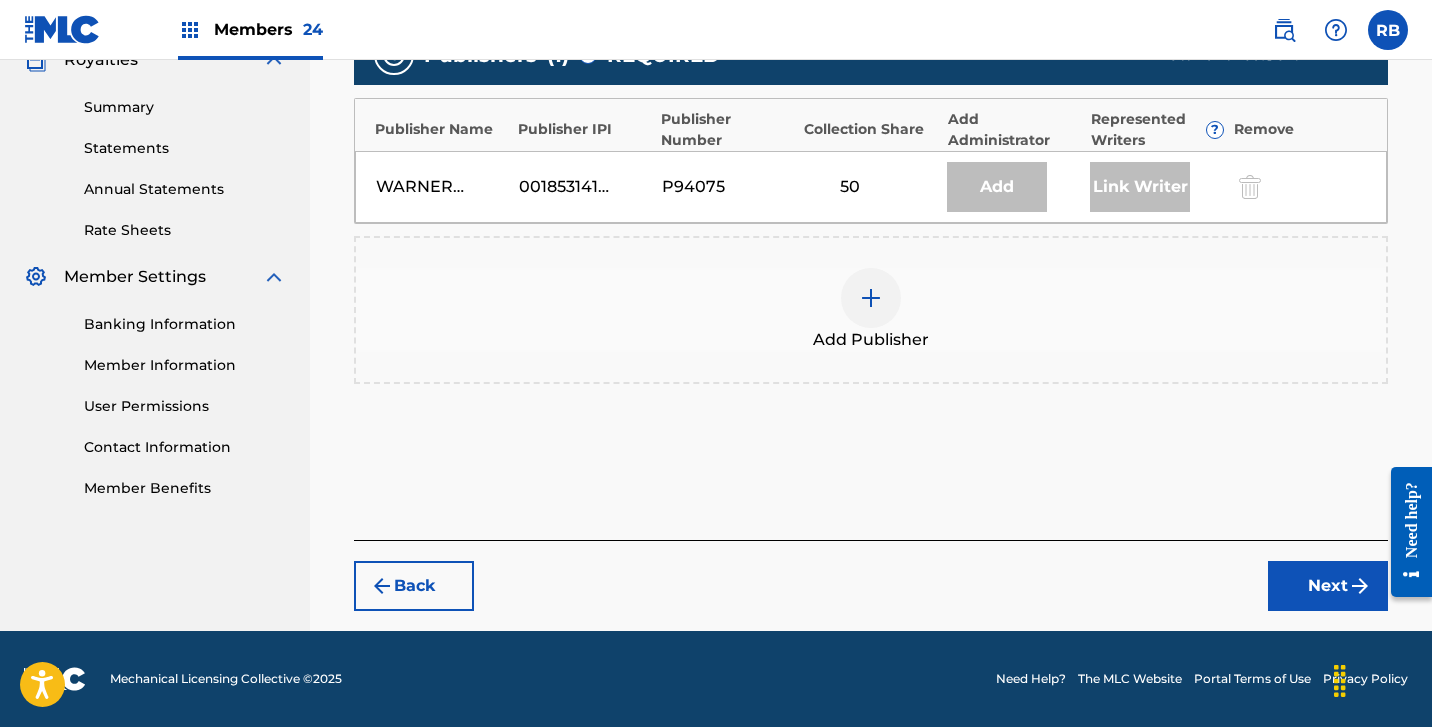 scroll, scrollTop: 621, scrollLeft: 0, axis: vertical 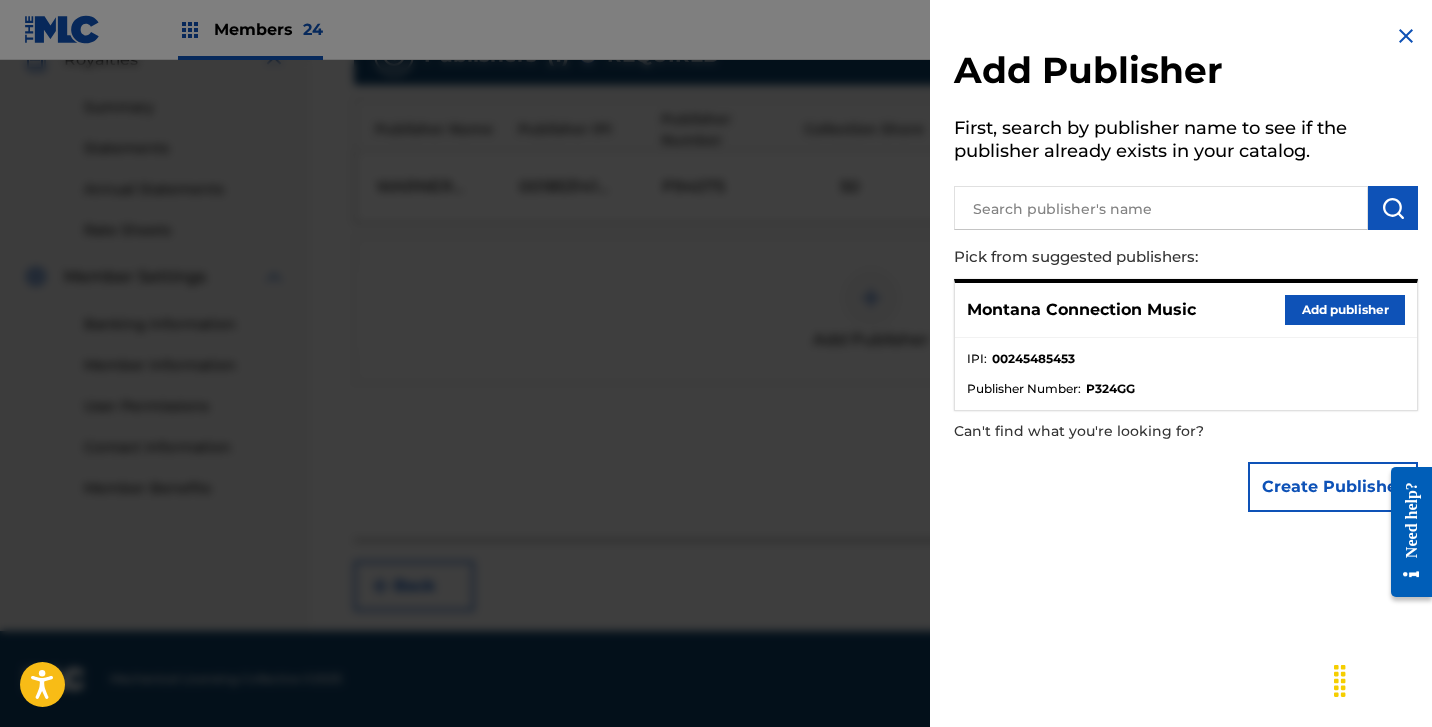 click on "Add publisher" at bounding box center [1345, 310] 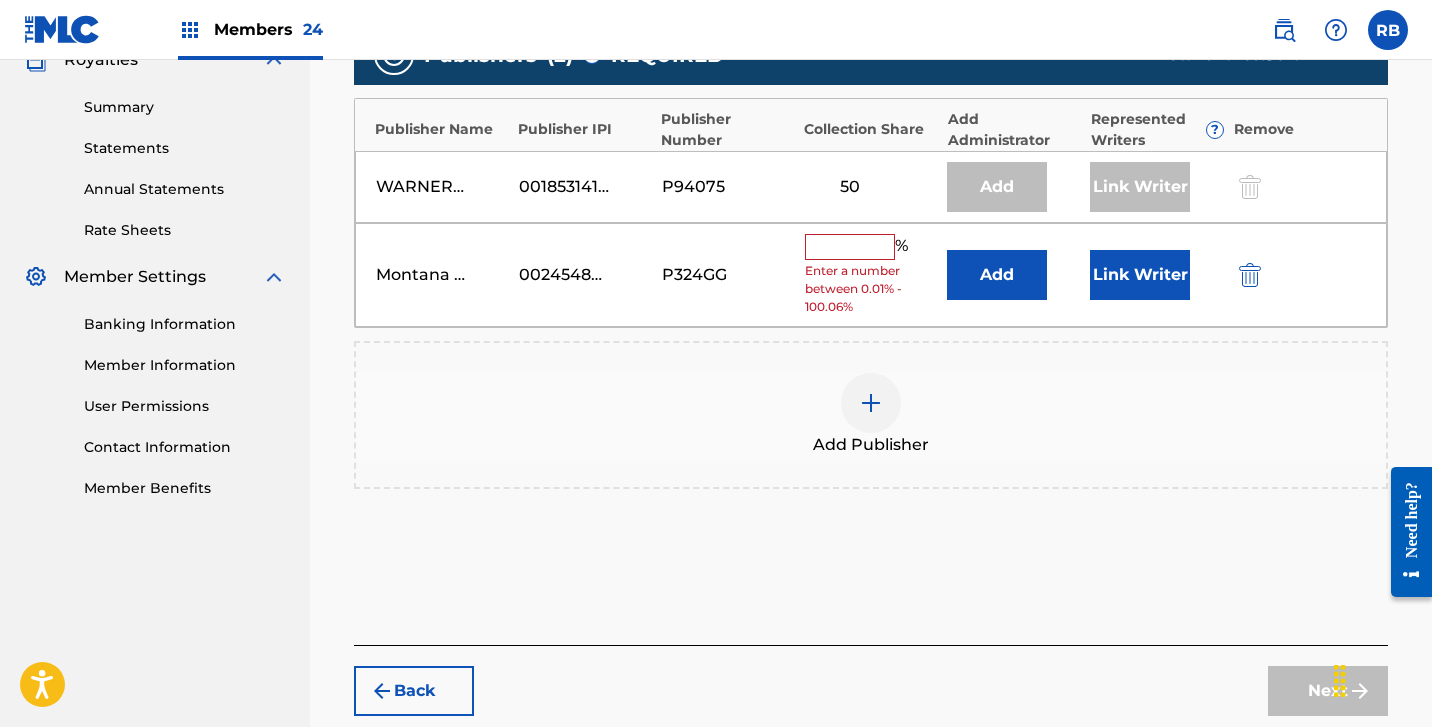 click at bounding box center (850, 247) 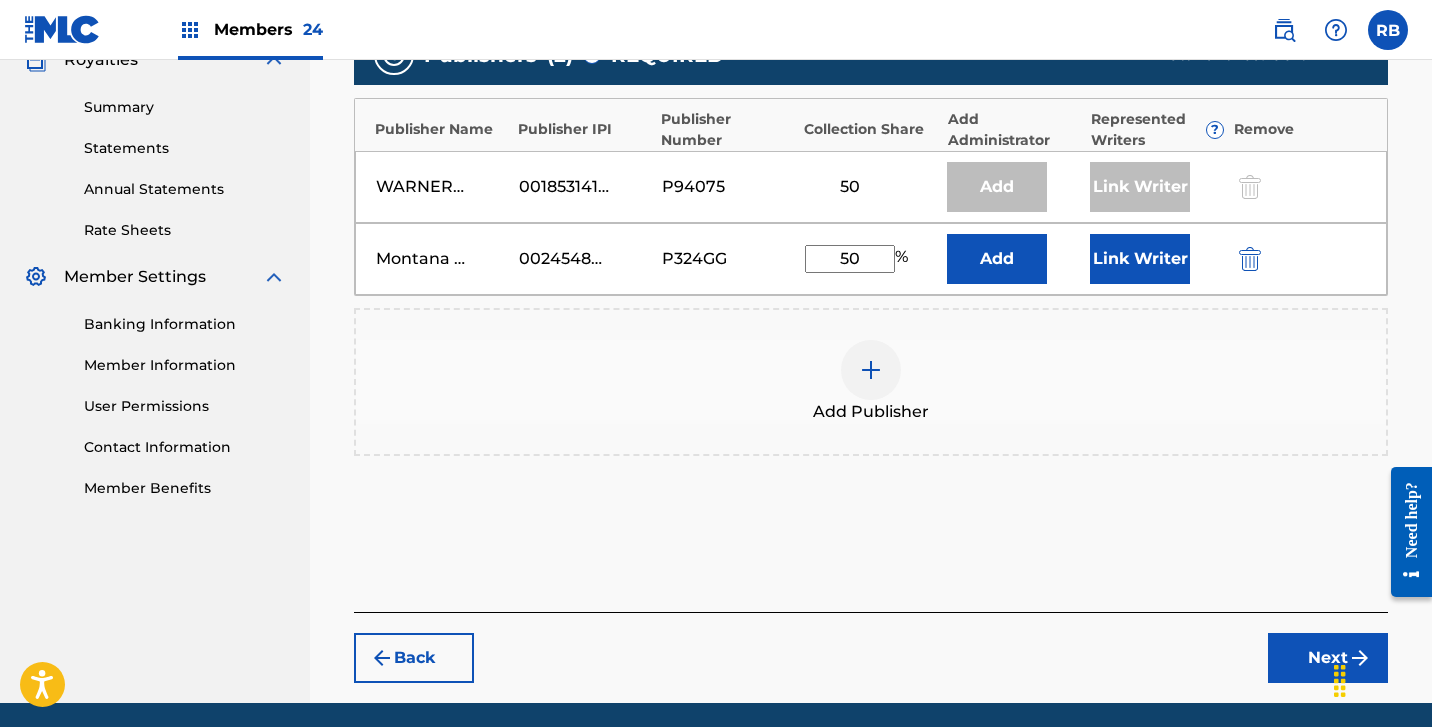 type on "50" 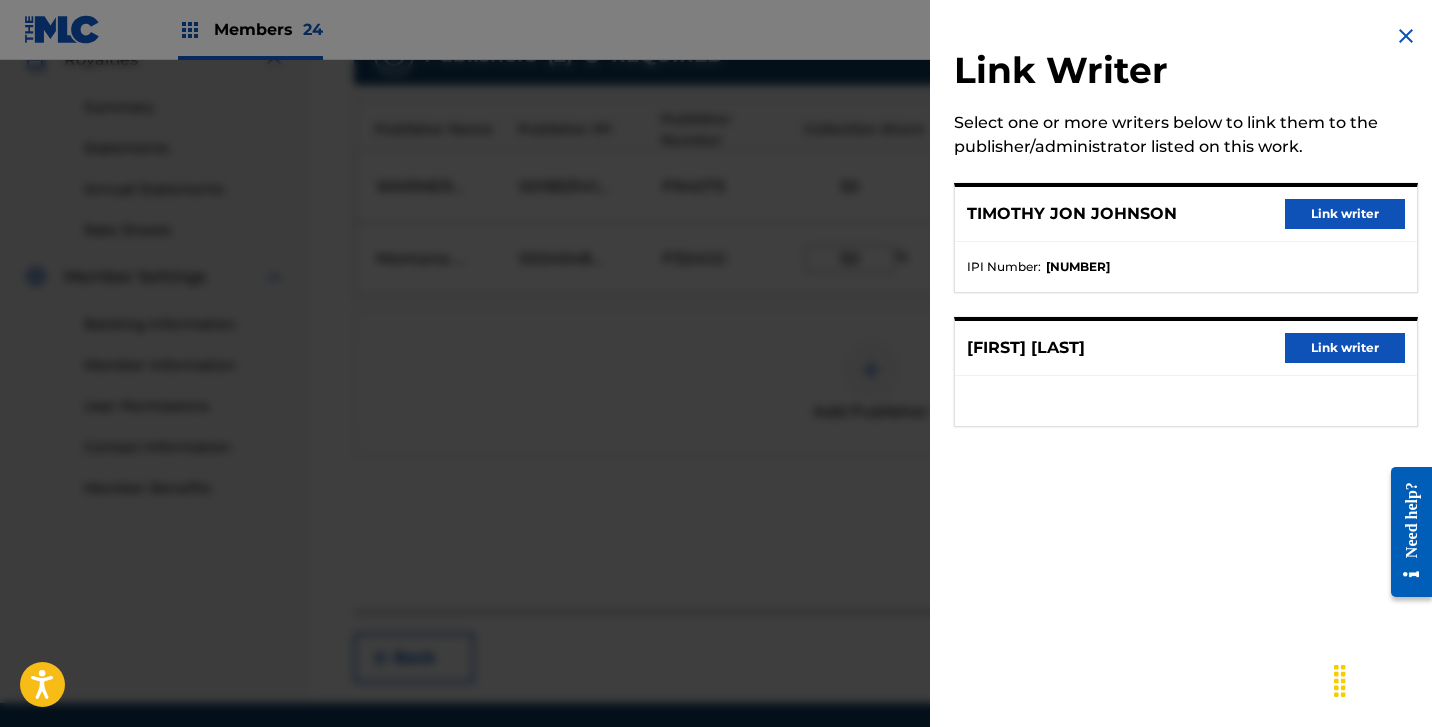 click on "Link writer" at bounding box center [1345, 348] 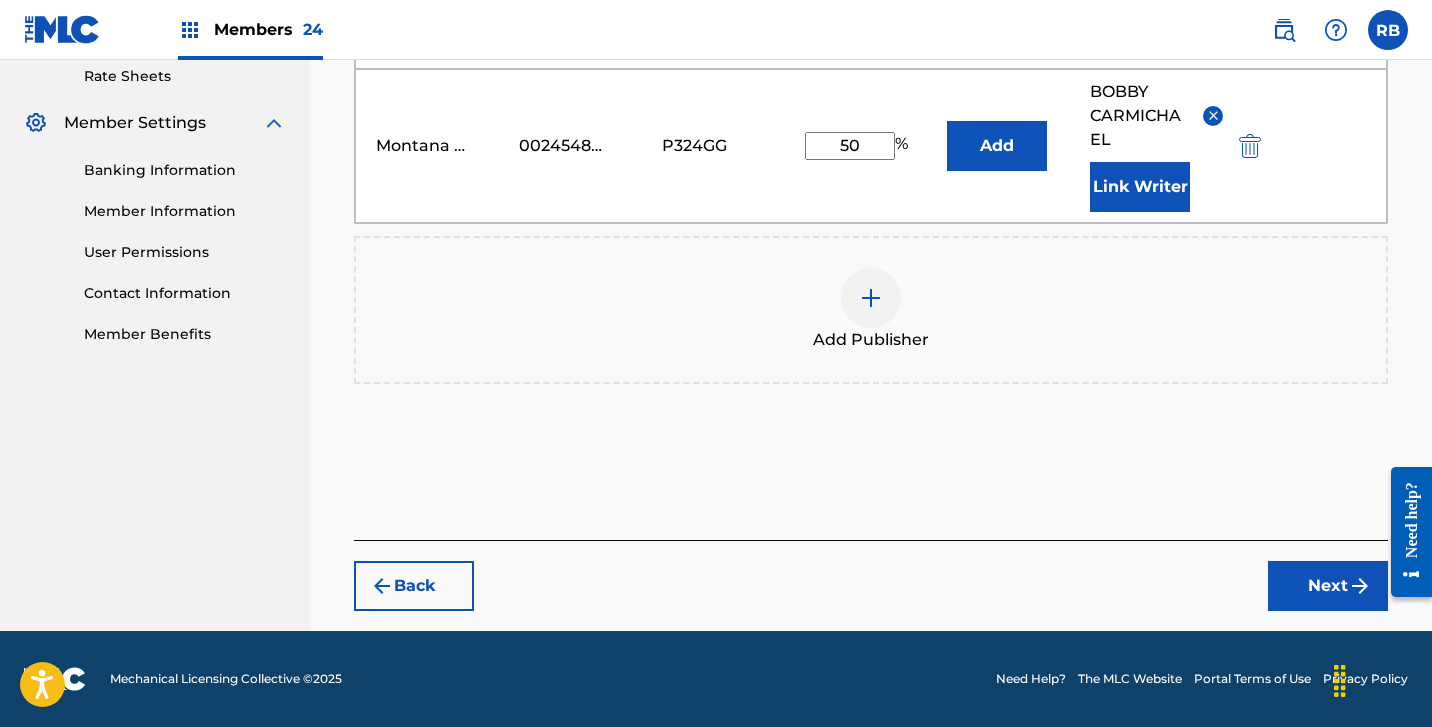 click on "Next" at bounding box center [1328, 586] 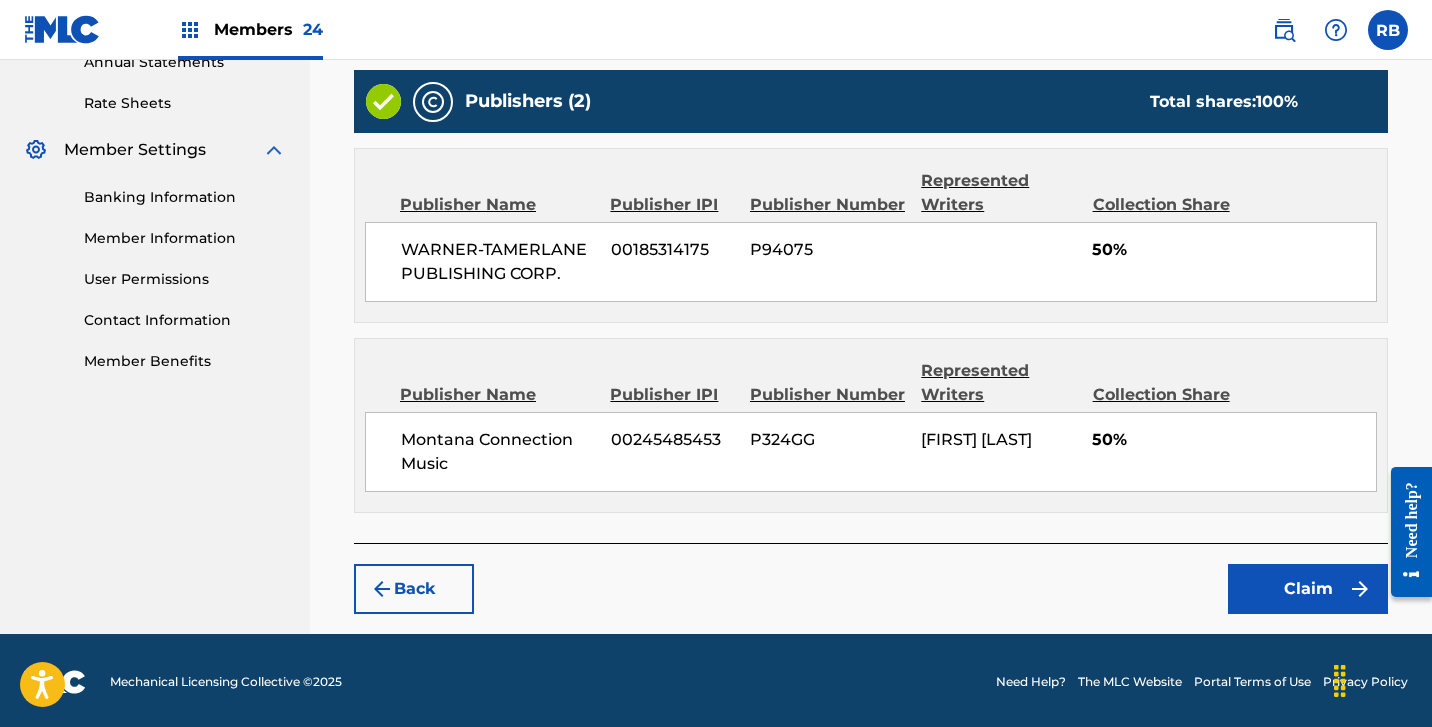 click on "Claim" at bounding box center (1308, 589) 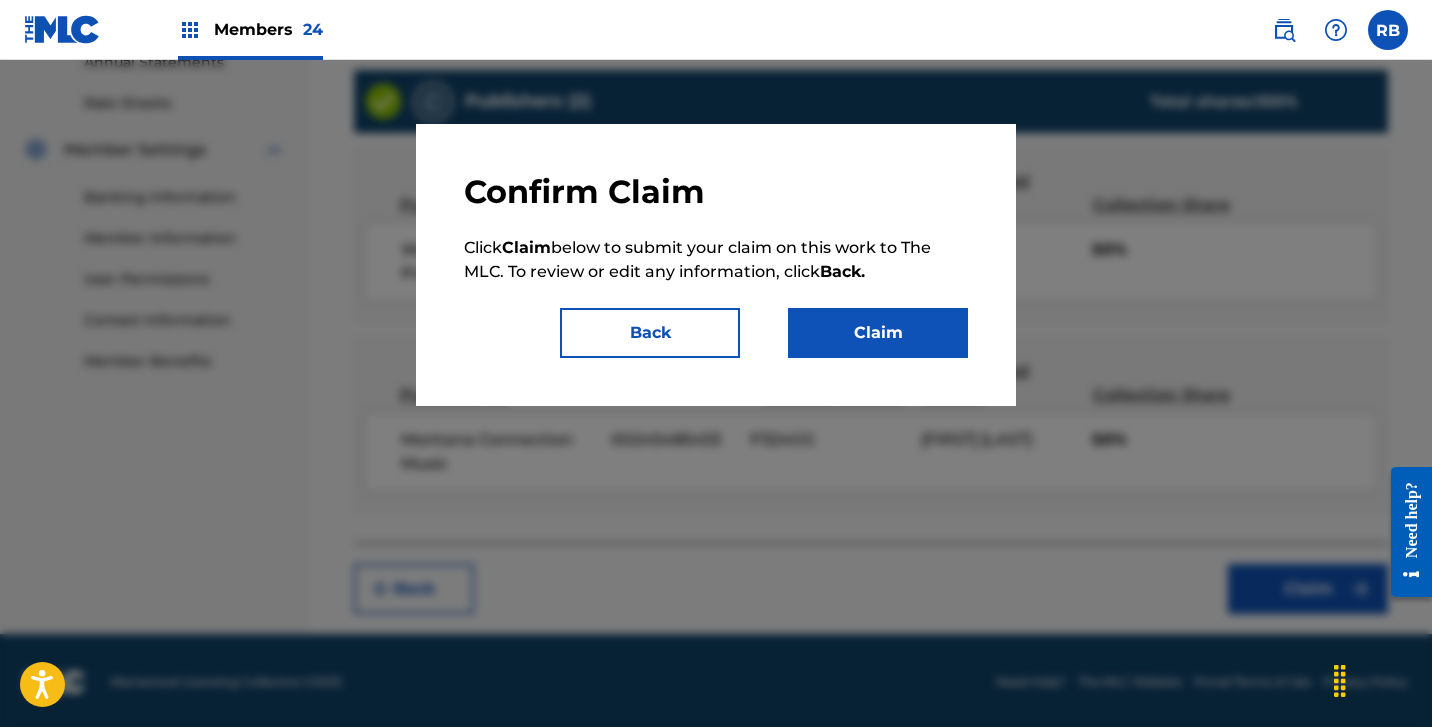 click on "Claim" at bounding box center [878, 333] 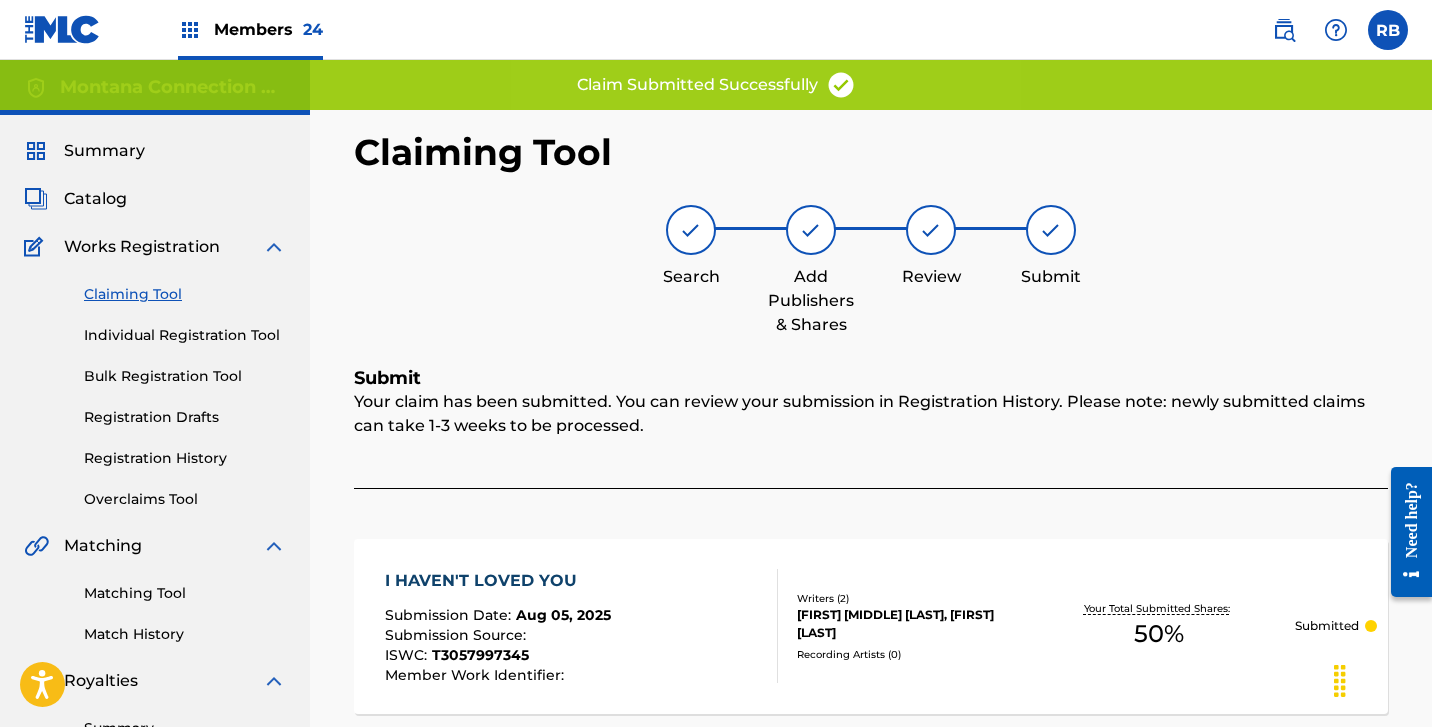 scroll, scrollTop: 0, scrollLeft: 0, axis: both 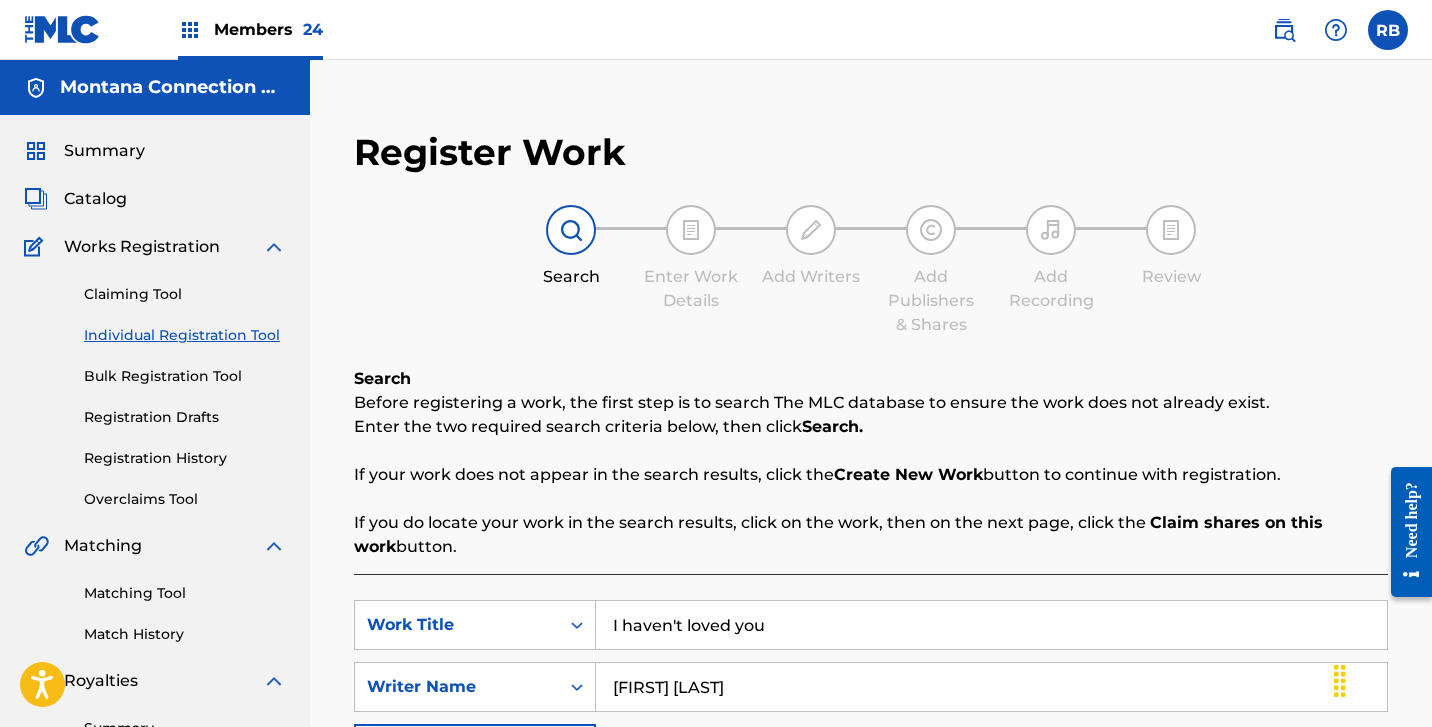 drag, startPoint x: 779, startPoint y: 621, endPoint x: 424, endPoint y: 534, distance: 365.50513 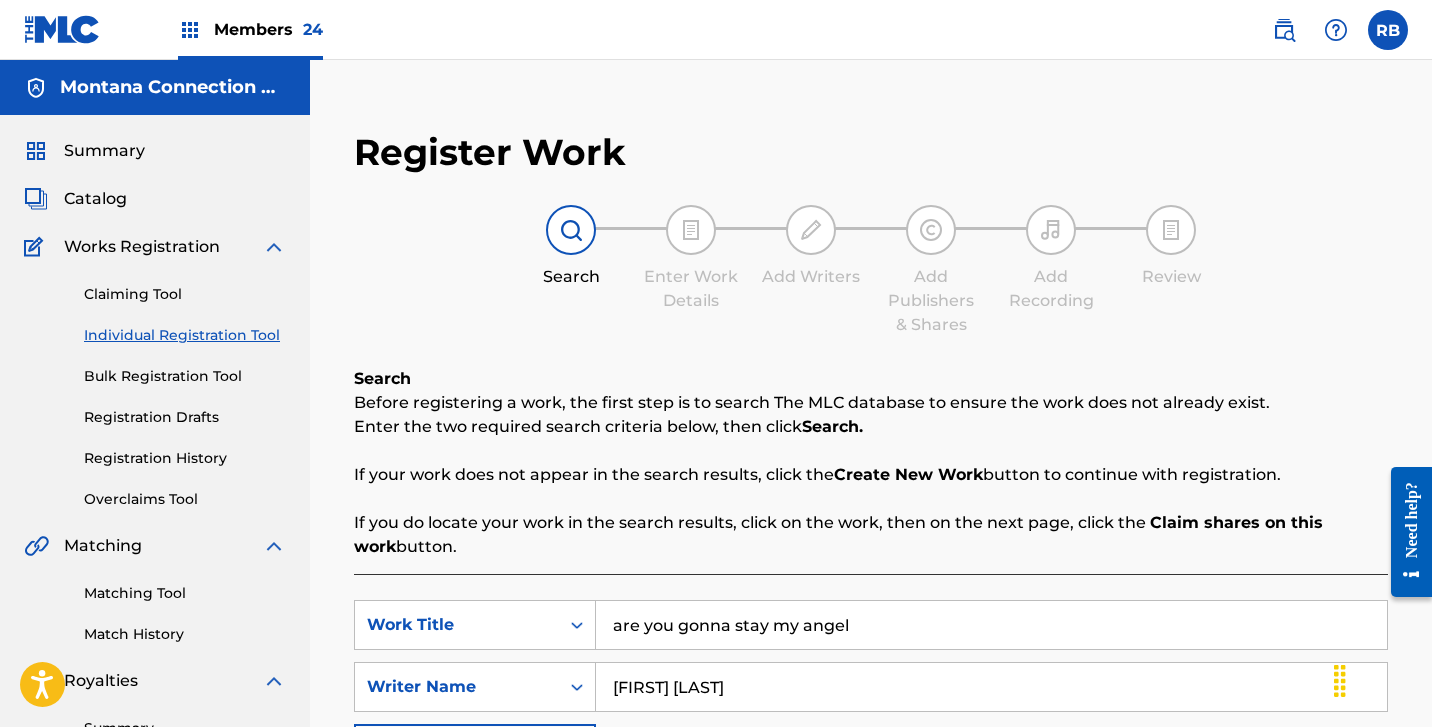 type on "are you gonna stay my angel" 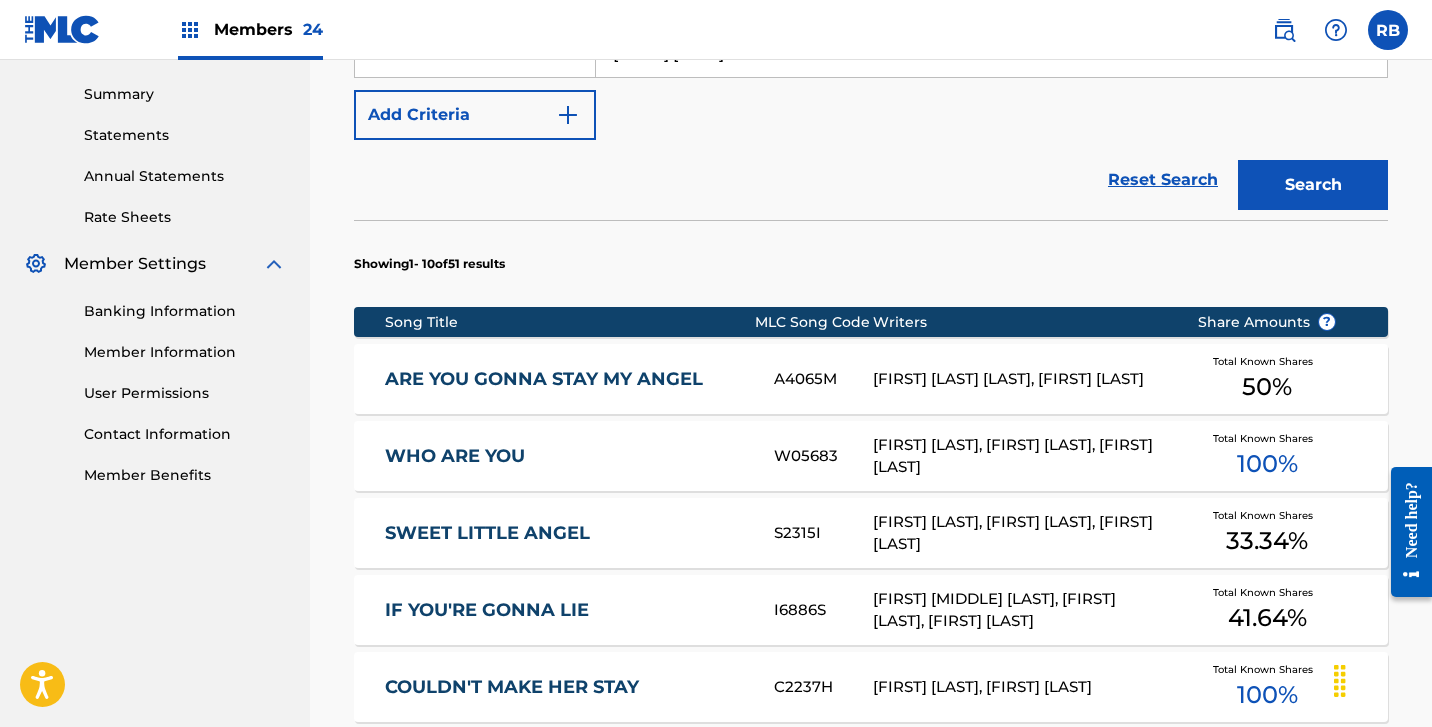 scroll, scrollTop: 641, scrollLeft: 0, axis: vertical 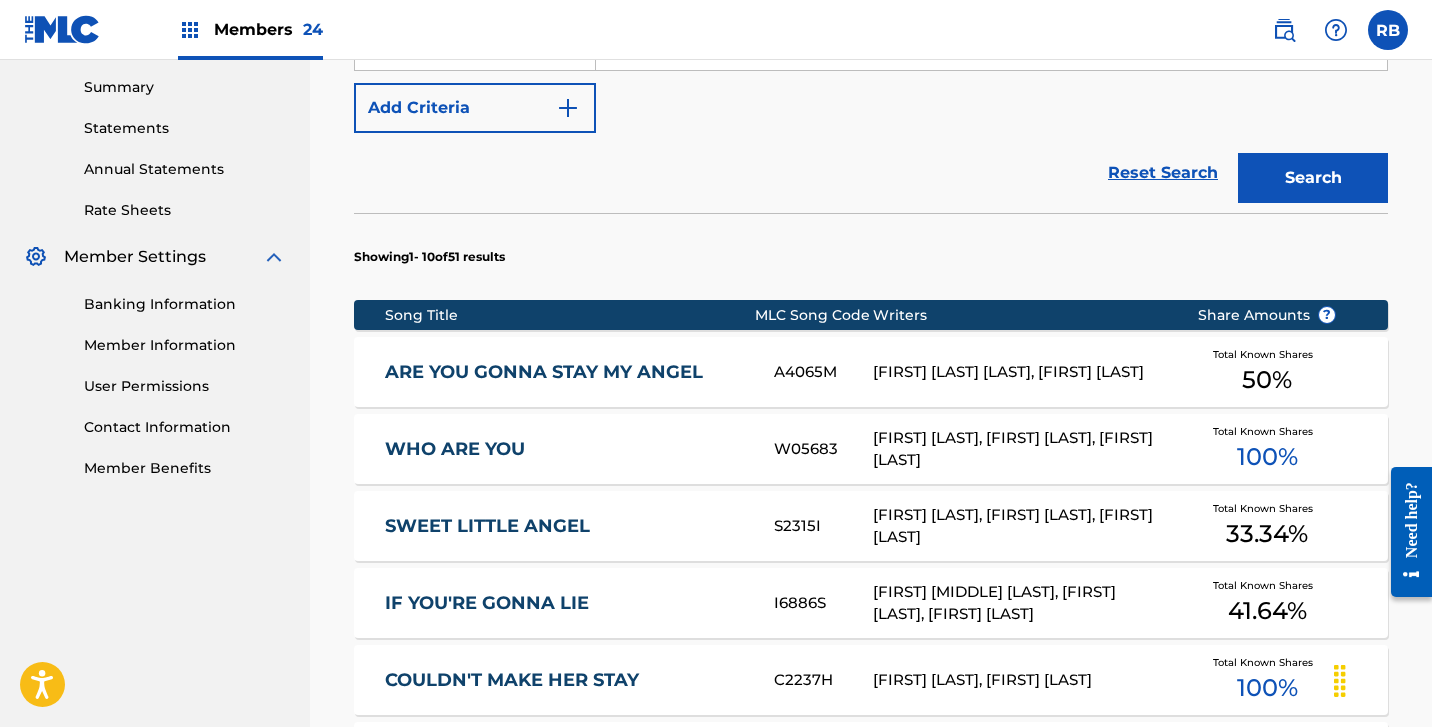 click on "ARE YOU GONNA STAY MY ANGEL" at bounding box center (566, 372) 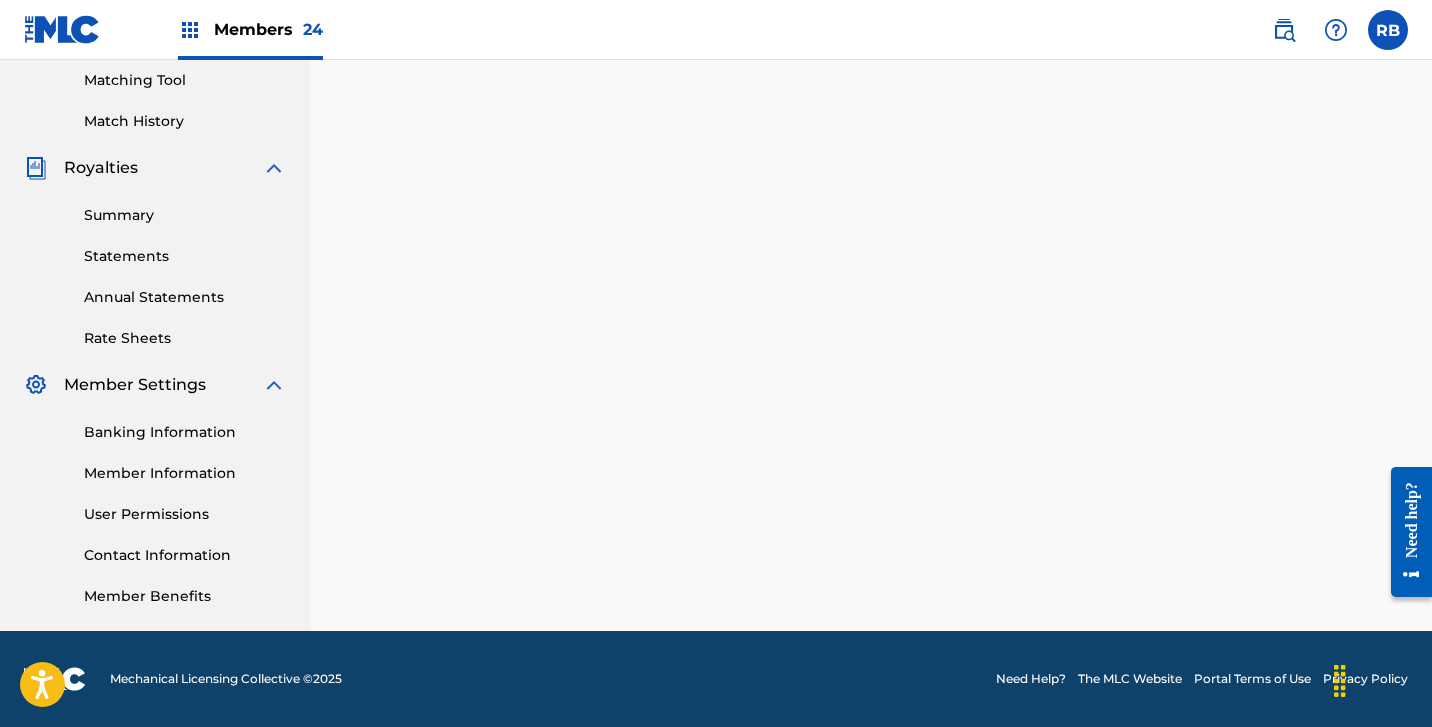 scroll, scrollTop: 0, scrollLeft: 0, axis: both 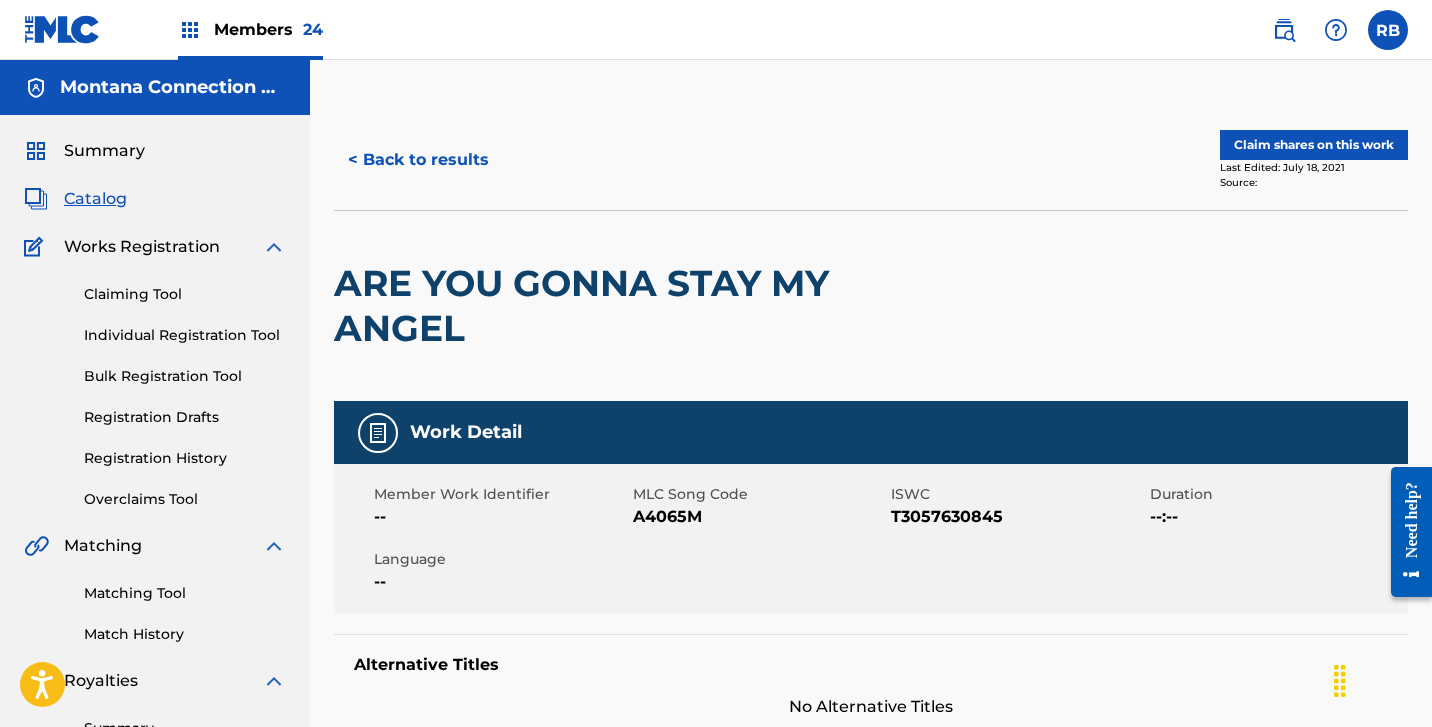 click on "Claim shares on this work" at bounding box center [1314, 145] 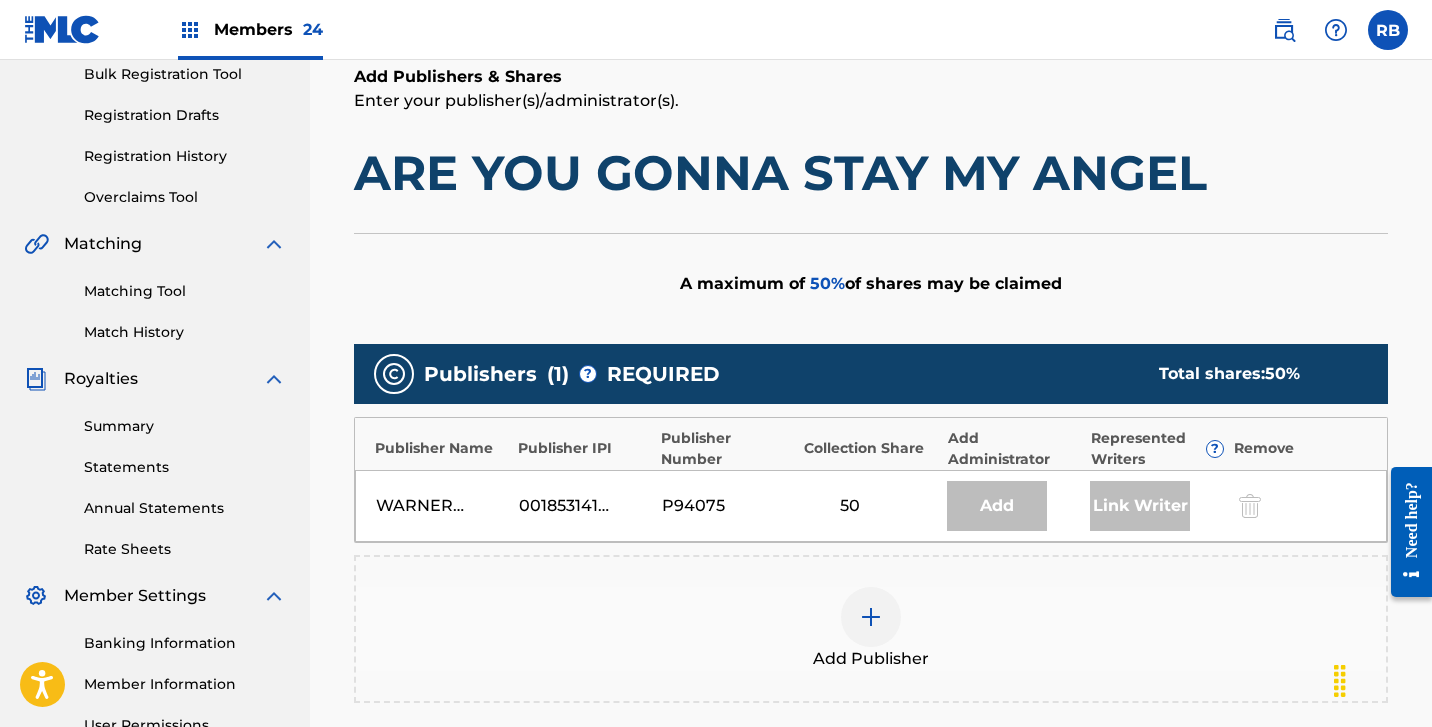 scroll, scrollTop: 328, scrollLeft: 0, axis: vertical 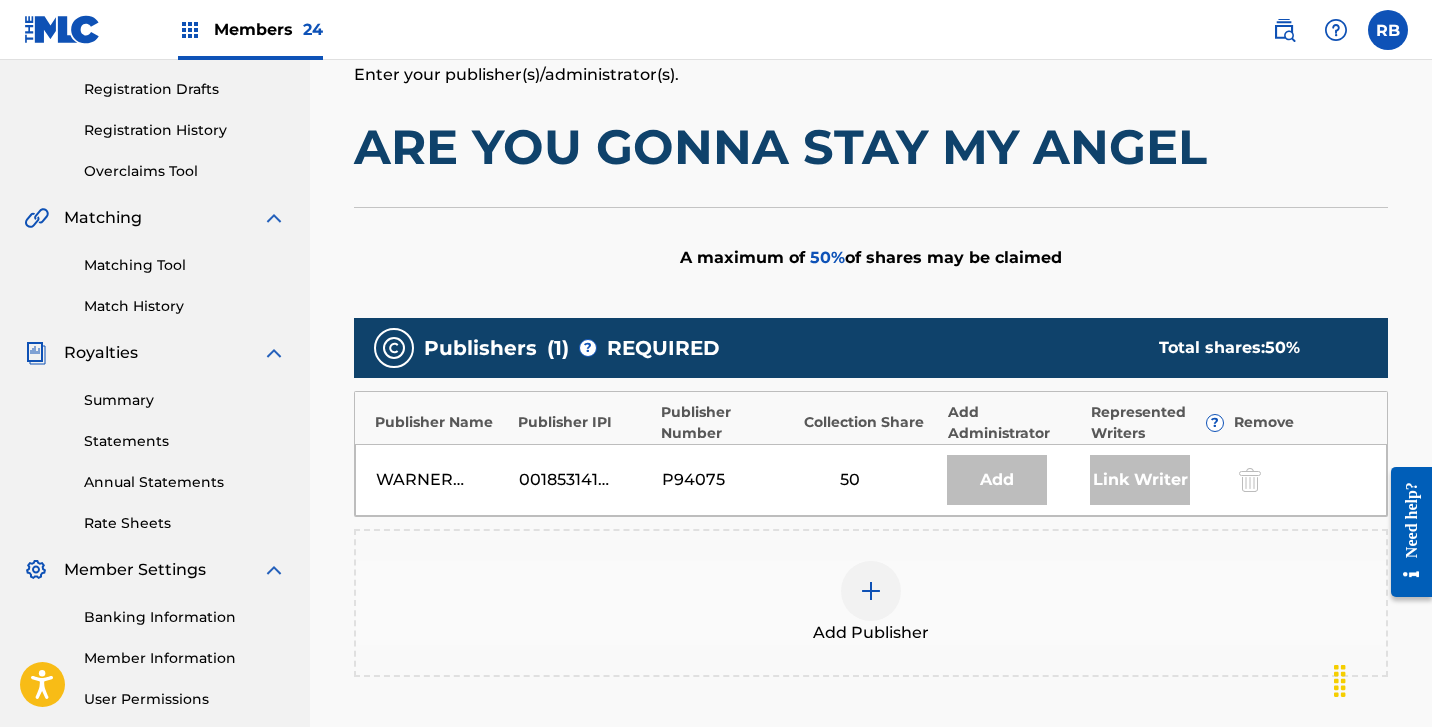 click at bounding box center (871, 591) 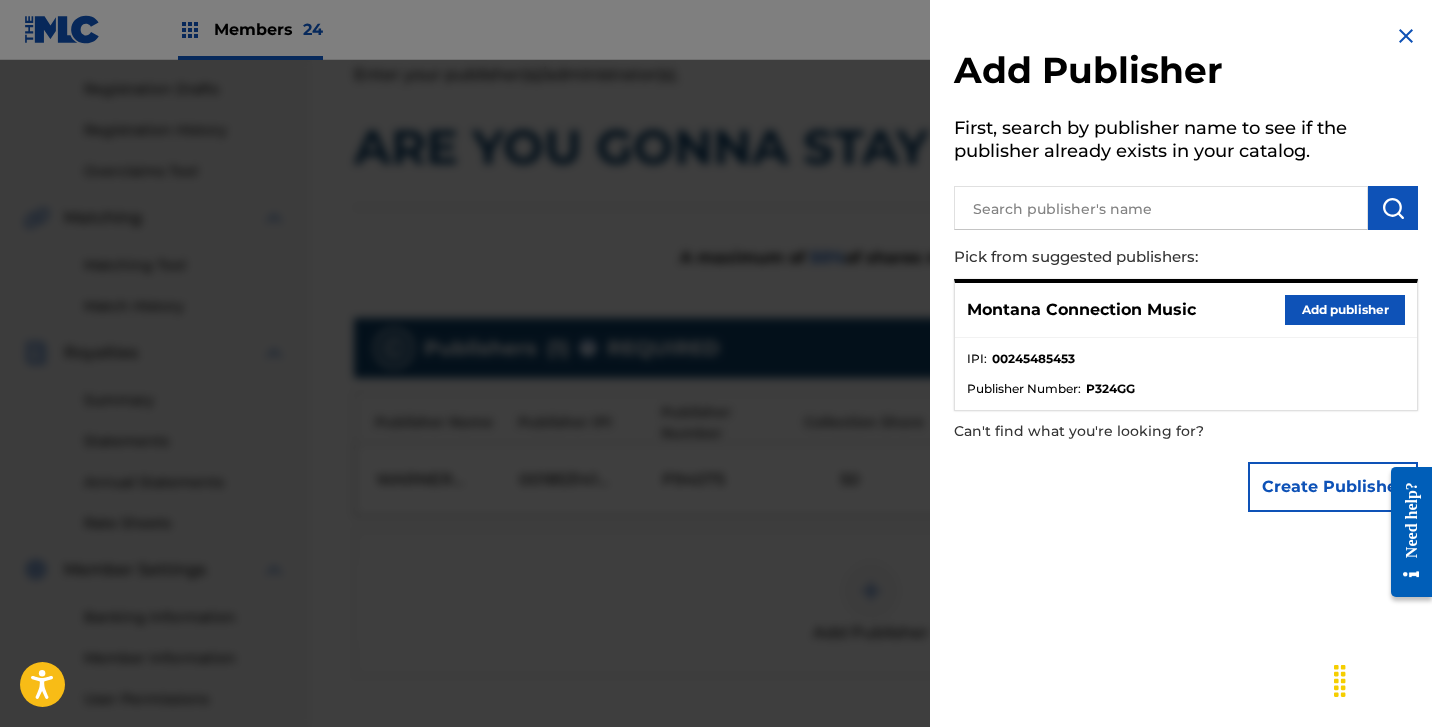 click on "Add publisher" at bounding box center (1345, 310) 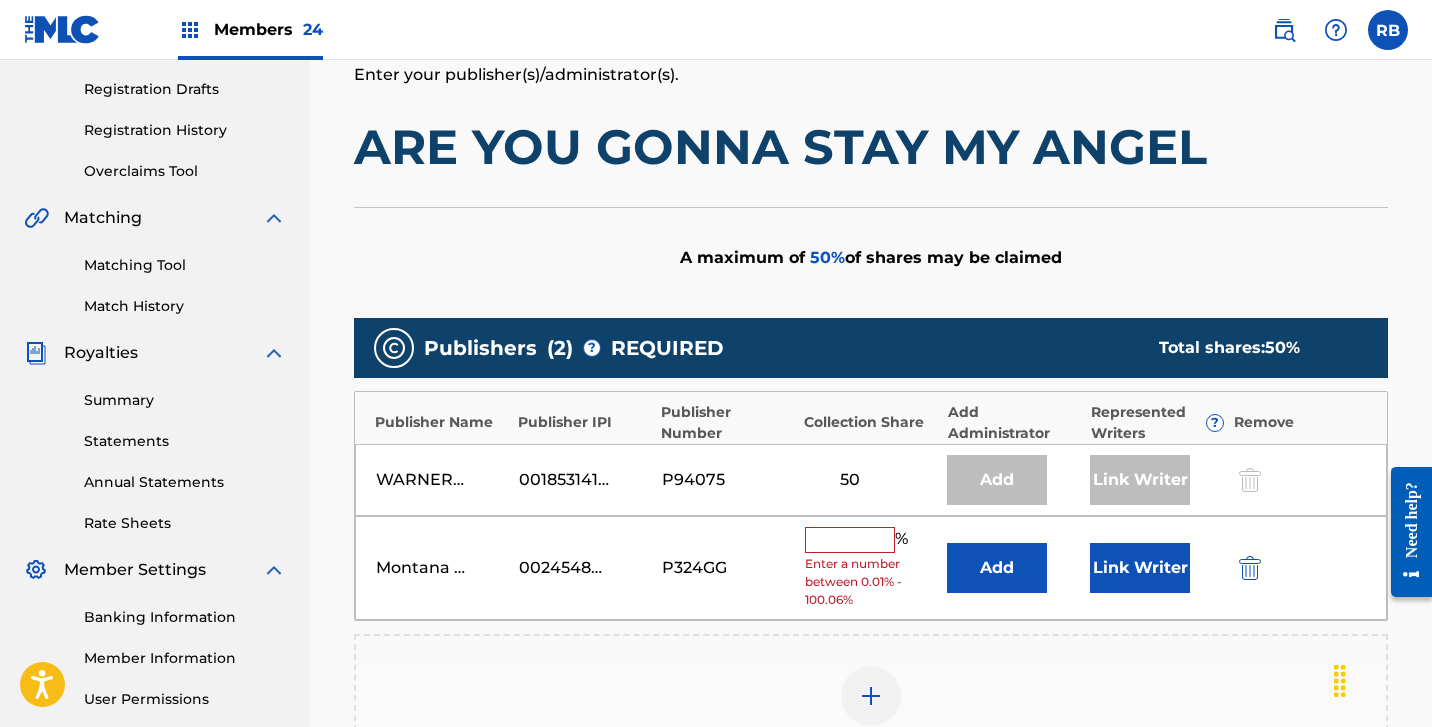 click at bounding box center (850, 540) 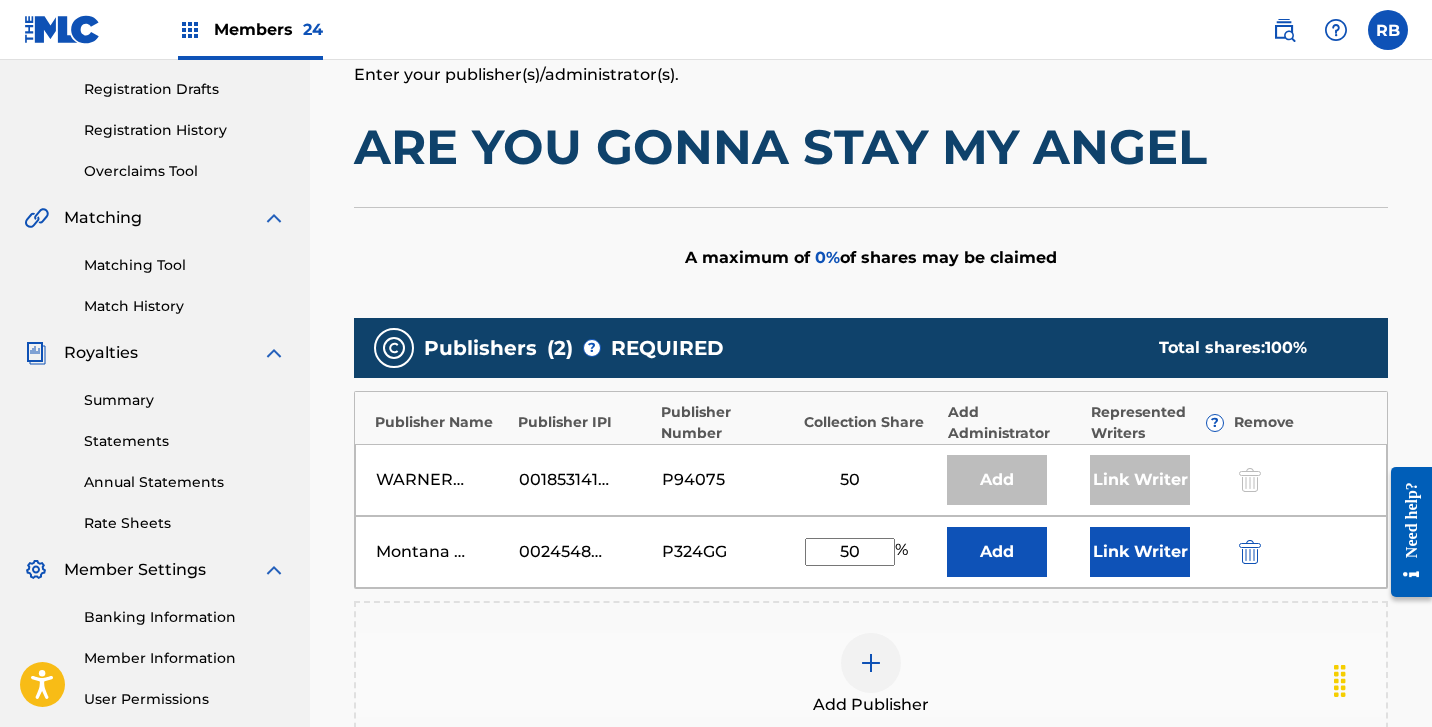 type on "50" 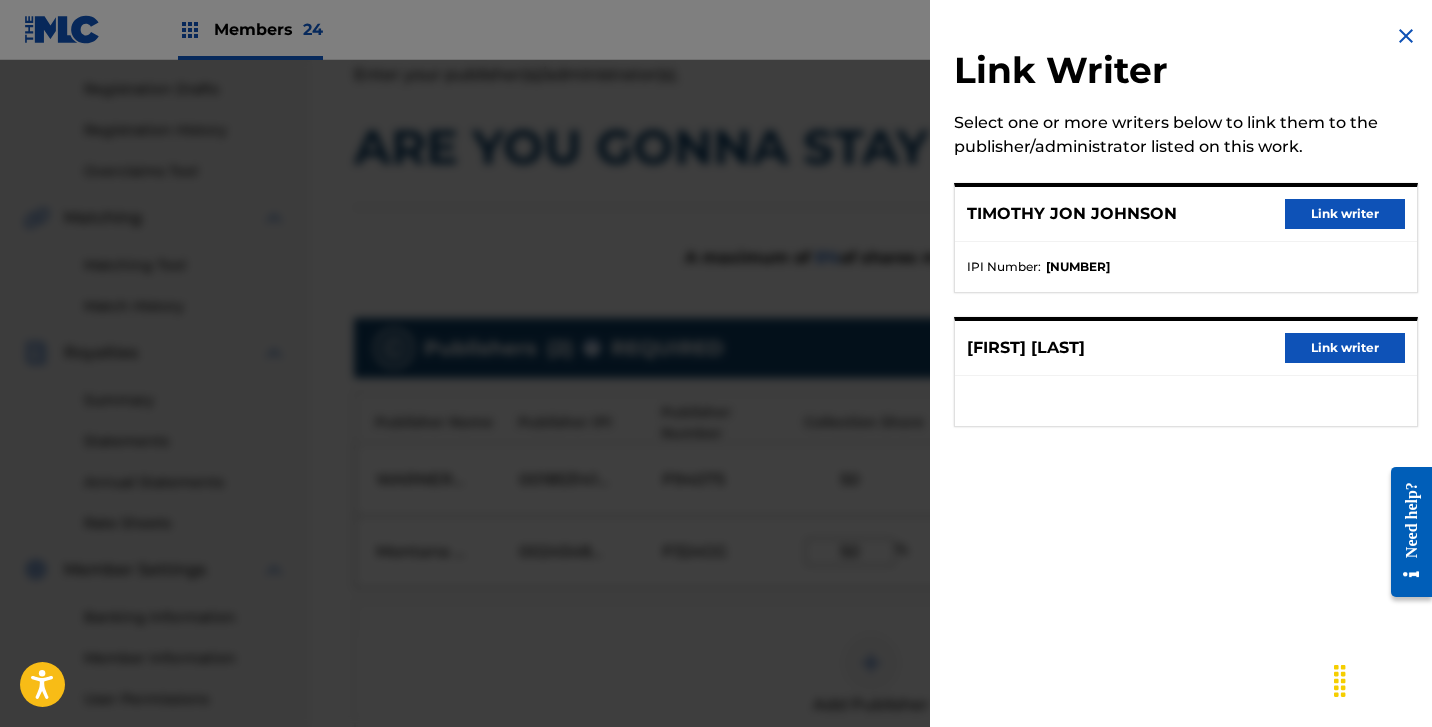 click on "Link writer" at bounding box center (1345, 348) 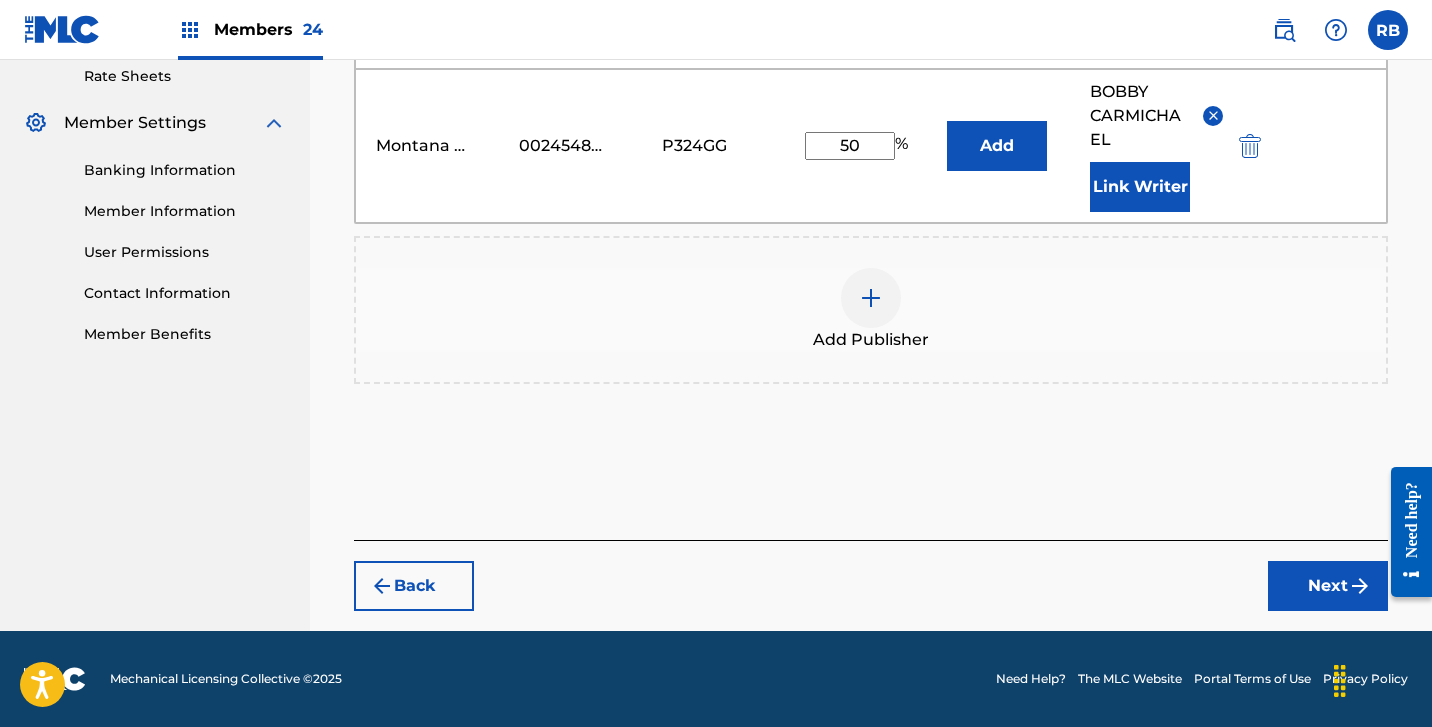 click on "Next" at bounding box center (1328, 586) 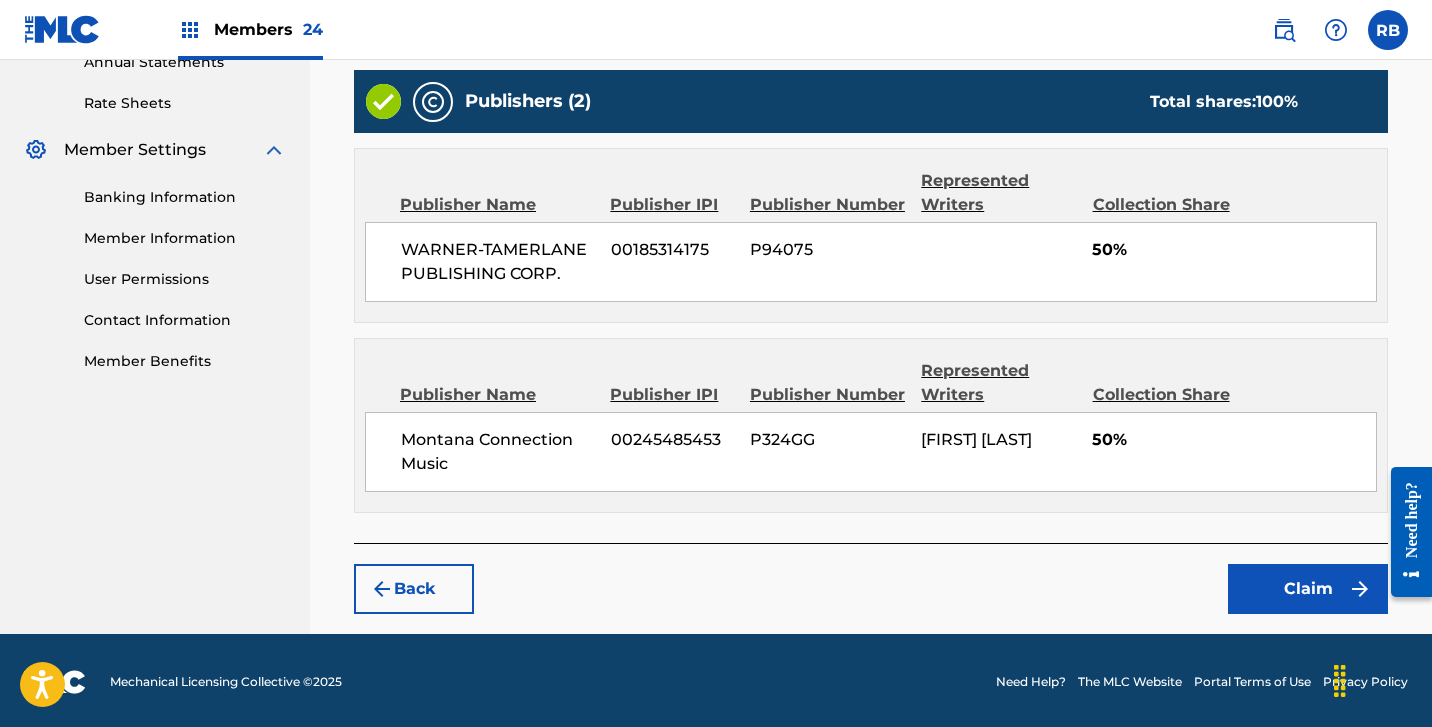 click on "Claim" at bounding box center (1308, 589) 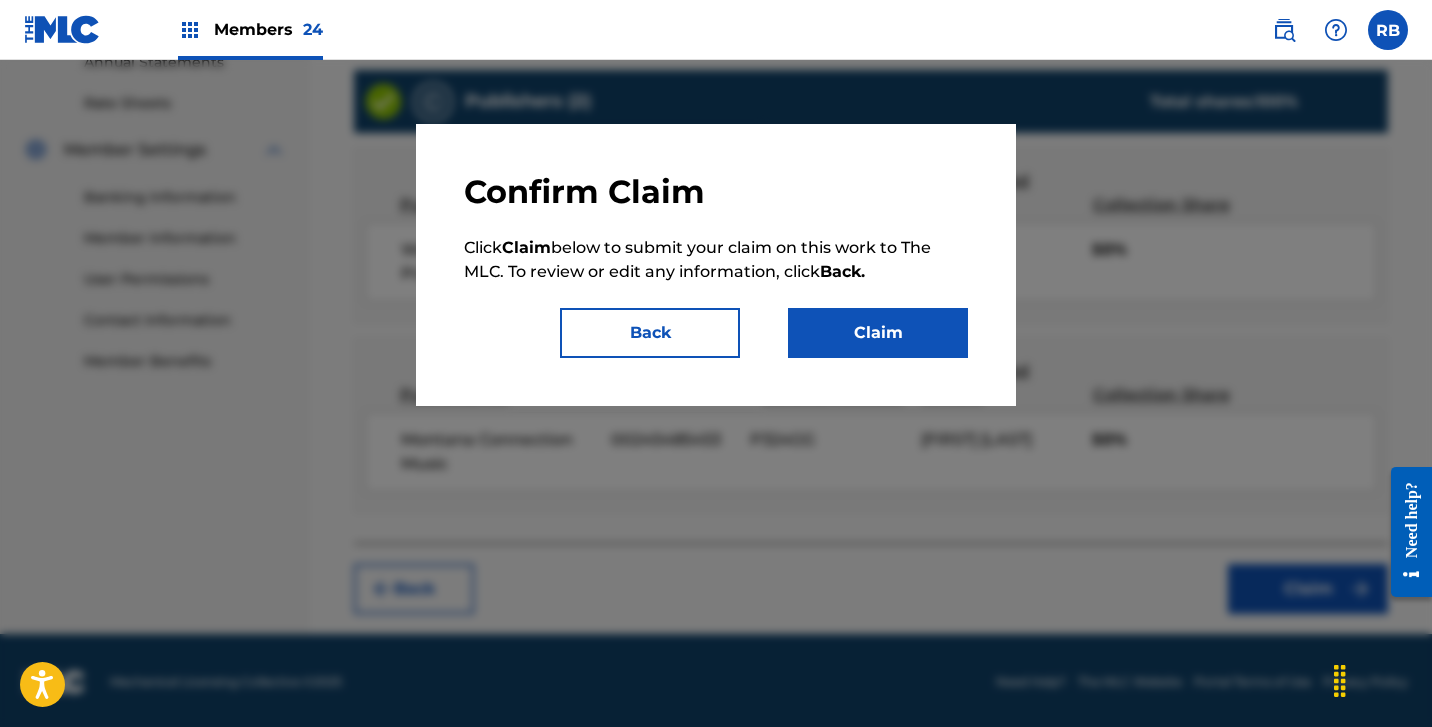 click on "Claim" at bounding box center [878, 333] 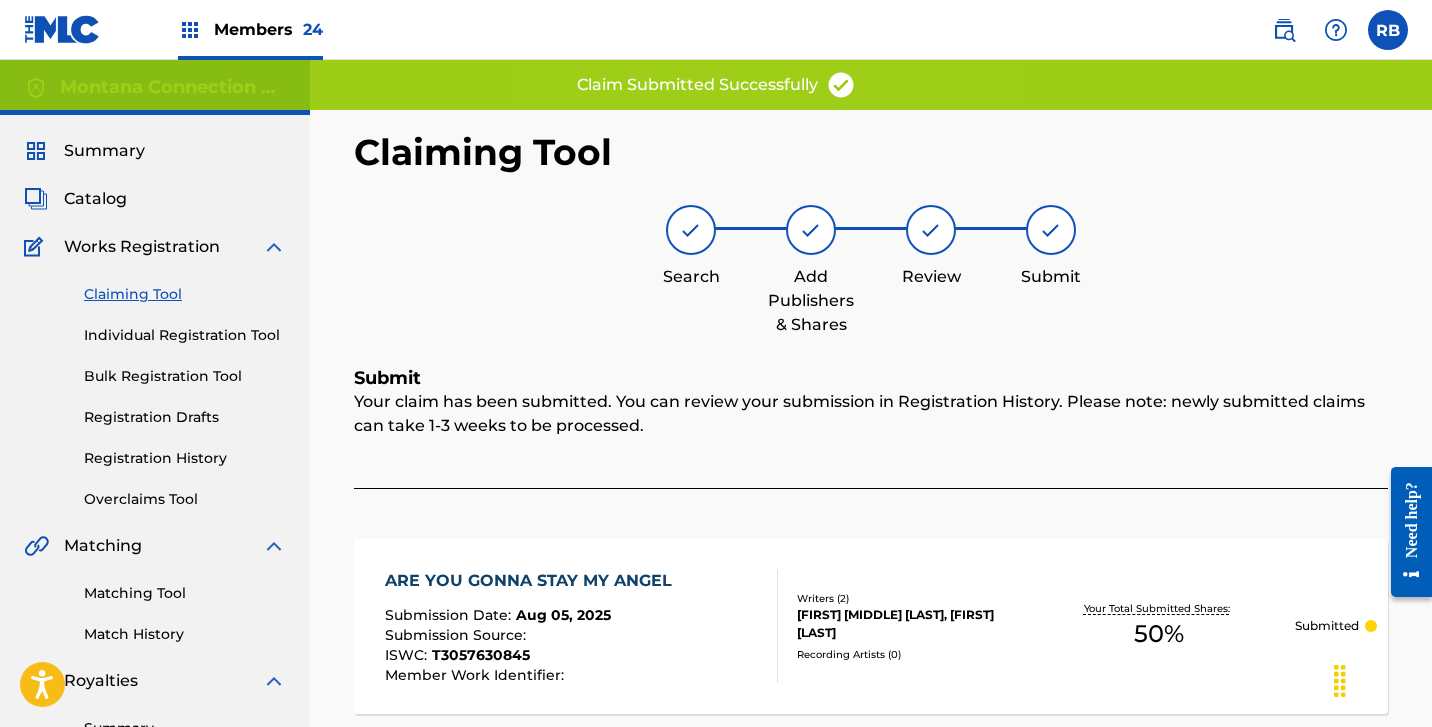 scroll, scrollTop: 0, scrollLeft: 0, axis: both 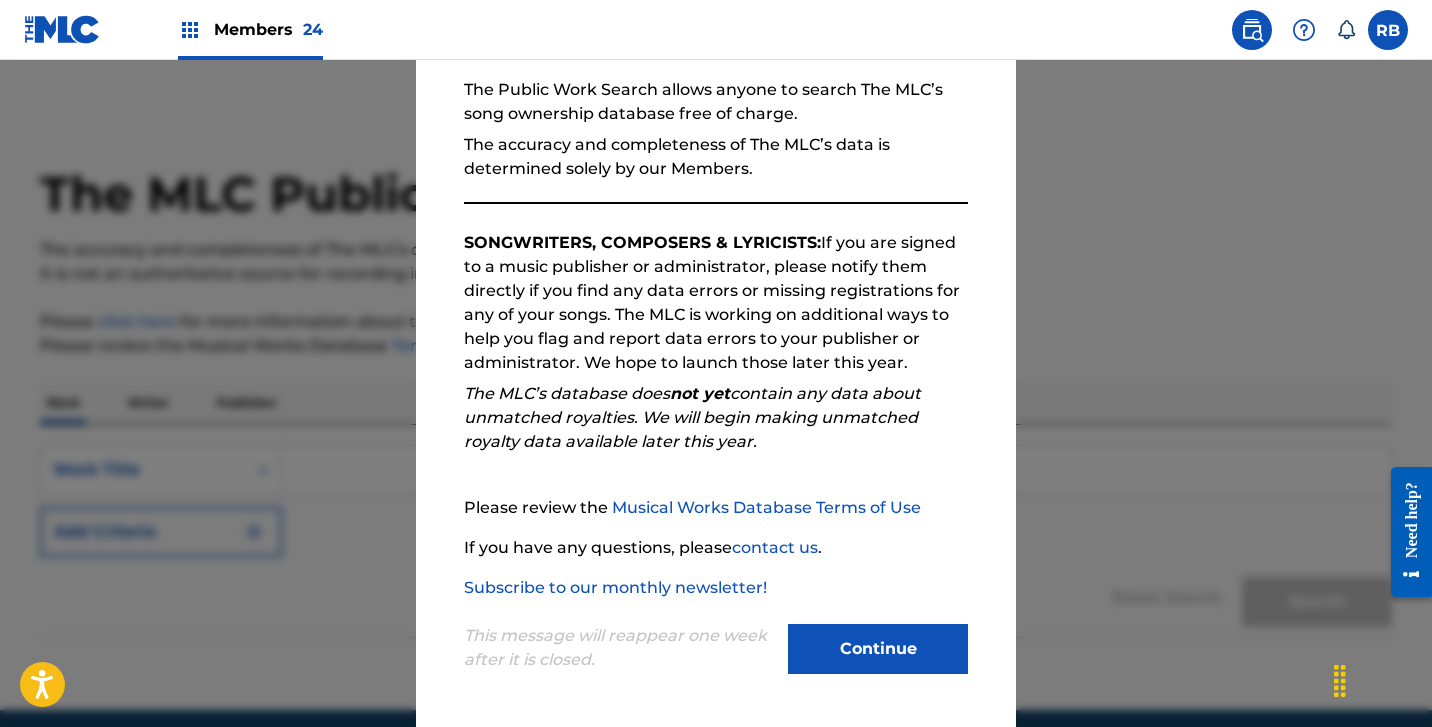 click on "Continue" at bounding box center (878, 649) 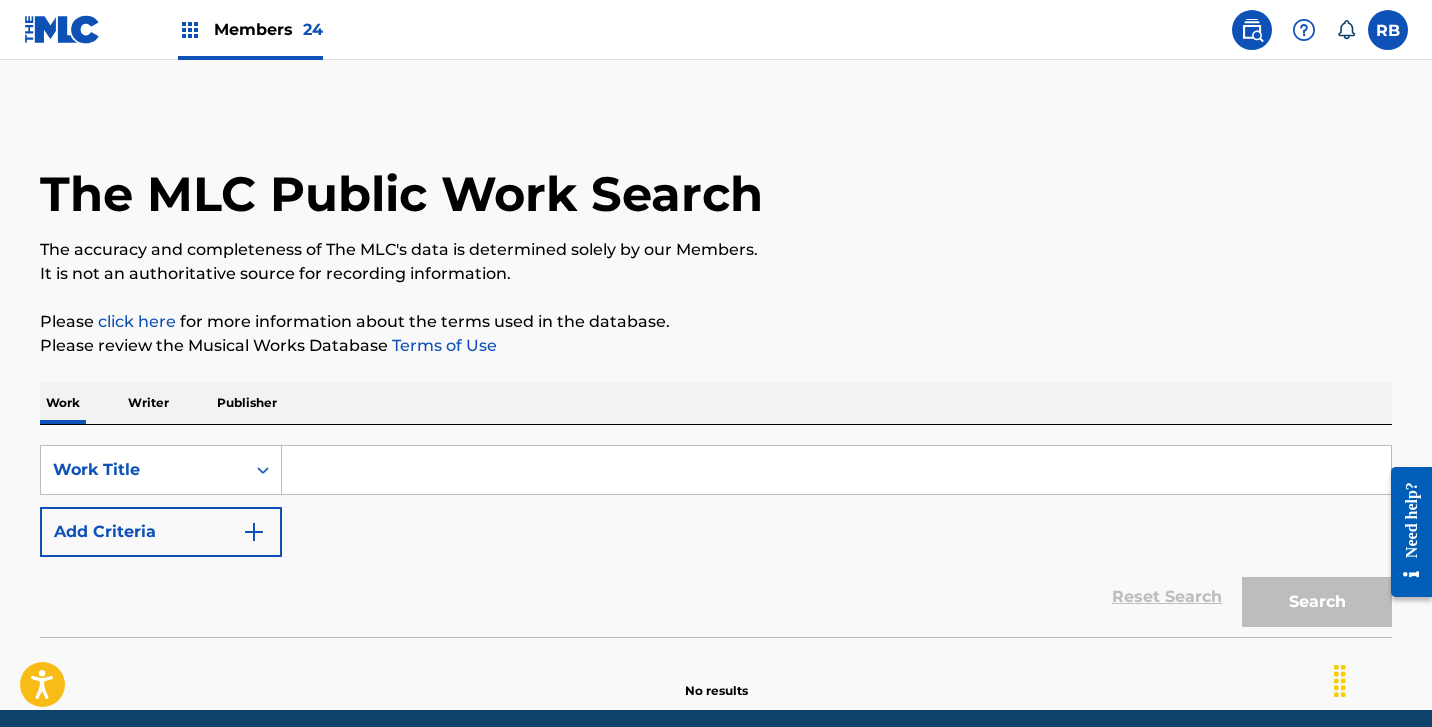 click on "Writer" at bounding box center (148, 403) 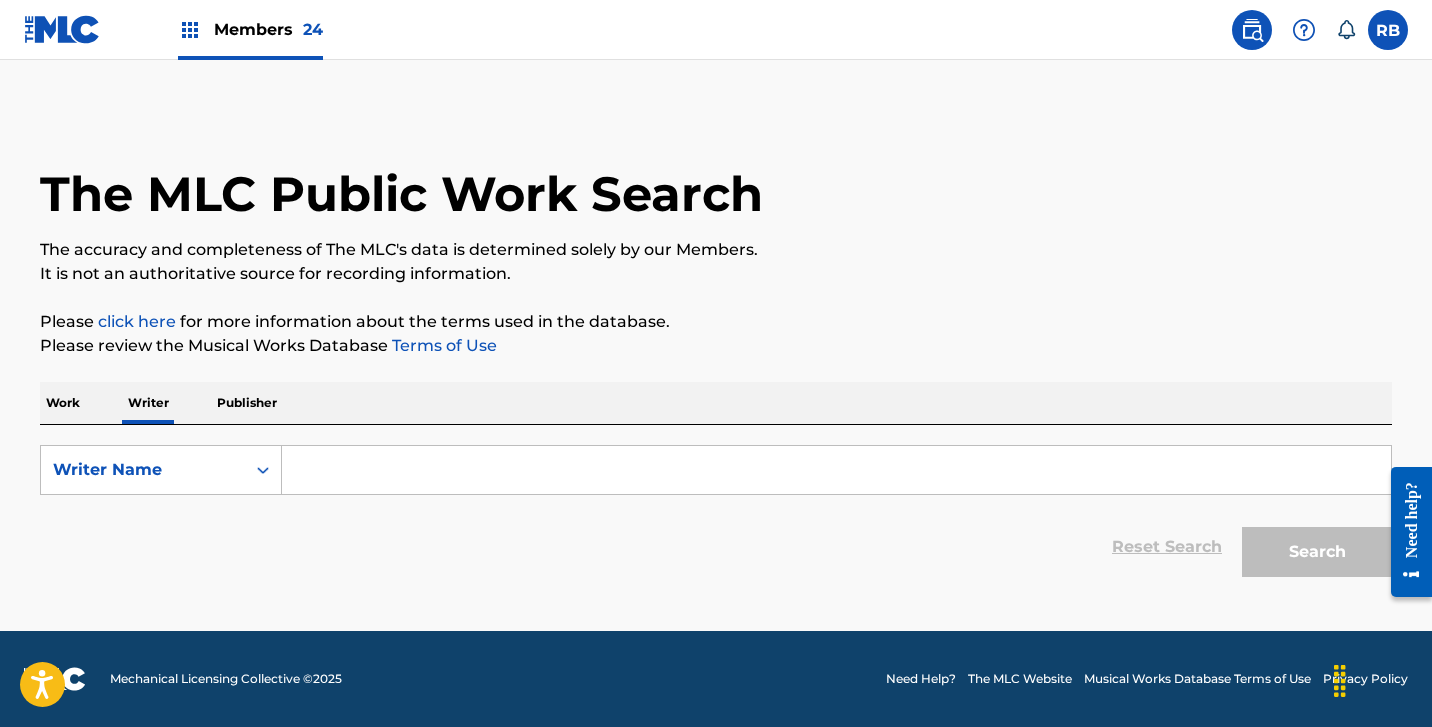 click at bounding box center [836, 470] 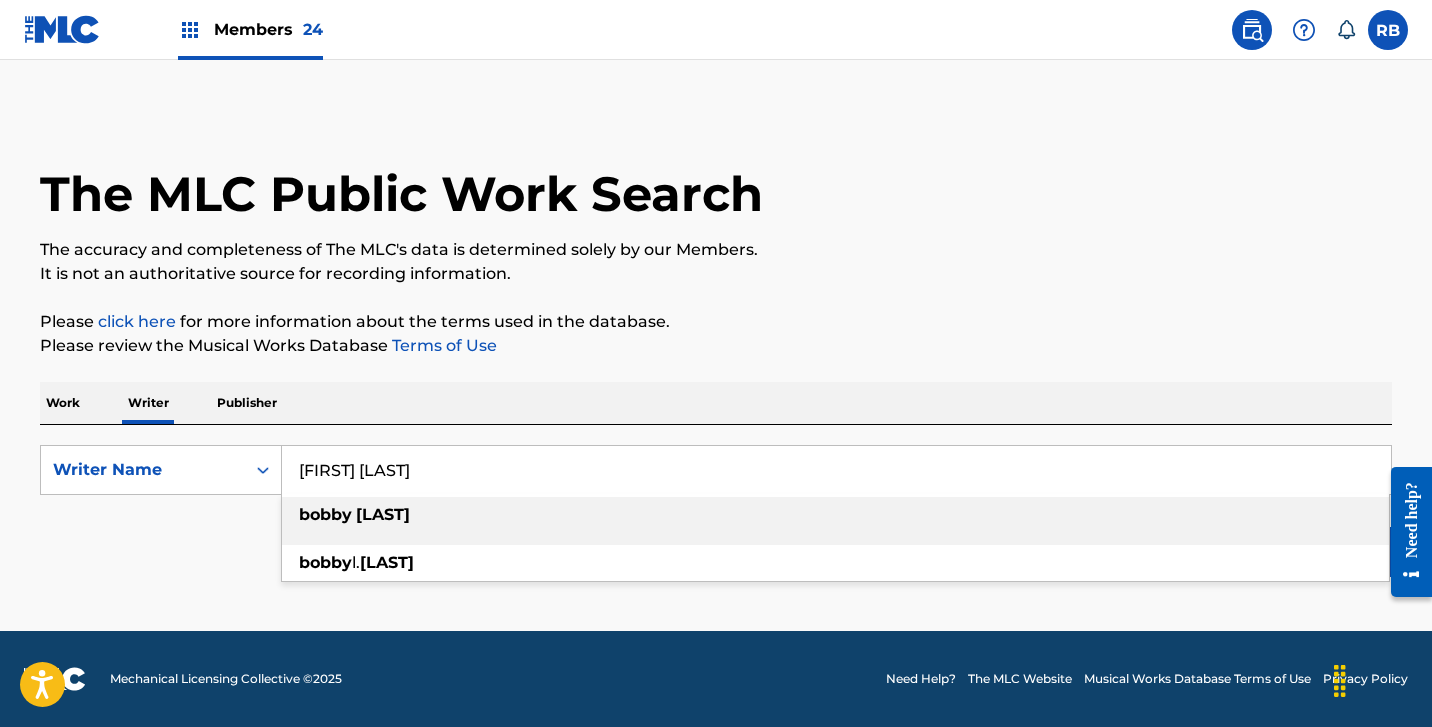 type on "[FIRST] [LAST]" 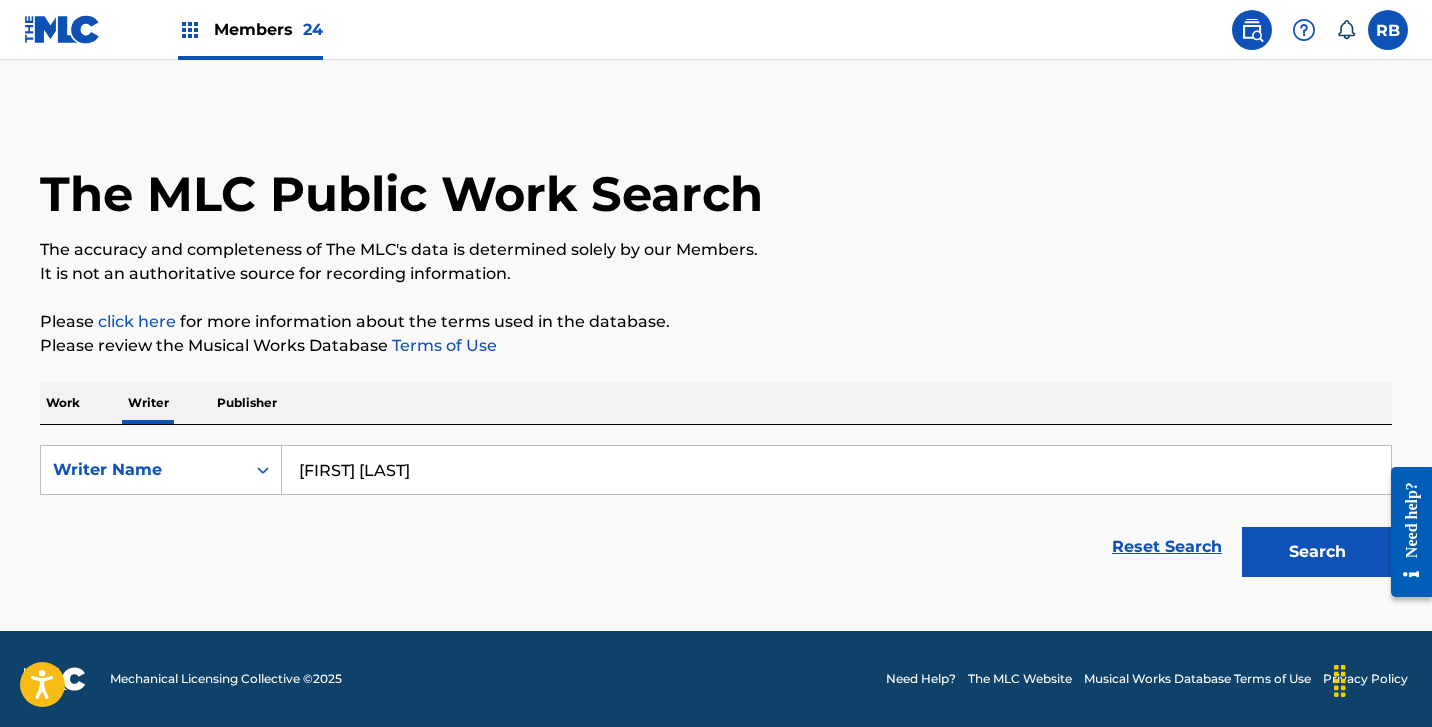click on "Search" at bounding box center [1317, 552] 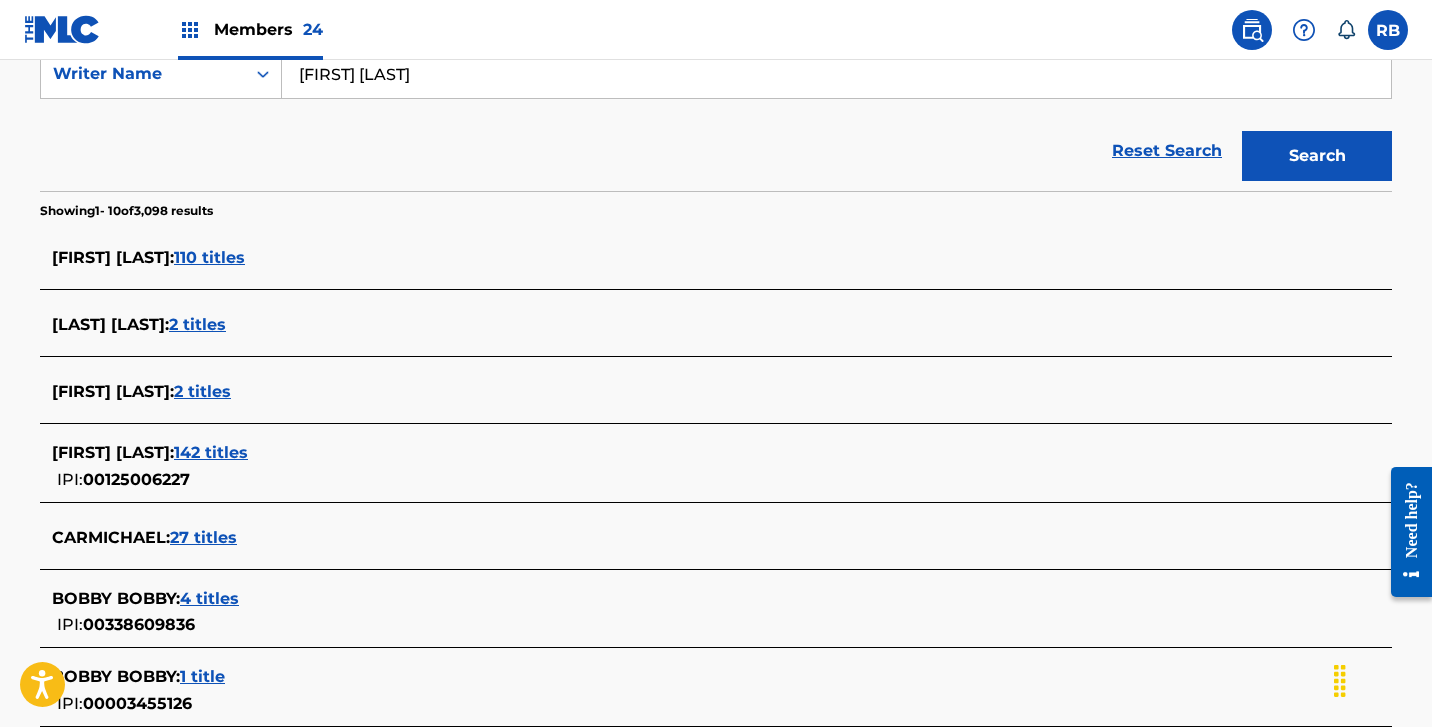 scroll, scrollTop: 409, scrollLeft: 0, axis: vertical 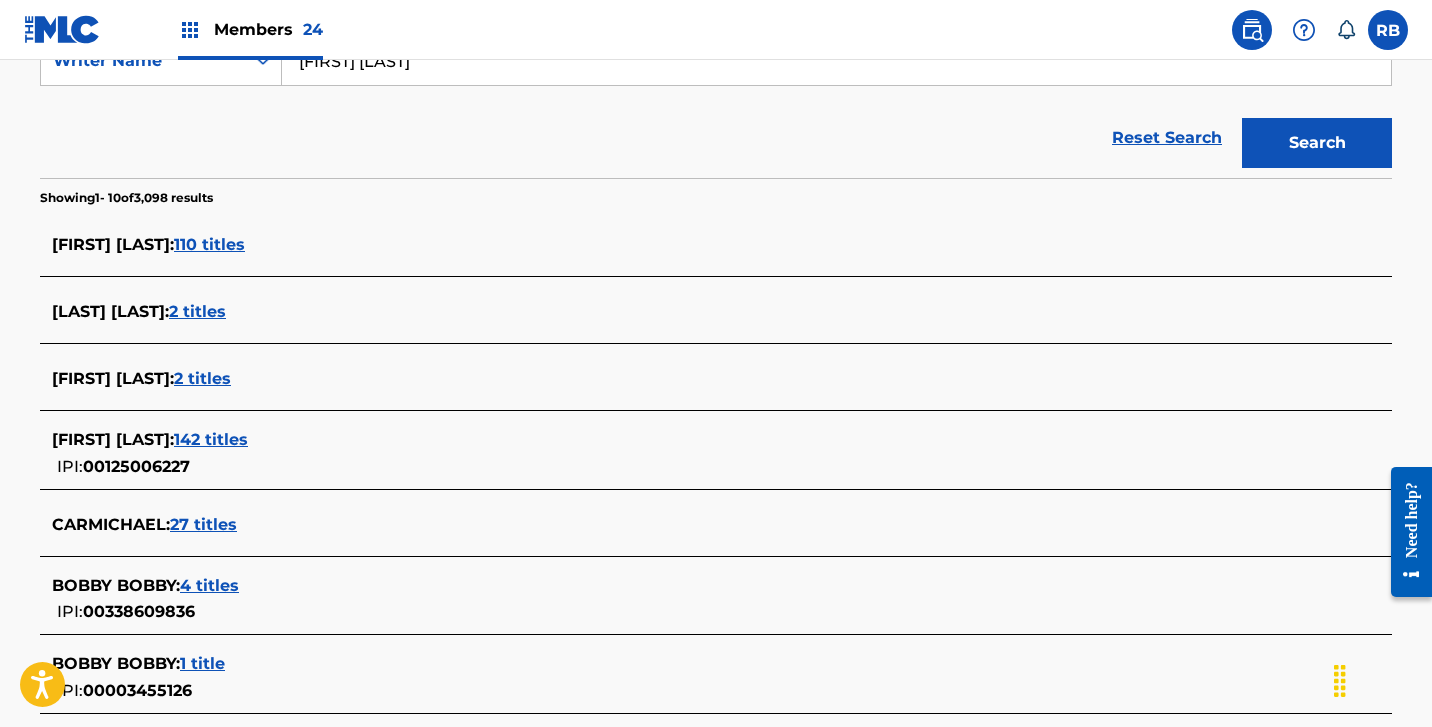 click on "[FIRST] [LAST] :" at bounding box center [113, 378] 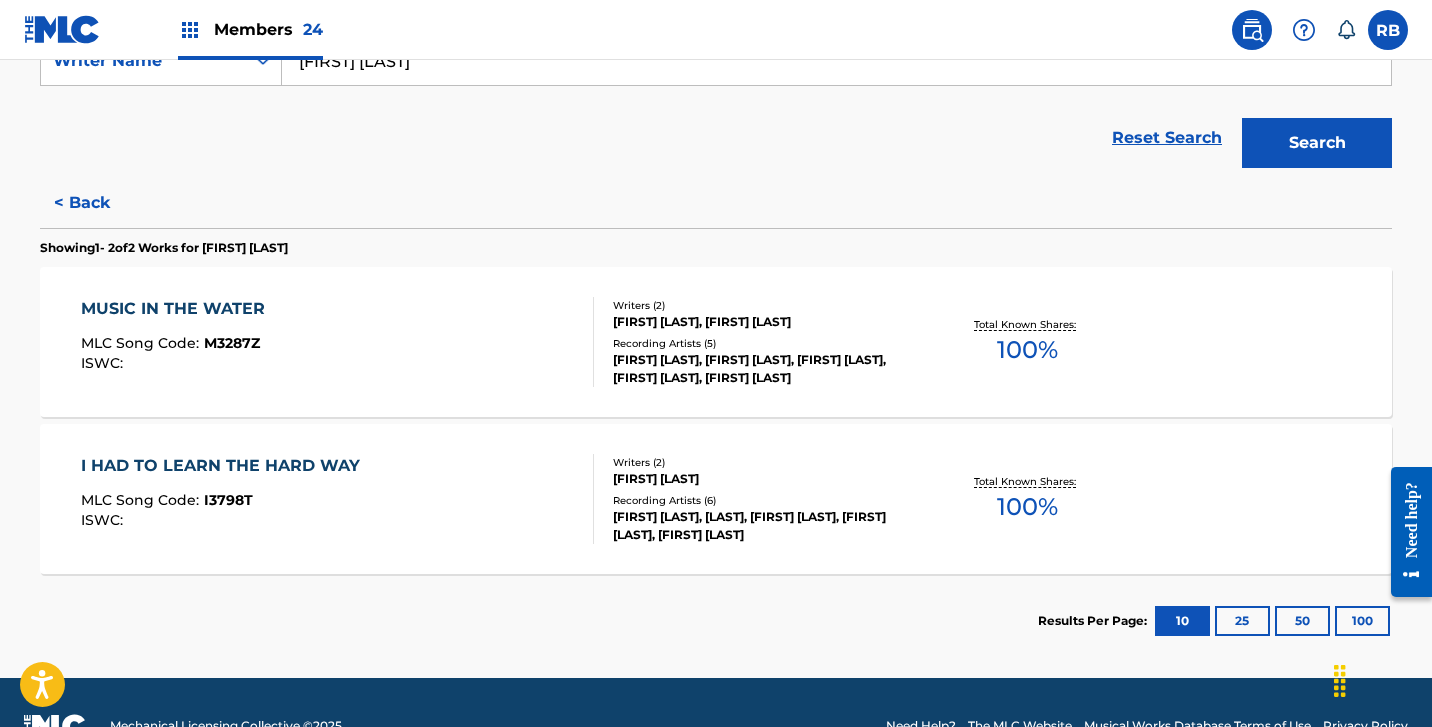 click on "< Back" at bounding box center (100, 203) 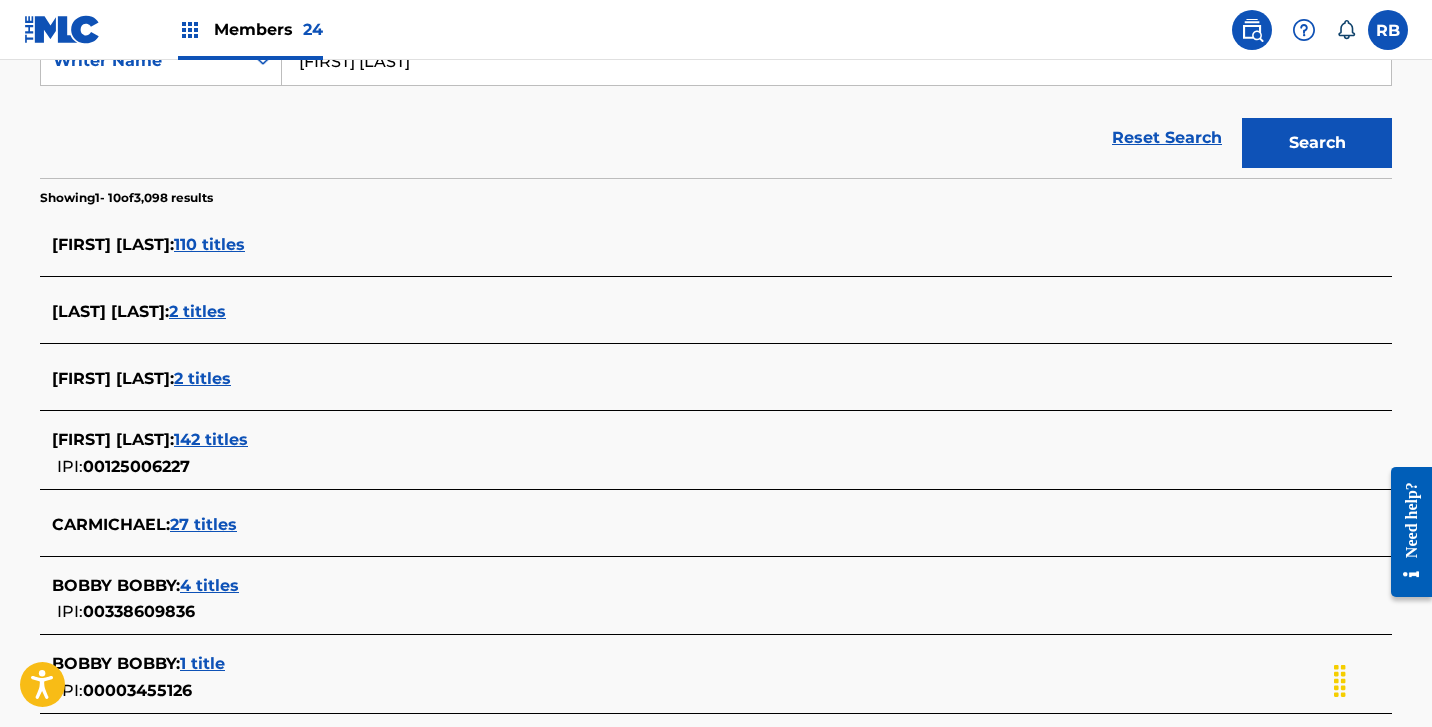 click on "110 titles" at bounding box center (209, 244) 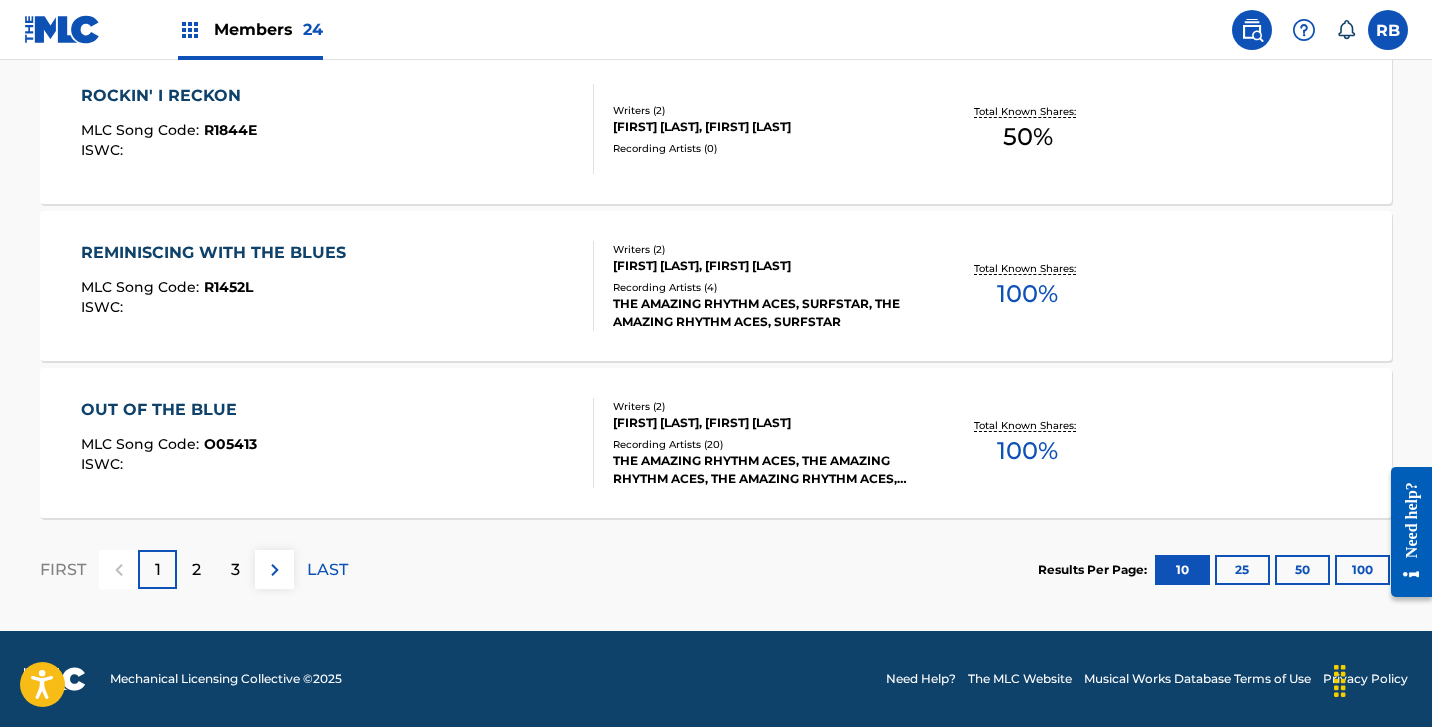 scroll, scrollTop: 1721, scrollLeft: 0, axis: vertical 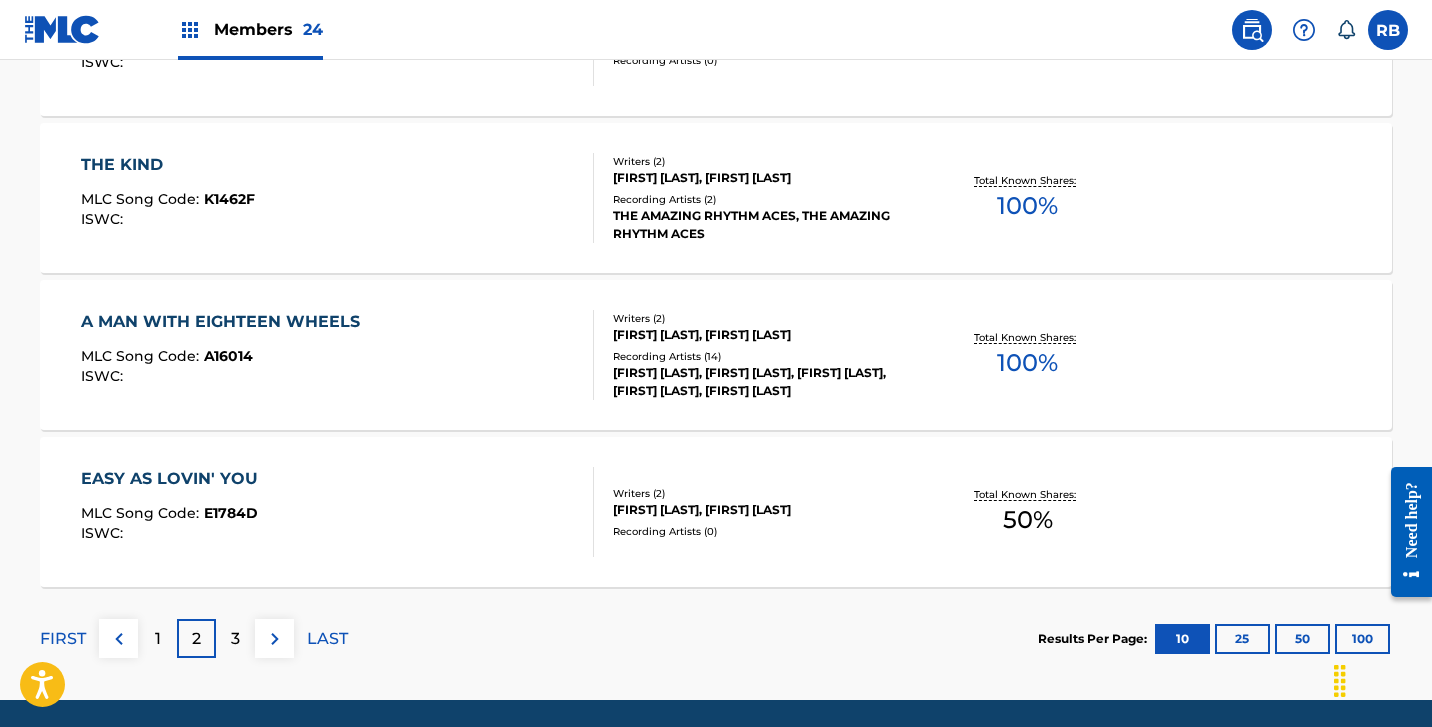 click on "3" at bounding box center (235, 639) 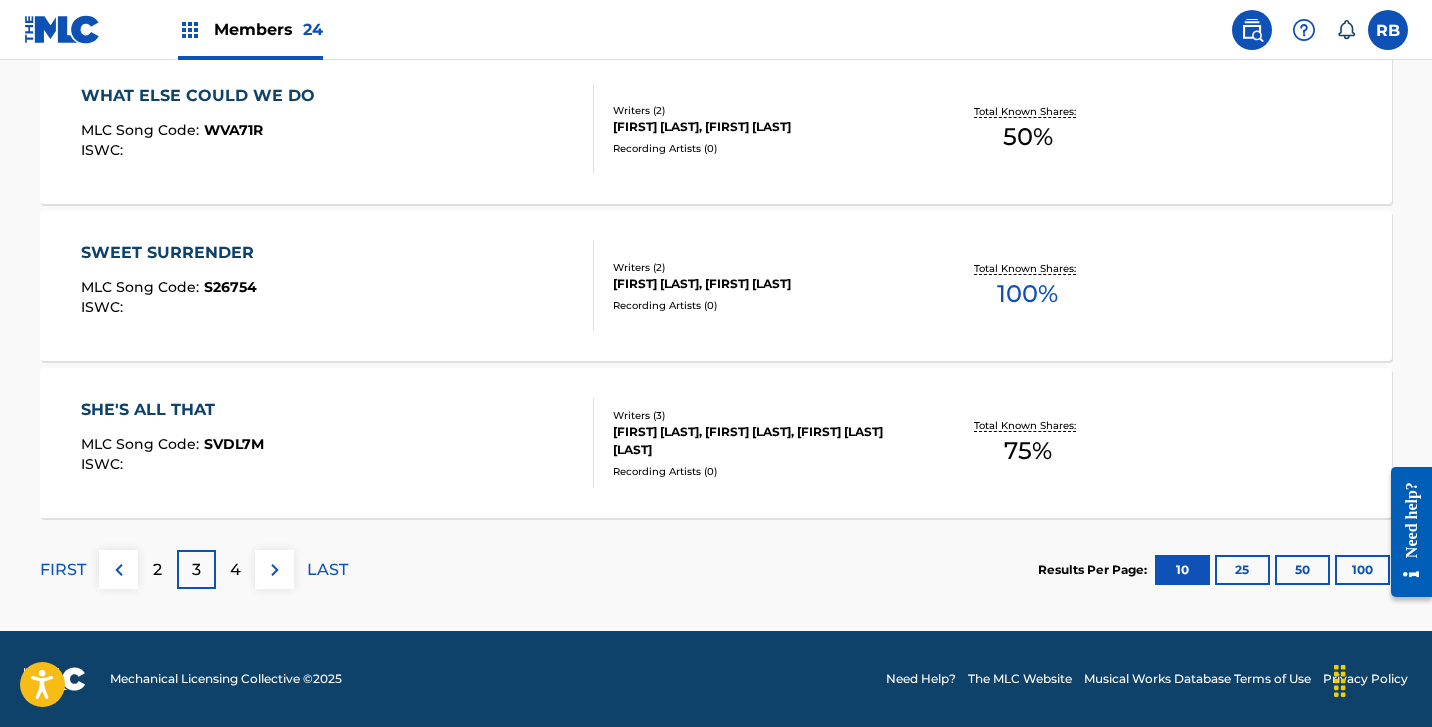 scroll, scrollTop: 1721, scrollLeft: 0, axis: vertical 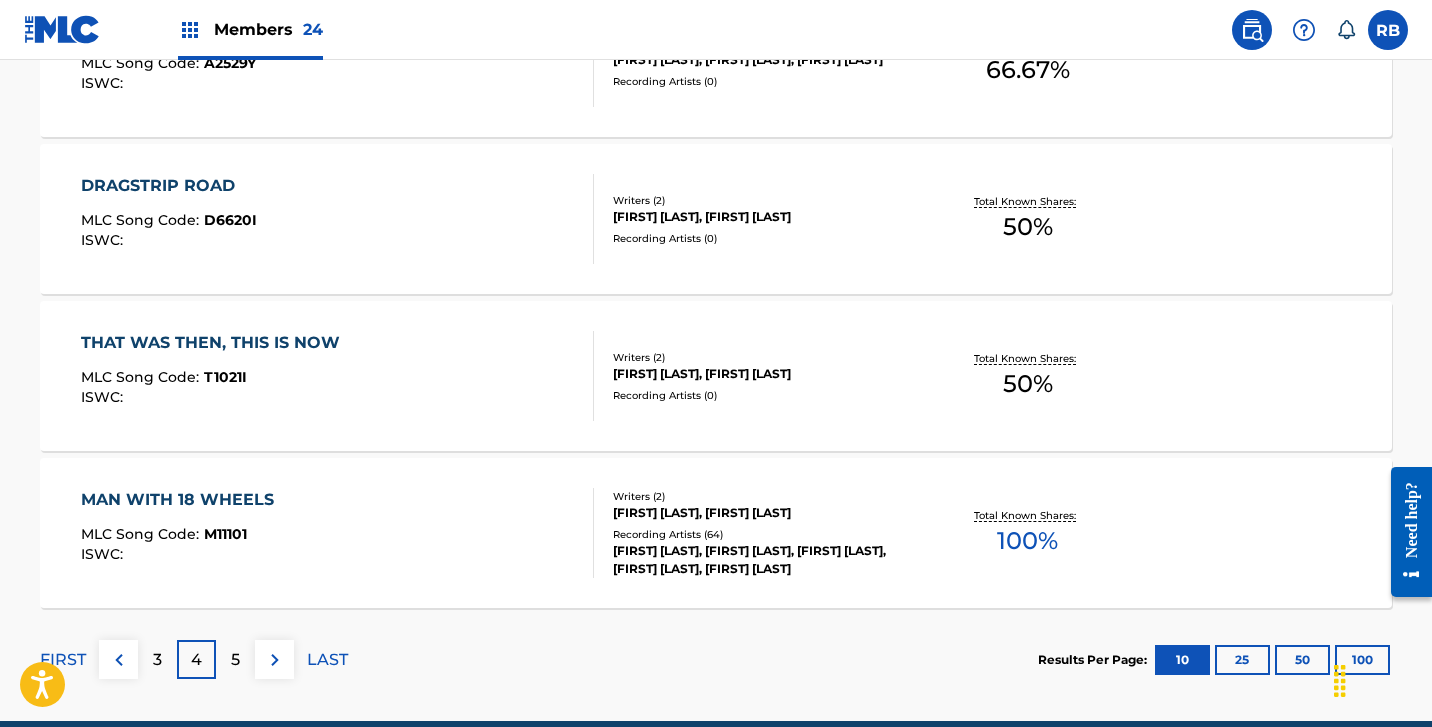 click on "5" at bounding box center (235, 660) 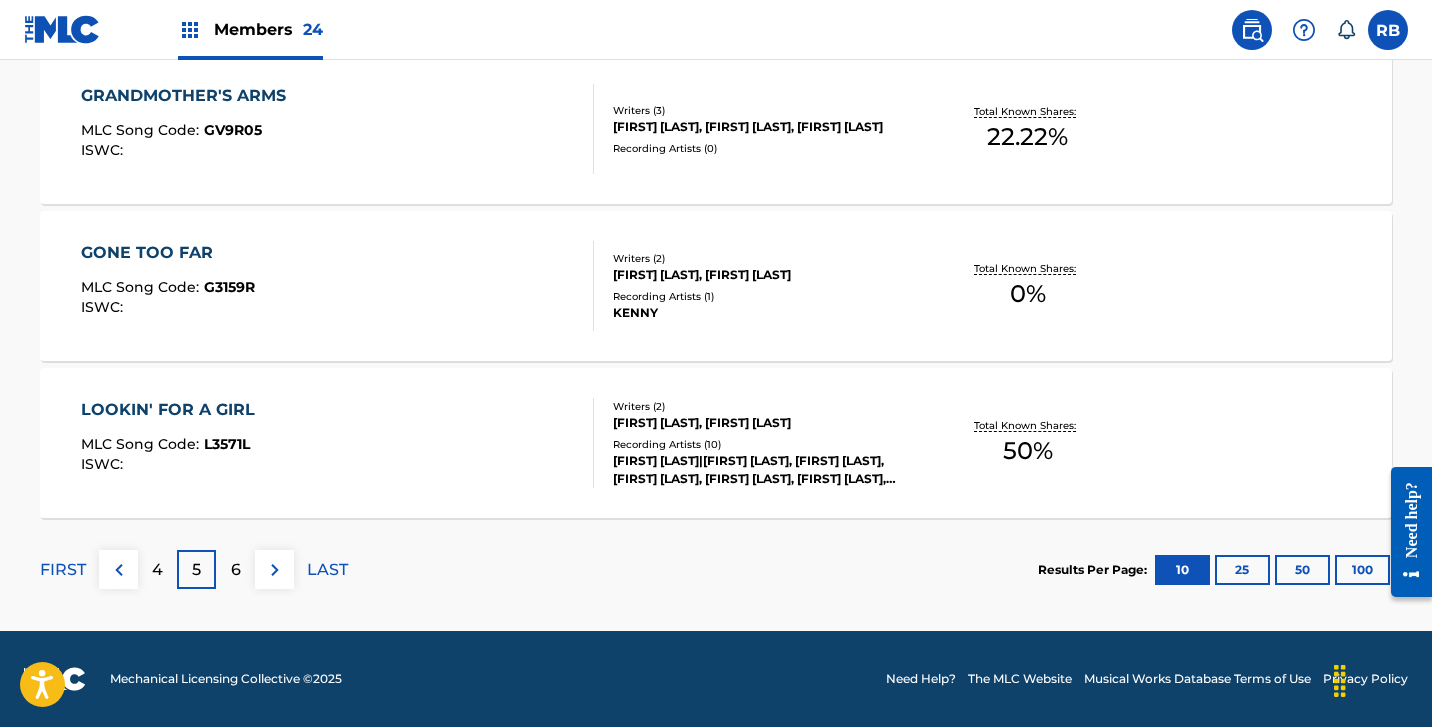 scroll, scrollTop: 1721, scrollLeft: 0, axis: vertical 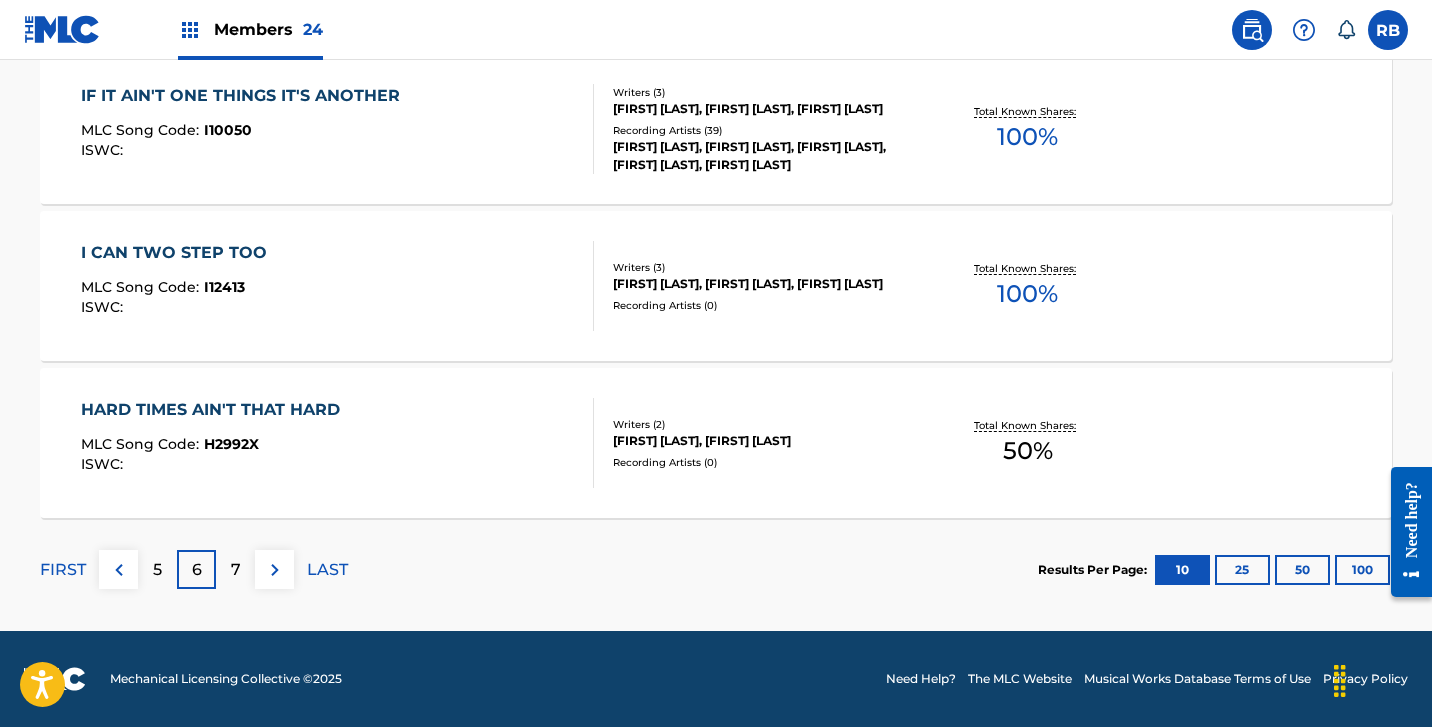click on "7" at bounding box center [236, 570] 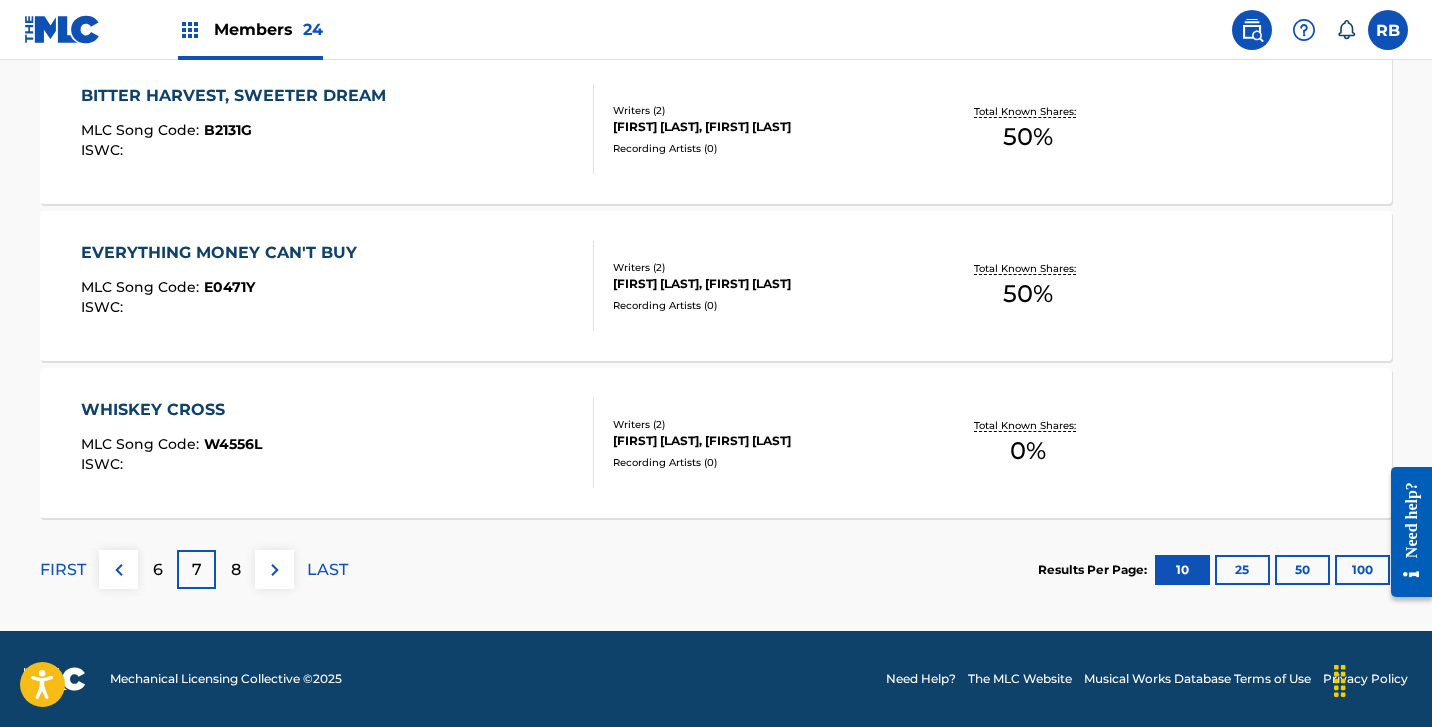 scroll, scrollTop: 1721, scrollLeft: 0, axis: vertical 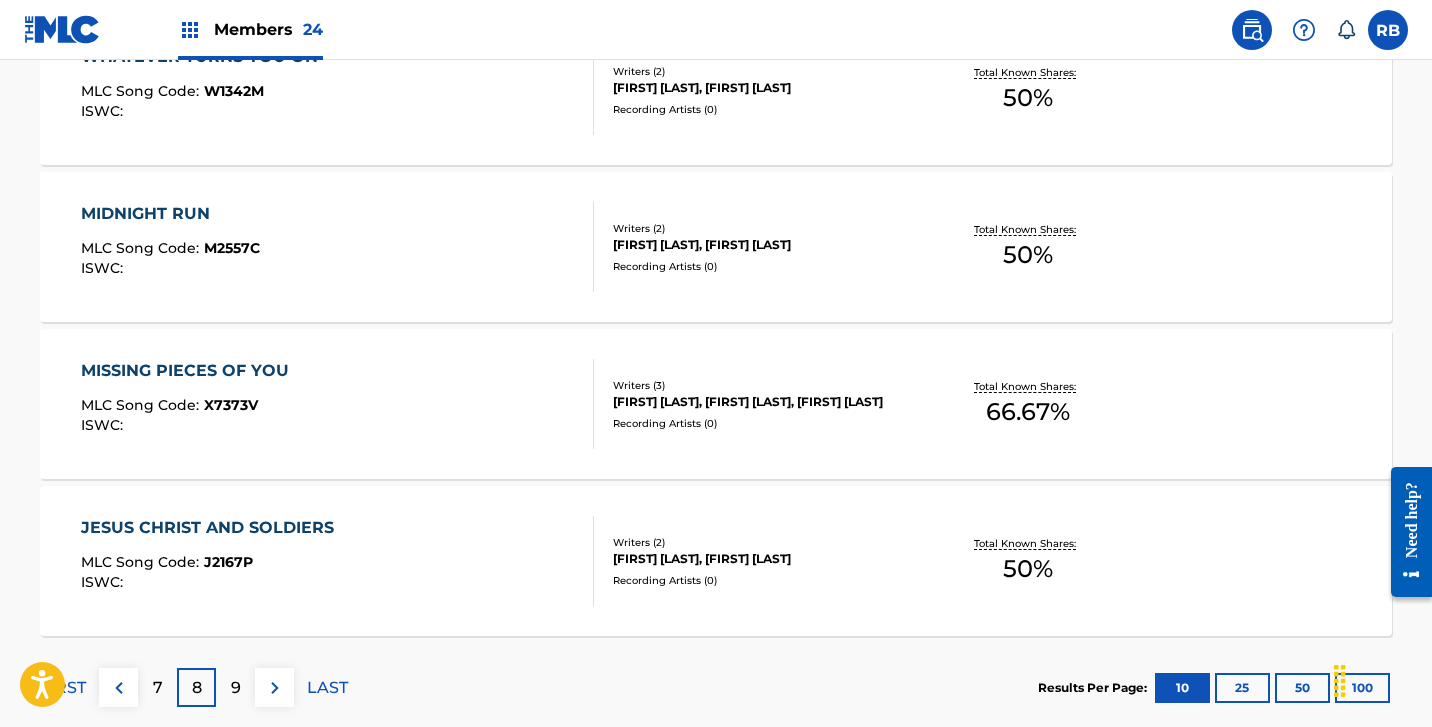 click on "9" at bounding box center [236, 688] 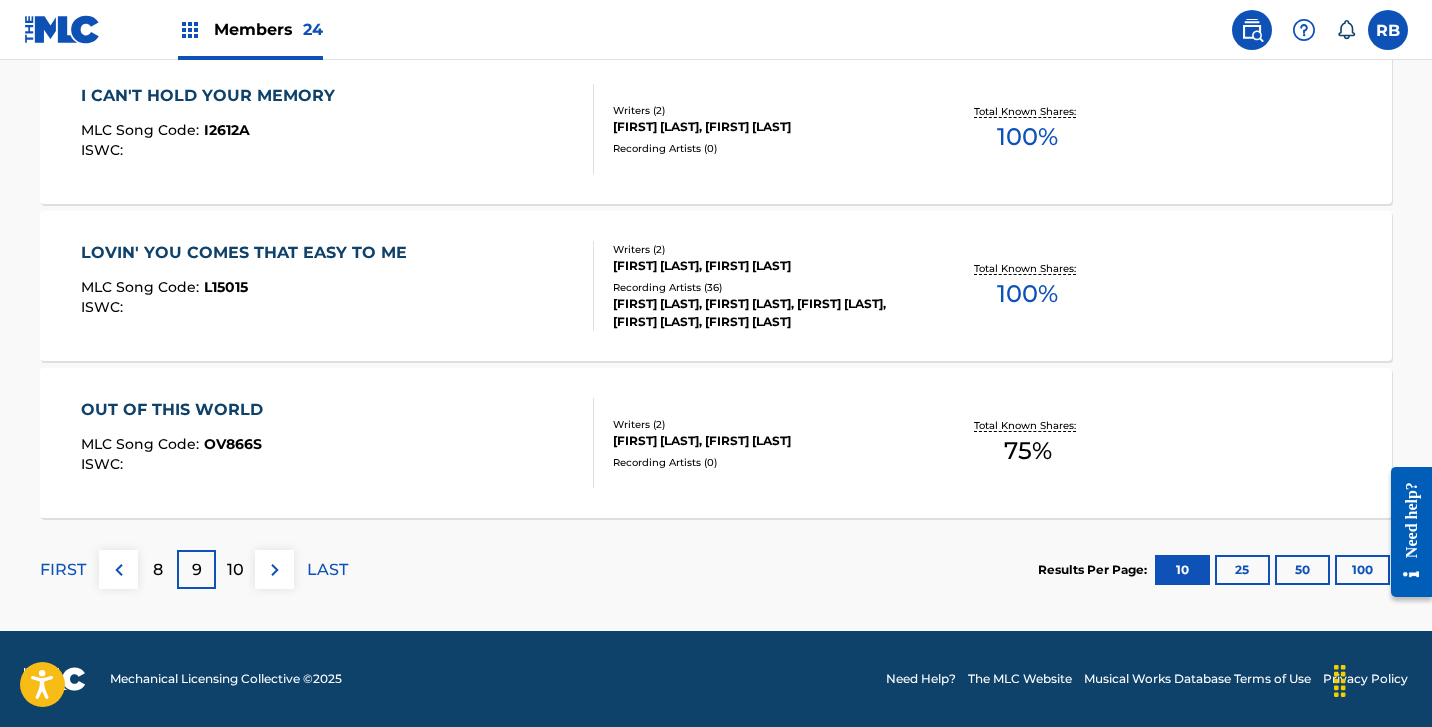 scroll, scrollTop: 1721, scrollLeft: 0, axis: vertical 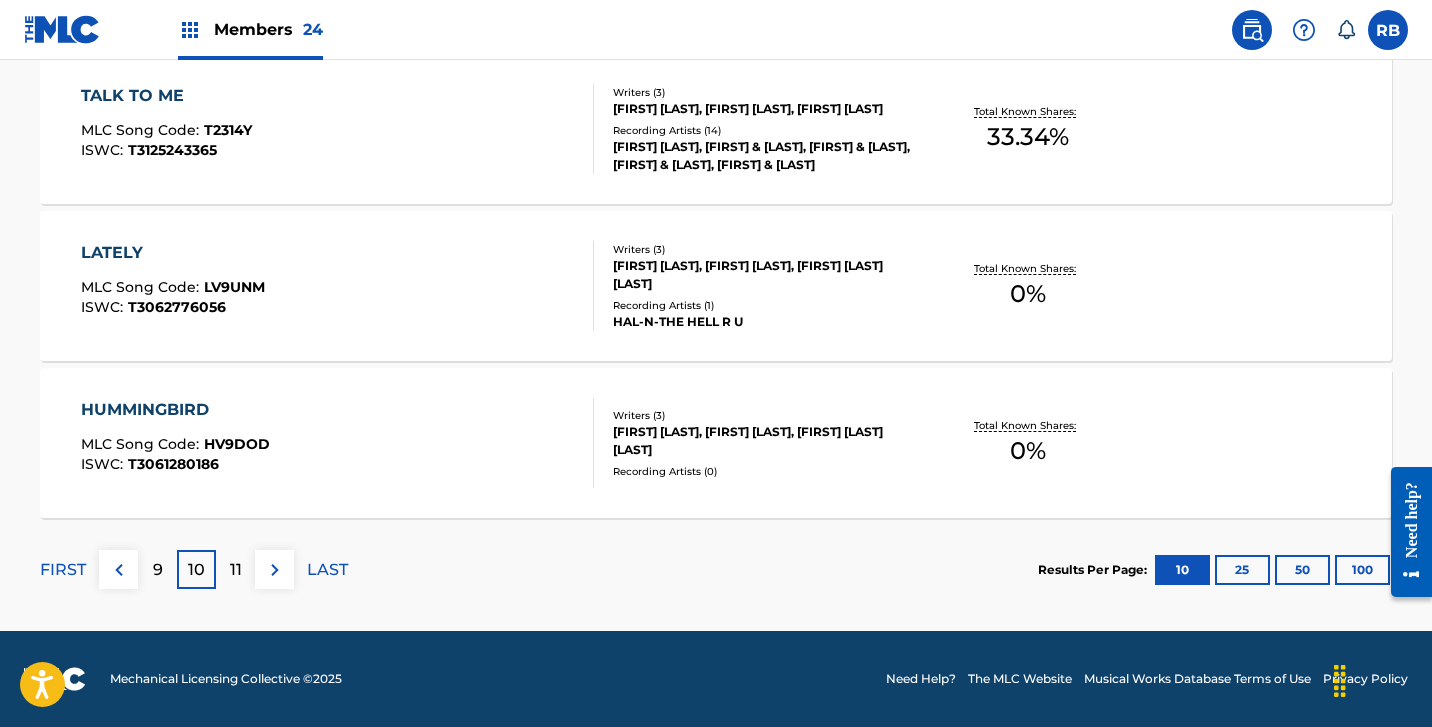 click on "11" at bounding box center [236, 570] 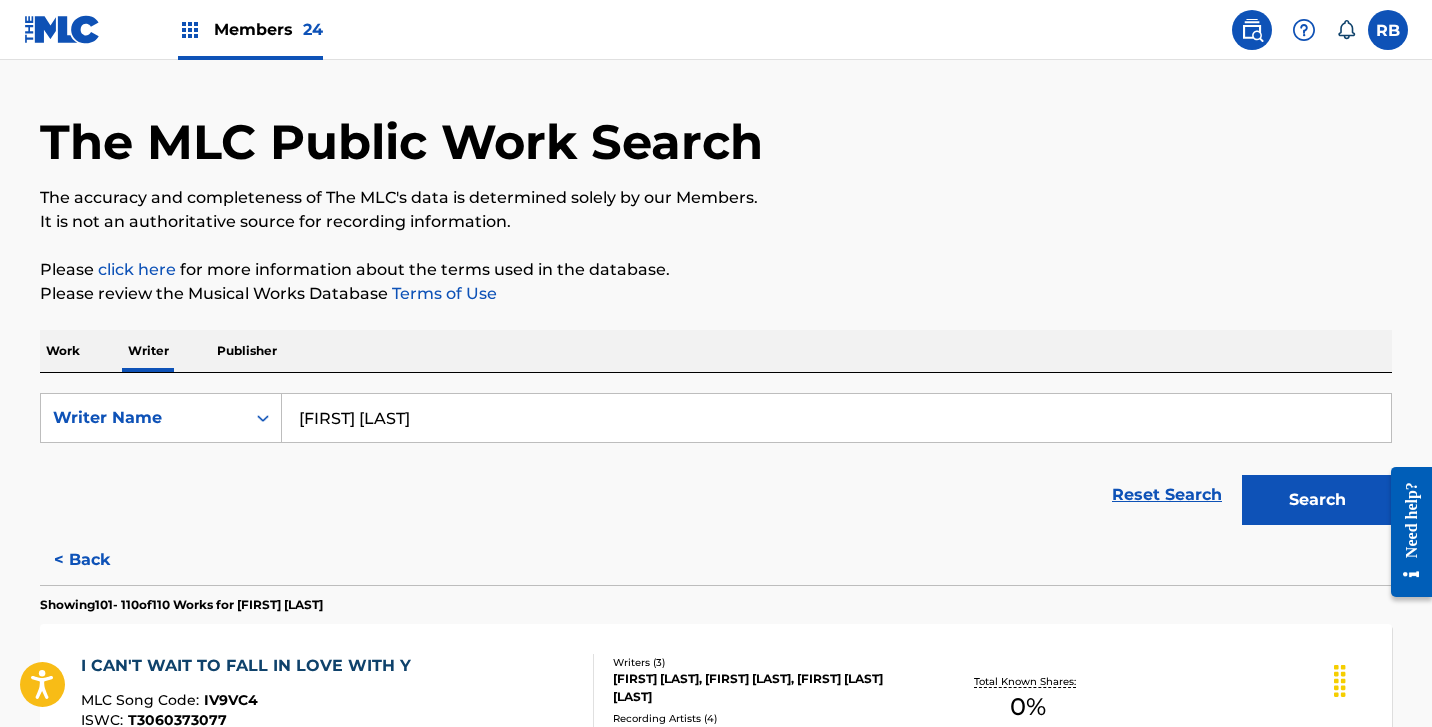 scroll, scrollTop: 10, scrollLeft: 0, axis: vertical 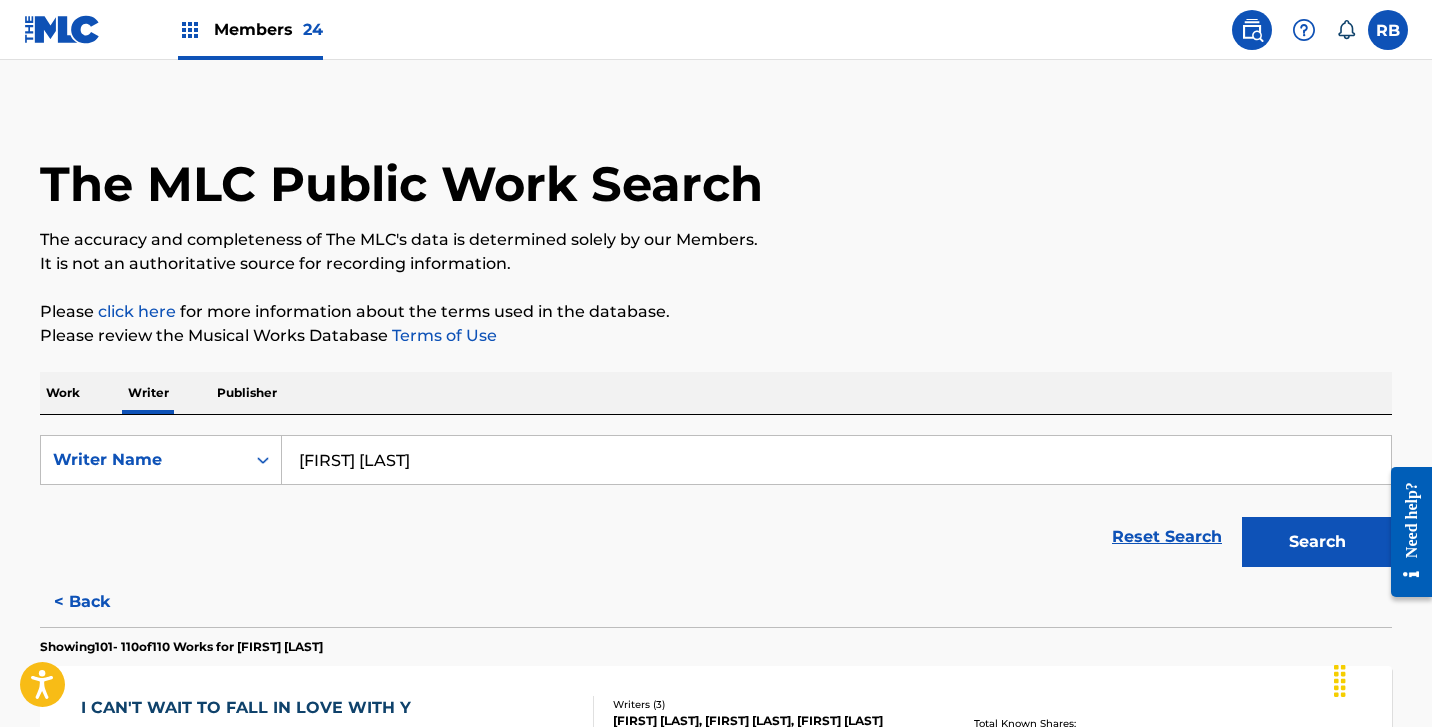 click on "Search" at bounding box center (1317, 542) 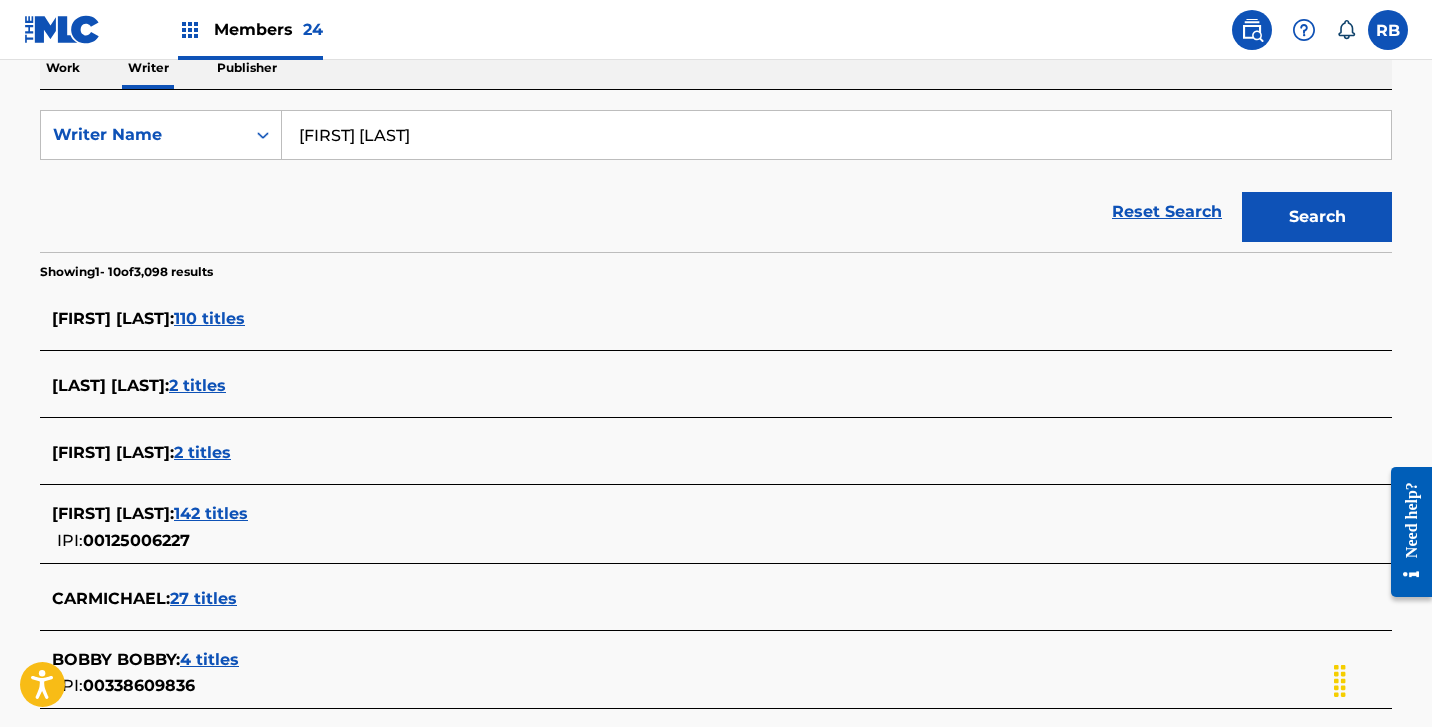 scroll, scrollTop: 336, scrollLeft: 0, axis: vertical 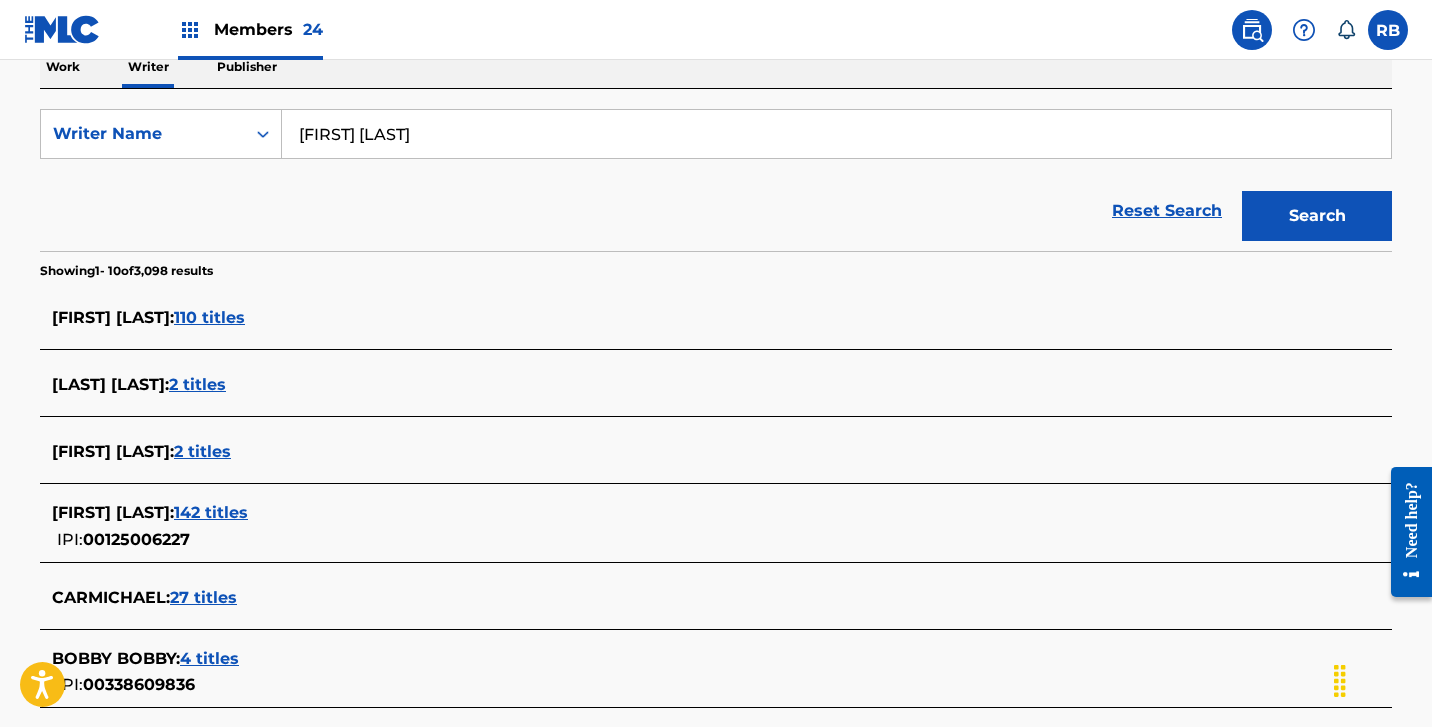 click on "2 titles" at bounding box center [202, 451] 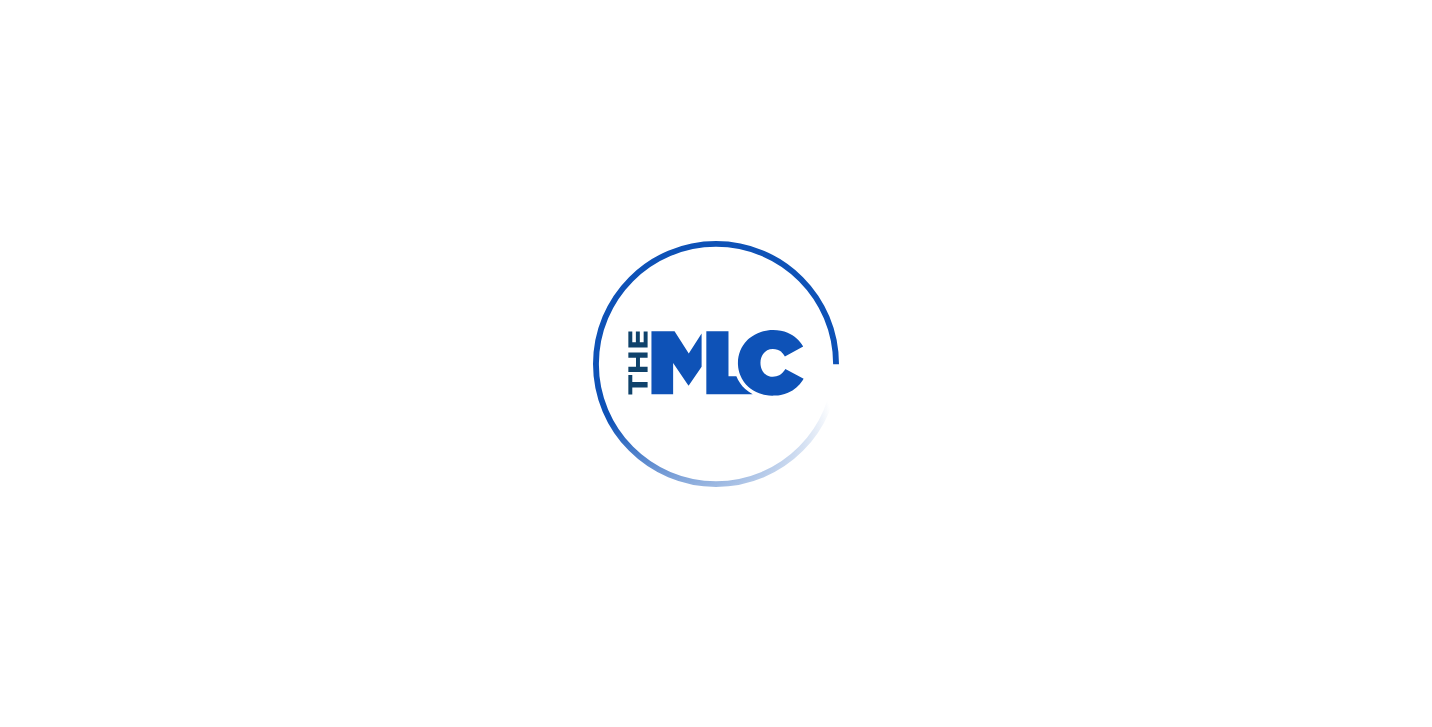 scroll, scrollTop: 0, scrollLeft: 0, axis: both 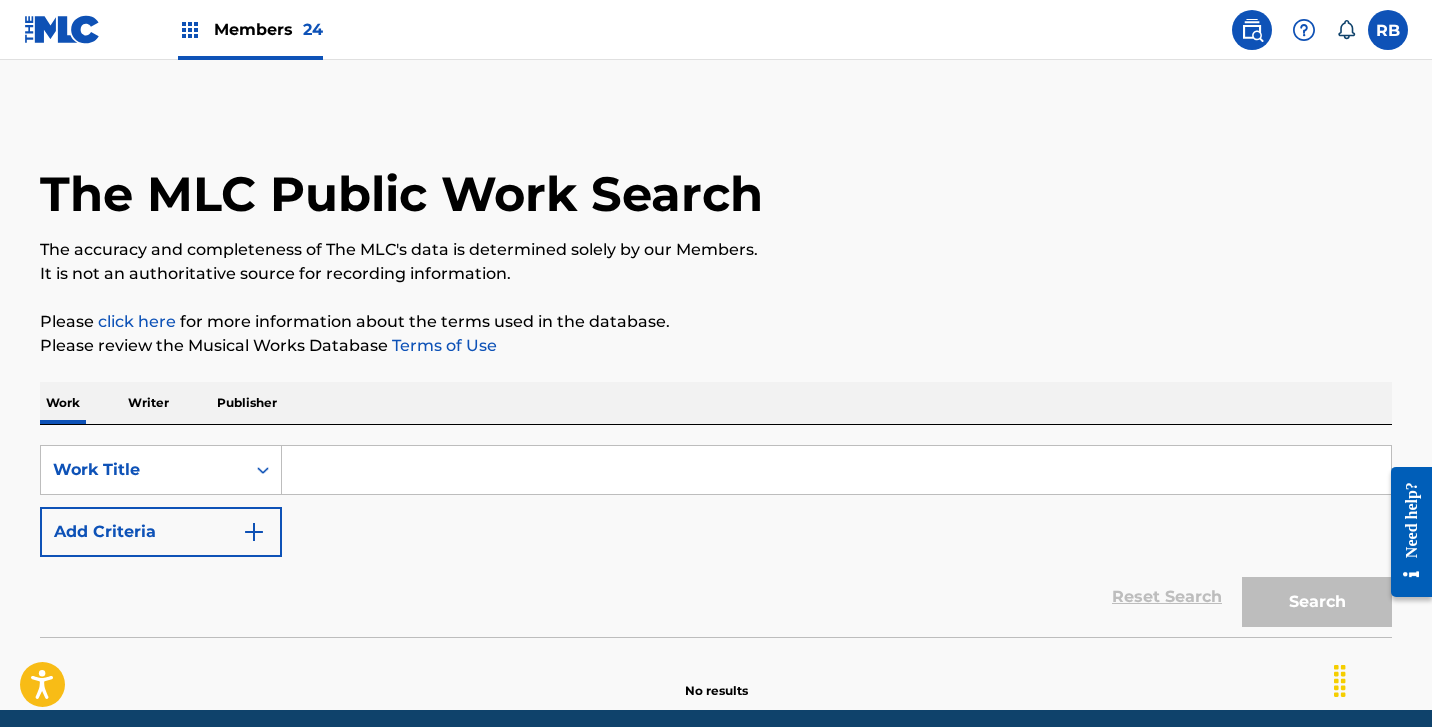 click on "Writer" at bounding box center [148, 403] 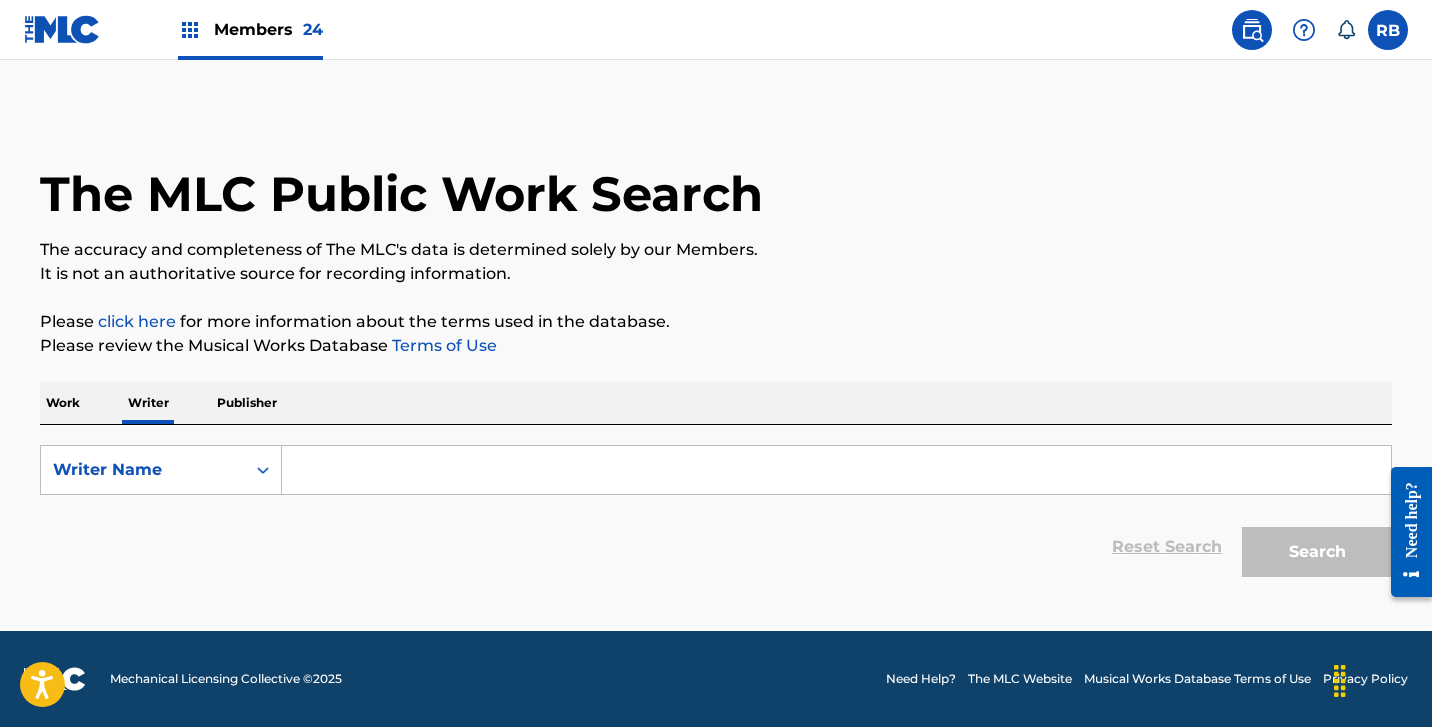 click at bounding box center (836, 470) 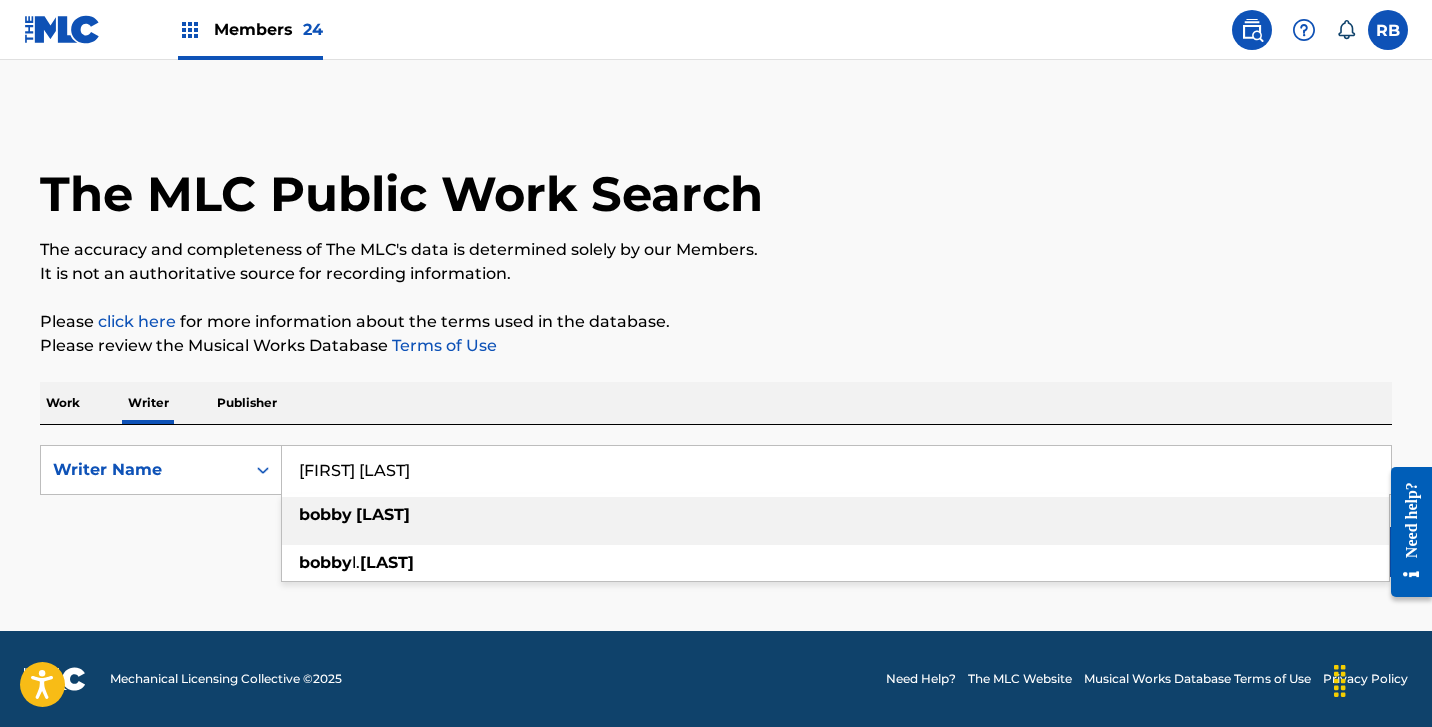drag, startPoint x: 488, startPoint y: 456, endPoint x: 478, endPoint y: 533, distance: 77.64664 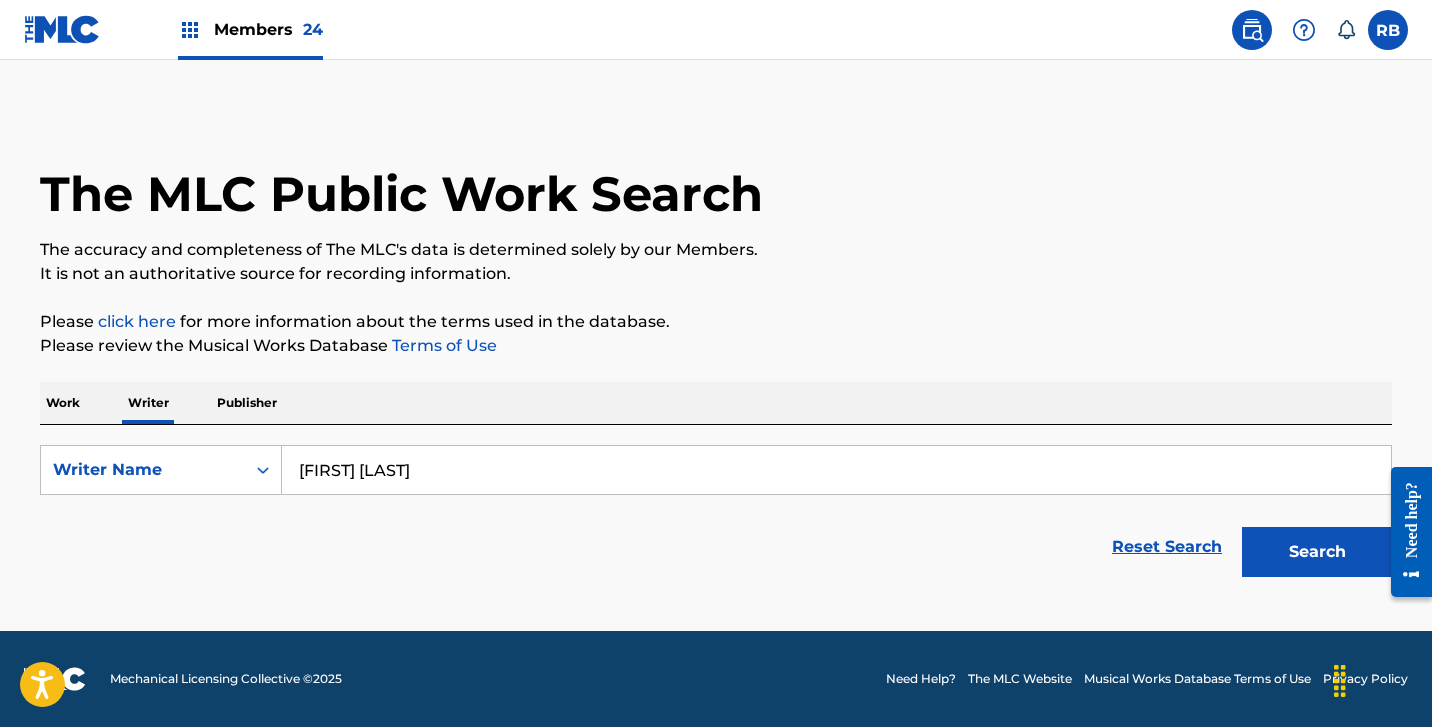 click on "Search" at bounding box center (1317, 552) 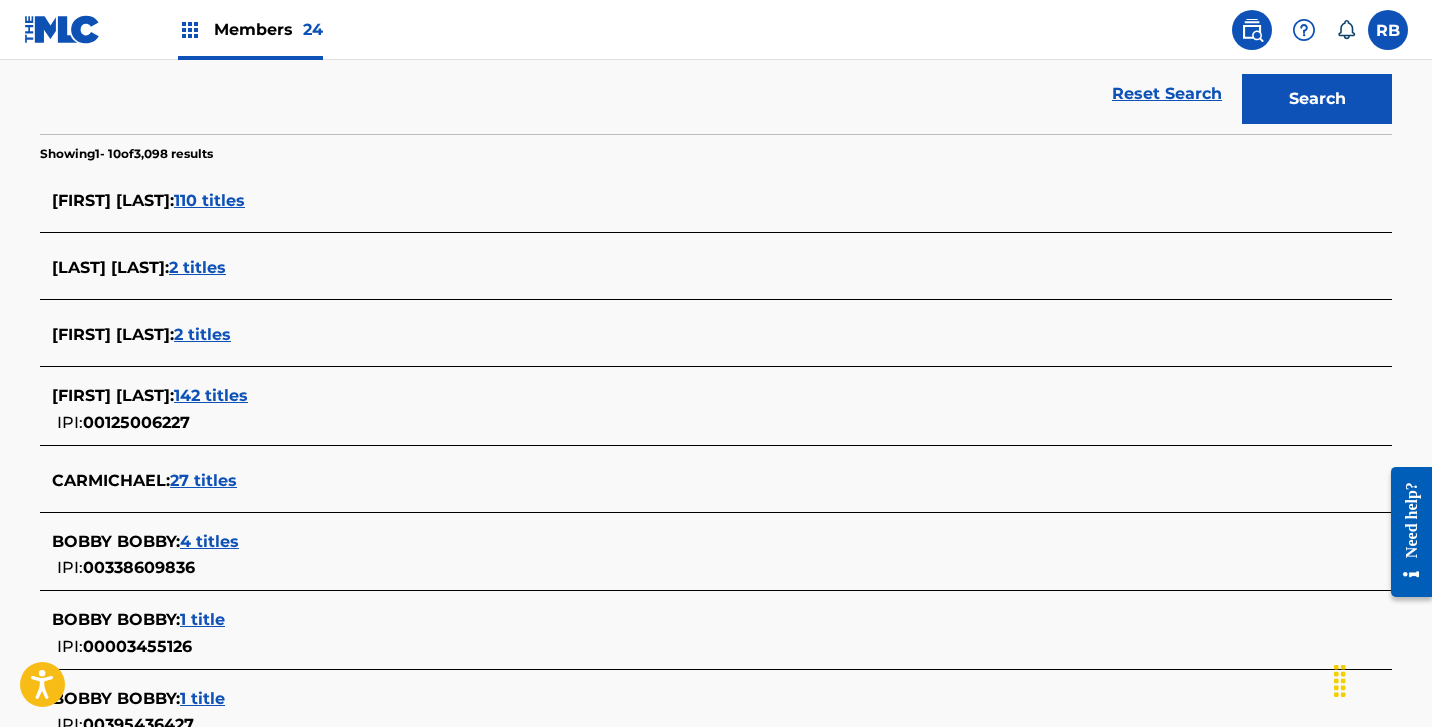 scroll, scrollTop: 457, scrollLeft: 0, axis: vertical 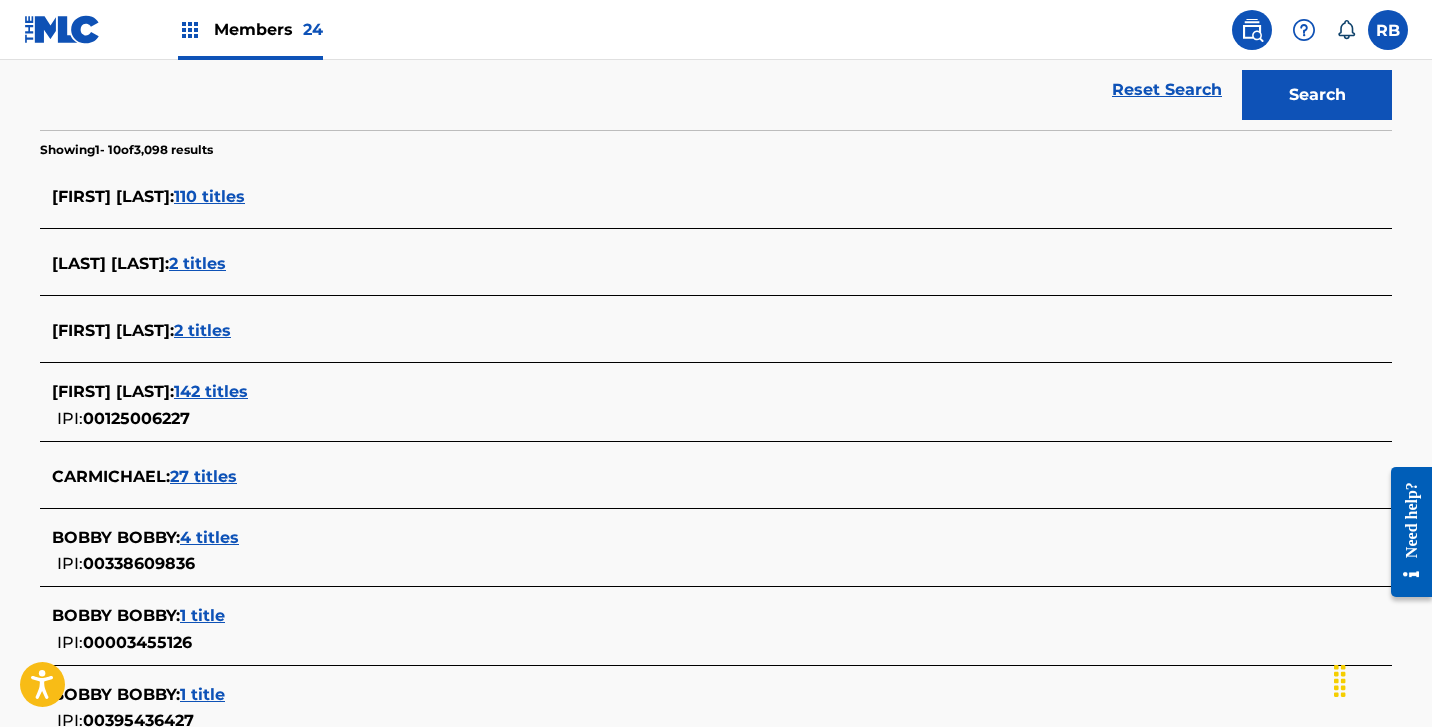 click on "27 titles" at bounding box center (203, 476) 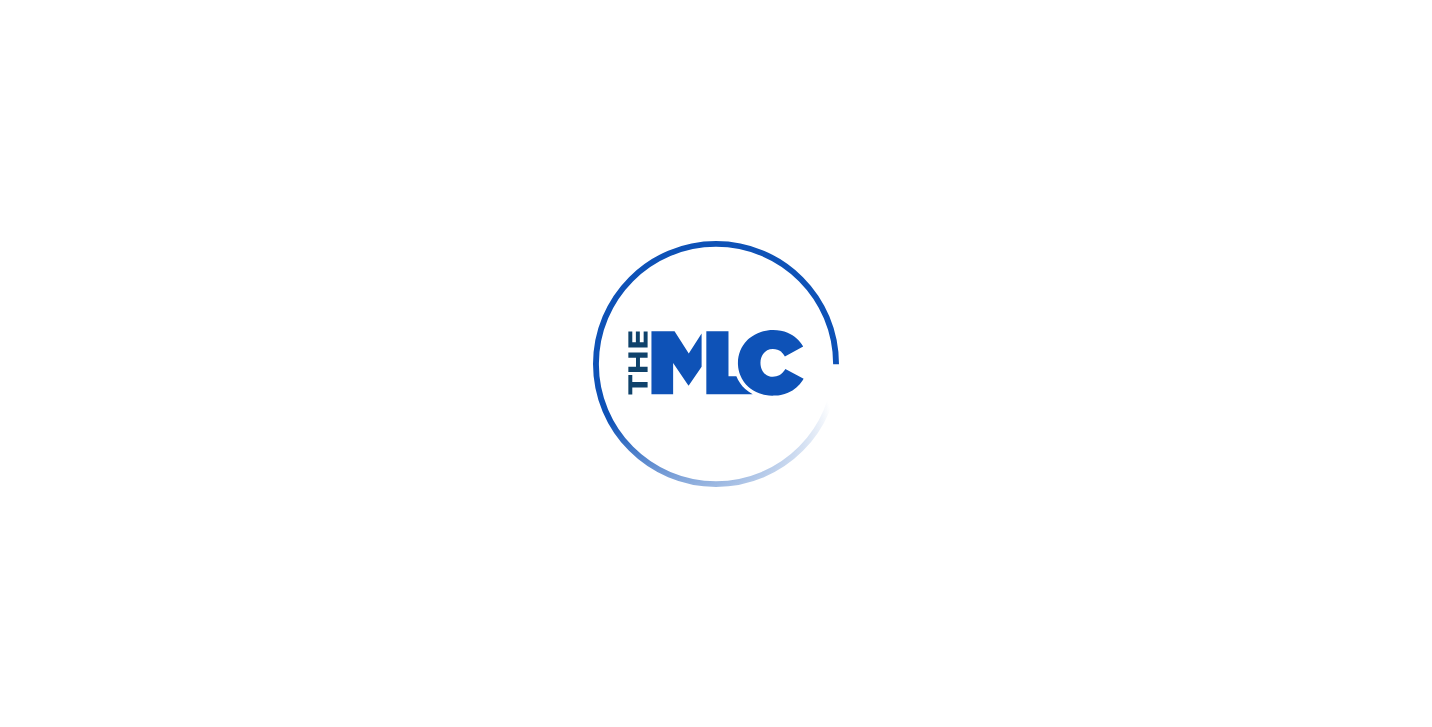 scroll, scrollTop: 0, scrollLeft: 0, axis: both 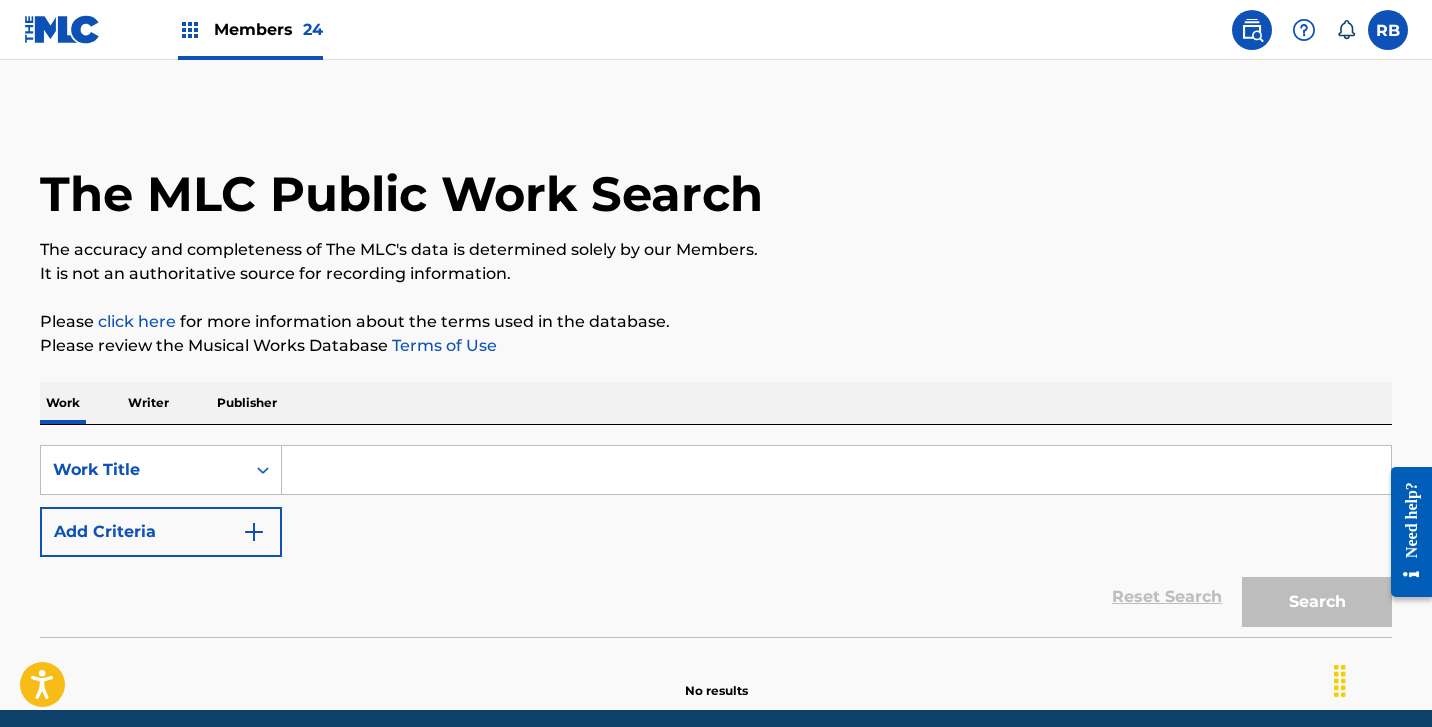 click on "Writer" at bounding box center (148, 403) 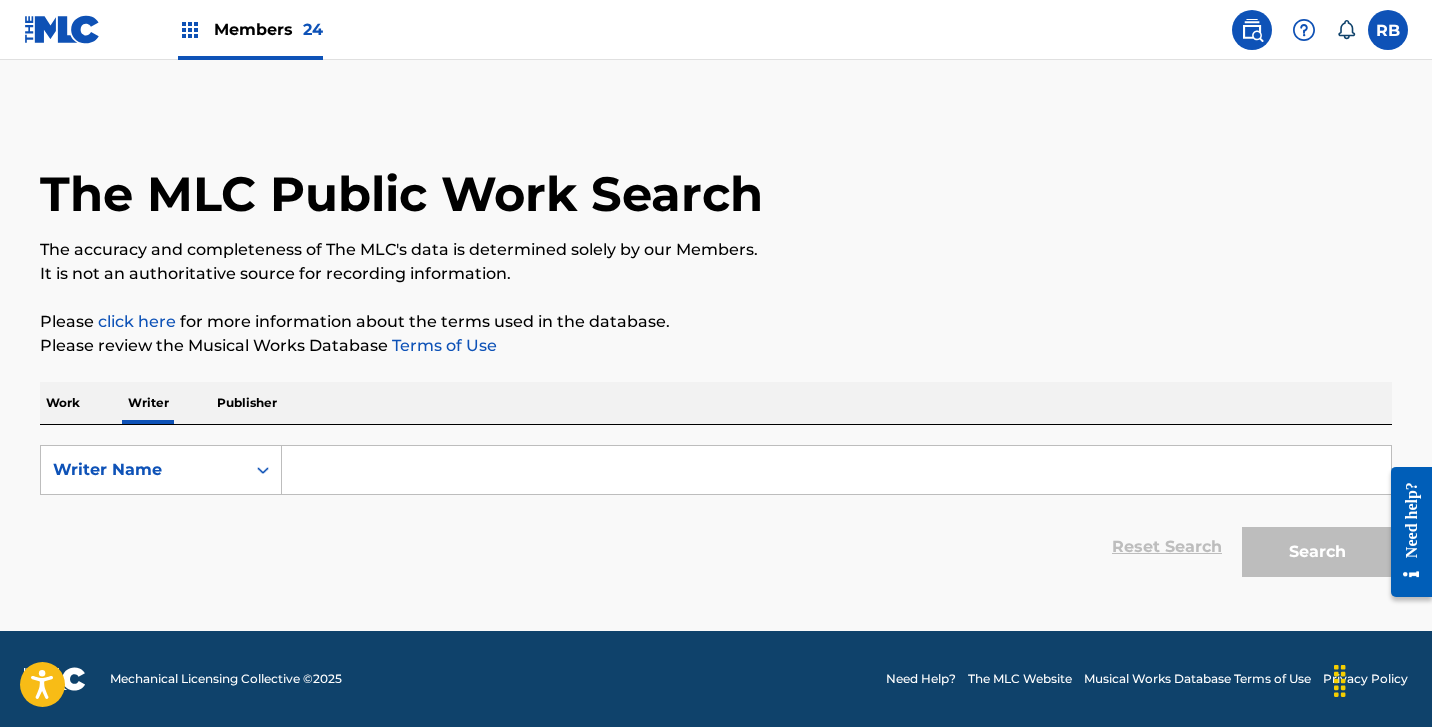 click at bounding box center (836, 470) 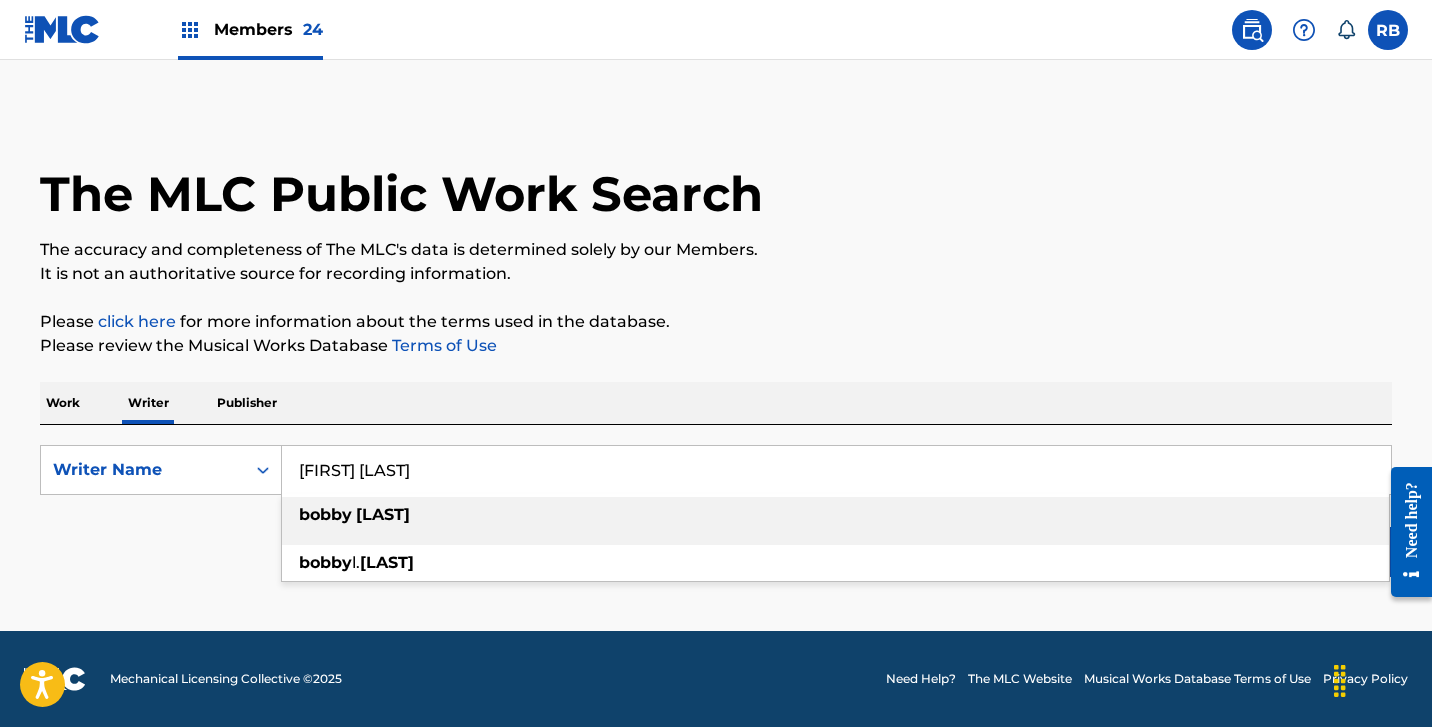 drag, startPoint x: 326, startPoint y: 472, endPoint x: 309, endPoint y: 525, distance: 55.65968 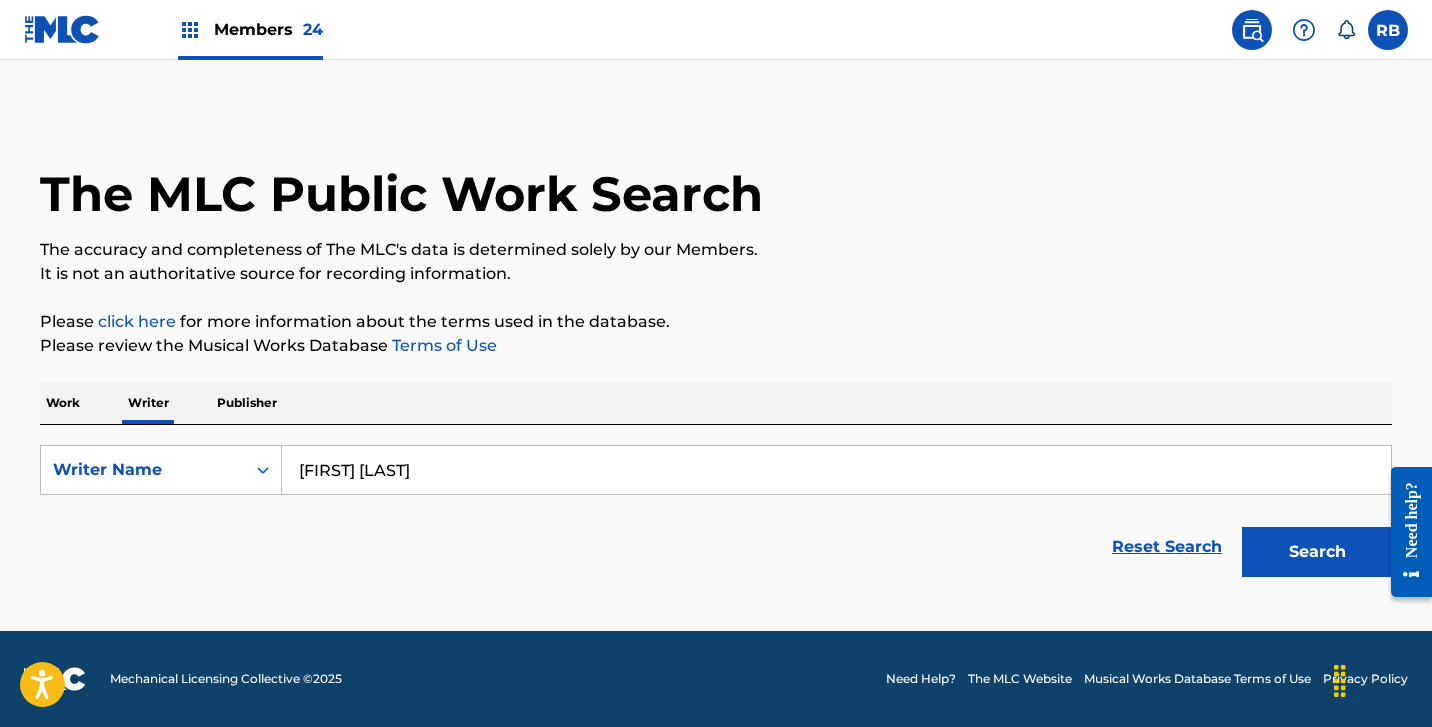 click on "Search" at bounding box center [1317, 552] 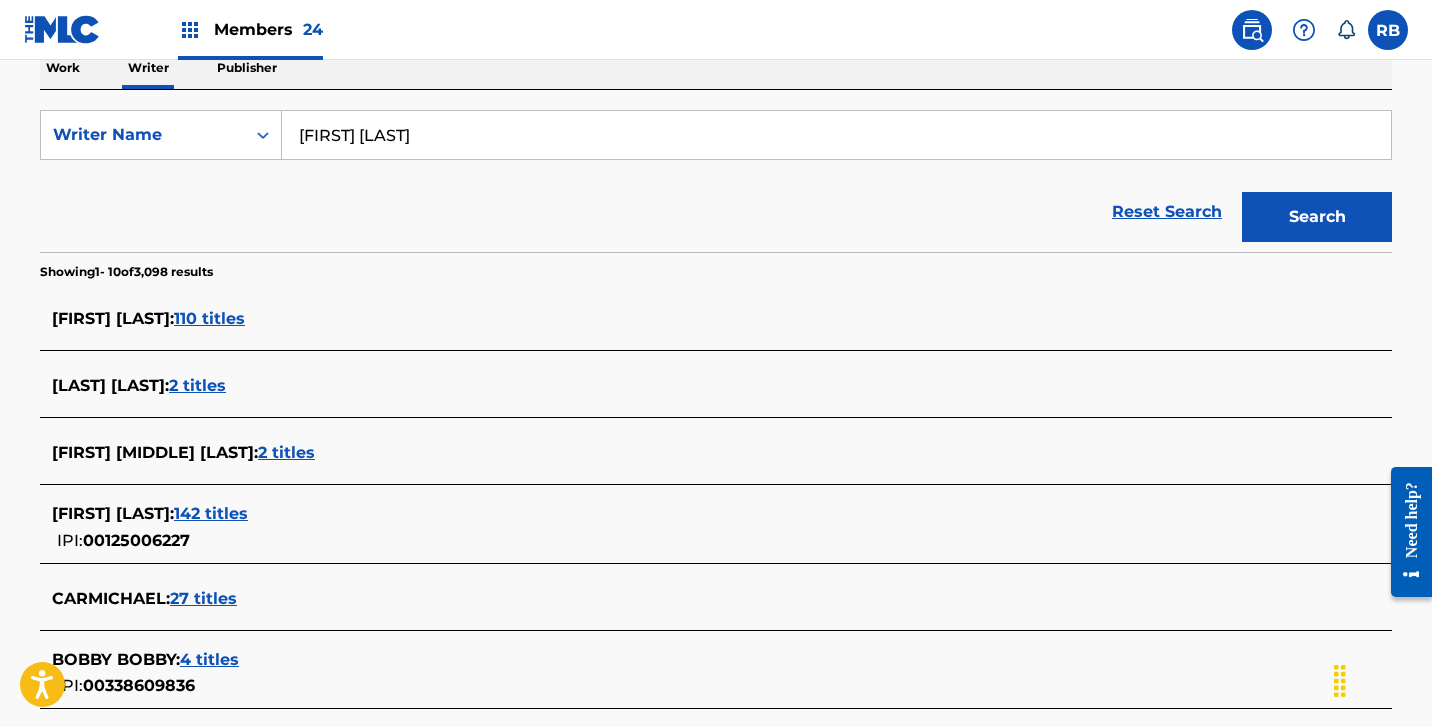 scroll, scrollTop: 337, scrollLeft: 0, axis: vertical 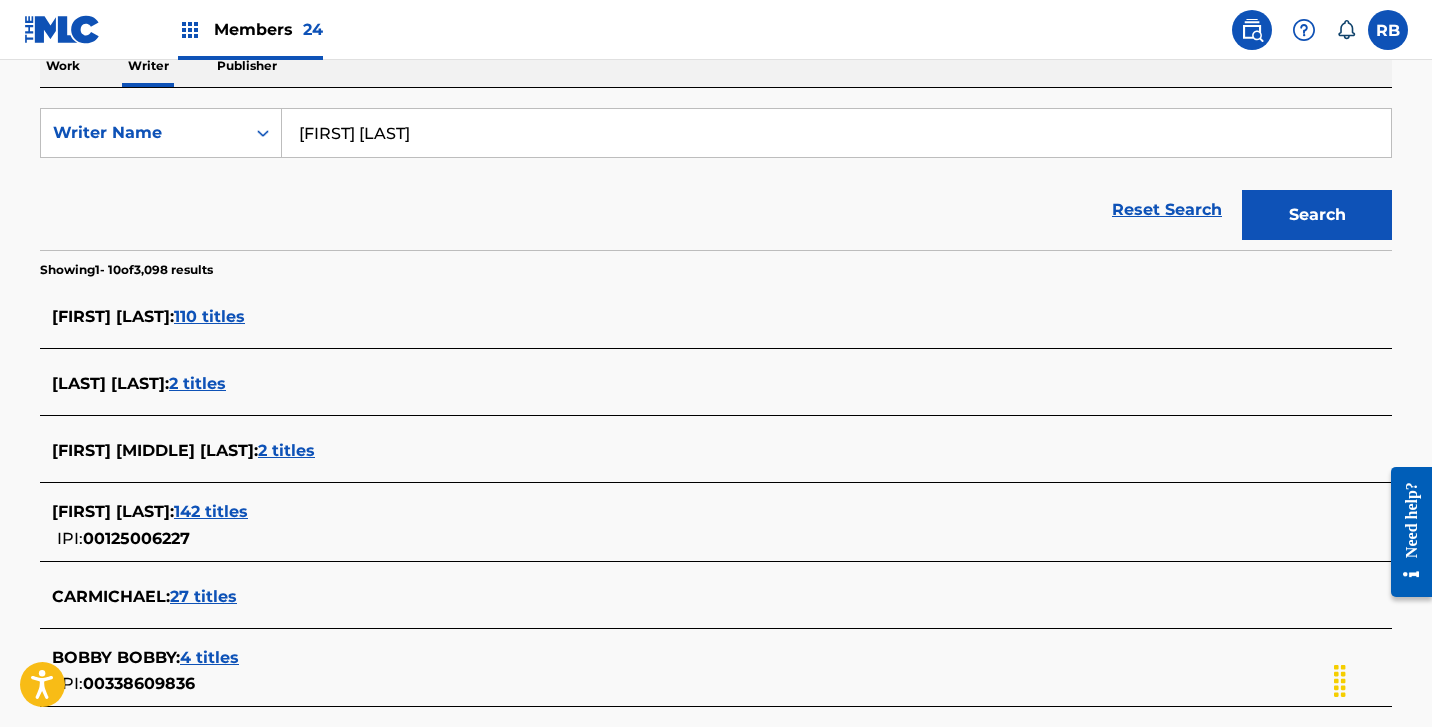 click on "110 titles" at bounding box center [209, 316] 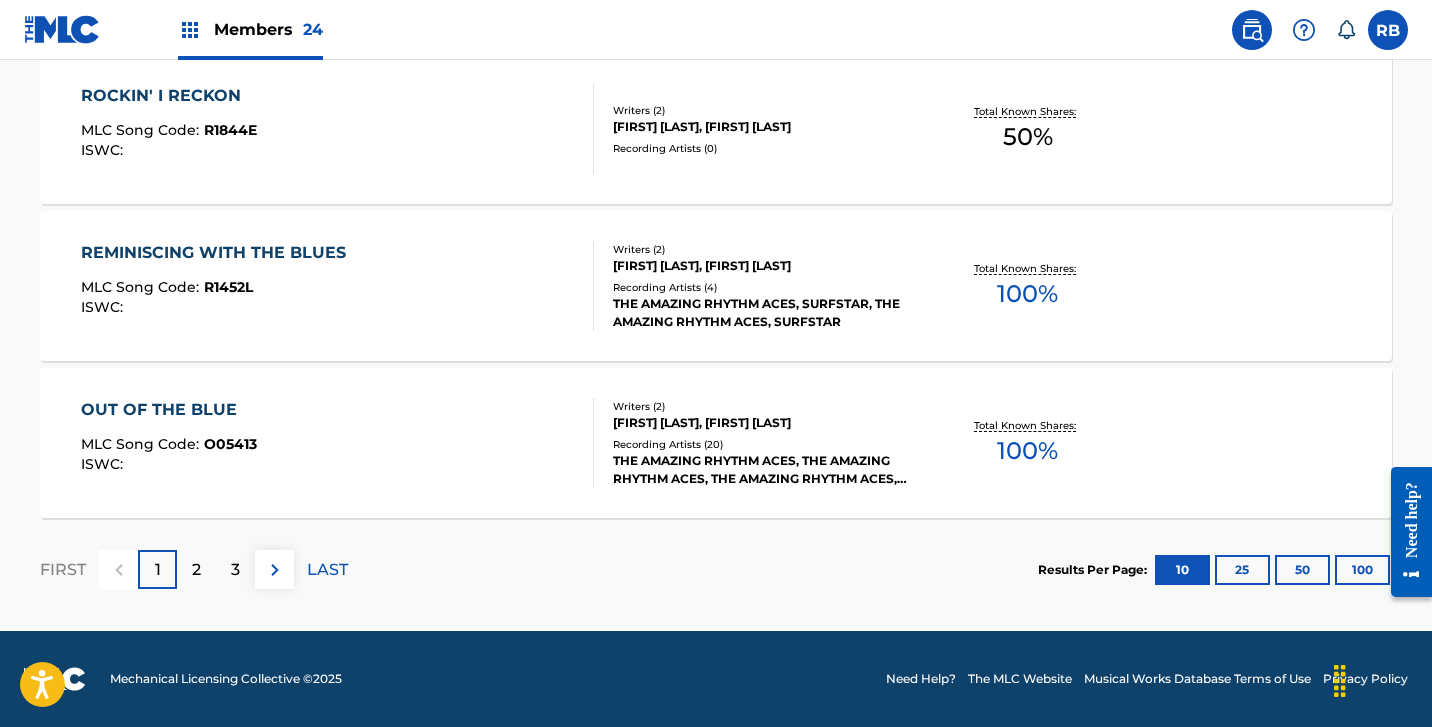 scroll, scrollTop: 1721, scrollLeft: 0, axis: vertical 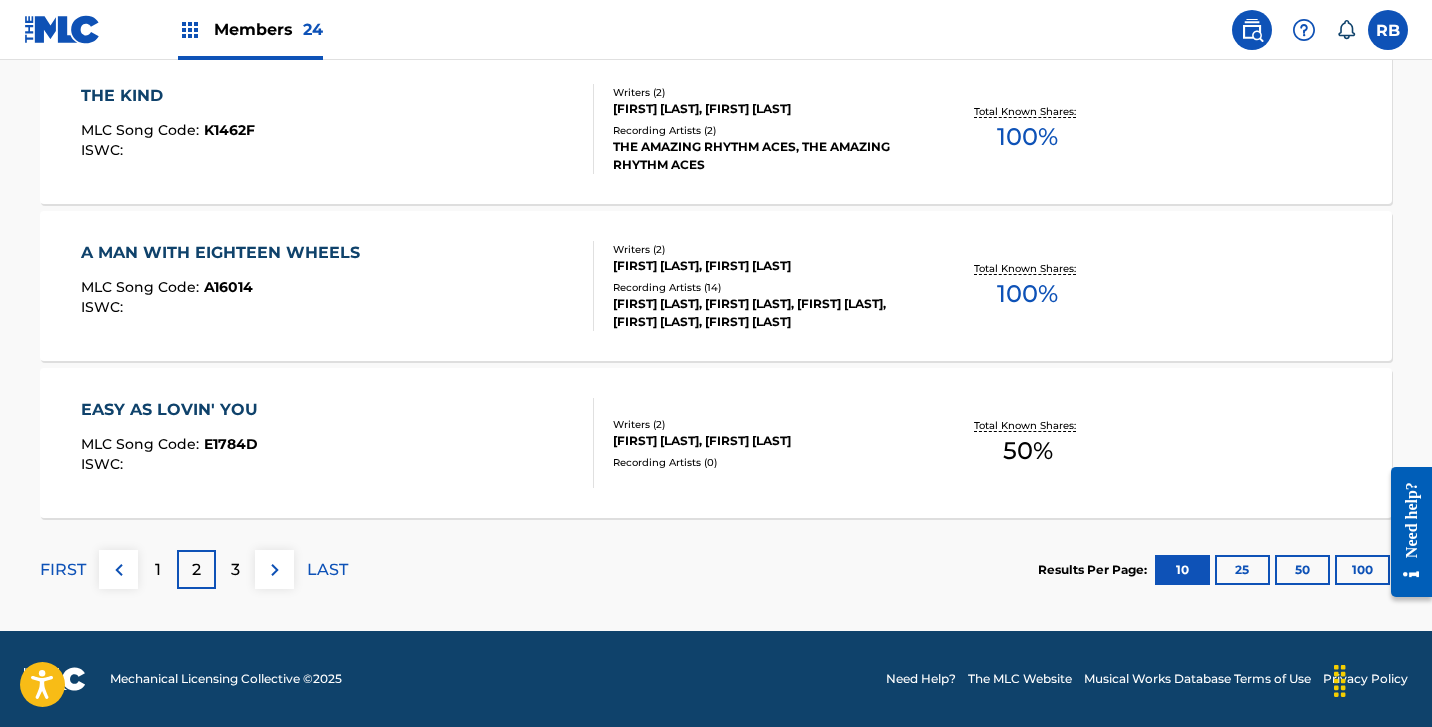 click on "3" at bounding box center [235, 570] 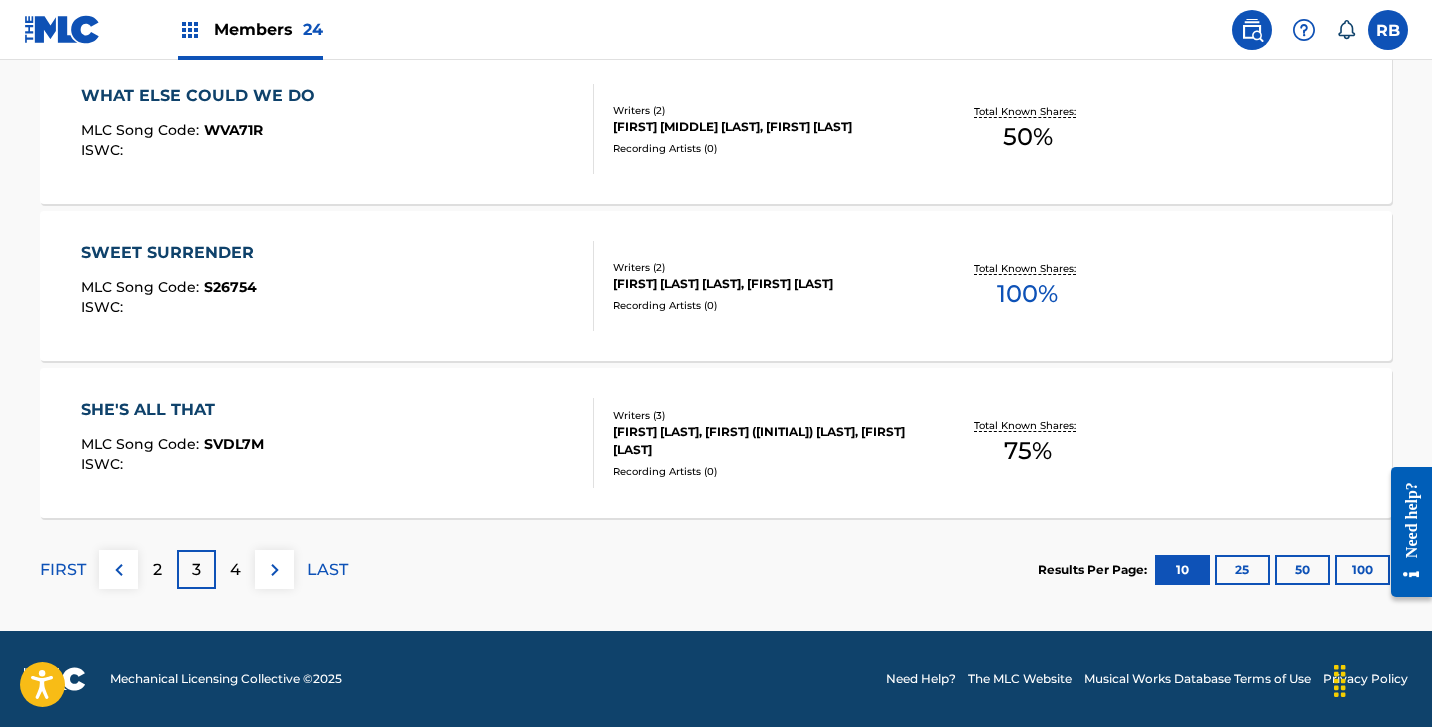 scroll, scrollTop: 1721, scrollLeft: 0, axis: vertical 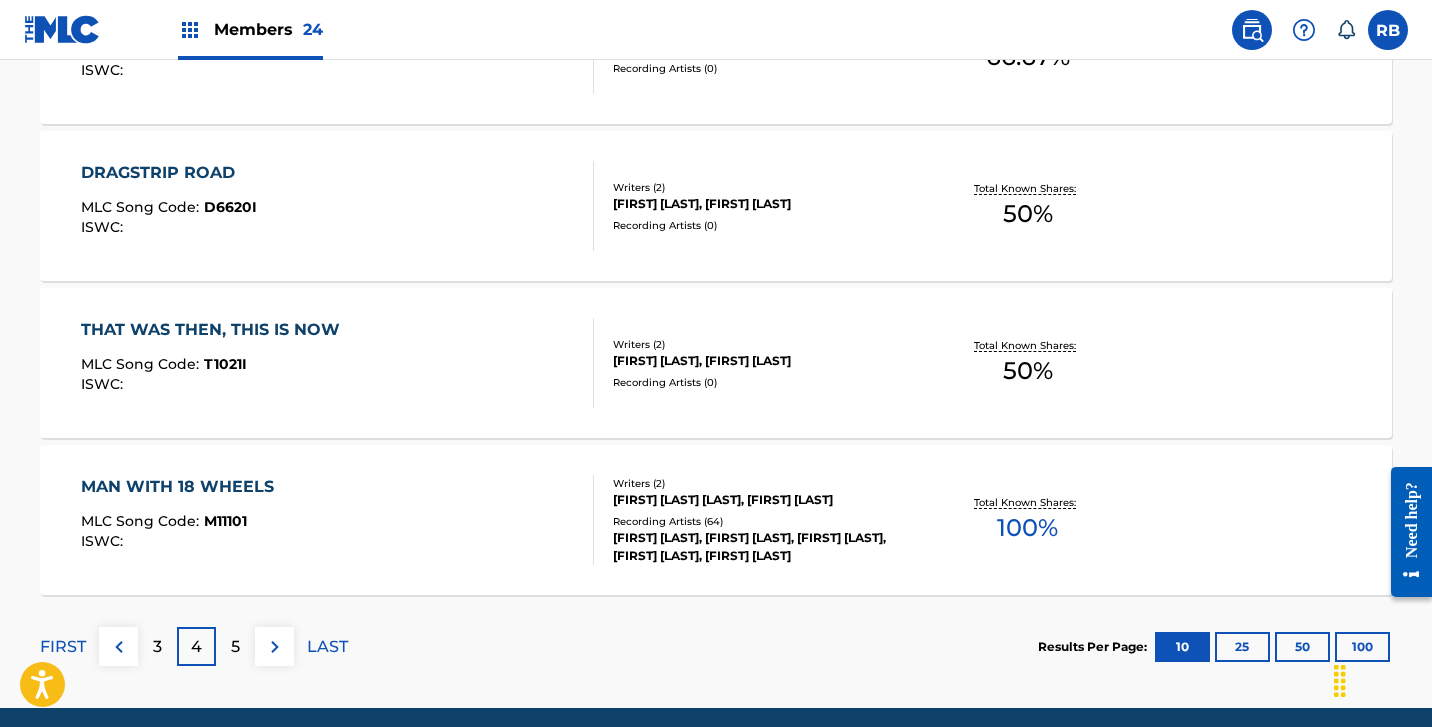 click on "5" at bounding box center (235, 647) 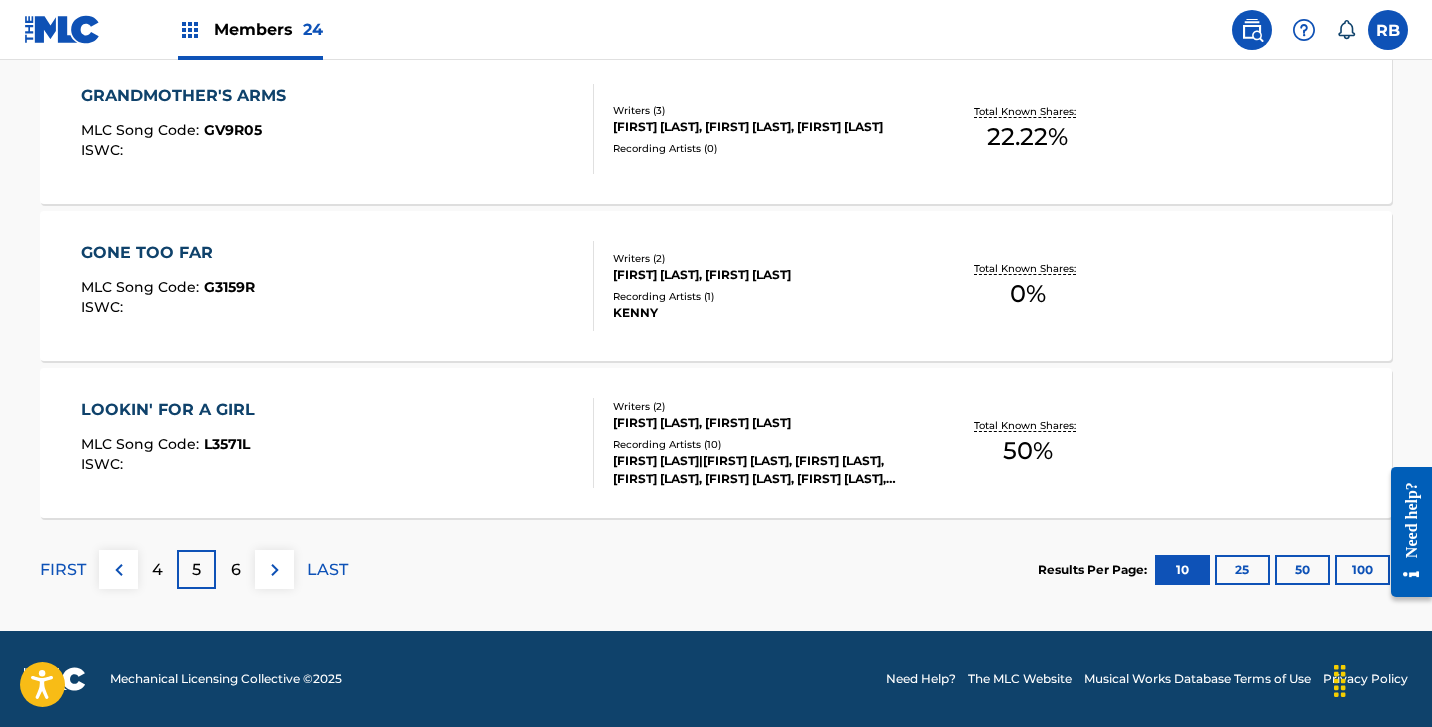 scroll, scrollTop: 1721, scrollLeft: 0, axis: vertical 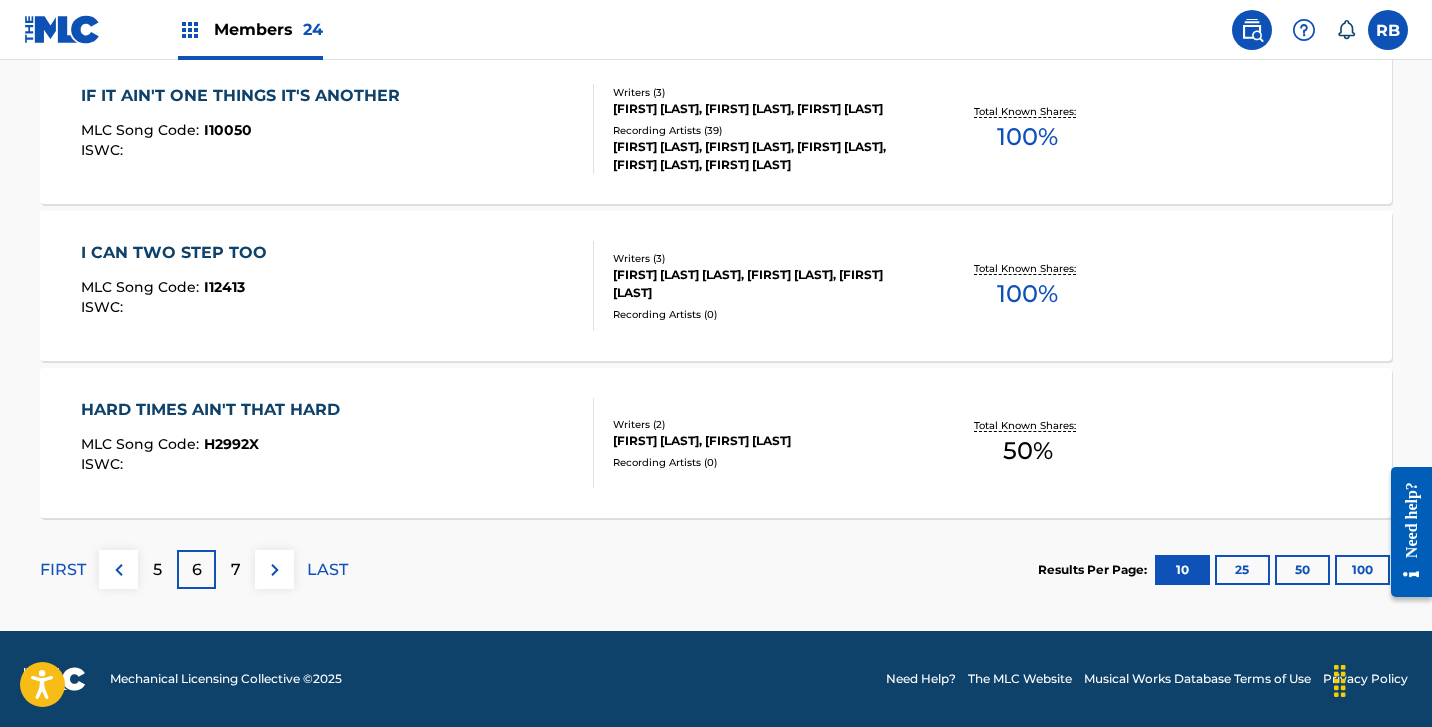 click on "7" at bounding box center [236, 570] 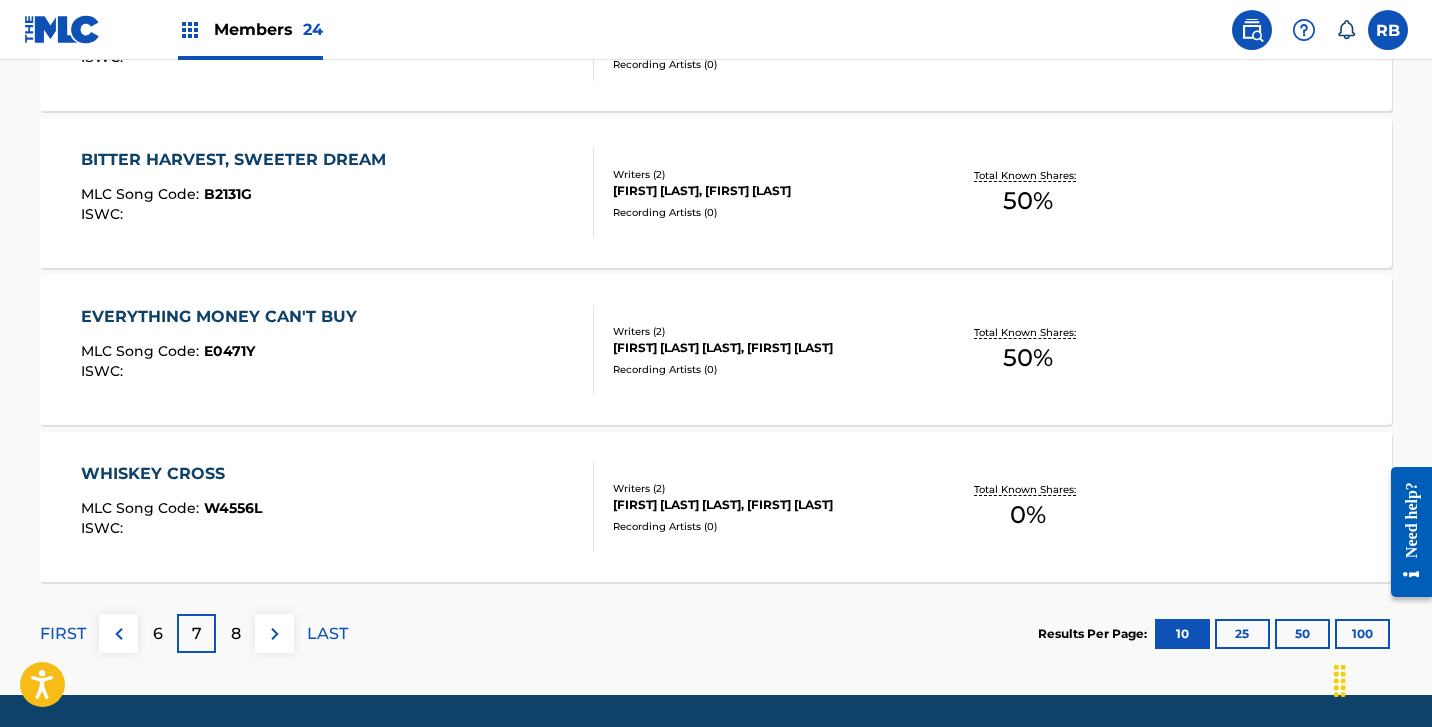scroll, scrollTop: 1657, scrollLeft: 0, axis: vertical 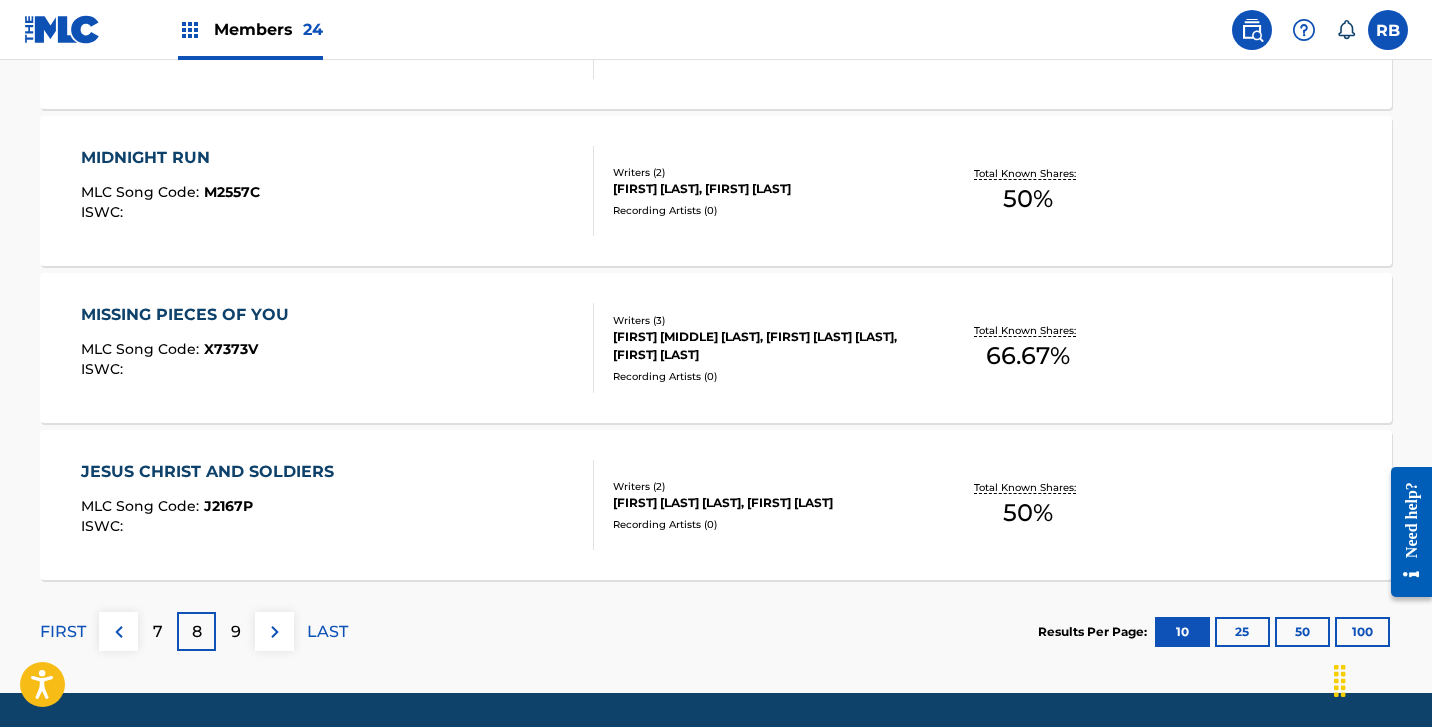 click on "9" at bounding box center [236, 632] 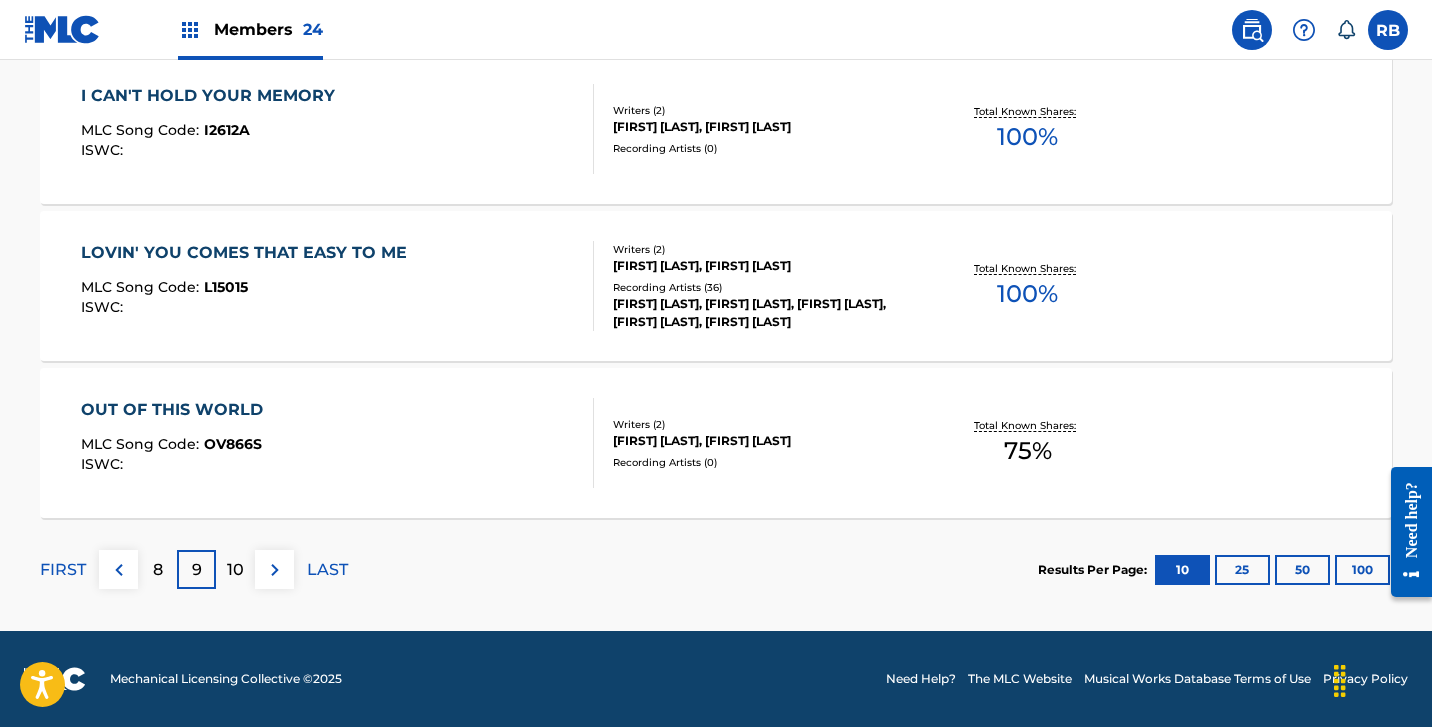scroll, scrollTop: 1721, scrollLeft: 0, axis: vertical 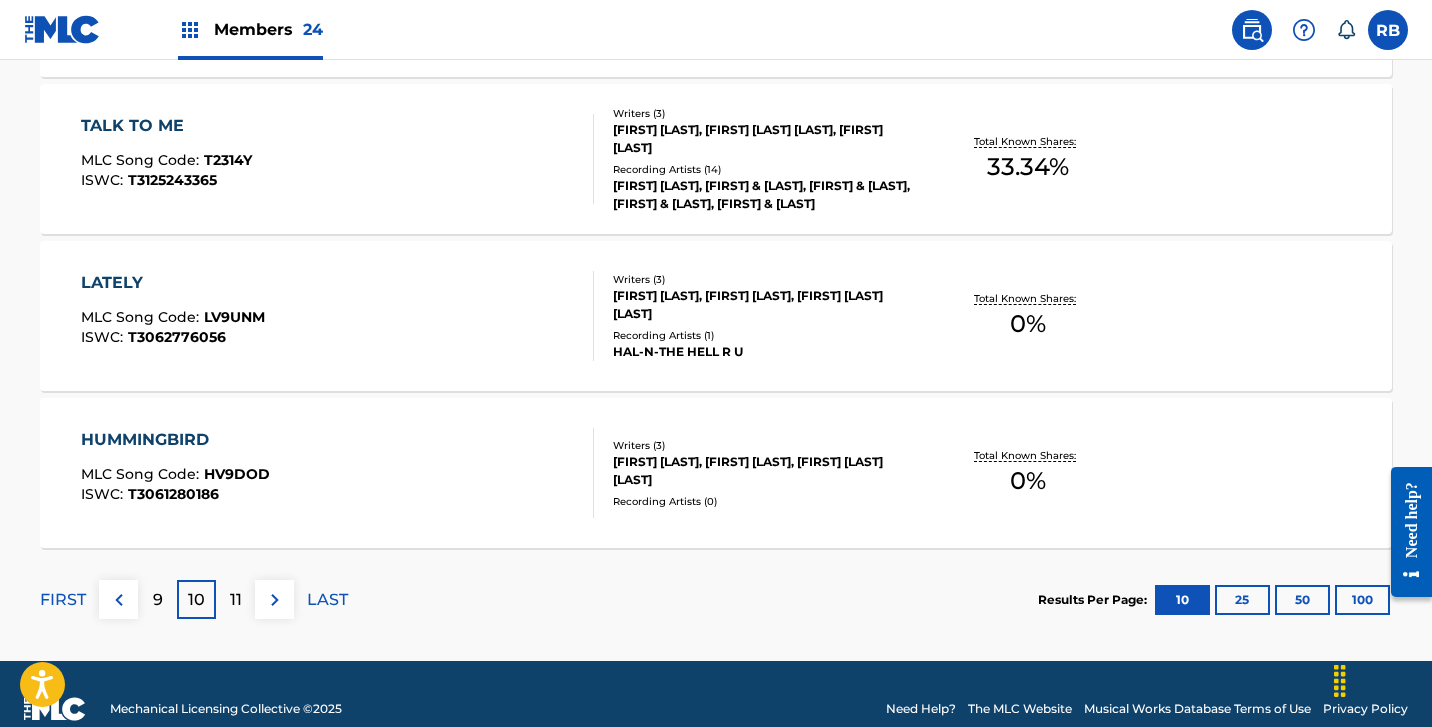 click on "11" at bounding box center [236, 600] 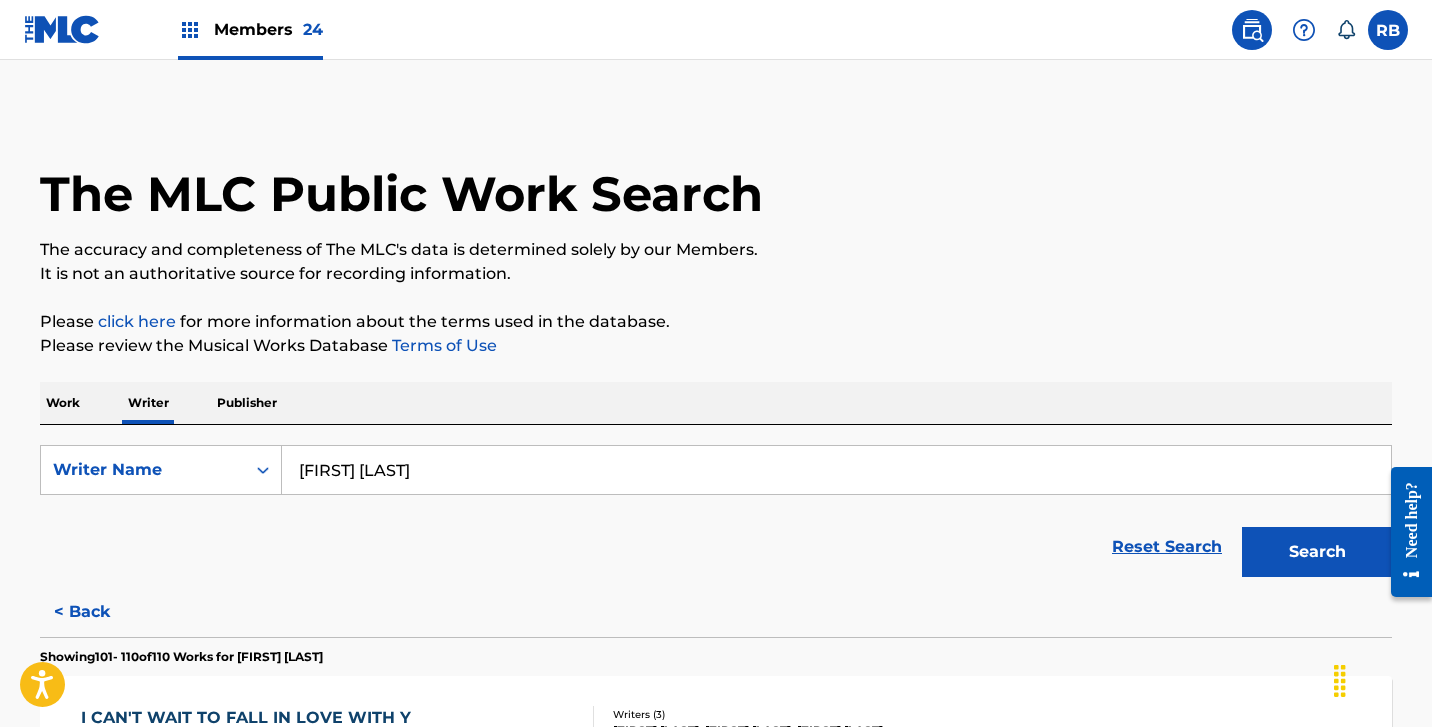 scroll, scrollTop: 0, scrollLeft: 0, axis: both 